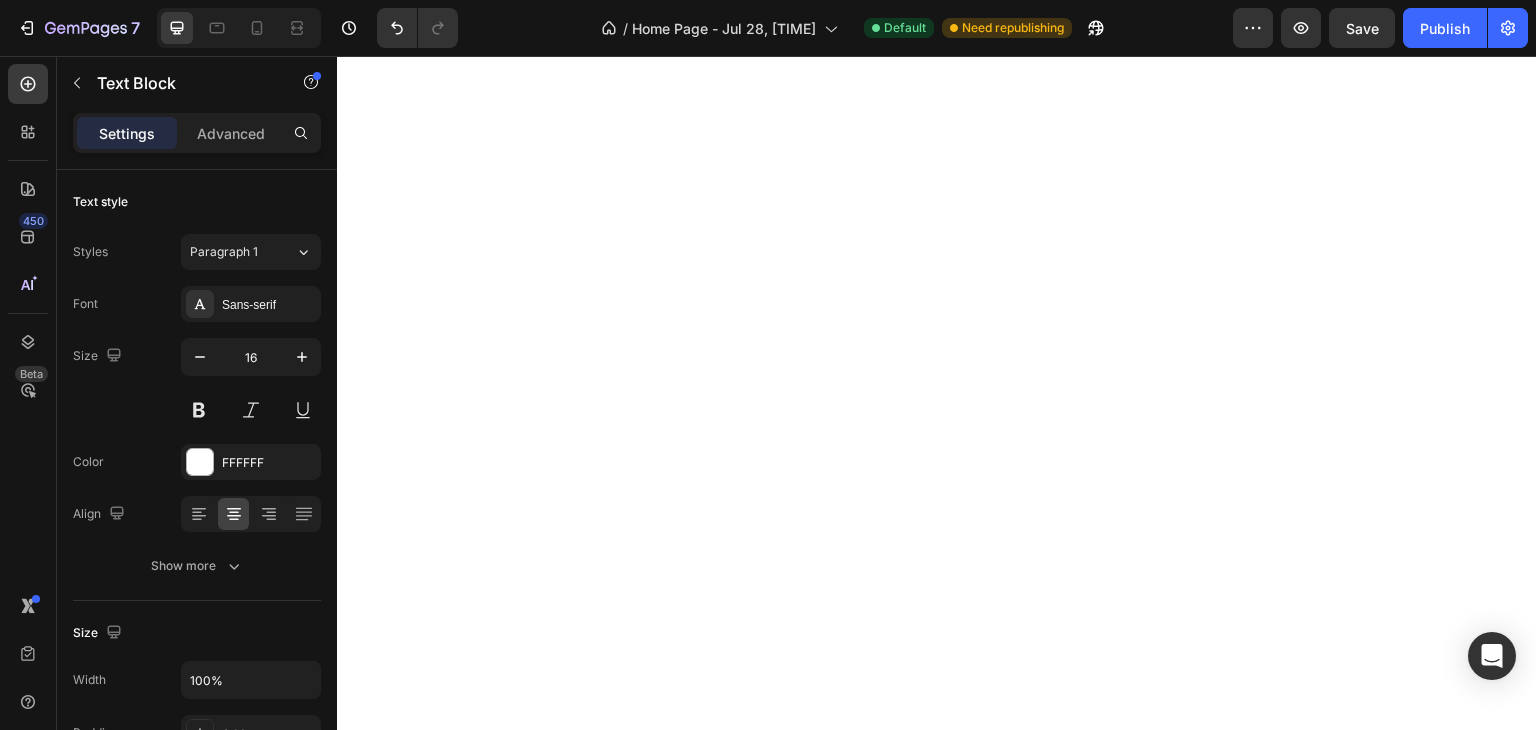 scroll, scrollTop: 0, scrollLeft: 0, axis: both 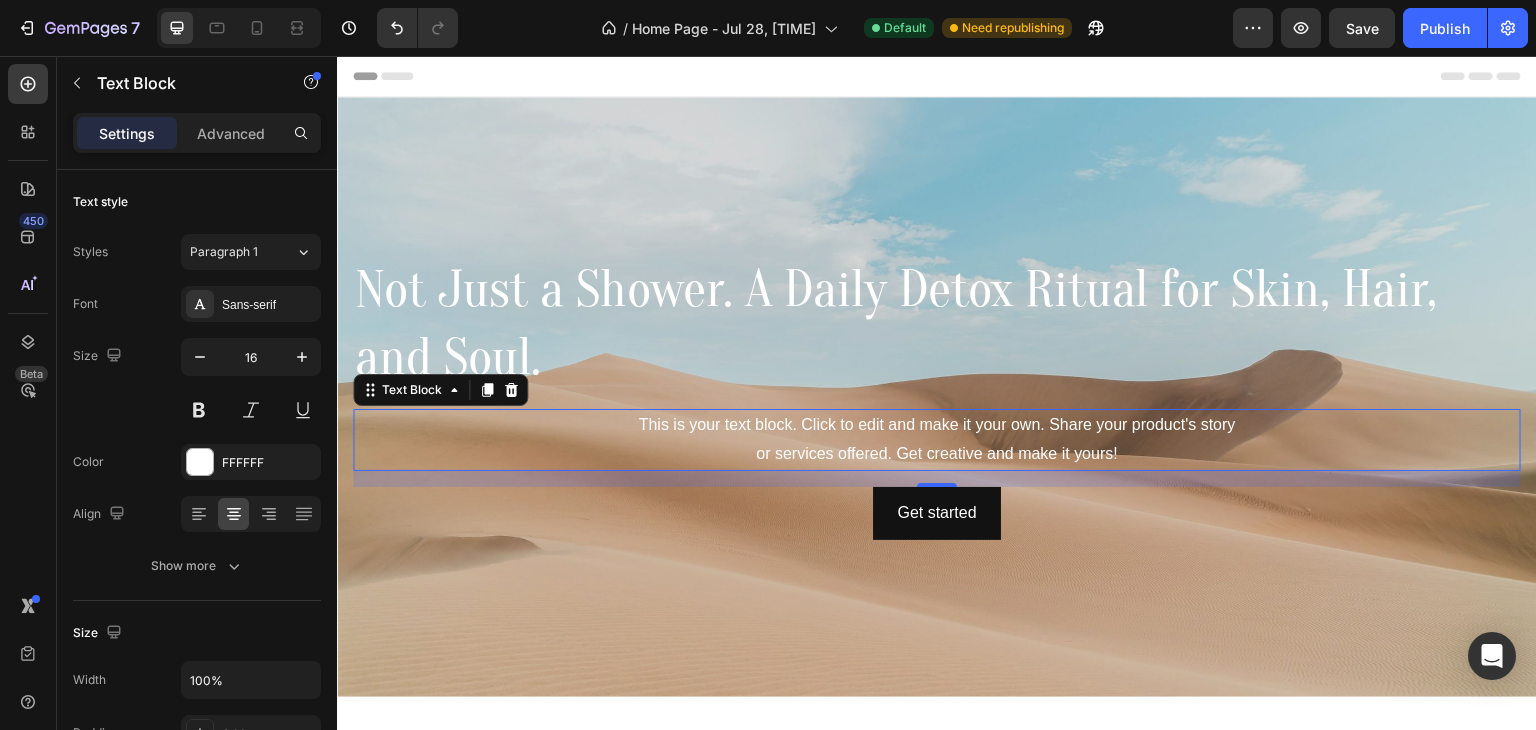 click on "This is your text block. Click to edit and make it your own. Share your product's story                   or services offered. Get creative and make it yours!" at bounding box center (937, 440) 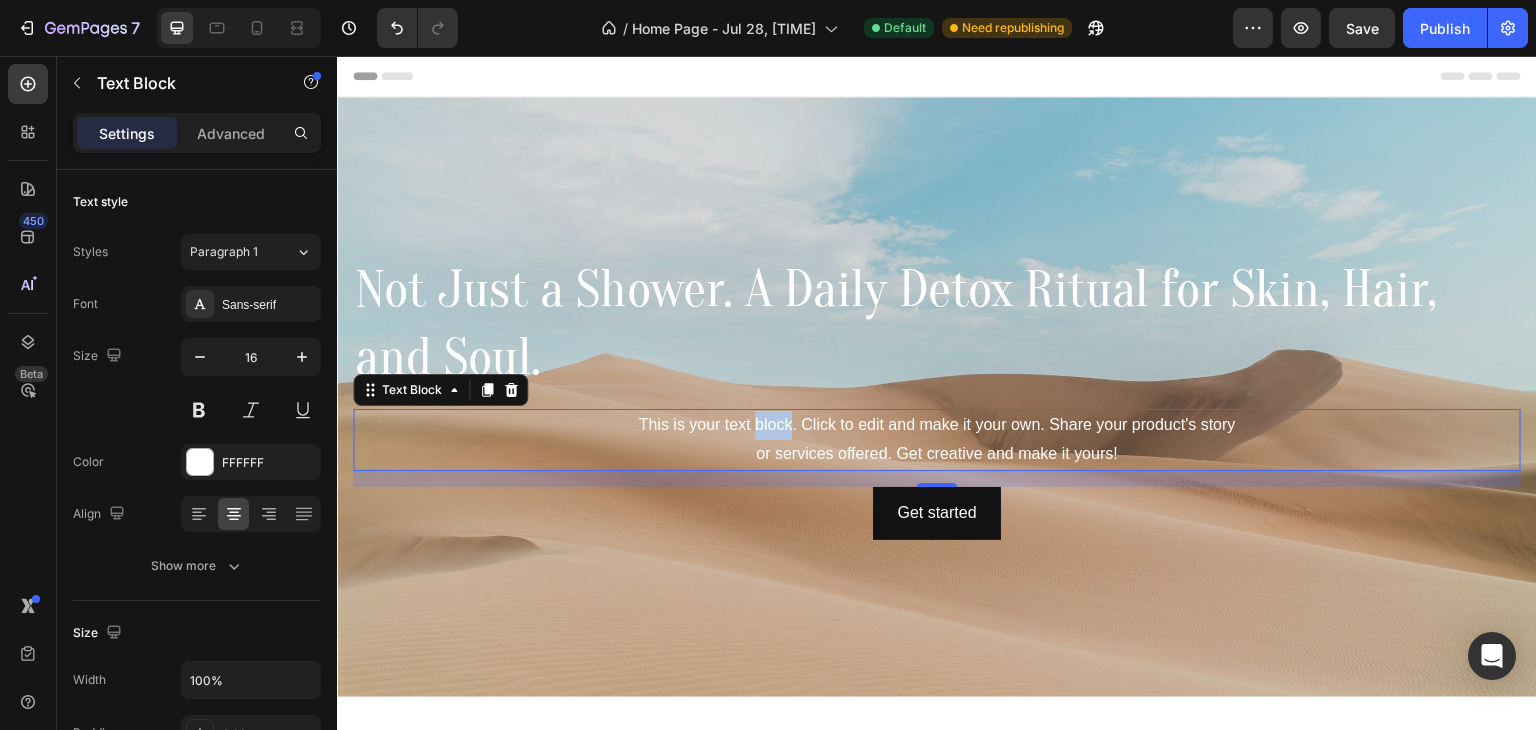 click on "This is your text block. Click to edit and make it your own. Share your product's story or services offered. Get creative and make it yours!" at bounding box center (937, 440) 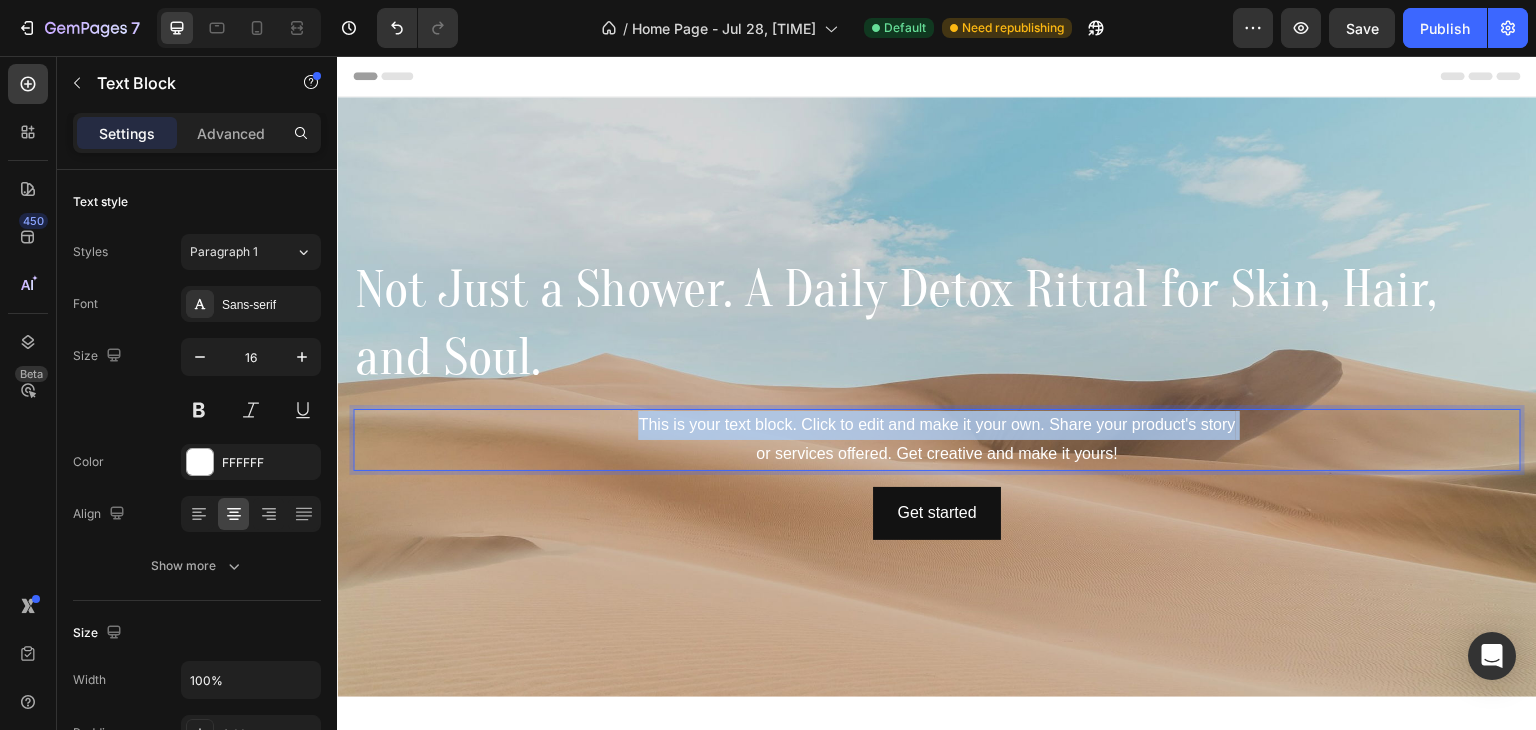 click on "This is your text block. Click to edit and make it your own. Share your product's story or services offered. Get creative and make it yours!" at bounding box center (937, 440) 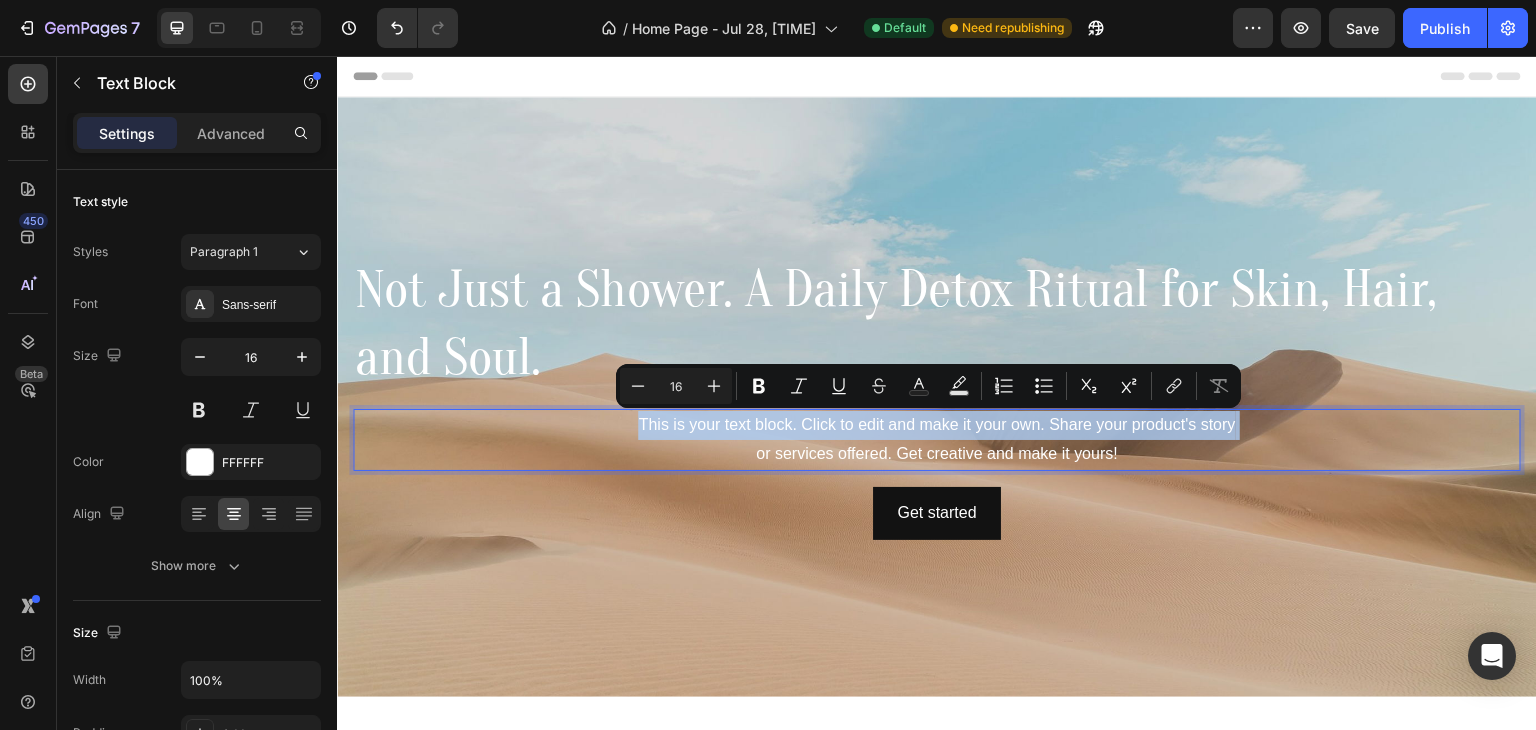click on "This is your text block. Click to edit and make it your own. Share your product's story or services offered. Get creative and make it yours!" at bounding box center [937, 440] 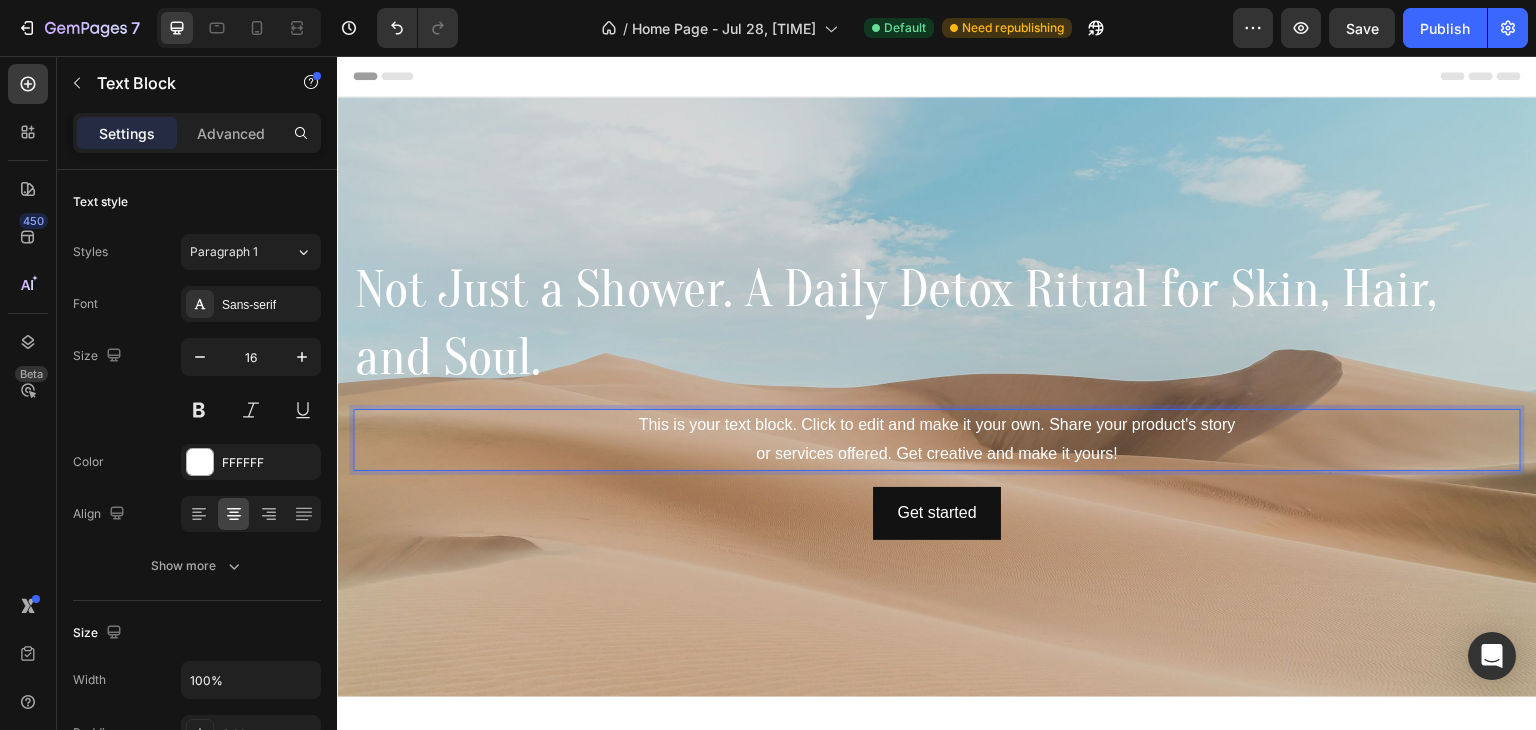 click on "This is your text block. Click to edit and make it your own. Share your product's story or services offered. Get creative and make it yours!" at bounding box center (937, 440) 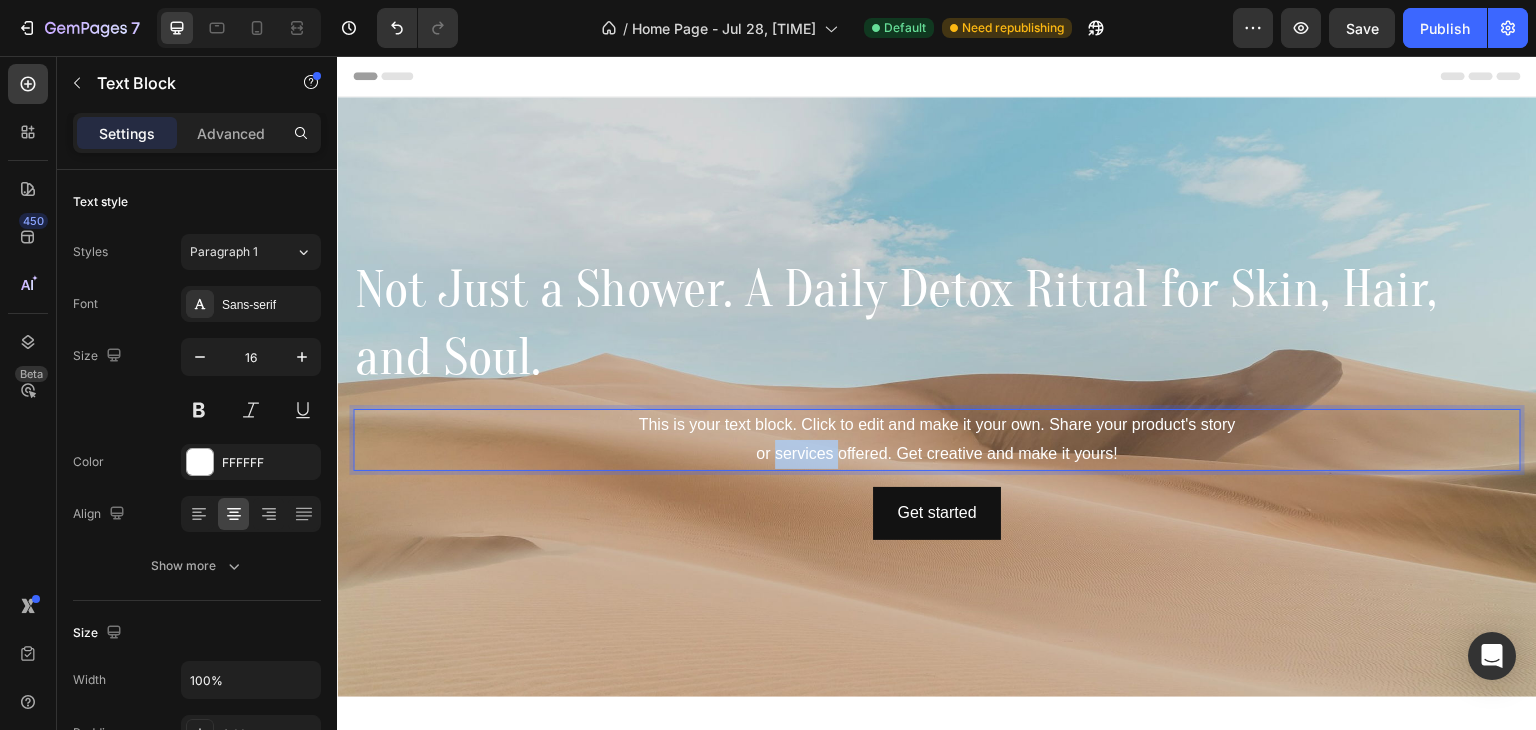 click on "This is your text block. Click to edit and make it your own. Share your product's story or services offered. Get creative and make it yours!" at bounding box center (937, 440) 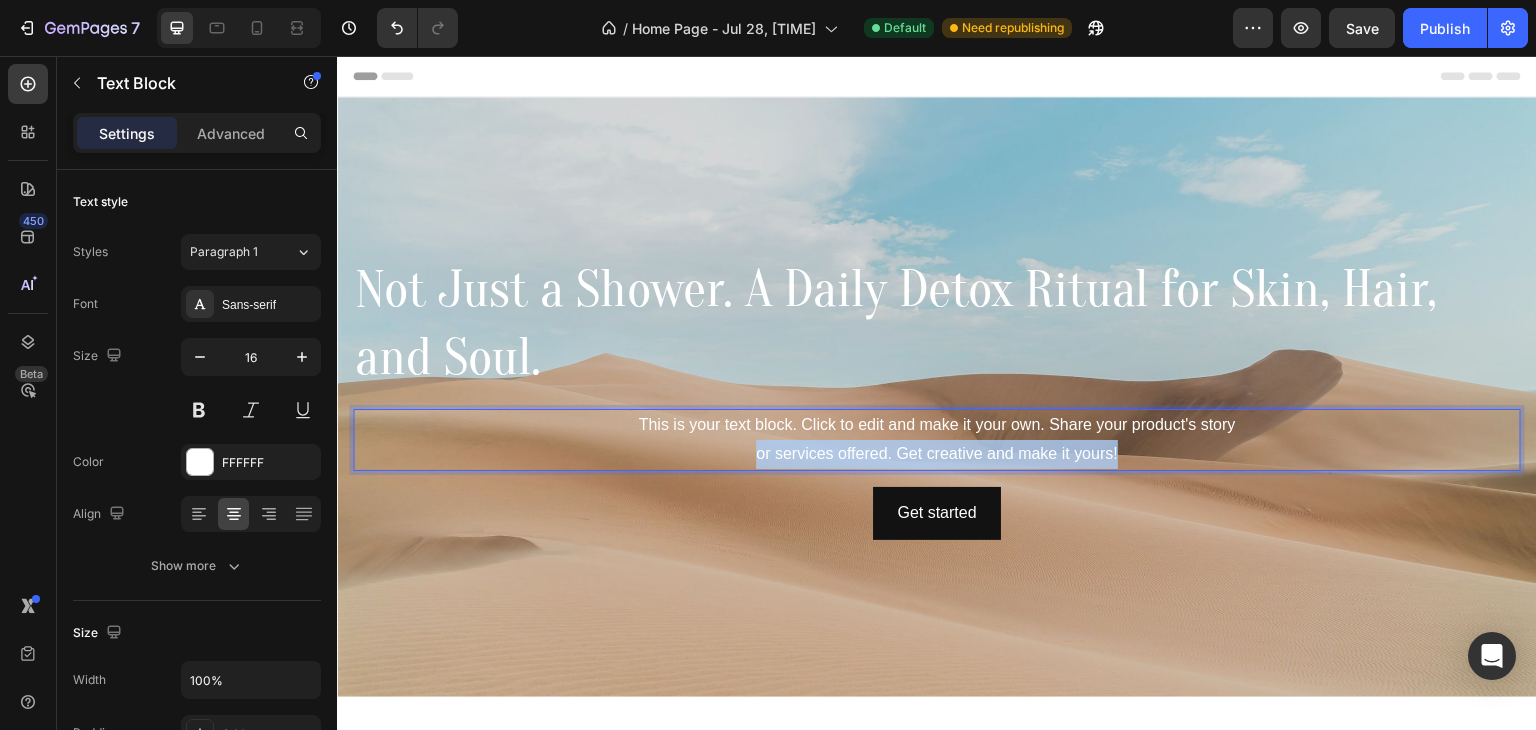 click on "This is your text block. Click to edit and make it your own. Share your product's story or services offered. Get creative and make it yours!" at bounding box center (937, 440) 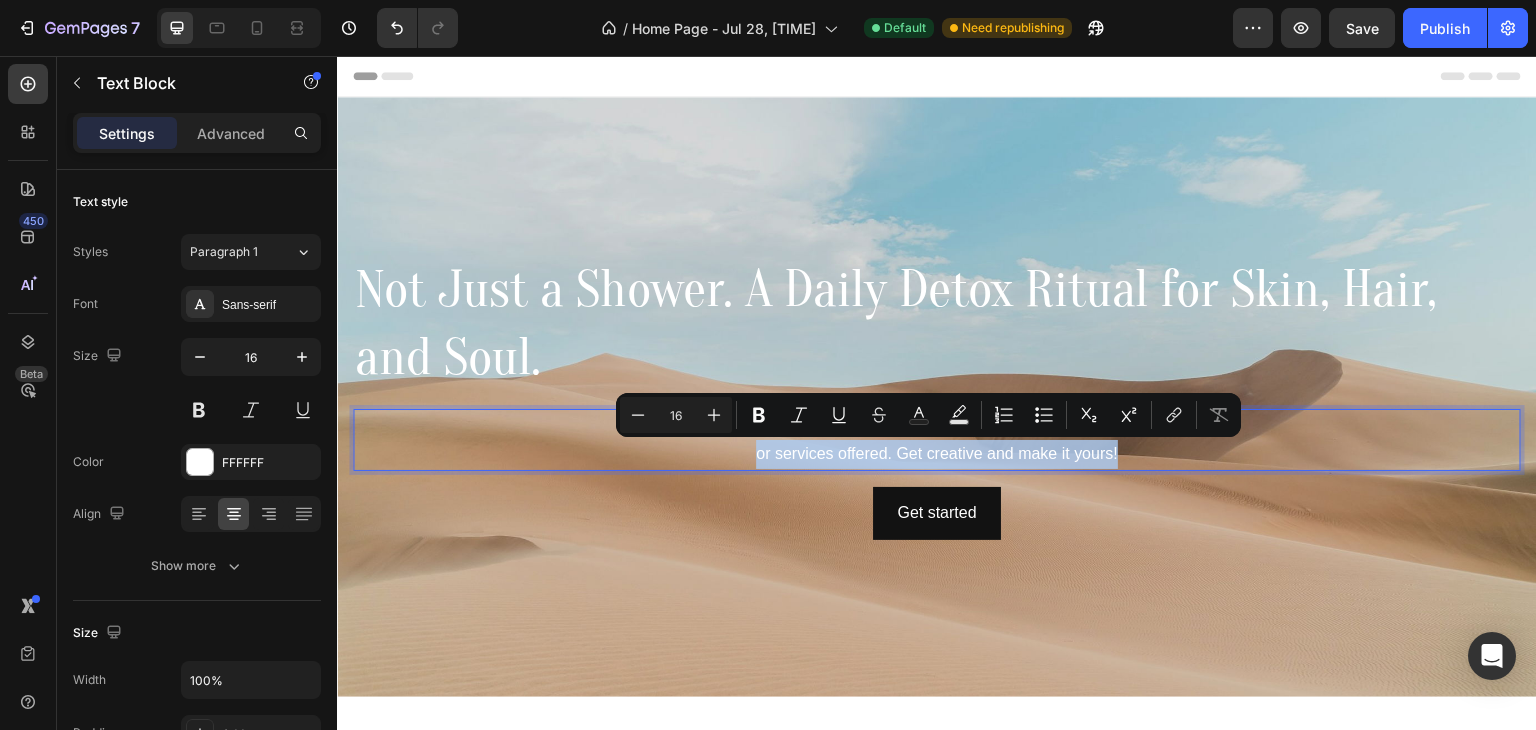 click on "This is your text block. Click to edit and make it your own. Share your product's story or services offered. Get creative and make it yours!" at bounding box center (937, 440) 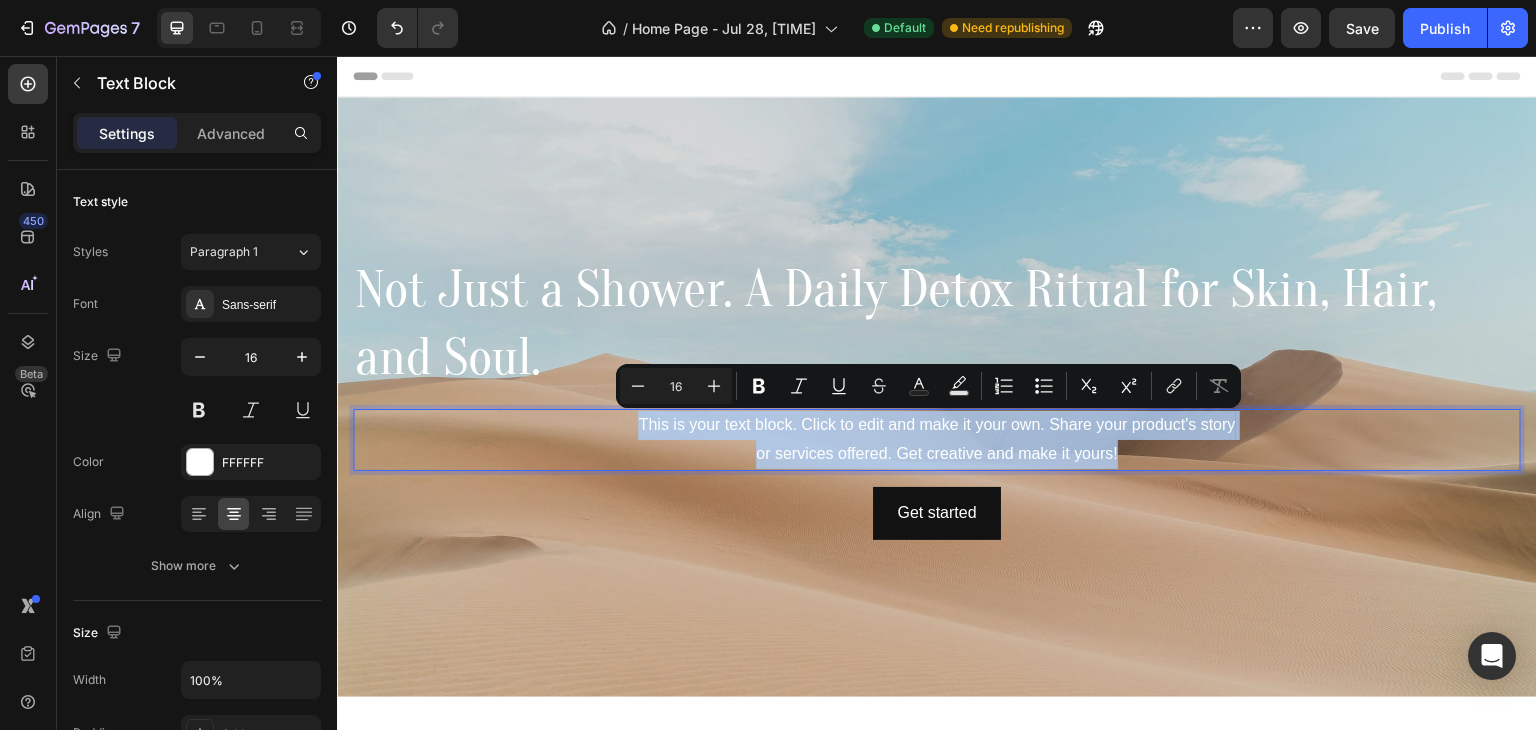 drag, startPoint x: 1125, startPoint y: 455, endPoint x: 483, endPoint y: 409, distance: 643.6459 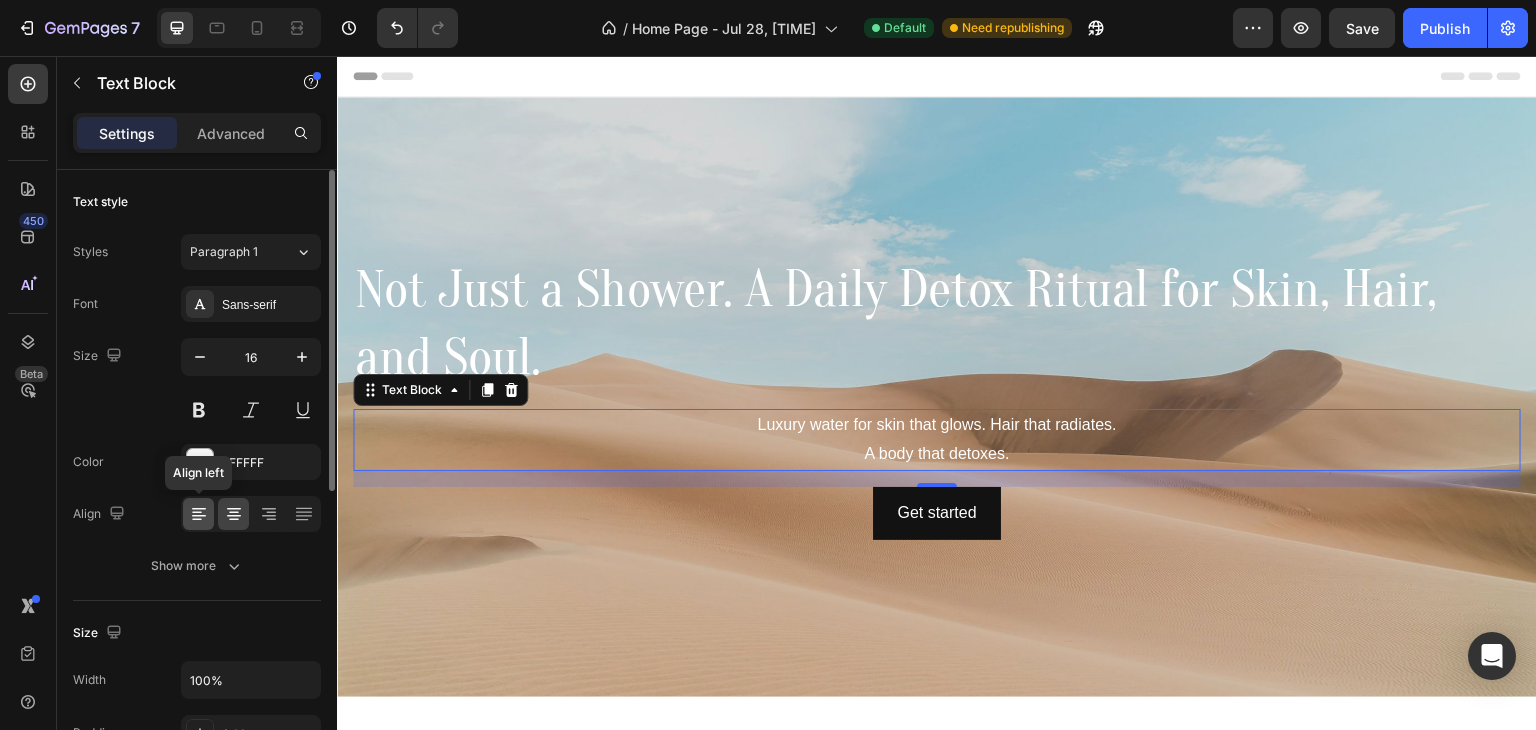 click 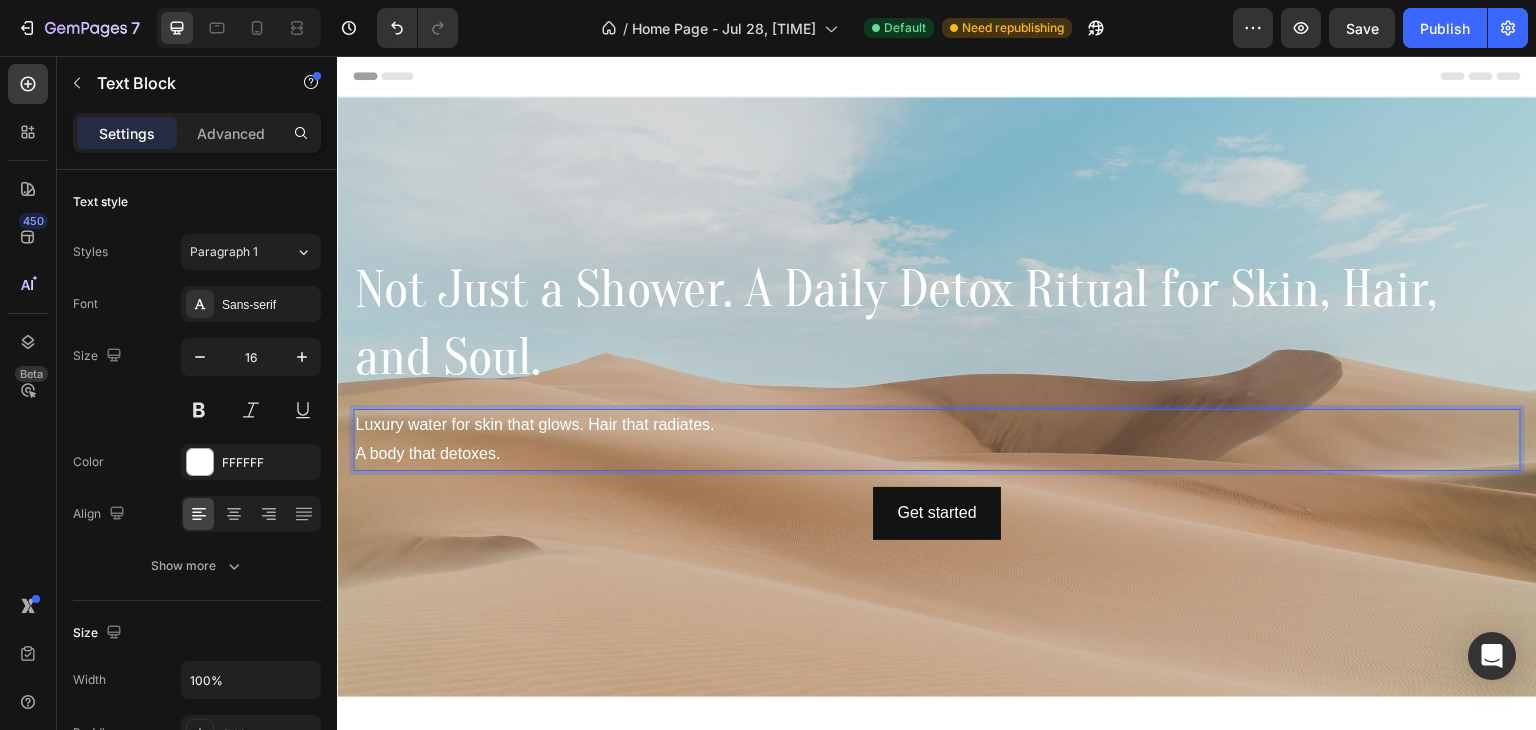 click on "Luxury water for skin that glows. Hair that radiates.  A body that detoxes." at bounding box center (937, 440) 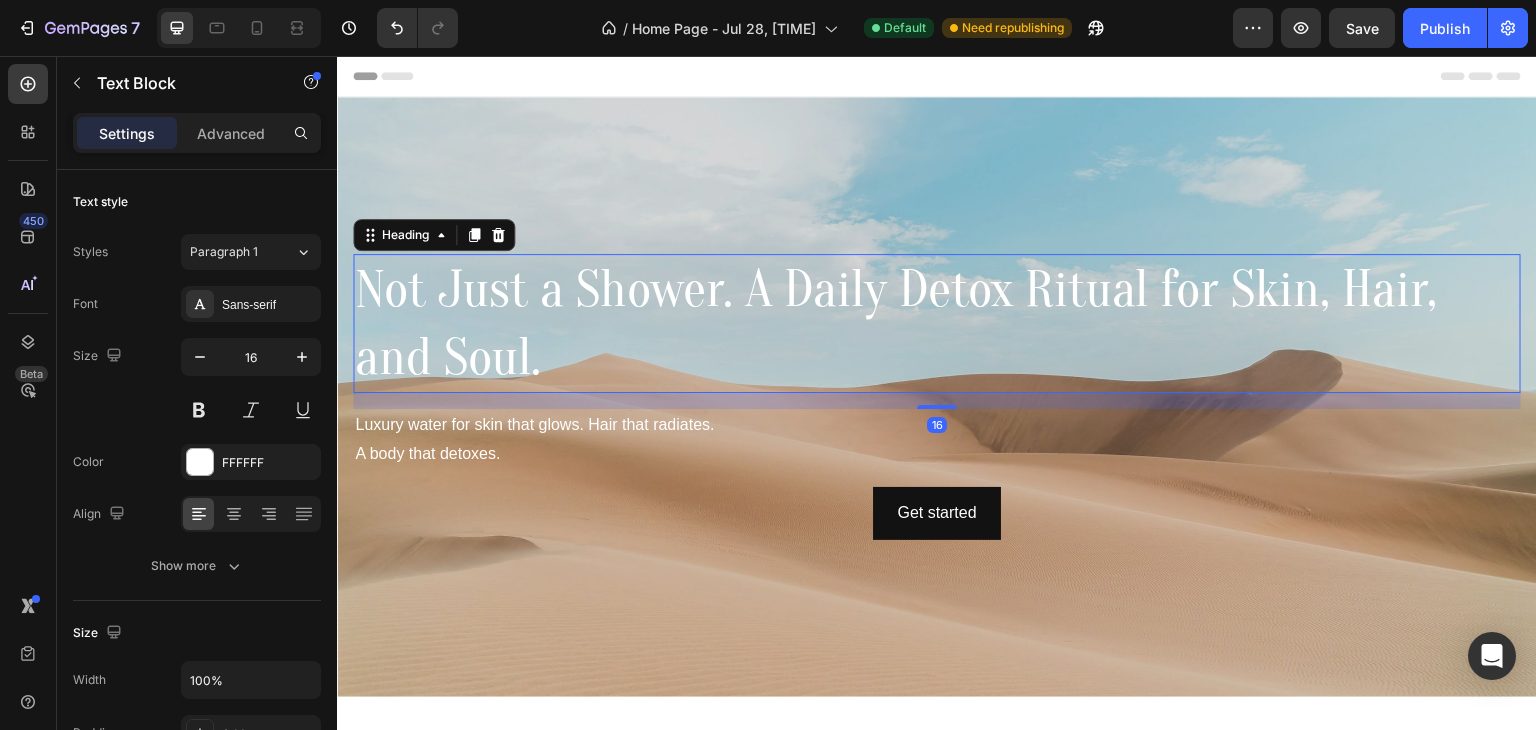 click on "Not Just a Shower. A Daily Detox Ritual for Skin, Hair, and Soul." at bounding box center [937, 323] 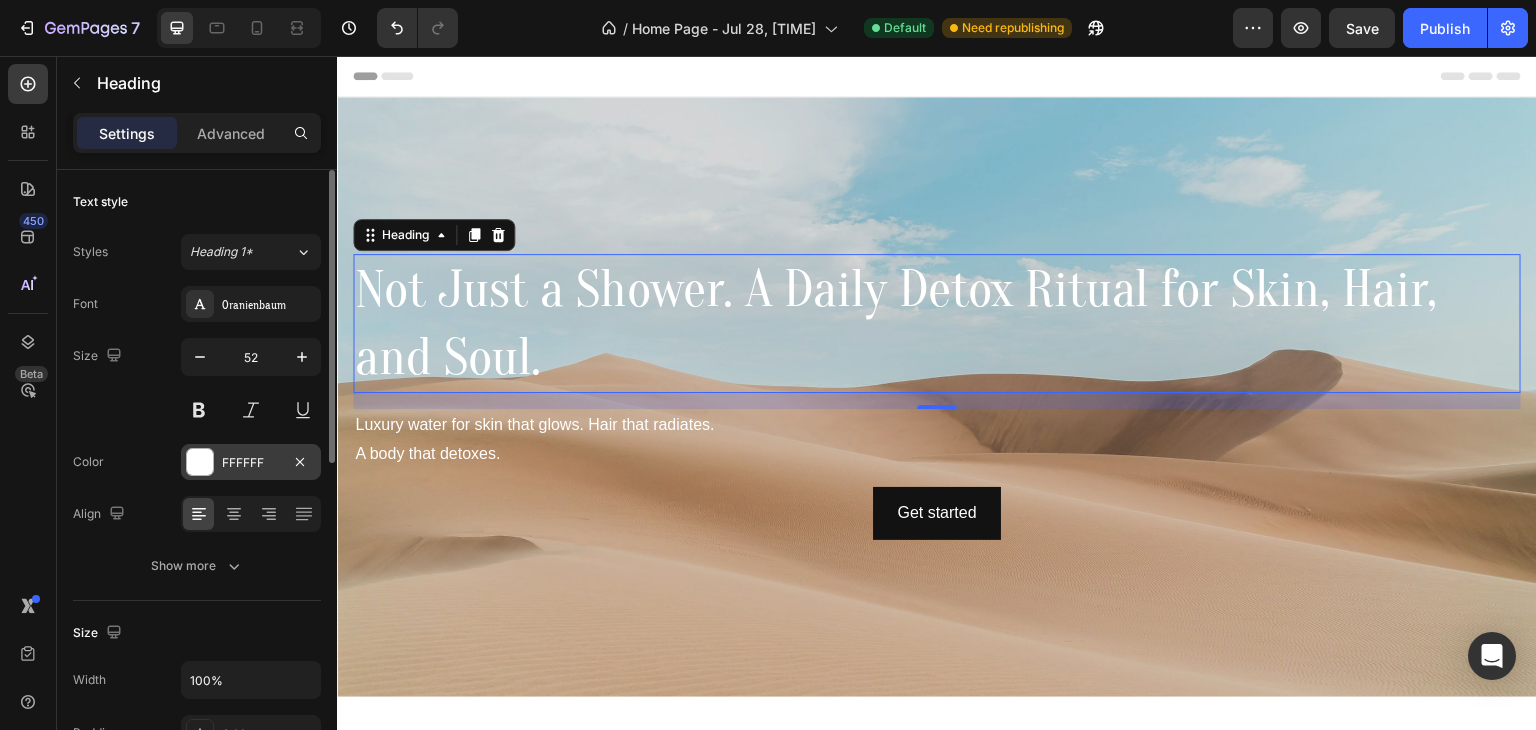 click on "FFFFFF" at bounding box center [251, 463] 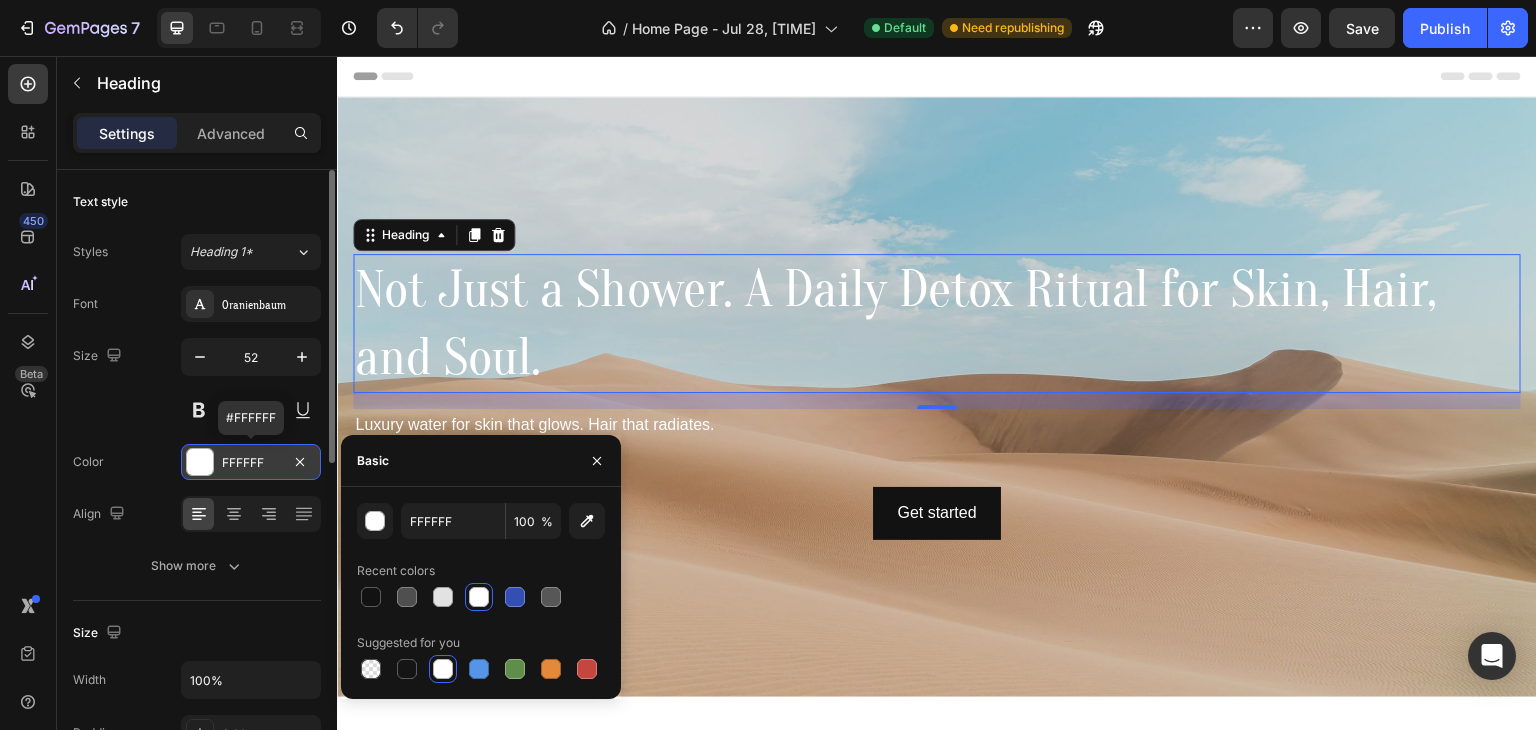 click on "FFFFFF" at bounding box center [251, 463] 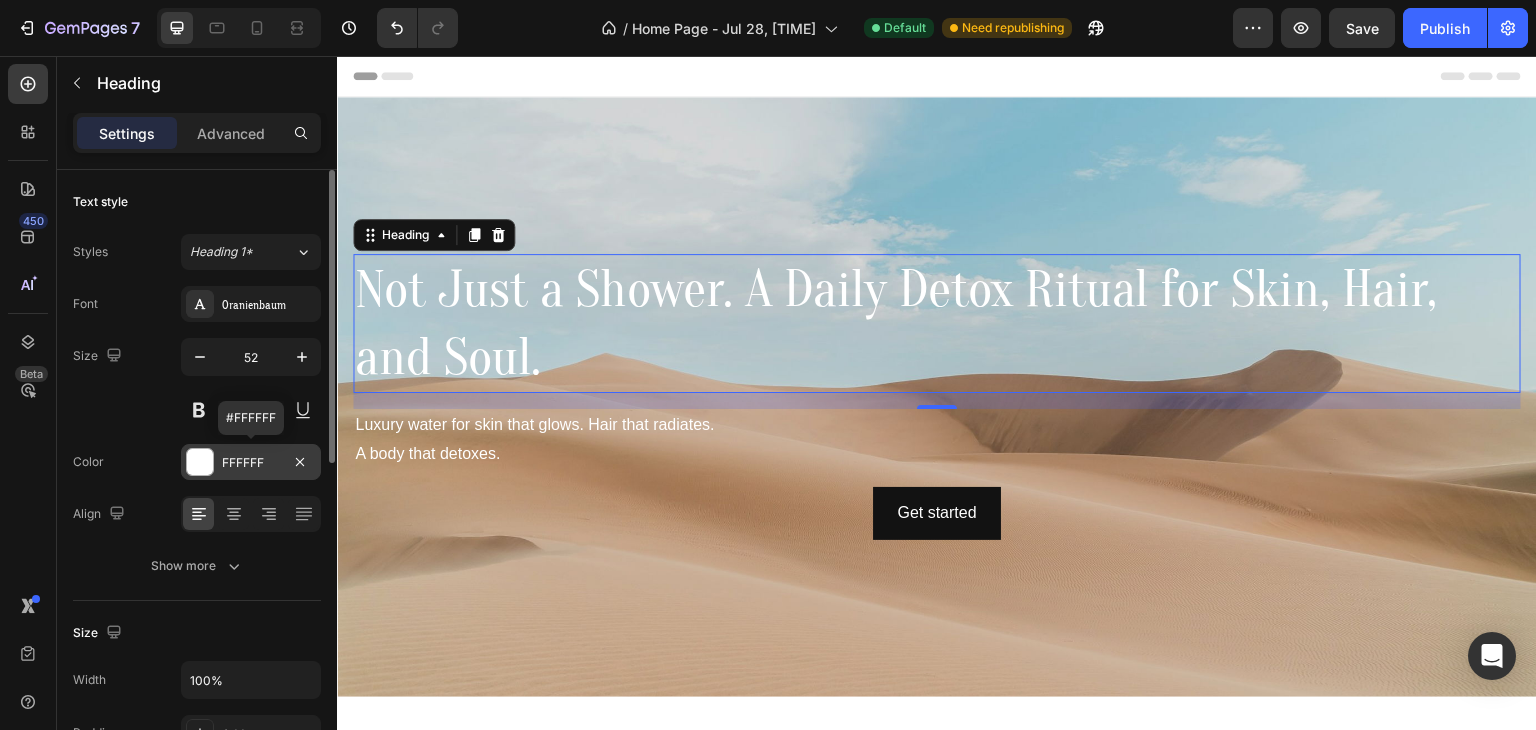 click on "FFFFFF" at bounding box center (251, 463) 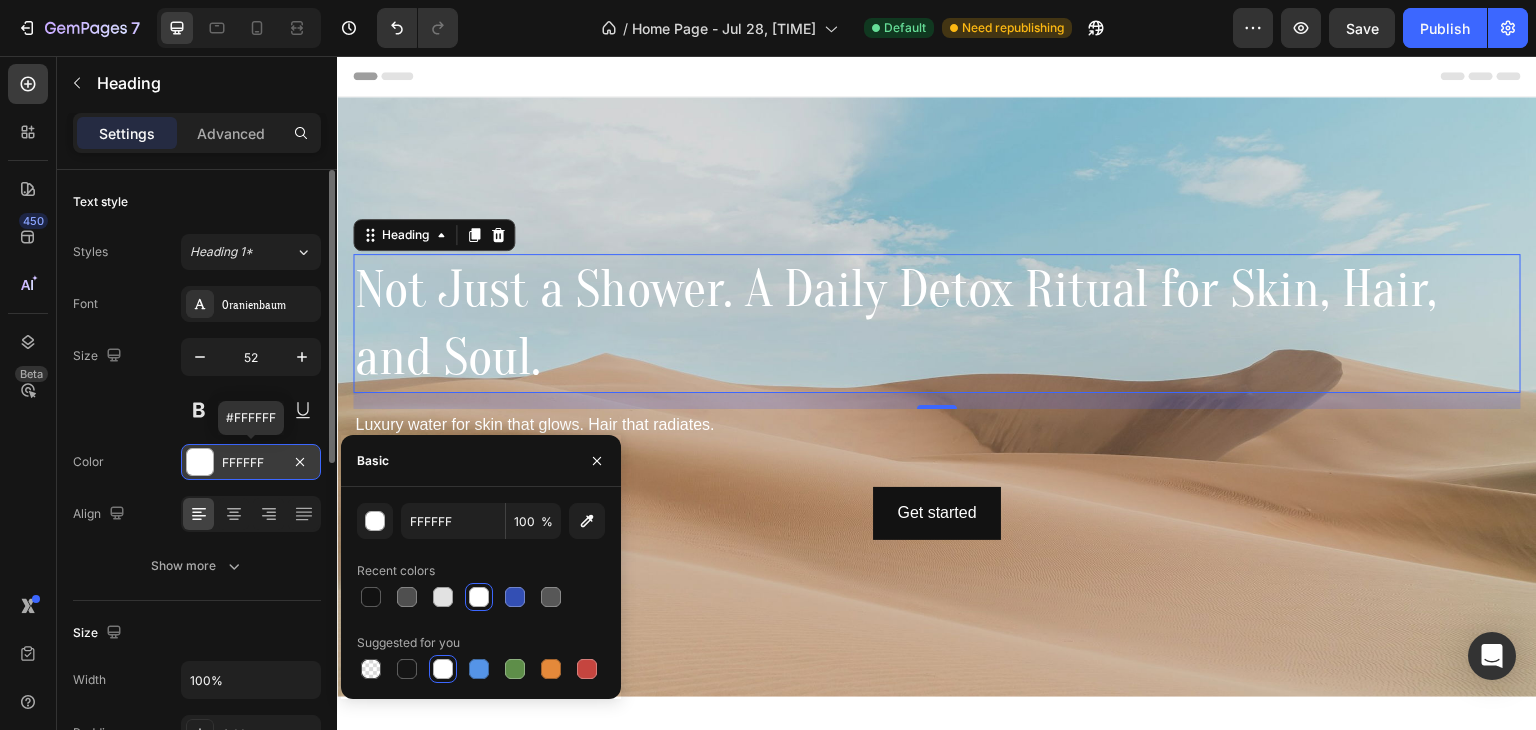 click on "FFFFFF" at bounding box center [251, 463] 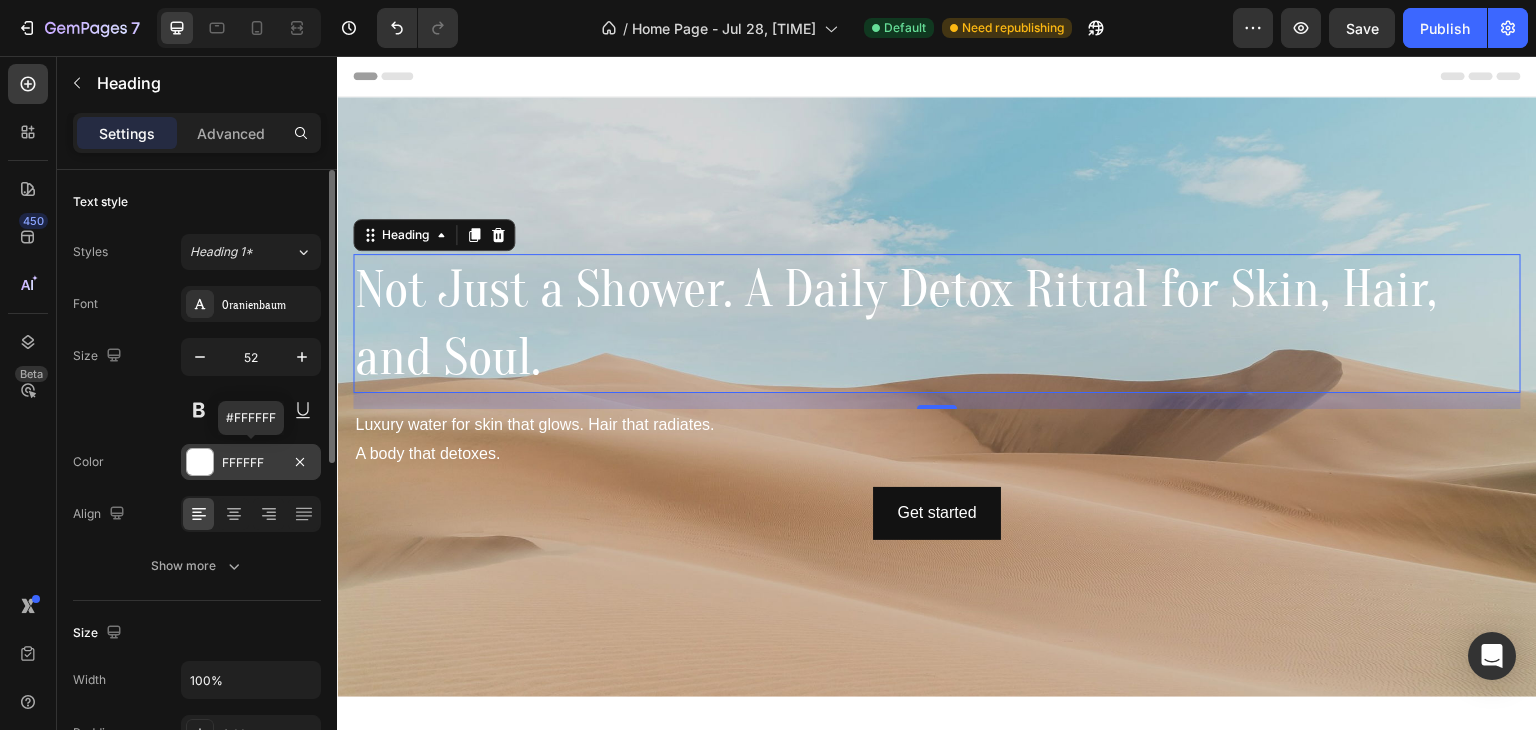 click on "FFFFFF" at bounding box center (251, 463) 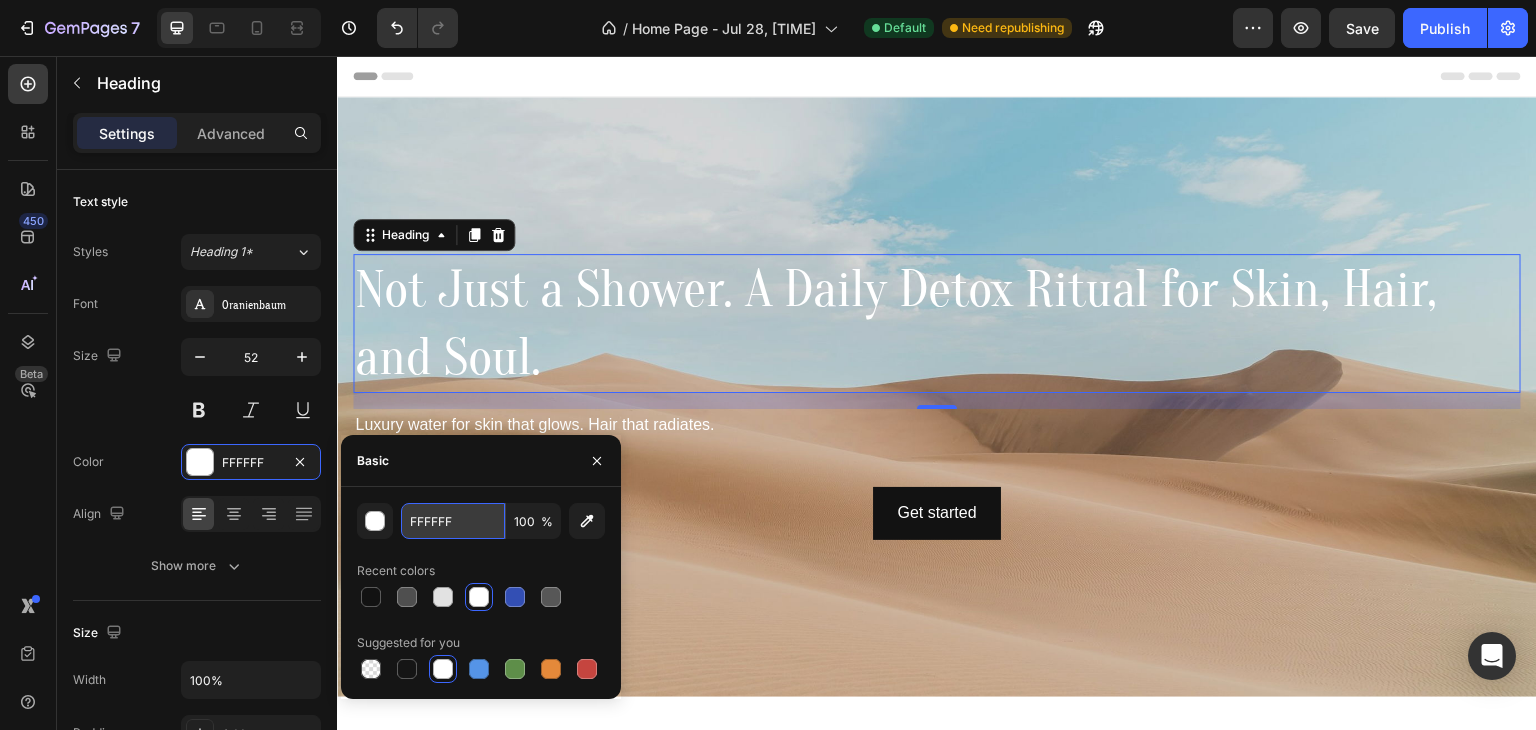 click on "FFFFFF" at bounding box center [453, 521] 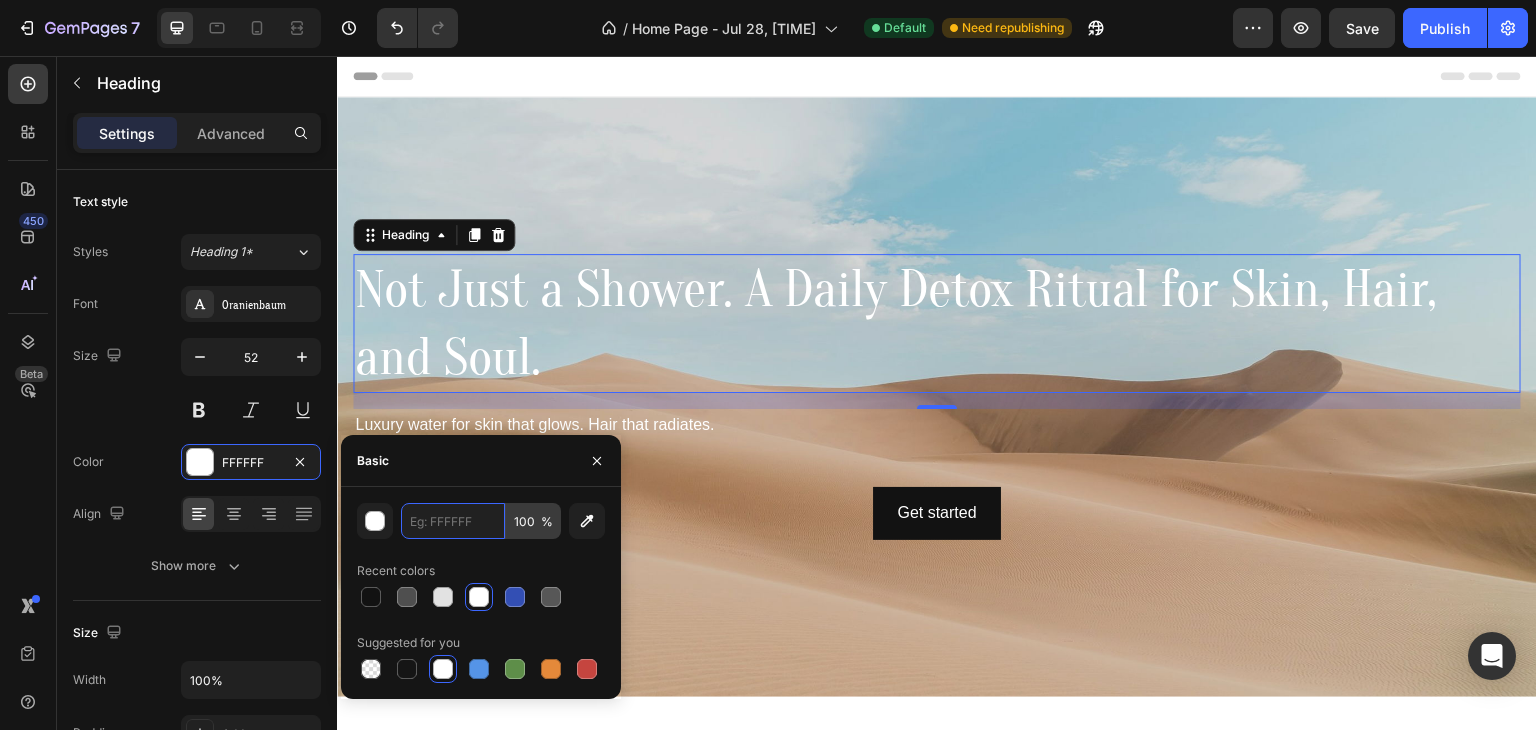 scroll, scrollTop: 0, scrollLeft: 0, axis: both 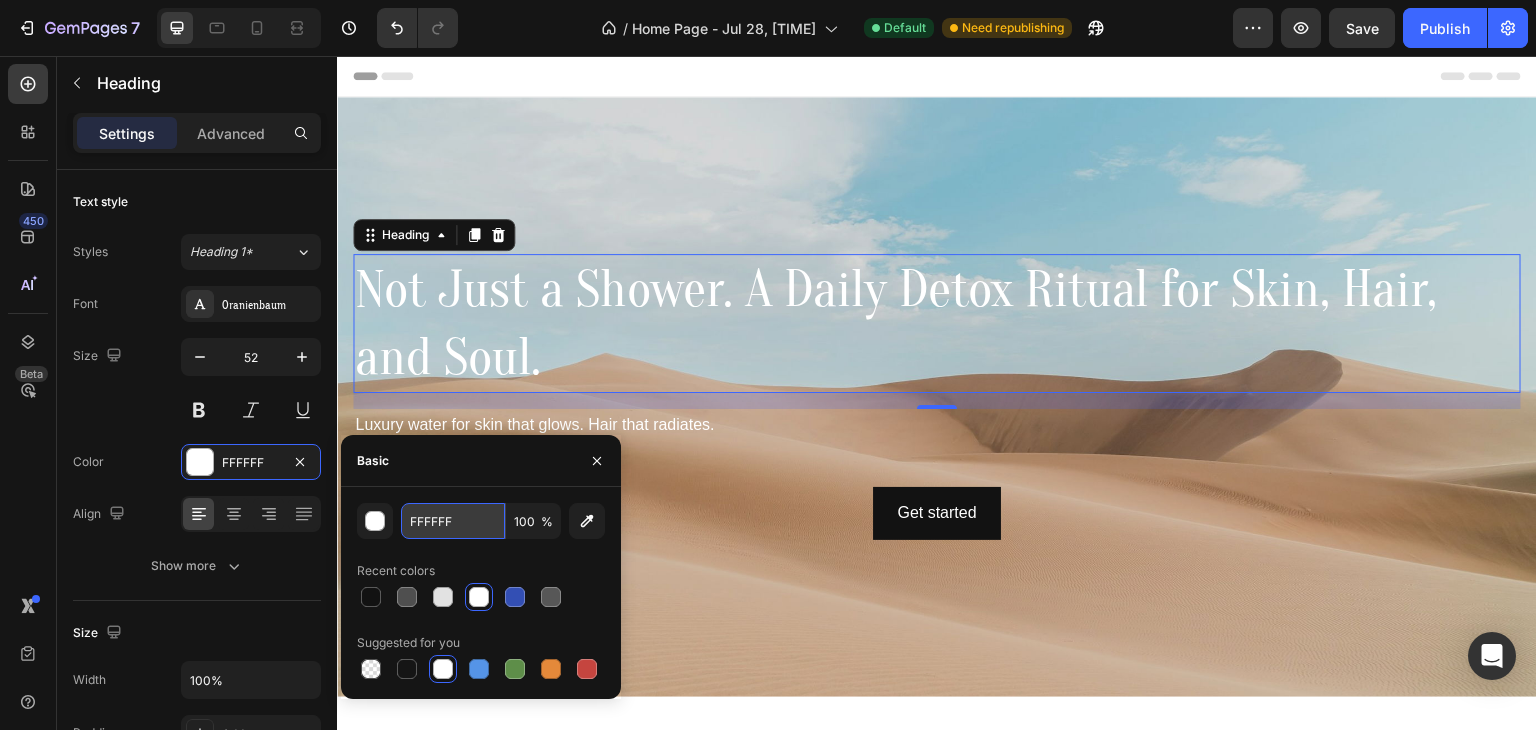 paste on "6F1E7" 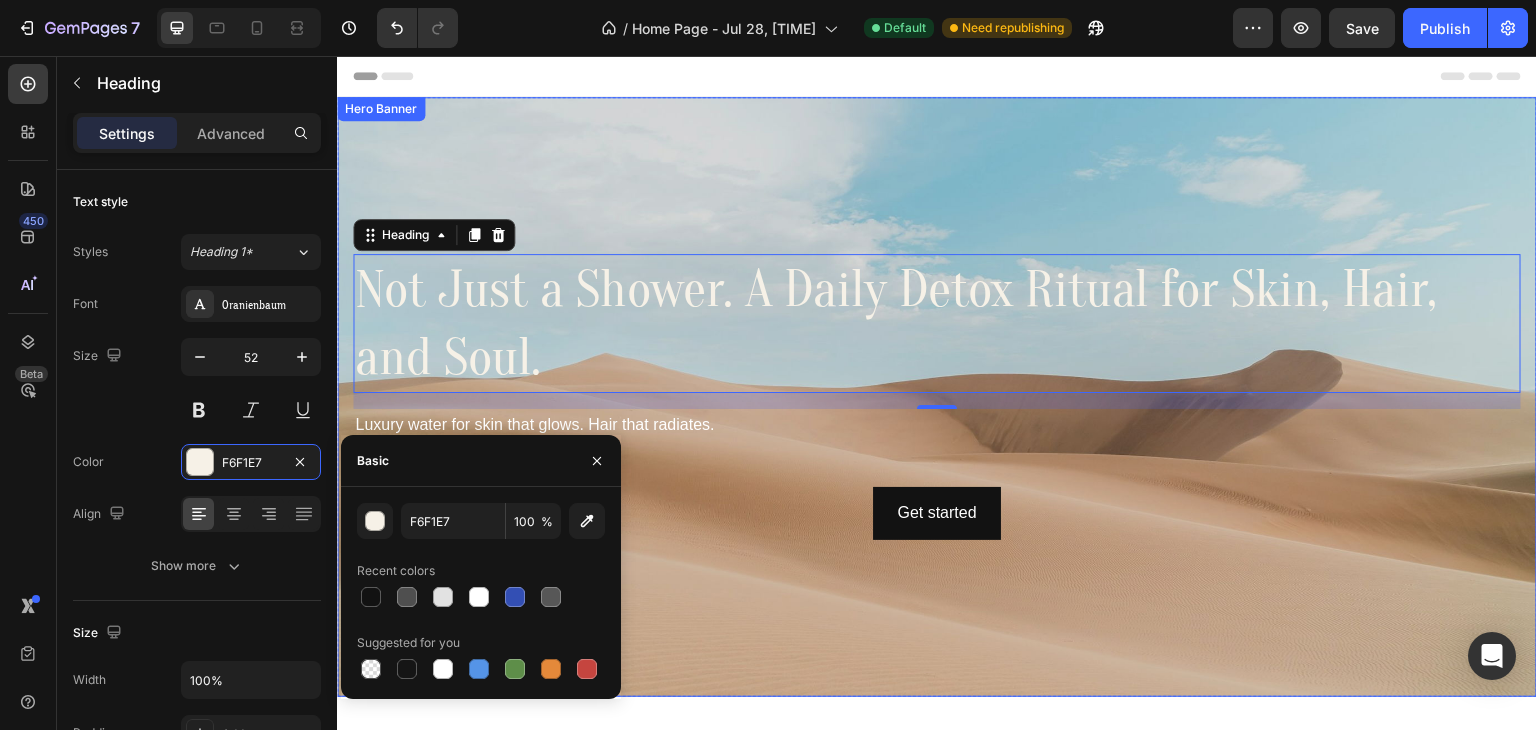 click at bounding box center [937, 397] 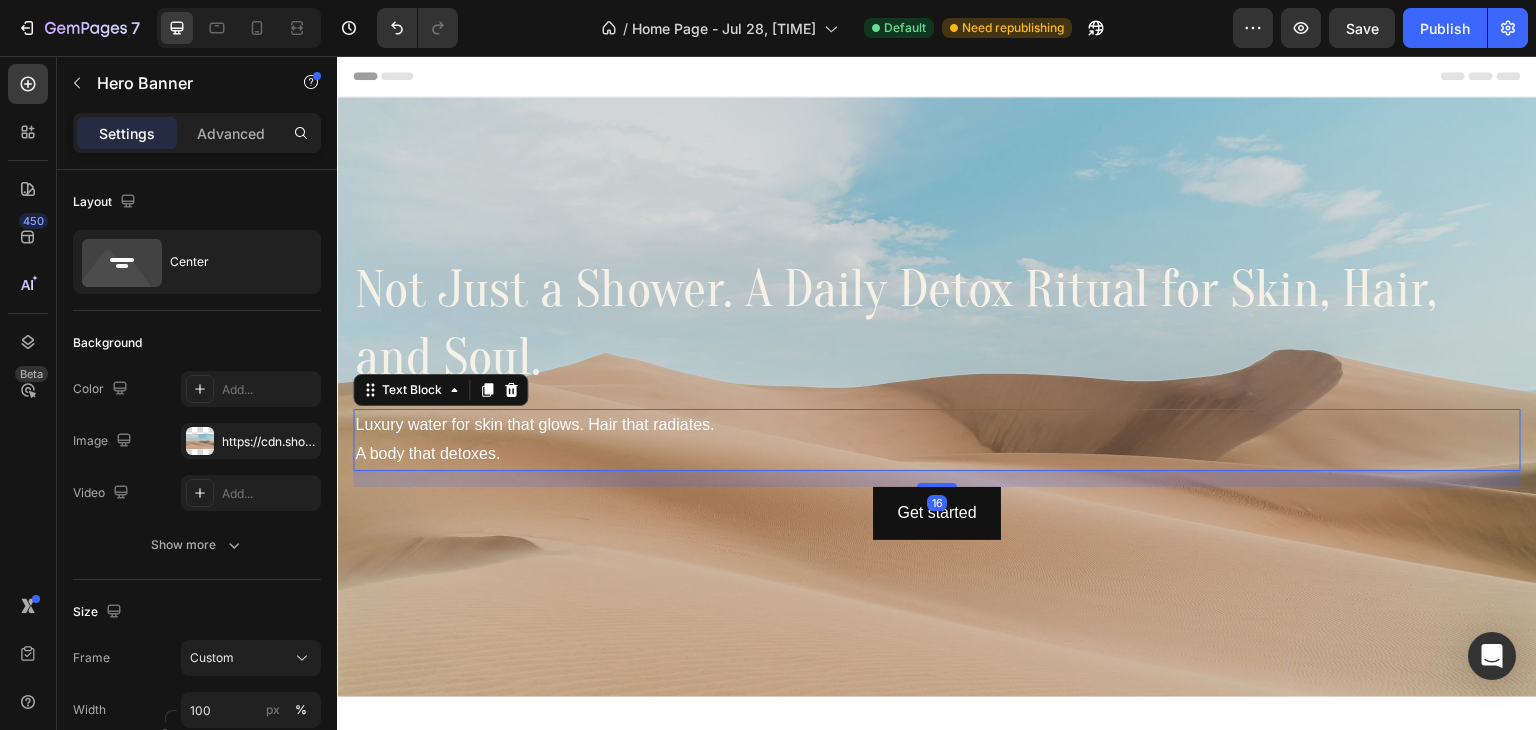 click on "Luxury water for skin that glows. Hair that radiates.  A body that detoxes." at bounding box center (937, 440) 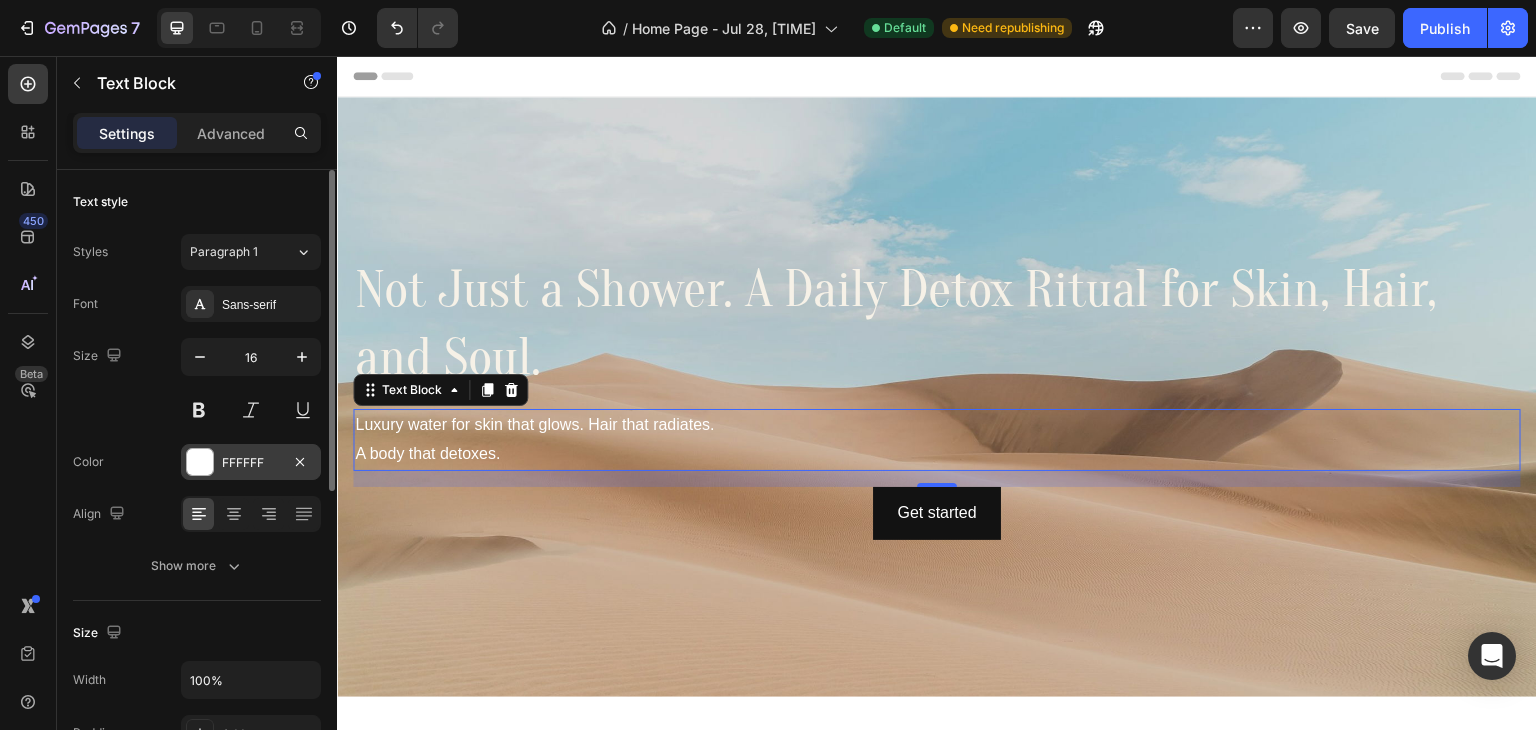 click on "FFFFFF" at bounding box center [251, 463] 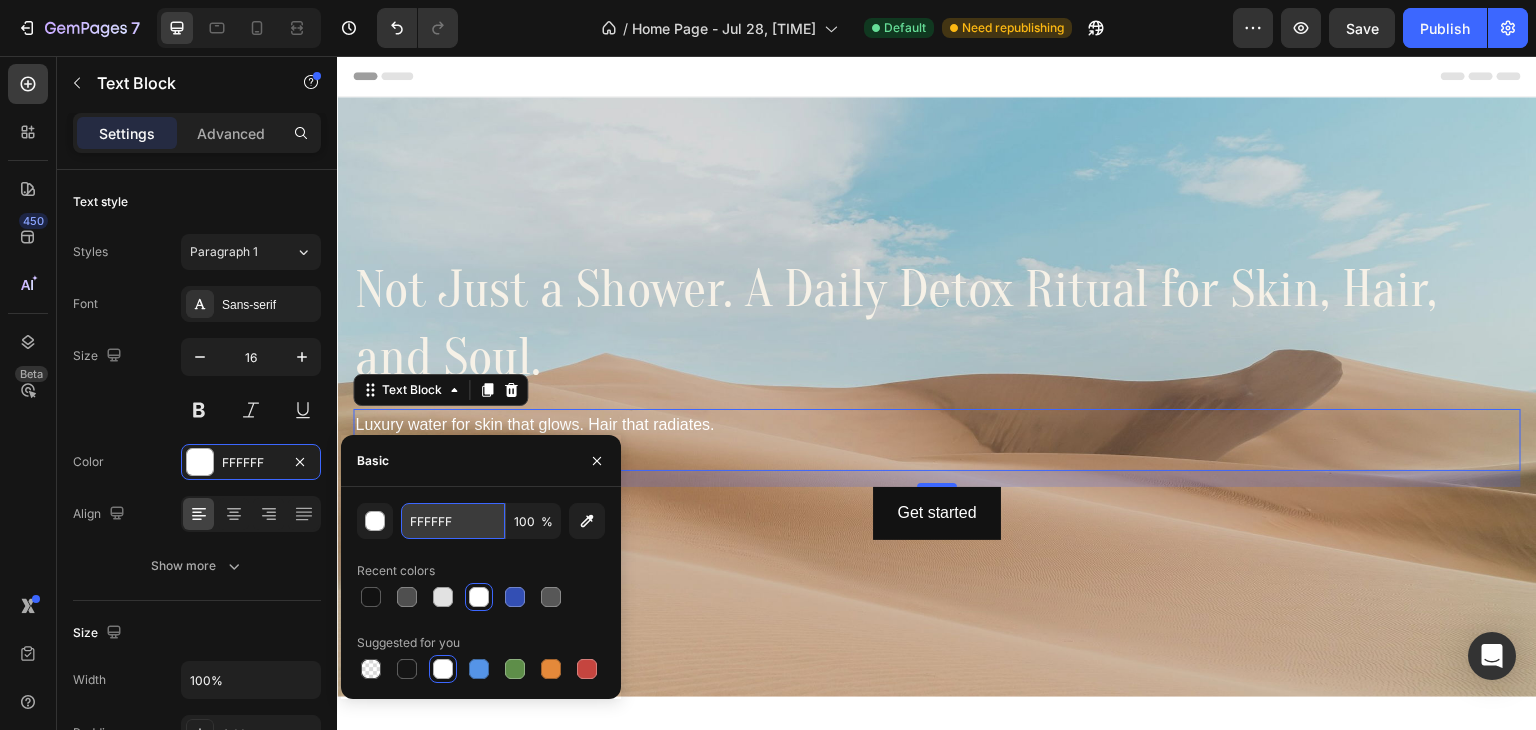 click on "FFFFFF" at bounding box center [453, 521] 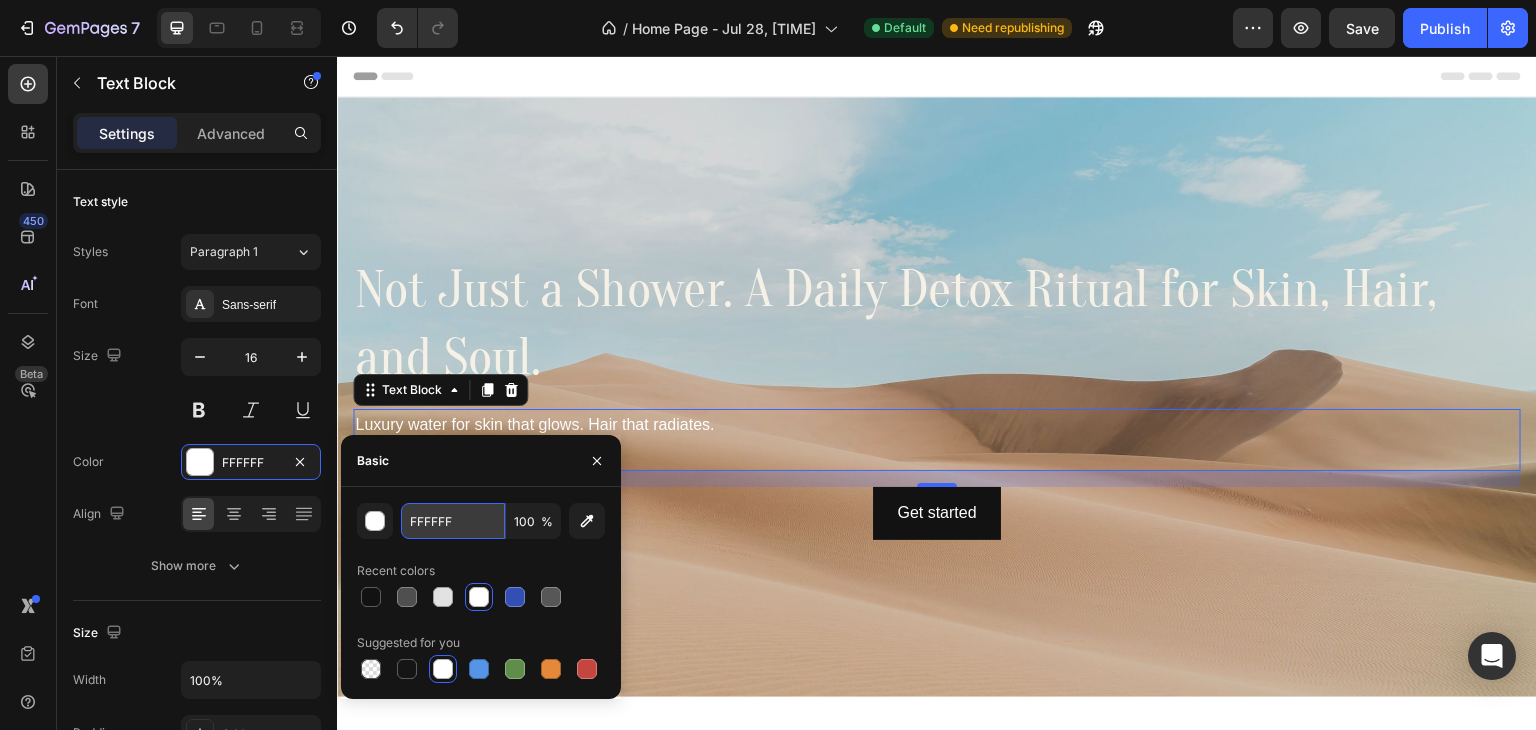 paste on "CBB79E" 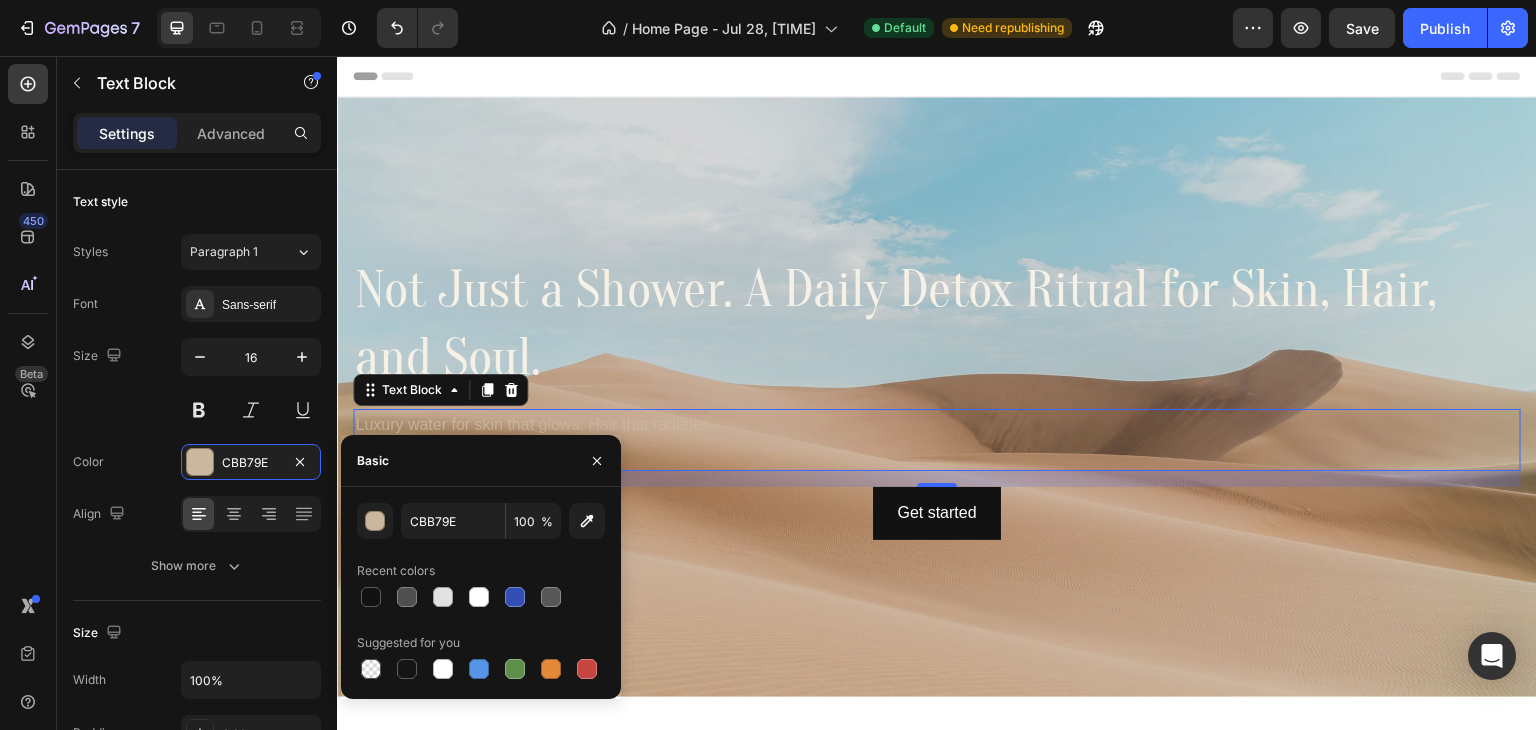 click at bounding box center (937, 397) 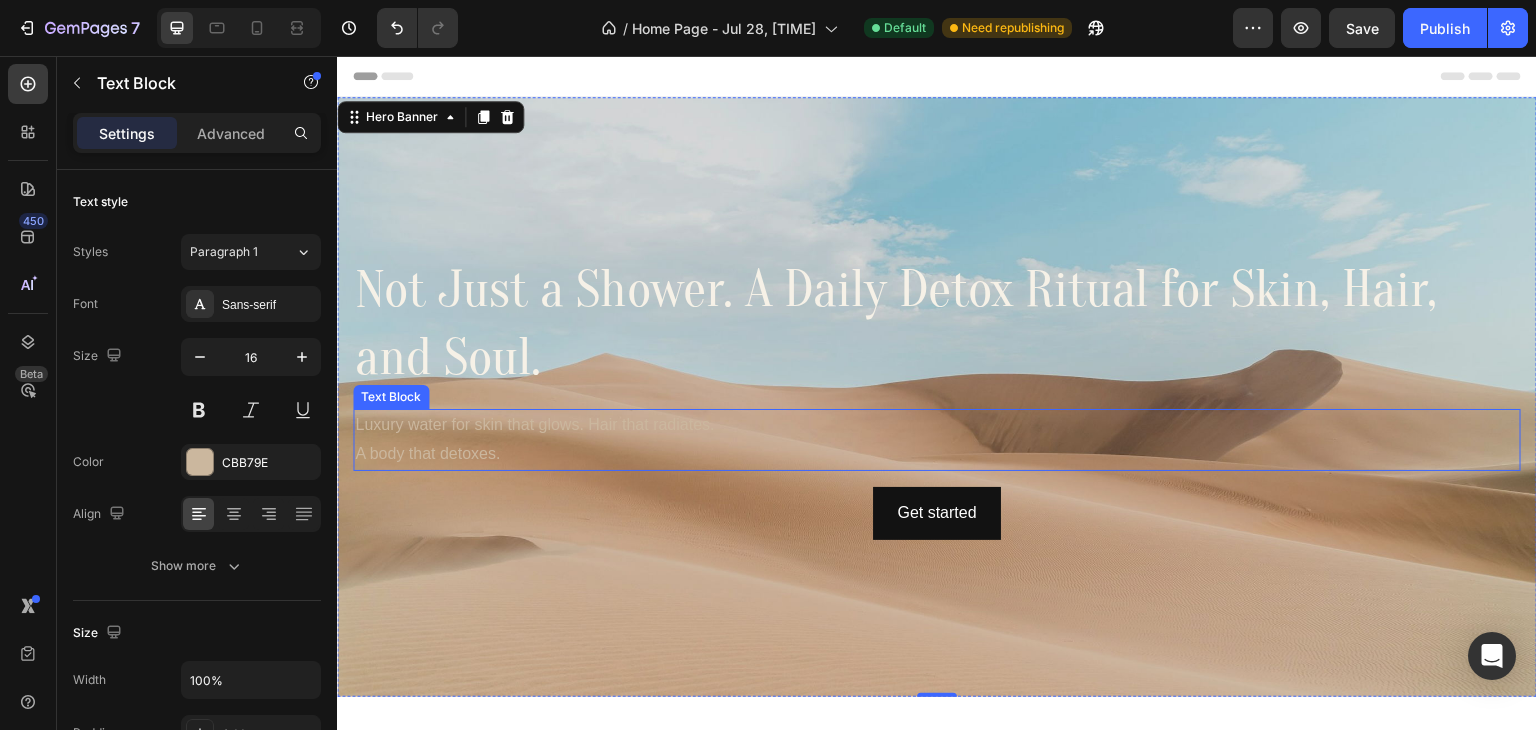 click on "Luxury water for skin that glows. Hair that radiates.  A body that detoxes." at bounding box center (937, 440) 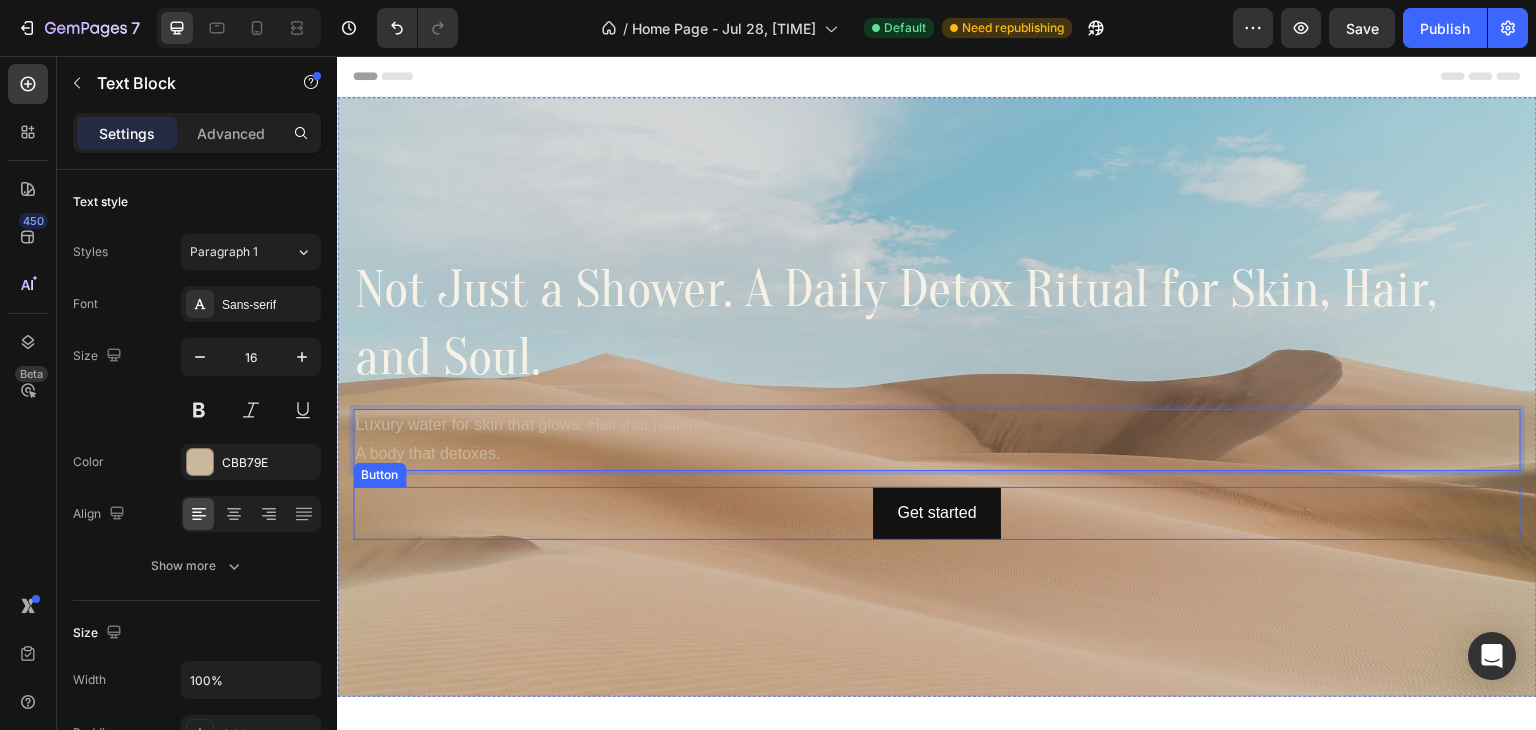 click on "Get started Button" at bounding box center (937, 513) 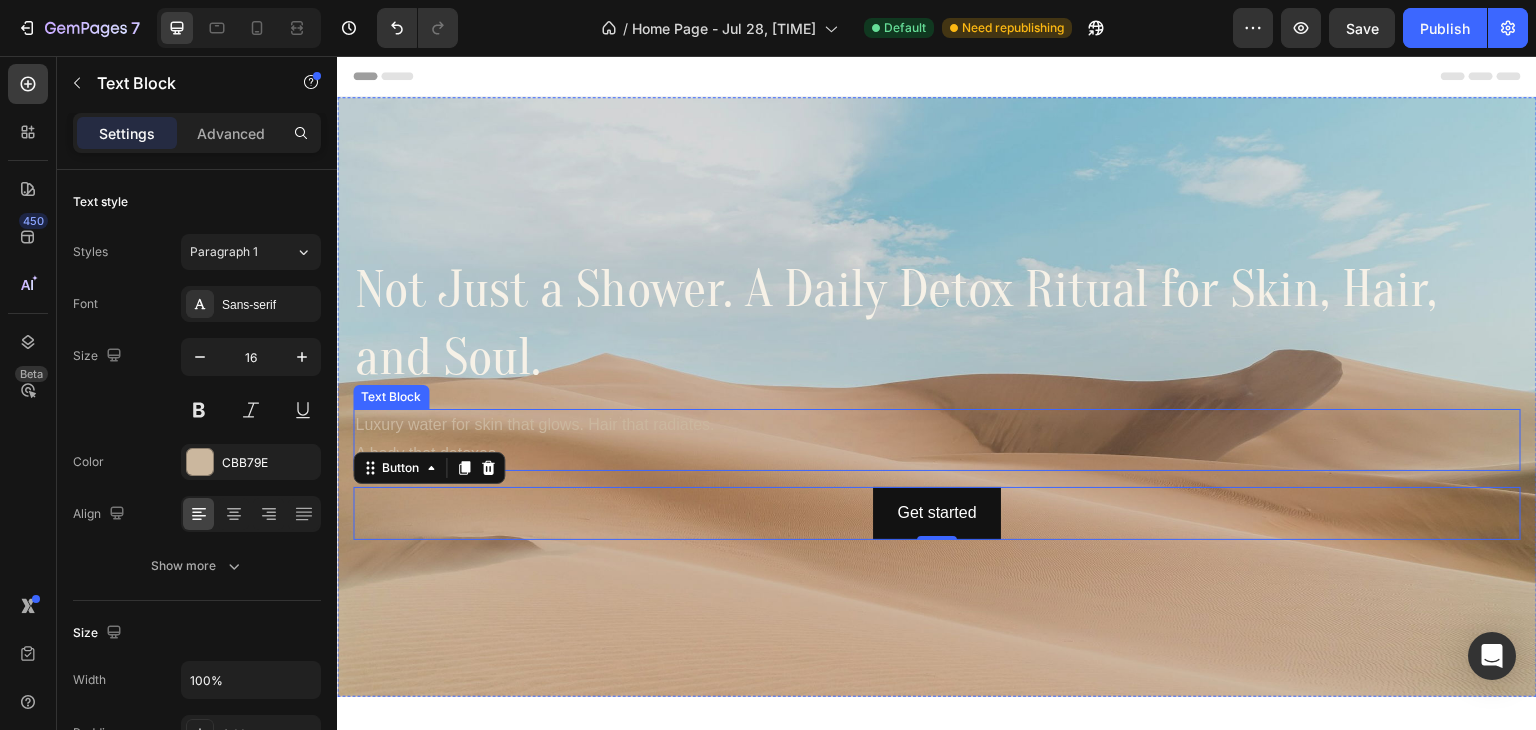 click on "Luxury water for skin that glows. Hair that radiates.  A body that detoxes." at bounding box center (937, 440) 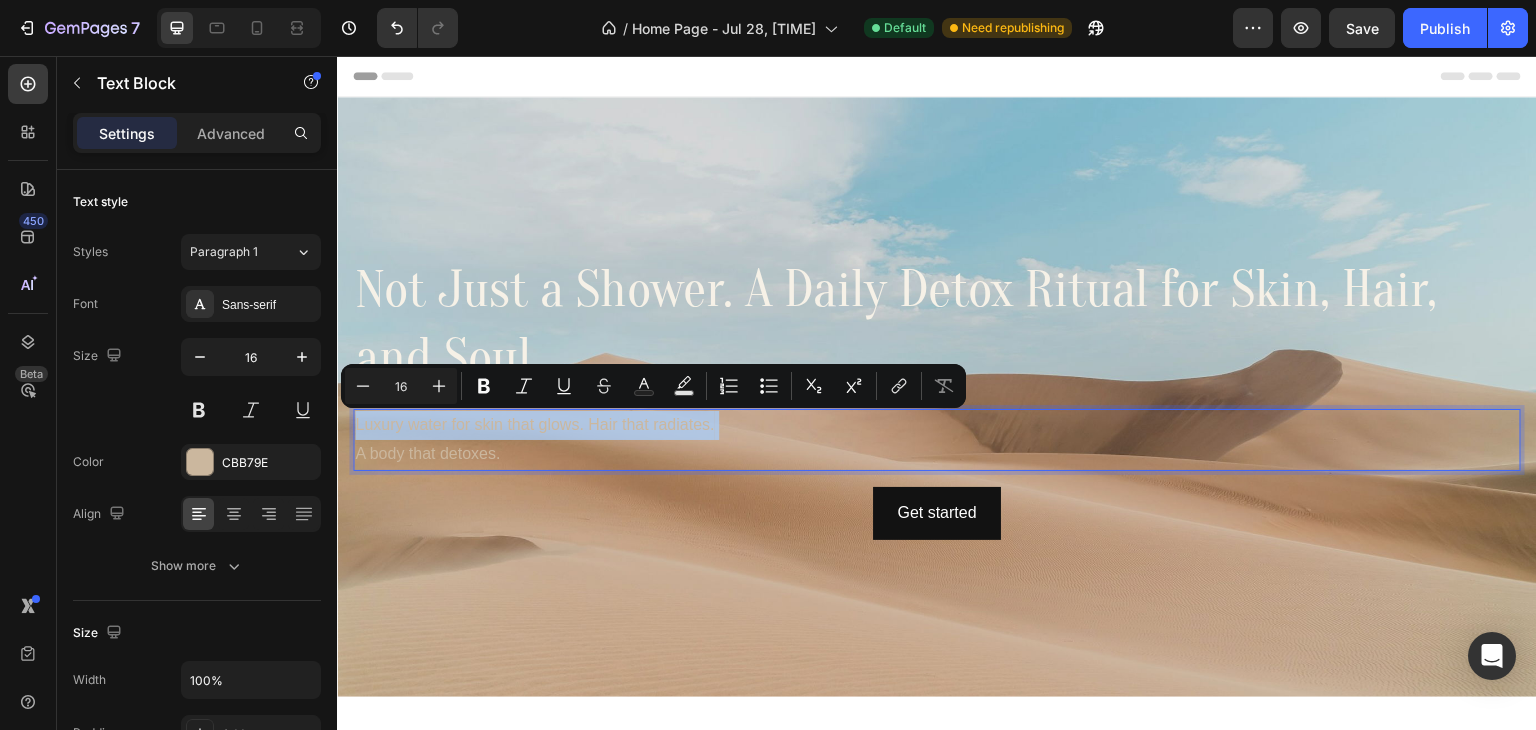 click on "Luxury water for skin that glows. Hair that radiates.  A body that detoxes." at bounding box center (937, 440) 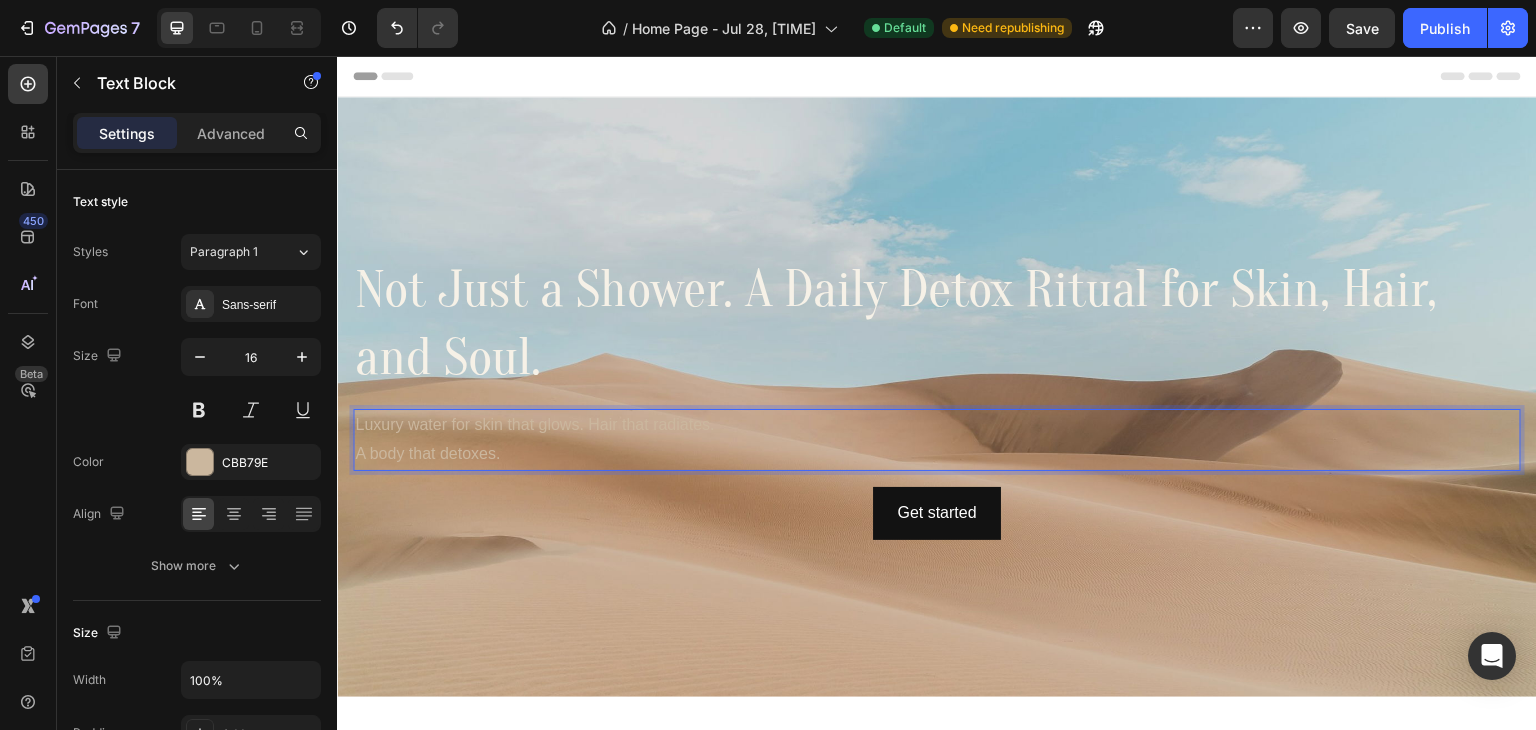click on "Luxury water for skin that glows. Hair that radiates.  A body that detoxes." at bounding box center (937, 440) 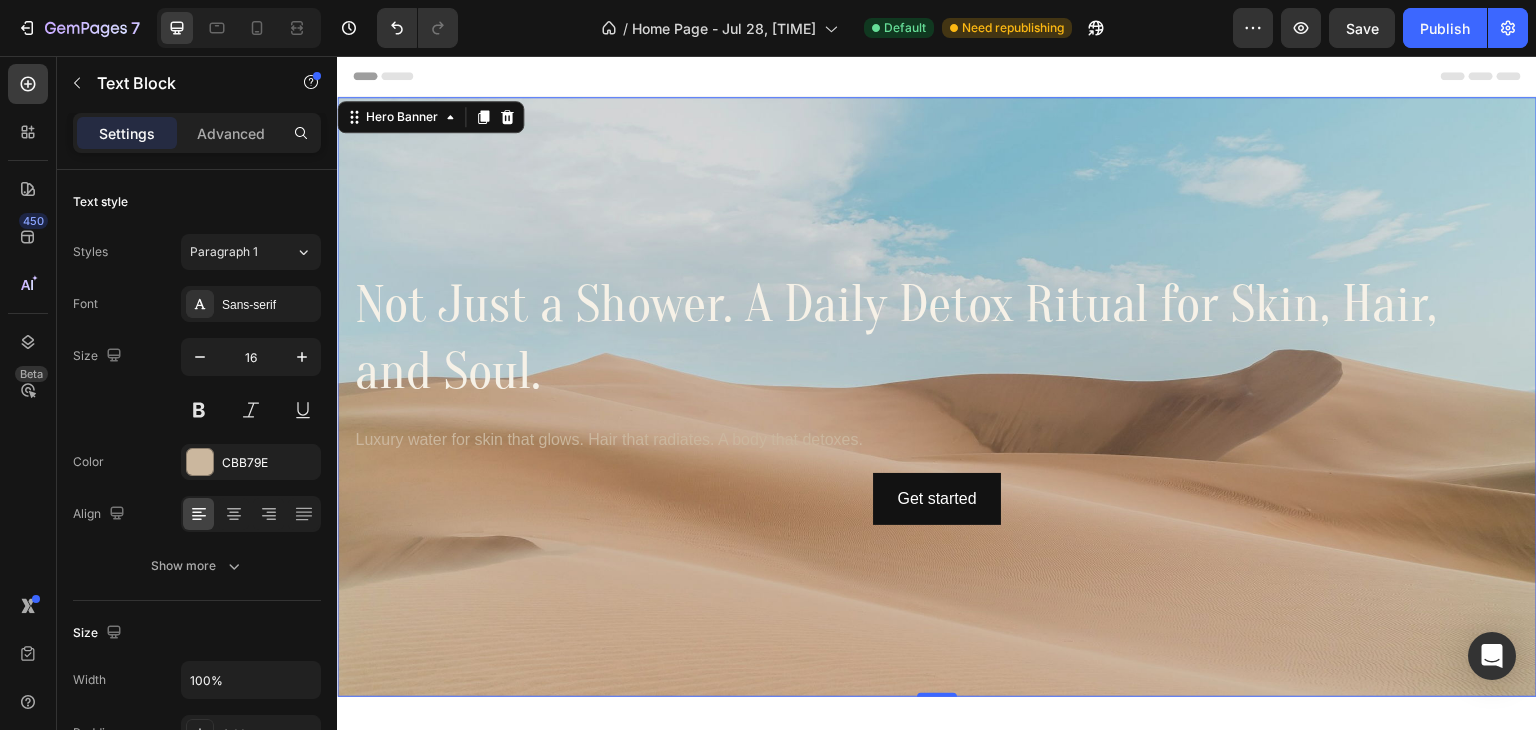 click at bounding box center (937, 397) 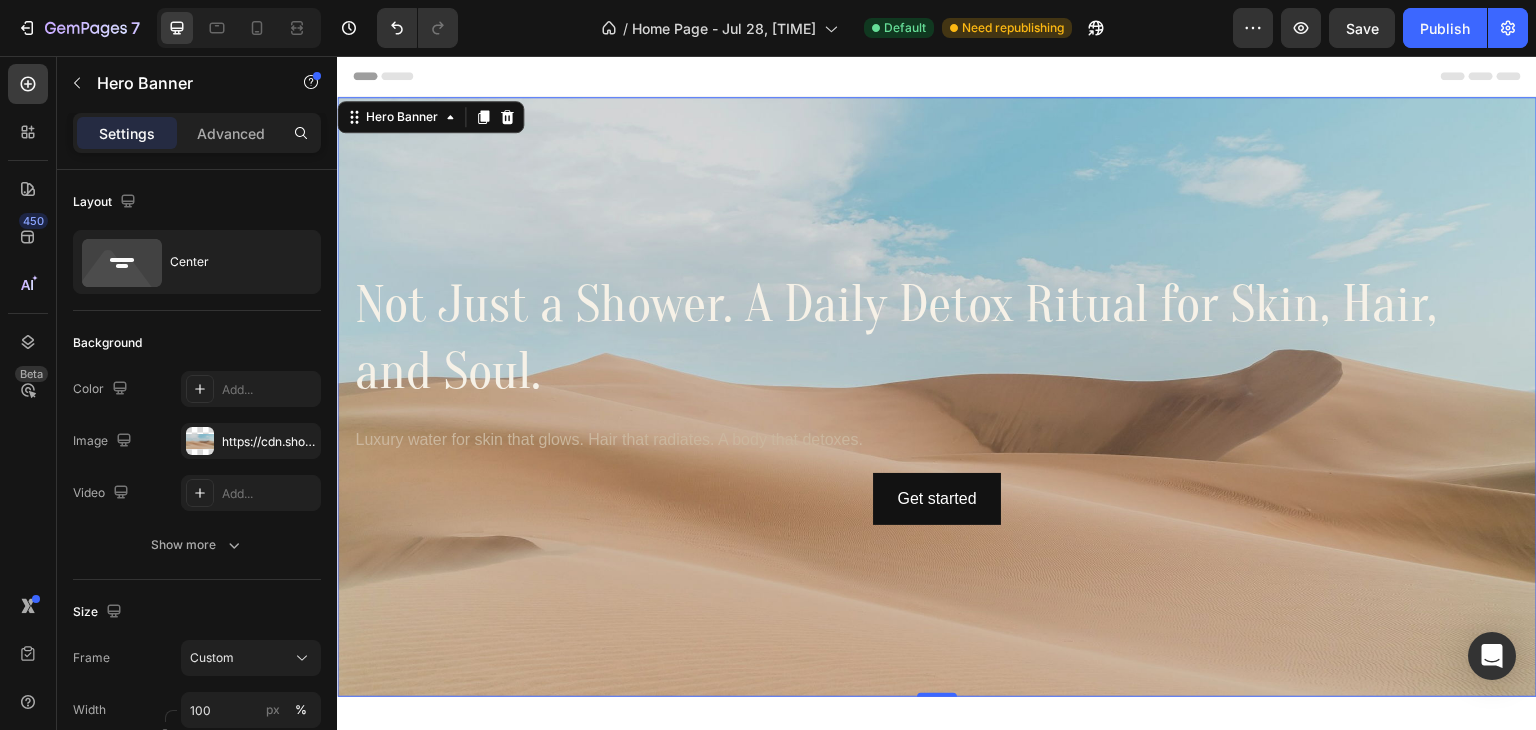 click on "Not Just a Shower. A Daily Detox Ritual for Skin, Hair, and Soul. Heading Luxury water for skin that glows. Hair that radiates. A body that detoxes. Text Block Get started Button" at bounding box center [937, 397] 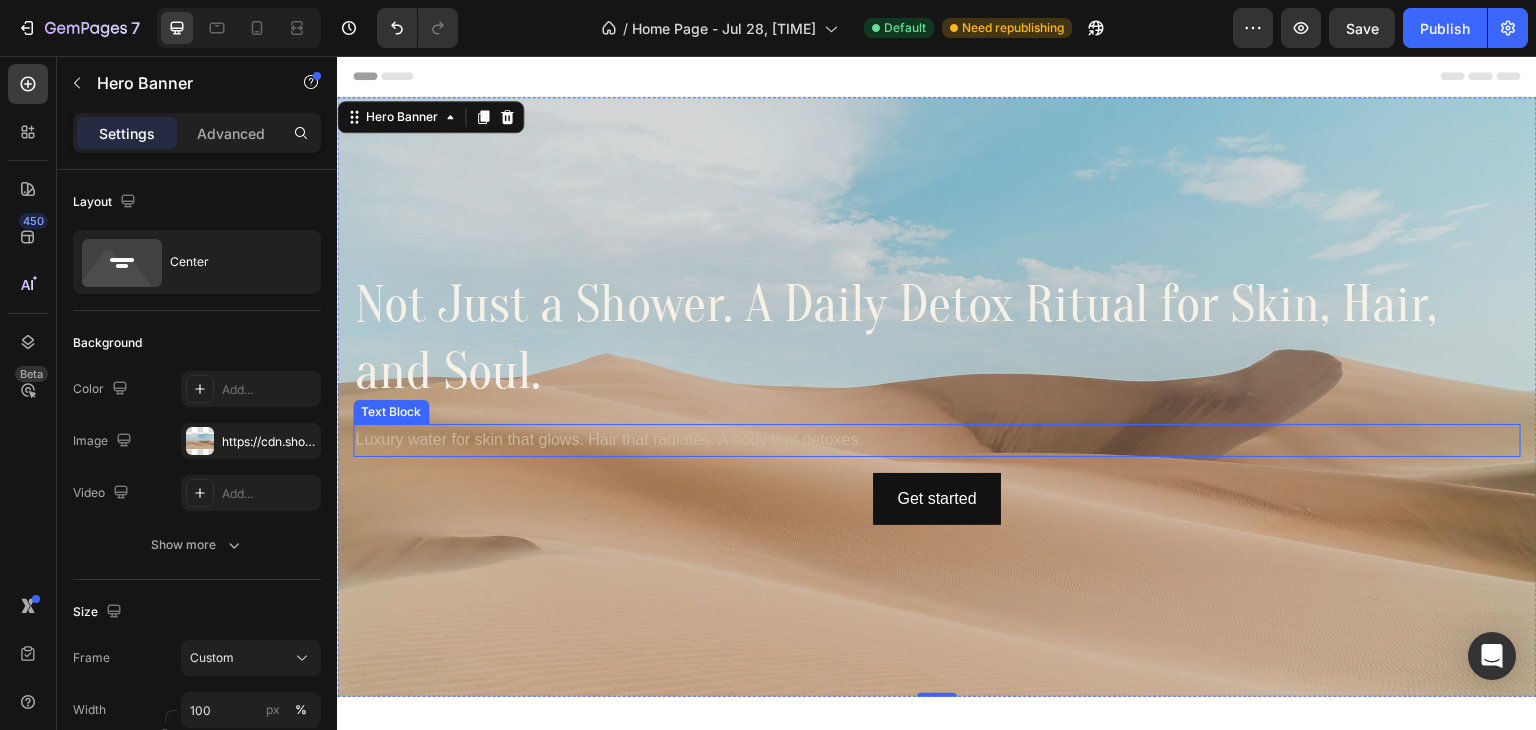 click on "Luxury water for skin that glows. Hair that radiates. A body that detoxes." at bounding box center (937, 440) 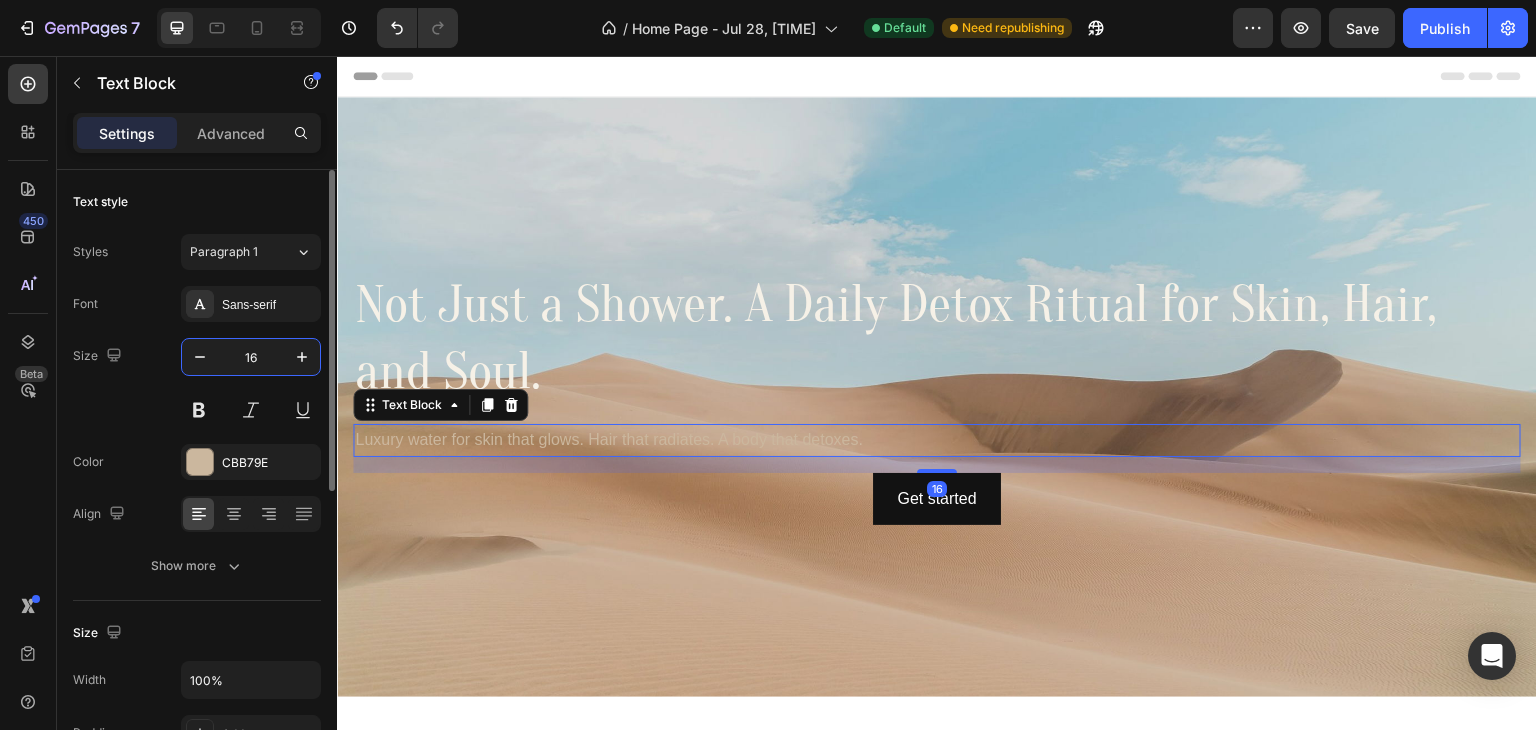 click on "16" at bounding box center [251, 357] 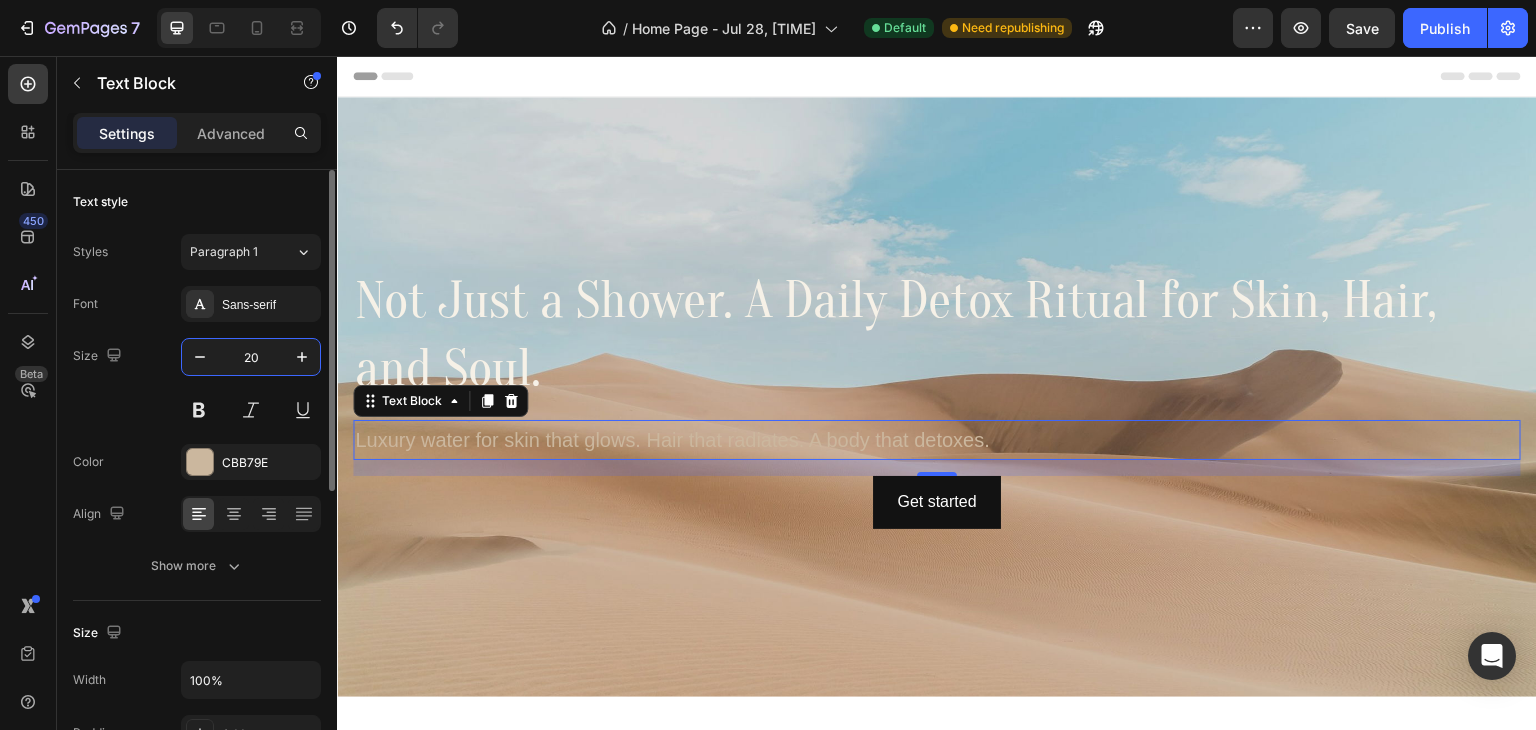 type on "20" 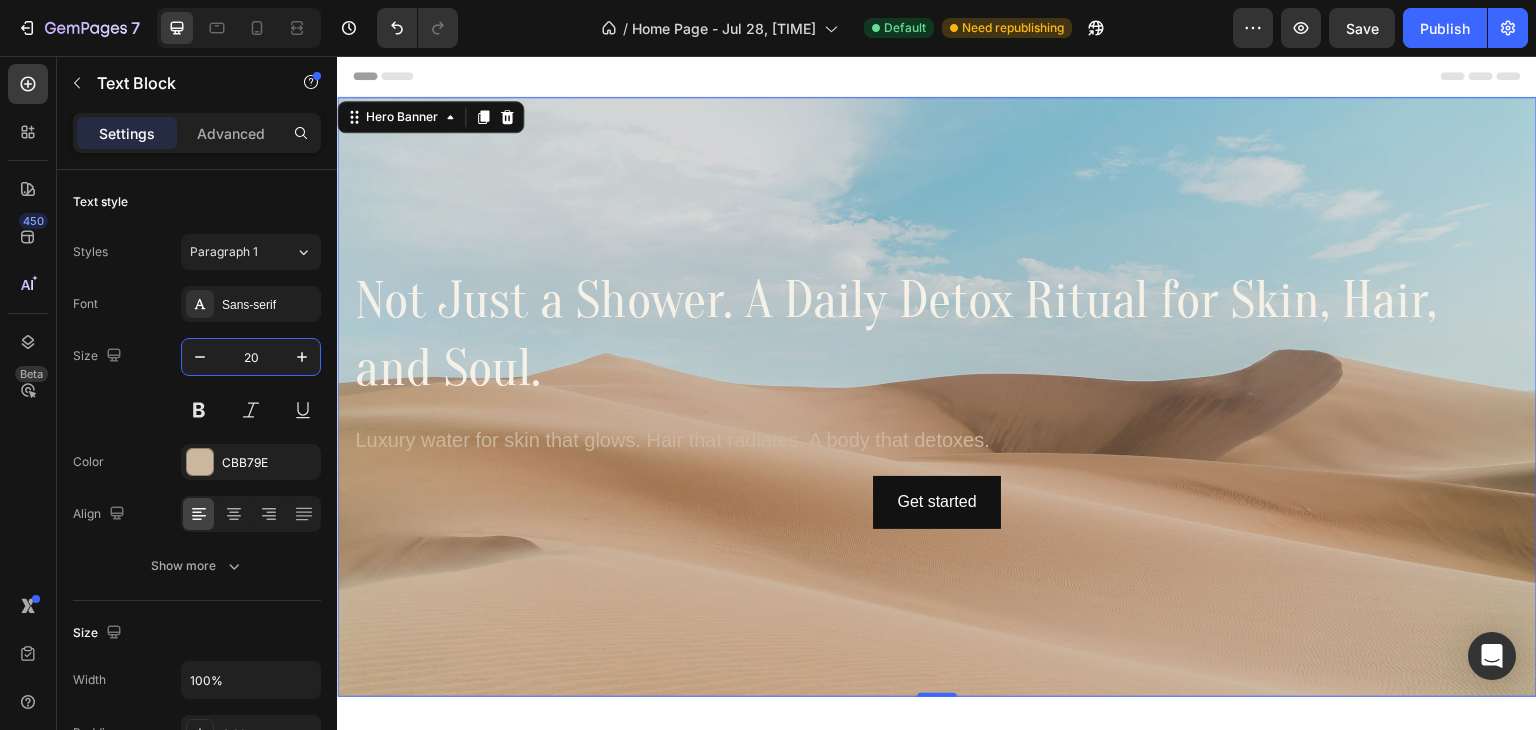 click at bounding box center [937, 397] 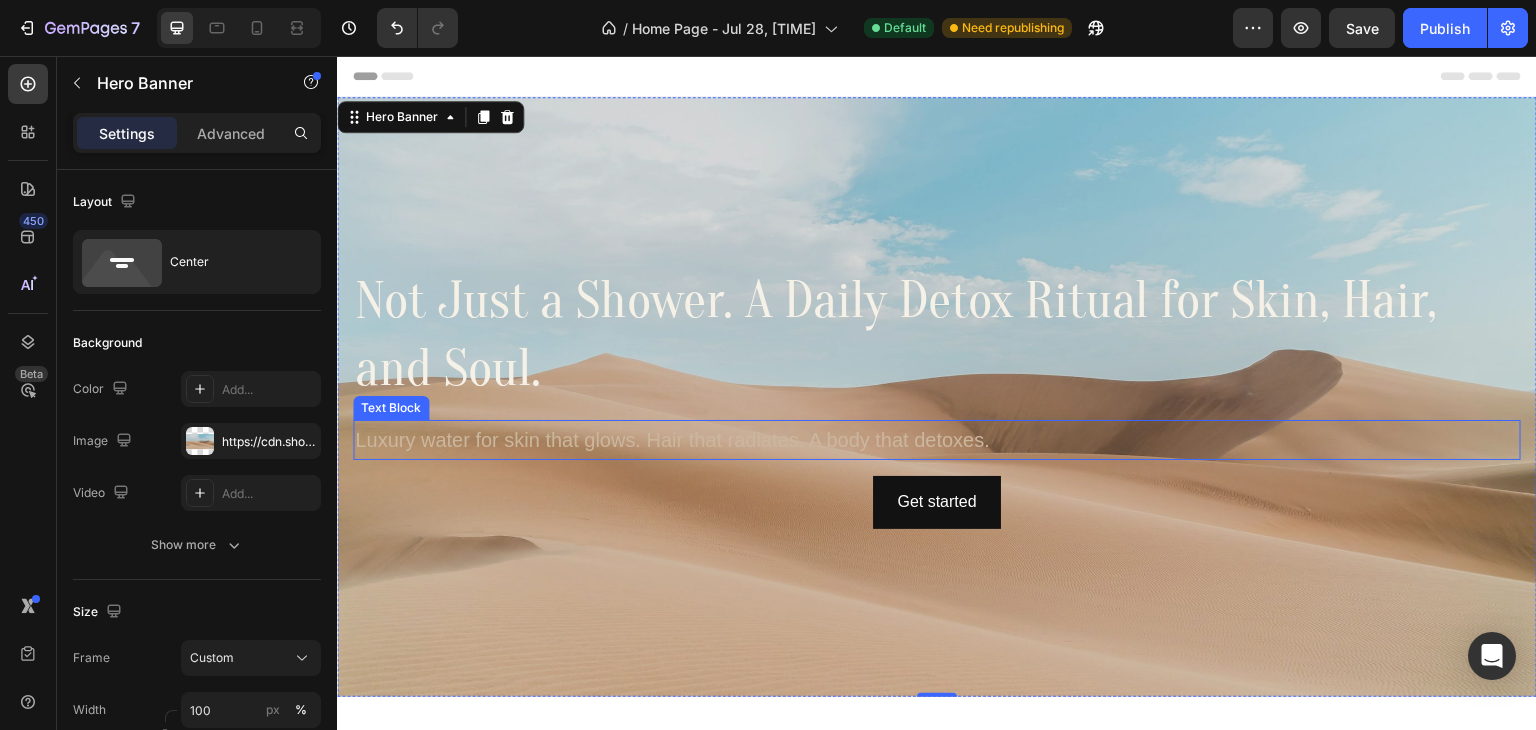 click on "Luxury water for skin that glows. Hair that radiates. A body that detoxes." at bounding box center [937, 440] 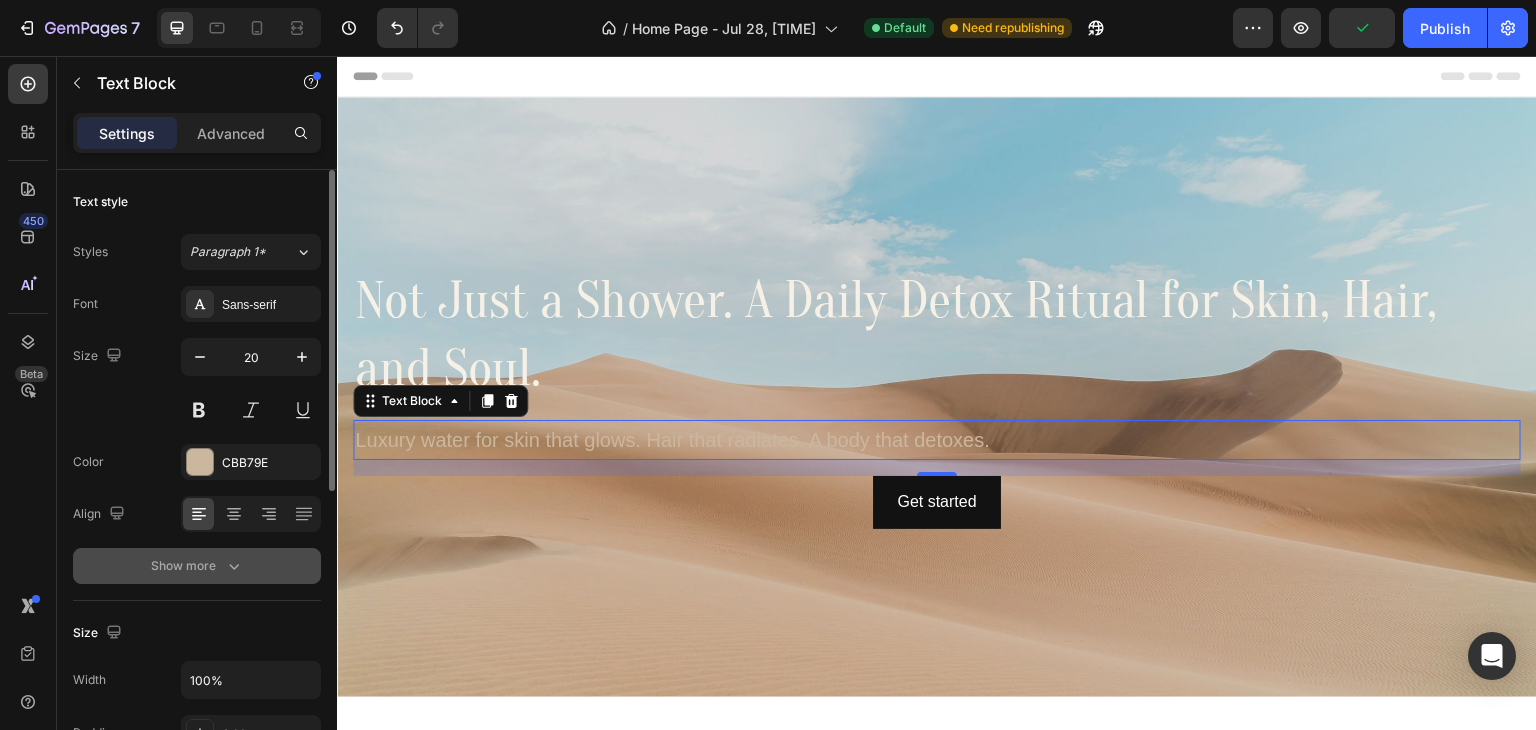 click on "Show more" at bounding box center (197, 566) 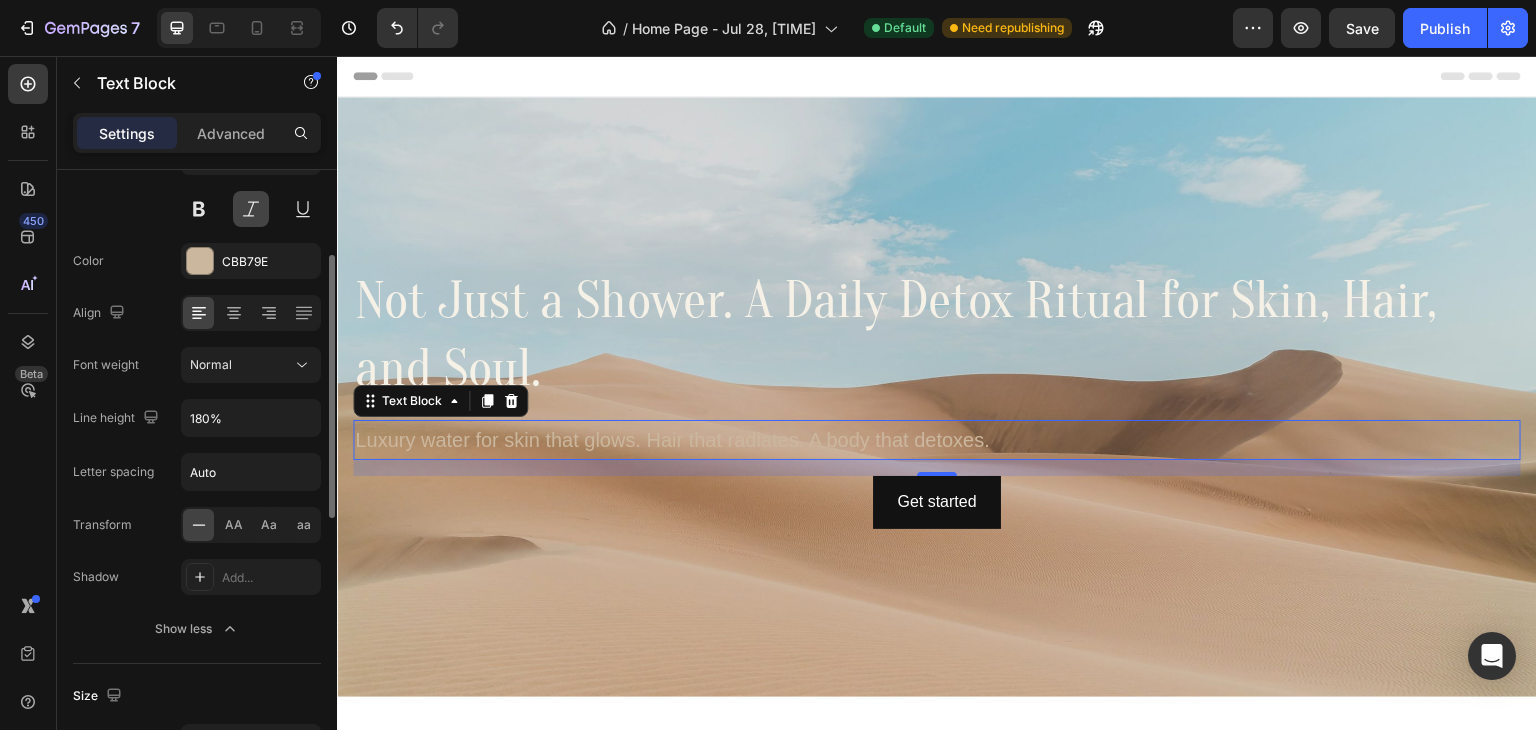 scroll, scrollTop: 0, scrollLeft: 0, axis: both 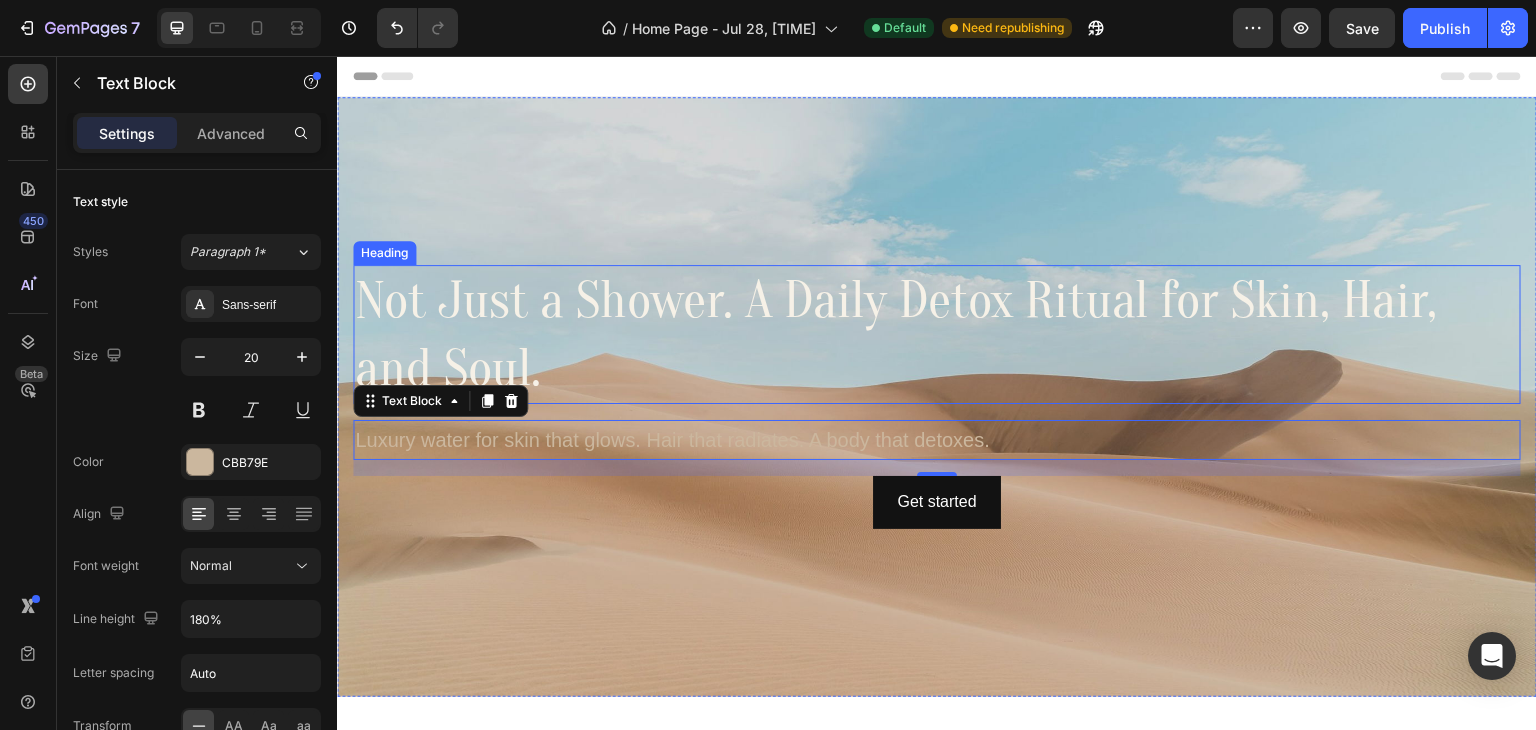type 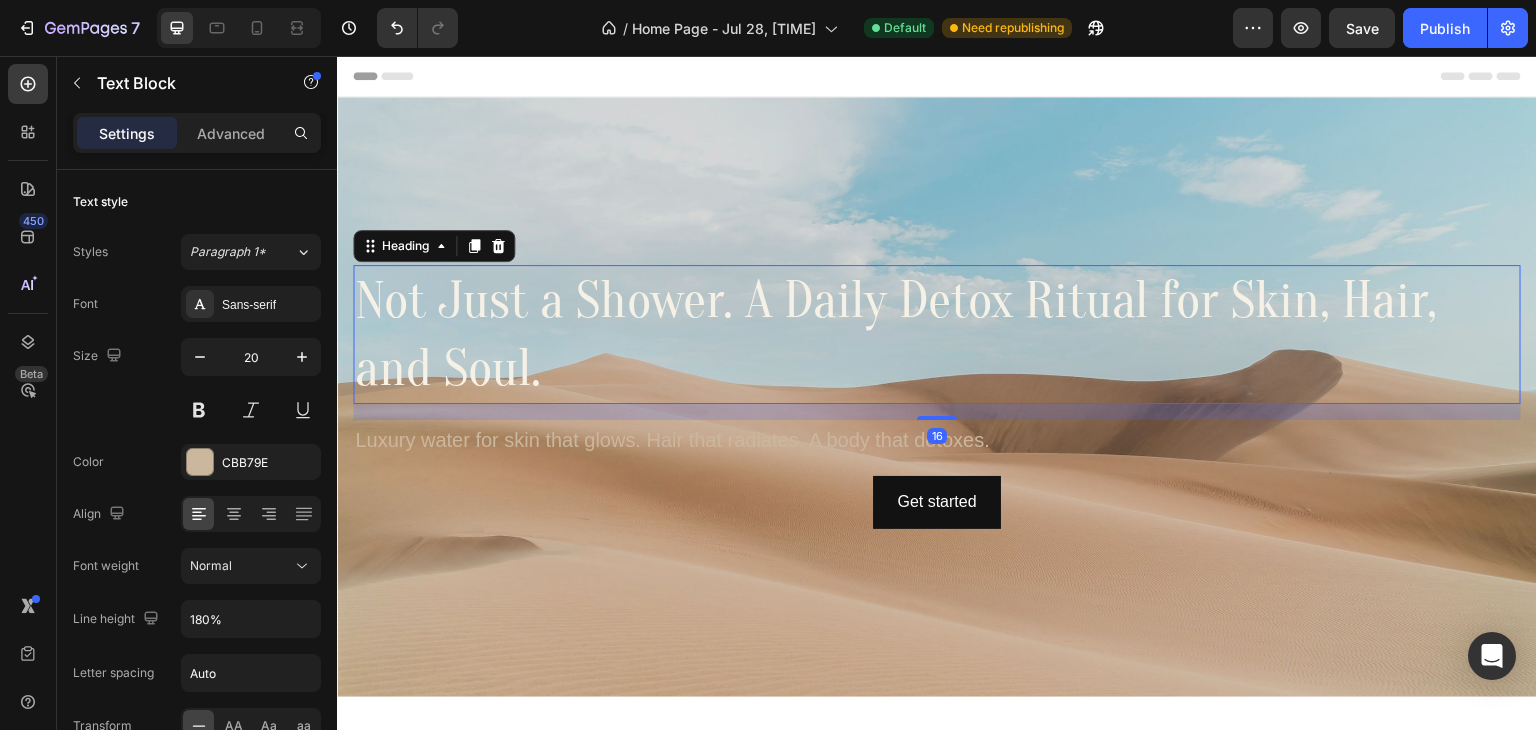 click on "Not Just a Shower. A Daily Detox Ritual for Skin, Hair, and Soul." at bounding box center (937, 334) 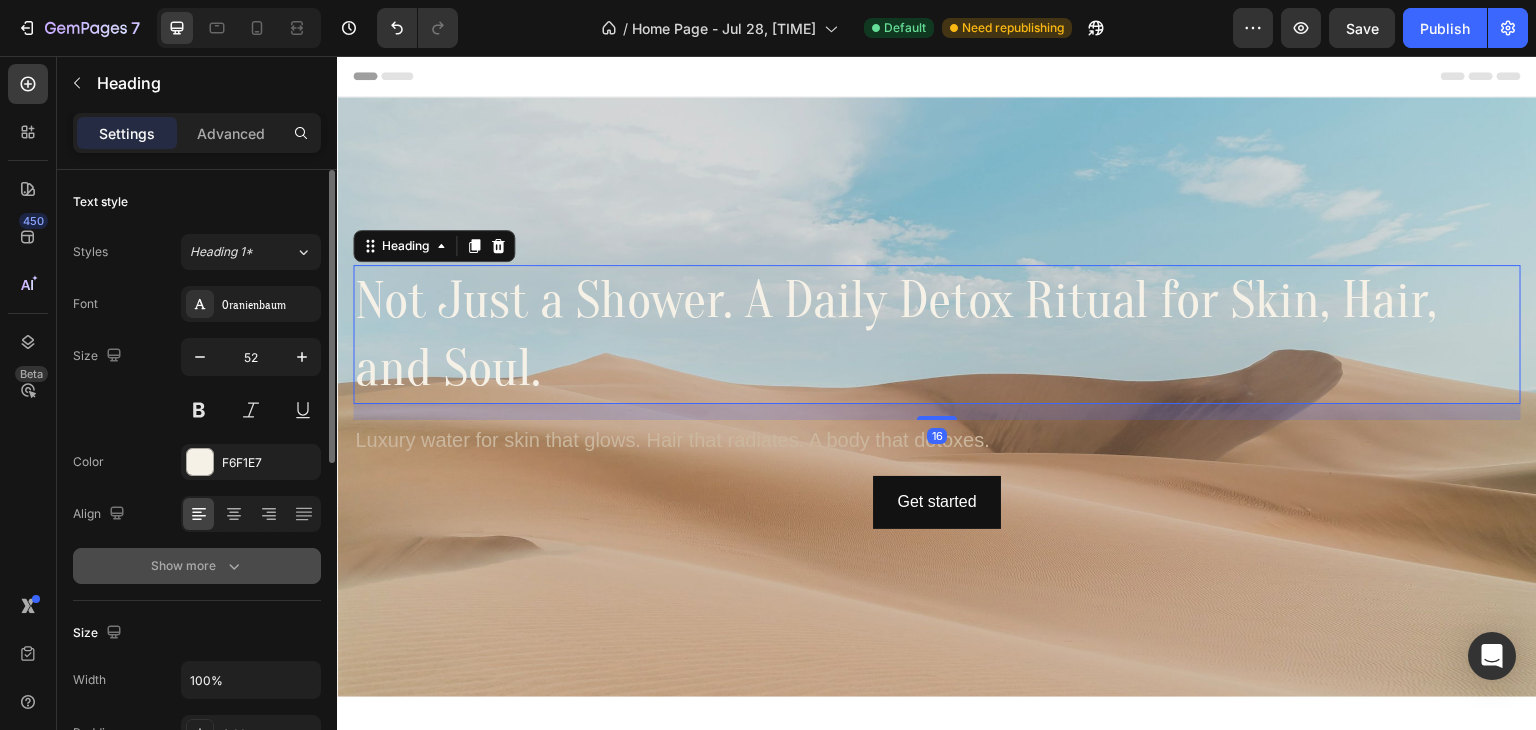 scroll, scrollTop: 33, scrollLeft: 0, axis: vertical 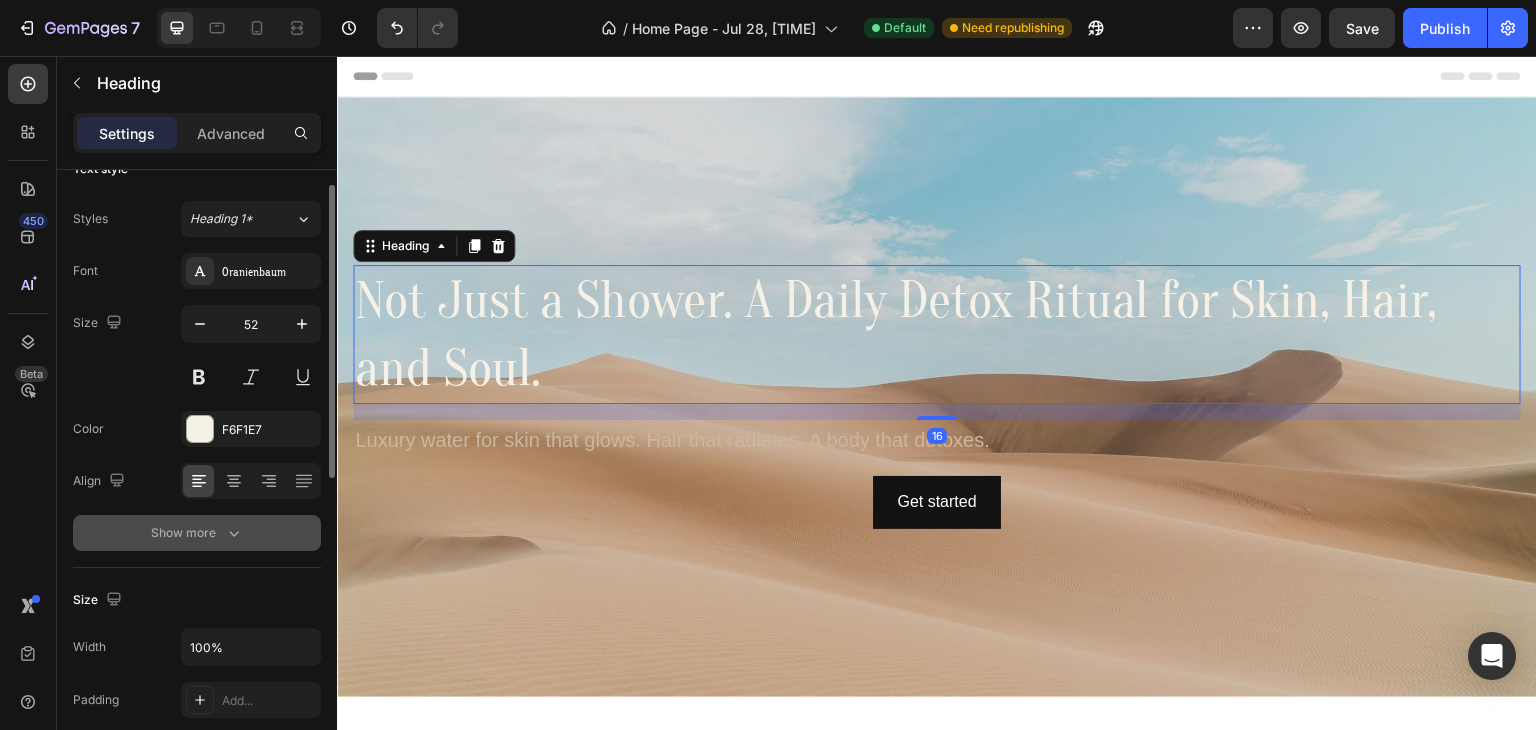 click on "Show more" at bounding box center (197, 533) 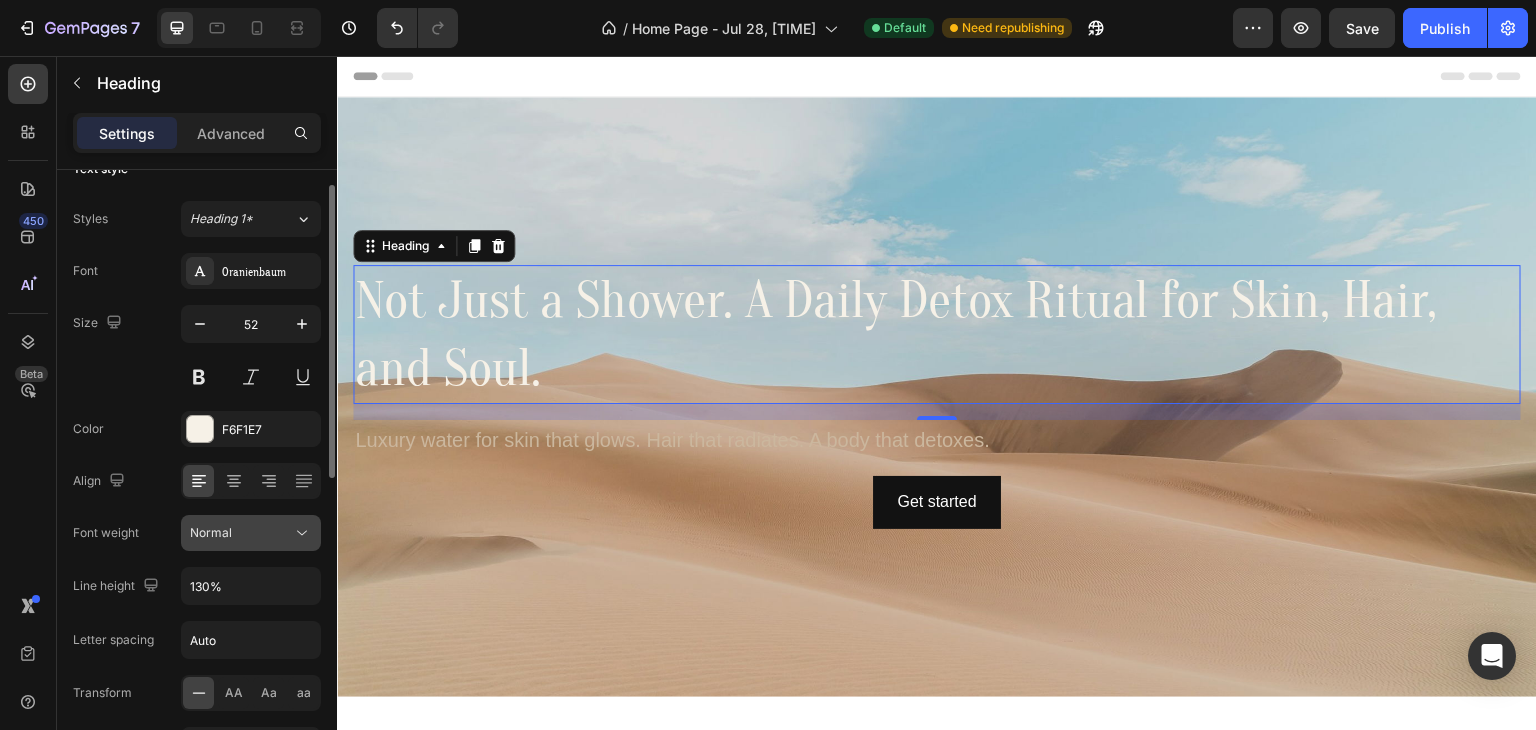 click on "Normal" at bounding box center [241, 533] 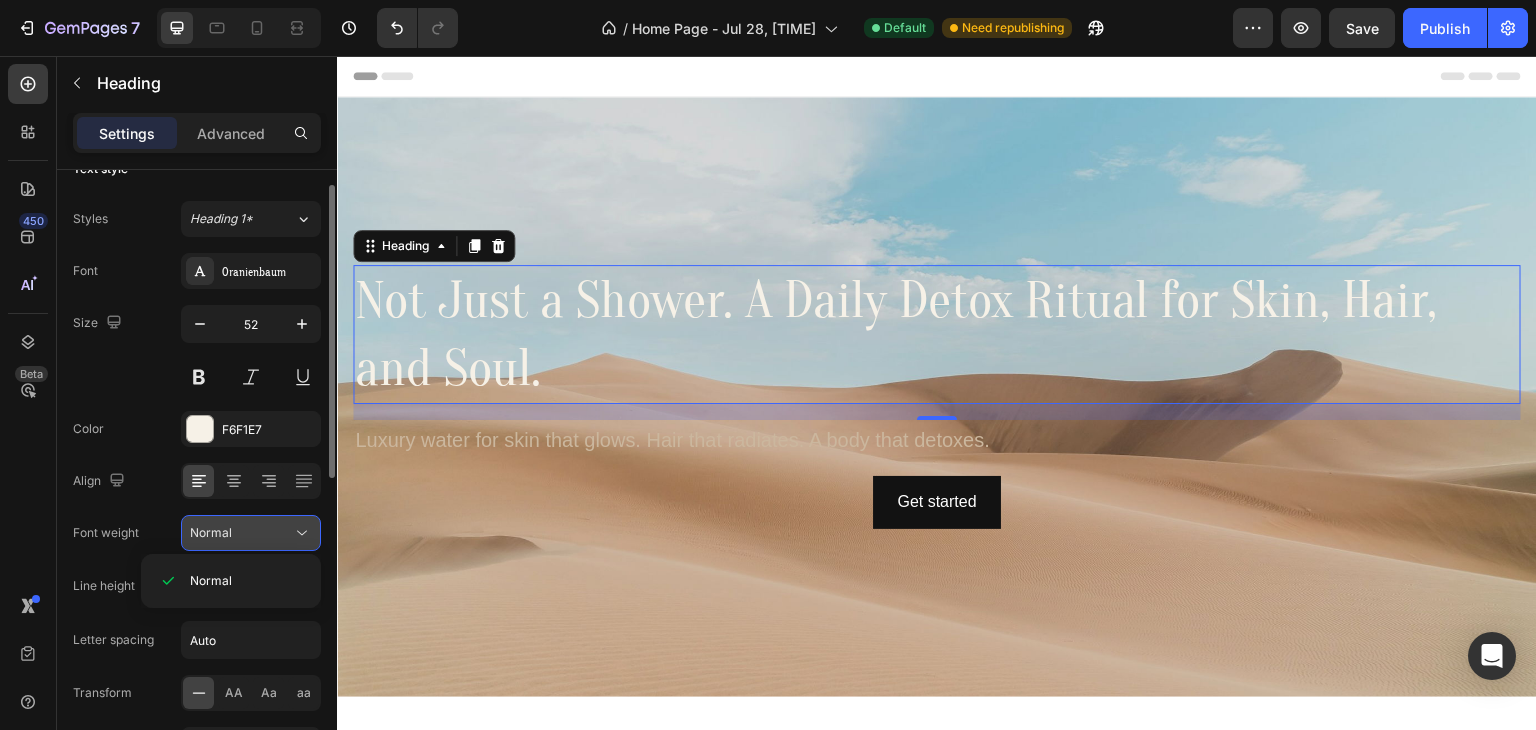 click on "Normal" at bounding box center (241, 533) 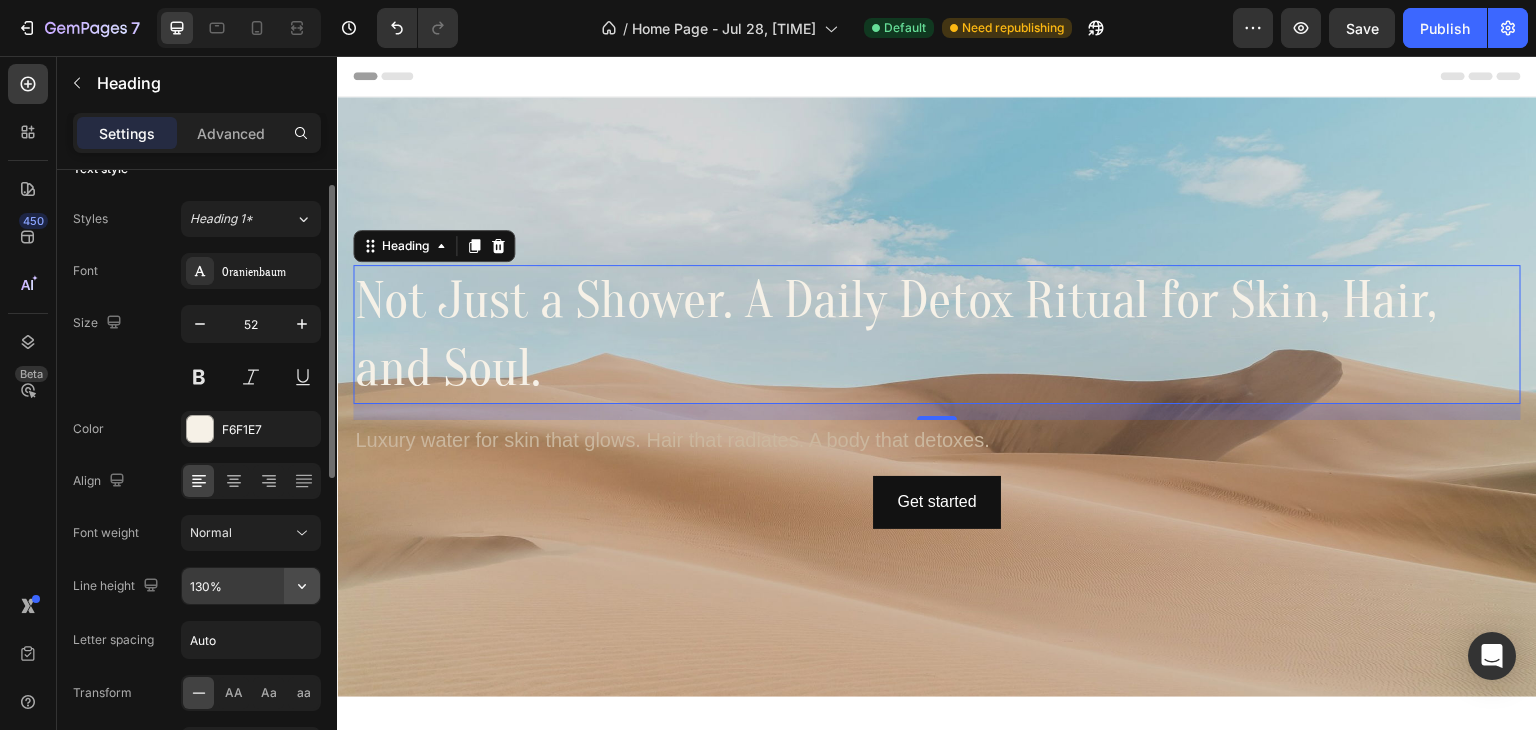 click 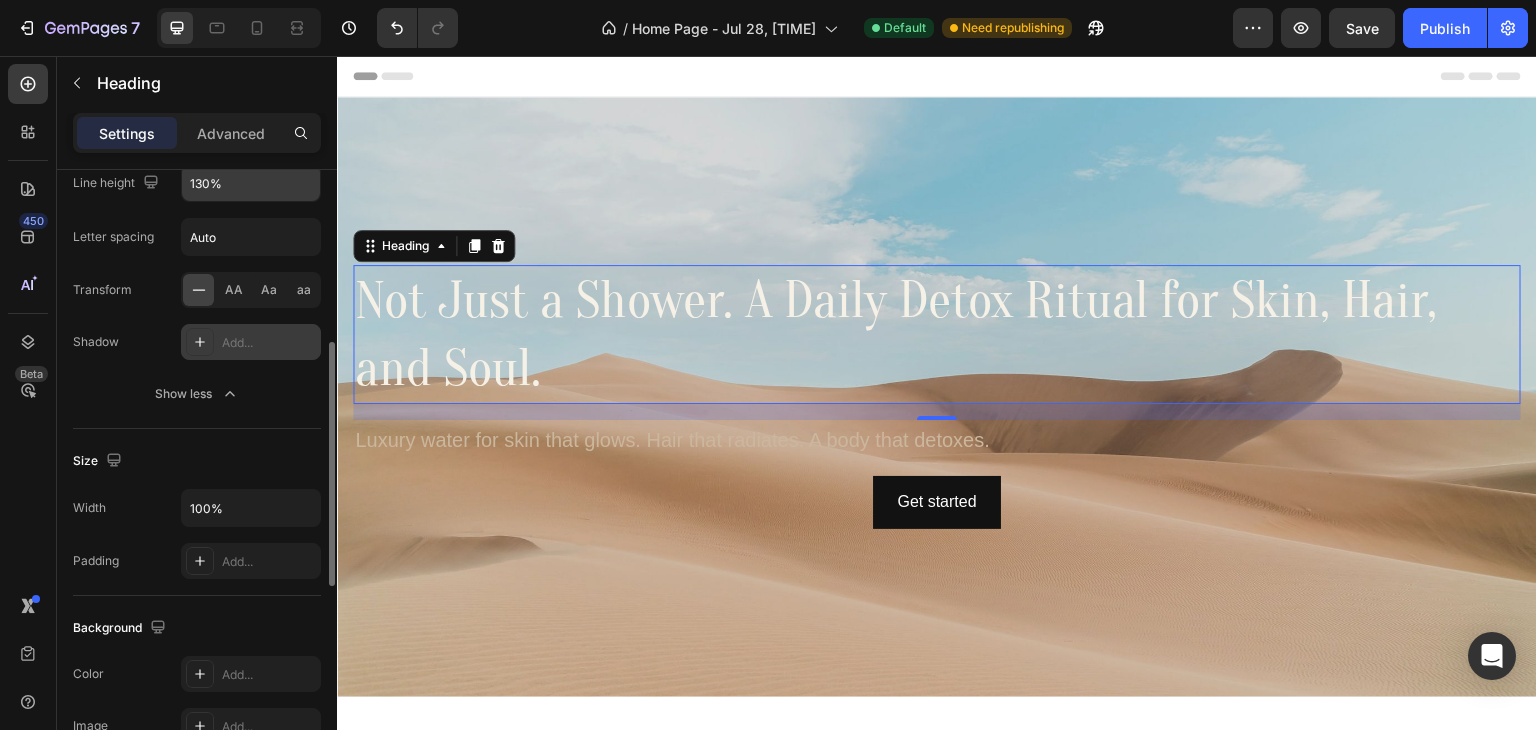 scroll, scrollTop: 470, scrollLeft: 0, axis: vertical 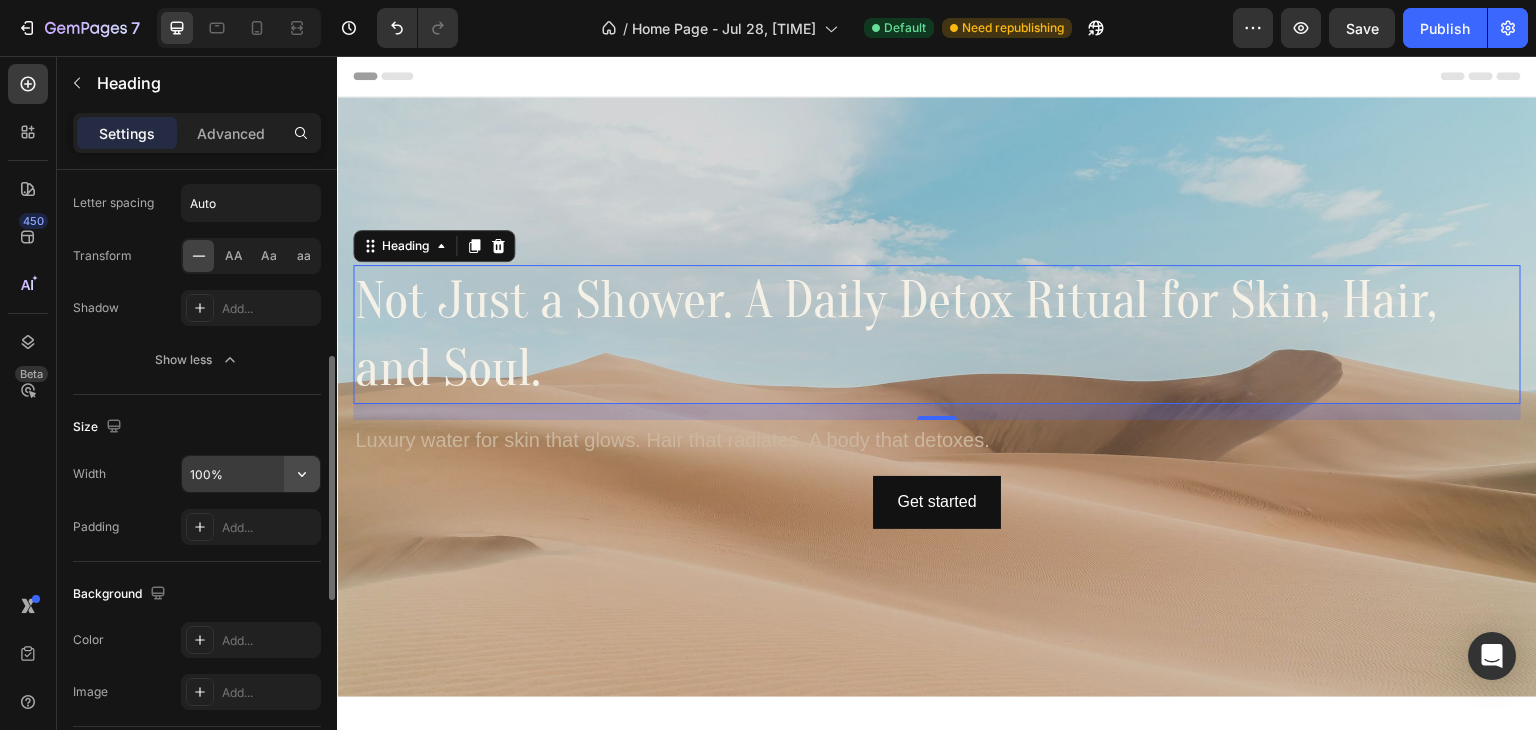 click 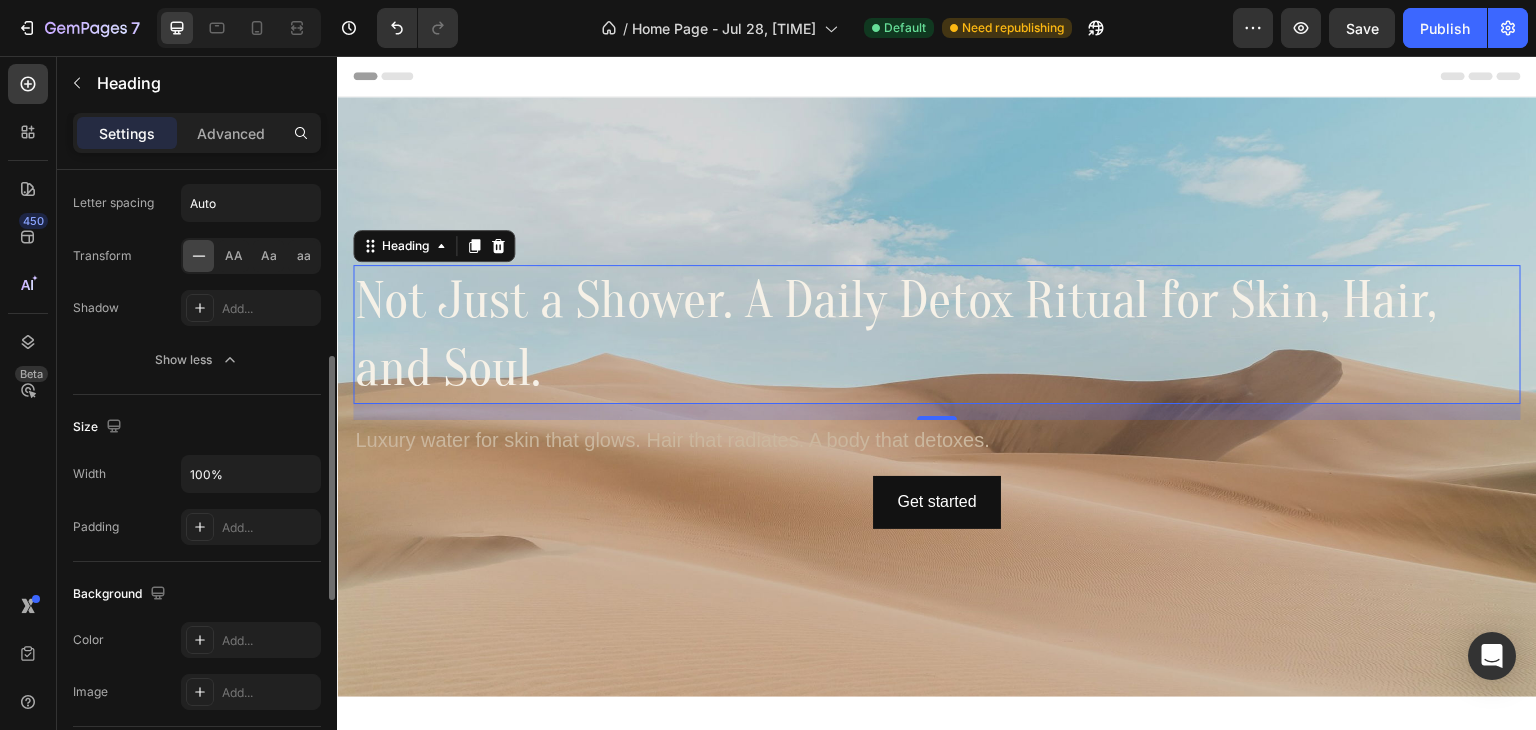 click on "Size Width 100% Padding Add..." 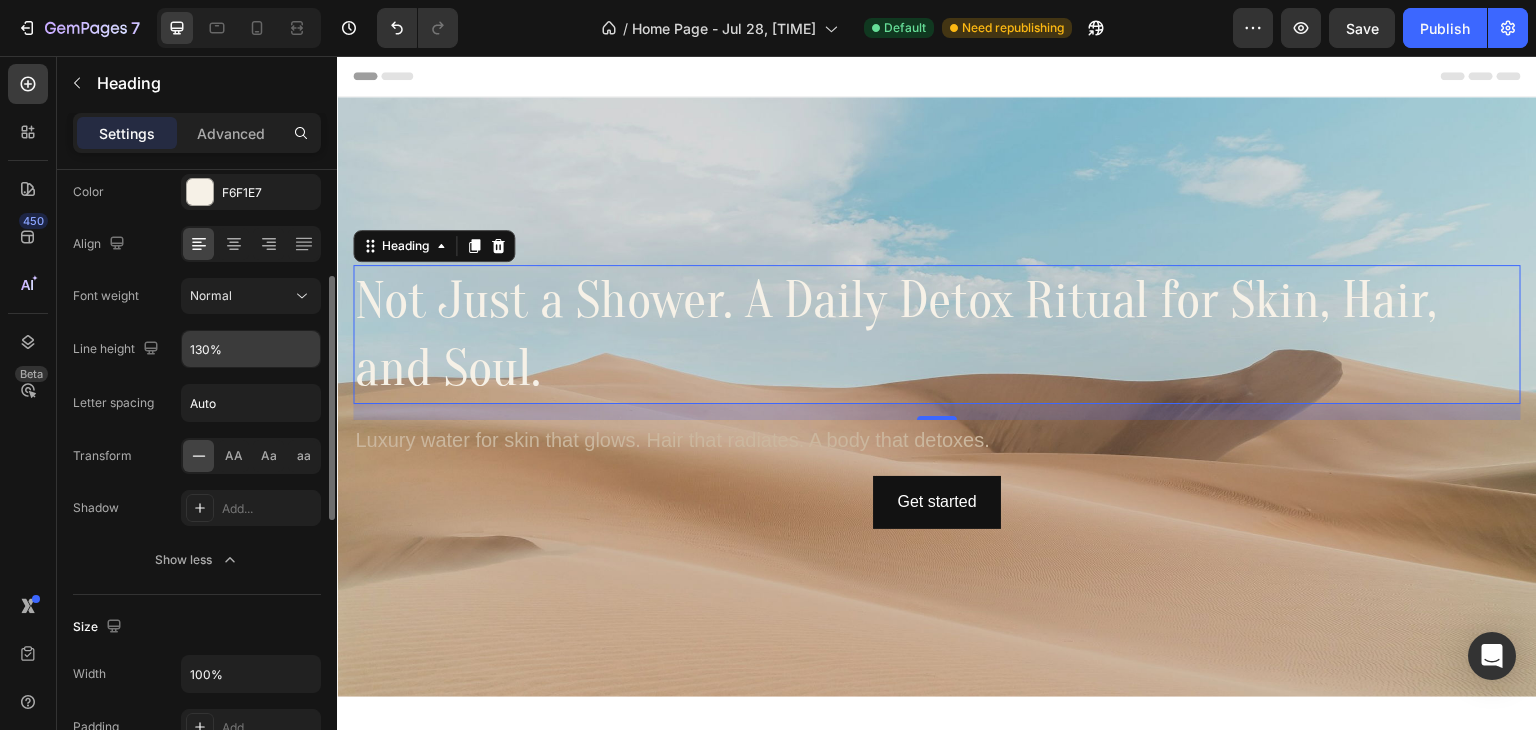 scroll, scrollTop: 102, scrollLeft: 0, axis: vertical 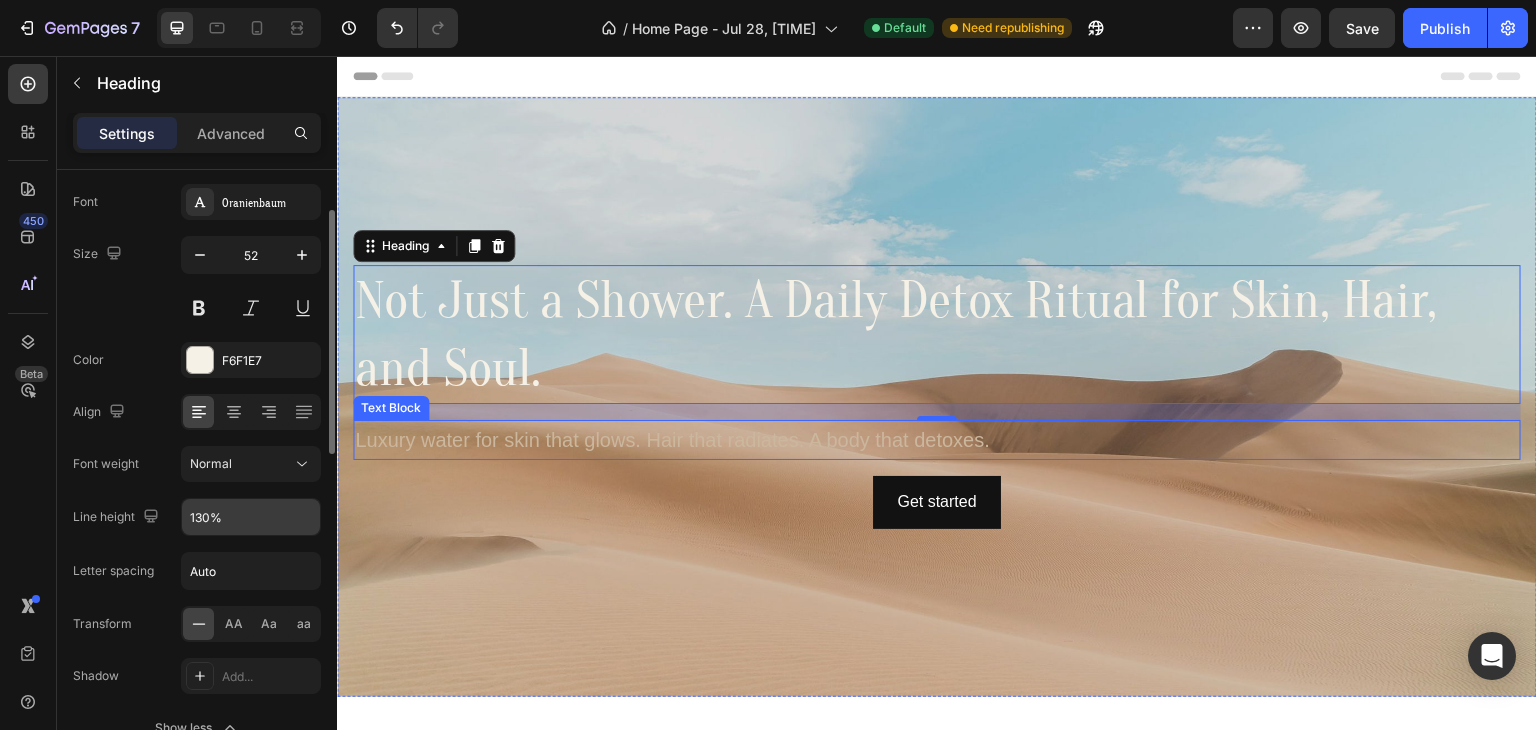 click on "Luxury water for skin that glows. Hair that radiates. A body that detoxes." at bounding box center [937, 440] 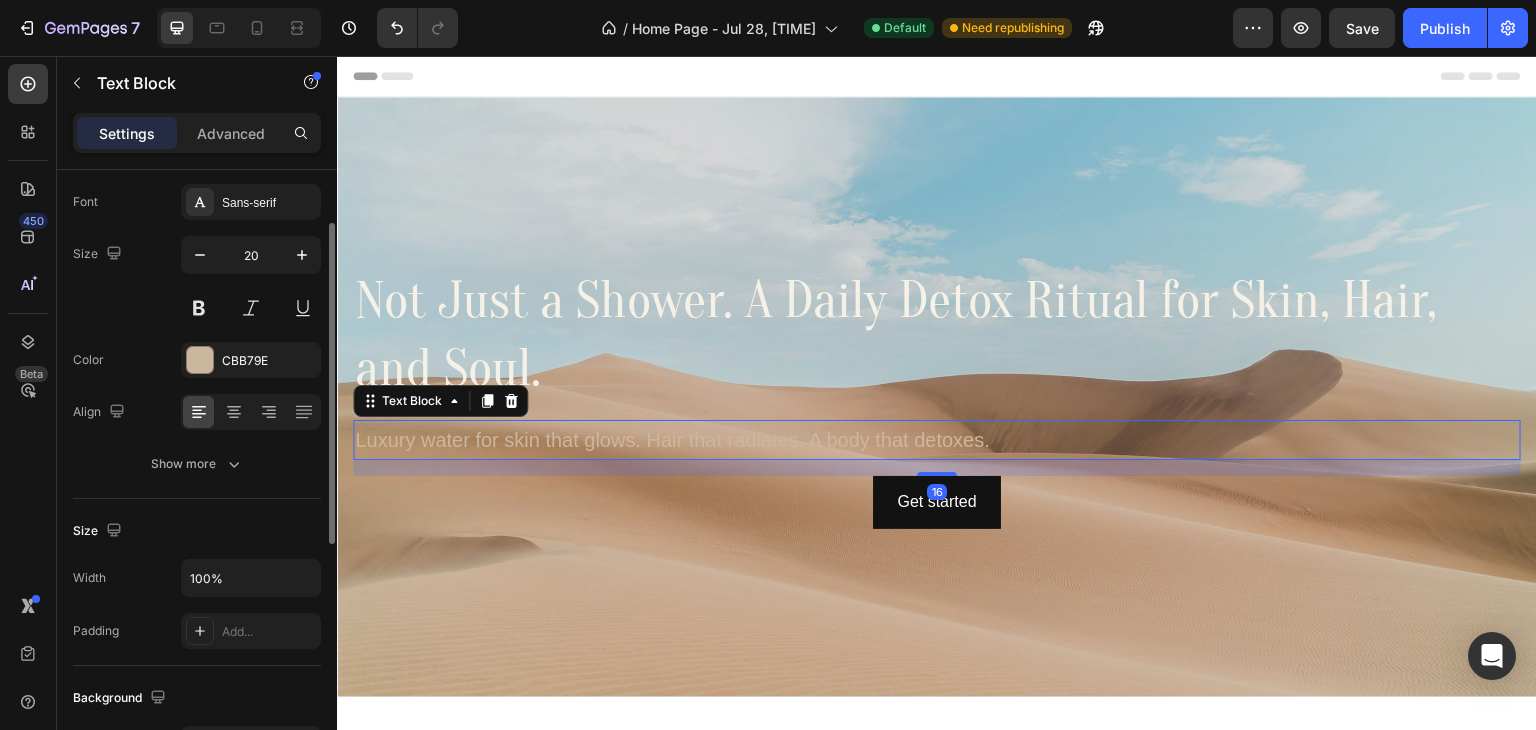 scroll, scrollTop: 0, scrollLeft: 0, axis: both 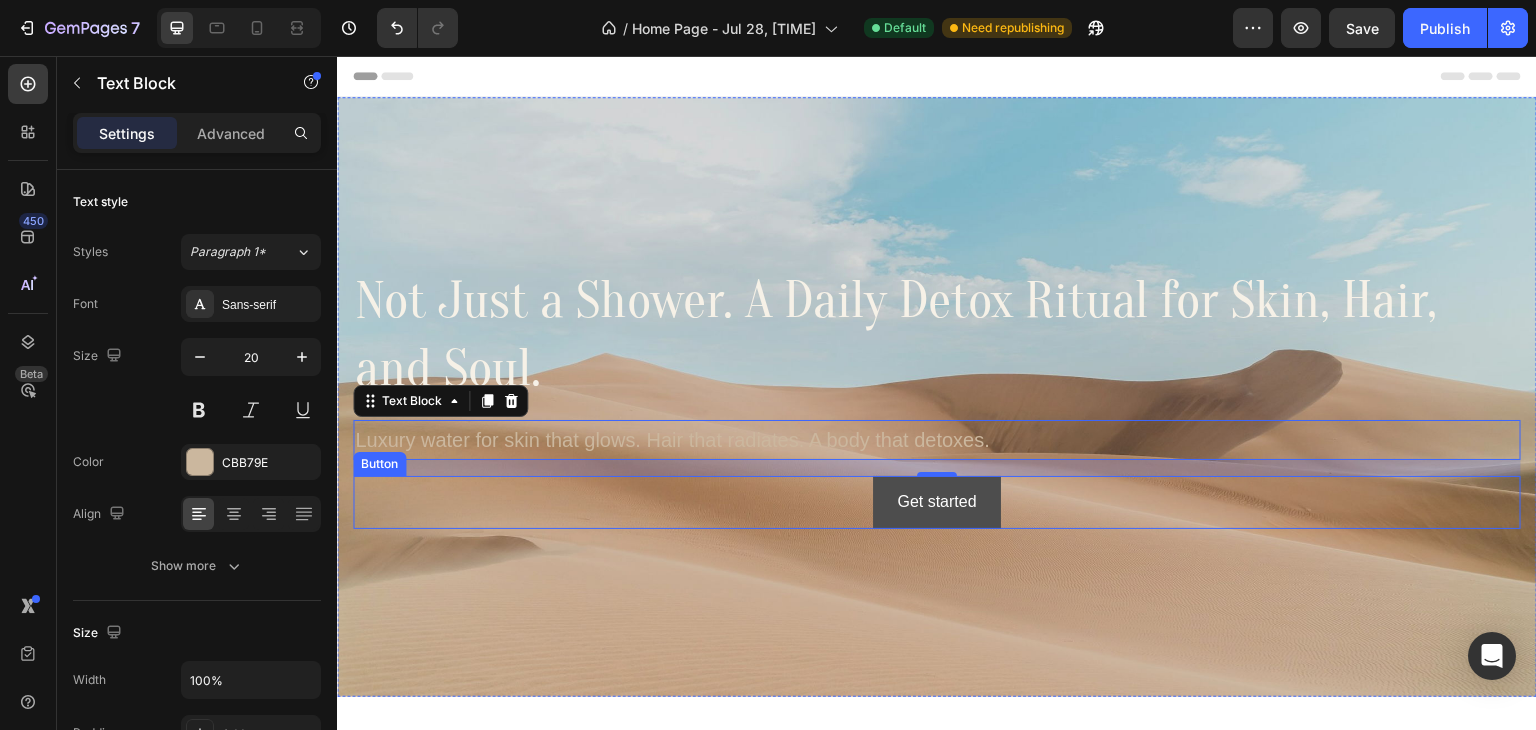 click on "Get started" at bounding box center [936, 502] 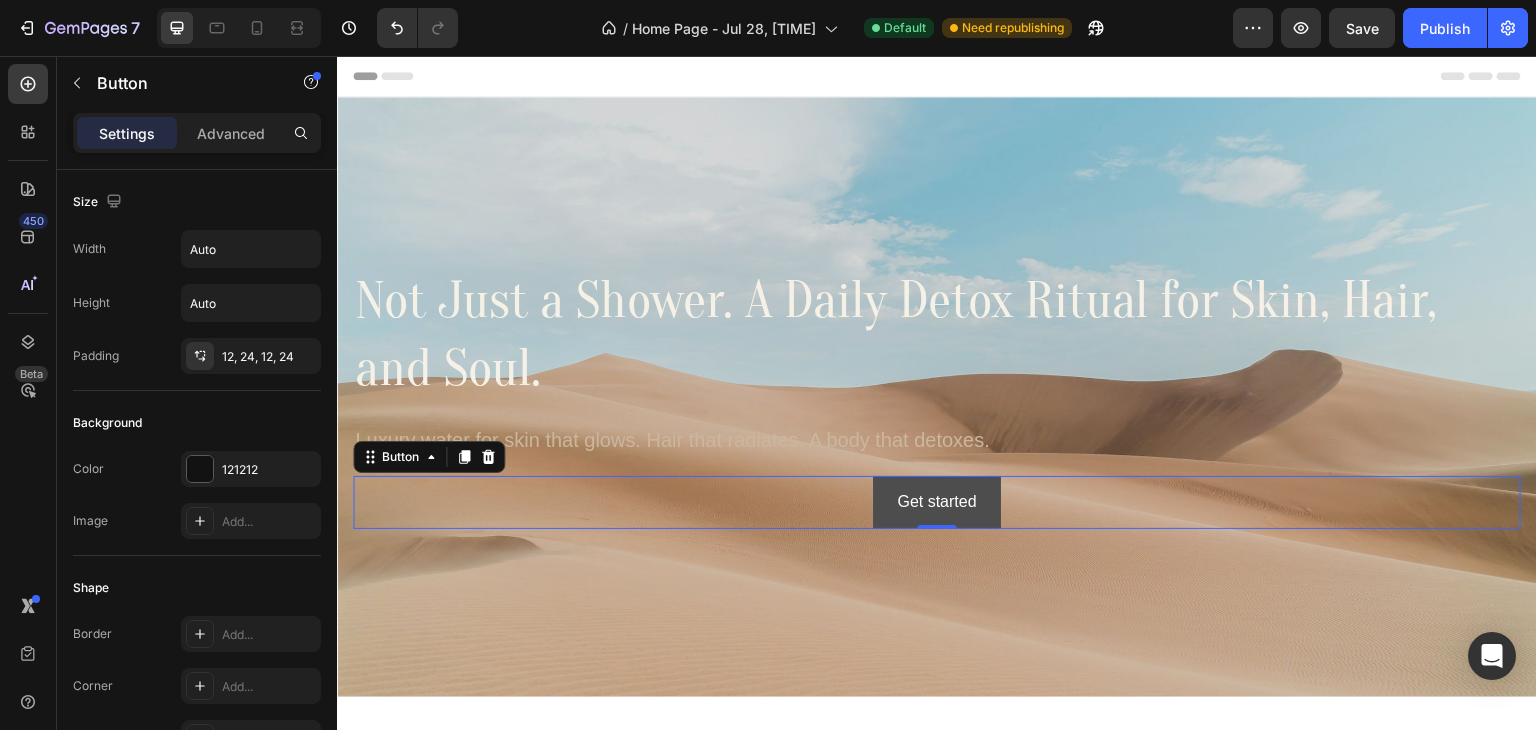 click on "Get started" at bounding box center [936, 502] 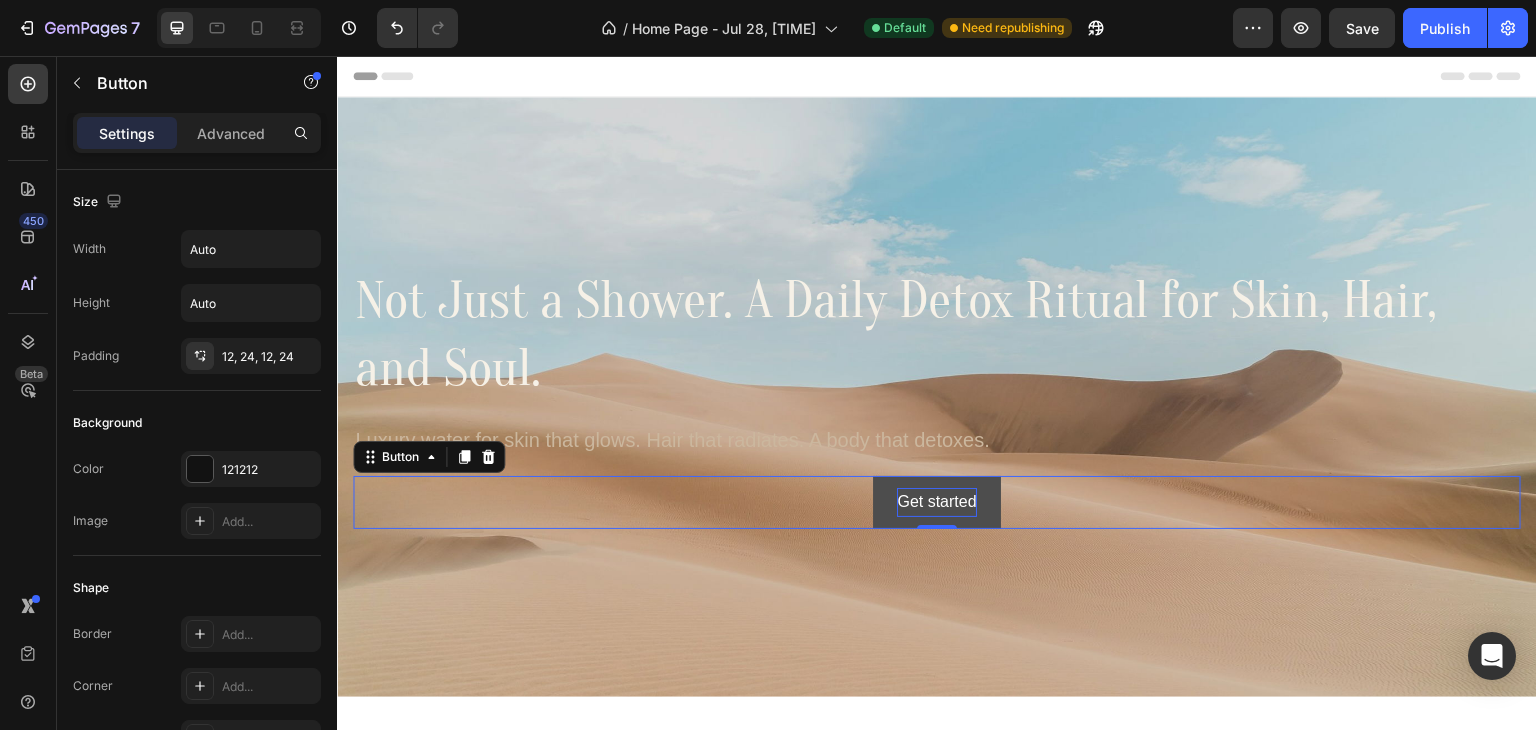 click on "Get started" at bounding box center [936, 502] 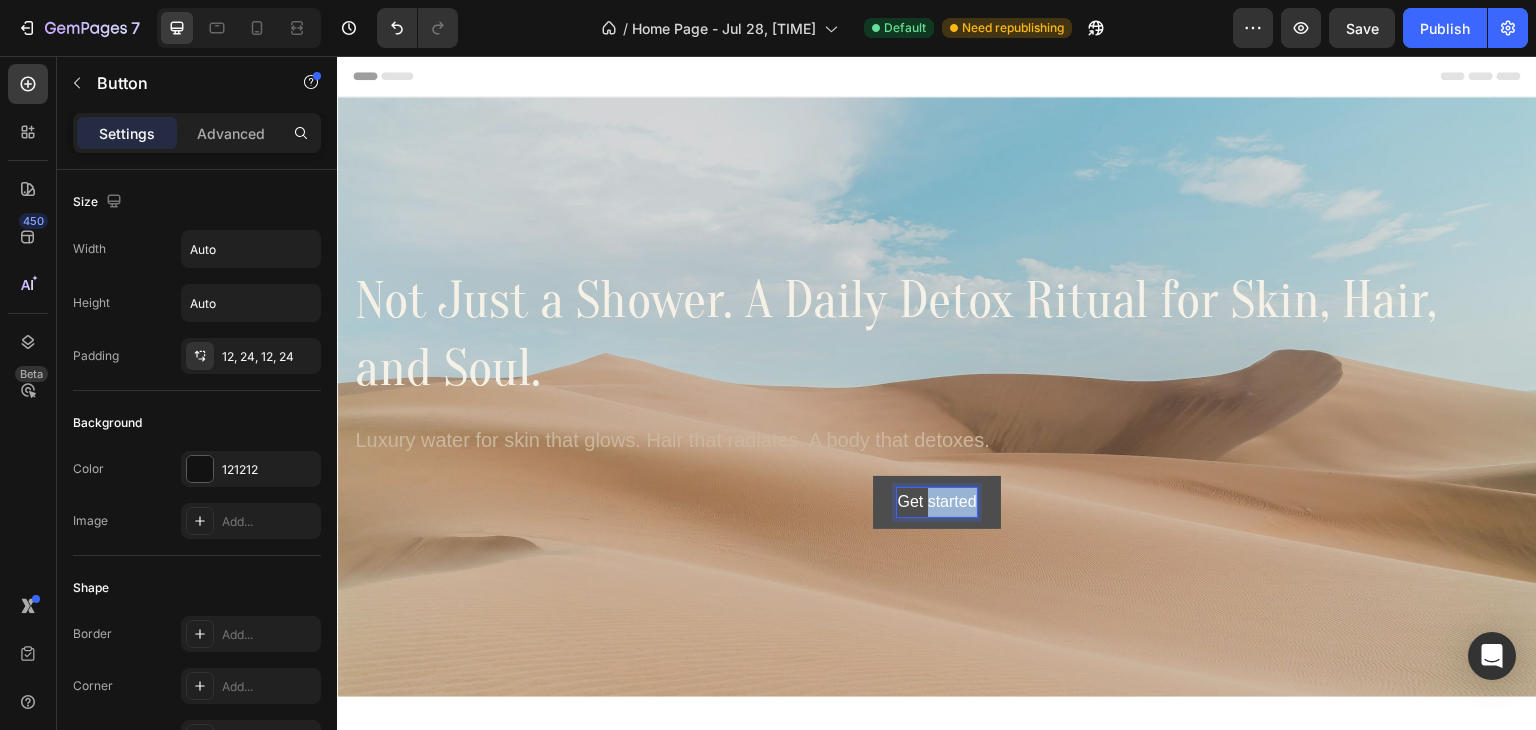 click on "Get started" at bounding box center (936, 502) 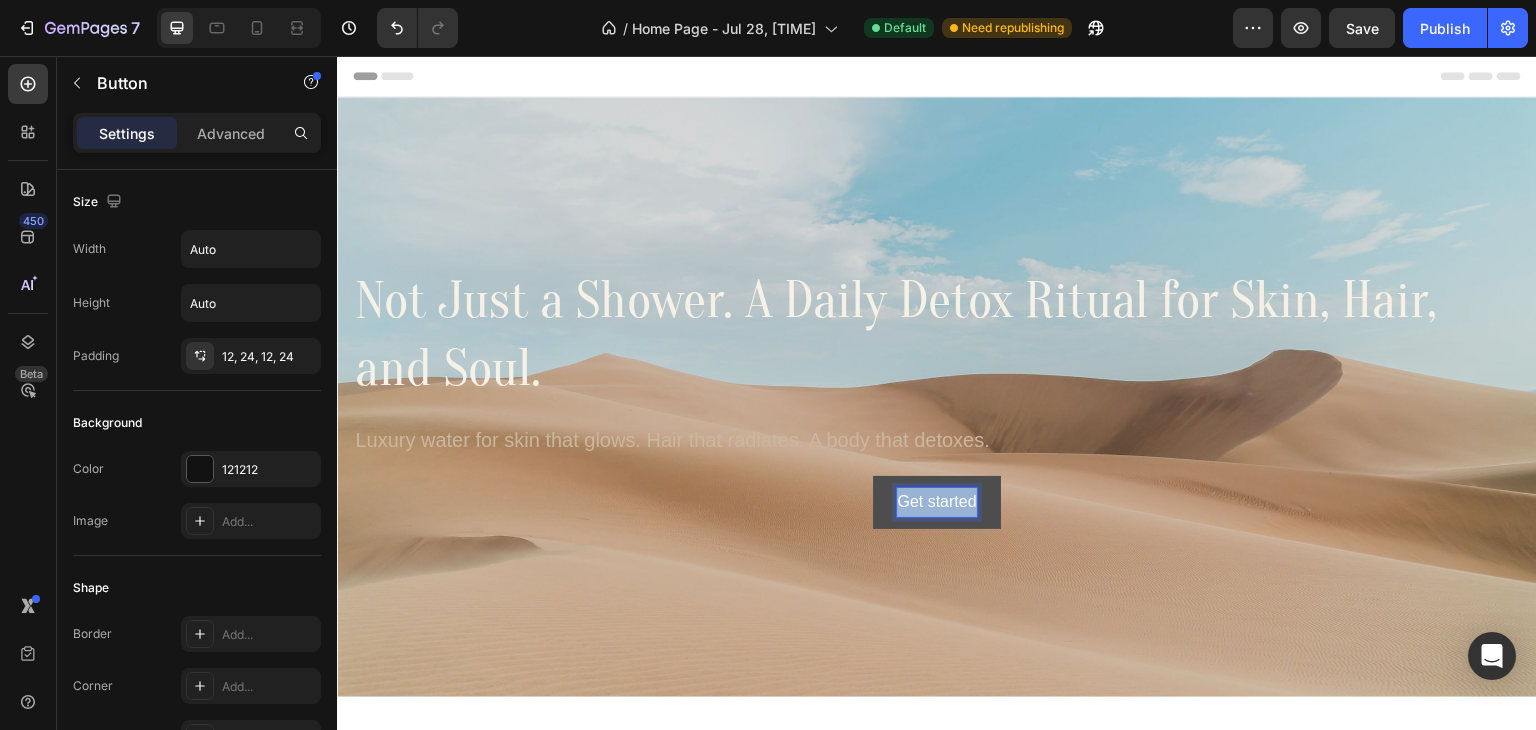 click on "Get started" at bounding box center (936, 502) 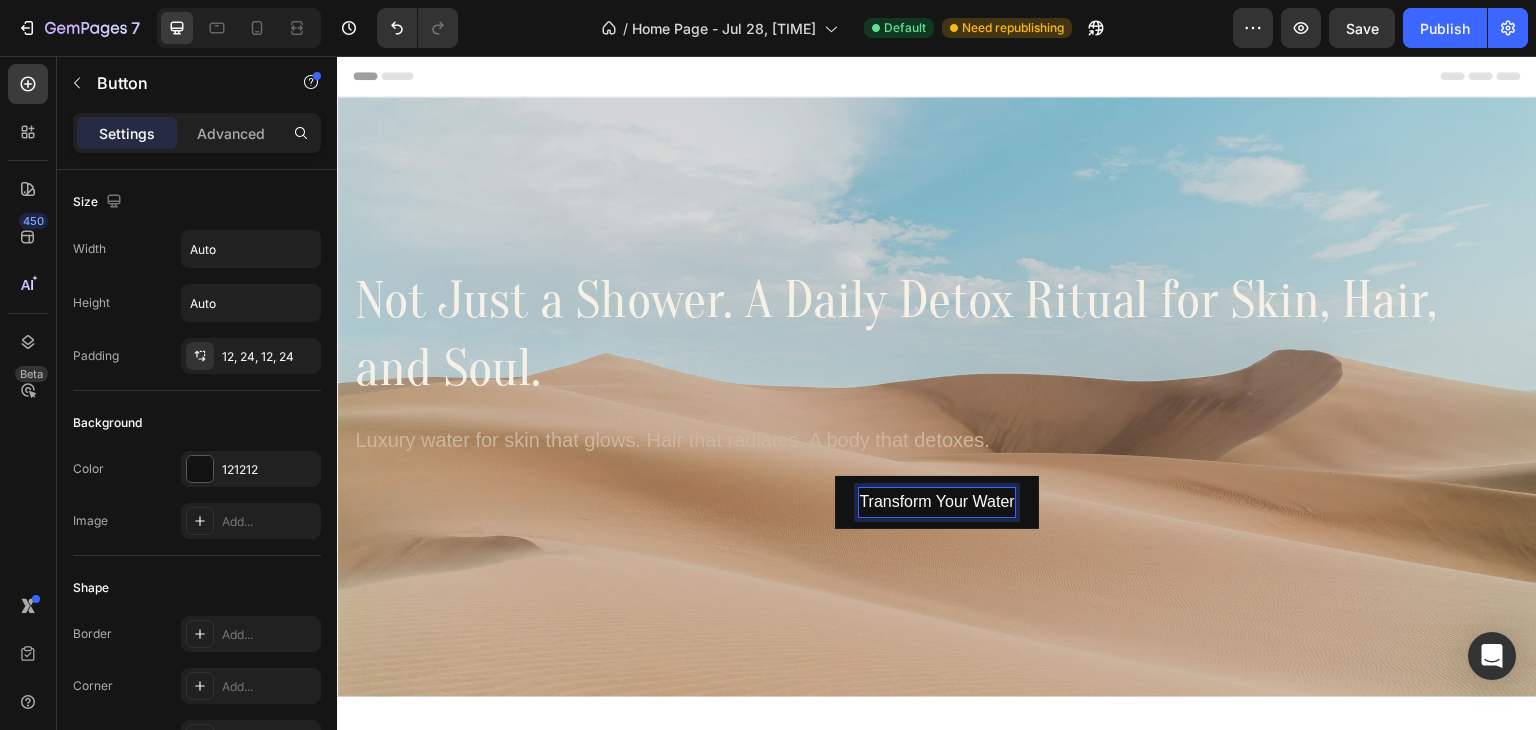 click on "Transform Your Water Button   0" at bounding box center [937, 502] 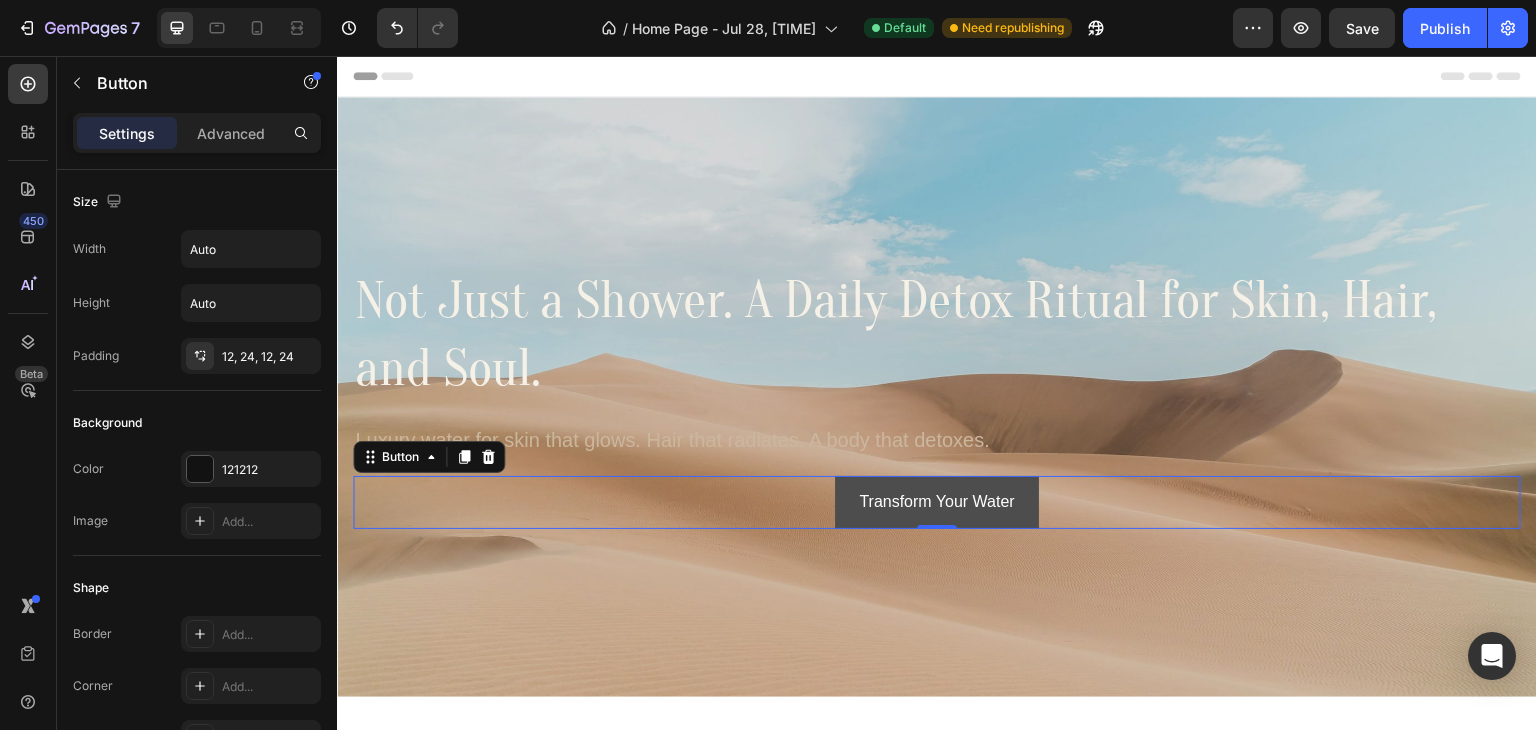 click on "Transform Your Water" at bounding box center [936, 502] 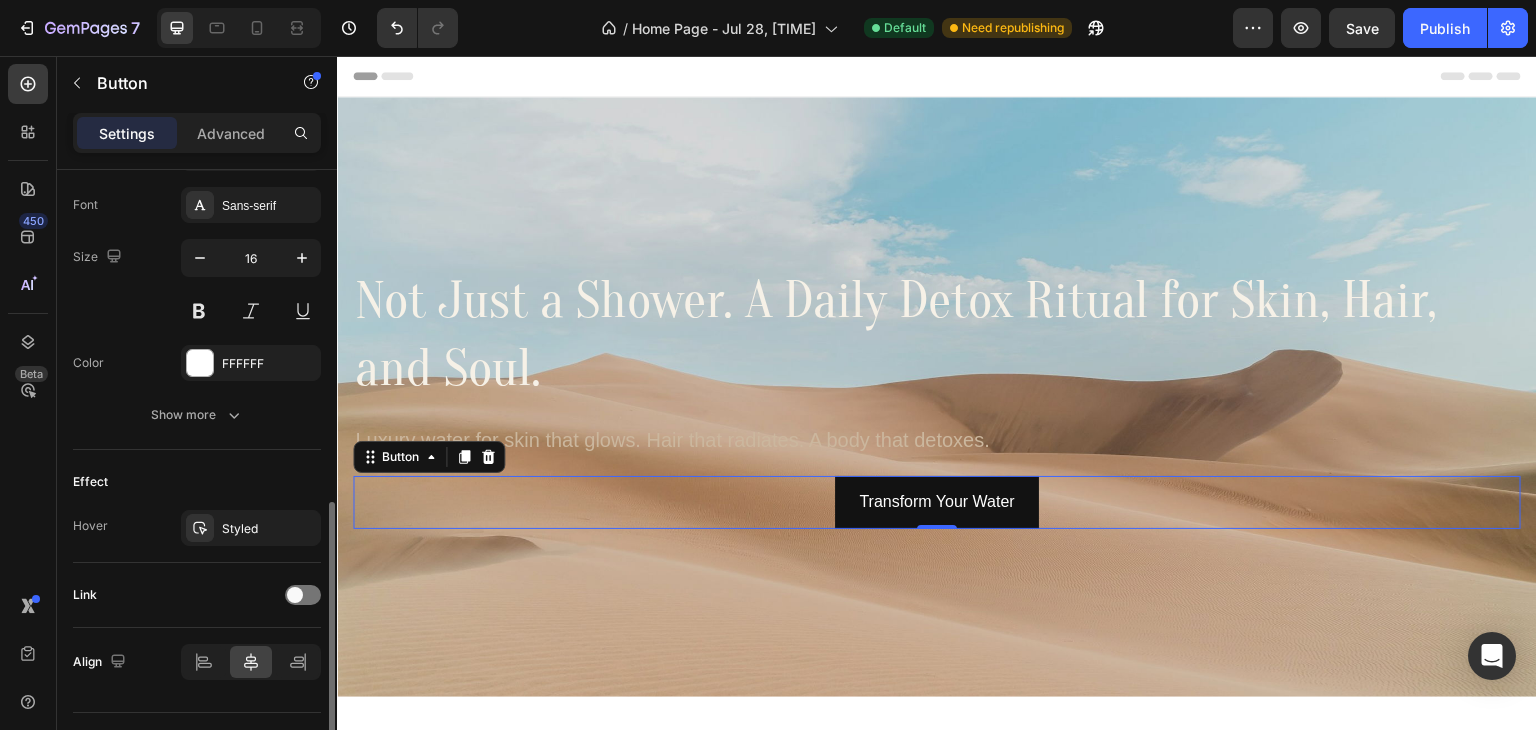 scroll, scrollTop: 814, scrollLeft: 0, axis: vertical 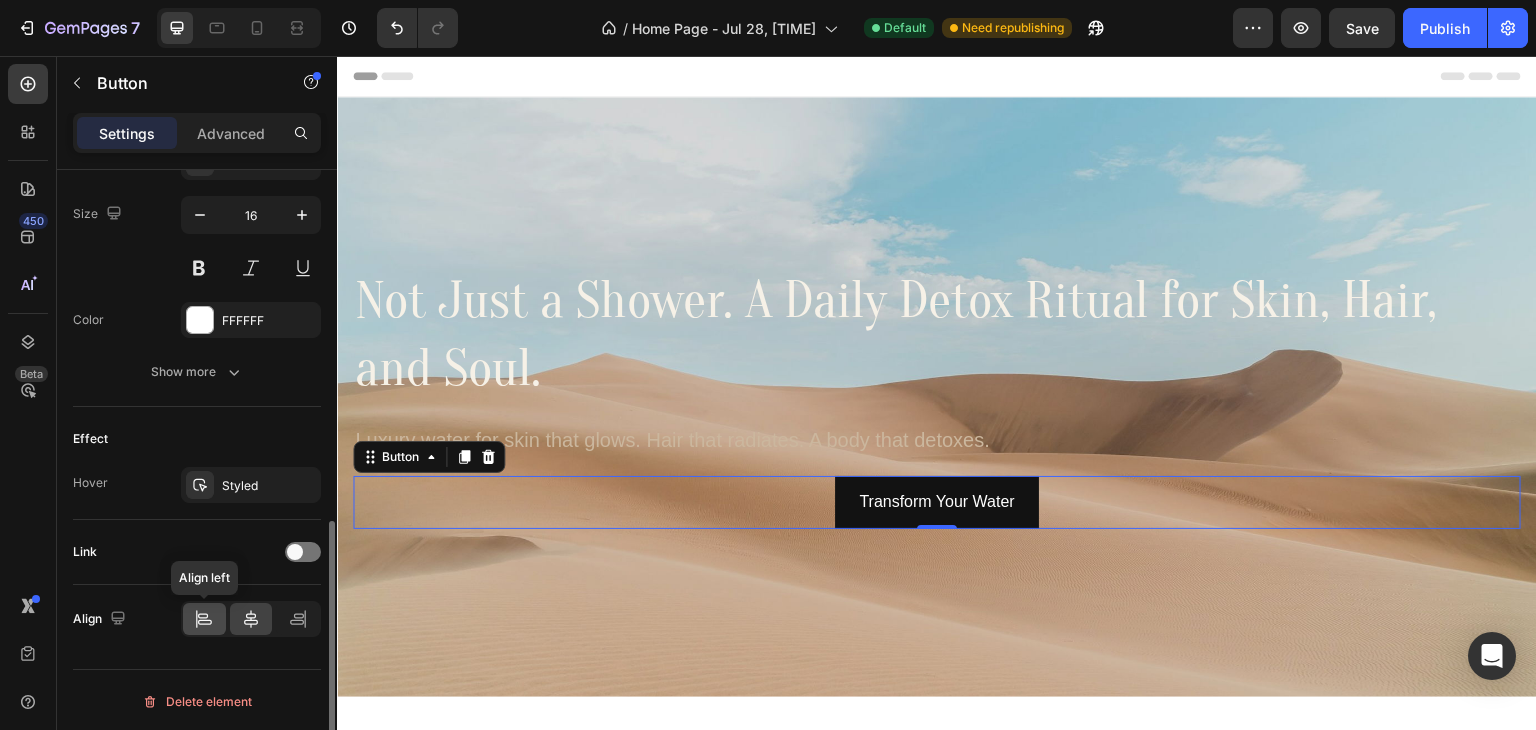 click 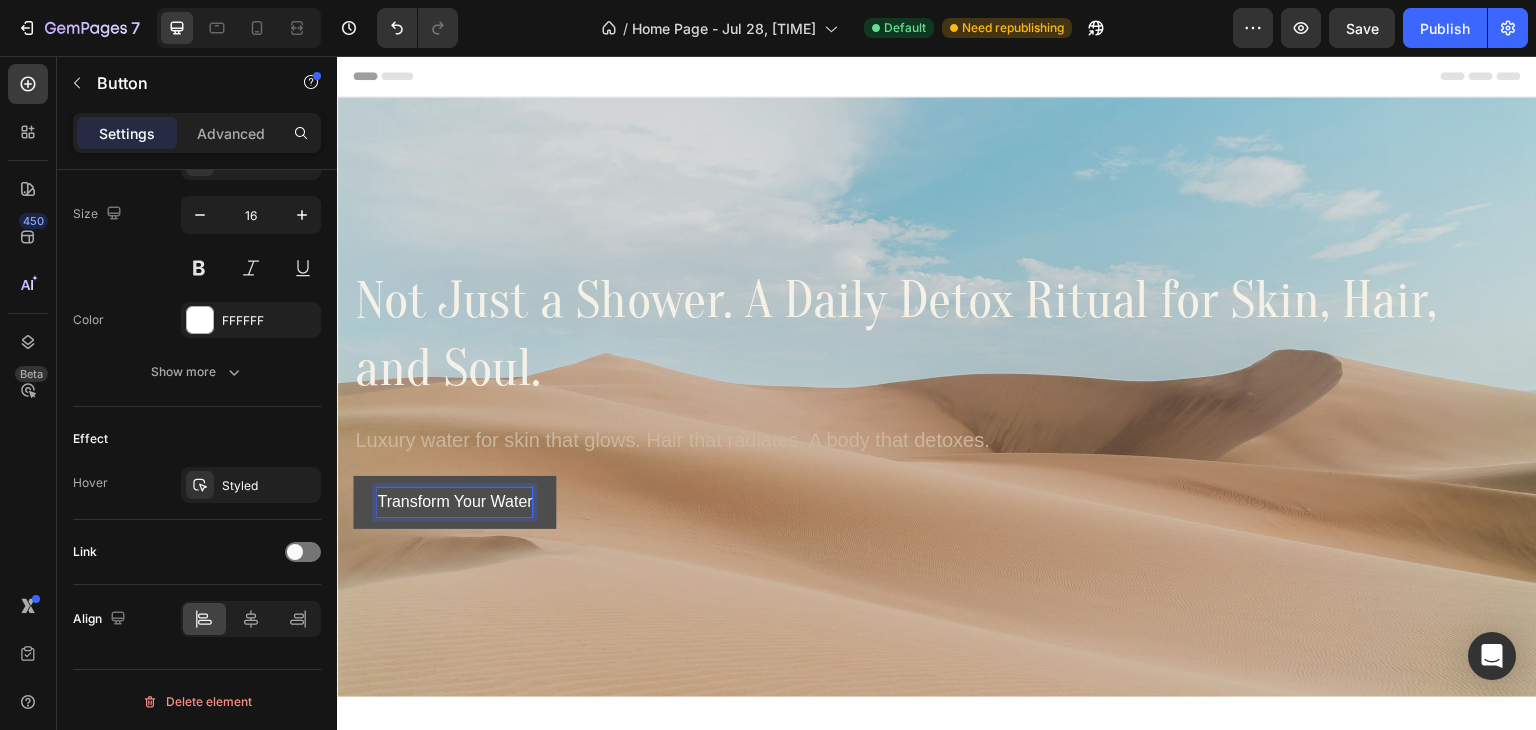 click on "Transform Your Water" at bounding box center [454, 502] 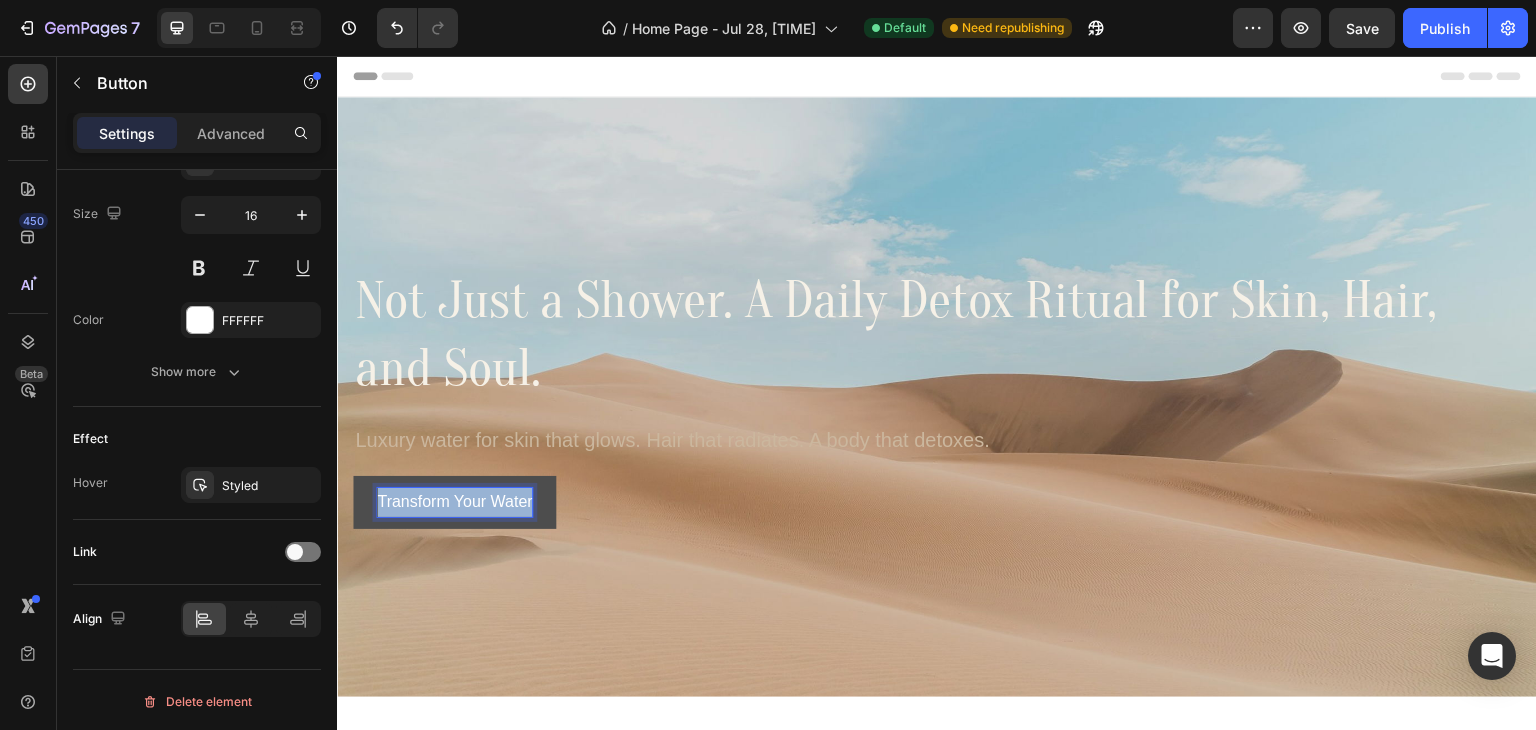 click on "Transform Your Water" at bounding box center [454, 502] 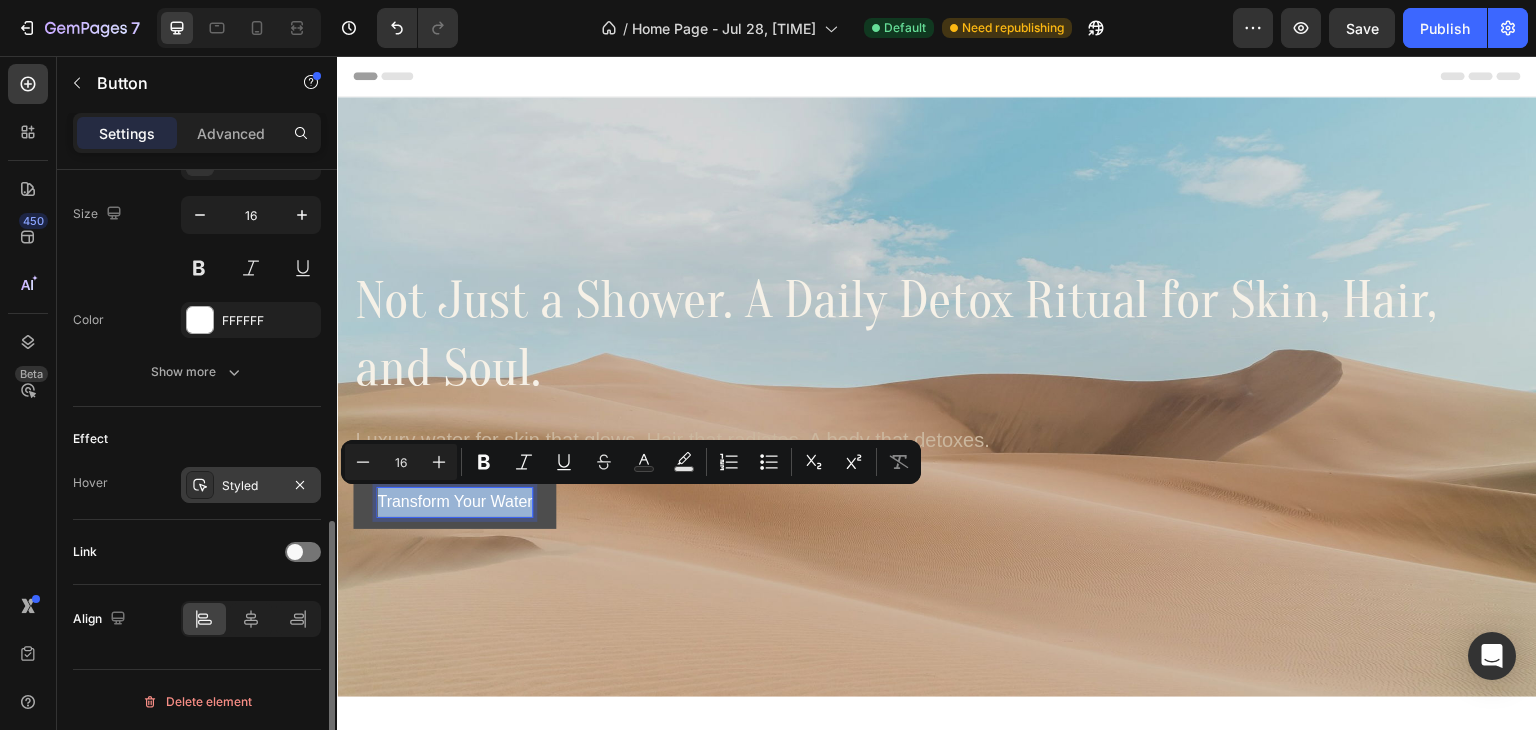 scroll, scrollTop: 747, scrollLeft: 0, axis: vertical 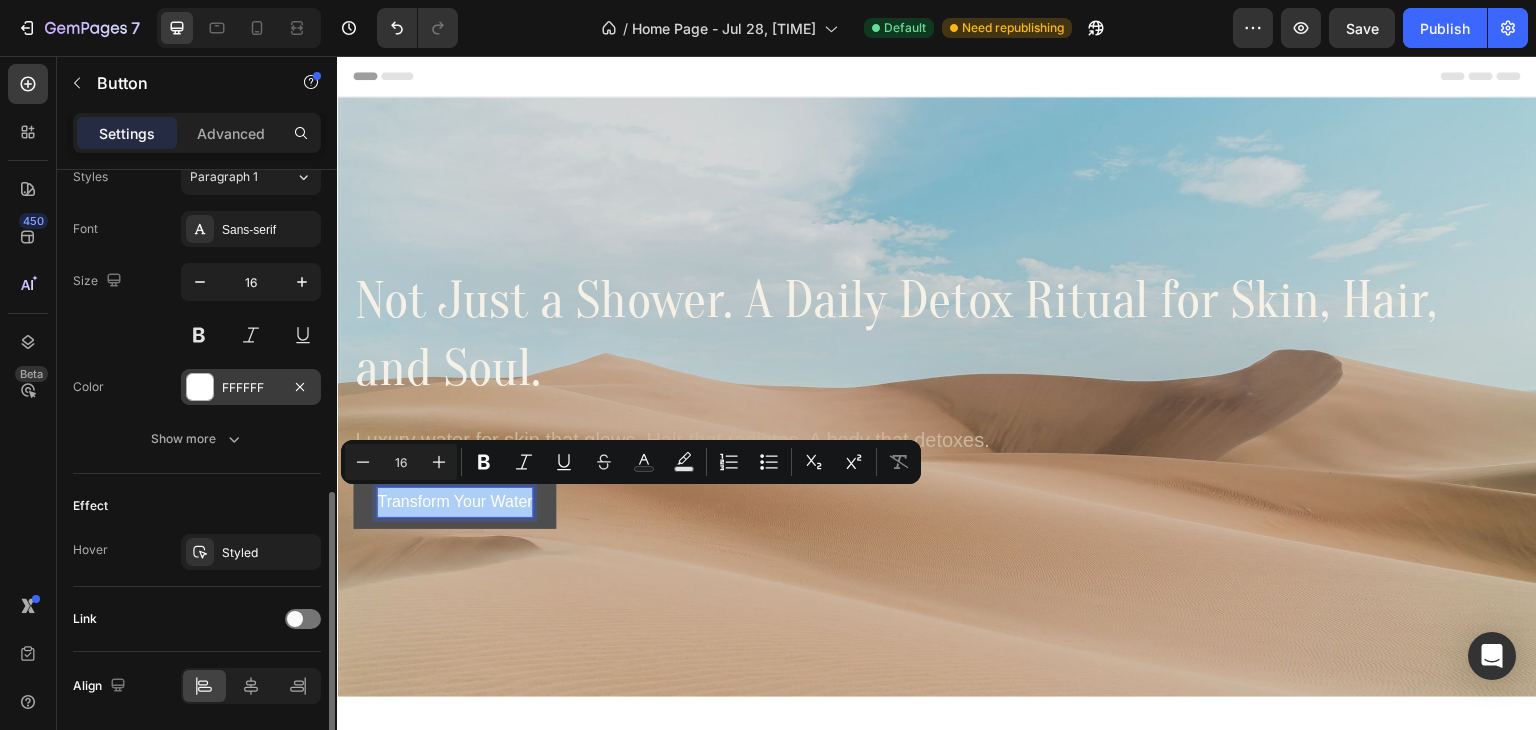 click on "FFFFFF" at bounding box center [251, 388] 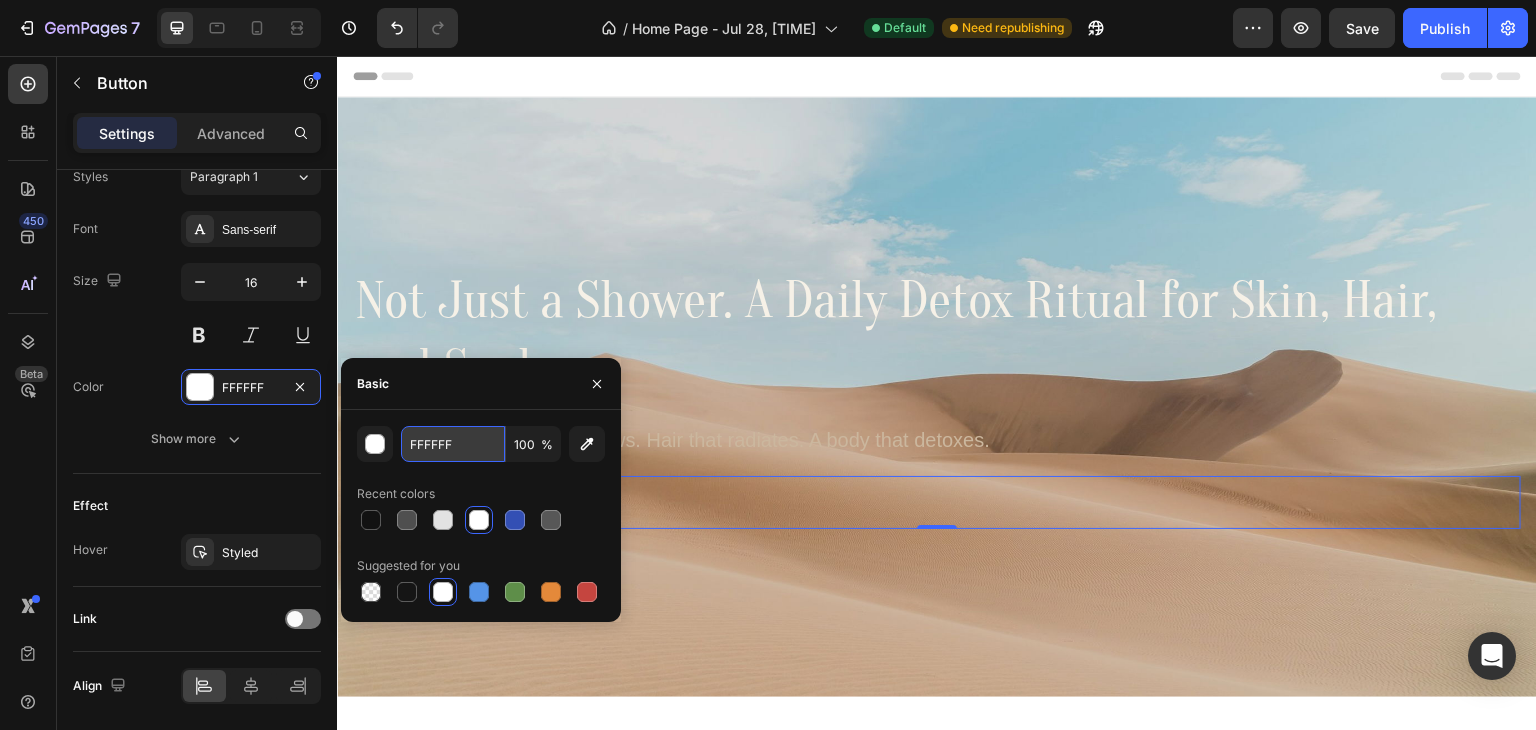 click on "FFFFFF" at bounding box center [453, 444] 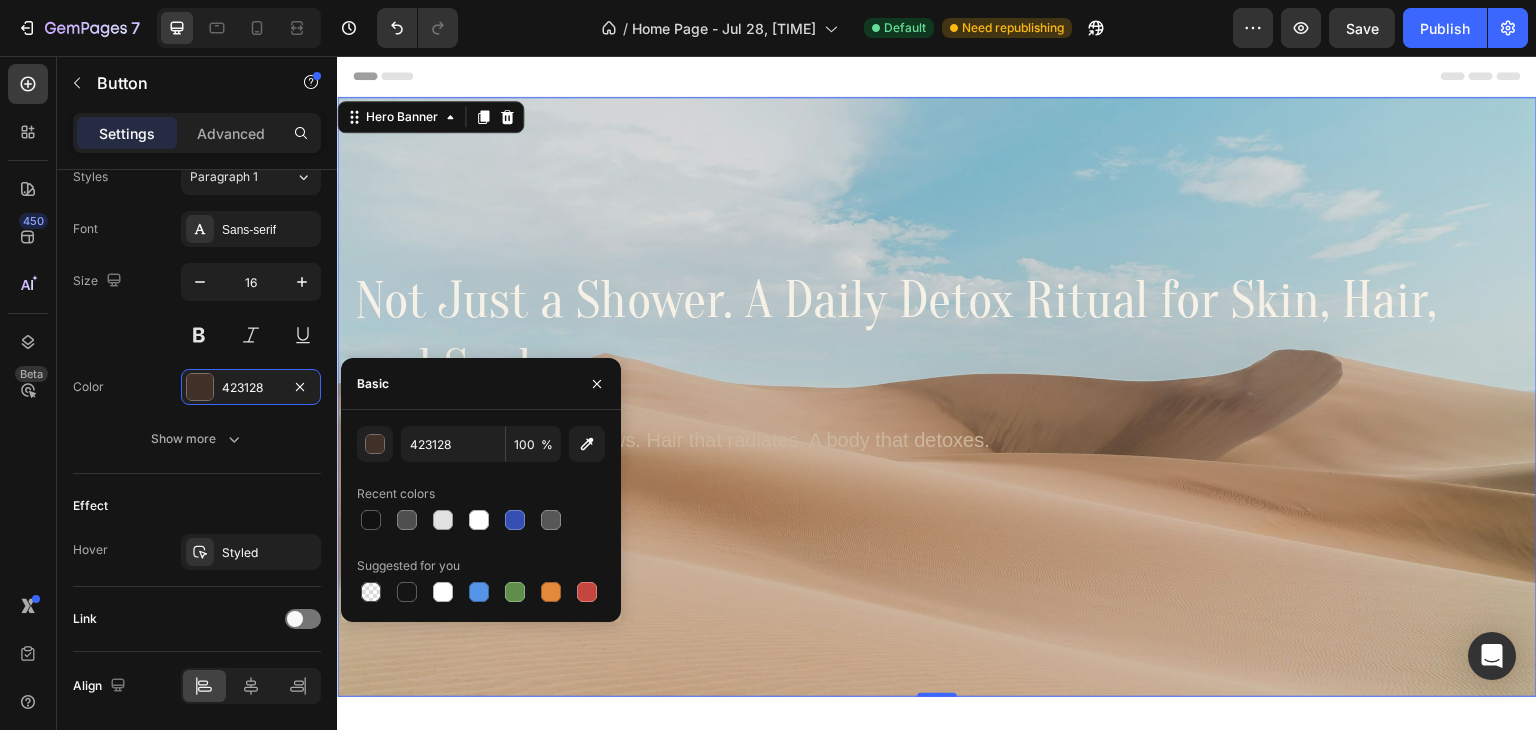 click at bounding box center [937, 397] 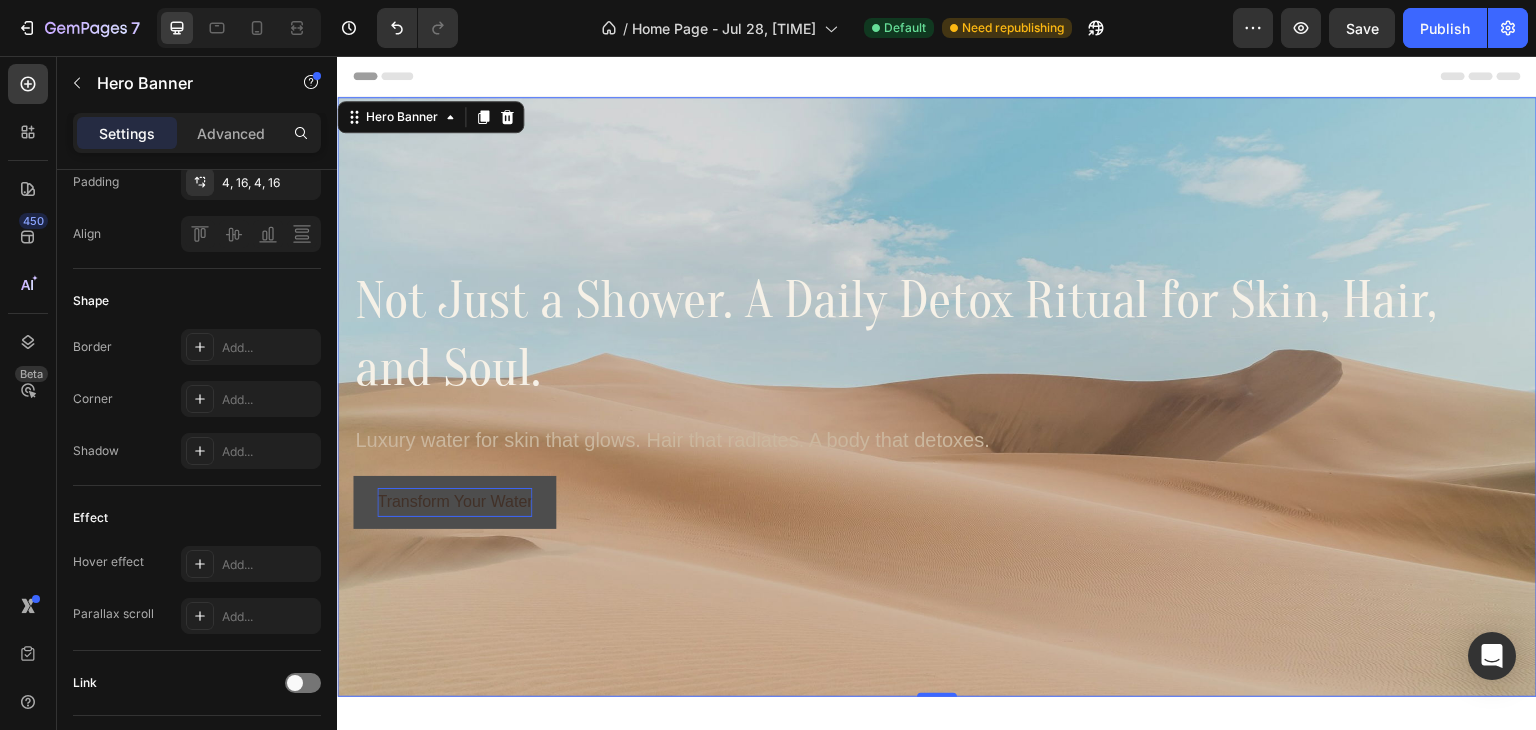 scroll, scrollTop: 0, scrollLeft: 0, axis: both 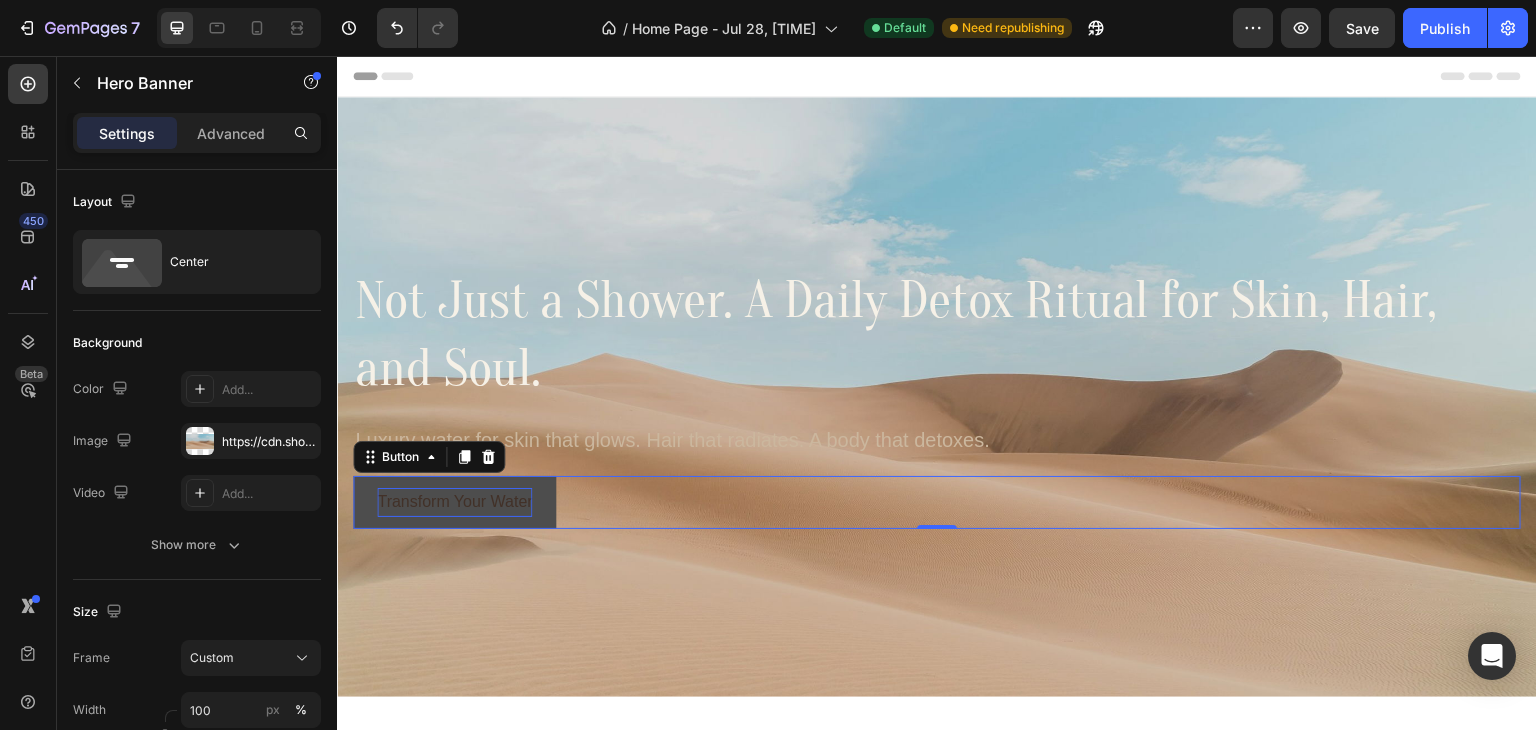 click on "Transform Your Water" at bounding box center [454, 502] 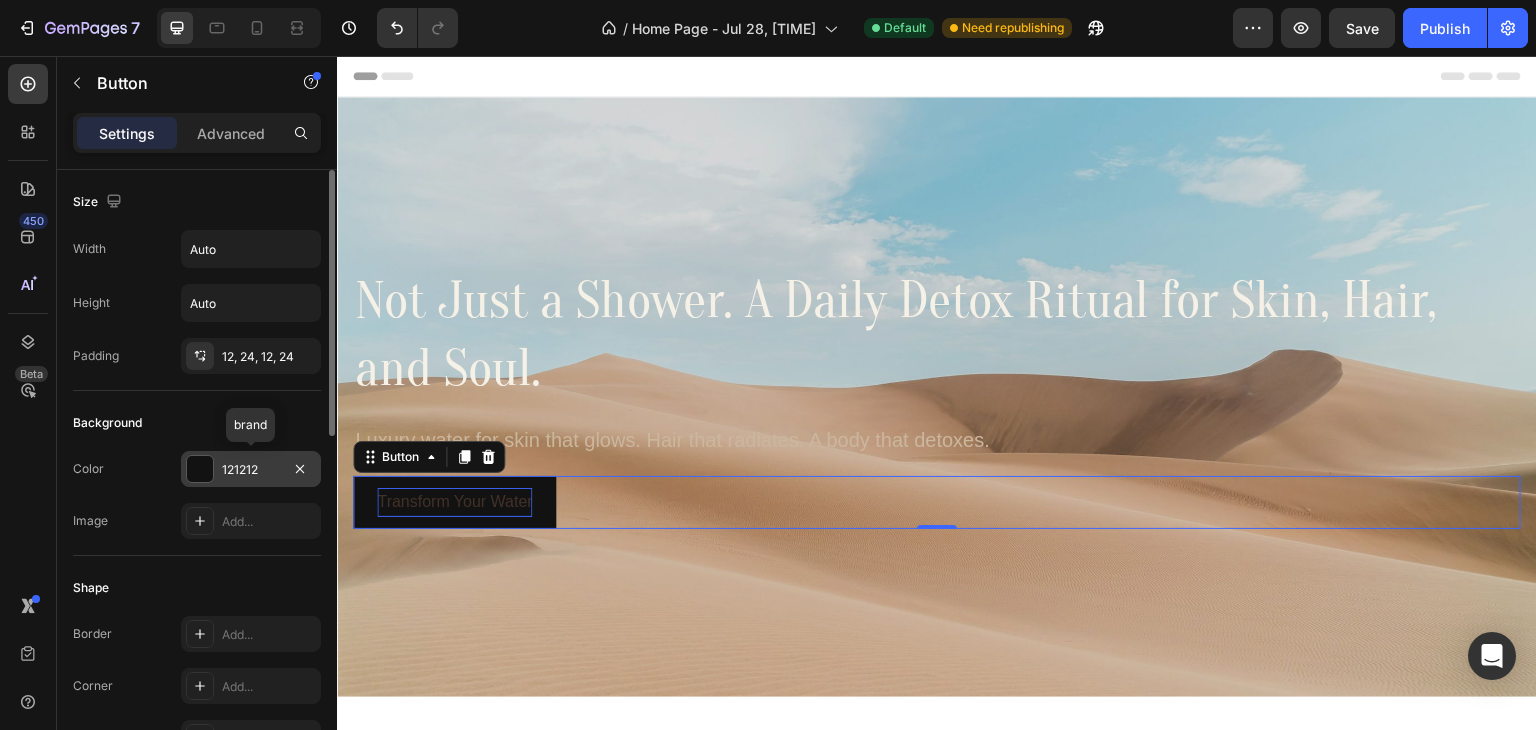 click on "121212" at bounding box center (251, 470) 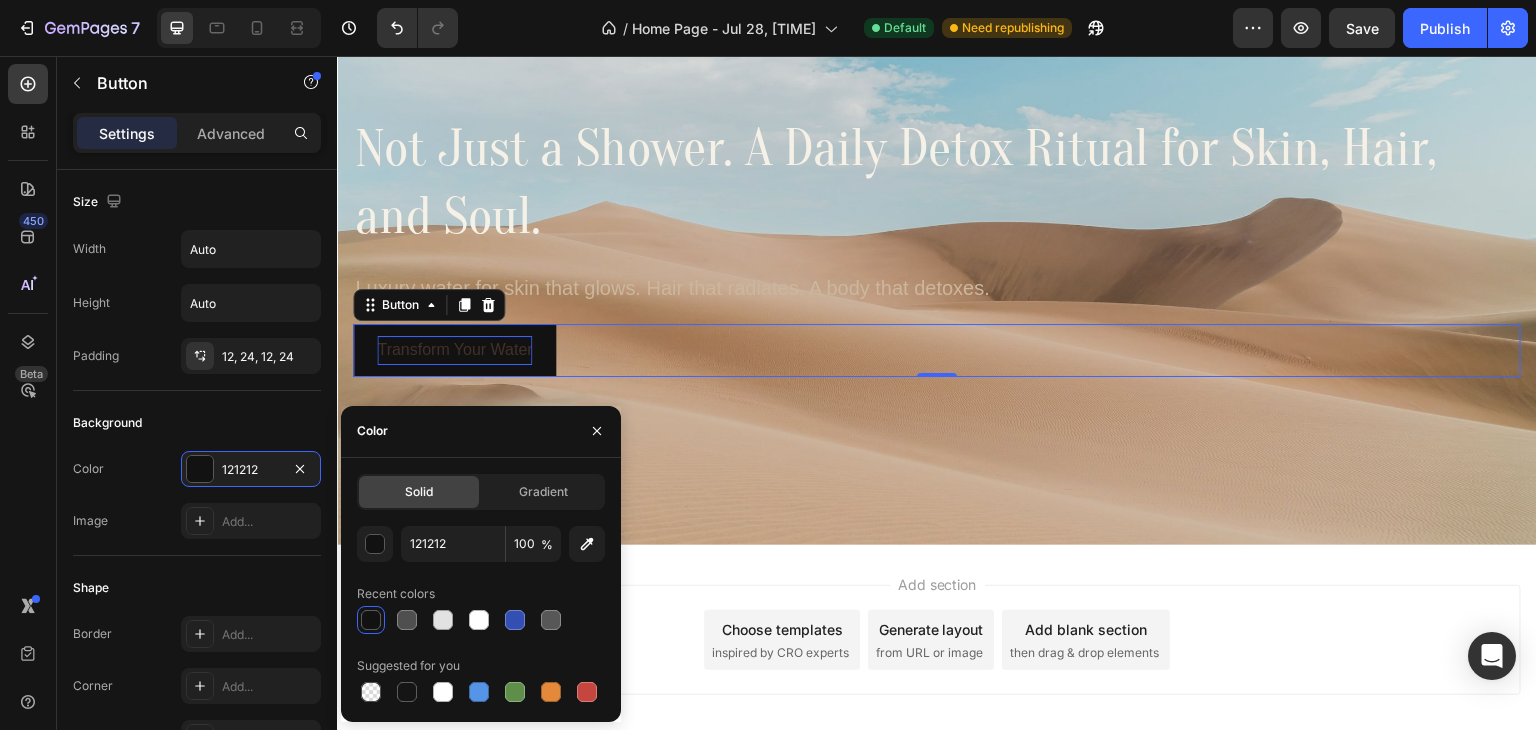 scroll, scrollTop: 200, scrollLeft: 0, axis: vertical 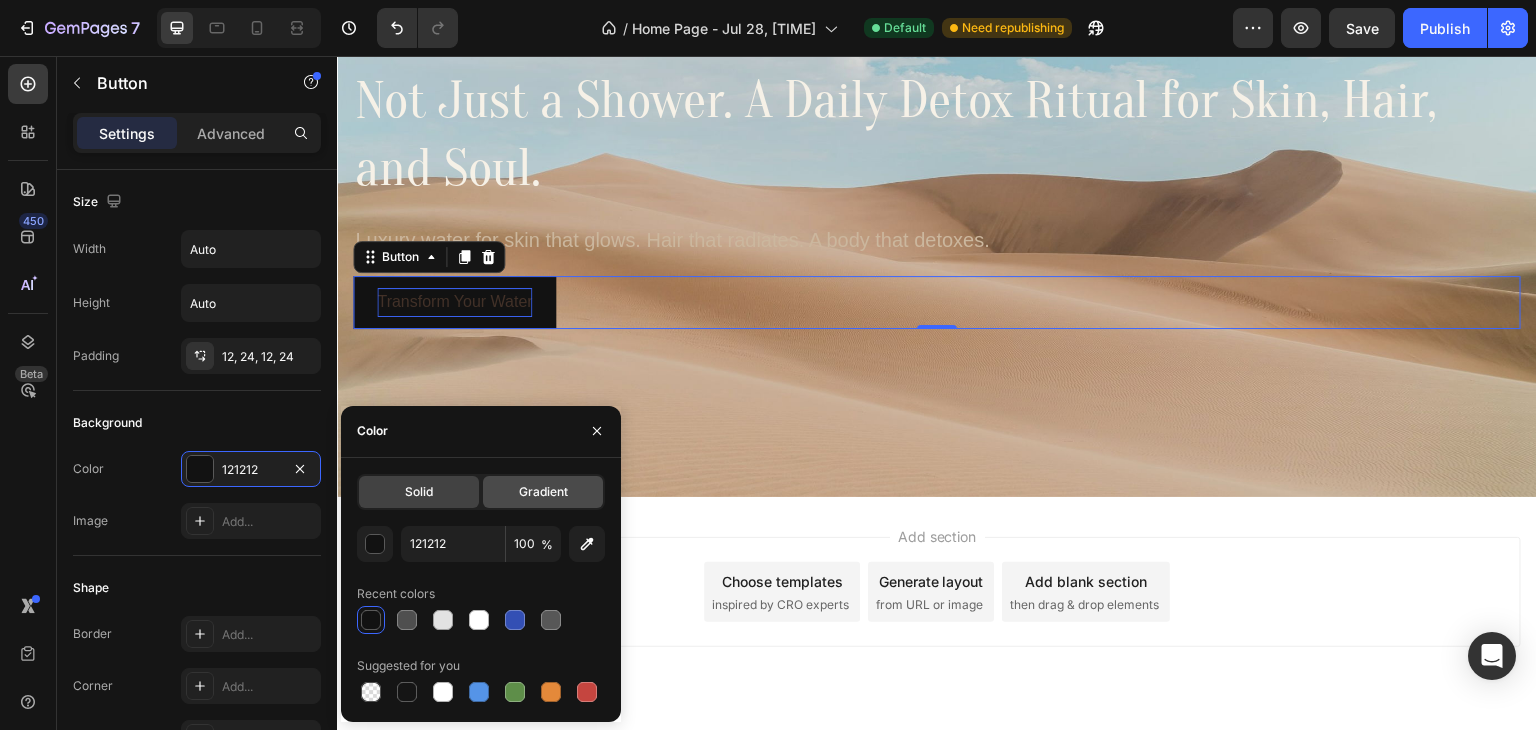 click on "Gradient" 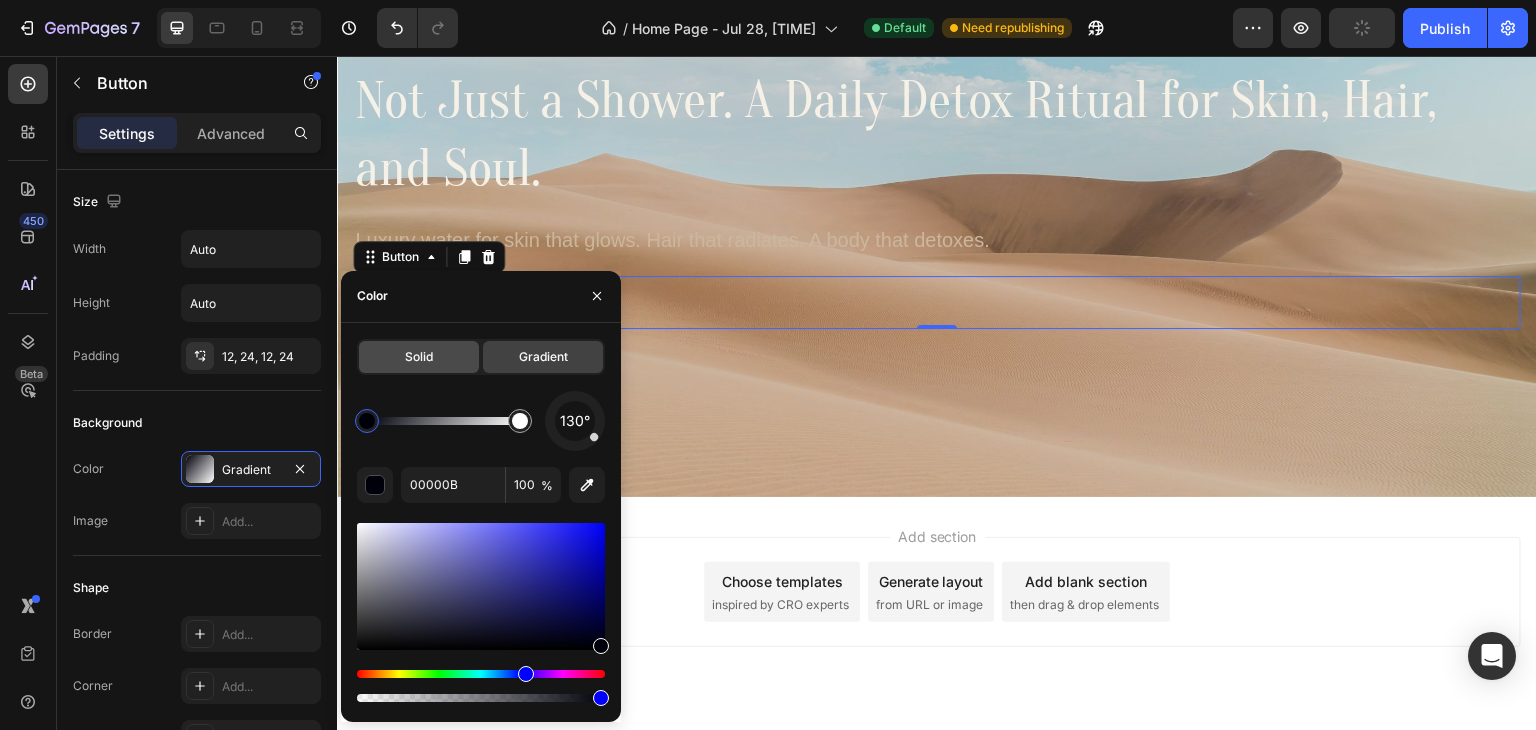click on "Solid" 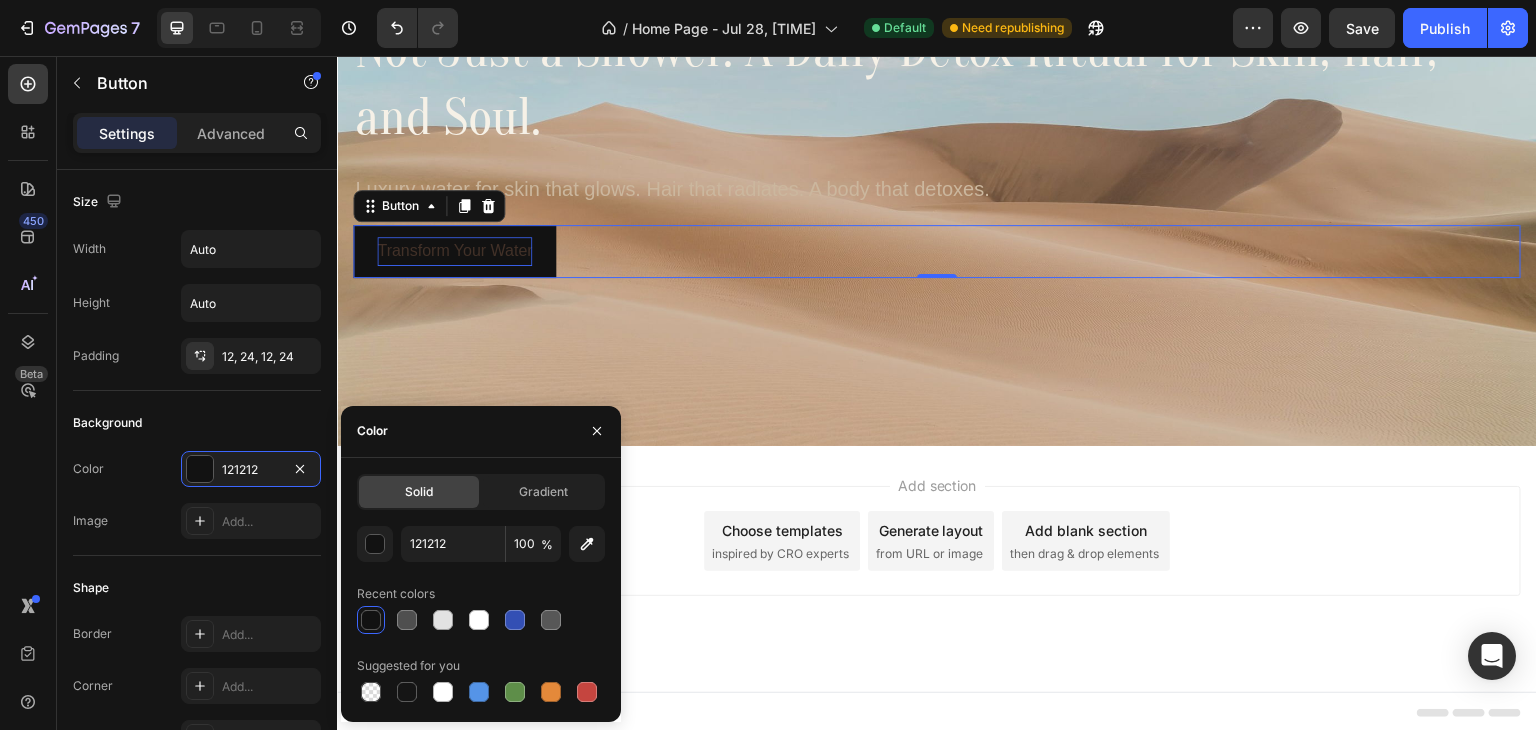 scroll, scrollTop: 253, scrollLeft: 0, axis: vertical 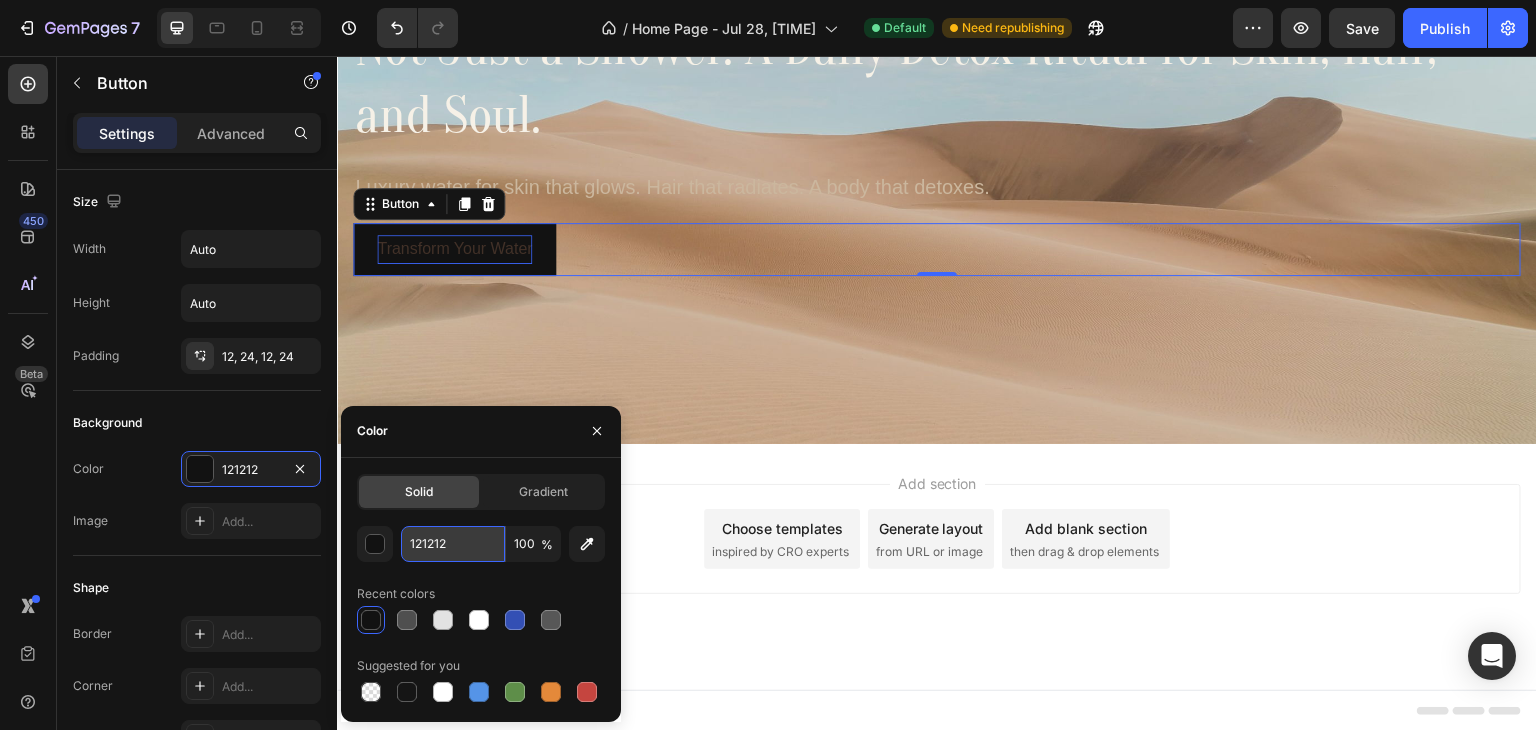 click on "121212" at bounding box center (453, 544) 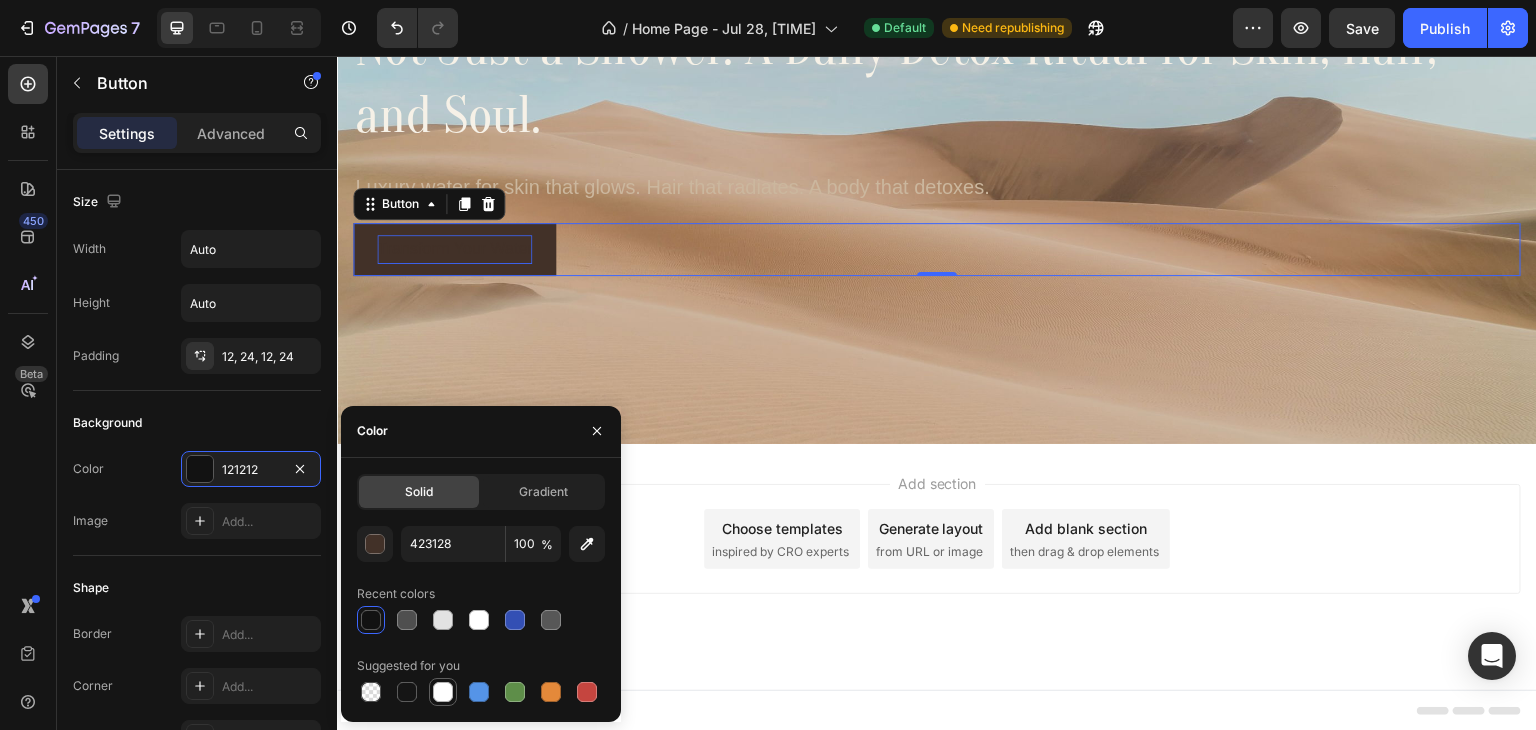 click at bounding box center [443, 692] 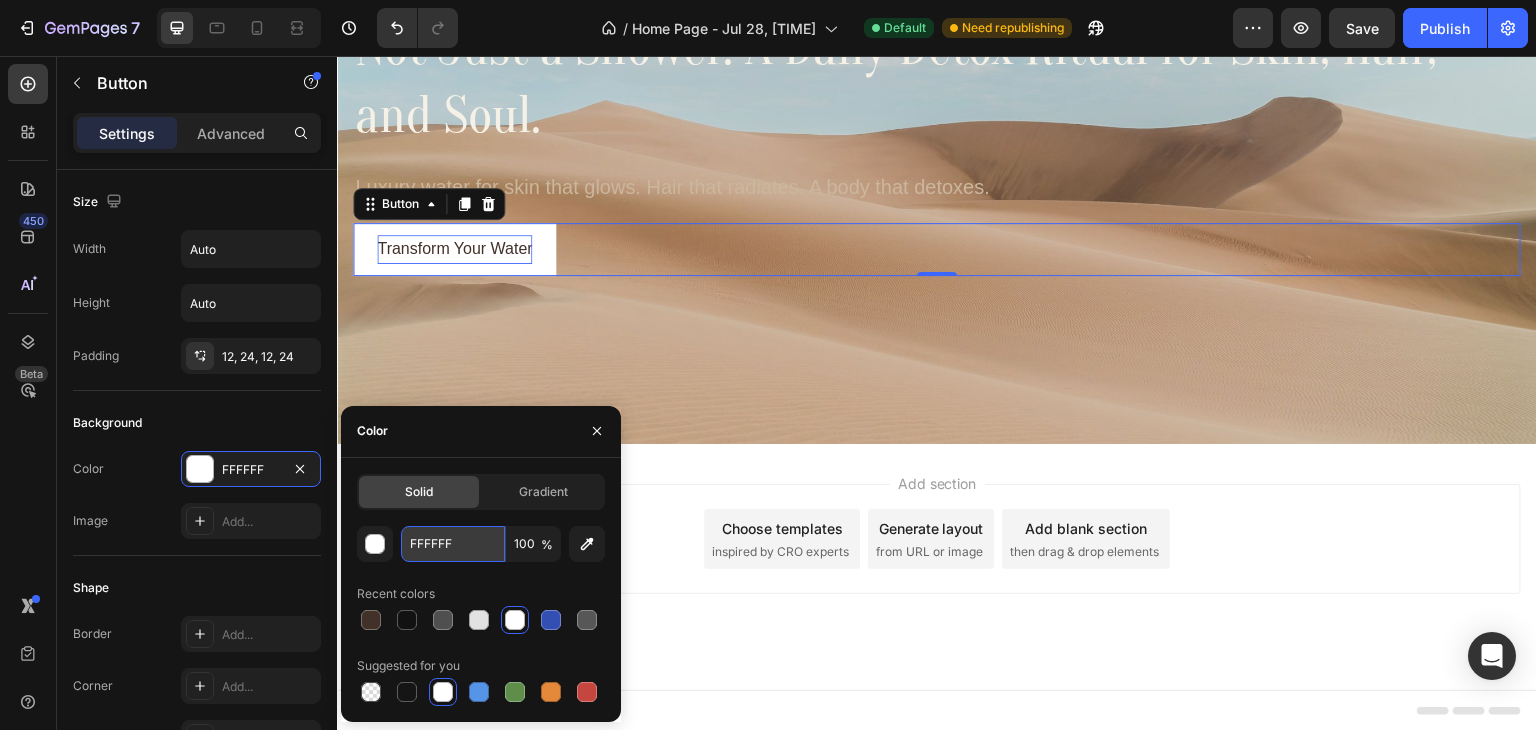 click on "FFFFFF" at bounding box center (453, 544) 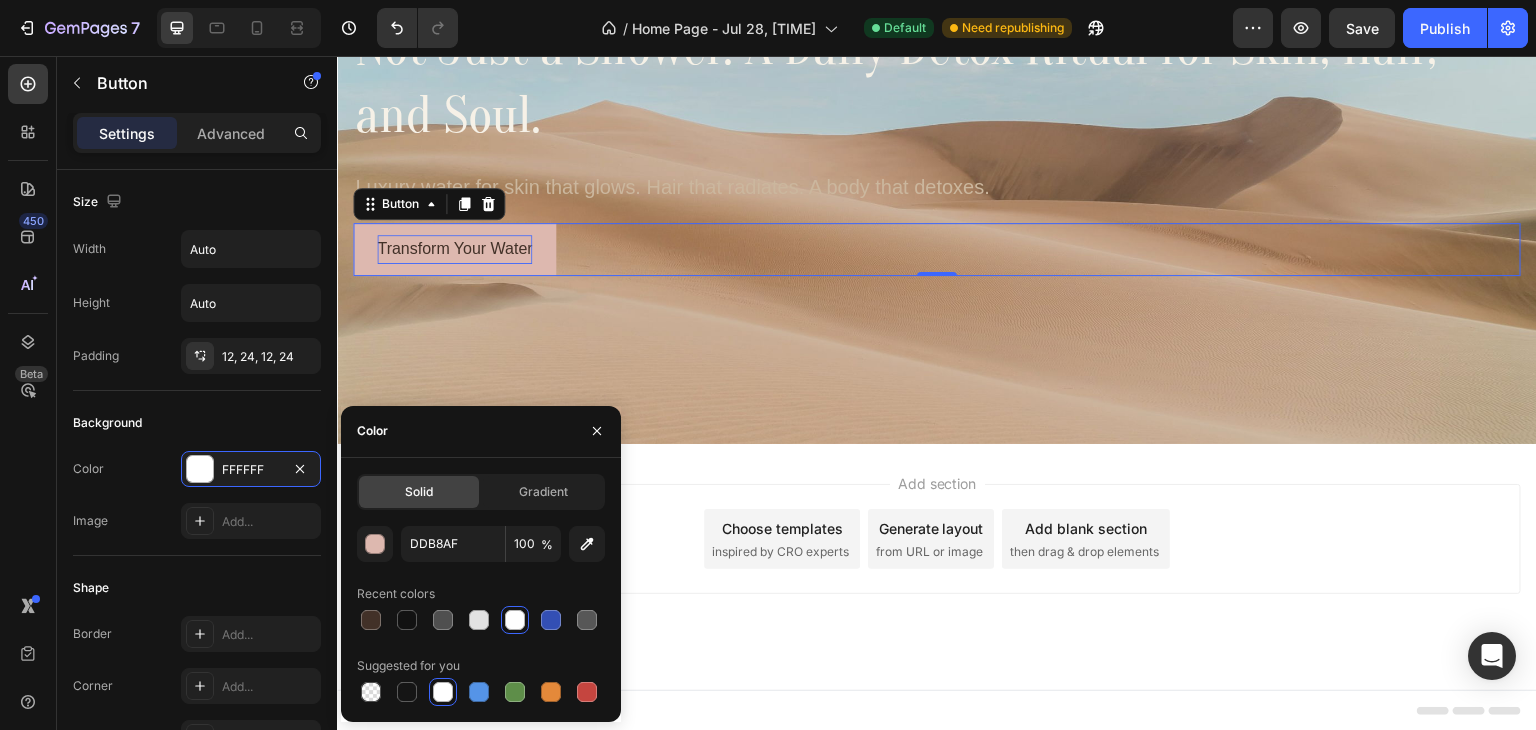 click on "Add section Choose templates inspired by CRO experts Generate layout from URL or image Add blank section then drag & drop elements" at bounding box center [937, 567] 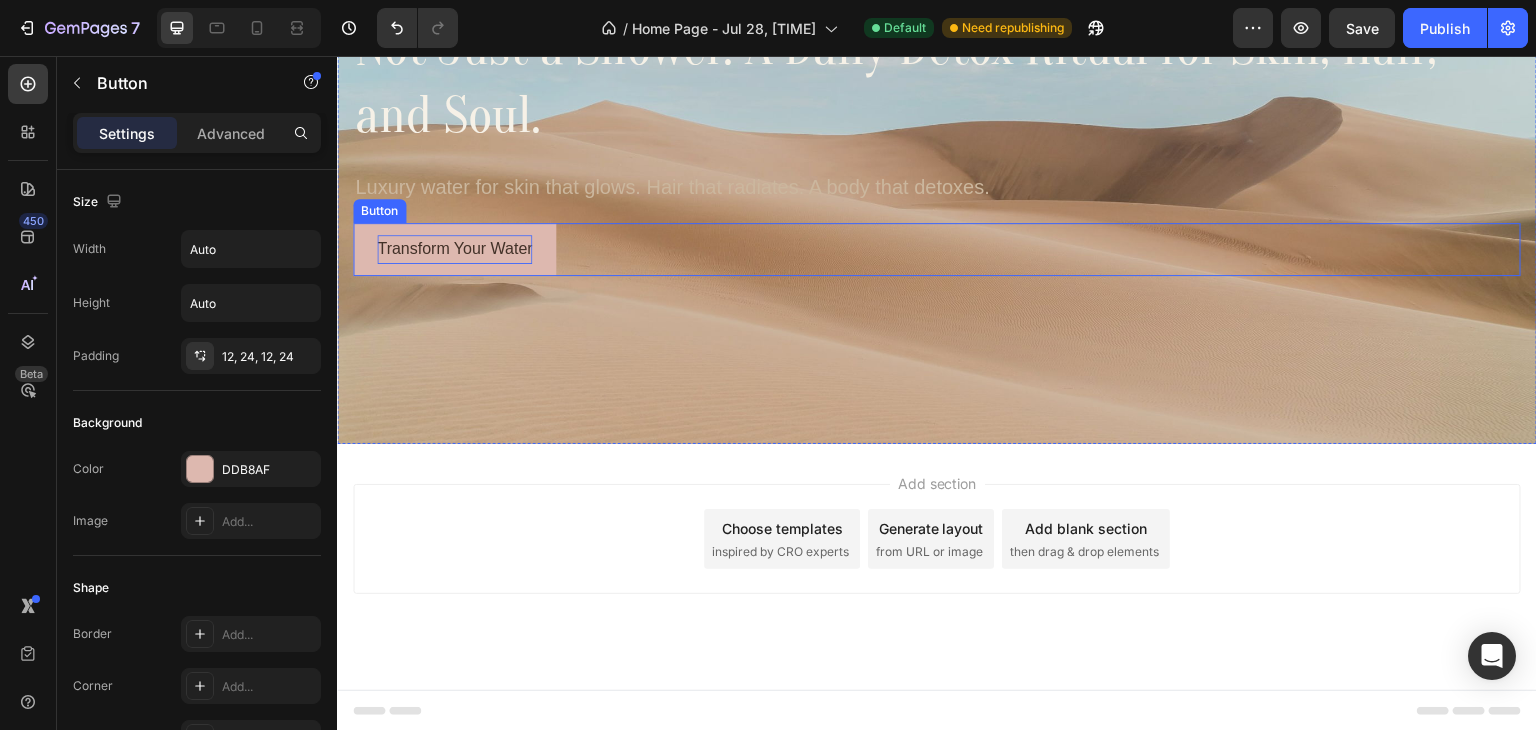 click on "Transform Your Water" at bounding box center (454, 249) 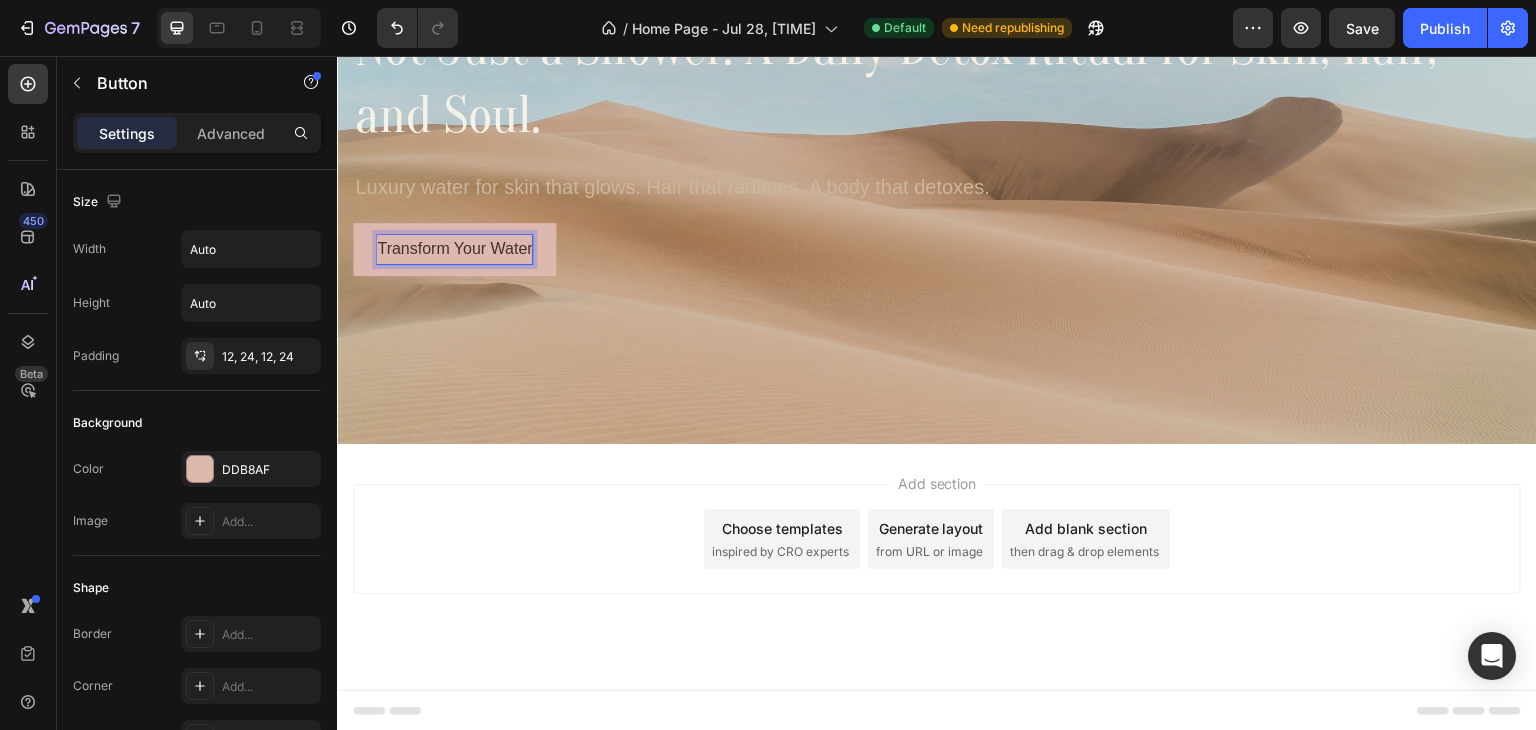 click on "Transform Your Water" at bounding box center (454, 249) 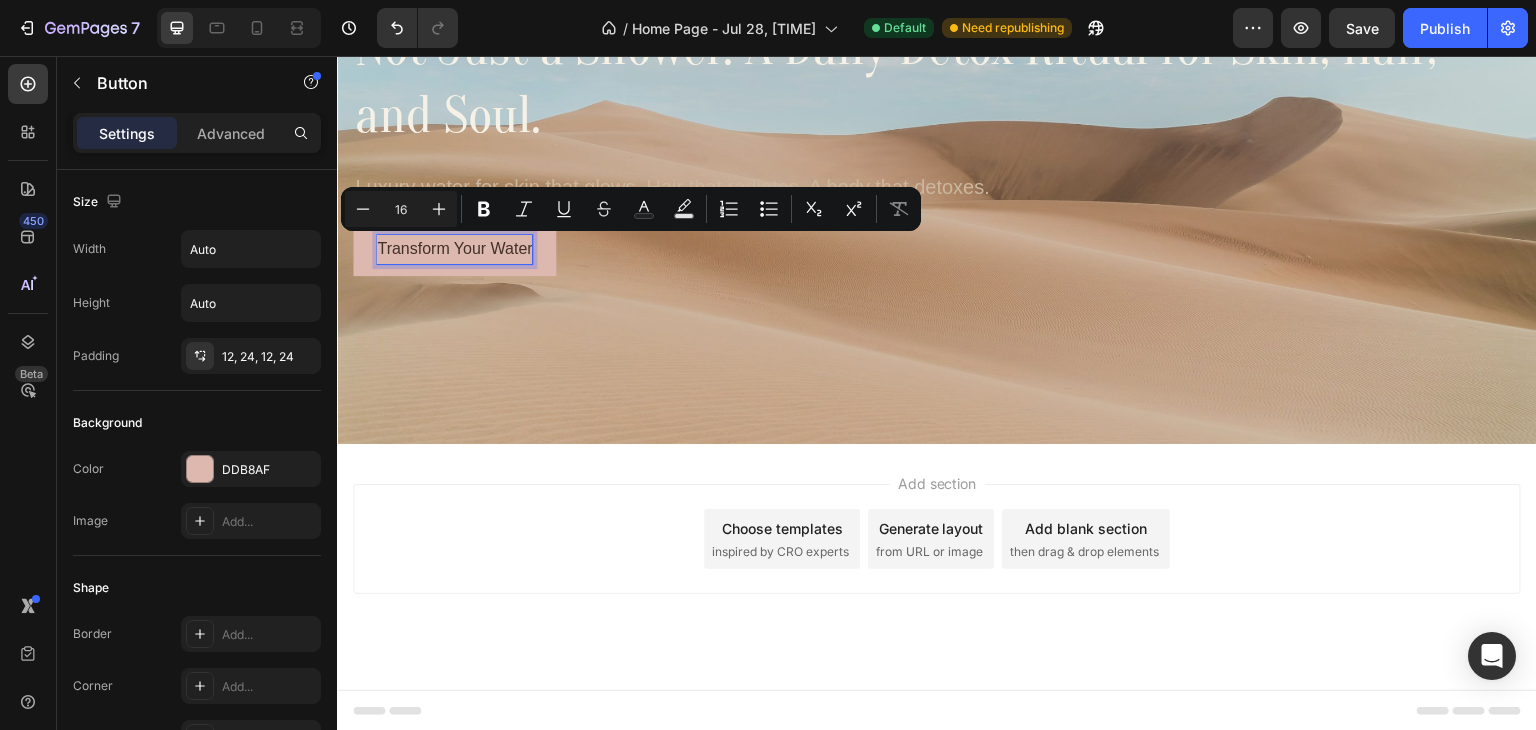 click on "Transform Your Water" at bounding box center [454, 249] 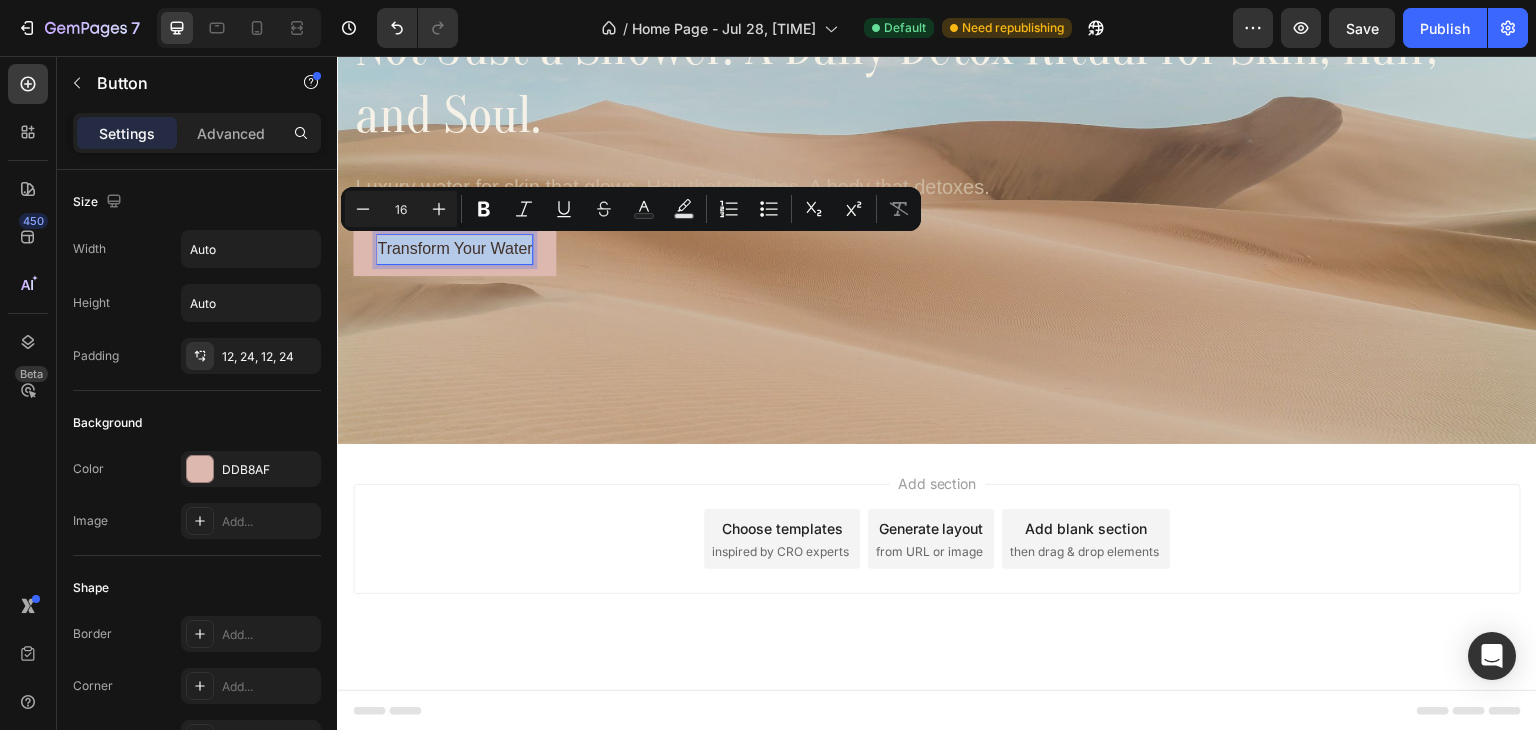 drag, startPoint x: 380, startPoint y: 249, endPoint x: 585, endPoint y: 266, distance: 205.70367 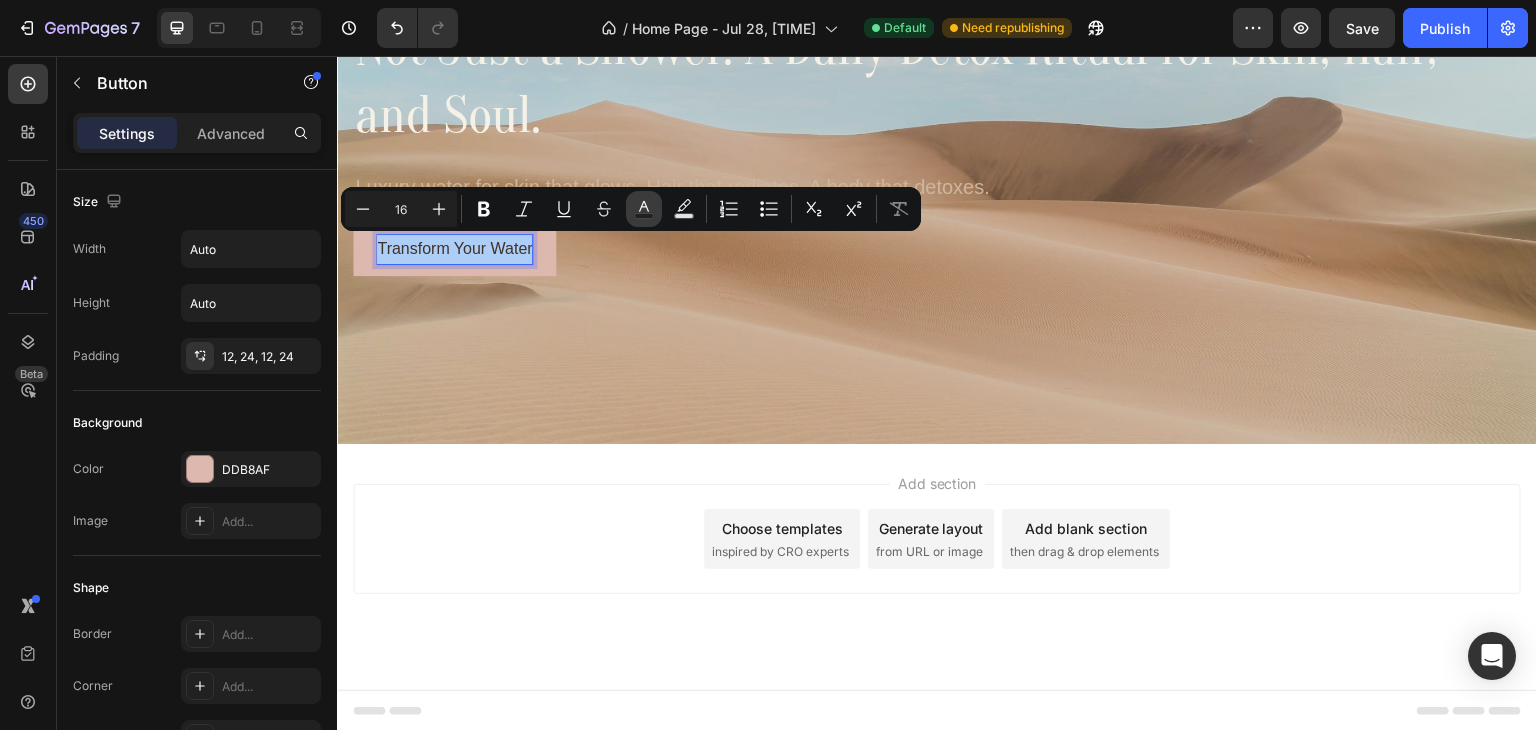 click 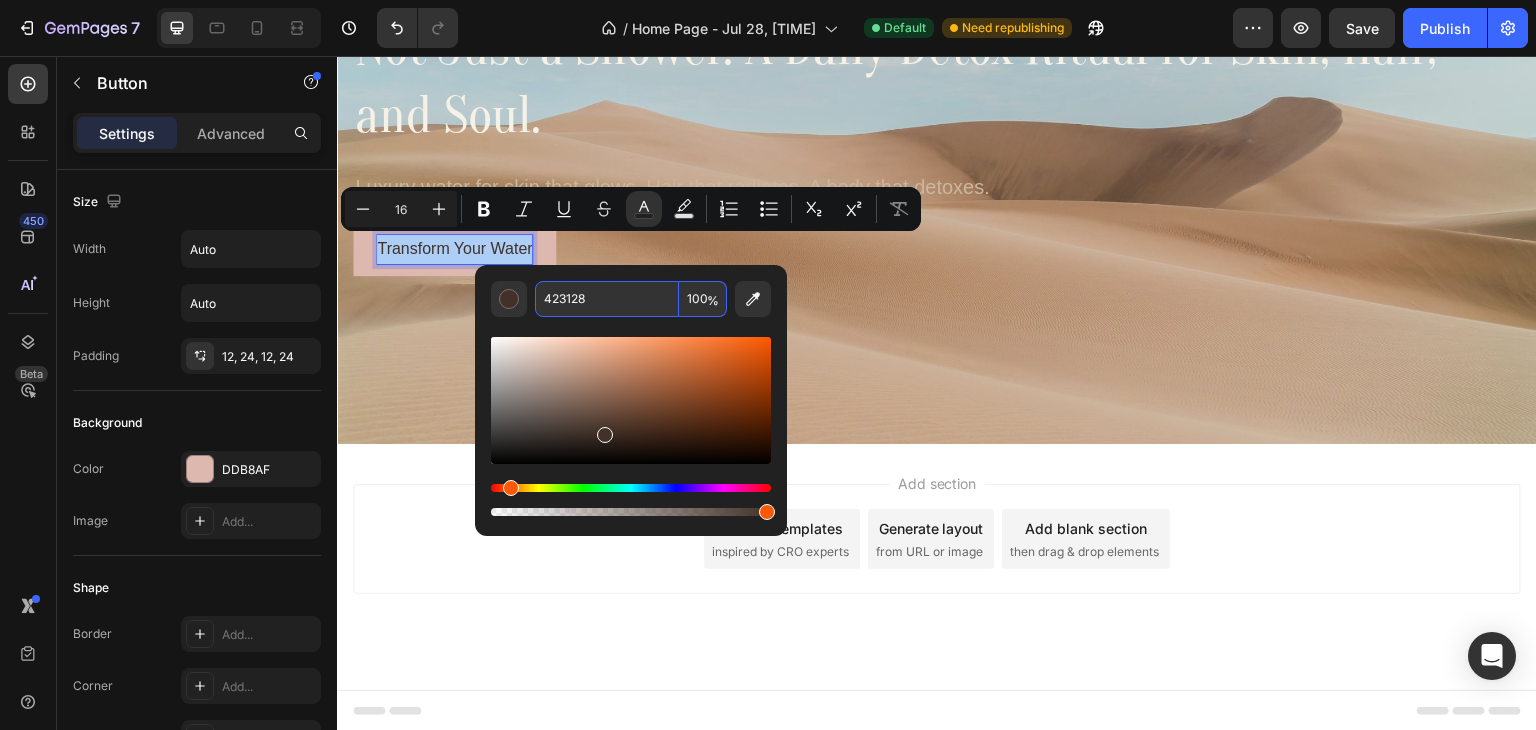 click on "423128" at bounding box center [607, 299] 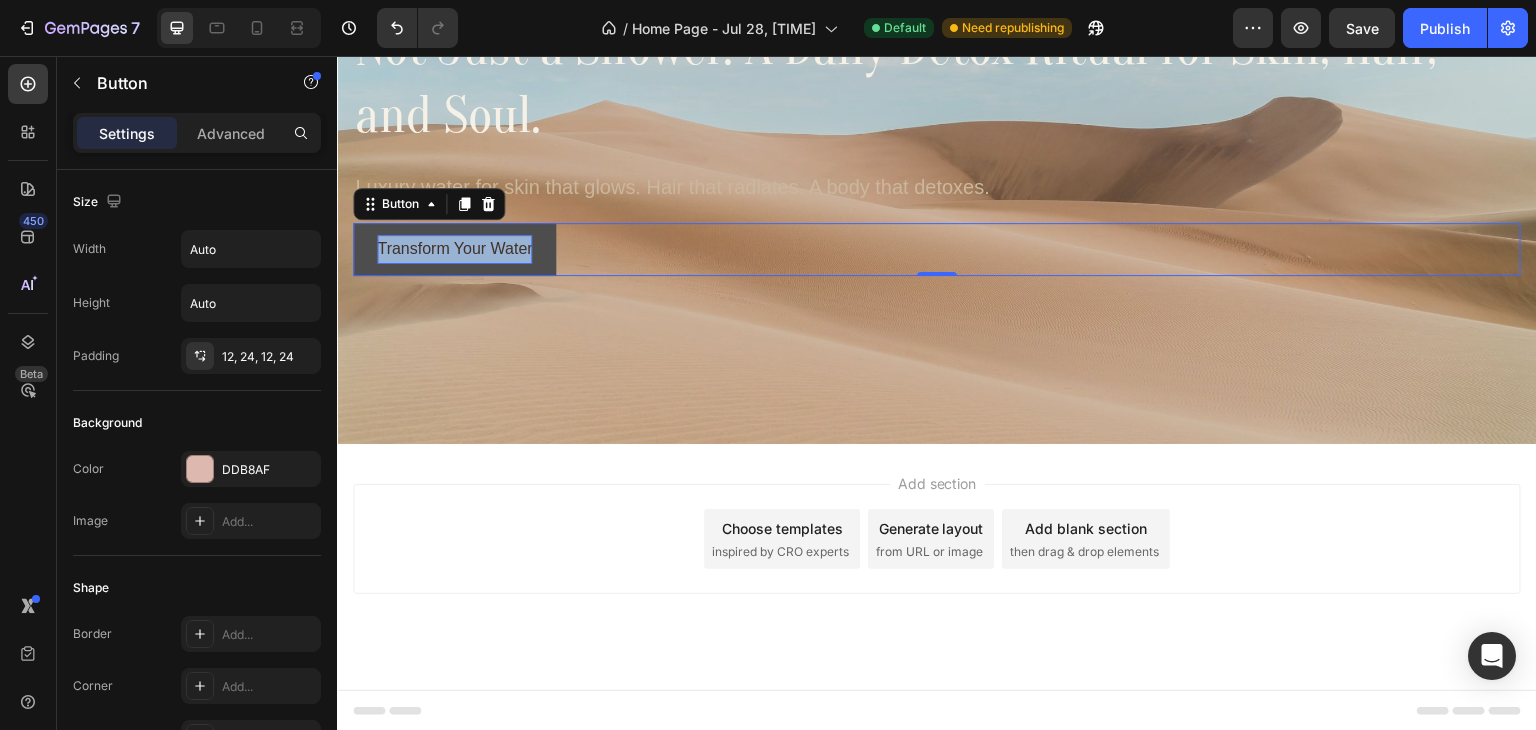 click on "Transform Your Water" at bounding box center [454, 249] 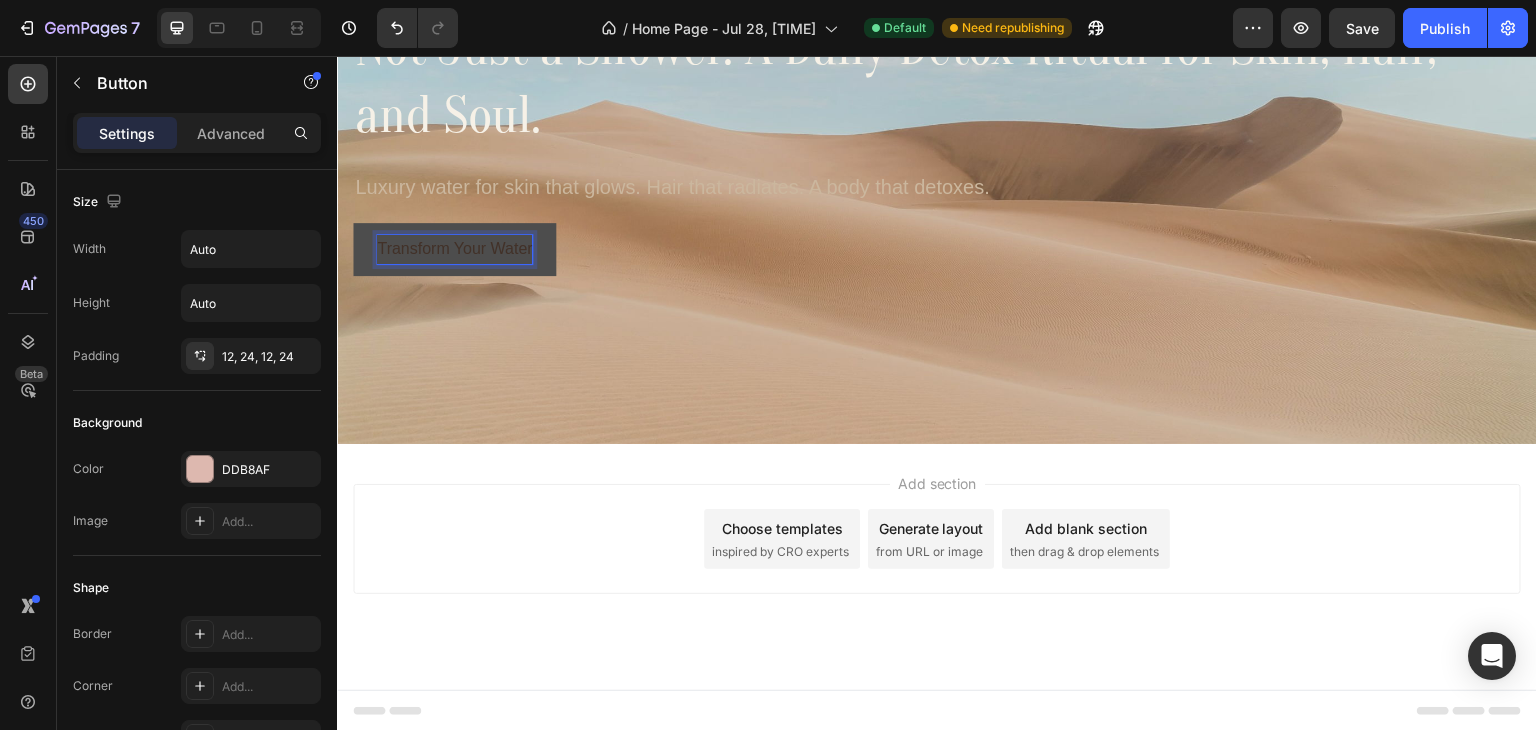 click on "Transform Your Water" at bounding box center (454, 249) 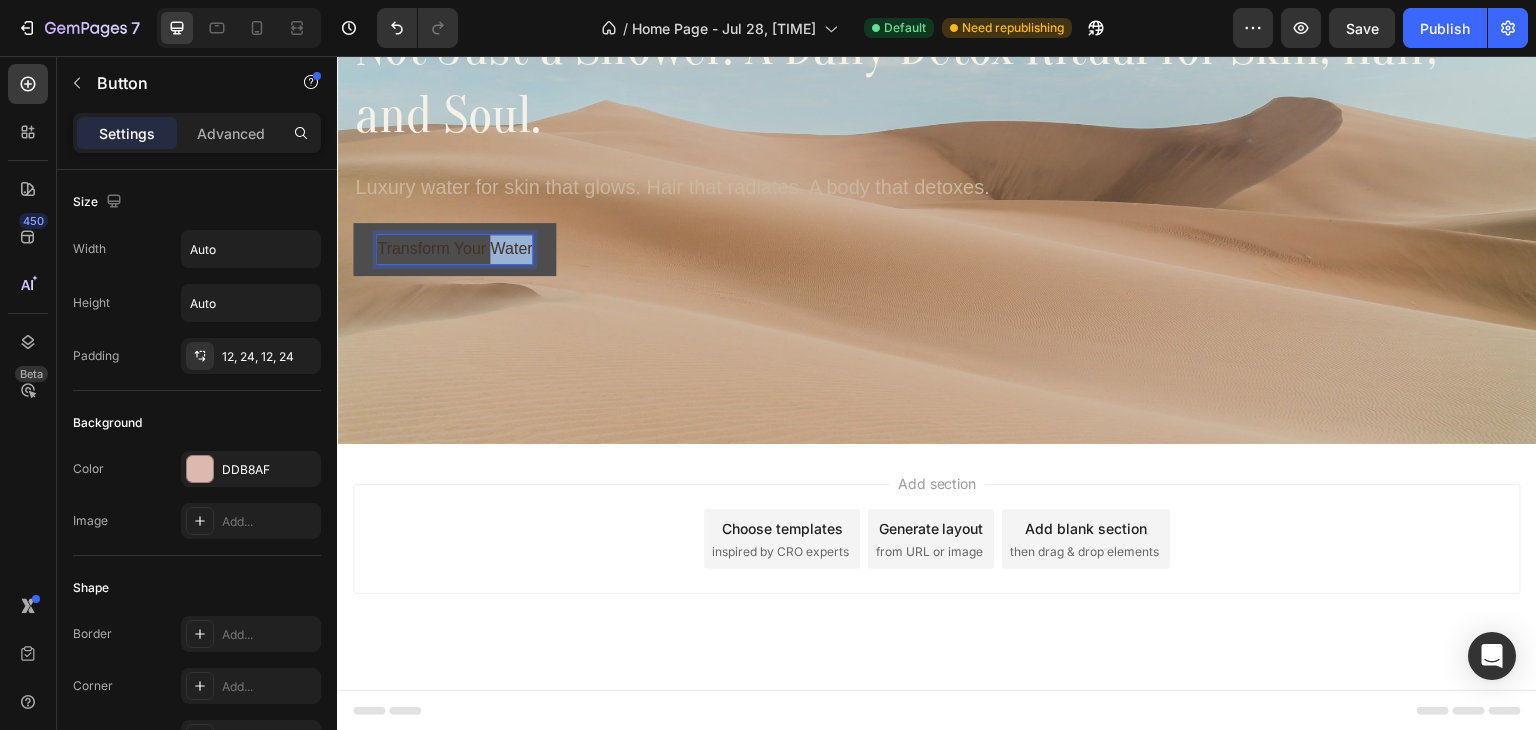 click on "Transform Your Water" at bounding box center [454, 249] 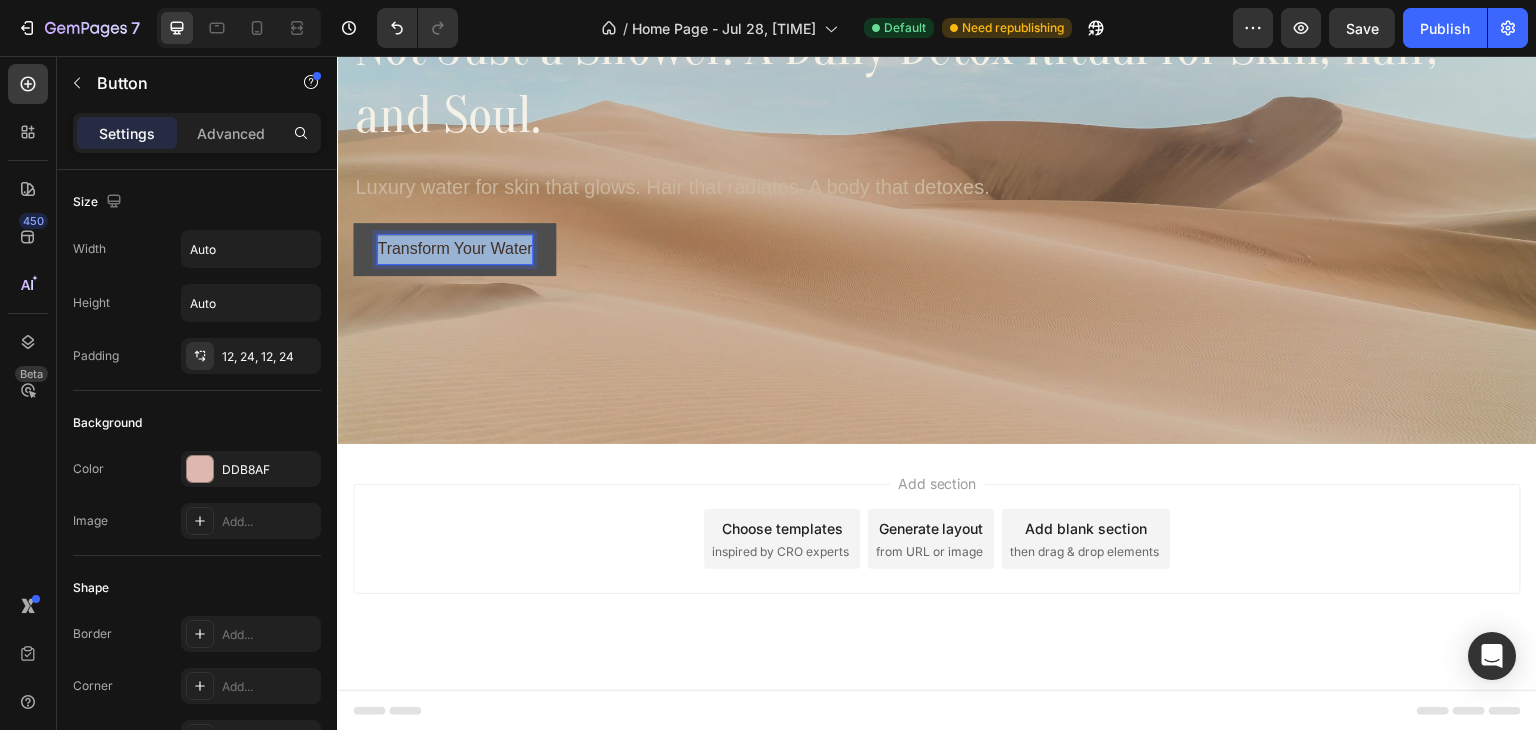click on "Transform Your Water" at bounding box center [454, 249] 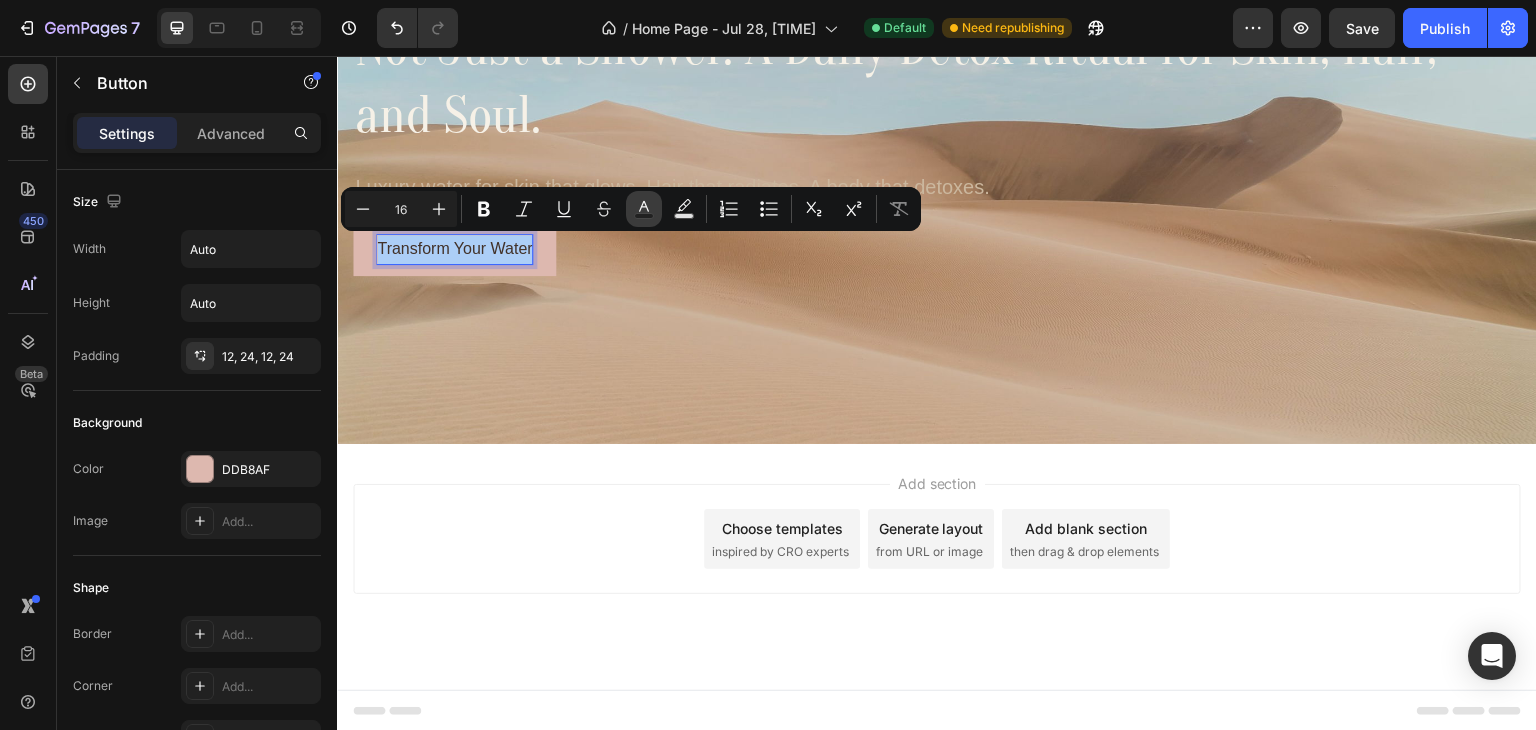 click 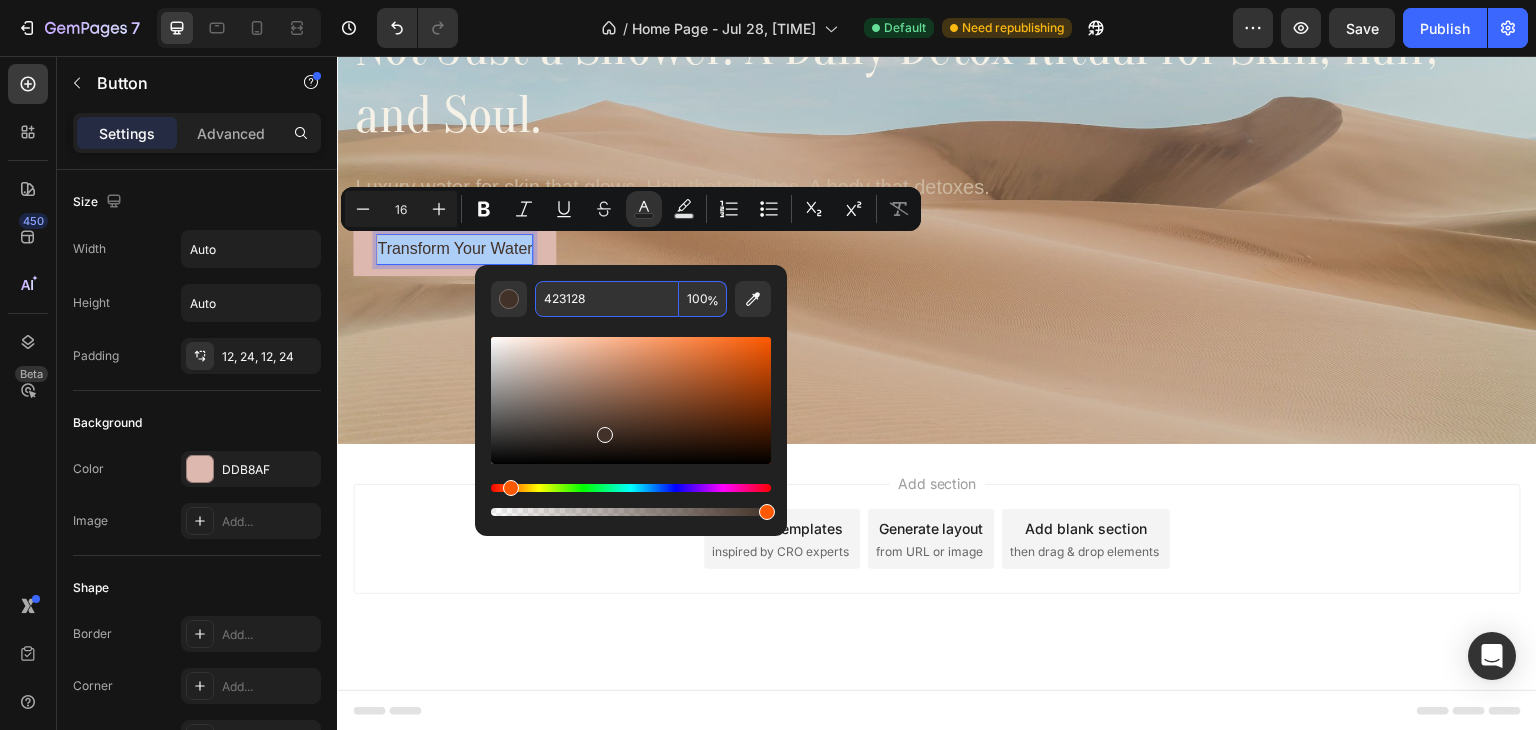 click on "423128" at bounding box center (607, 299) 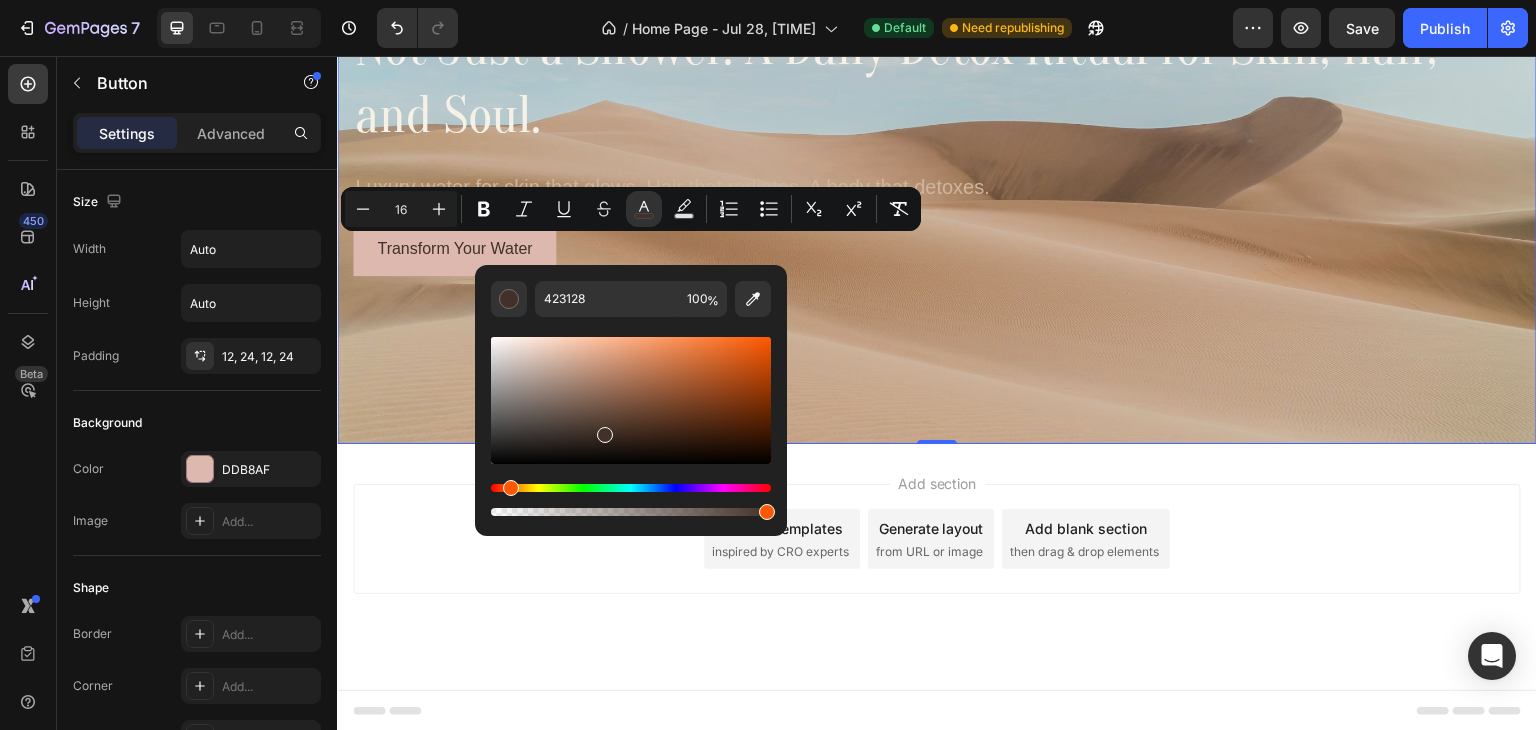 click at bounding box center (937, 144) 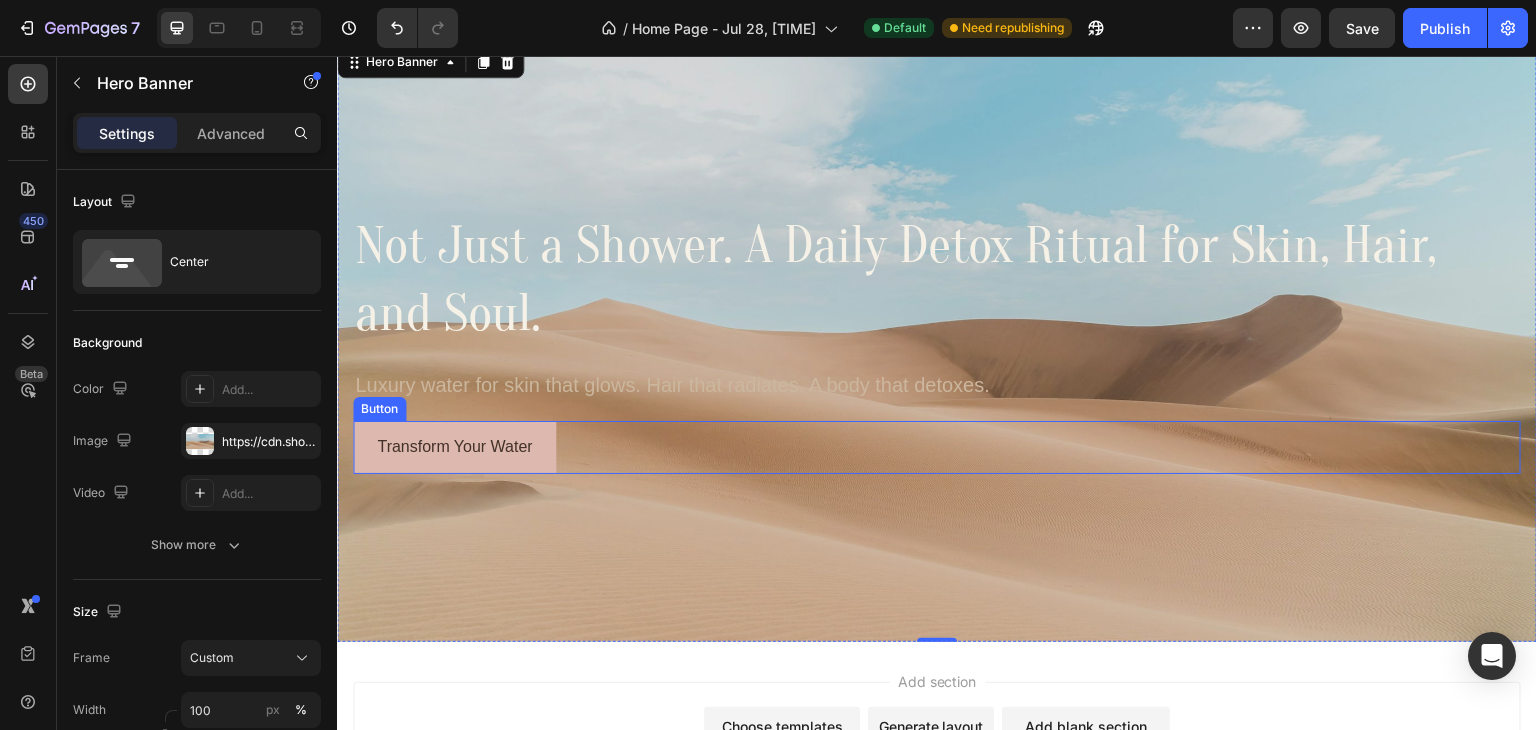 scroll, scrollTop: 66, scrollLeft: 0, axis: vertical 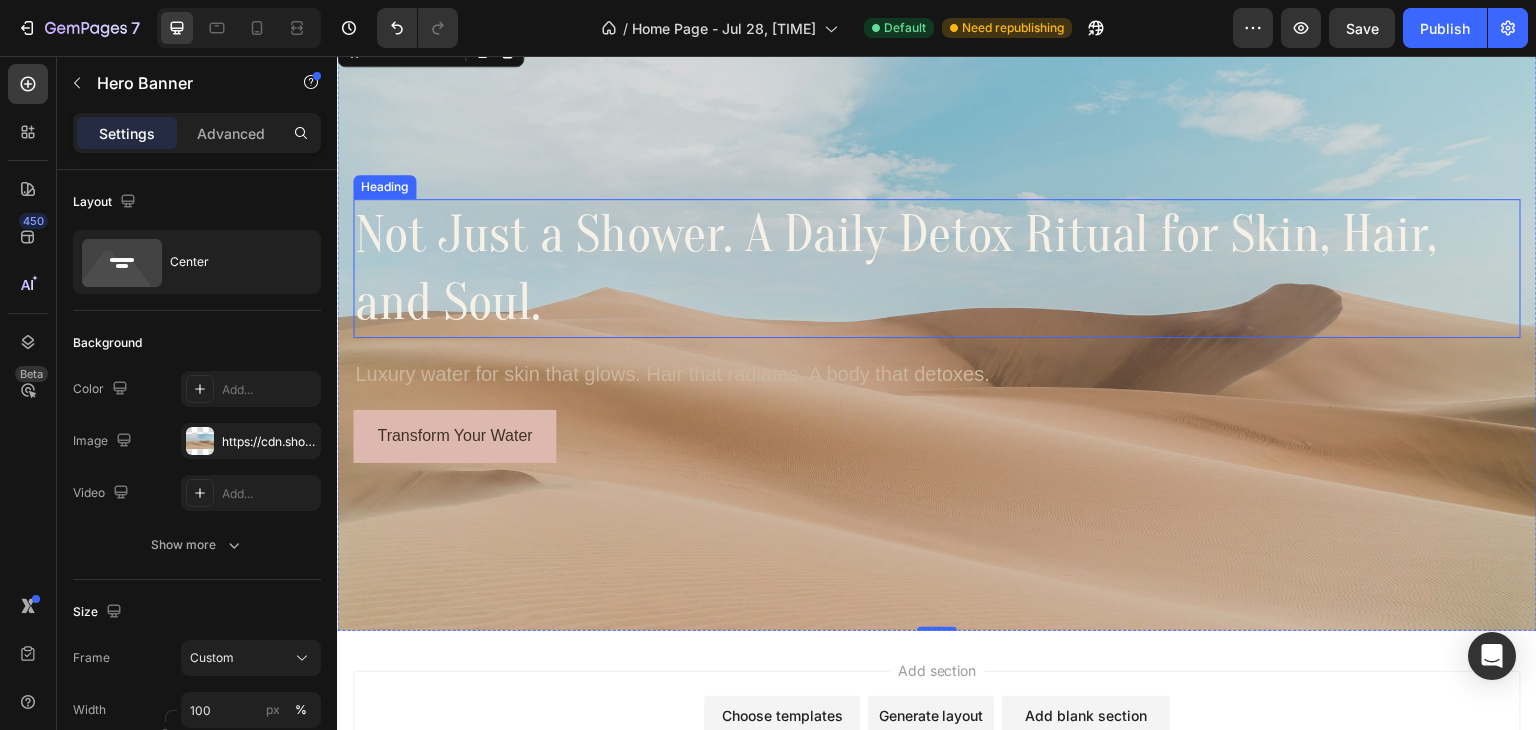 click on "Not Just a Shower. A Daily Detox Ritual for Skin, Hair, and Soul." at bounding box center (937, 268) 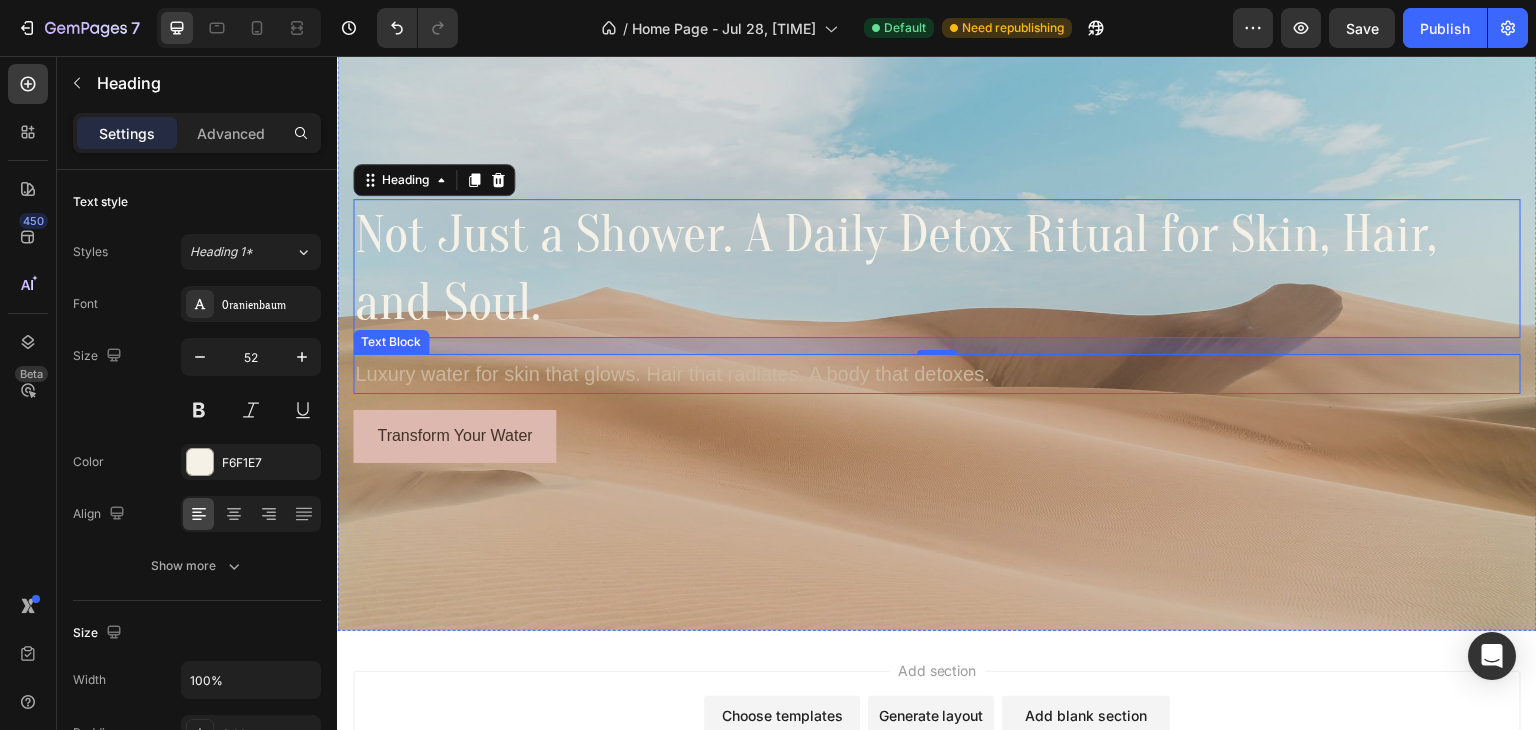 click on "Luxury water for skin that glows. Hair that radiates. A body that detoxes." at bounding box center [937, 374] 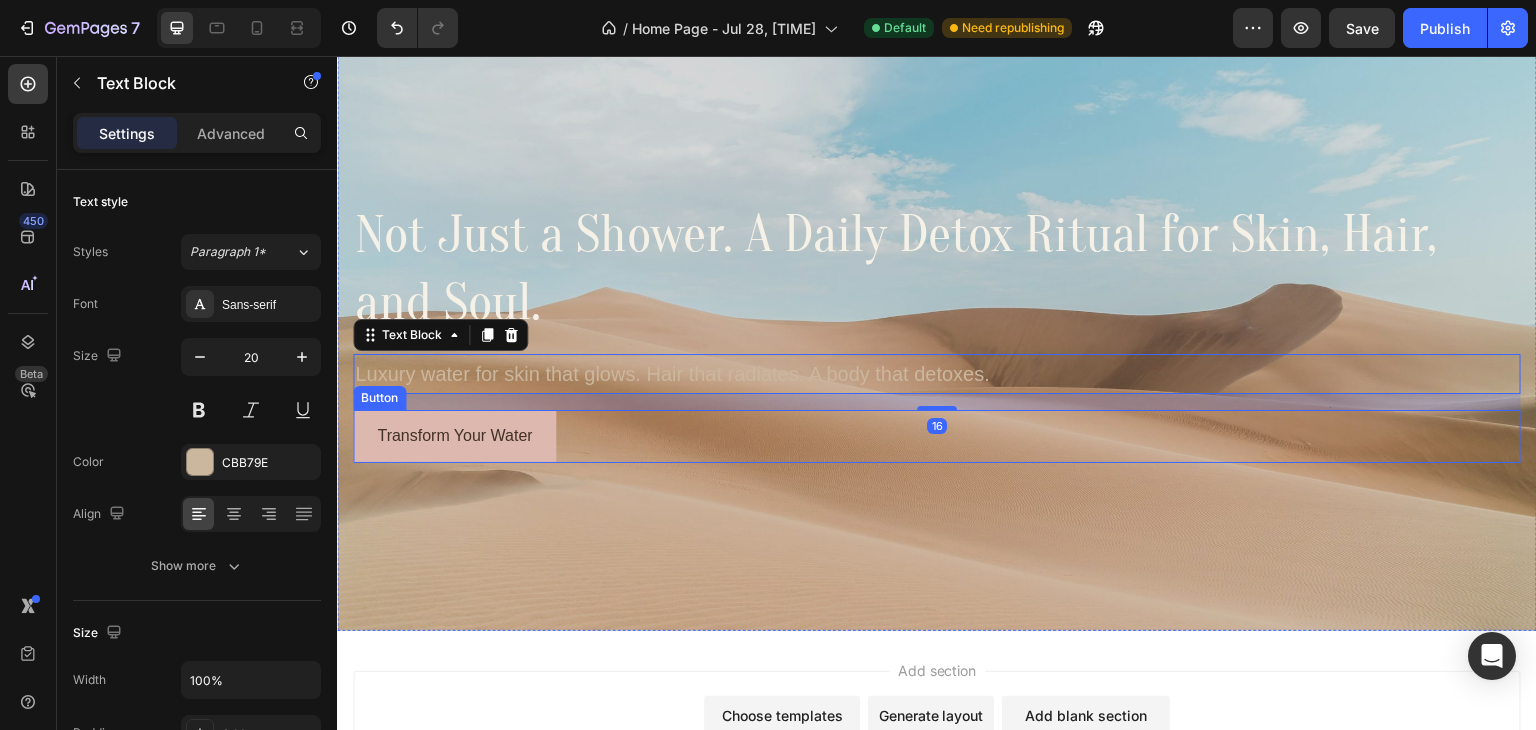 click on "Transform Your Water Button" at bounding box center [937, 436] 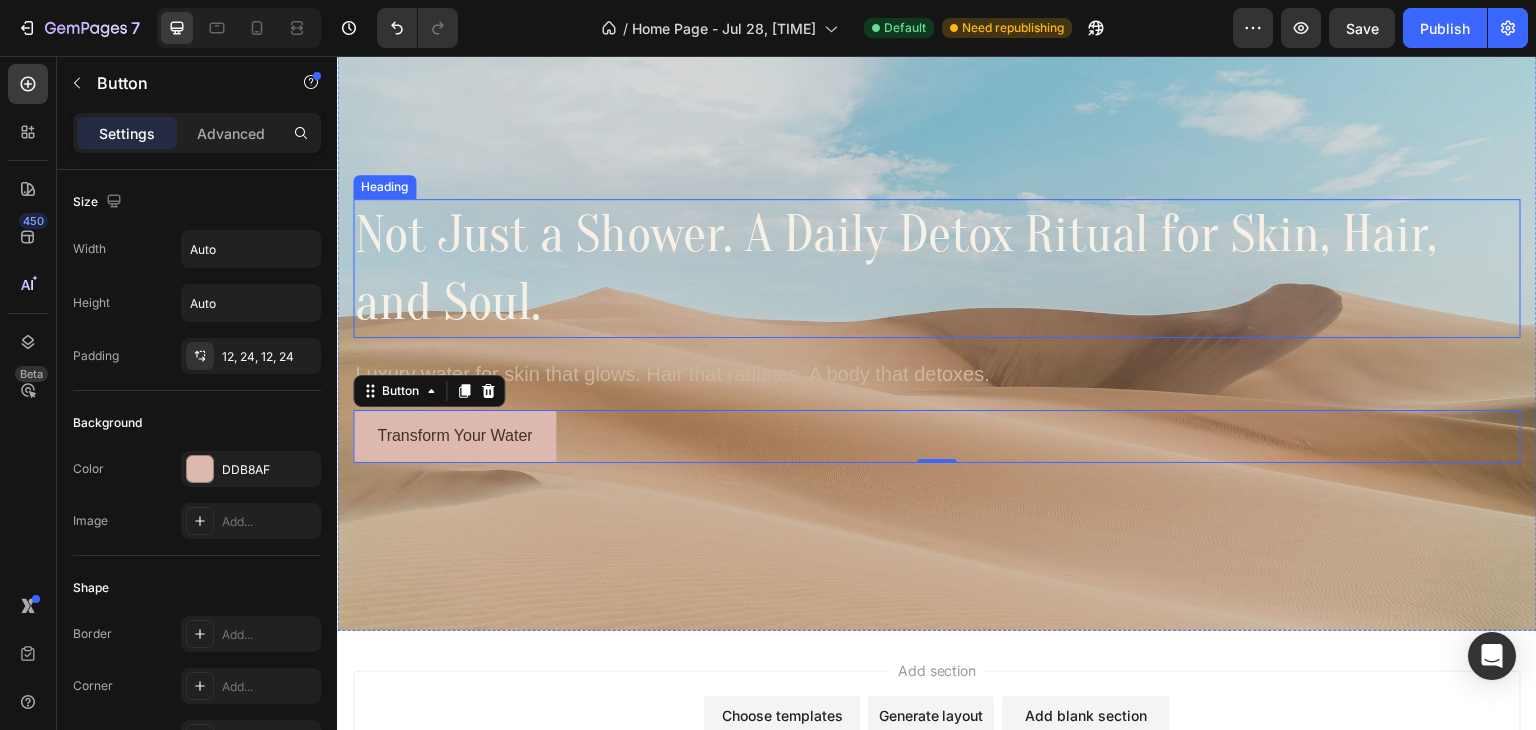 click on "Not Just a Shower. A Daily Detox Ritual for Skin, Hair, and Soul." at bounding box center (937, 268) 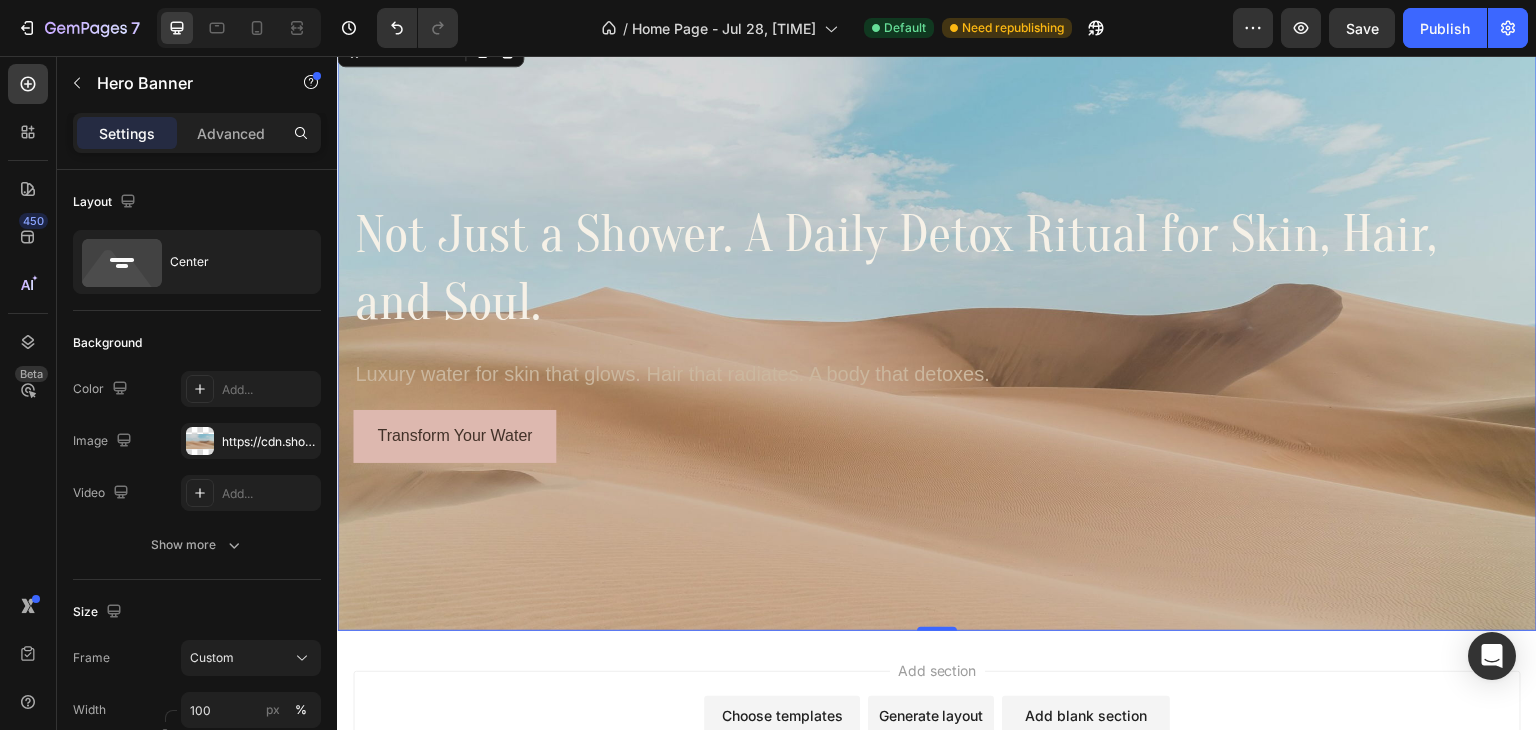 click at bounding box center [937, 331] 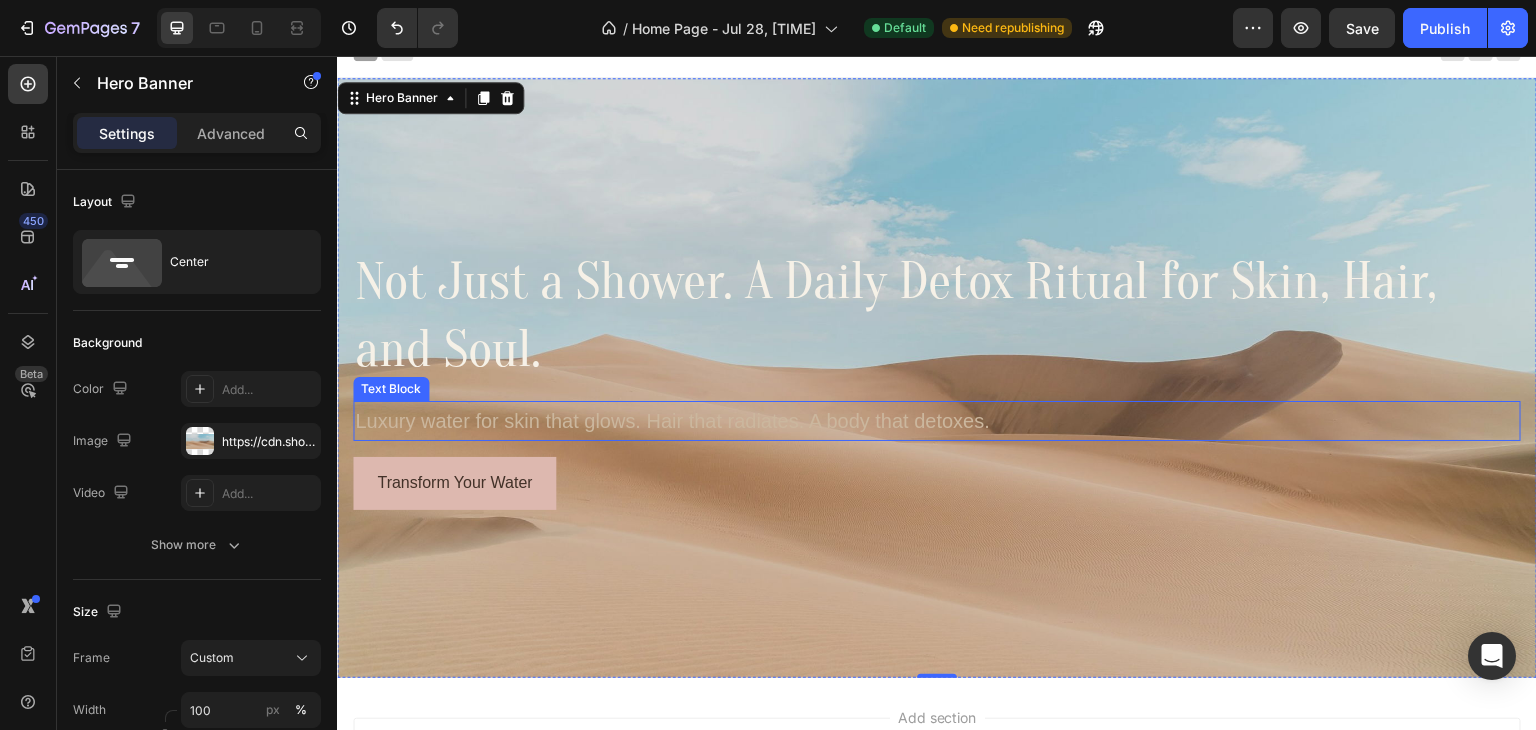 scroll, scrollTop: 0, scrollLeft: 0, axis: both 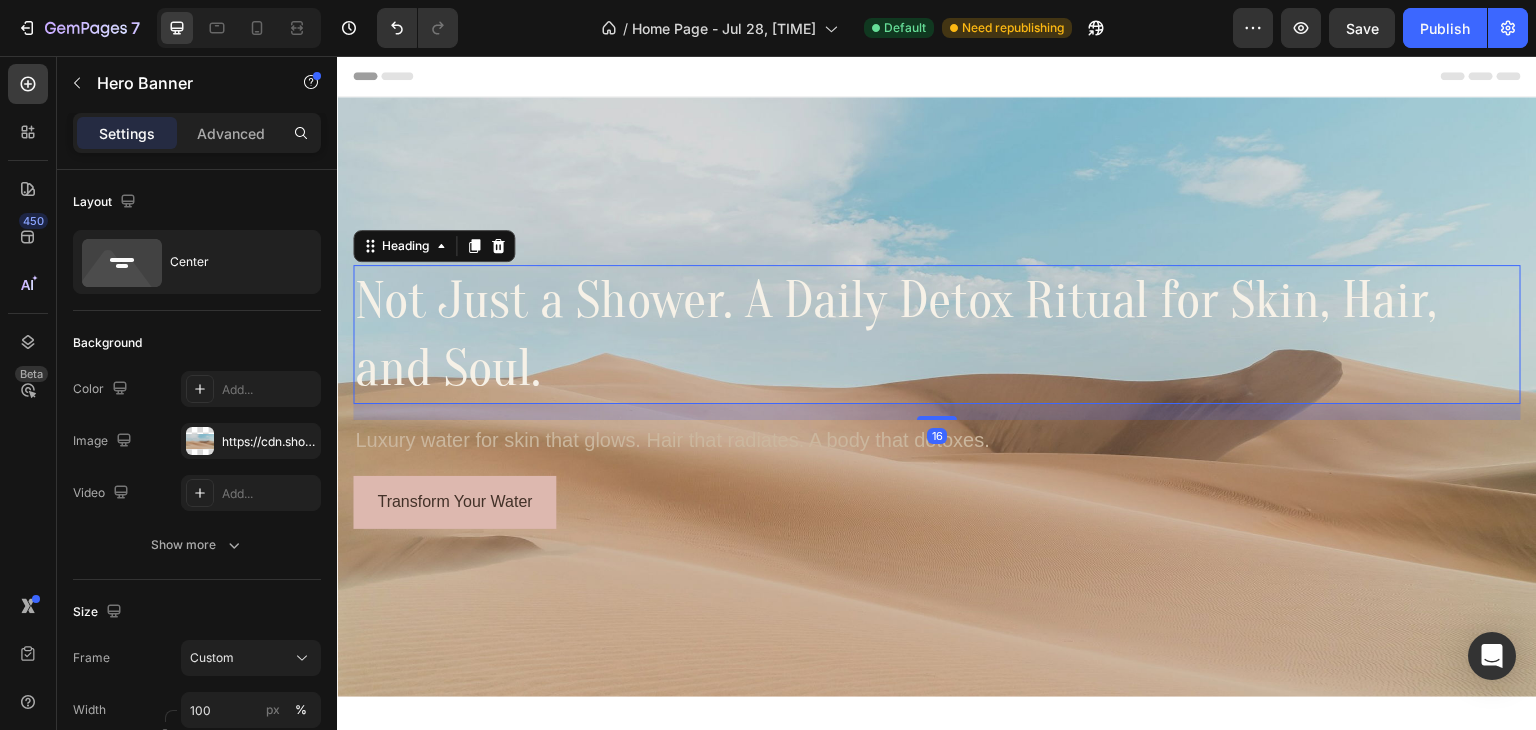 click on "Not Just a Shower. A Daily Detox Ritual for Skin, Hair, and Soul." at bounding box center (937, 334) 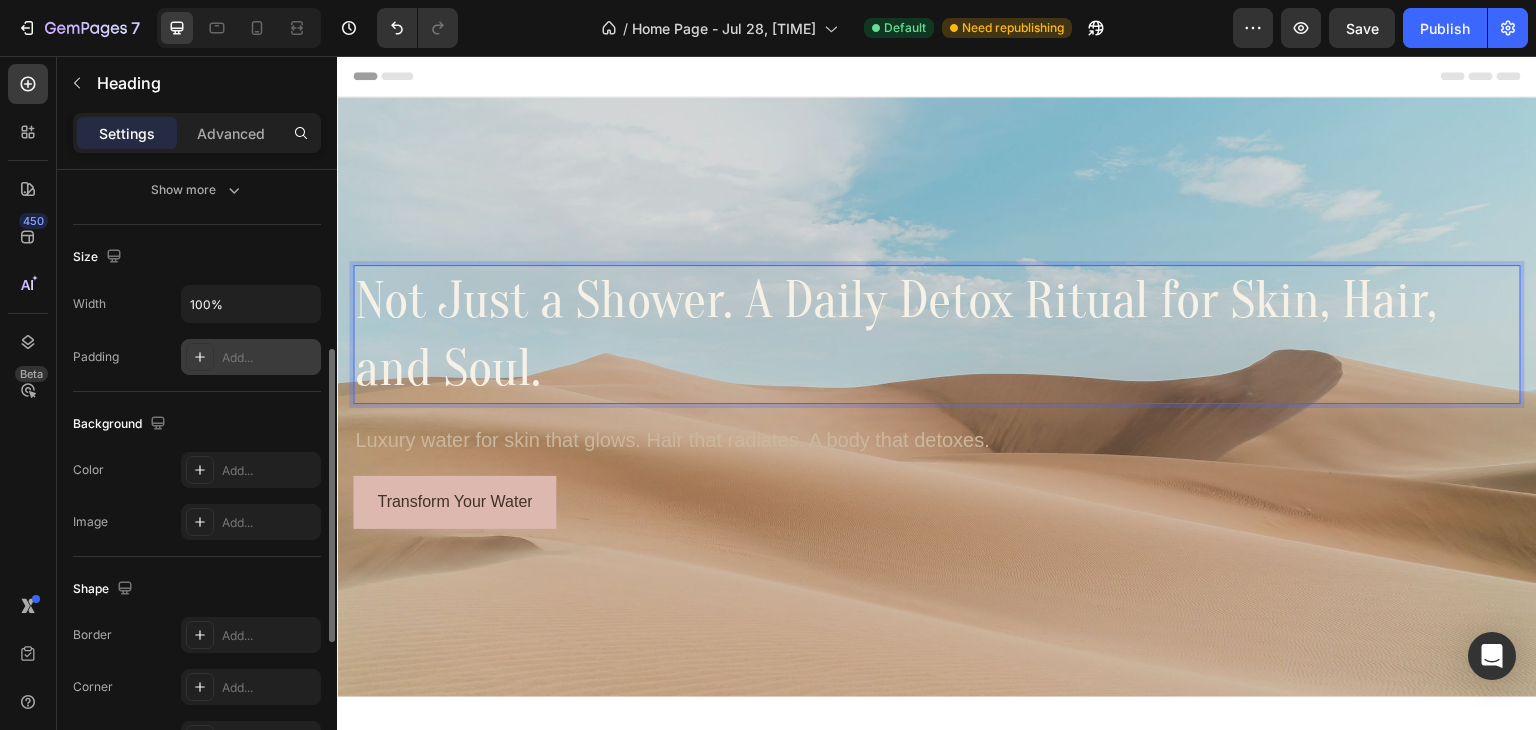 scroll, scrollTop: 343, scrollLeft: 0, axis: vertical 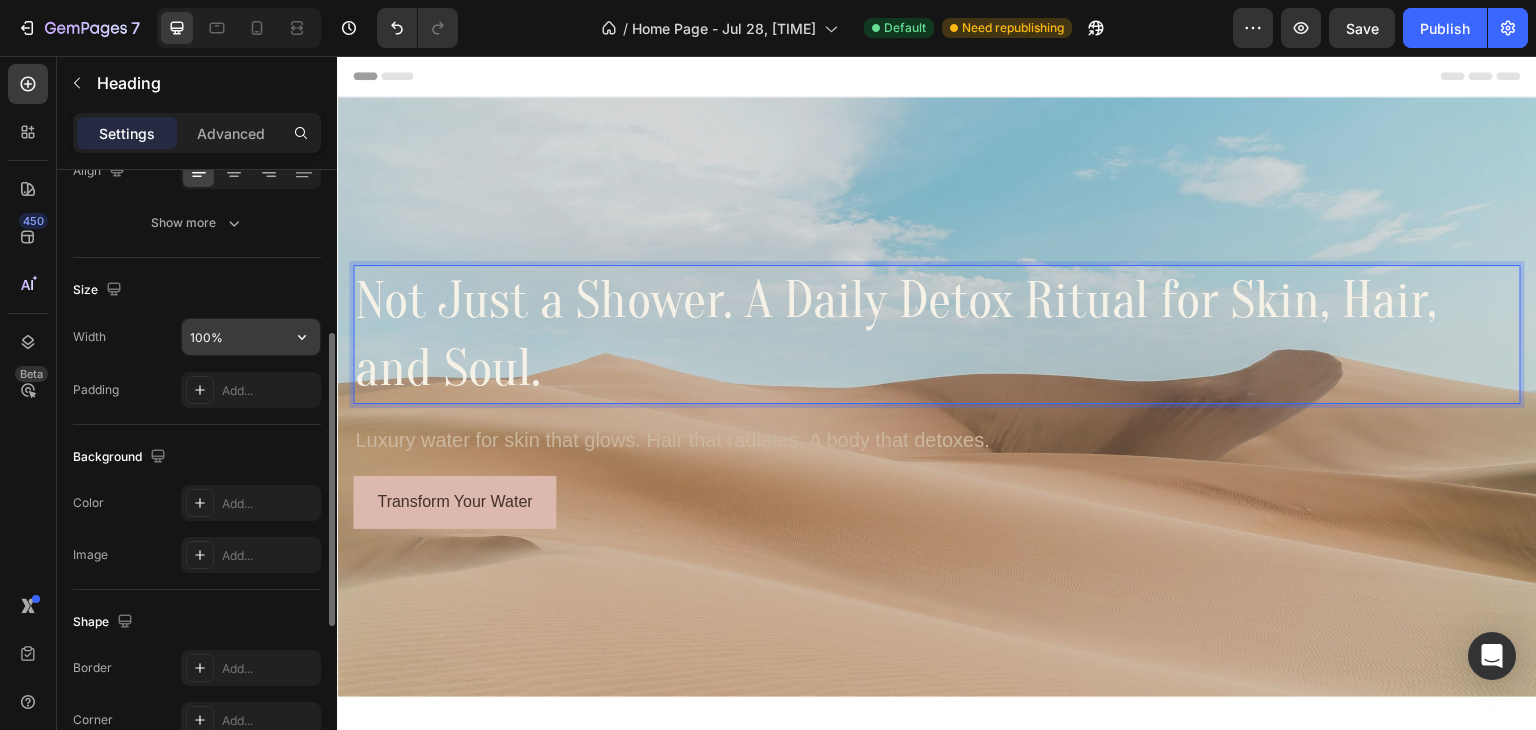 click on "100%" at bounding box center [251, 337] 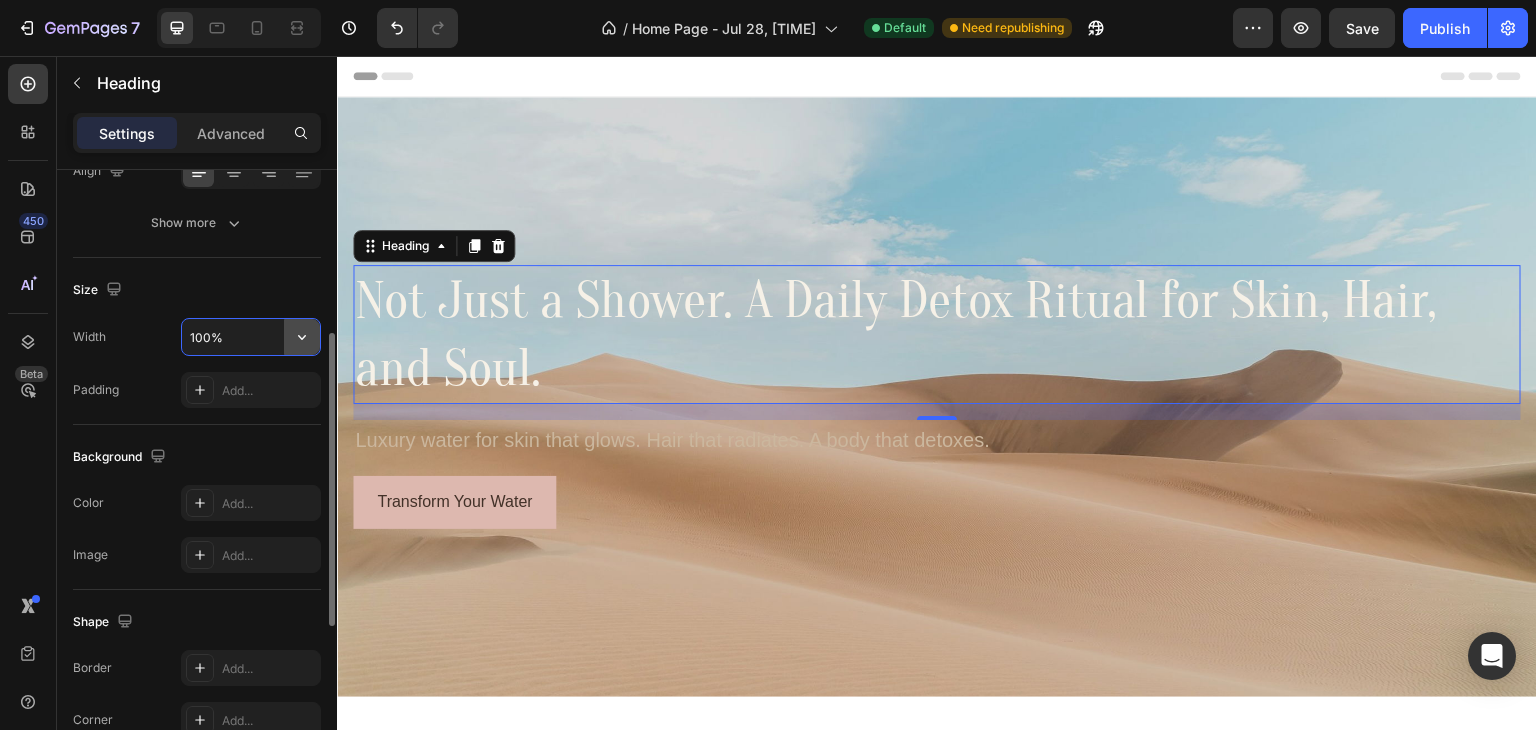 click 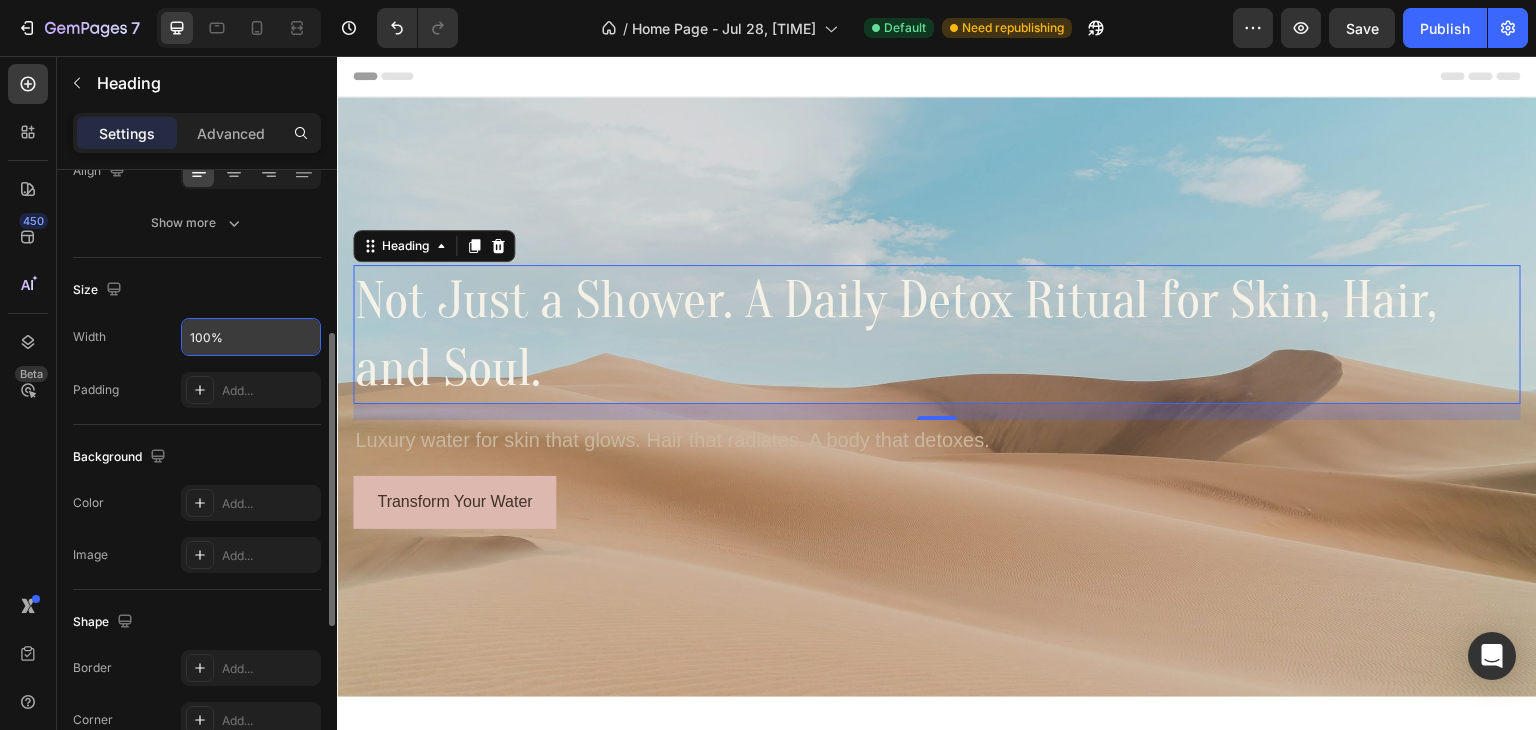 click on "Size Width 100% Padding Add..." 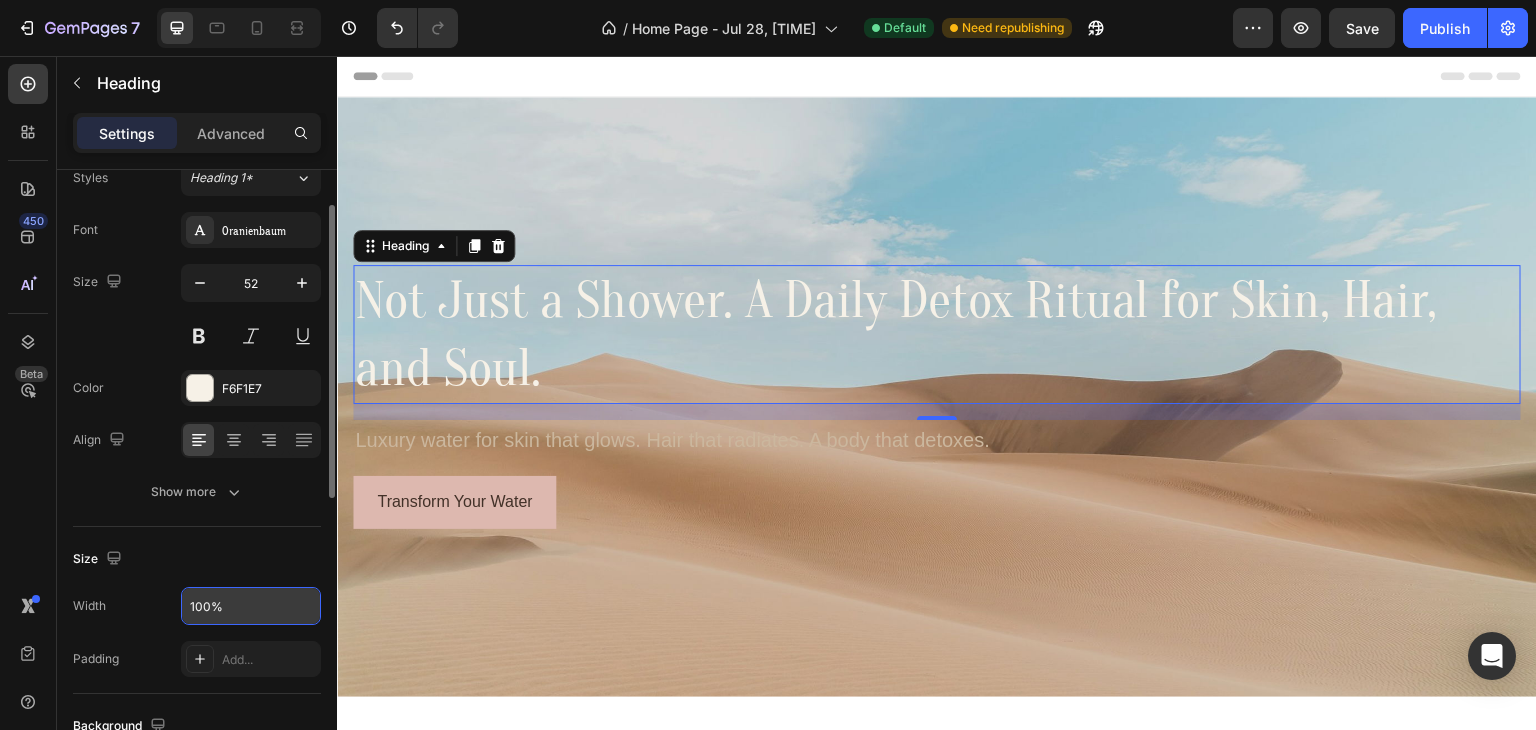 scroll, scrollTop: 108, scrollLeft: 0, axis: vertical 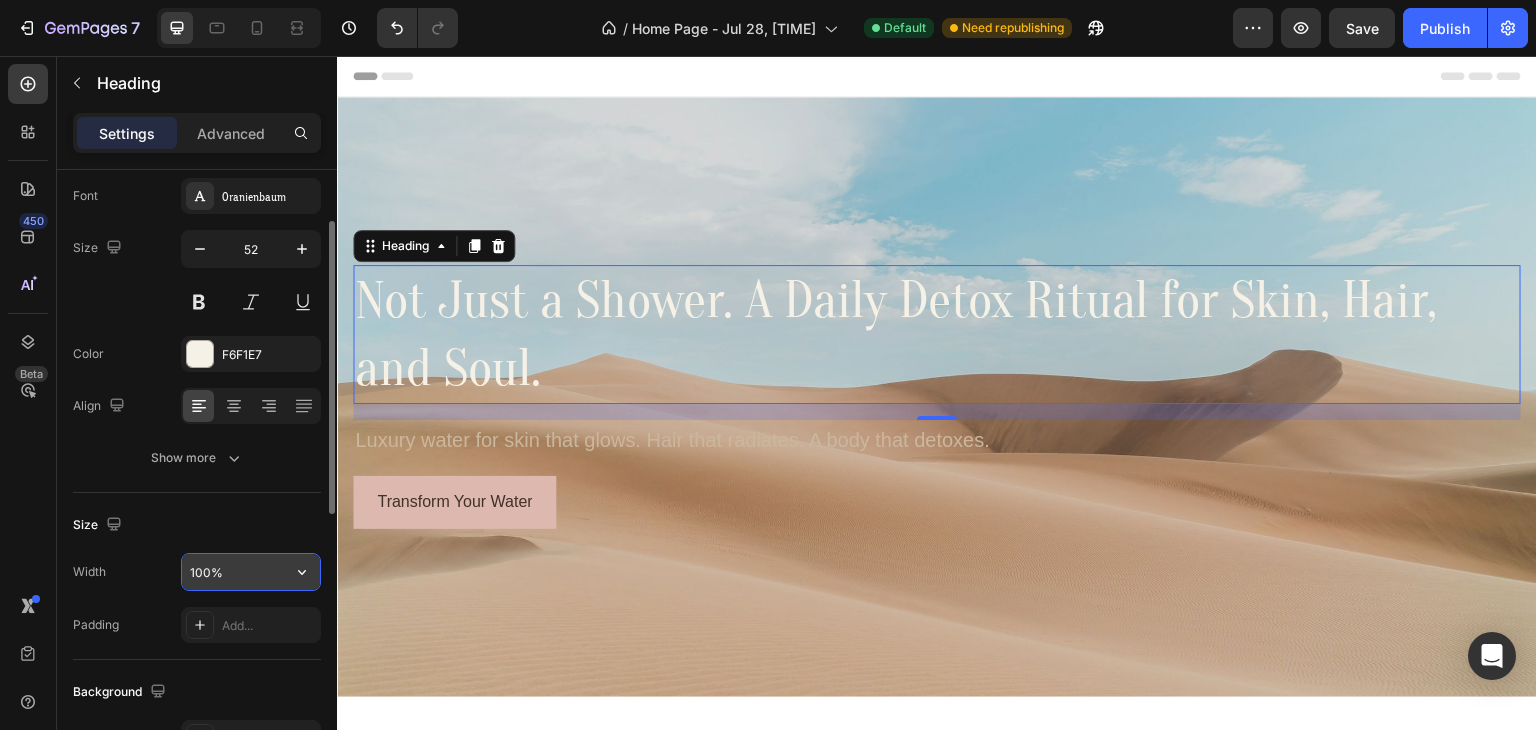 click 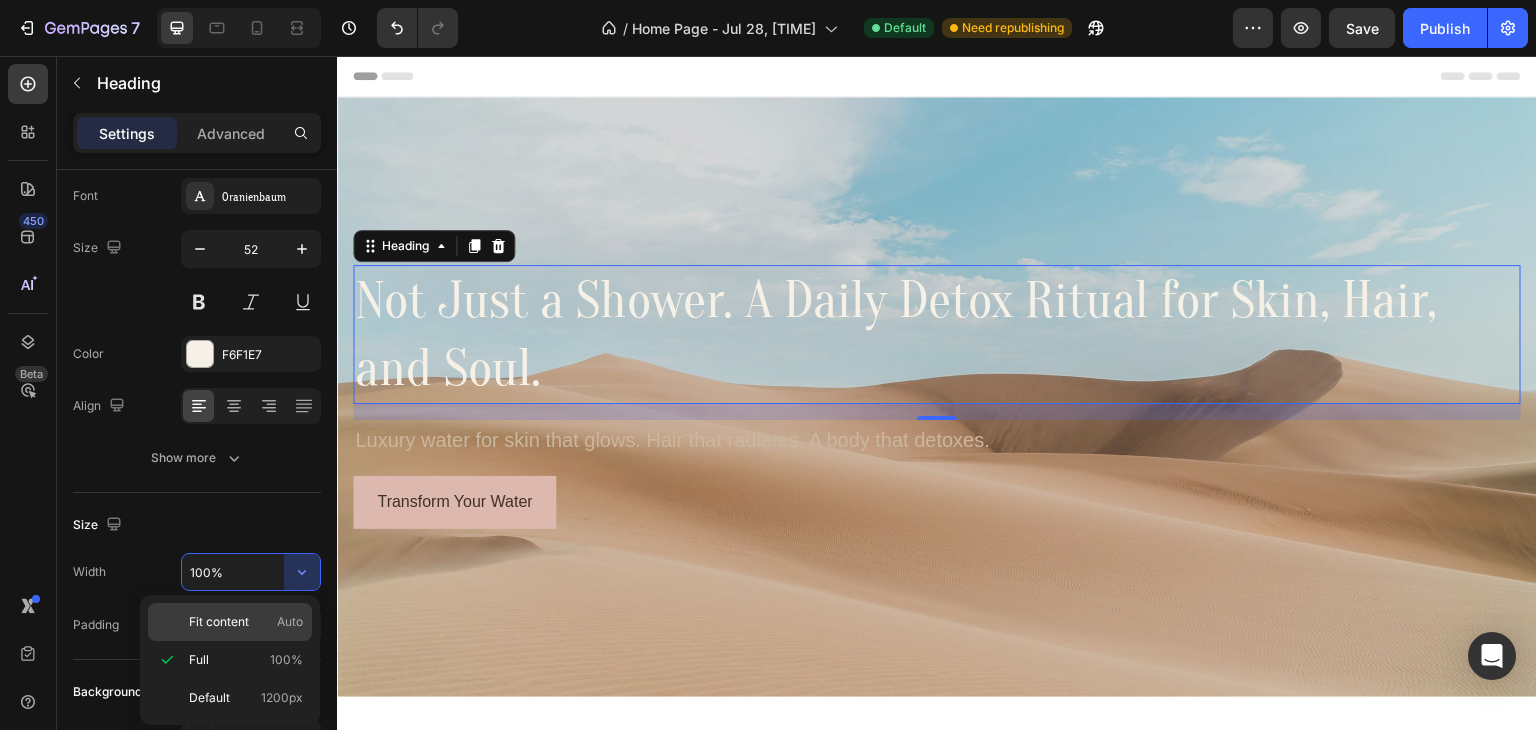 click on "Fit content Auto" at bounding box center [246, 622] 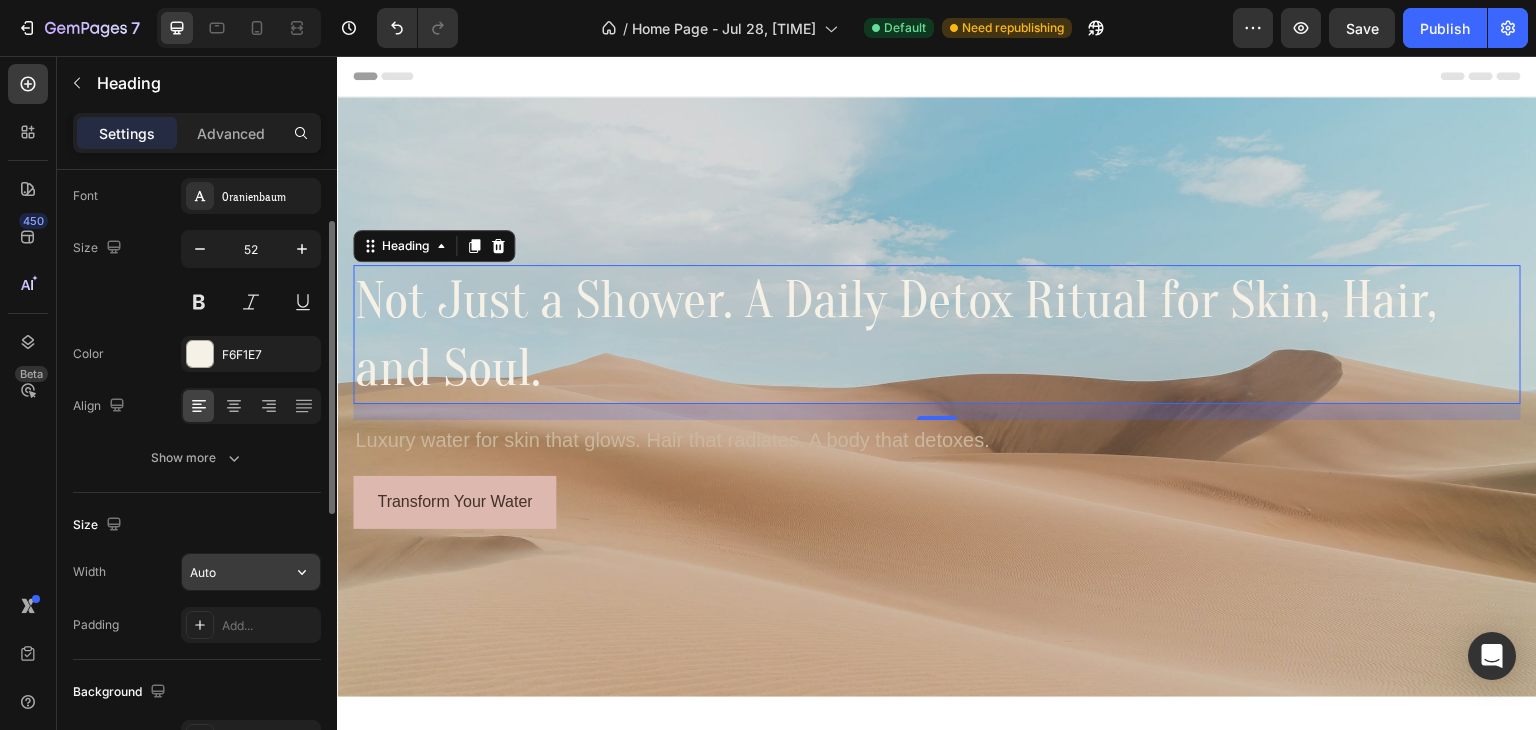 click on "Auto" at bounding box center [251, 572] 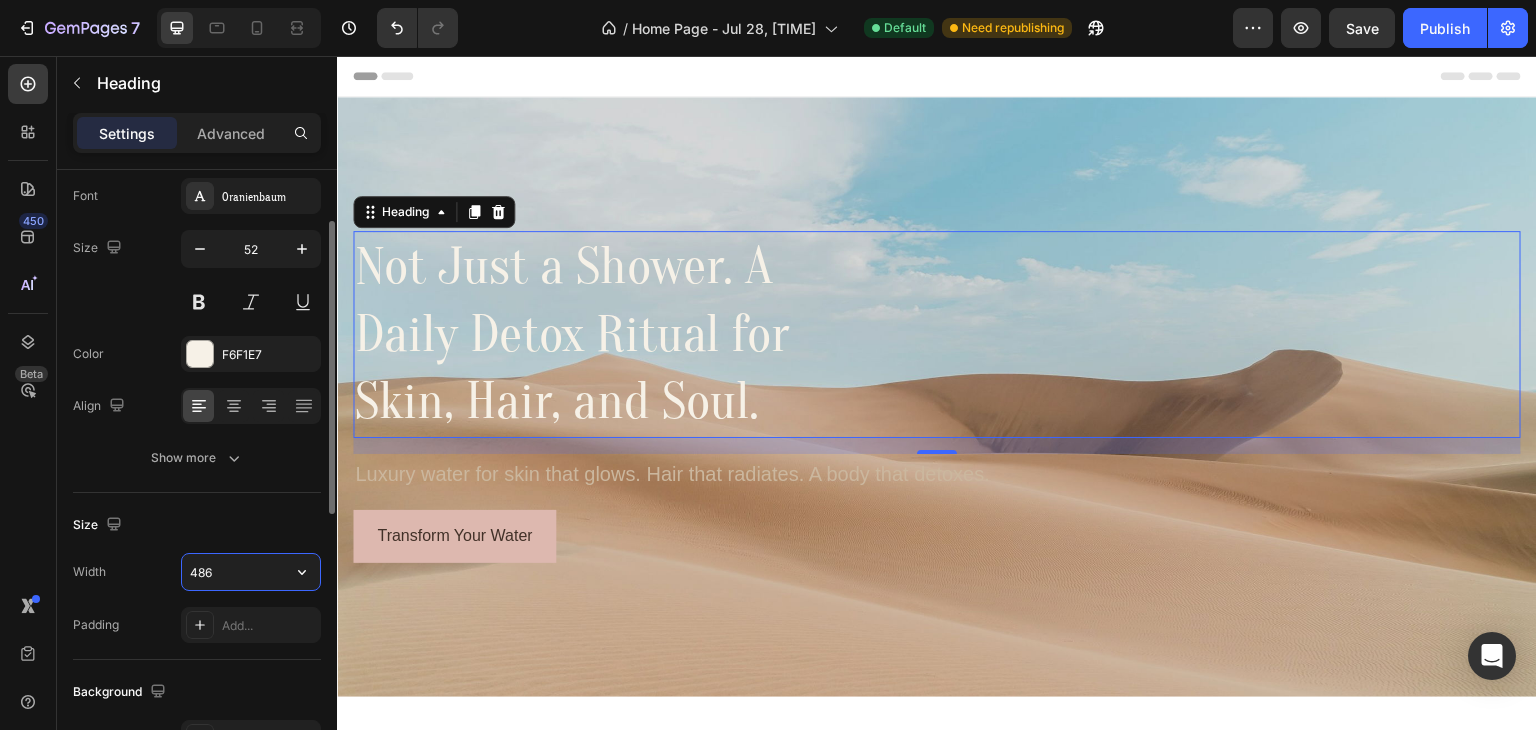 type on "486" 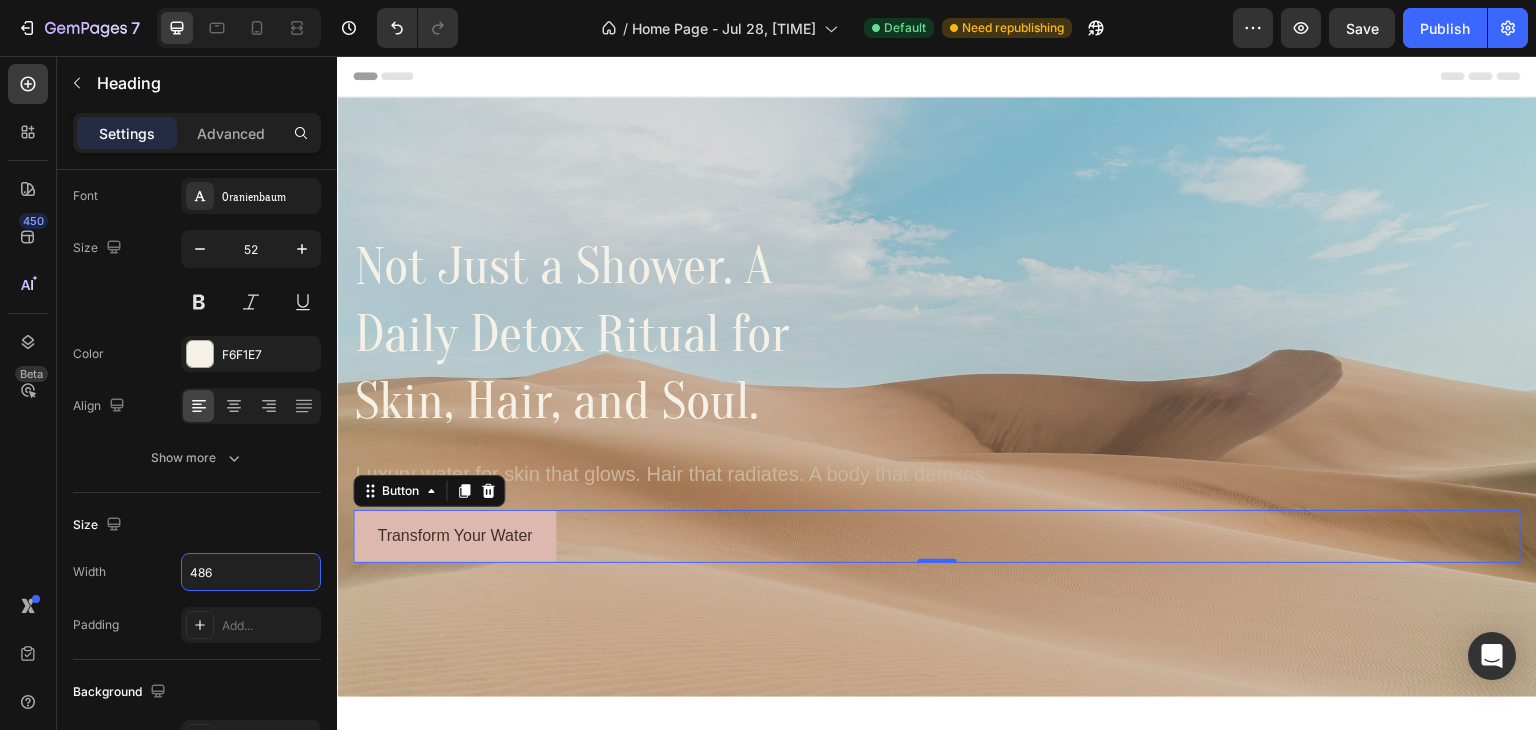 click on "Transform Your Water Button   0" at bounding box center (937, 536) 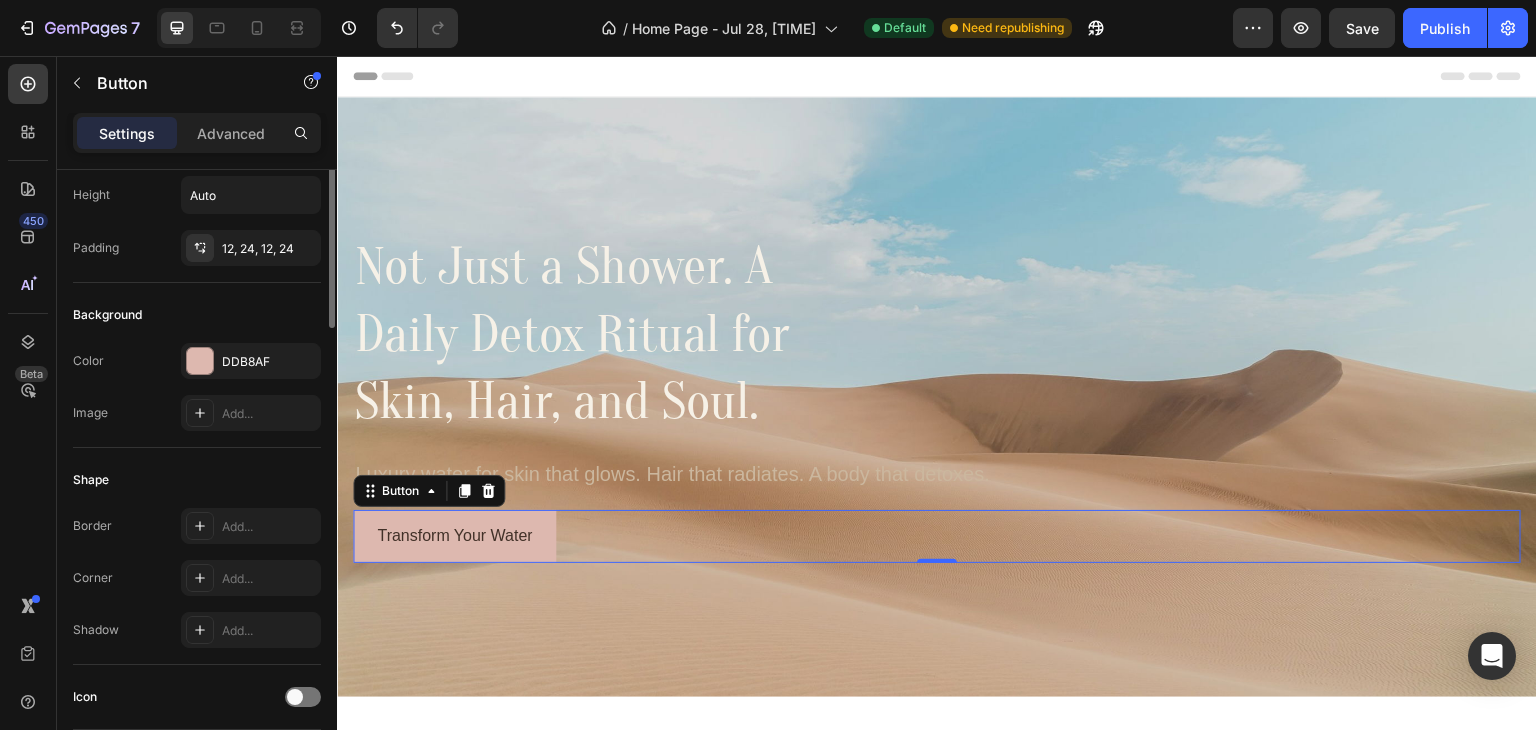 scroll, scrollTop: 0, scrollLeft: 0, axis: both 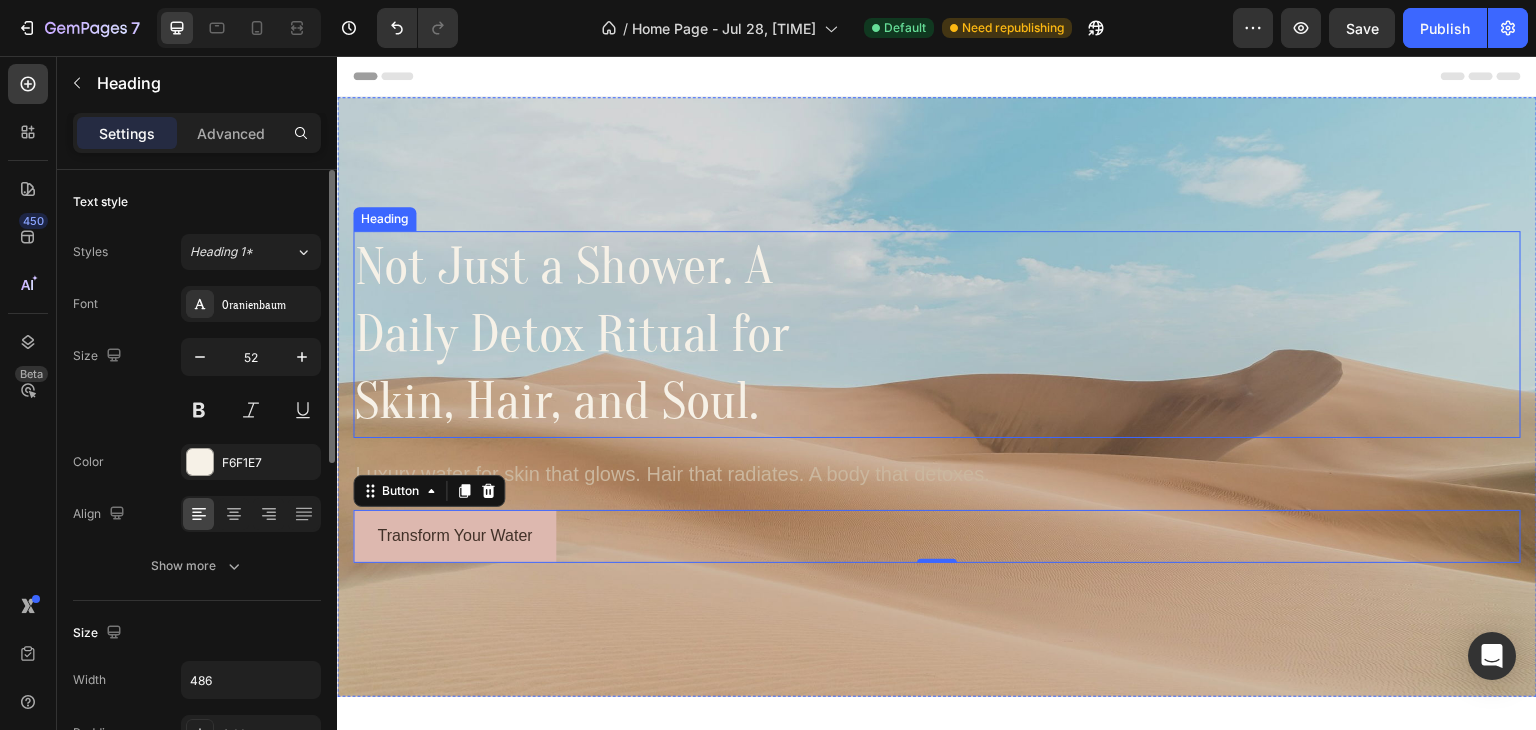 click on "Not Just a Shower. A Daily Detox Ritual for Skin, Hair, and Soul." at bounding box center (937, 334) 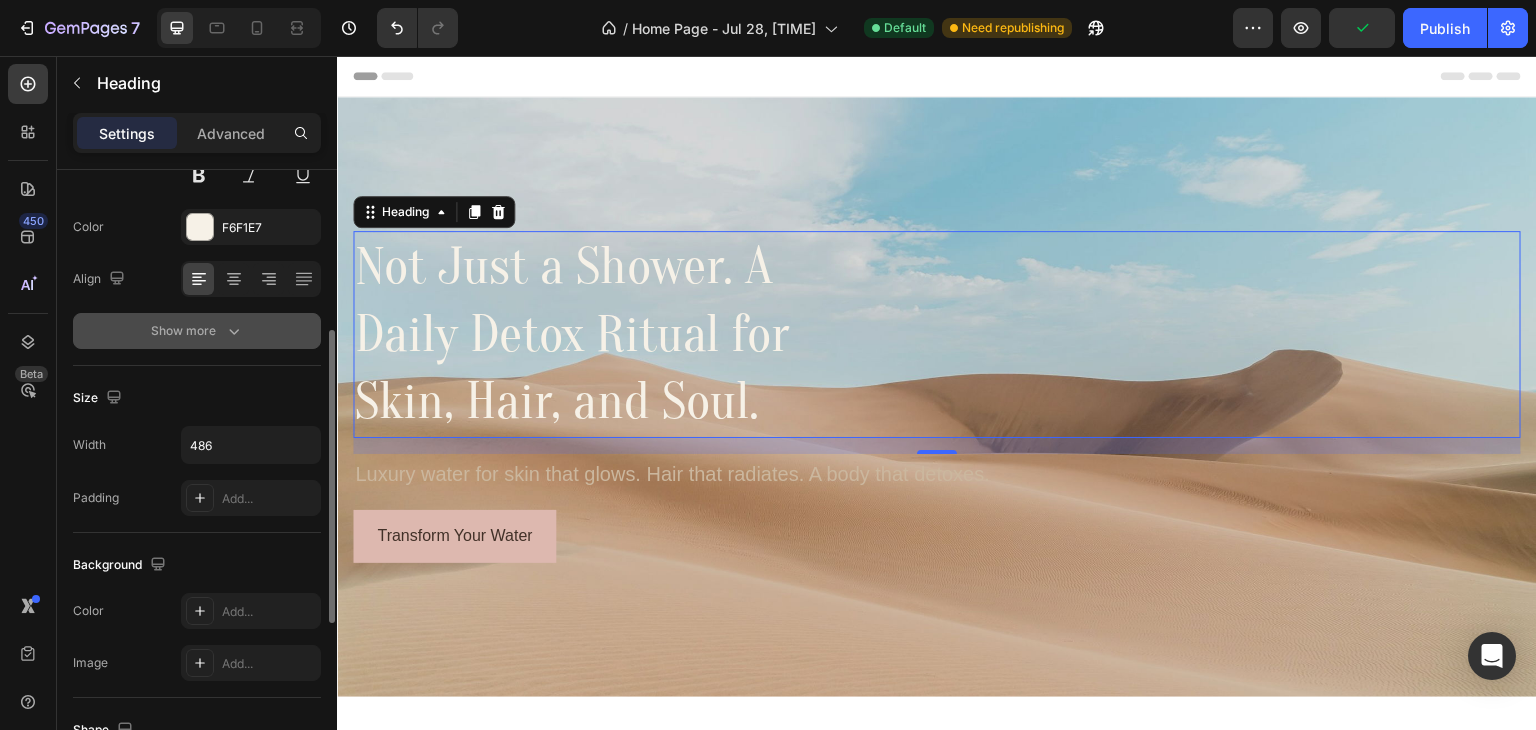 scroll, scrollTop: 268, scrollLeft: 0, axis: vertical 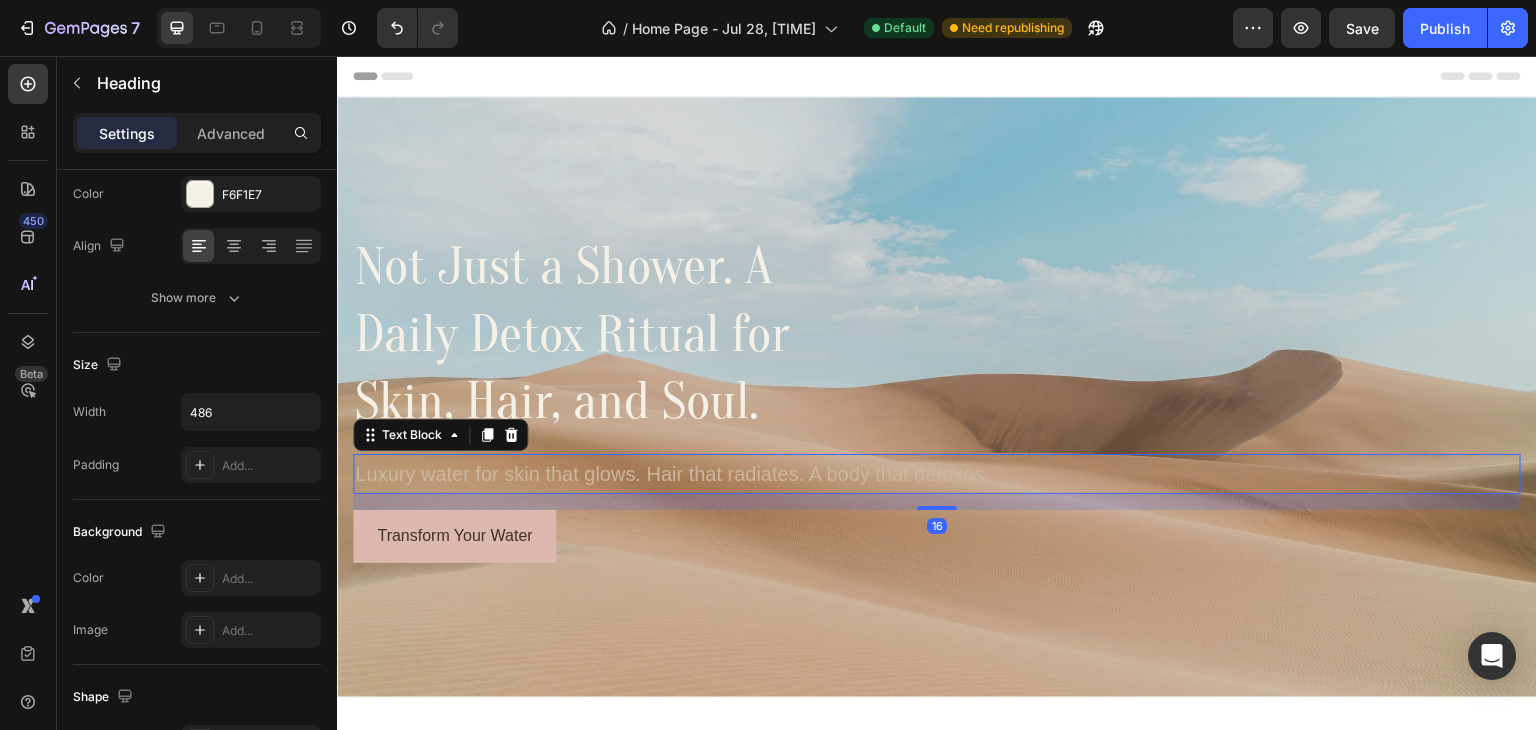 click on "Luxury water for skin that glows. Hair that radiates. A body that detoxes." at bounding box center [937, 474] 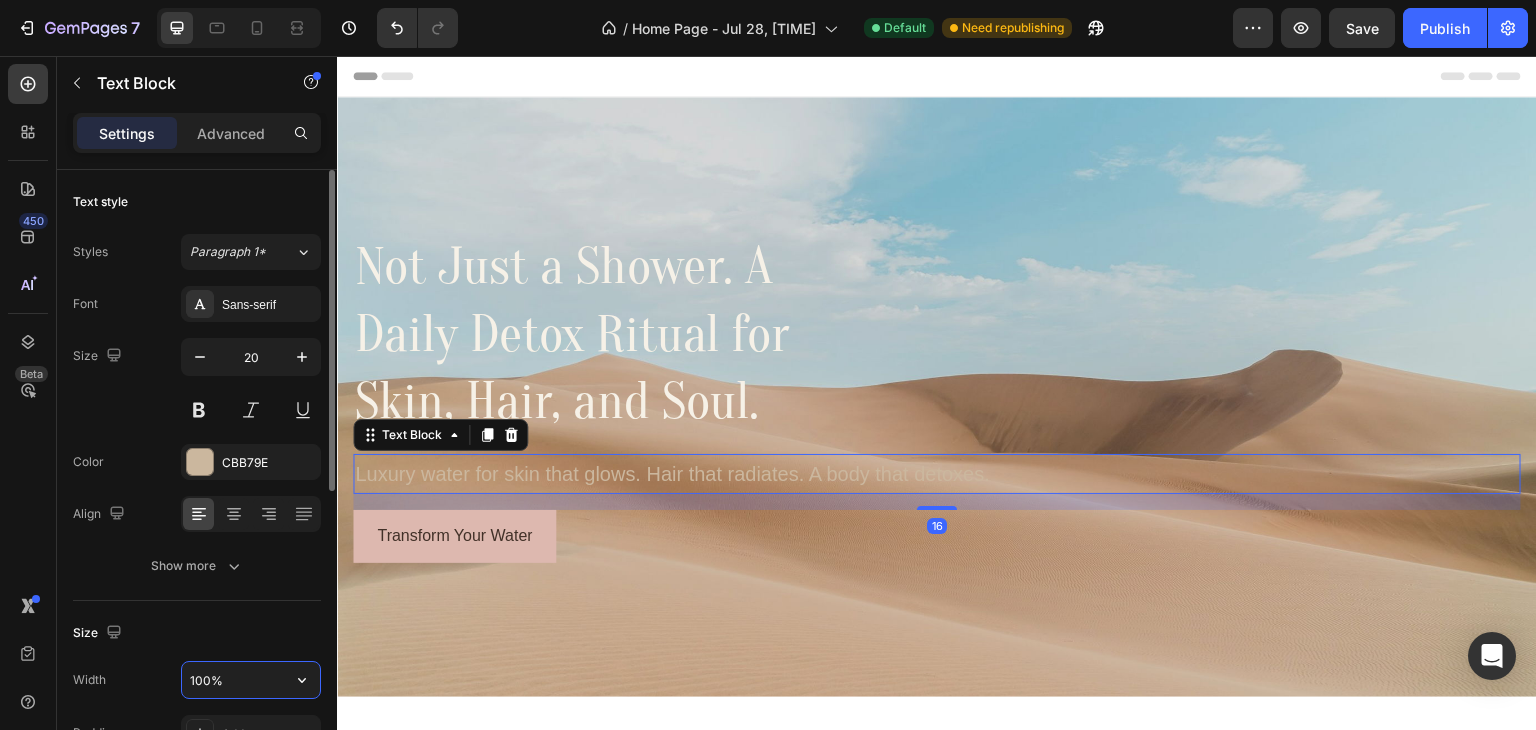 click on "100%" at bounding box center [251, 680] 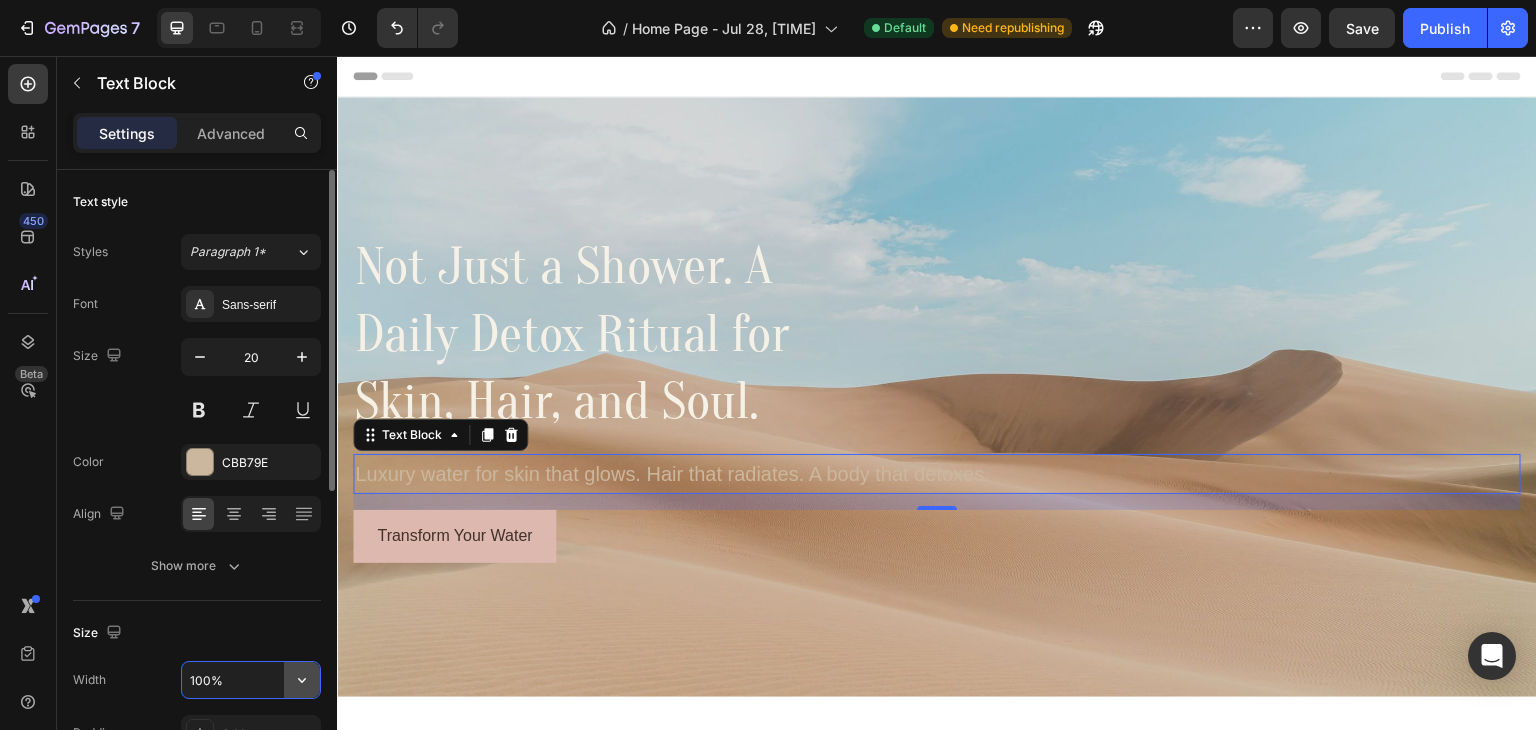 click 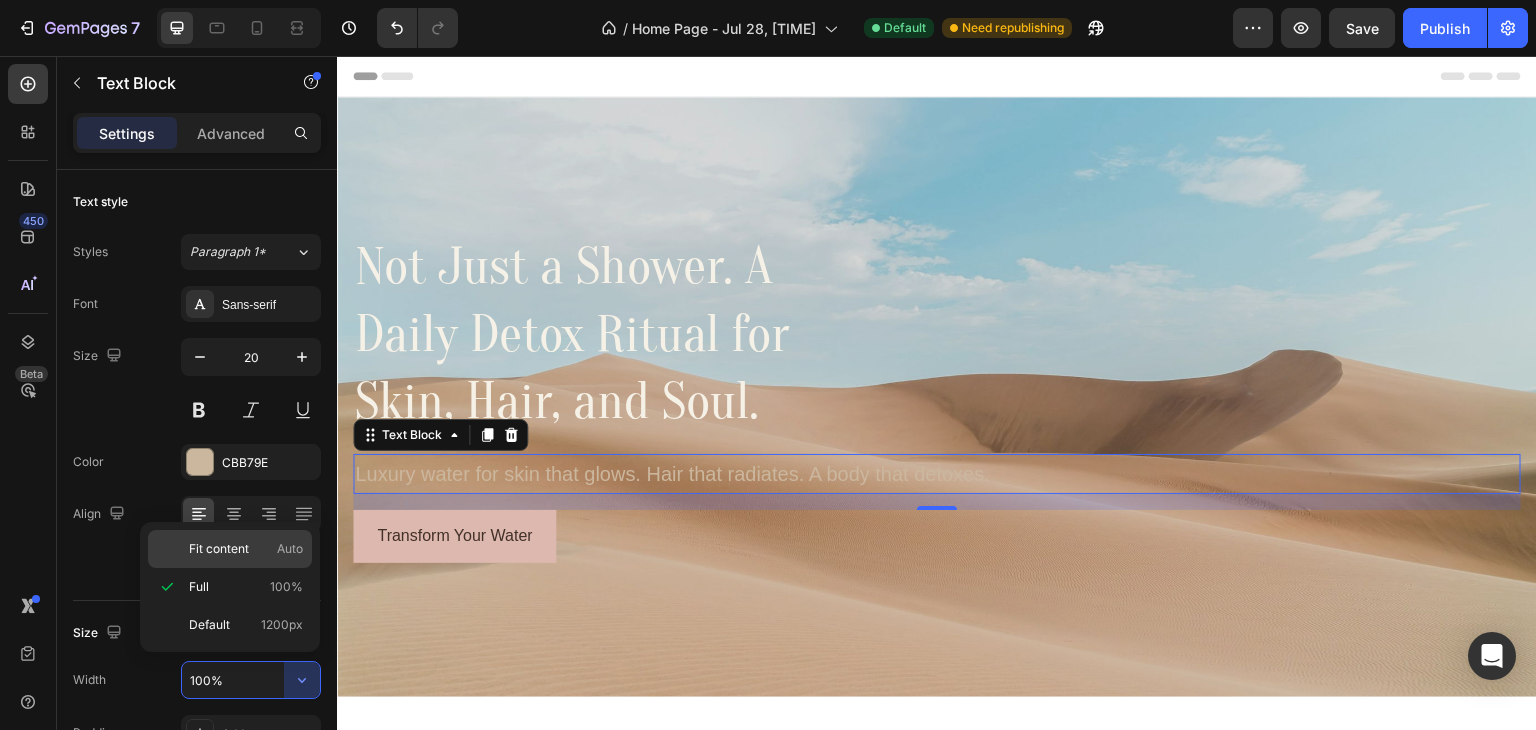 click on "Fit content Auto" at bounding box center (246, 549) 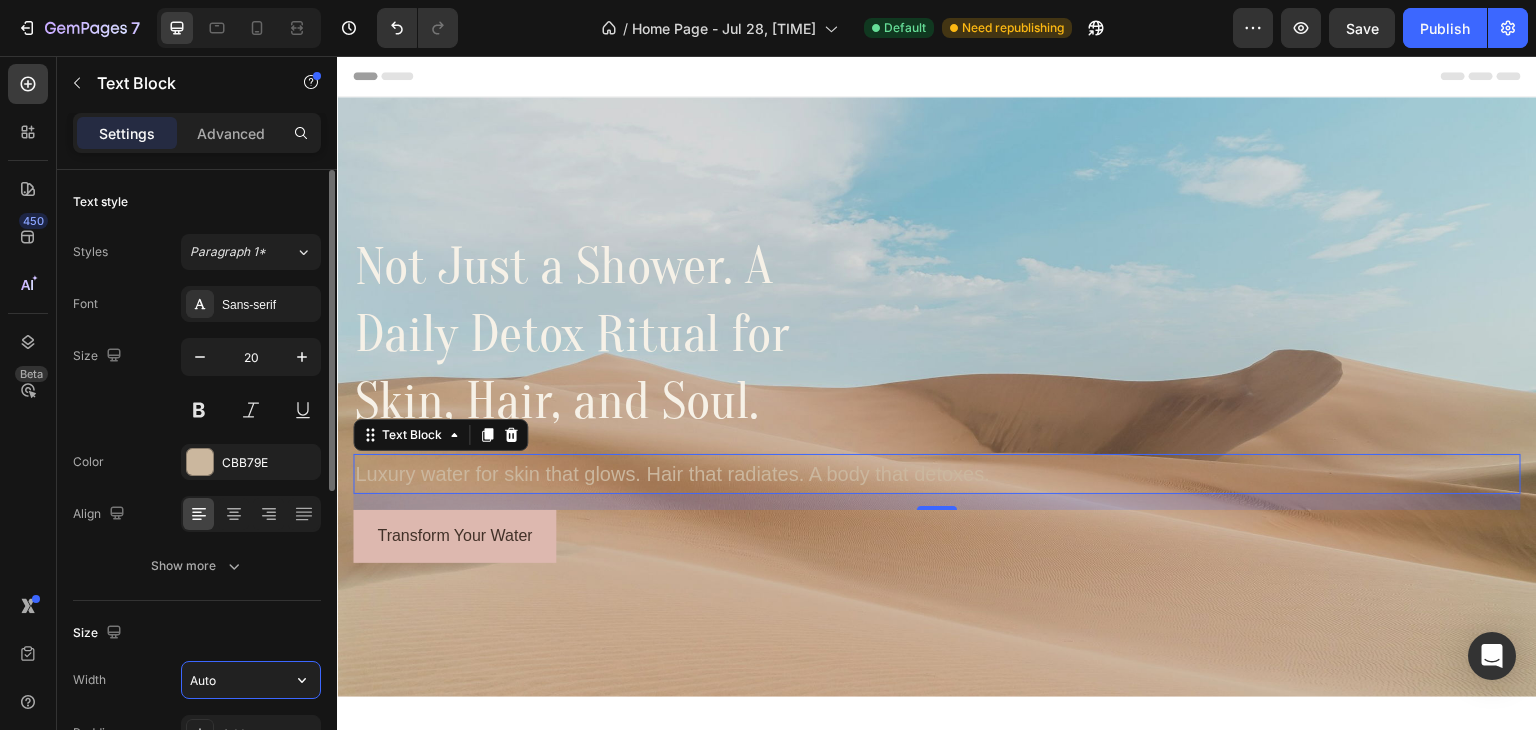 click on "Auto" at bounding box center [251, 680] 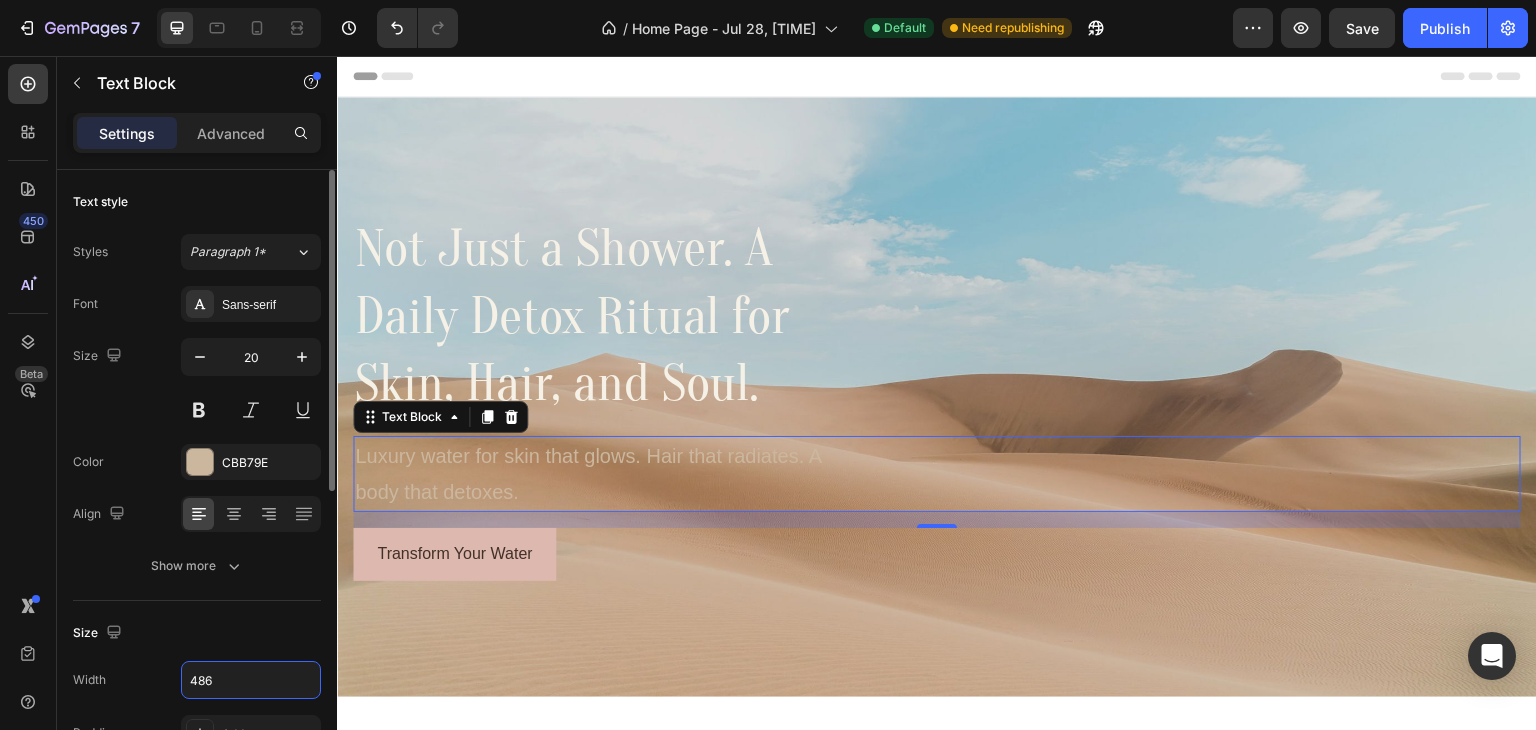 type on "486" 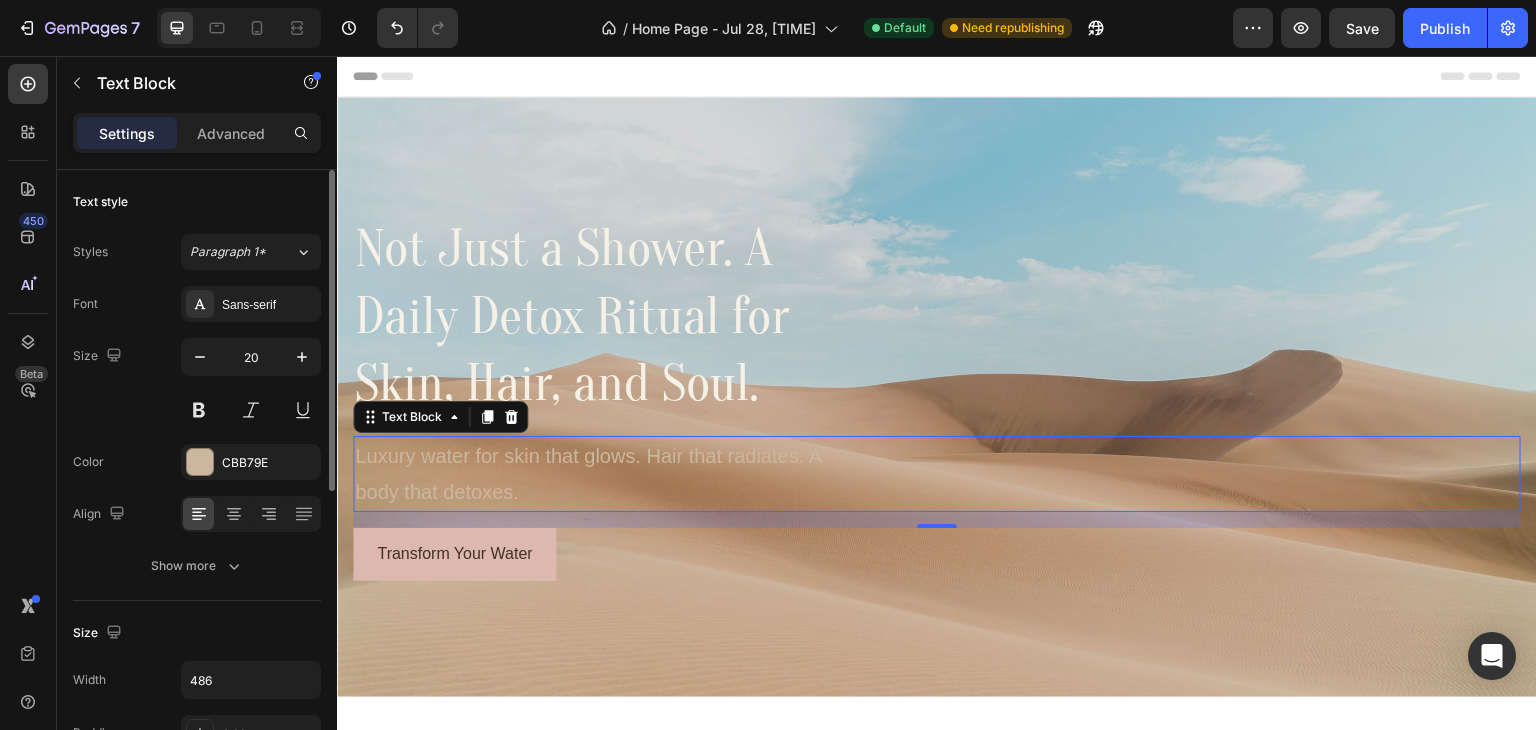 click on "Size" at bounding box center [197, 633] 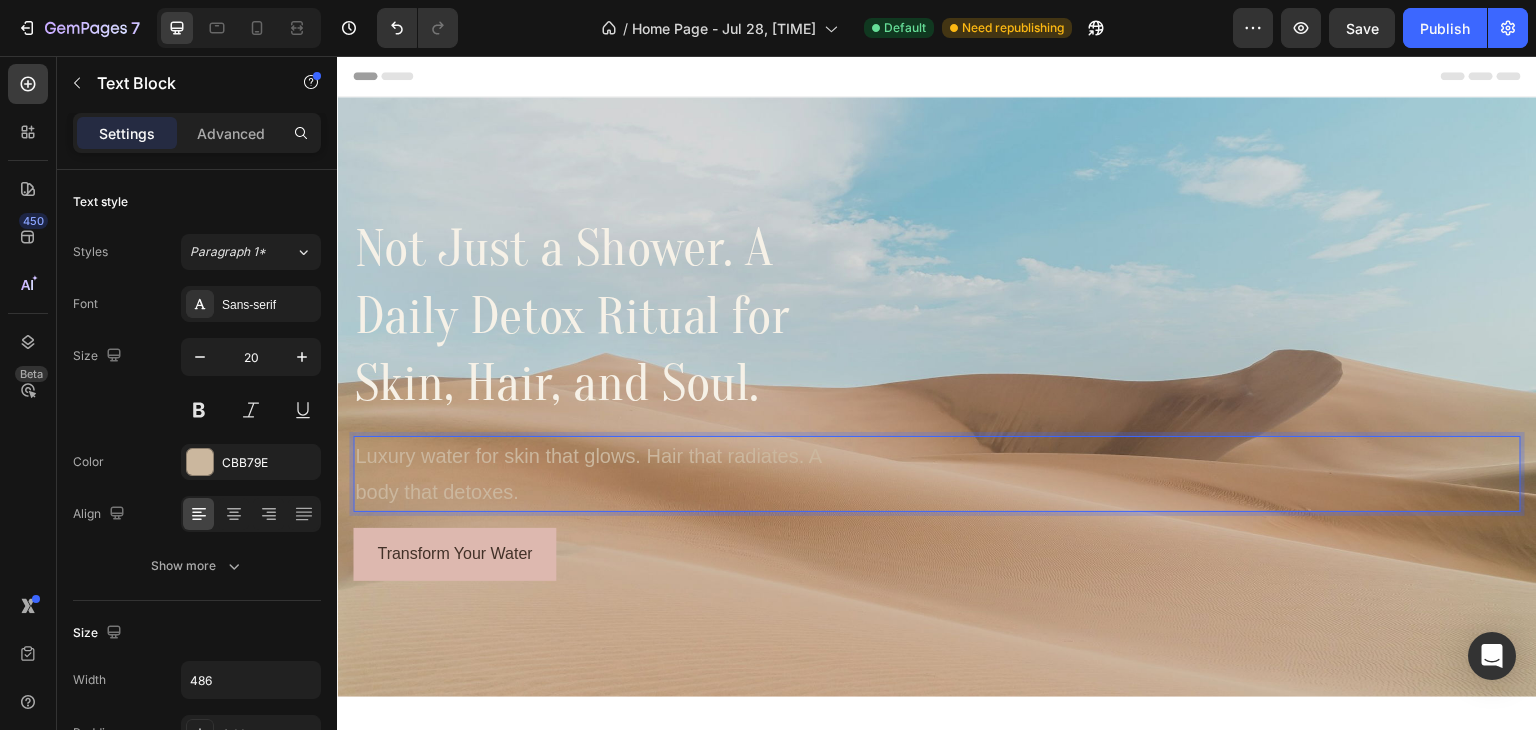 click on "Luxury water for skin that glows. Hair that radiates. A body that detoxes." at bounding box center [596, 474] 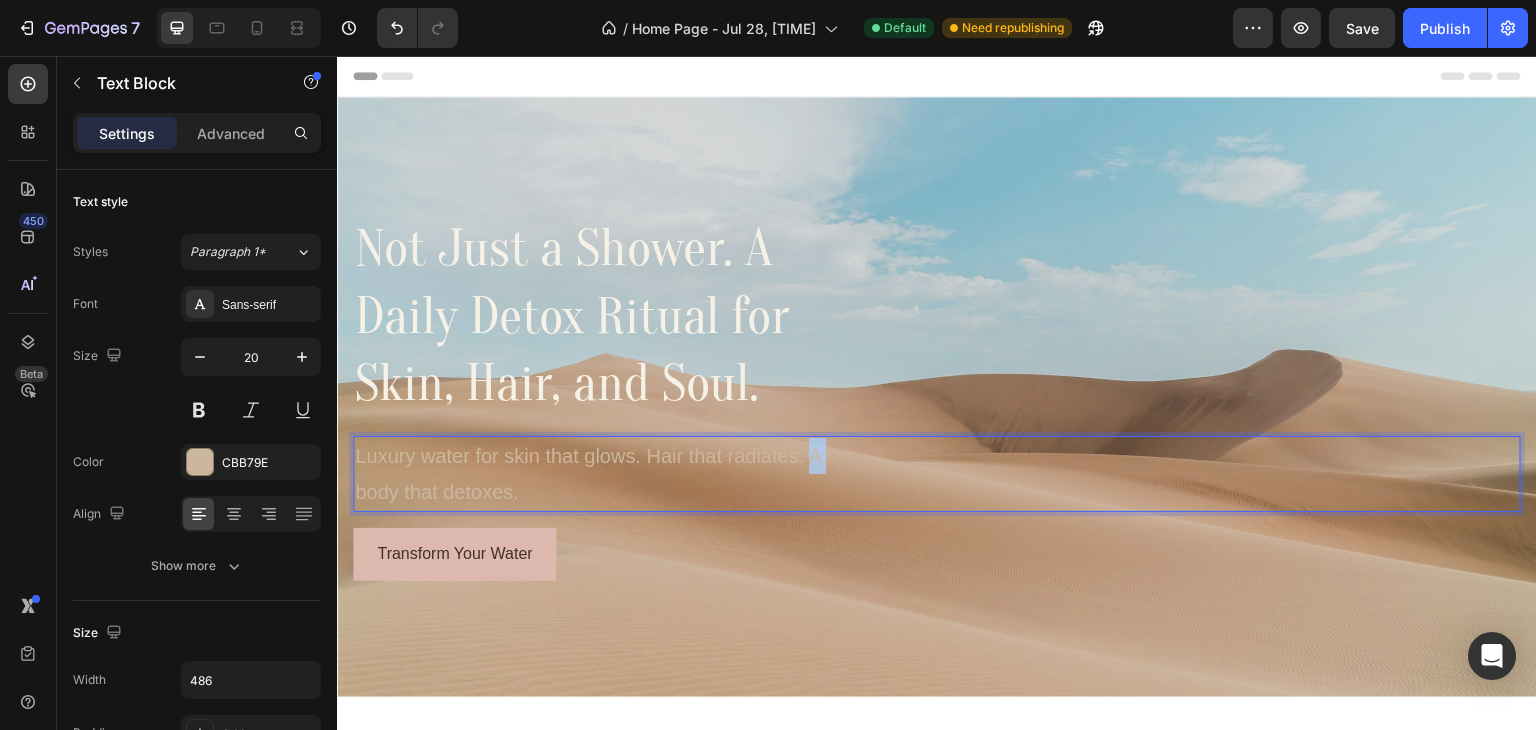 click on "Luxury water for skin that glows. Hair that radiates. A body that detoxes." at bounding box center (596, 474) 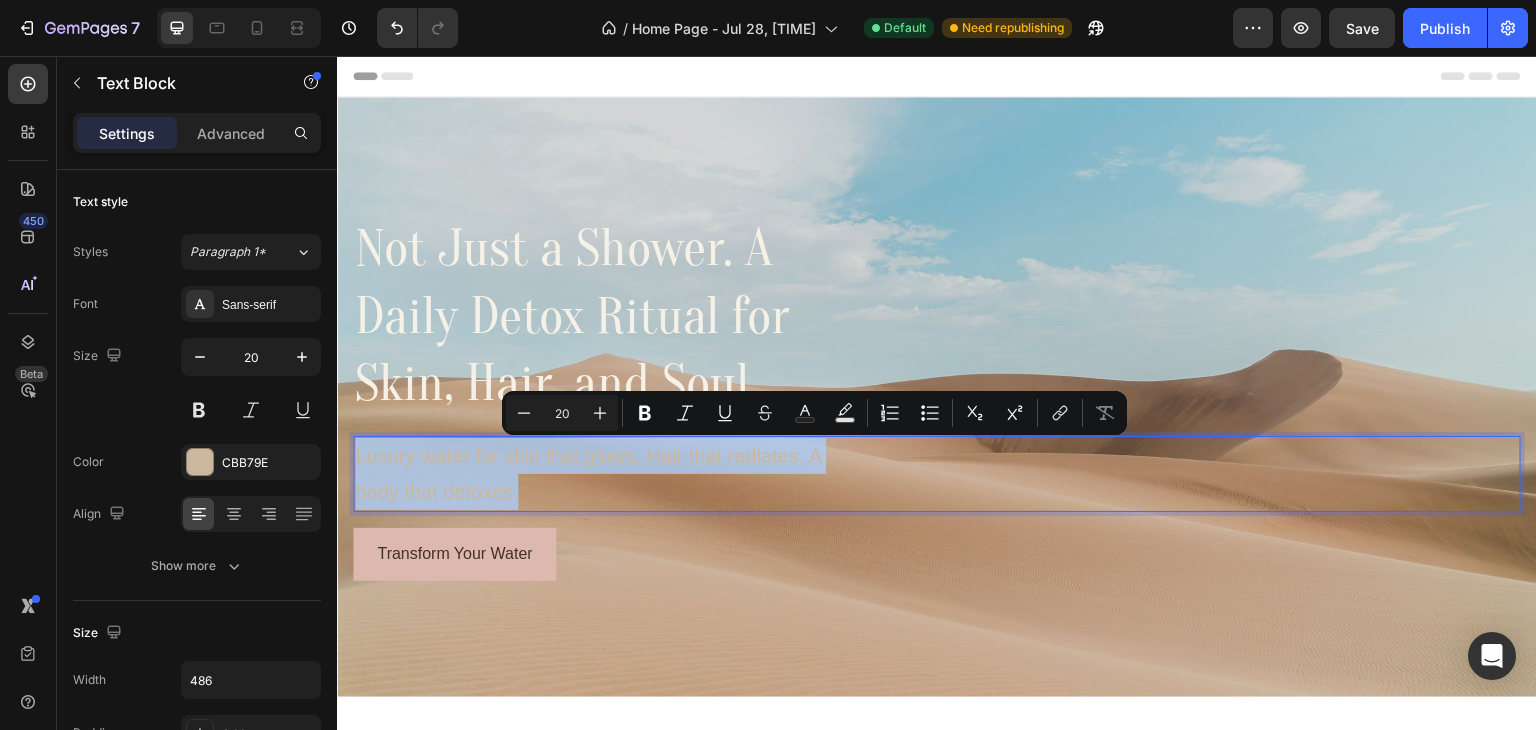 click on "Luxury water for skin that glows. Hair that radiates. A body that detoxes." at bounding box center [596, 474] 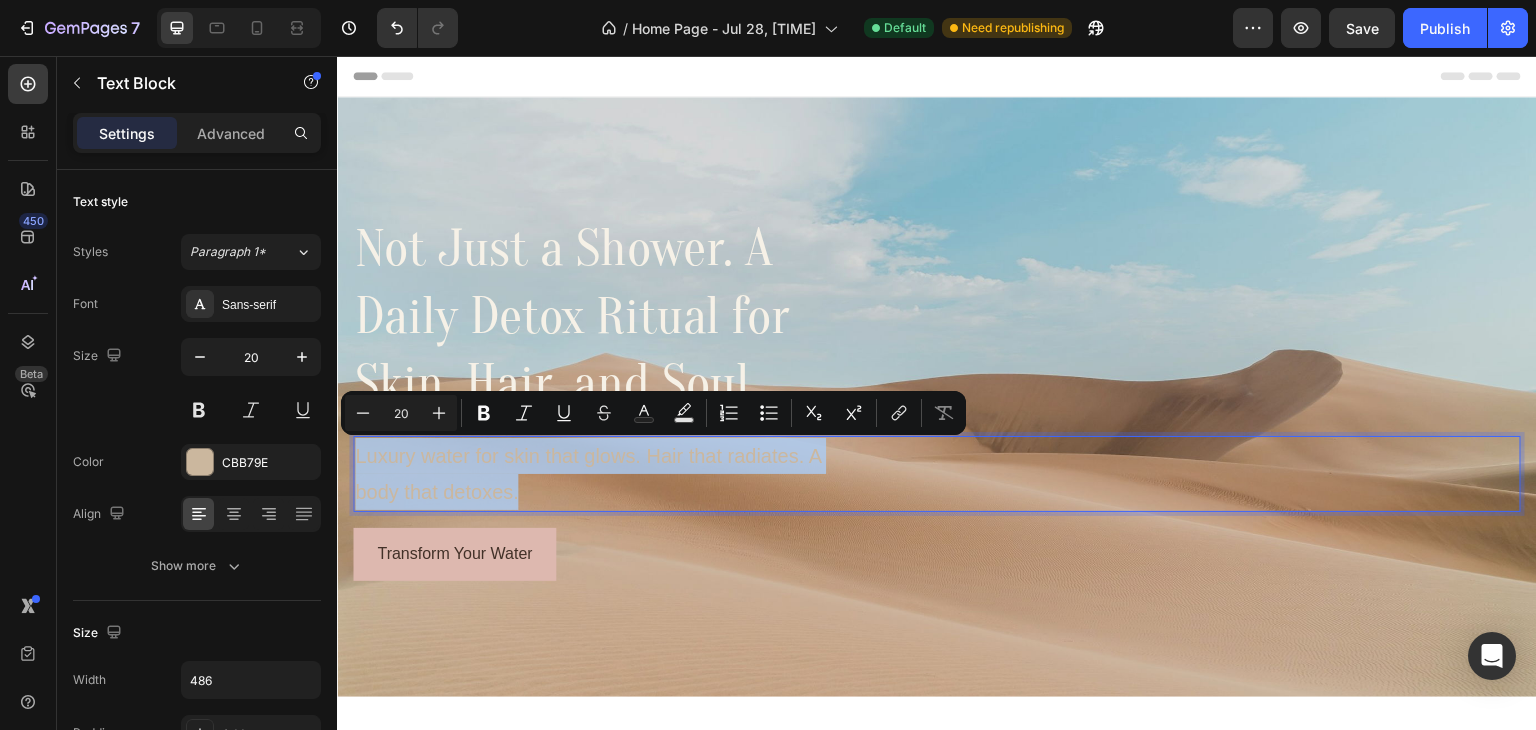 click on "Luxury water for skin that glows. Hair that radiates. A body that detoxes." at bounding box center [596, 474] 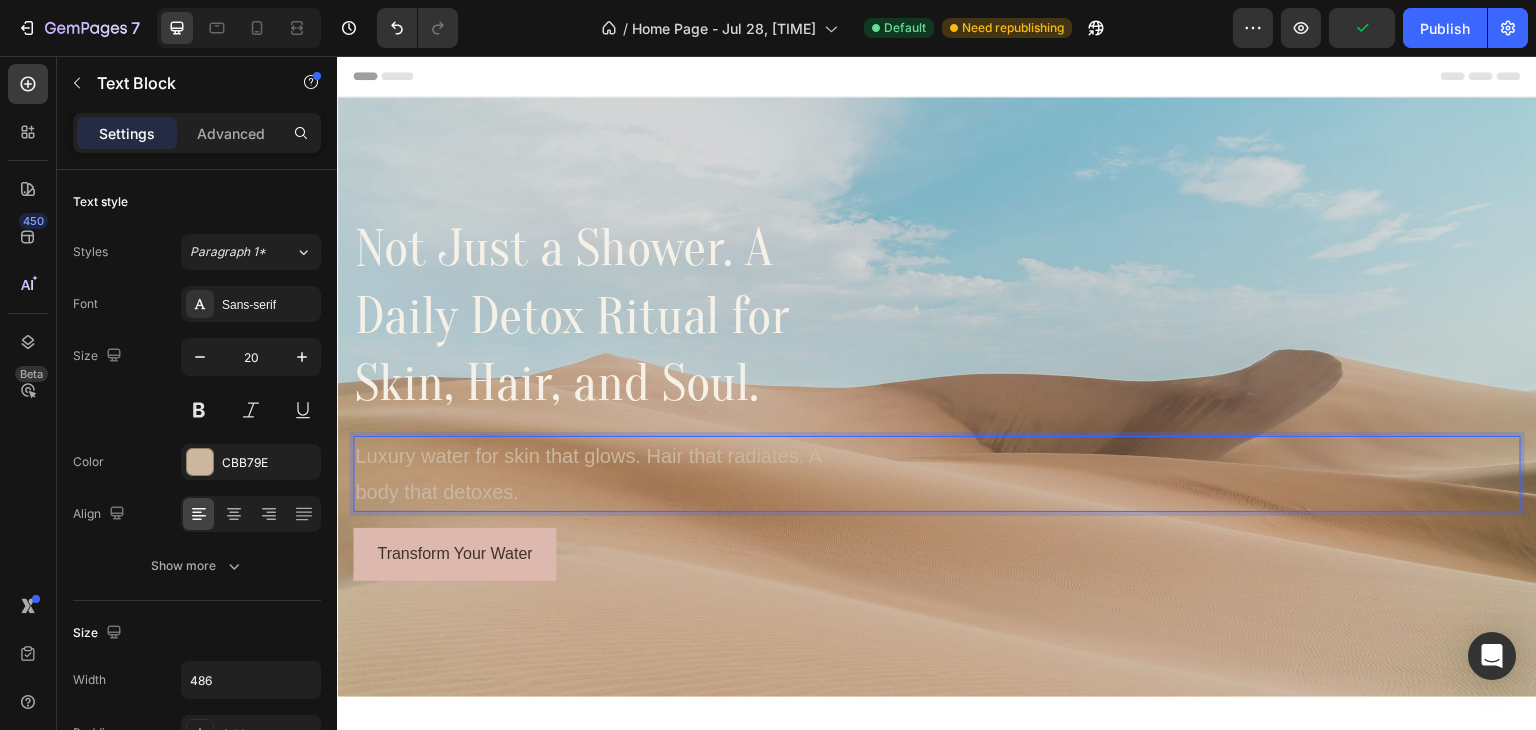 click on "Luxury water for skin that glows. Hair that radiates. A body that detoxes." at bounding box center [596, 474] 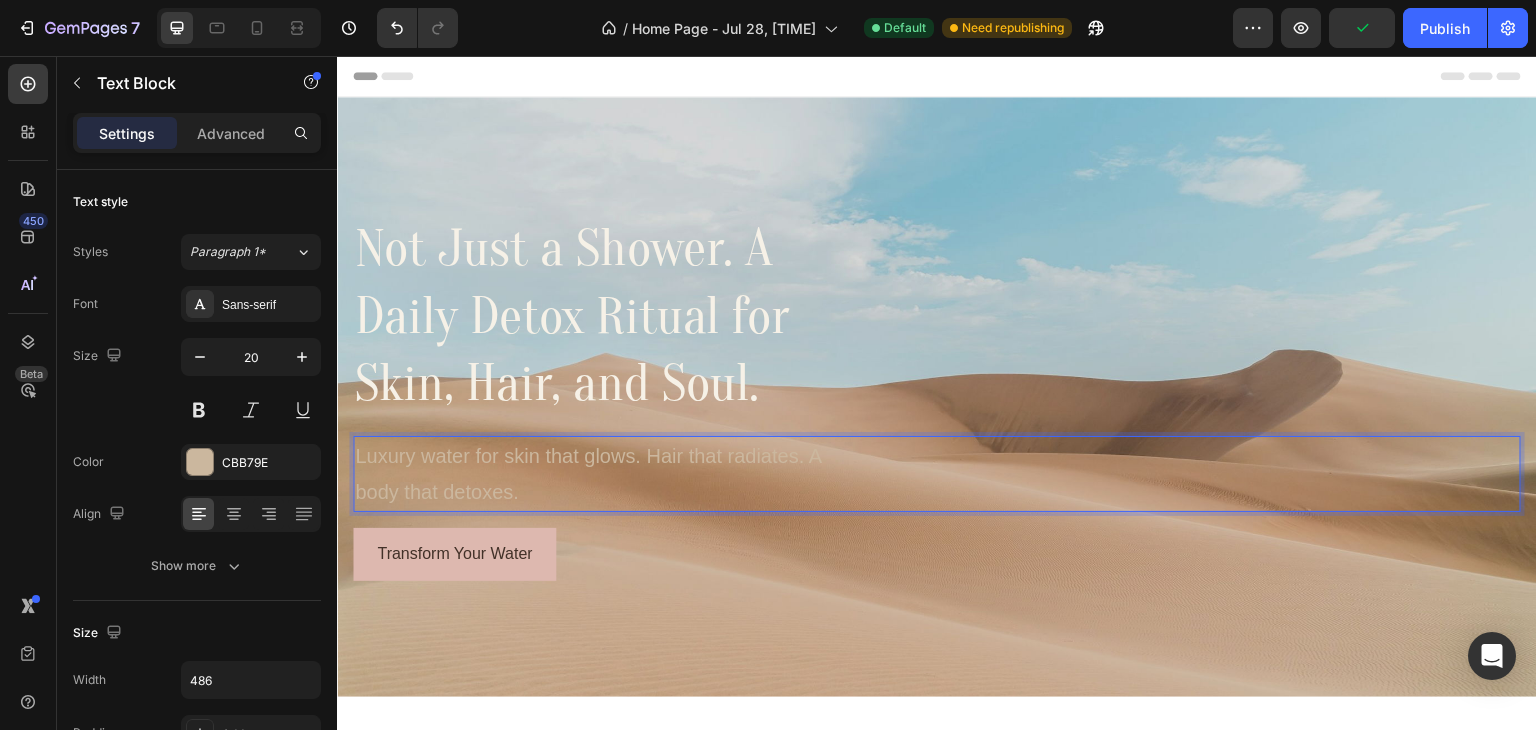 click on "Luxury water for skin that glows. Hair that radiates. A body that detoxes." at bounding box center (596, 474) 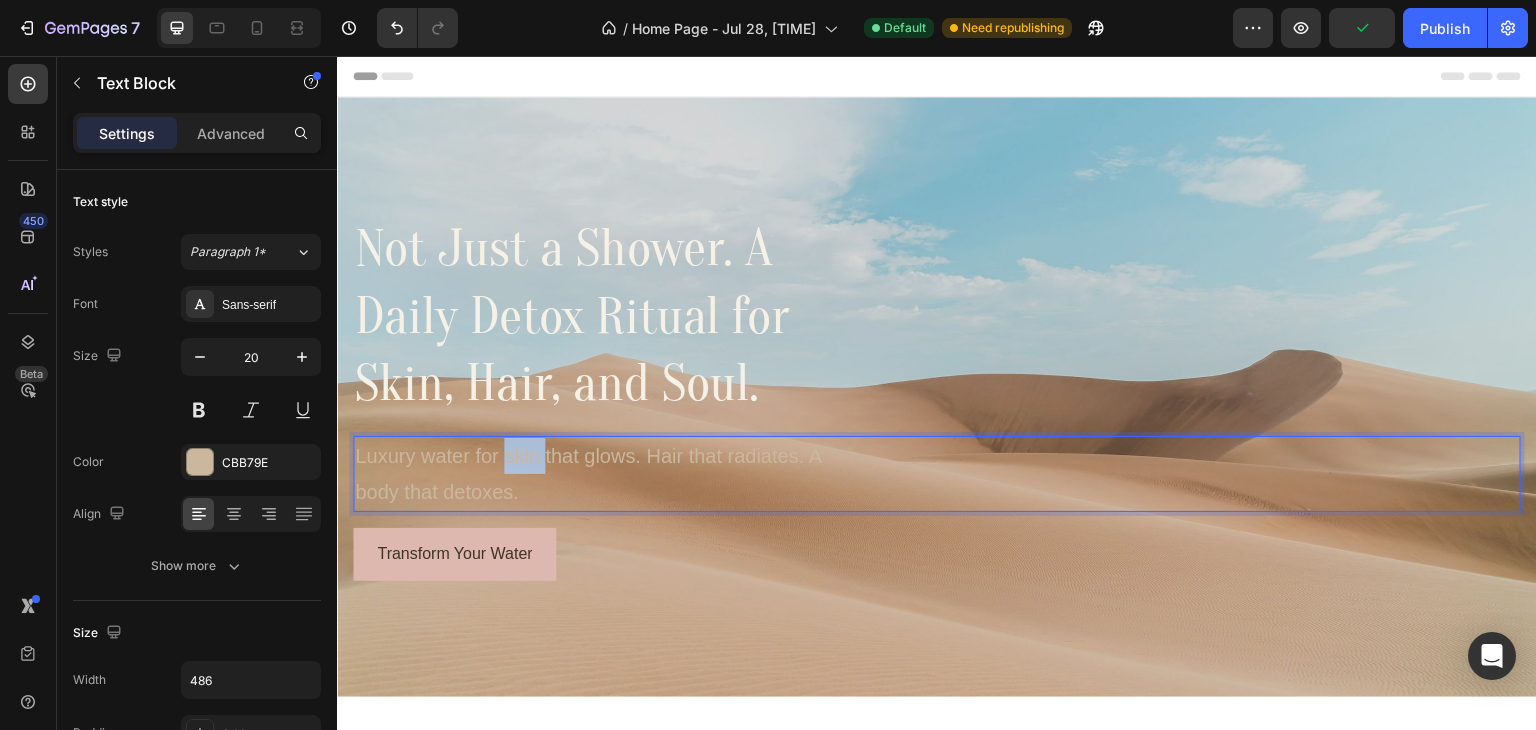 click on "Luxury water for skin that glows. Hair that radiates. A body that detoxes." at bounding box center [596, 474] 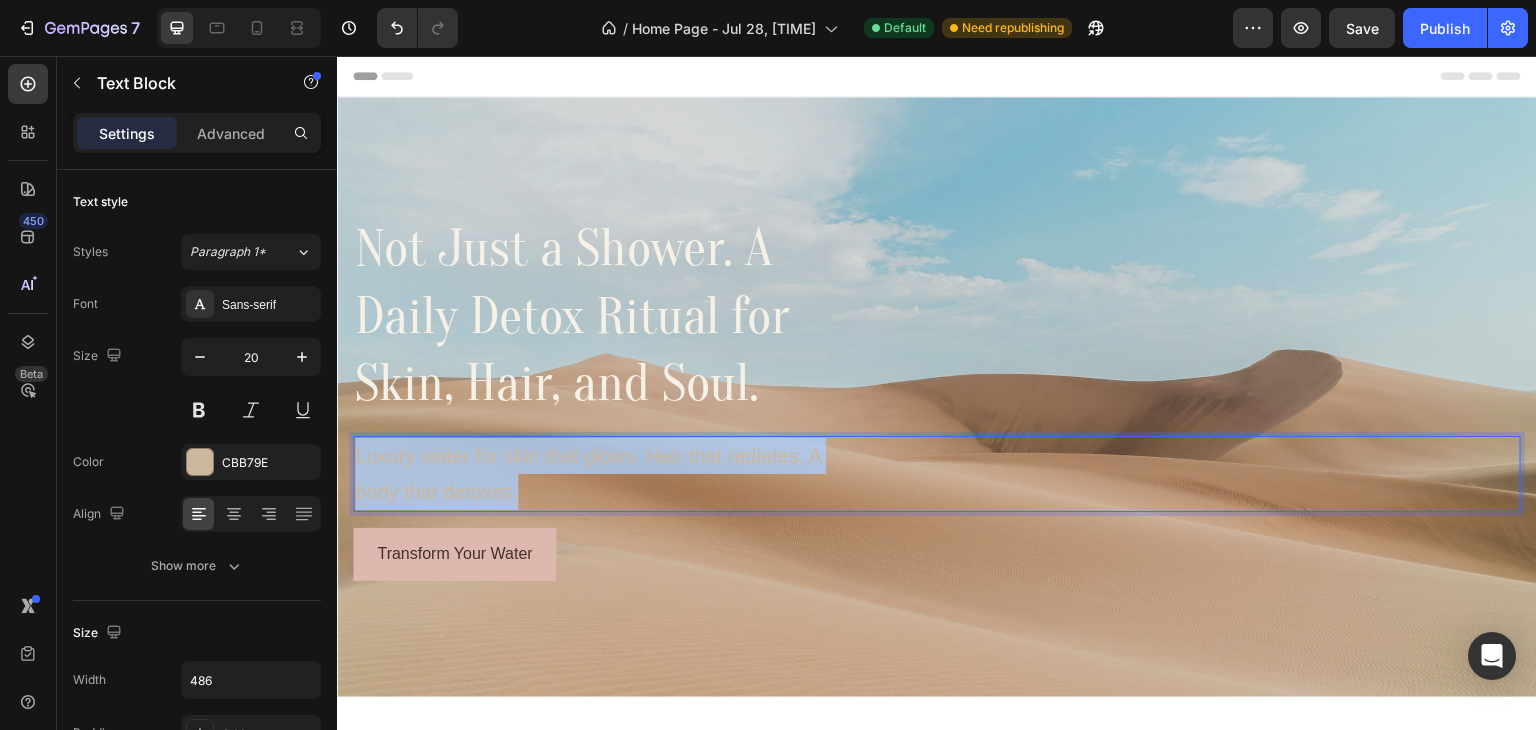 click on "Luxury water for skin that glows. Hair that radiates. A body that detoxes." at bounding box center (596, 474) 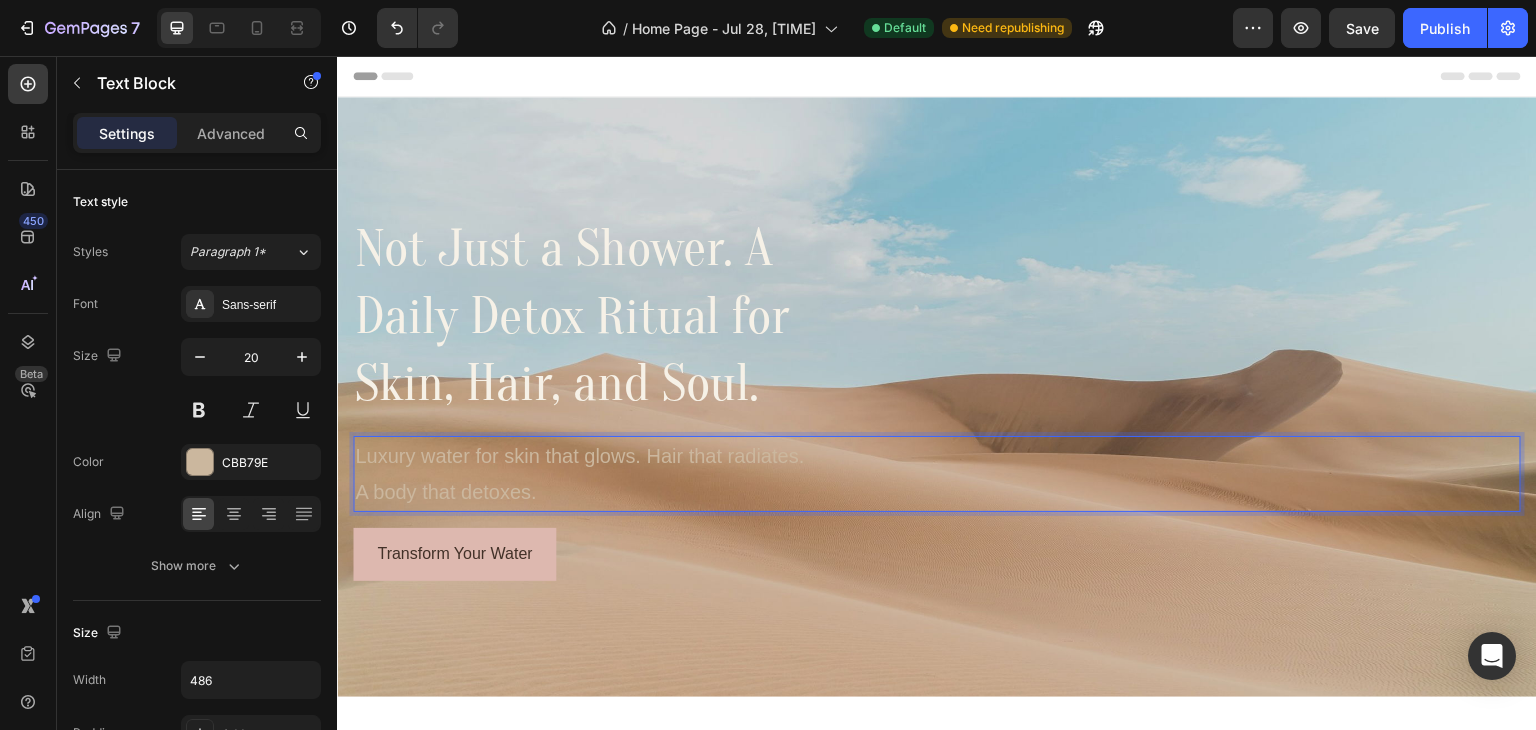 click on "Luxury water for skin that glows. Hair that radiates.  A body that detoxes." at bounding box center [596, 474] 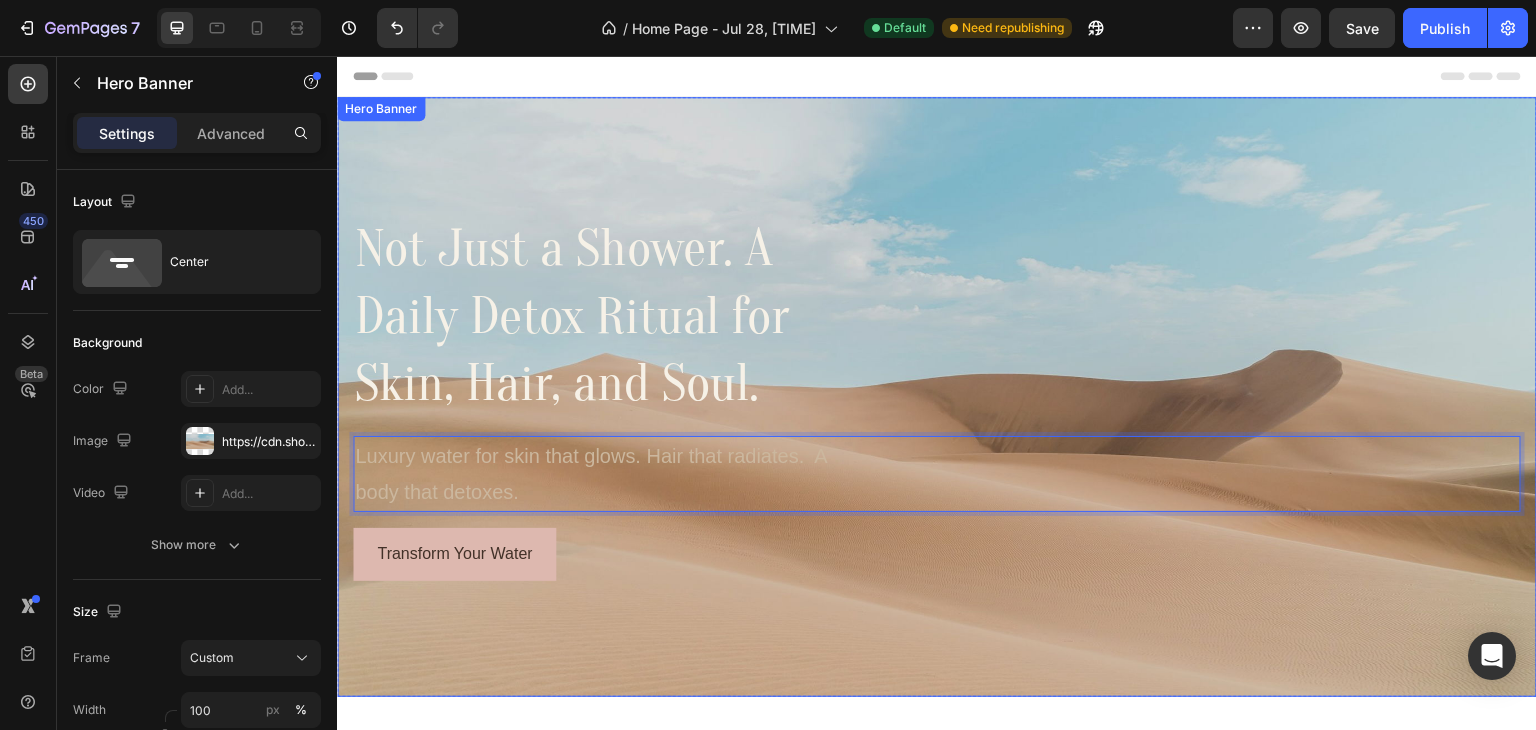 click at bounding box center [937, 397] 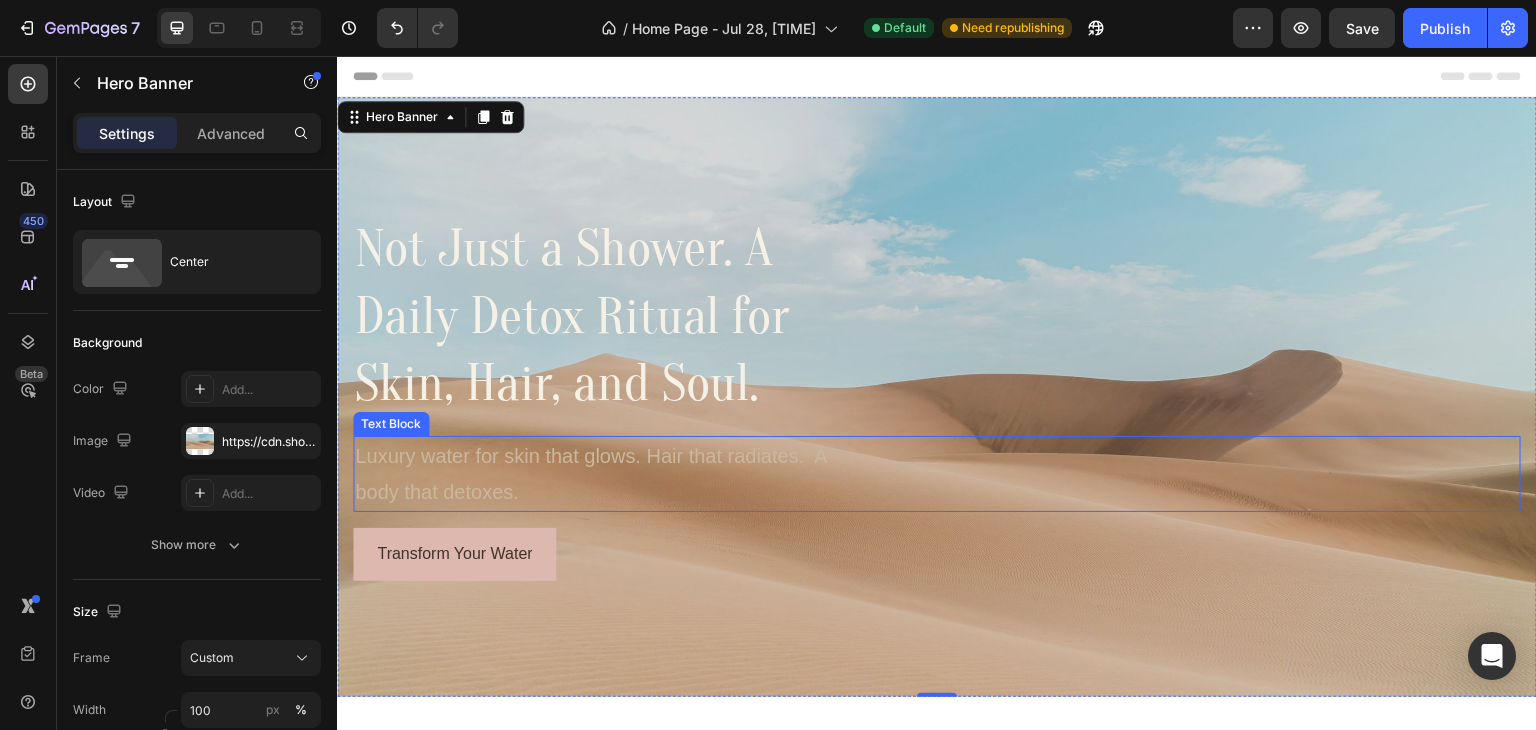 click on "Luxury water for skin that glows. Hair that radiates.  A body that detoxes." at bounding box center [596, 474] 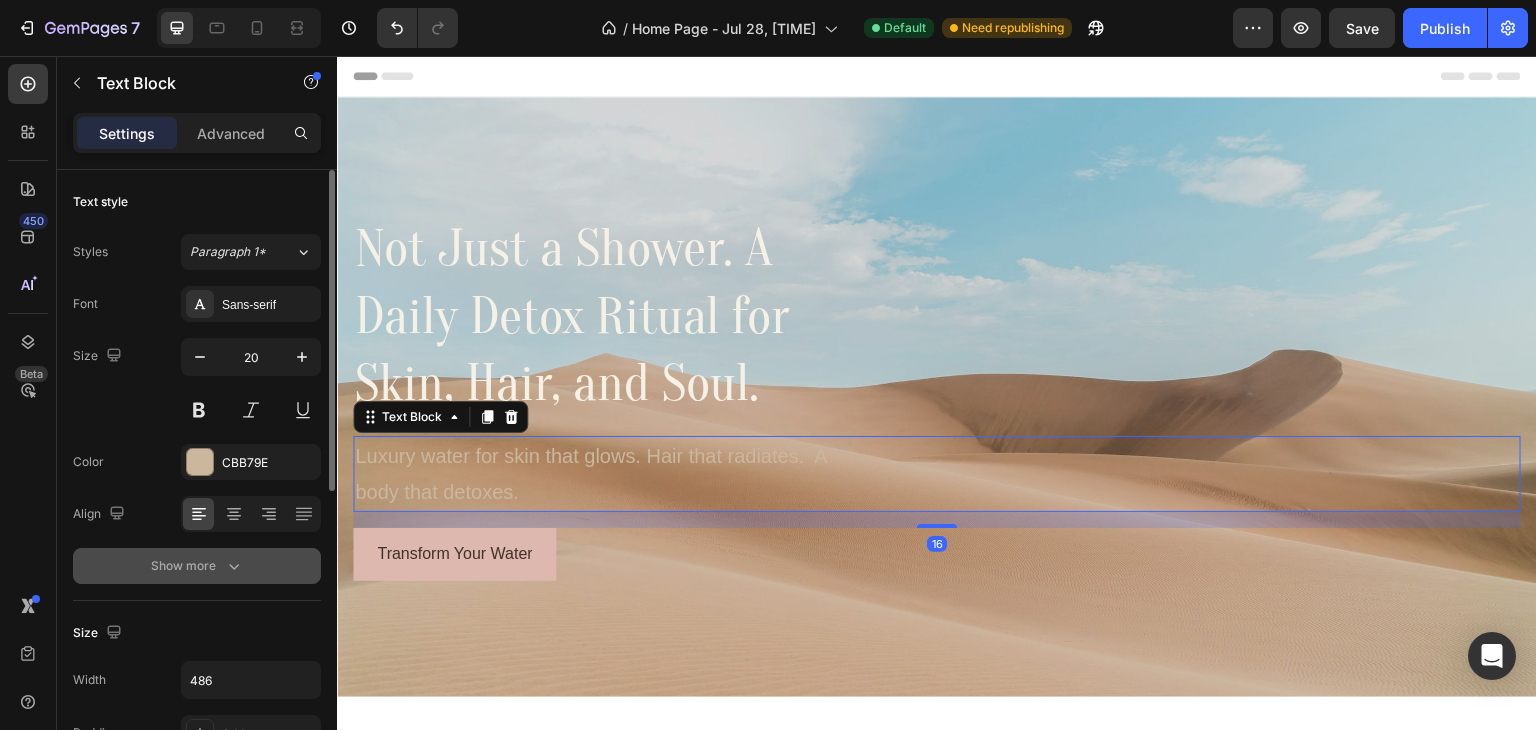 scroll, scrollTop: 134, scrollLeft: 0, axis: vertical 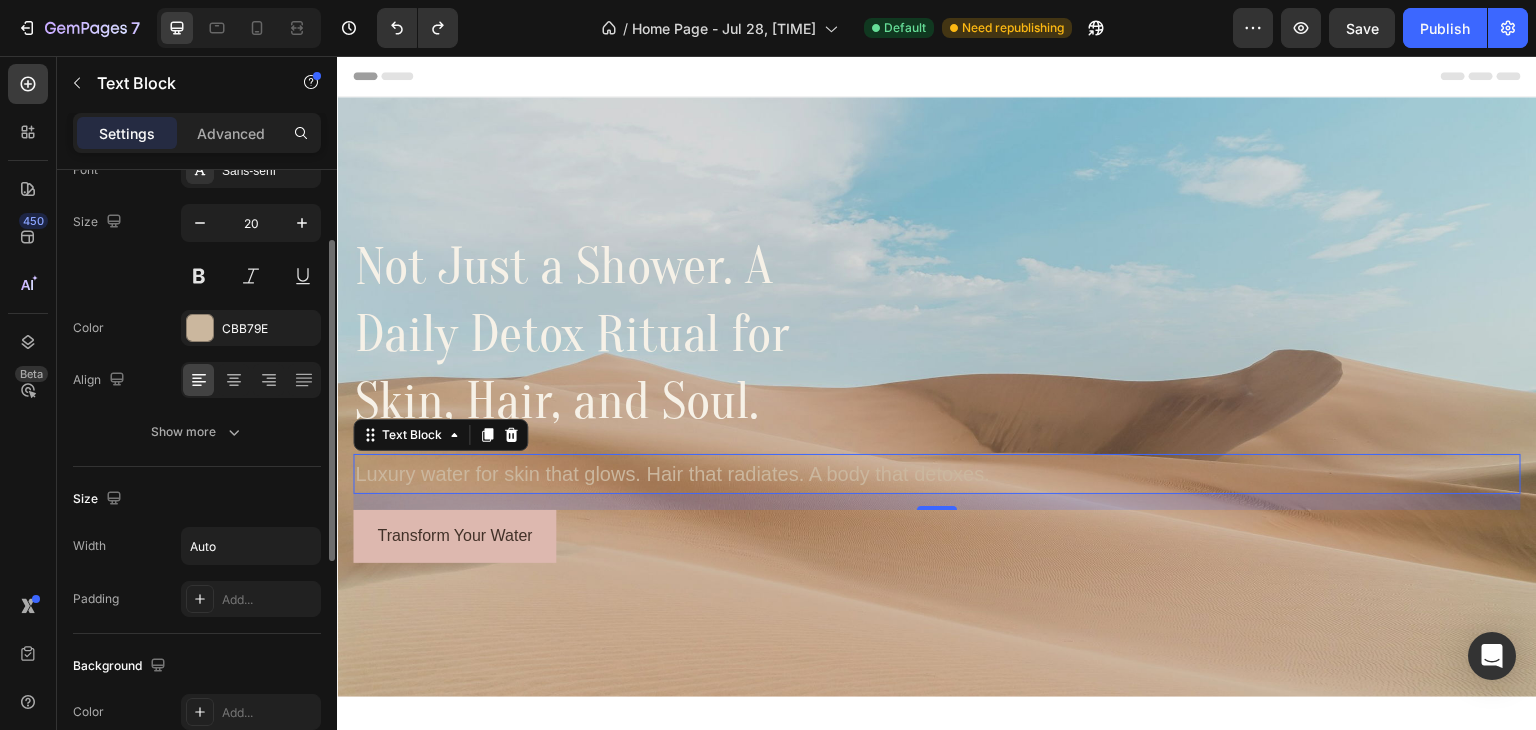 type on "100%" 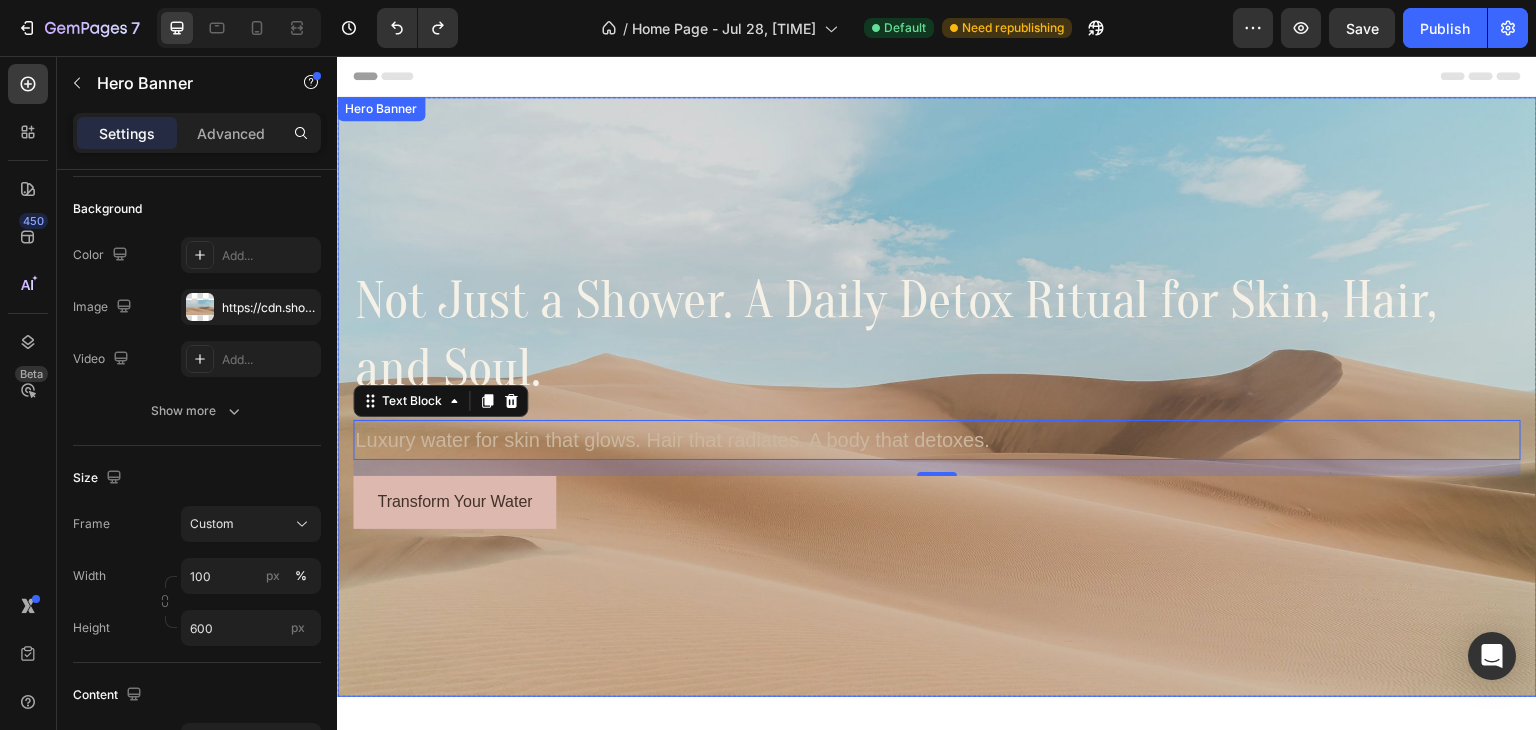 click at bounding box center (937, 397) 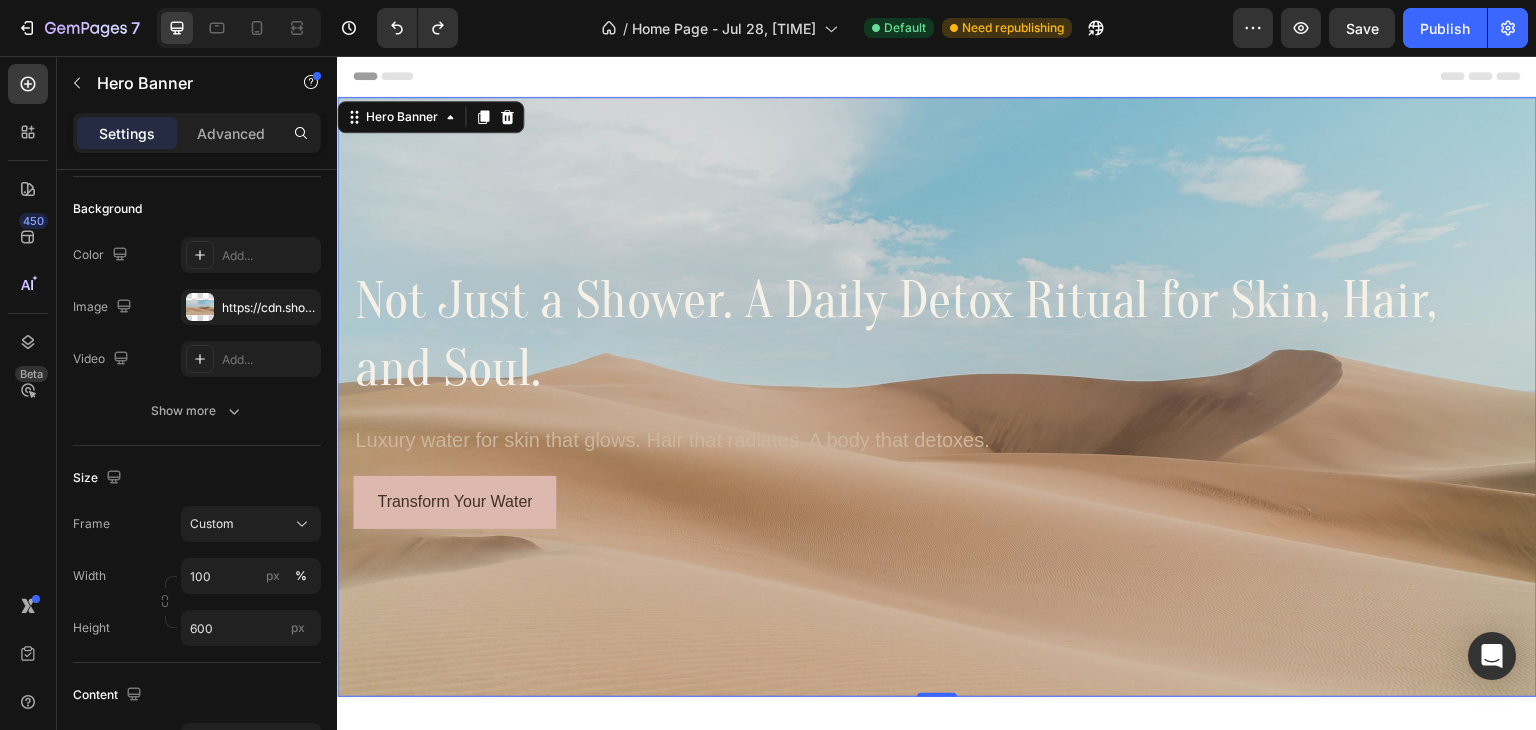 scroll, scrollTop: 0, scrollLeft: 0, axis: both 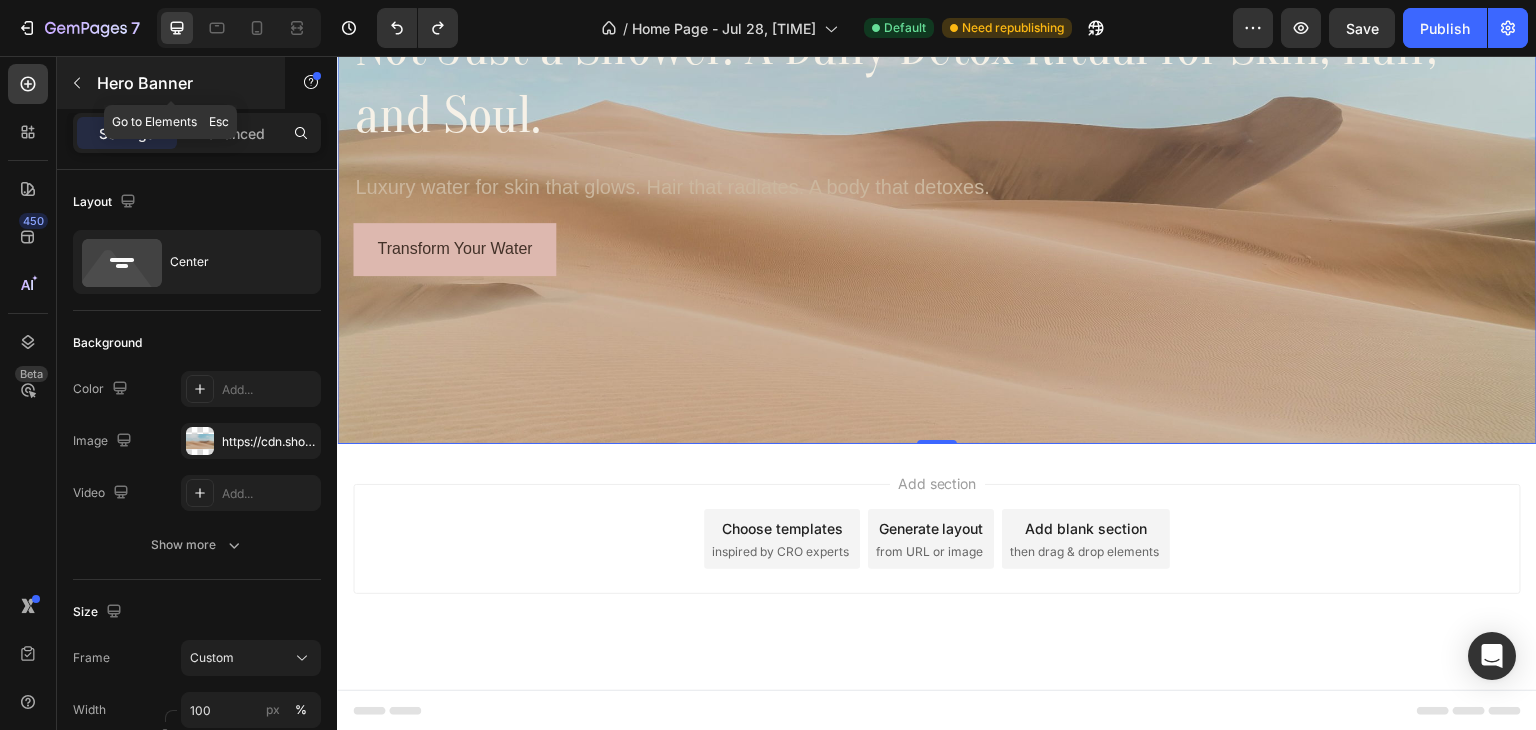 click on "Hero Banner" at bounding box center (182, 83) 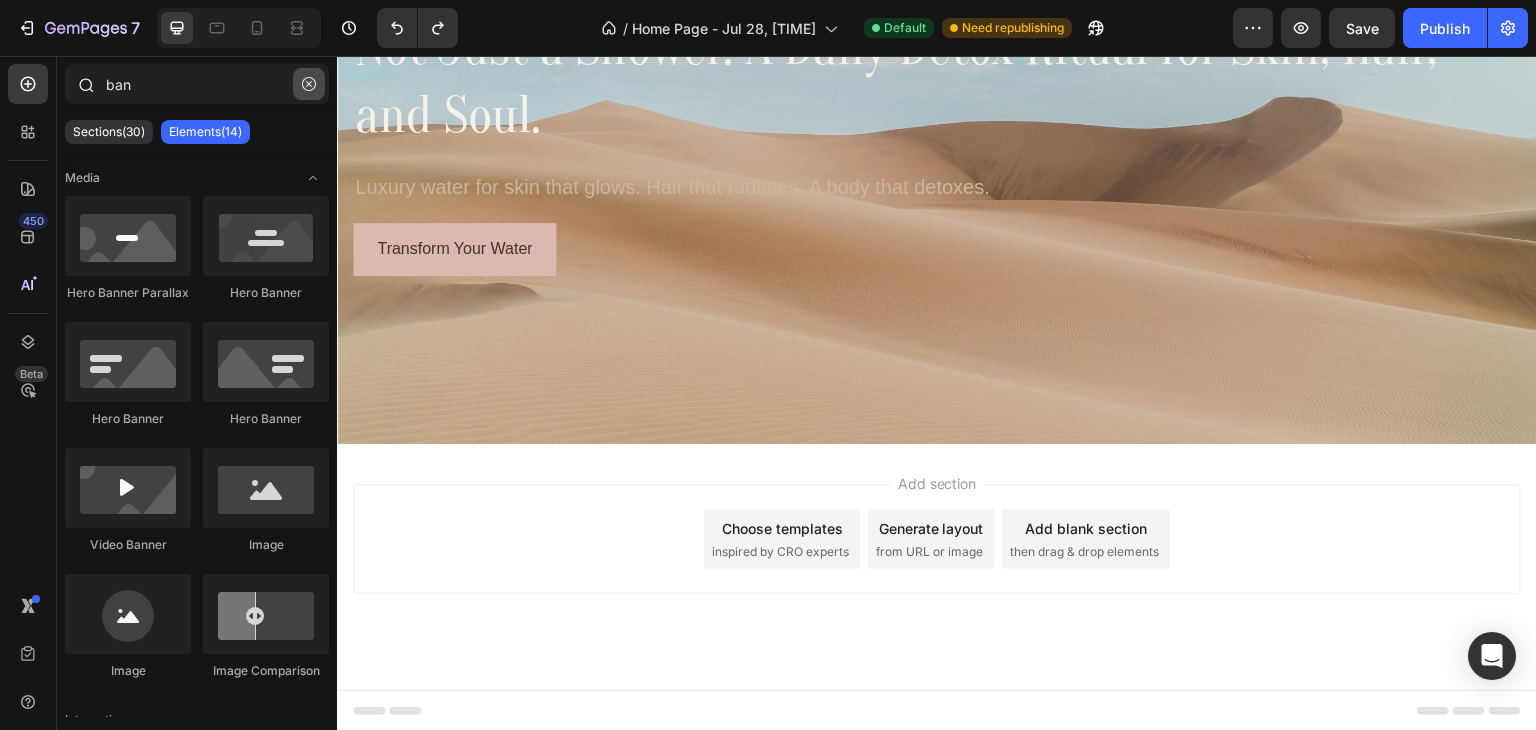 click at bounding box center [309, 84] 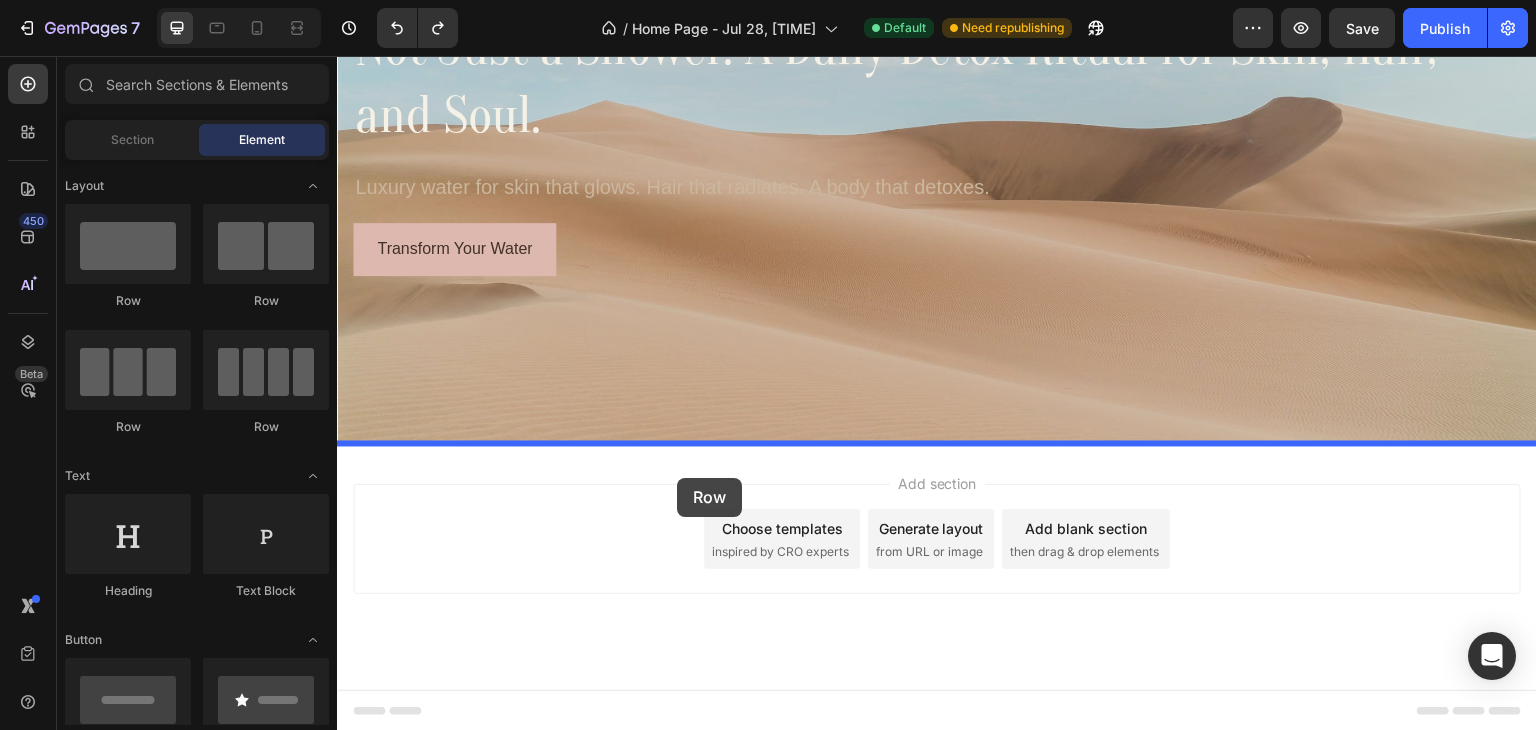 drag, startPoint x: 449, startPoint y: 434, endPoint x: 677, endPoint y: 478, distance: 232.2068 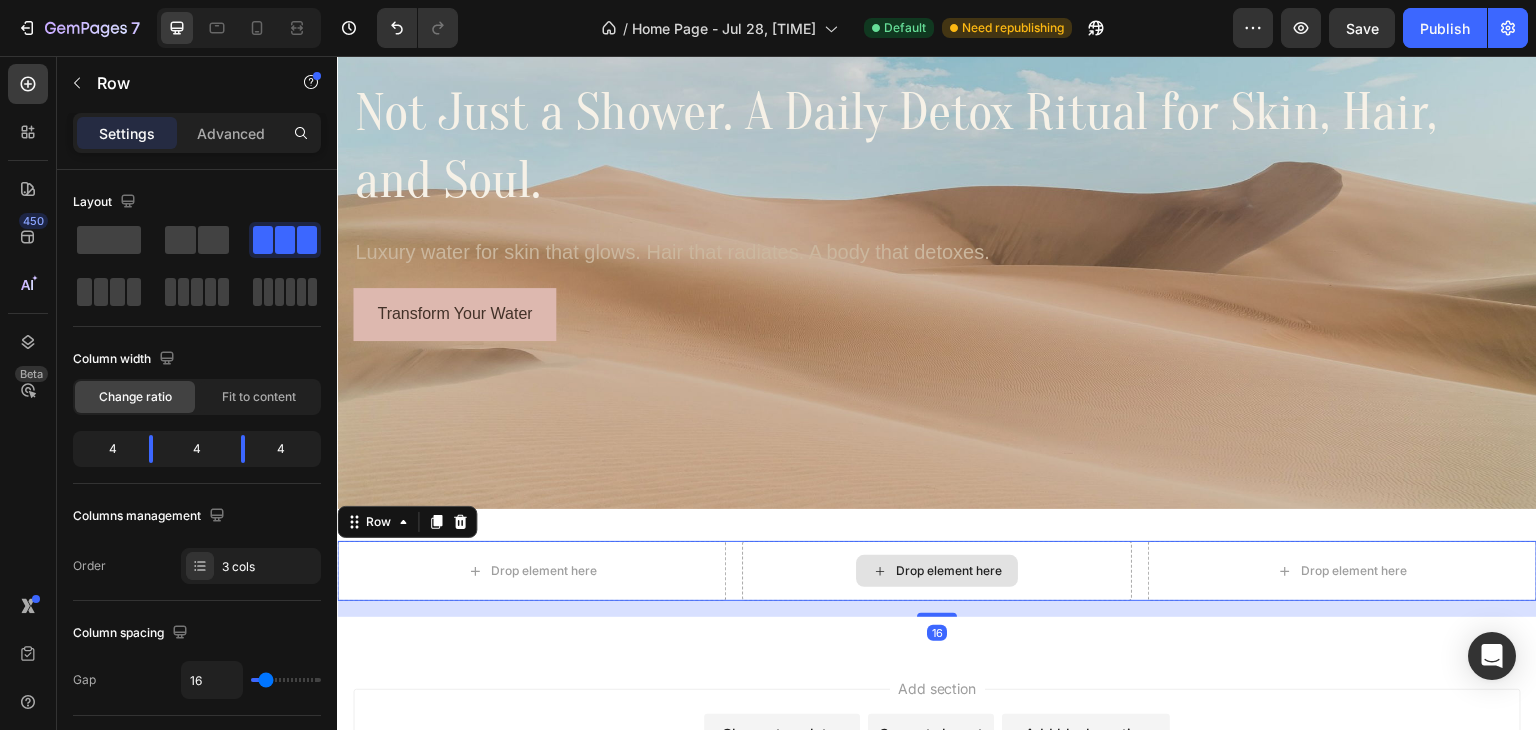 scroll, scrollTop: 187, scrollLeft: 0, axis: vertical 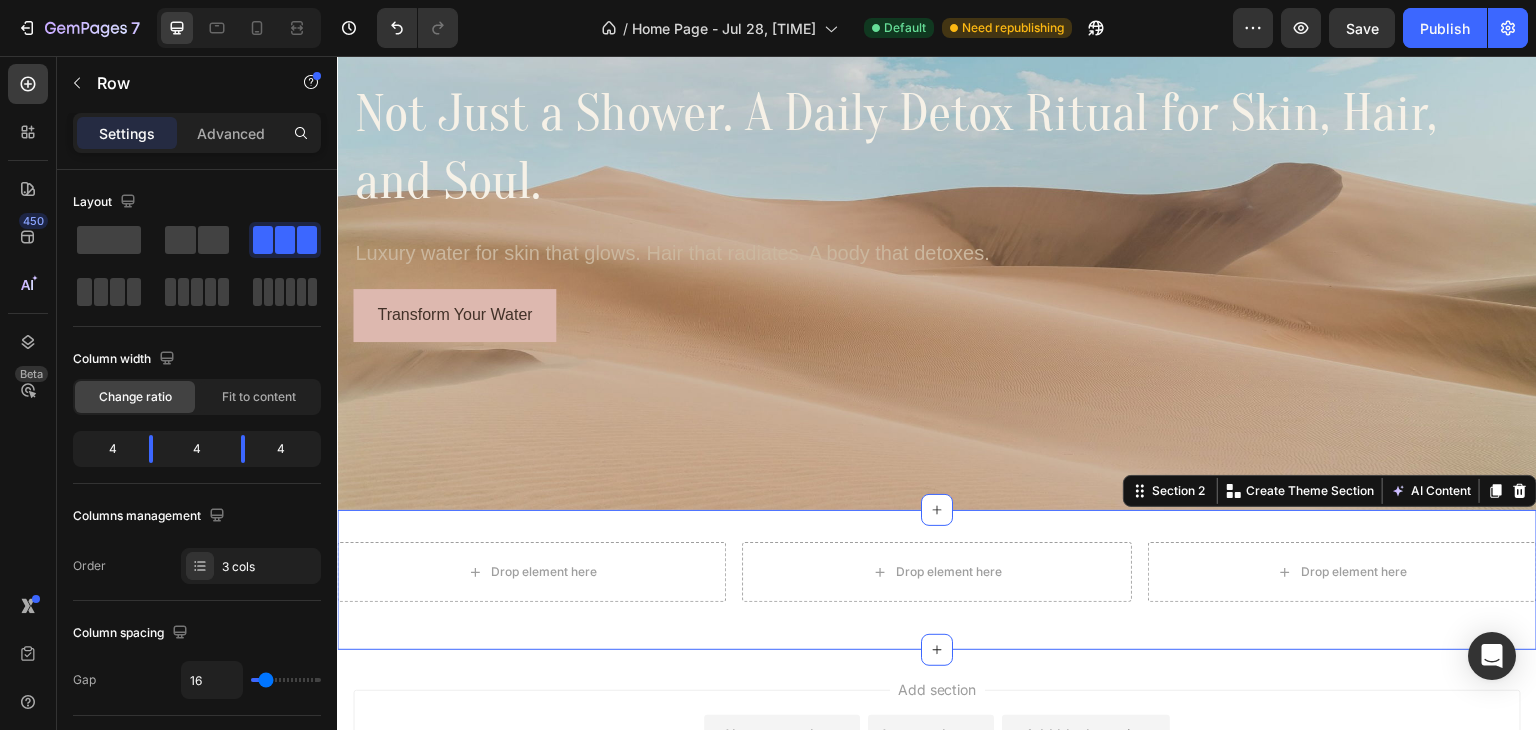 click on "Drop element here
Drop element here
Drop element here Row Section 2   Create Theme Section AI Content Write with GemAI What would you like to describe here? Tone and Voice Persuasive Product [PRODUCT_NAME] Show more Generate" at bounding box center [937, 580] 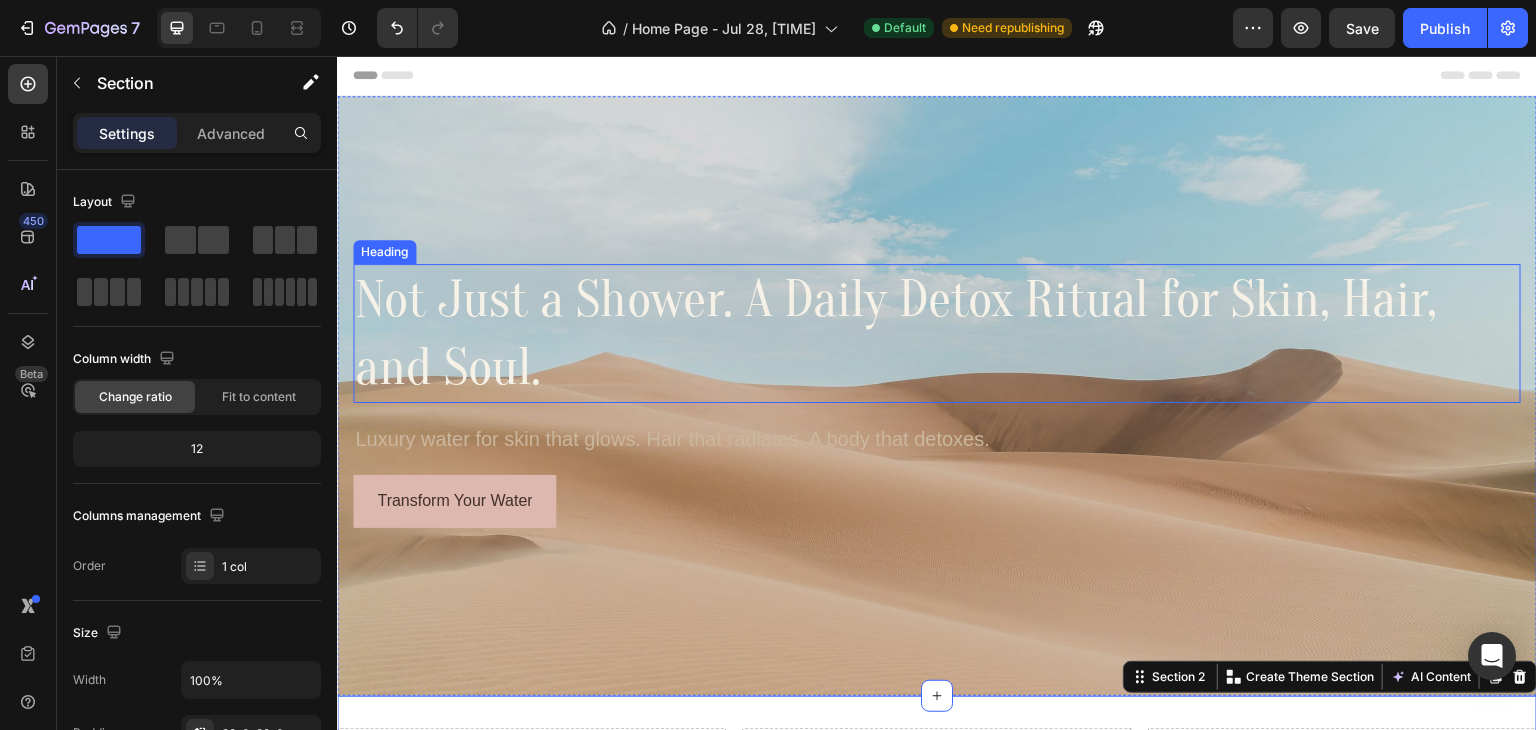 scroll, scrollTop: 0, scrollLeft: 0, axis: both 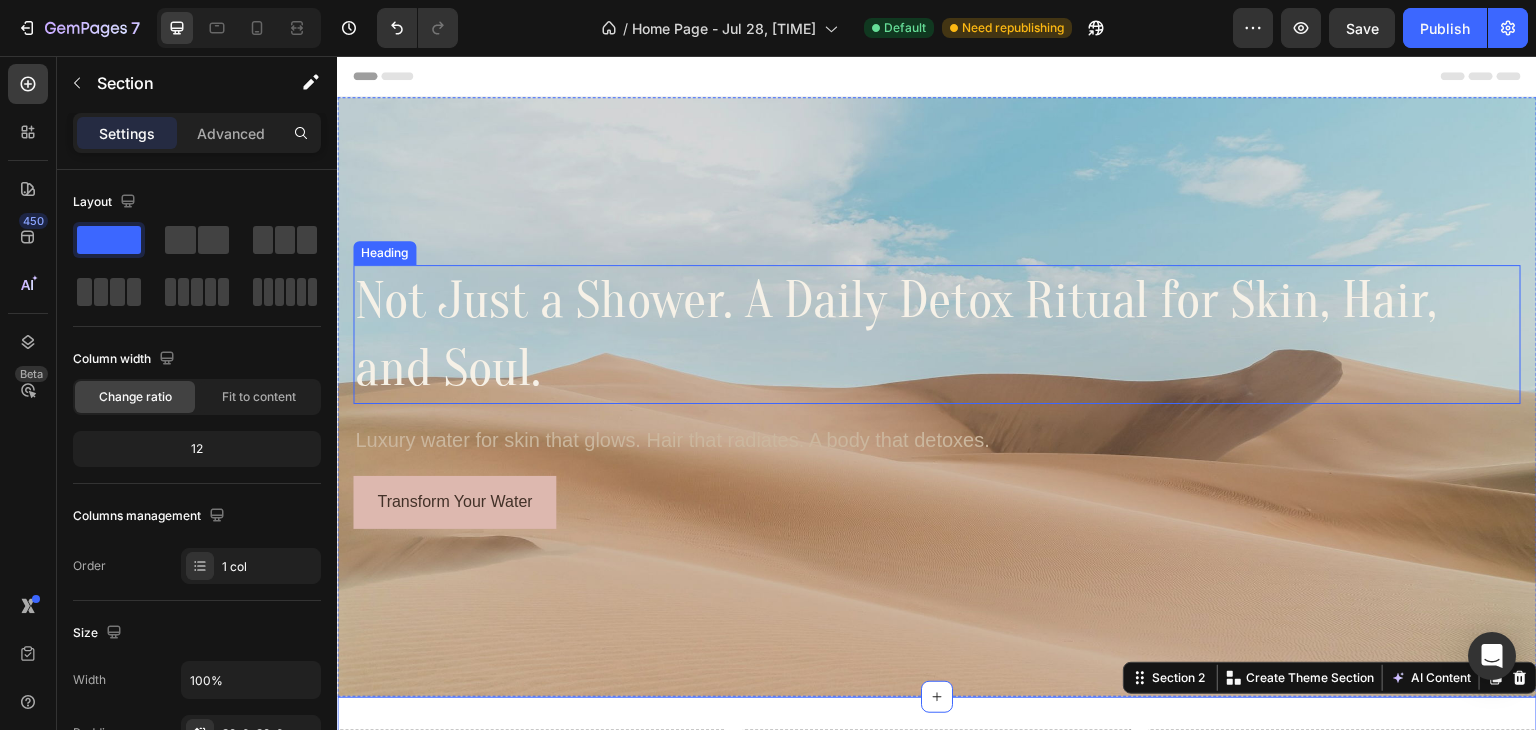 click on "Not Just a Shower. A Daily Detox Ritual for Skin, Hair, and Soul." at bounding box center [937, 334] 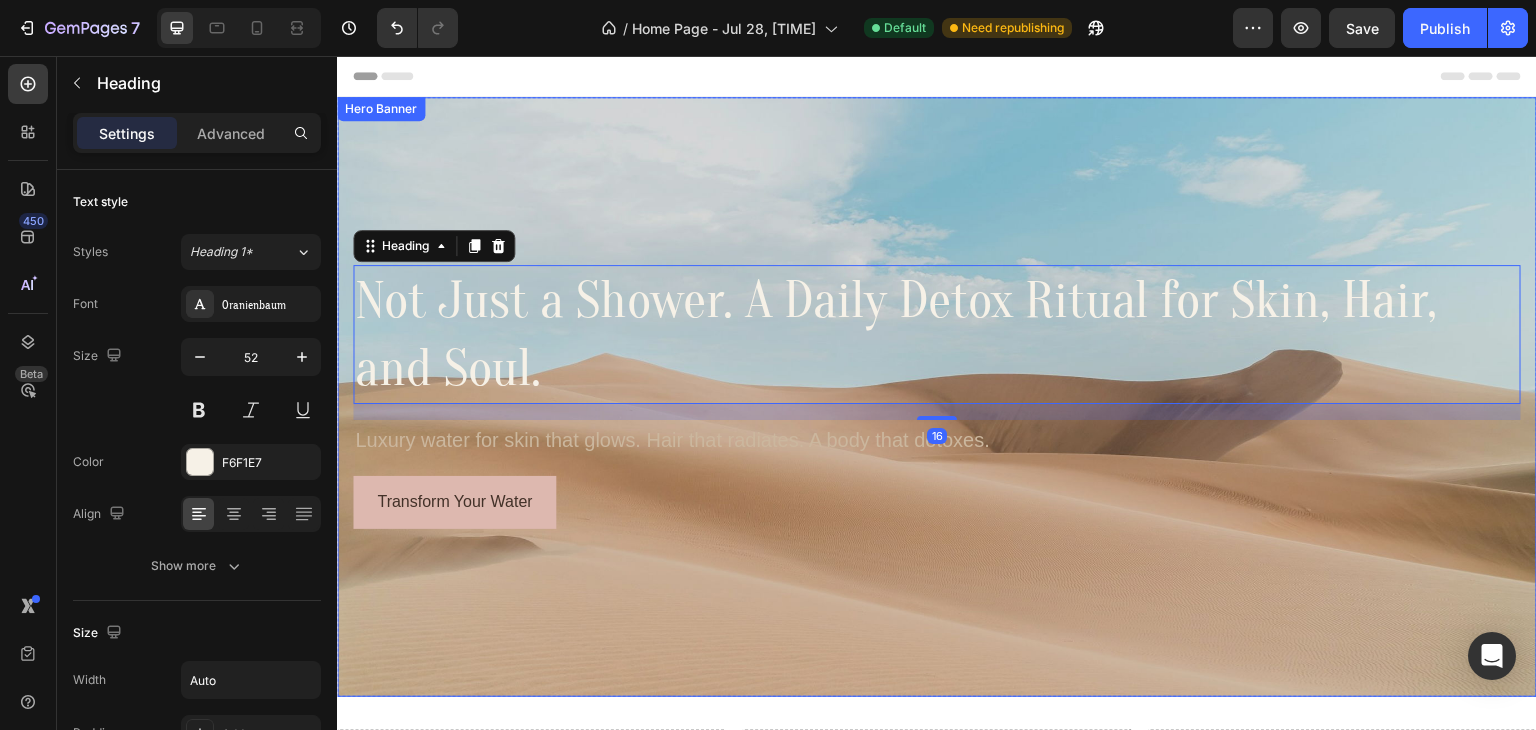 click at bounding box center (937, 397) 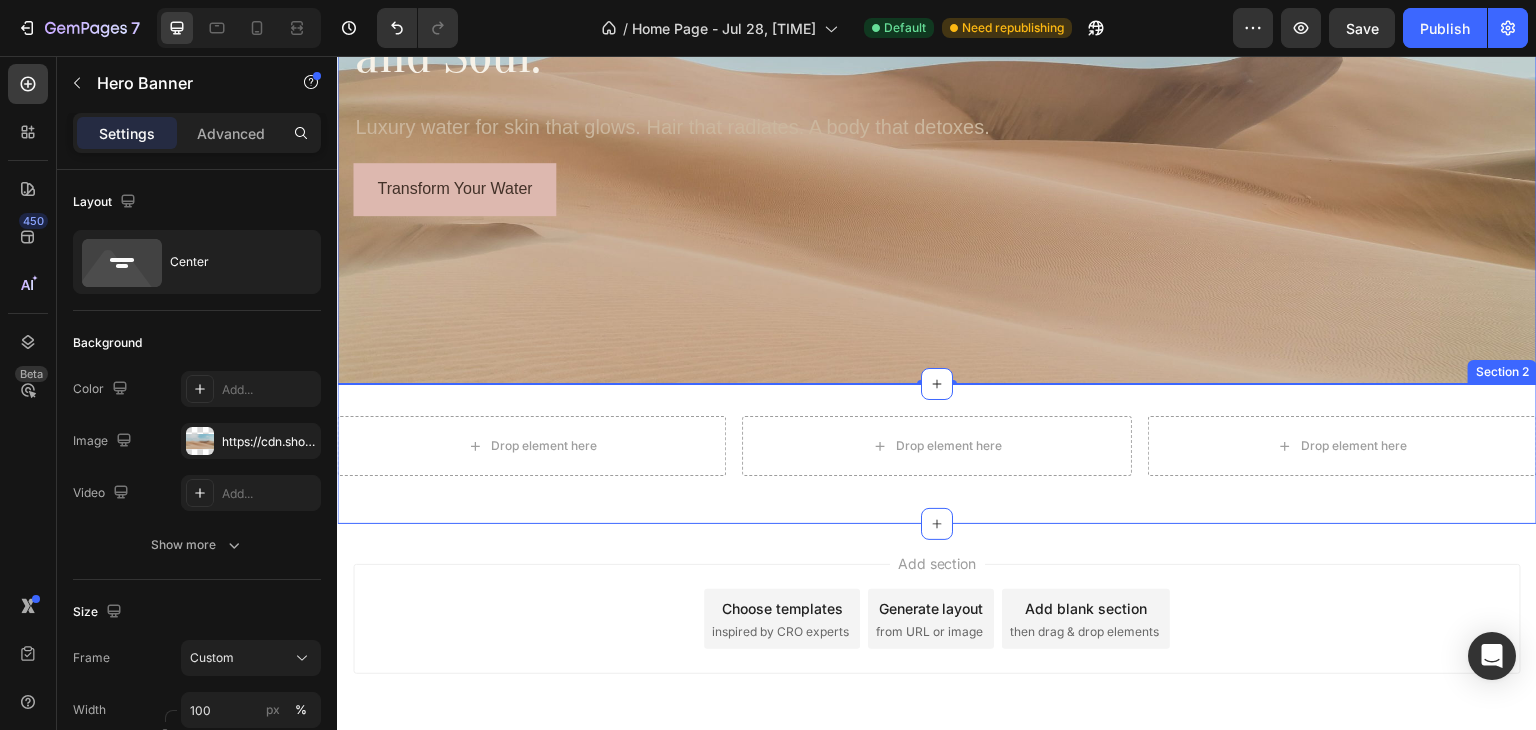 scroll, scrollTop: 393, scrollLeft: 0, axis: vertical 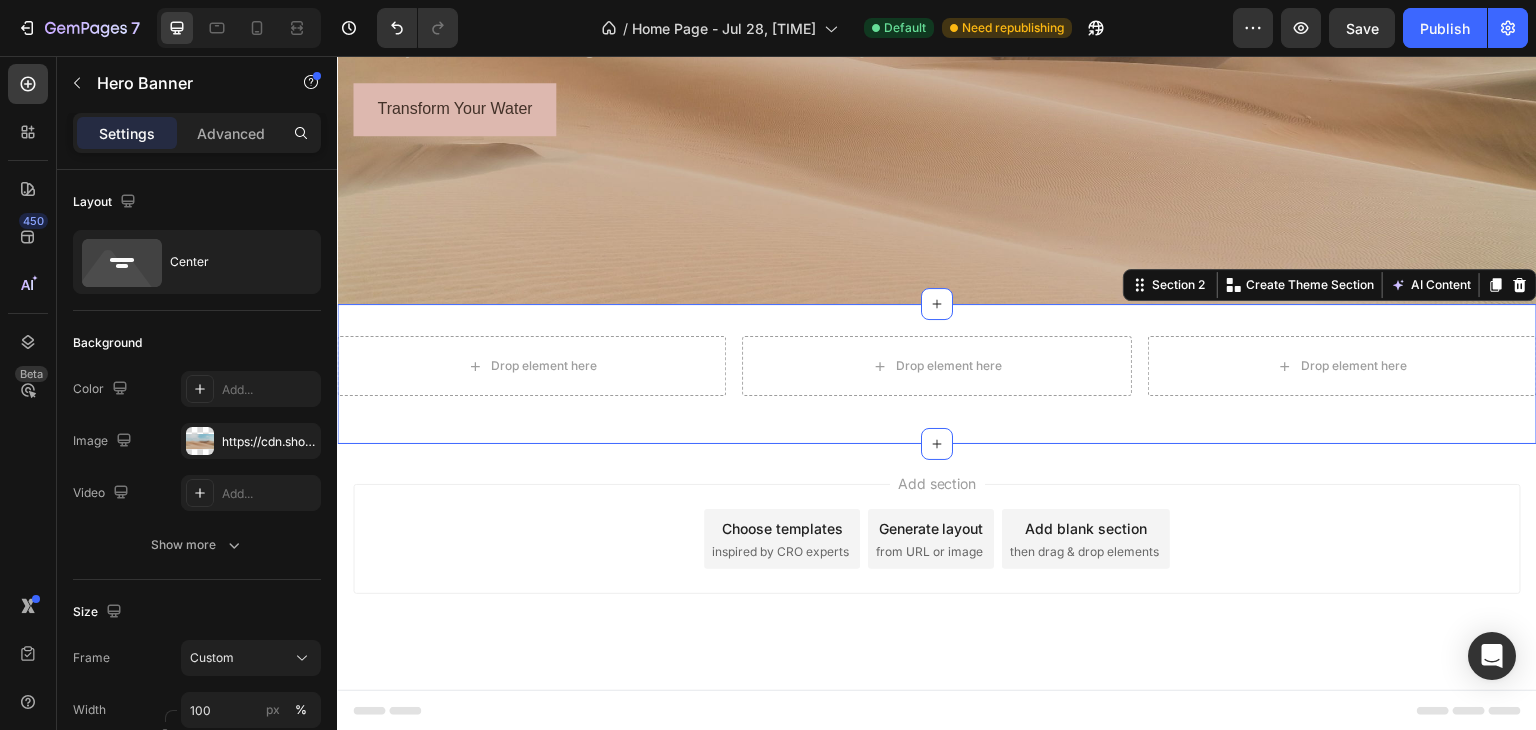 click on "Drop element here
Drop element here
Drop element here Row Section 2   Create Theme Section AI Content Write with GemAI What would you like to describe here? Tone and Voice Persuasive Product [PRODUCT_NAME] Show more Generate" at bounding box center (937, 374) 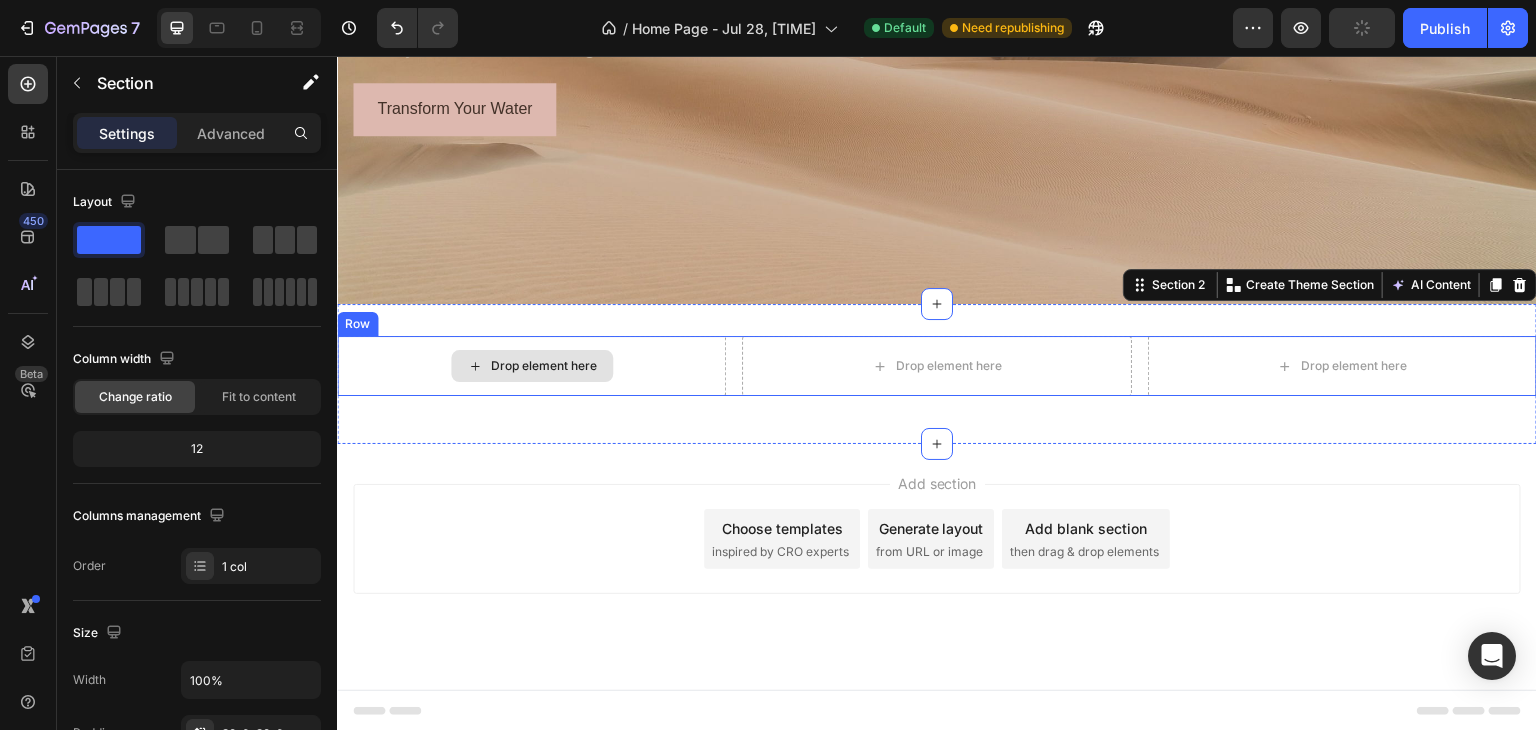 click on "Drop element here" at bounding box center (531, 366) 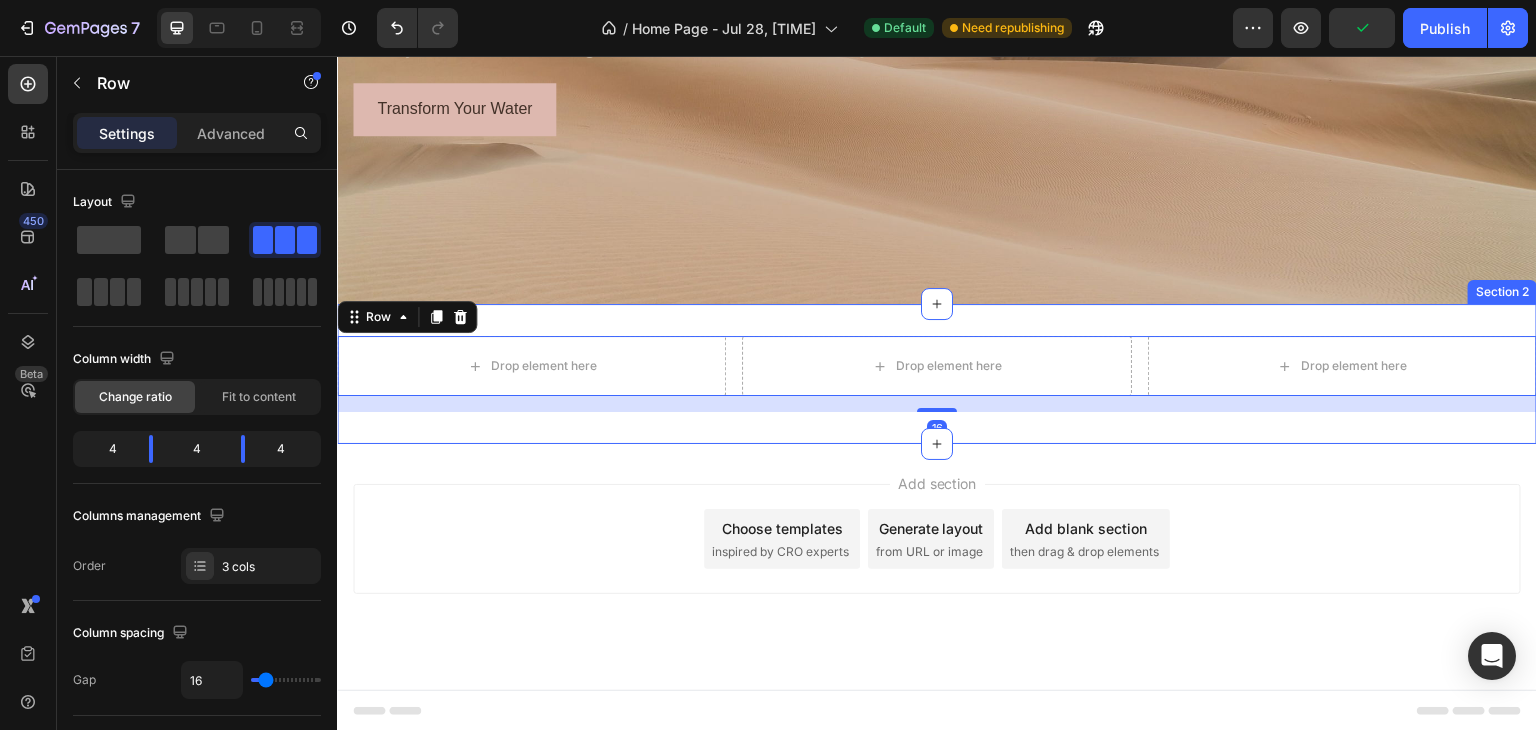 click on "Drop element here
Drop element here
Drop element here Row   16 Section 2" at bounding box center (937, 374) 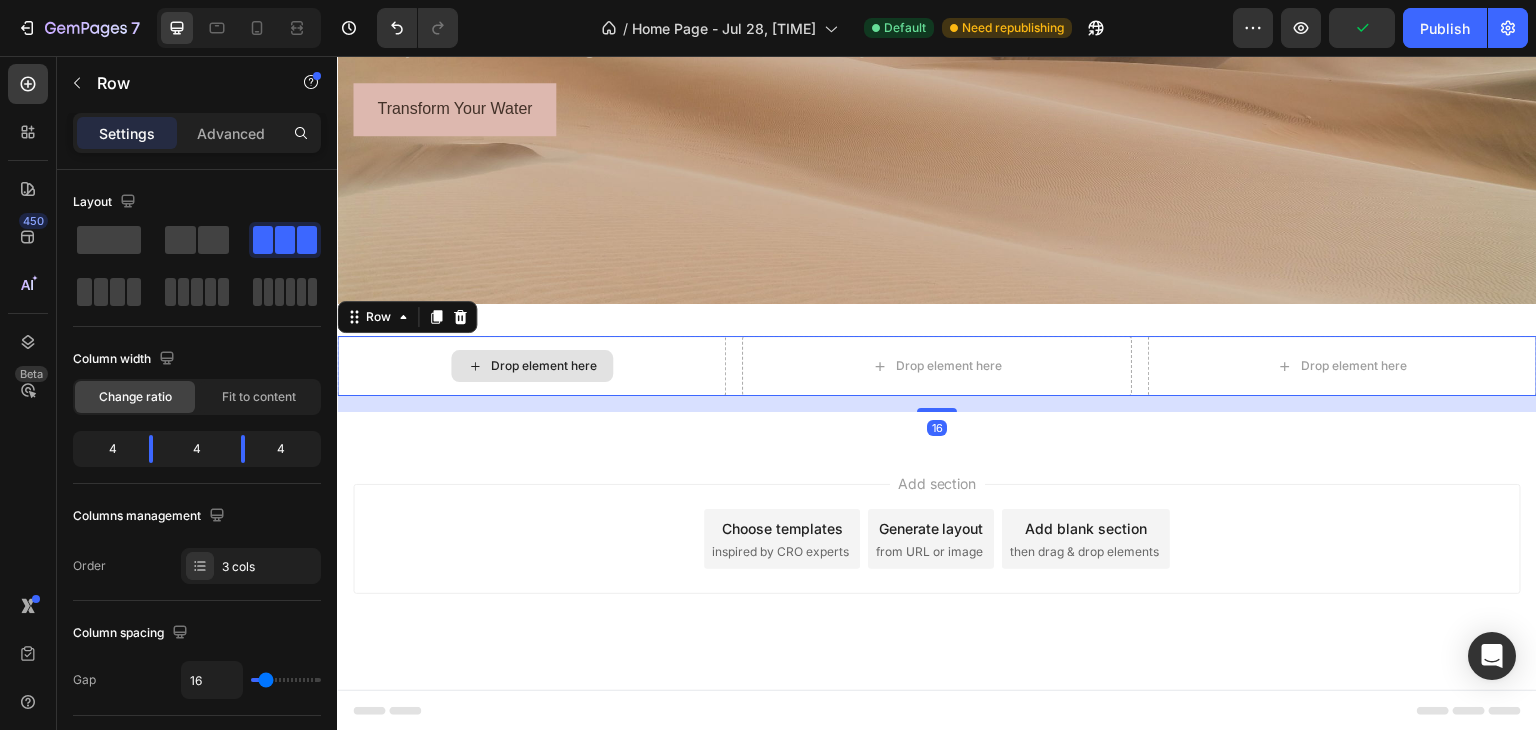 click on "Drop element here" at bounding box center (531, 366) 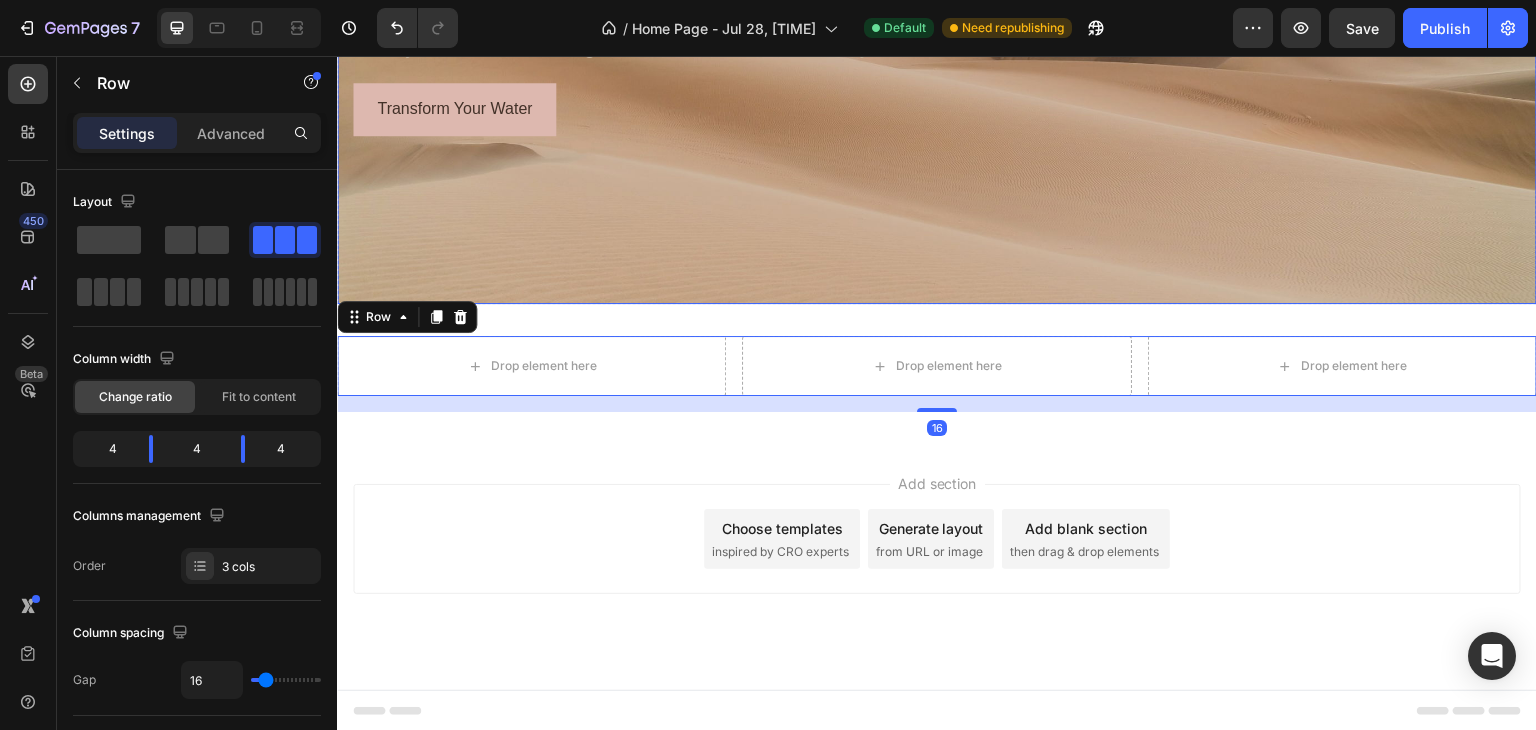 click at bounding box center (937, 4) 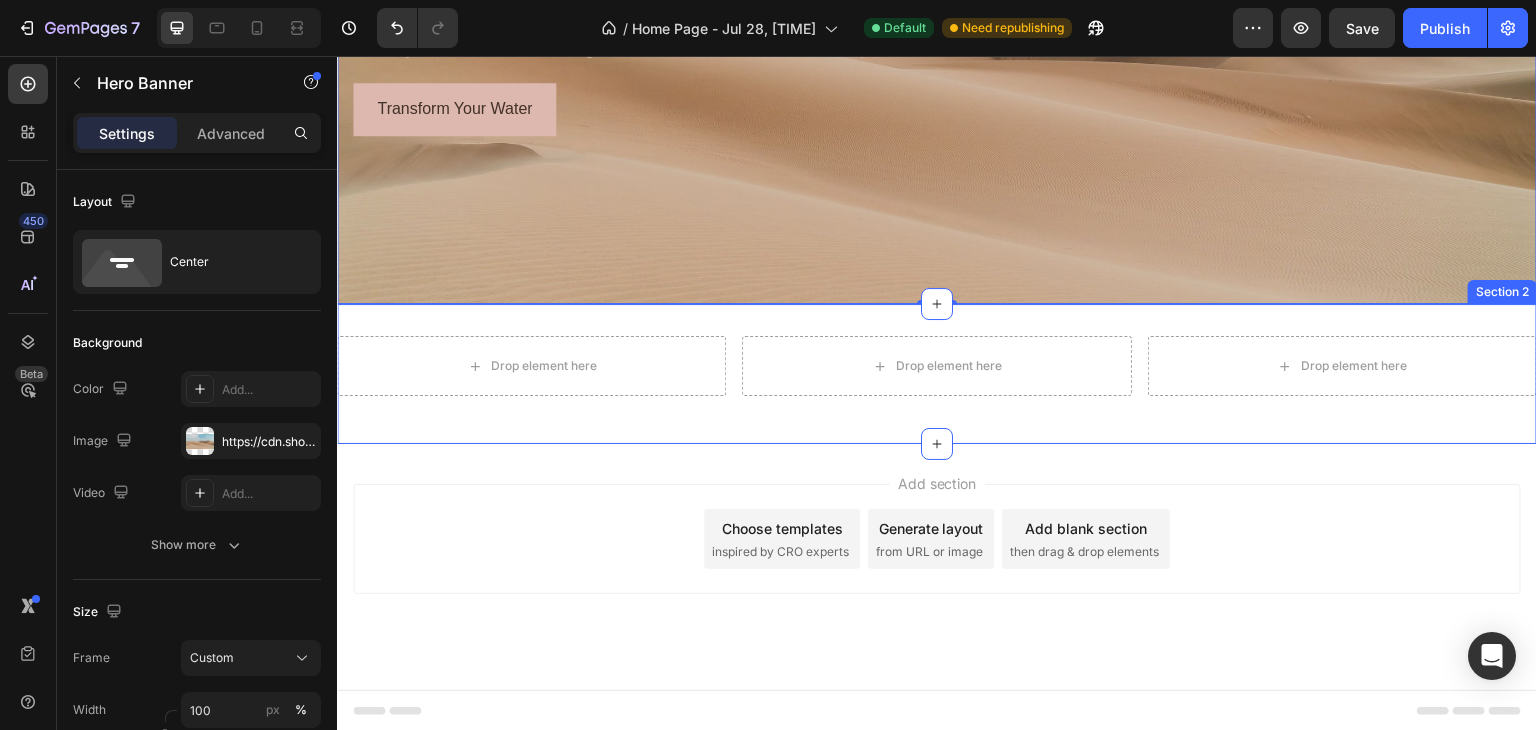 click on "Drop element here
Drop element here
Drop element here Row Section 2" at bounding box center (937, 374) 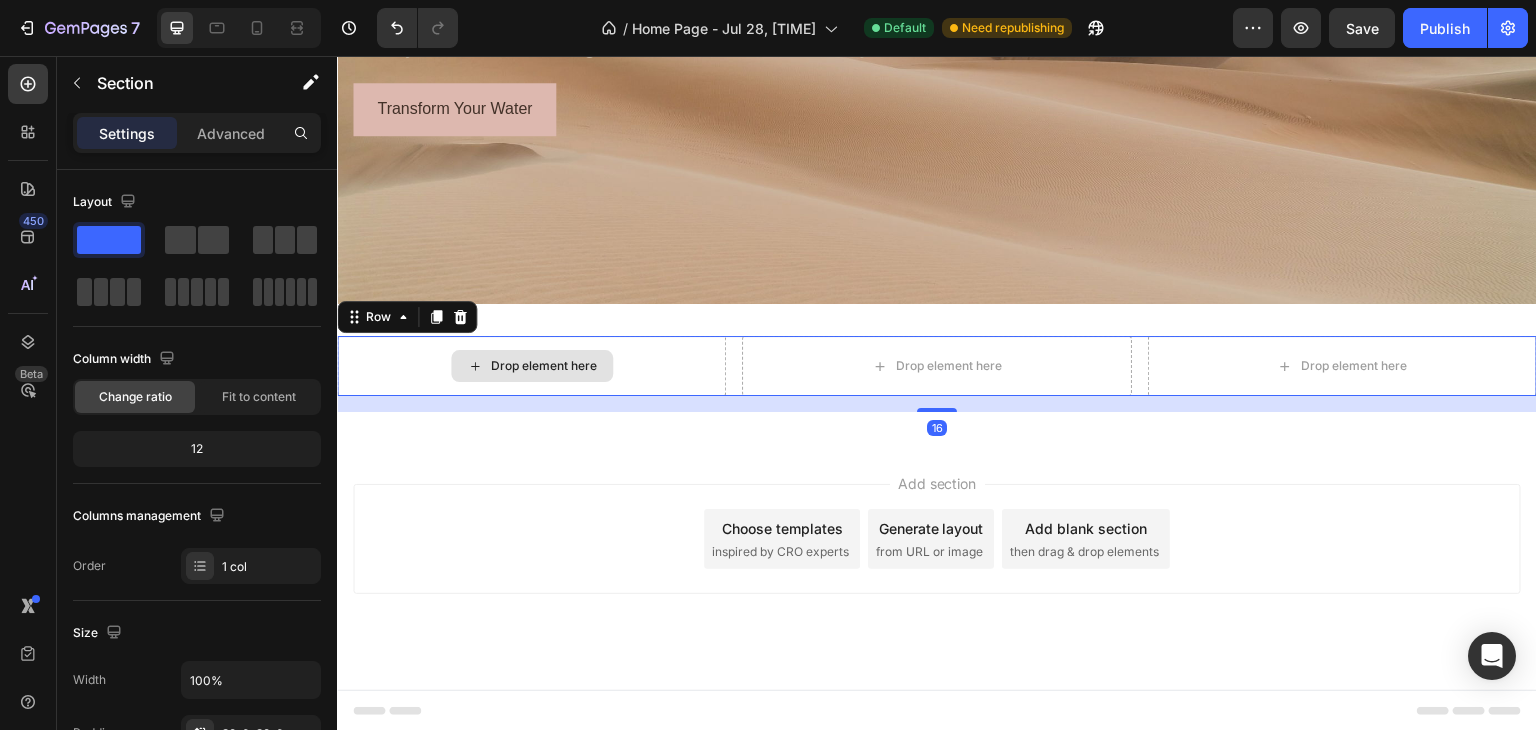 click on "Drop element here" at bounding box center [531, 366] 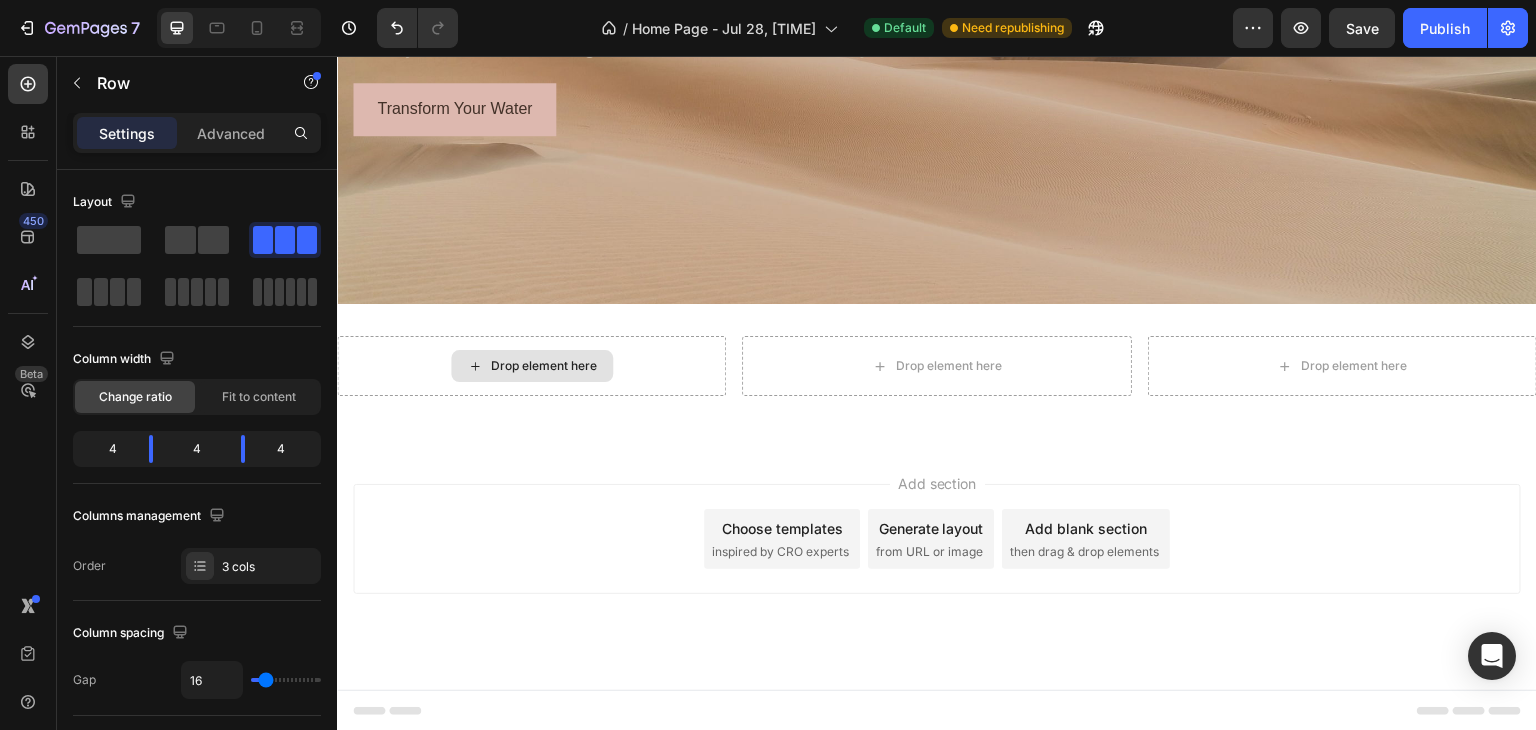 click on "Drop element here" at bounding box center [544, 366] 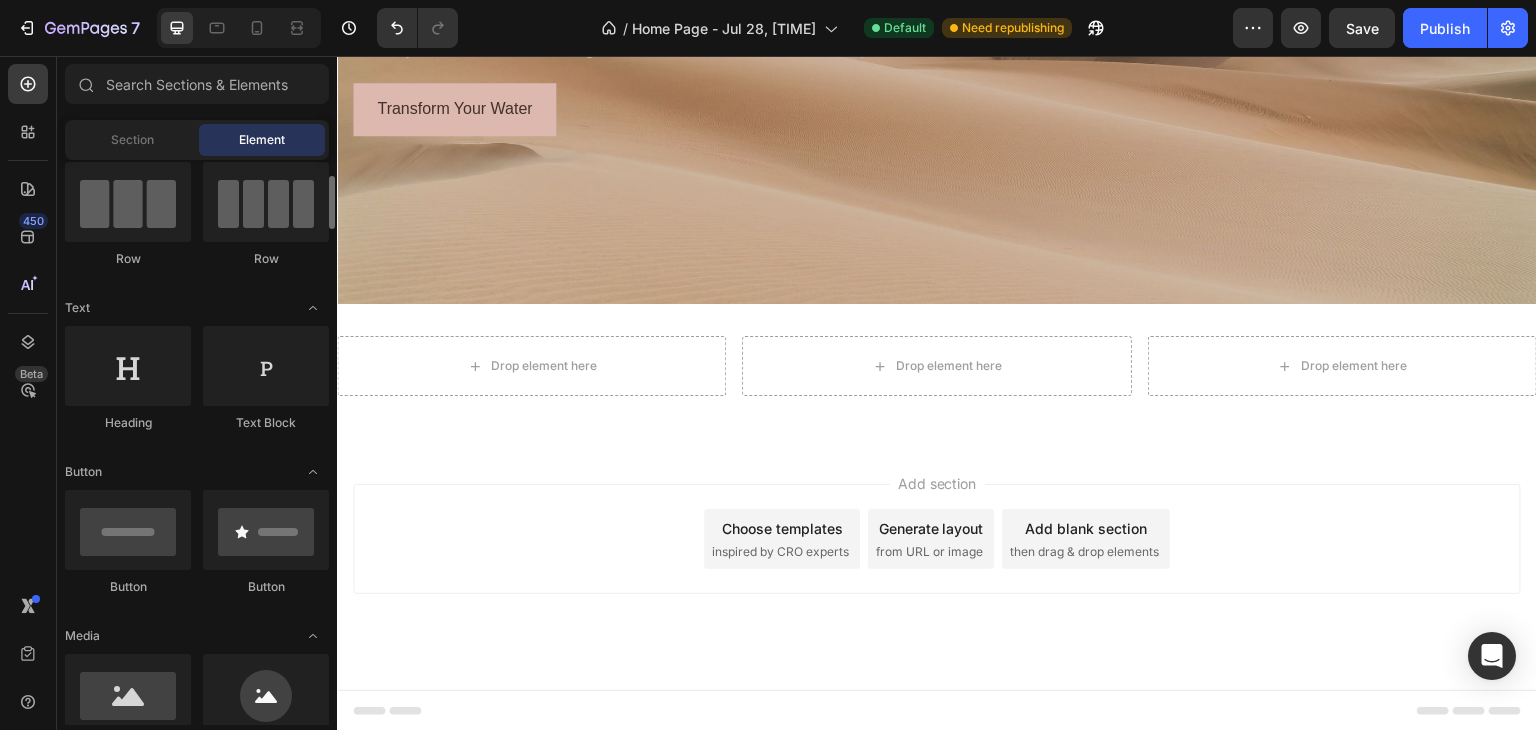 scroll, scrollTop: 201, scrollLeft: 0, axis: vertical 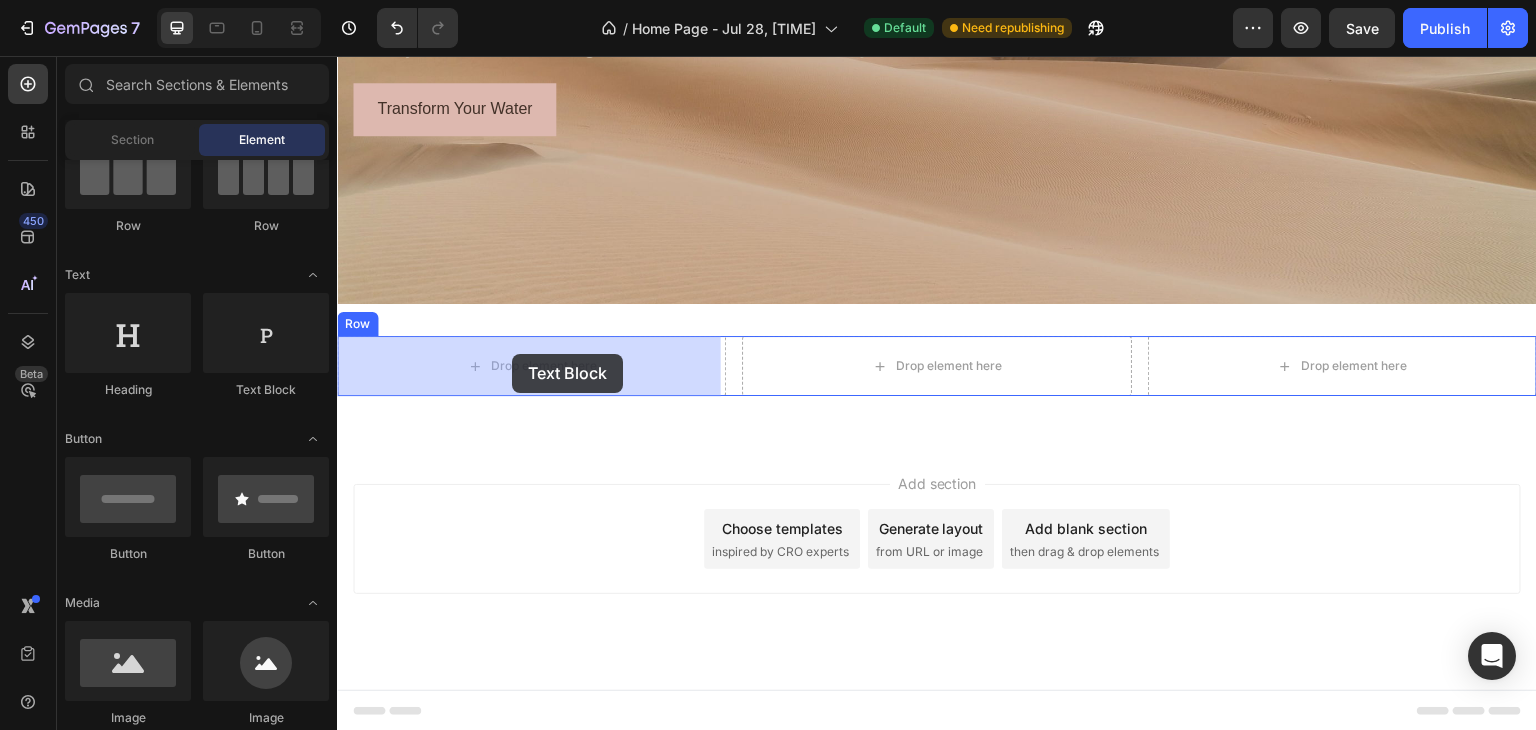 drag, startPoint x: 601, startPoint y: 398, endPoint x: 512, endPoint y: 354, distance: 99.282425 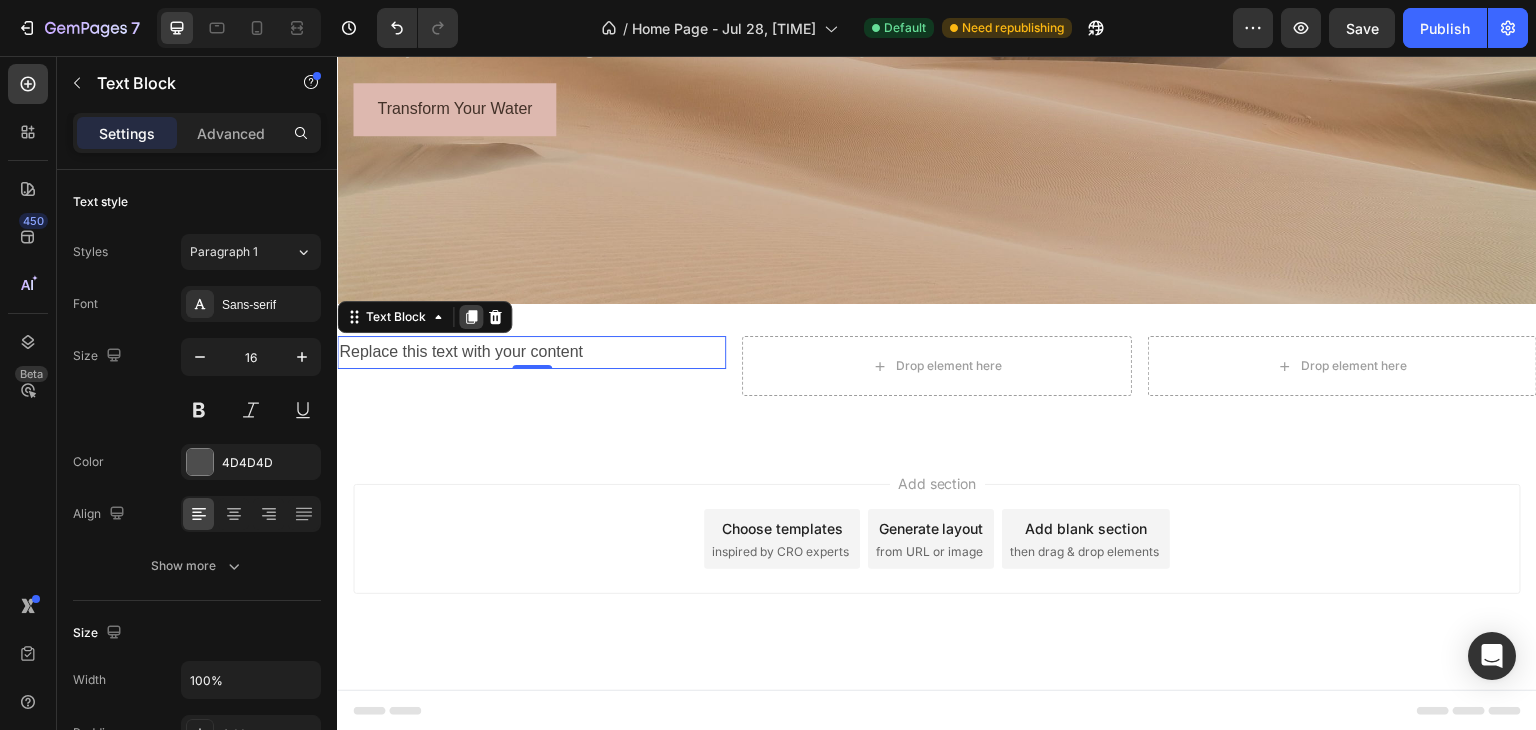 click 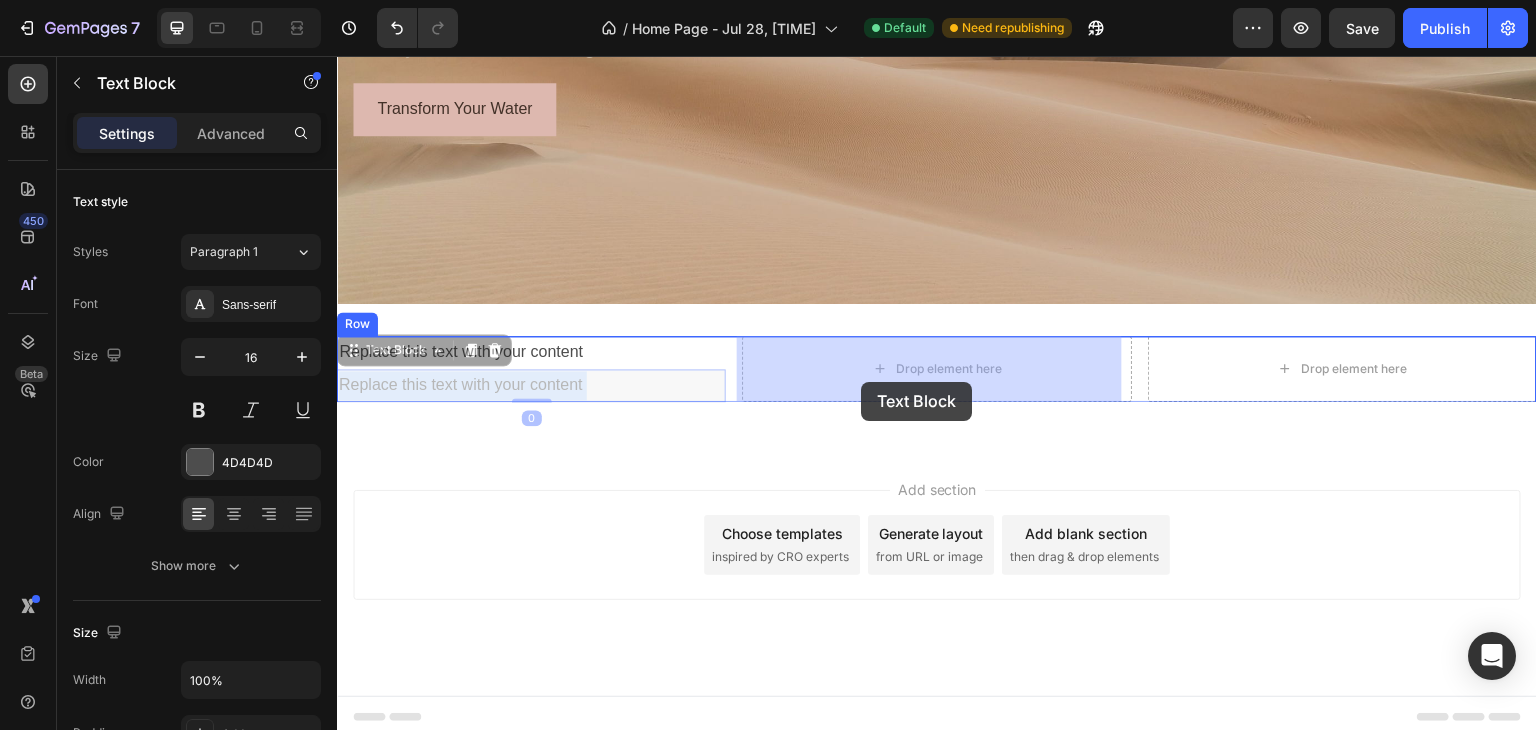 drag, startPoint x: 507, startPoint y: 384, endPoint x: 861, endPoint y: 382, distance: 354.00565 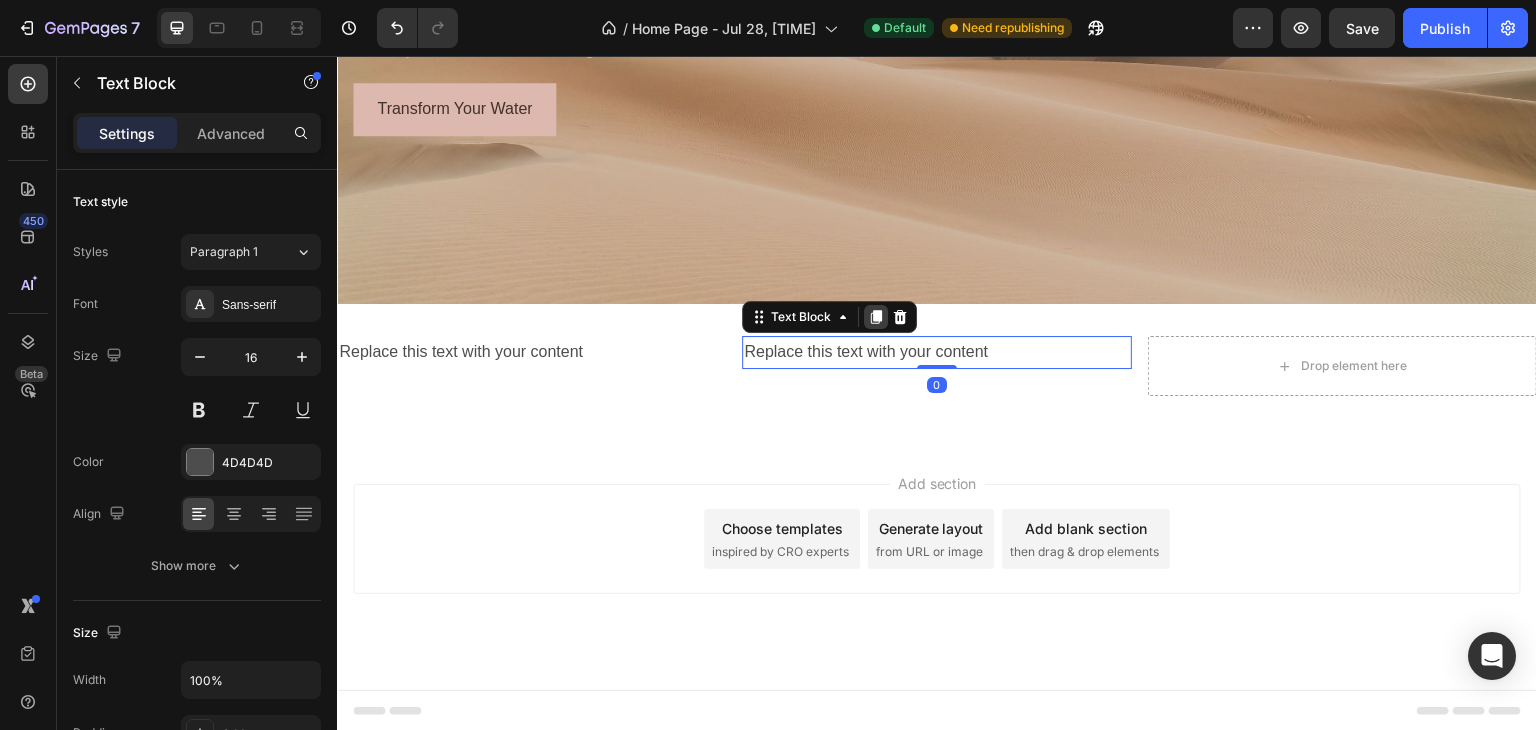click 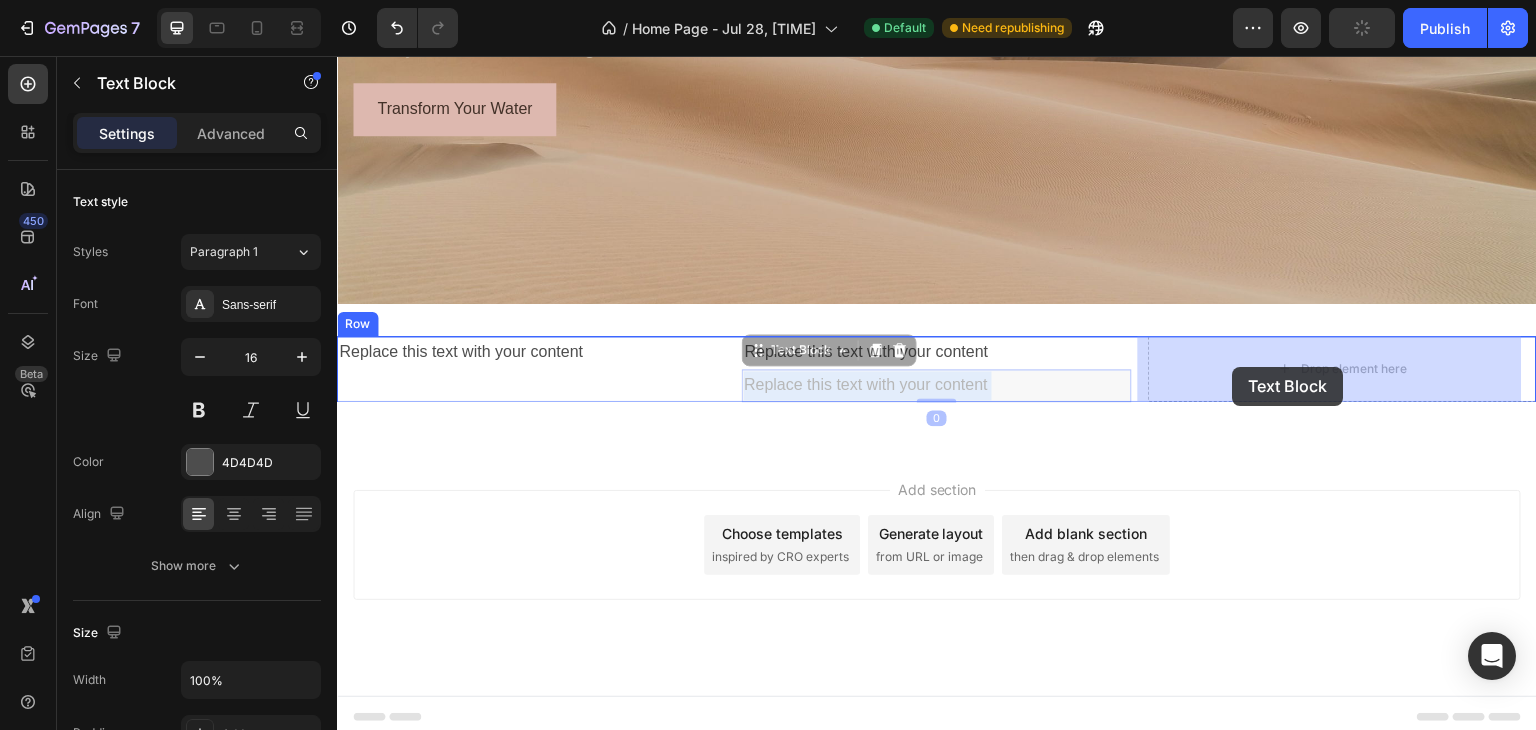 drag, startPoint x: 866, startPoint y: 379, endPoint x: 1233, endPoint y: 367, distance: 367.19614 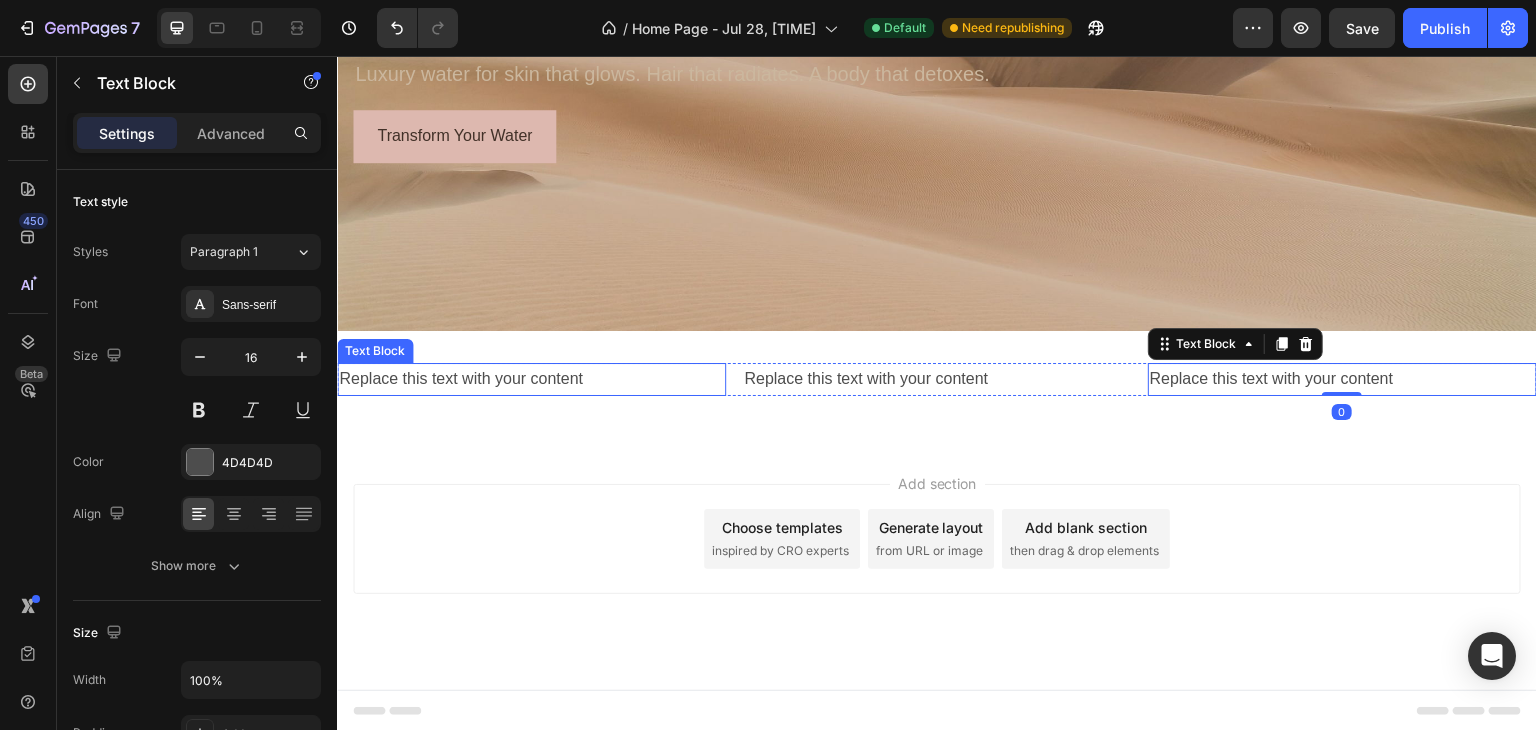 click on "Replace this text with your content" at bounding box center [531, 379] 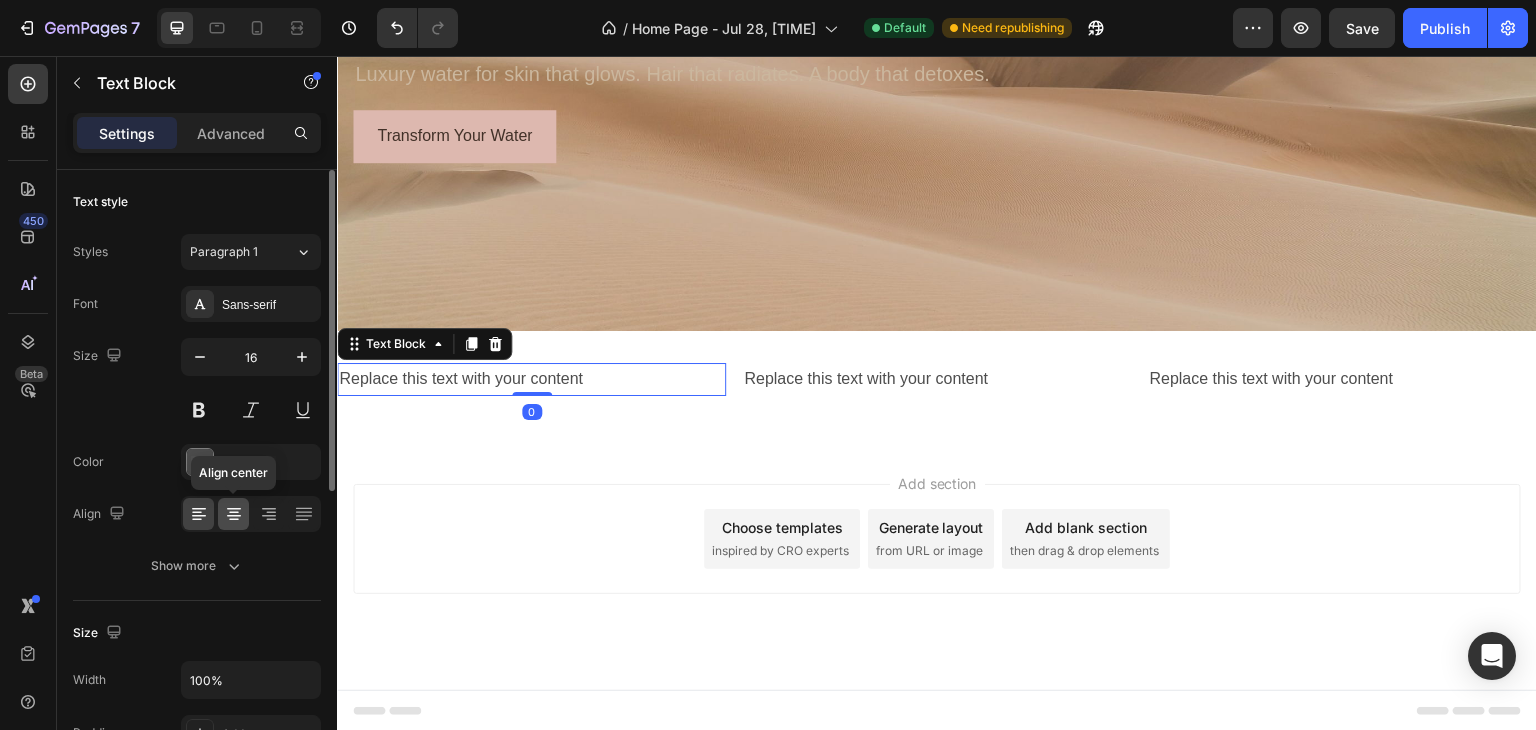 click 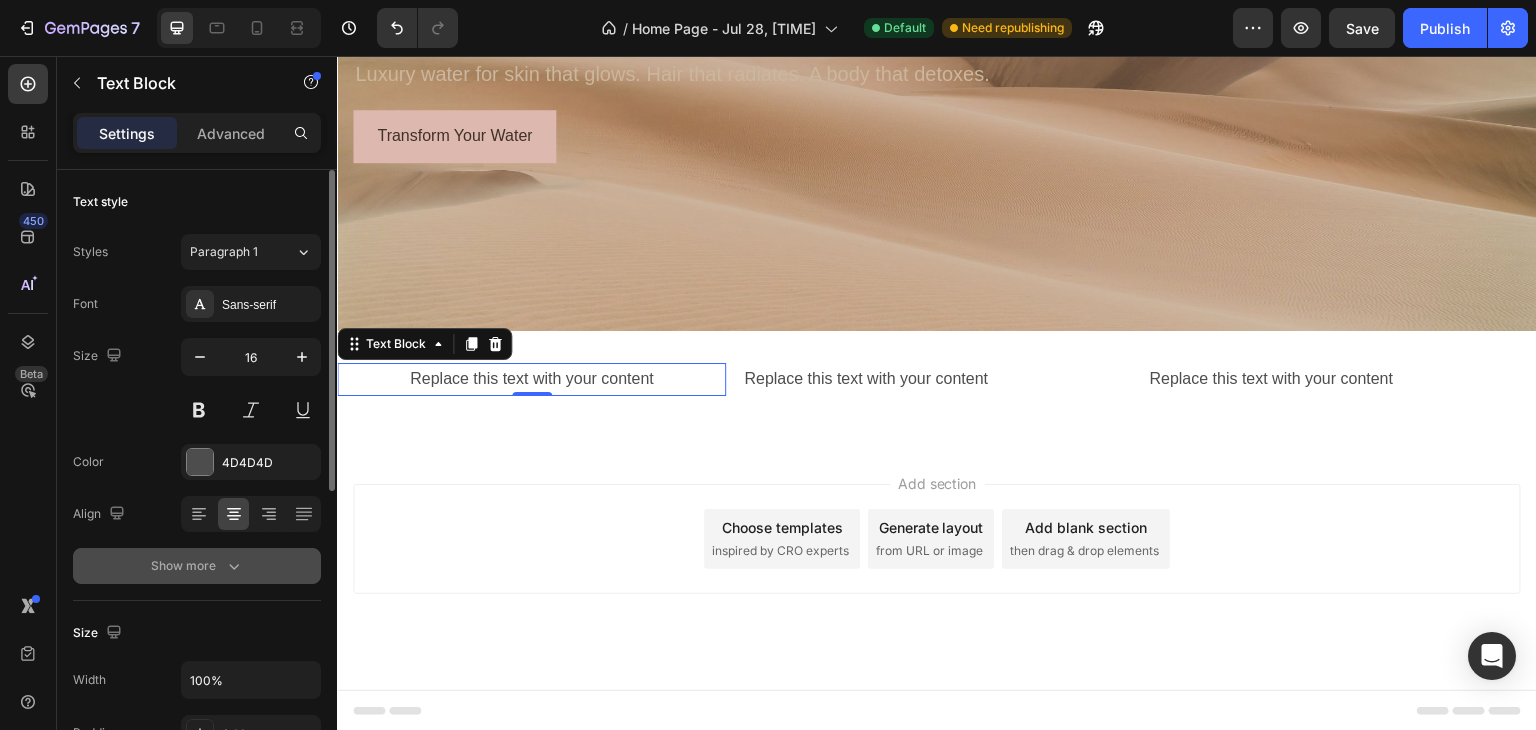 click 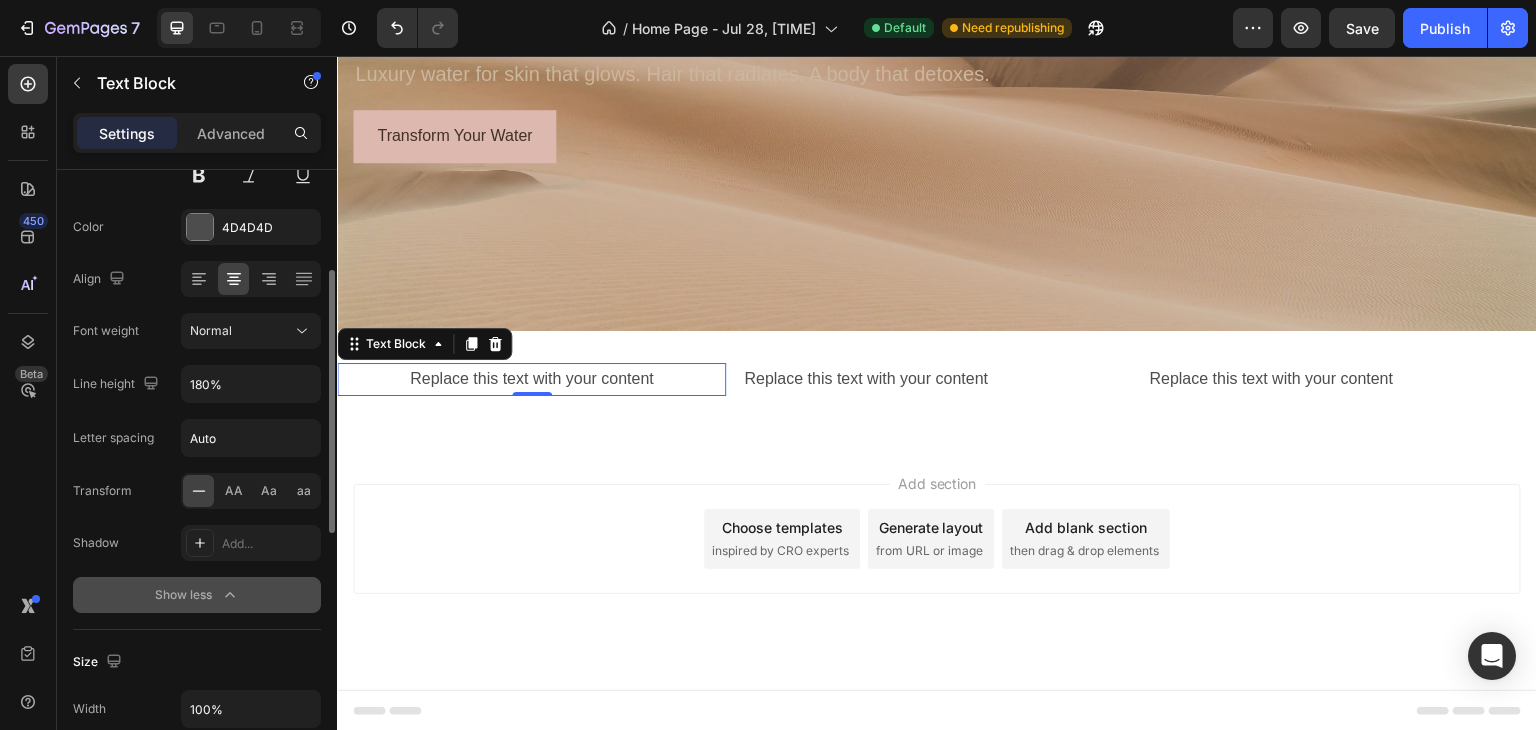 scroll, scrollTop: 100, scrollLeft: 0, axis: vertical 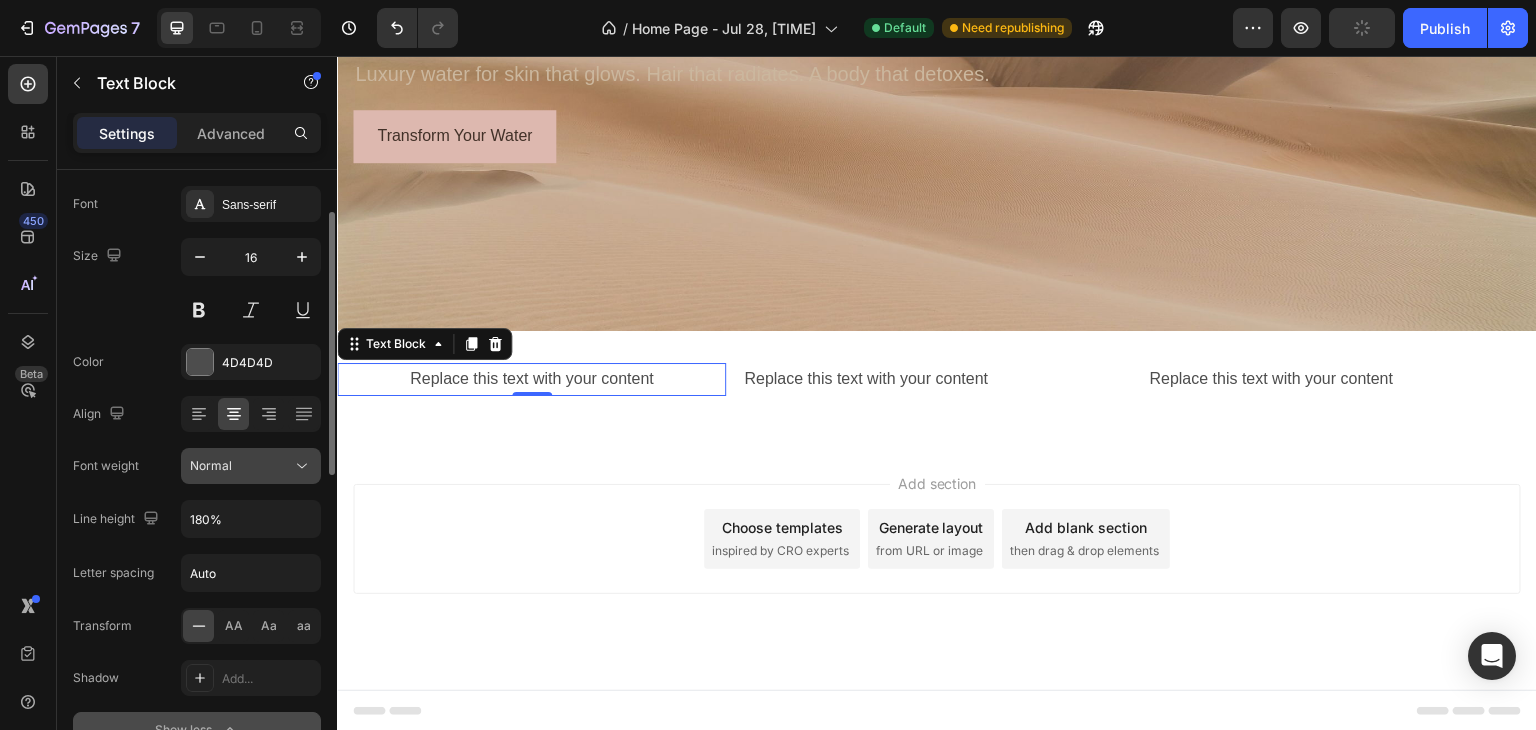click 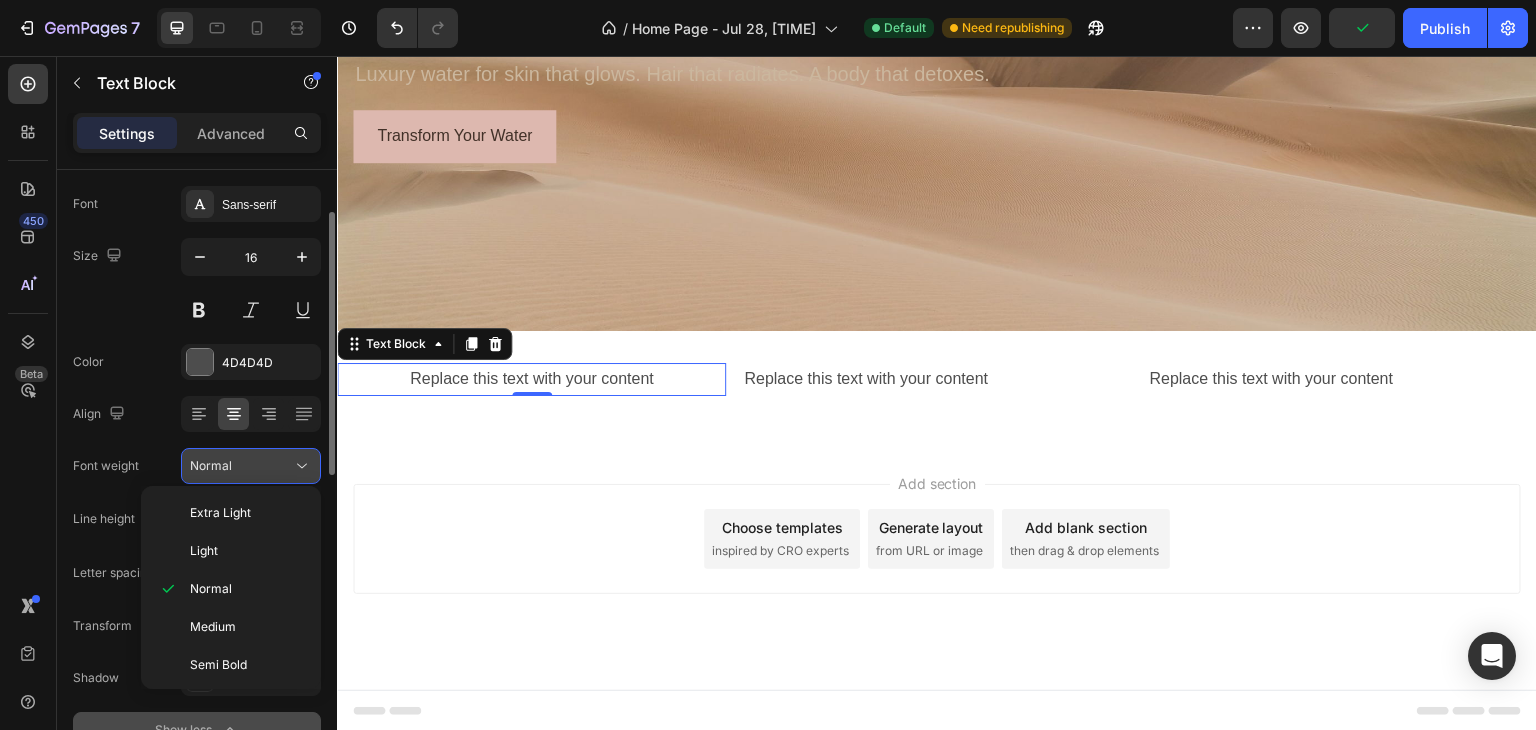 click 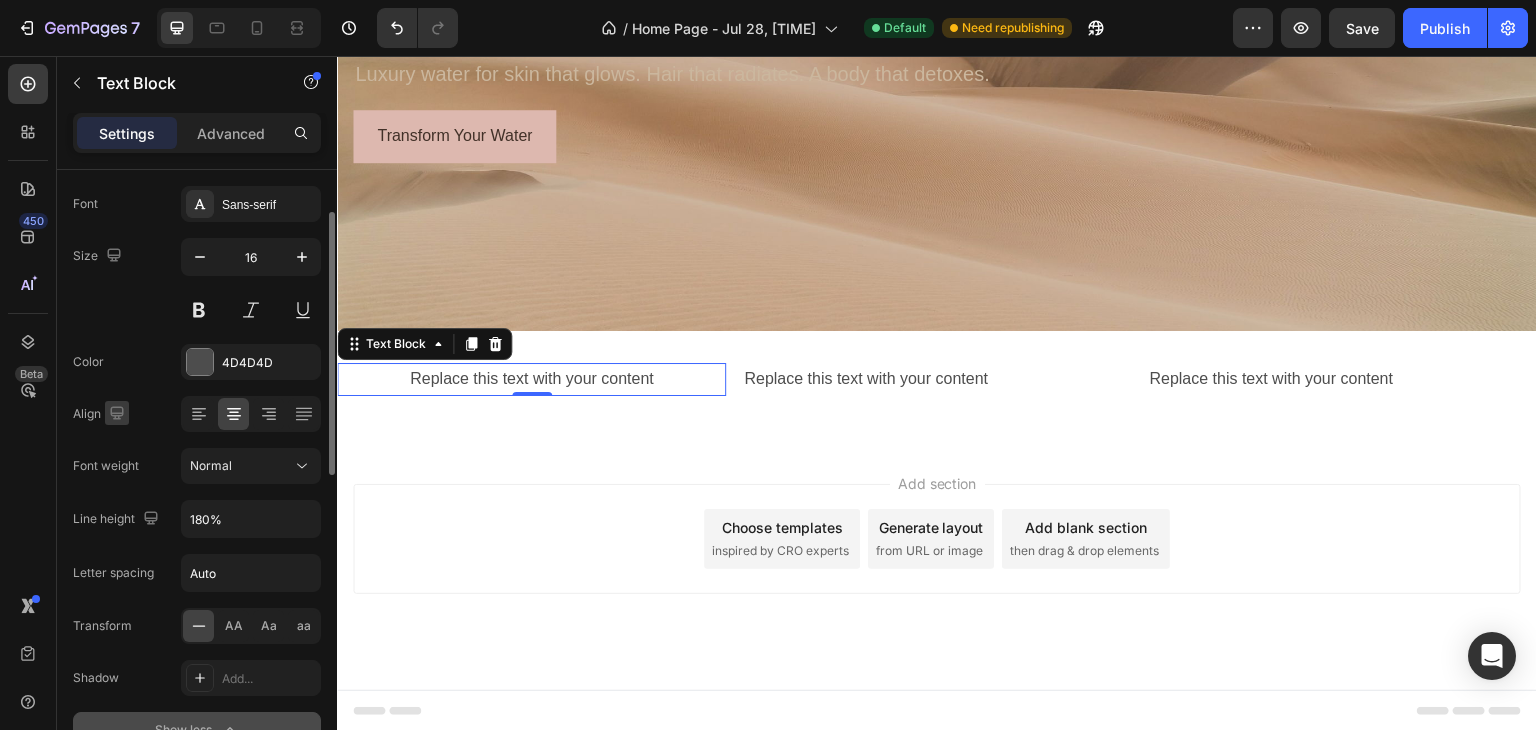 click 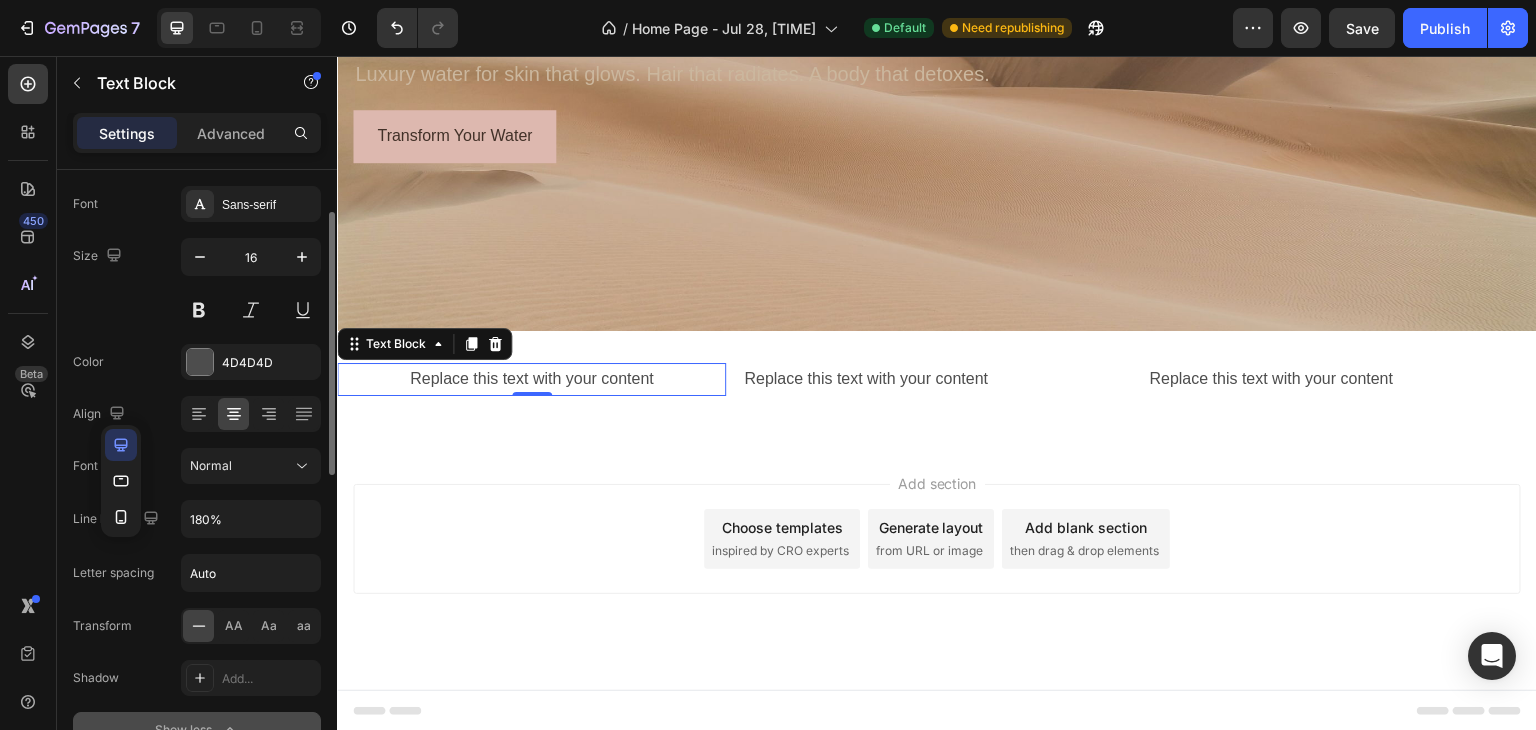 click on "Align" at bounding box center (197, 414) 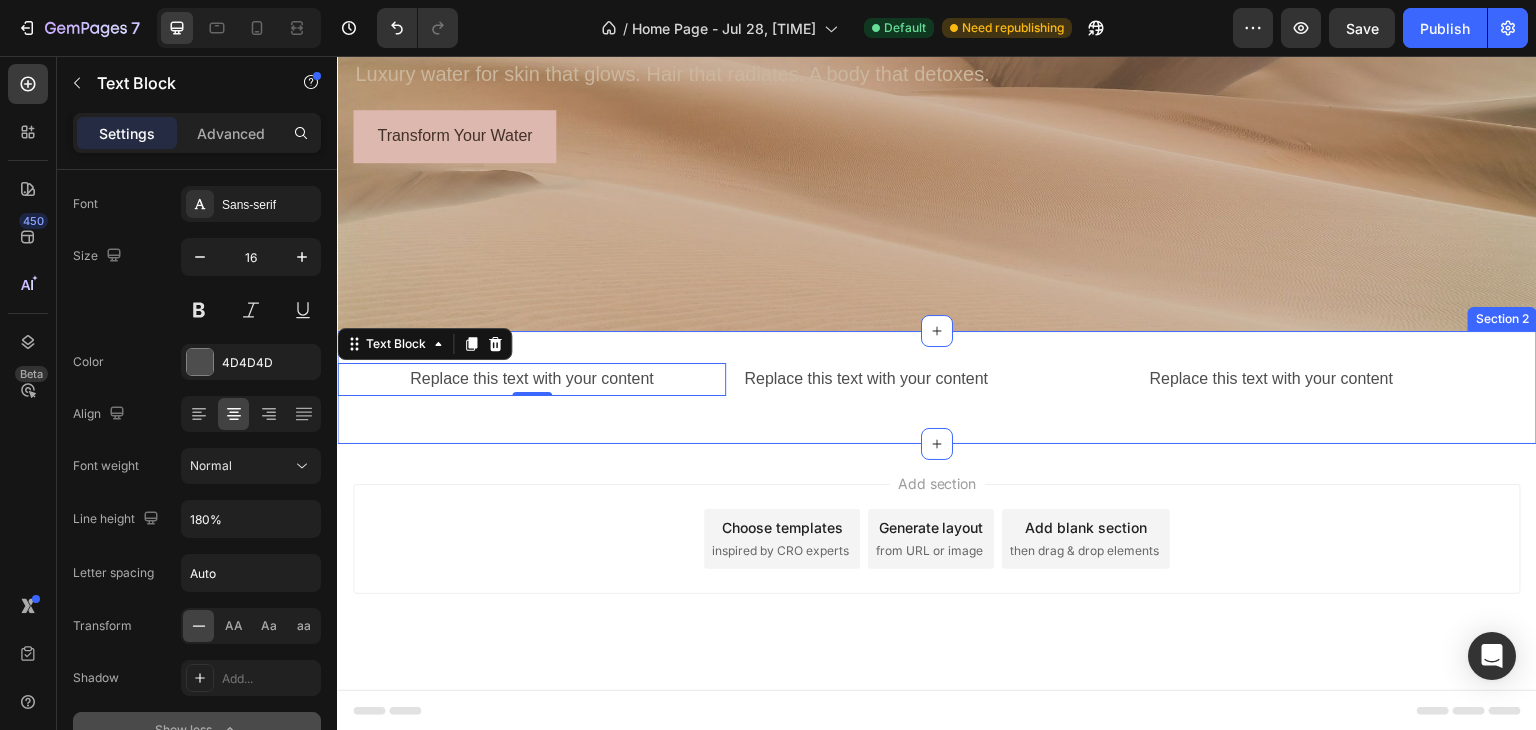 click on "Replace this text with your content Text Block   0 Replace this text with your content Text Block Replace this text with your content Text Block Row" at bounding box center (937, 387) 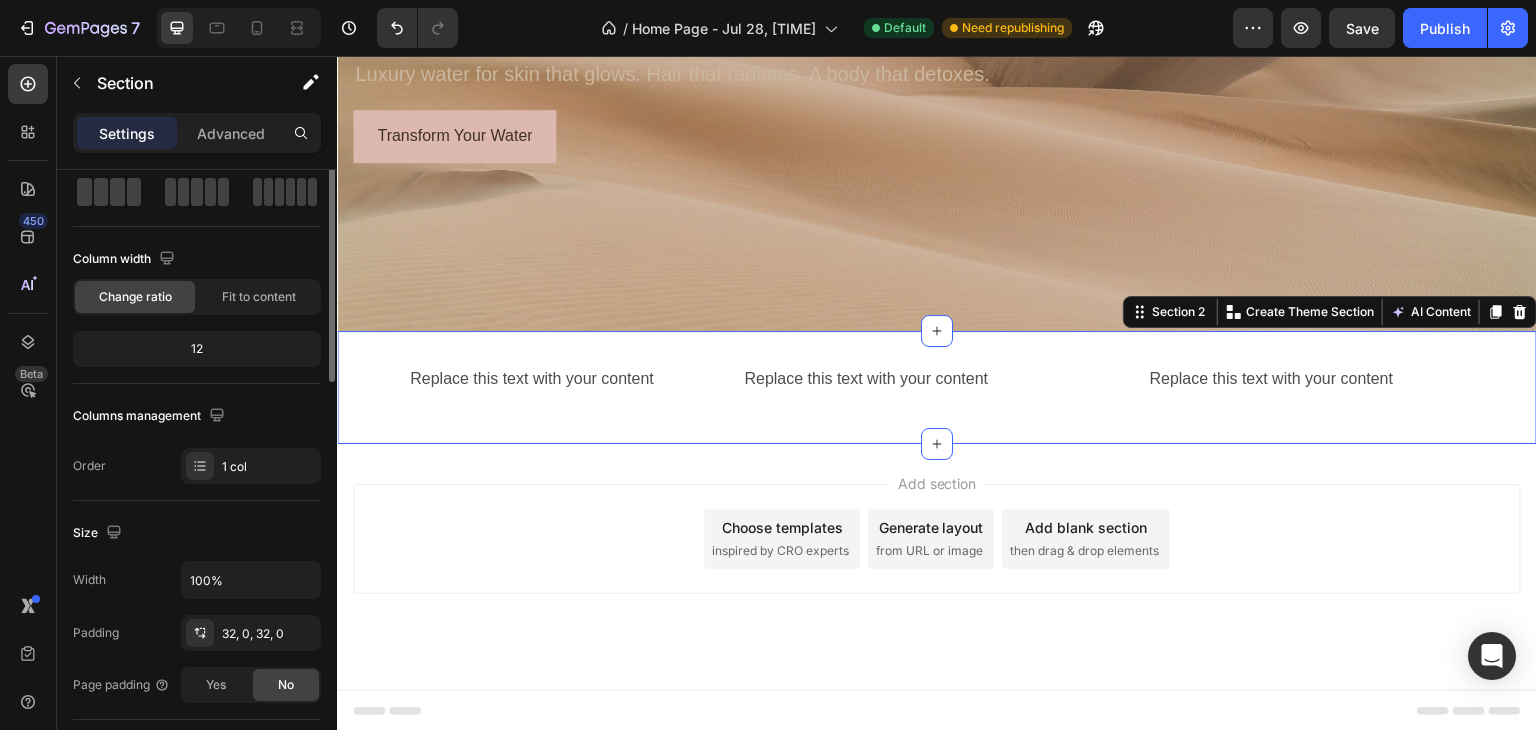 scroll, scrollTop: 0, scrollLeft: 0, axis: both 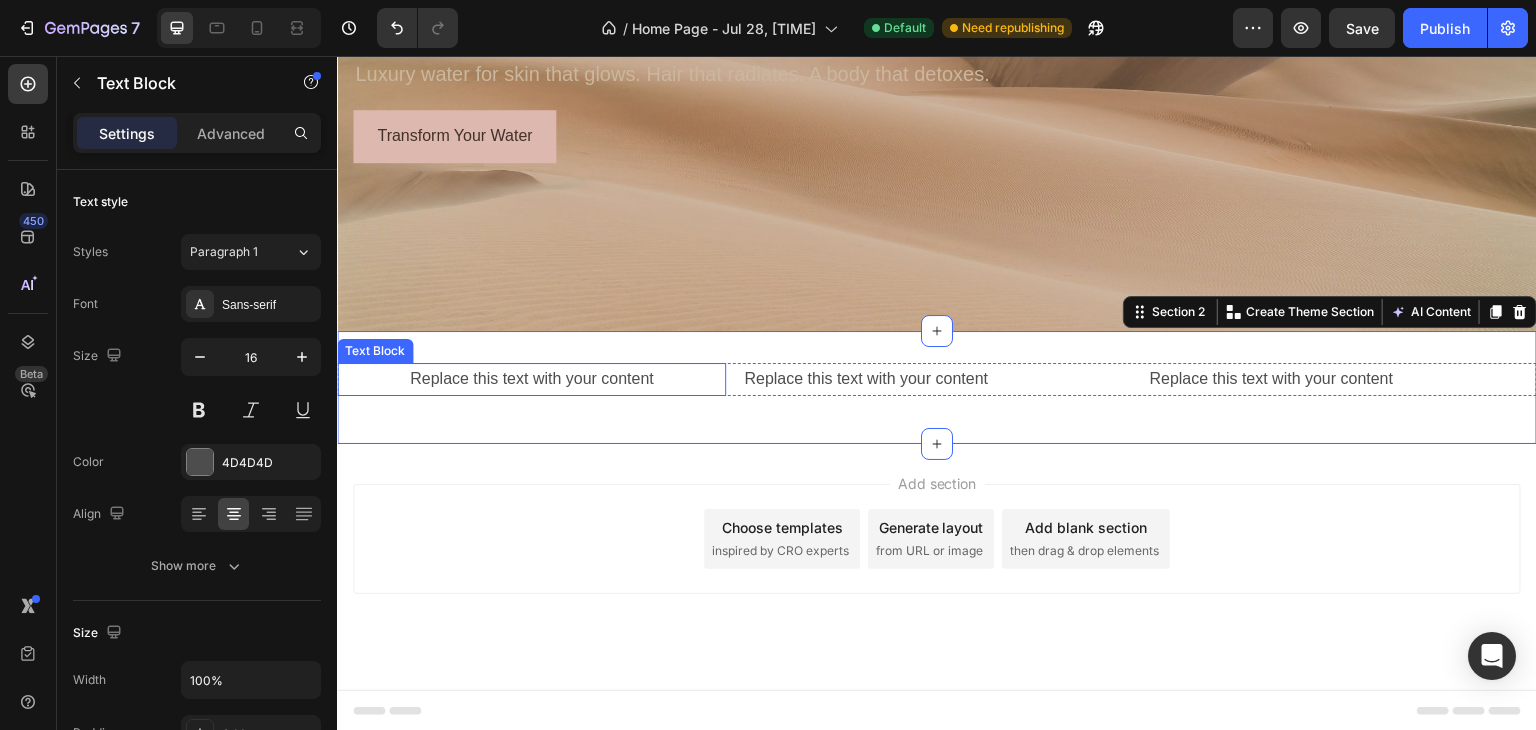 click on "Replace this text with your content" at bounding box center (531, 379) 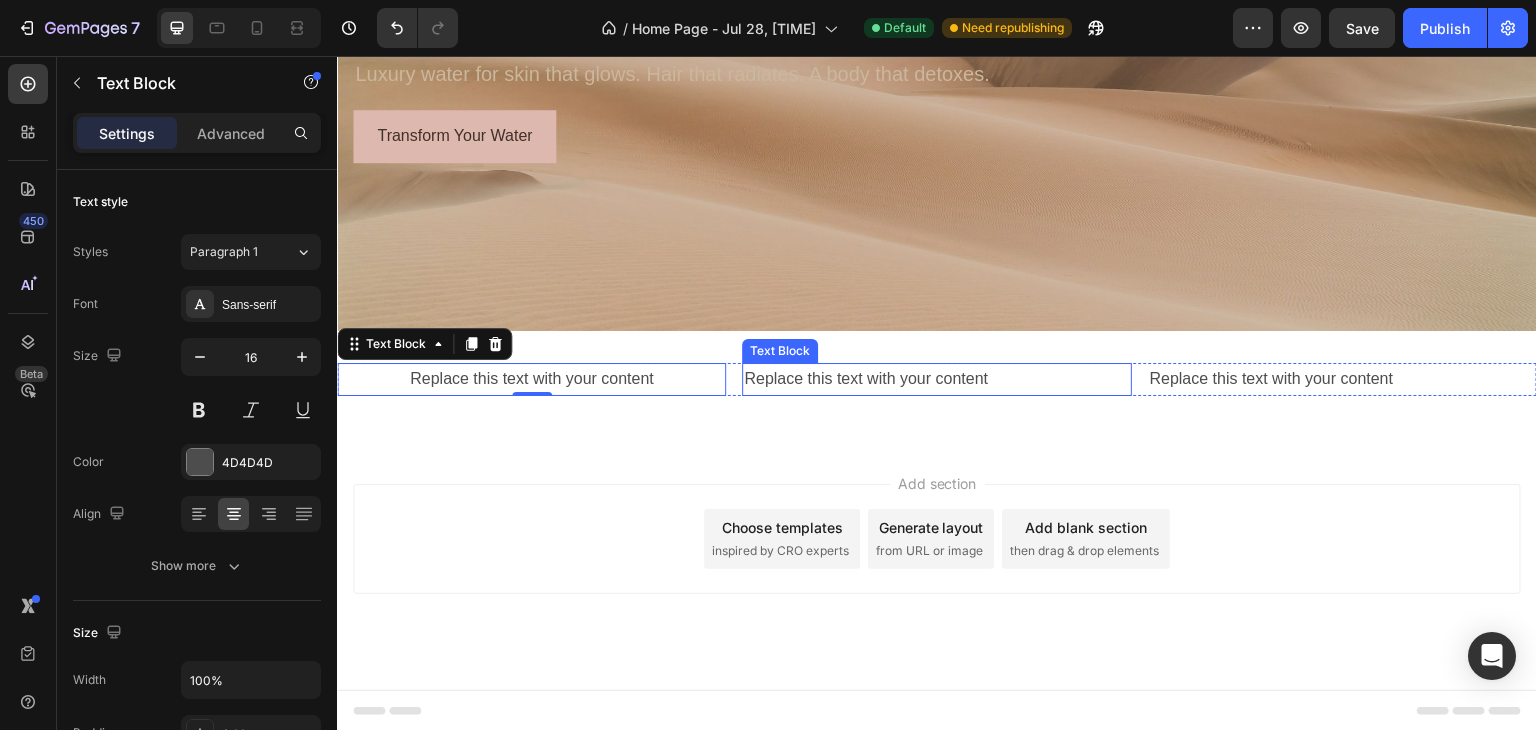 click on "Replace this text with your content" at bounding box center (936, 379) 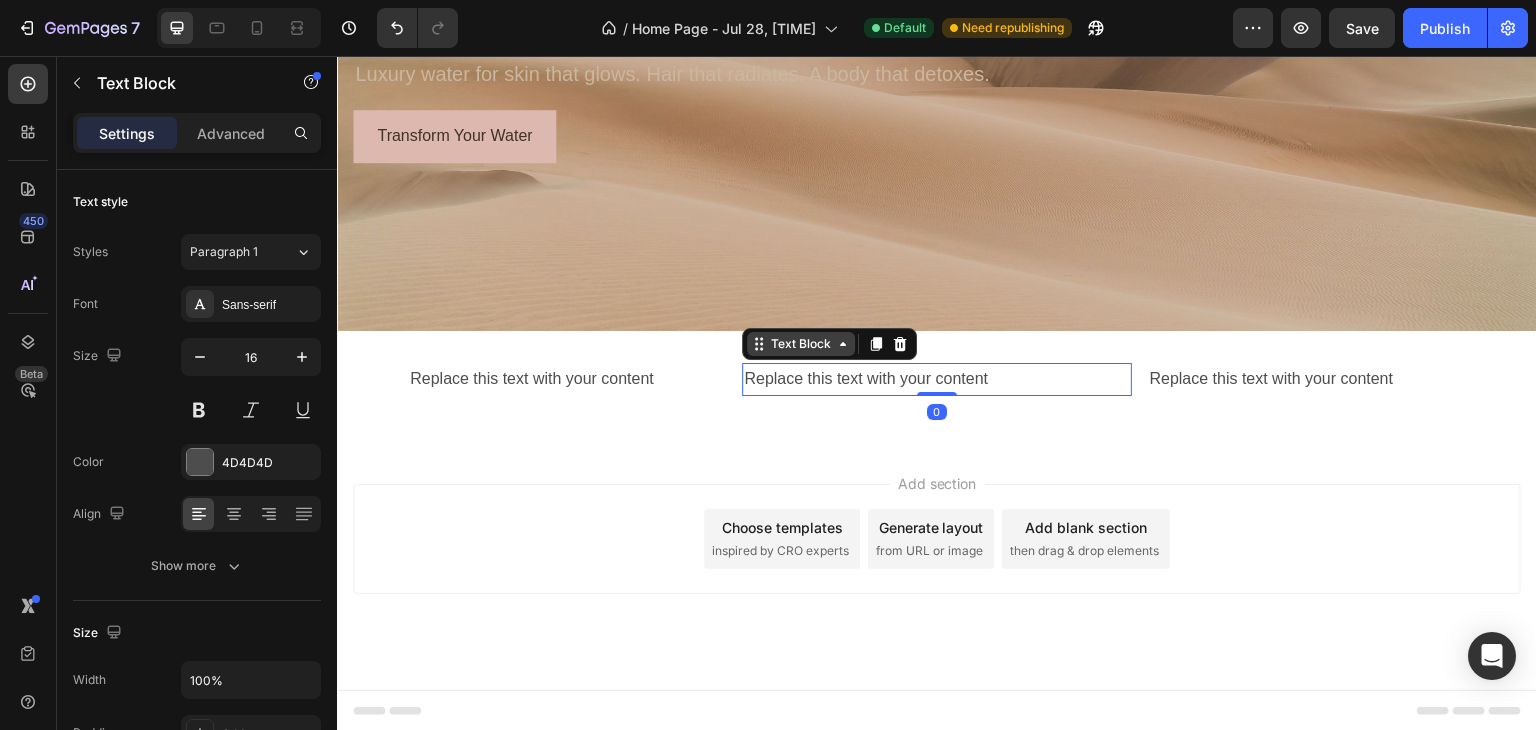 click on "Text Block" at bounding box center (801, 344) 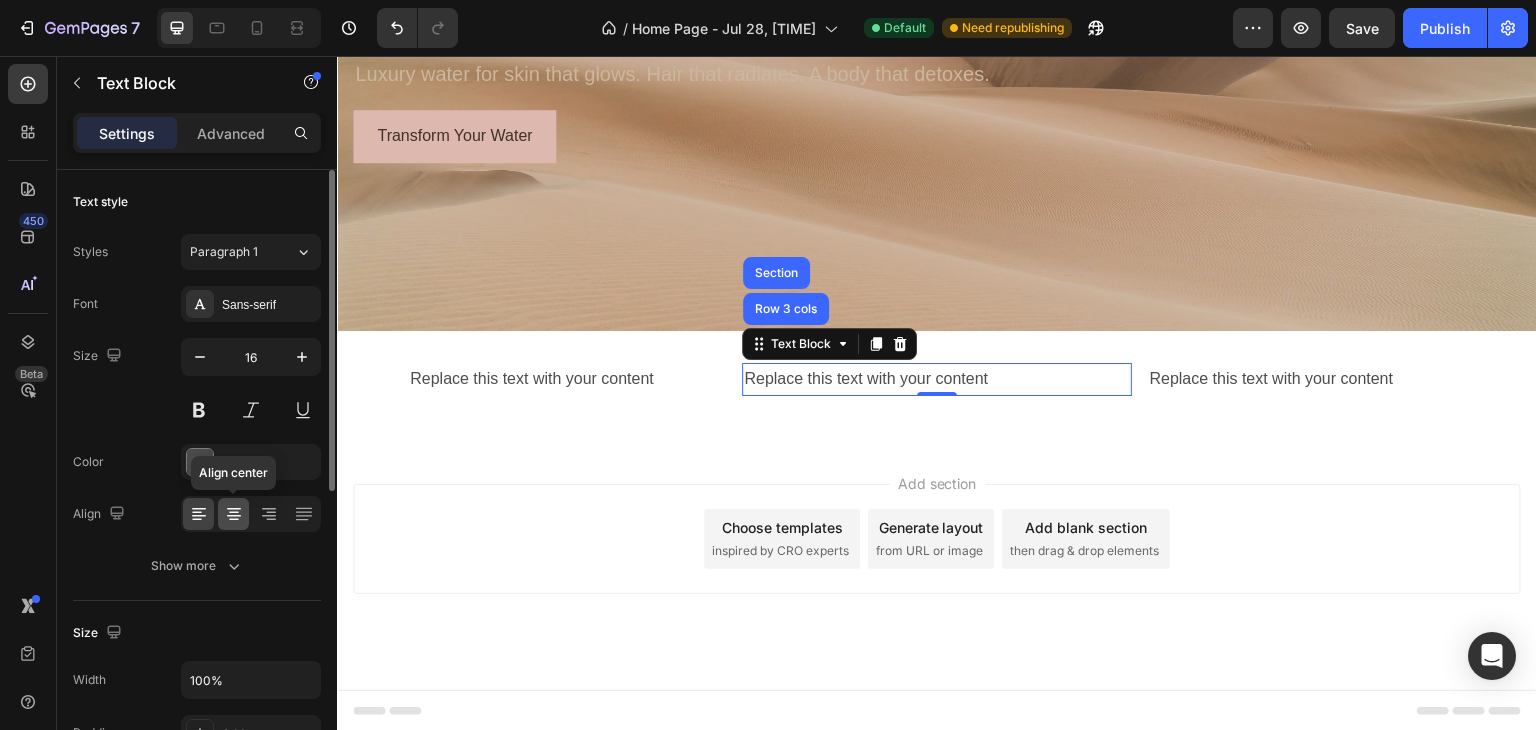 click 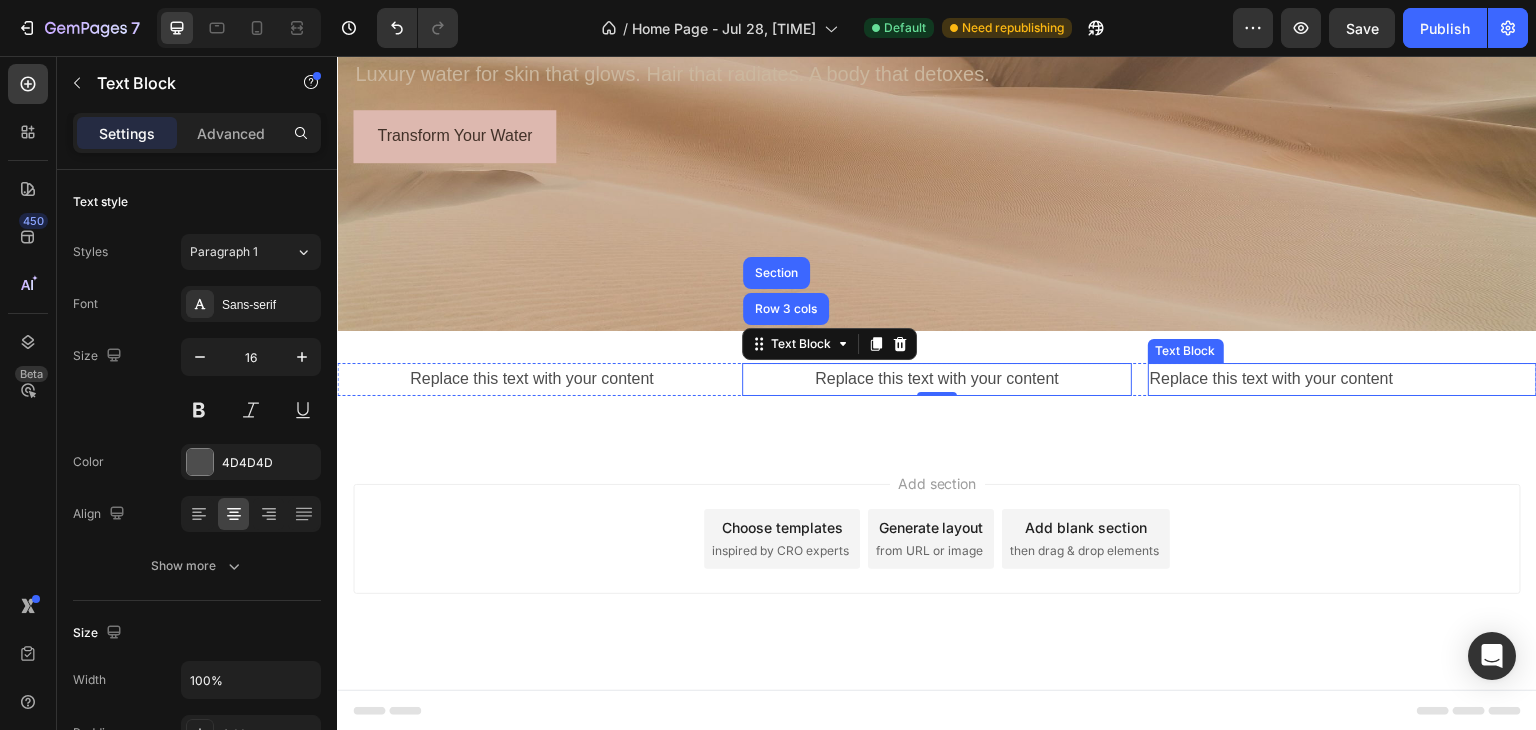 click on "Replace this text with your content" at bounding box center [1342, 379] 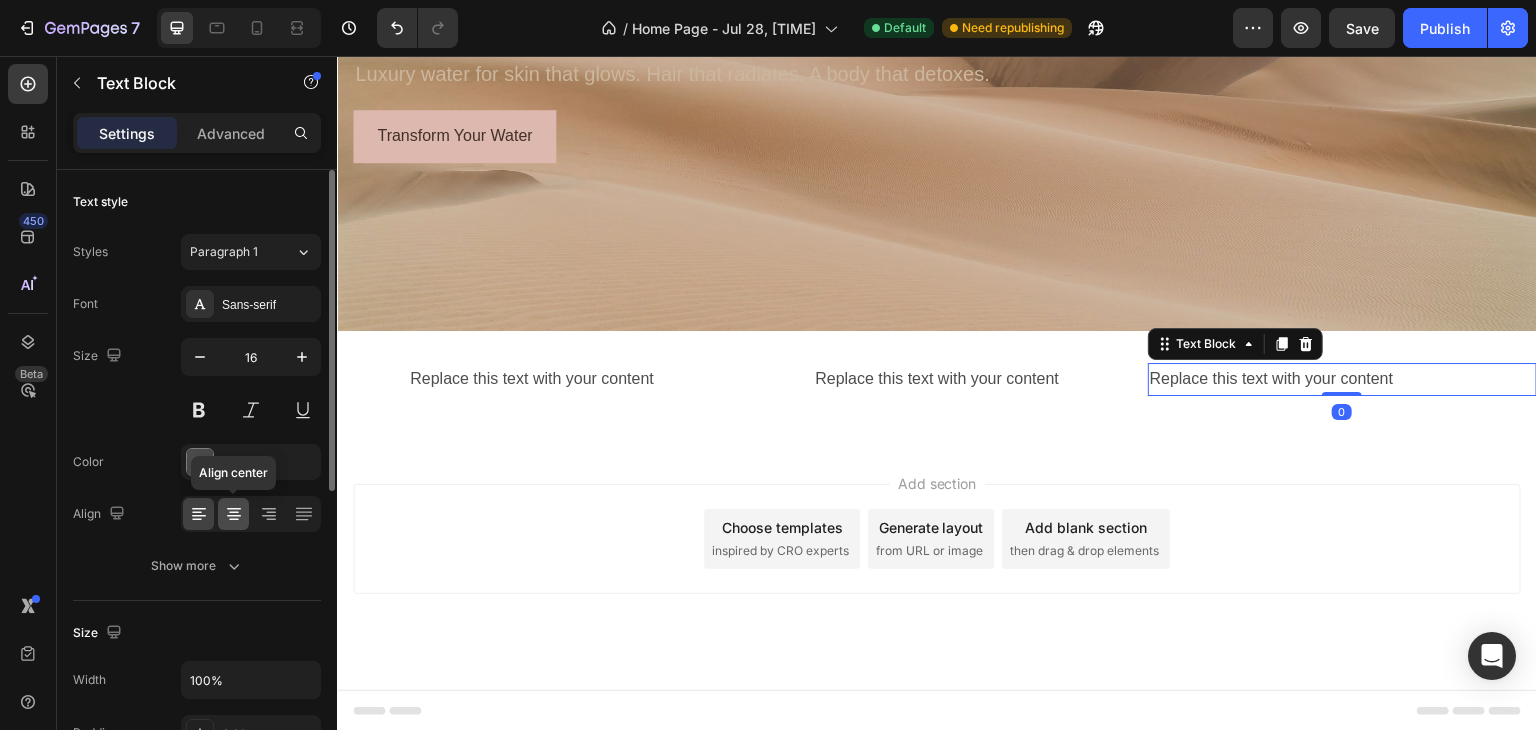 click 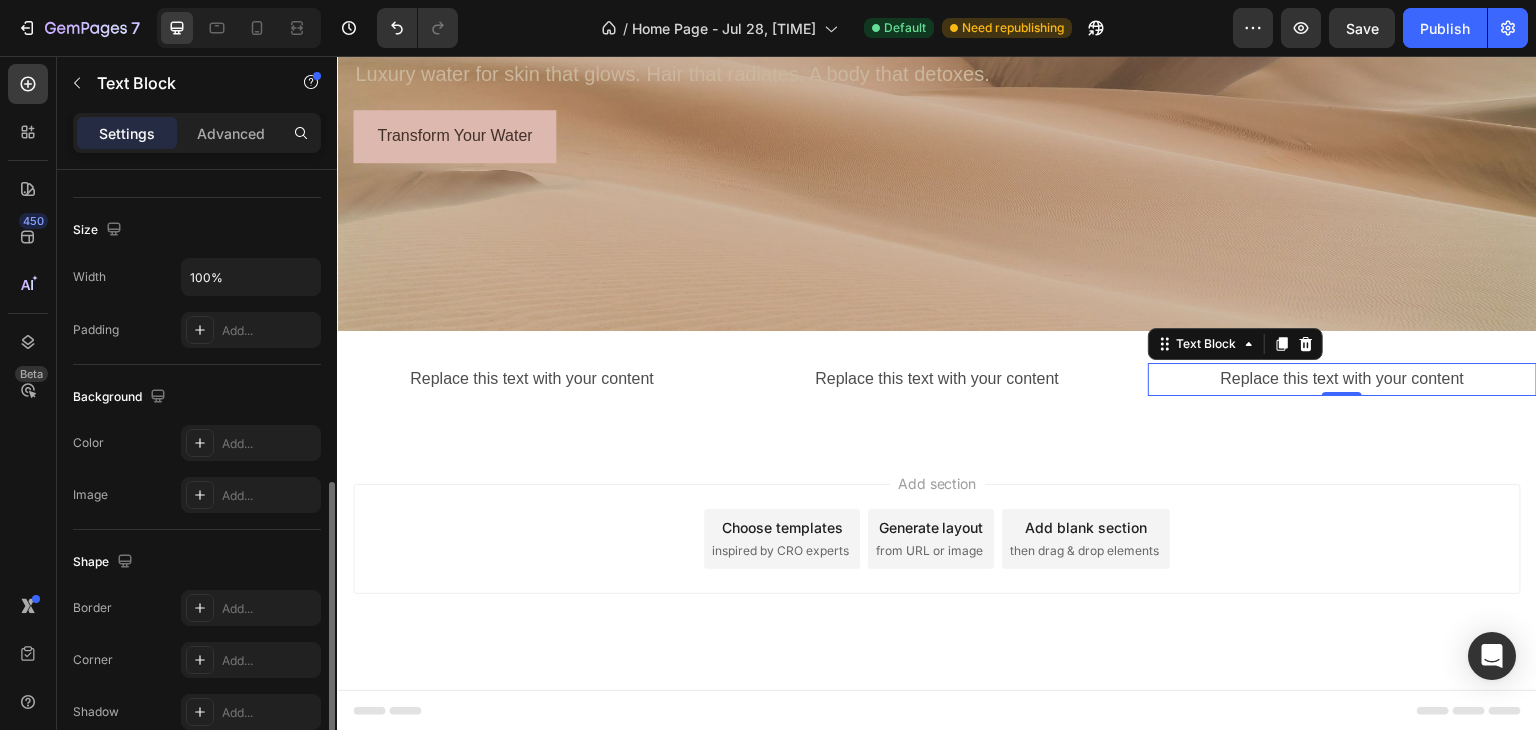 scroll, scrollTop: 566, scrollLeft: 0, axis: vertical 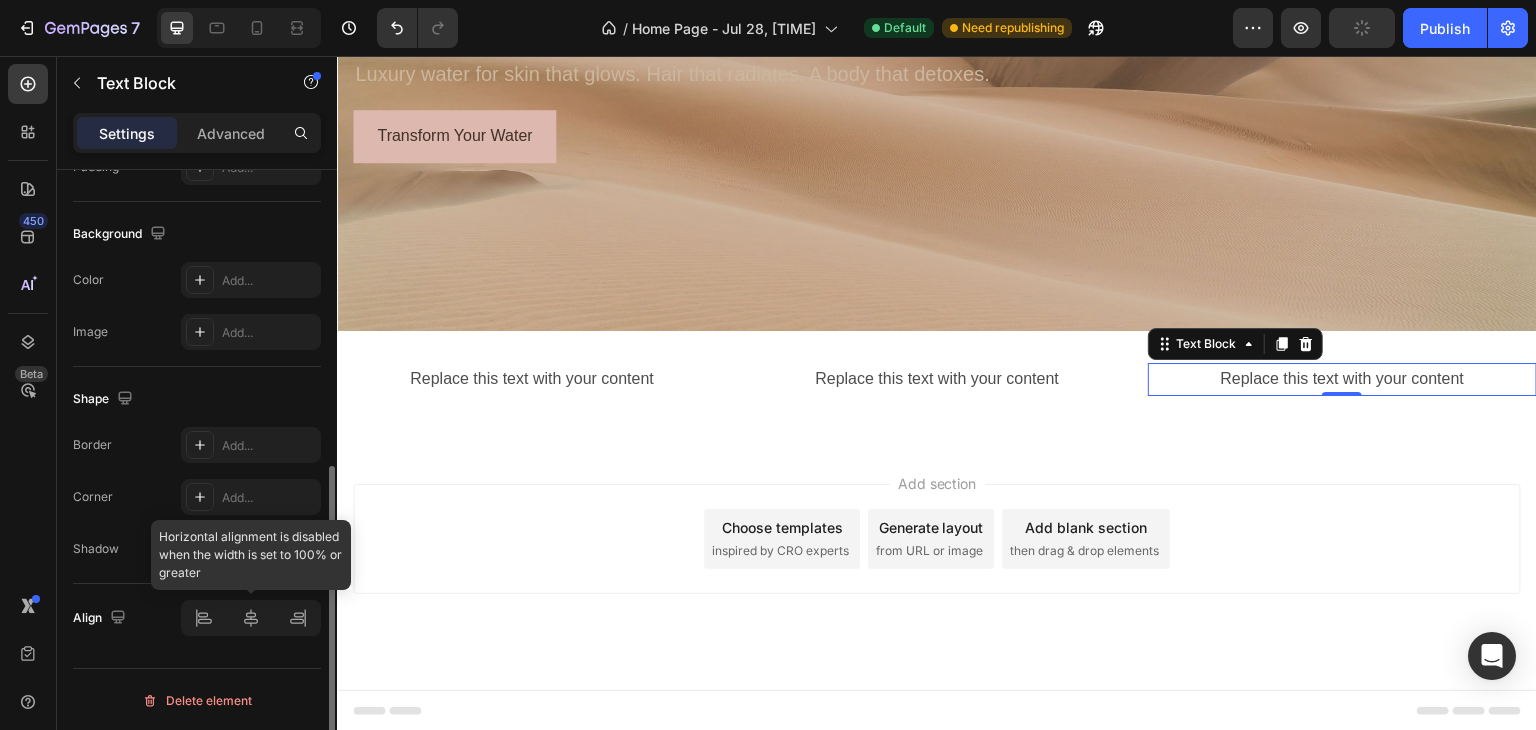 click 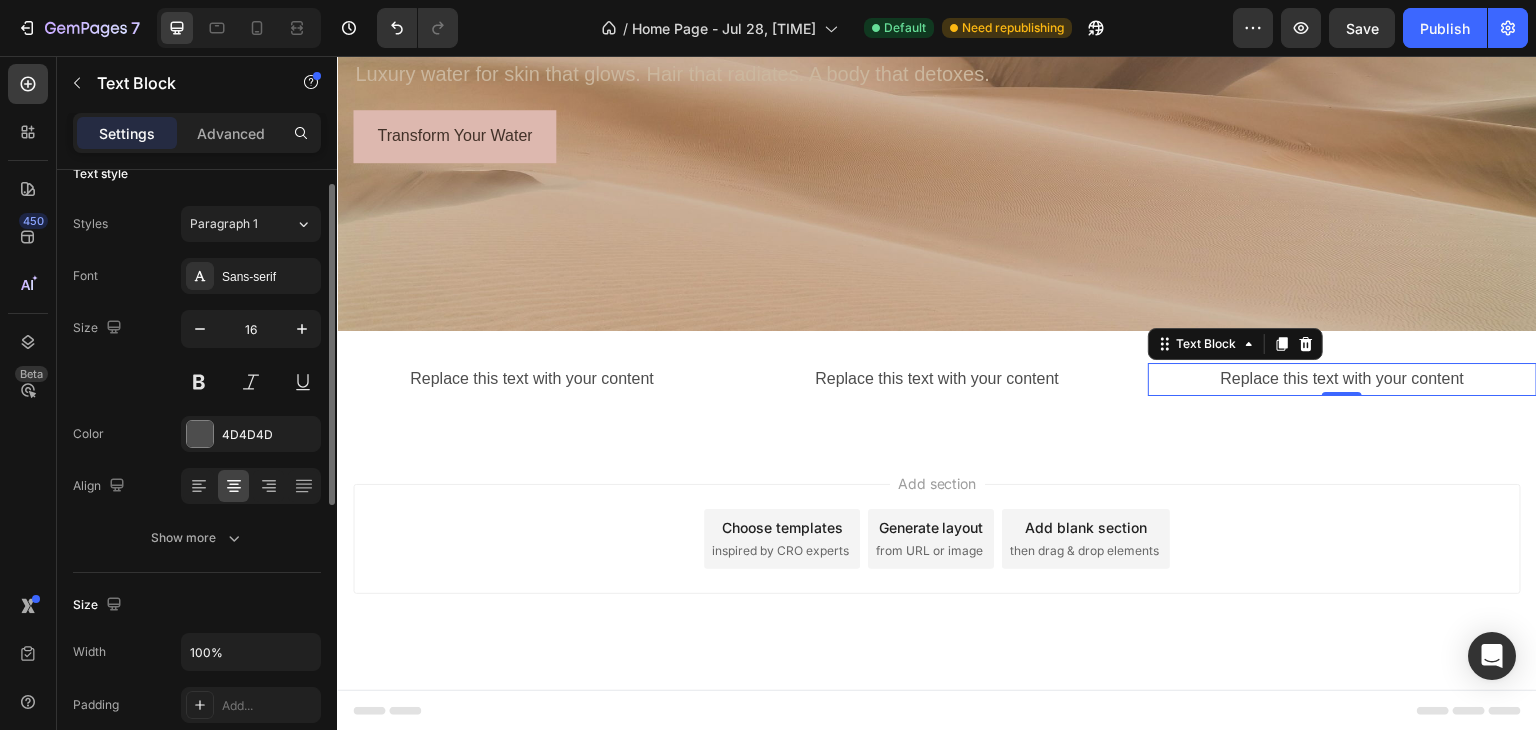 scroll, scrollTop: 0, scrollLeft: 0, axis: both 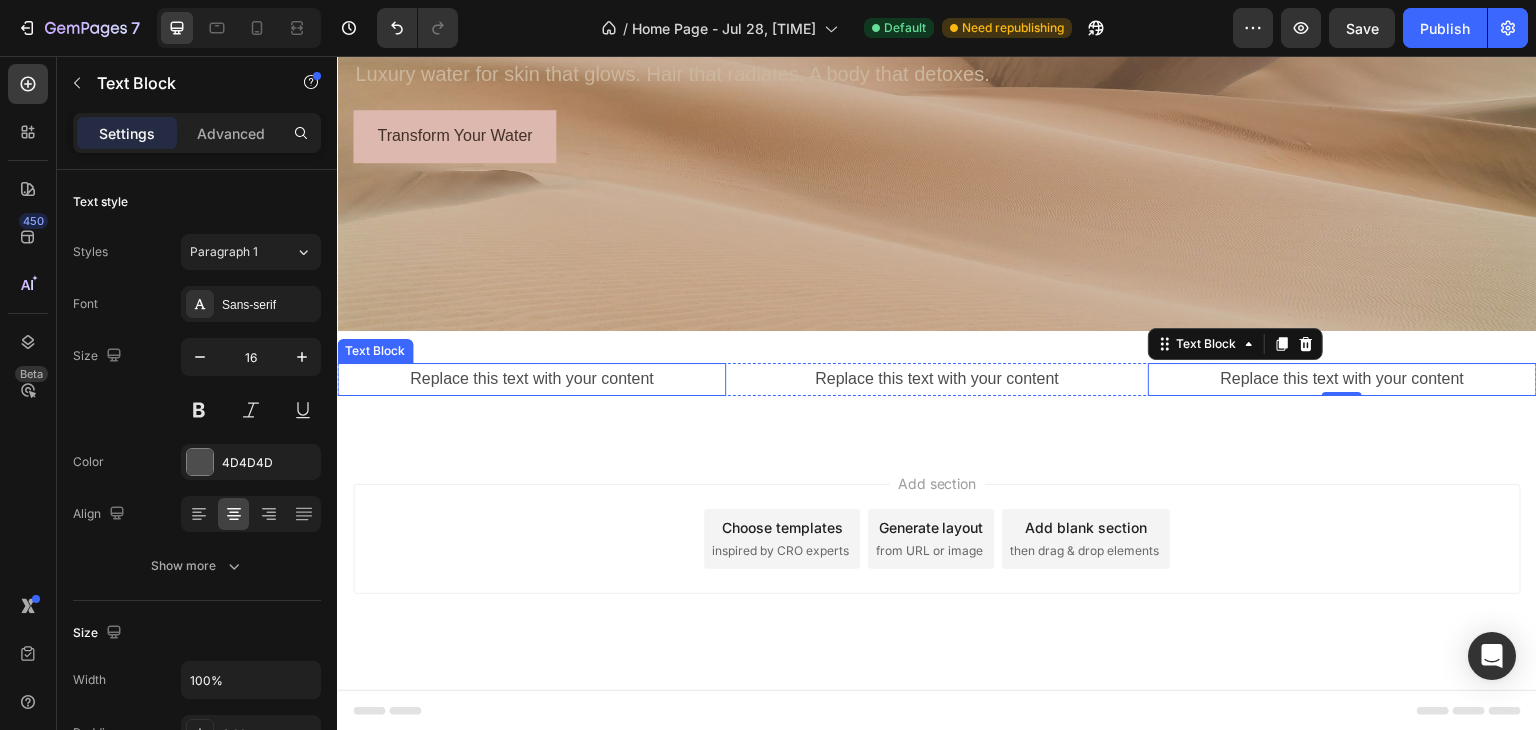 click on "Replace this text with your content" at bounding box center (531, 379) 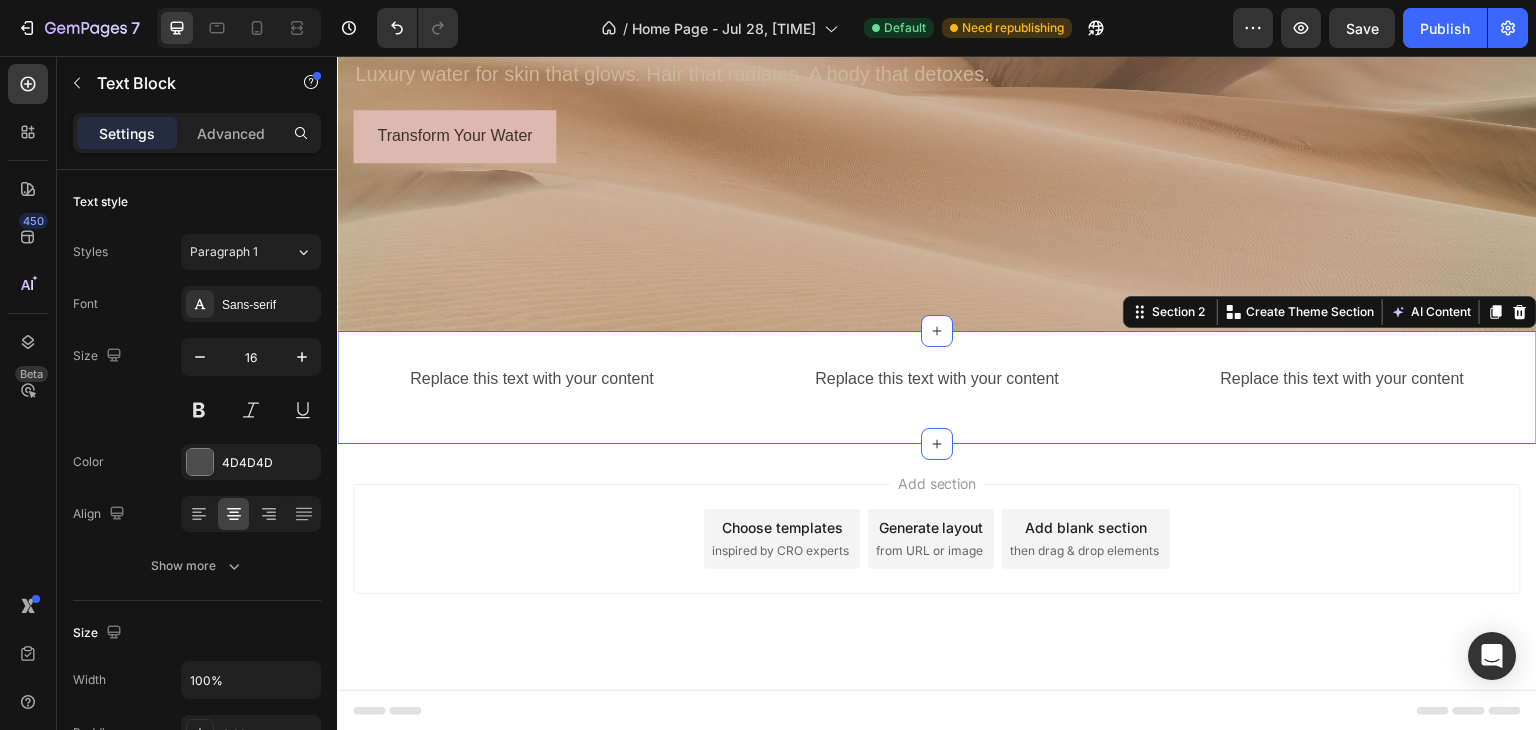 click on "Replace this text with your content Text Block Replace this text with your content Text Block Replace this text with your content Text Block Row Section 2   Create Theme Section AI Content Write with GemAI What would you like to describe here? Tone and Voice Persuasive Product Show more Generate" at bounding box center (937, 387) 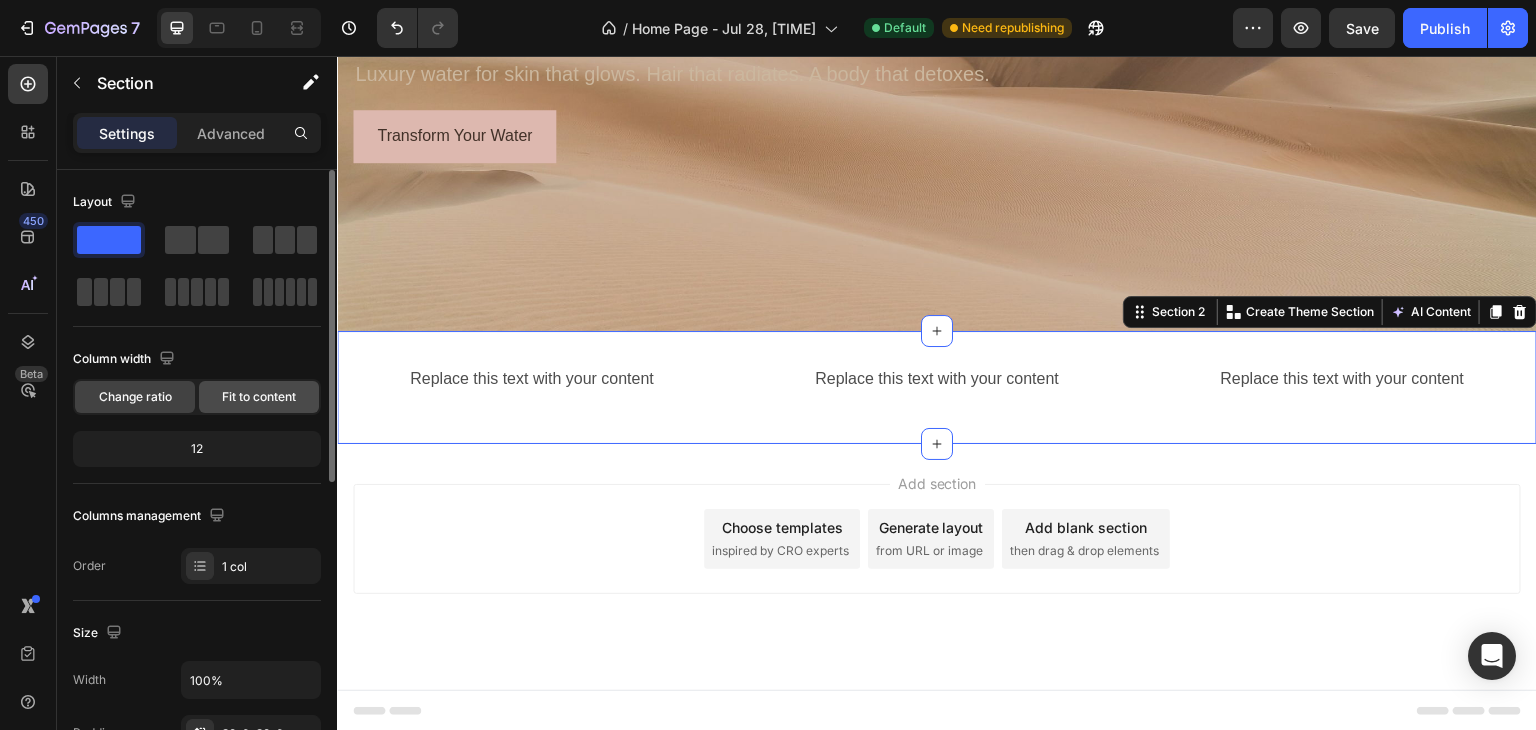 click on "Fit to content" 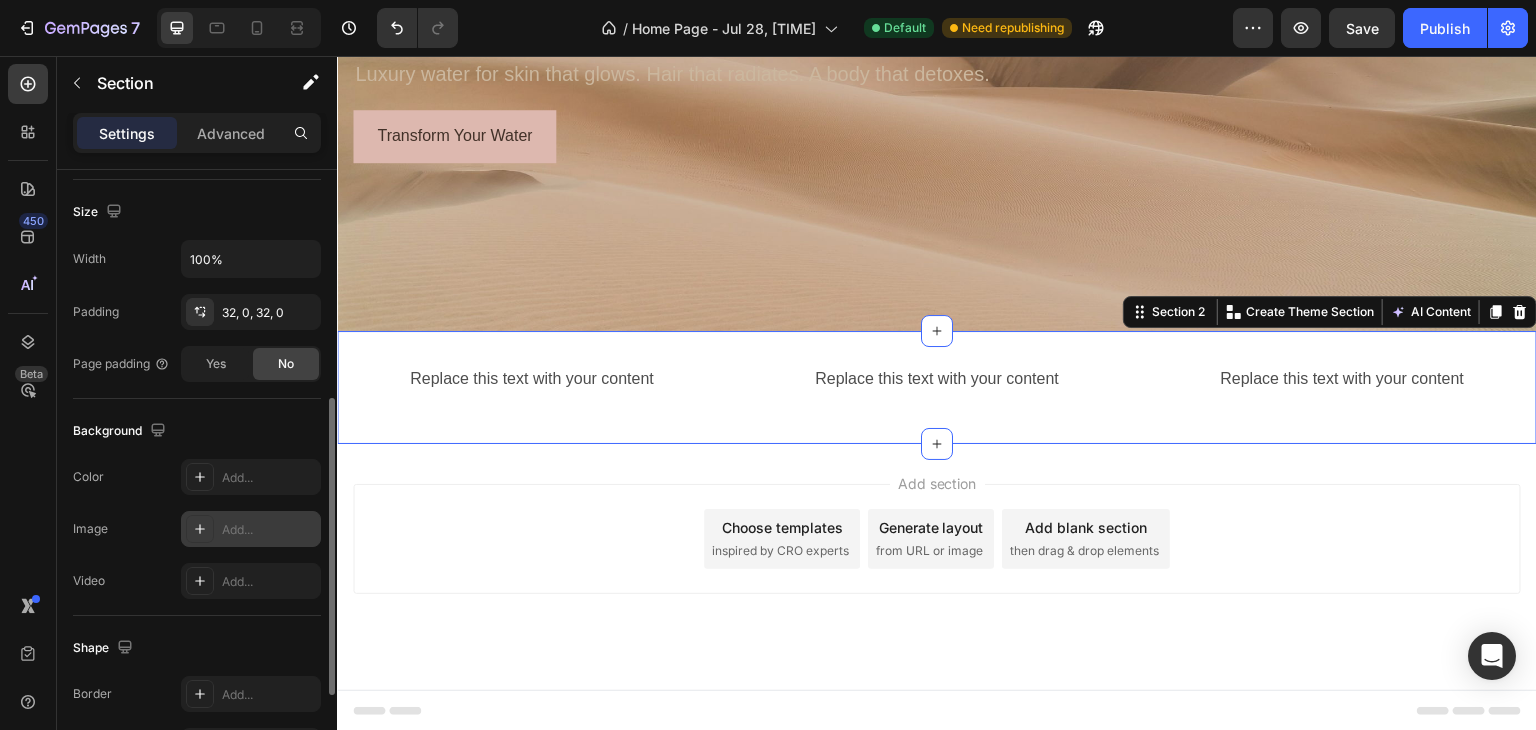 scroll, scrollTop: 403, scrollLeft: 0, axis: vertical 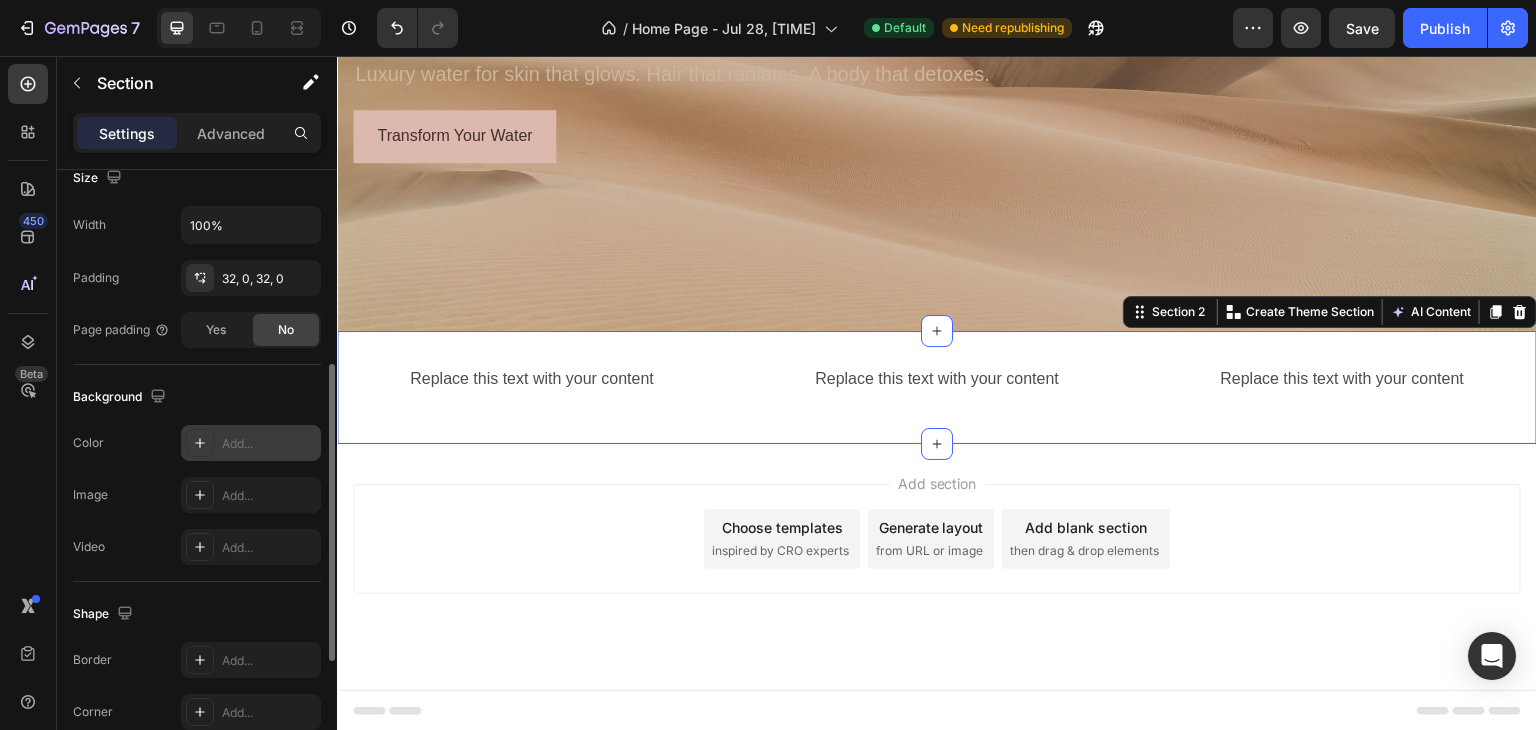 click on "Add..." at bounding box center (269, 444) 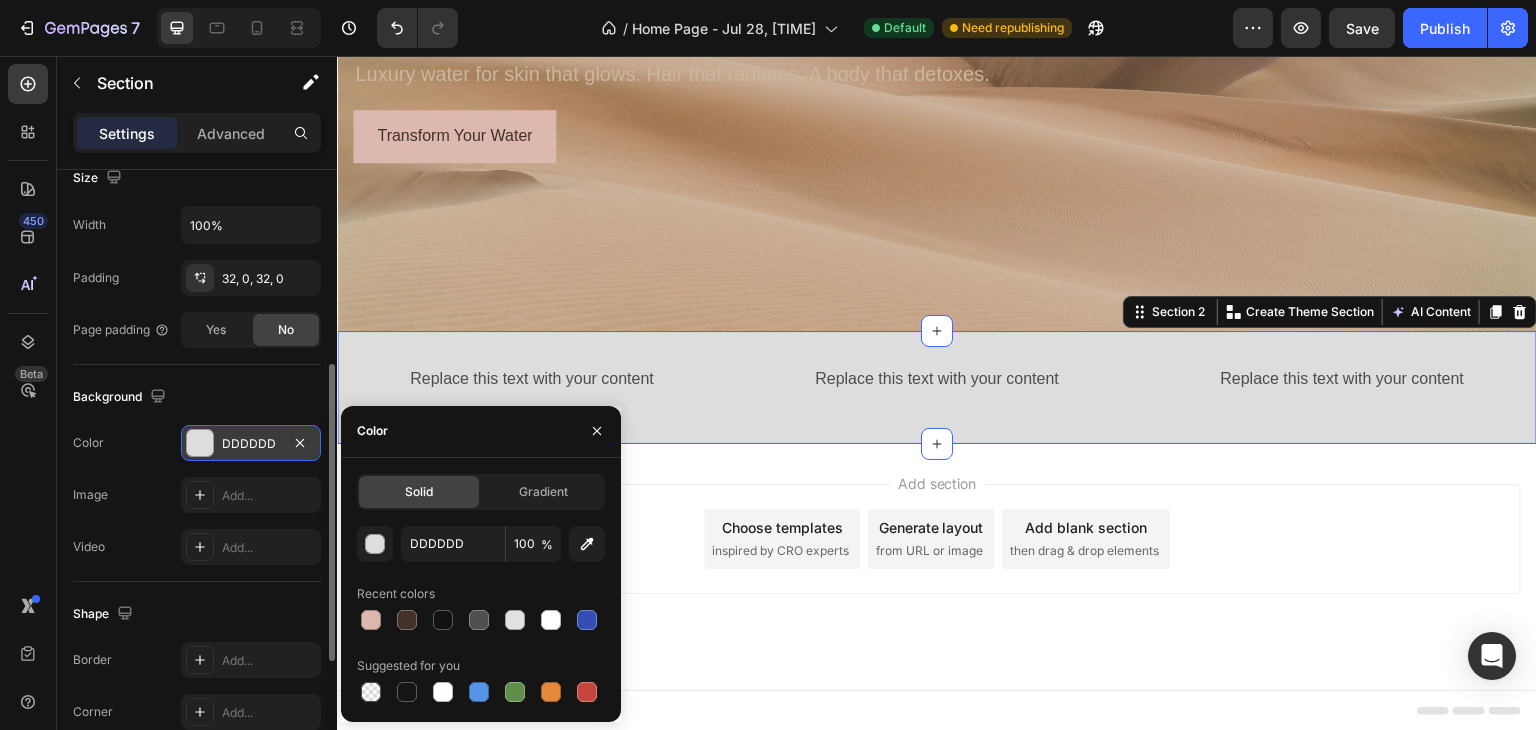 click on "DDDDDD" at bounding box center (251, 444) 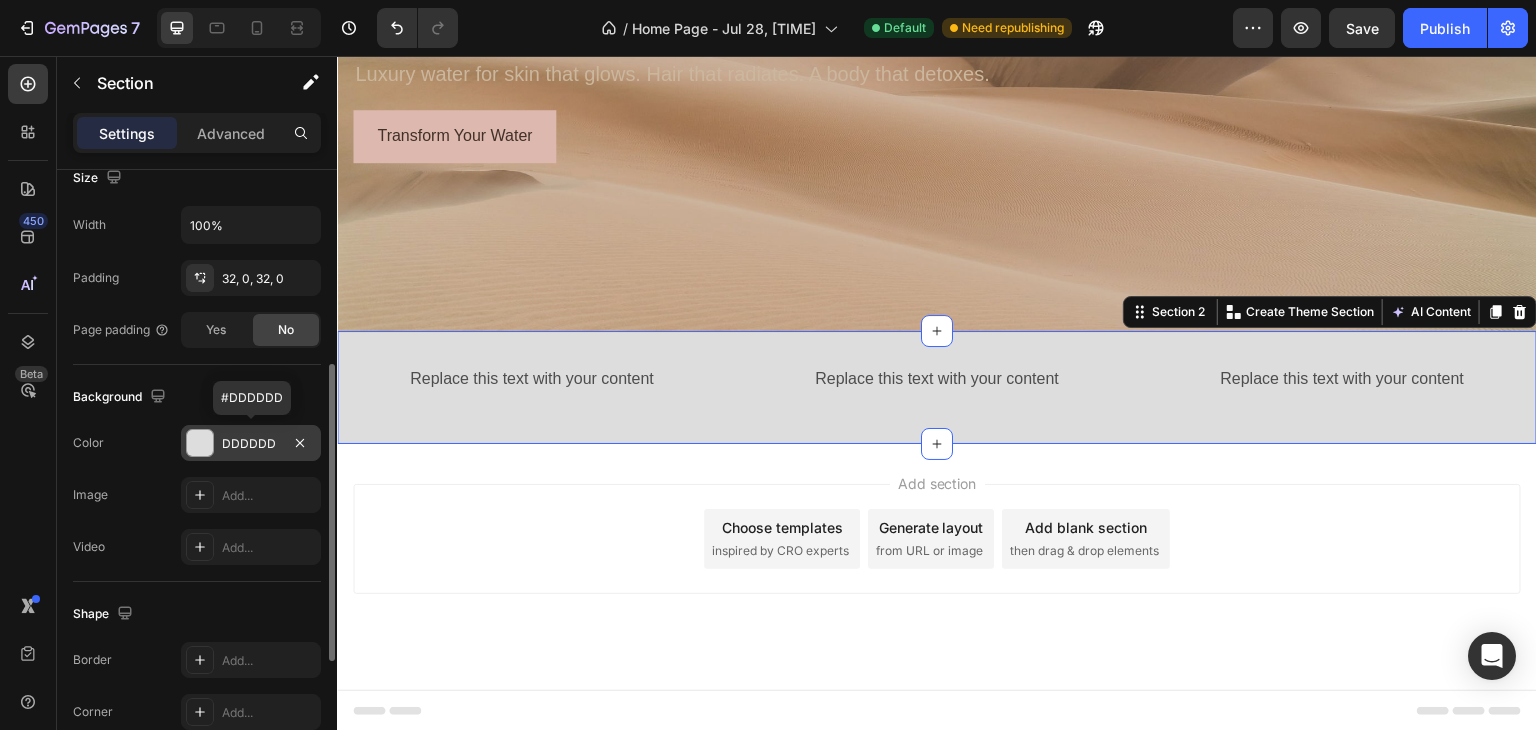 click on "DDDDDD" at bounding box center (251, 444) 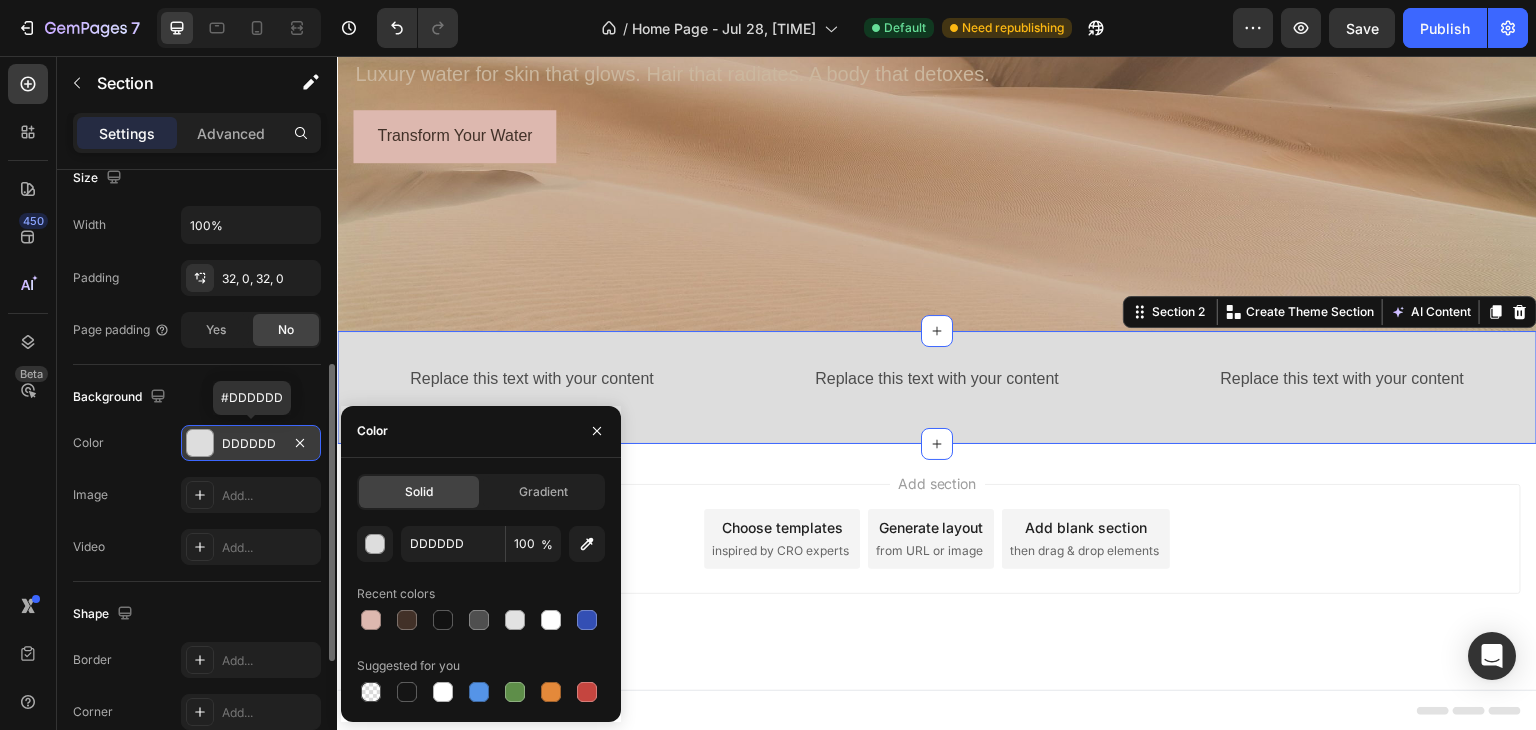 click on "DDDDDD" at bounding box center [251, 444] 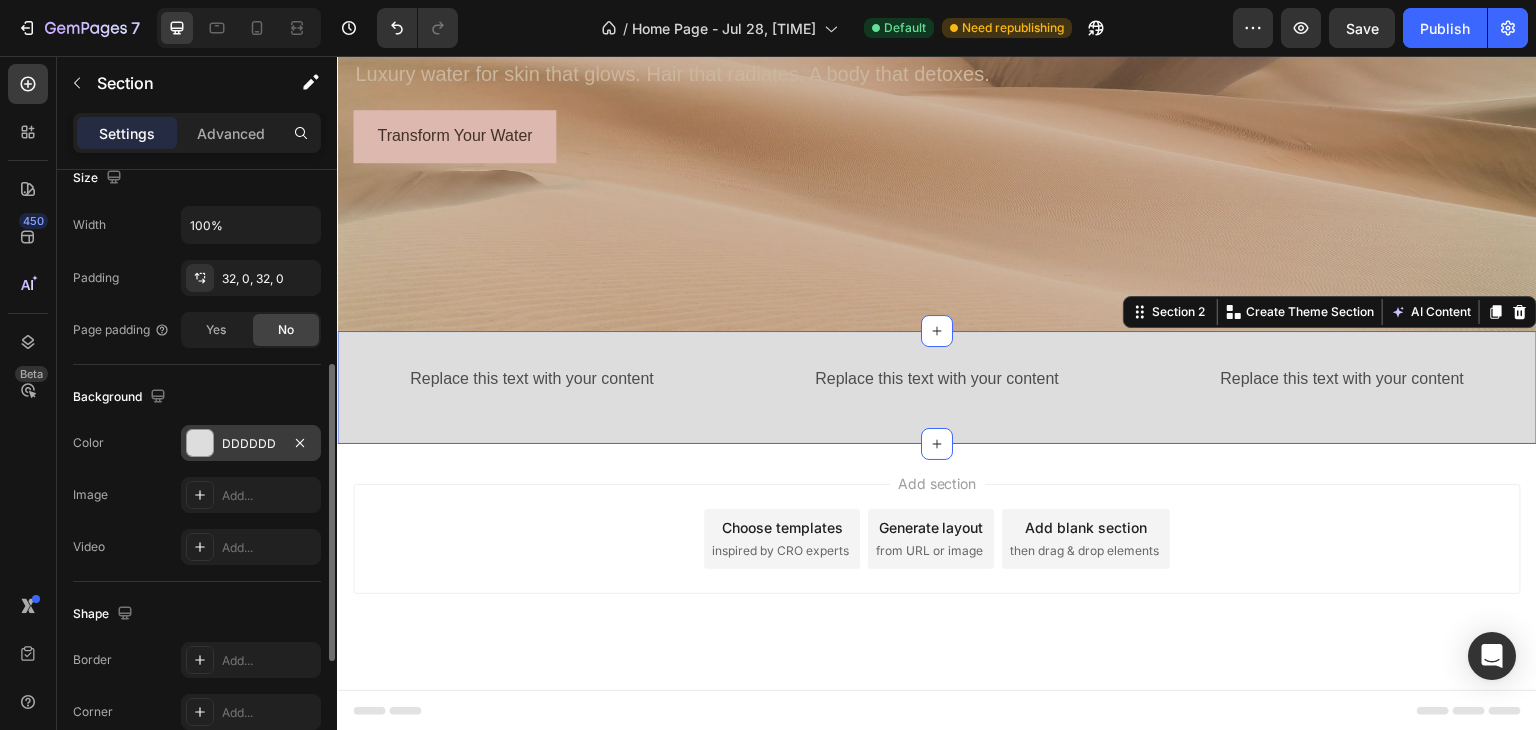 click on "DDDDDD" at bounding box center [251, 444] 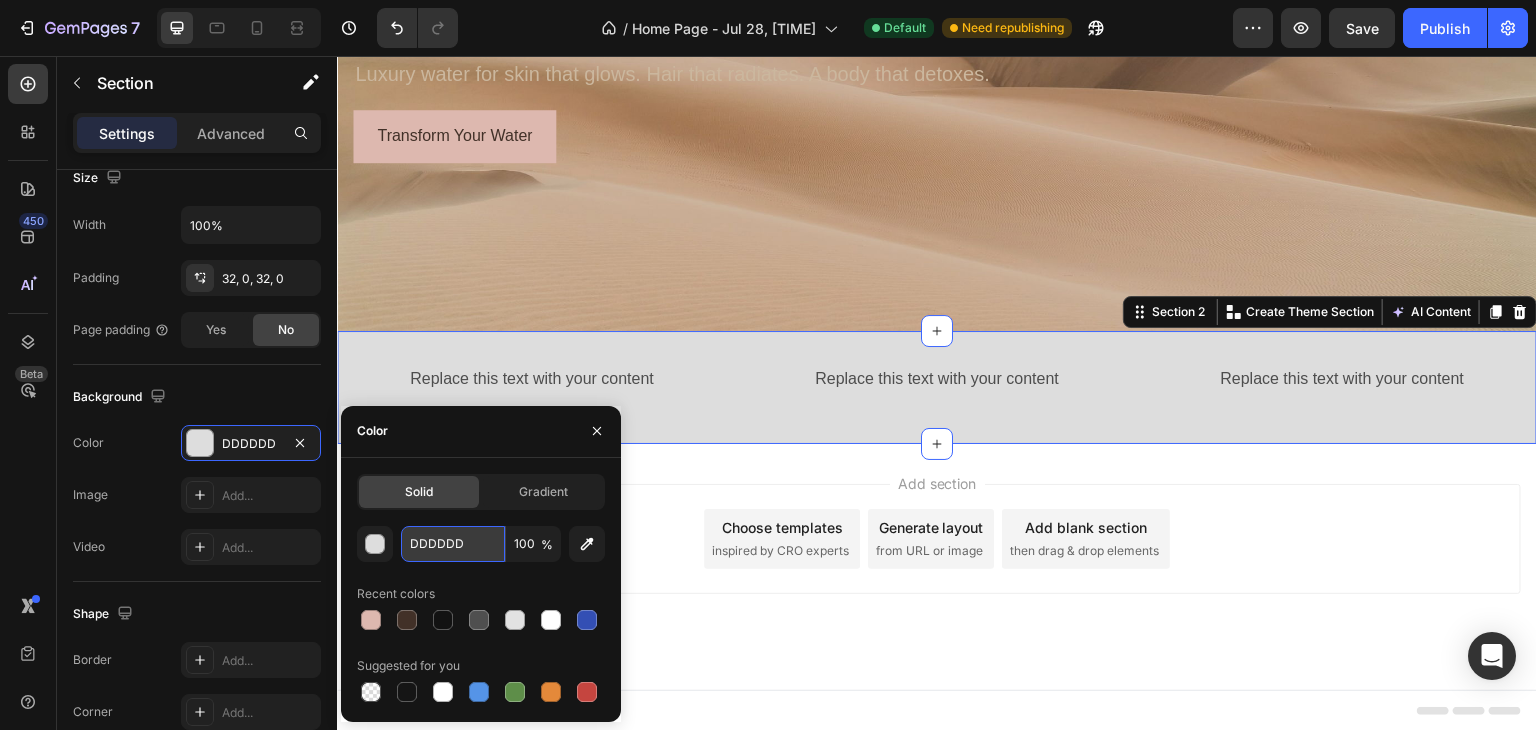 click on "DDDDDD" at bounding box center [453, 544] 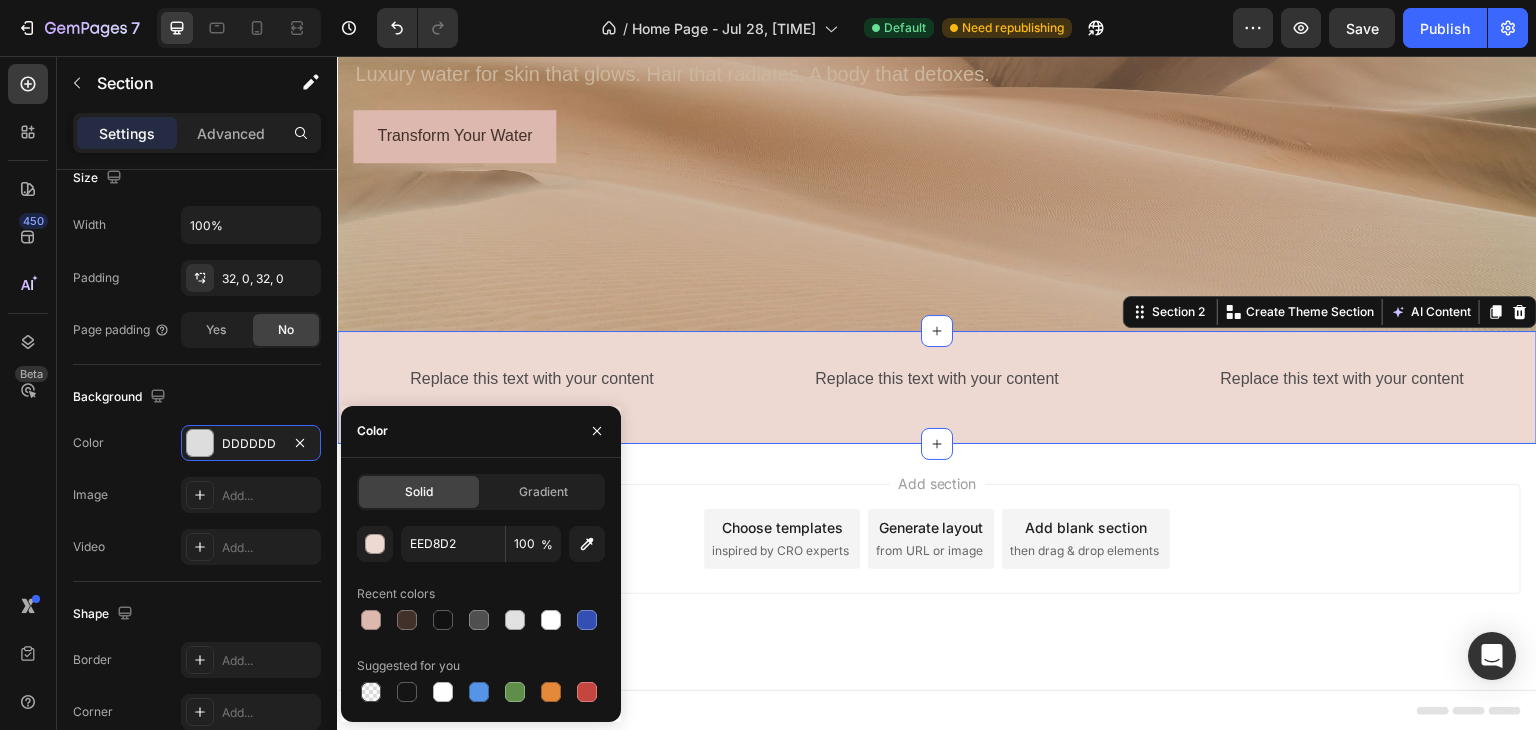 click on "Add section Choose templates inspired by CRO experts Generate layout from URL or image Add blank section then drag & drop elements" at bounding box center [937, 539] 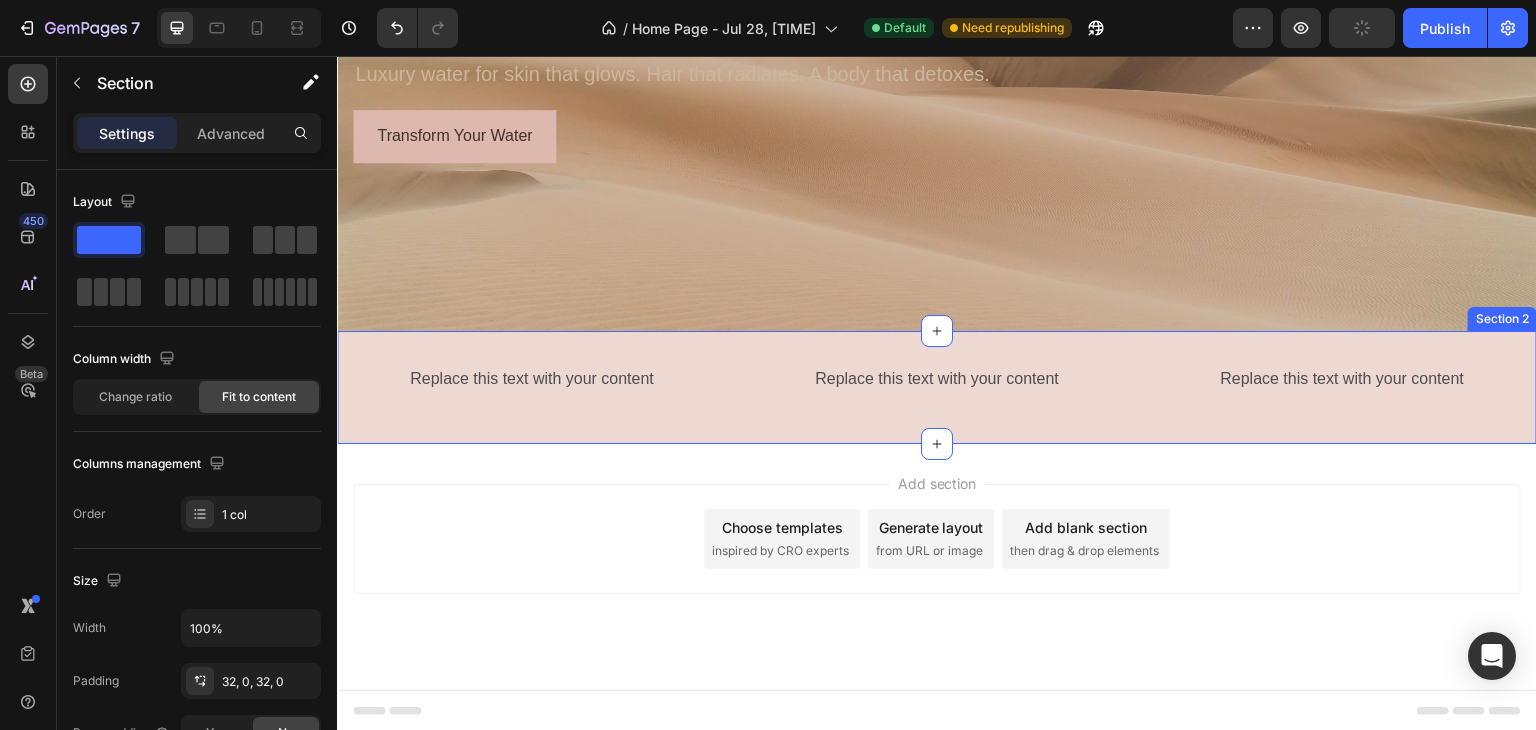 click on "Replace this text with your content Text Block Replace this text with your content Text Block Replace this text with your content Text Block Row Section 2" at bounding box center (937, 387) 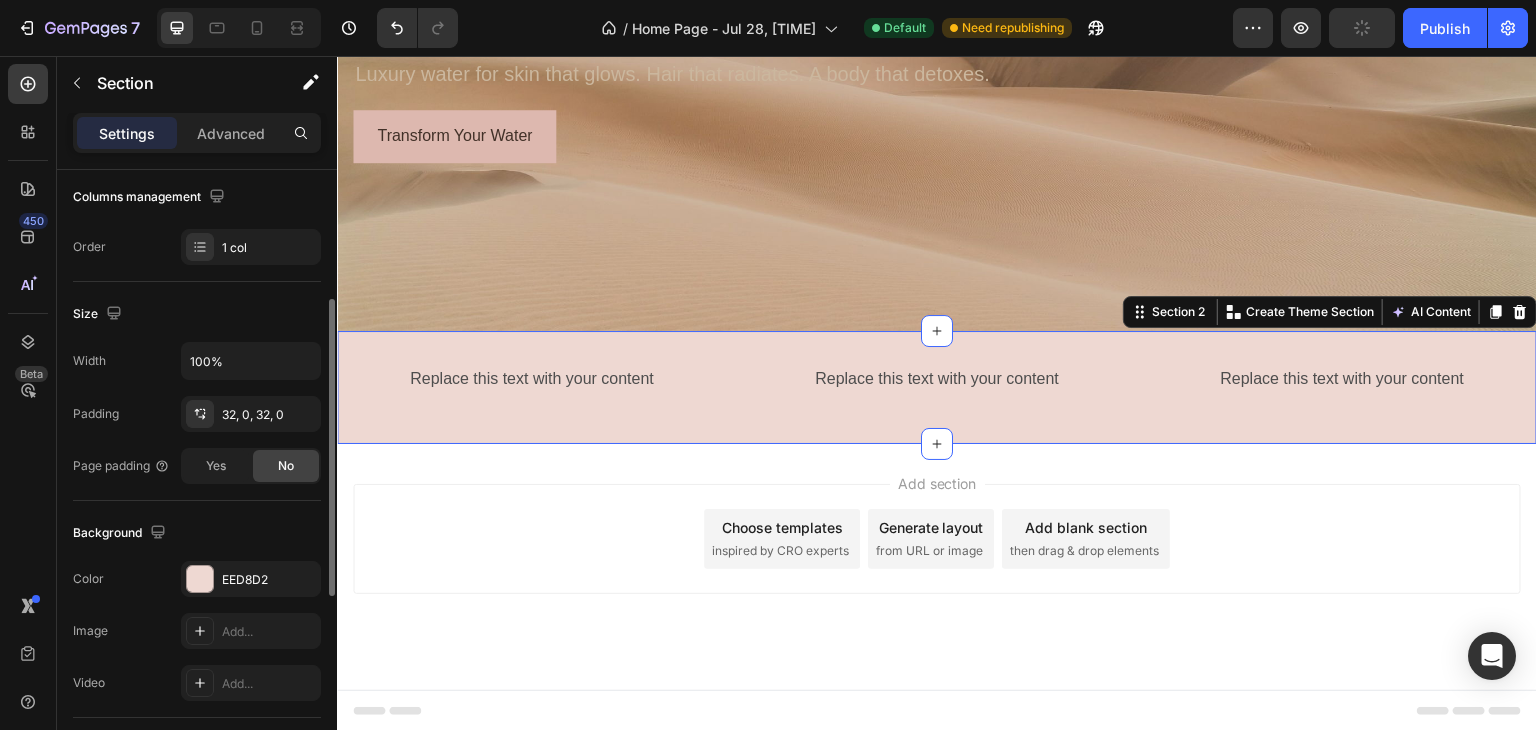 scroll, scrollTop: 435, scrollLeft: 0, axis: vertical 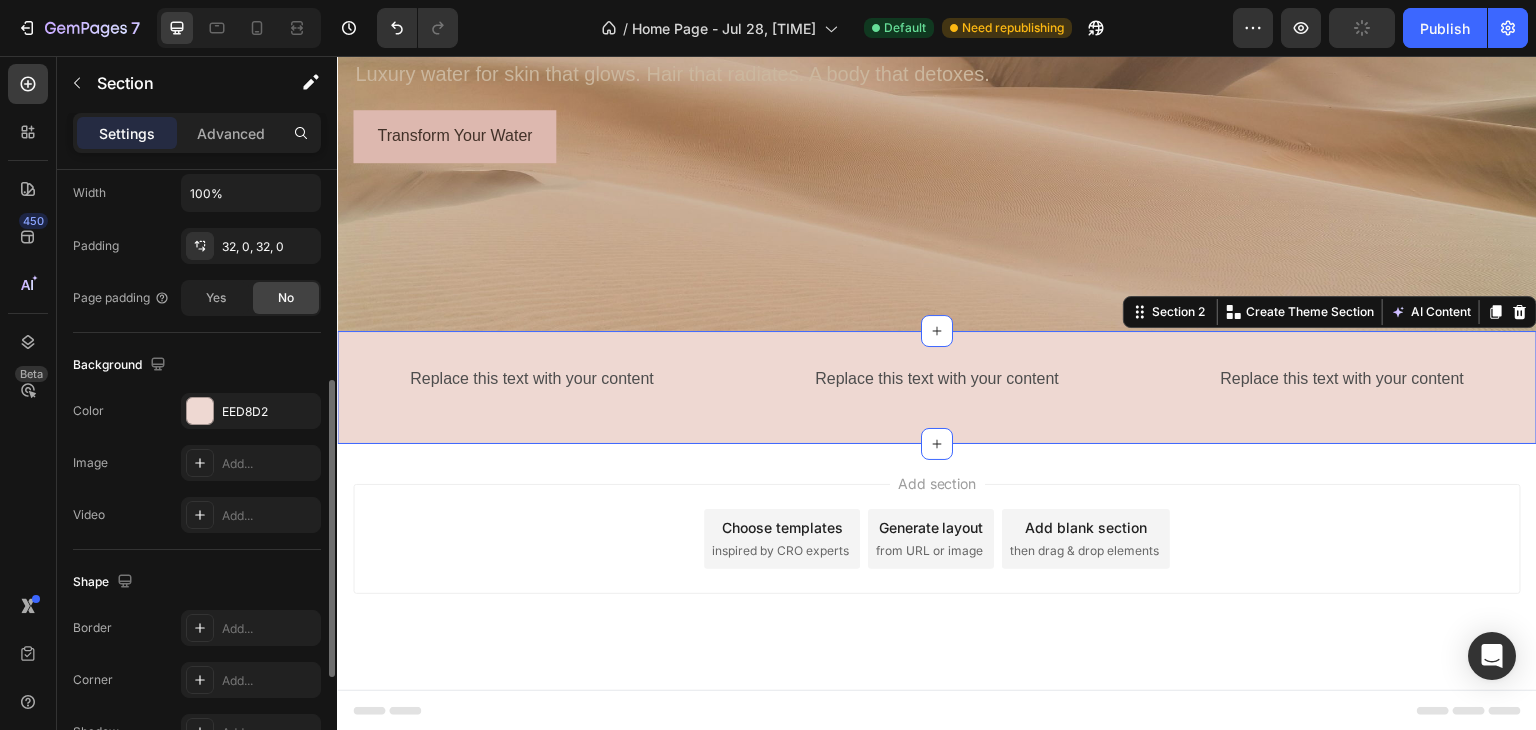 click on "Background The changes might be hidden by  the video. Color EED8D2 Image Add... Video Add..." 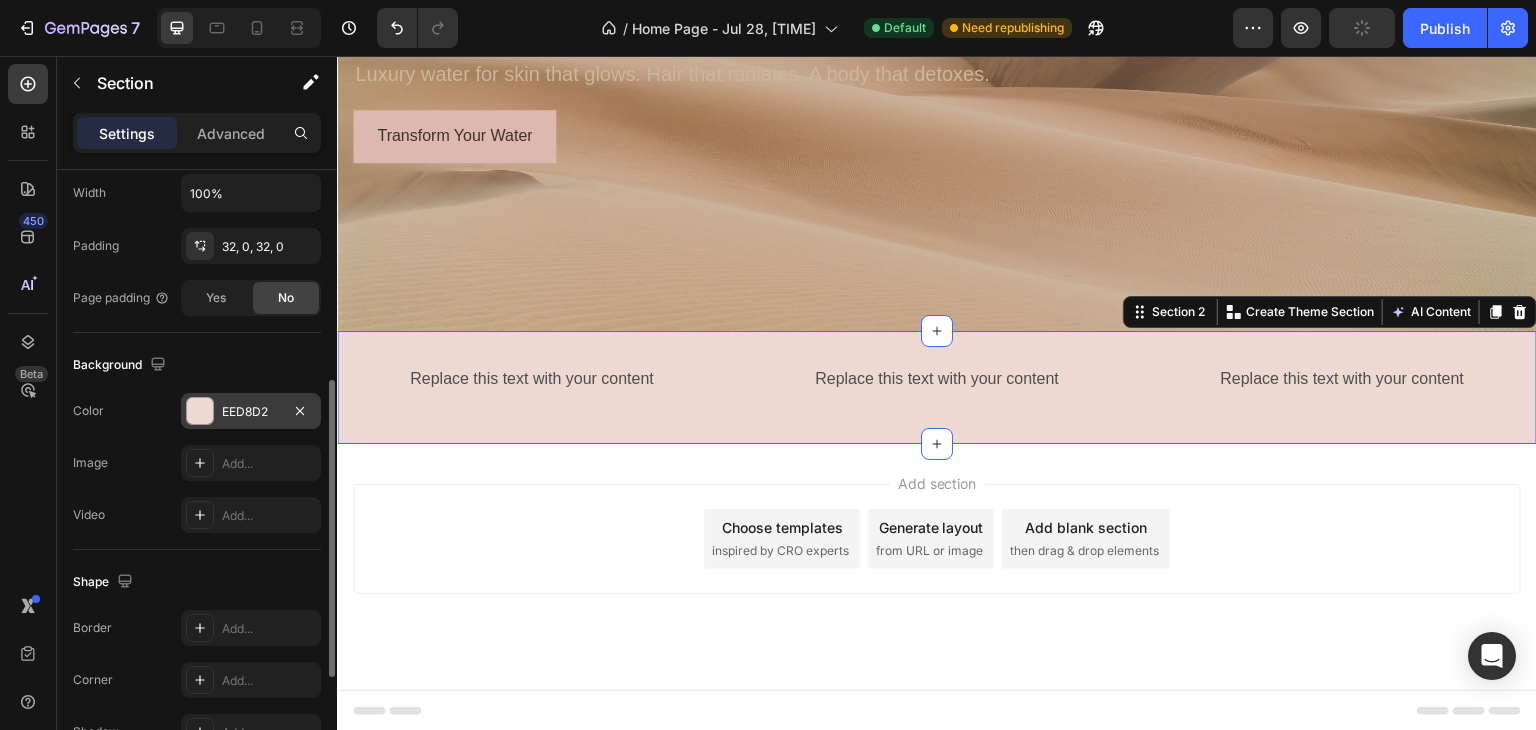 click on "EED8D2" at bounding box center [251, 412] 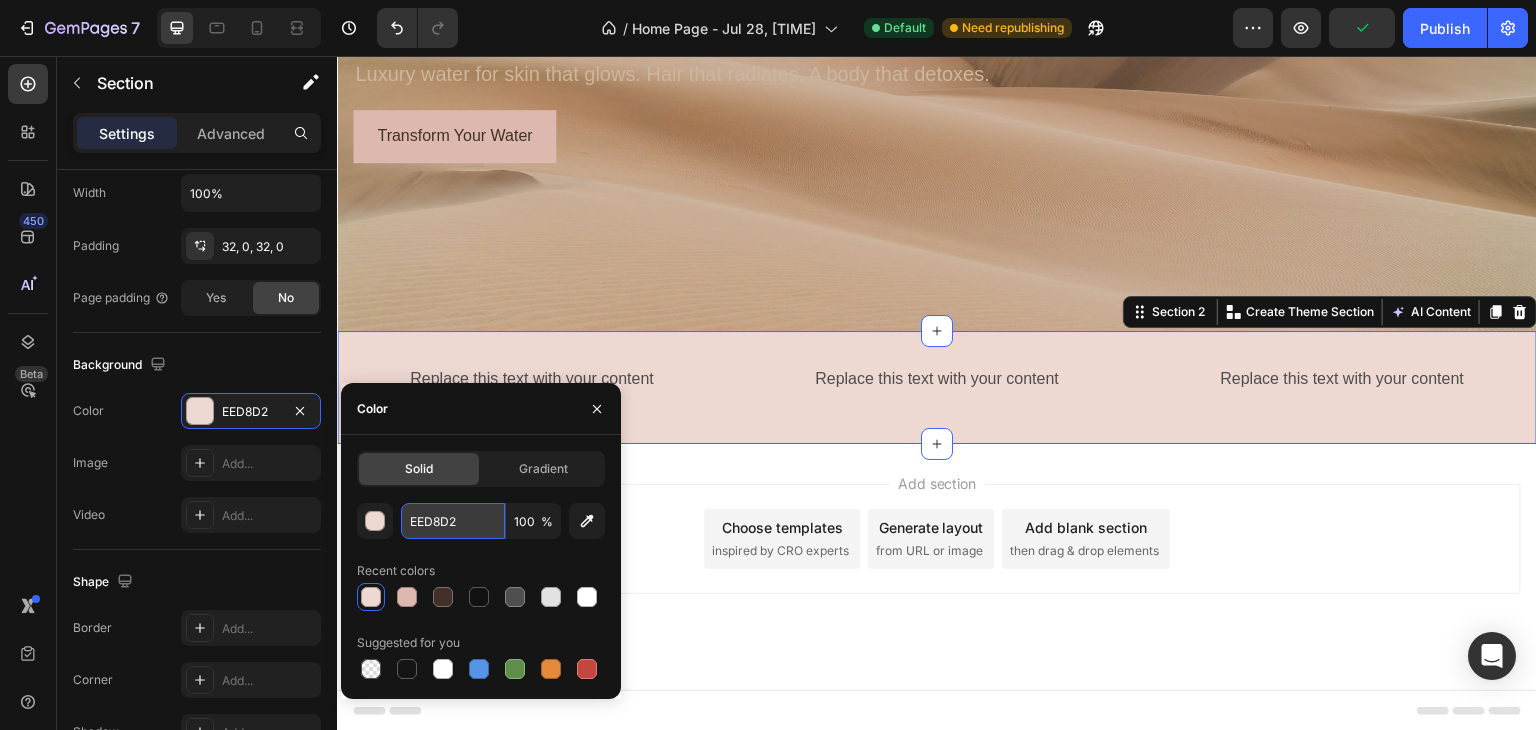 click on "EED8D2" at bounding box center (453, 521) 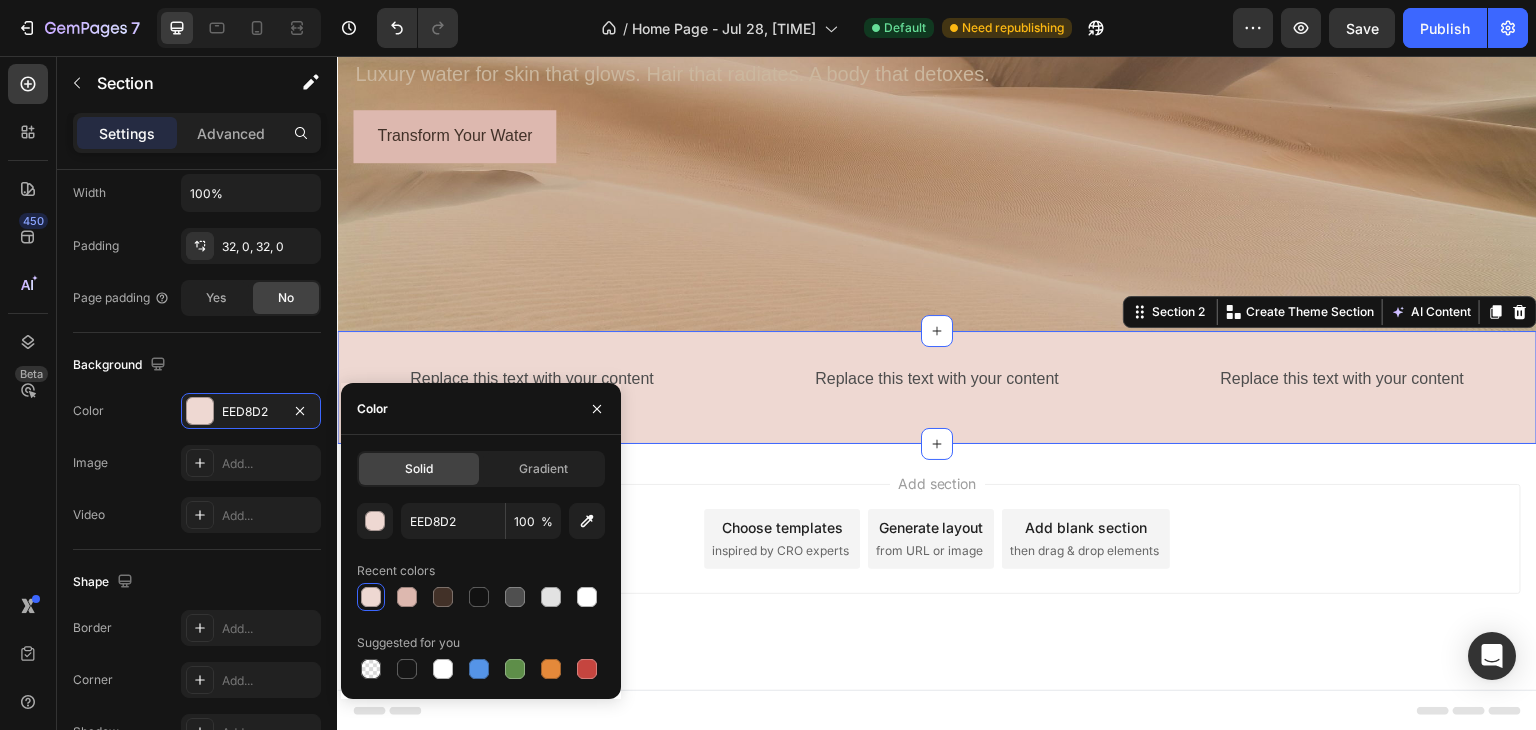 click on "Add section Choose templates inspired by CRO experts Generate layout from URL or image Add blank section then drag & drop elements" at bounding box center (937, 567) 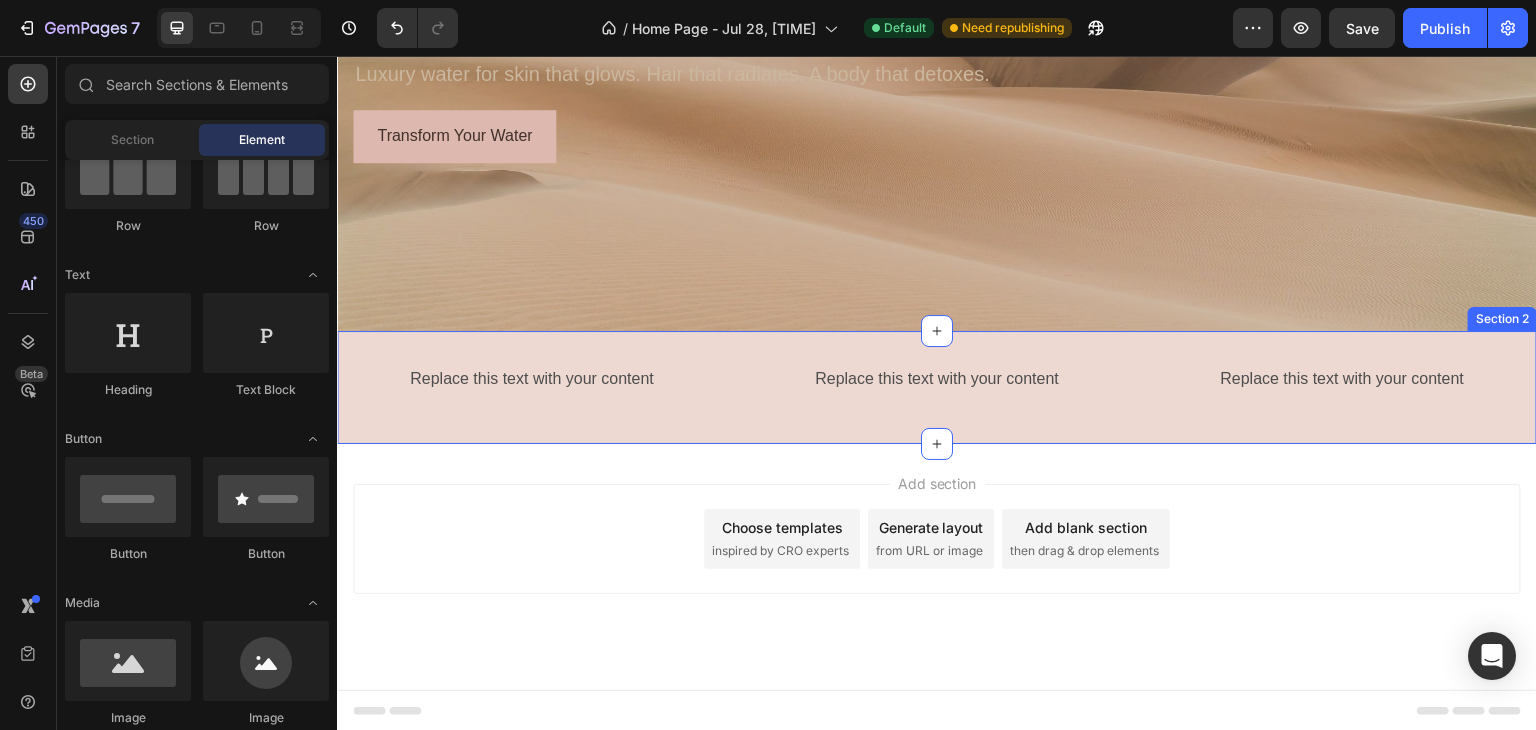 click on "Replace this text with your content Text Block Replace this text with your content Text Block Replace this text with your content Text Block Row Section 2" at bounding box center [937, 387] 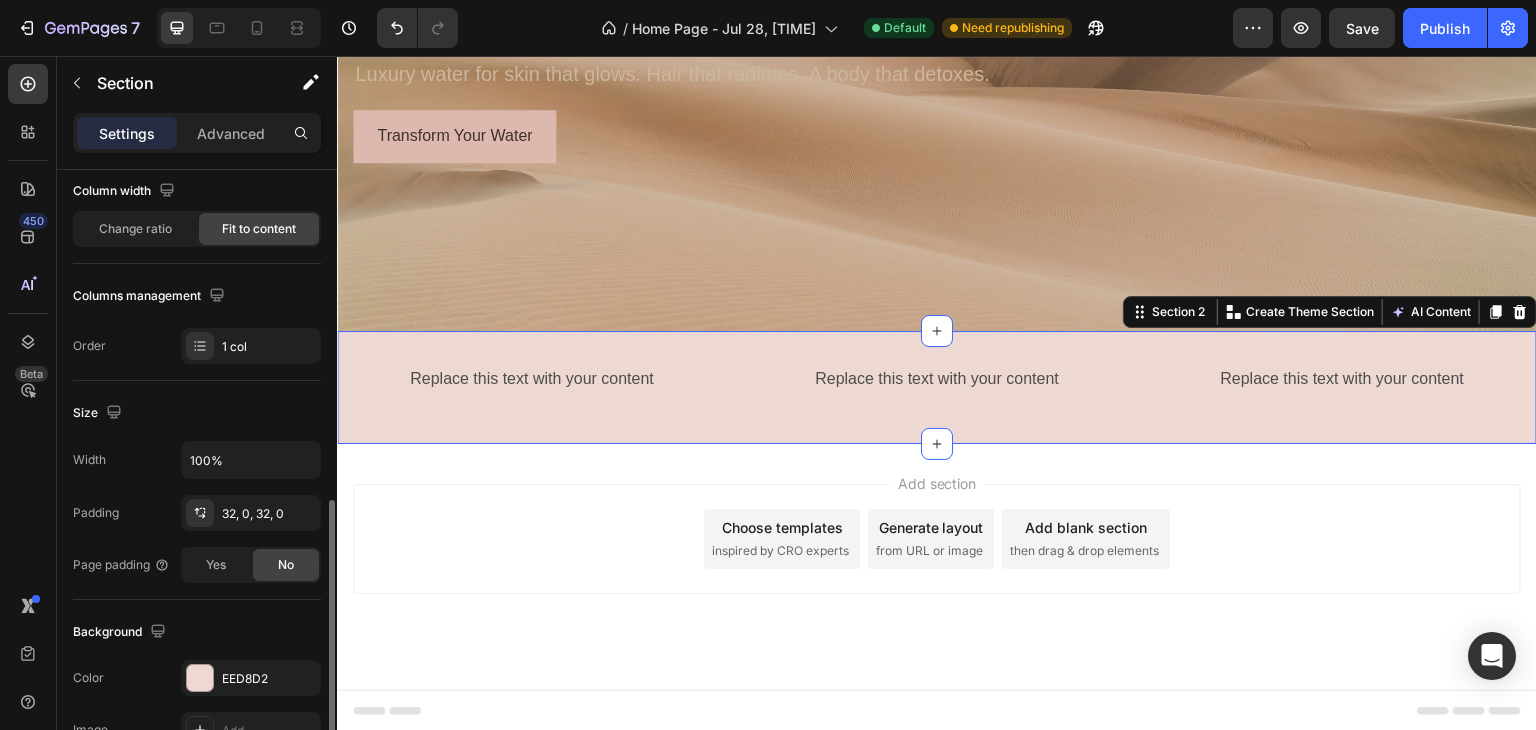scroll, scrollTop: 336, scrollLeft: 0, axis: vertical 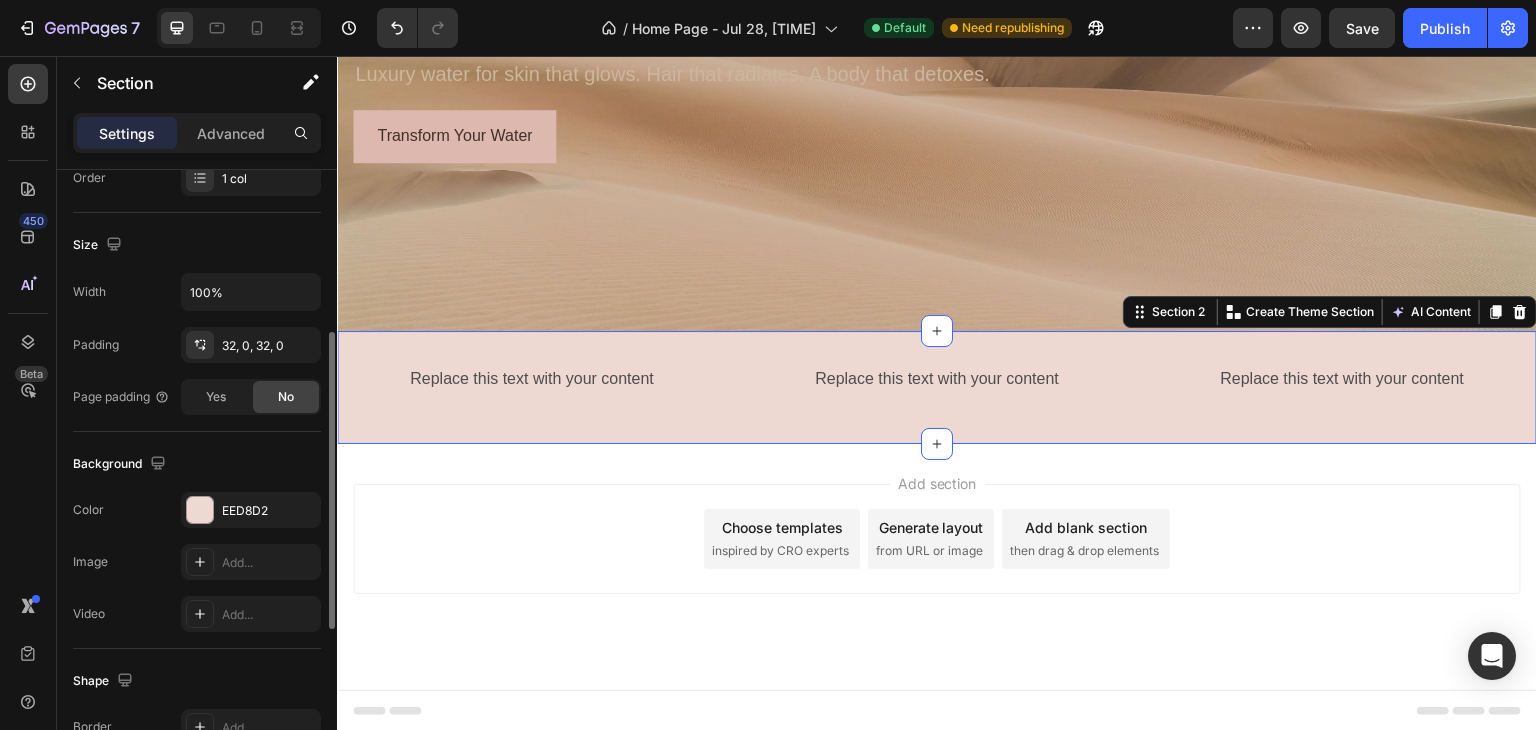 click on "Background The changes might be hidden by  the video. Color EED8D2 Image Add... Video Add..." 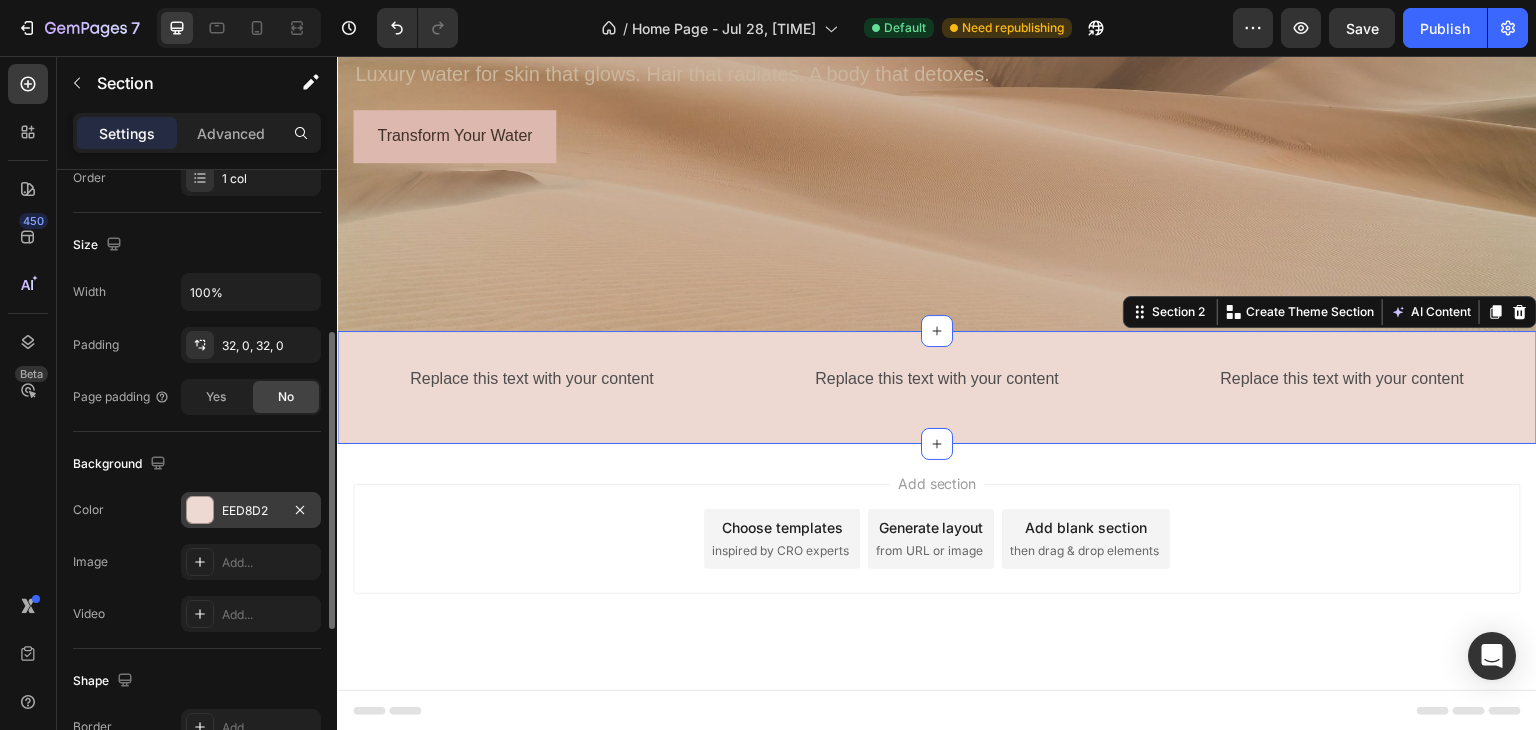 click on "EED8D2" at bounding box center [251, 511] 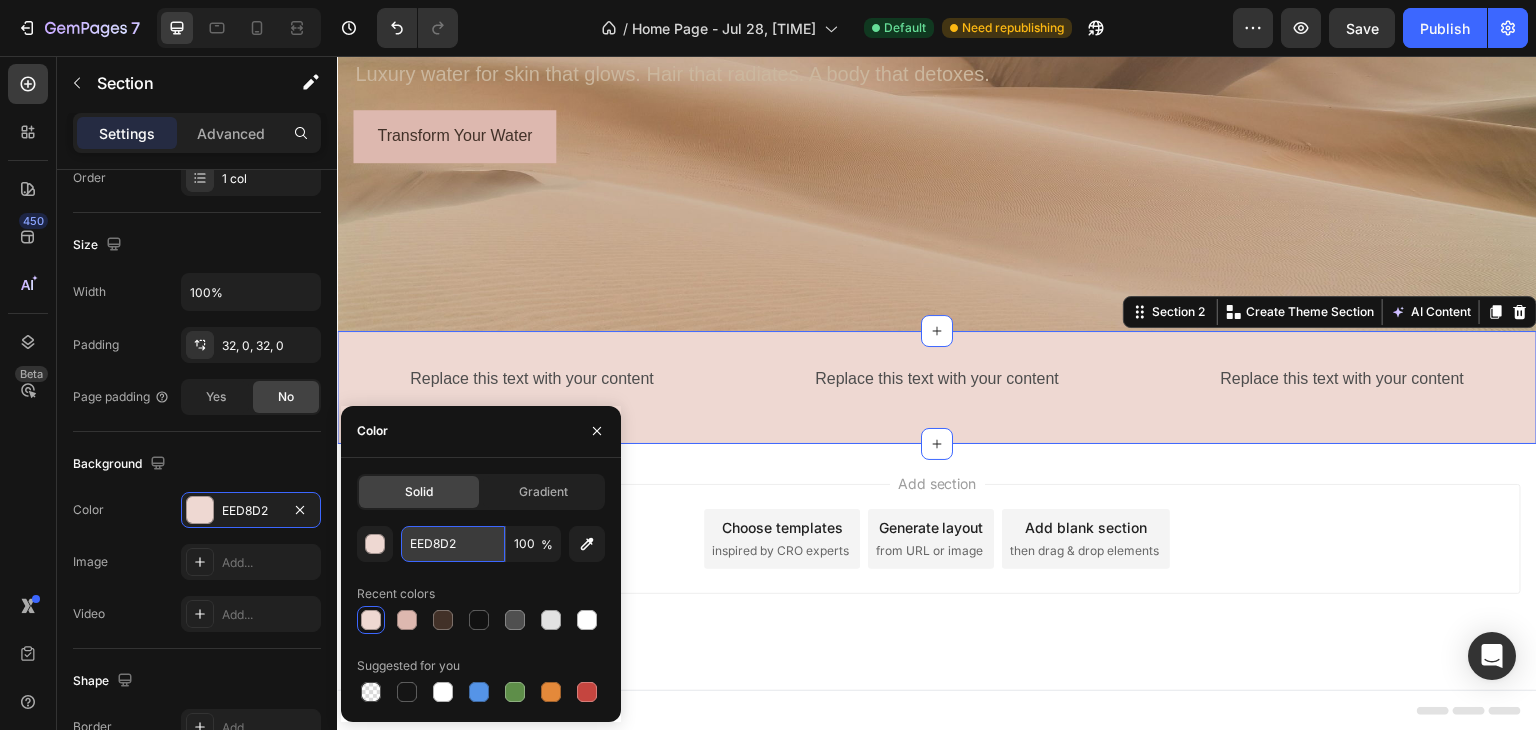 click on "EED8D2" at bounding box center (453, 544) 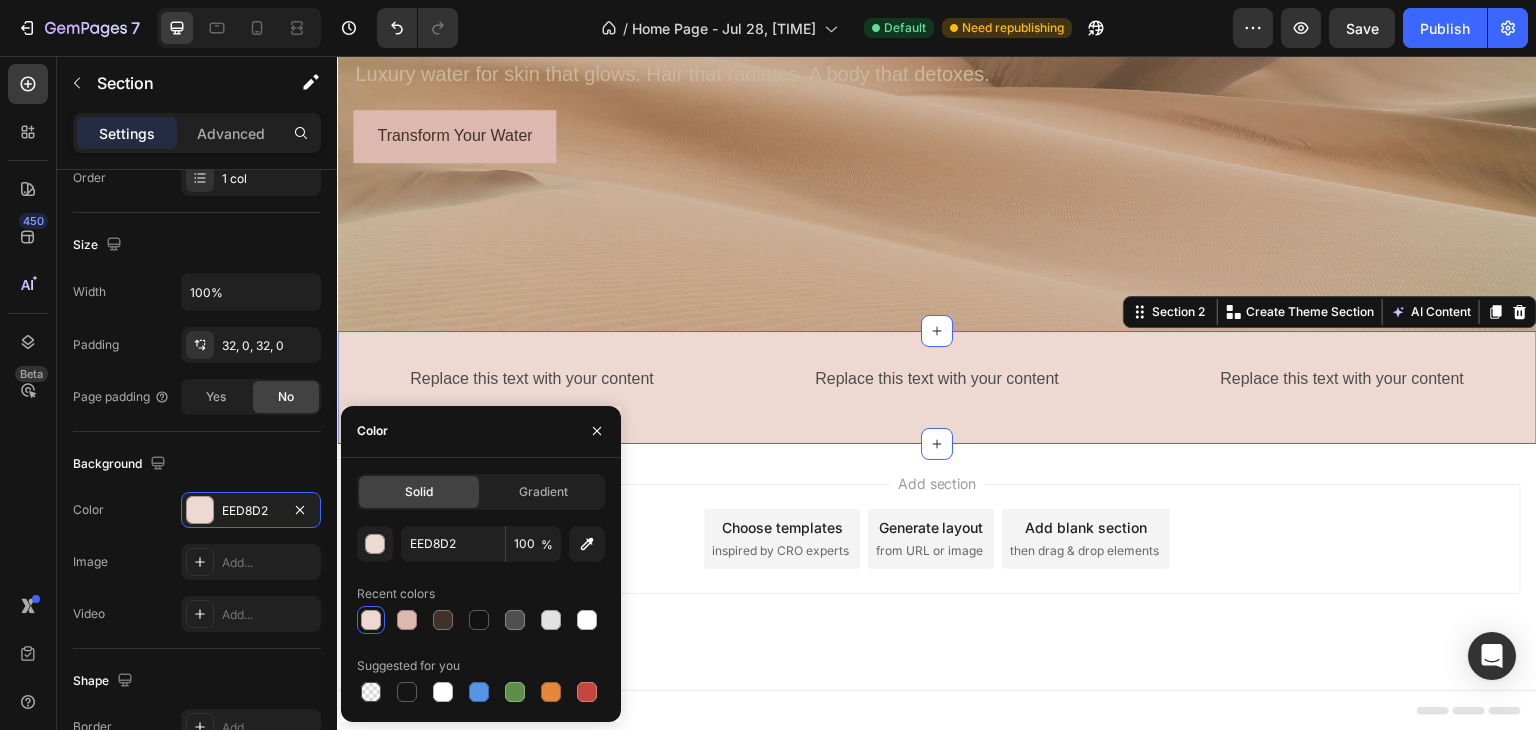 click on "Add section Choose templates inspired by CRO experts Generate layout from URL or image Add blank section then drag & drop elements" at bounding box center [937, 539] 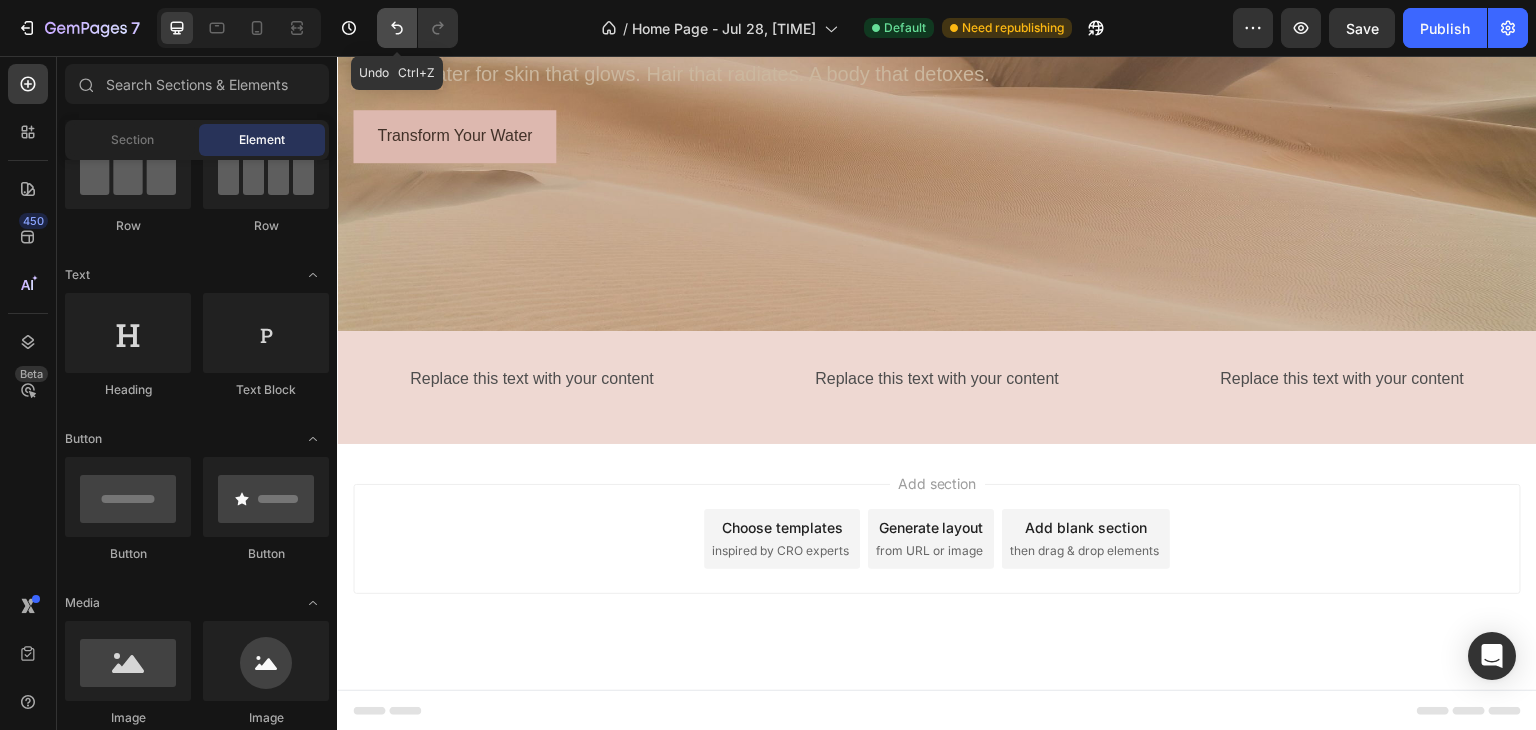 click 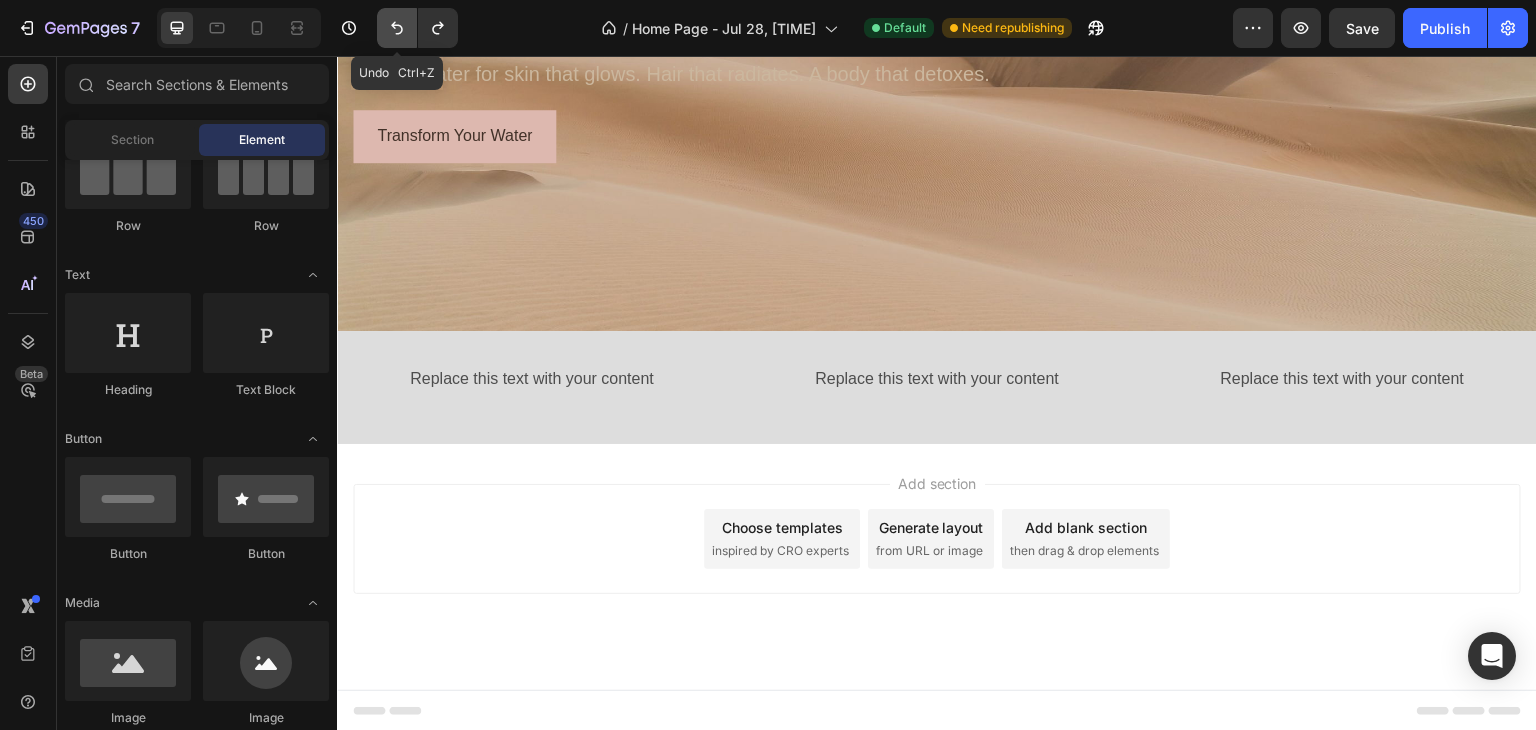 click 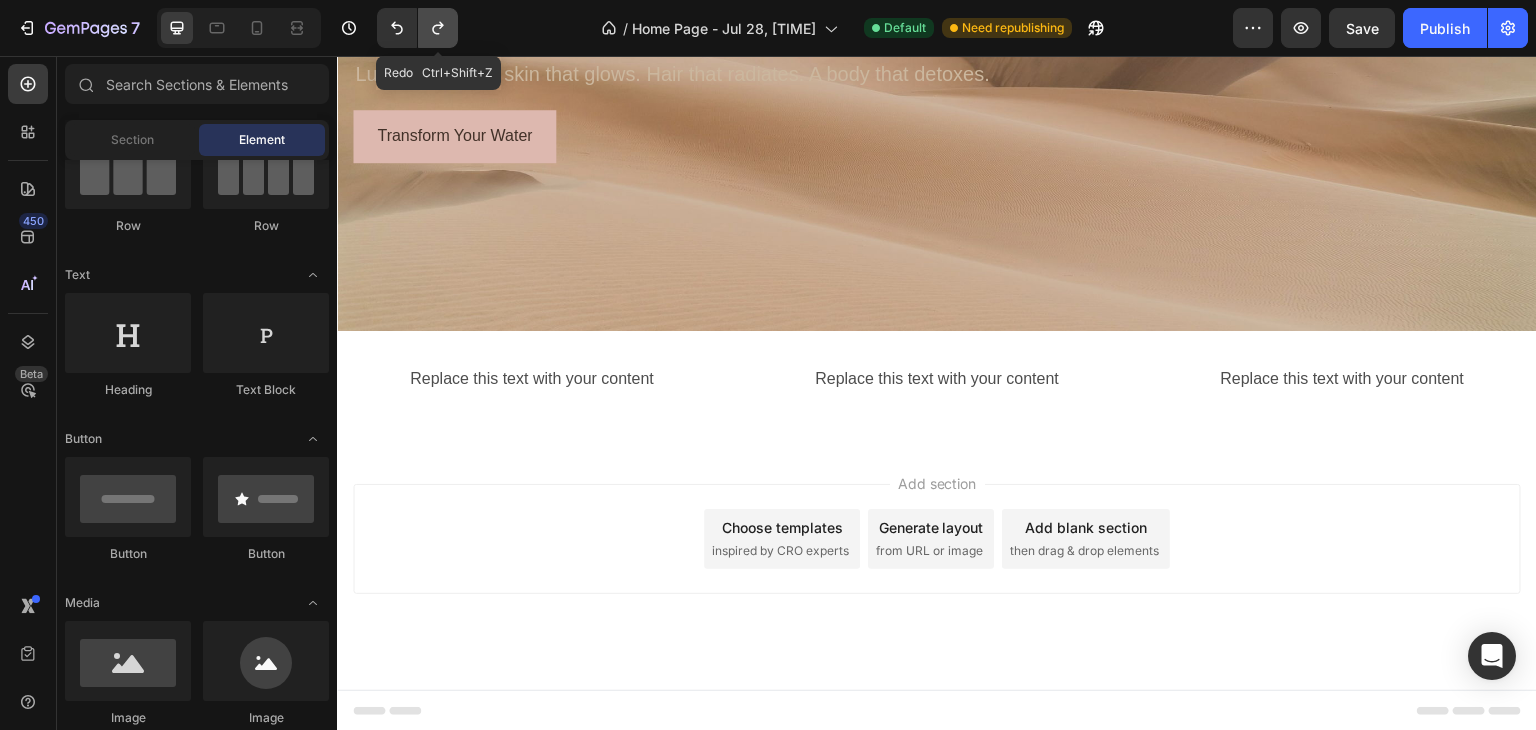click 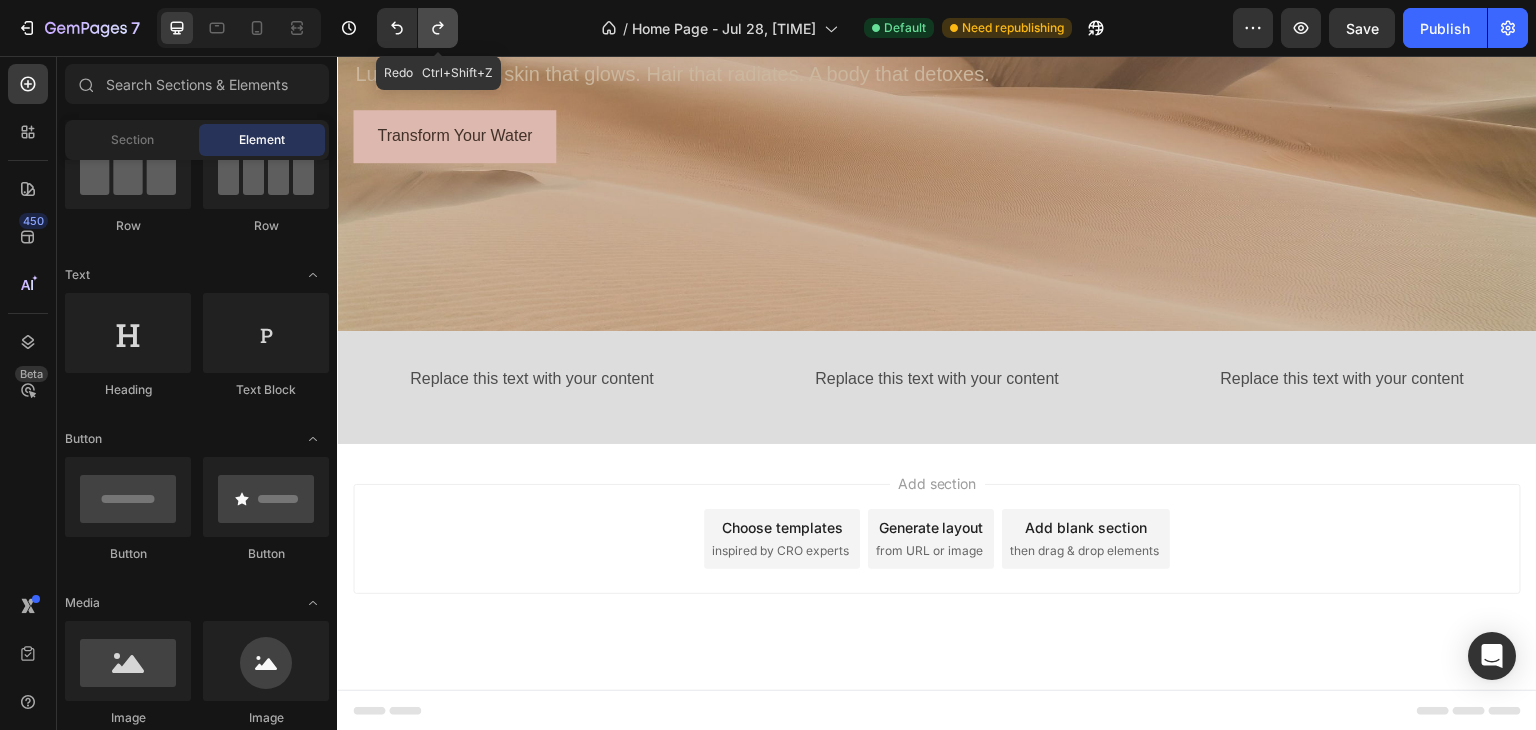 click 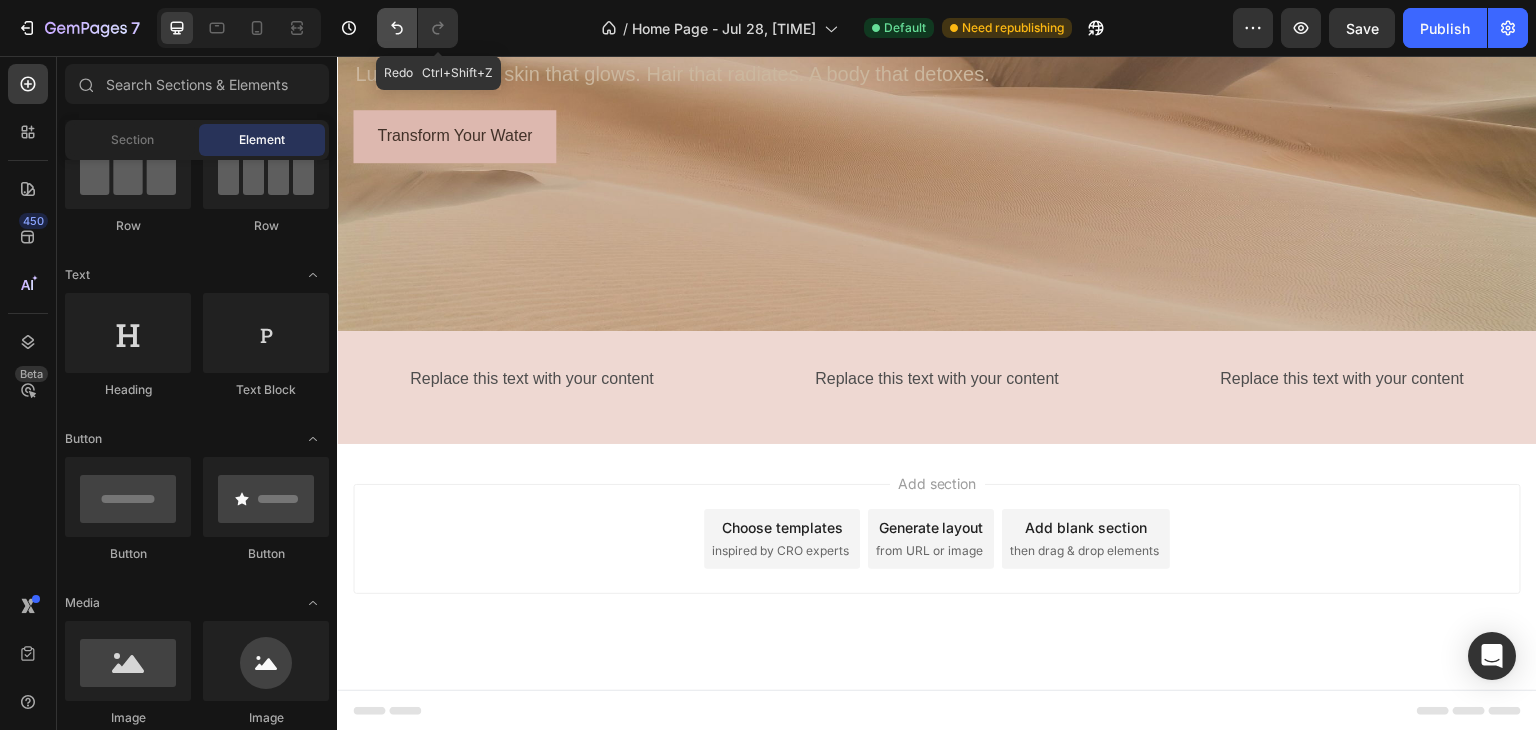 click 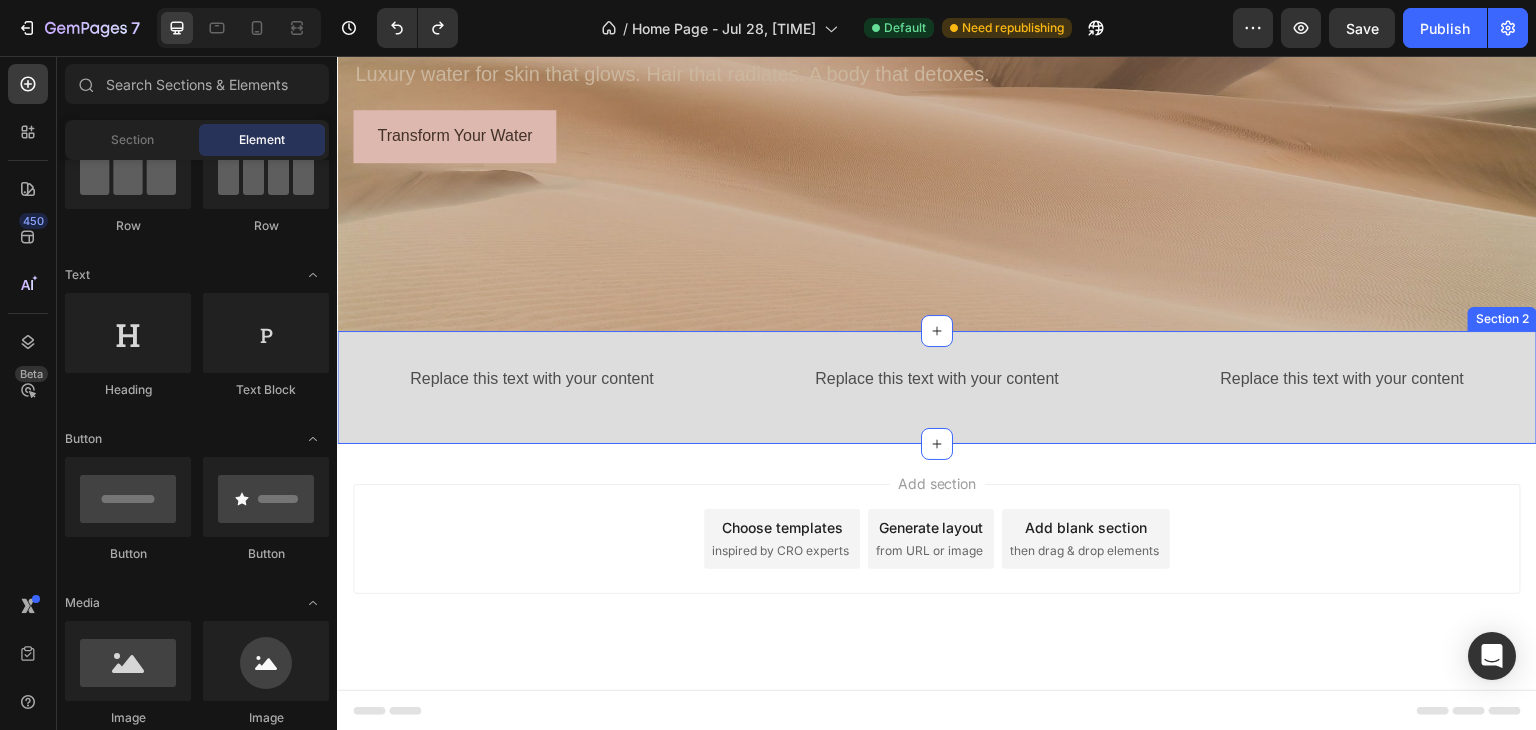 click on "Replace this text with your content Text Block Replace this text with your content Text Block Replace this text with your content Text Block Row Section 2" at bounding box center [937, 387] 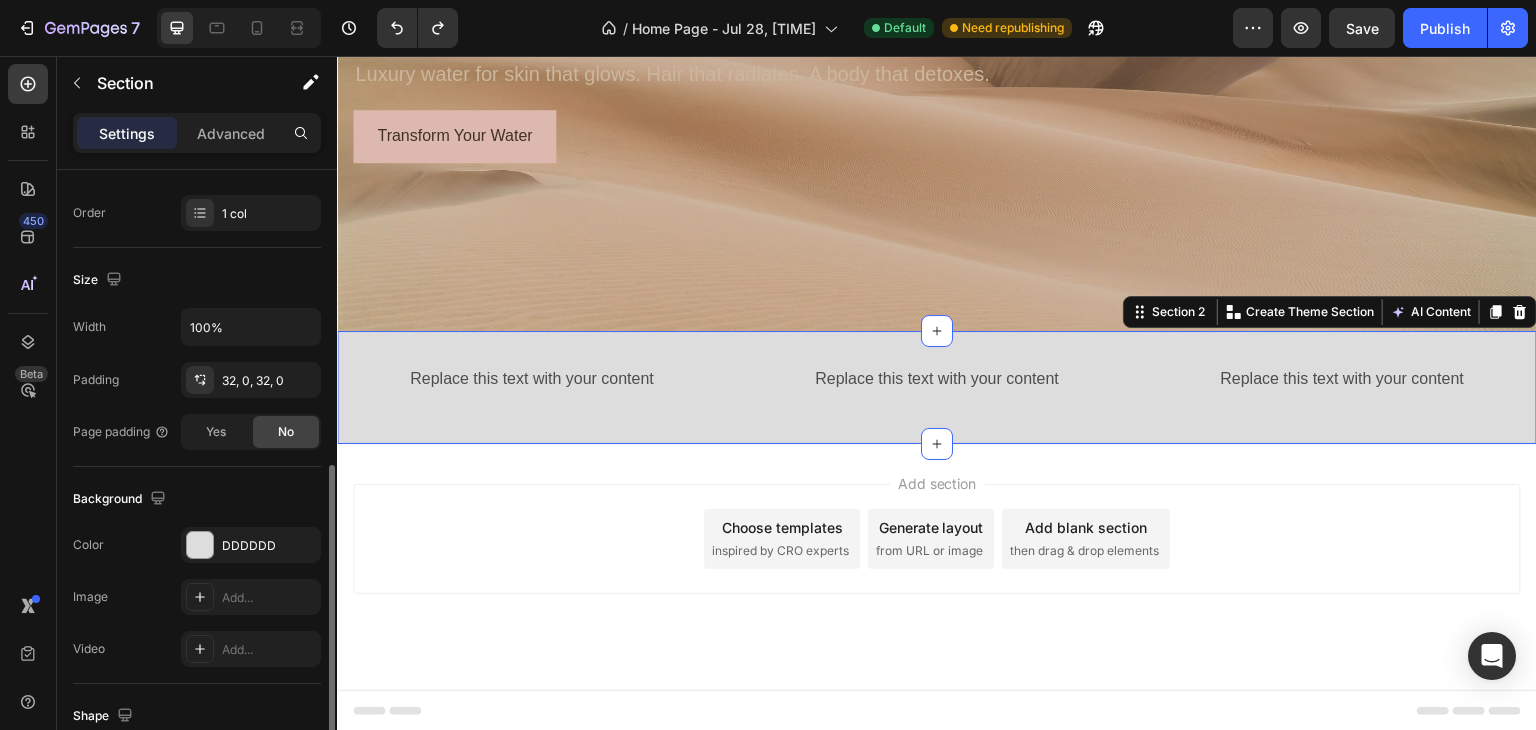 scroll, scrollTop: 536, scrollLeft: 0, axis: vertical 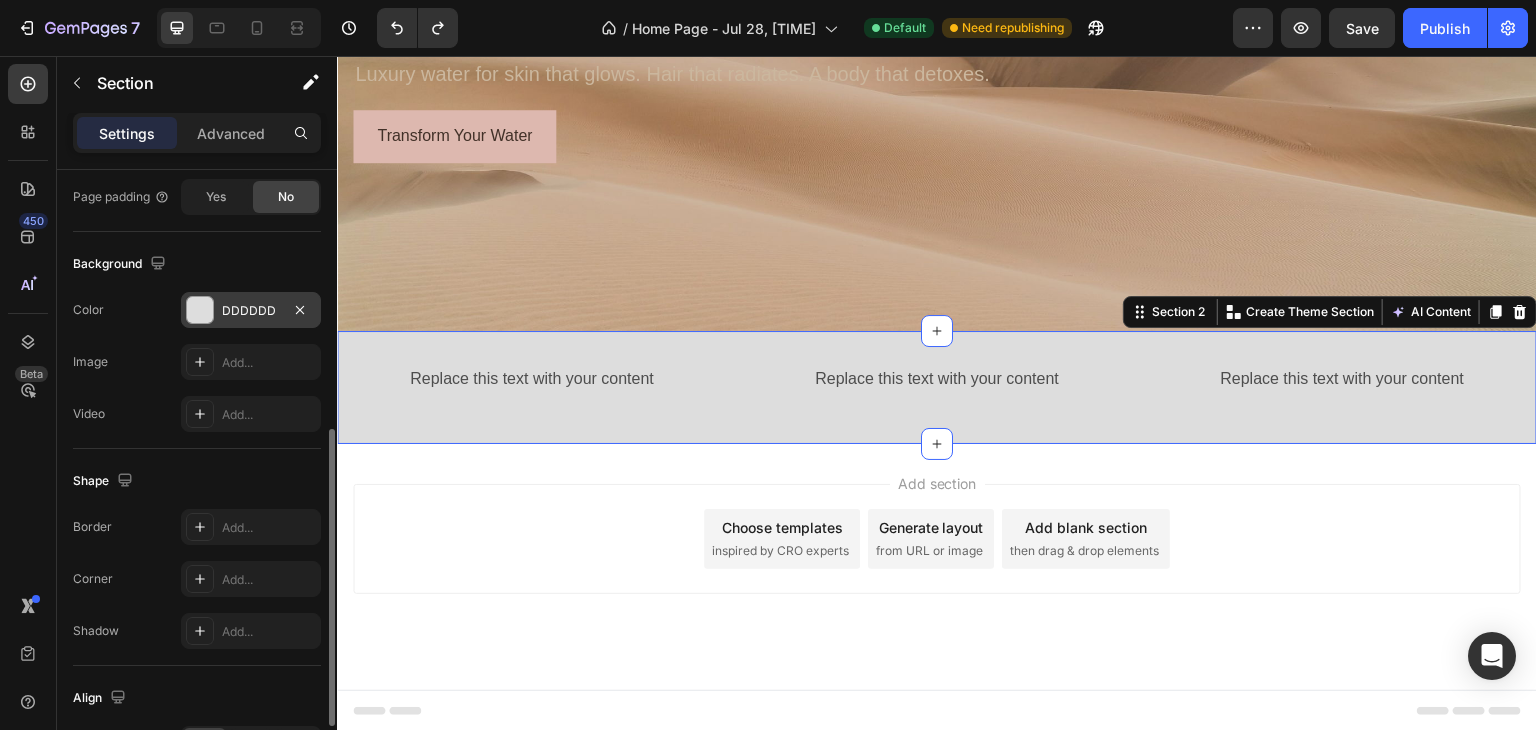click on "DDDDDD" at bounding box center [251, 311] 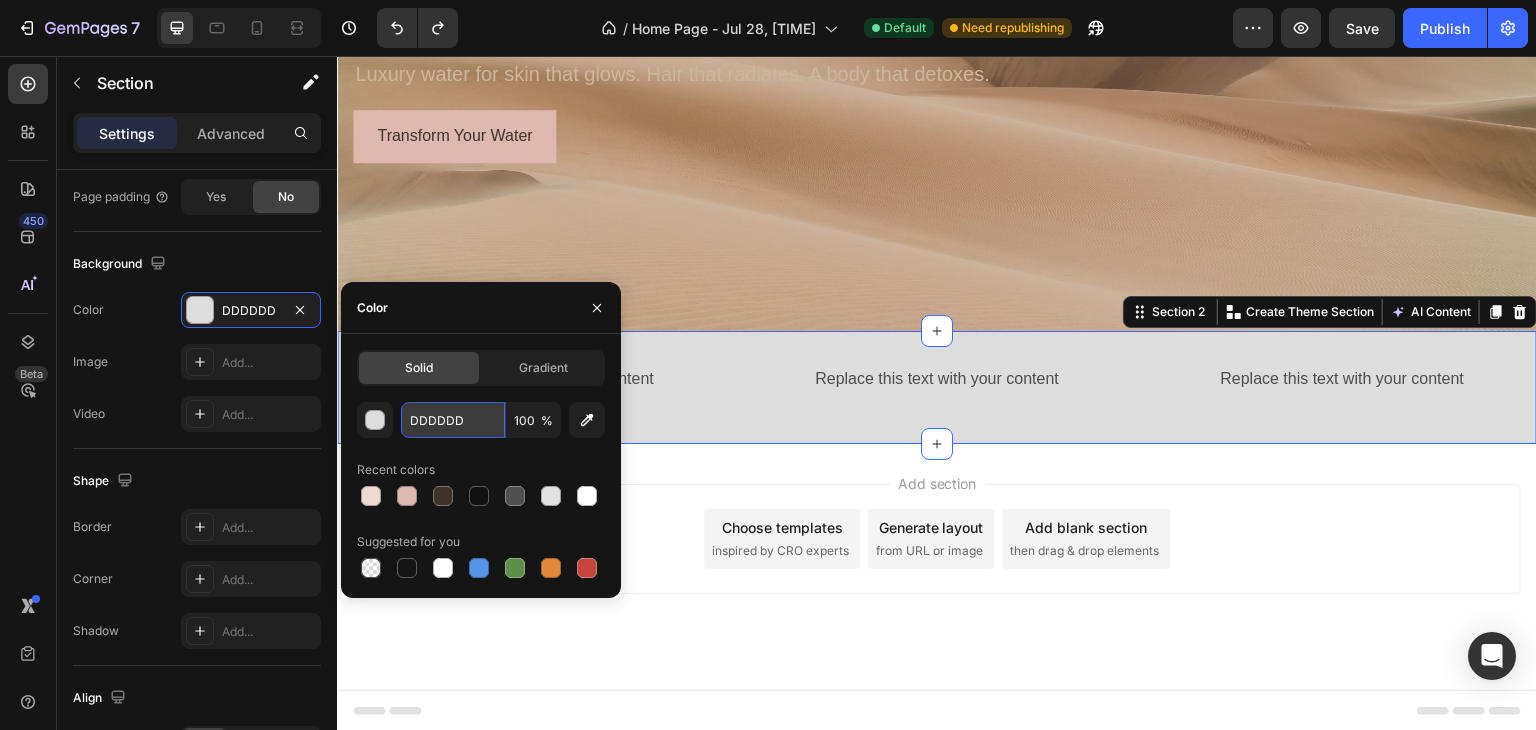 click on "DDDDDD" at bounding box center (453, 420) 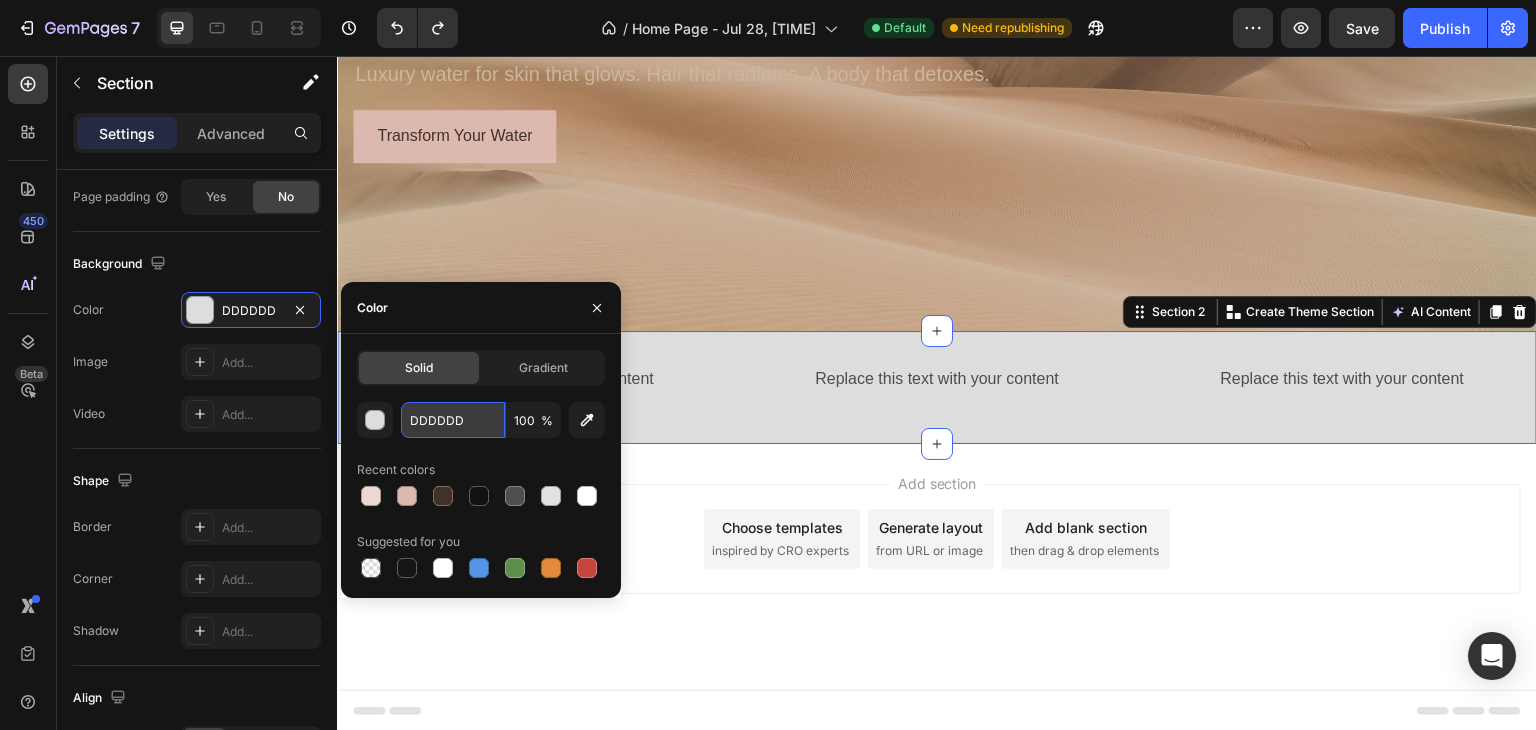 click on "DDDDDD" at bounding box center (453, 420) 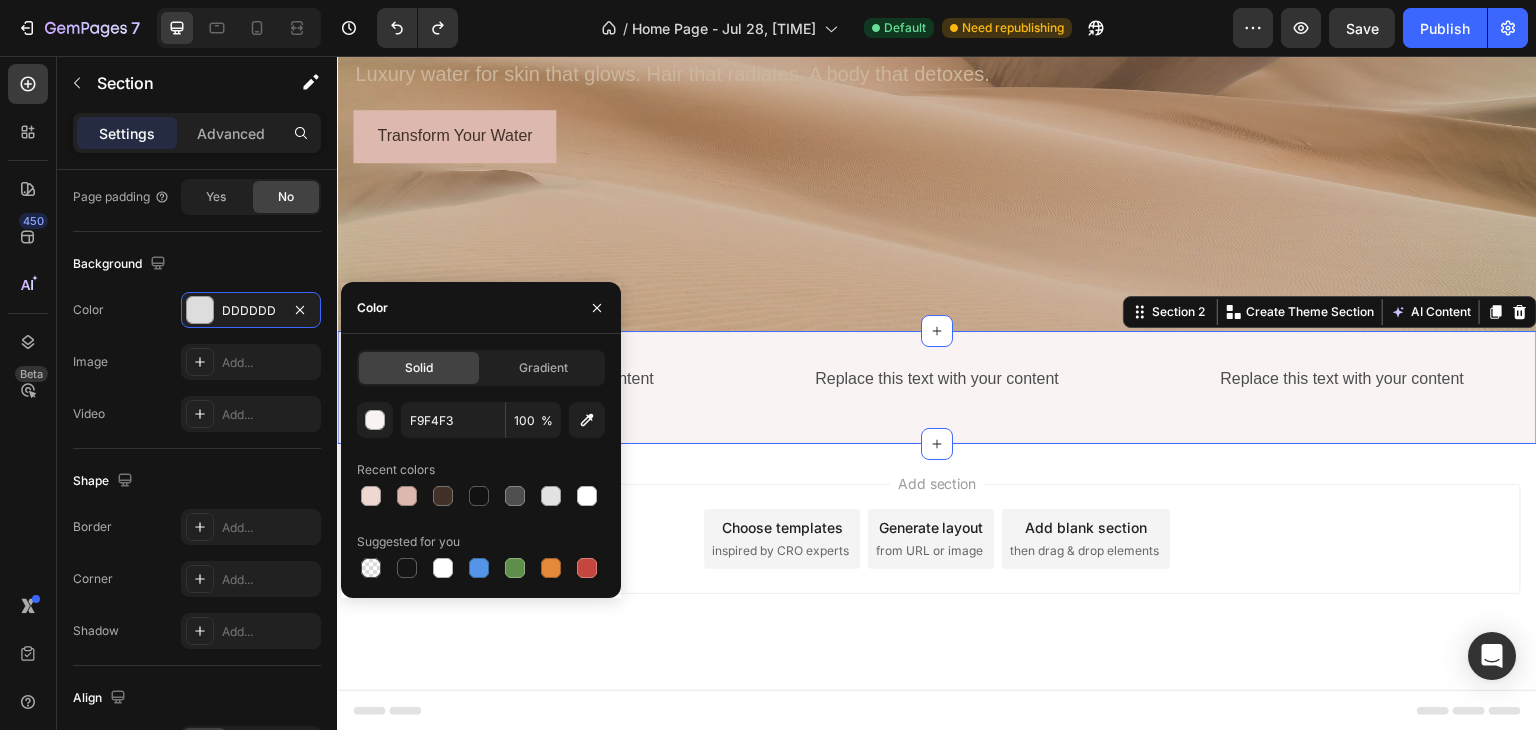 click on "Add section Choose templates inspired by CRO experts Generate layout from URL or image Add blank section then drag & drop elements" at bounding box center (937, 539) 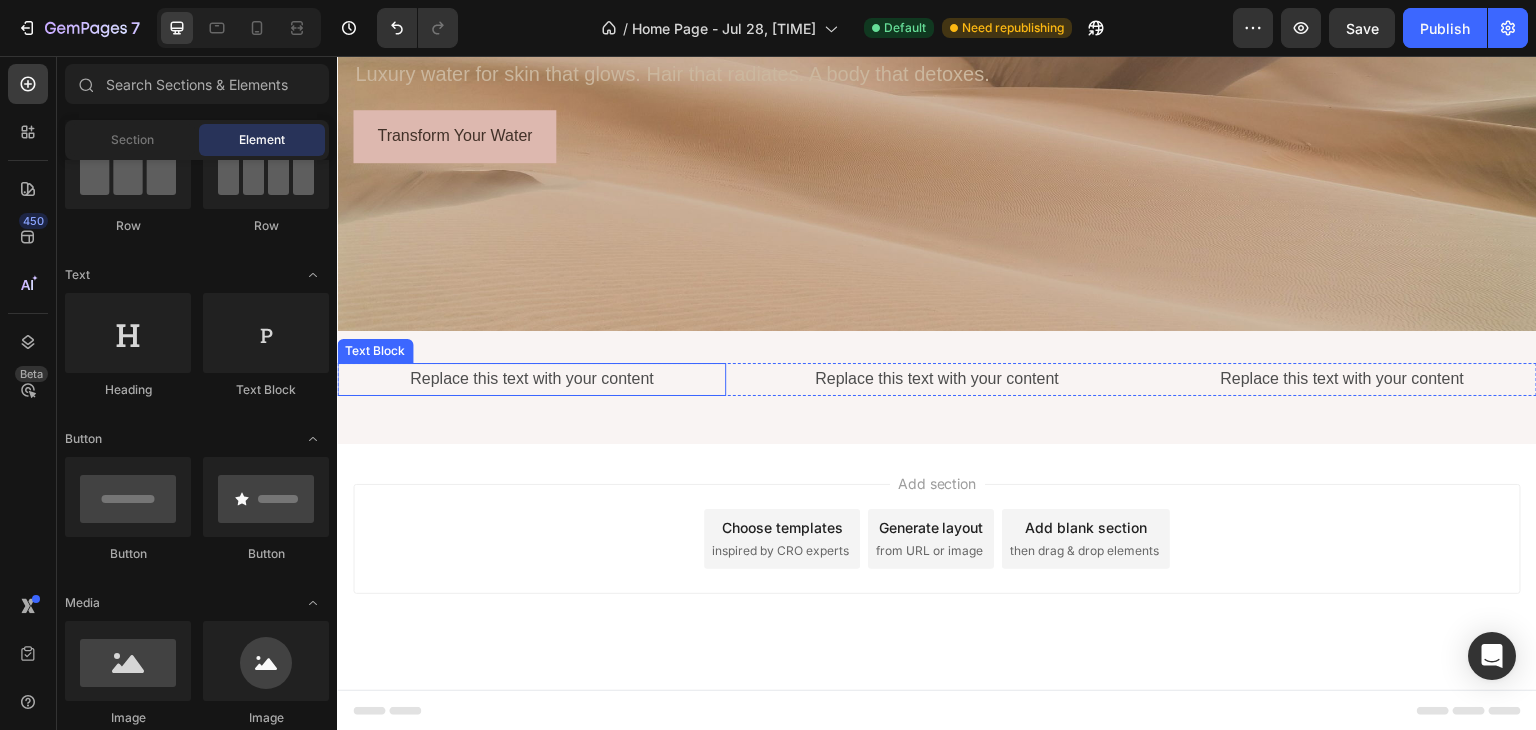 click on "Replace this text with your content" at bounding box center [531, 379] 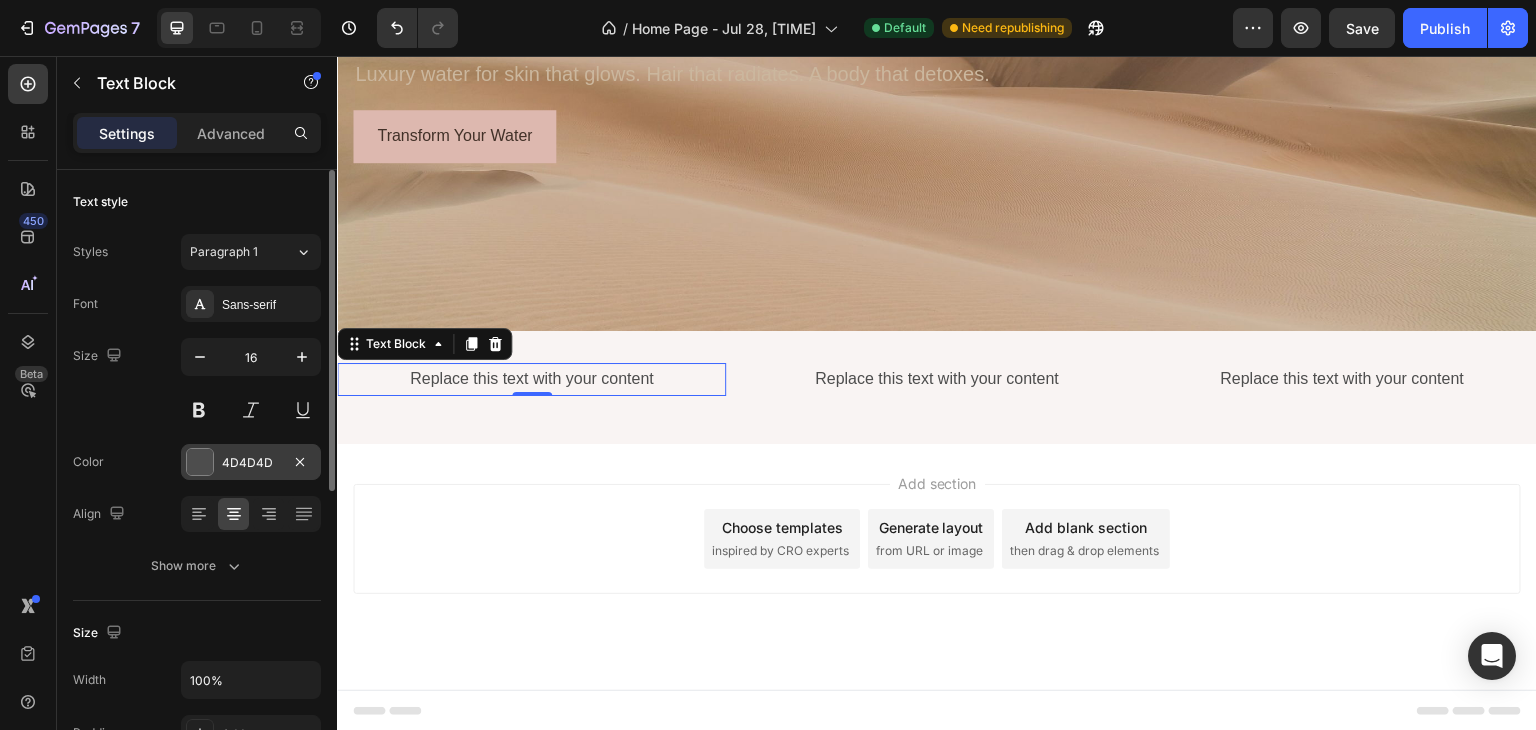 click on "4D4D4D" at bounding box center [251, 462] 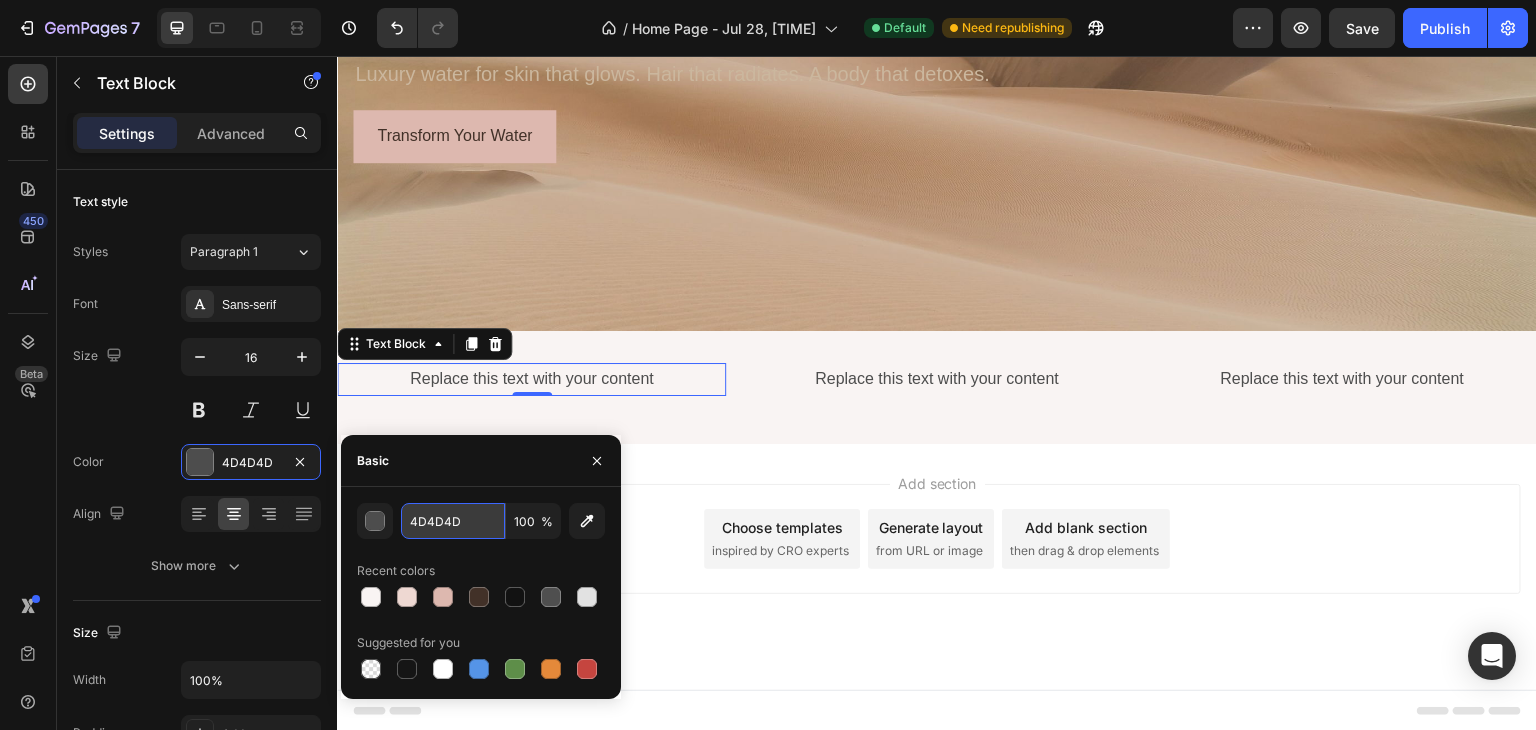 click on "4D4D4D" at bounding box center (453, 521) 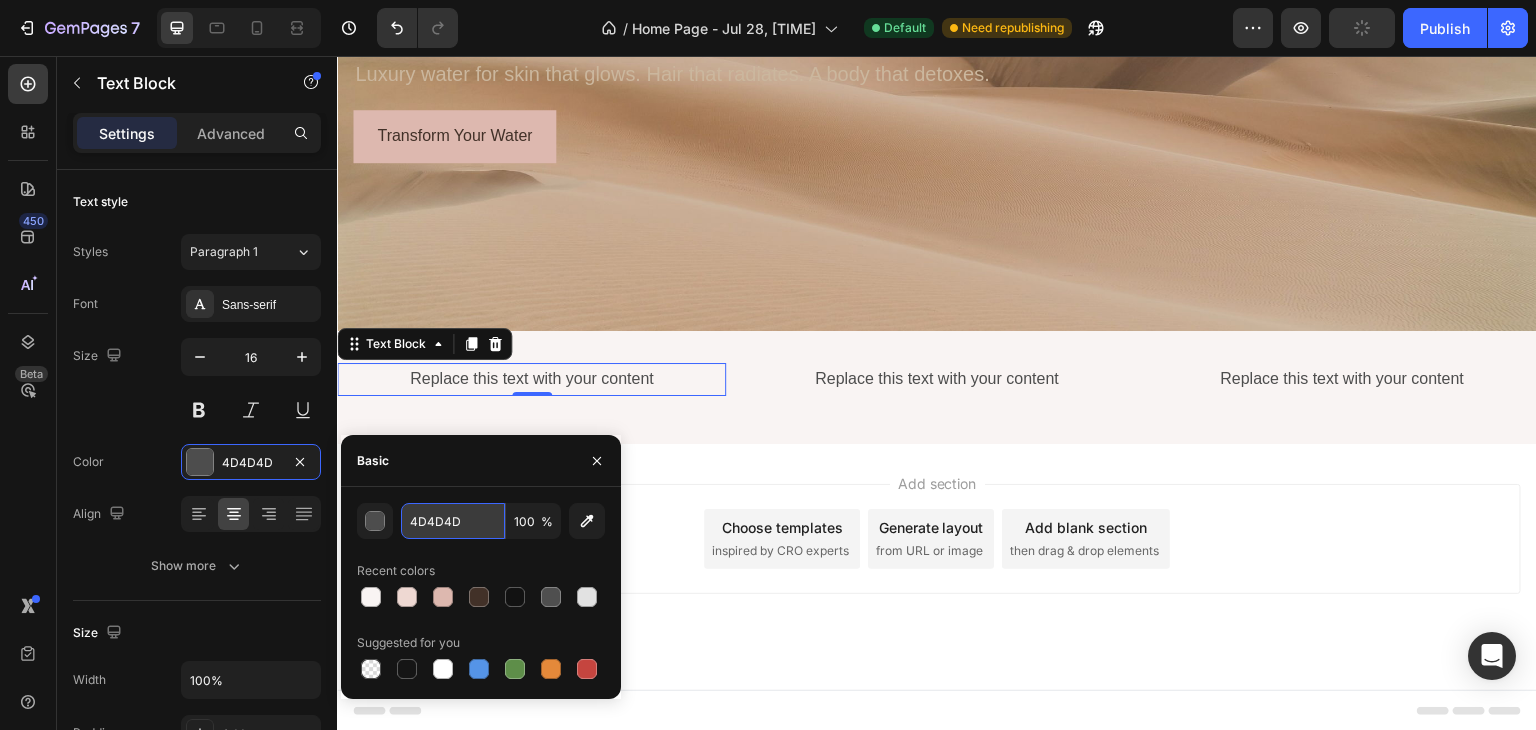 paste on "EED8D2" 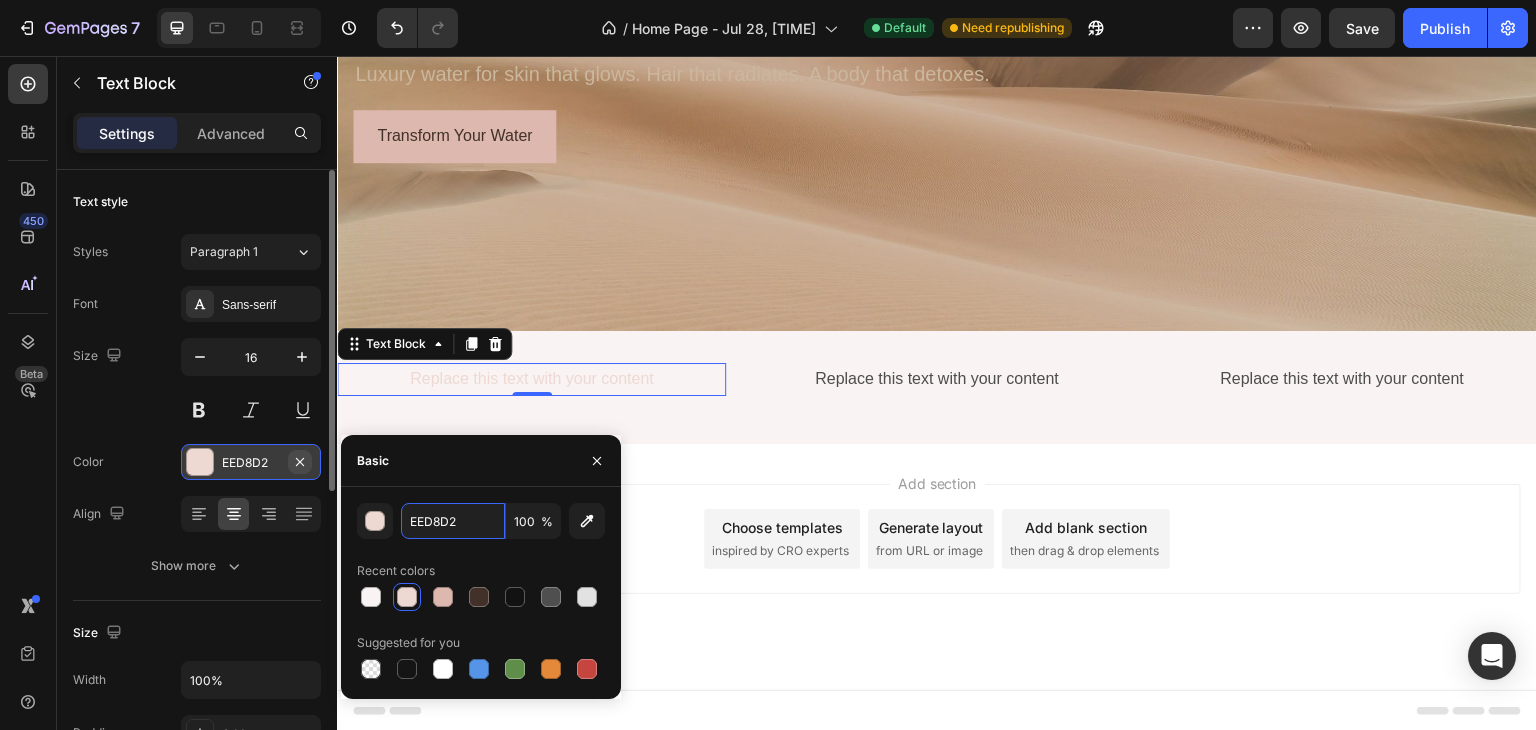 type on "EED8D2" 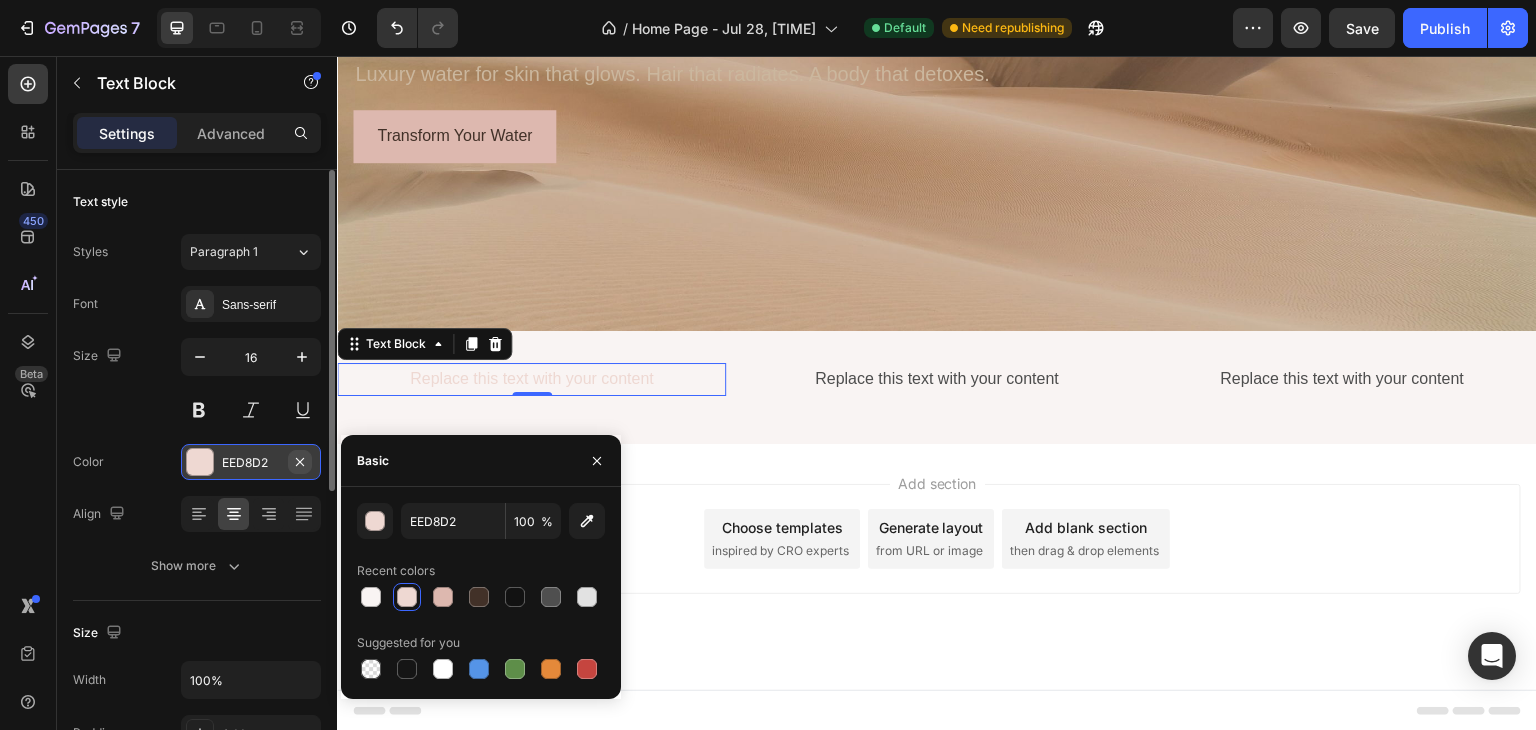 click 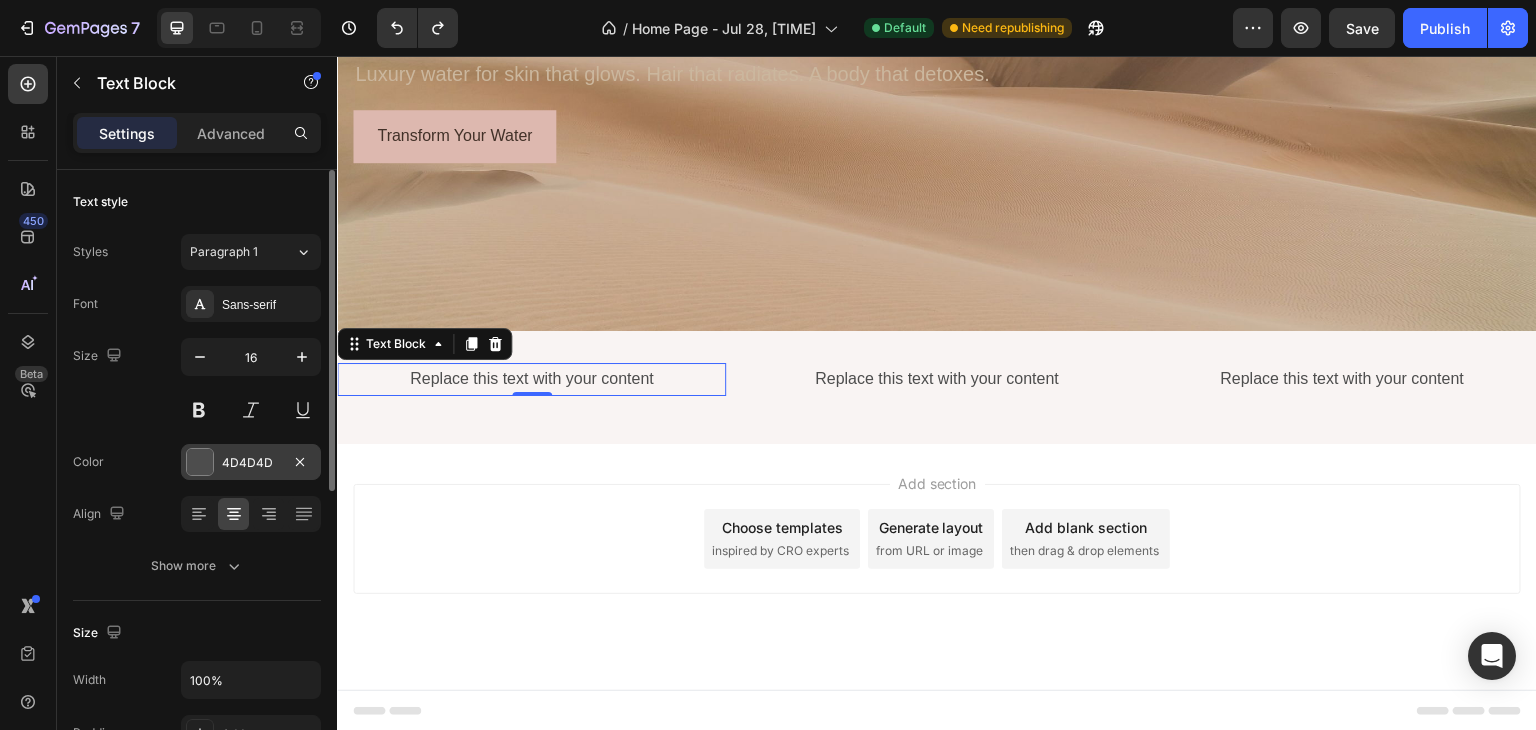 click on "Replace this text with your content" at bounding box center [531, 379] 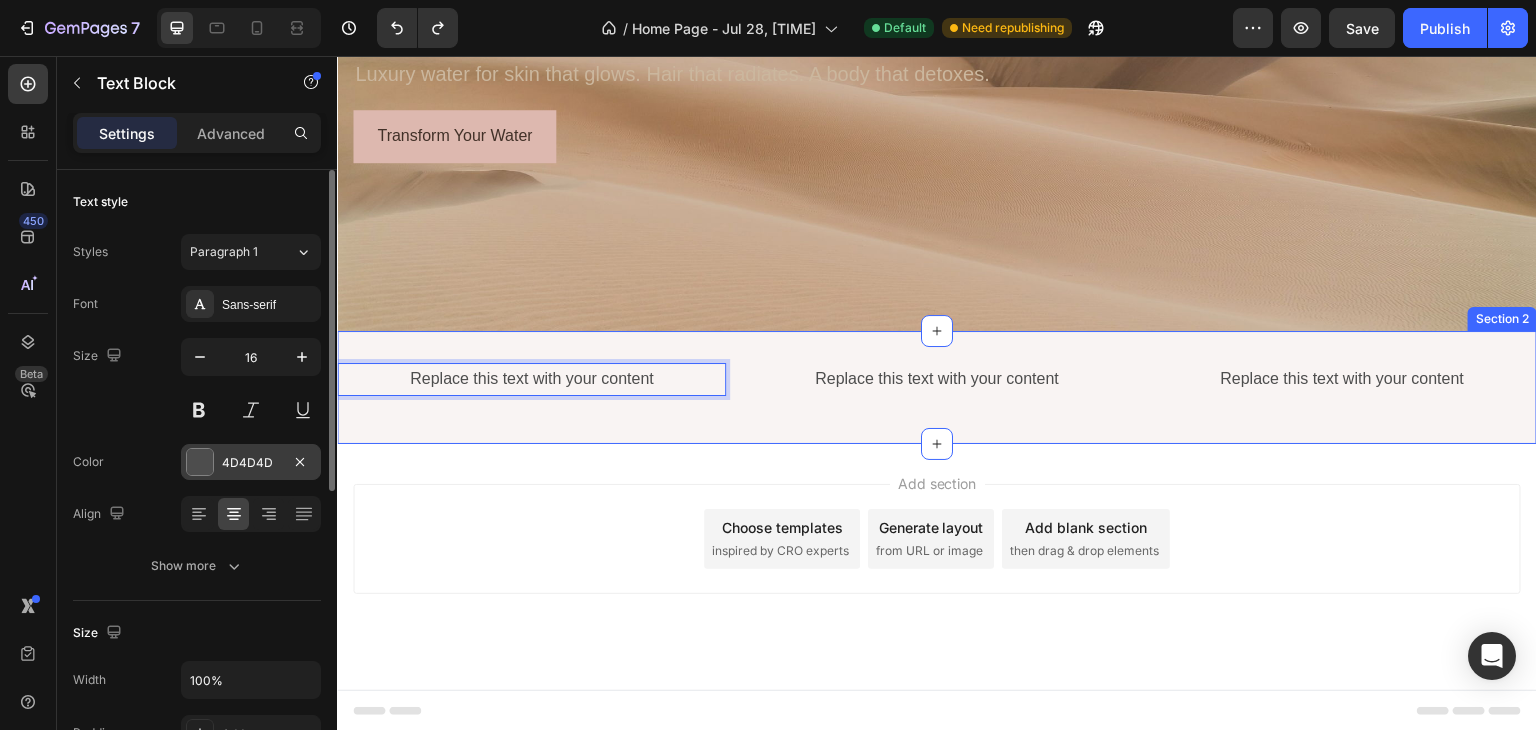 click on "Replace this text with your content Text Block   0 Replace this text with your content Text Block Replace this text with your content Text Block Row Section 2" at bounding box center (937, 387) 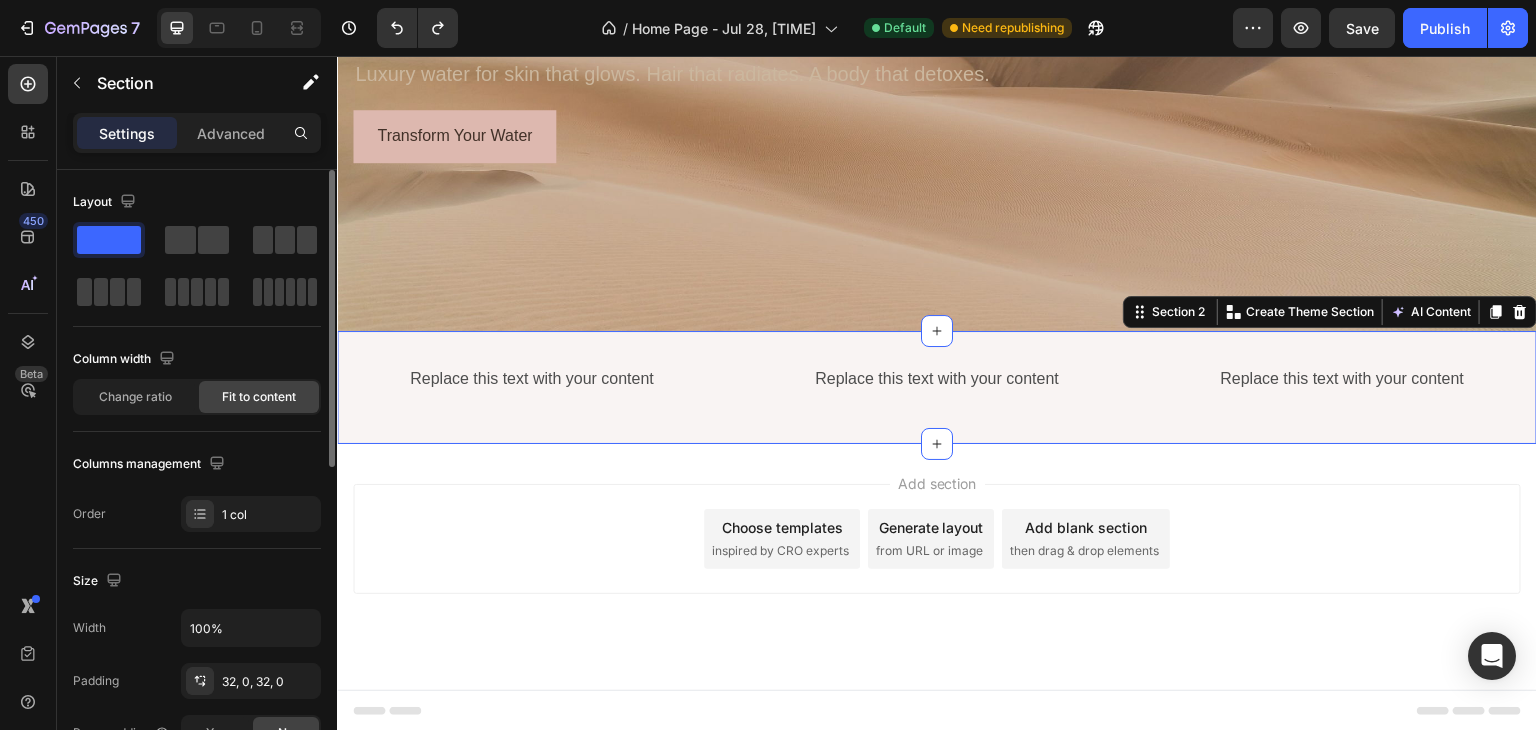 click on "Replace this text with your content Text Block Replace this text with your content Text Block Replace this text with your content Text Block Row" at bounding box center [937, 387] 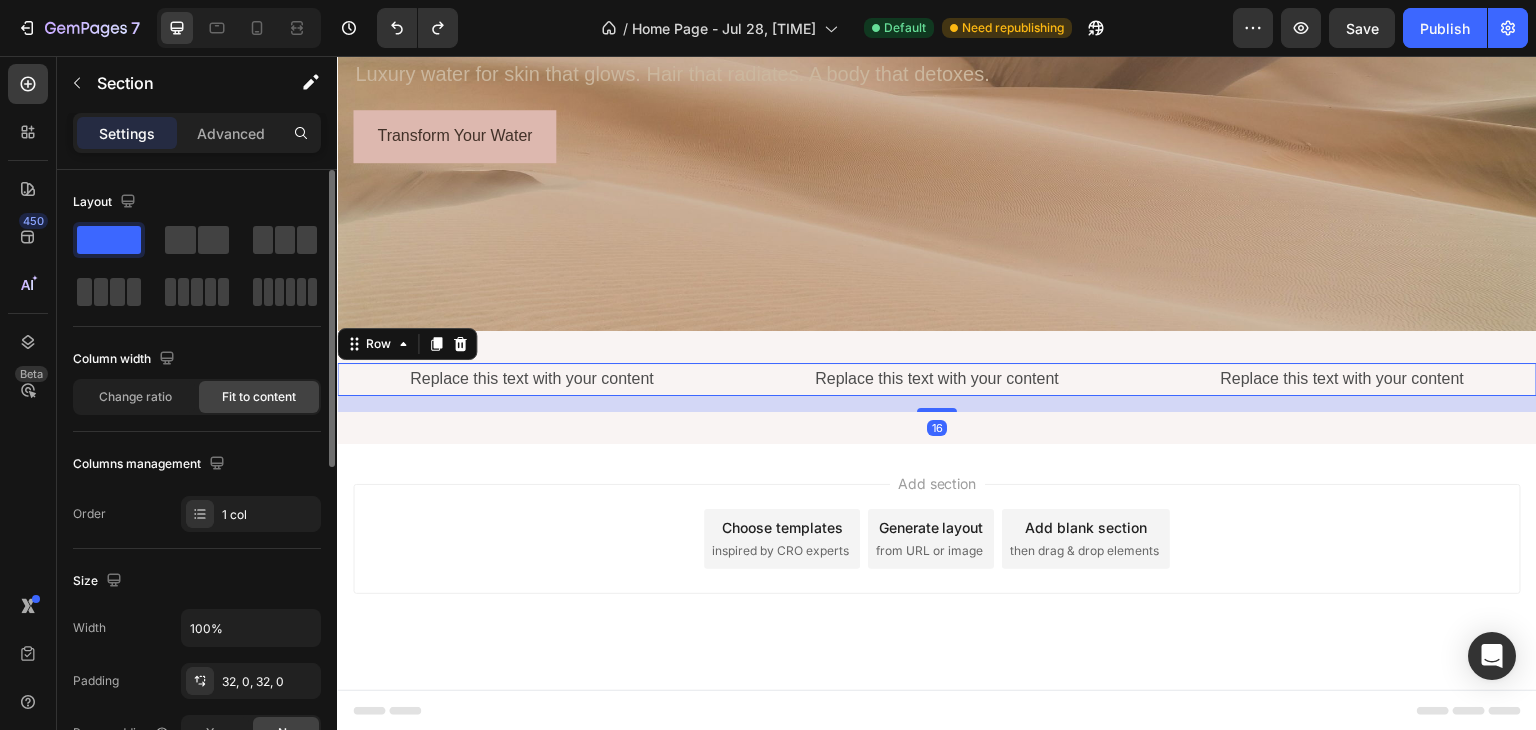click on "Replace this text with your content Text Block Replace this text with your content Text Block Replace this text with your content Text Block Row   16" at bounding box center (937, 379) 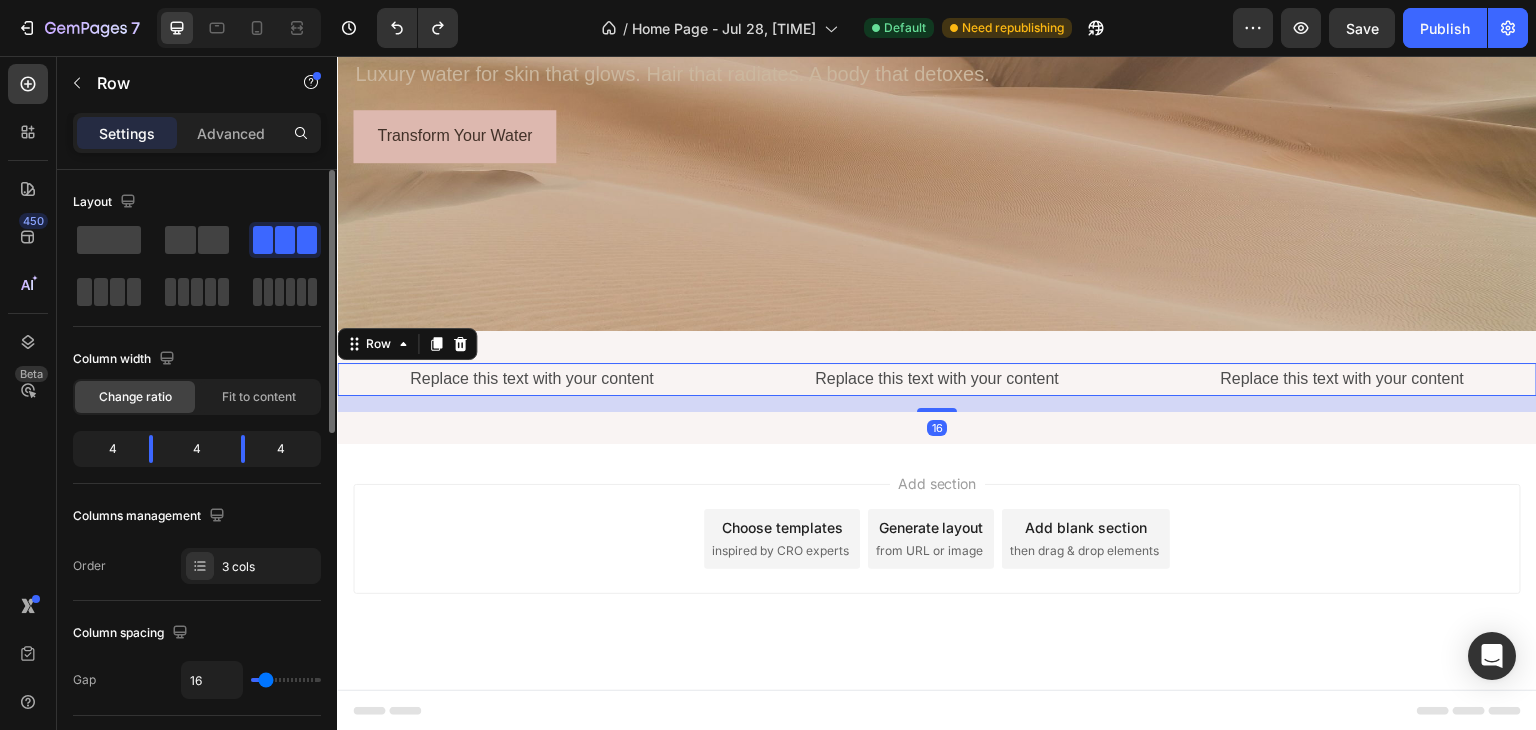 click on "Replace this text with your content Text Block Replace this text with your content Text Block Replace this text with your content Text Block Row   16" at bounding box center [937, 379] 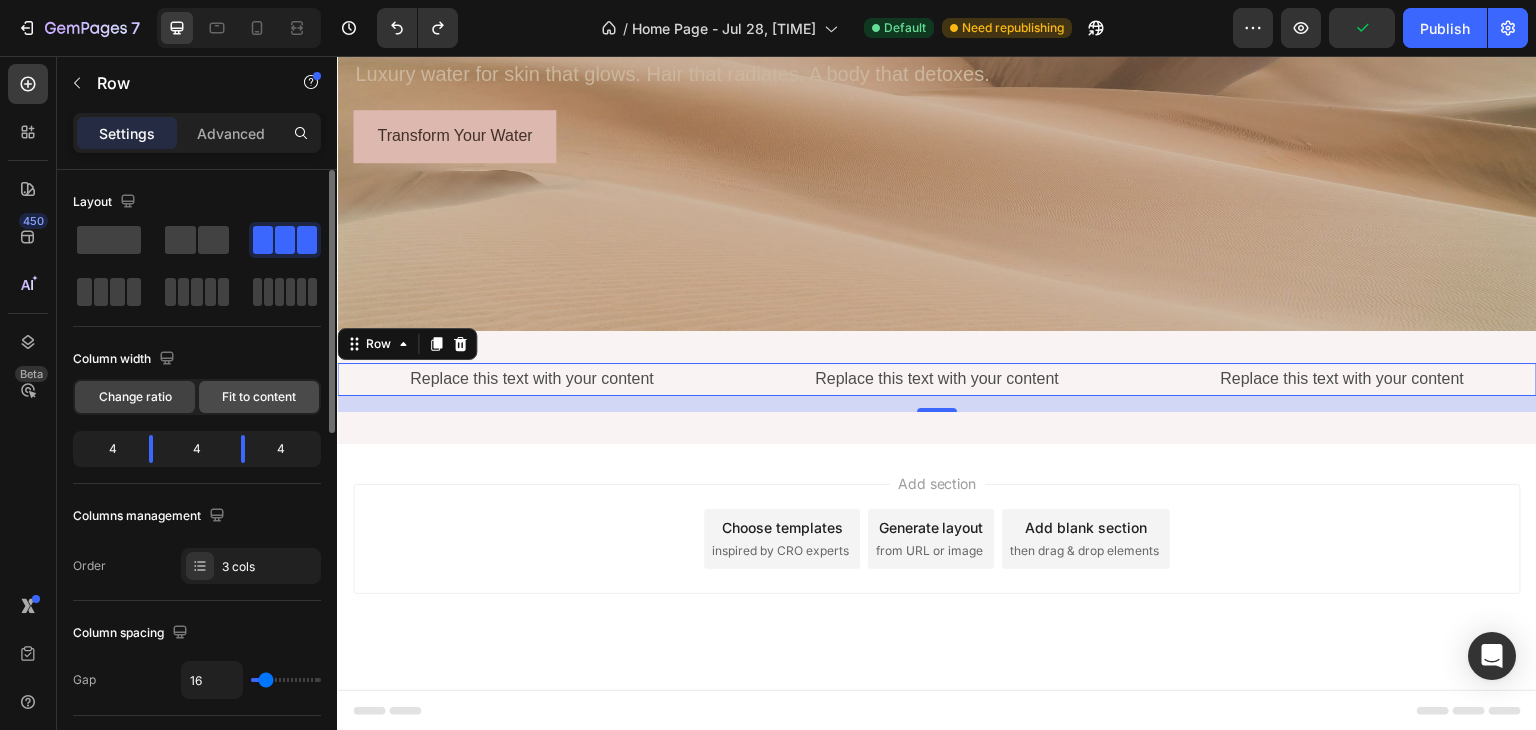 click on "Fit to content" 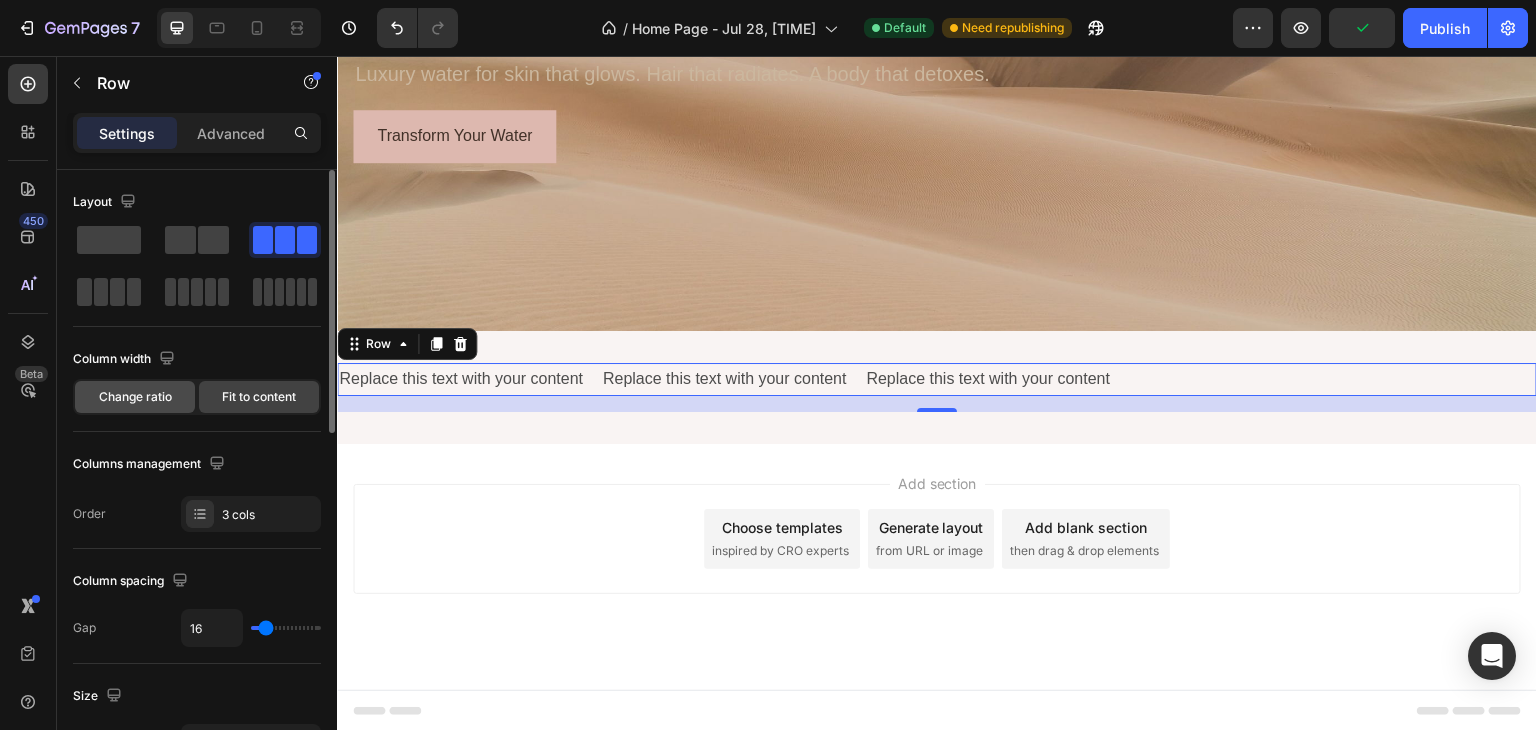 click on "Change ratio" 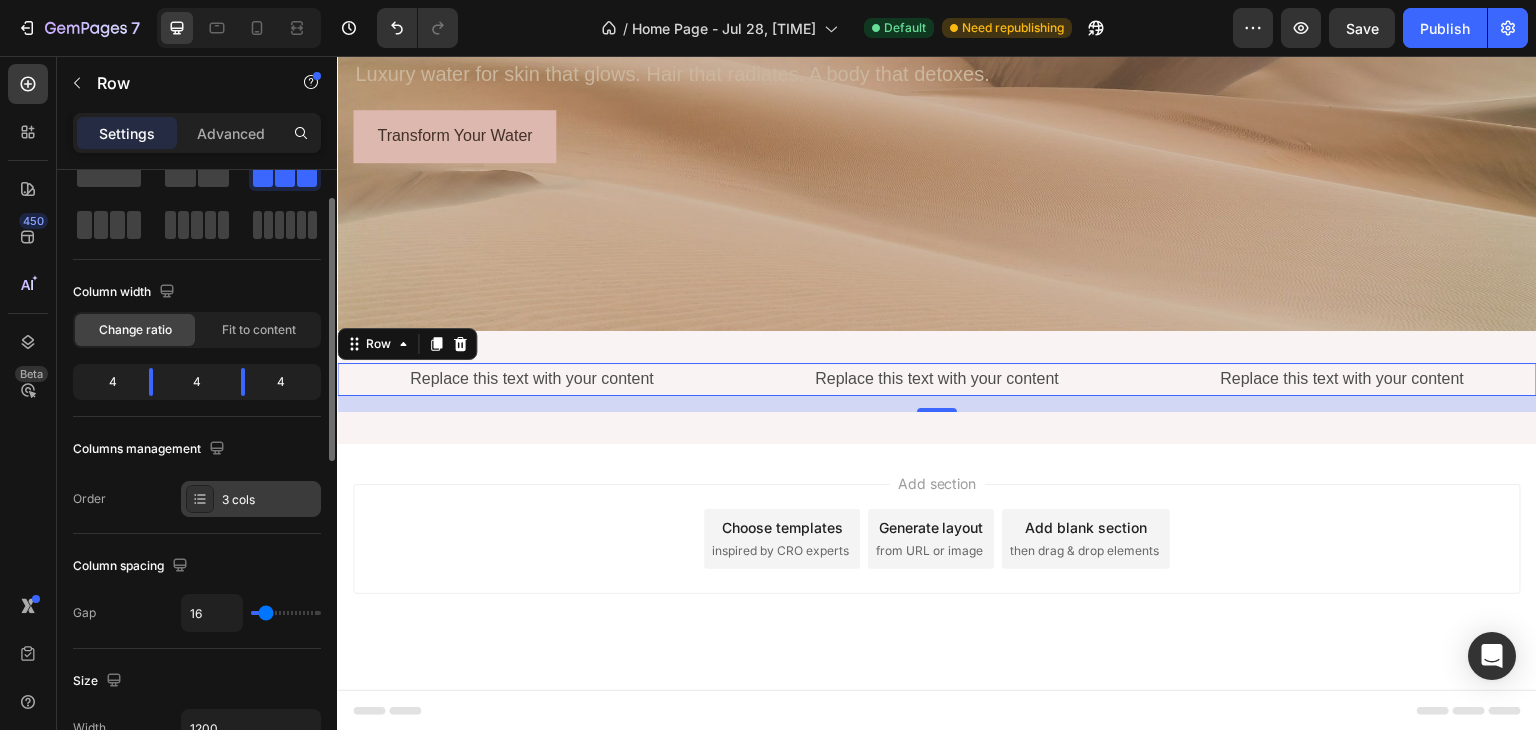scroll, scrollTop: 168, scrollLeft: 0, axis: vertical 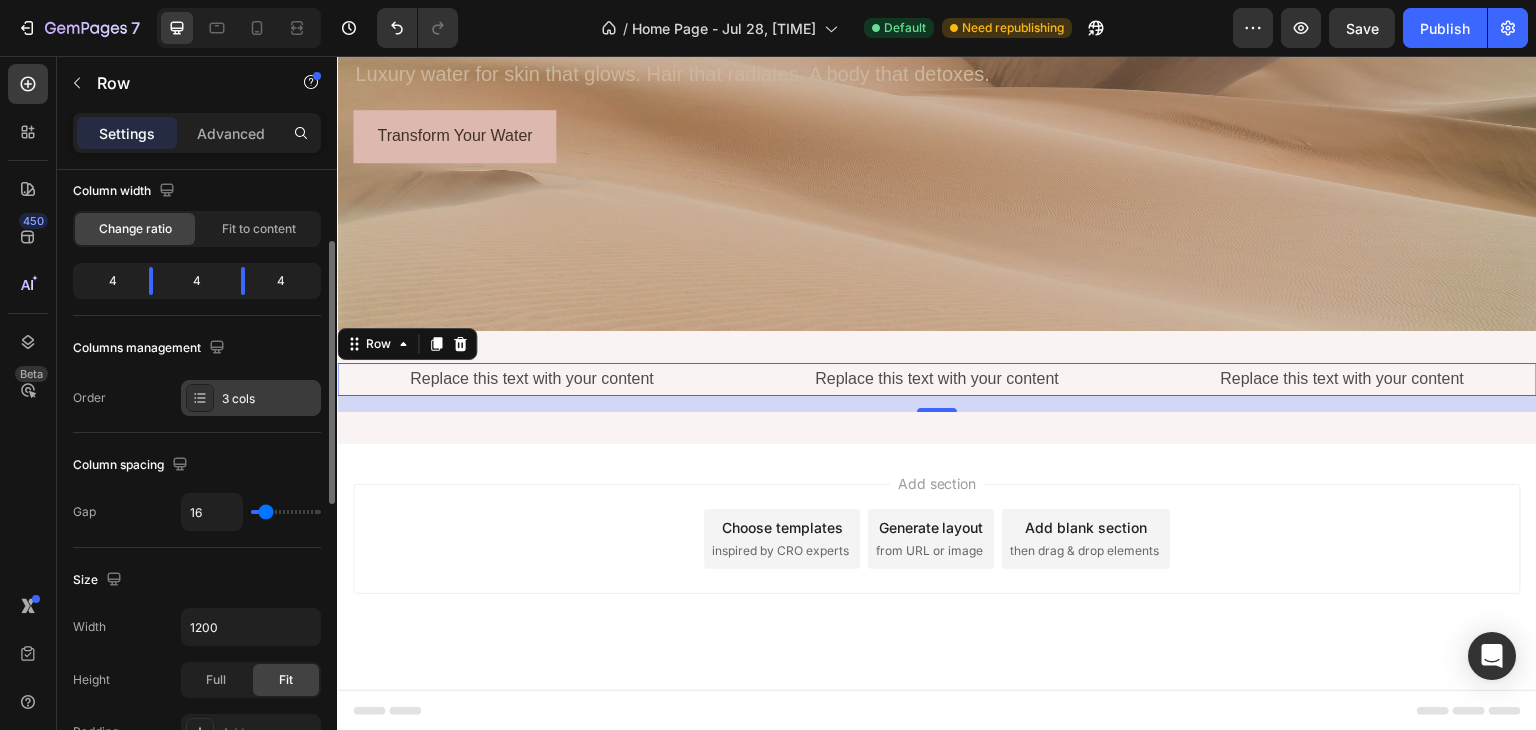 click at bounding box center [200, 398] 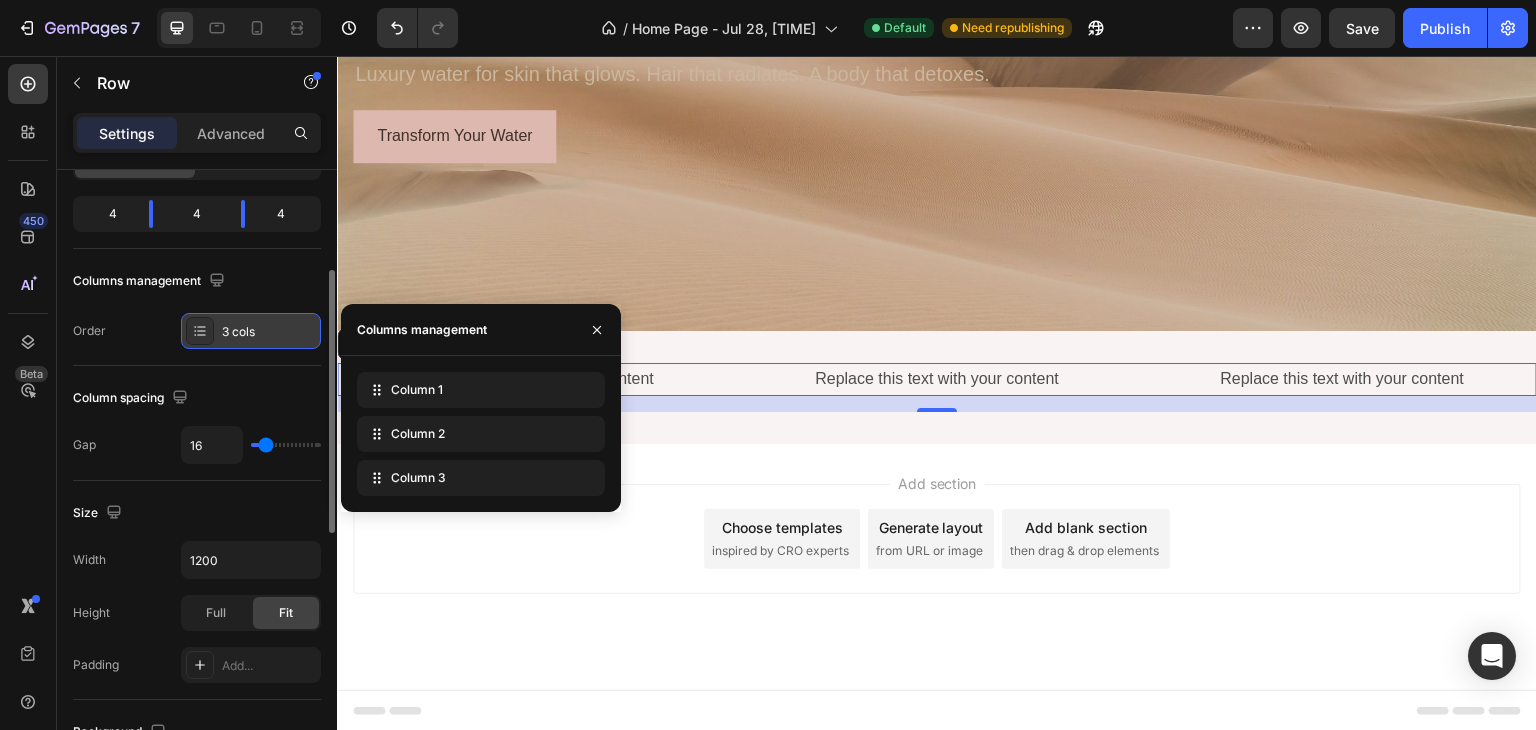scroll, scrollTop: 302, scrollLeft: 0, axis: vertical 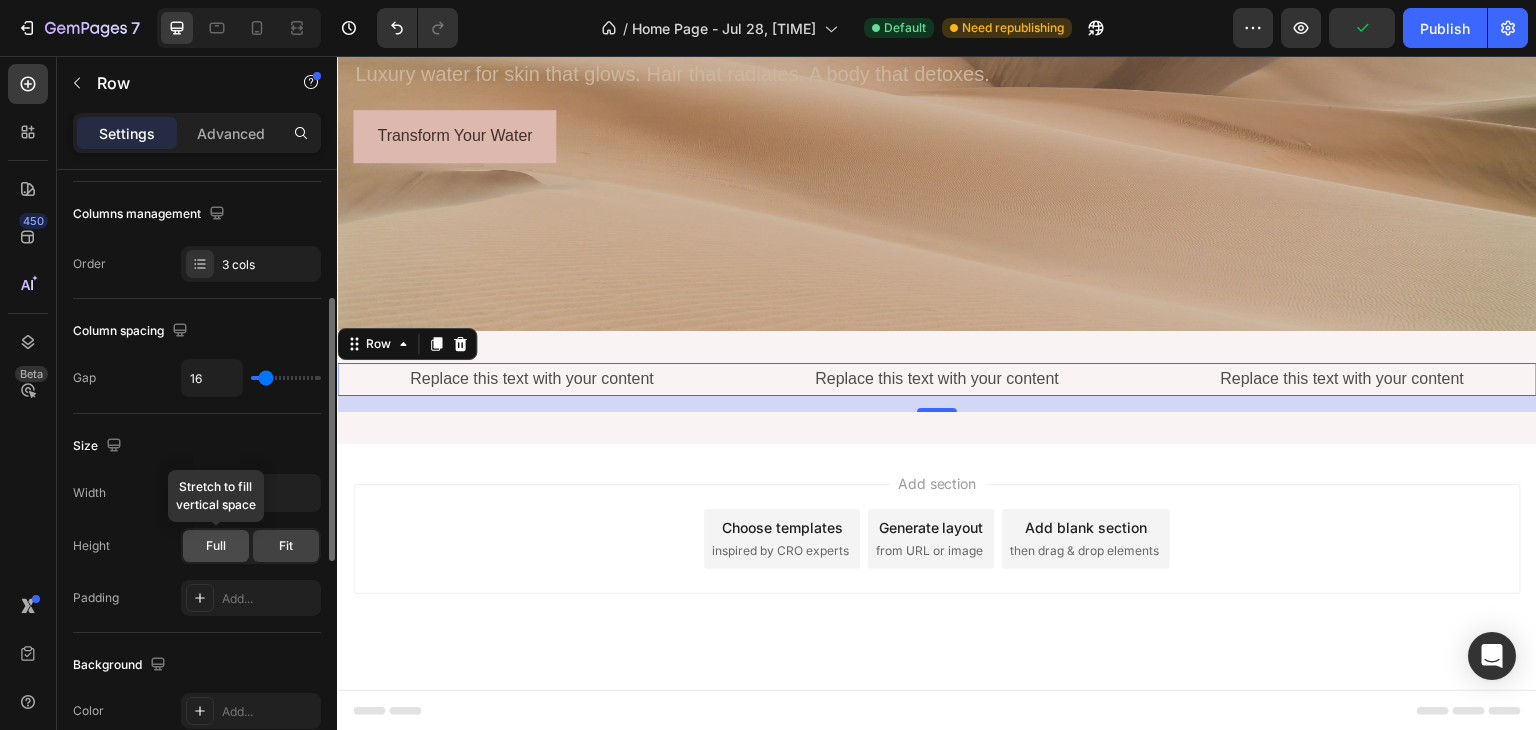 click on "Full" 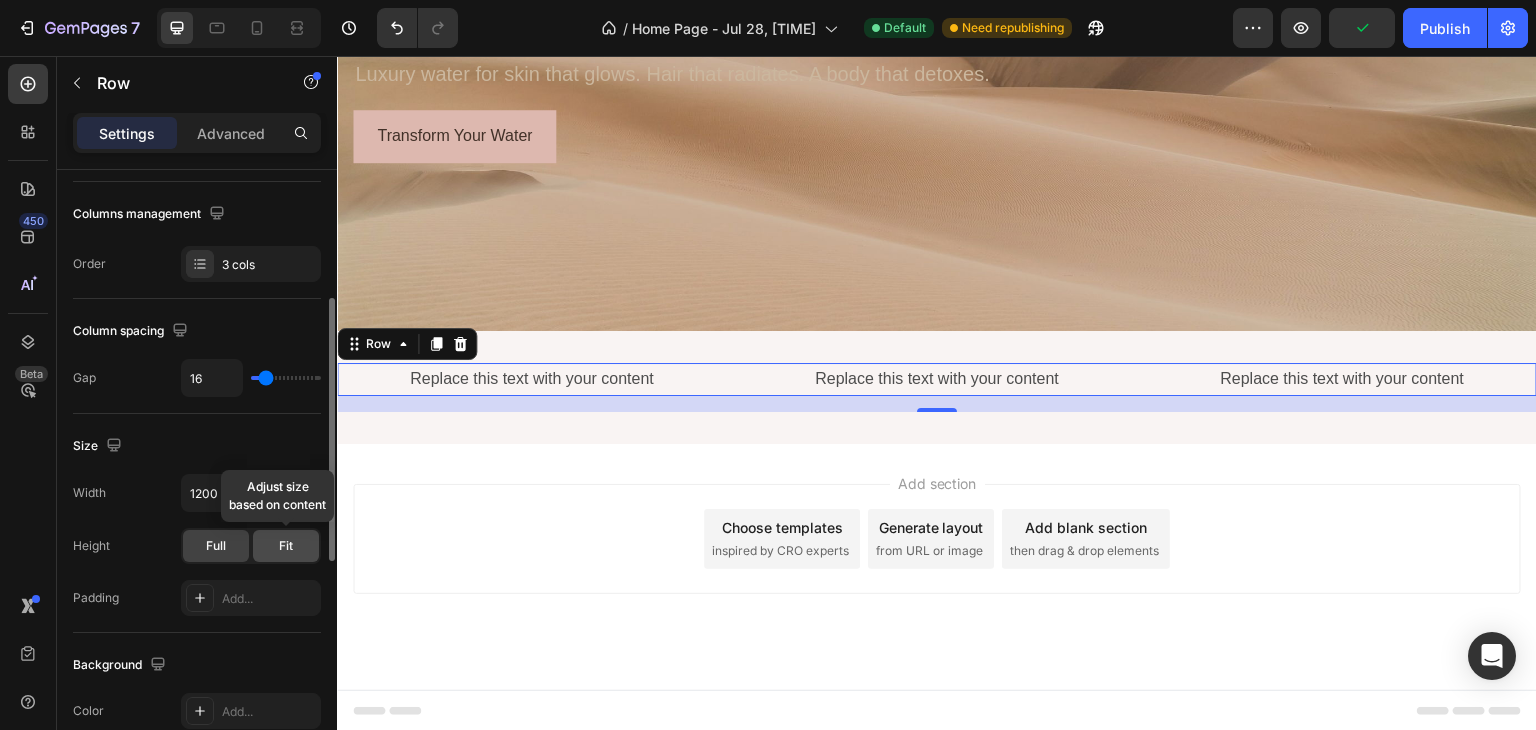 click on "Fit" 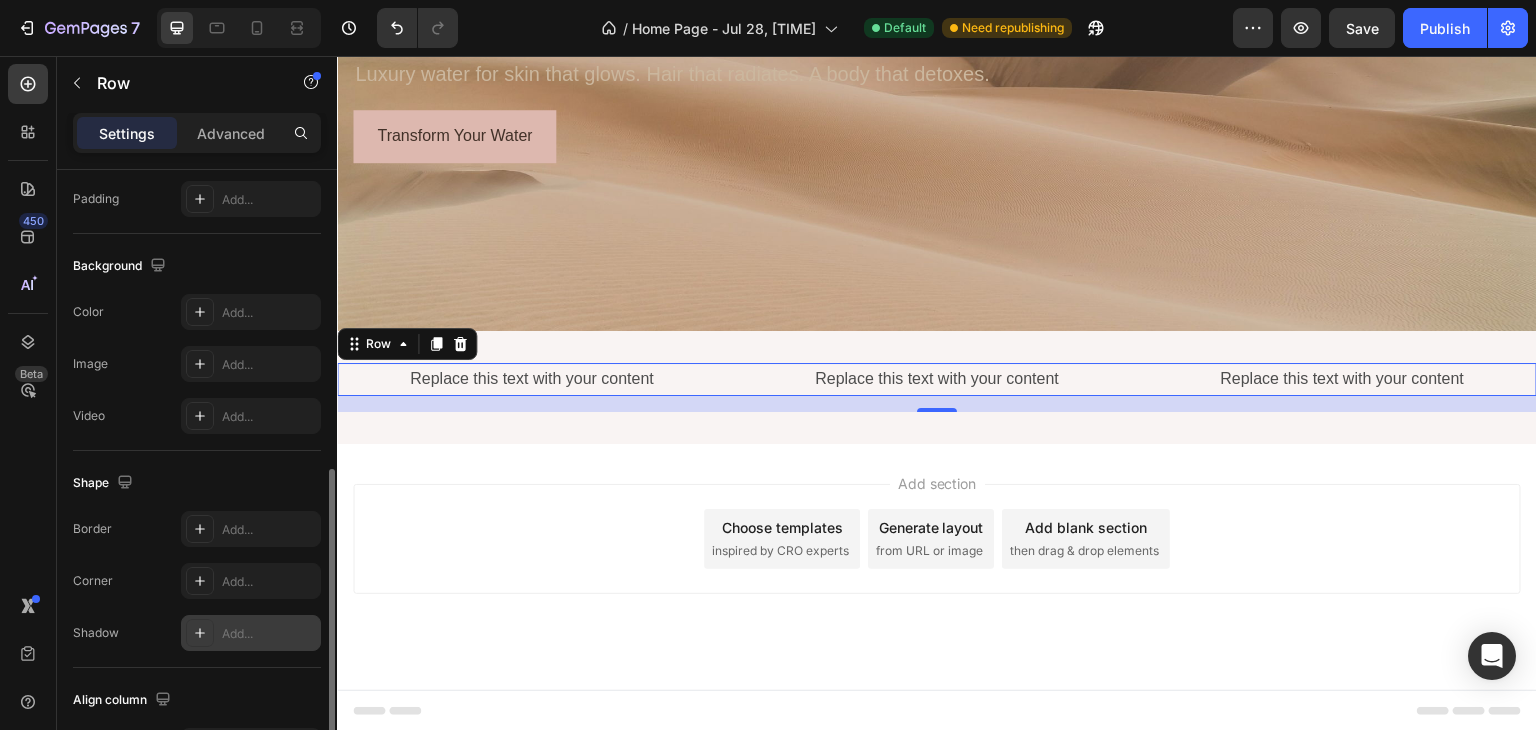 scroll, scrollTop: 828, scrollLeft: 0, axis: vertical 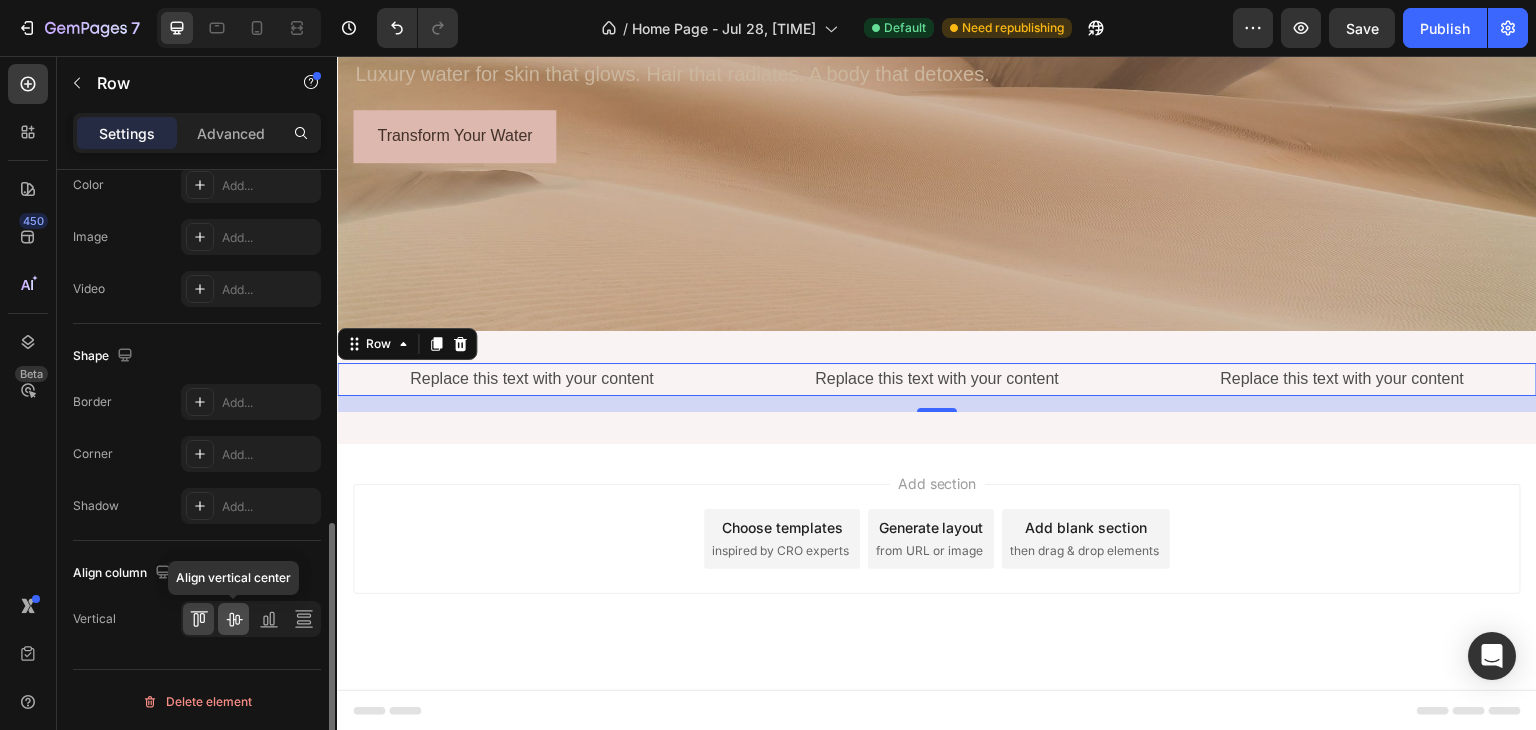 click 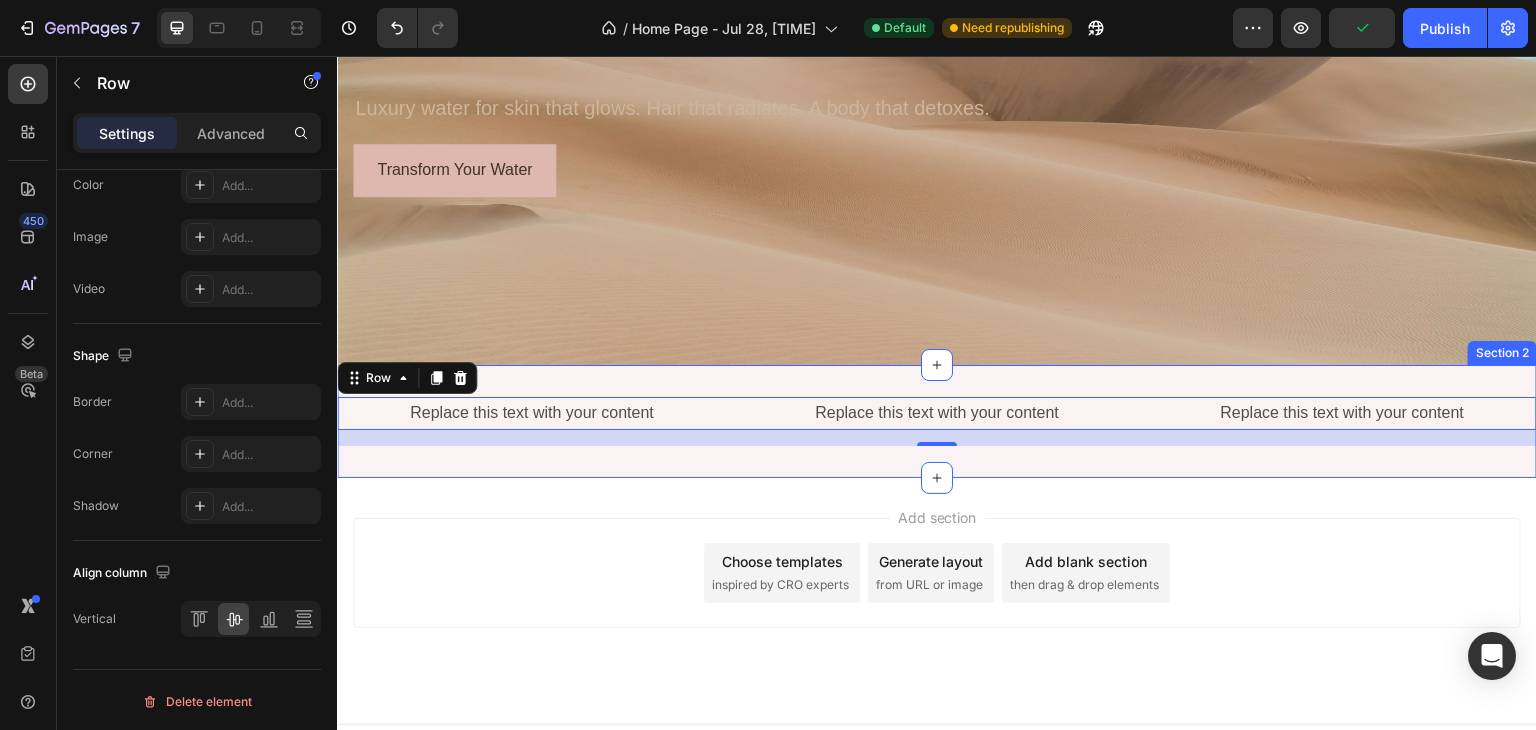 scroll, scrollTop: 332, scrollLeft: 0, axis: vertical 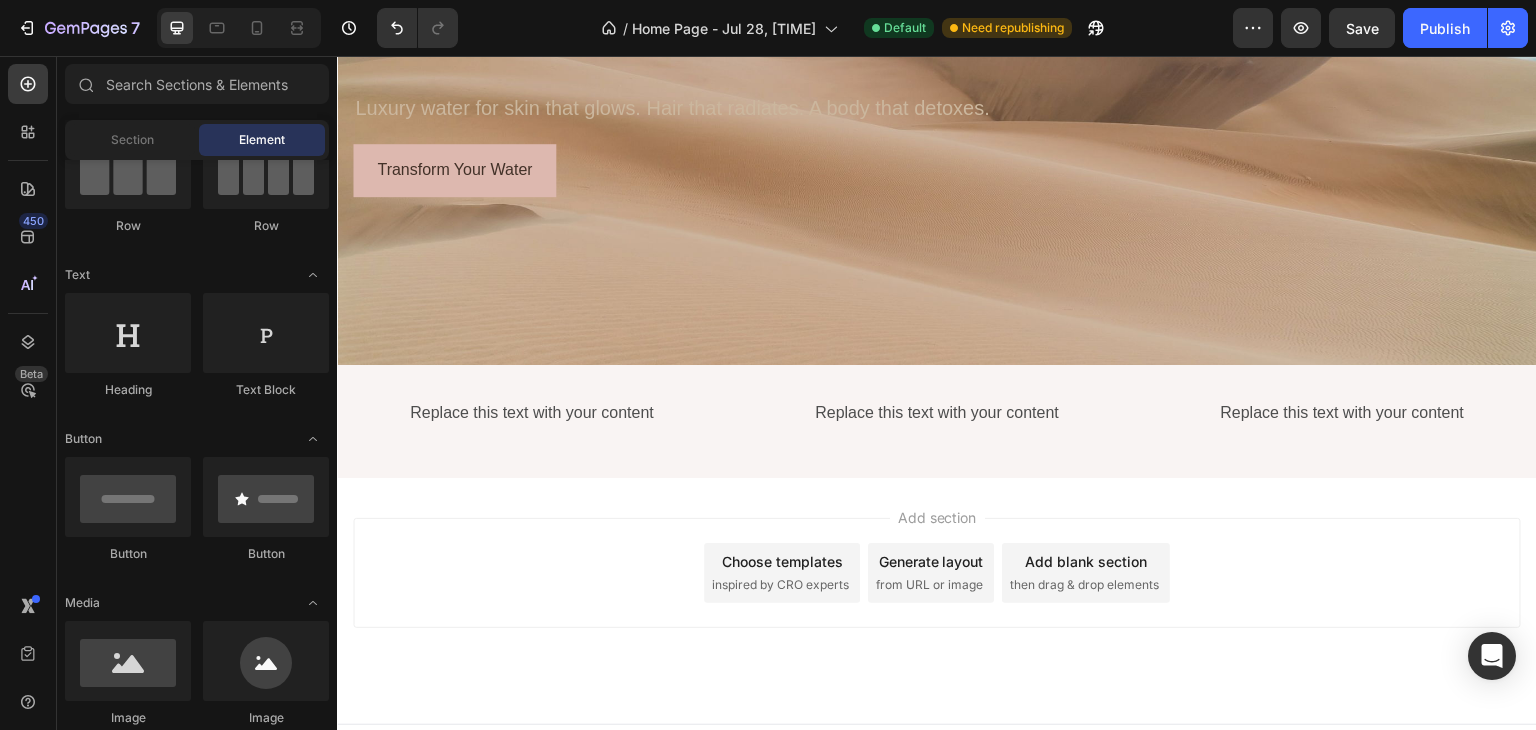 click on "Add section Choose templates inspired by CRO experts Generate layout from URL or image Add blank section then drag & drop elements" at bounding box center [937, 601] 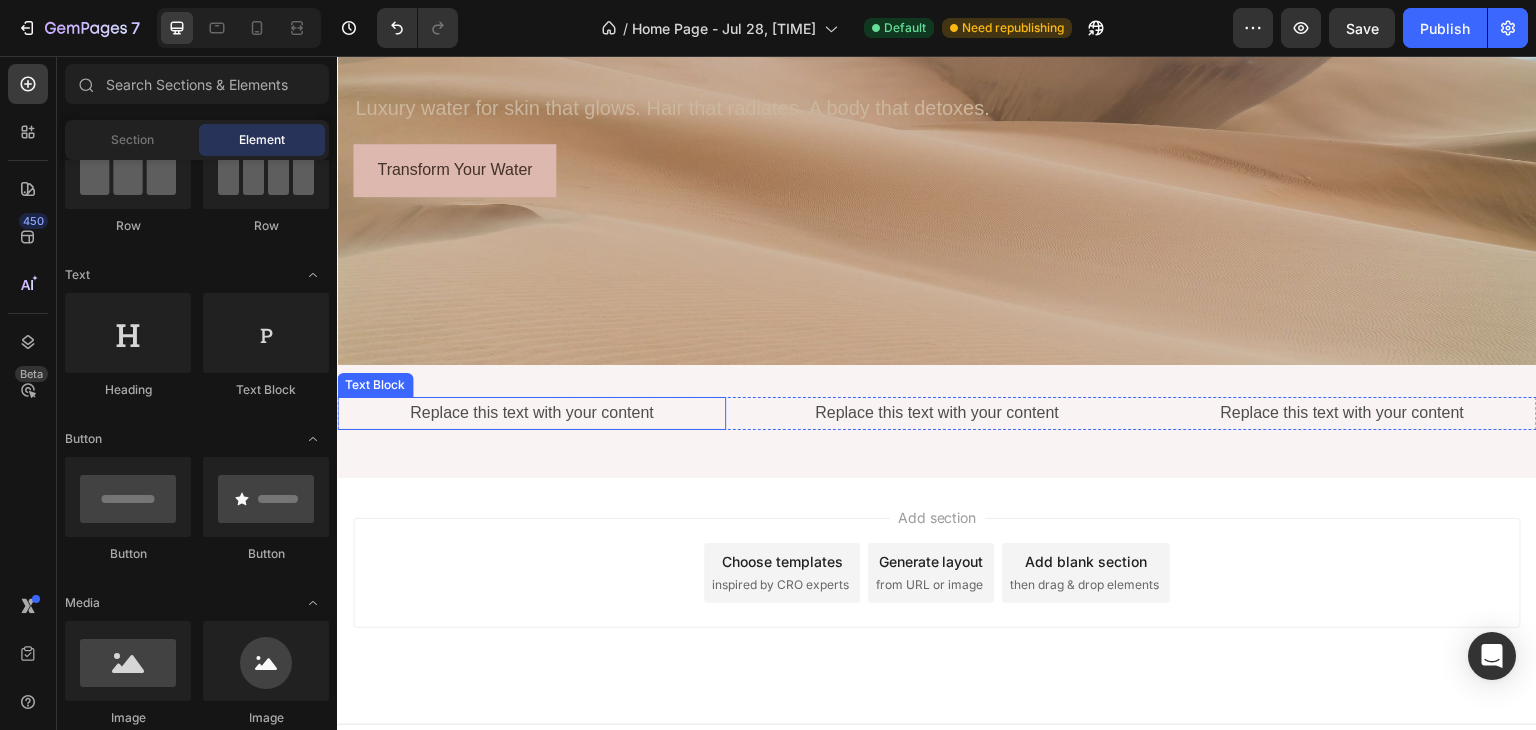 click on "Replace this text with your content" at bounding box center [531, 413] 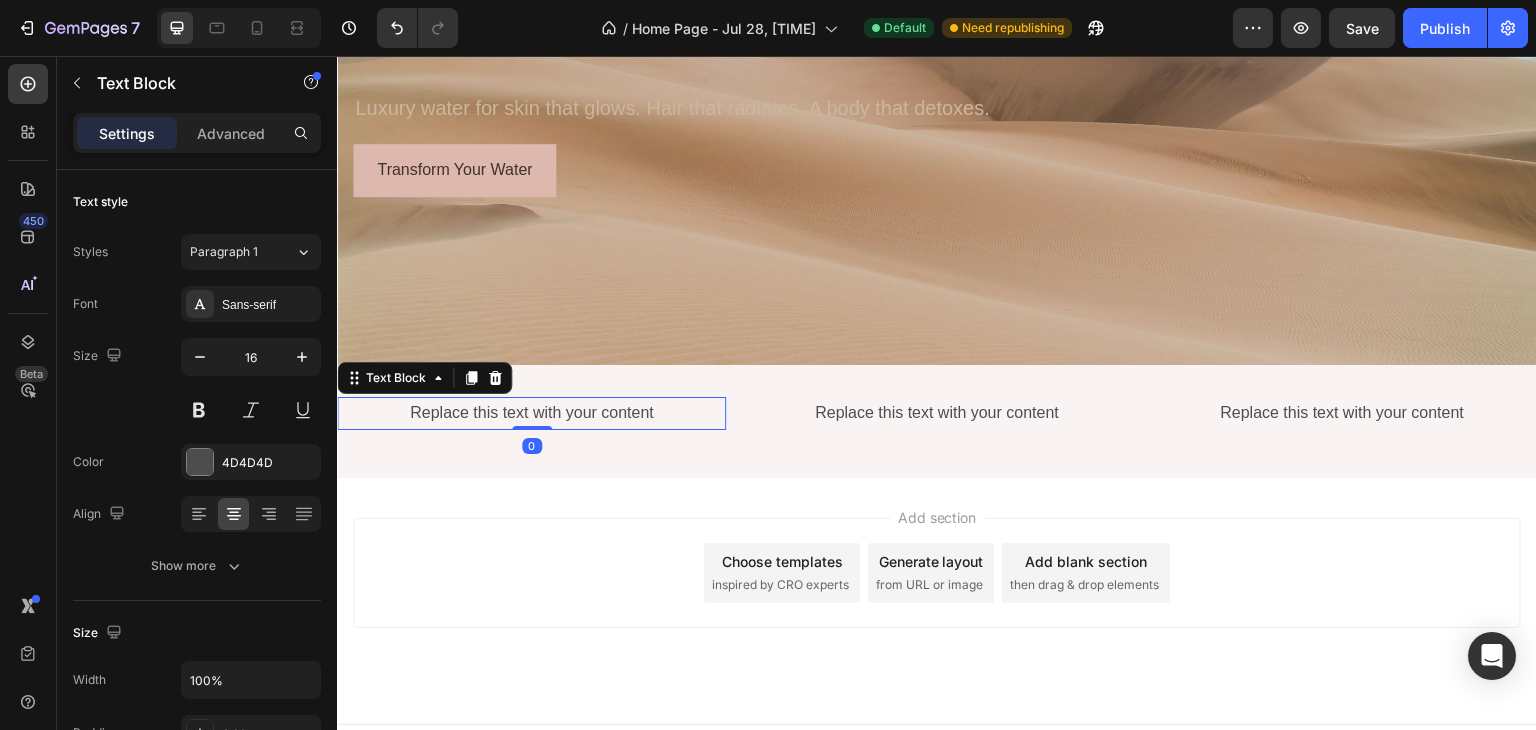 click on "Replace this text with your content" at bounding box center (531, 413) 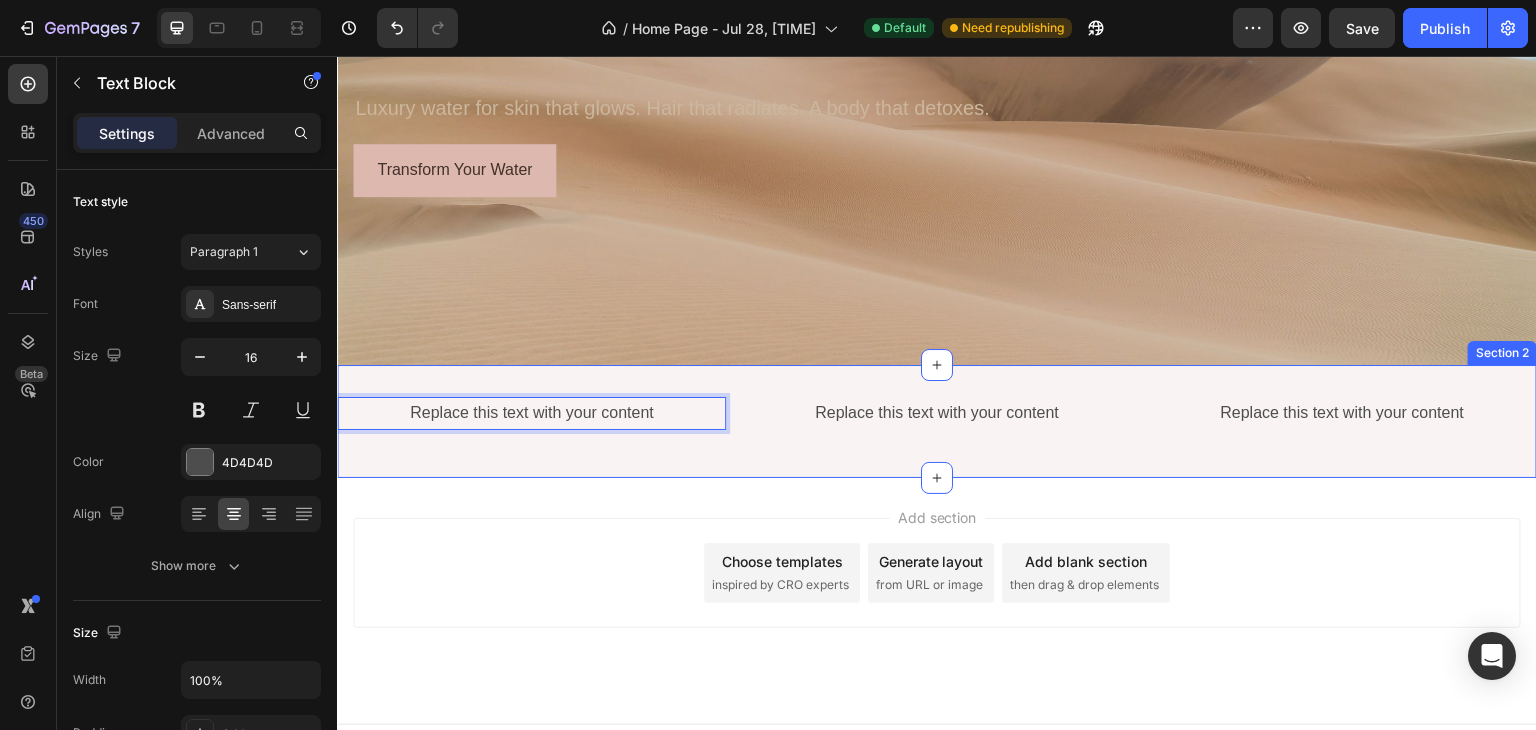click on "Replace this text with your content Text Block   0 Replace this text with your content Text Block Replace this text with your content Text Block Row" at bounding box center [937, 421] 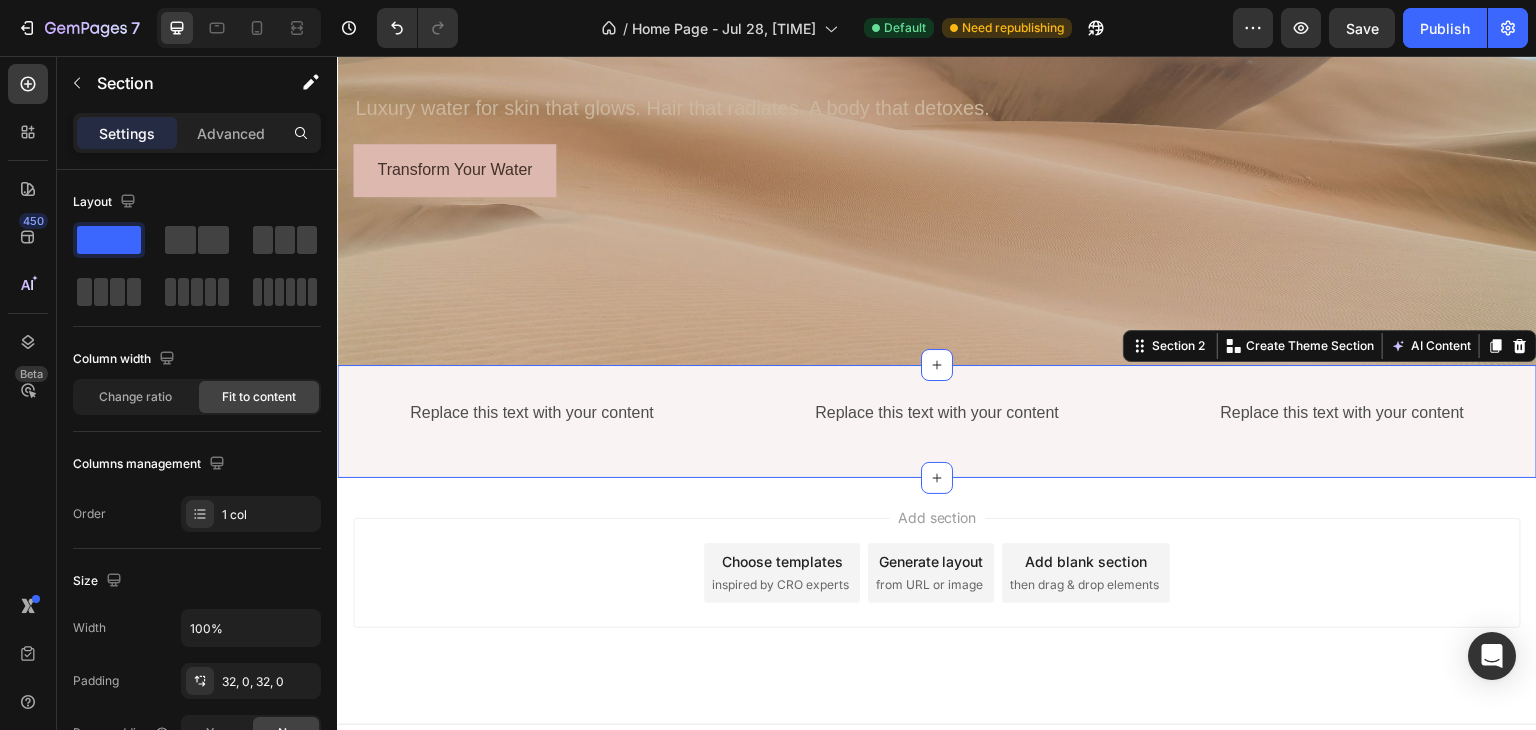 click on "Replace this text with your content Text Block Replace this text with your content Text Block Replace this text with your content Text Block Row" at bounding box center (937, 421) 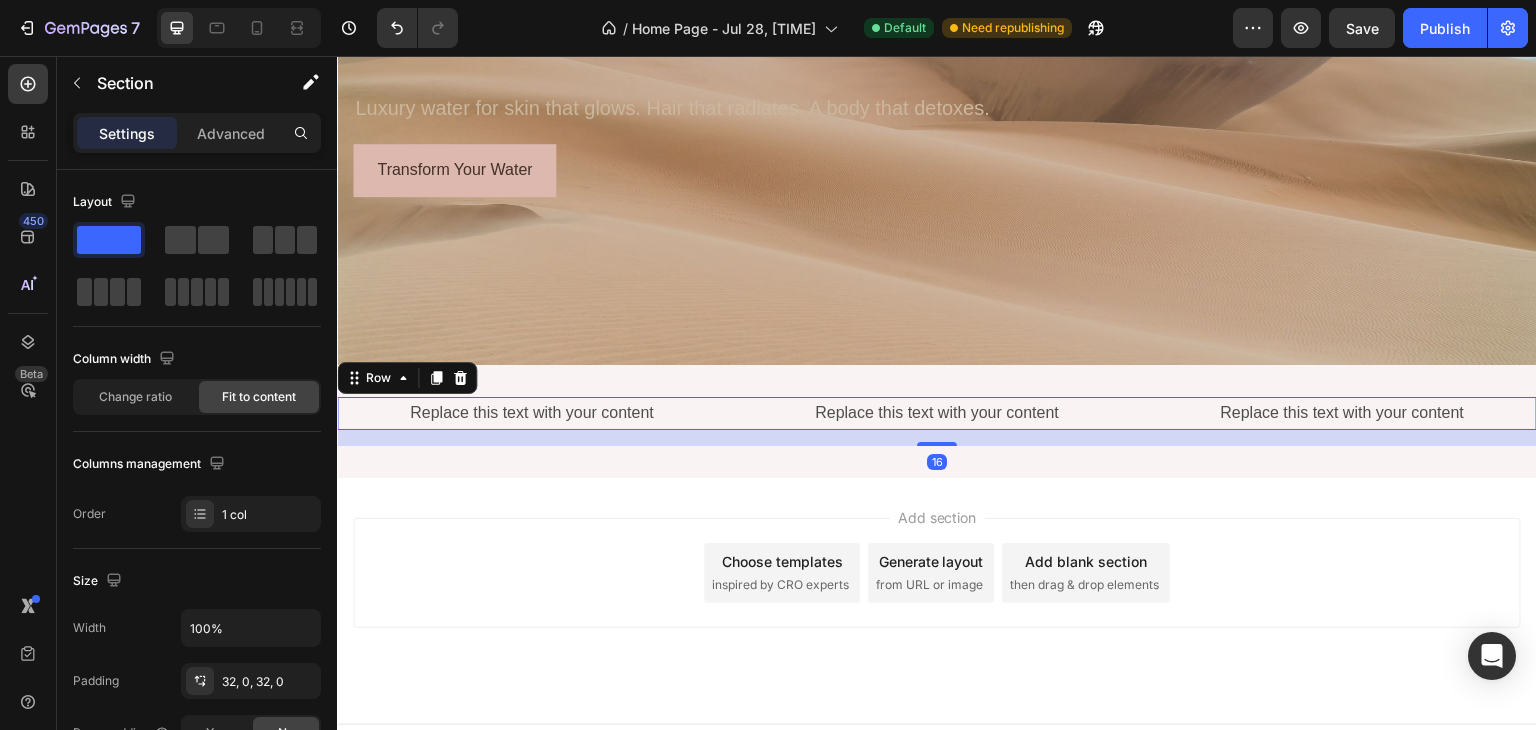 click on "Replace this text with your content Text Block Replace this text with your content Text Block Replace this text with your content Text Block Row   16" at bounding box center [937, 413] 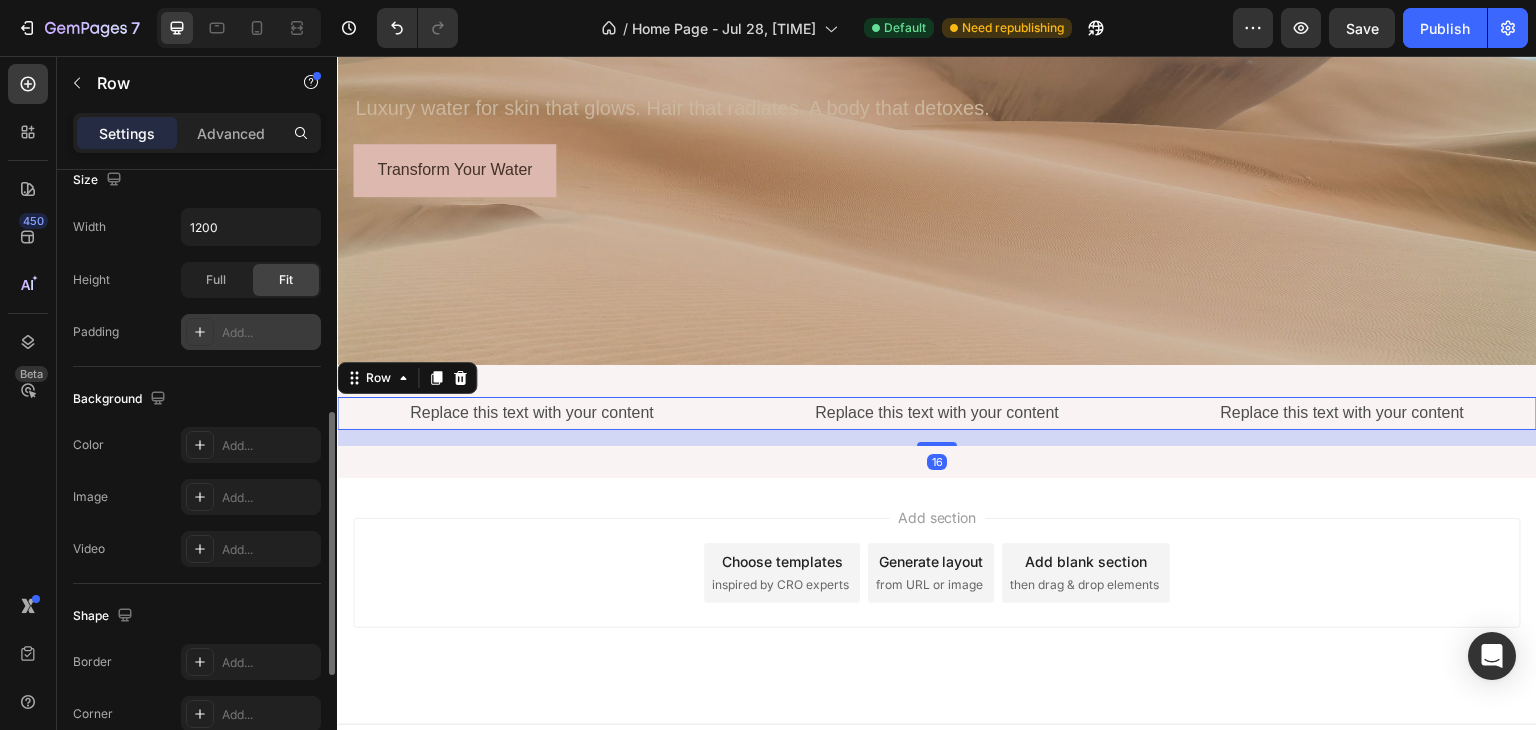 scroll, scrollTop: 828, scrollLeft: 0, axis: vertical 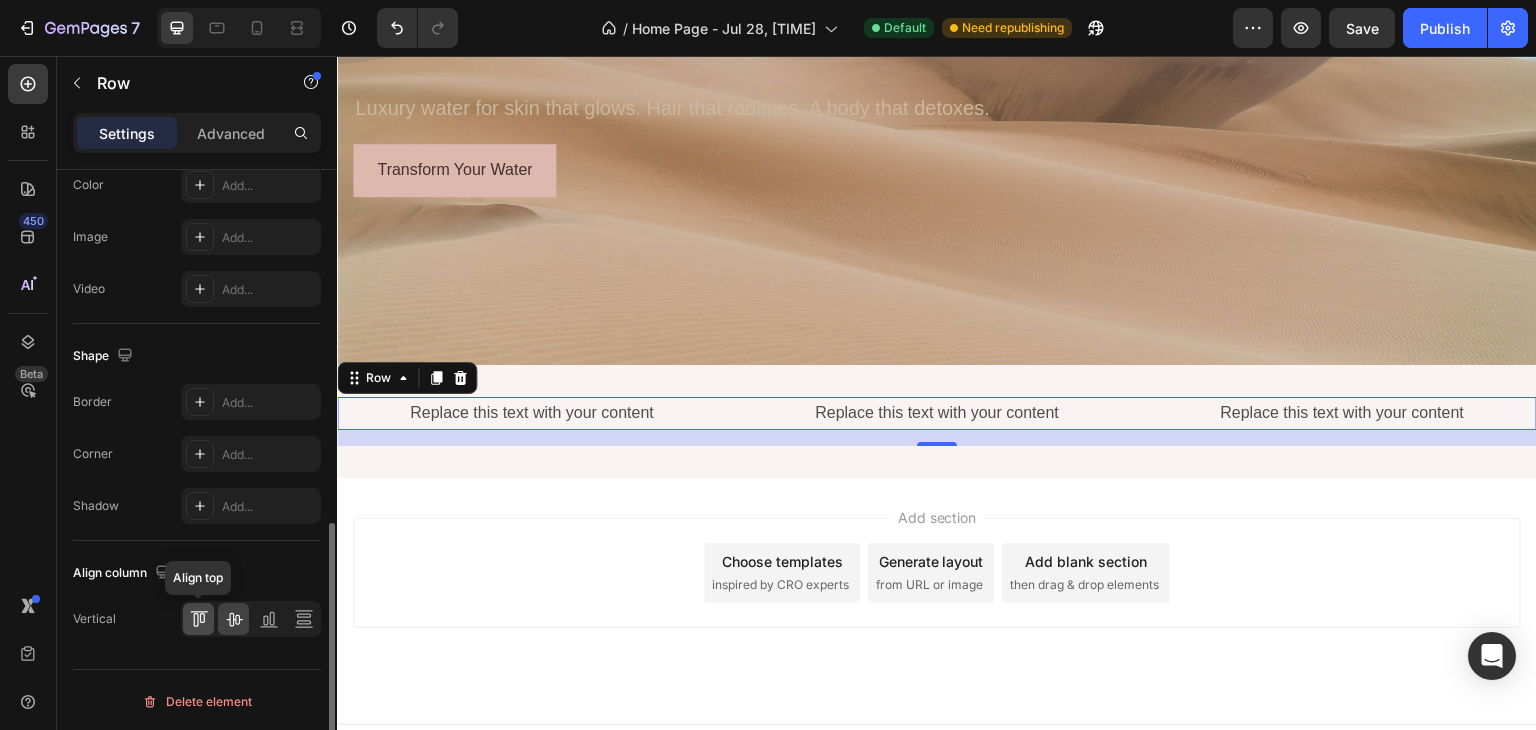 click 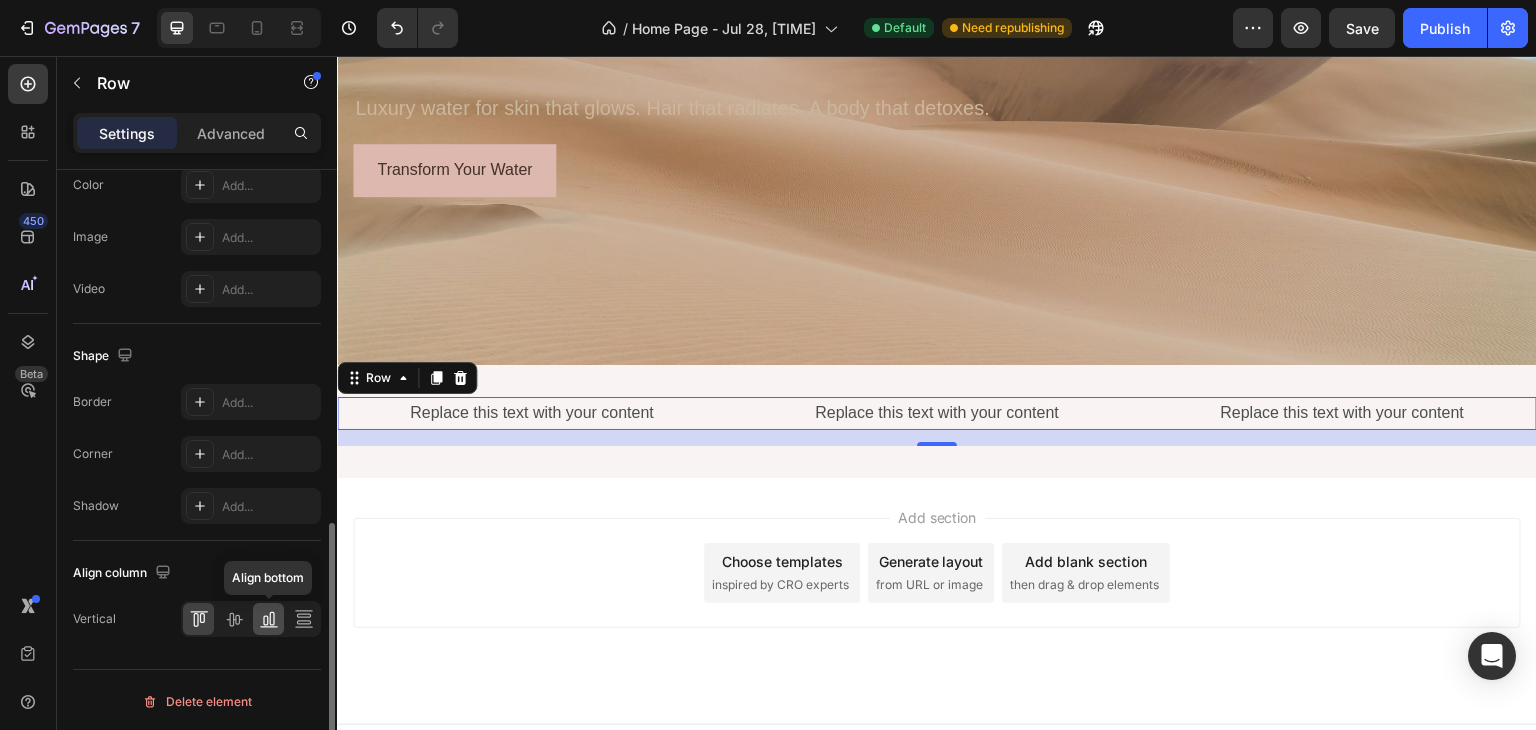 click 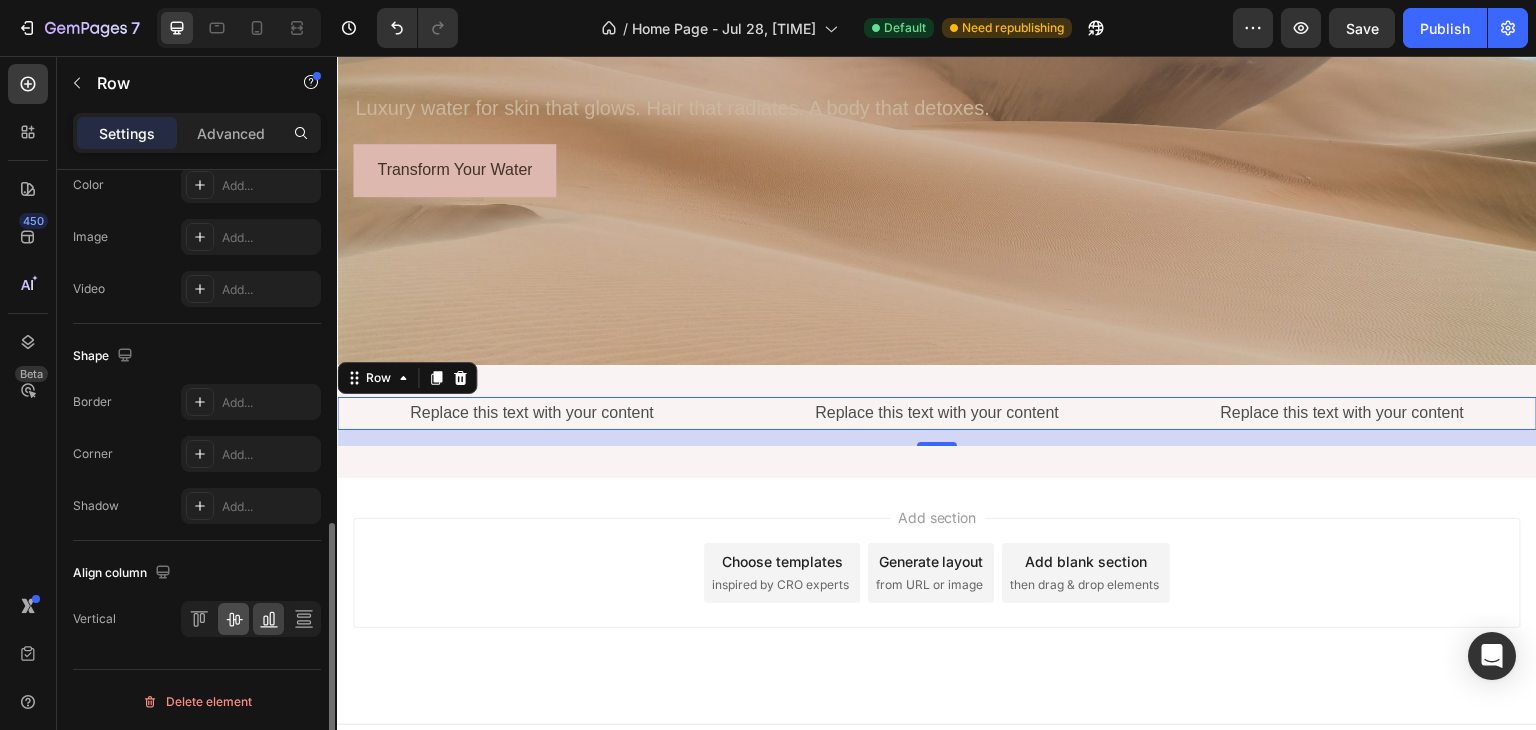 click 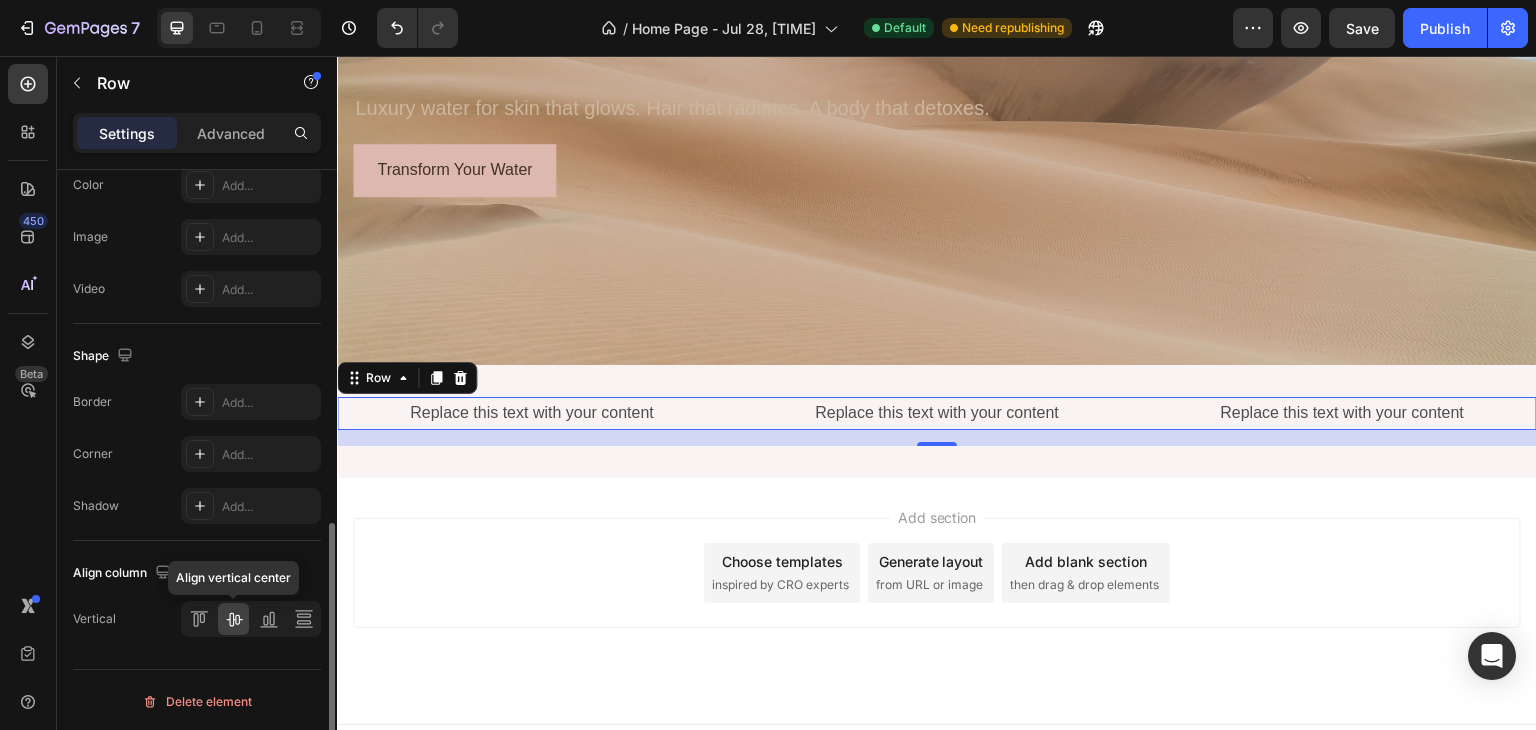 click 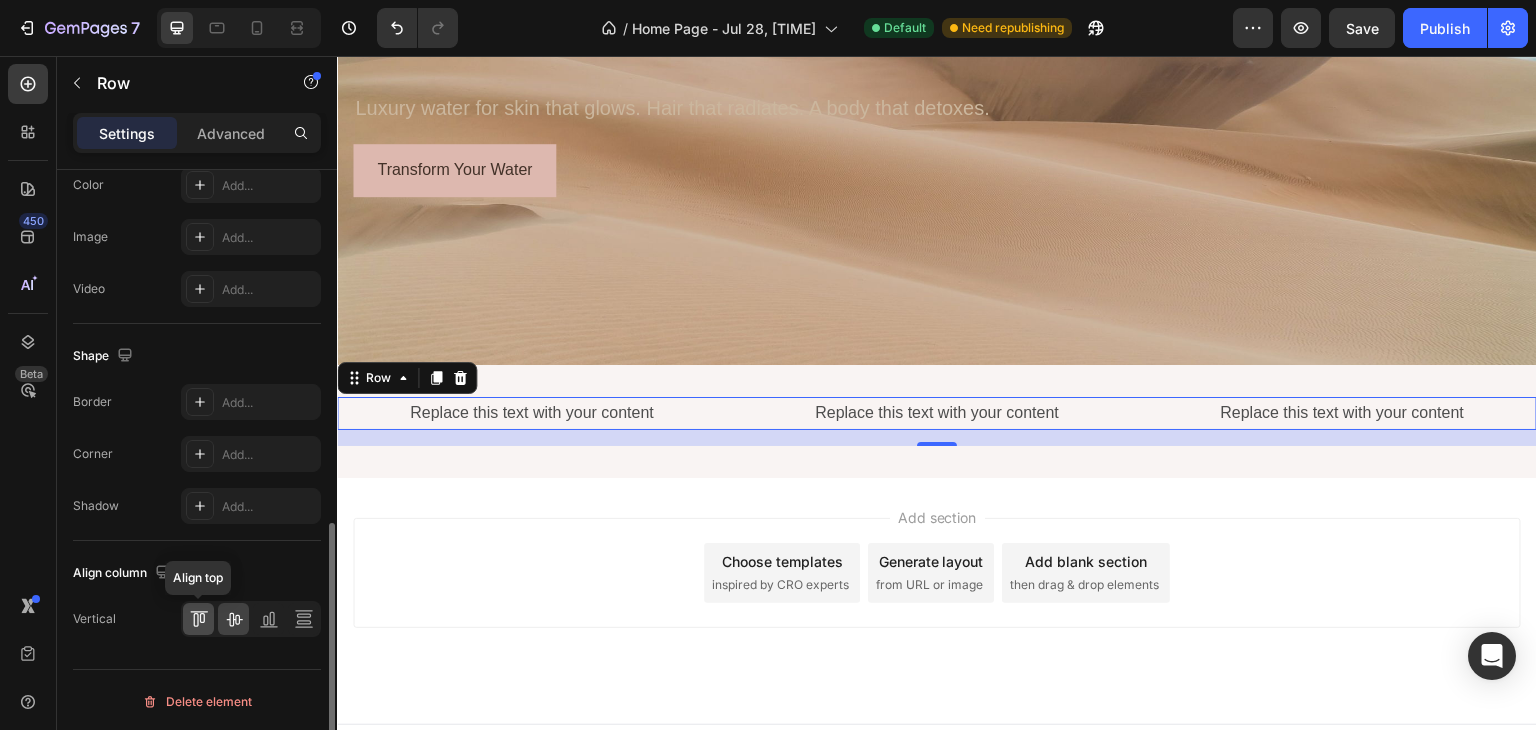 click 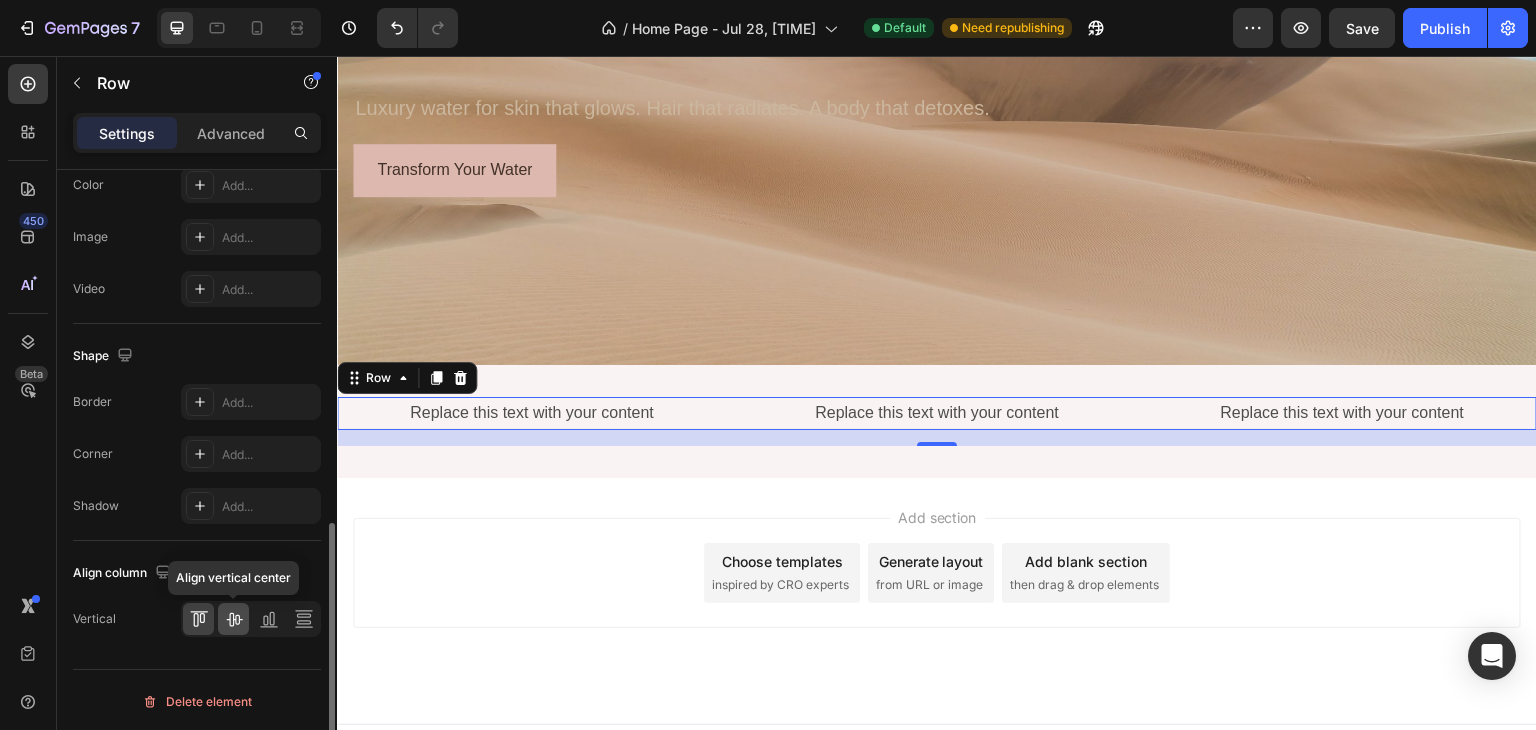 click 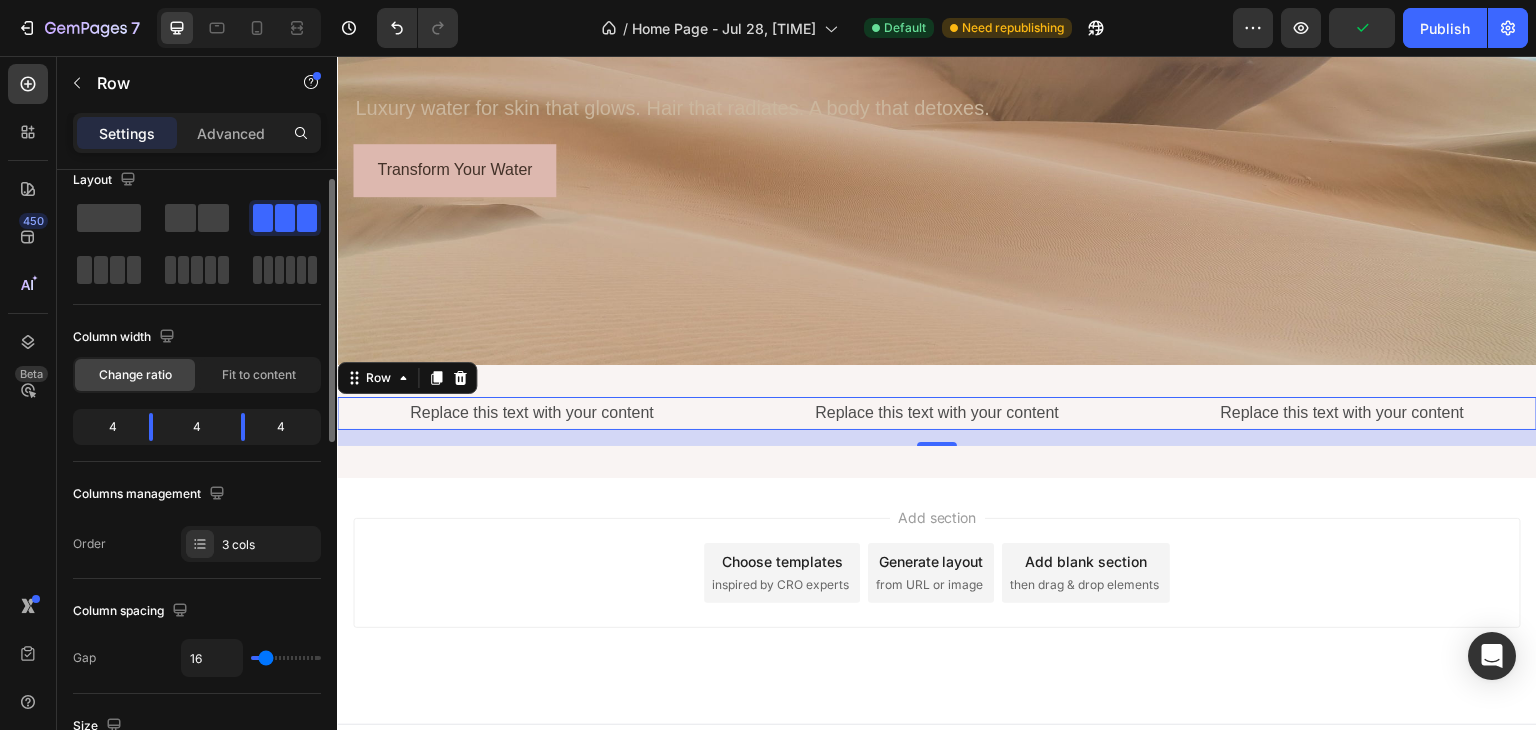 scroll, scrollTop: 0, scrollLeft: 0, axis: both 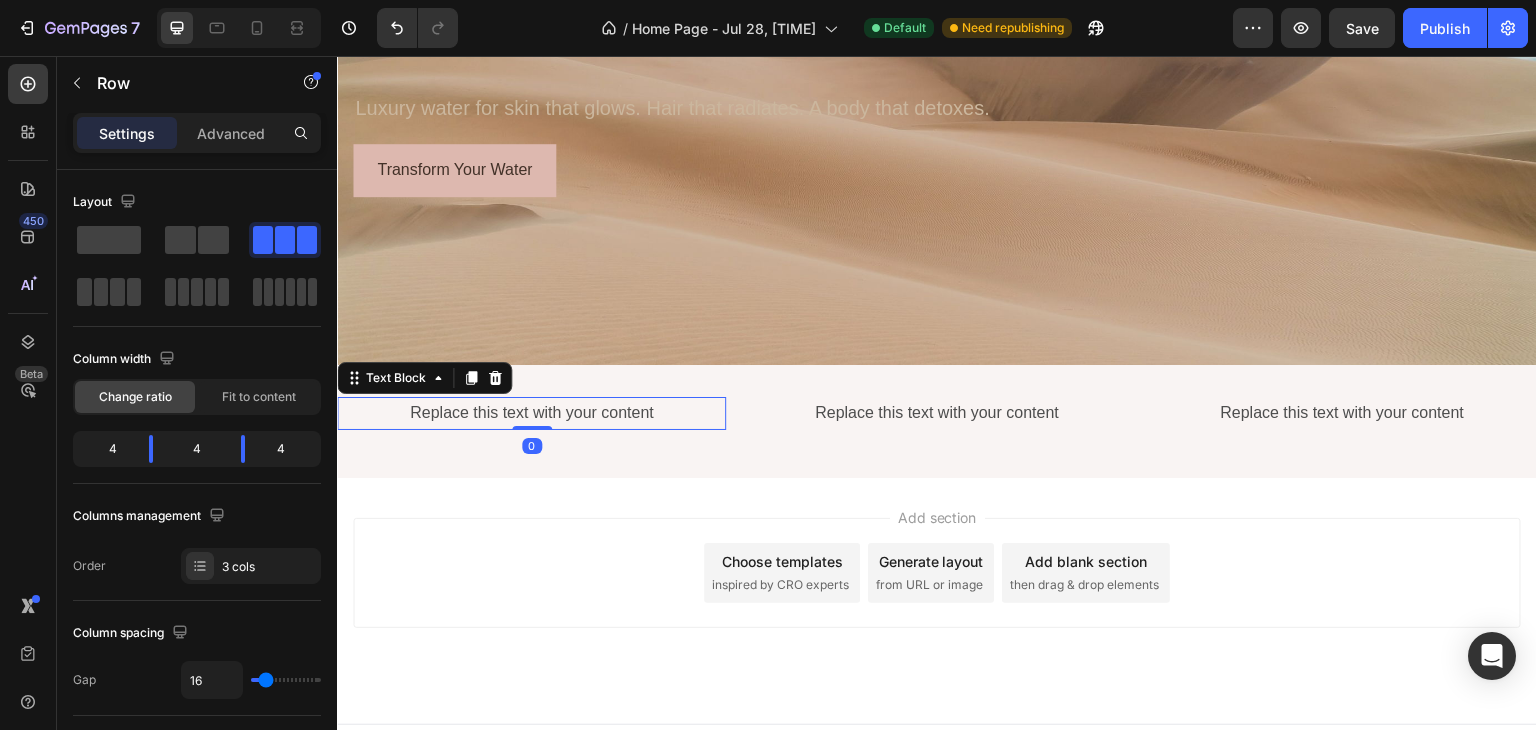 click on "Replace this text with your content" at bounding box center (531, 413) 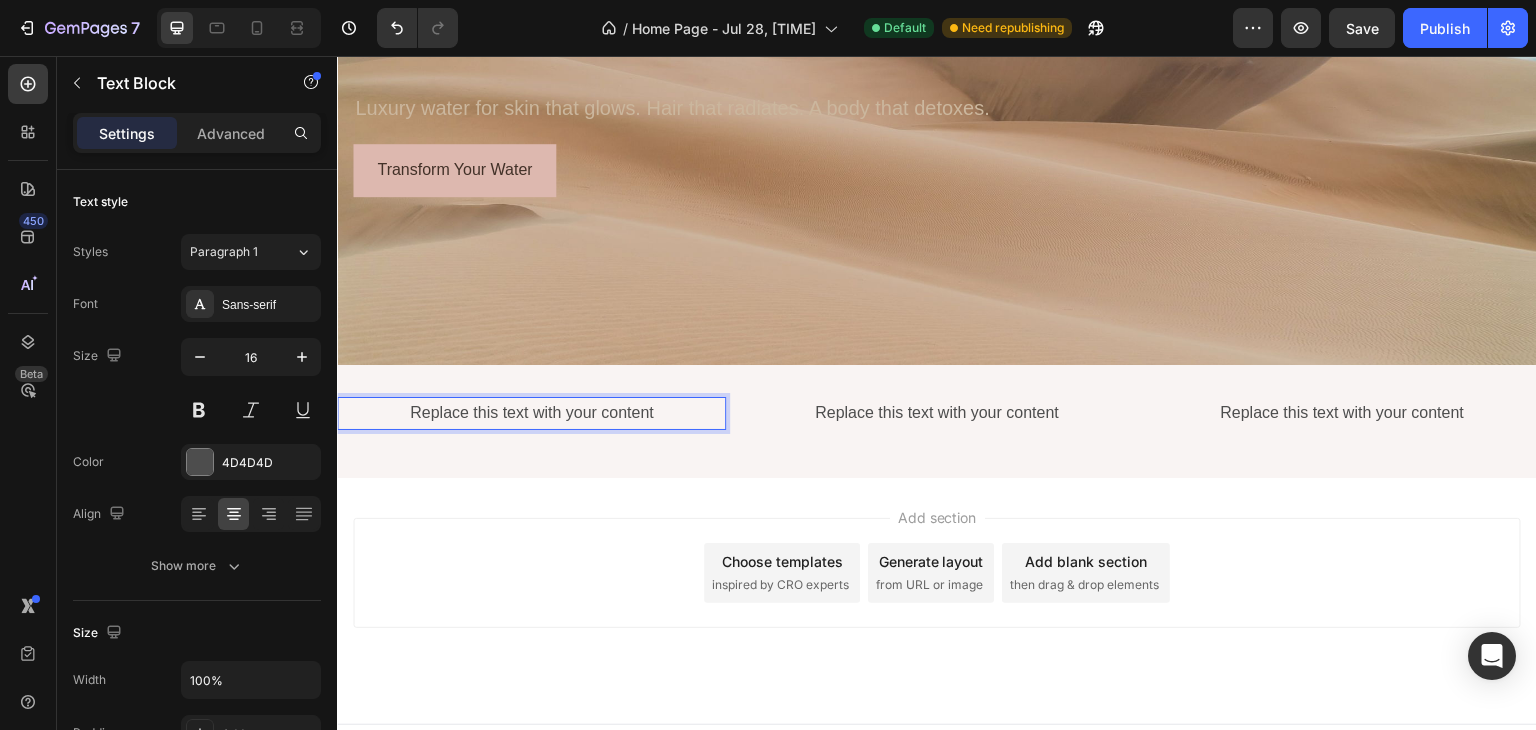 click on "Replace this text with your content" at bounding box center (531, 413) 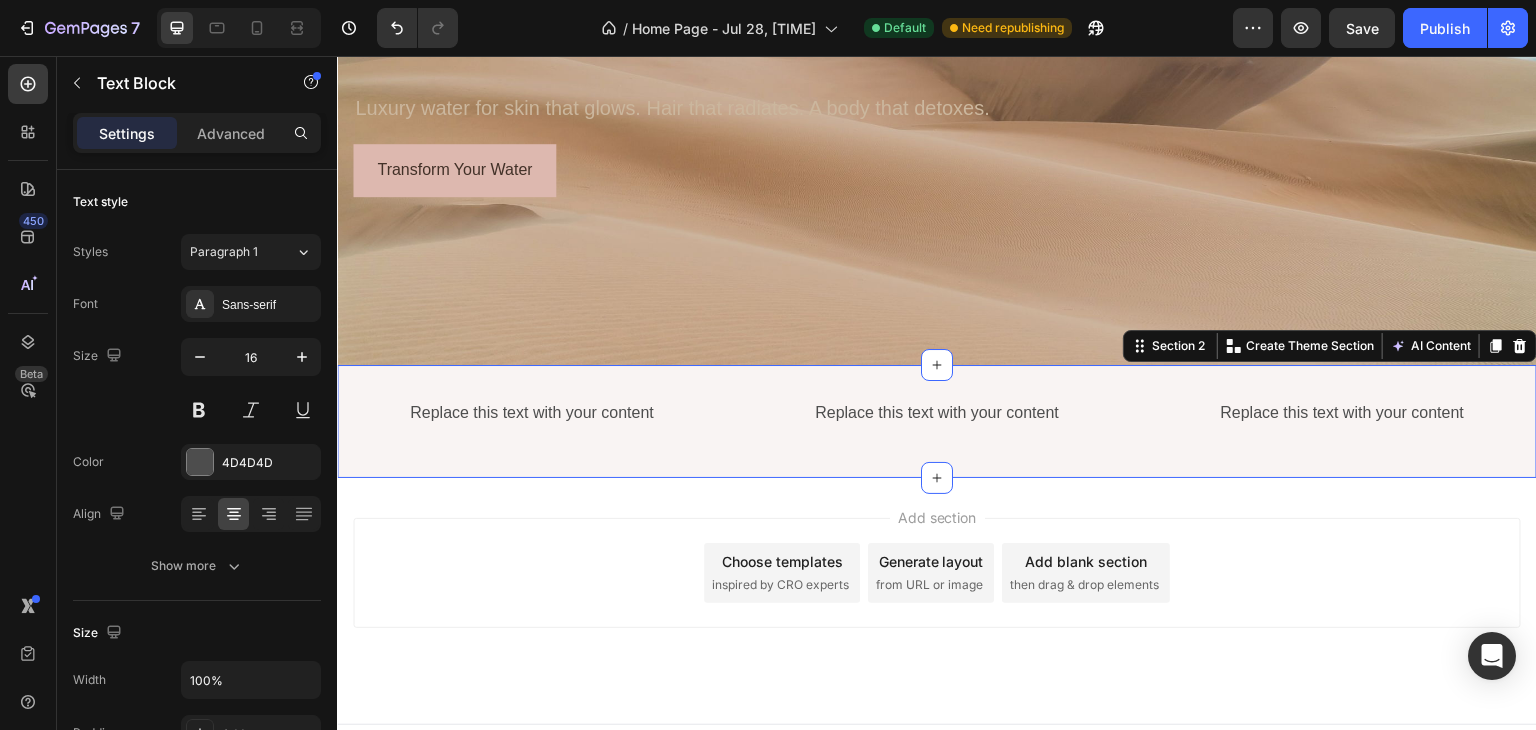 click on "Replace this text with your content Text Block Replace this text with your content Text Block Replace this text with your content Text Block Row Section 2   Create Theme Section AI Content Write with GemAI What would you like to describe here? Tone and Voice Persuasive Product Show more Generate" at bounding box center (937, 421) 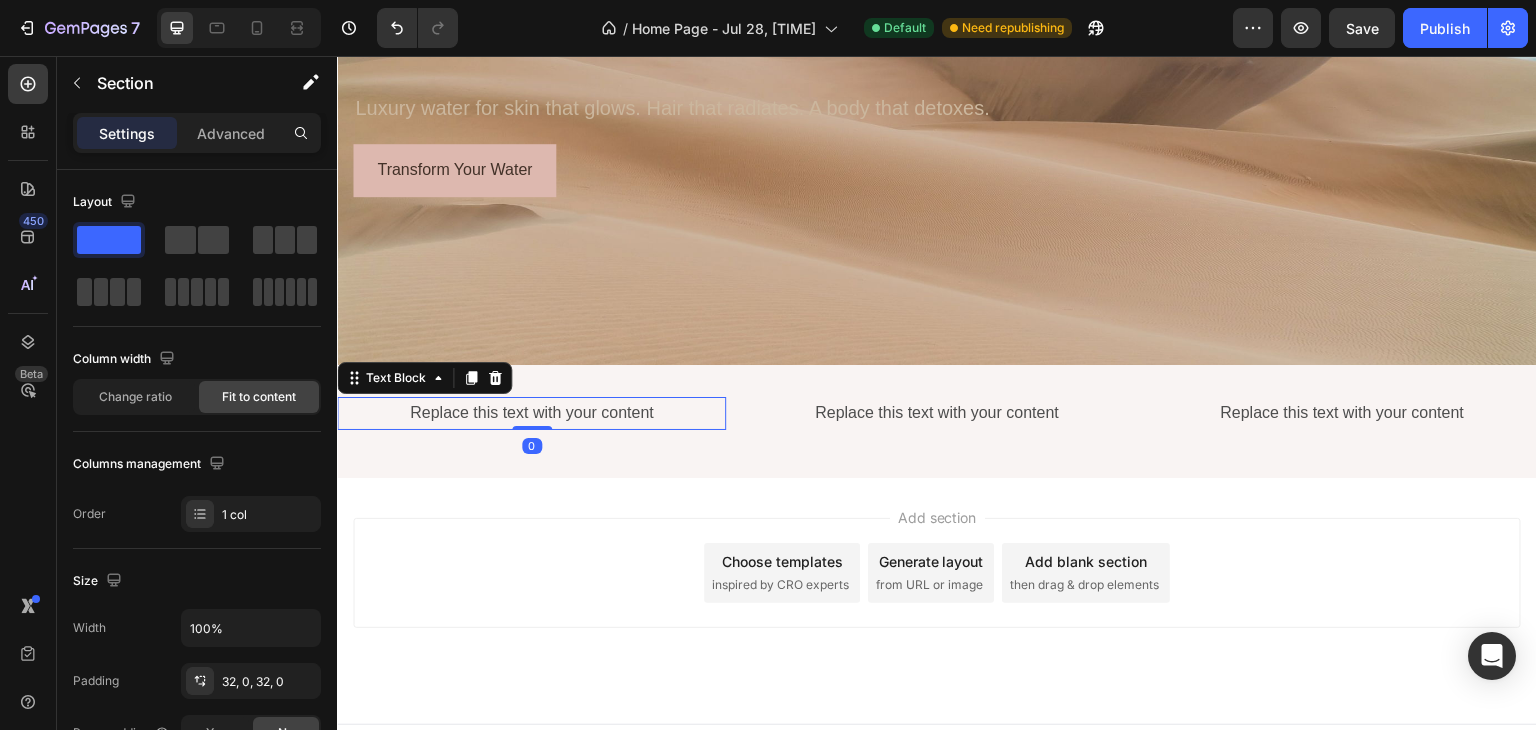click on "Replace this text with your content" at bounding box center [531, 413] 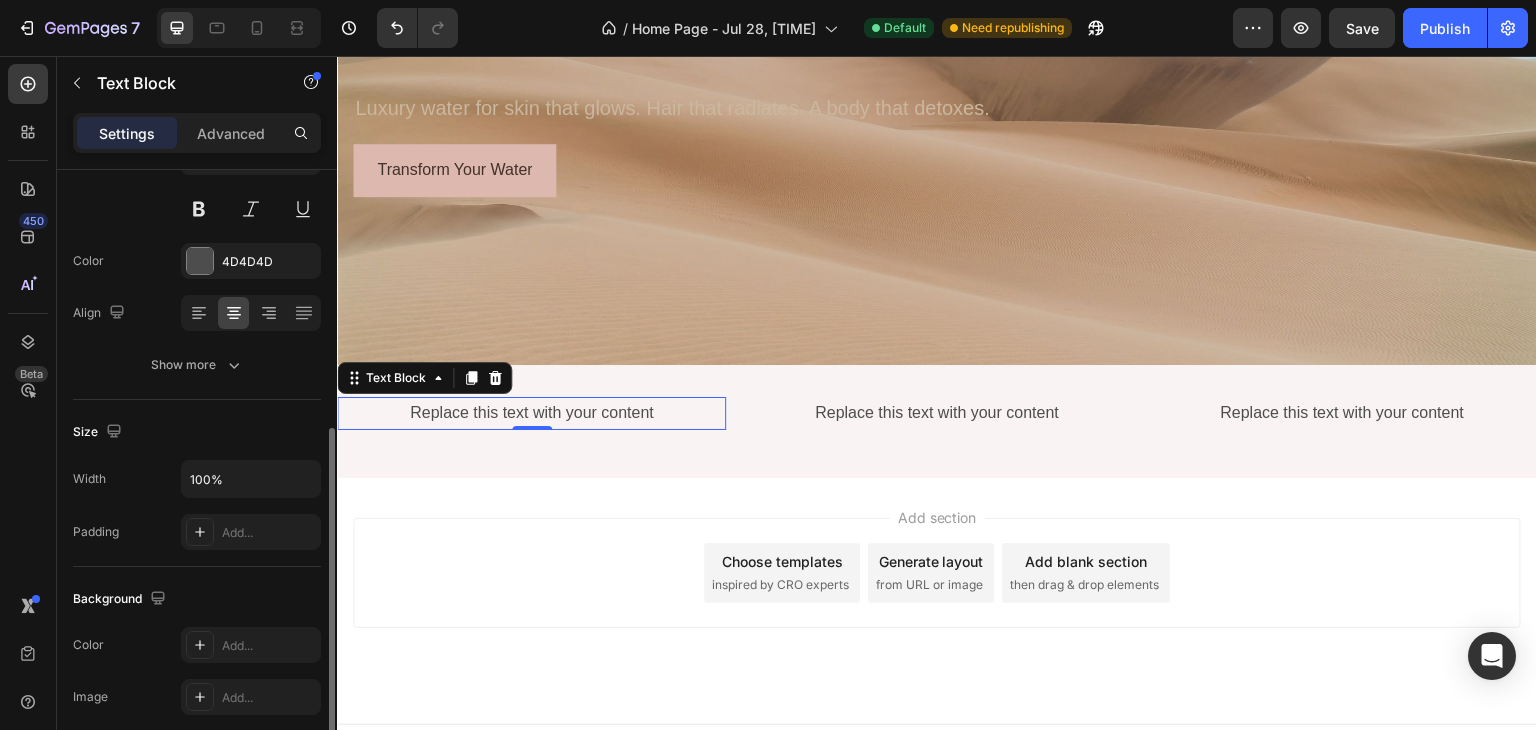 scroll, scrollTop: 369, scrollLeft: 0, axis: vertical 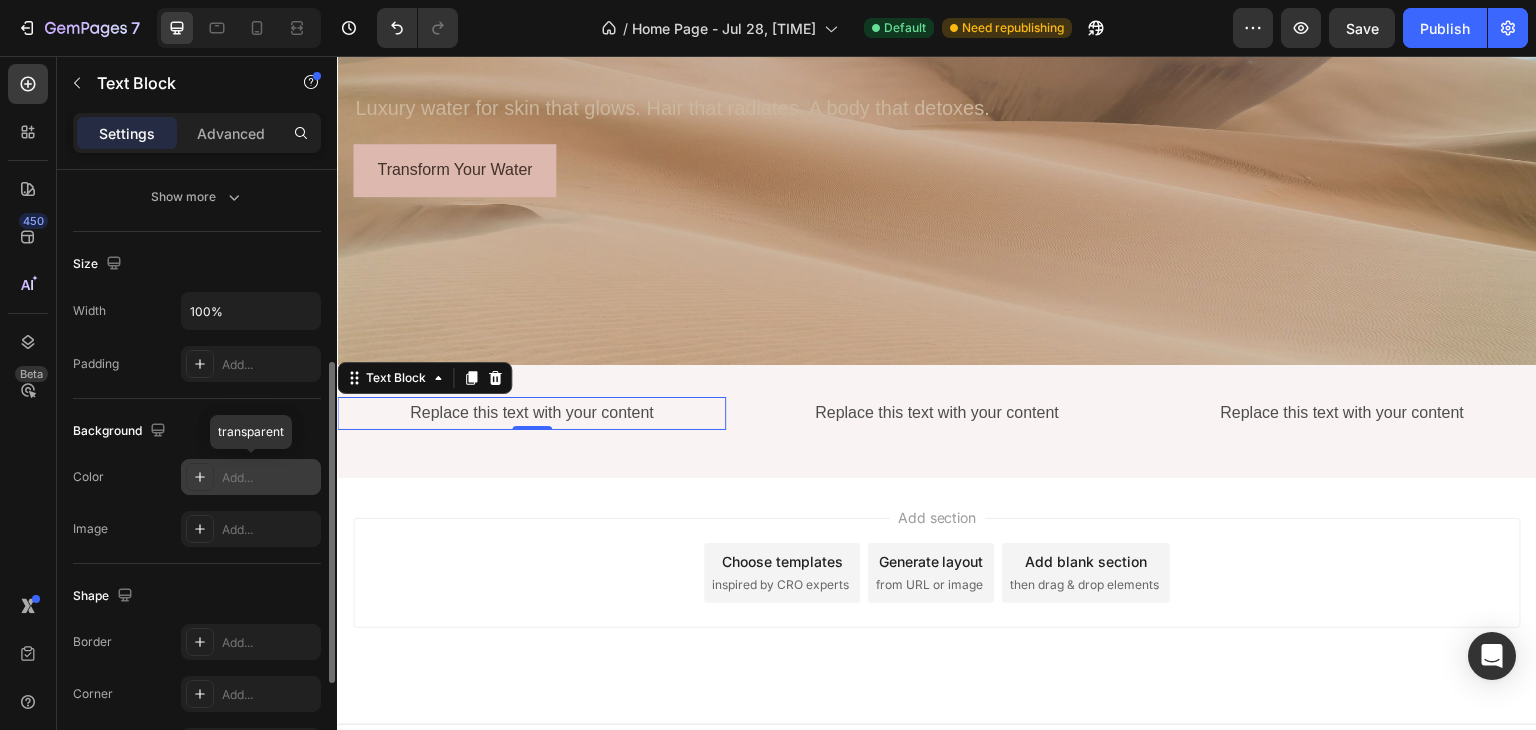 click on "Add..." at bounding box center (251, 477) 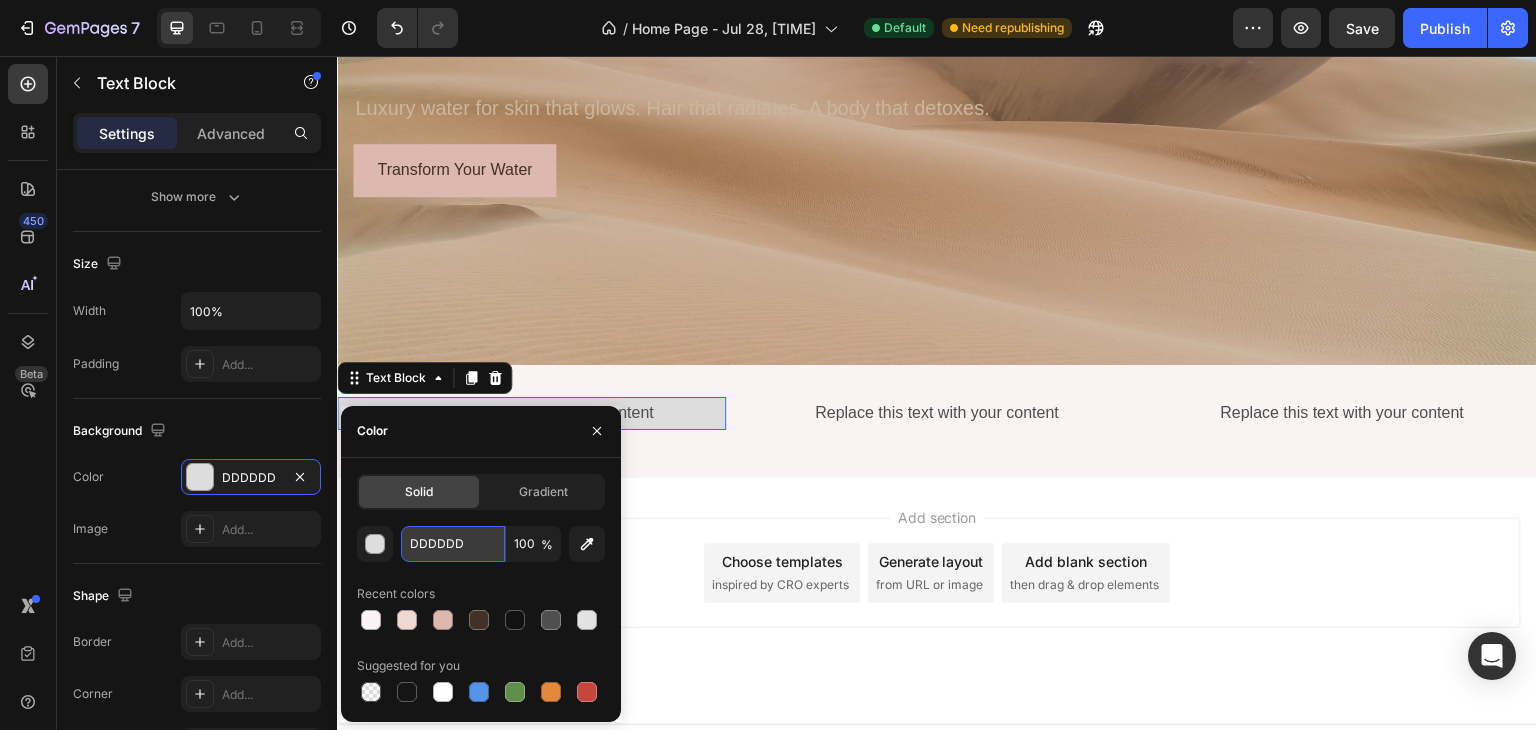click on "DDDDDD" at bounding box center (453, 544) 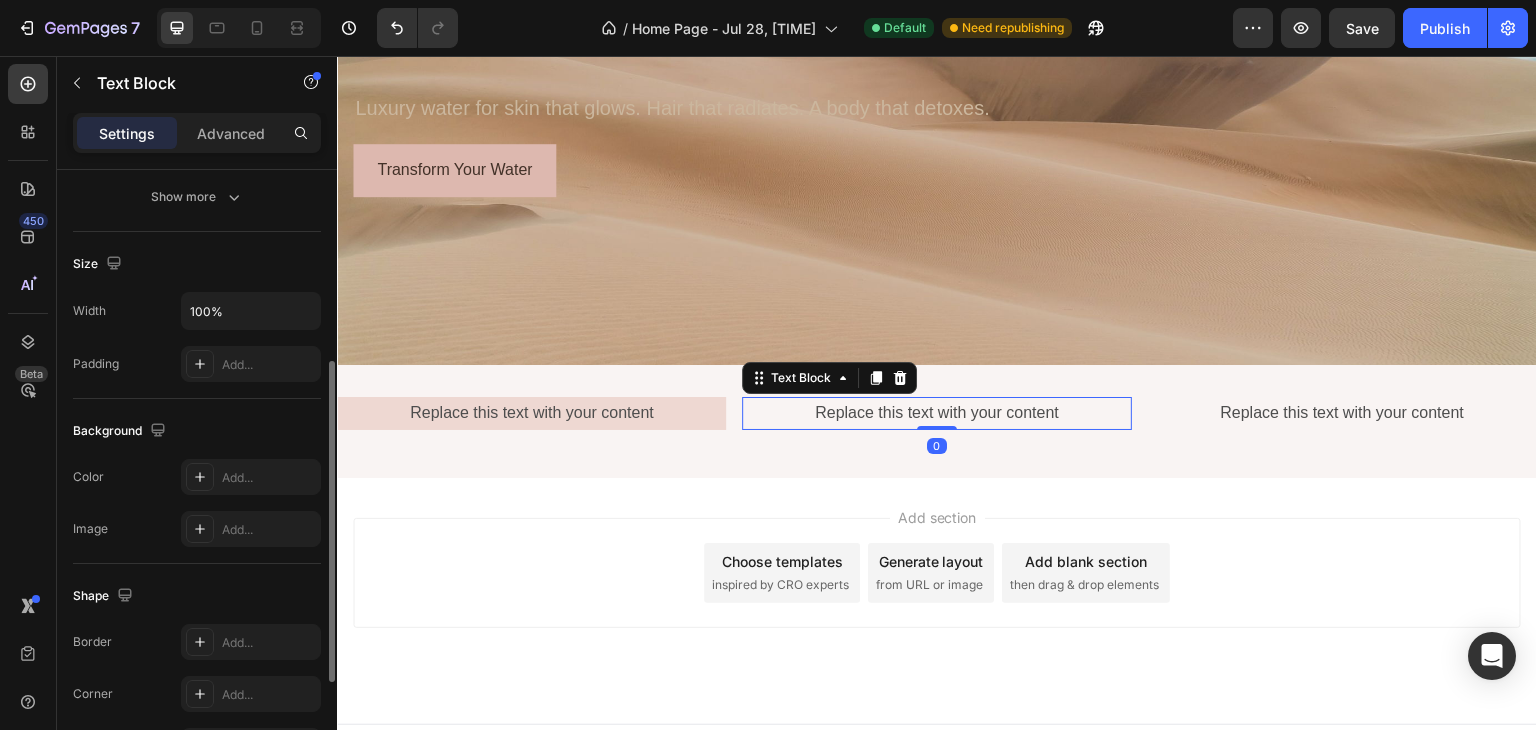 click on "Replace this text with your content" at bounding box center (936, 413) 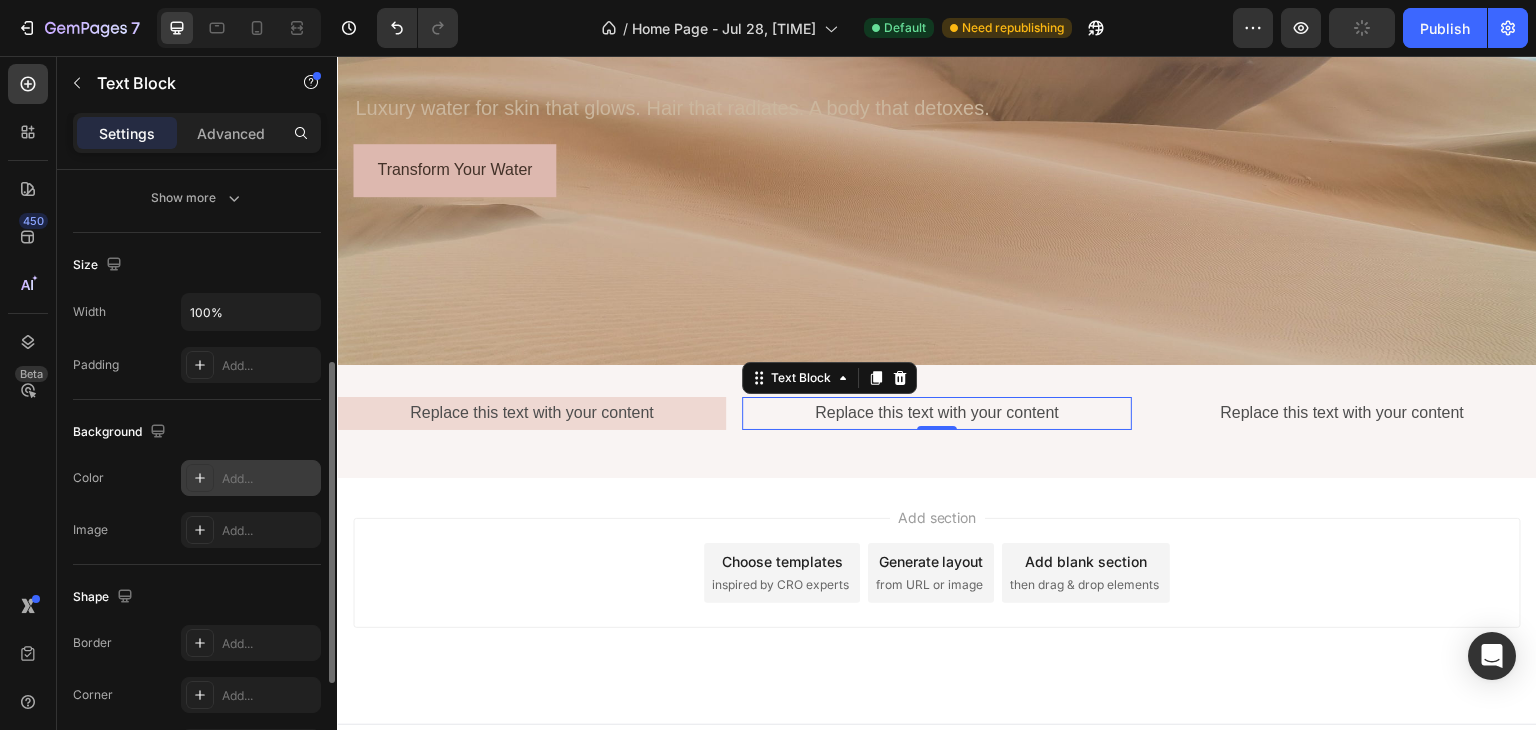 click on "Add..." at bounding box center (269, 479) 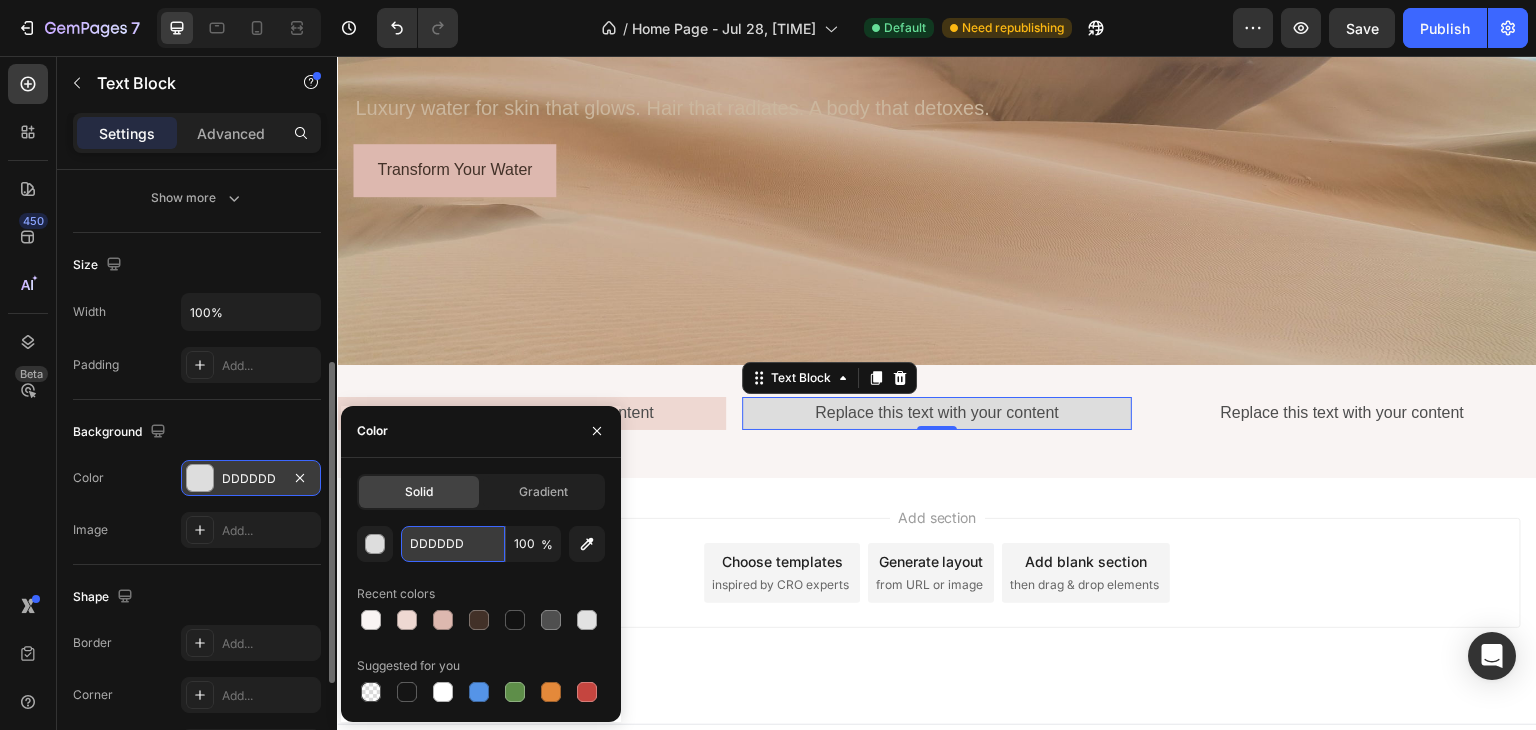 click on "DDDDDD" at bounding box center [453, 544] 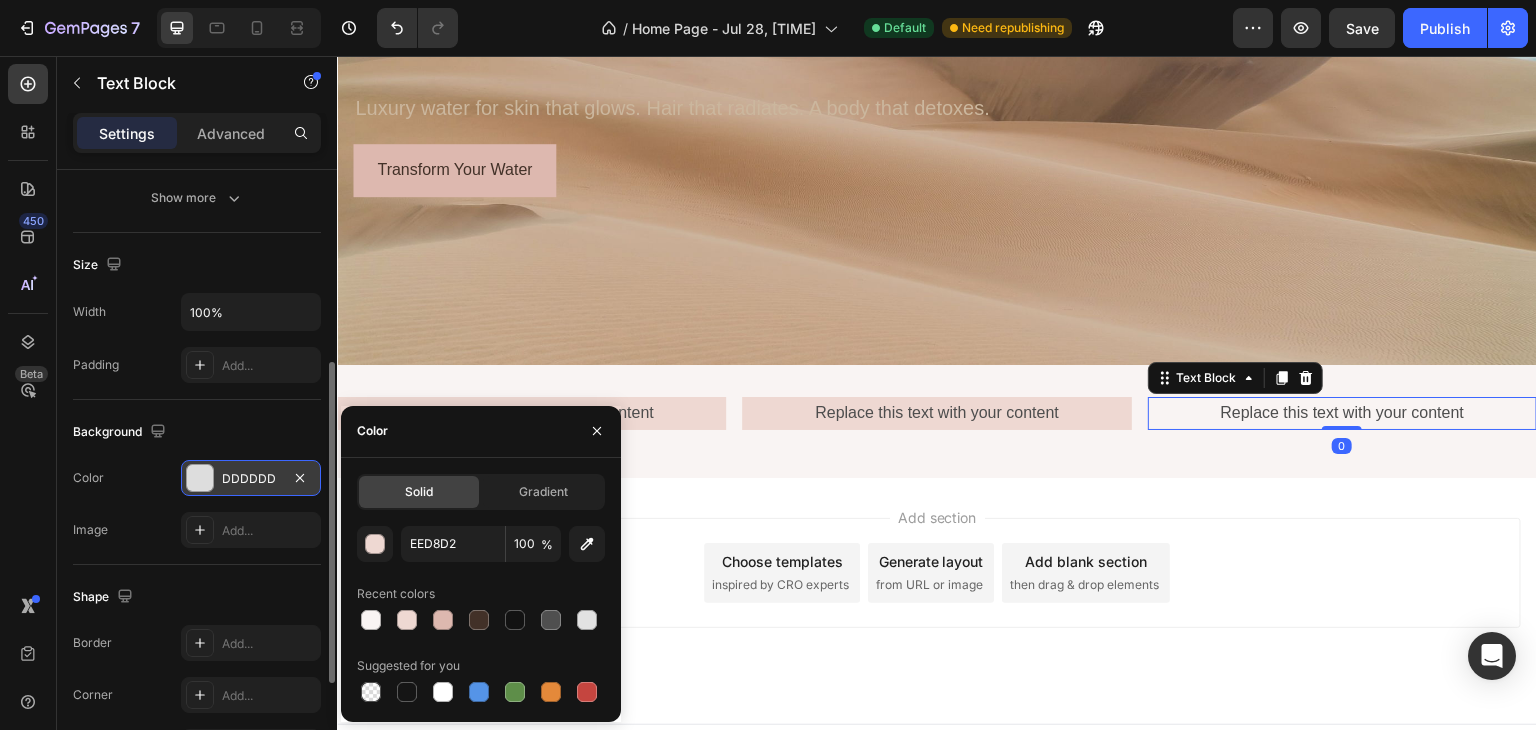 click on "Replace this text with your content" at bounding box center (1342, 413) 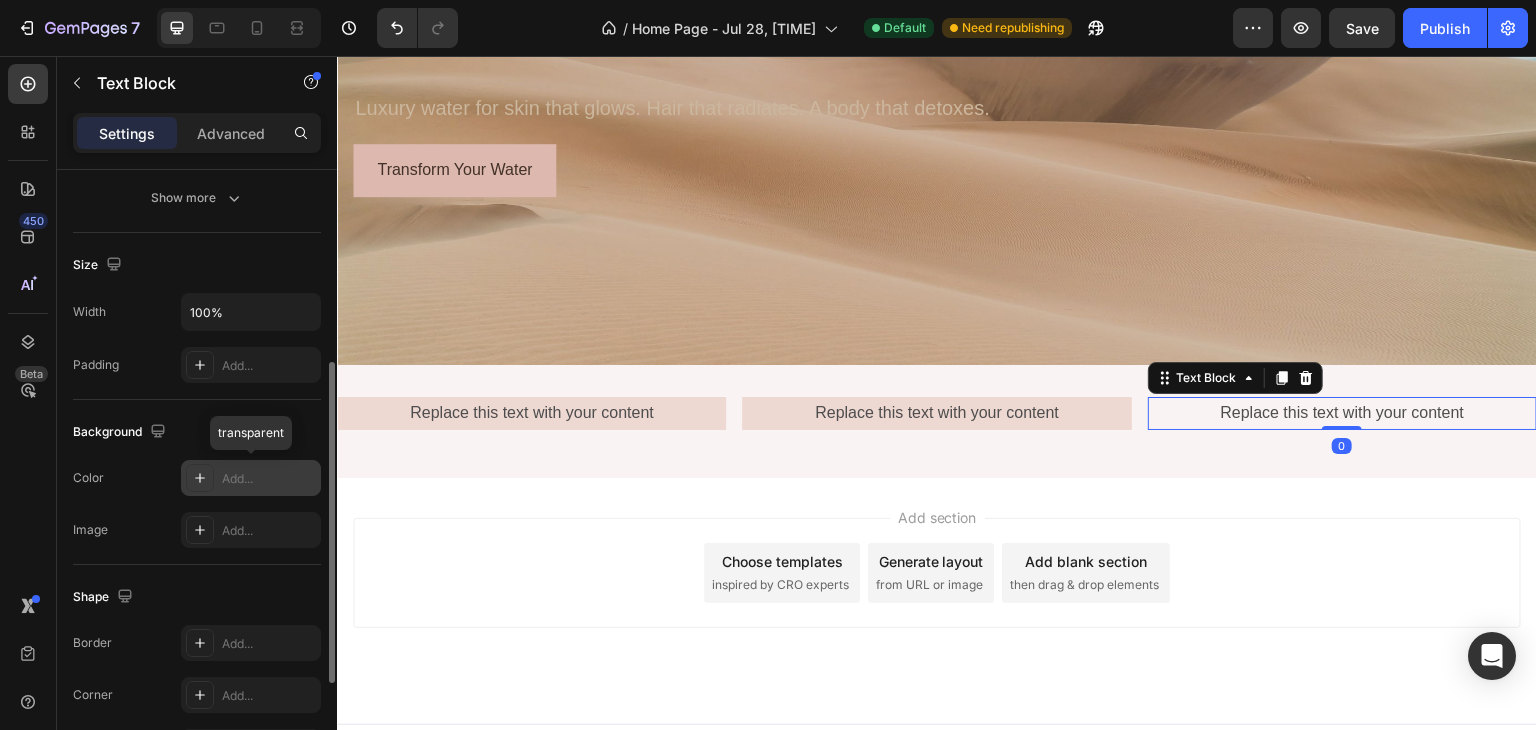 click on "Add..." at bounding box center (269, 479) 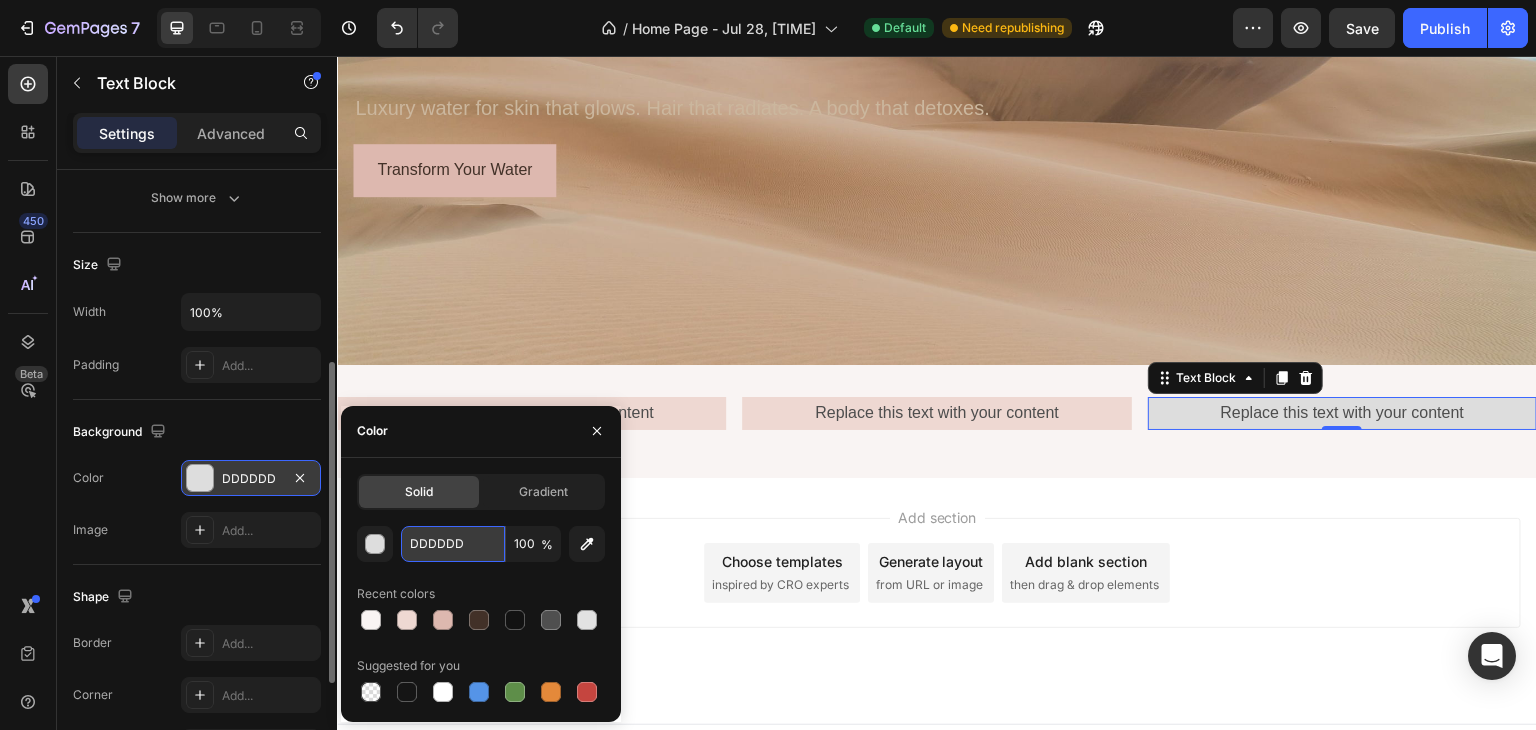 click on "DDDDDD" at bounding box center [453, 544] 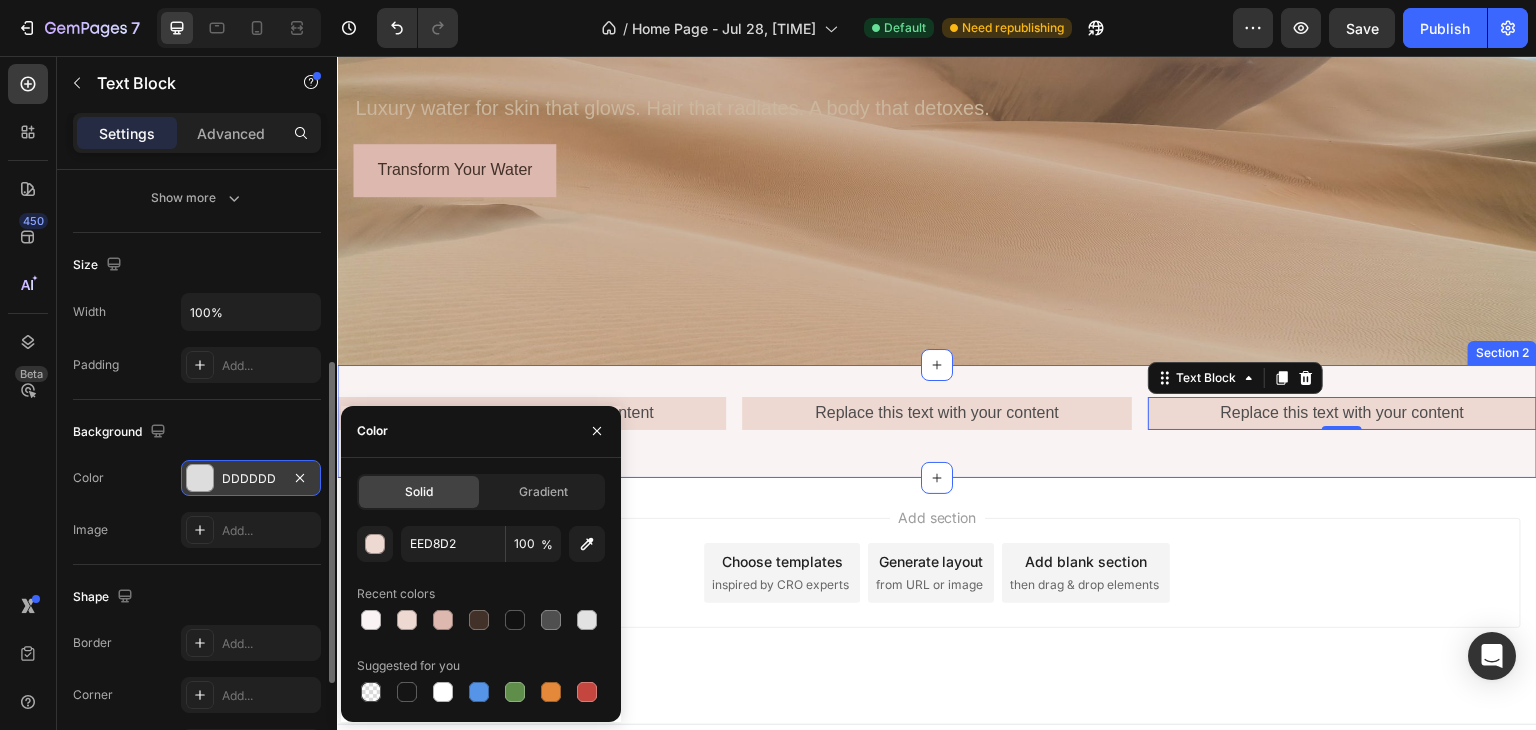 click on "Replace this text with your content Text Block Replace this text with your content Text Block Replace this text with your content Text Block   0 Row Section 2" at bounding box center [937, 421] 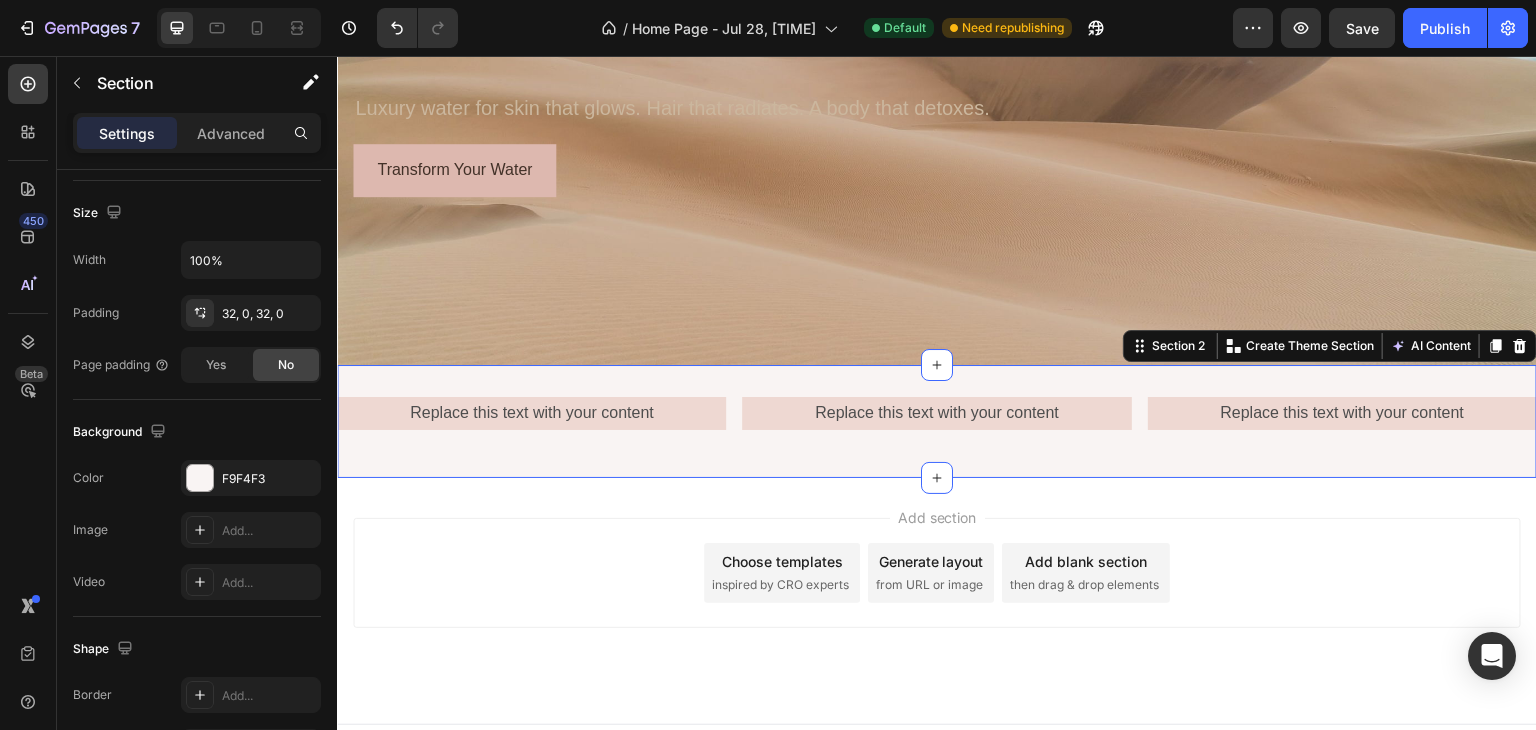 scroll, scrollTop: 0, scrollLeft: 0, axis: both 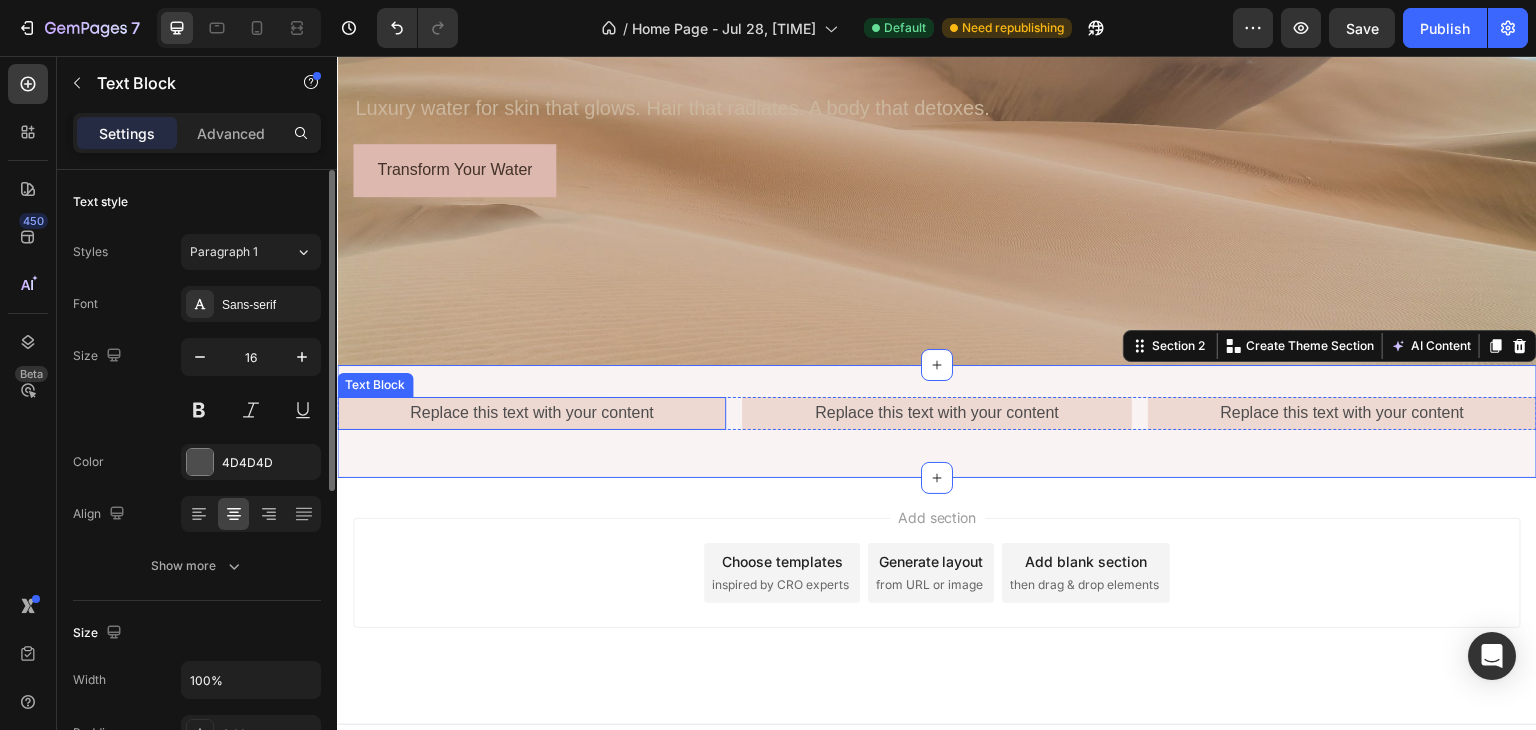 click on "Replace this text with your content" at bounding box center [531, 413] 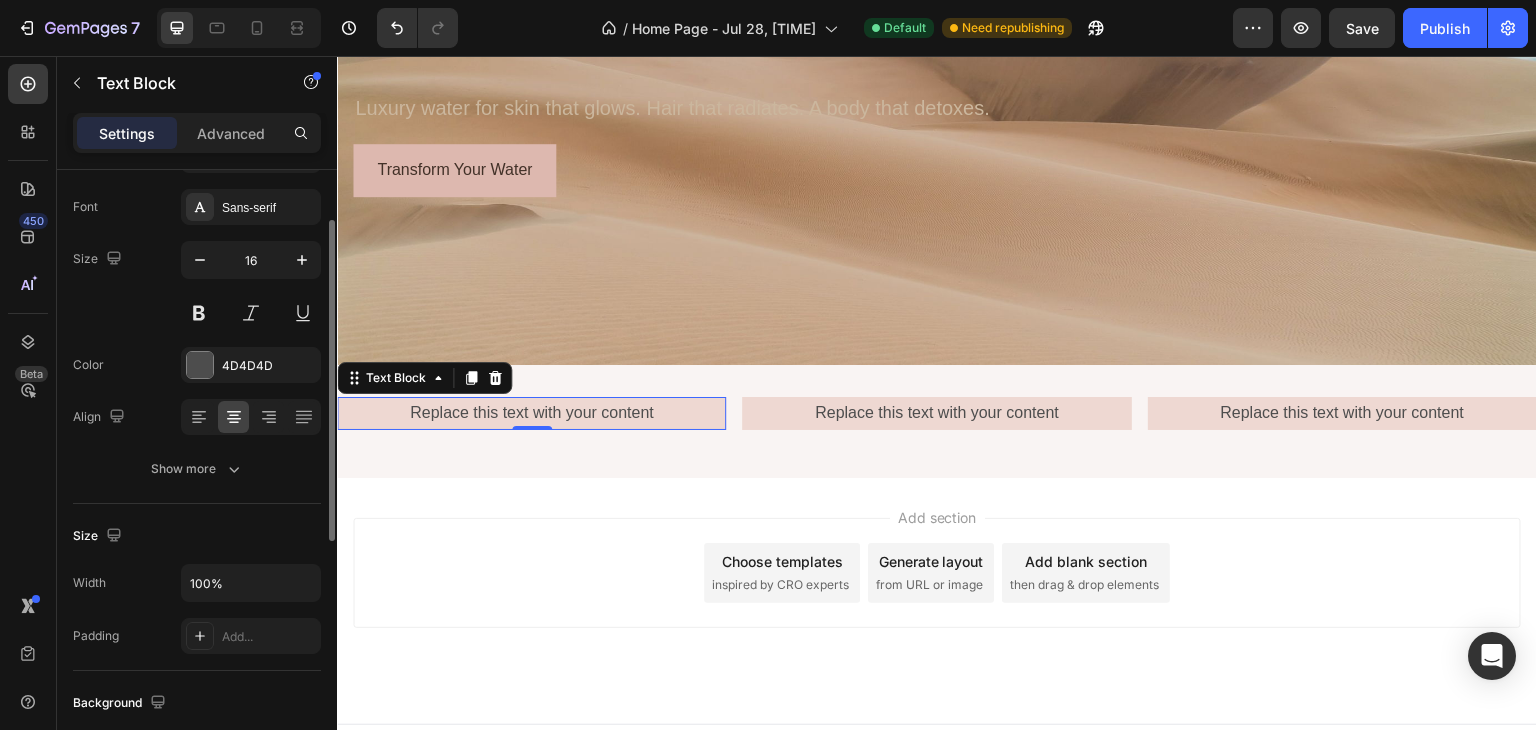 scroll, scrollTop: 0, scrollLeft: 0, axis: both 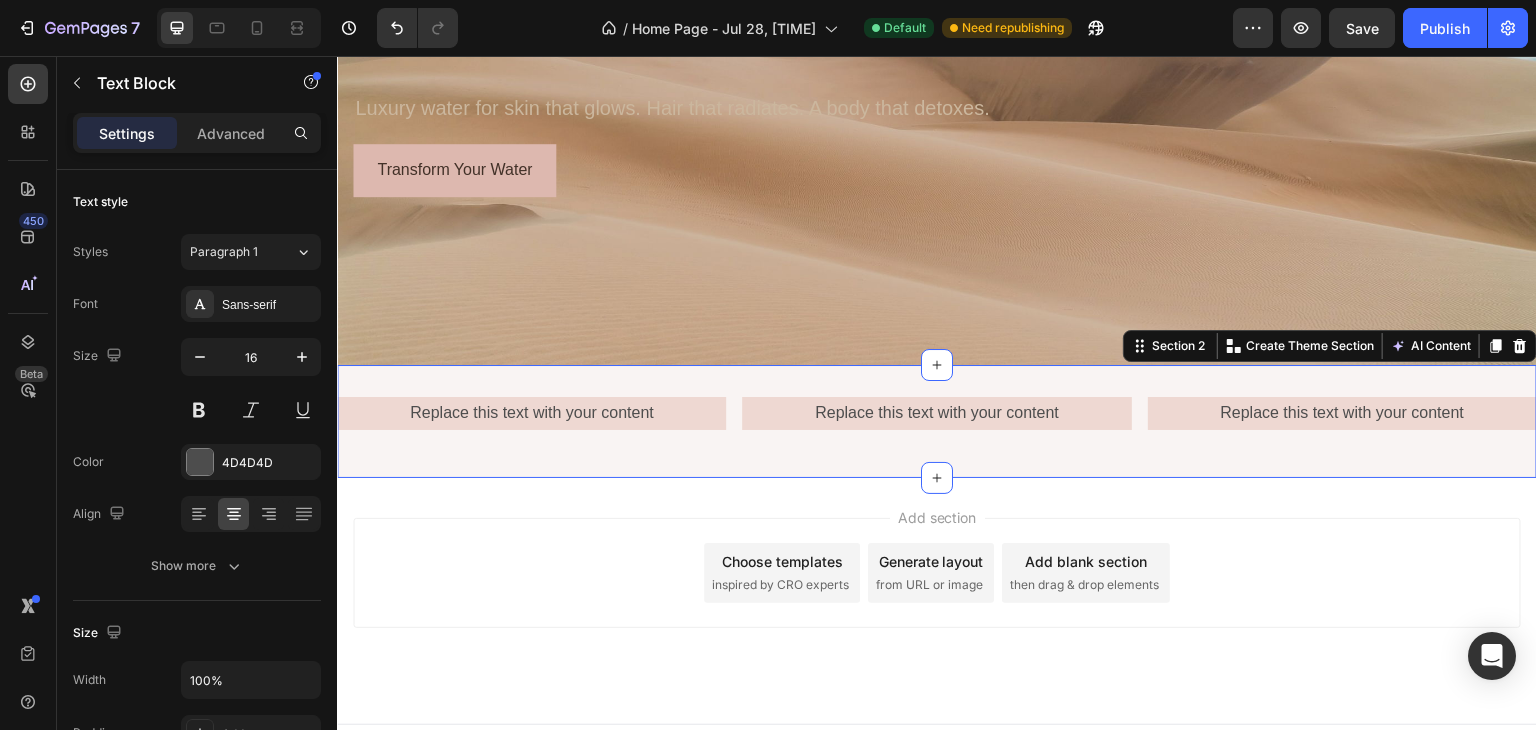 click on "Replace this text with your content Text Block Replace this text with your content Text Block Replace this text with your content Text Block Row Section 2   Create Theme Section AI Content Write with GemAI What would you like to describe here? Tone and Voice Persuasive Product Show more Generate" at bounding box center [937, 421] 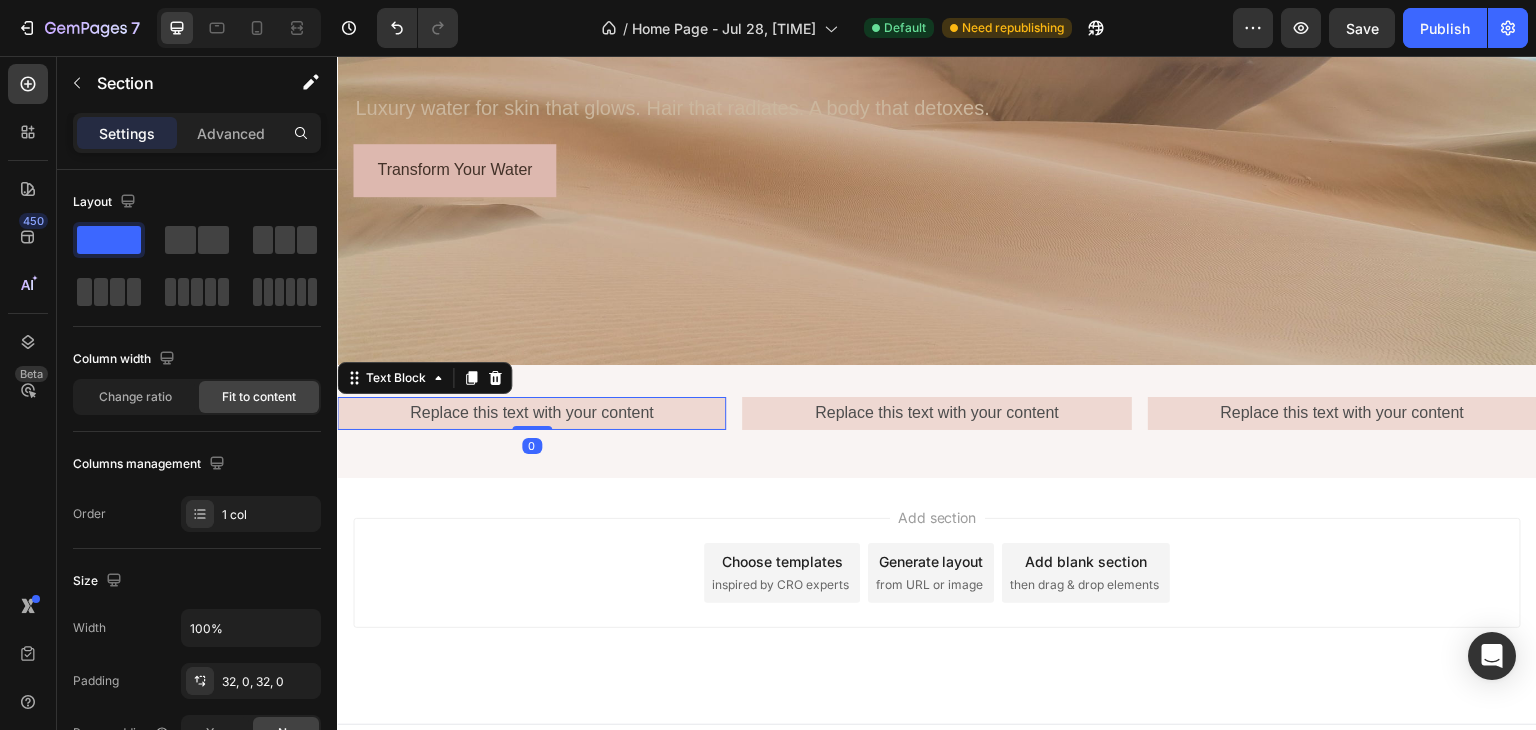 click on "Replace this text with your content" at bounding box center (531, 413) 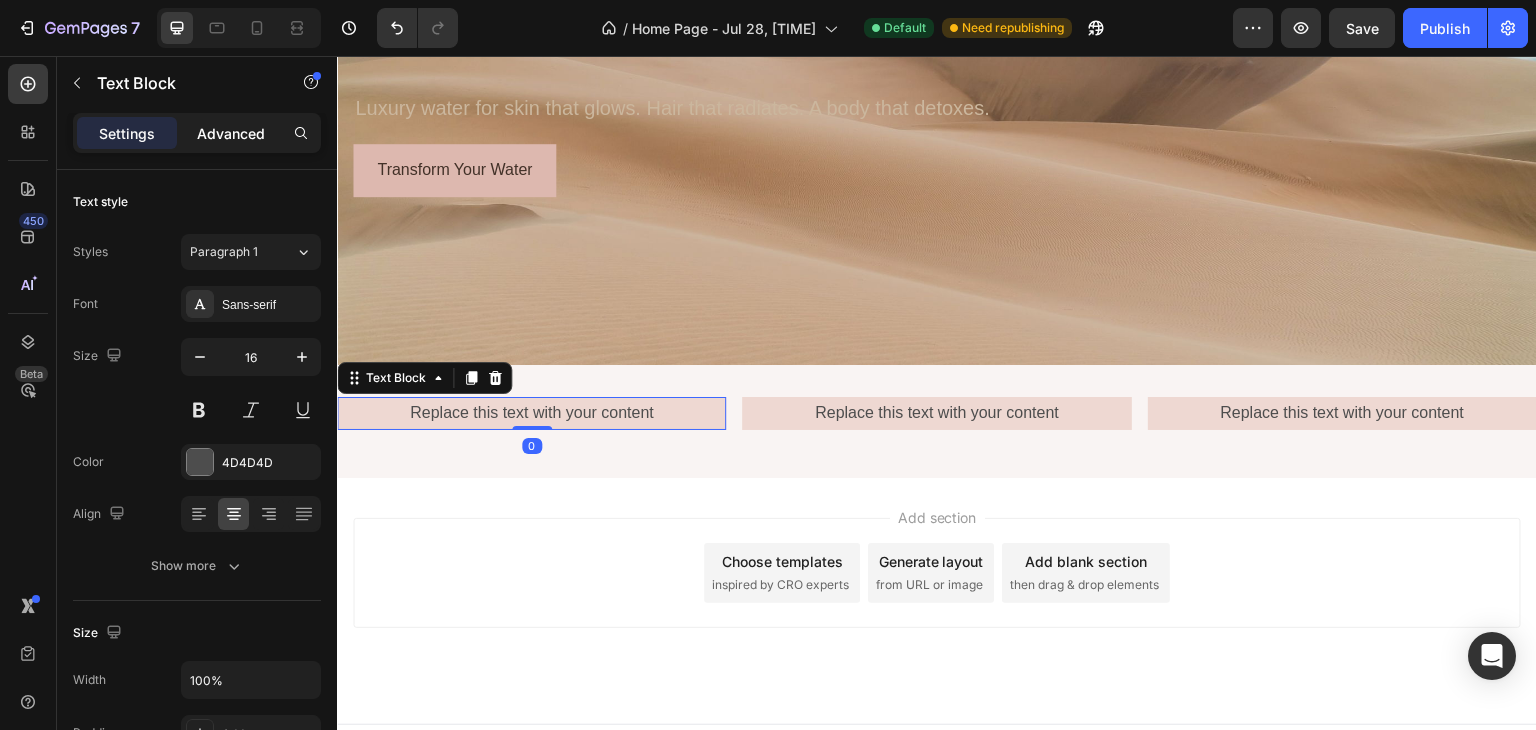 click on "Advanced" at bounding box center [231, 133] 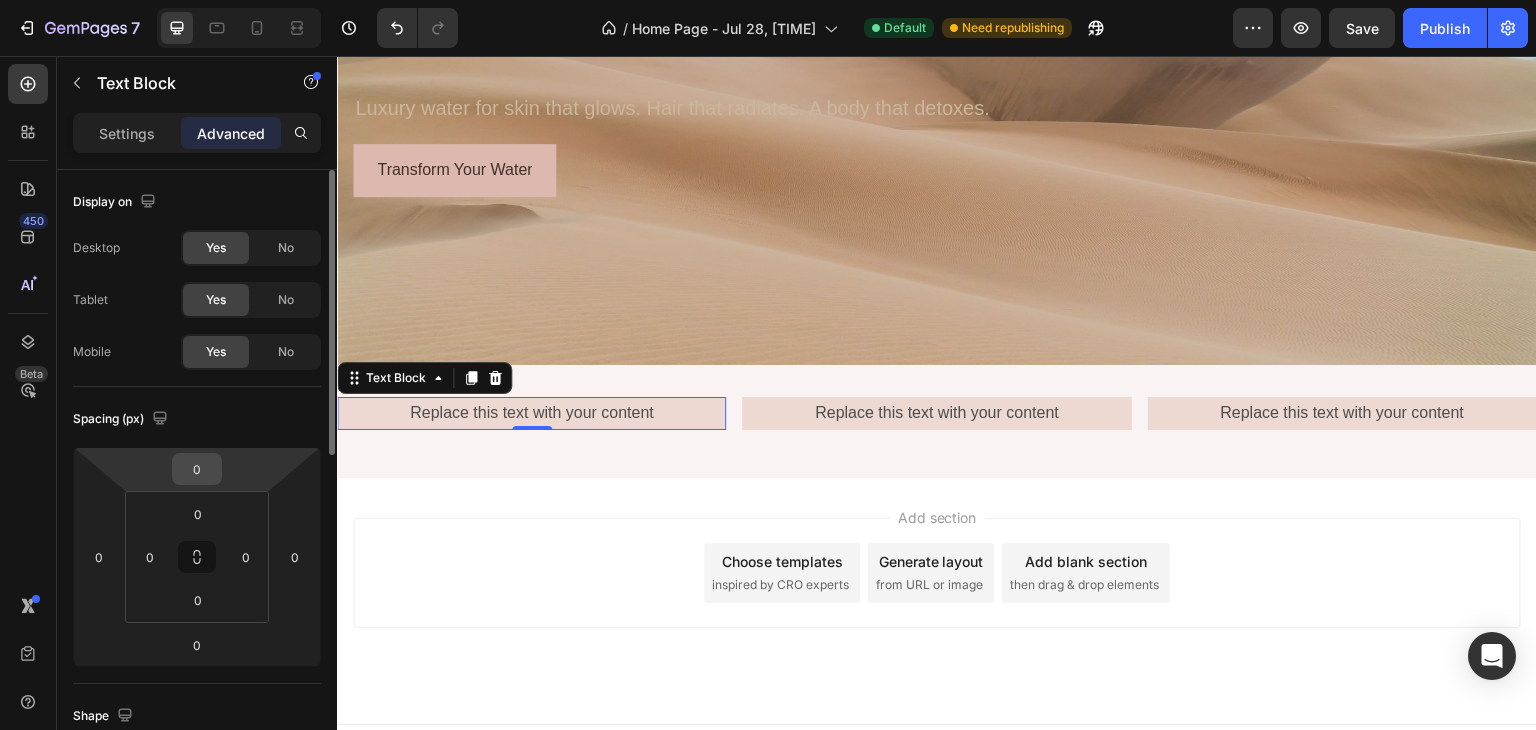 click on "0" at bounding box center [197, 469] 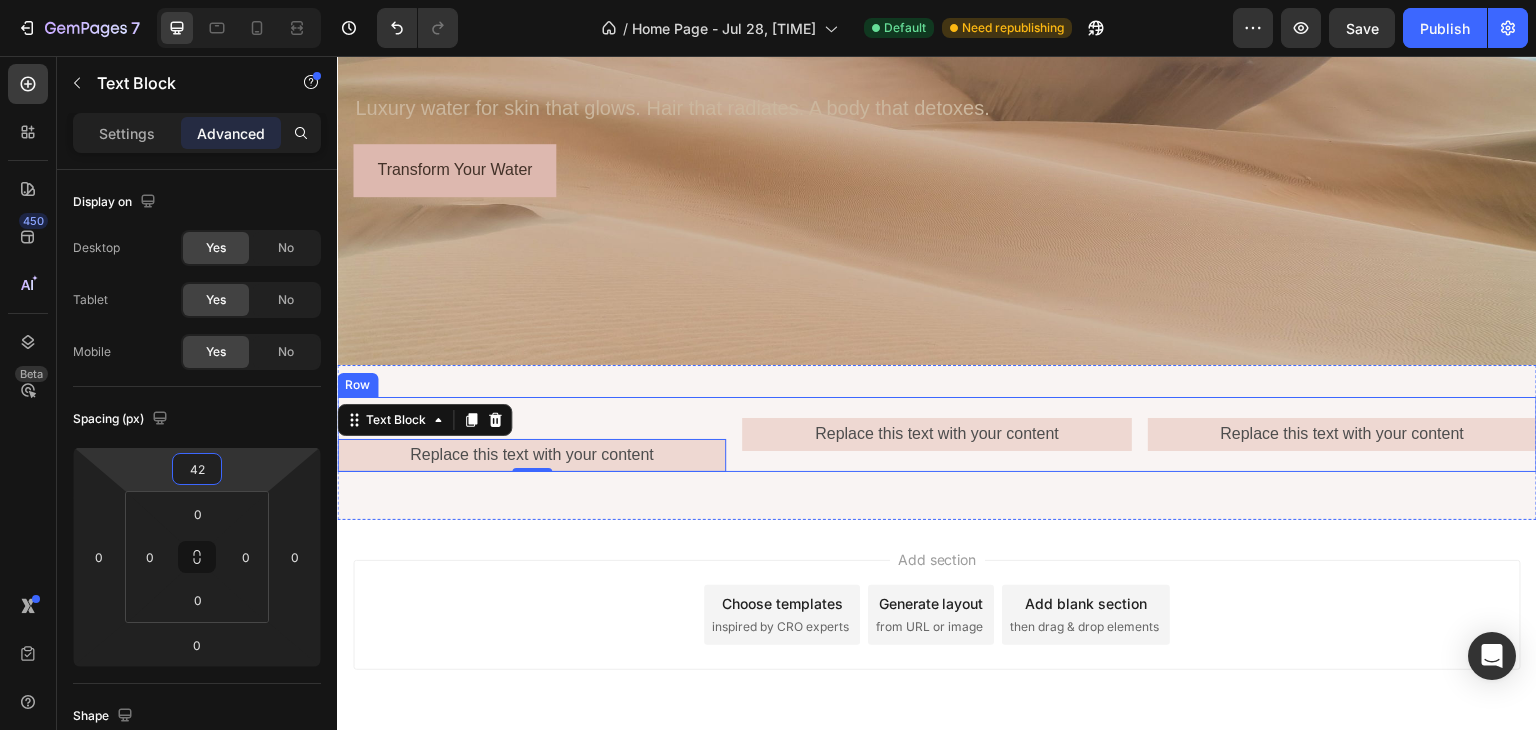 type on "42" 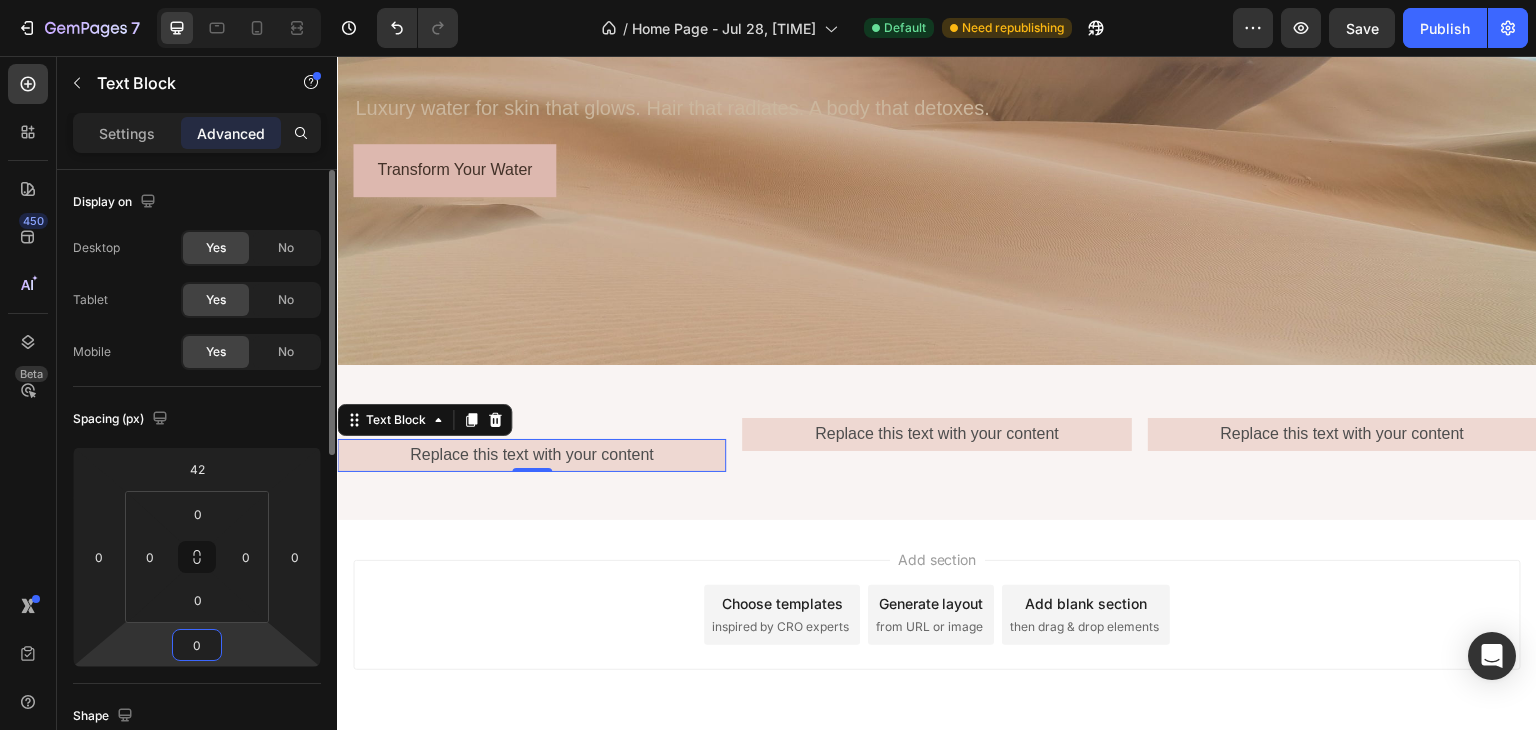 click on "0" at bounding box center (197, 645) 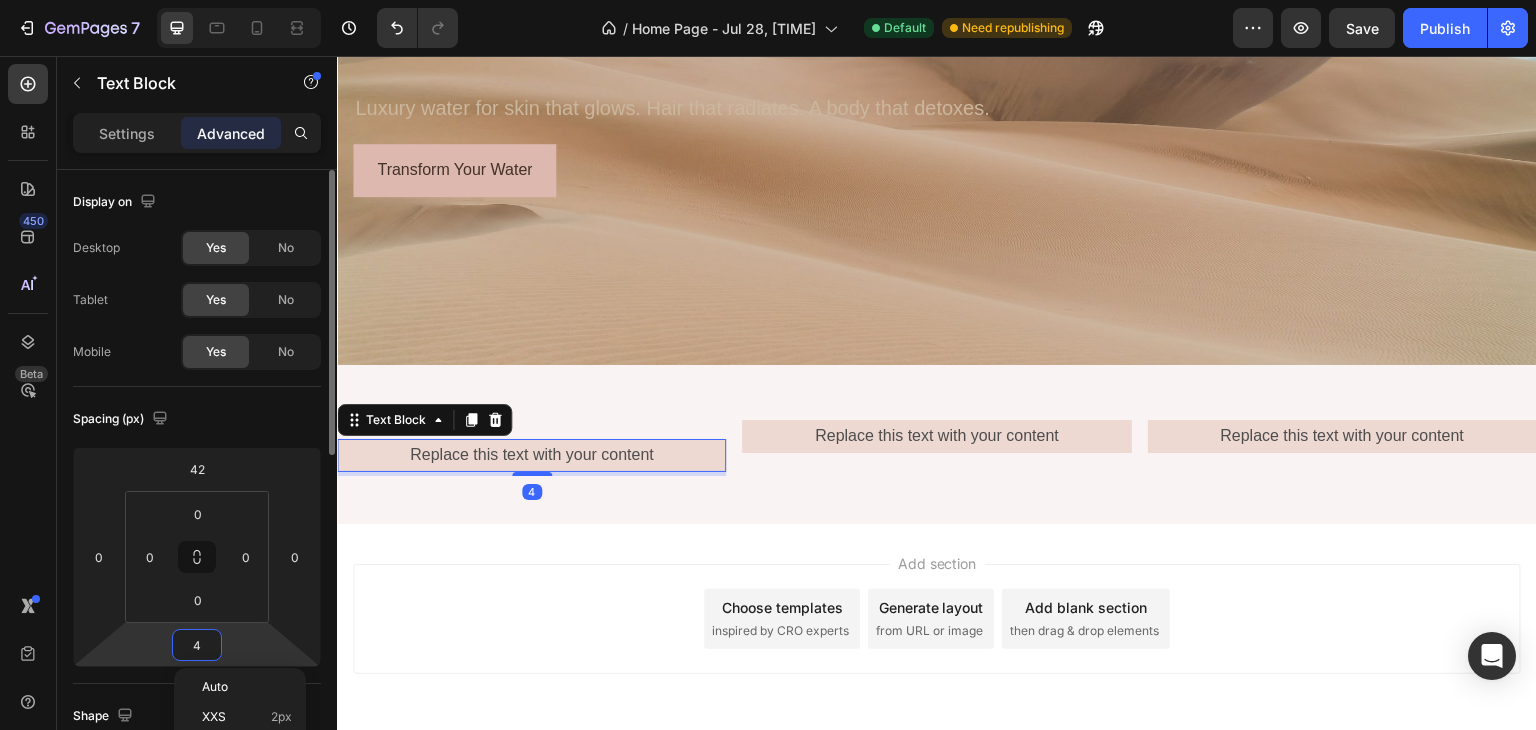 type on "42" 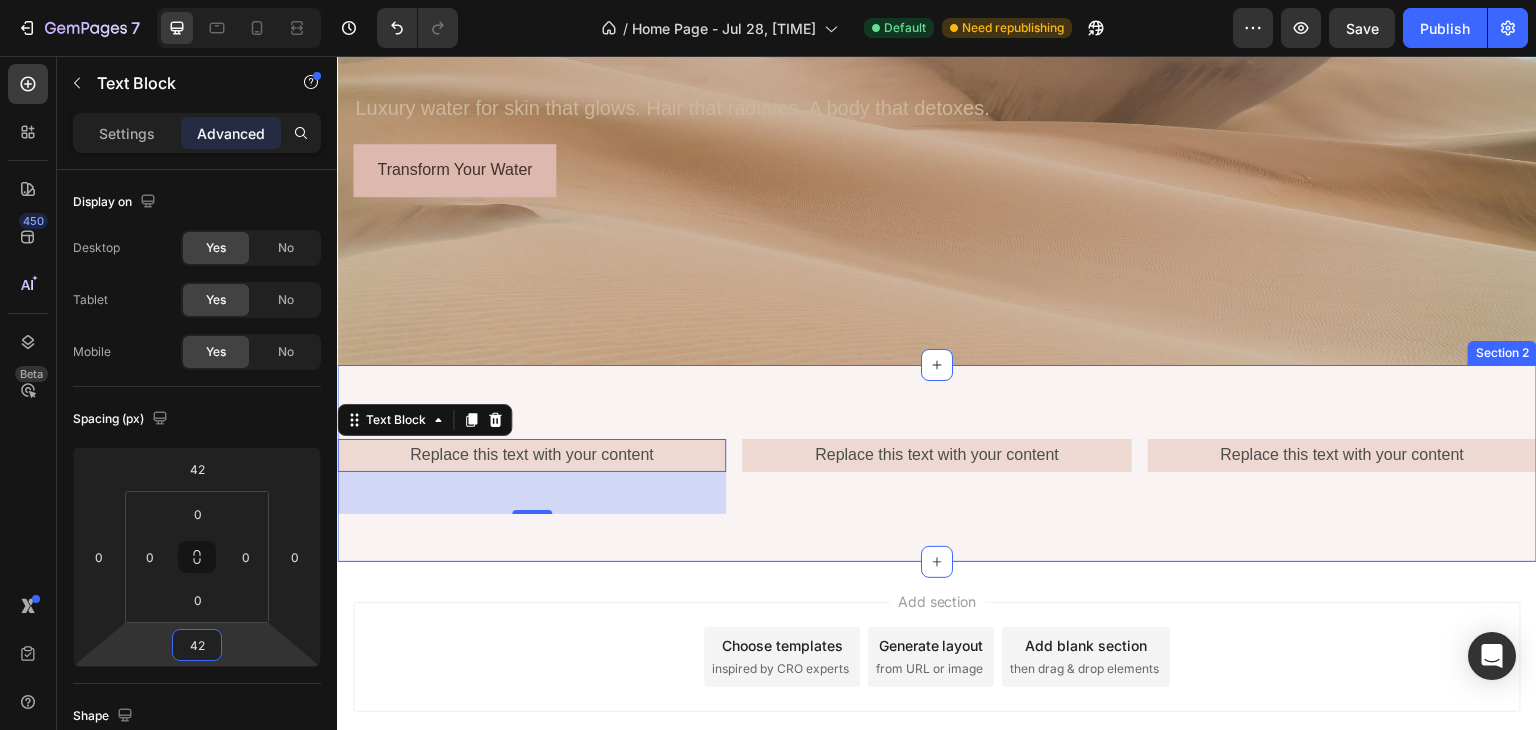 click on "Replace this text with your content Text Block   42 Replace this text with your content Text Block Replace this text with your content Text Block Row" at bounding box center (937, 463) 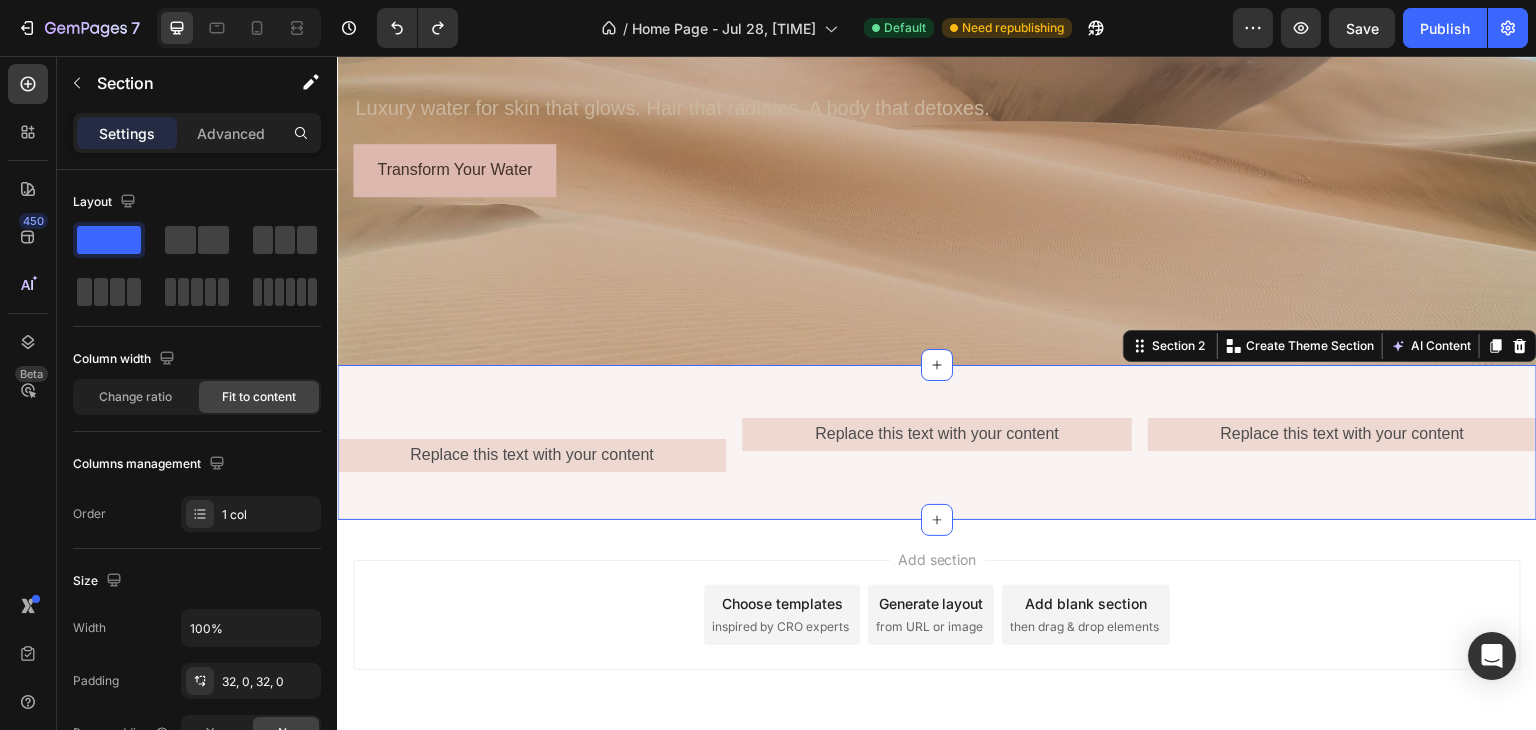 click on "7 Version history / Home Page - Jul 28, [TIME] Default Need republishing Preview Save Publish" 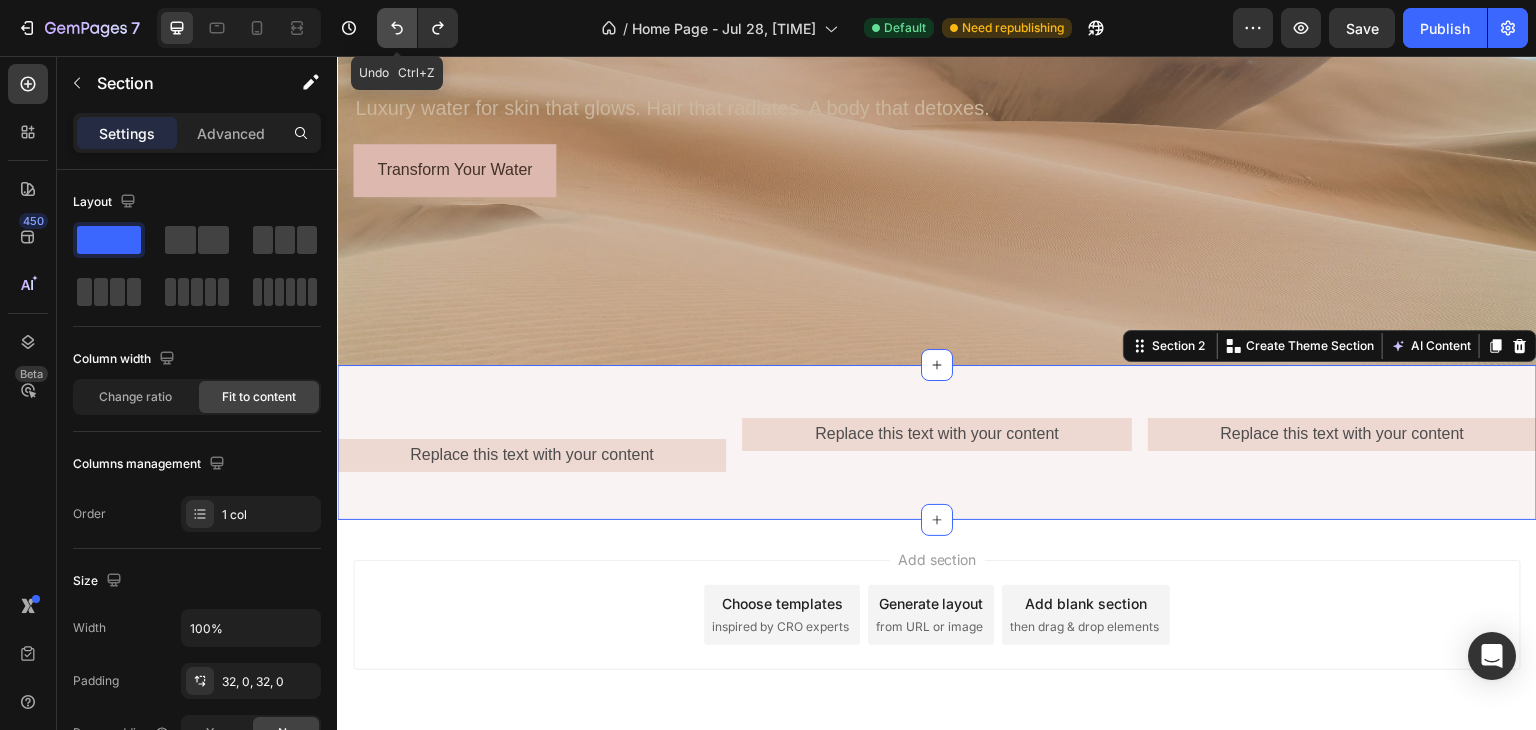 click 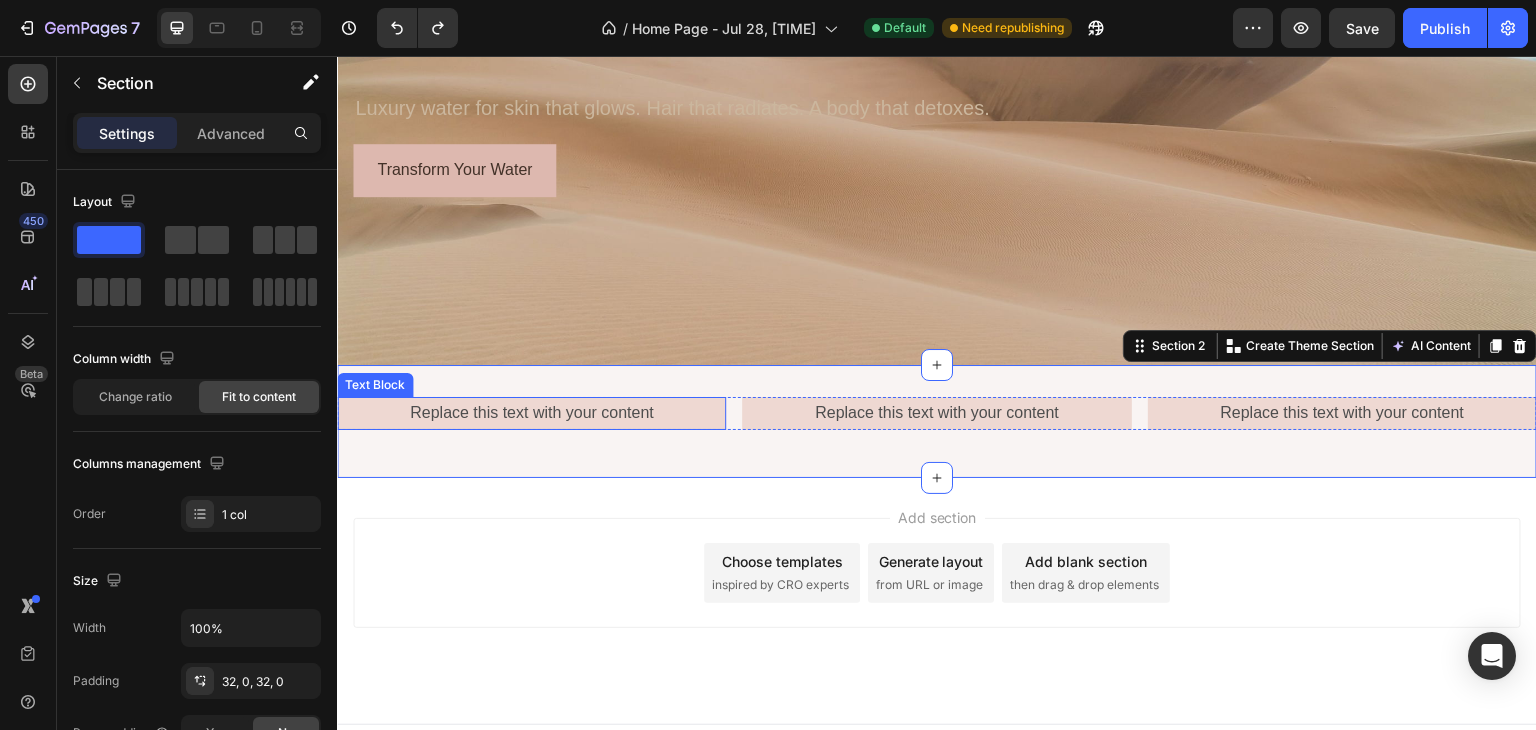 click on "Replace this text with your content" at bounding box center [531, 413] 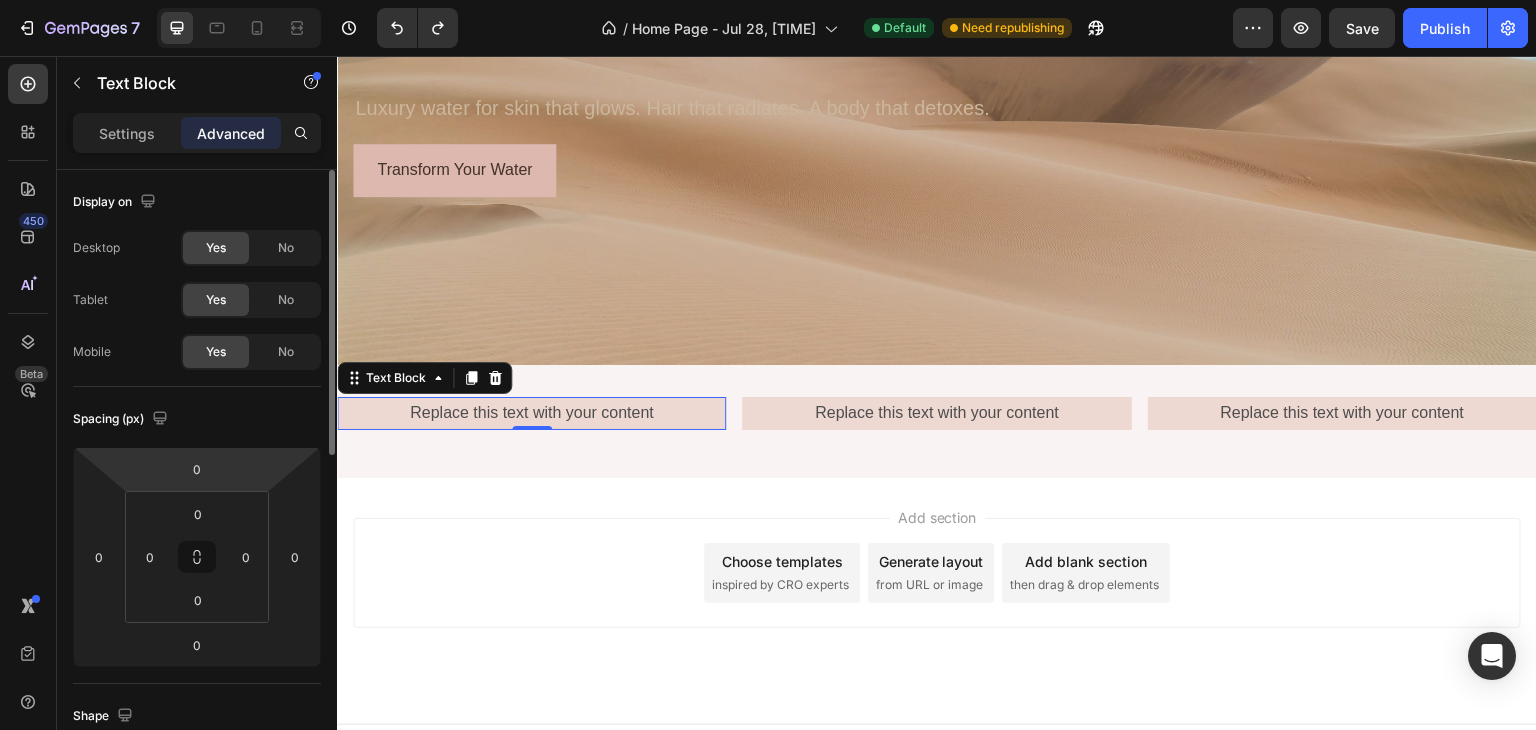 click on "7 Version history / Home Page - Jul 28, [TIME] Default Need republishing Preview Save Publish 450 Beta Sections(30) Elements(83) Section Element Hero Section Product Detail Brands Trusted Badges Guarantee Product Breakdown How to use Testimonials Compare Bundle FAQs Social Proof Brand Story Product List Collection Blog List Contact Sticky Add to Cart Custom Footer Browse Library 450 Layout Row Row Row Row Text Heading Text Block Button Button Button Media Image" at bounding box center [768, 0] 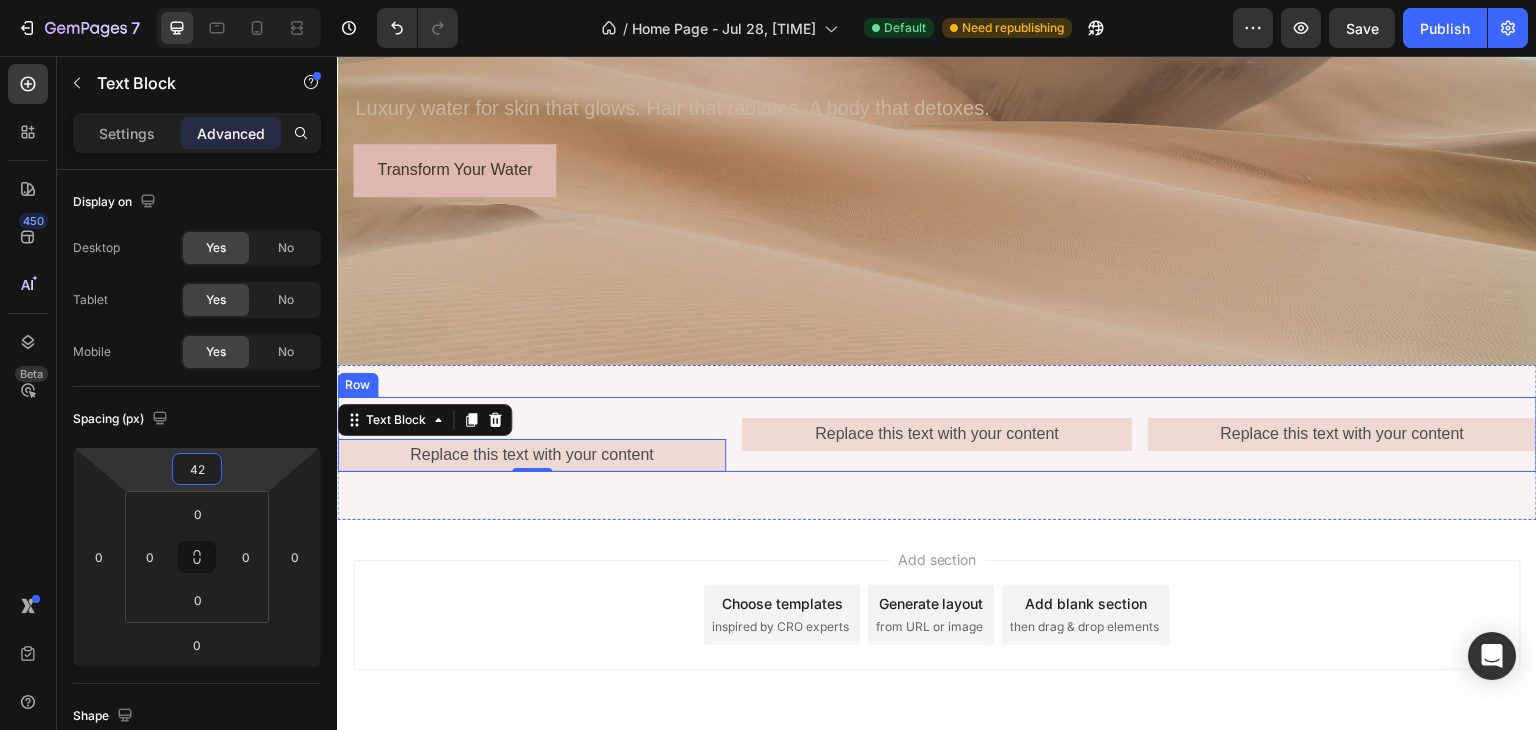 type on "0" 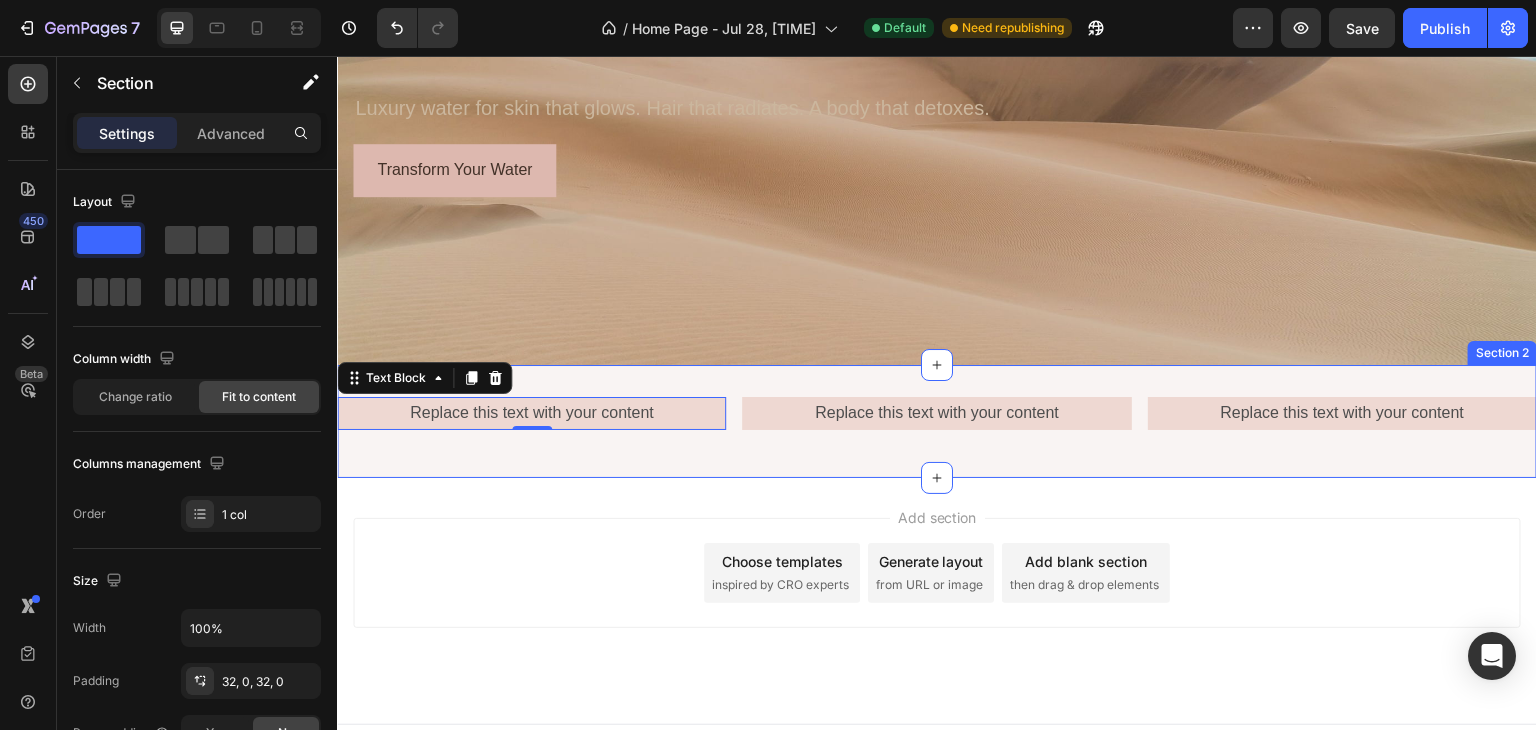 click on "Replace this text with your content Text Block   0 Replace this text with your content Text Block Replace this text with your content Text Block Row Section 2" at bounding box center [937, 421] 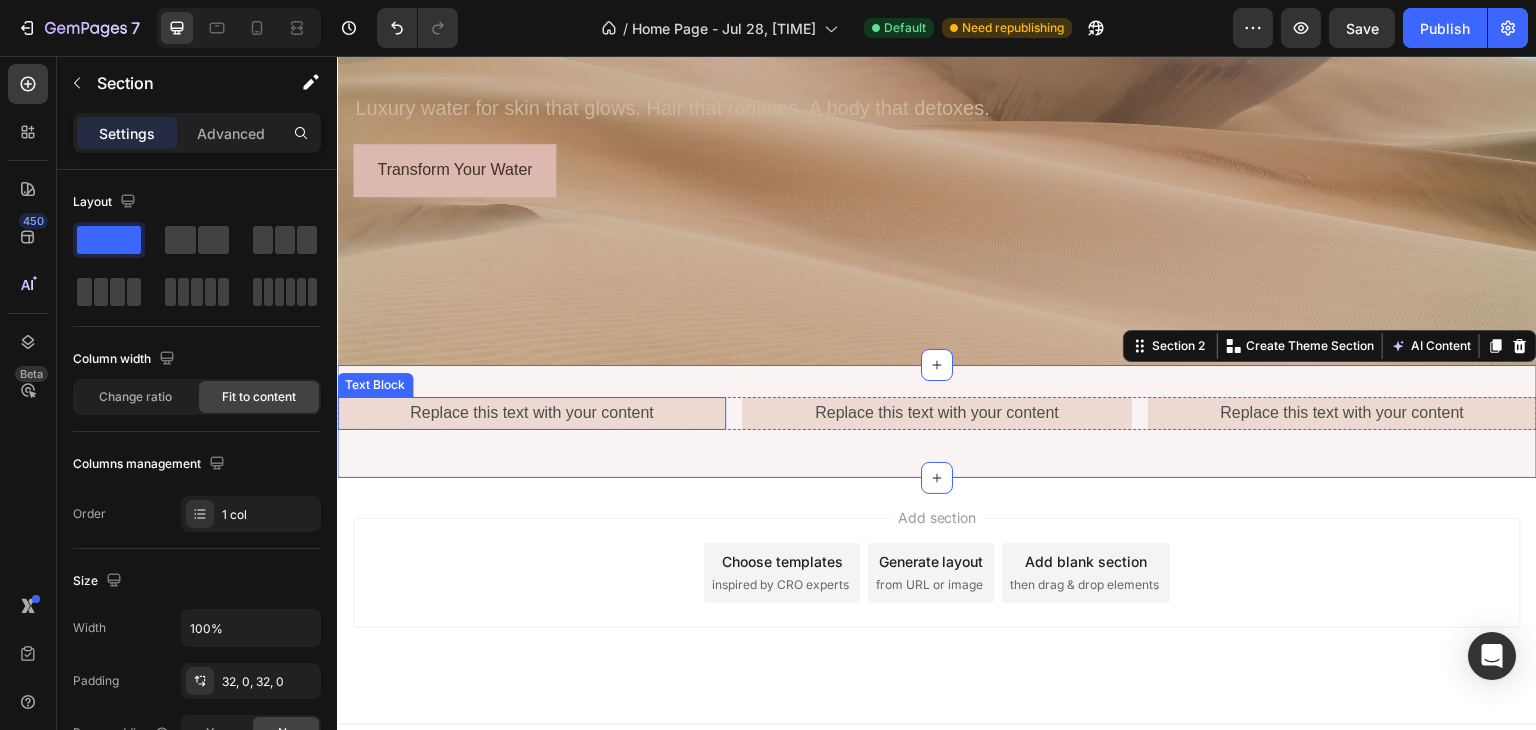 click on "Replace this text with your content" at bounding box center (531, 413) 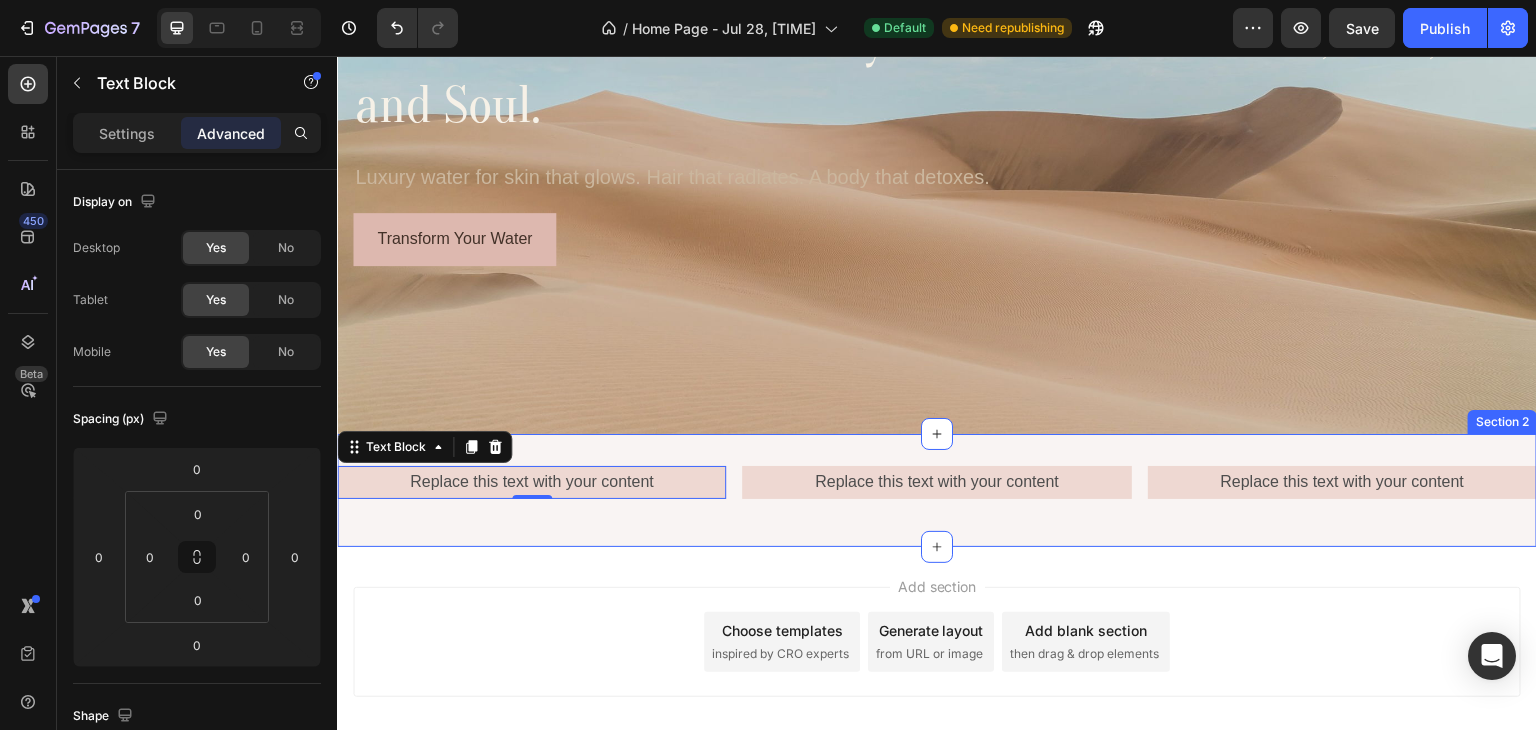 scroll, scrollTop: 300, scrollLeft: 0, axis: vertical 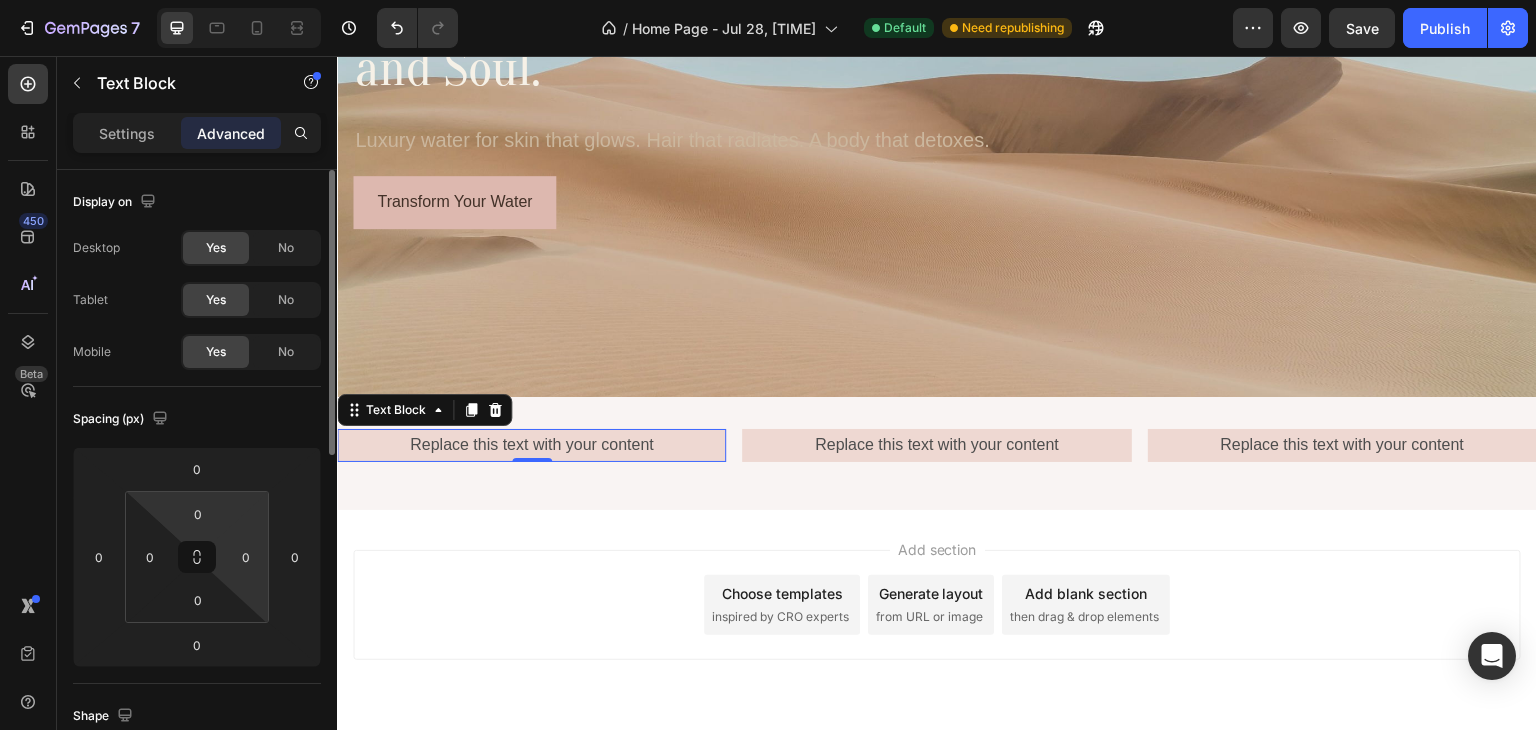 click on "7 Version history / Home Page - Jul 28, [TIME] Default Need republishing Preview Save Publish 450 Beta Sections(30) Elements(83) Section Element Hero Section Product Detail Brands Trusted Badges Guarantee Product Breakdown How to use Testimonials Compare Bundle FAQs Social Proof Brand Story Product List Collection Blog List Contact Sticky Add to Cart Custom Footer Browse Library 450 Layout Row Row Row Row Text Heading Text Block Button Button Button Media Image" at bounding box center (768, 0) 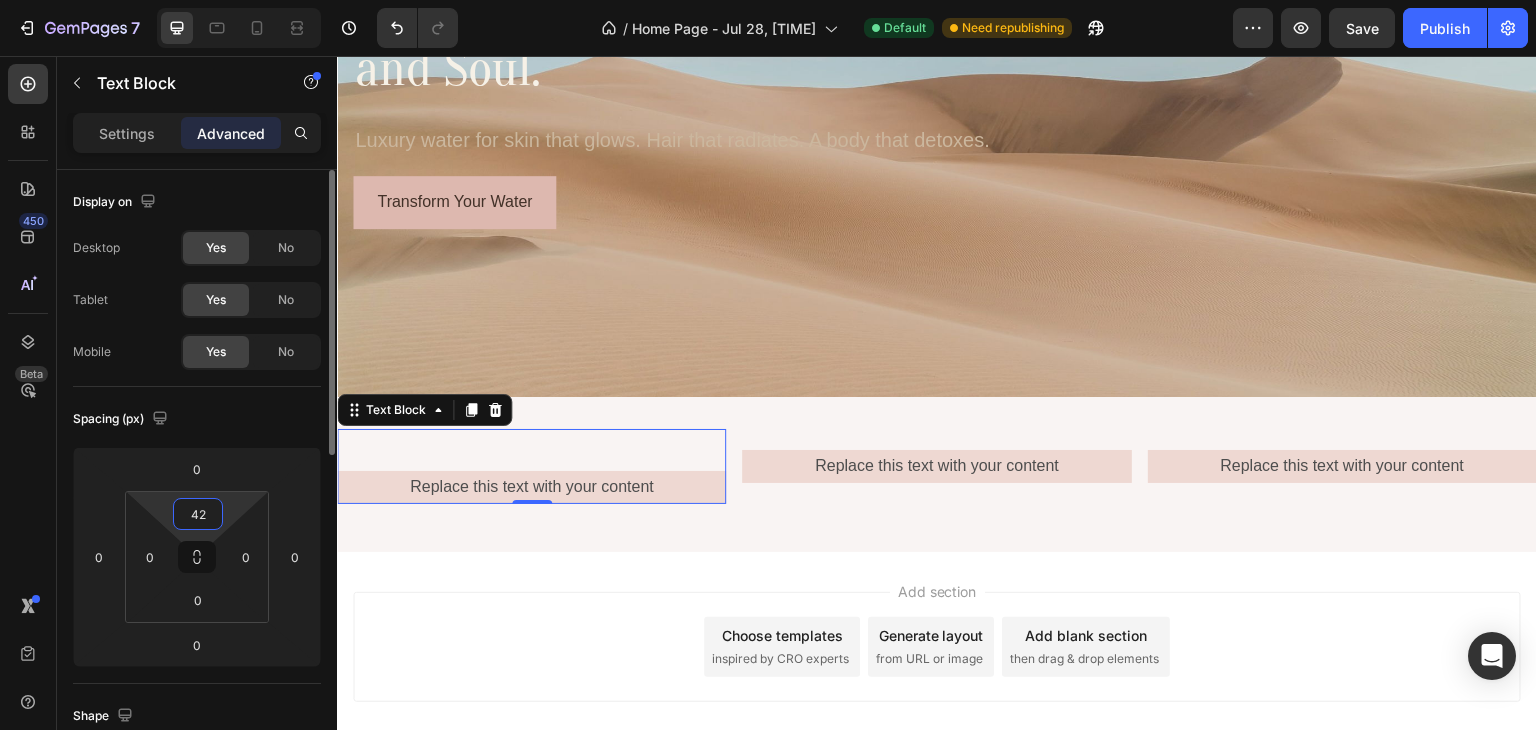 type on "0" 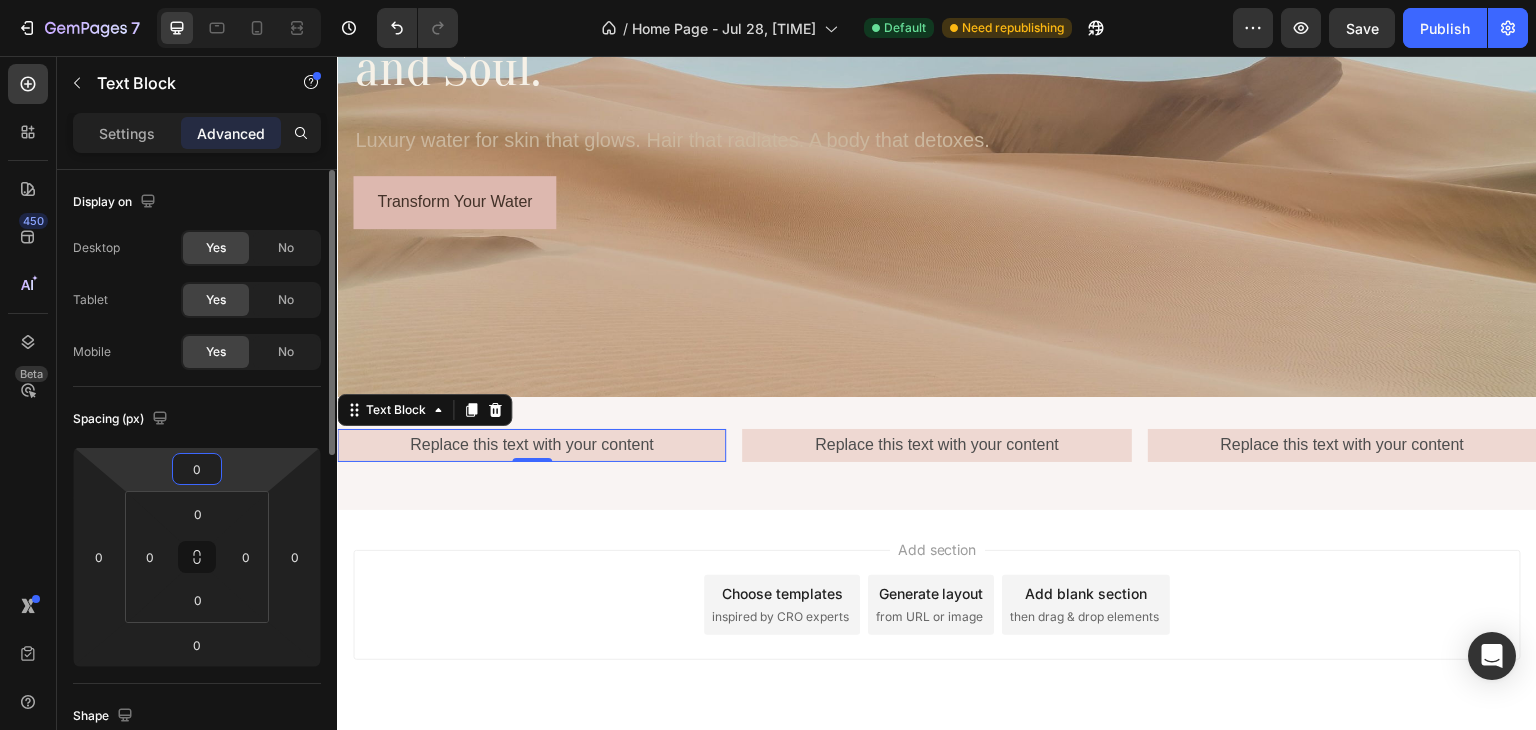 click on "7 Version history / Home Page - Jul 28, [TIME] Default Need republishing Preview Save Publish 450 Beta Sections(30) Elements(83) Section Element Hero Section Product Detail Brands Trusted Badges Guarantee Product Breakdown How to use Testimonials Compare Bundle FAQs Social Proof Brand Story Product List Collection Blog List Contact Sticky Add to Cart Custom Footer Browse Library 450 Layout Row Row Row Row Text Heading Text Block Button Button Button Media Image" at bounding box center [768, 0] 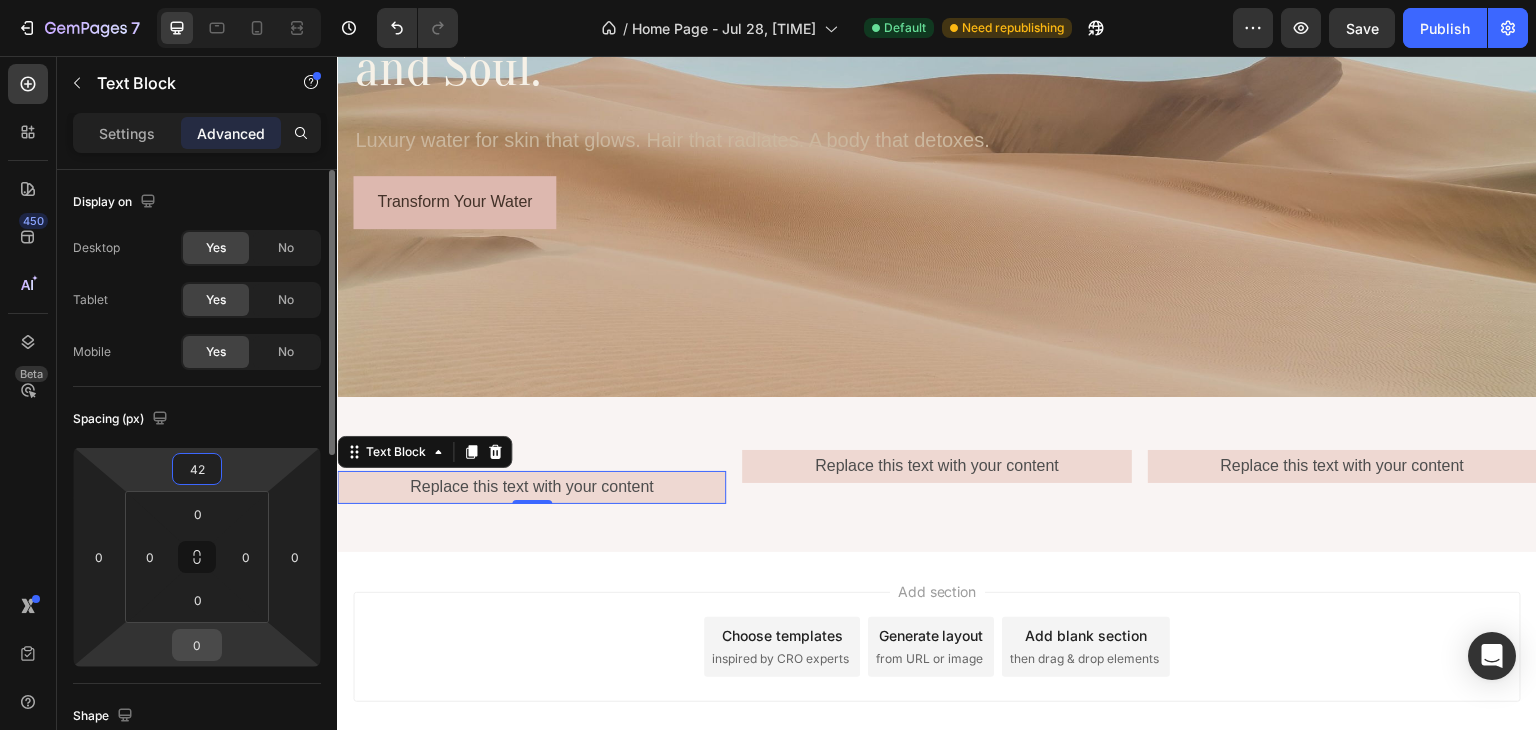 type on "42" 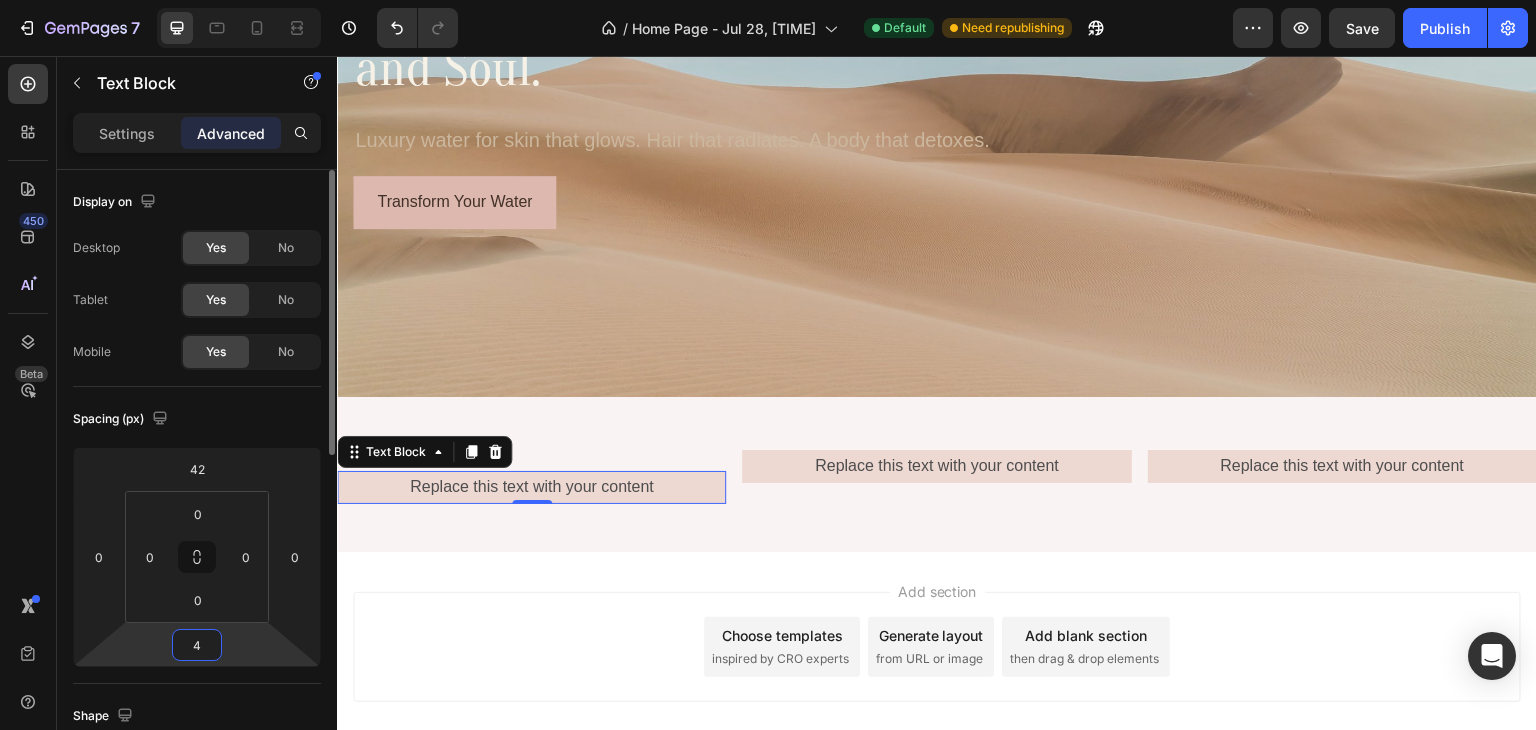 type on "42" 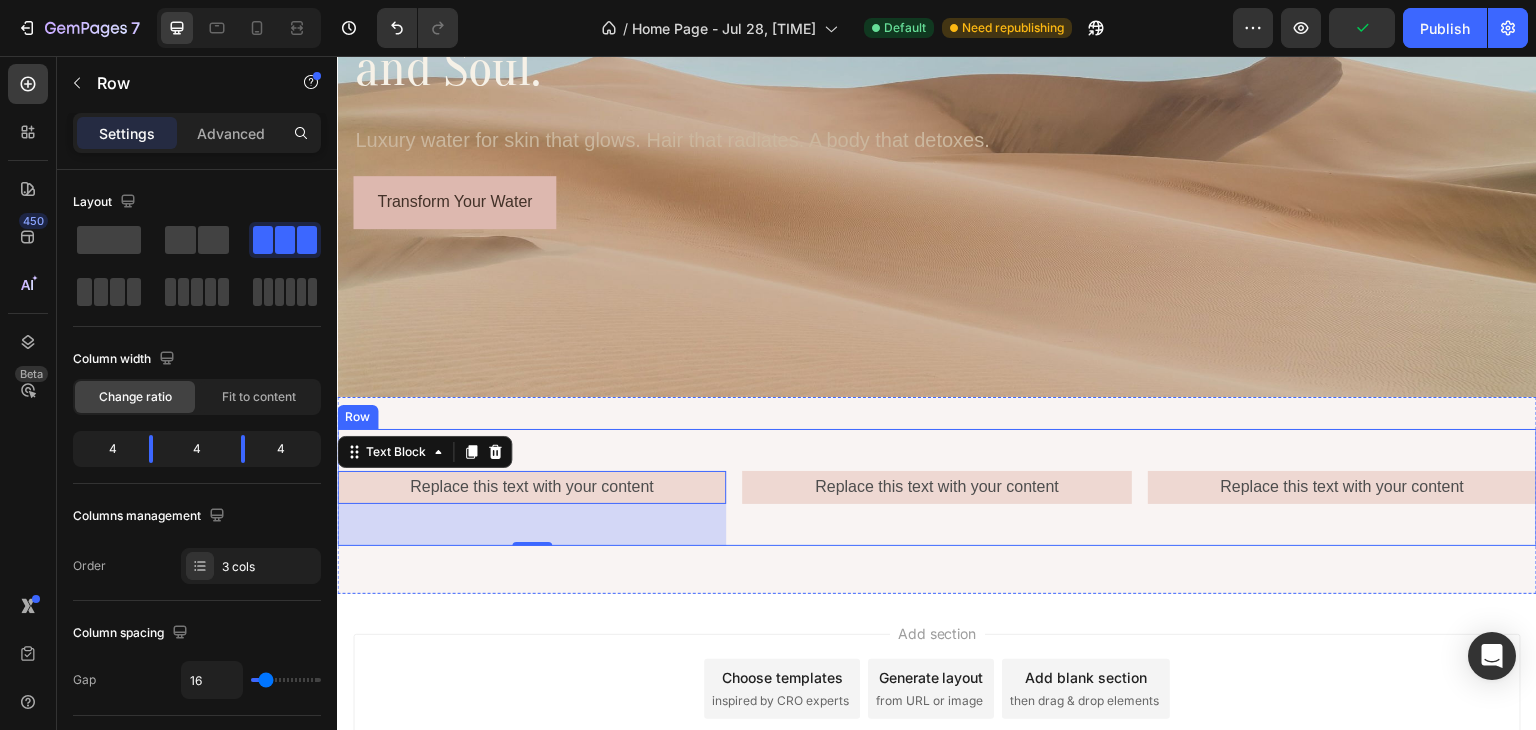 click on "Replace this text with your content Text Block   42 Replace this text with your content Text Block Replace this text with your content Text Block Row" at bounding box center [937, 487] 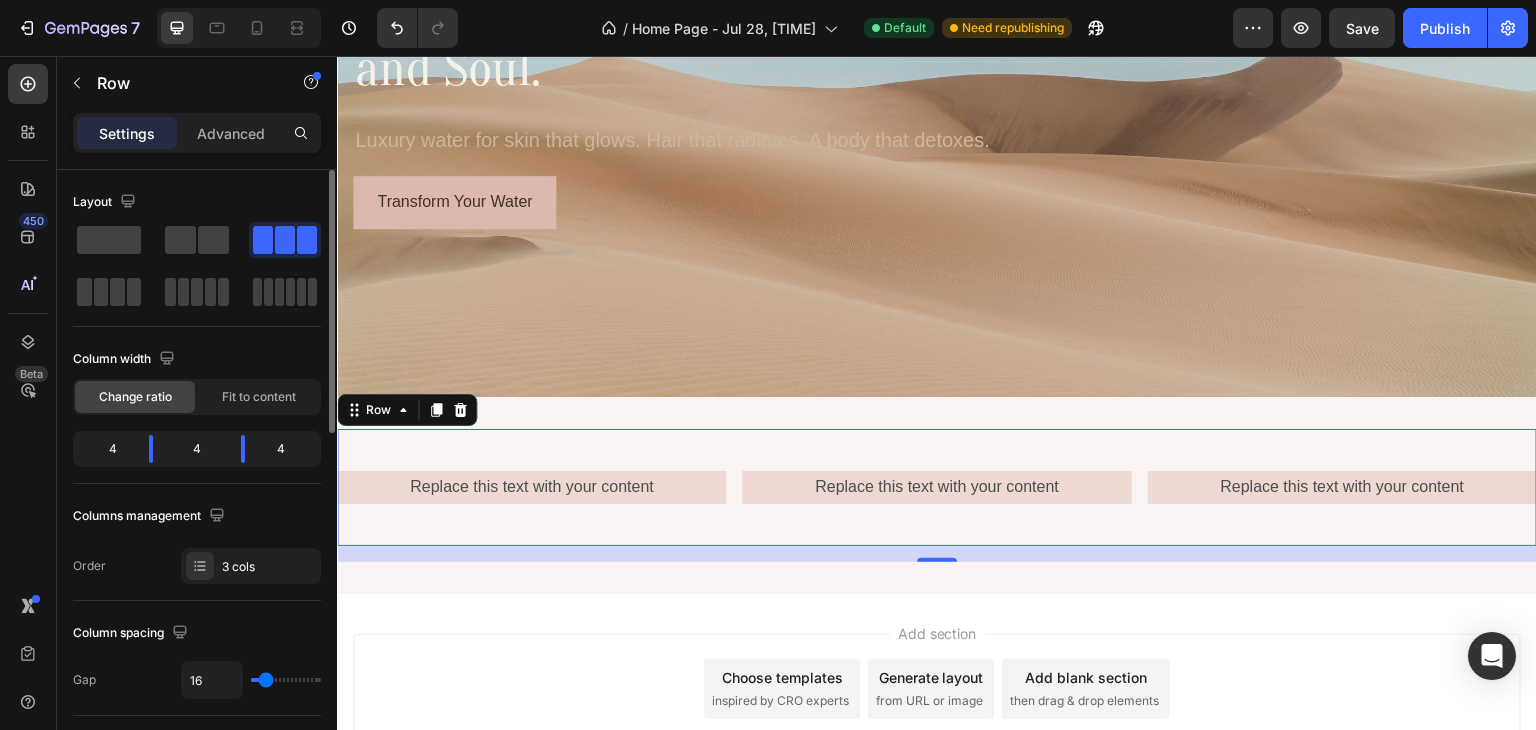 type on "18" 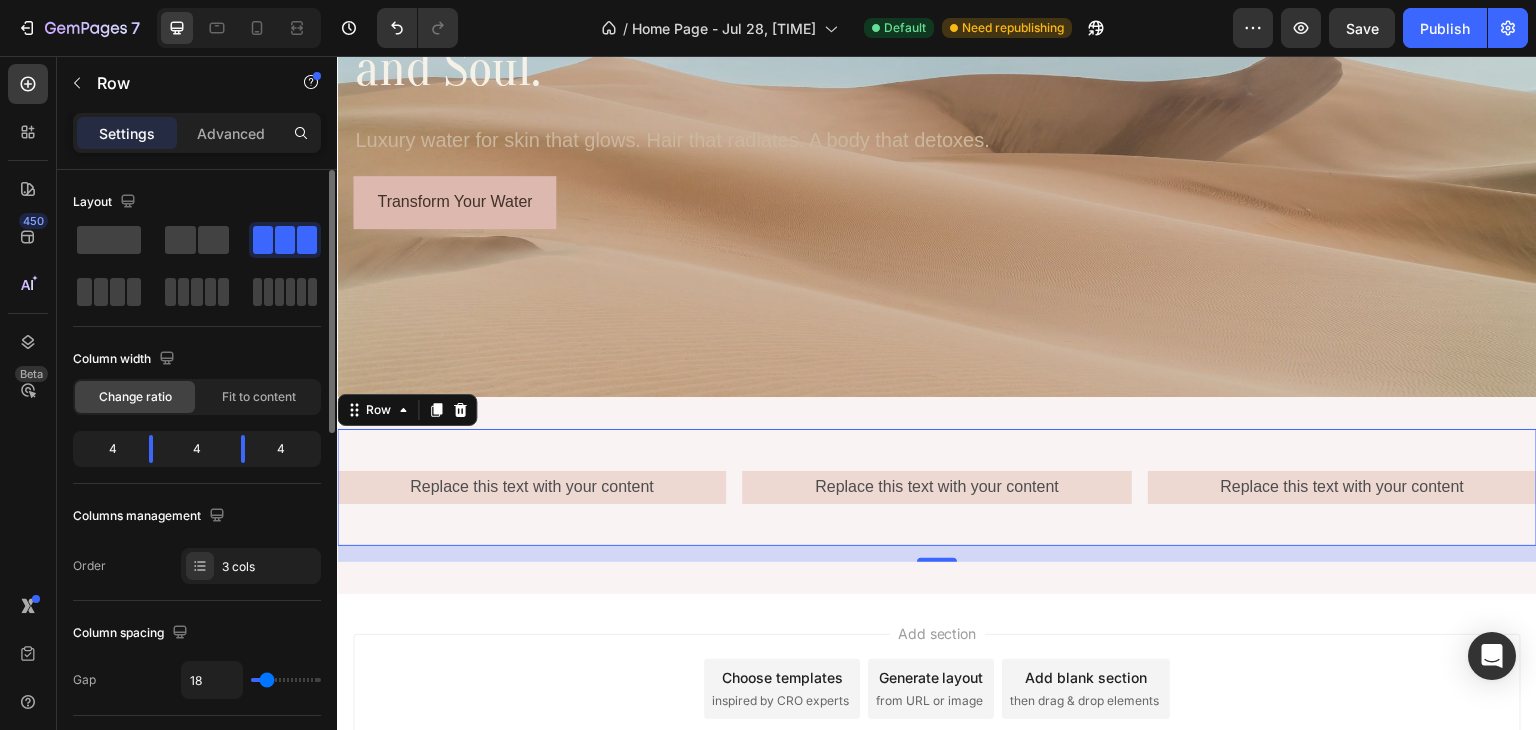 type on "16" 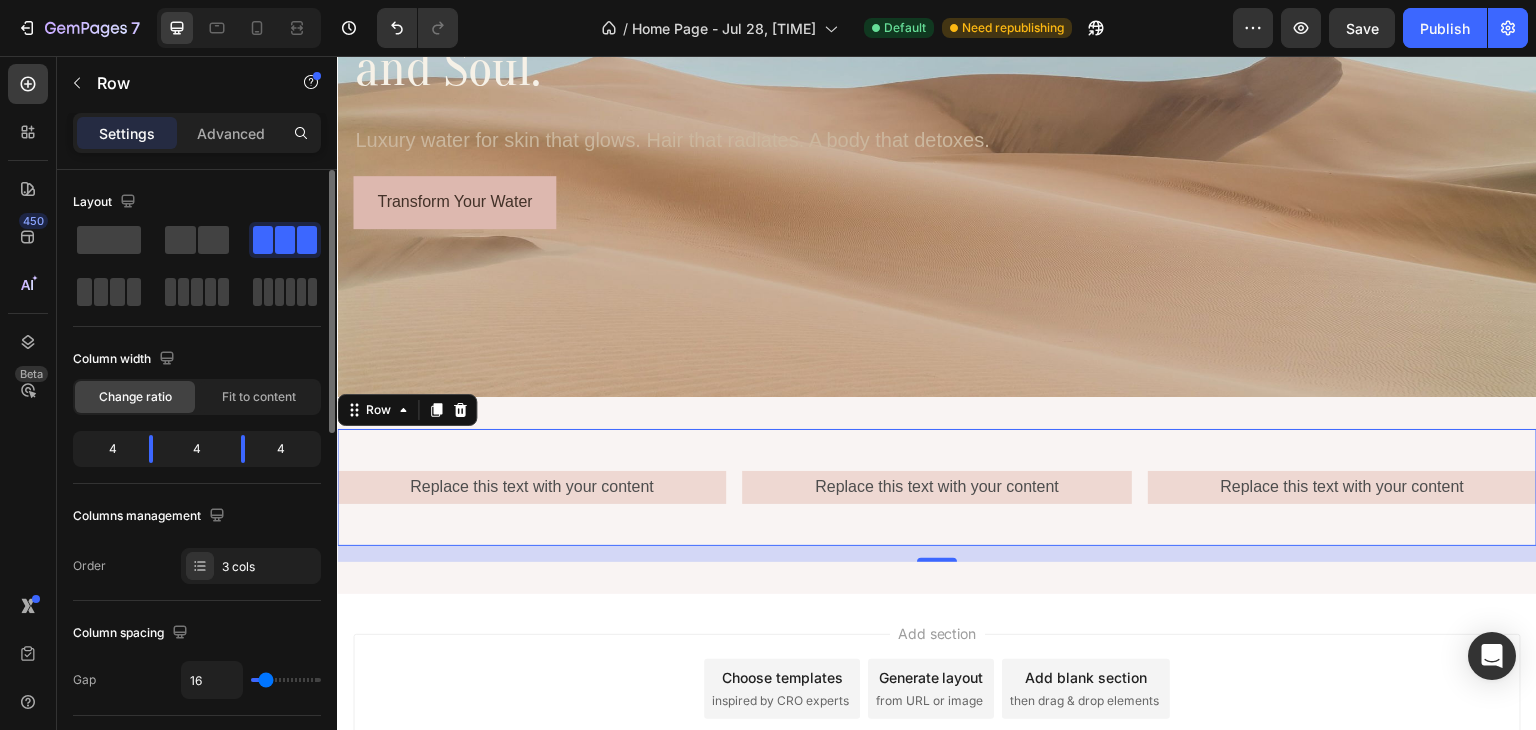 type on "2" 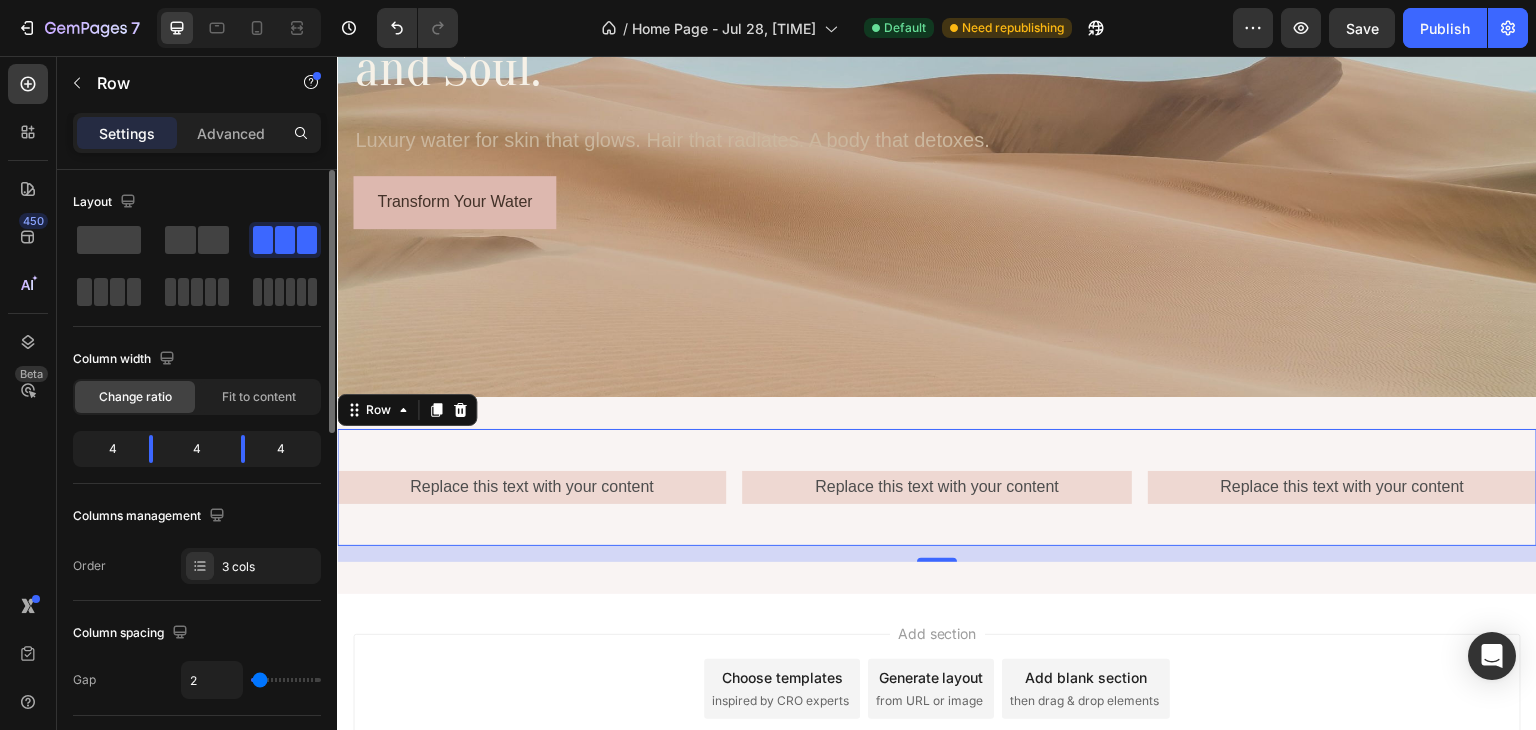 type on "0" 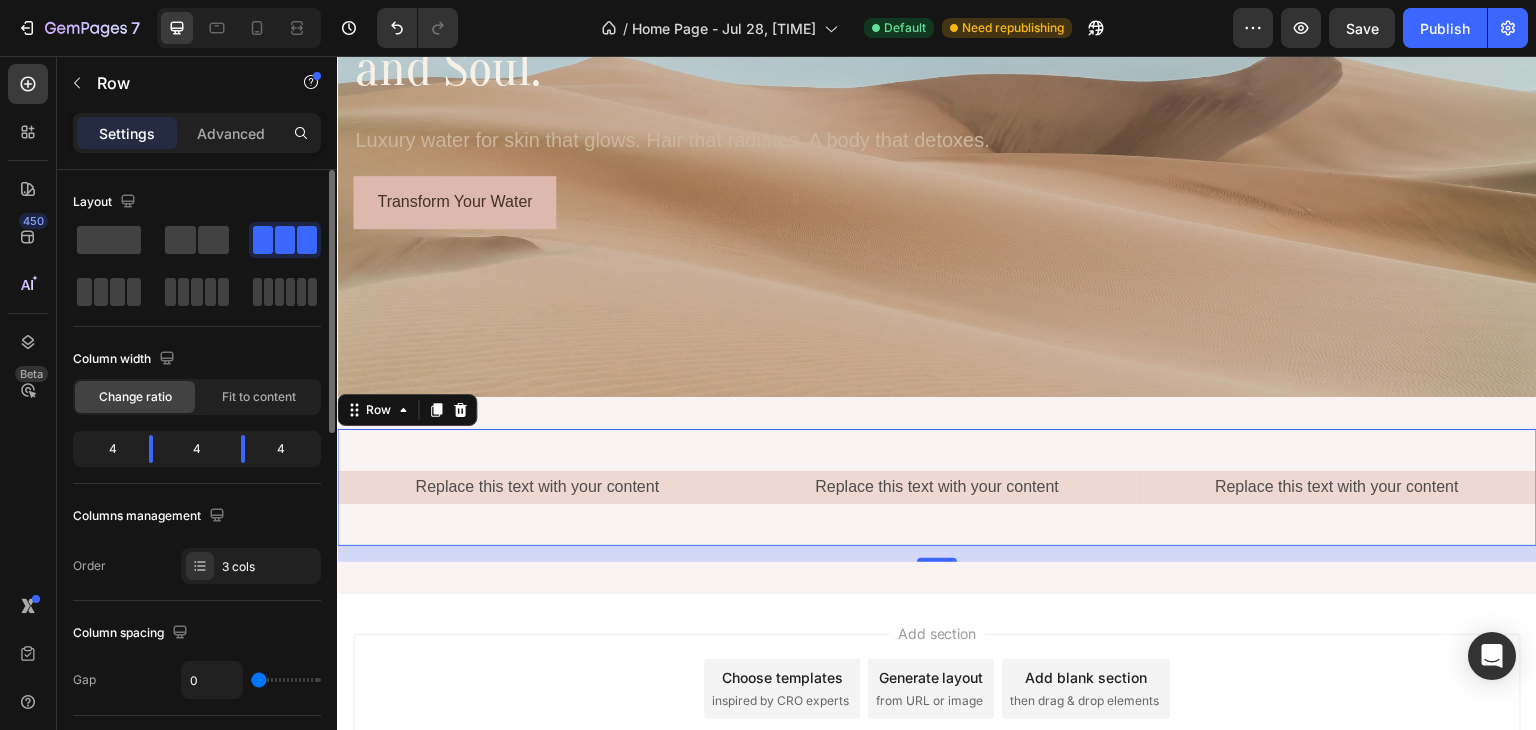 type on "6" 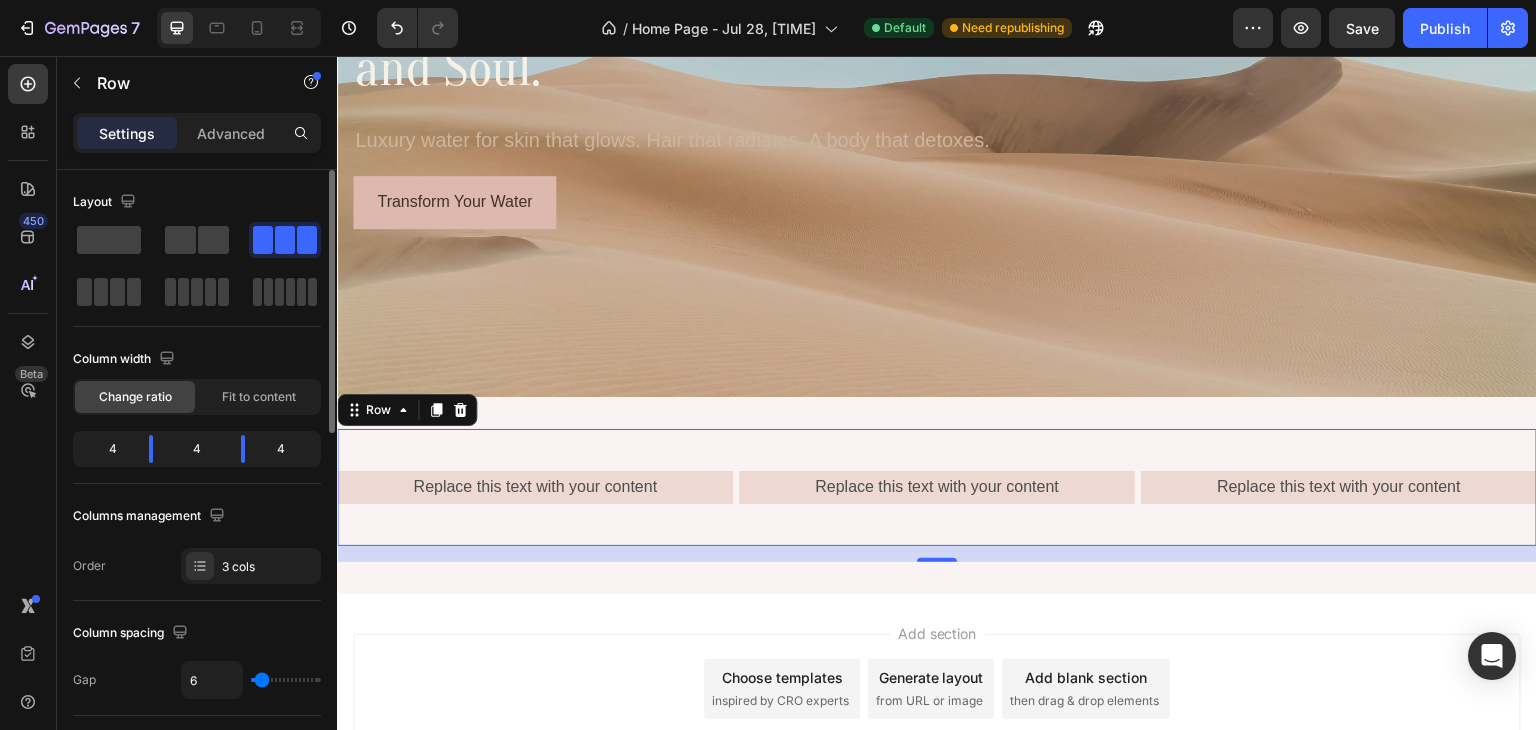 type on "8" 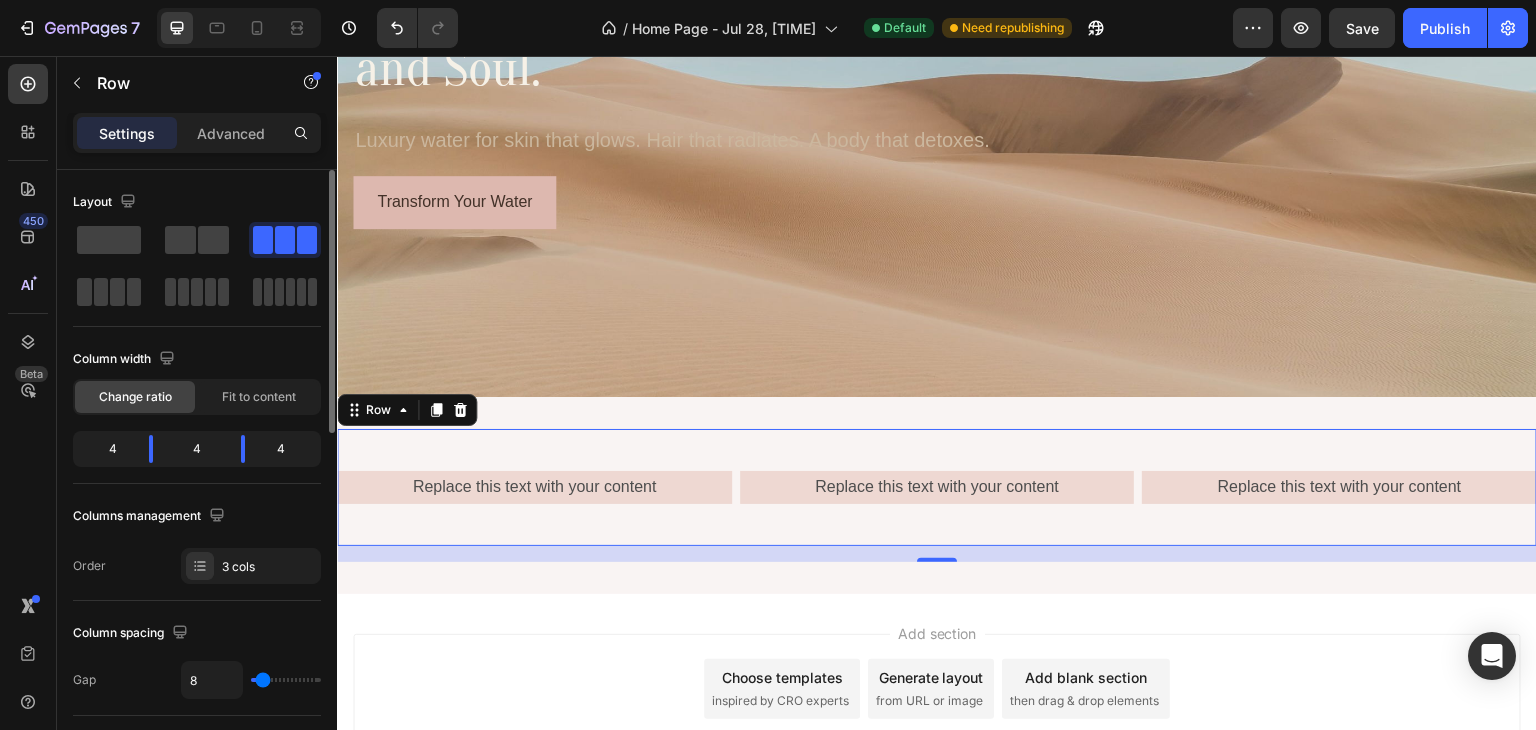 type on "9" 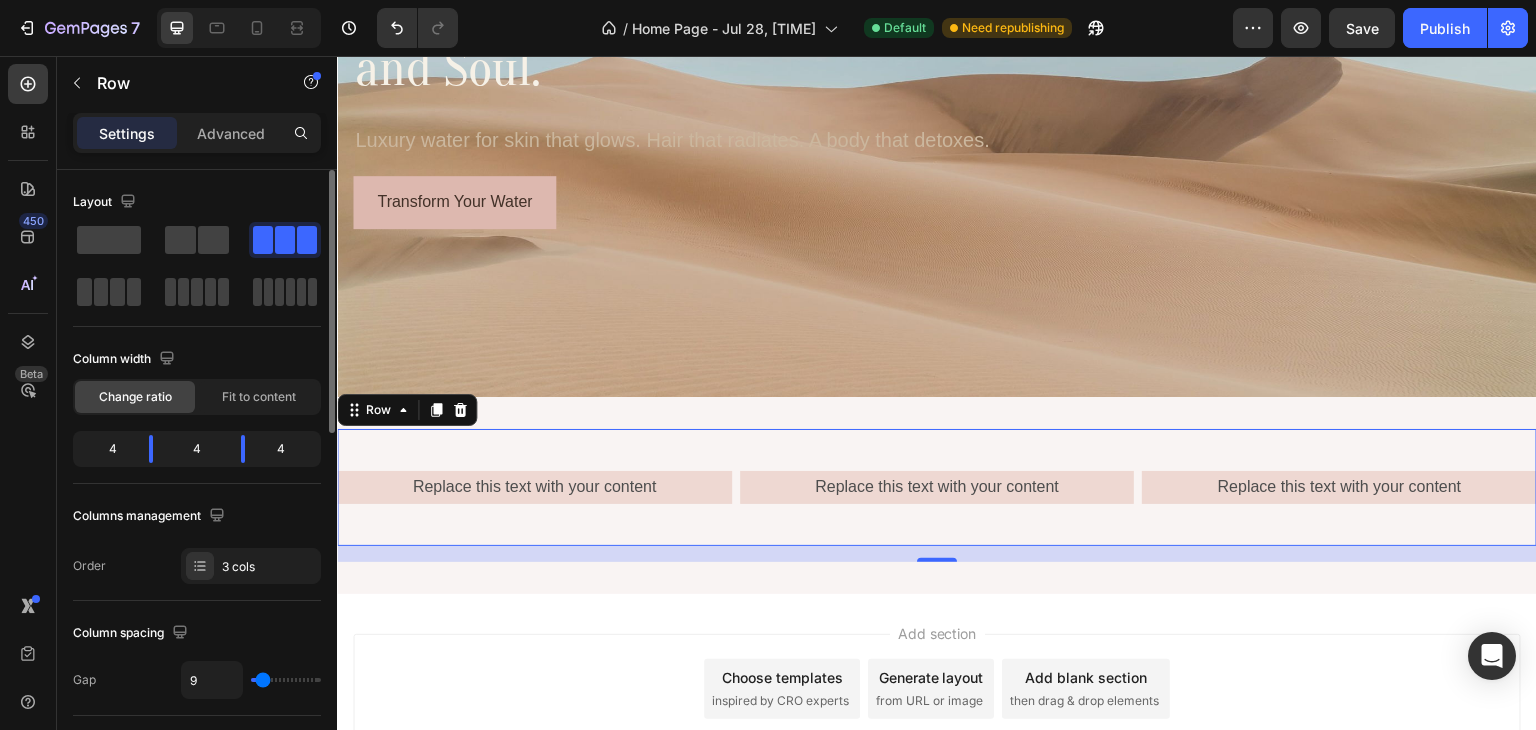 type on "13" 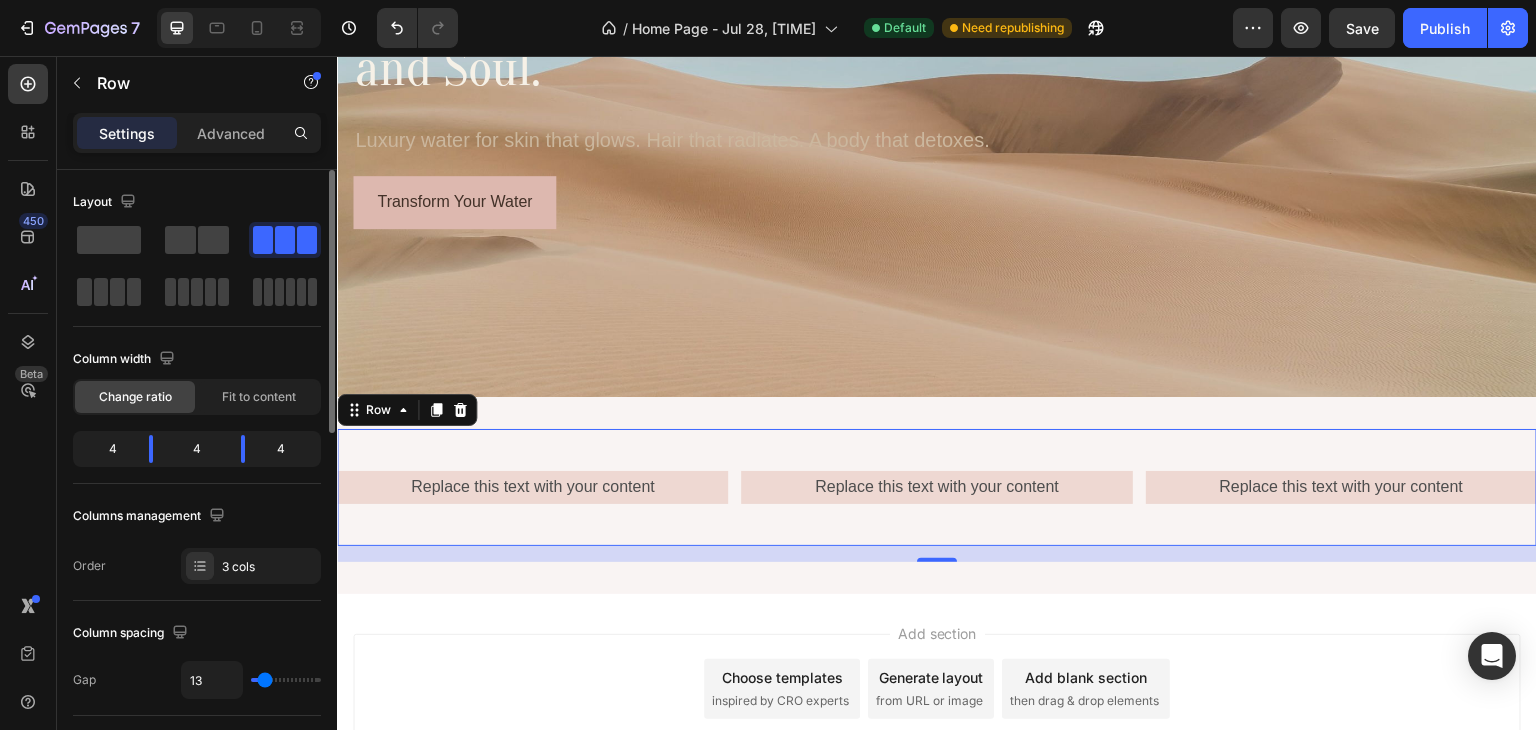 type on "15" 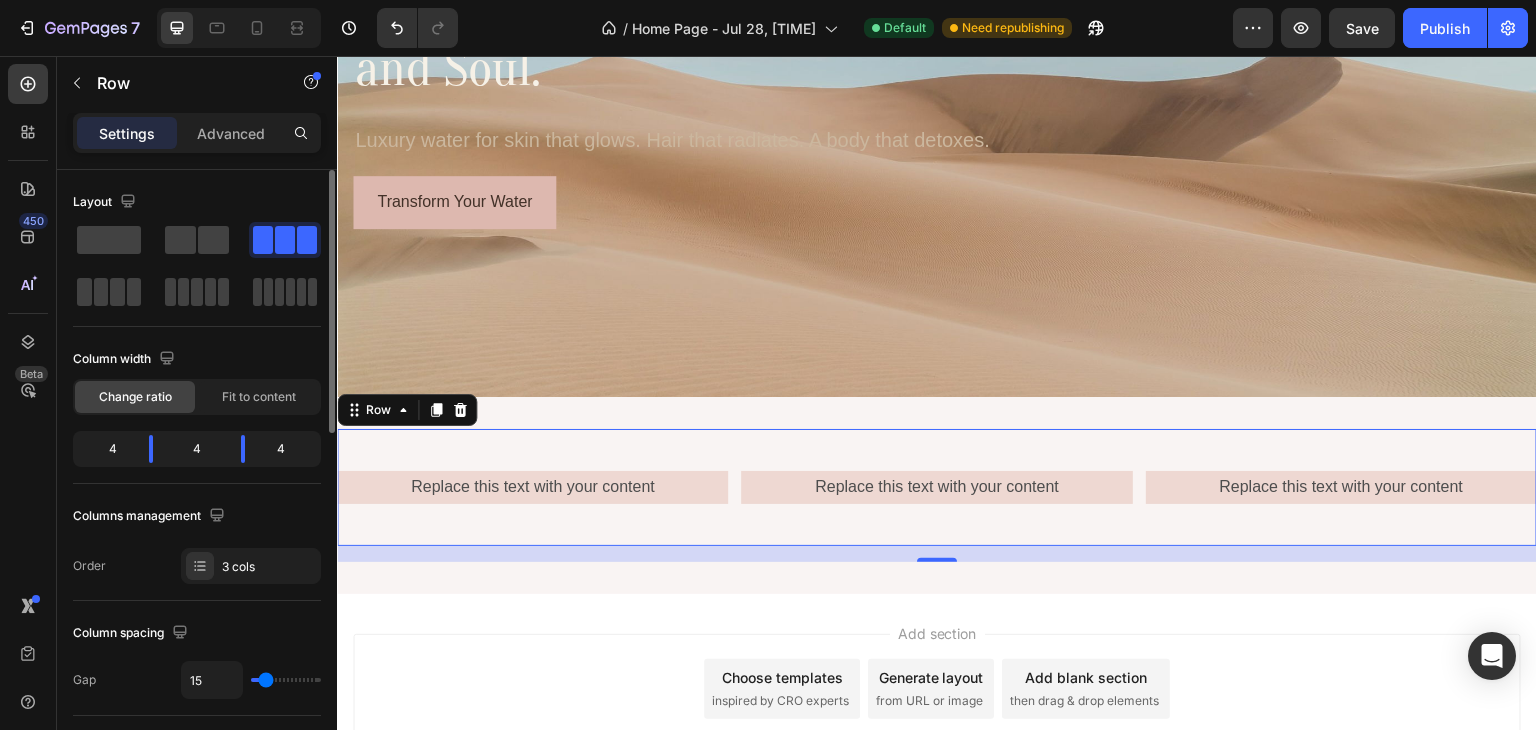 type on "20" 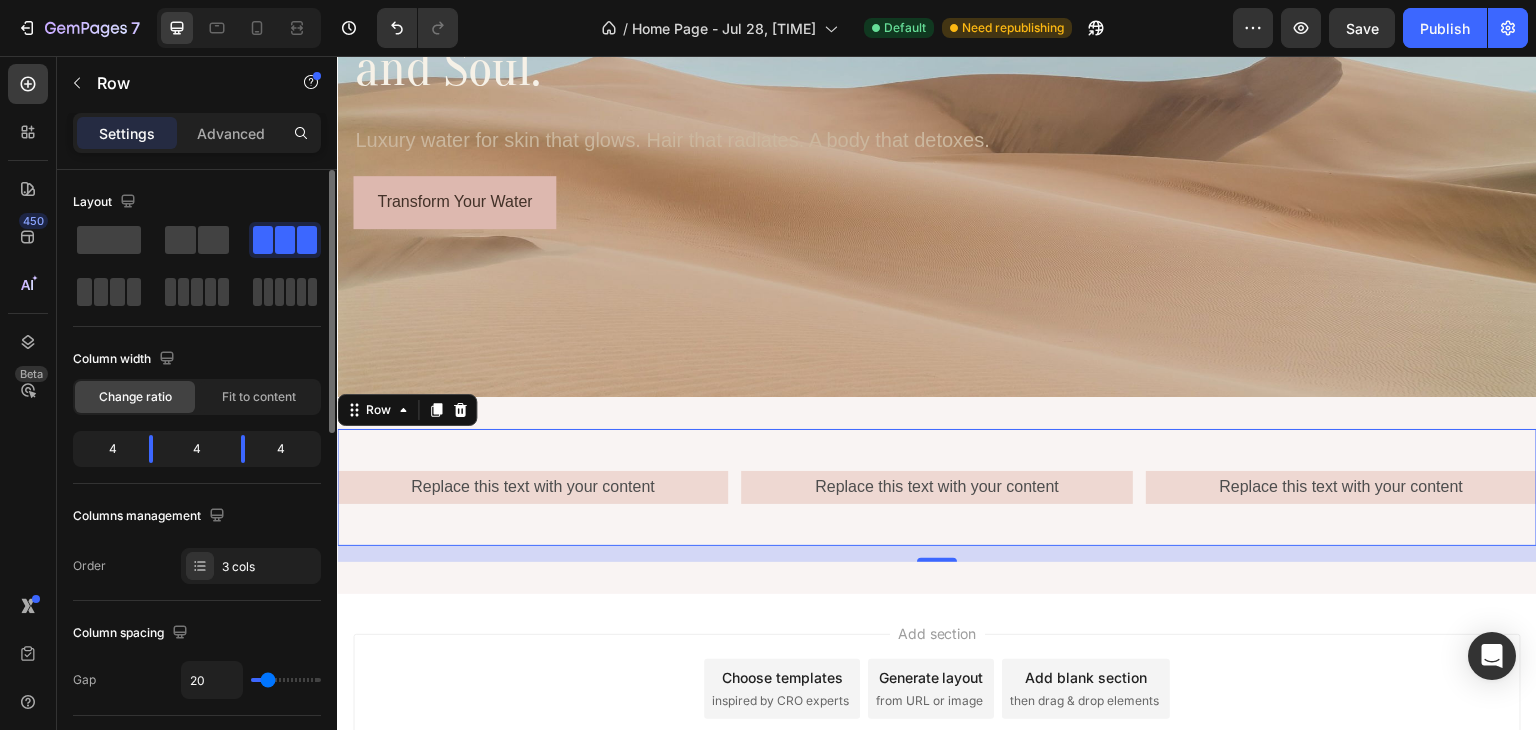 type on "24" 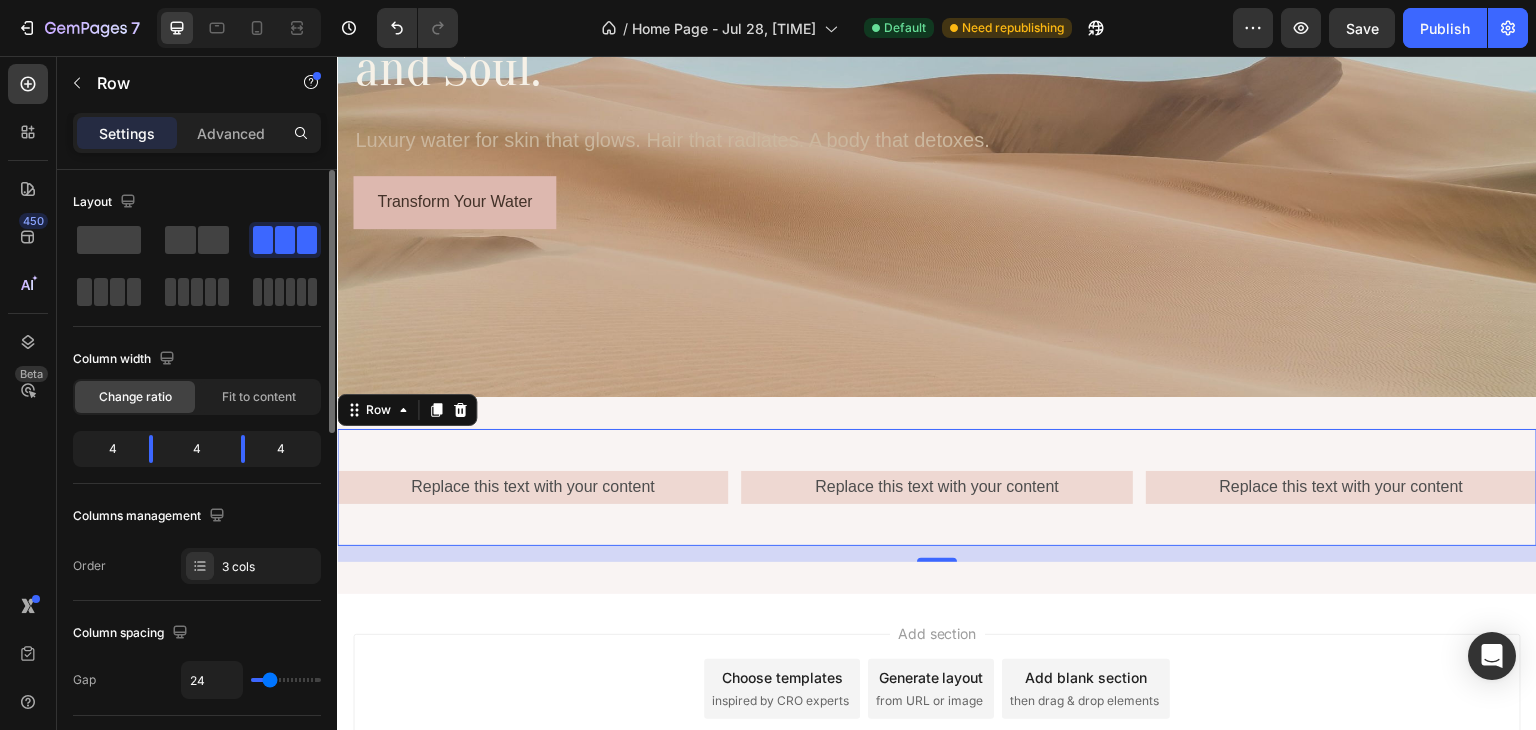 type on "25" 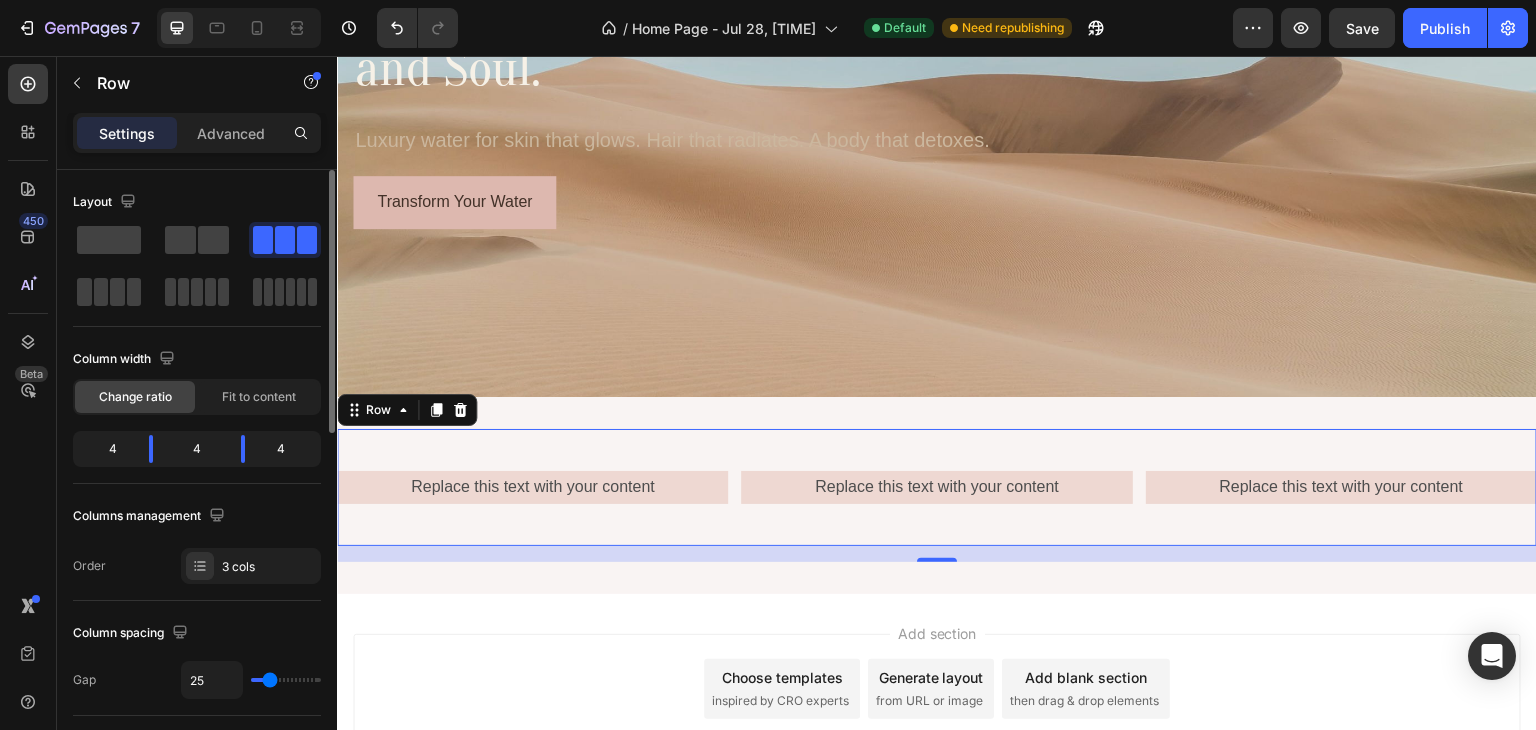 type on "31" 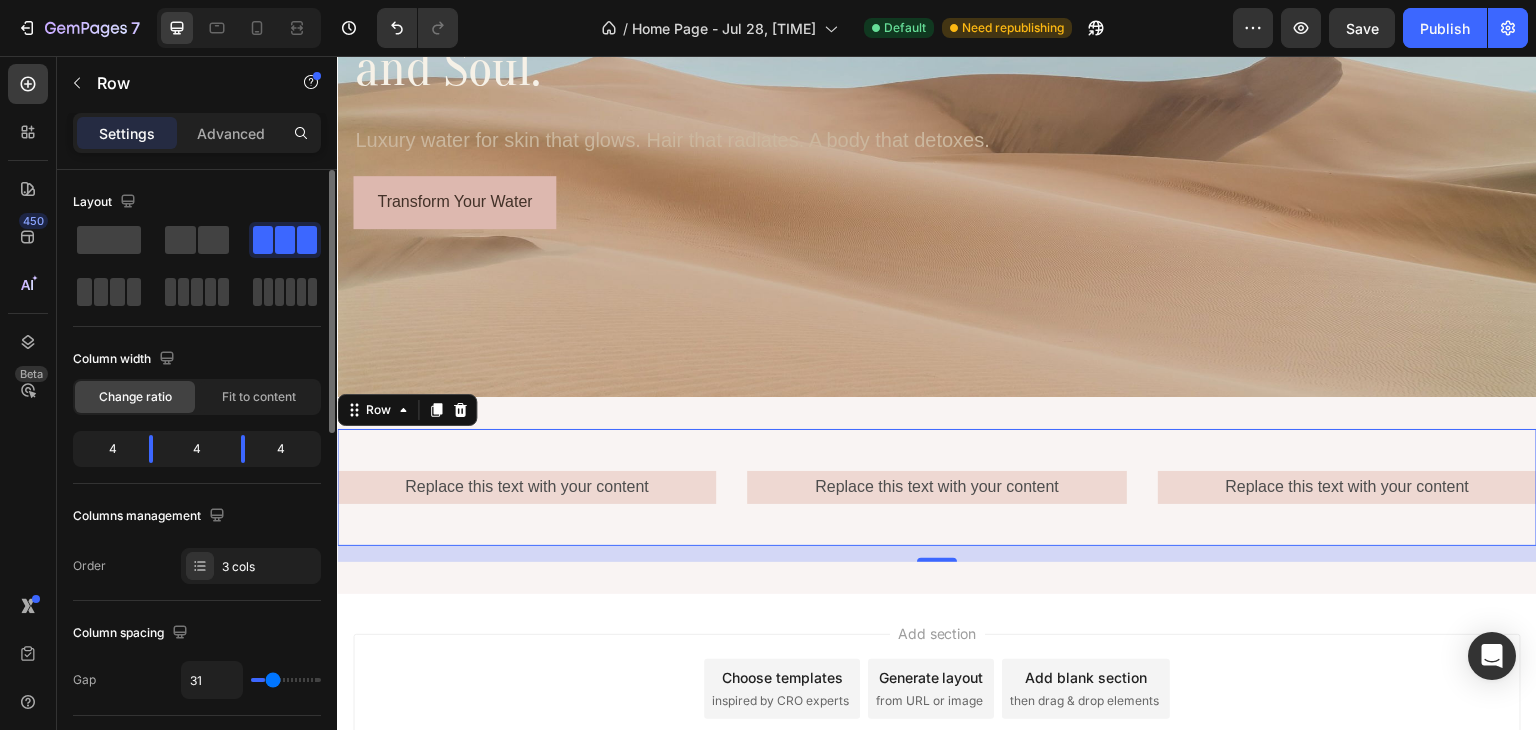 type on "32" 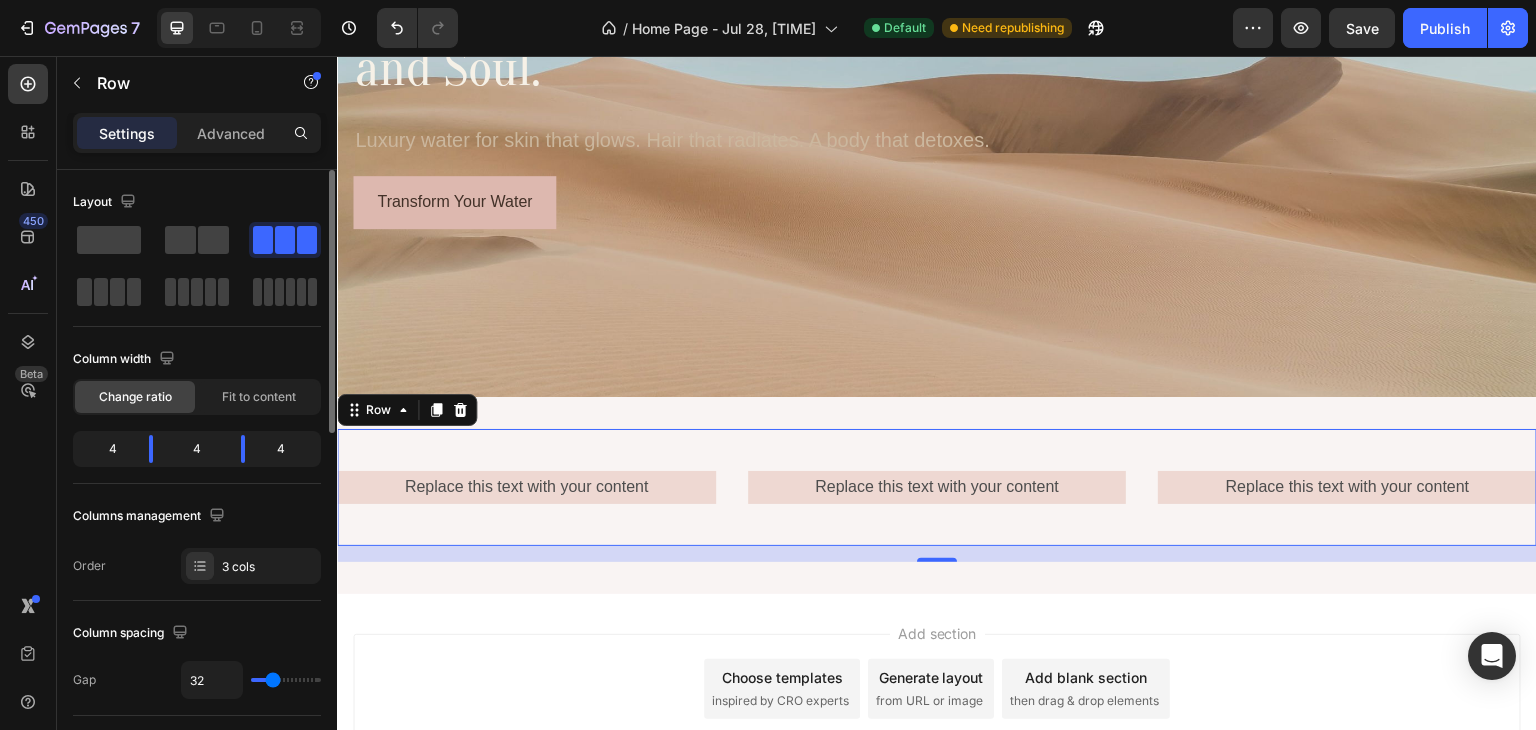type on "32" 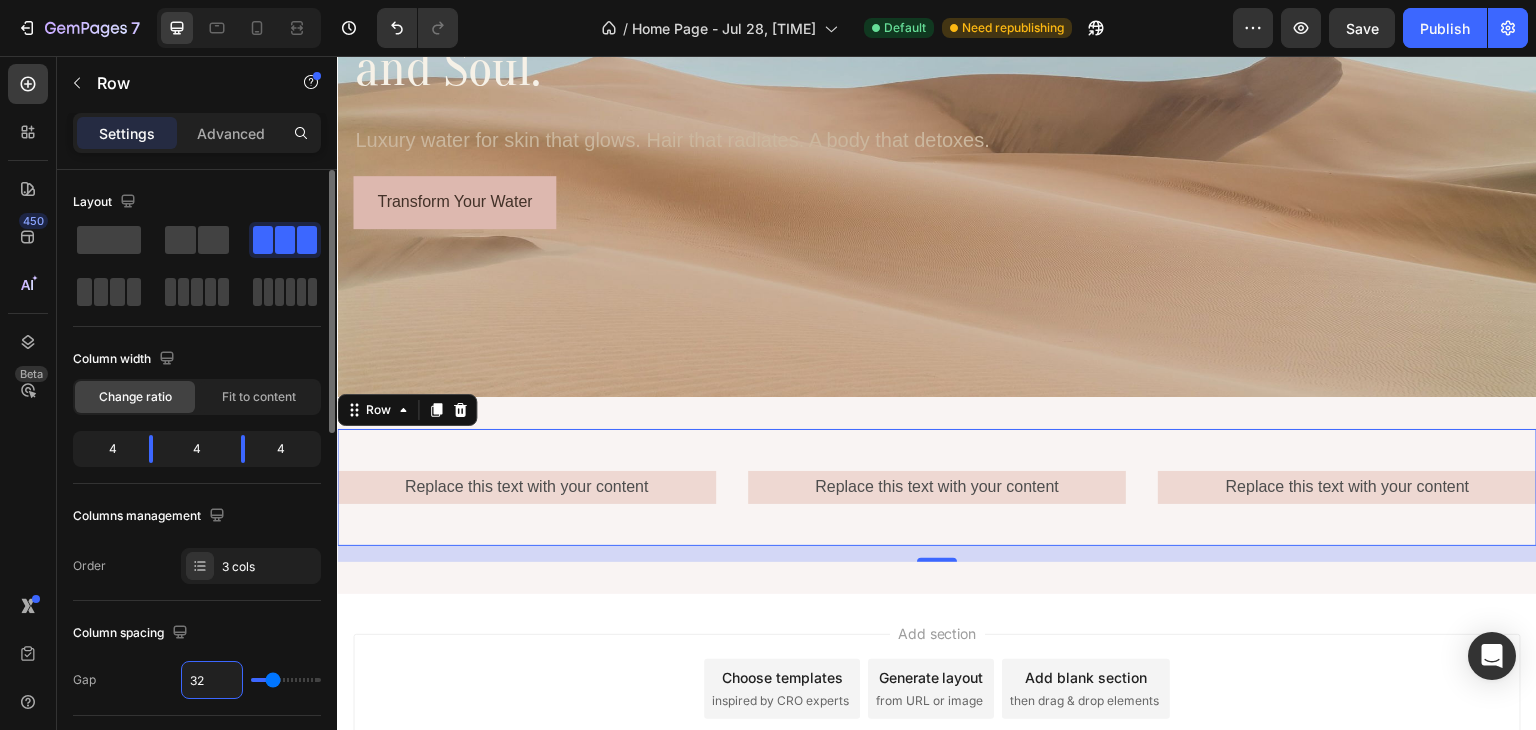 click on "32" at bounding box center (212, 680) 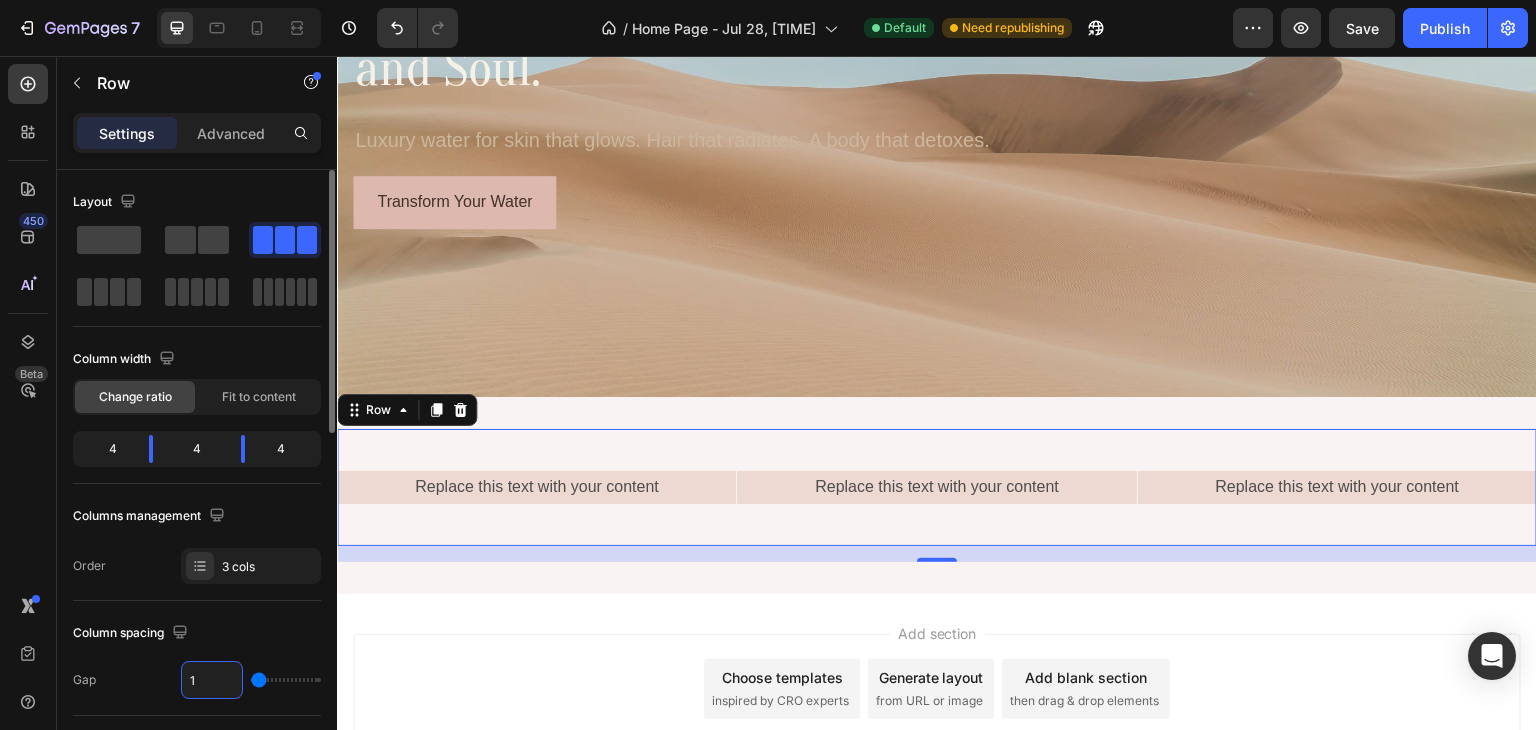 type on "16" 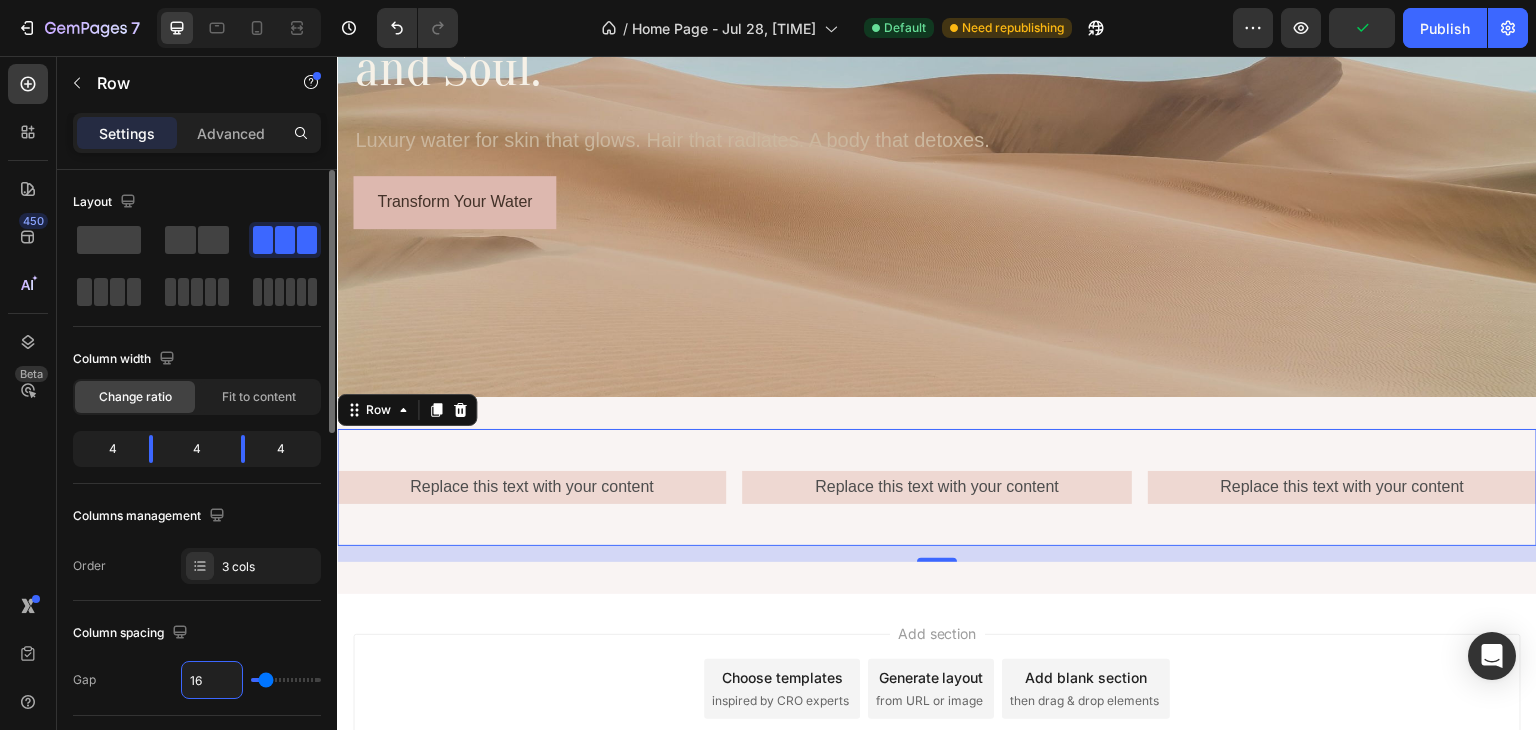 type on "1" 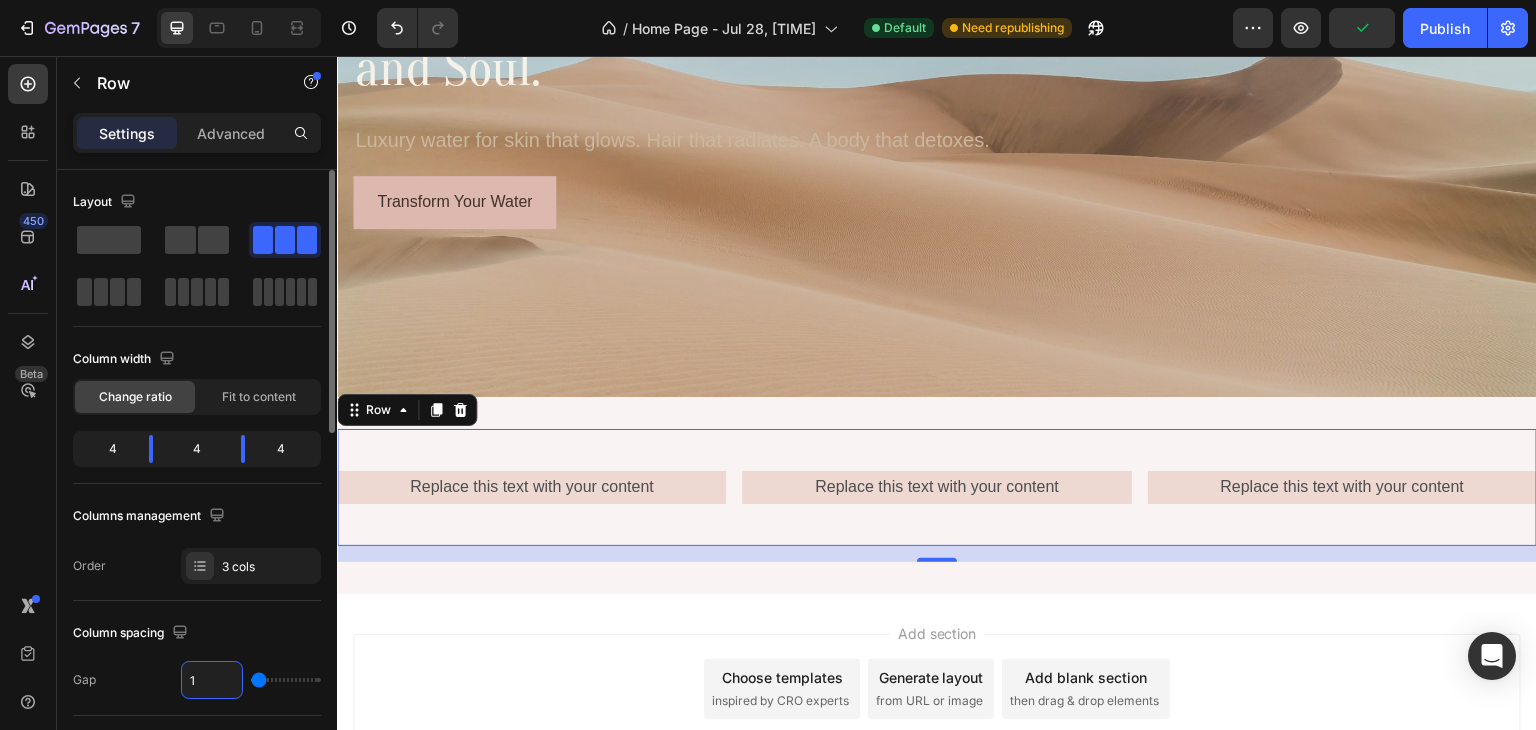 type 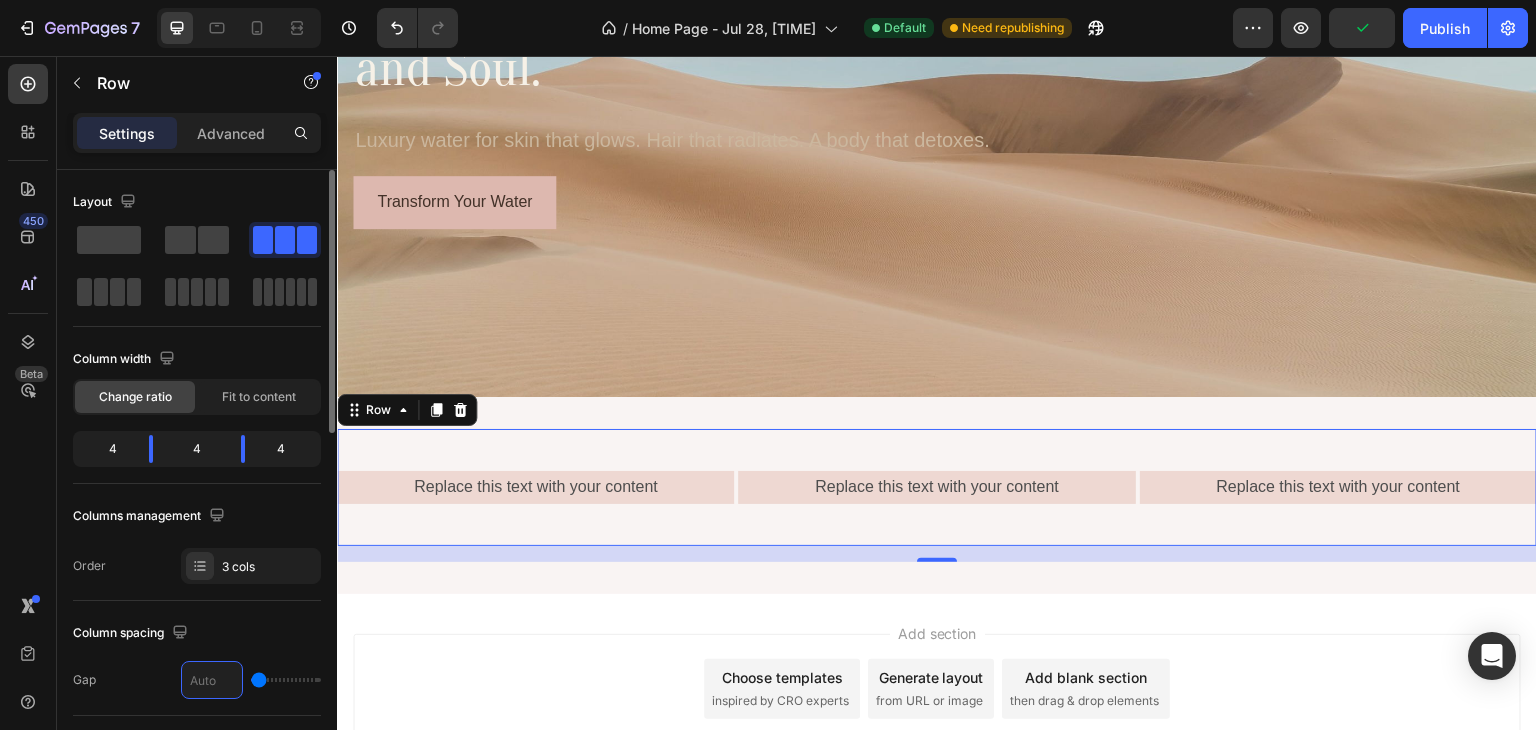 type on "4" 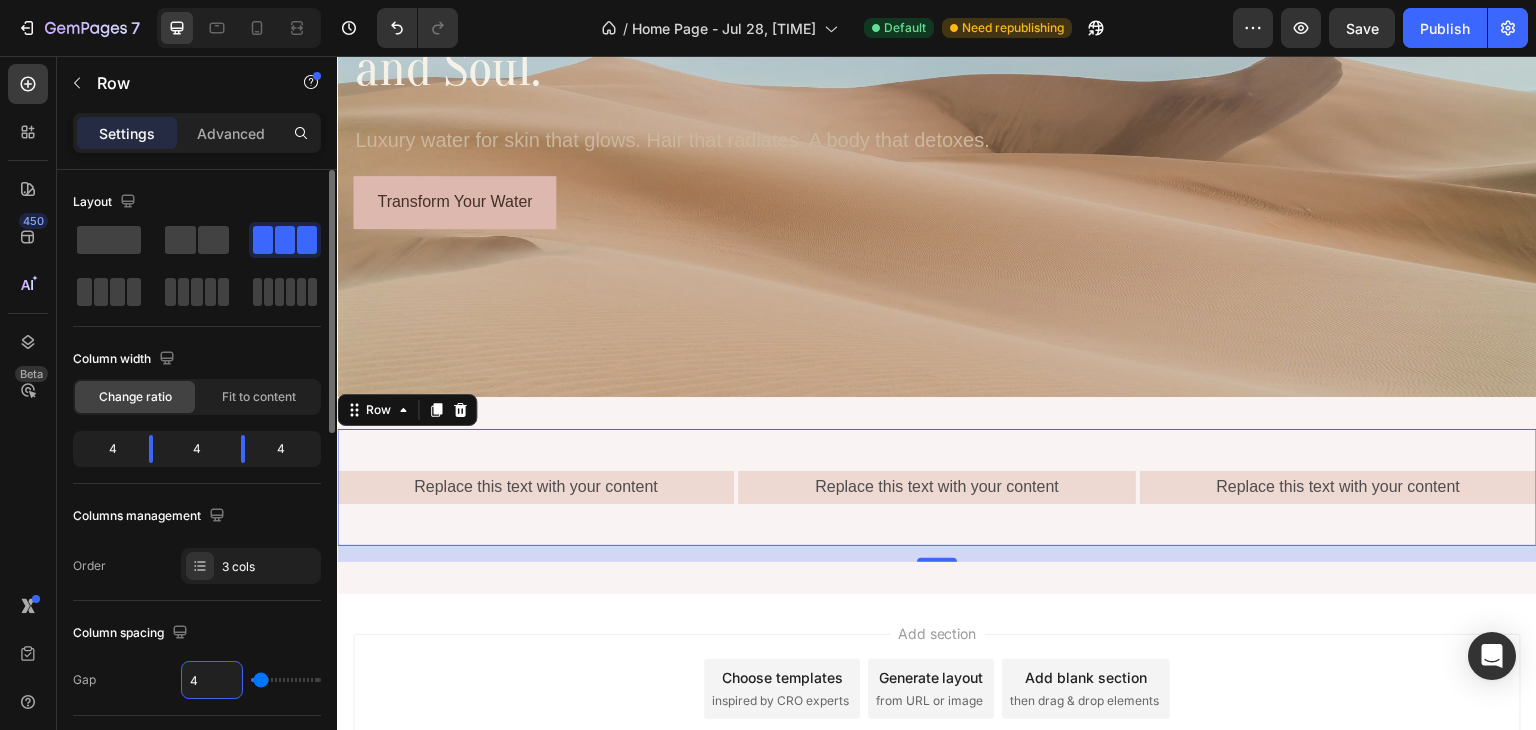 click on "4" at bounding box center (212, 680) 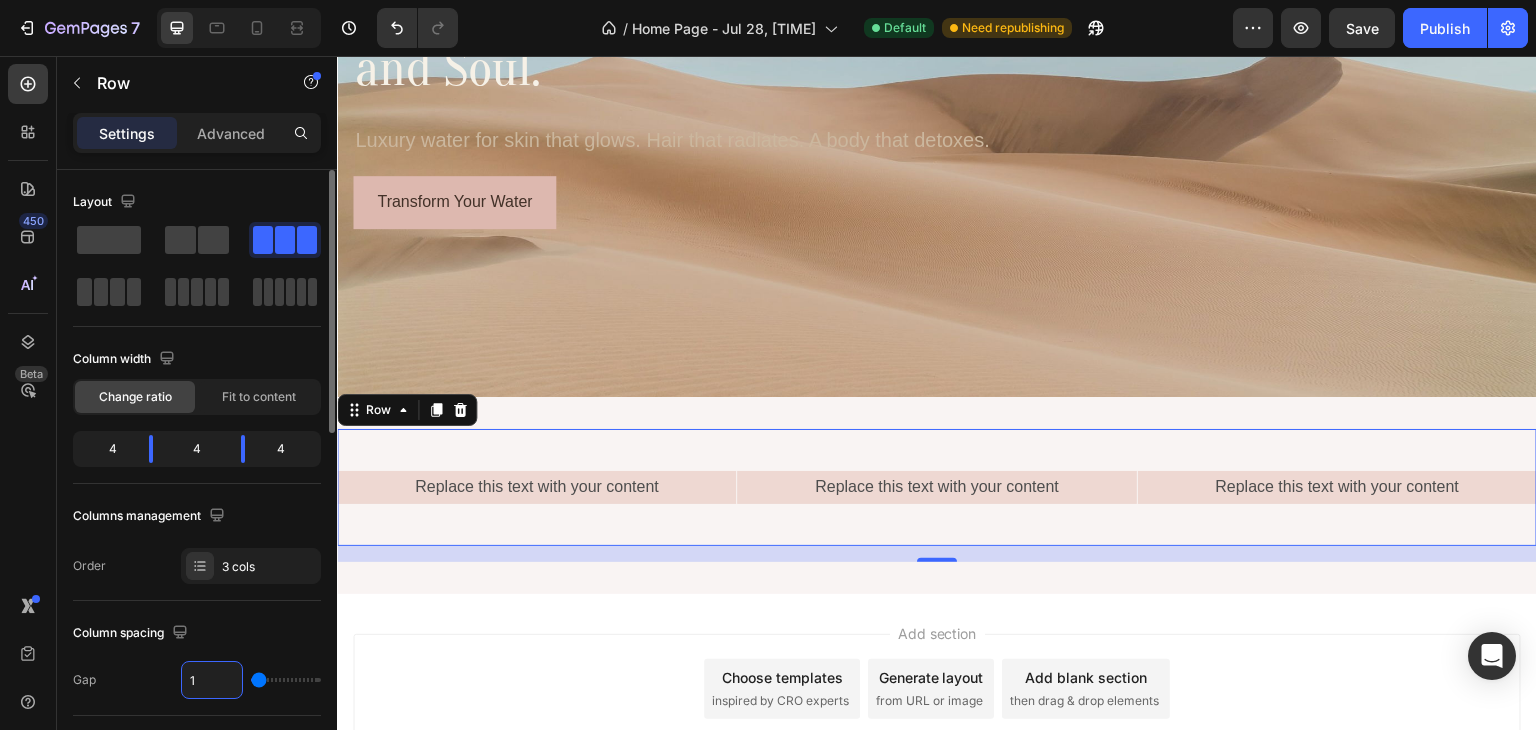 type on "16" 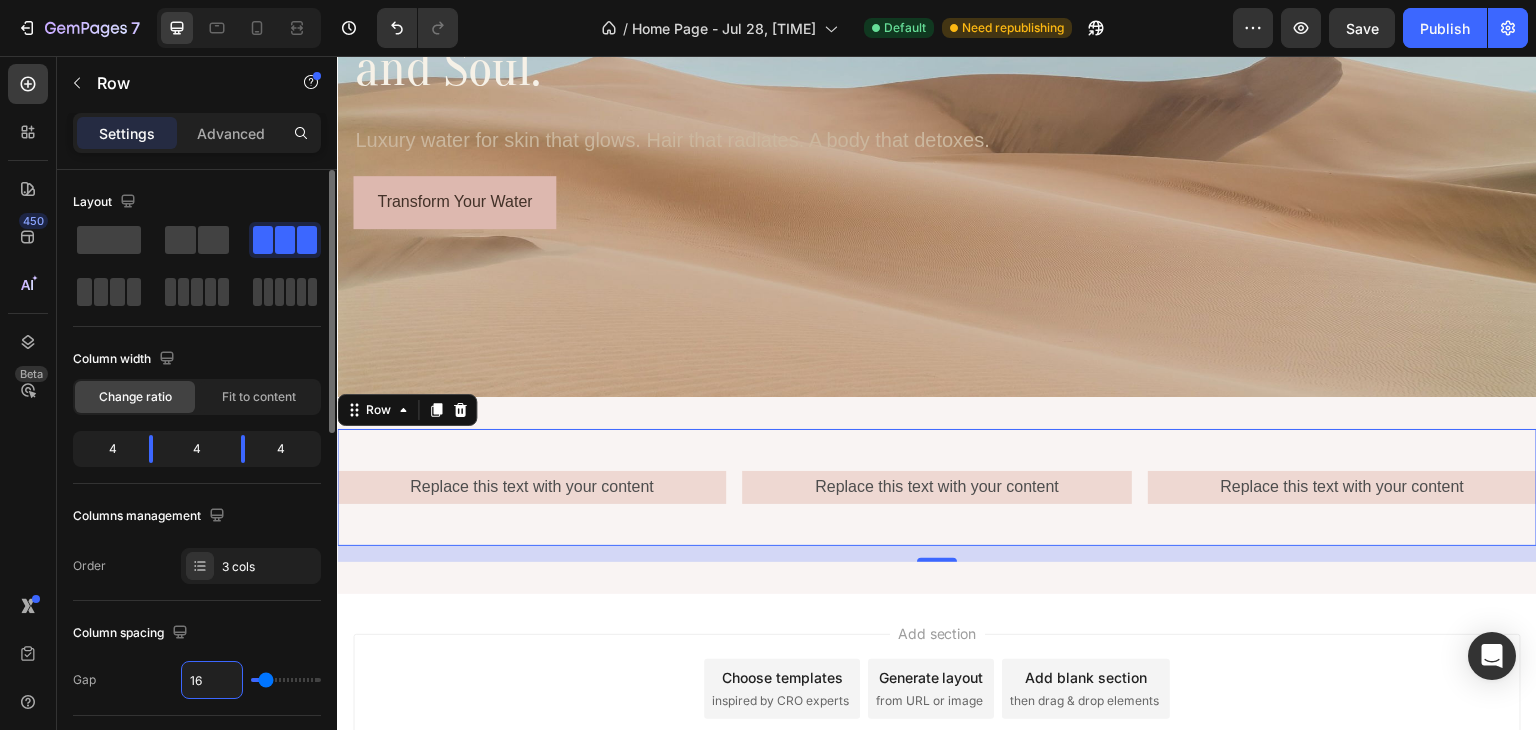 type on "16" 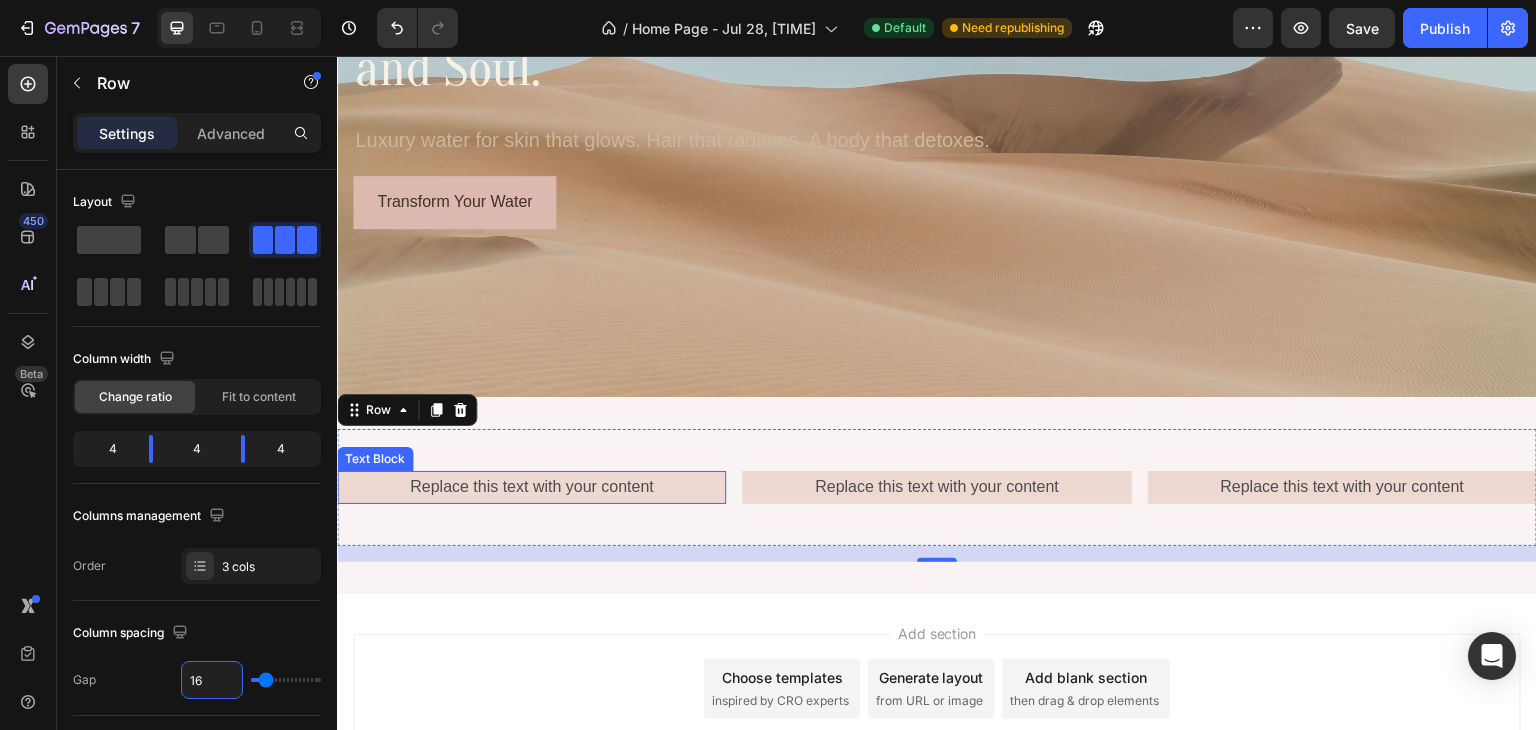 click on "Replace this text with your content" at bounding box center [531, 487] 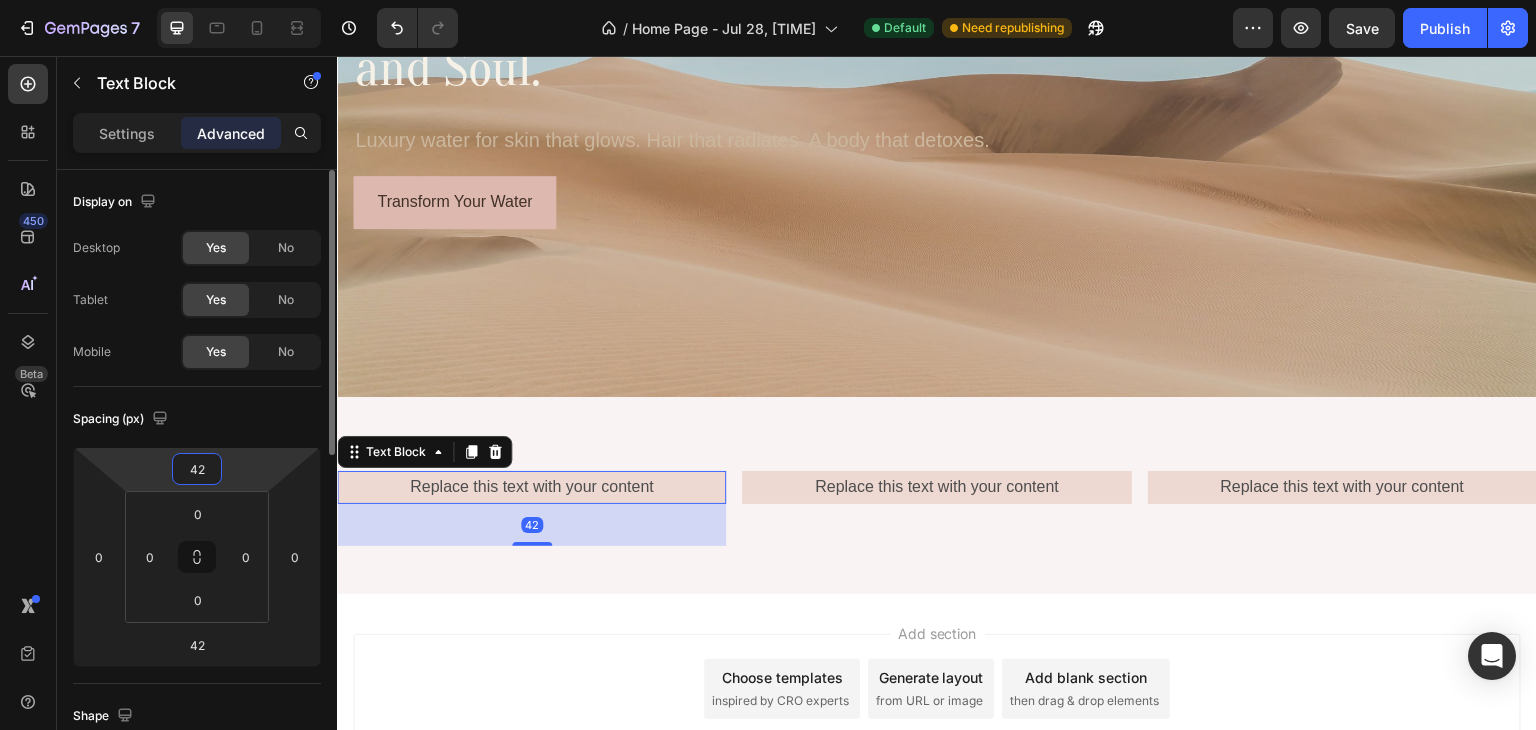 click on "42" at bounding box center [197, 469] 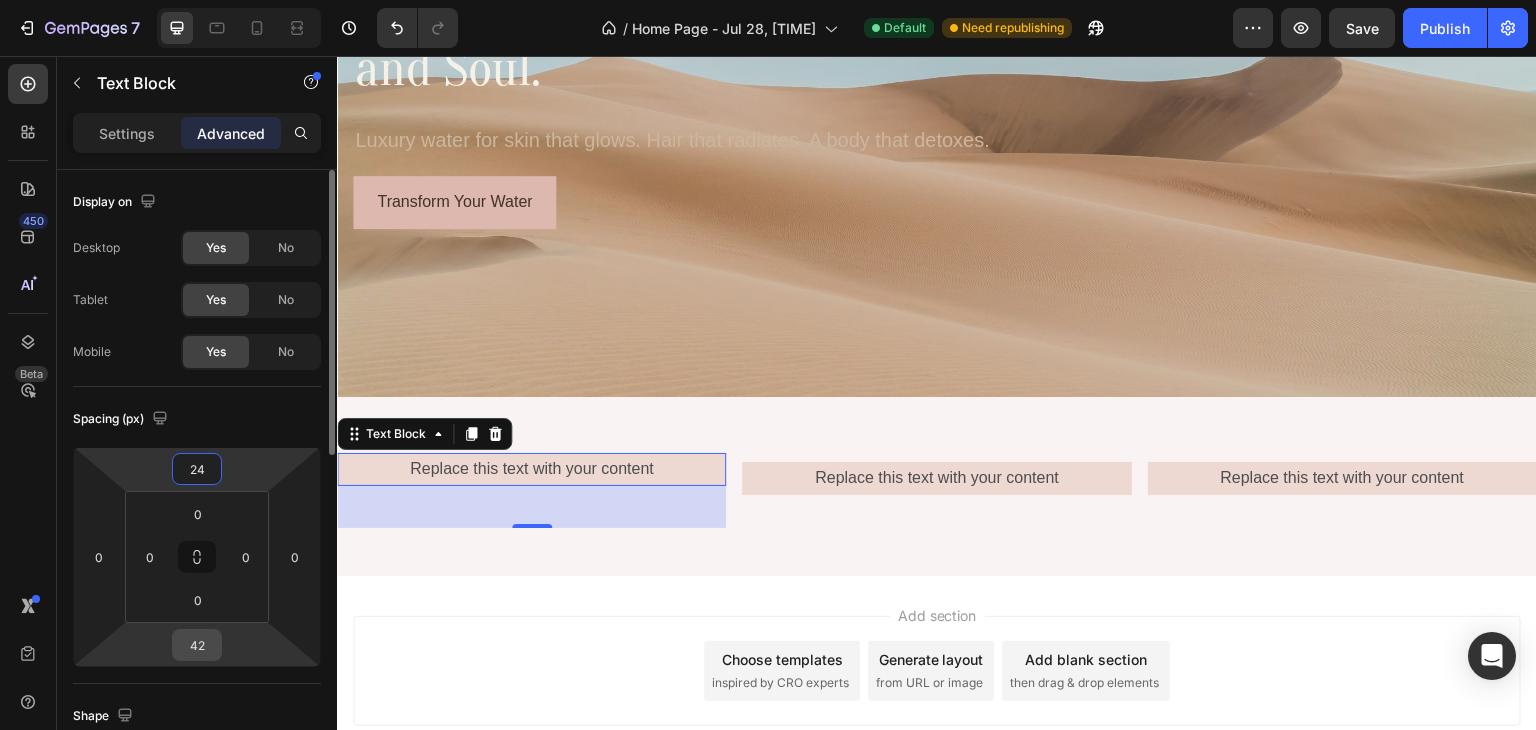 type on "24" 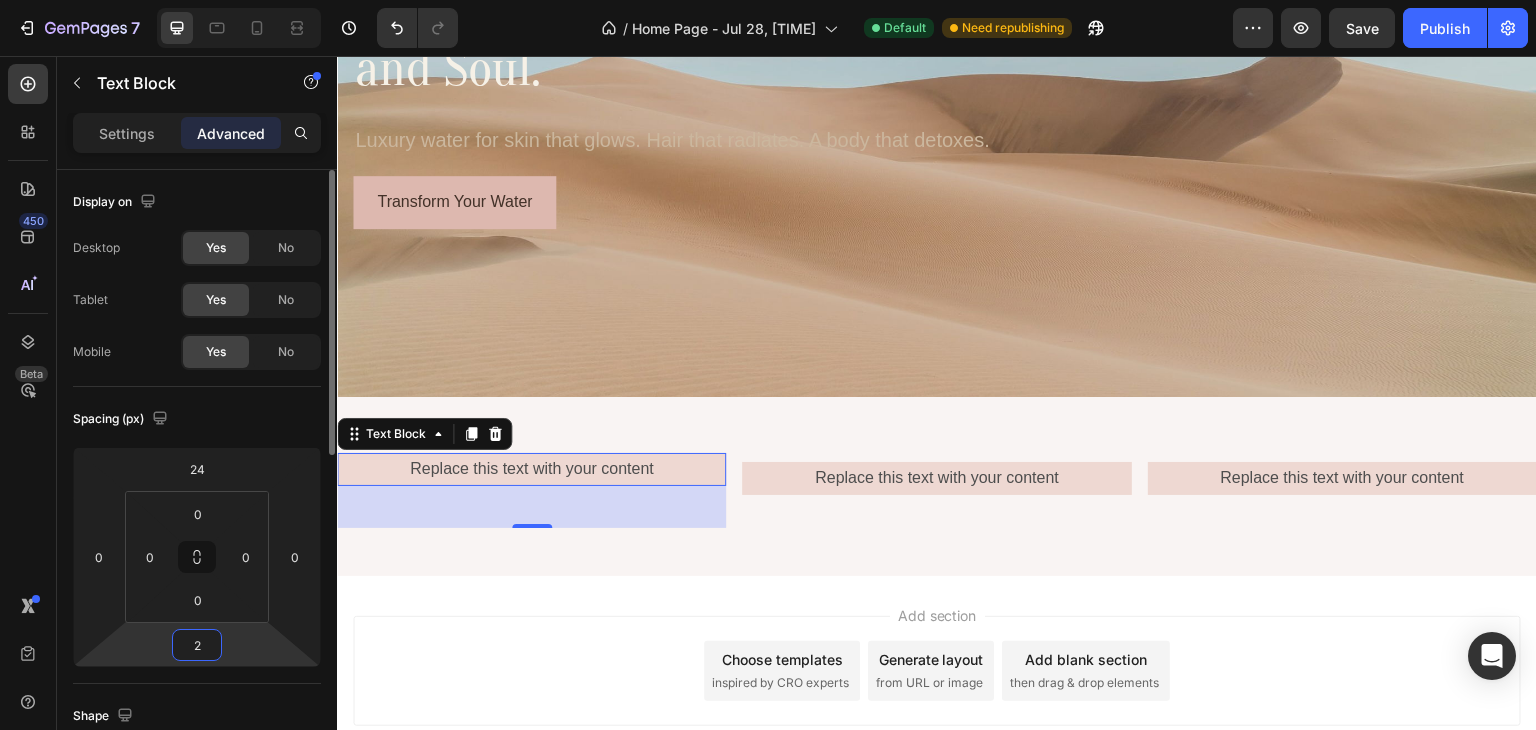 type on "24" 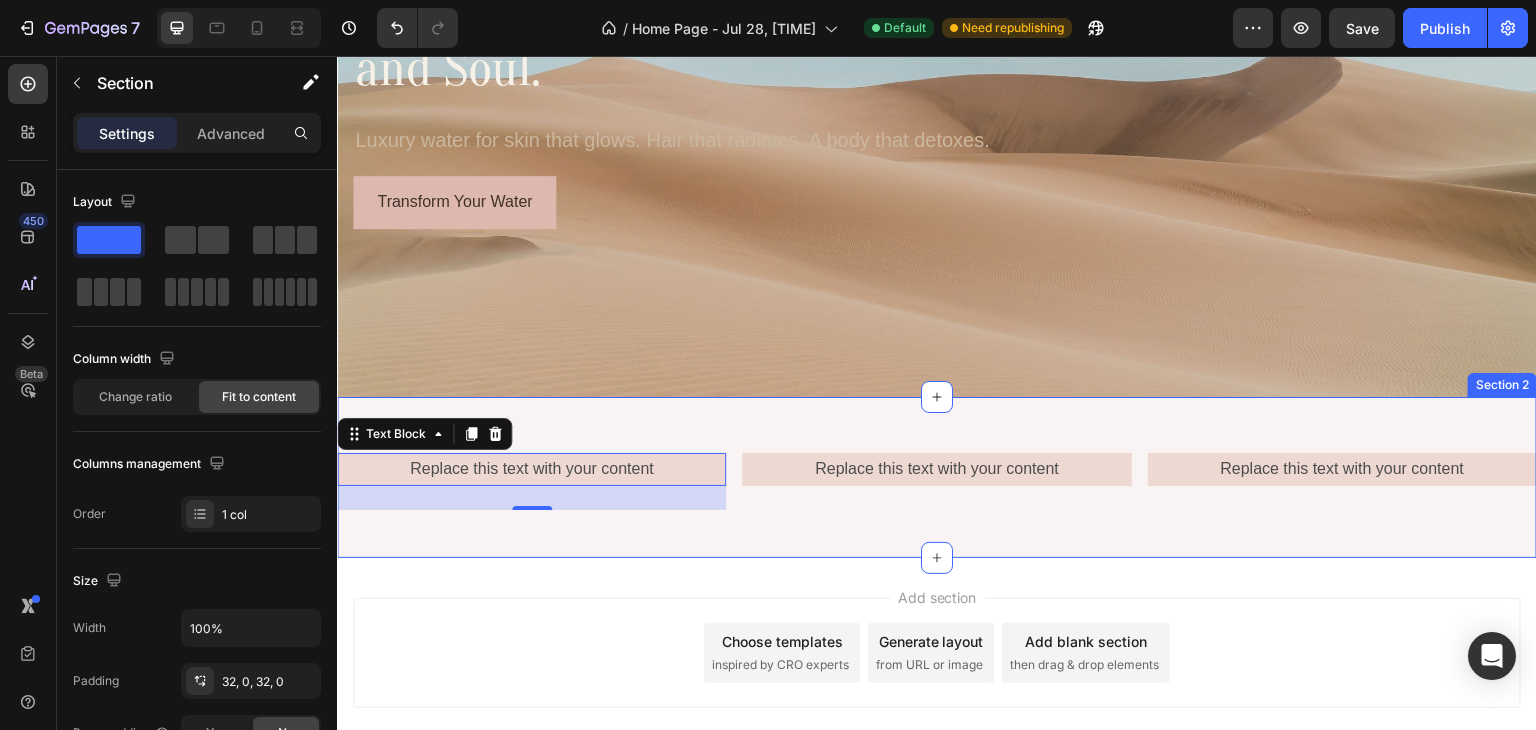 click on "Replace this text with your content Text Block   24 Replace this text with your content Text Block Replace this text with your content Text Block Row Section 2" at bounding box center [937, 477] 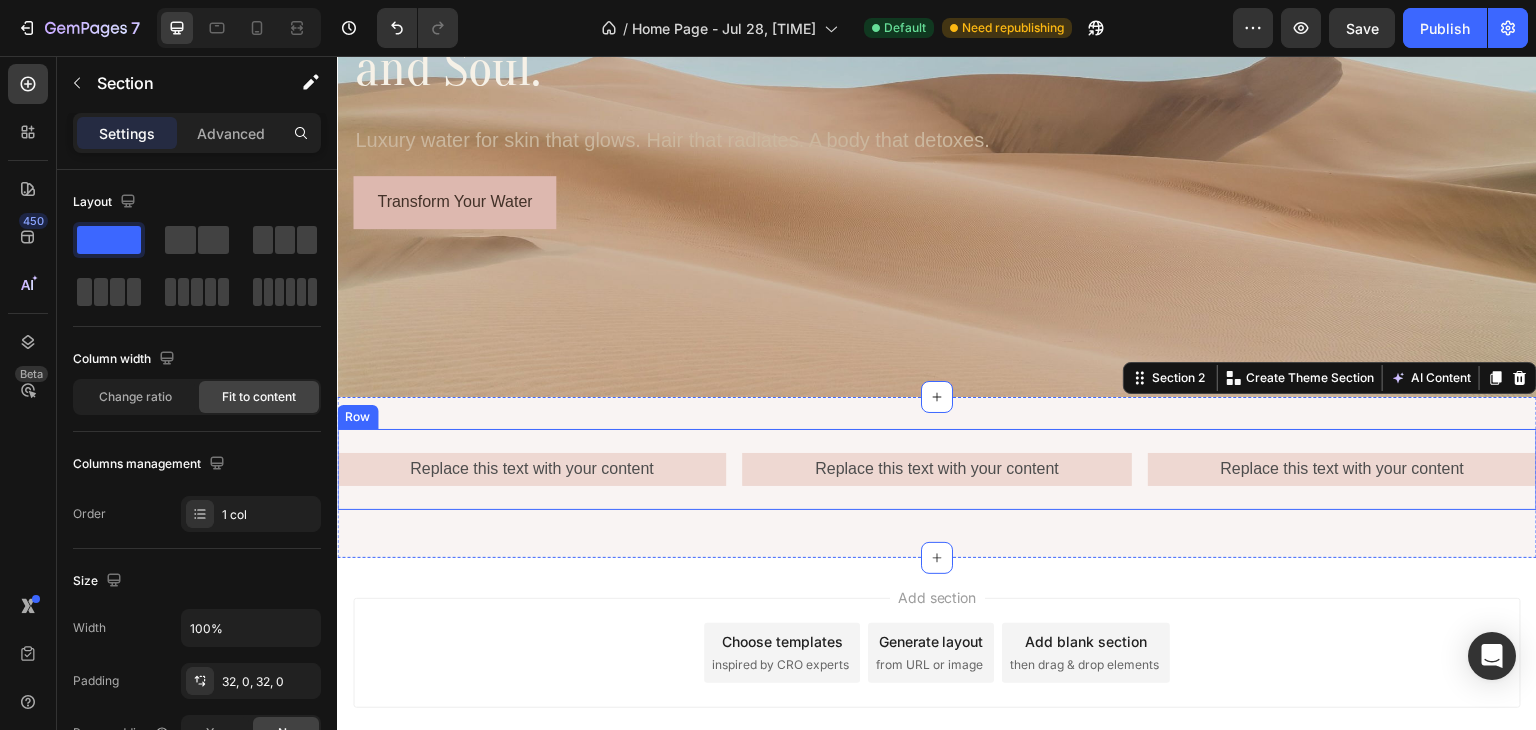 click on "Replace this text with your content Text Block Replace this text with your content Text Block Replace this text with your content Text Block Row" at bounding box center (937, 469) 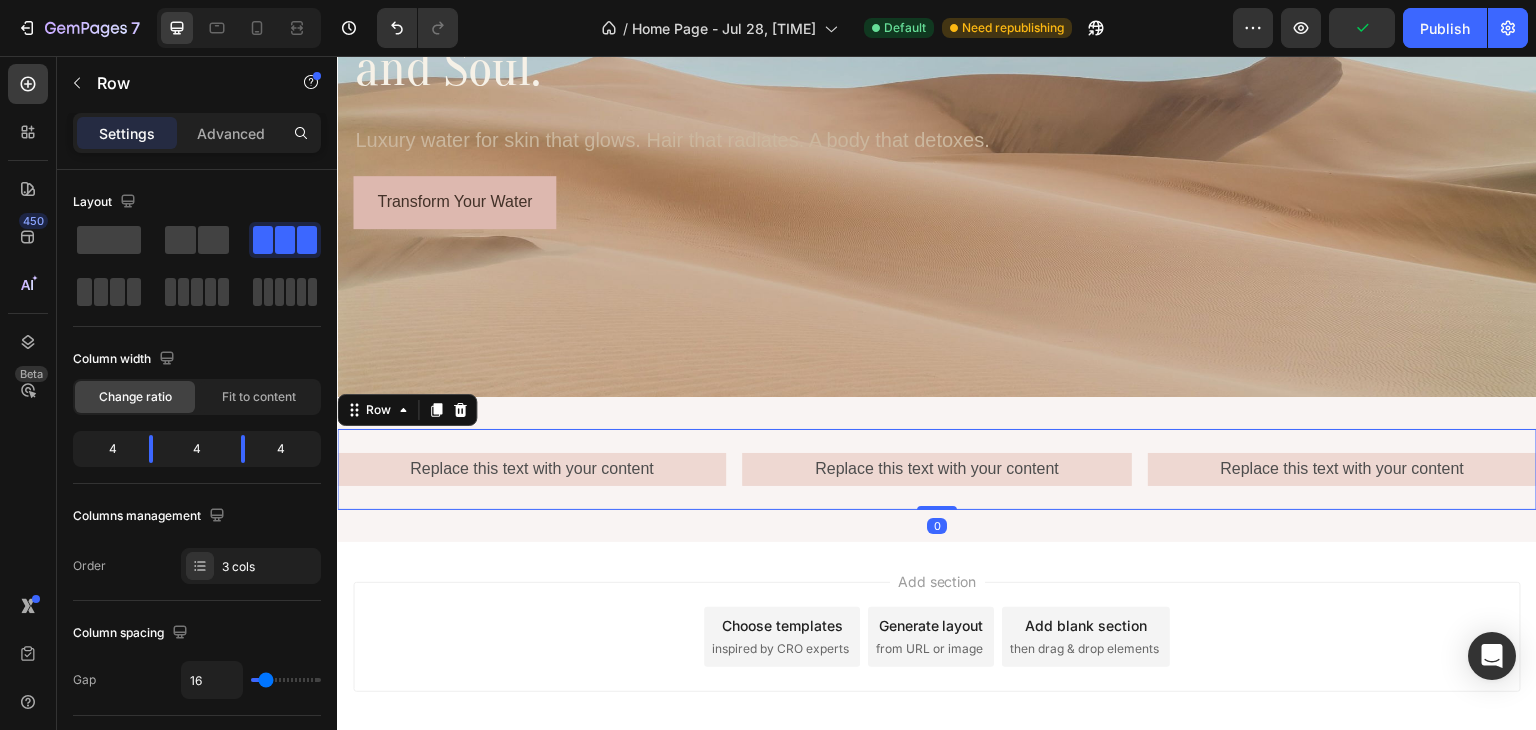 drag, startPoint x: 934, startPoint y: 522, endPoint x: 944, endPoint y: 487, distance: 36.40055 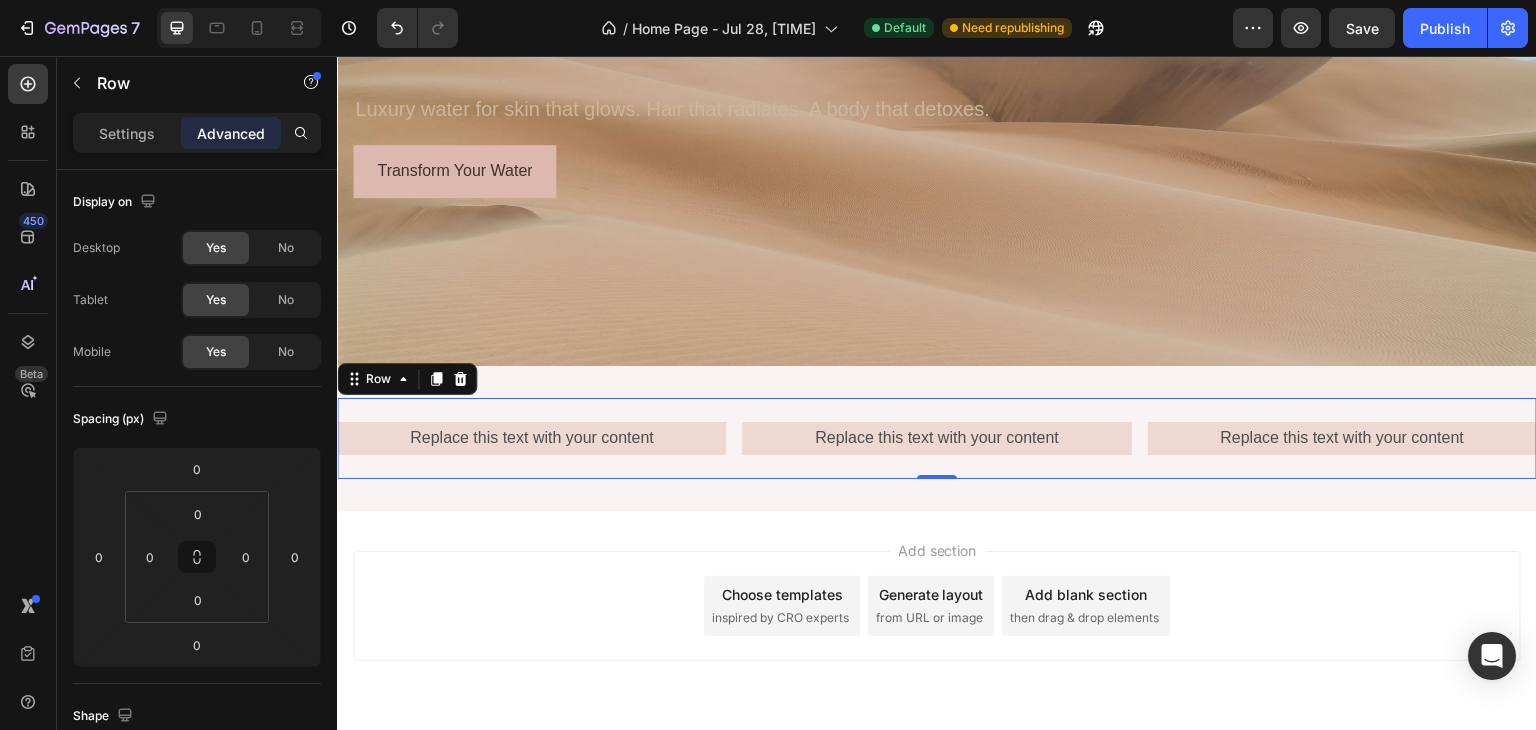 scroll, scrollTop: 332, scrollLeft: 0, axis: vertical 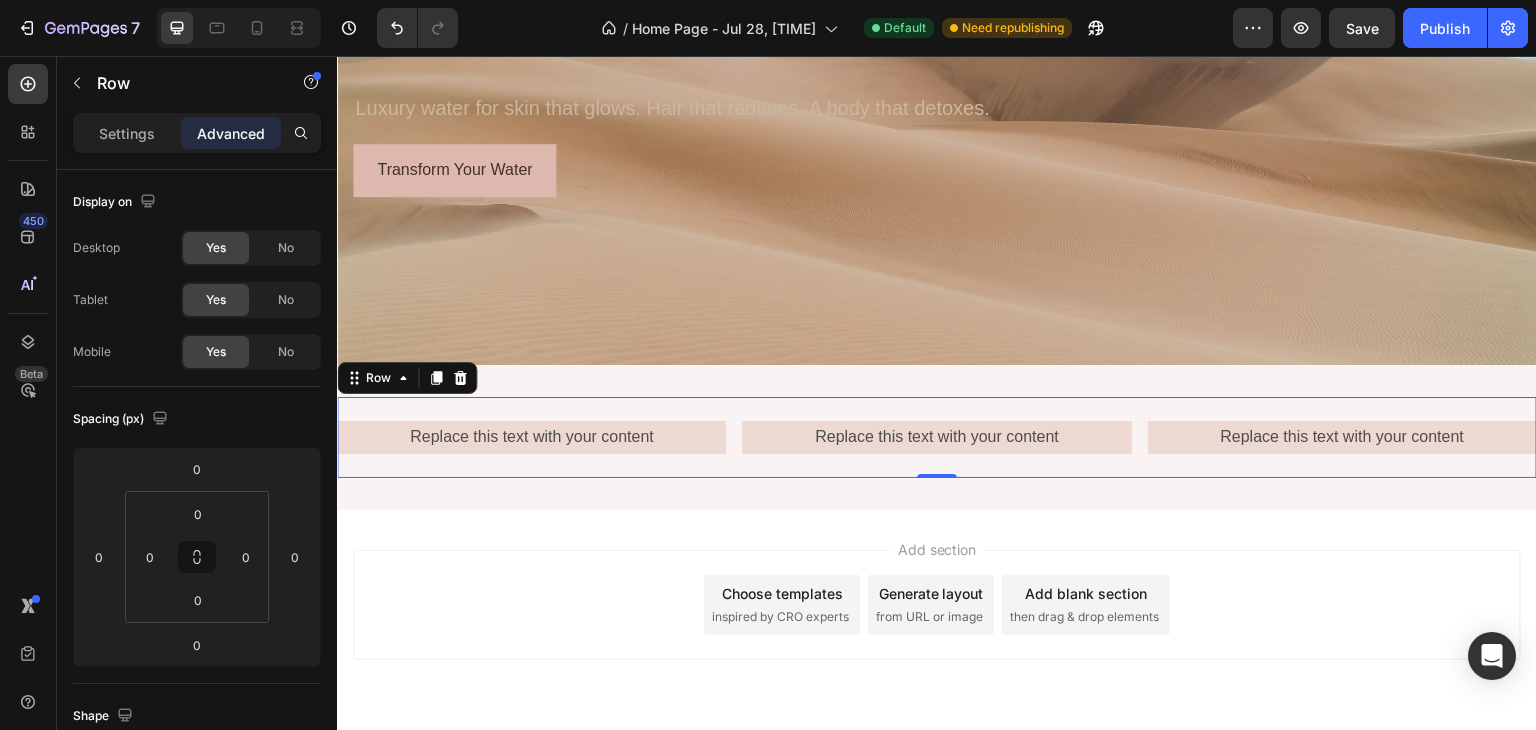 click on "Replace this text with your content Text Block" at bounding box center (936, 437) 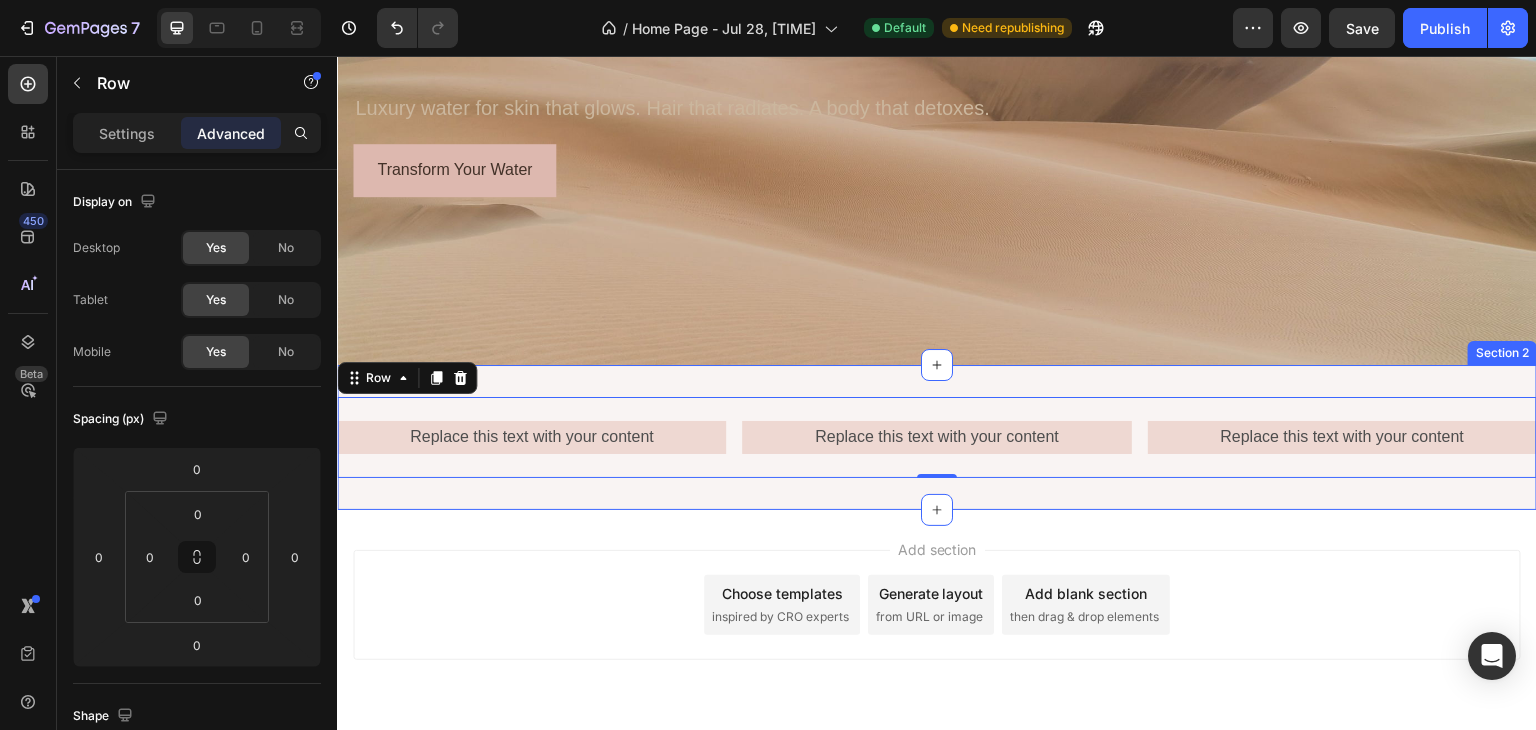 click on "Replace this text with your content Text Block Replace this text with your content Text Block Replace this text with your content Text Block Row   0 Section 2" at bounding box center [937, 437] 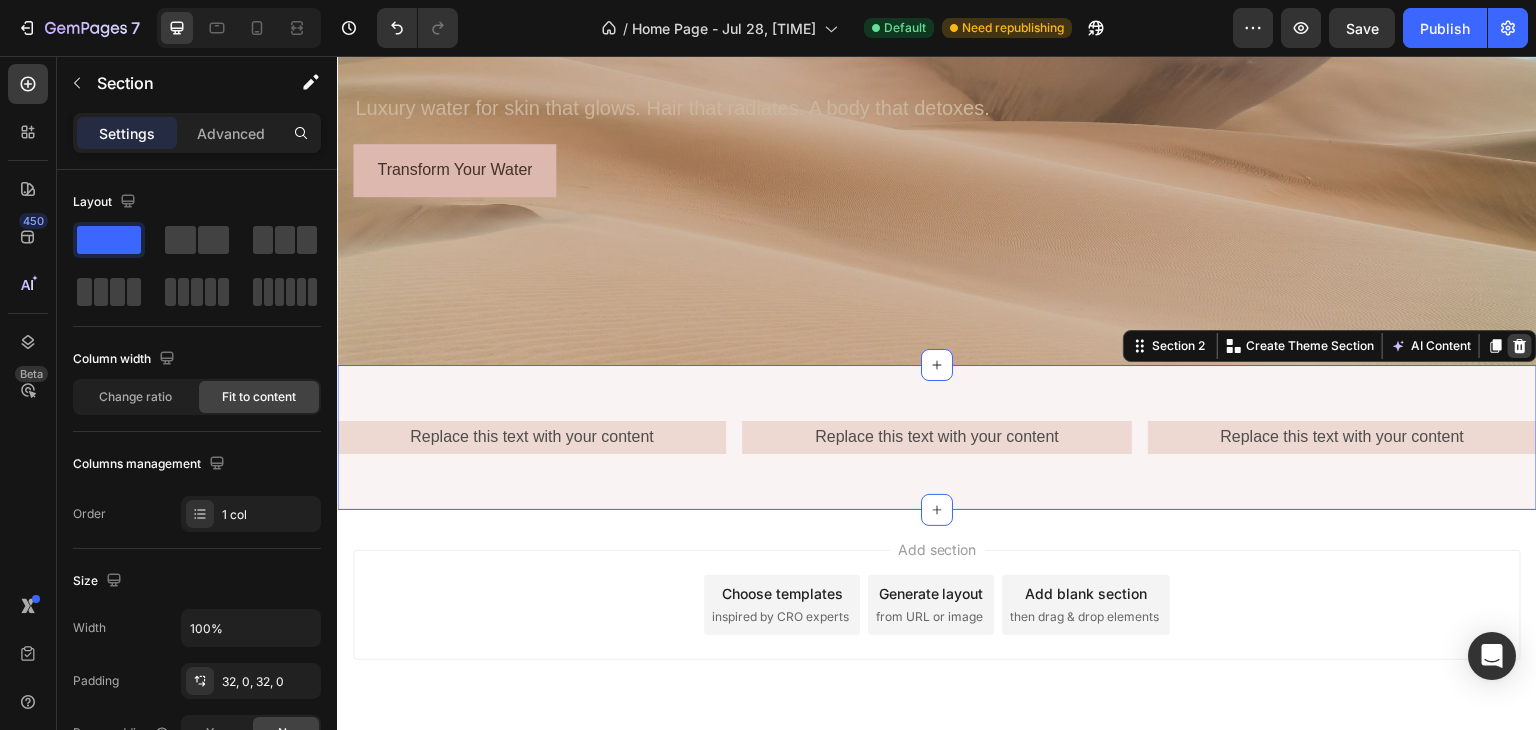 click at bounding box center [1520, 346] 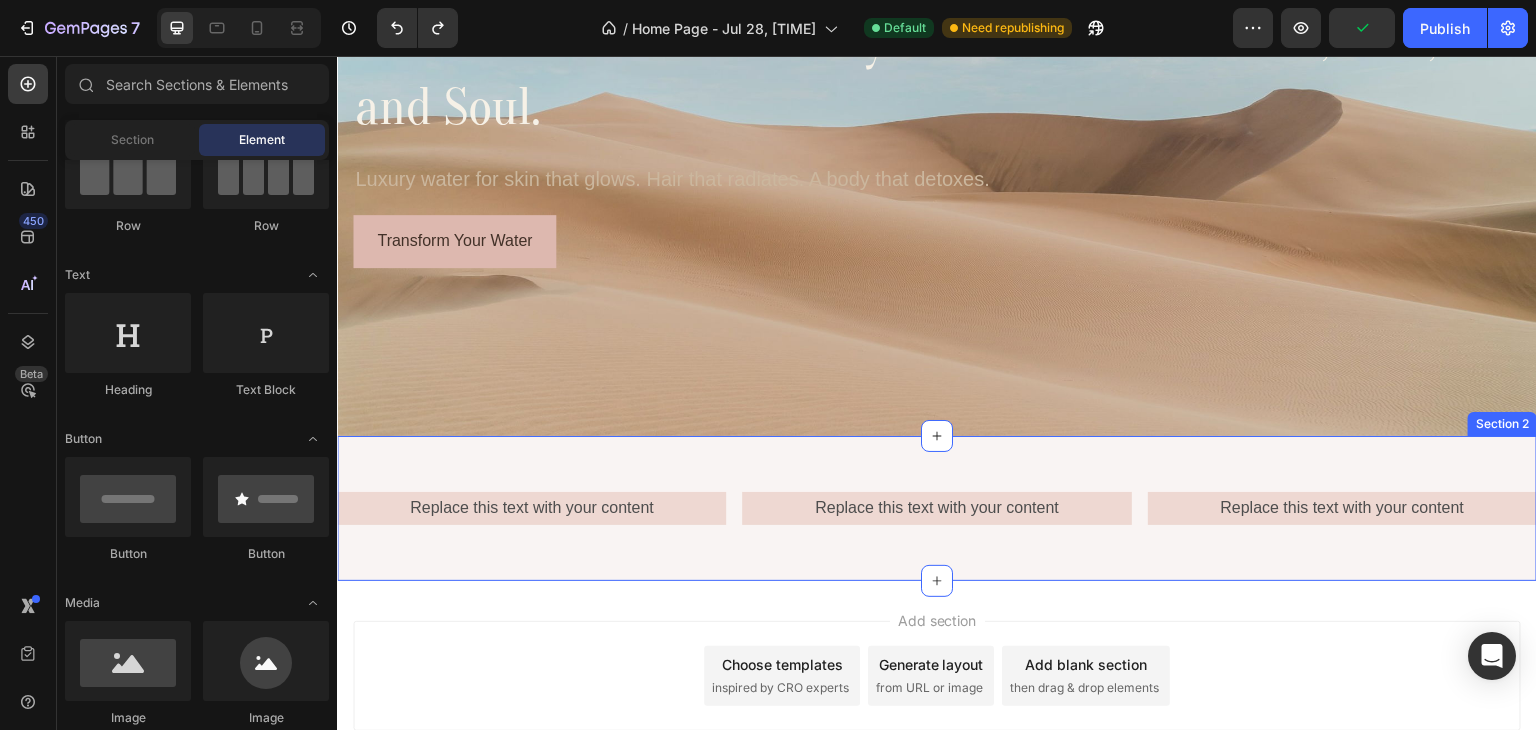 scroll, scrollTop: 300, scrollLeft: 0, axis: vertical 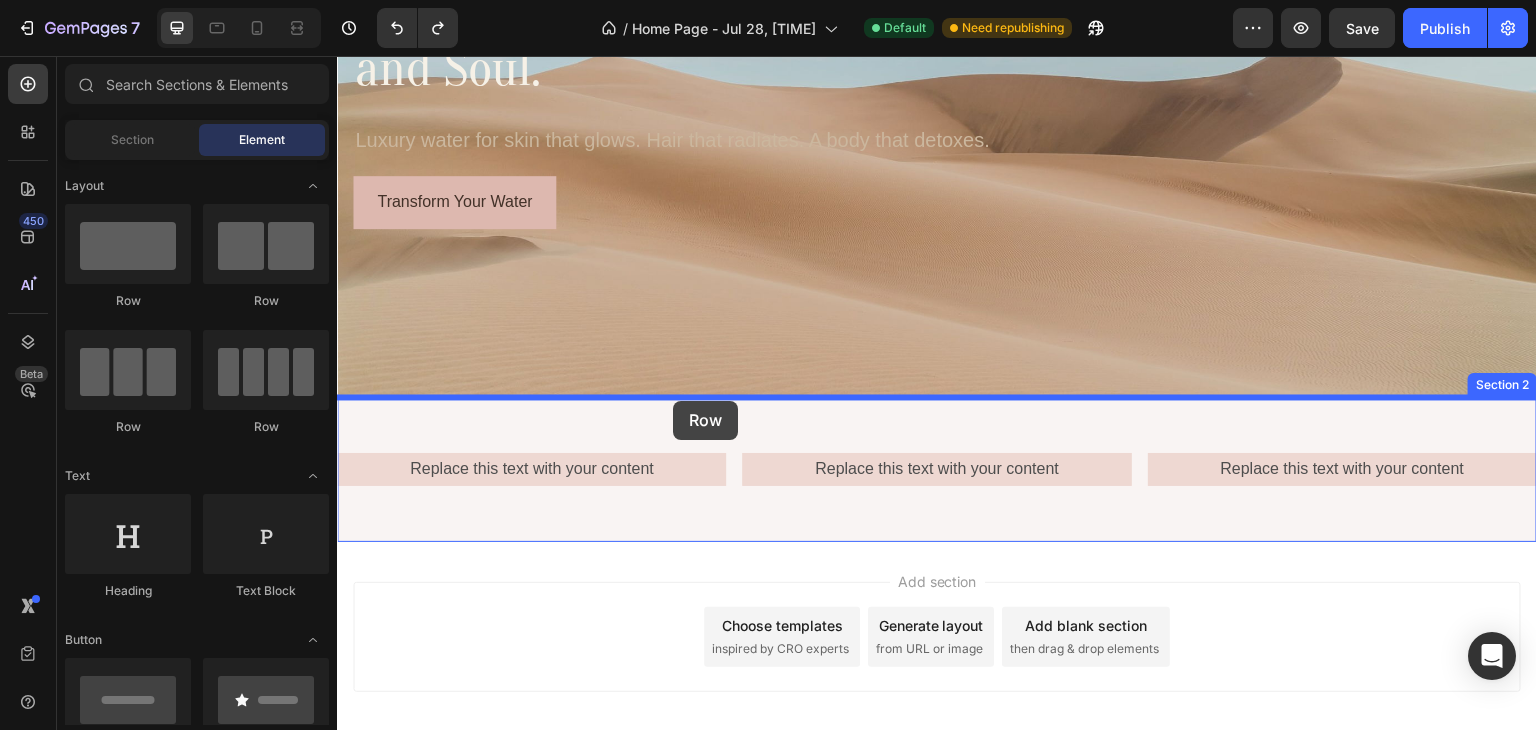 drag, startPoint x: 477, startPoint y: 434, endPoint x: 673, endPoint y: 401, distance: 198.75865 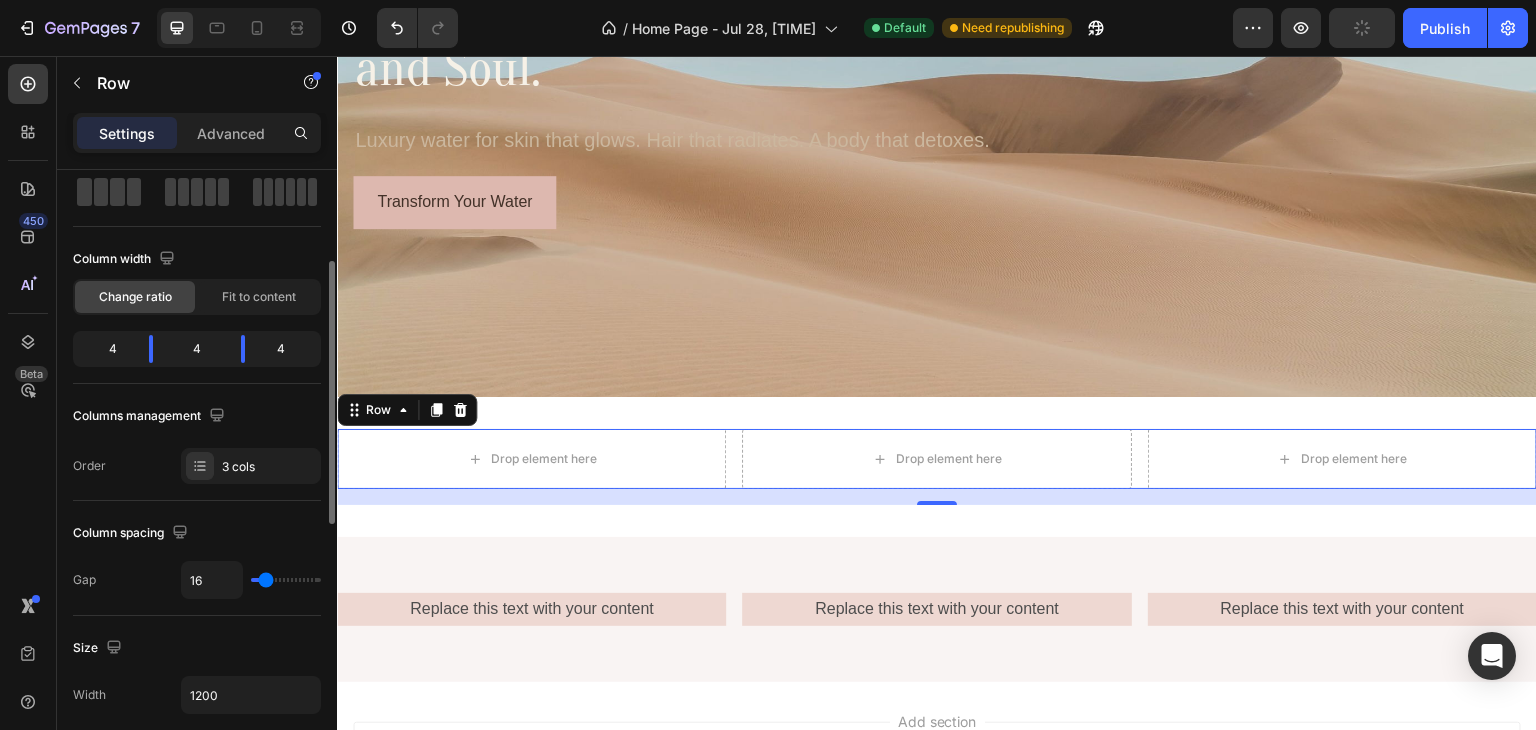 scroll, scrollTop: 168, scrollLeft: 0, axis: vertical 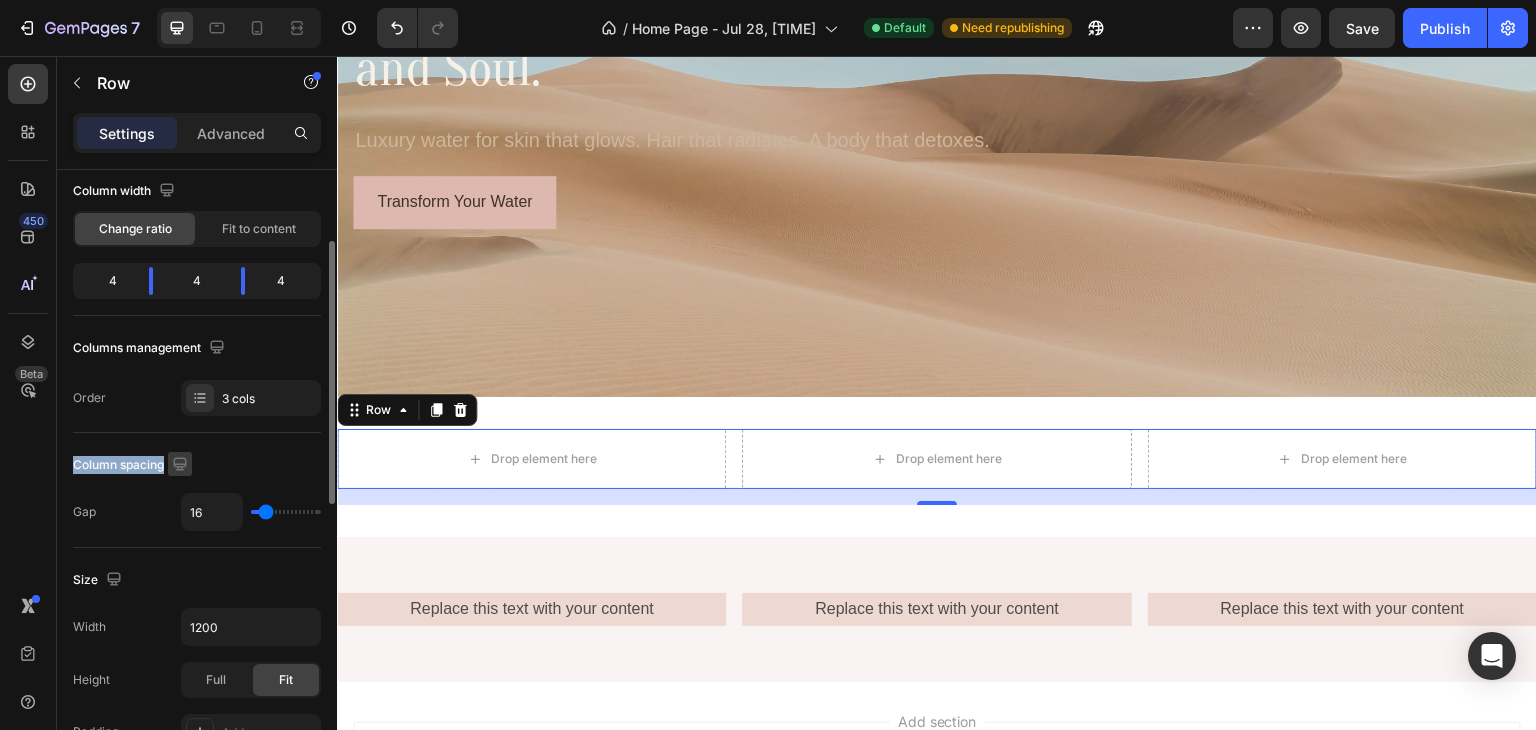 drag, startPoint x: 76, startPoint y: 468, endPoint x: 170, endPoint y: 463, distance: 94.13288 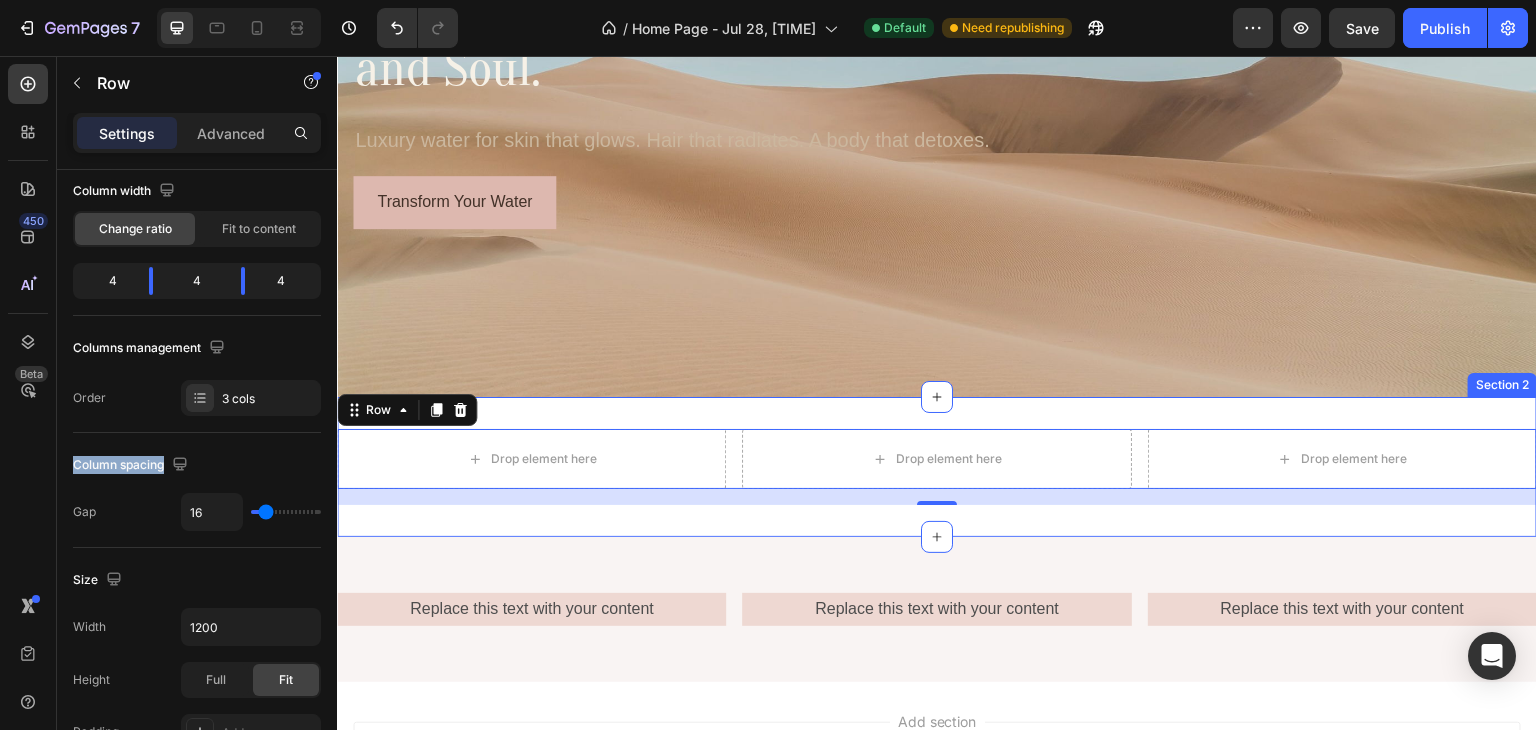 click on "Drop element here
Drop element here
Drop element here Row   16 Section 2" at bounding box center [937, 467] 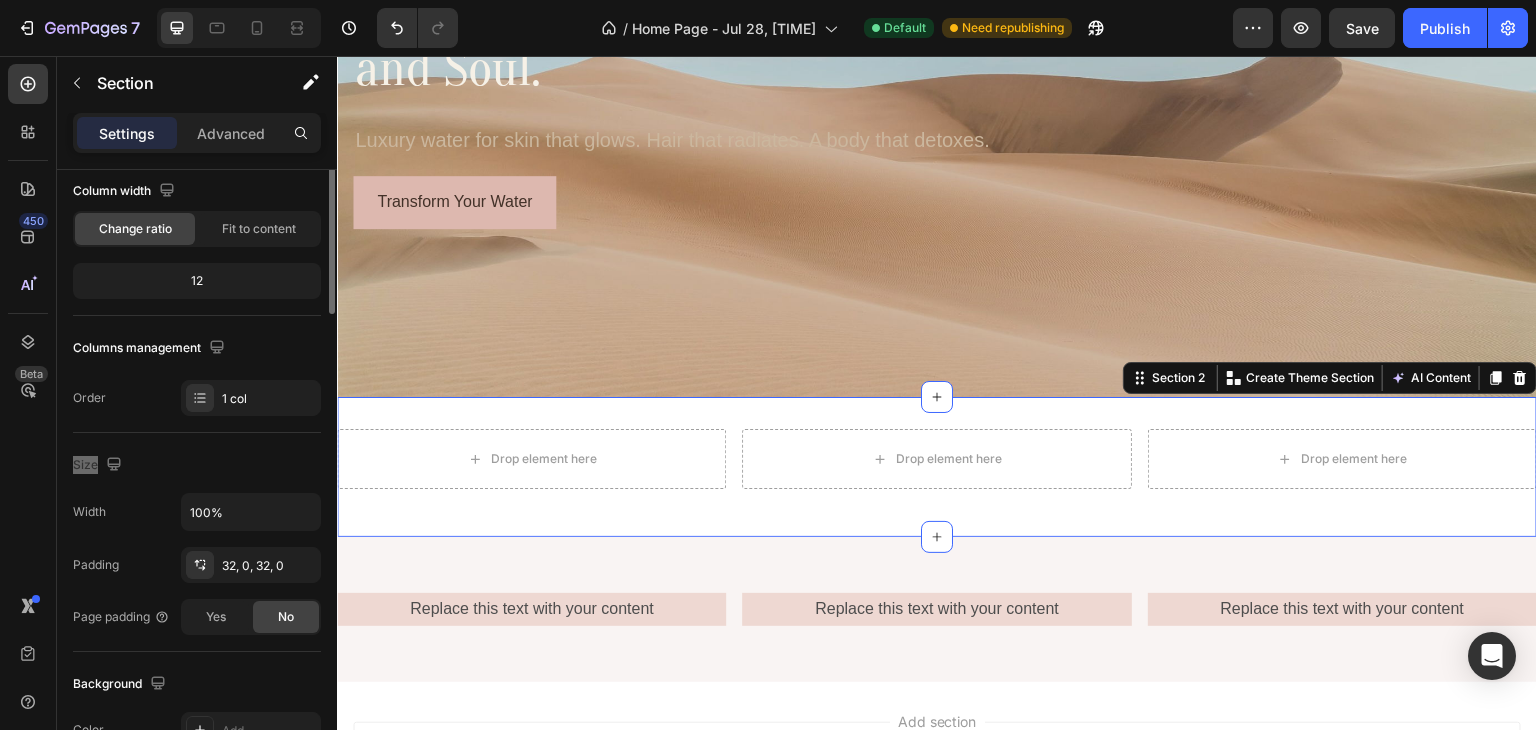 scroll, scrollTop: 0, scrollLeft: 0, axis: both 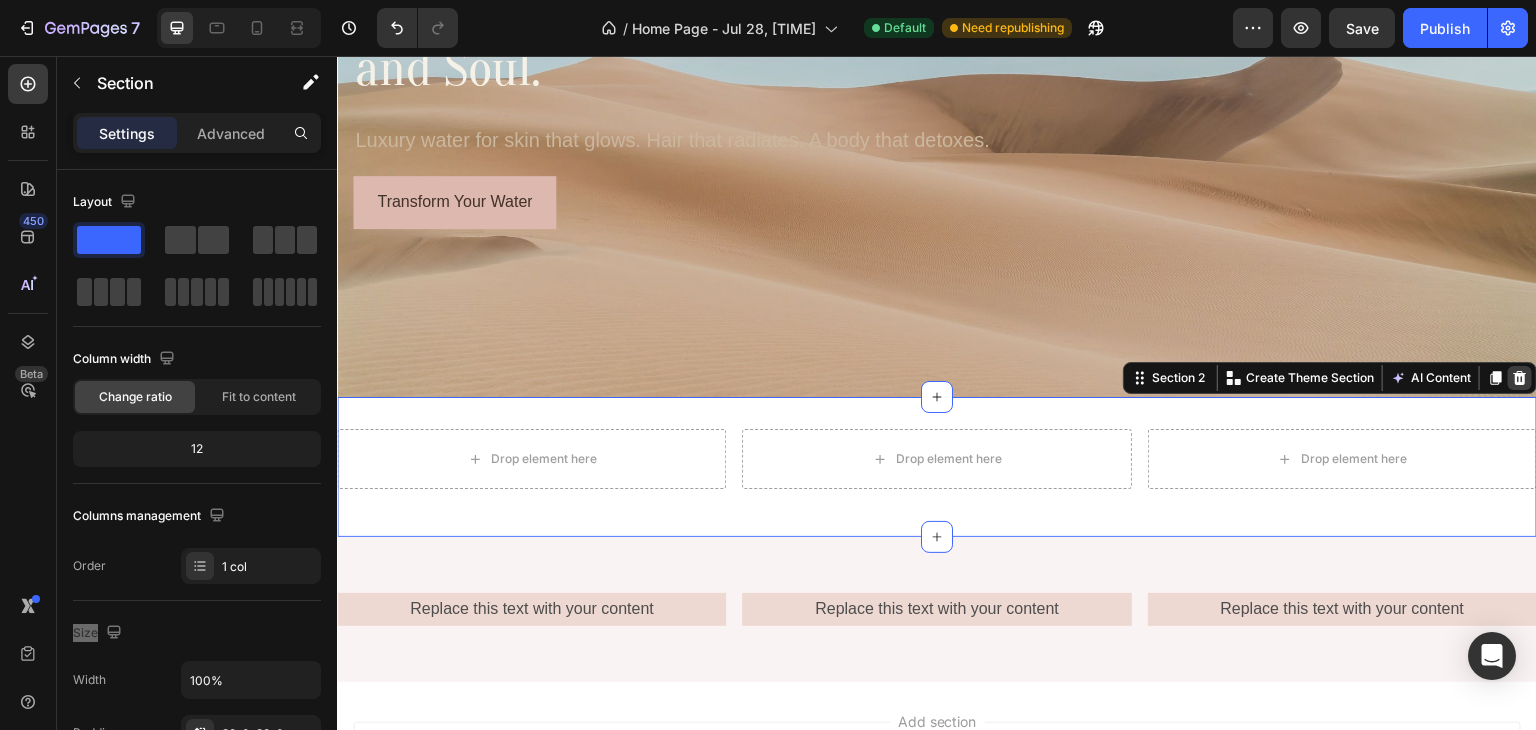 click at bounding box center [1520, 378] 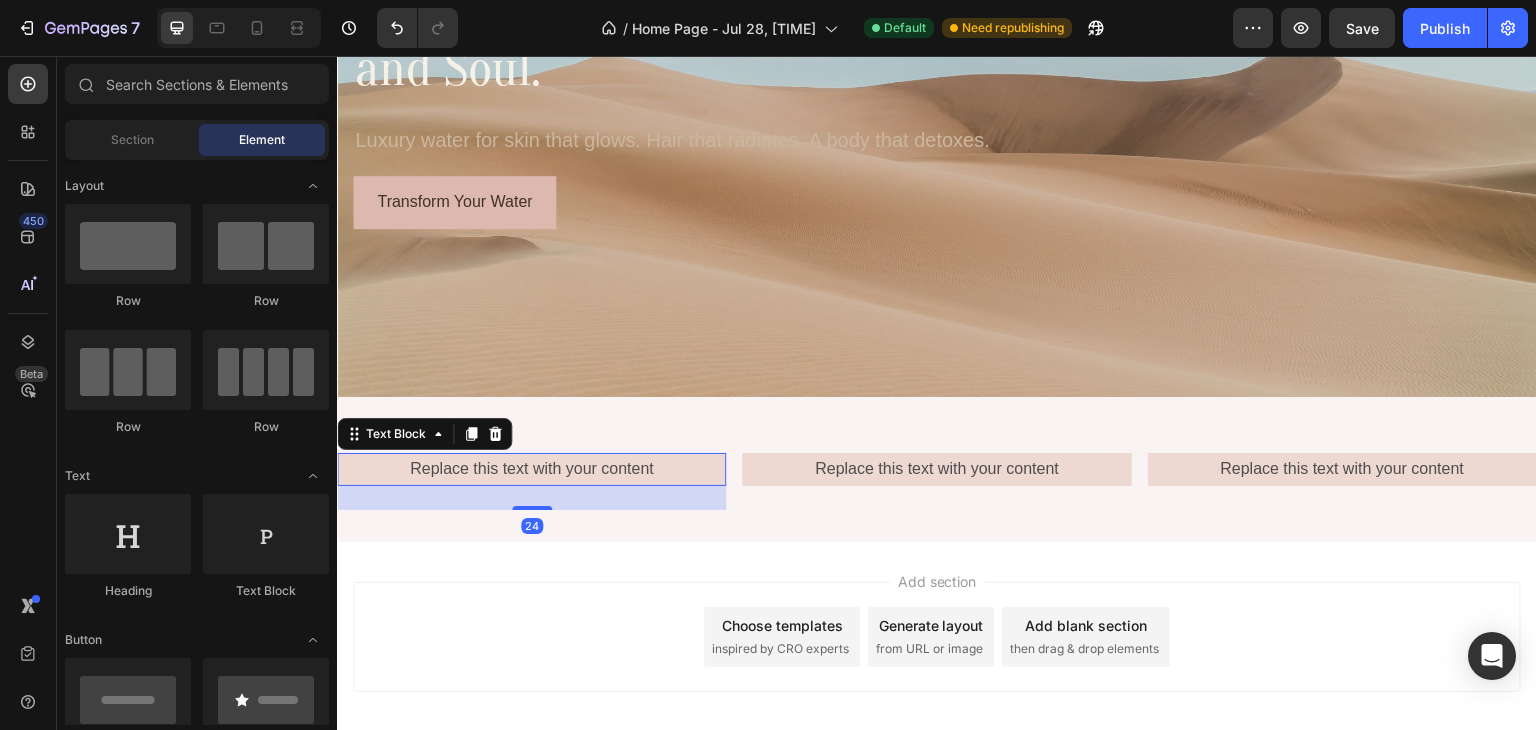 click on "Replace this text with your content" at bounding box center [531, 469] 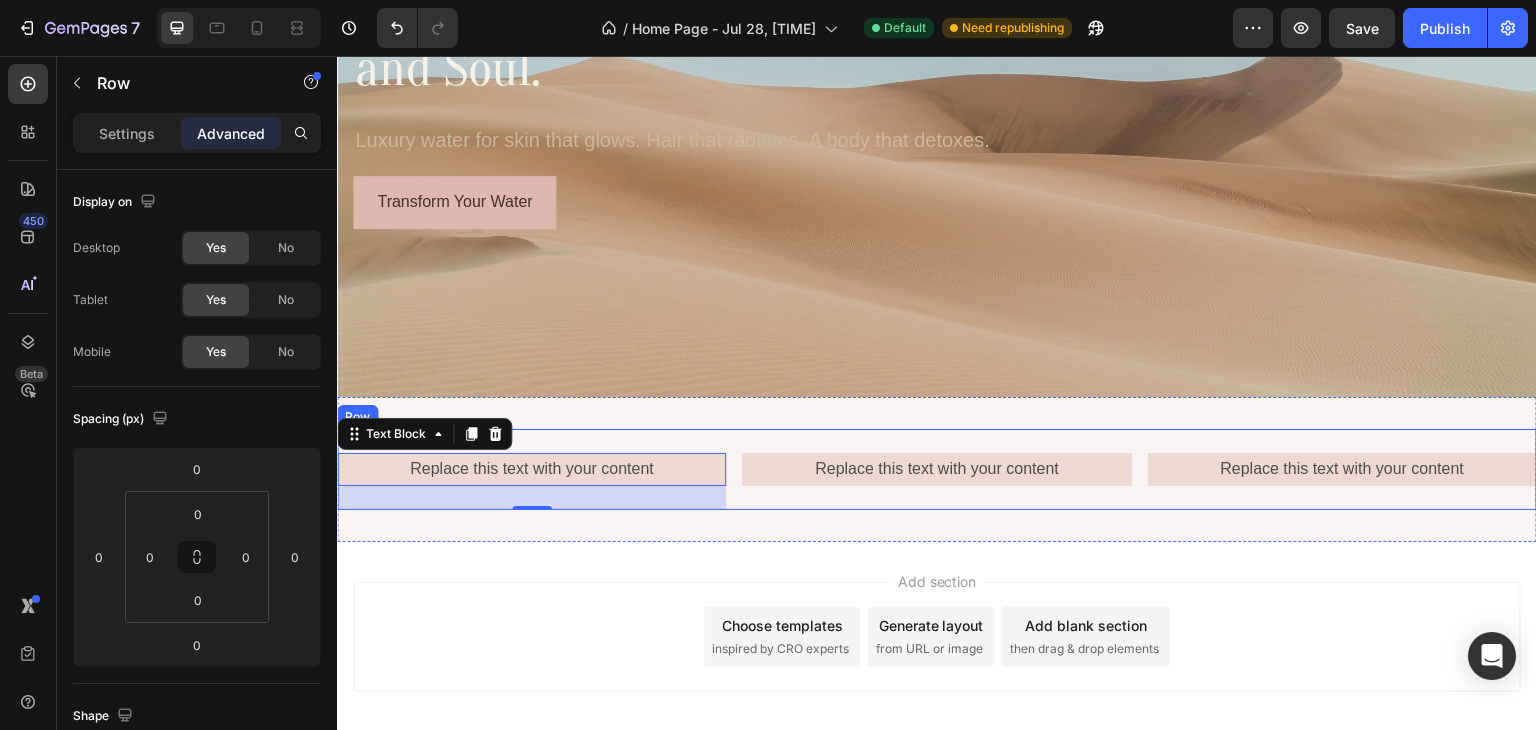 click on "Replace this text with your content Text Block   24 Replace this text with your content Text Block Replace this text with your content Text Block Row" at bounding box center (937, 469) 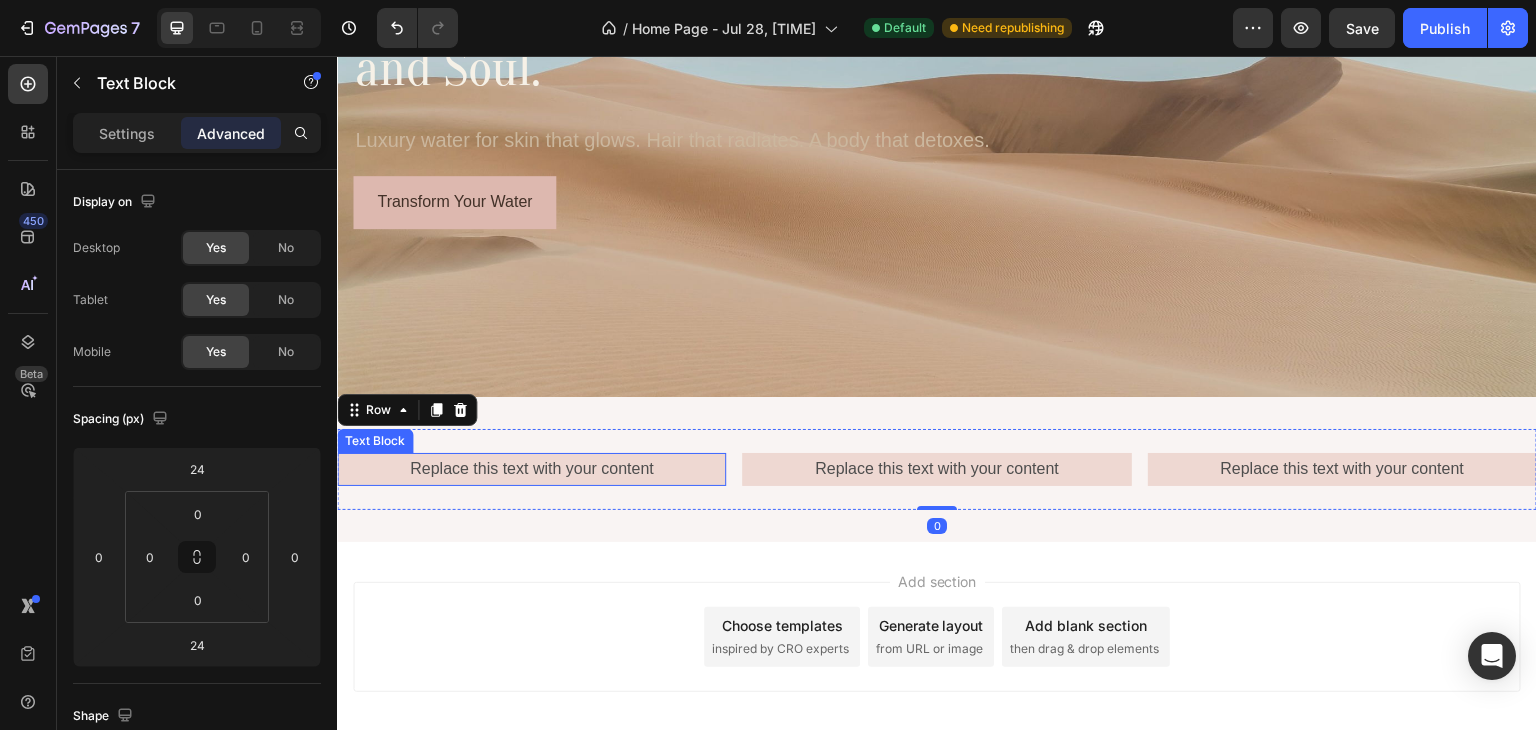 click on "Replace this text with your content" at bounding box center [531, 469] 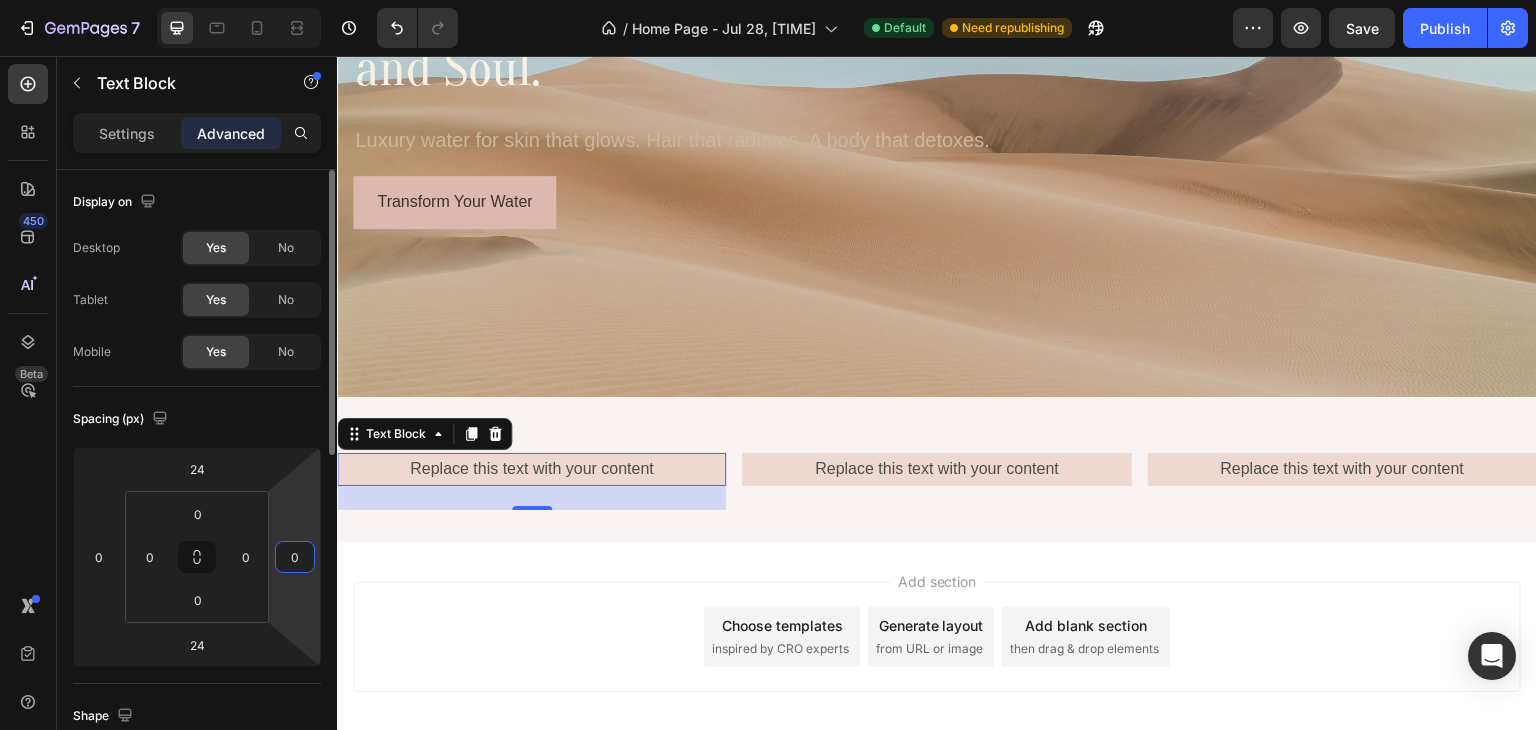 click on "0" at bounding box center [295, 557] 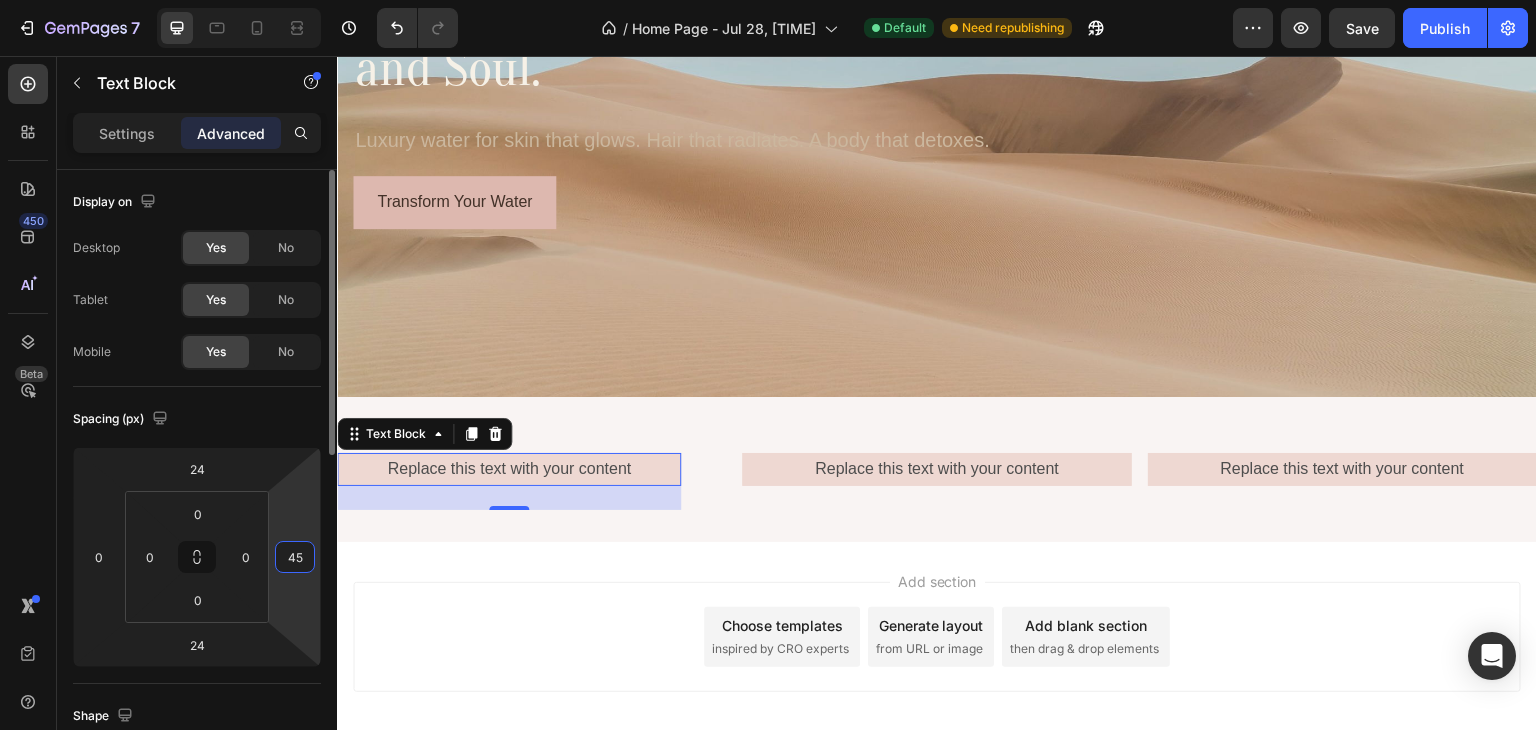 type on "4" 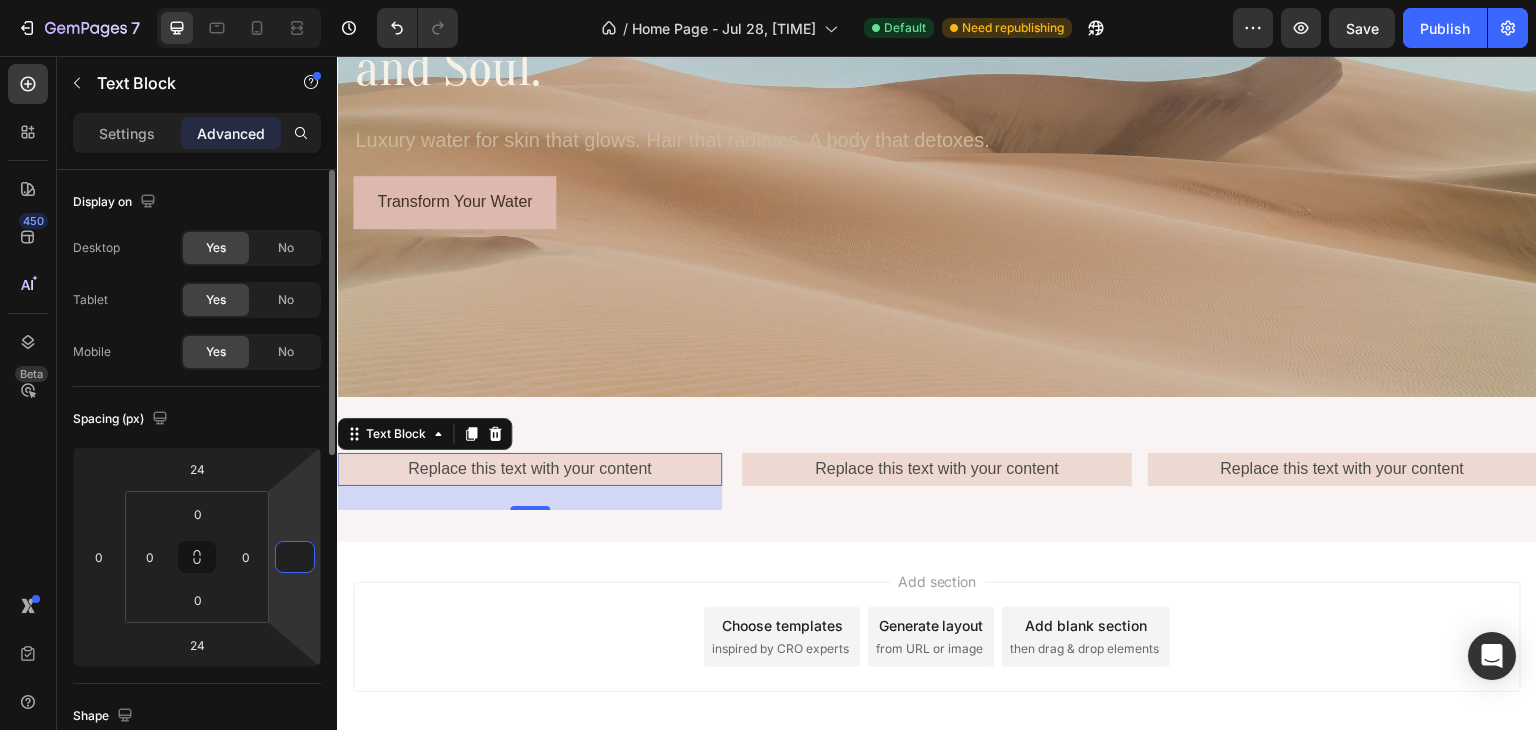 type on "0" 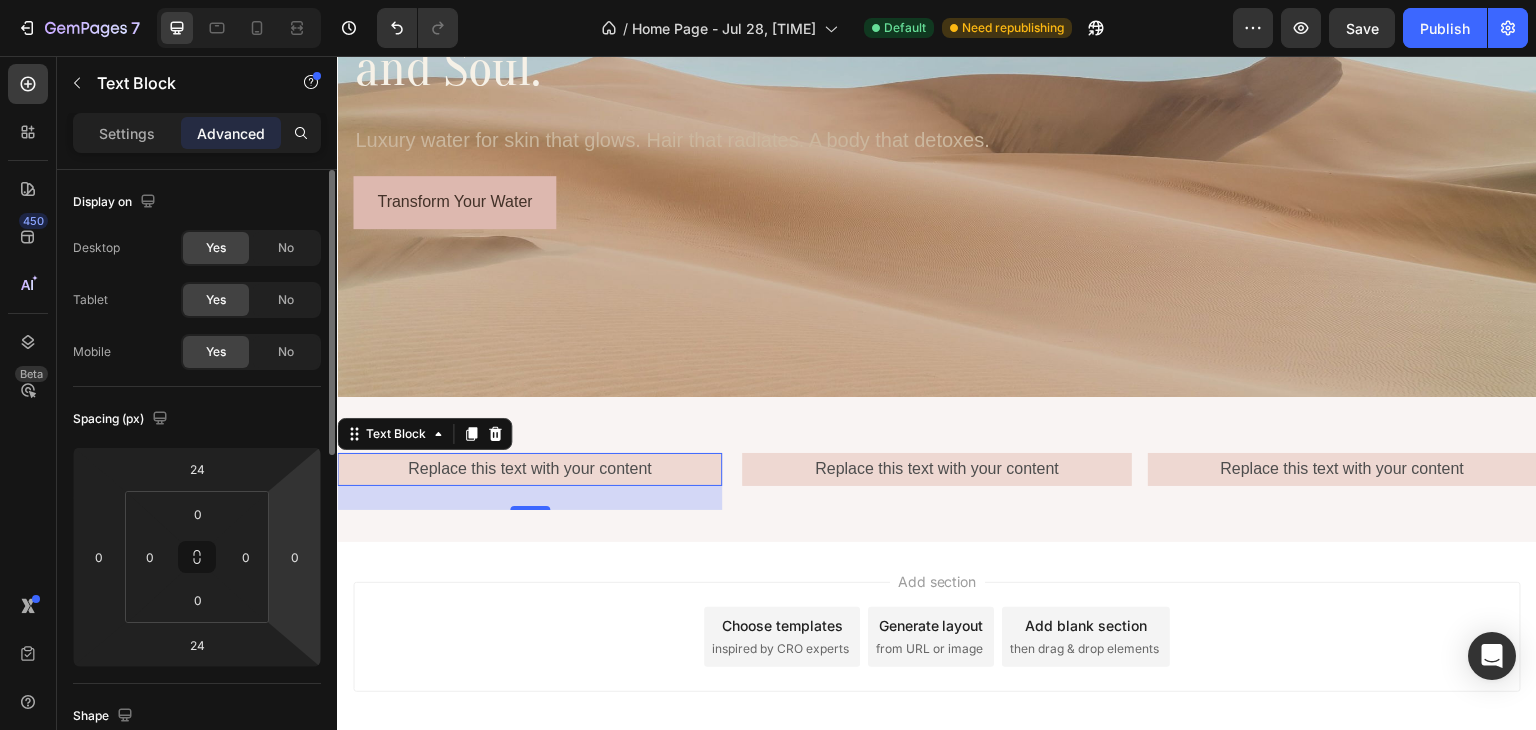 click on "Spacing (px)" at bounding box center (197, 419) 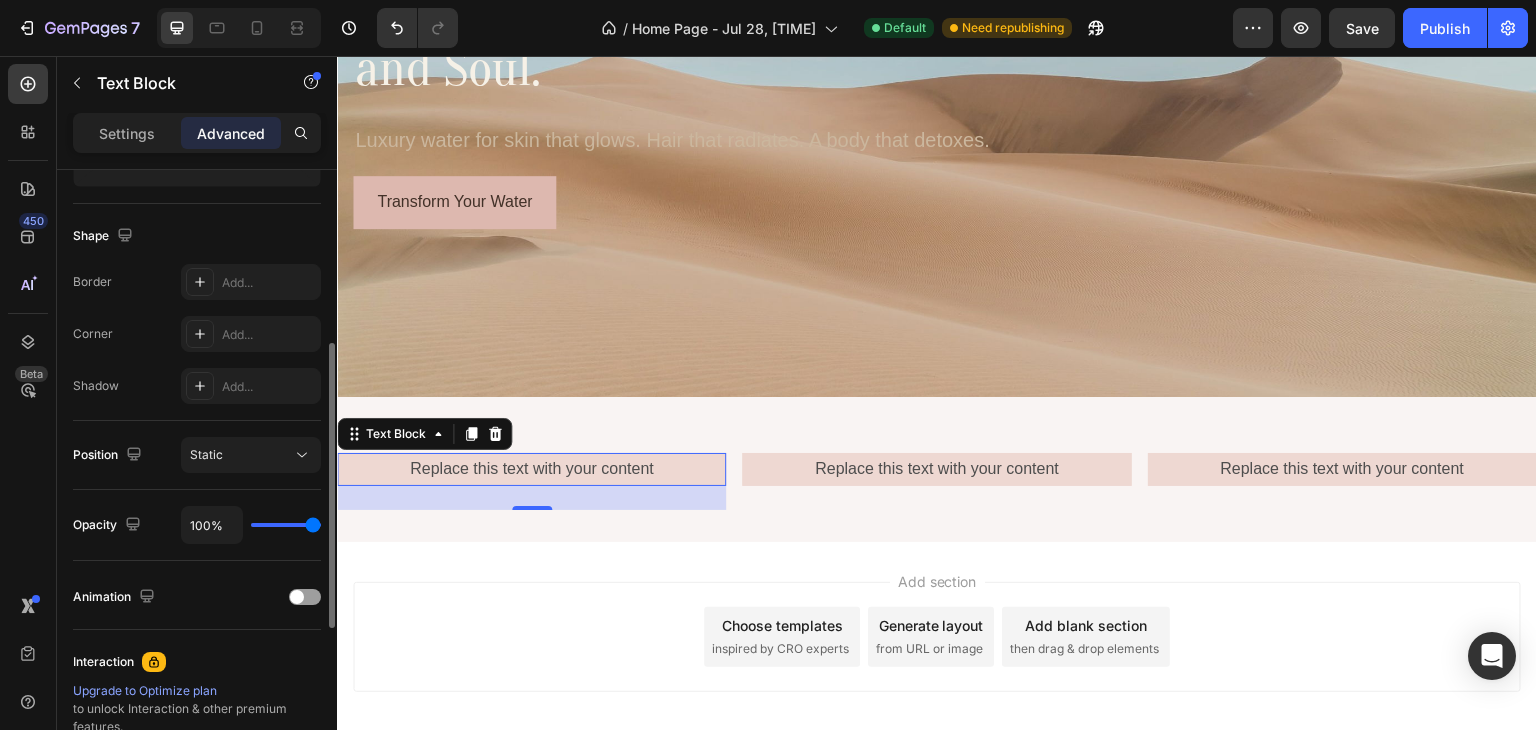 scroll, scrollTop: 446, scrollLeft: 0, axis: vertical 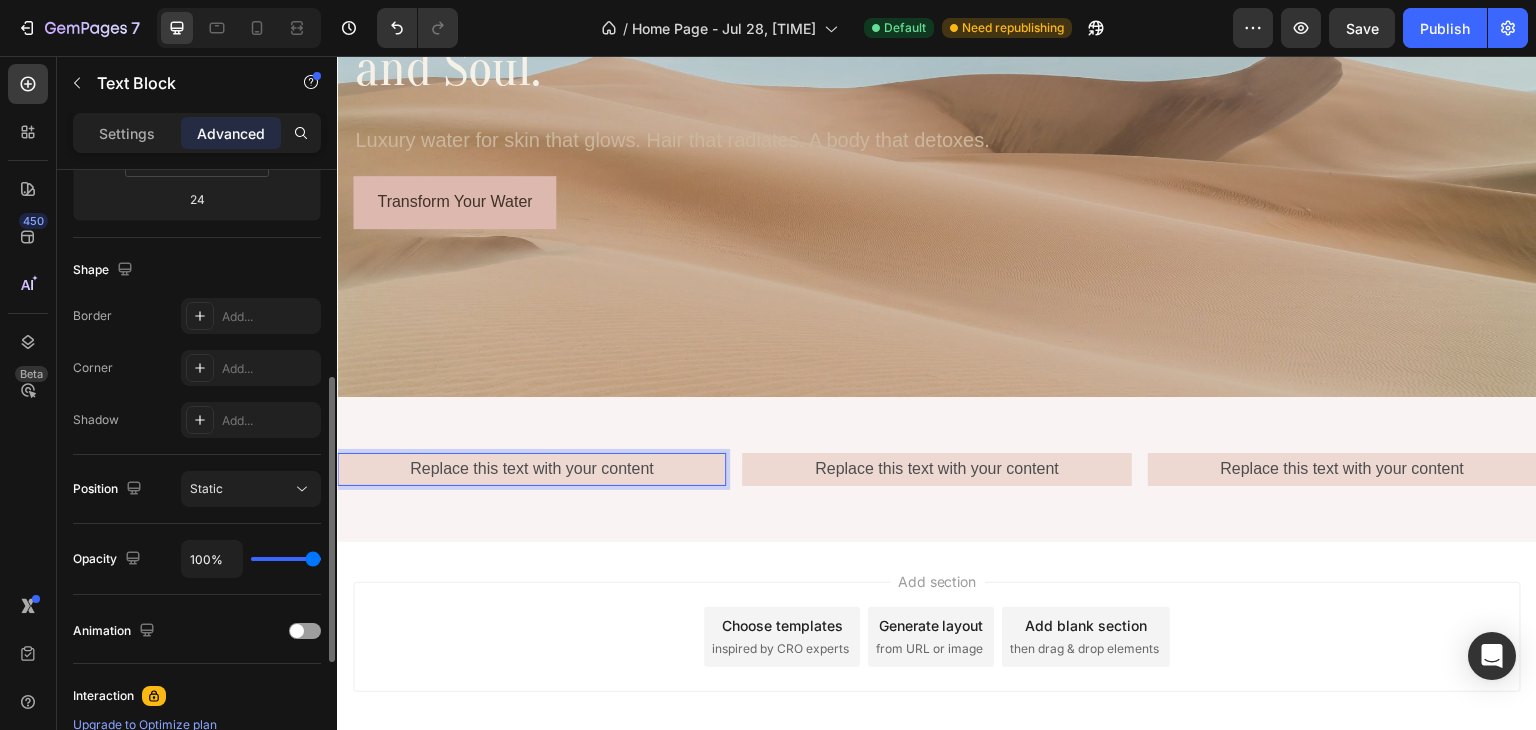 click on "Replace this text with your content" at bounding box center (531, 469) 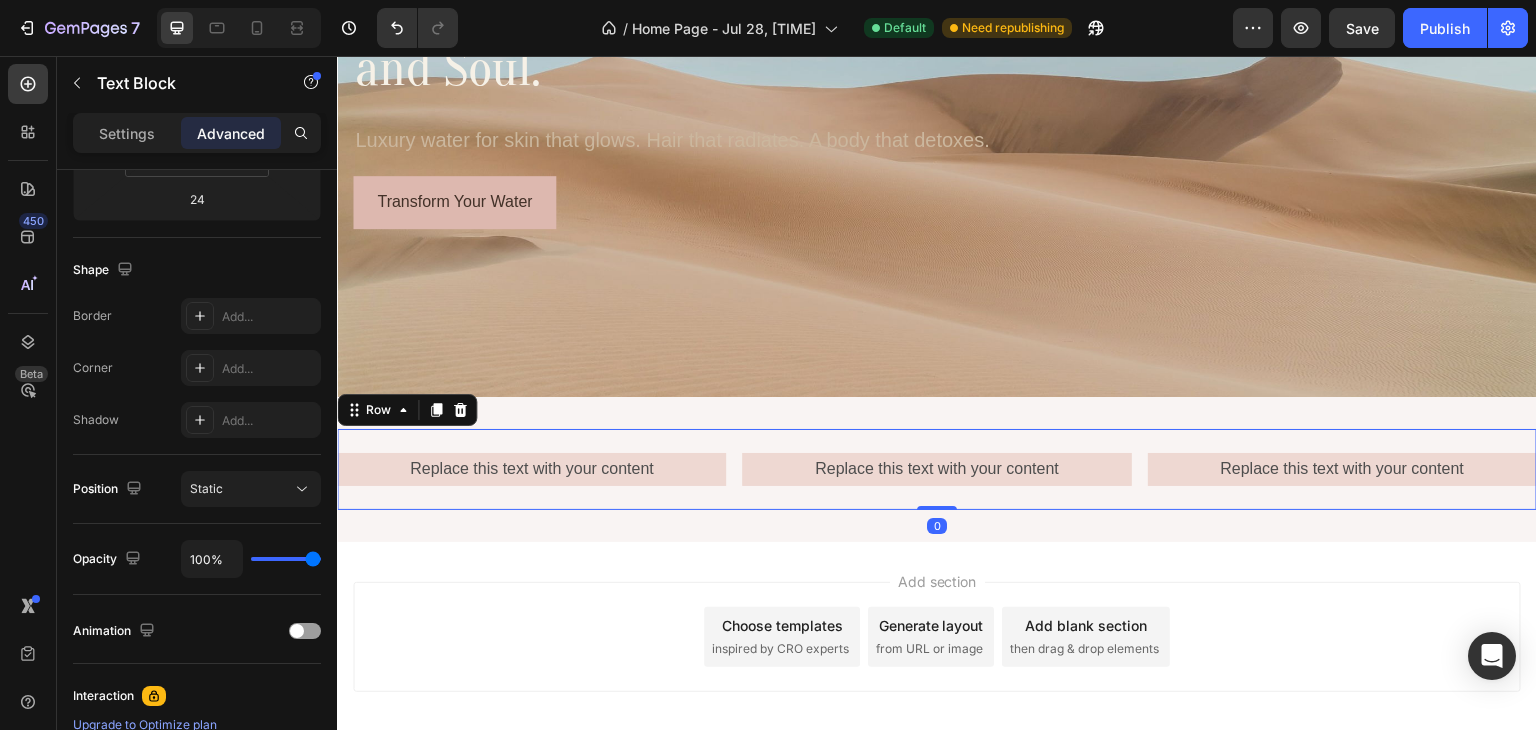 click on "Replace this text with your content Text Block" at bounding box center [531, 469] 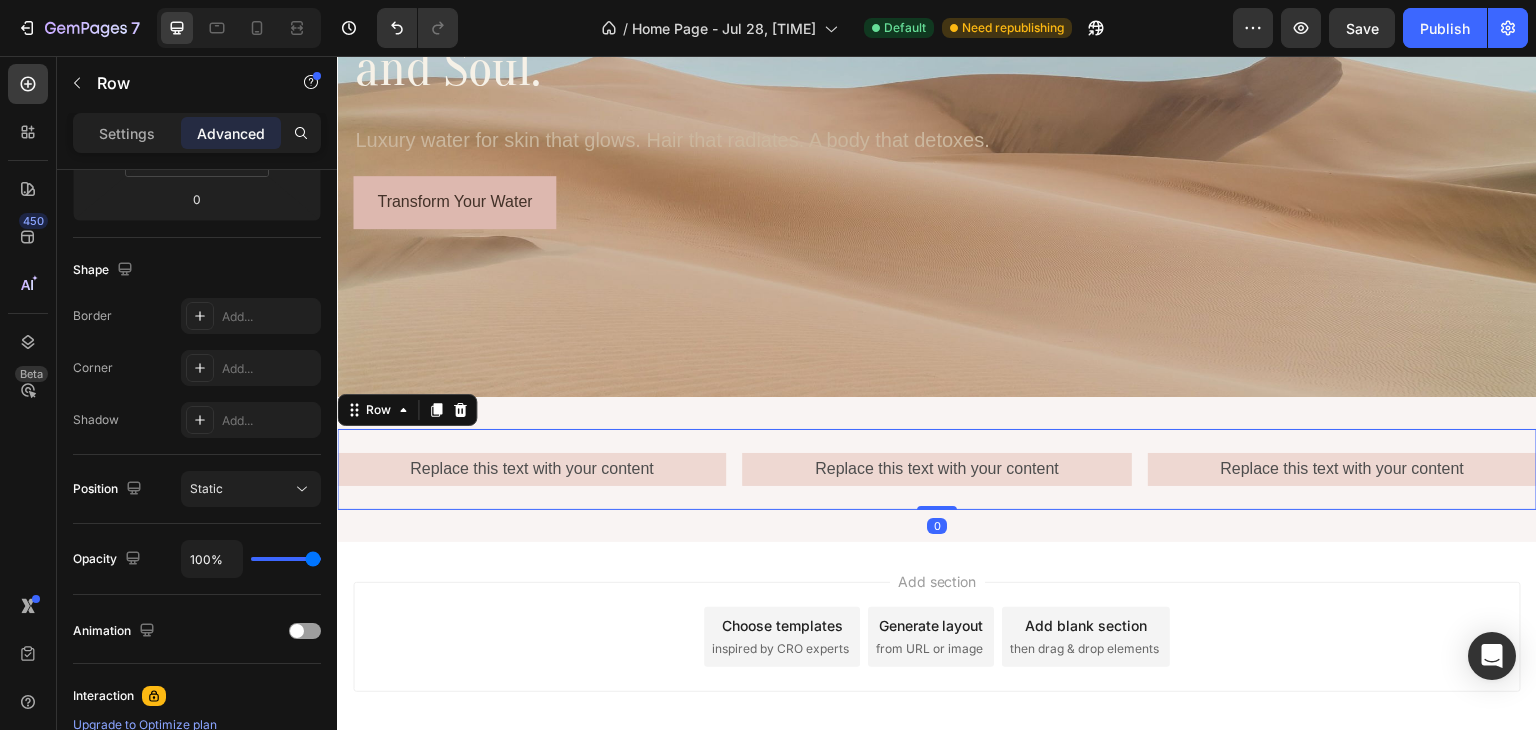 scroll, scrollTop: 0, scrollLeft: 0, axis: both 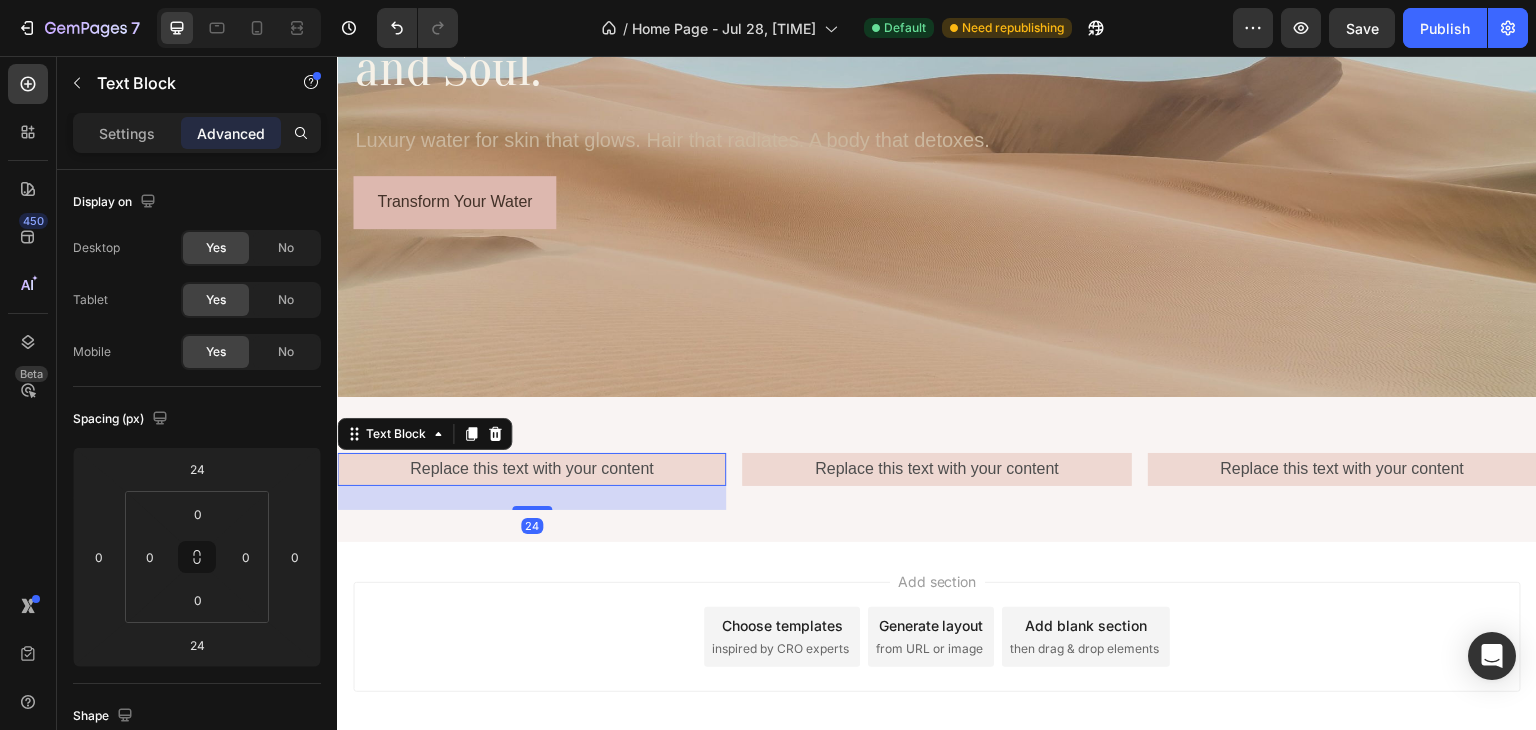 click on "Replace this text with your content" at bounding box center (531, 469) 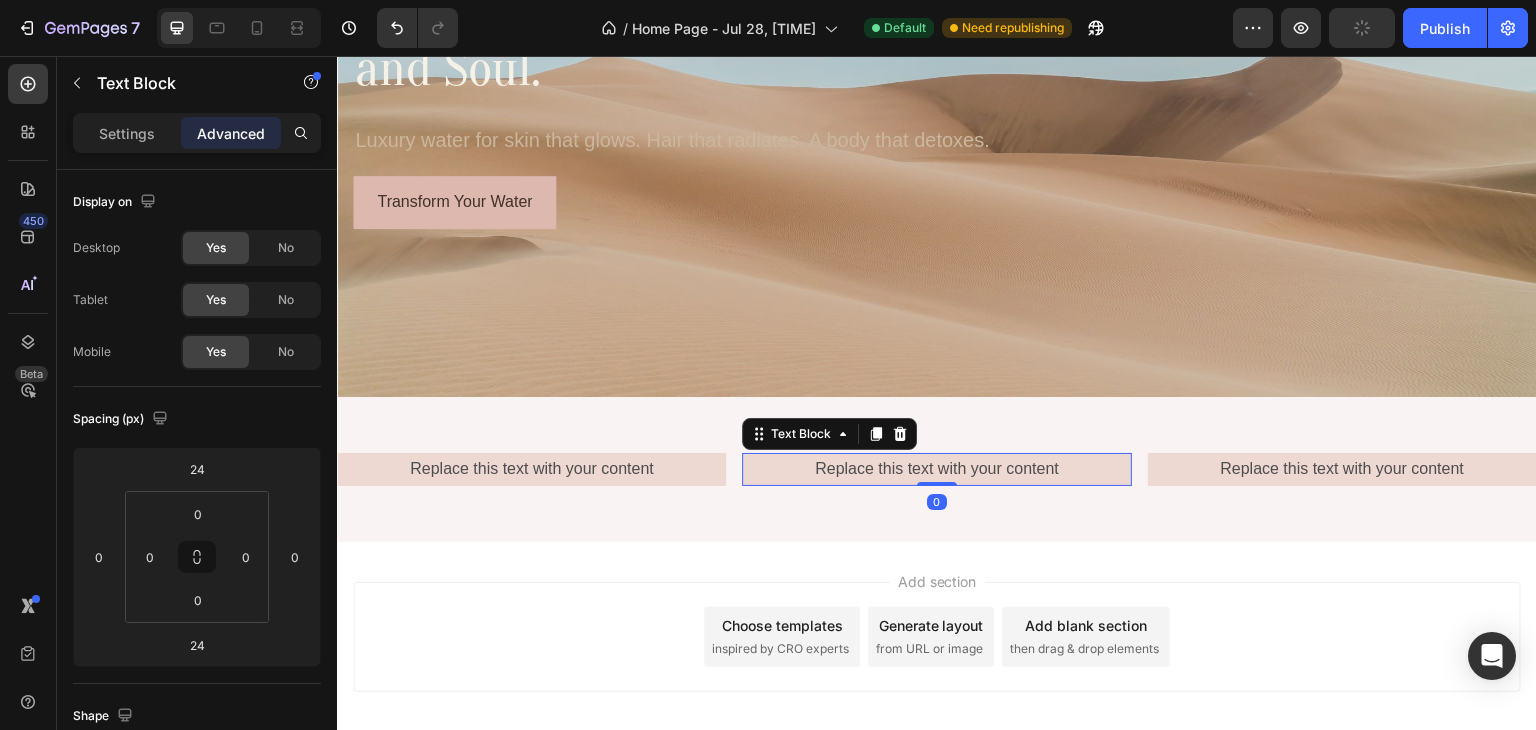 click on "Replace this text with your content" at bounding box center (936, 469) 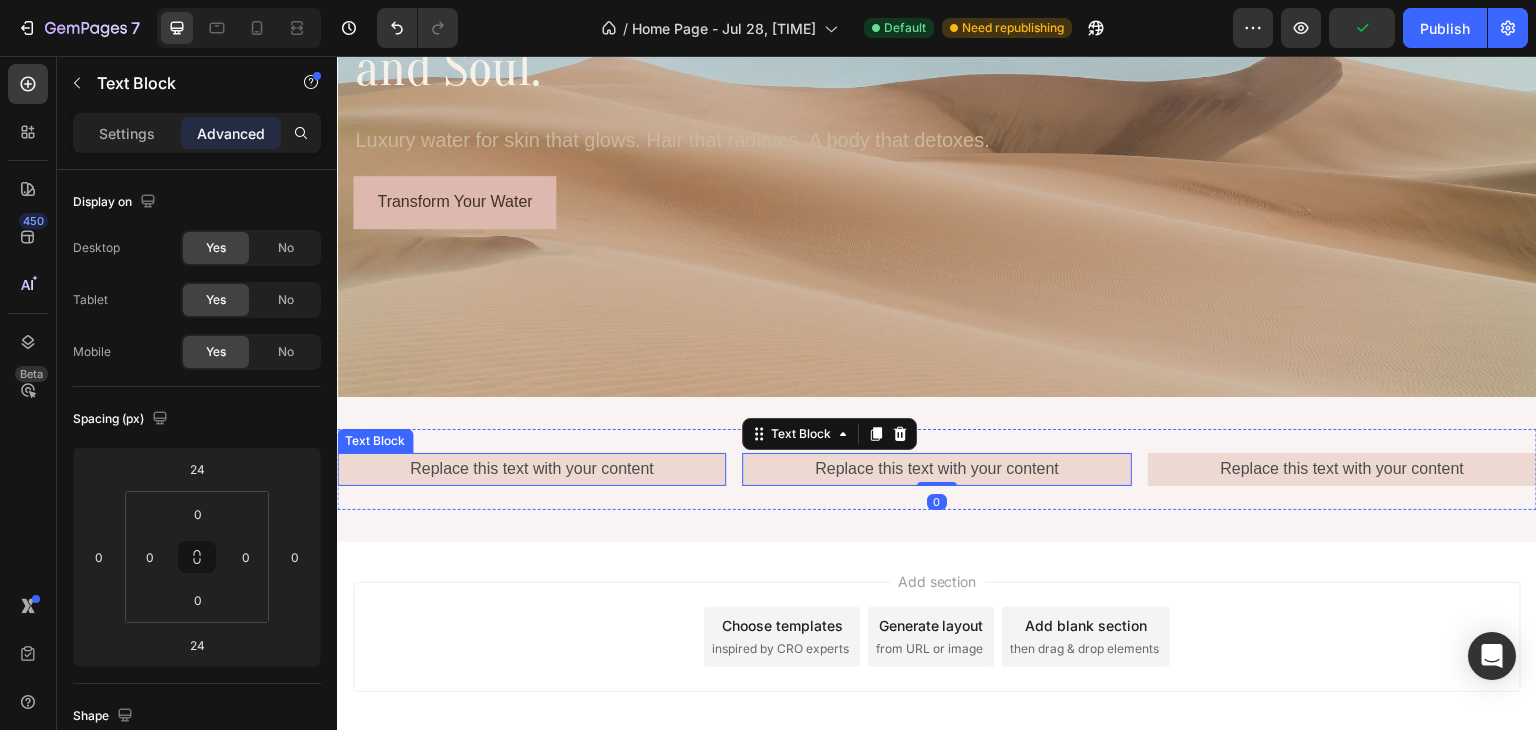 click on "Replace this text with your content" at bounding box center [531, 469] 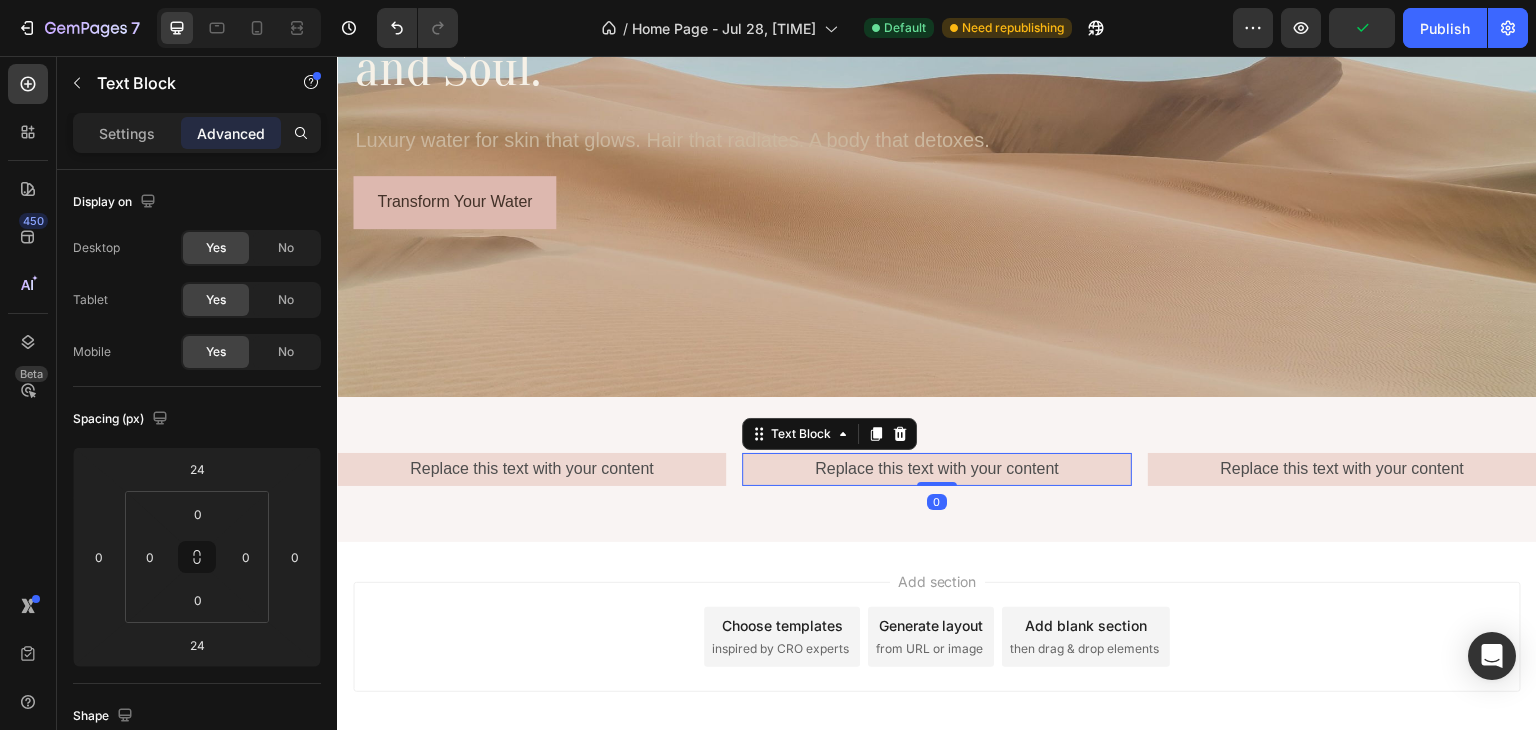 click on "Replace this text with your content" at bounding box center (936, 469) 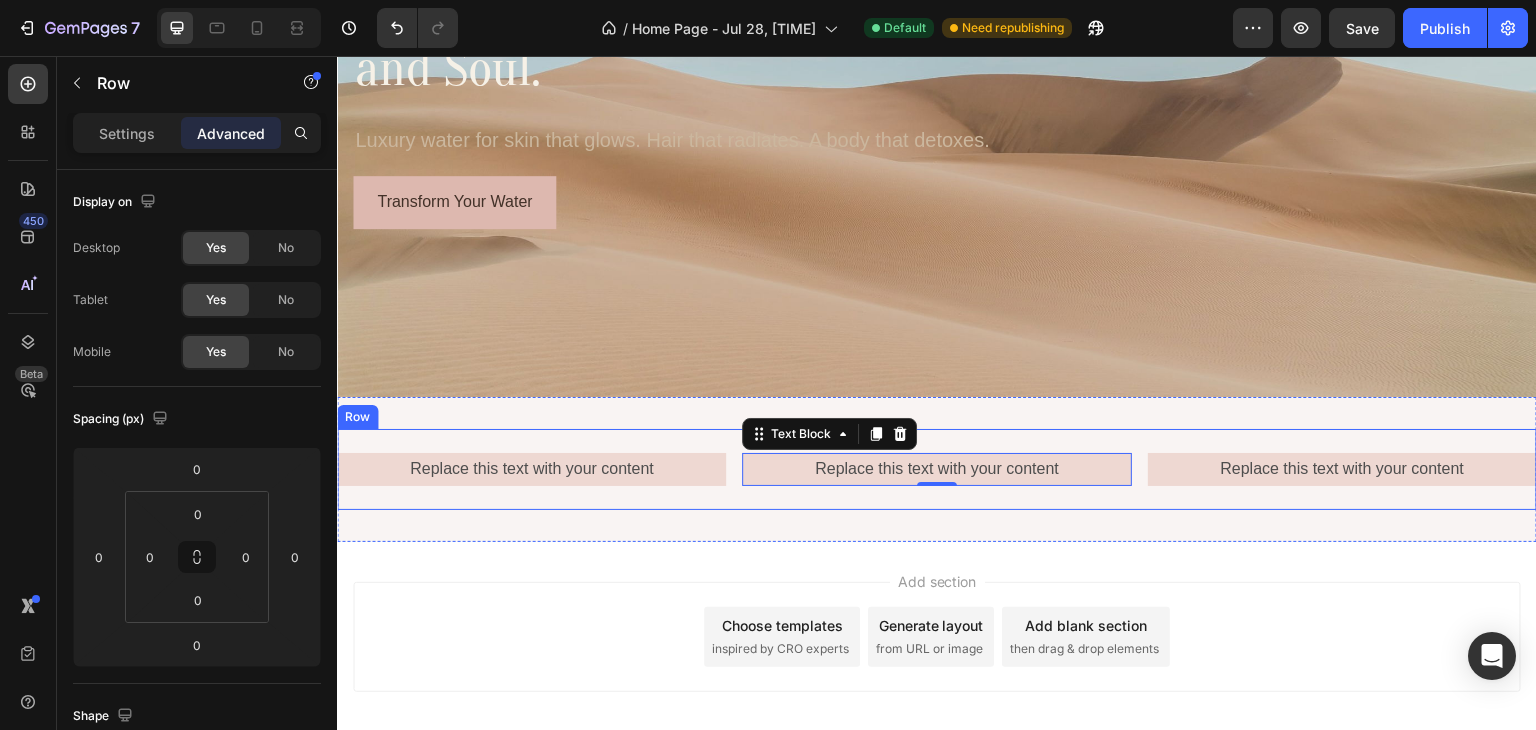 click on "Replace this text with your content Text Block" at bounding box center (531, 469) 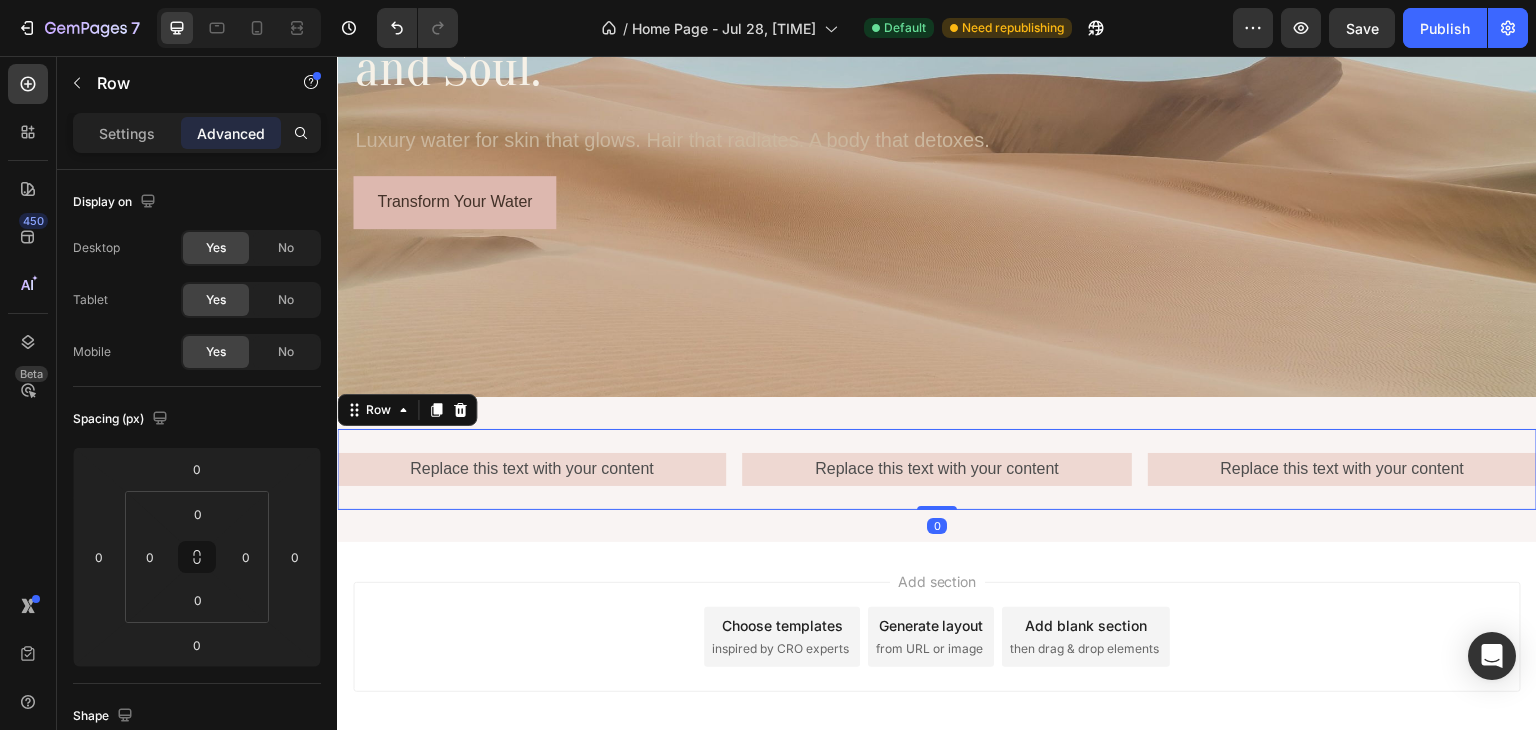 click on "Replace this text with your content Text Block" at bounding box center (531, 469) 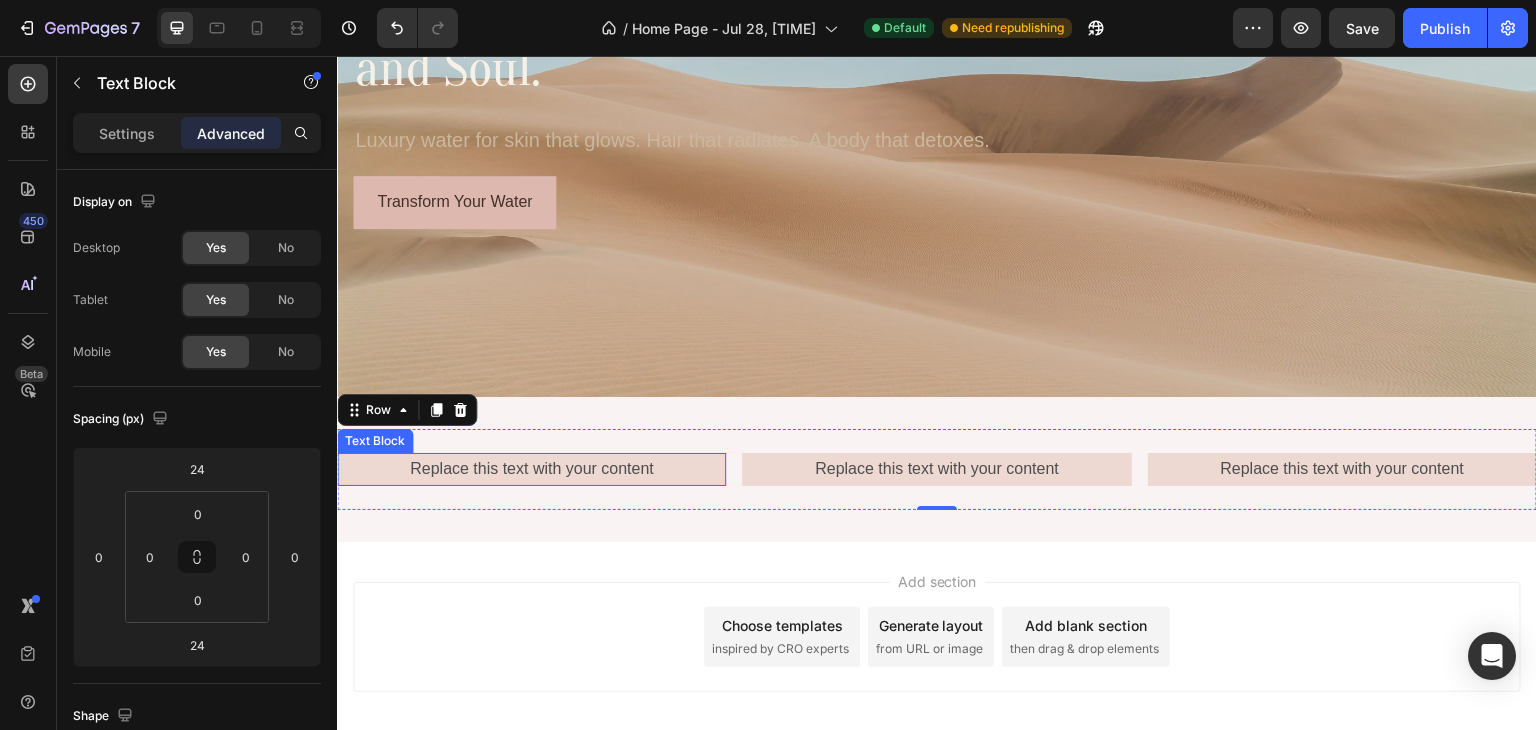click on "Replace this text with your content" at bounding box center (531, 469) 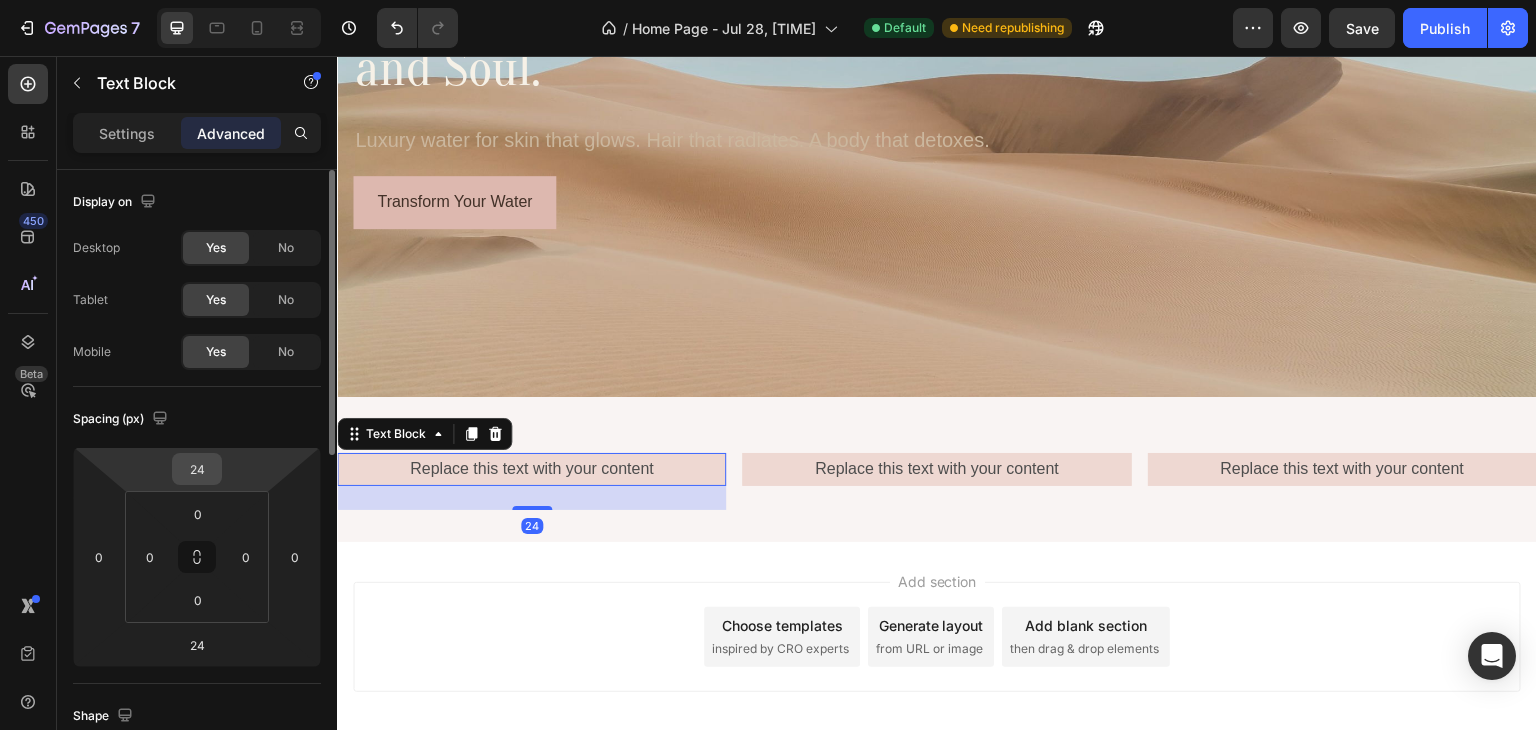 click on "24" at bounding box center [197, 469] 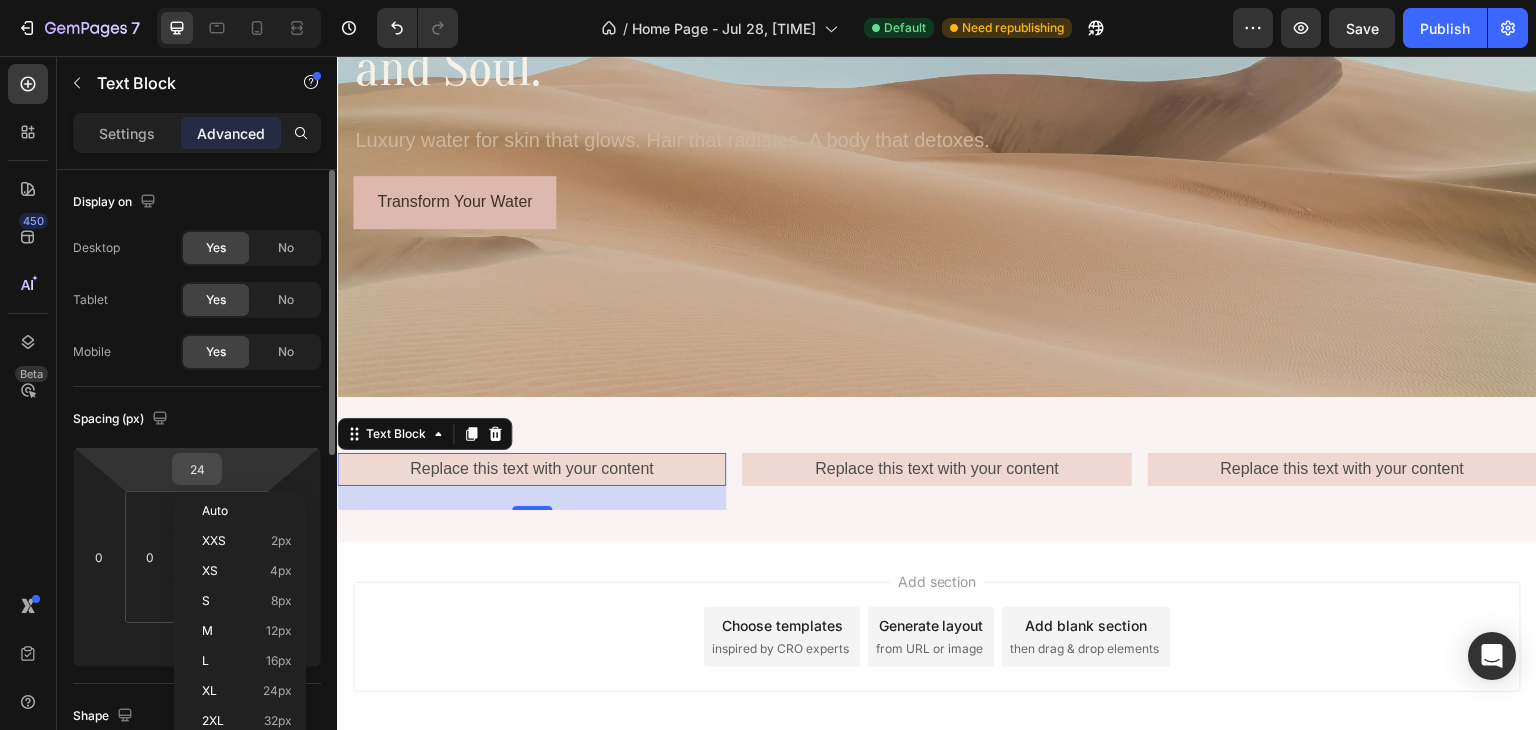 click on "24" at bounding box center [197, 469] 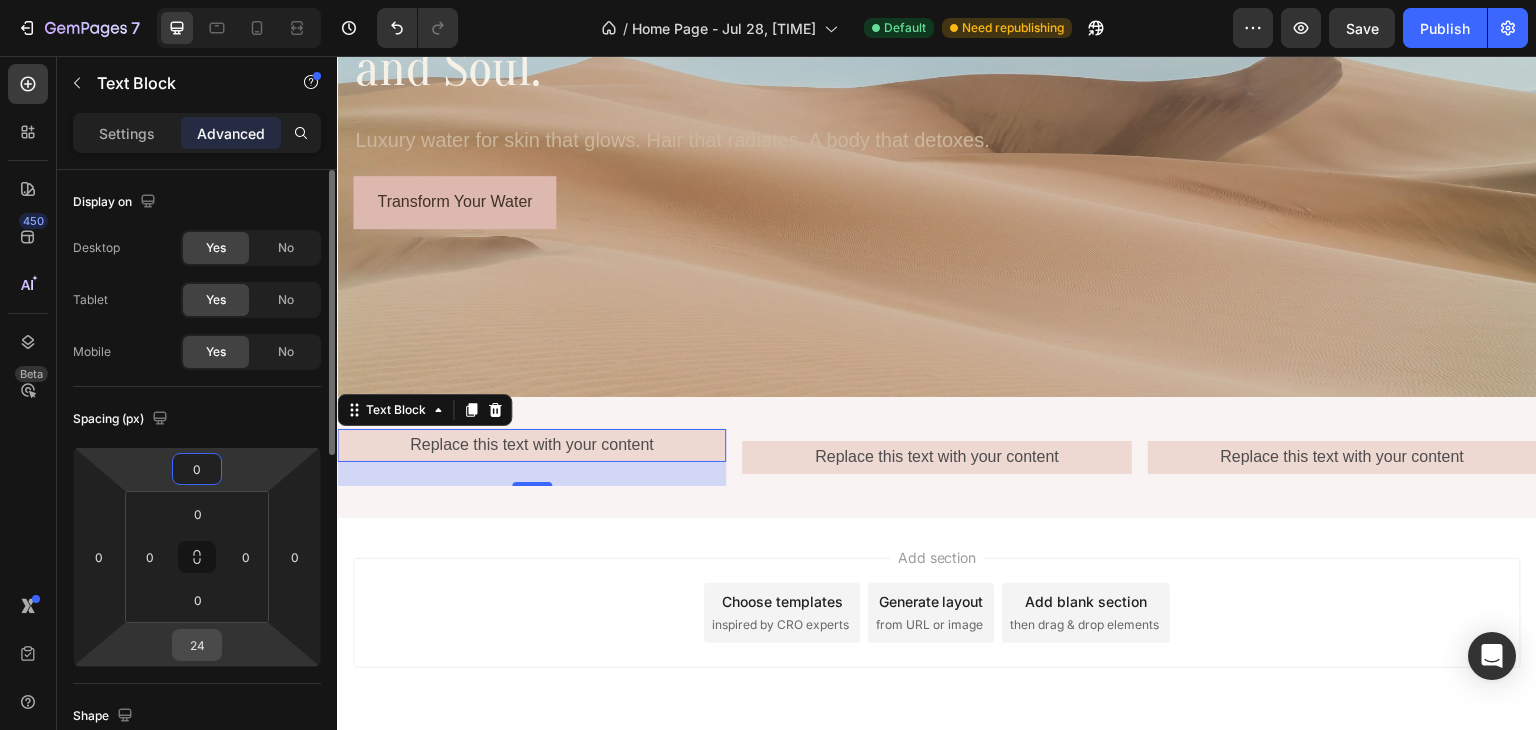 type on "0" 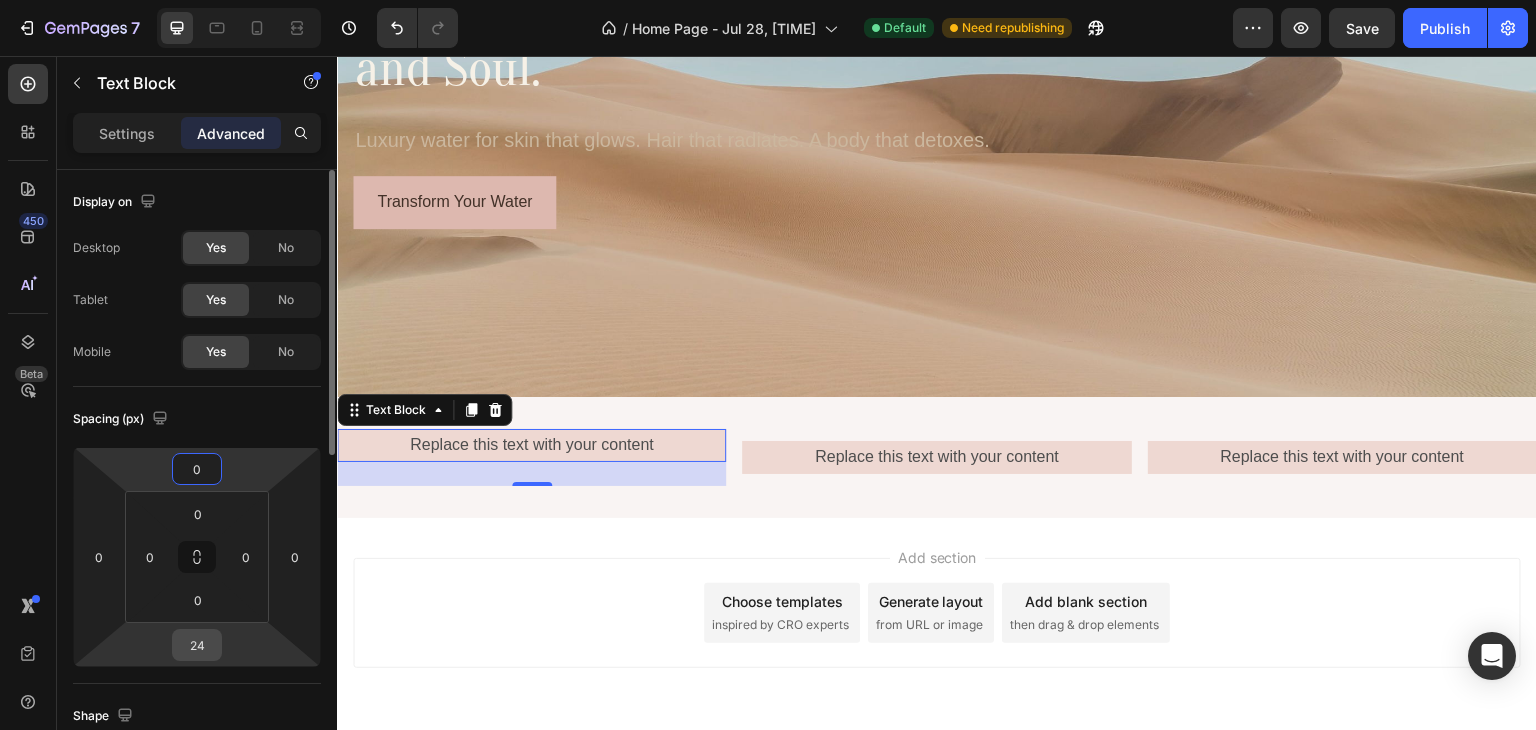 click on "24" at bounding box center [197, 645] 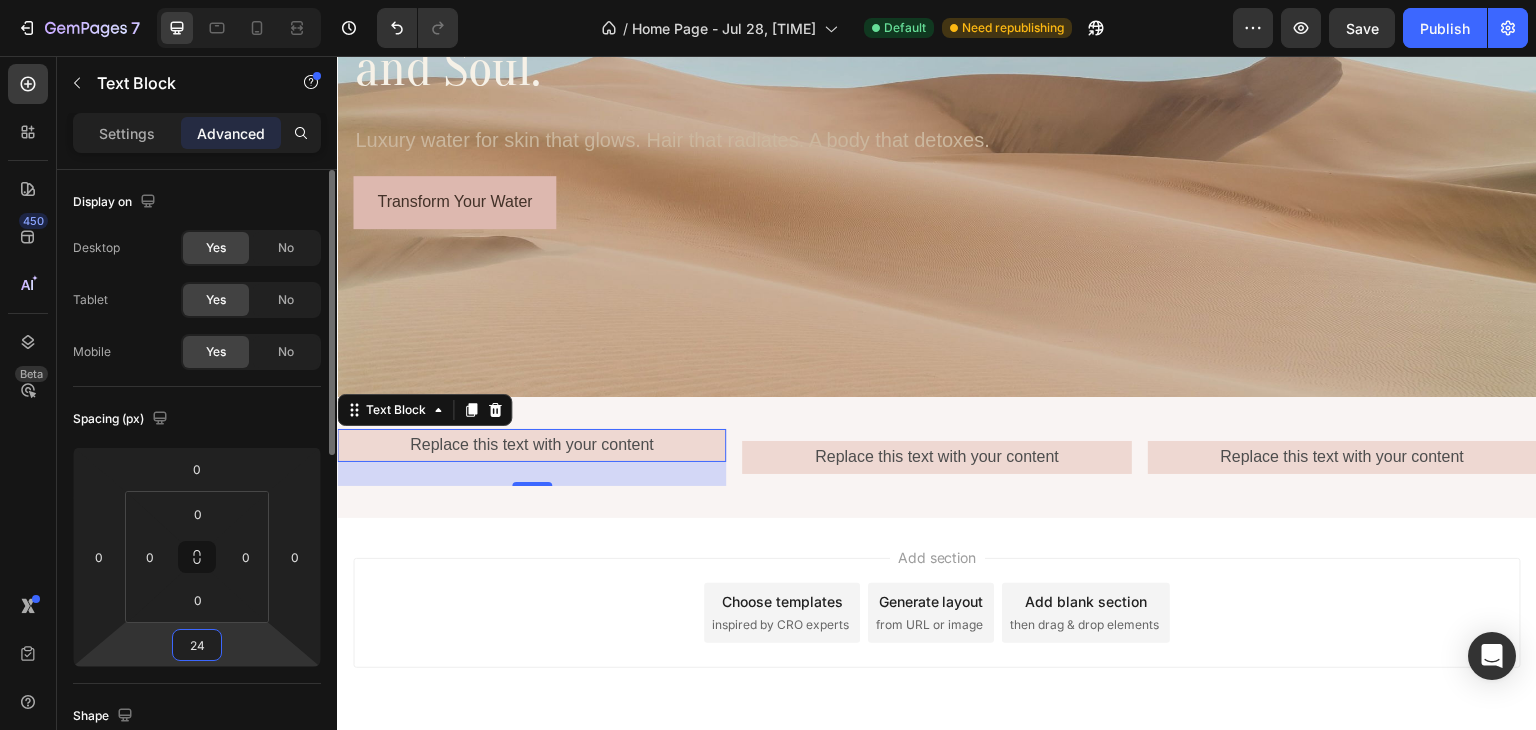 type on "0" 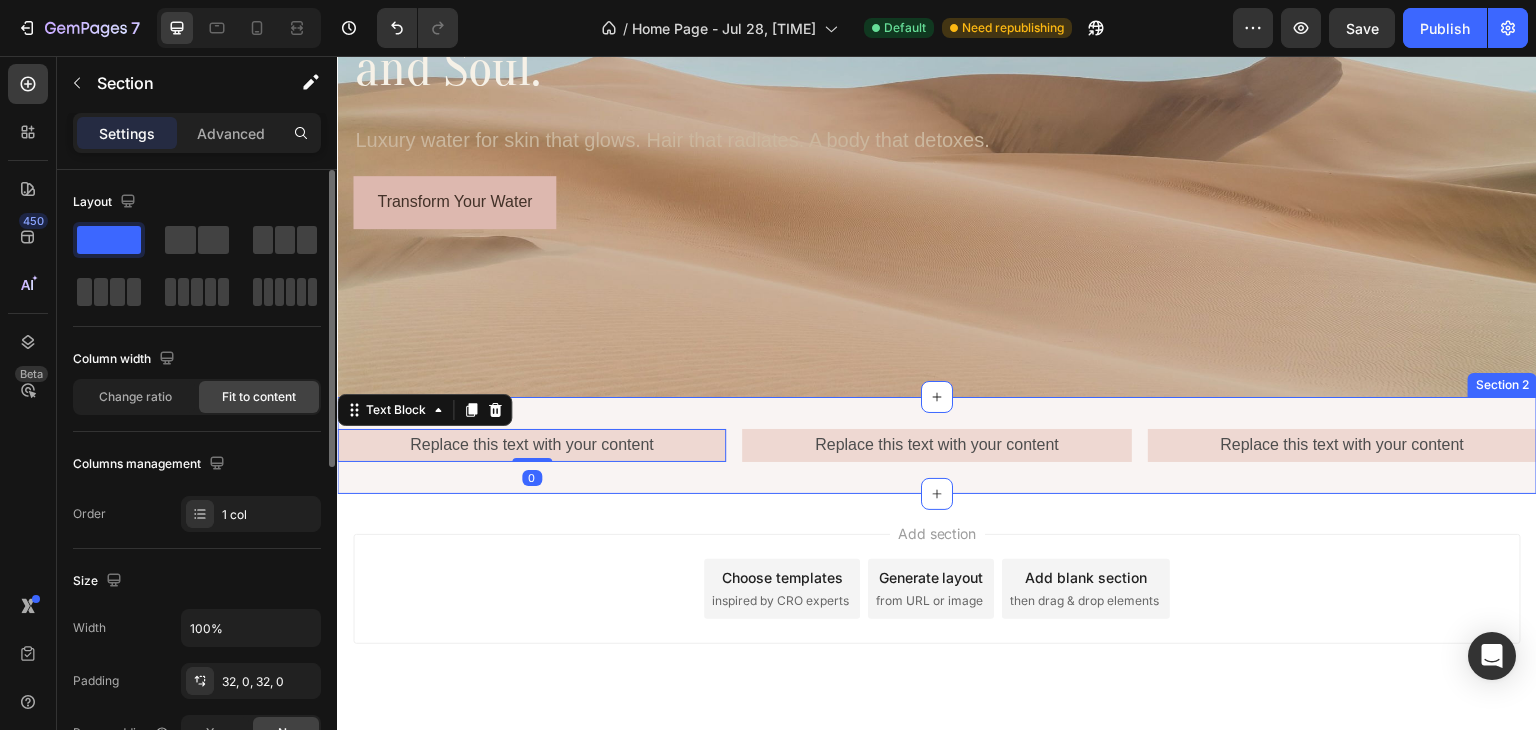 click on "Replace this text with your content Text Block   0 Replace this text with your content Text Block Replace this text with your content Text Block Row Section 2" at bounding box center [937, 445] 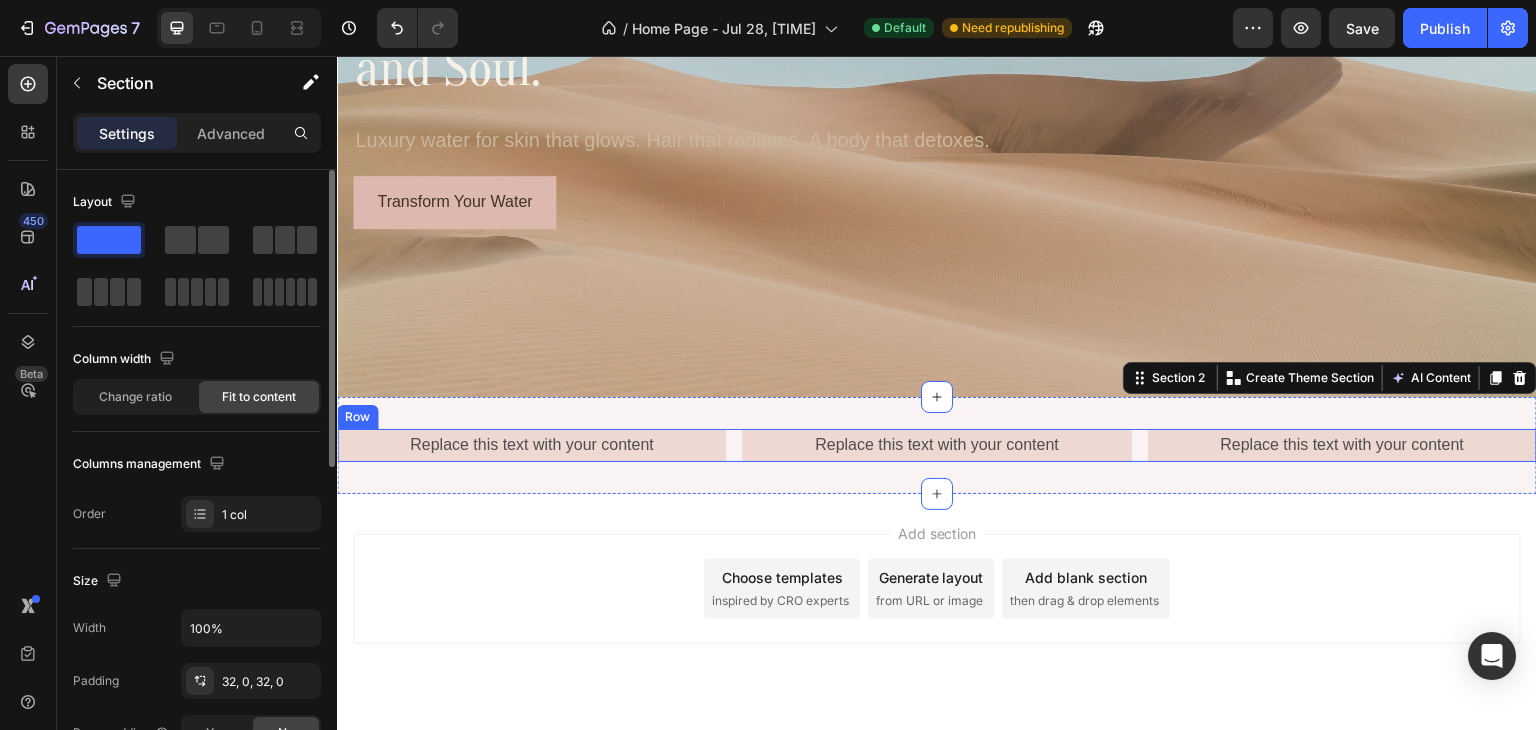 click on "Replace this text with your content Text Block Replace this text with your content Text Block Replace this text with your content Text Block Row" at bounding box center [937, 445] 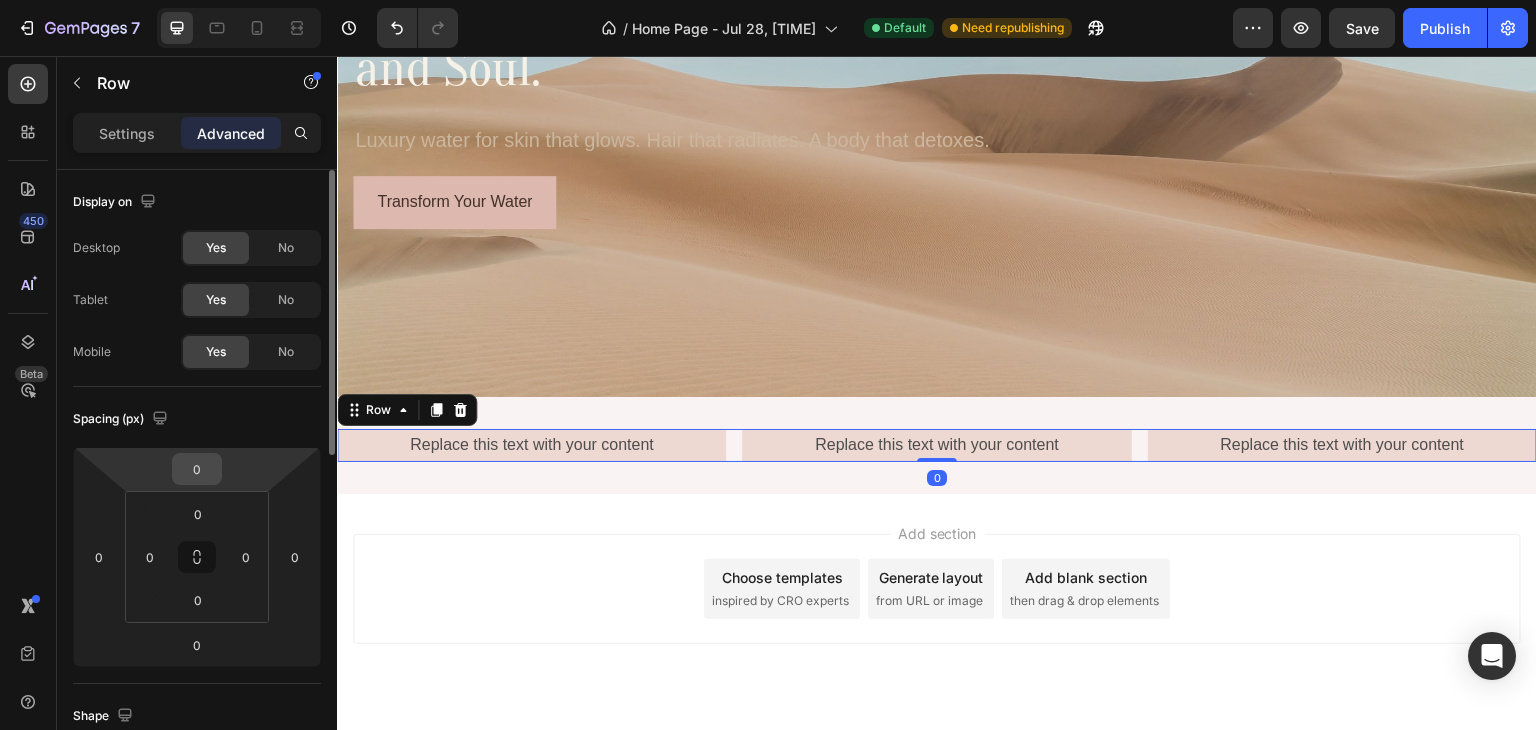 click on "0" at bounding box center (197, 469) 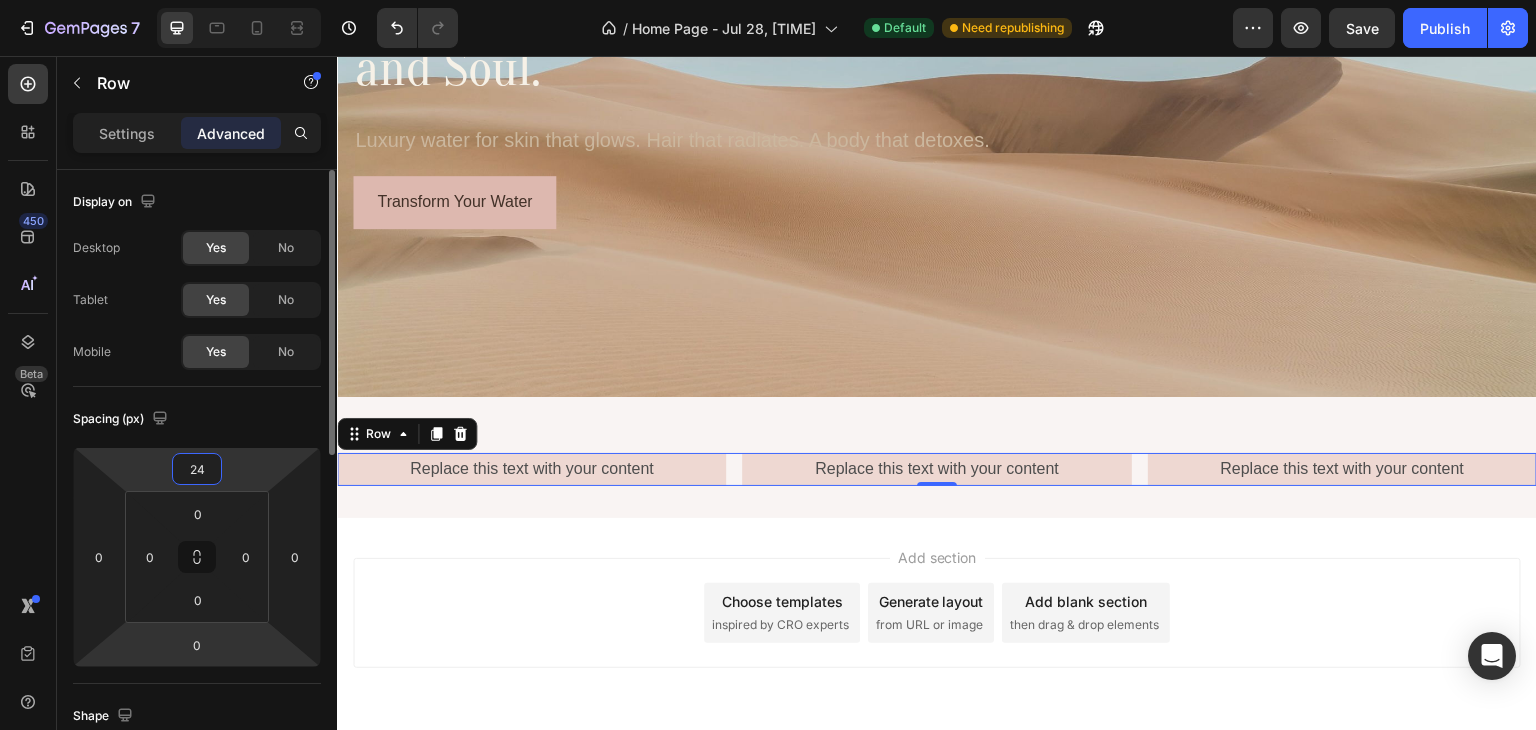 type on "24" 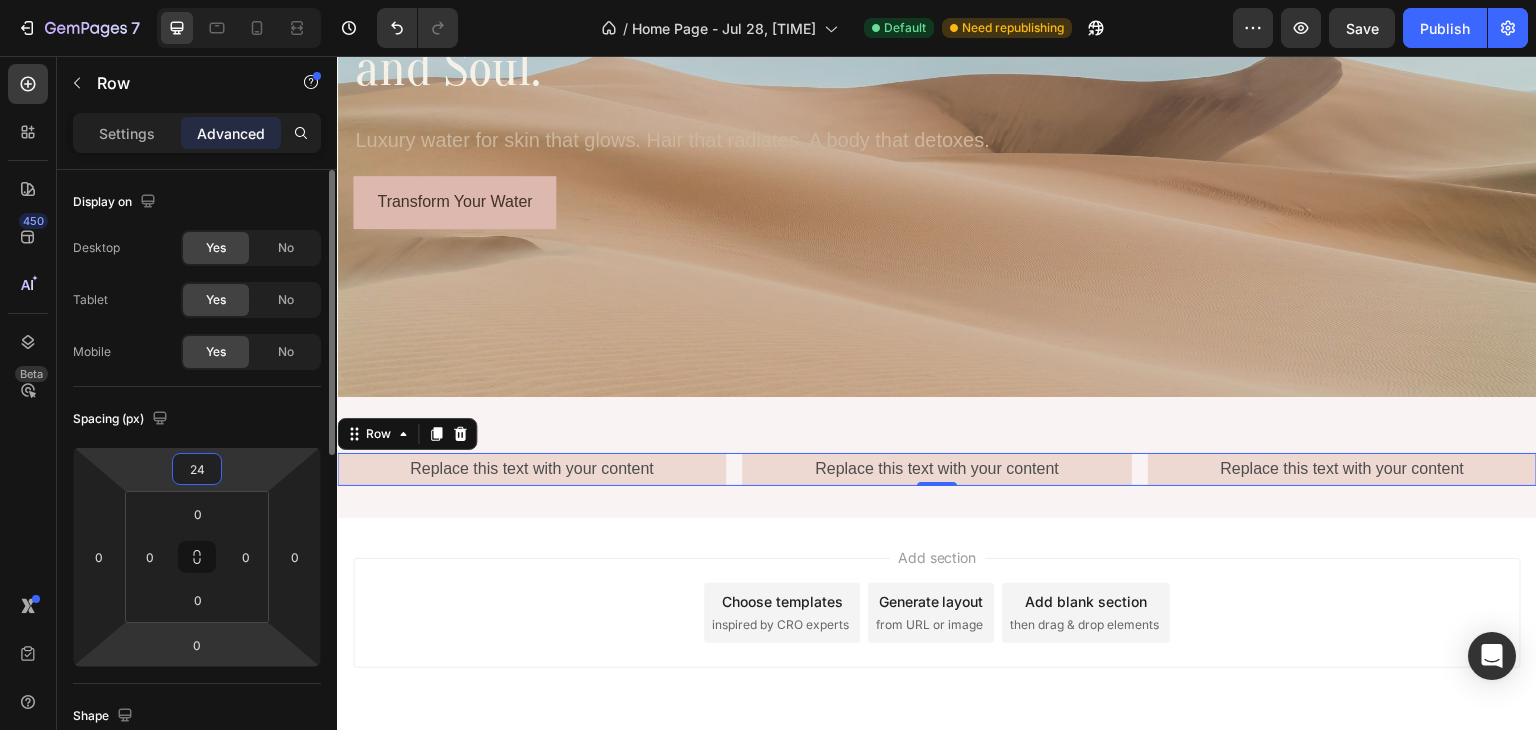 click on "7 Version history / Home Page - Jul 28, [TIME] Default Need republishing Preview Save Publish 450 Beta Sections(30) Elements(83) Section Element Hero Section Product Detail Brands Trusted Badges Guarantee Product Breakdown How to use Testimonials Compare Bundle FAQs Social Proof Brand Story Product List Collection Blog List Contact Sticky Add to Cart Custom Footer Browse Library 450 Layout Row Row Row Row Text Heading Text Block Button Button Button Media Image" at bounding box center (768, 0) 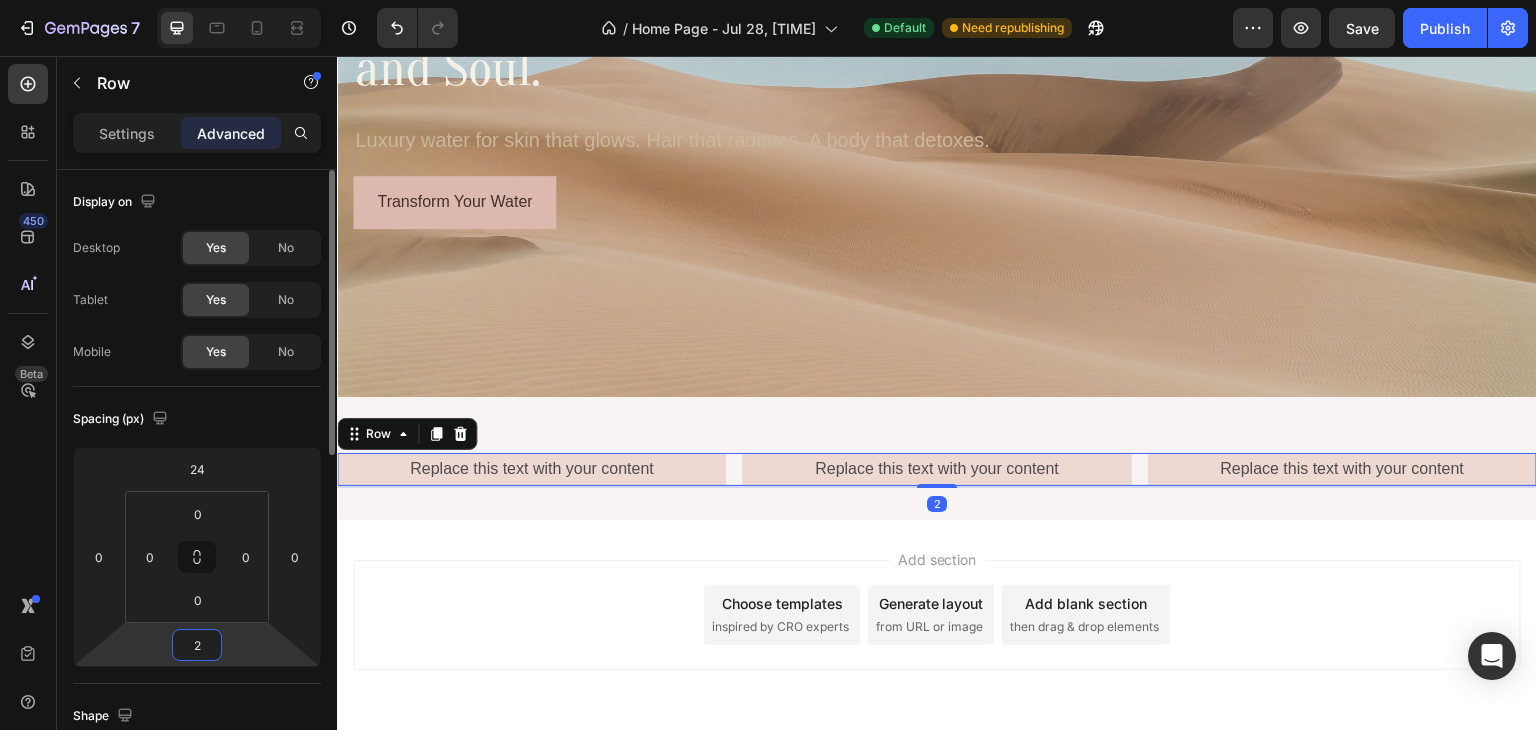 type on "24" 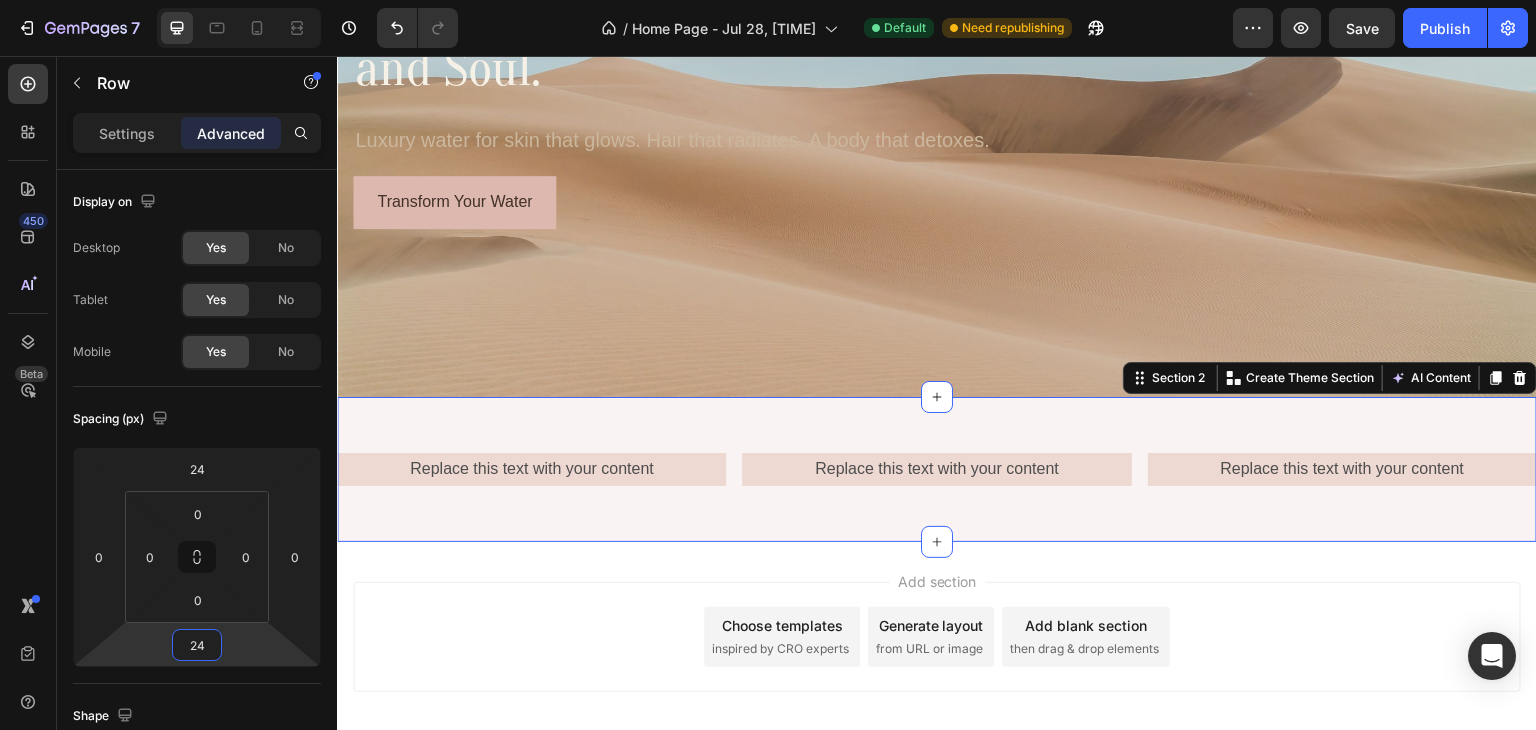 click on "Replace this text with your content Text Block Replace this text with your content Text Block Replace this text with your content Text Block Row Section 2   Create Theme Section AI Content Write with GemAI What would you like to describe here? Tone and Voice Persuasive Product Show more Generate" at bounding box center [937, 469] 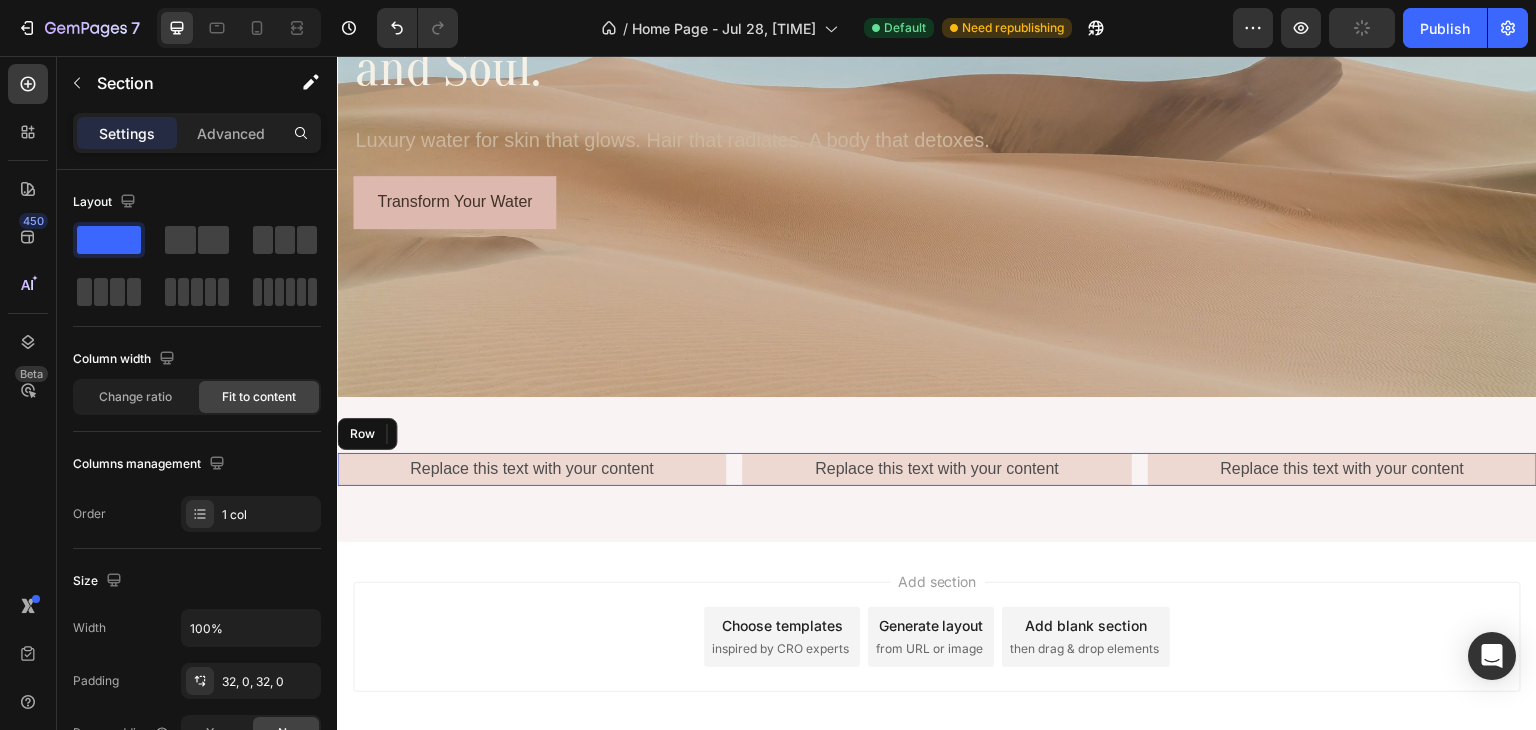 click on "Replace this text with your content Text Block Replace this text with your content Text Block Replace this text with your content Text Block Row" at bounding box center (937, 469) 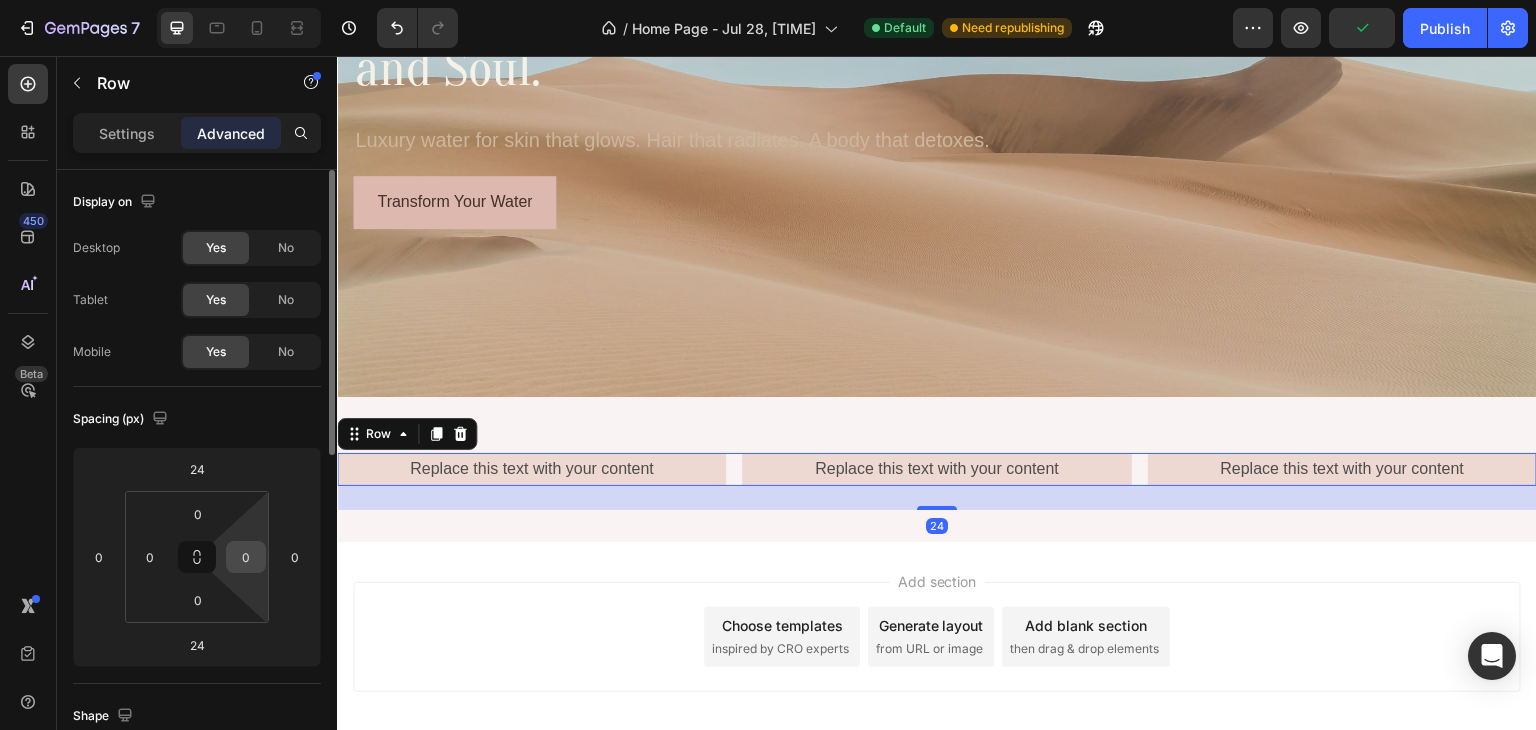click on "0" at bounding box center (246, 557) 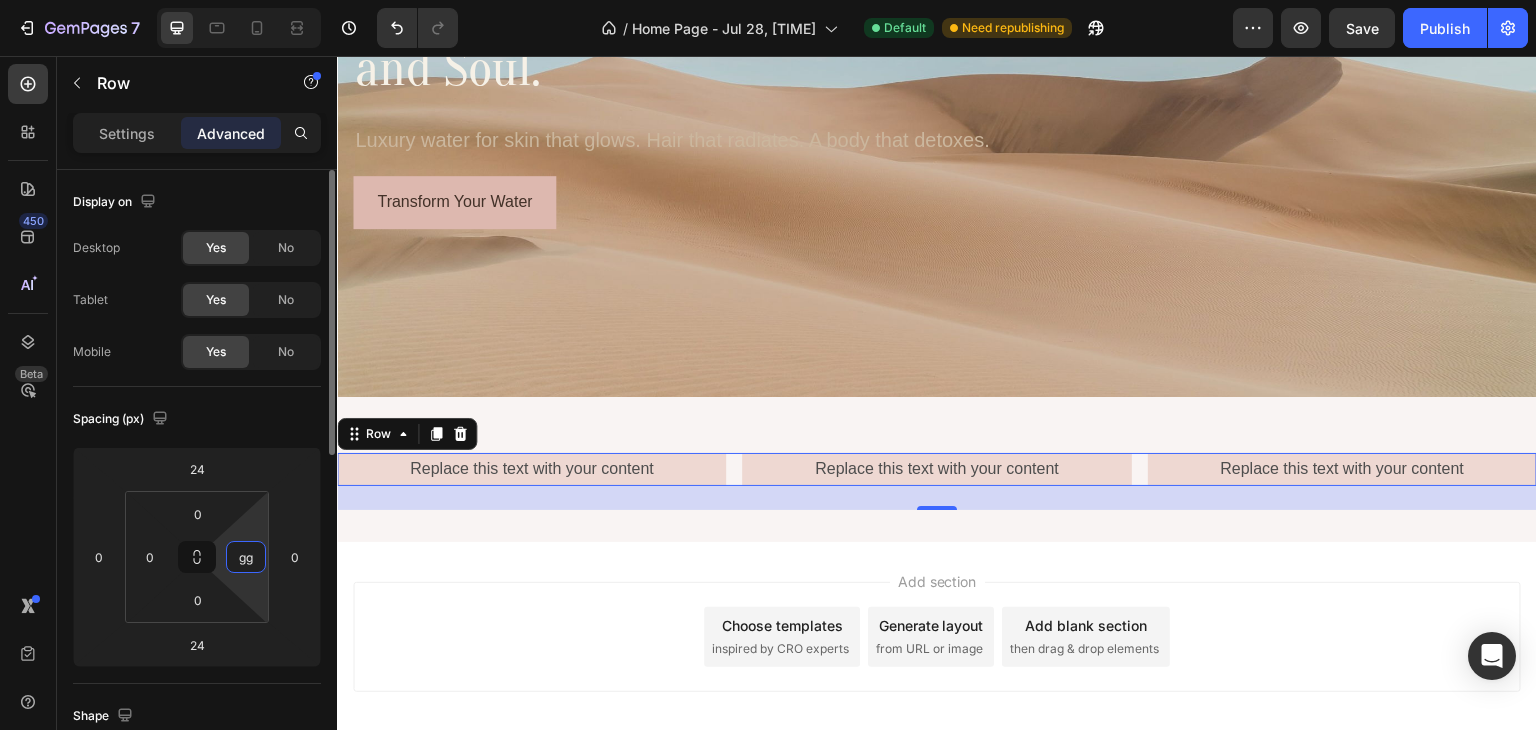type on "g" 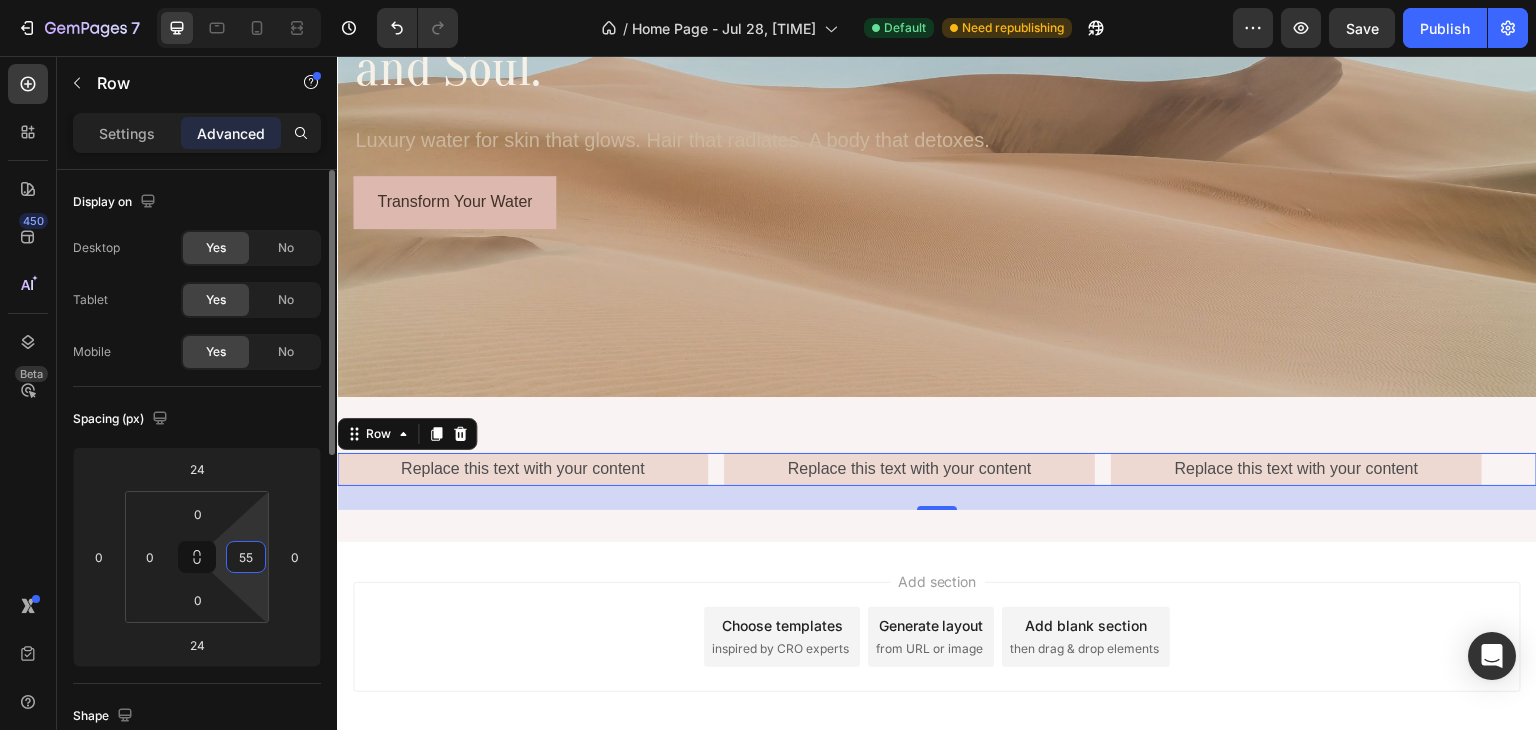 type on "5" 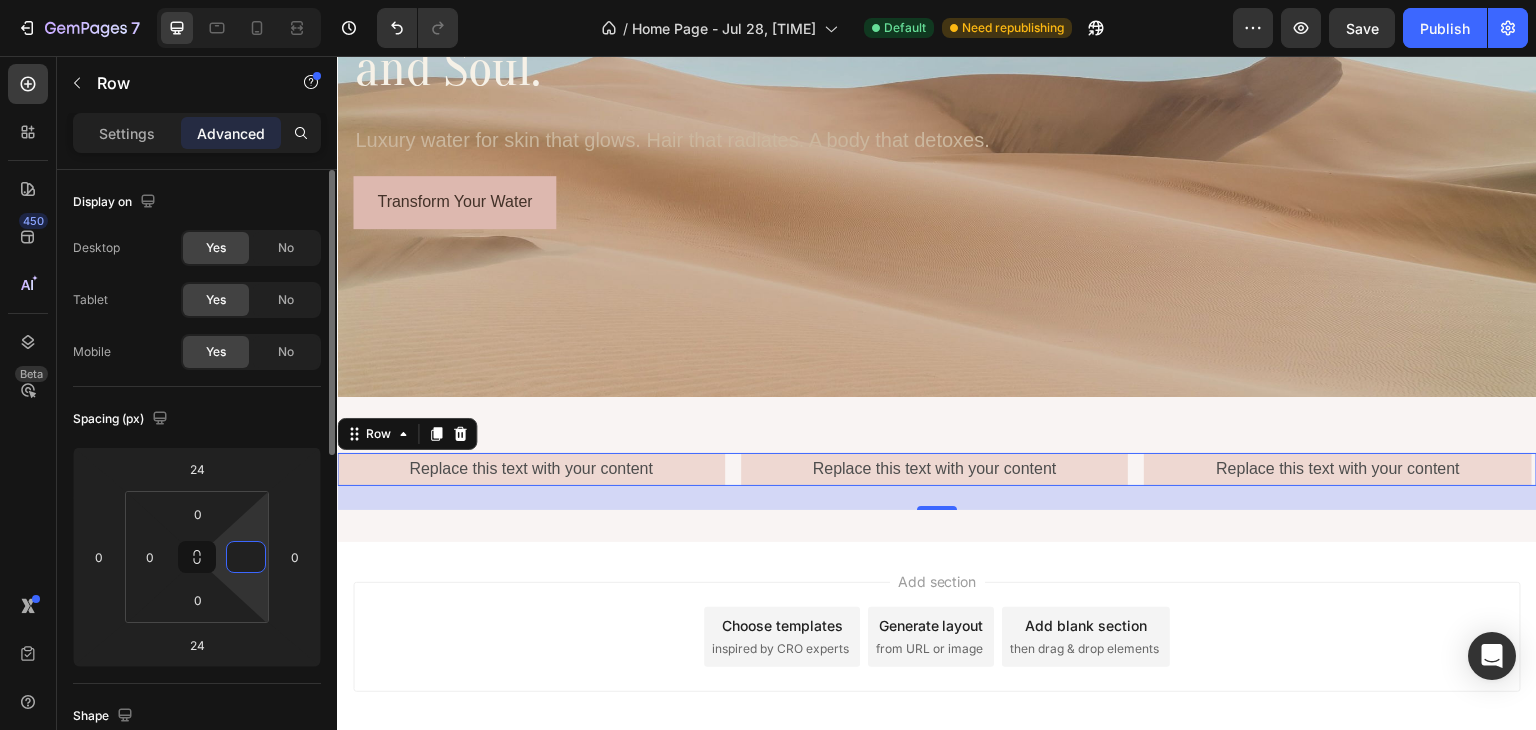 type on "0" 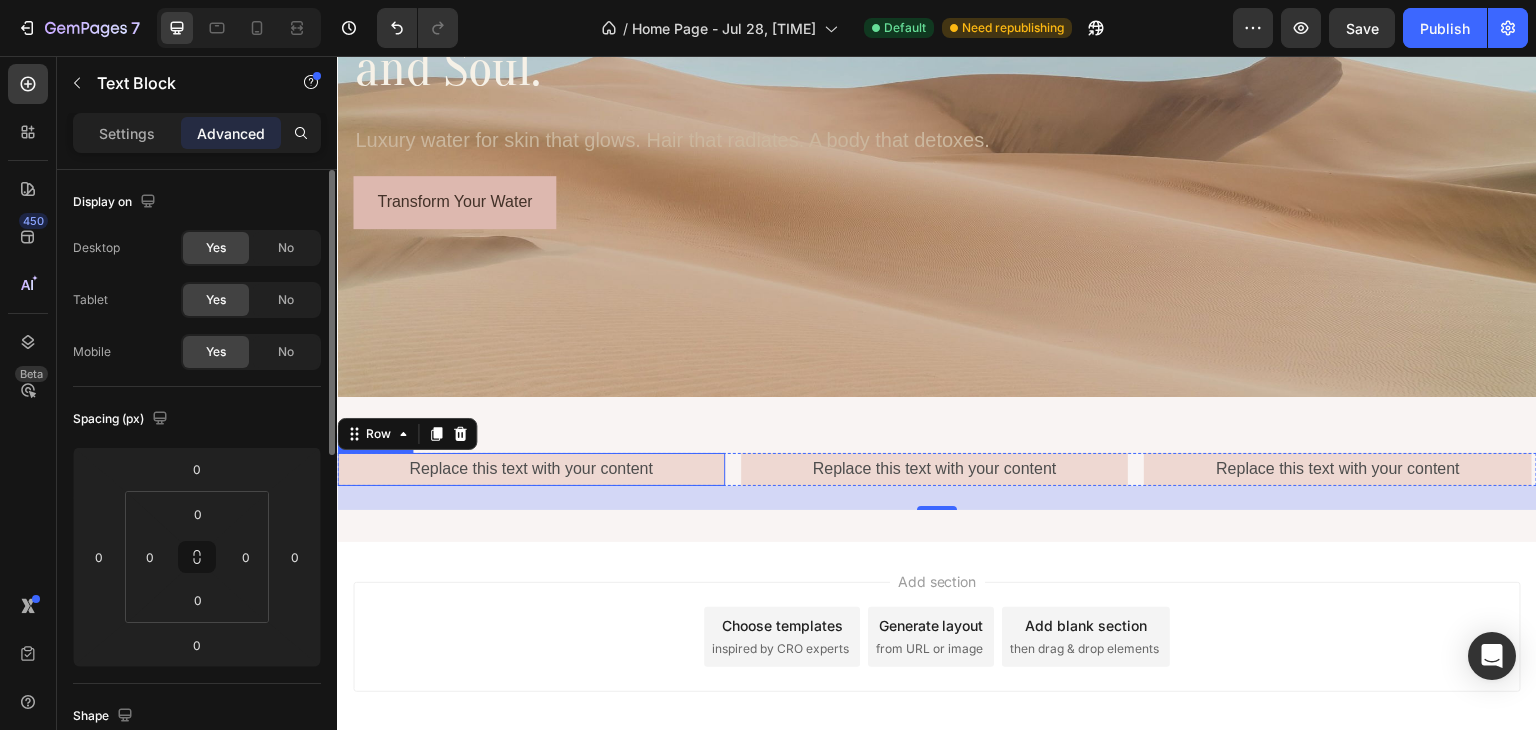 click on "Replace this text with your content" at bounding box center [531, 469] 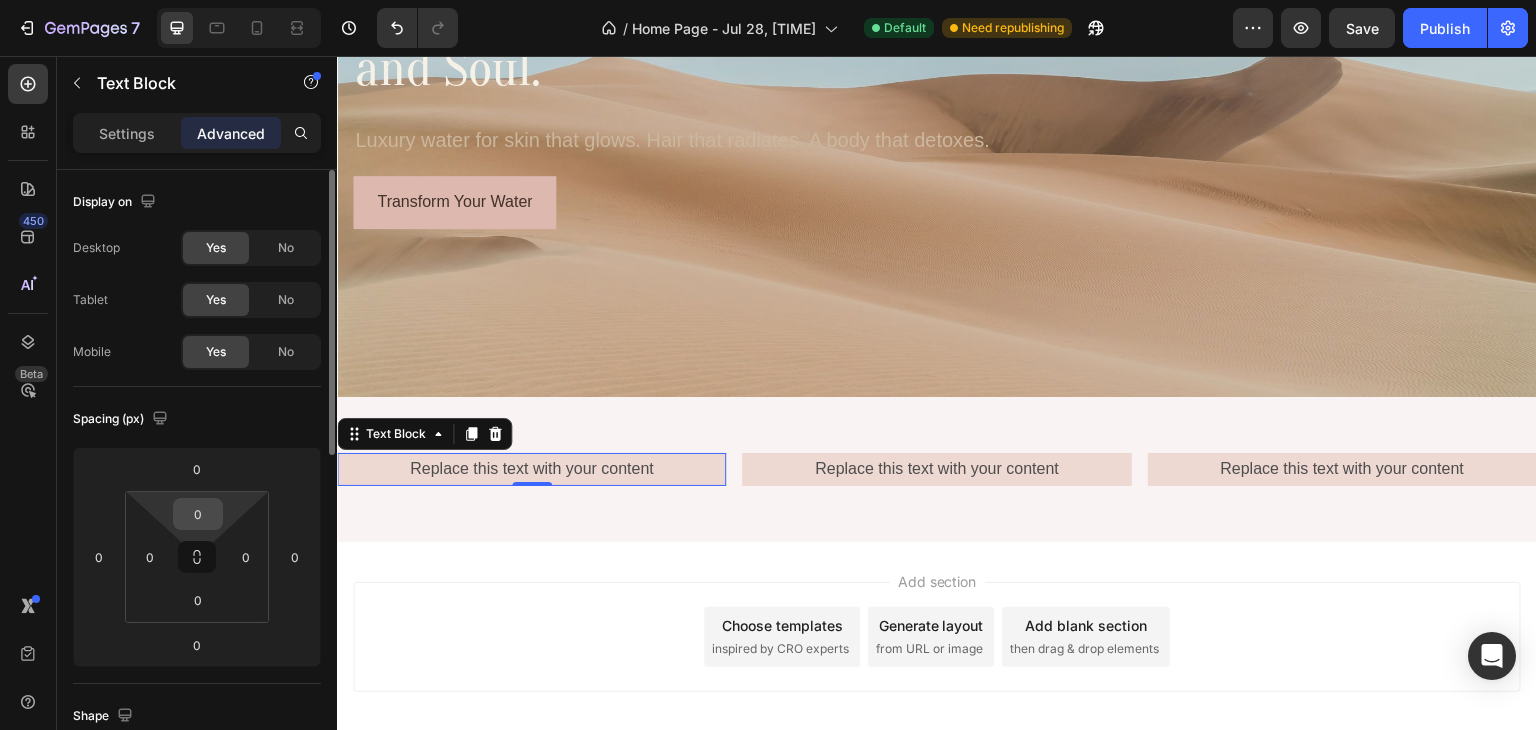 click on "0" at bounding box center (198, 514) 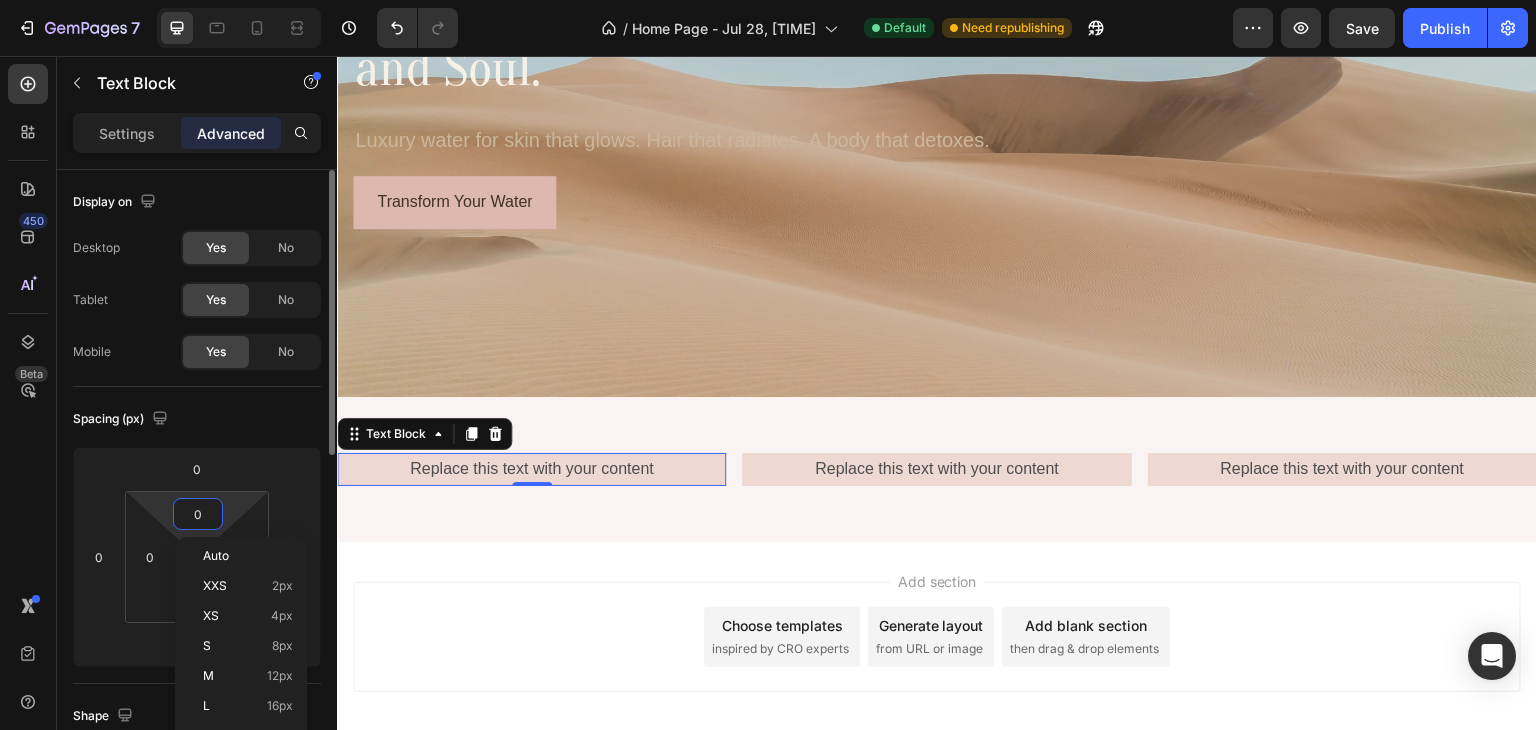 type on "f" 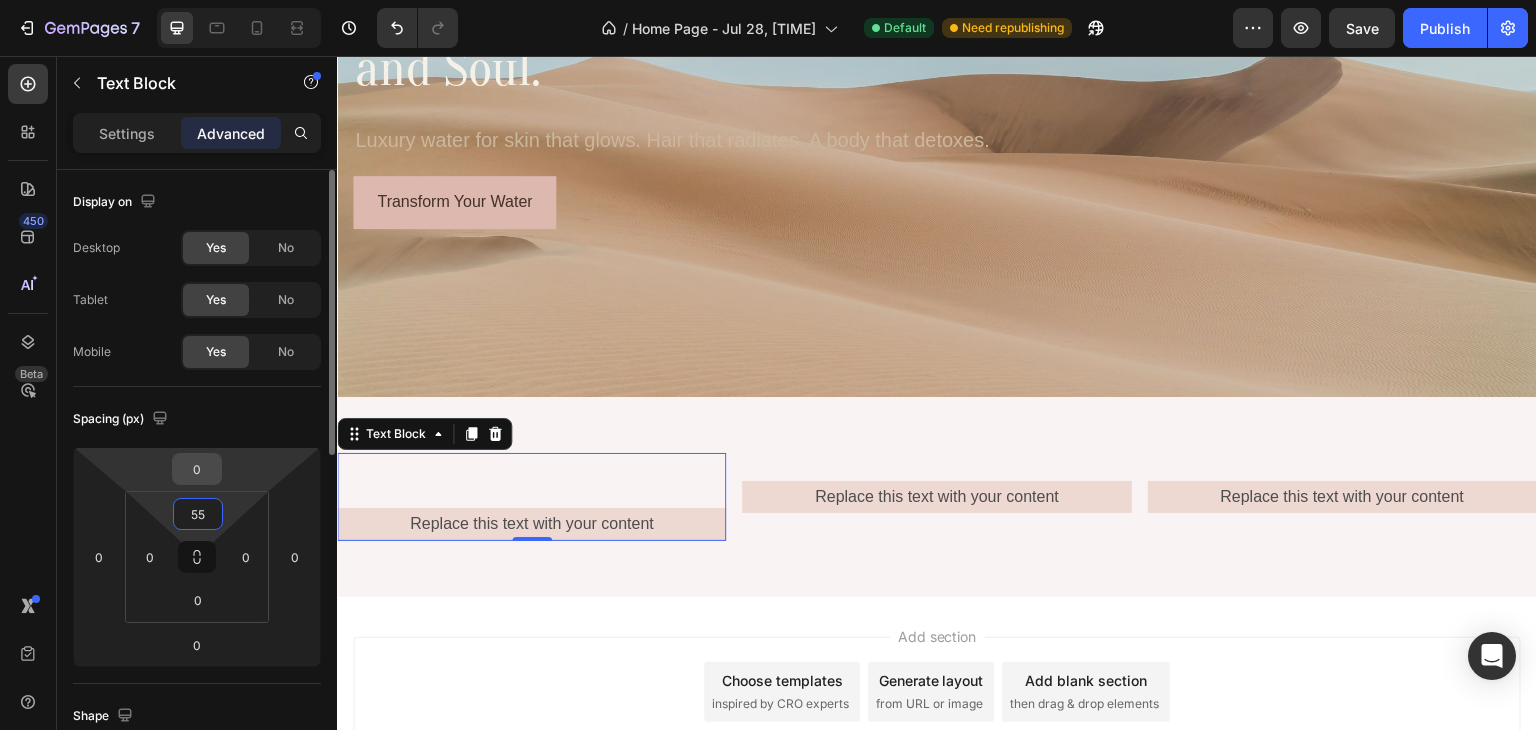type on "55" 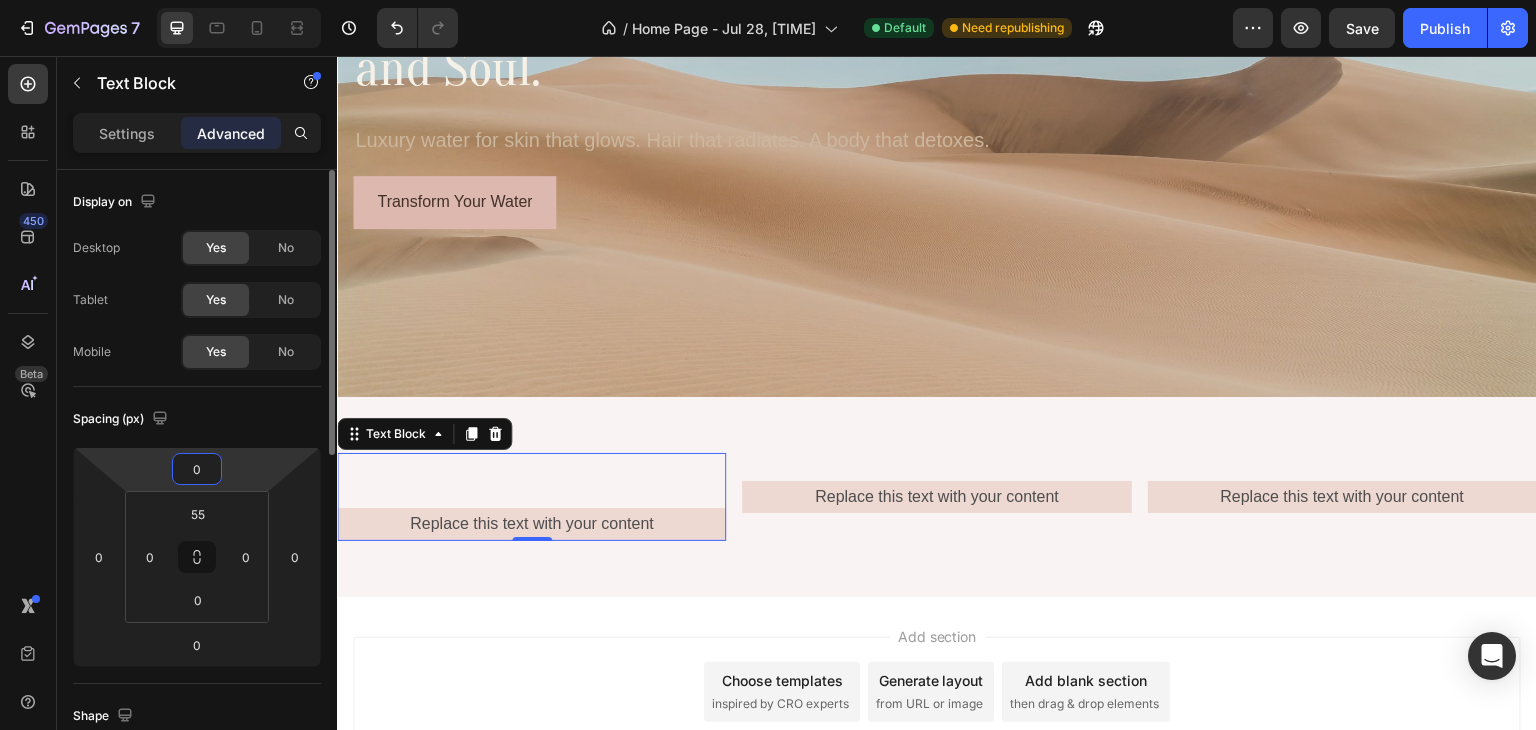 click on "0" at bounding box center [197, 469] 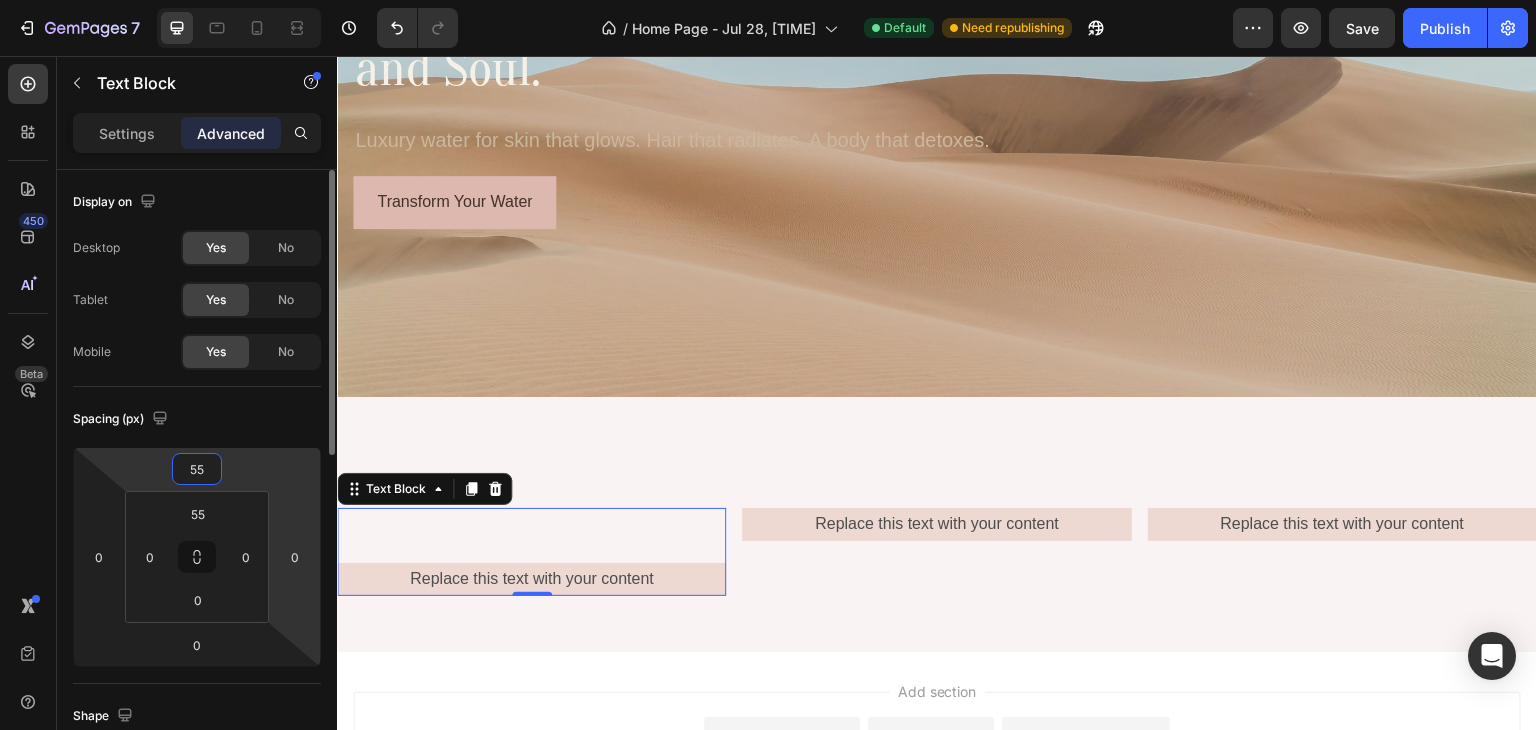 type on "5" 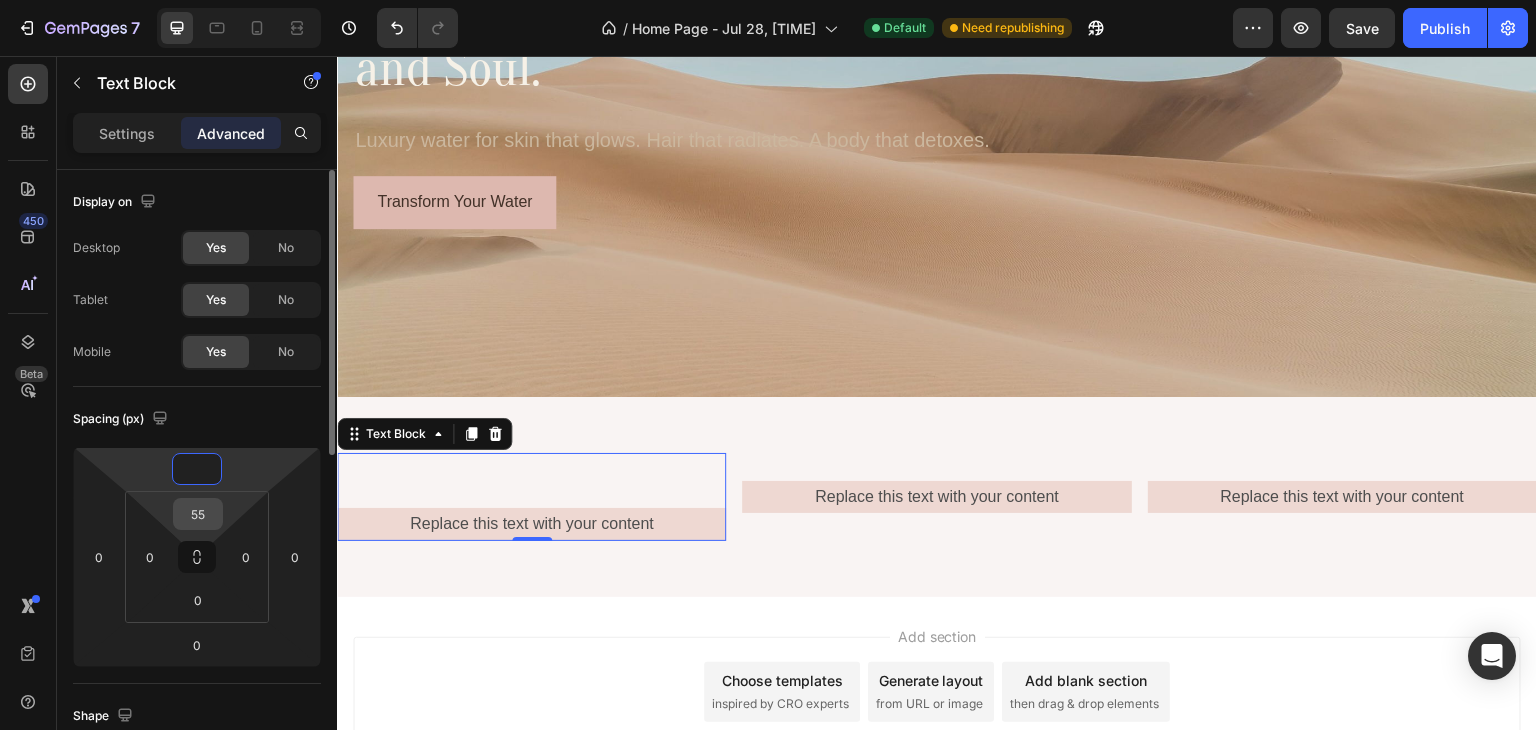 type on "0" 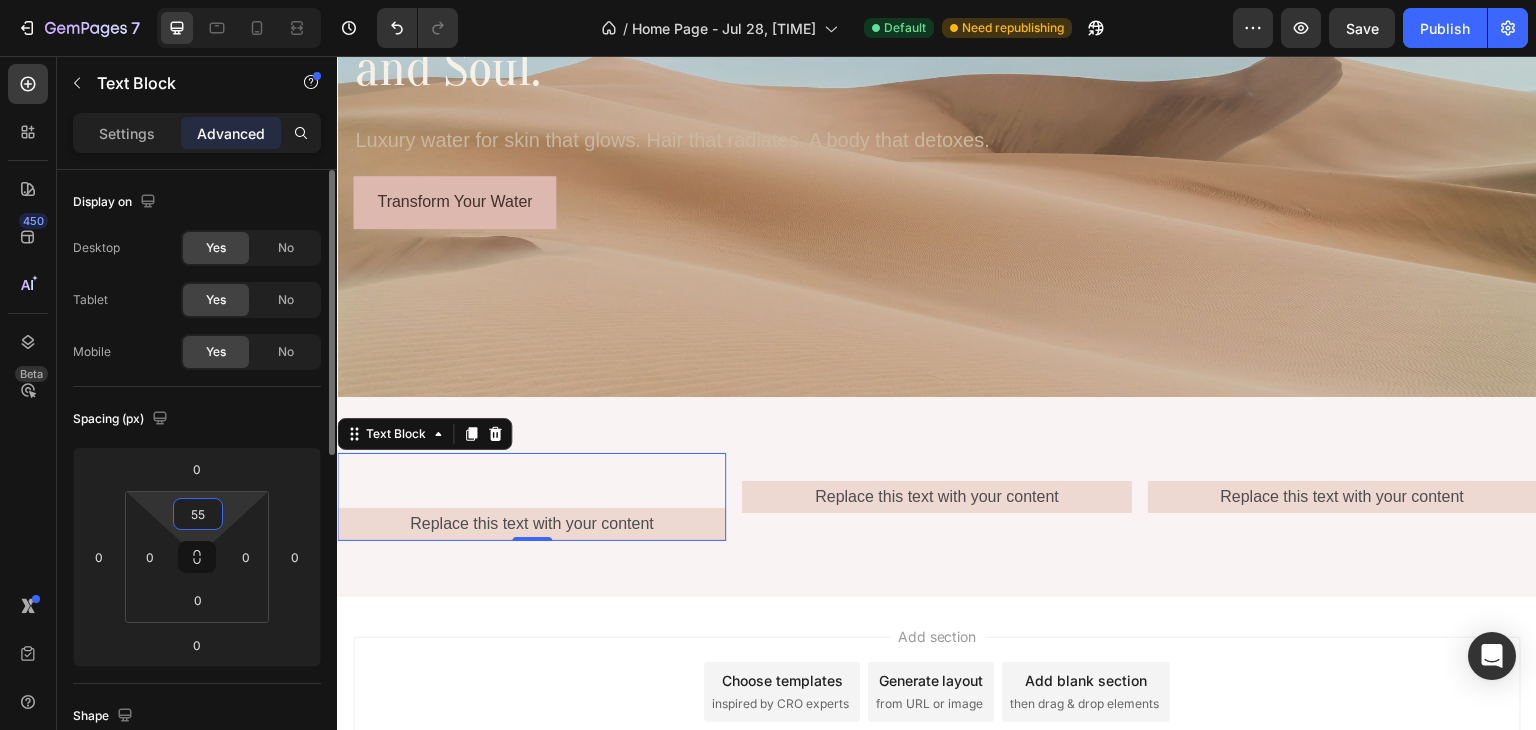 click on "55" at bounding box center [198, 514] 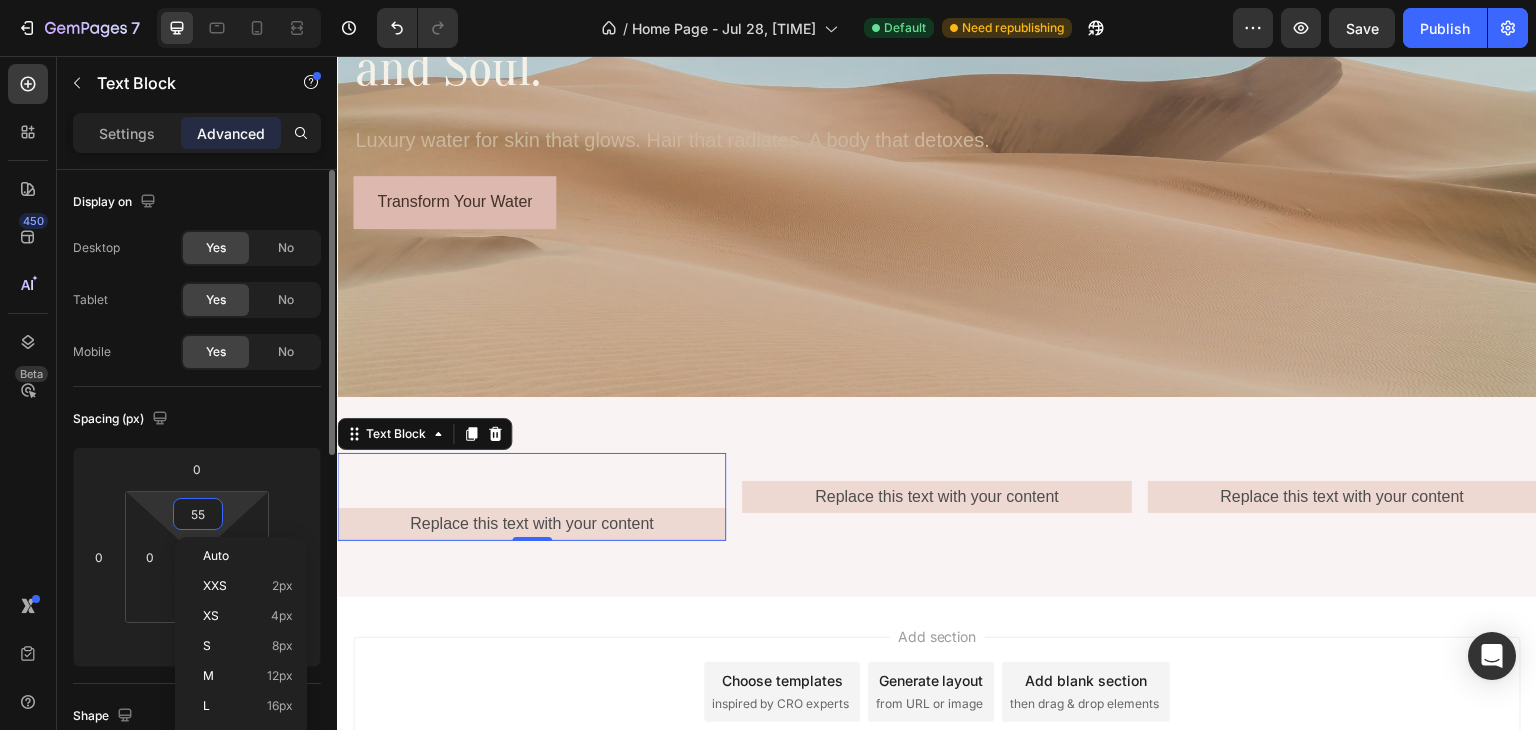 type on "0" 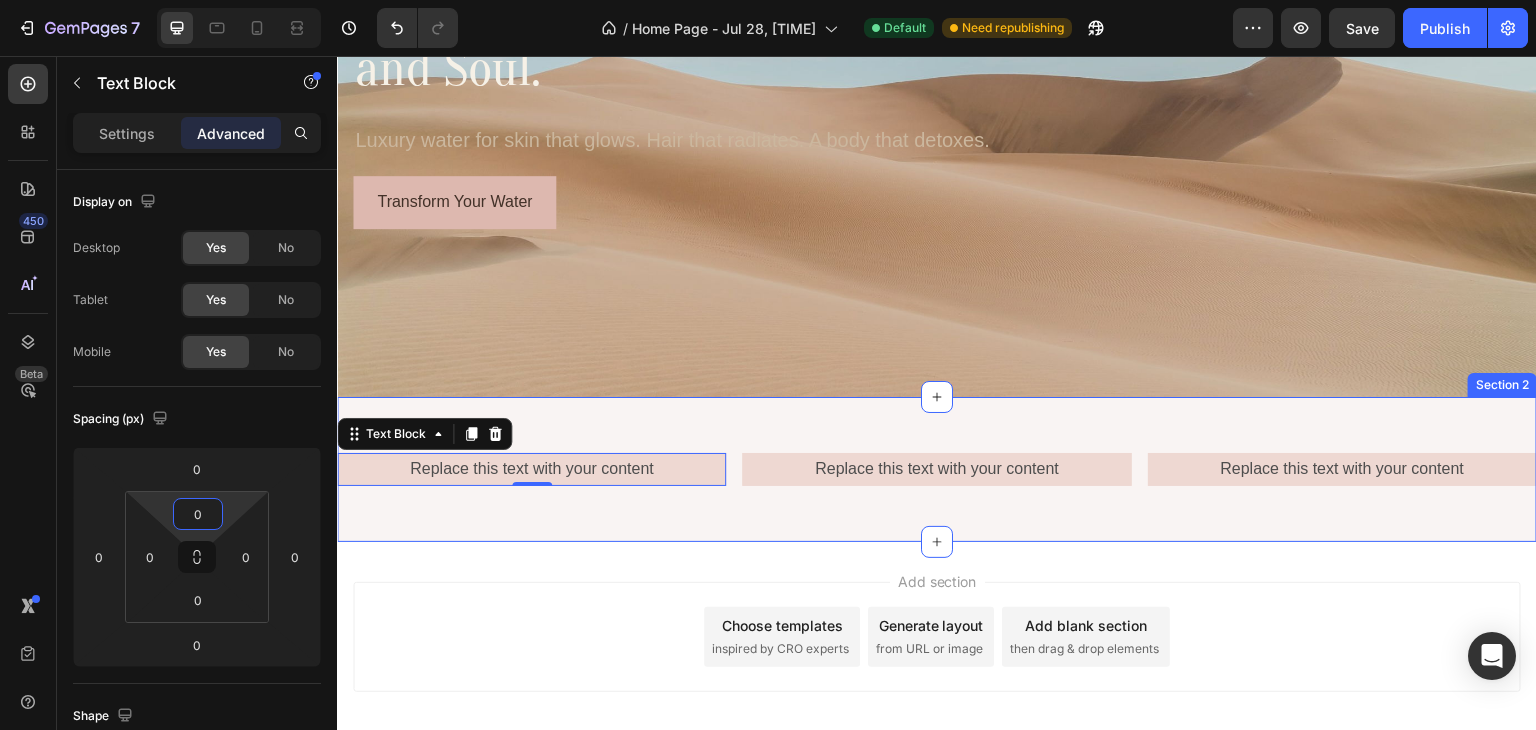 click on "Replace this text with your content Text Block   0 Replace this text with your content Text Block Replace this text with your content Text Block Row Section 2" at bounding box center [937, 469] 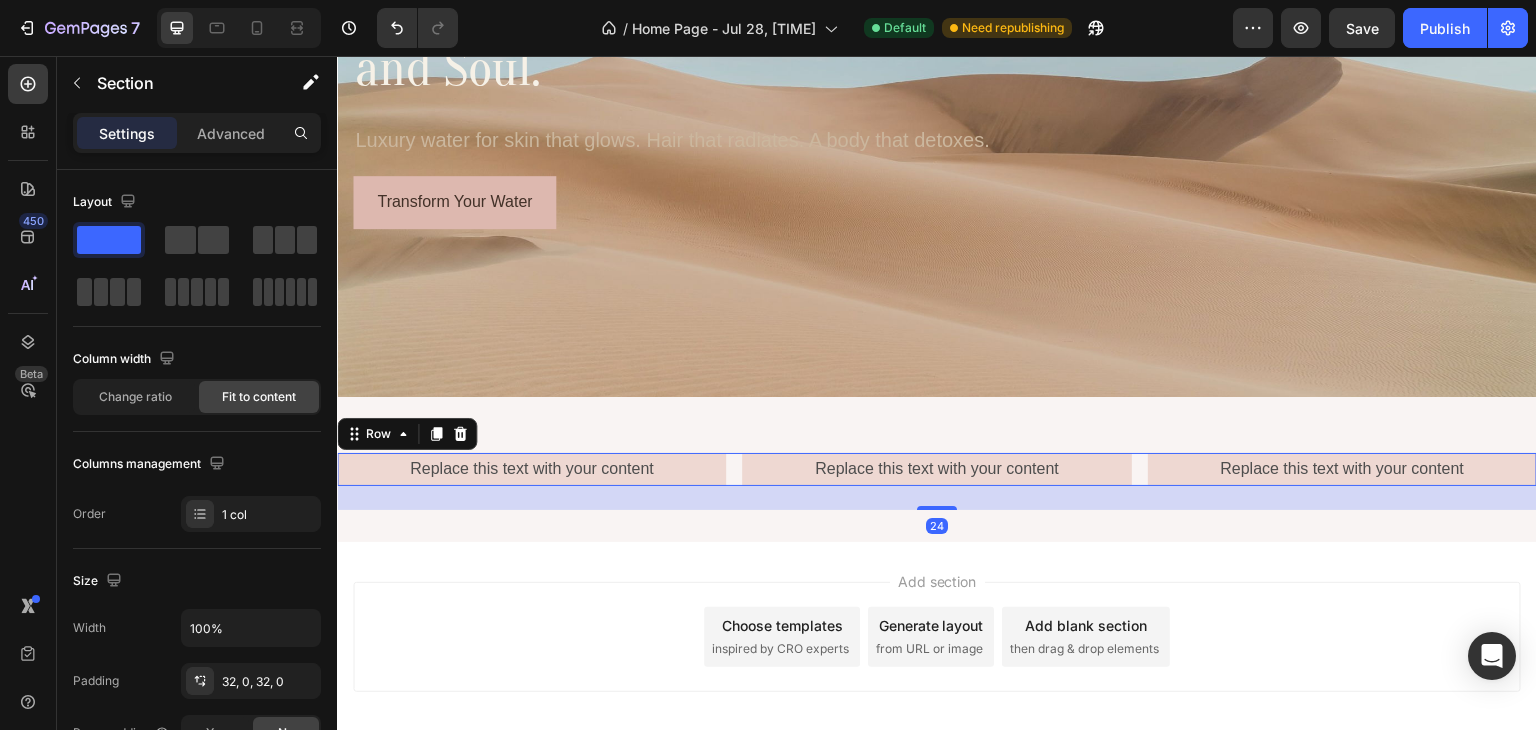 click on "Replace this text with your content Text Block Replace this text with your content Text Block Replace this text with your content Text Block Row   24" at bounding box center (937, 469) 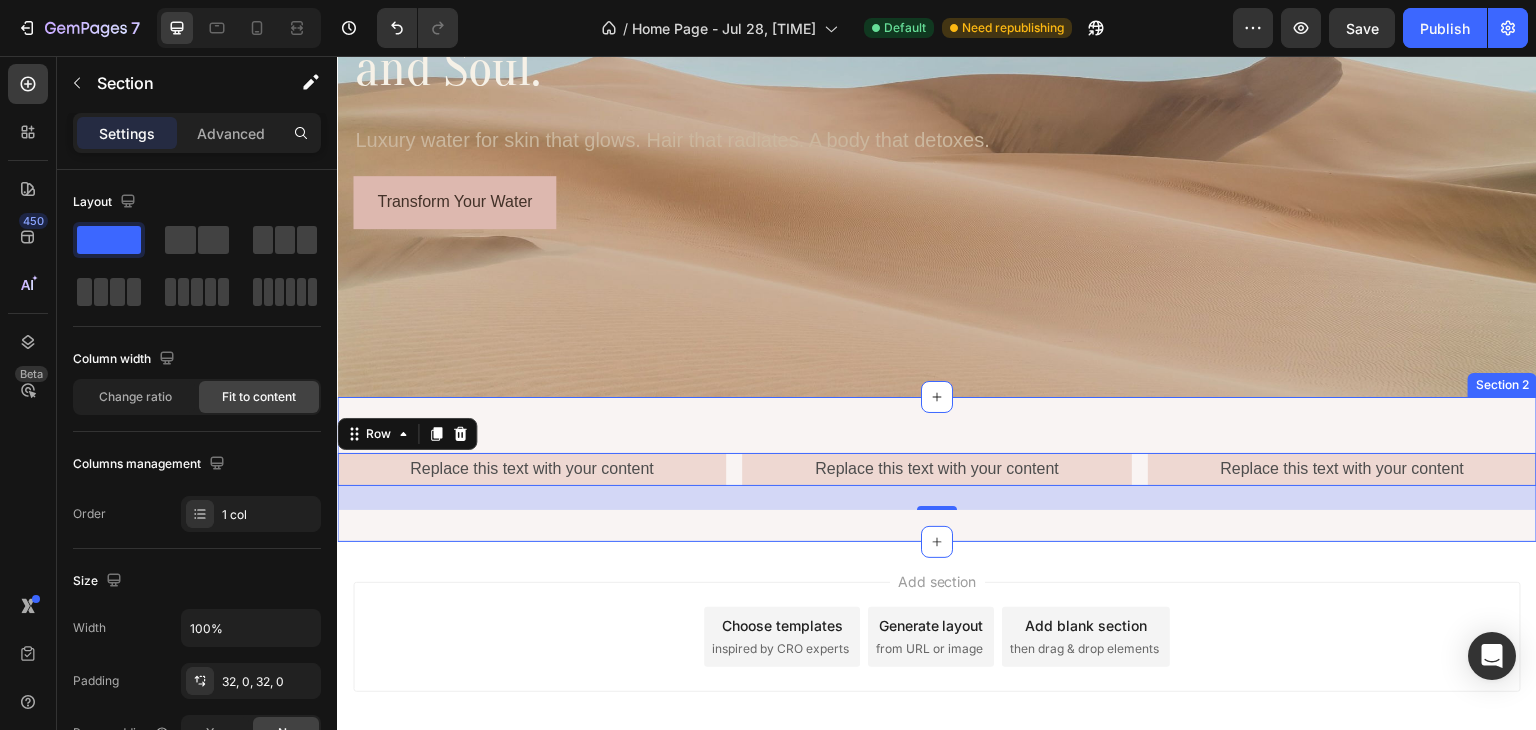 click on "Replace this text with your content Text Block Replace this text with your content Text Block Replace this text with your content Text Block Row   24" at bounding box center (937, 469) 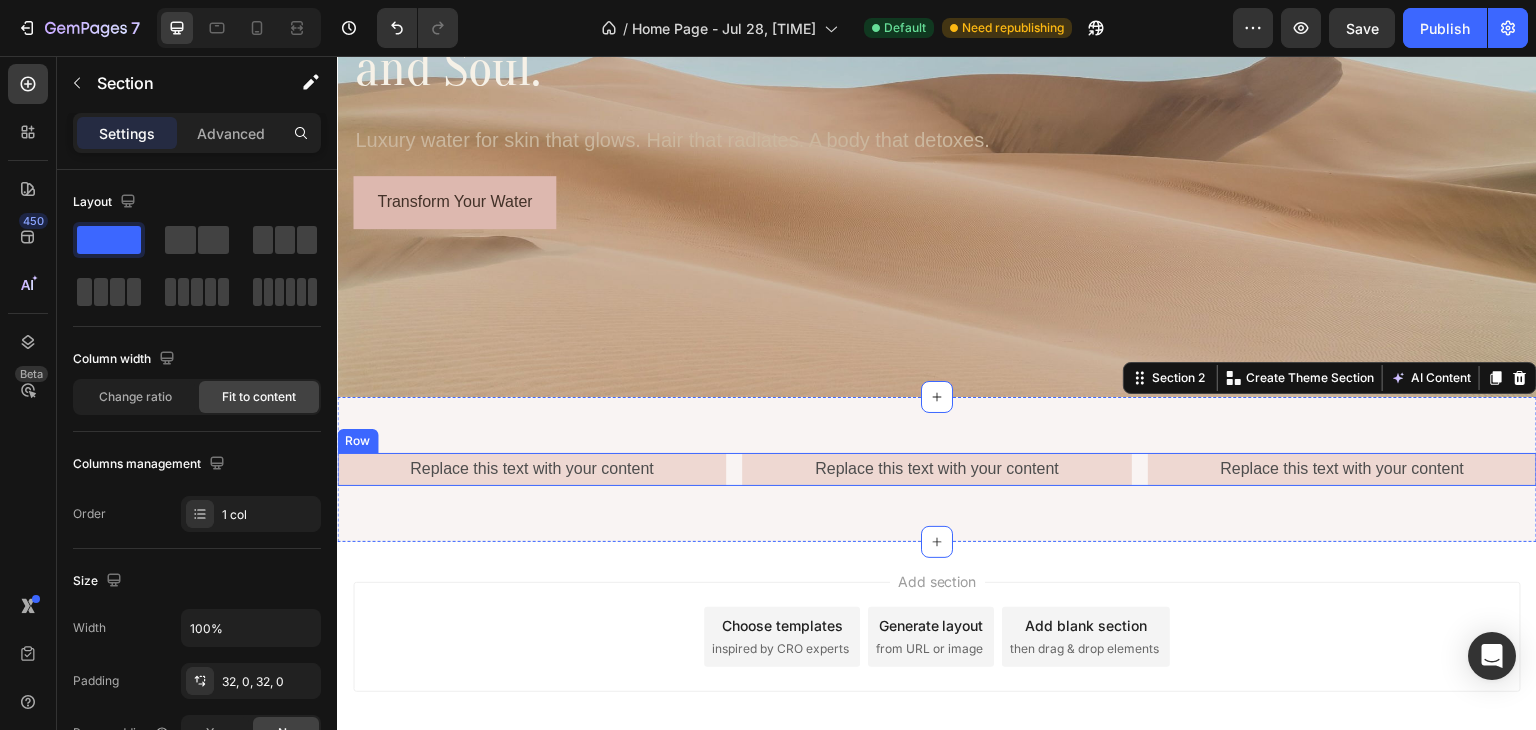 click on "Replace this text with your content Text Block Replace this text with your content Text Block Replace this text with your content Text Block Row" at bounding box center (937, 469) 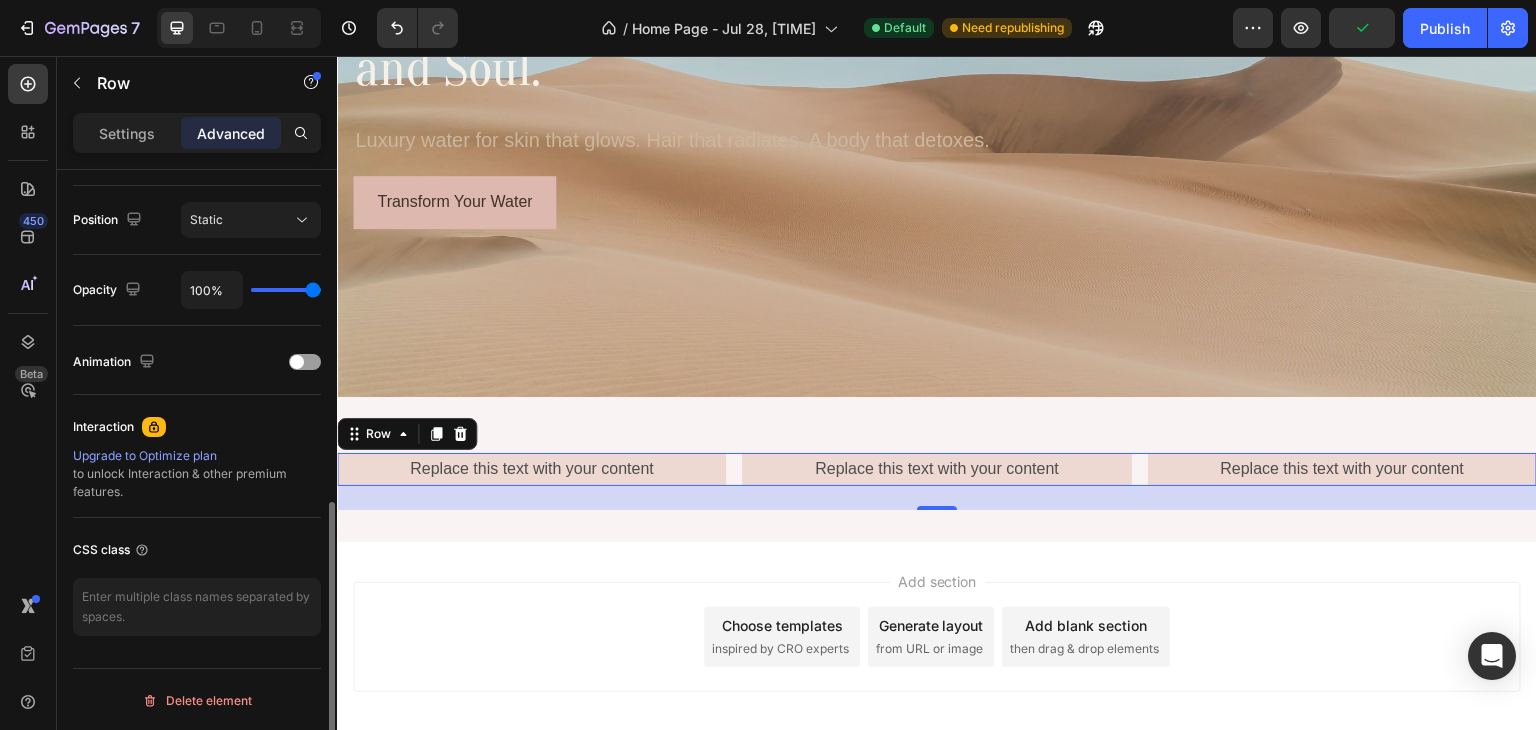 scroll, scrollTop: 513, scrollLeft: 0, axis: vertical 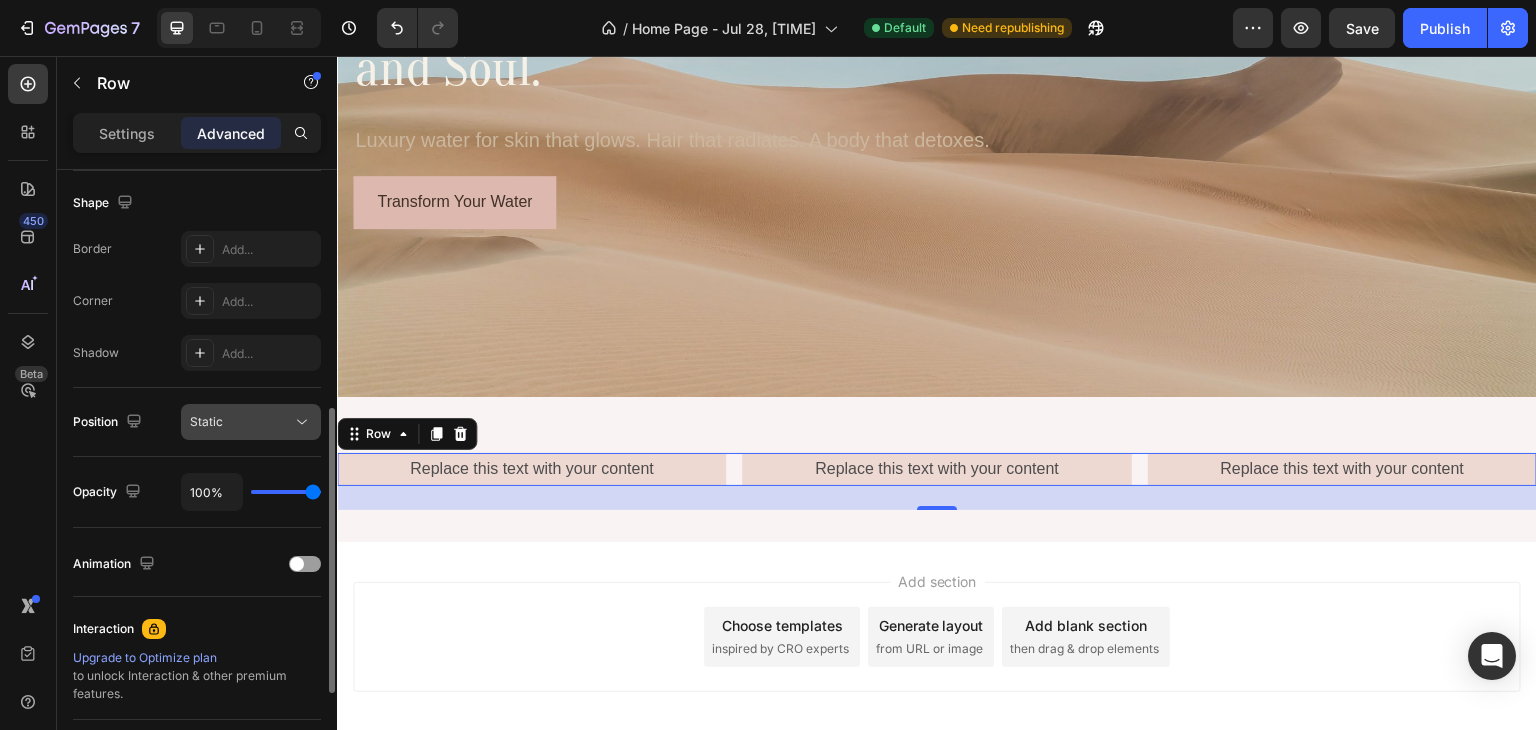 click 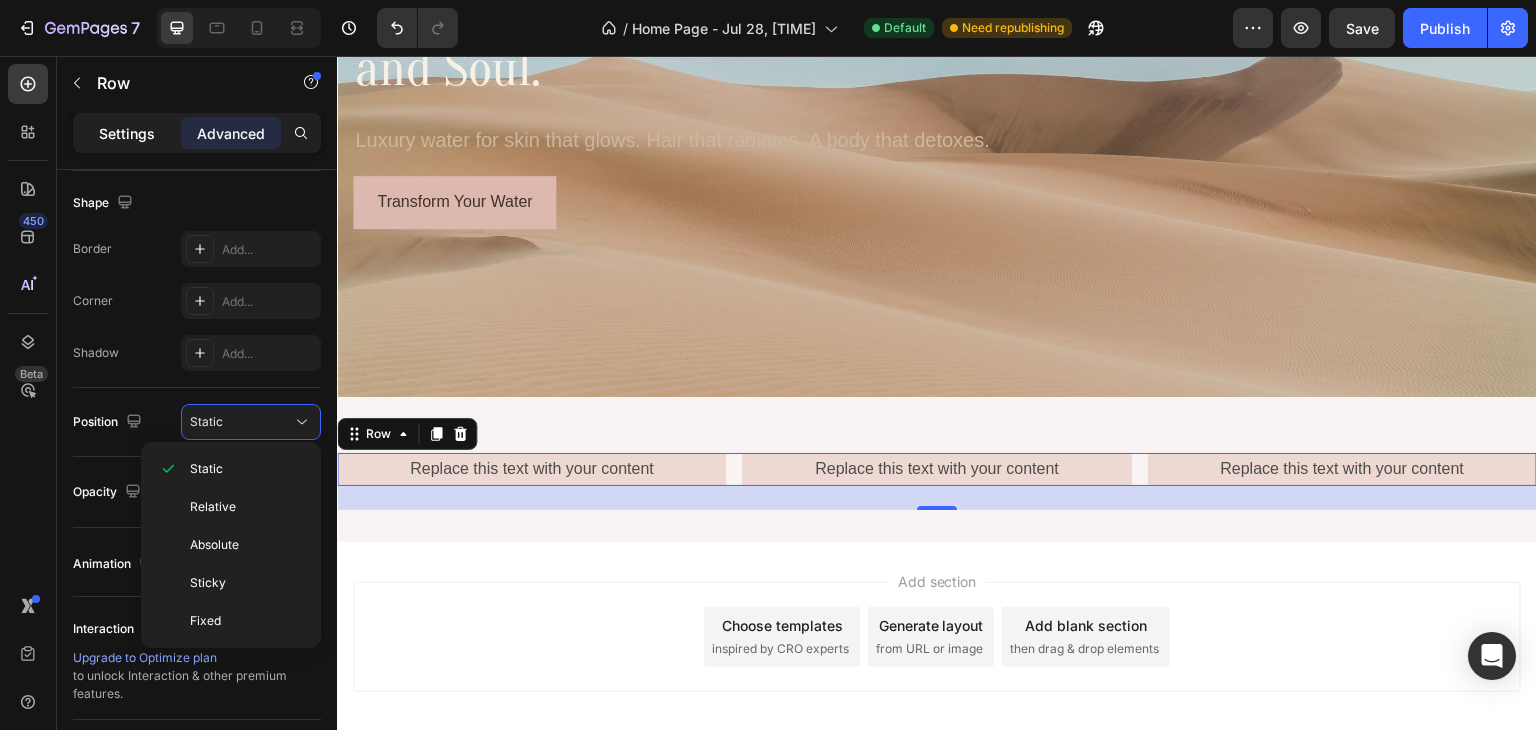 click on "Settings" at bounding box center [127, 133] 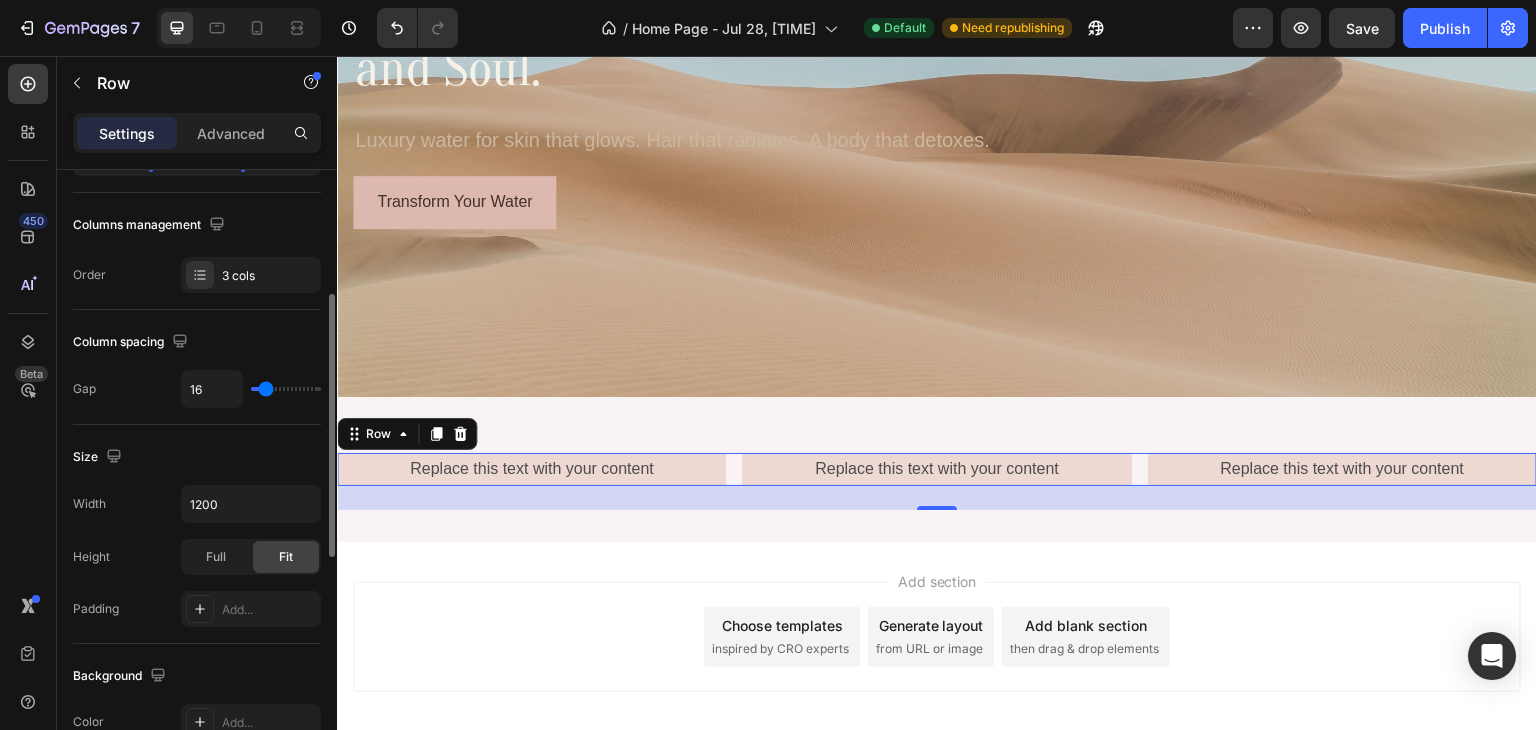 scroll, scrollTop: 257, scrollLeft: 0, axis: vertical 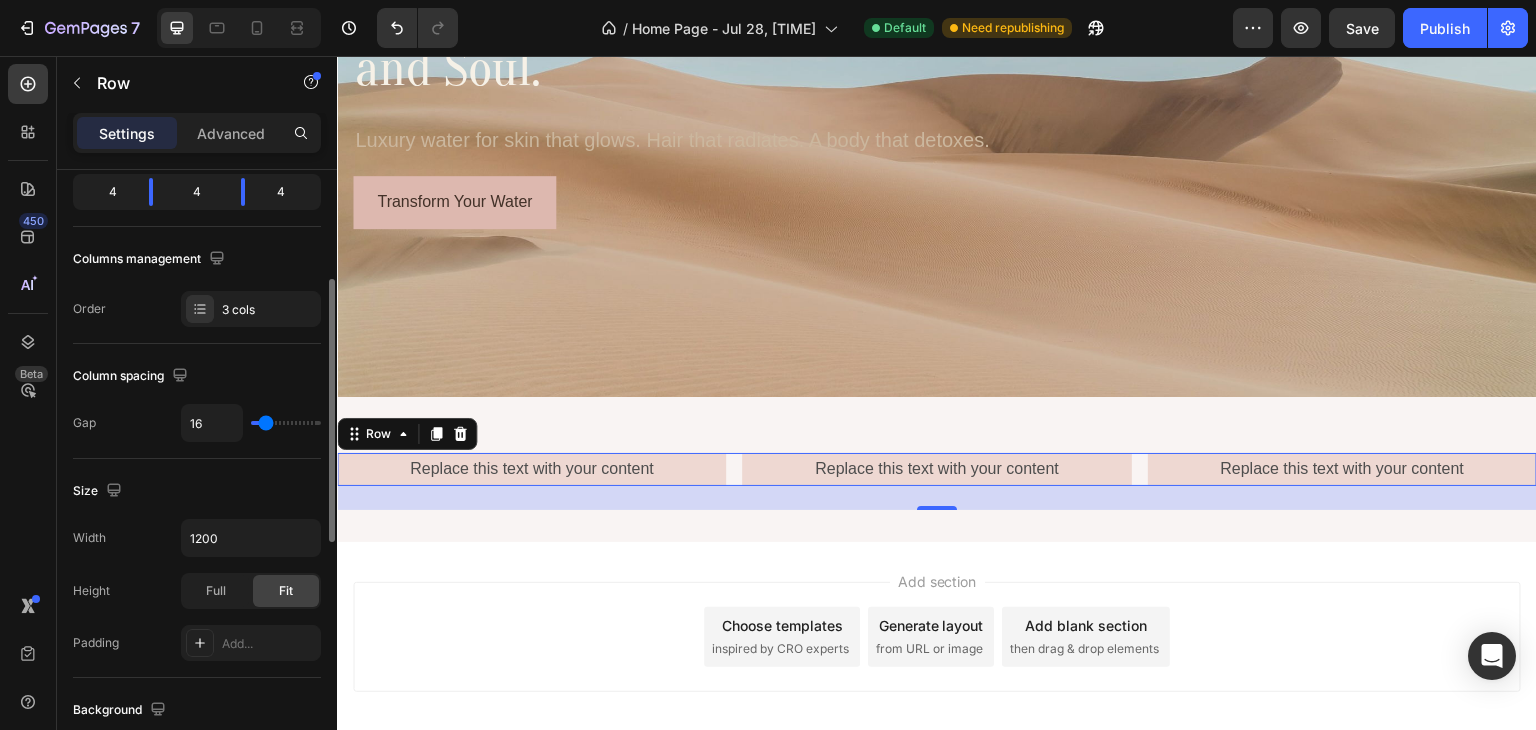 type on "15" 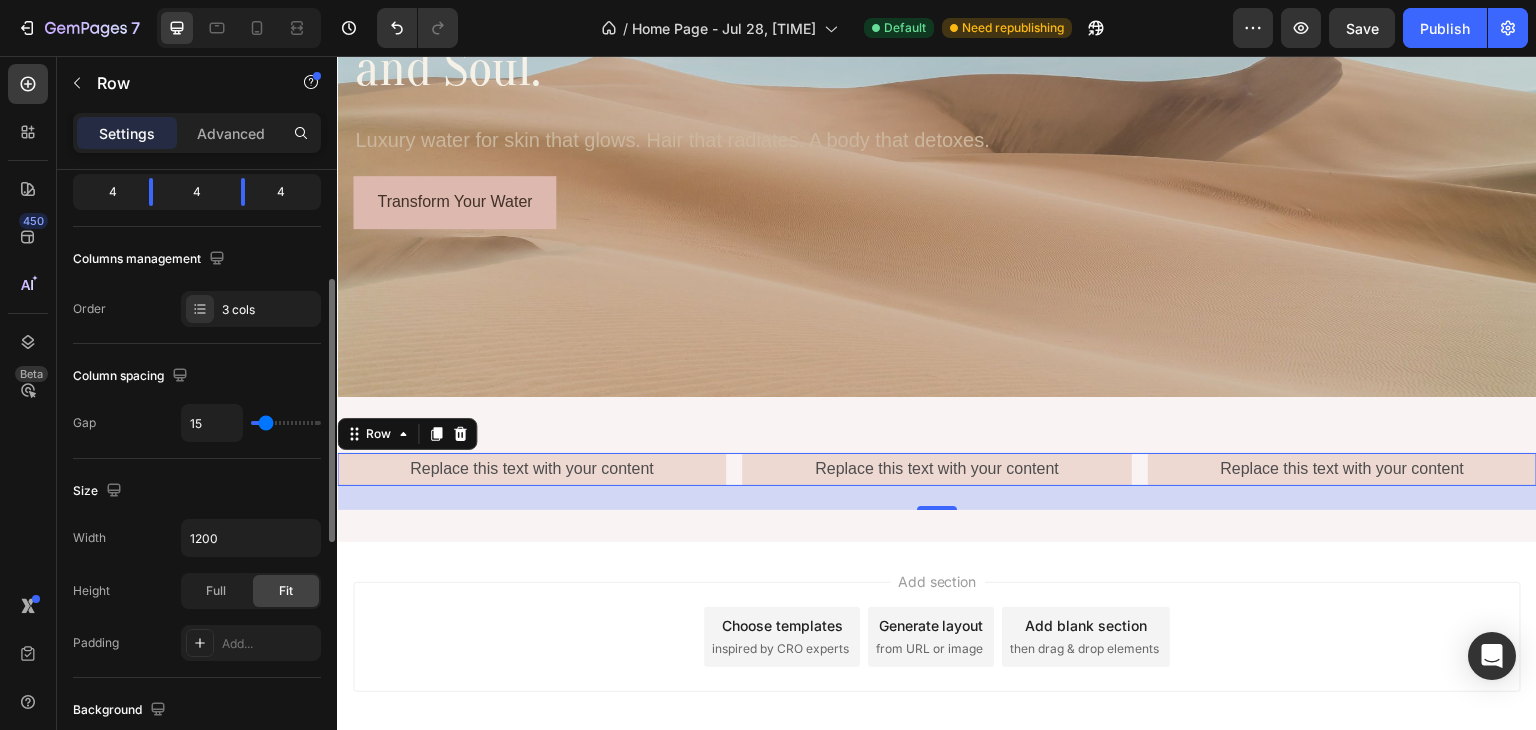 type on "9" 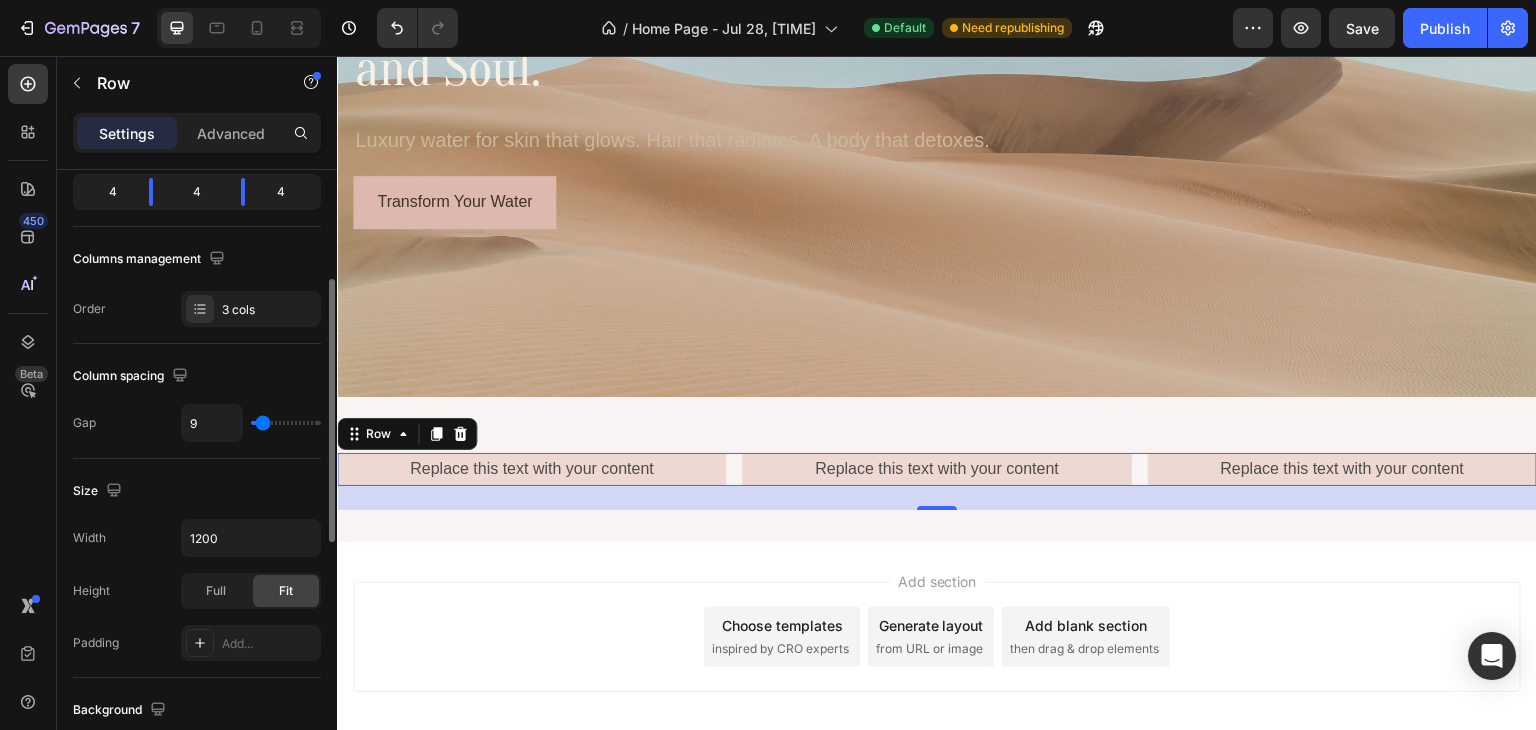 type on "4" 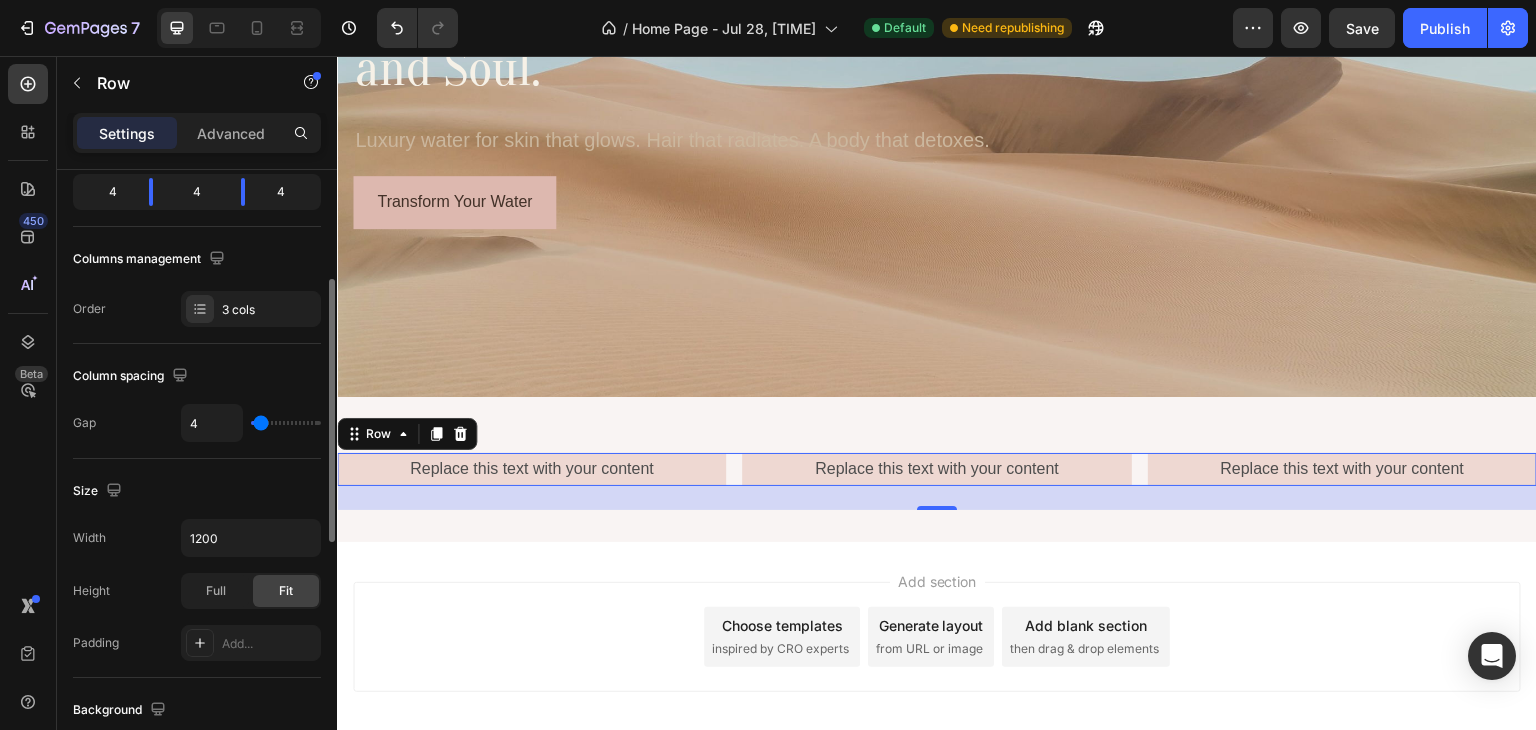 type on "2" 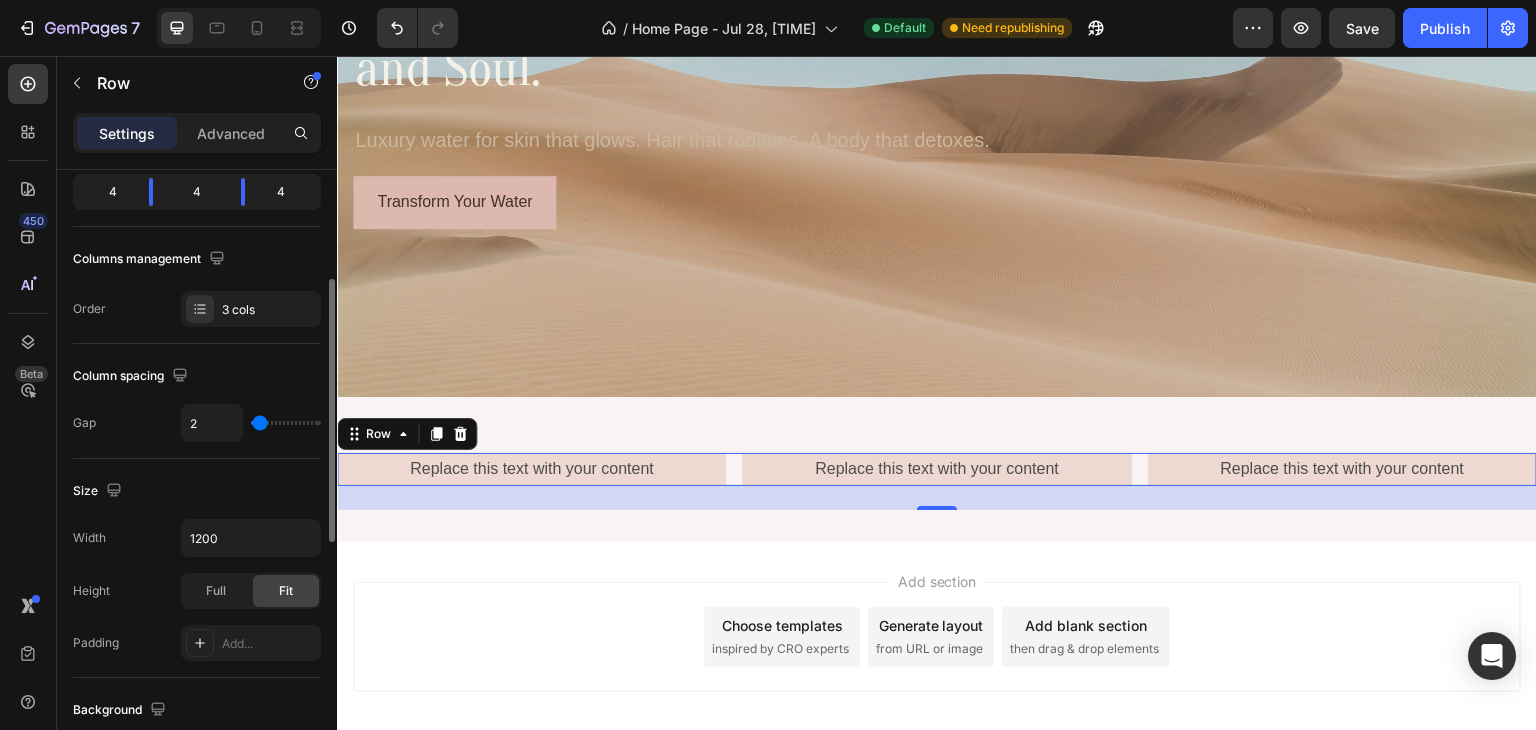 type on "0" 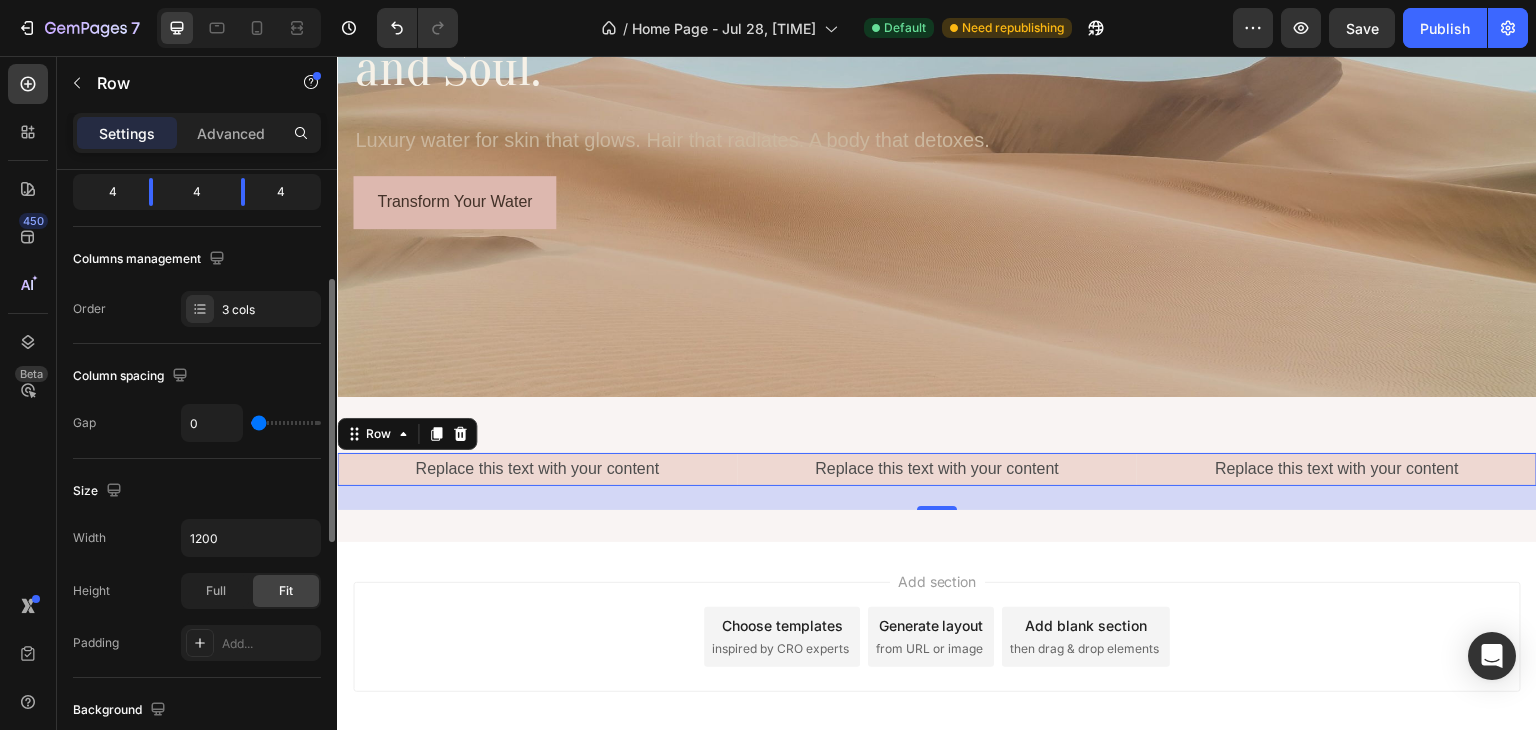 type on "4" 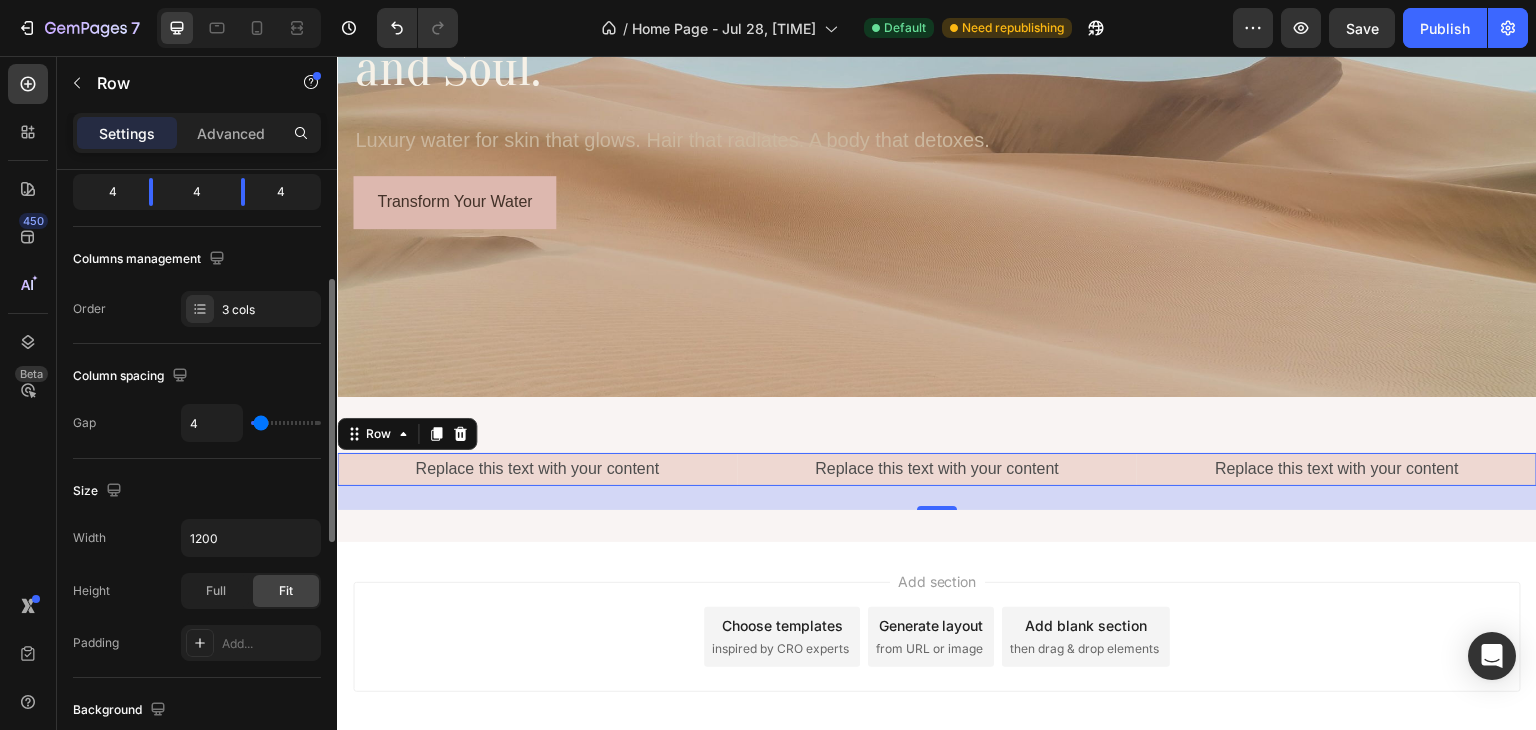 type on "6" 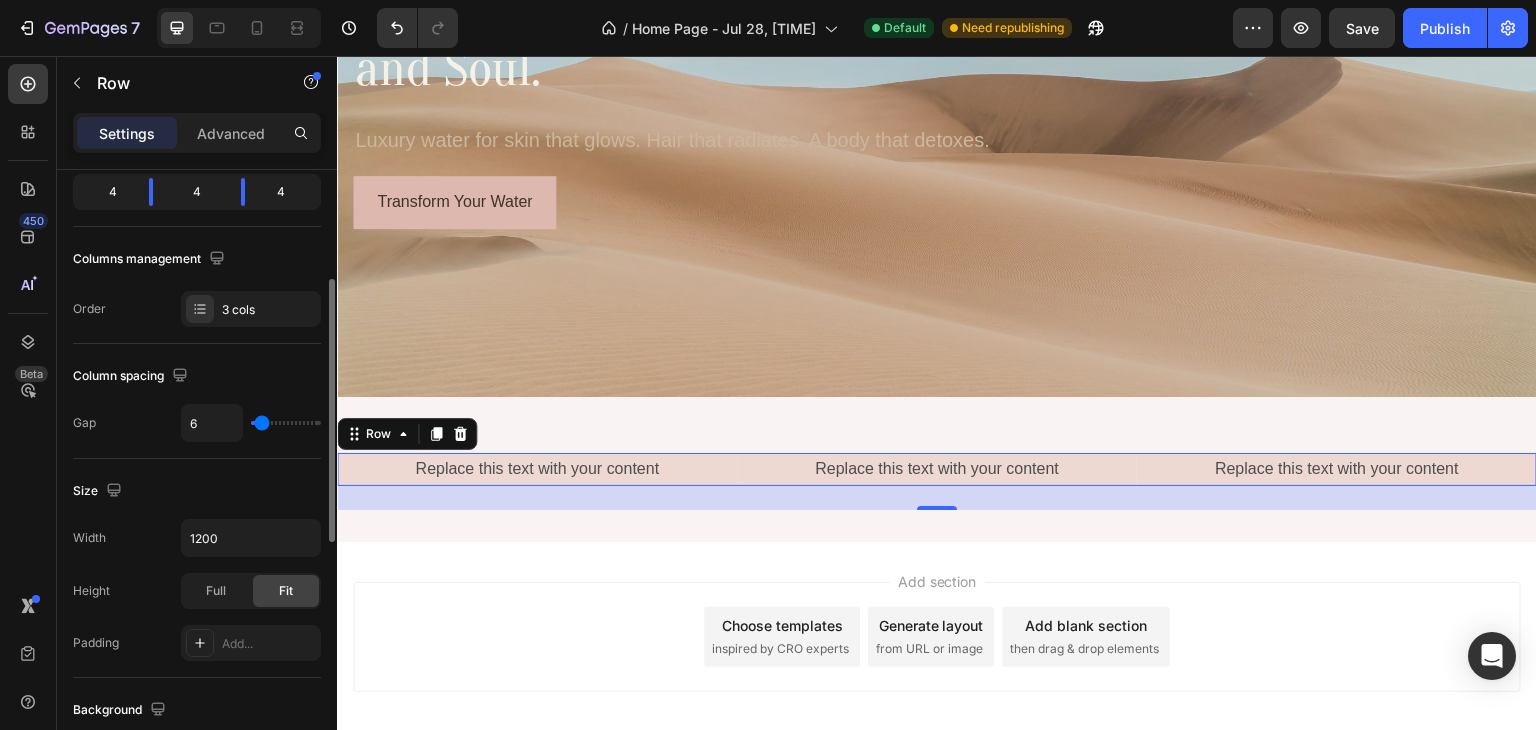 type on "11" 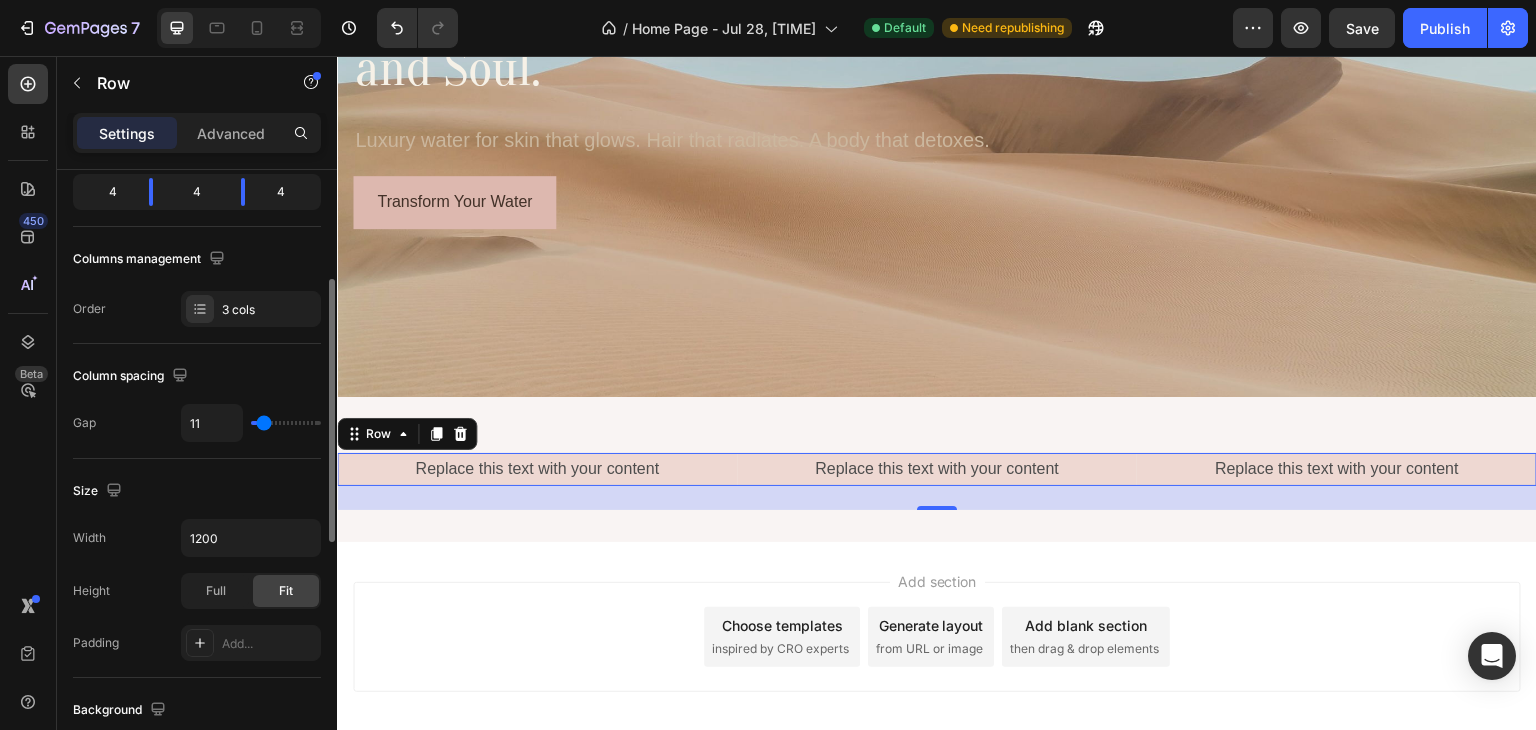 type on "20" 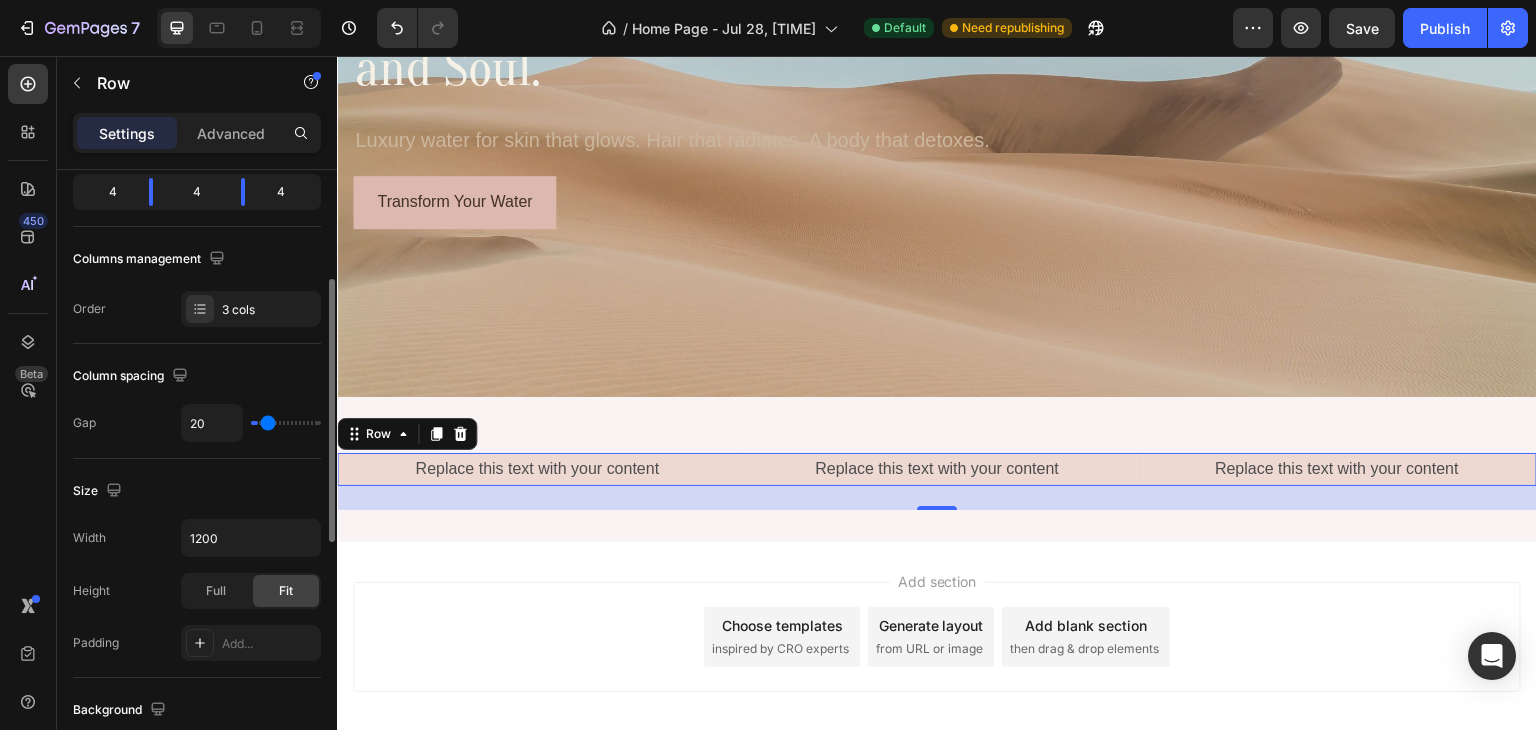 type on "24" 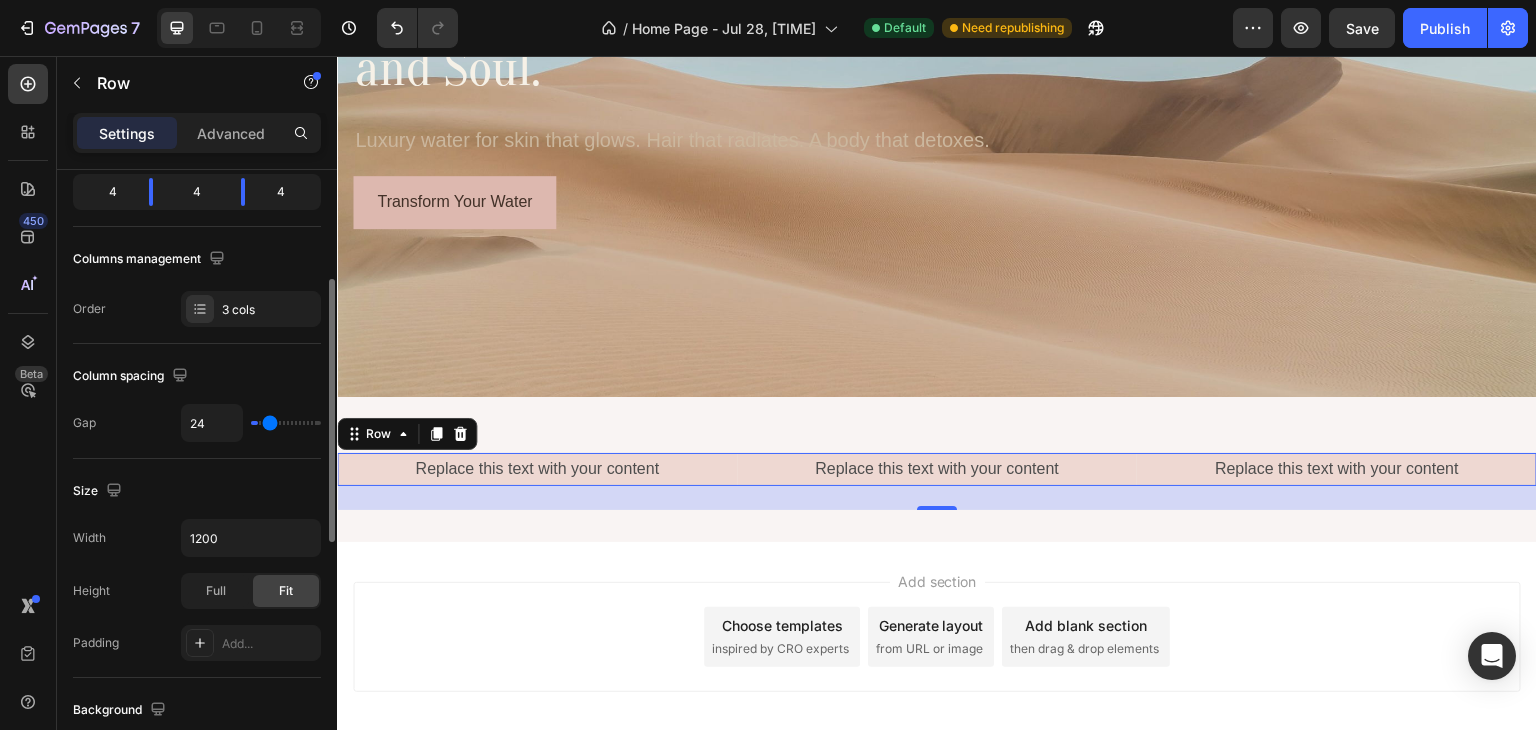 type on "25" 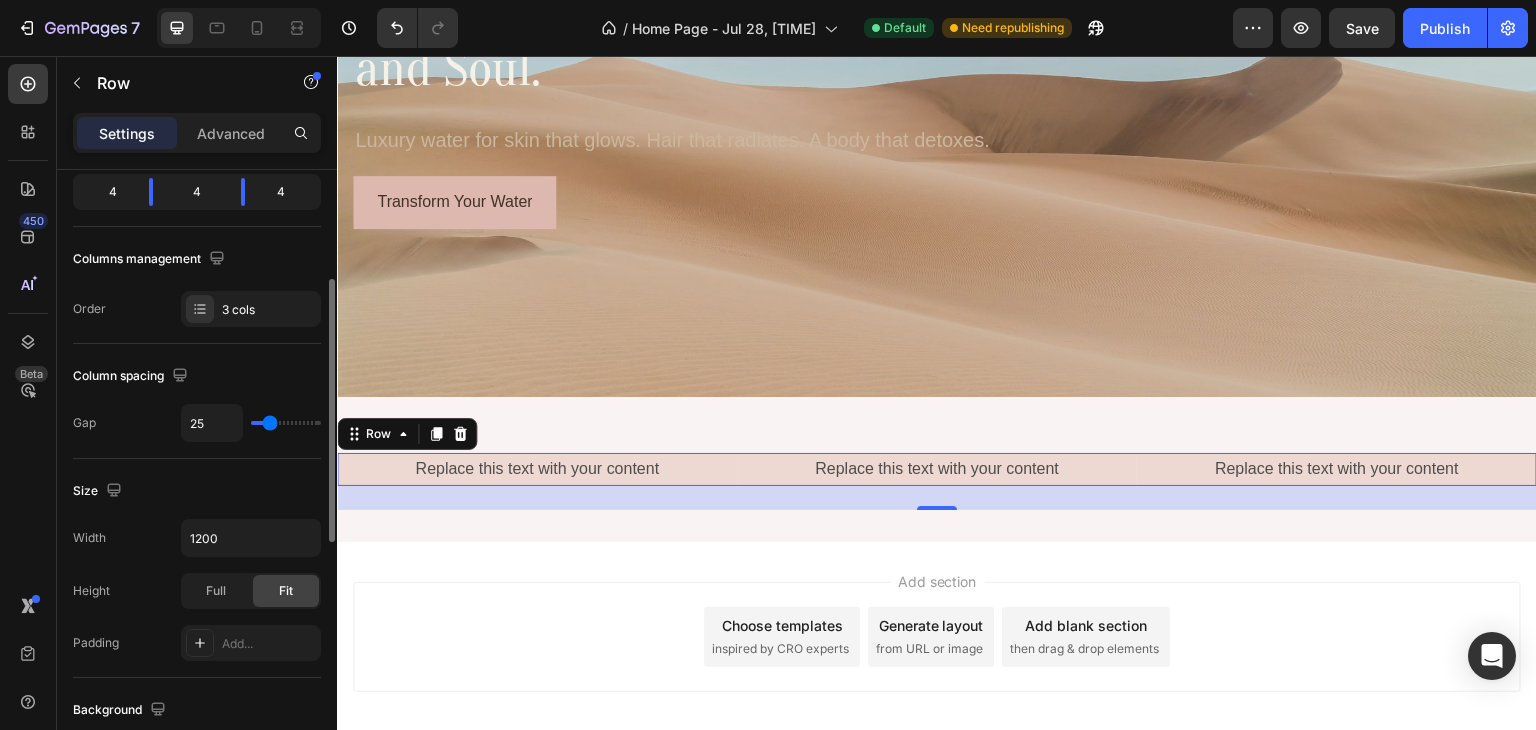 type on "31" 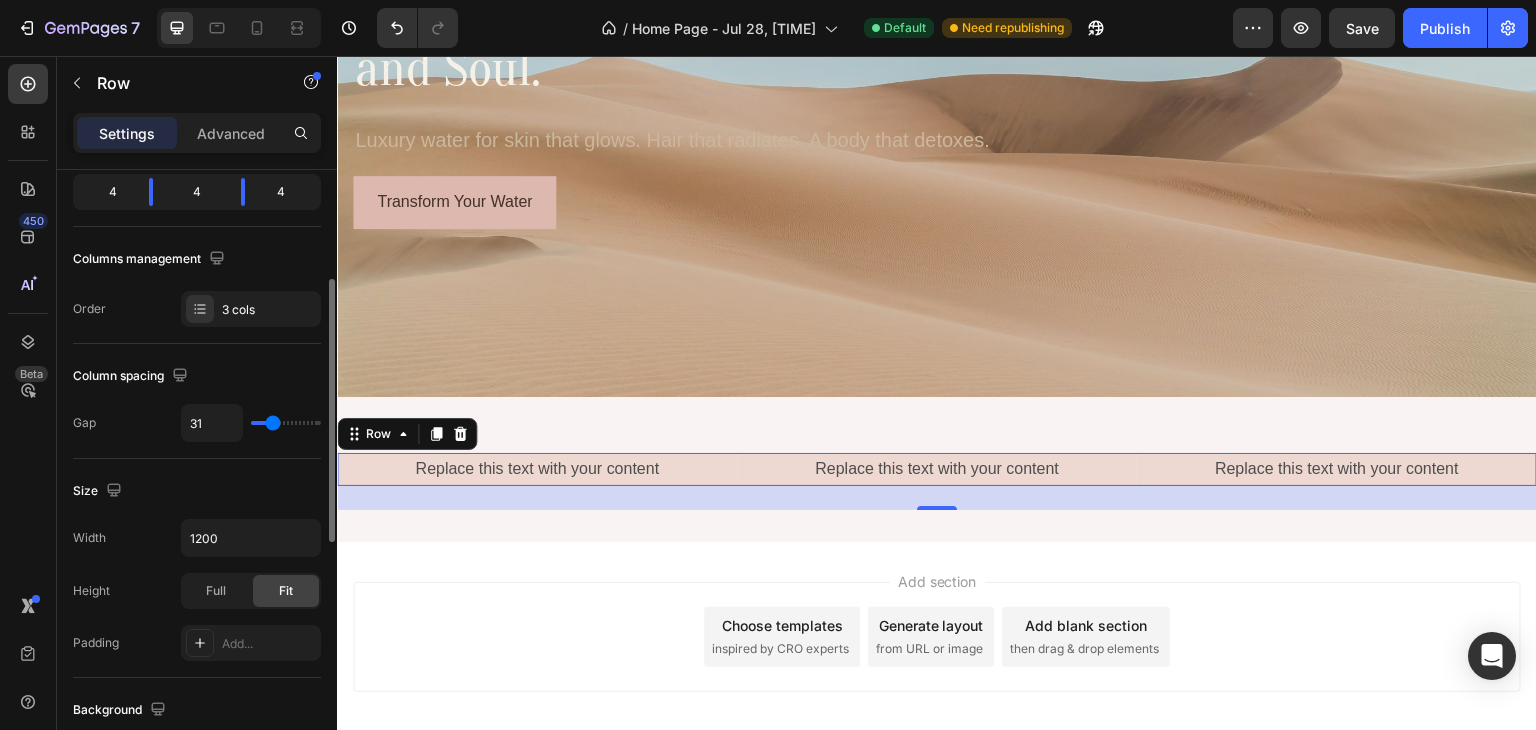 type on "34" 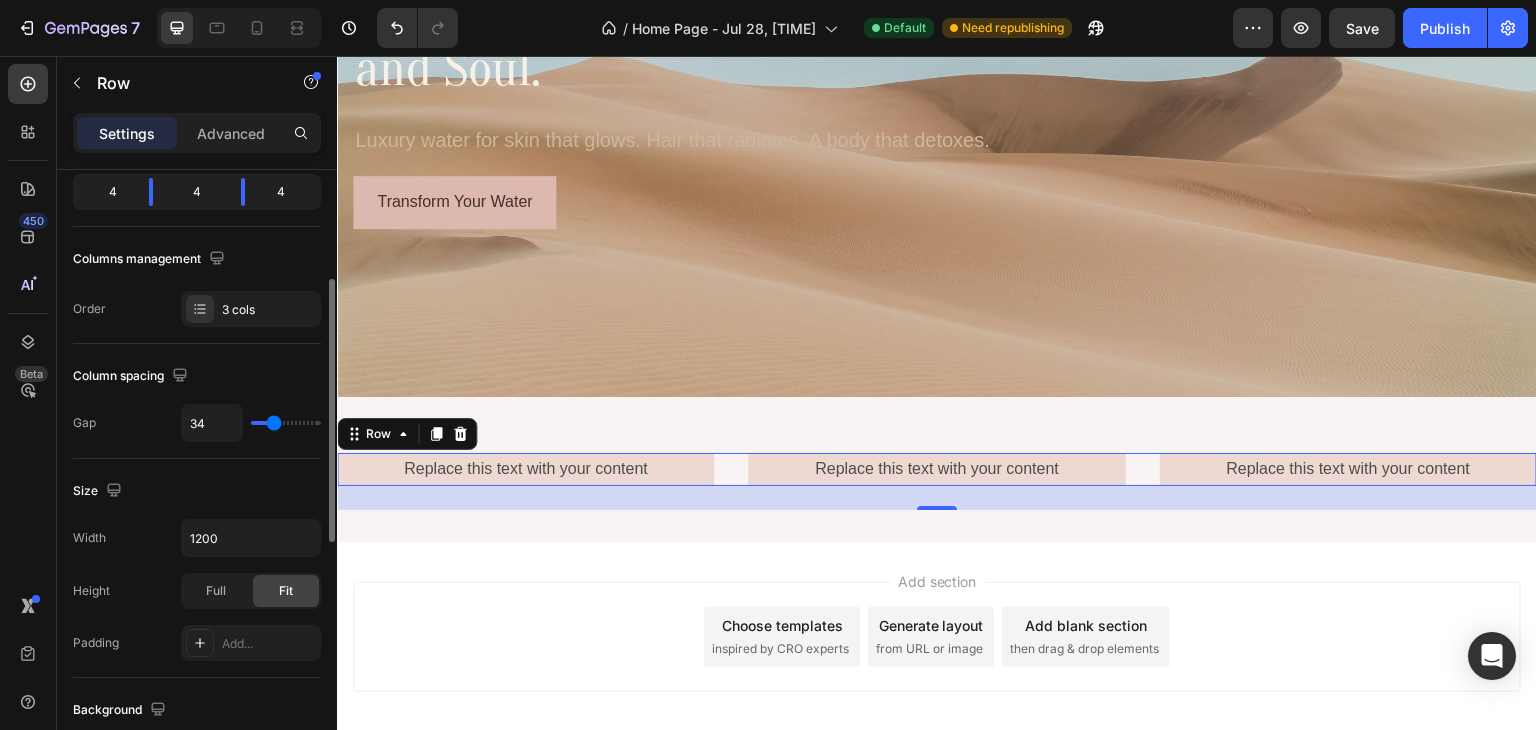 type on "38" 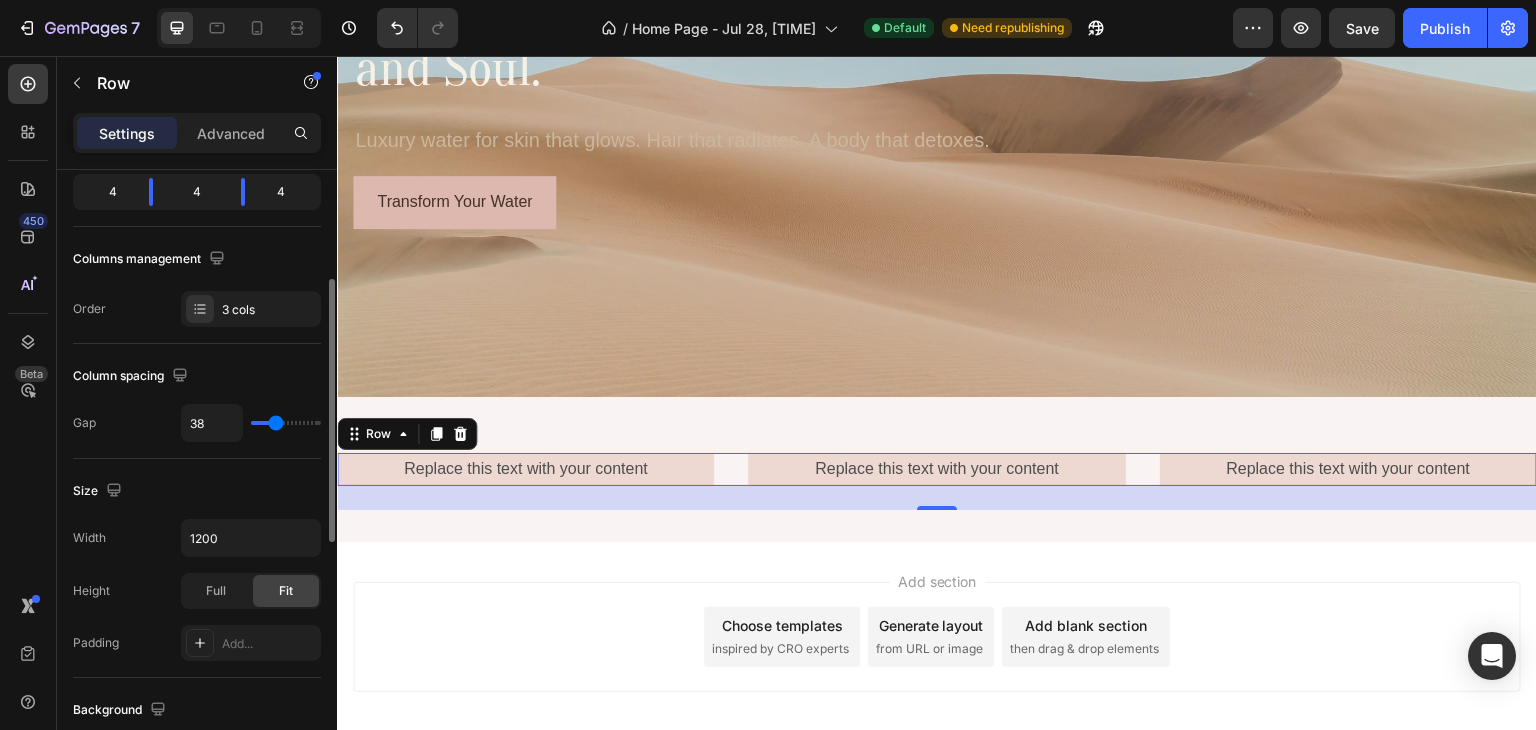 type on "47" 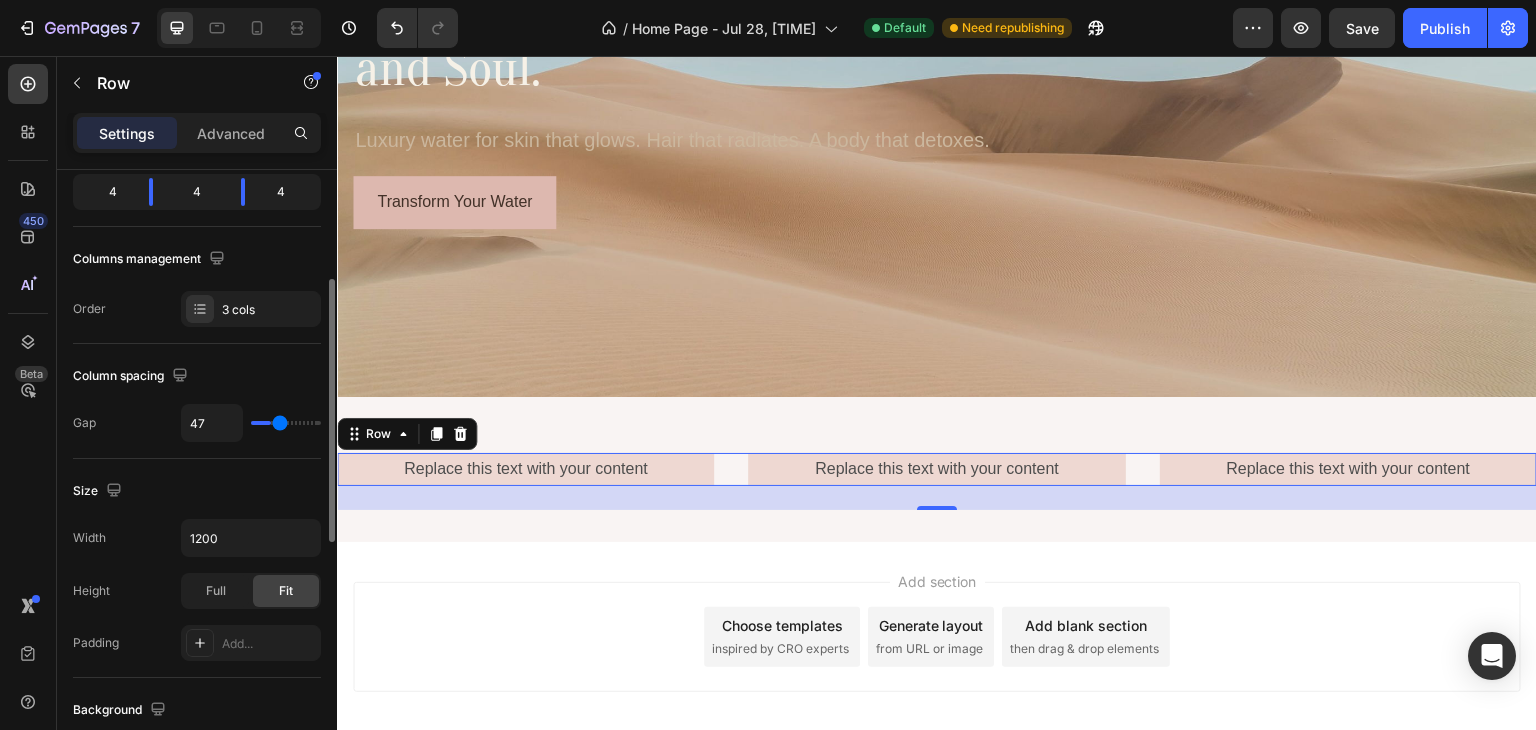 type on "52" 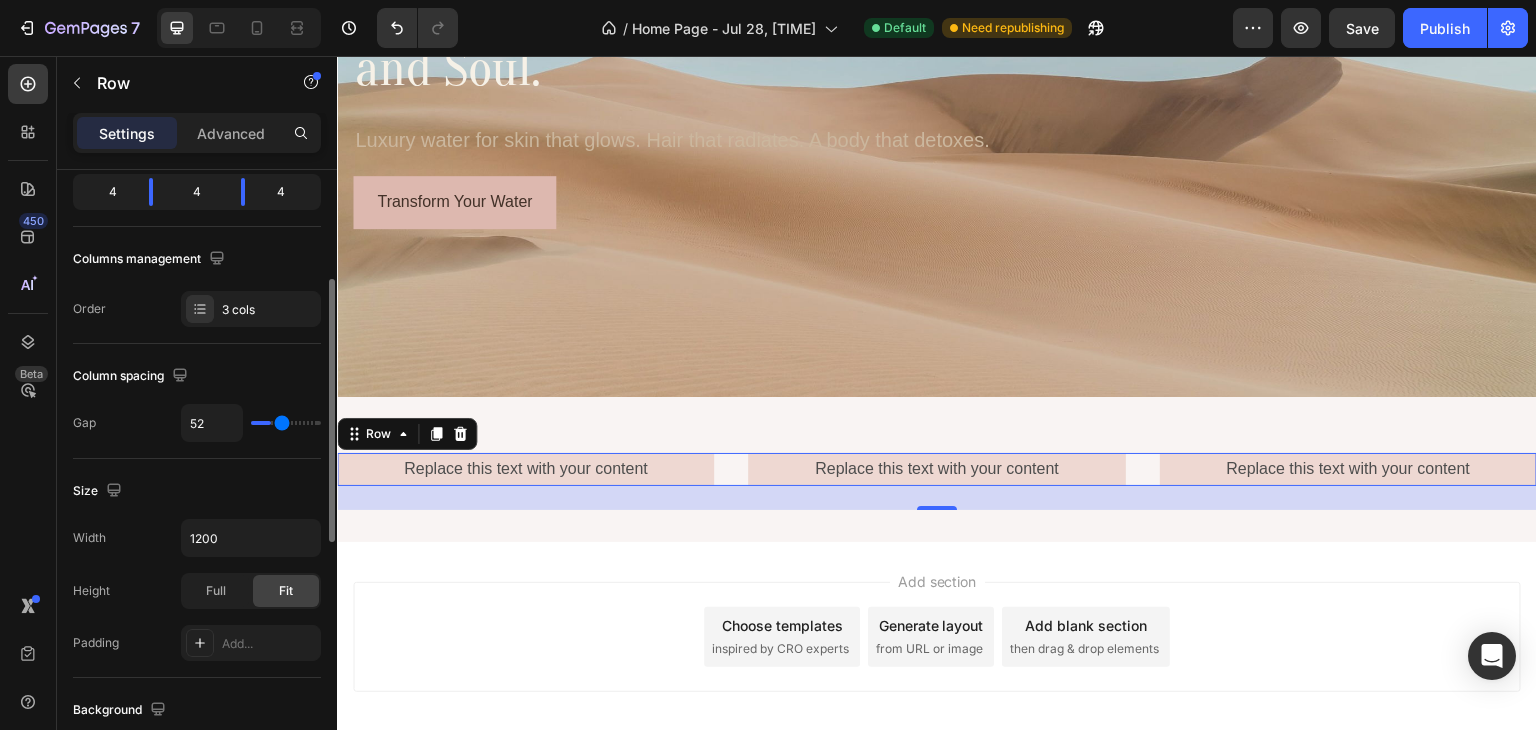 type on "54" 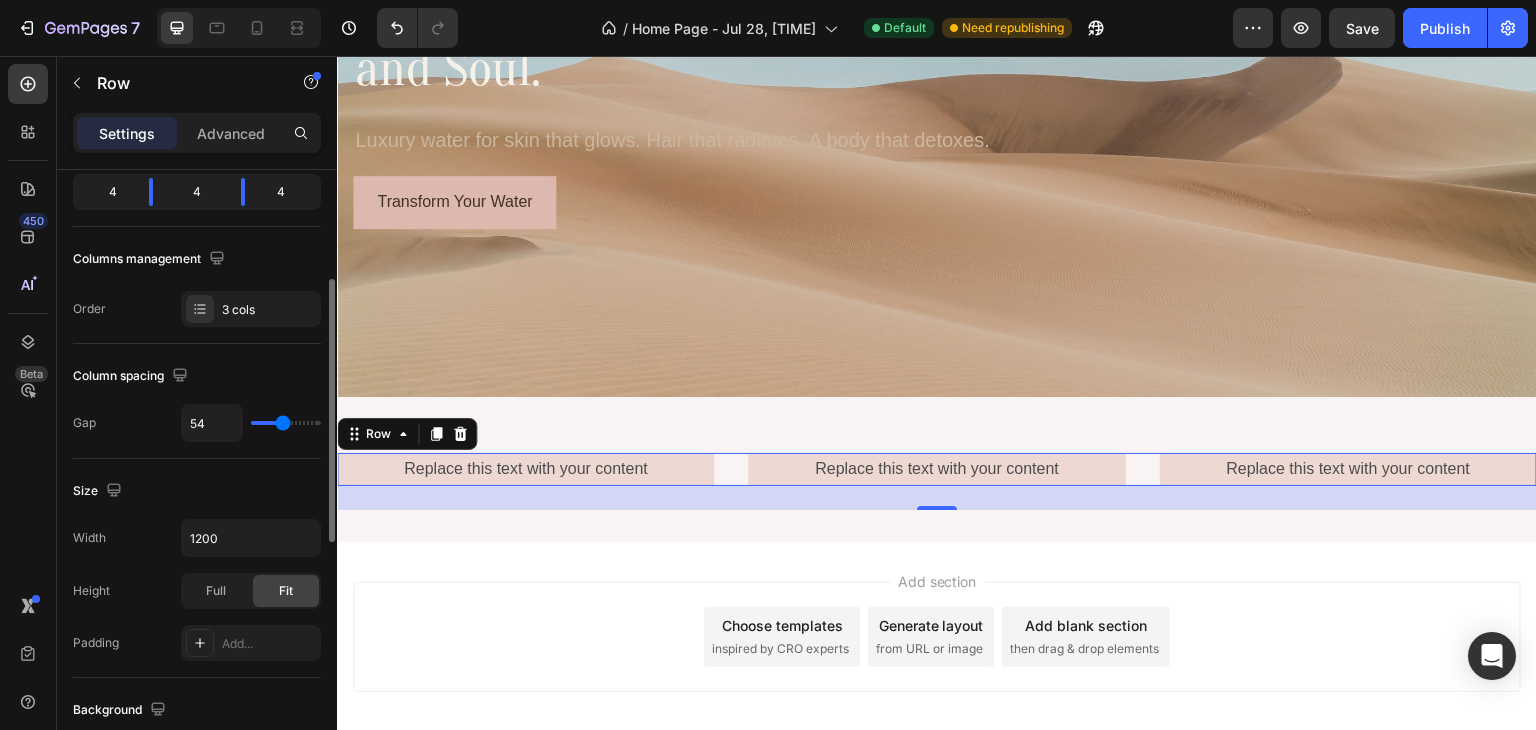 type on "59" 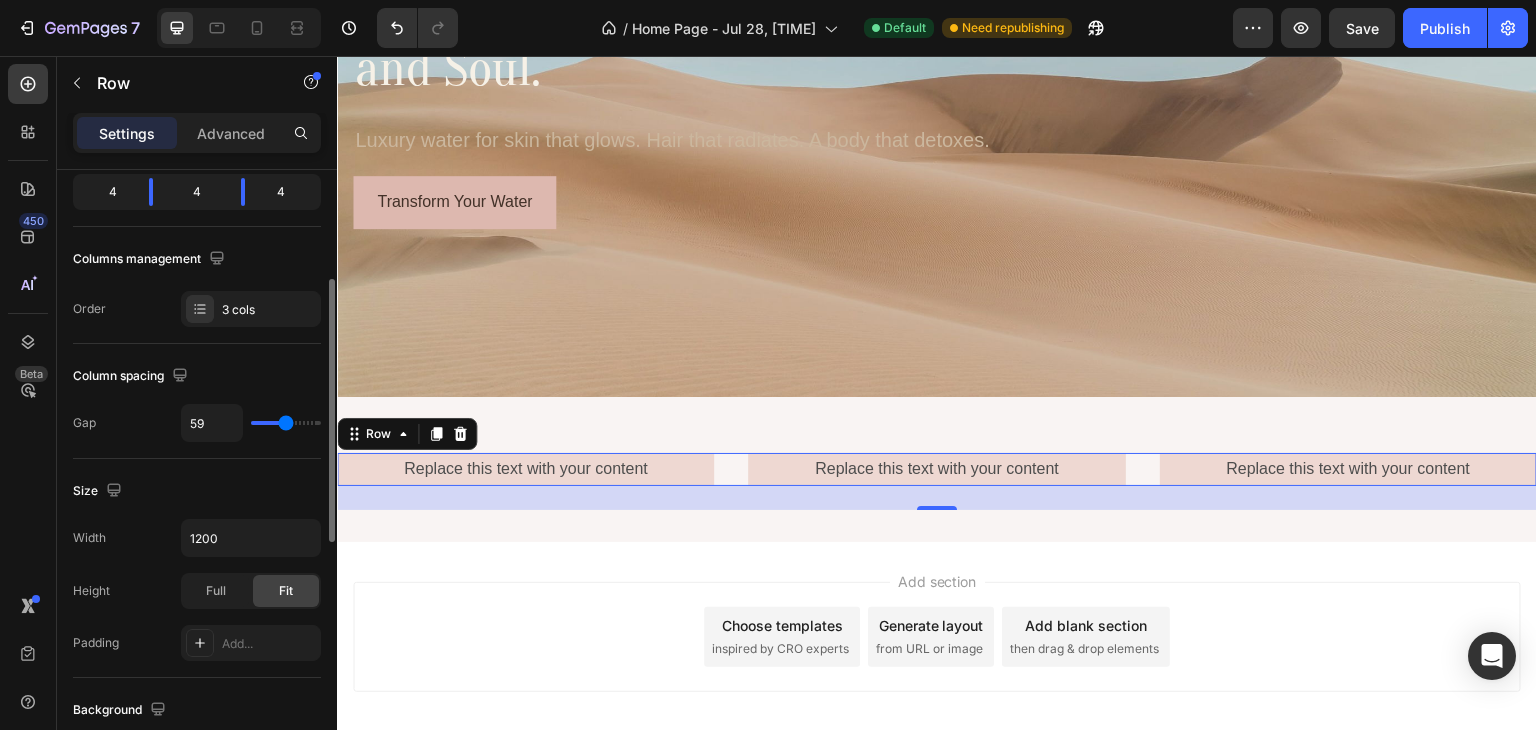 type on "61" 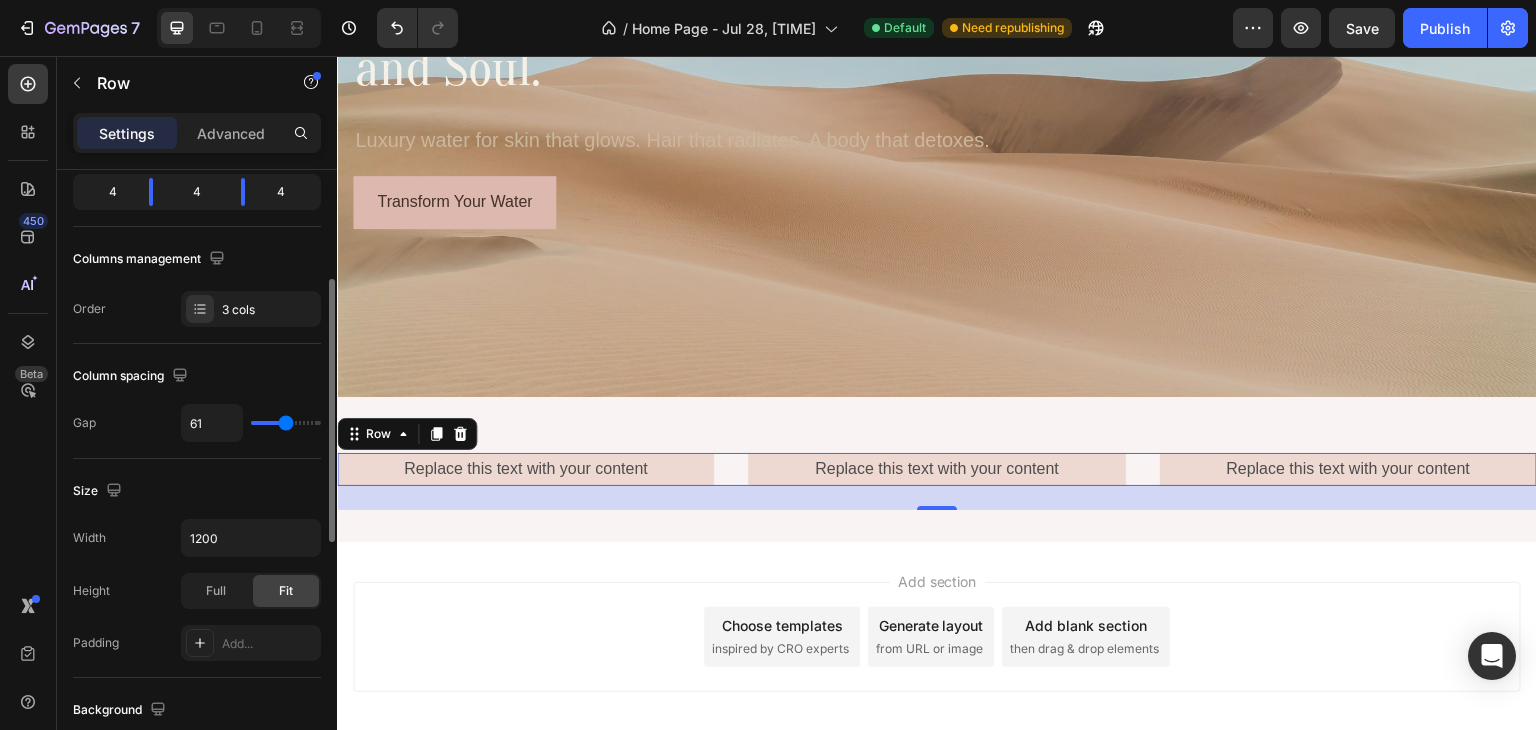 type on "66" 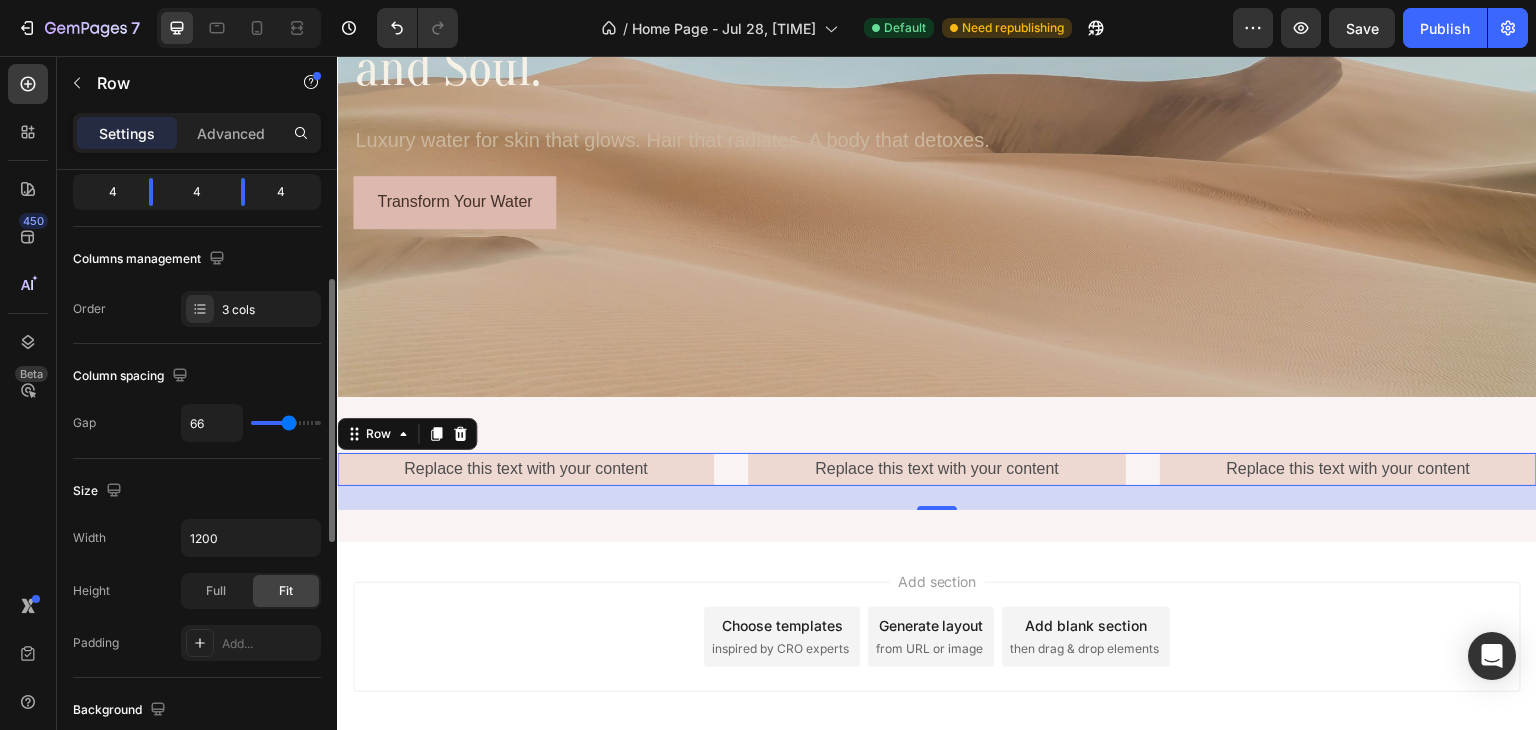 type on "120" 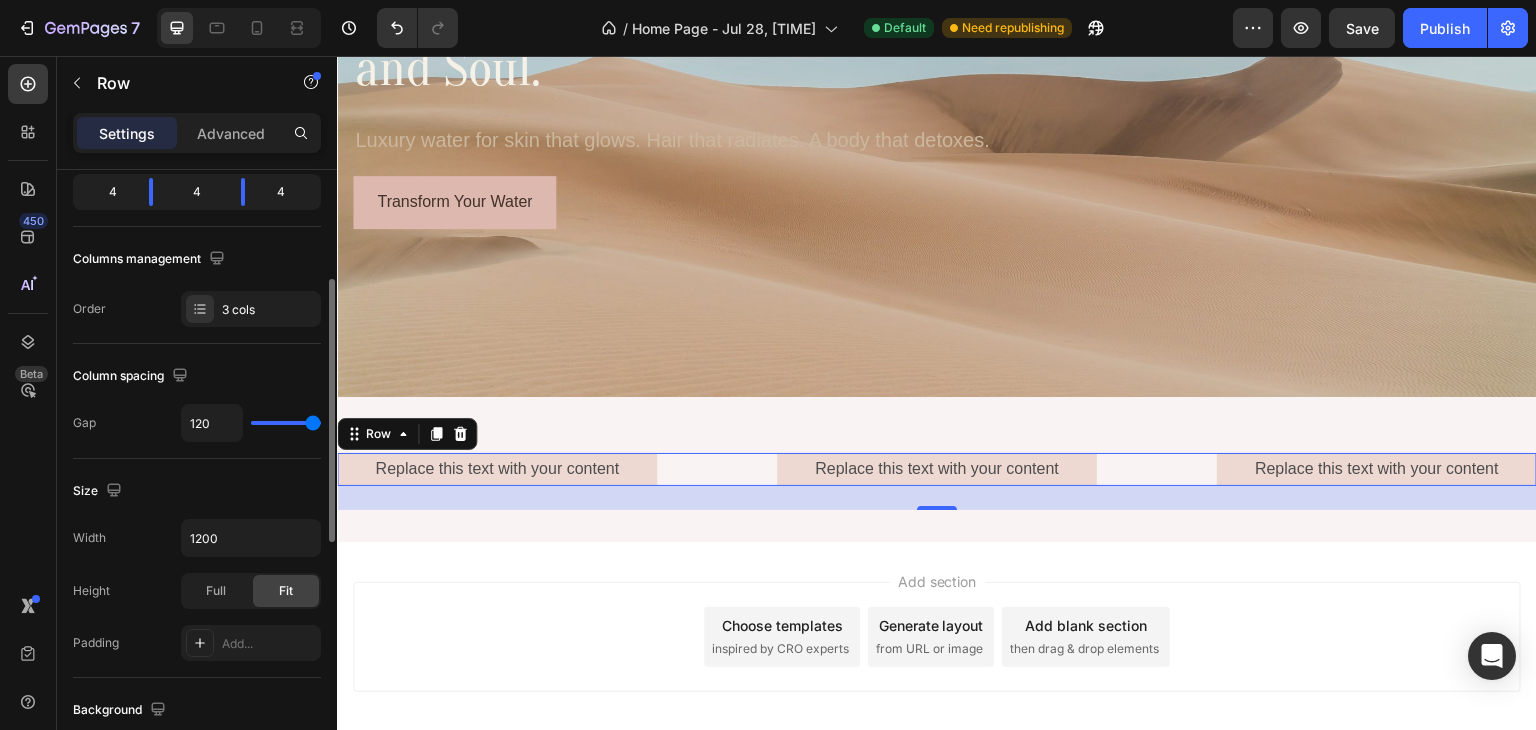 type on "116" 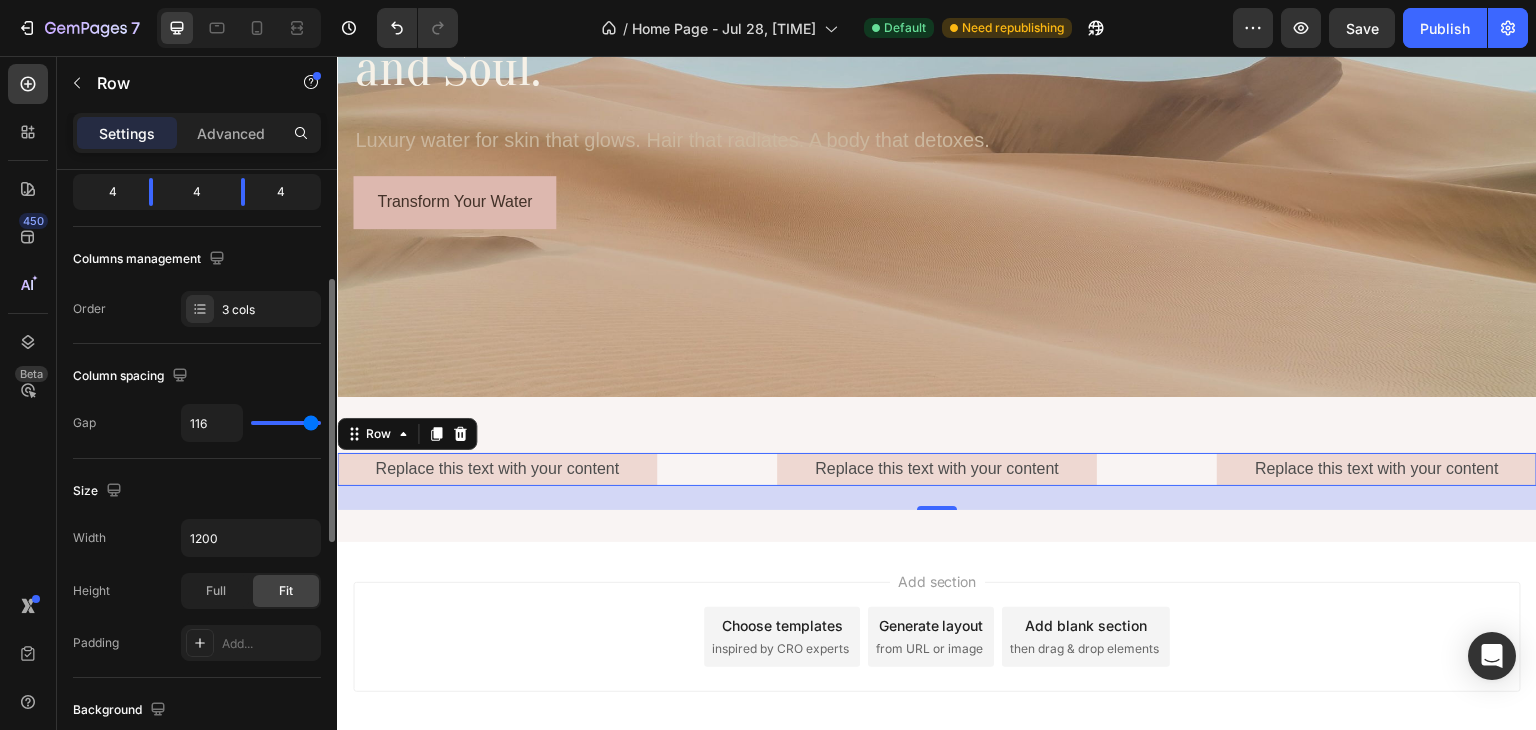 type on "100" 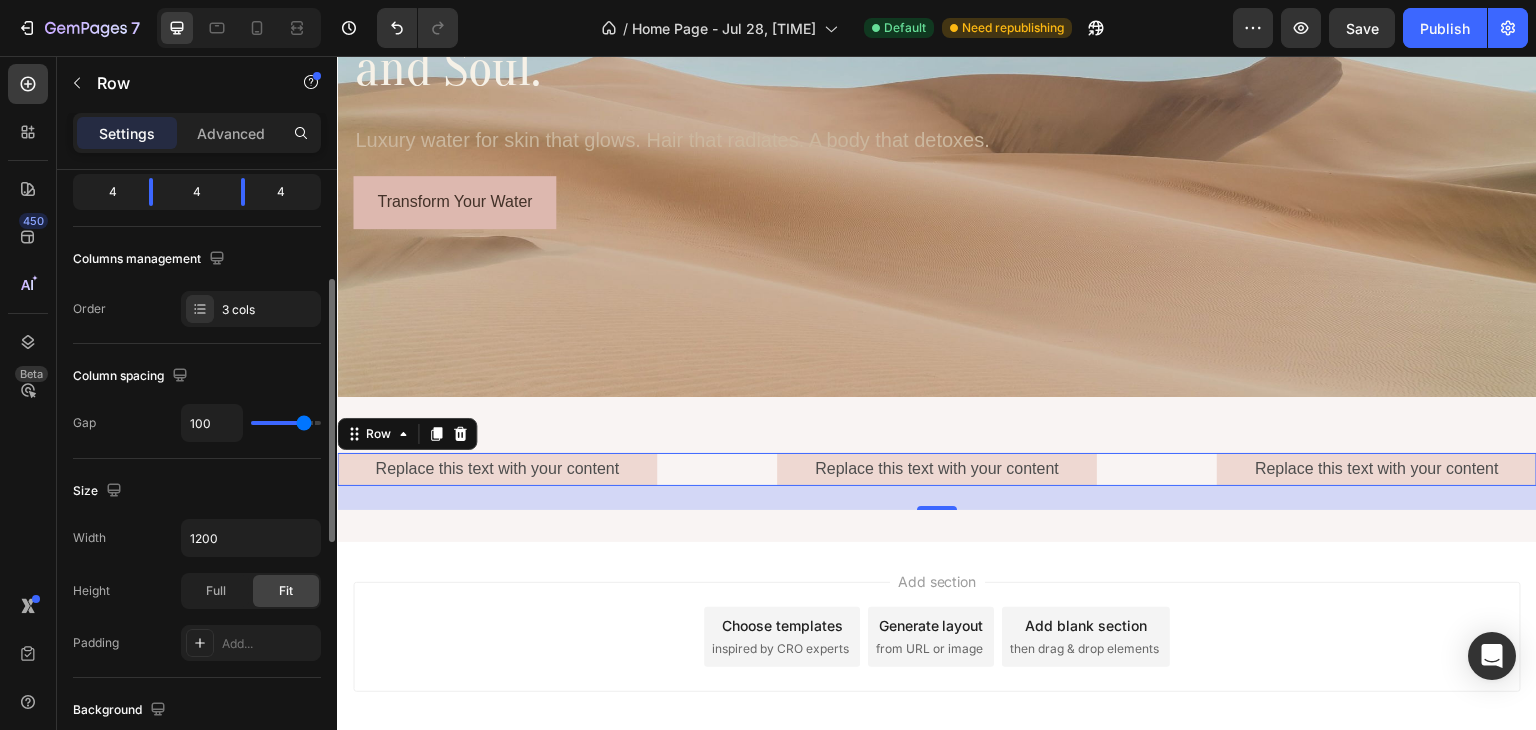 type on "89" 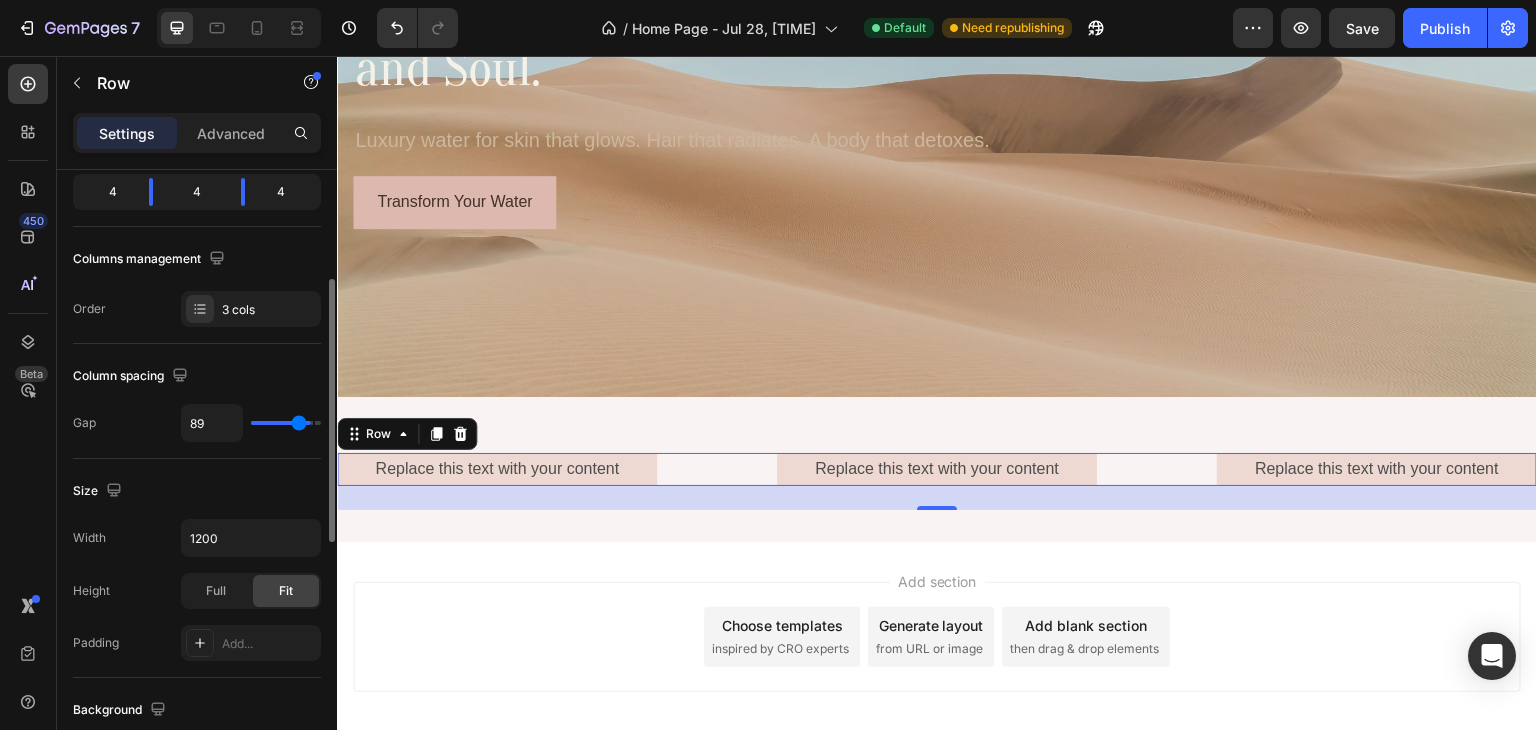 type on "82" 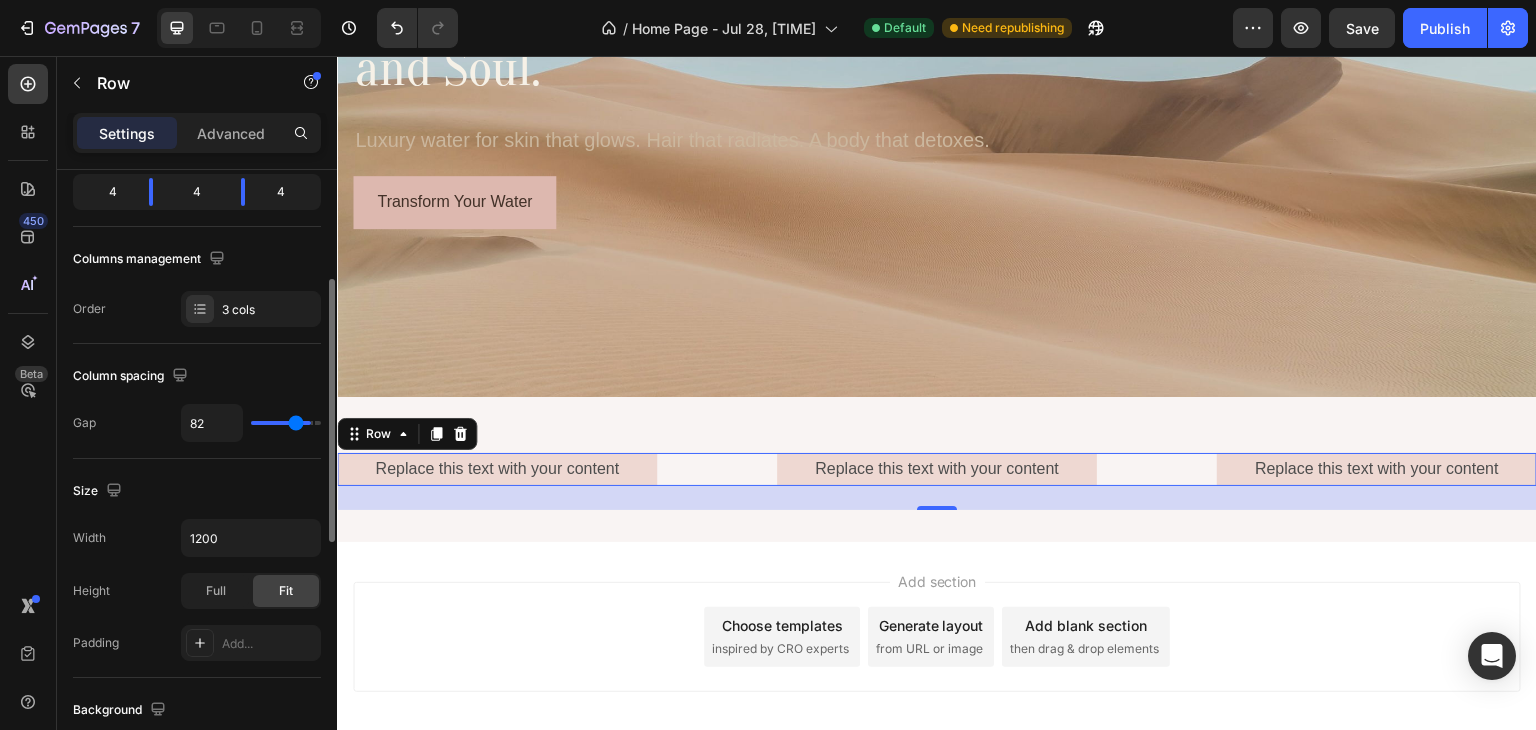 type on "79" 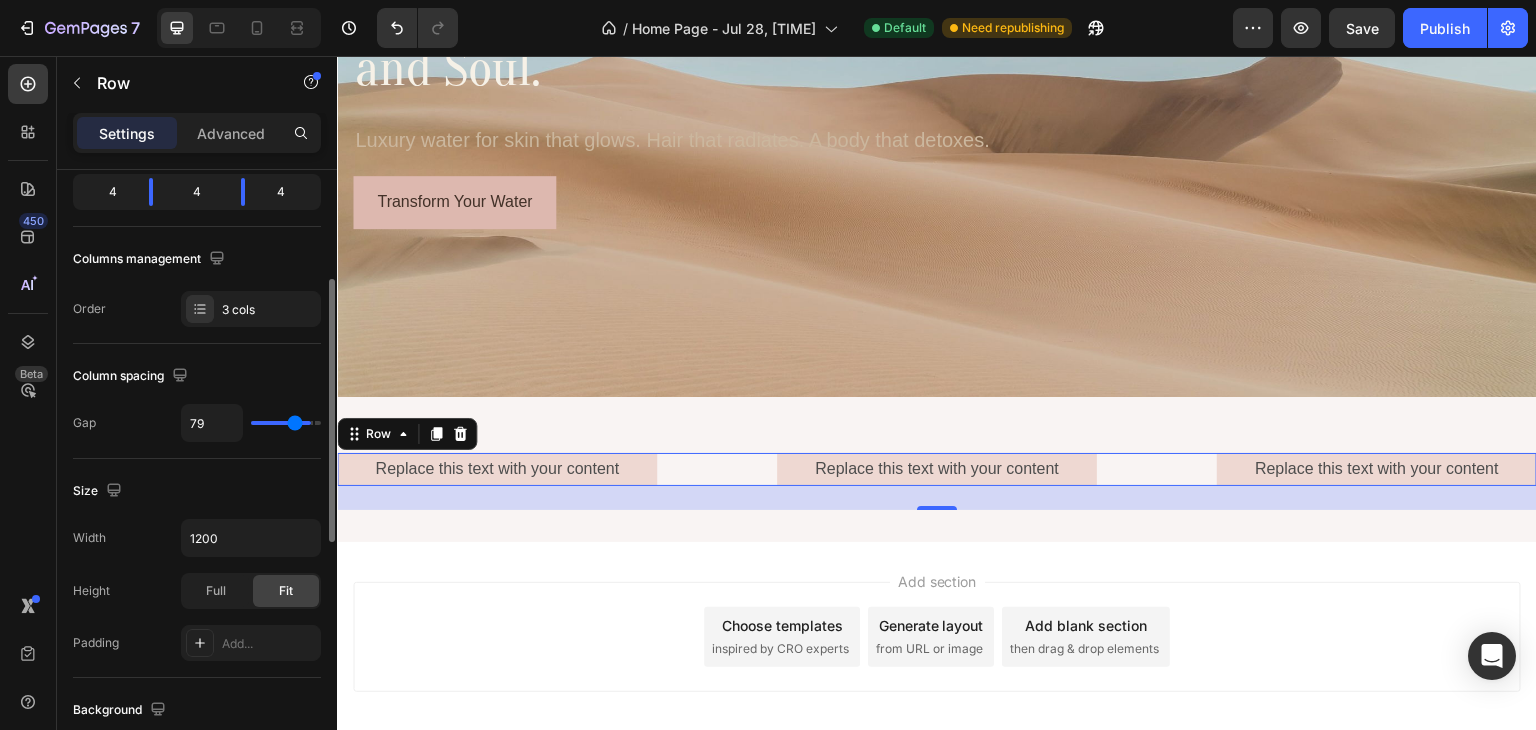 type on "77" 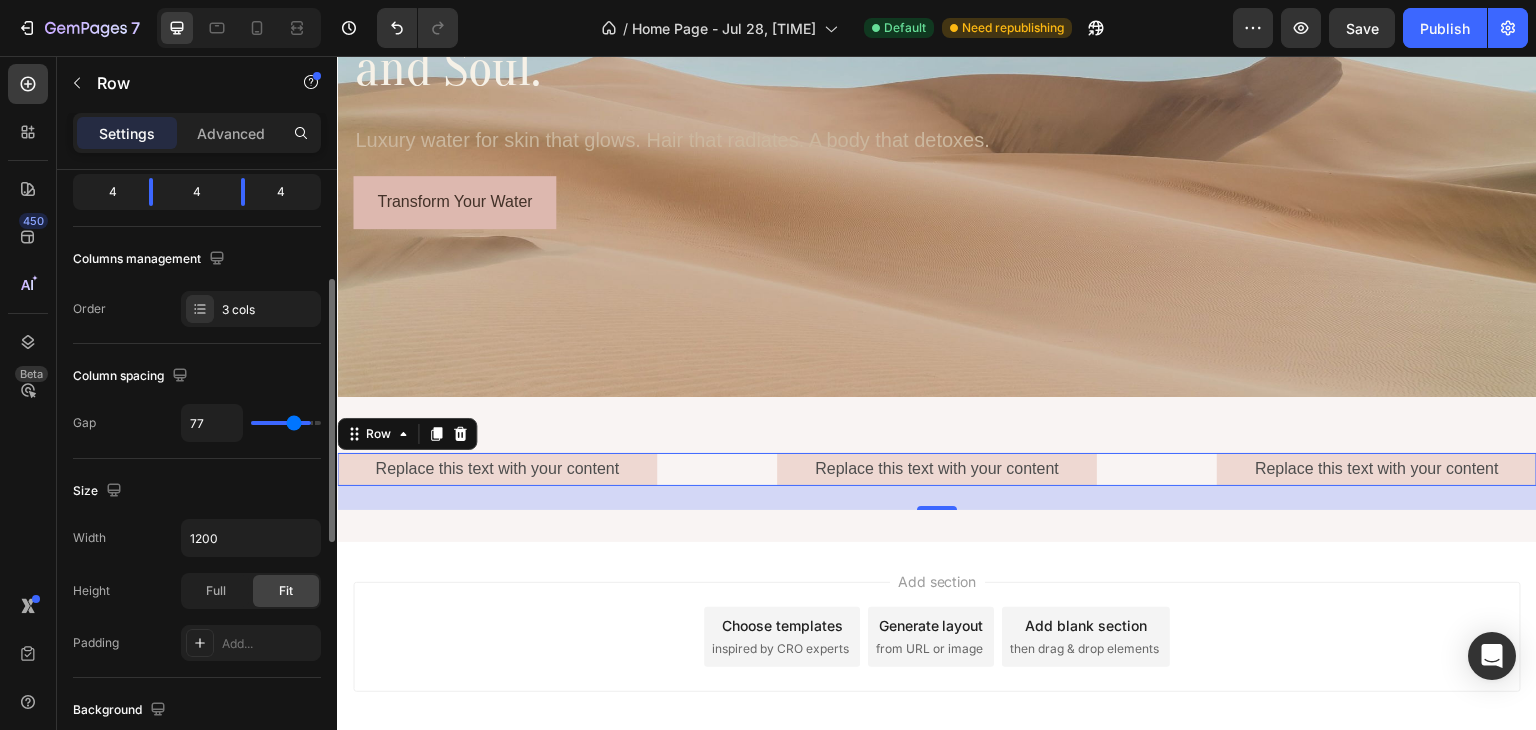type on "75" 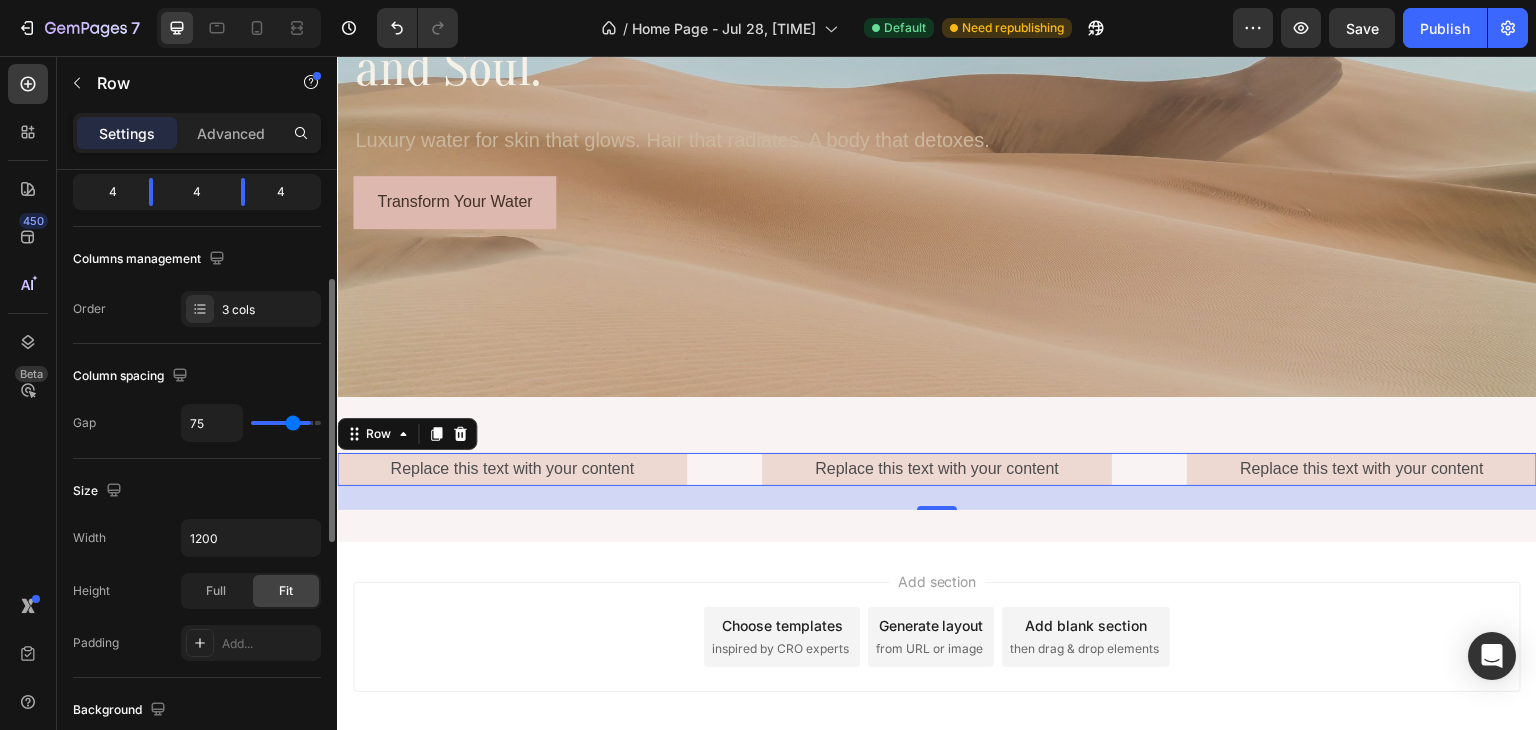 type on "70" 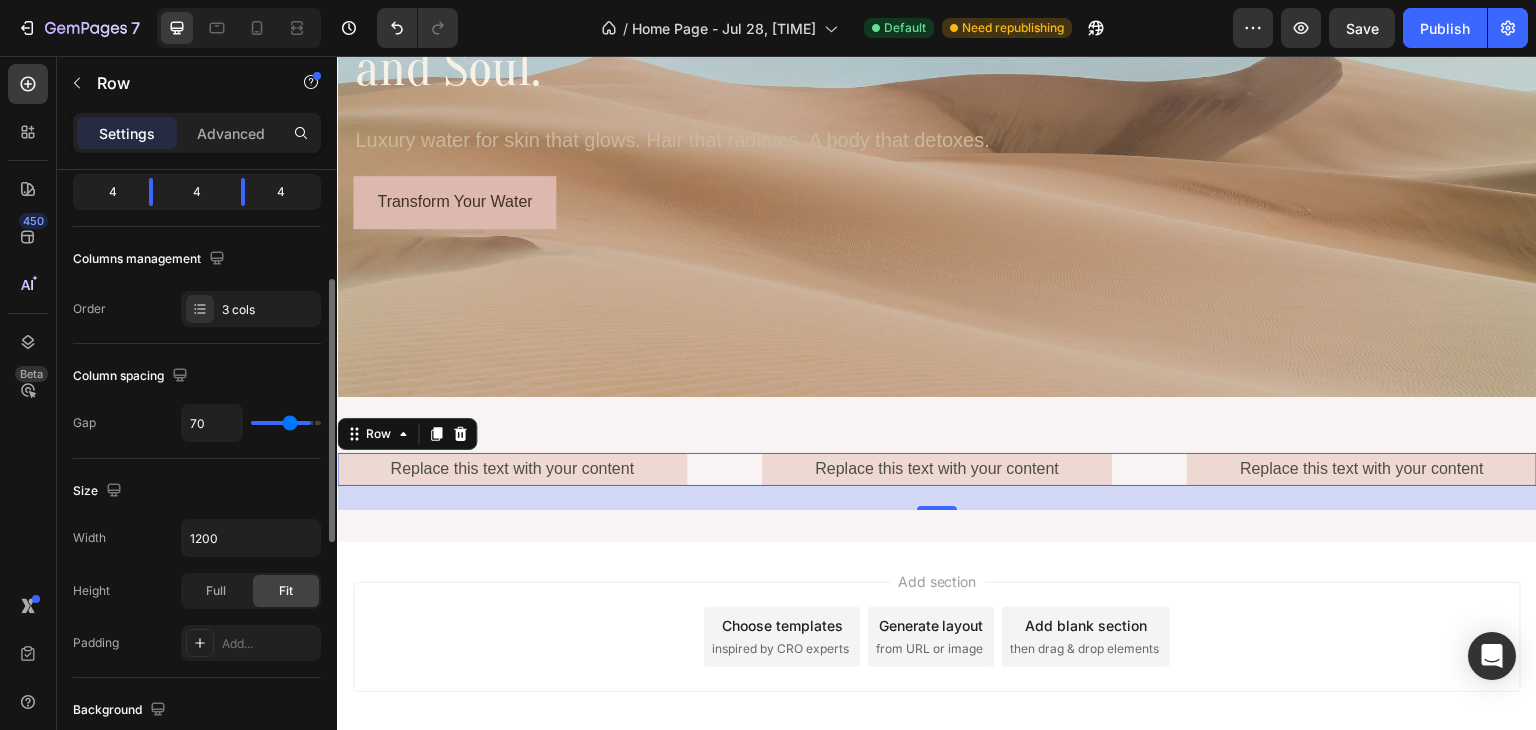 type on "63" 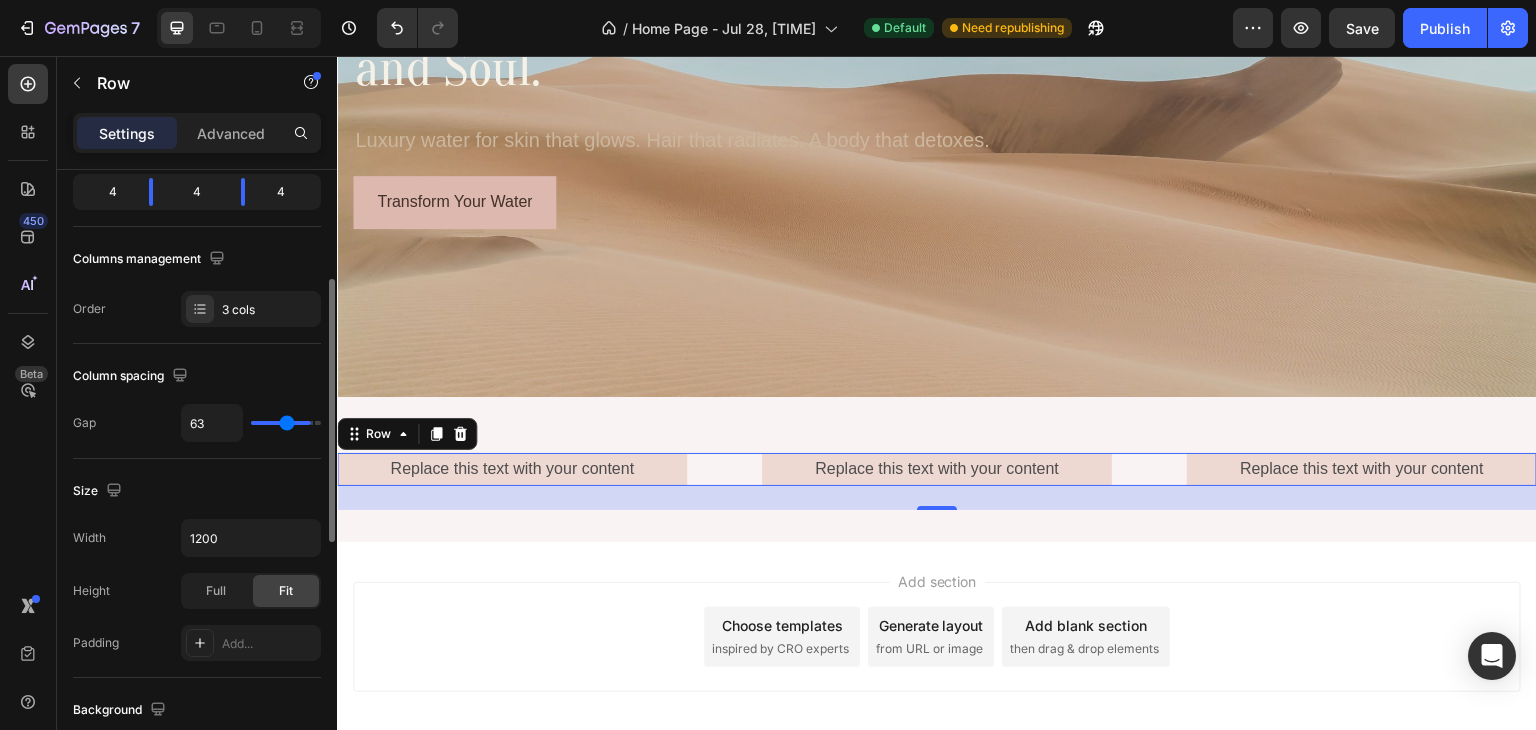 type on "54" 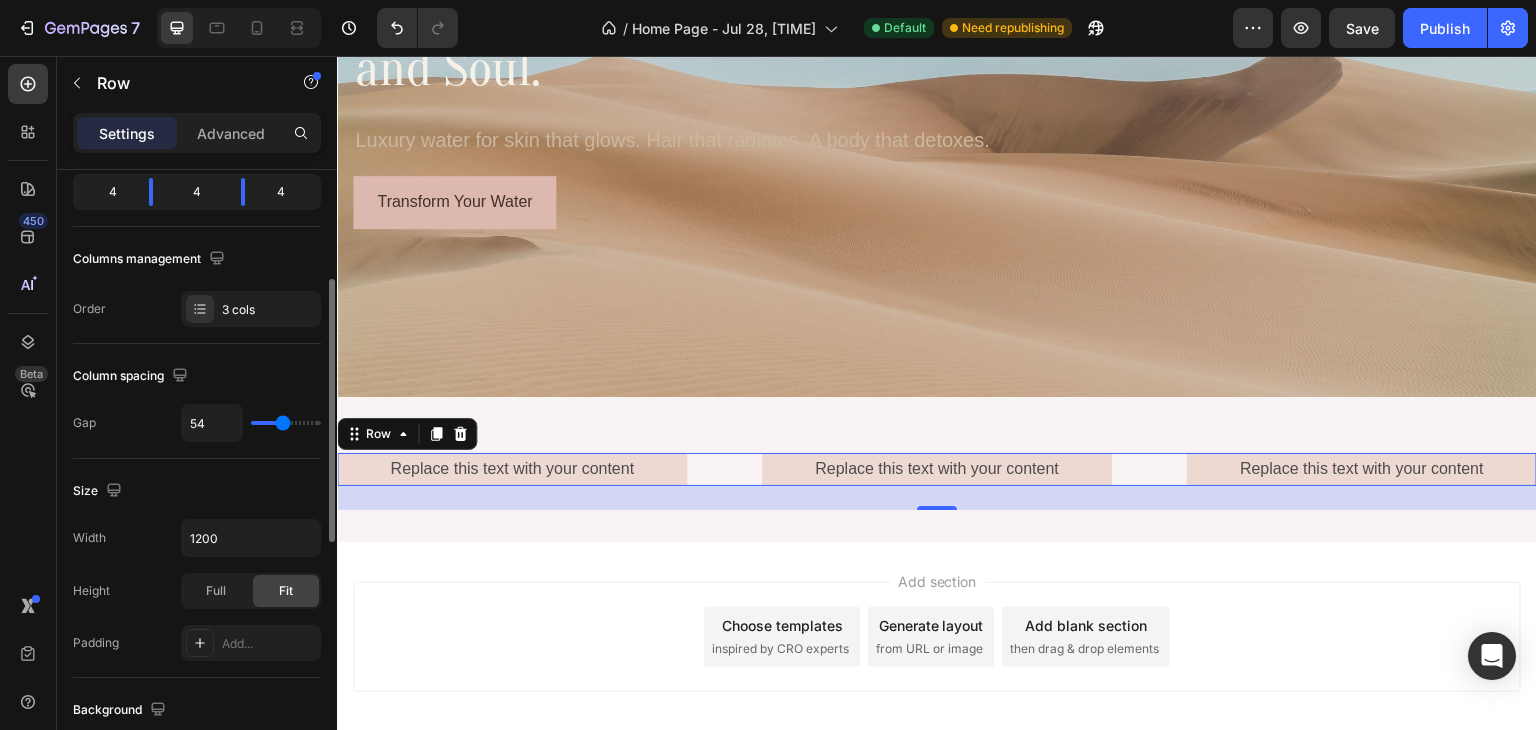 type on "52" 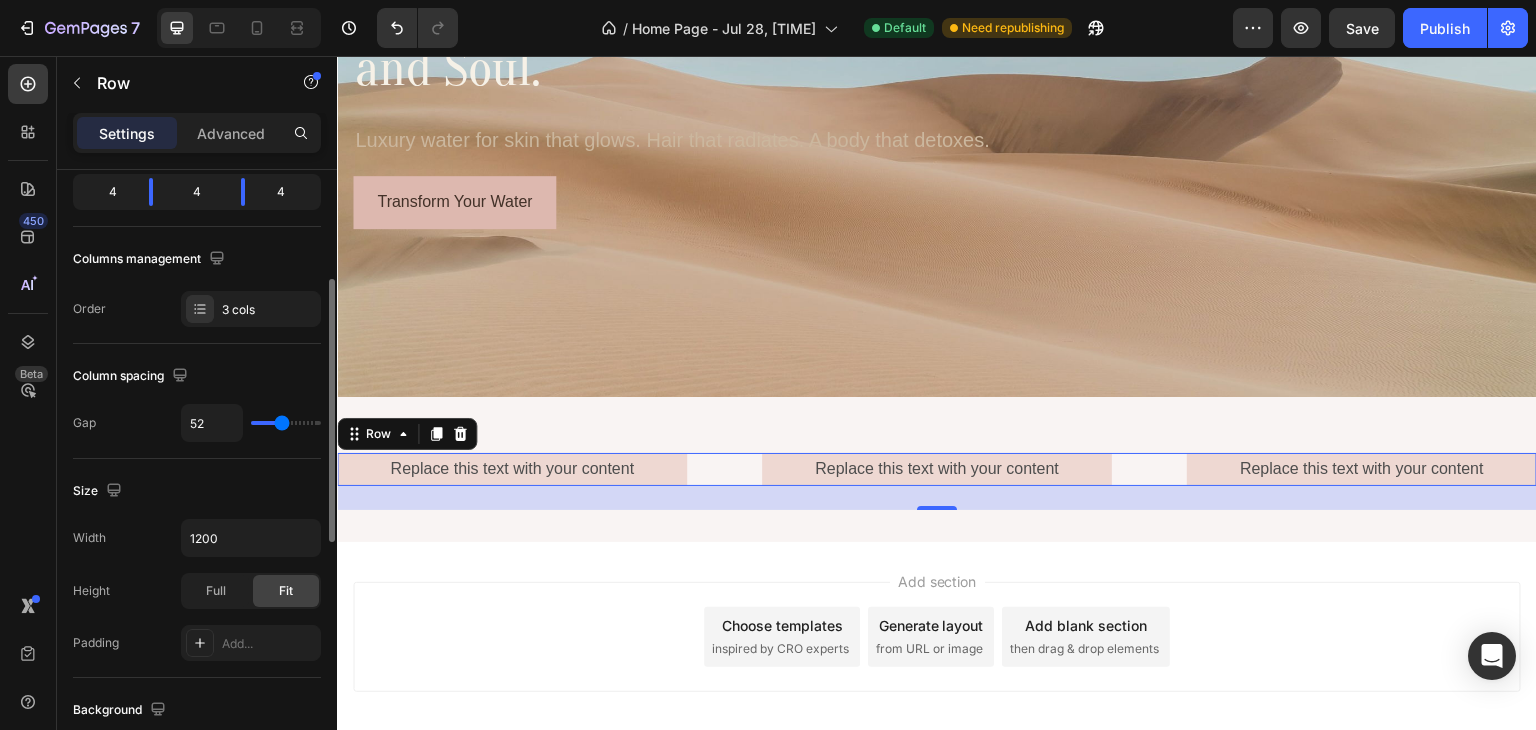 type on "47" 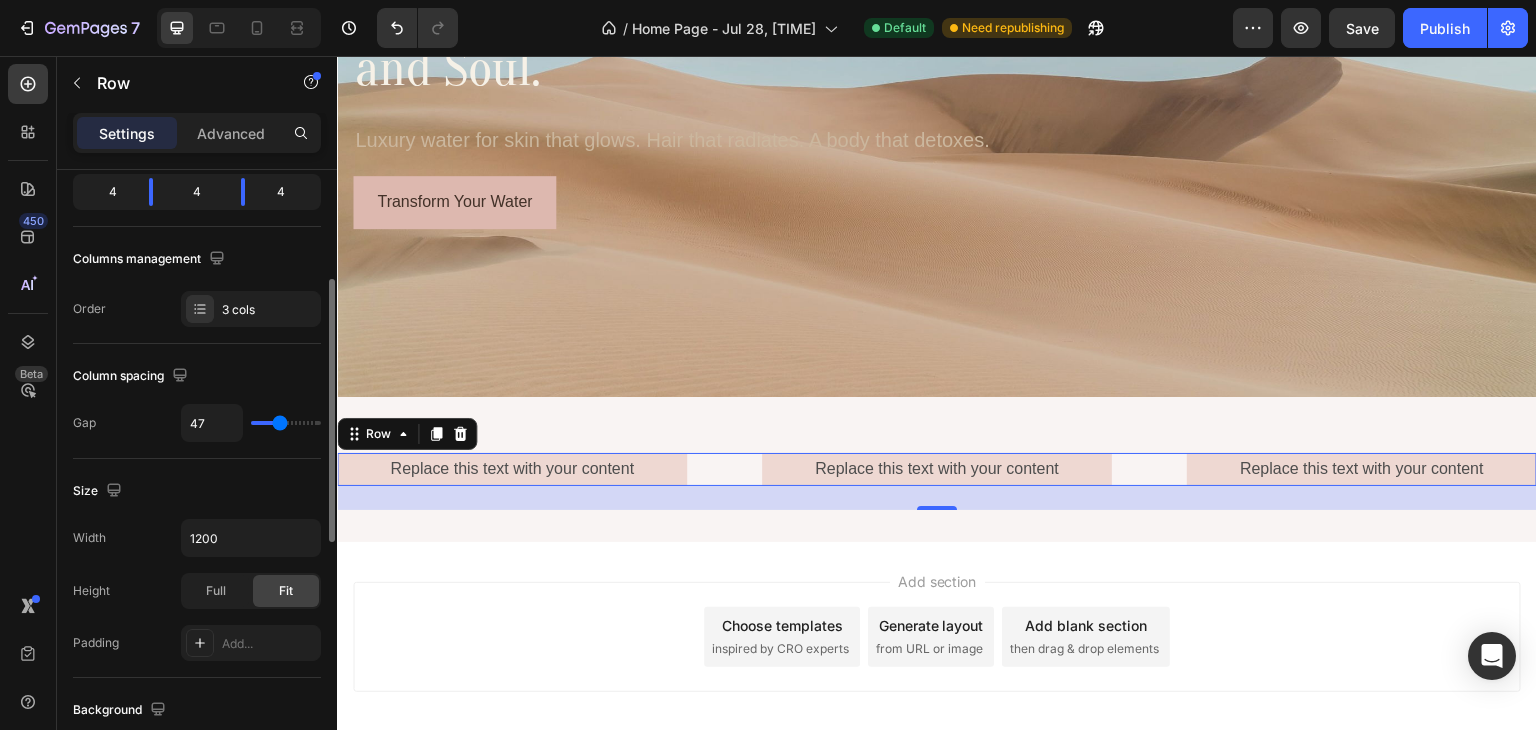 type on "45" 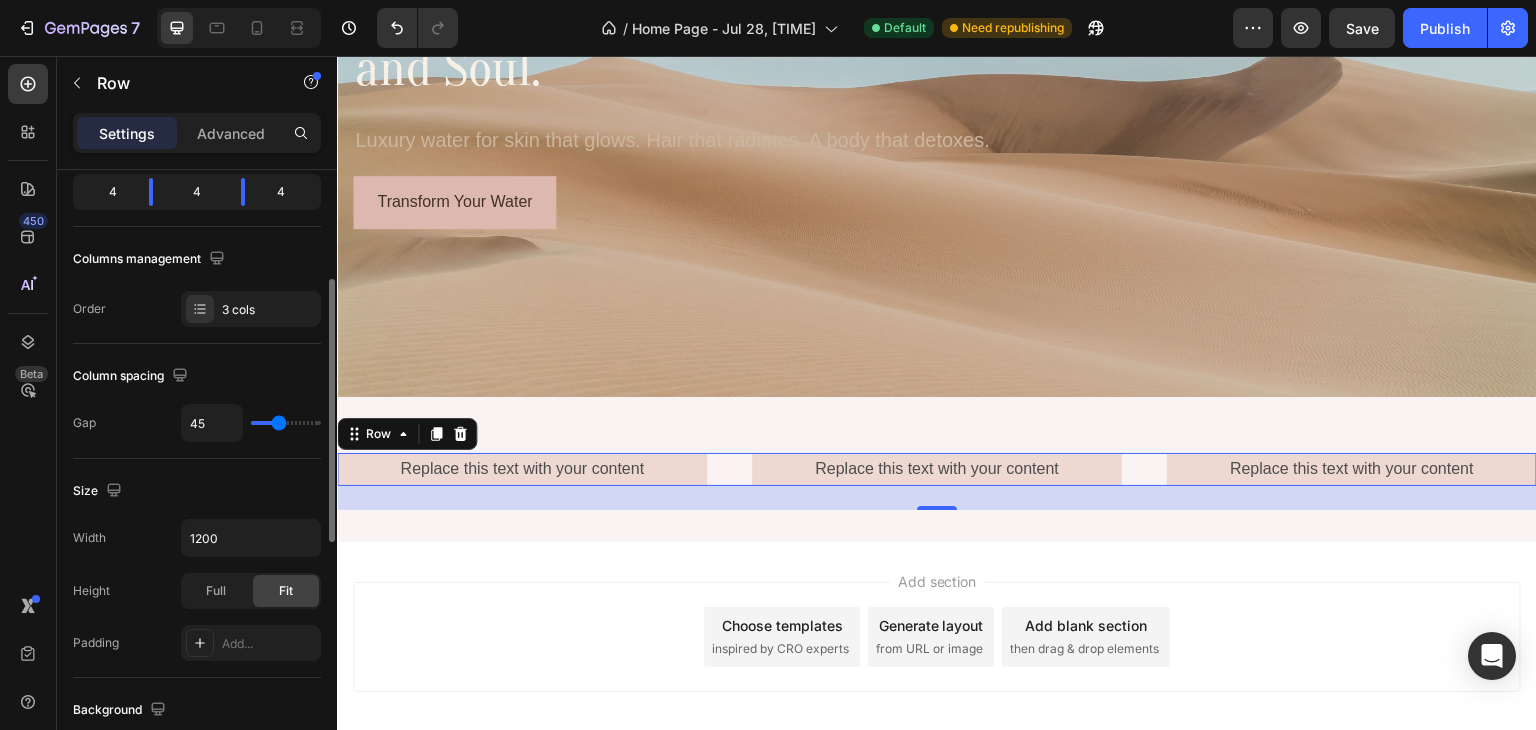 type on "36" 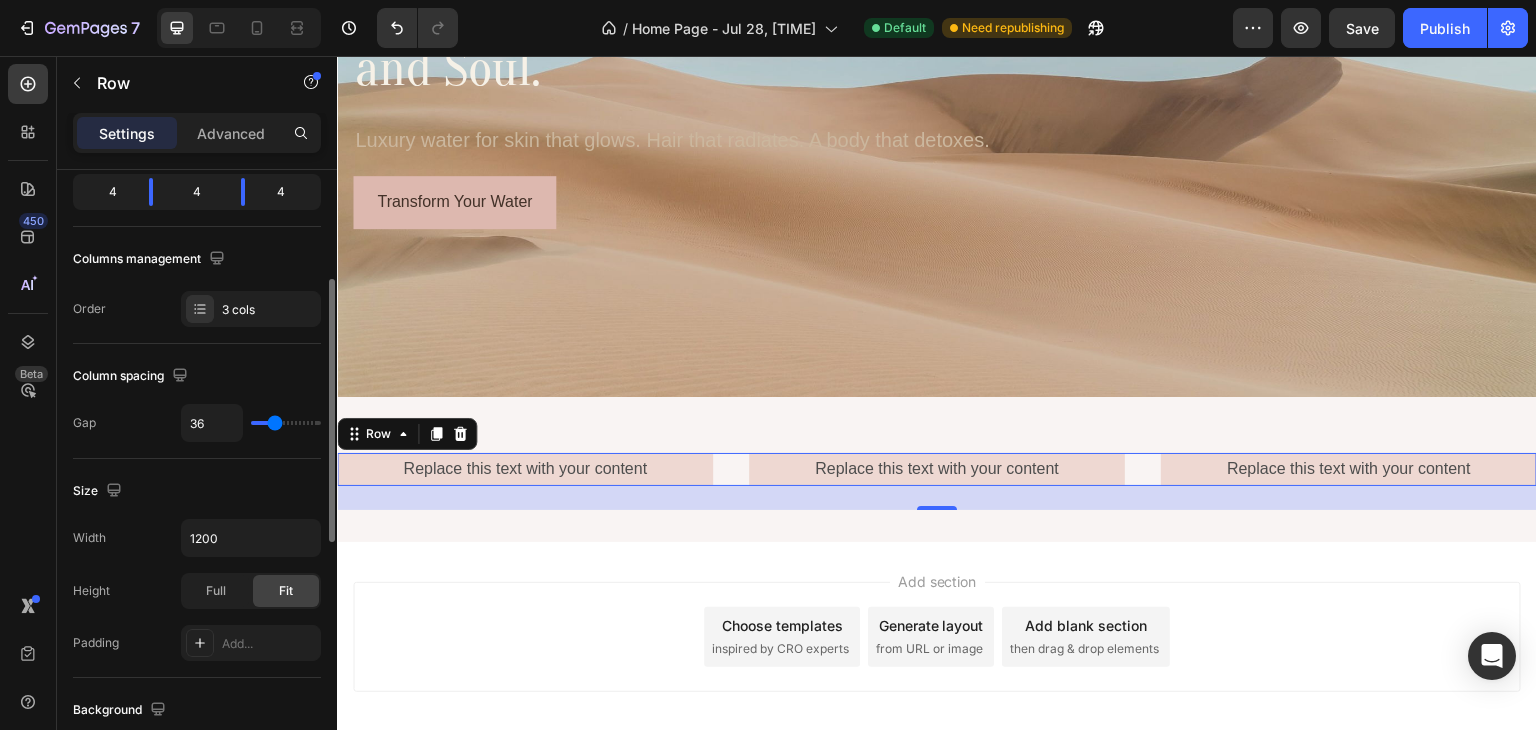 type on "34" 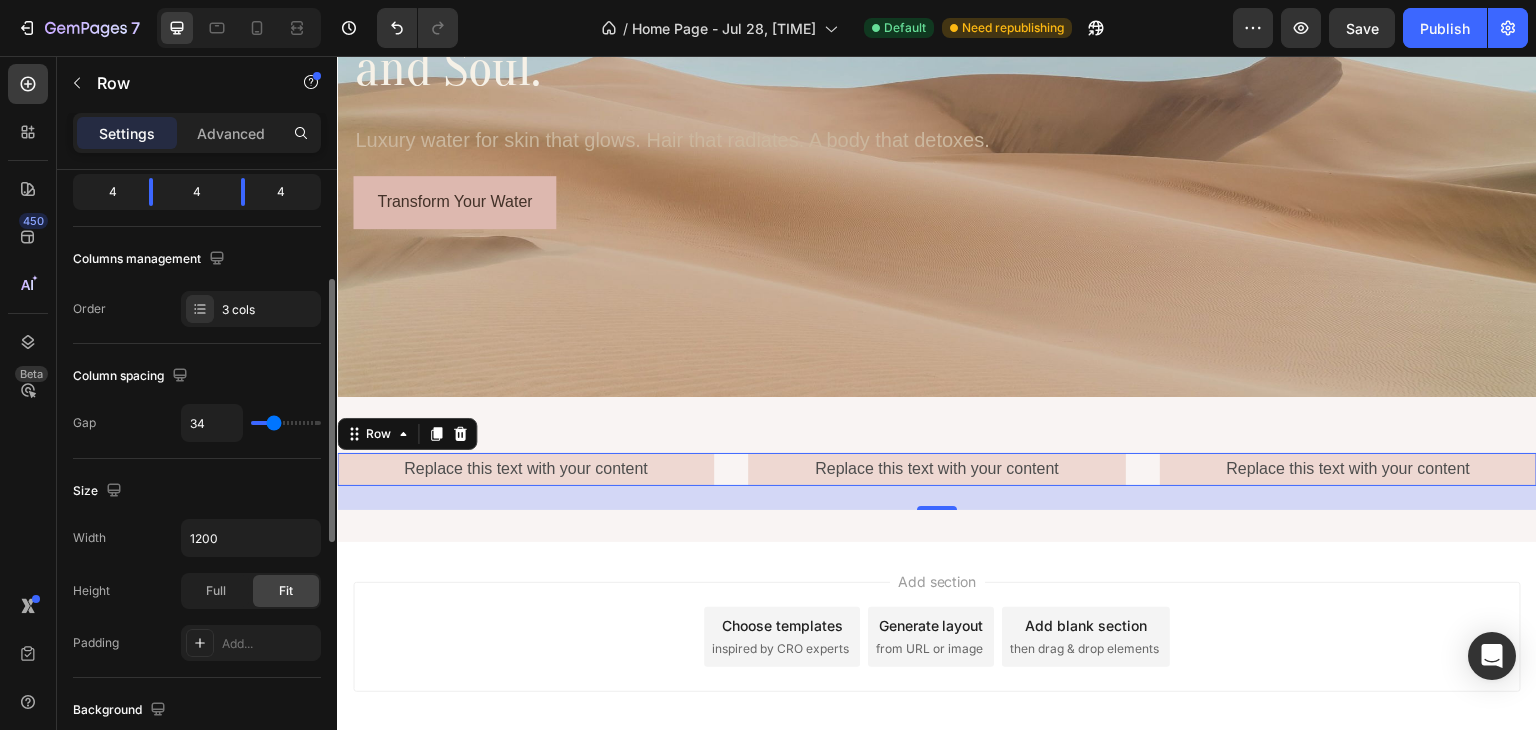 drag, startPoint x: 266, startPoint y: 419, endPoint x: 274, endPoint y: 450, distance: 32.01562 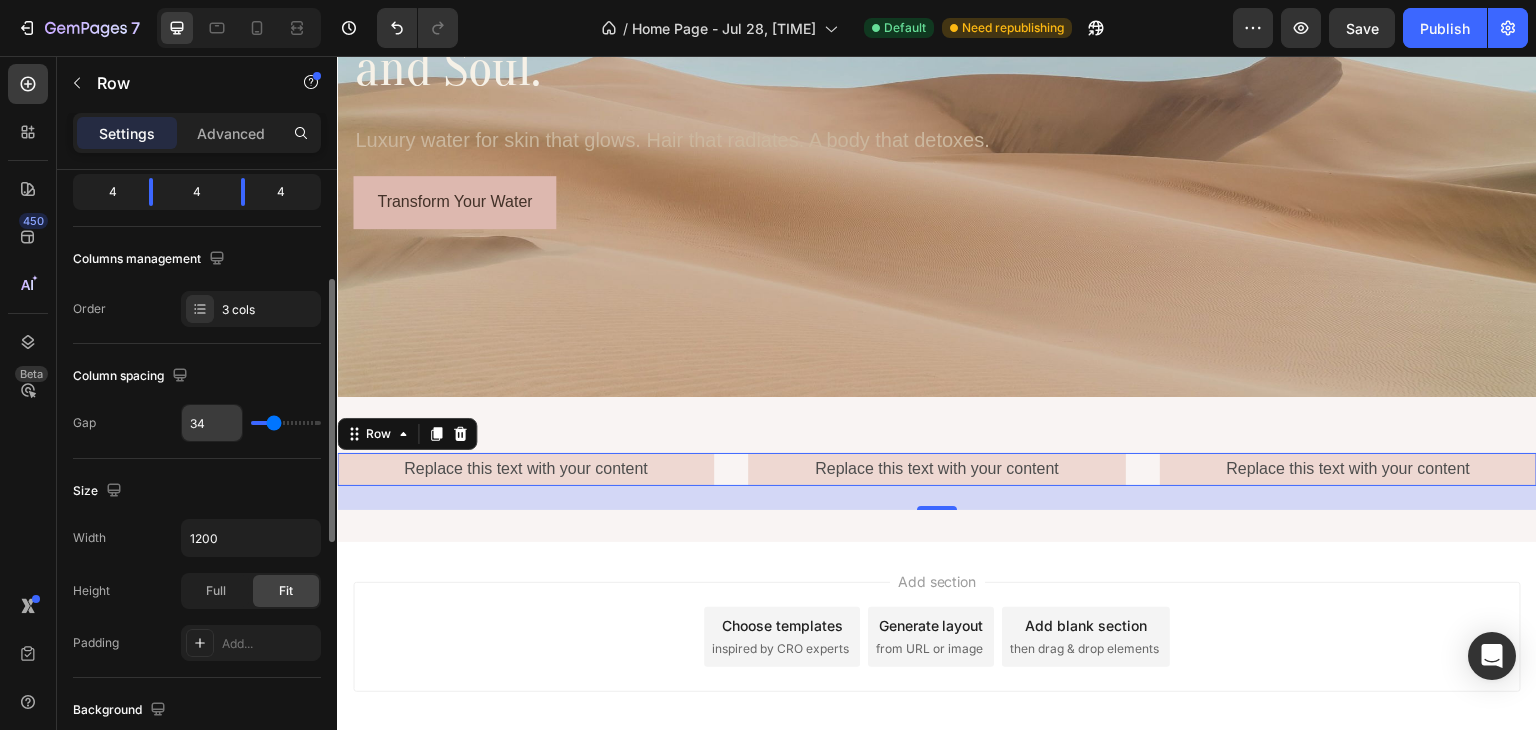 click on "34" at bounding box center [212, 423] 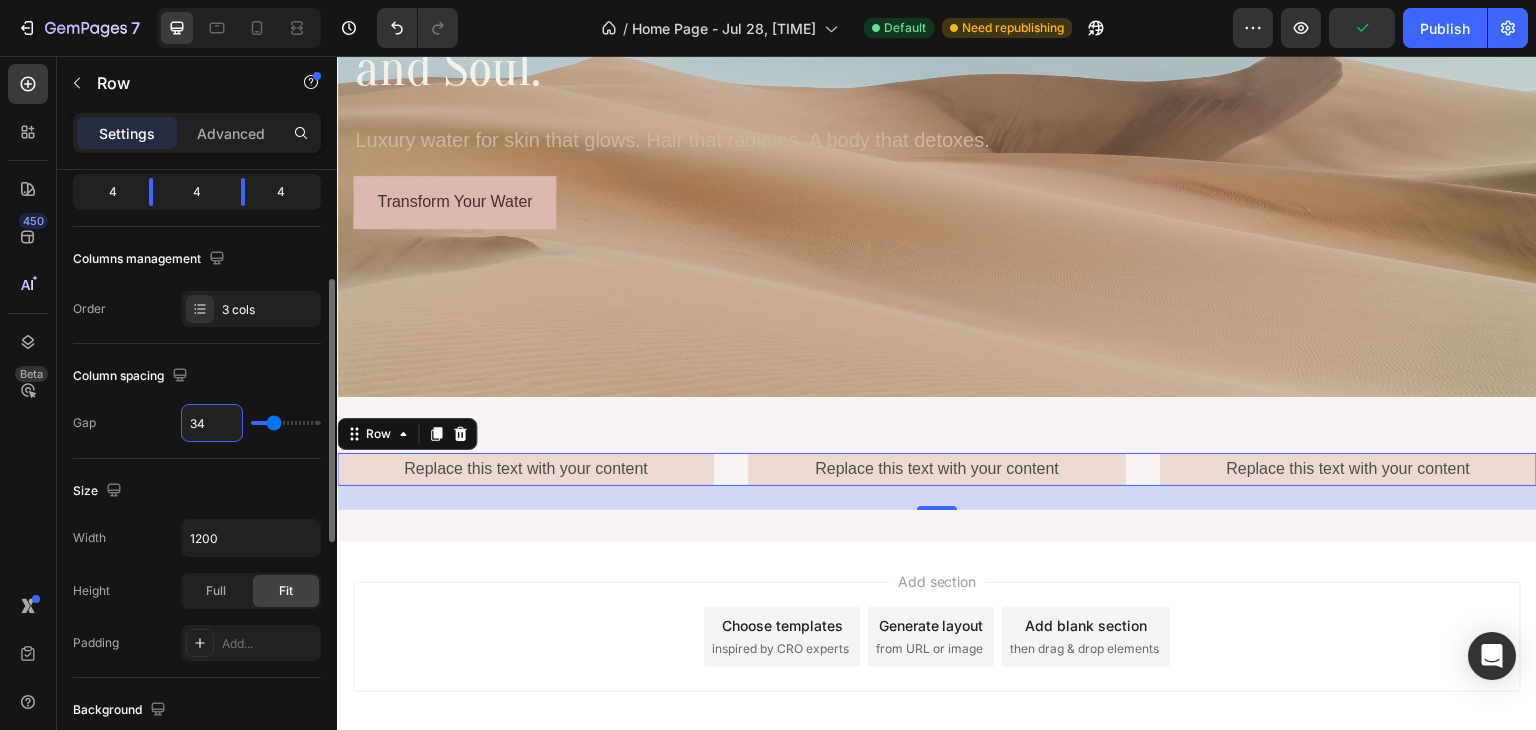 type on "4" 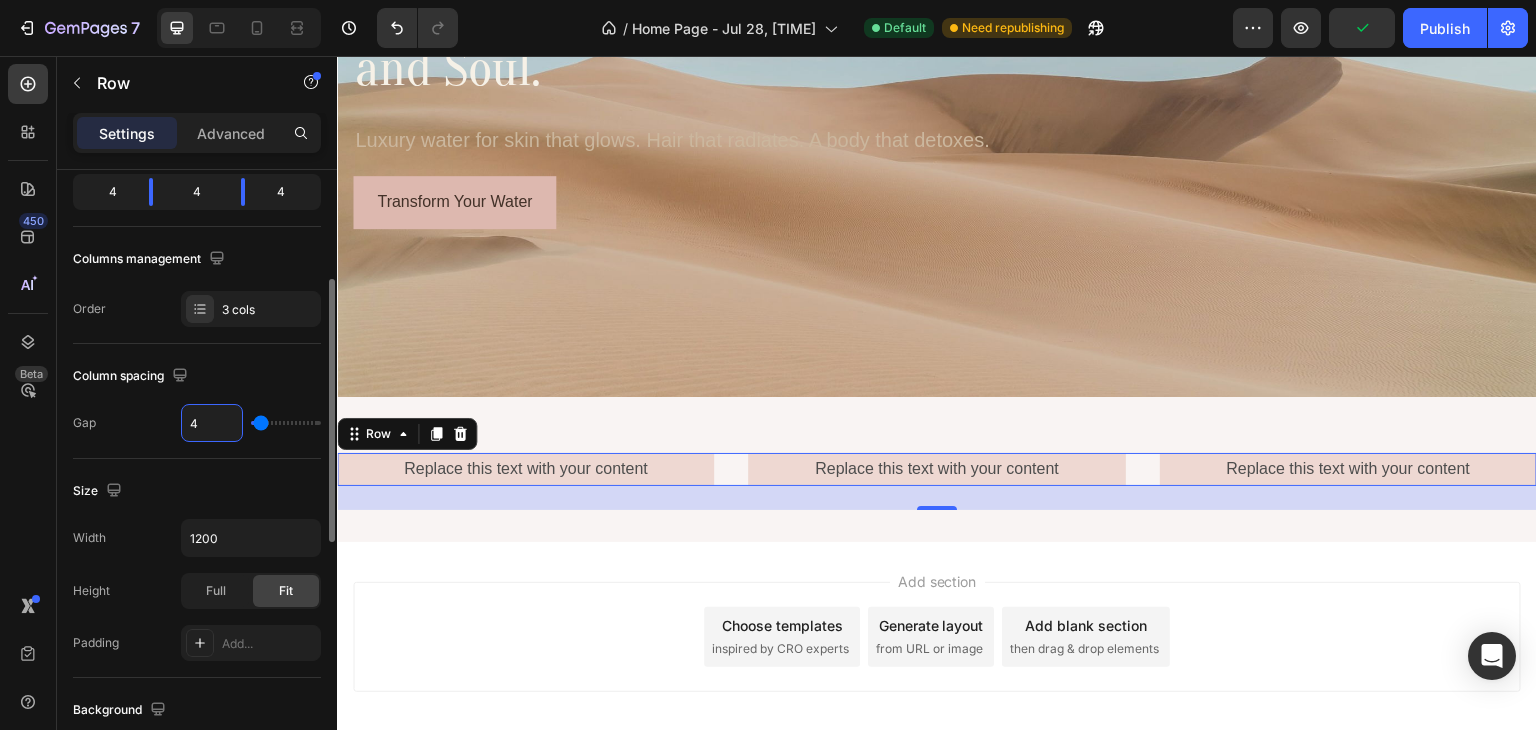 type on "45" 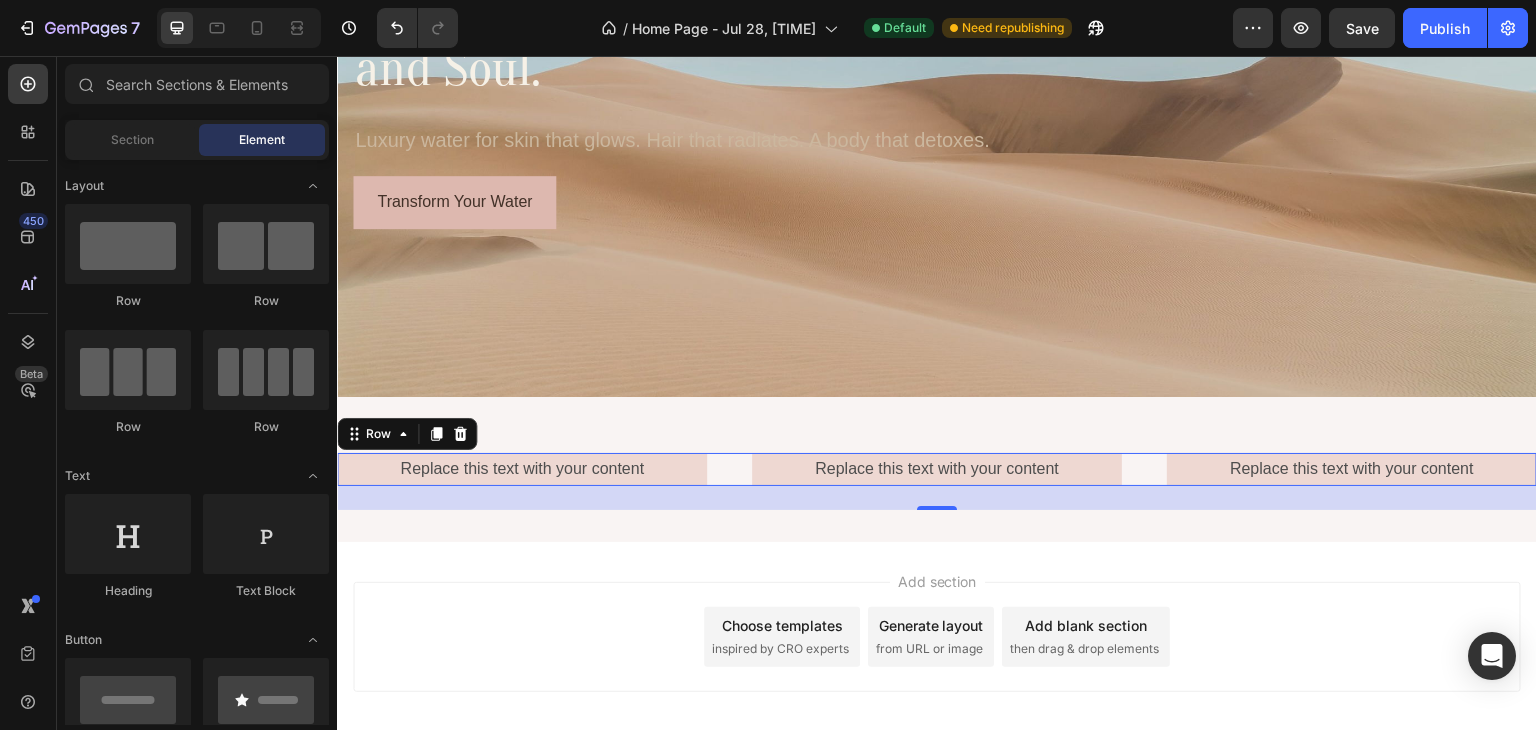 click on "Add section Choose templates inspired by CRO experts Generate layout from URL or image Add blank section then drag & drop elements" at bounding box center (937, 665) 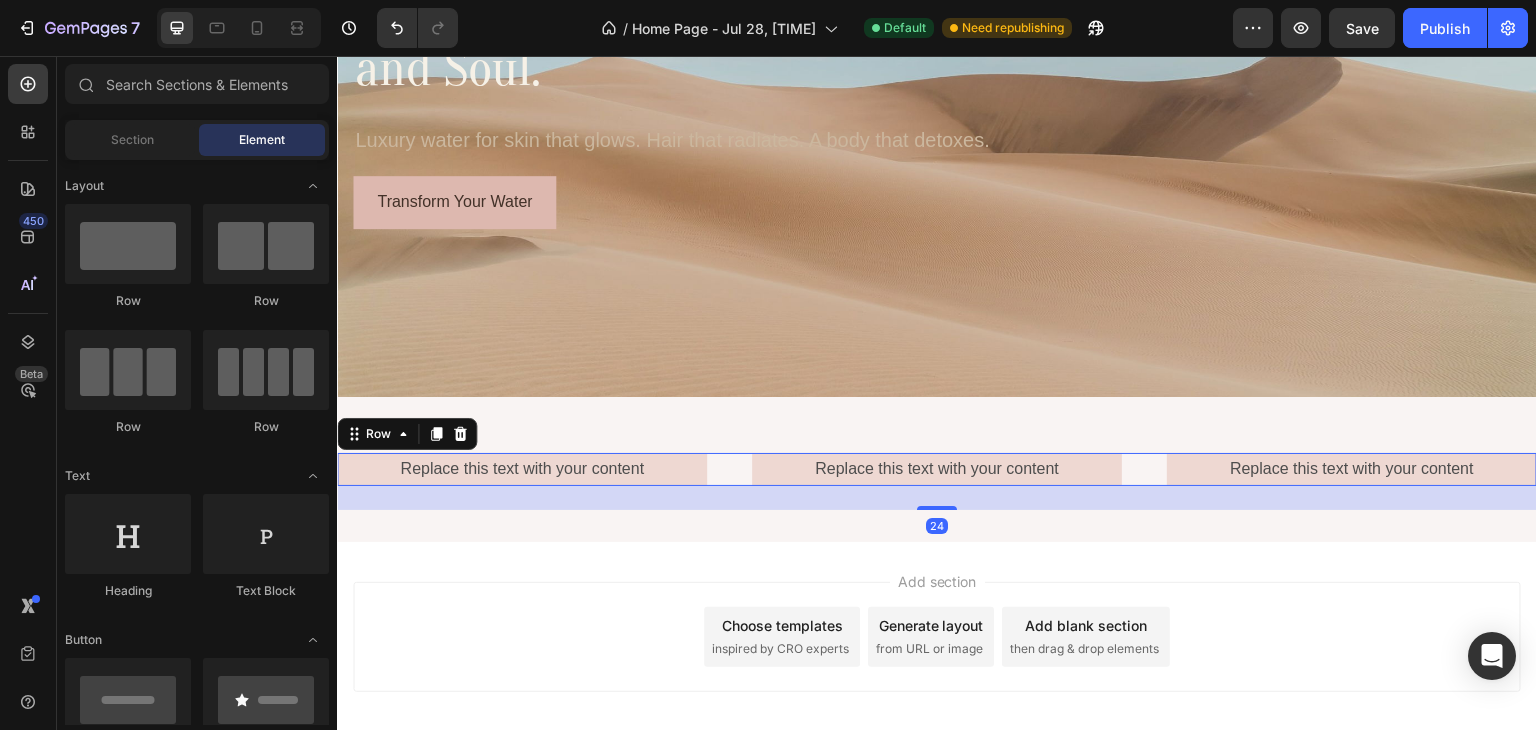 click on "Replace this text with your content Text Block Replace this text with your content Text Block Replace this text with your content Text Block Row   24" at bounding box center [937, 469] 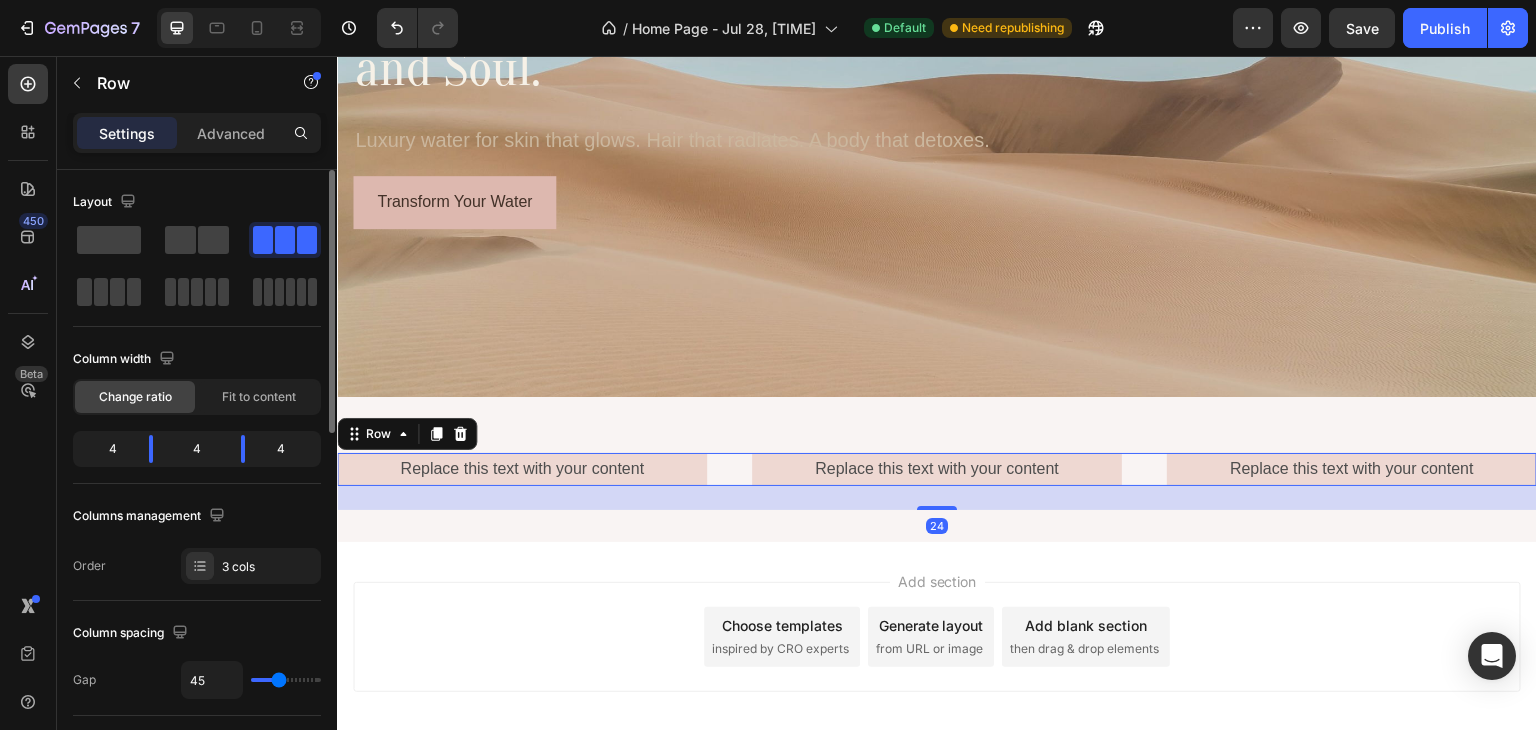 click on "4" 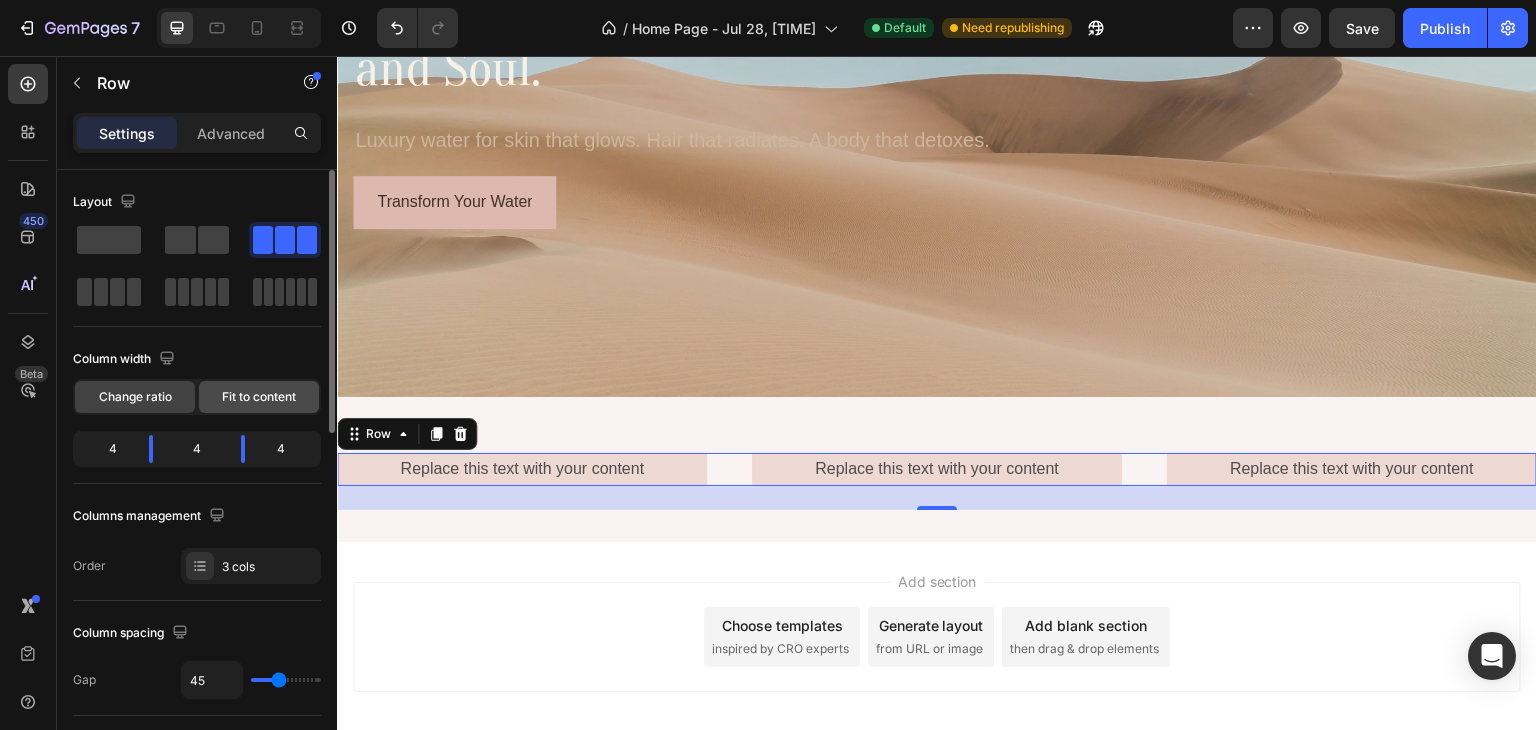 click on "Fit to content" 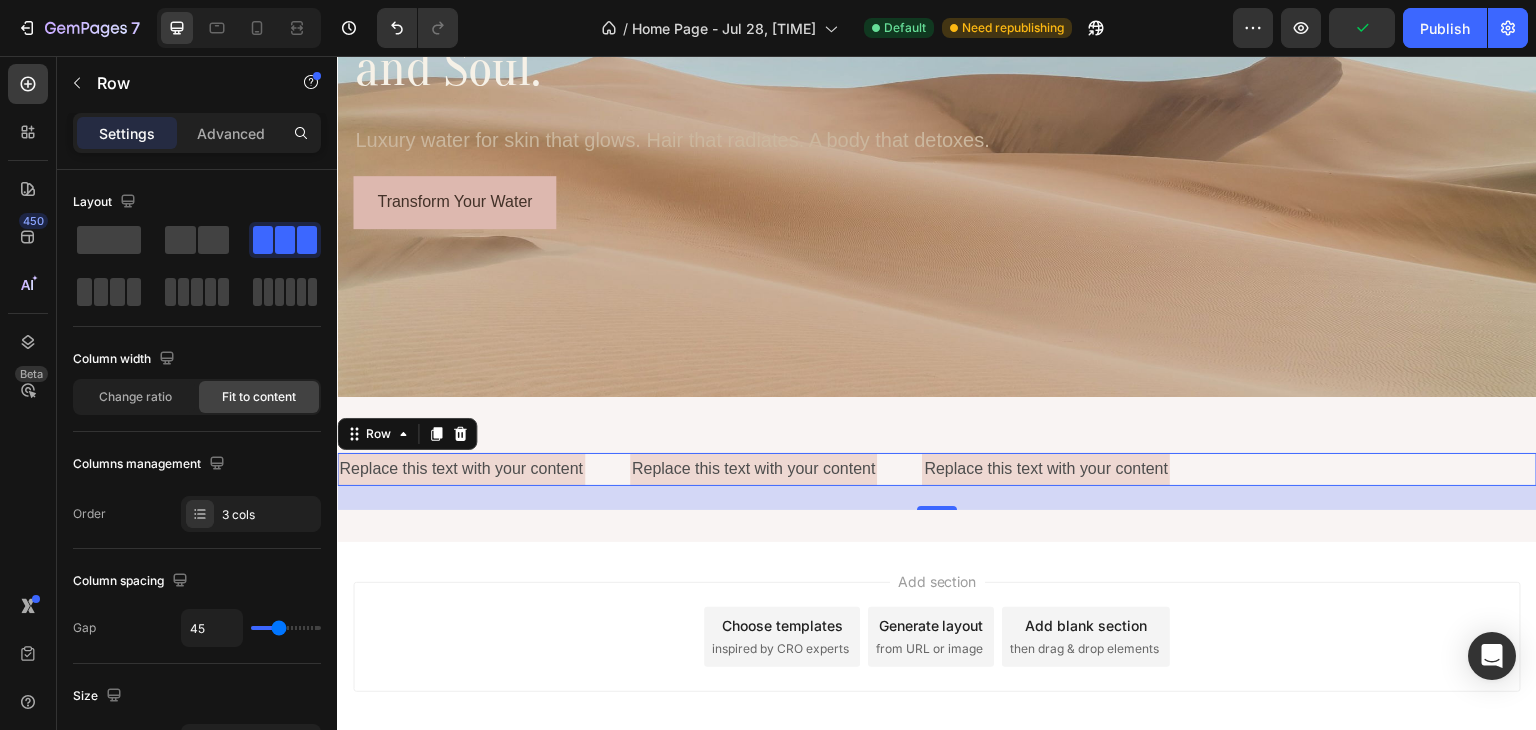 click on "Replace this text with your content Text Block Replace this text with your content Text Block Replace this text with your content Text Block Row   24" at bounding box center [937, 469] 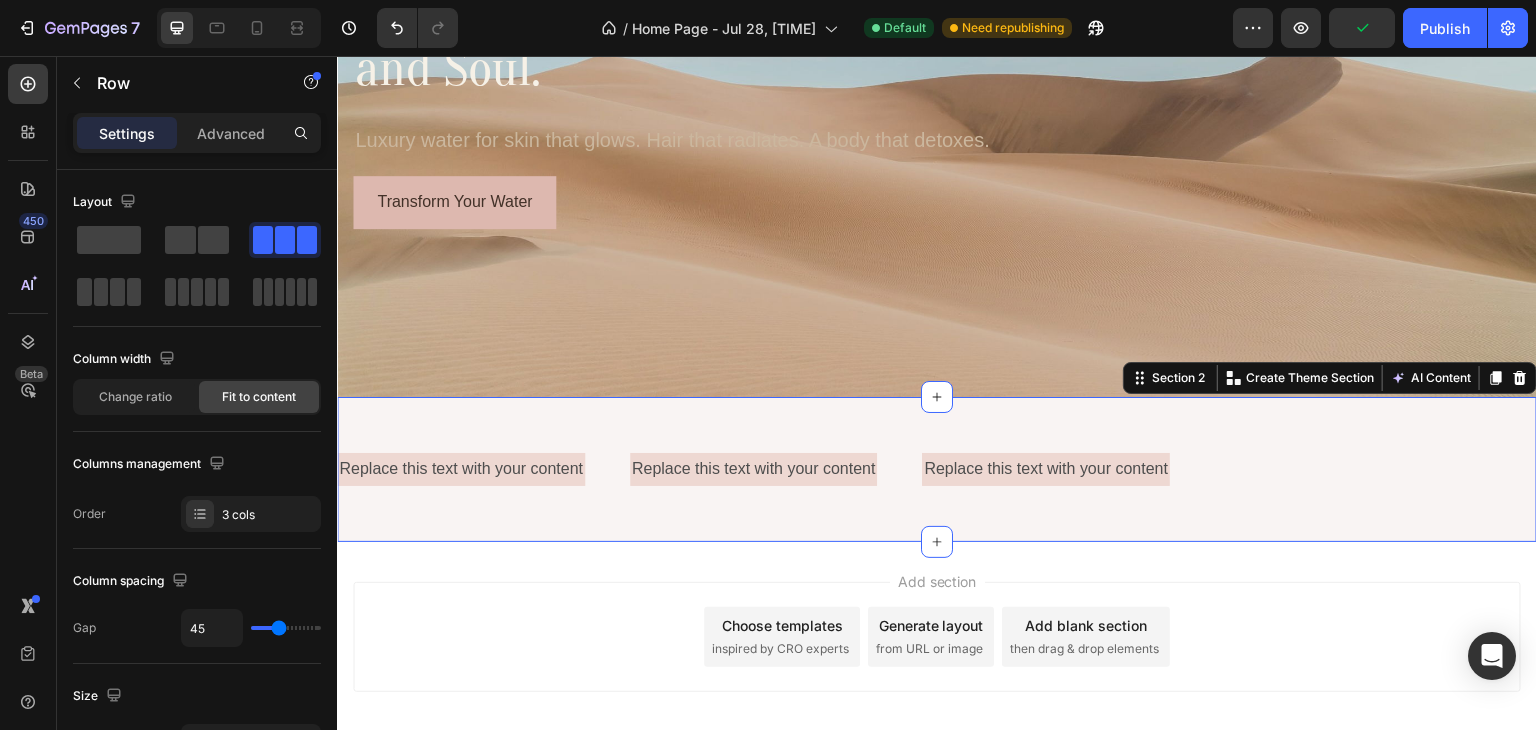 click on "Replace this text with your content Text Block Replace this text with your content Text Block Replace this text with your content Text Block Row Section 2   Create Theme Section AI Content Write with GemAI What would you like to describe here? Tone and Voice Persuasive Product Show more Generate" at bounding box center (937, 469) 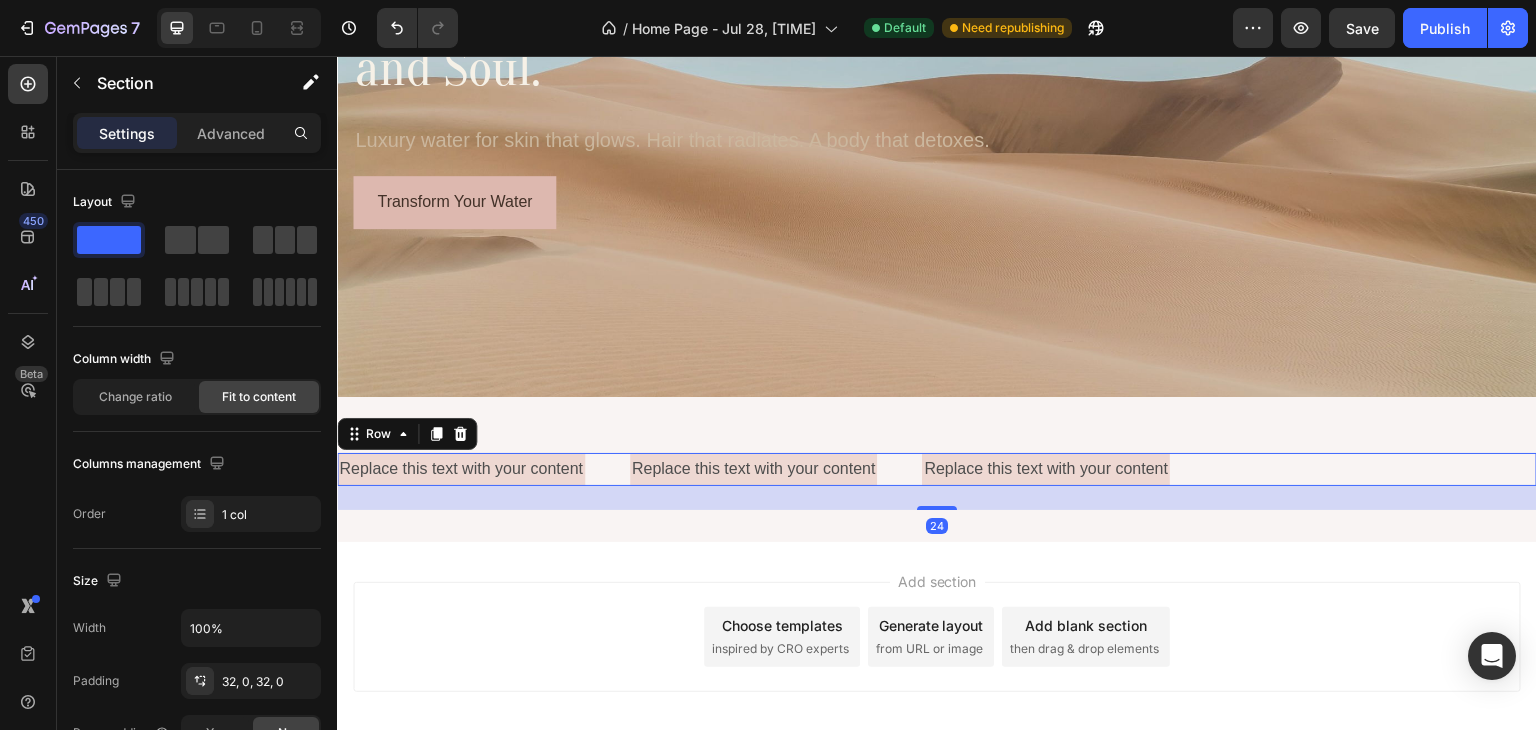 click on "Replace this text with your content Text Block Replace this text with your content Text Block Replace this text with your content Text Block Row   24" at bounding box center (937, 469) 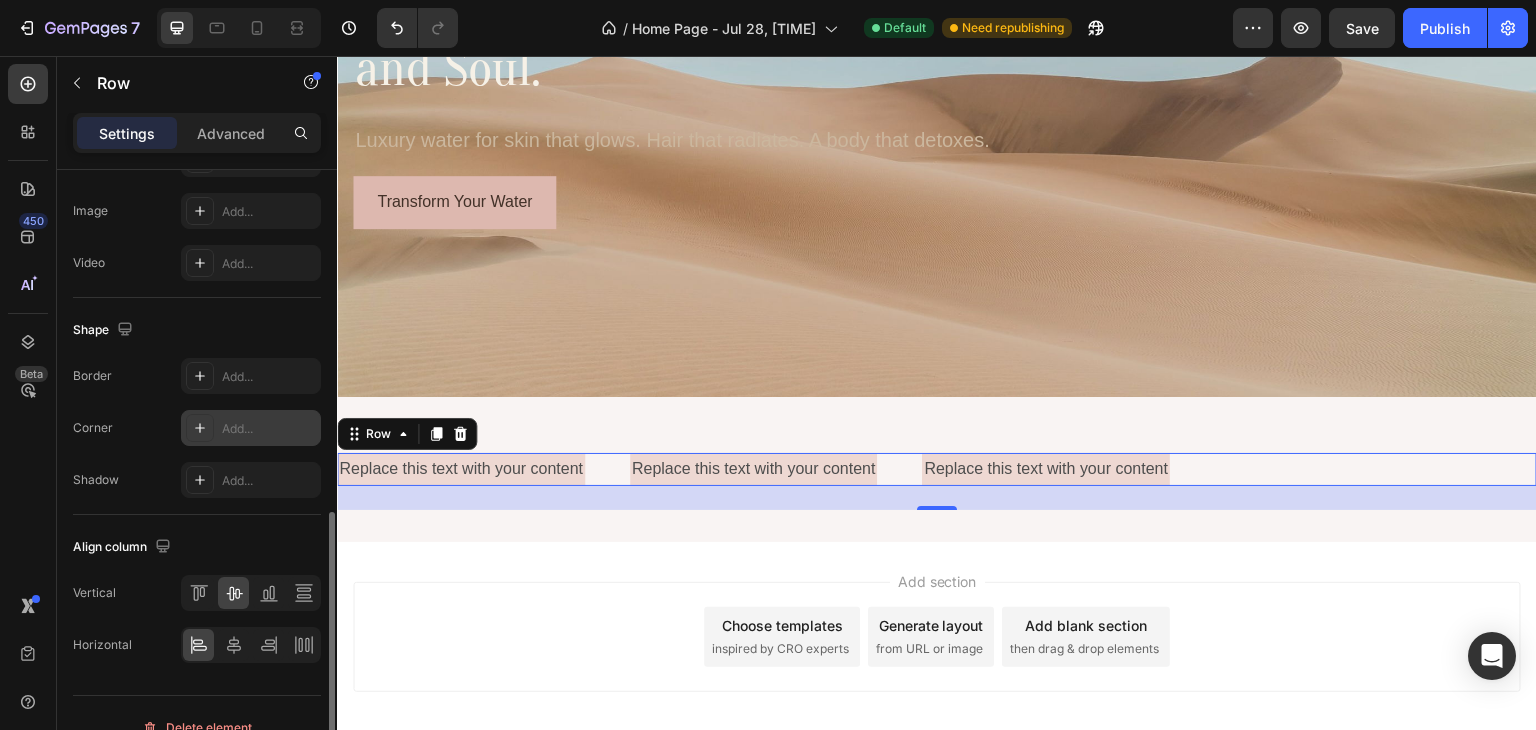 scroll, scrollTop: 828, scrollLeft: 0, axis: vertical 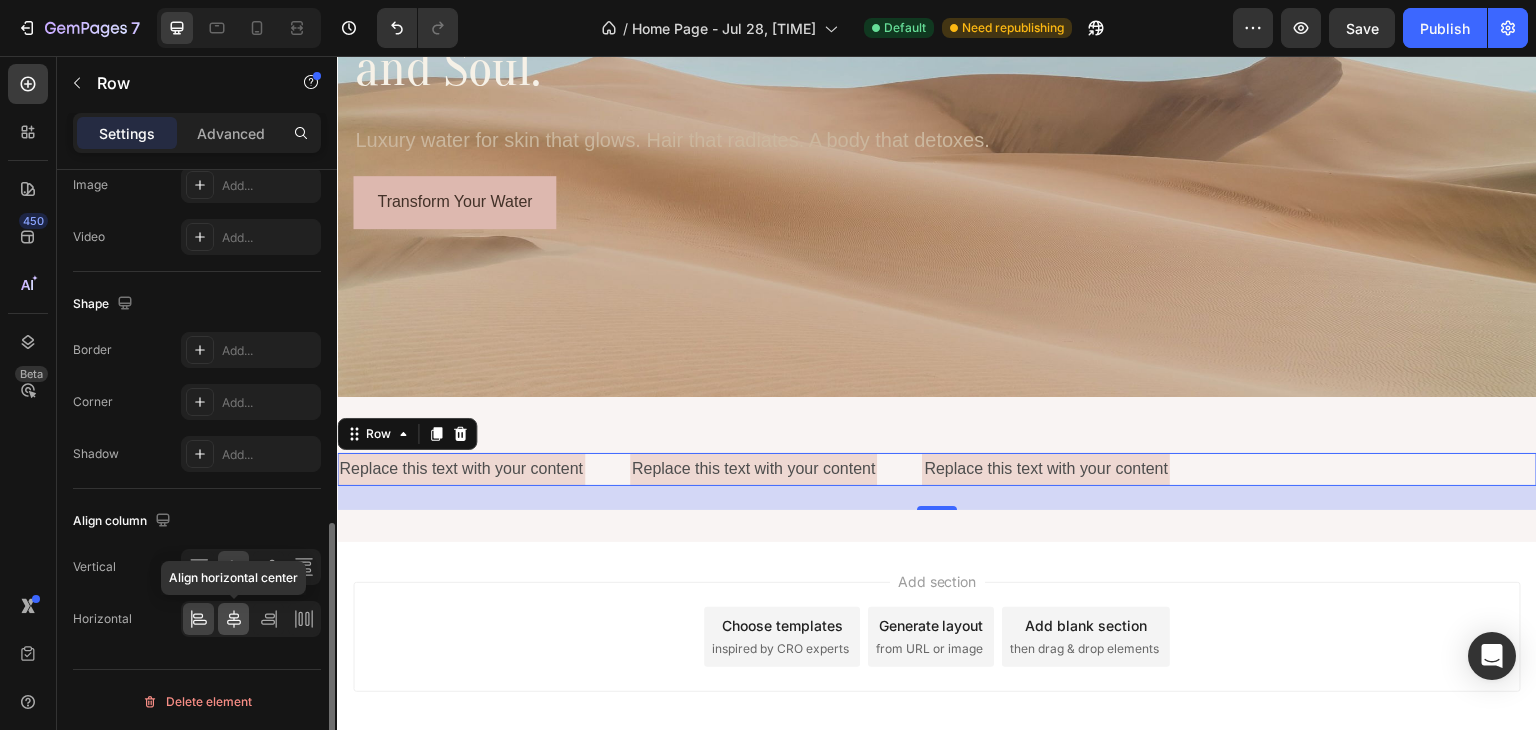 click 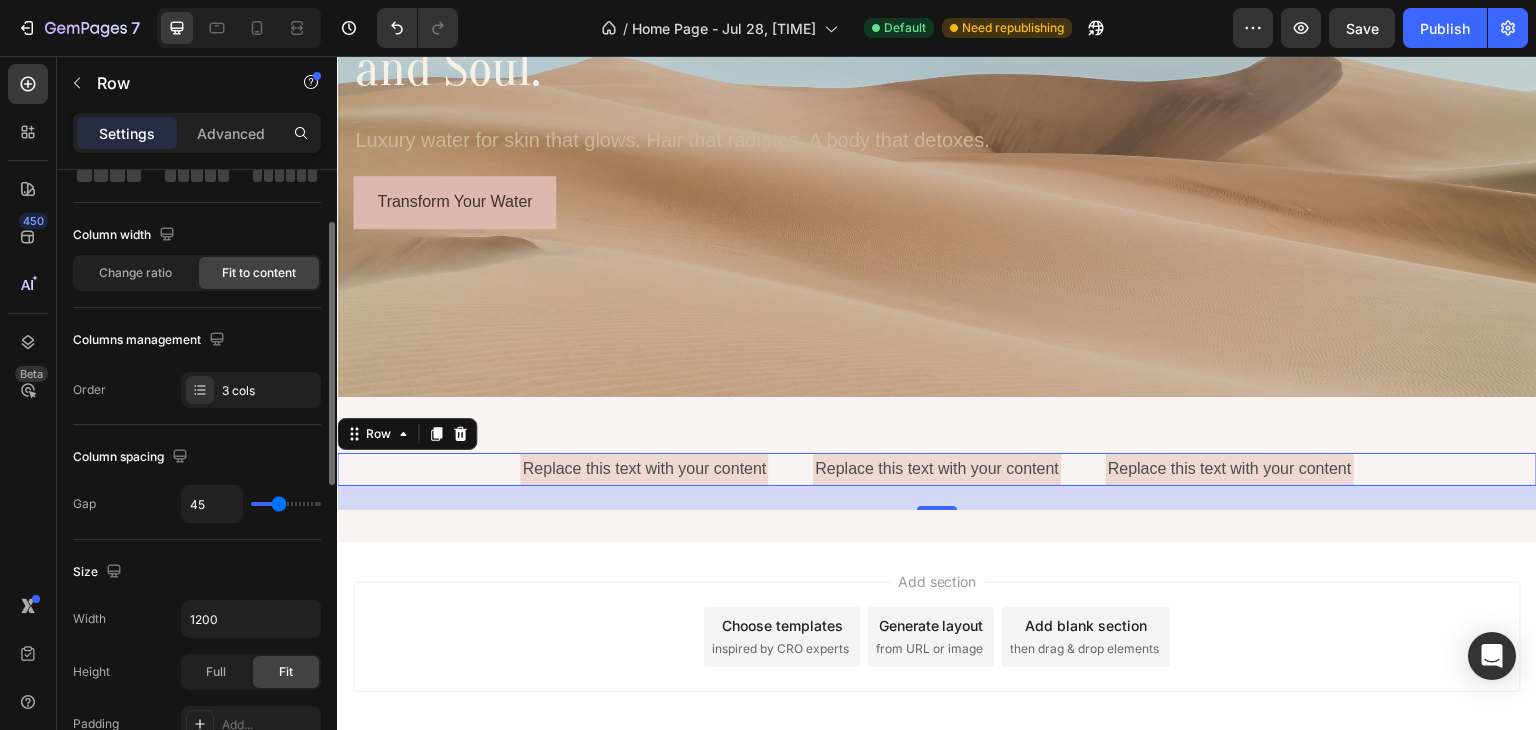 scroll, scrollTop: 191, scrollLeft: 0, axis: vertical 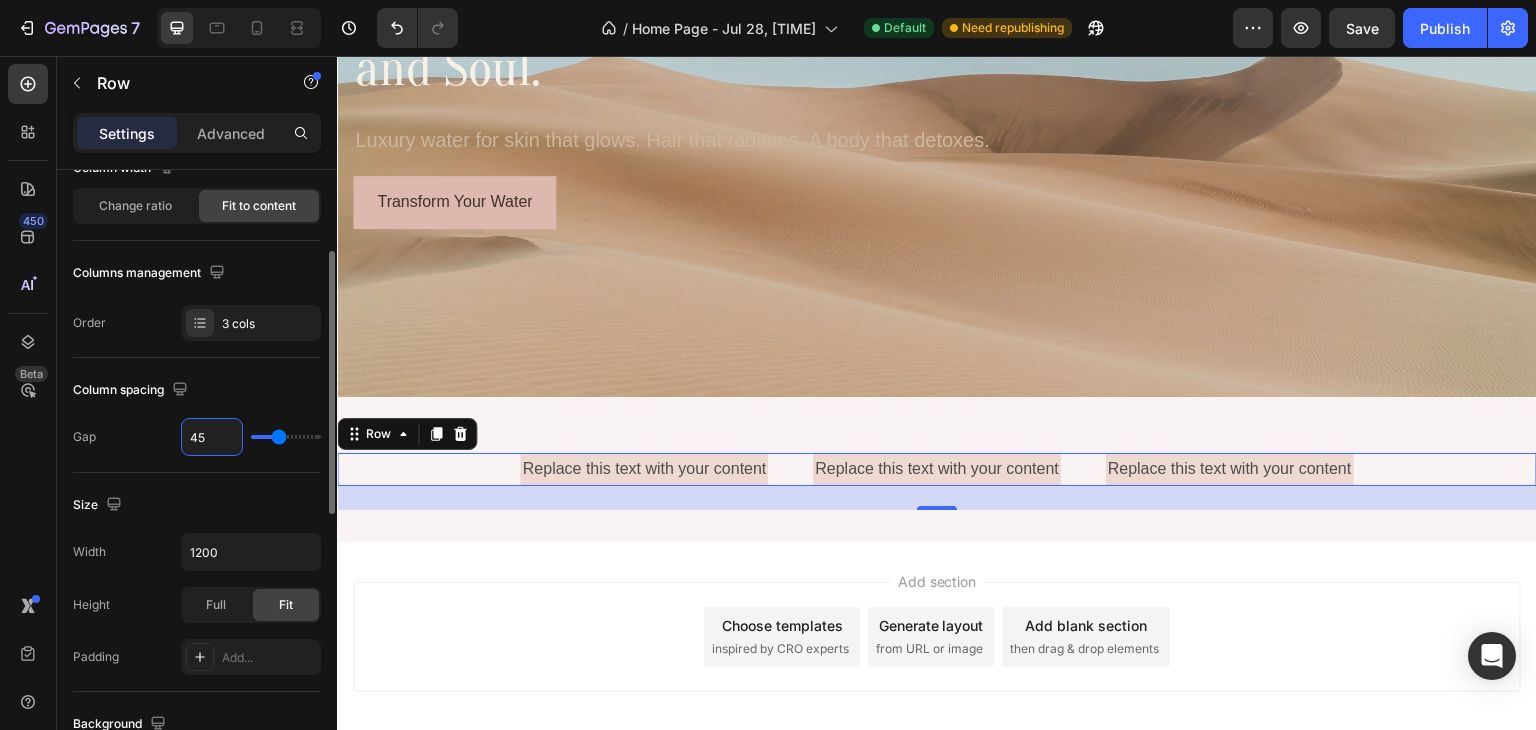 click on "45" at bounding box center (212, 437) 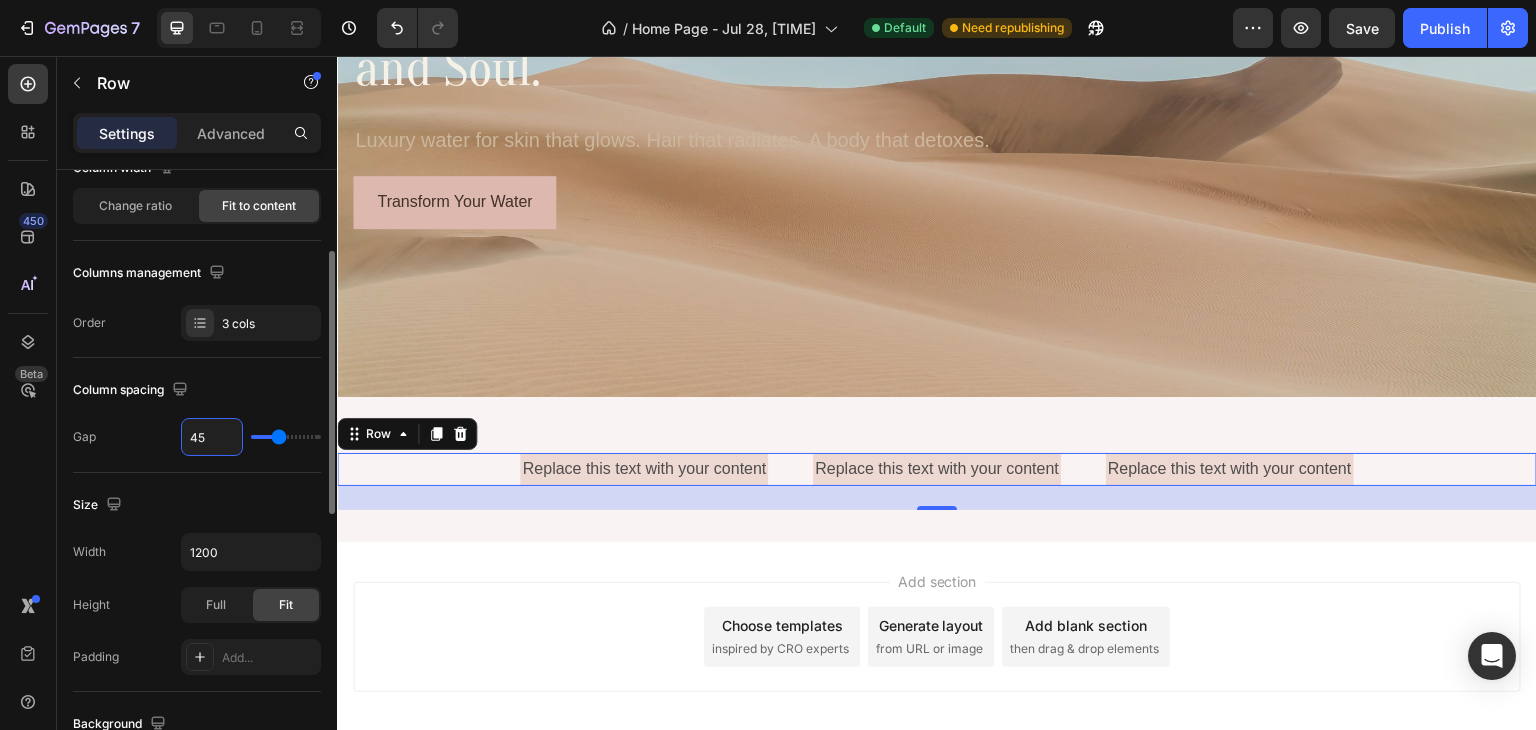 type on "1" 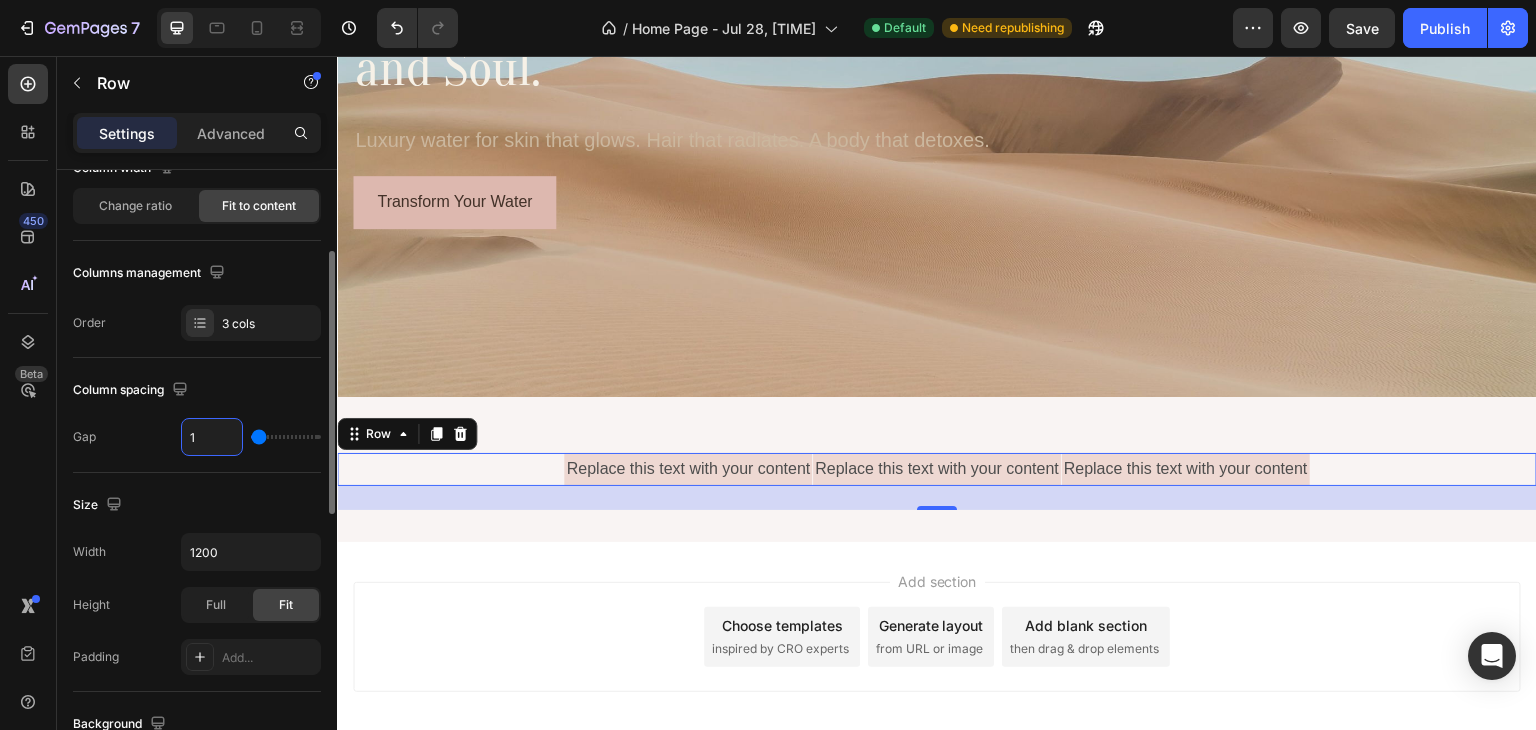 type on "16" 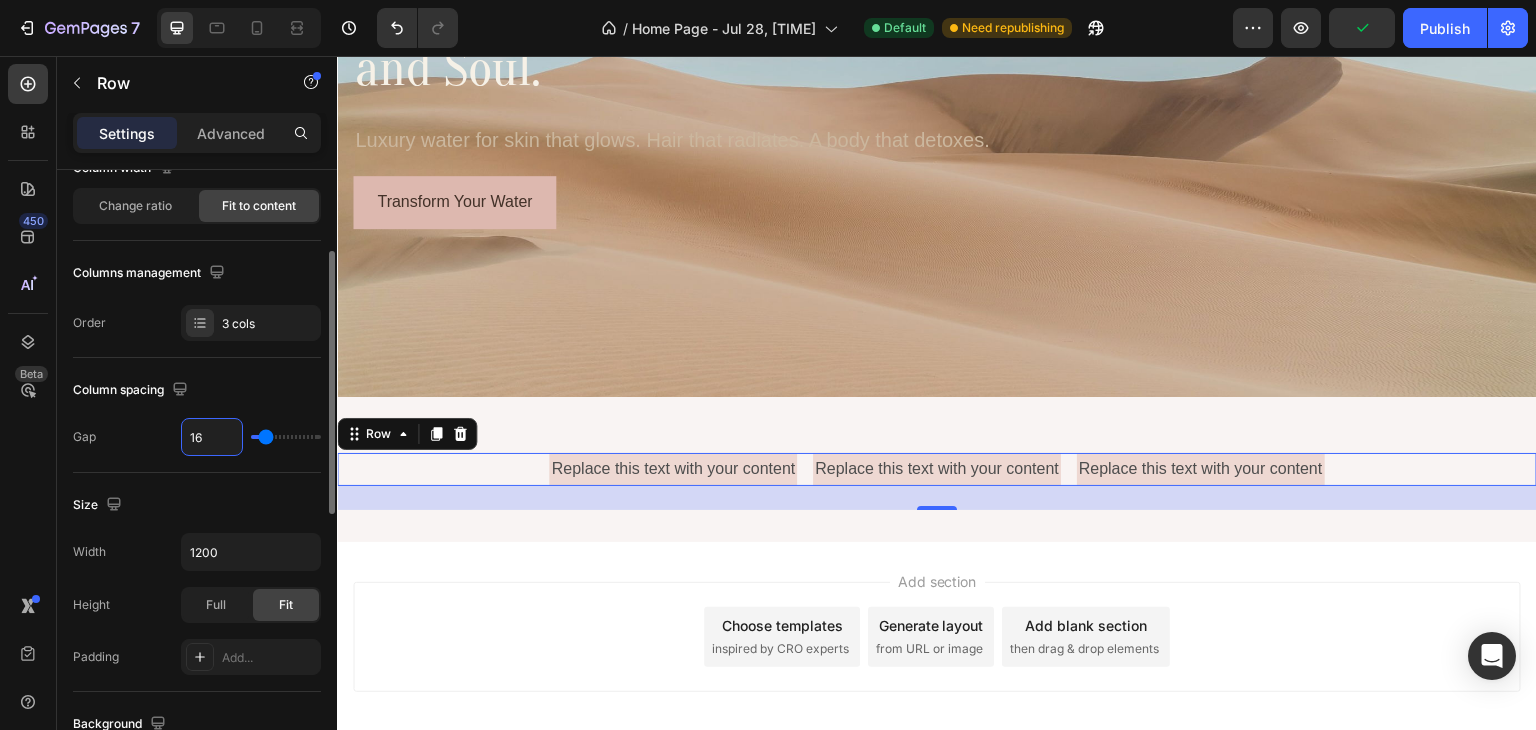 type on "1" 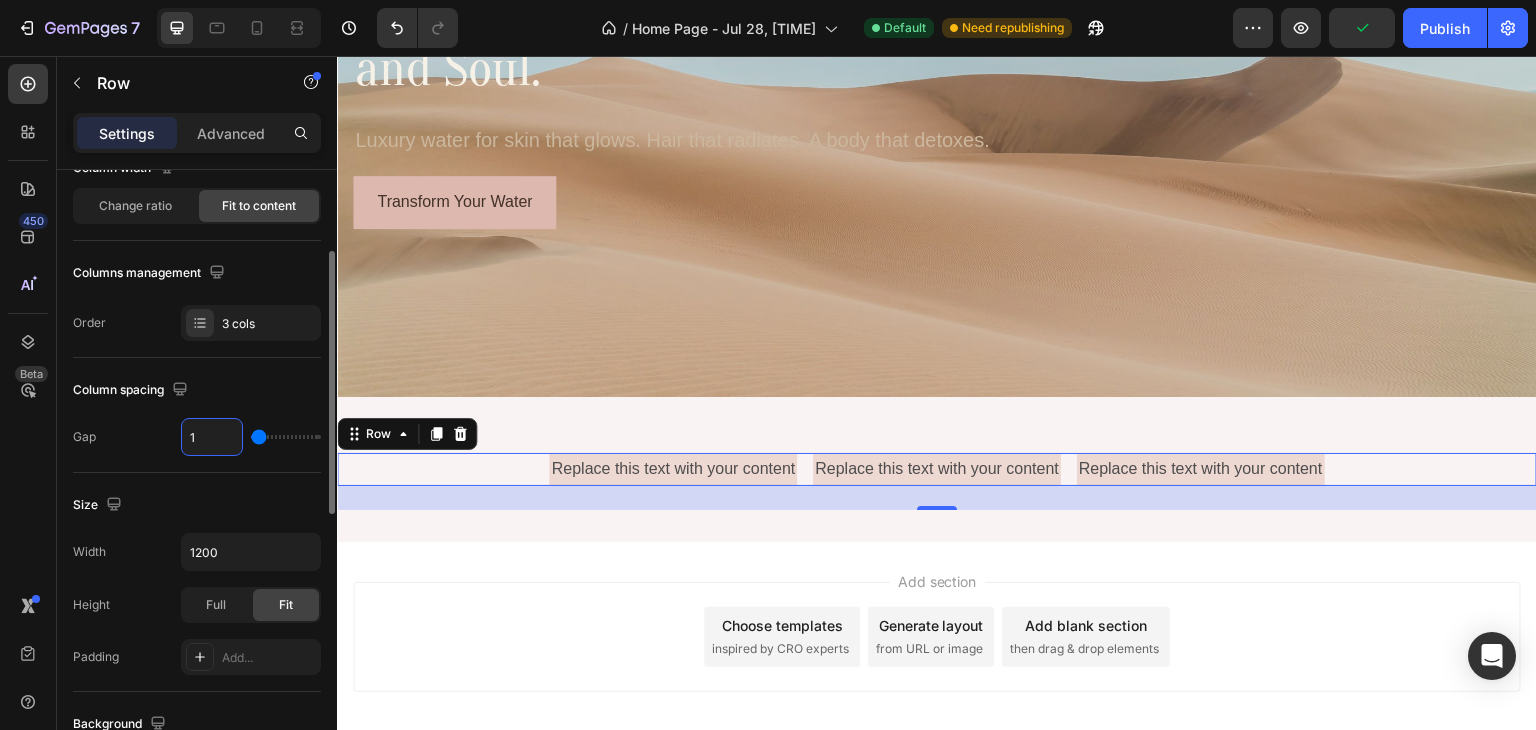 type 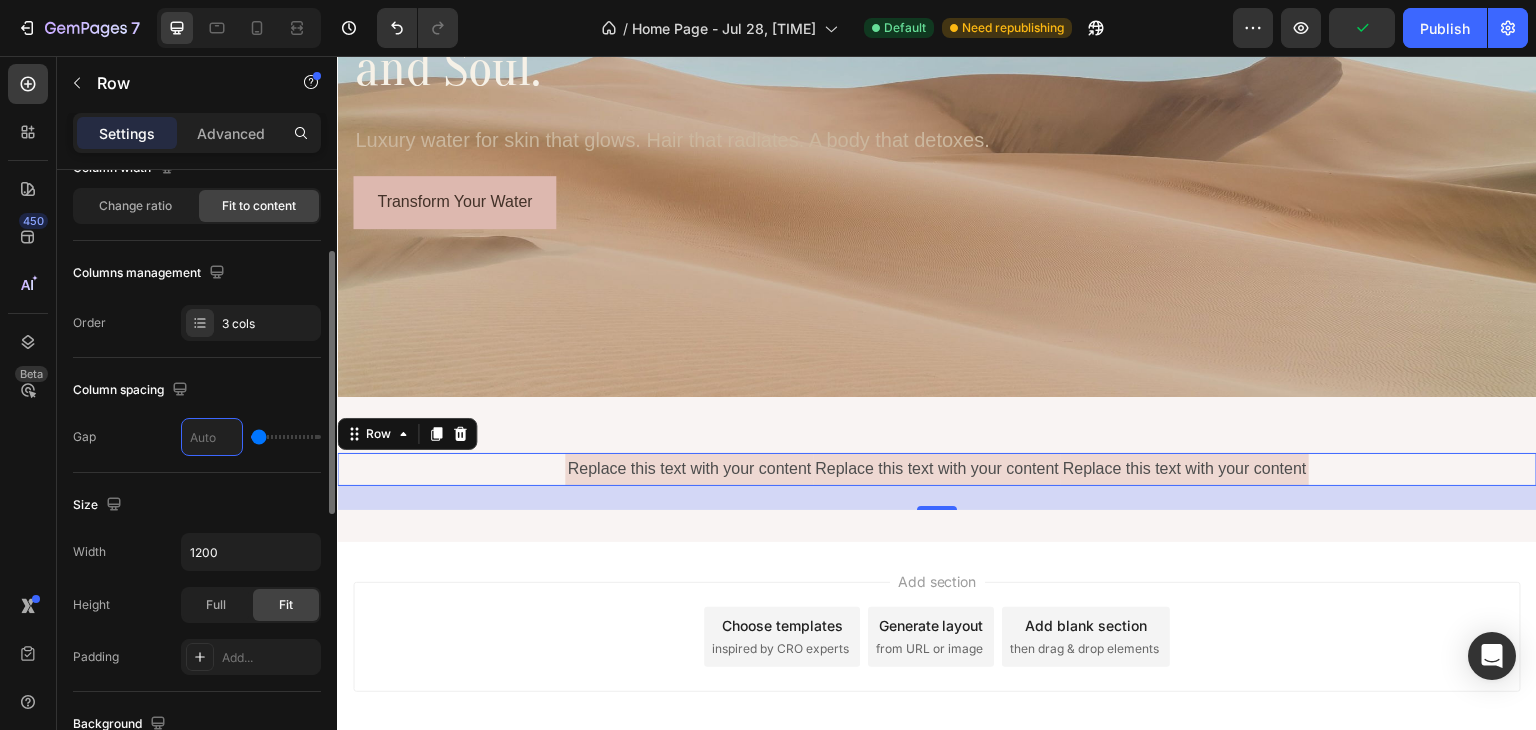 type on "4" 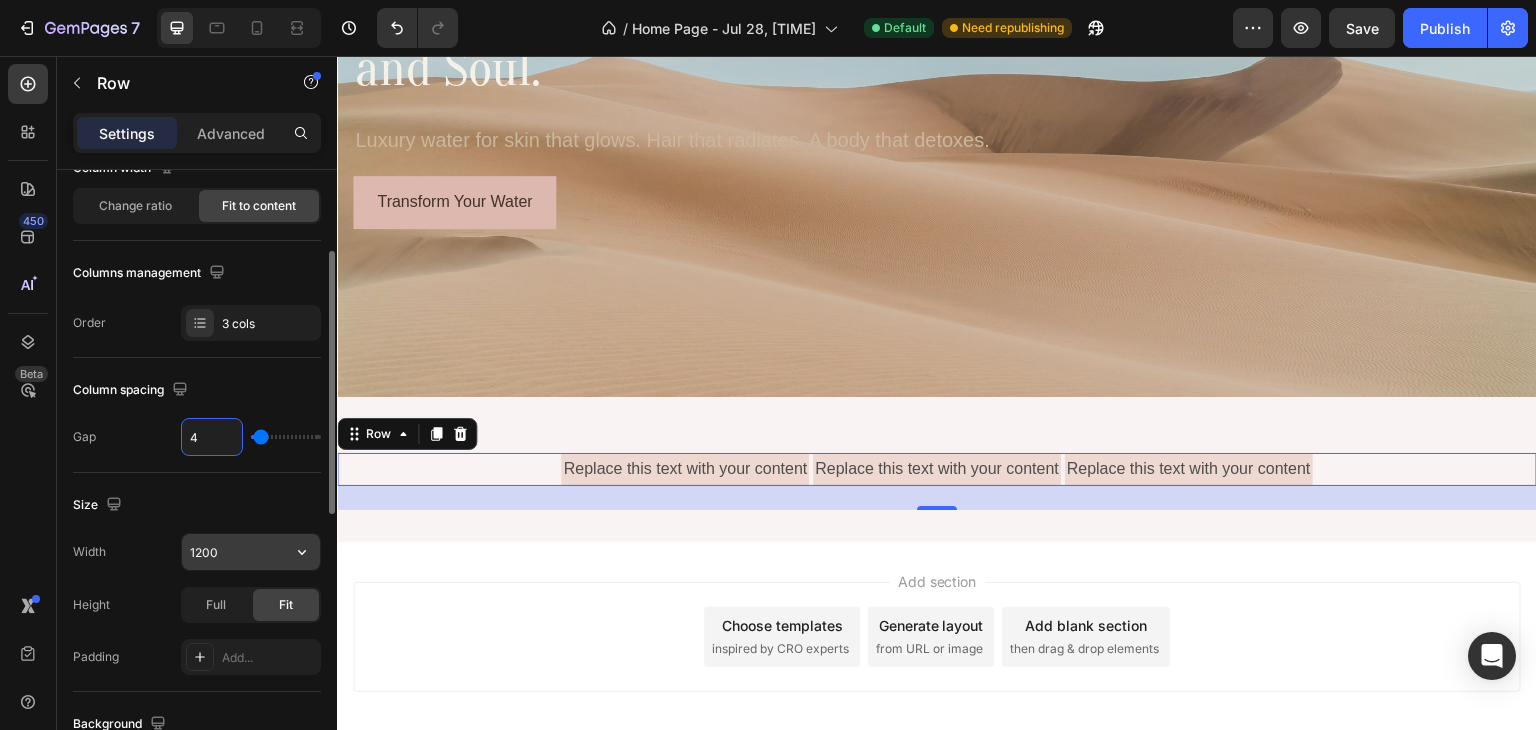 type on "4" 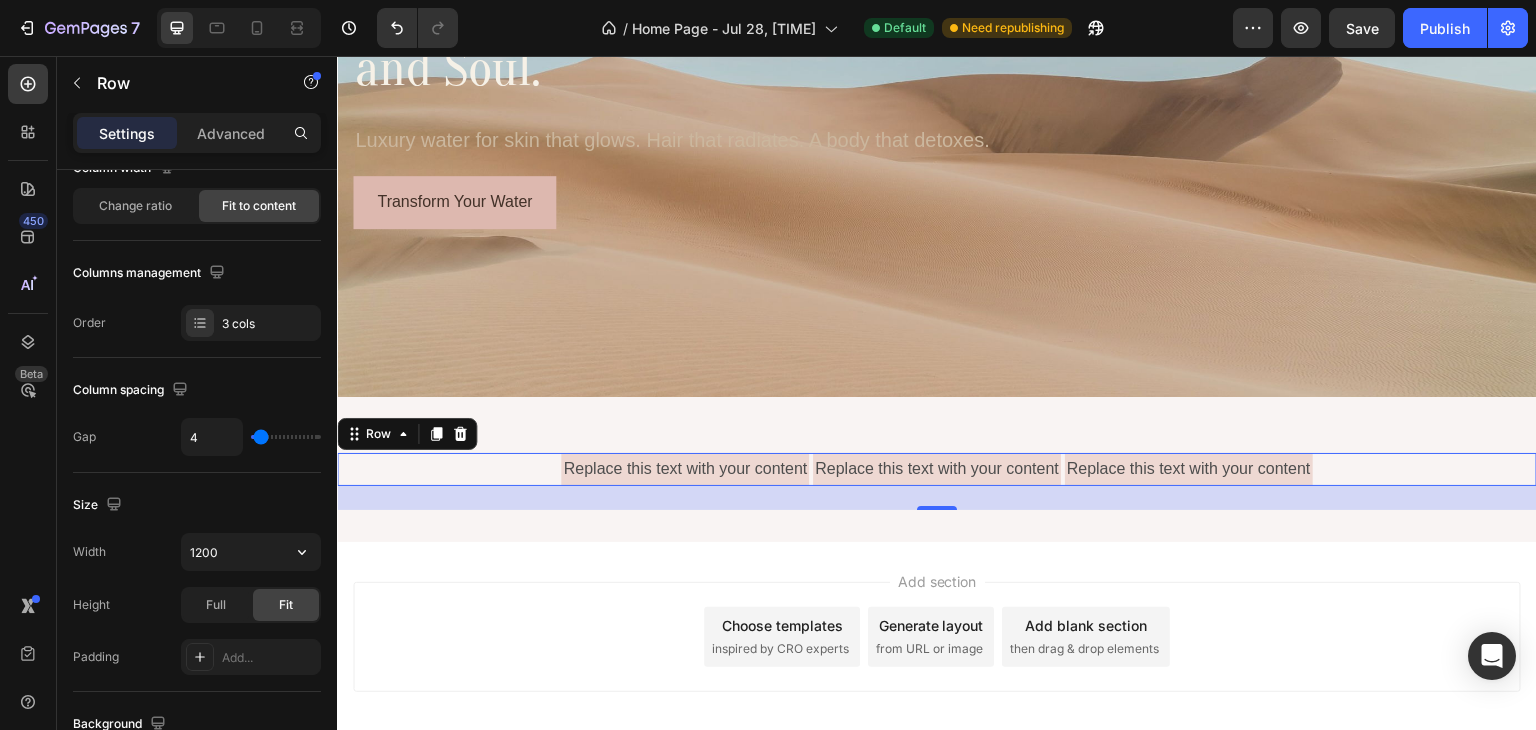 click on "Replace this text with your content Text Block Replace this text with your content Text Block Replace this text with your content Text Block Row   24" at bounding box center (937, 469) 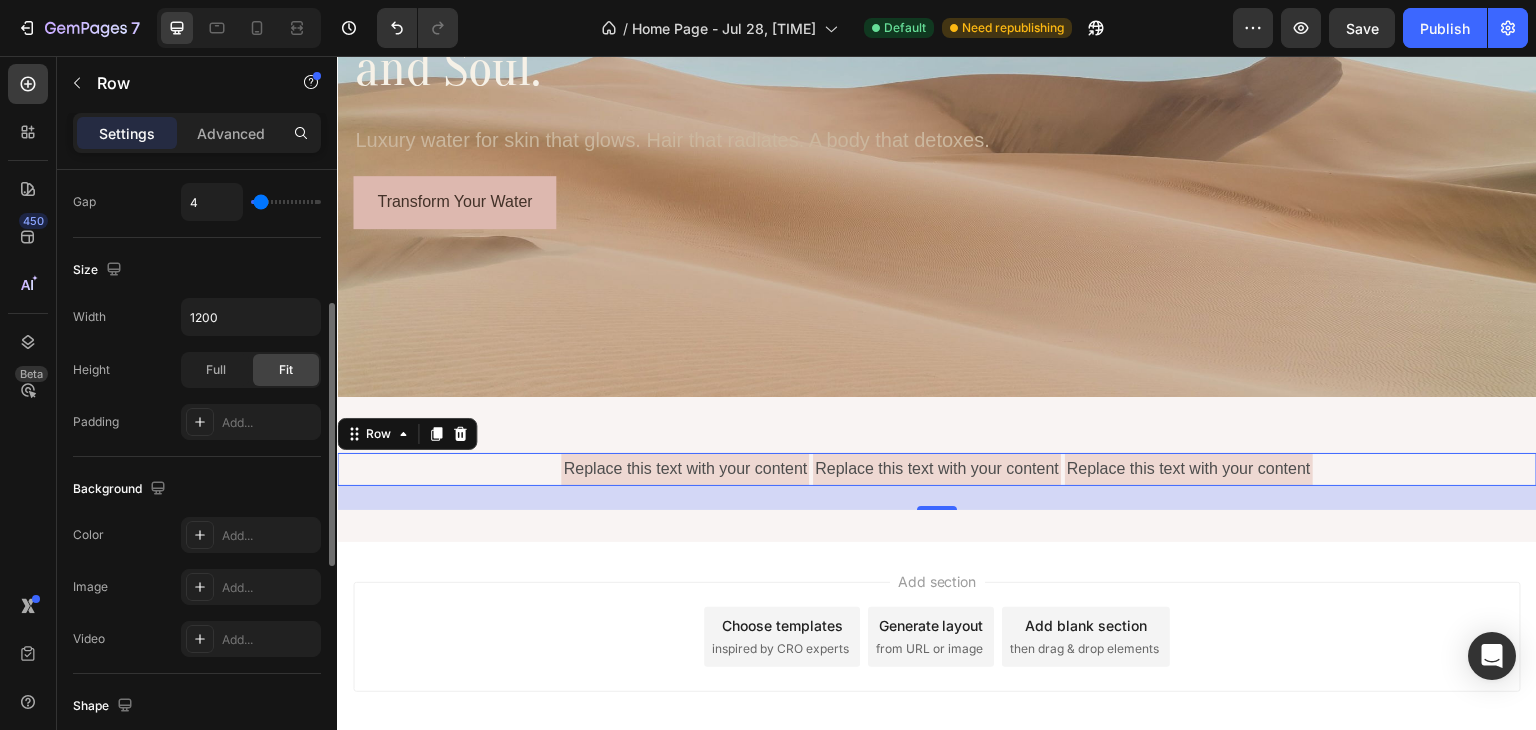 scroll, scrollTop: 392, scrollLeft: 0, axis: vertical 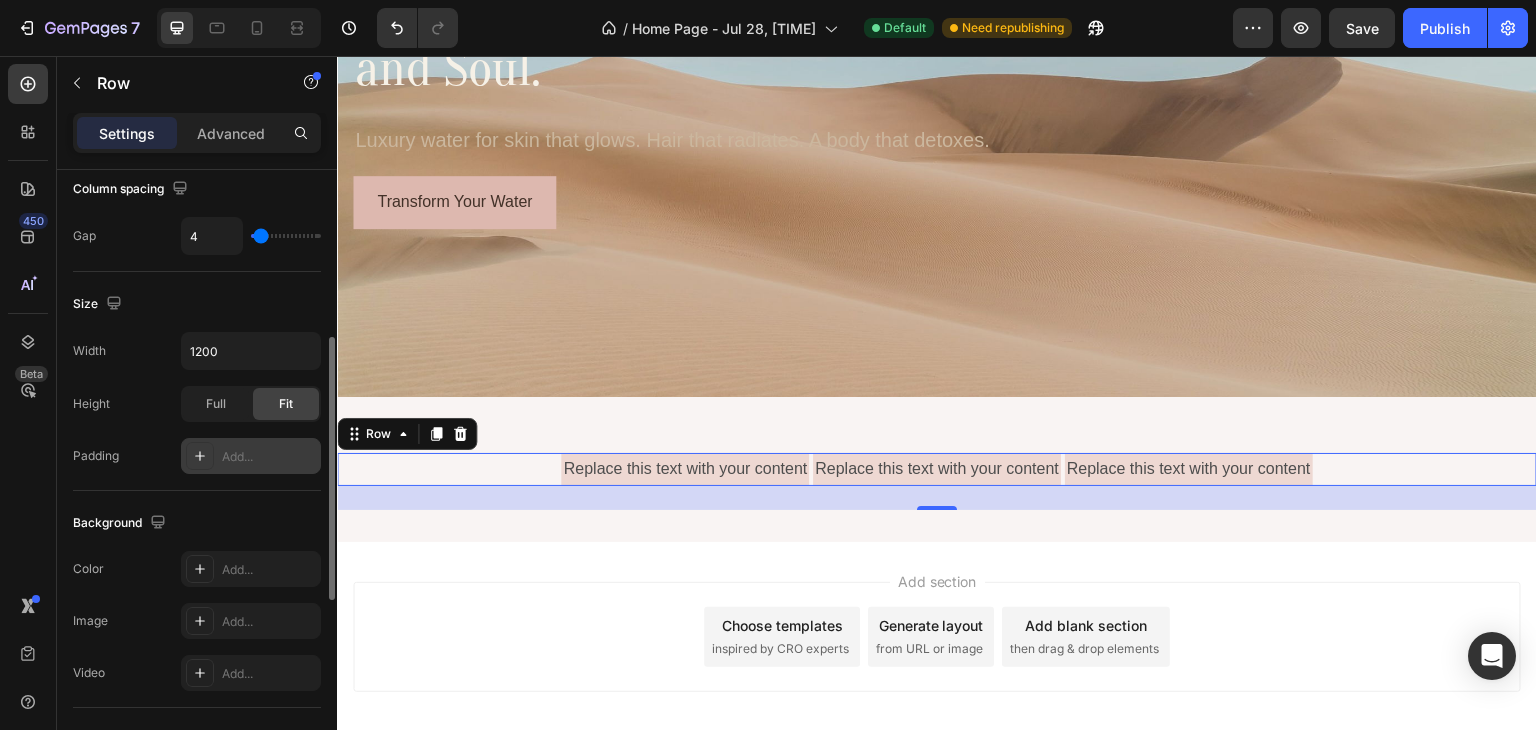 click on "Add..." at bounding box center (269, 457) 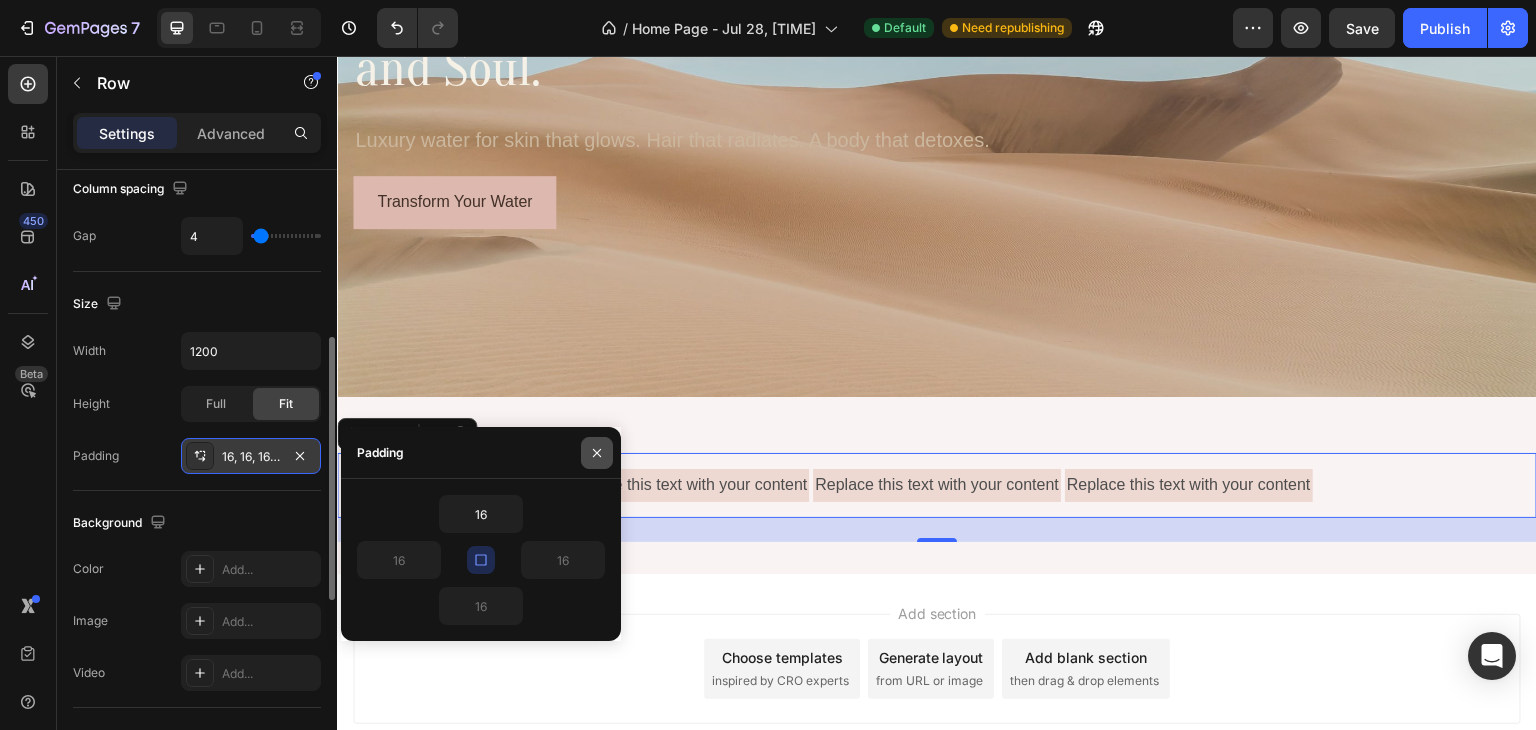click at bounding box center [597, 453] 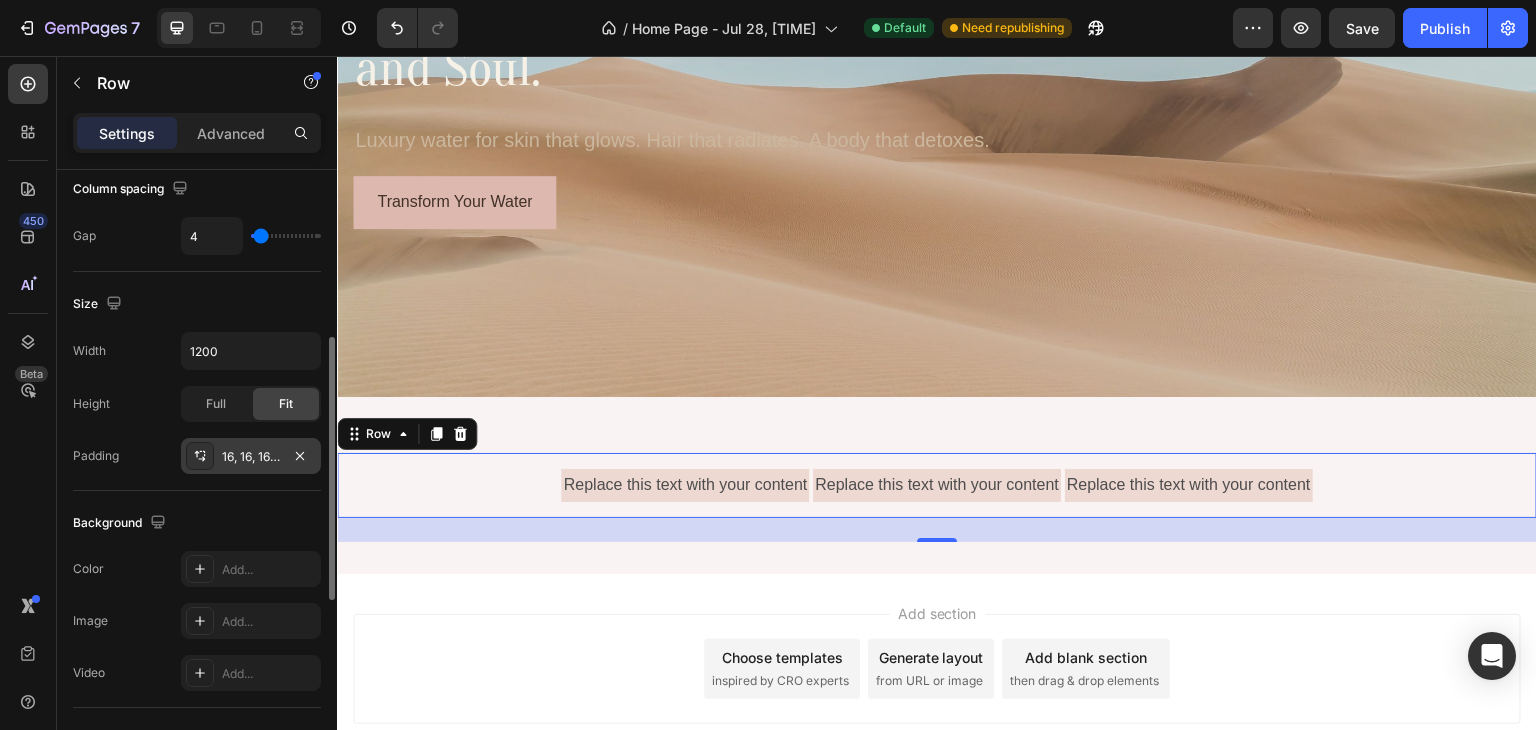 click 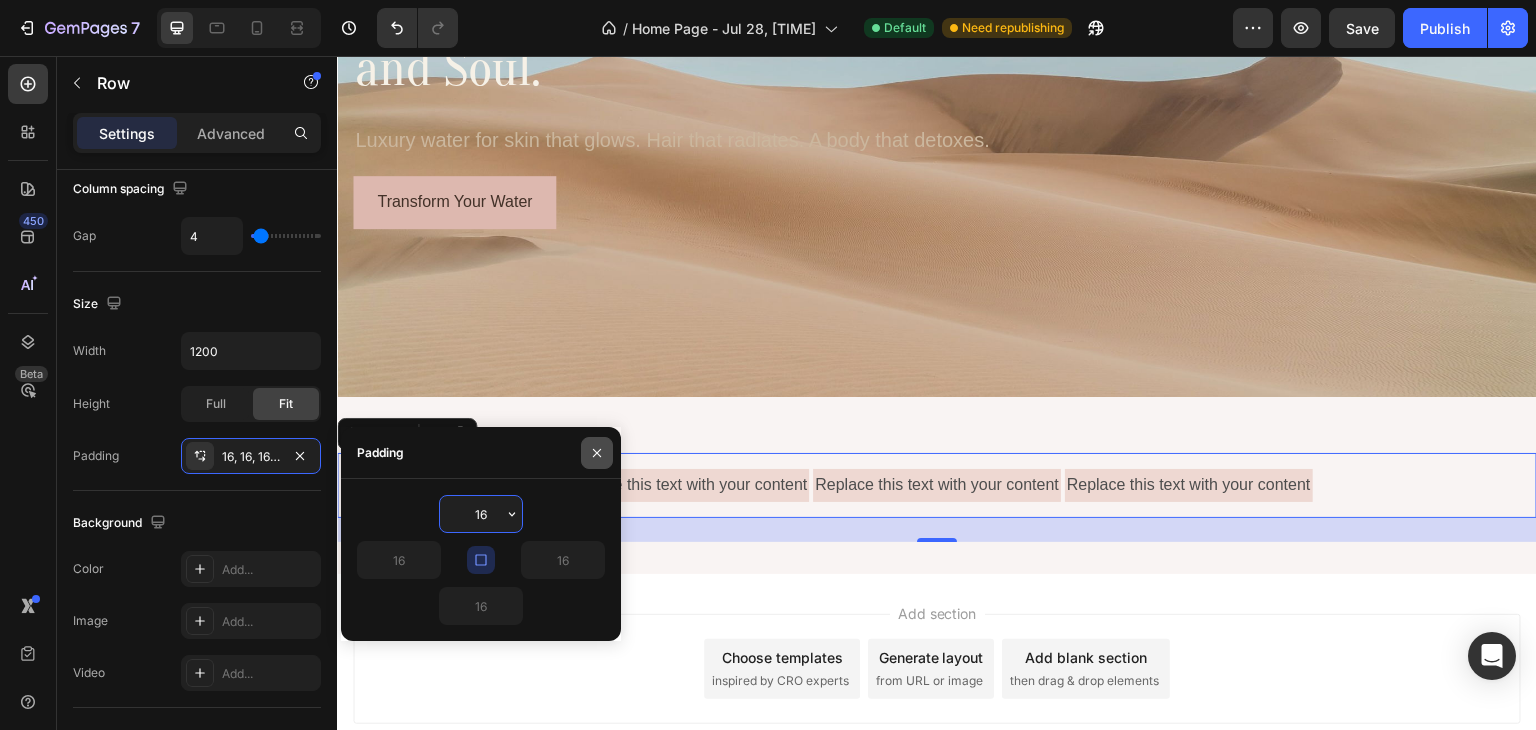 click 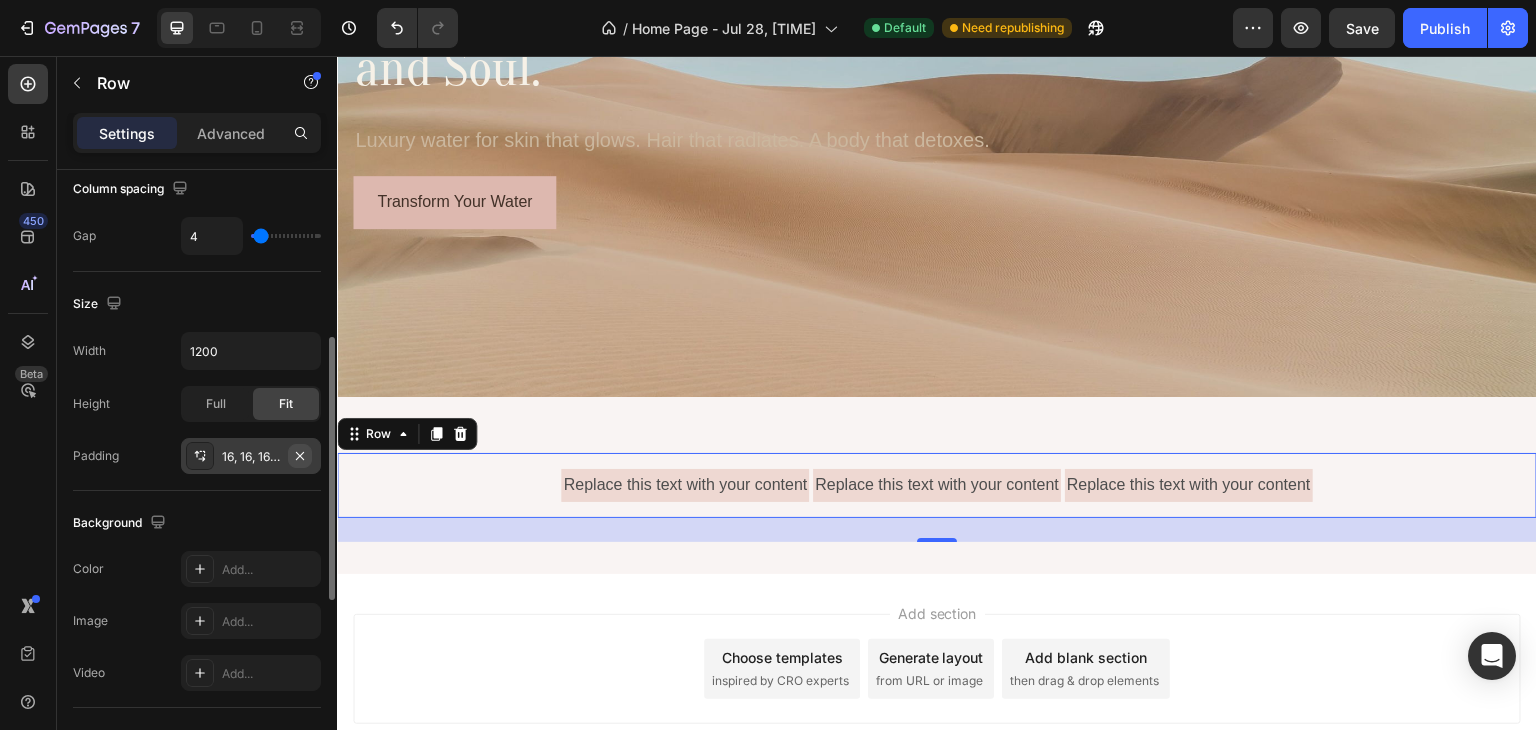 click 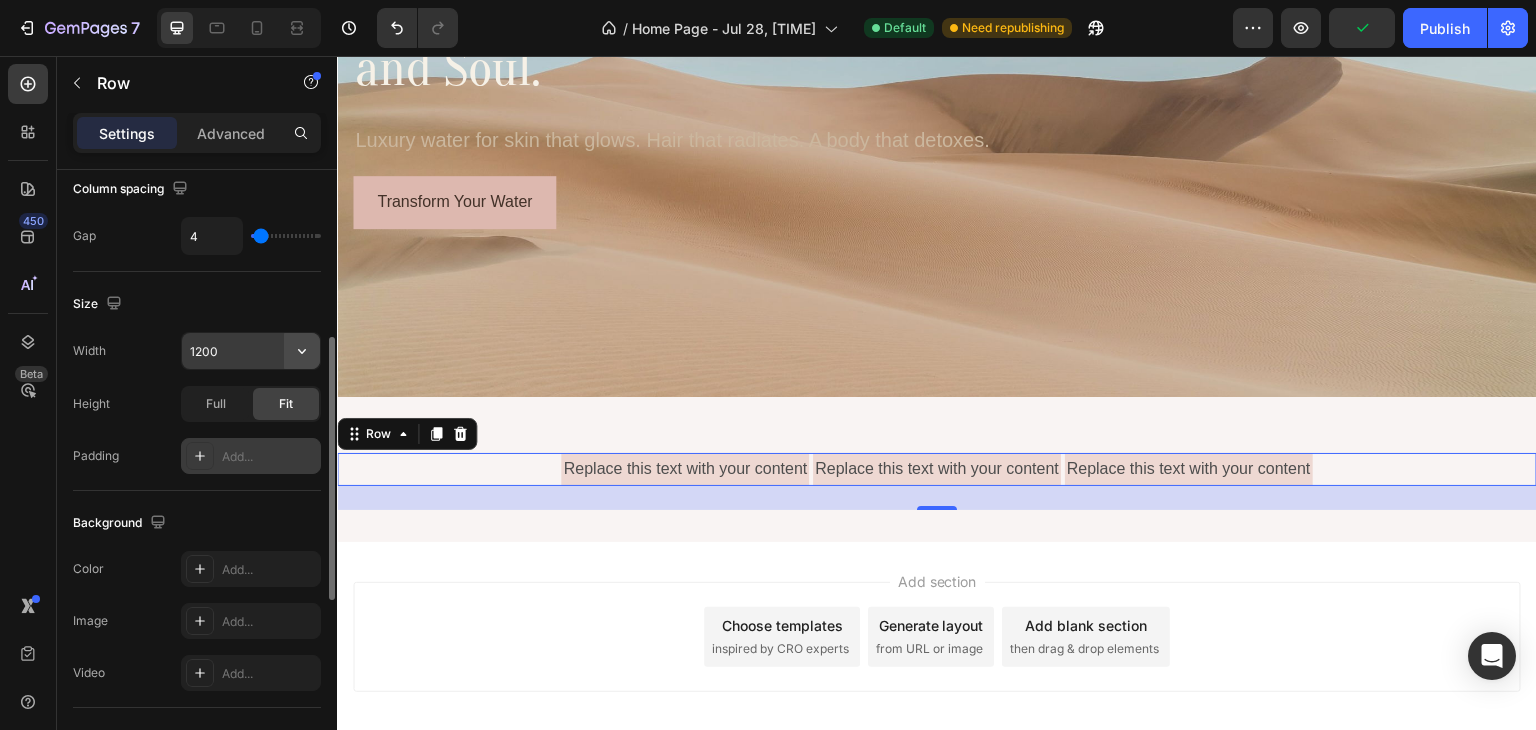 click 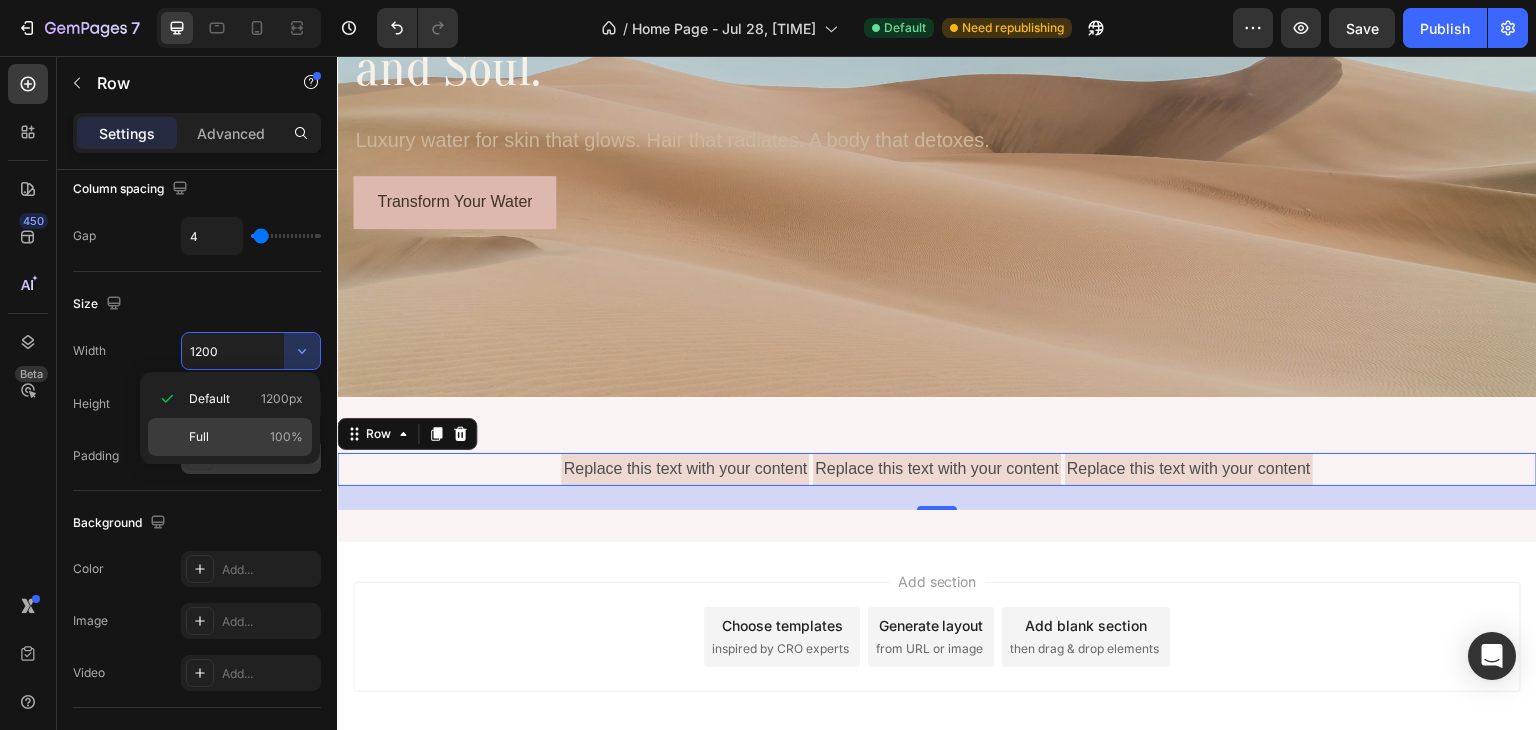 click on "Full 100%" 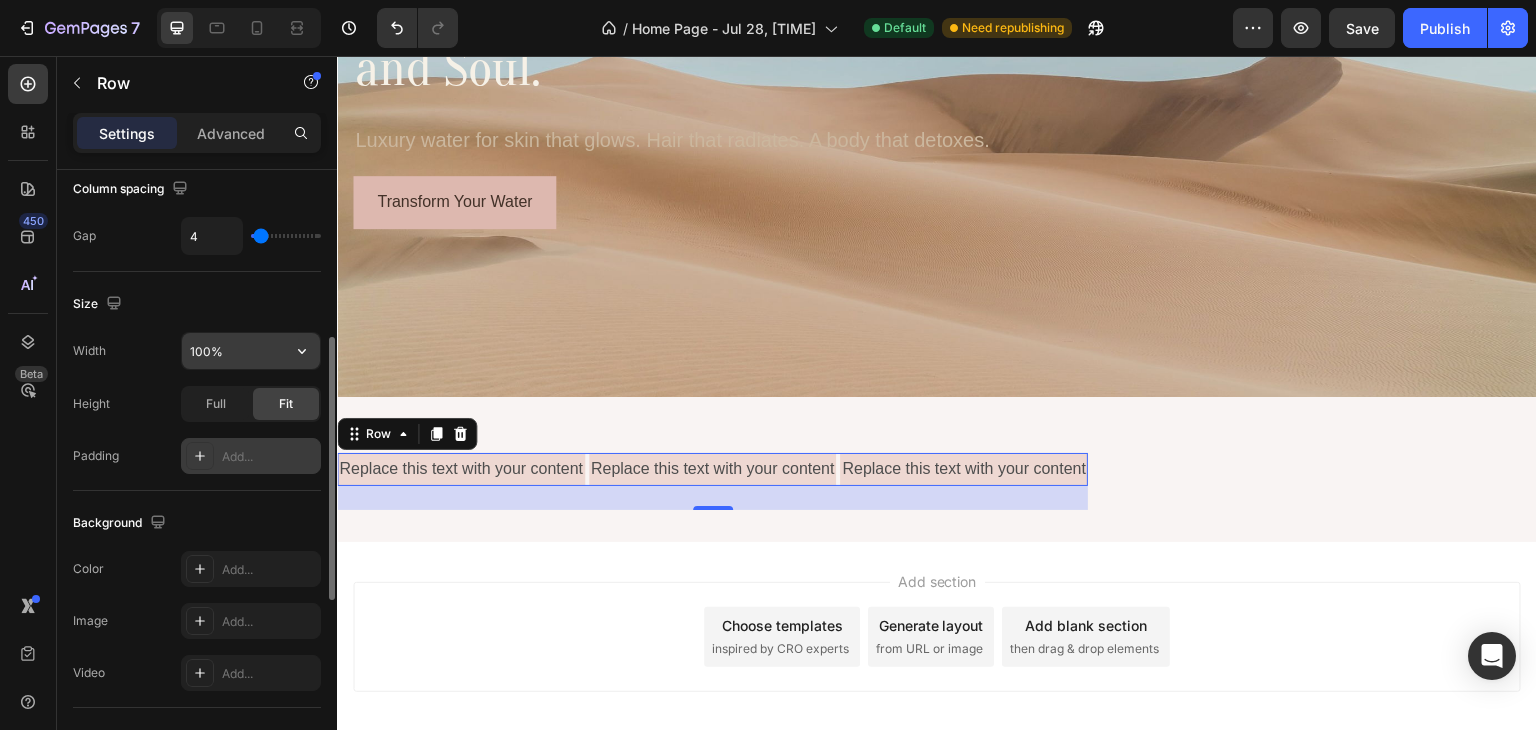click 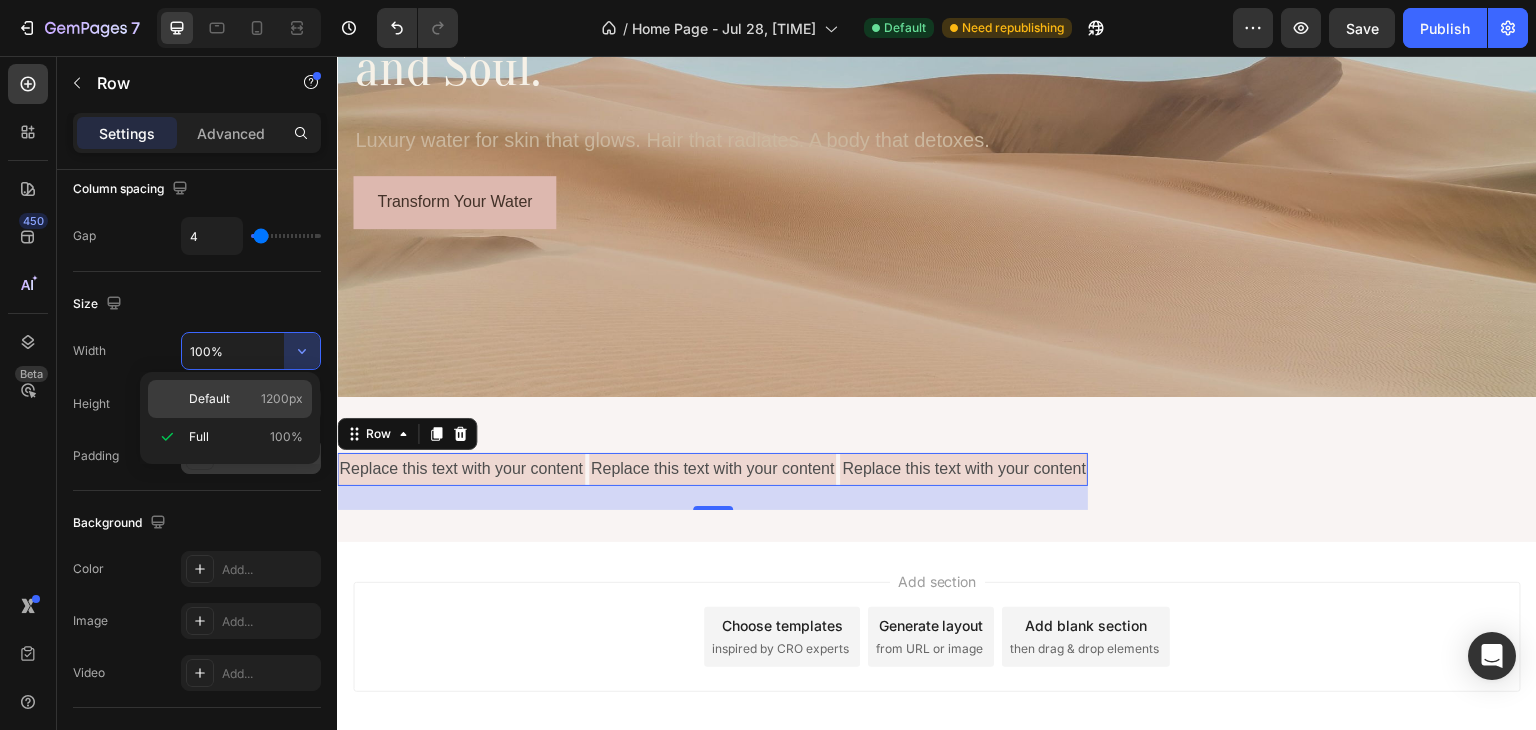 click on "1200px" at bounding box center [282, 399] 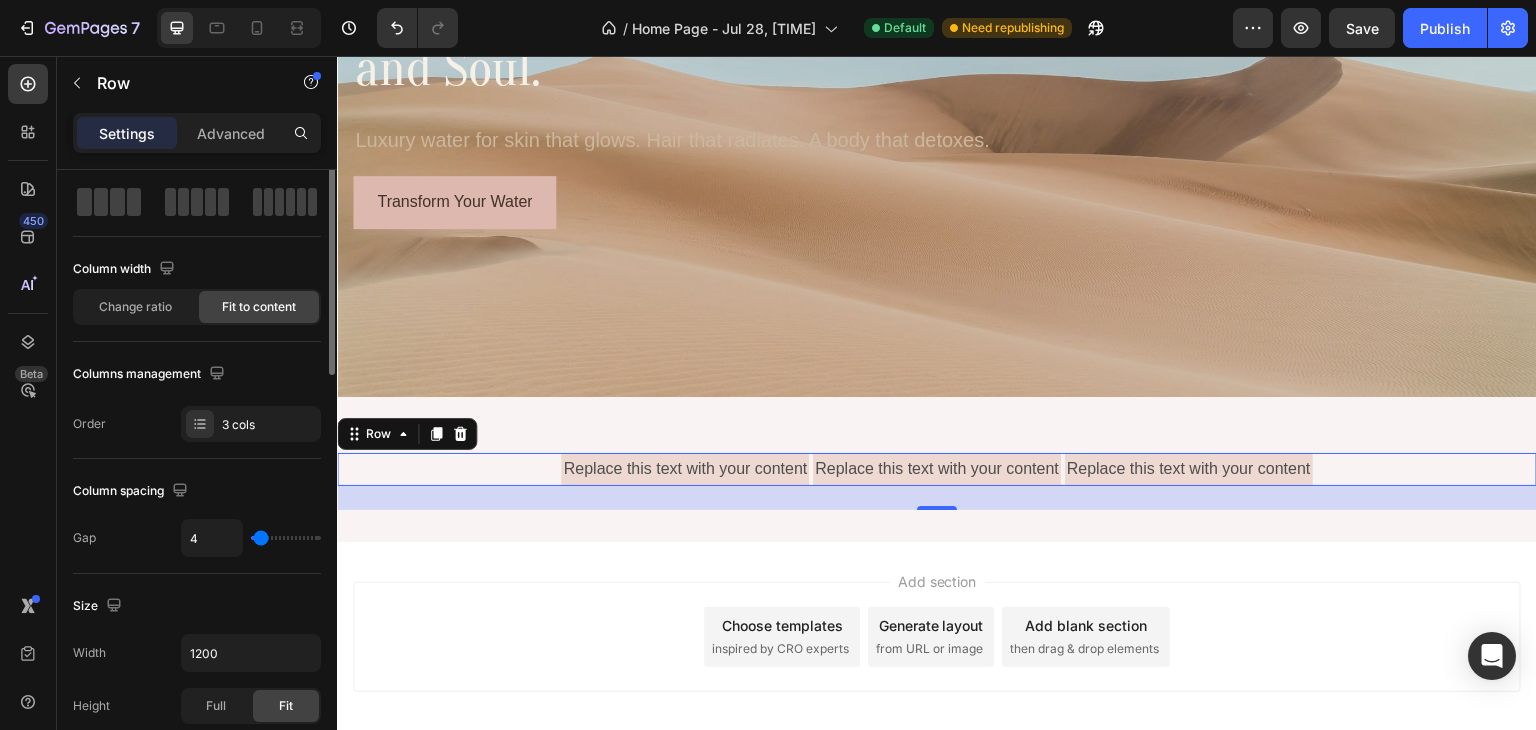 scroll, scrollTop: 0, scrollLeft: 0, axis: both 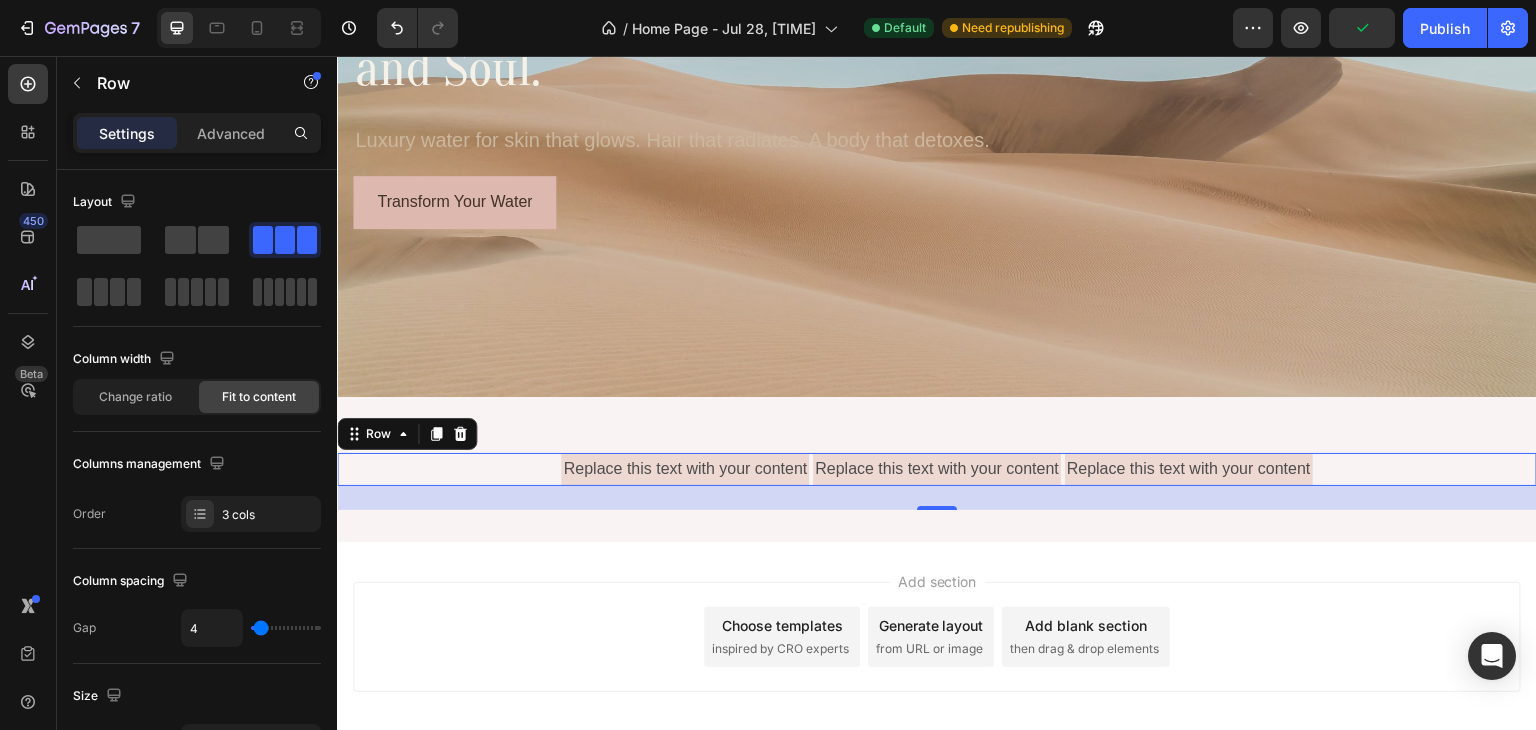 click on "Replace this text with your content Text Block Replace this text with your content Text Block Replace this text with your content Text Block Row   24" at bounding box center [937, 469] 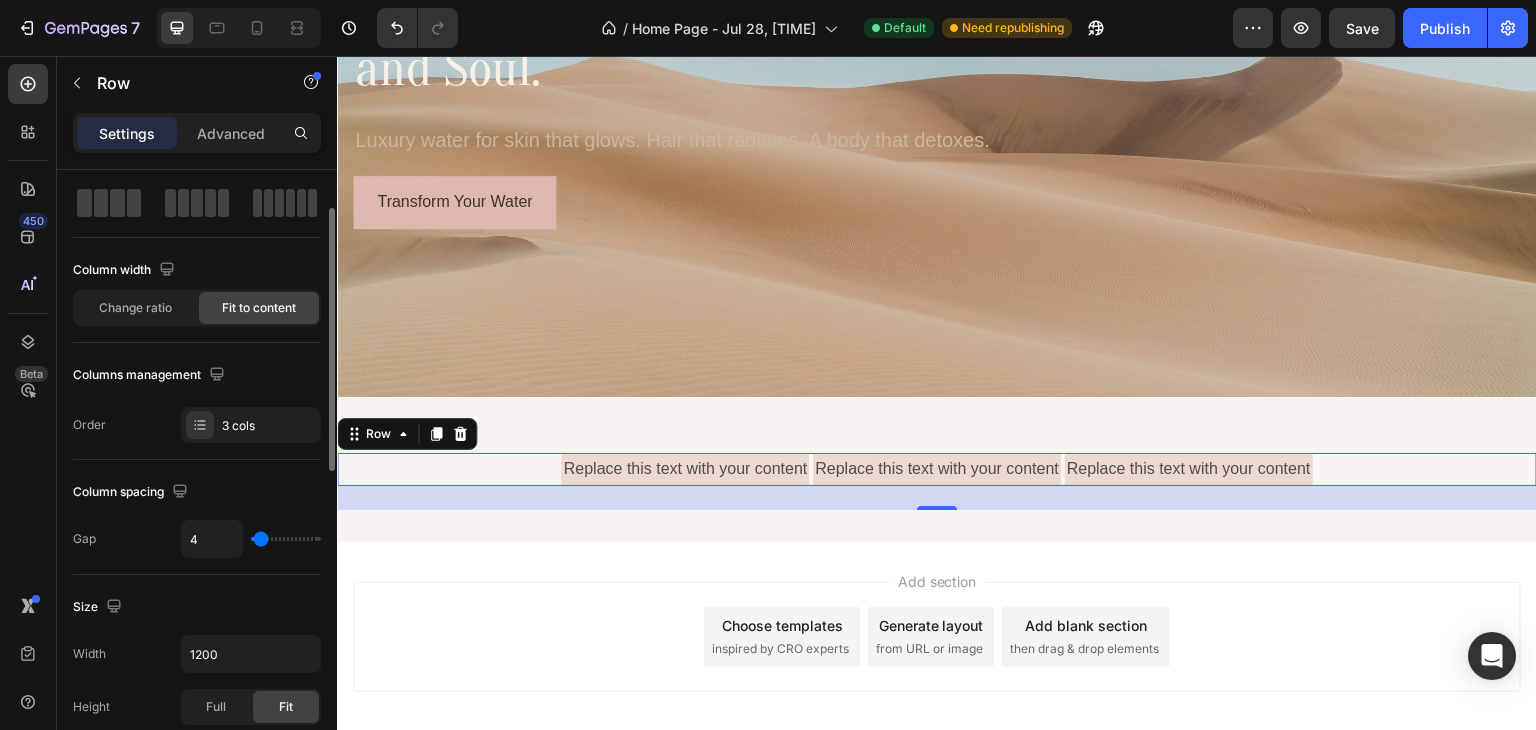 scroll, scrollTop: 0, scrollLeft: 0, axis: both 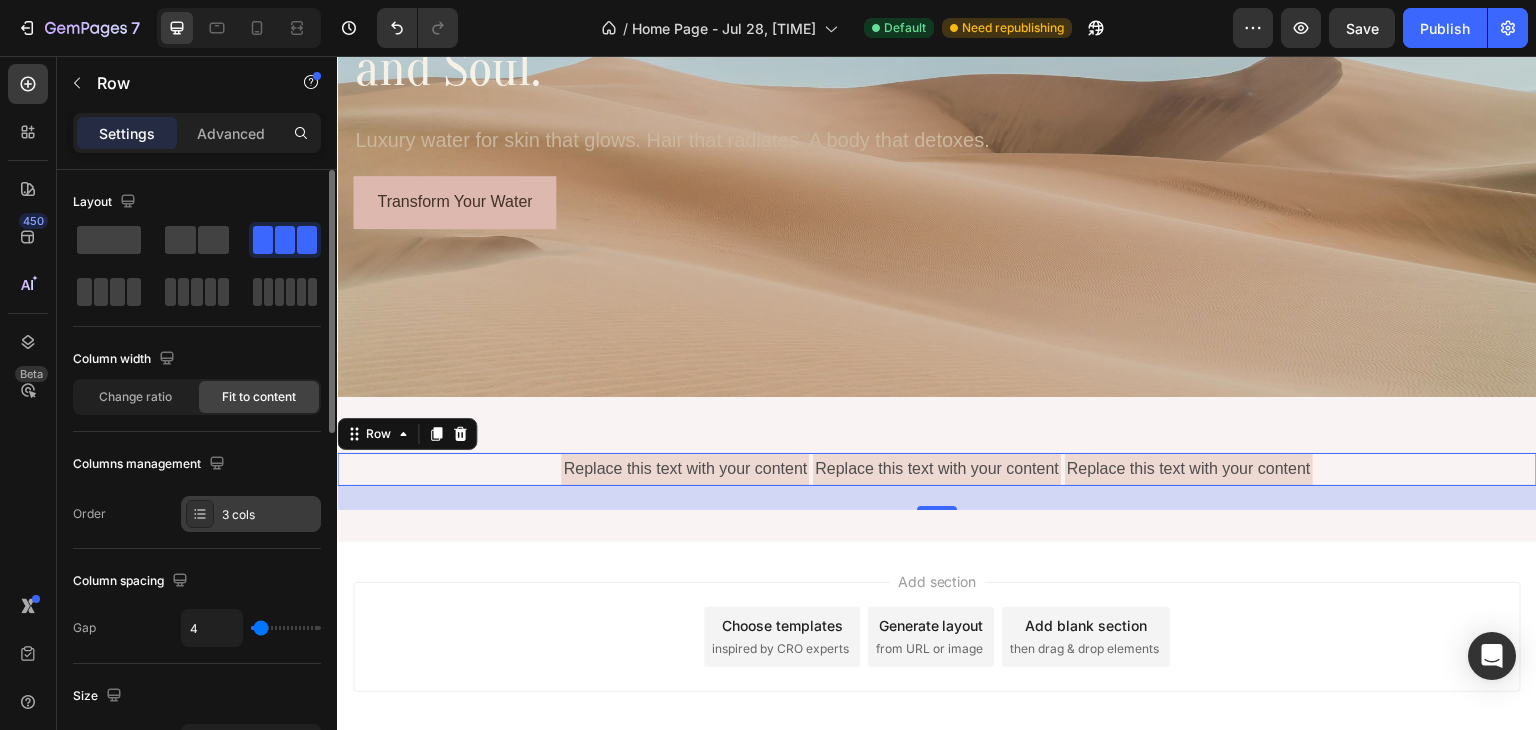 click on "3 cols" at bounding box center (269, 515) 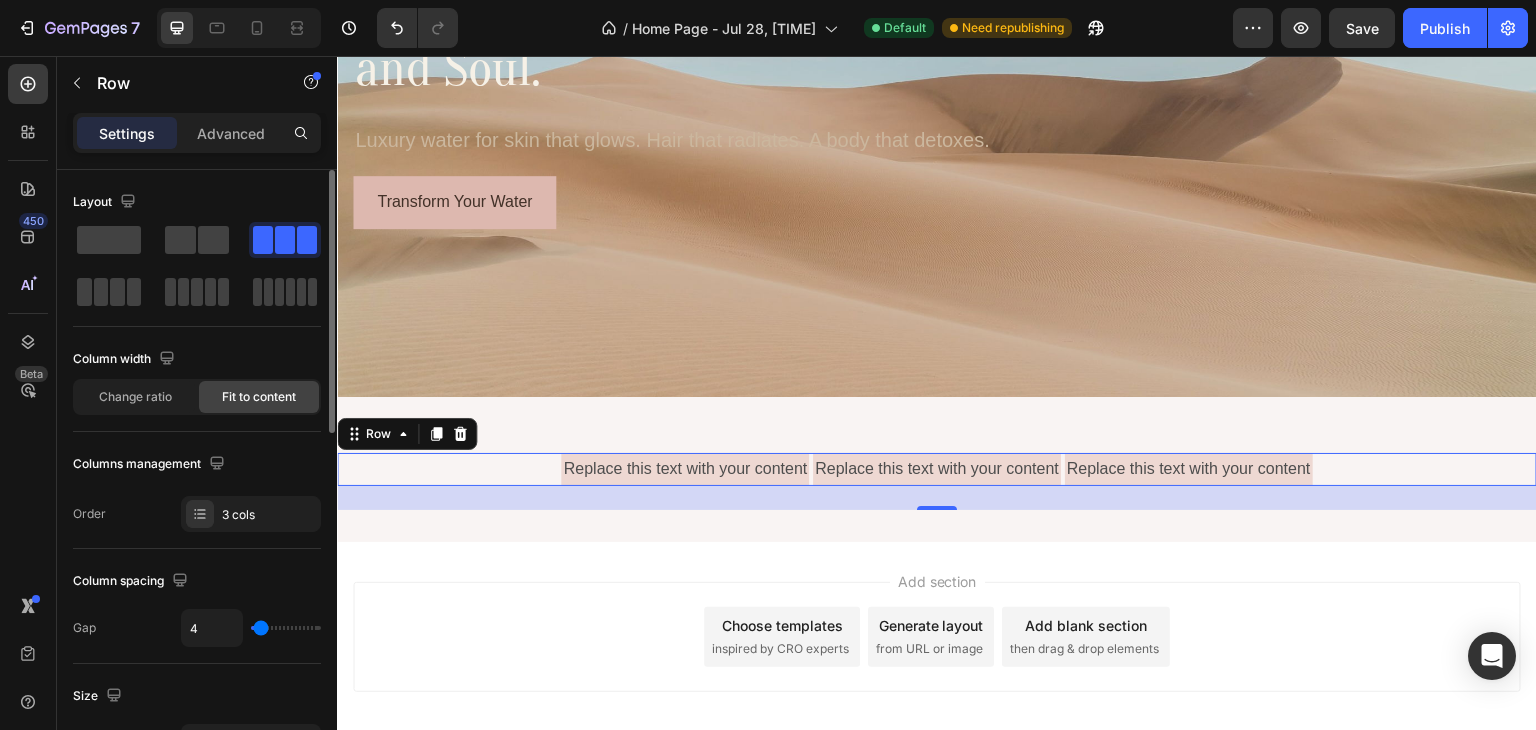 click on "Columns management" at bounding box center [197, 464] 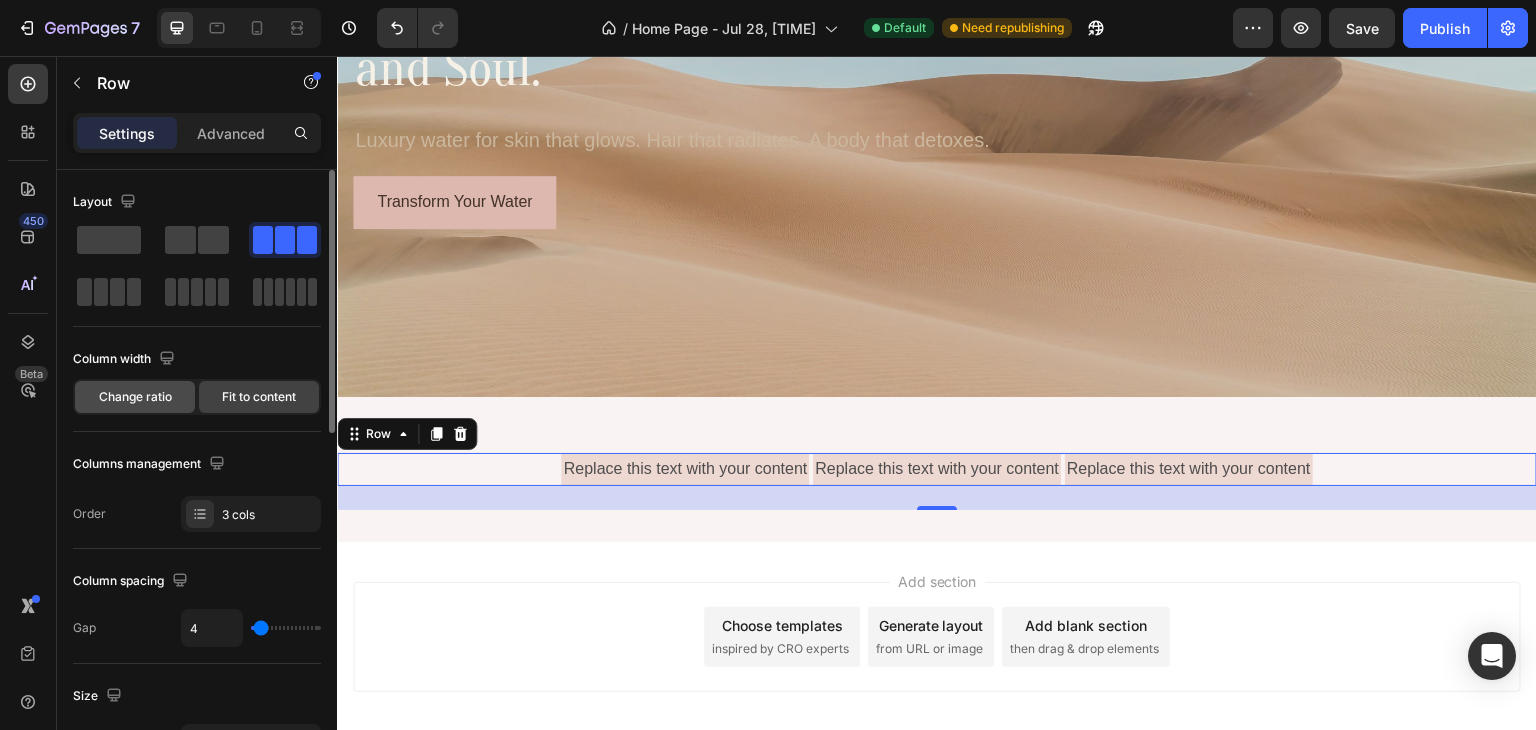 click on "Change ratio" 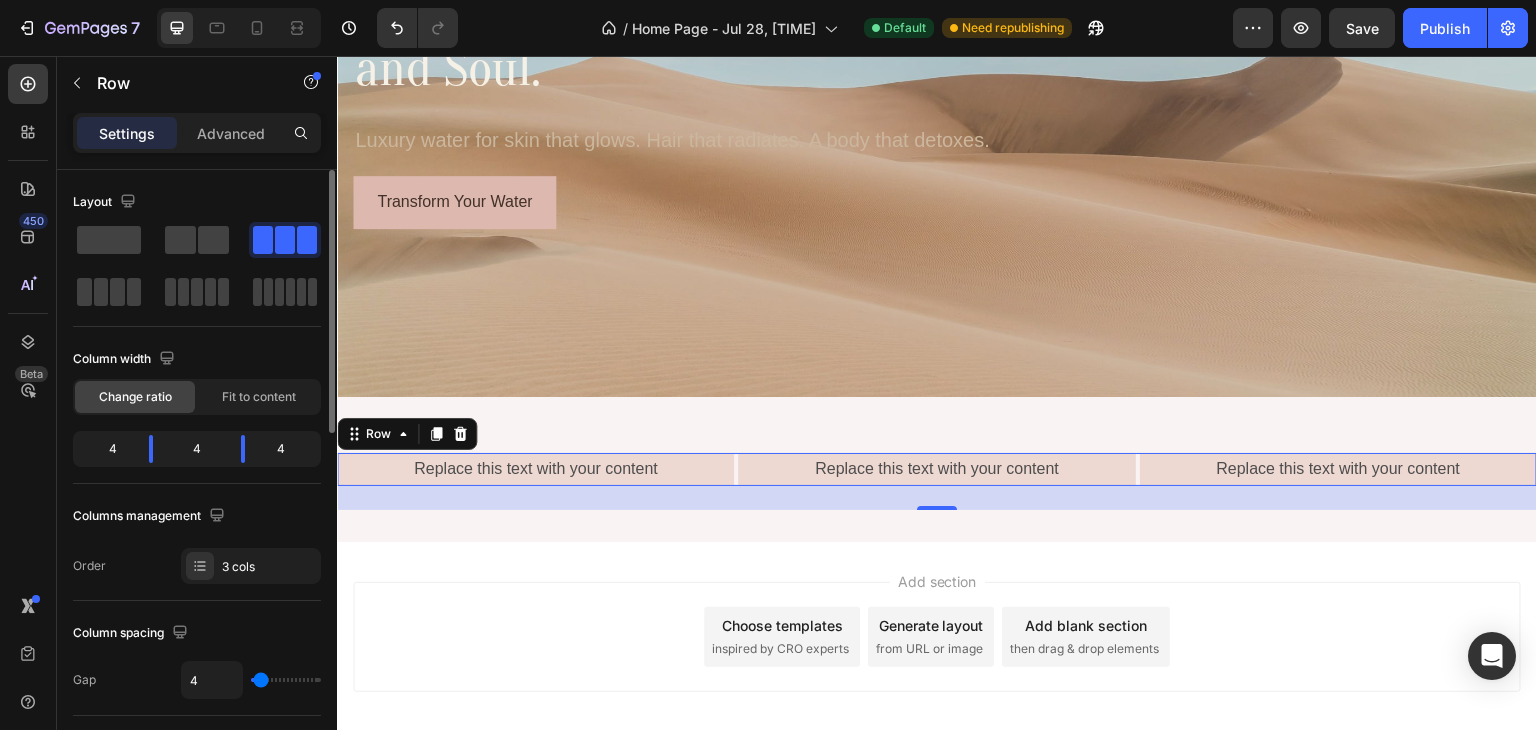 click on "Column width Change ratio Fit to content 4 4 4" at bounding box center (197, 413) 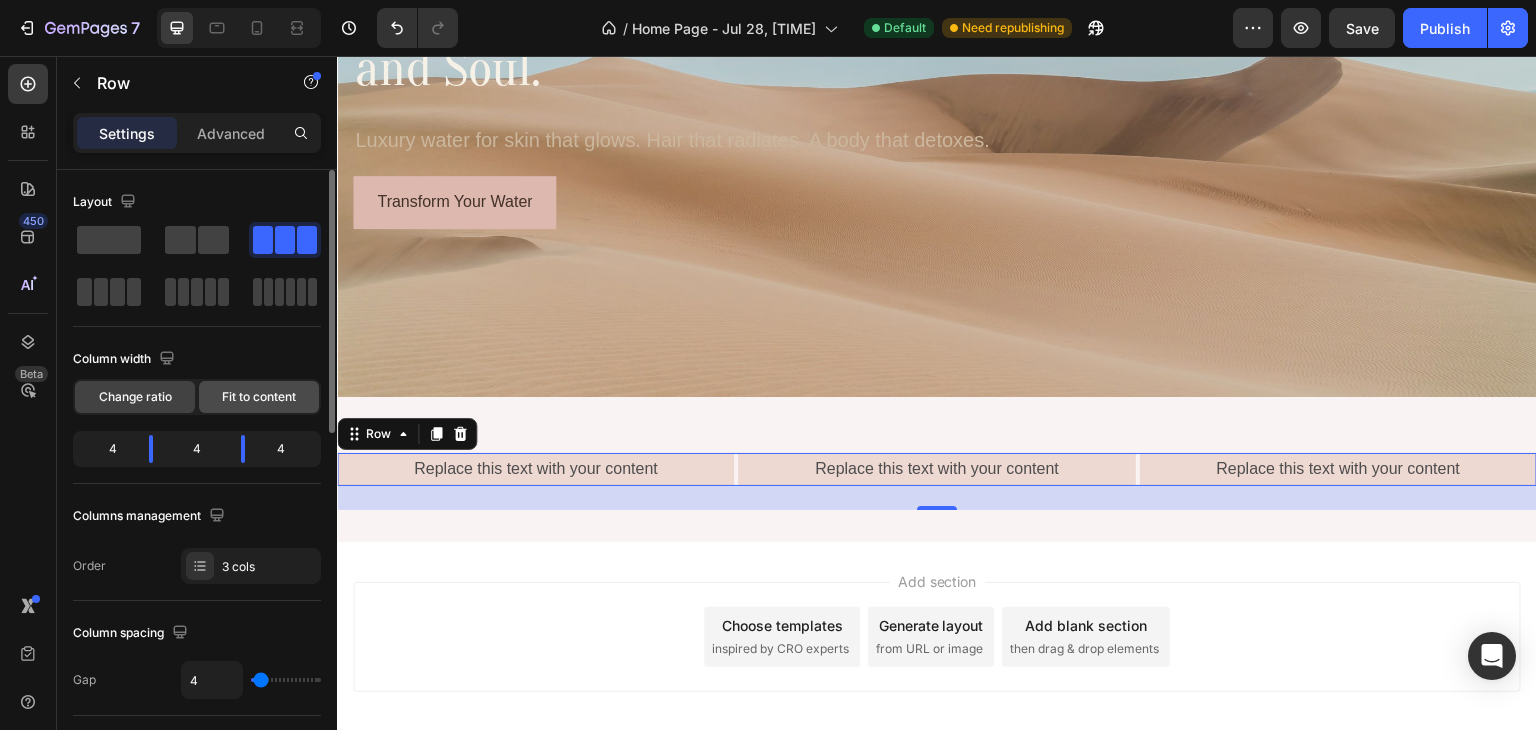 click on "Fit to content" 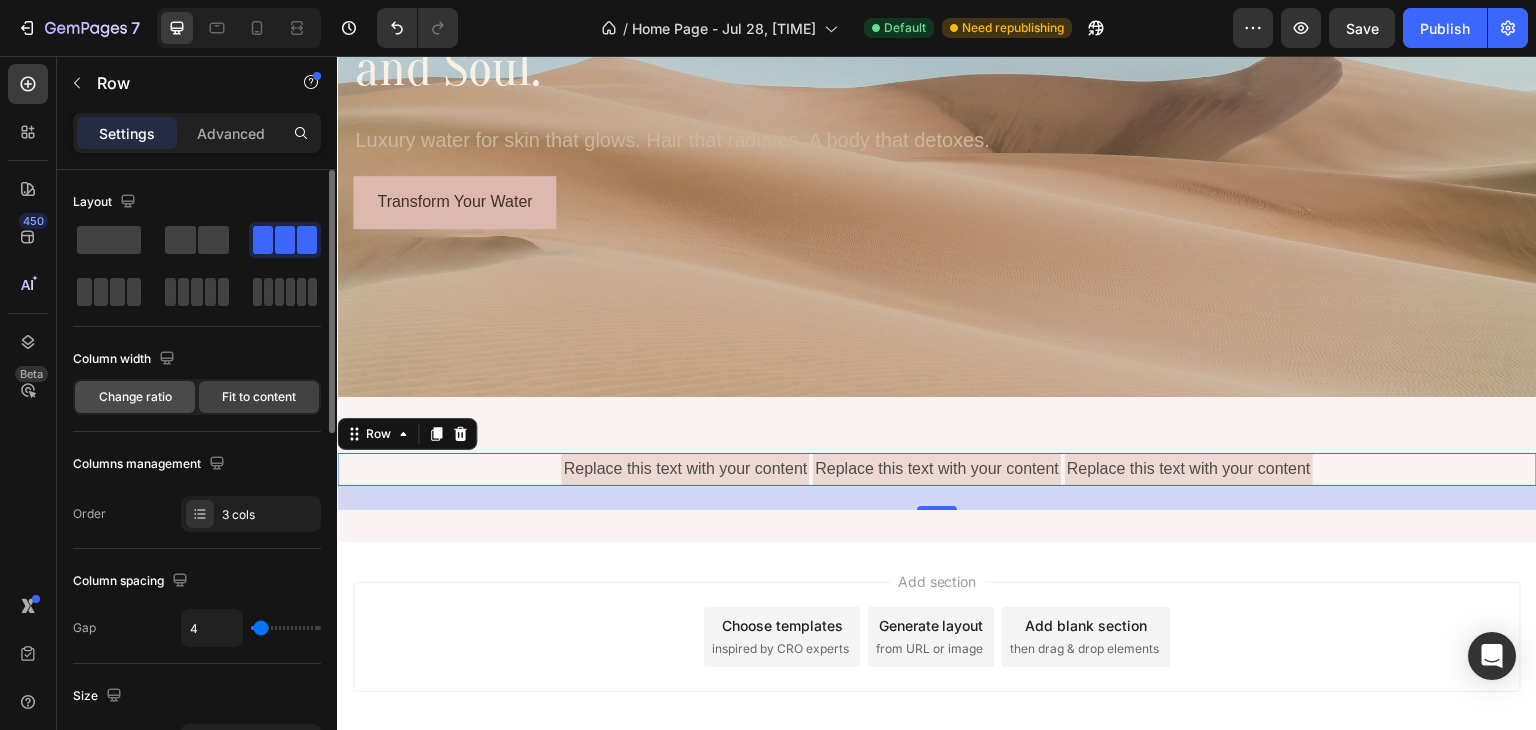 click on "Change ratio" 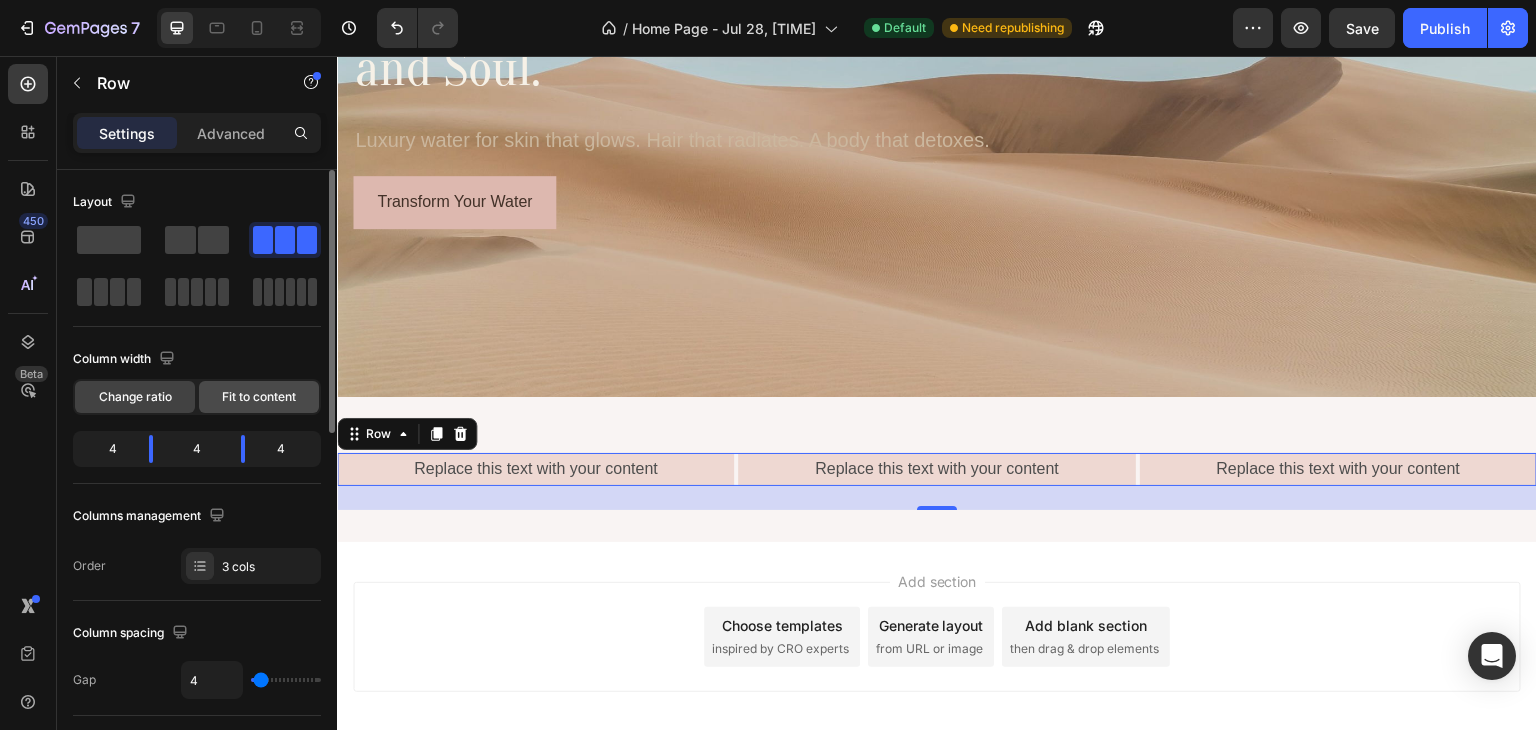 click on "Fit to content" 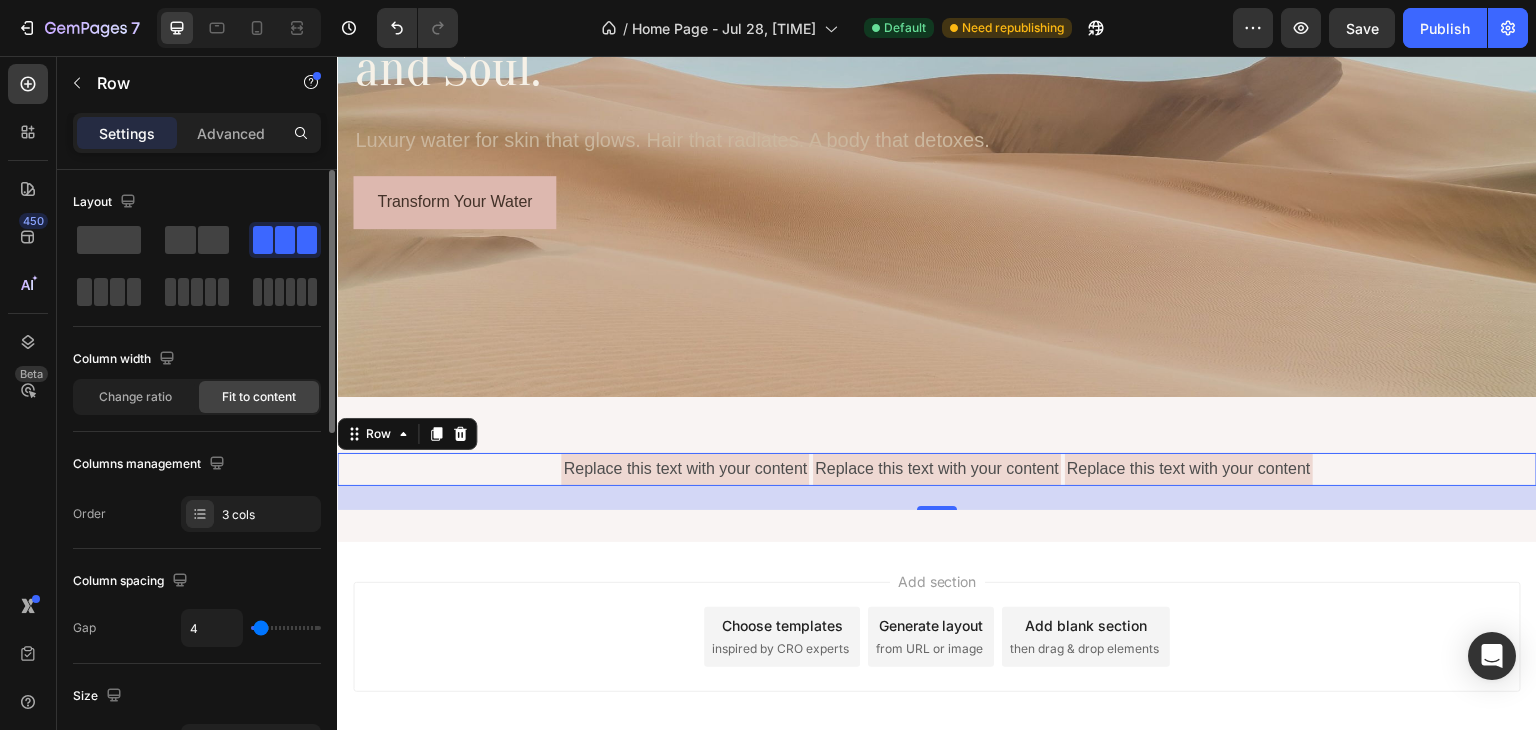 scroll, scrollTop: 67, scrollLeft: 0, axis: vertical 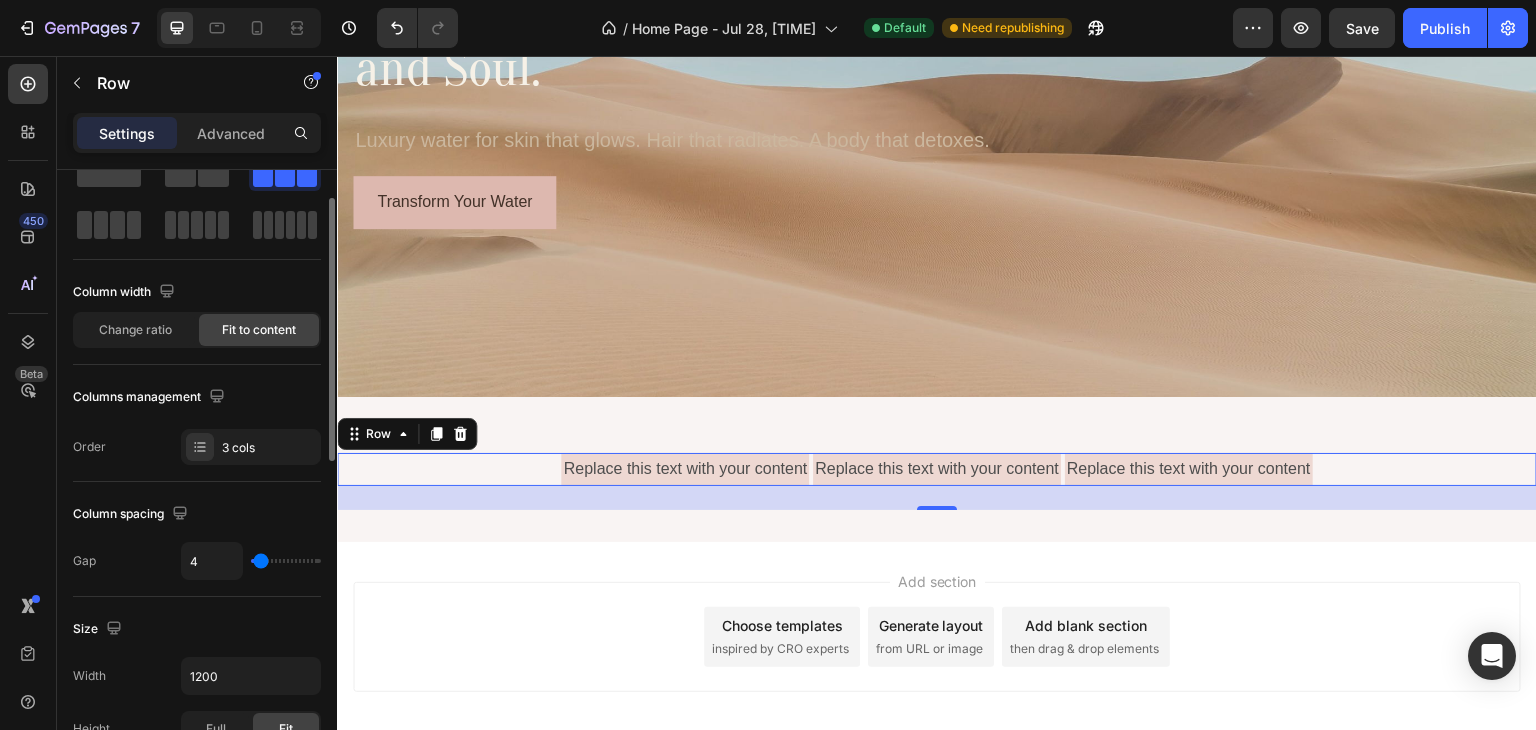 type on "40" 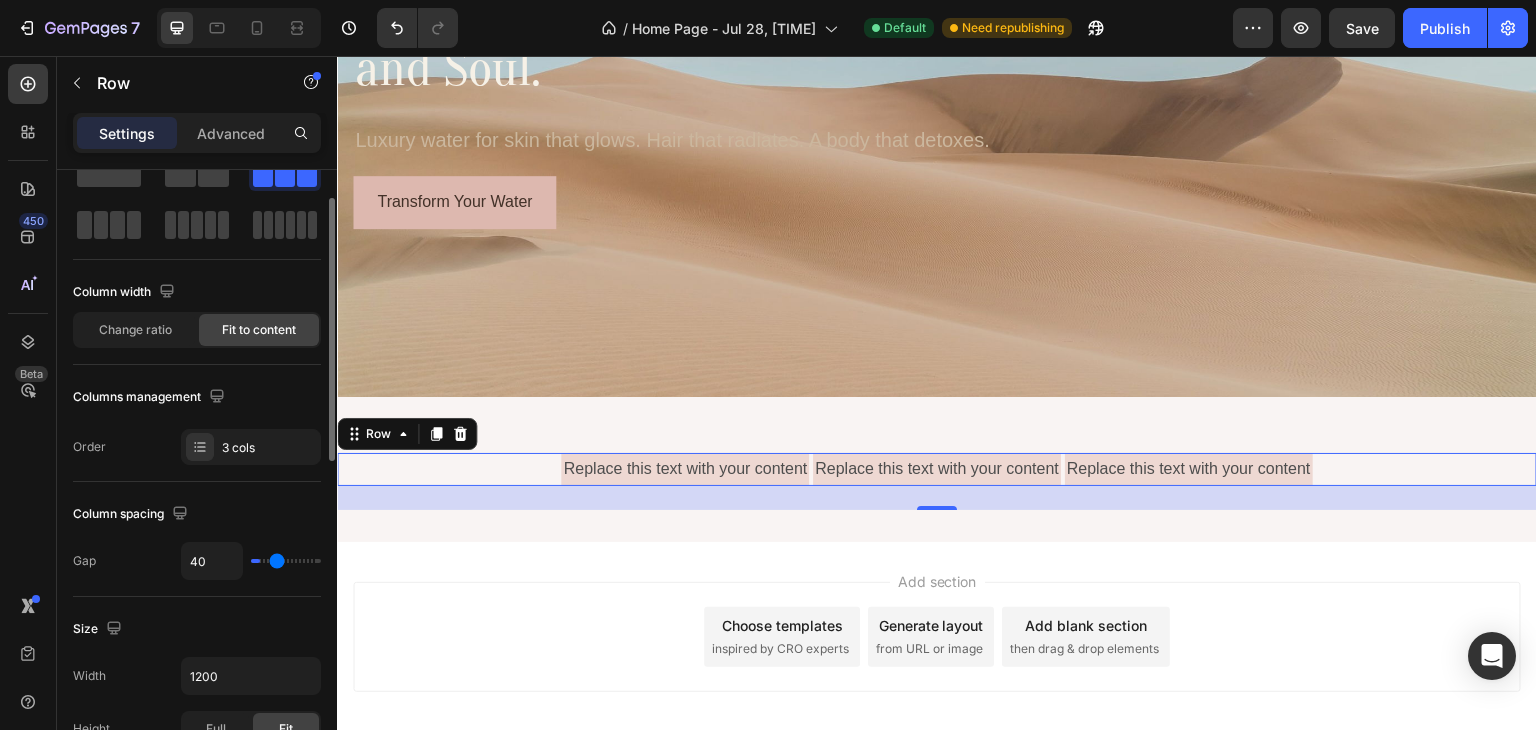 type on "36" 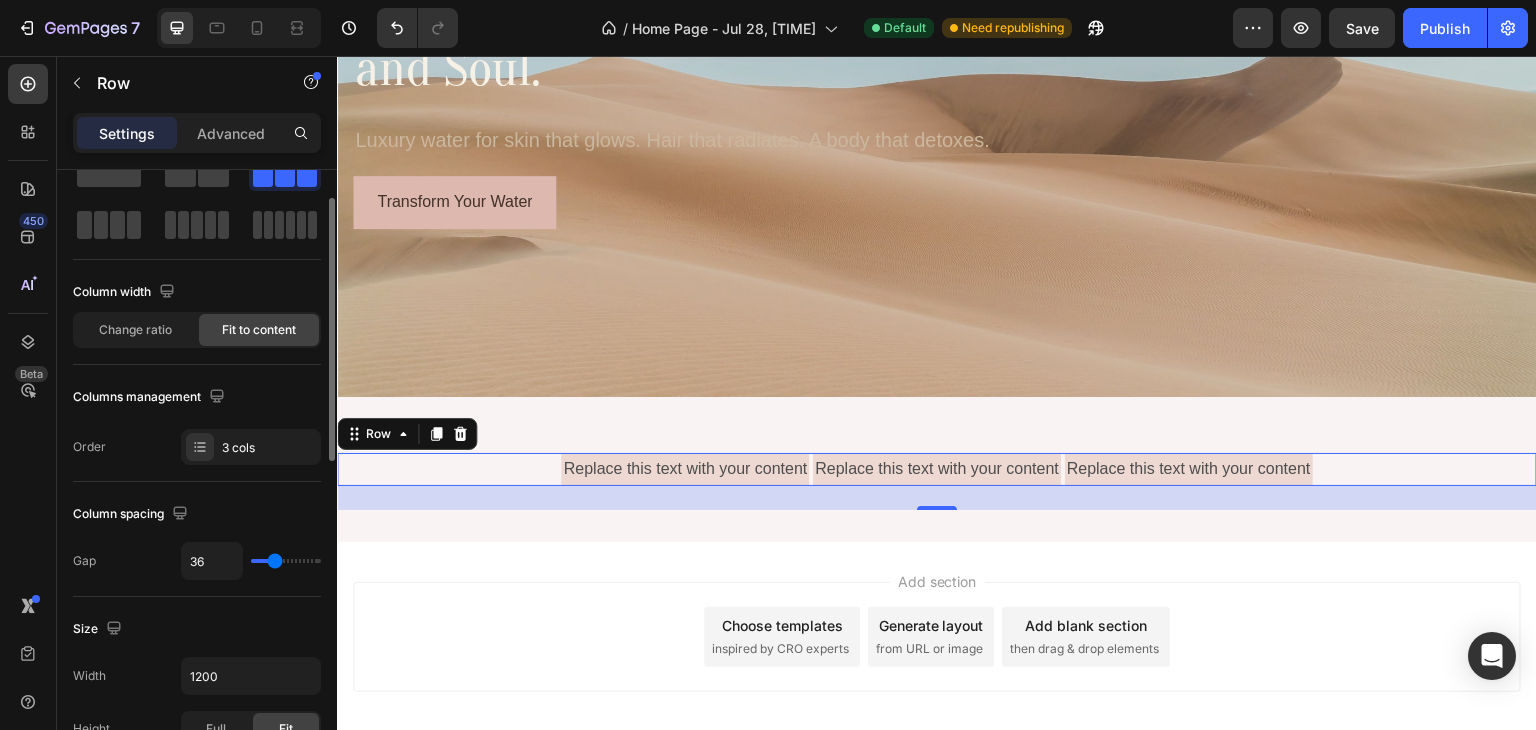 type on "40" 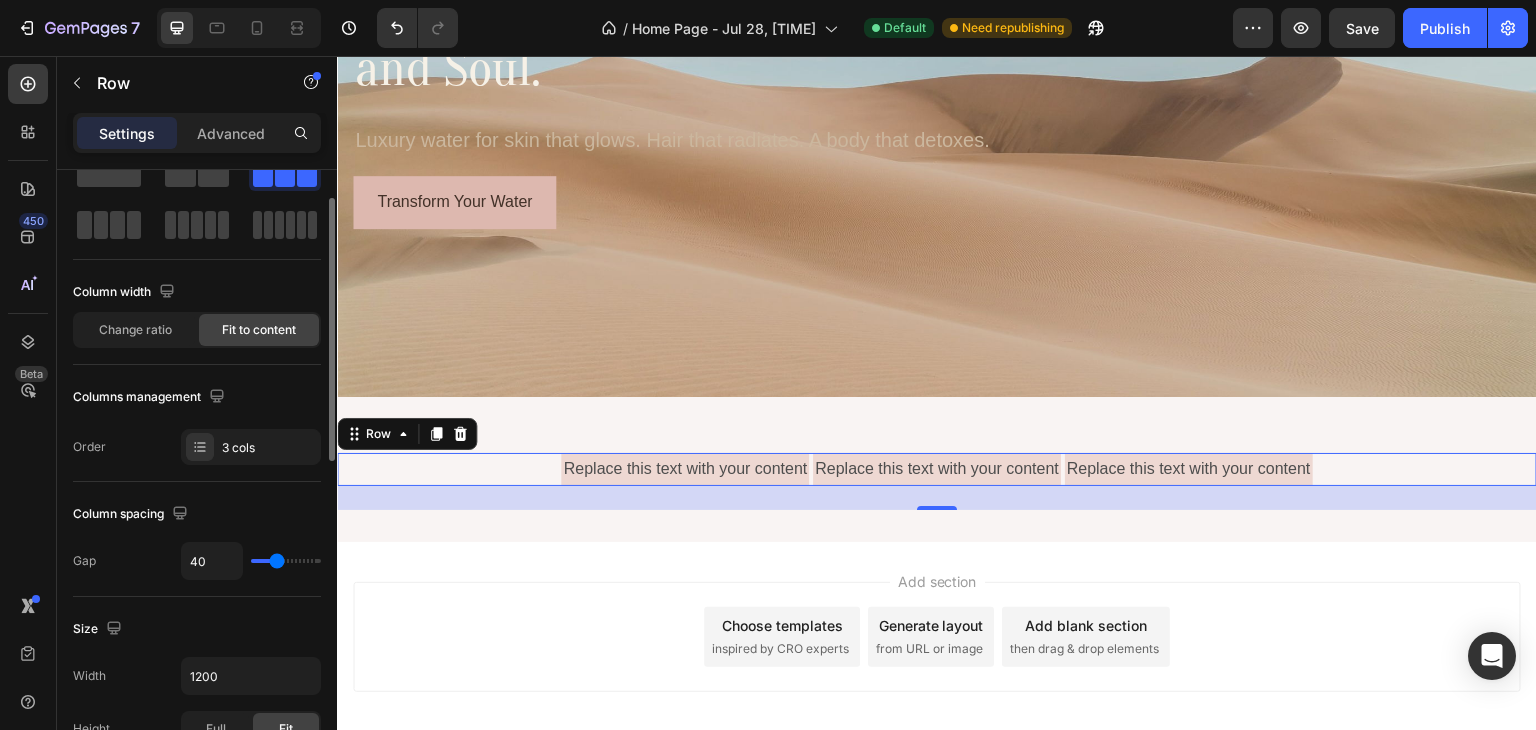 type on "45" 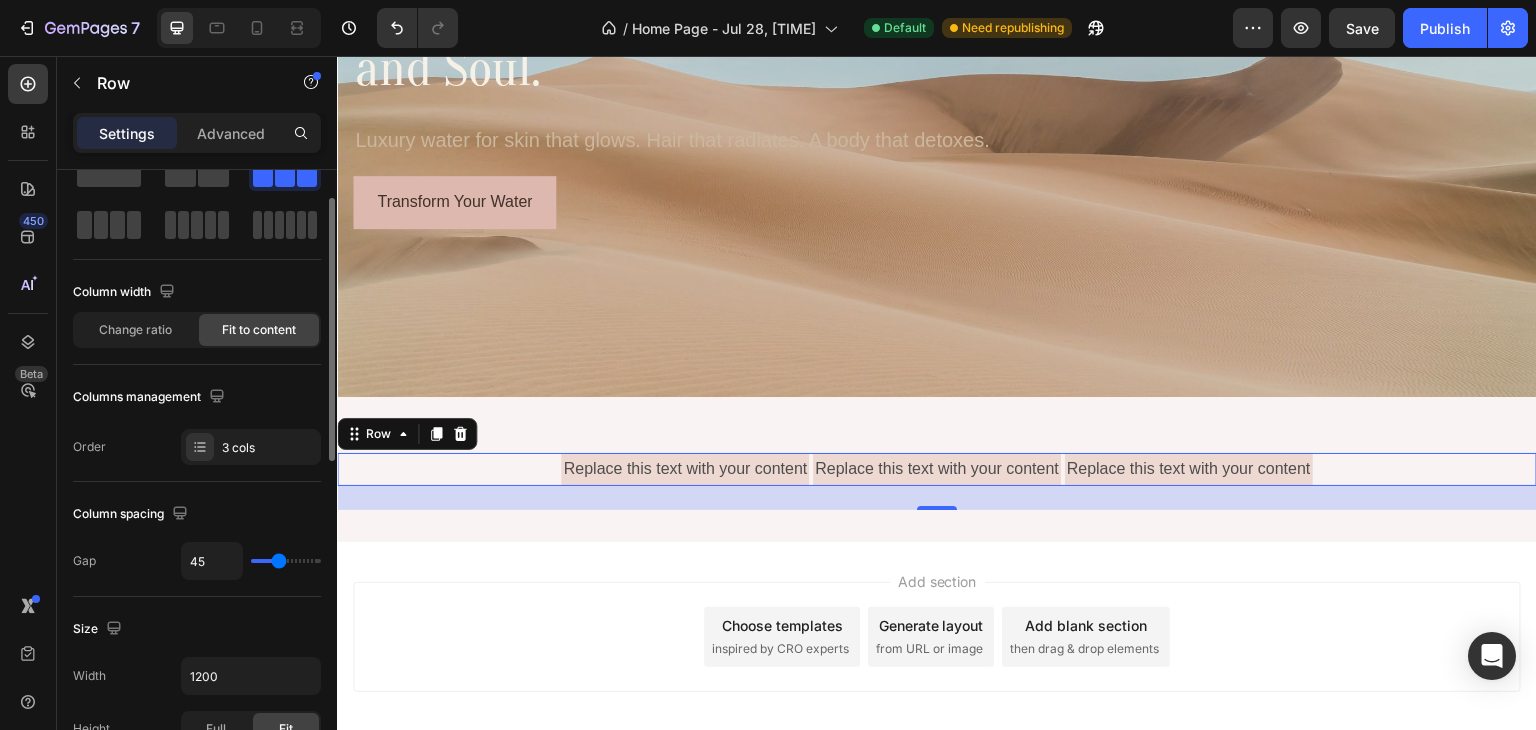 type on "52" 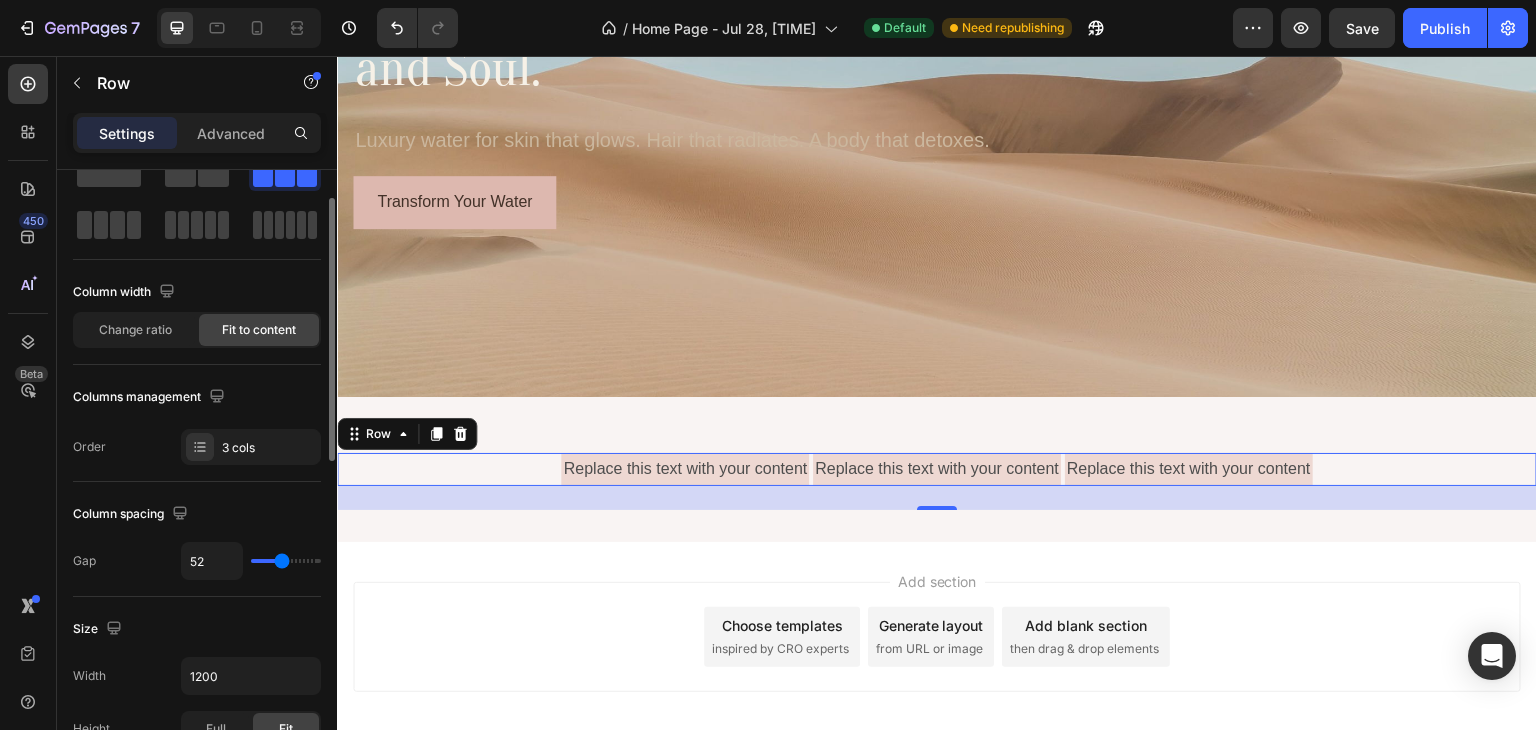 type on "57" 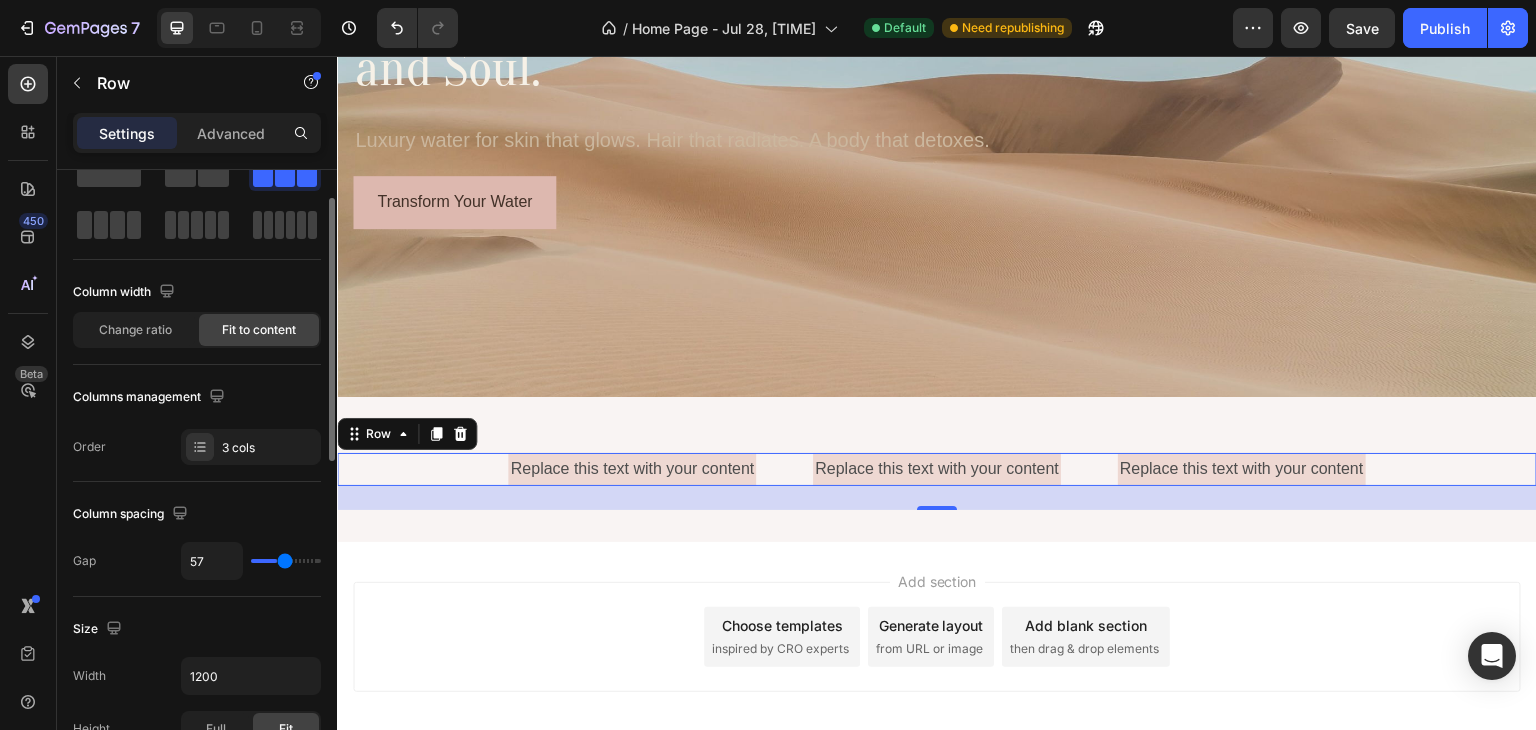 type on "64" 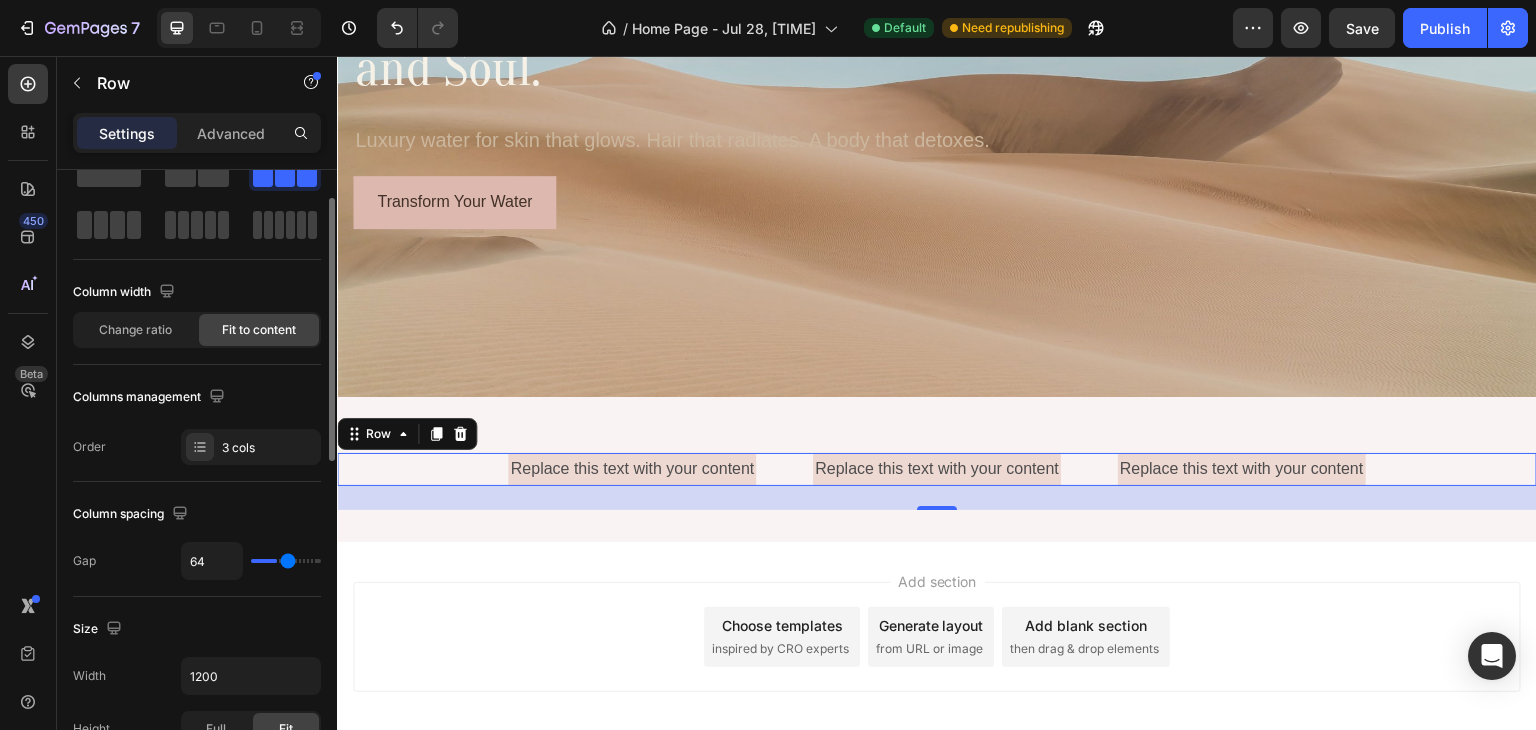 type on "68" 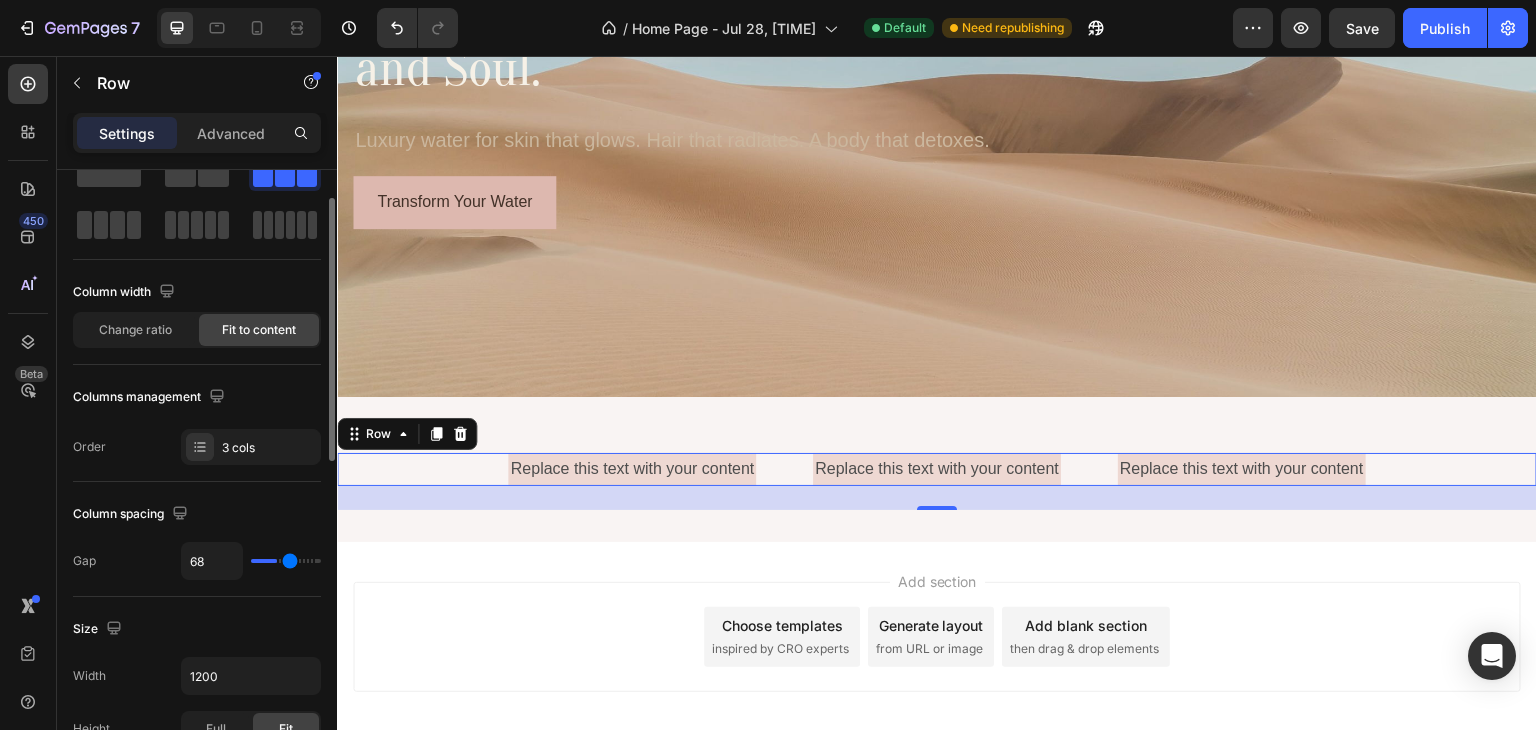 type on "70" 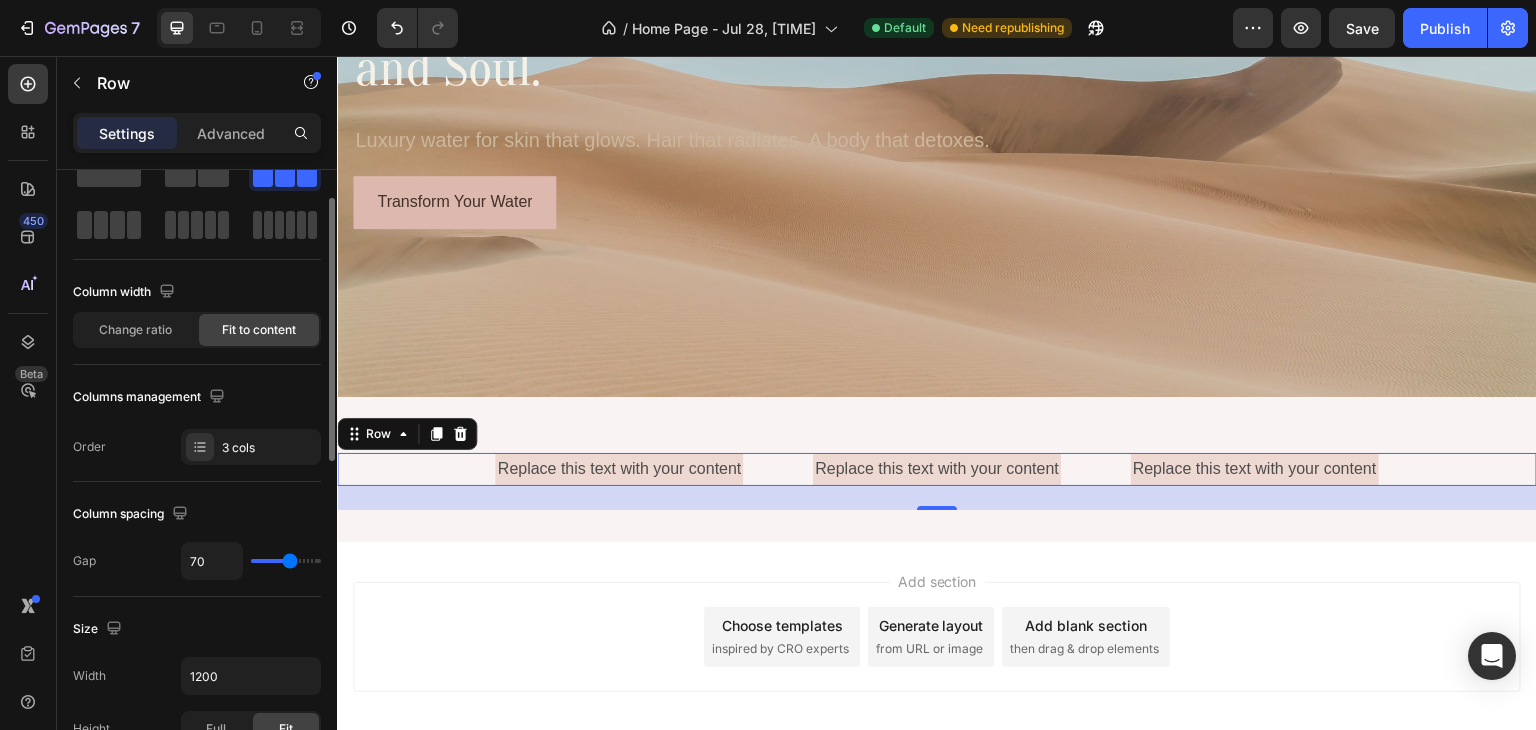 type on "75" 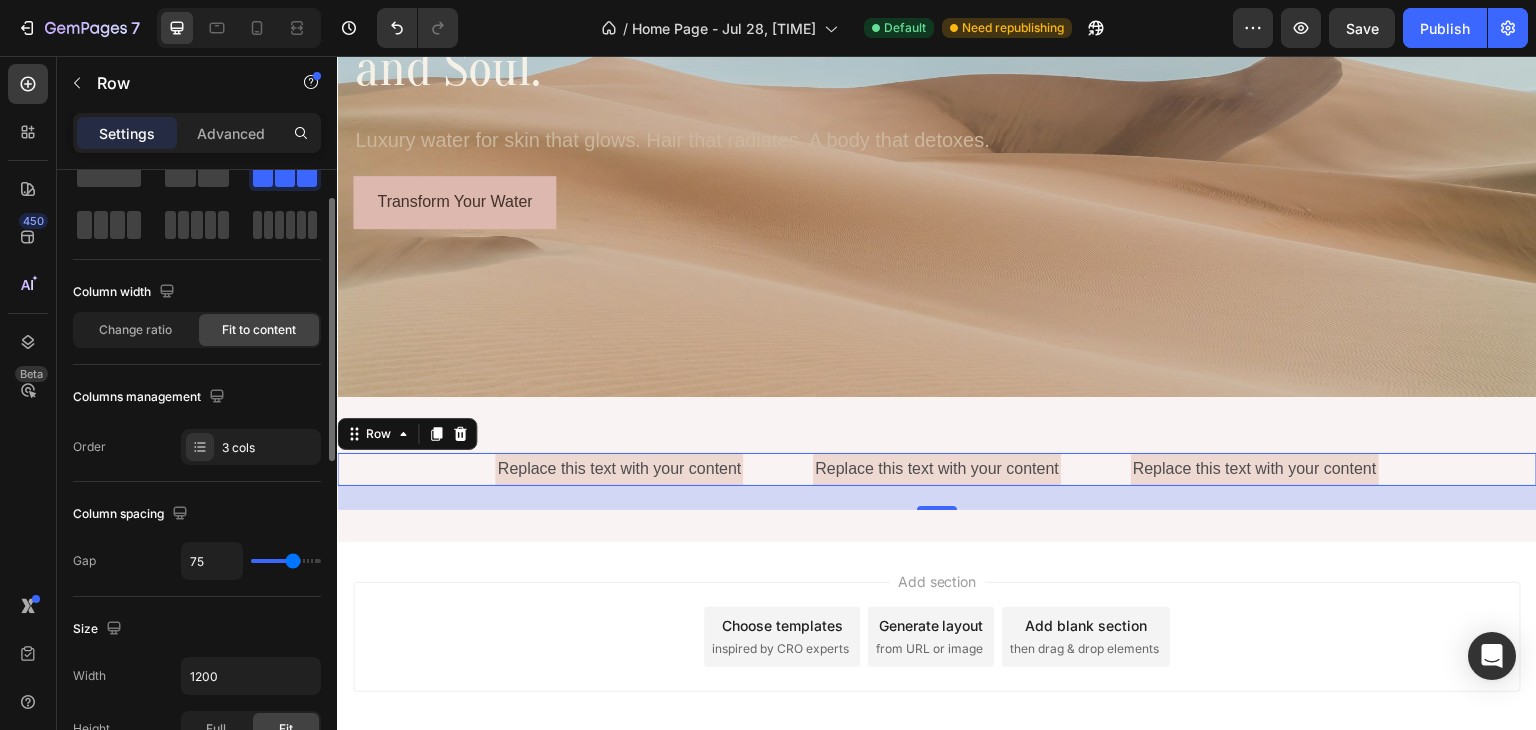 type on "80" 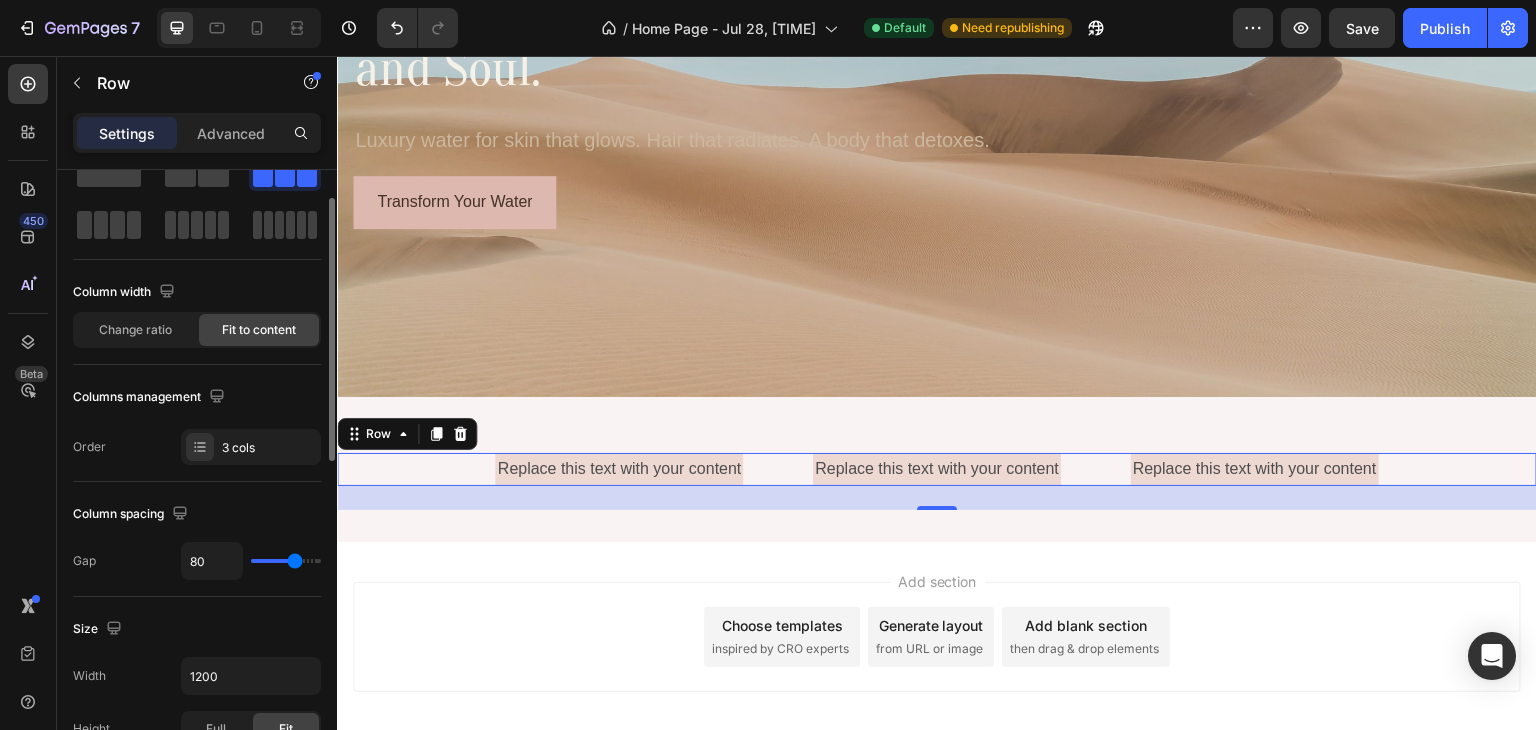 type on "86" 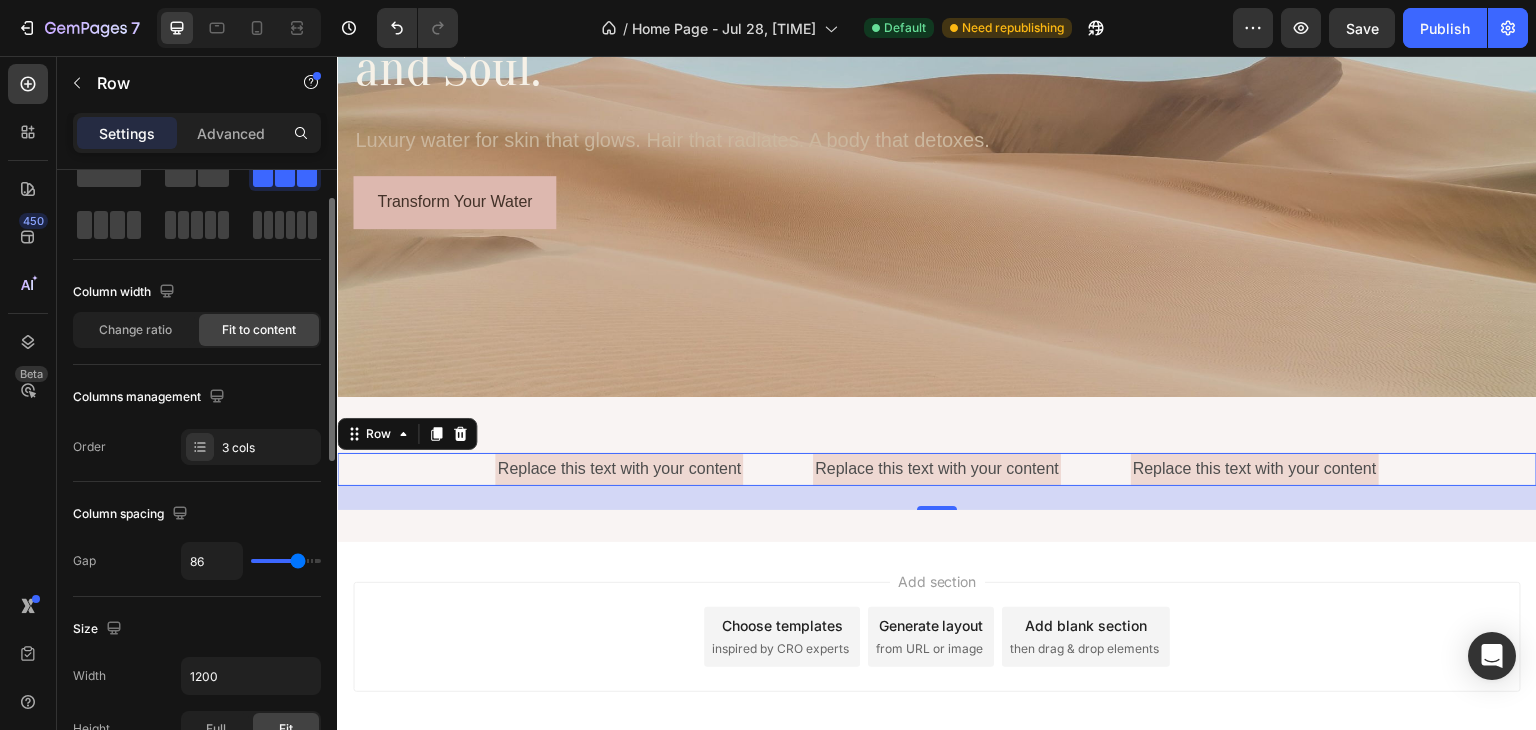 type on "88" 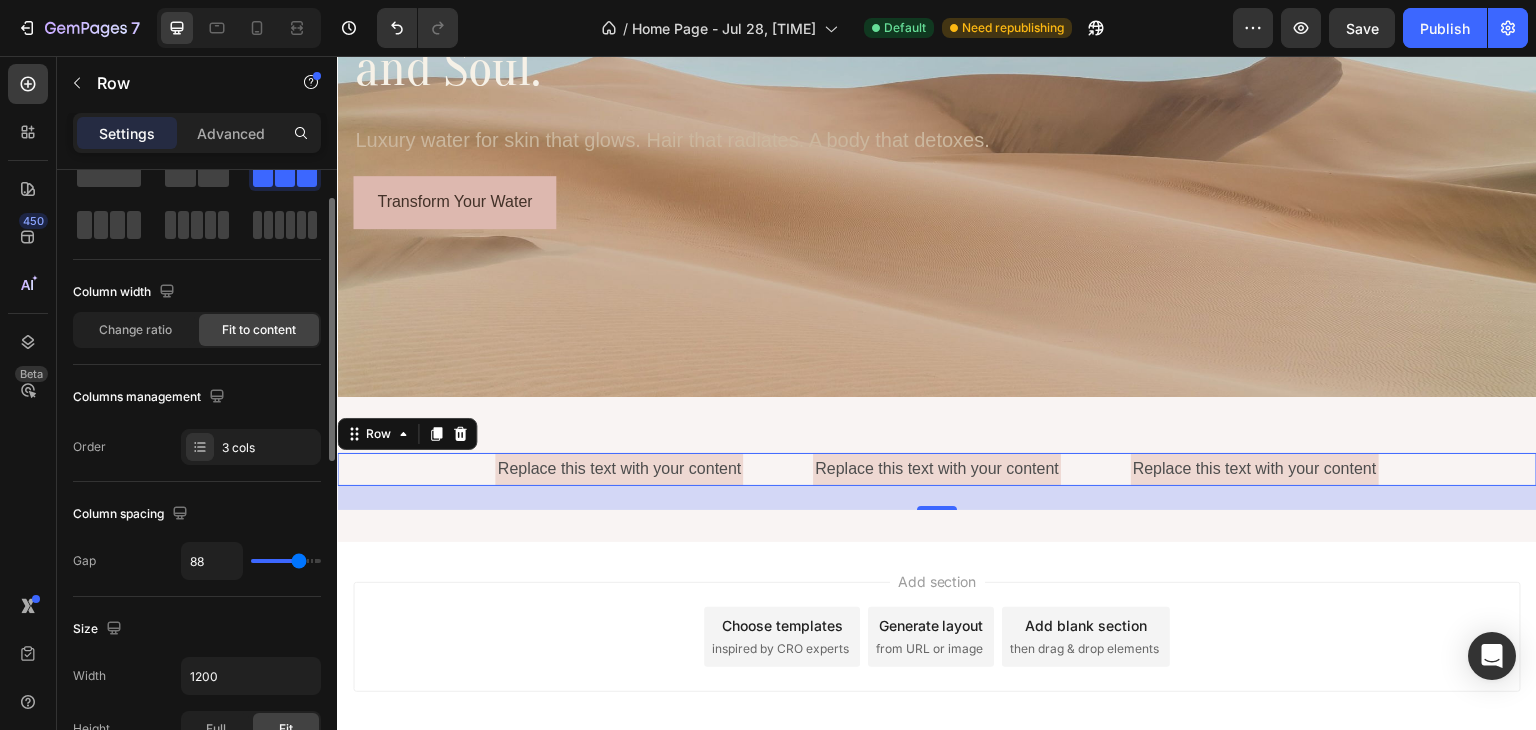 type on "91" 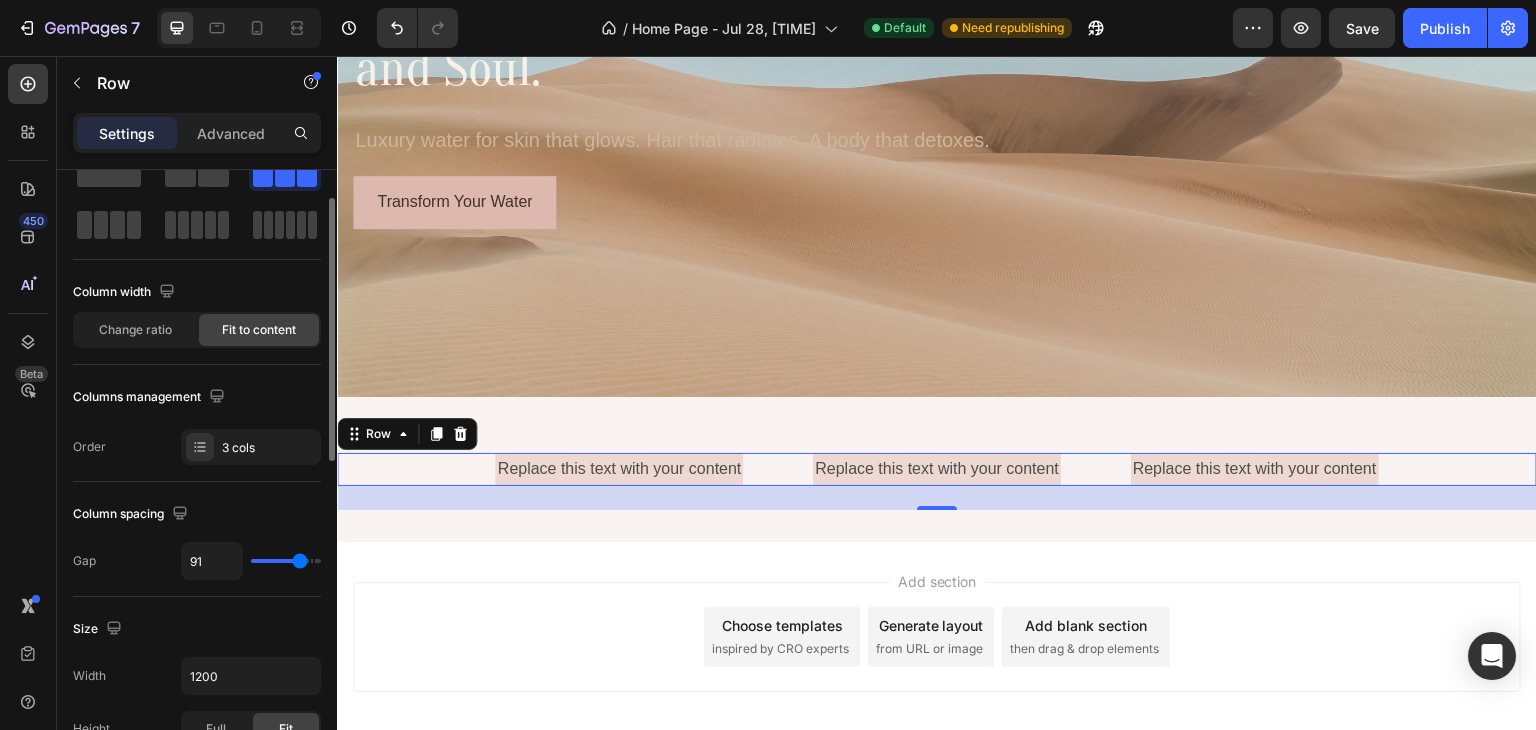 type on "93" 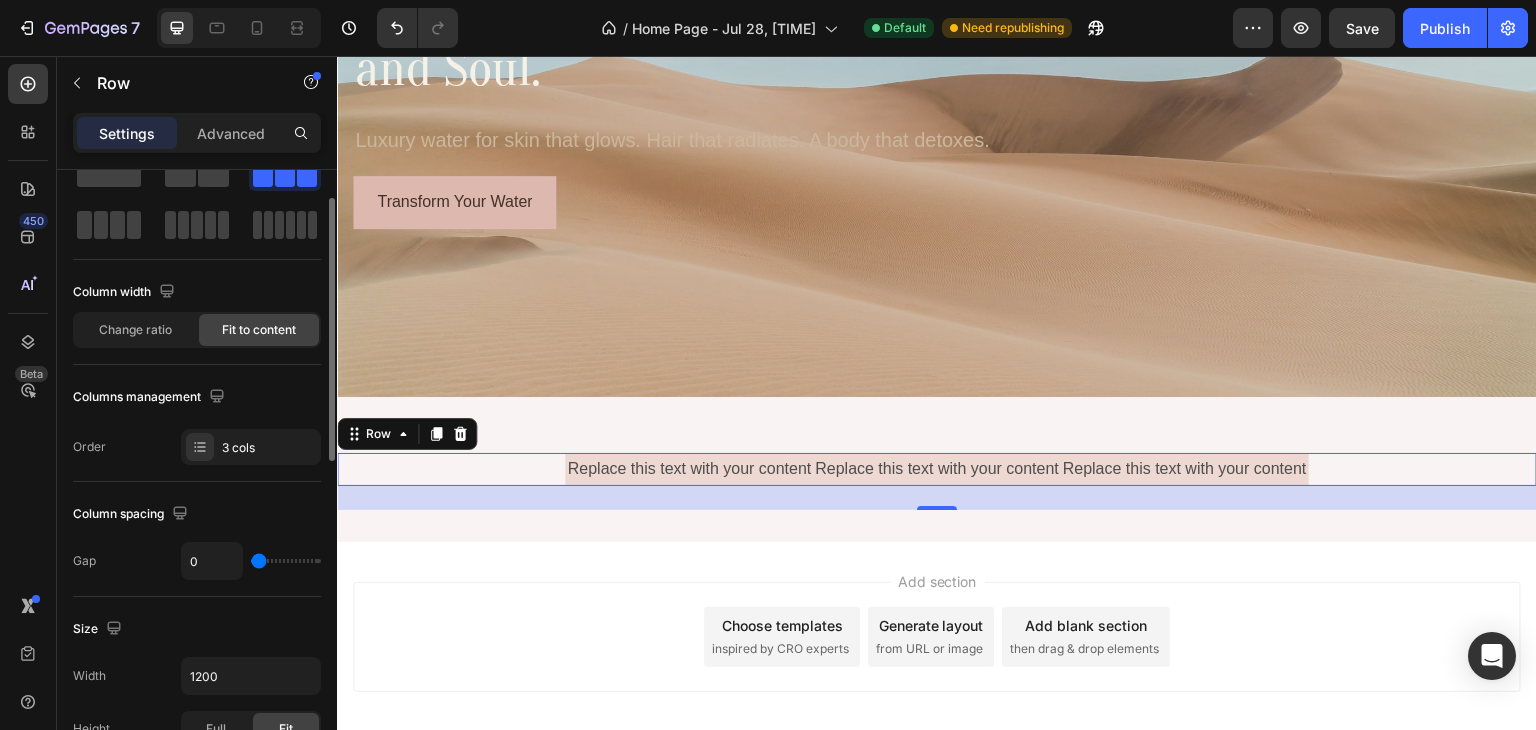 drag, startPoint x: 276, startPoint y: 557, endPoint x: 224, endPoint y: 575, distance: 55.027267 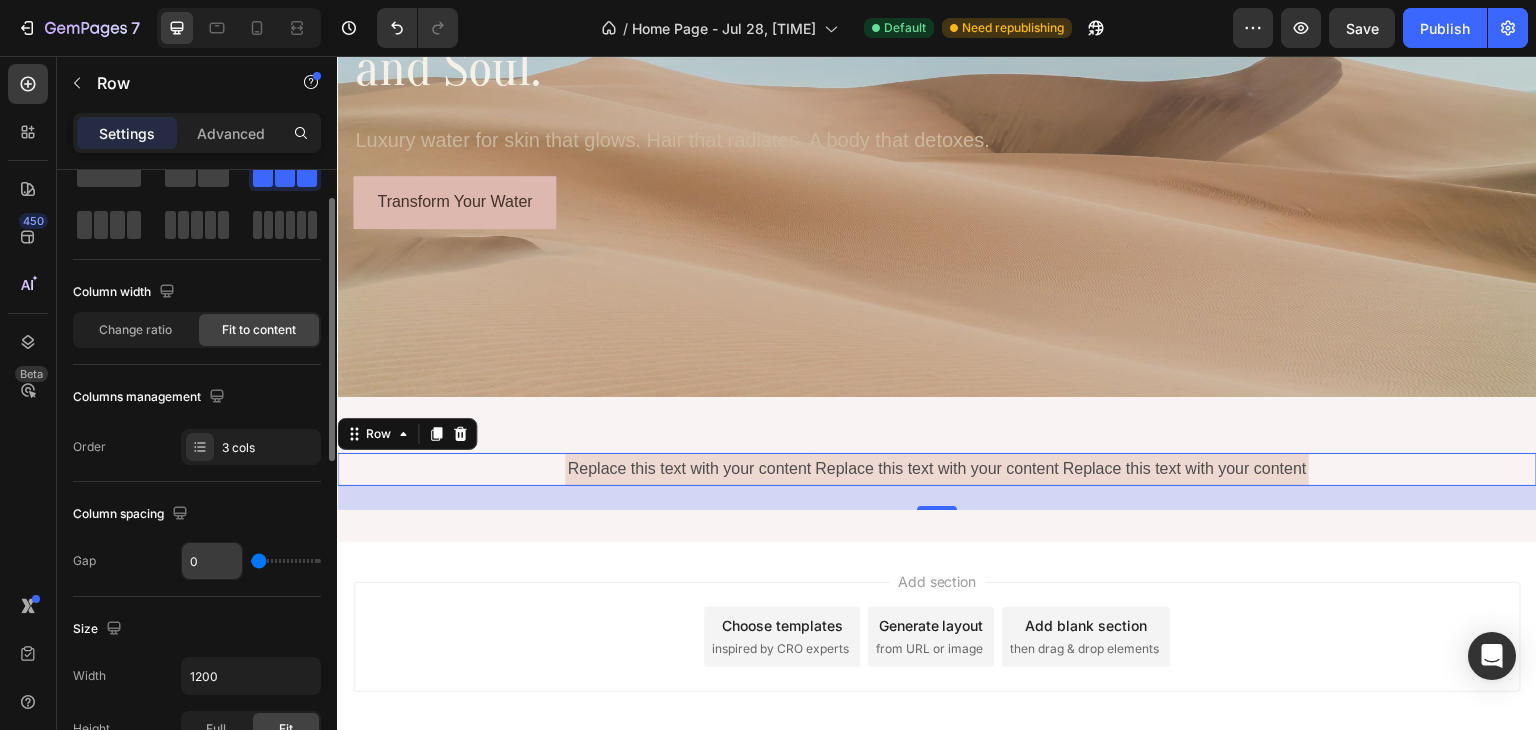 click on "0" at bounding box center [212, 561] 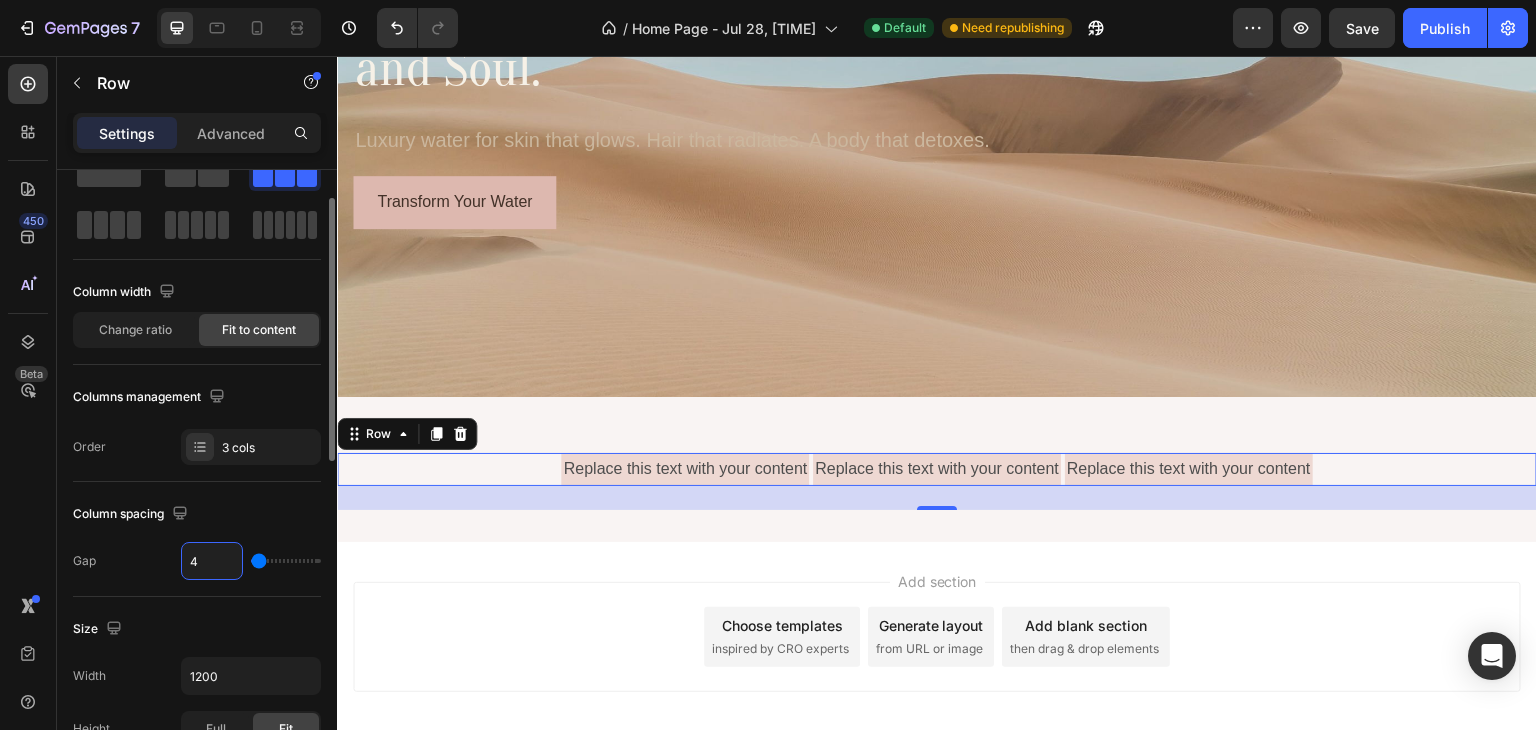 click on "Column spacing" at bounding box center (197, 514) 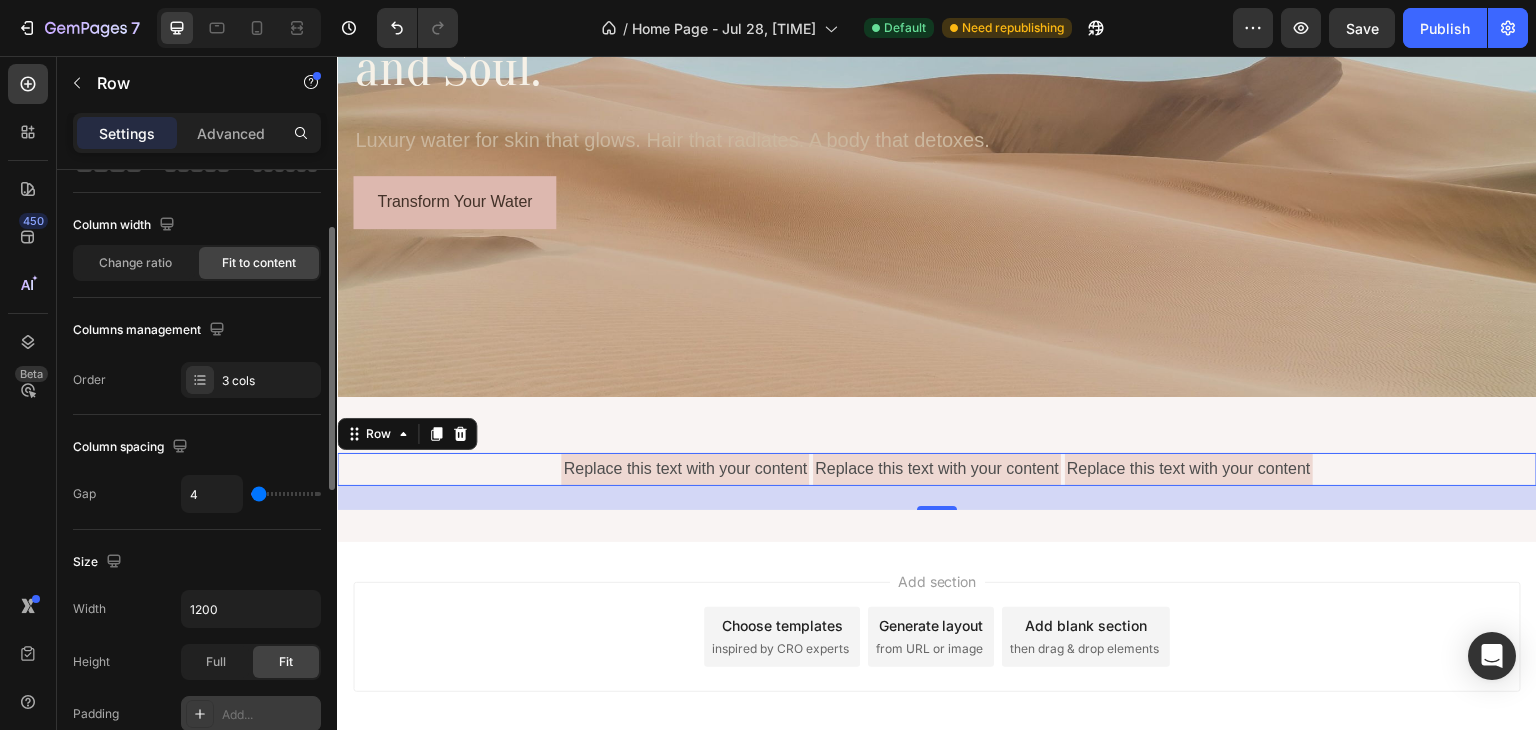 scroll, scrollTop: 168, scrollLeft: 0, axis: vertical 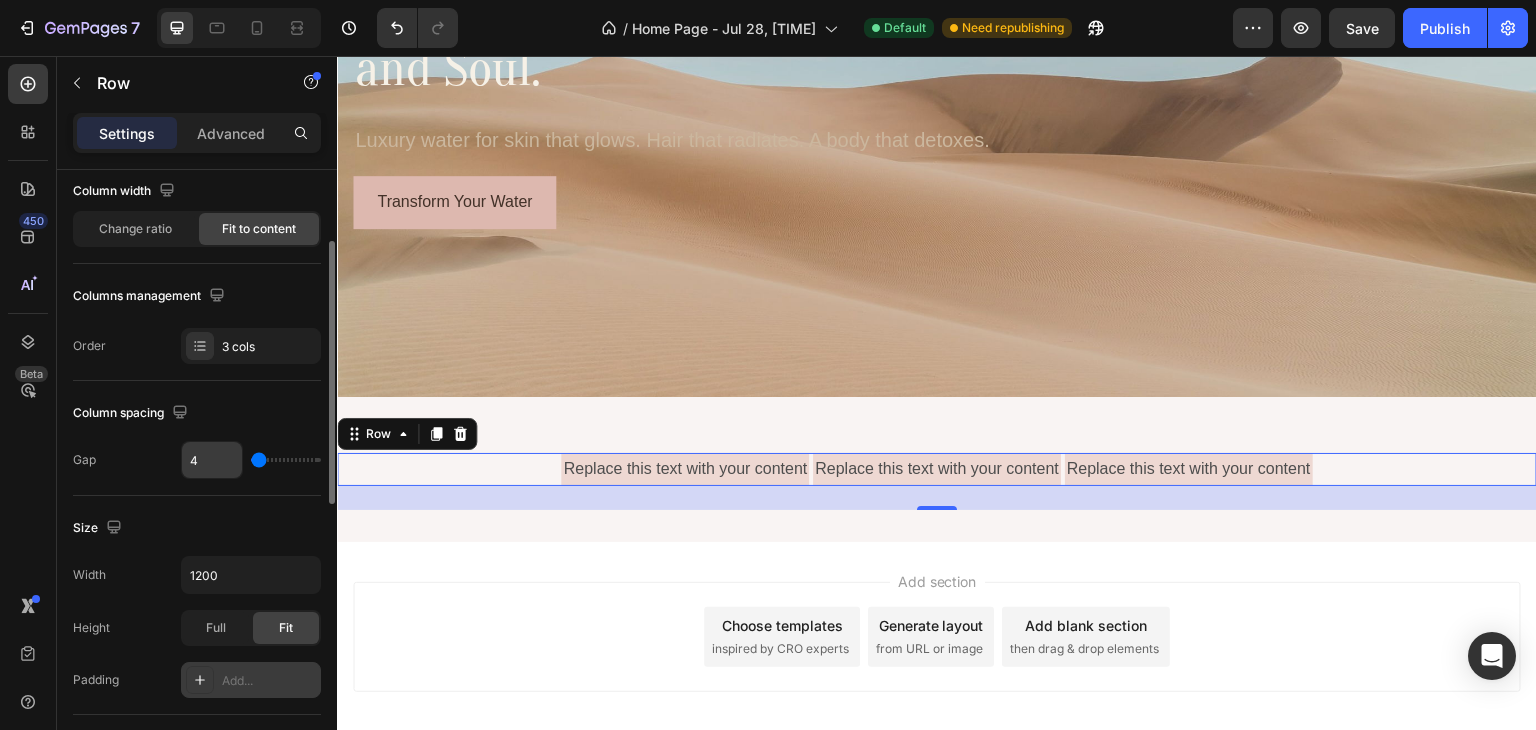 click on "4" at bounding box center (212, 460) 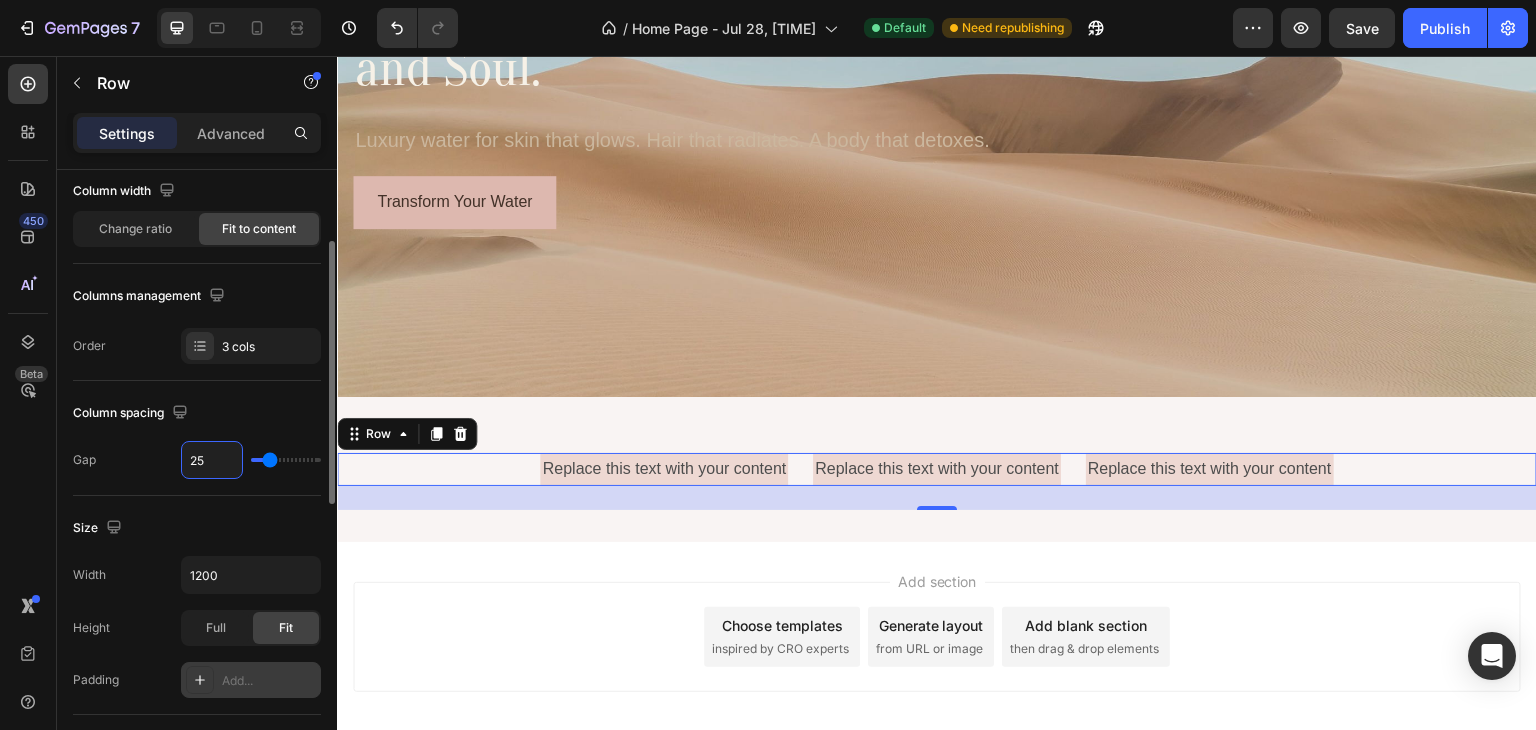click on "Size Width 1200 Height Full Fit Padding Add..." 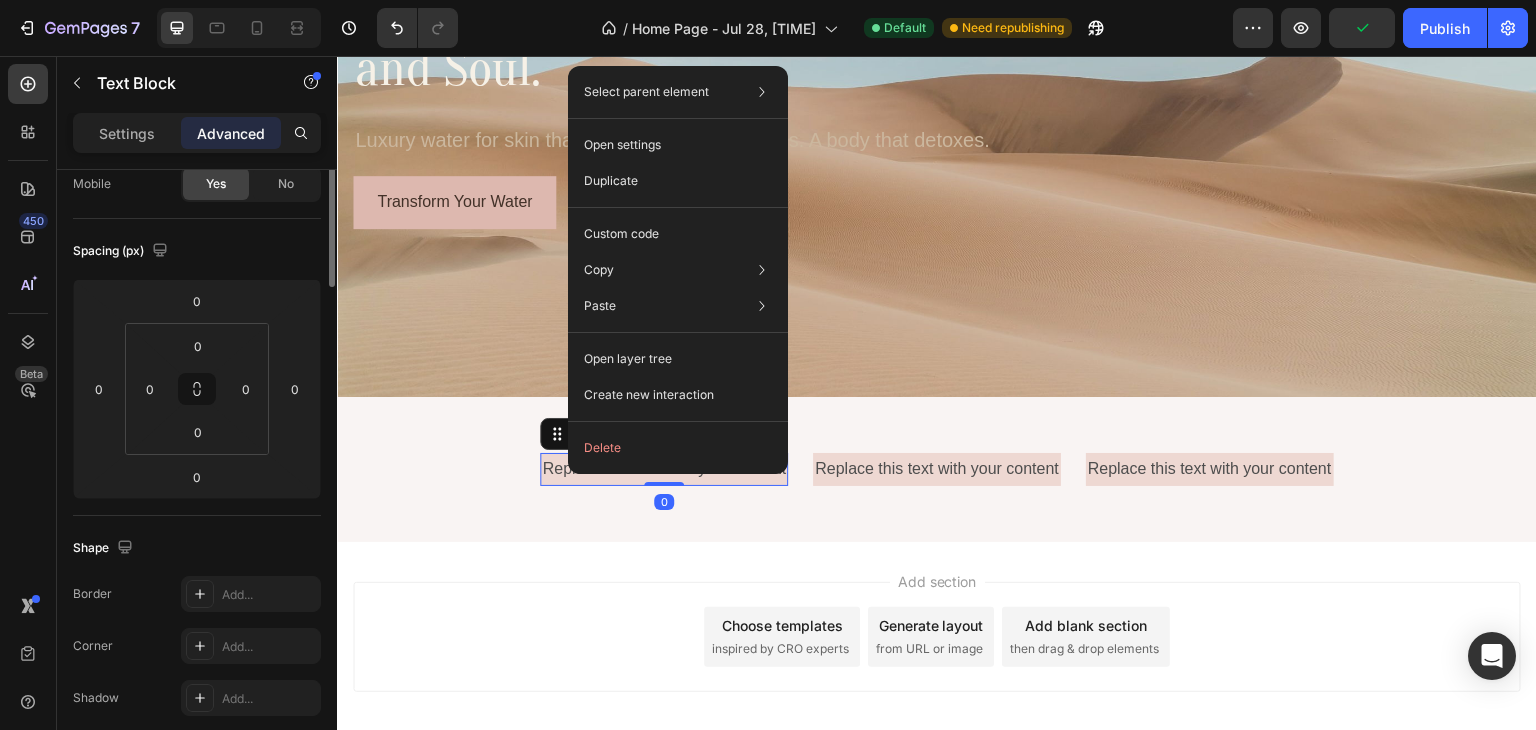 scroll, scrollTop: 0, scrollLeft: 0, axis: both 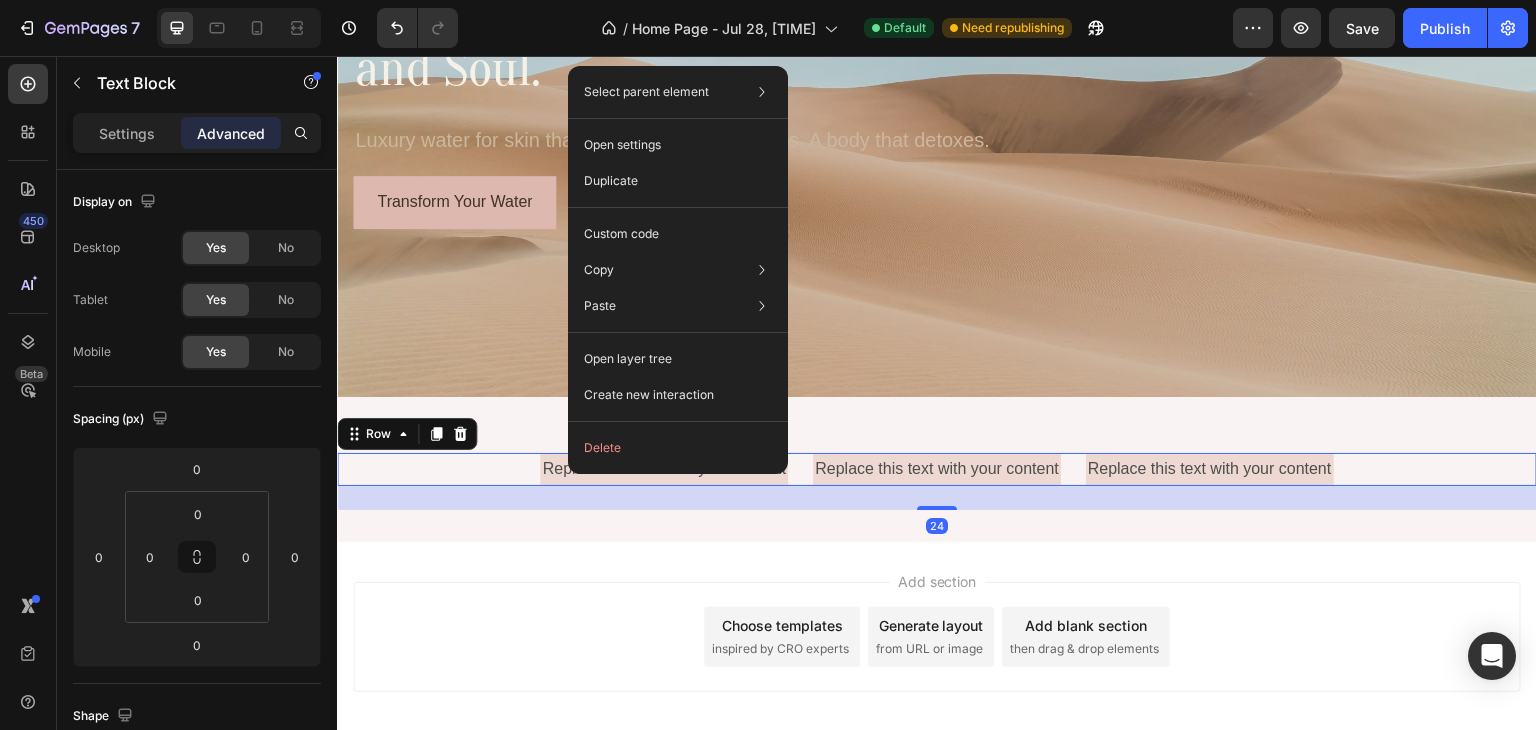 click on "Replace this text with your content Text Block Replace this text with your content Text Block Replace this text with your content Text Block Row   24" at bounding box center [937, 469] 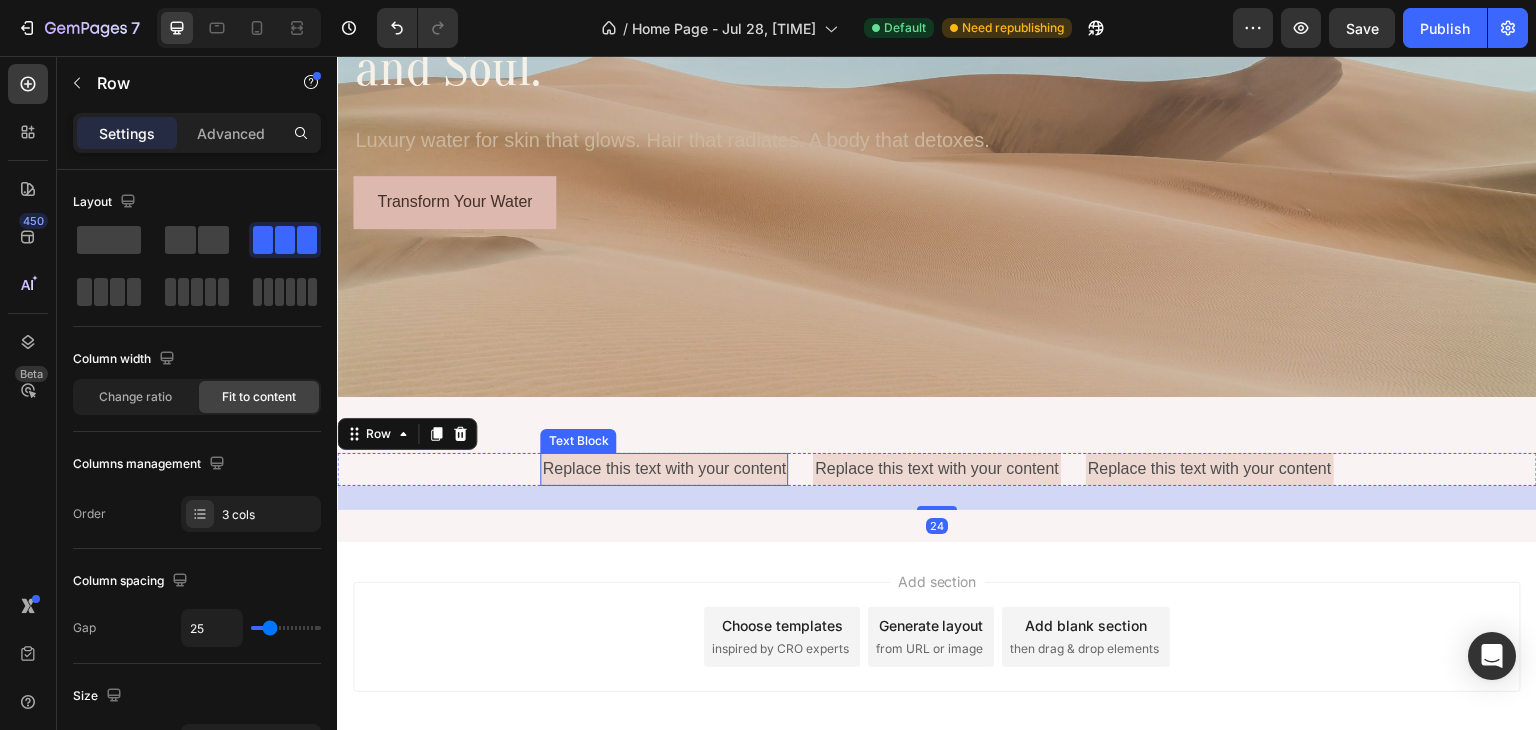 click on "Replace this text with your content" at bounding box center [664, 469] 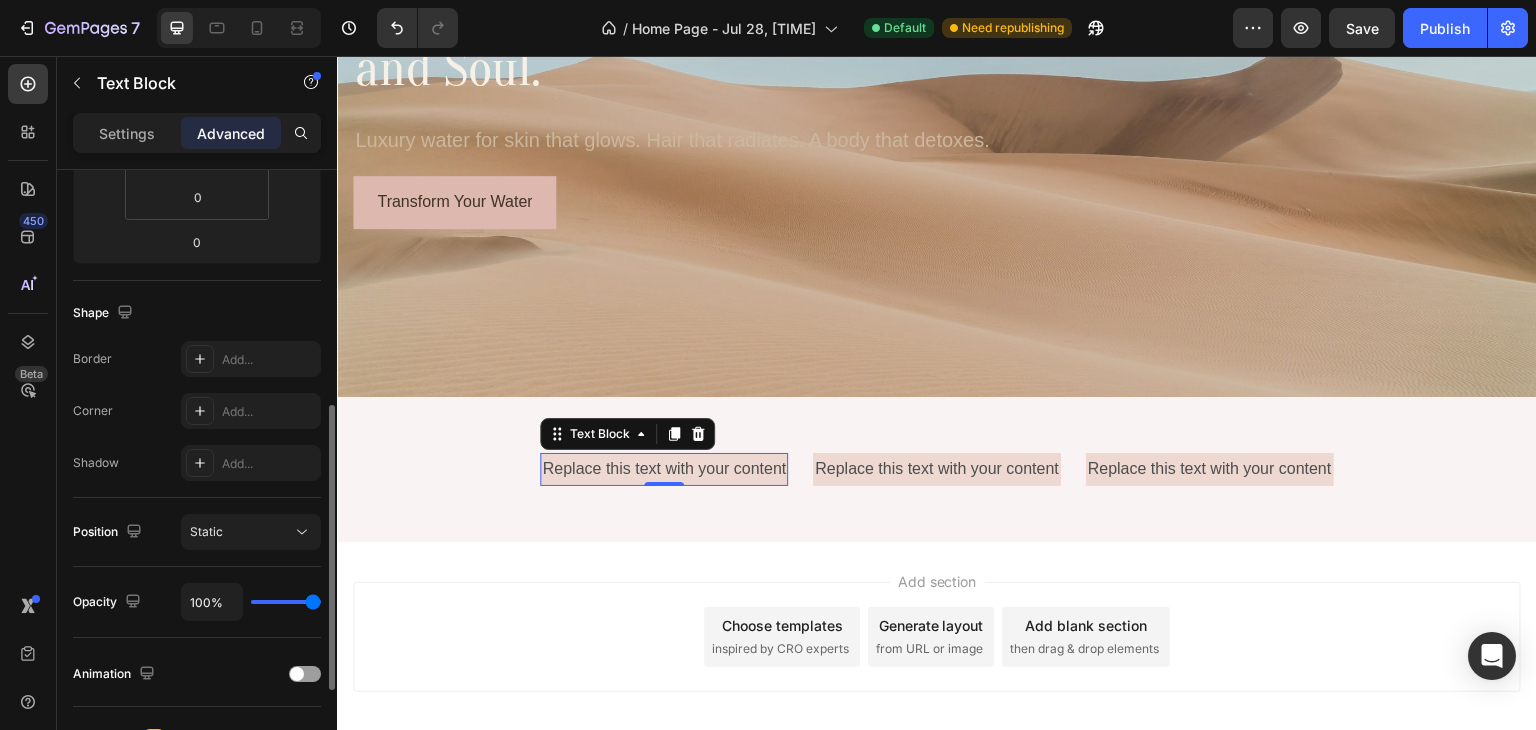 scroll, scrollTop: 470, scrollLeft: 0, axis: vertical 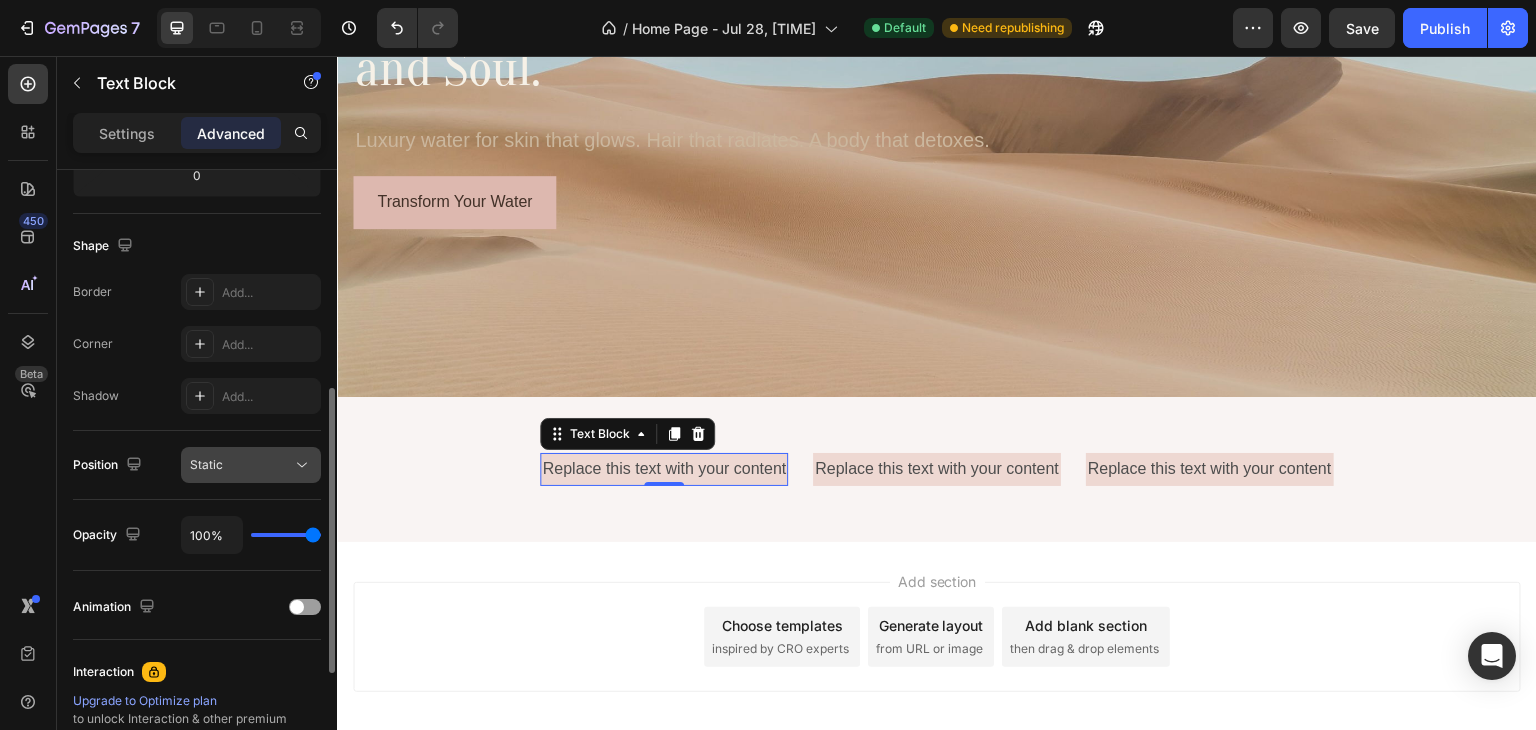 click on "Static" at bounding box center [241, 465] 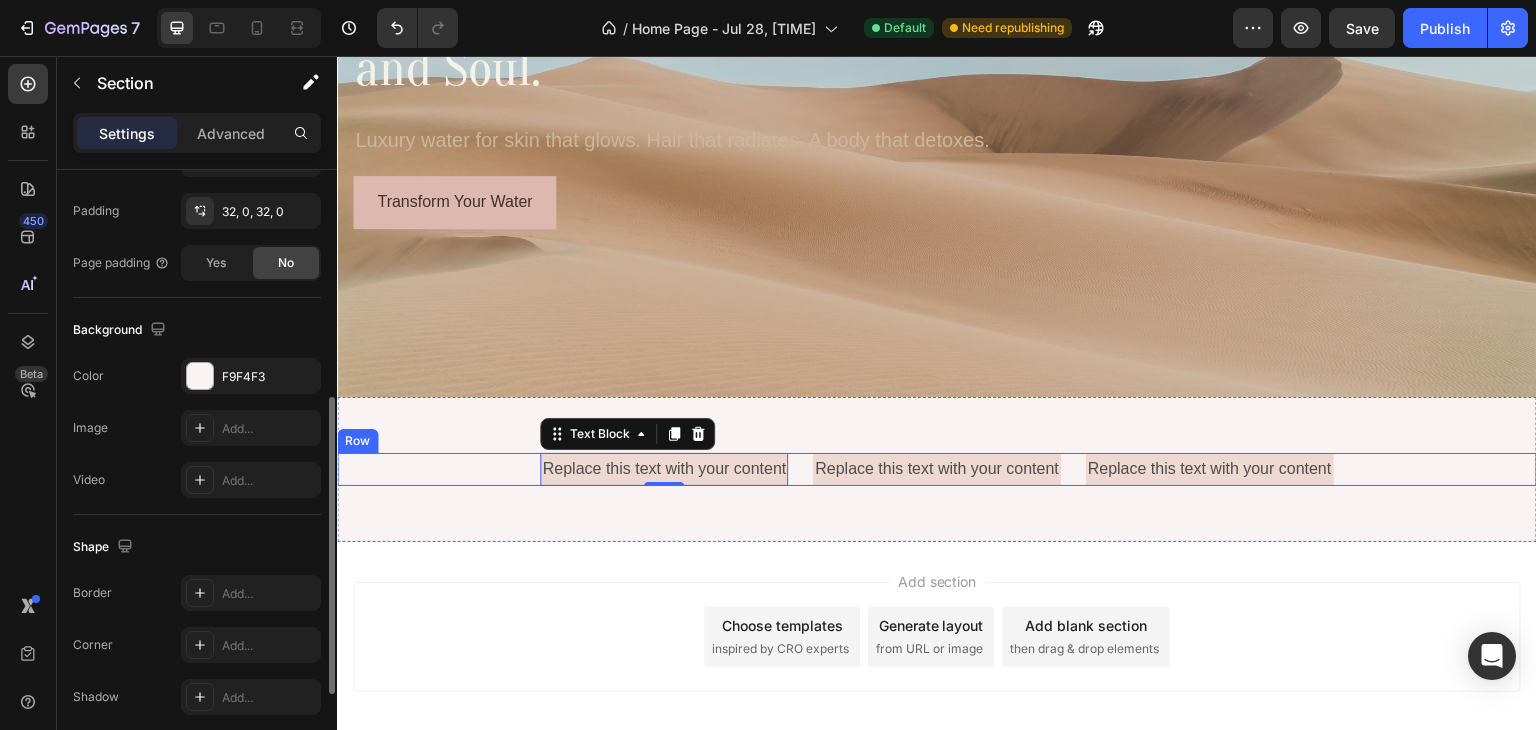 click on "Replace this text with your content Text Block   0 Replace this text with your content Text Block Replace this text with your content Text Block Row" at bounding box center (937, 469) 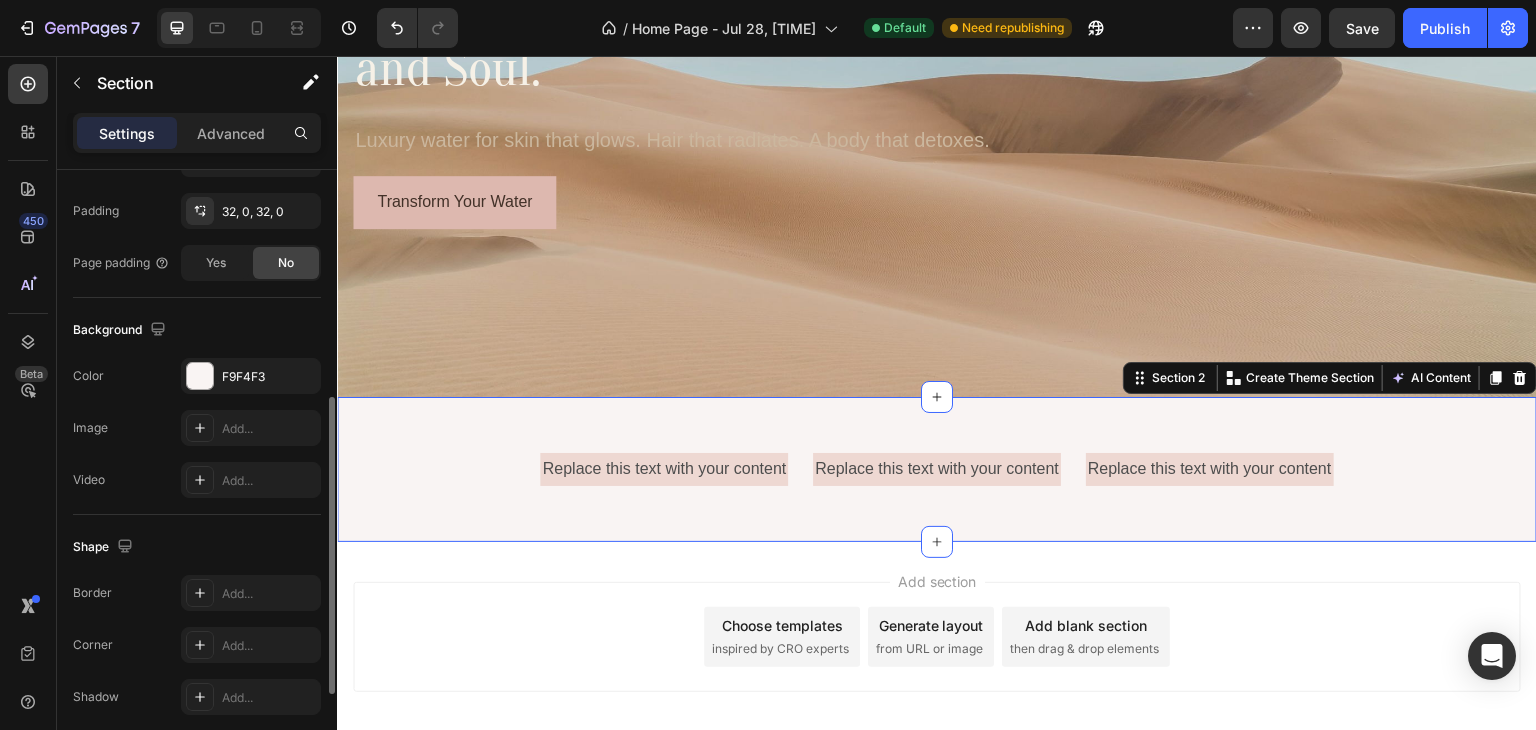 scroll, scrollTop: 0, scrollLeft: 0, axis: both 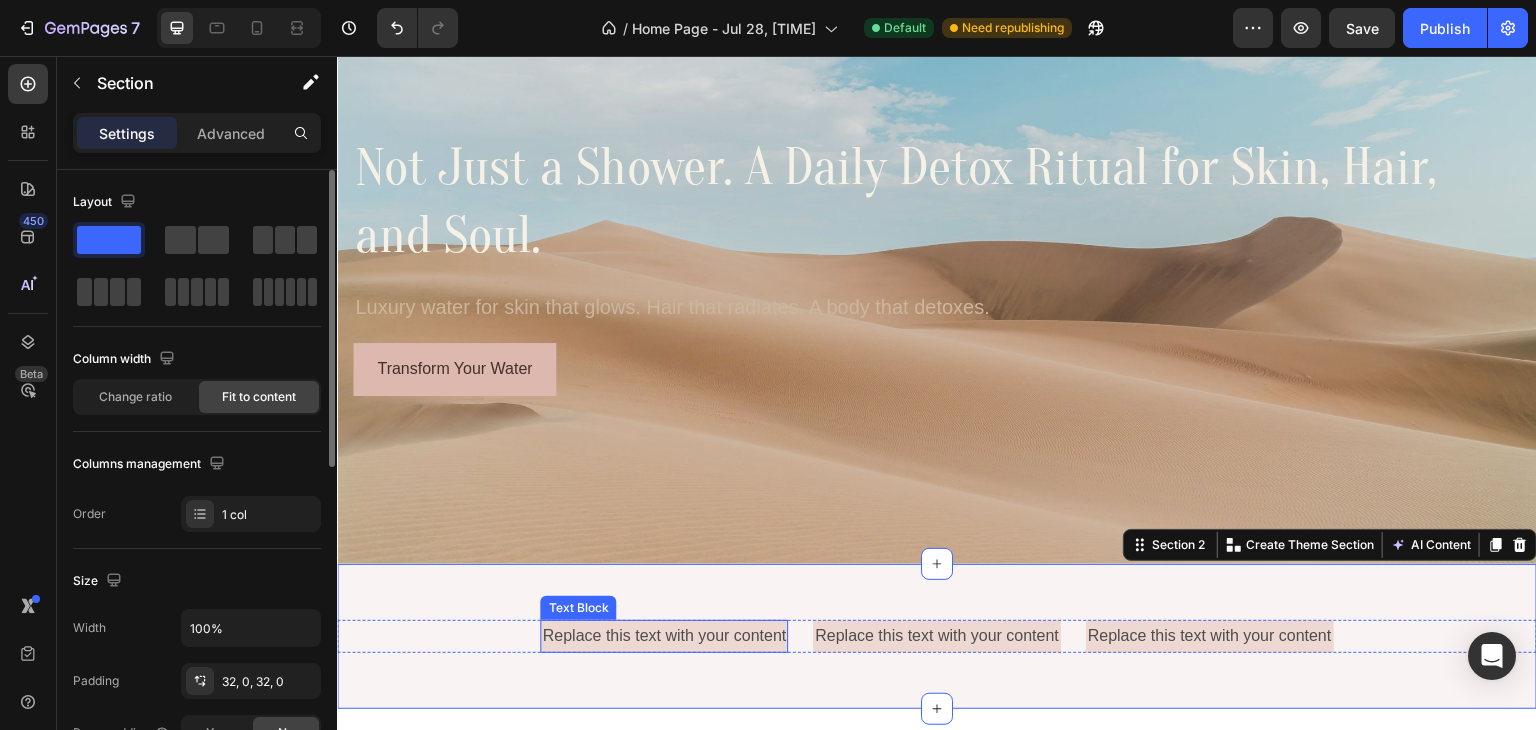 click on "Replace this text with your content" at bounding box center [664, 636] 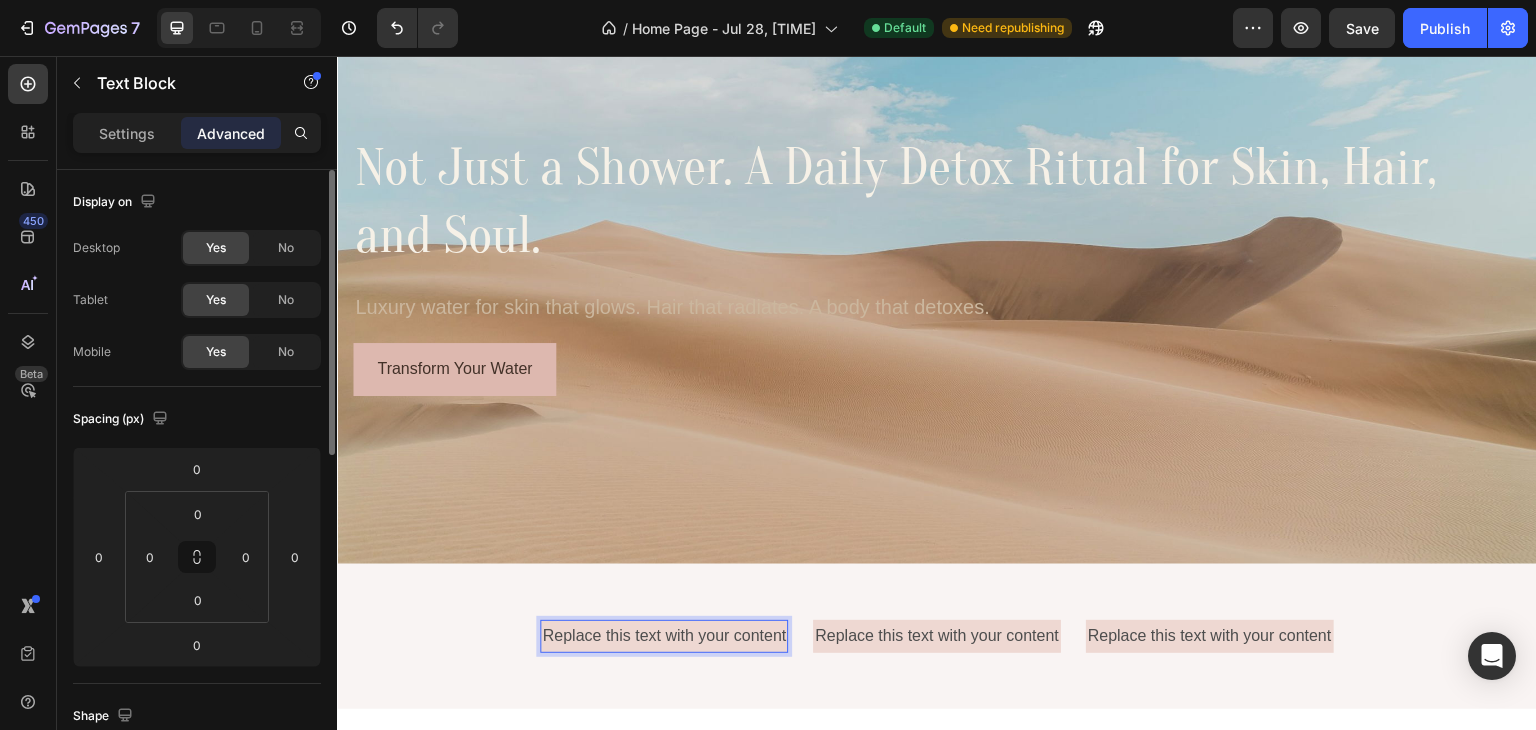 click on "Replace this text with your content" at bounding box center (664, 636) 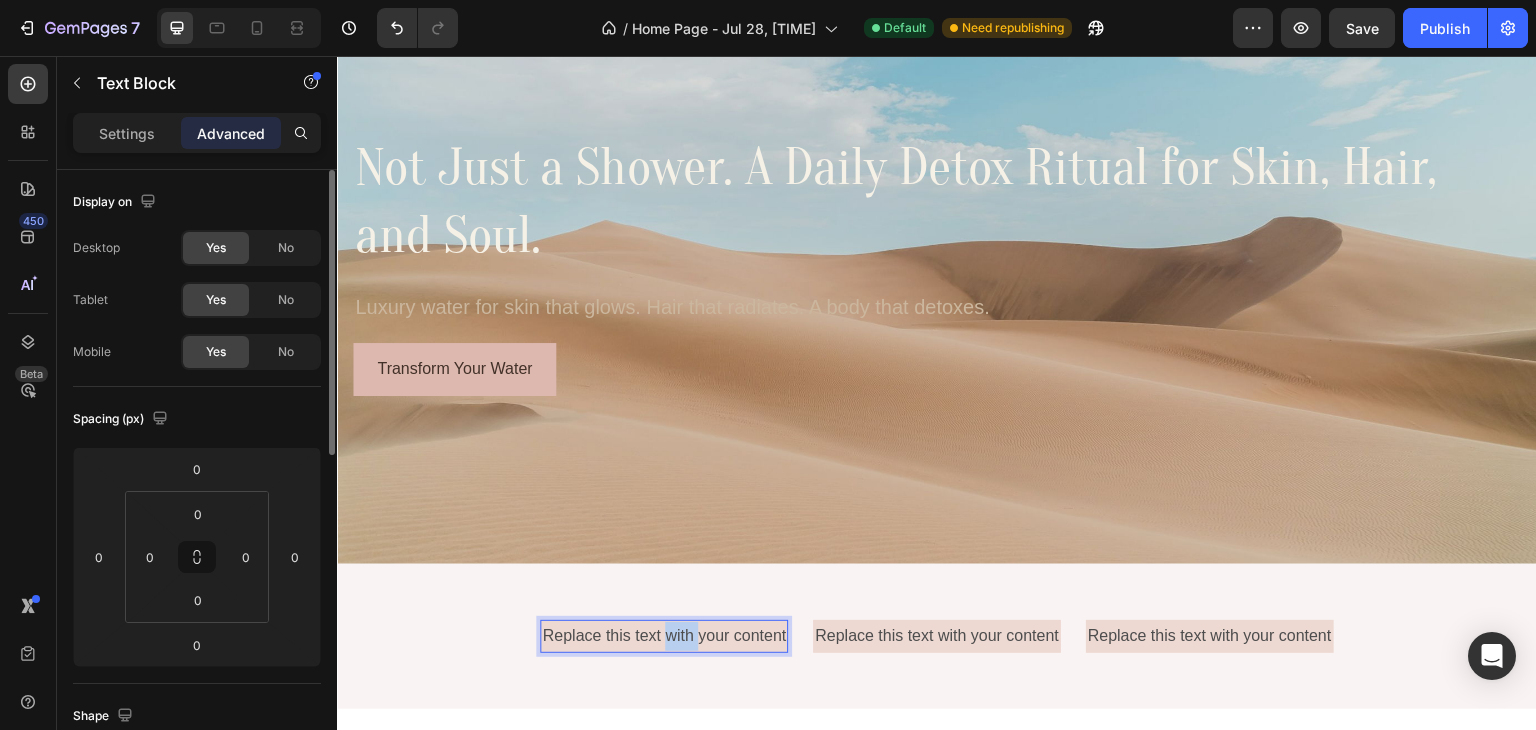 click on "Replace this text with your content" at bounding box center [664, 636] 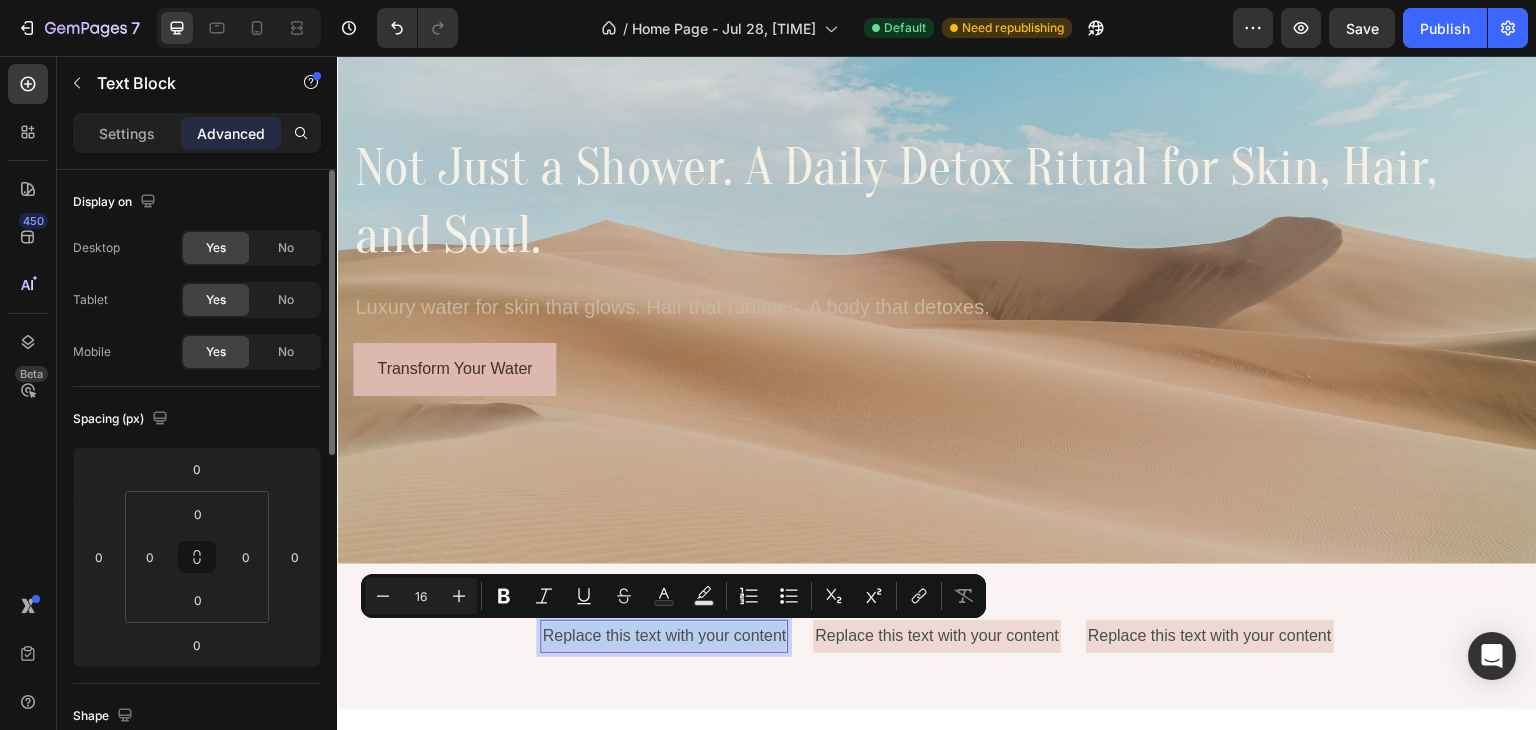 click on "Replace this text with your content" at bounding box center [664, 636] 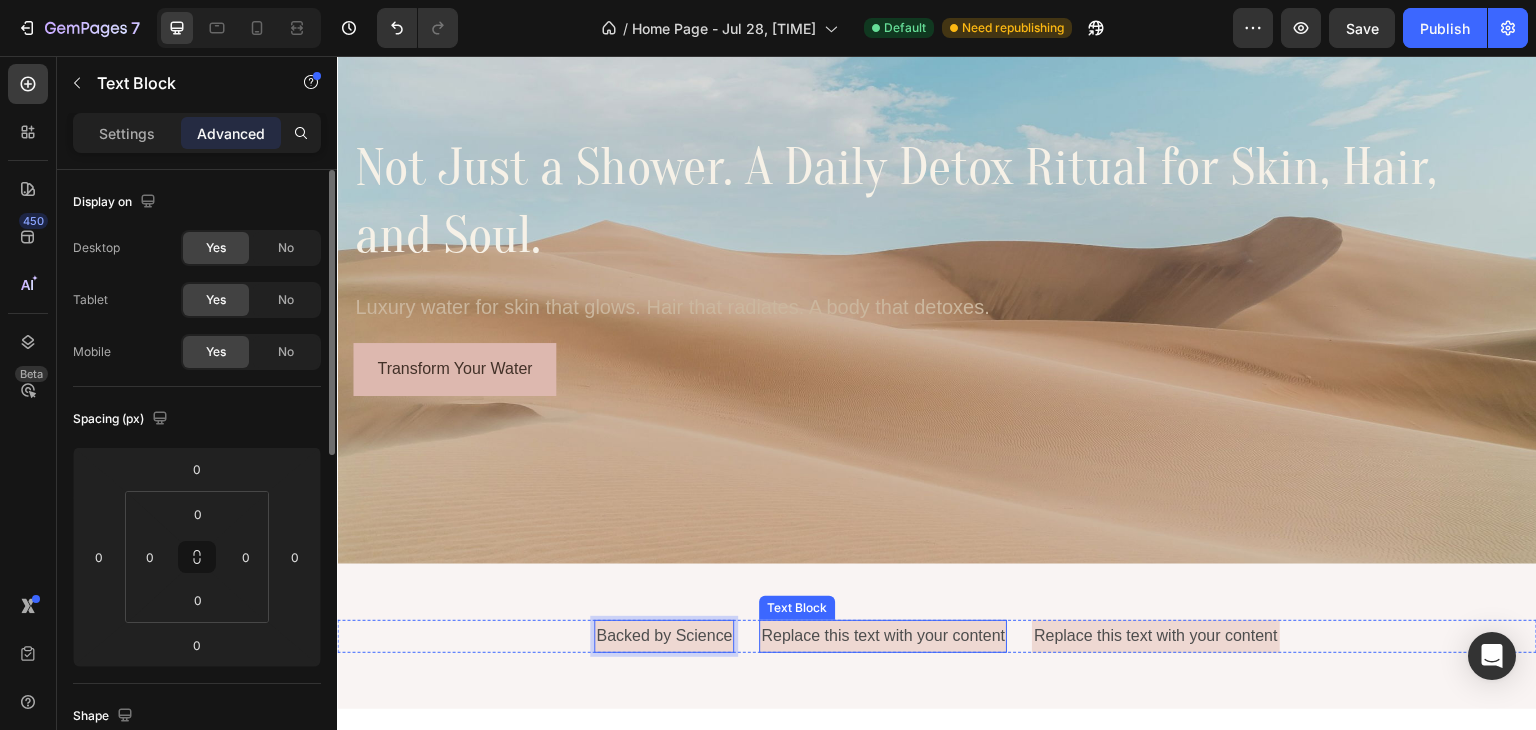 click on "Replace this text with your content" at bounding box center (883, 636) 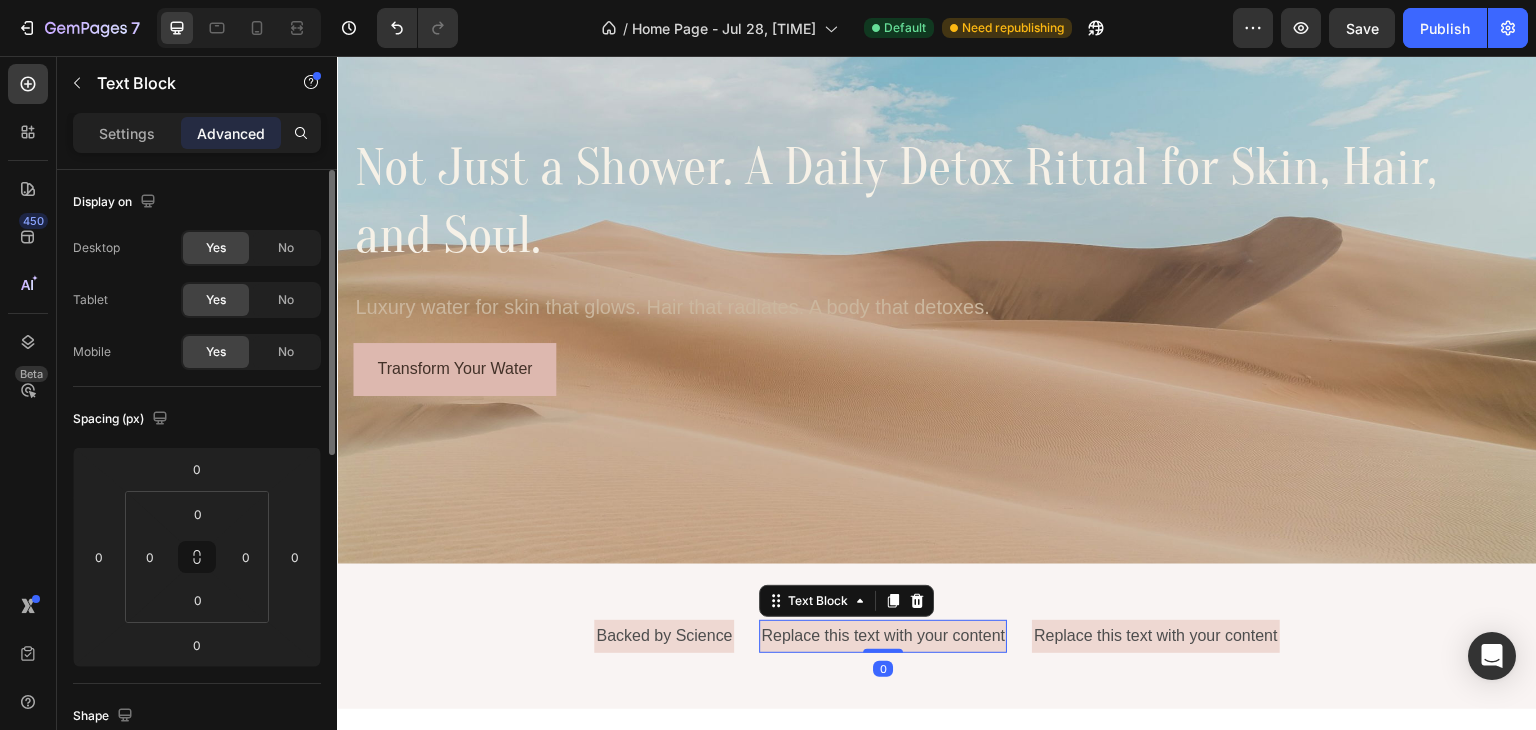 click on "Replace this text with your content" at bounding box center [883, 636] 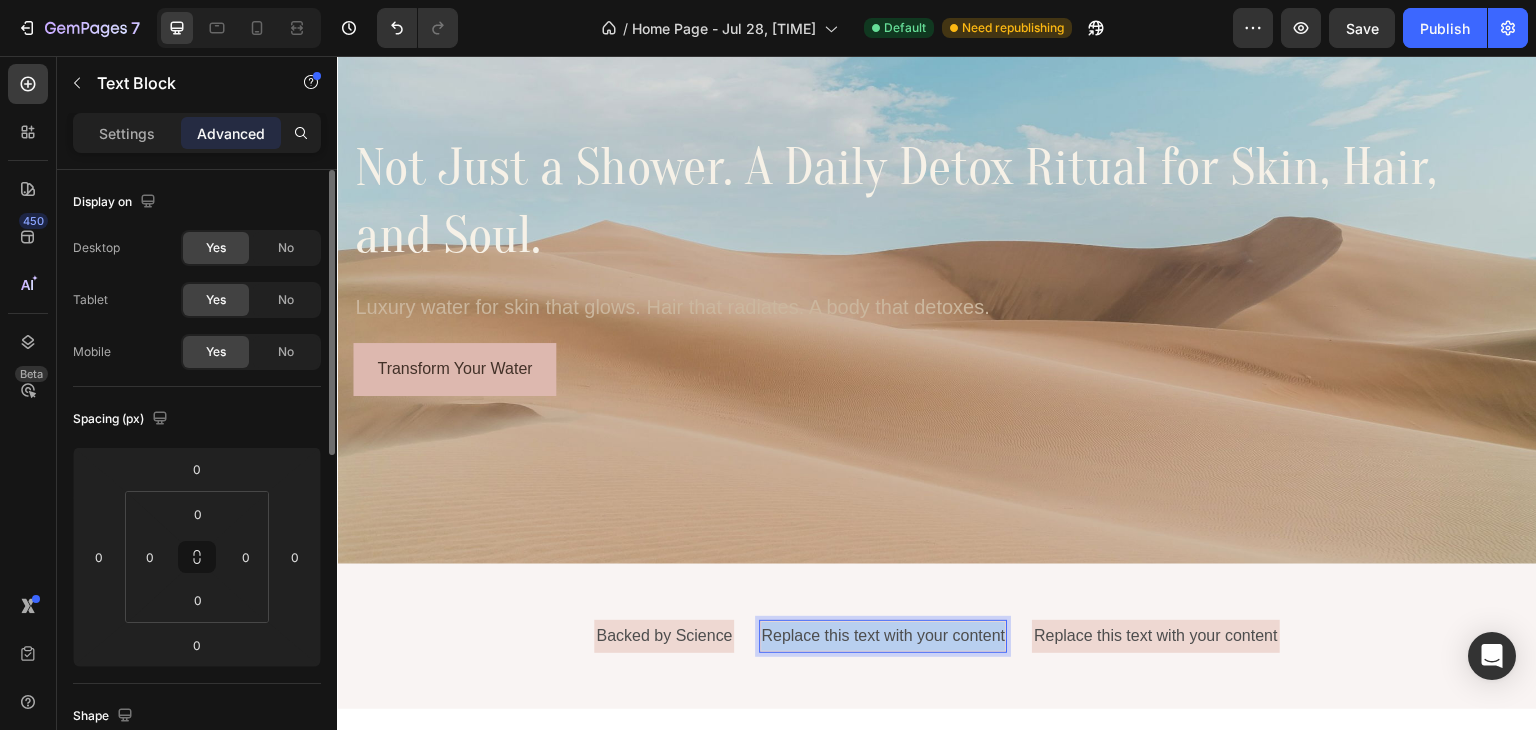 click on "Replace this text with your content" at bounding box center [883, 636] 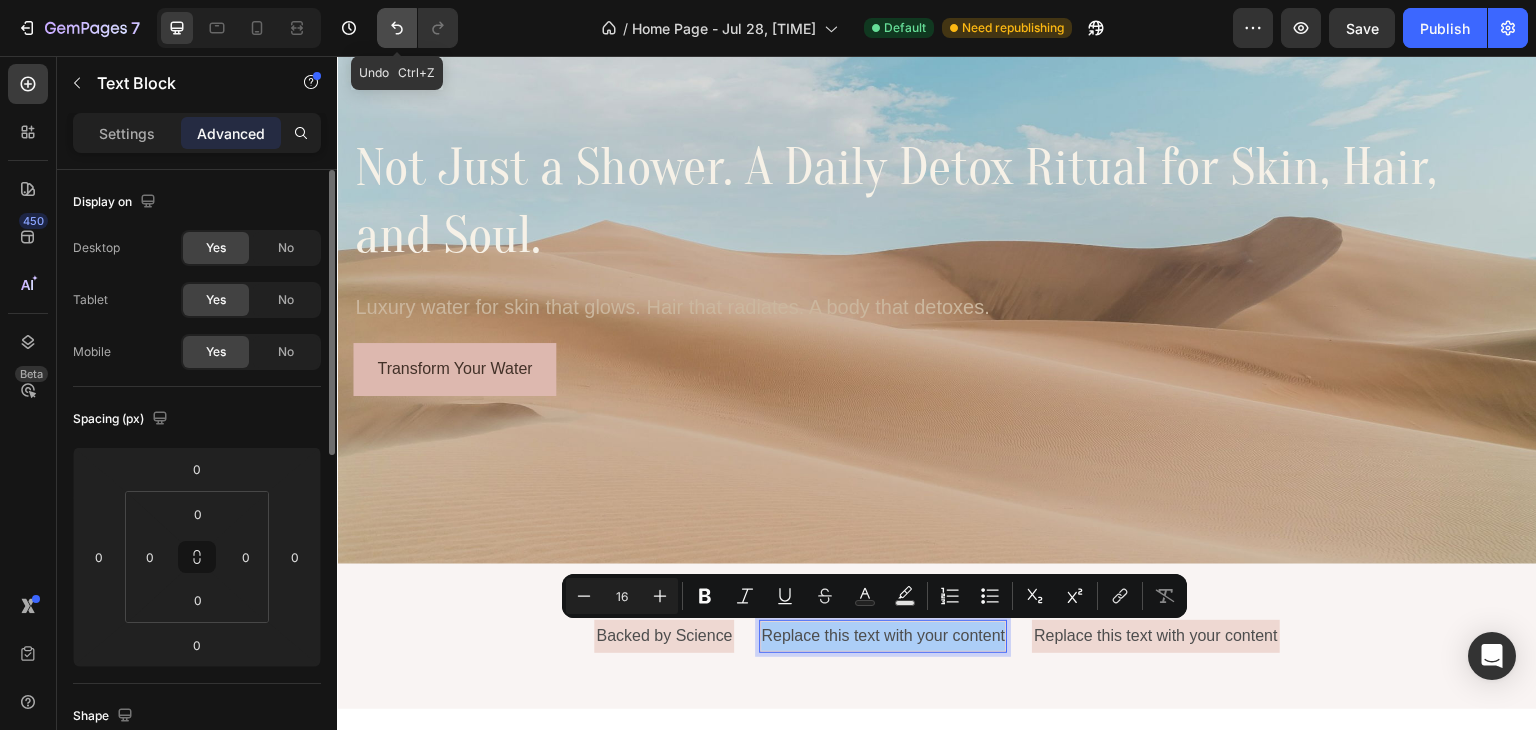 click 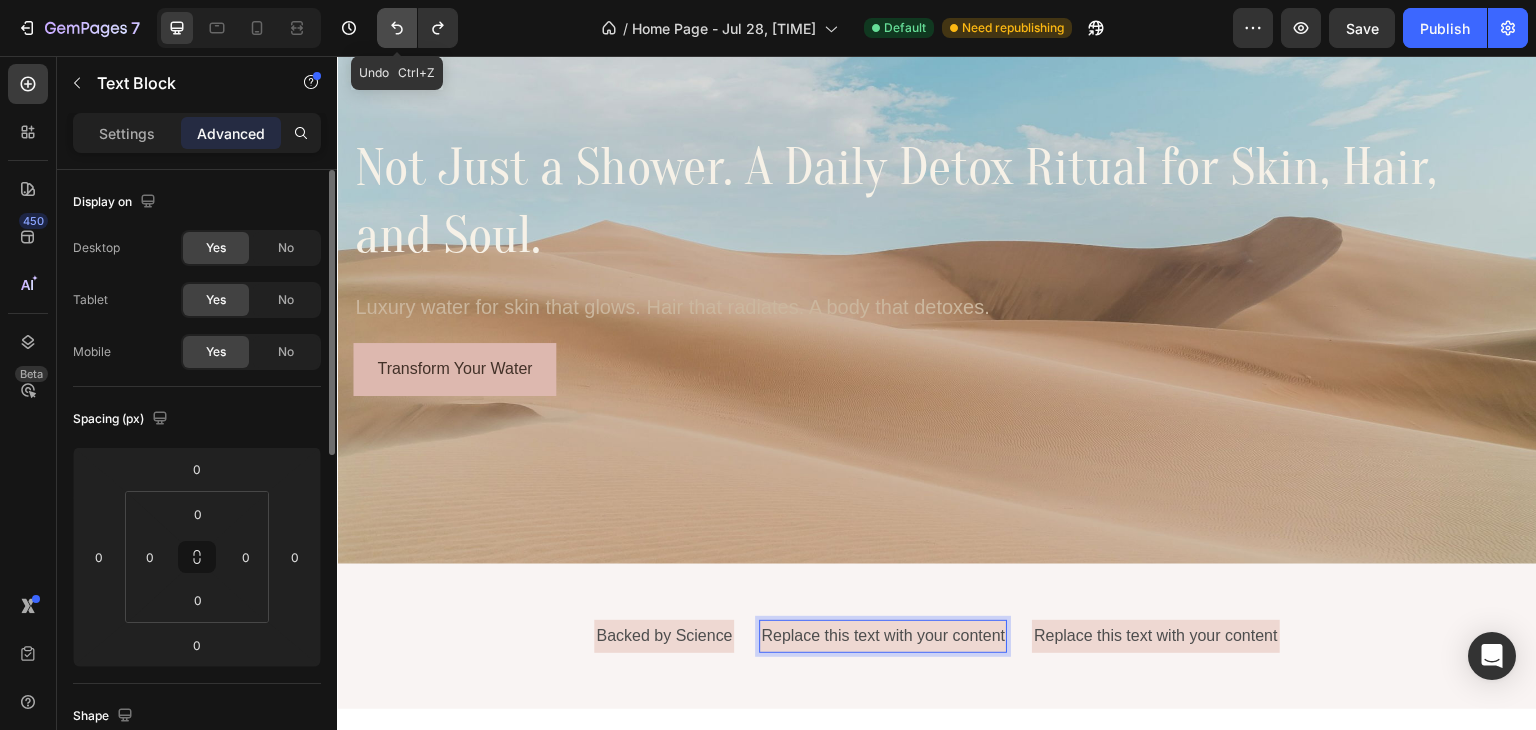 click 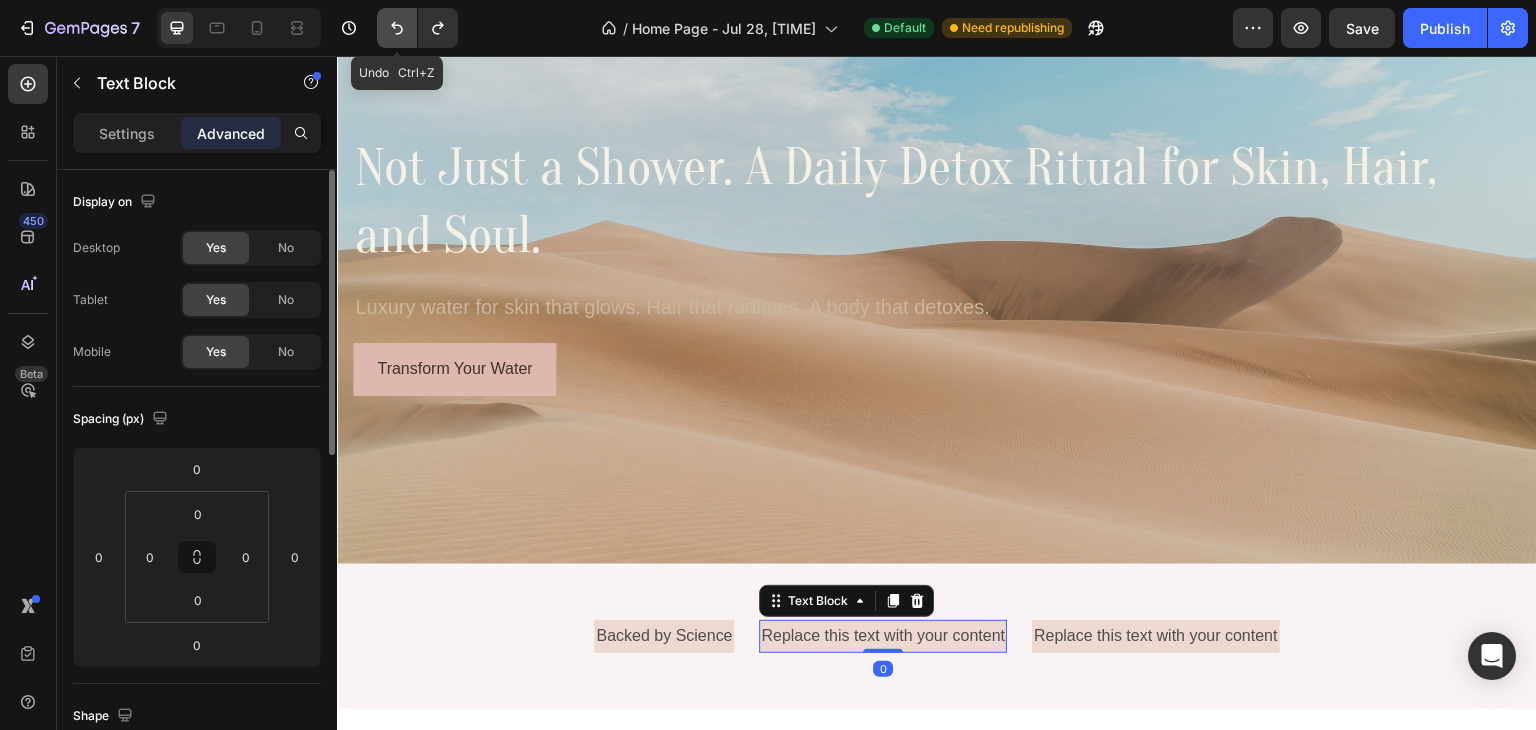 click 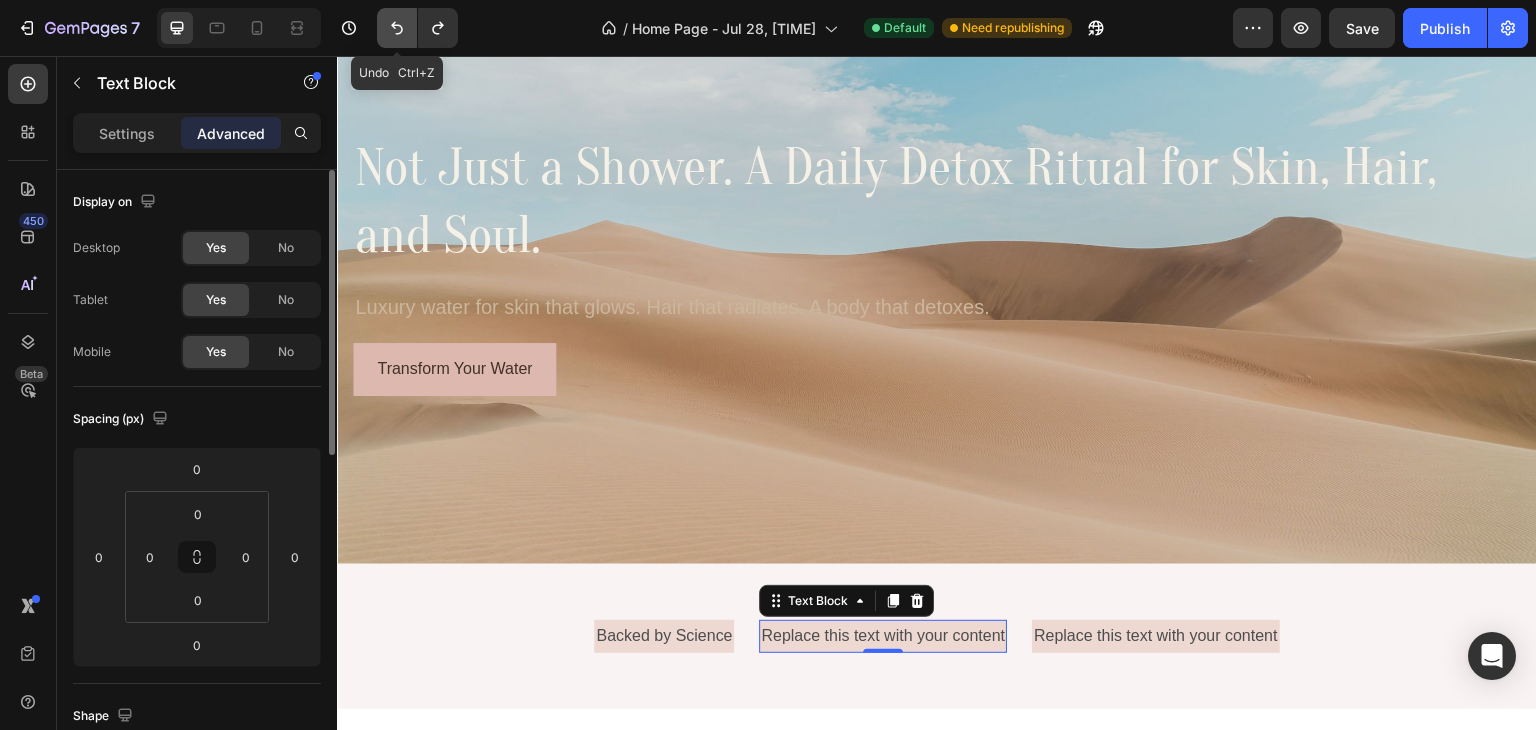 click 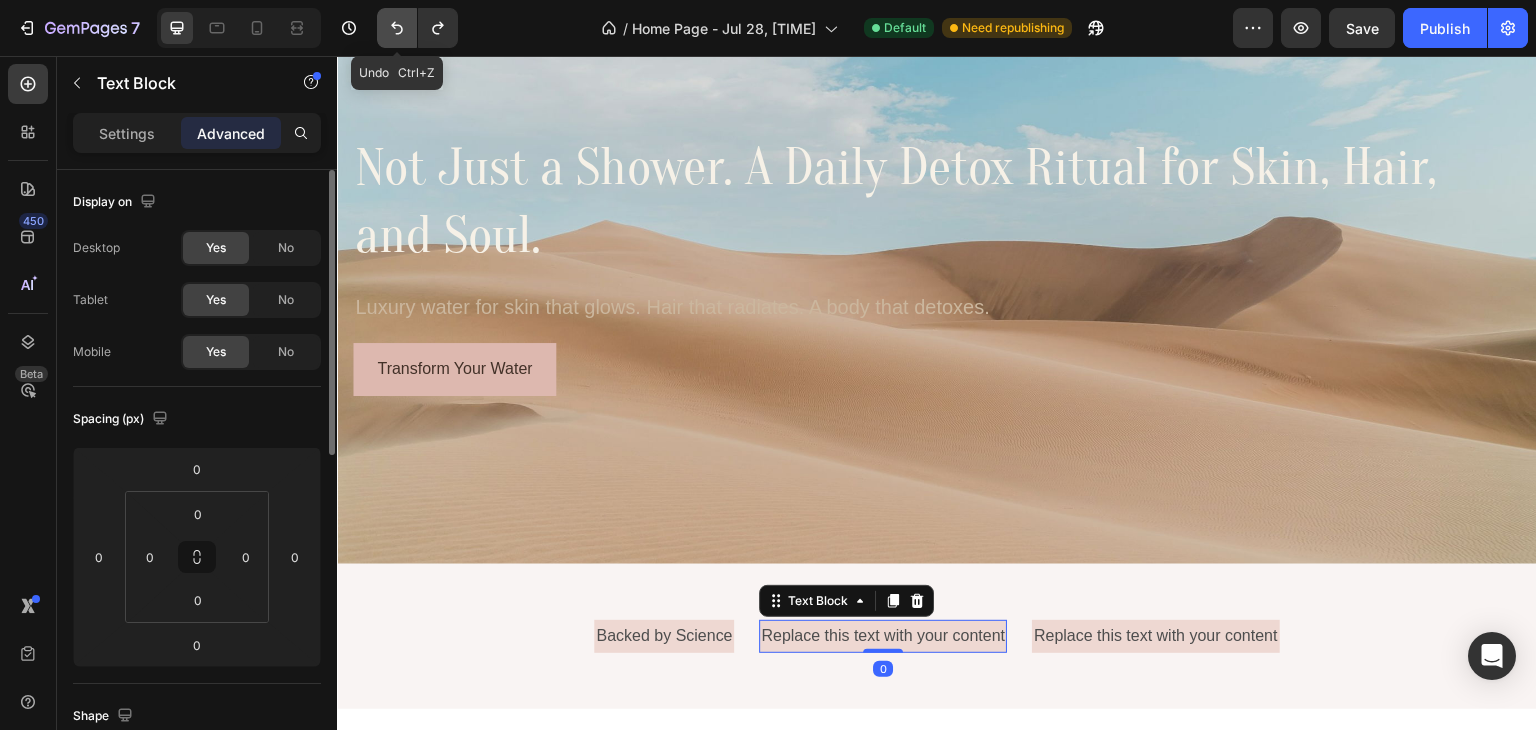 click 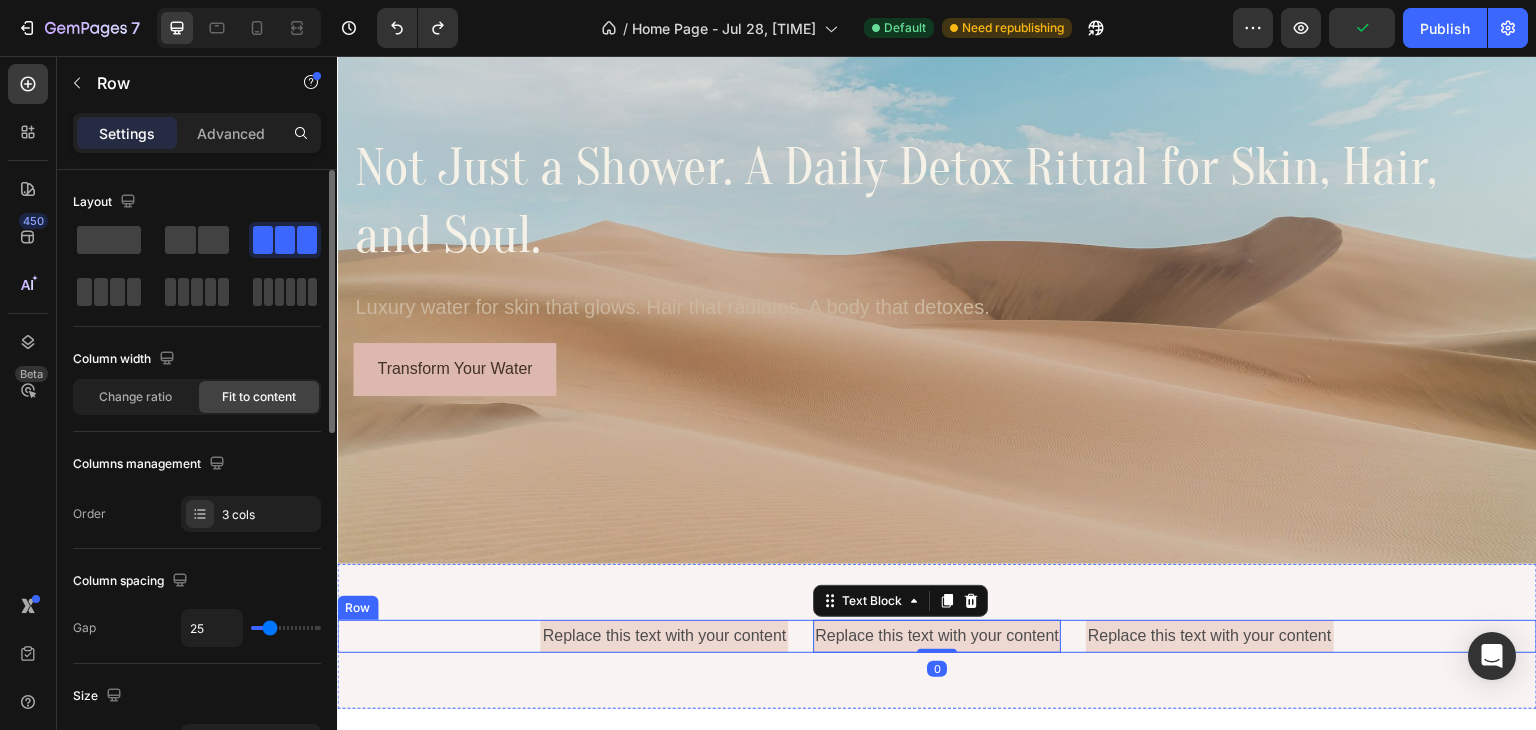 click on "Replace this text with your content Text Block Replace this text with your content Text Block   0 Replace this text with your content Text Block Row" at bounding box center (937, 636) 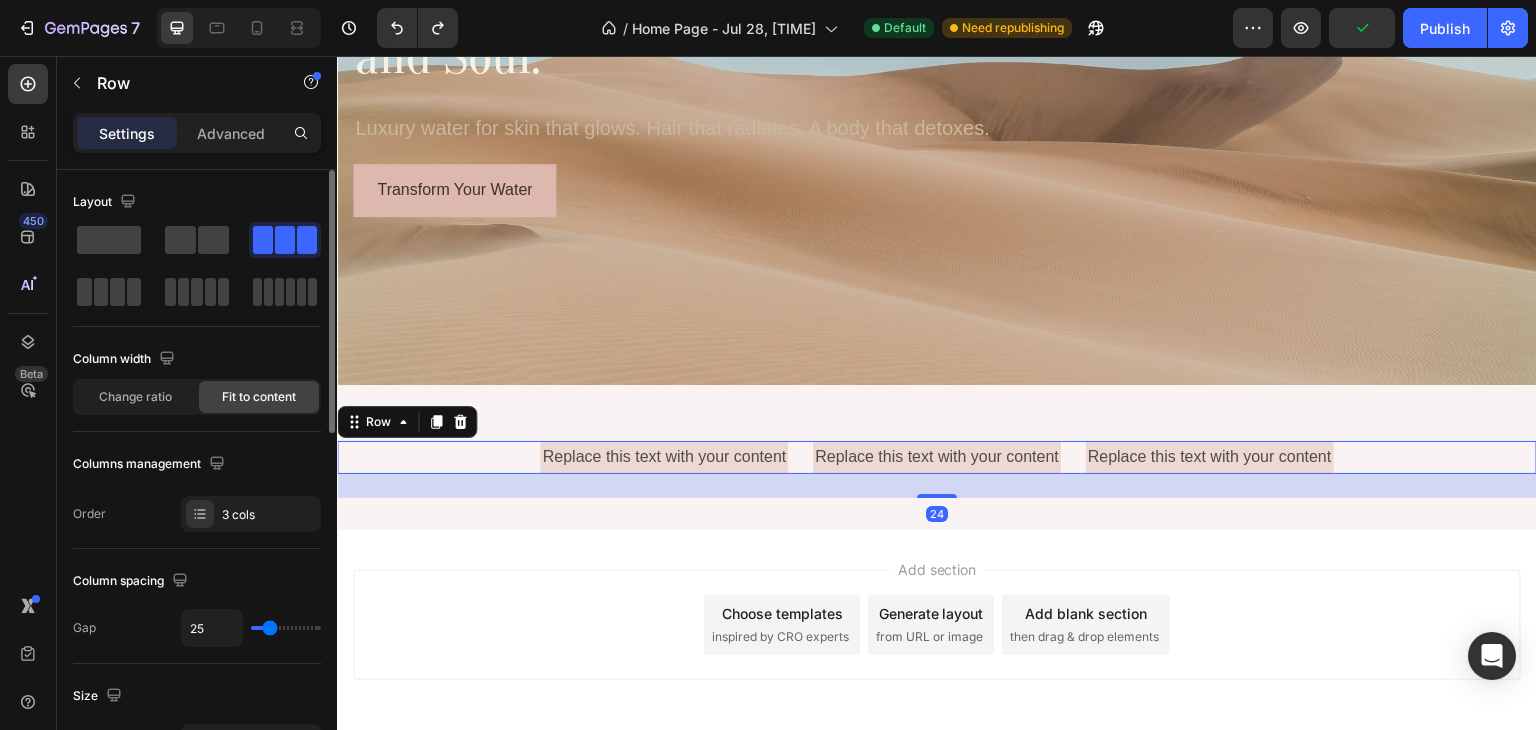 scroll, scrollTop: 333, scrollLeft: 0, axis: vertical 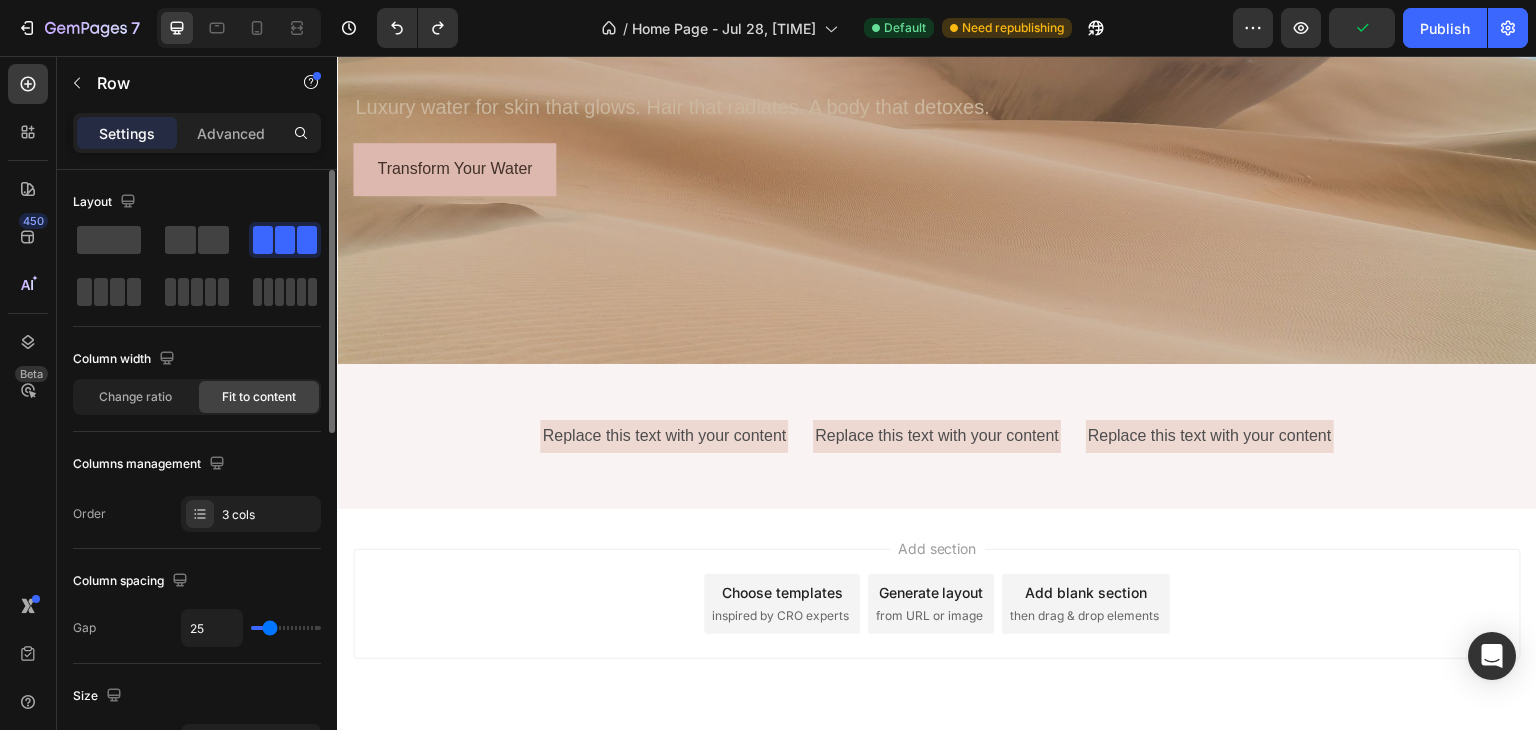 click on "Add section Choose templates inspired by CRO experts Generate layout from URL or image Add blank section then drag & drop elements" at bounding box center [937, 632] 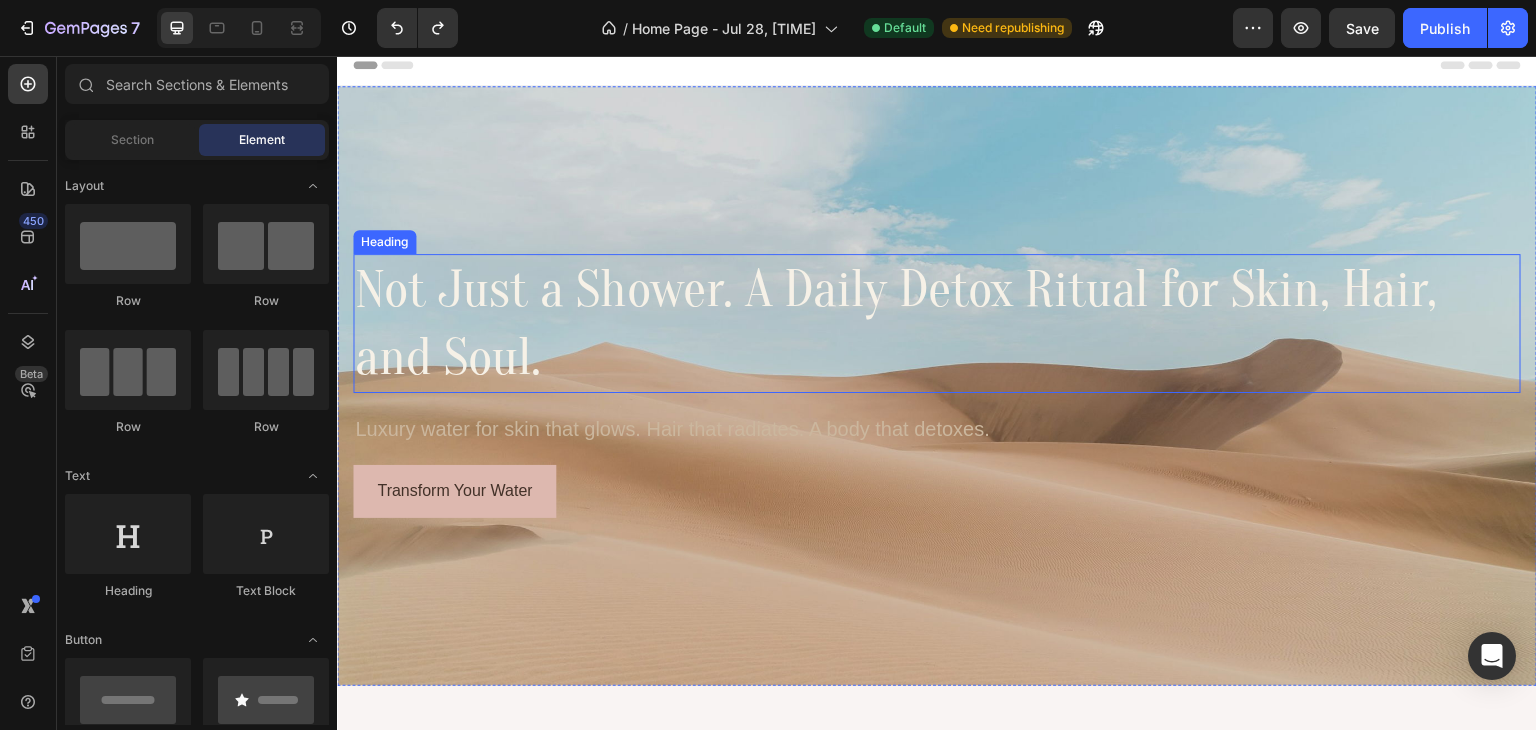 scroll, scrollTop: 0, scrollLeft: 0, axis: both 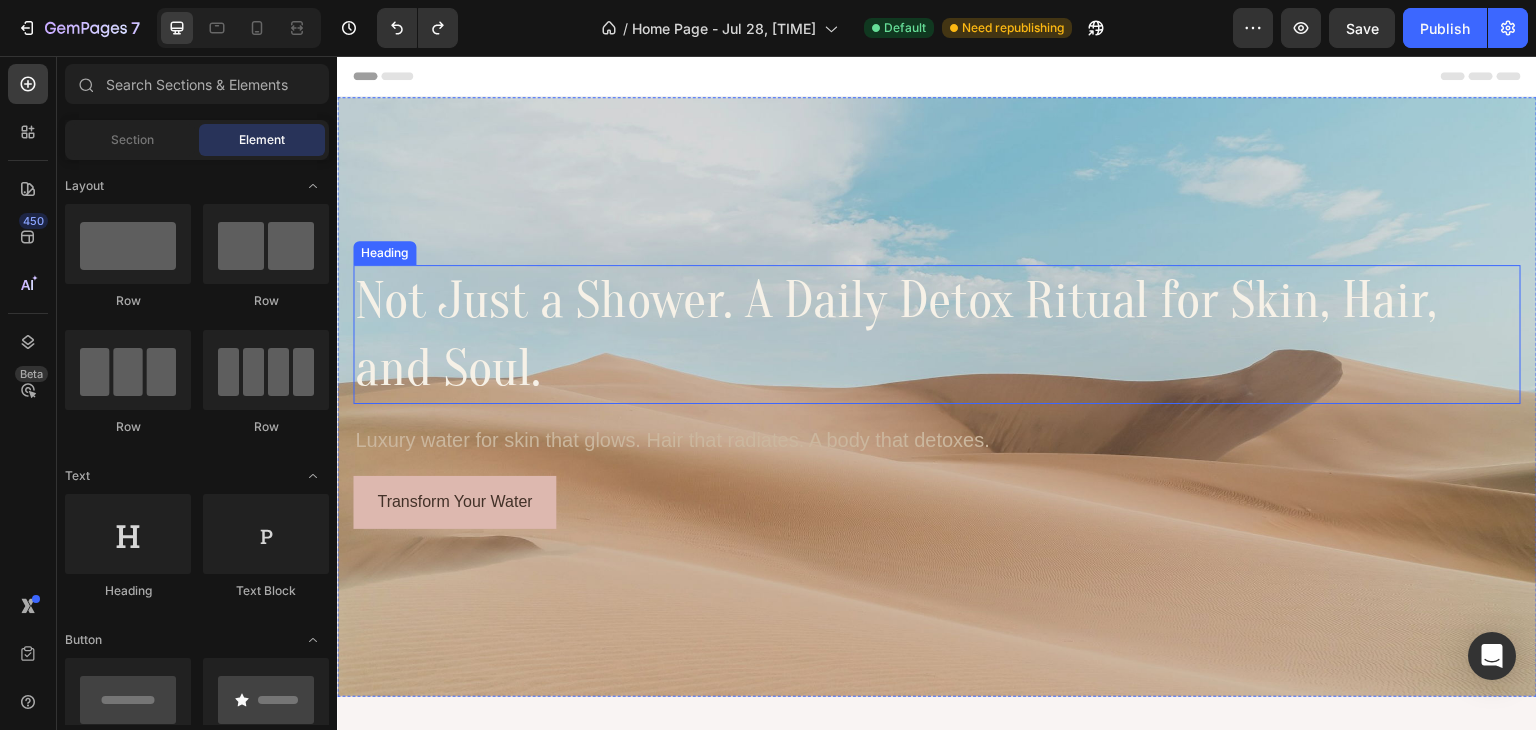 click on "Not Just a Shower. A Daily Detox Ritual for Skin, Hair, and Soul." at bounding box center (937, 334) 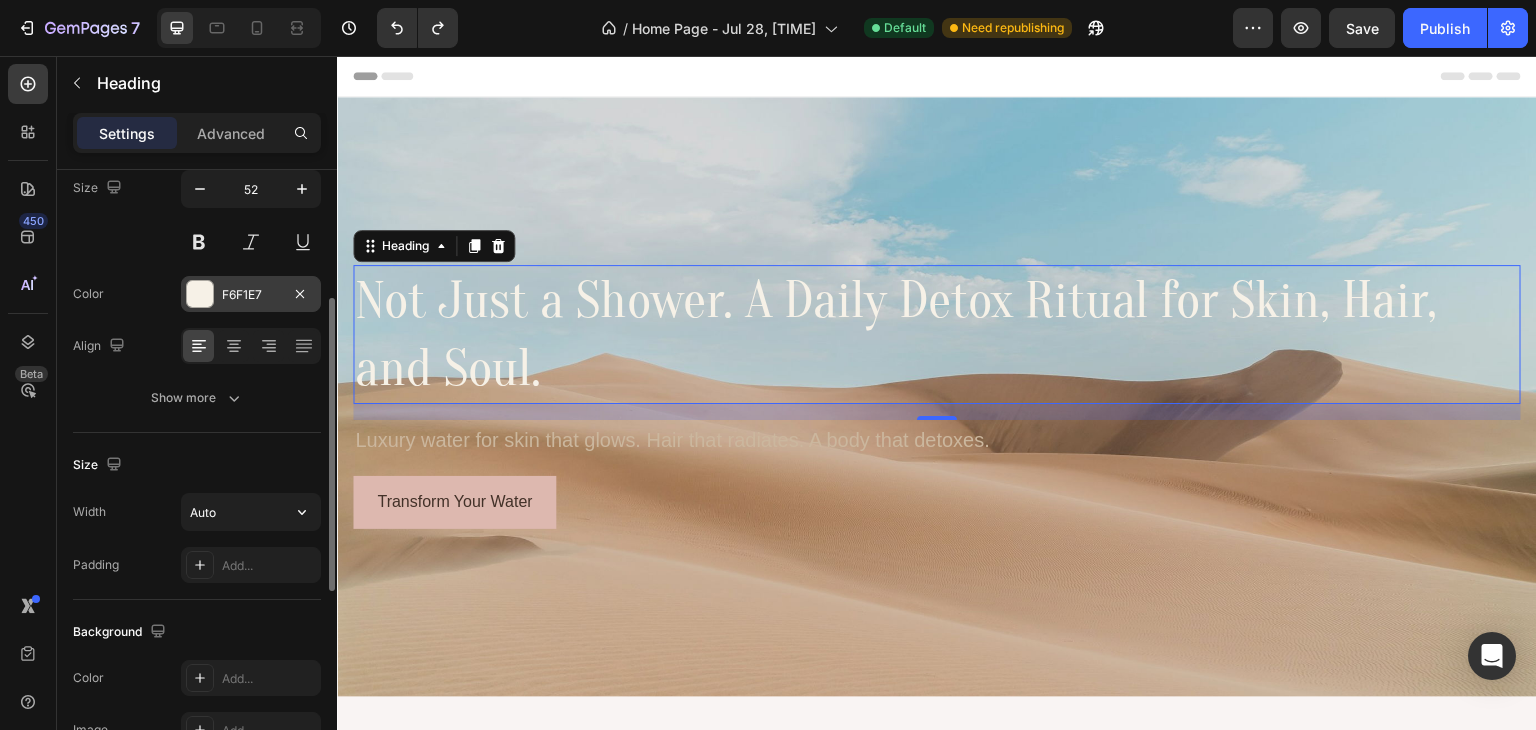 scroll, scrollTop: 235, scrollLeft: 0, axis: vertical 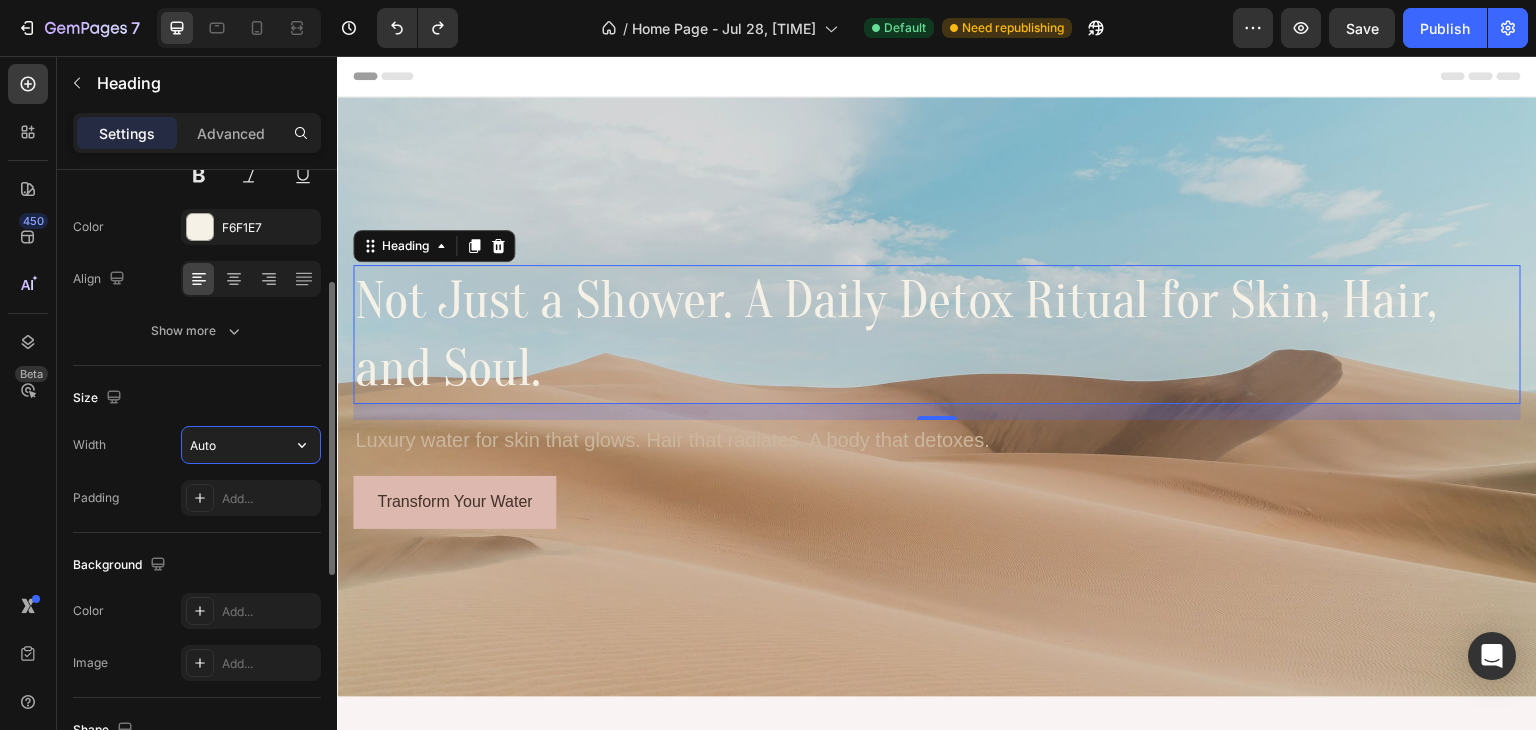 click on "Auto" at bounding box center (251, 445) 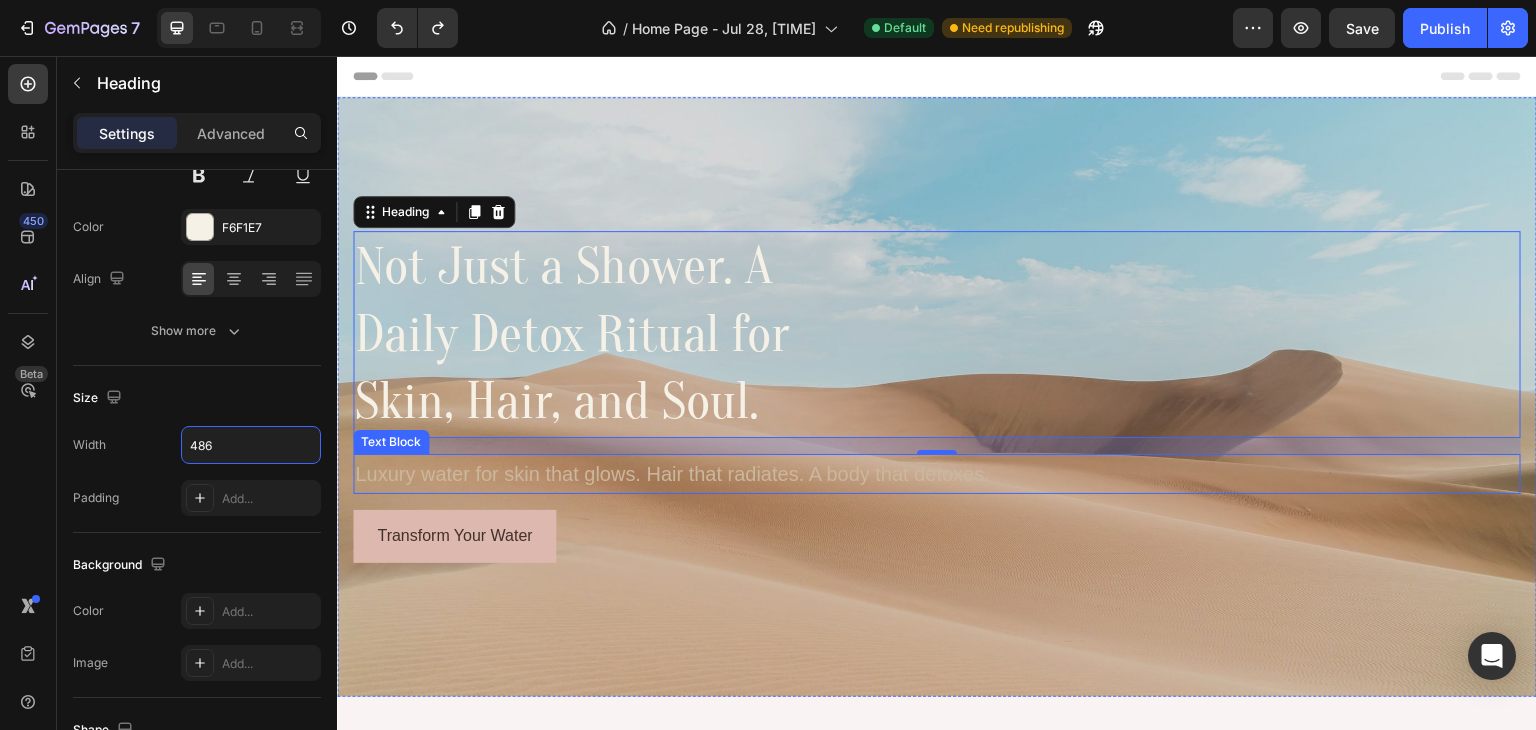 click on "Luxury water for skin that glows. Hair that radiates. A body that detoxes." at bounding box center (937, 474) 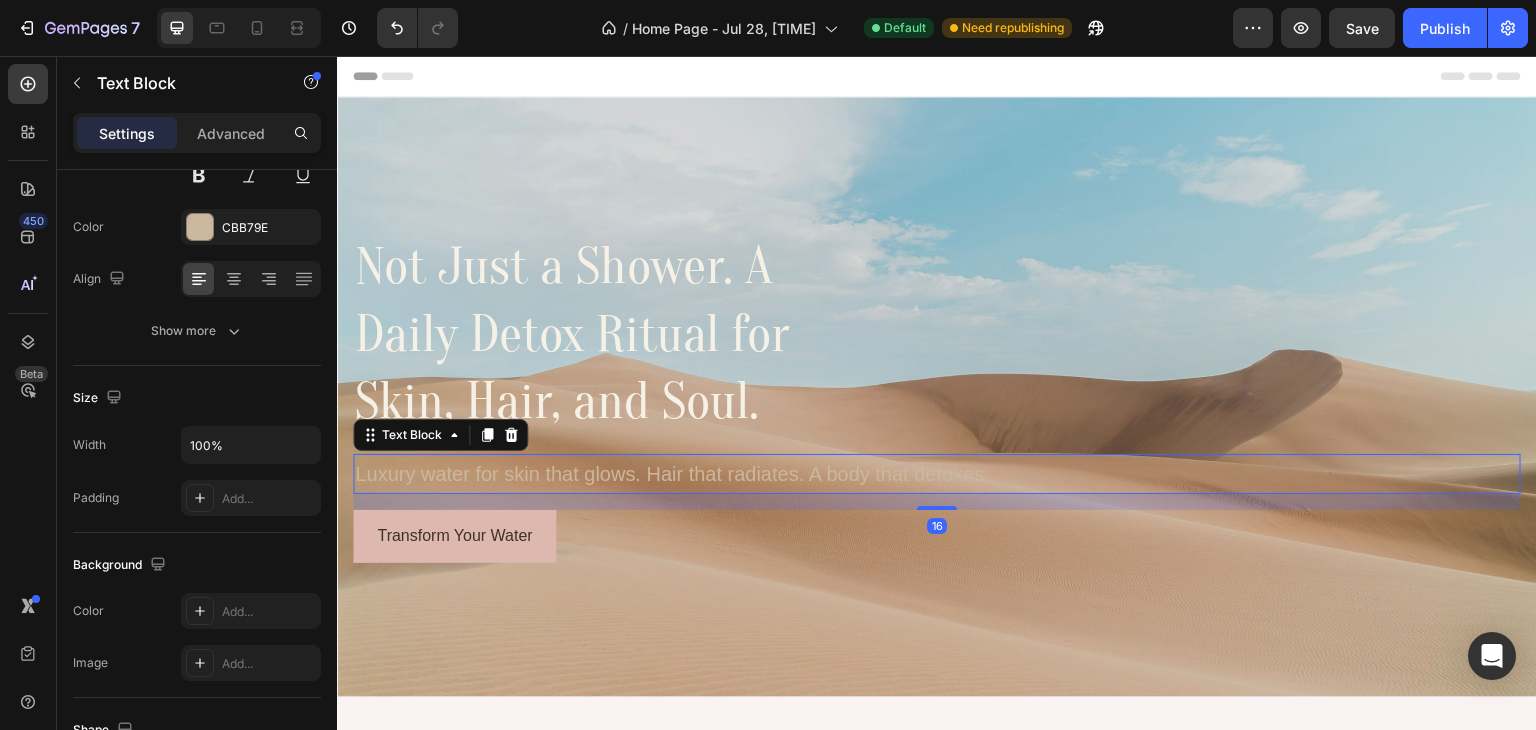 scroll, scrollTop: 0, scrollLeft: 0, axis: both 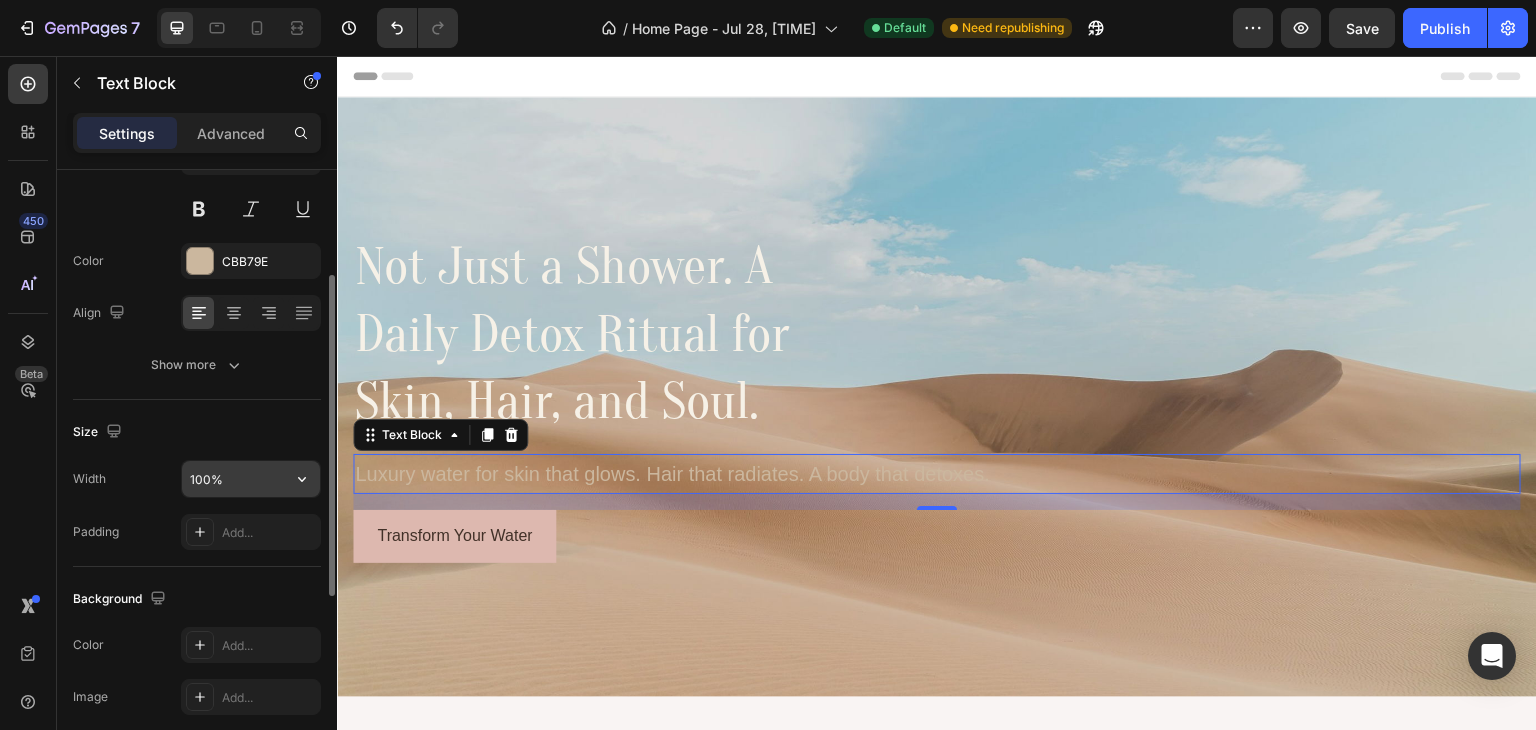 click on "100%" at bounding box center [251, 479] 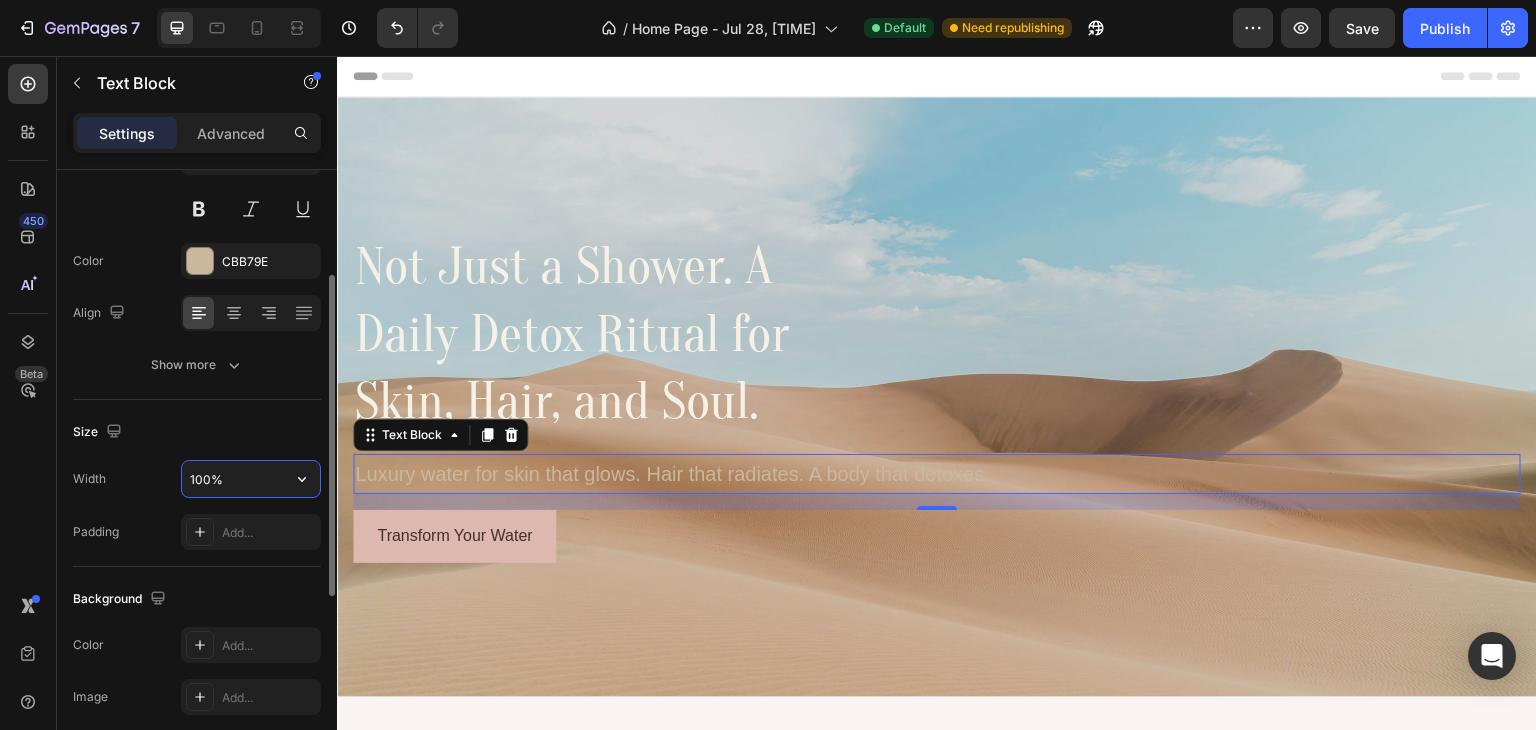 click on "100%" at bounding box center [251, 479] 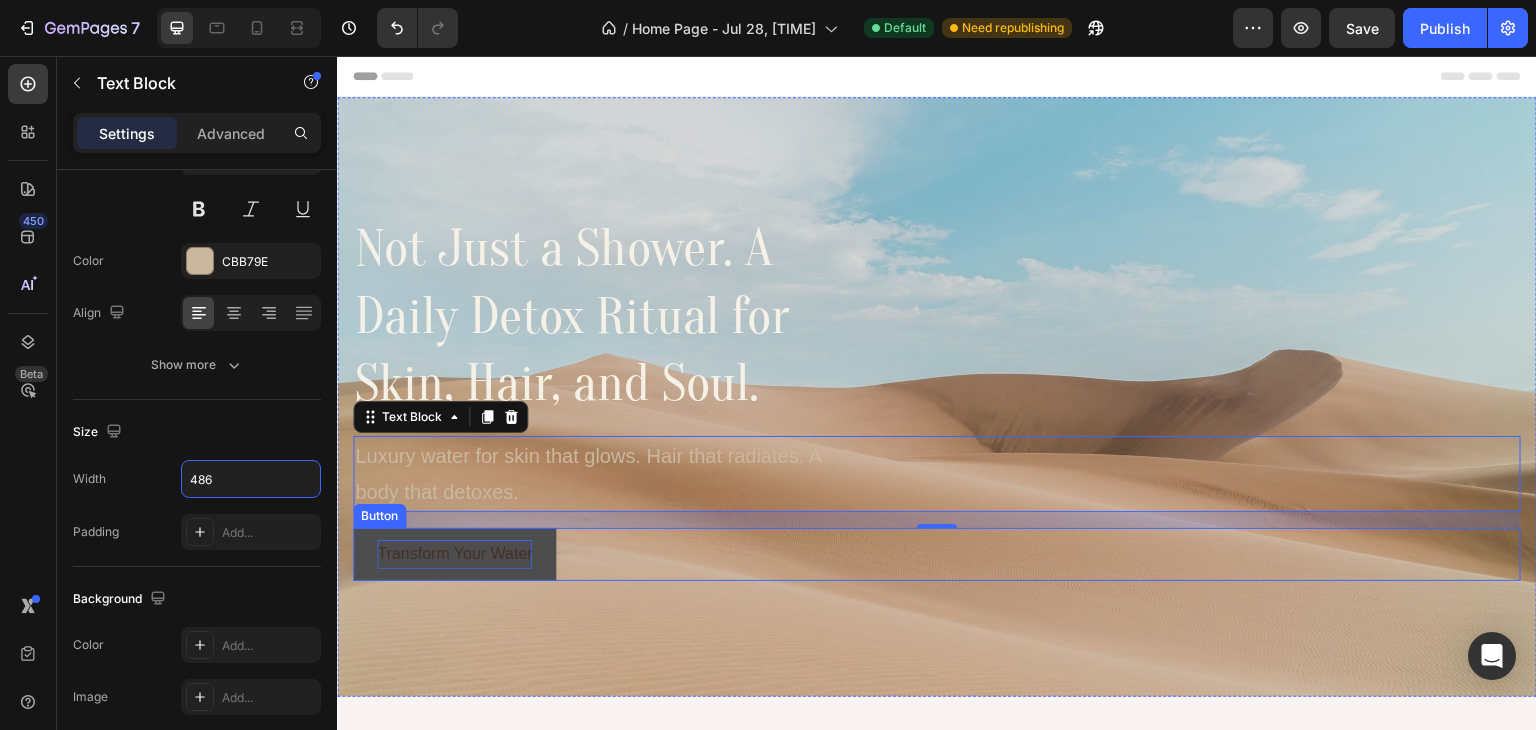 click on "Transform Your Water" at bounding box center (454, 553) 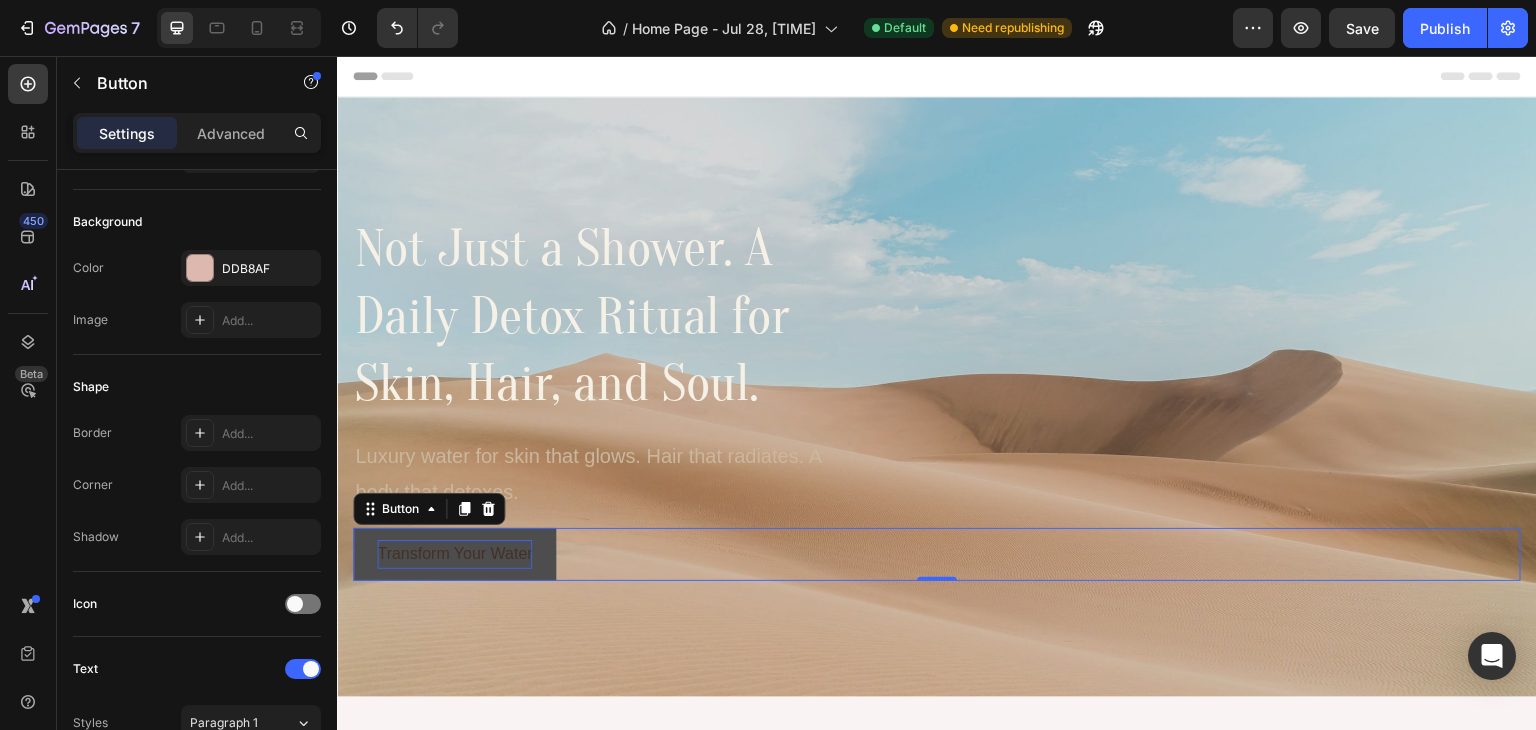 scroll, scrollTop: 0, scrollLeft: 0, axis: both 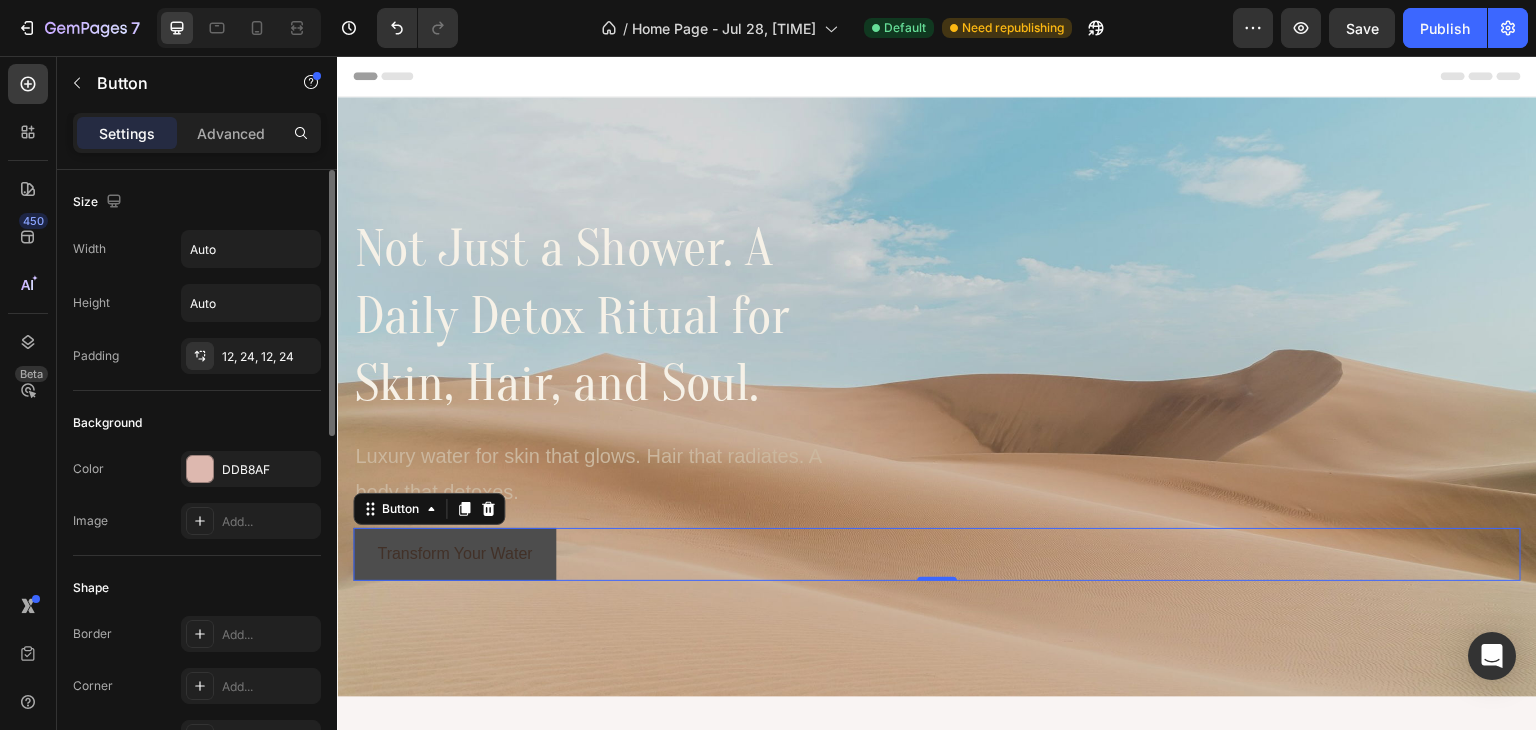 click on "Transform Your Water" at bounding box center [454, 554] 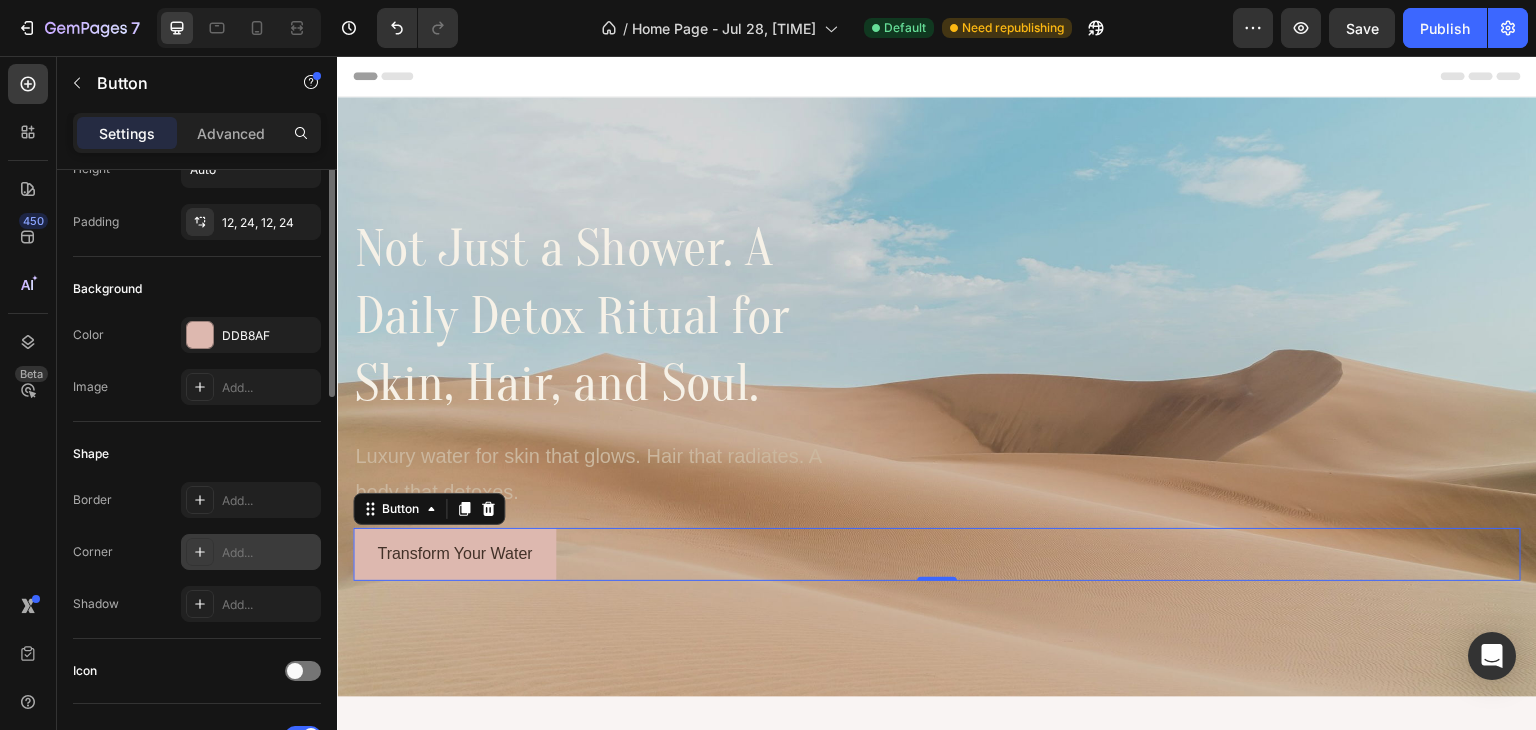 scroll, scrollTop: 0, scrollLeft: 0, axis: both 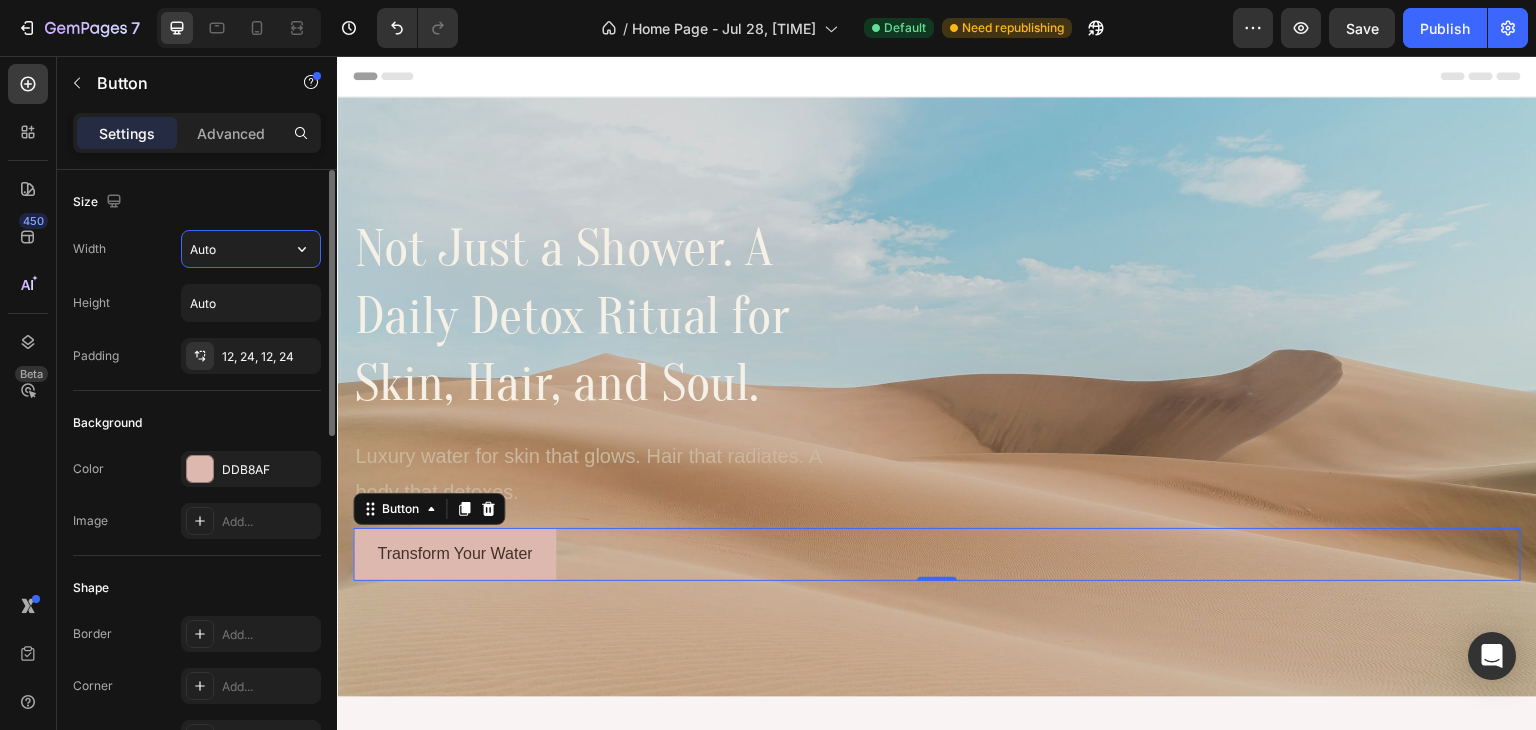 click on "Auto" at bounding box center (251, 249) 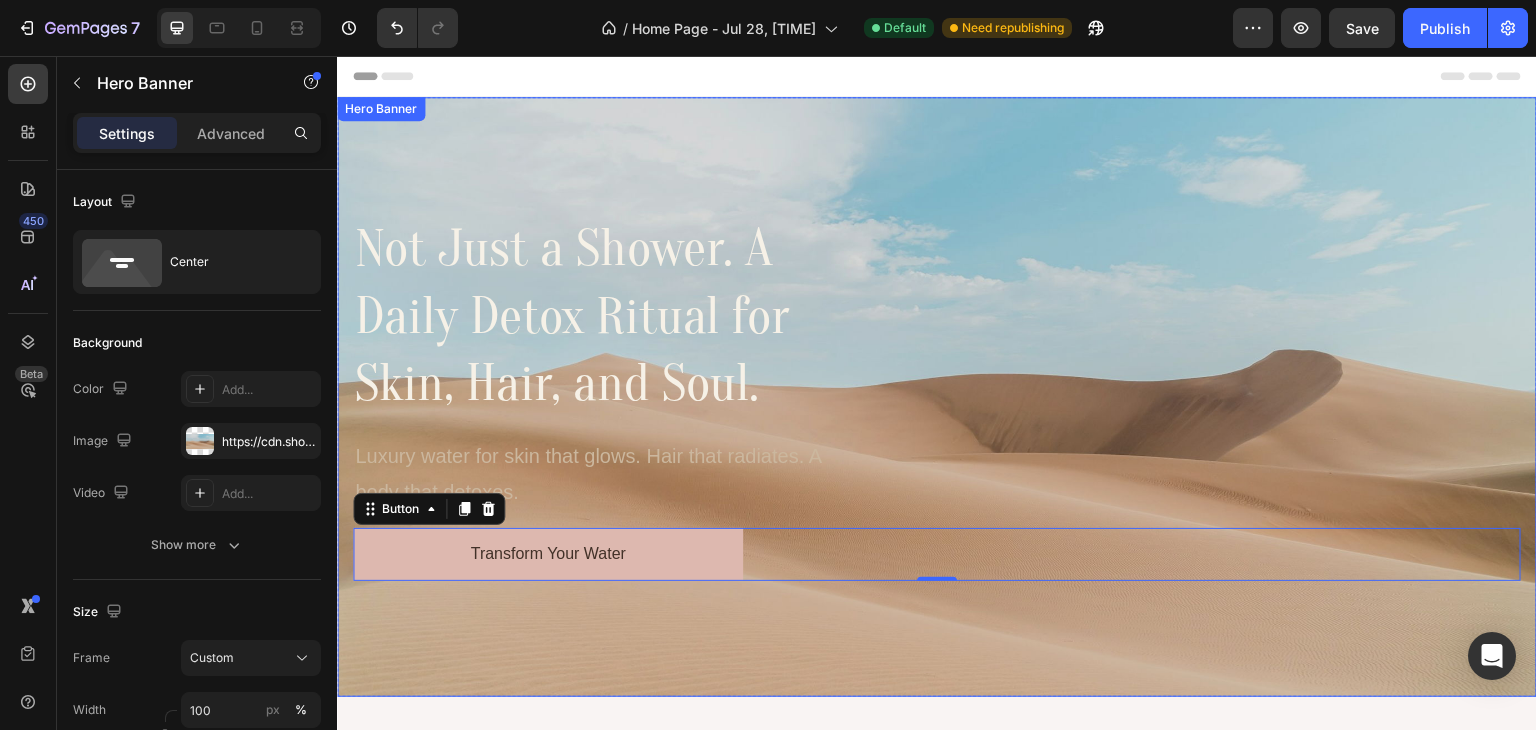click at bounding box center [937, 397] 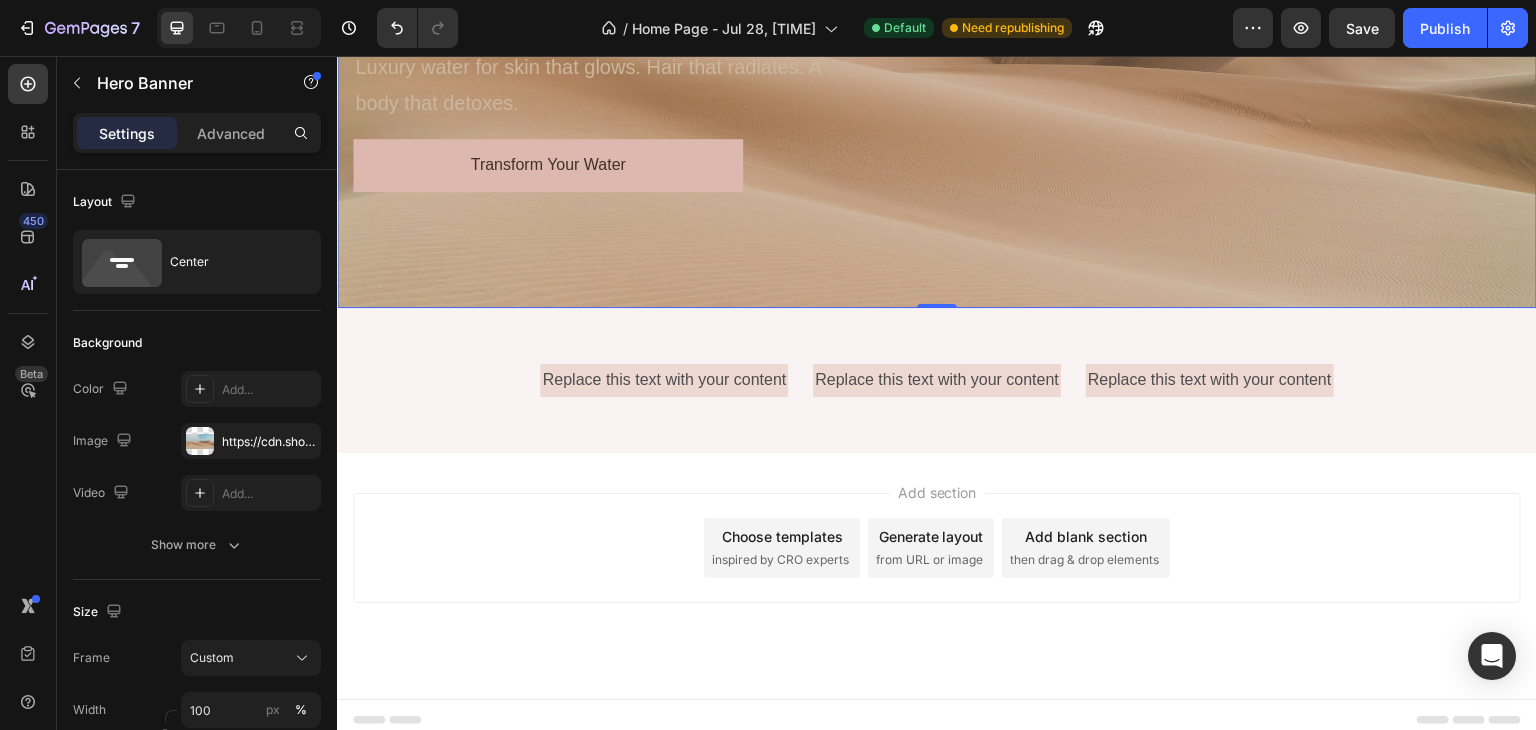 scroll, scrollTop: 398, scrollLeft: 0, axis: vertical 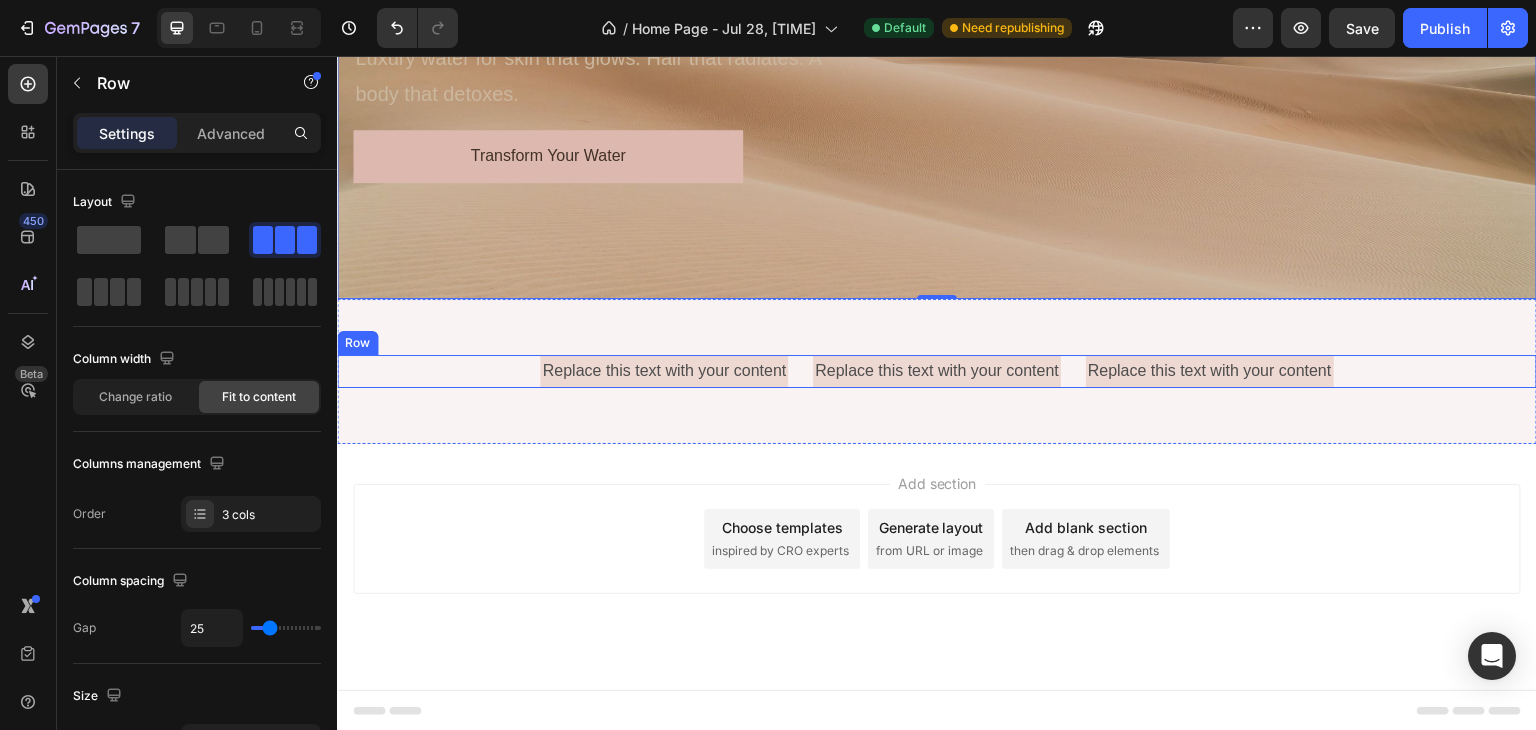 click on "Replace this text with your content Text Block Replace this text with your content Text Block Replace this text with your content Text Block Row" at bounding box center (937, 371) 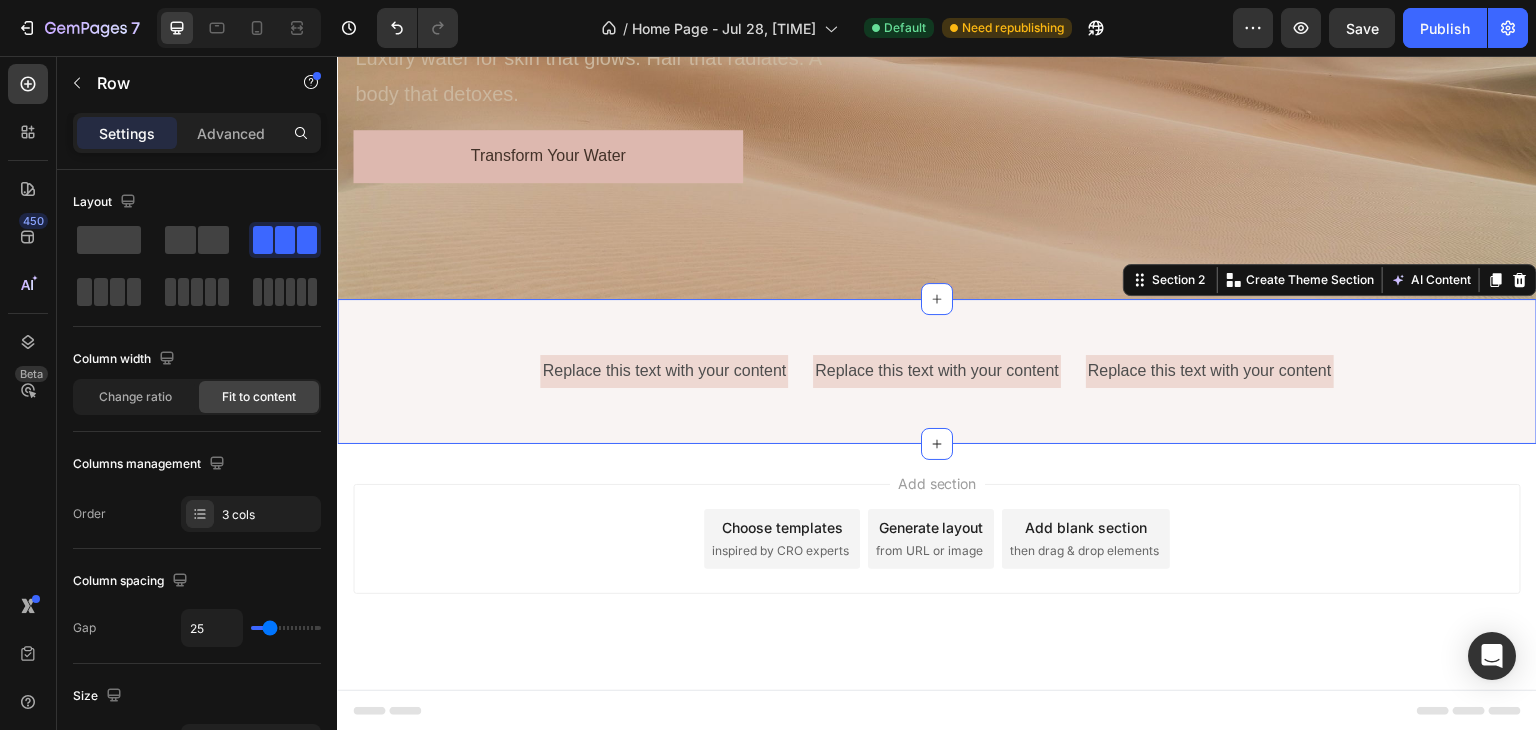 click on "Replace this text with your content Text Block Replace this text with your content Text Block Replace this text with your content Text Block Row Section 2   Create Theme Section AI Content Write with GemAI What would you like to describe here? Tone and Voice Persuasive Product Show more Generate" at bounding box center (937, 371) 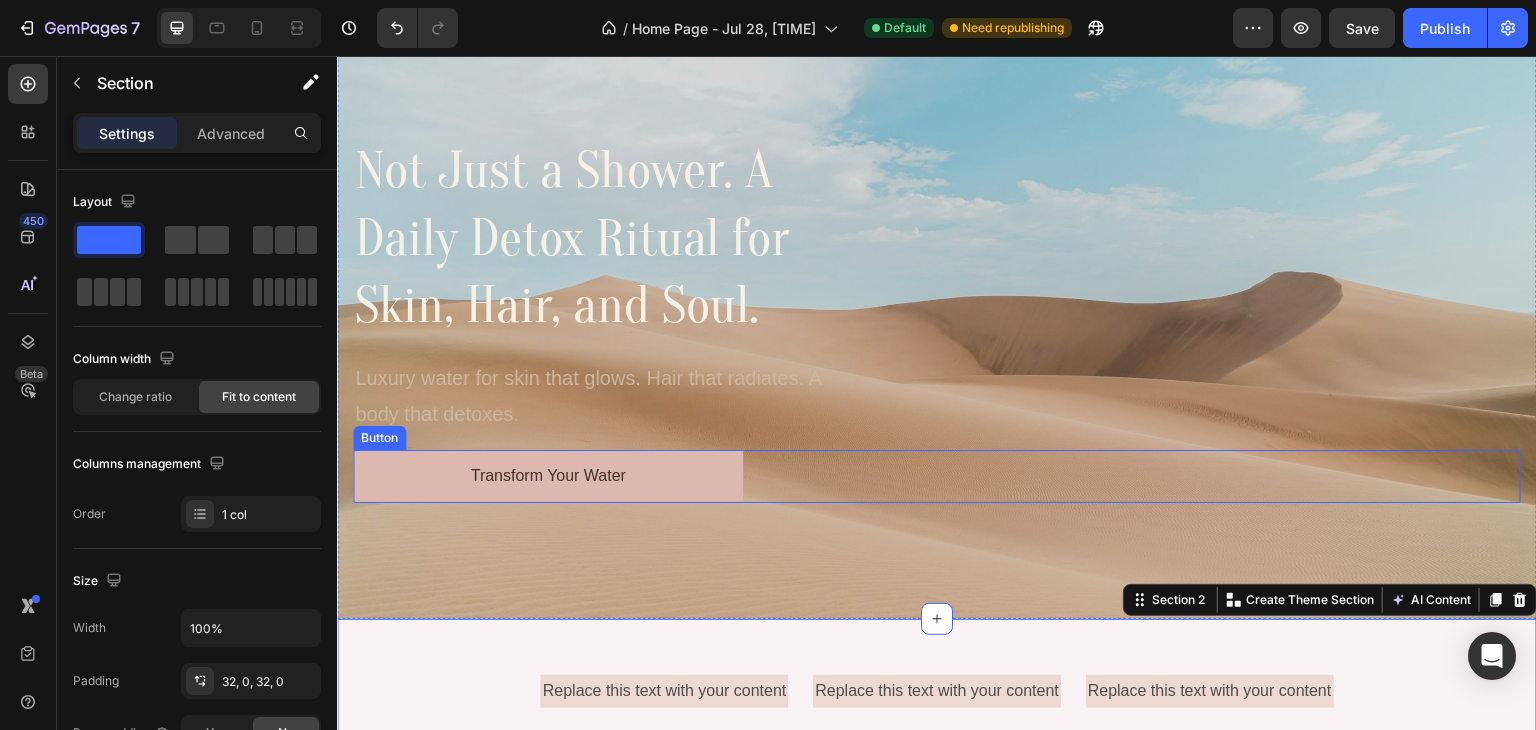 scroll, scrollTop: 64, scrollLeft: 0, axis: vertical 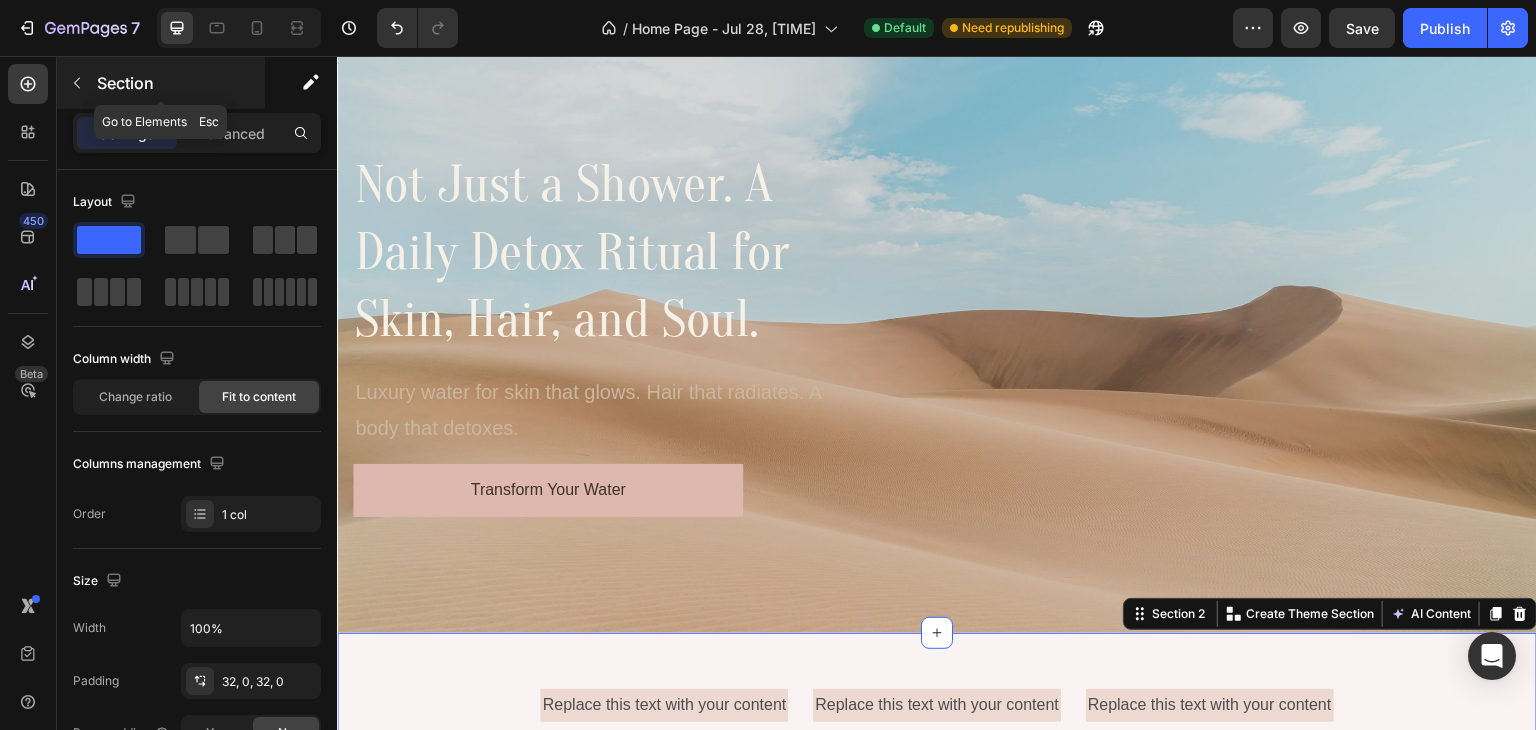 click 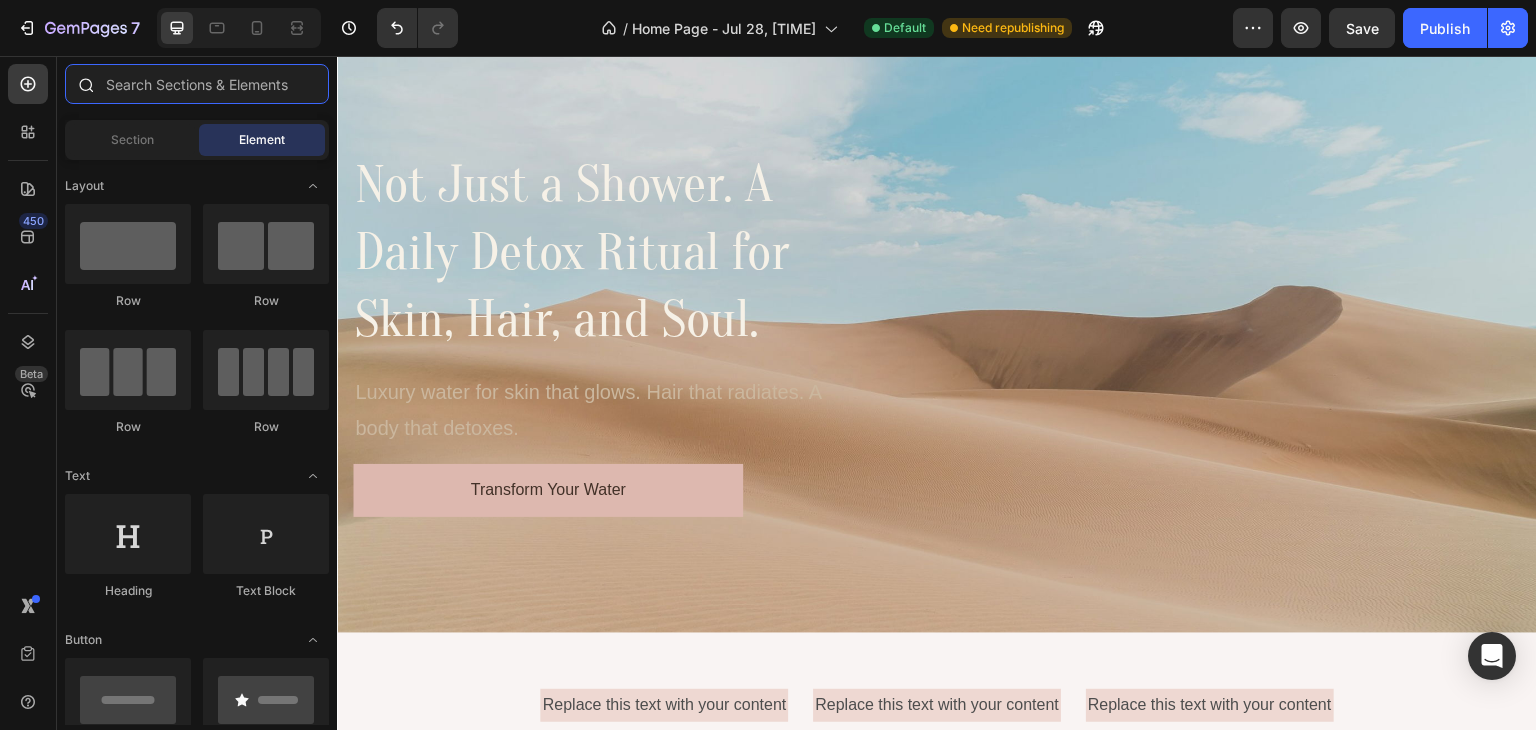 click at bounding box center (197, 84) 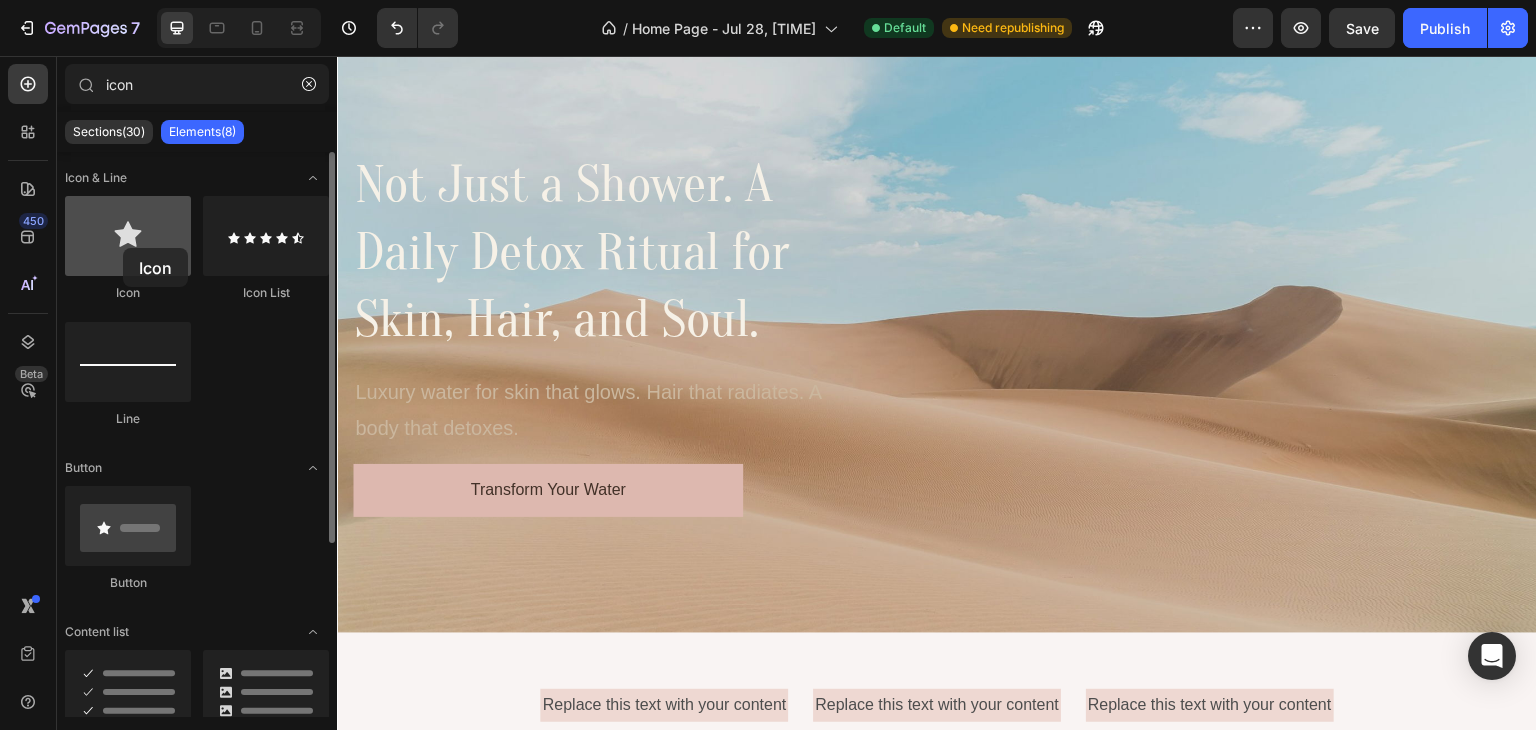 drag, startPoint x: 143, startPoint y: 257, endPoint x: 123, endPoint y: 248, distance: 21.931713 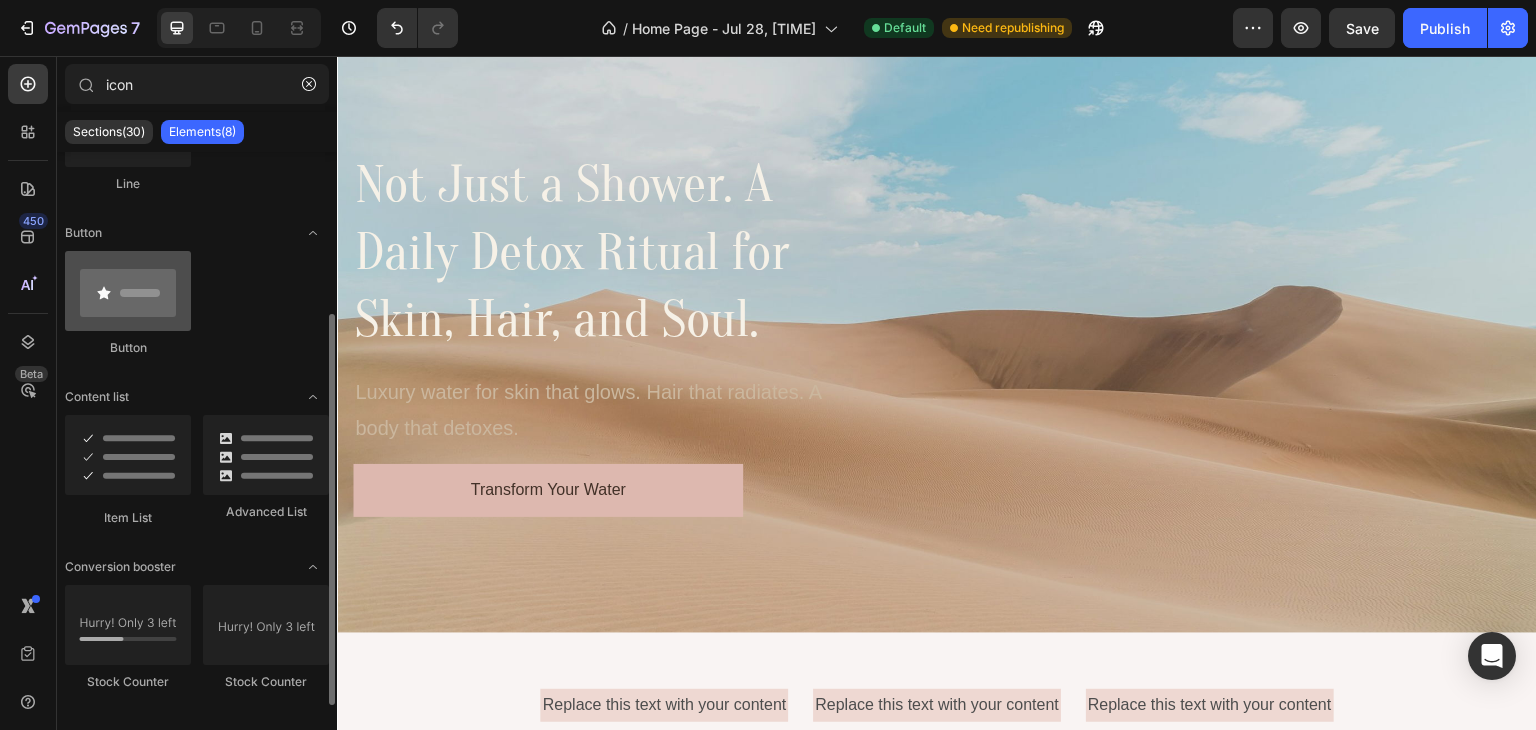 scroll, scrollTop: 252, scrollLeft: 0, axis: vertical 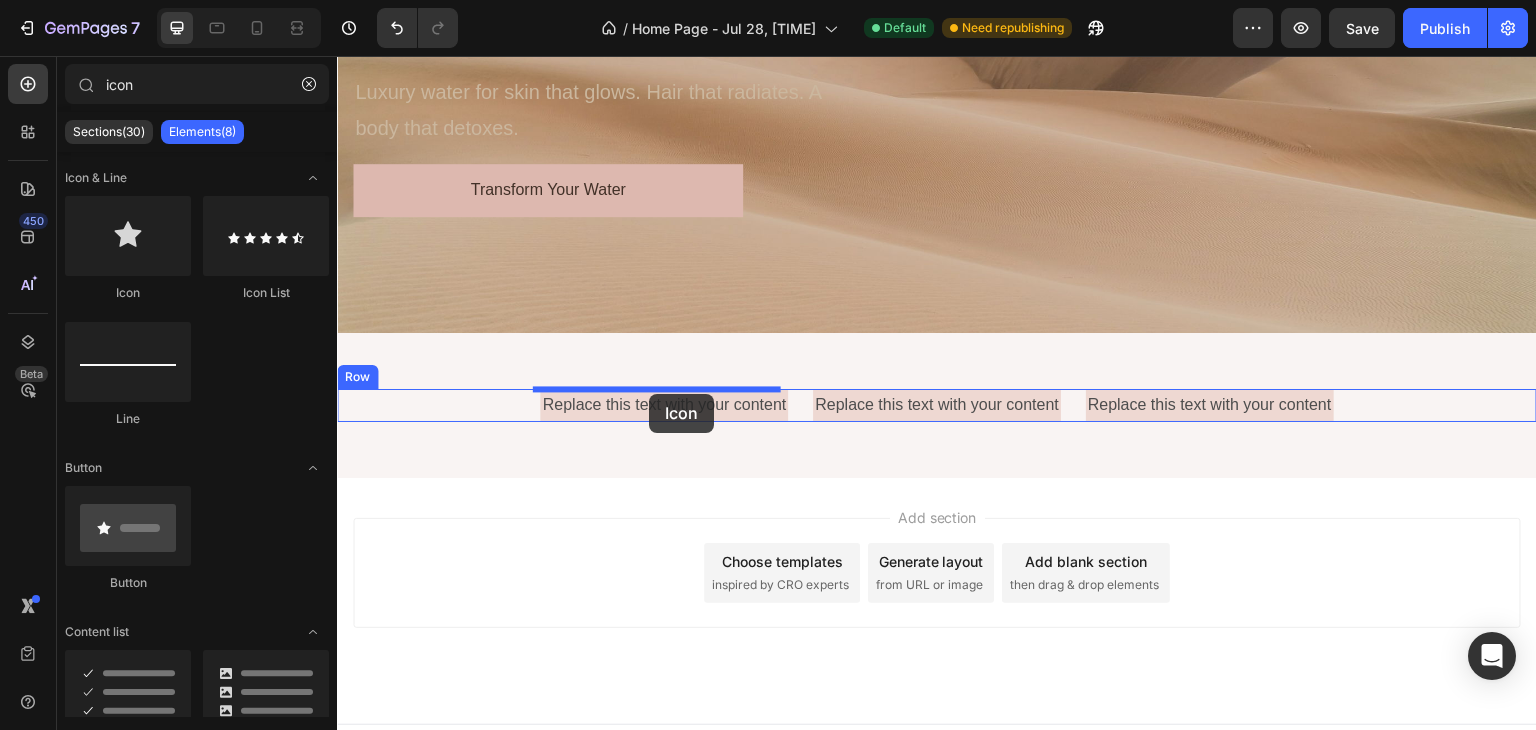 drag, startPoint x: 469, startPoint y: 283, endPoint x: 649, endPoint y: 394, distance: 211.4734 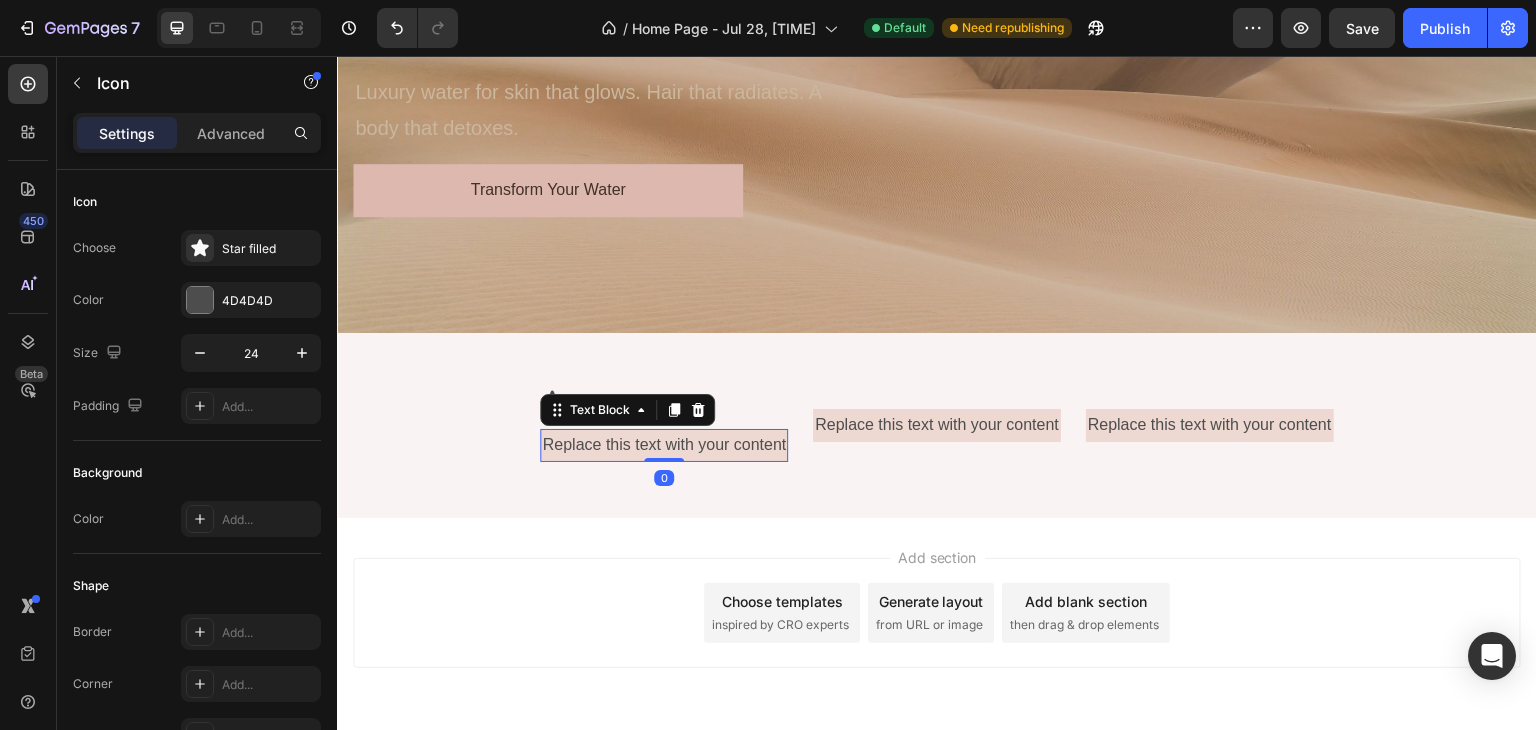 click on "Replace this text with your content" at bounding box center (664, 445) 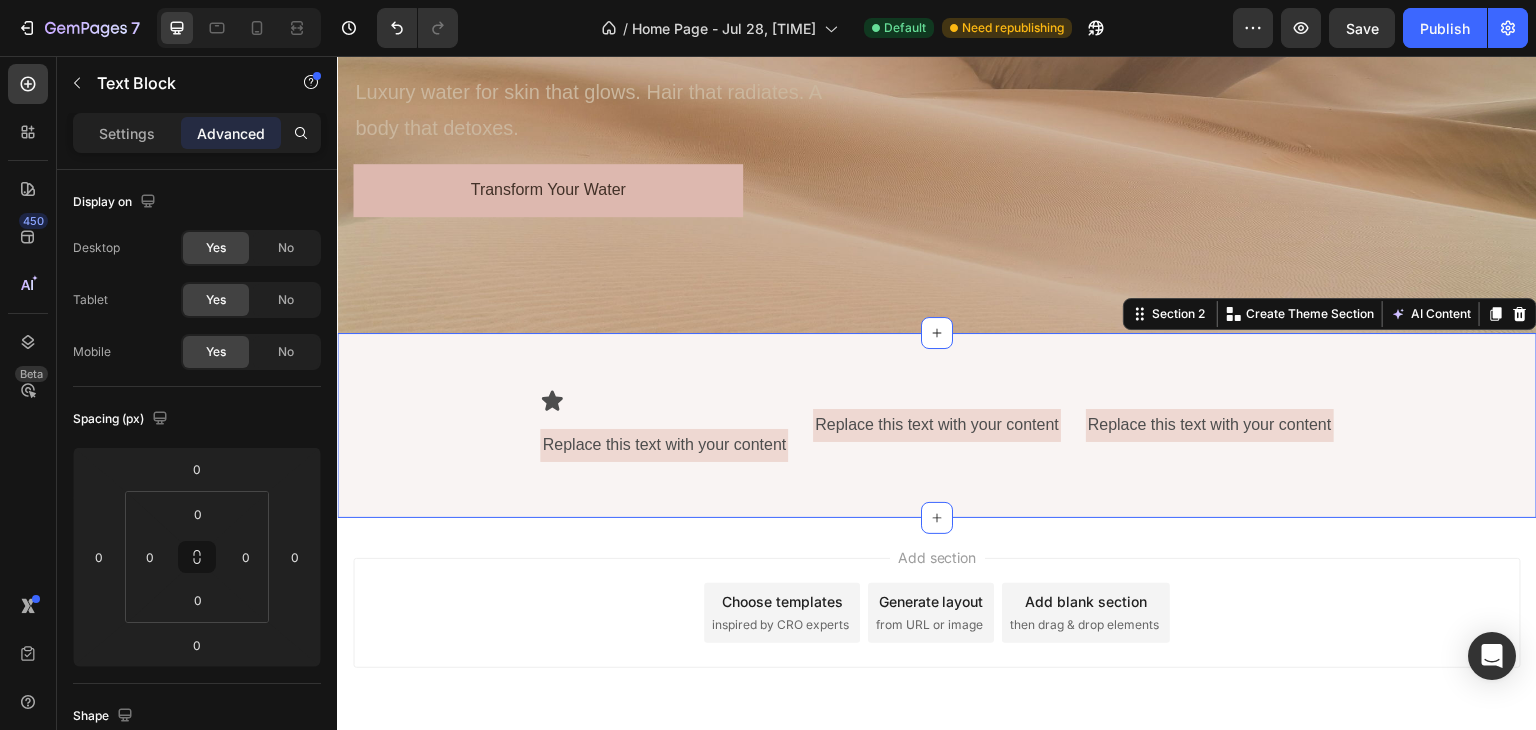 click on "Icon Replace this text with your content Text Block Replace this text with your content Text Block Replace this text with your content Text Block Row" at bounding box center [937, 425] 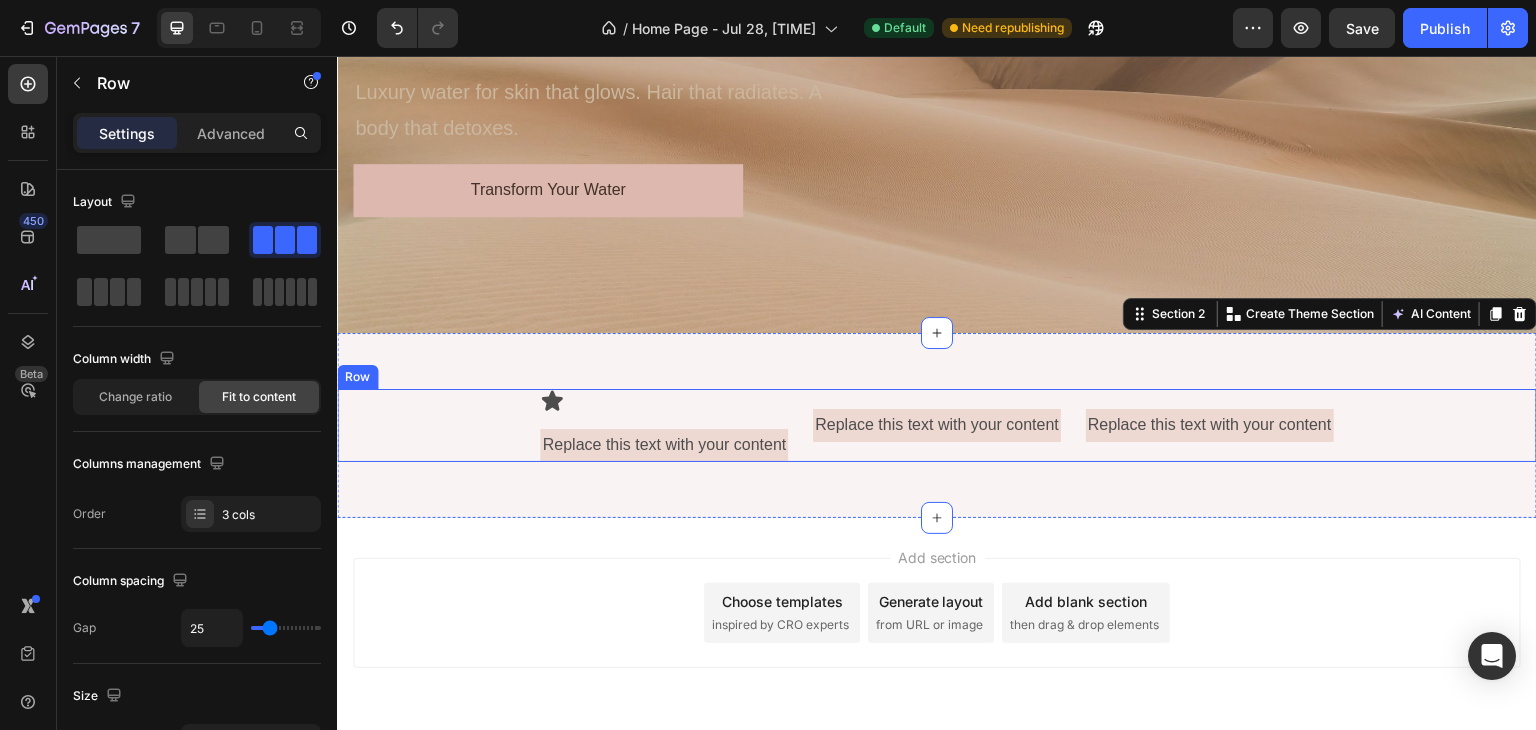 click on "Icon Replace this text with your content Text Block" at bounding box center [664, 425] 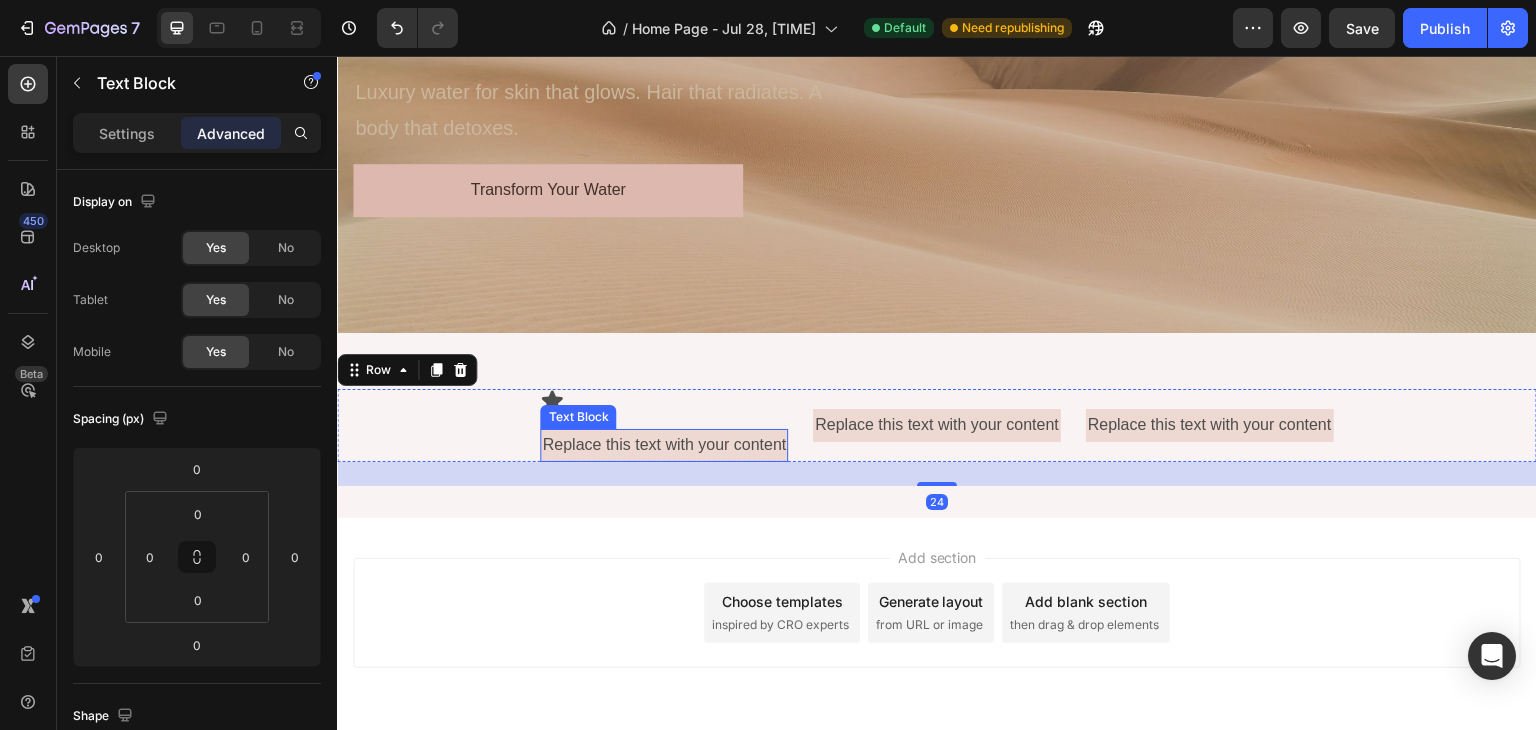 click on "Replace this text with your content" at bounding box center (664, 445) 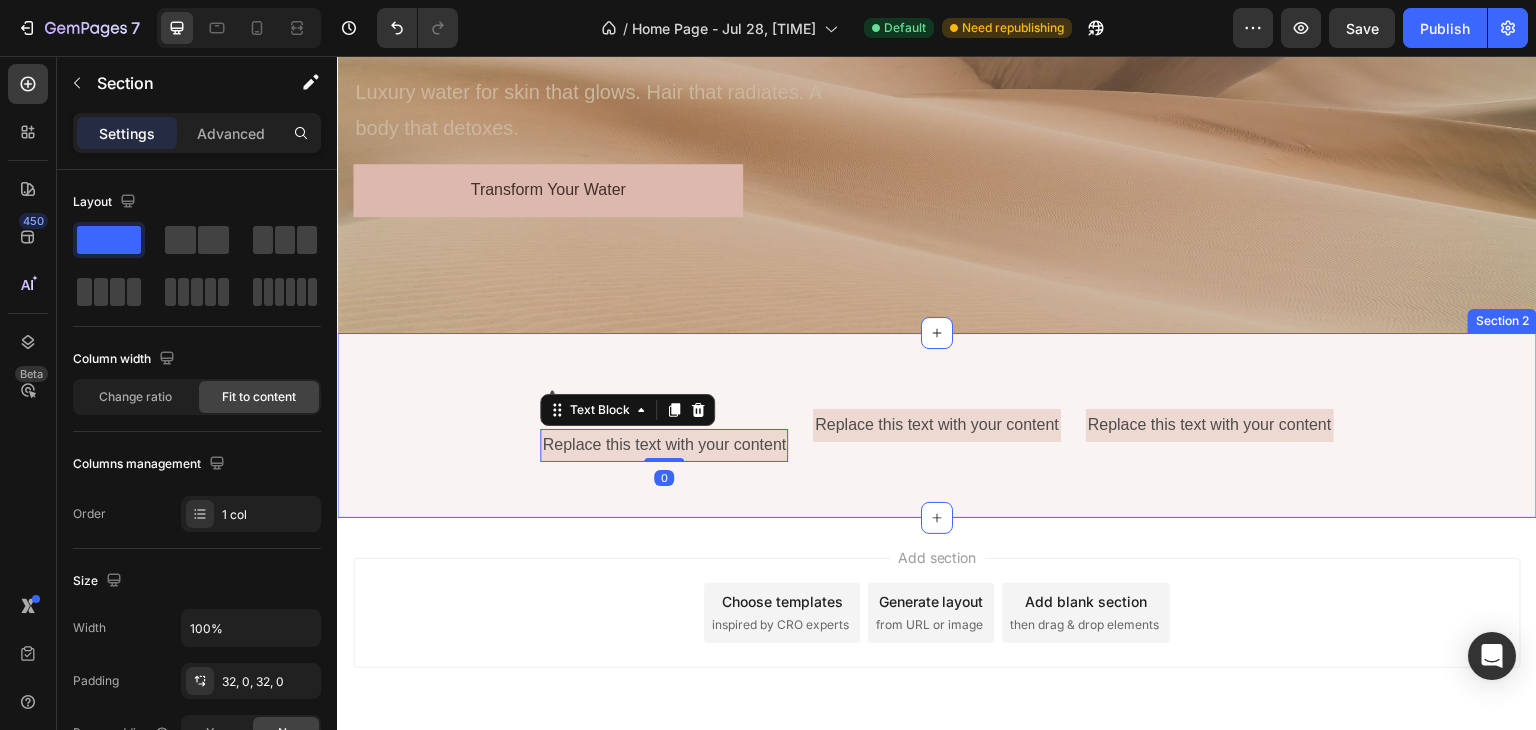 click on "Icon Replace this text with your content Text Block   0 Replace this text with your content Text Block Replace this text with your content Text Block Row" at bounding box center [937, 425] 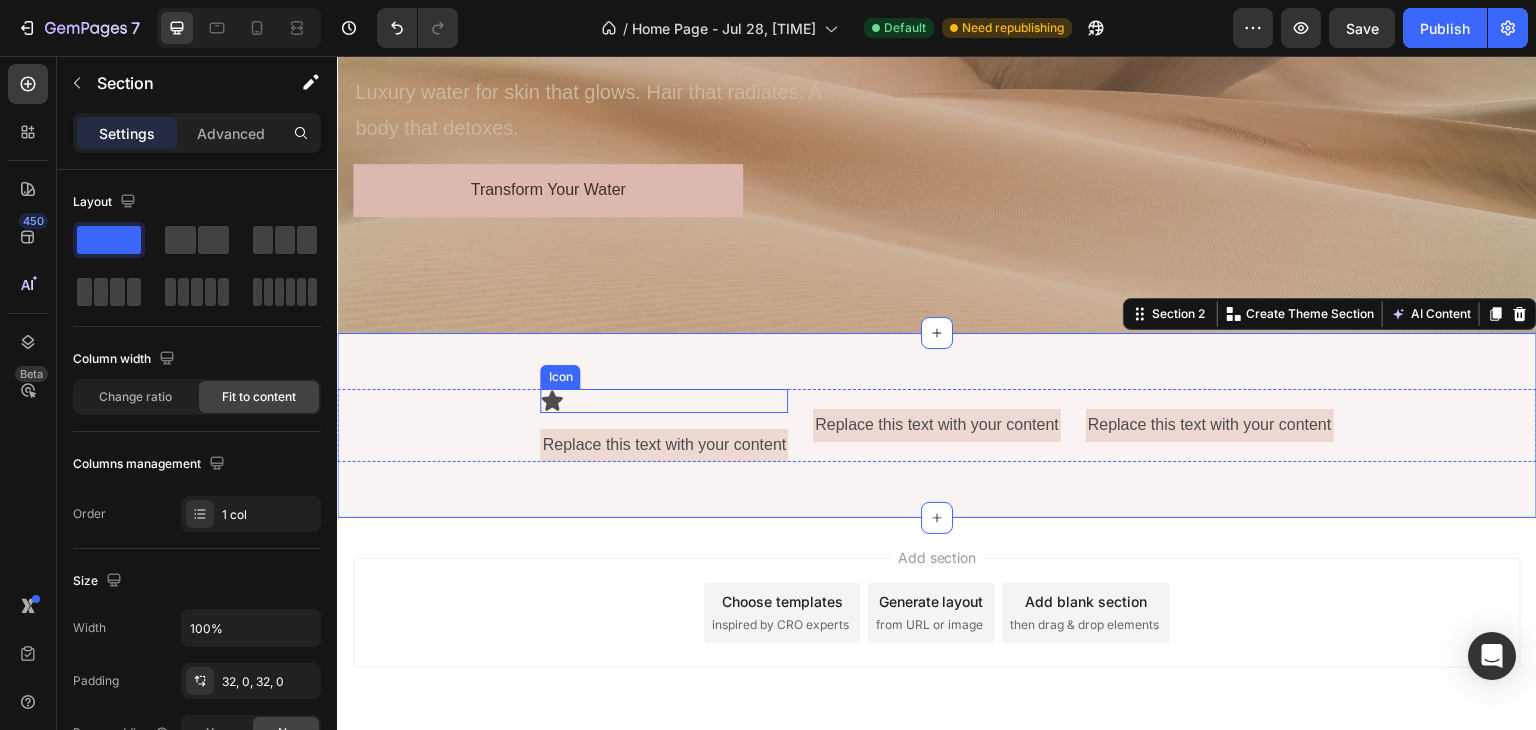 click 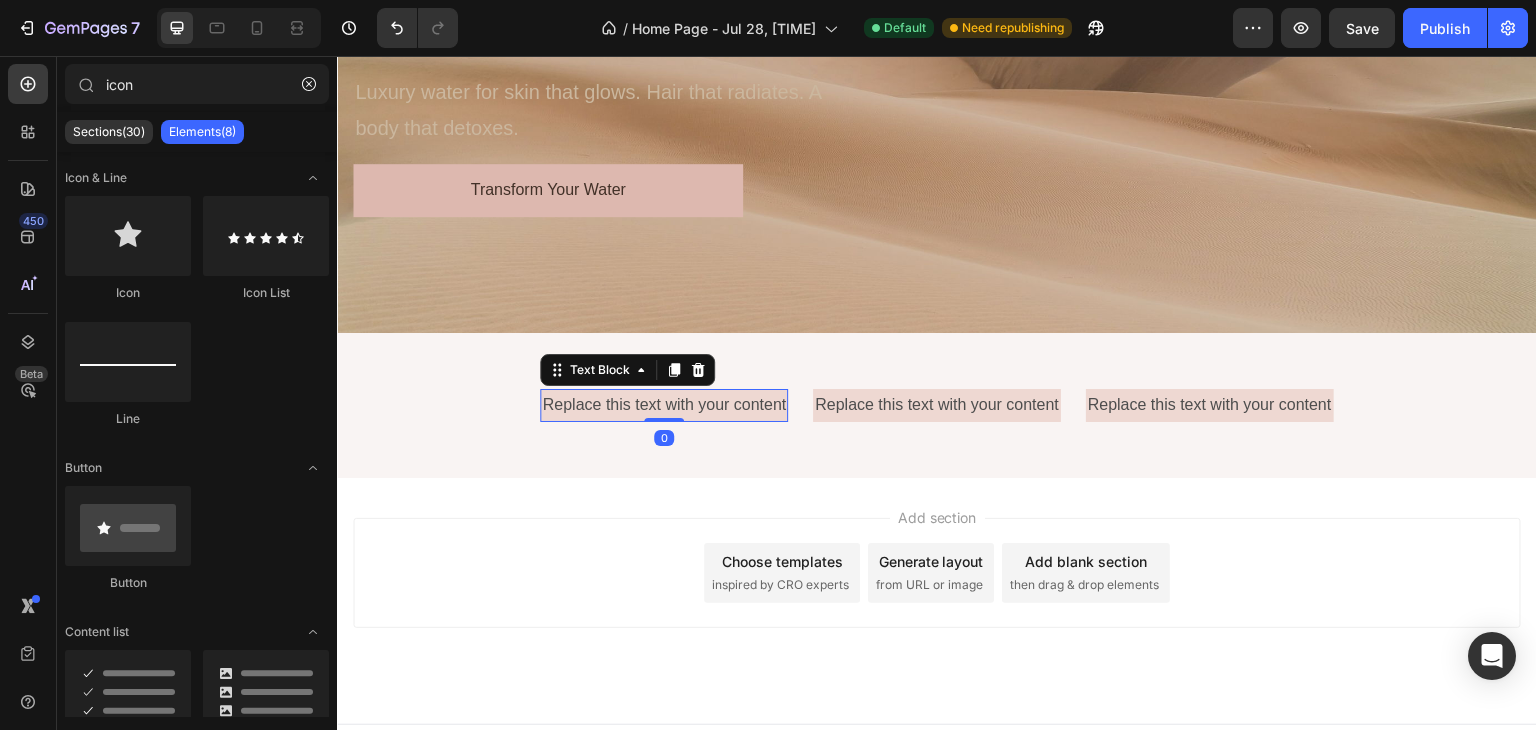 click on "Replace this text with your content" at bounding box center [664, 405] 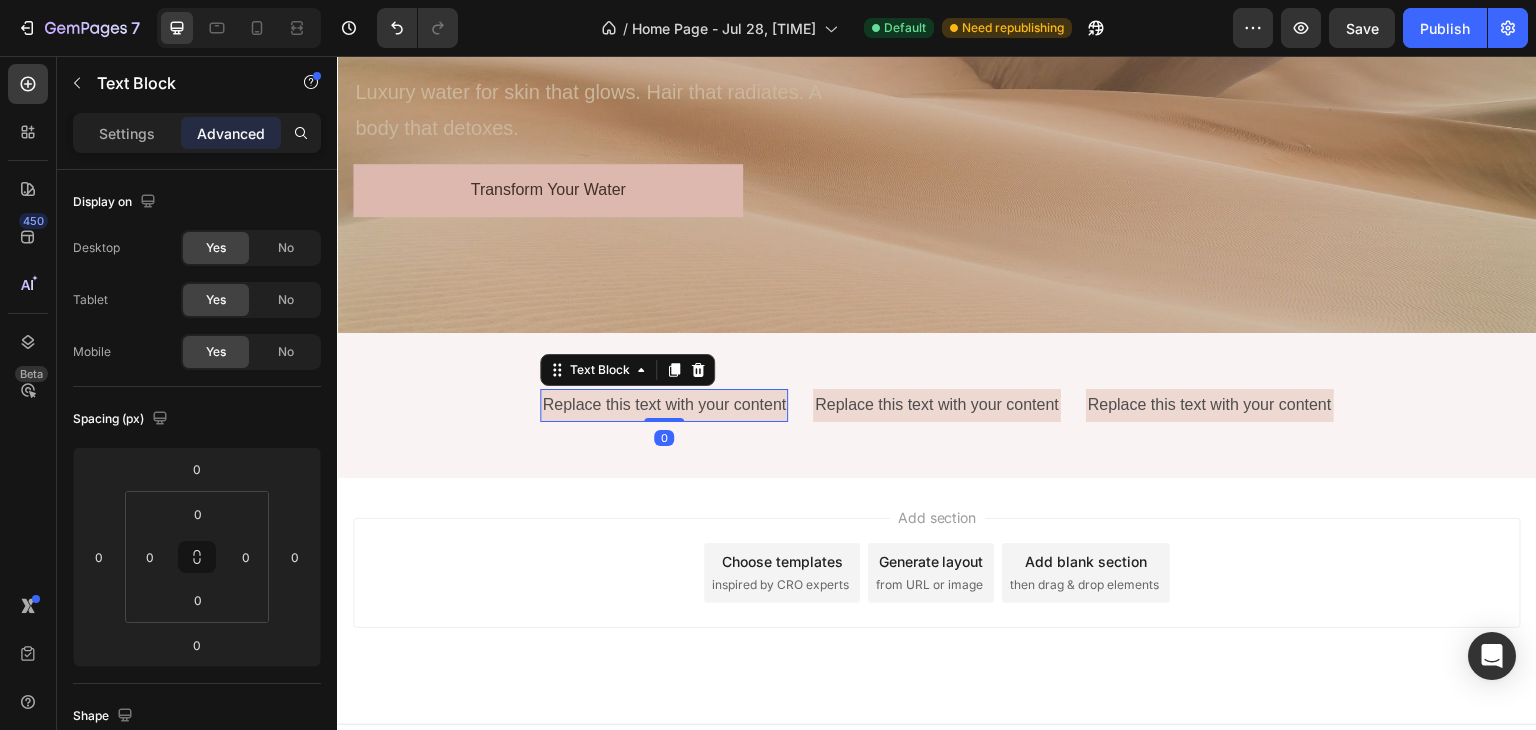 click on "Replace this text with your content" at bounding box center [664, 405] 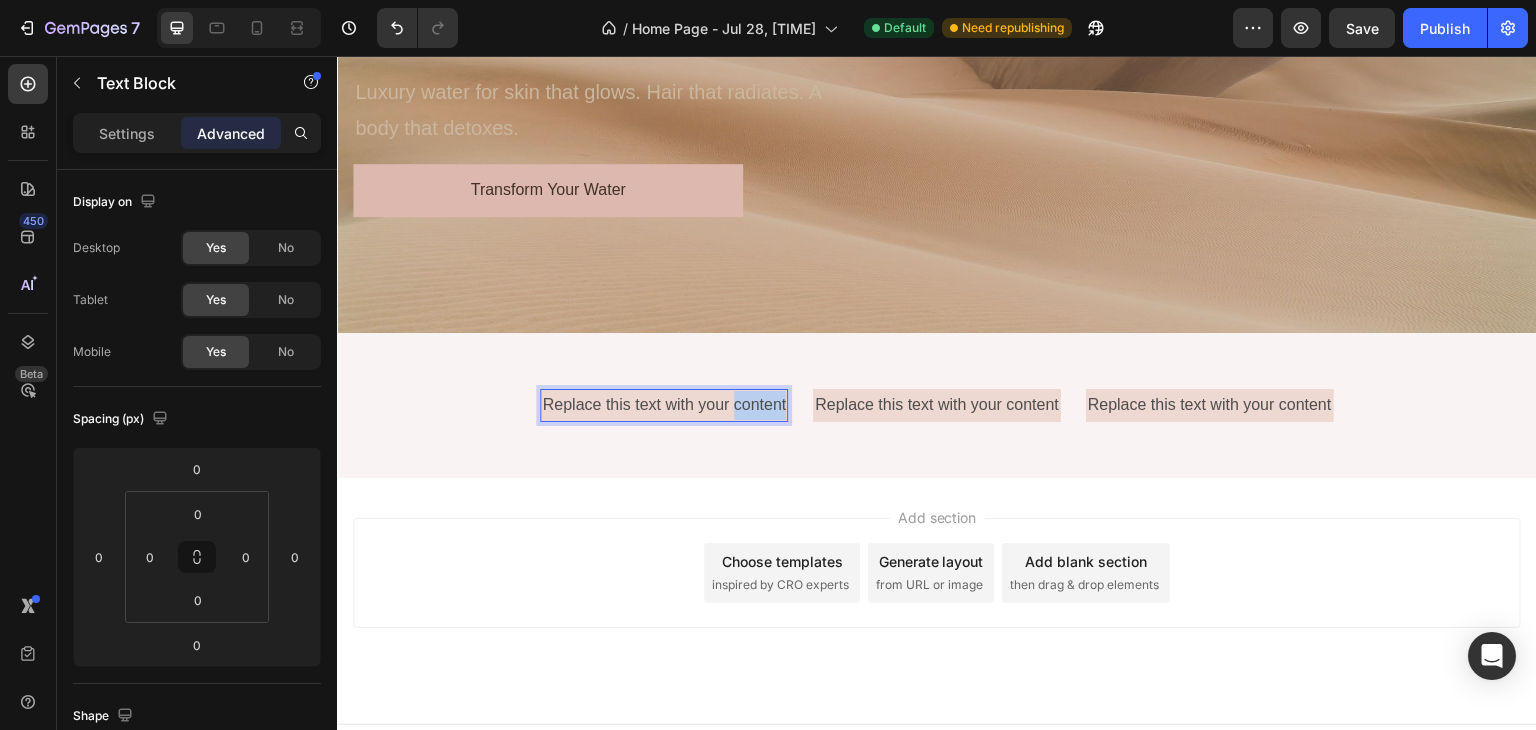 click on "Replace this text with your content" at bounding box center (664, 405) 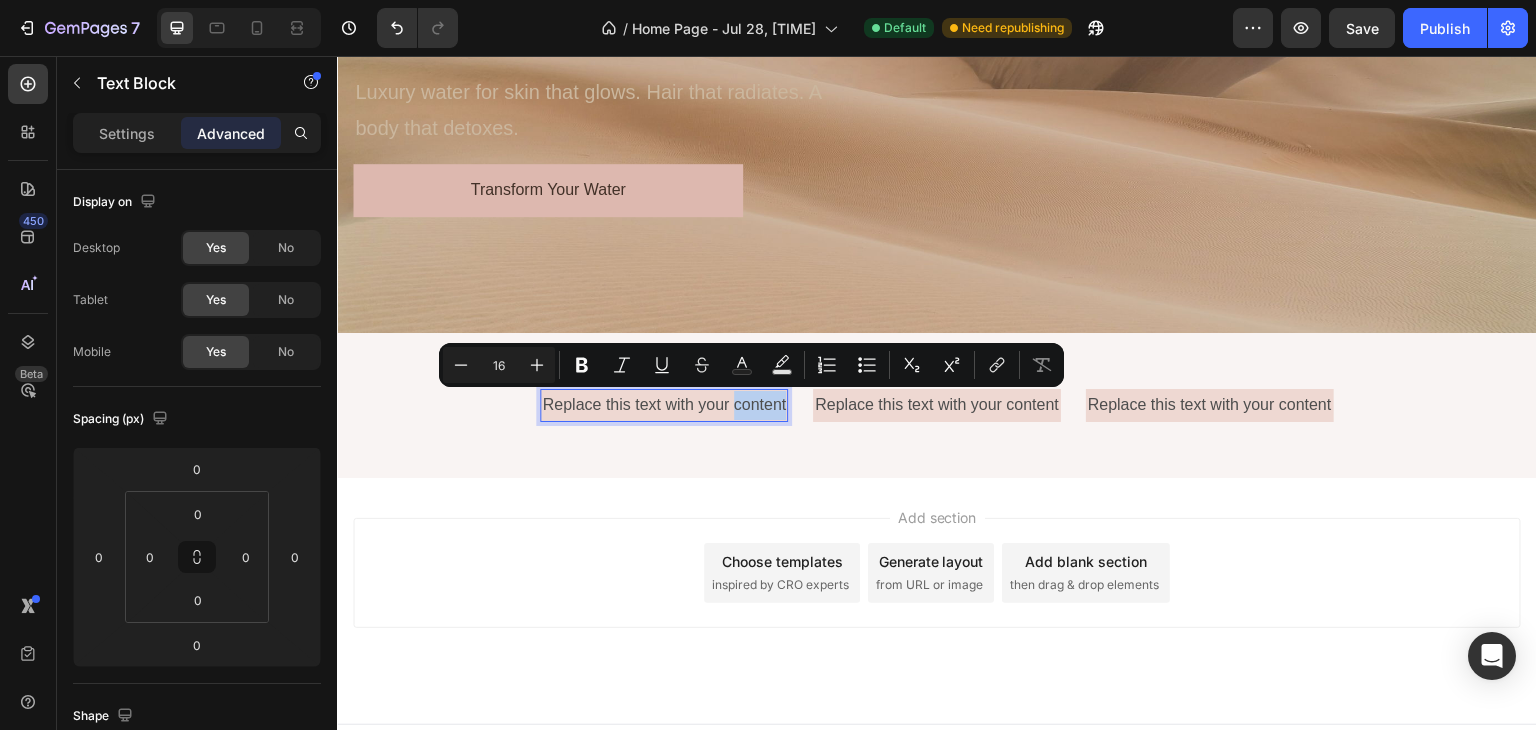 click on "Replace this text with your content" at bounding box center [664, 405] 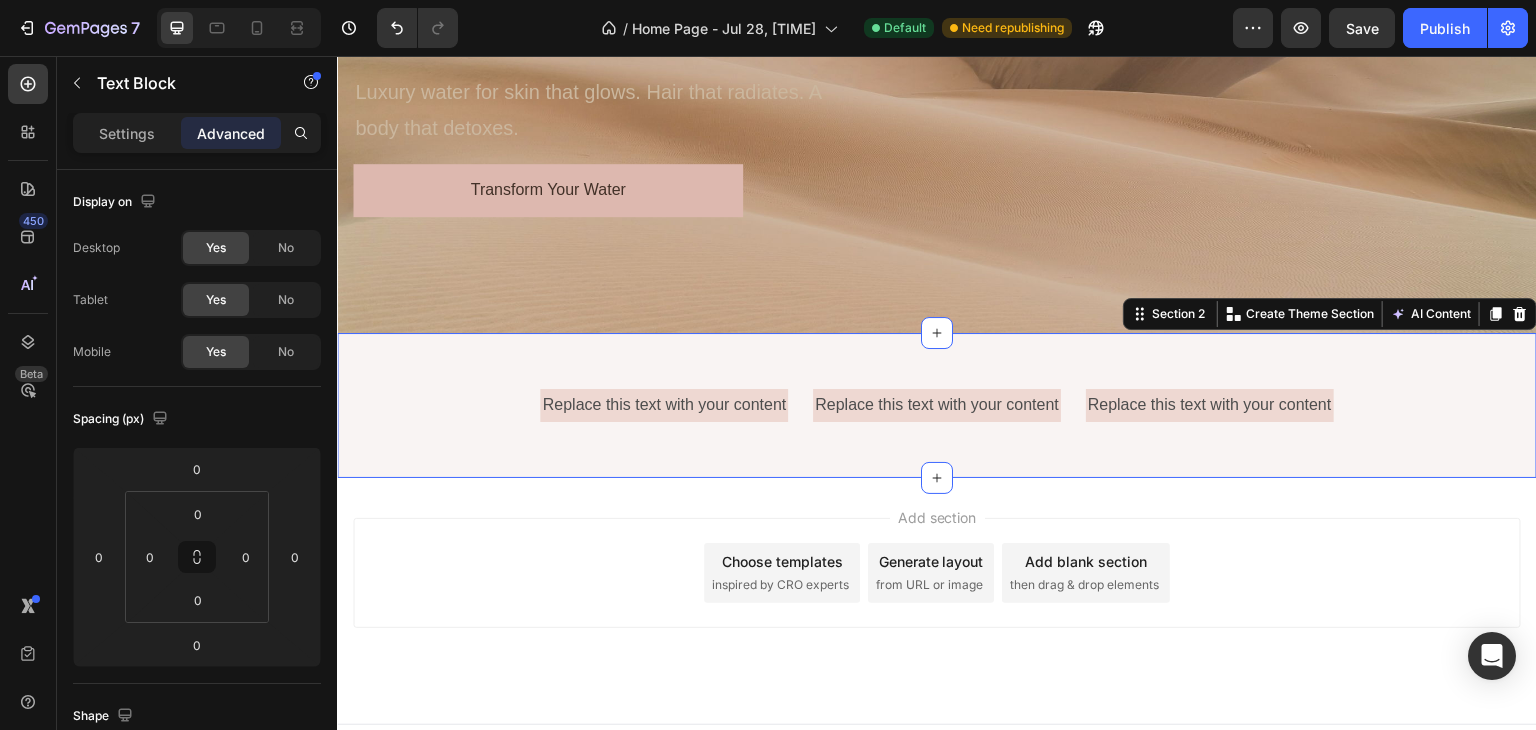 click on "Replace this text with your content Text Block Replace this text with your content Text Block Replace this text with your content Text Block Row" at bounding box center (937, 405) 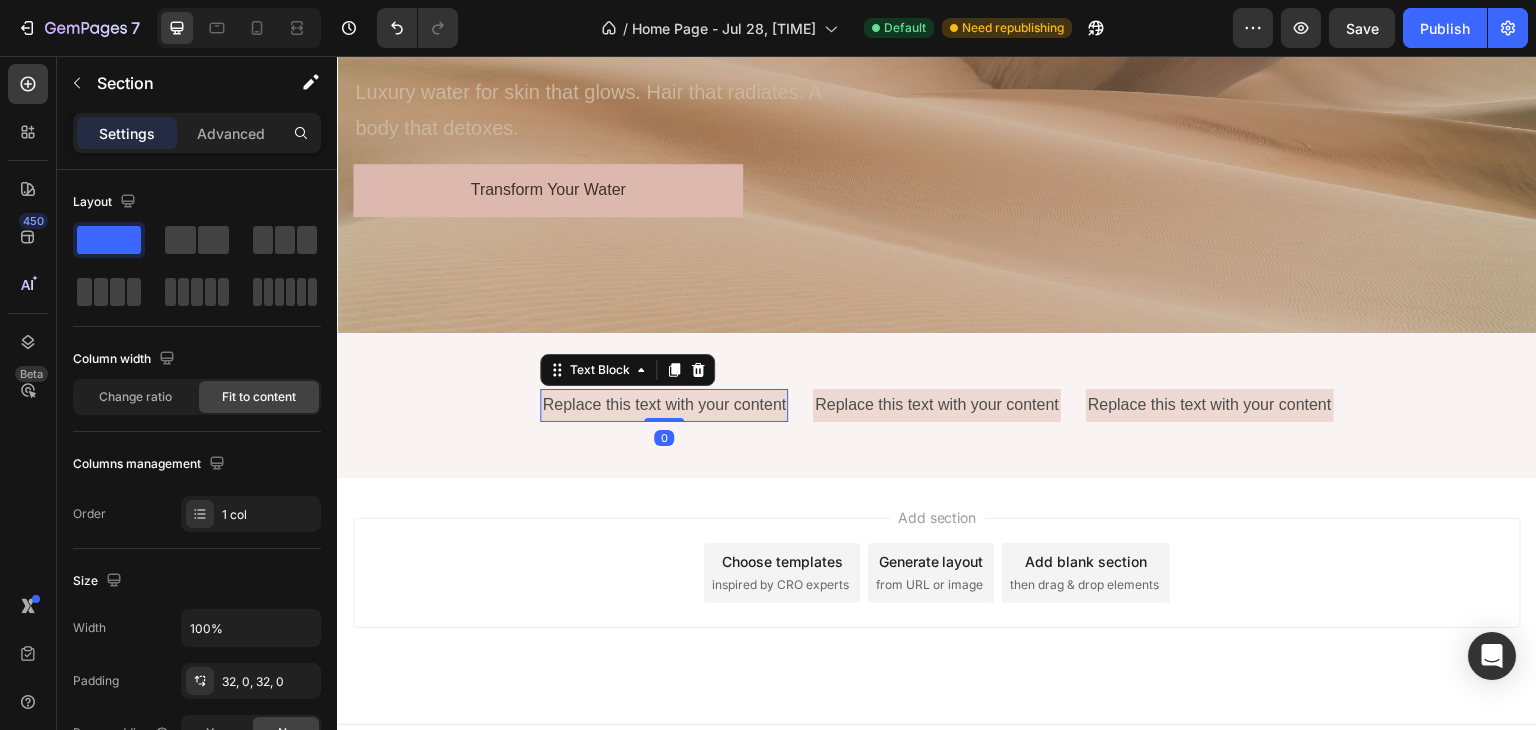 click on "Replace this text with your content" at bounding box center (664, 405) 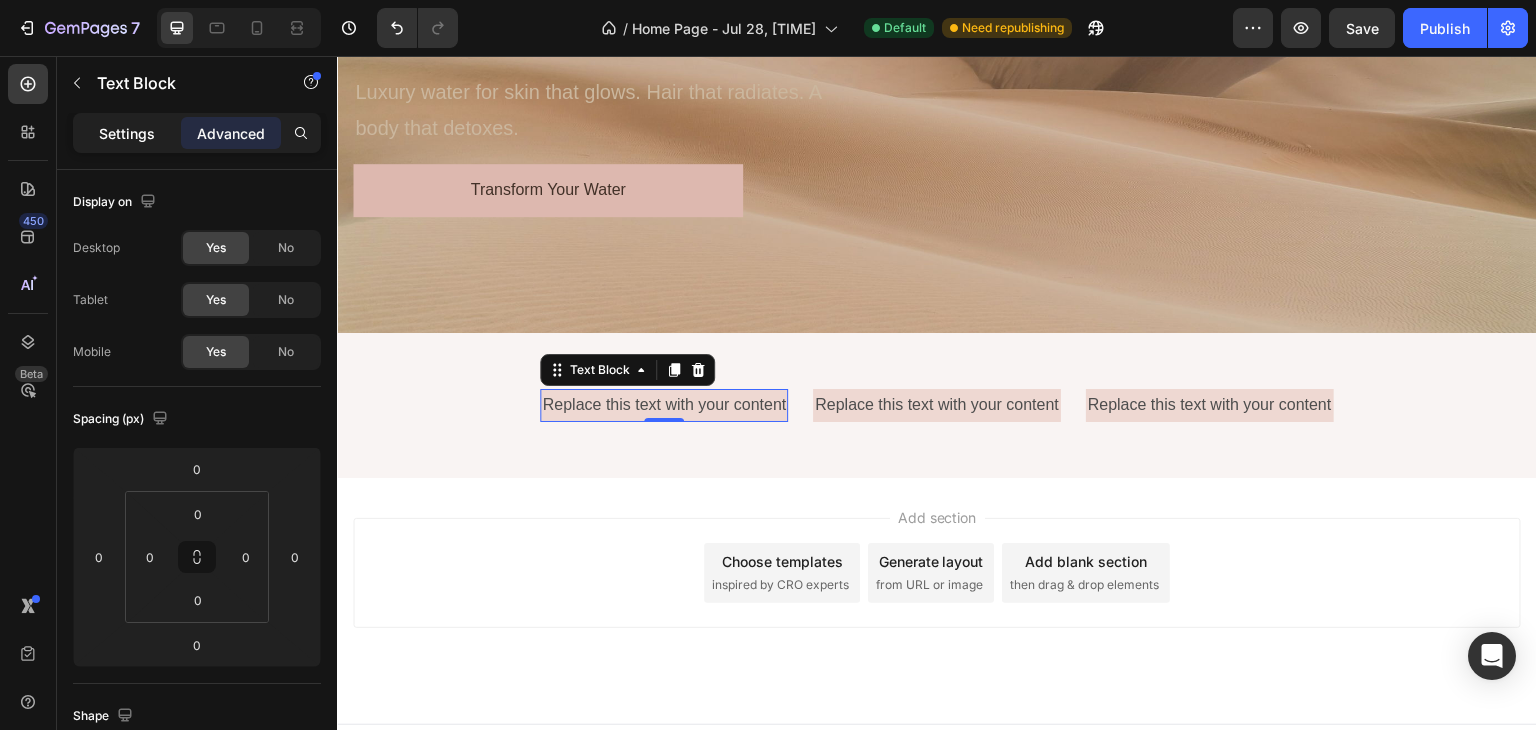 click on "Settings" 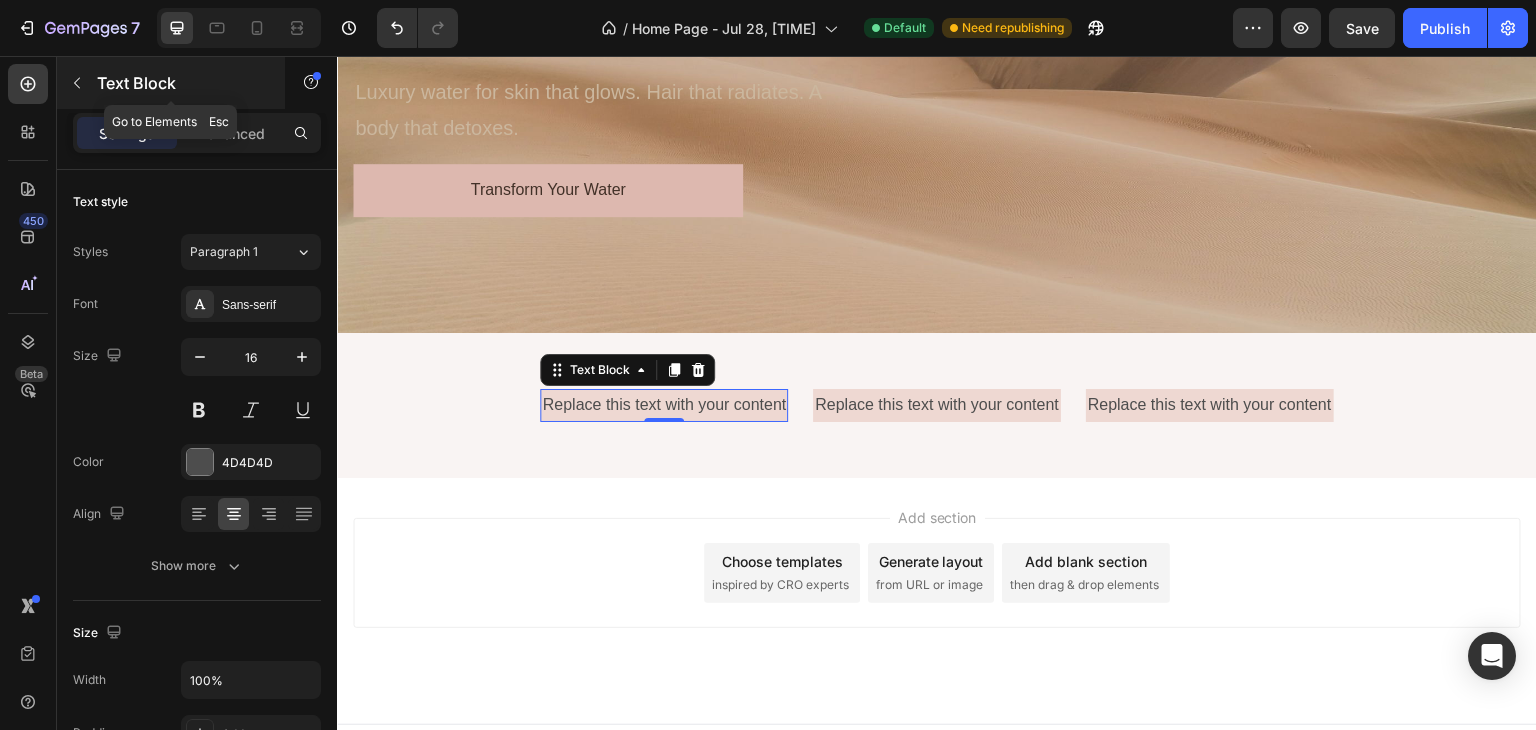click on "Text Block" at bounding box center (182, 83) 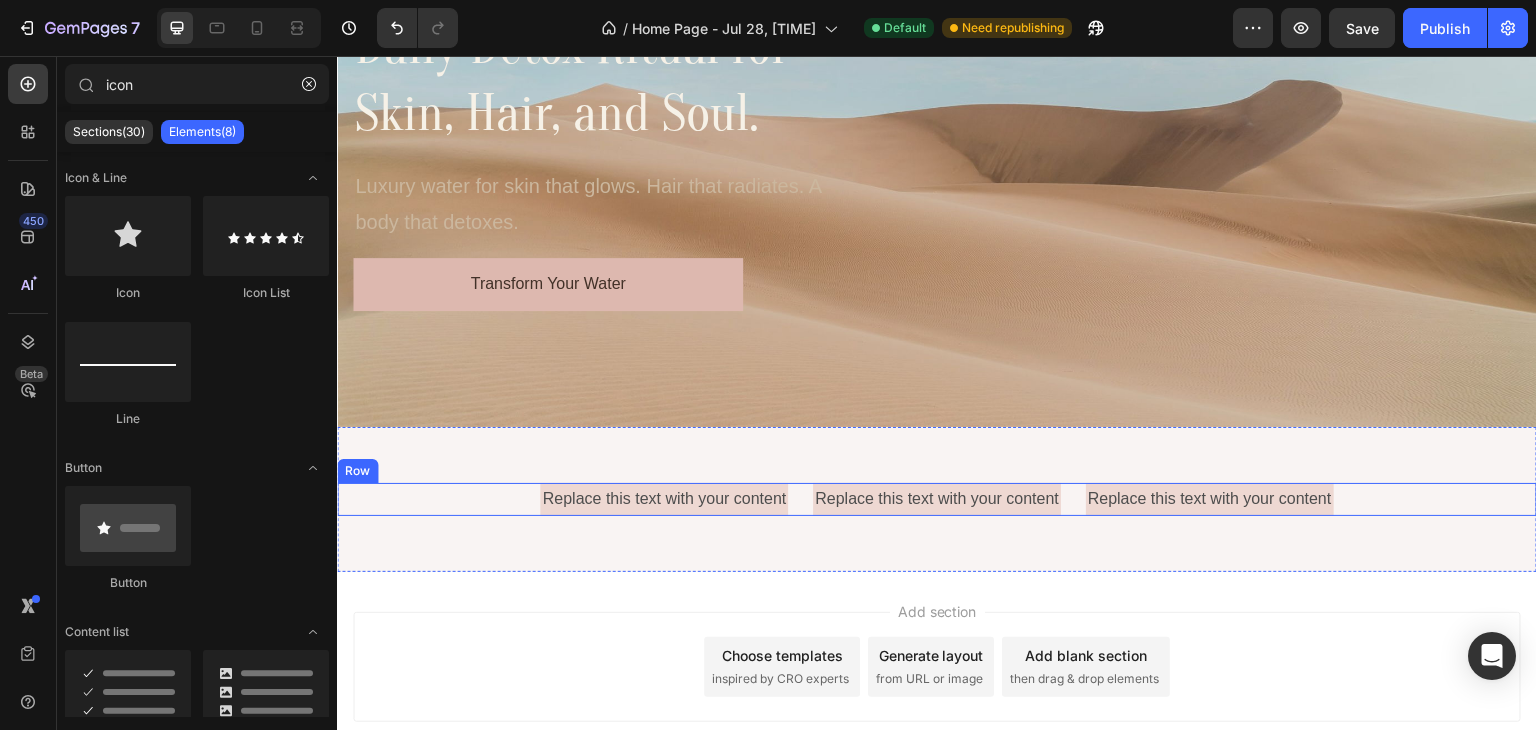 scroll, scrollTop: 232, scrollLeft: 0, axis: vertical 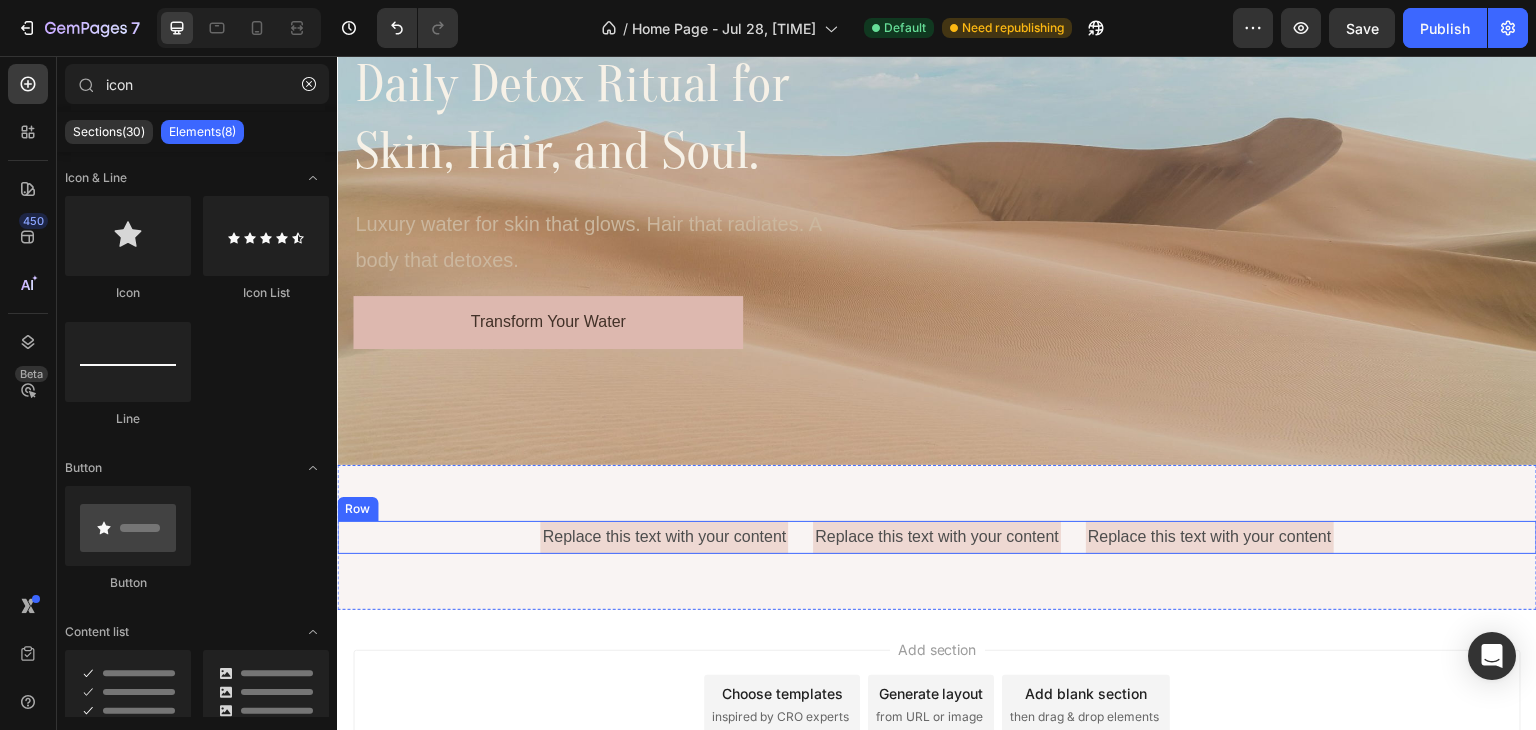 click on "Replace this text with your content Text Block Replace this text with your content Text Block Replace this text with your content Text Block Row" at bounding box center [937, 537] 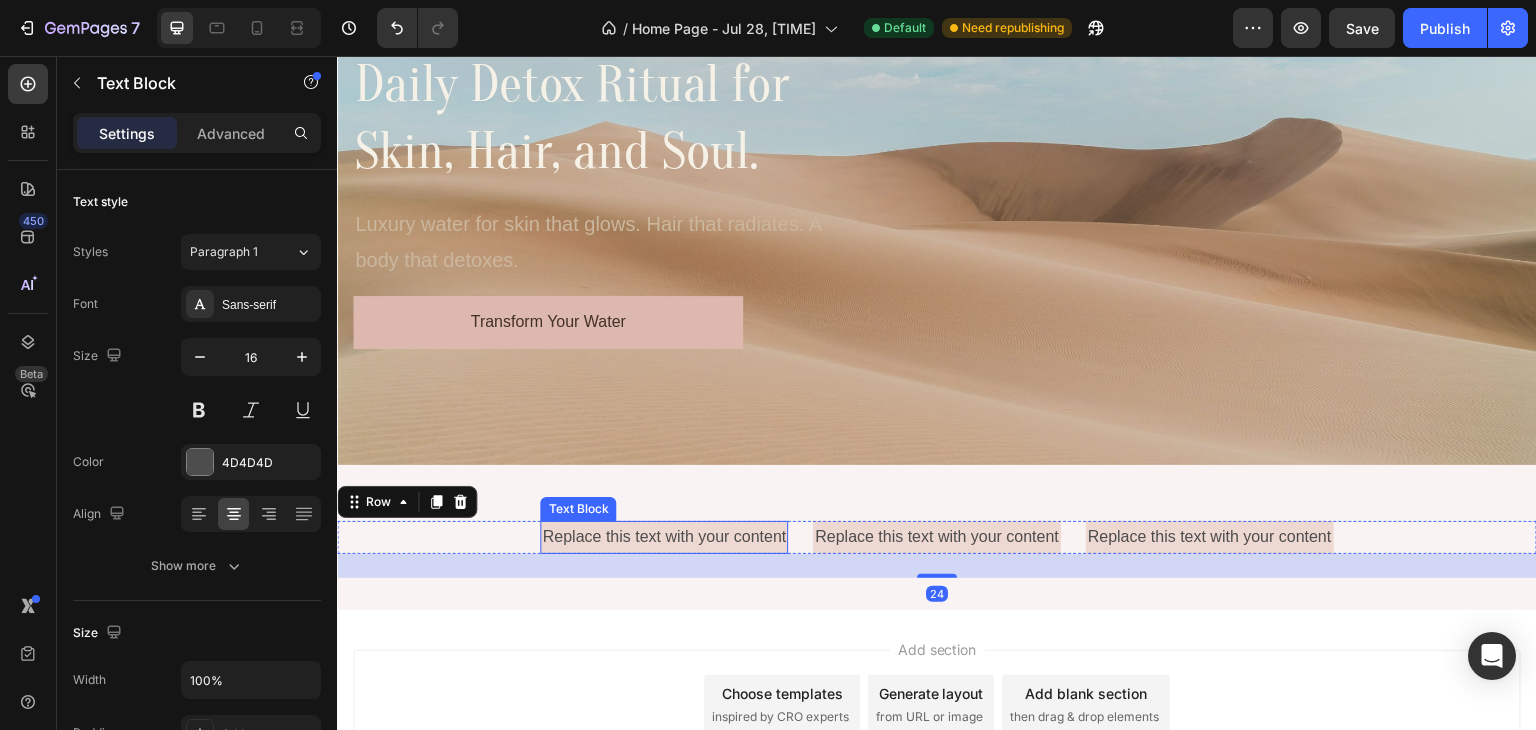 click on "Replace this text with your content" at bounding box center (664, 537) 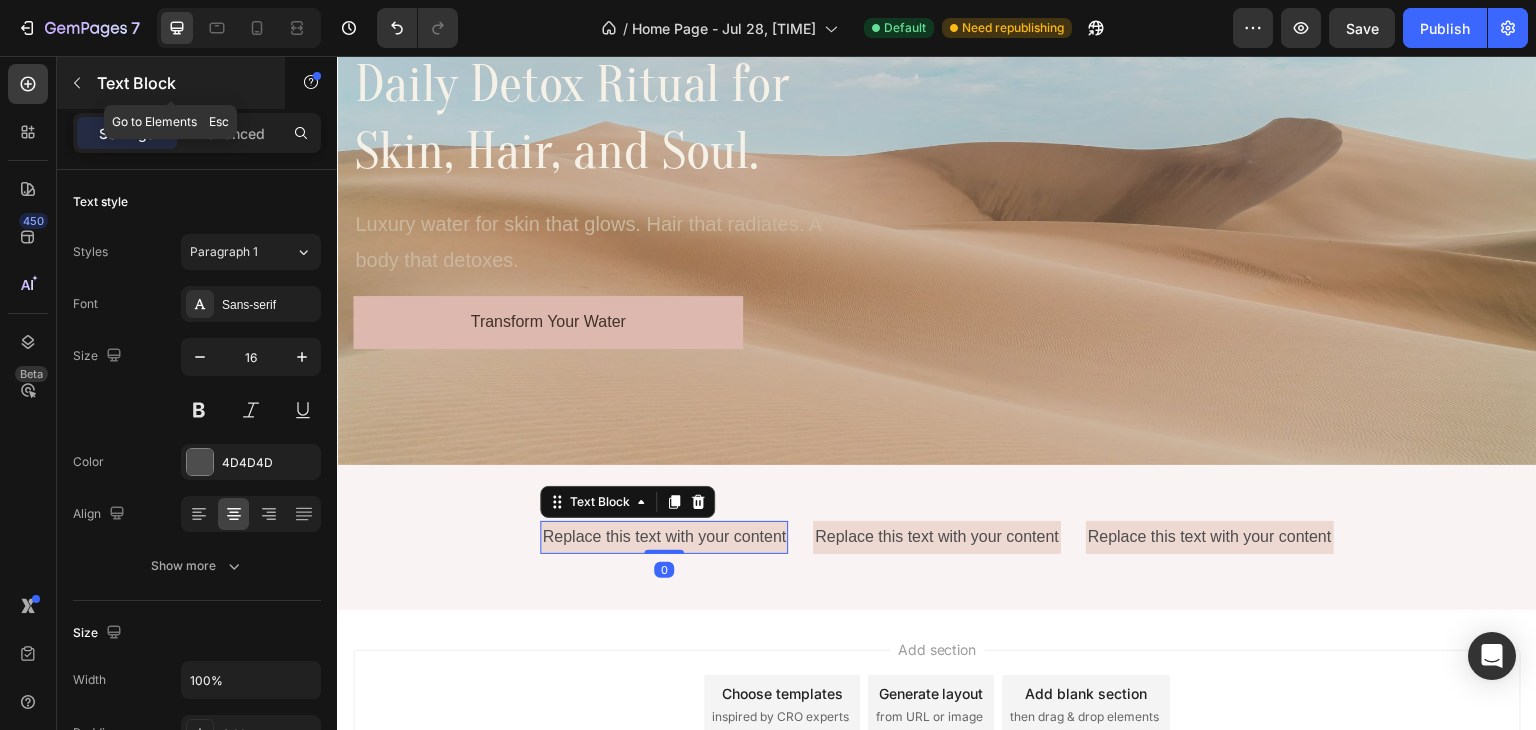 click on "Text Block" at bounding box center [171, 83] 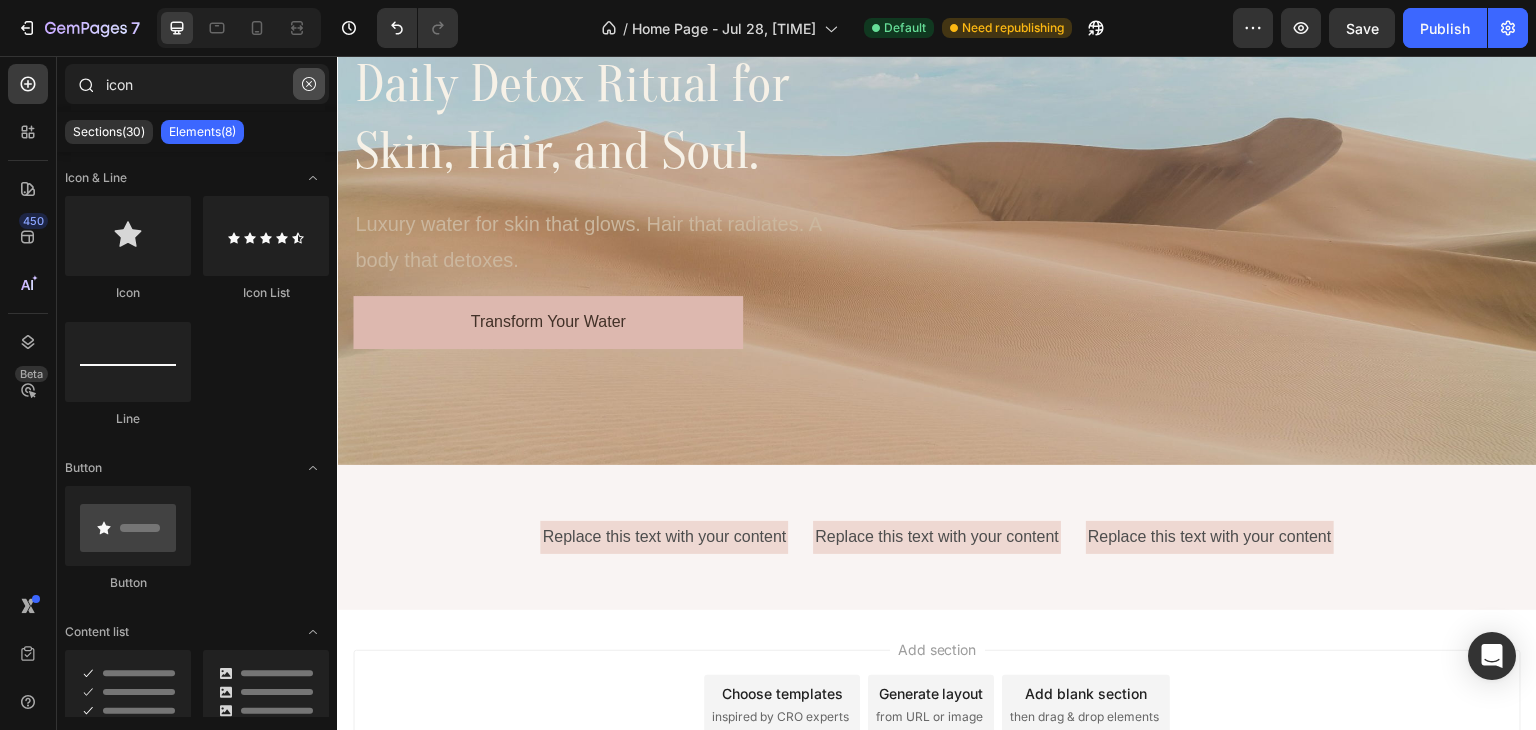 click 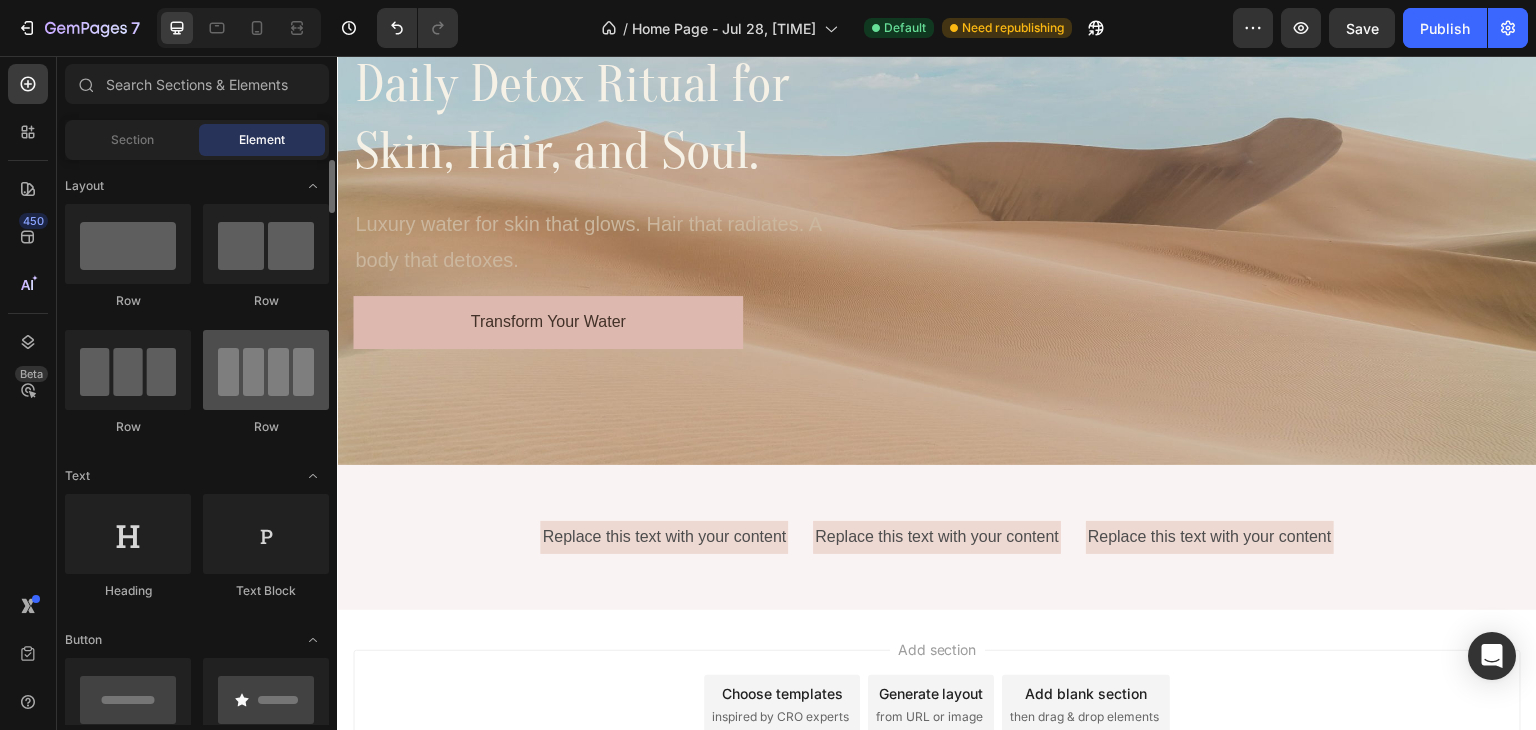 scroll, scrollTop: 168, scrollLeft: 0, axis: vertical 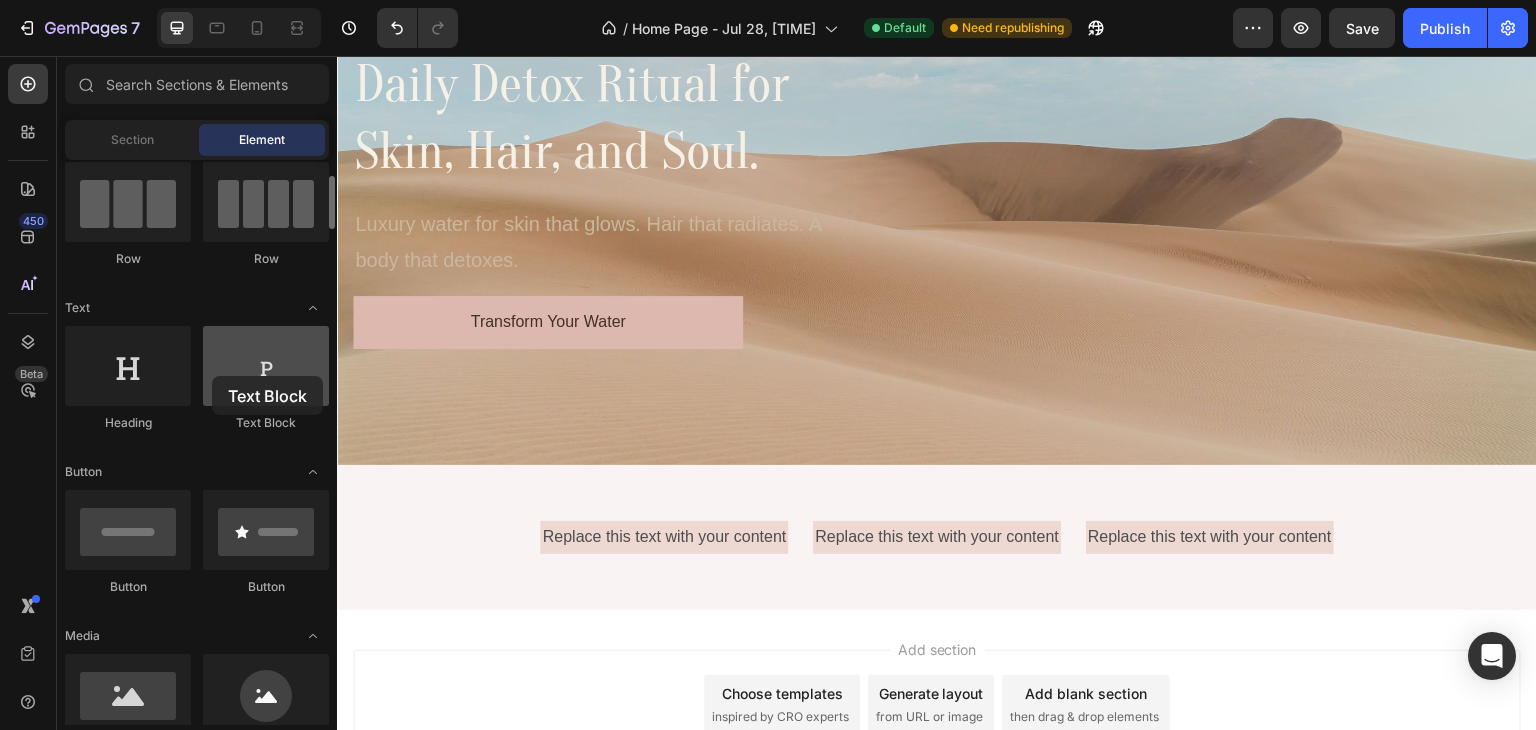 drag, startPoint x: 263, startPoint y: 382, endPoint x: 212, endPoint y: 374, distance: 51.62364 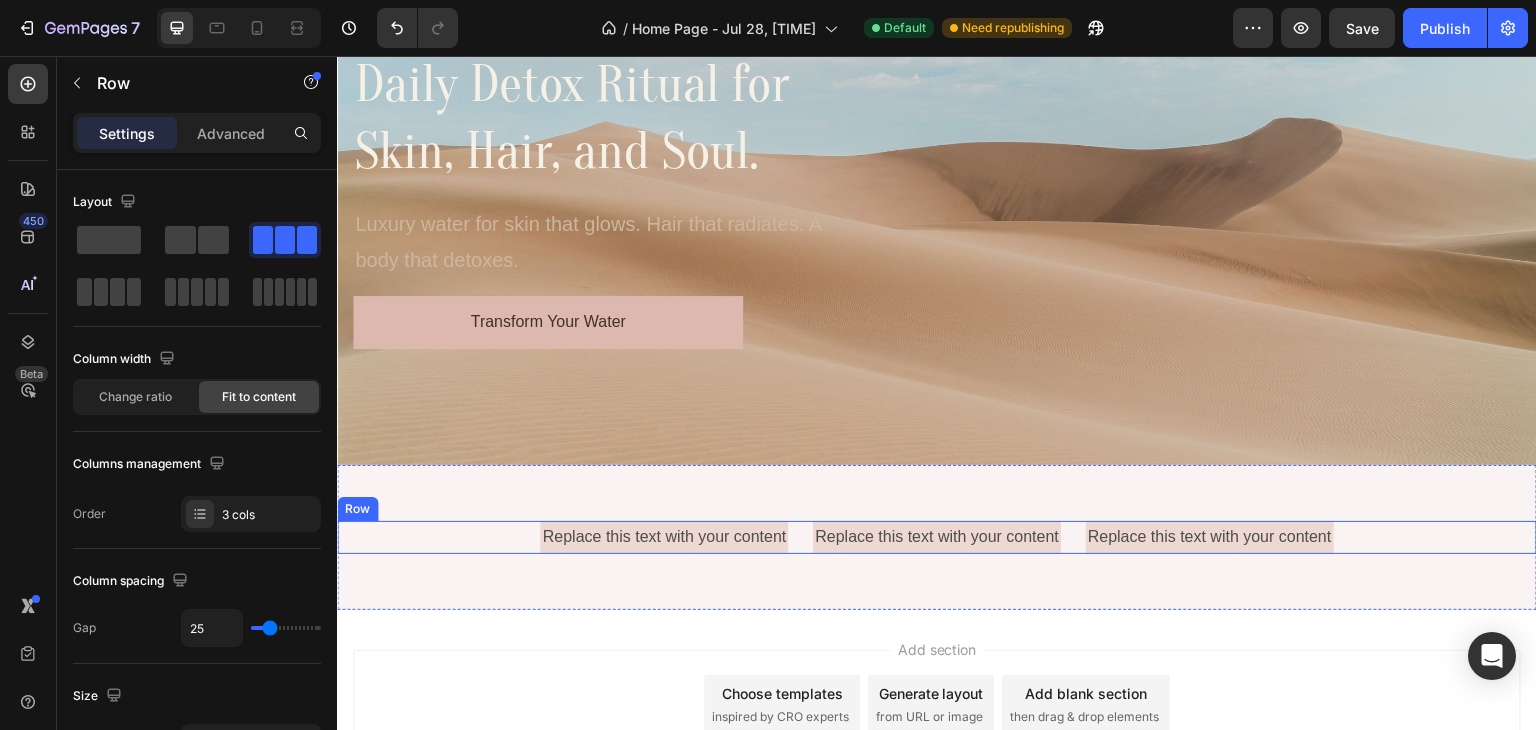 click on "Replace this text with your content Text Block Replace this text with your content Text Block Replace this text with your content Text Block Row" at bounding box center (937, 537) 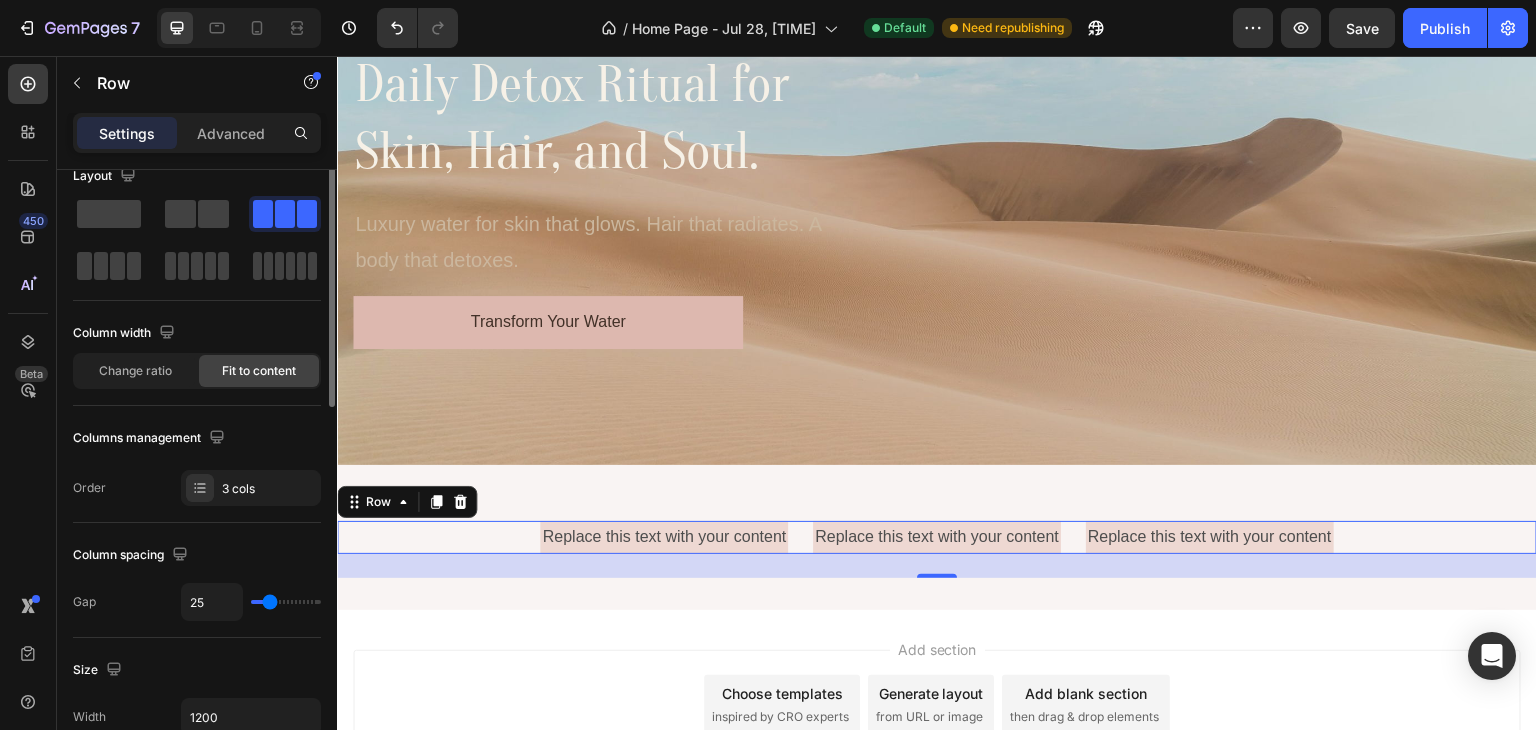 scroll, scrollTop: 0, scrollLeft: 0, axis: both 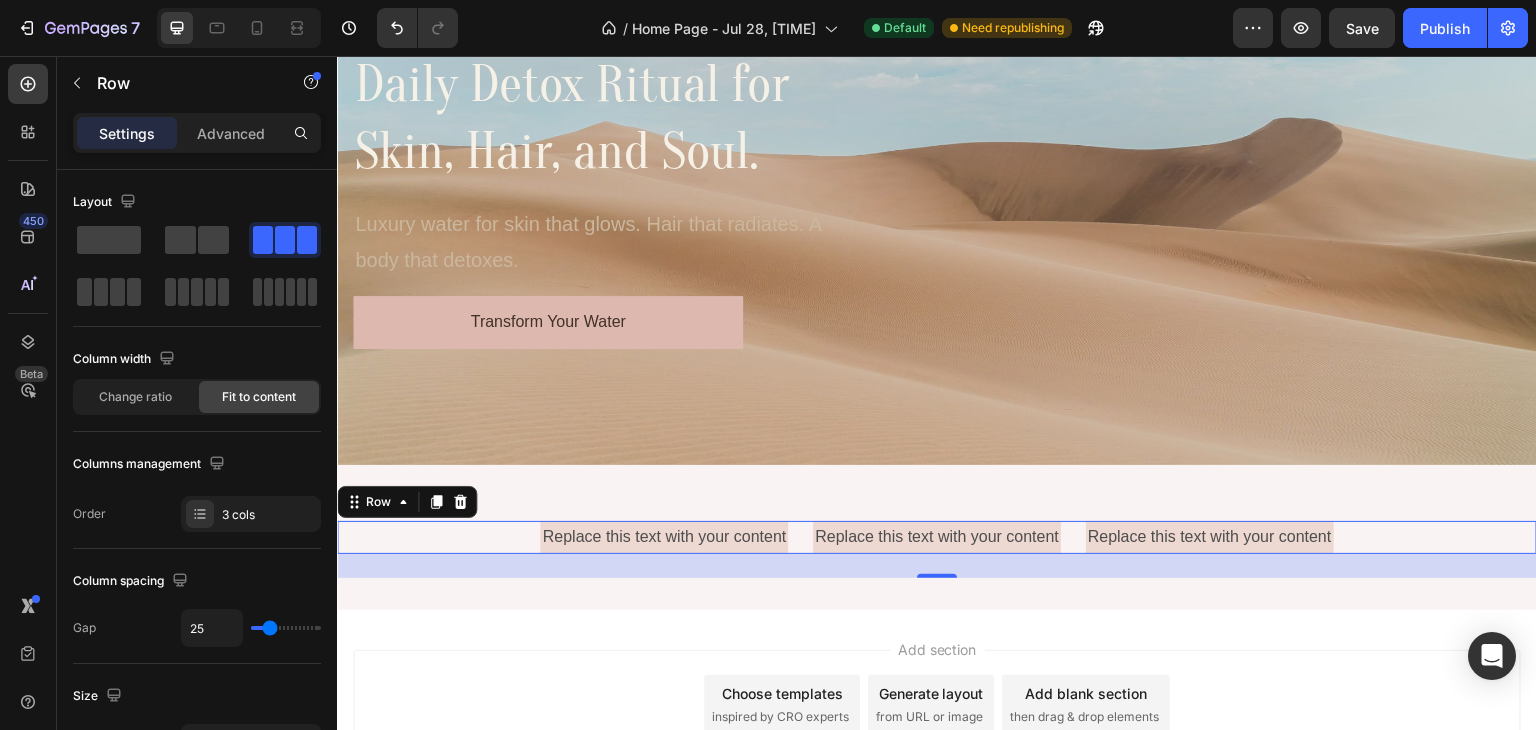 click on "Replace this text with your content Text Block Replace this text with your content Text Block Replace this text with your content Text Block Row   24" at bounding box center (937, 537) 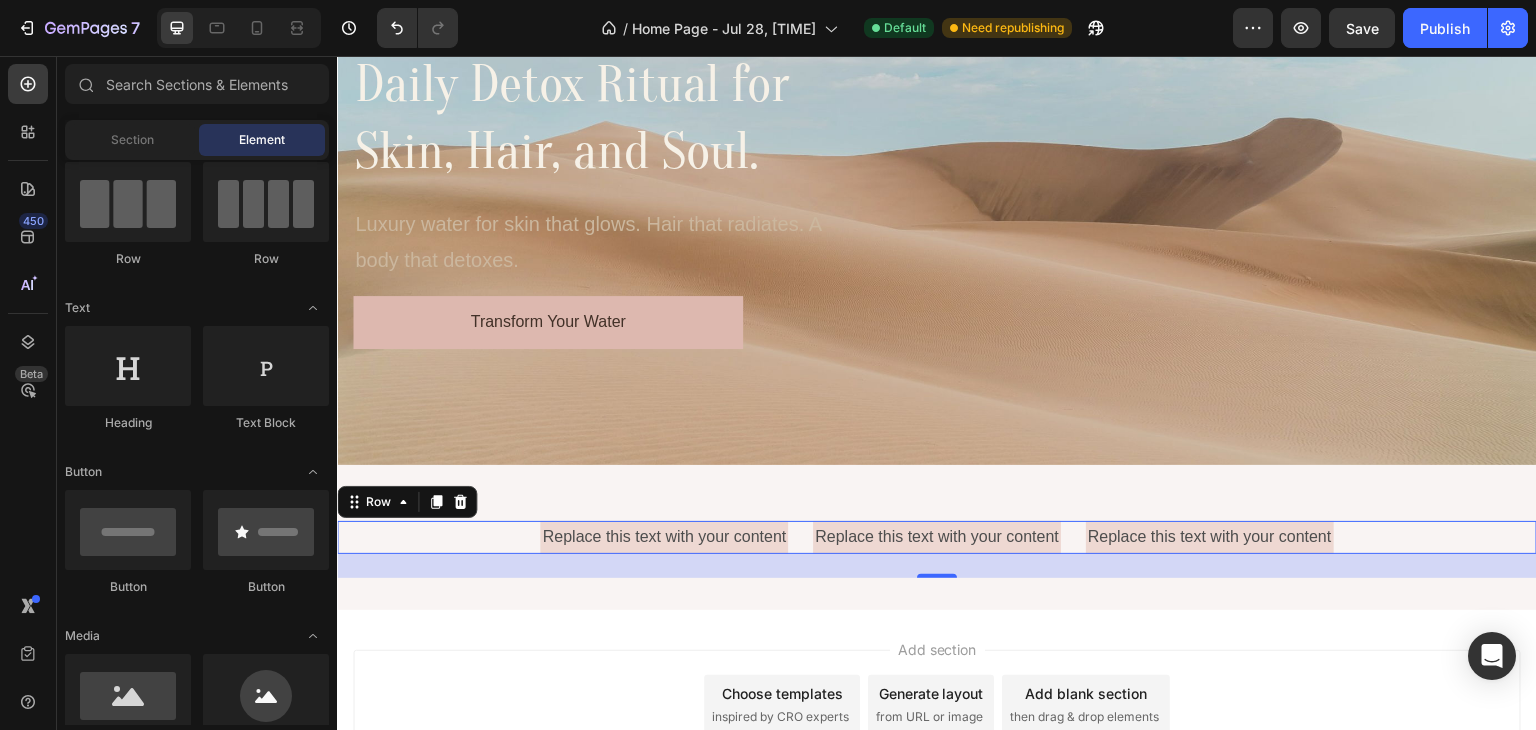 click on "Add section Choose templates inspired by CRO experts Generate layout from URL or image Add blank section then drag & drop elements" at bounding box center [937, 733] 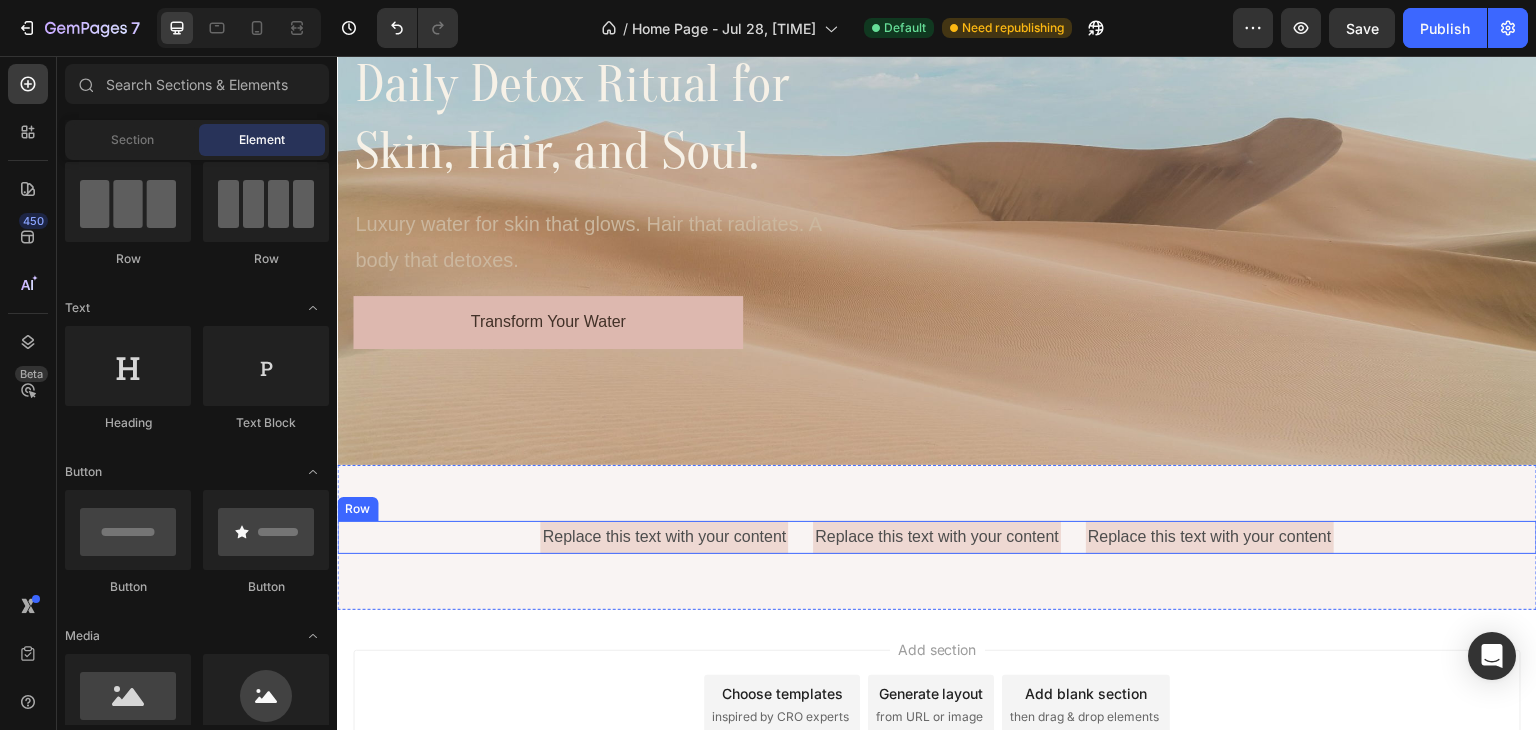 click on "Replace this text with your content Text Block Replace this text with your content Text Block Replace this text with your content Text Block Row" at bounding box center (937, 537) 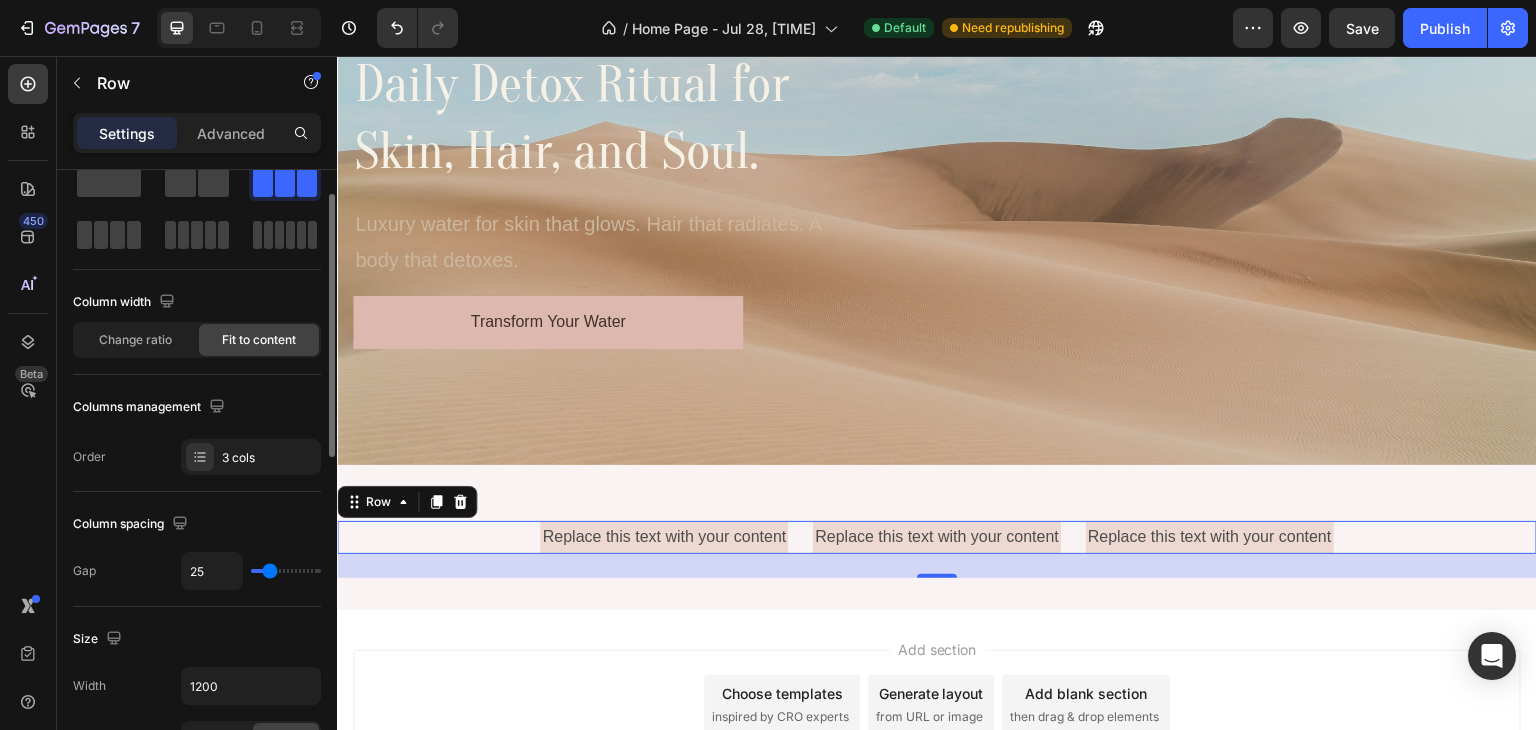 scroll, scrollTop: 0, scrollLeft: 0, axis: both 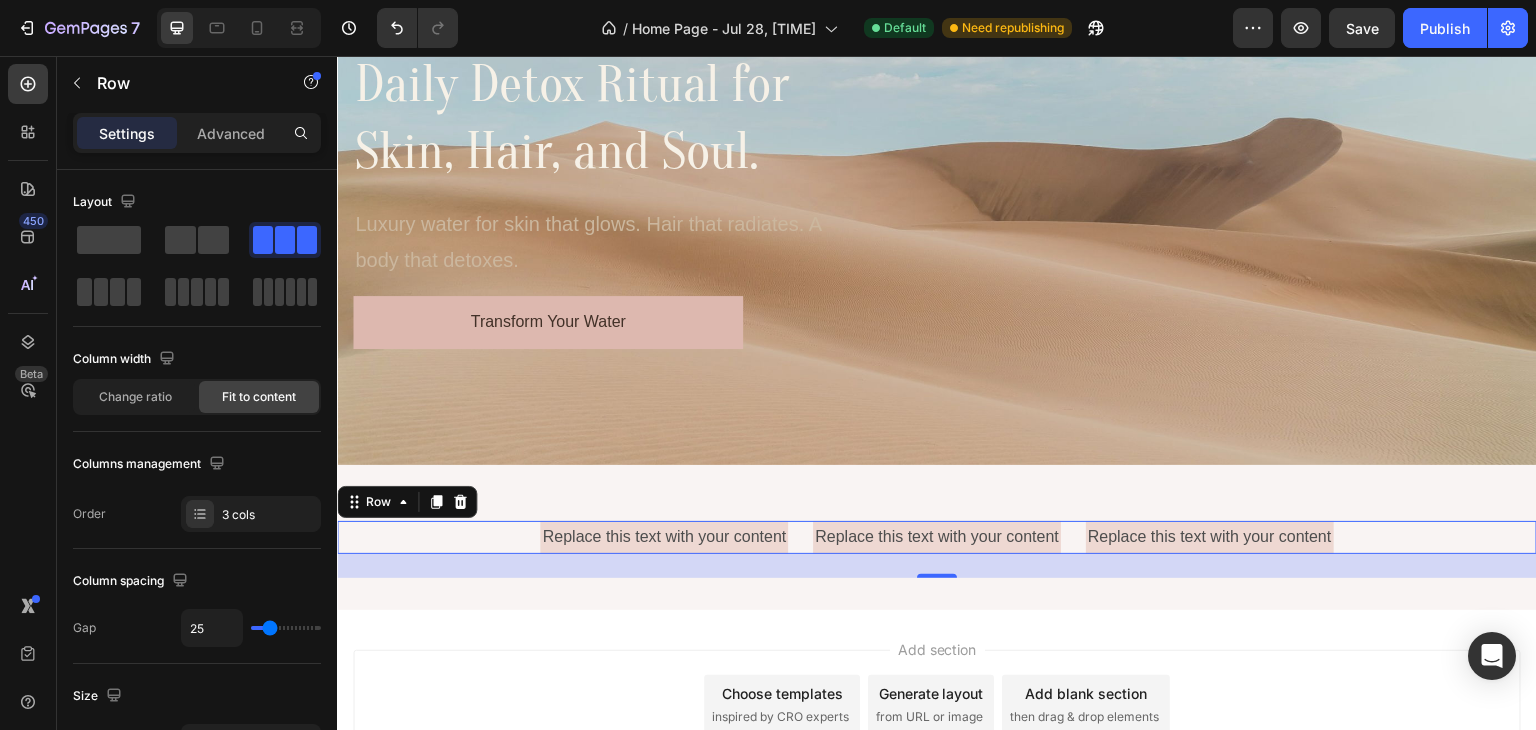 click on "Replace this text with your content Text Block Replace this text with your content Text Block Replace this text with your content Text Block Row   24" at bounding box center [937, 537] 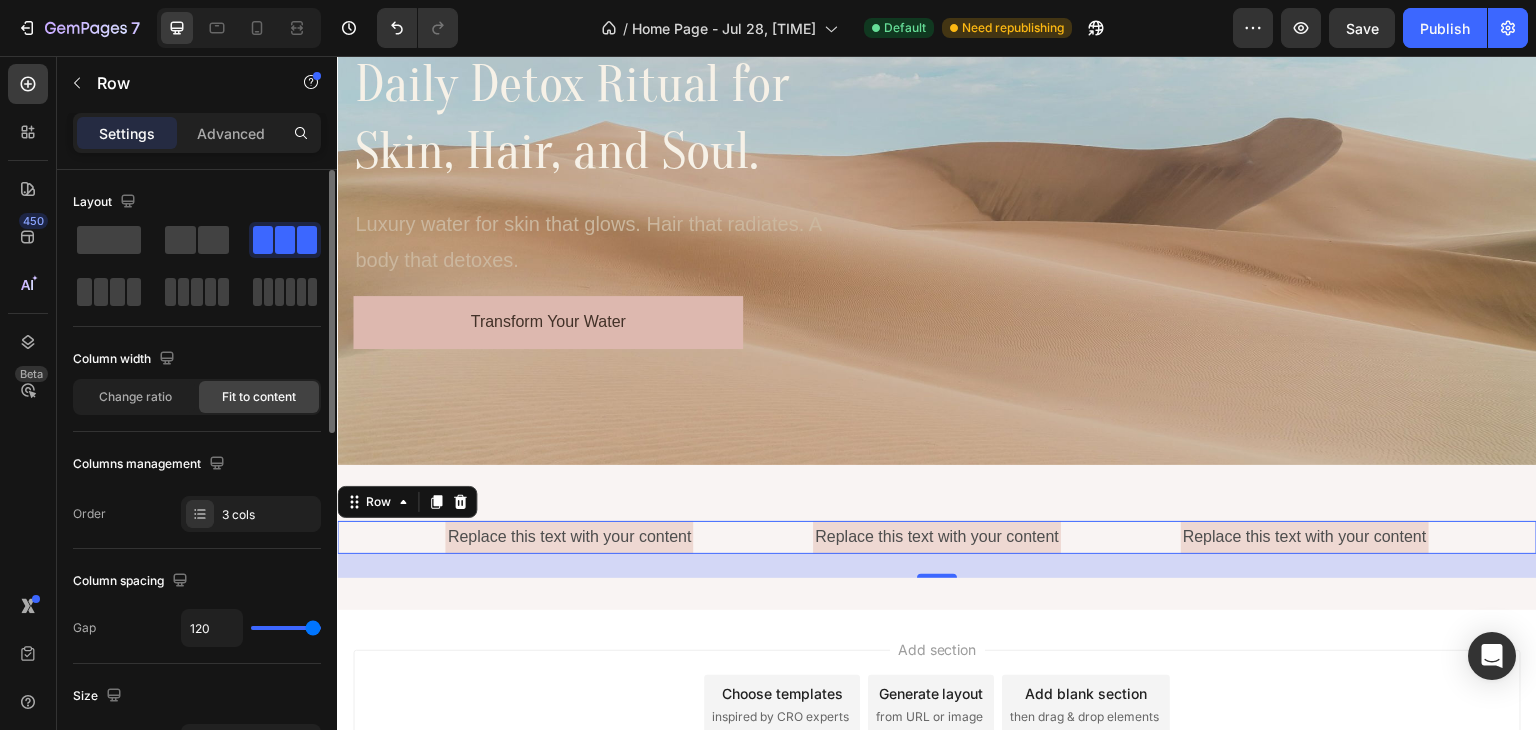 drag, startPoint x: 274, startPoint y: 628, endPoint x: 361, endPoint y: 681, distance: 101.87247 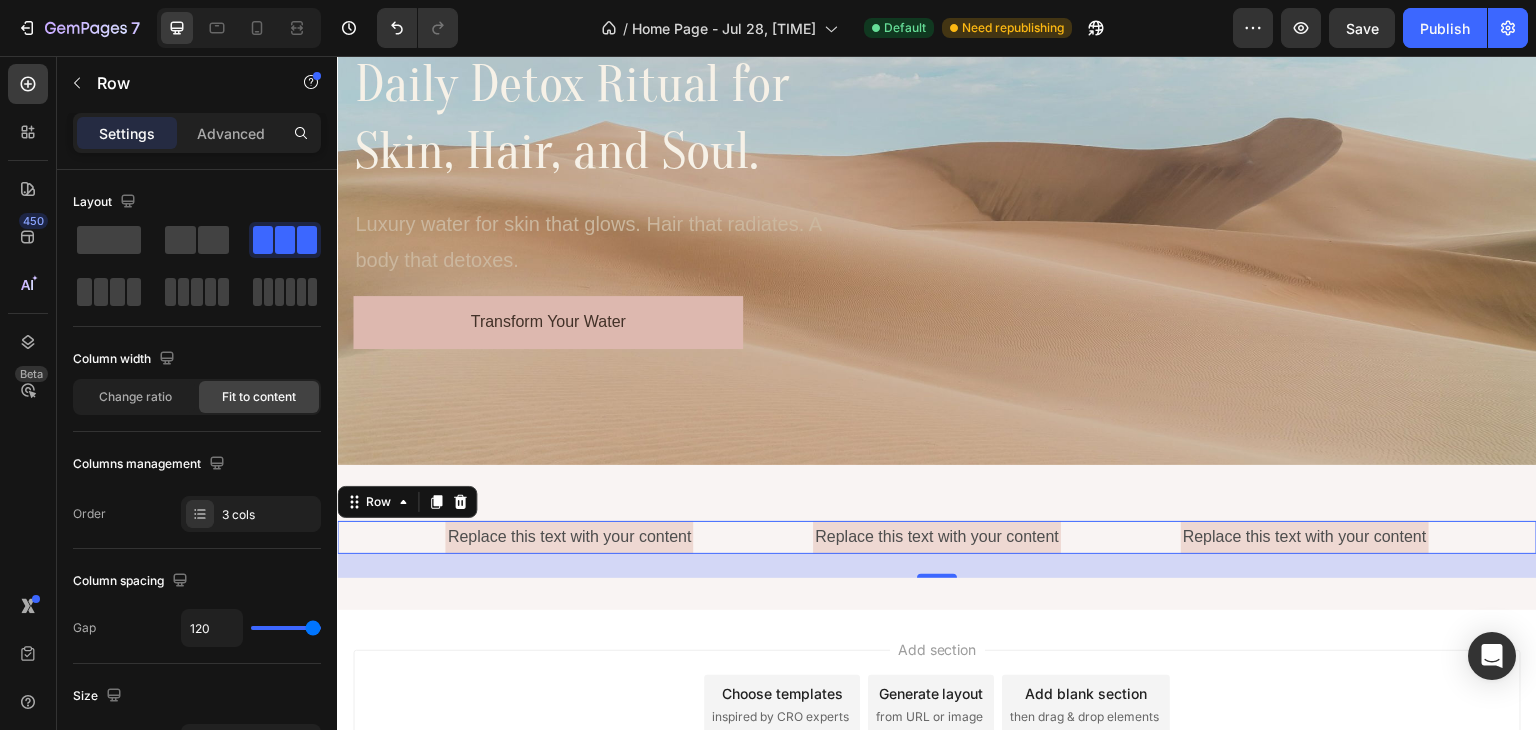 click on "Replace this text with your content Text Block Replace this text with your content Text Block Replace this text with your content Text Block Row   24" at bounding box center (937, 537) 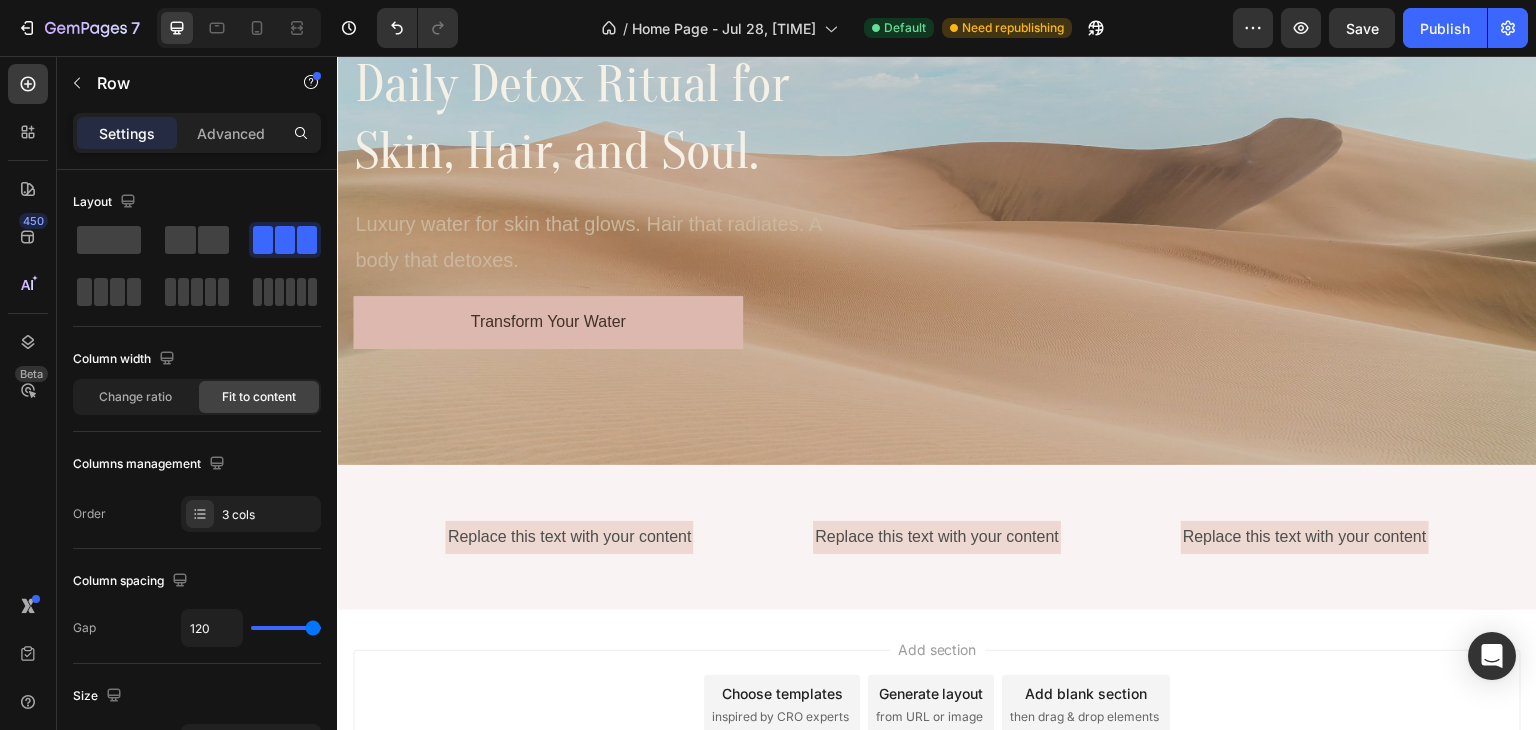 click on "Add section Choose templates inspired by CRO experts Generate layout from URL or image Add blank section then drag & drop elements" at bounding box center (937, 733) 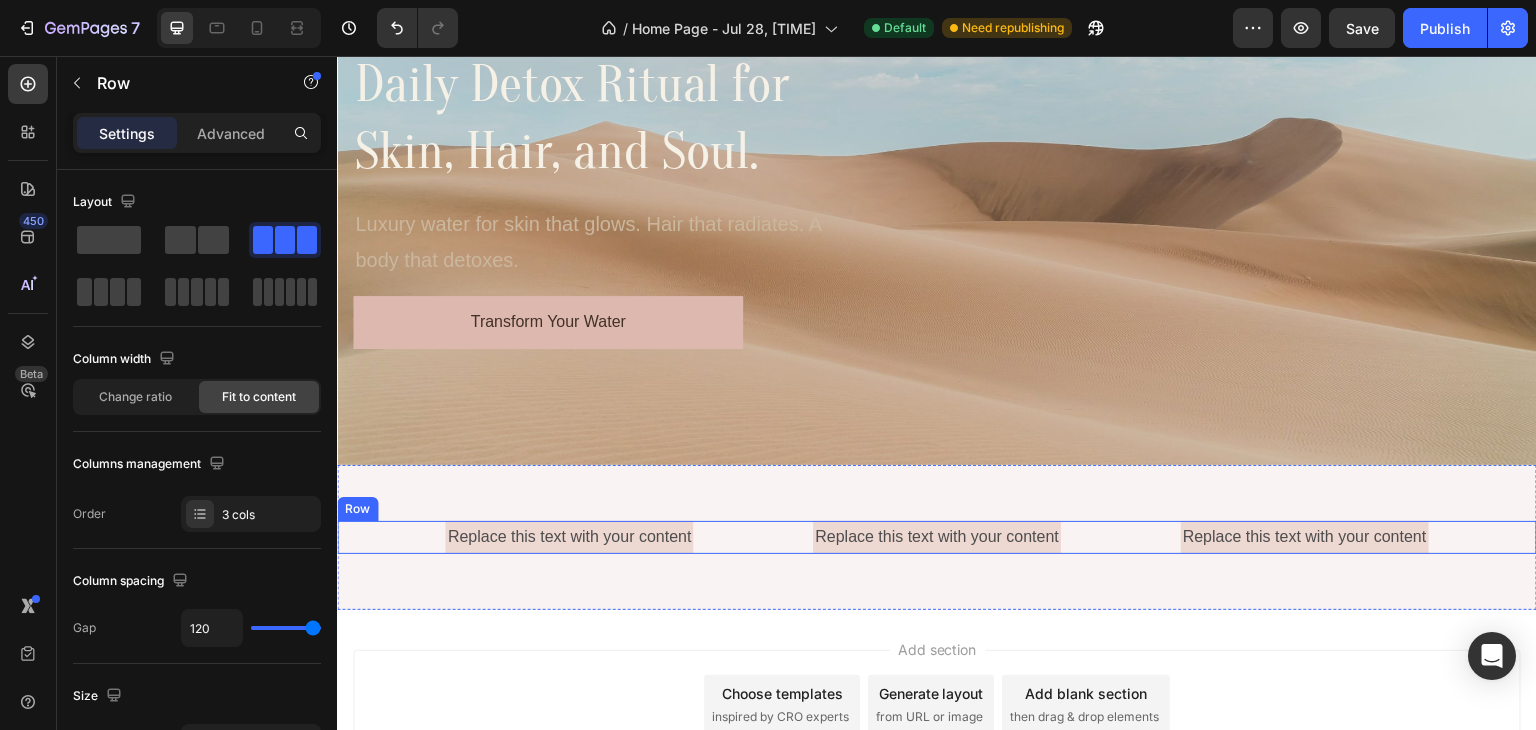 click on "Replace this text with your content Text Block Replace this text with your content Text Block Replace this text with your content Text Block Row" at bounding box center [937, 537] 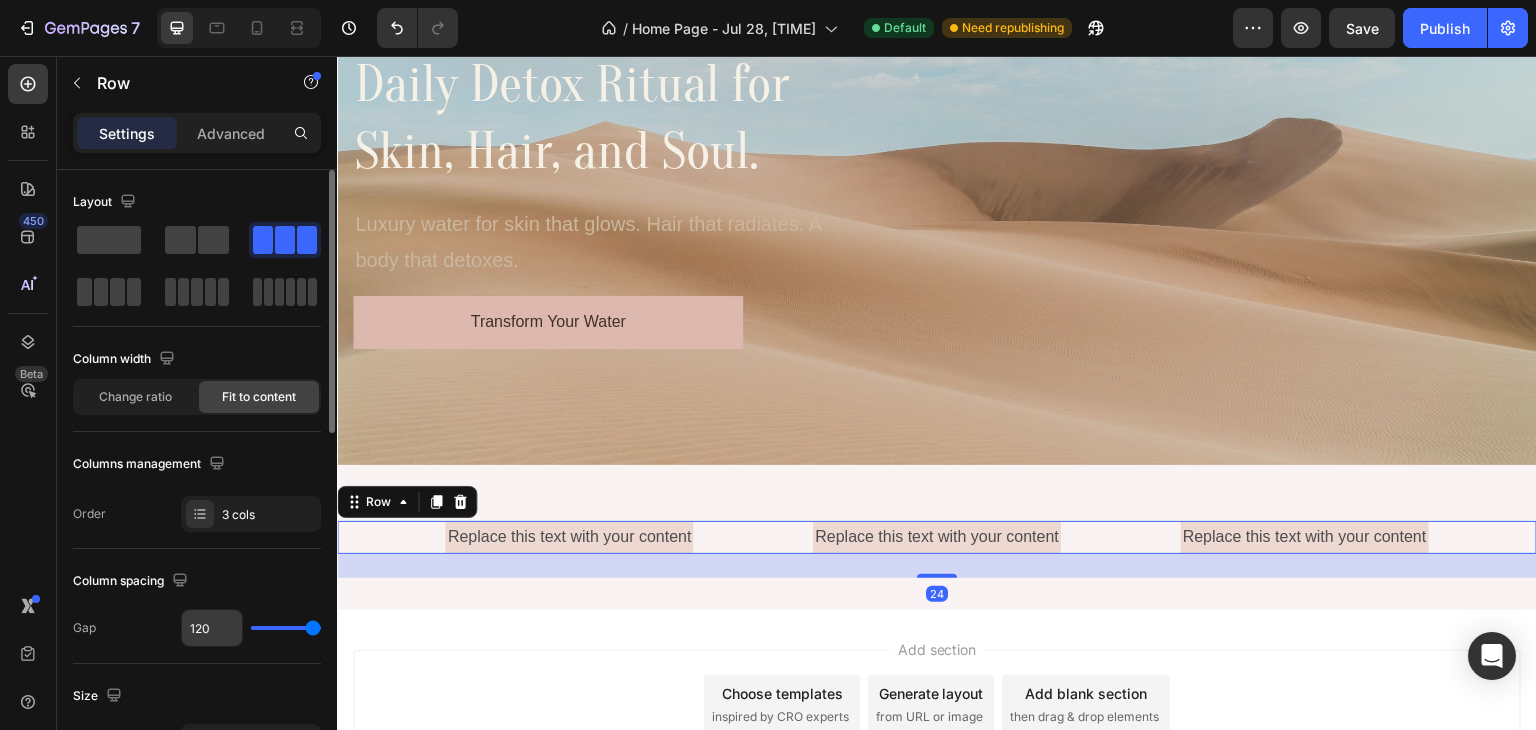click on "120" at bounding box center (212, 628) 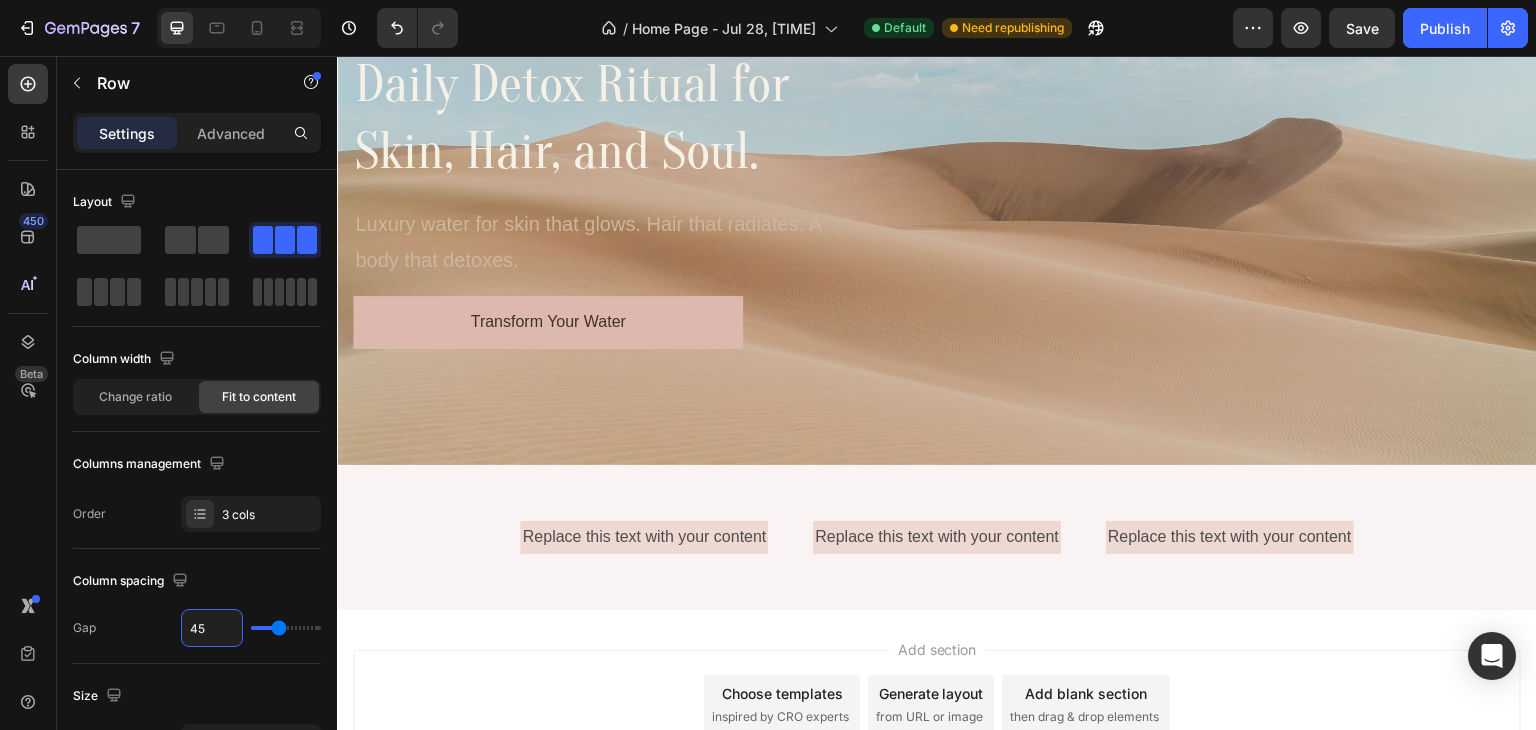 click on "Add section Choose templates inspired by CRO experts Generate layout from URL or image Add blank section then drag & drop elements" at bounding box center (937, 733) 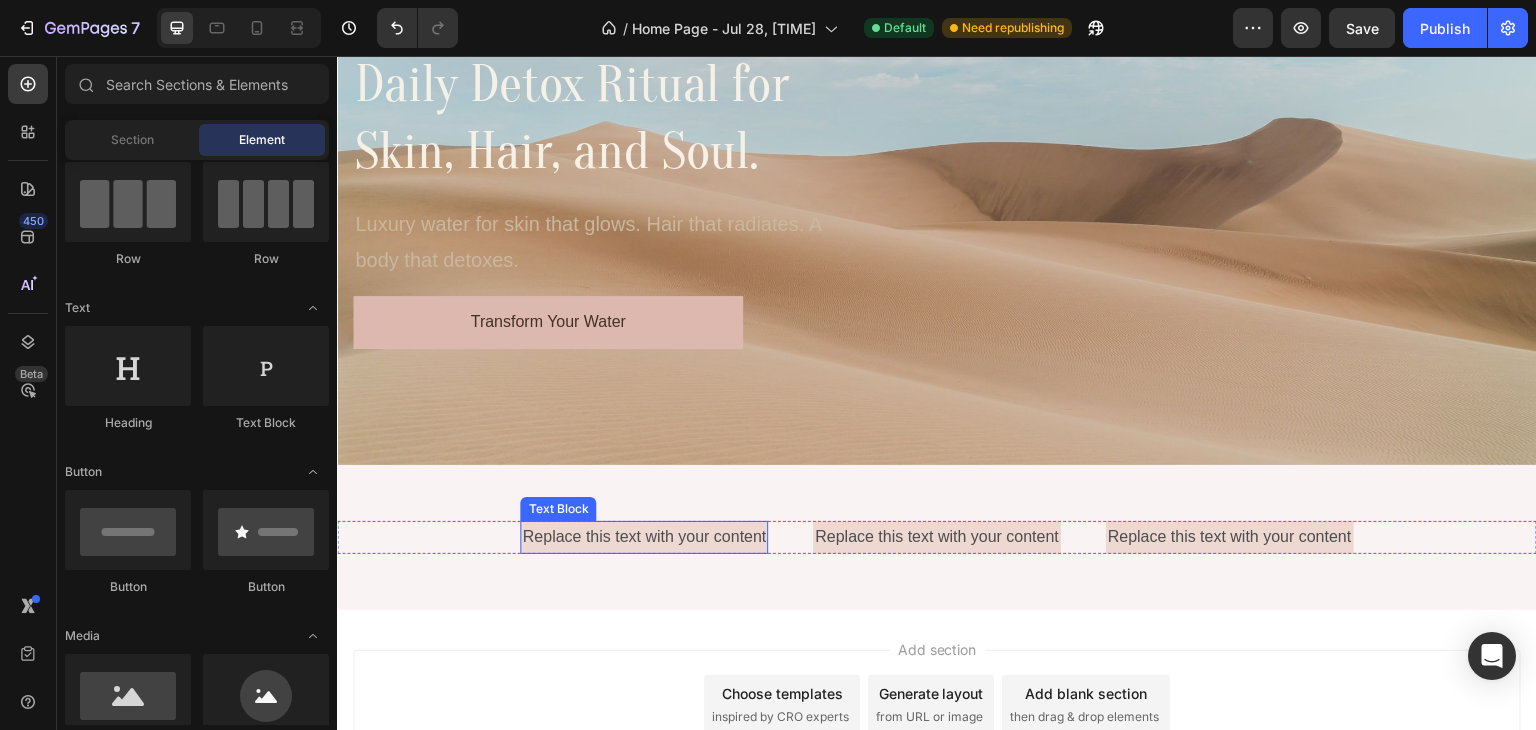 click on "Replace this text with your content" at bounding box center [644, 537] 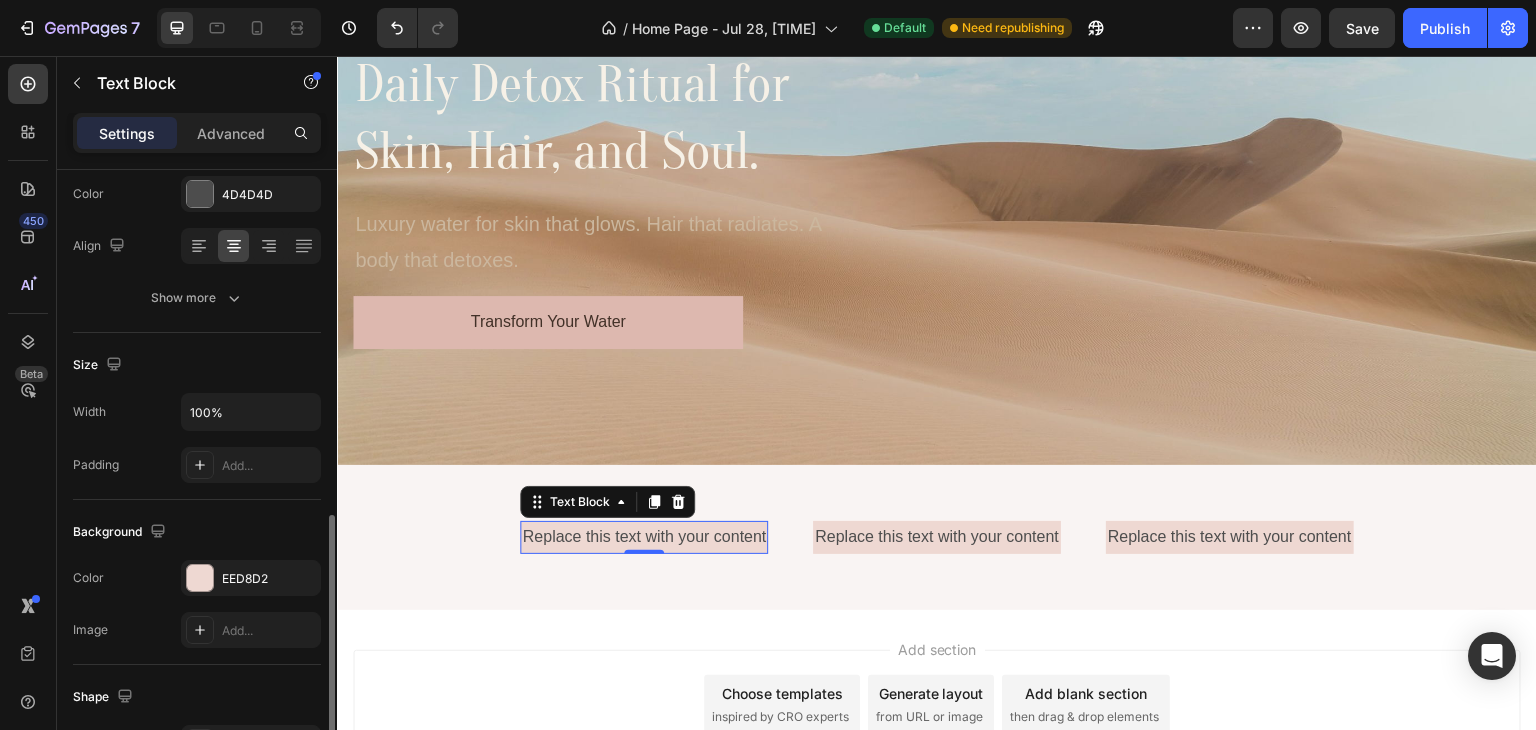 scroll, scrollTop: 536, scrollLeft: 0, axis: vertical 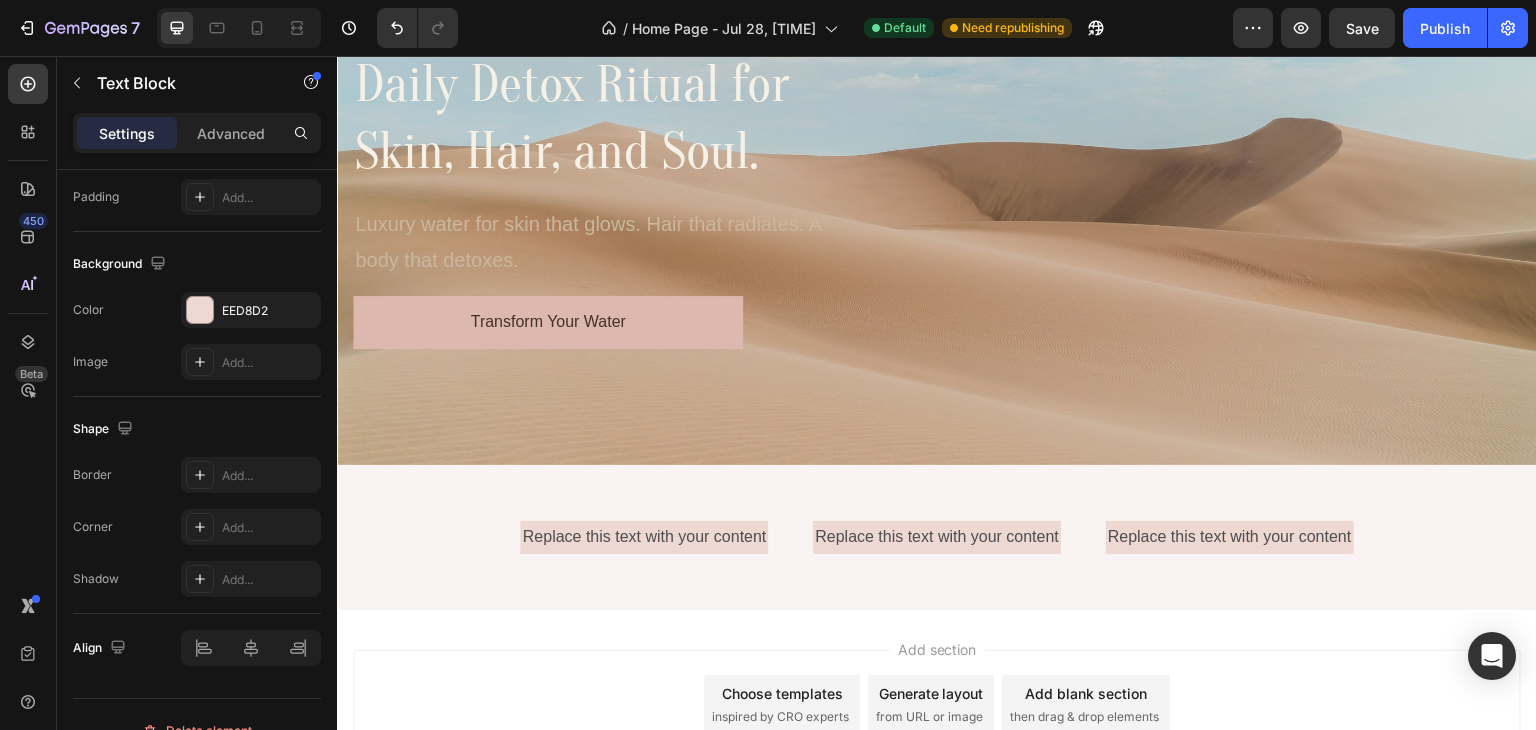 click on "Add section Choose templates inspired by CRO experts Generate layout from URL or image Add blank section then drag & drop elements" at bounding box center (937, 705) 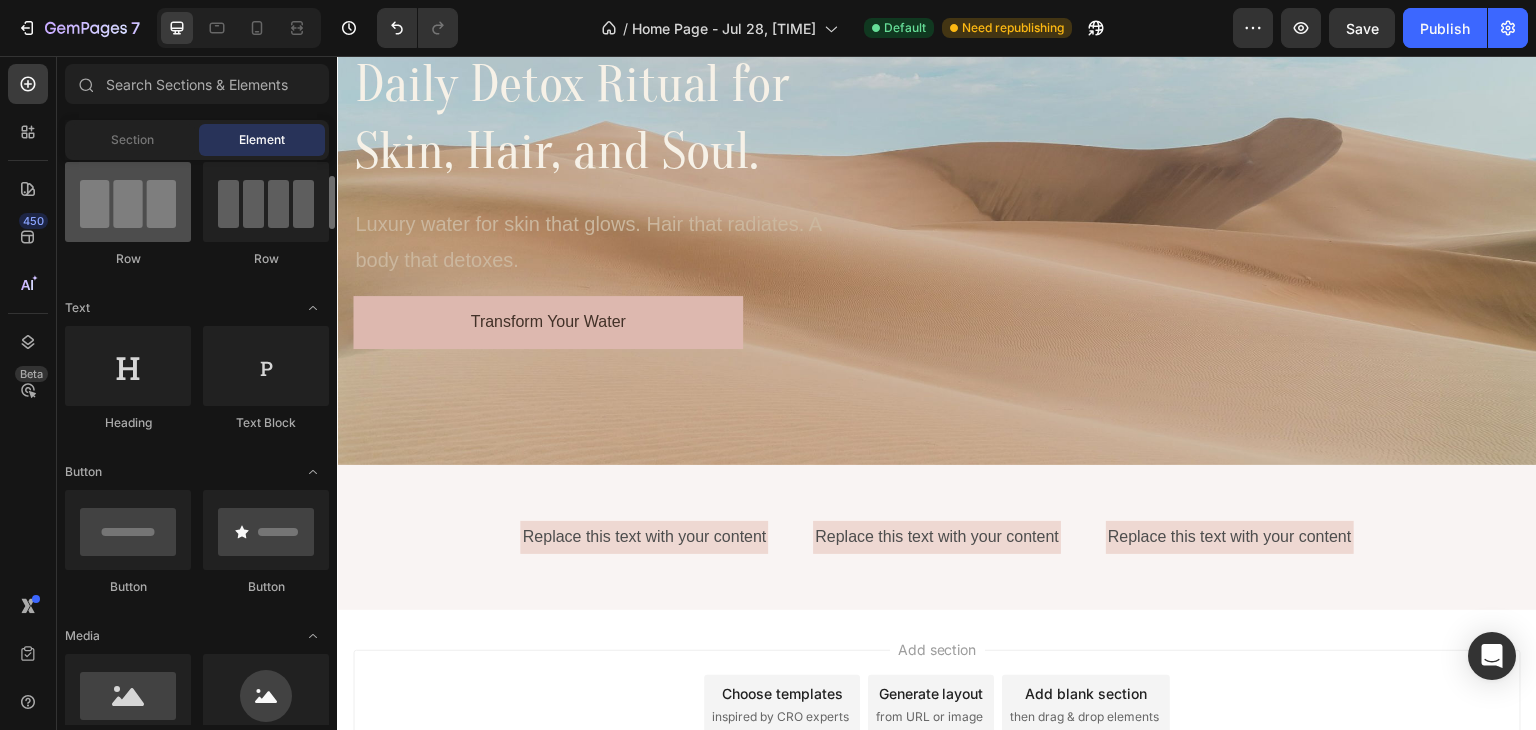 scroll, scrollTop: 33, scrollLeft: 0, axis: vertical 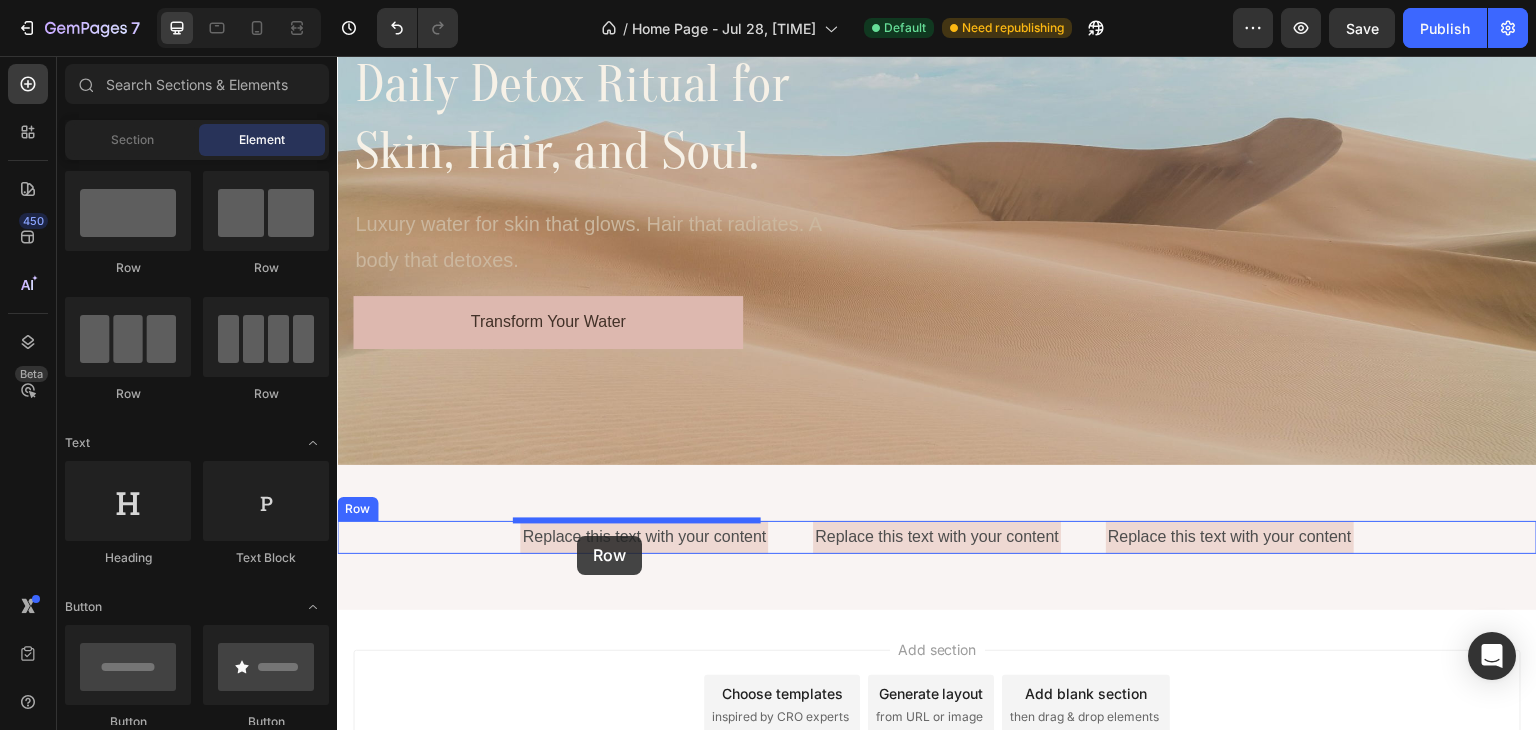 drag, startPoint x: 473, startPoint y: 297, endPoint x: 577, endPoint y: 536, distance: 260.64728 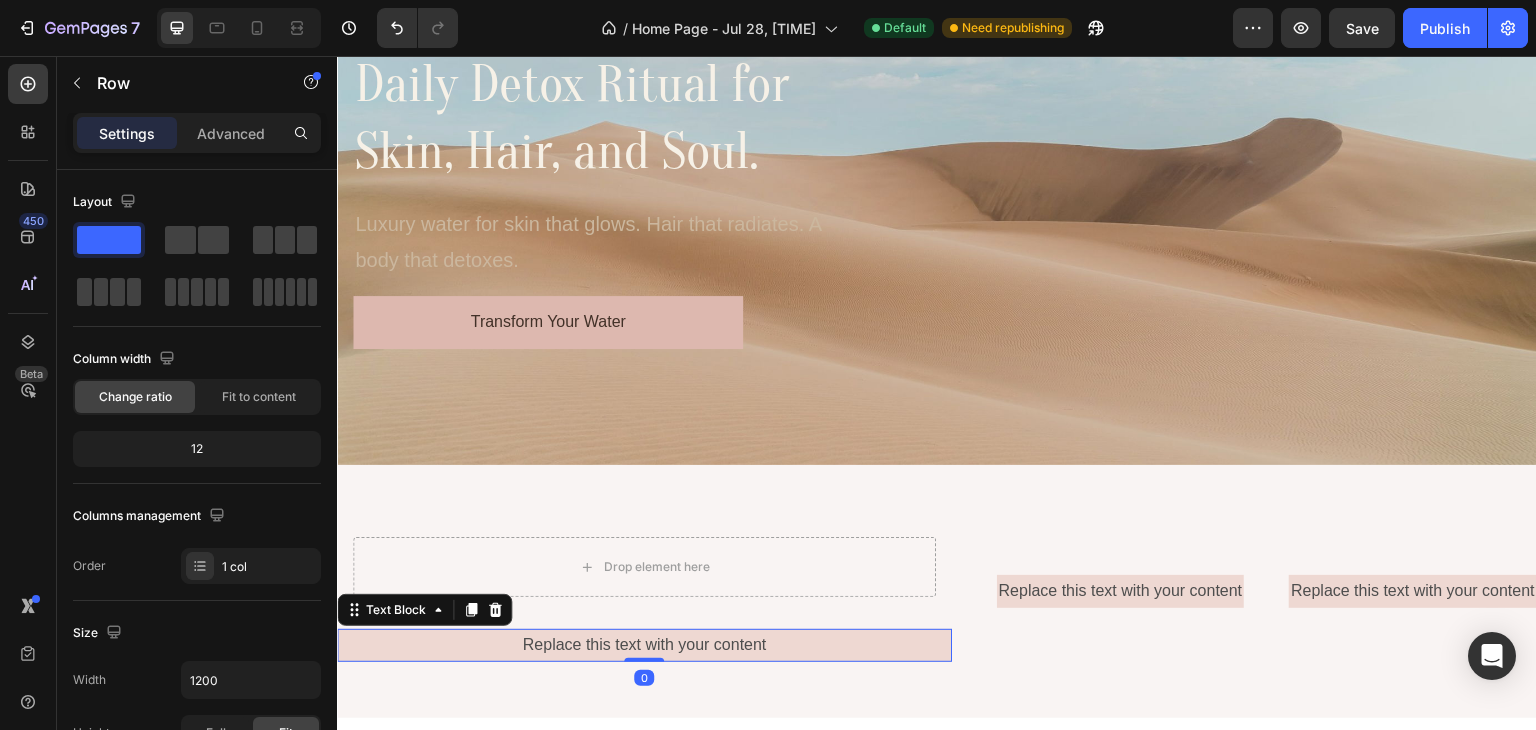 click on "Replace this text with your content" at bounding box center [644, 645] 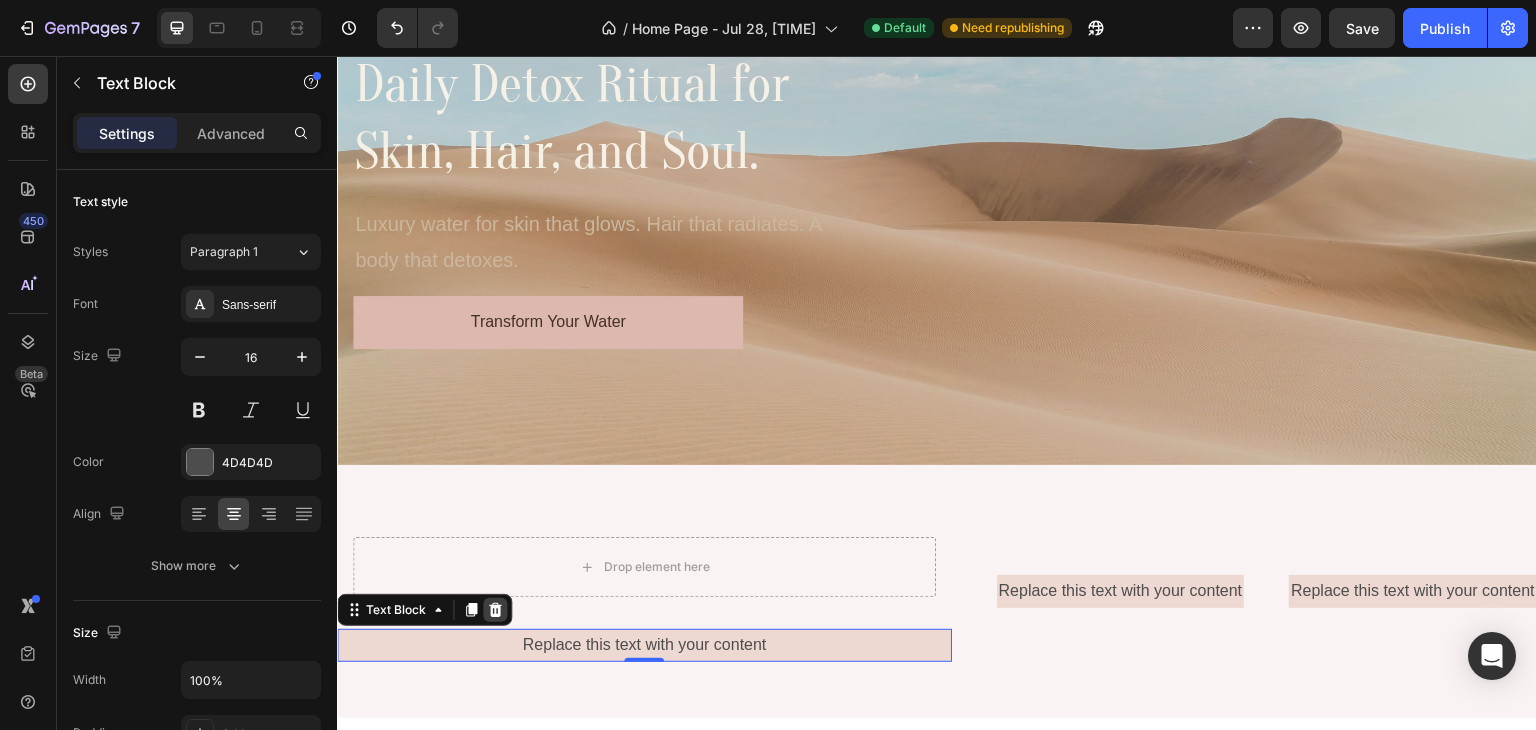 click 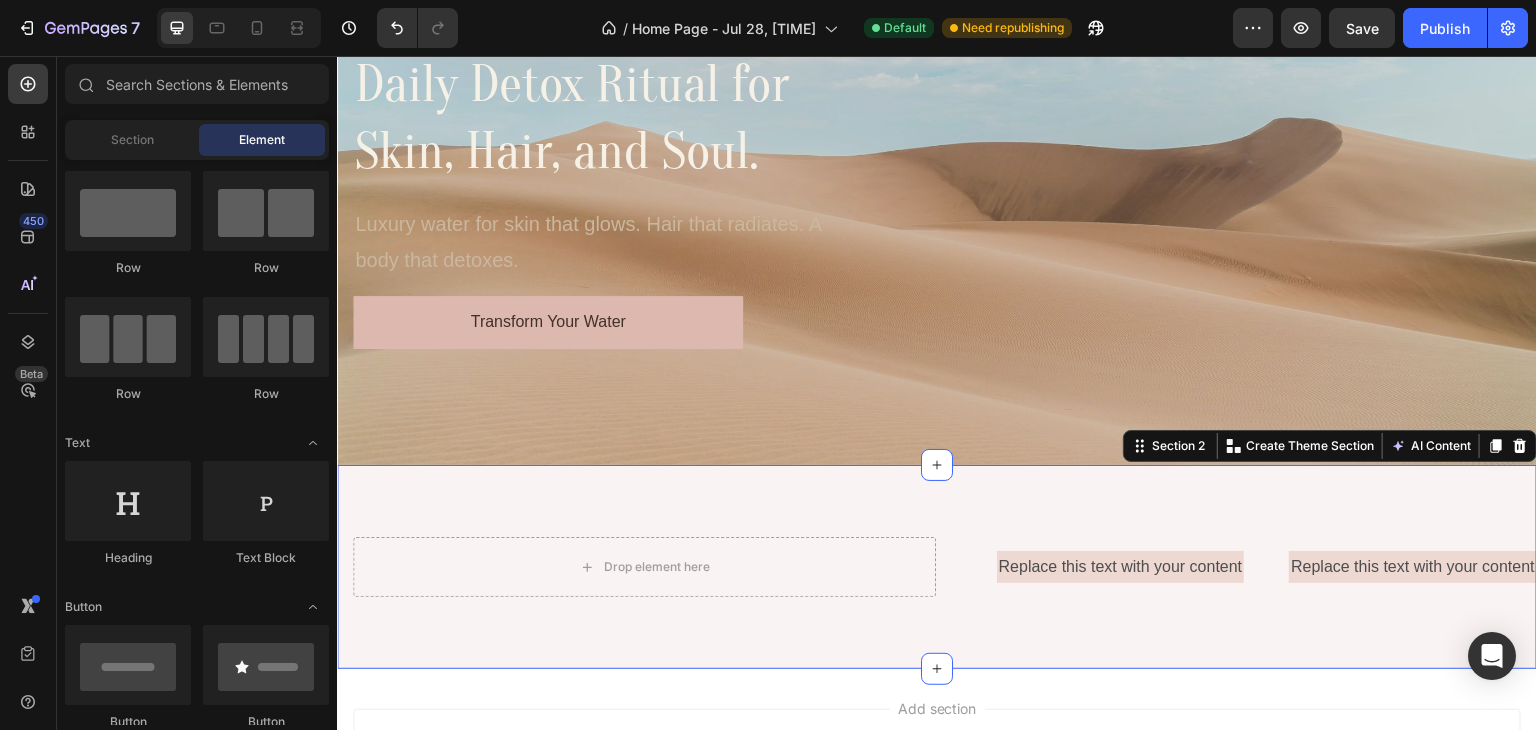 click on "Drop element here Row Replace this text with your content Text Block Replace this text with your content Text Block Row" at bounding box center (937, 567) 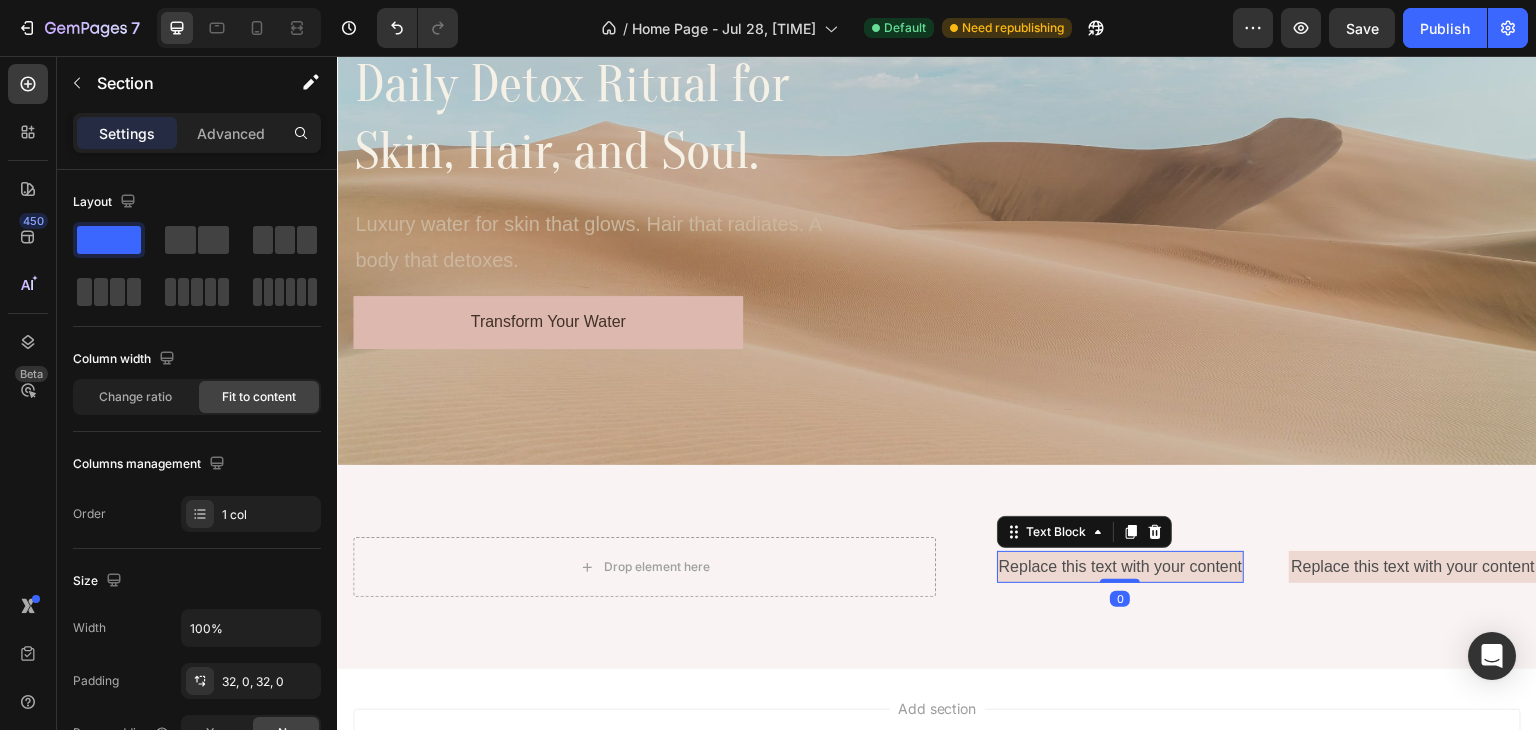 click on "Replace this text with your content" at bounding box center [1121, 567] 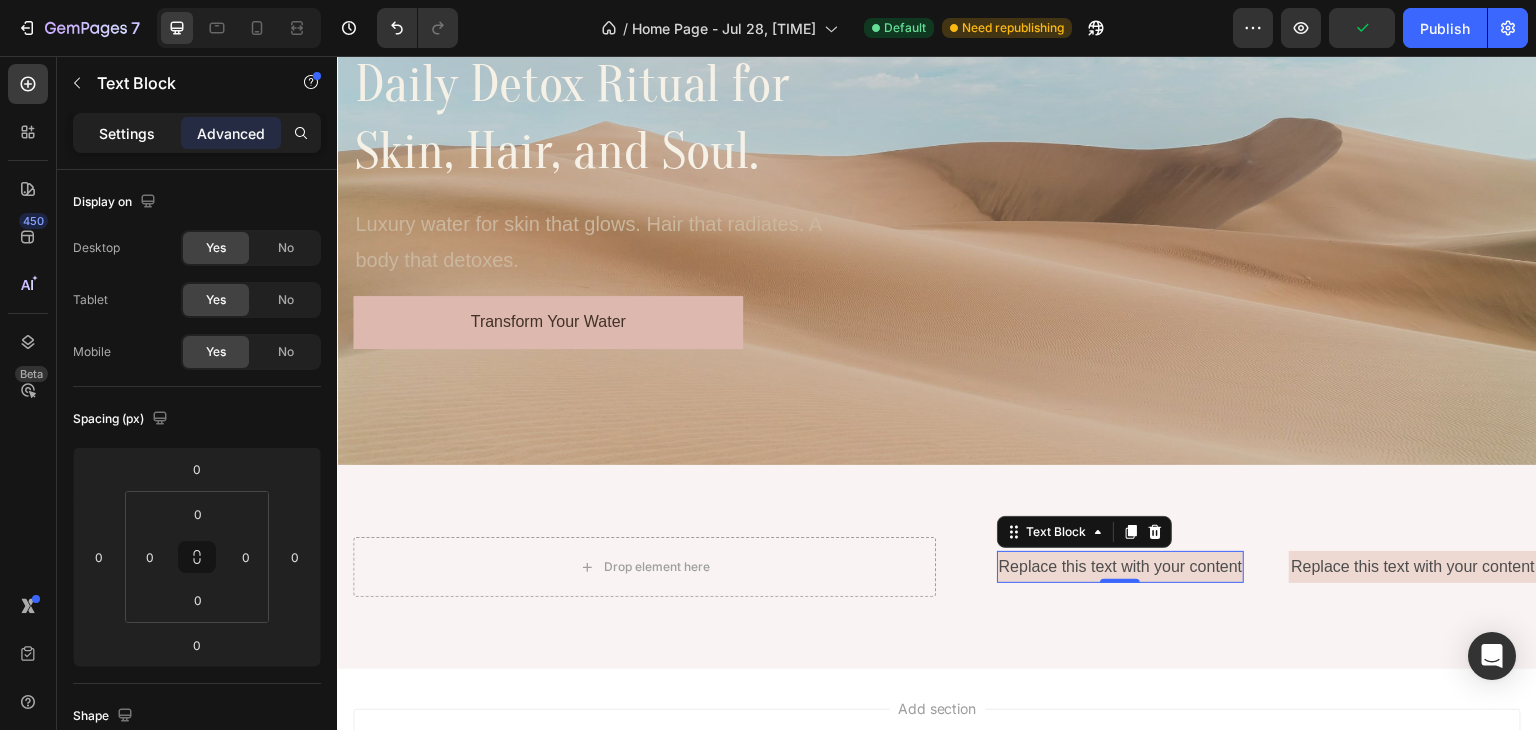 click on "Settings" at bounding box center (127, 133) 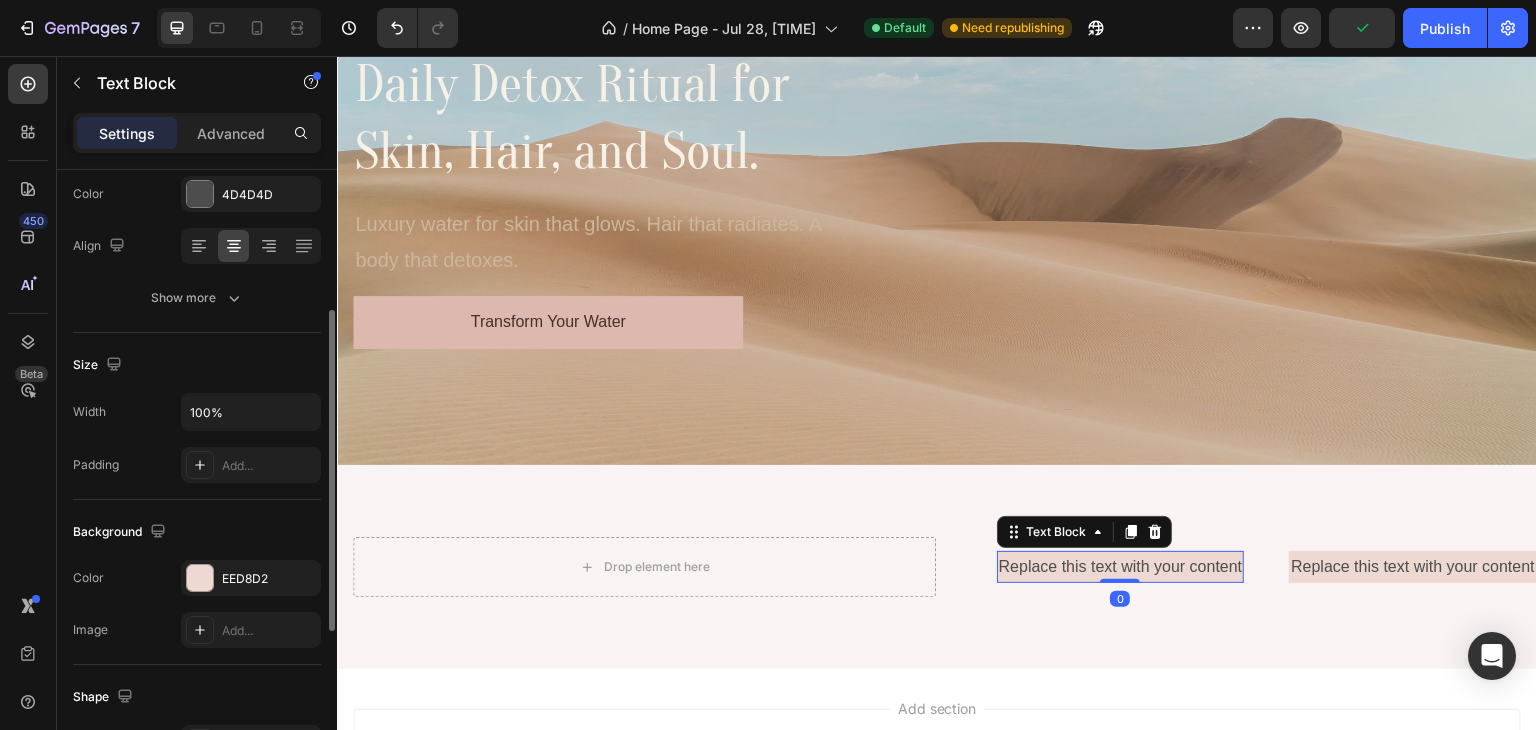 scroll, scrollTop: 536, scrollLeft: 0, axis: vertical 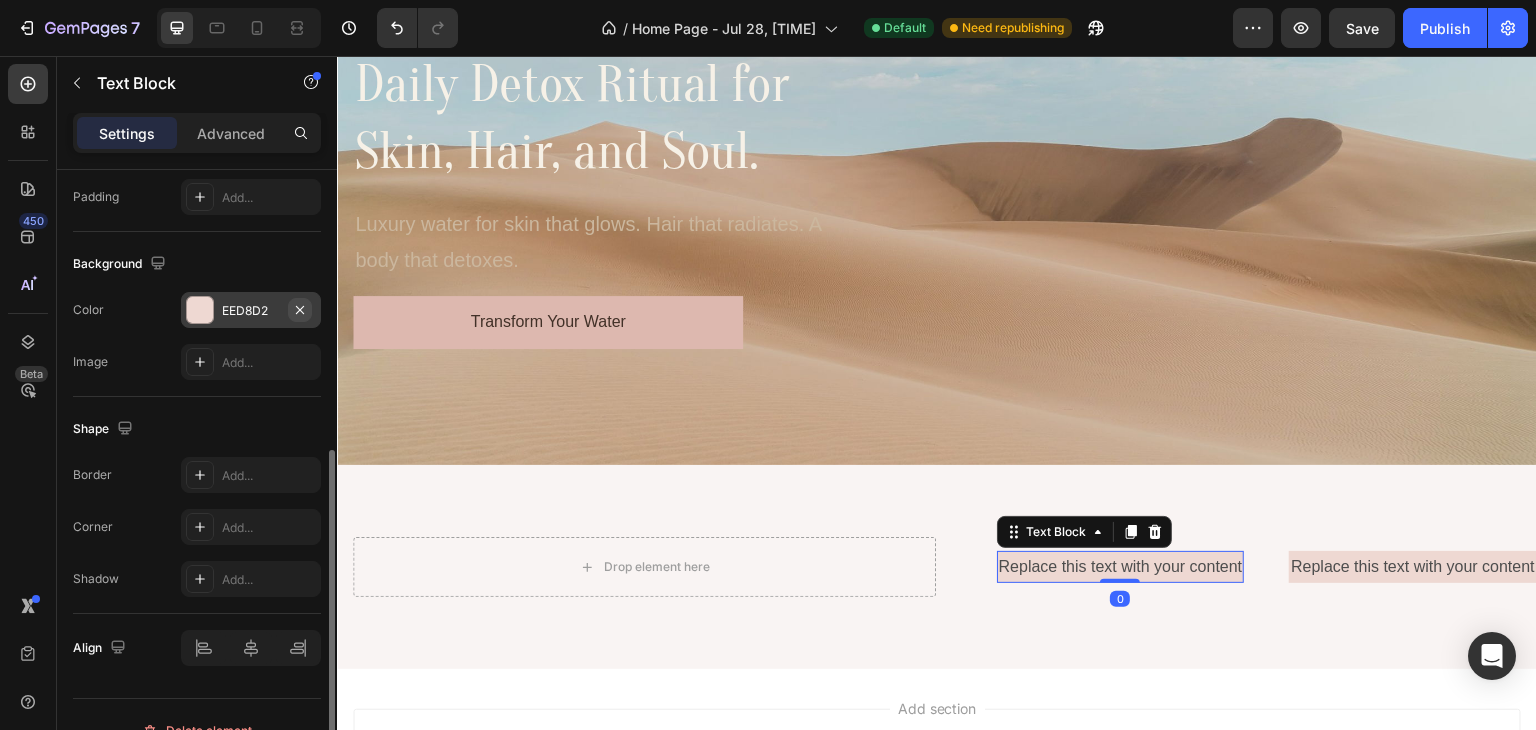 click 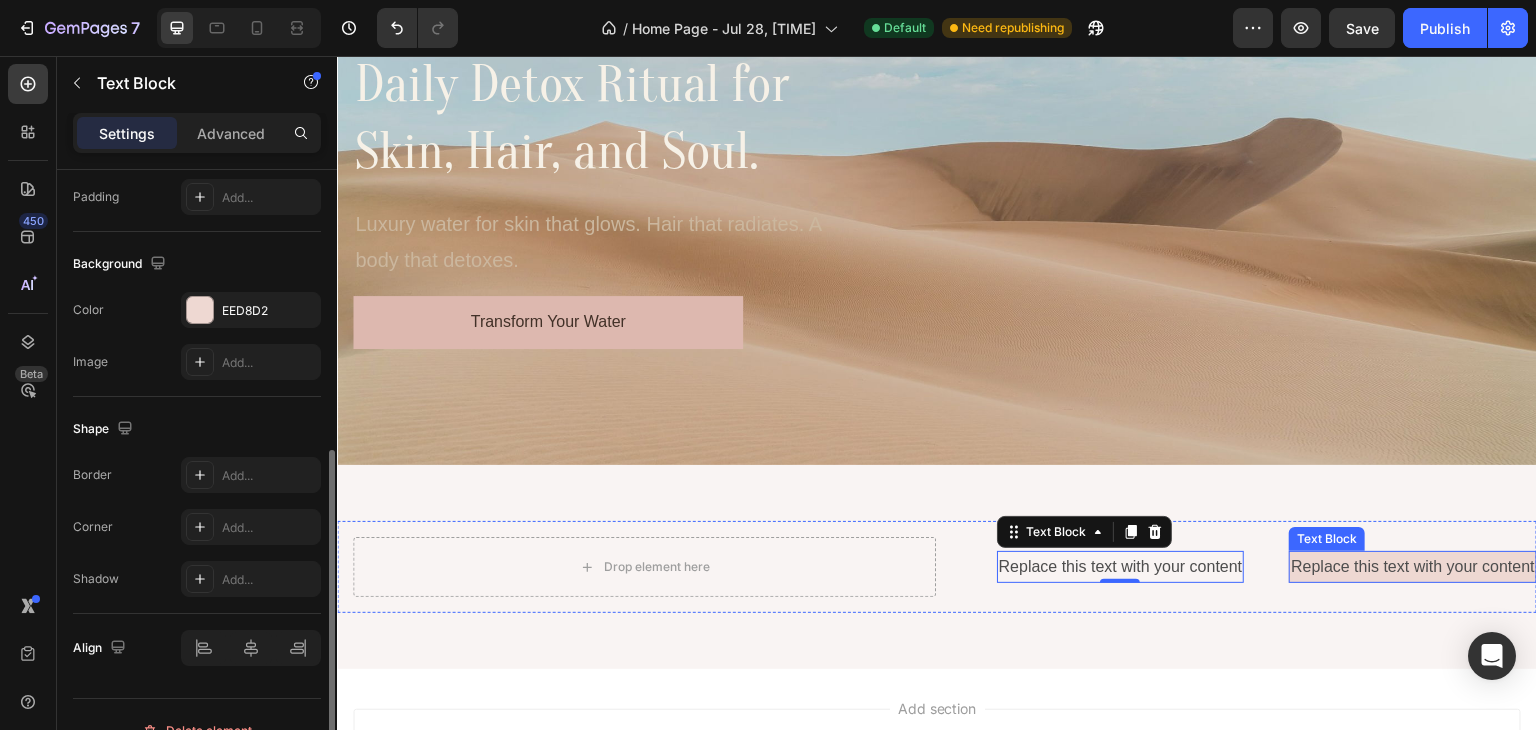 click on "Replace this text with your content" at bounding box center (1413, 567) 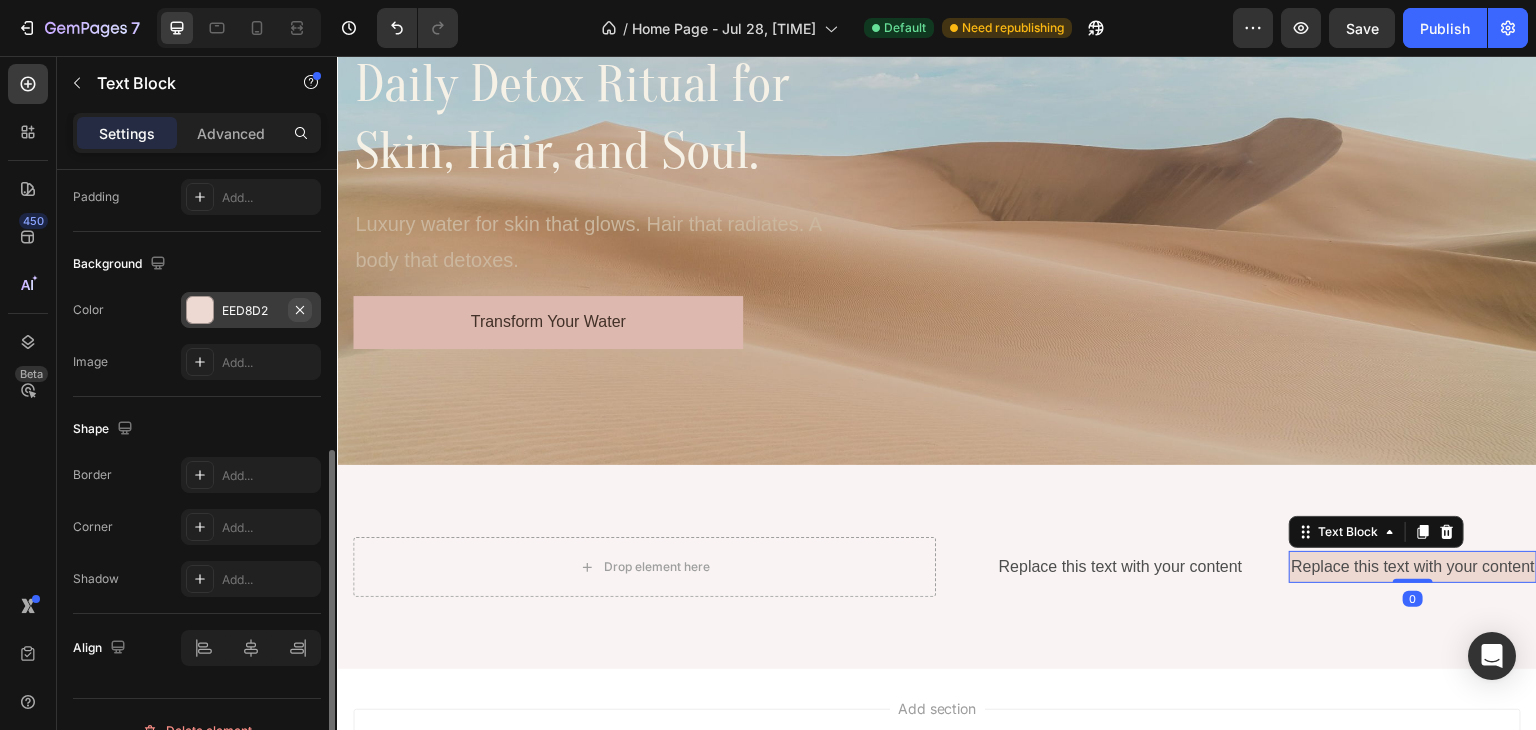 click 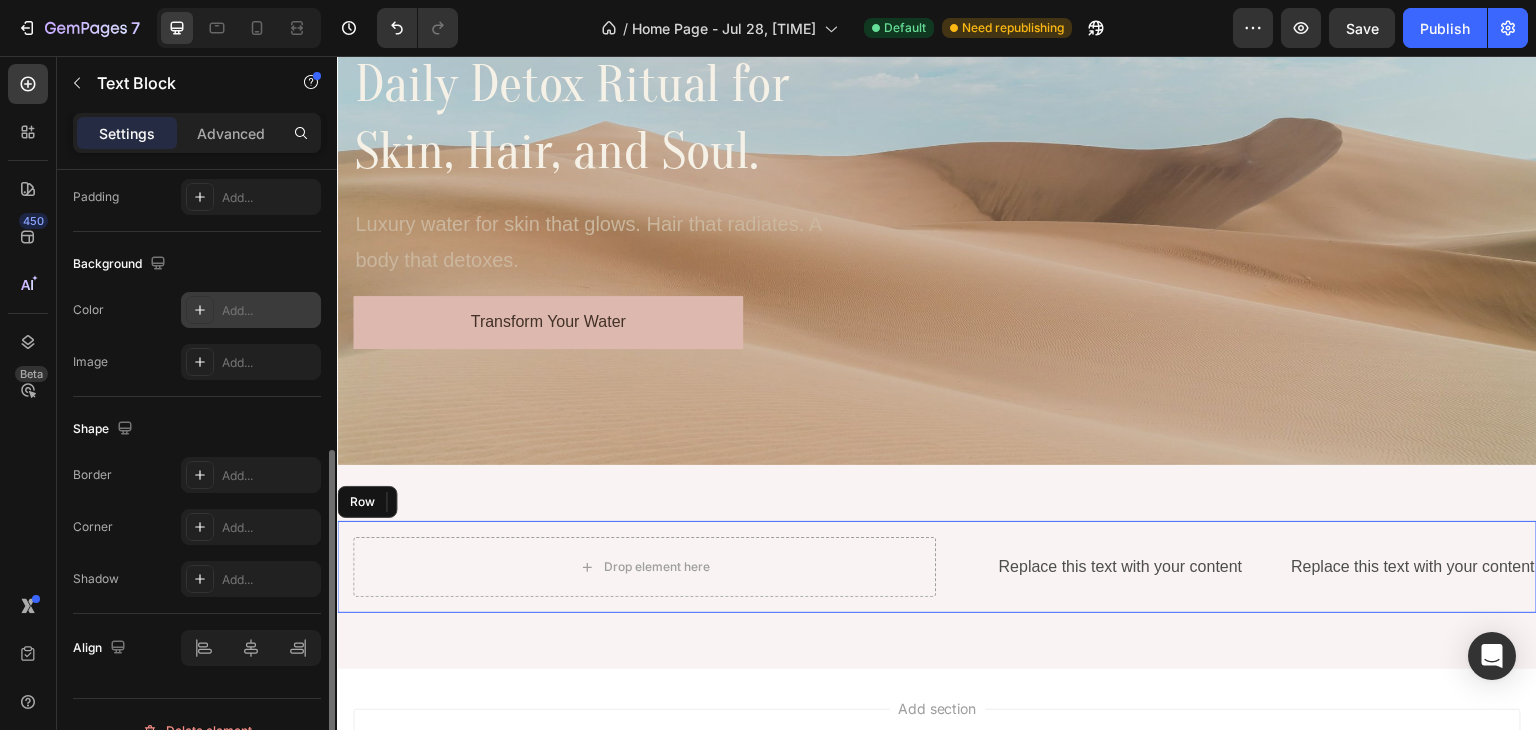 click on "Replace this text with your content Text Block" at bounding box center (1121, 567) 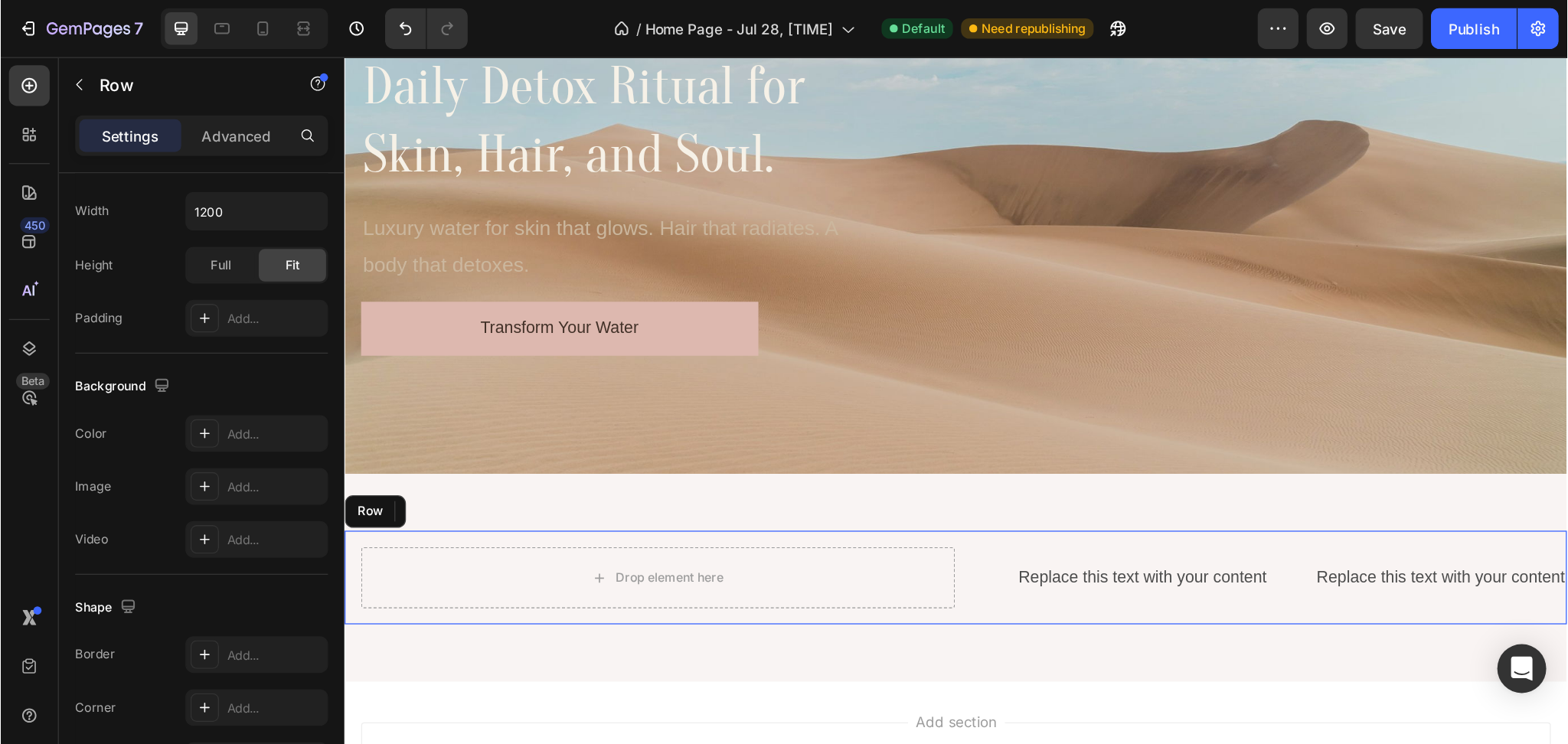 scroll, scrollTop: 0, scrollLeft: 0, axis: both 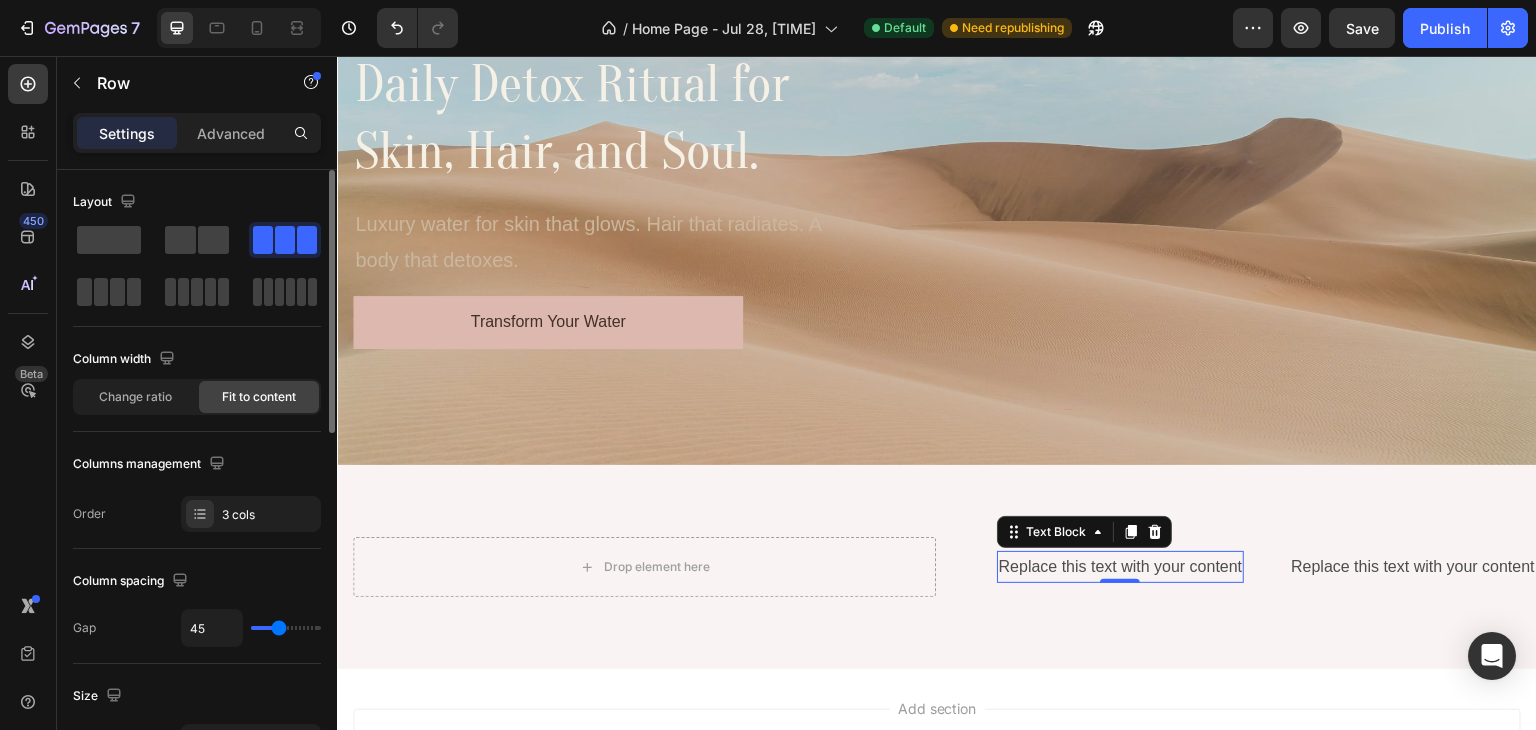 click on "Replace this text with your content" at bounding box center (1121, 567) 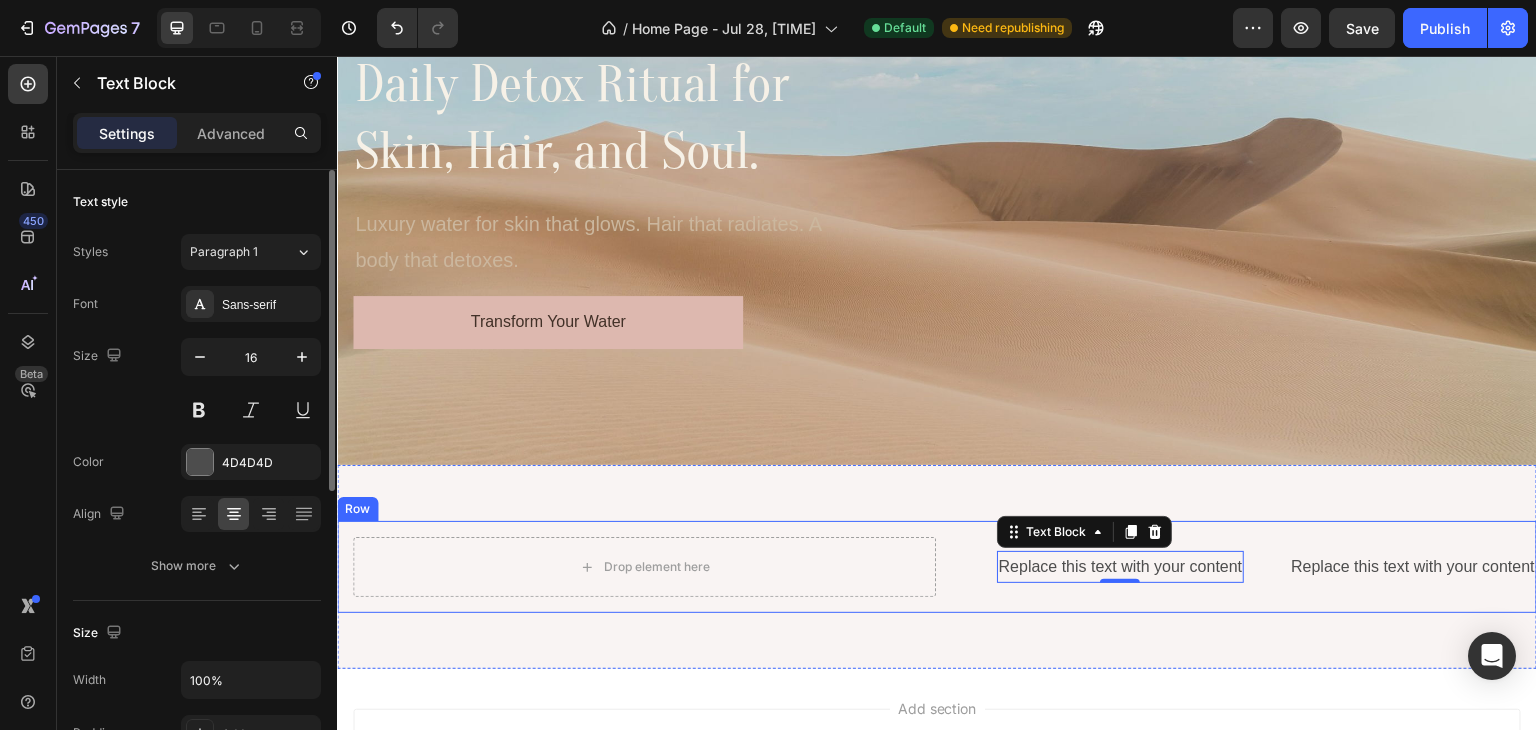 click on "Drop element here Row Replace this text with your content Text Block   0 Replace this text with your content Text Block Row" at bounding box center (937, 567) 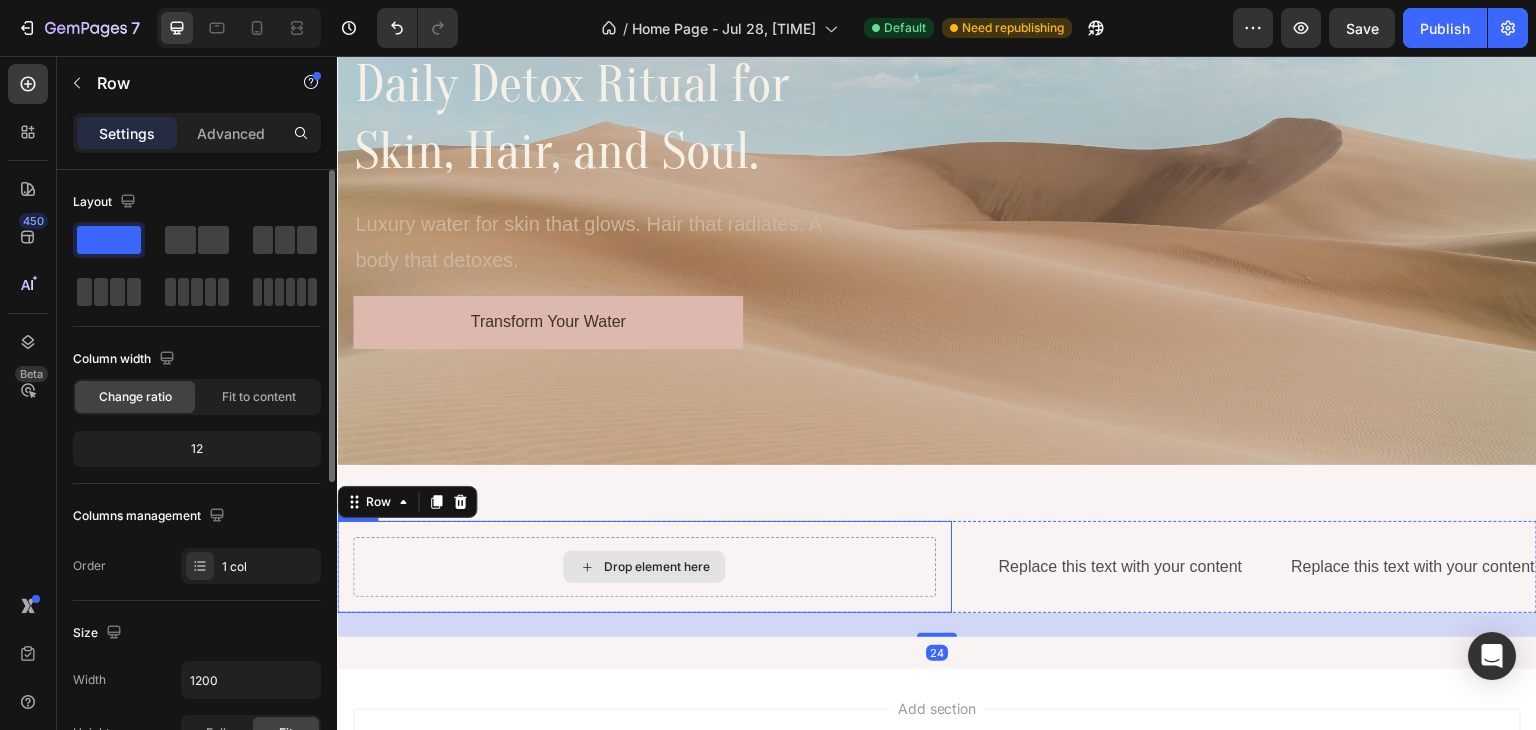 click on "Drop element here" at bounding box center (644, 567) 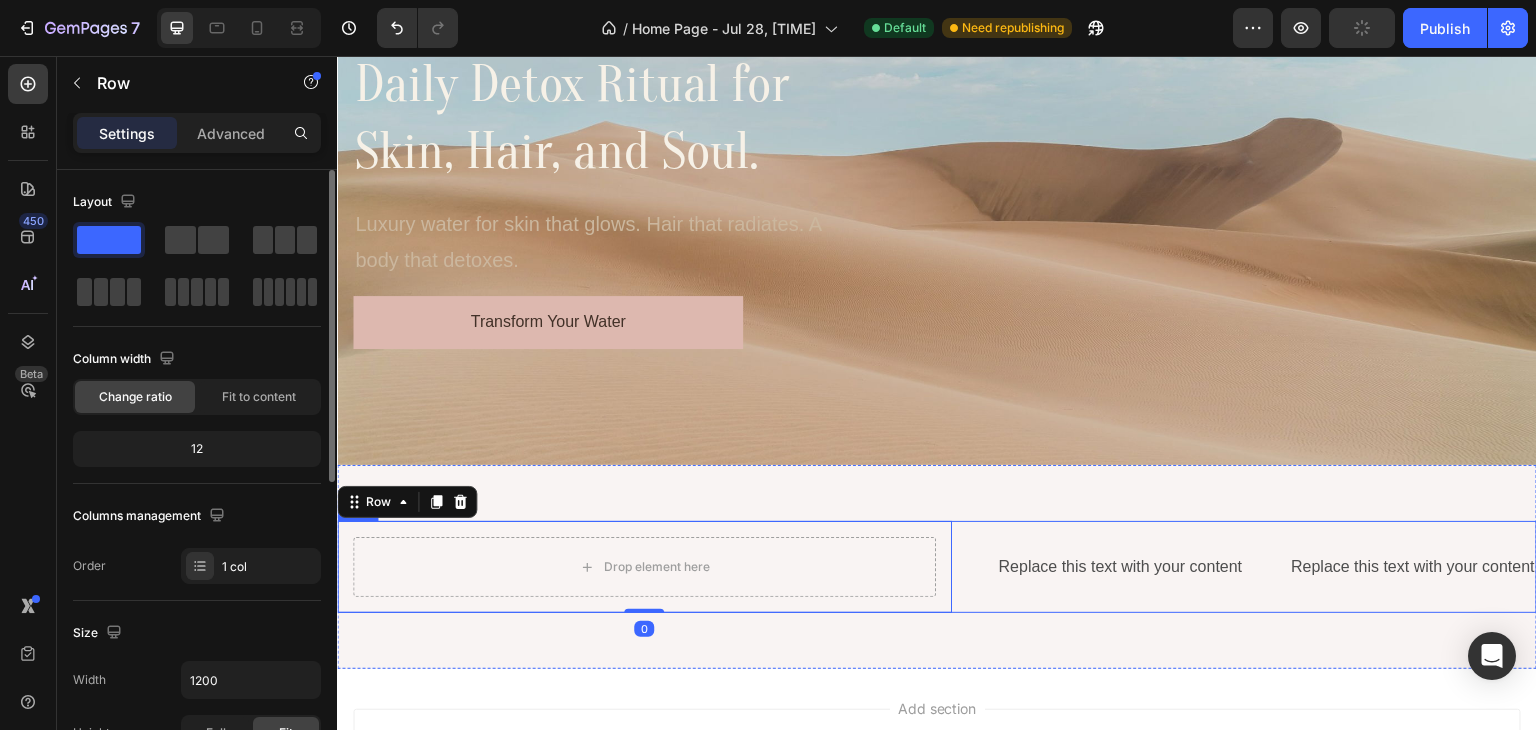 click on "Drop element here Row   0 Replace this text with your content Text Block Replace this text with your content Text Block Row" at bounding box center (937, 567) 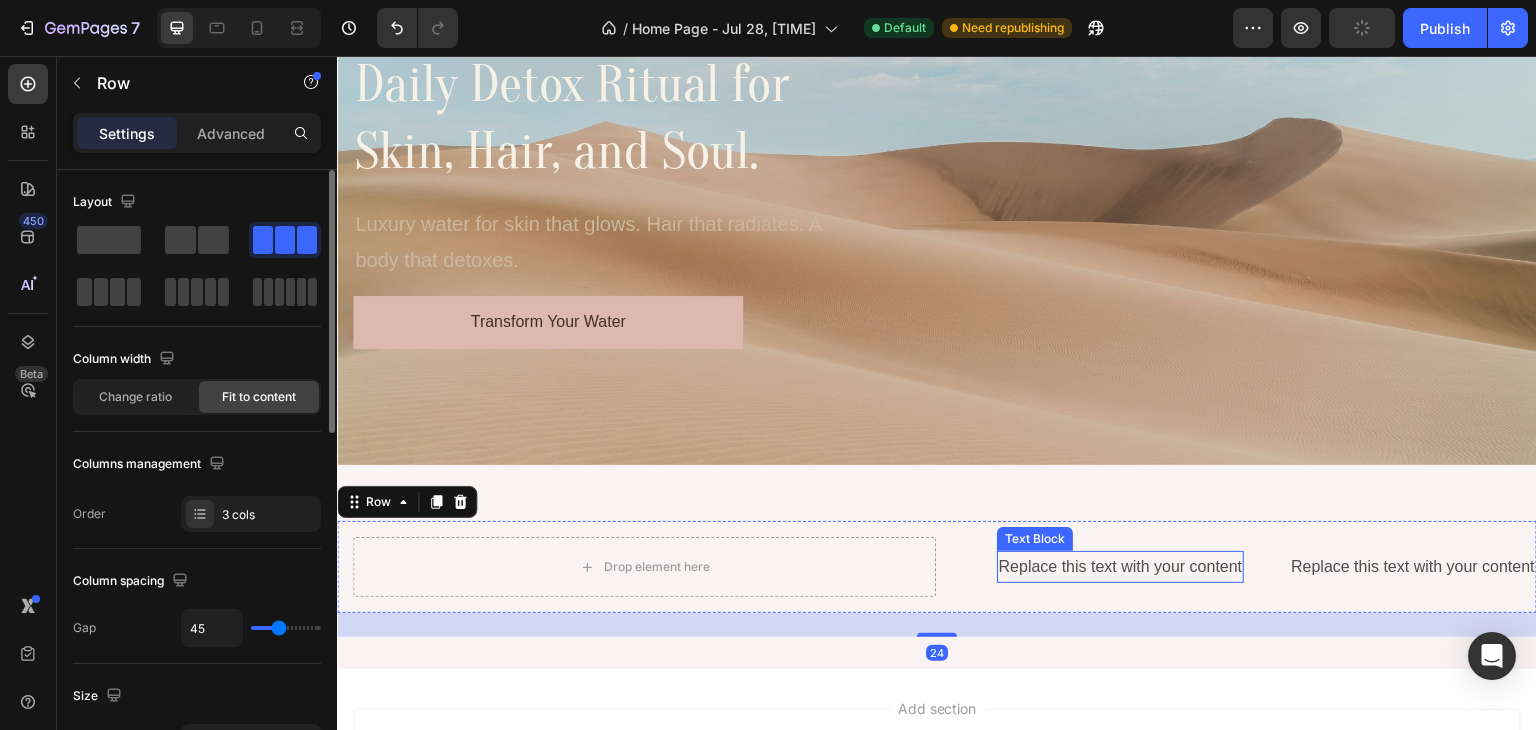 click on "Replace this text with your content" at bounding box center [1121, 567] 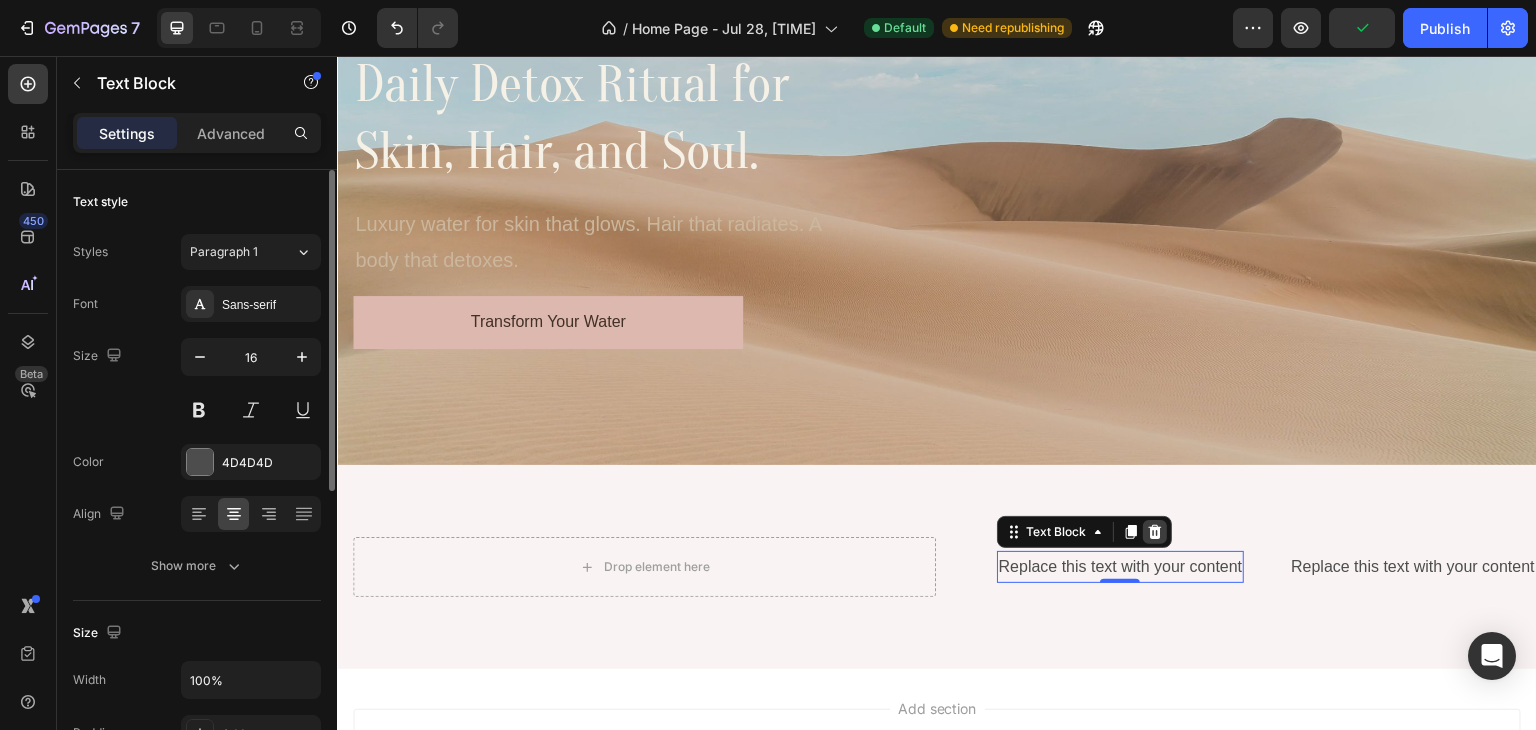 click 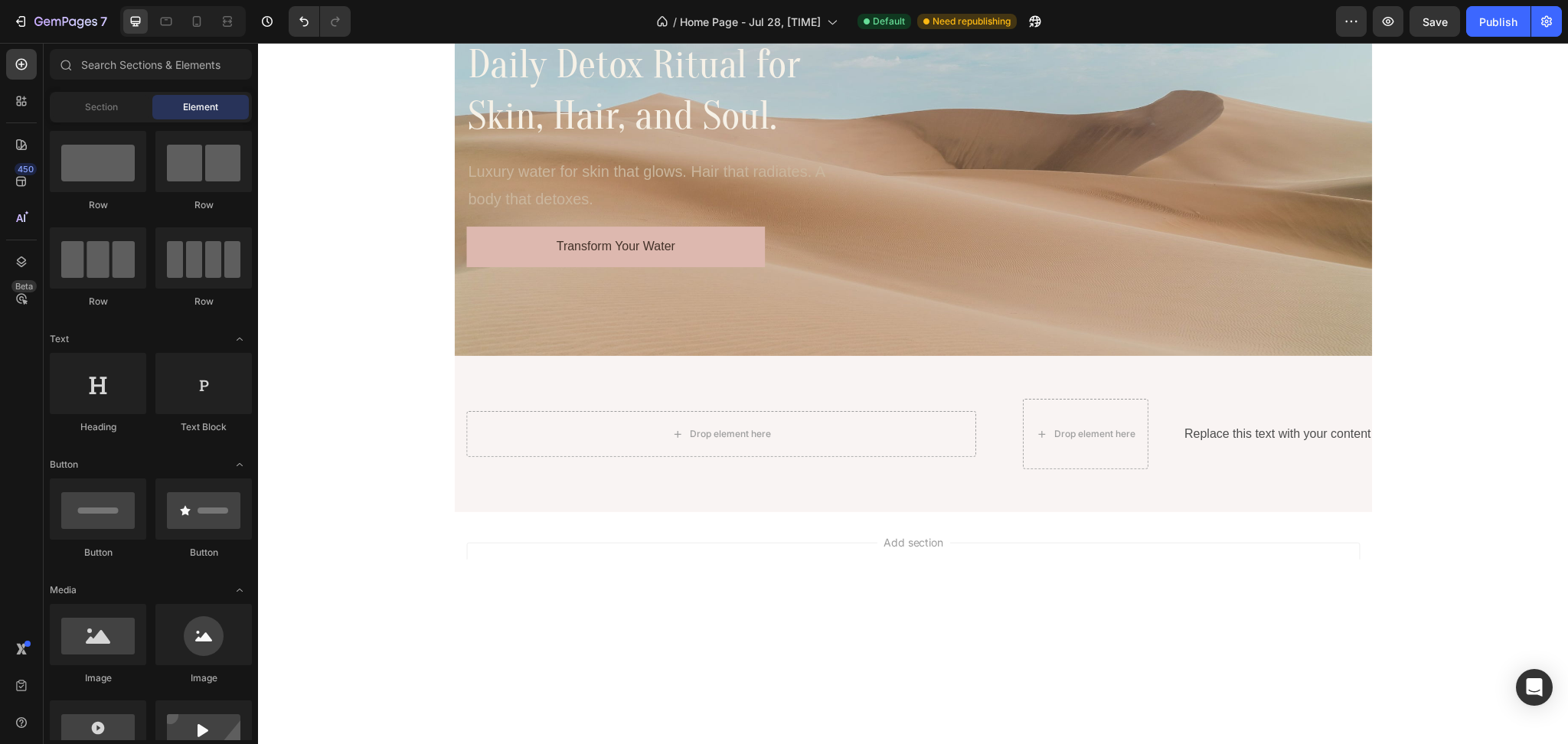 scroll, scrollTop: 26, scrollLeft: 0, axis: vertical 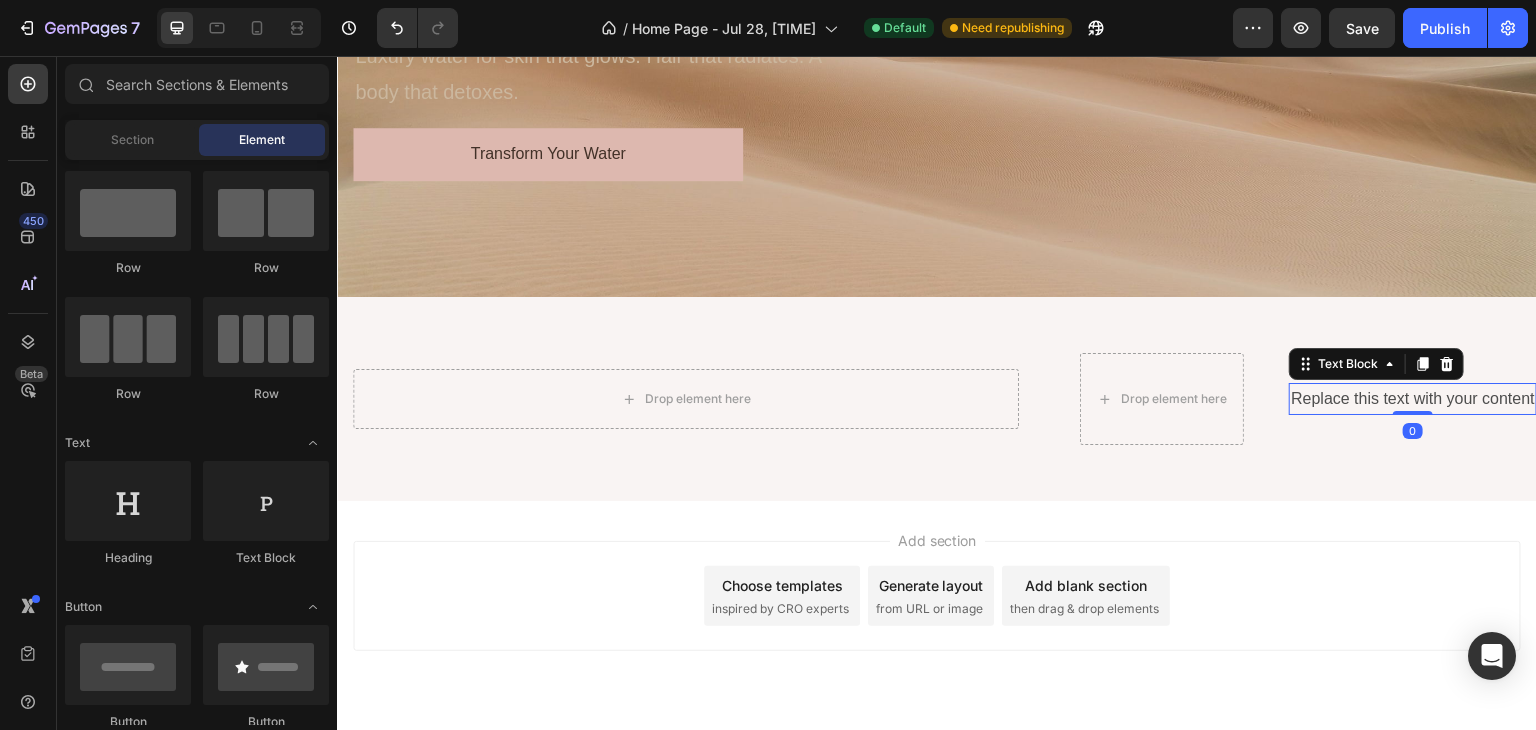 click on "Replace this text with your content" at bounding box center [1413, 399] 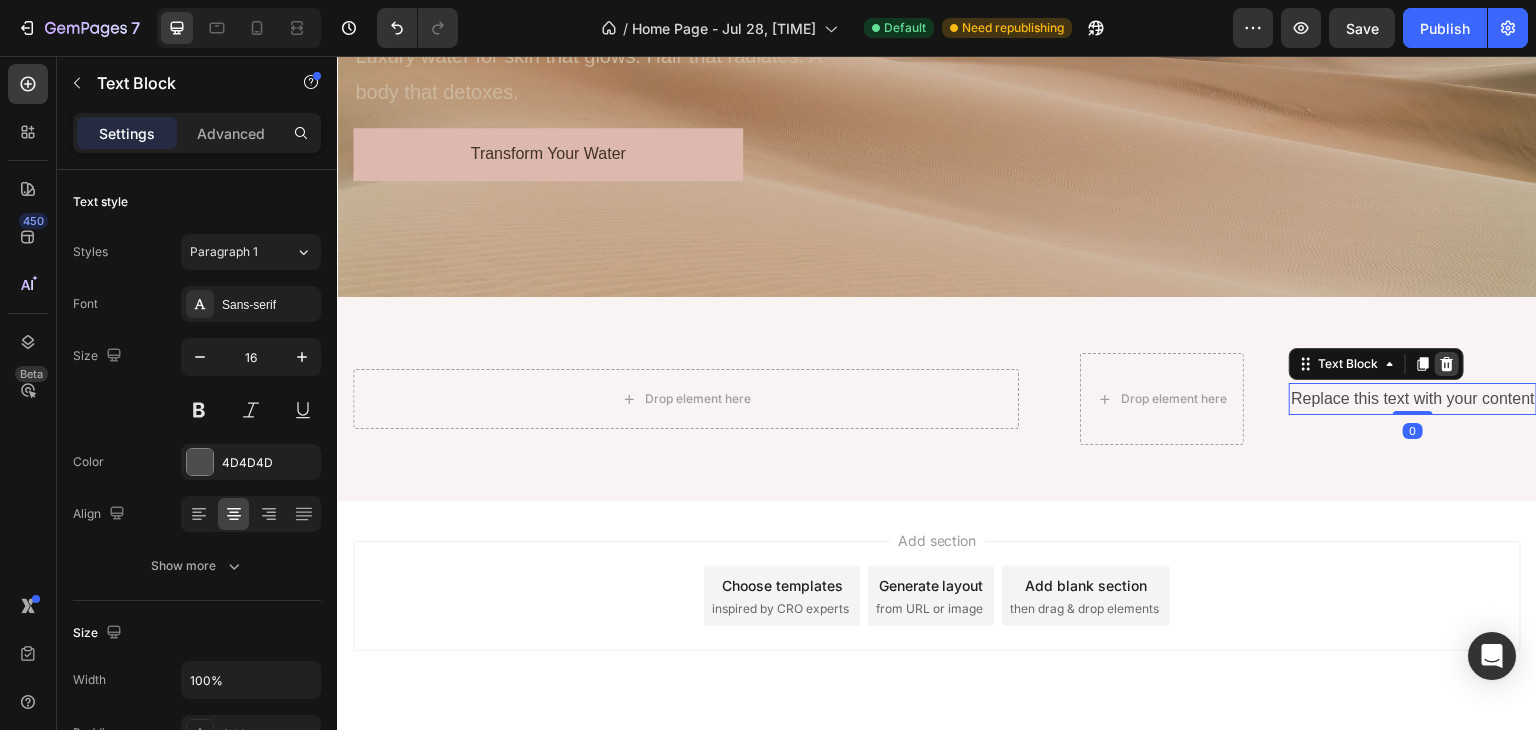 click at bounding box center [1447, 364] 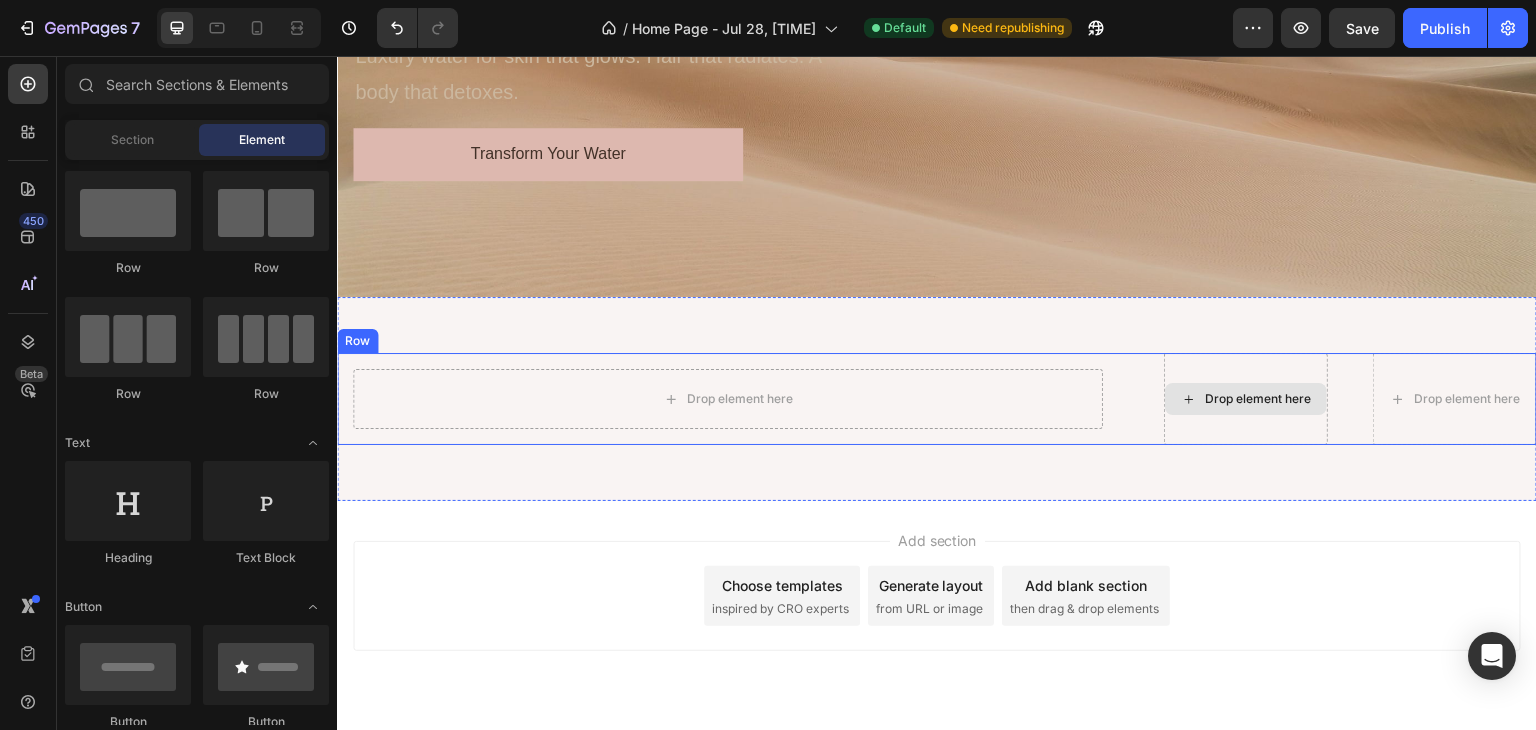 click on "Drop element here" at bounding box center (1246, 399) 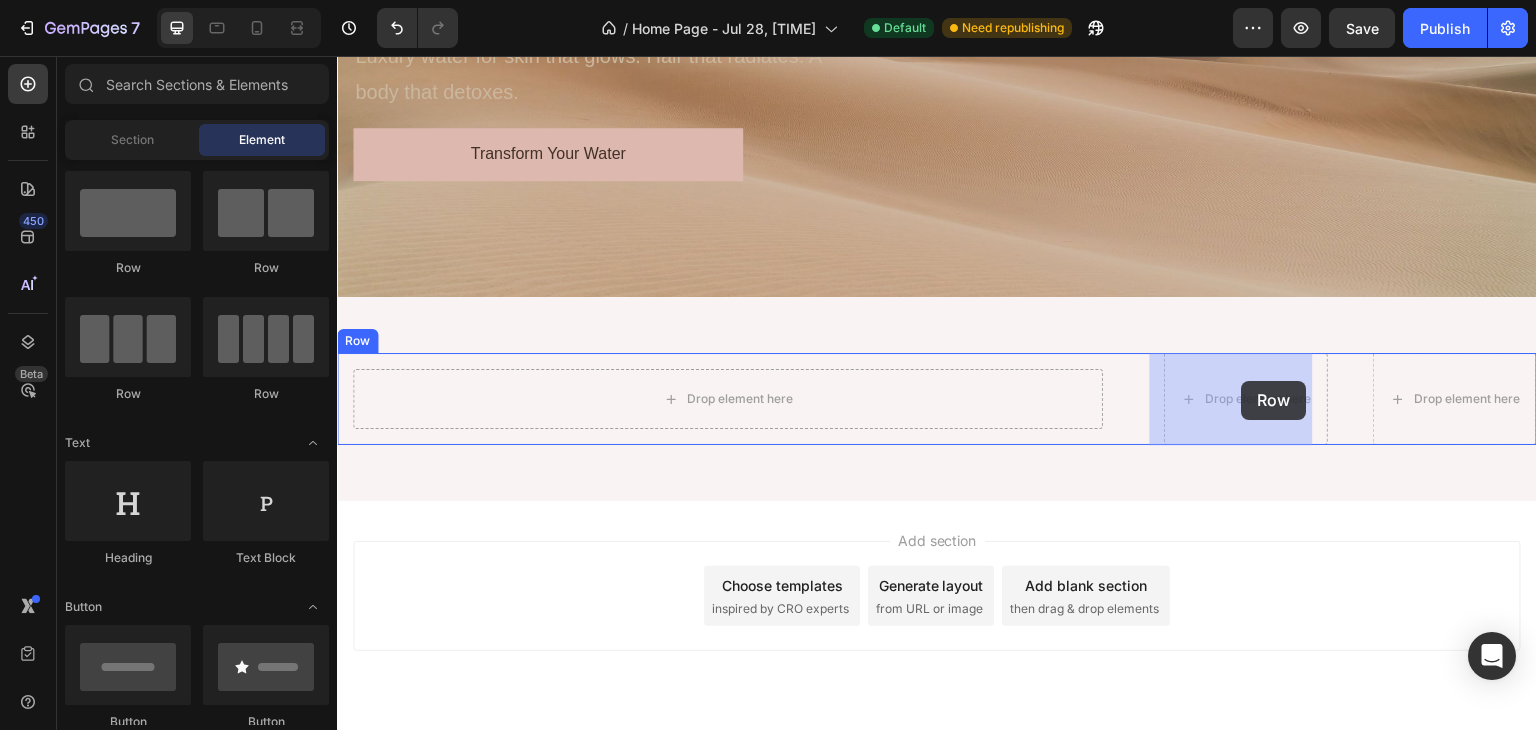 drag, startPoint x: 427, startPoint y: 285, endPoint x: 1242, endPoint y: 381, distance: 820.6345 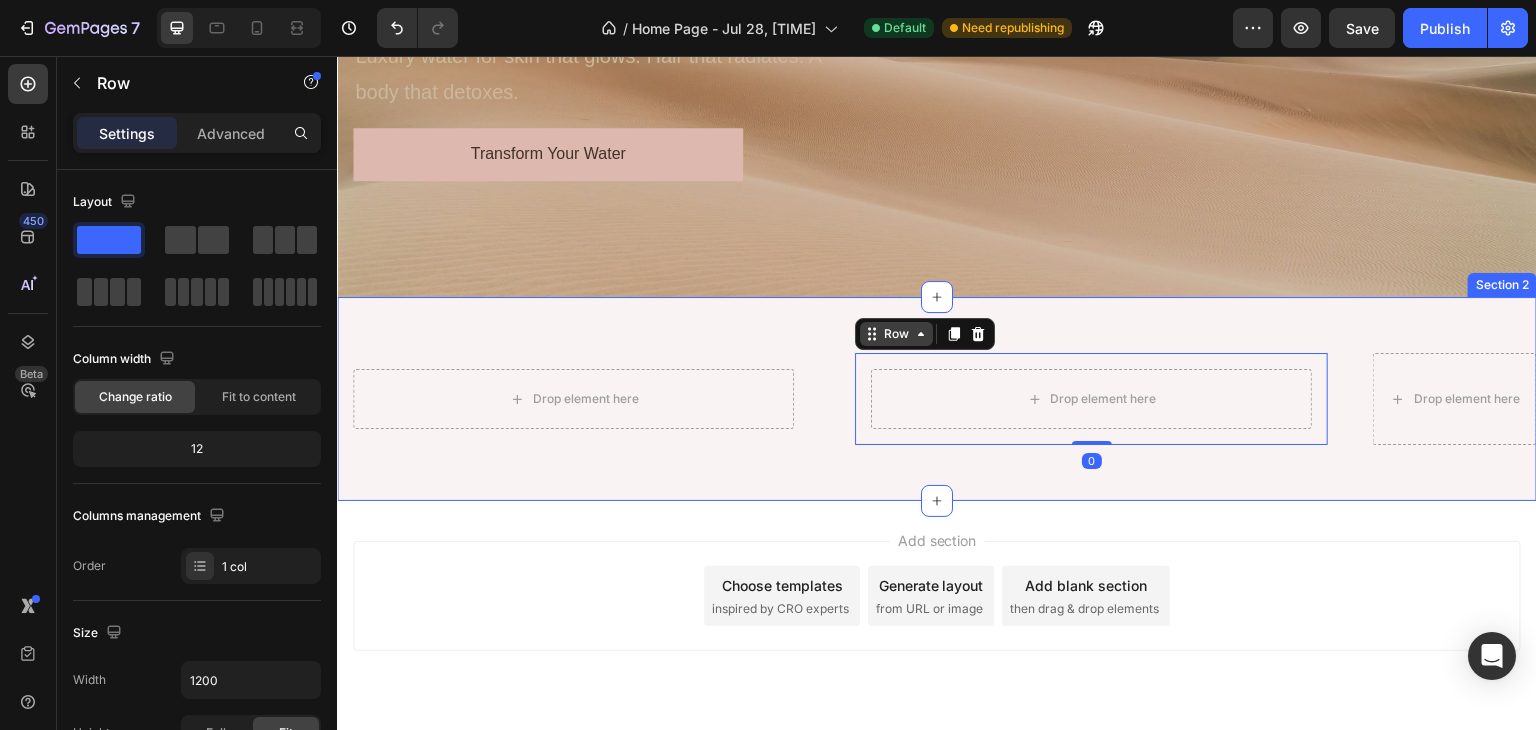 drag, startPoint x: 435, startPoint y: 296, endPoint x: 879, endPoint y: 334, distance: 445.62317 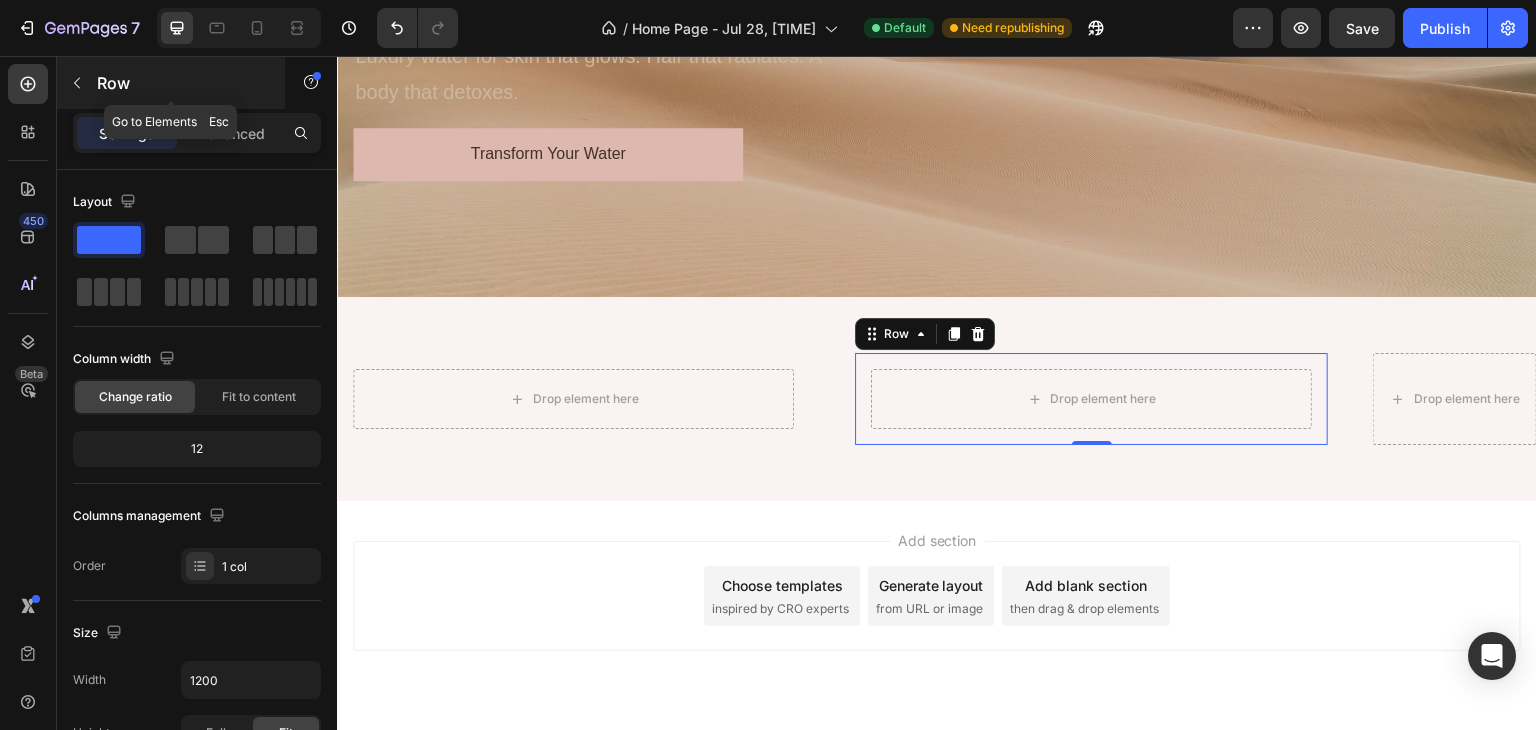 click on "Row" at bounding box center [171, 83] 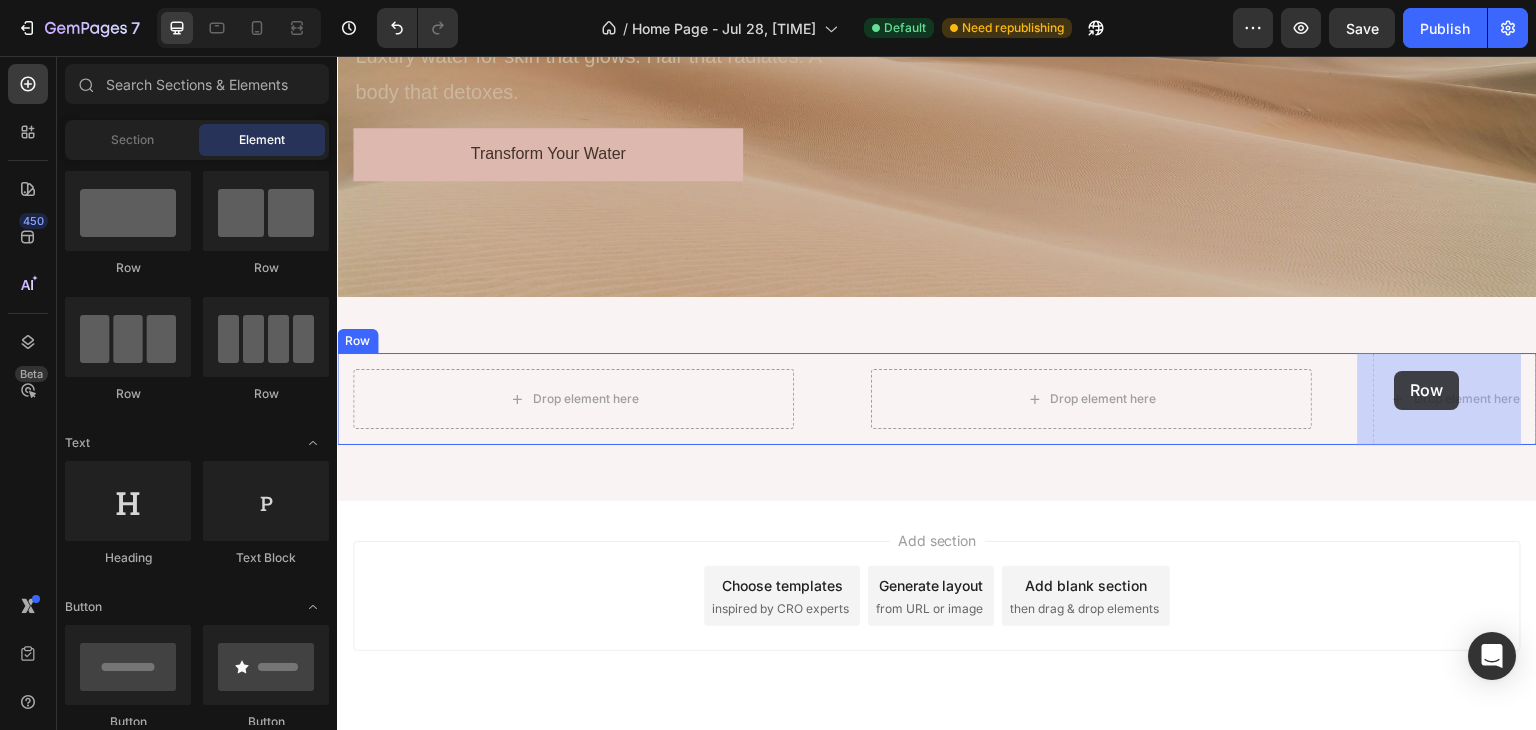 drag, startPoint x: 457, startPoint y: 260, endPoint x: 1395, endPoint y: 377, distance: 945.26874 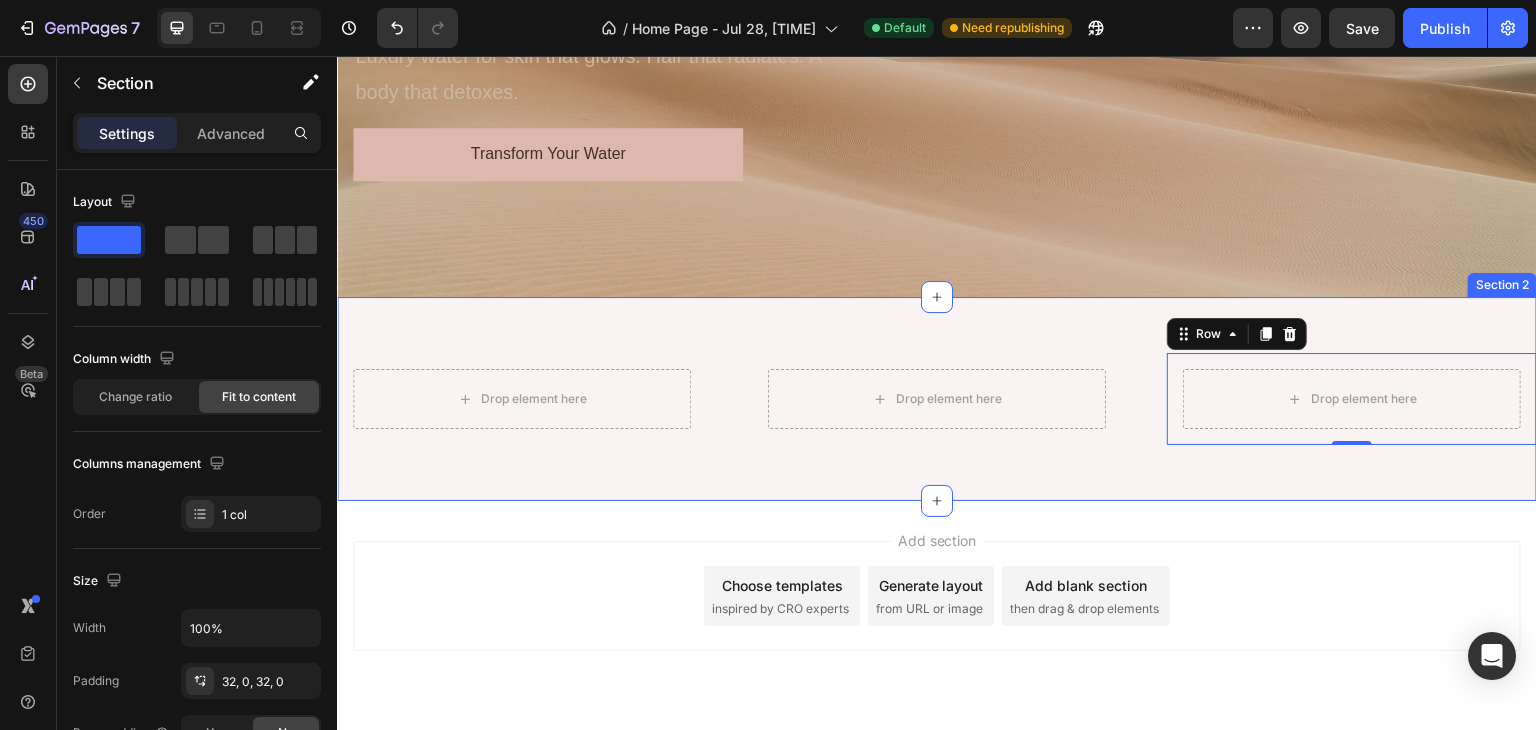 click on "Drop element here Row
Drop element here Row
Drop element here Row   0 Row" at bounding box center [937, 399] 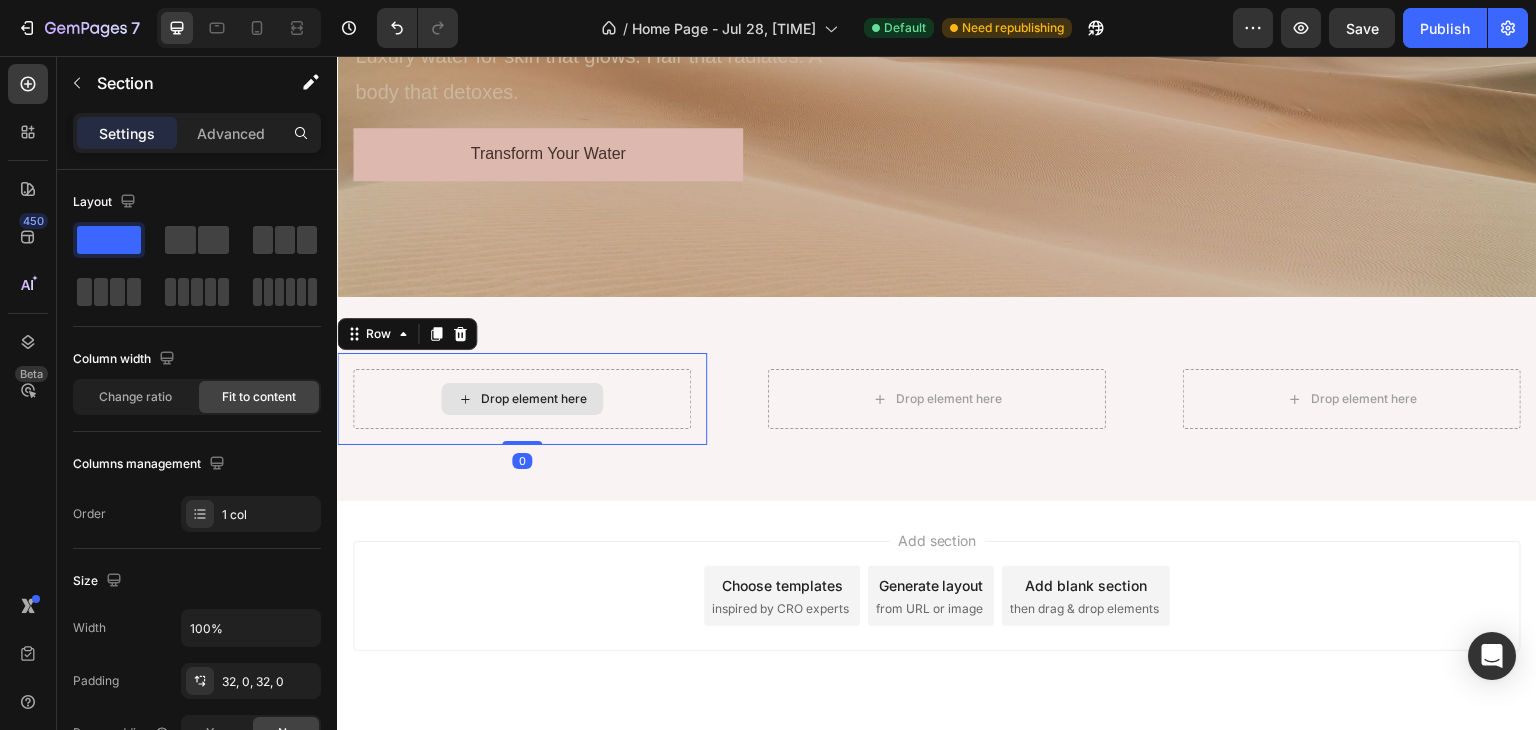 click on "Drop element here" at bounding box center [522, 399] 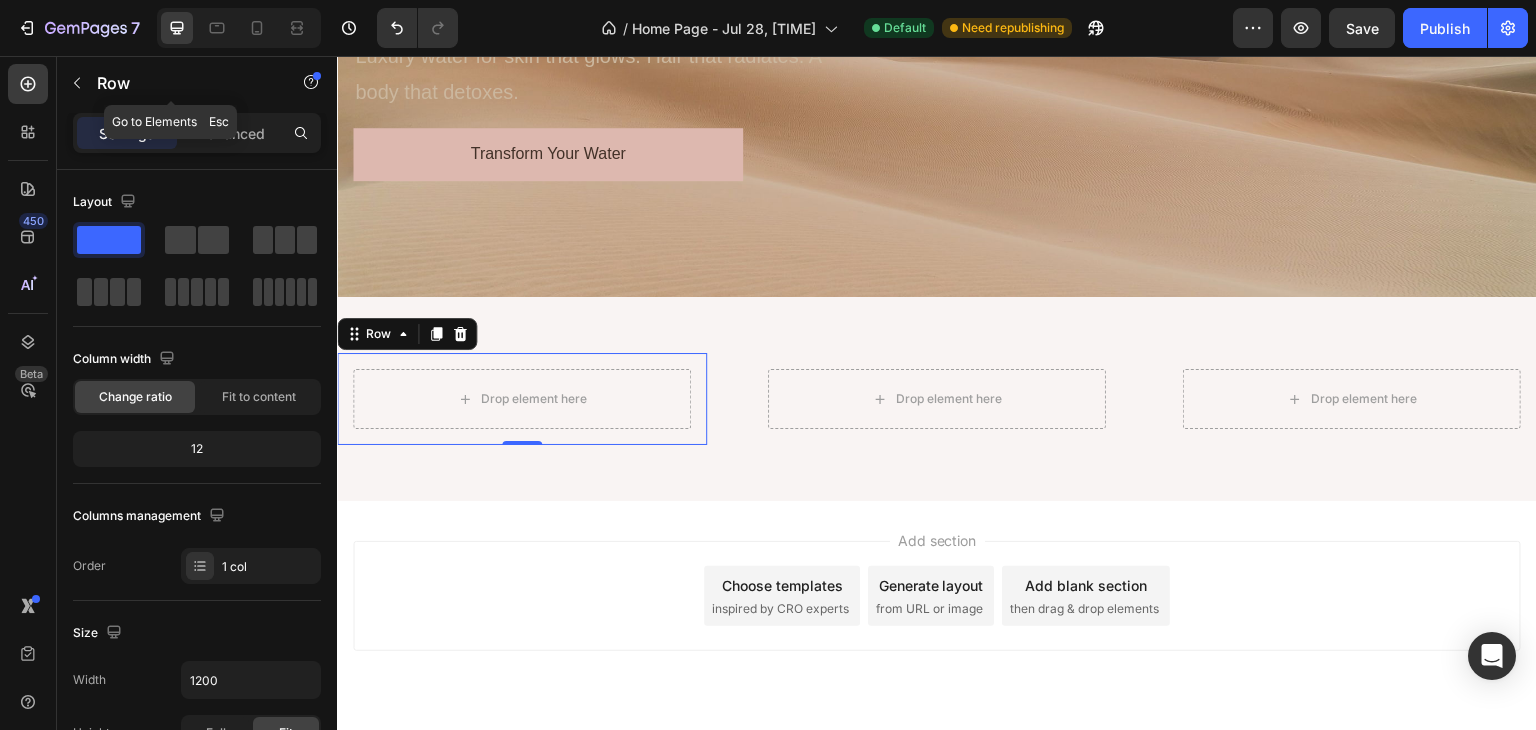 click 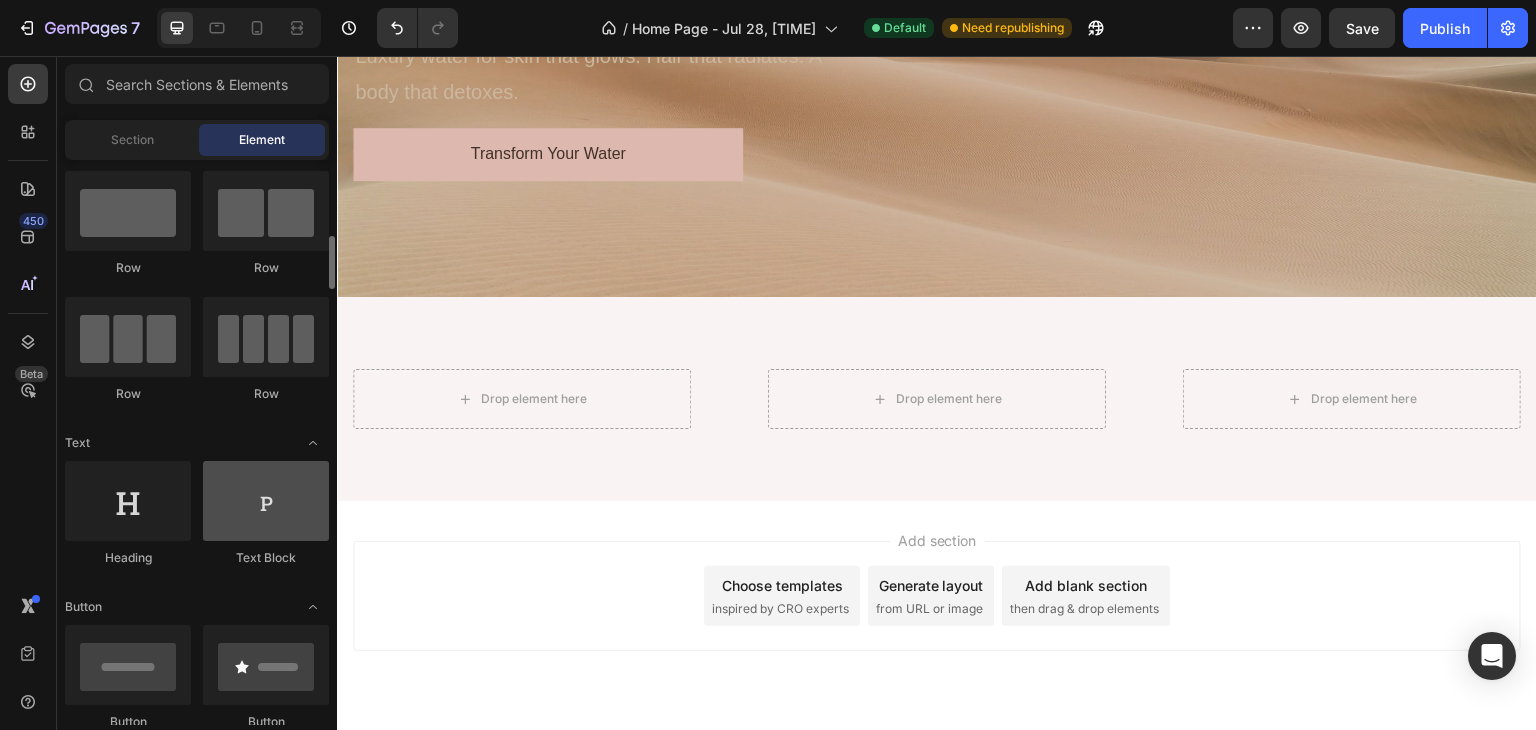 scroll, scrollTop: 134, scrollLeft: 0, axis: vertical 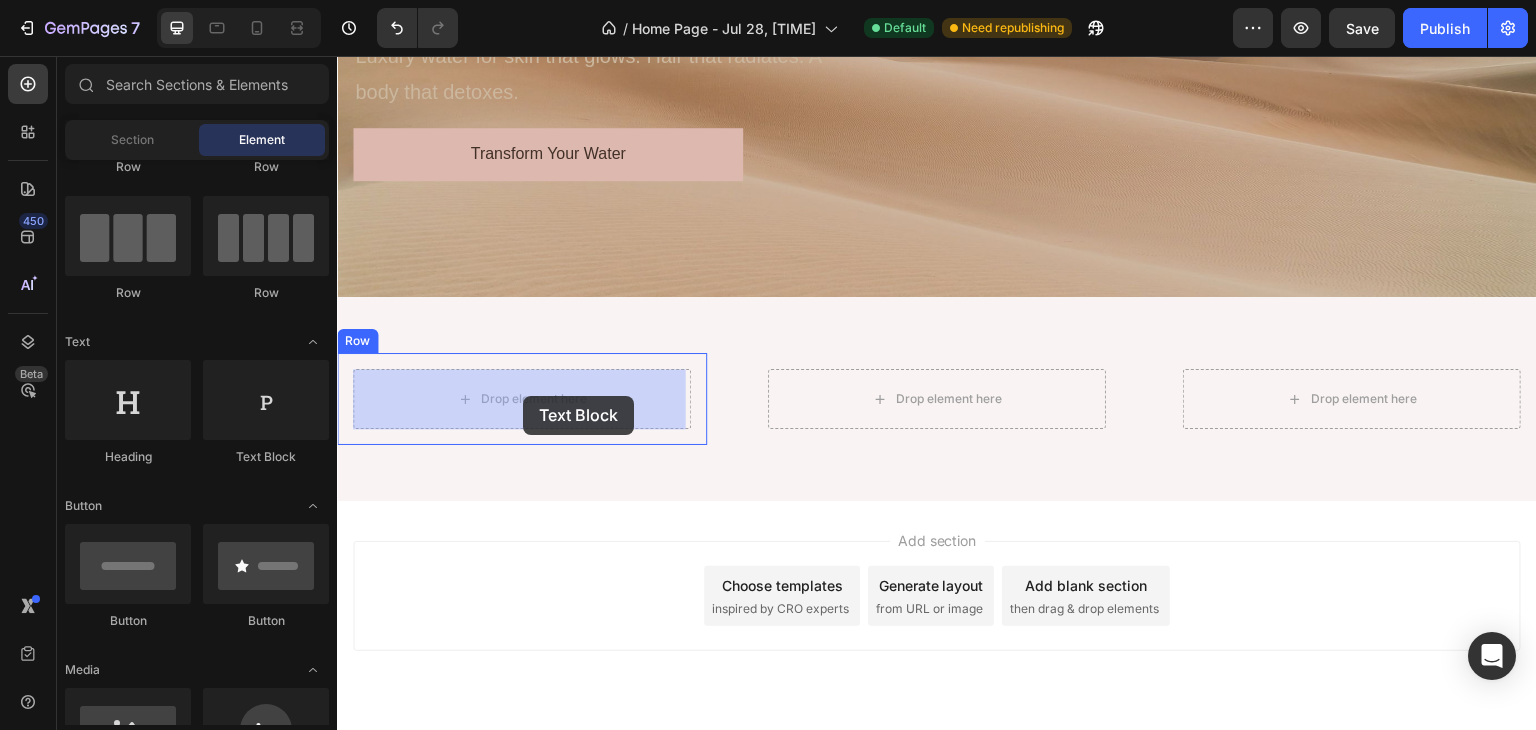 drag, startPoint x: 610, startPoint y: 459, endPoint x: 523, endPoint y: 396, distance: 107.415085 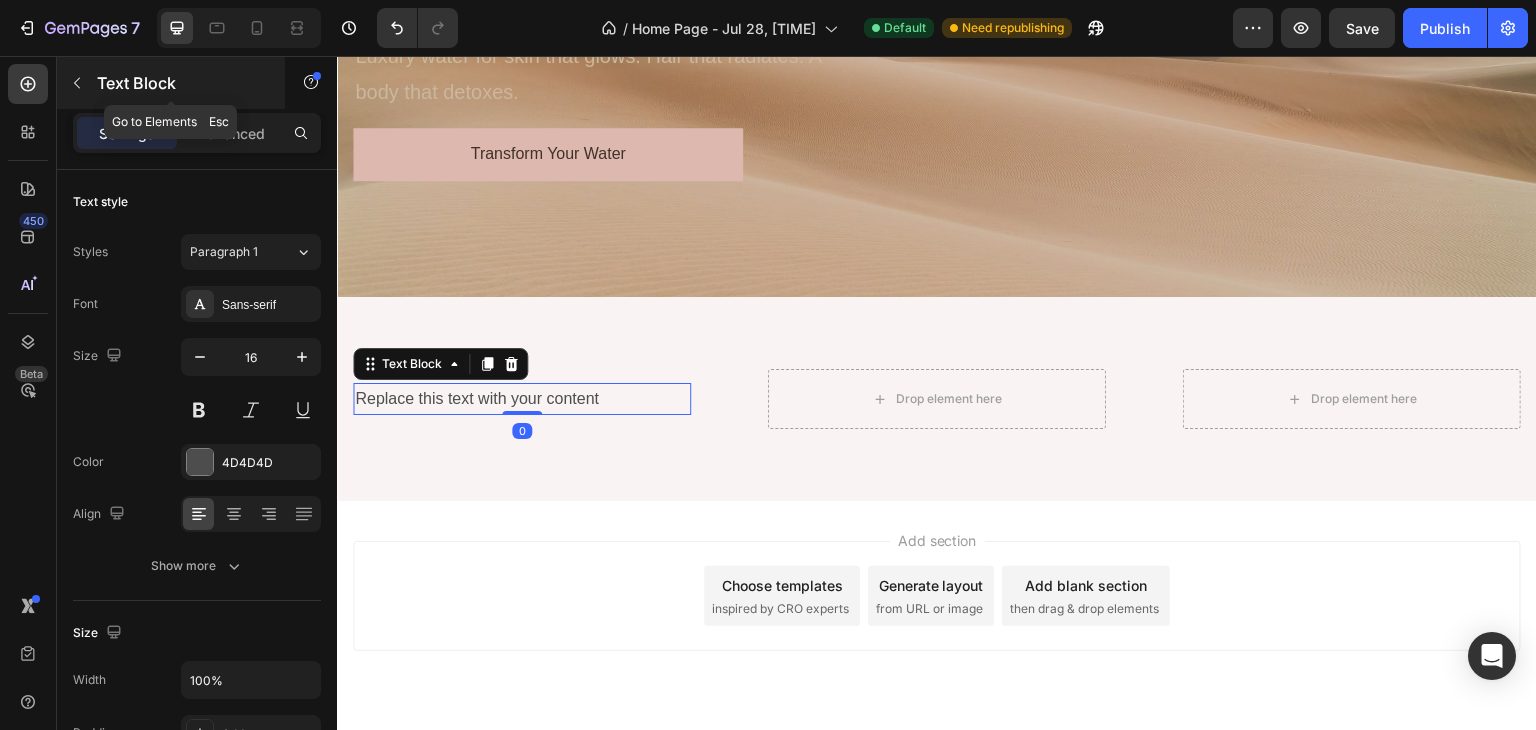 click at bounding box center [77, 83] 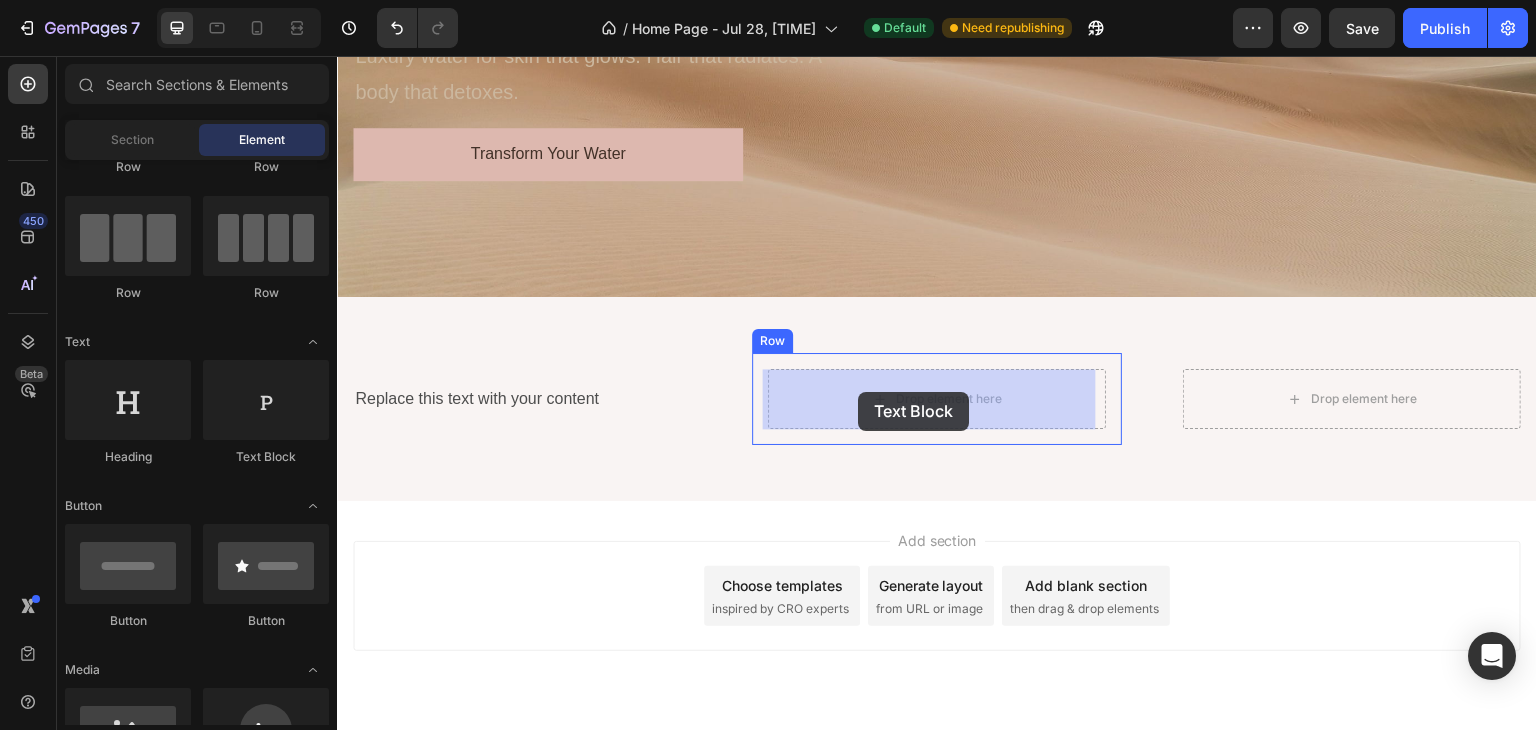 drag, startPoint x: 604, startPoint y: 461, endPoint x: 858, endPoint y: 392, distance: 263.20523 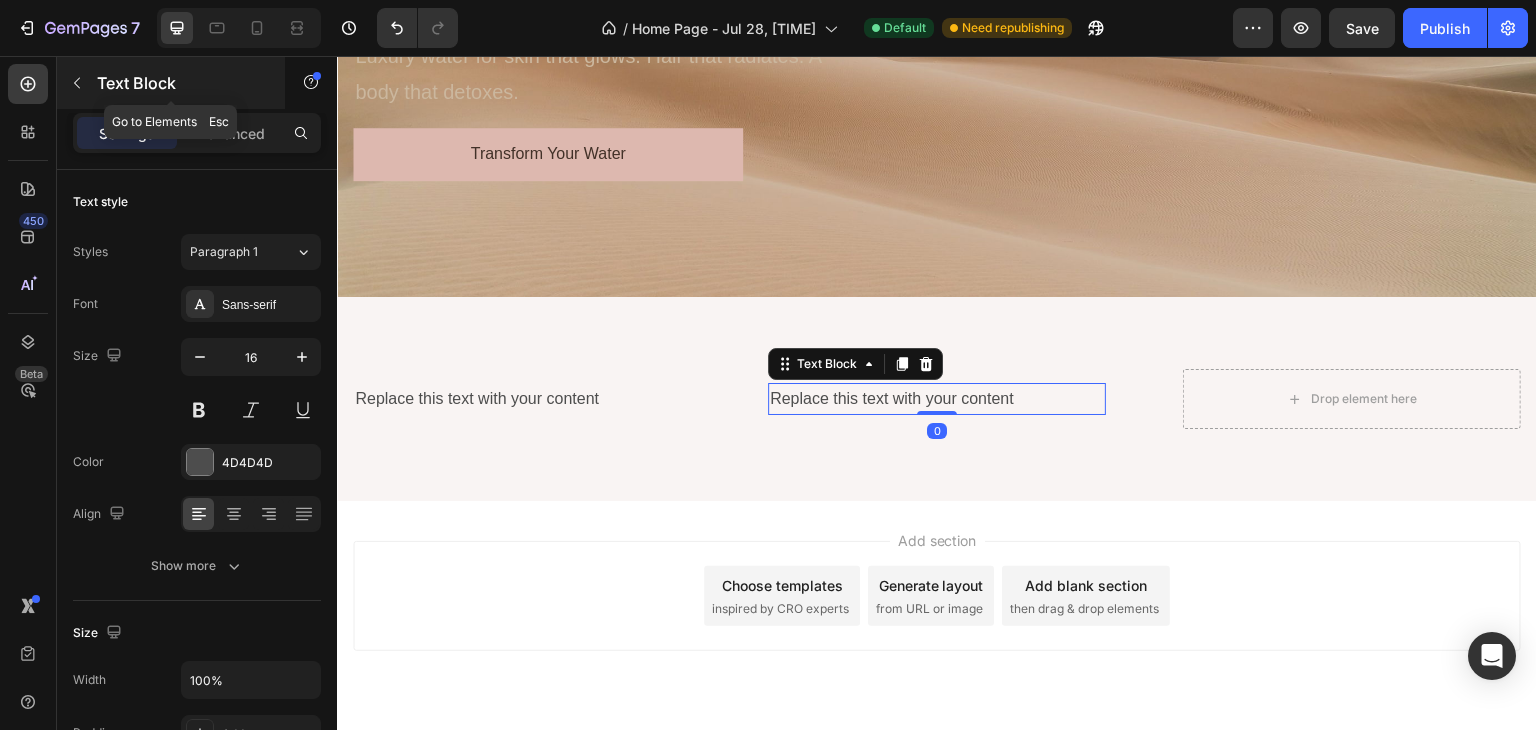 click at bounding box center (77, 83) 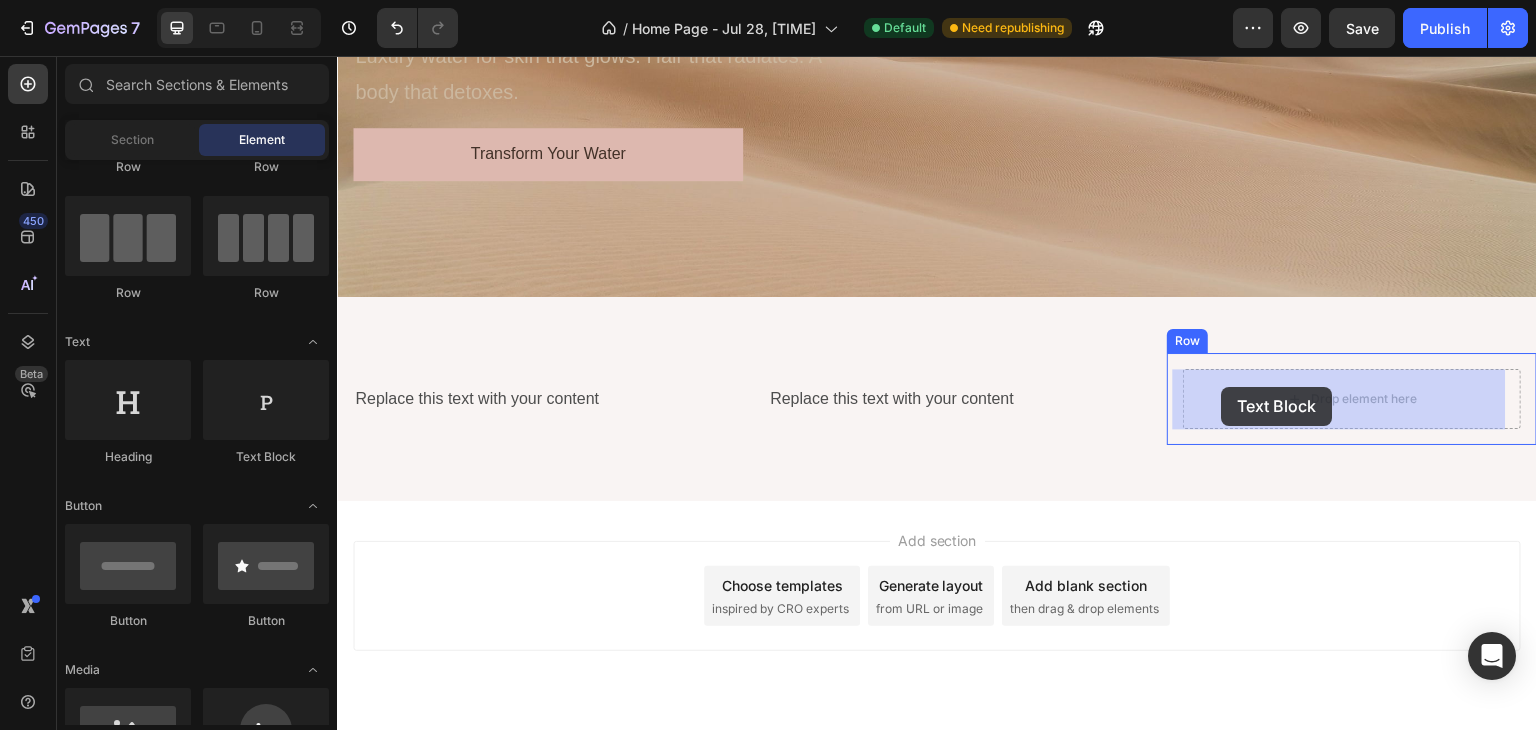 drag, startPoint x: 609, startPoint y: 447, endPoint x: 1222, endPoint y: 387, distance: 615.9294 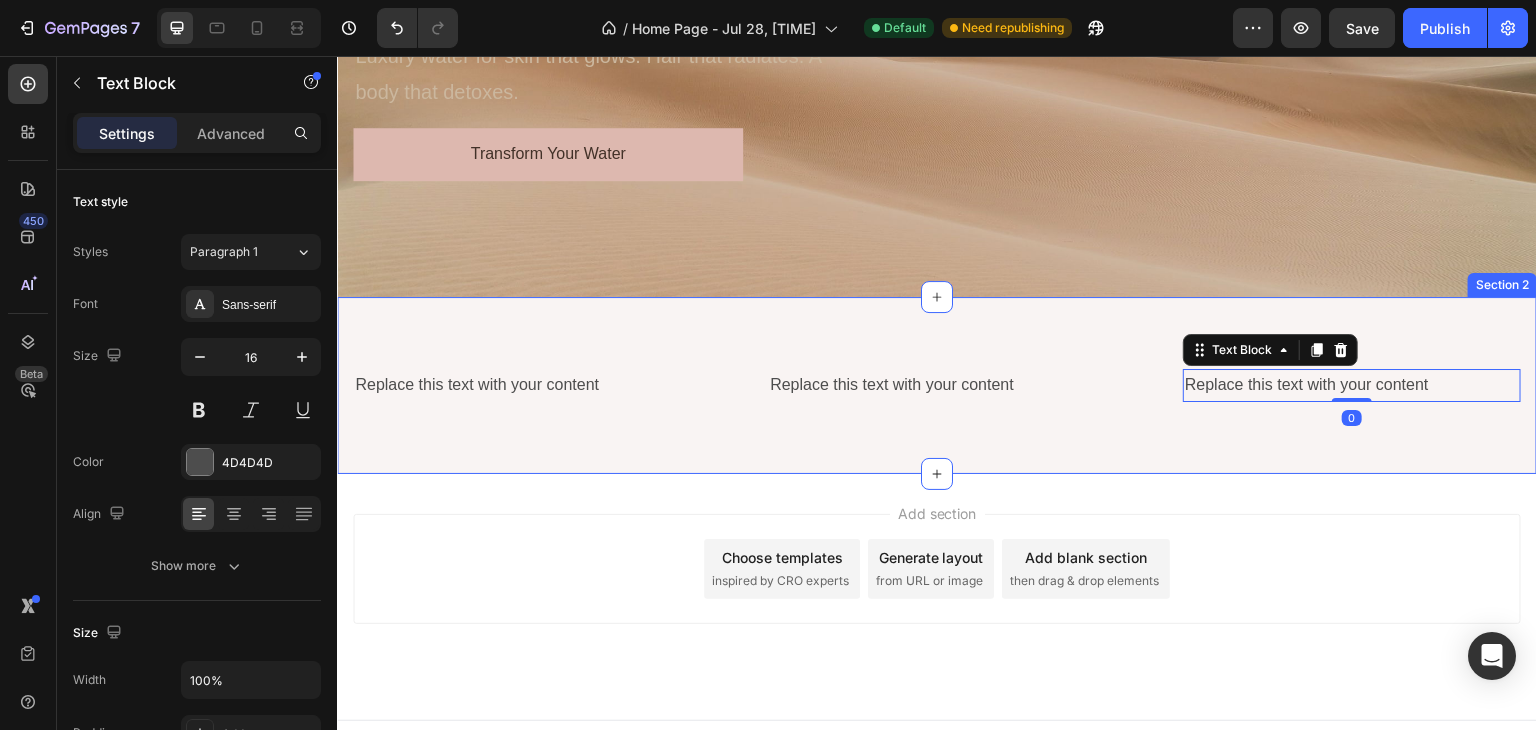 scroll, scrollTop: 430, scrollLeft: 0, axis: vertical 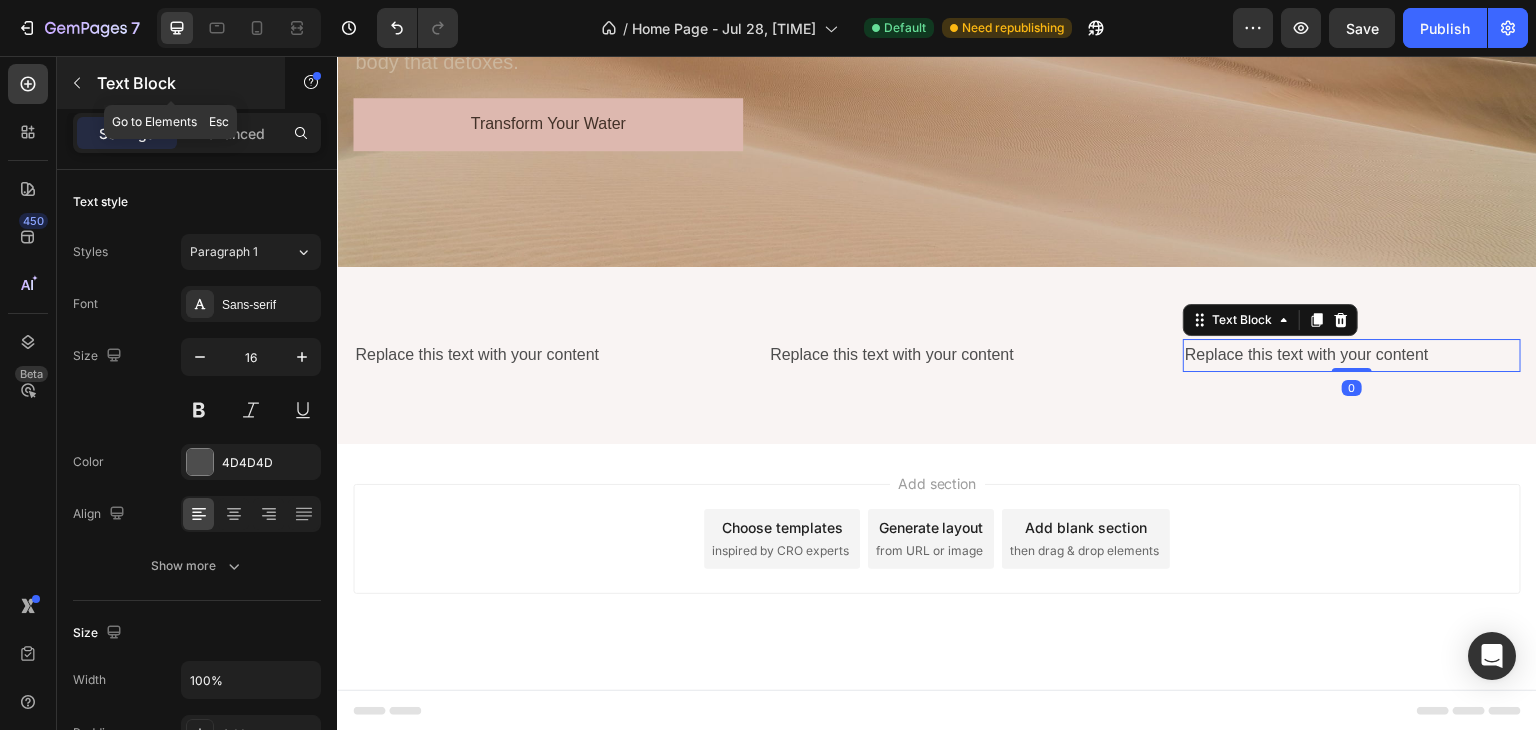 click on "Text Block" at bounding box center (171, 83) 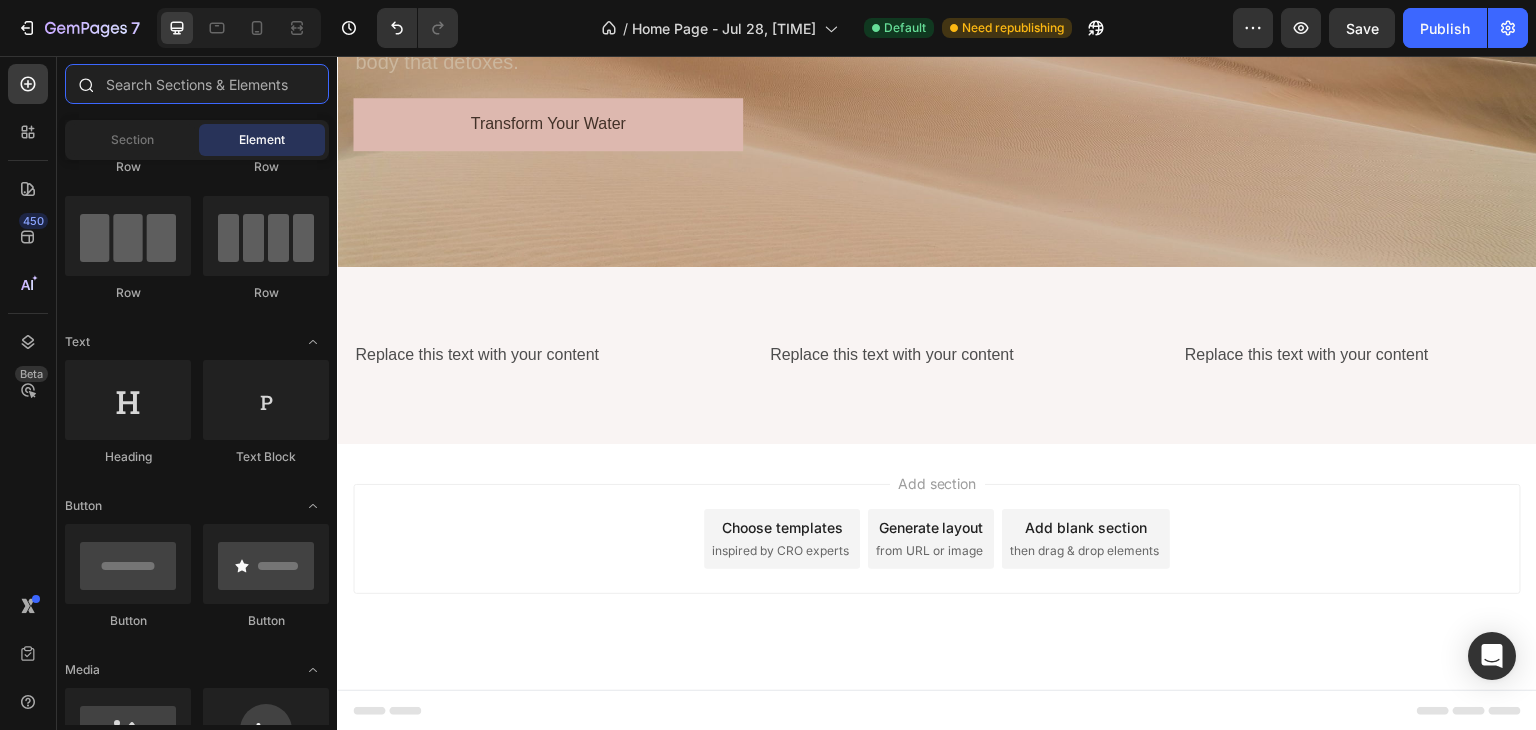 click at bounding box center [197, 84] 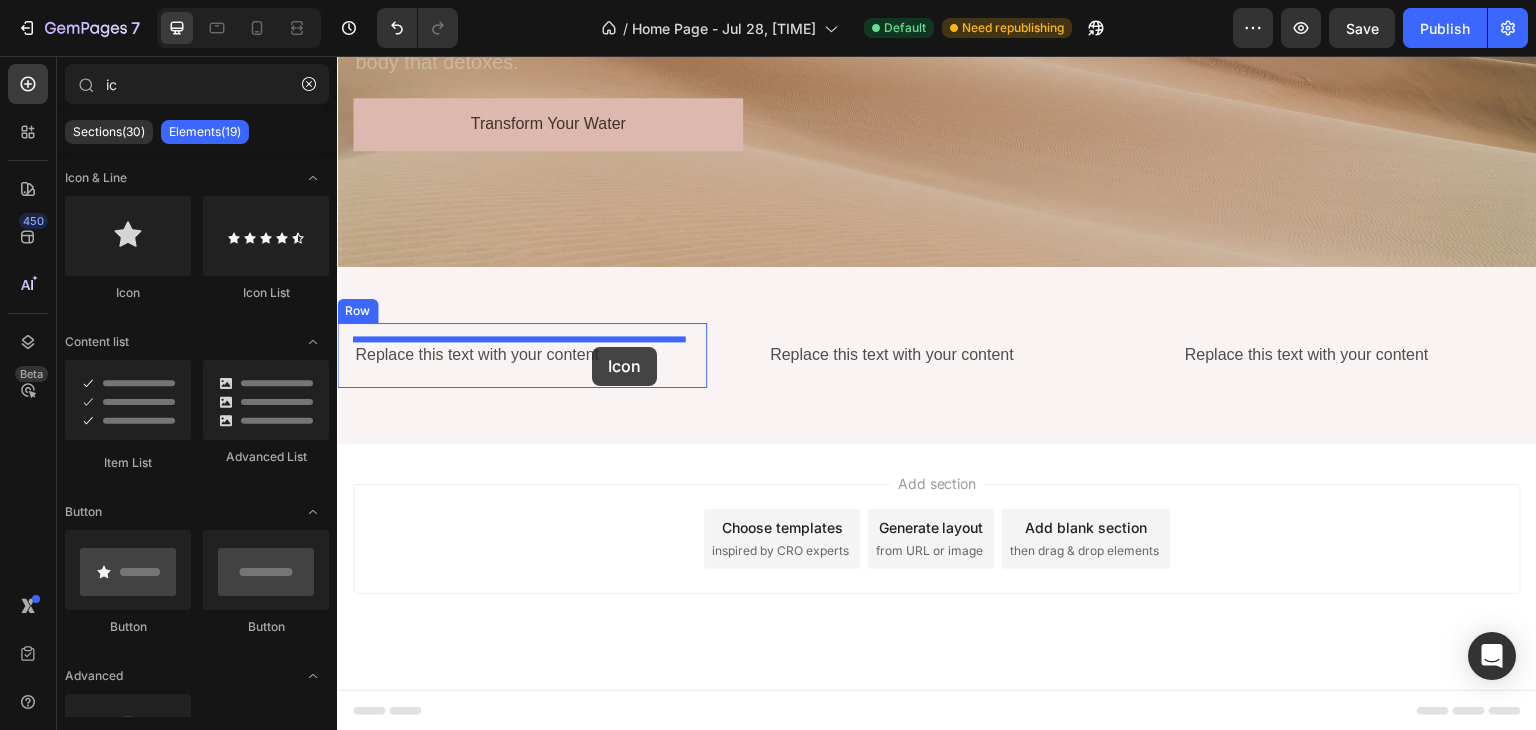 drag, startPoint x: 445, startPoint y: 314, endPoint x: 592, endPoint y: 347, distance: 150.65855 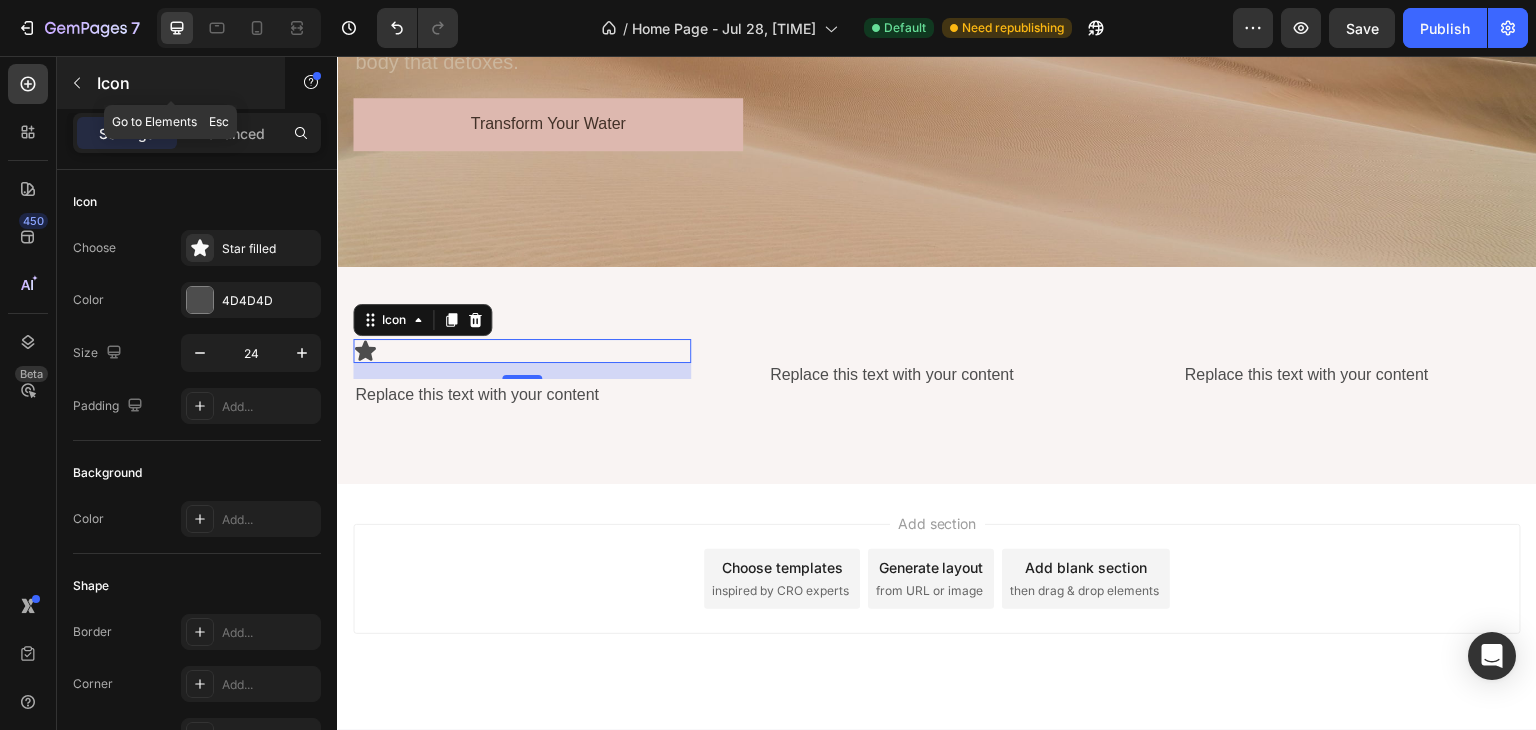 click 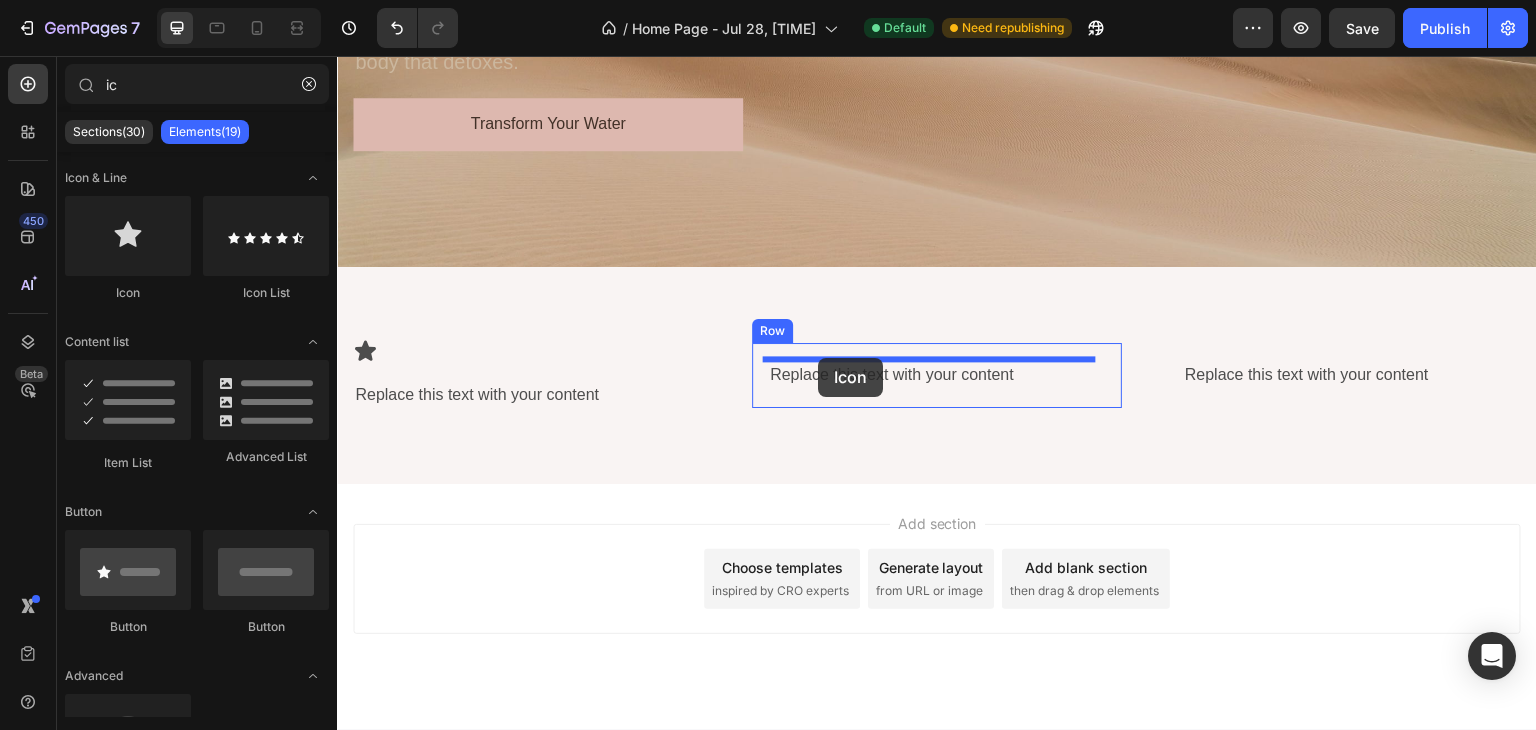 drag, startPoint x: 463, startPoint y: 280, endPoint x: 818, endPoint y: 358, distance: 363.46802 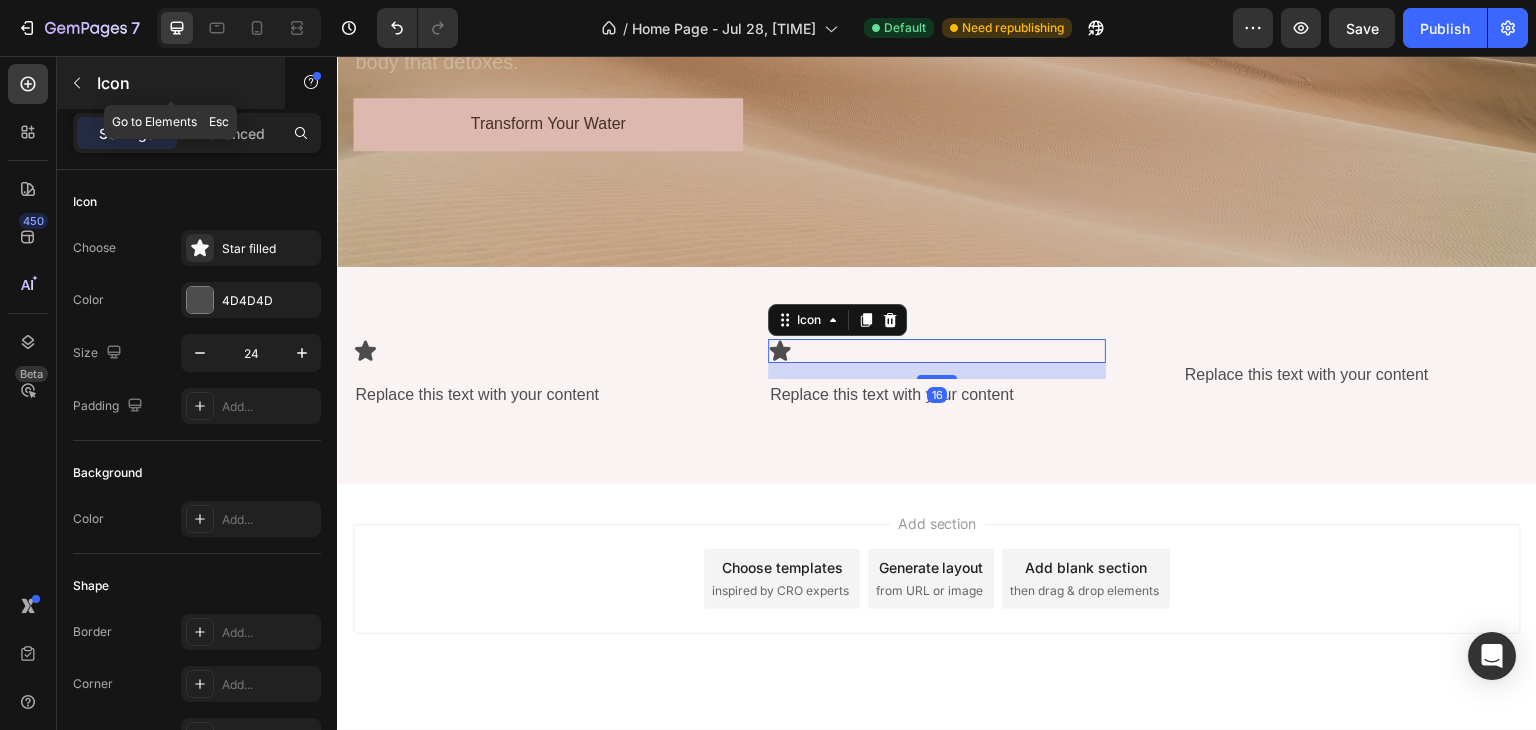 click 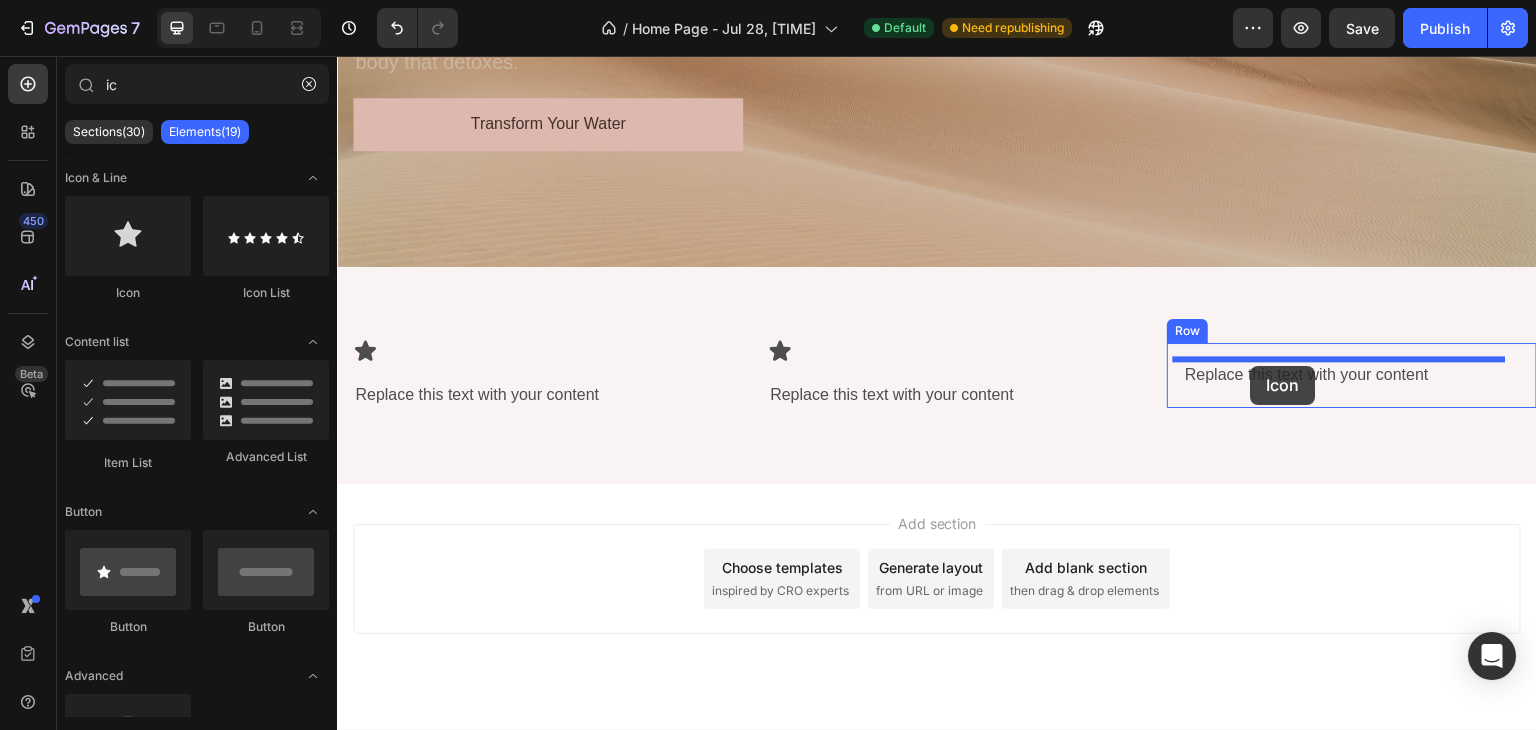 drag, startPoint x: 474, startPoint y: 301, endPoint x: 1251, endPoint y: 366, distance: 779.71405 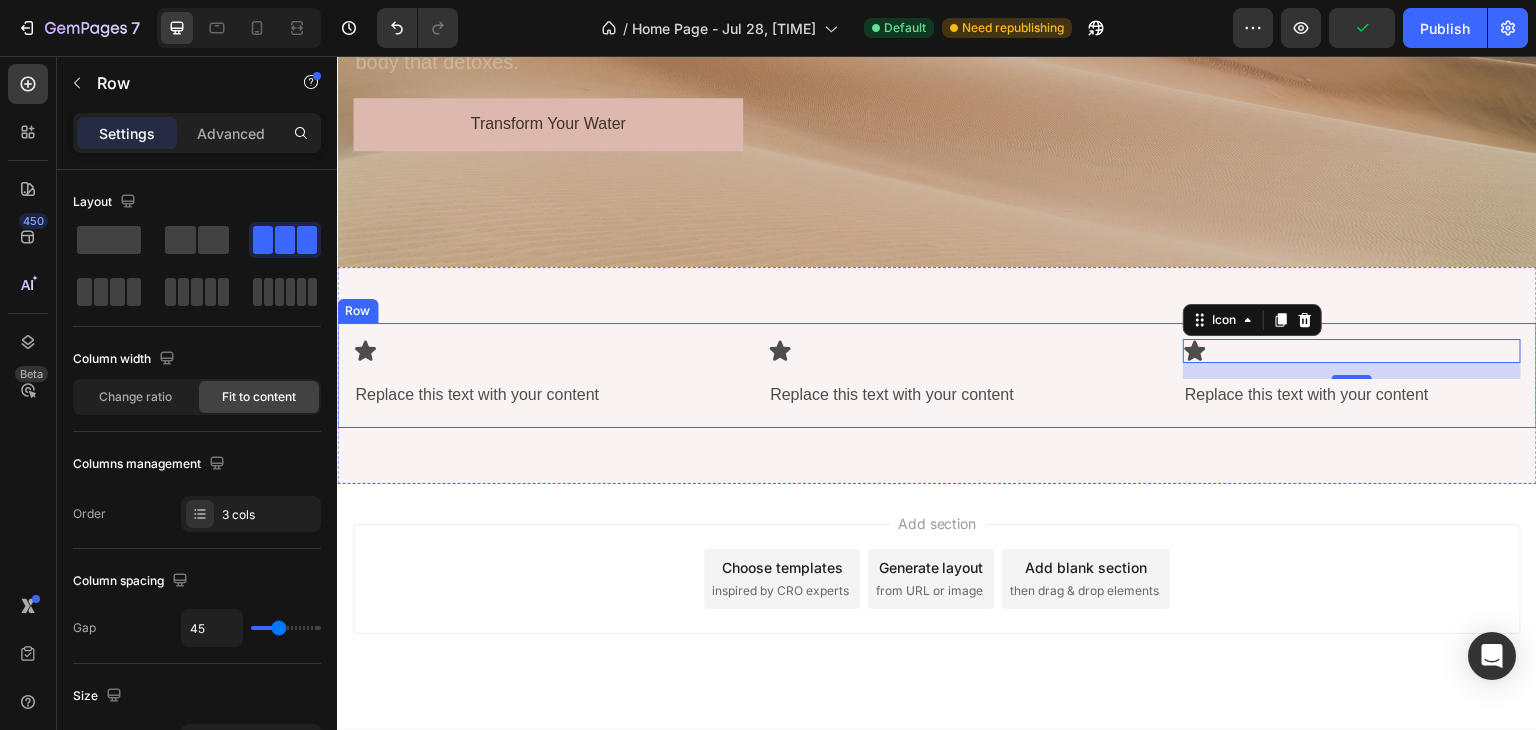 click on "Icon Replace this text with your content Text Block Row
Icon Replace this text with your content Text Block Row
Icon   16 Replace this text with your content Text Block Row Row" at bounding box center [937, 375] 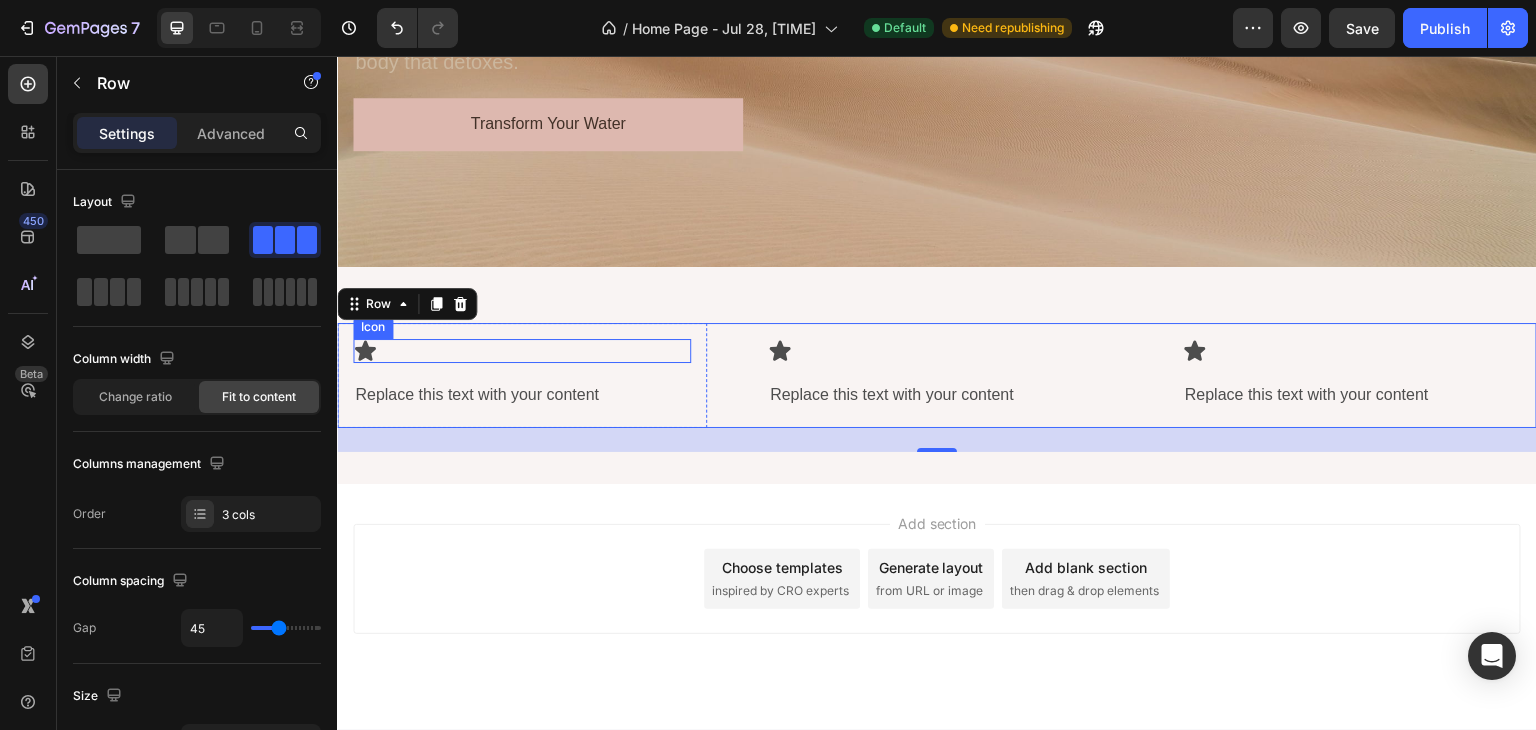 click on "Icon" at bounding box center (522, 351) 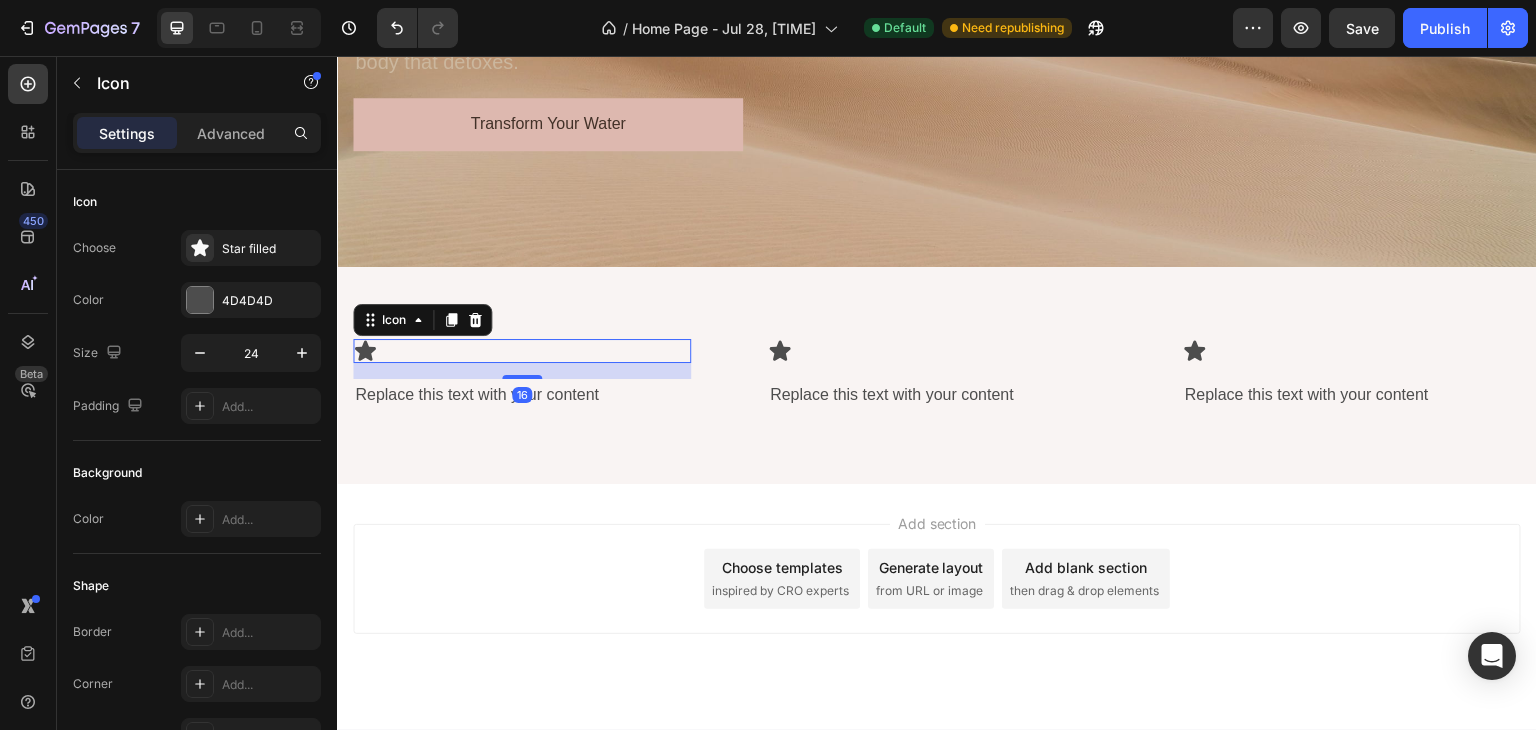 click on "16" at bounding box center [522, 371] 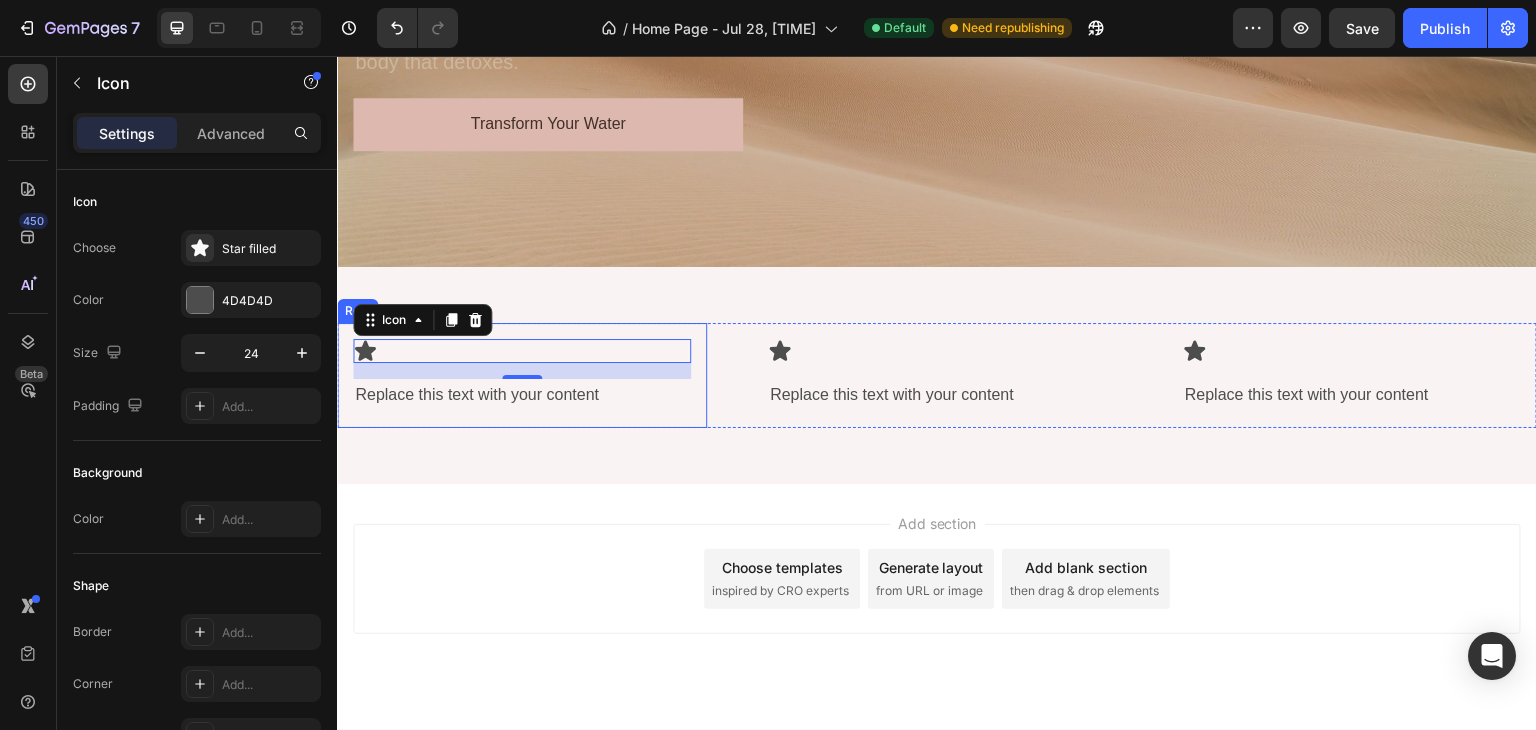 click on "Icon   16 Replace this text with your content Text Block Row" at bounding box center [522, 375] 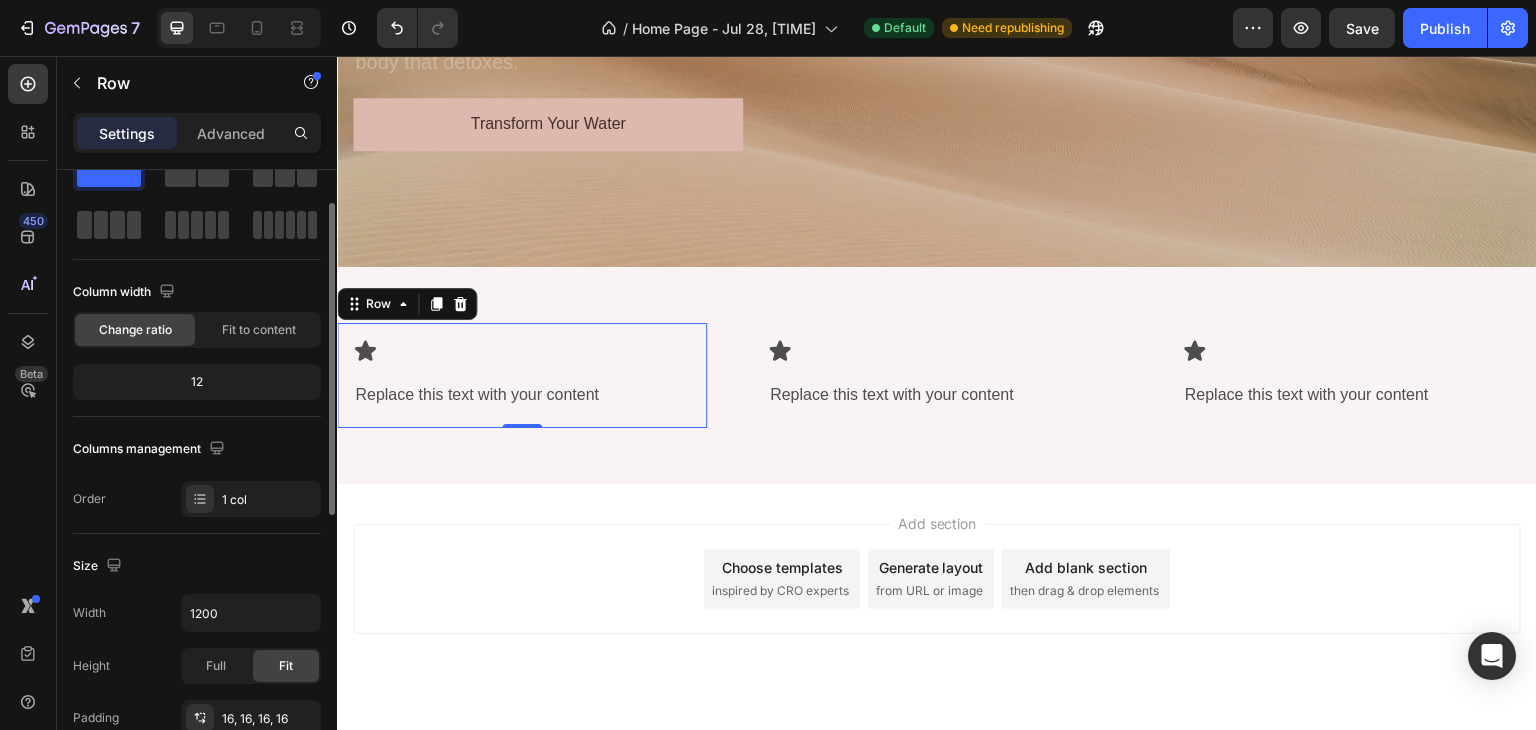 scroll, scrollTop: 100, scrollLeft: 0, axis: vertical 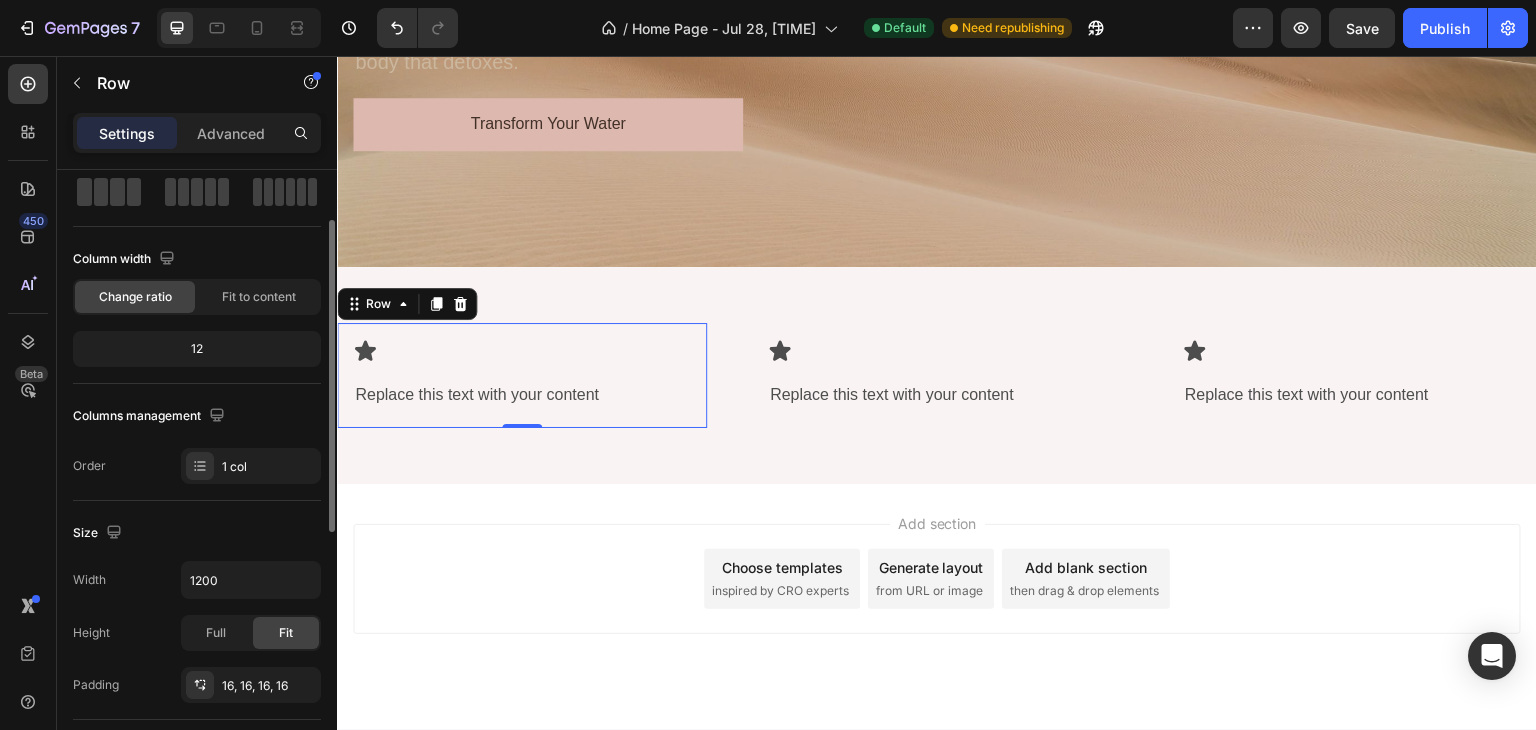click on "12" 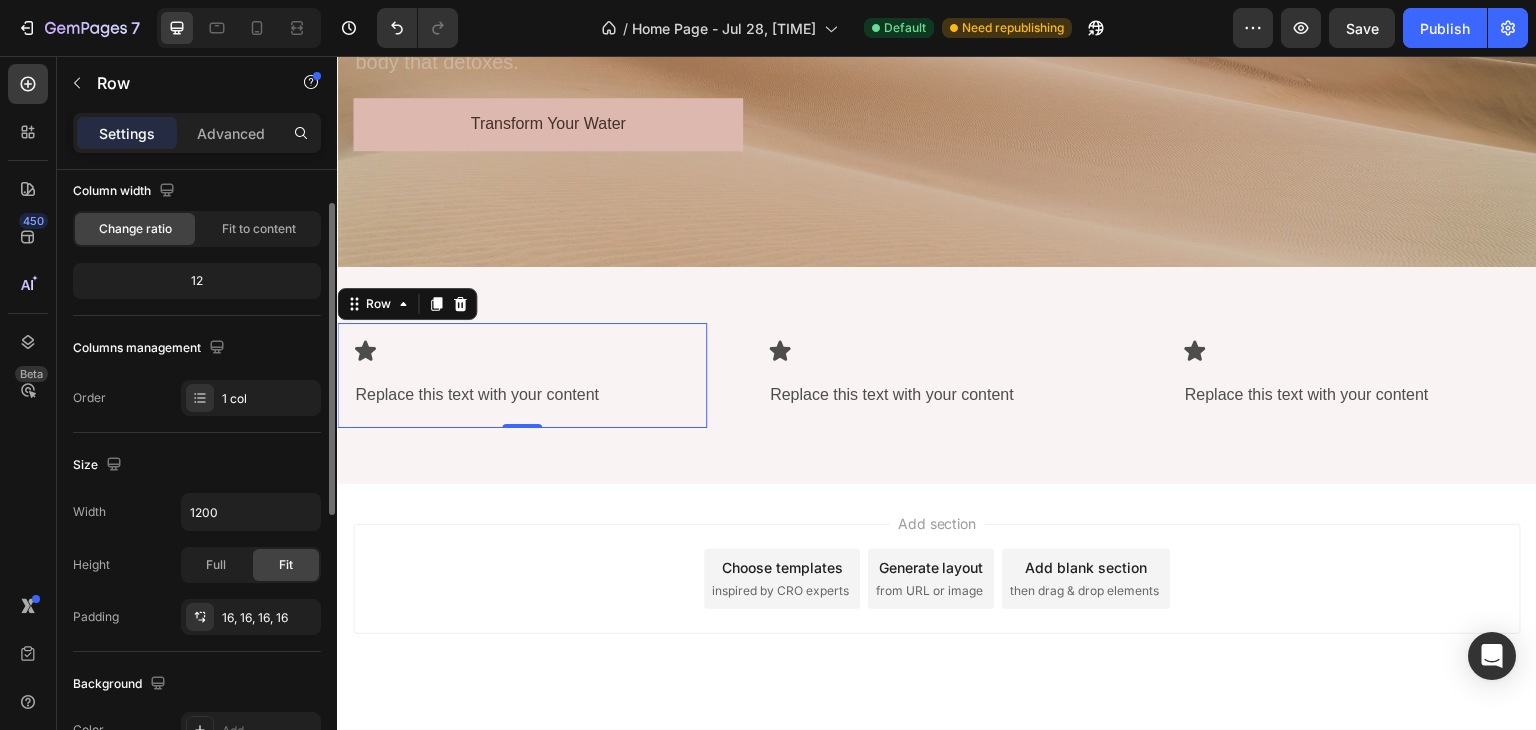 scroll, scrollTop: 134, scrollLeft: 0, axis: vertical 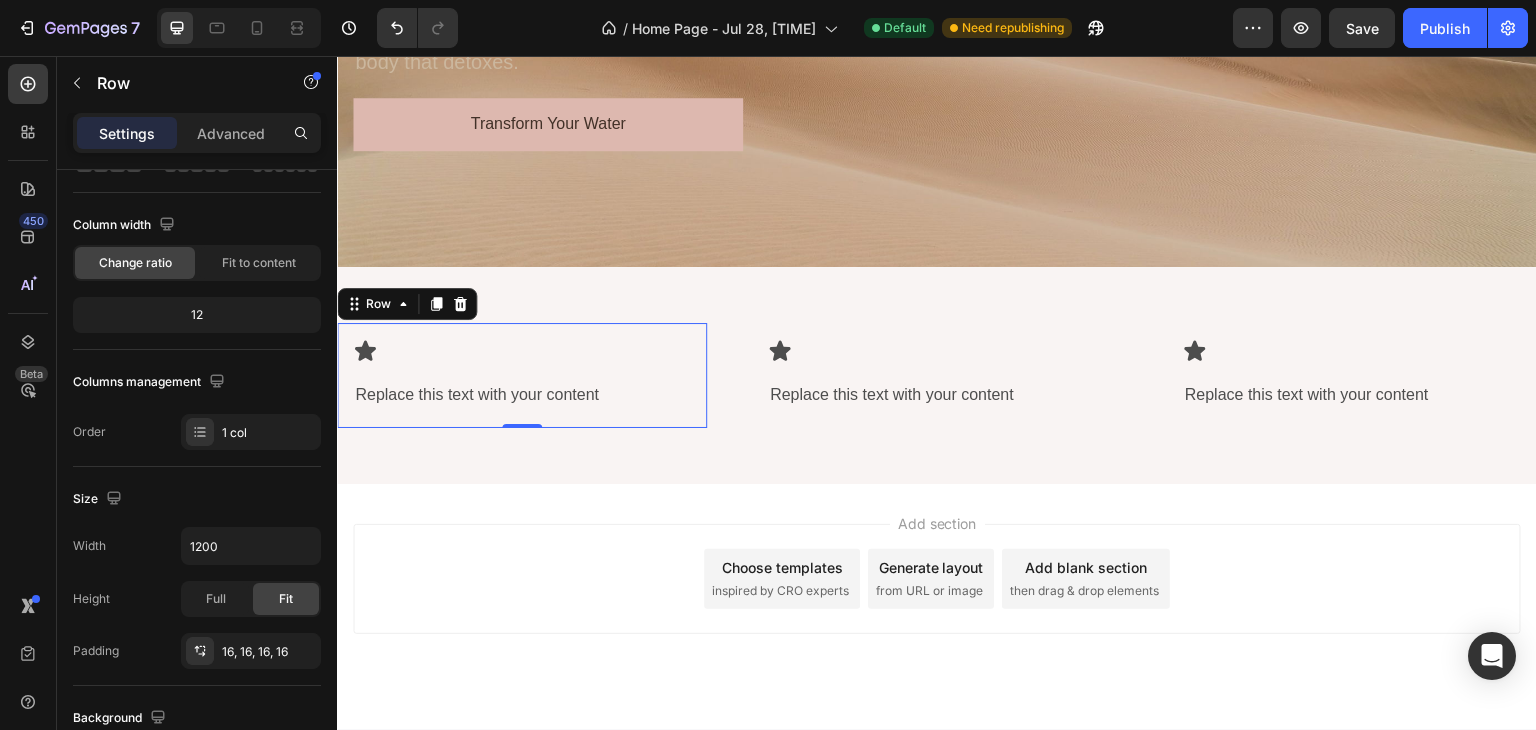 click on "Icon Replace this text with your content Text Block" at bounding box center (522, 375) 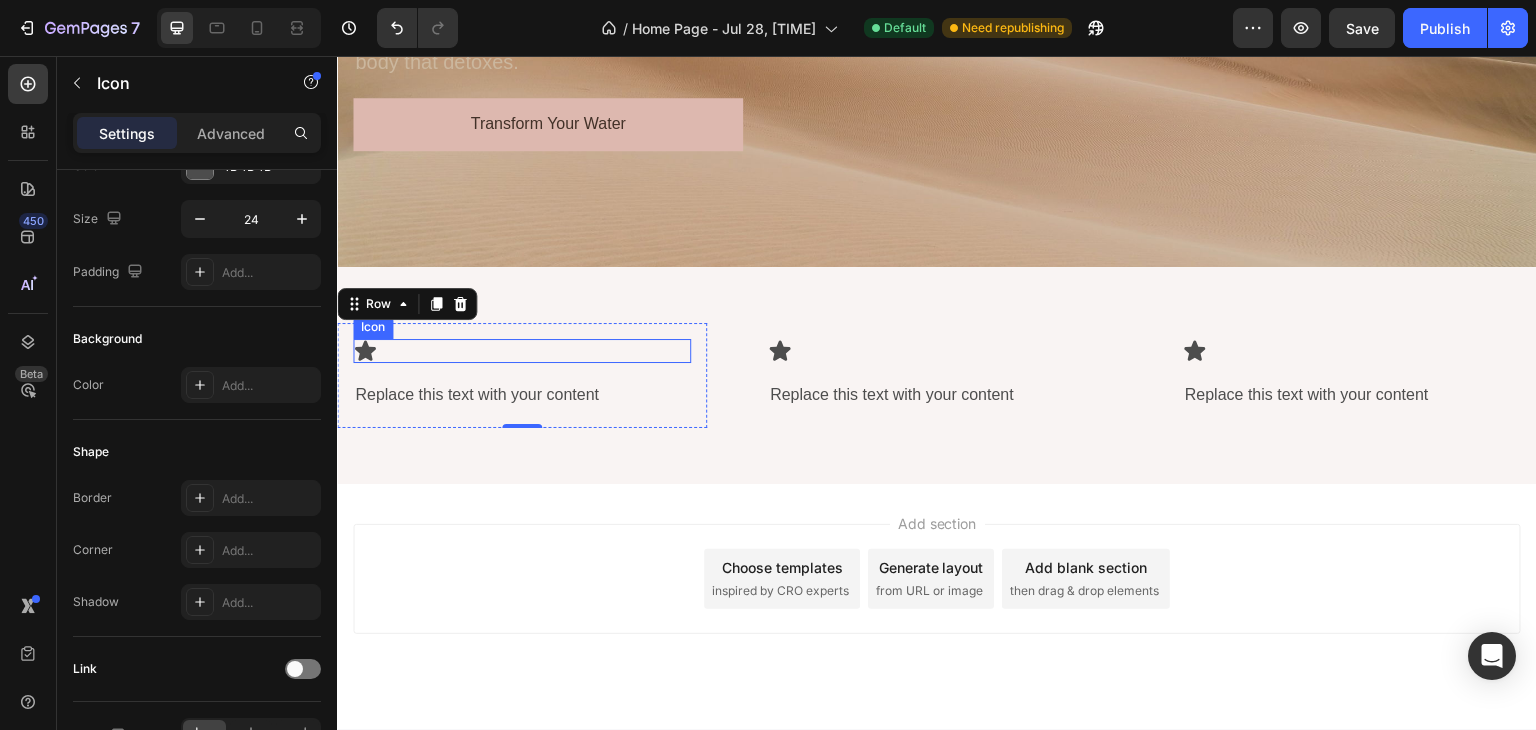 click on "Icon" at bounding box center (522, 351) 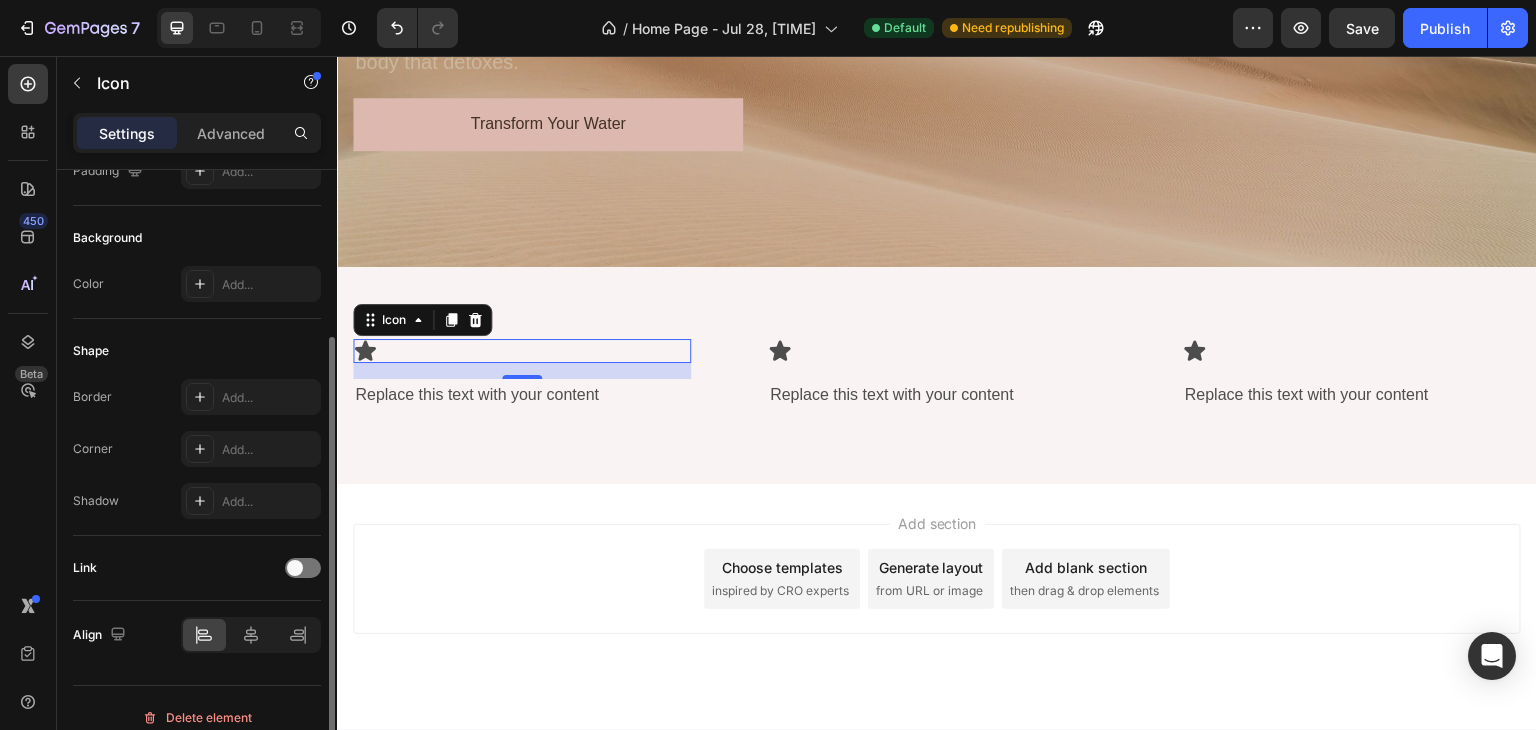 scroll, scrollTop: 252, scrollLeft: 0, axis: vertical 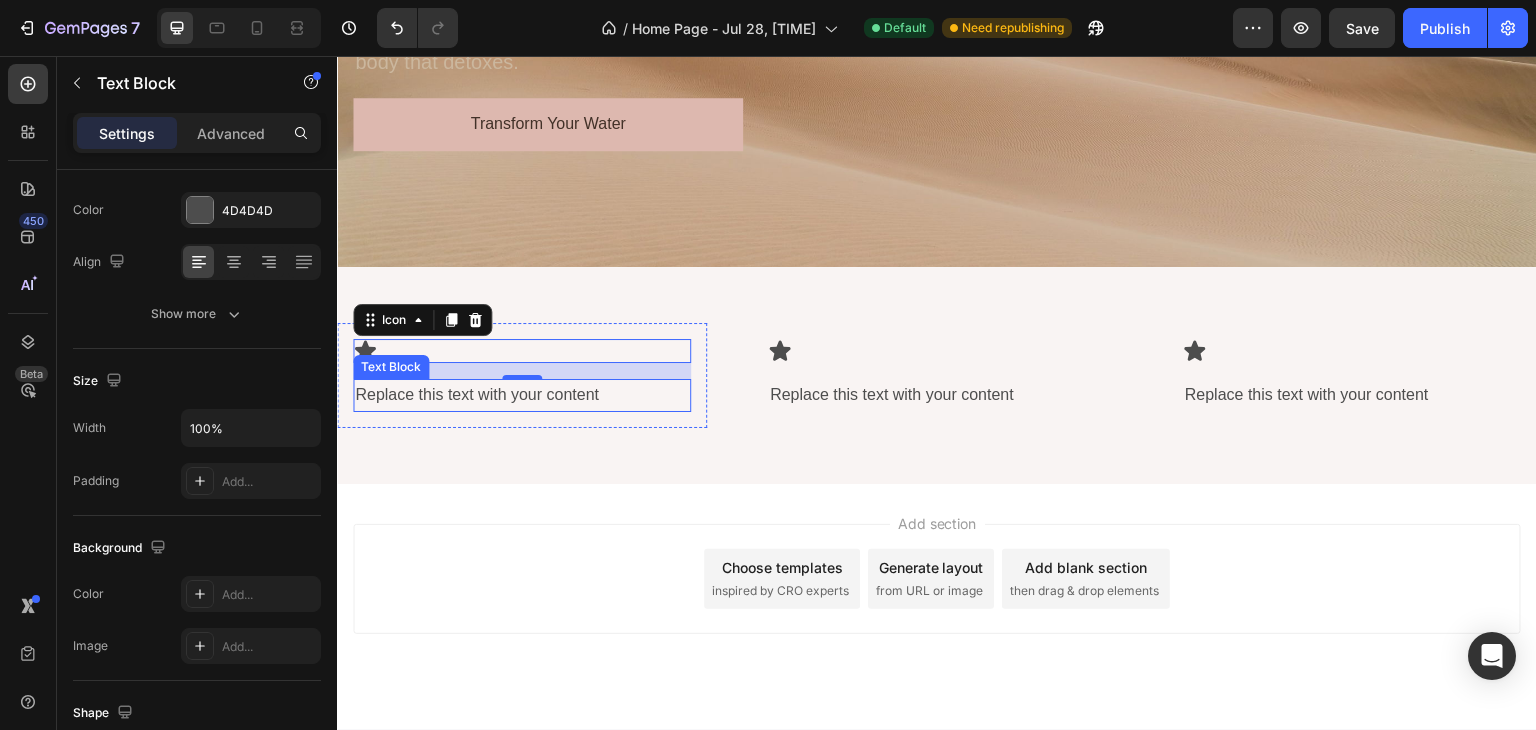 click on "Replace this text with your content" at bounding box center [522, 395] 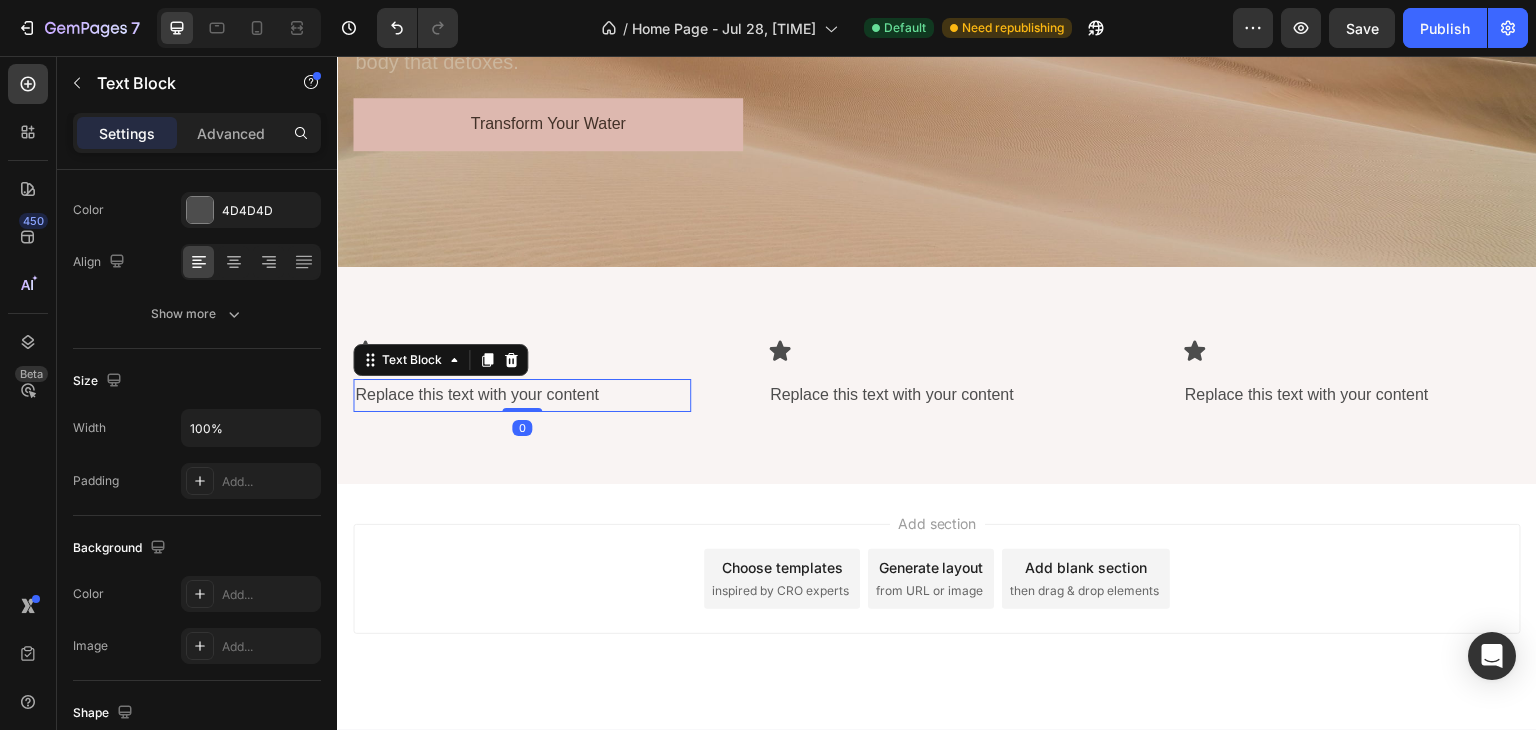 scroll, scrollTop: 0, scrollLeft: 0, axis: both 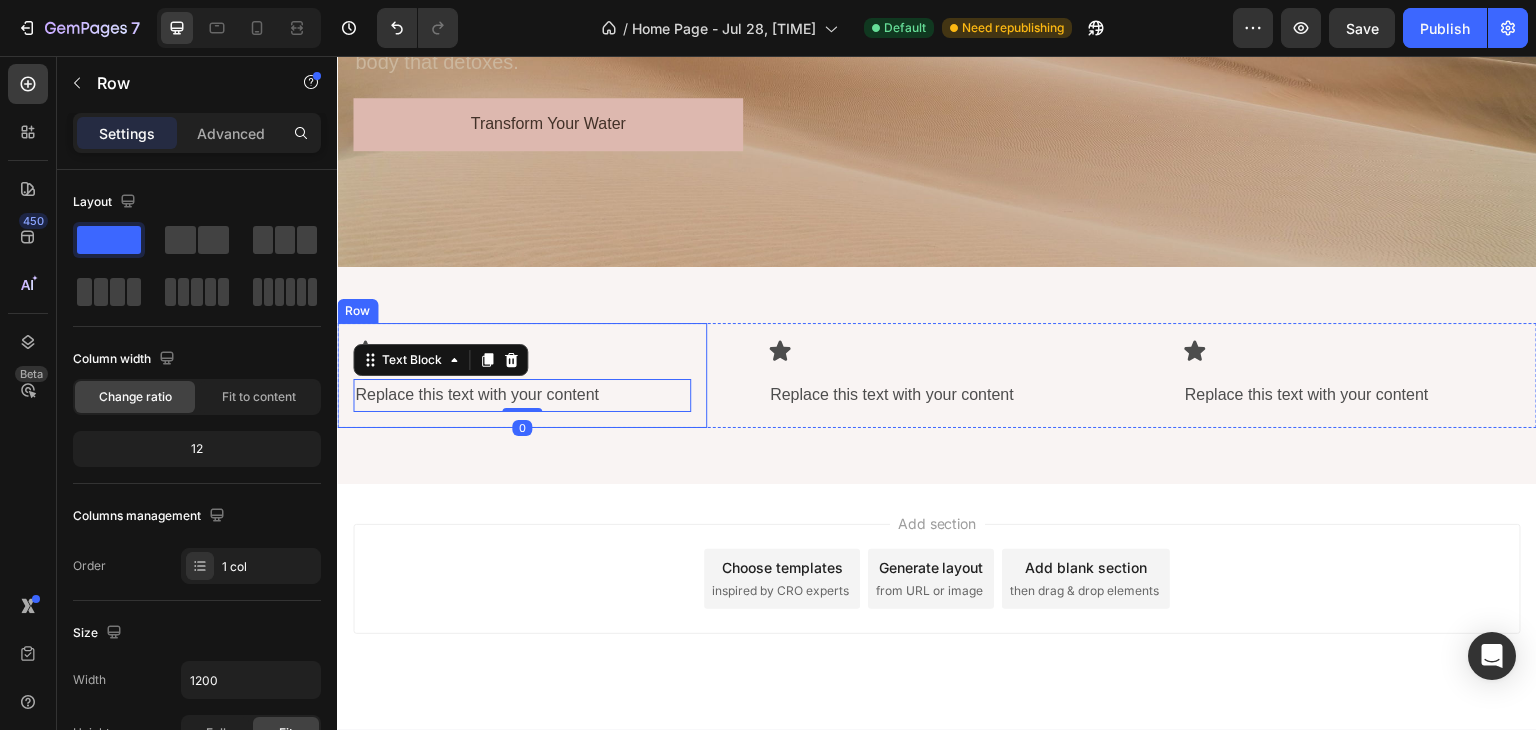 click on "Icon Replace this text with your content Text Block   0 Row" at bounding box center [522, 375] 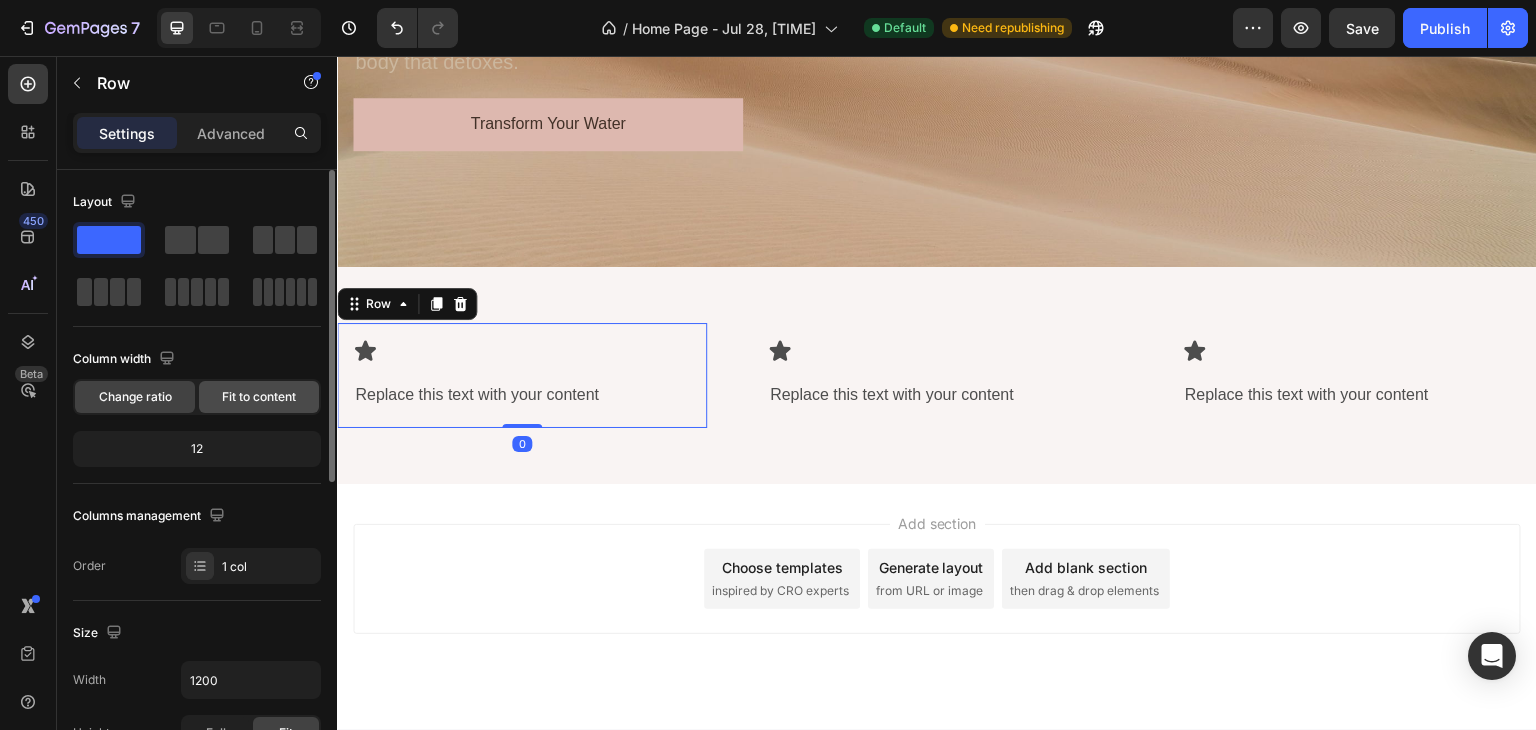 click on "Fit to content" 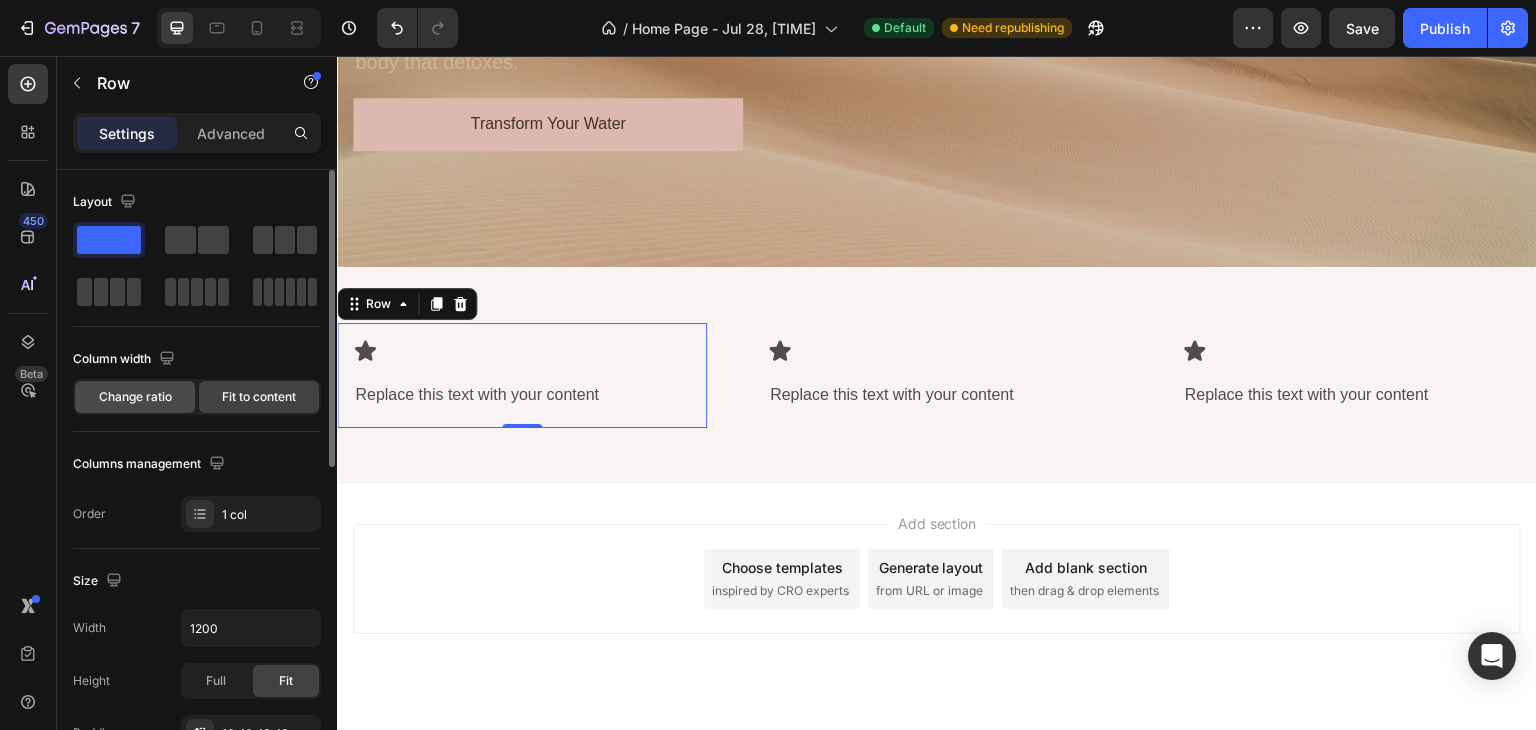 click on "Change ratio" 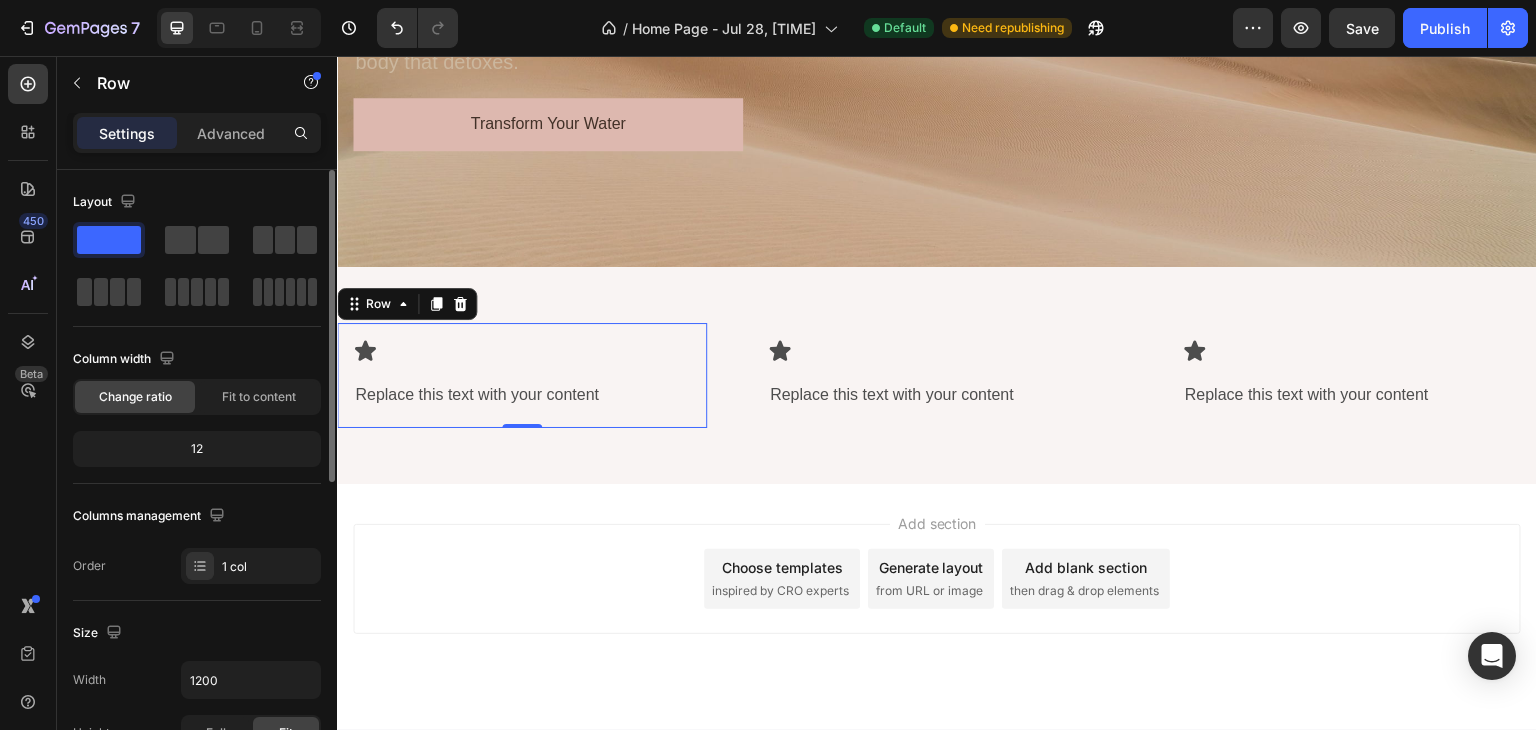 click on "12" 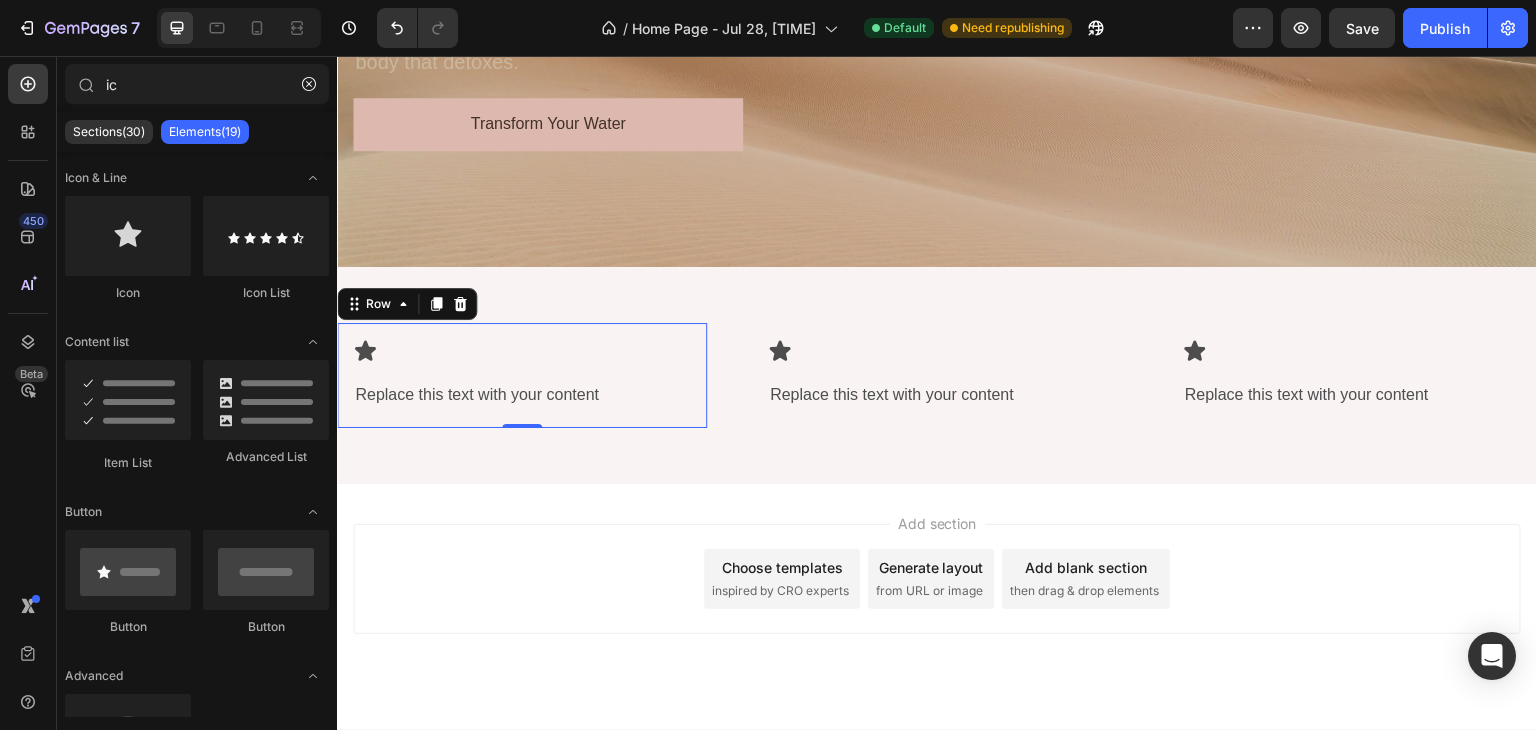 click on "Add section Choose templates inspired by CRO experts Generate layout from URL or image Add blank section then drag & drop elements" at bounding box center (937, 607) 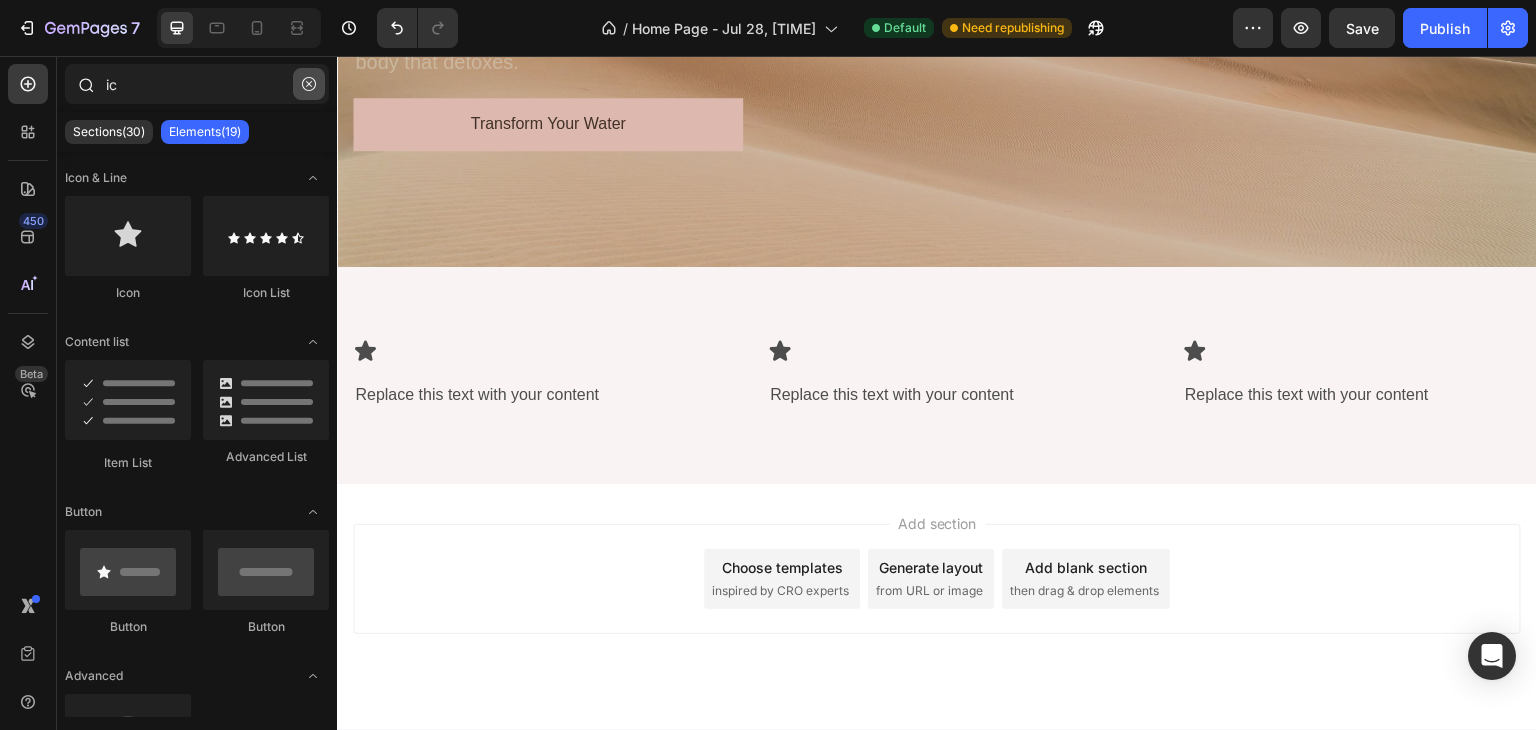 click 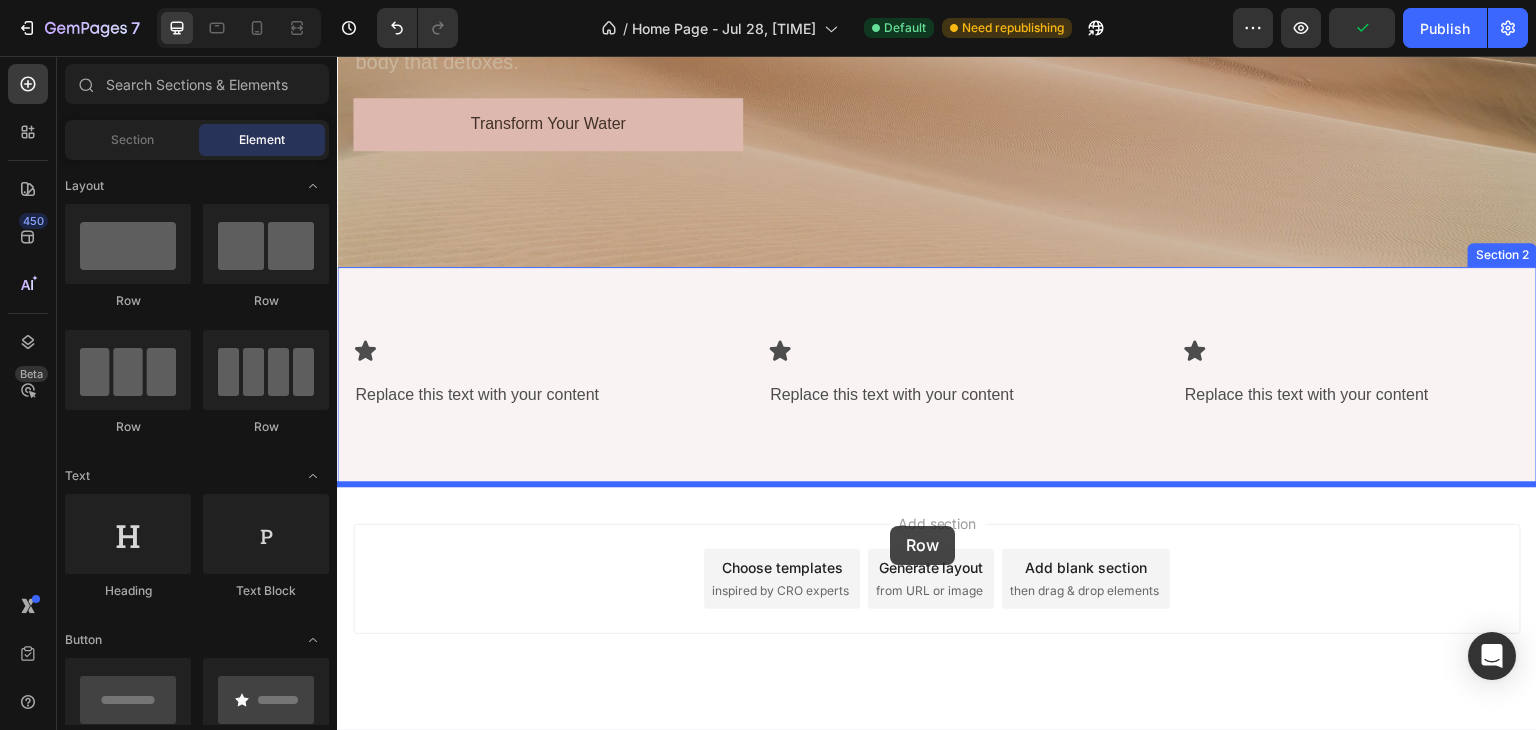 drag, startPoint x: 444, startPoint y: 451, endPoint x: 892, endPoint y: 512, distance: 452.13382 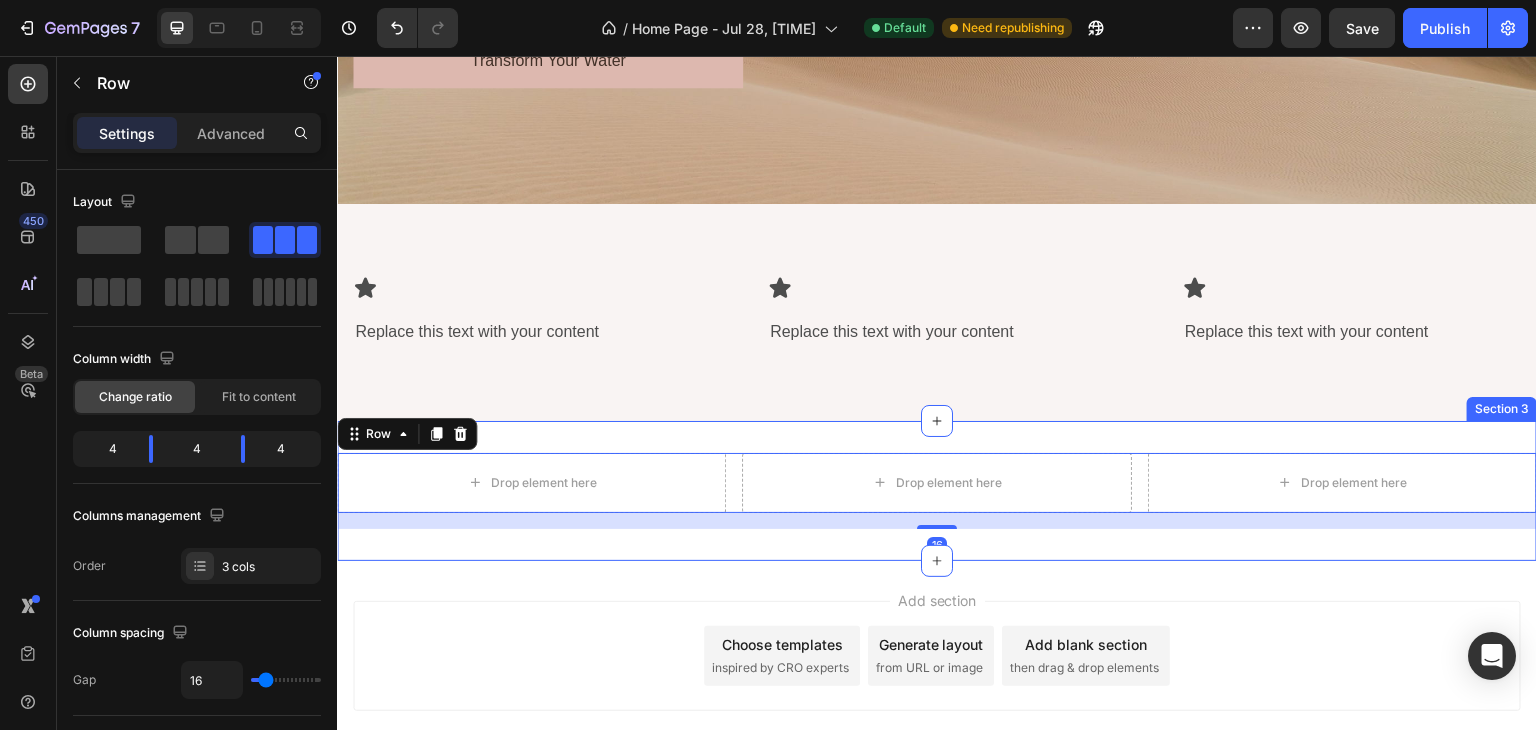scroll, scrollTop: 496, scrollLeft: 0, axis: vertical 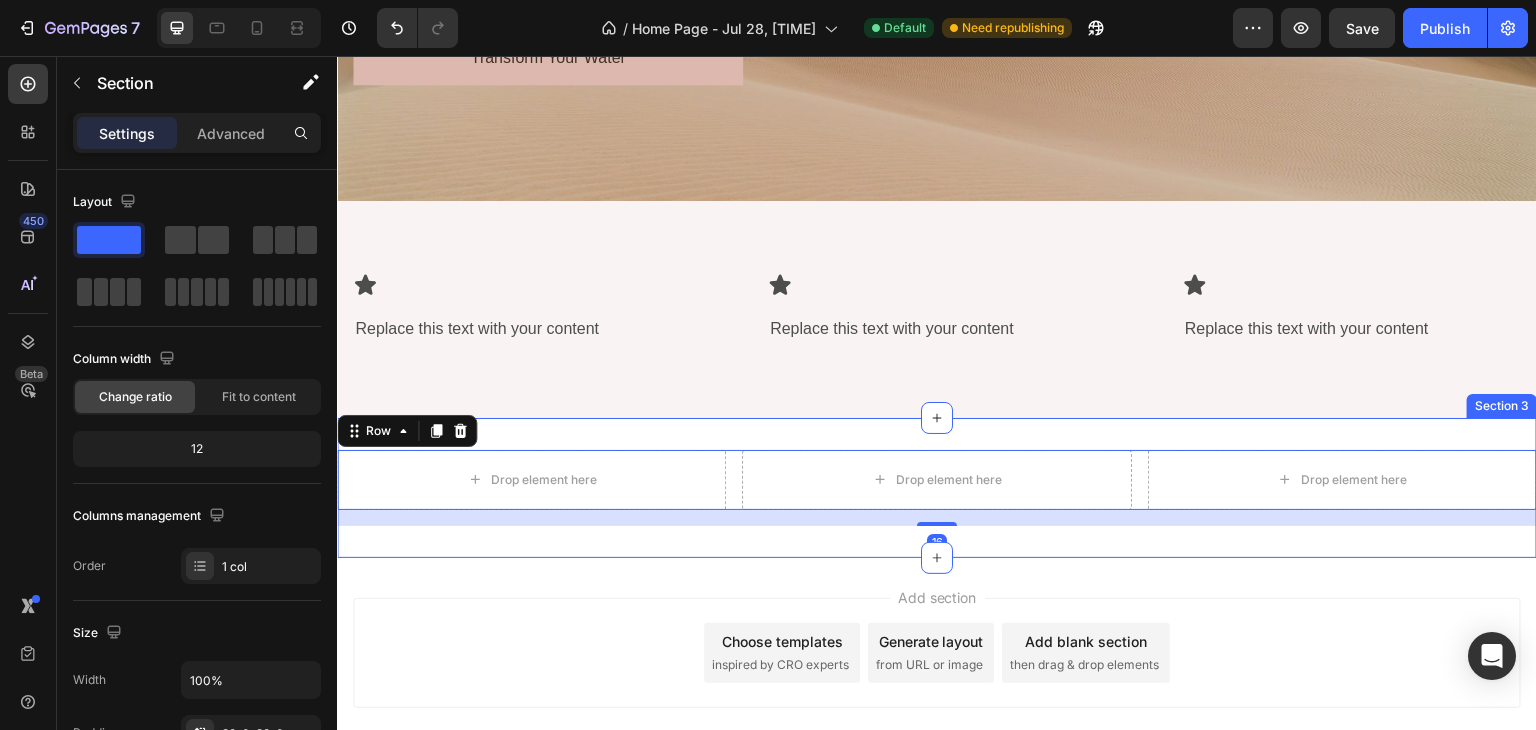 click on "Drop element here
Drop element here
Drop element here Row   16 Section 3" at bounding box center (937, 488) 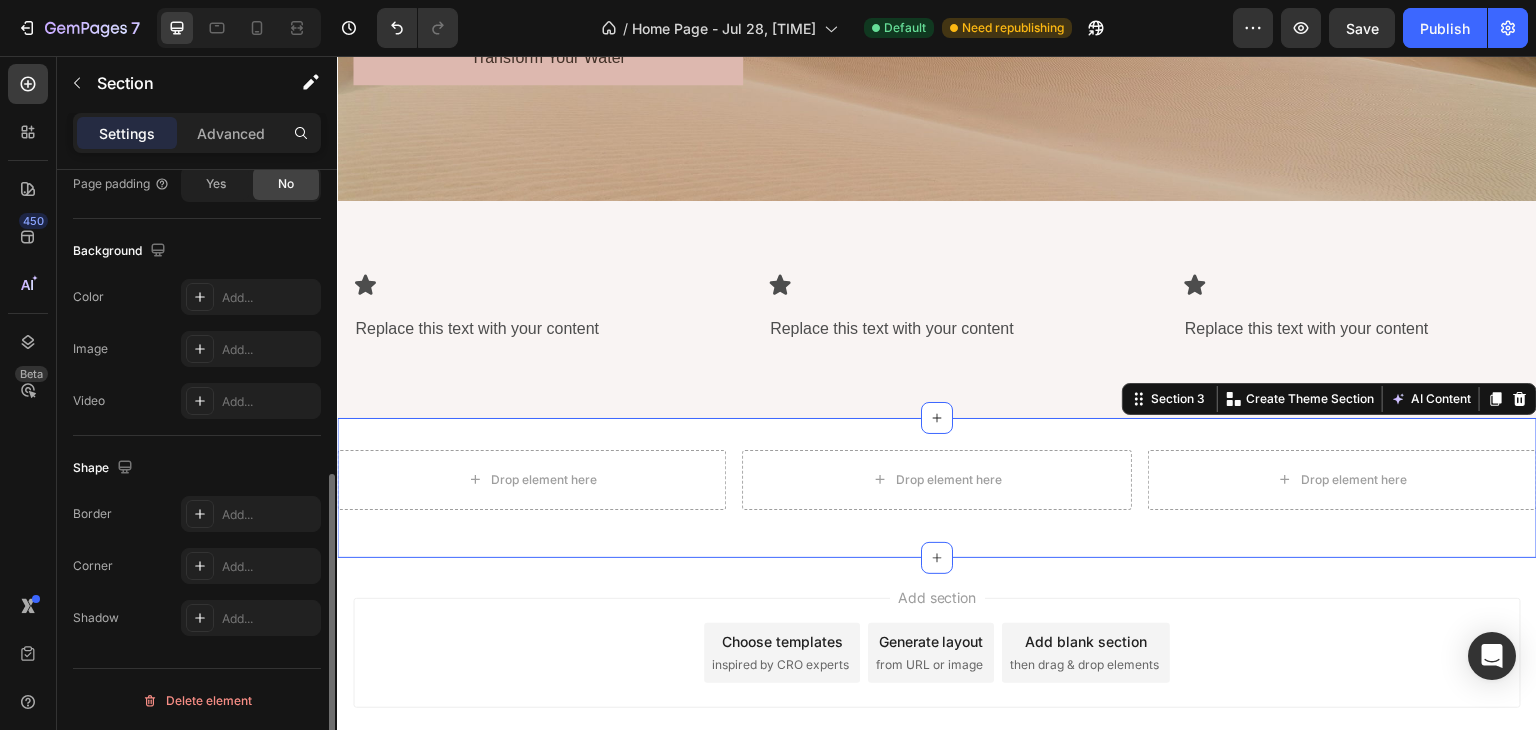 scroll, scrollTop: 400, scrollLeft: 0, axis: vertical 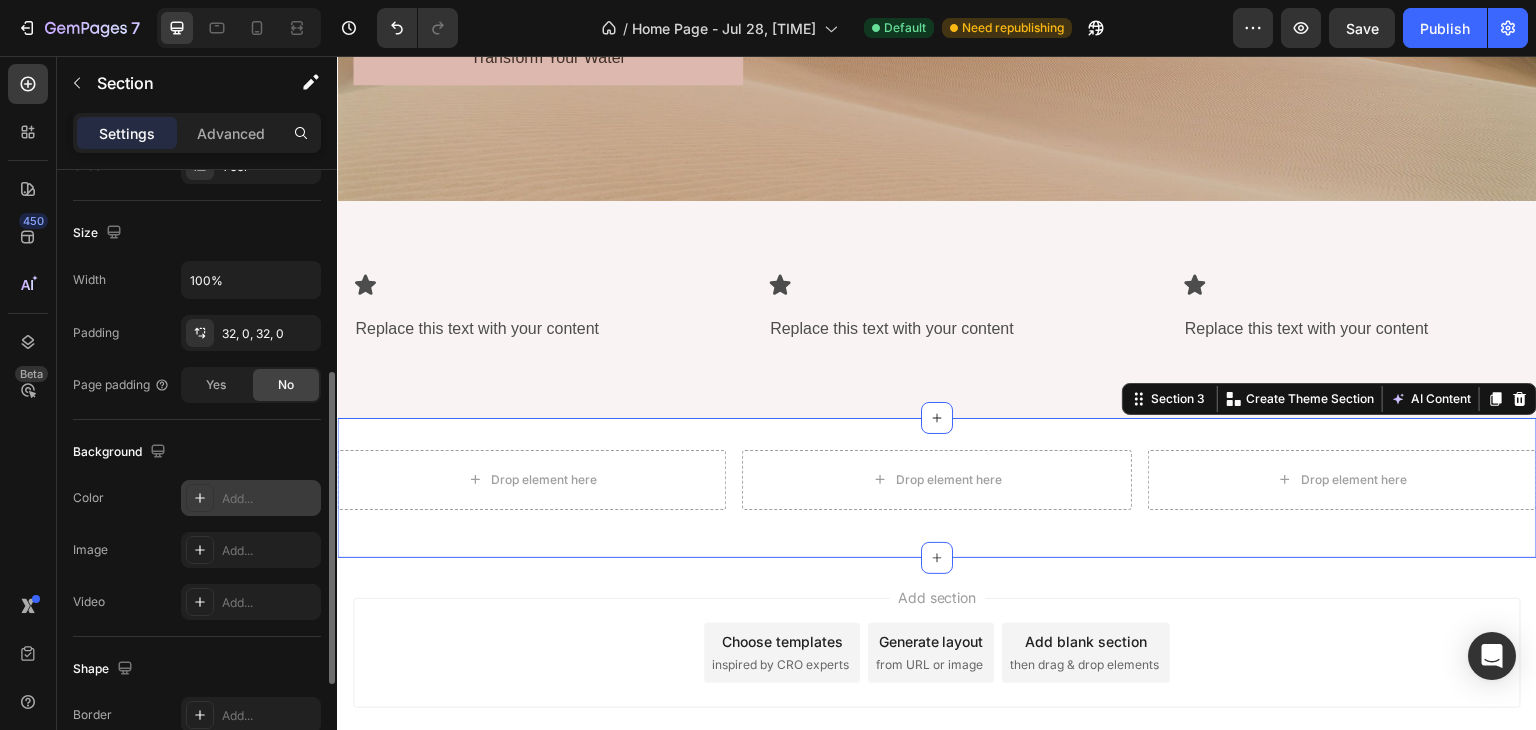 click on "Add..." at bounding box center (269, 499) 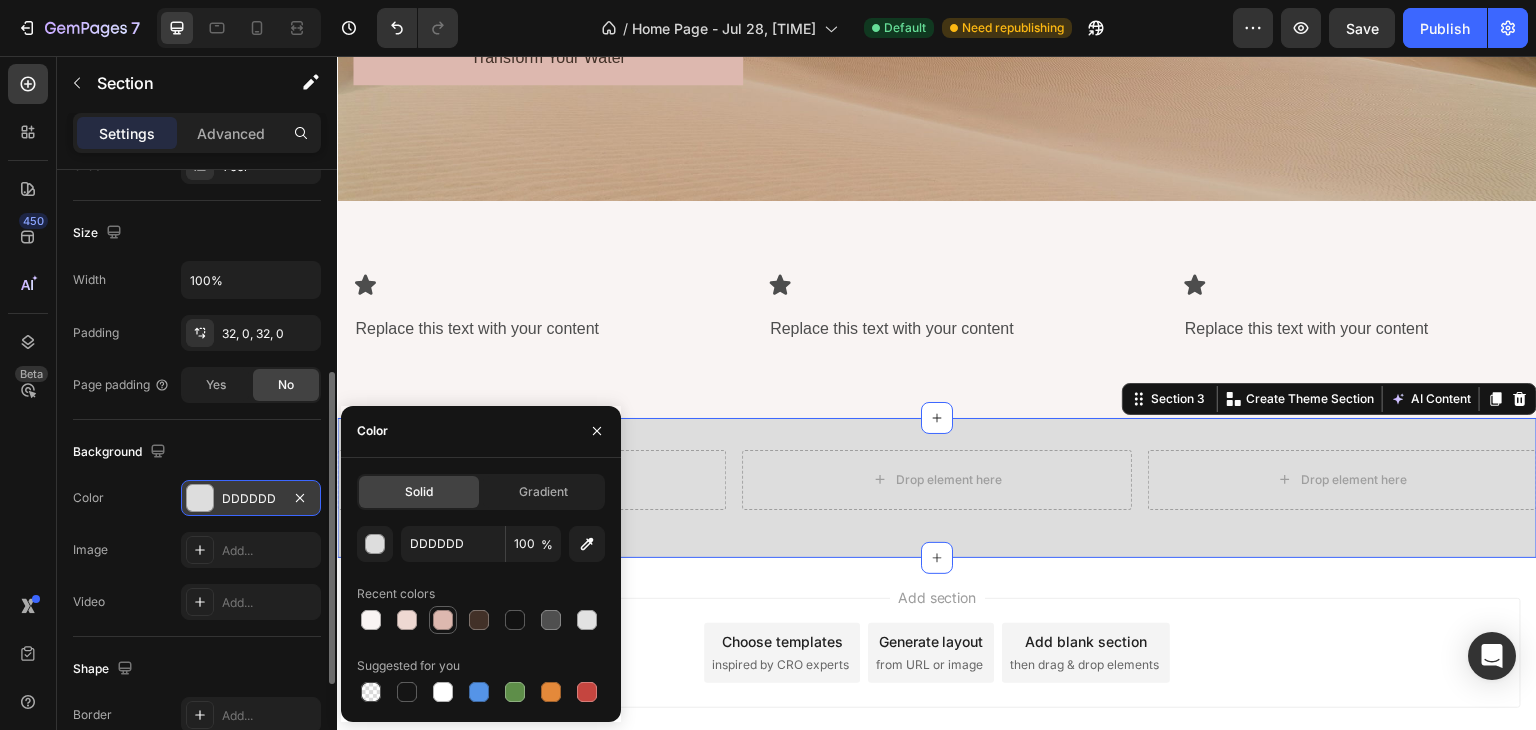 click at bounding box center [443, 620] 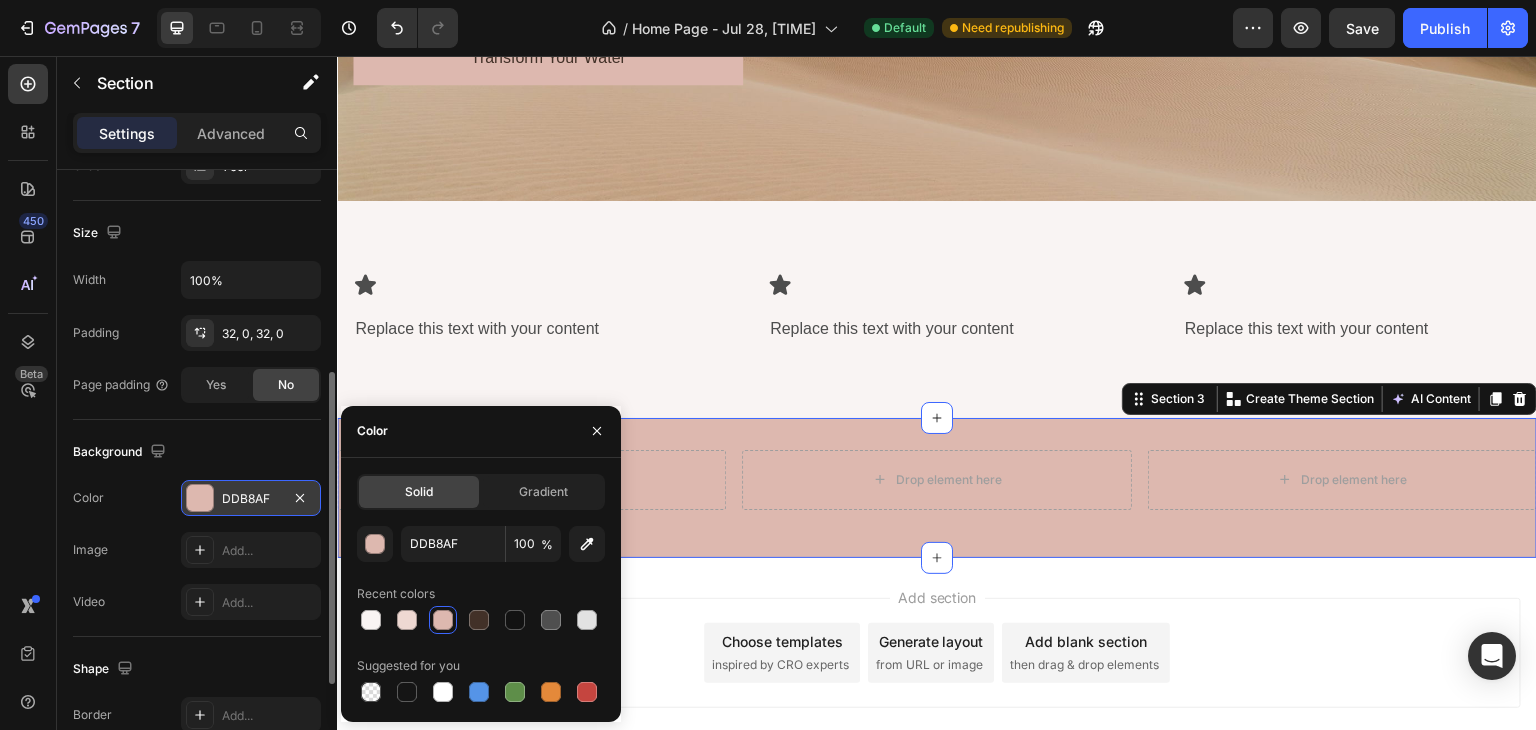 click on "Drop element here
Drop element here
Drop element here Row" at bounding box center [937, 488] 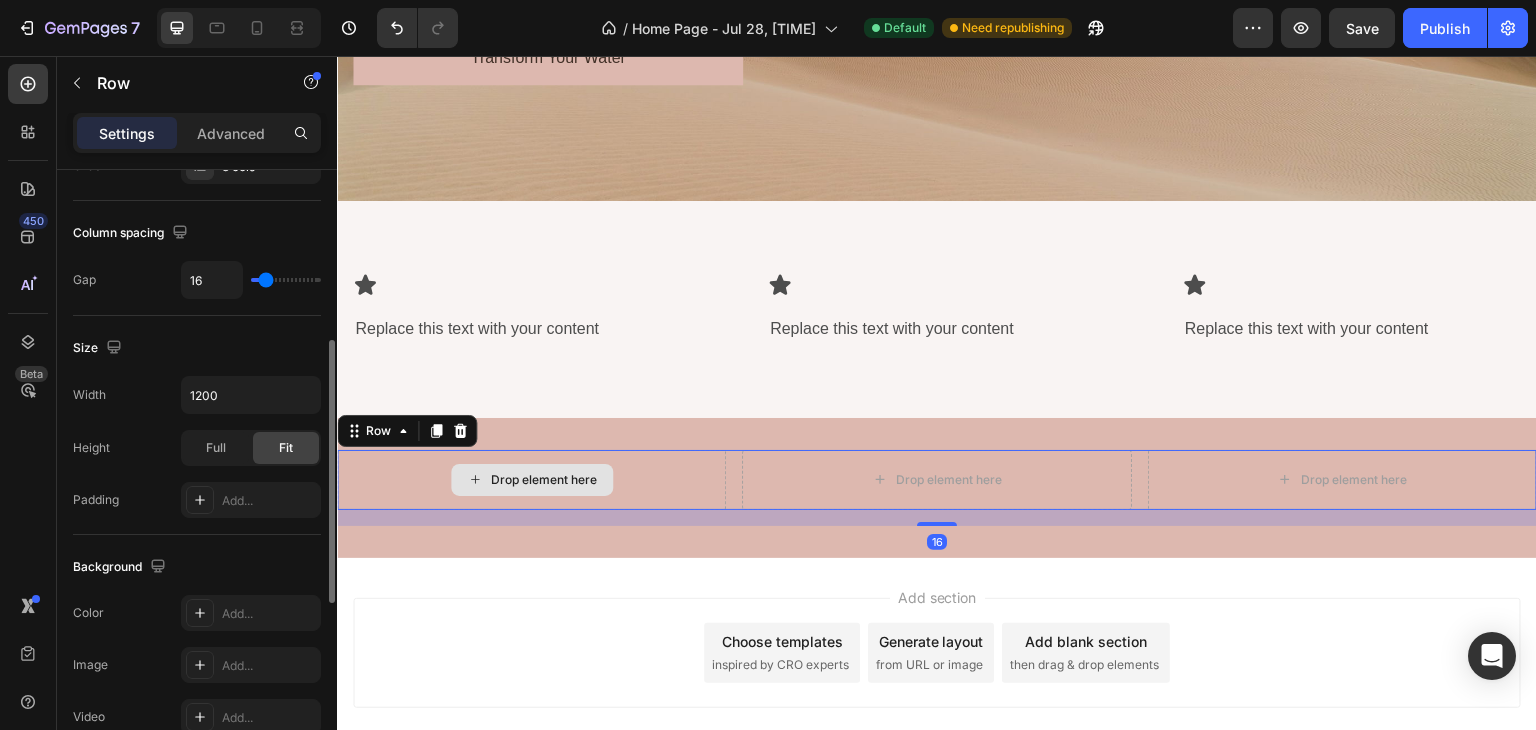 click on "Drop element here" at bounding box center [531, 480] 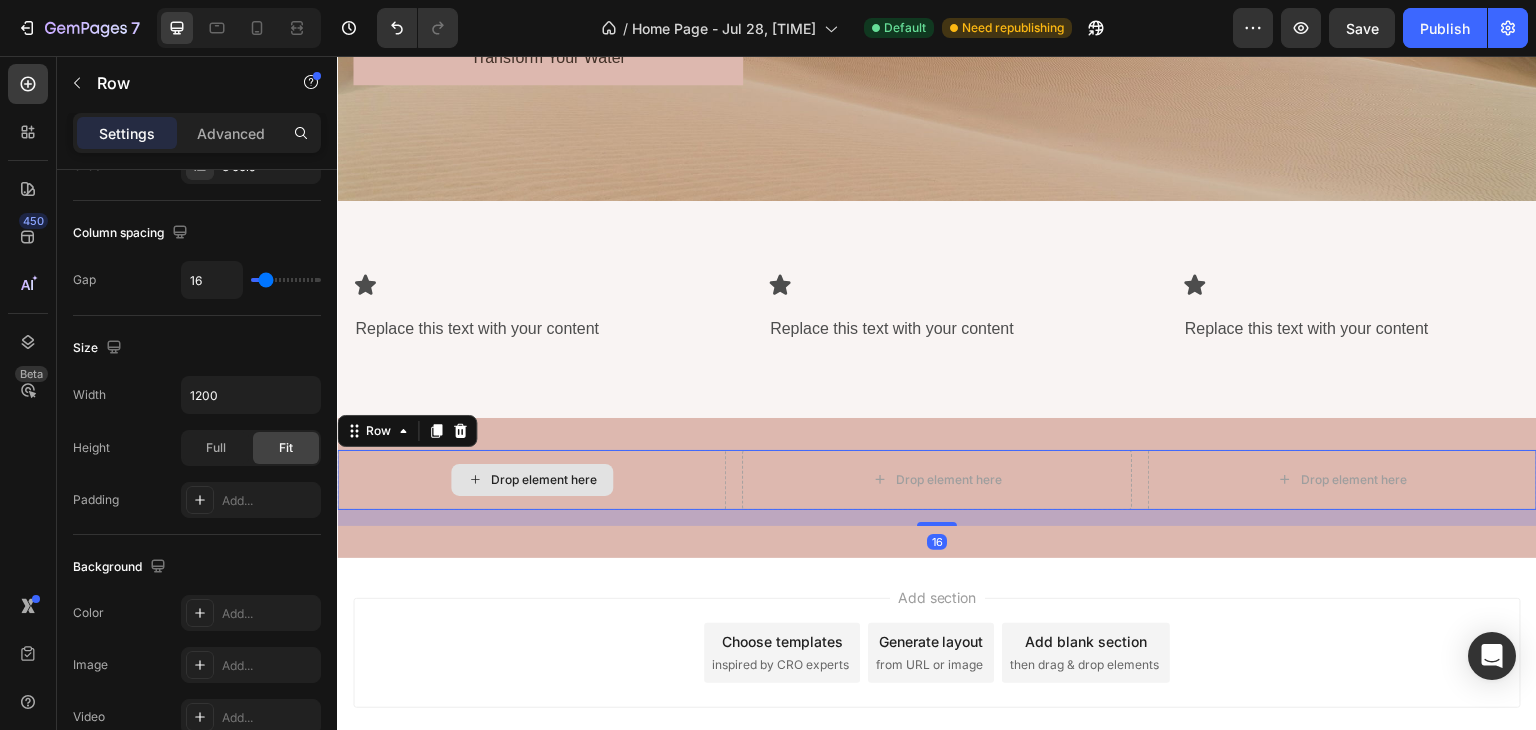 scroll, scrollTop: 0, scrollLeft: 0, axis: both 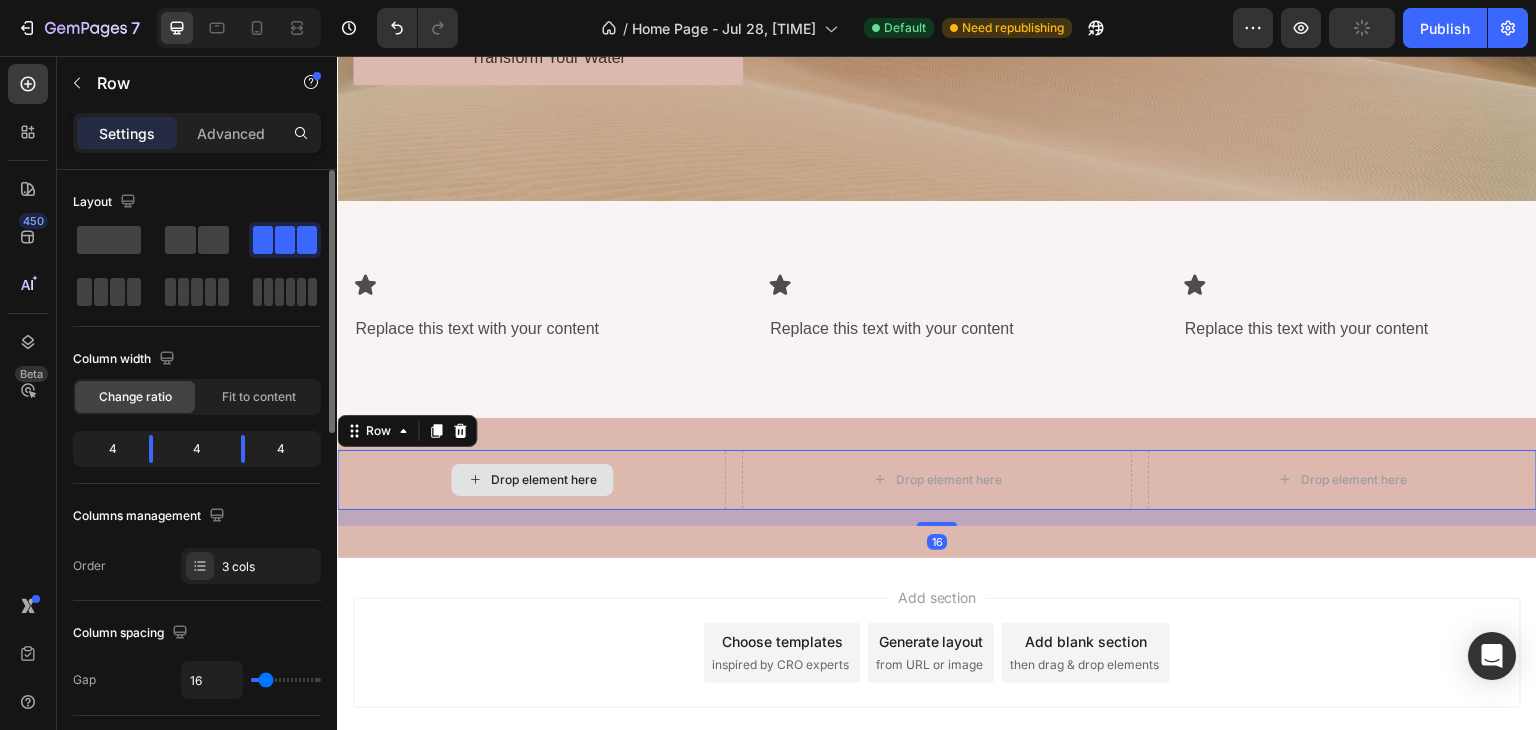 click on "Drop element here" at bounding box center [531, 480] 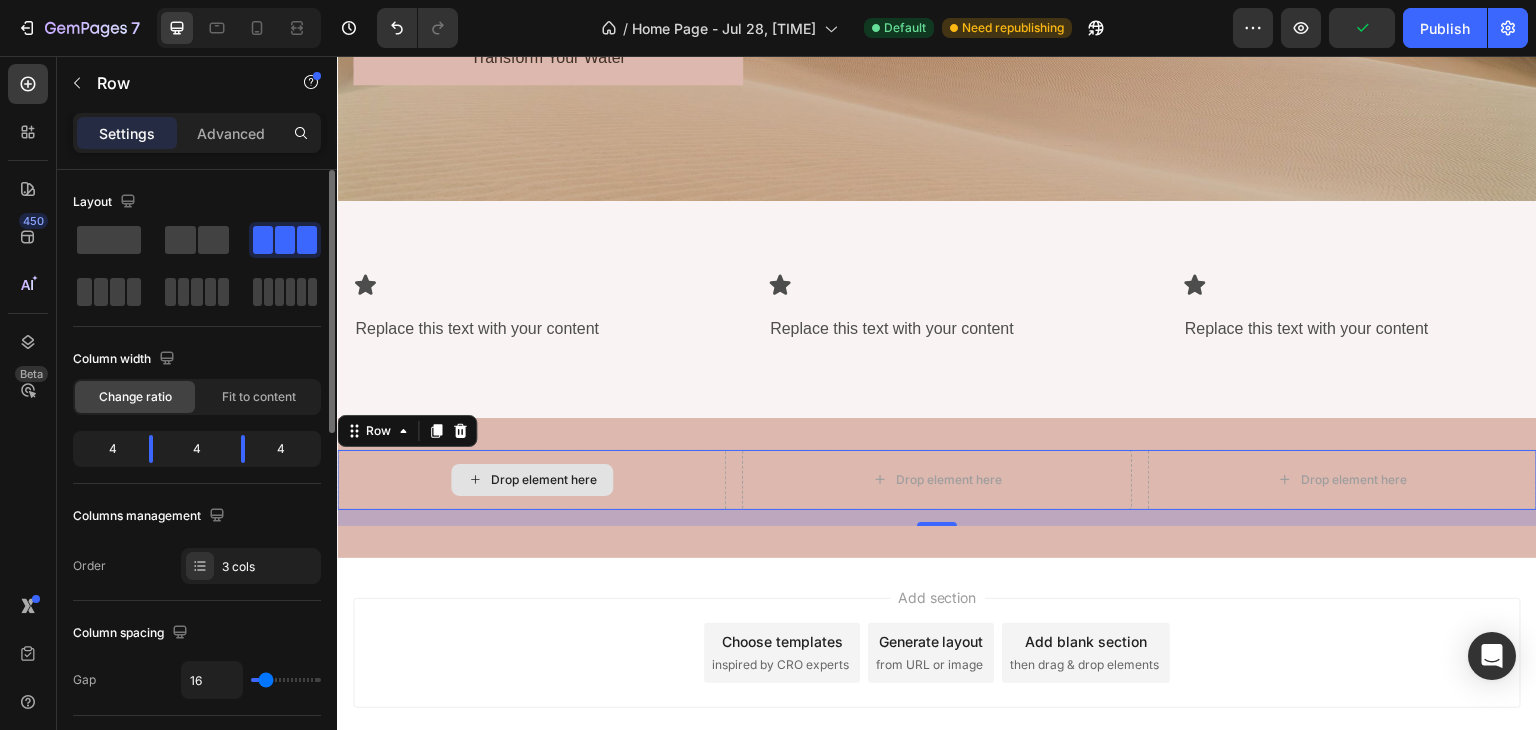 click on "Drop element here" at bounding box center [531, 480] 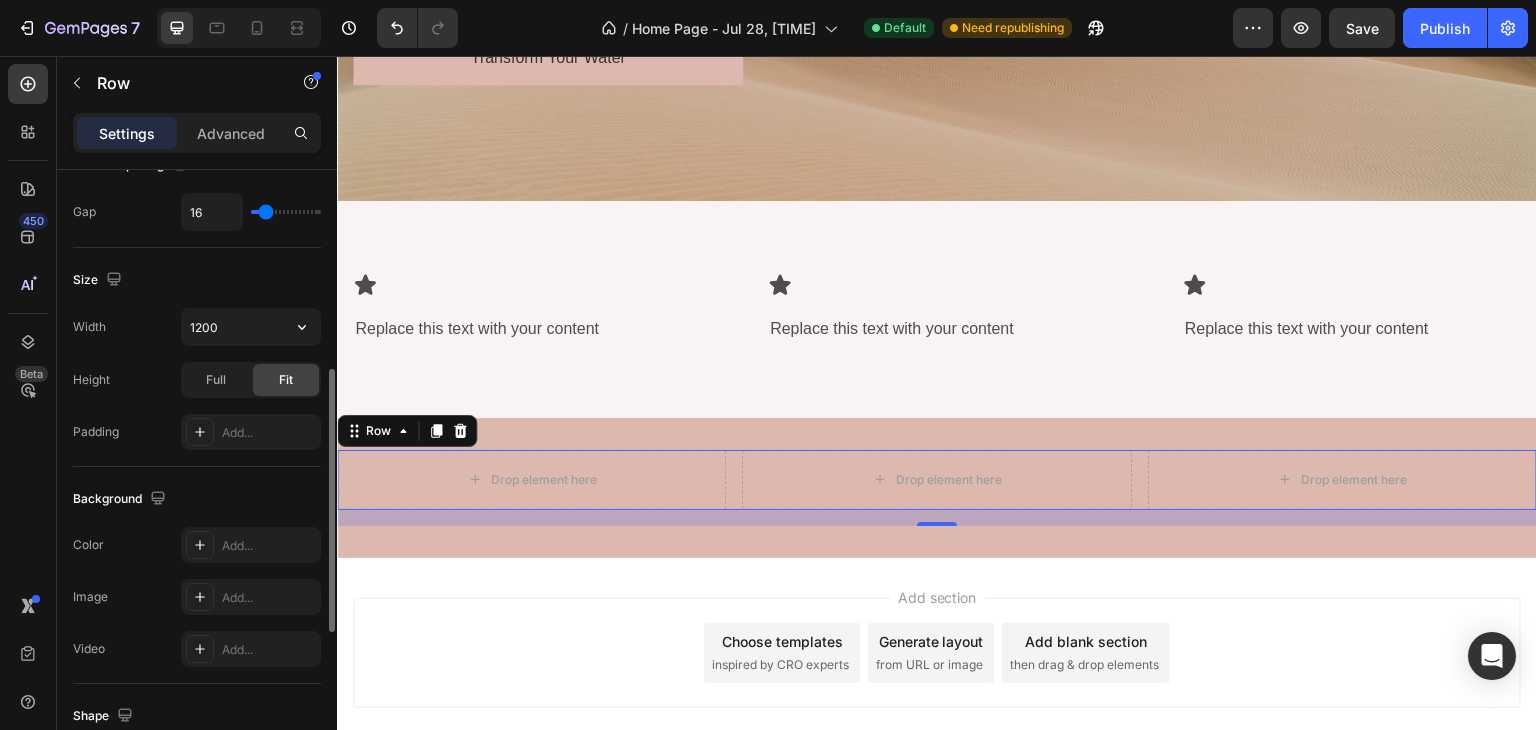 scroll, scrollTop: 735, scrollLeft: 0, axis: vertical 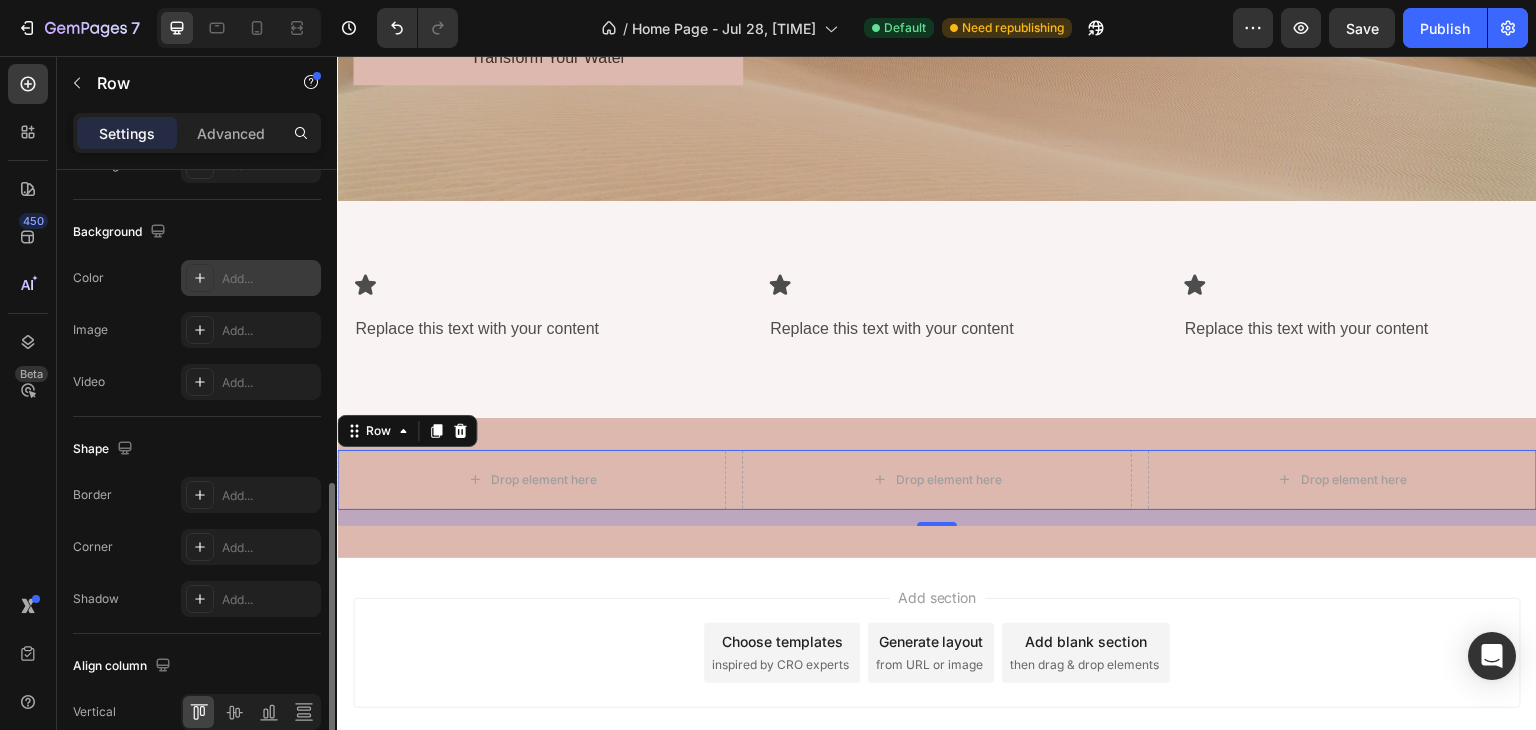 click on "Add..." at bounding box center [251, 278] 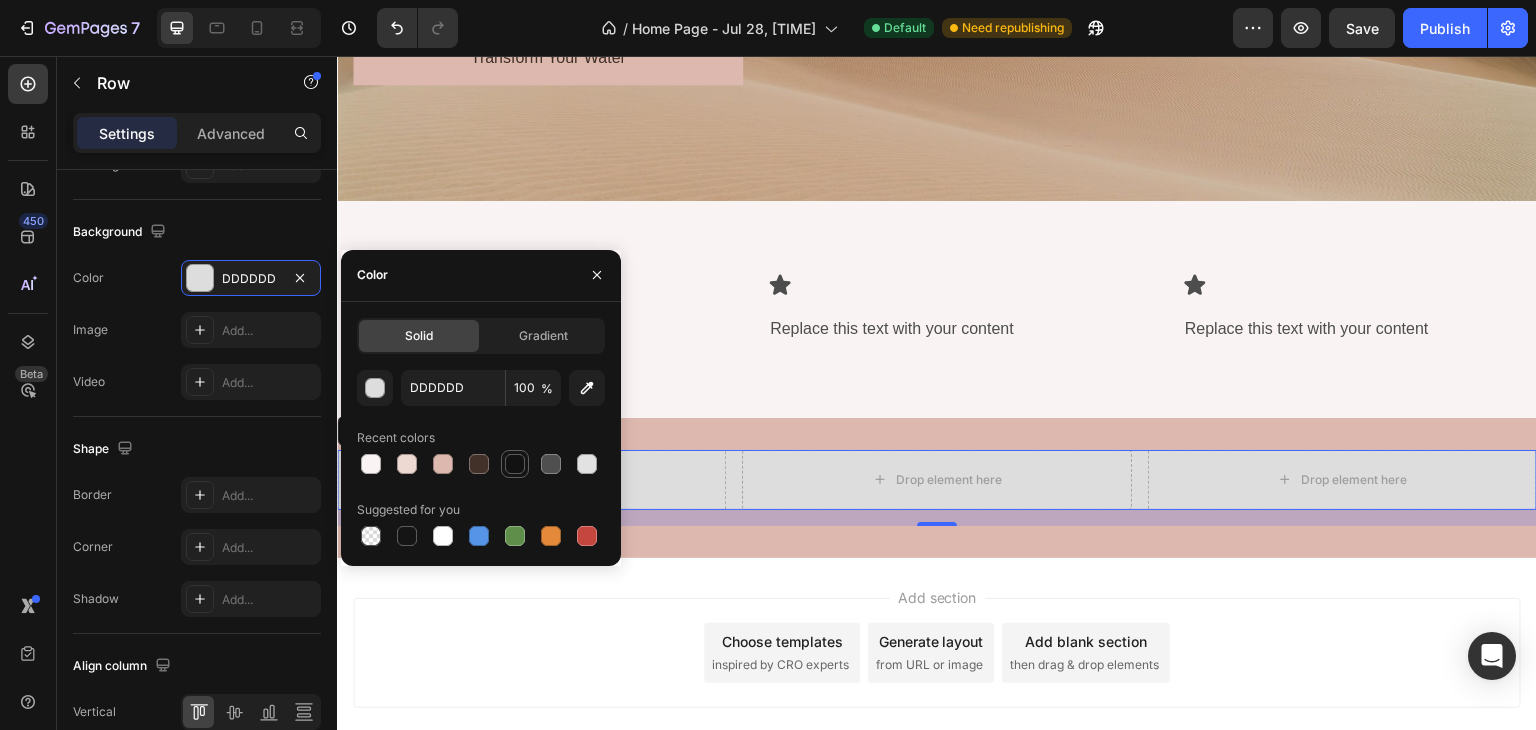 click at bounding box center [515, 464] 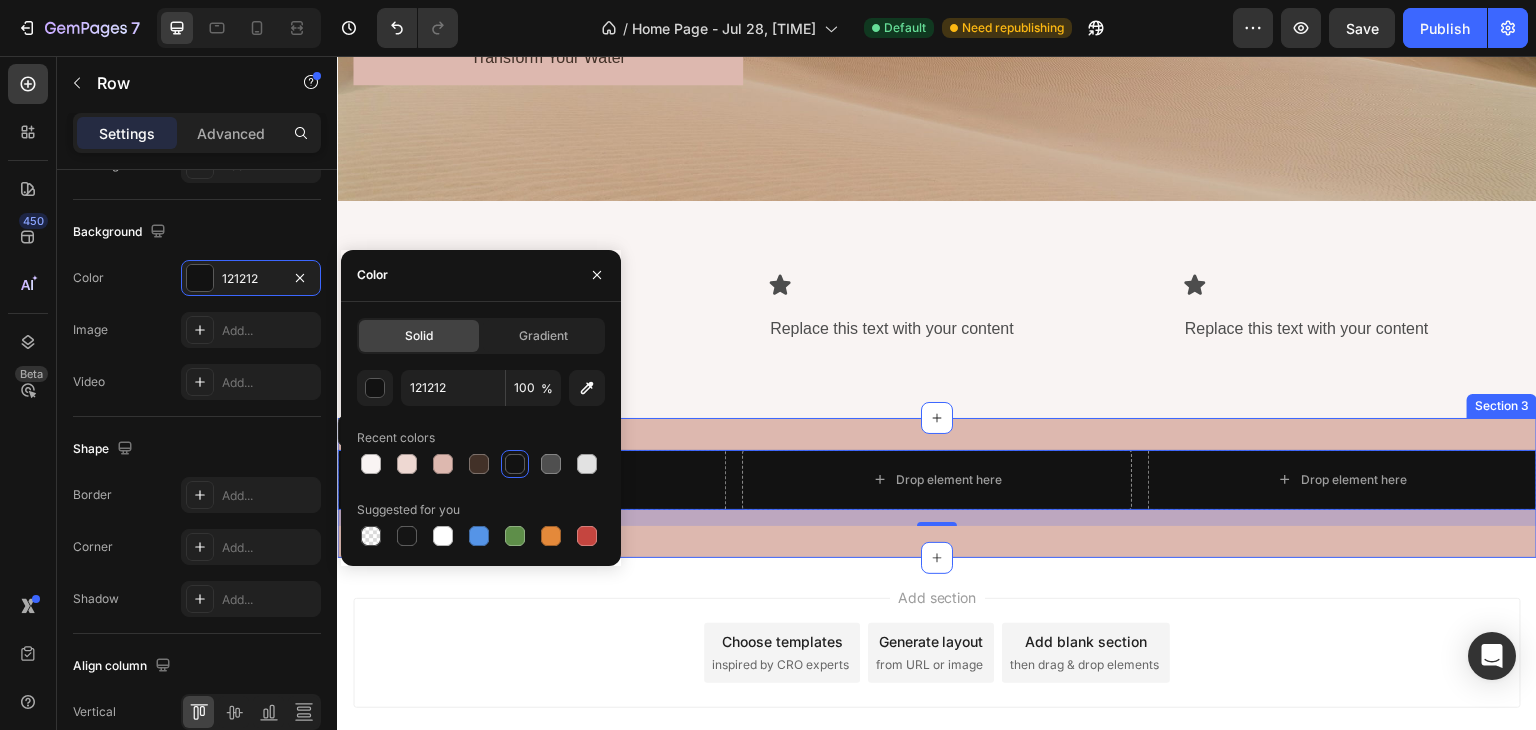 click on "Drop element here
Drop element here
Drop element here Row   16 Section 3" at bounding box center [937, 488] 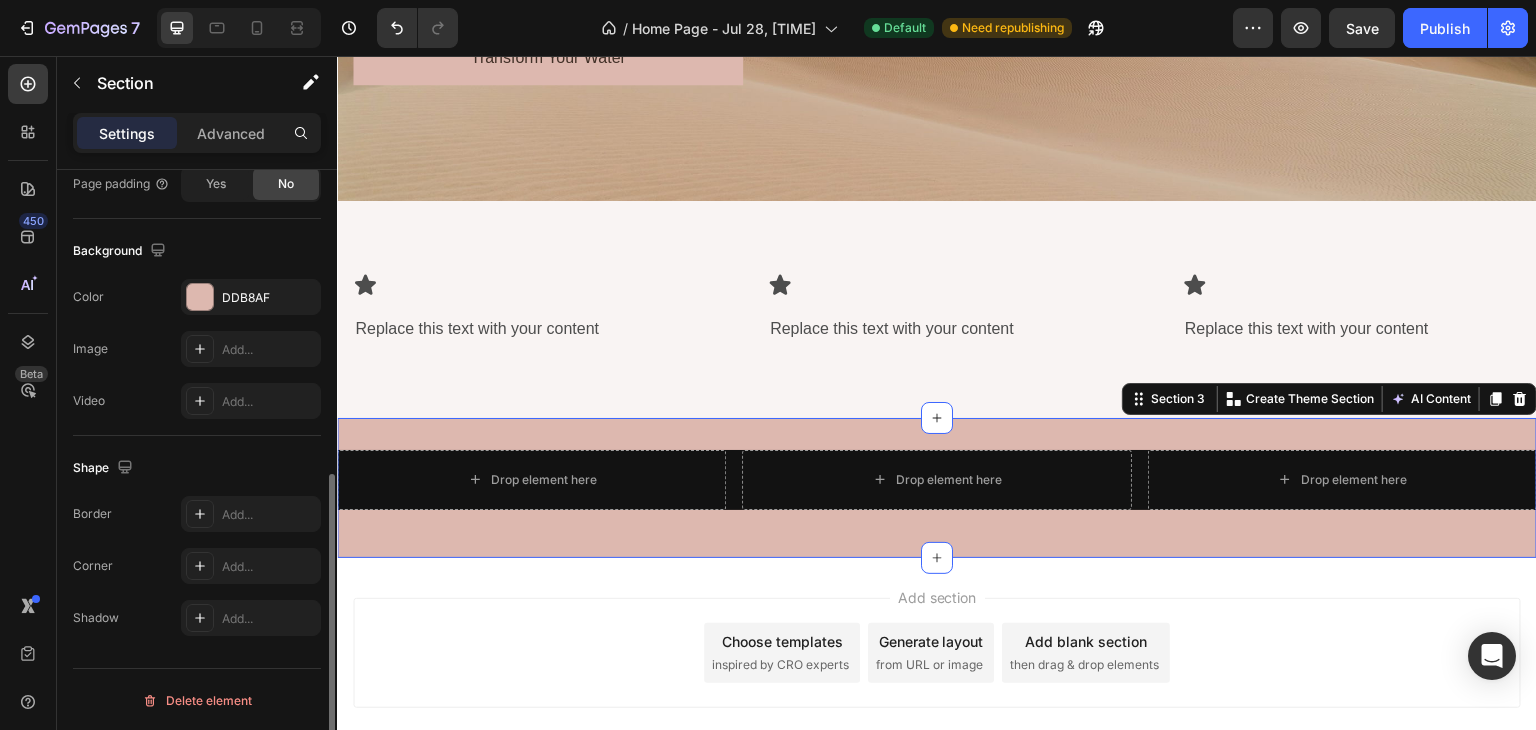 scroll, scrollTop: 0, scrollLeft: 0, axis: both 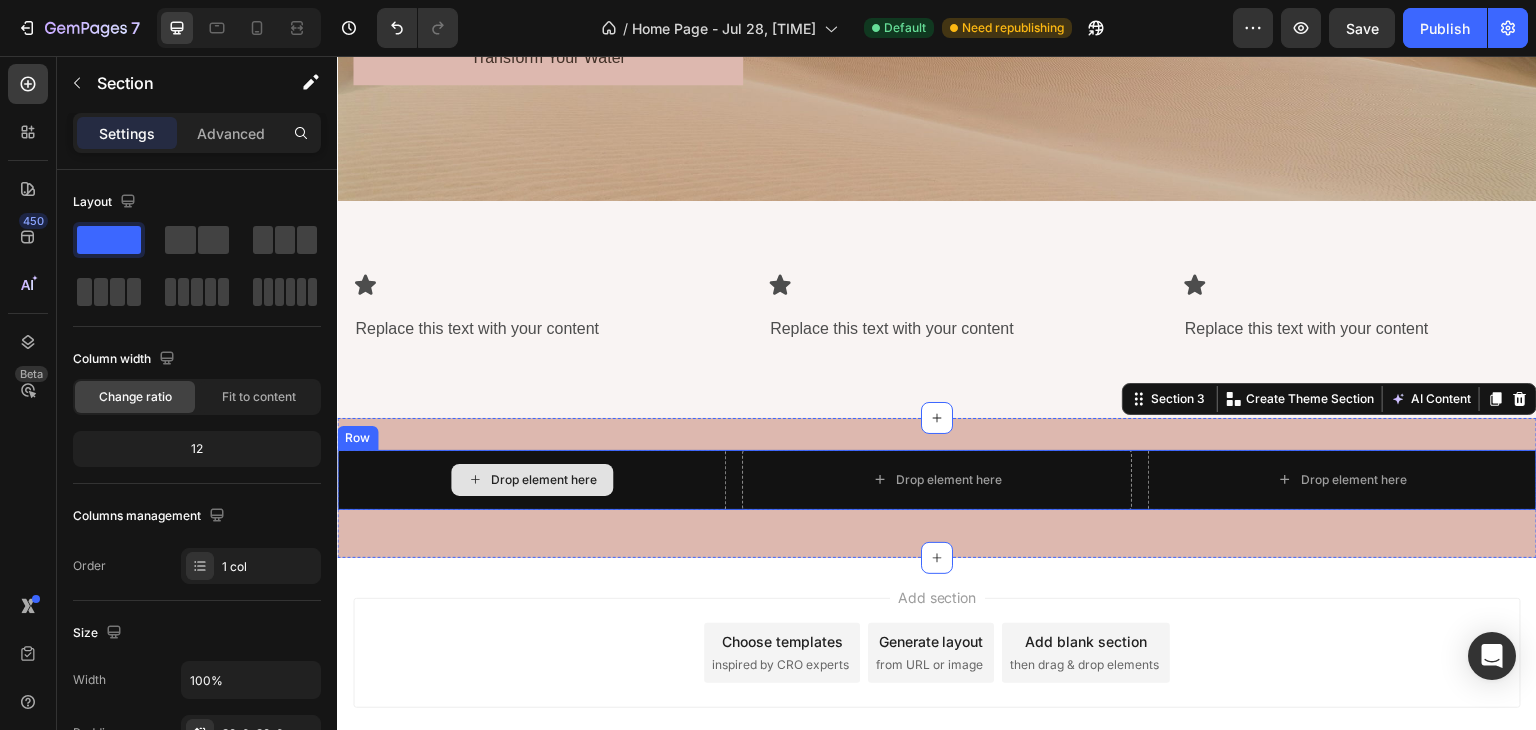 click on "Drop element here" at bounding box center (531, 480) 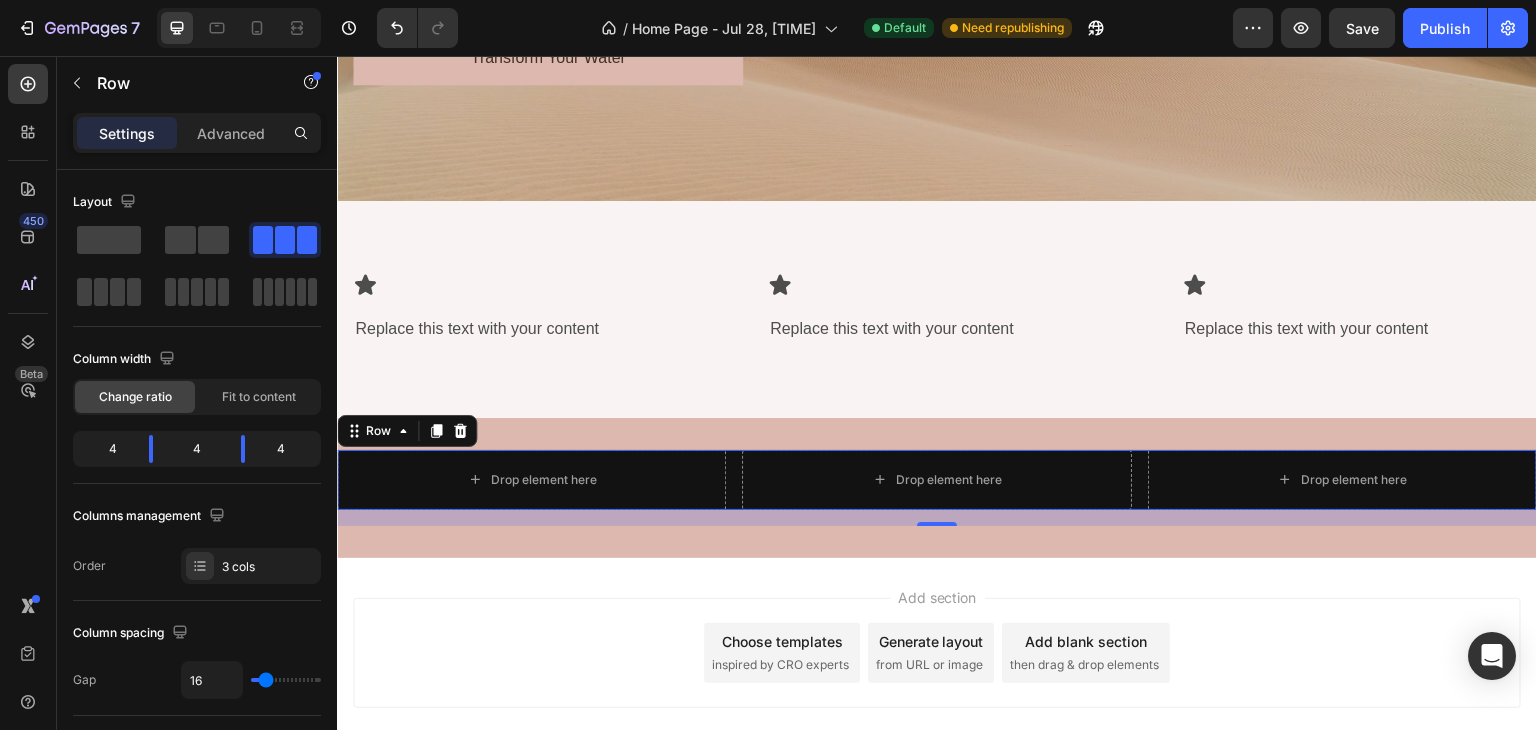 click on "Drop element here
Drop element here
Drop element here Row   16" at bounding box center [937, 480] 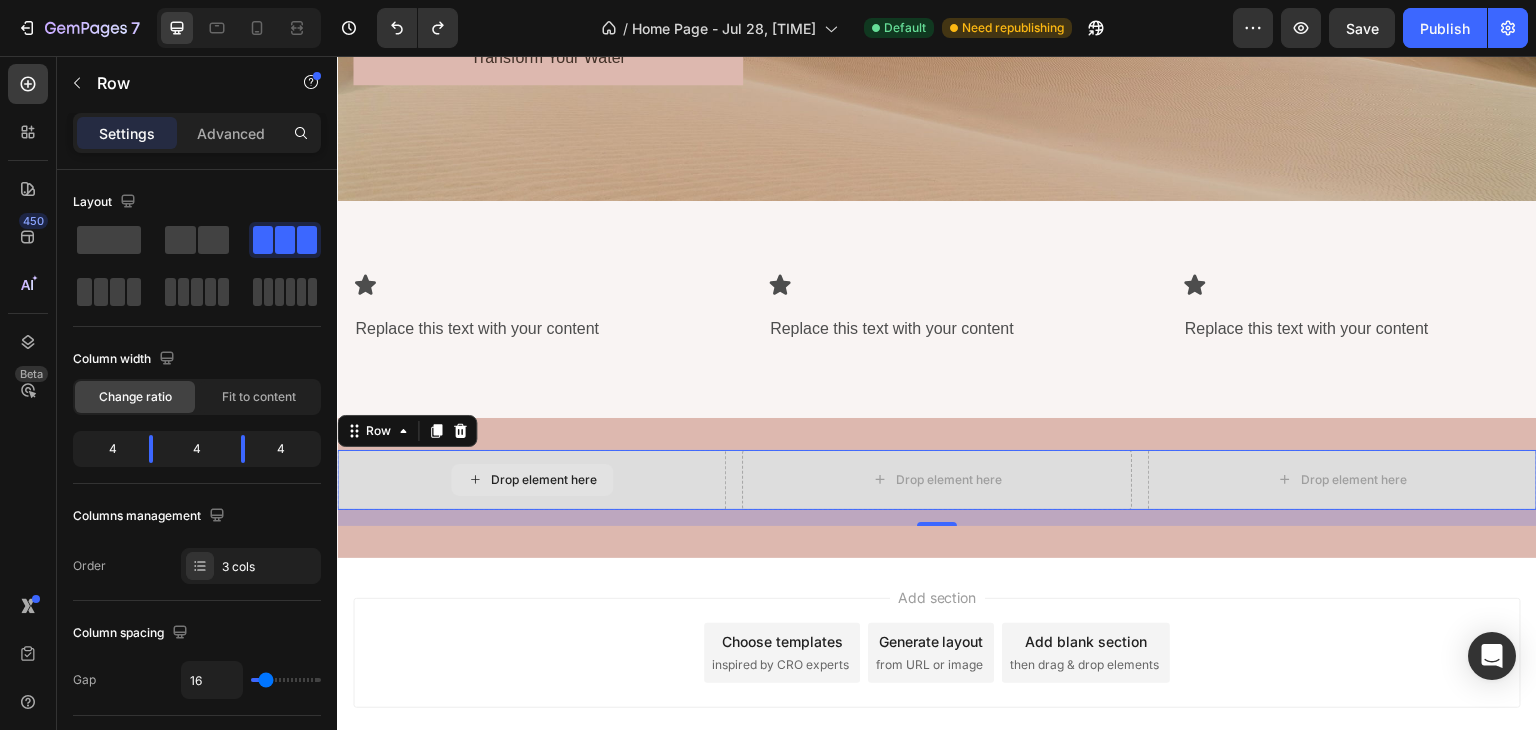 click on "Drop element here" at bounding box center [531, 480] 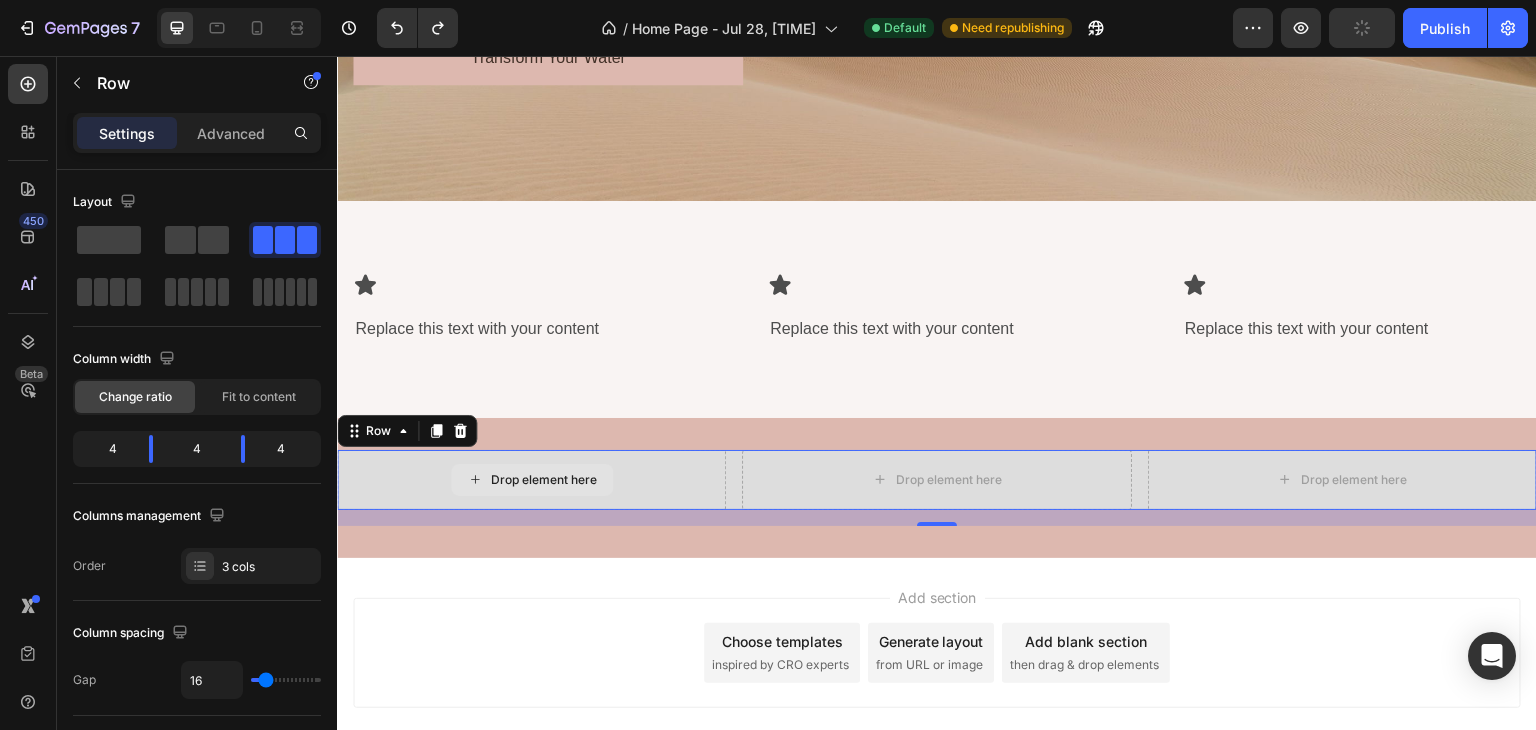 click on "Drop element here" at bounding box center [531, 480] 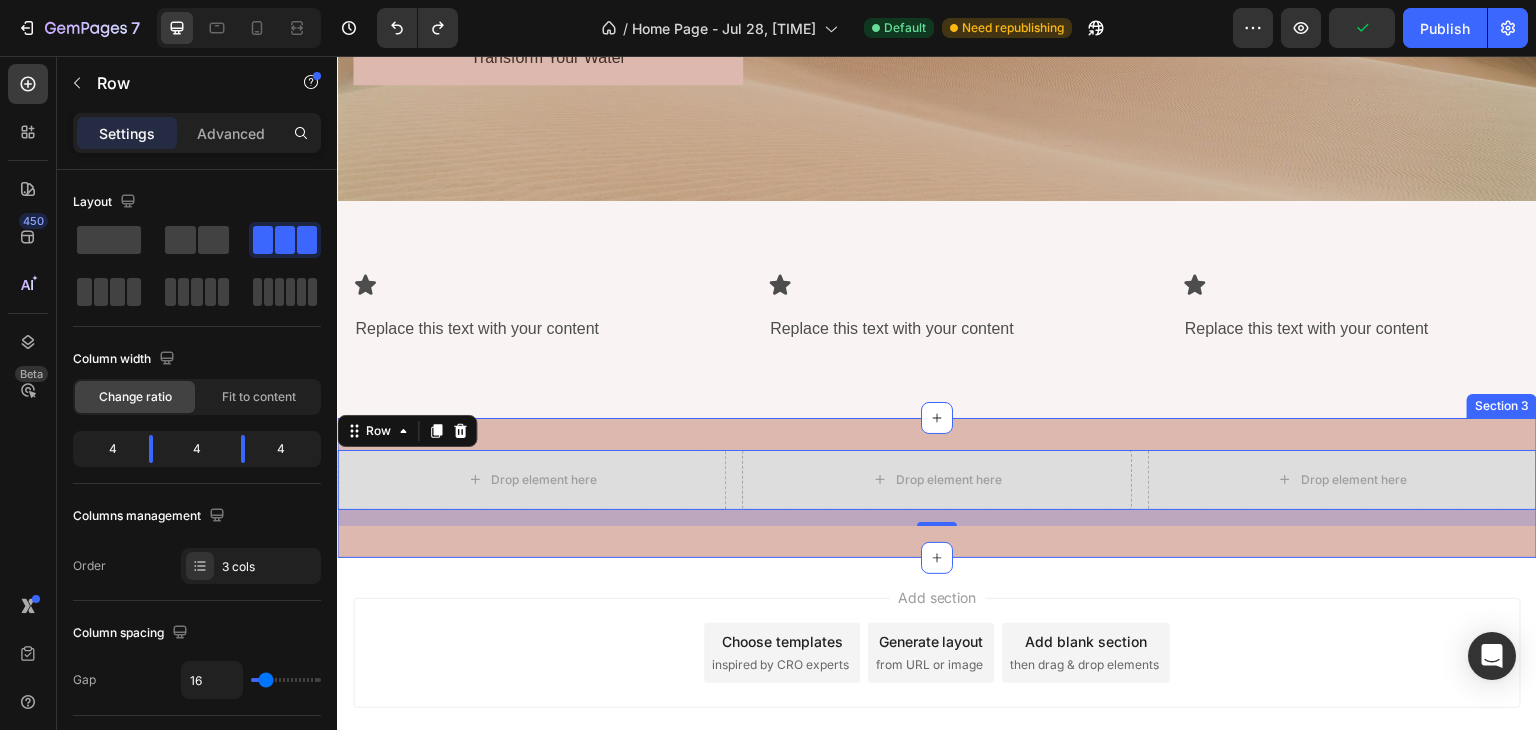 click on "Drop element here
Drop element here
Drop element here Row   16 Section 3" at bounding box center (937, 488) 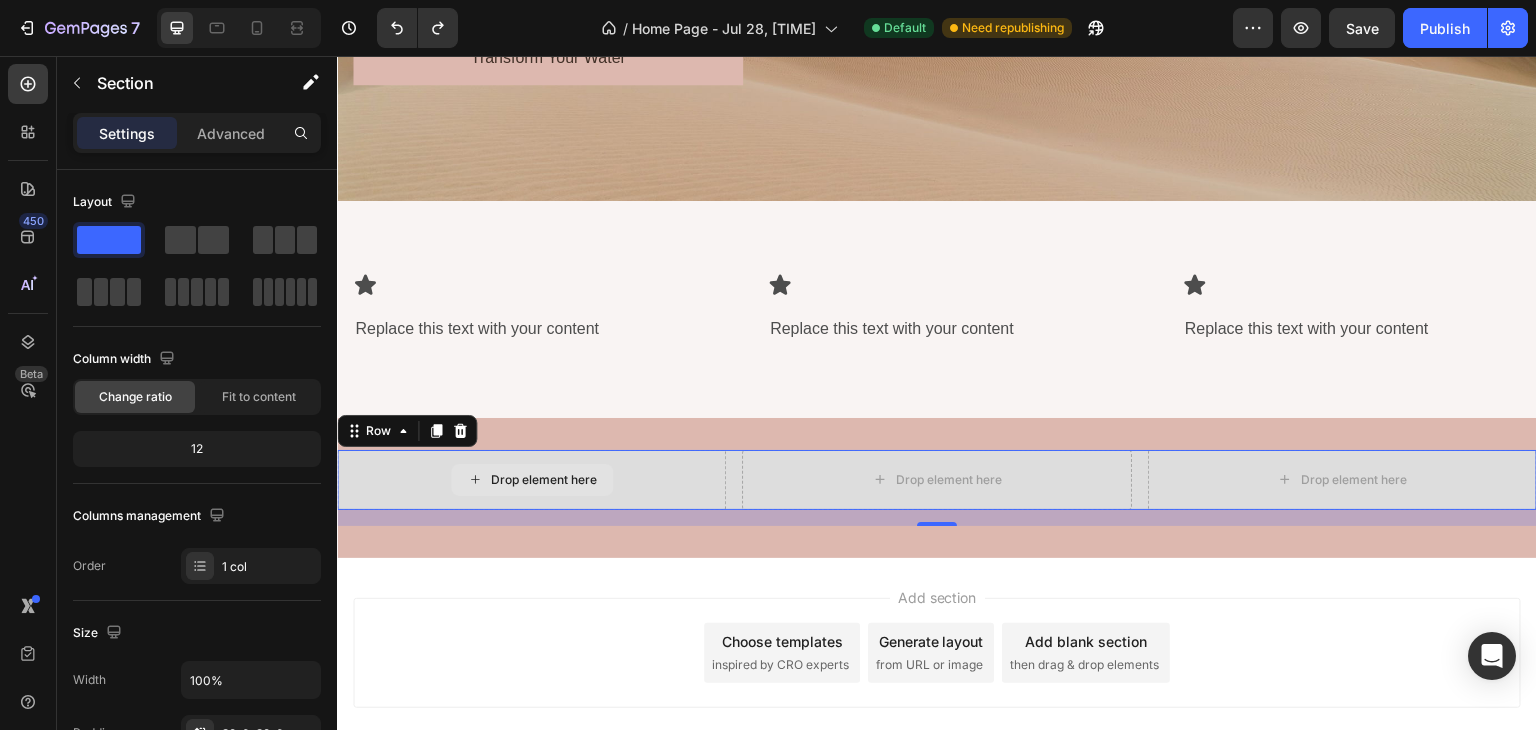 click on "Drop element here" at bounding box center [531, 480] 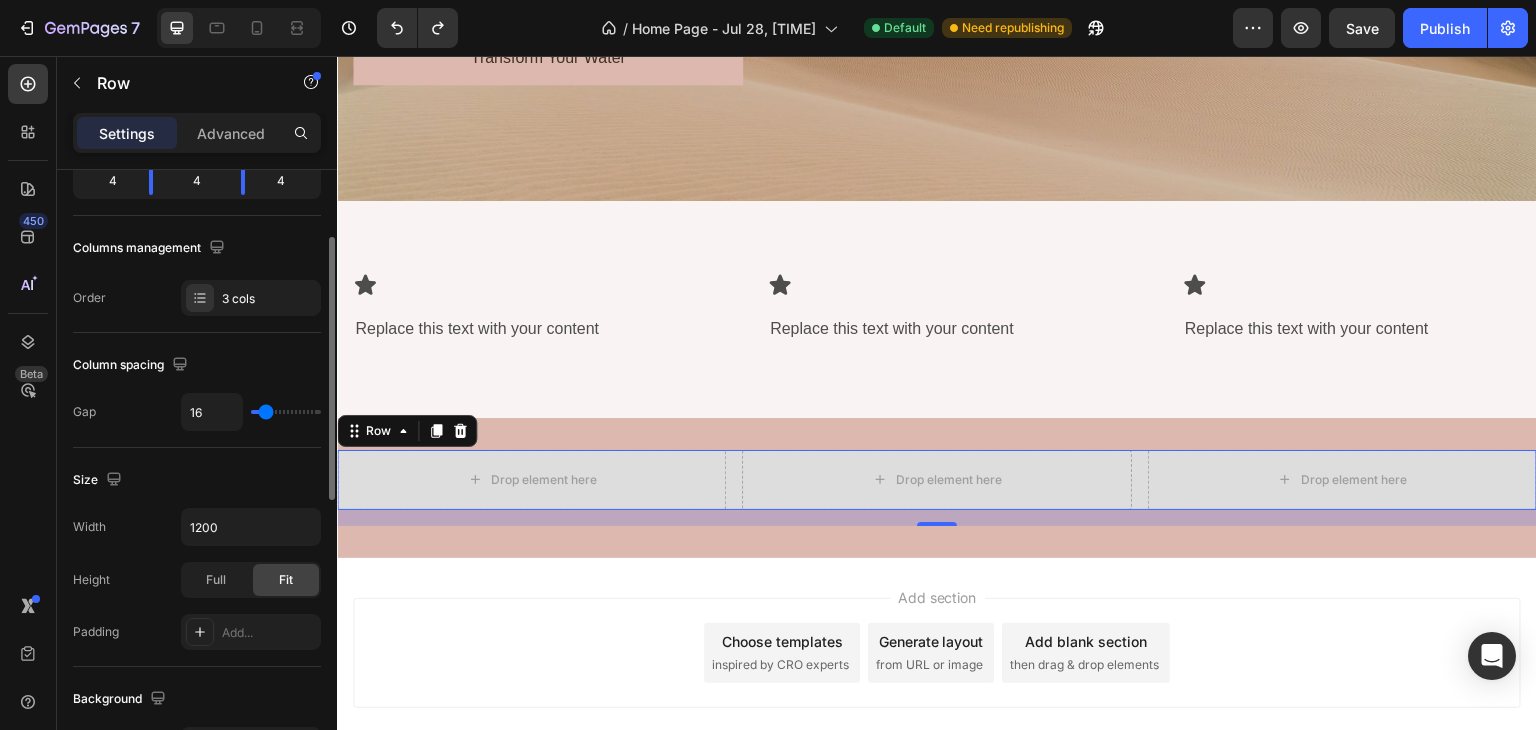 scroll, scrollTop: 67, scrollLeft: 0, axis: vertical 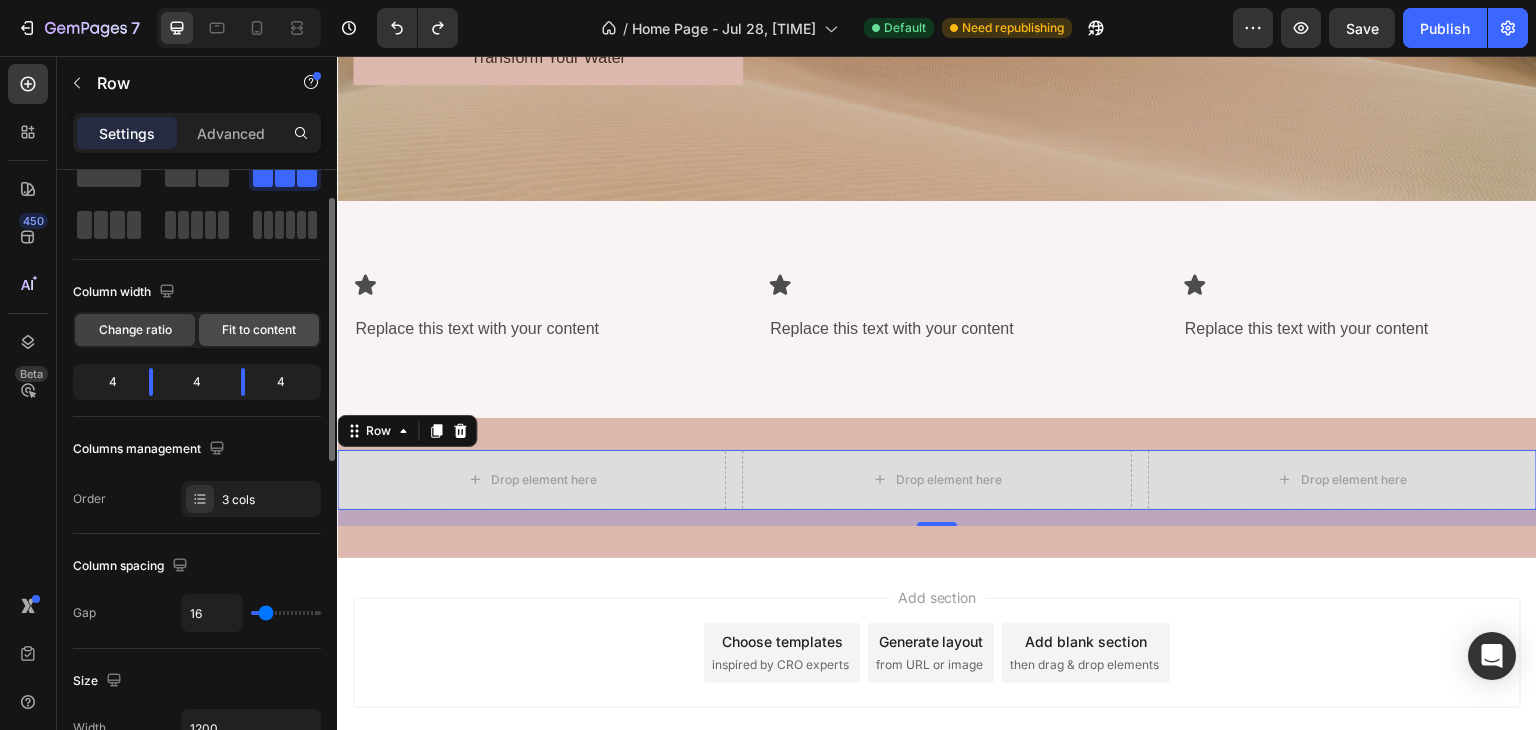 click on "Fit to content" 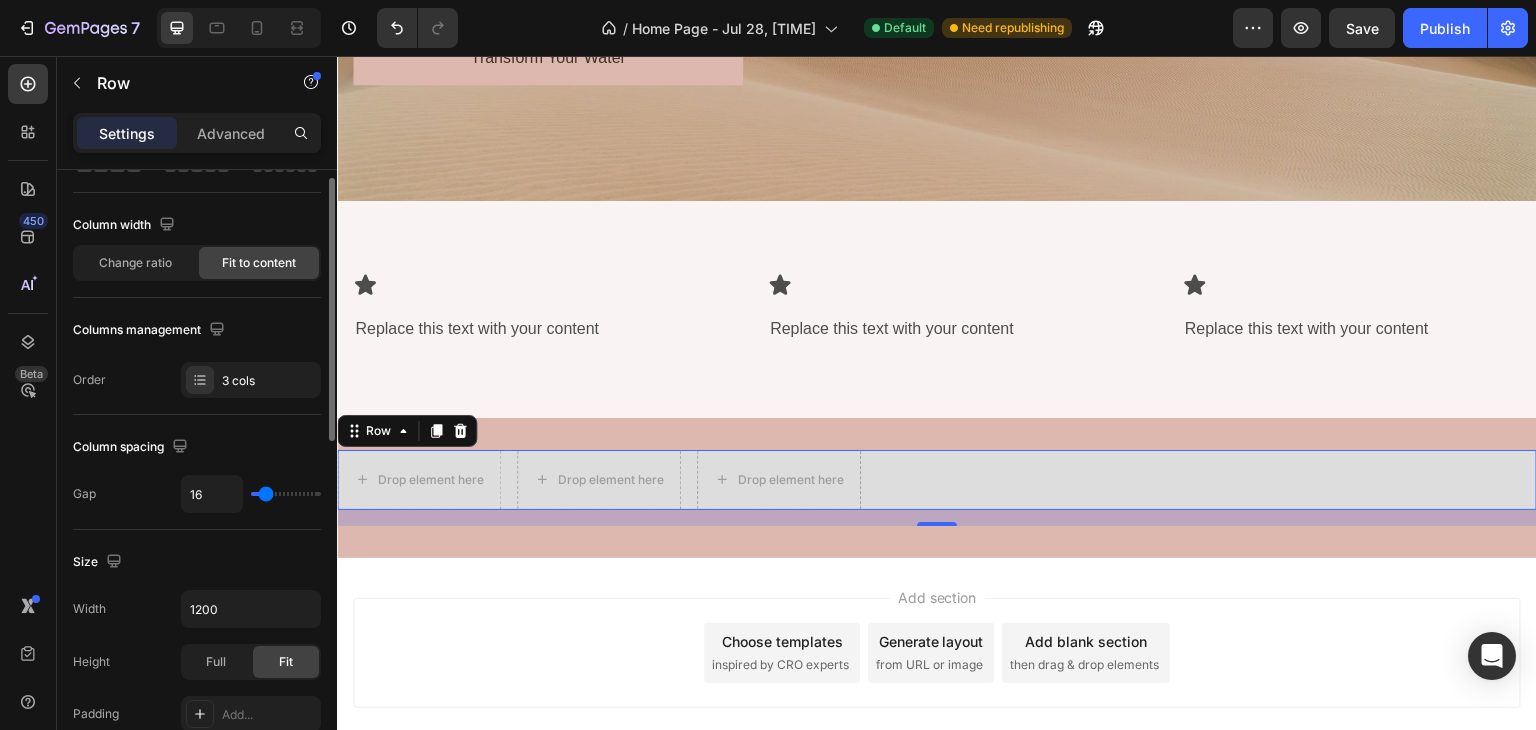 scroll, scrollTop: 168, scrollLeft: 0, axis: vertical 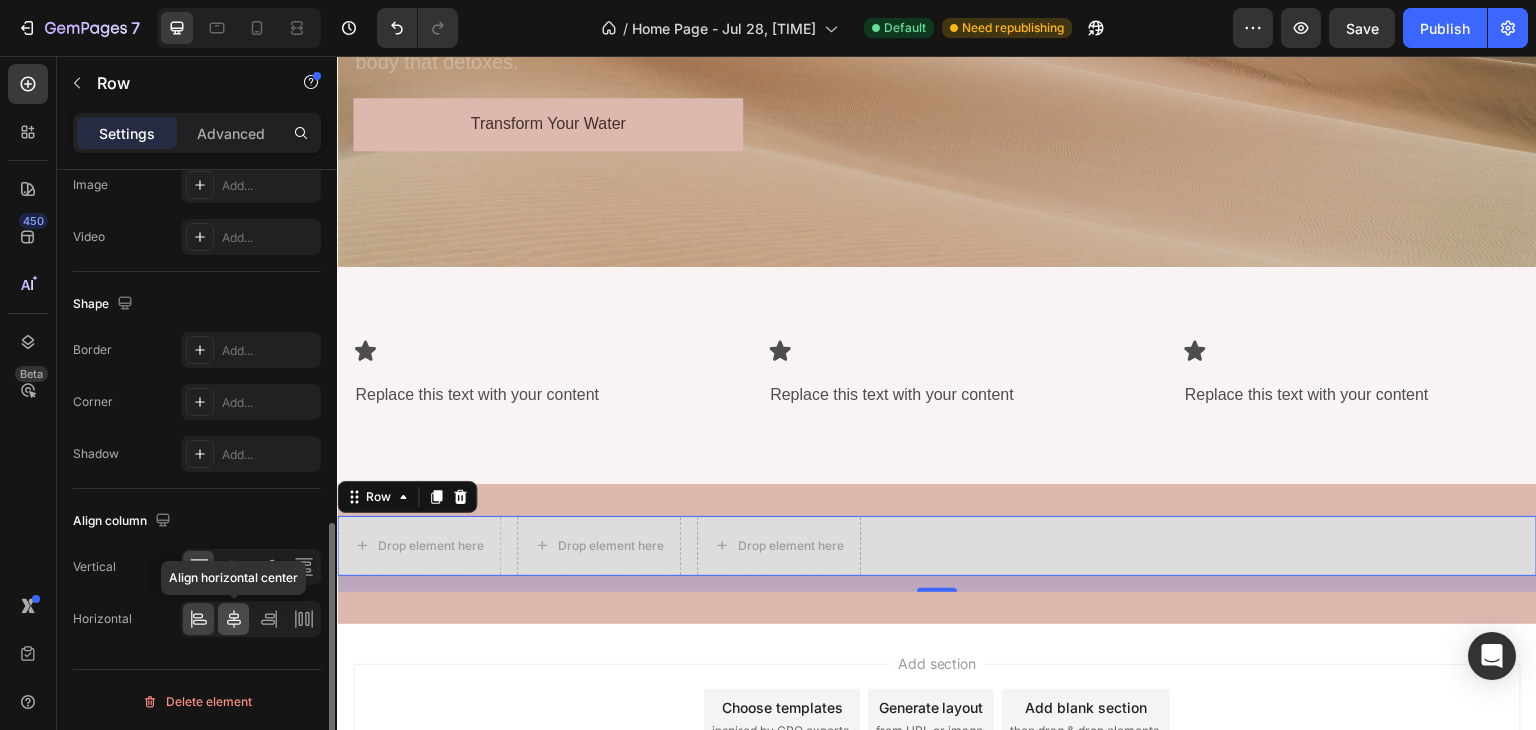 click 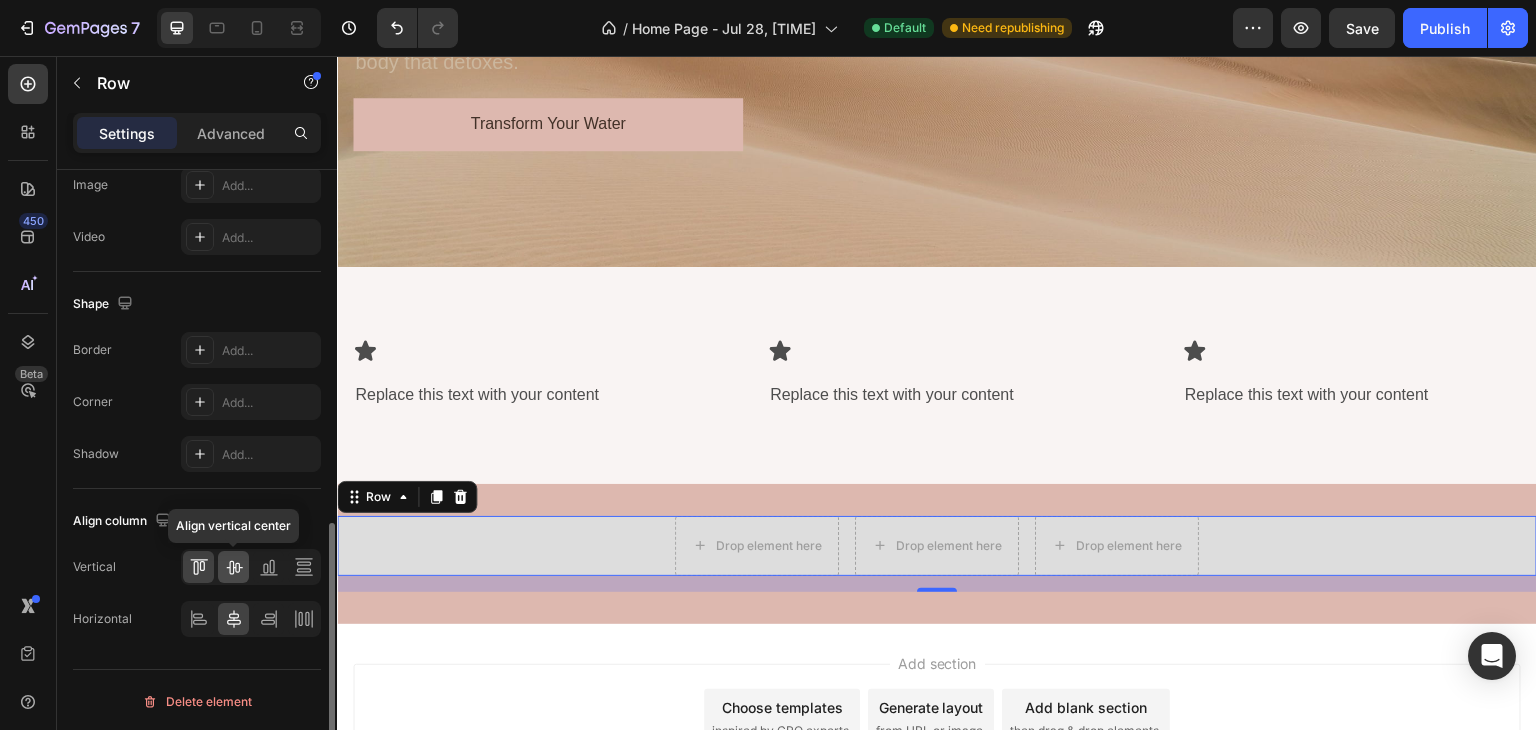 click 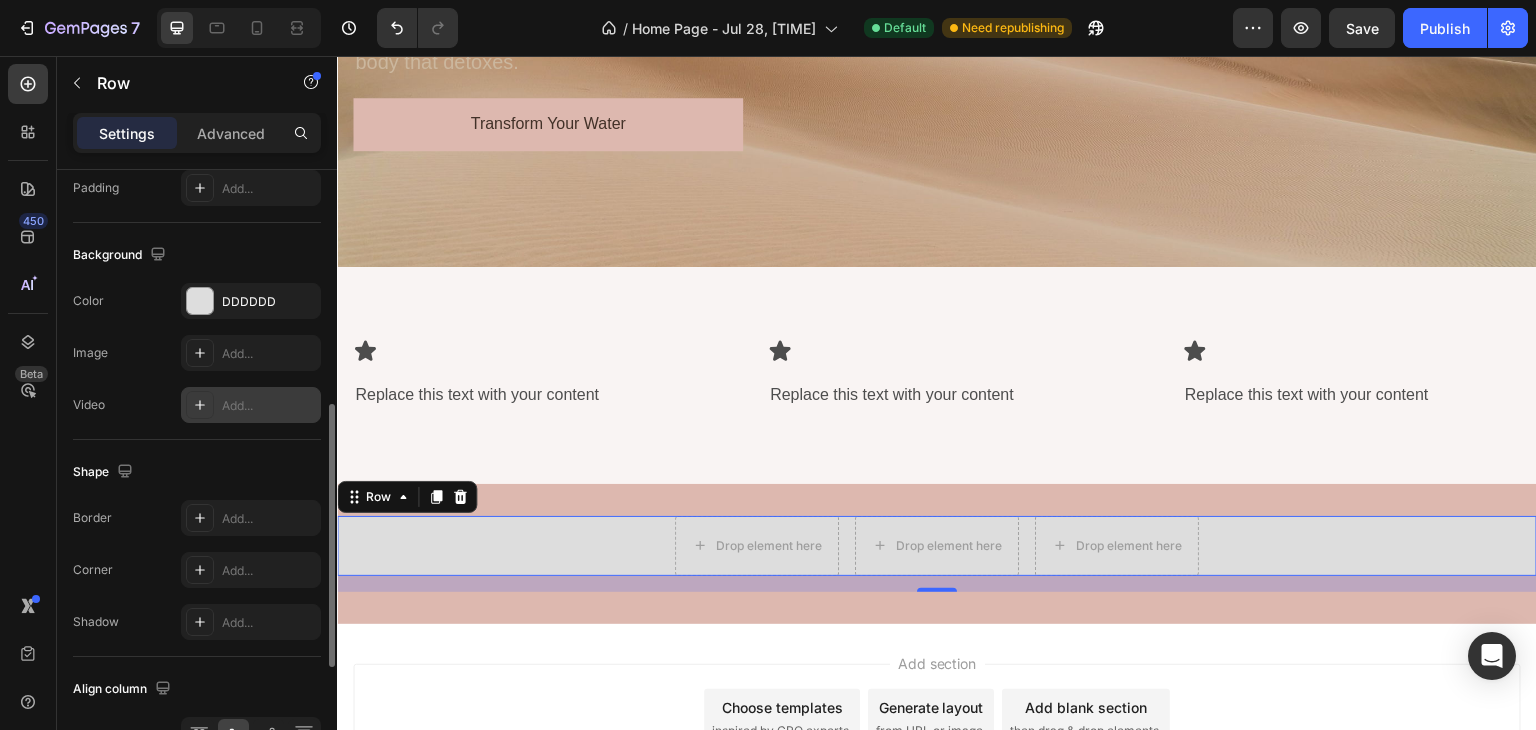 scroll, scrollTop: 627, scrollLeft: 0, axis: vertical 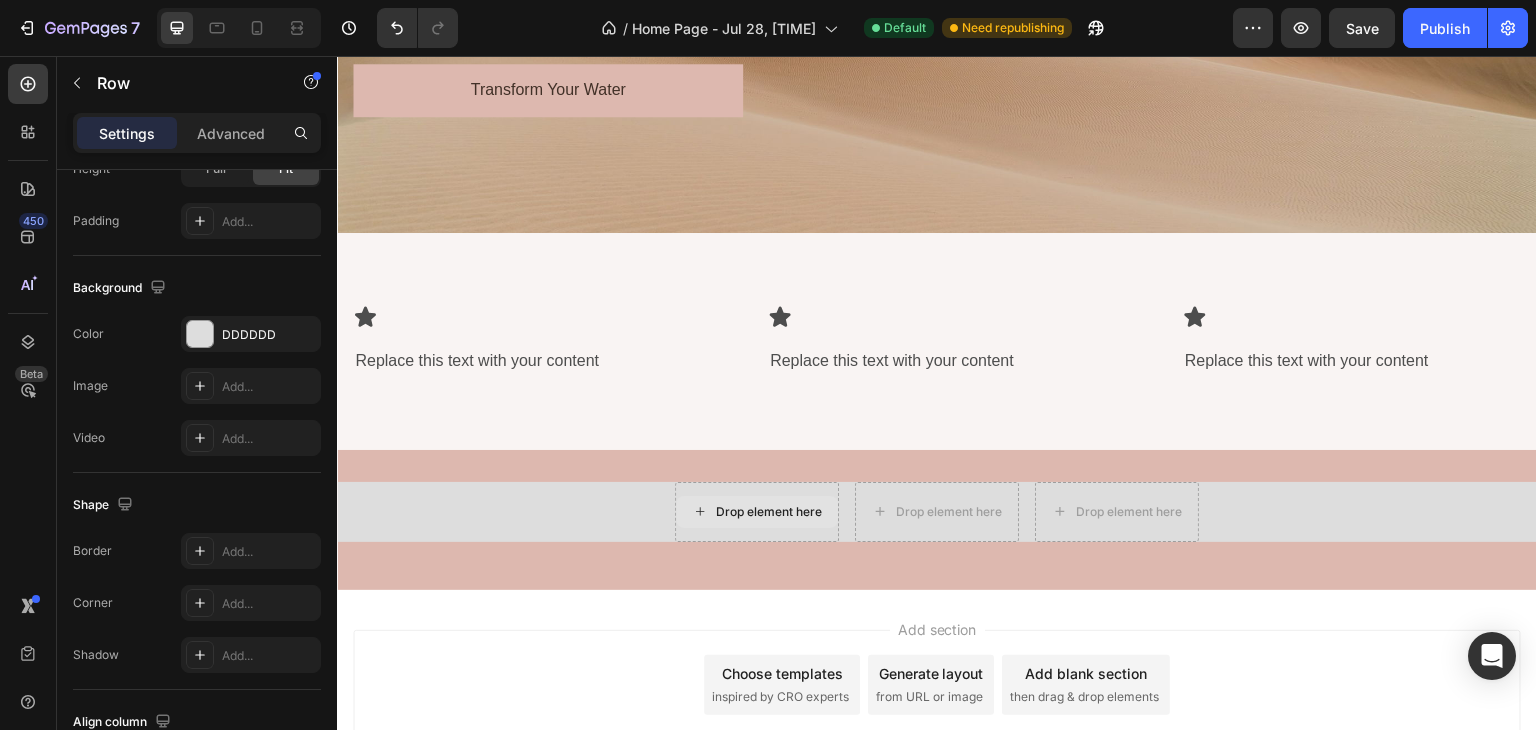click on "Drop element here" at bounding box center [757, 512] 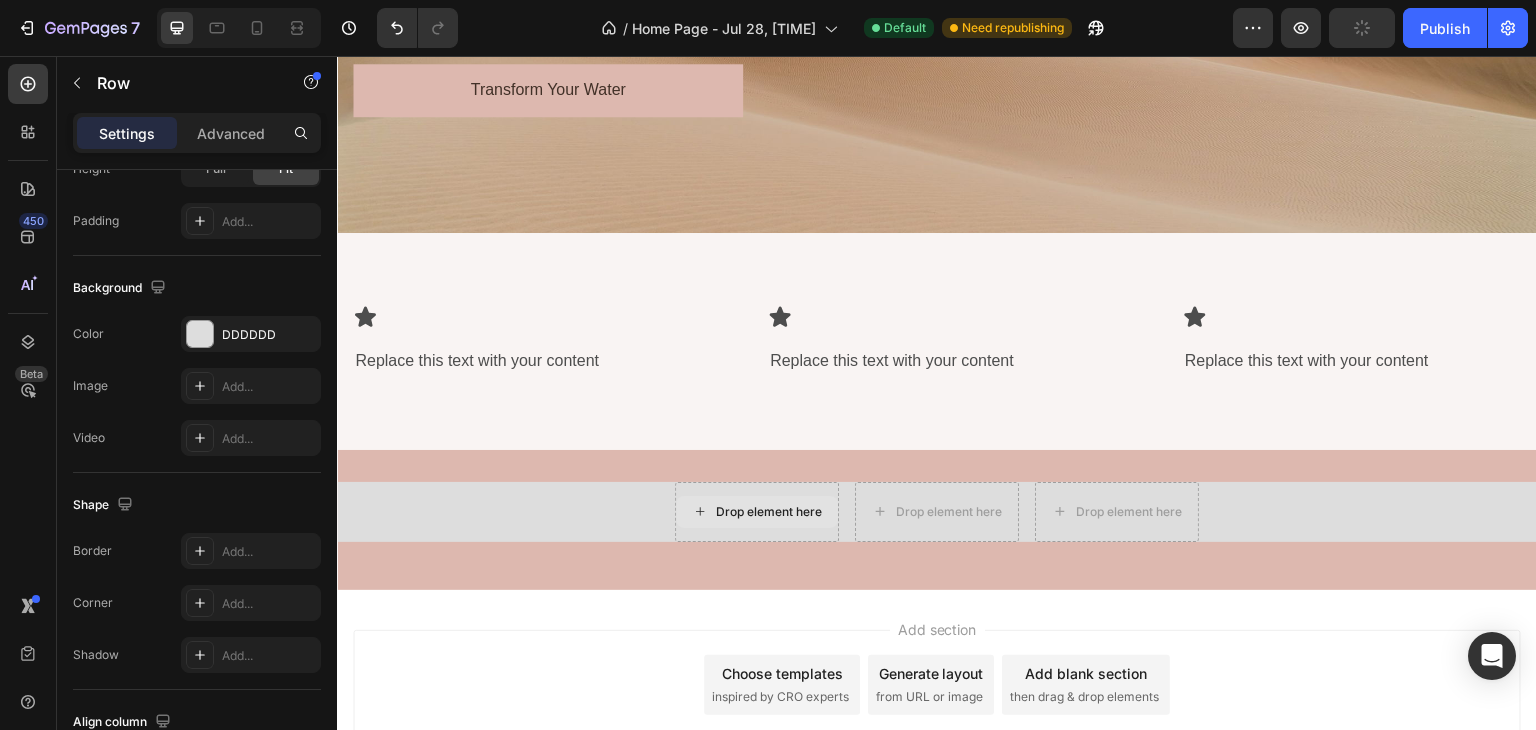 click on "Drop element here" at bounding box center [757, 512] 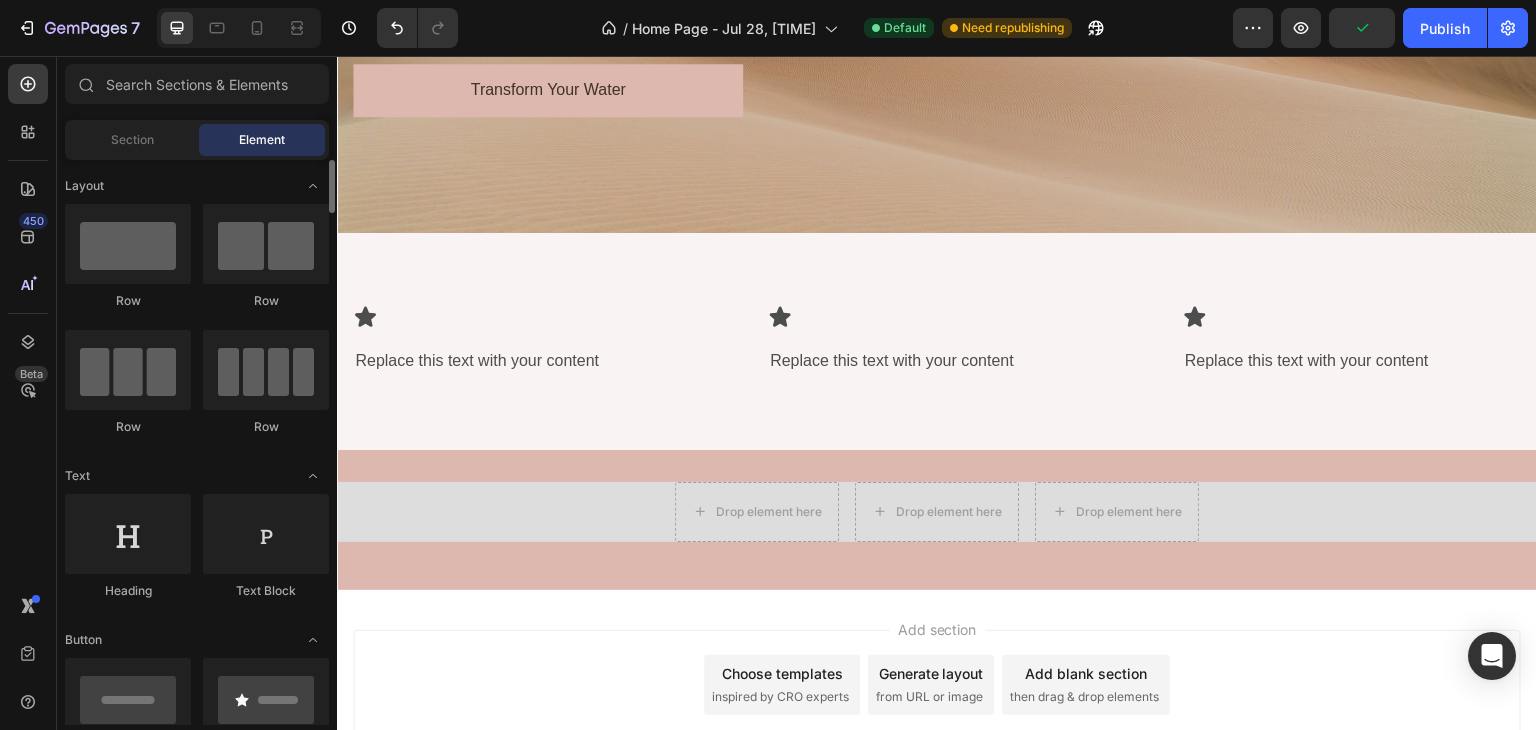 scroll, scrollTop: 100, scrollLeft: 0, axis: vertical 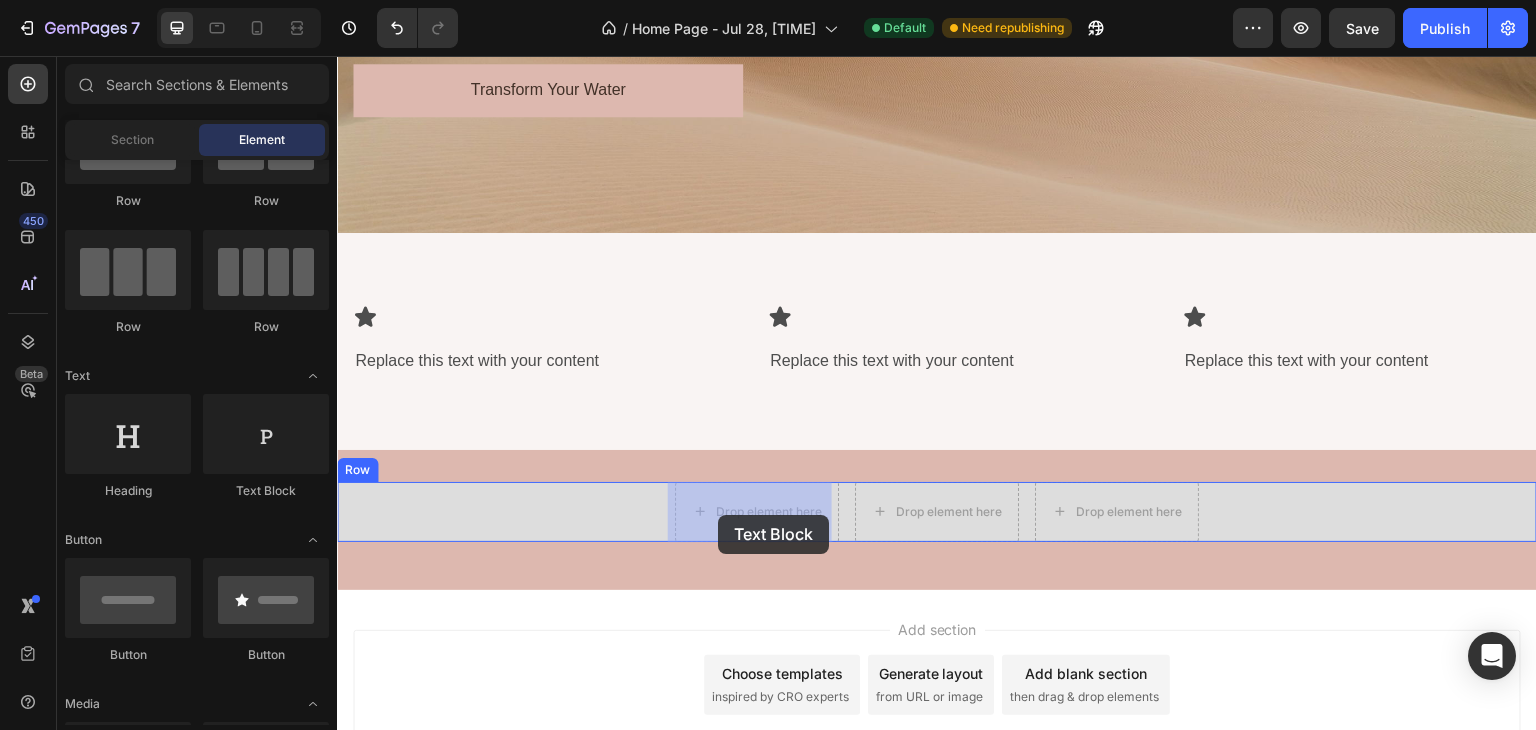 drag, startPoint x: 609, startPoint y: 493, endPoint x: 718, endPoint y: 515, distance: 111.19802 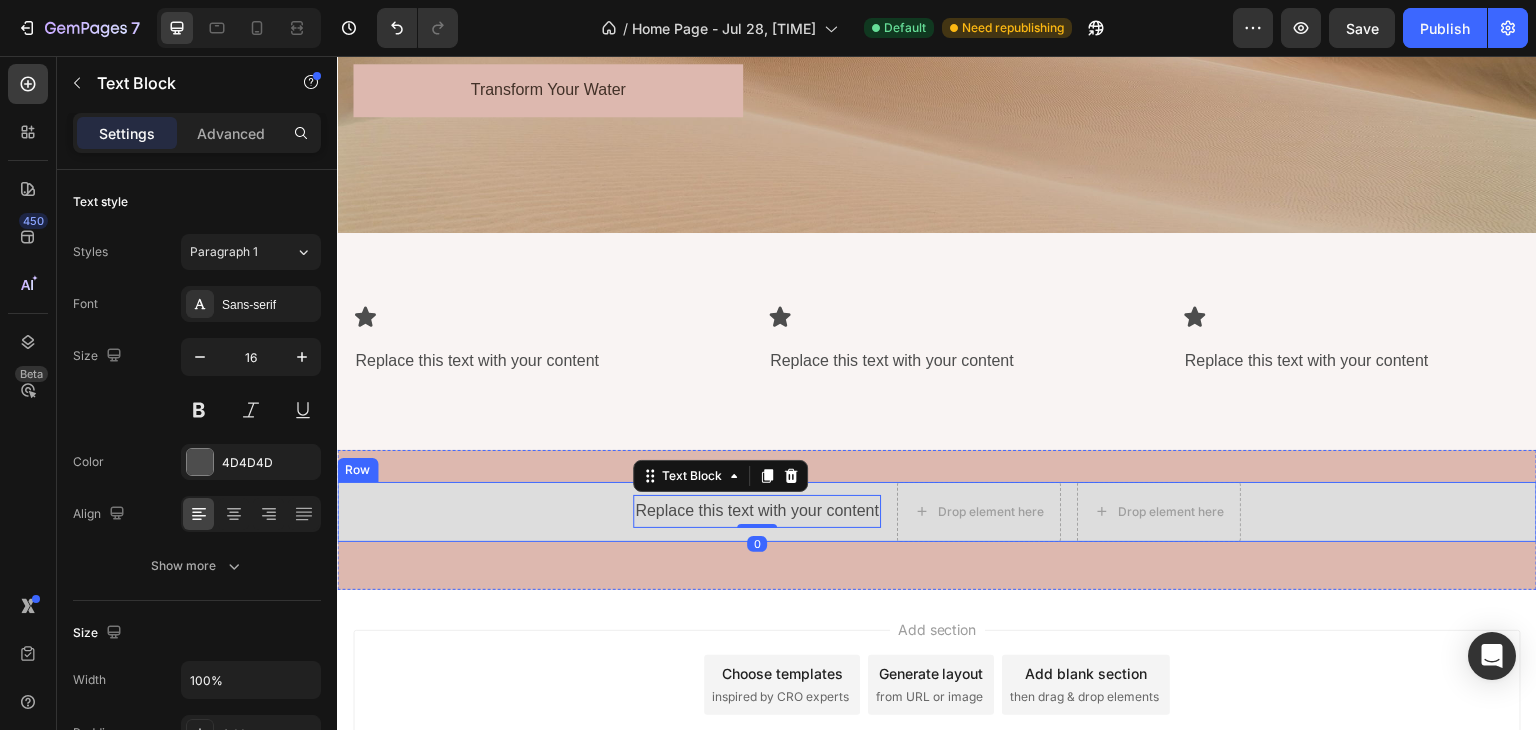 click on "Replace this text with your content Text Block   0" at bounding box center [757, 512] 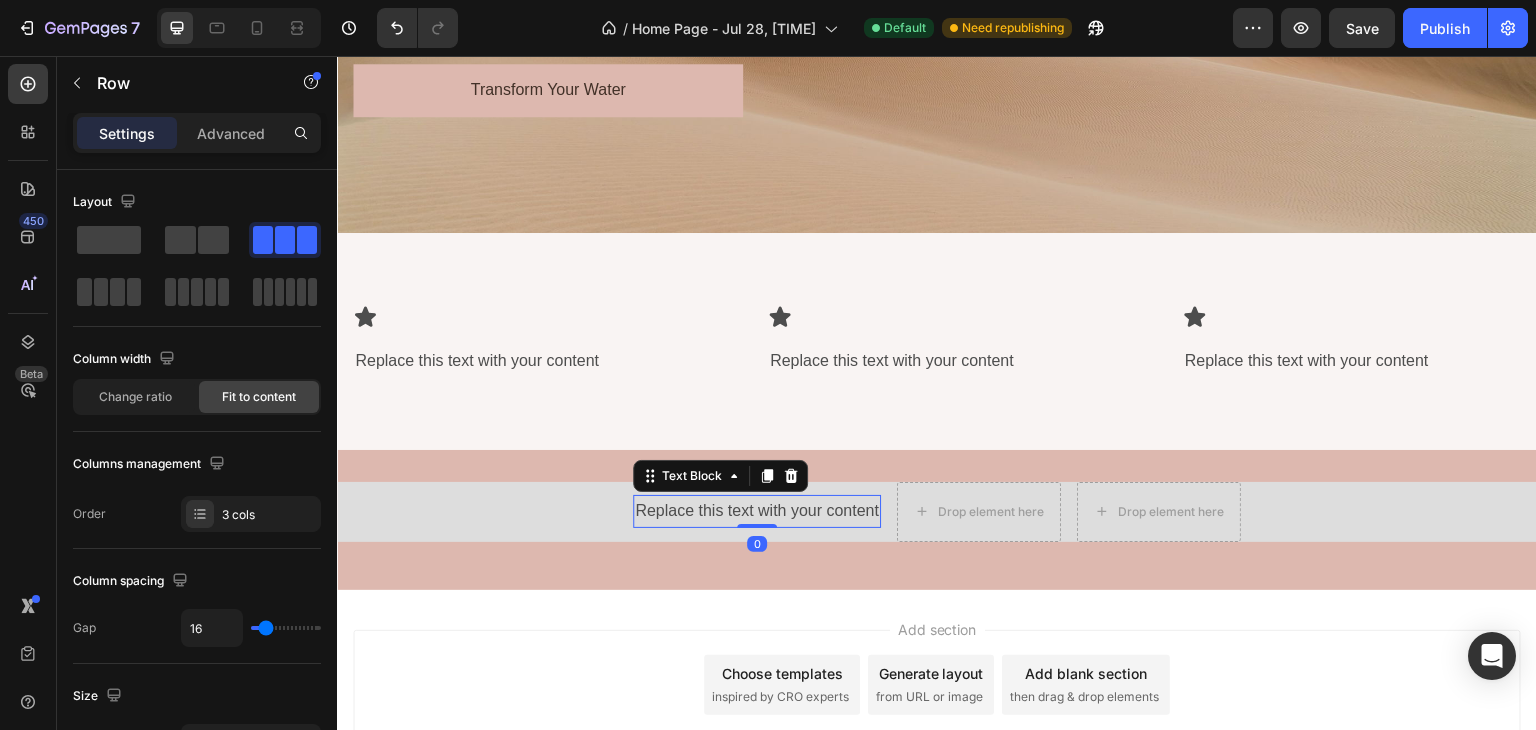 click on "Replace this text with your content" at bounding box center [757, 511] 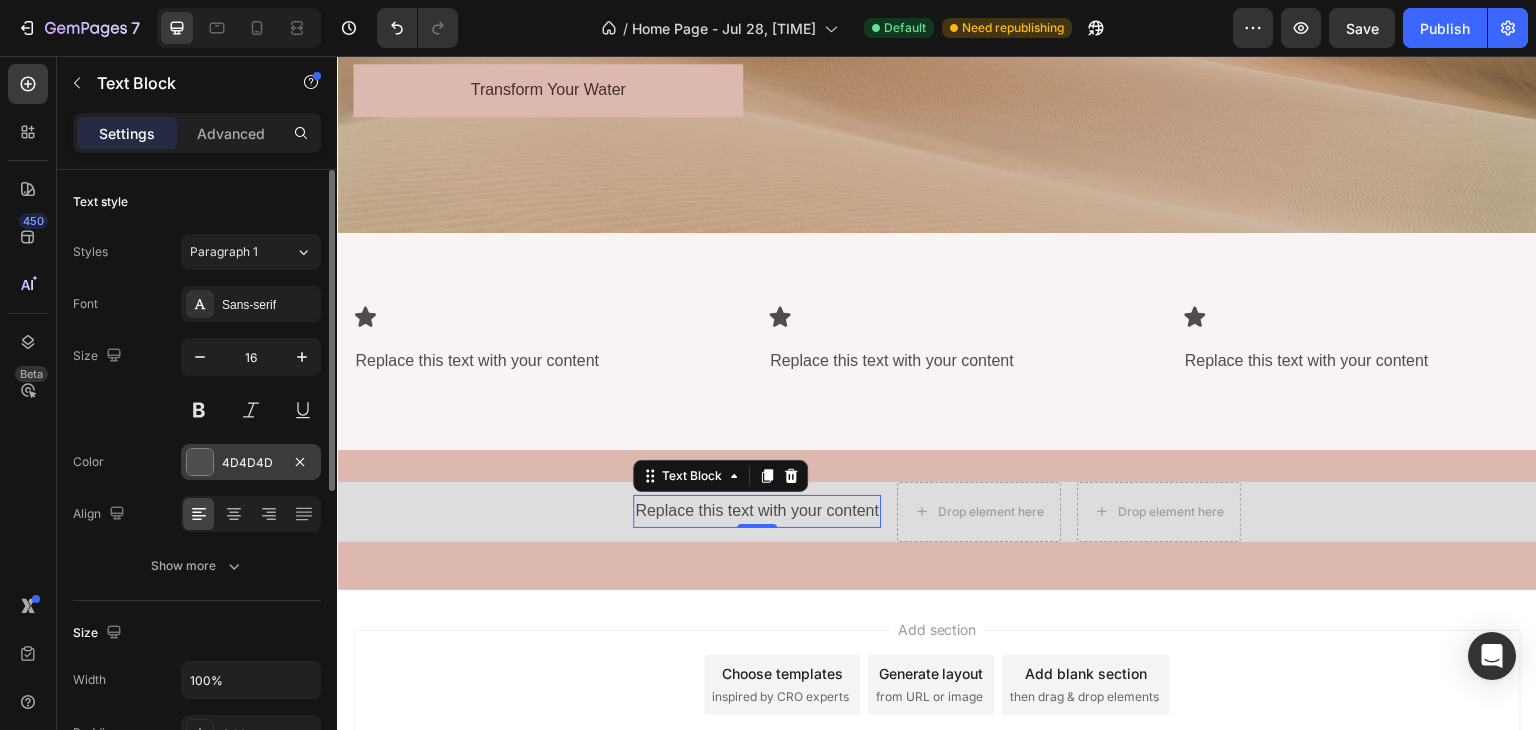 drag, startPoint x: 205, startPoint y: 418, endPoint x: 216, endPoint y: 454, distance: 37.64306 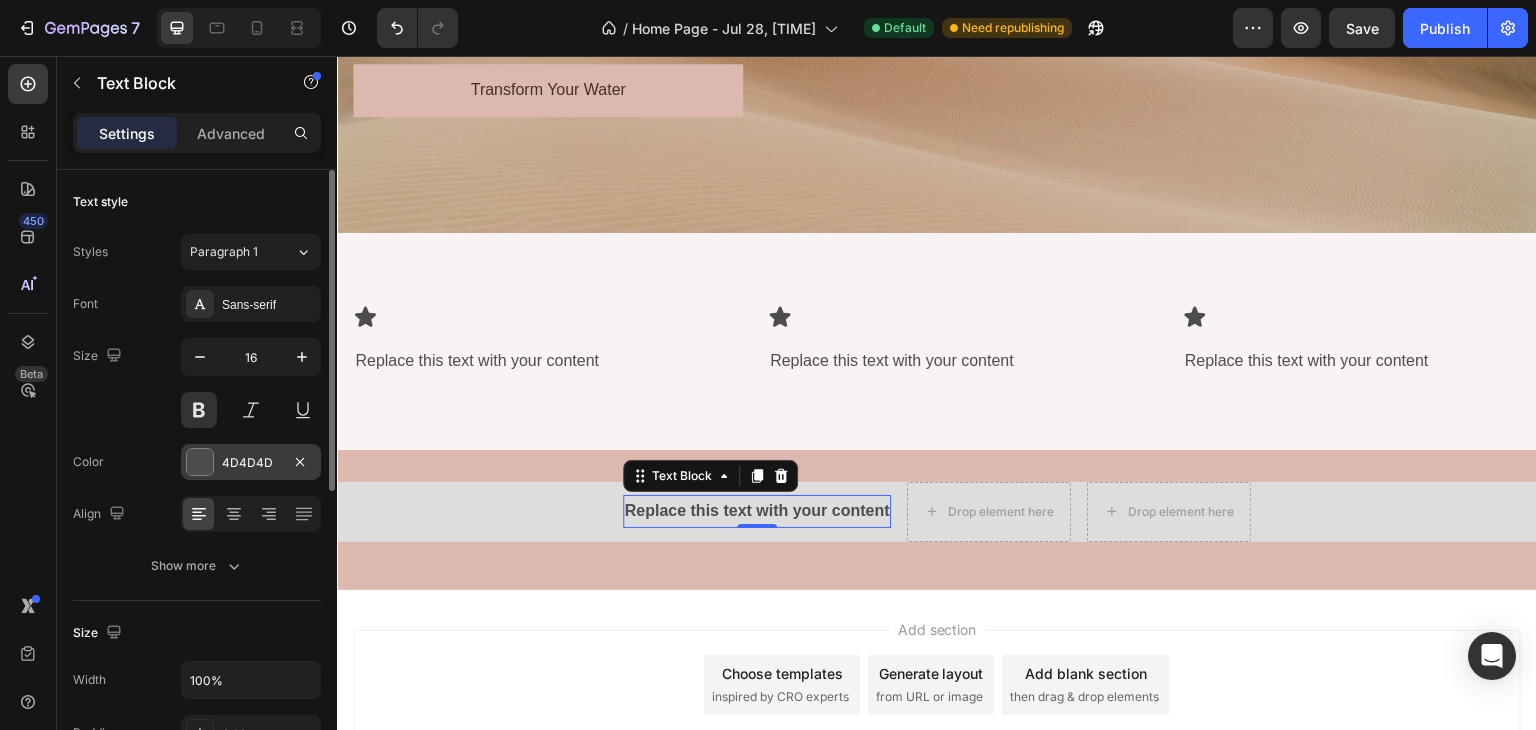 click on "4D4D4D" at bounding box center (251, 462) 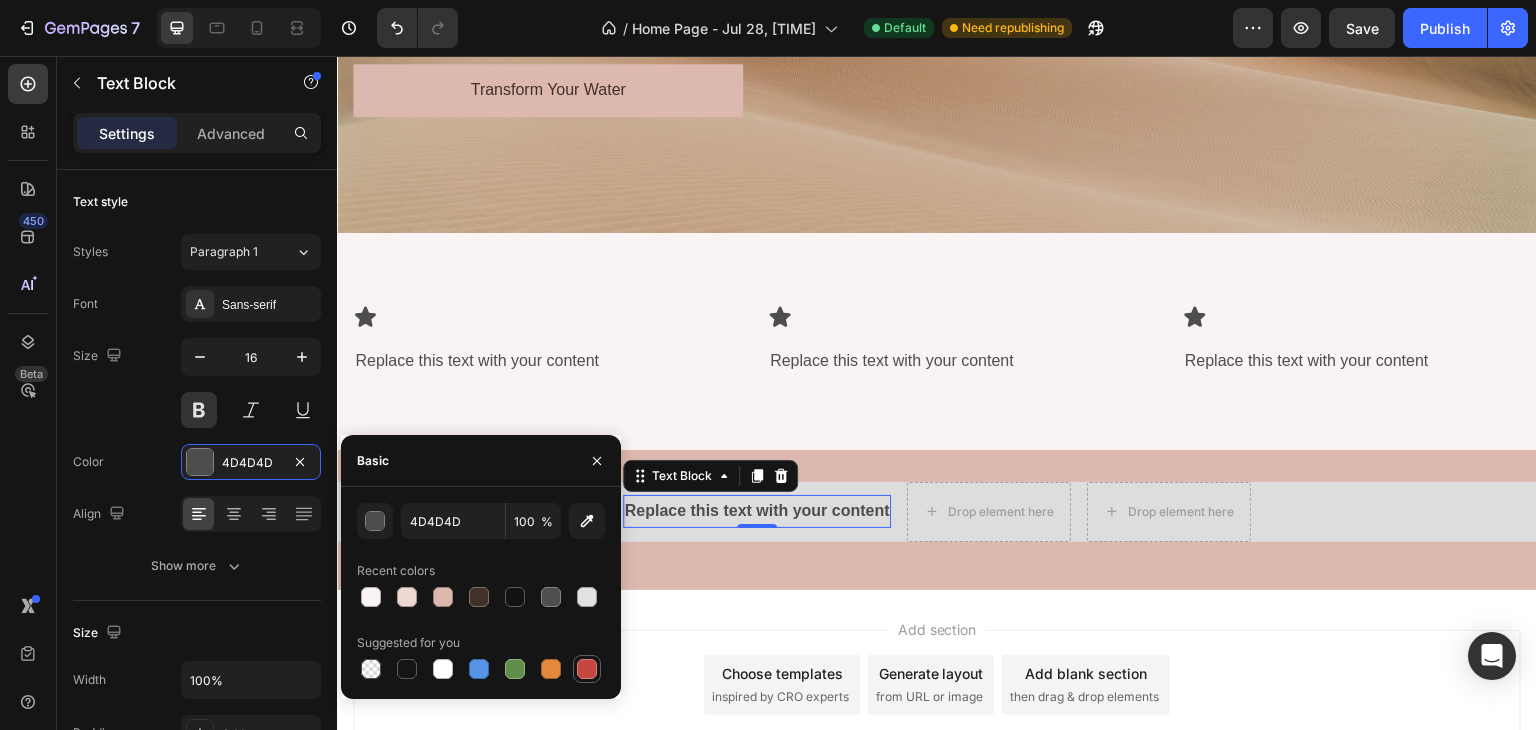 click at bounding box center [587, 669] 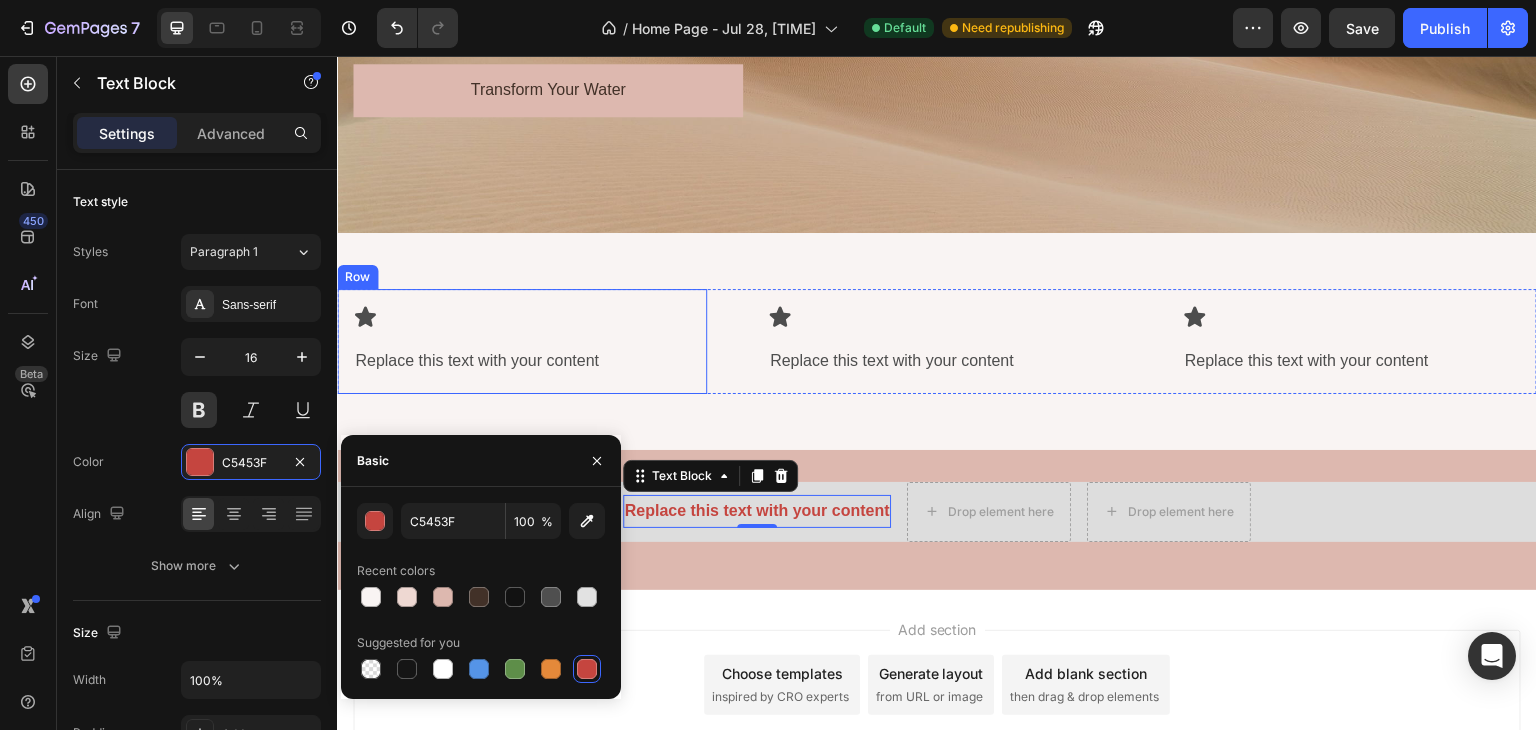 click on "Icon Replace this text with your content Text Block Row" at bounding box center (522, 341) 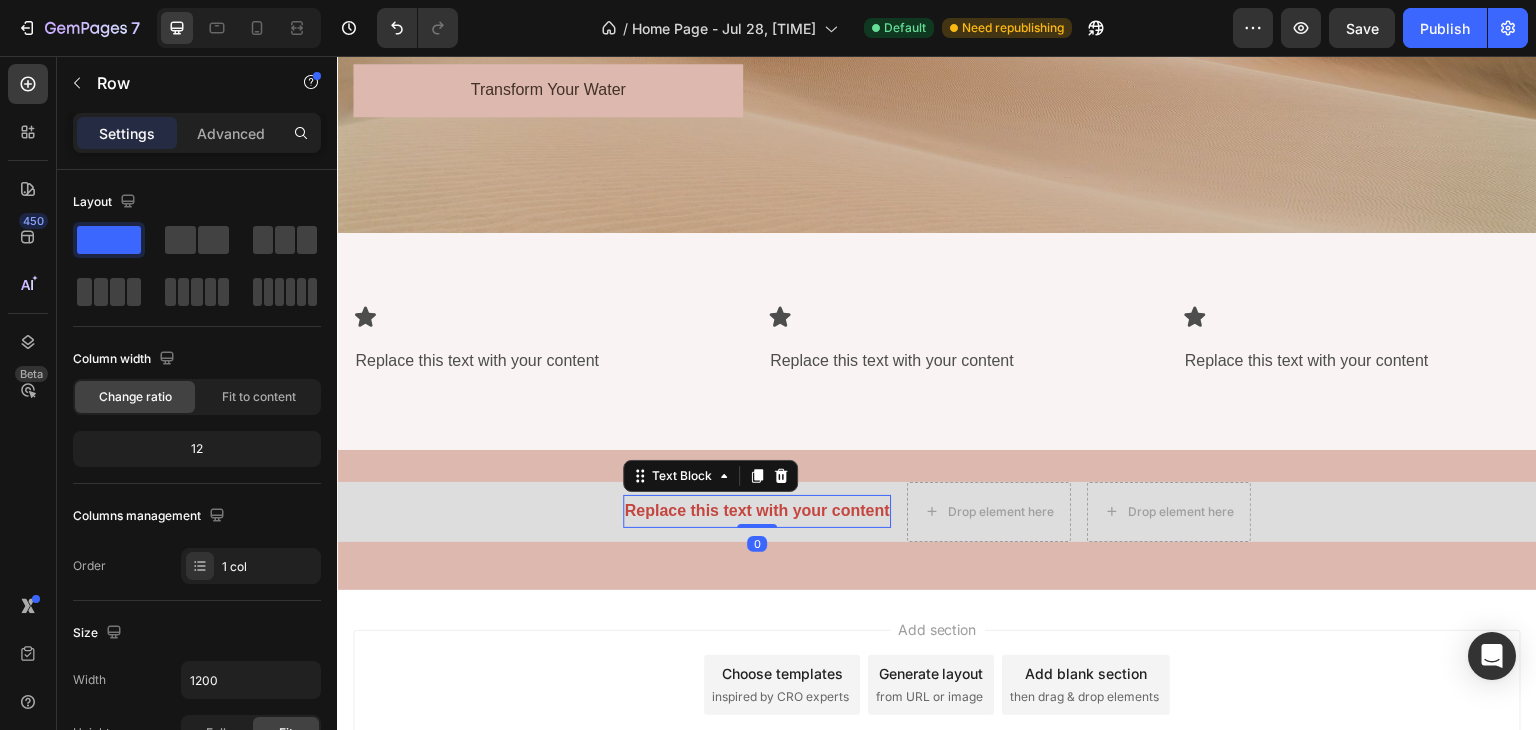 click on "Replace this text with your content" at bounding box center [757, 511] 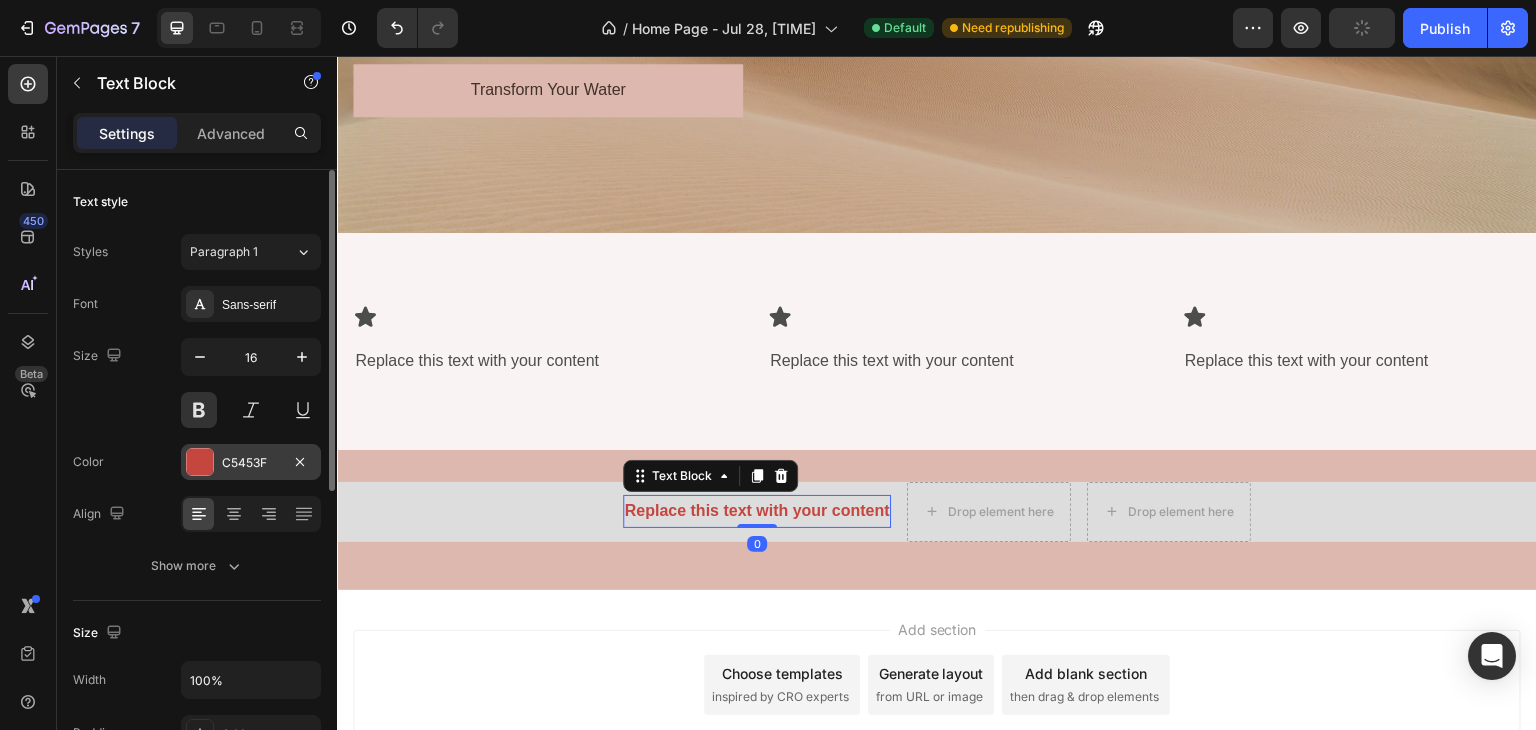 click on "C5453F" at bounding box center [251, 462] 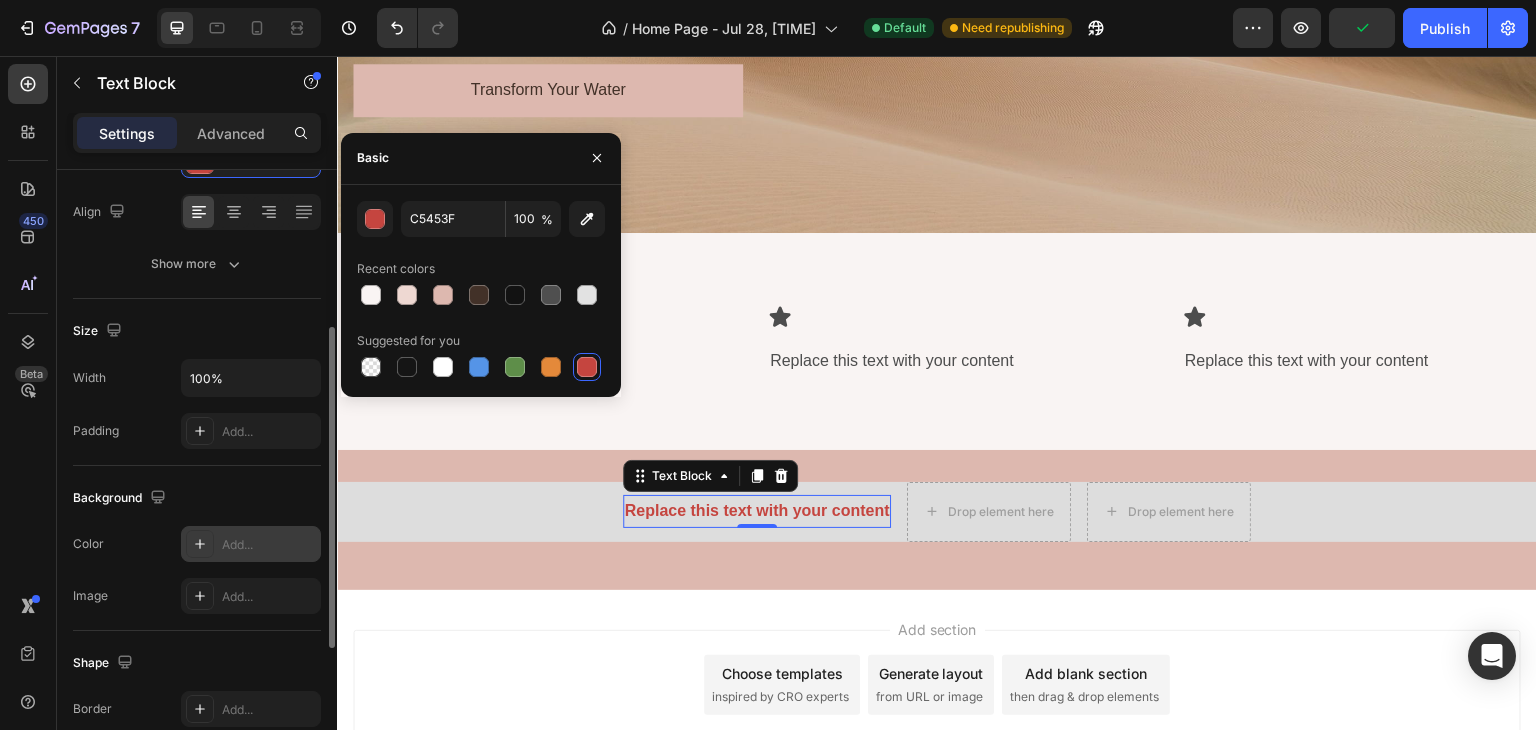 scroll, scrollTop: 403, scrollLeft: 0, axis: vertical 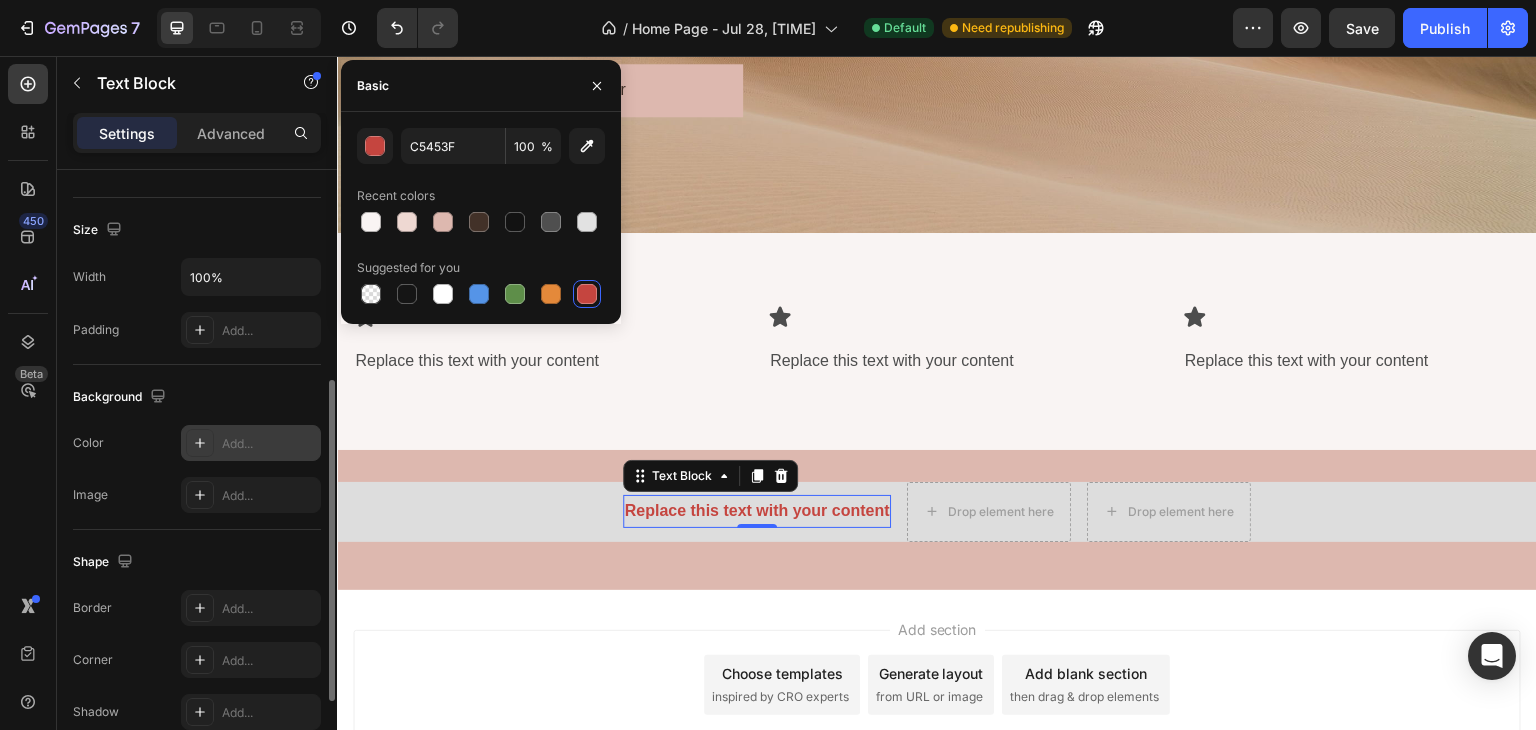 click on "Add..." at bounding box center [269, 444] 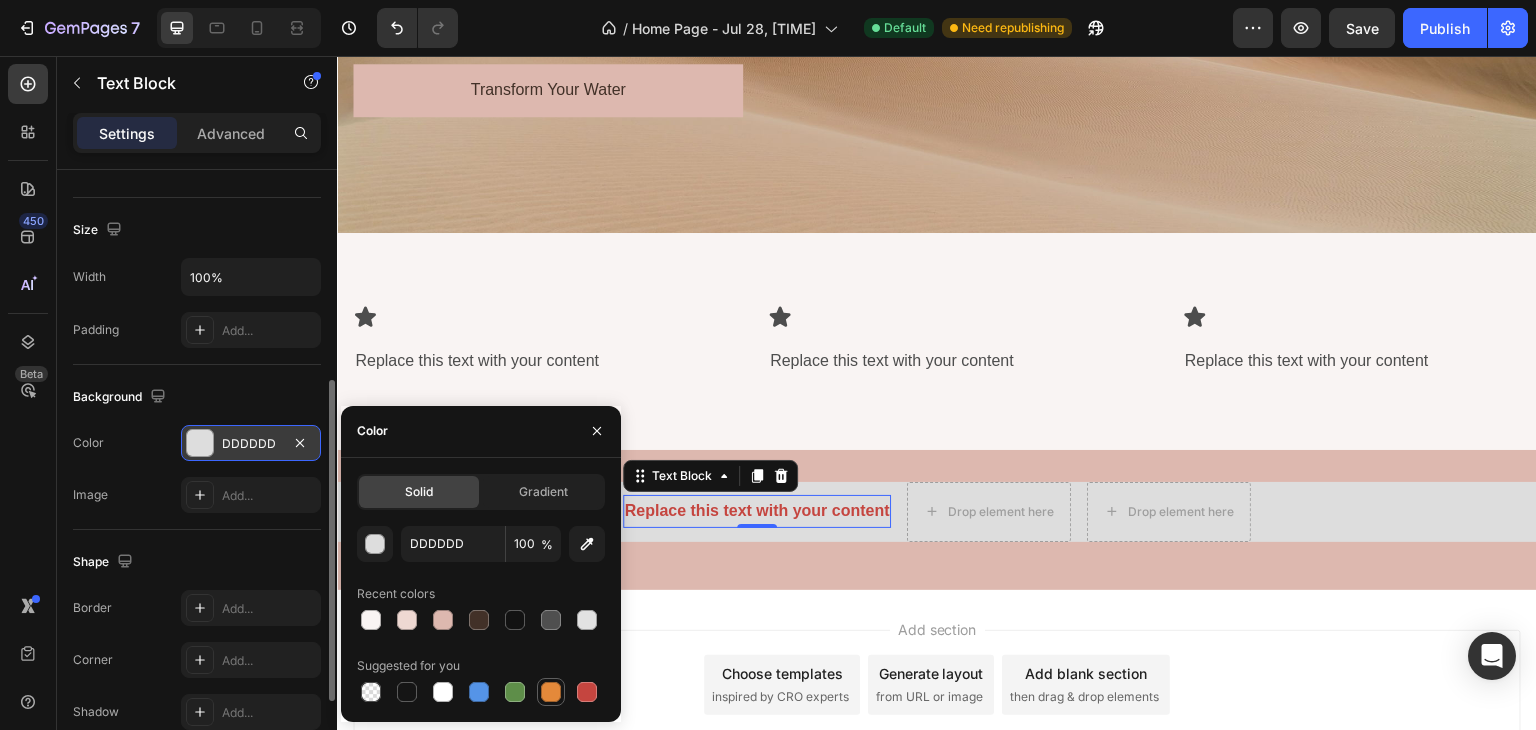 click at bounding box center [551, 692] 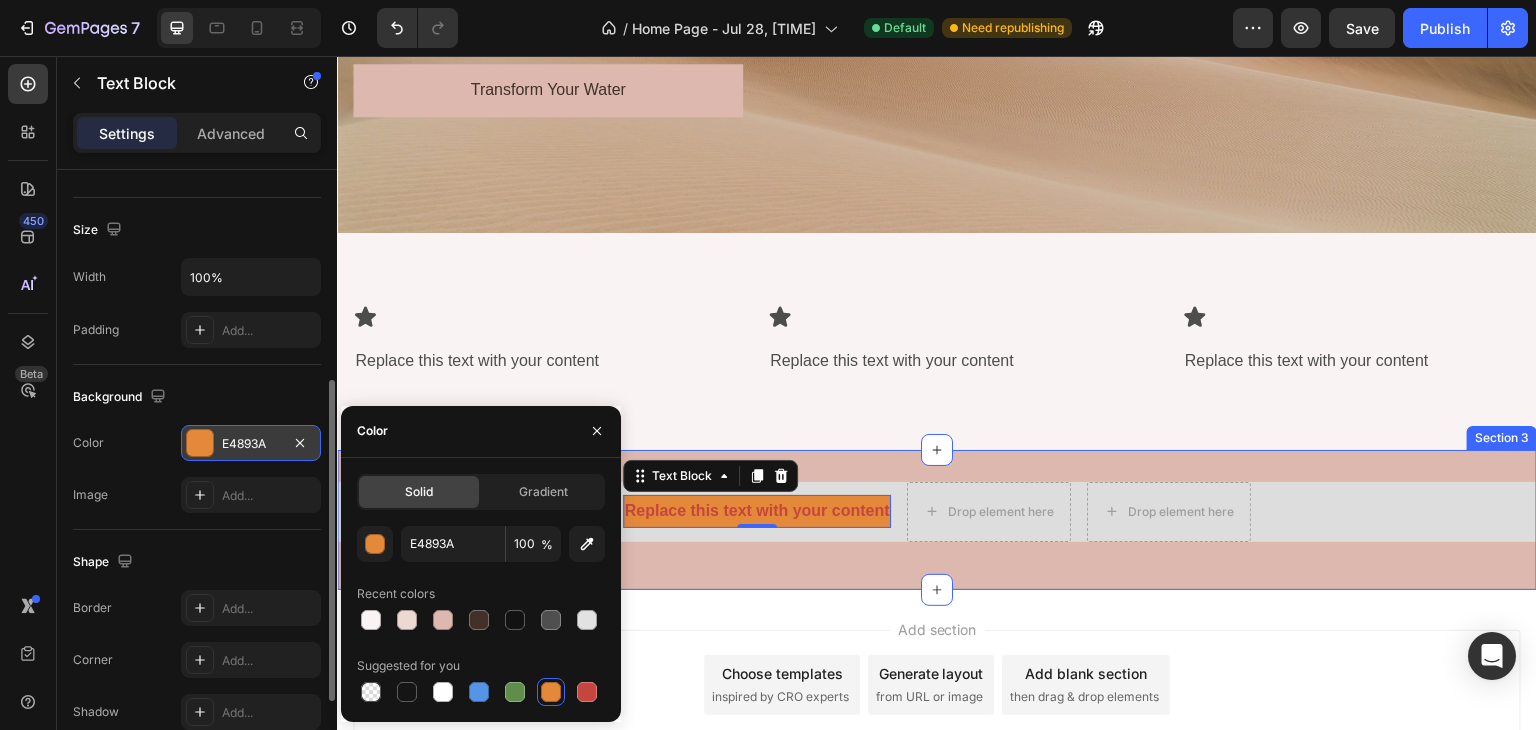 click on "Replace this text with your content Text Block   0
Drop element here
Drop element here Row Section 3" at bounding box center [937, 520] 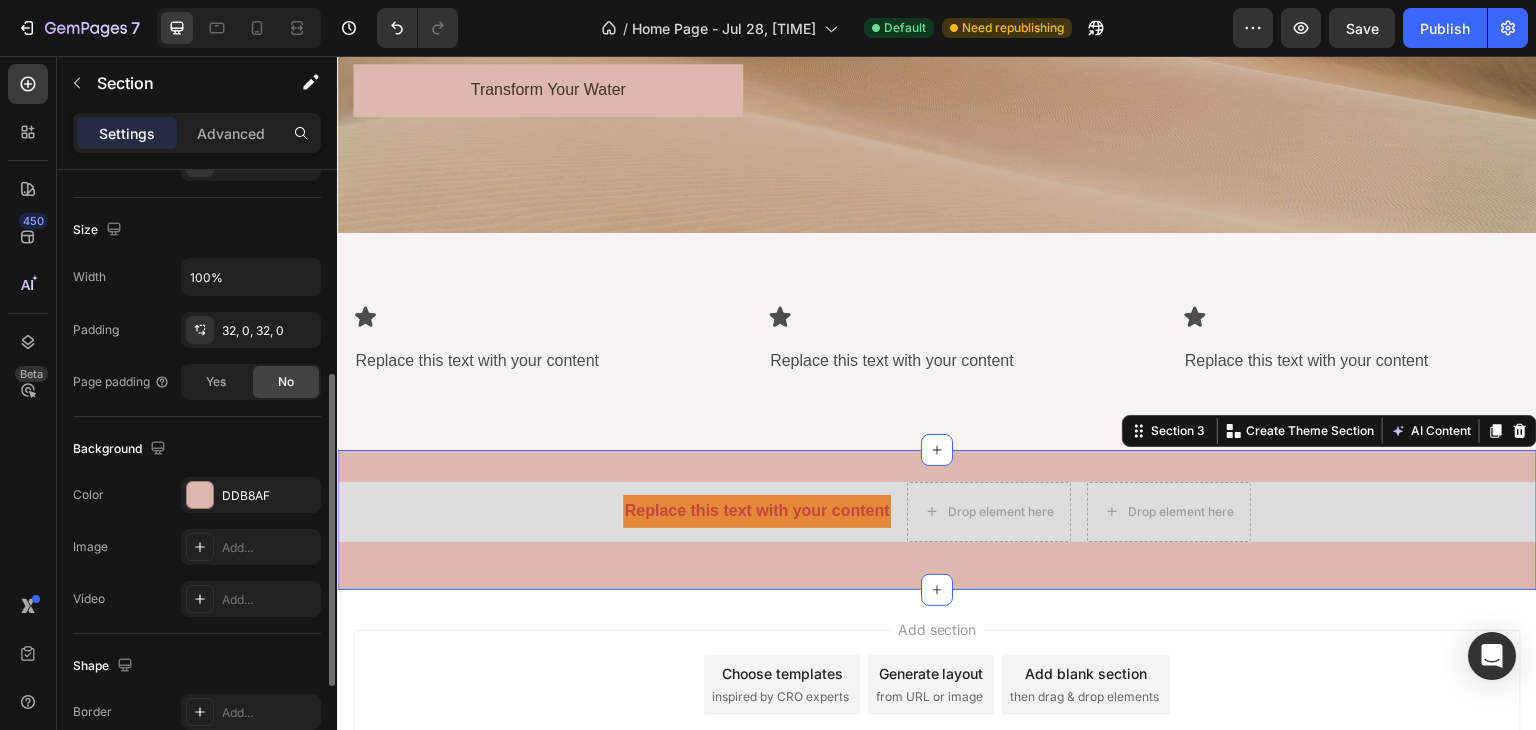 scroll, scrollTop: 0, scrollLeft: 0, axis: both 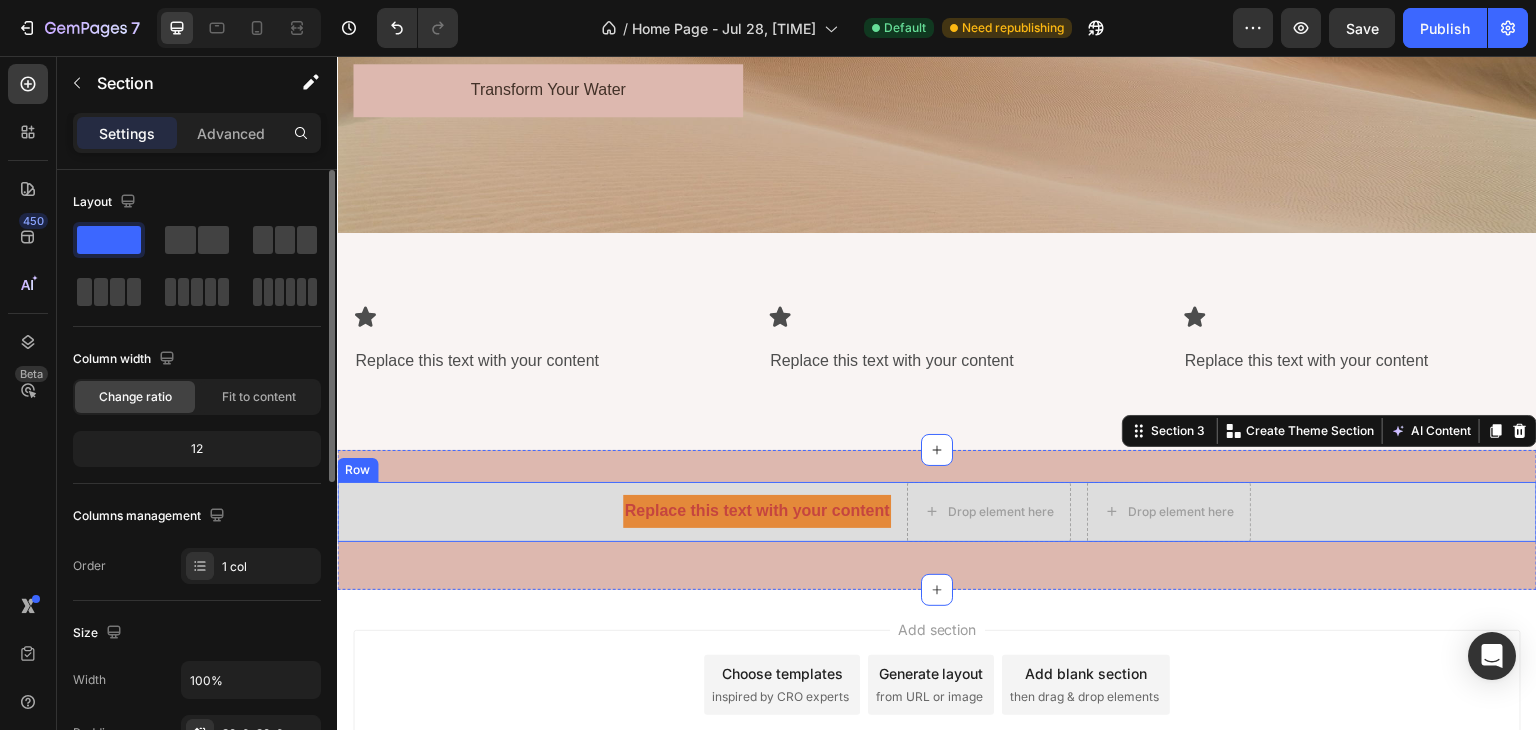 click on "Replace this text with your content Text Block
Drop element here
Drop element here Row" at bounding box center (937, 512) 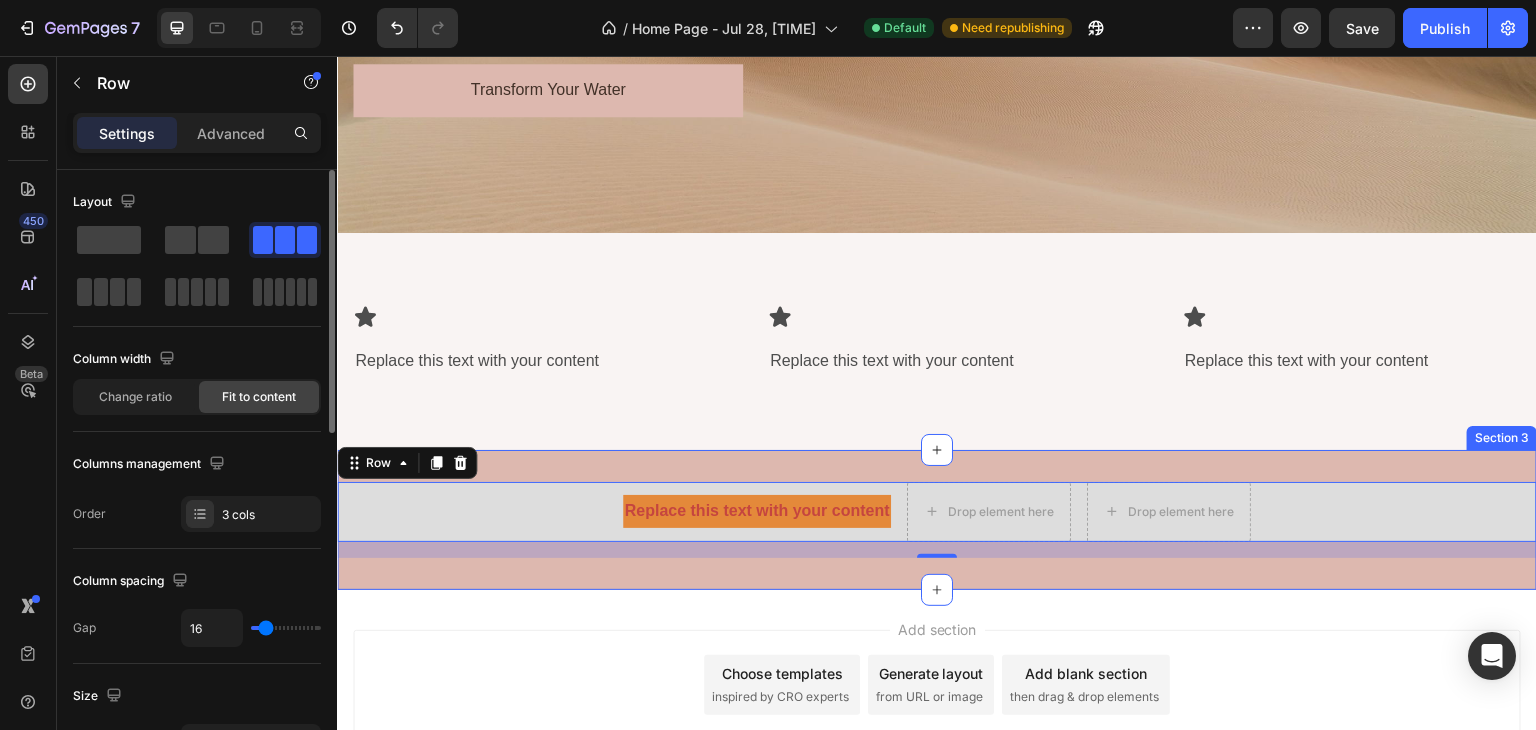 click on "Replace this text with your content Text Block
Drop element here
Drop element here Row   16 Section 3" at bounding box center [937, 520] 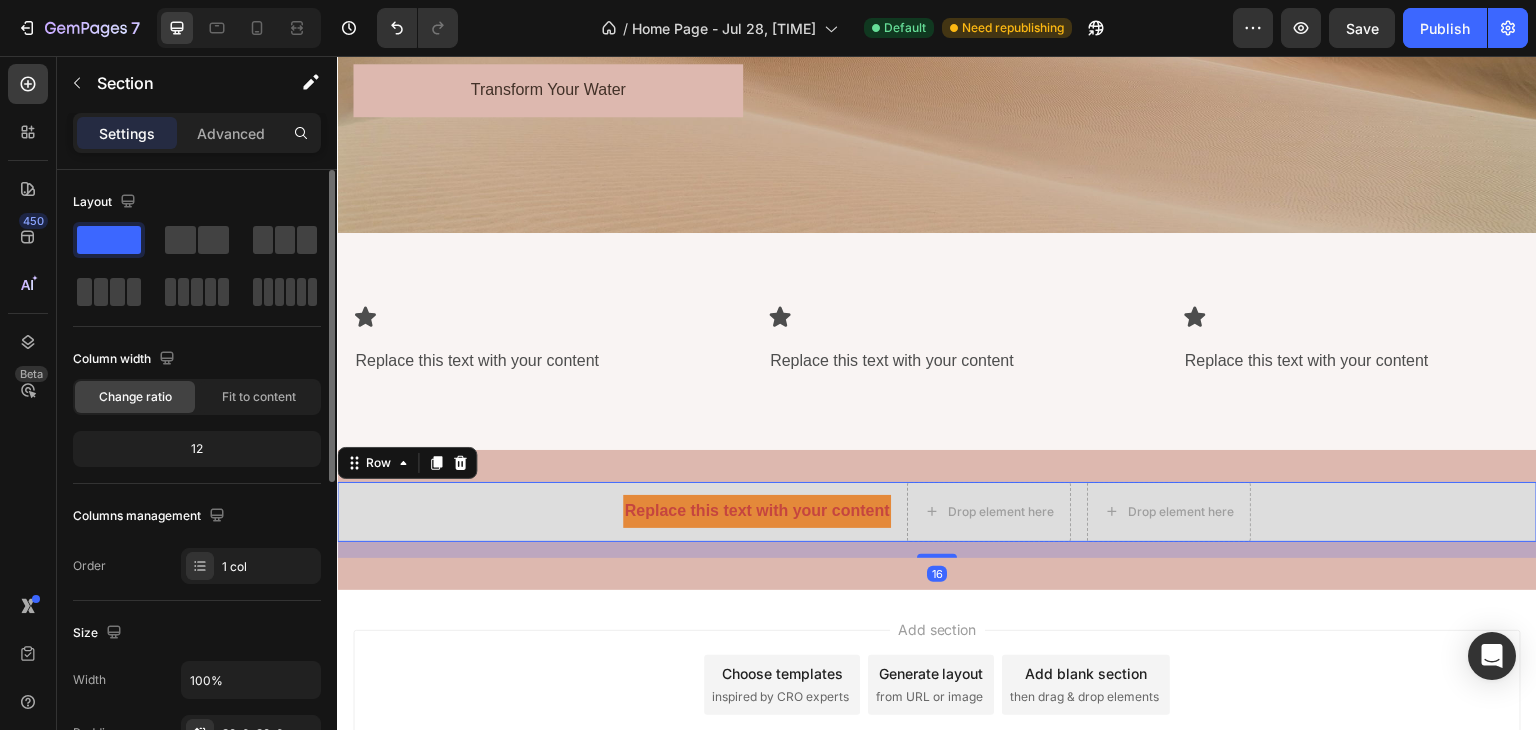 click on "Replace this text with your content Text Block
Drop element here
Drop element here Row   16" at bounding box center (937, 512) 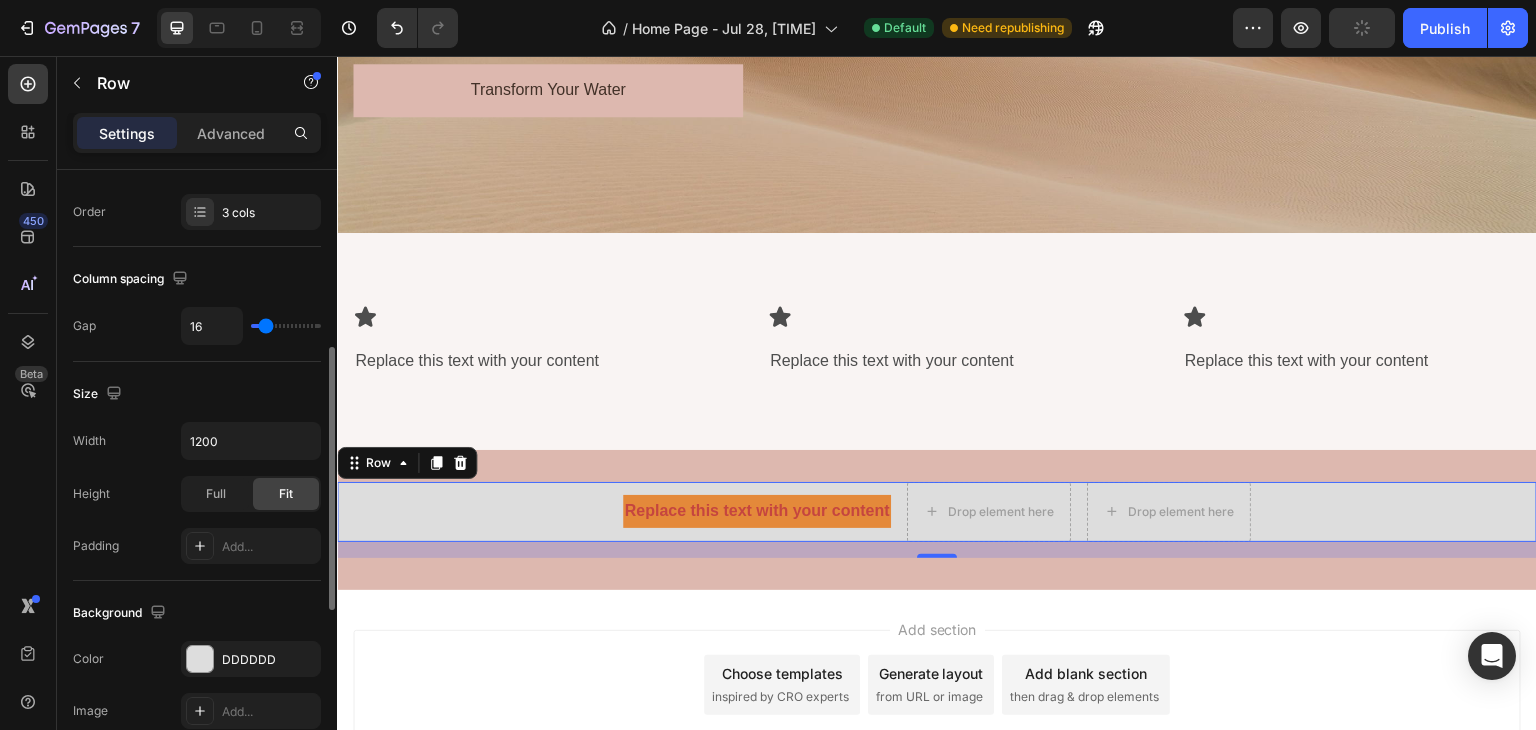 scroll, scrollTop: 336, scrollLeft: 0, axis: vertical 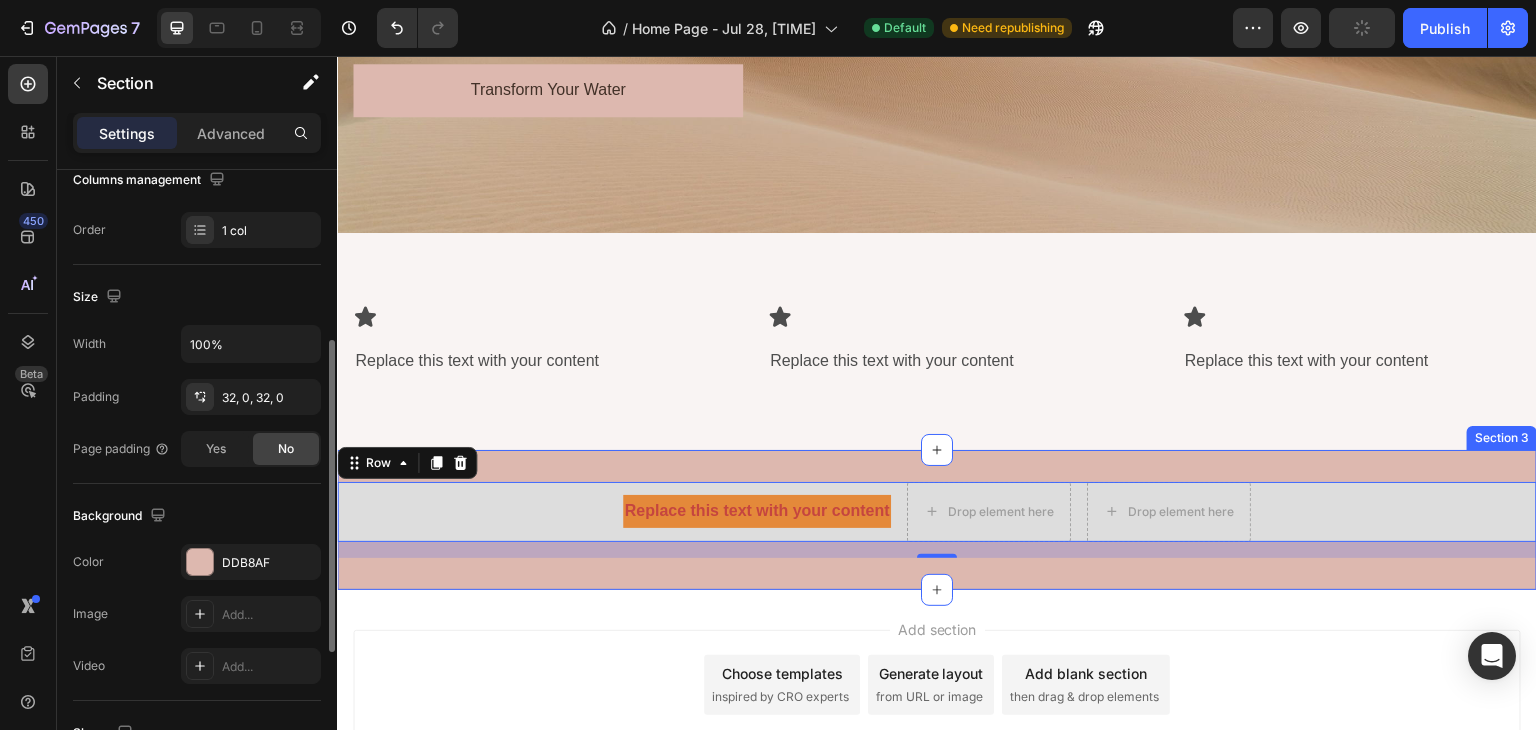 click on "Replace this text with your content Text Block
Drop element here
Drop element here Row   16 Section 3" at bounding box center [937, 520] 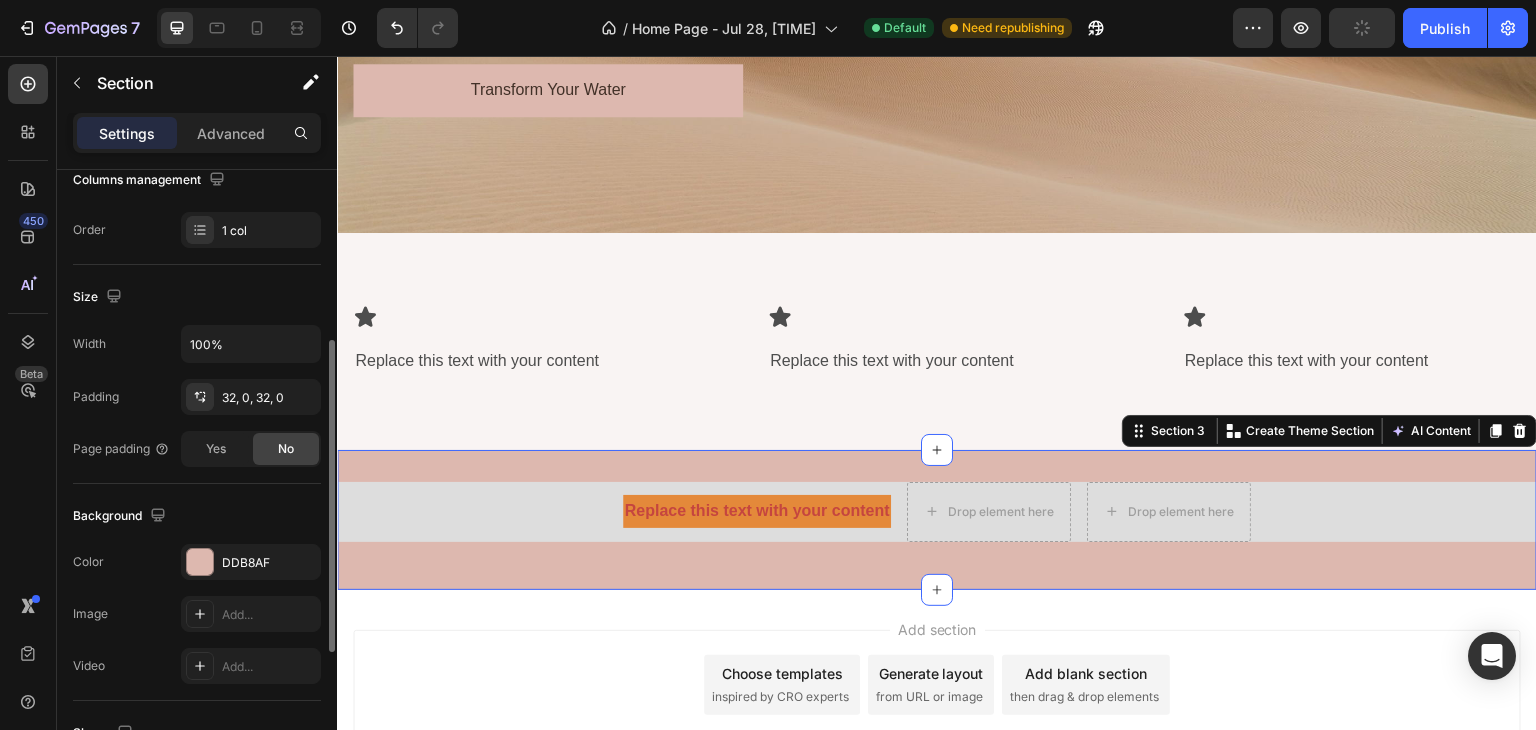 scroll, scrollTop: 0, scrollLeft: 0, axis: both 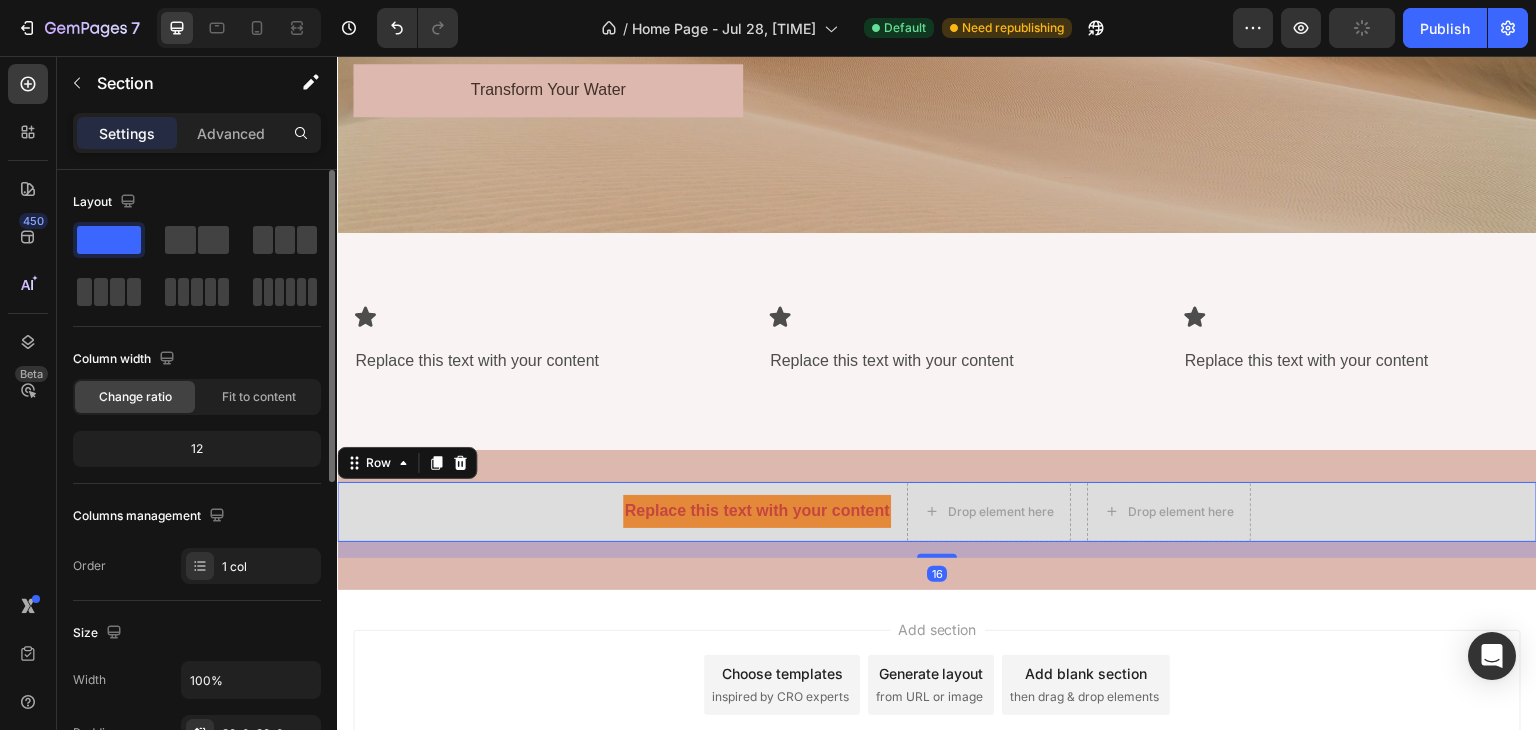 click on "Replace this text with your content Text Block
Drop element here
Drop element here Row   16" at bounding box center (937, 512) 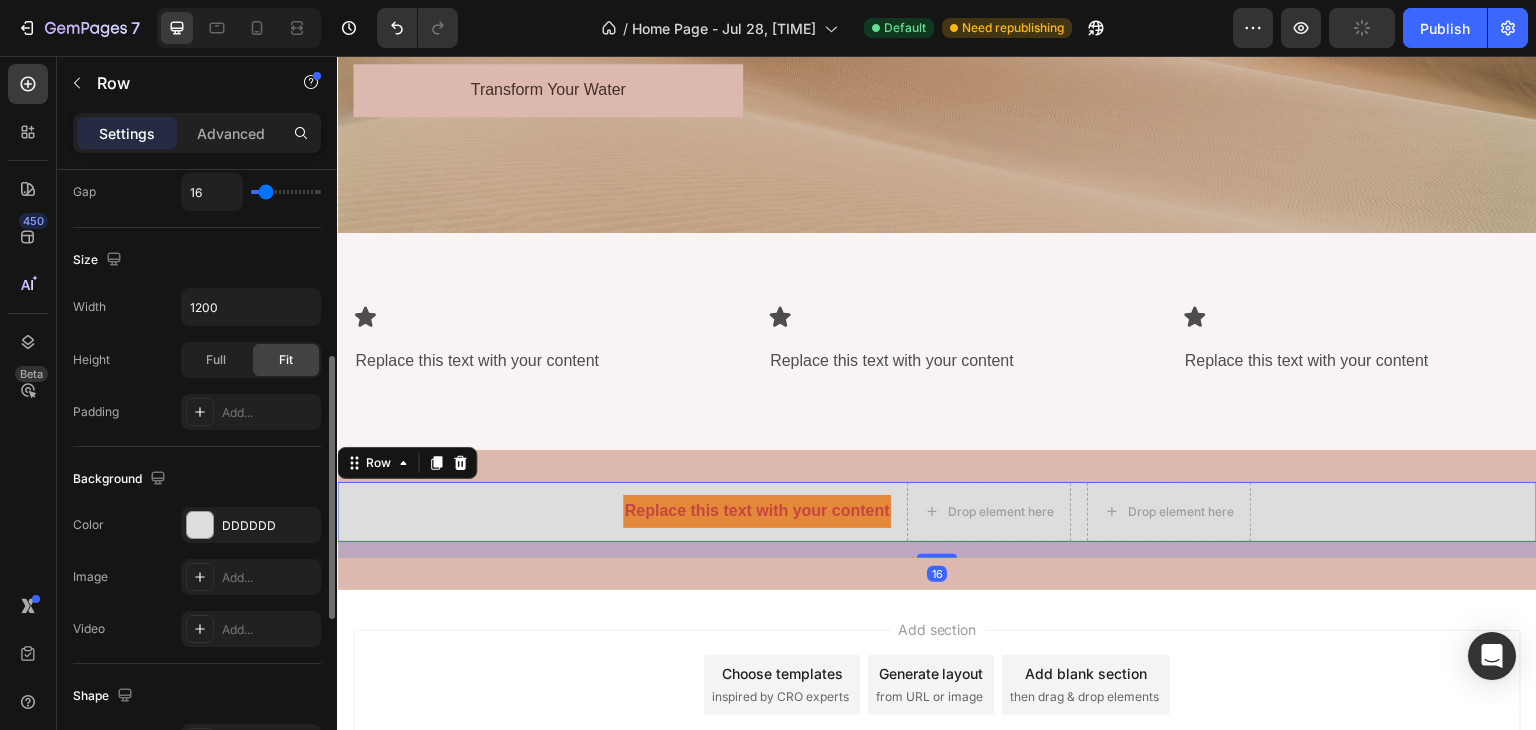 scroll, scrollTop: 537, scrollLeft: 0, axis: vertical 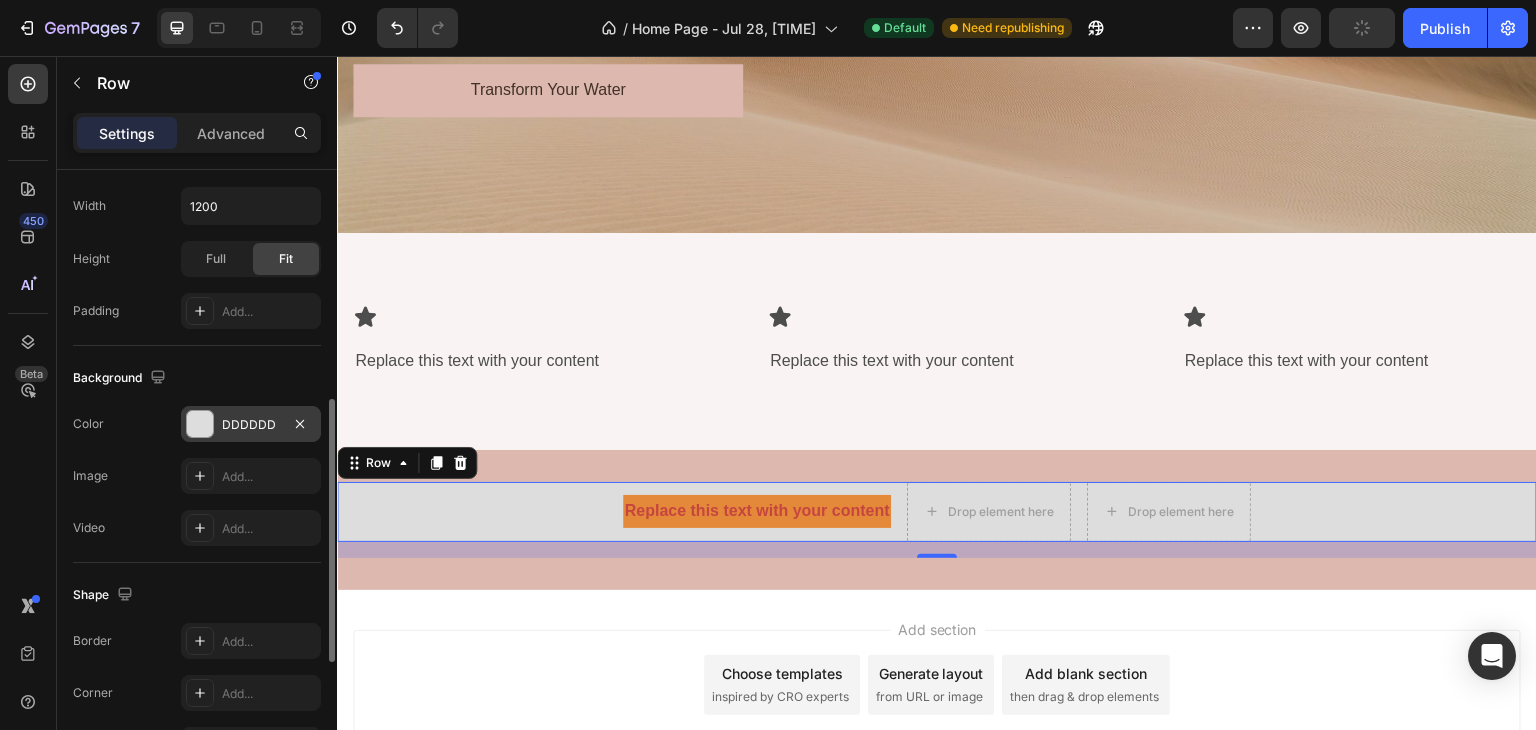 click on "DDDDDD" at bounding box center [251, 424] 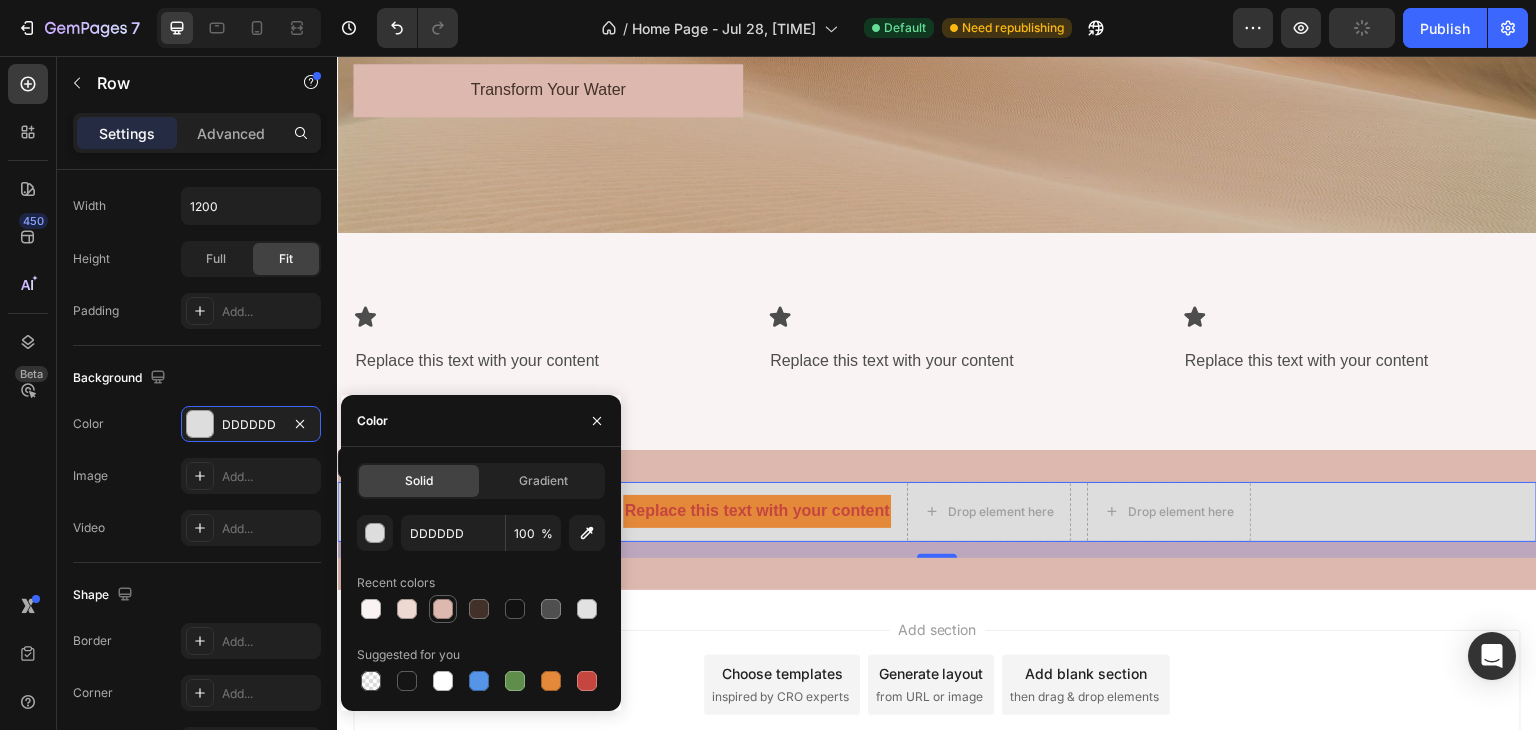click at bounding box center [443, 609] 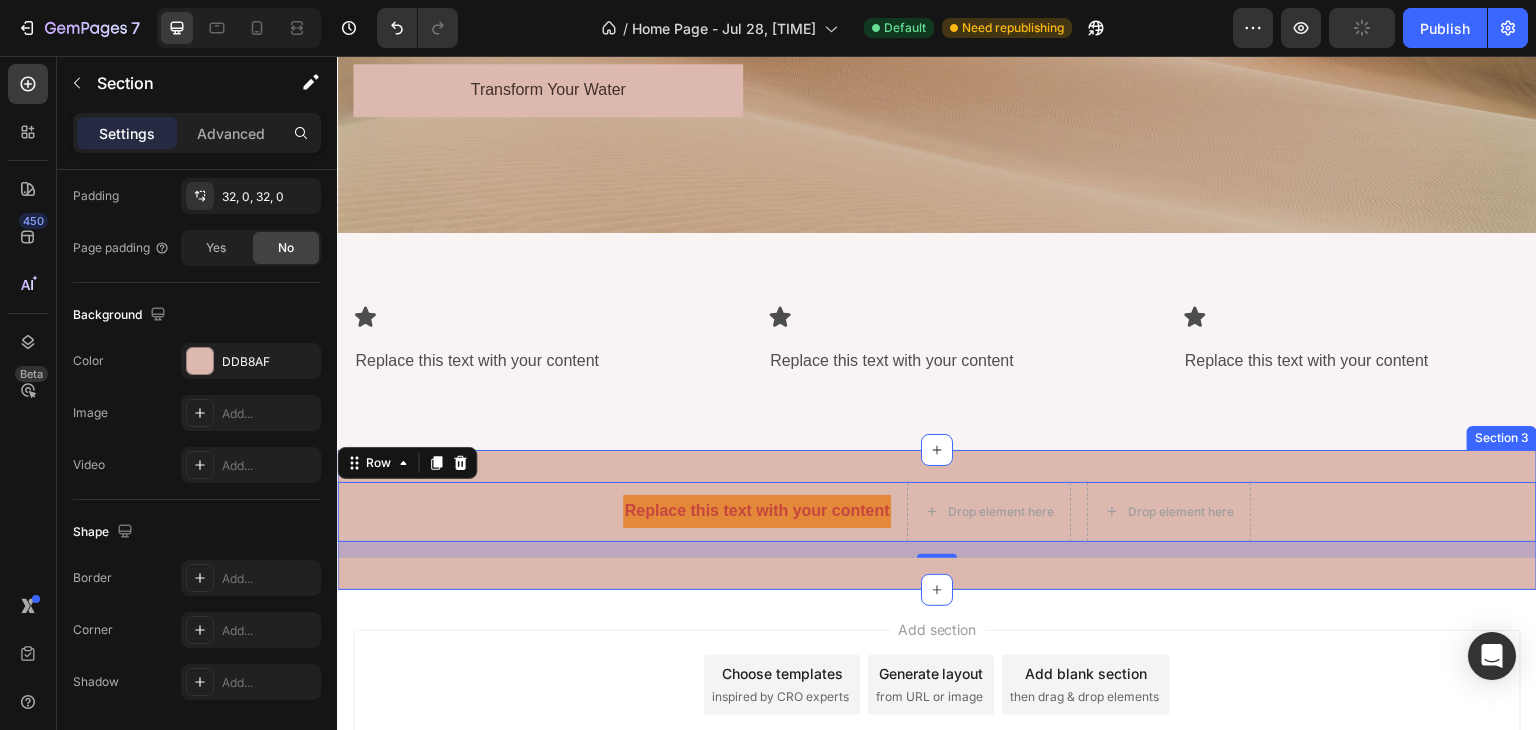click on "Replace this text with your content Text Block
Drop element here
Drop element here Row   16 Section 3" at bounding box center (937, 520) 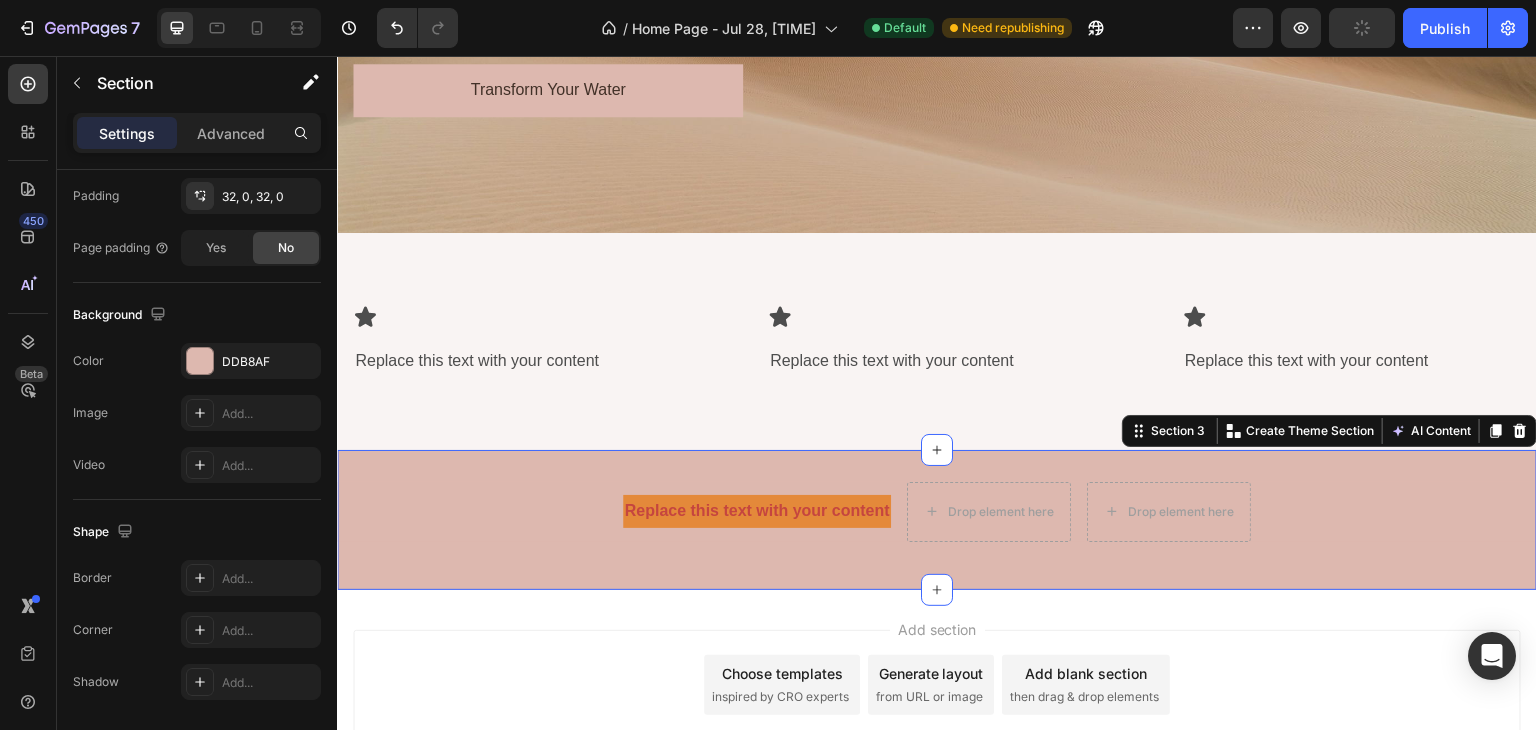 scroll, scrollTop: 0, scrollLeft: 0, axis: both 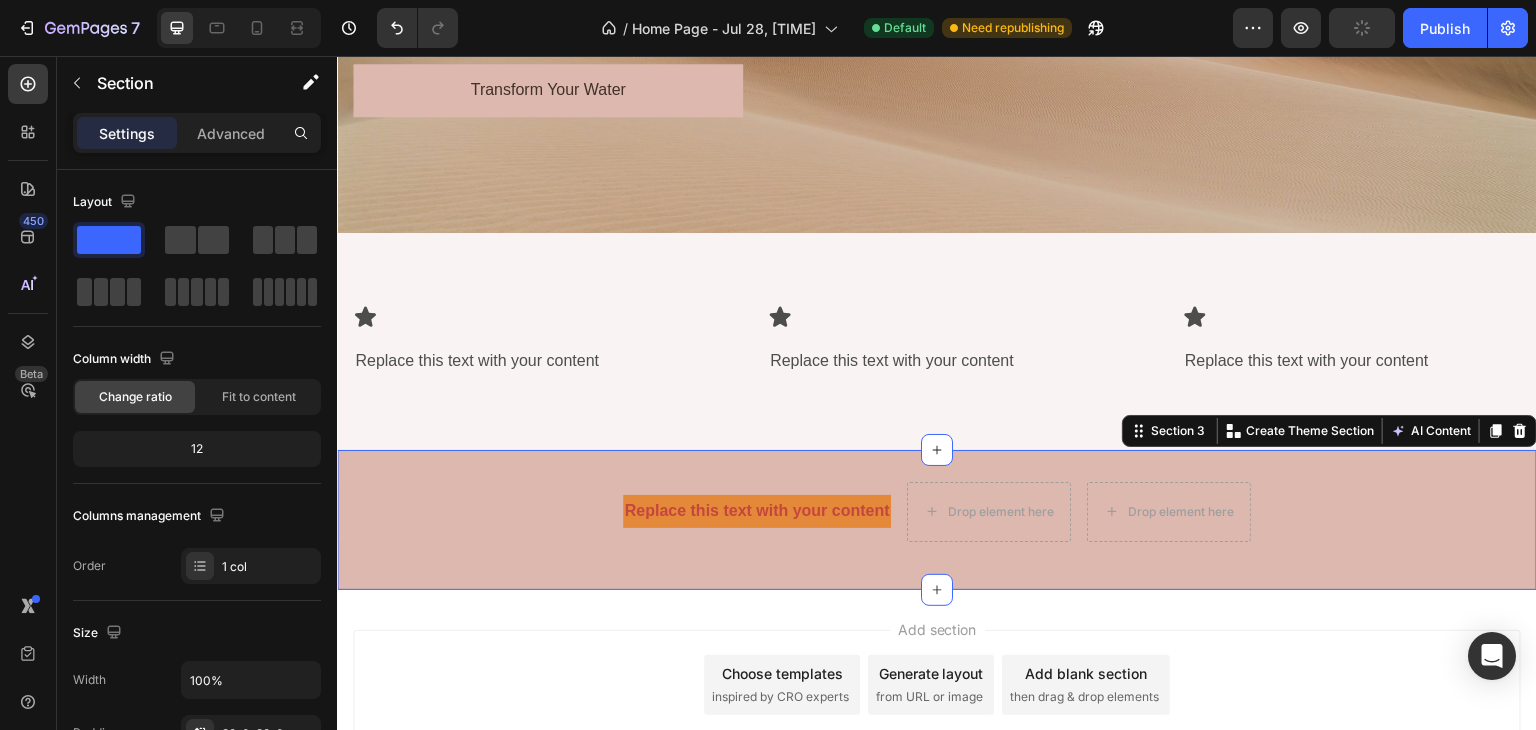 click on "Replace this text with your content Text Block
Drop element here
Drop element here Row Section 3   Create Theme Section AI Content Write with GemAI What would you like to describe here? Tone and Voice Persuasive Product [PRODUCT_NAME] Show more Generate" at bounding box center [937, 520] 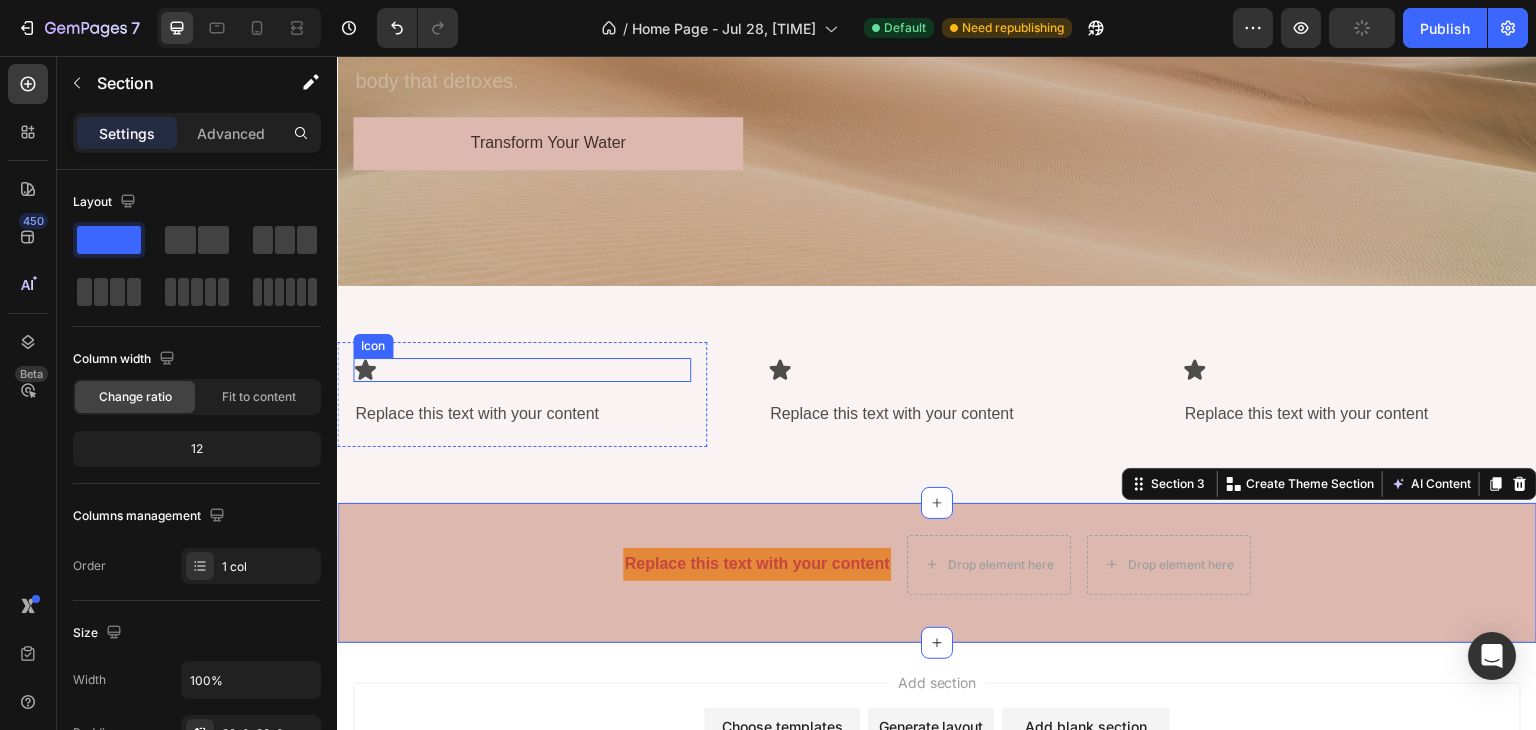 scroll, scrollTop: 496, scrollLeft: 0, axis: vertical 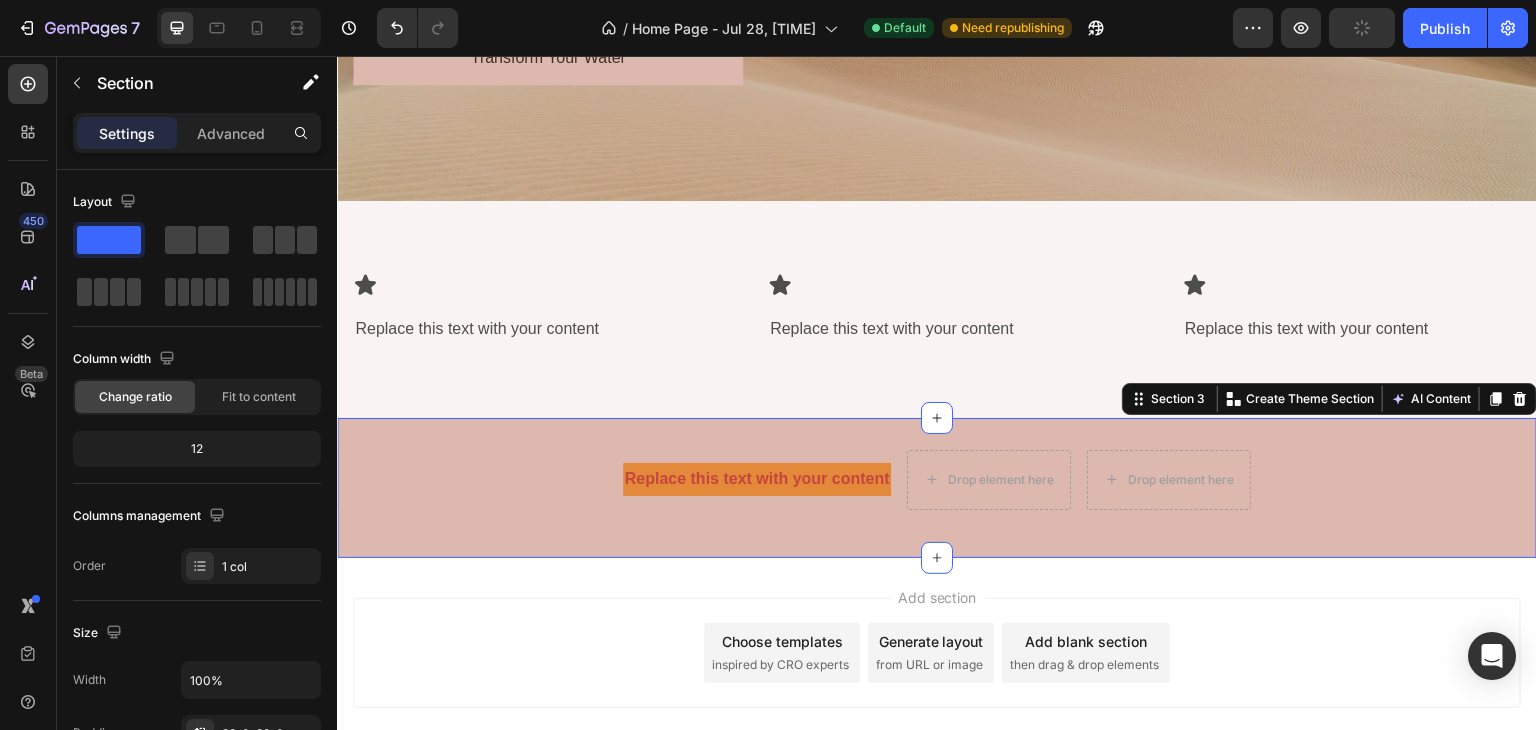 click on "Replace this text with your content Text Block
Drop element here
Drop element here Row Section 3   Create Theme Section AI Content Write with GemAI What would you like to describe here? Tone and Voice Persuasive Product [PRODUCT_NAME] Show more Generate" at bounding box center (937, 488) 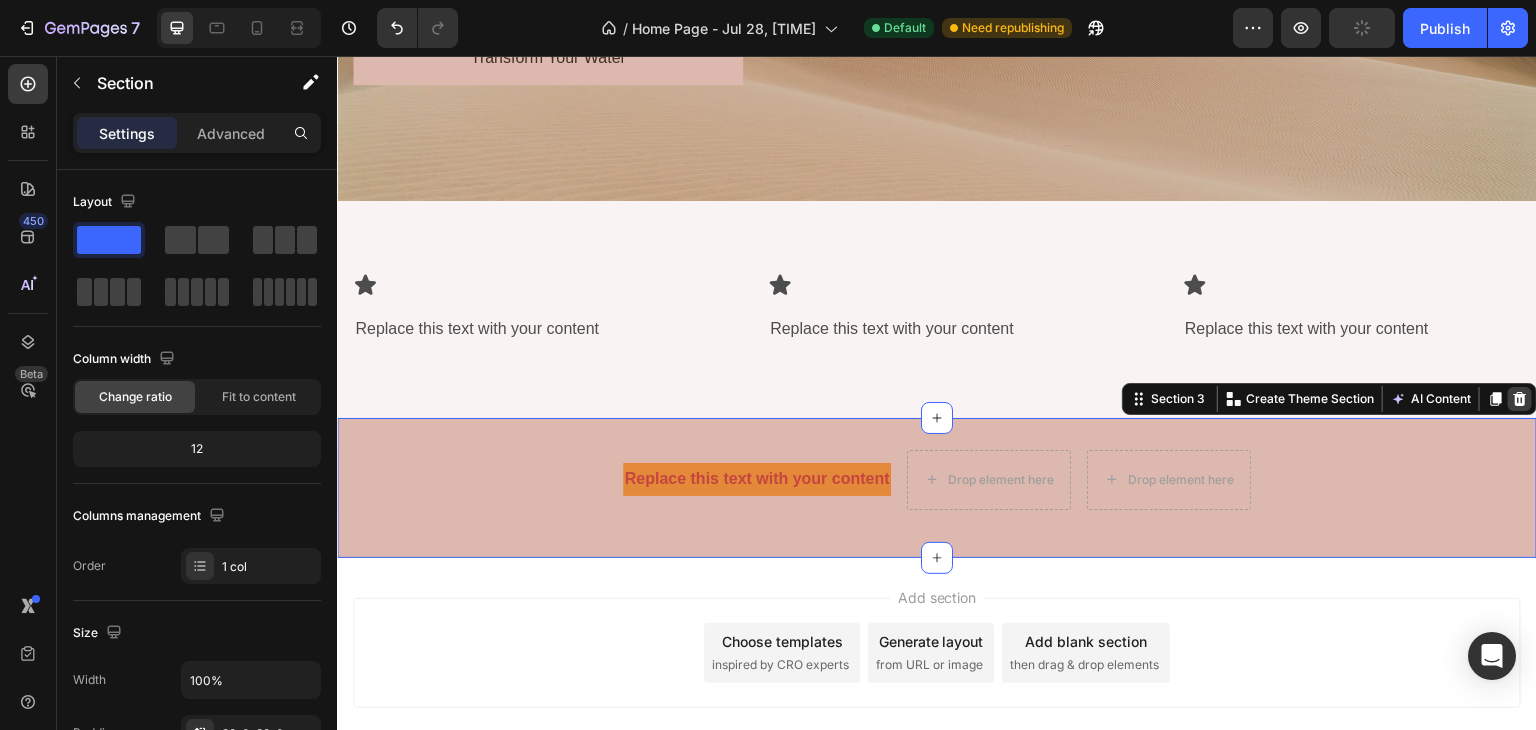 click 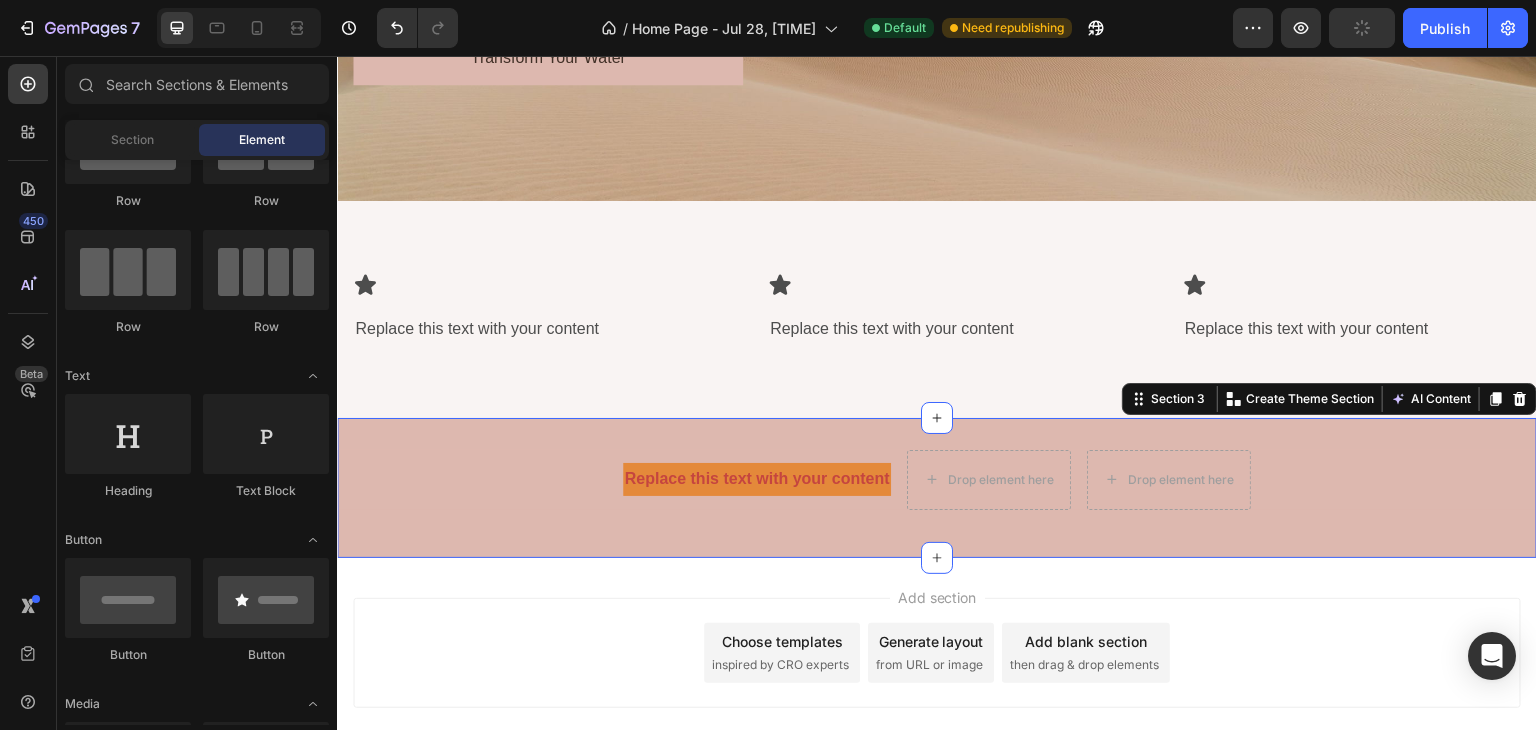 scroll, scrollTop: 470, scrollLeft: 0, axis: vertical 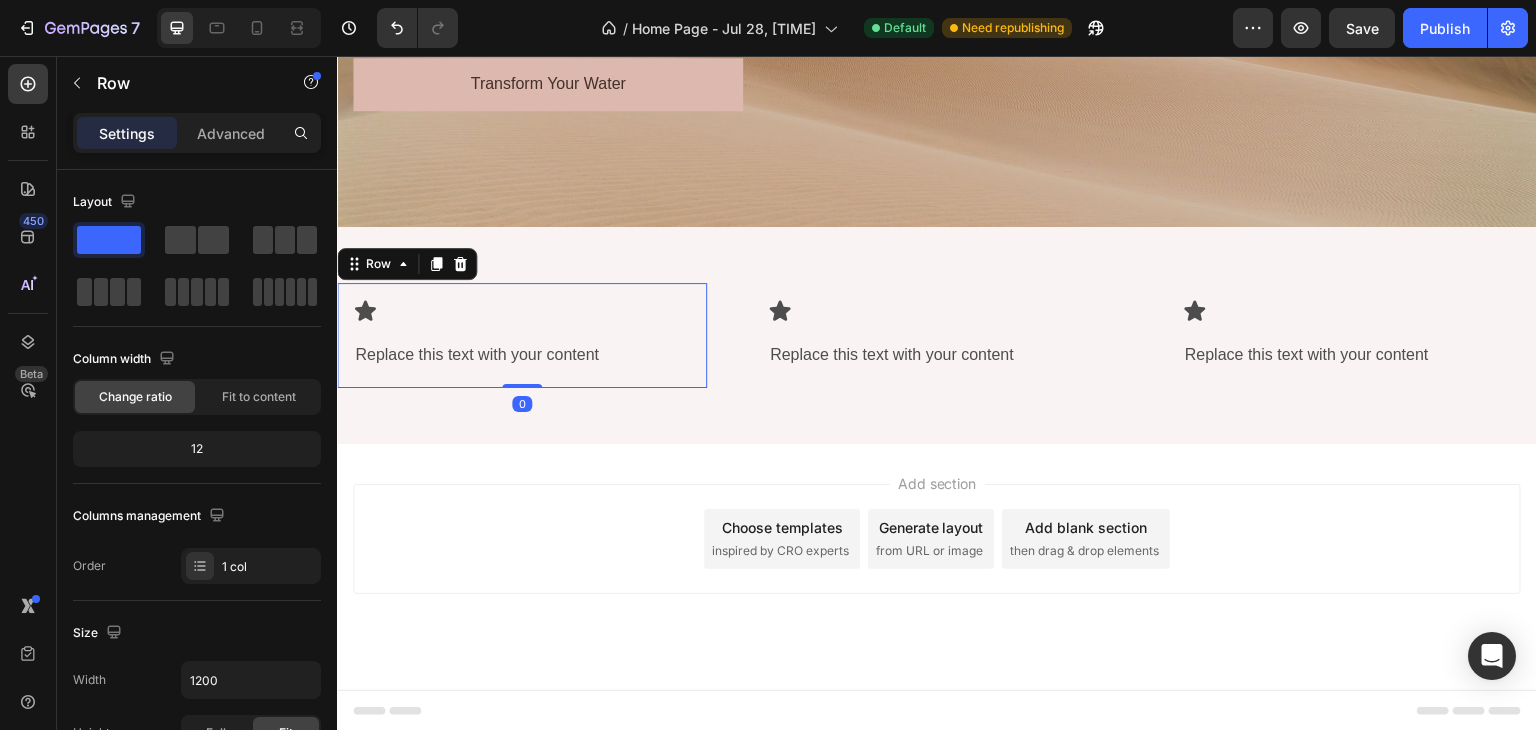 click on "Icon Replace this text with your content Text Block Row   0" at bounding box center [522, 335] 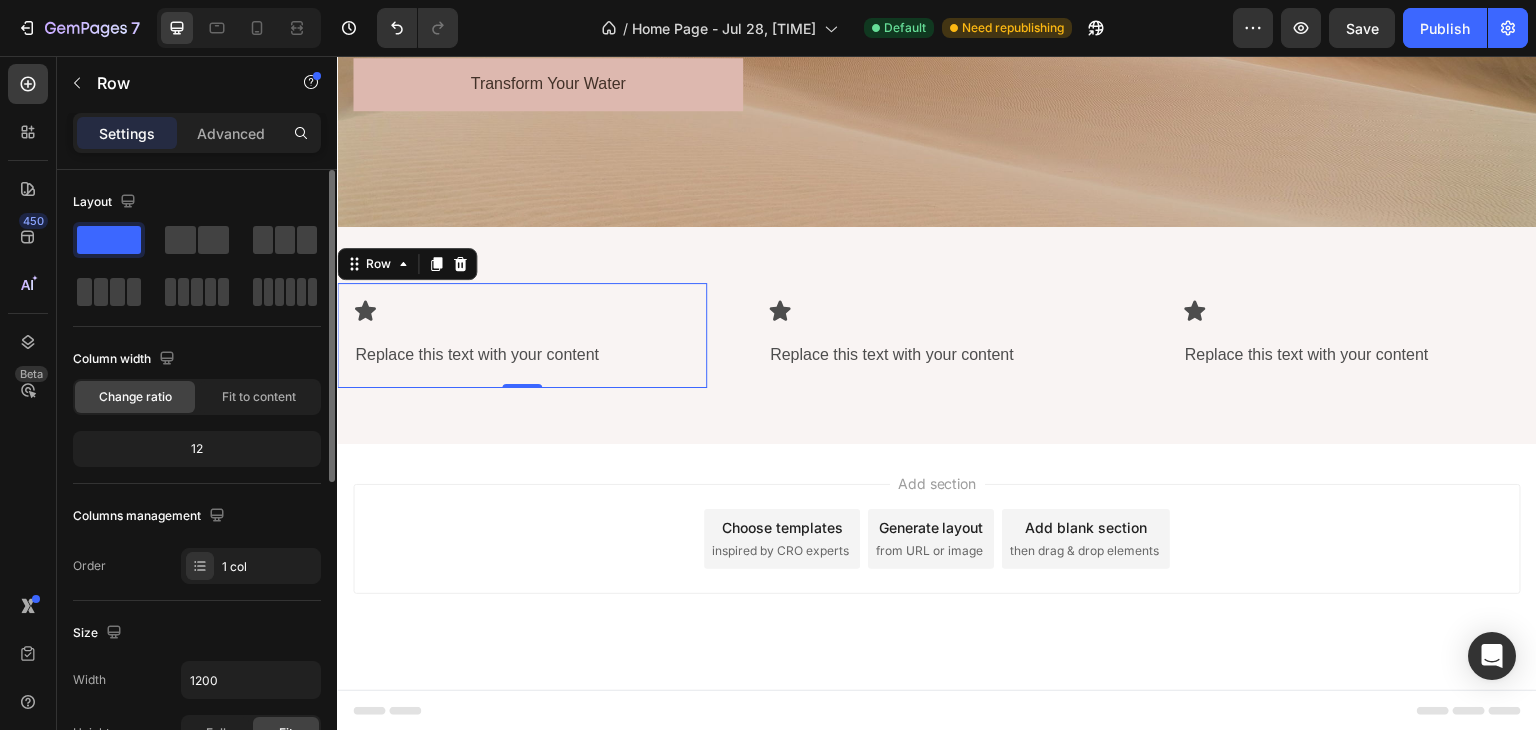 click on "12" at bounding box center [197, 449] 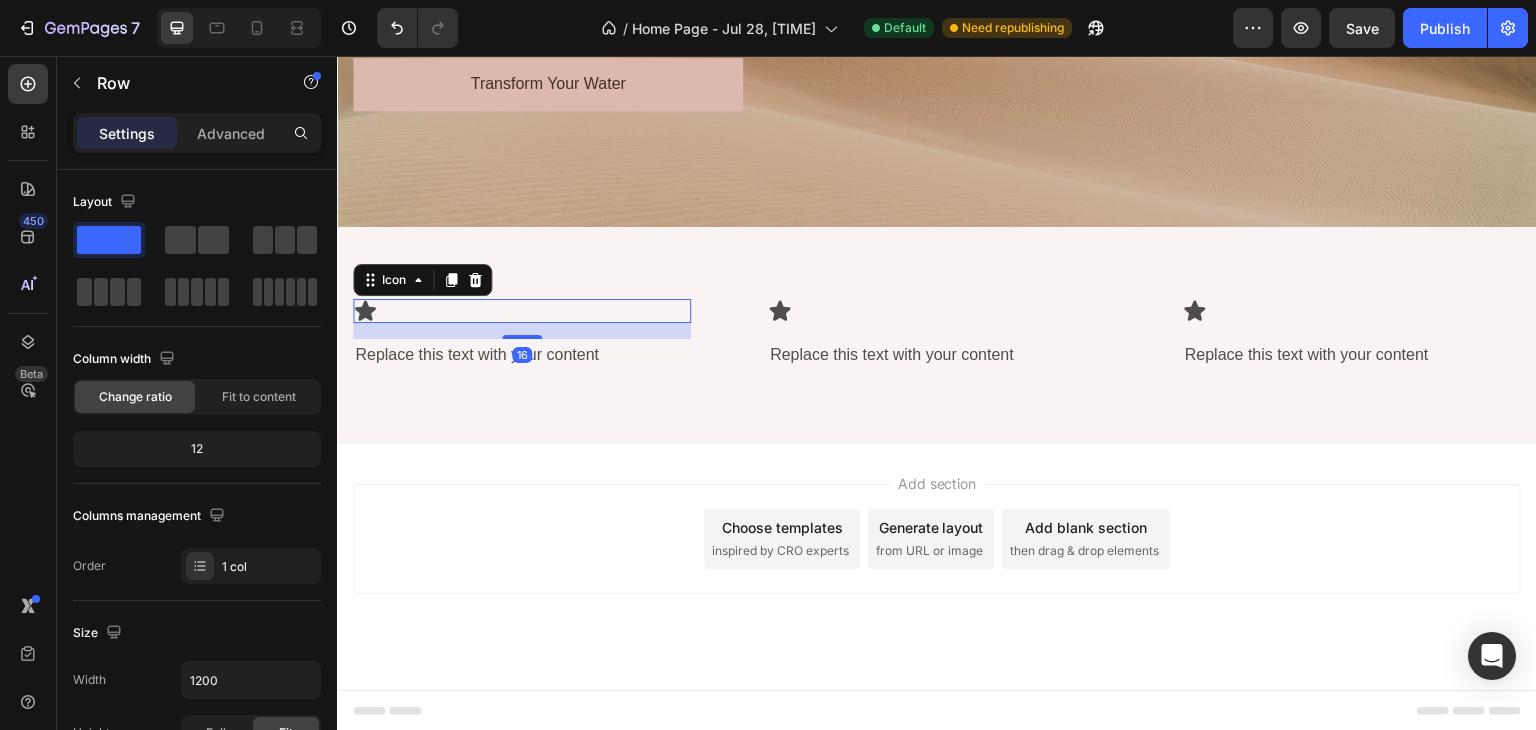 click on "Icon   16" at bounding box center (522, 311) 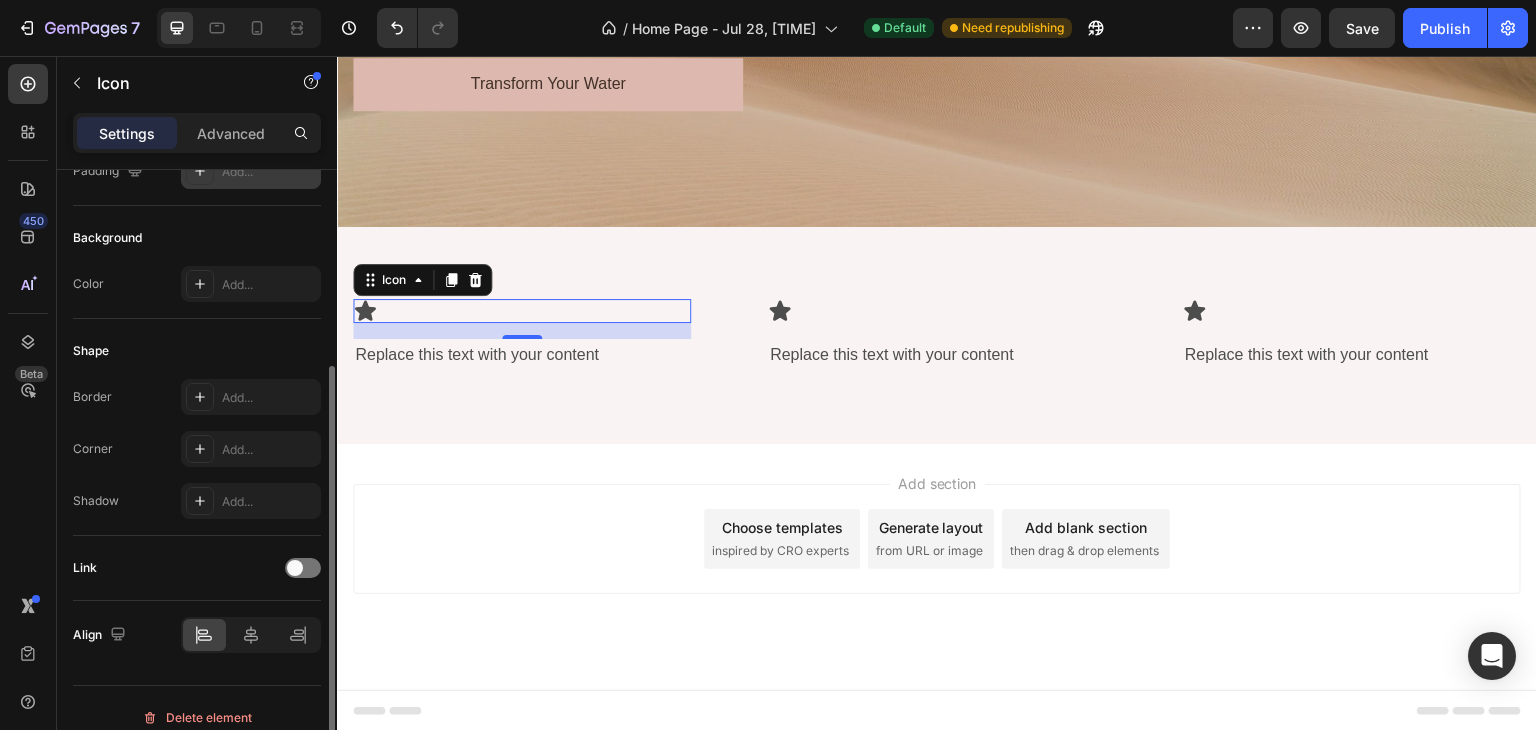 scroll, scrollTop: 252, scrollLeft: 0, axis: vertical 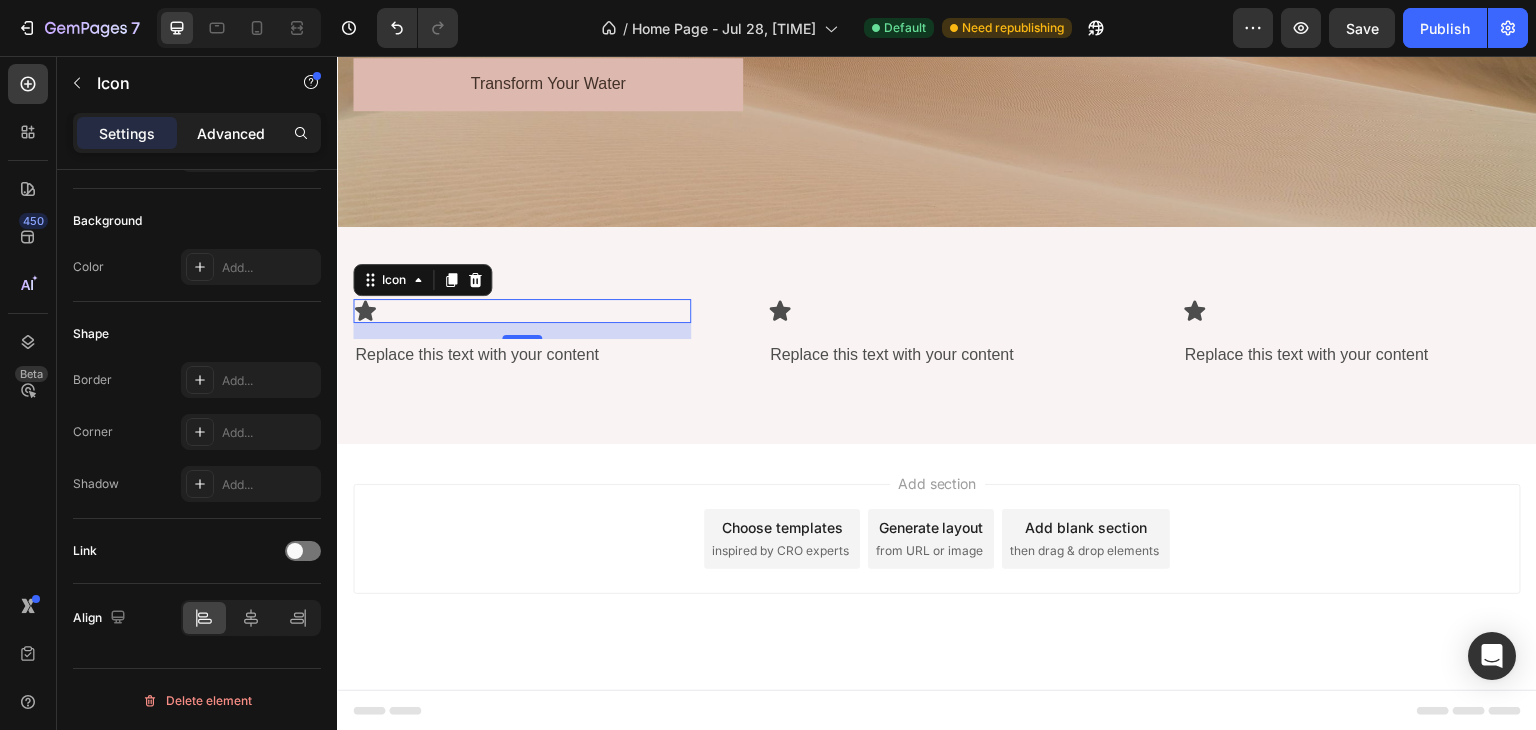 click on "Advanced" at bounding box center (231, 133) 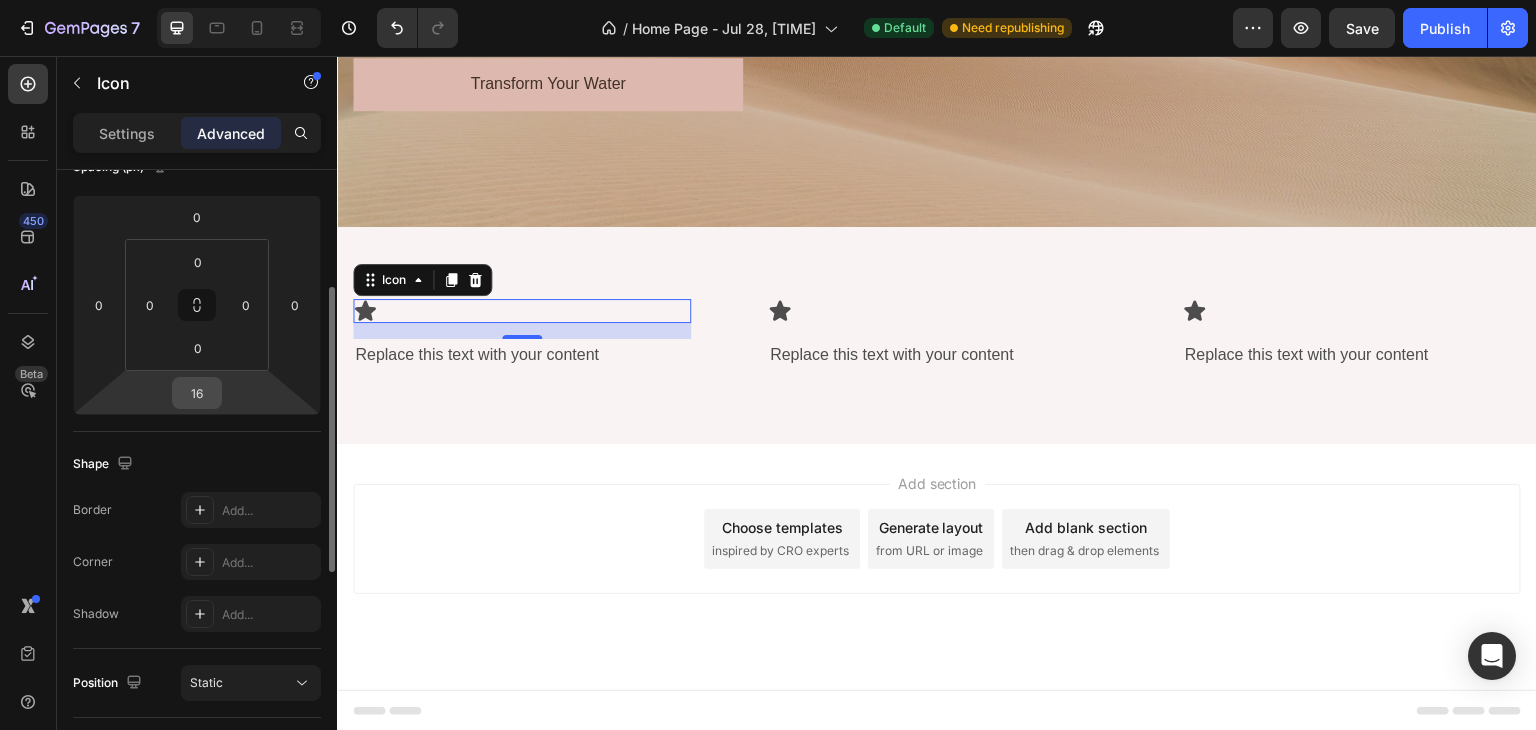 click on "16" at bounding box center (197, 393) 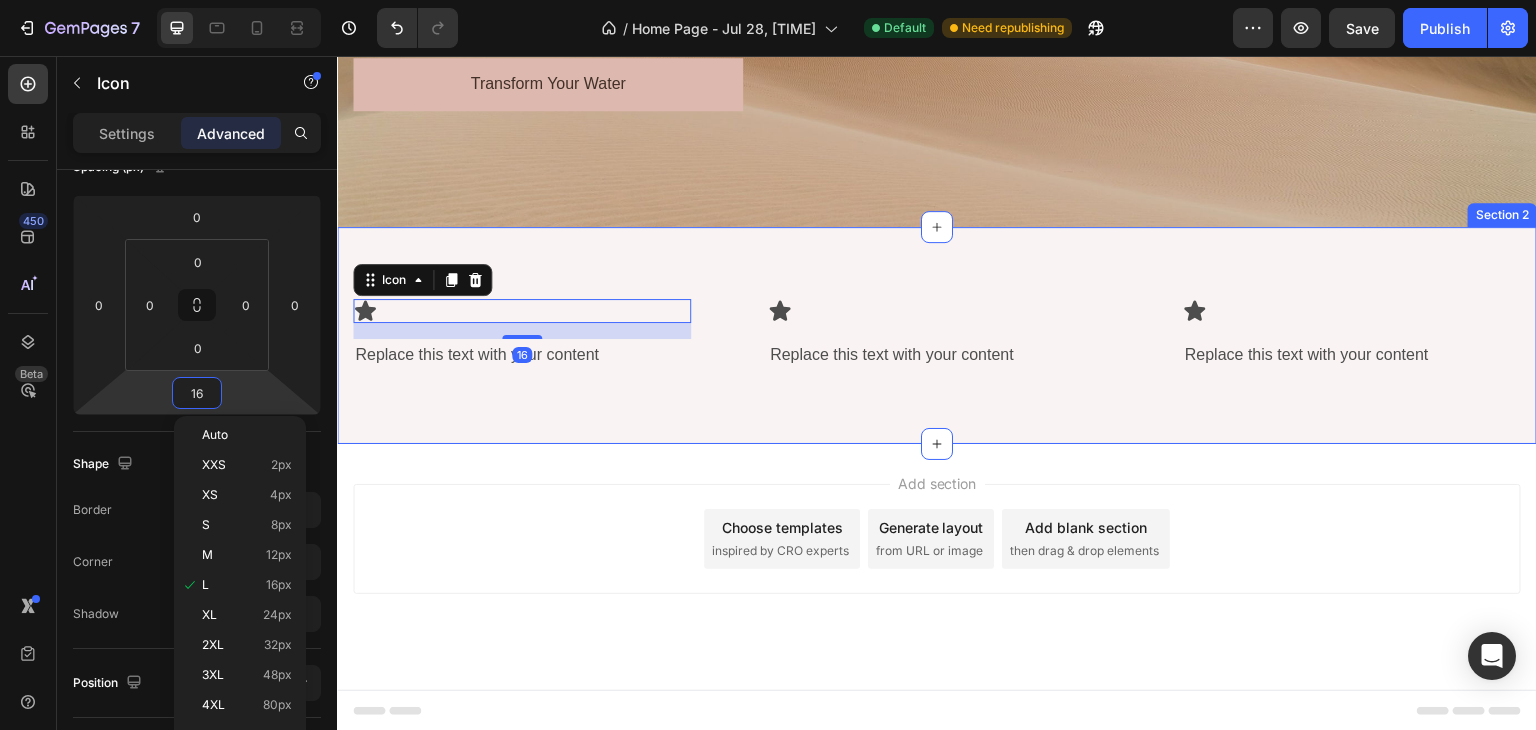 click on "Icon   16 Replace this text with your content Text Block Row
Icon Replace this text with your content Text Block Row
Icon Replace this text with your content Text Block Row Row" at bounding box center [937, 335] 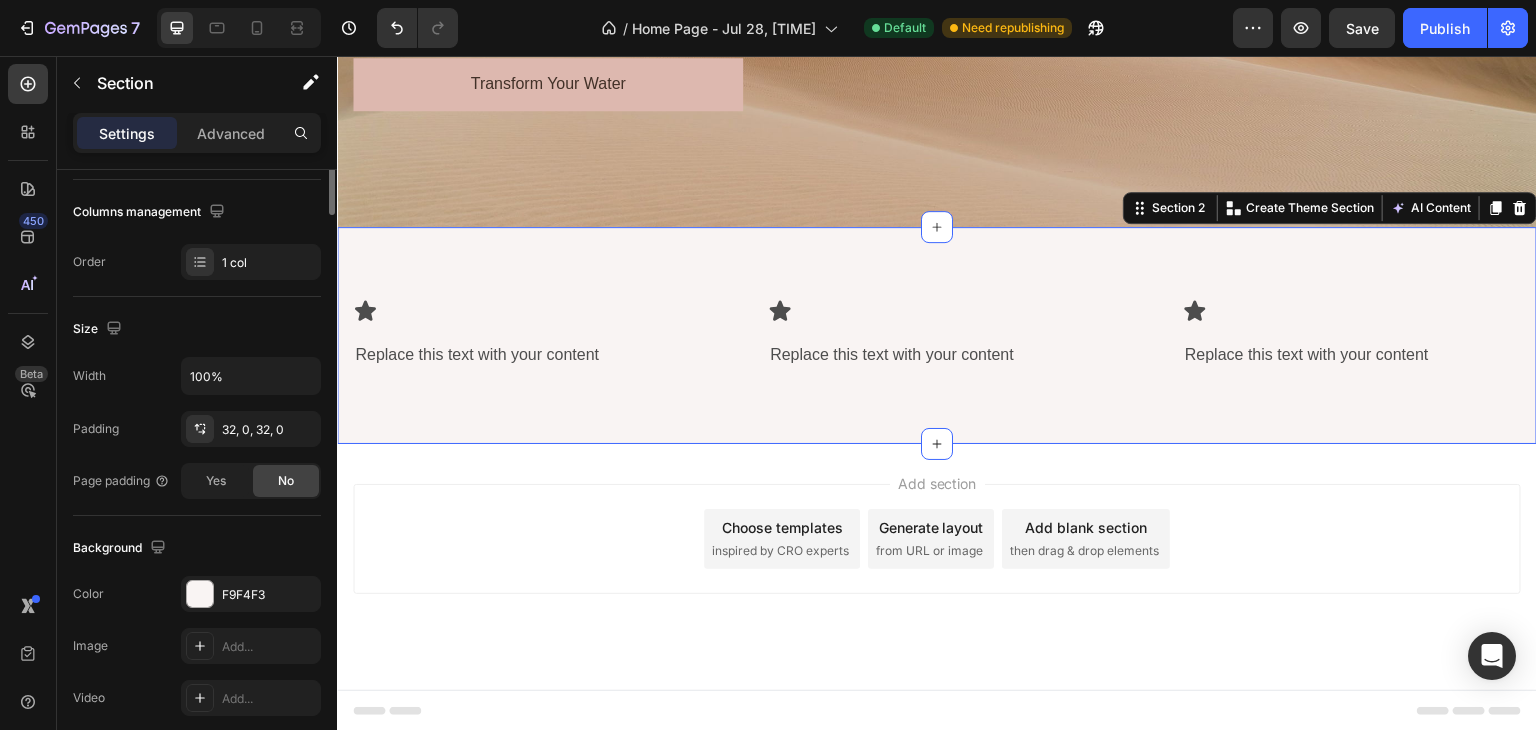 scroll, scrollTop: 0, scrollLeft: 0, axis: both 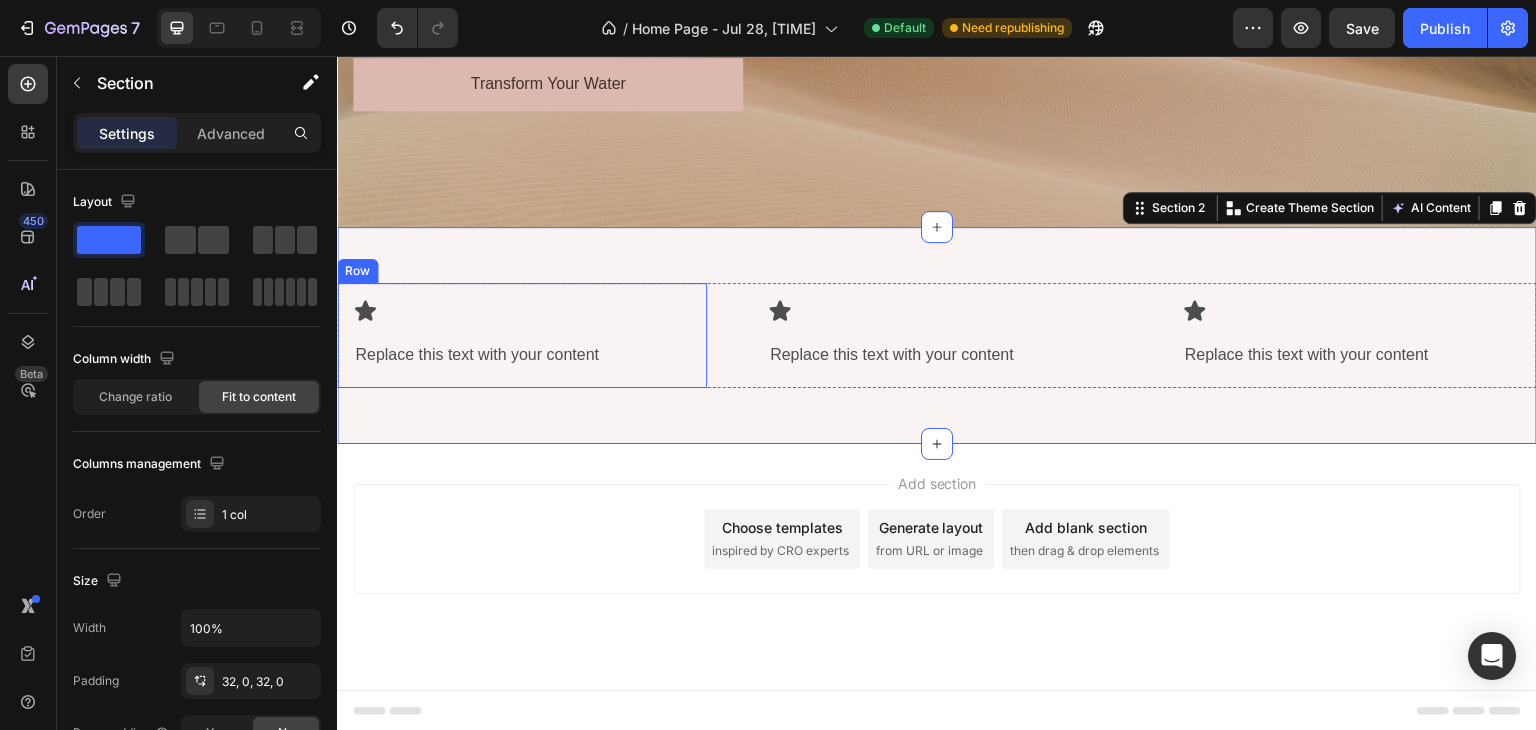 click on "Icon Replace this text with your content Text Block" at bounding box center (522, 335) 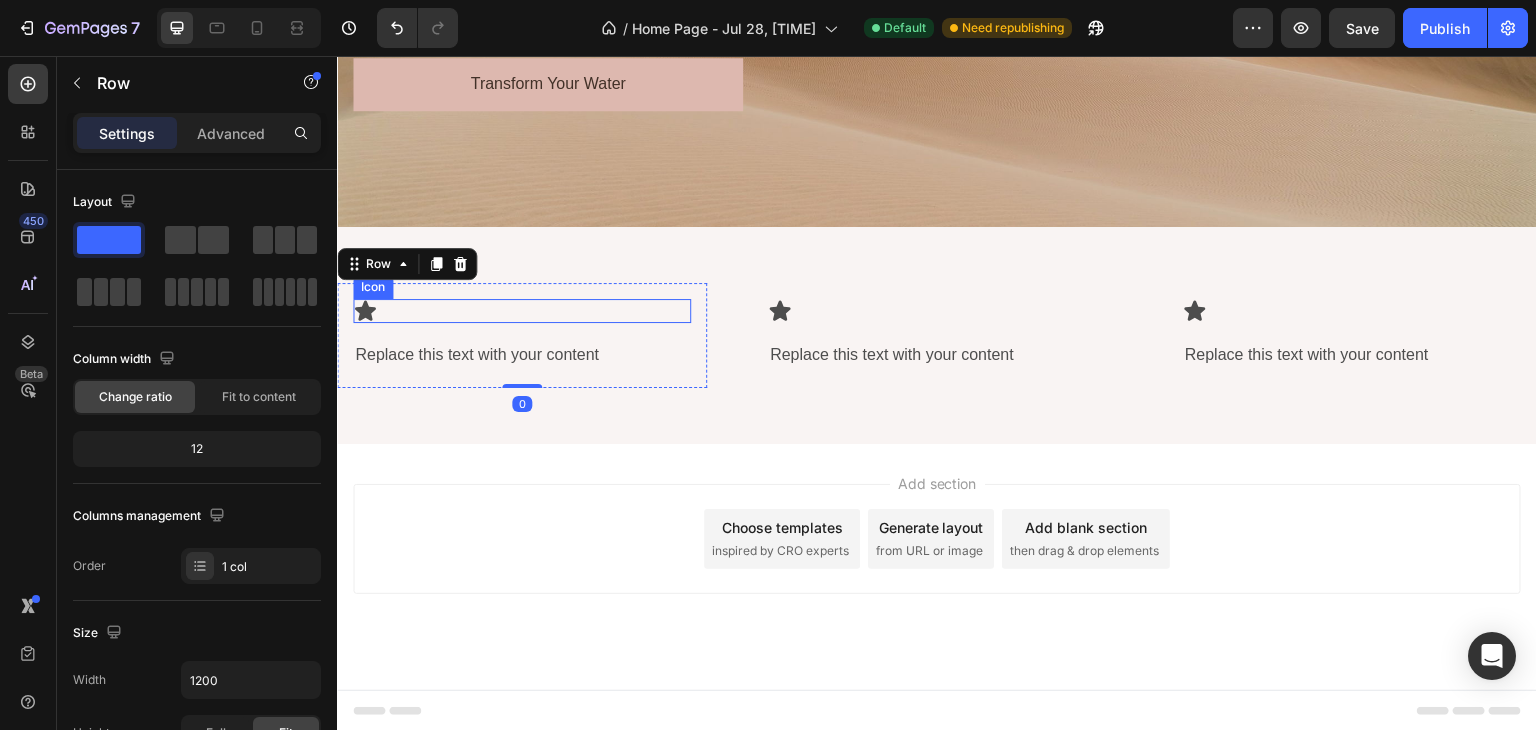 click on "Icon" at bounding box center (522, 311) 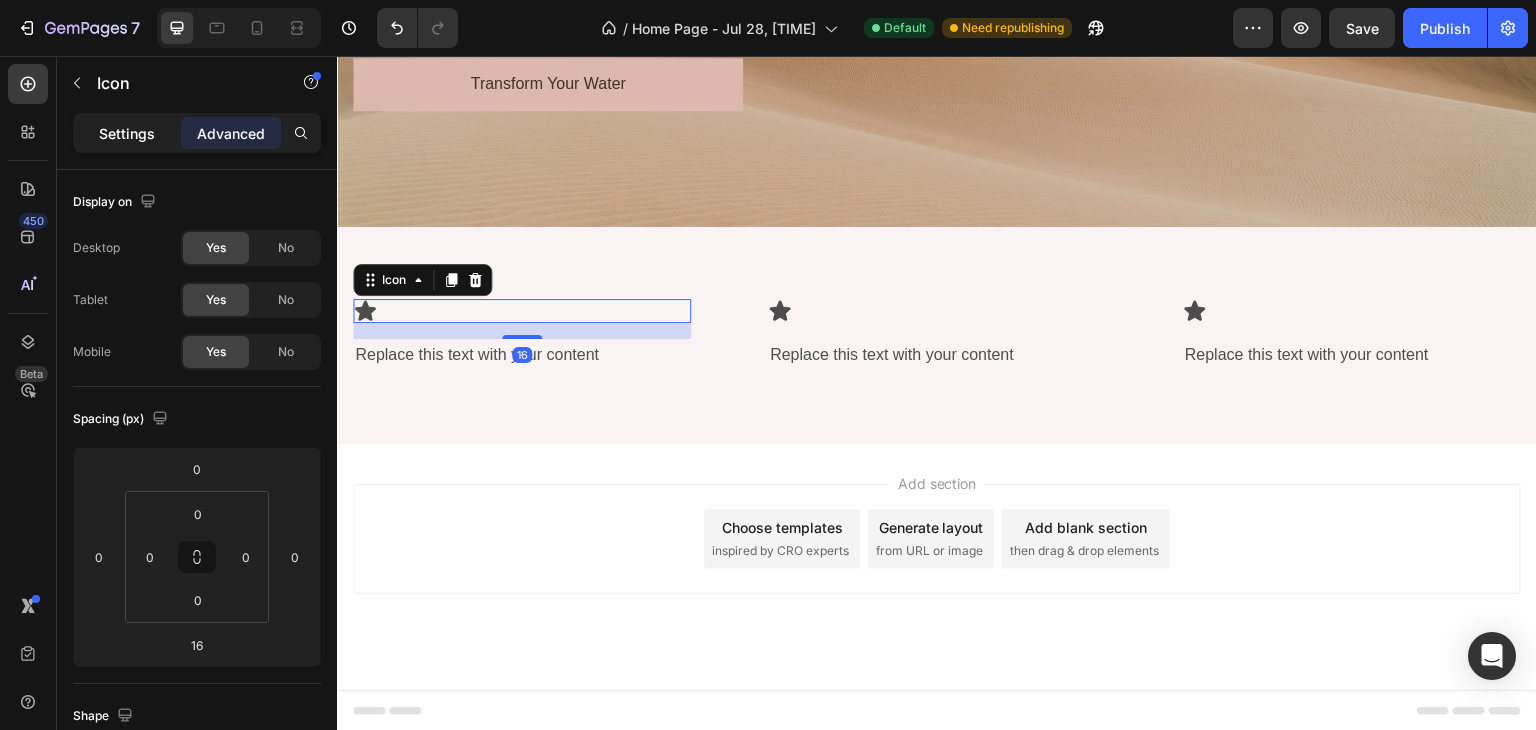 click on "Settings" at bounding box center (127, 133) 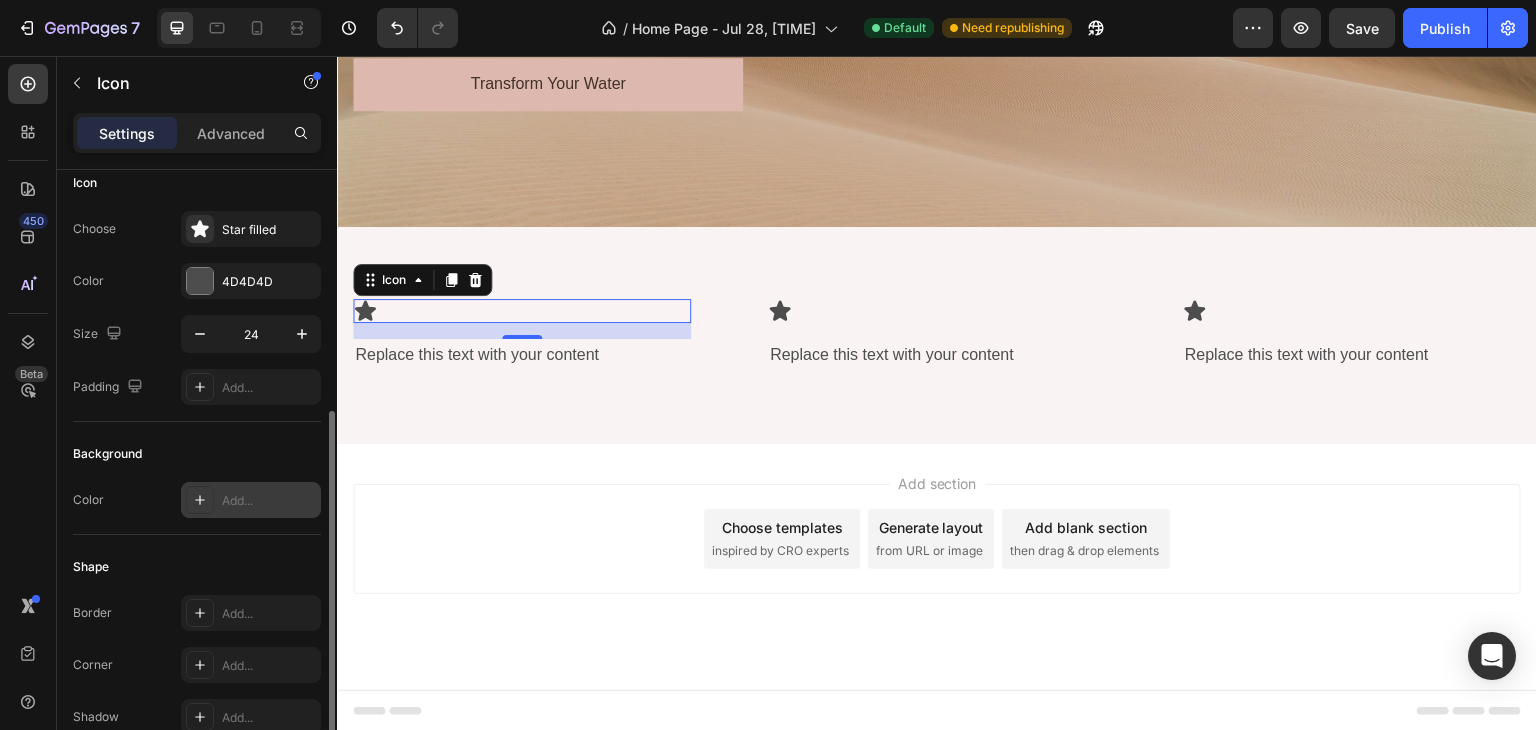 scroll, scrollTop: 0, scrollLeft: 0, axis: both 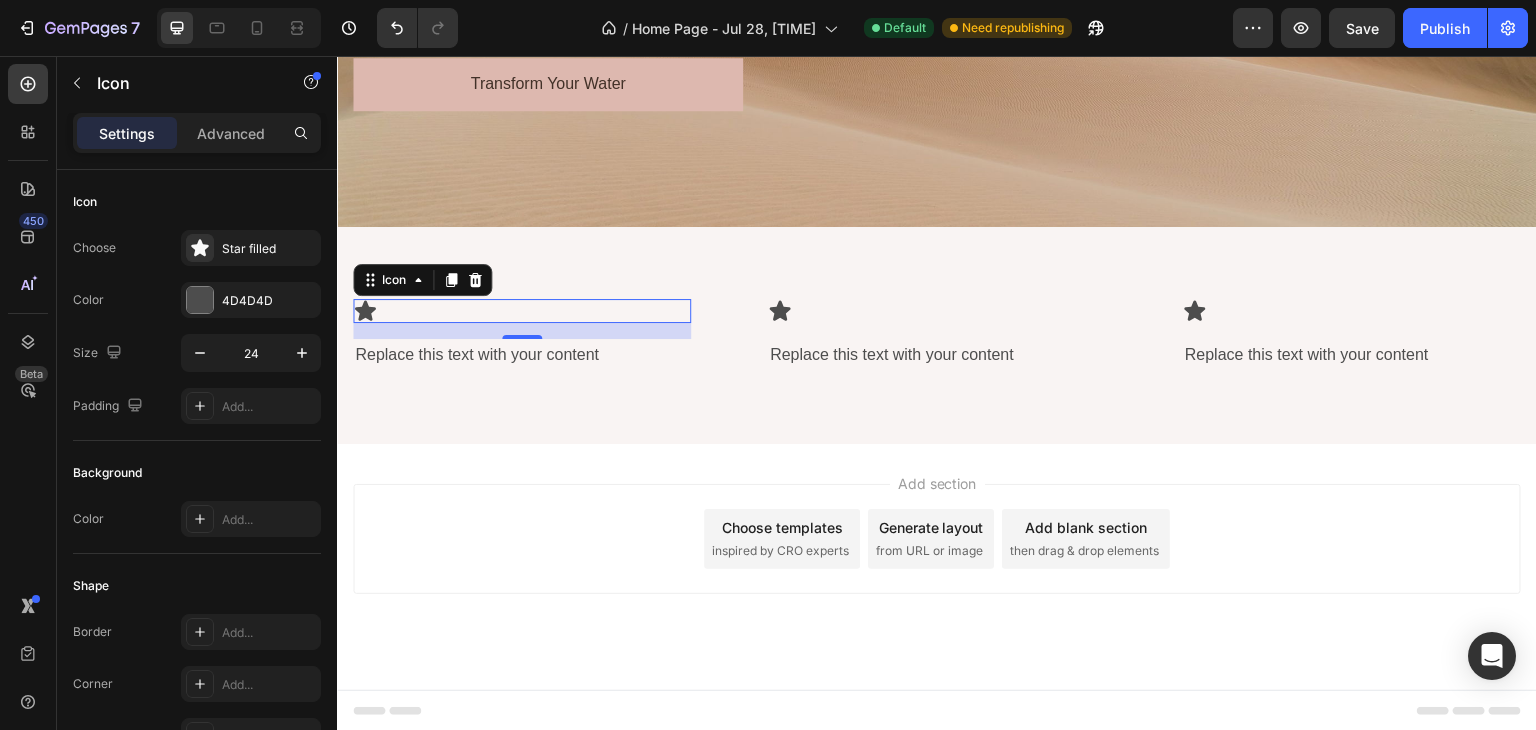 click on "Icon   16" at bounding box center [522, 311] 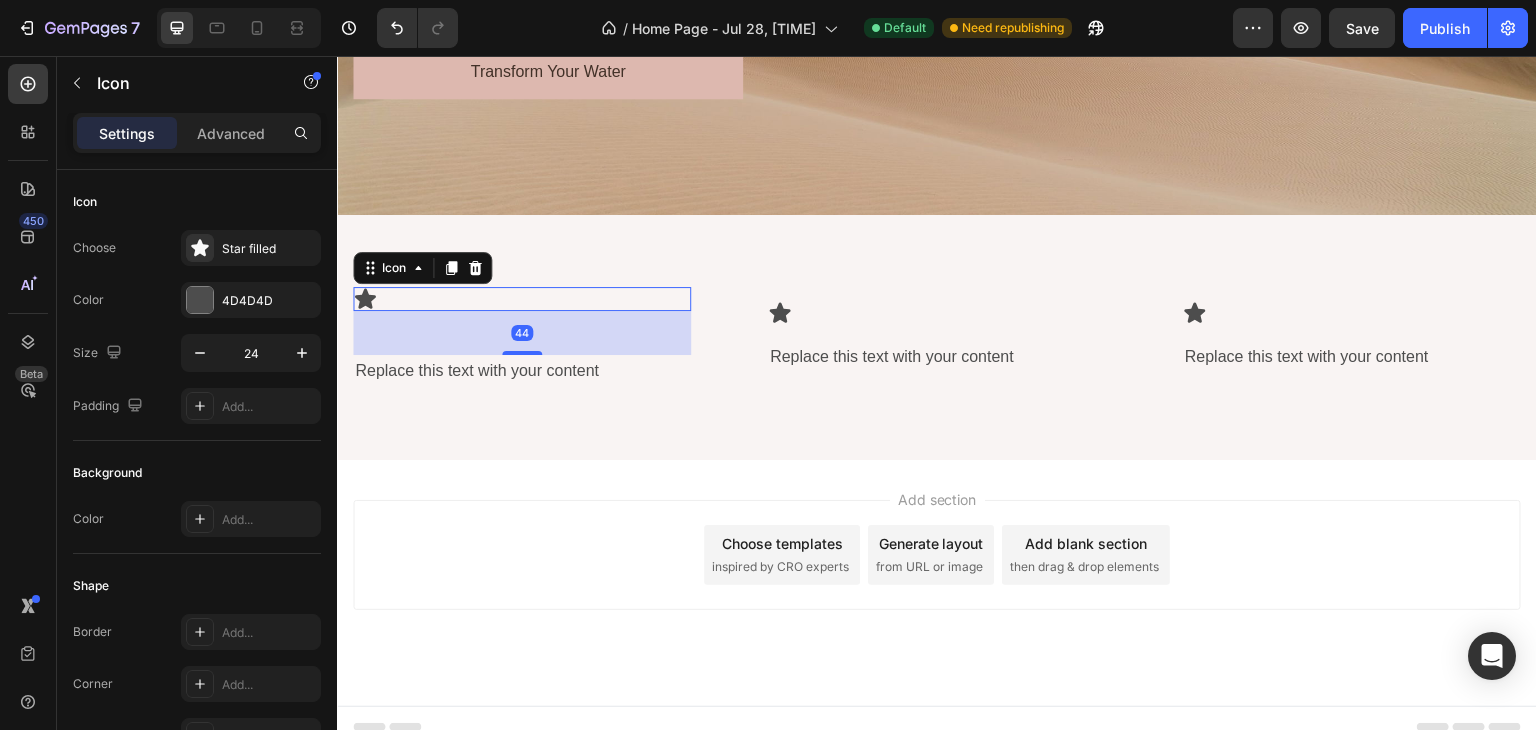 scroll, scrollTop: 470, scrollLeft: 0, axis: vertical 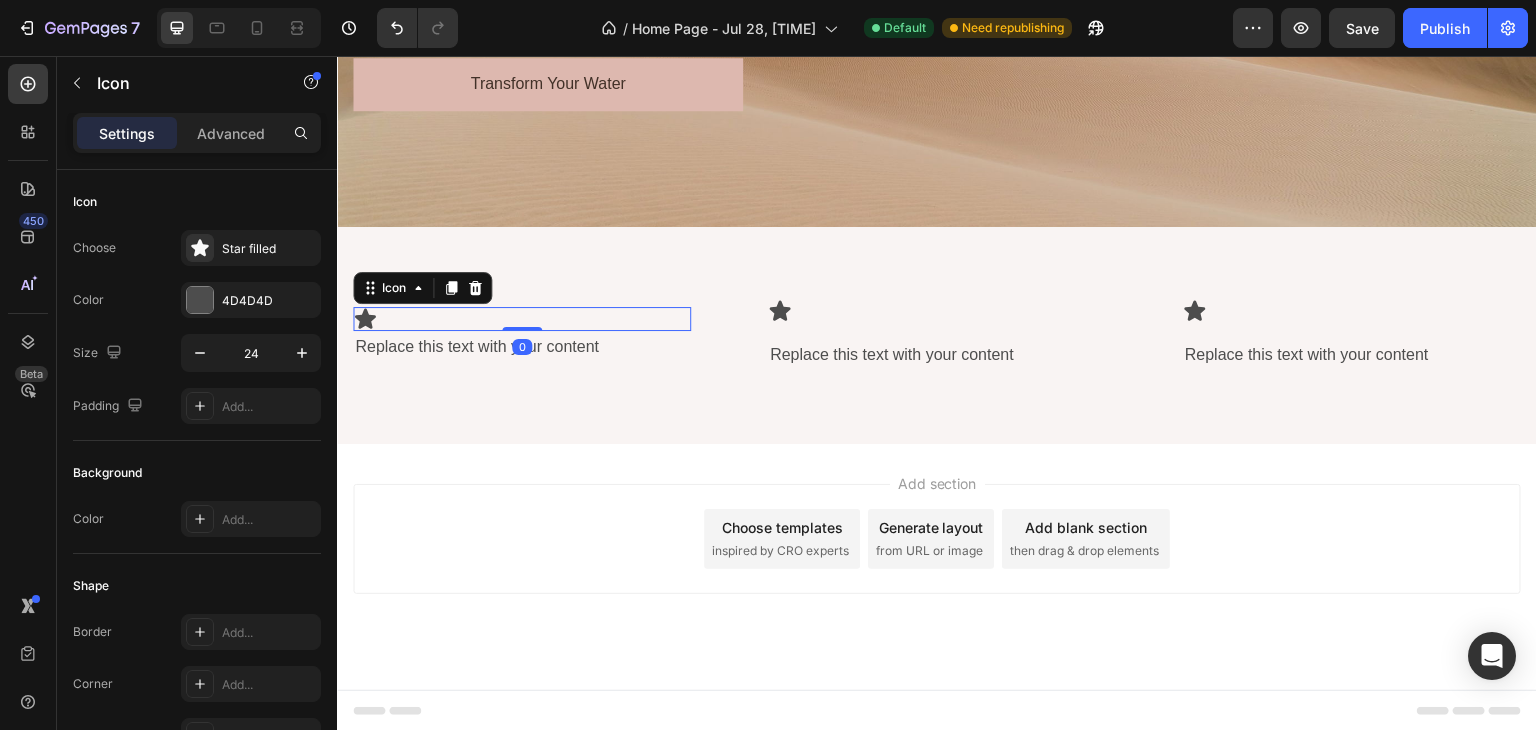drag, startPoint x: 520, startPoint y: 333, endPoint x: 541, endPoint y: 310, distance: 31.144823 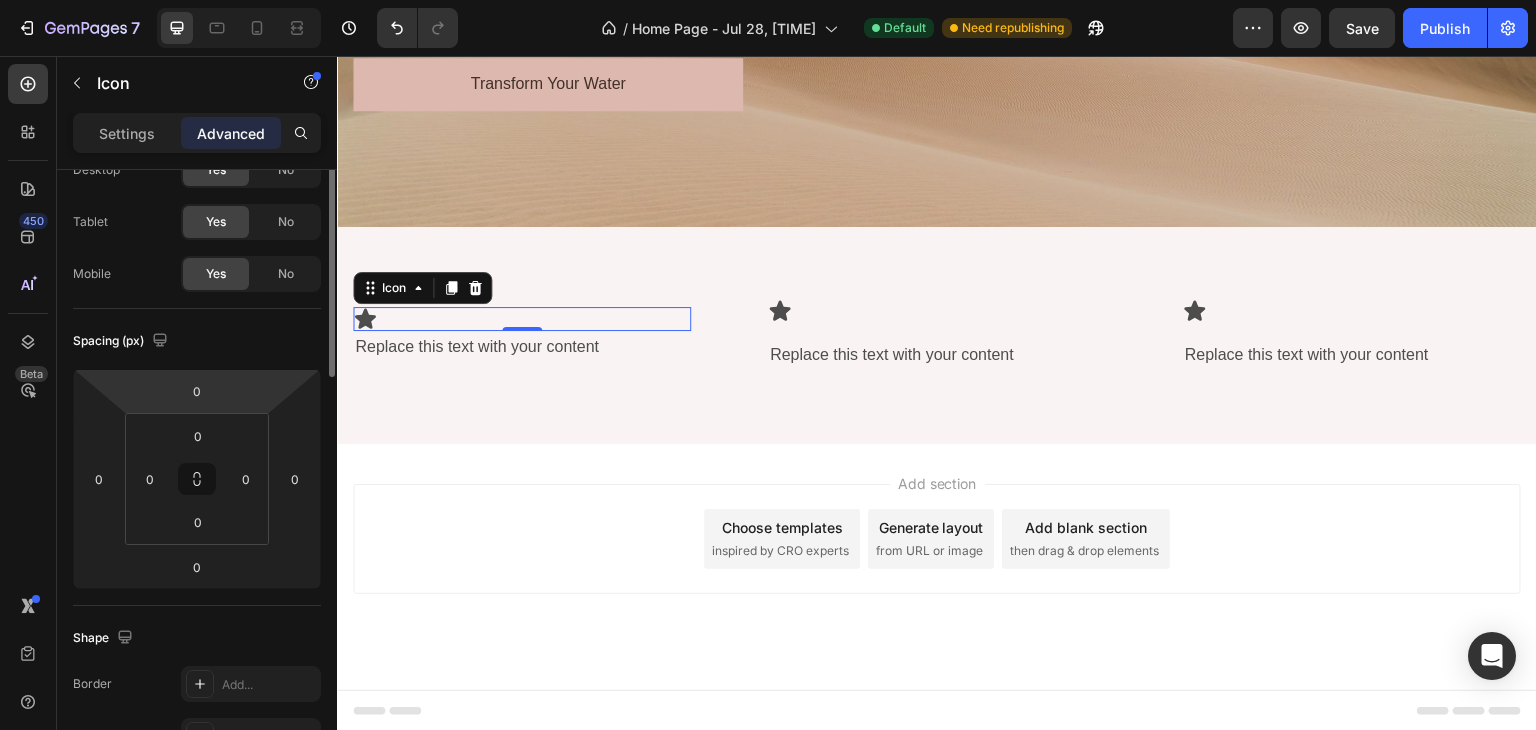 scroll, scrollTop: 0, scrollLeft: 0, axis: both 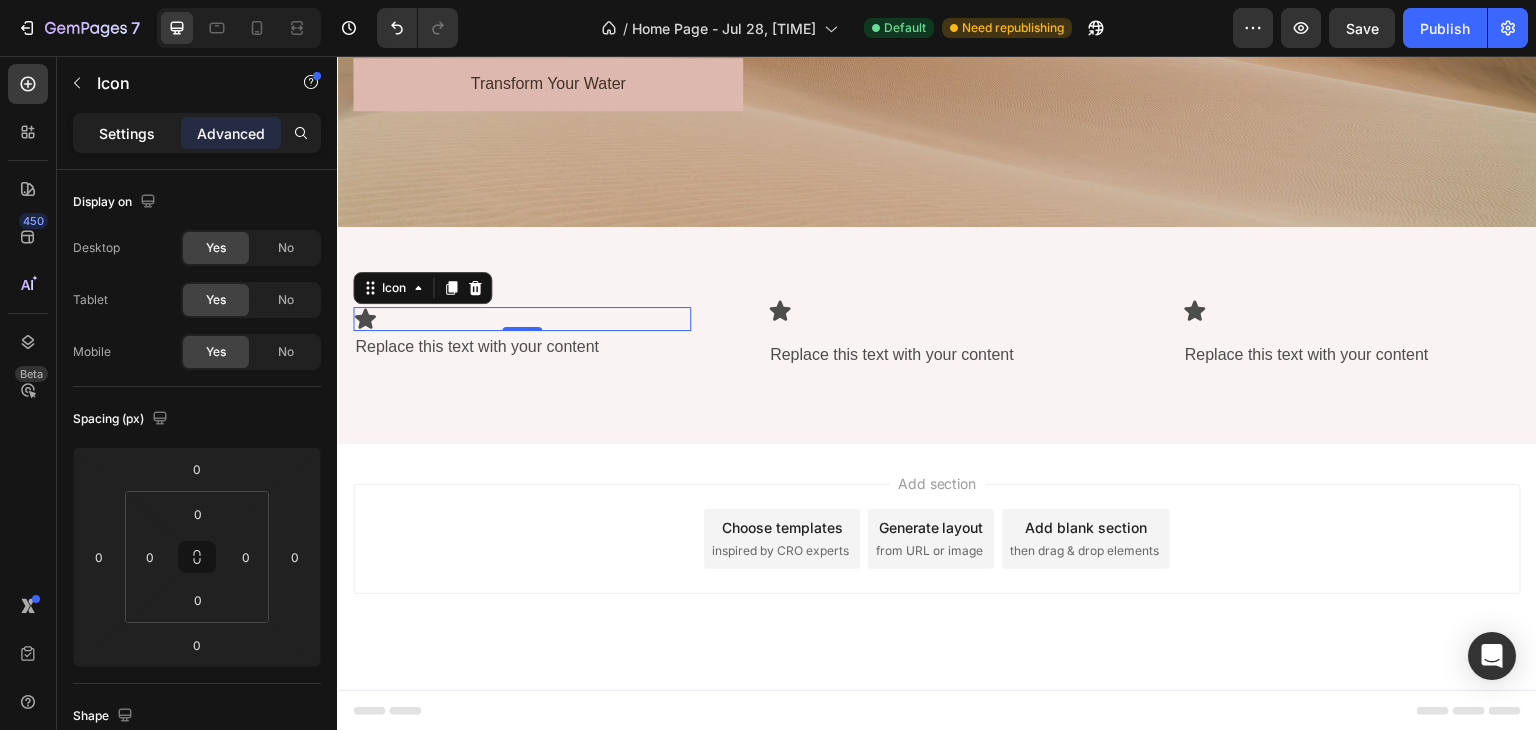 click on "Settings" at bounding box center (127, 133) 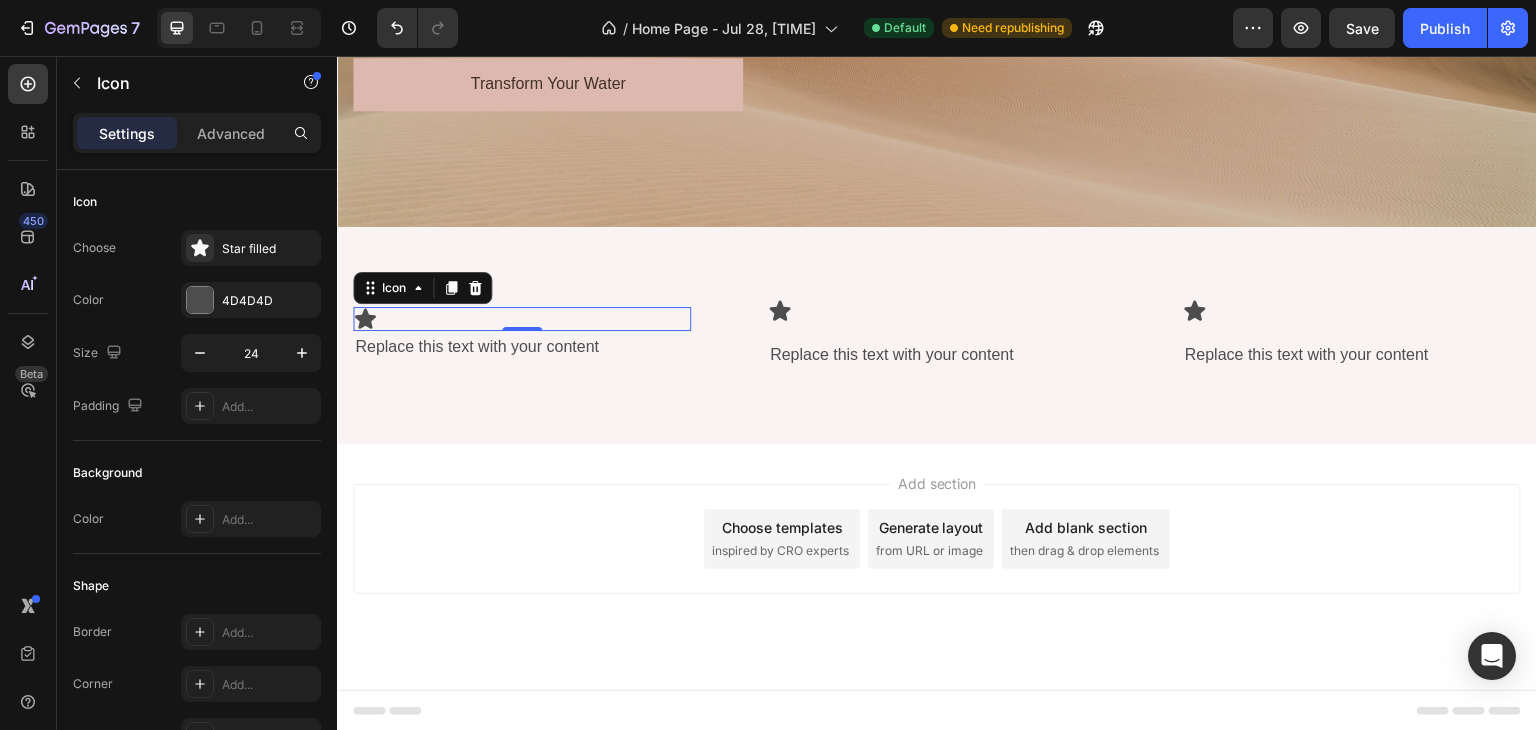 click on "Icon   0" at bounding box center [522, 319] 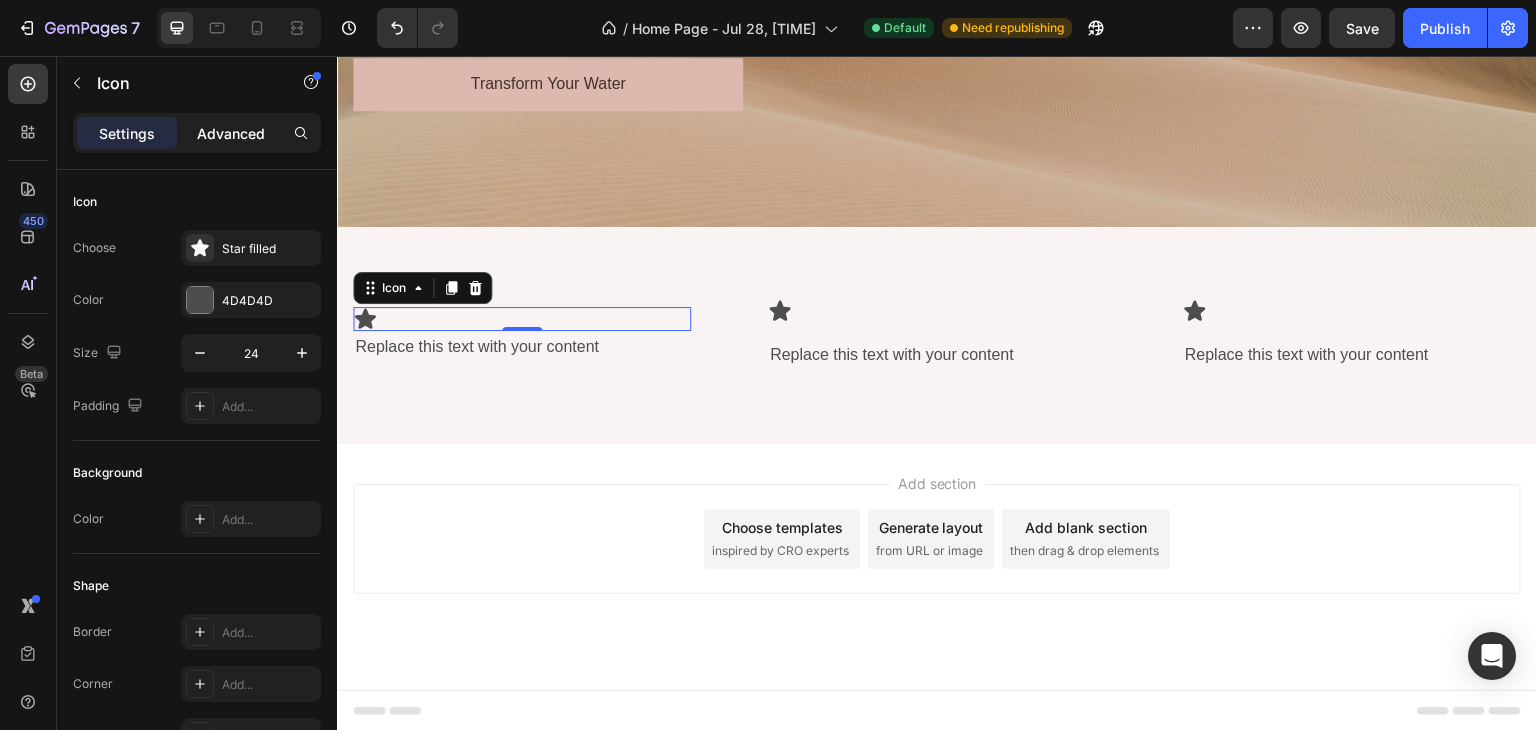 click on "Advanced" at bounding box center [231, 133] 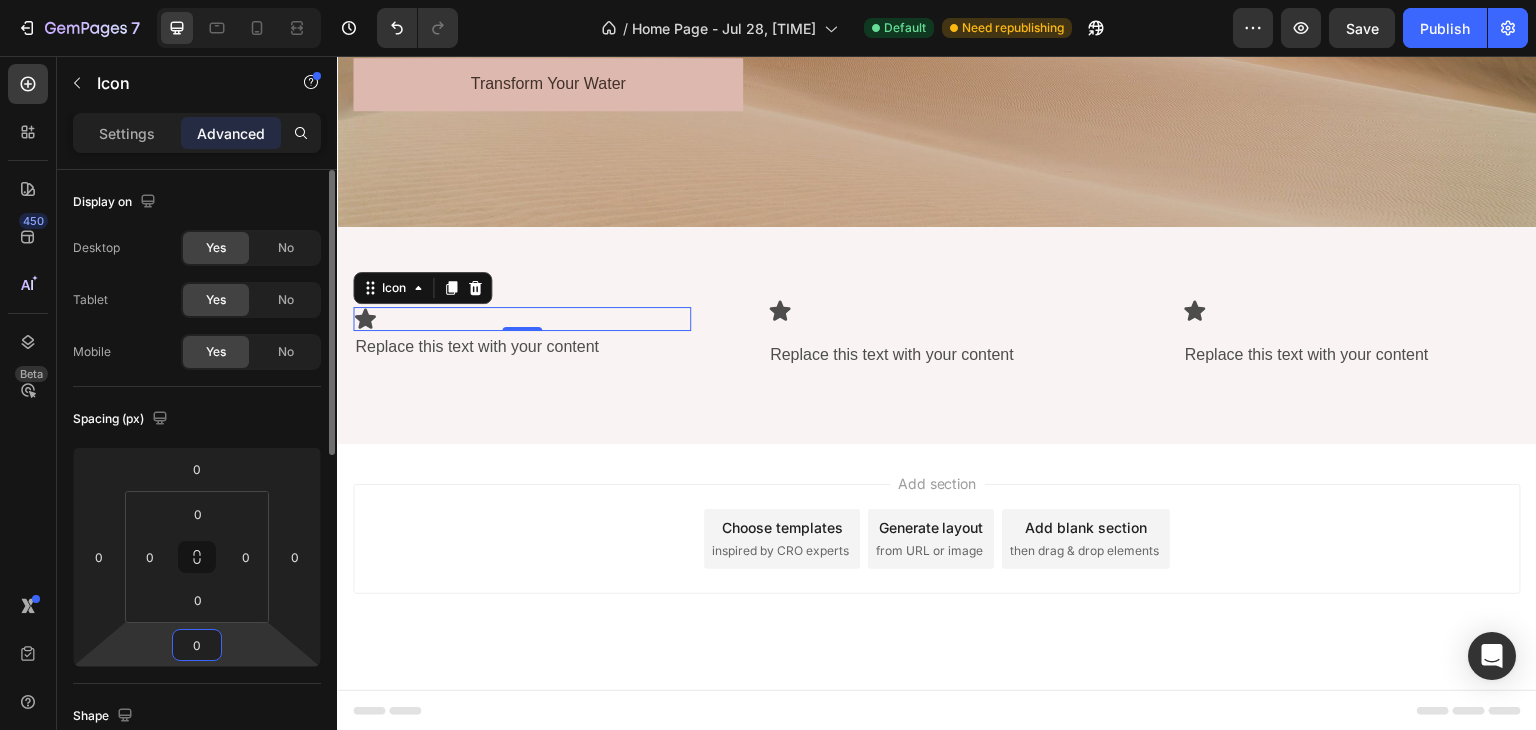 click on "0" at bounding box center [197, 645] 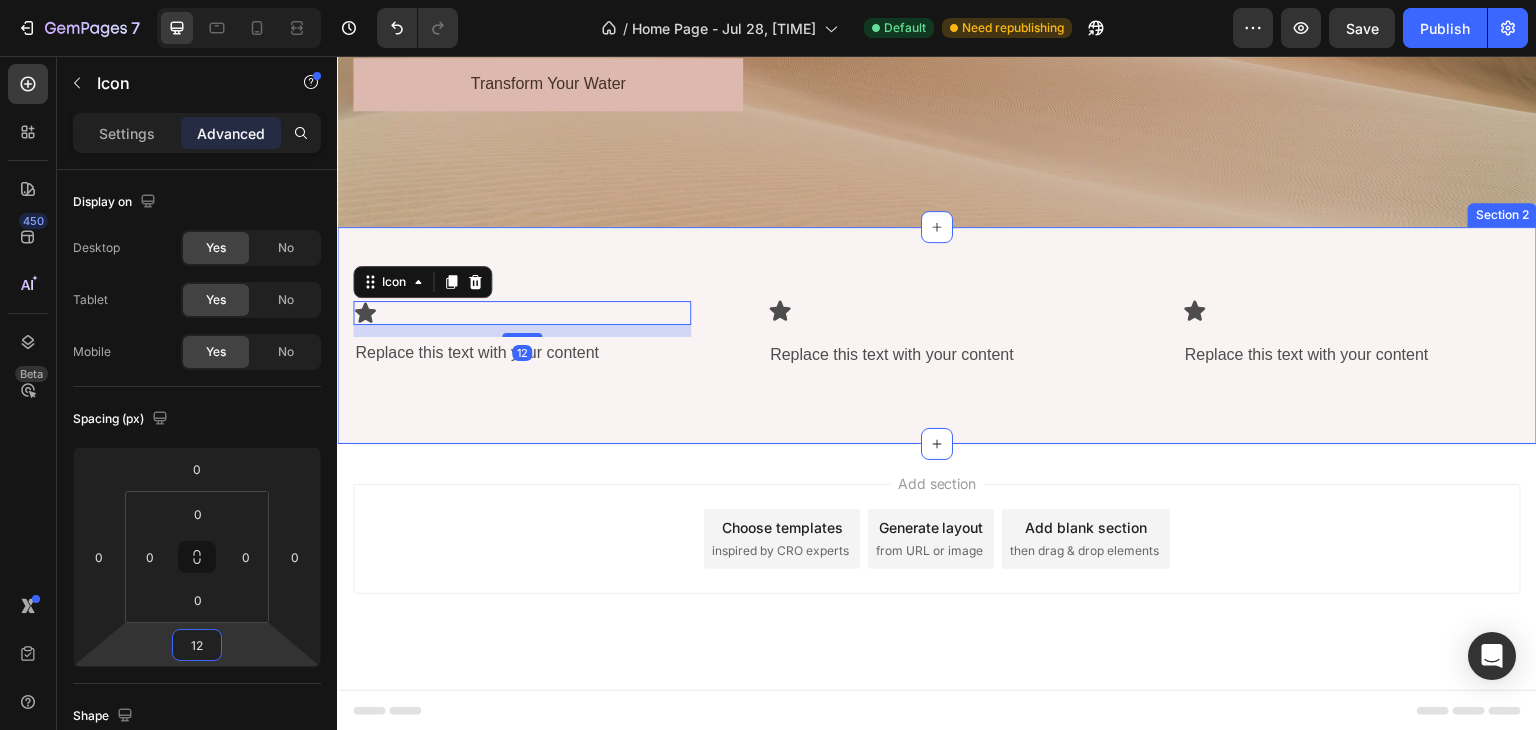 click on "Icon   12 Replace this text with your content Text Block Row
Icon Replace this text with your content Text Block Row
Icon Replace this text with your content Text Block Row Row" at bounding box center [937, 335] 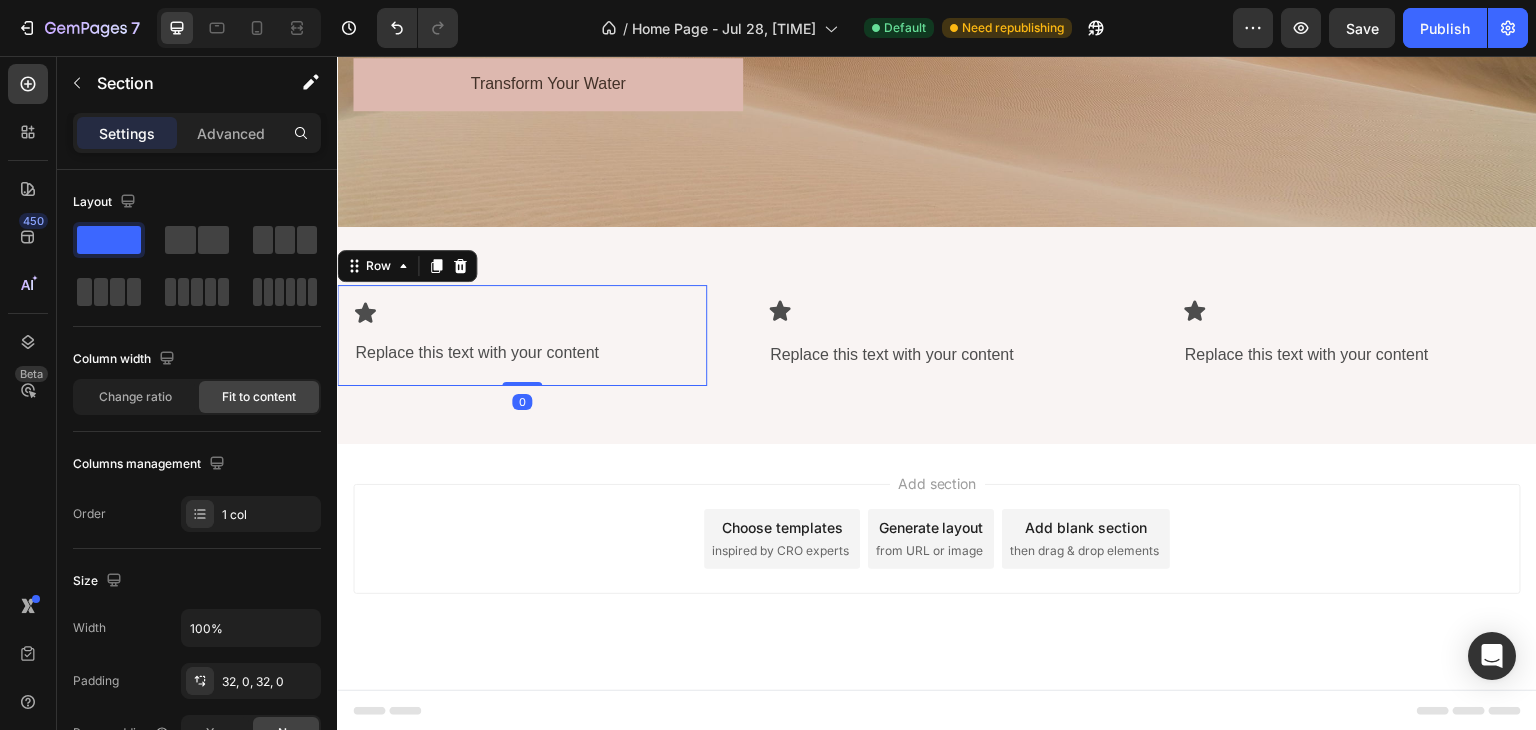 click on "Icon Replace this text with your content Text Block" at bounding box center (522, 335) 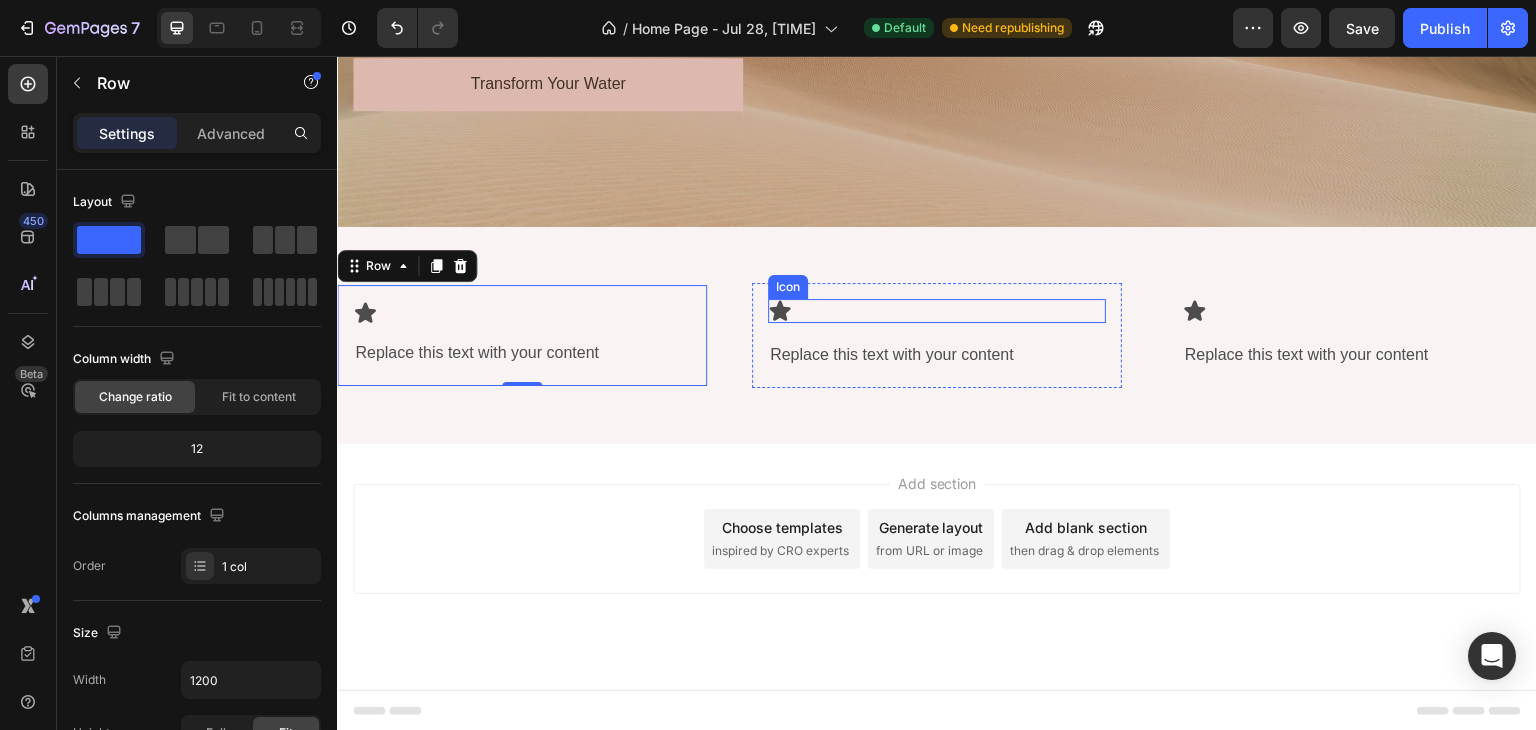 click 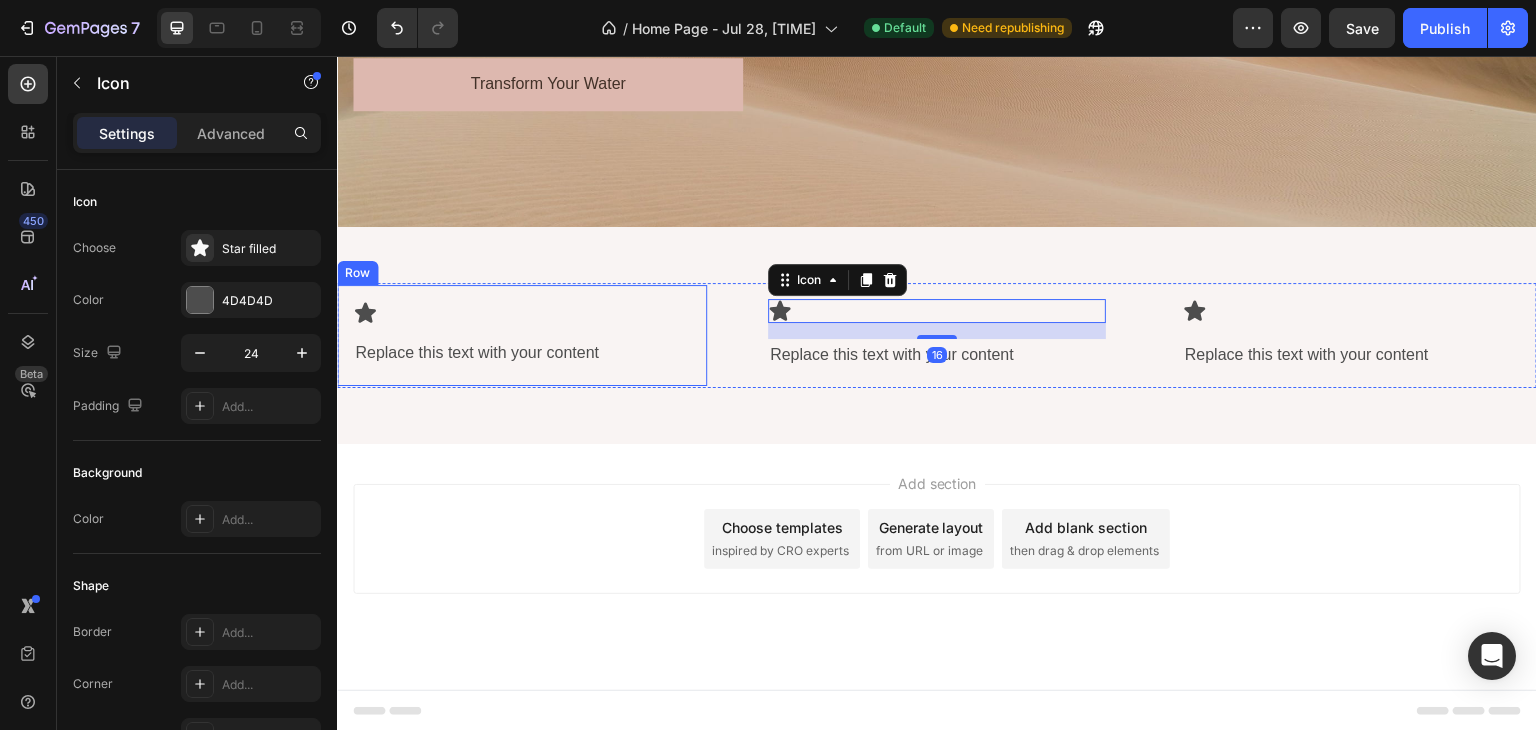 click on "Icon" at bounding box center [522, 313] 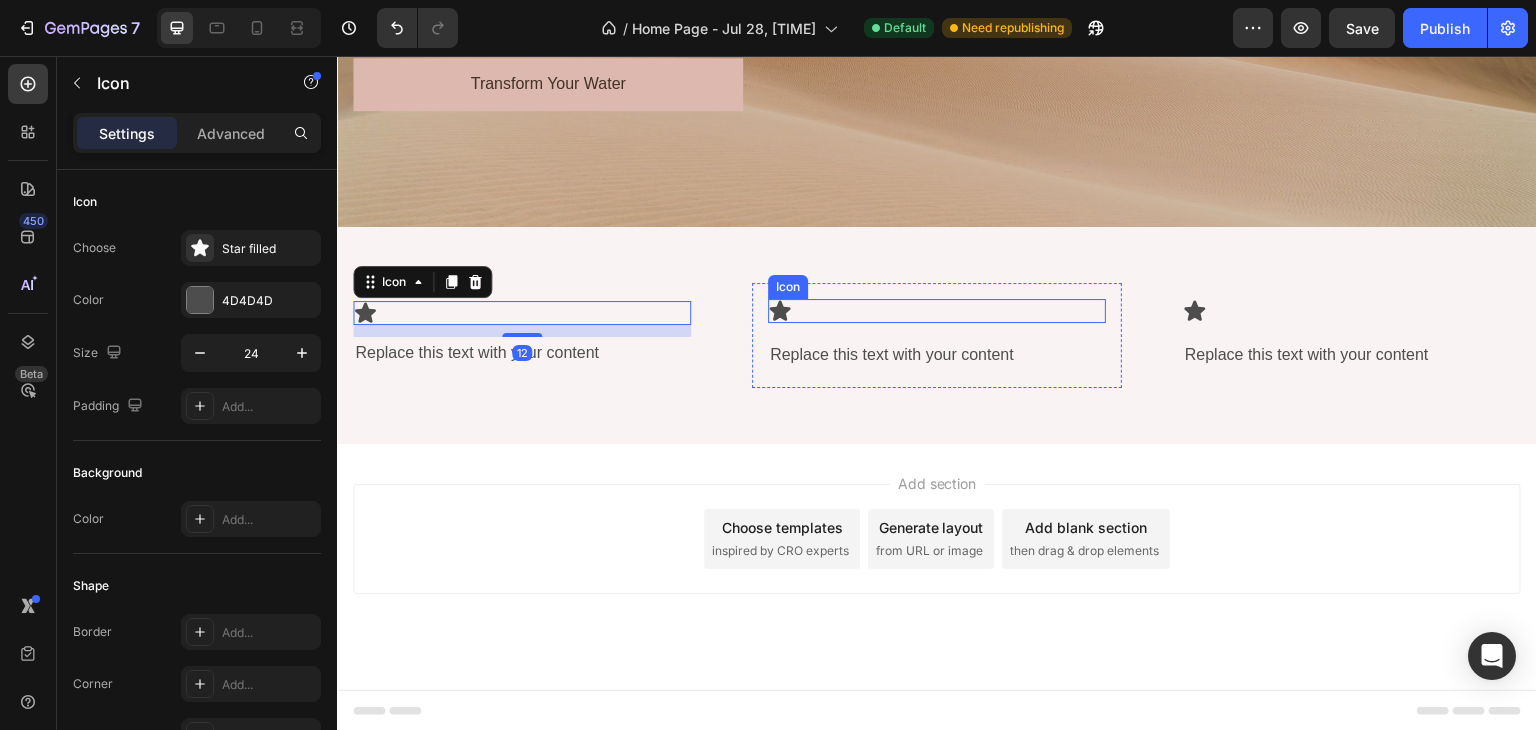 click on "Icon" at bounding box center [937, 311] 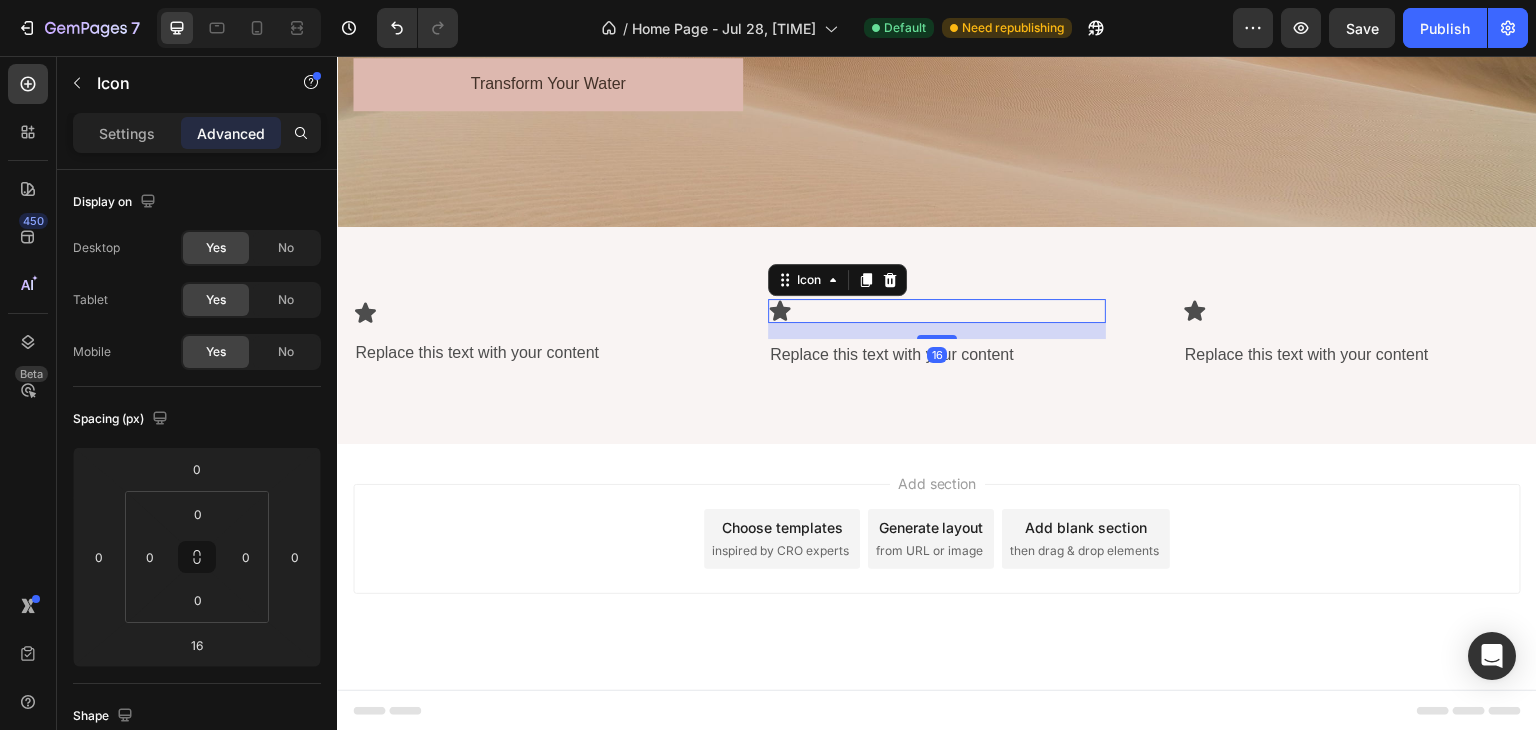 click on "16" at bounding box center [937, 331] 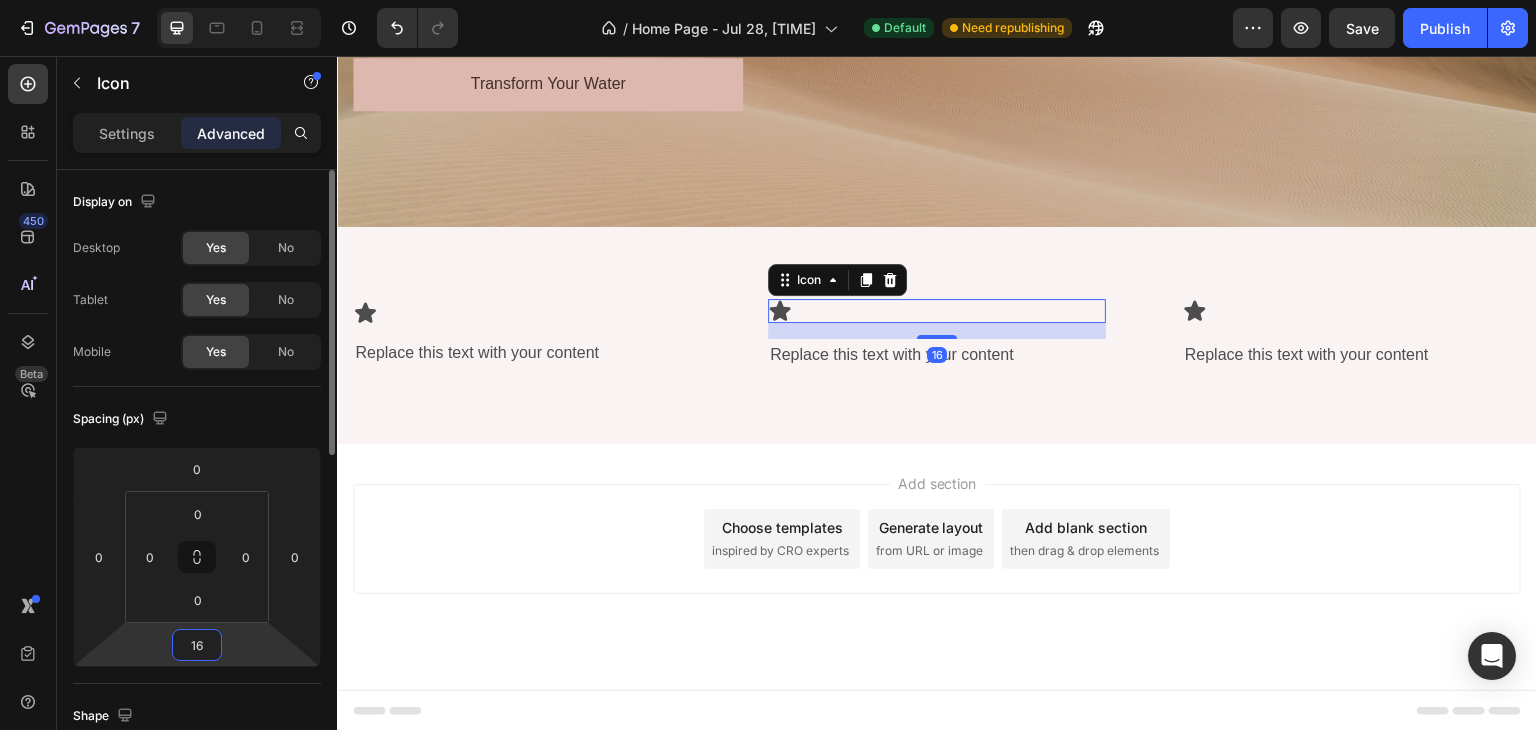click on "16" at bounding box center [197, 645] 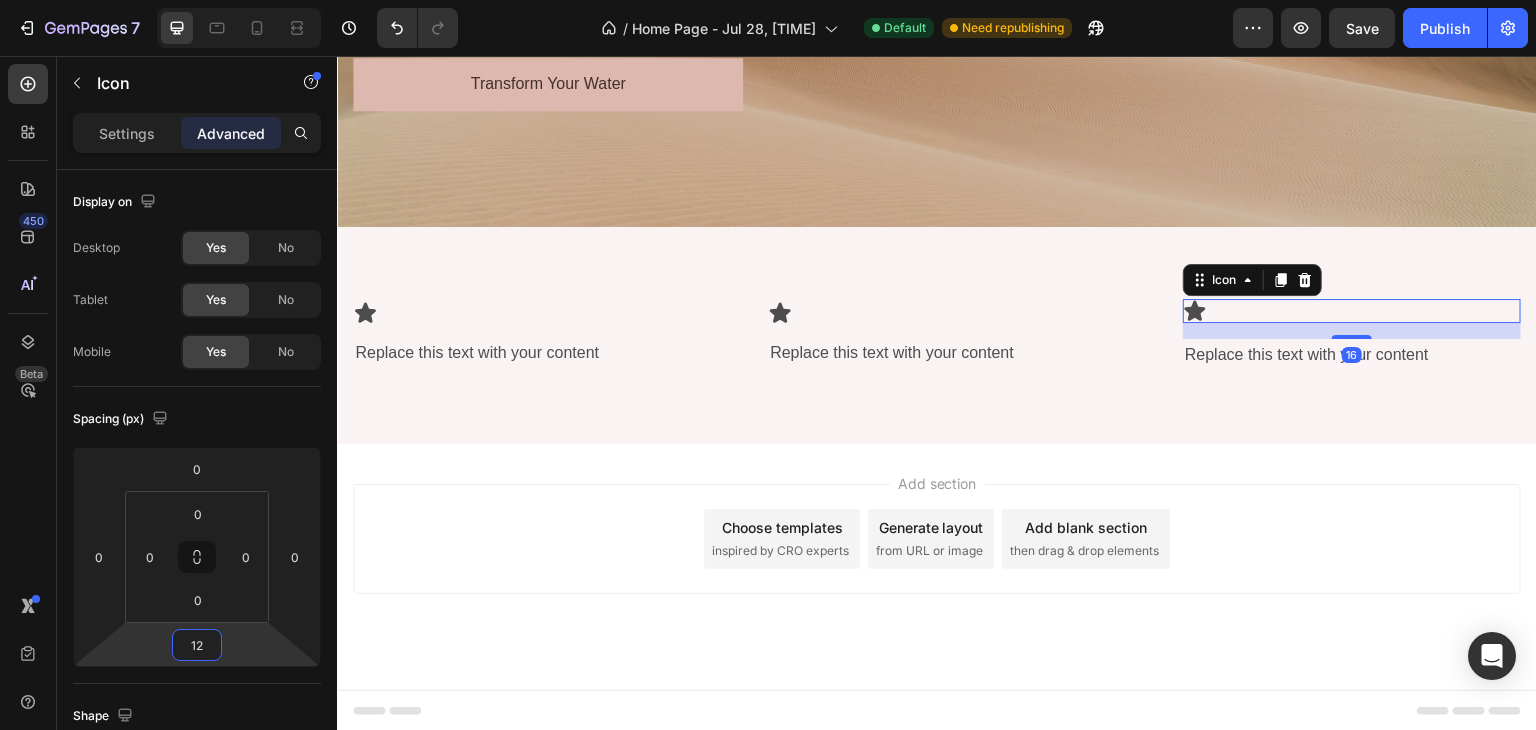 click on "Icon   16" at bounding box center [1352, 311] 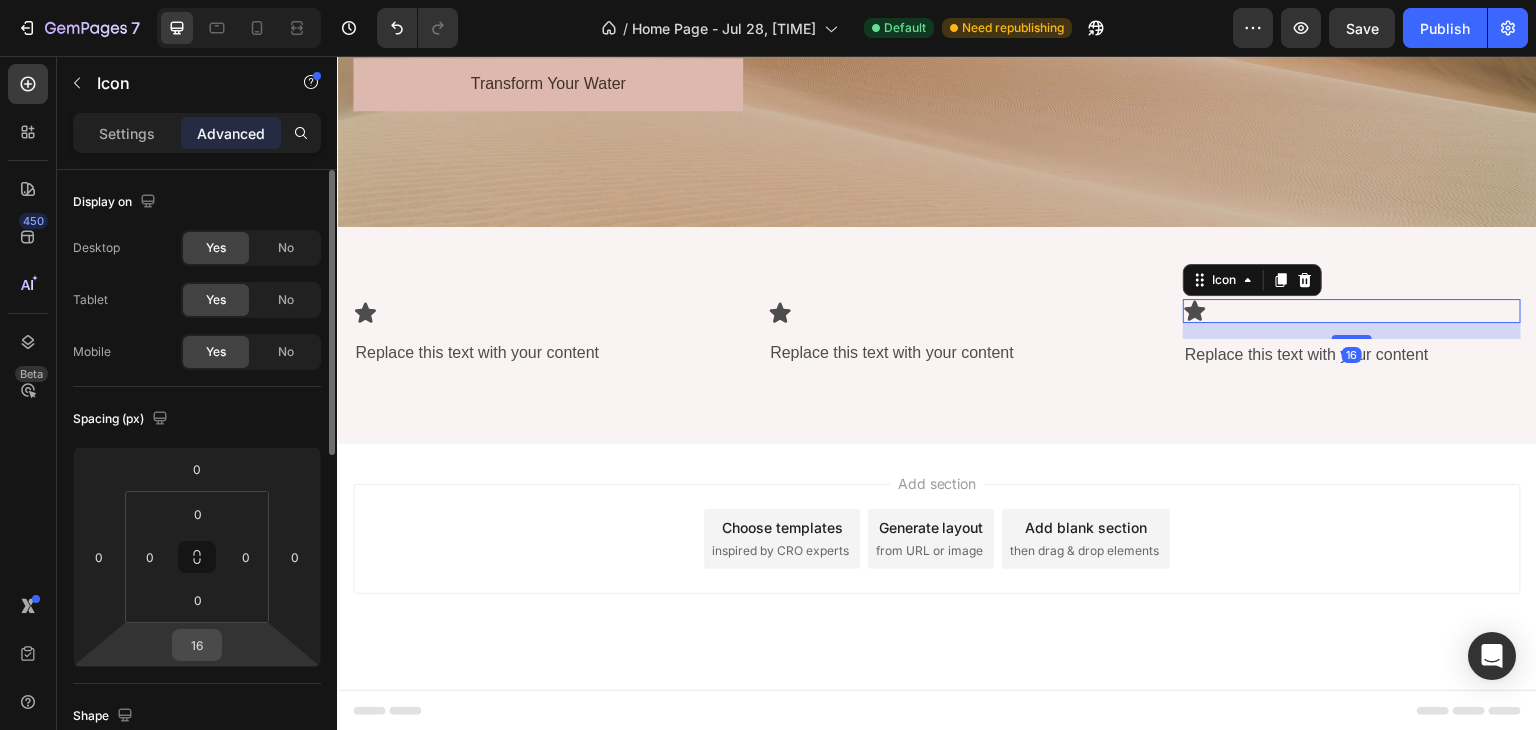 click on "16" at bounding box center (197, 645) 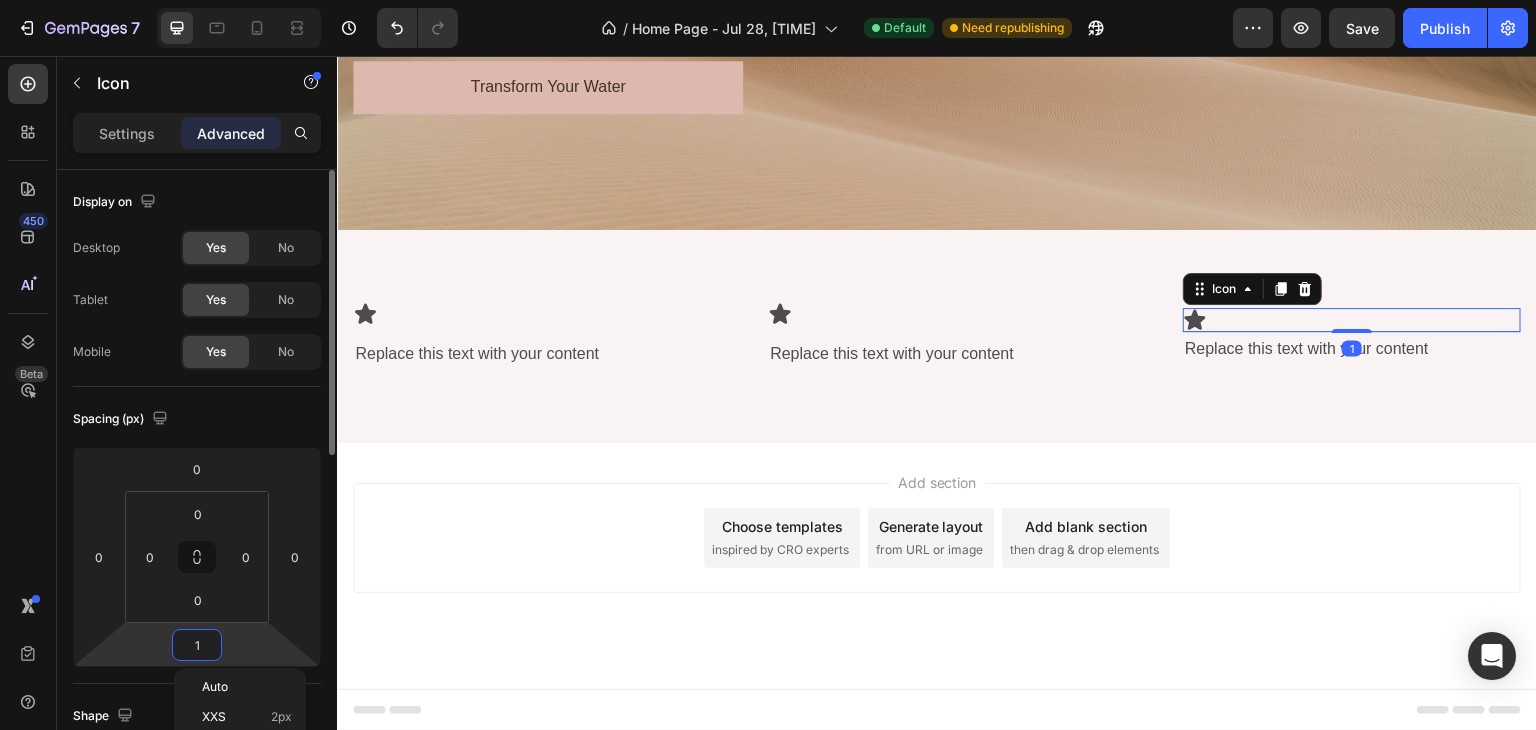 scroll, scrollTop: 466, scrollLeft: 0, axis: vertical 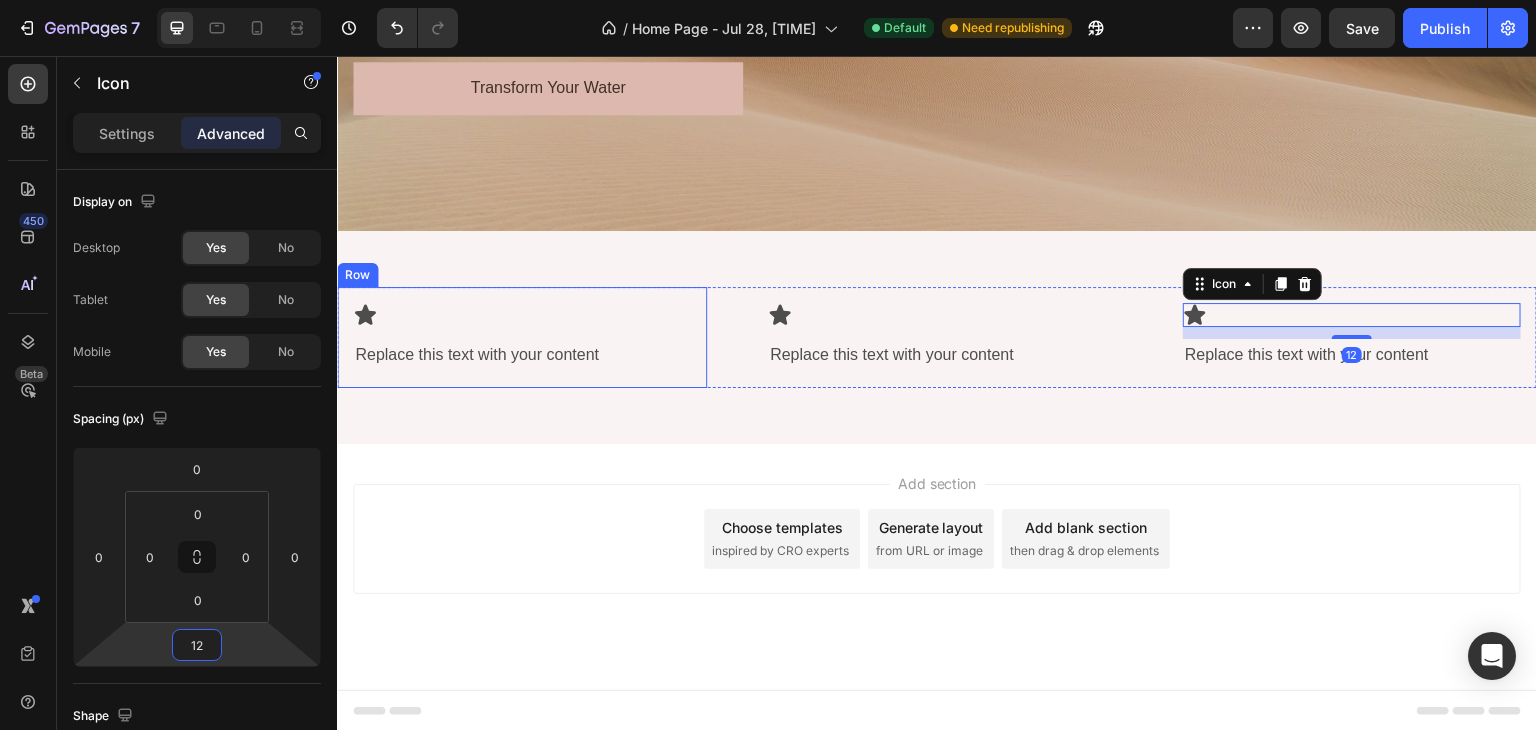 click on "Replace this text with your content" at bounding box center [522, 355] 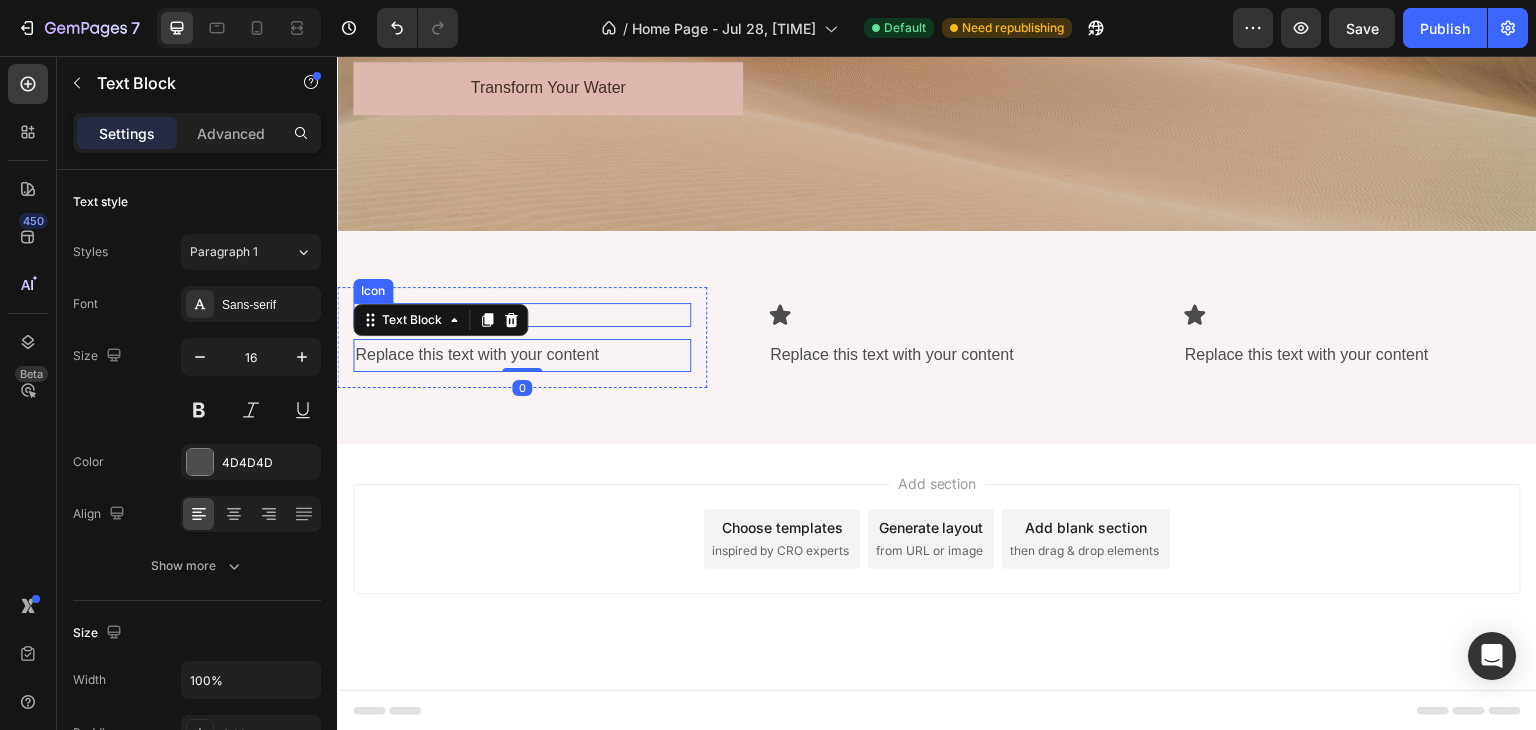 click on "Icon" at bounding box center (522, 315) 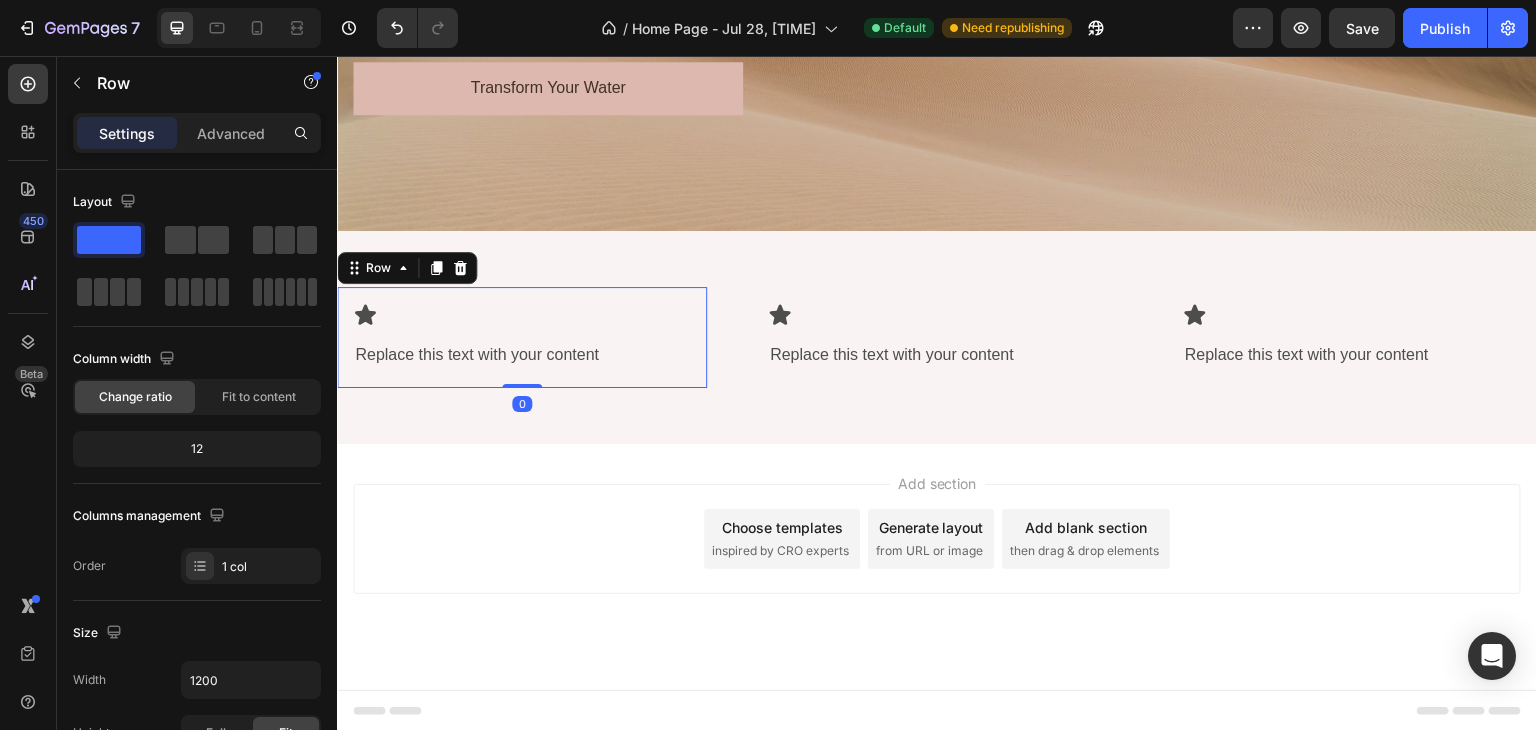 click on "Icon Replace this text with your content Text Block Row   0" at bounding box center (522, 337) 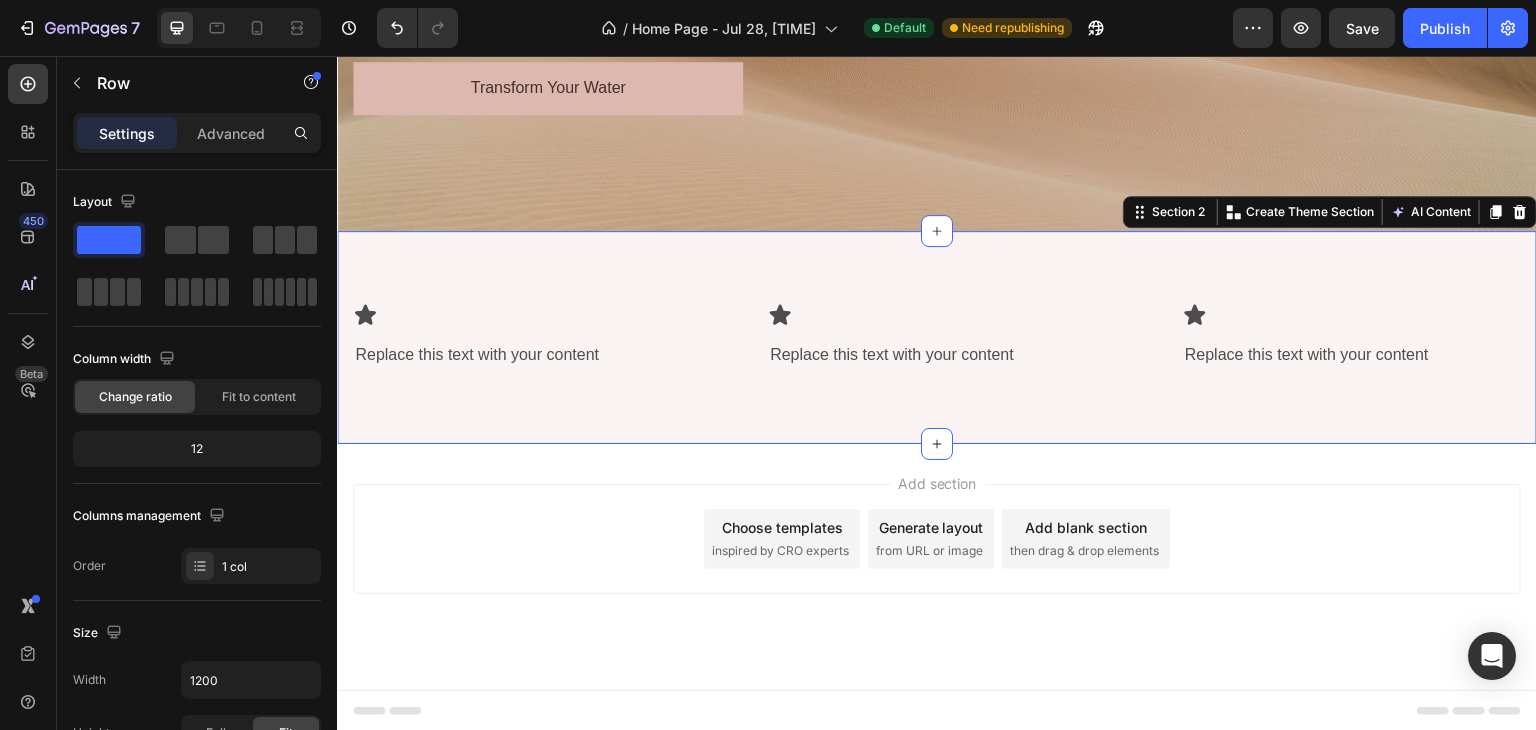 click on "Icon Replace this text with your content Text Block Row
Icon Replace this text with your content Text Block Row
Icon Replace this text with your content Text Block Row Row Section 2   Create Theme Section AI Content Write with GemAI What would you like to describe here? Tone and Voice Persuasive Product [PRODUCT_NAME] Show more Generate" at bounding box center [937, 337] 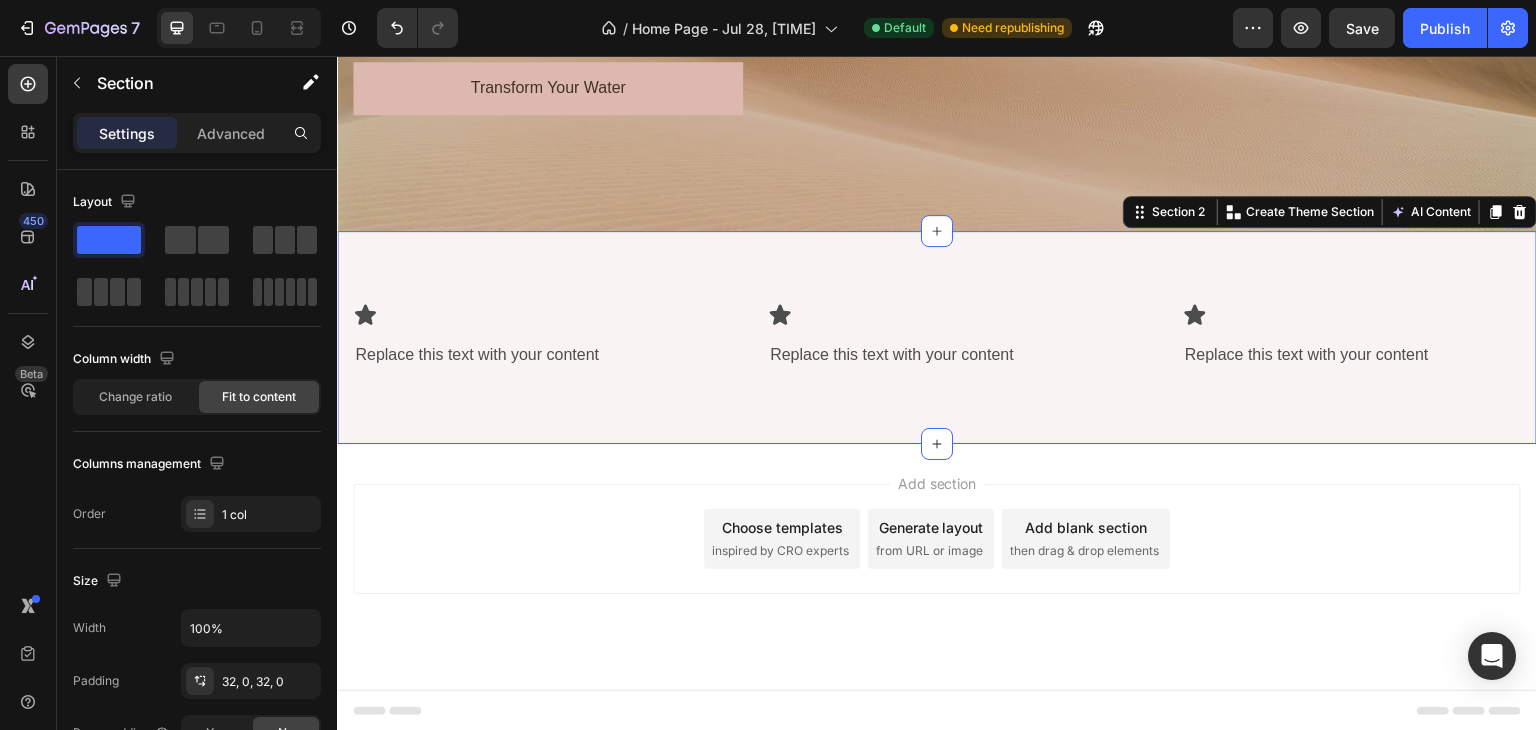 click on "Icon Replace this text with your content Text Block Row
Icon Replace this text with your content Text Block Row
Icon Replace this text with your content Text Block Row Row Section 2   Create Theme Section AI Content Write with GemAI What would you like to describe here? Tone and Voice Persuasive Product [PRODUCT_NAME] Show more Generate" at bounding box center (937, 337) 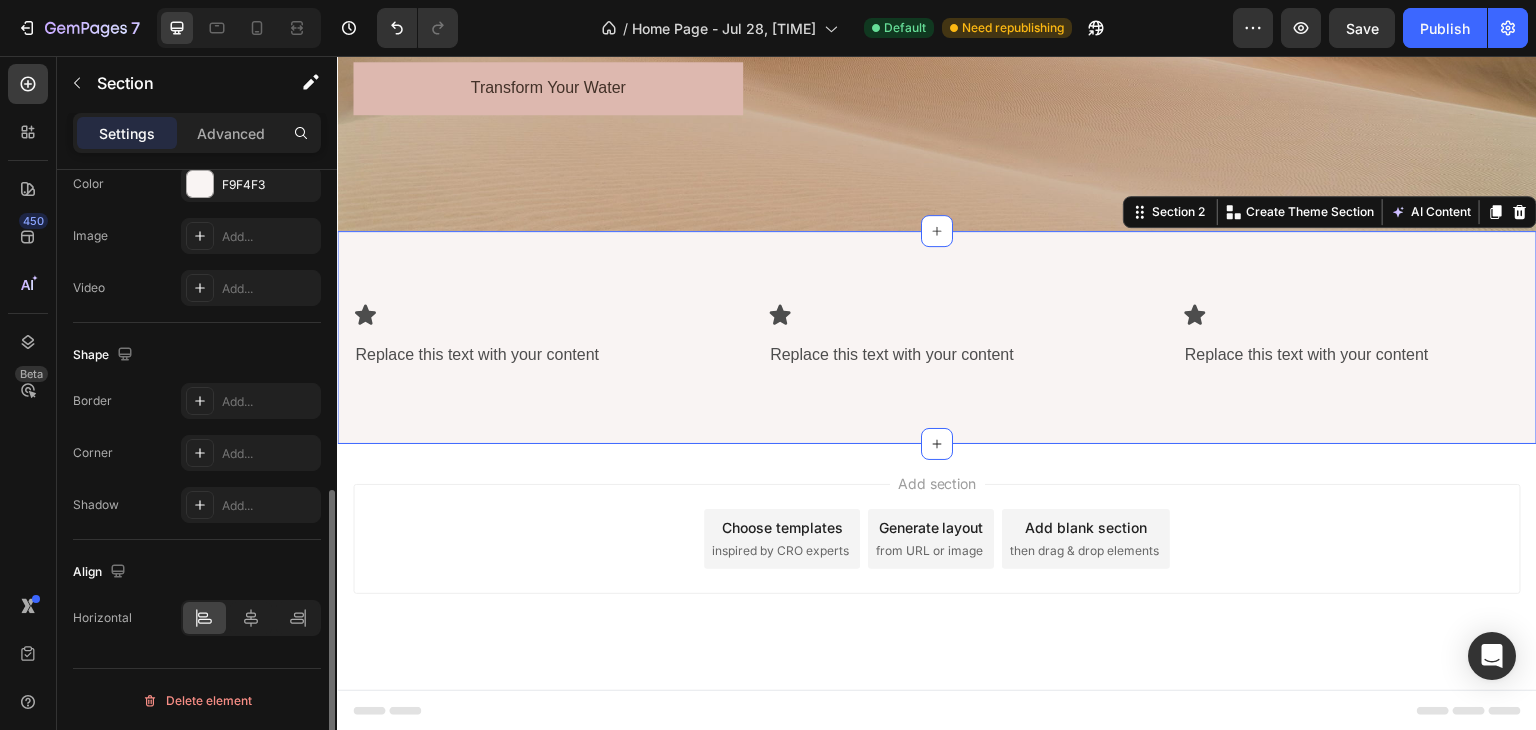 scroll, scrollTop: 528, scrollLeft: 0, axis: vertical 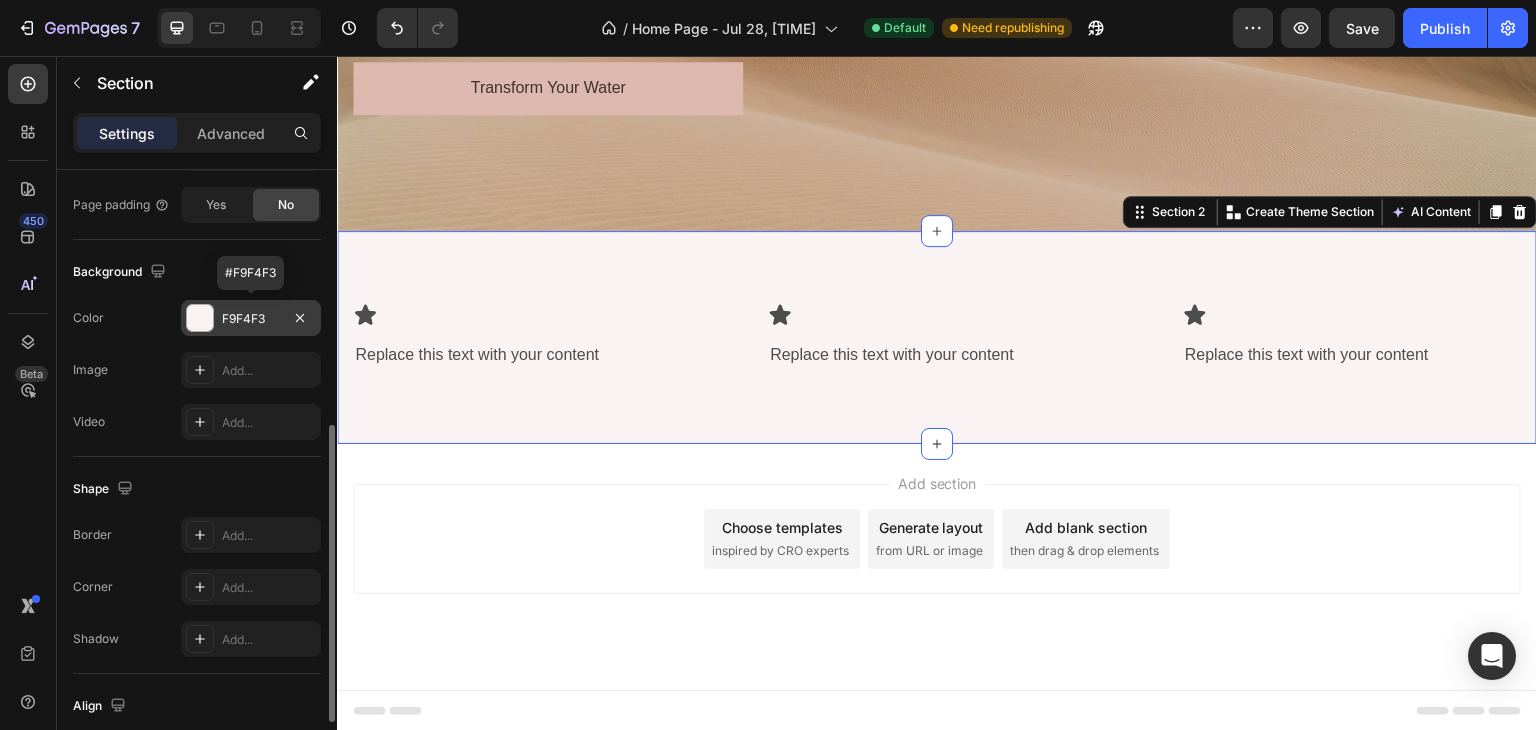 click on "F9F4F3" at bounding box center [251, 319] 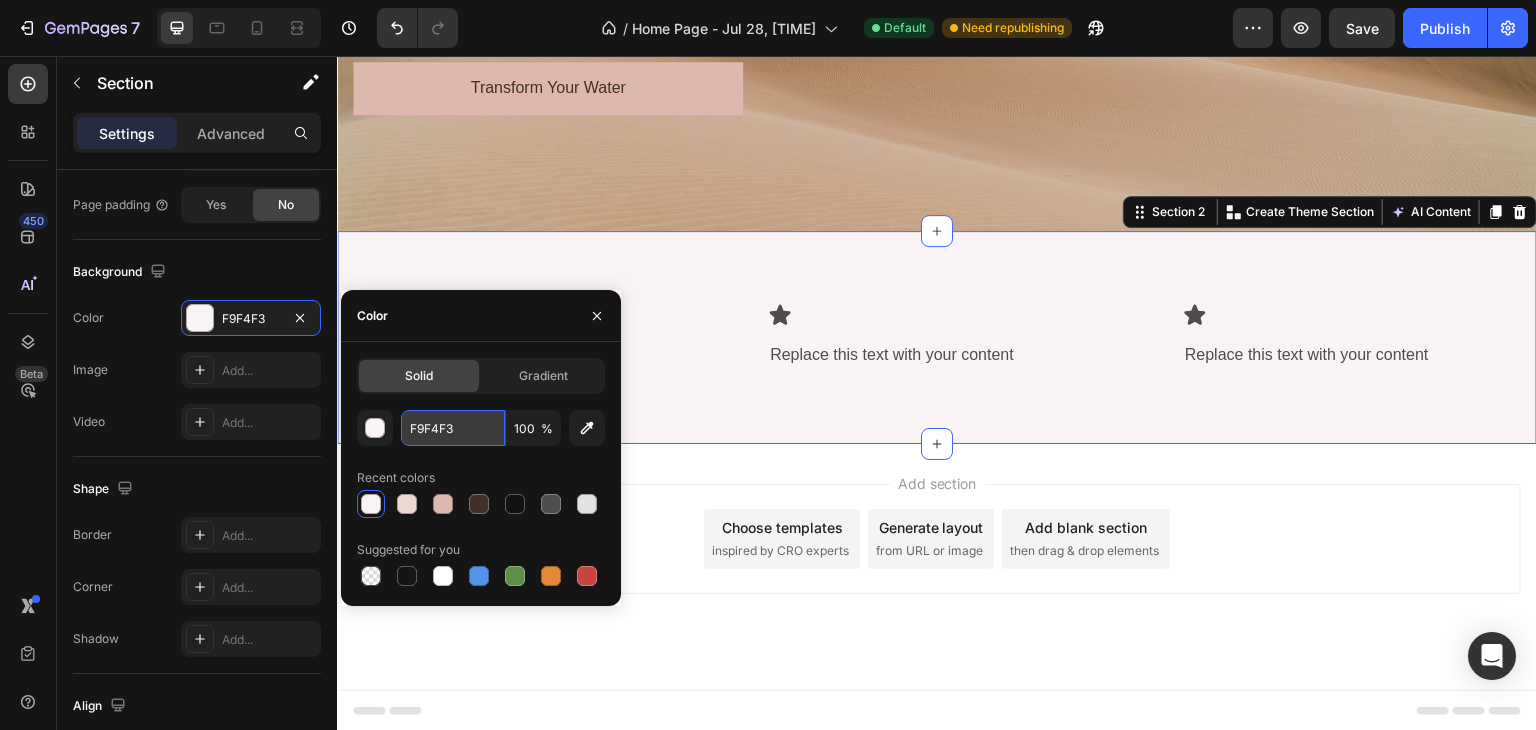 click on "F9F4F3" at bounding box center (453, 428) 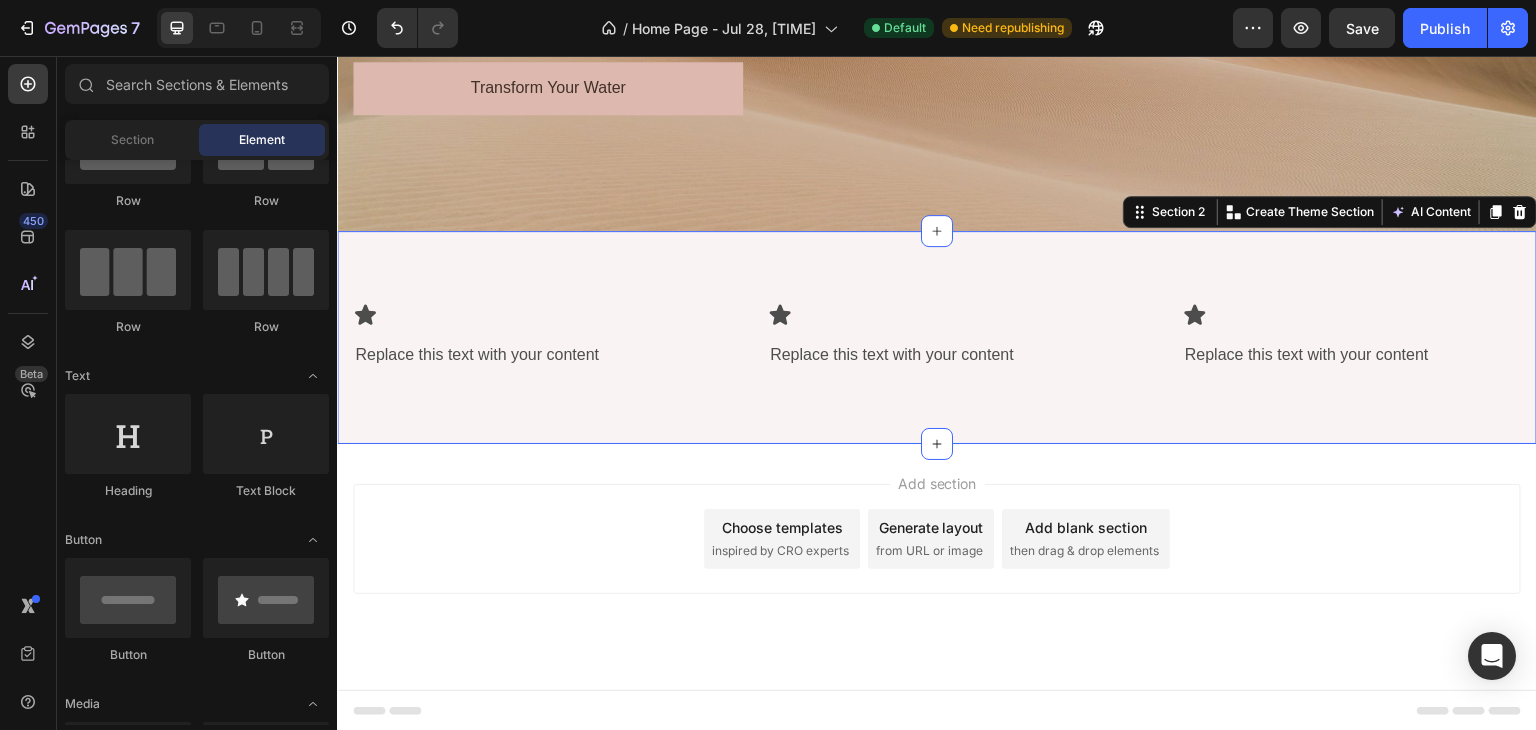click on "Add section Choose templates inspired by CRO experts Generate layout from URL or image Add blank section then drag & drop elements" at bounding box center [937, 567] 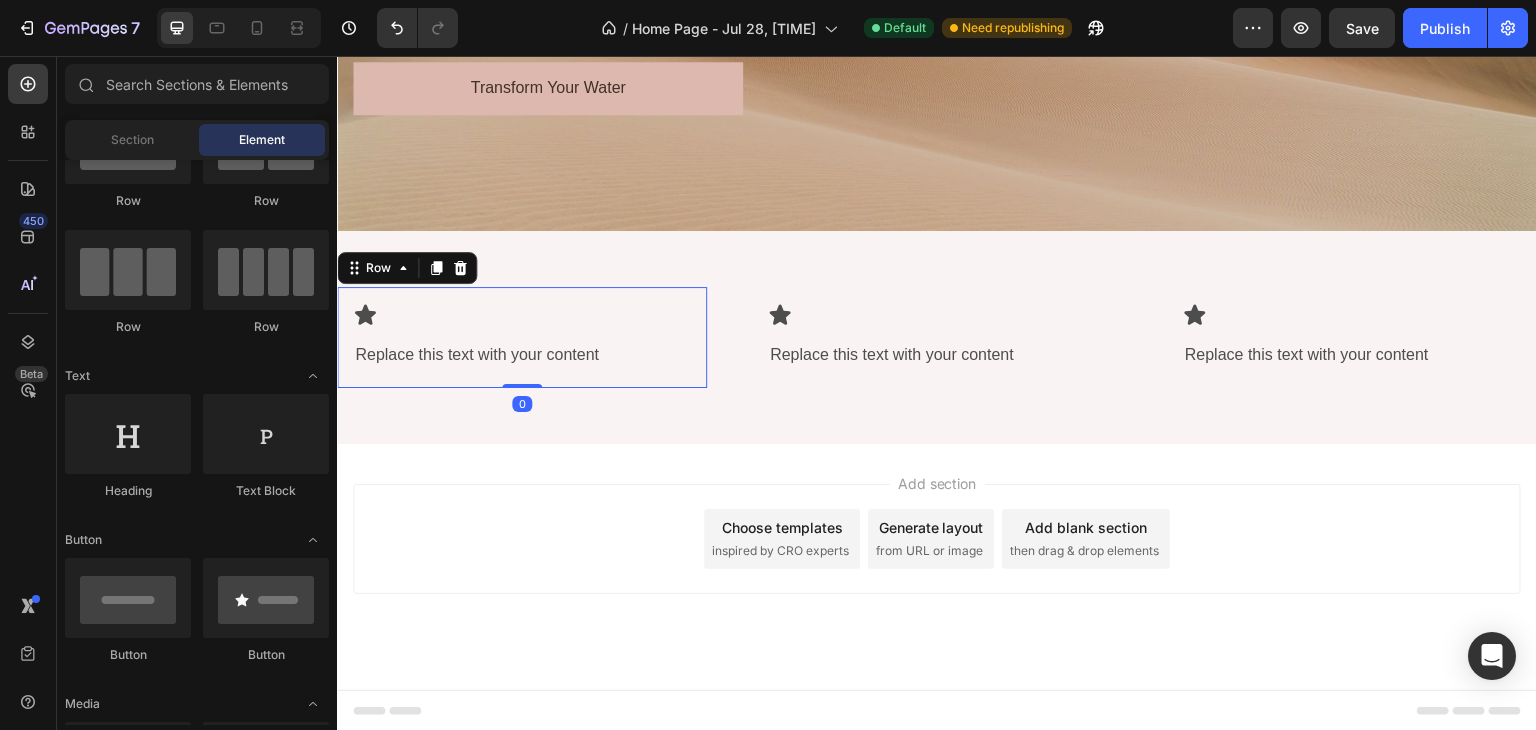 click on "Icon Replace this text with your content Text Block Row   0" at bounding box center [522, 337] 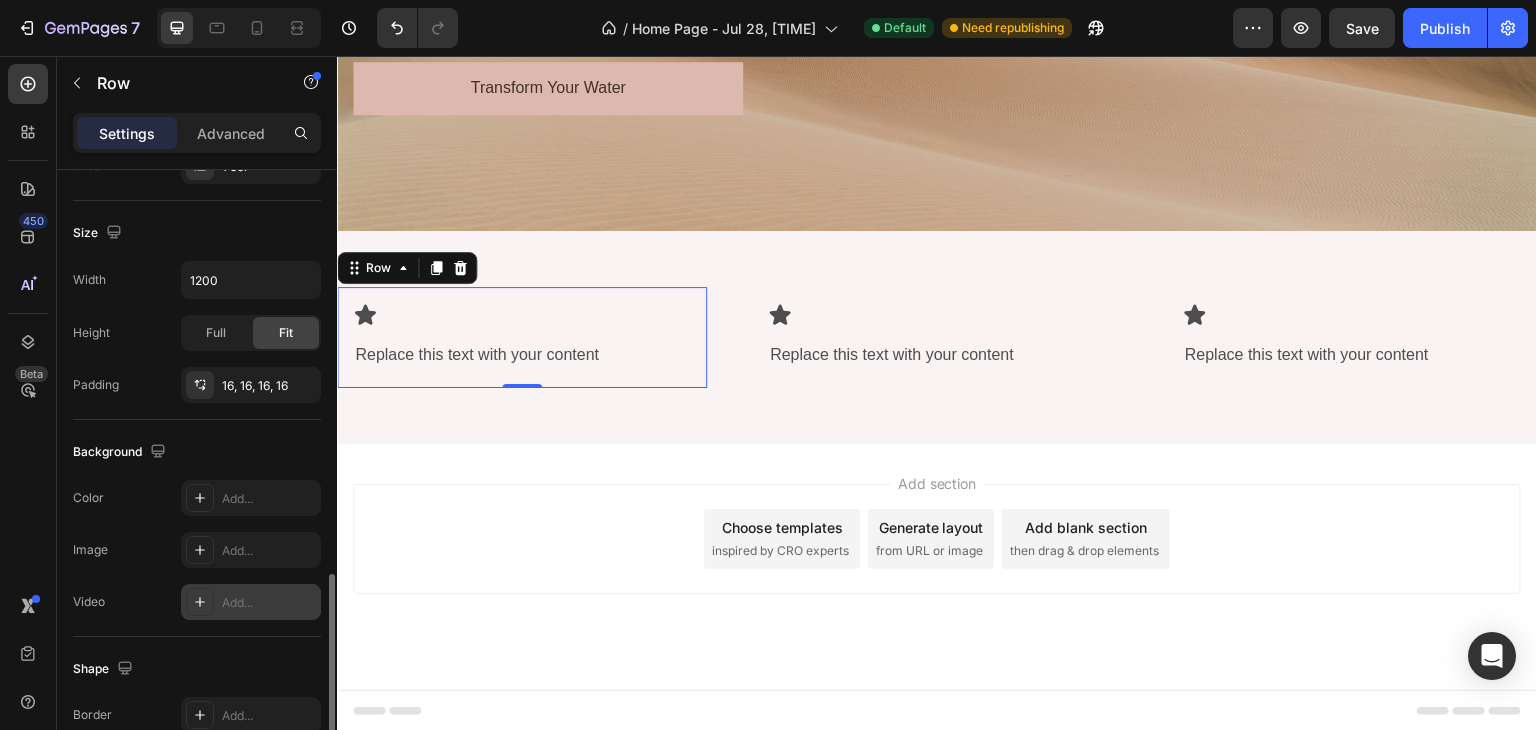 scroll, scrollTop: 601, scrollLeft: 0, axis: vertical 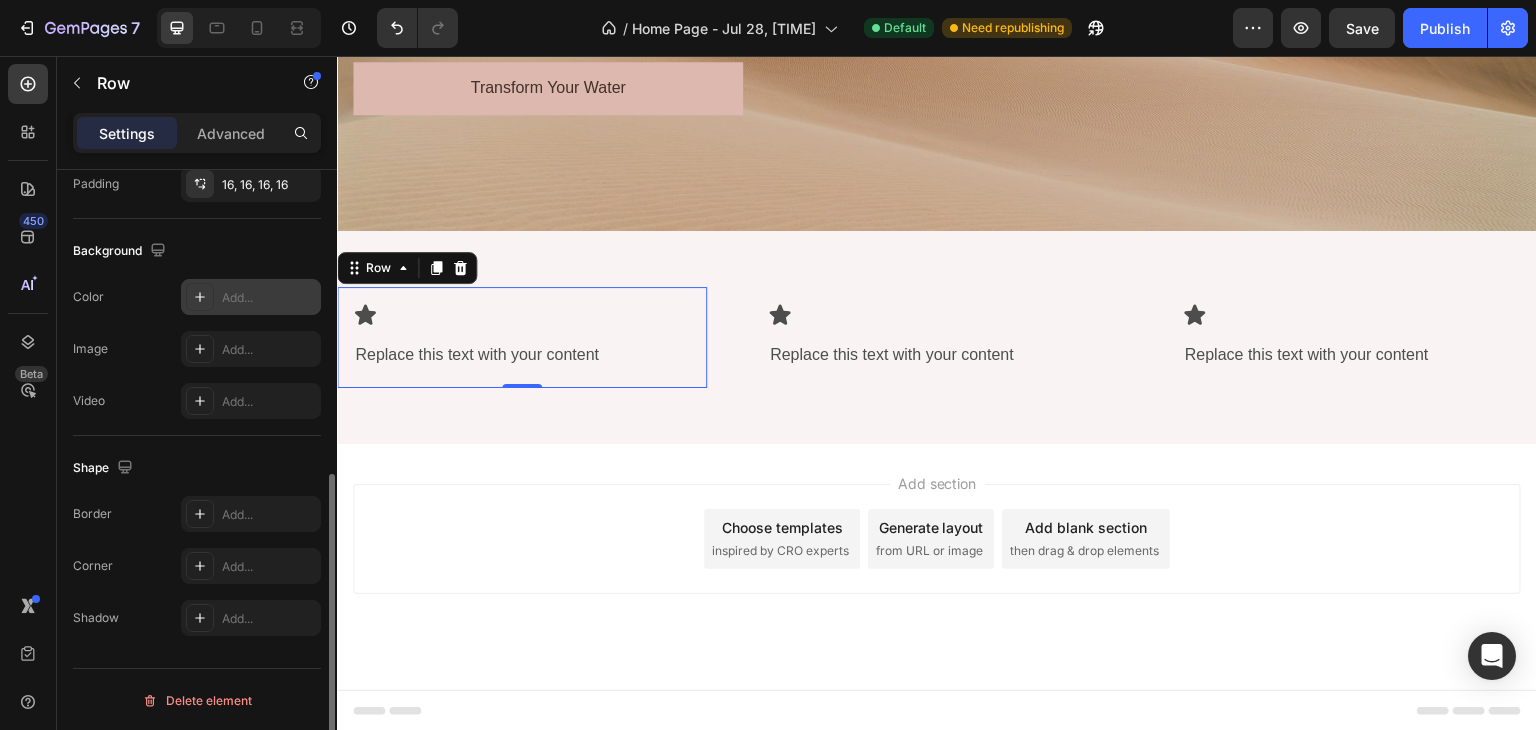 click on "Add..." at bounding box center [269, 298] 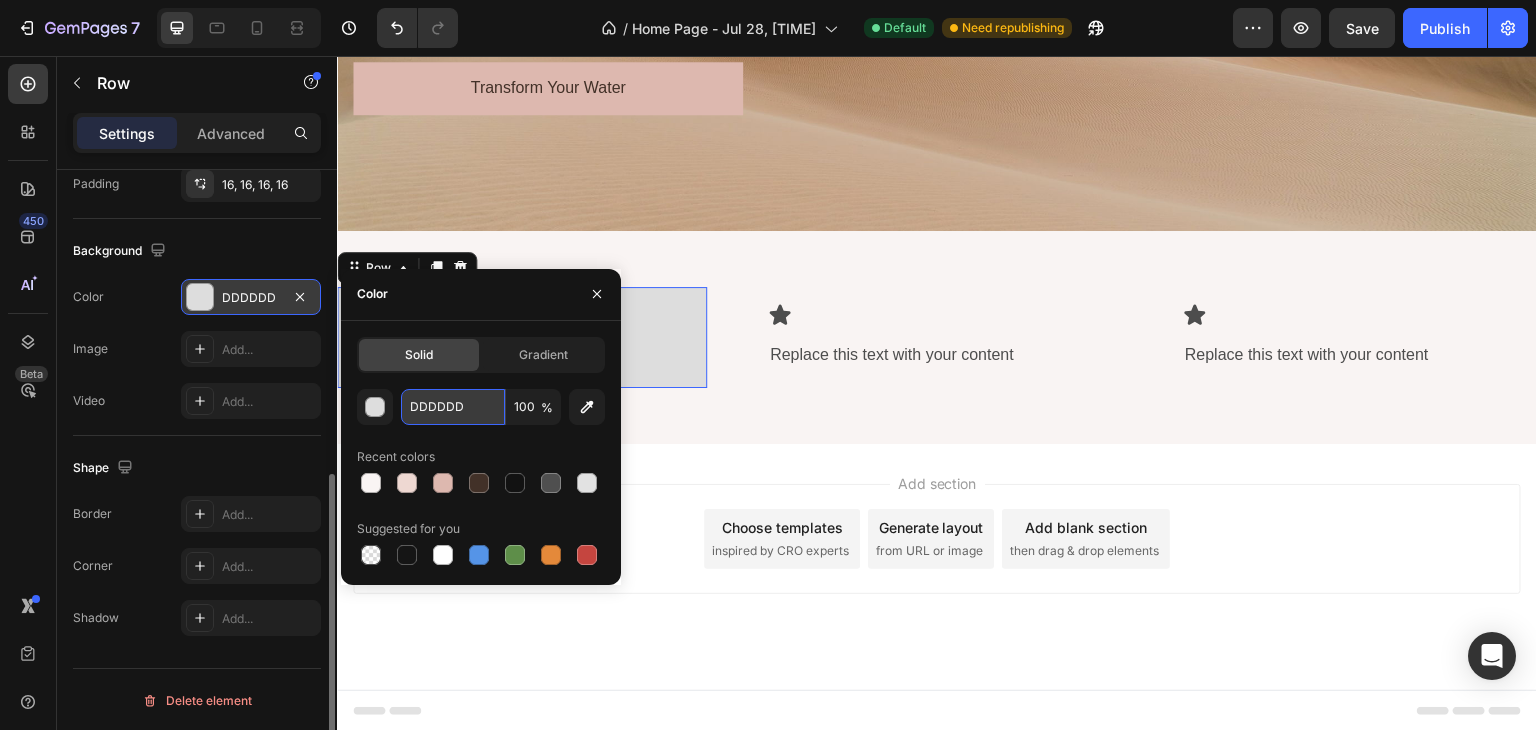 click on "DDDDDD" at bounding box center (453, 407) 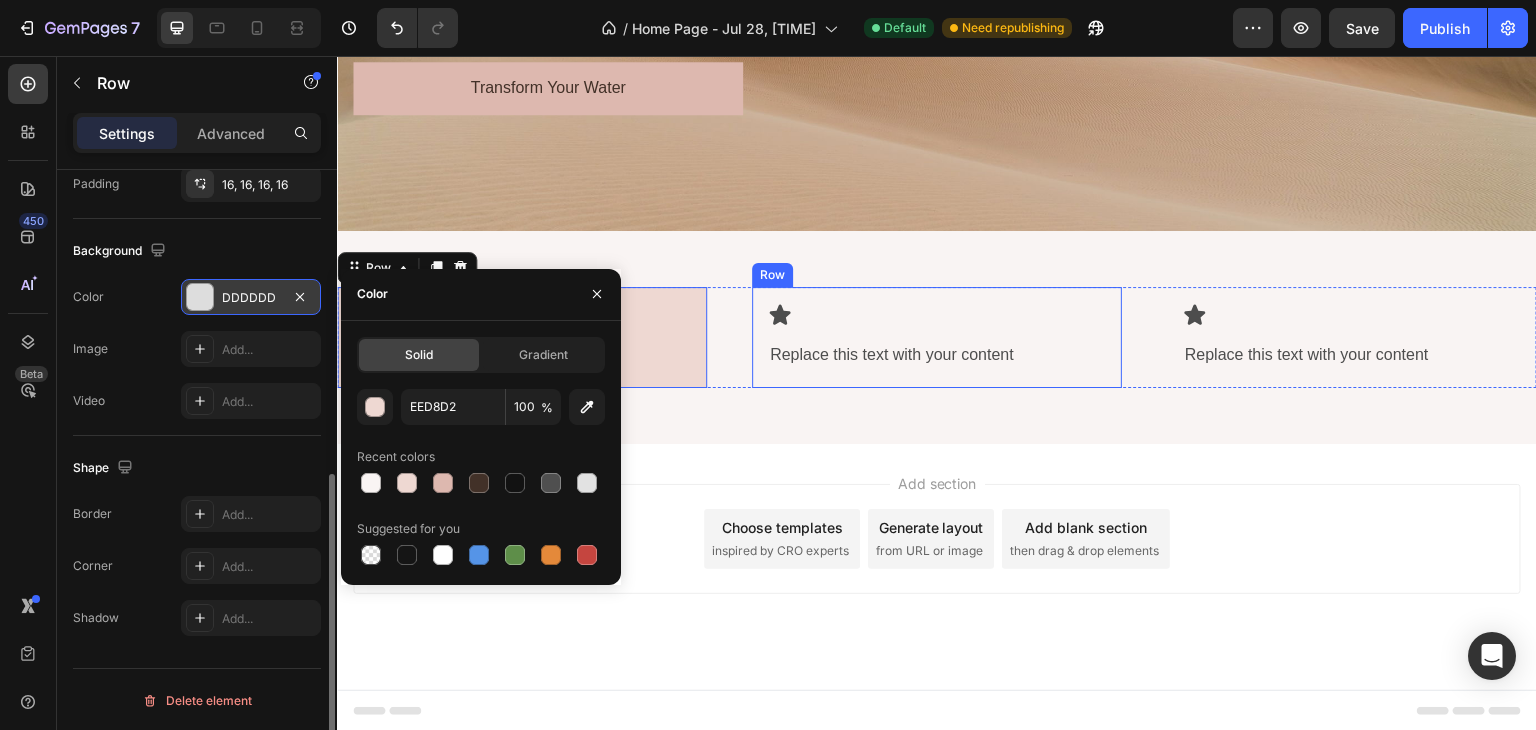 click on "Icon Replace this text with your content Text Block Row" at bounding box center [937, 337] 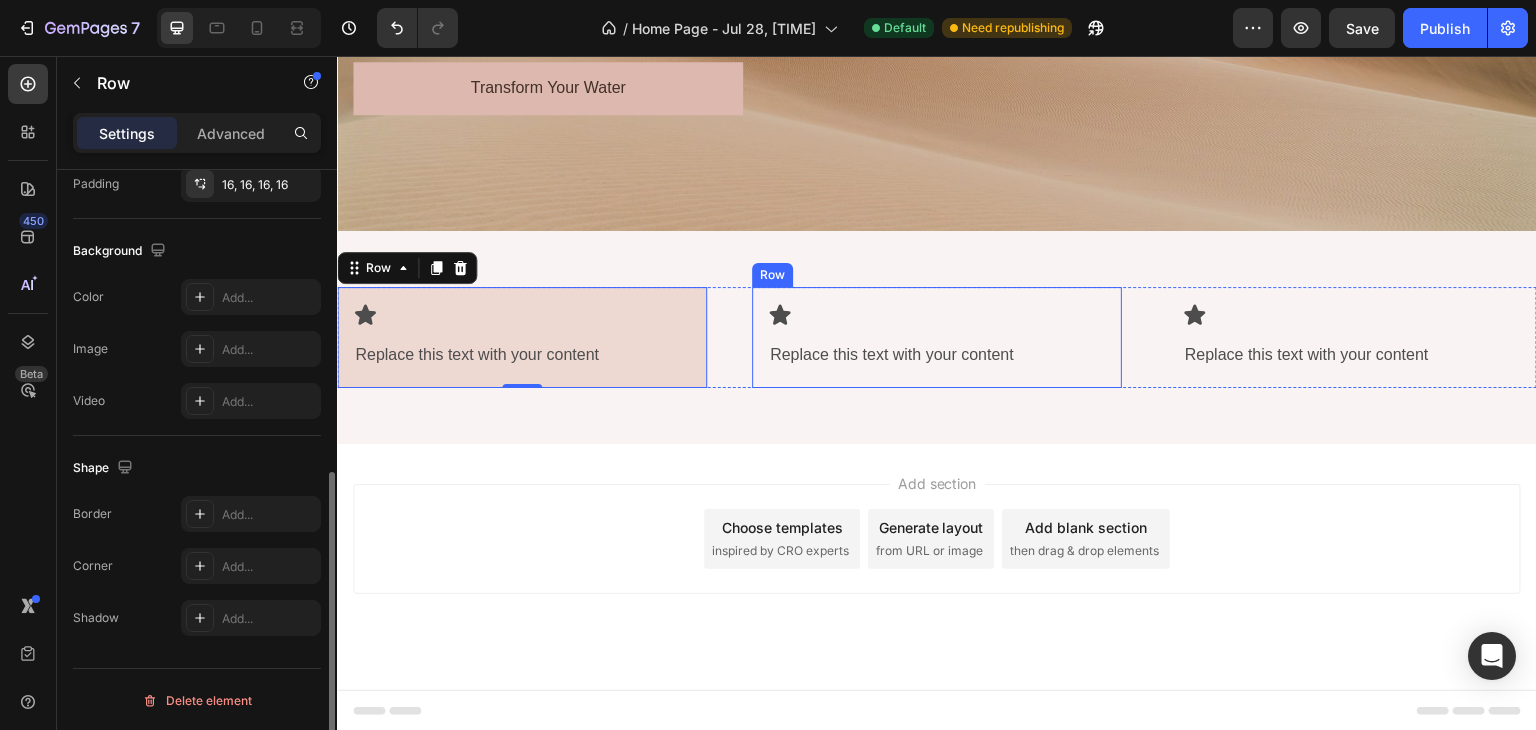 scroll, scrollTop: 600, scrollLeft: 0, axis: vertical 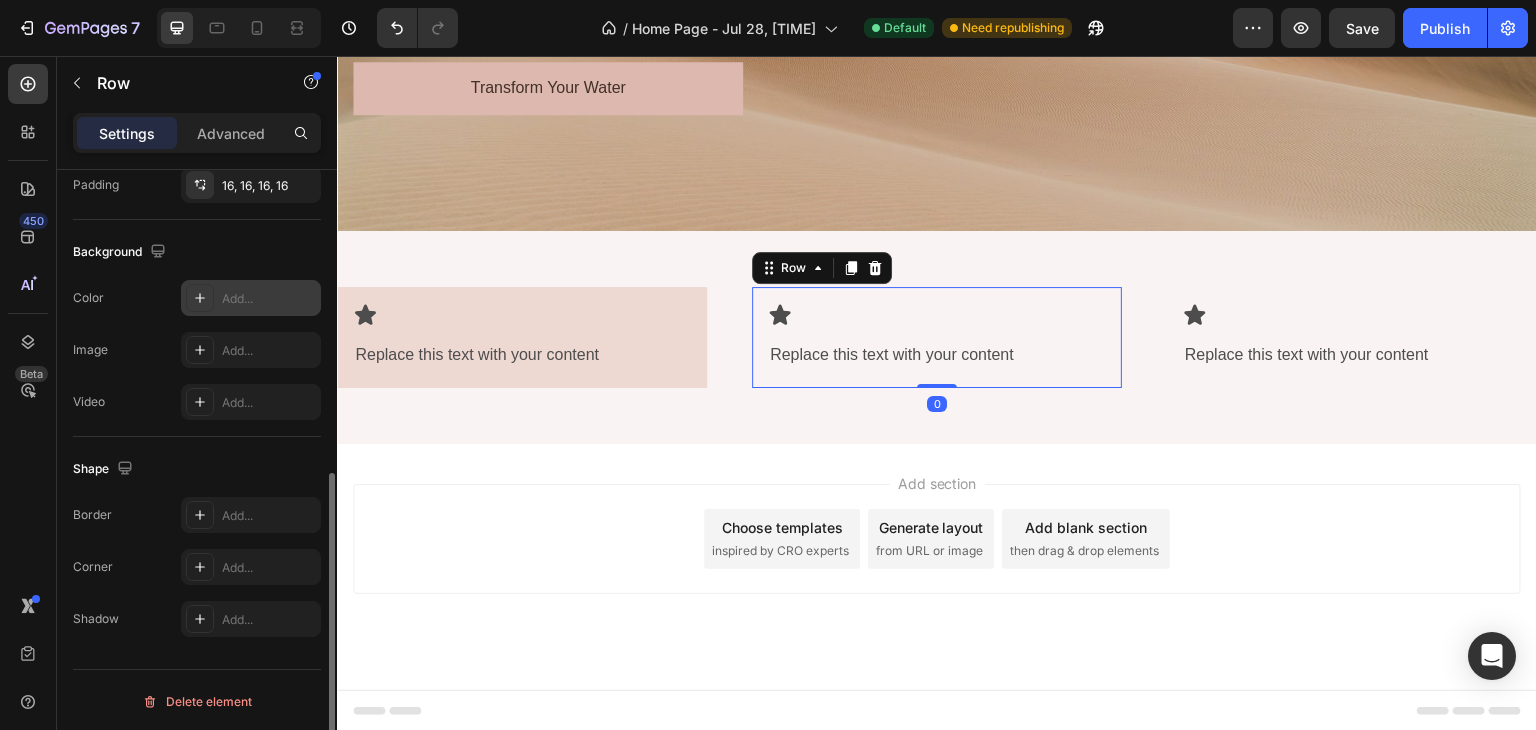 click on "Add..." at bounding box center [269, 299] 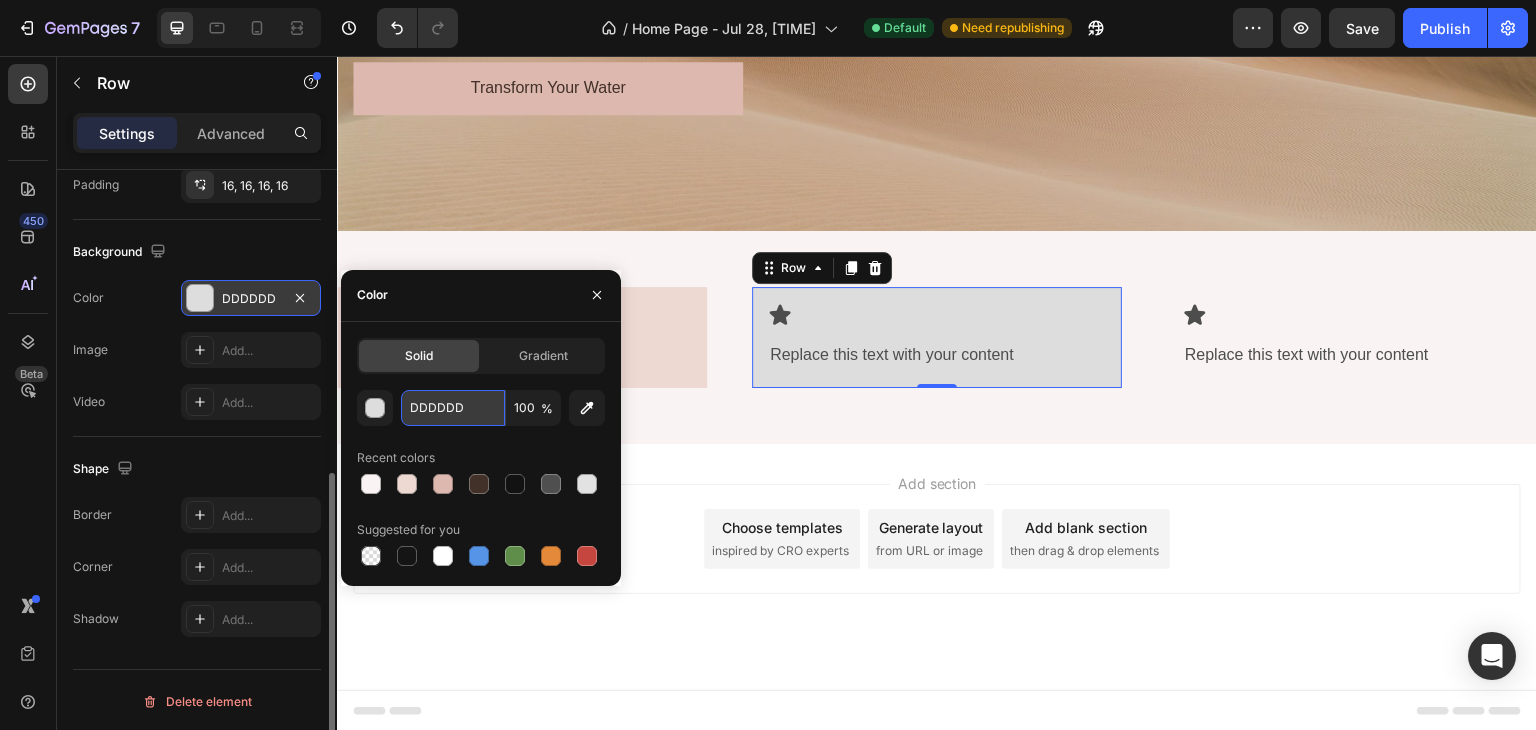 click on "DDDDDD" at bounding box center [453, 408] 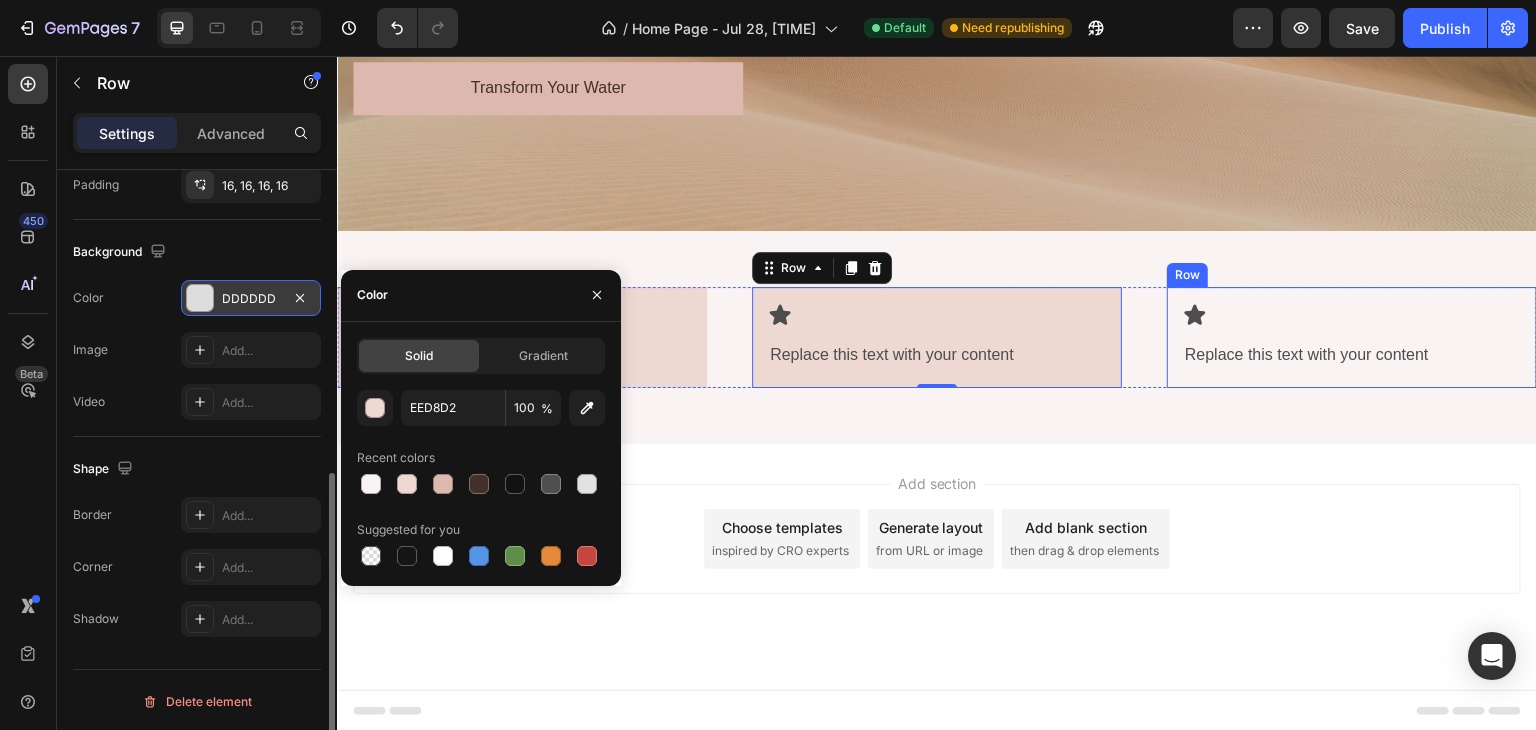 click on "Icon Replace this text with your content Text Block Row" at bounding box center [1352, 337] 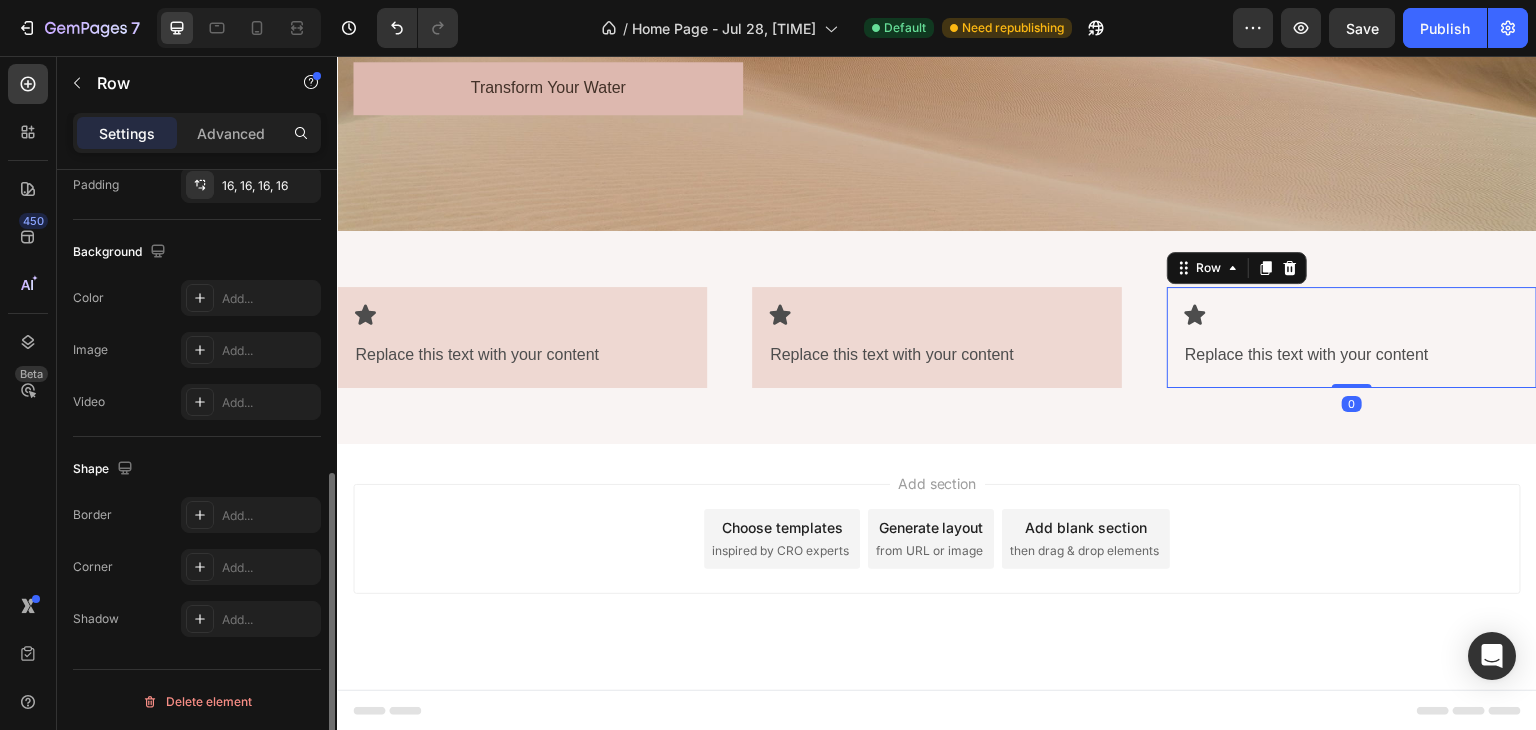 scroll, scrollTop: 600, scrollLeft: 0, axis: vertical 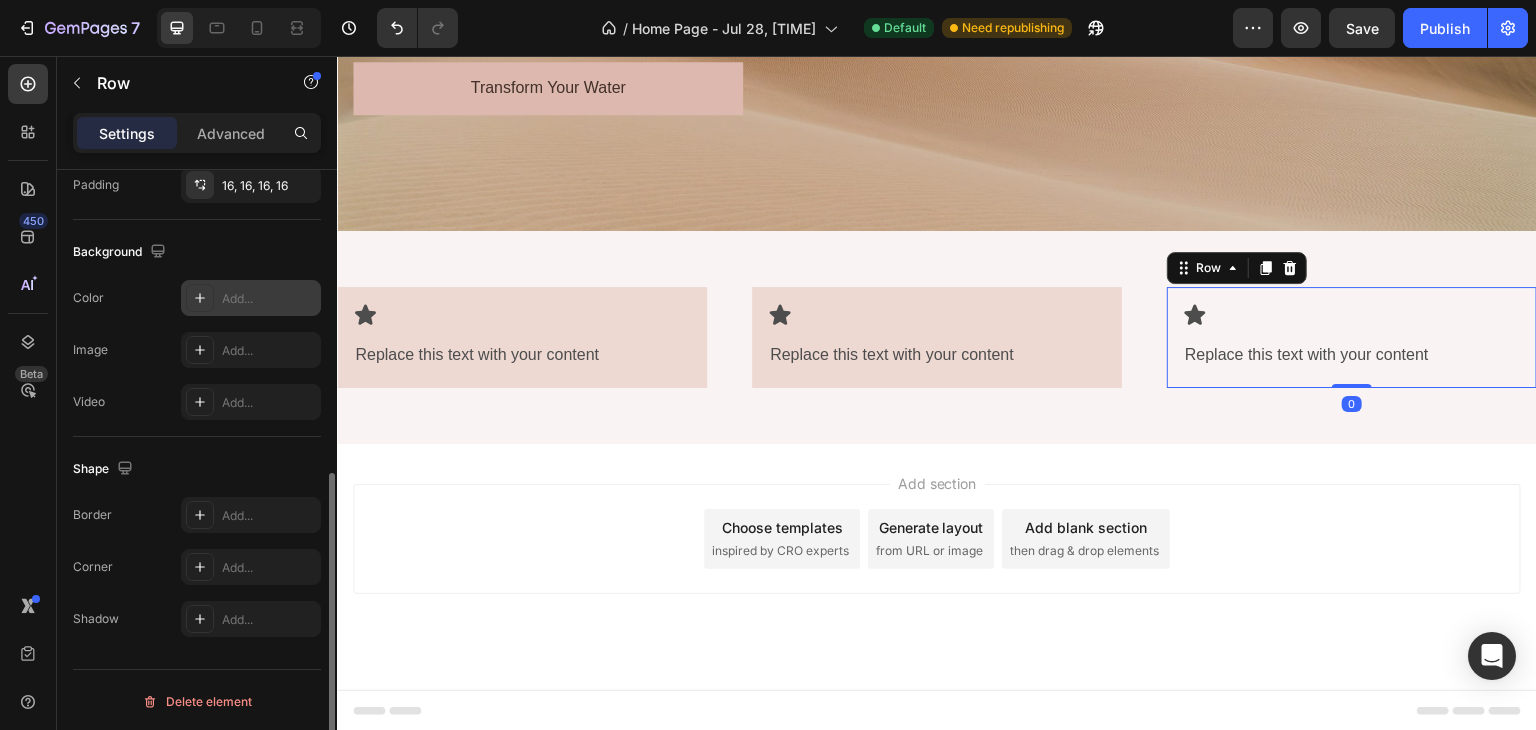 click on "Add..." at bounding box center [269, 299] 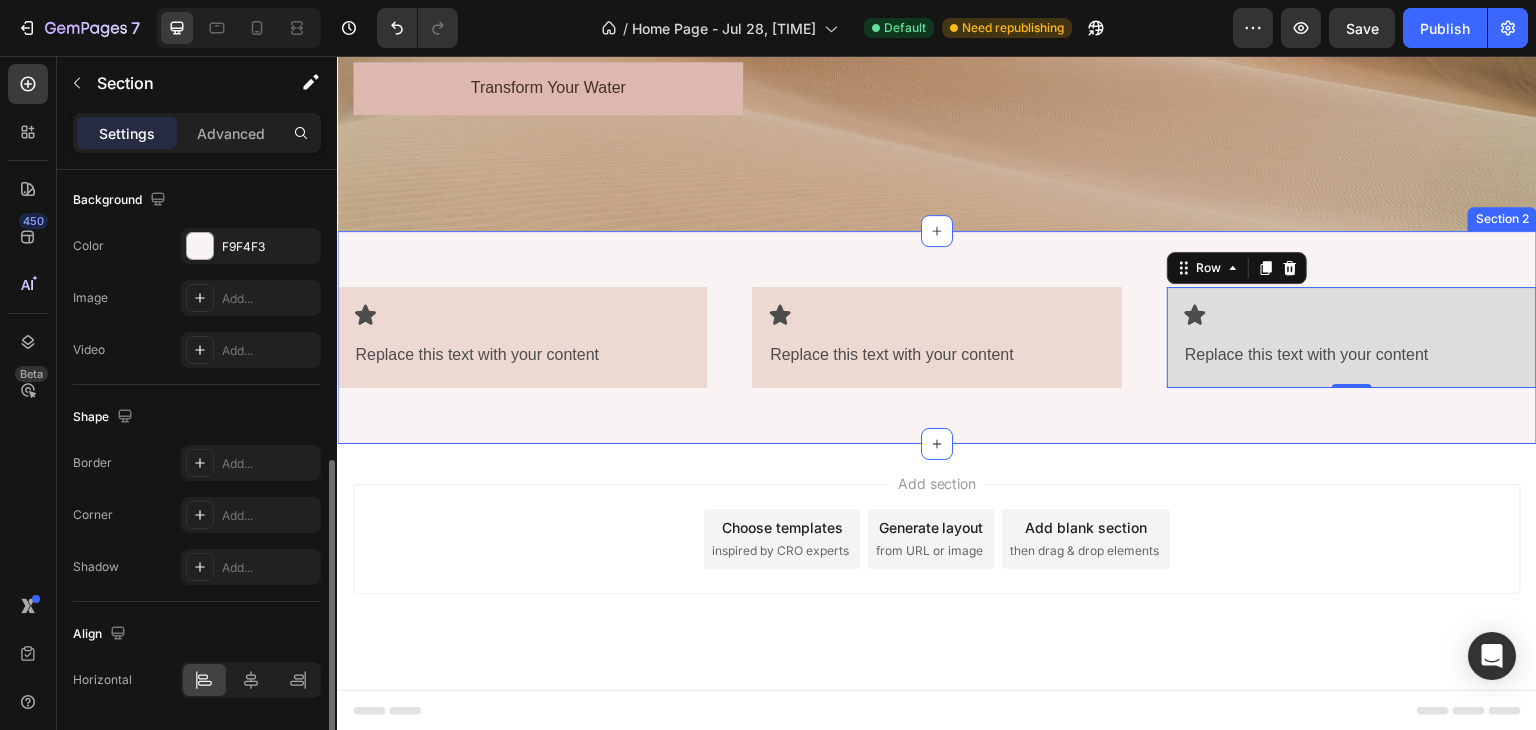click on "Icon Replace this text with your content Text Block Row
Icon Replace this text with your content Text Block Row
Icon Replace this text with your content Text Block Row   0 Row Section 2   Create Theme Section AI Content Write with GemAI What would you like to describe here? Tone and Voice Persuasive Product [PRODUCT_NAME] Show more Generate" at bounding box center (937, 337) 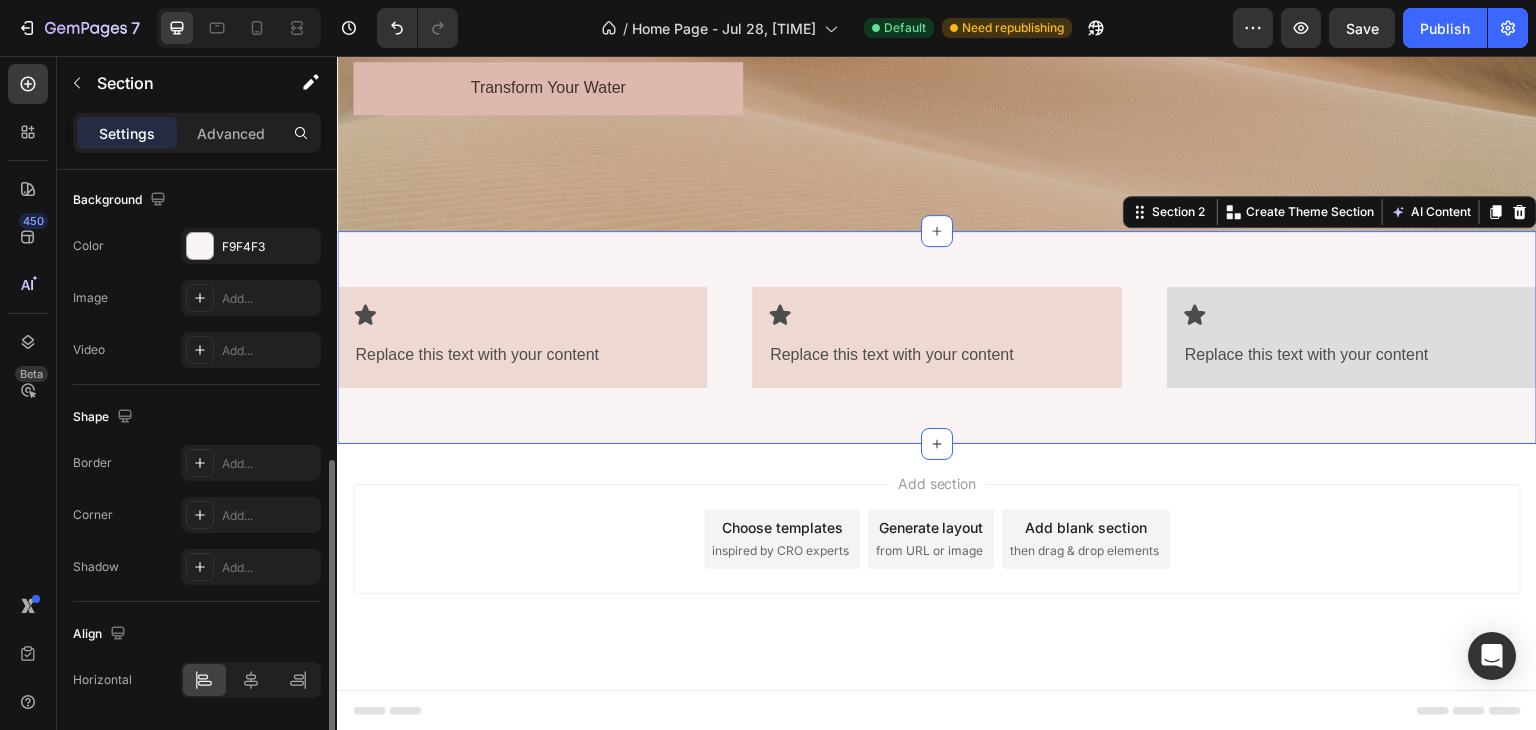 scroll, scrollTop: 0, scrollLeft: 0, axis: both 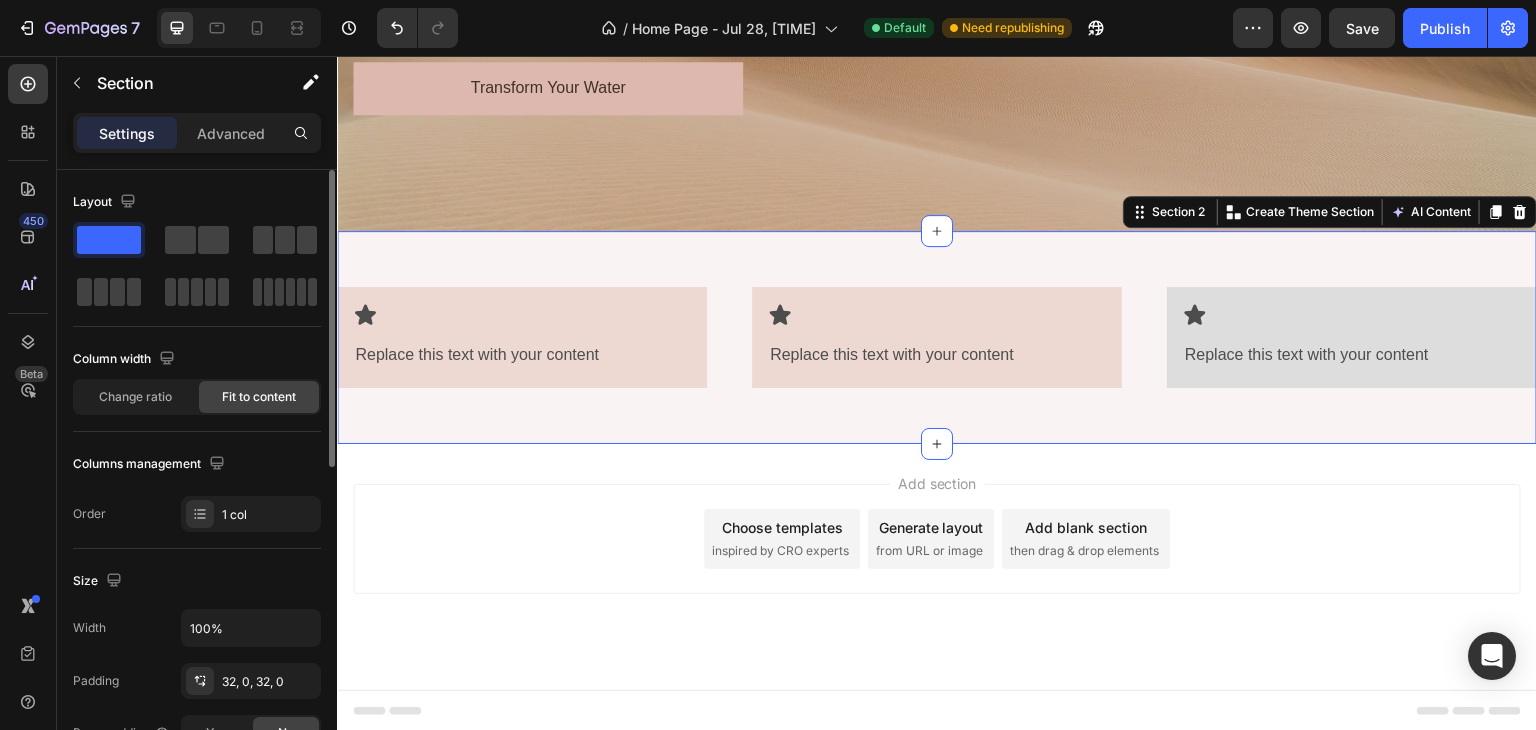 click on "Icon Replace this text with your content Text Block Row
Icon Replace this text with your content Text Block Row
Icon Replace this text with your content Text Block Row Row" at bounding box center [937, 337] 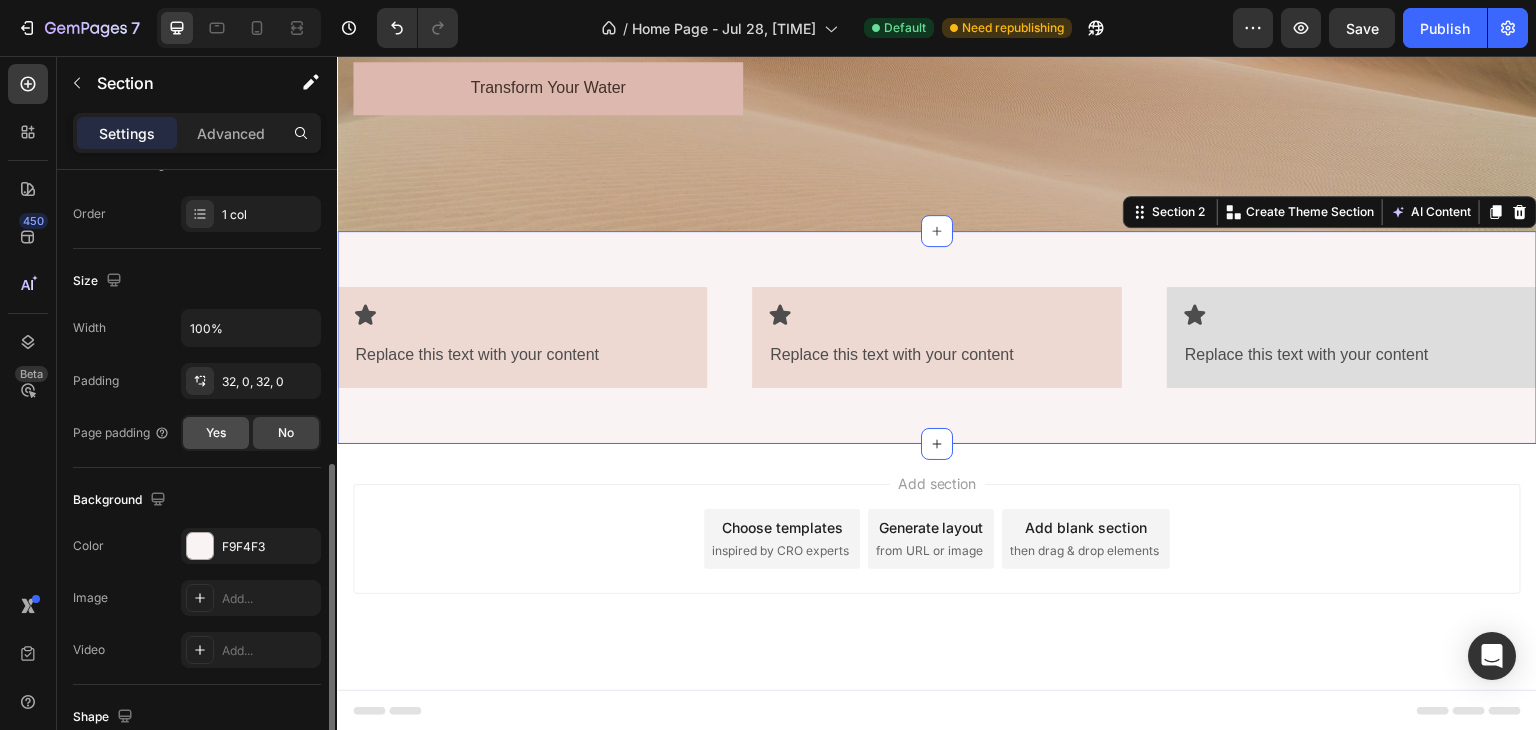 scroll, scrollTop: 535, scrollLeft: 0, axis: vertical 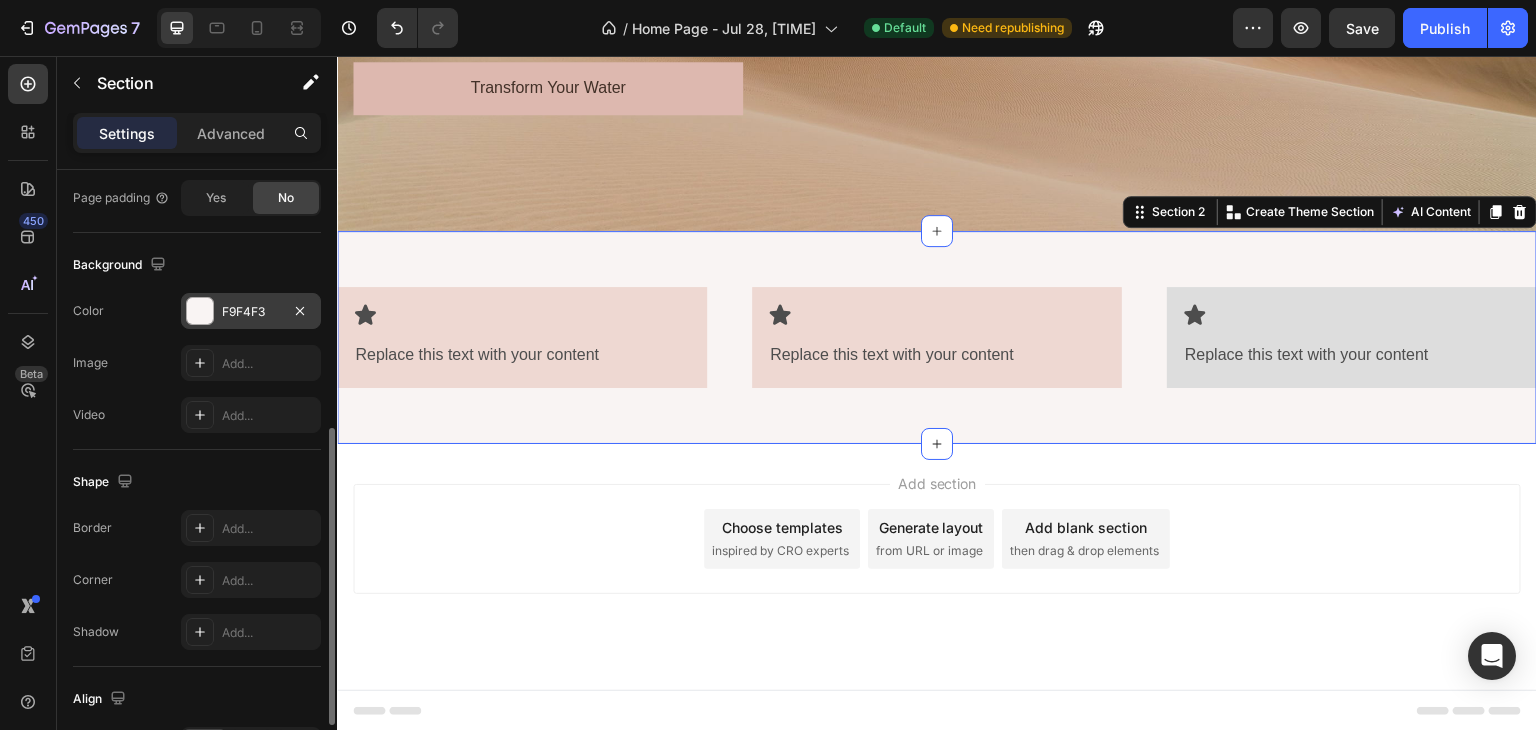 click on "F9F4F3" at bounding box center [251, 311] 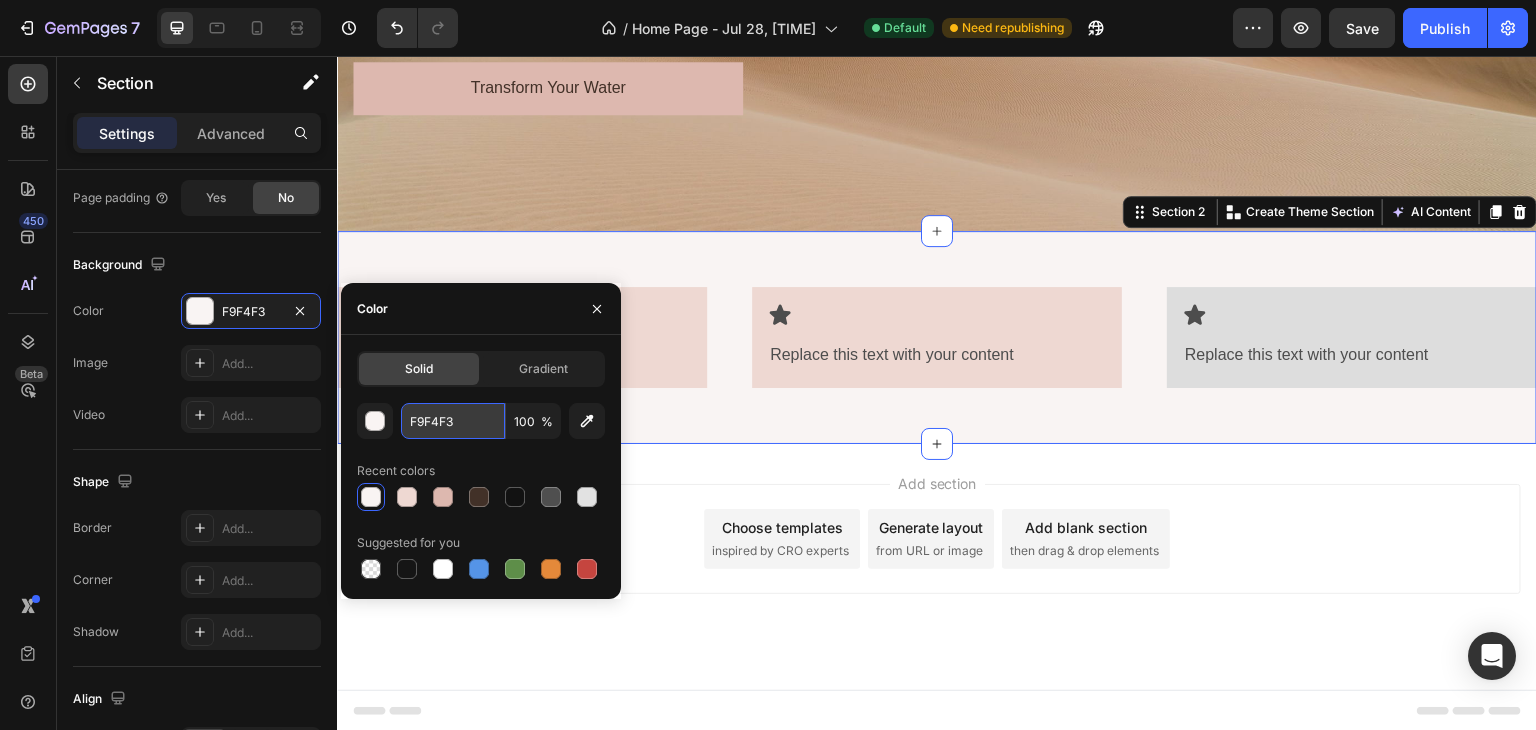click on "F9F4F3" at bounding box center [453, 421] 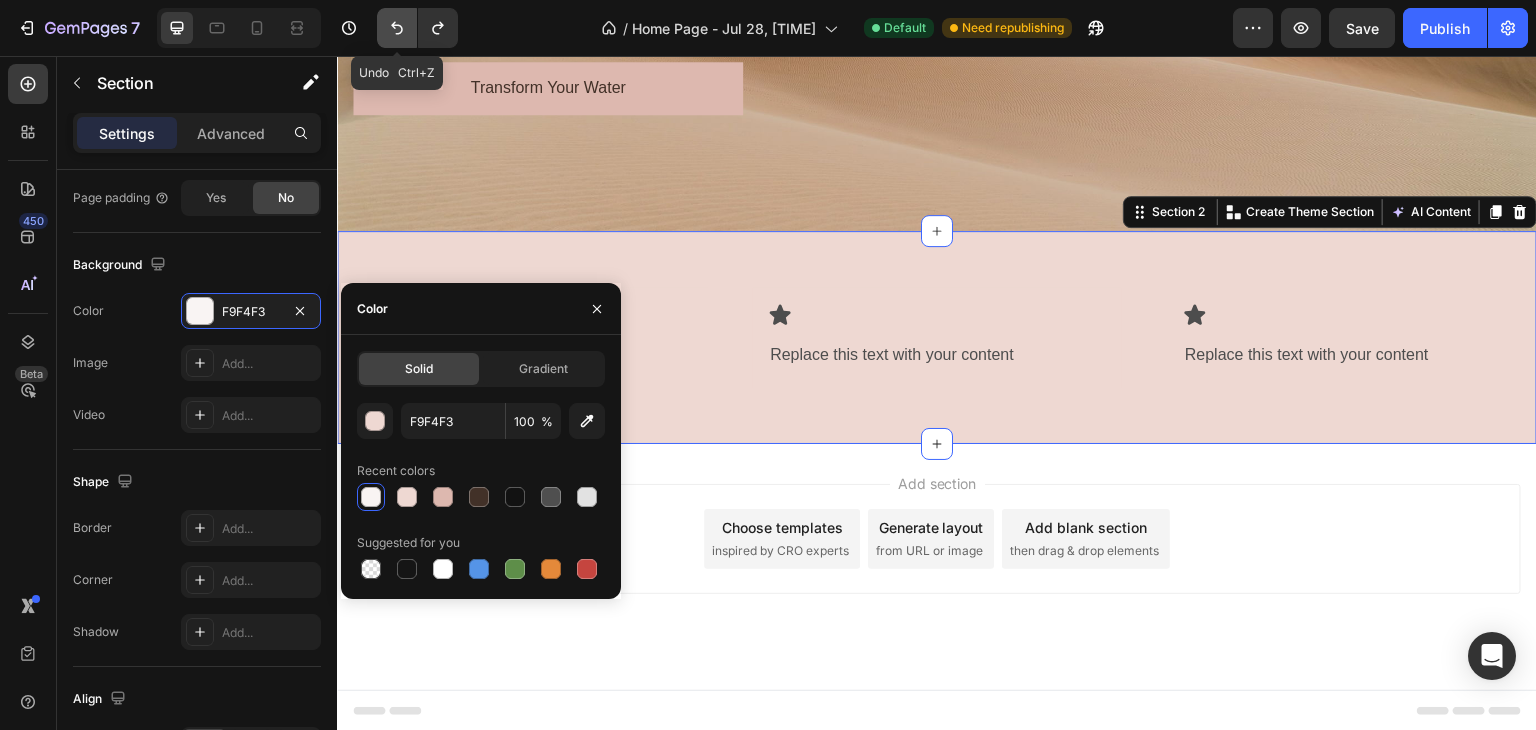 click 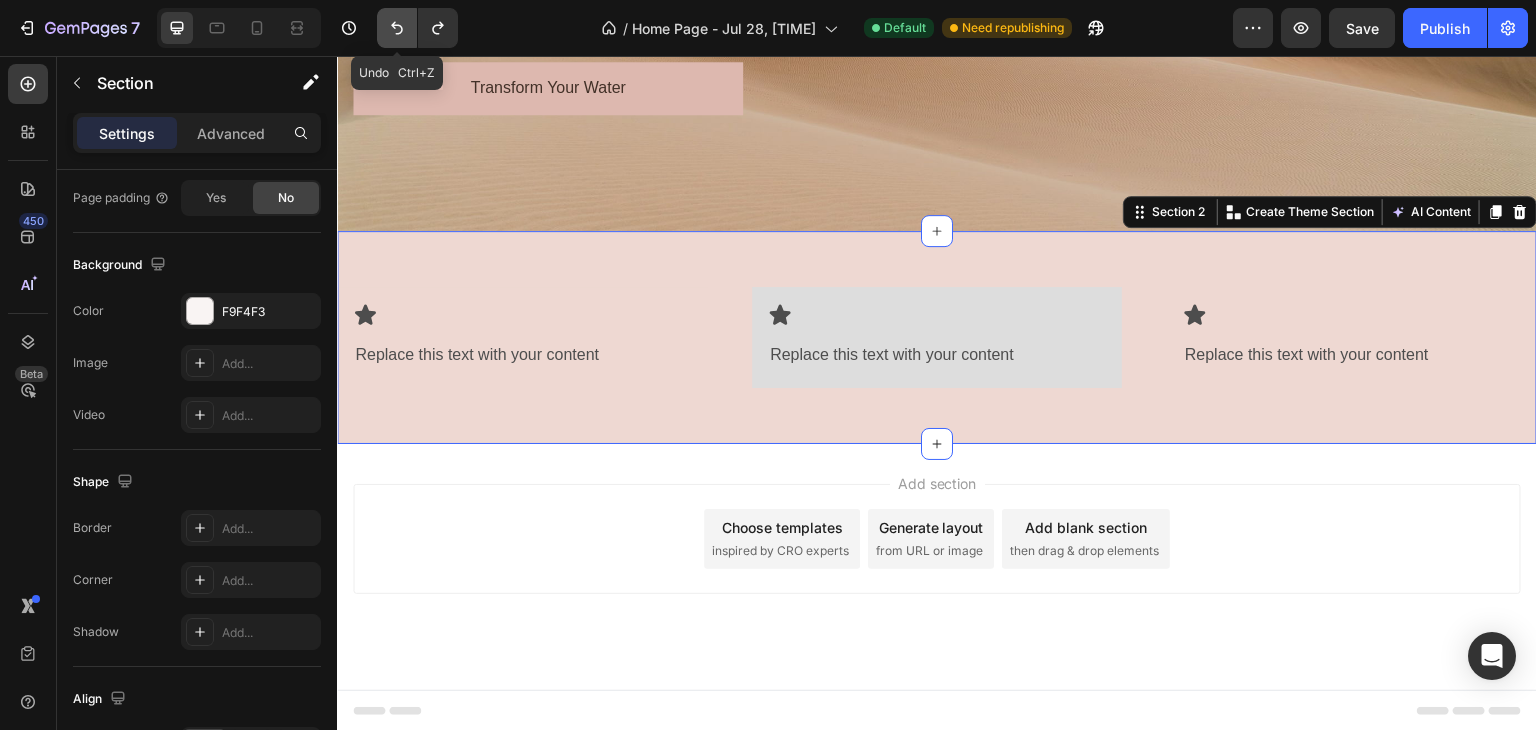 click 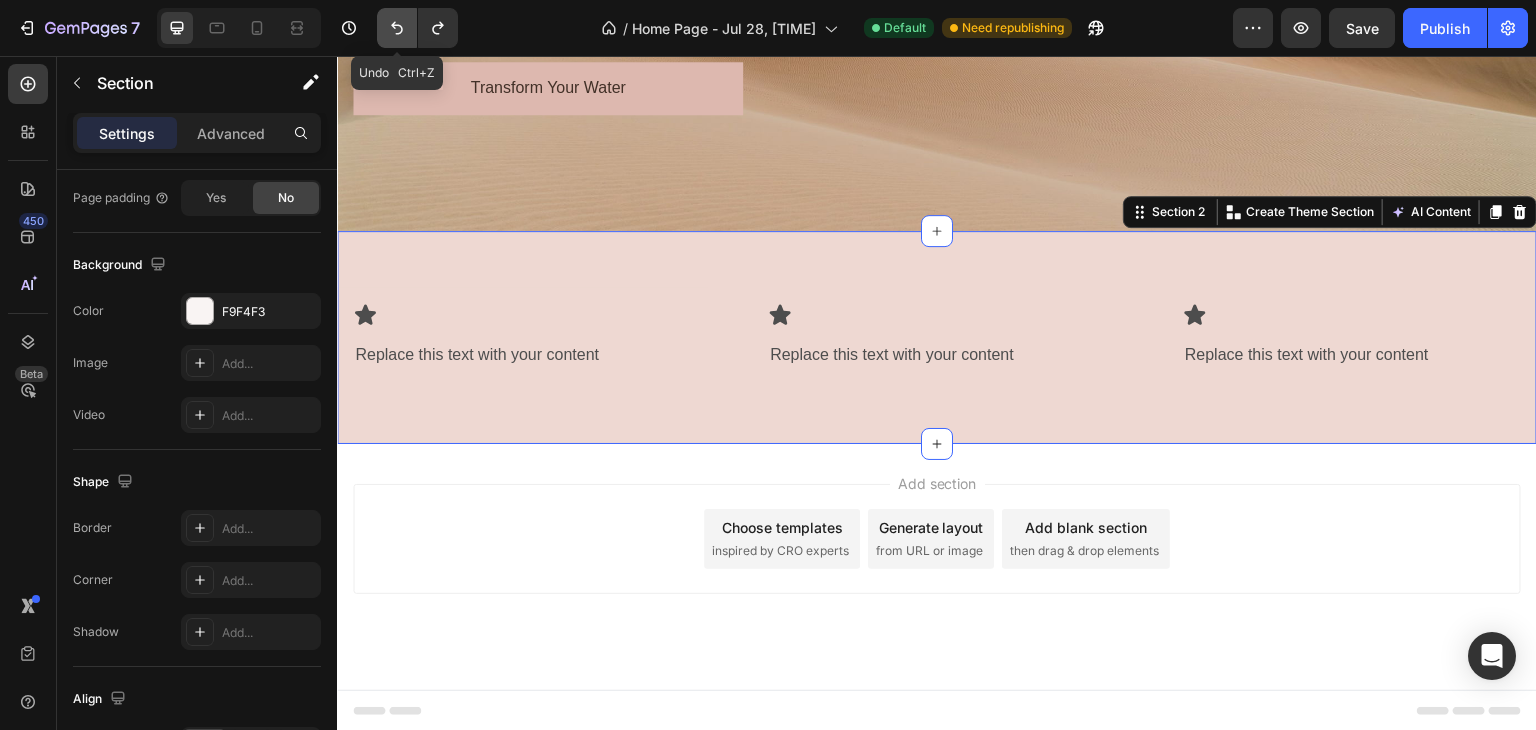 click 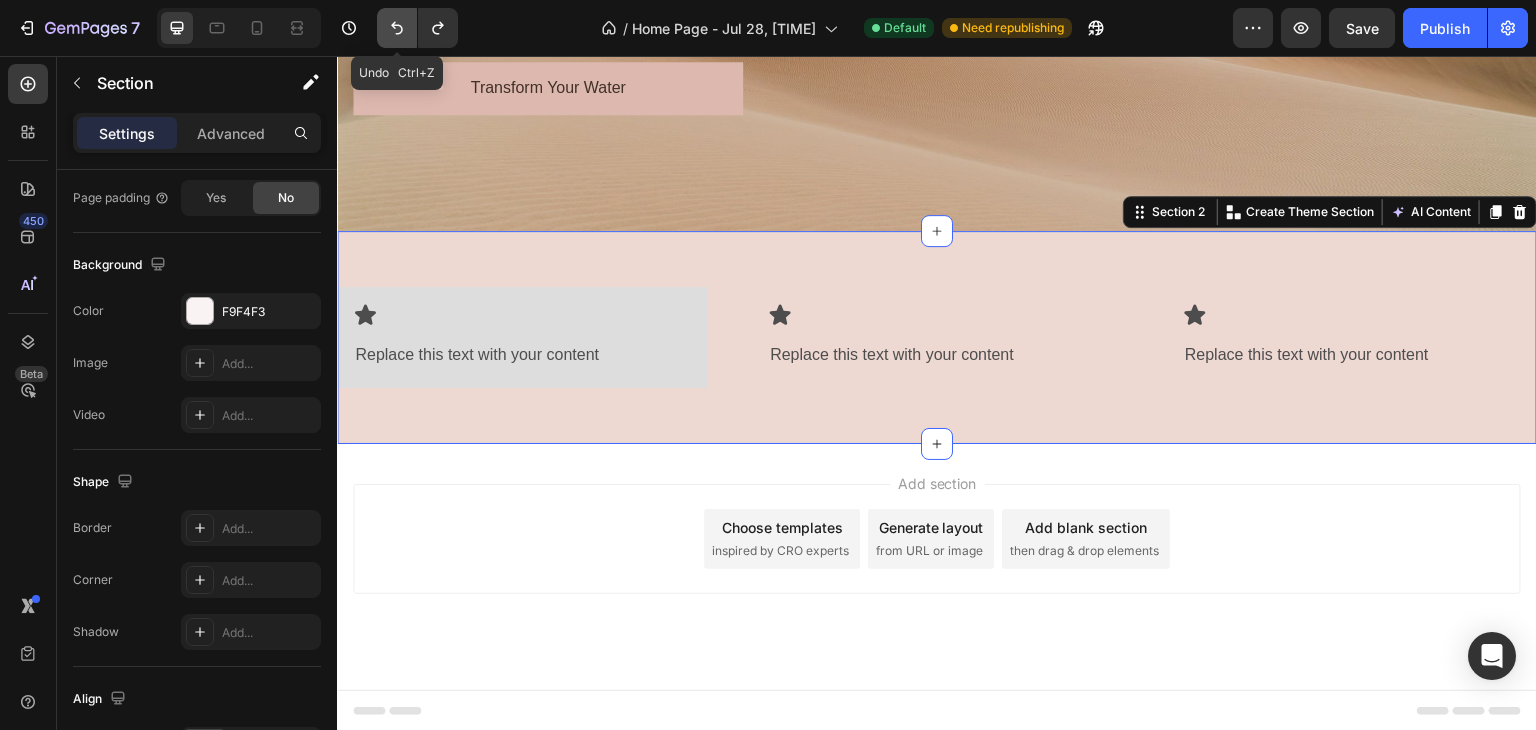 click 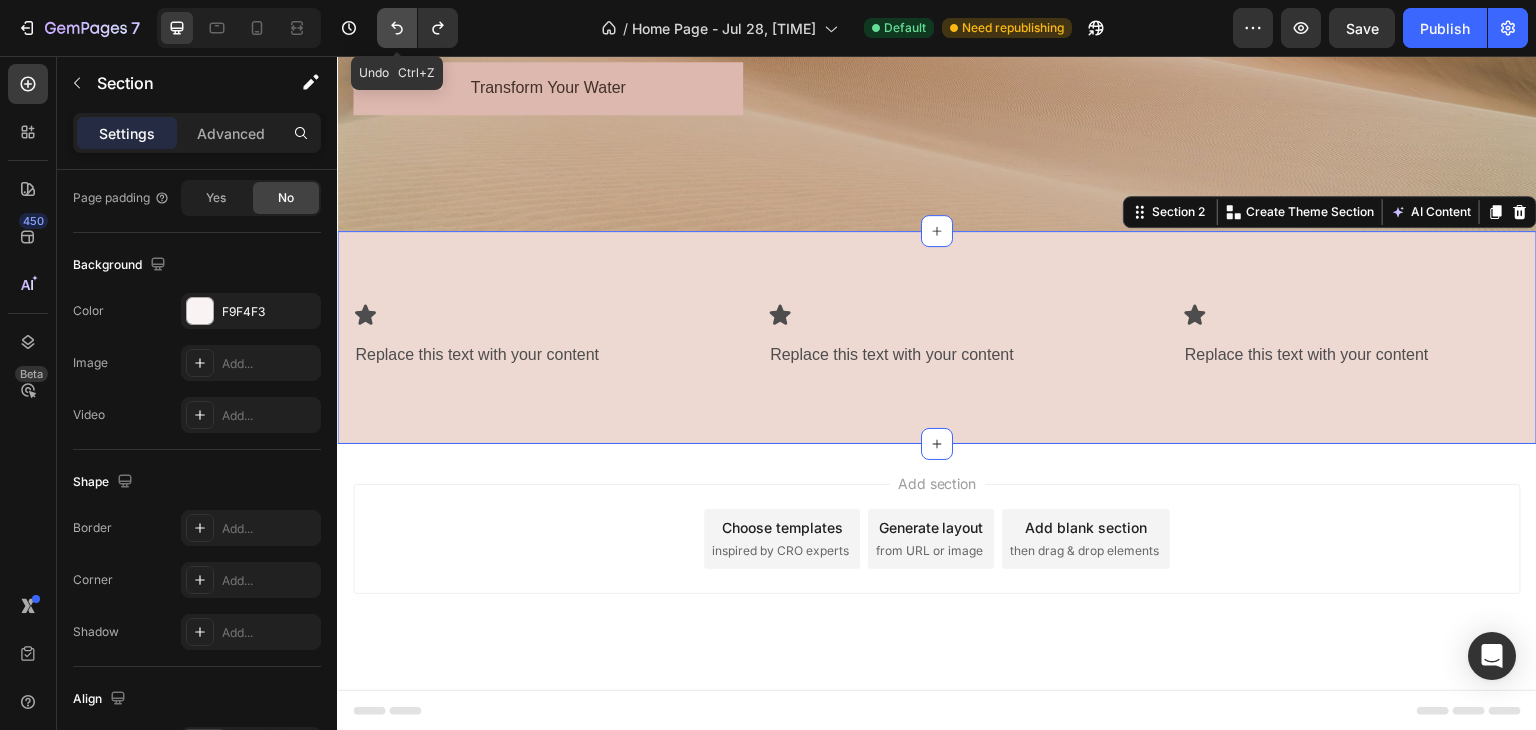 click 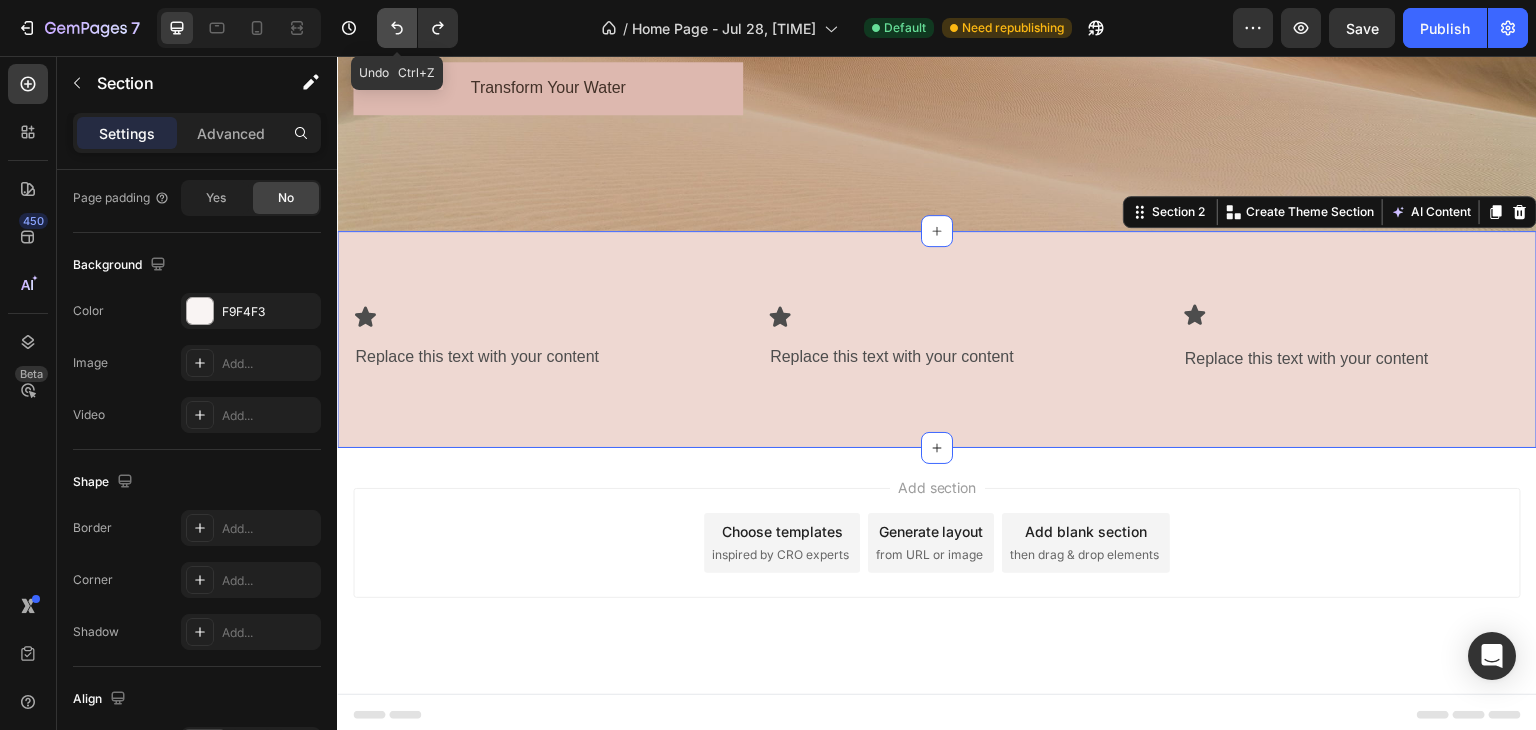 scroll, scrollTop: 470, scrollLeft: 0, axis: vertical 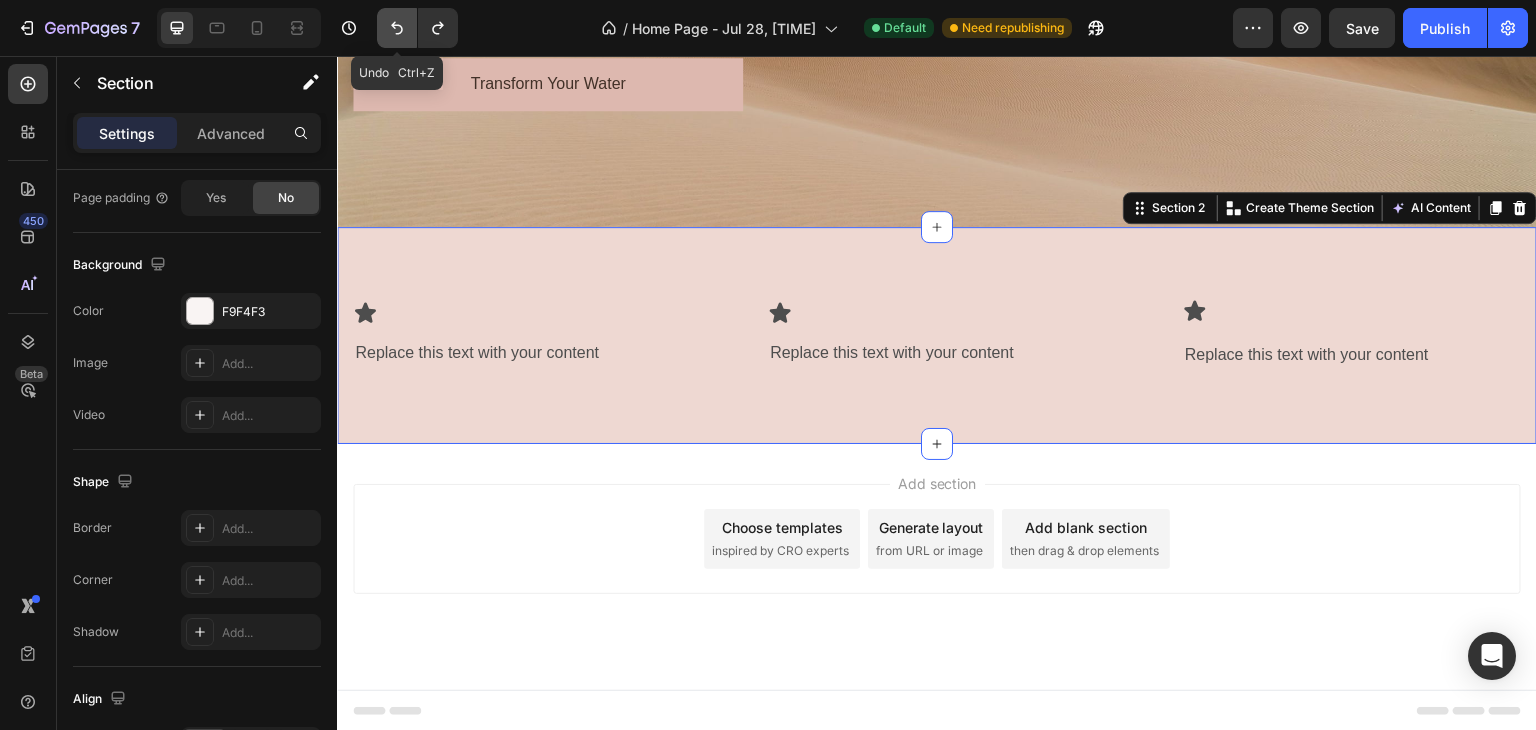 click 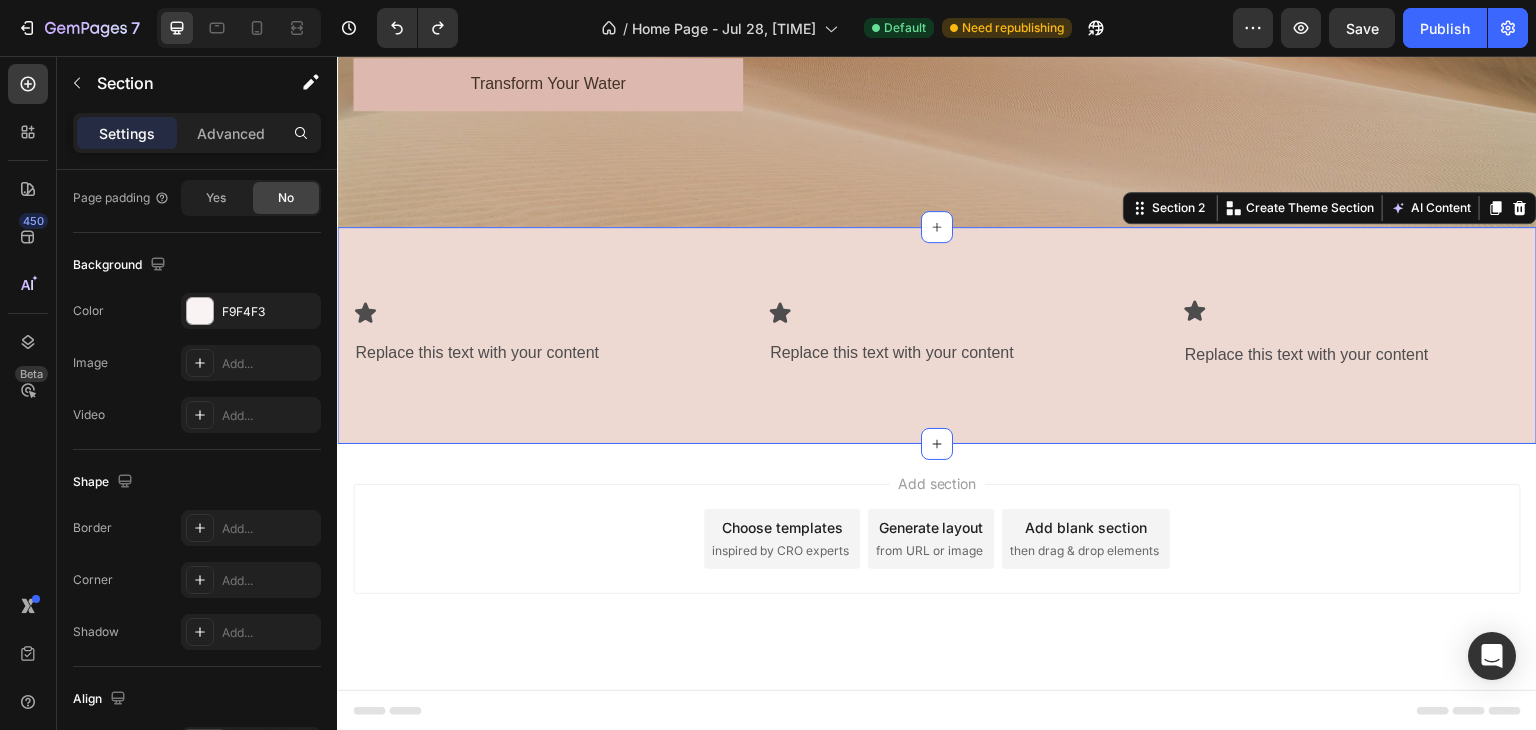 click on "7 Version history / Home Page - Jul 28, [TIME] Default Need republishing Preview Save Publish" 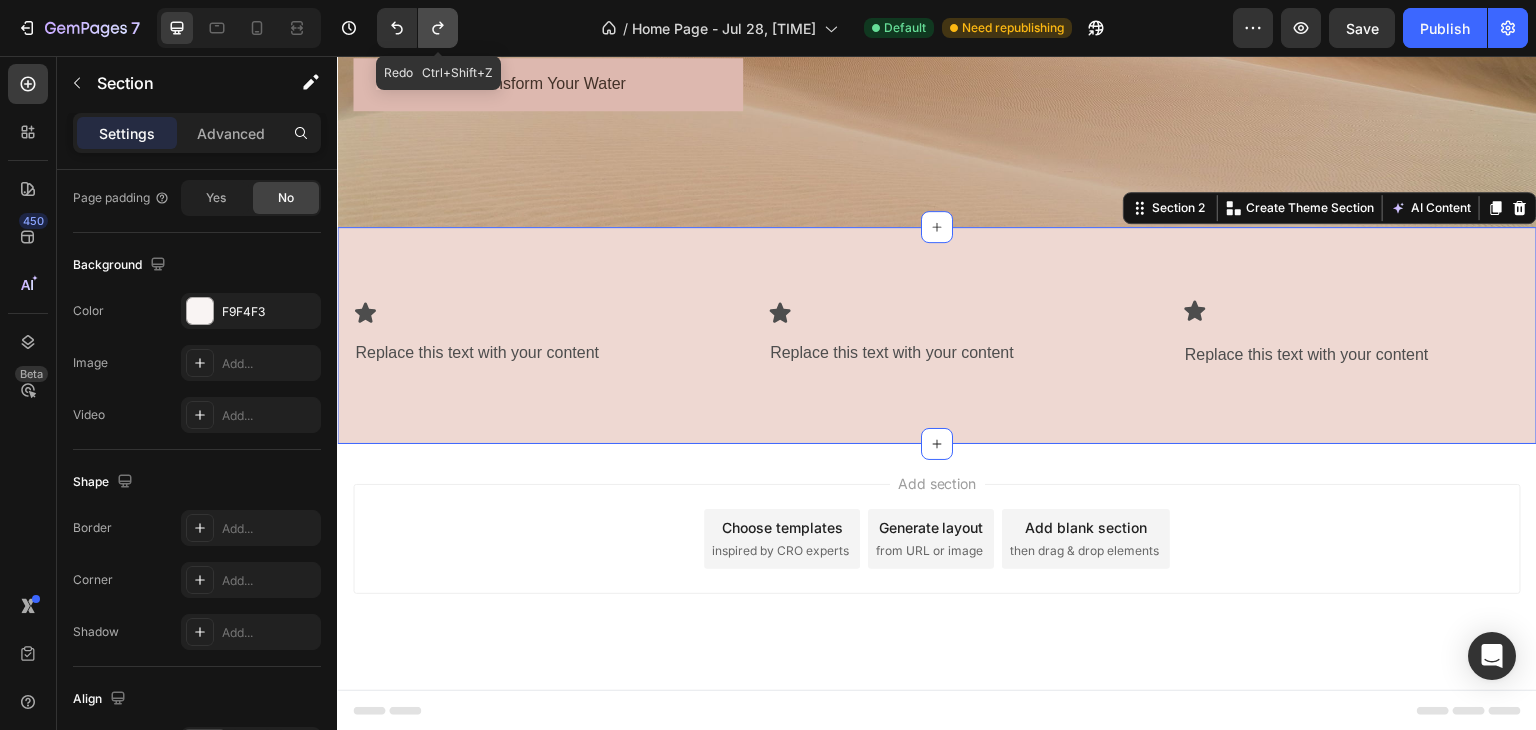 click 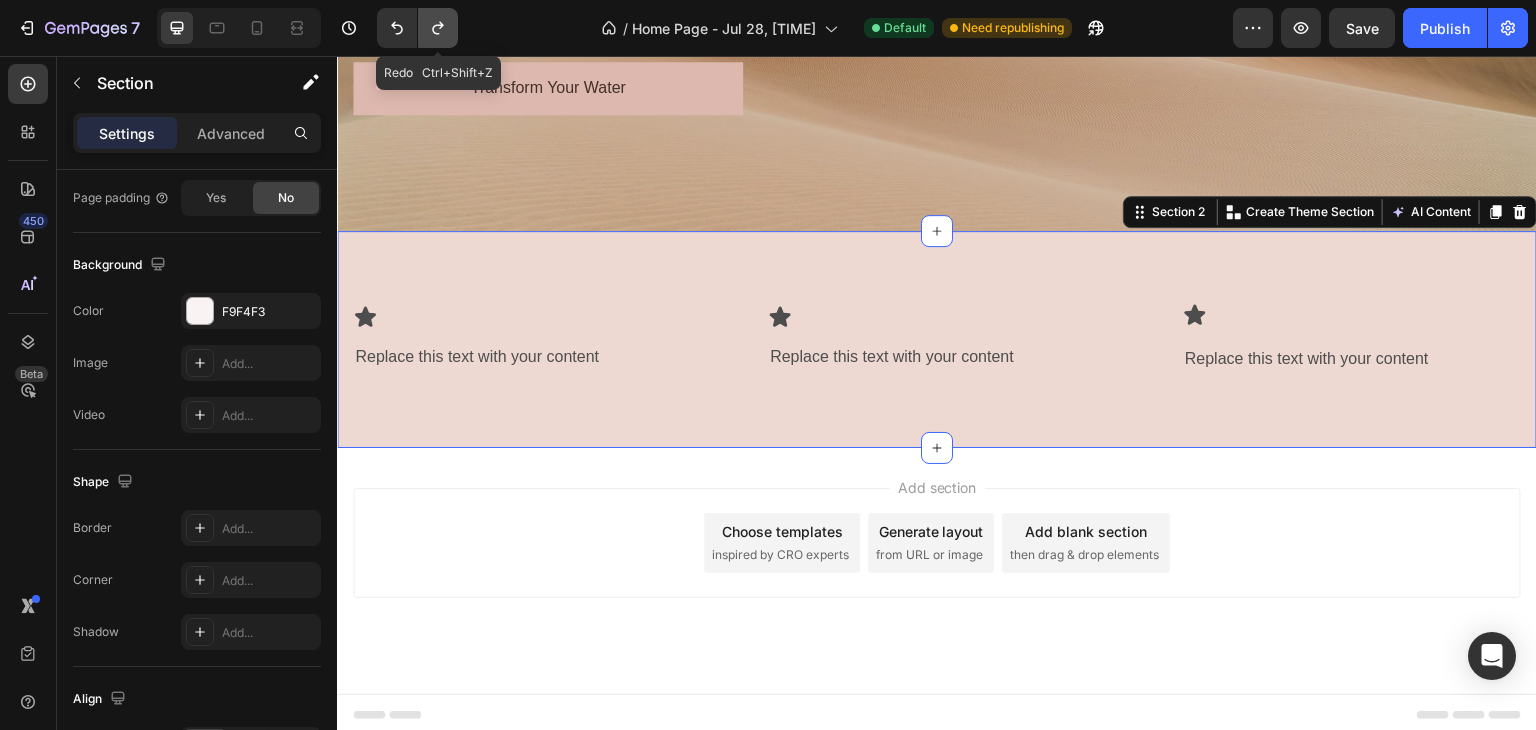 click 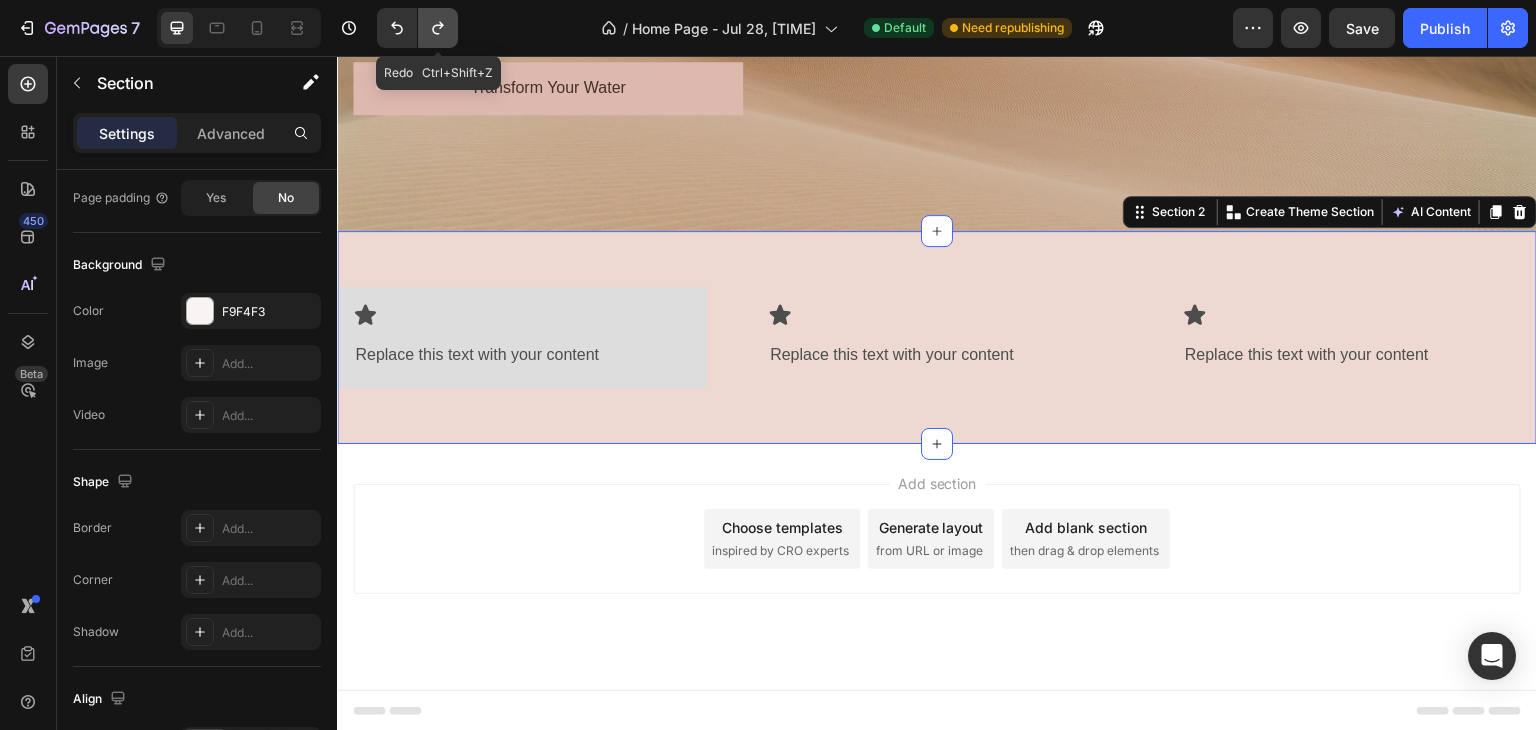 click 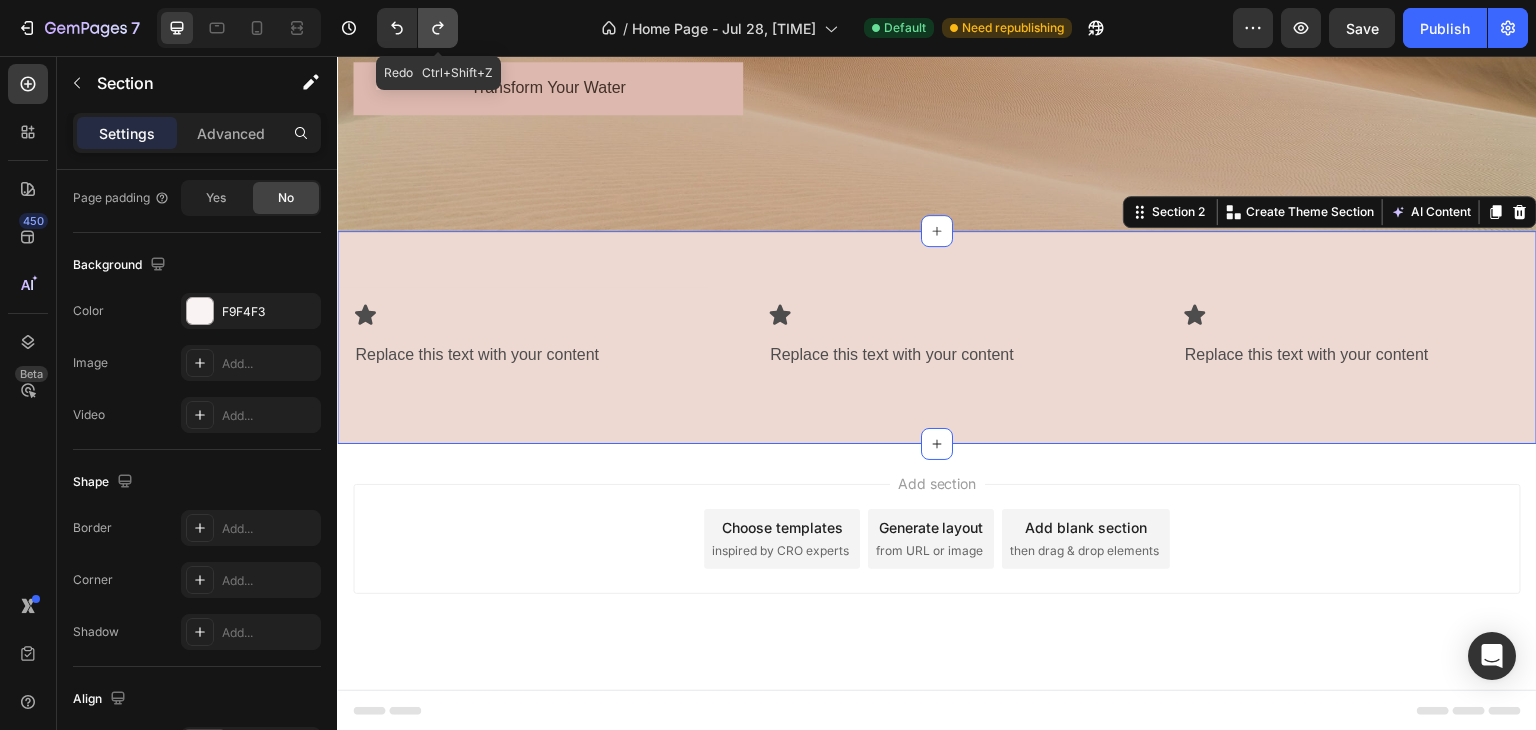 click 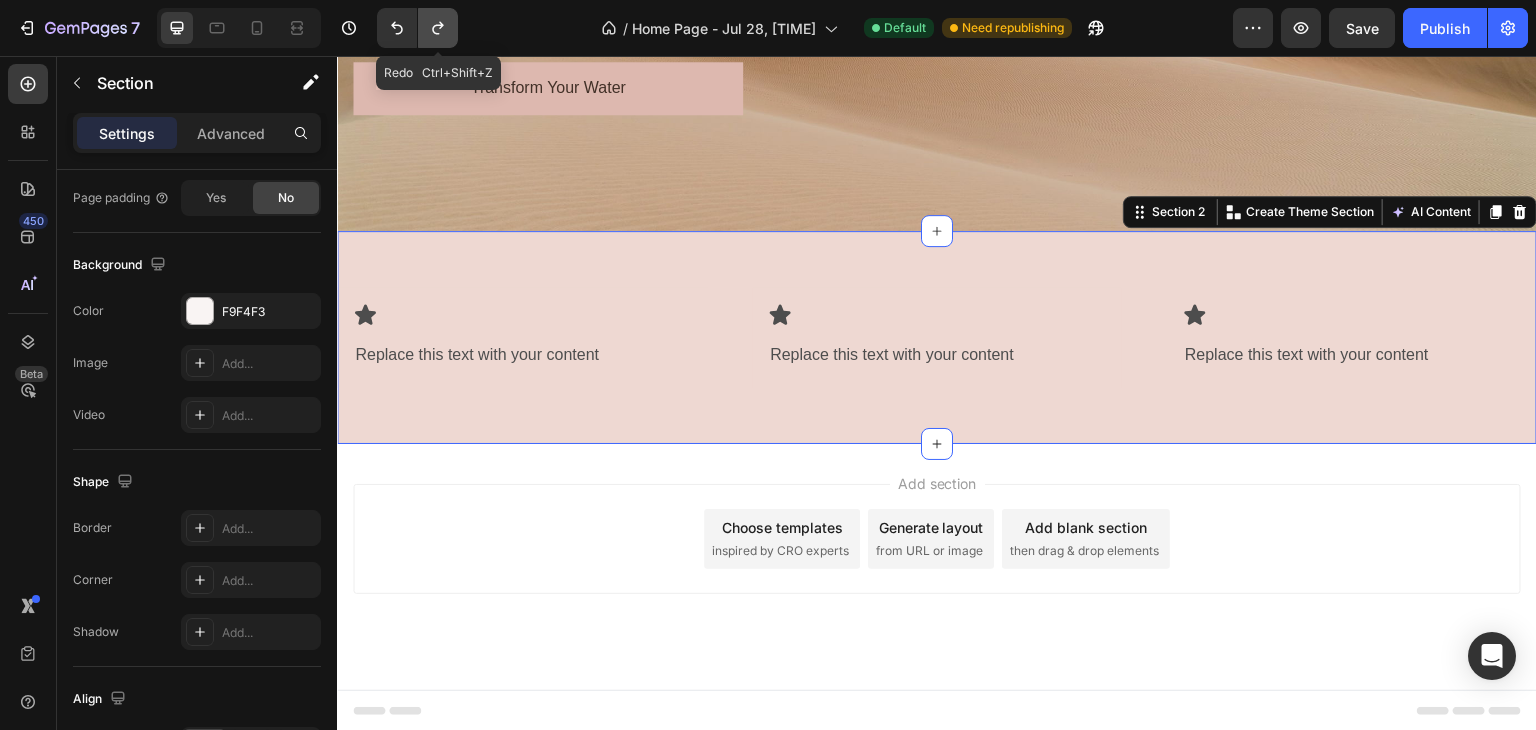 click 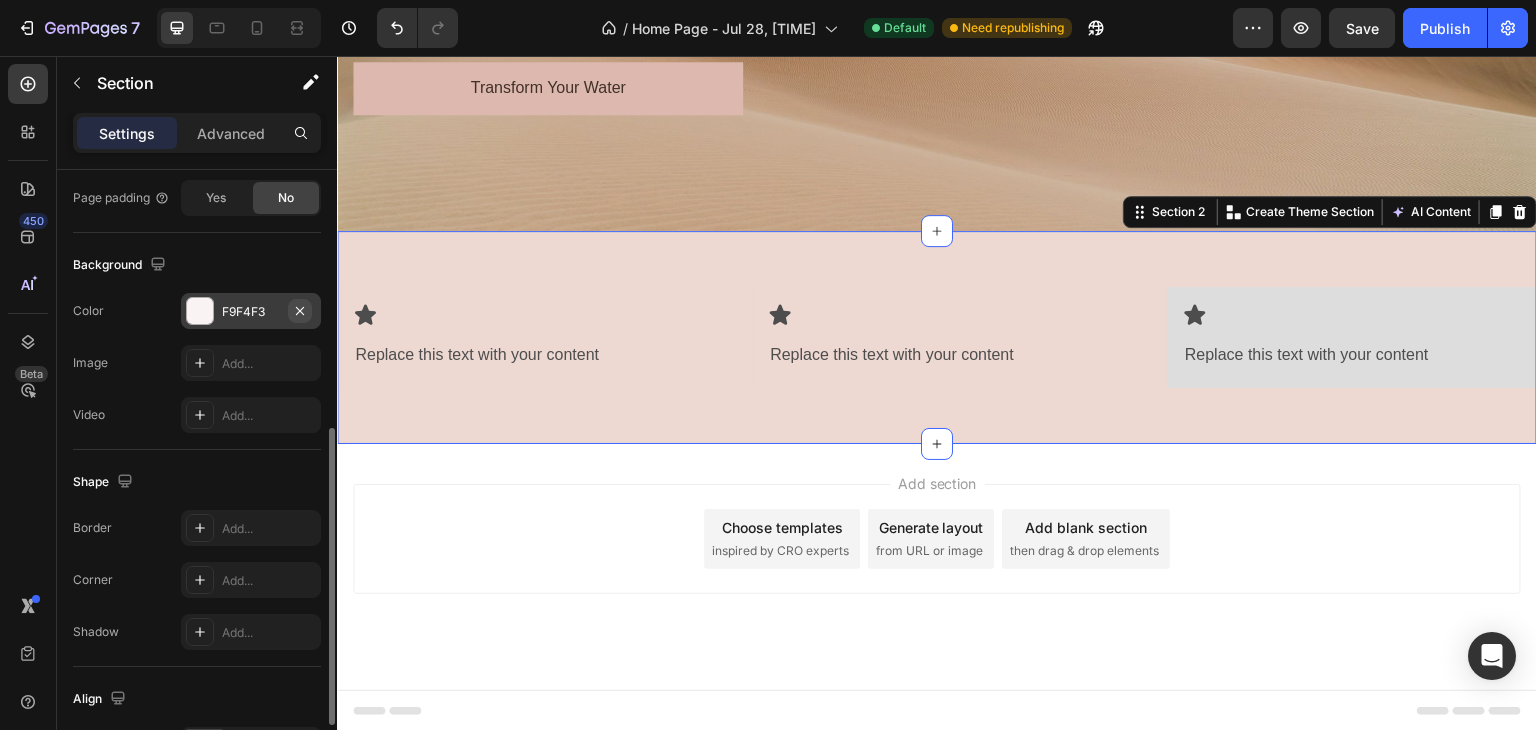 click 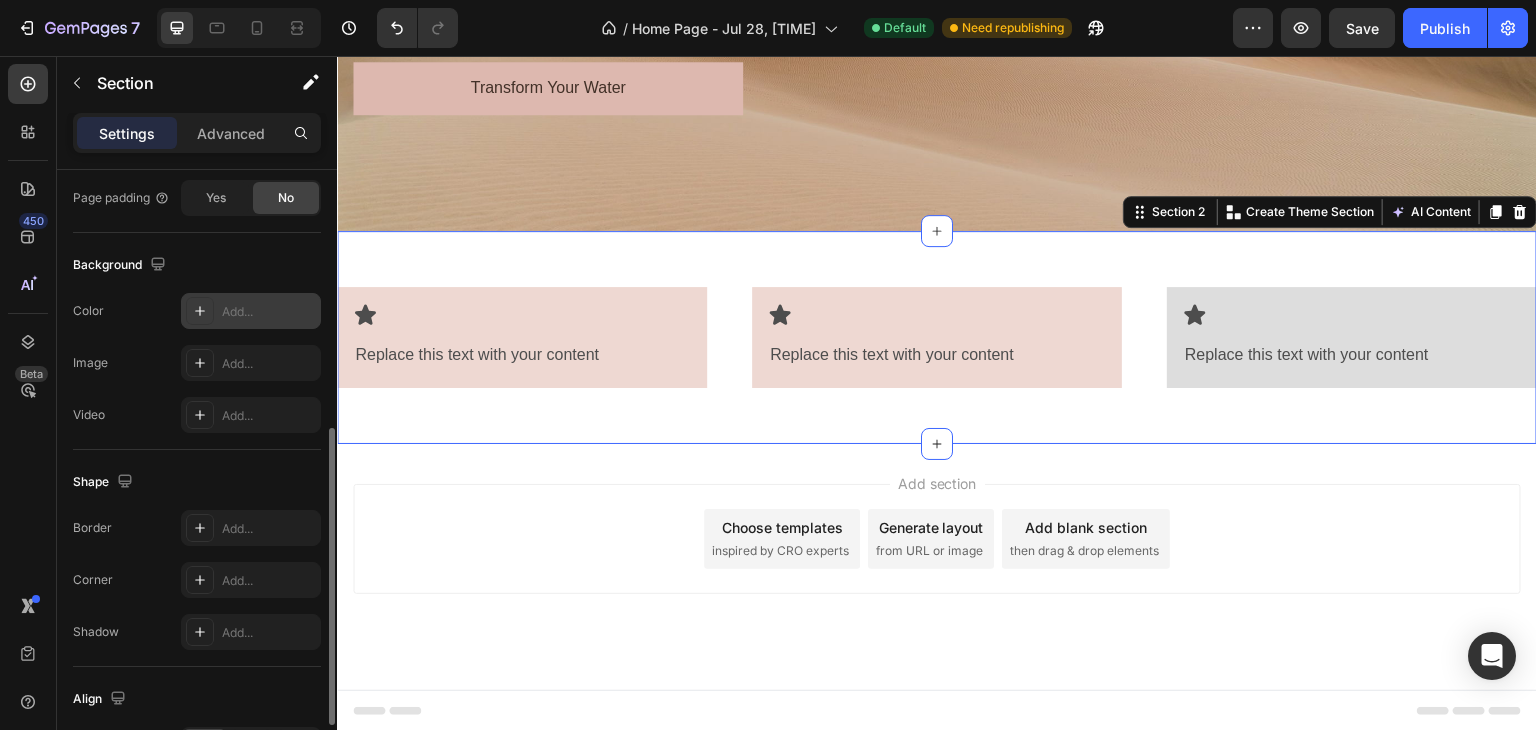 click on "Icon Replace this text with your content Text Block Row
Icon Replace this text with your content Text Block Row
Icon Replace this text with your content Text Block Row Row Section 2   Create Theme Section AI Content Write with GemAI What would you like to describe here? Tone and Voice Persuasive Product [PRODUCT_NAME] Show more Generate" at bounding box center (937, 337) 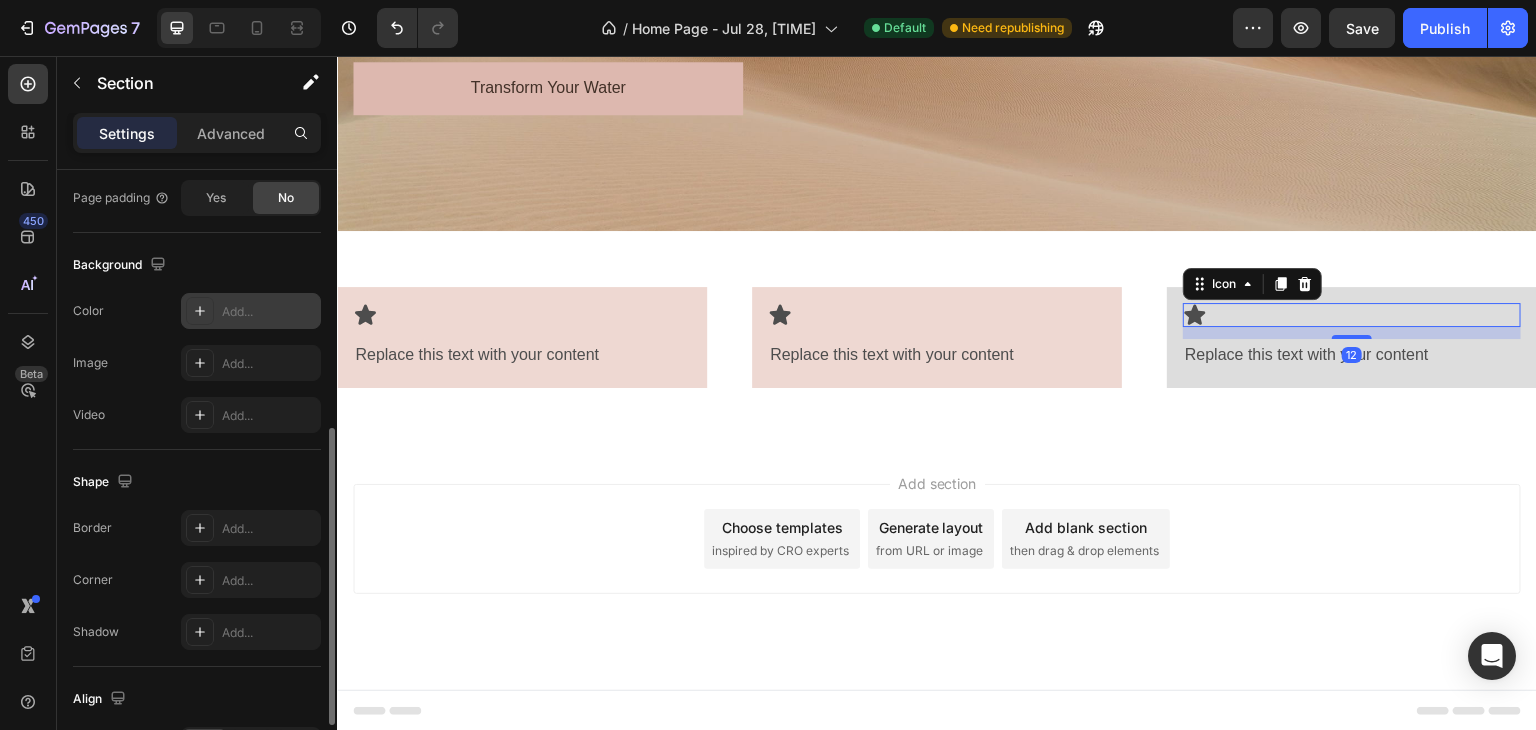 click on "Icon   12" at bounding box center (1352, 315) 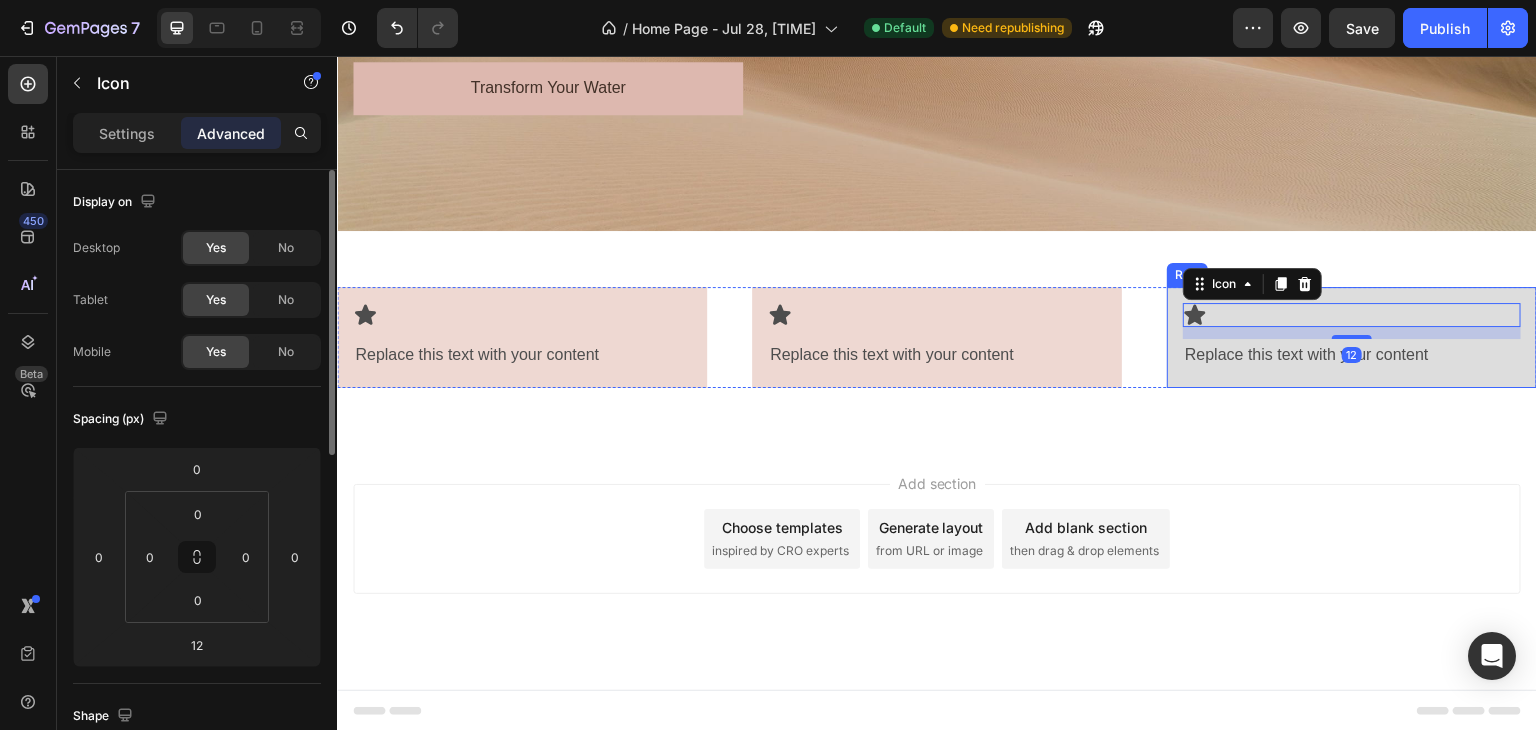 click on "Icon   12 Replace this text with your content Text Block Row" at bounding box center (1352, 337) 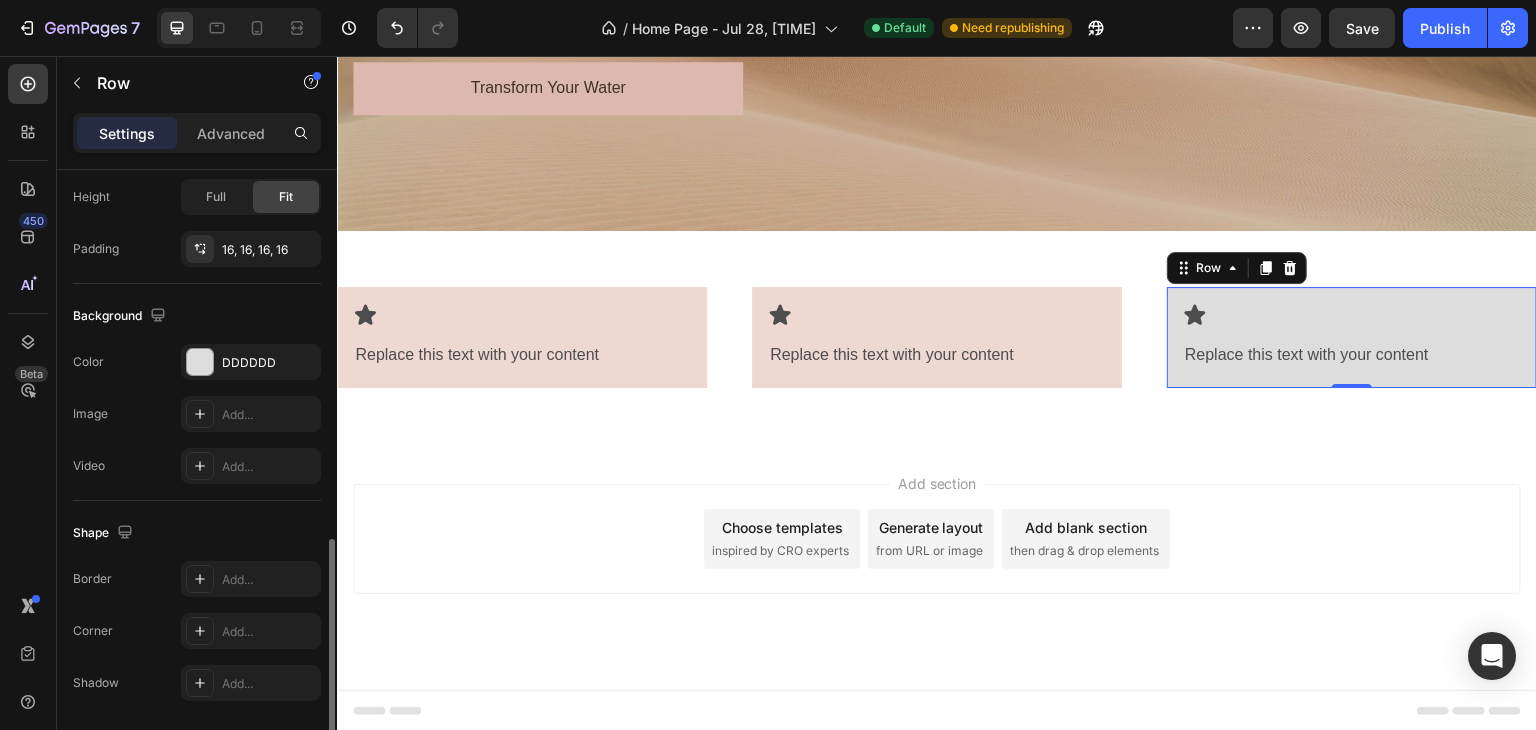 scroll, scrollTop: 601, scrollLeft: 0, axis: vertical 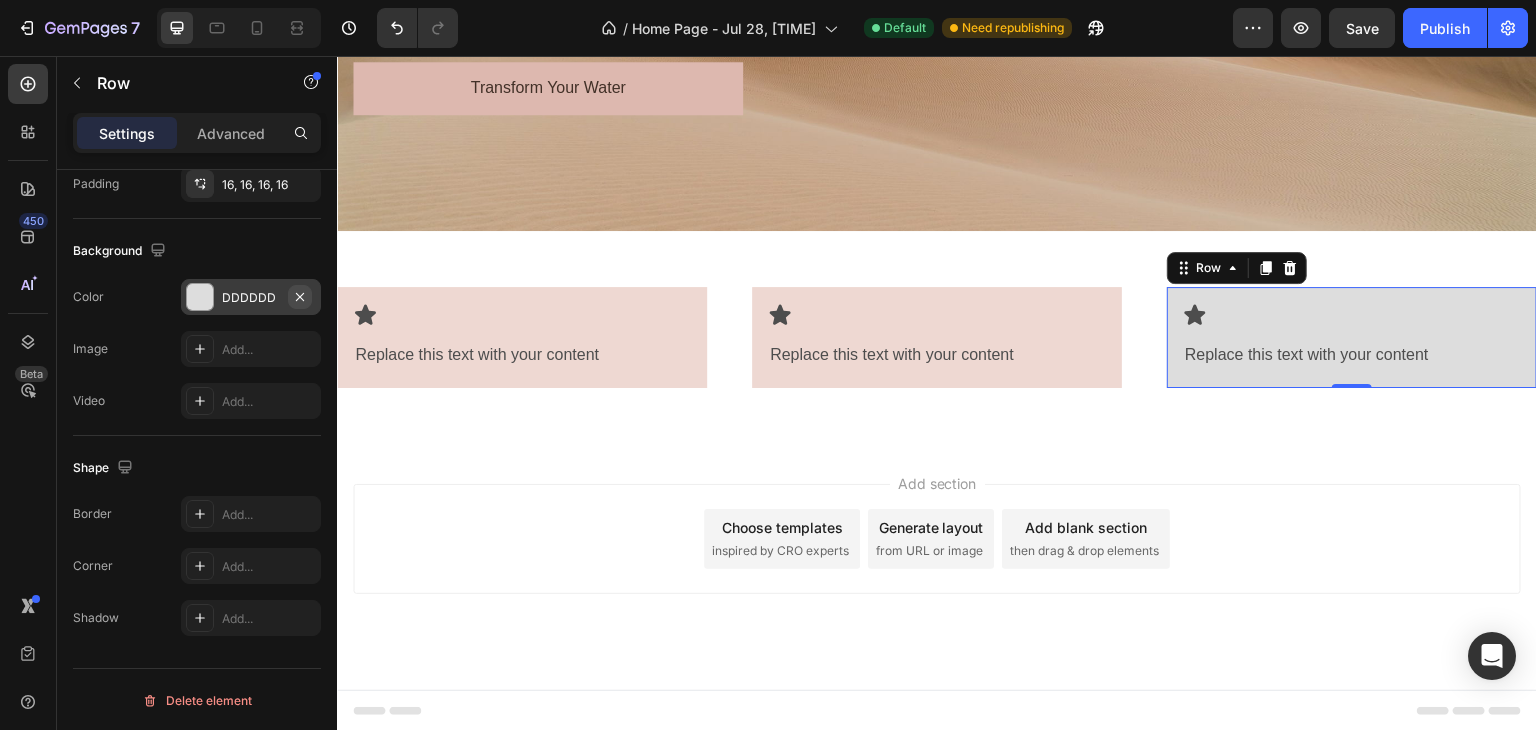 click 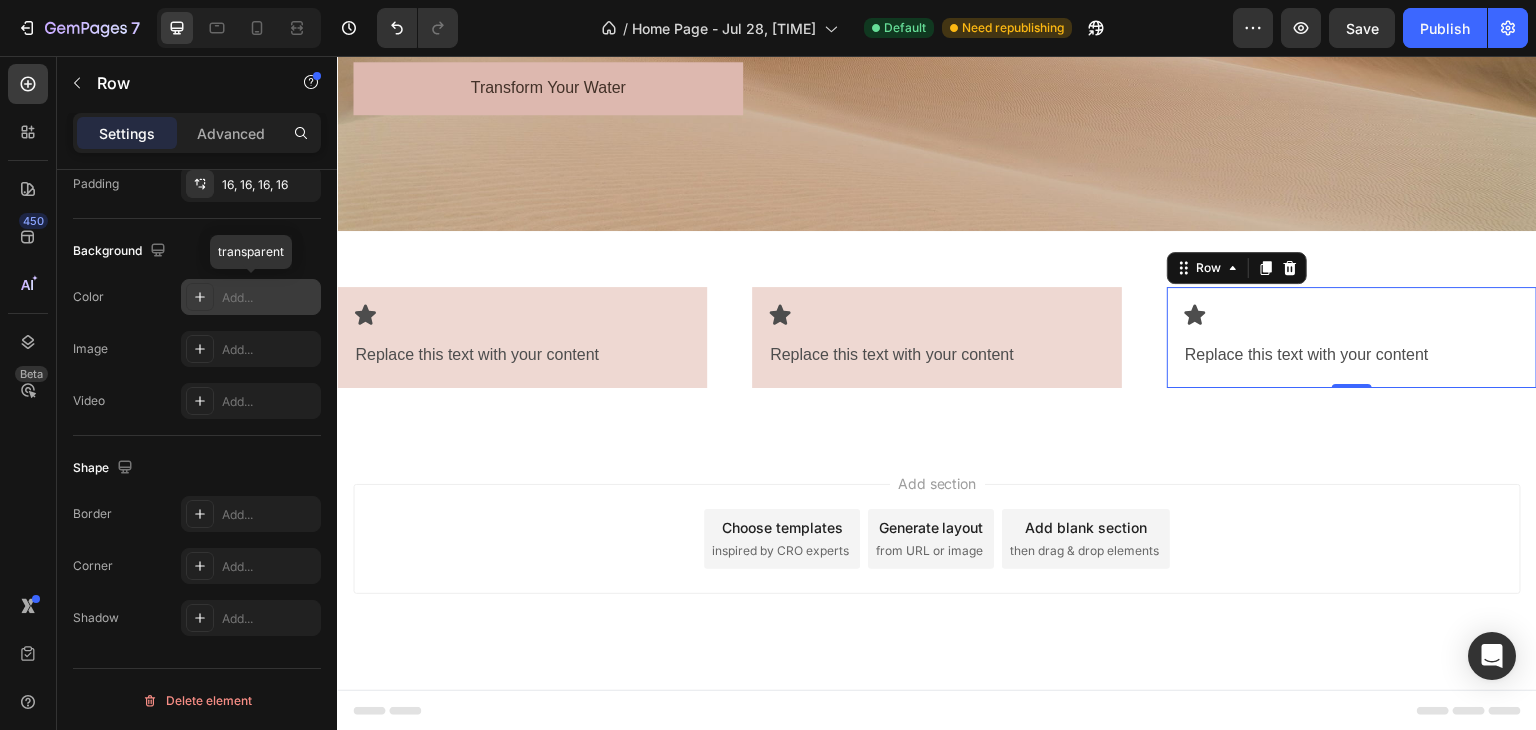 click on "Add..." at bounding box center [269, 298] 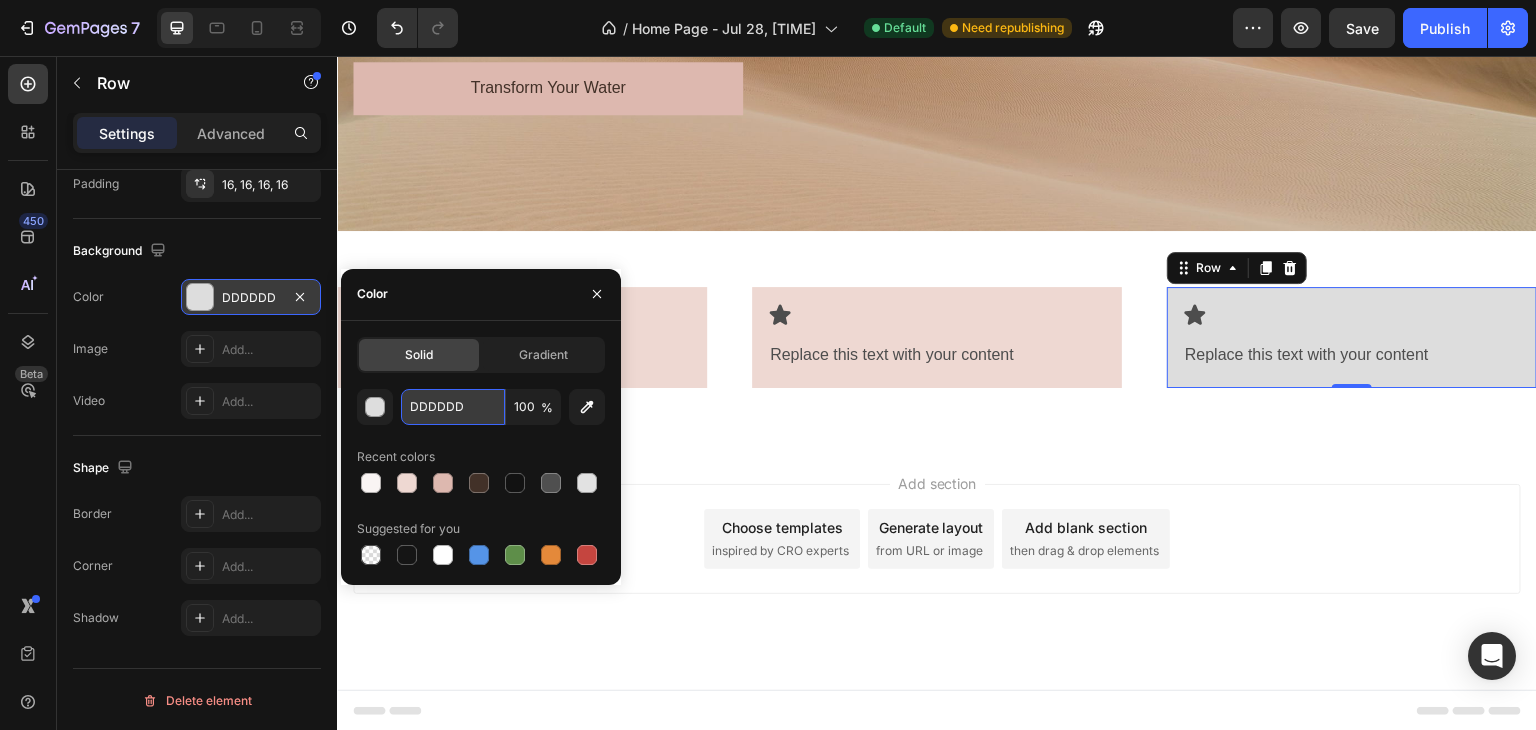 click on "DDDDDD" at bounding box center [453, 407] 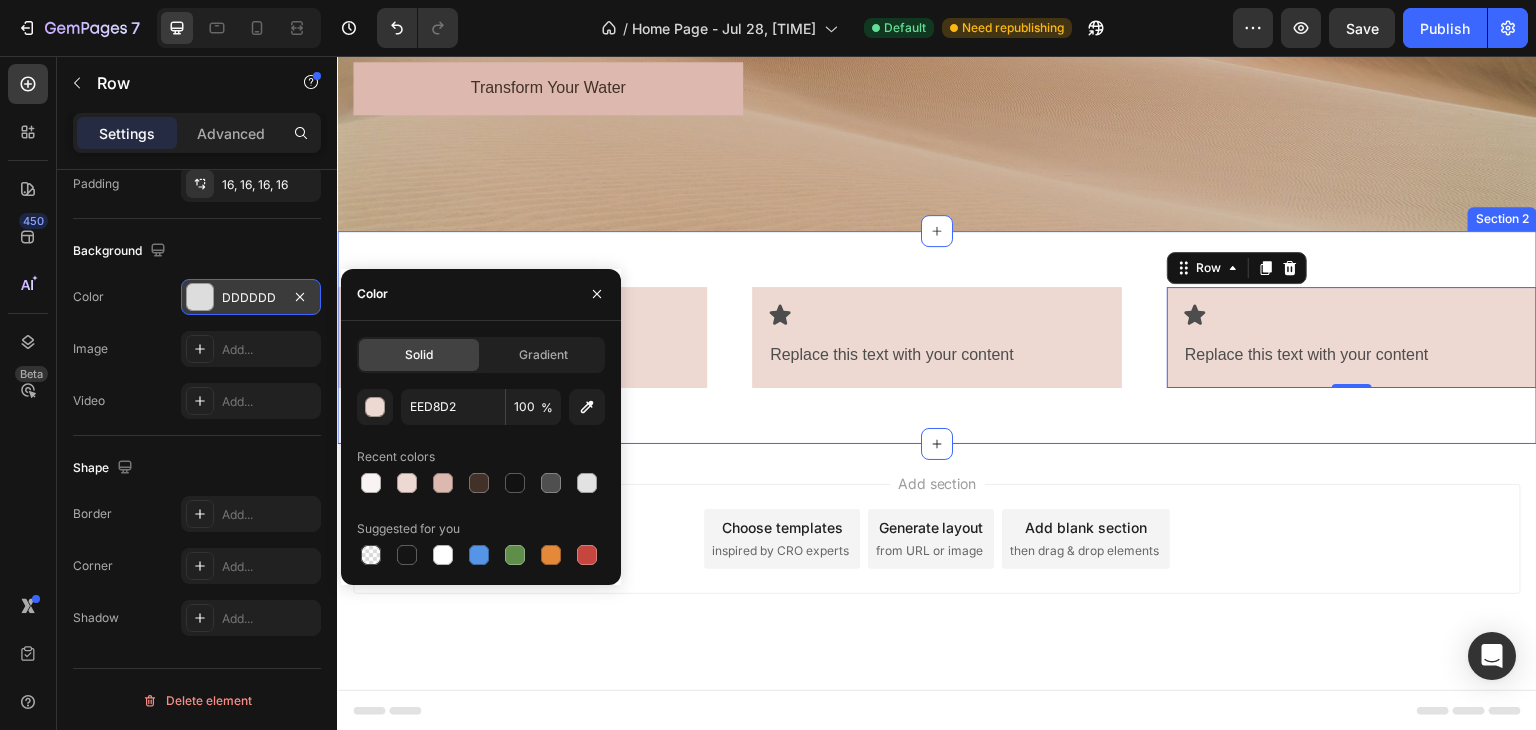 click on "Icon Replace this text with your content Text Block Row
Icon Replace this text with your content Text Block Row
Icon Replace this text with your content Text Block Row   0 Row Section 2   Create Theme Section AI Content Write with GemAI What would you like to describe here? Tone and Voice Persuasive Product [PRODUCT_NAME] Show more Generate" at bounding box center [937, 337] 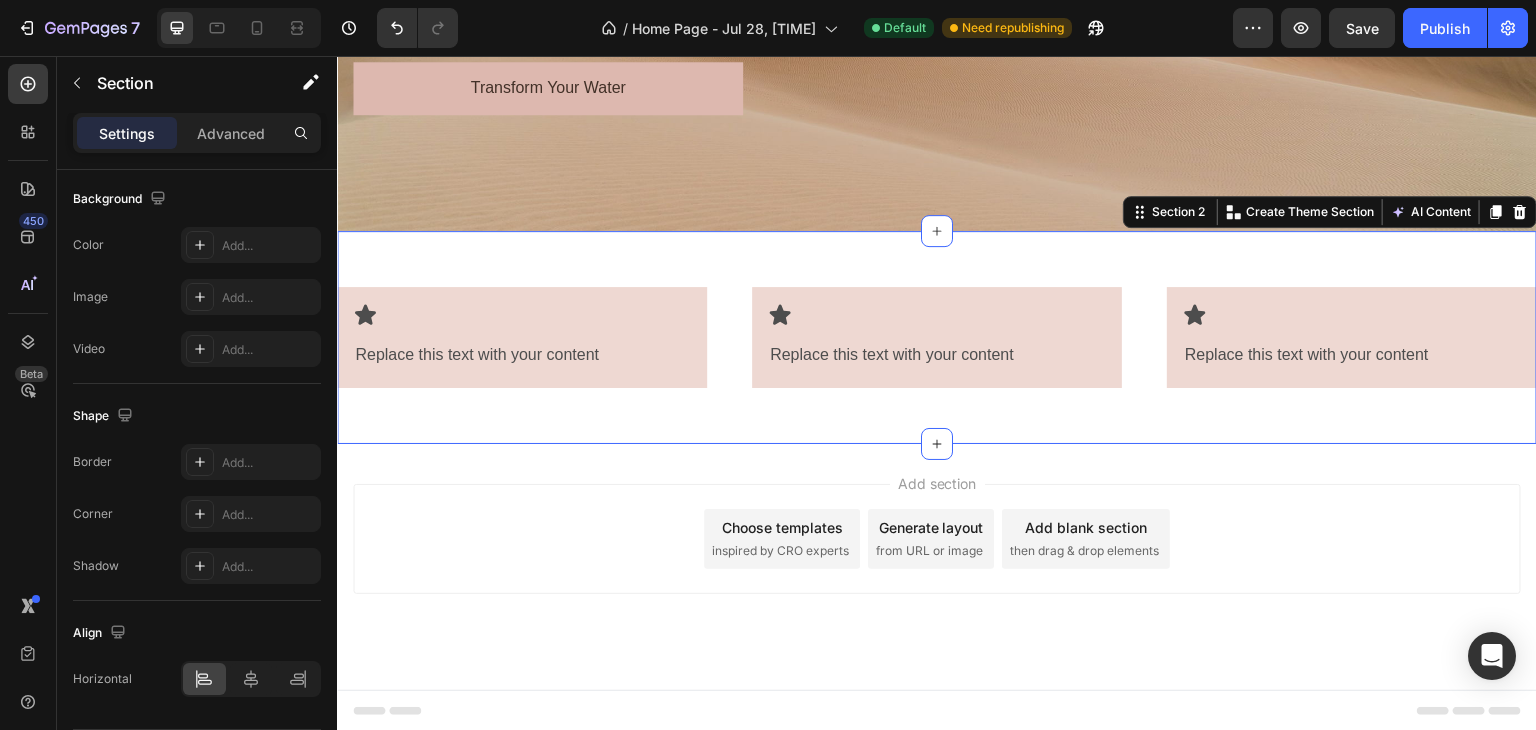 scroll, scrollTop: 0, scrollLeft: 0, axis: both 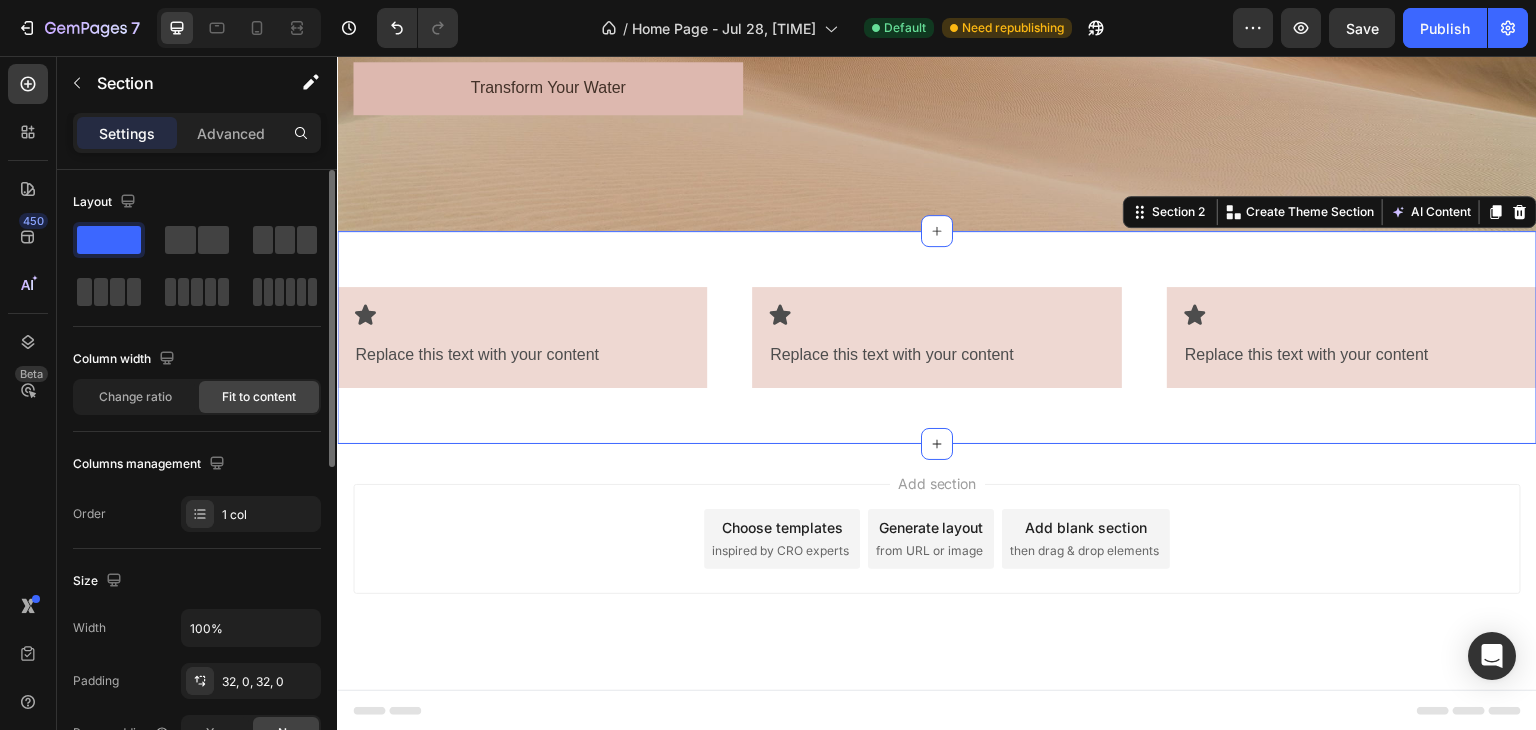 click on "Icon Replace this text with your content Text Block Row
Icon Replace this text with your content Text Block Row
Icon Replace this text with your content Text Block Row Row Section 2   Create Theme Section AI Content Write with GemAI What would you like to describe here? Tone and Voice Persuasive Product [PRODUCT_NAME] Show more Generate" at bounding box center [937, 337] 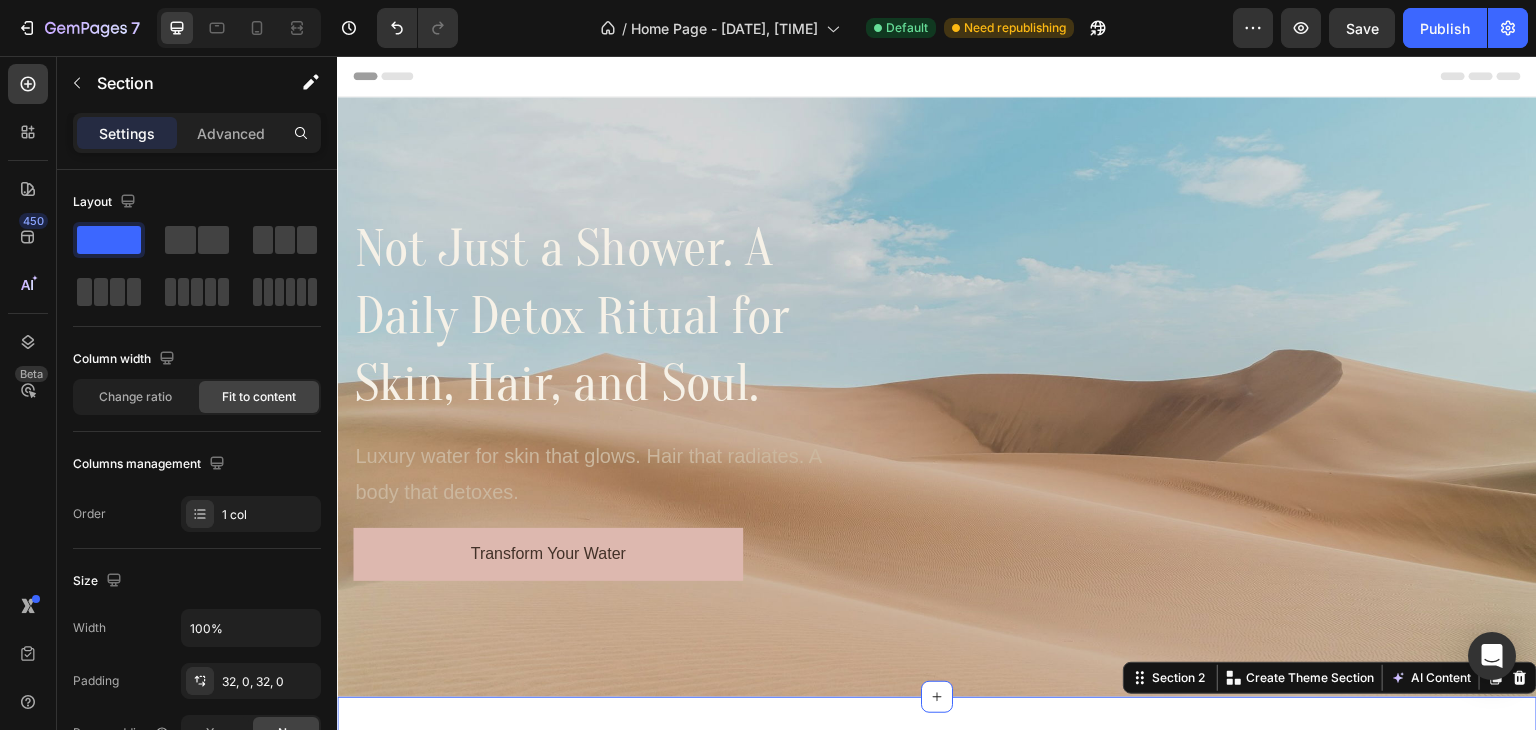 scroll, scrollTop: 0, scrollLeft: 0, axis: both 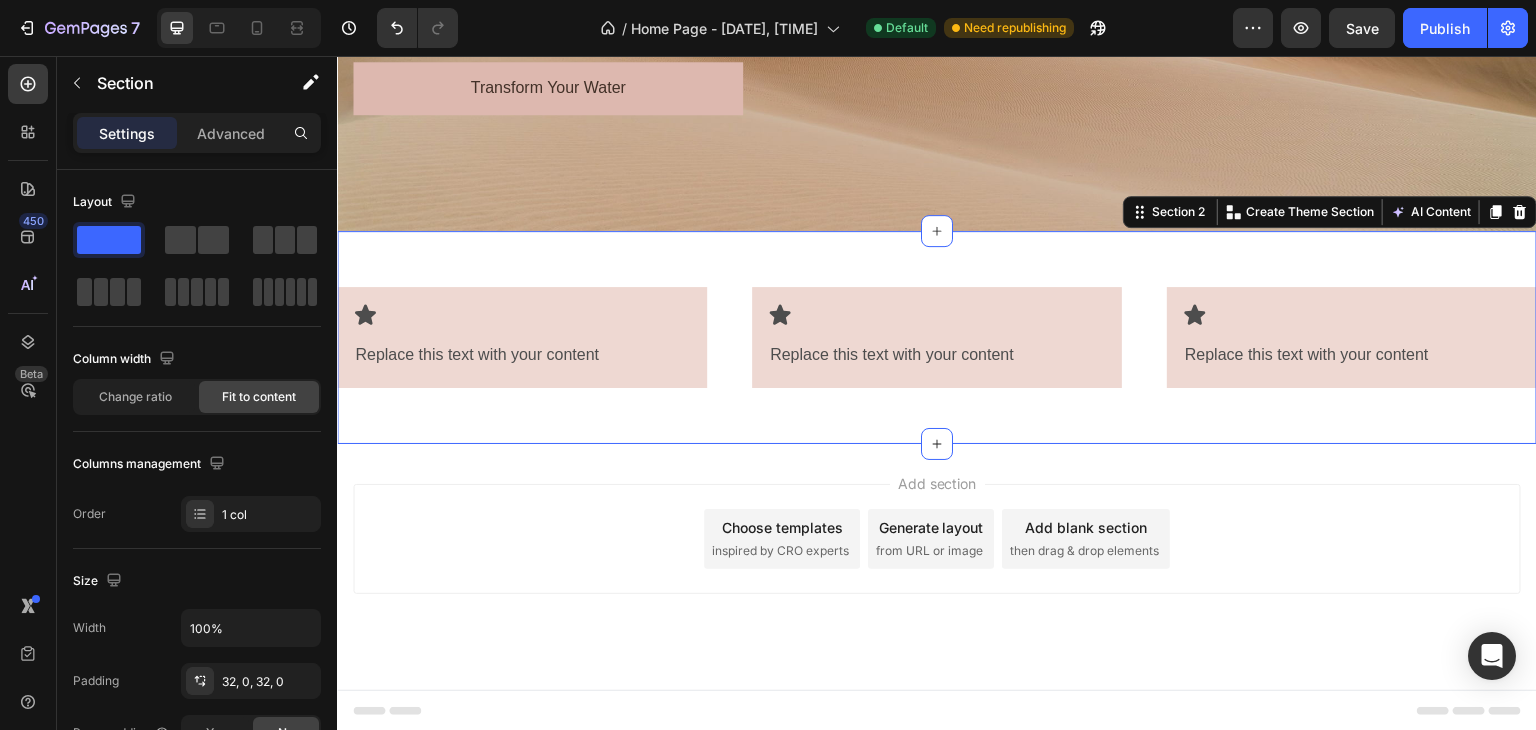 click on "Icon Replace this text with your content Text Block Row
Icon Replace this text with your content Text Block Row
Icon Replace this text with your content Text Block Row Row Section 2   Create Theme Section AI Content Write with GemAI What would you like to describe here? Tone and Voice Persuasive Product [PRODUCT_NAME] Show more Generate" at bounding box center [937, 337] 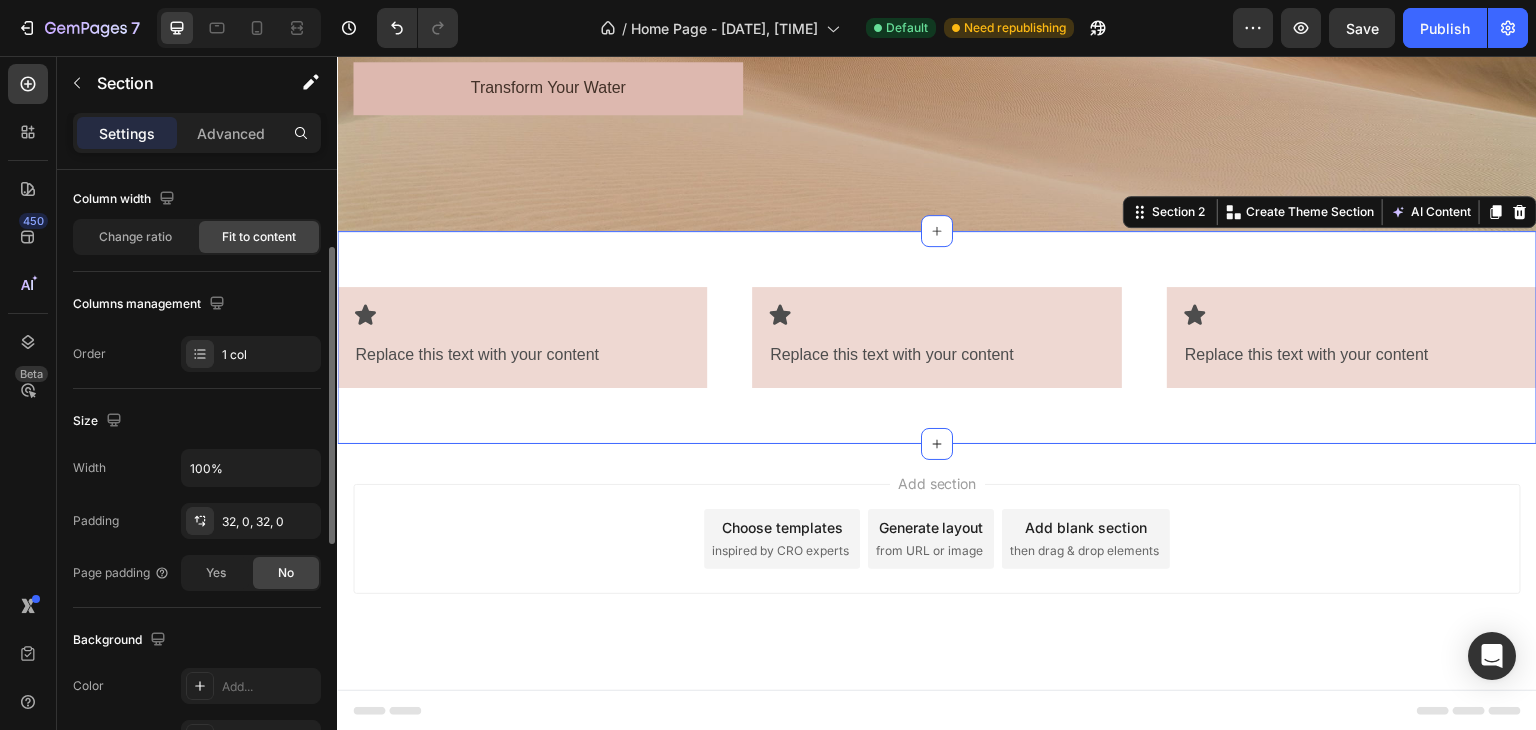 scroll, scrollTop: 427, scrollLeft: 0, axis: vertical 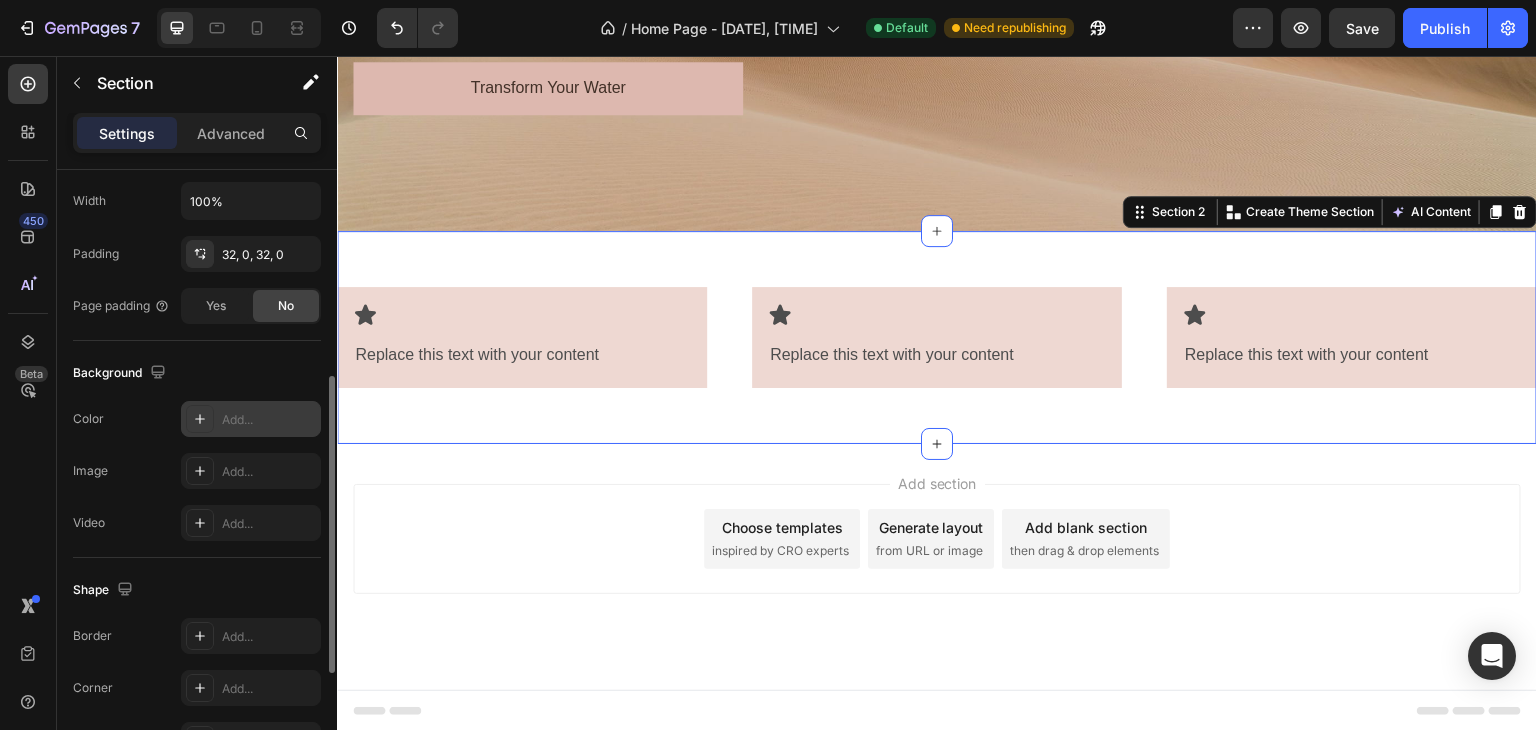 click on "Add..." at bounding box center (251, 419) 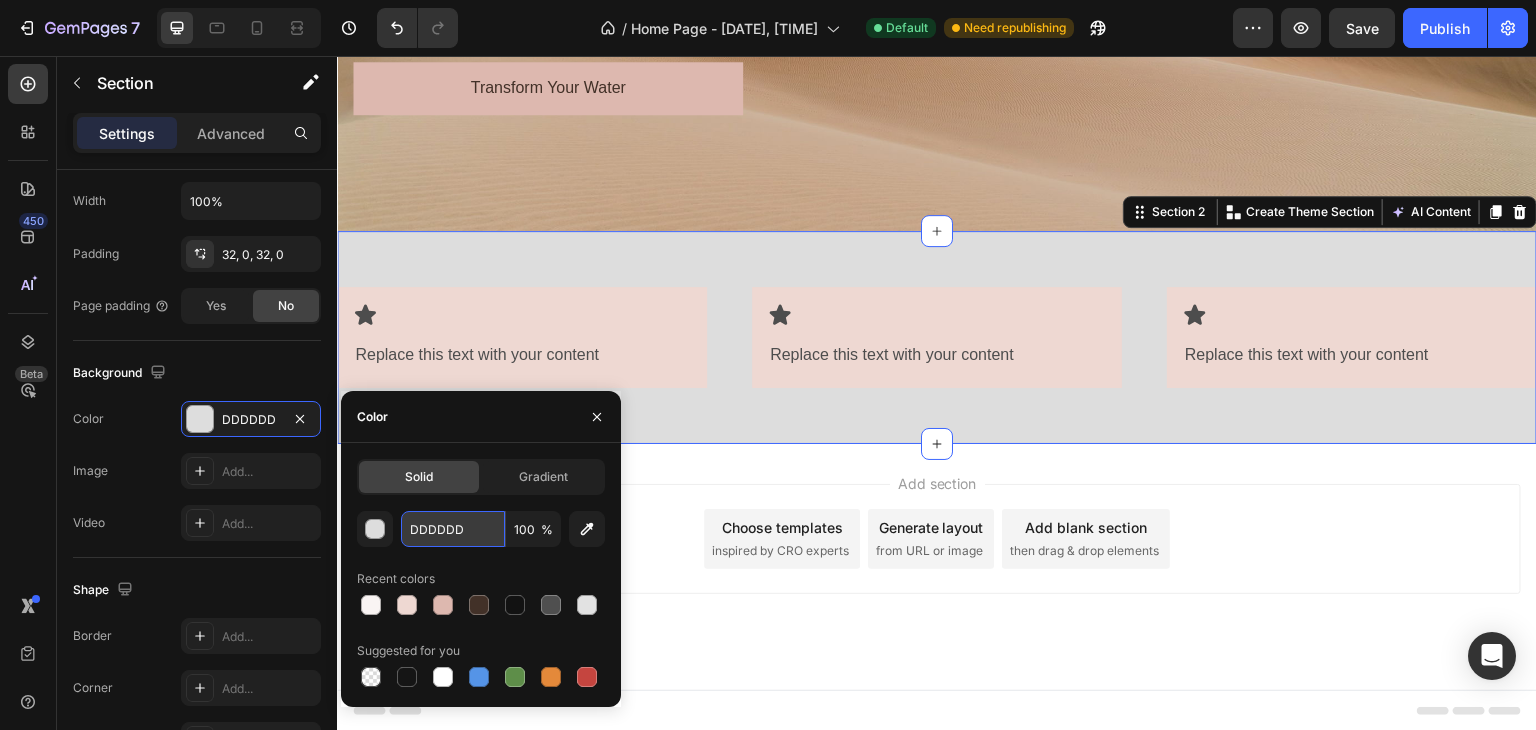 click on "DDDDDD" at bounding box center [453, 529] 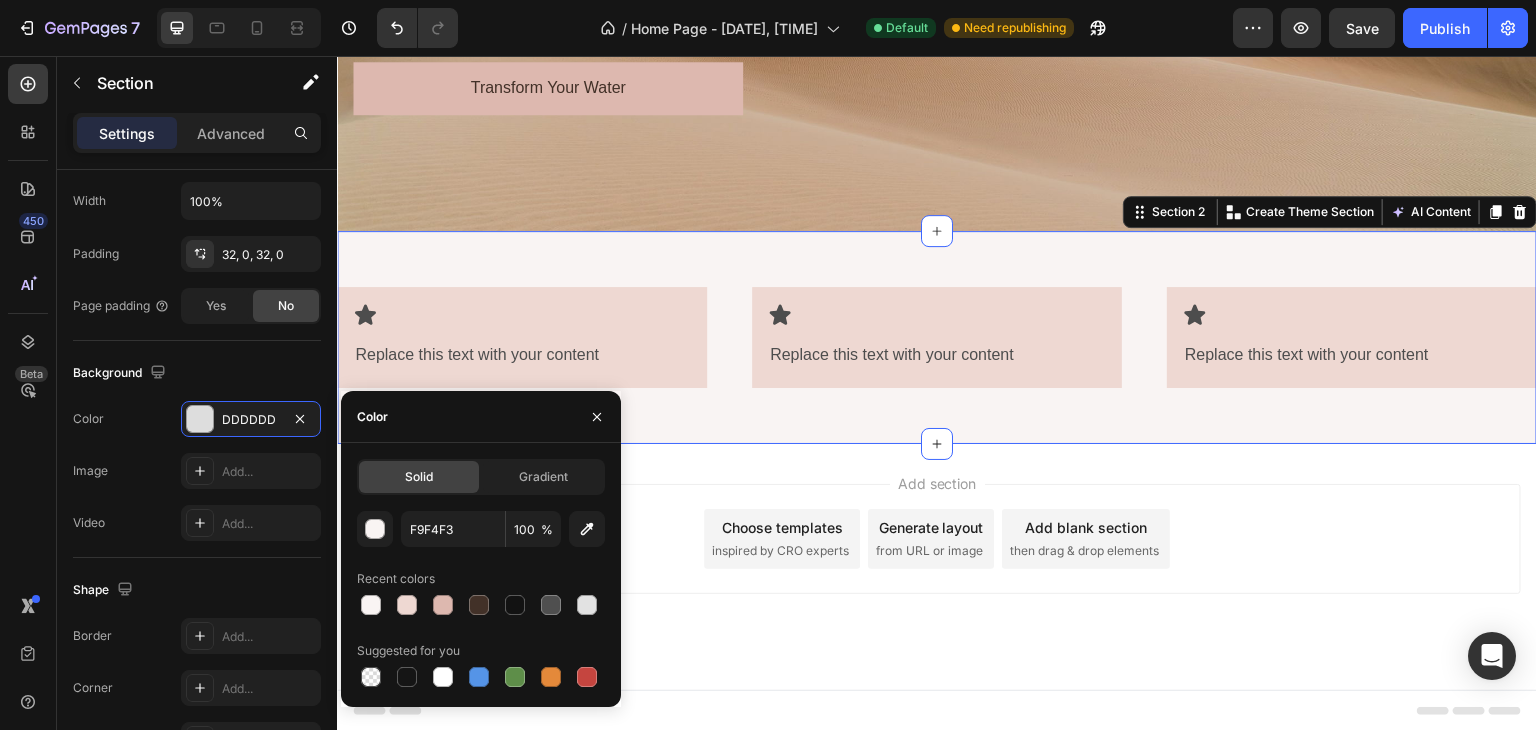 click on "Icon Replace this text with your content Text Block Row
Icon Replace this text with your content Text Block Row
Icon Replace this text with your content Text Block Row Row" at bounding box center [937, 337] 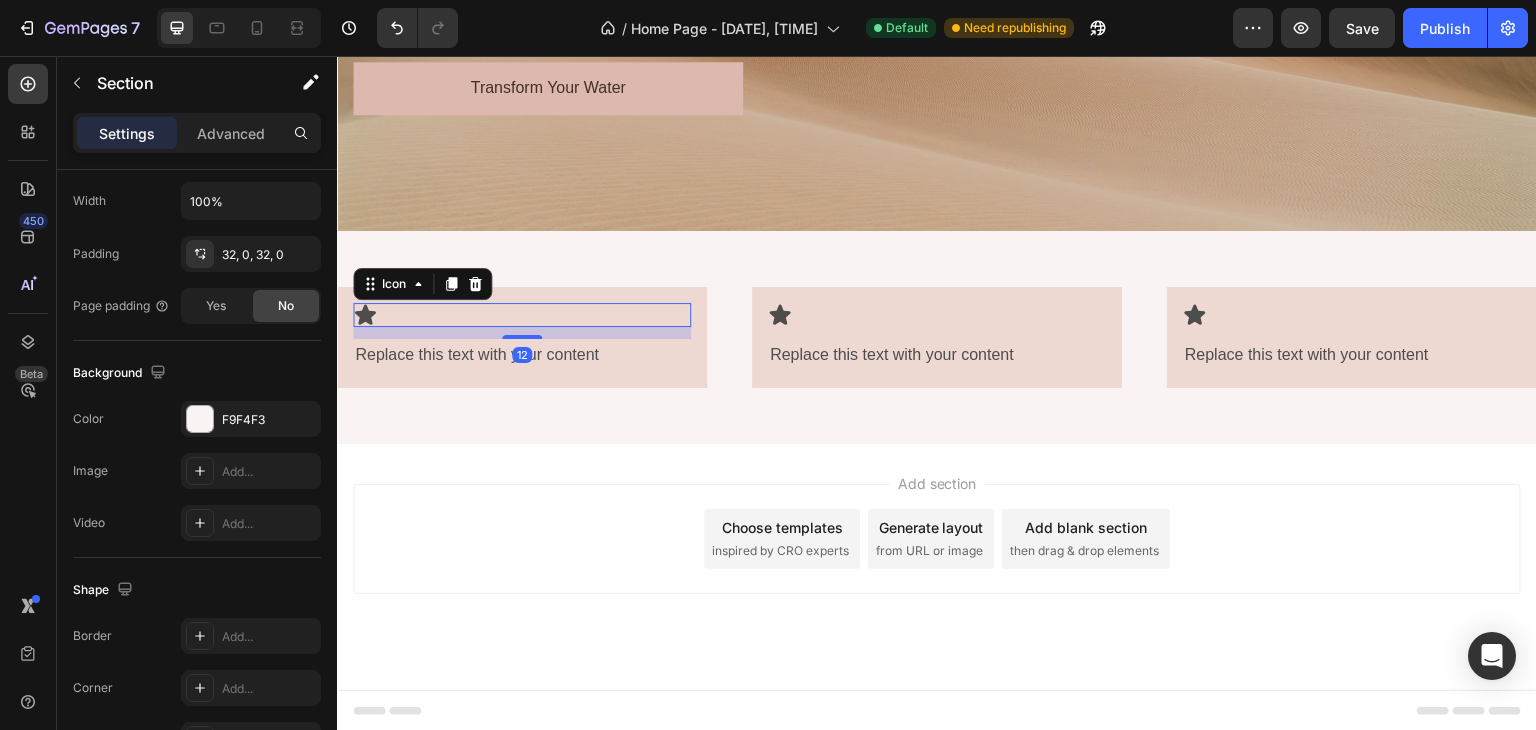click 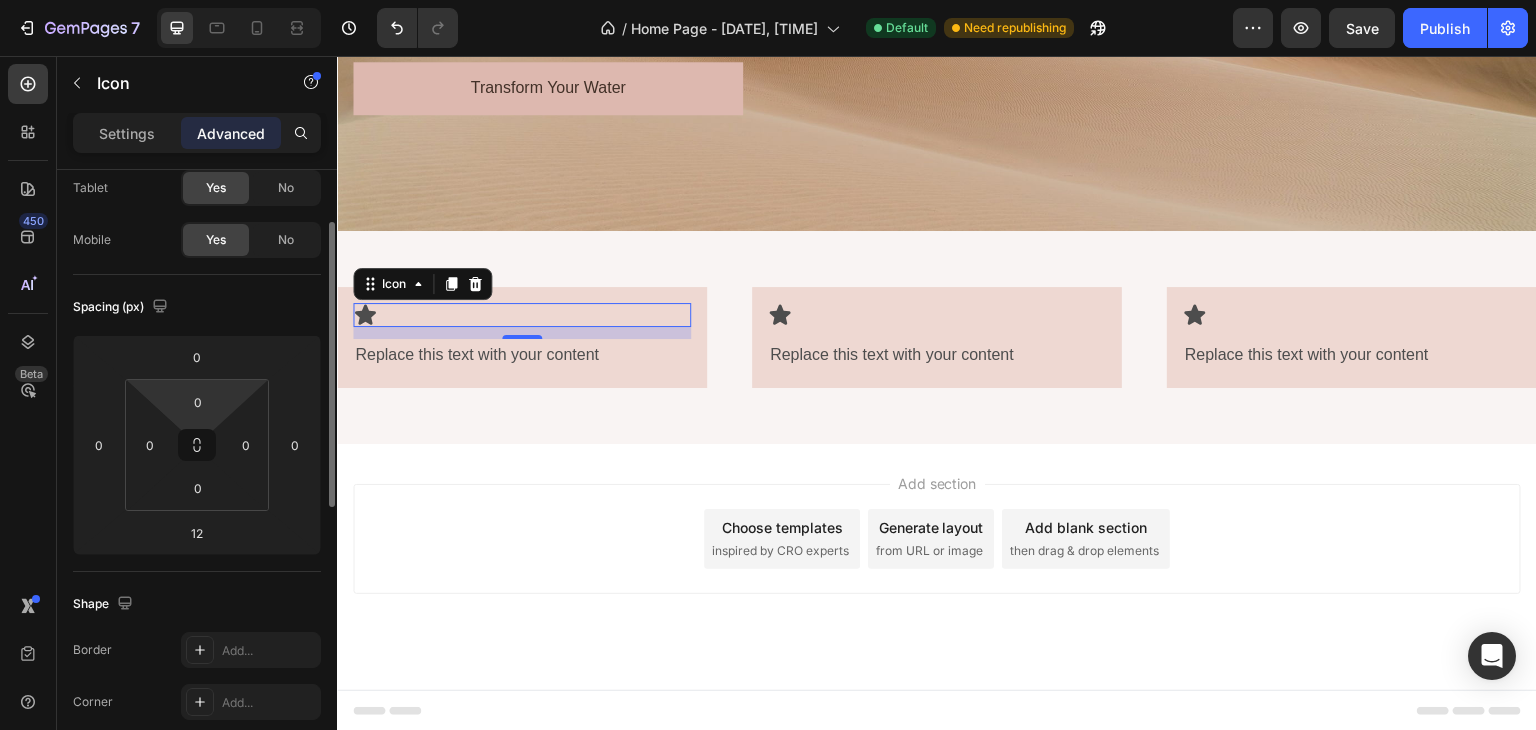 scroll, scrollTop: 0, scrollLeft: 0, axis: both 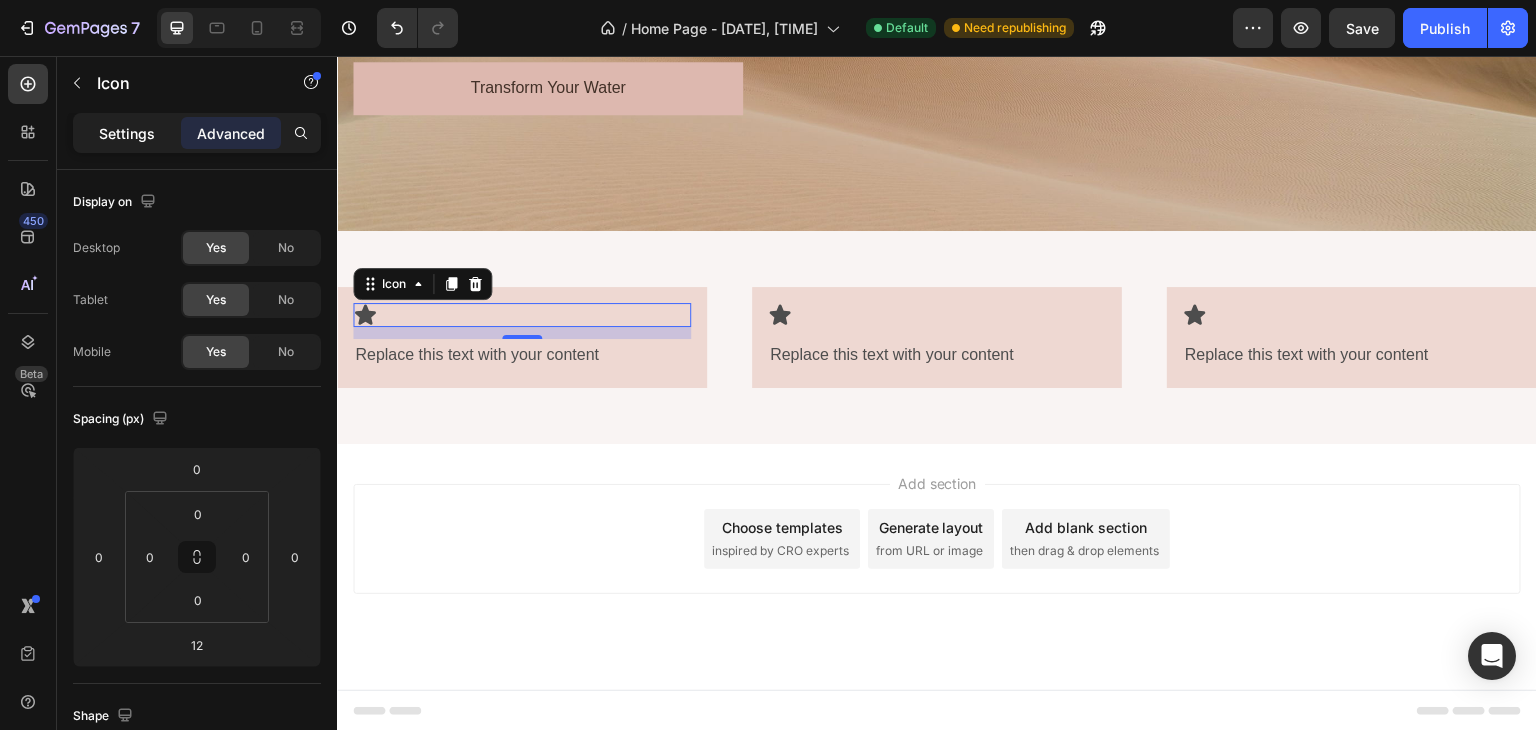 click on "Settings" at bounding box center [127, 133] 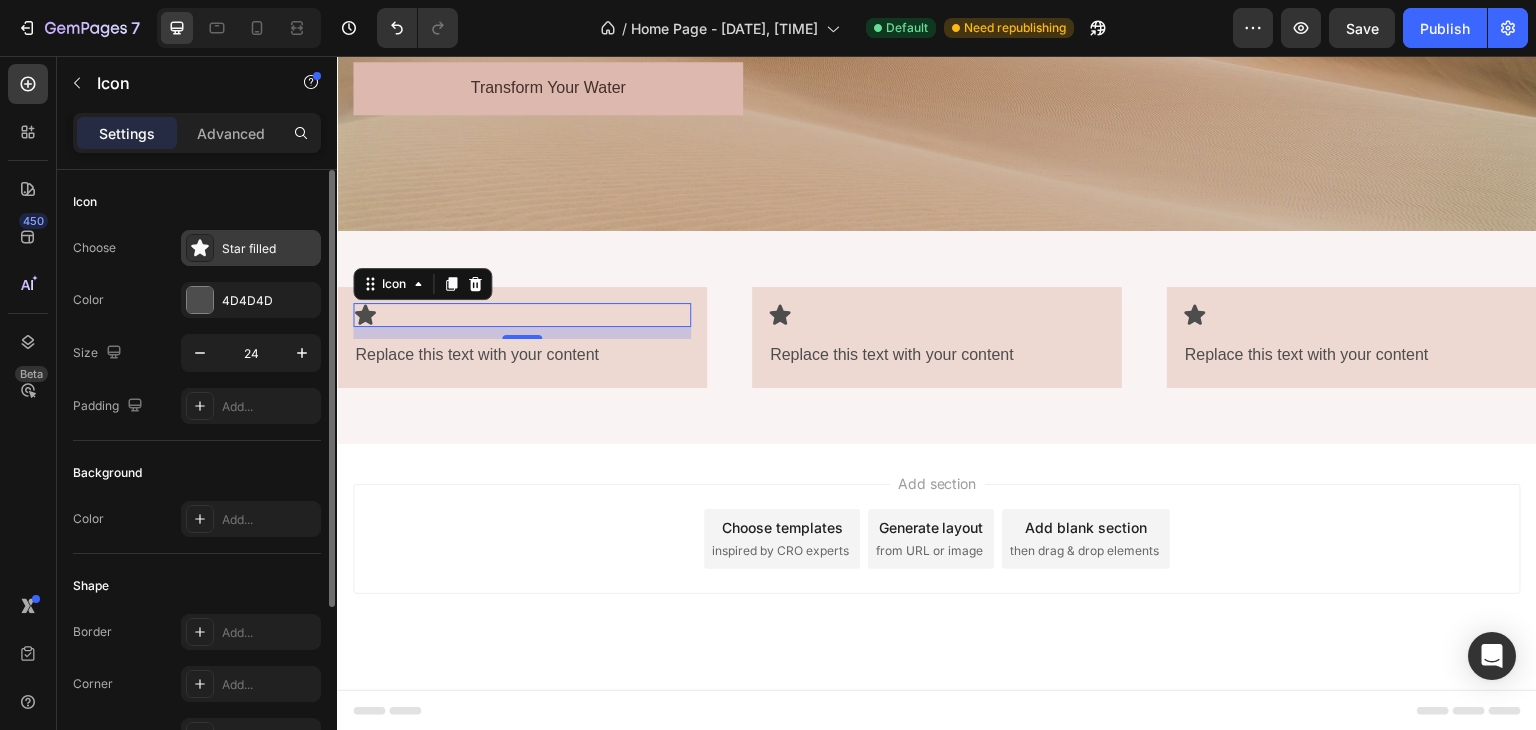 click on "Star filled" at bounding box center (269, 249) 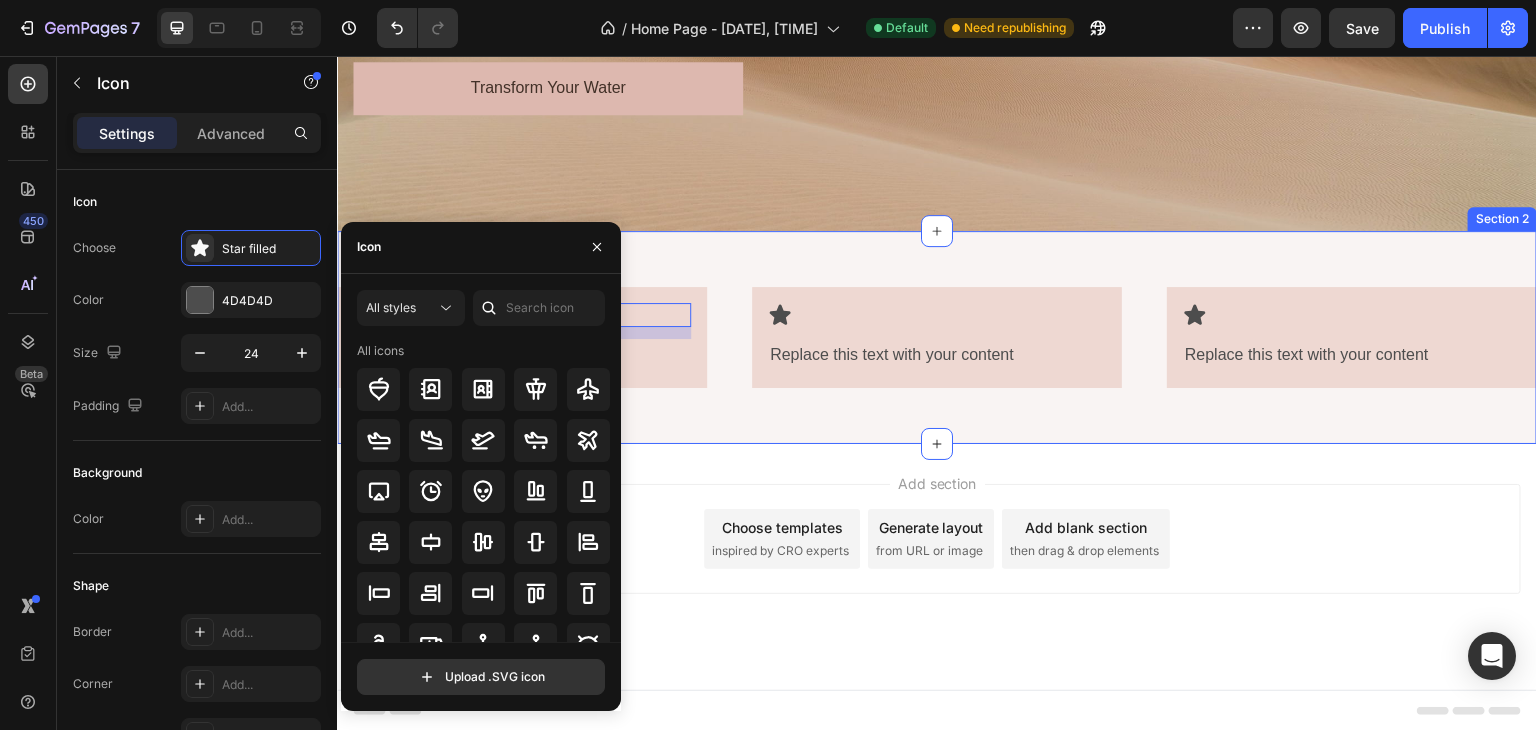 click on "Icon   12 Replace this text with your content Text Block Row
Icon Replace this text with your content Text Block Row
Icon Replace this text with your content Text Block Row Row Section 2" at bounding box center (937, 337) 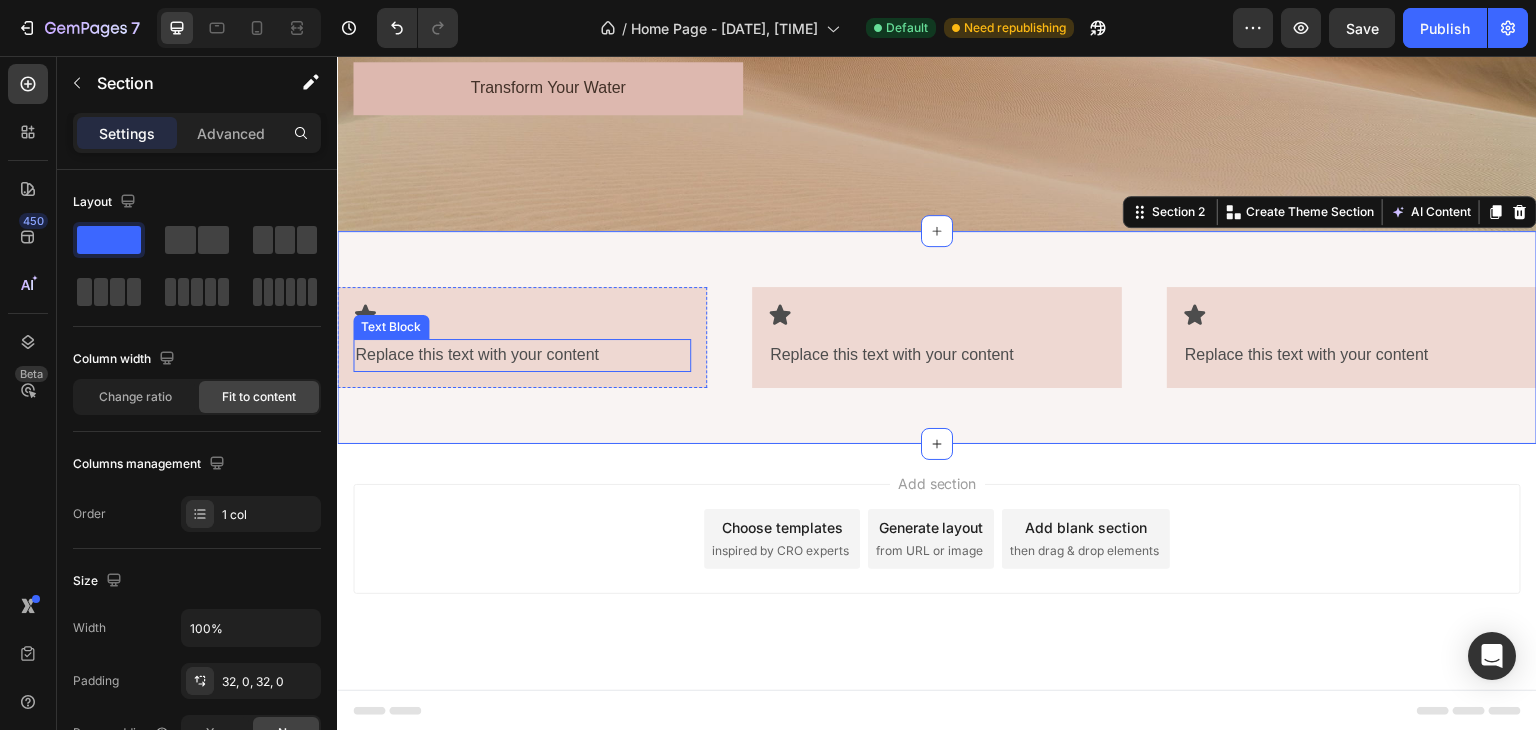 click on "Replace this text with your content" at bounding box center (522, 355) 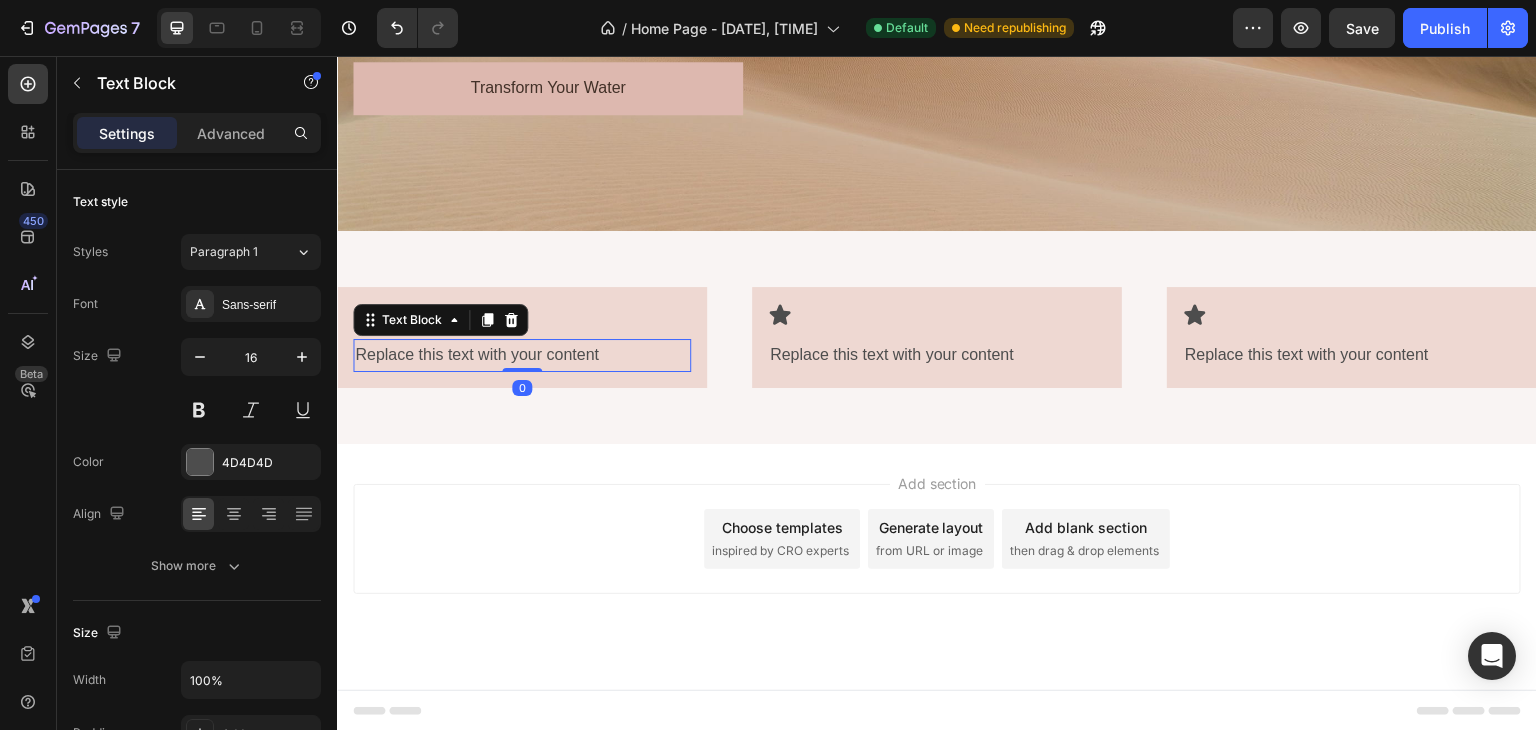 click on "Replace this text with your content" at bounding box center [522, 355] 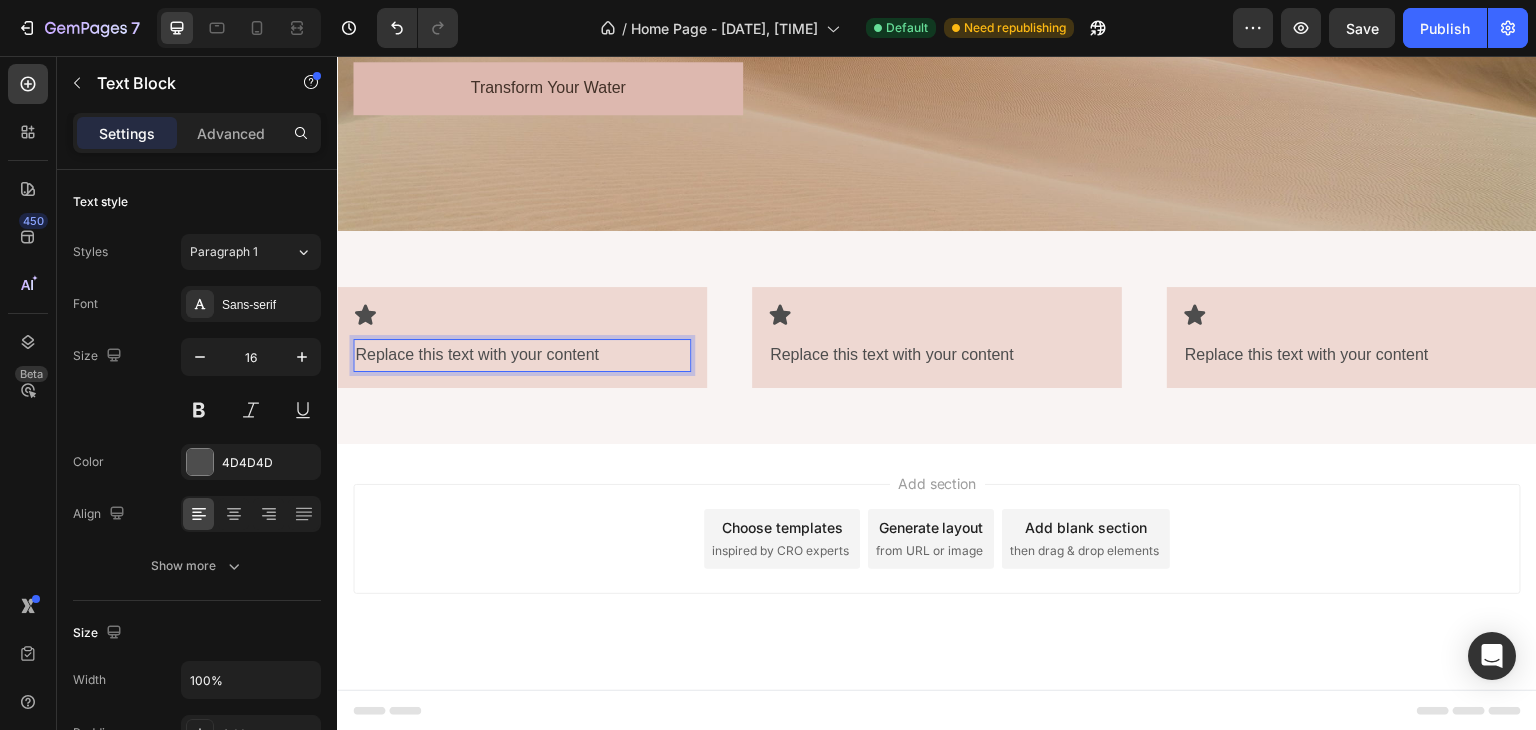 click on "Replace this text with your content" at bounding box center (522, 355) 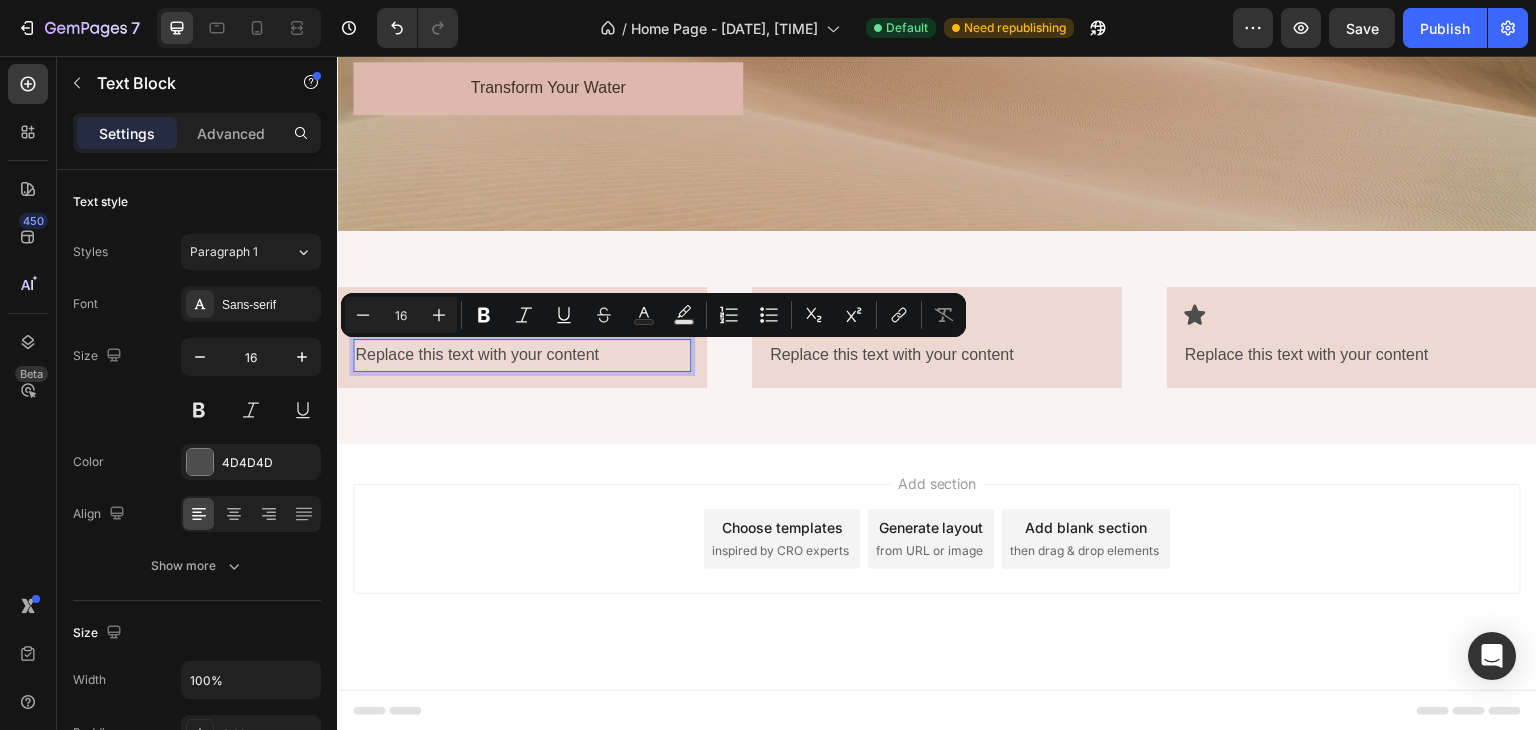 click on "Replace this text with your content" at bounding box center [522, 355] 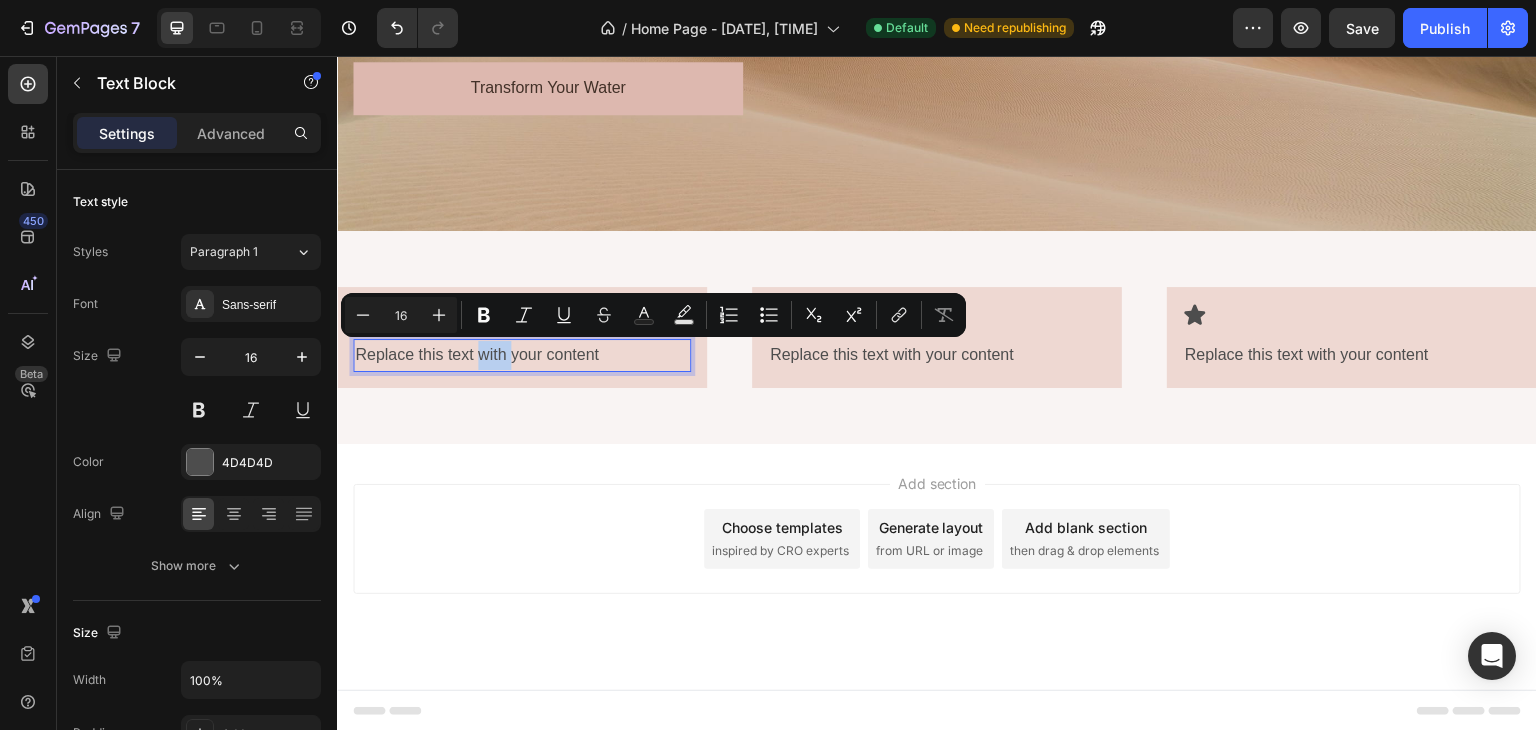 click on "Replace this text with your content" at bounding box center (522, 355) 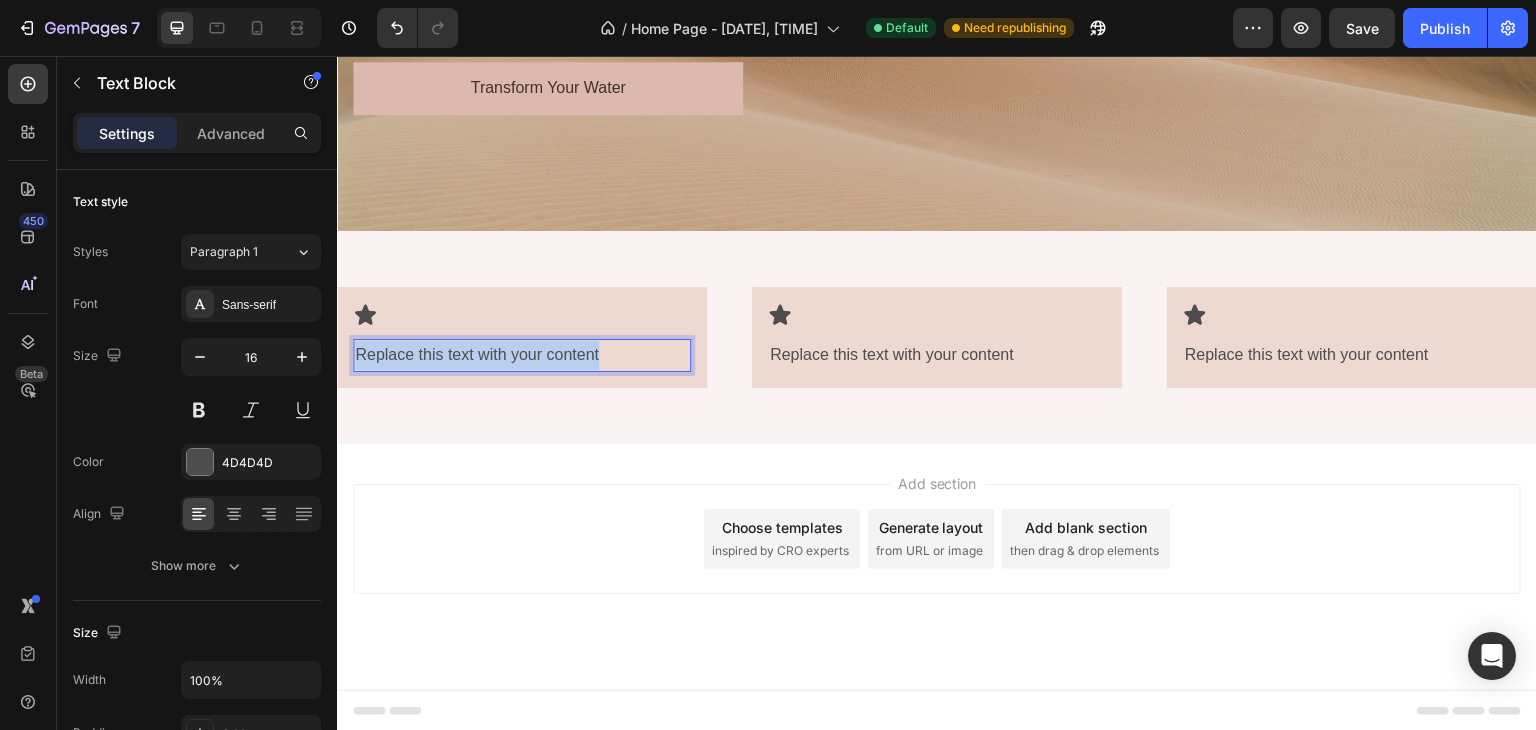 click on "Replace this text with your content" at bounding box center (522, 355) 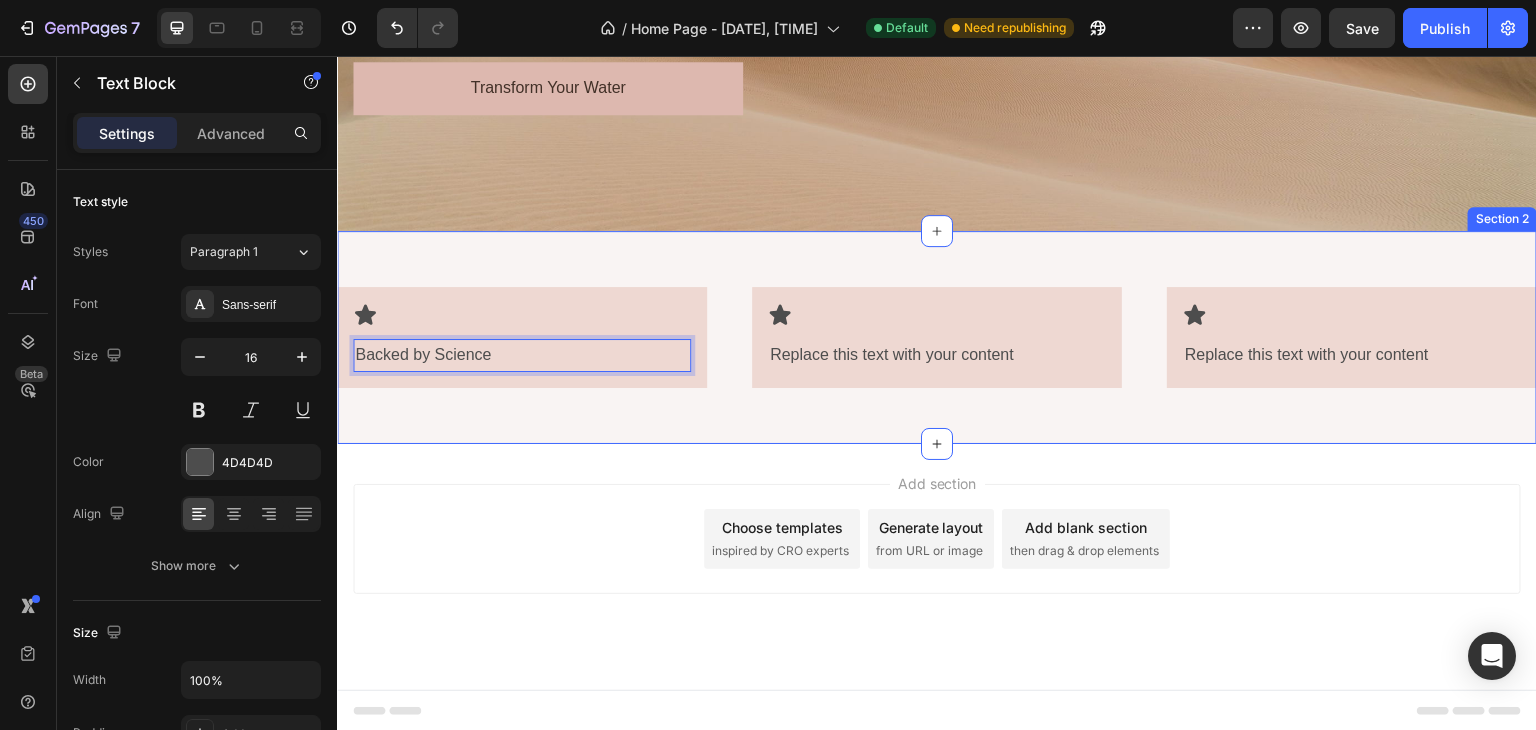 click on "Icon Backed by Science Text Block   0 Row
Icon Replace this text with your content Text Block Row
Icon Replace this text with your content Text Block Row Row" at bounding box center [937, 337] 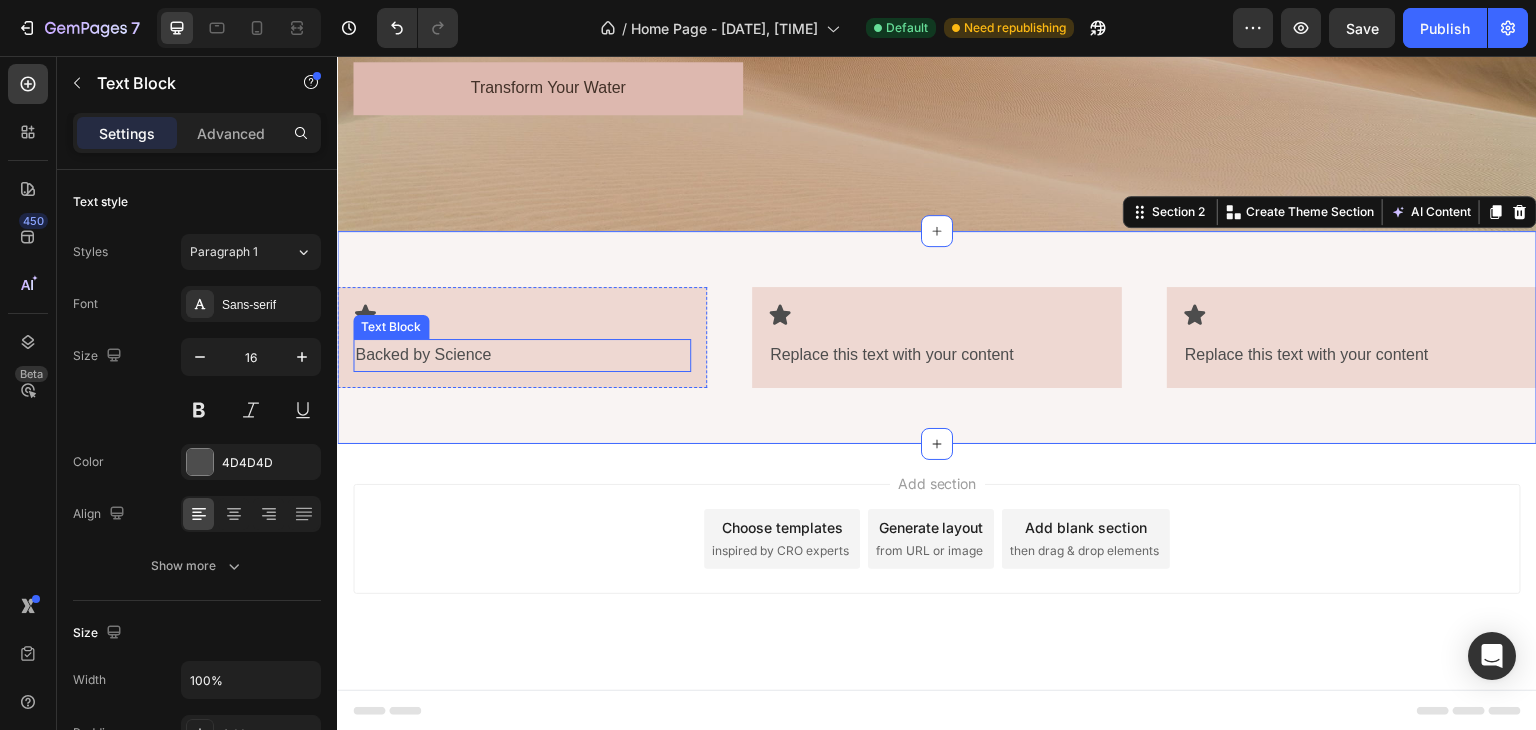 click on "Backed by Science" at bounding box center (522, 355) 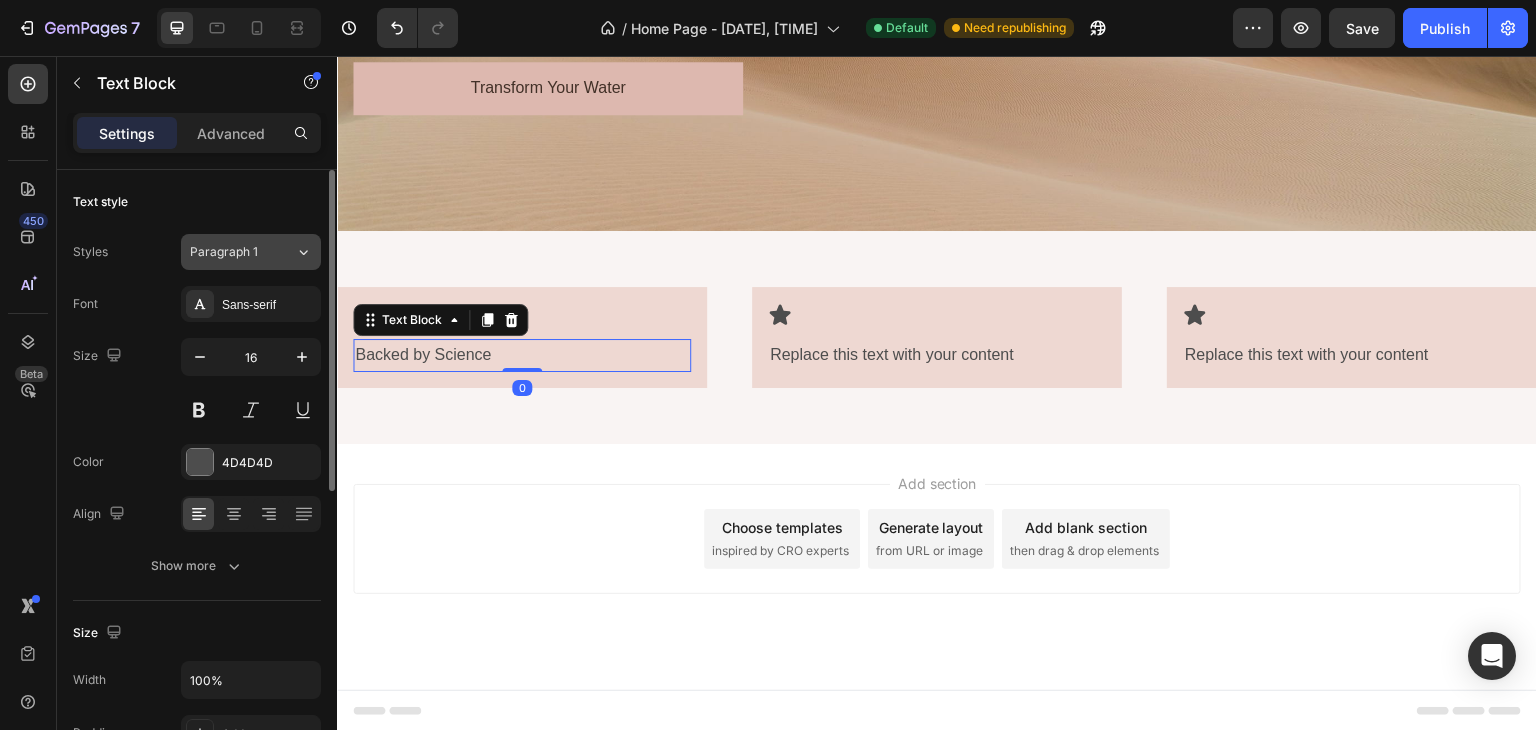 click 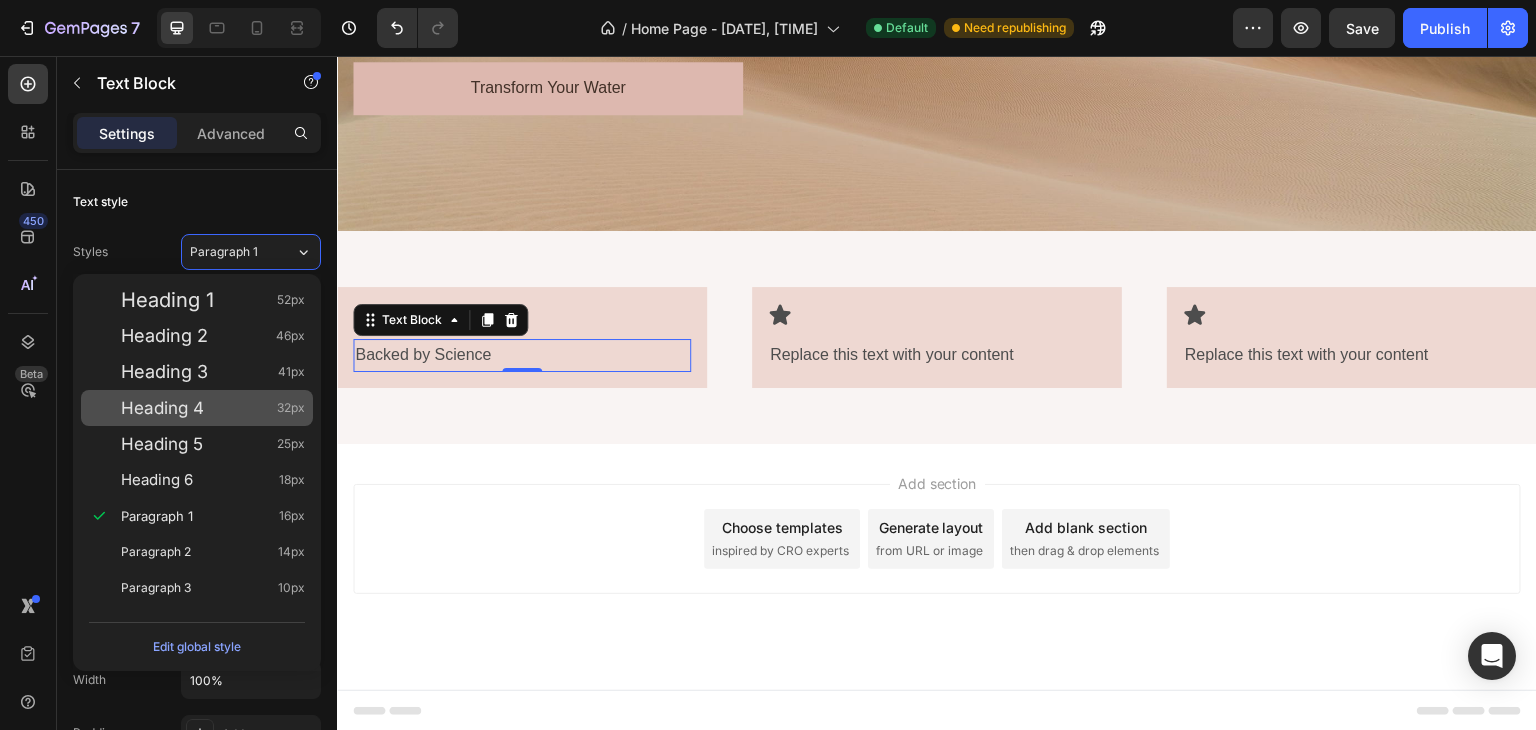 click on "Heading 4 32px" at bounding box center [213, 408] 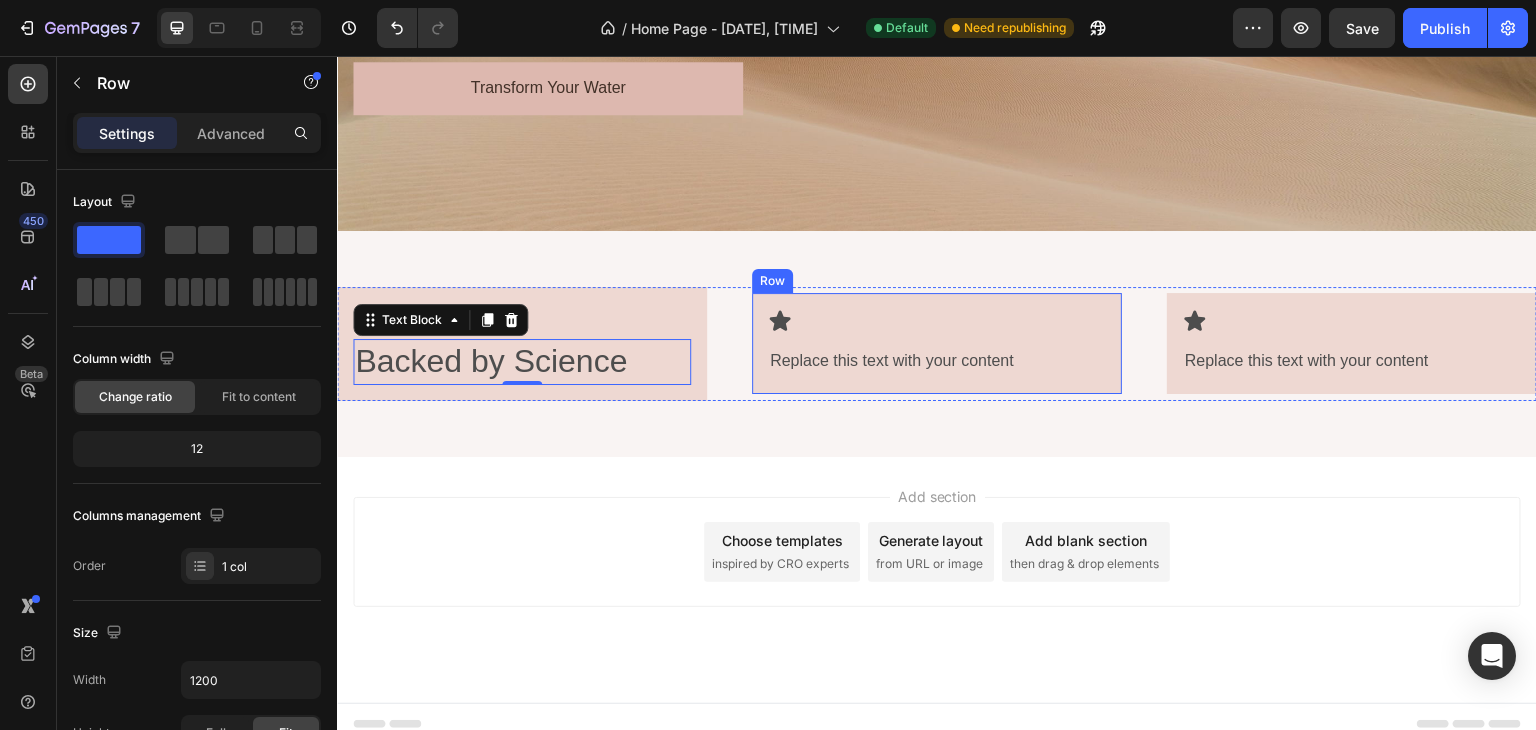 click on "Icon Replace this text with your content Text Block Row" at bounding box center (937, 343) 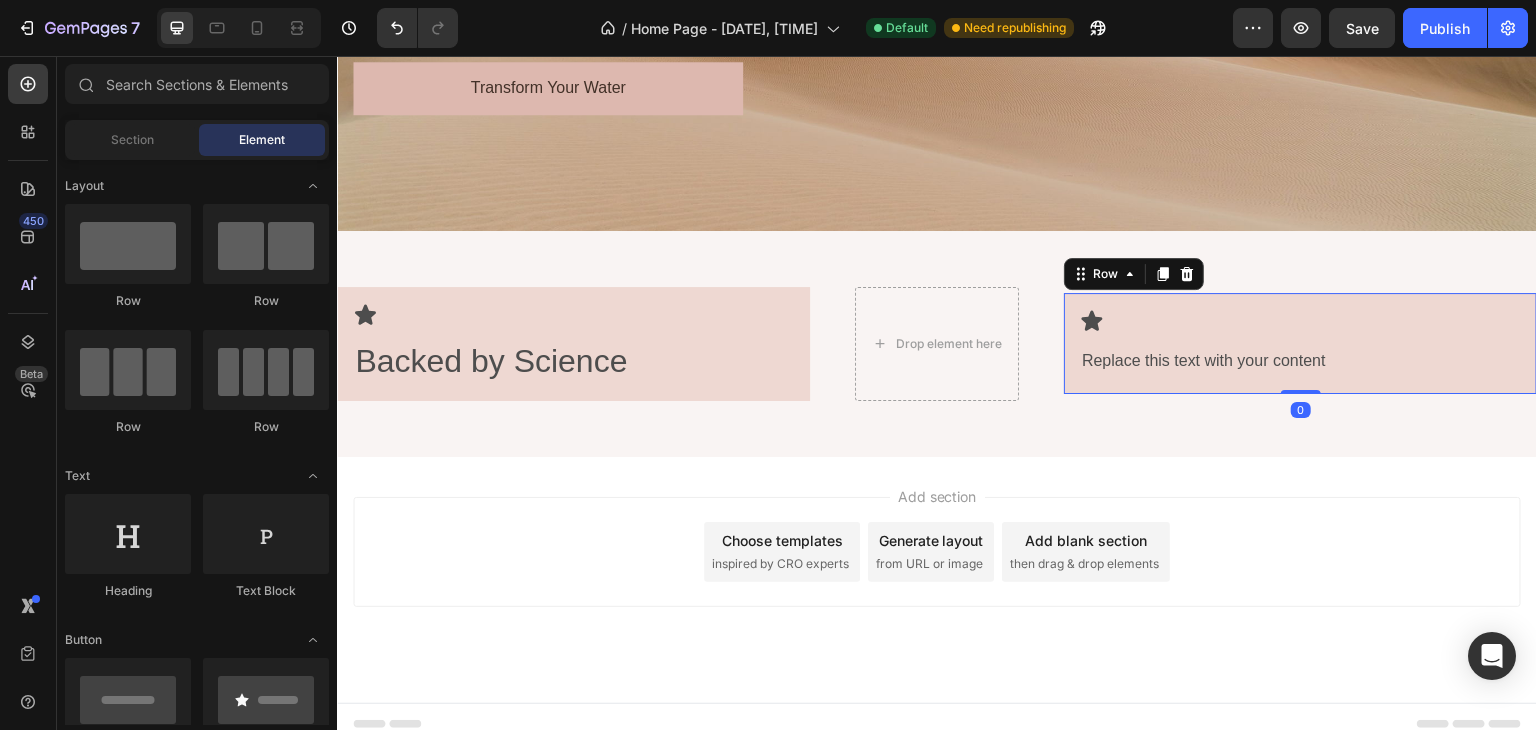 click on "Icon Replace this text with your content Text Block Row   0" at bounding box center [1300, 343] 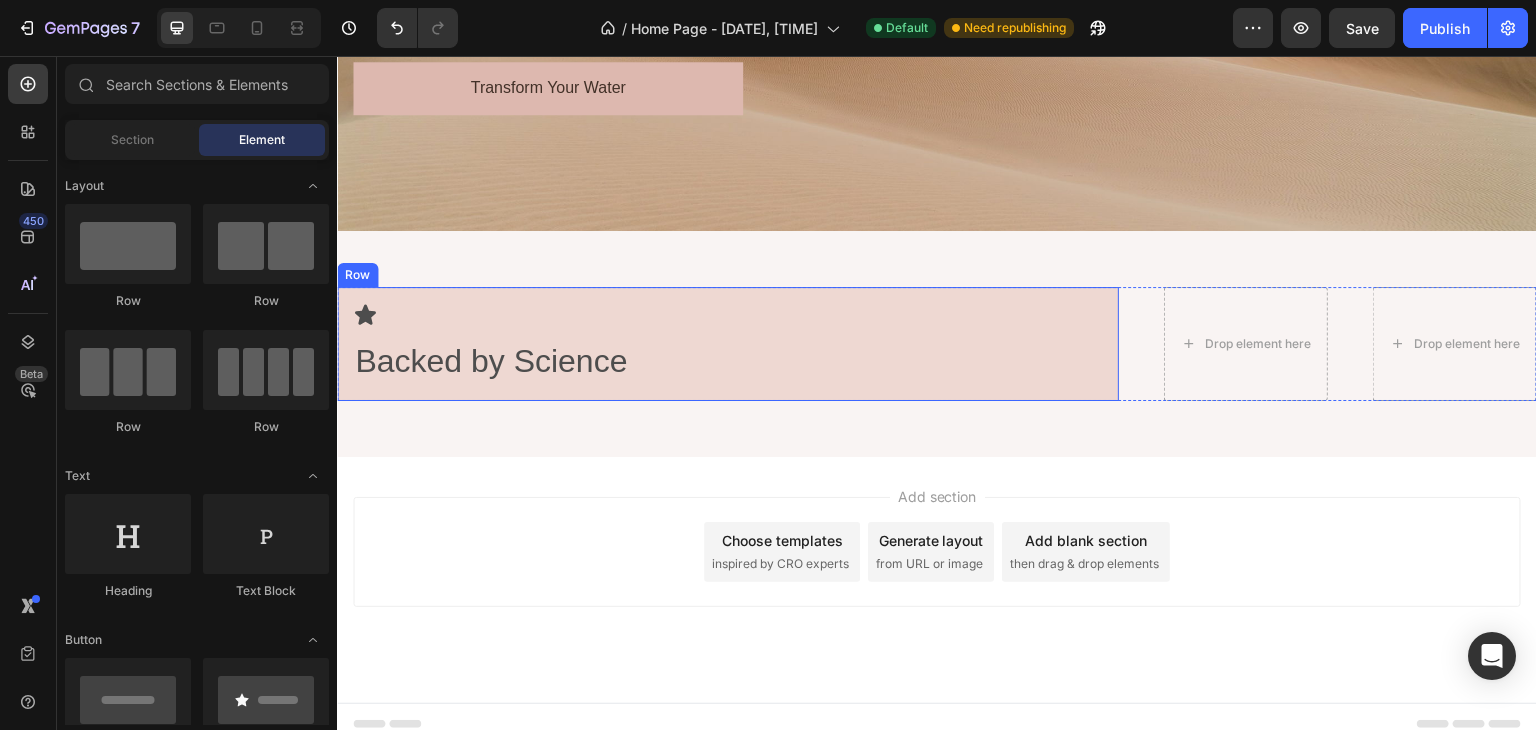 click on "Backed by Science" at bounding box center [728, 362] 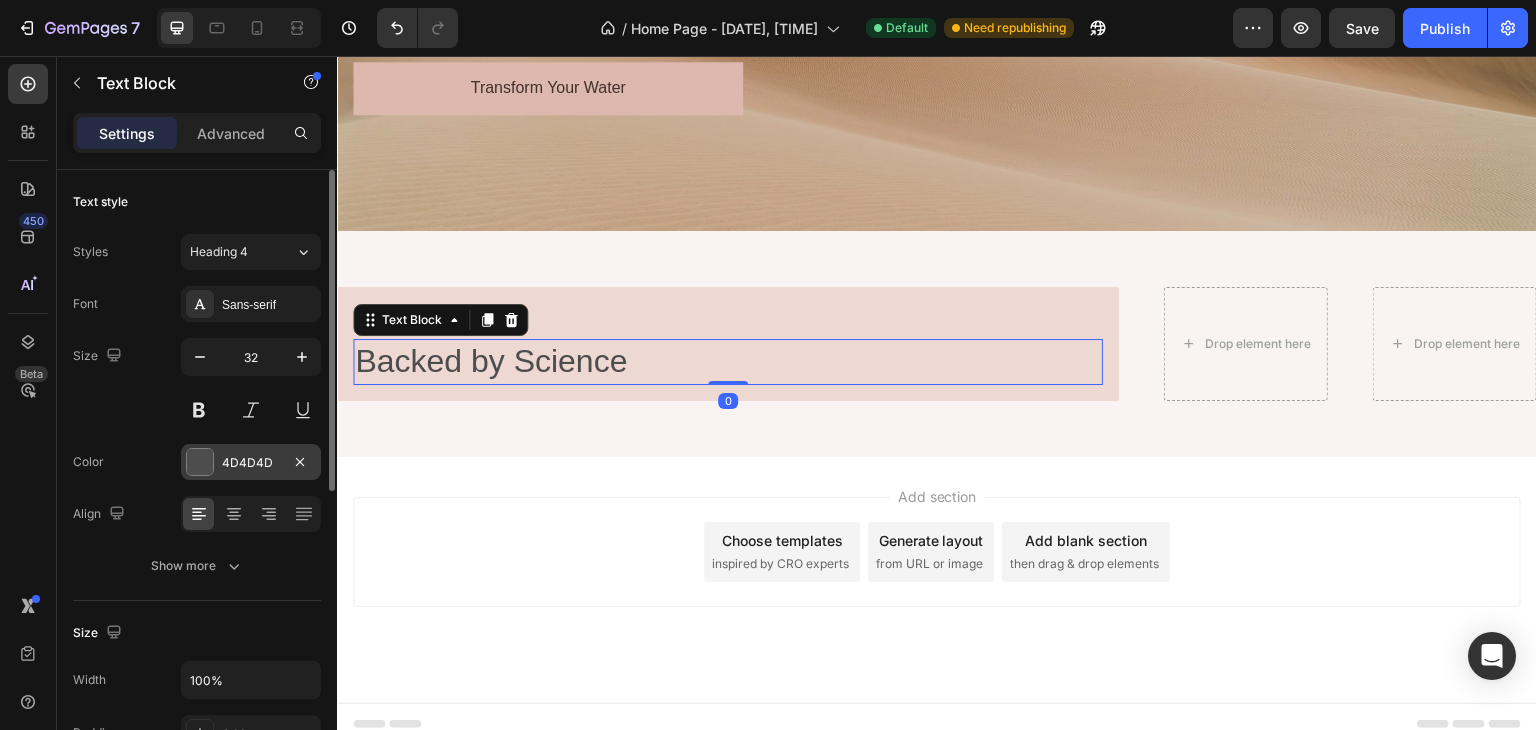 click on "4D4D4D" at bounding box center (251, 463) 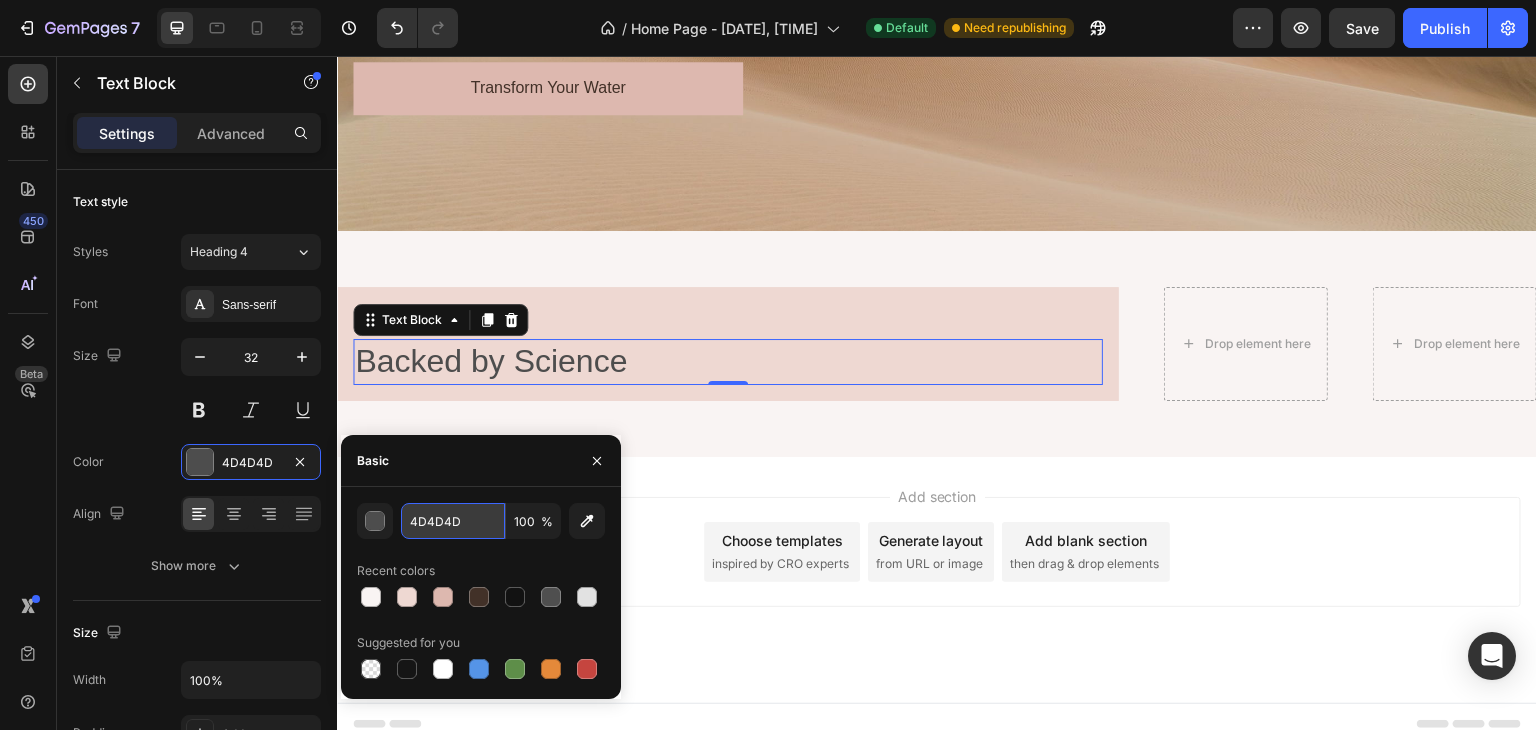 click on "4D4D4D" at bounding box center (453, 521) 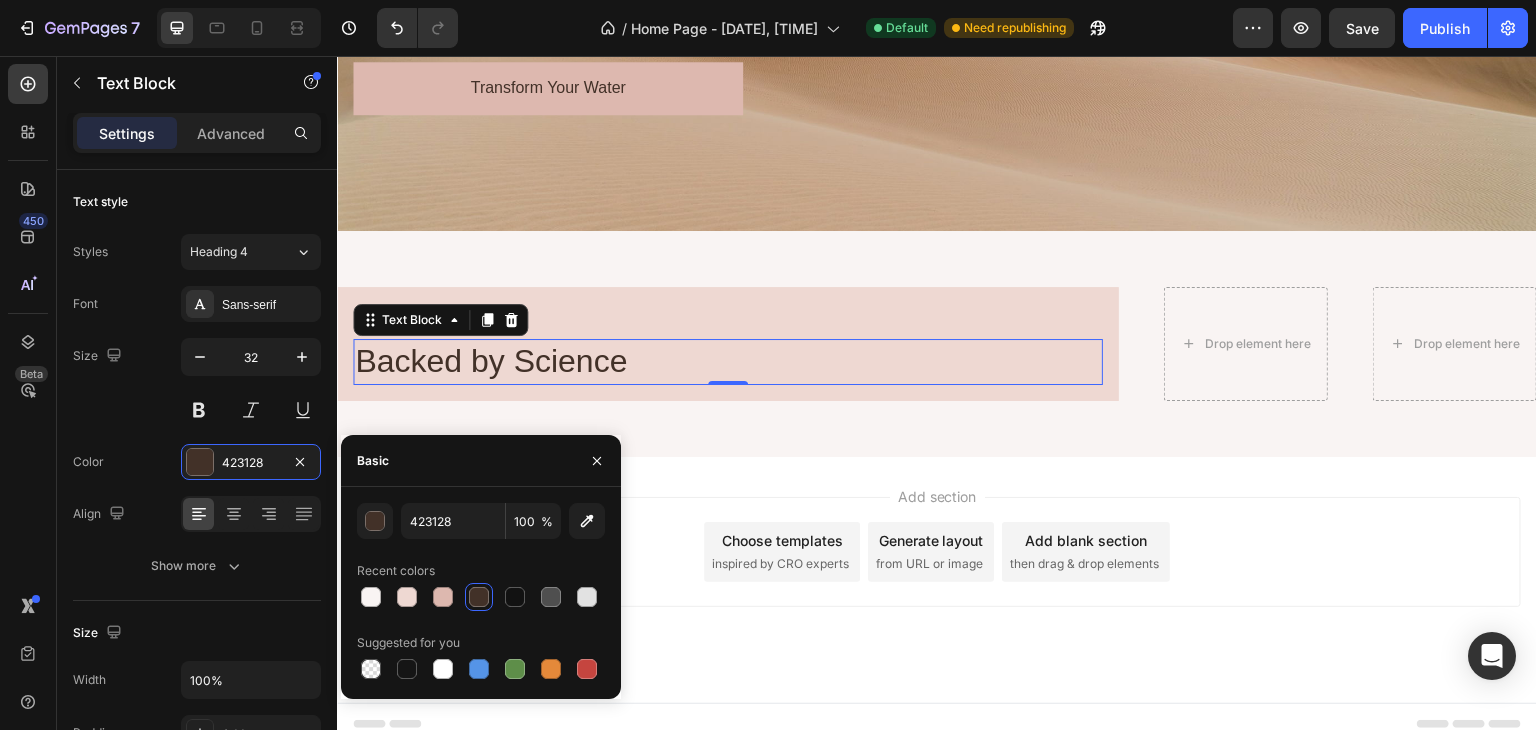click on "Add section Choose templates inspired by CRO experts Generate layout from URL or image Add blank section then drag & drop elements" at bounding box center [937, 580] 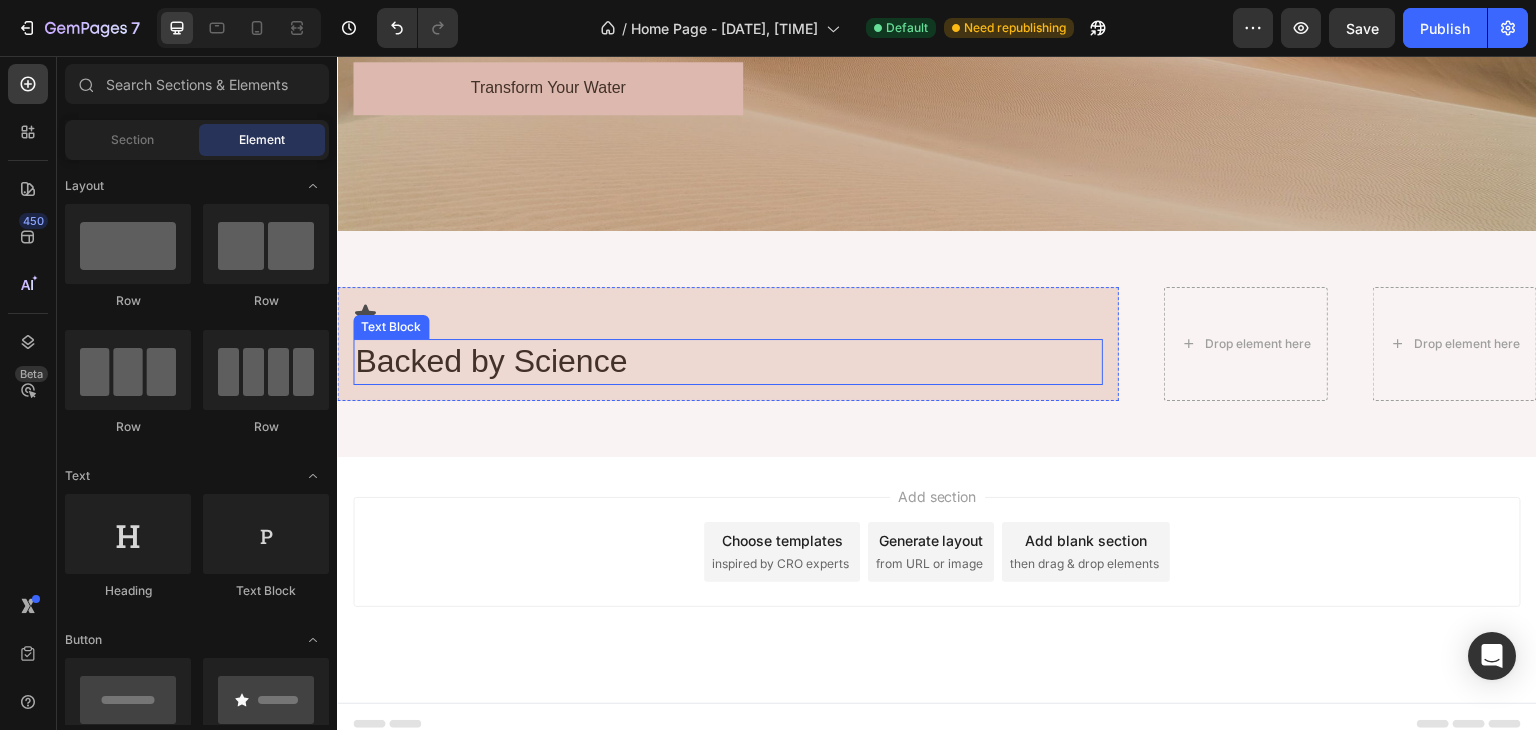 click on "Backed by Science" at bounding box center [728, 362] 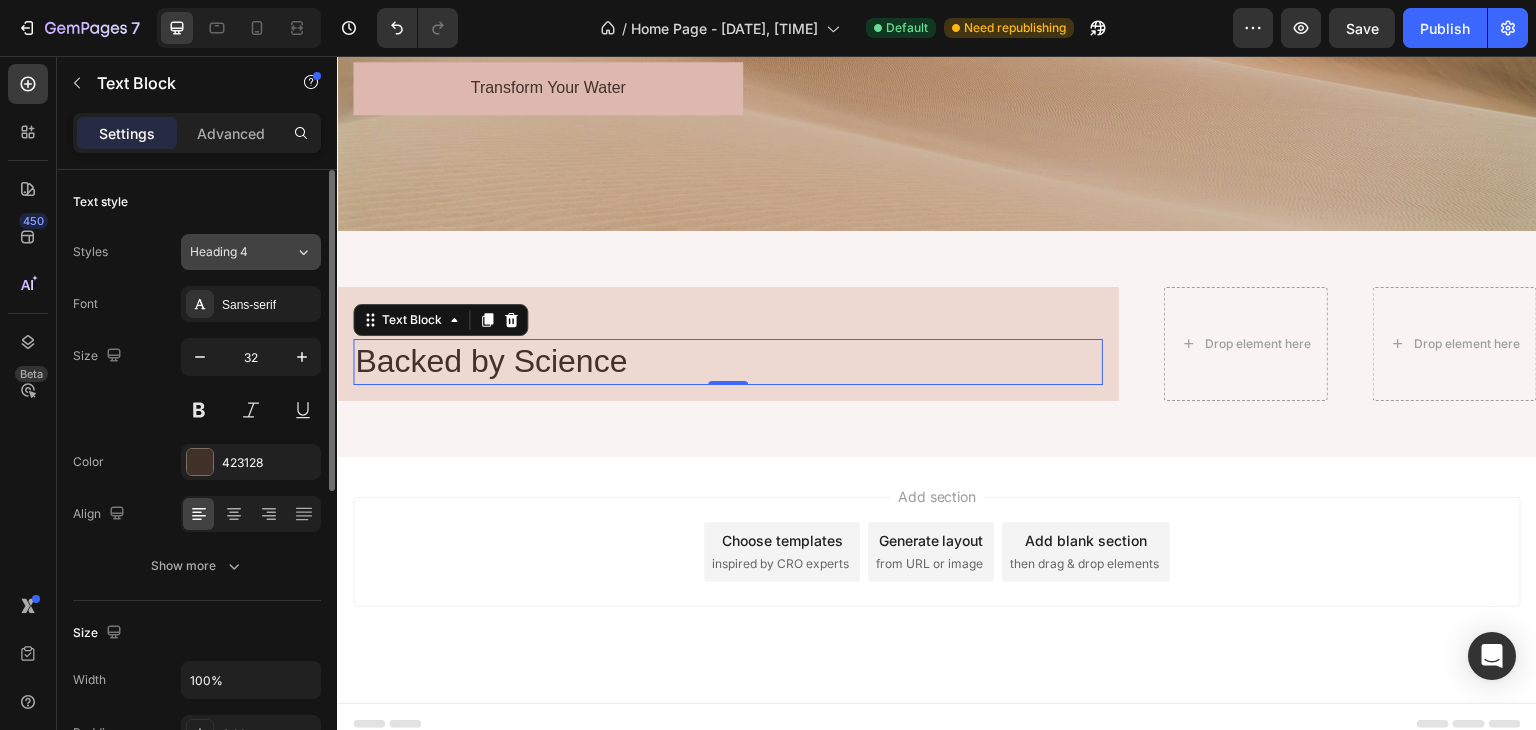 click 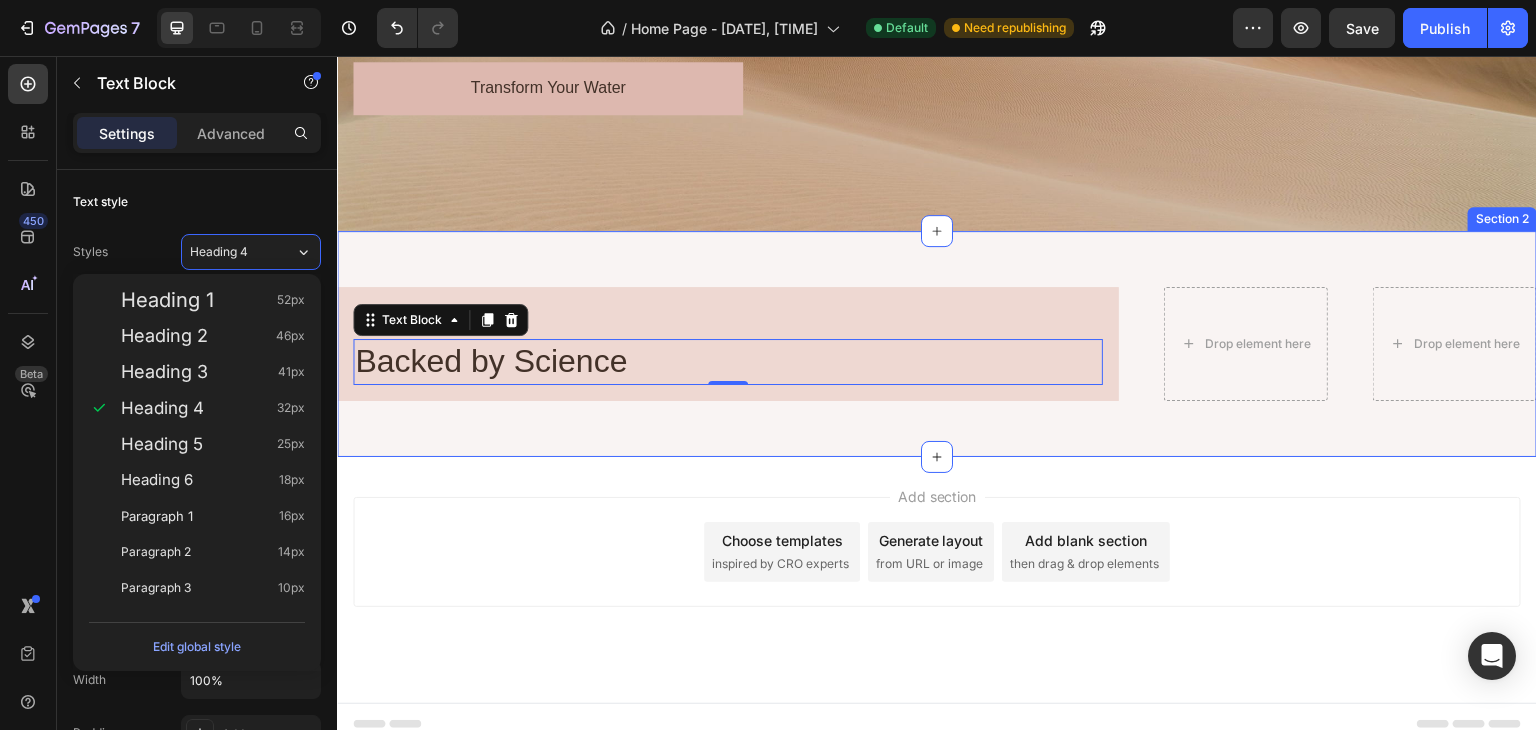 click on "Icon Backed by Science Text Block   0 Row
Drop element here
Drop element here Row" at bounding box center (937, 344) 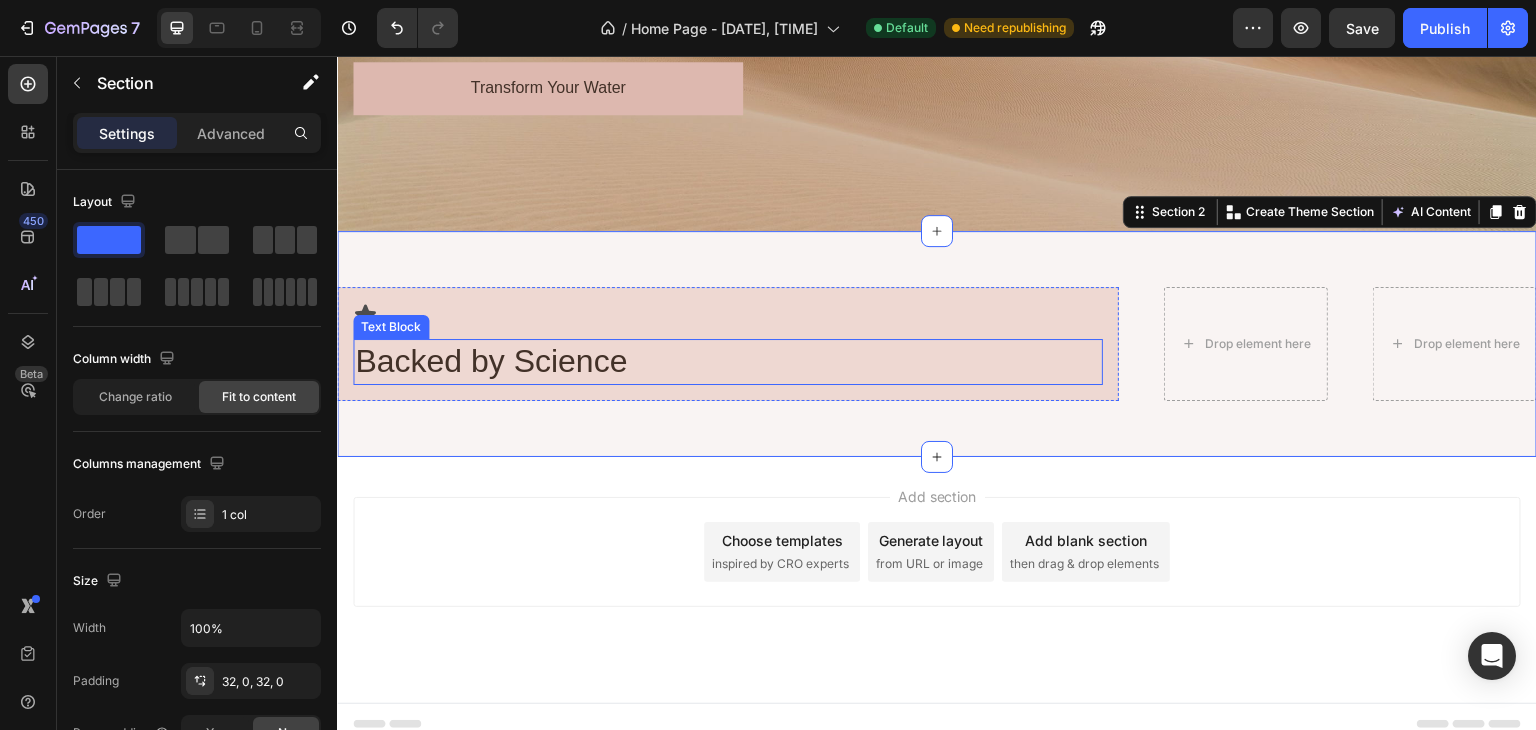 click on "Backed by Science" at bounding box center [728, 362] 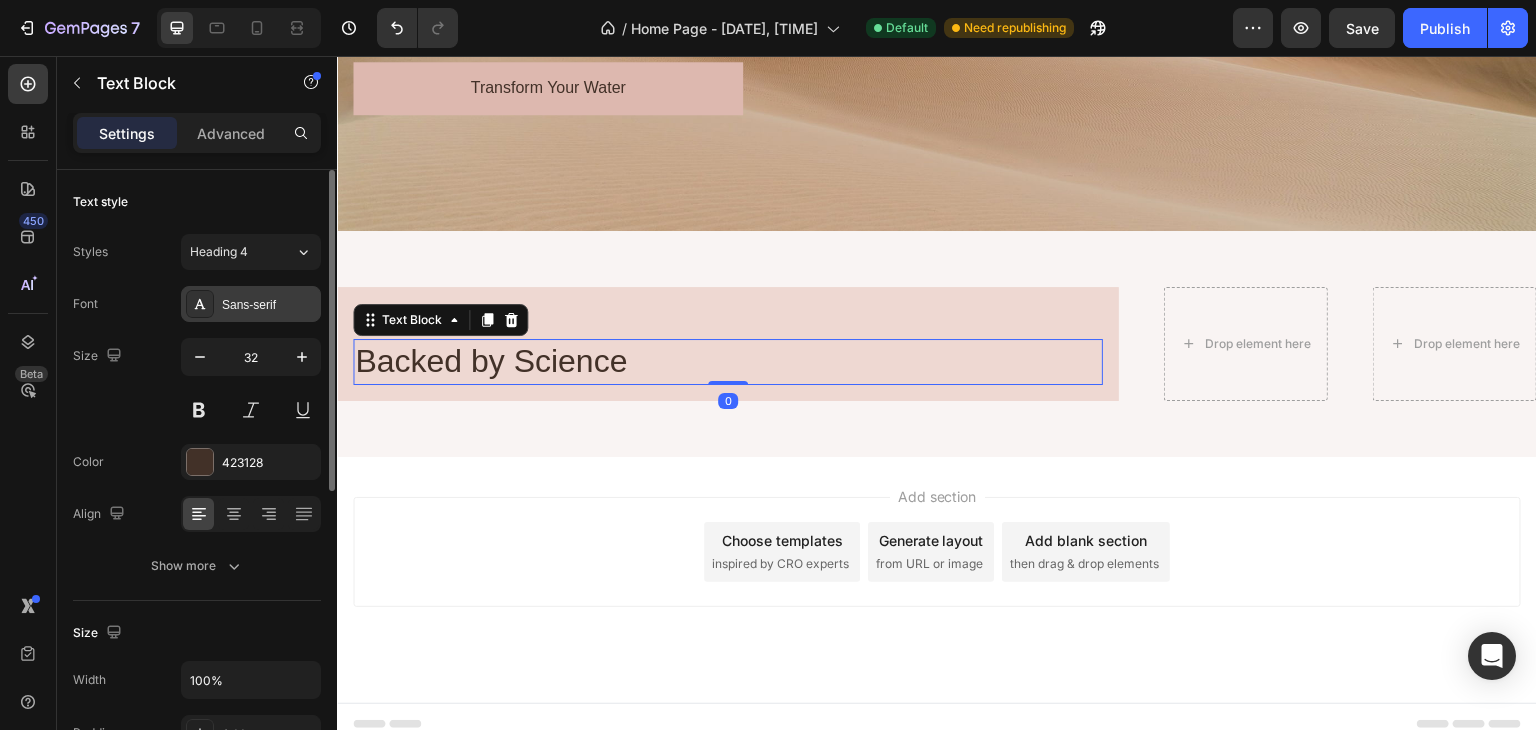 click on "Sans-serif" at bounding box center (251, 304) 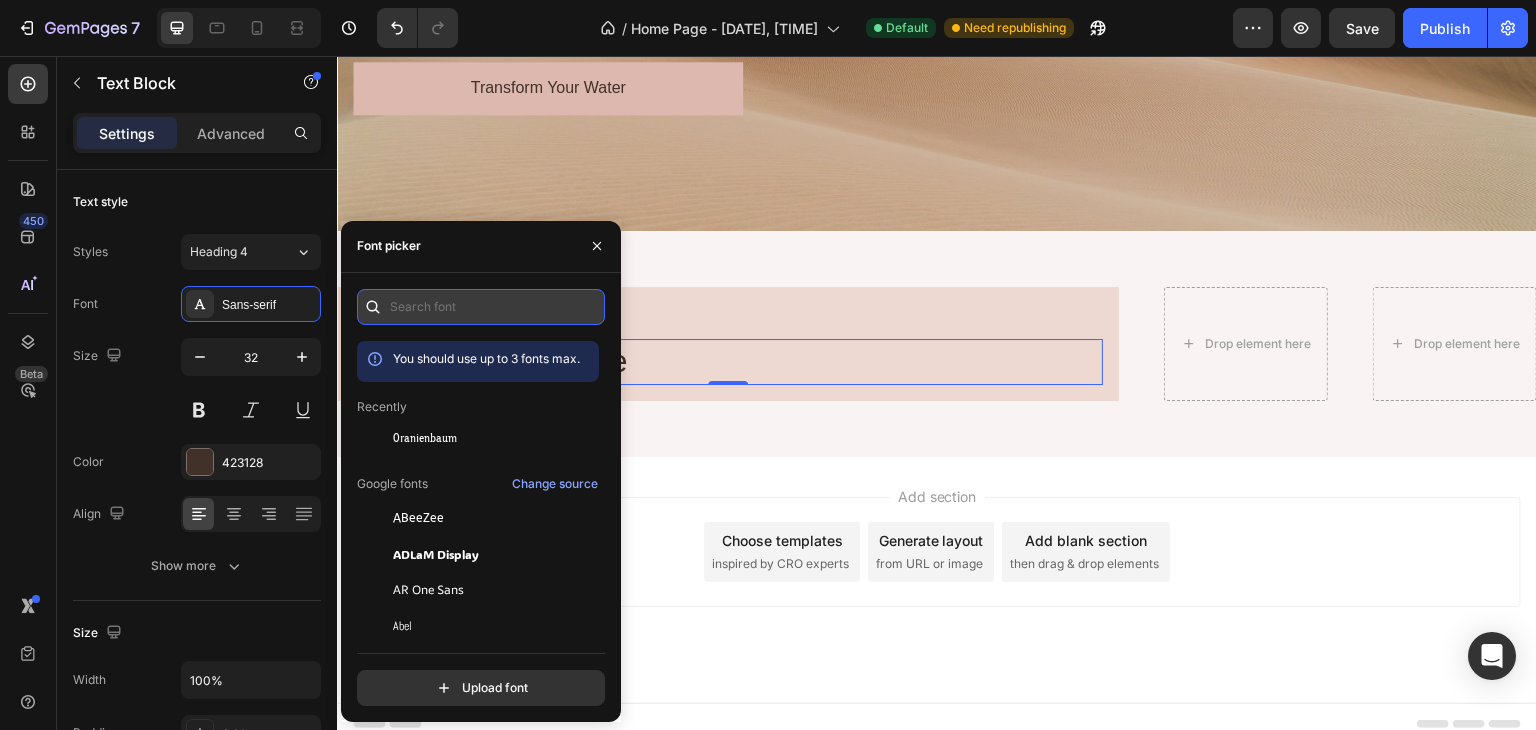 click at bounding box center [481, 307] 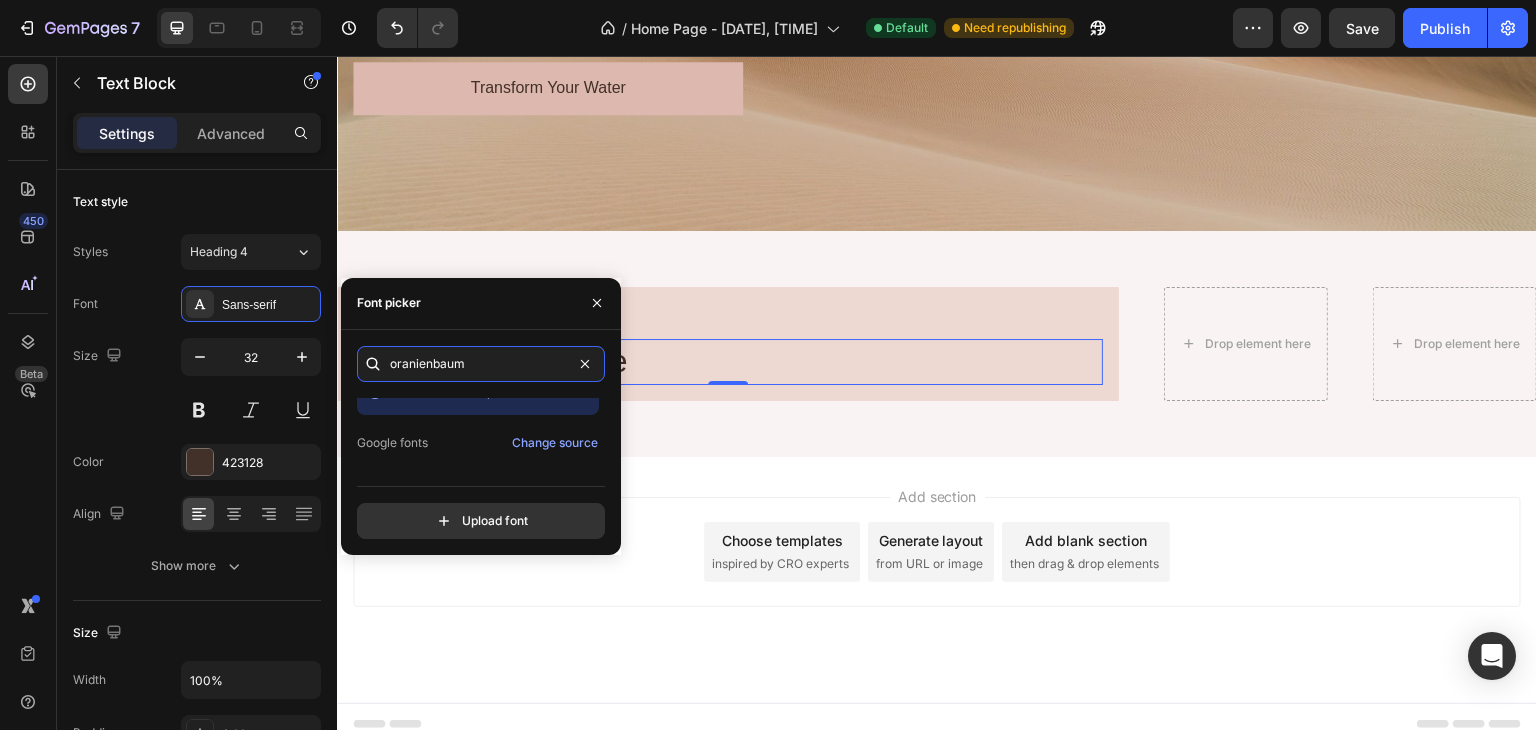 scroll, scrollTop: 49, scrollLeft: 0, axis: vertical 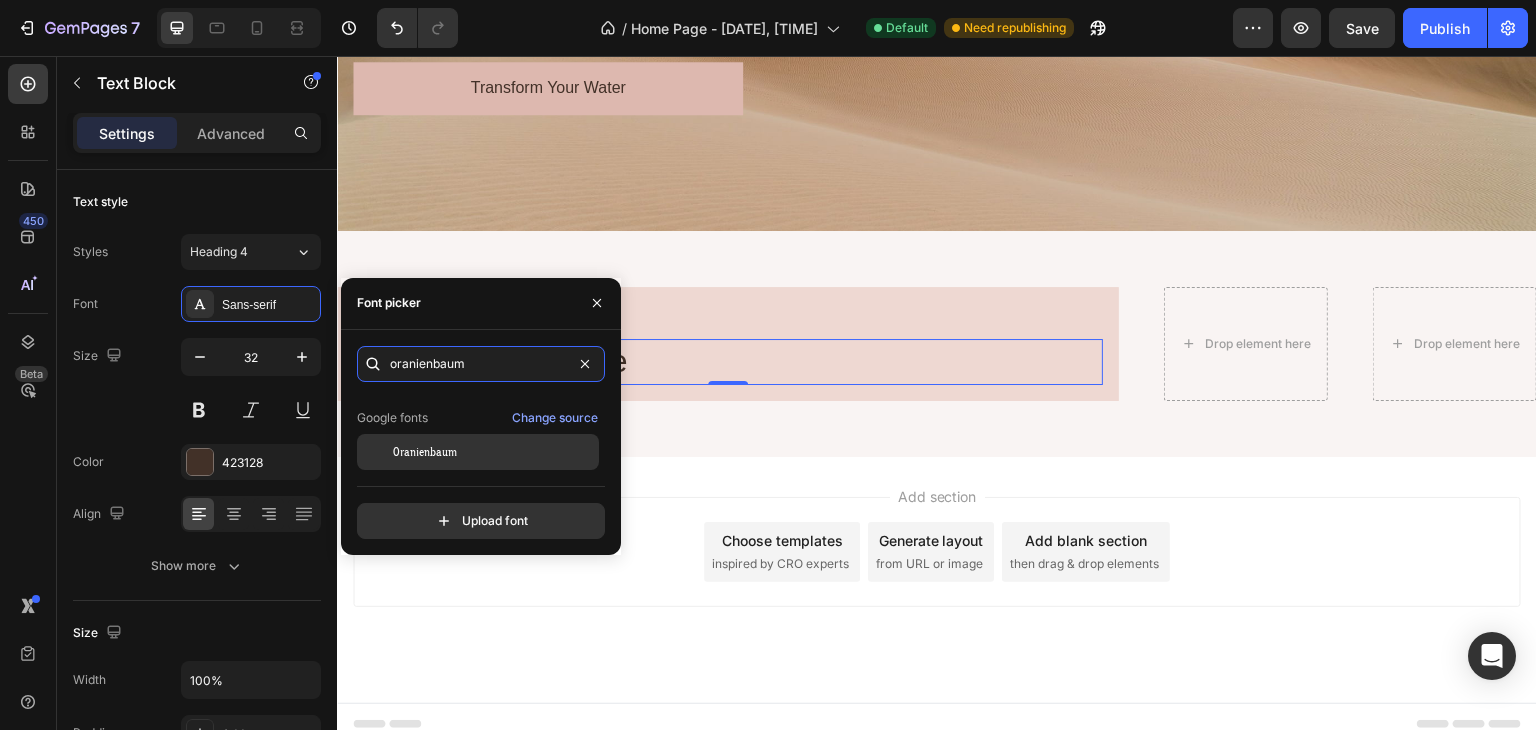 type on "oranienbaum" 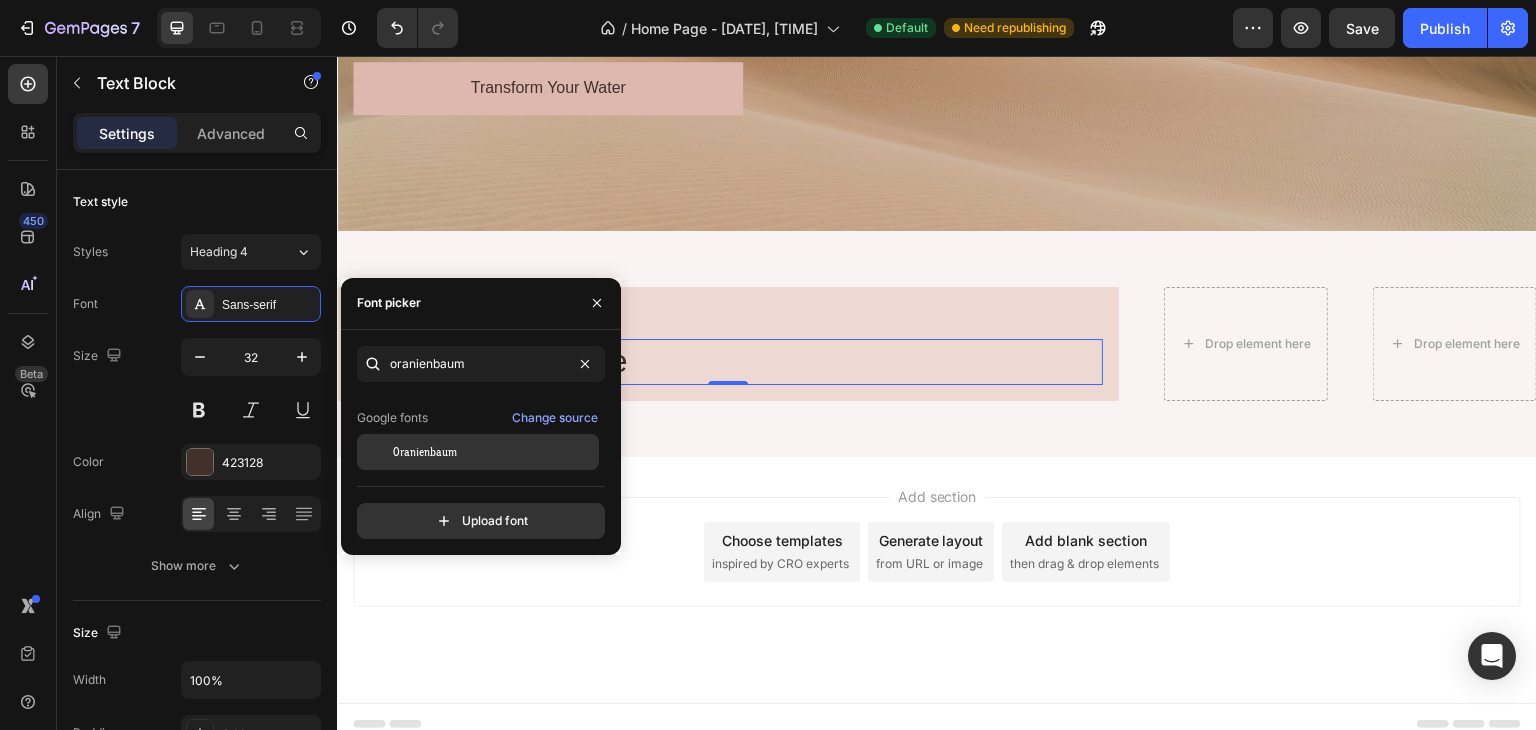 click on "Oranienbaum" at bounding box center (425, 452) 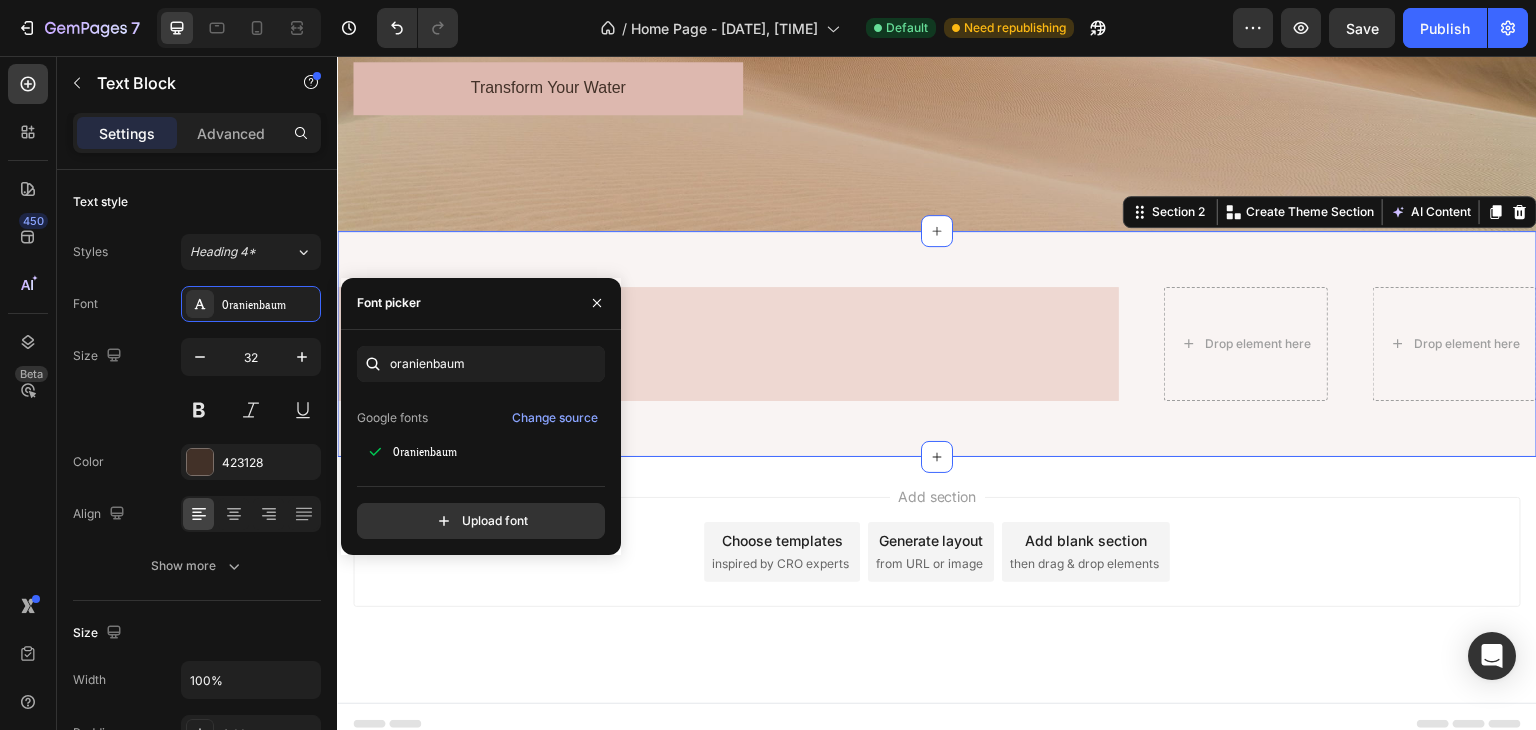 click on "Icon Backed by Science Text Block Row
Drop element here
Drop element here Row Section 2   Create Theme Section AI Content Write with GemAI What would you like to describe here? Tone and Voice Persuasive Product Show more Generate" at bounding box center [937, 344] 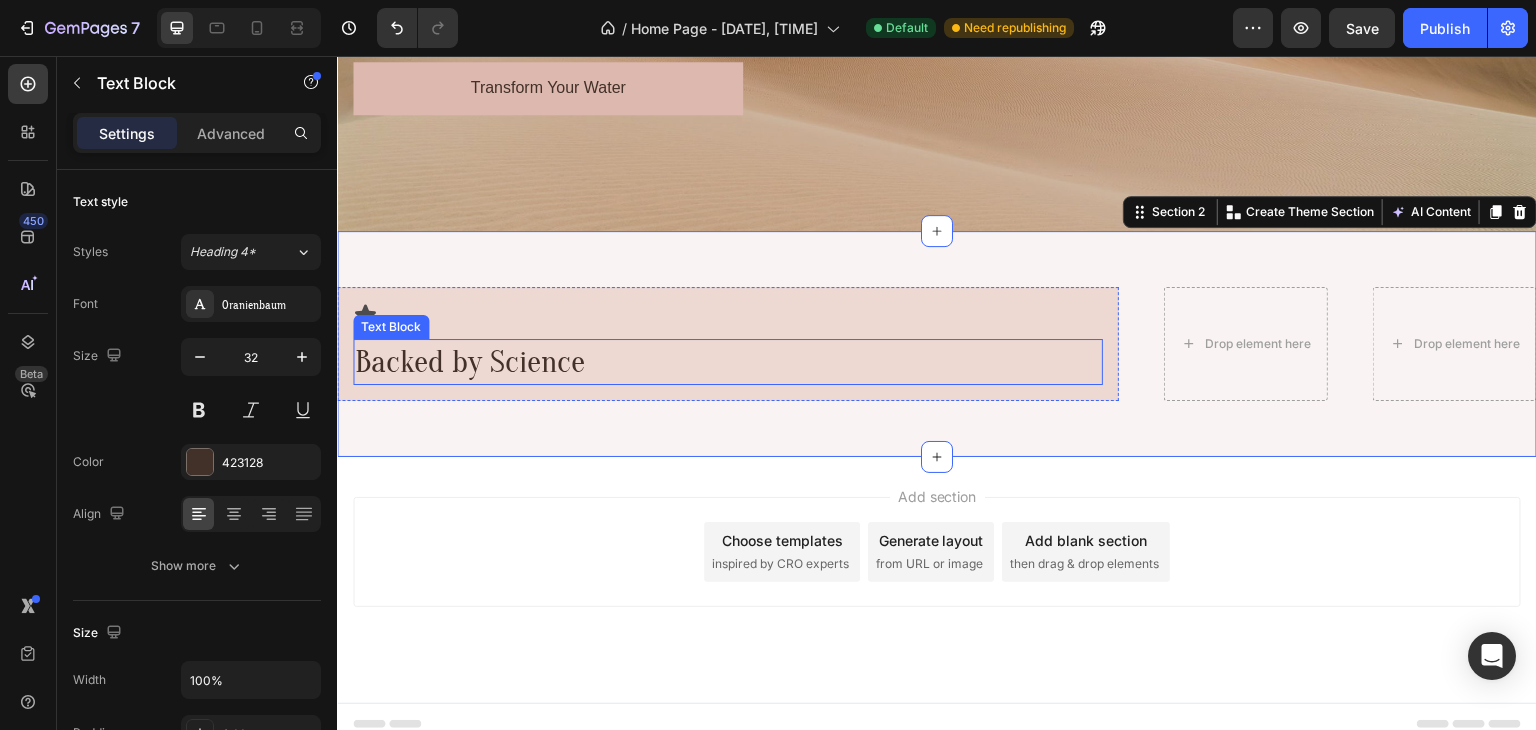 click on "Backed by Science" at bounding box center [728, 362] 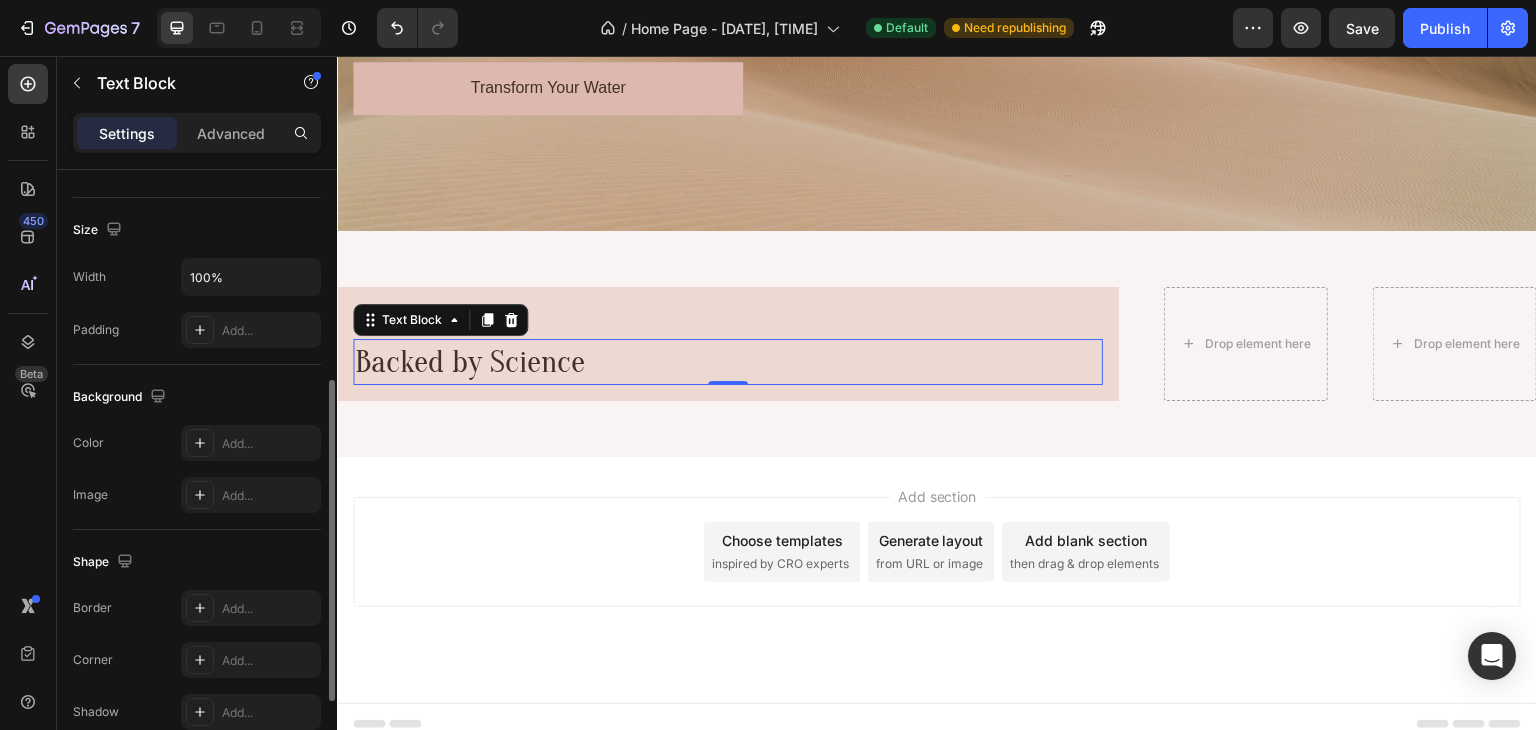 scroll, scrollTop: 504, scrollLeft: 0, axis: vertical 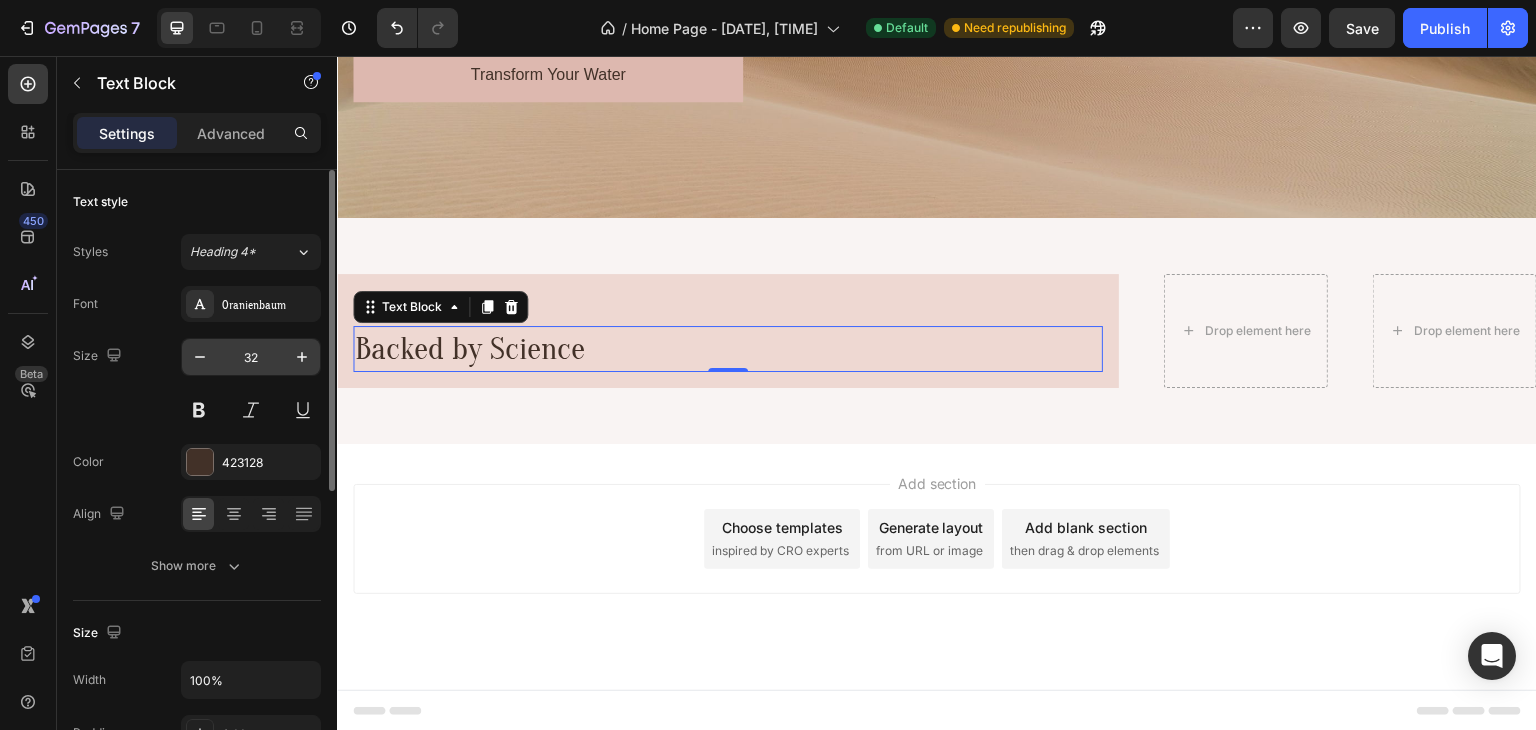 click on "32" at bounding box center (251, 357) 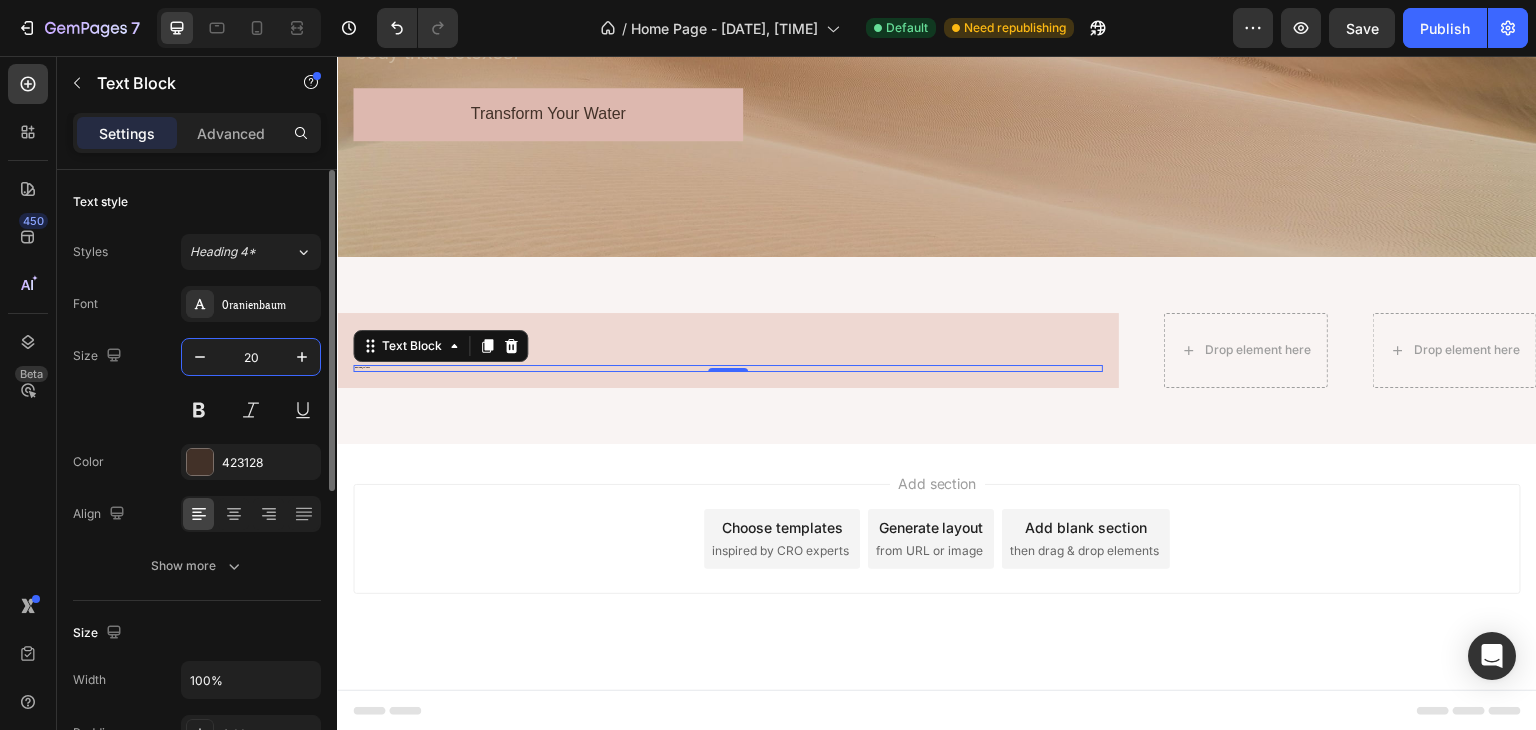 scroll, scrollTop: 464, scrollLeft: 0, axis: vertical 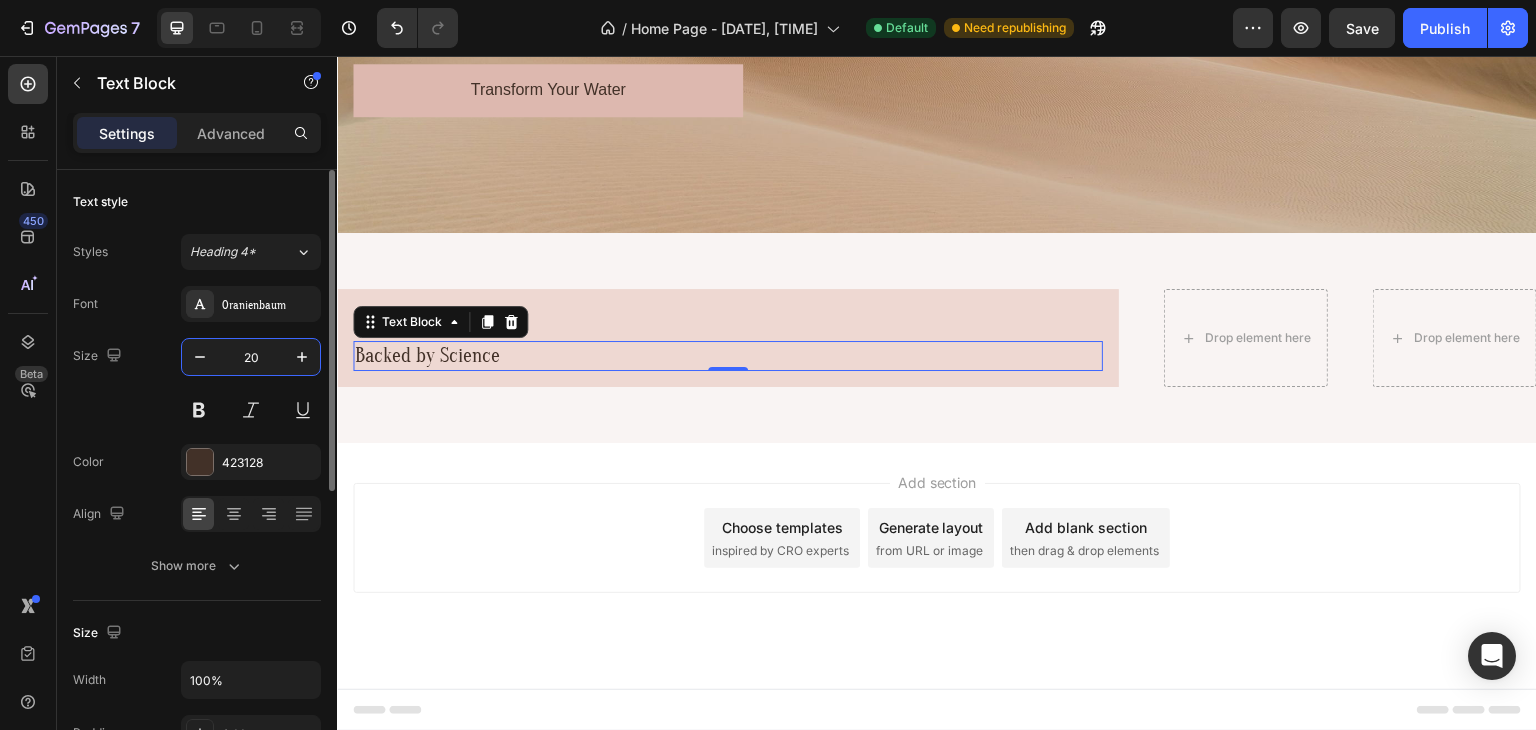 type on "20" 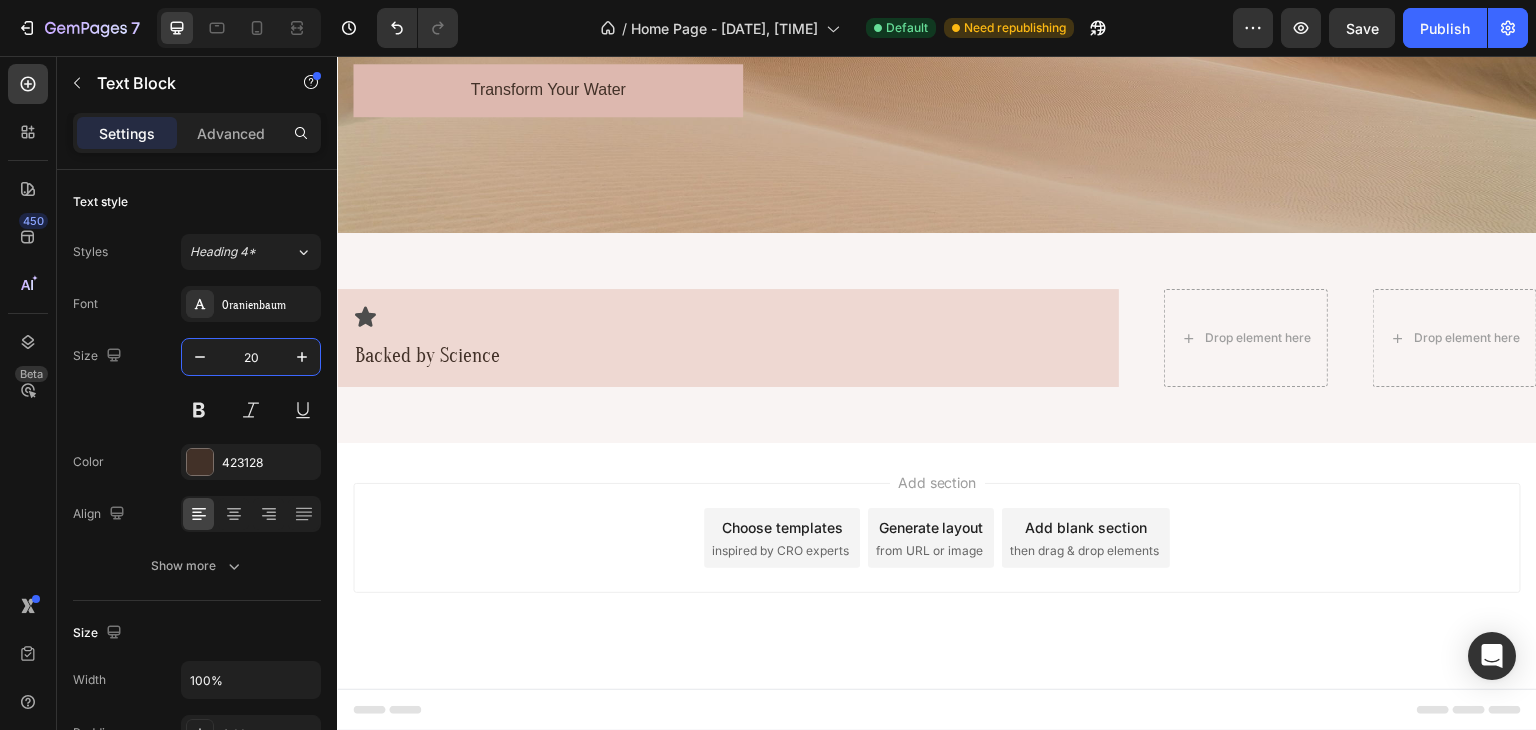 click on "Add section Choose templates inspired by CRO experts Generate layout from URL or image Add blank section then drag & drop elements" at bounding box center (937, 566) 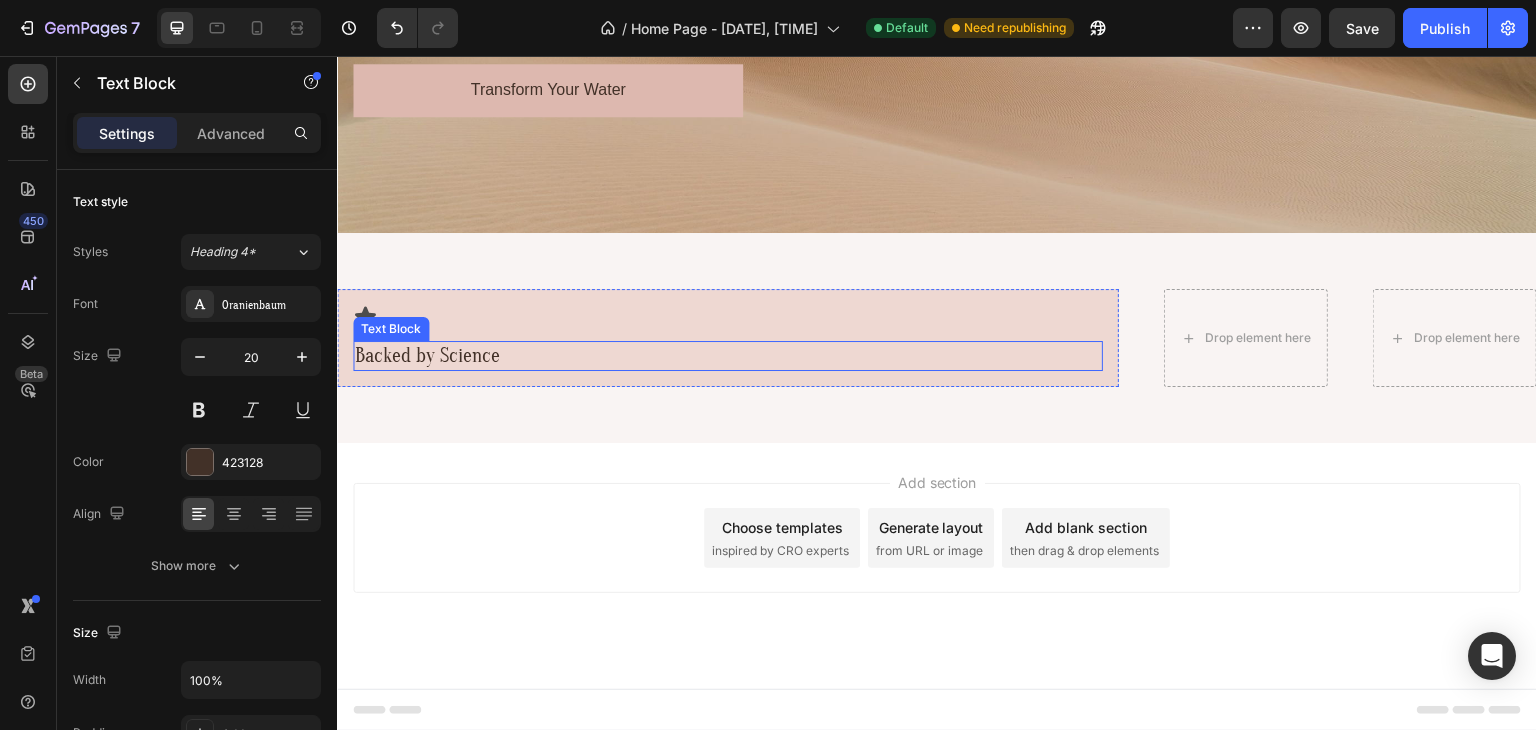 click on "Backed by Science" at bounding box center [728, 356] 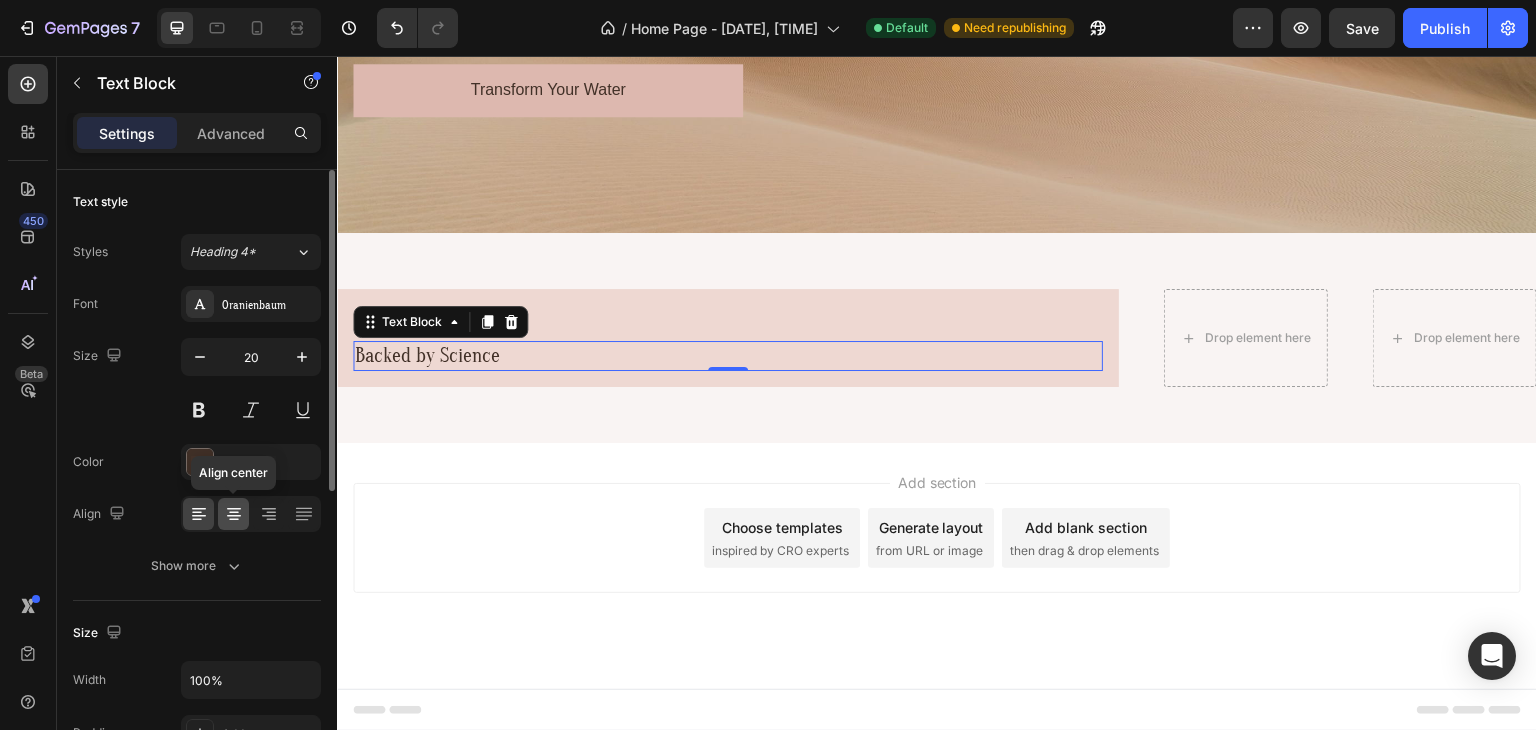 click 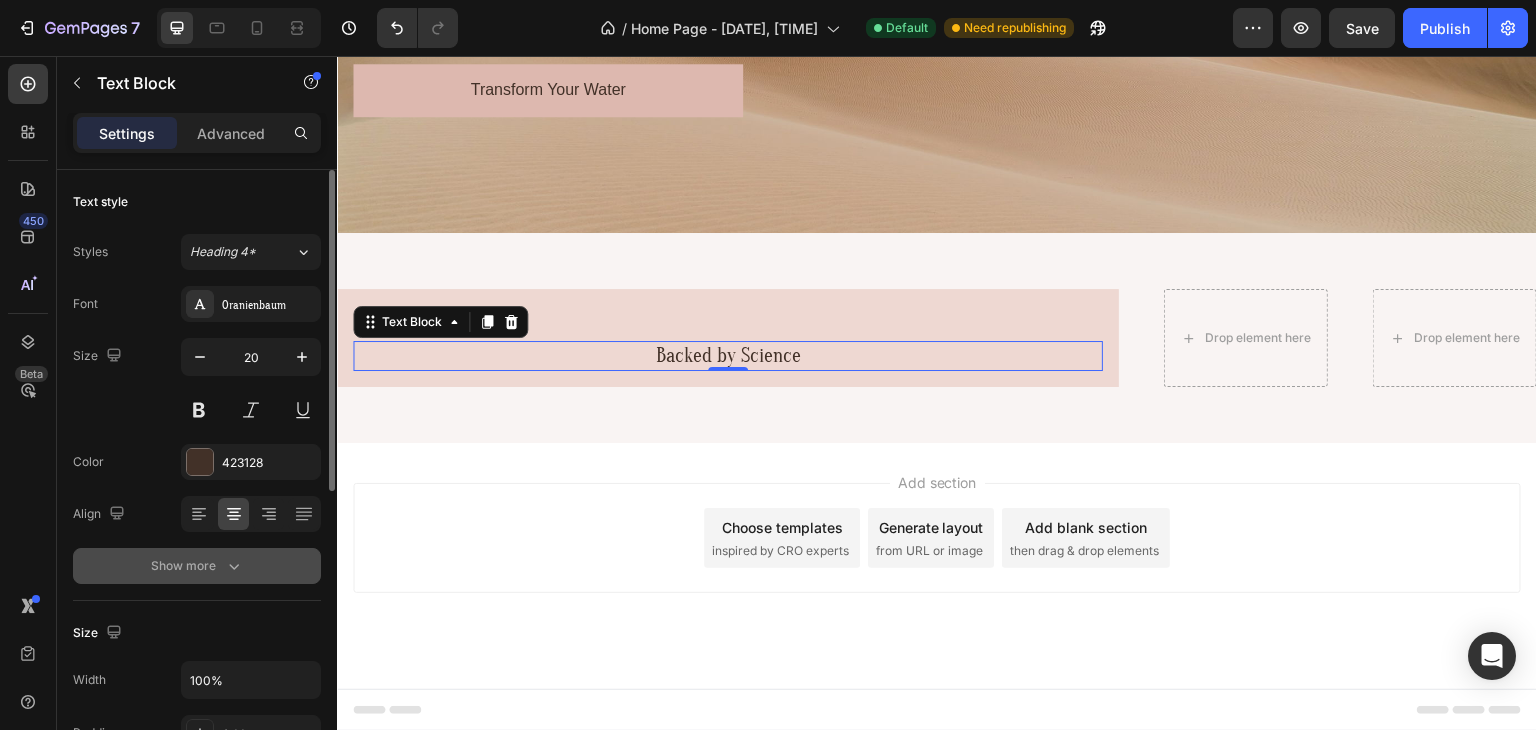 click 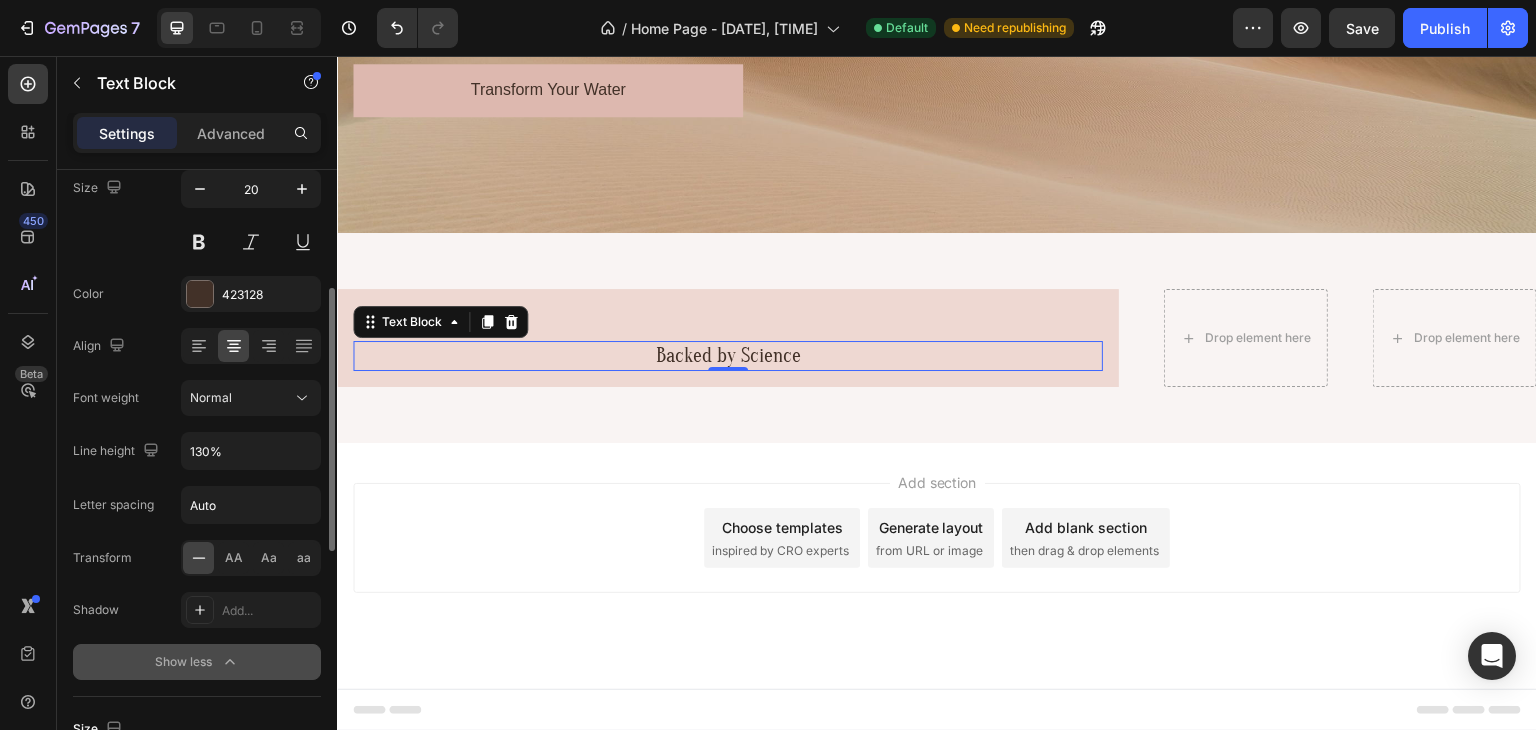 scroll, scrollTop: 201, scrollLeft: 0, axis: vertical 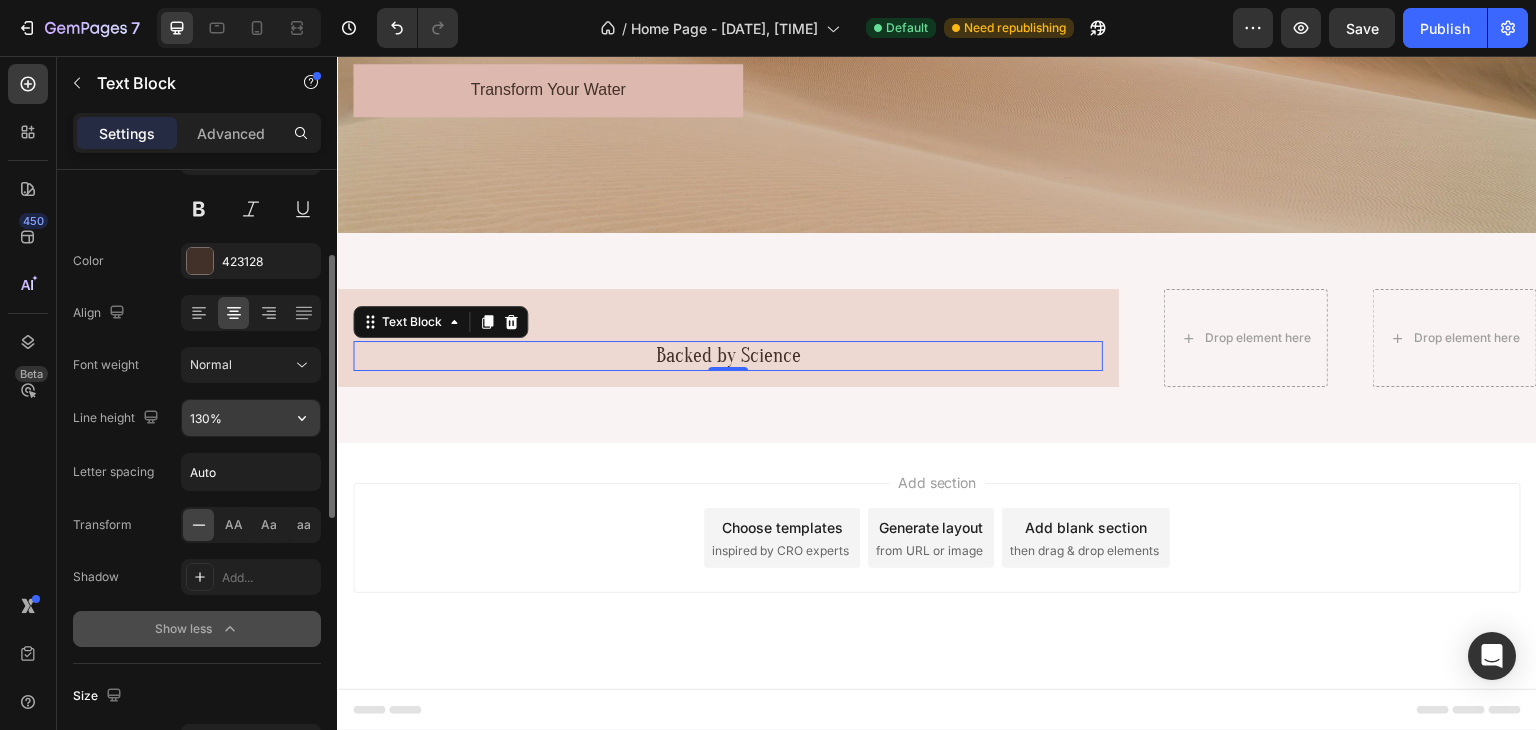 click on "130%" at bounding box center (251, 418) 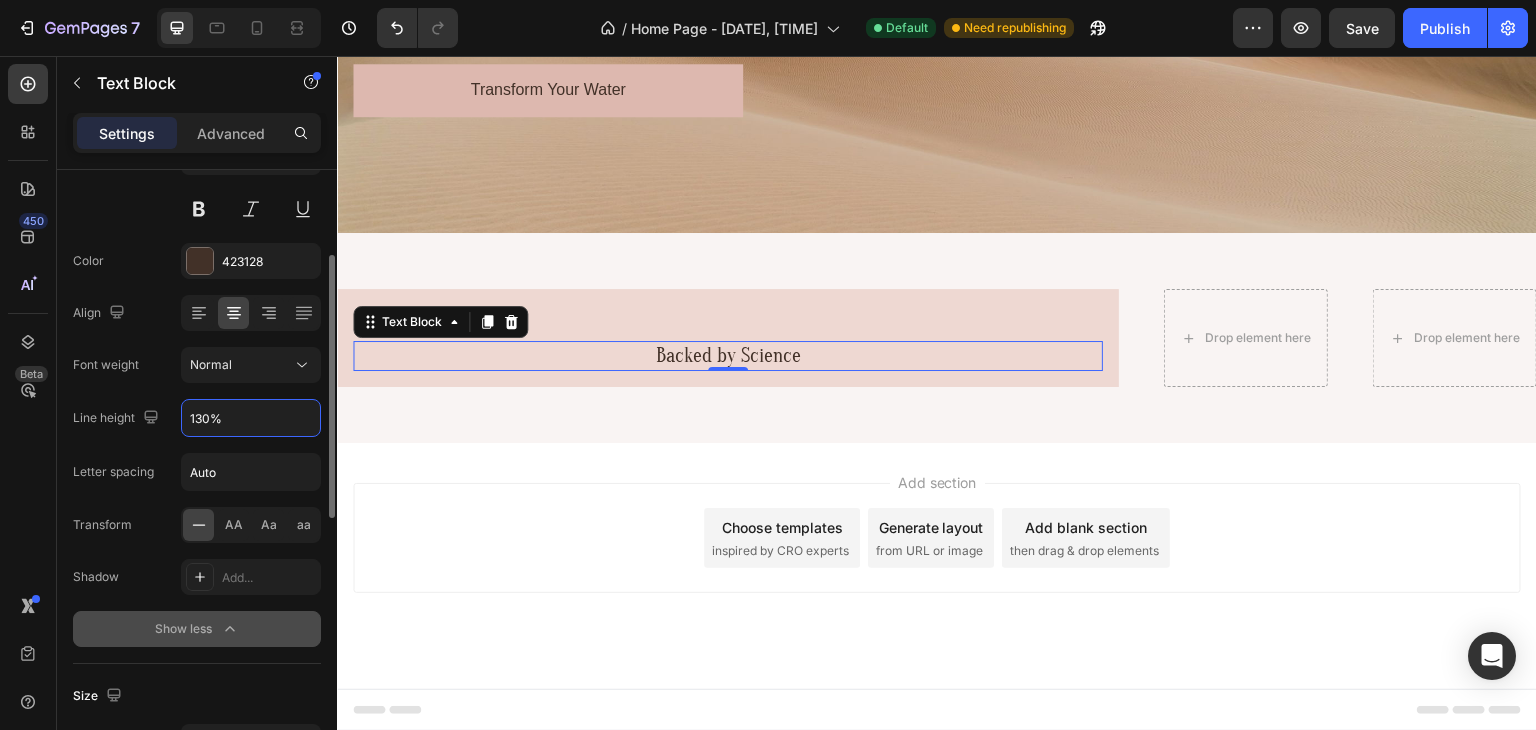 click on "Font Oranienbaum Size 20 Color 423128 Align Font weight Normal Line height 130% Letter spacing Auto Transform AA Aa aa Shadow Add... Show less" at bounding box center (197, 366) 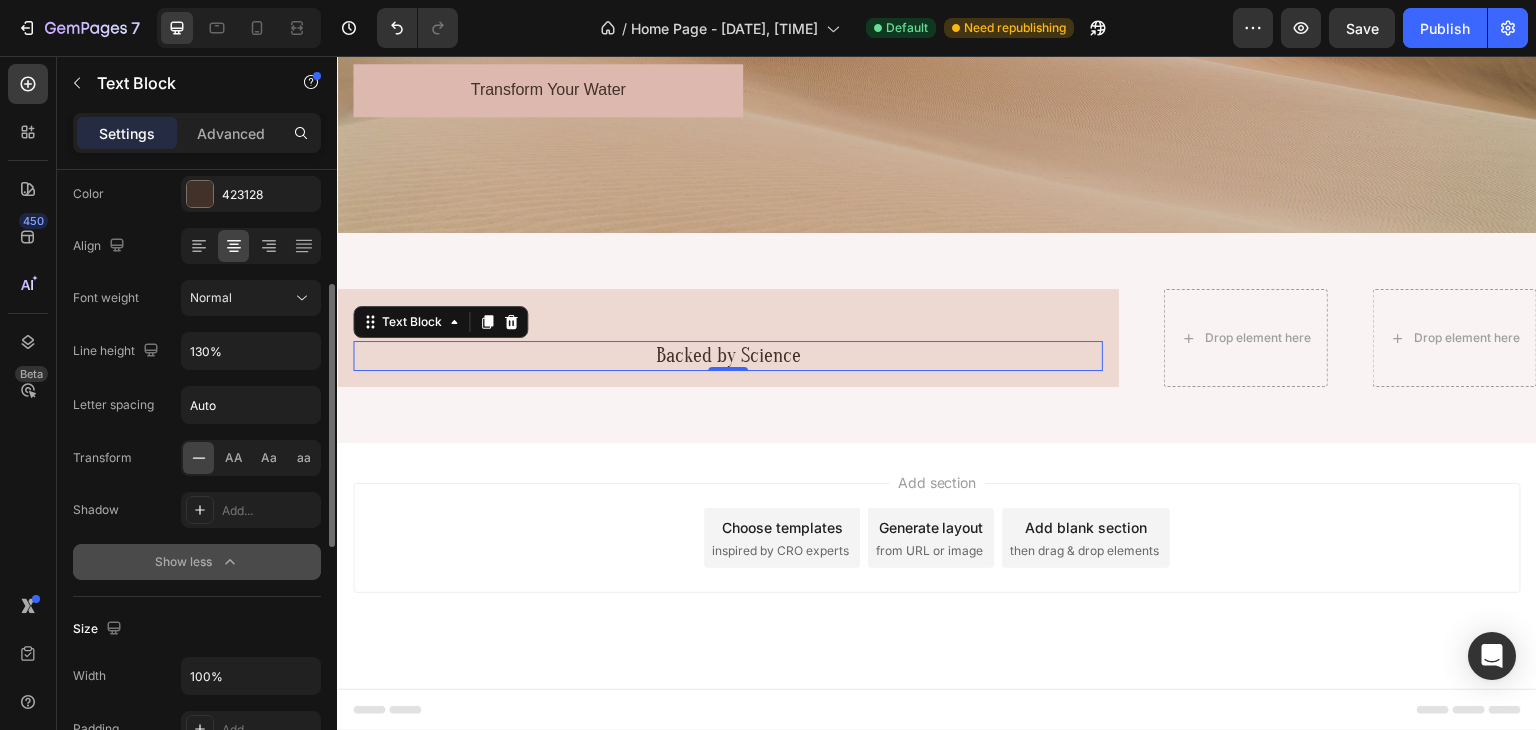 scroll, scrollTop: 201, scrollLeft: 0, axis: vertical 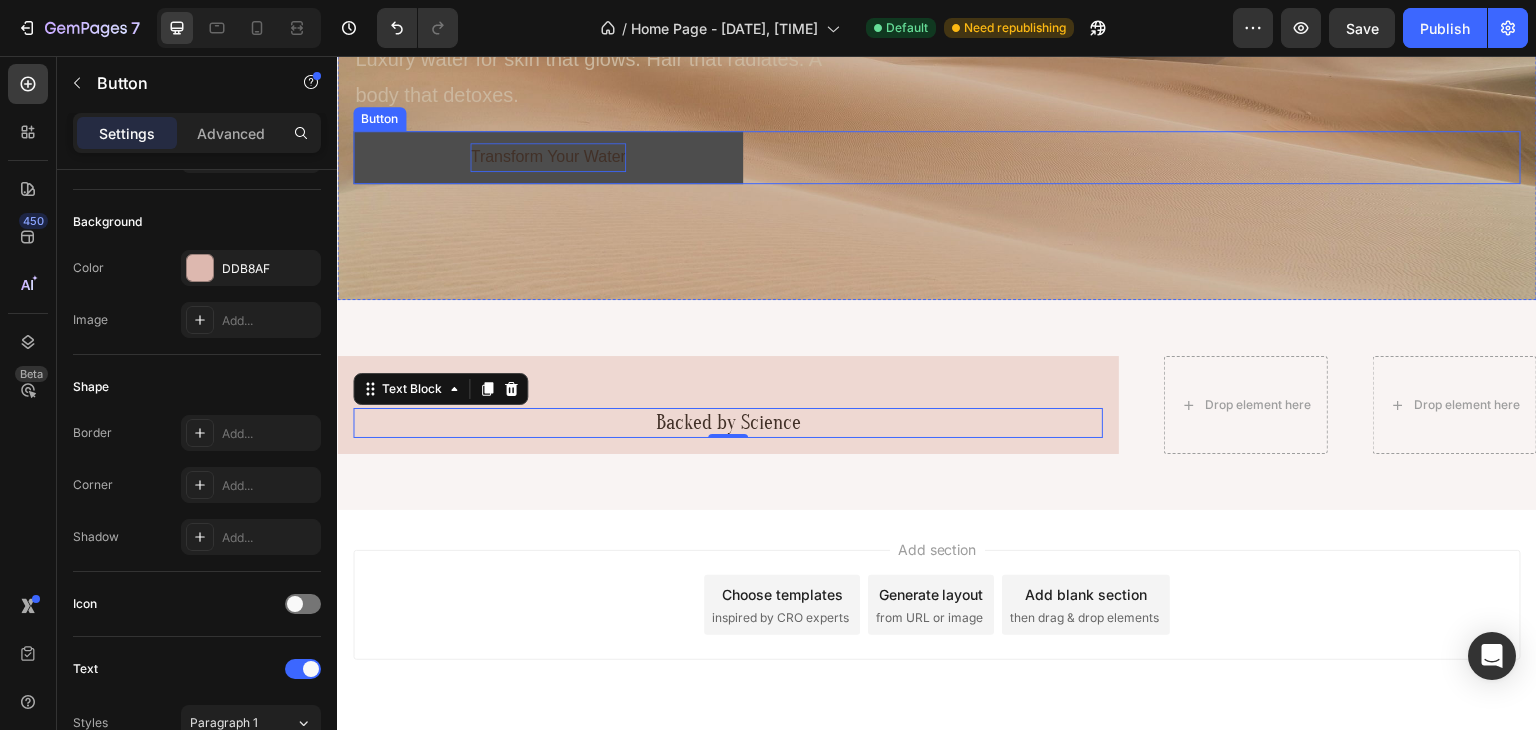 click on "Transform Your Water" at bounding box center (547, 156) 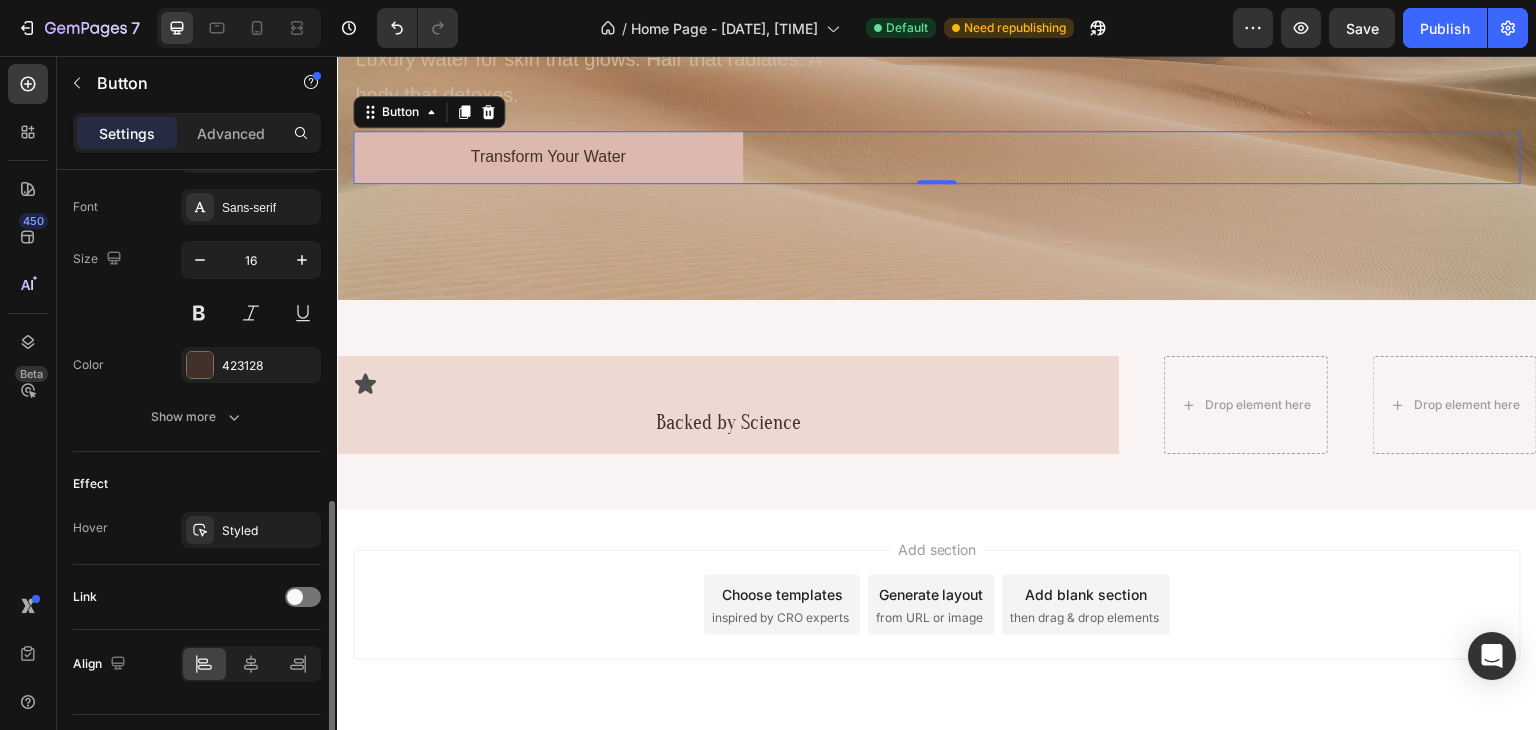 scroll, scrollTop: 814, scrollLeft: 0, axis: vertical 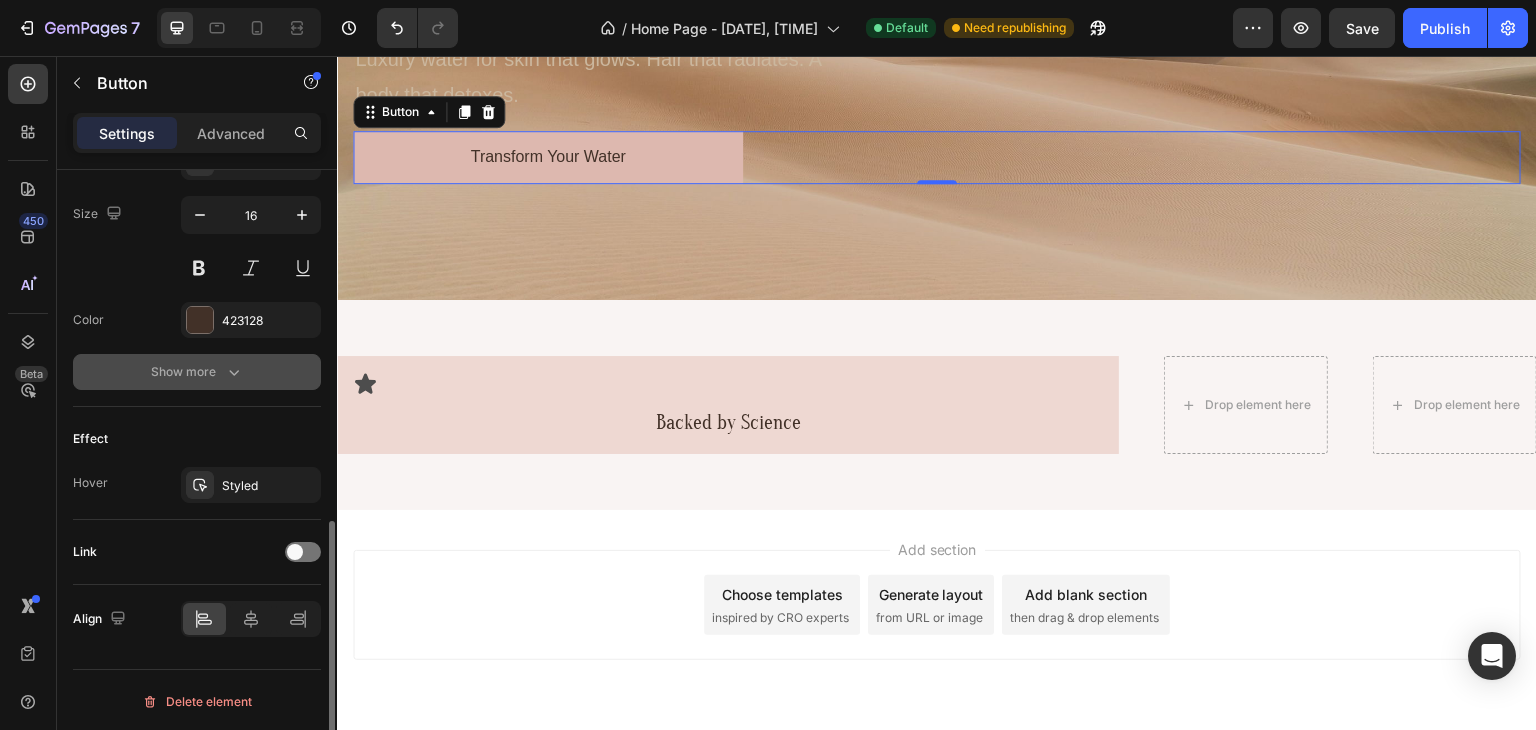 click 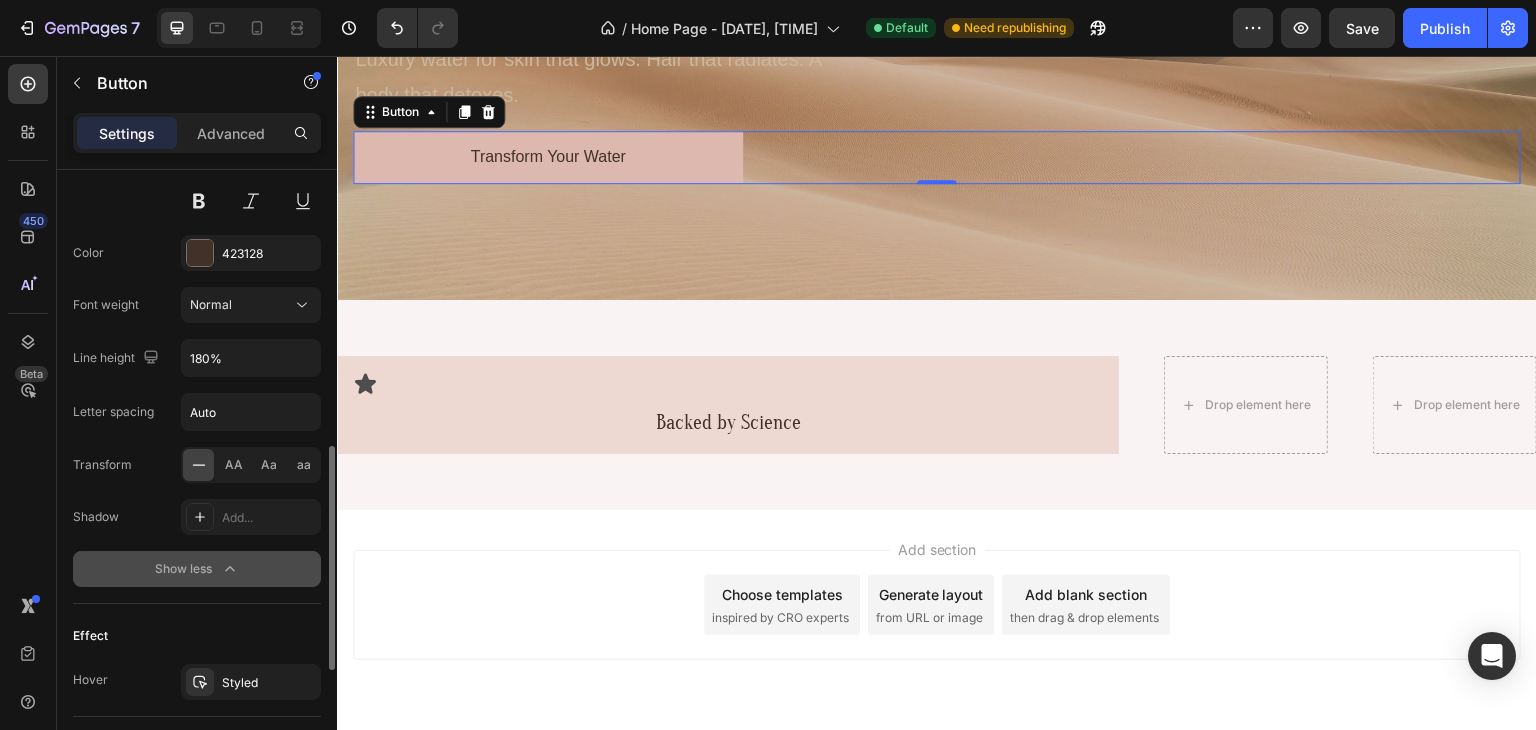 scroll, scrollTop: 915, scrollLeft: 0, axis: vertical 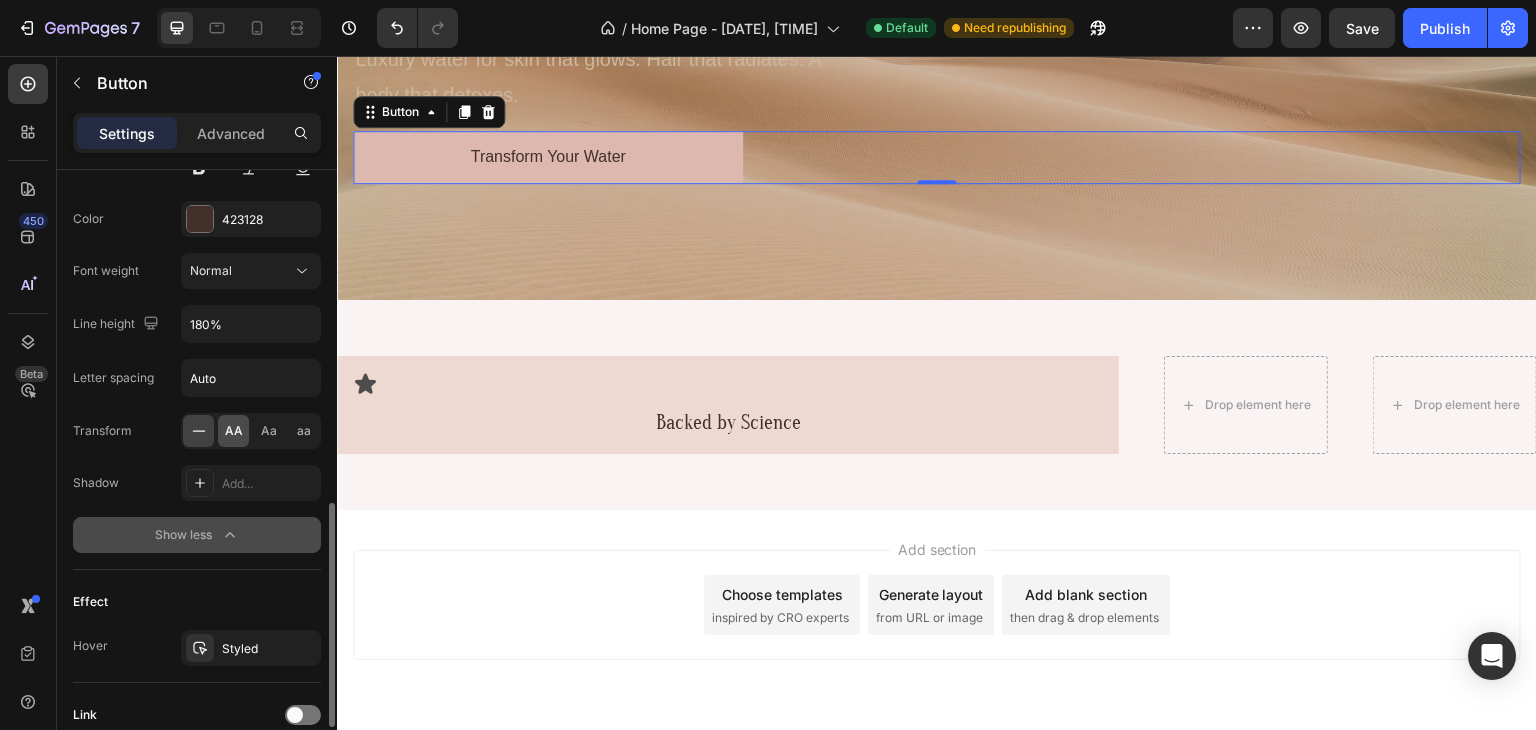 click on "AA" 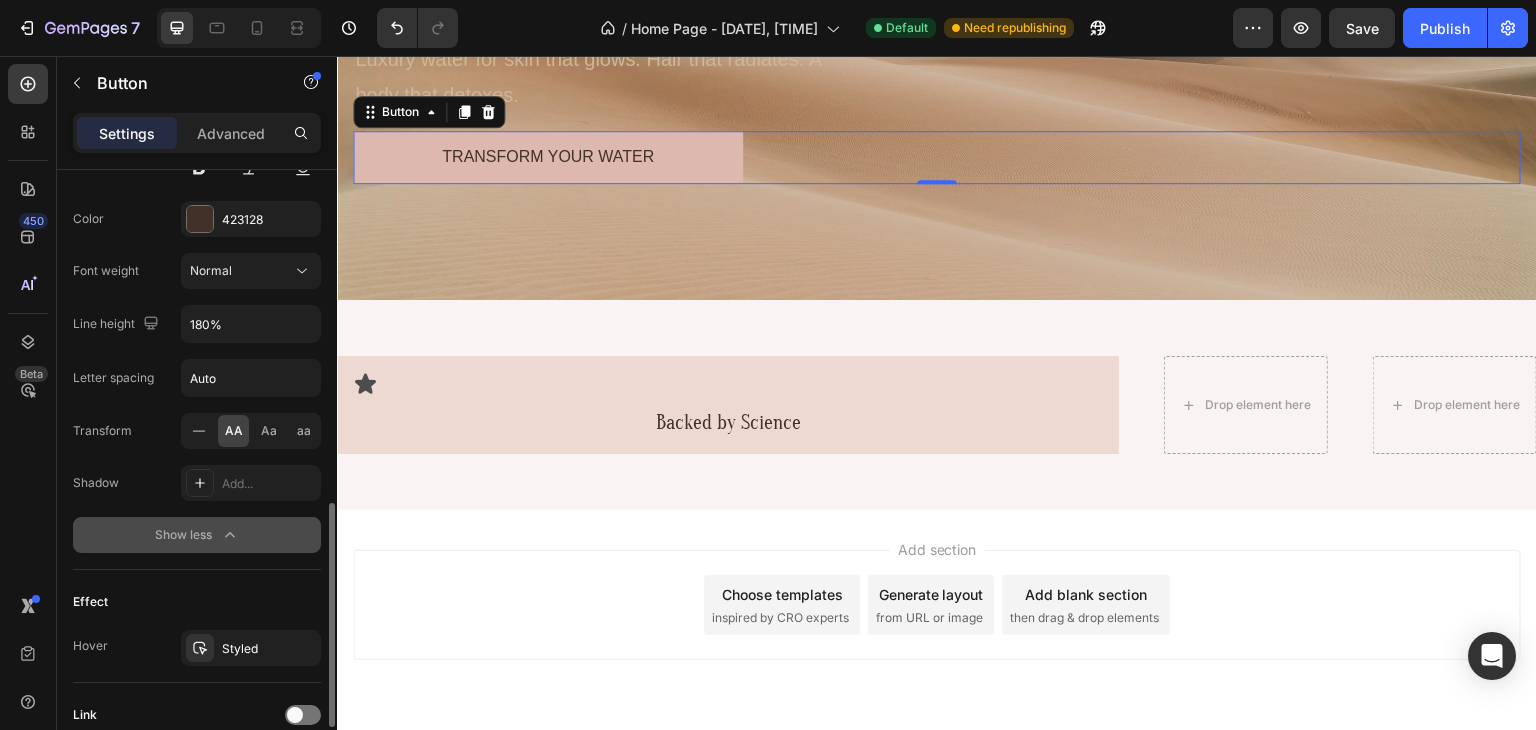 click on "Transform AA Aa aa" at bounding box center (197, 431) 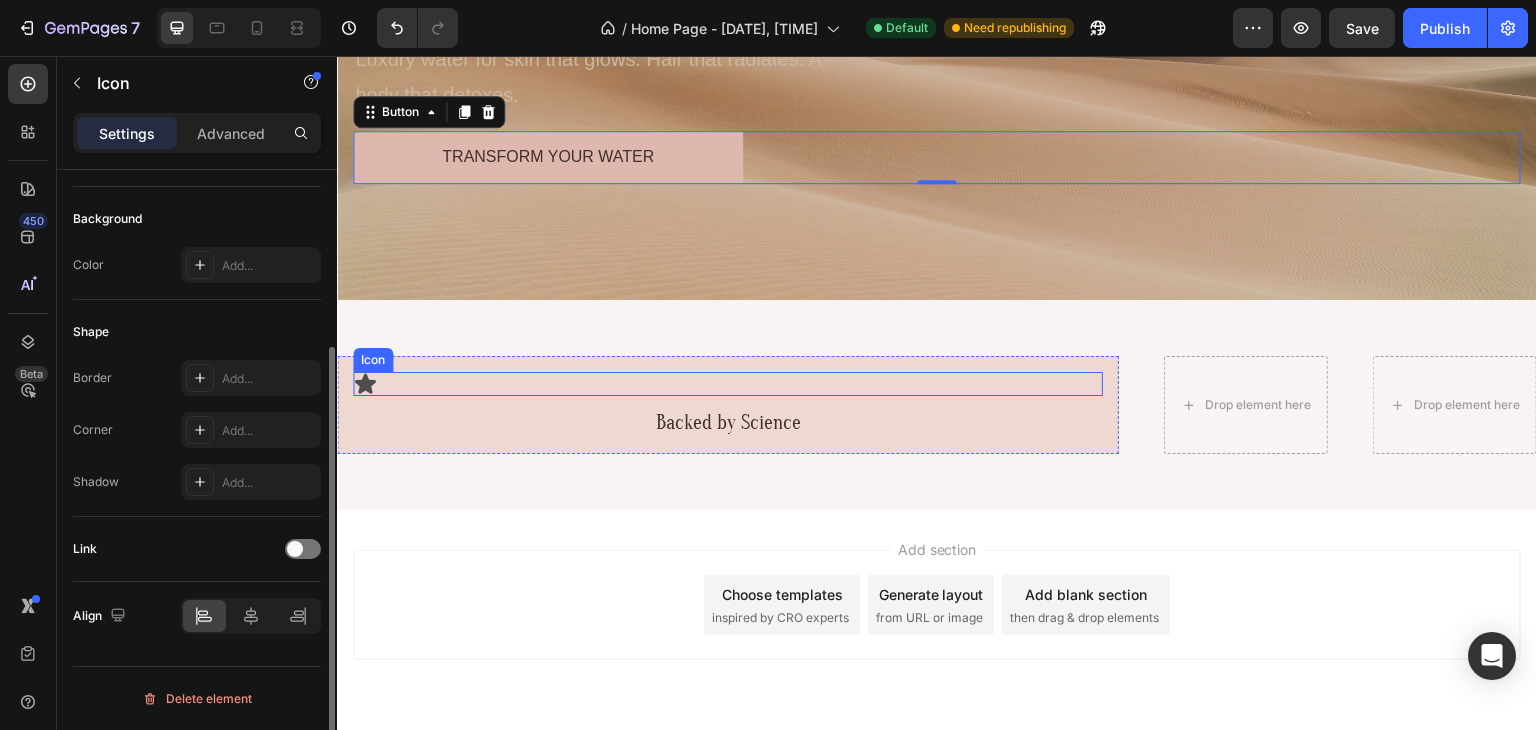 click on "Icon" at bounding box center (728, 384) 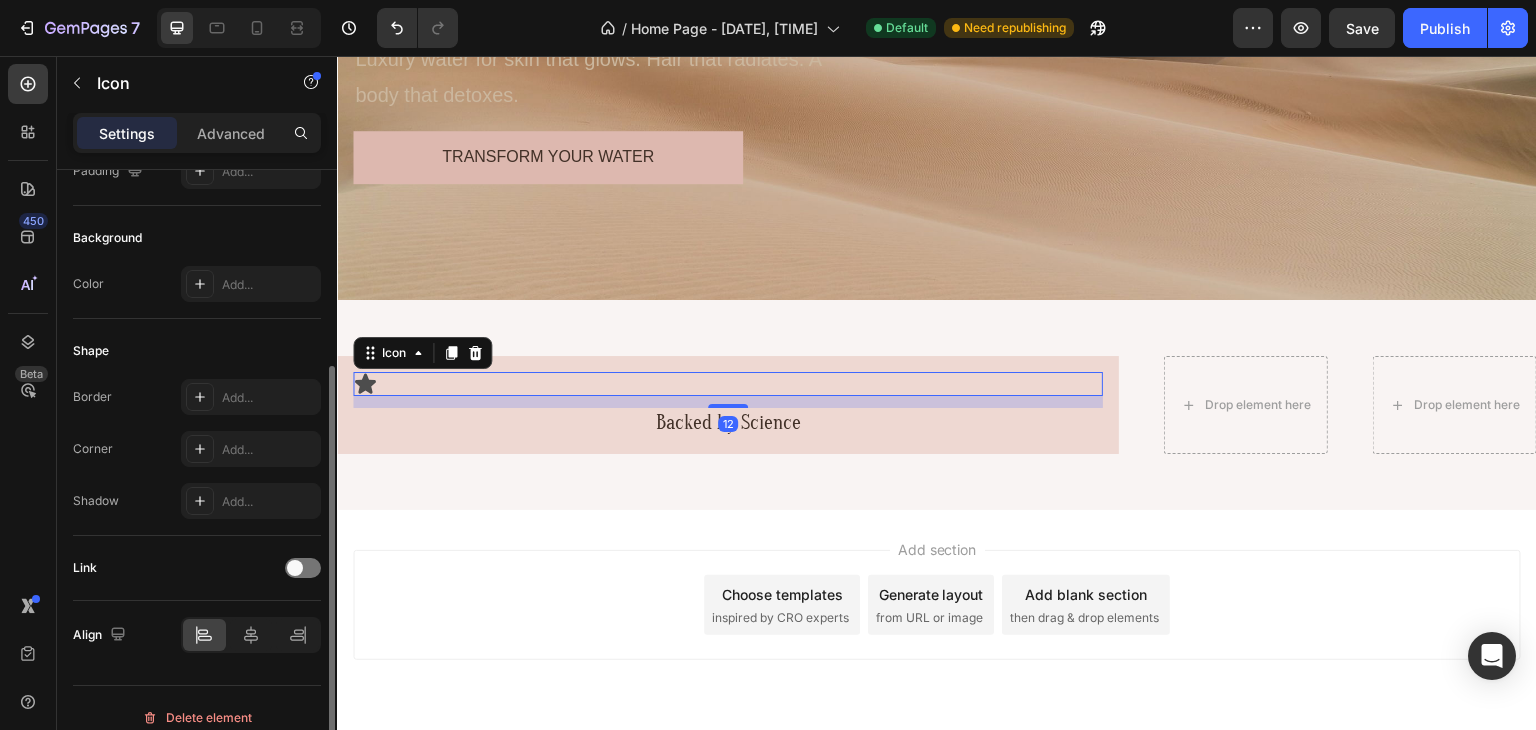 scroll, scrollTop: 252, scrollLeft: 0, axis: vertical 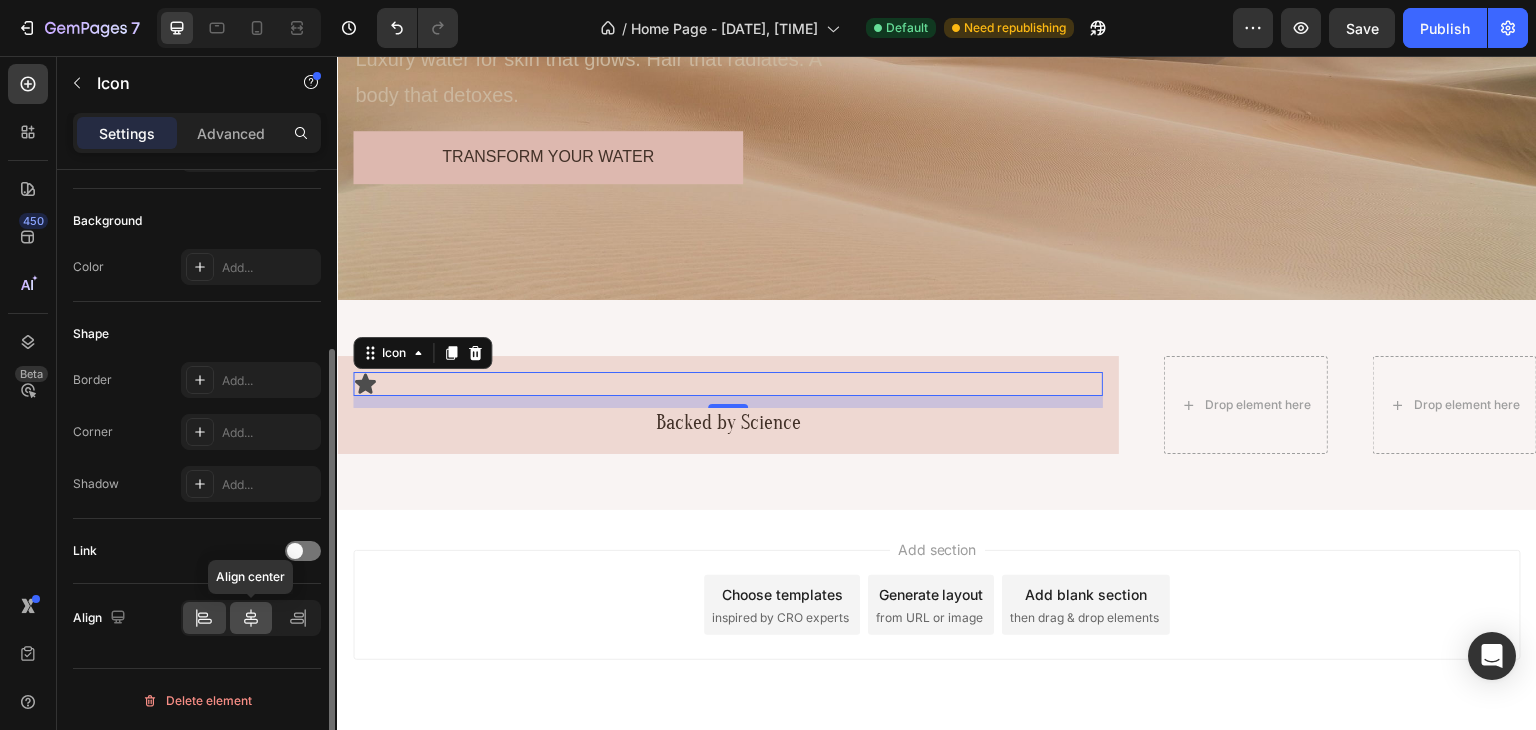 click 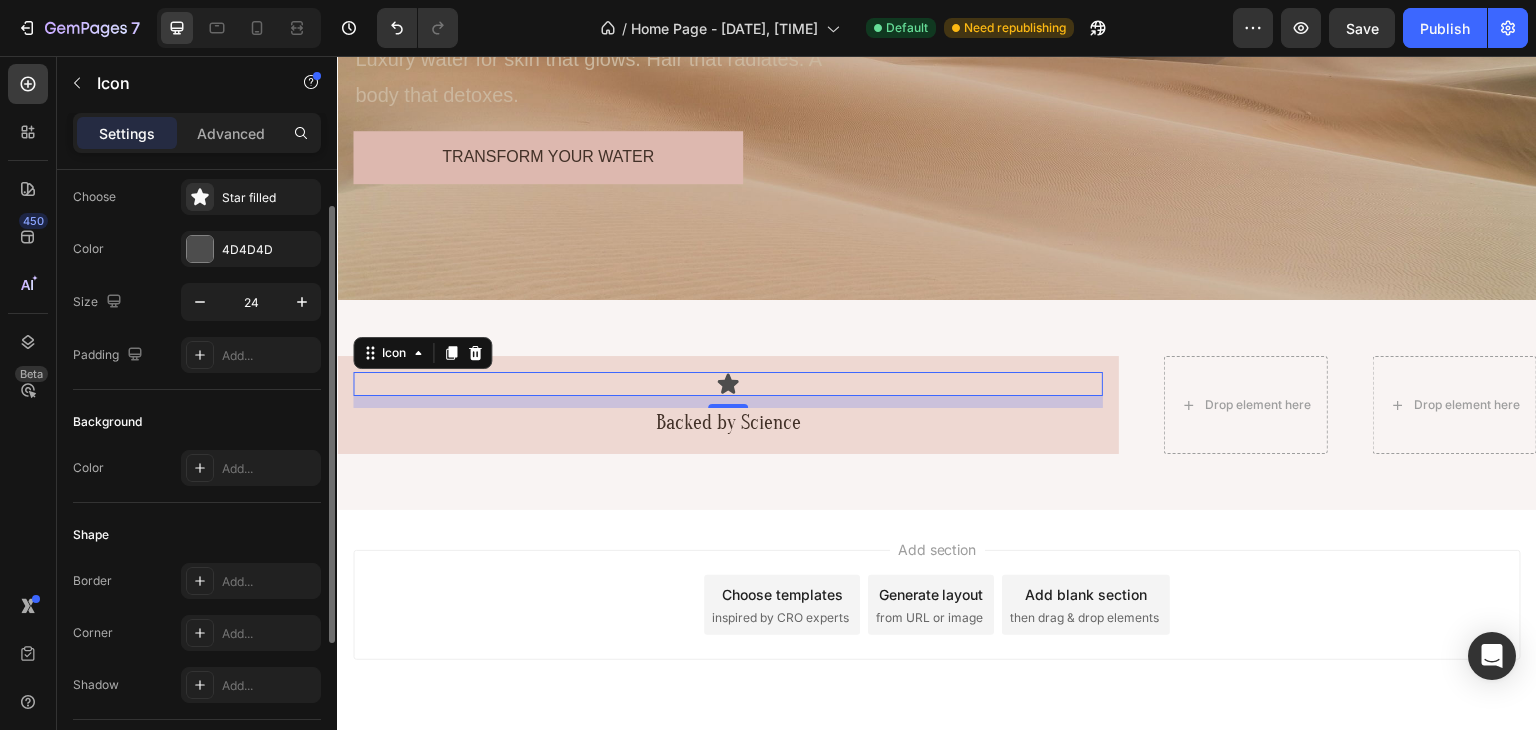 scroll, scrollTop: 0, scrollLeft: 0, axis: both 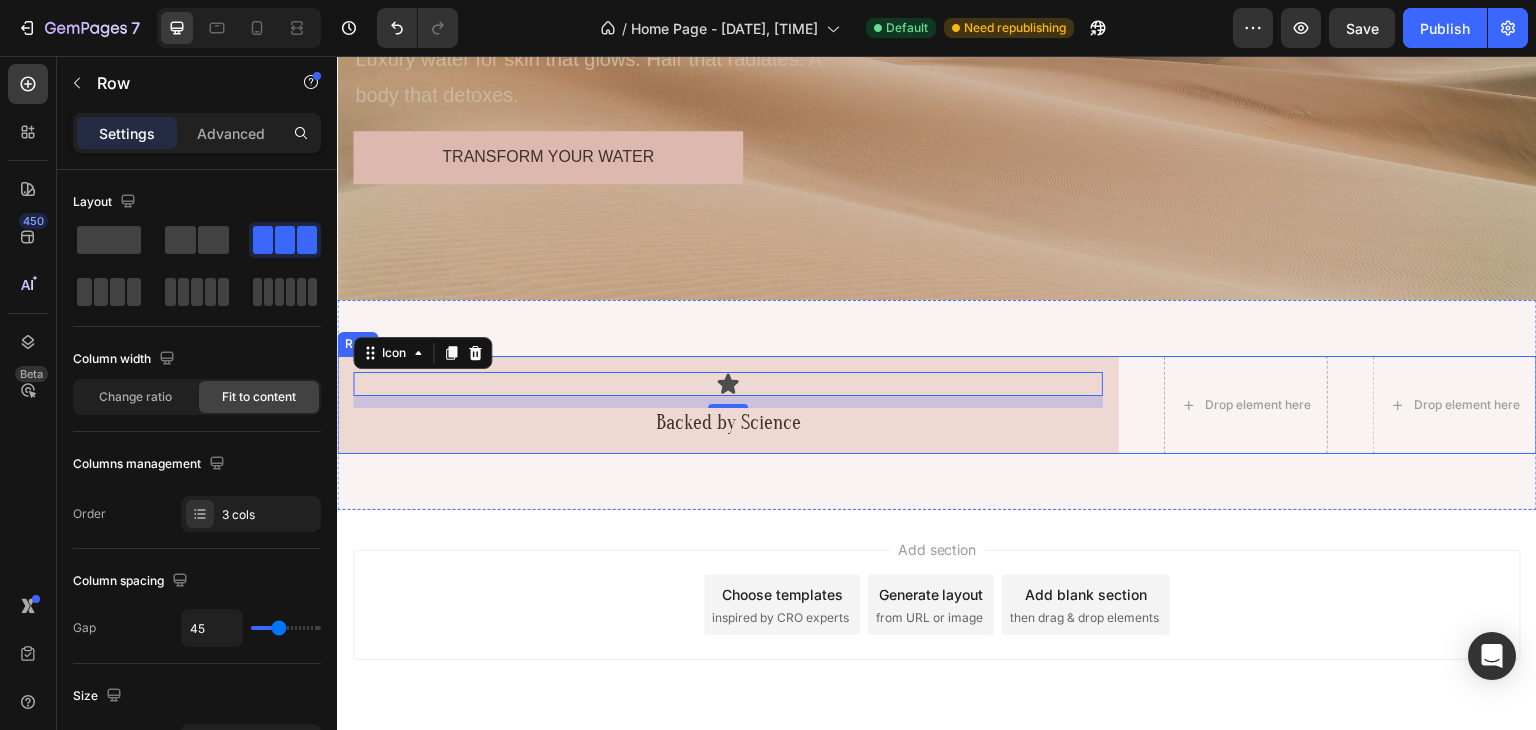 click on "Icon   12 Backed by Science Text Block Row
Drop element here
Drop element here Row" at bounding box center [937, 405] 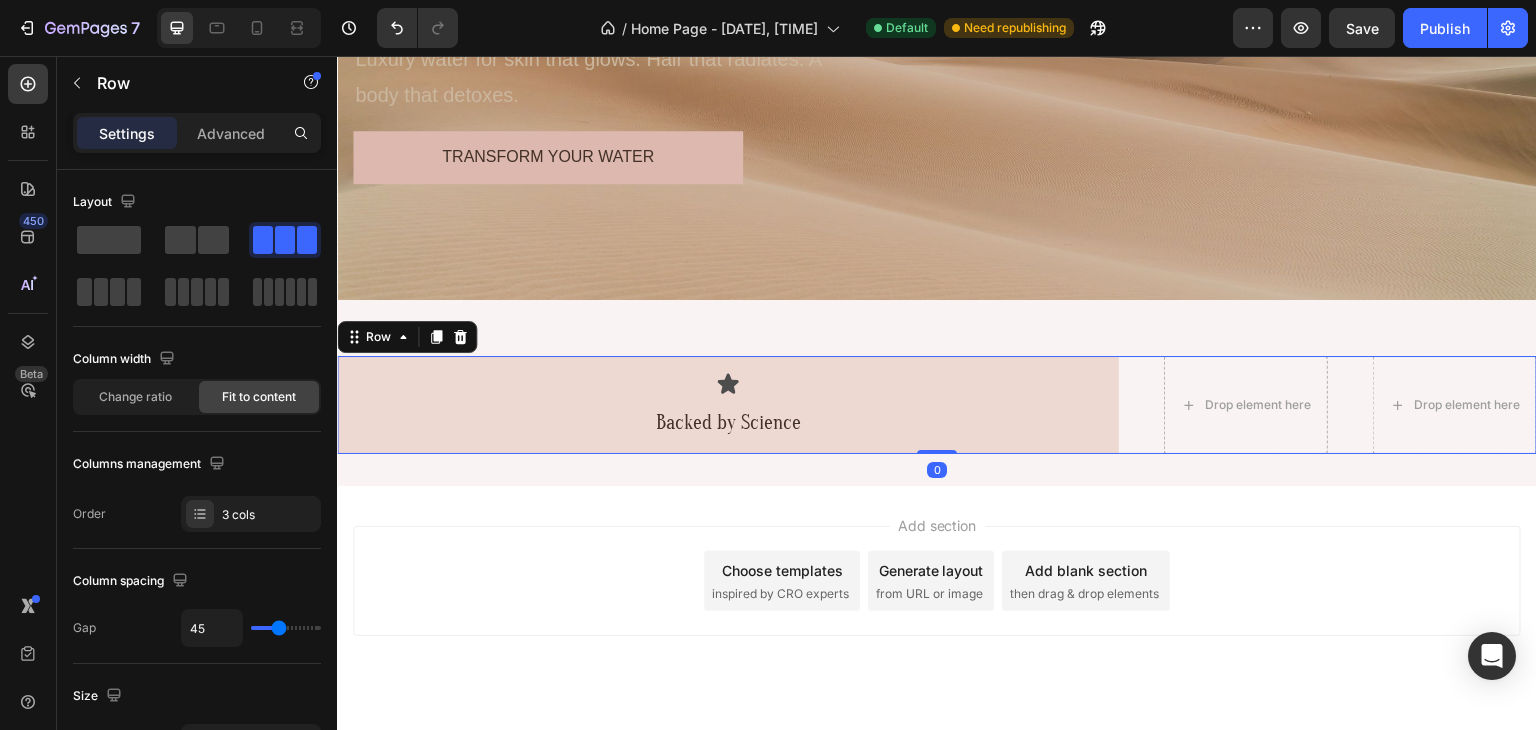 drag, startPoint x: 944, startPoint y: 474, endPoint x: 1020, endPoint y: 418, distance: 94.40339 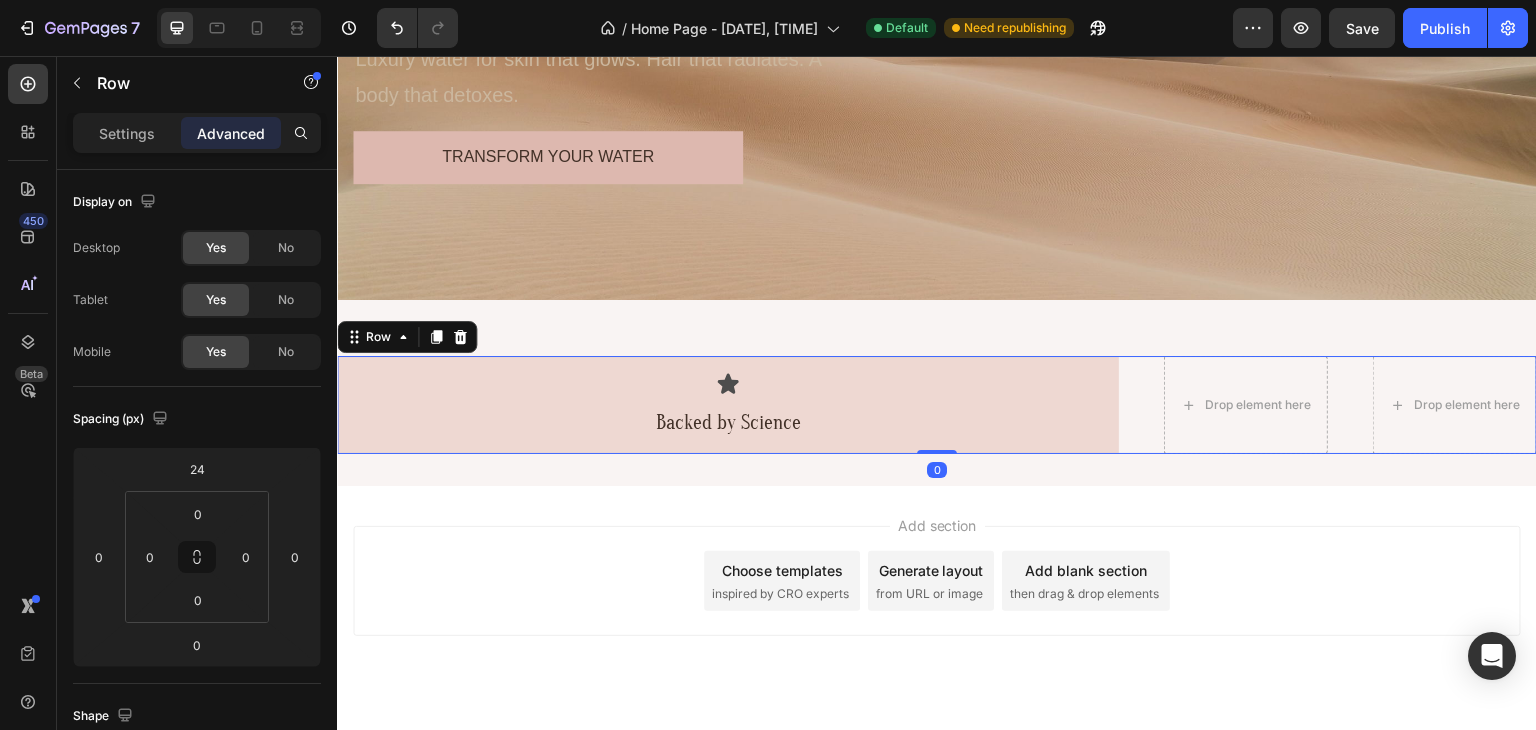 click on "Icon Backed by Science Text Block Row
Drop element here
Drop element here Row   0" at bounding box center [937, 405] 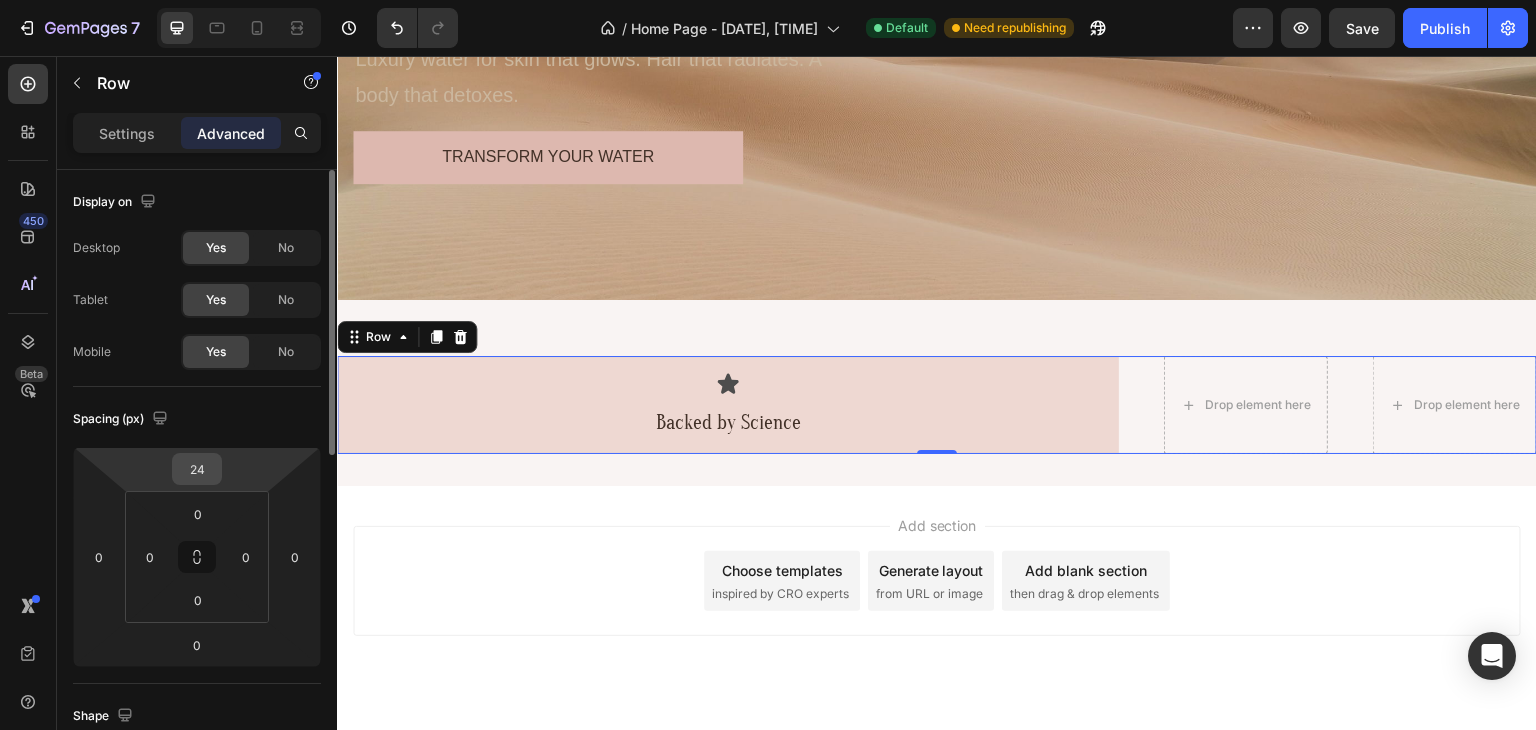 click on "24" at bounding box center [197, 469] 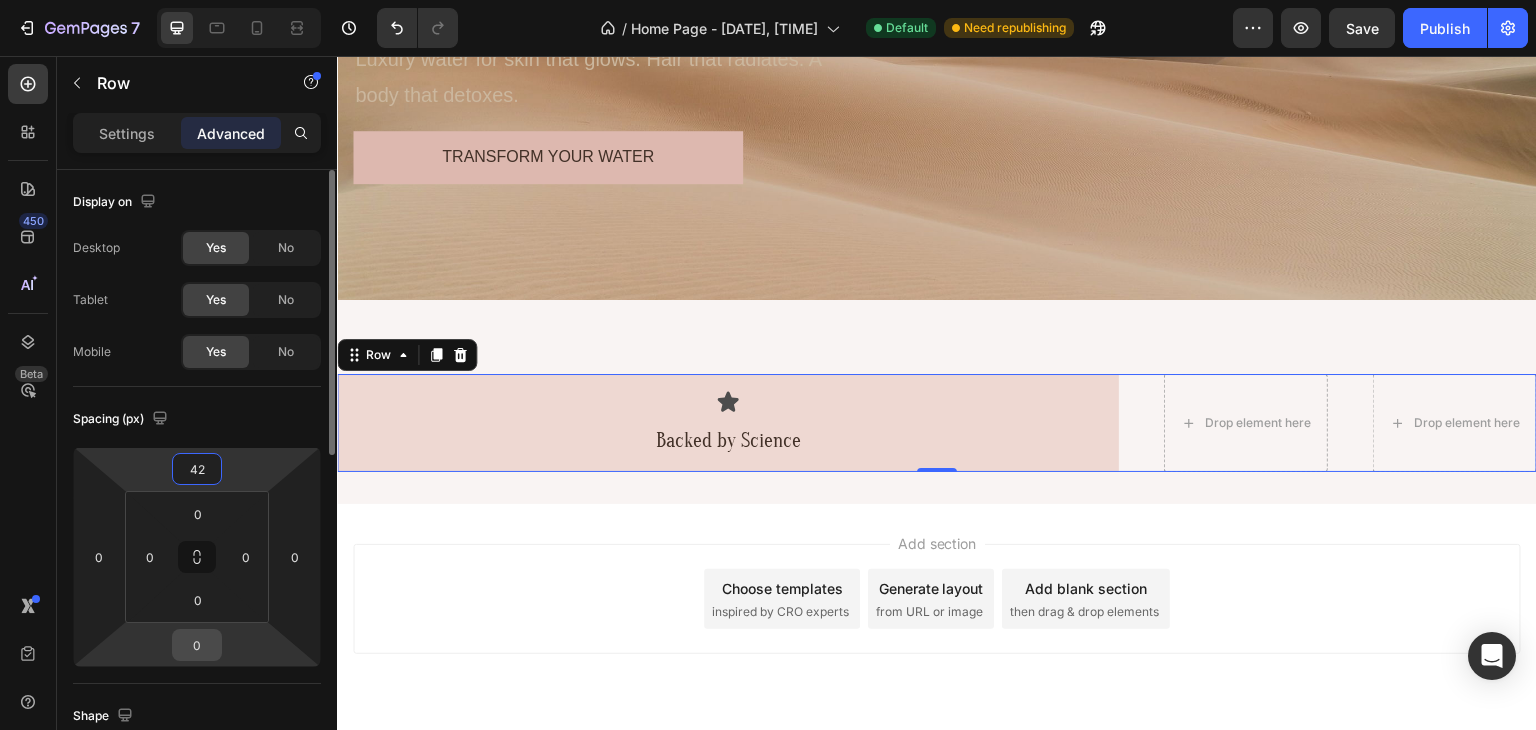 type on "42" 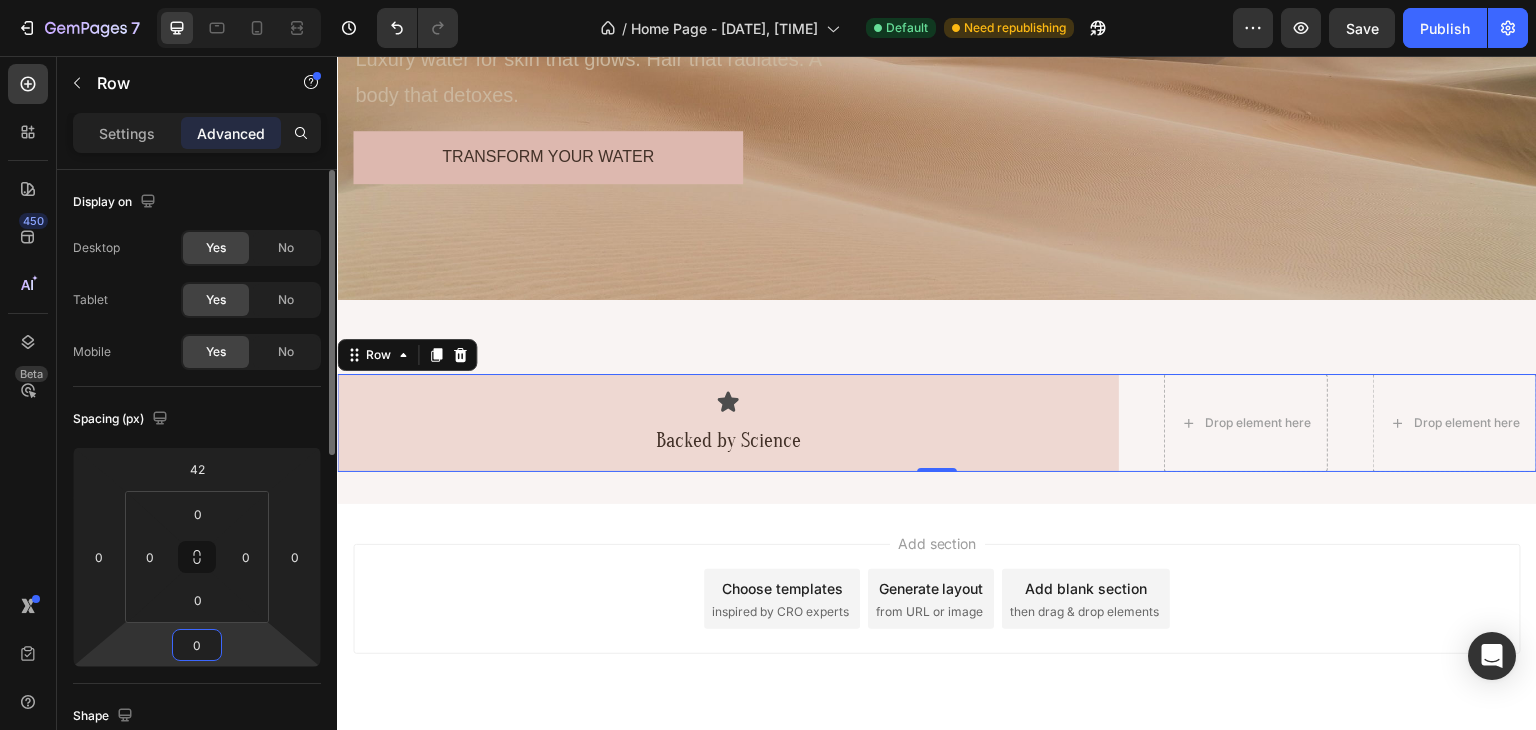 click on "0" at bounding box center [197, 645] 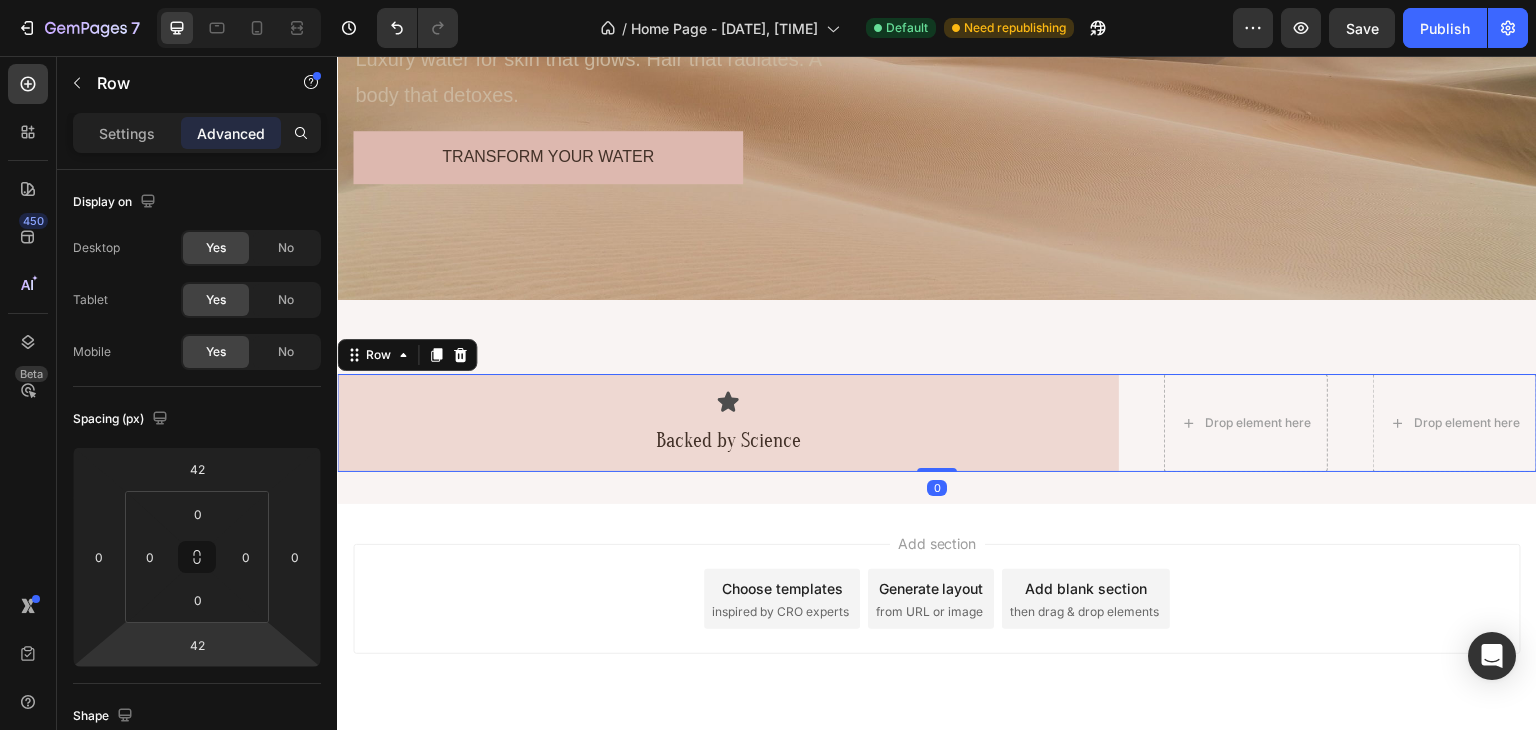 drag, startPoint x: 921, startPoint y: 511, endPoint x: 927, endPoint y: 450, distance: 61.294373 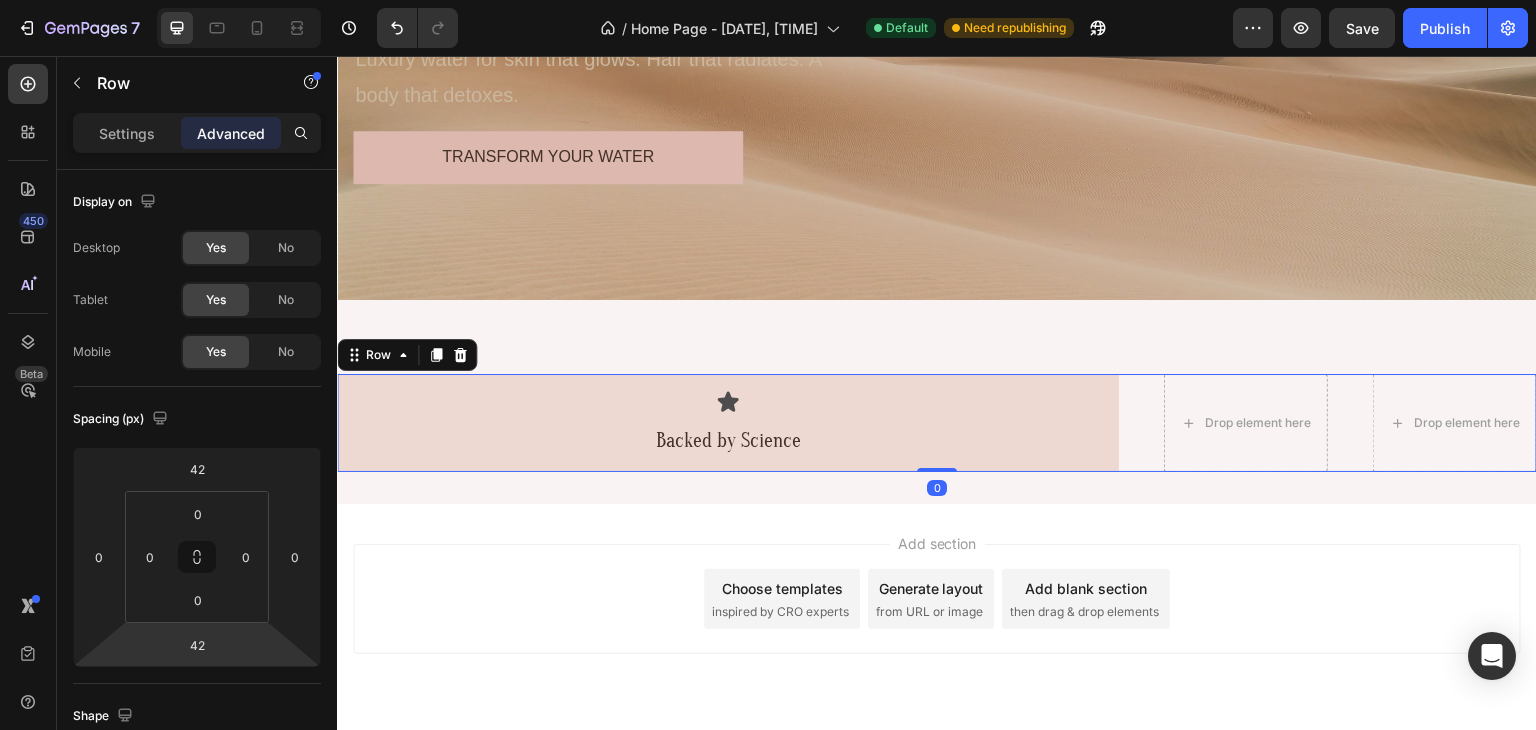 click on "Icon Backed by Science Text Block Row
Drop element here
Drop element here Row   0" at bounding box center (937, 423) 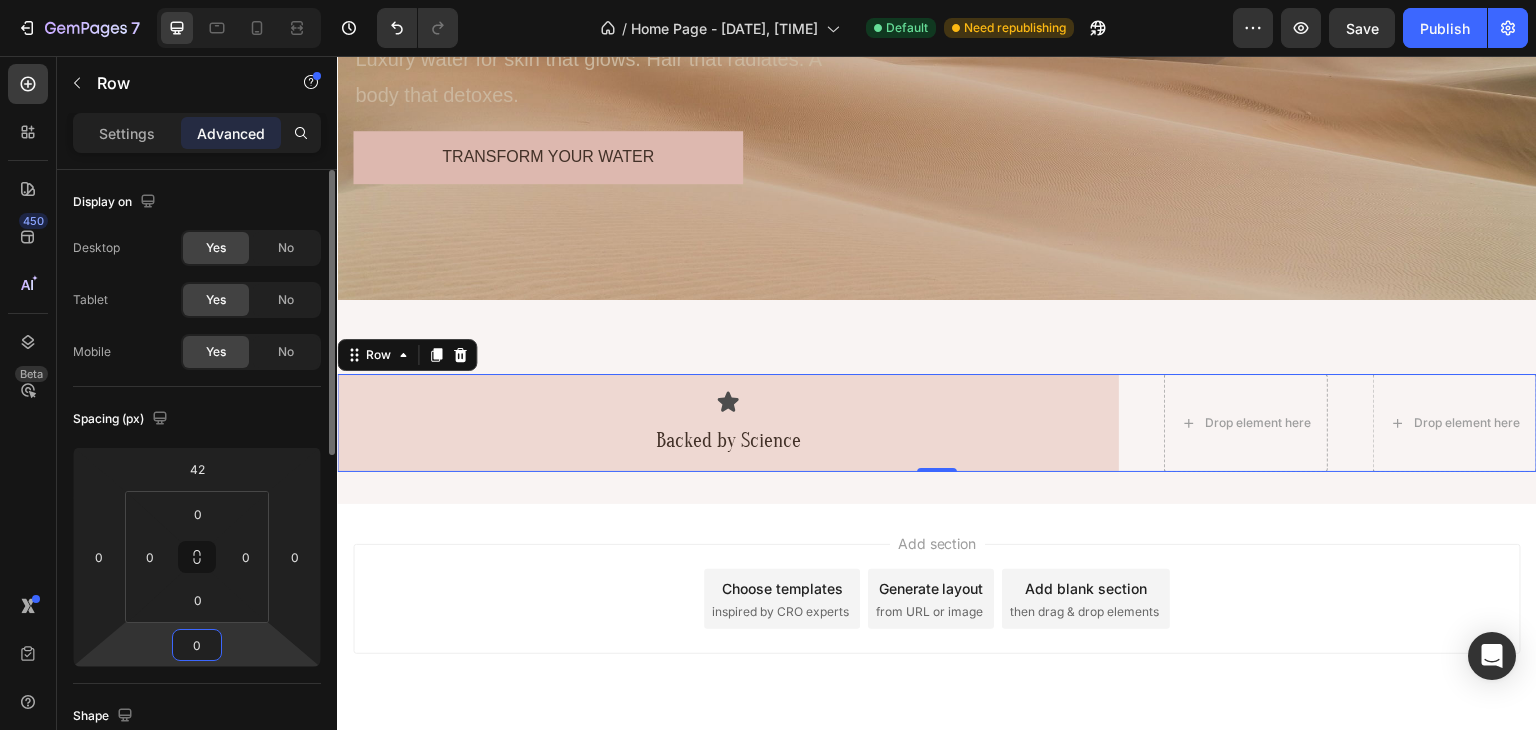 click on "0" at bounding box center [197, 645] 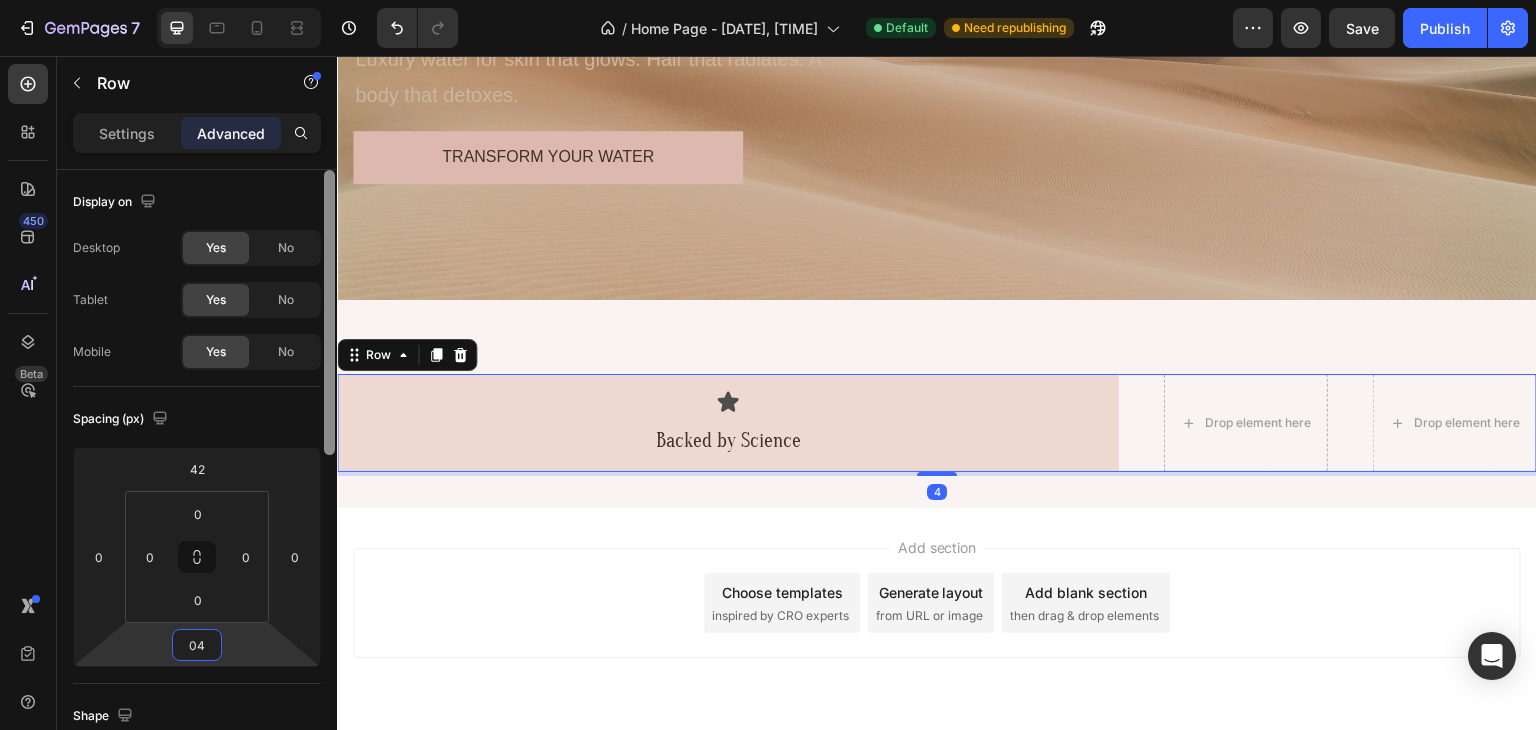 type on "0" 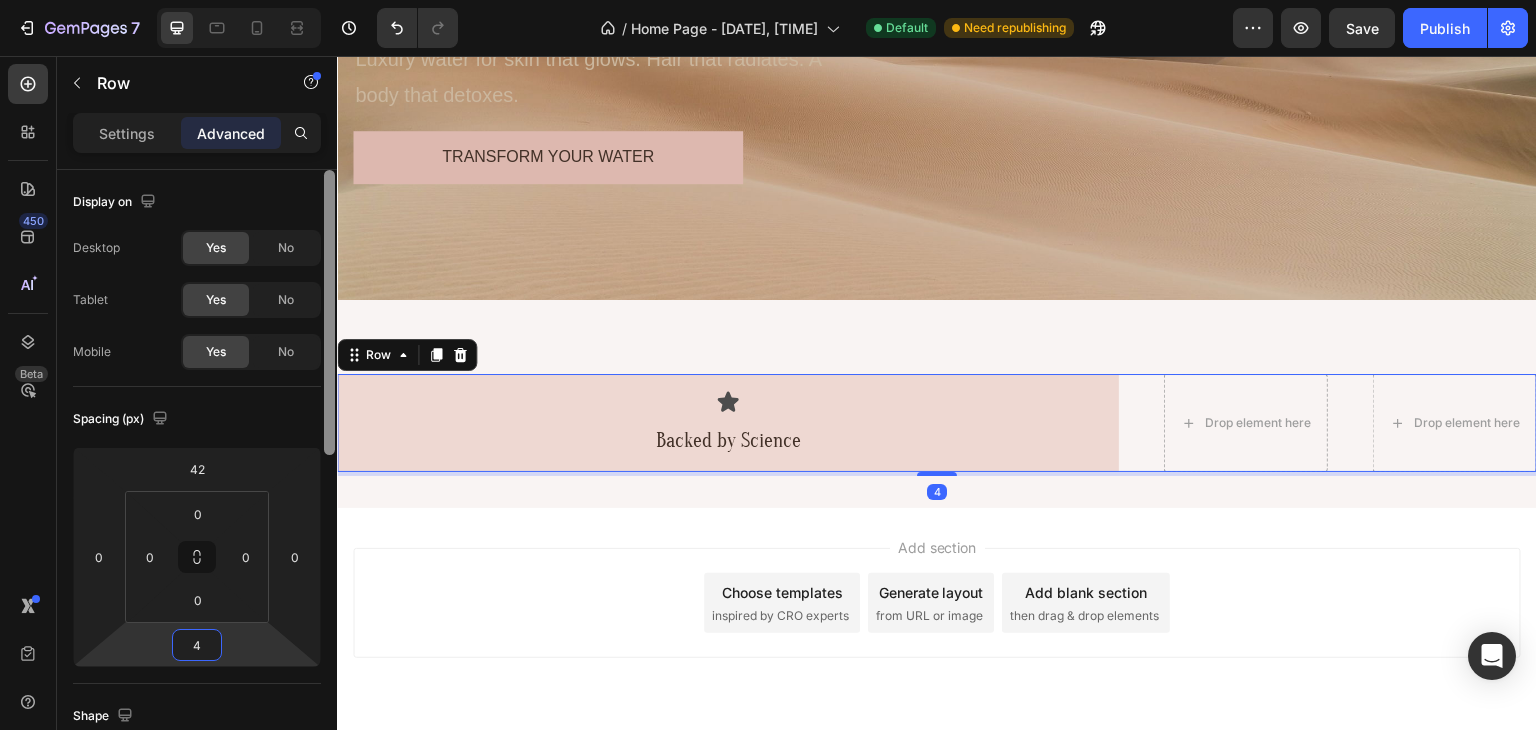 type on "42" 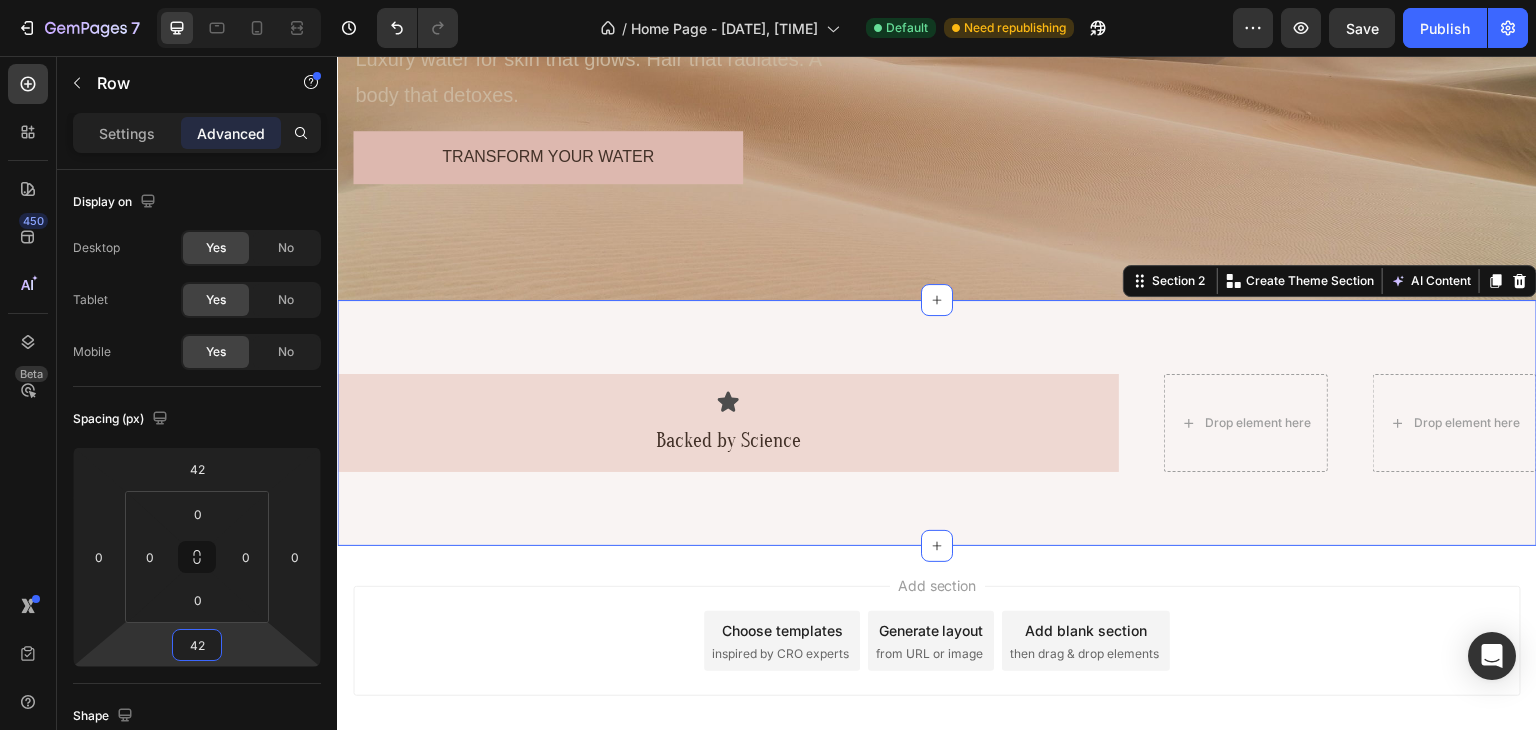 click on "Icon Backed by Science Text Block Row
Drop element here
Drop element here Row Section 2   Create Theme Section AI Content Write with GemAI What would you like to describe here? Tone and Voice Persuasive Product Show more Generate" at bounding box center (937, 423) 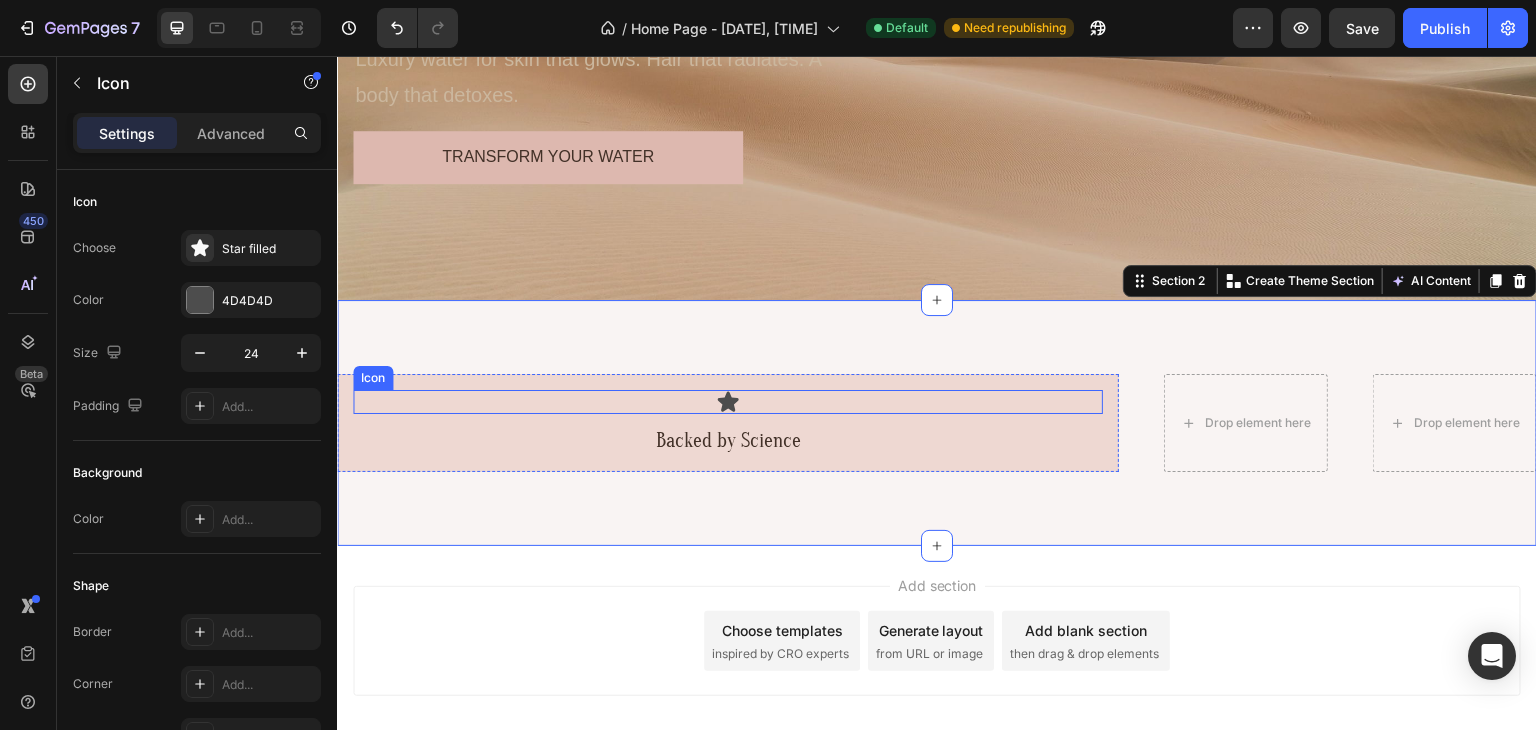 click on "Icon" at bounding box center (728, 402) 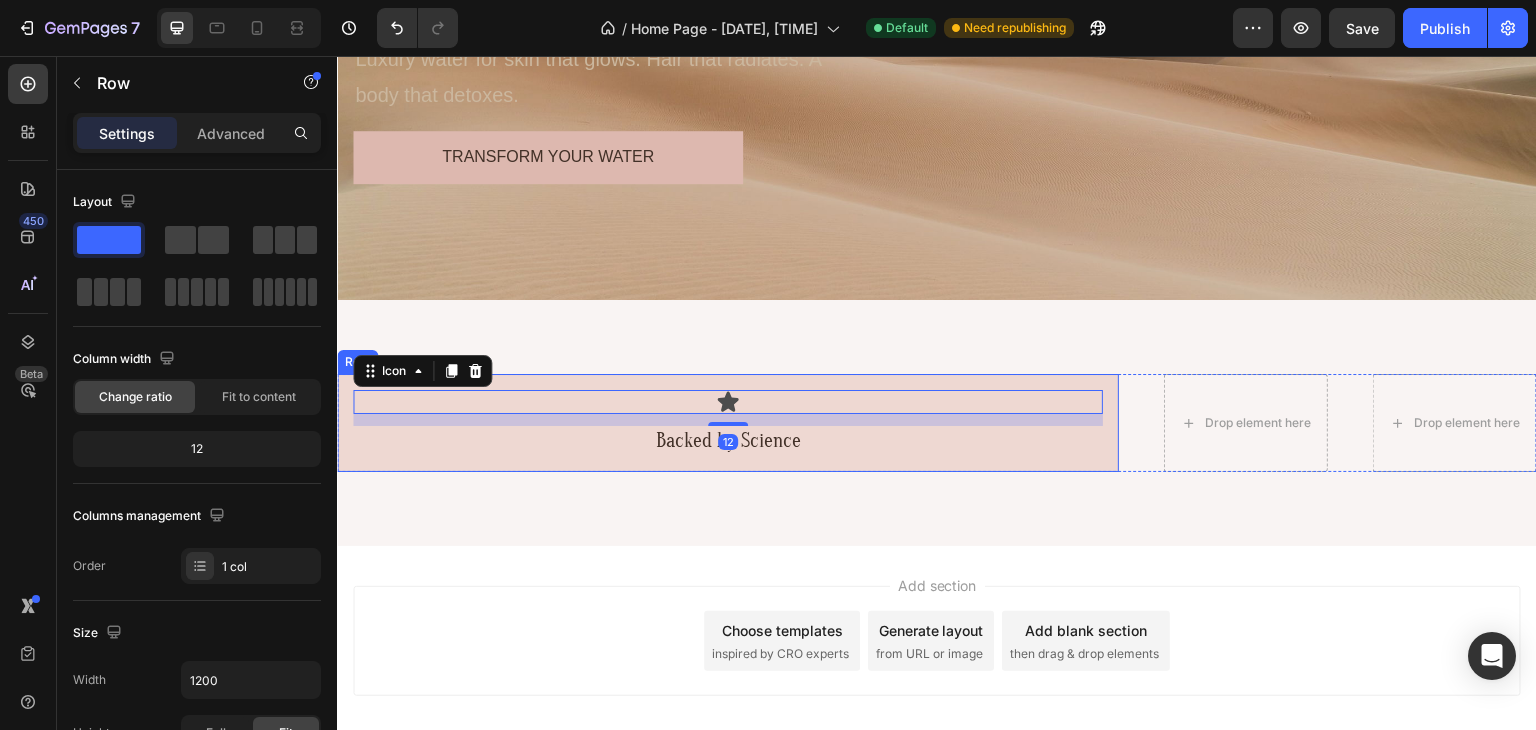 click on "Icon   12 Backed by Science Text Block Row" at bounding box center (728, 423) 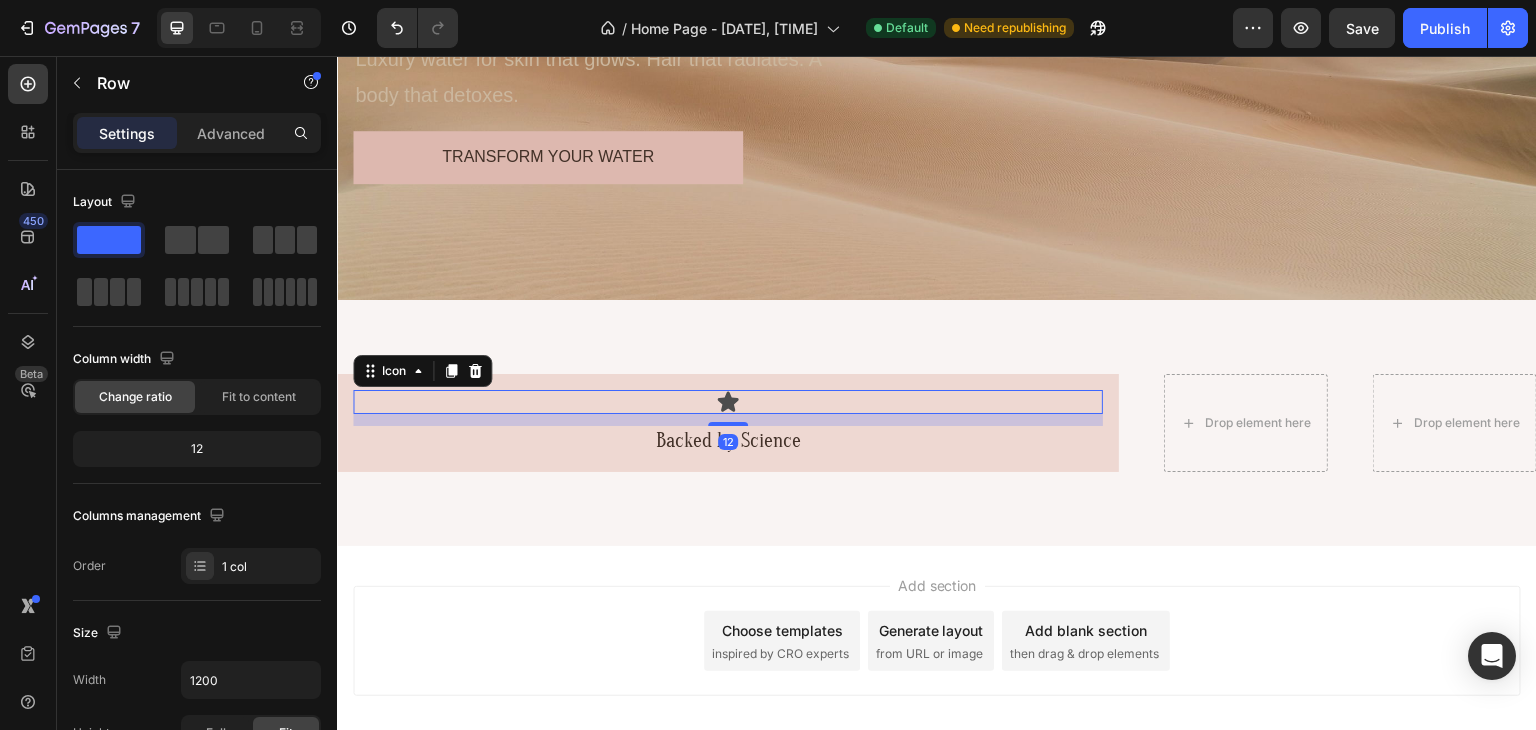 click on "Icon   12" at bounding box center [728, 402] 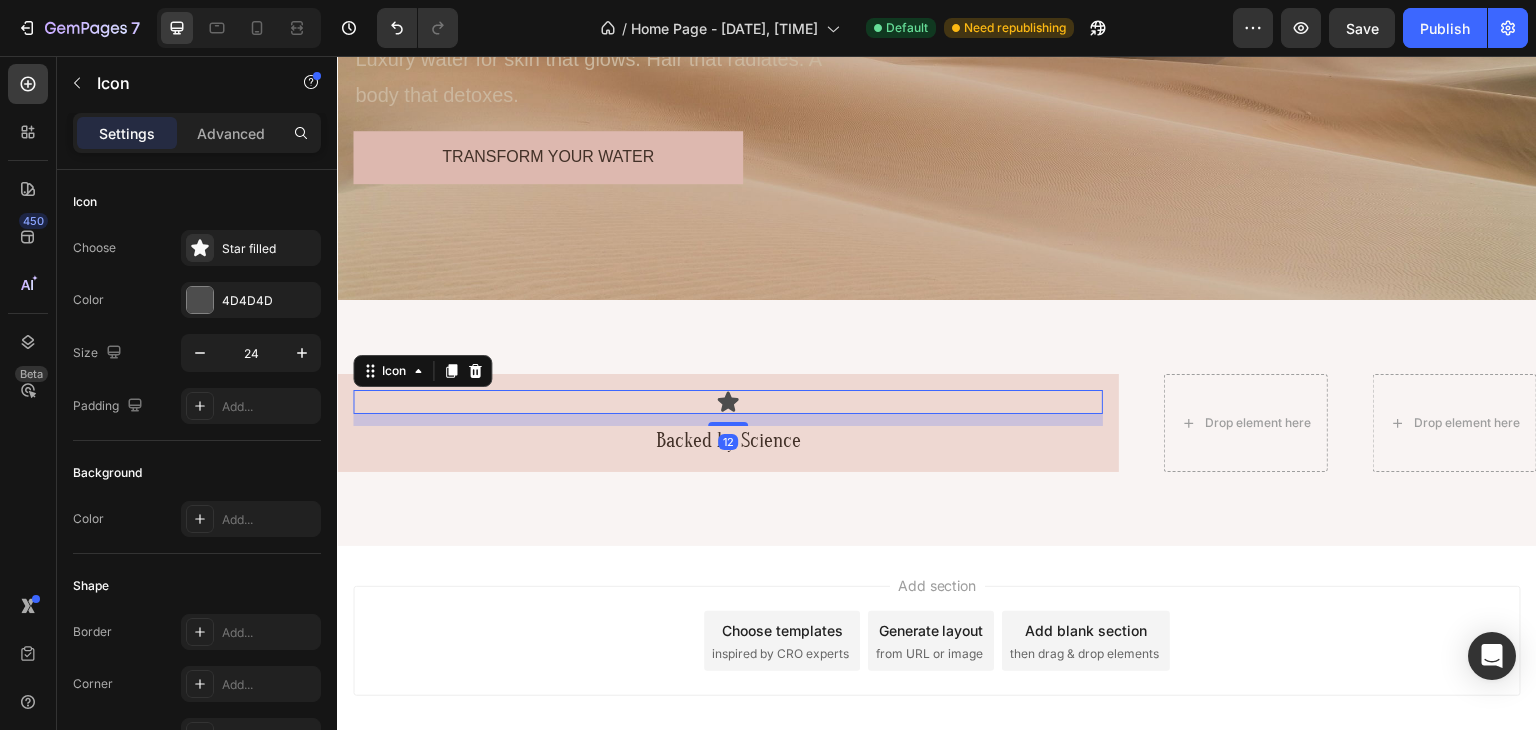 click on "12" at bounding box center (728, 420) 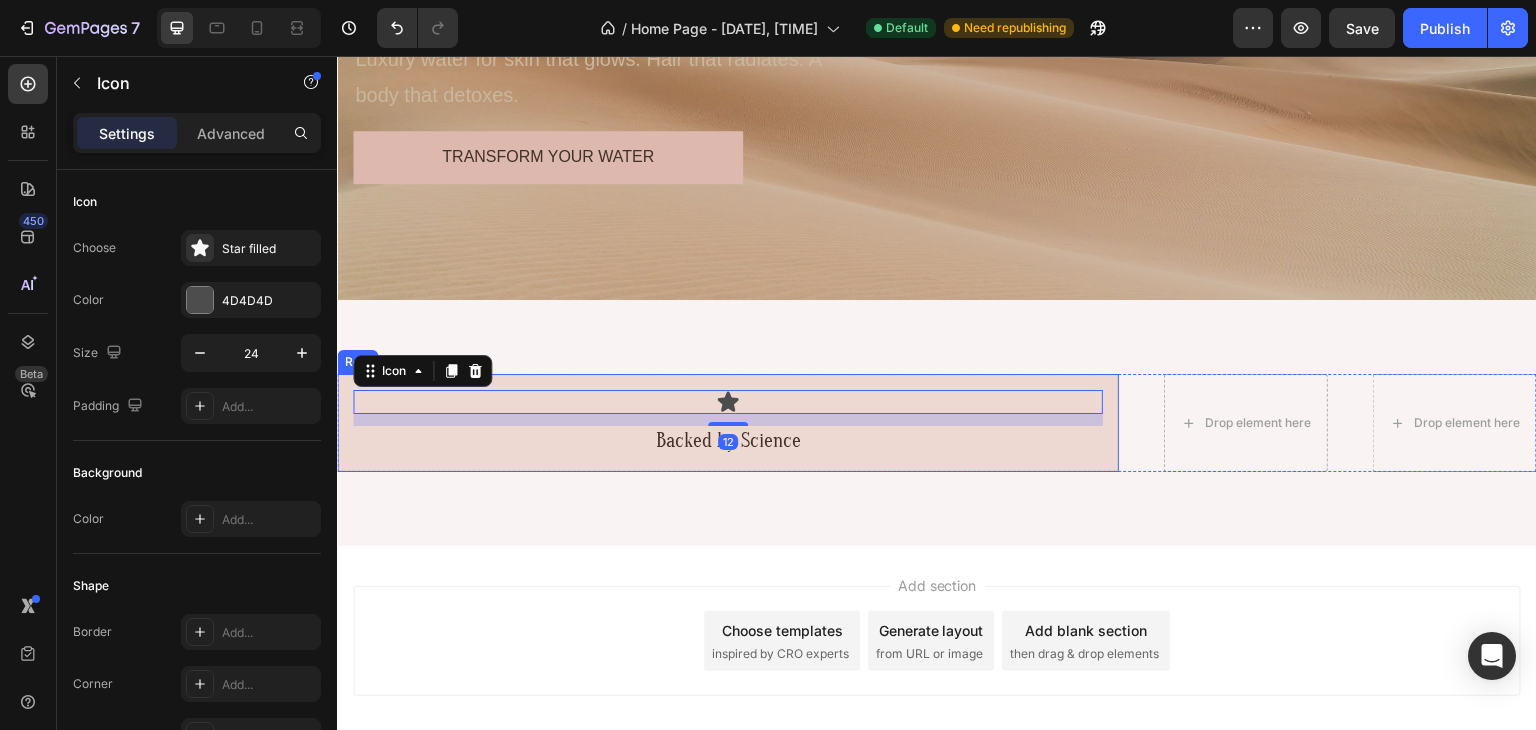 click on "Icon   12 Backed by Science Text Block Row" at bounding box center [728, 423] 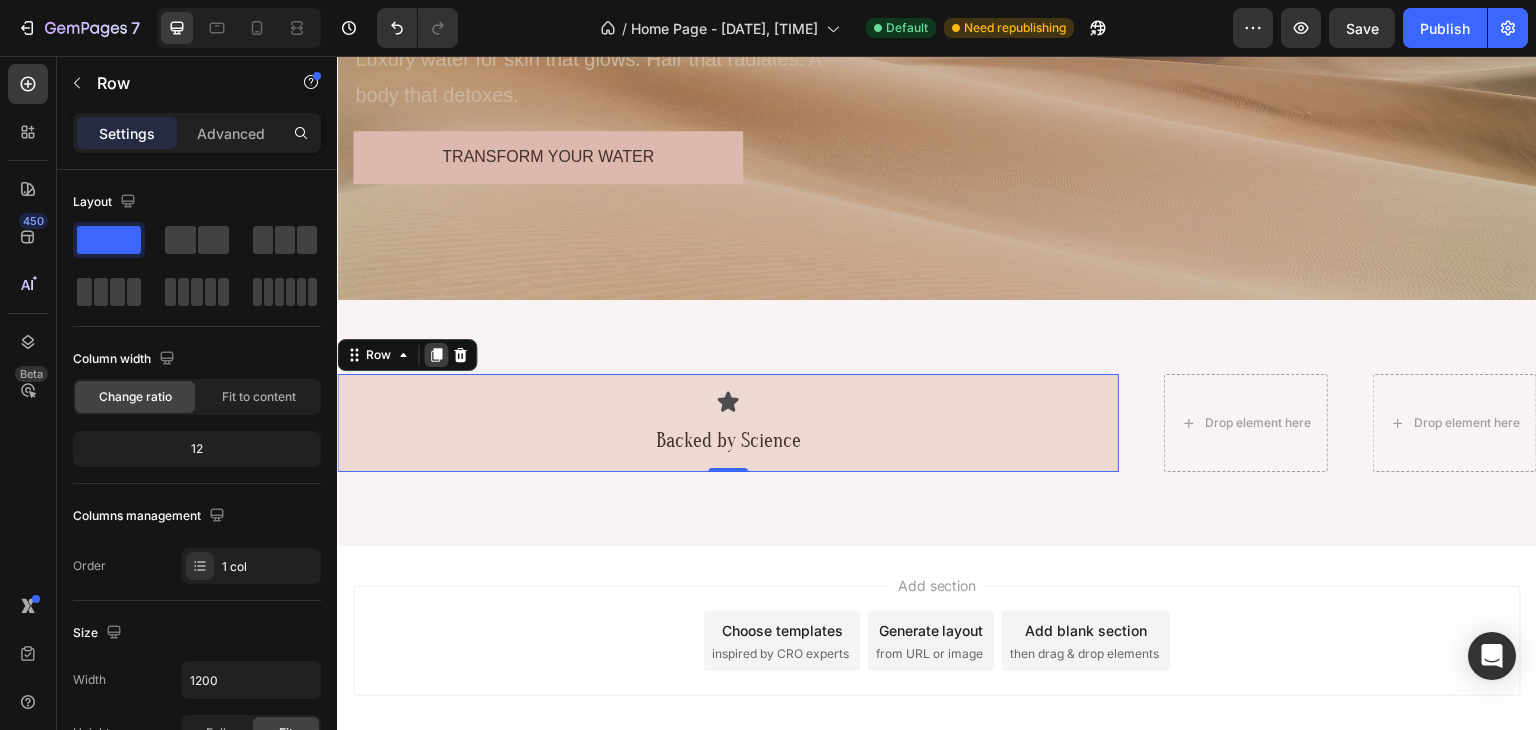 click 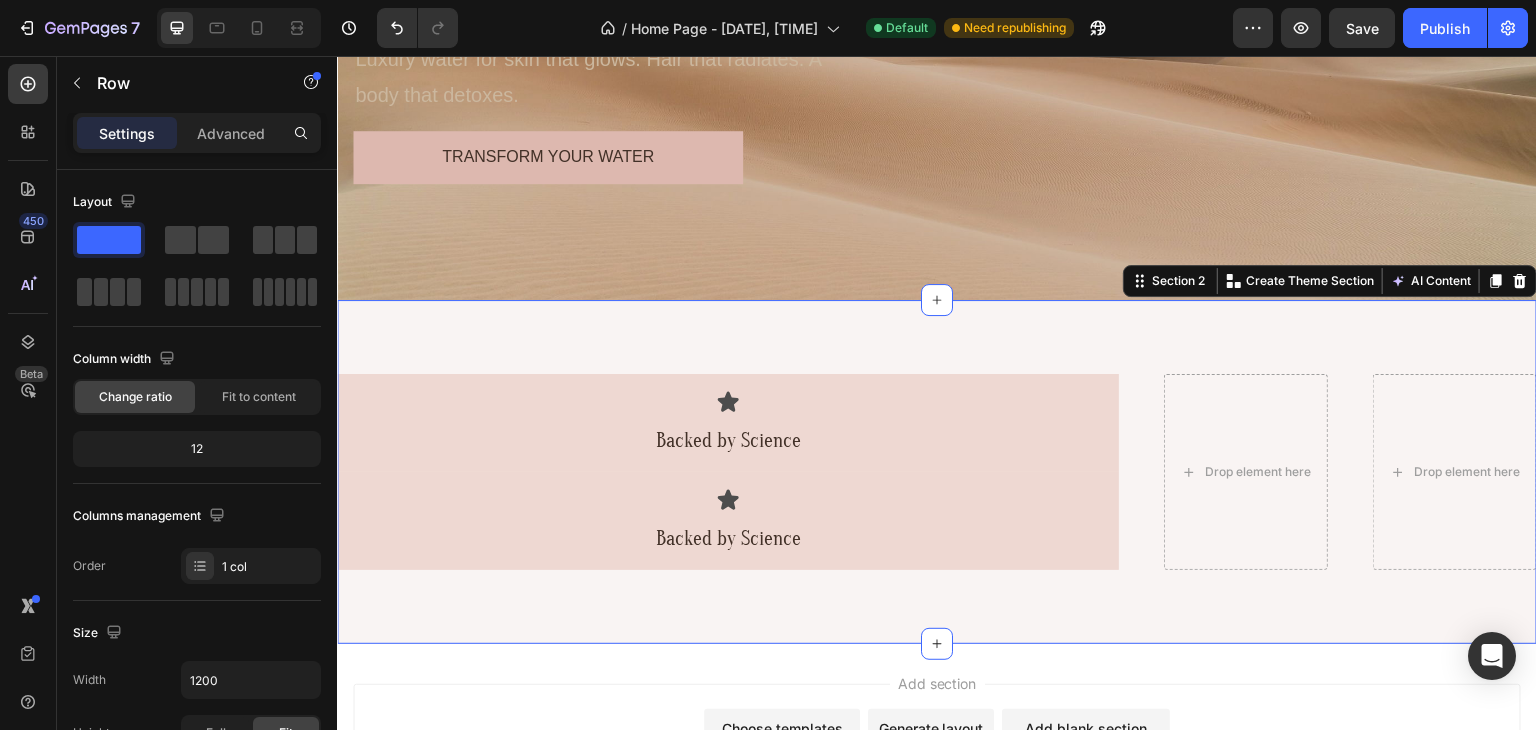 click on "Icon Backed by Science Text Block Row
Icon Backed by Science Text Block Row
Drop element here
Drop element here Row" at bounding box center (937, 472) 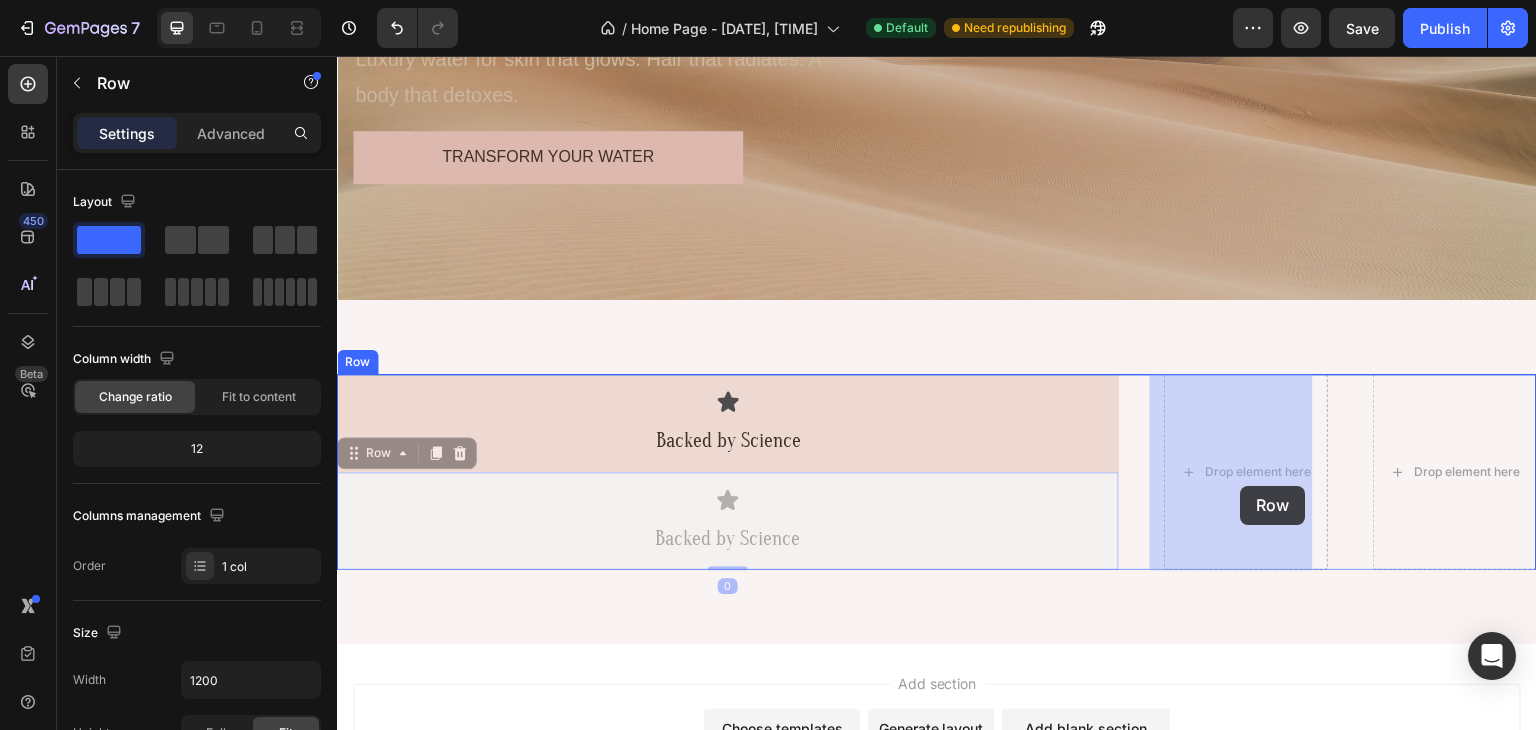 drag, startPoint x: 1101, startPoint y: 514, endPoint x: 1241, endPoint y: 486, distance: 142.77255 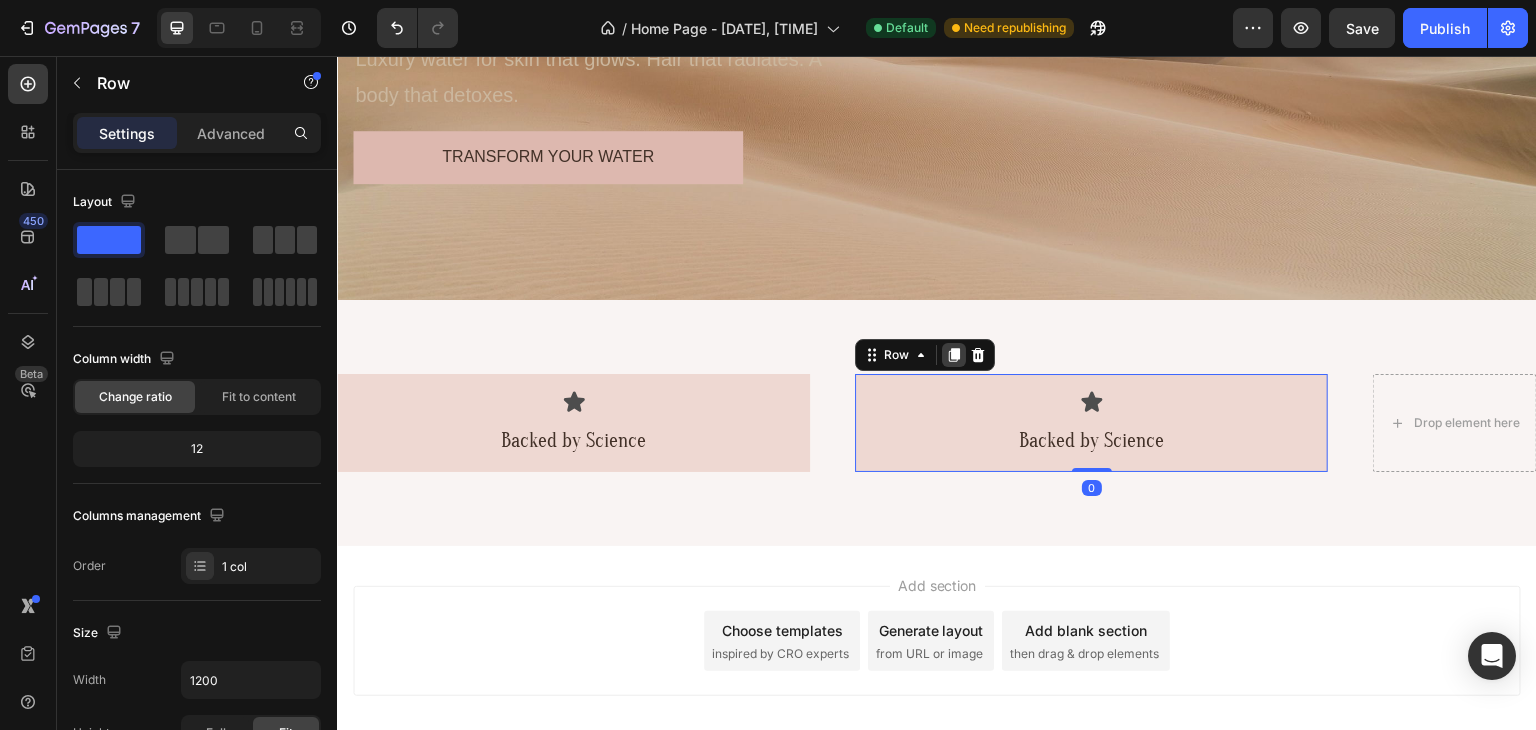 click 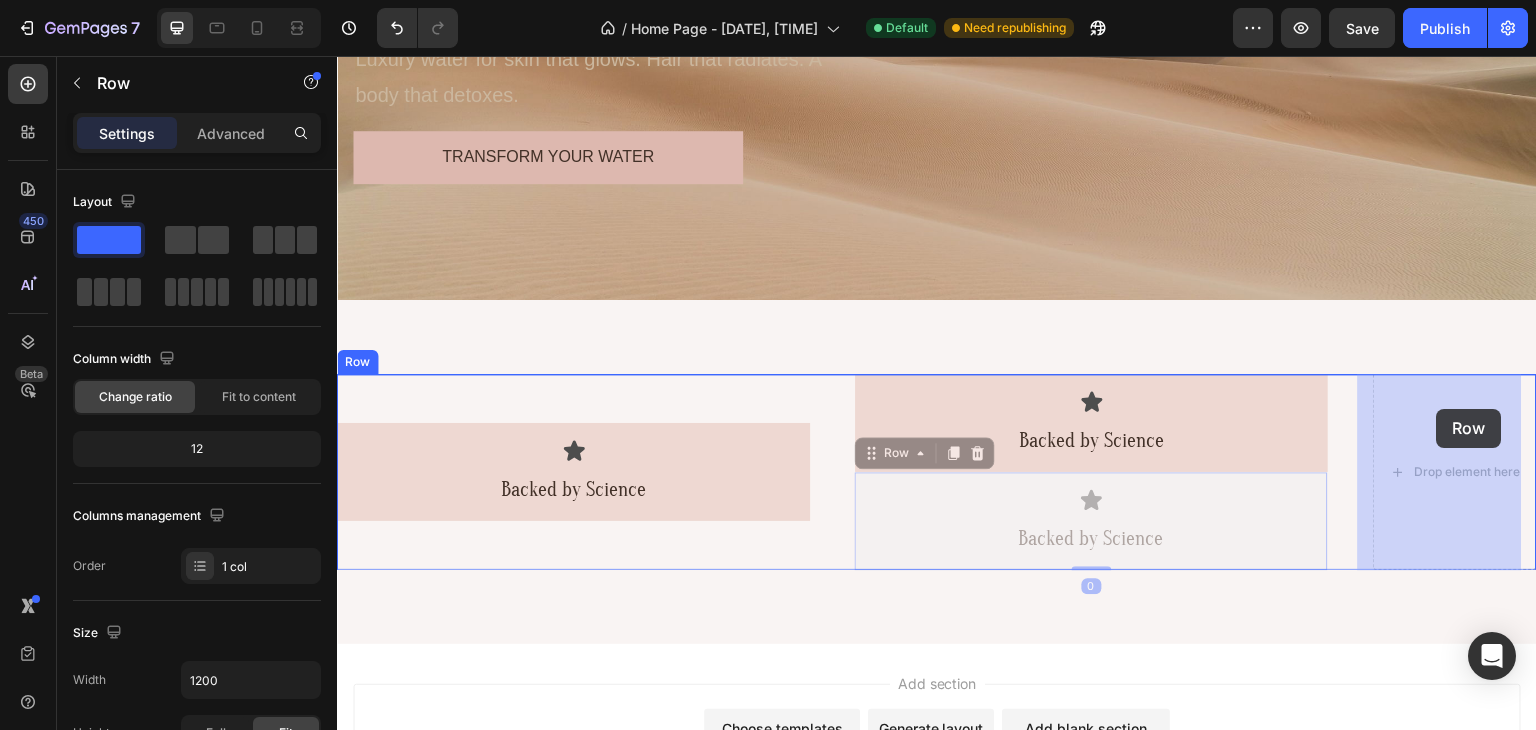drag, startPoint x: 1300, startPoint y: 494, endPoint x: 1400, endPoint y: 433, distance: 117.13667 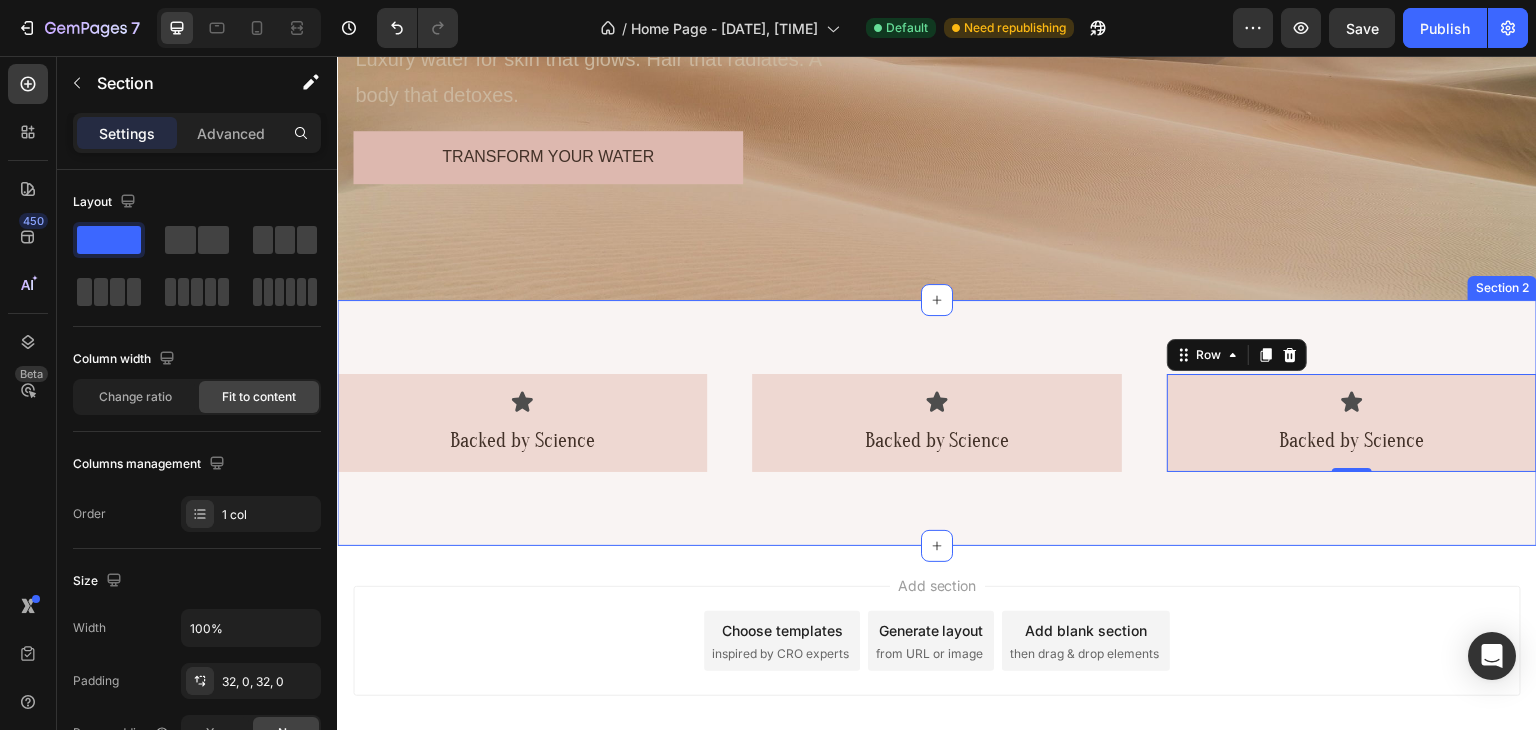 click on "Icon Backed by Science Text Block Row
Icon Backed by Science Text Block Row
Icon Backed by Science Text Block Row   0 Row" at bounding box center [937, 423] 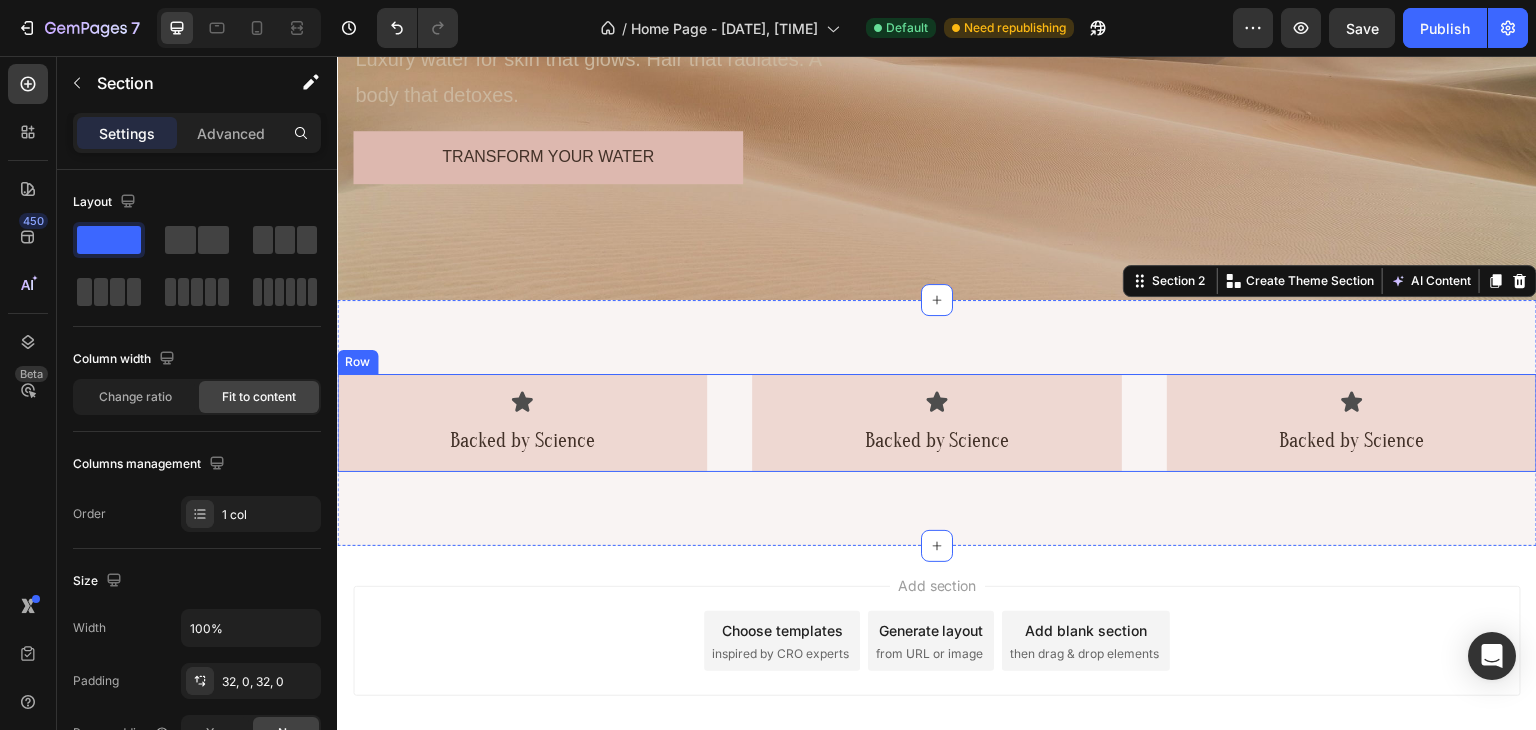 click on "Icon Backed by Science Text Block Row
Icon Backed by Science Text Block Row
Icon Backed by Science Text Block Row Row" at bounding box center [937, 423] 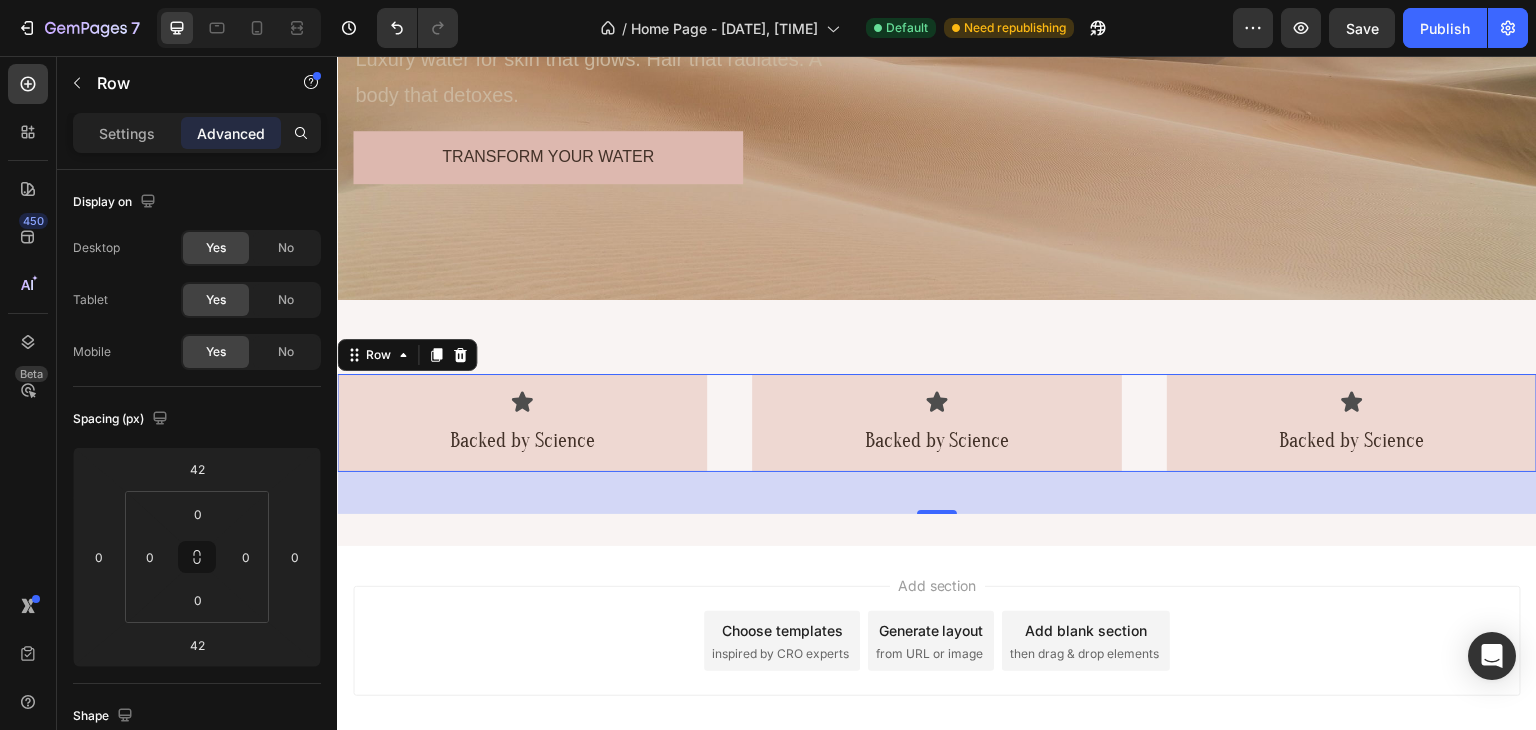 click on "Icon Backed by Science Text Block Row
Icon Backed by Science Text Block Row
Icon Backed by Science Text Block Row Row   42" at bounding box center (937, 423) 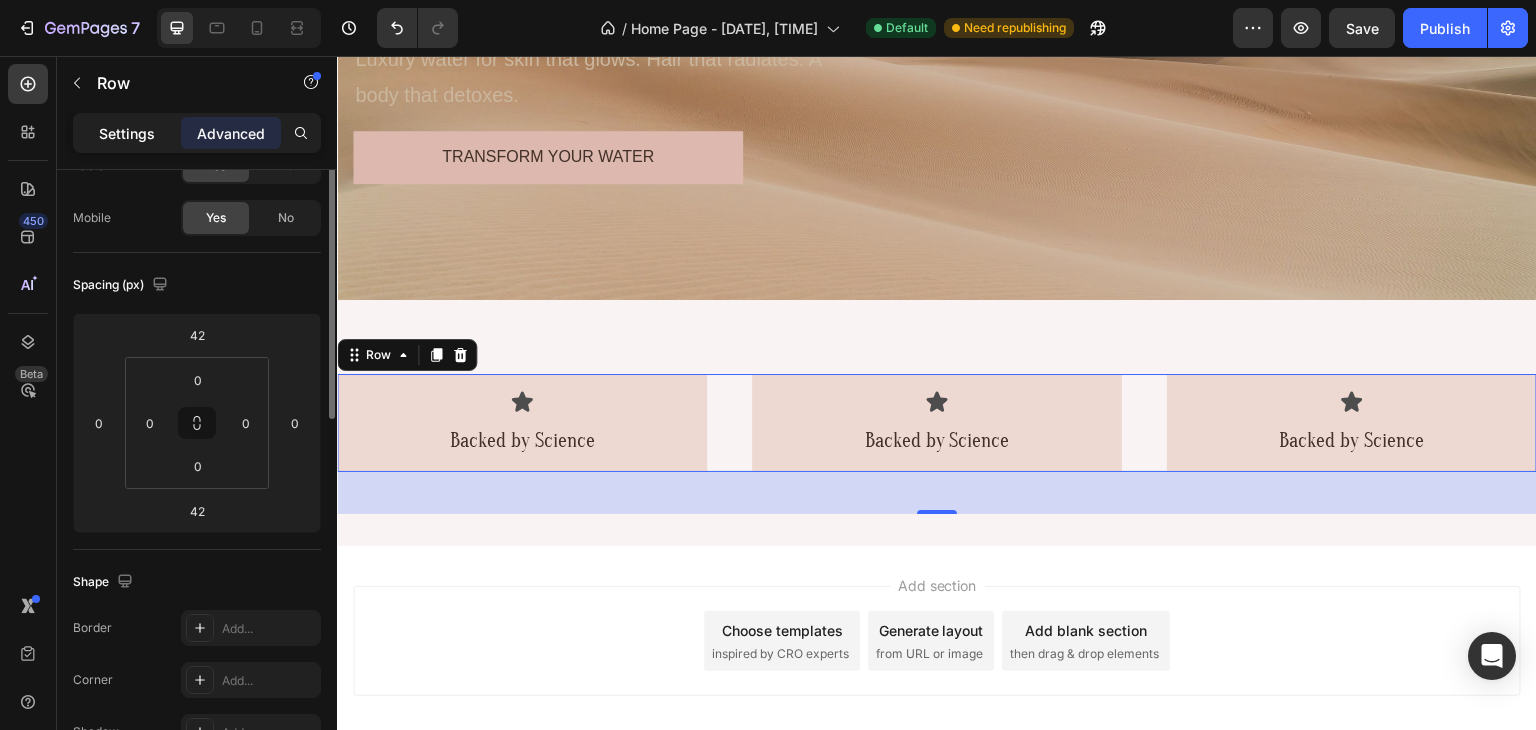 scroll, scrollTop: 168, scrollLeft: 0, axis: vertical 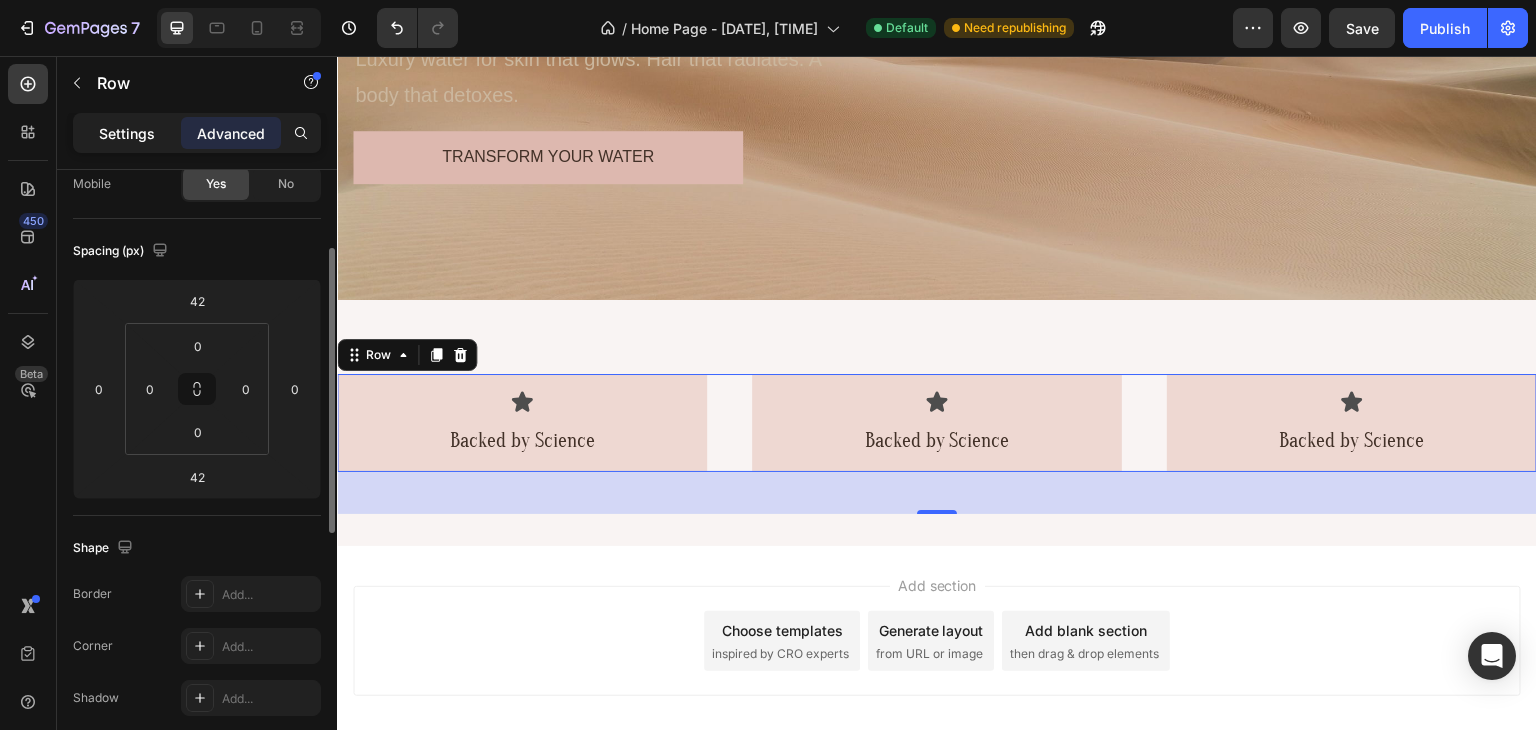 click on "Settings" at bounding box center (127, 133) 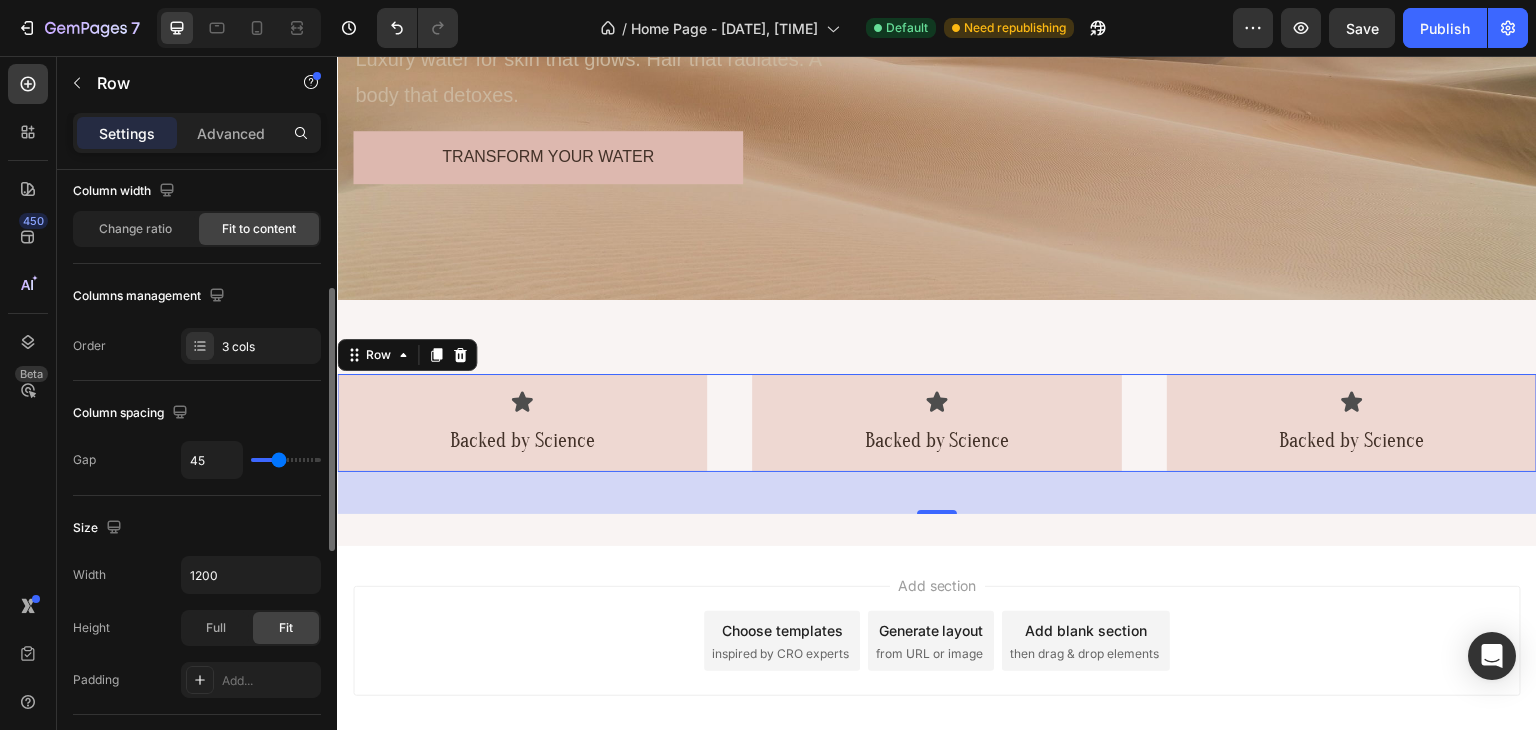 scroll, scrollTop: 235, scrollLeft: 0, axis: vertical 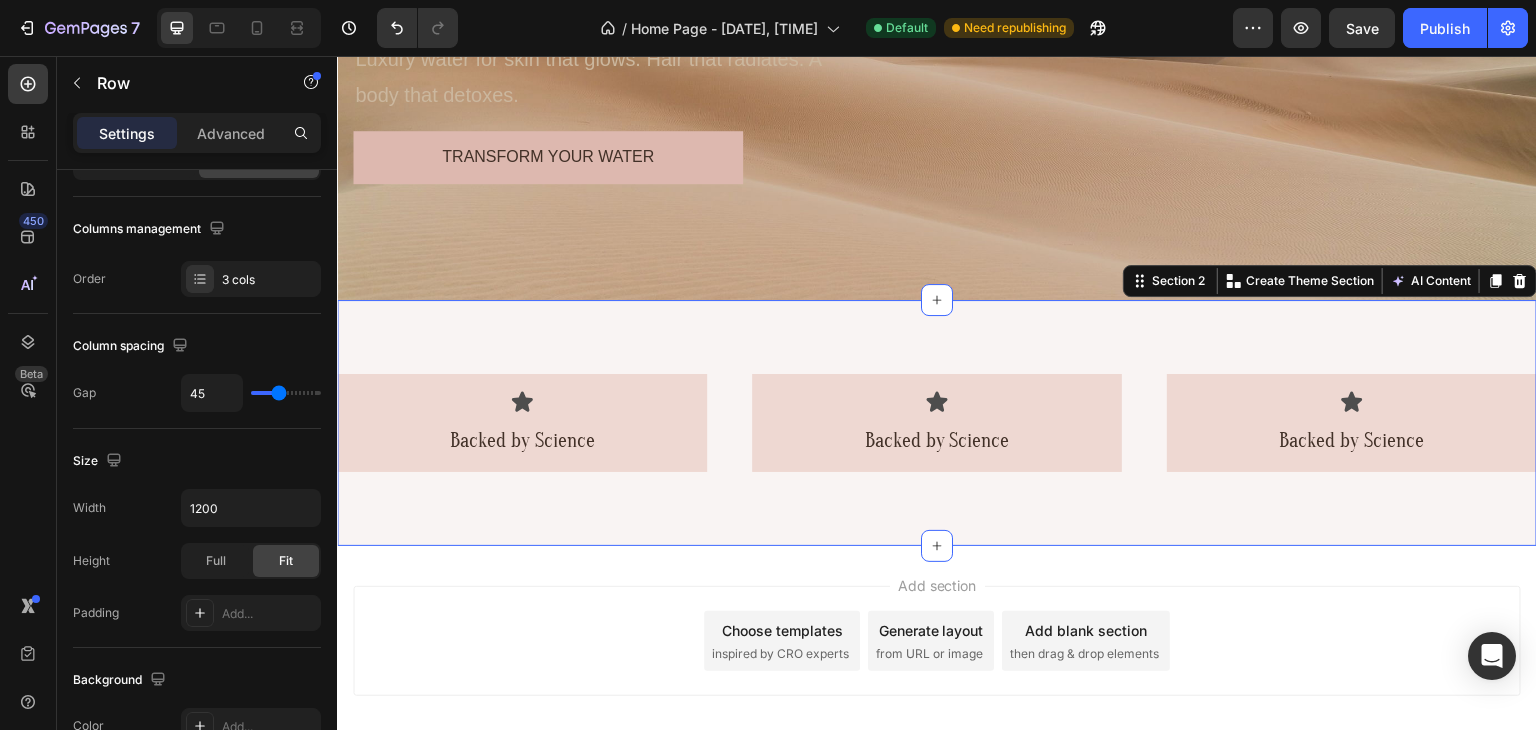 click on "Icon Backed by Science Text Block Row
Icon Backed by Science Text Block Row
Icon Backed by Science Text Block Row Row Section 2   Create Theme Section AI Content Write with GemAI What would you like to describe here? Tone and Voice Persuasive Product Áo quần què Show more Generate" at bounding box center [937, 423] 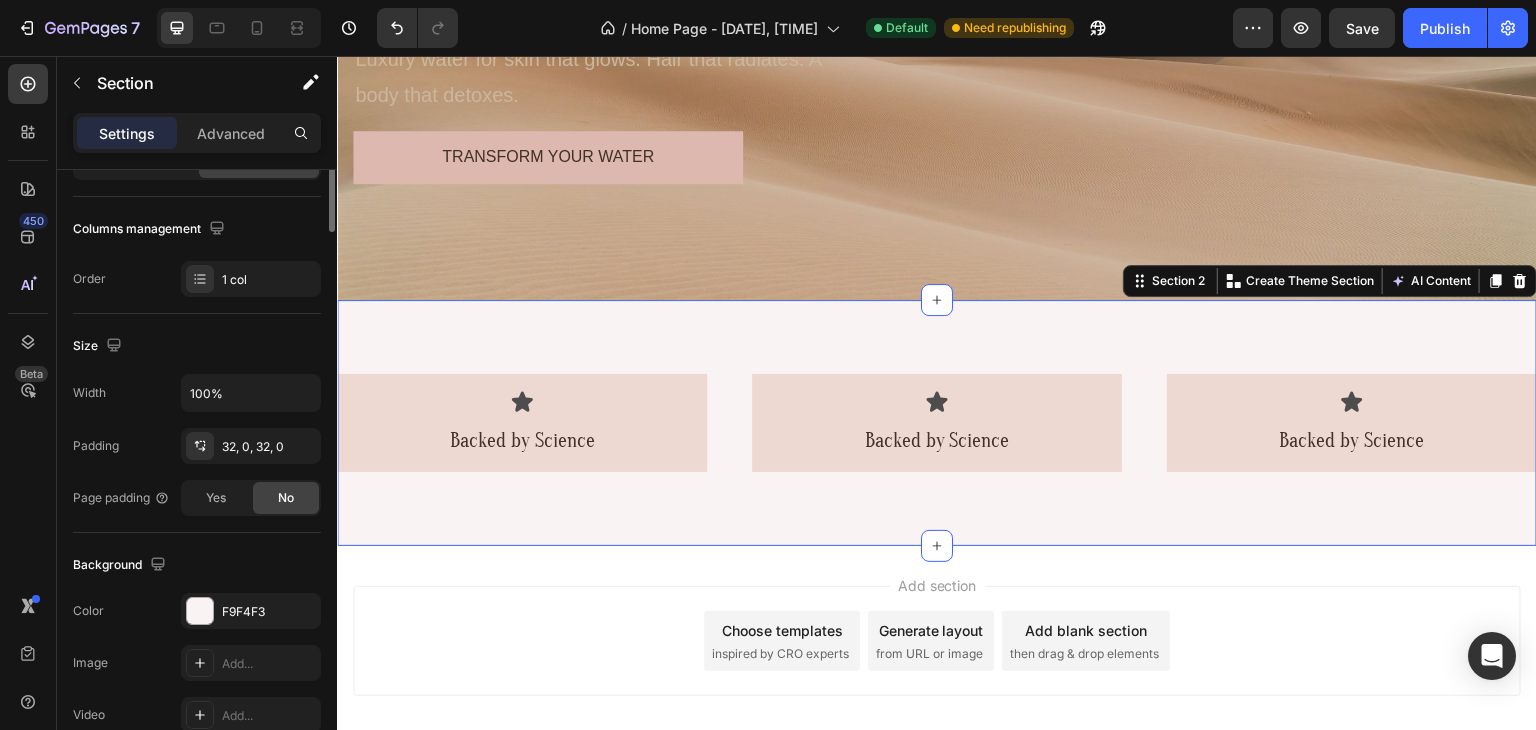 scroll, scrollTop: 0, scrollLeft: 0, axis: both 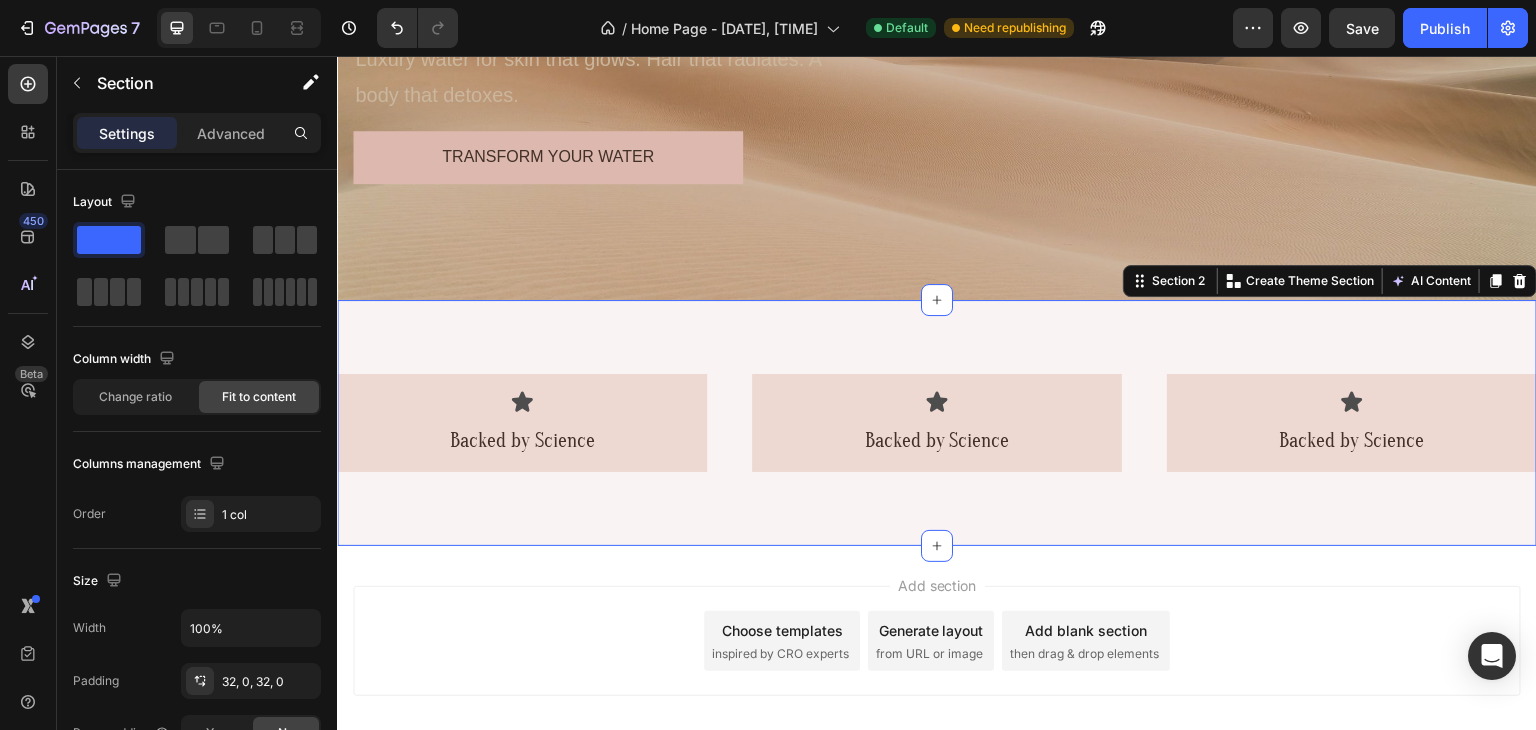 click on "Add section Choose templates inspired by CRO experts Generate layout from URL or image Add blank section then drag & drop elements" at bounding box center [937, 641] 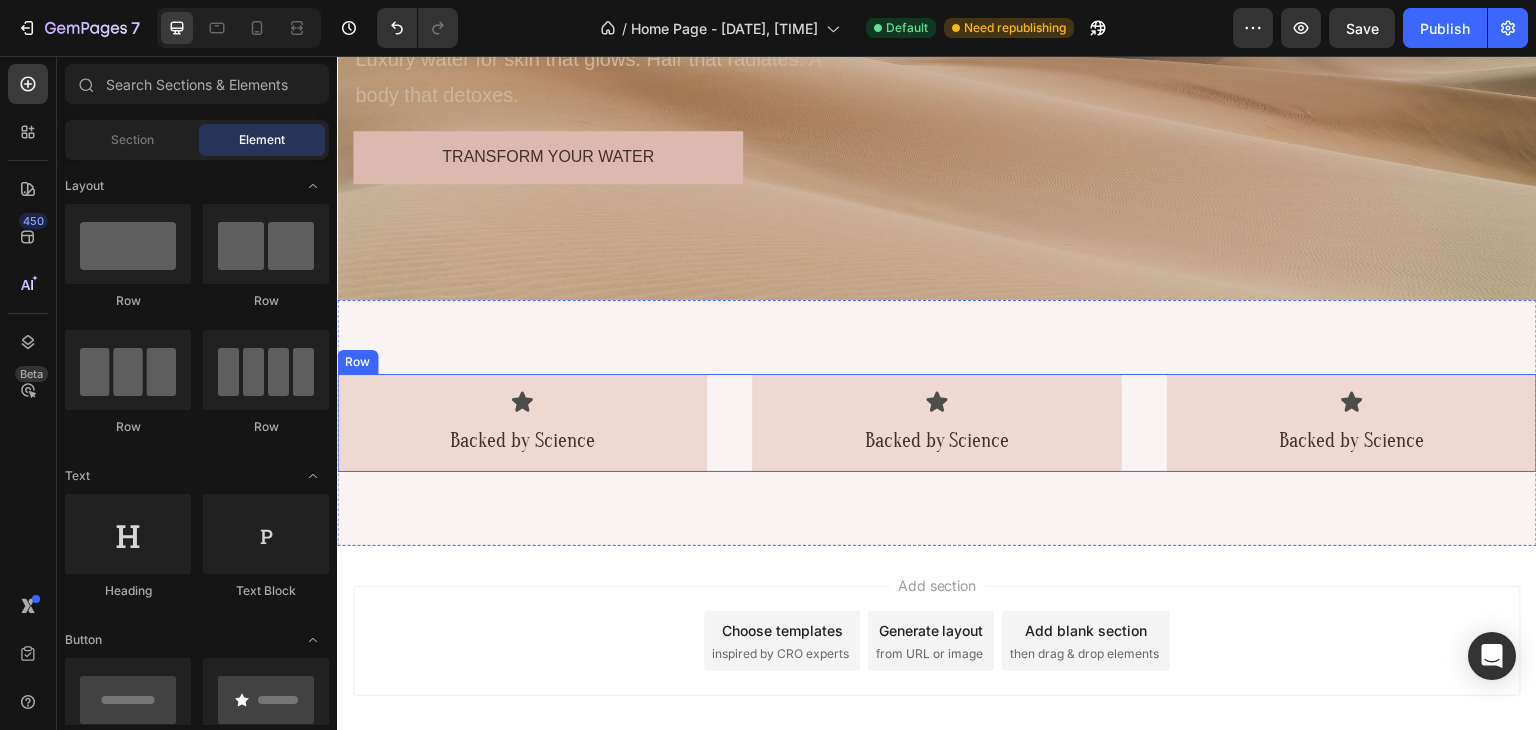 click on "Icon Backed by Science Text Block Row
Icon Backed by Science Text Block Row
Icon Backed by Science Text Block Row Row" at bounding box center [937, 423] 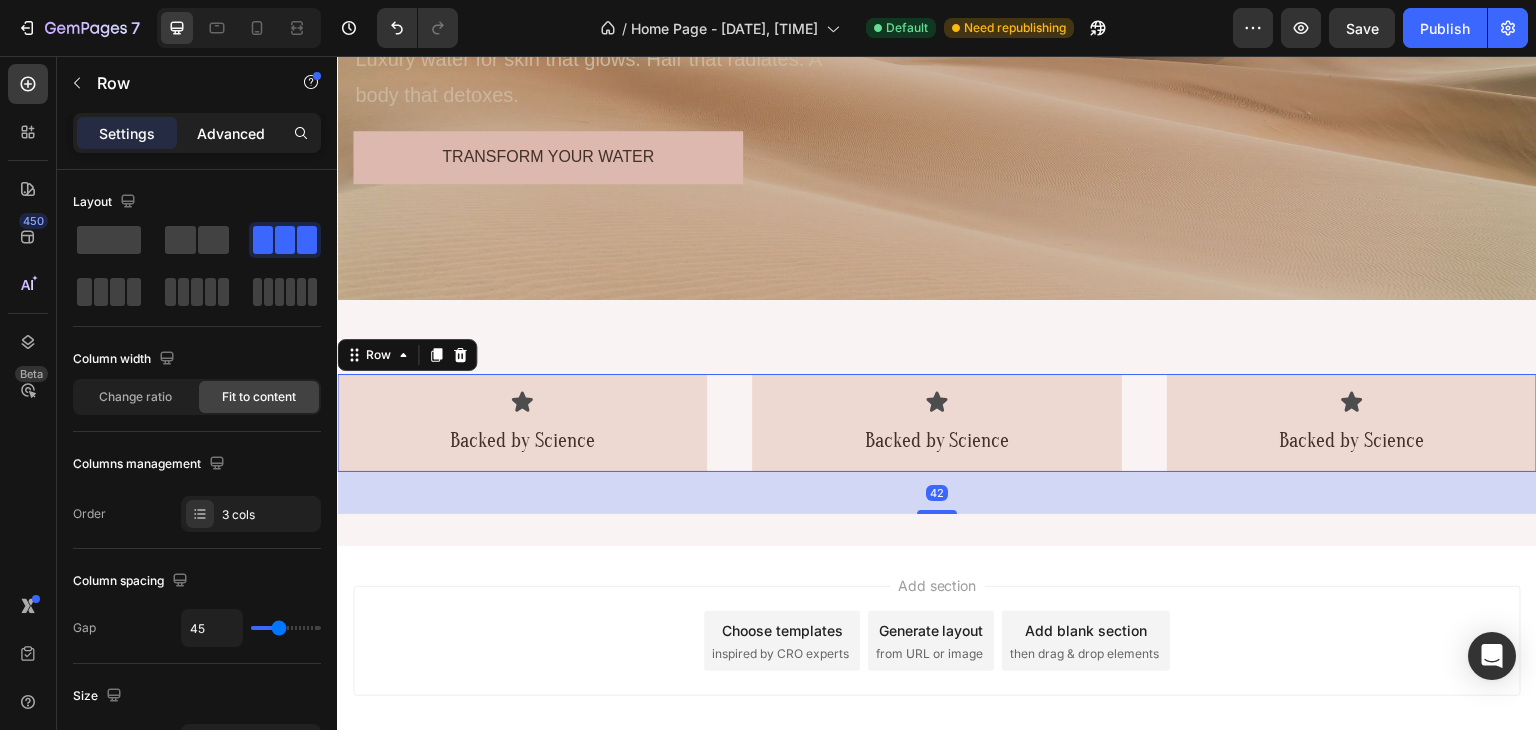 click on "Advanced" at bounding box center (231, 133) 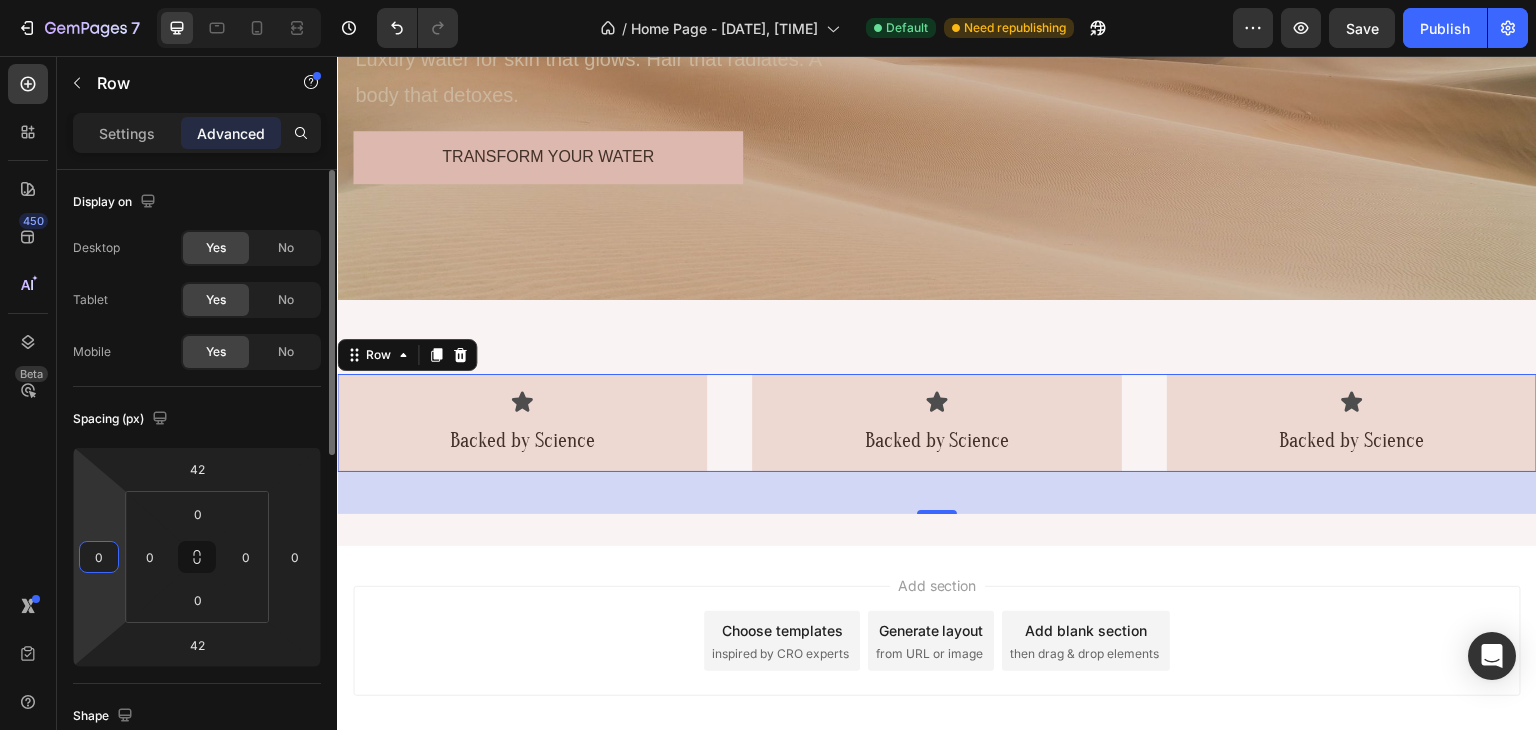 click on "0" at bounding box center (99, 557) 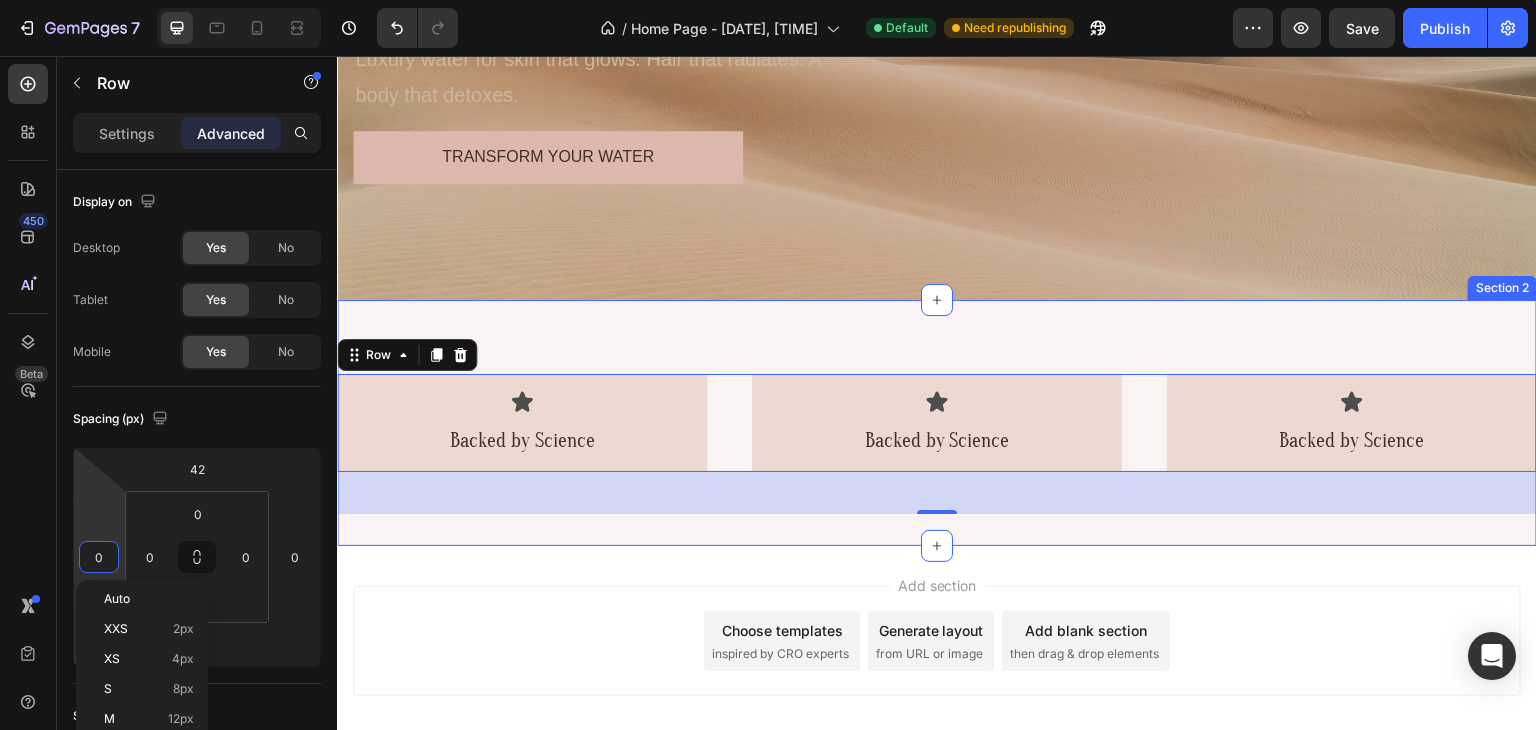 click on "Icon Backed by Science Text Block Row
Icon Backed by Science Text Block Row
Icon Backed by Science Text Block Row Row   42 Section 2" at bounding box center [937, 423] 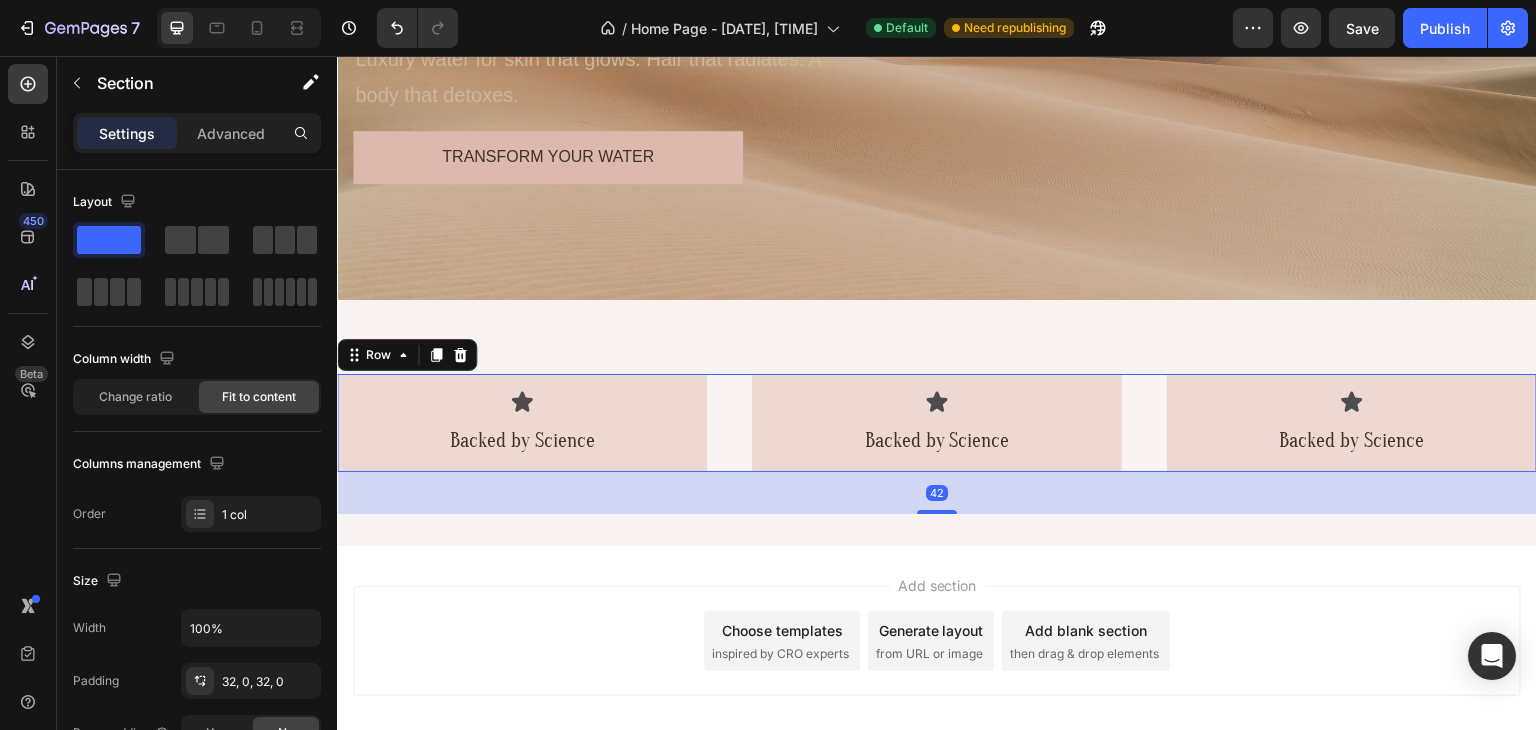 click on "Icon Backed by Science Text Block Row
Icon Backed by Science Text Block Row
Icon Backed by Science Text Block Row Row   42" at bounding box center [937, 423] 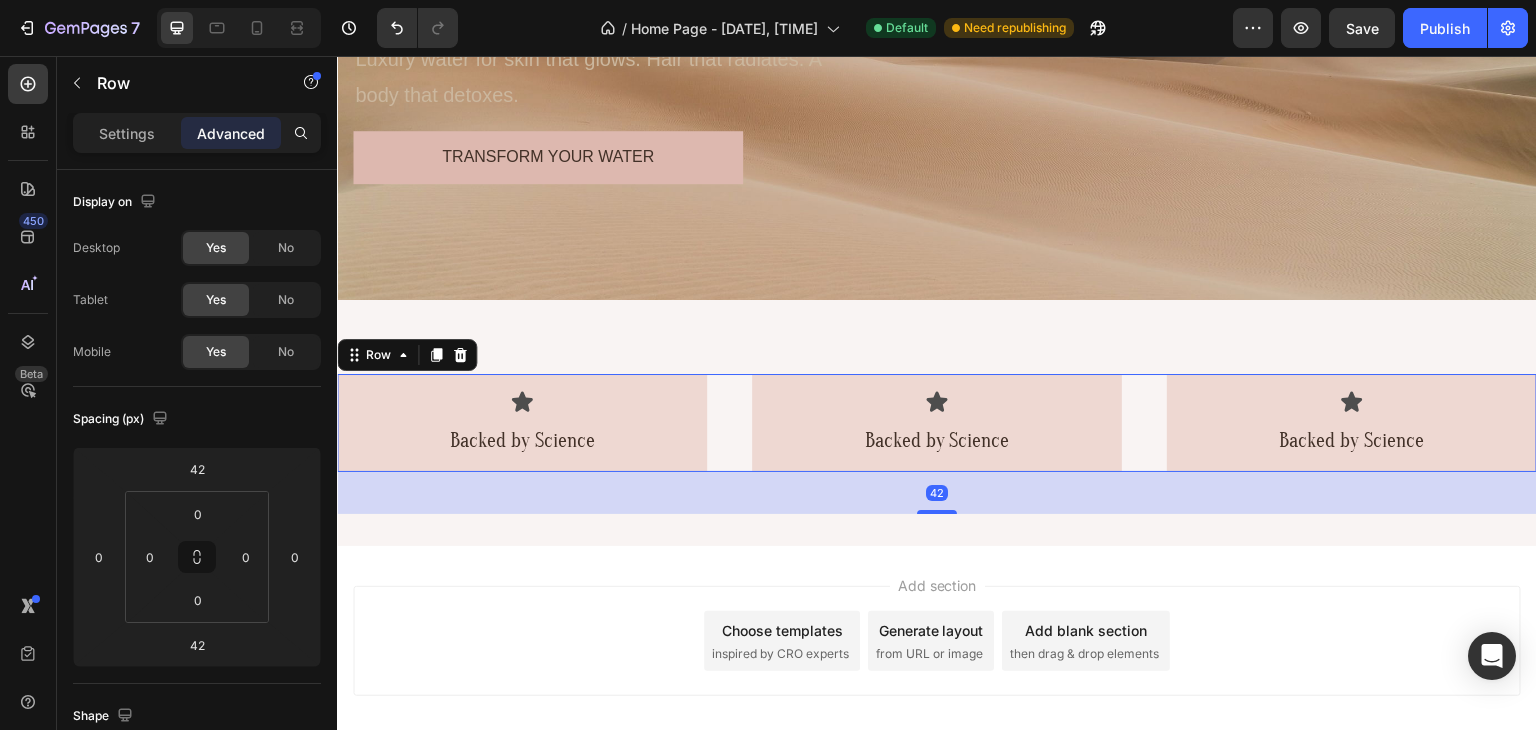 click on "Icon Backed by Science Text Block Row
Icon Backed by Science Text Block Row
Icon Backed by Science Text Block Row Row   42" at bounding box center (937, 423) 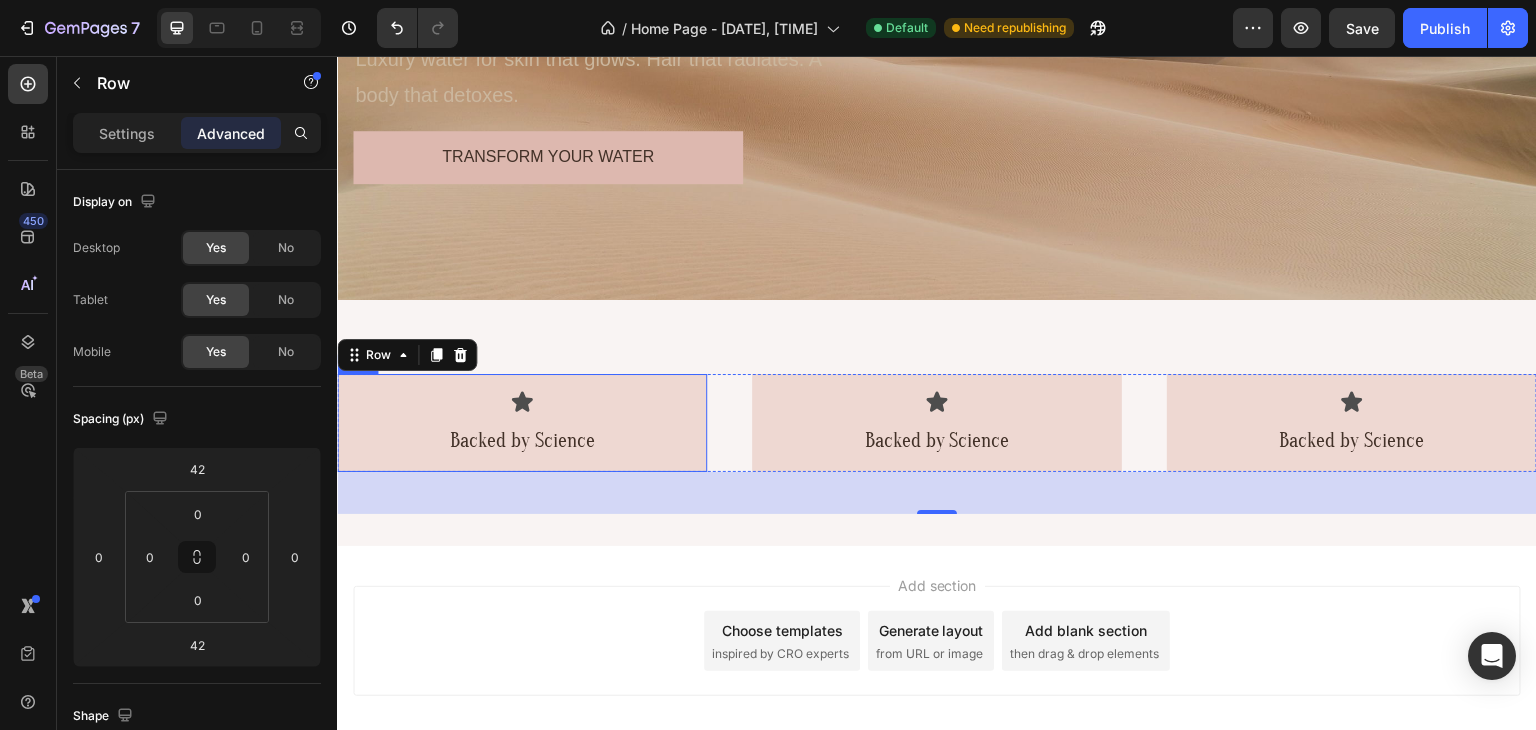 click on "Icon Backed by Science Text Block Row" at bounding box center [522, 423] 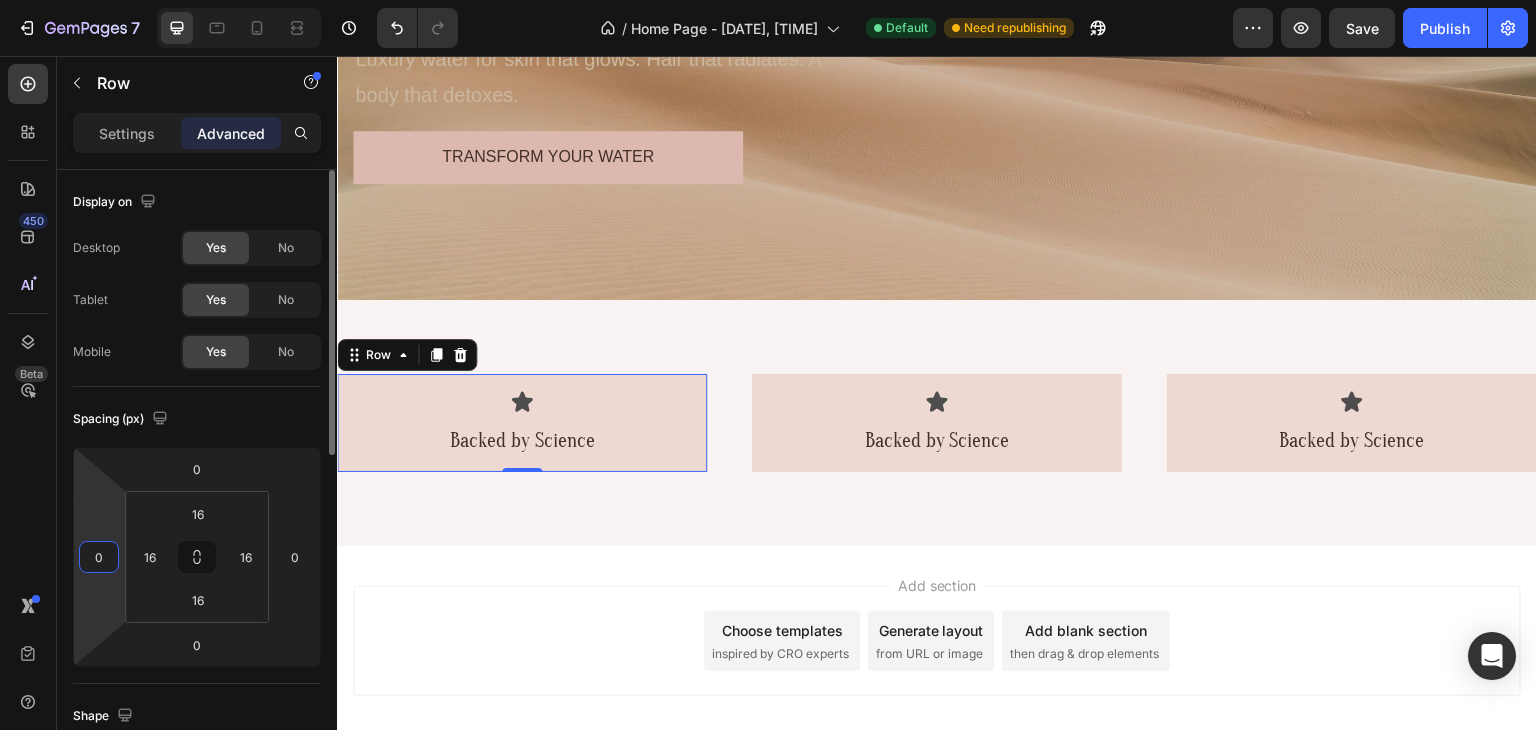 click on "0" at bounding box center [99, 557] 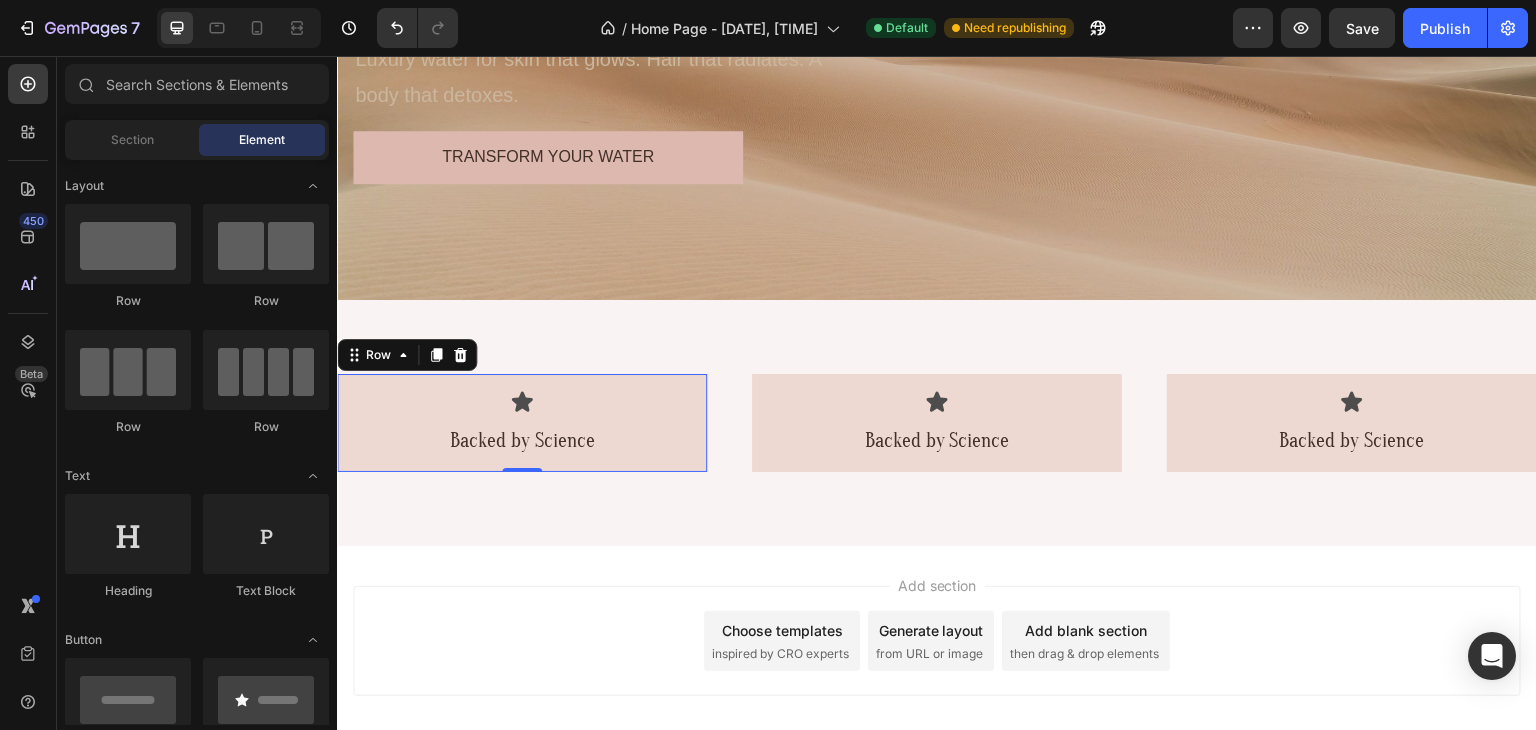 click on "Add section Choose templates inspired by CRO experts Generate layout from URL or image Add blank section then drag & drop elements" at bounding box center (937, 669) 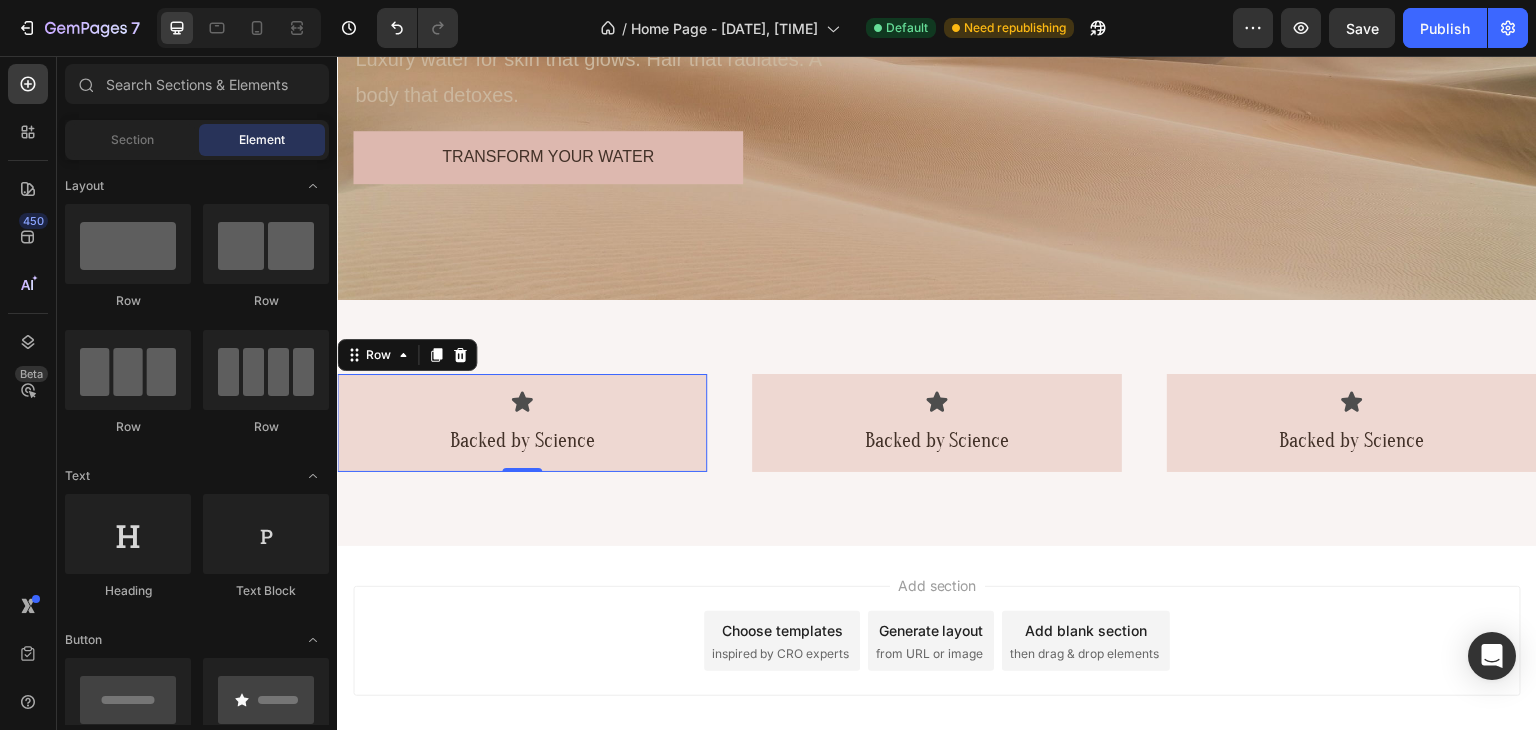 click on "Icon Backed by Science Text Block Row   0" at bounding box center (522, 423) 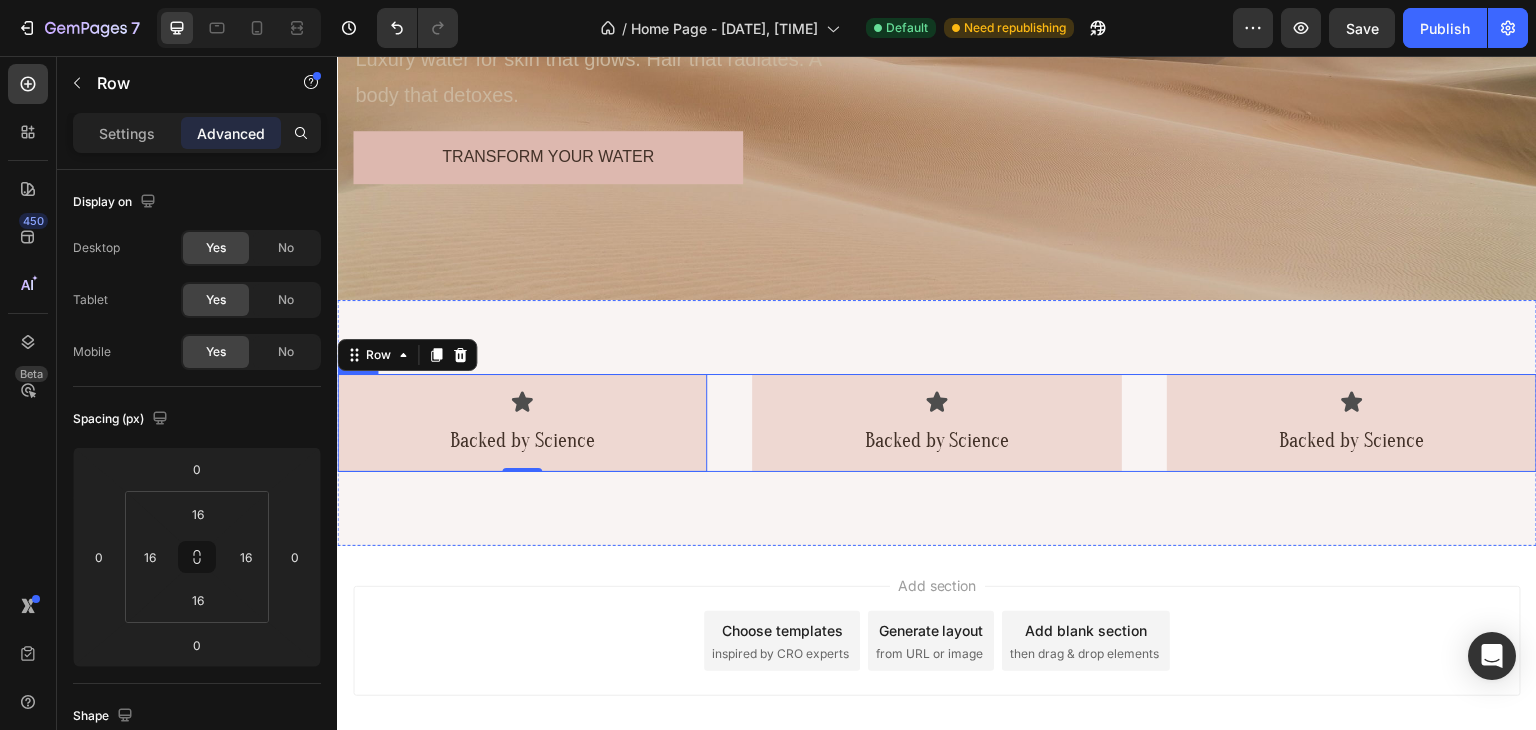 click on "Icon Backed by Science Text Block Row   0
Icon Backed by Science Text Block Row
Icon Backed by Science Text Block Row Row" at bounding box center (937, 423) 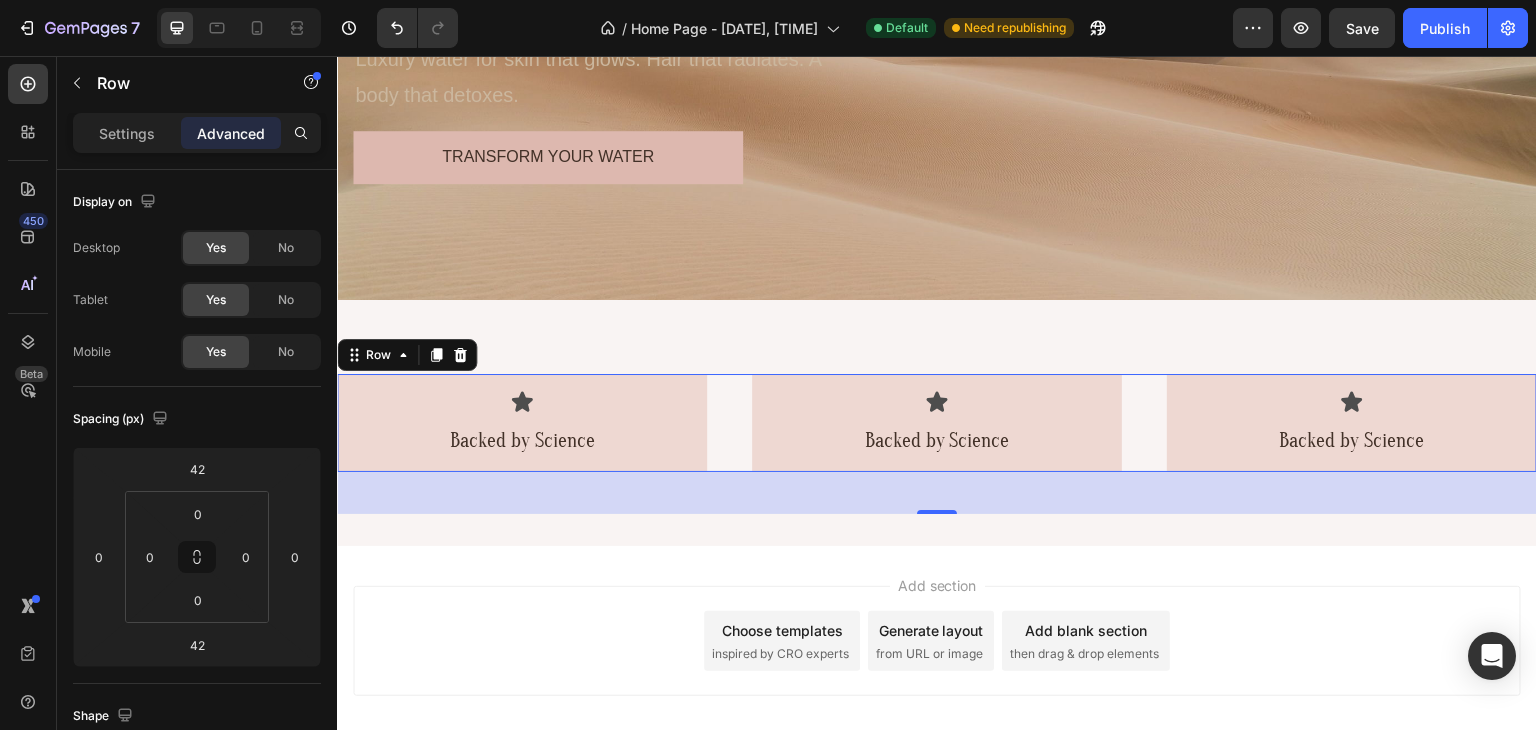 click on "Icon Backed by Science Text Block Row
Icon Backed by Science Text Block Row
Icon Backed by Science Text Block Row Row   42" at bounding box center (937, 423) 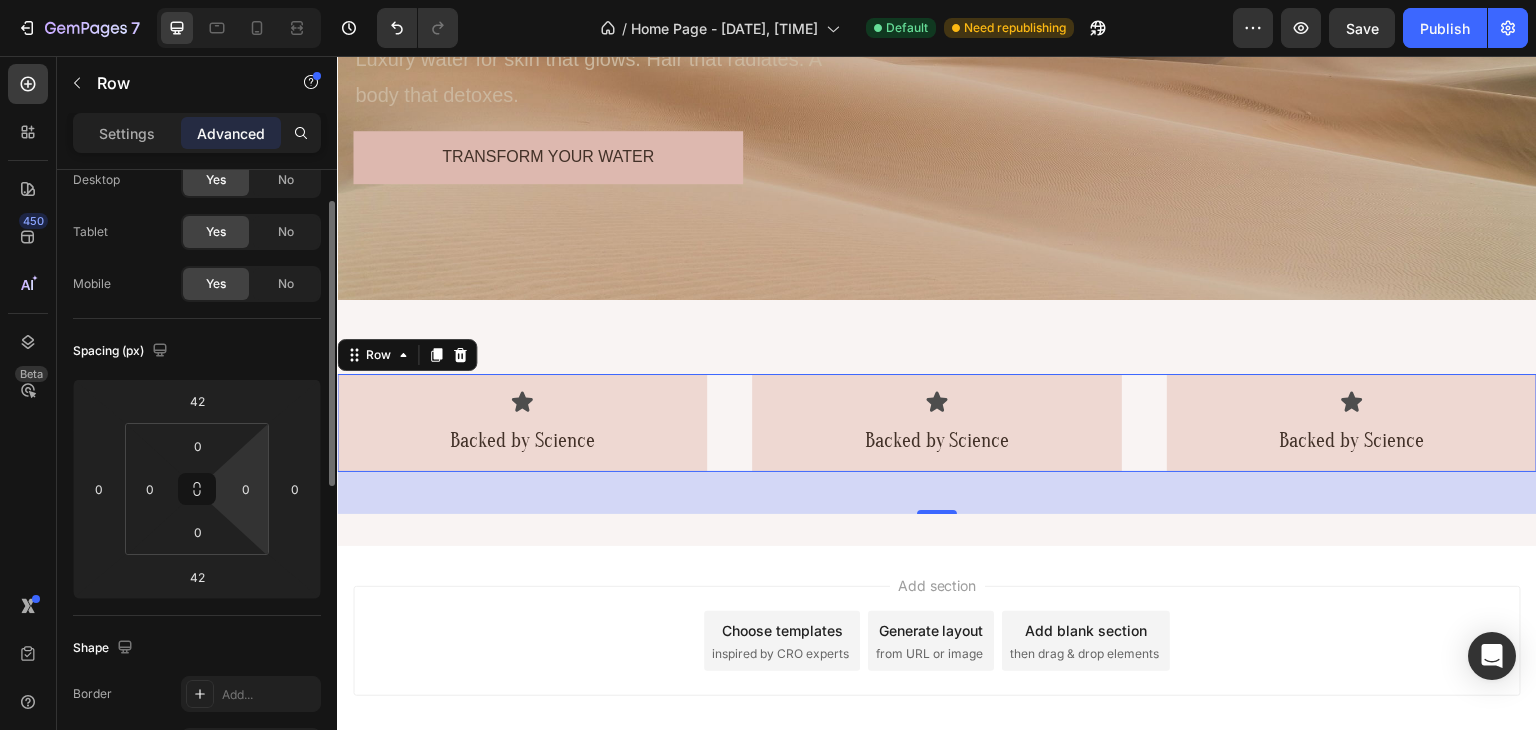 scroll, scrollTop: 0, scrollLeft: 0, axis: both 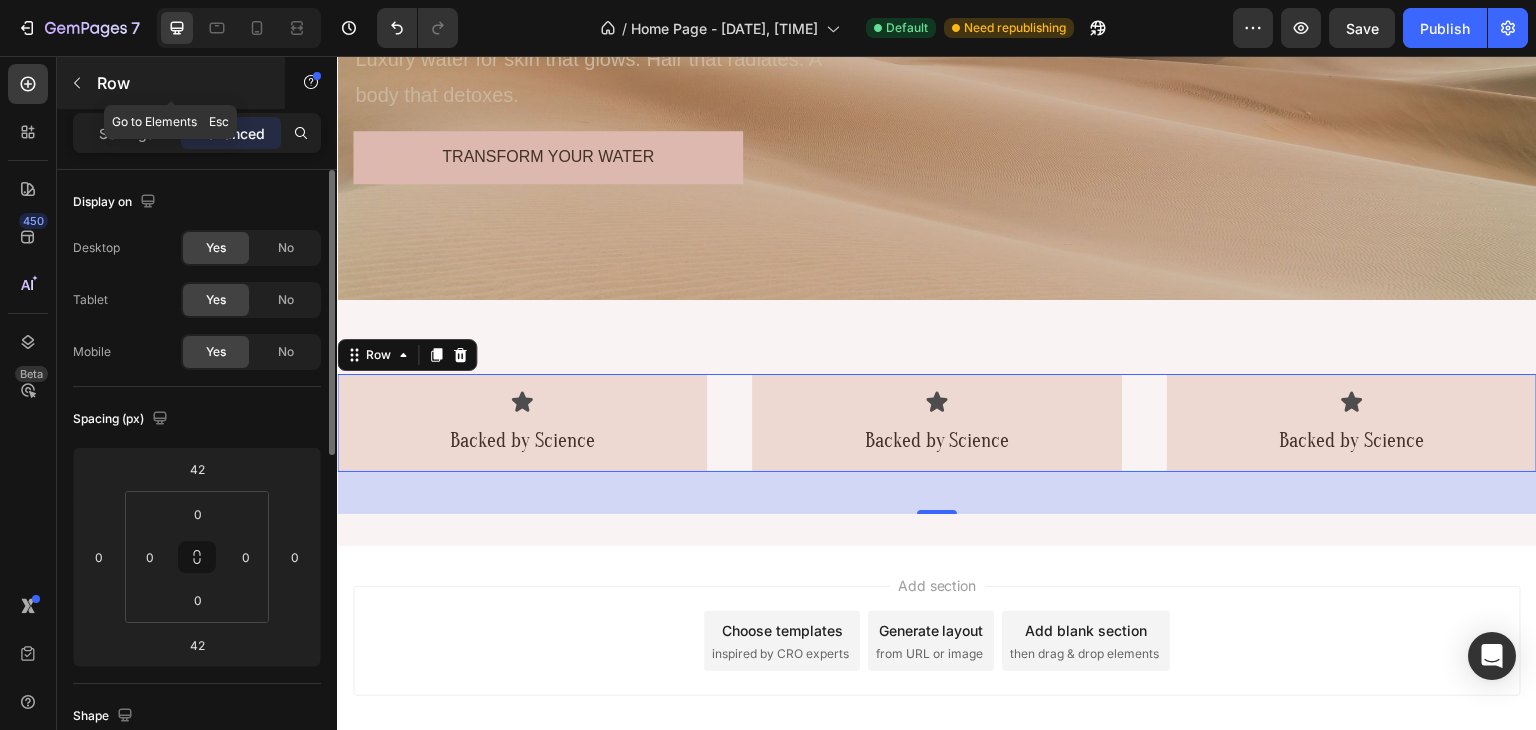 click on "Row" at bounding box center (171, 83) 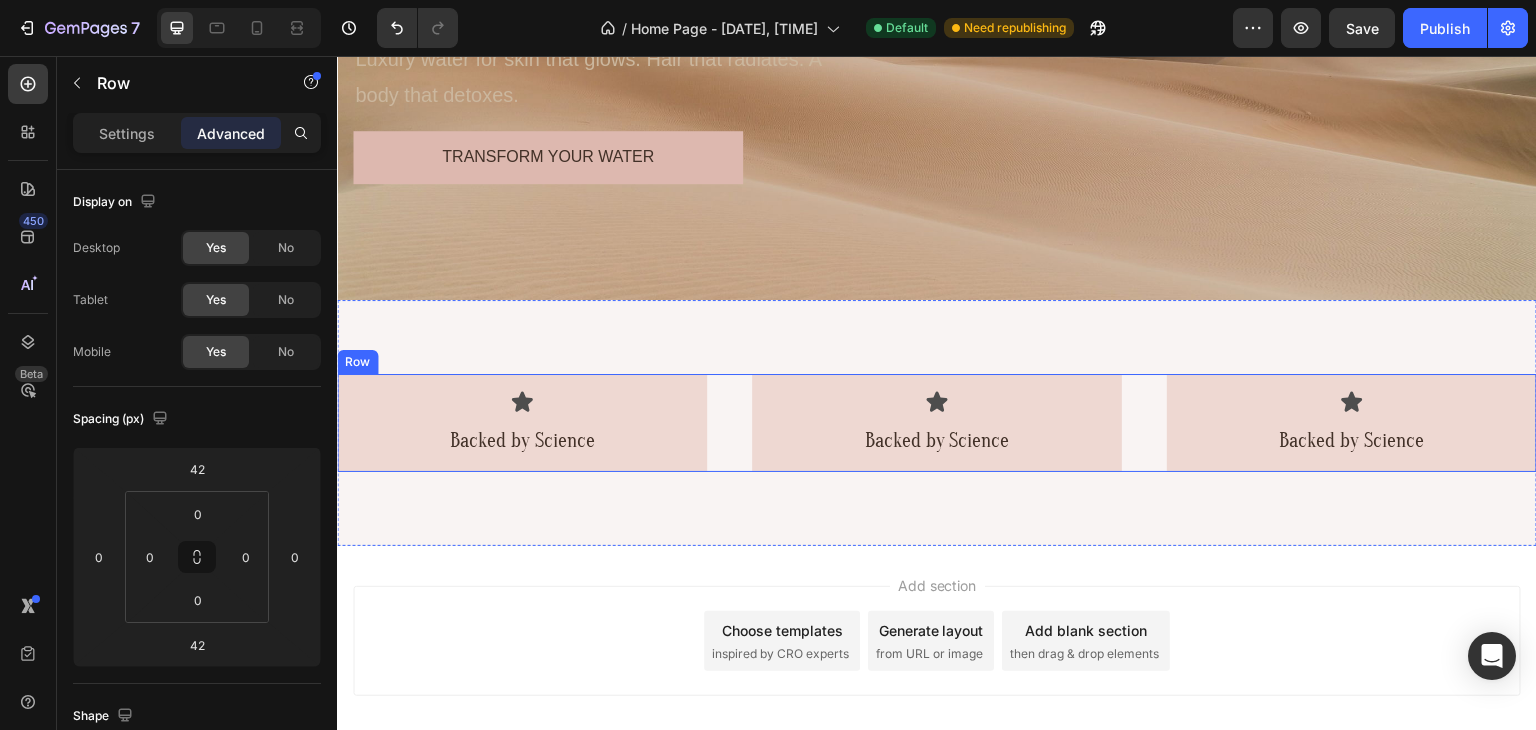 click on "Icon Backed by Science Text Block Row
Icon Backed by Science Text Block Row
Icon Backed by Science Text Block Row Row" at bounding box center [937, 423] 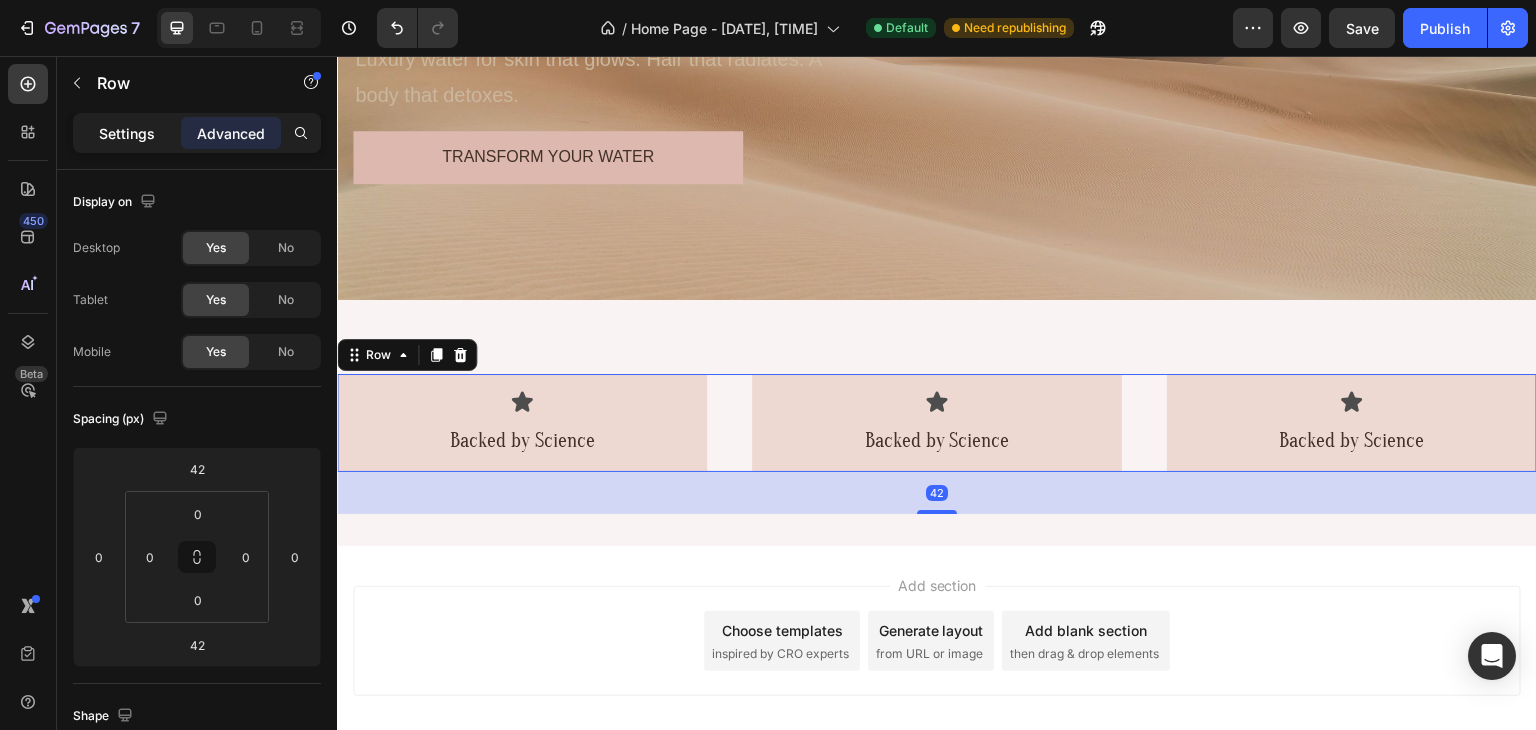 click on "Settings" at bounding box center [127, 133] 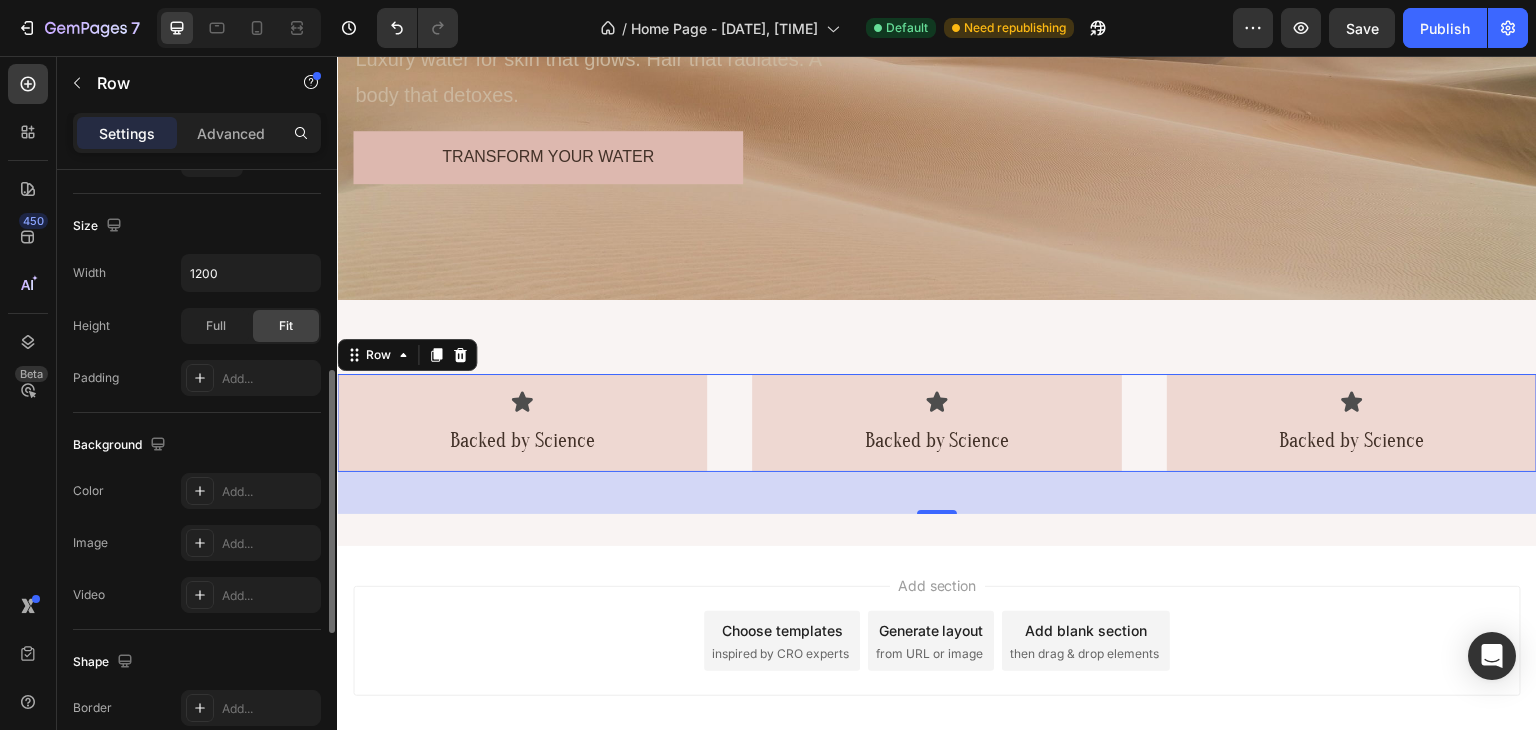 scroll, scrollTop: 369, scrollLeft: 0, axis: vertical 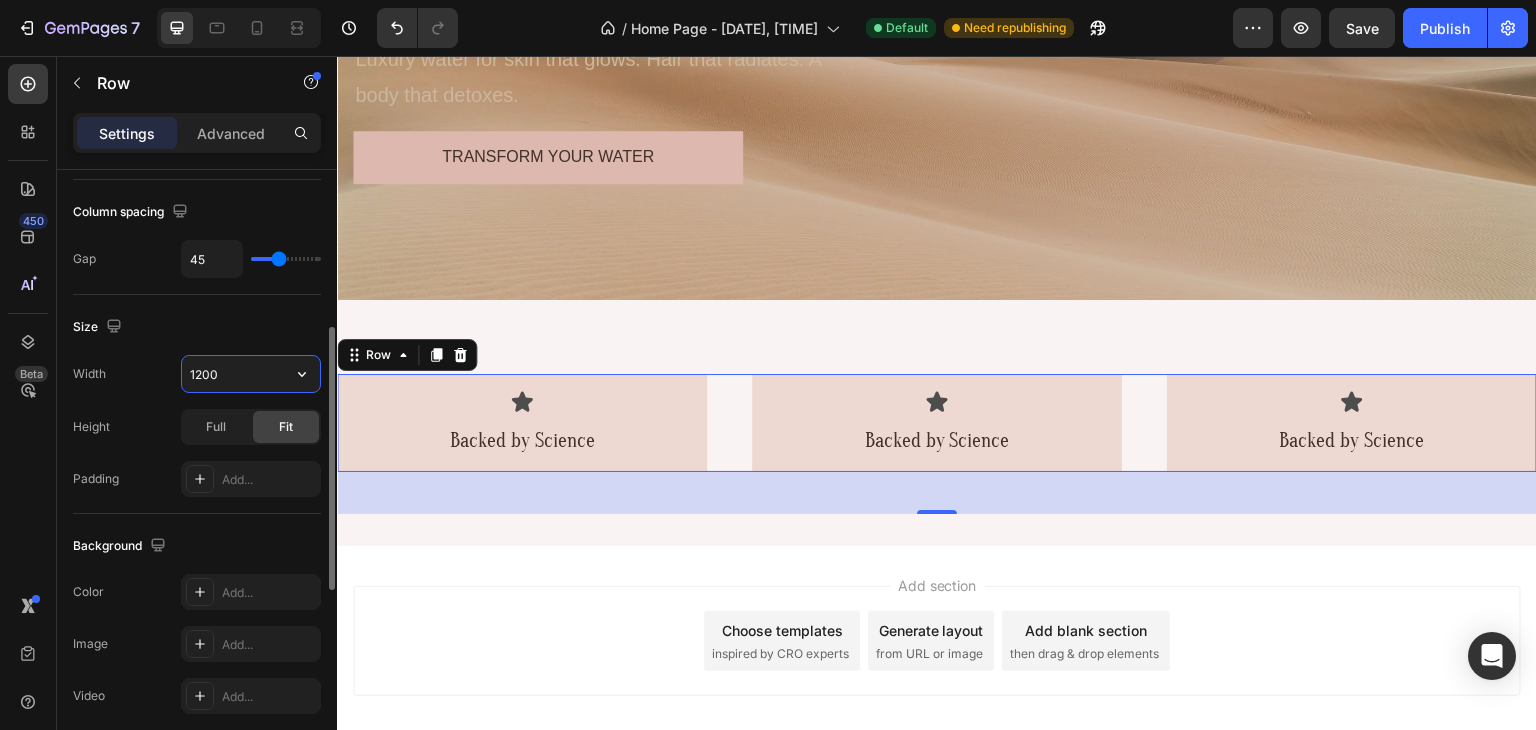 click on "1200" at bounding box center (251, 374) 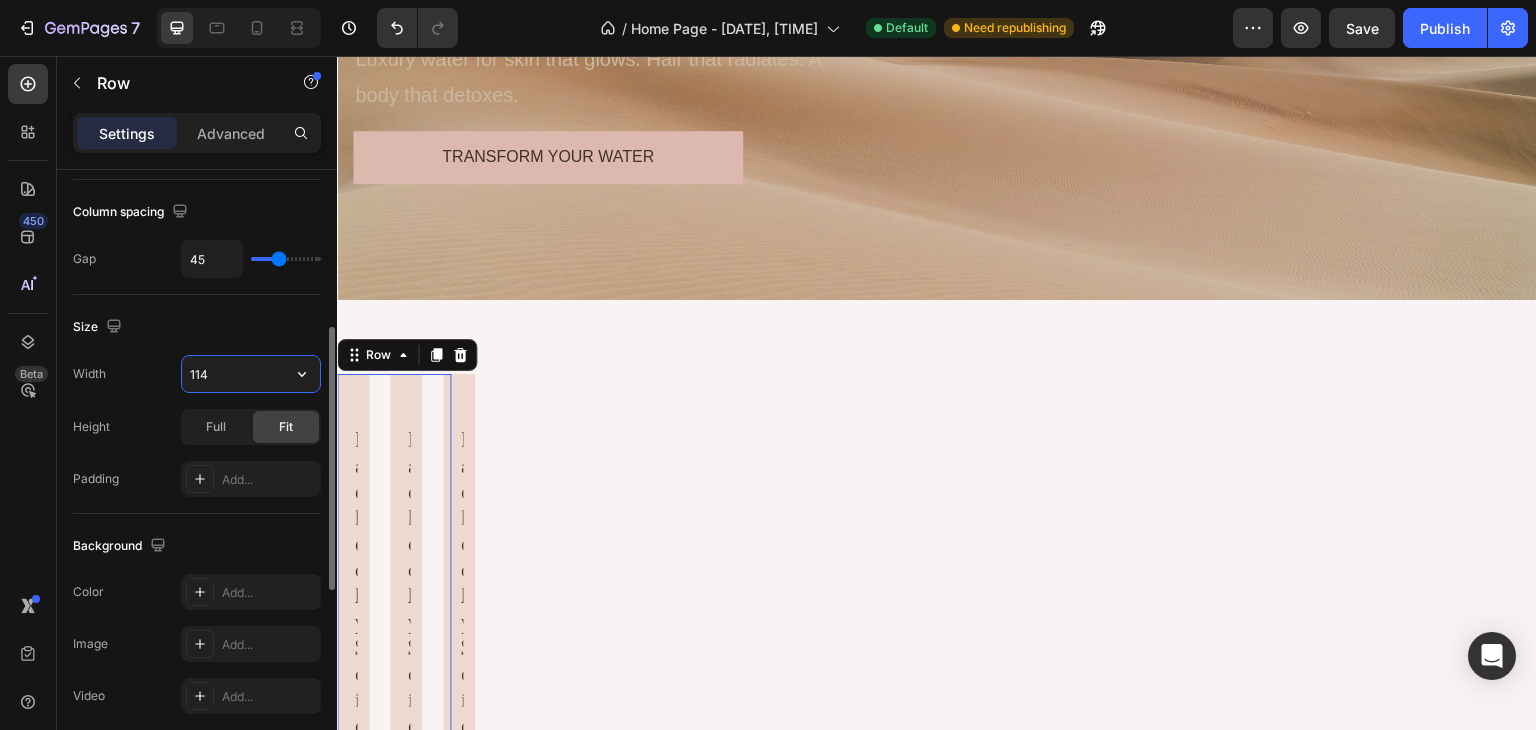 type on "1140" 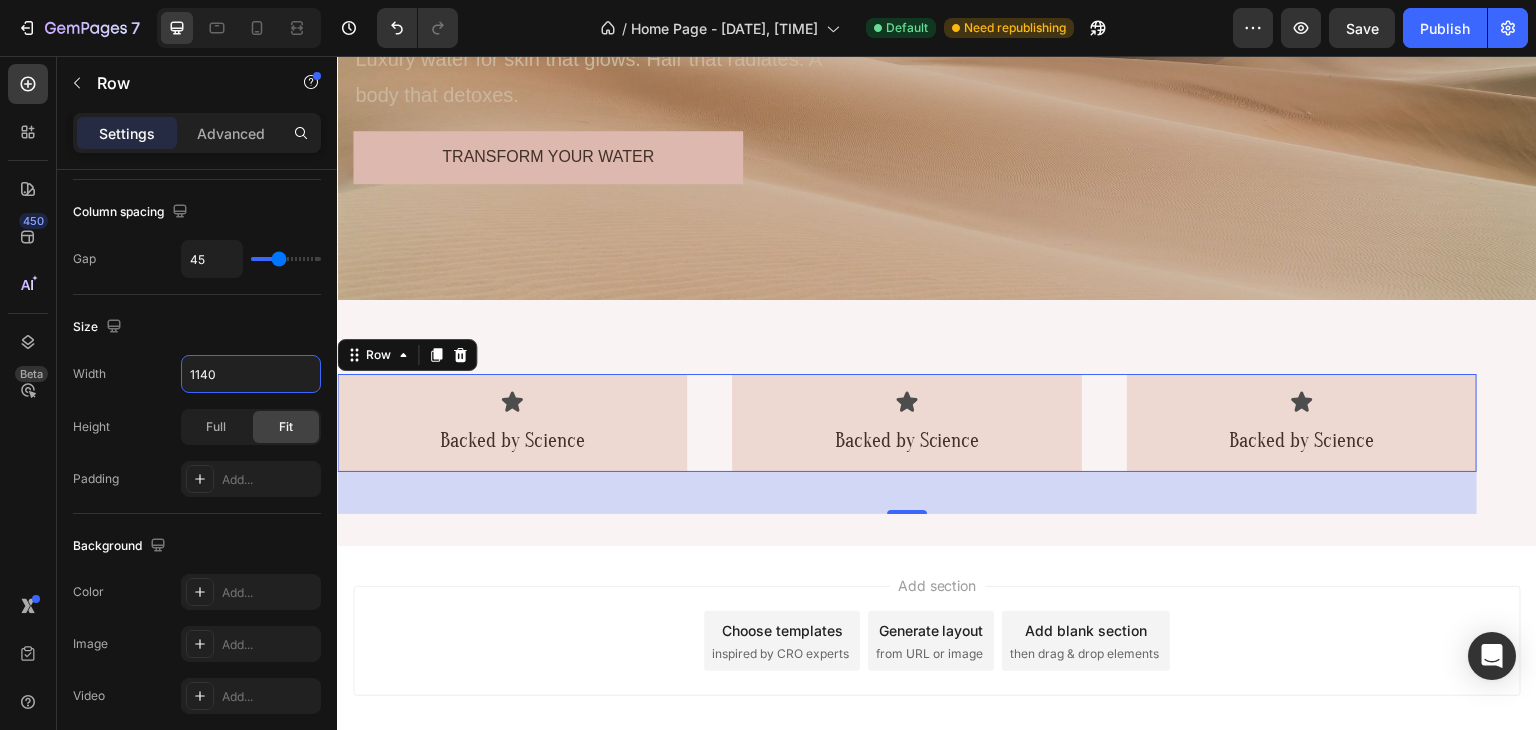 click on "Add section Choose templates inspired by CRO experts Generate layout from URL or image Add blank section then drag & drop elements" at bounding box center [937, 669] 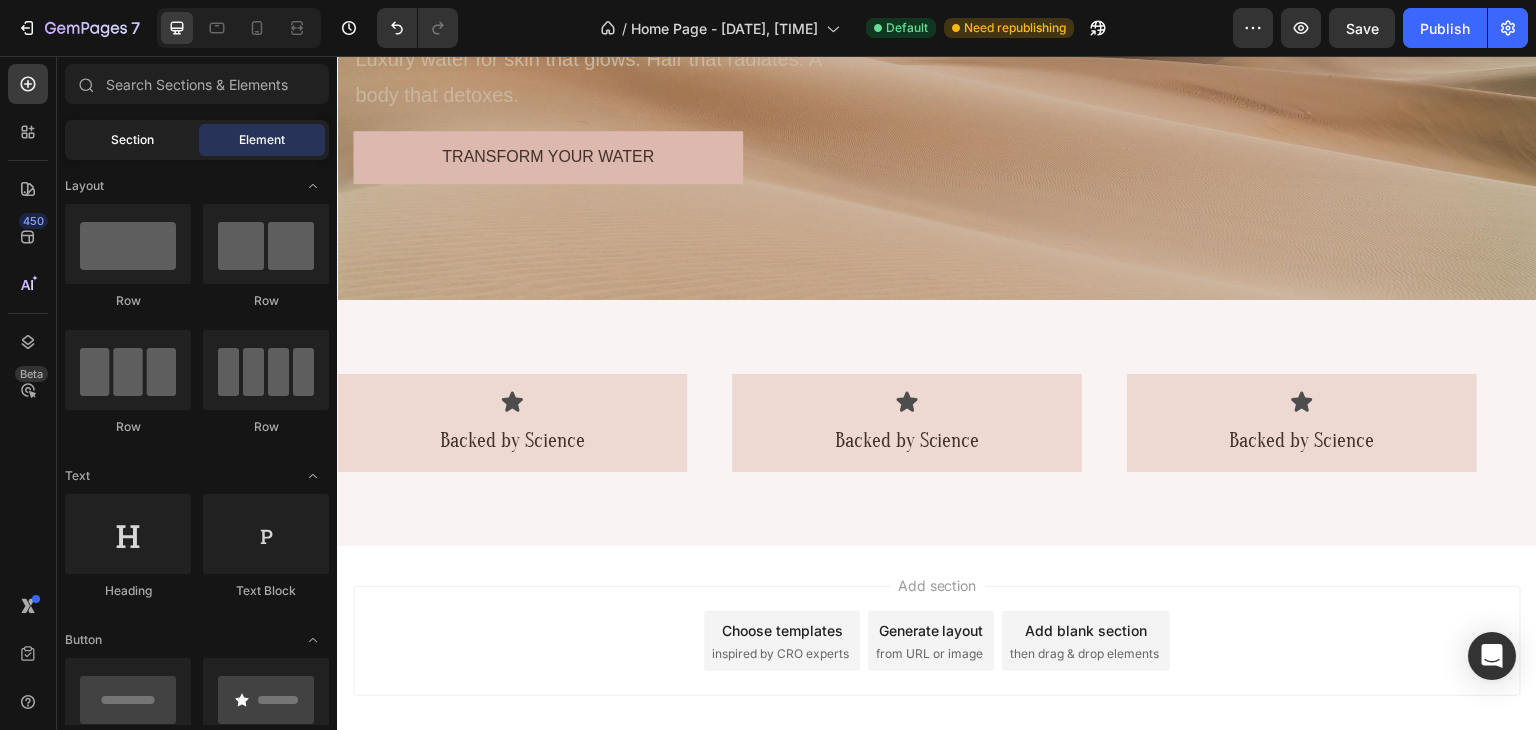 click on "Section" at bounding box center [132, 140] 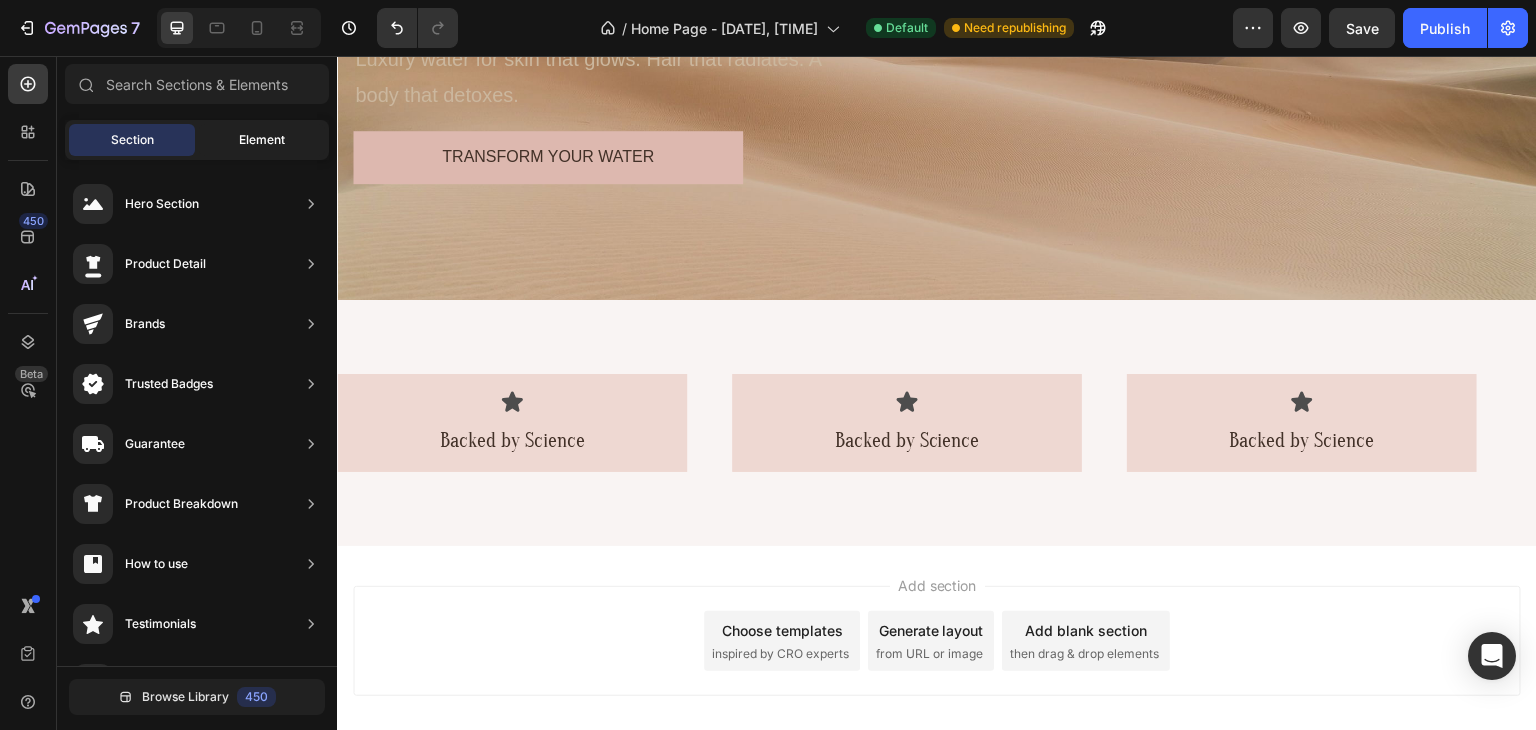 click on "Element" at bounding box center [262, 140] 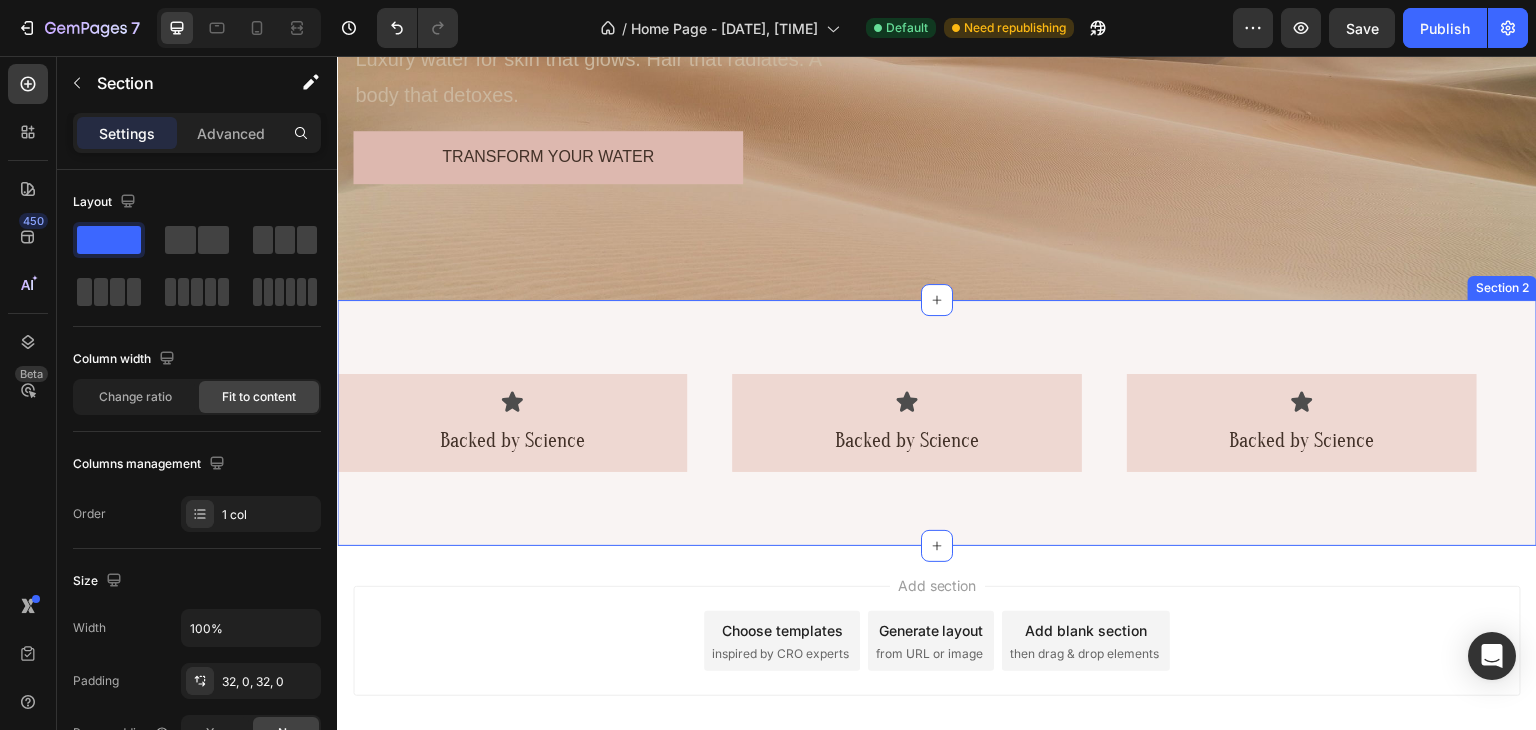 click on "Icon Backed by Science Text Block Row
Icon Backed by Science Text Block Row
Icon Backed by Science Text Block Row Row" at bounding box center [907, 423] 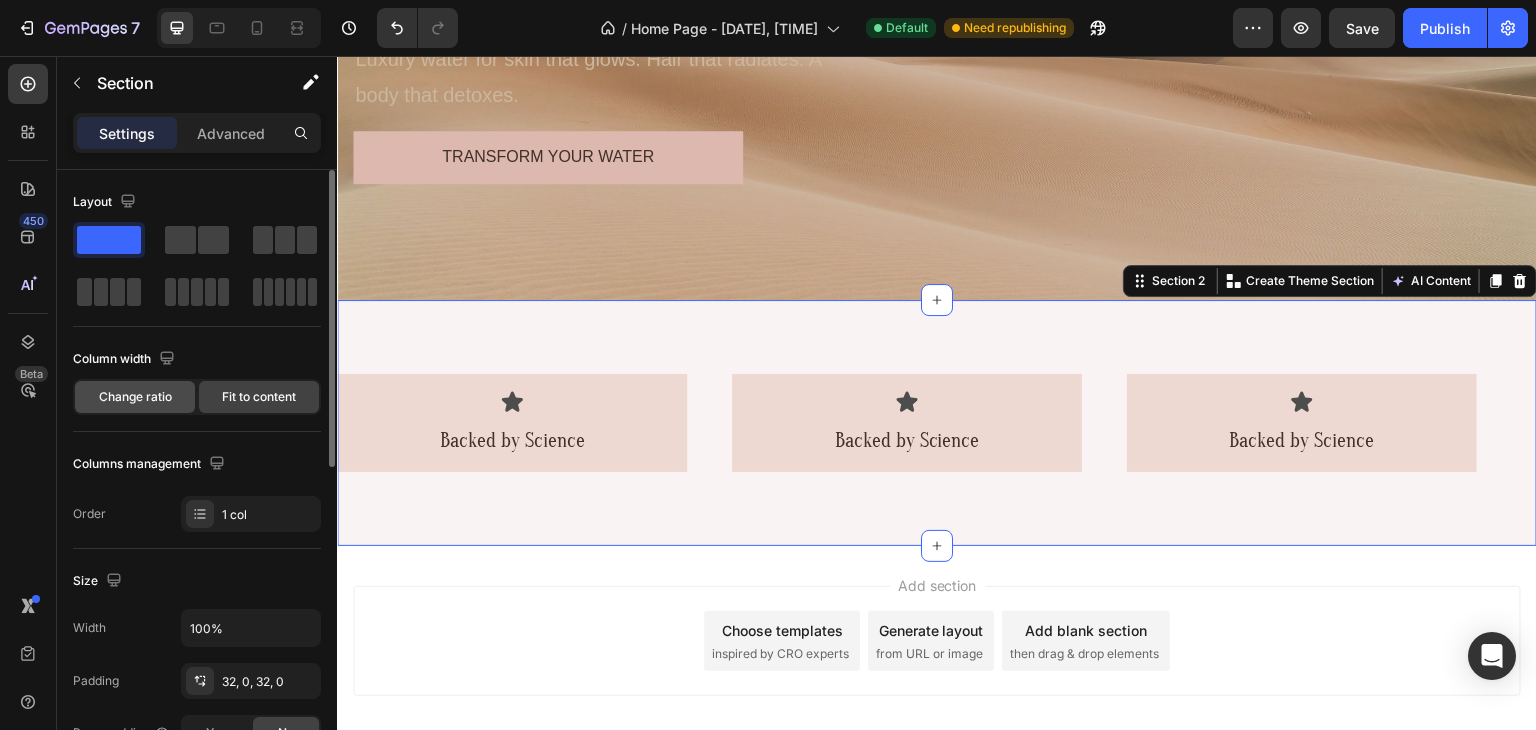 click on "Change ratio" 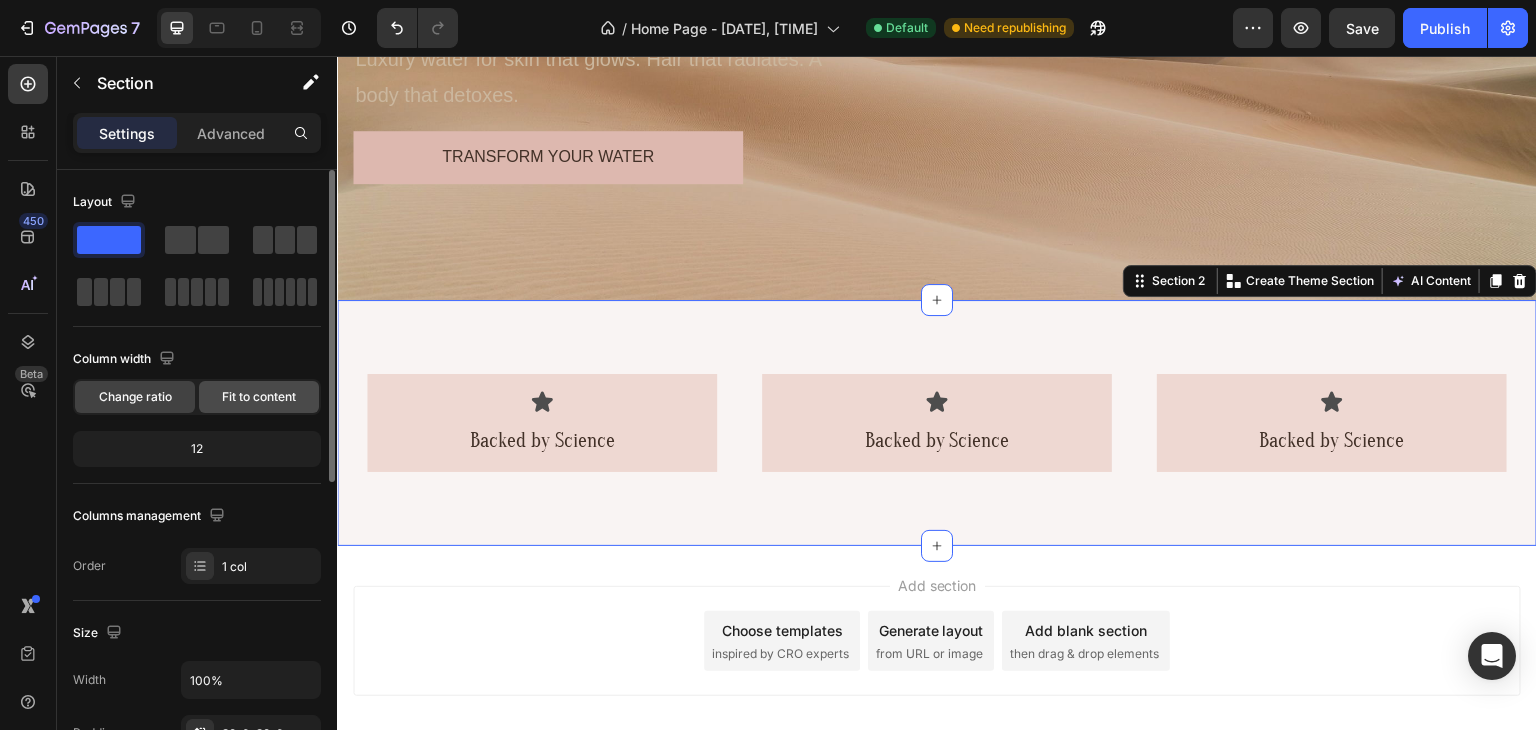 click on "Fit to content" 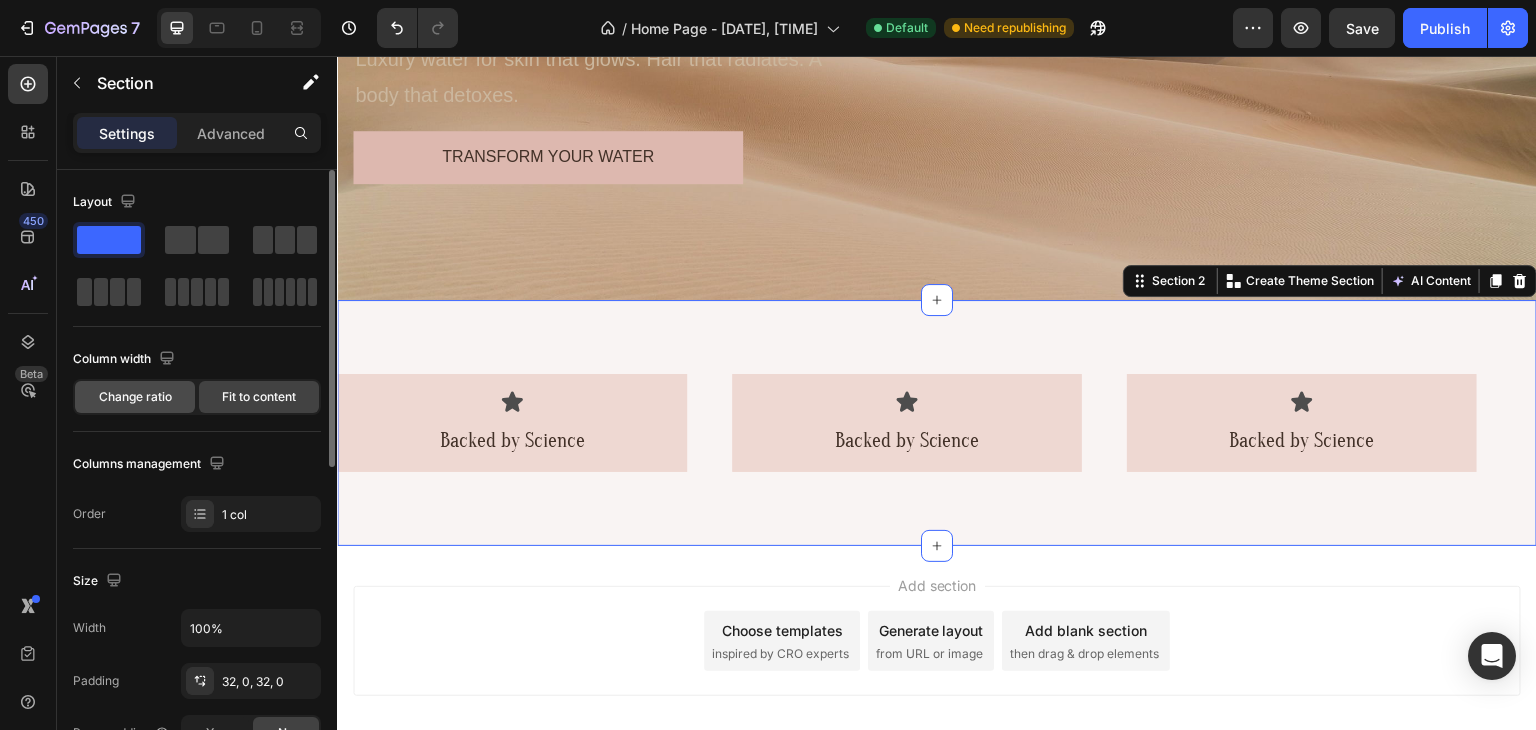 click on "Change ratio" 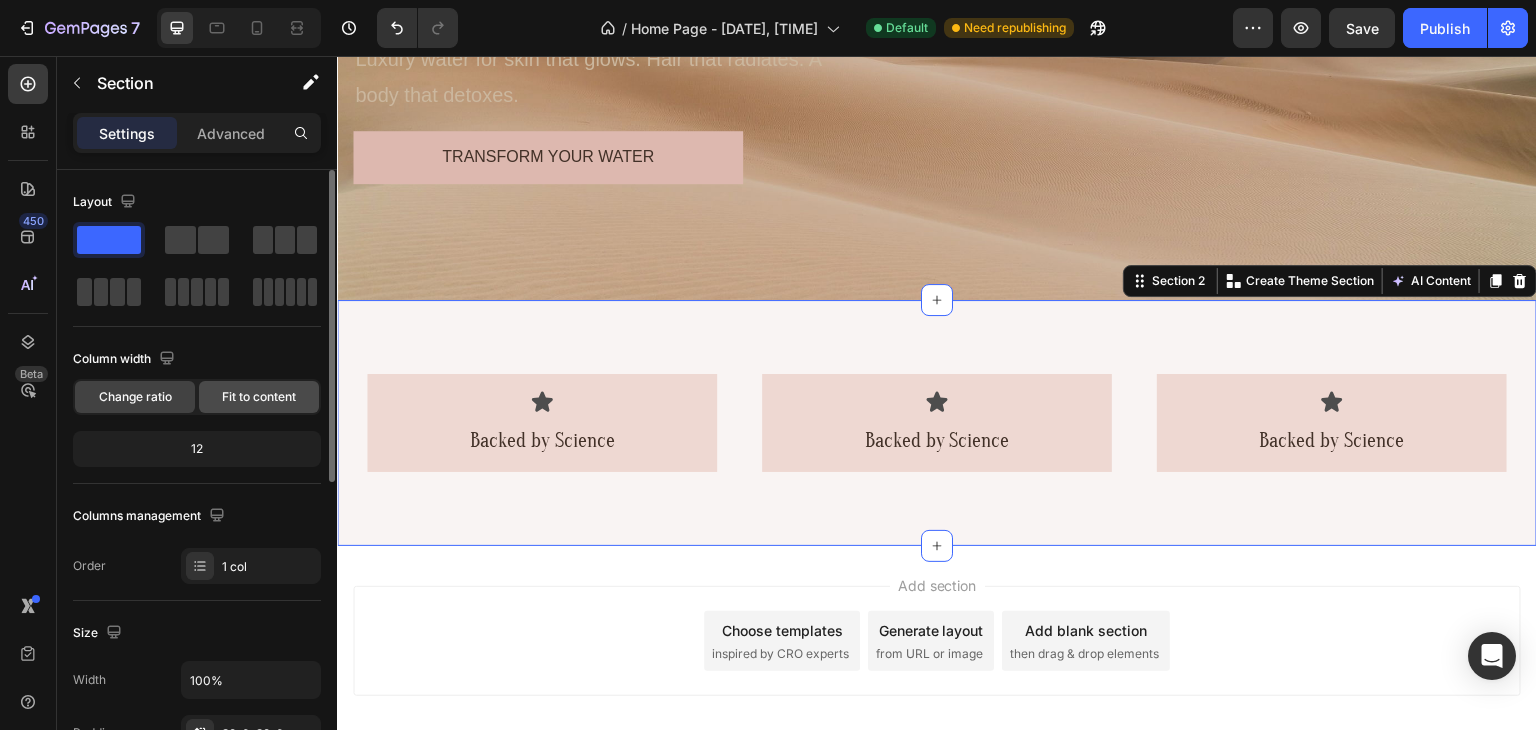 click on "Fit to content" 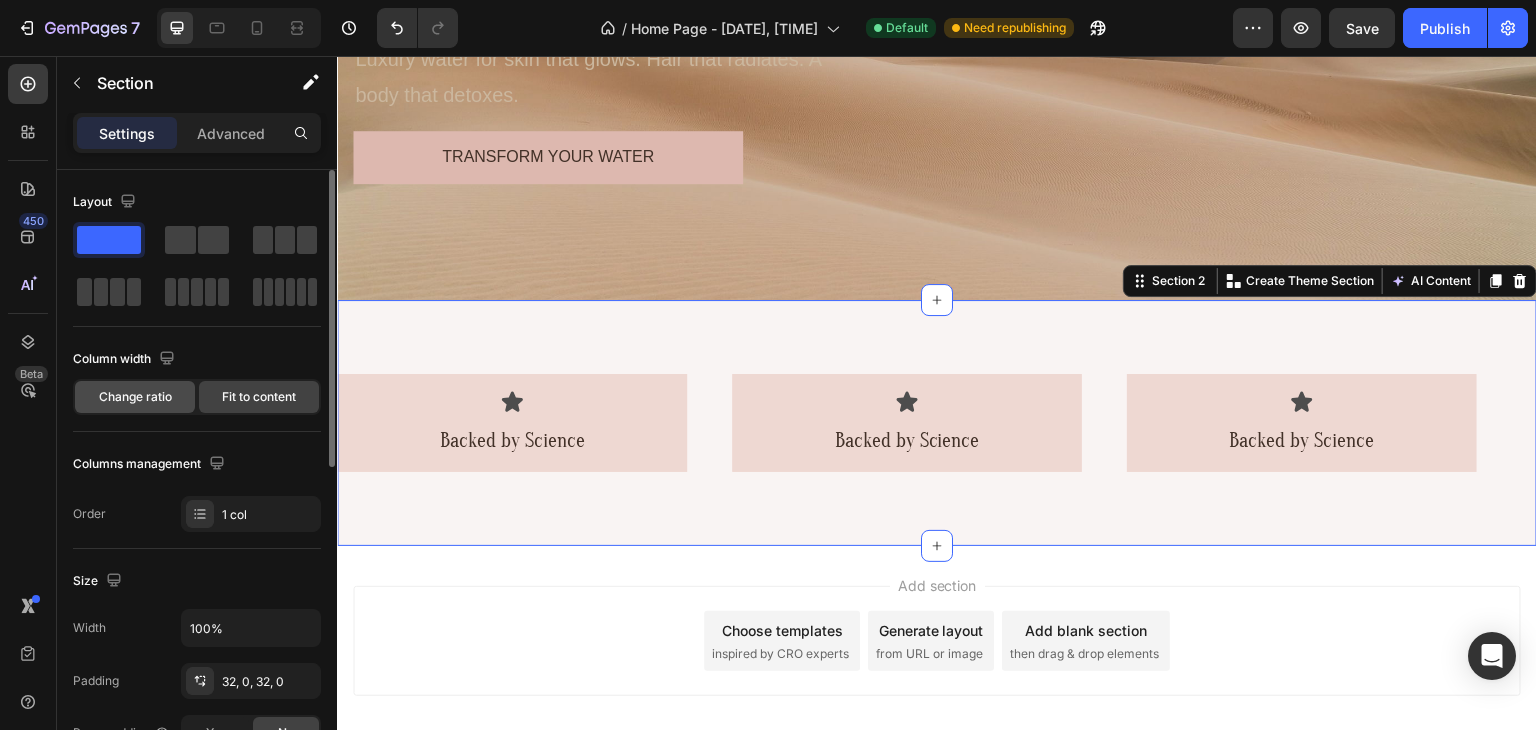 drag, startPoint x: 152, startPoint y: 389, endPoint x: 169, endPoint y: 389, distance: 17 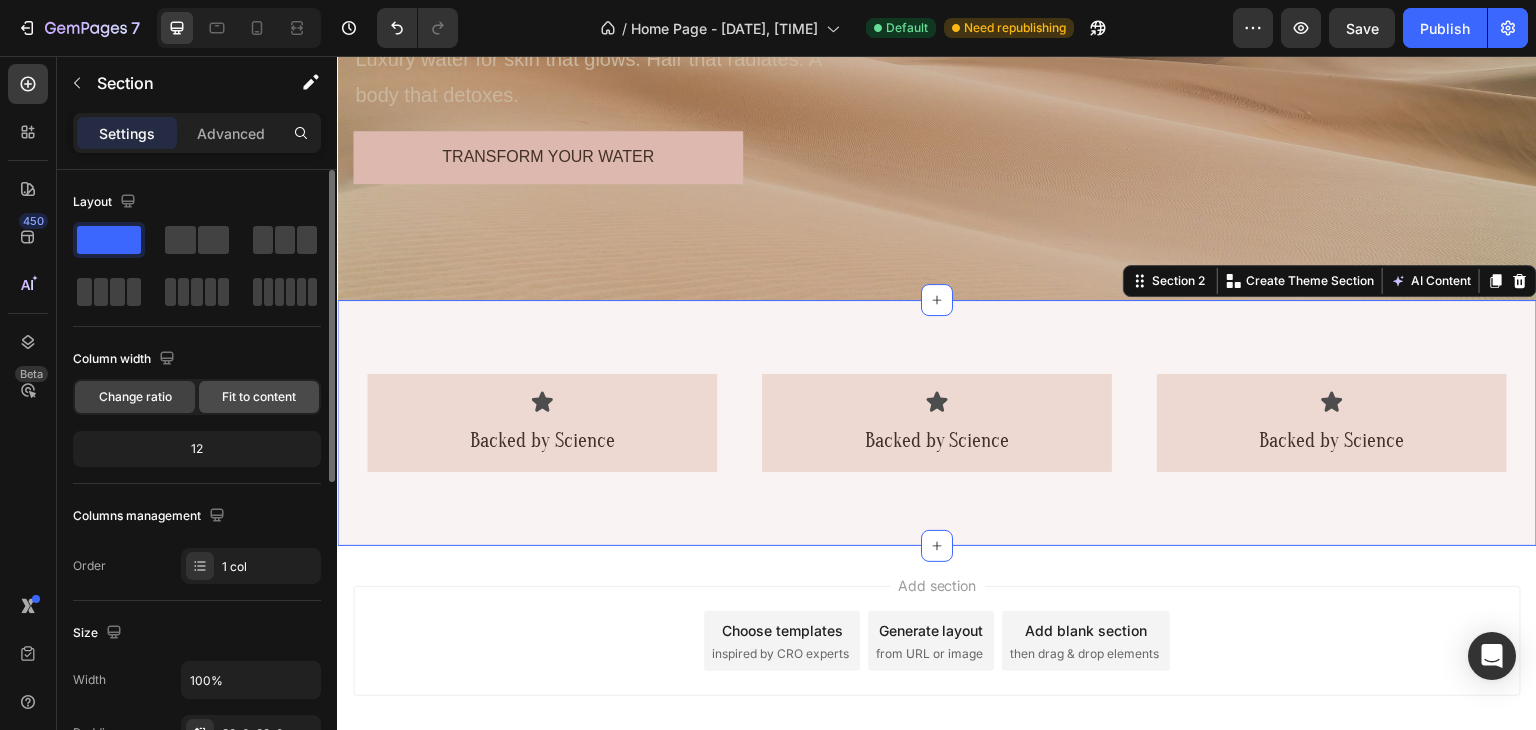 click on "Fit to content" 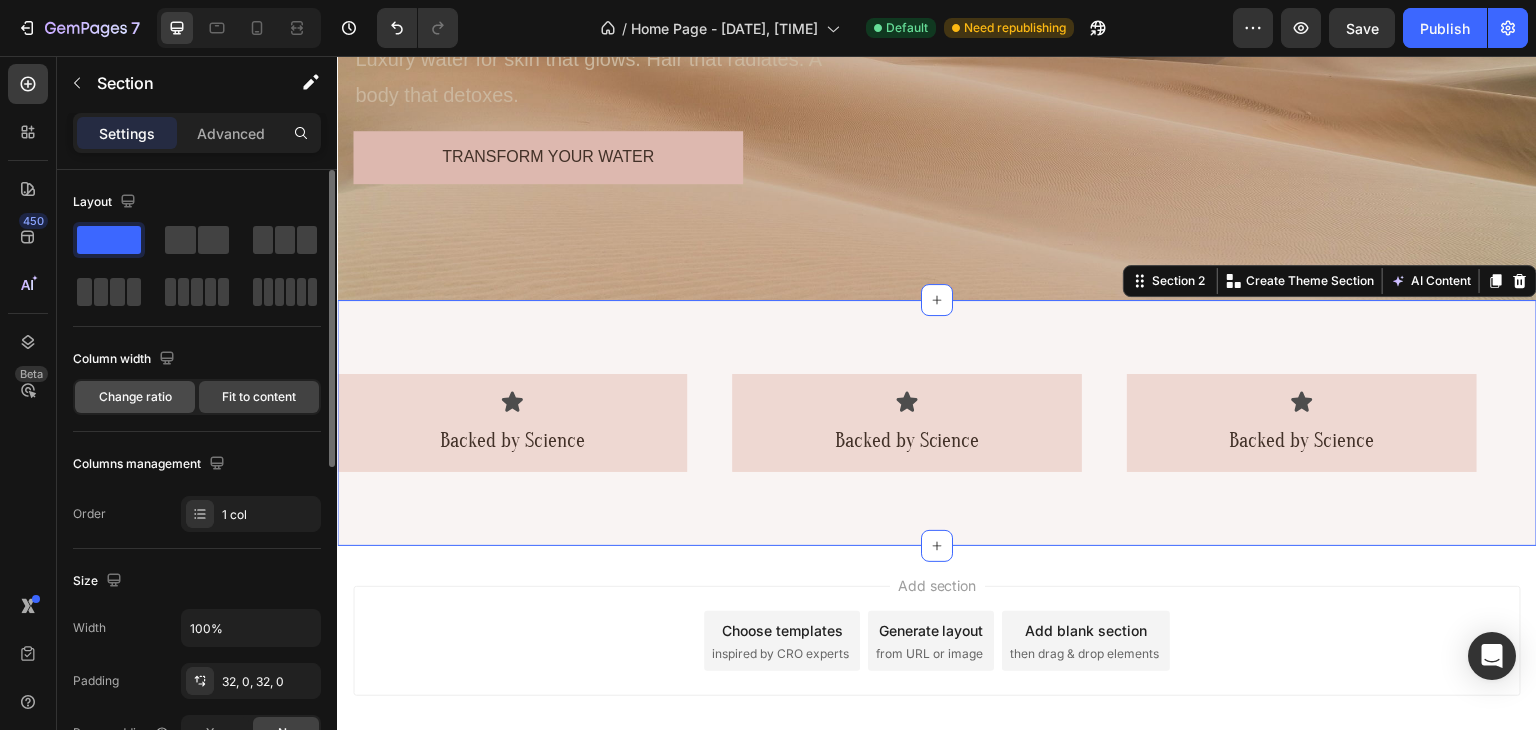 click on "Change ratio" 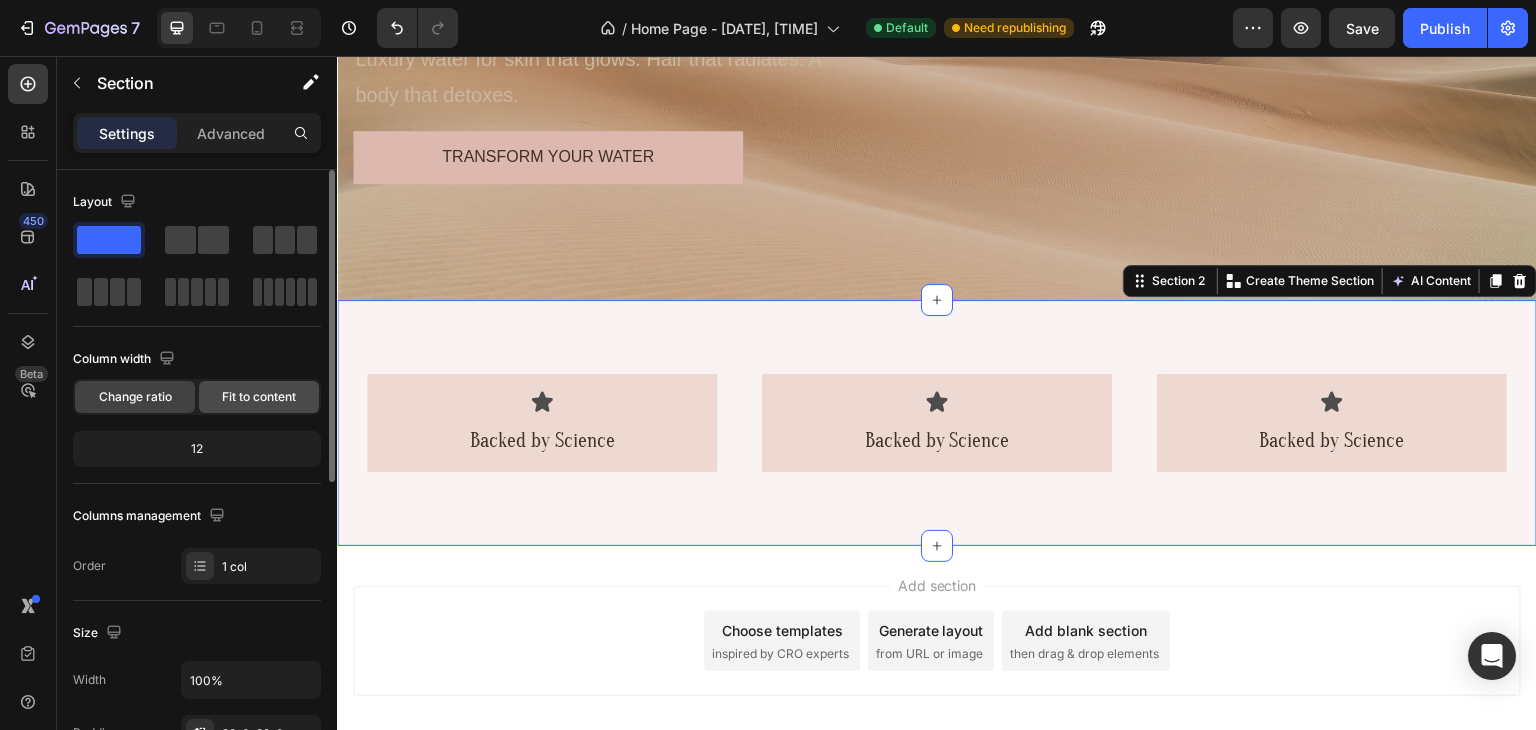 click on "Fit to content" 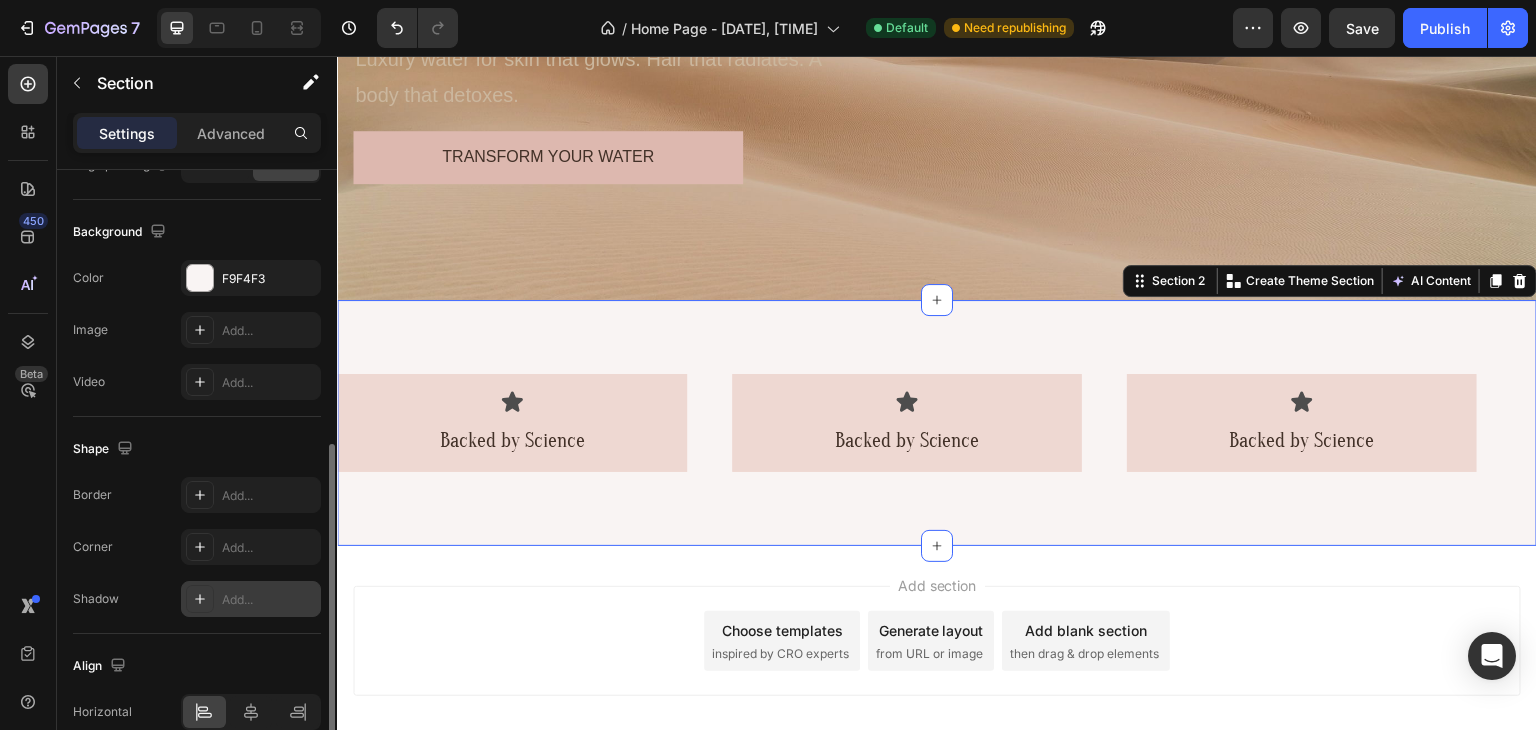 scroll, scrollTop: 662, scrollLeft: 0, axis: vertical 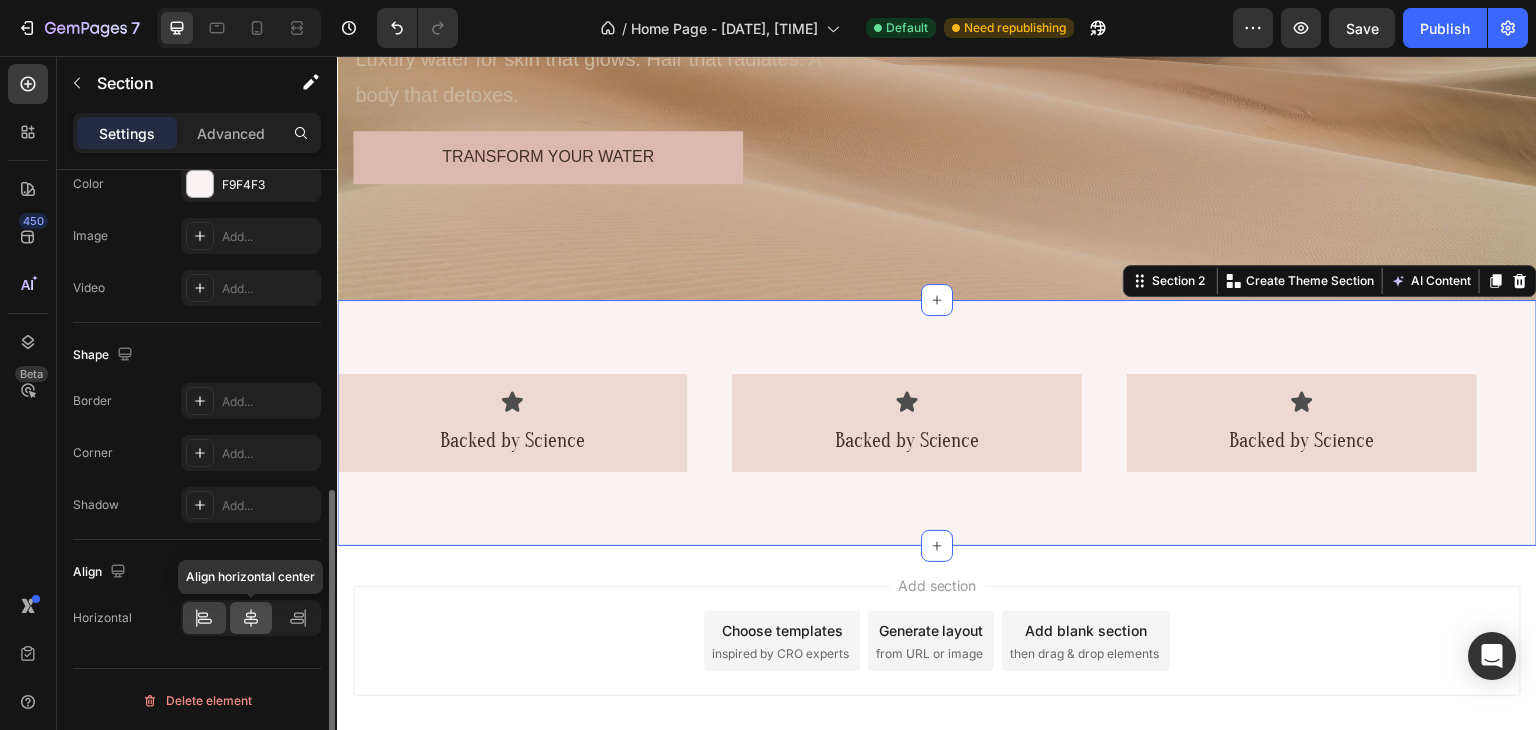 click 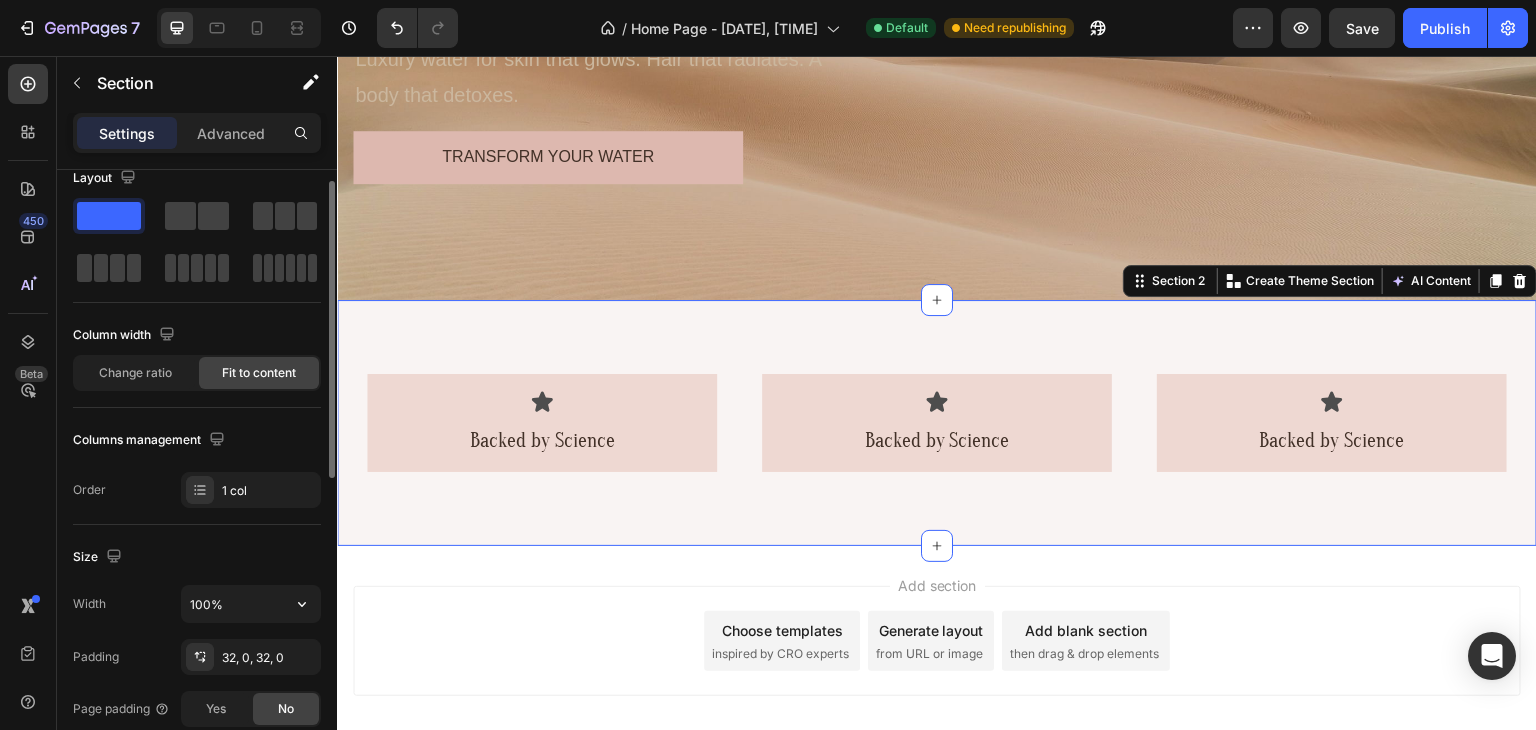 scroll, scrollTop: 0, scrollLeft: 0, axis: both 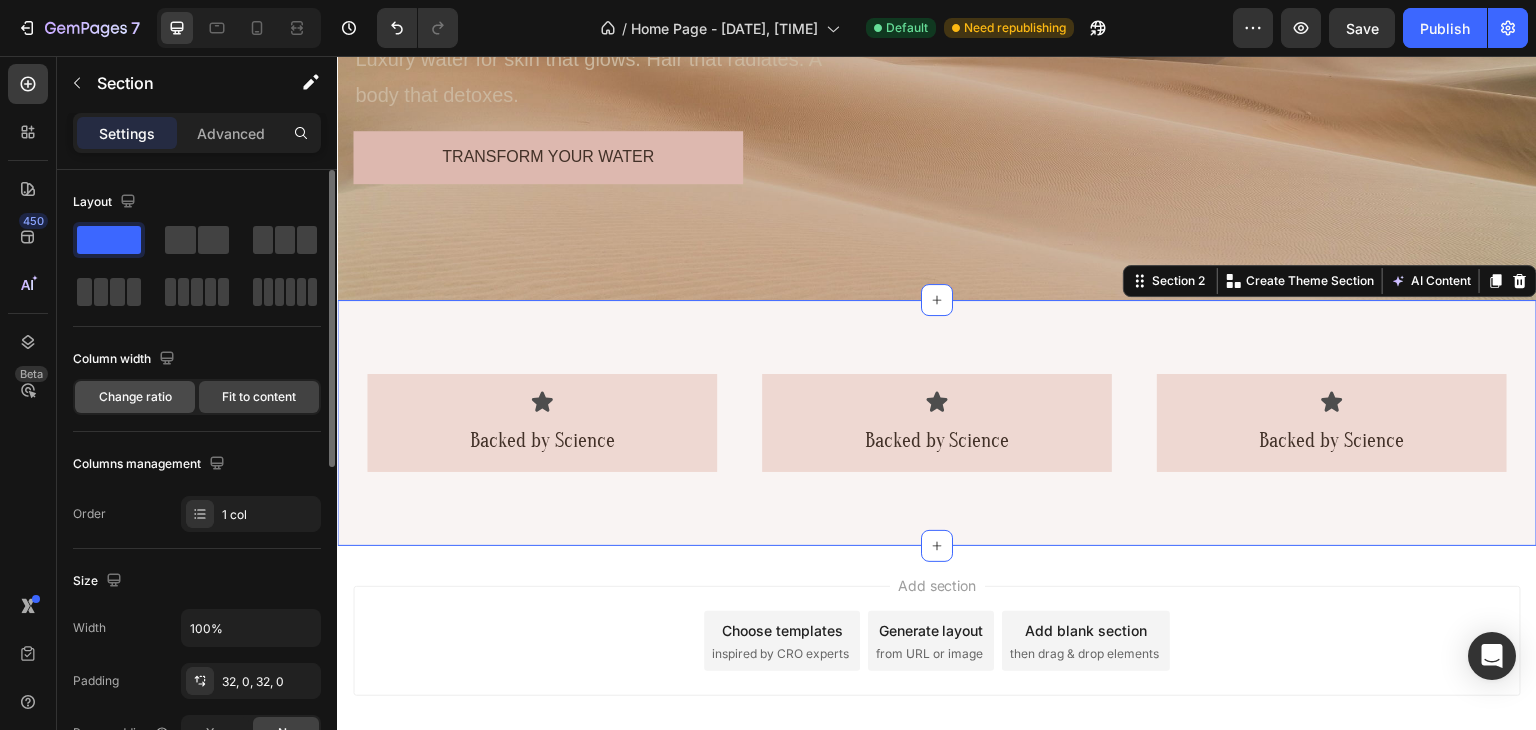 click on "Change ratio" 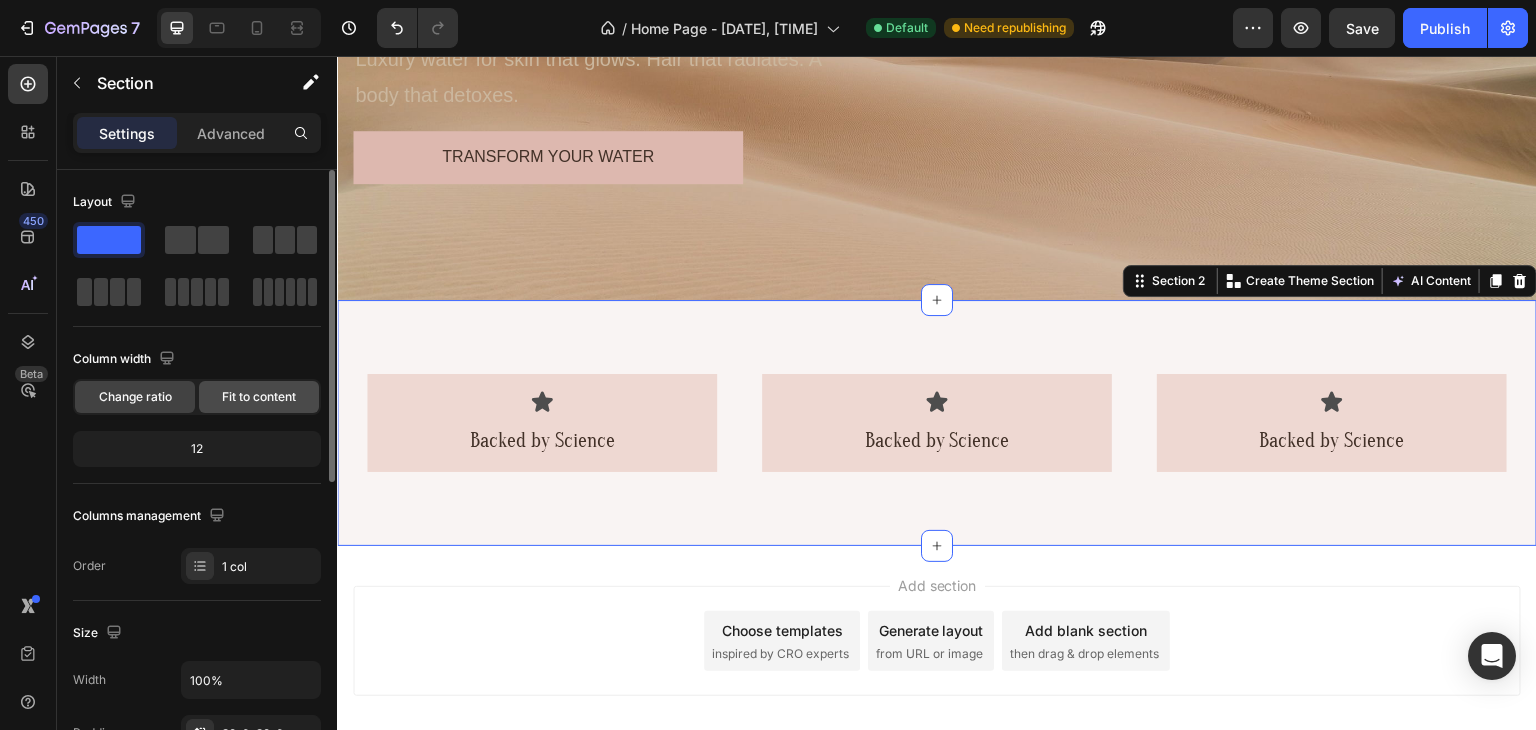 click on "Fit to content" 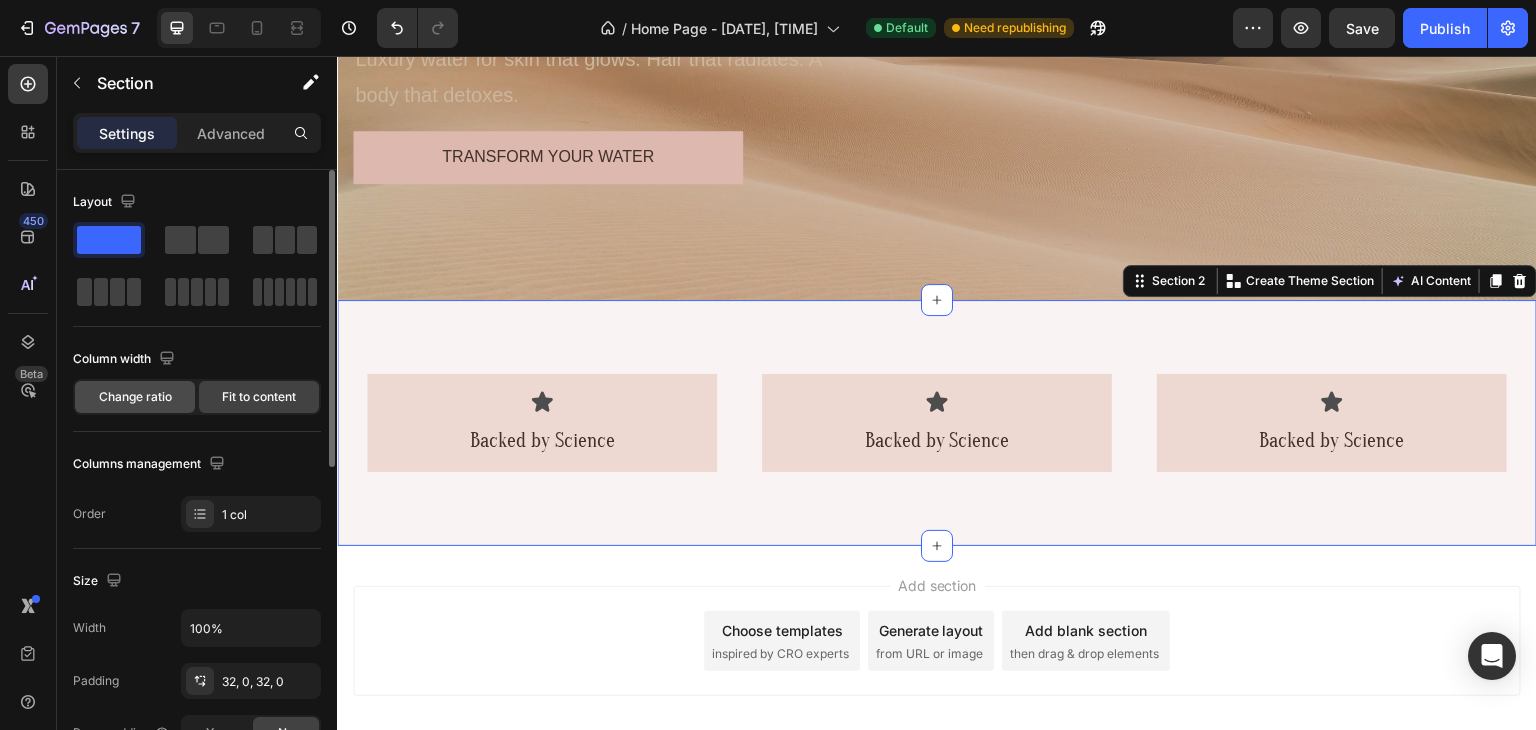 click on "Change ratio" 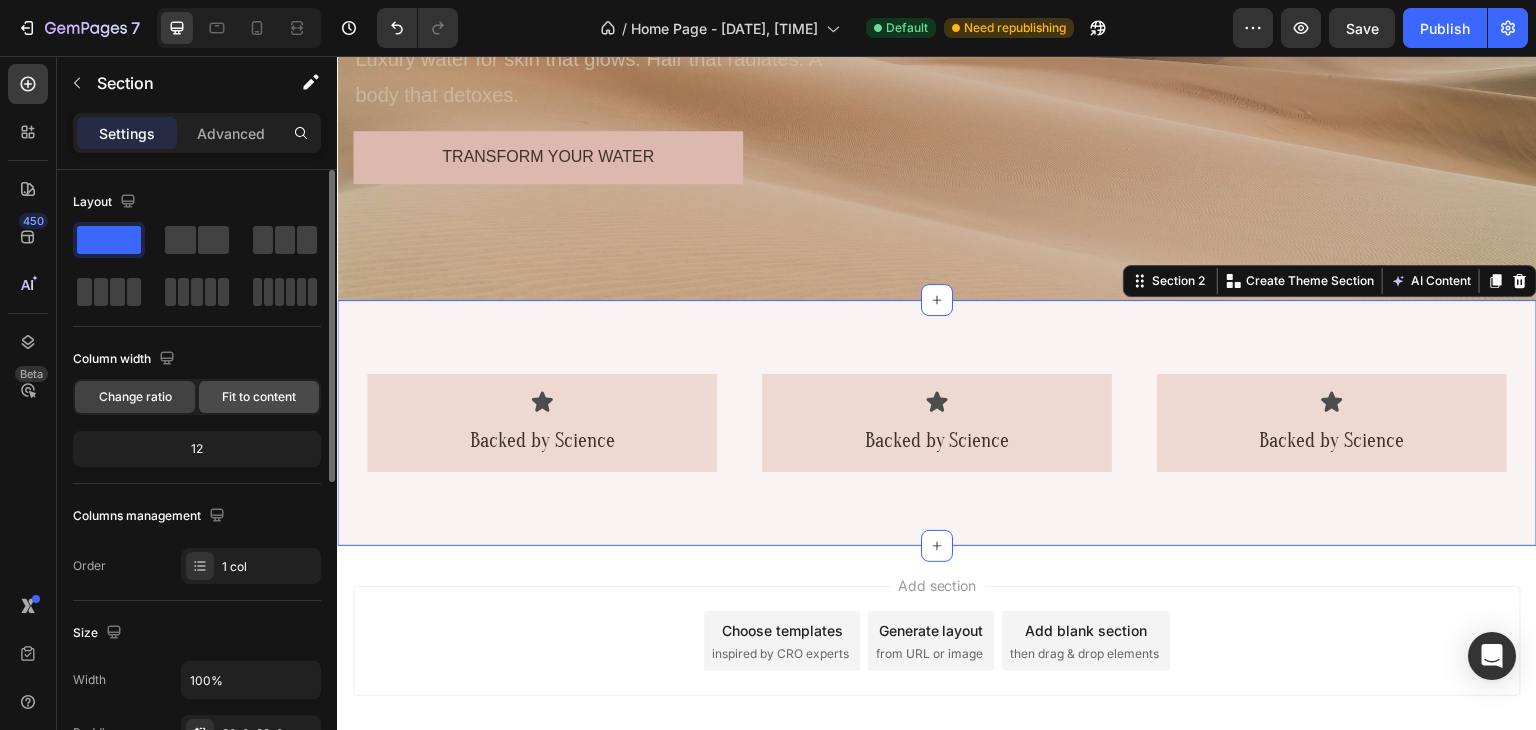 click on "Fit to content" 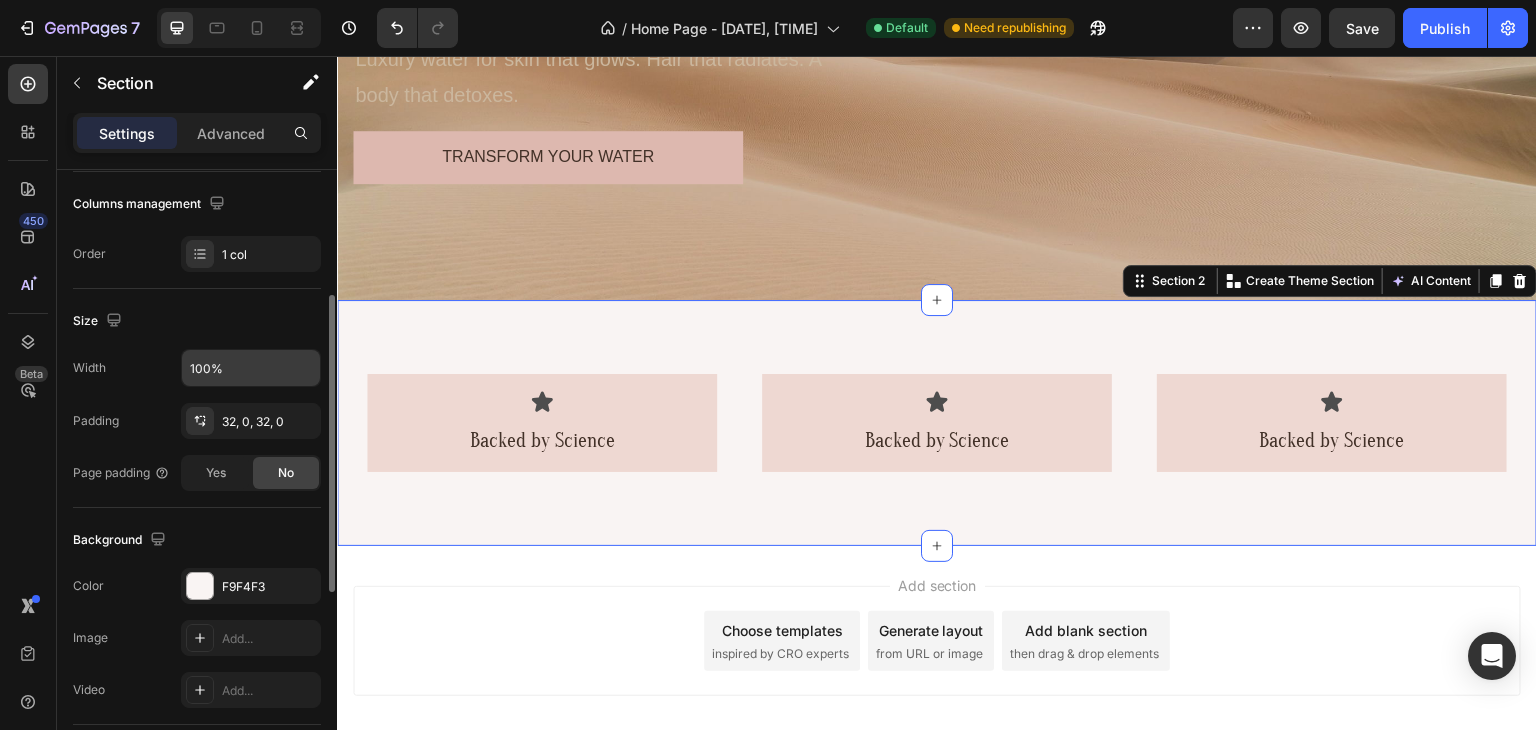 scroll, scrollTop: 92, scrollLeft: 0, axis: vertical 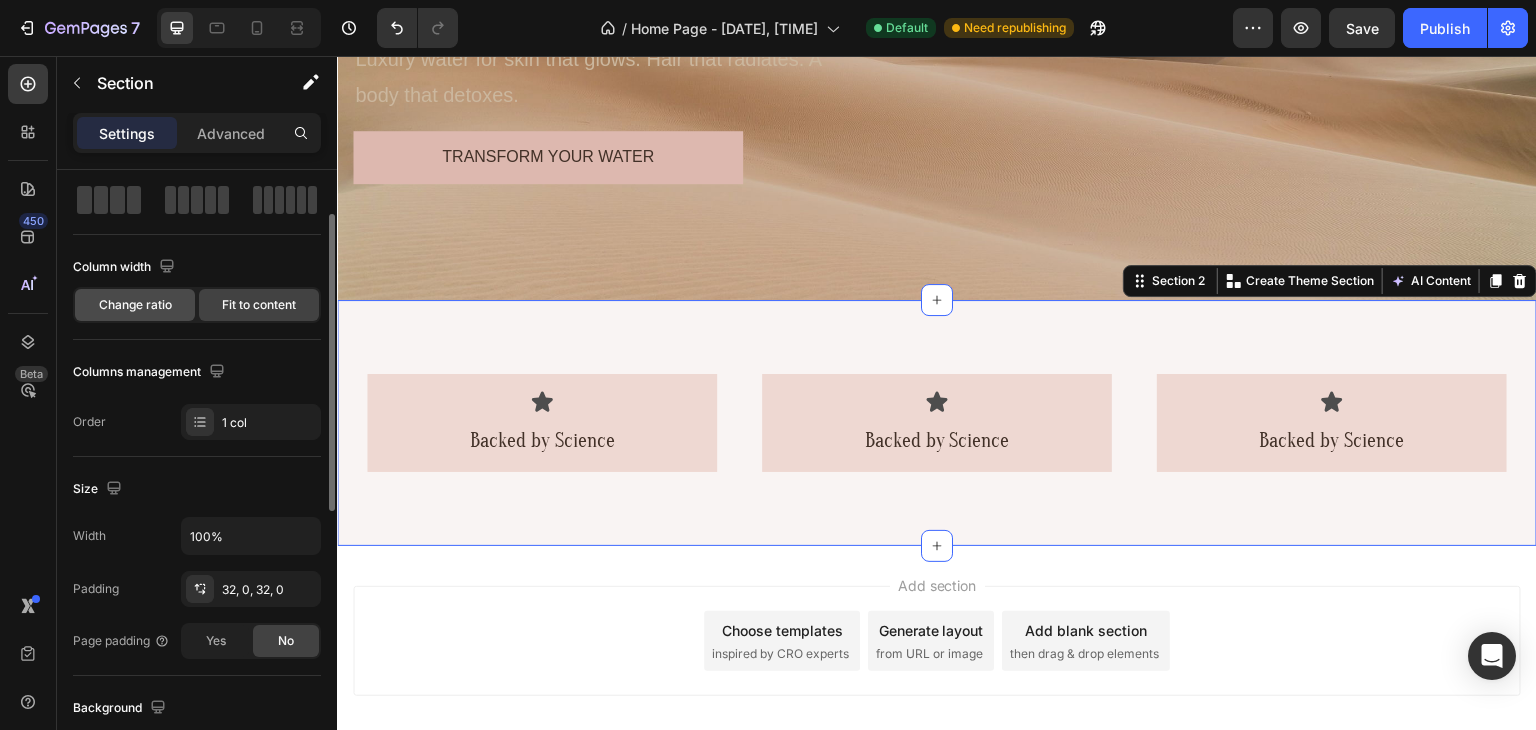 click on "Change ratio" 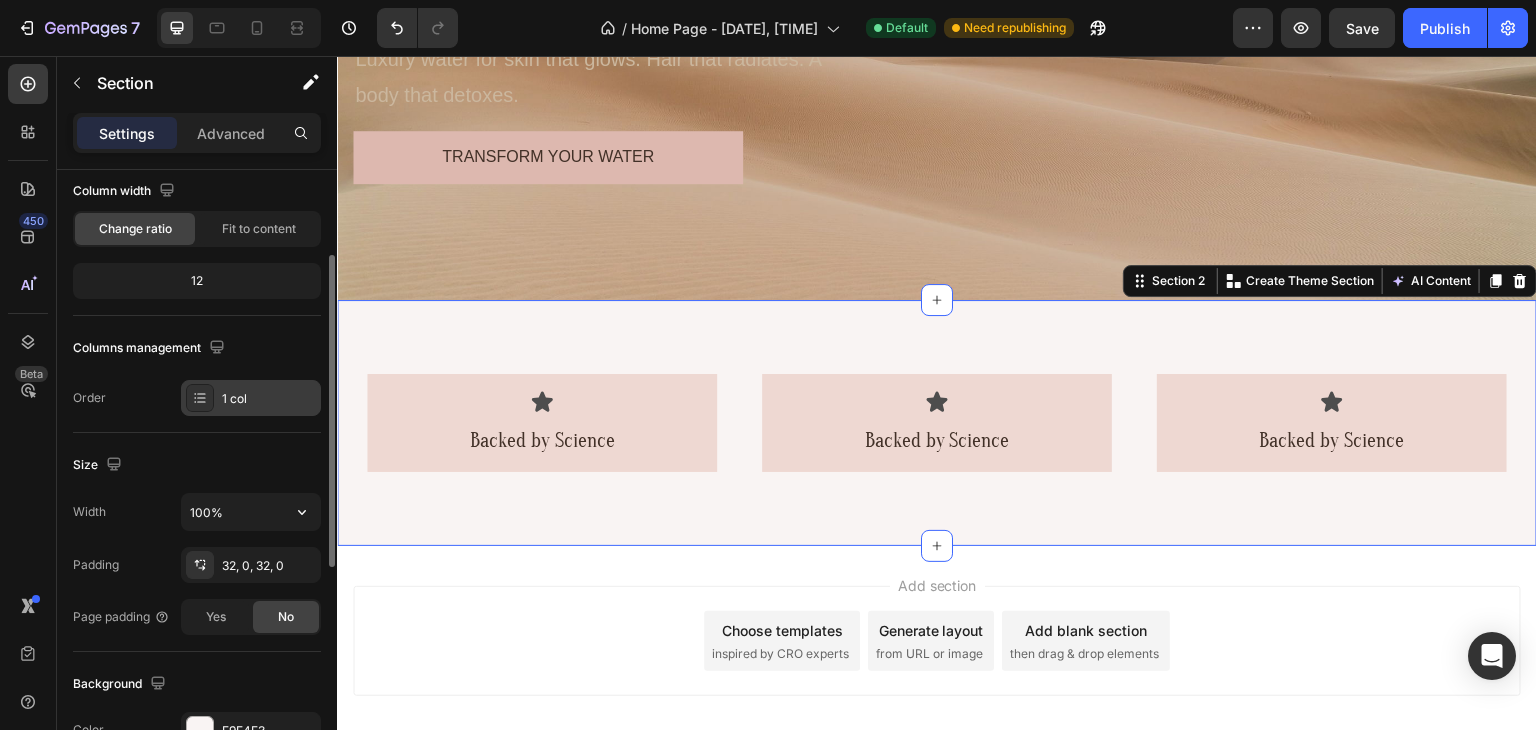 scroll, scrollTop: 0, scrollLeft: 0, axis: both 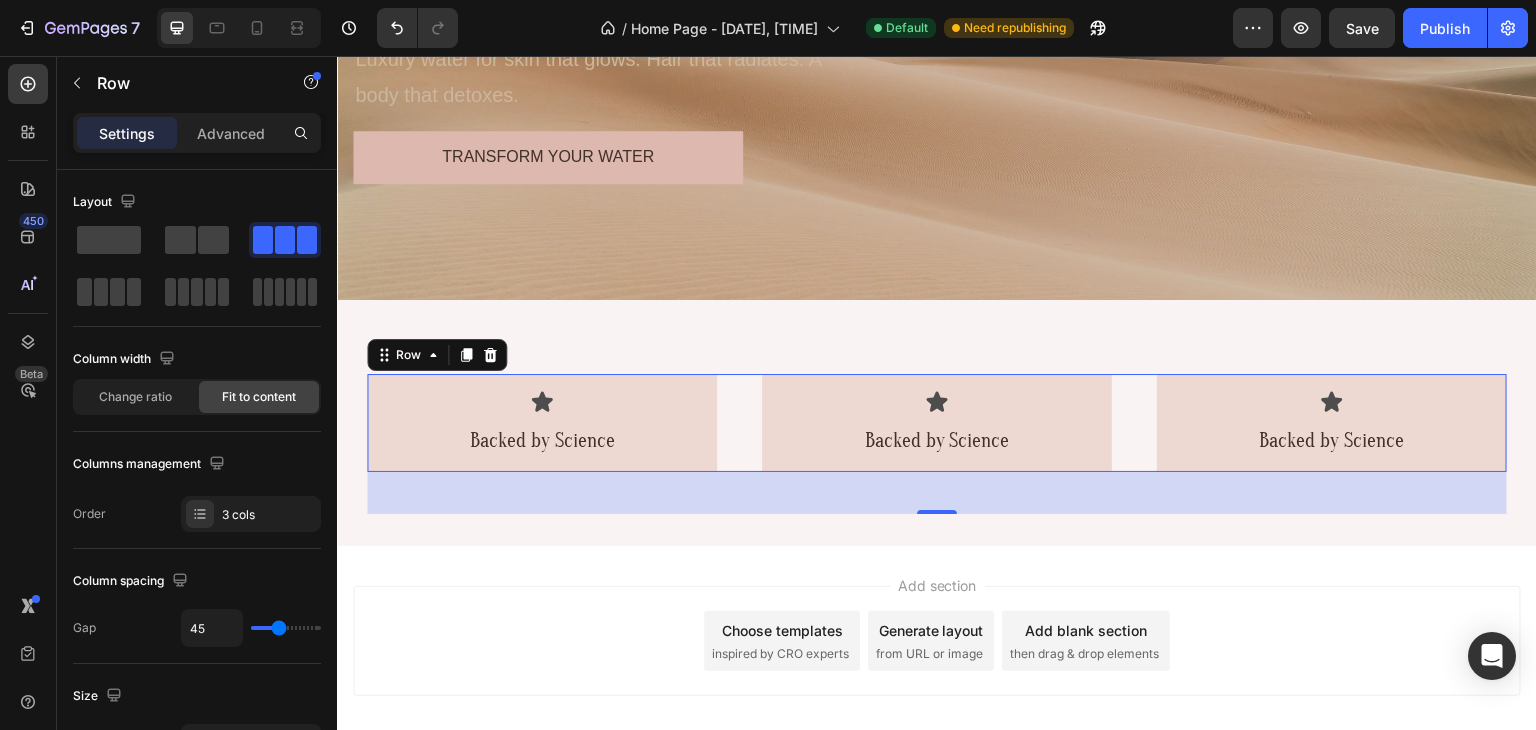 click on "Icon Backed by Science Text Block Row
Icon Backed by Science Text Block Row
Icon Backed by Science Text Block Row Row   0" at bounding box center [937, 423] 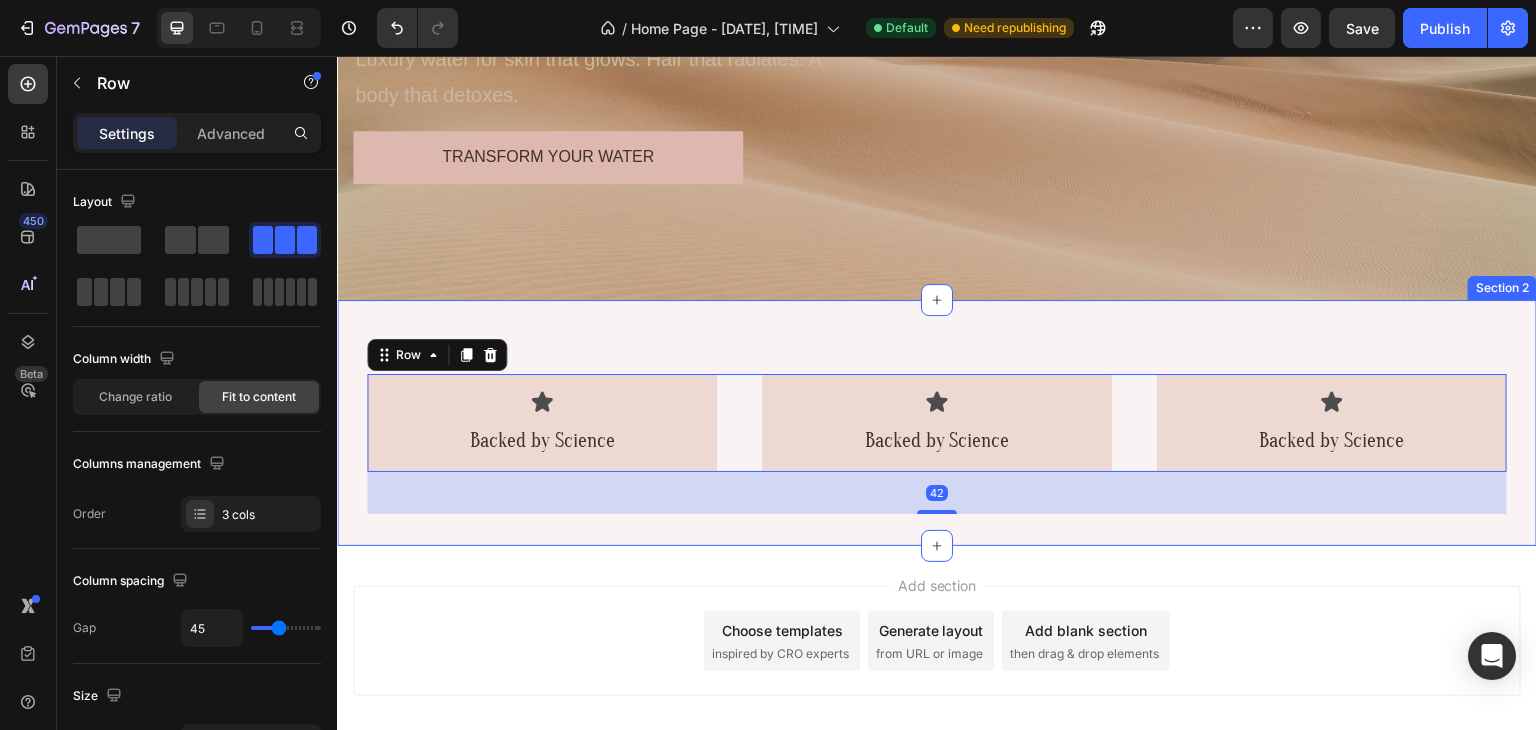 click on "Icon Backed by Science Text Block Row
Icon Backed by Science Text Block Row
Icon Backed by Science Text Block Row Row   42 Section 2" at bounding box center (937, 423) 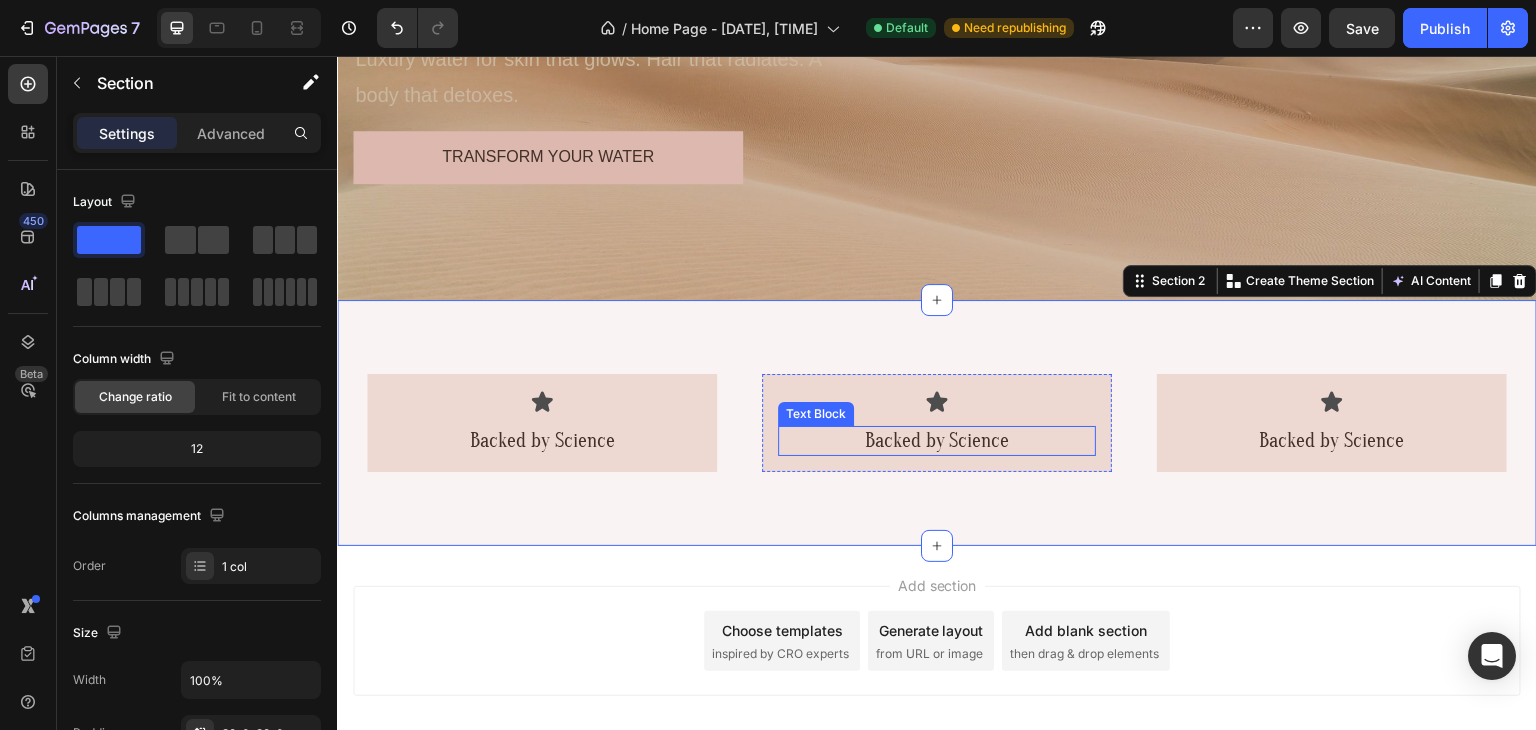 click on "Backed by Science" at bounding box center [937, 441] 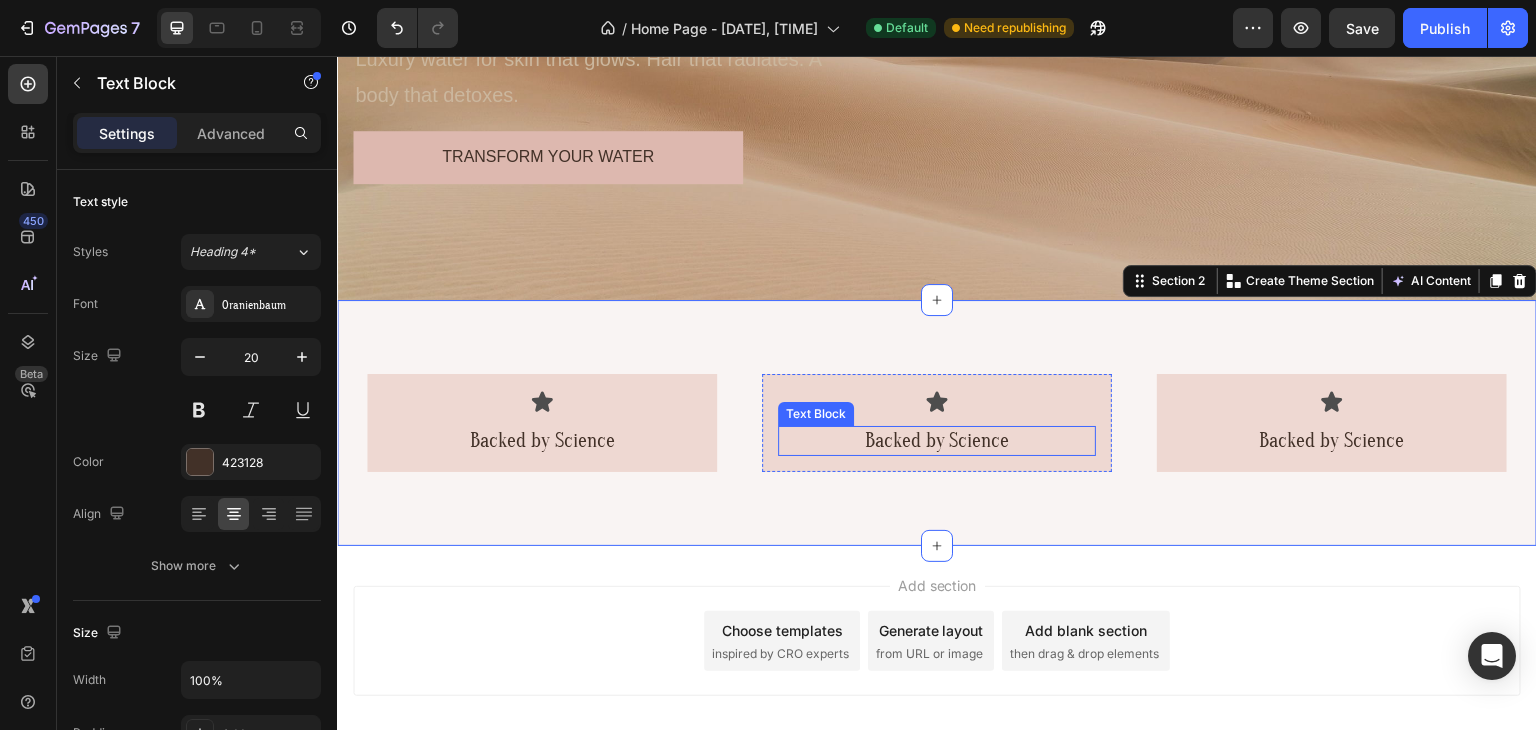 click on "Backed by Science" at bounding box center [937, 441] 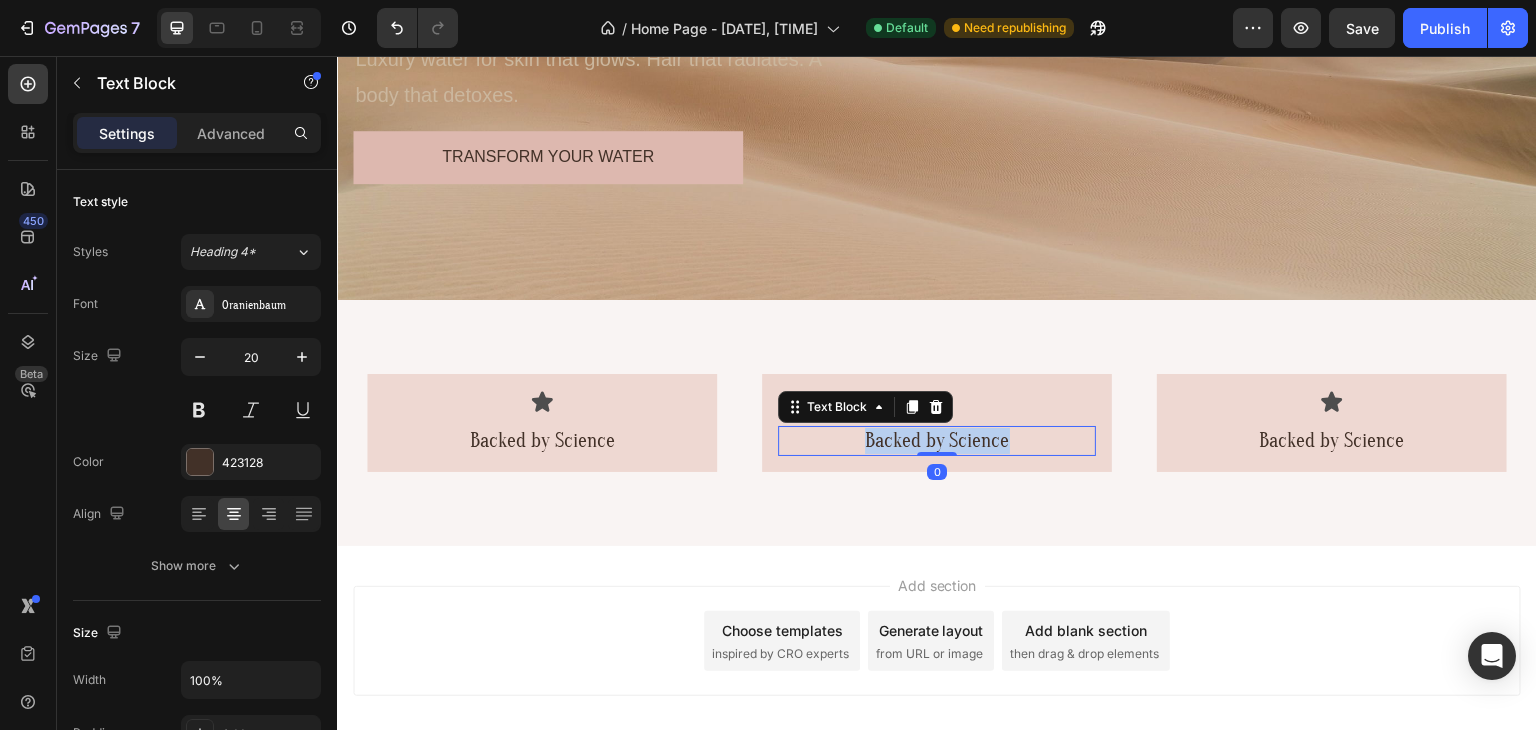 click on "Backed by Science" at bounding box center [937, 441] 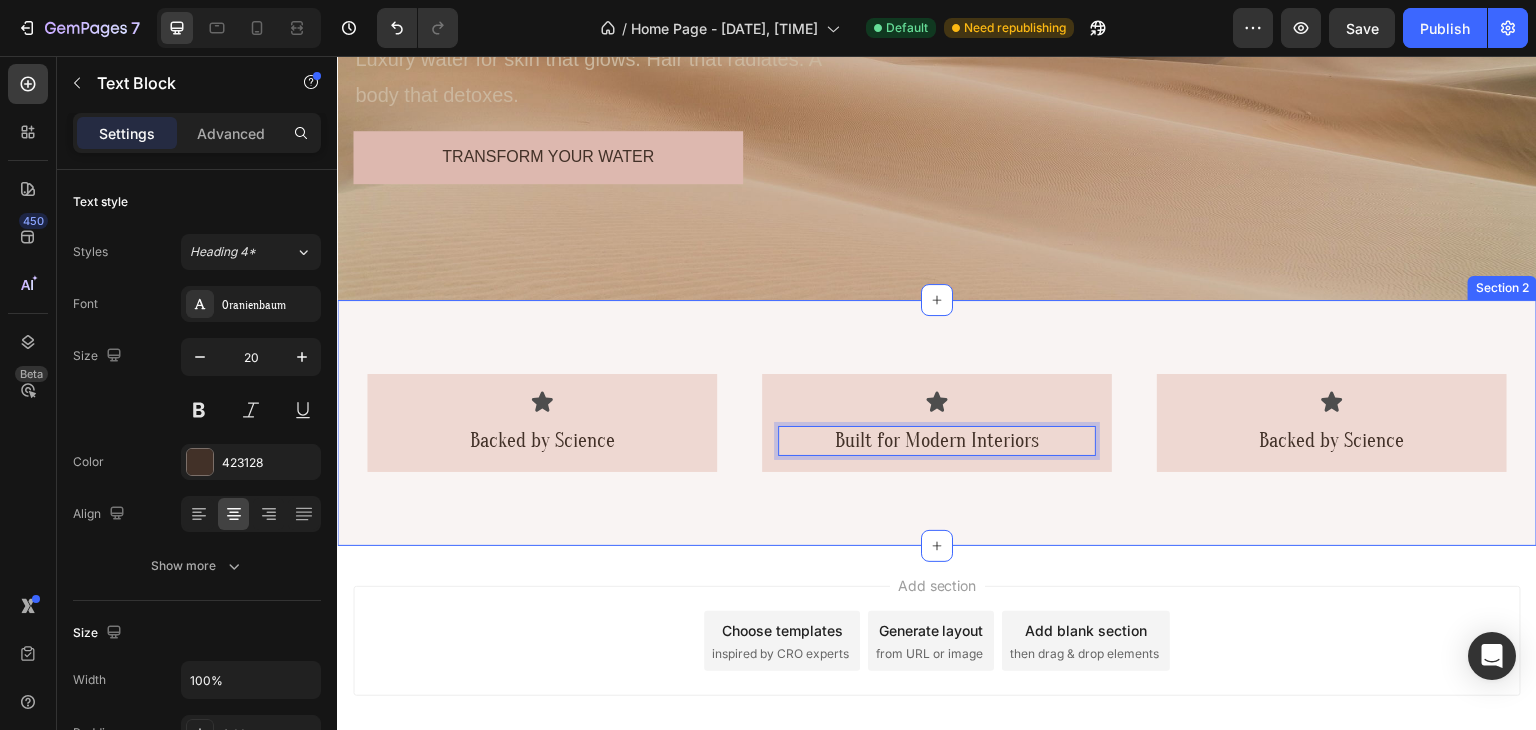 click on "Icon Backed by Science Text Block Row
Icon Built for Modern Interiors Text Block   0 Row
Icon Backed by Science Text Block Row Row" at bounding box center (937, 423) 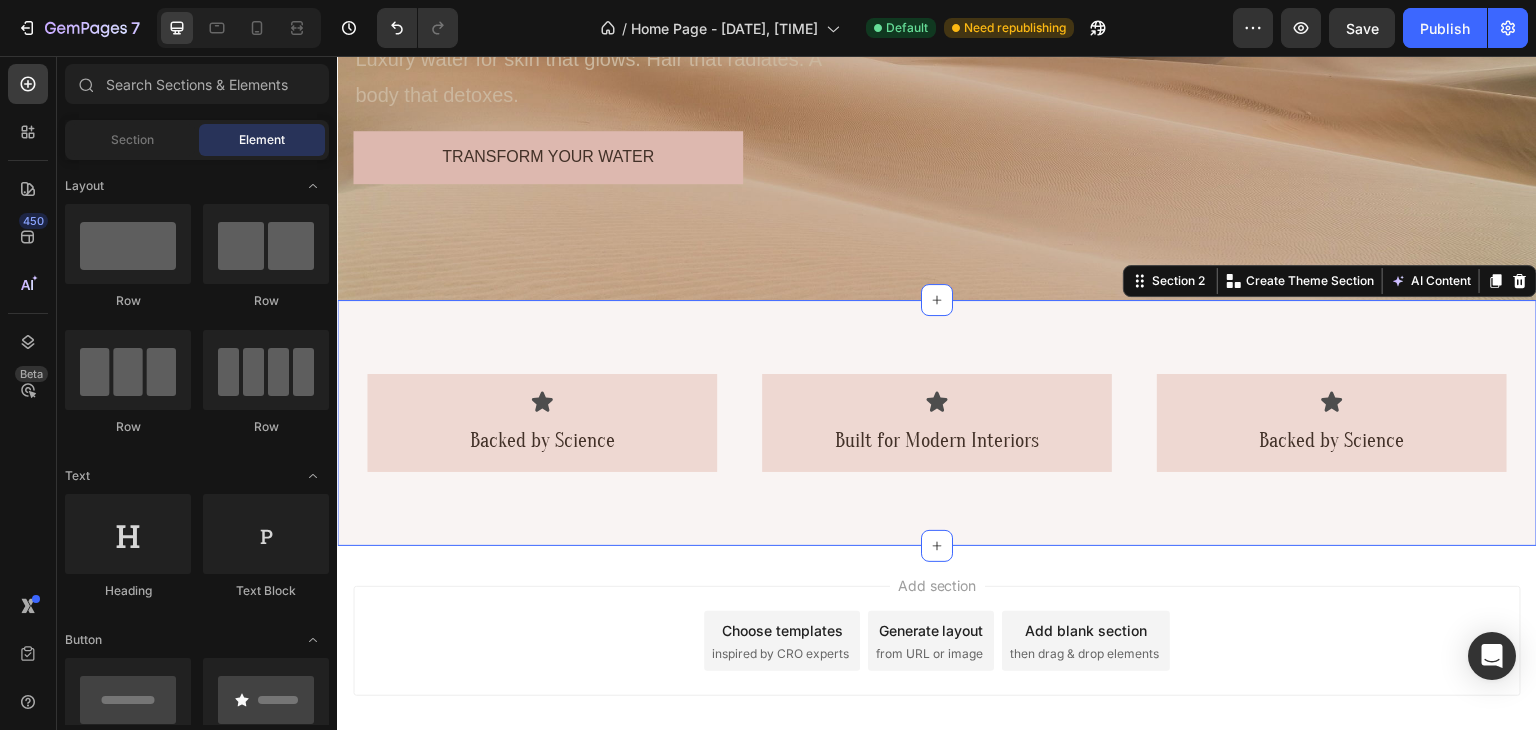 click on "Add section Choose templates inspired by CRO experts Generate layout from URL or image Add blank section then drag & drop elements" at bounding box center [937, 641] 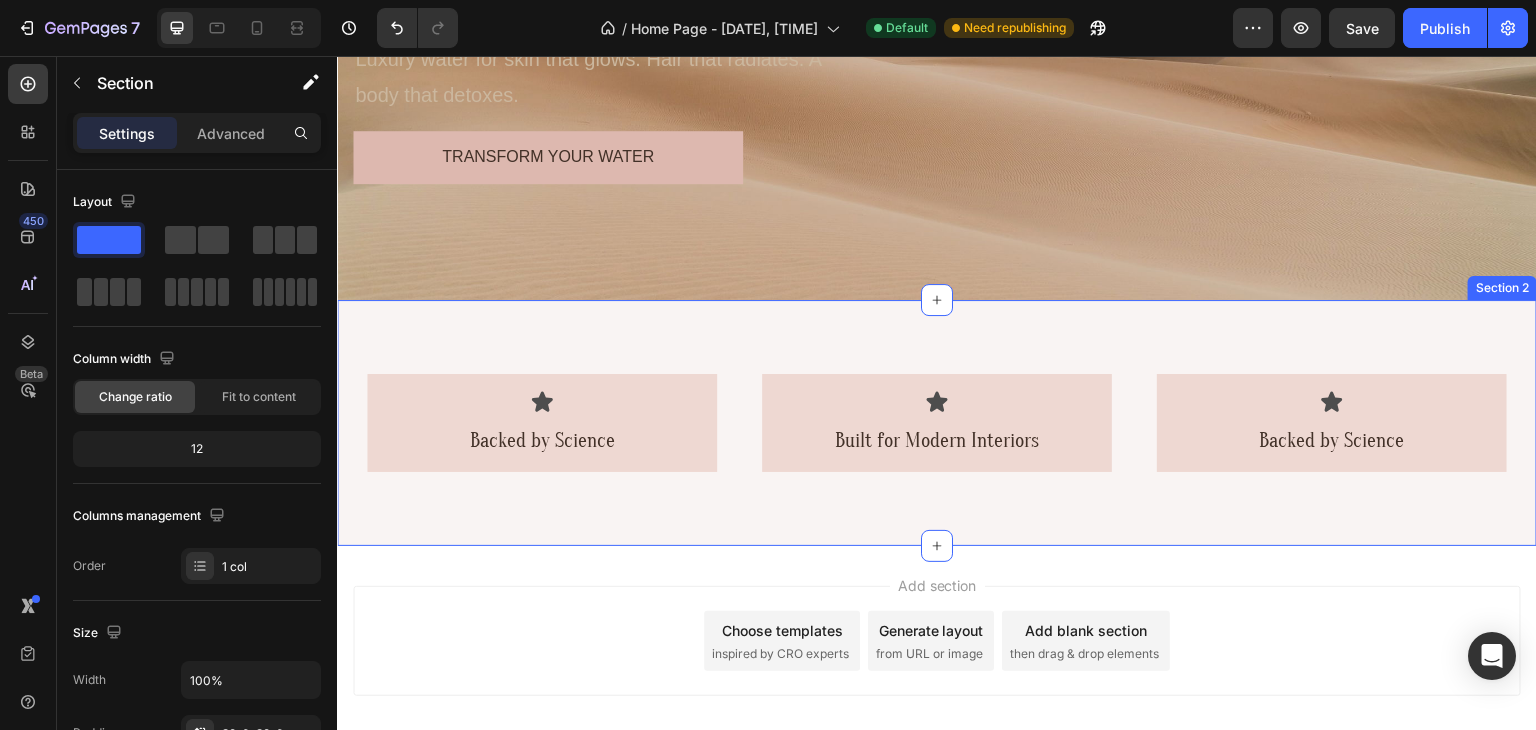 click on "Icon Backed by Science Text Block Row
Icon Built for Modern Interiors Text Block Row
Icon Backed by Science Text Block Row Row" at bounding box center [937, 423] 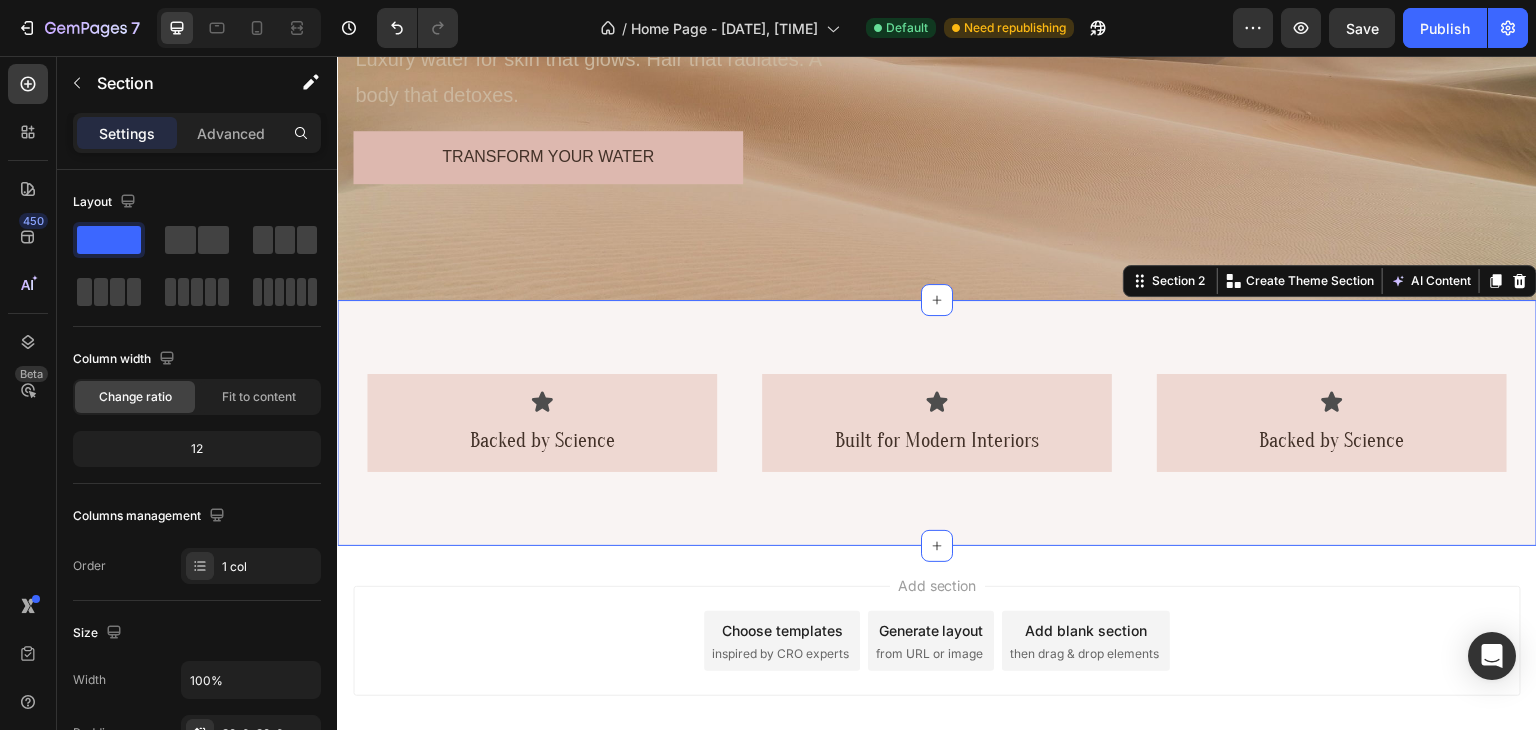 click on "Icon Backed by Science Text Block Row
Icon Built for Modern Interiors Text Block Row
Icon Backed by Science Text Block Row Row Section 2   Create Theme Section AI Content Write with GemAI What would you like to describe here? Tone and Voice Persuasive Product Áo quần què Show more Generate" at bounding box center (937, 423) 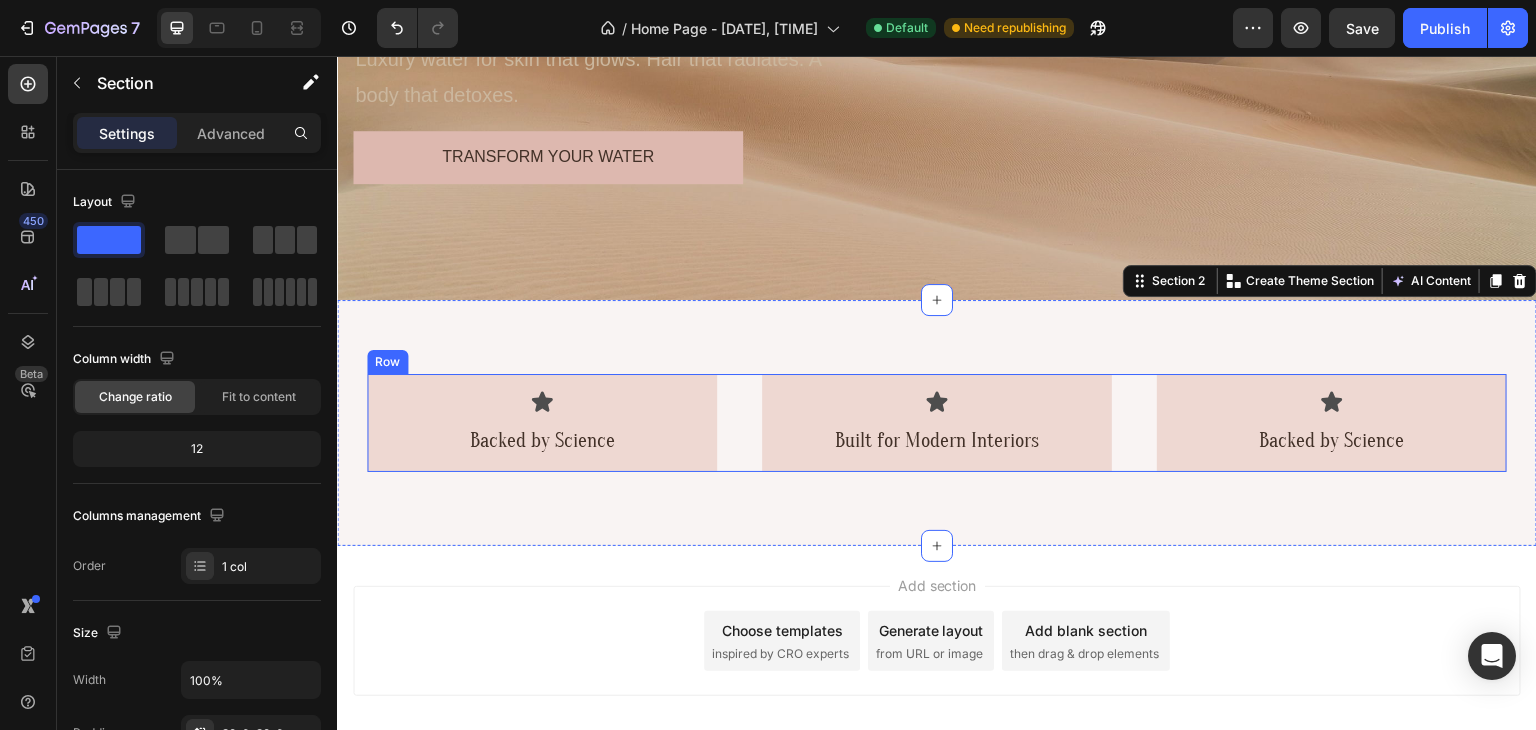 click on "Icon Backed by Science Text Block Row
Icon Built for Modern Interiors Text Block Row
Icon Backed by Science Text Block Row Row" at bounding box center [937, 423] 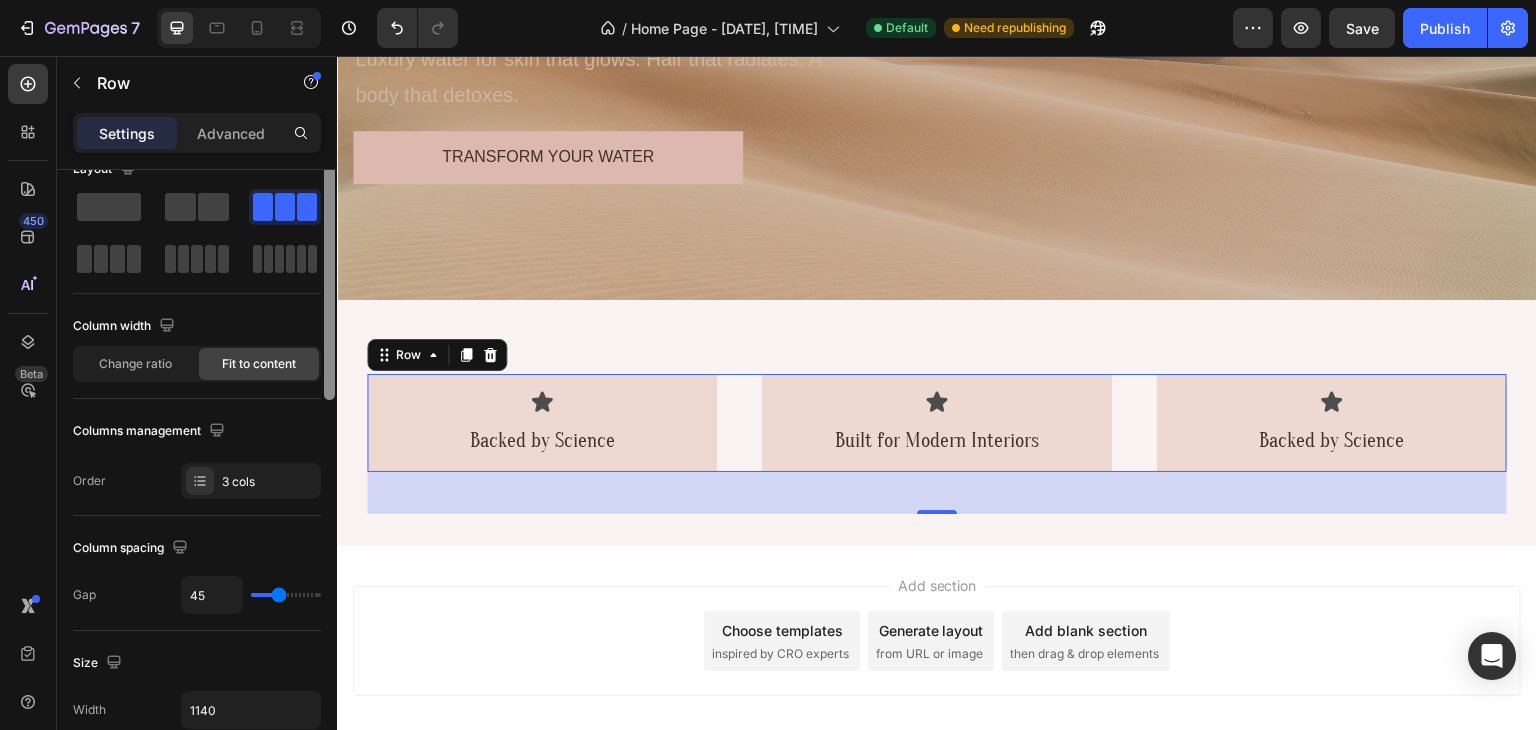 scroll, scrollTop: 0, scrollLeft: 0, axis: both 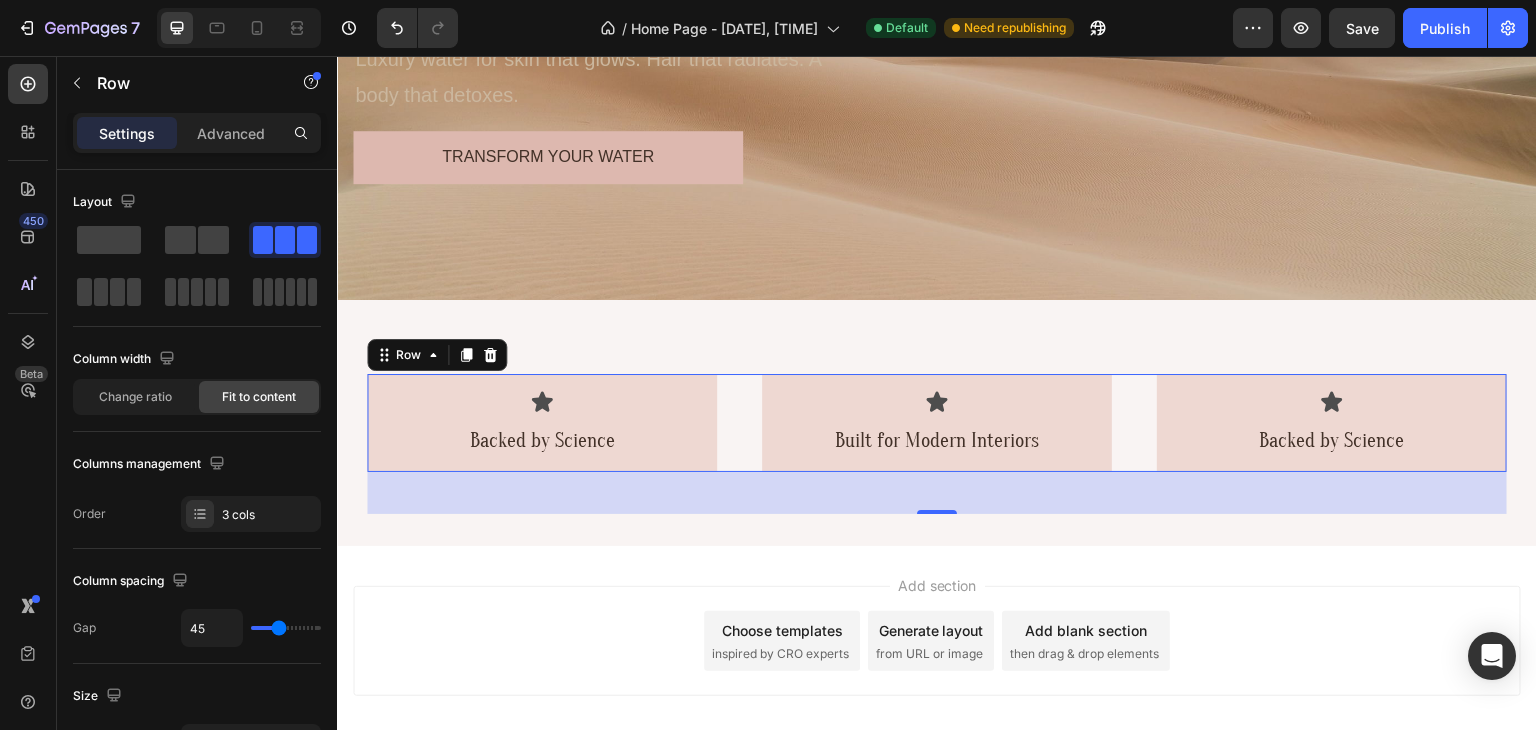 click on "Icon Backed by Science Text Block Row
Icon Built for Modern Interiors Text Block Row
Icon Backed by Science Text Block Row Row   42" at bounding box center (937, 423) 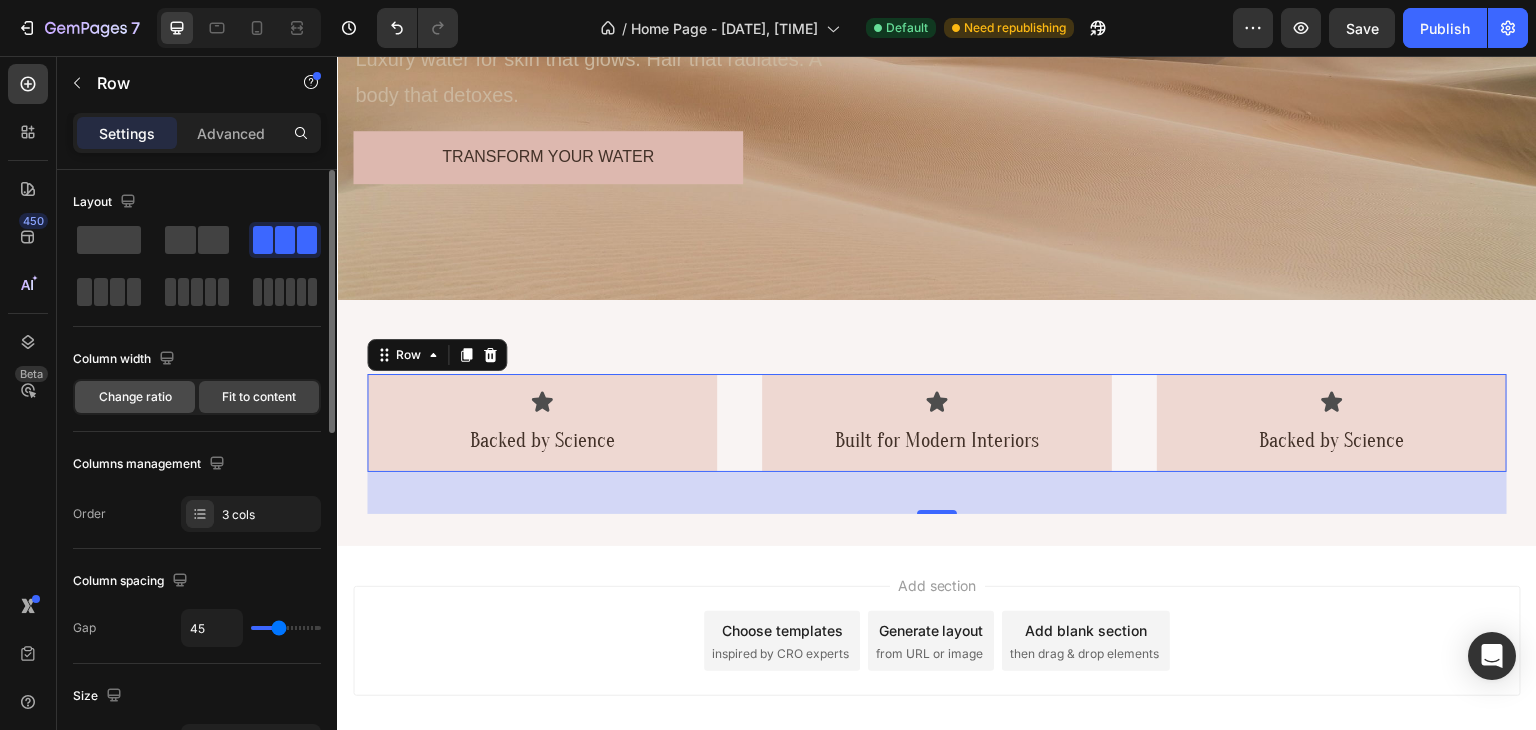 click on "Change ratio" 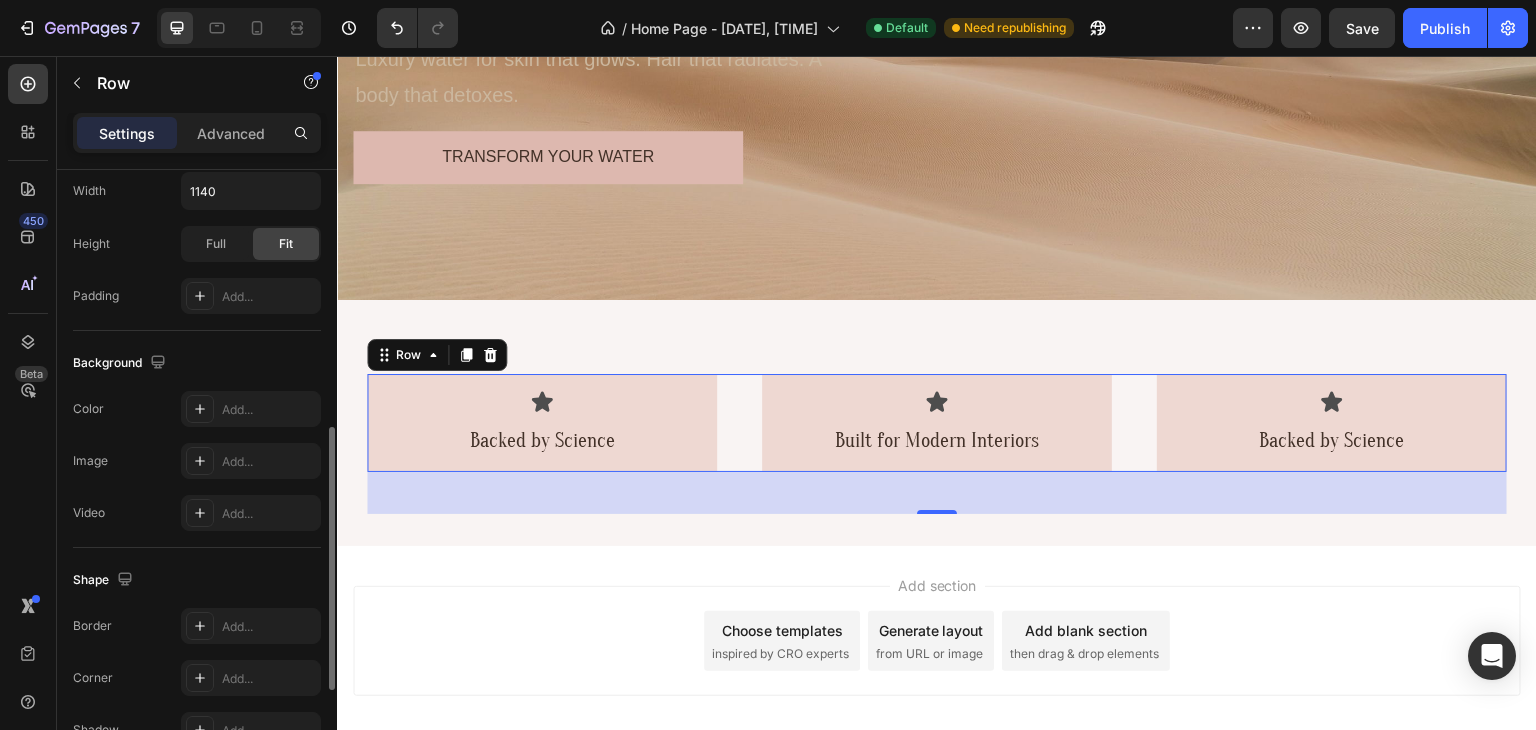 scroll, scrollTop: 828, scrollLeft: 0, axis: vertical 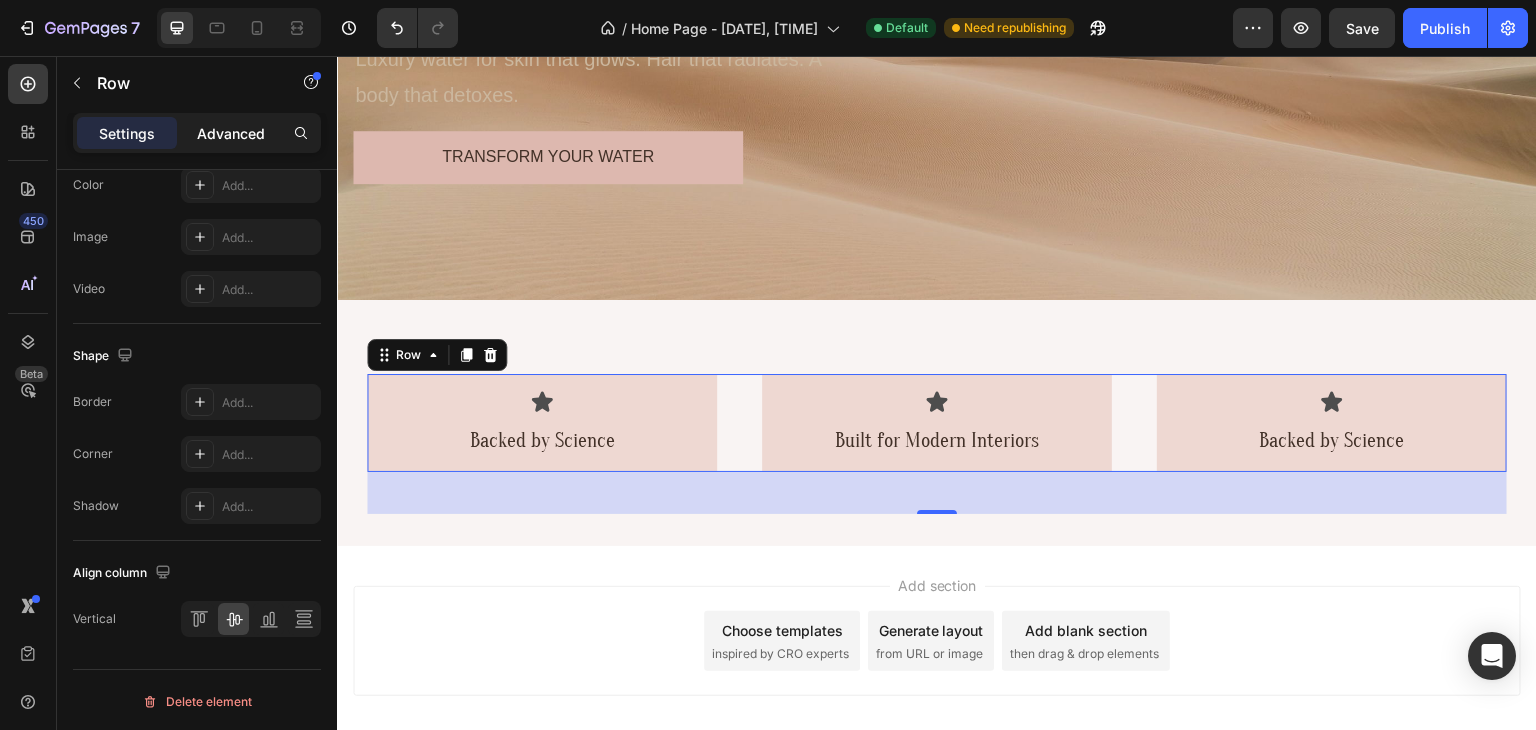 click on "Advanced" at bounding box center [231, 133] 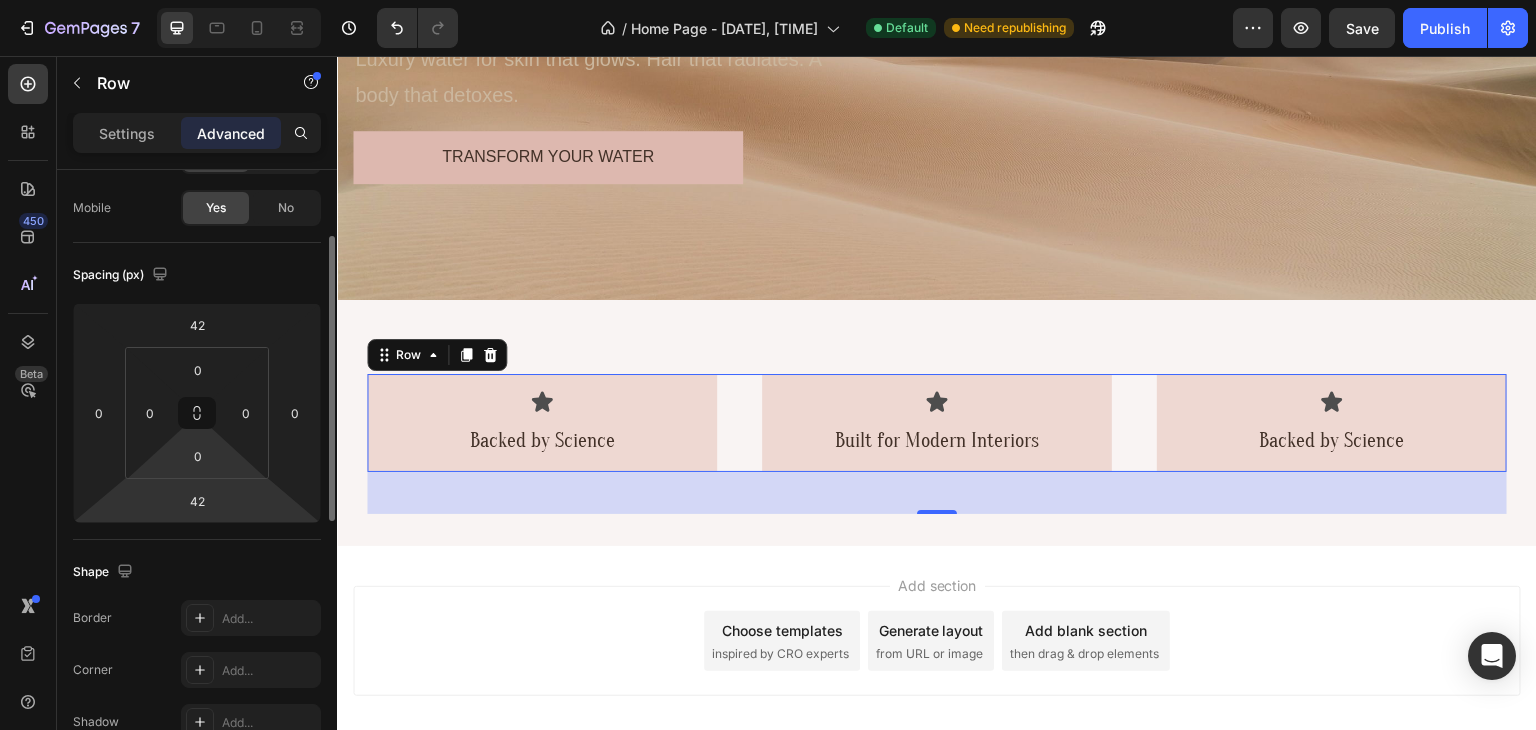 scroll, scrollTop: 0, scrollLeft: 0, axis: both 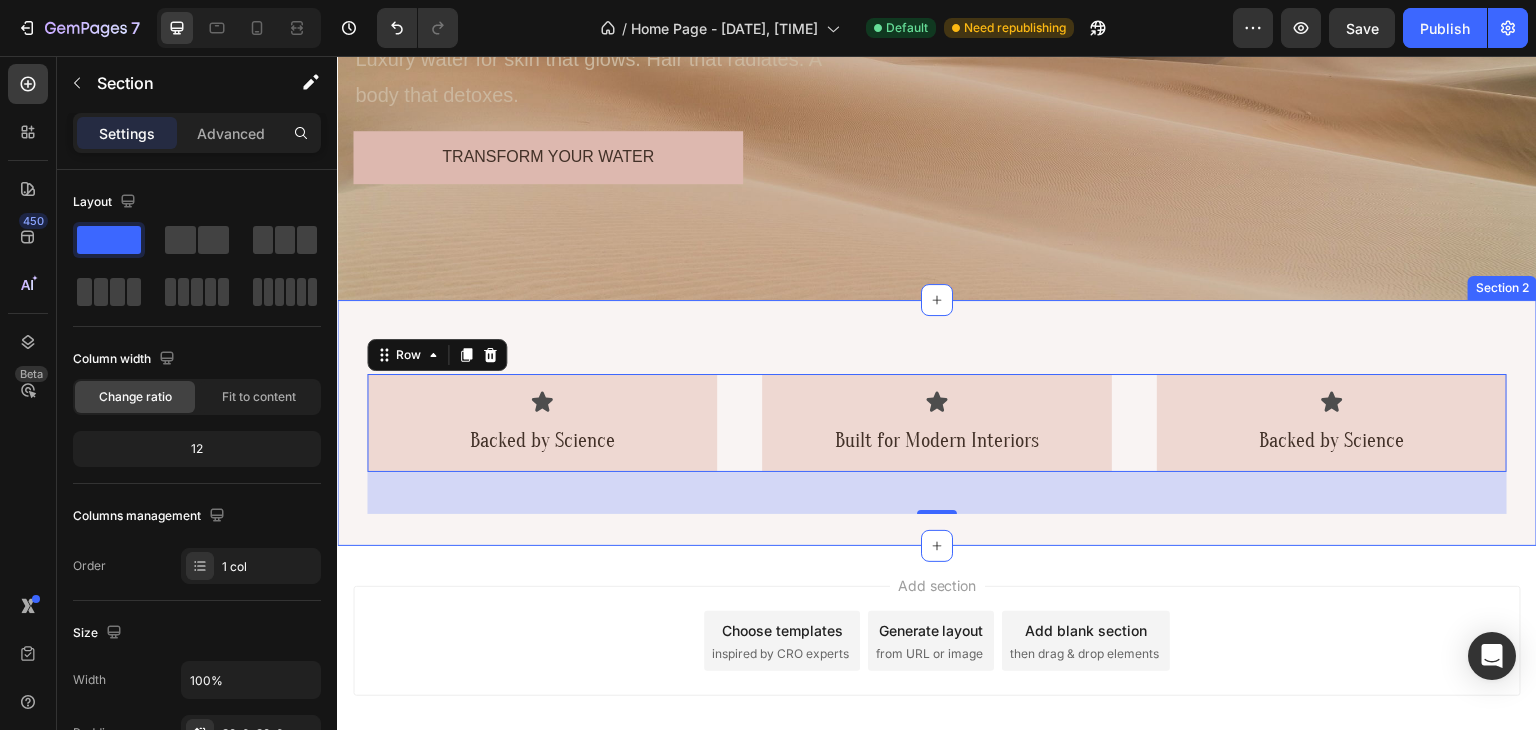 click on "Icon Backed by Science Text Block Row
Icon Built for Modern Interiors Text Block Row
Icon Backed by Science Text Block Row Row   42" at bounding box center [937, 423] 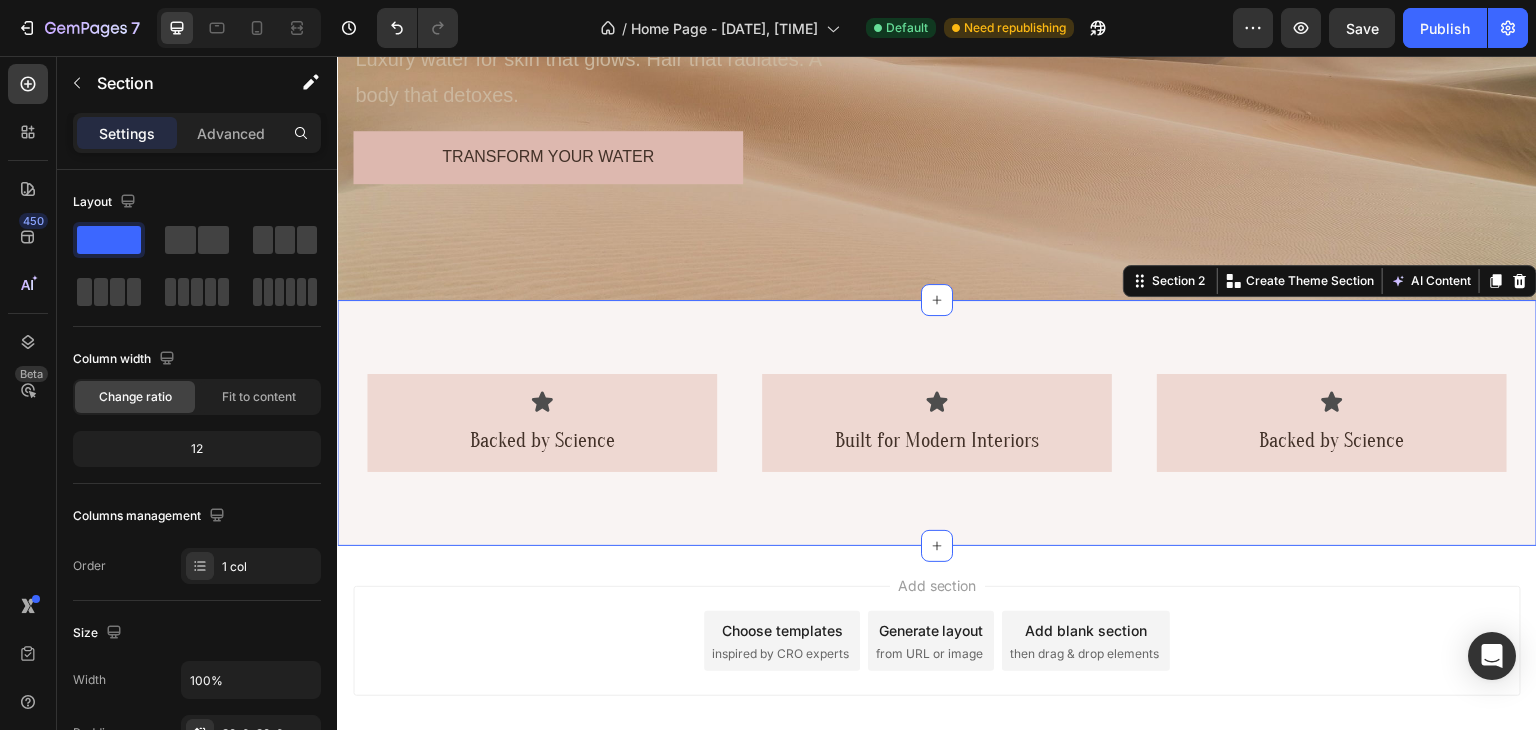 click on "Icon Backed by Science Text Block Row
Icon Built for Modern Interiors Text Block Row
Icon Backed by Science Text Block Row Row" at bounding box center [937, 423] 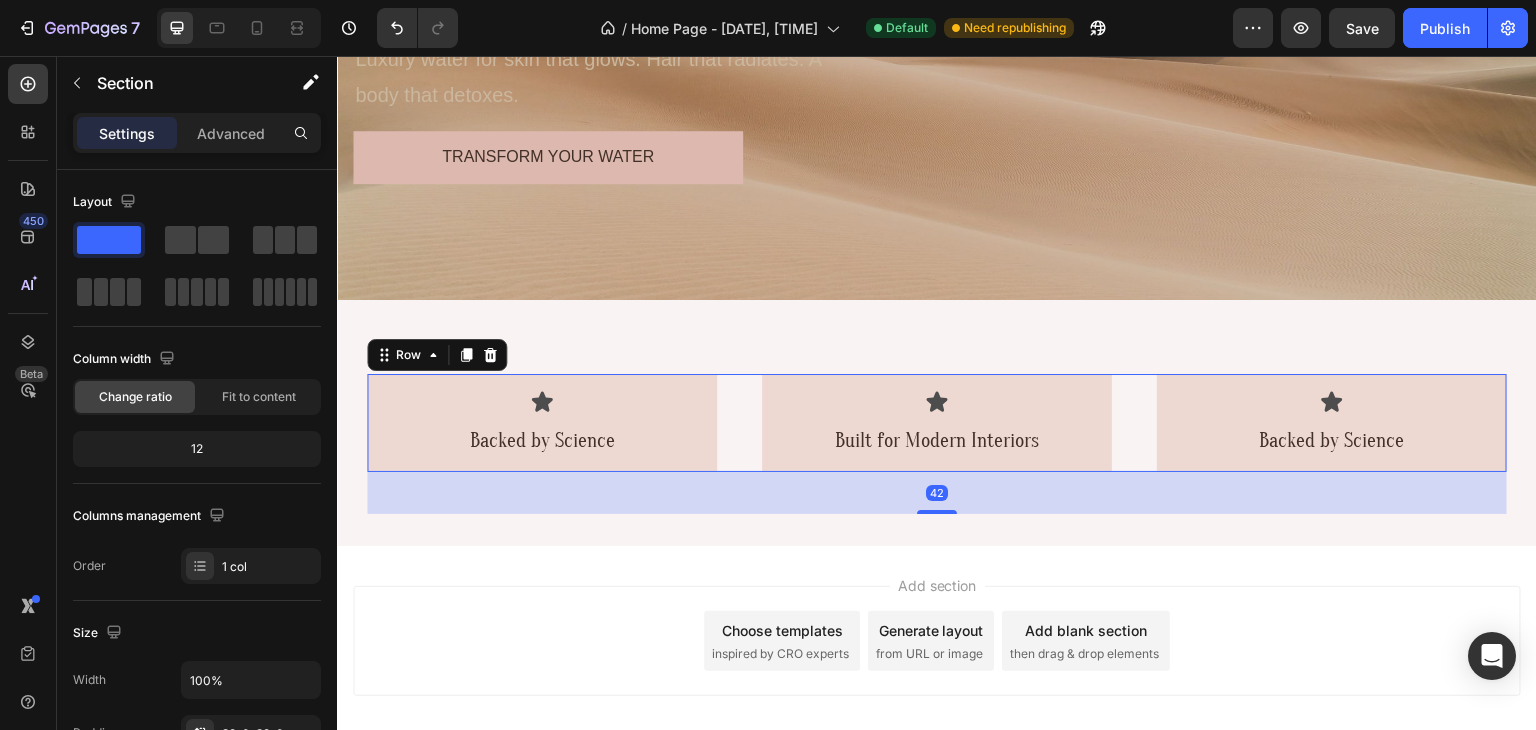 click on "Icon Backed by Science Text Block Row
Icon Built for Modern Interiors Text Block Row
Icon Backed by Science Text Block Row Row   42" at bounding box center (937, 423) 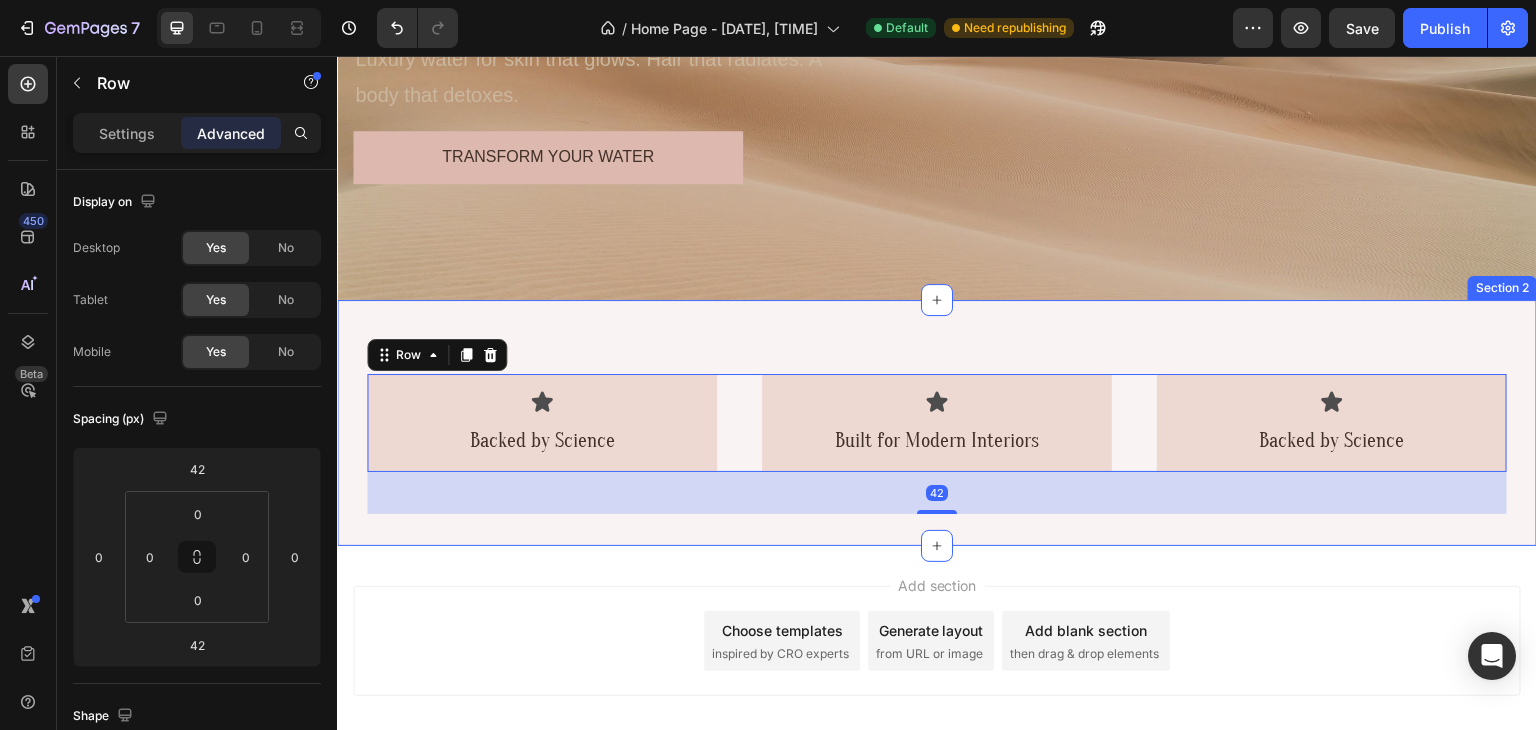 click on "Icon Backed by Science Text Block Row
Icon Built for Modern Interiors Text Block Row
Icon Backed by Science Text Block Row Row   42" at bounding box center (937, 423) 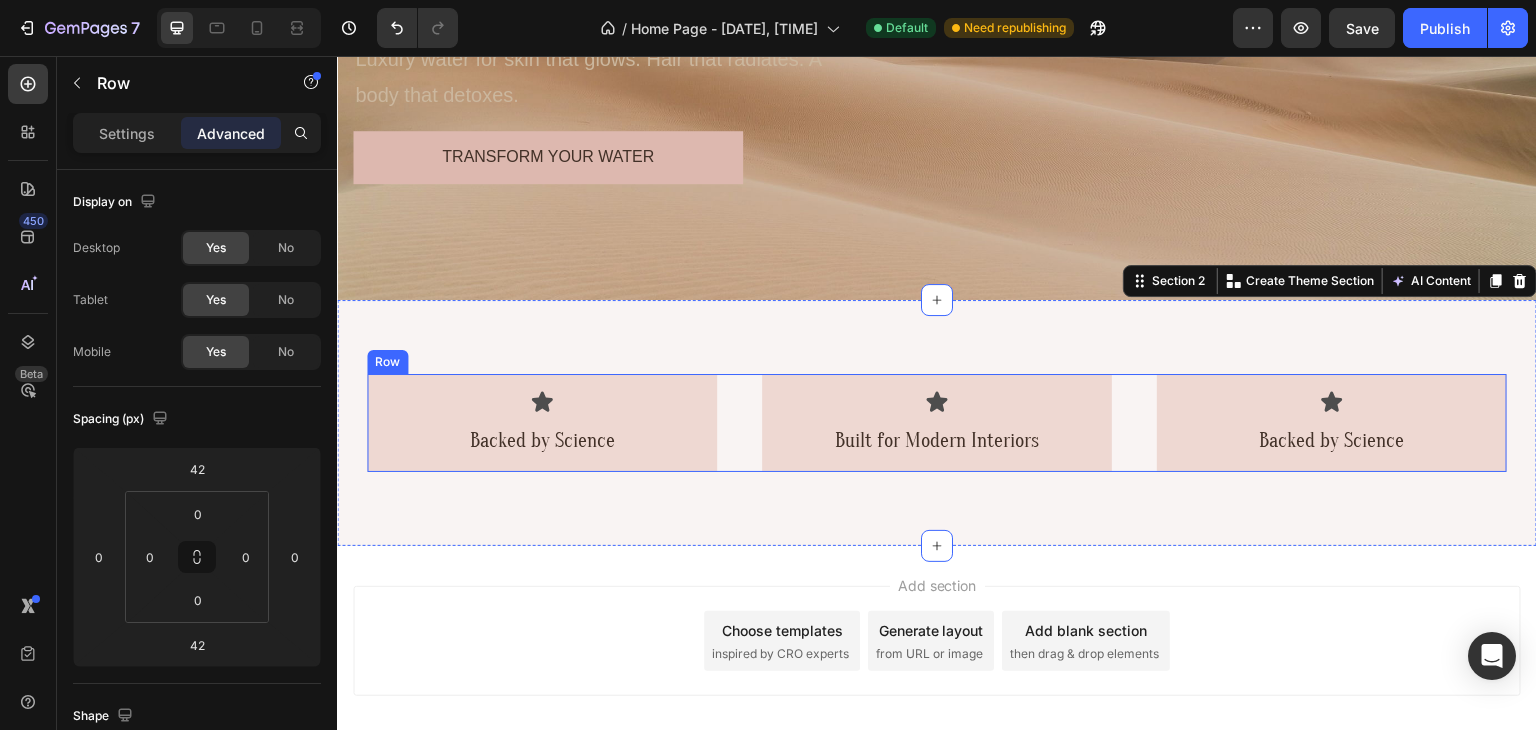 click on "Icon Backed by Science Text Block Row
Icon Built for Modern Interiors Text Block Row
Icon Backed by Science Text Block Row Row" at bounding box center [937, 423] 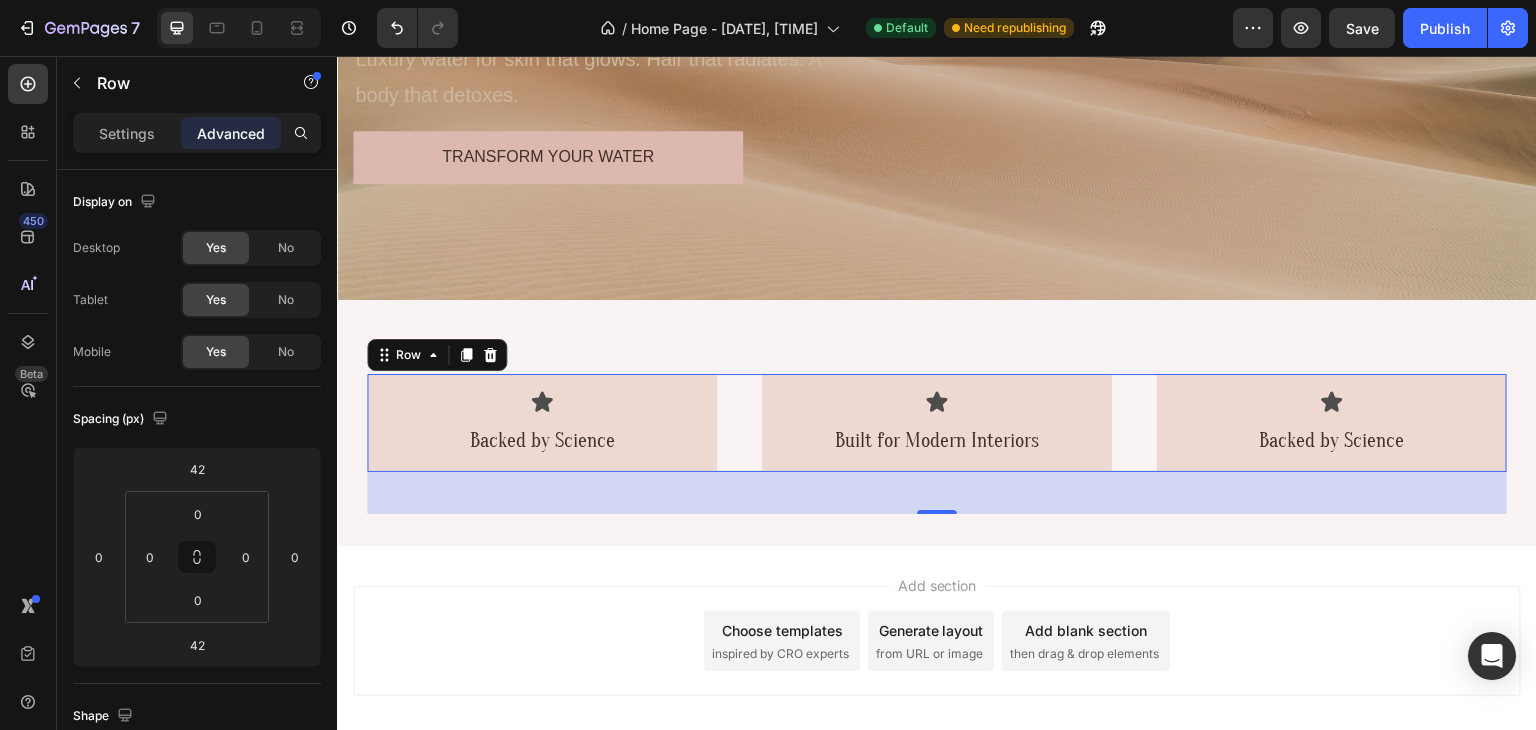 click on "Icon Backed by Science Text Block Row
Icon Built for Modern Interiors Text Block Row
Icon Backed by Science Text Block Row Row   42" at bounding box center [937, 423] 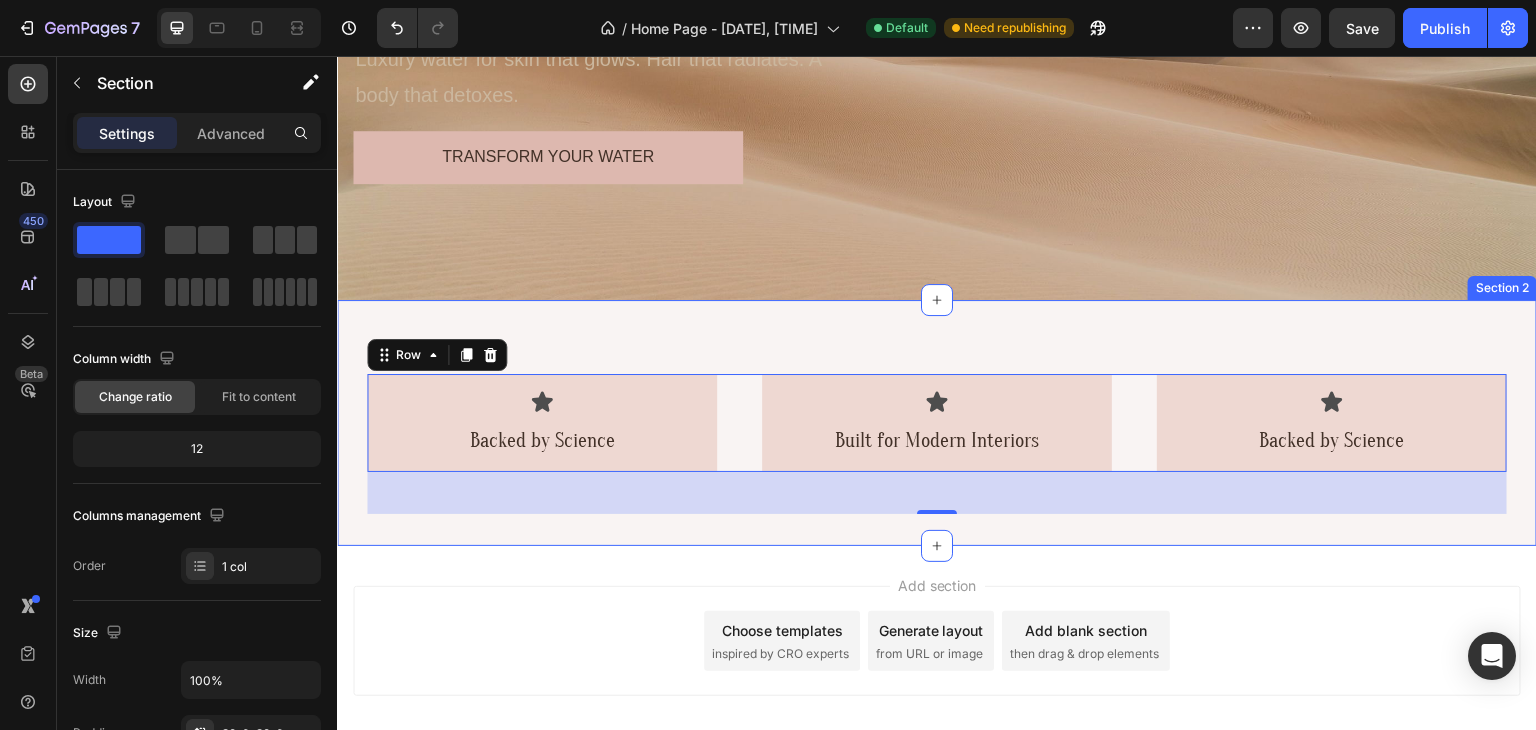 click on "Icon Backed by Science Text Block Row
Icon Built for Modern Interiors Text Block Row
Icon Backed by Science Text Block Row Row   42 Section 2" at bounding box center [937, 423] 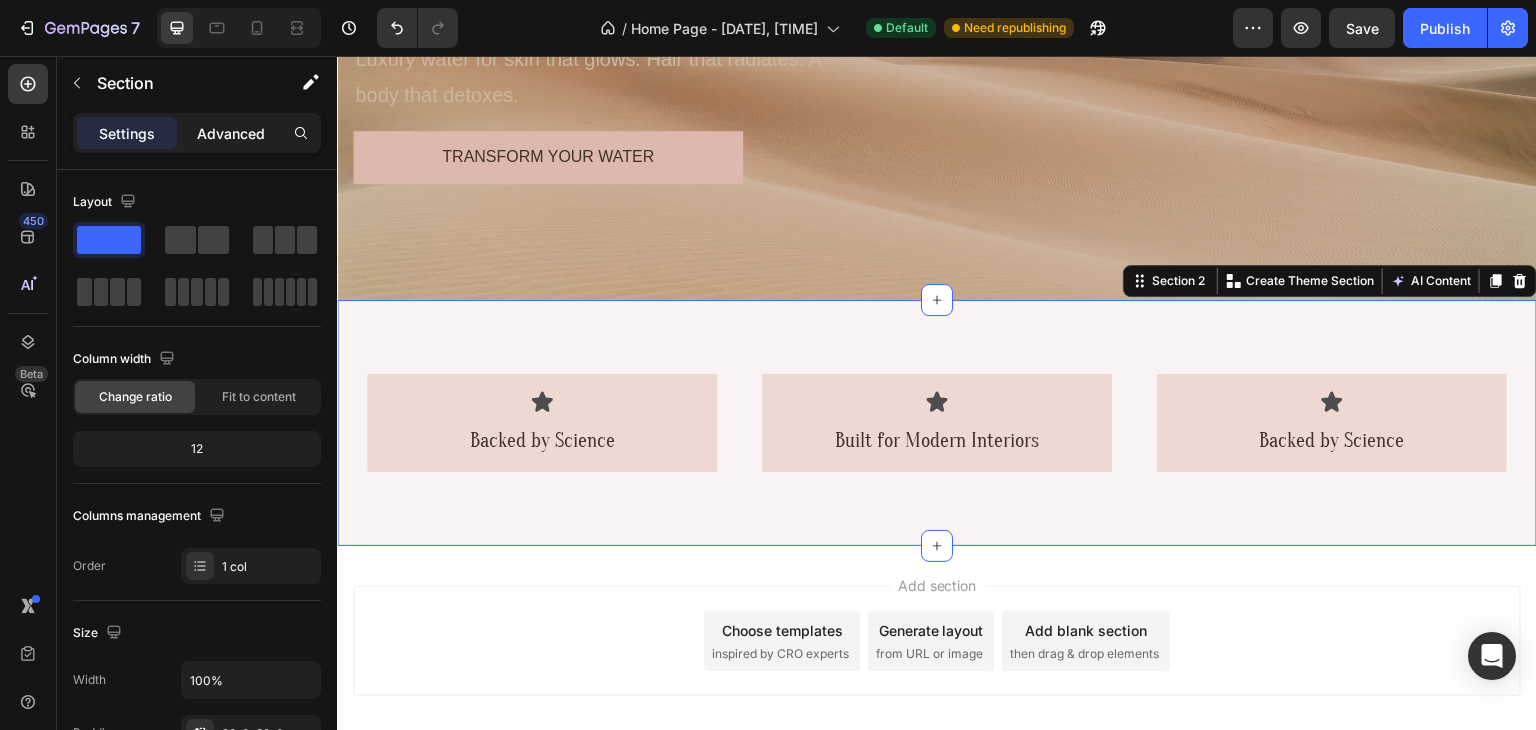 click on "Advanced" at bounding box center (231, 133) 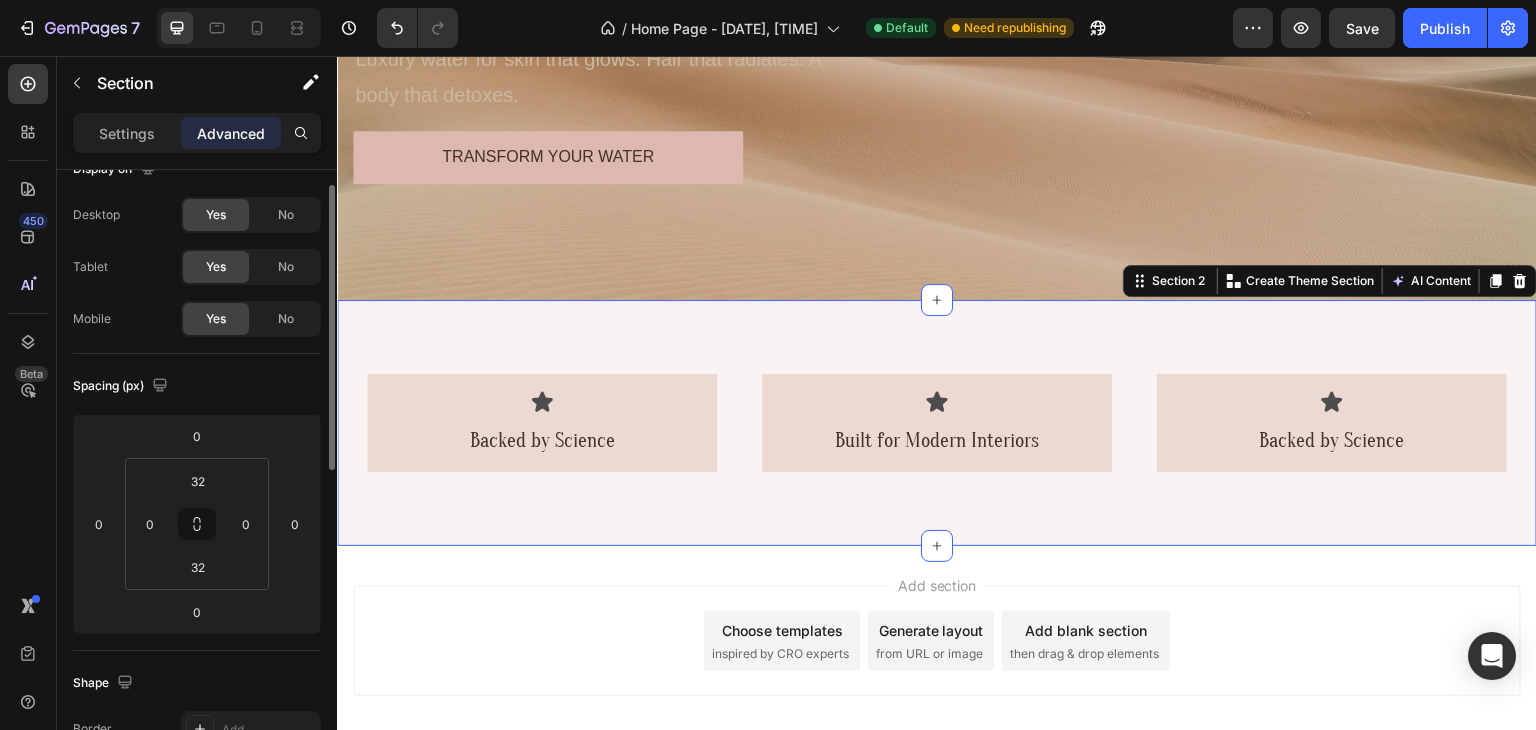 scroll, scrollTop: 100, scrollLeft: 0, axis: vertical 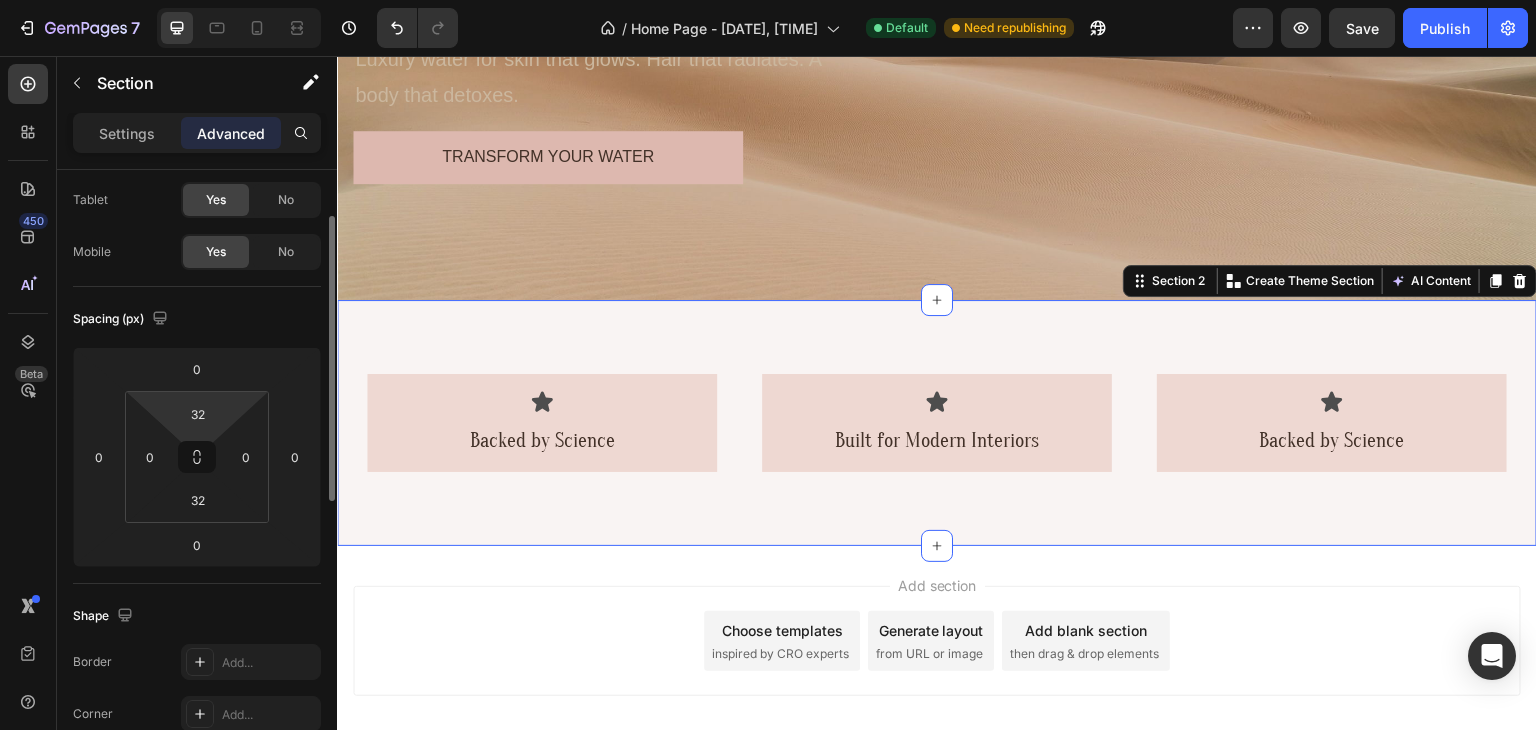 click on "7 Version history / Home Page - Jul 28, [TIME] Default Need republishing Preview Save Publish 450 Beta Sections(30) Elements(83) Section Element Hero Section Product Detail Brands Trusted Badges Guarantee Product Breakdown How to use Testimonials Compare Bundle FAQs Social Proof Brand Story Product List Collection Blog List Contact Sticky Add to Cart Custom Footer Browse Library 450 Layout Row Row Row Row Text Heading Text Block Button Button Button Media Image" at bounding box center [768, 0] 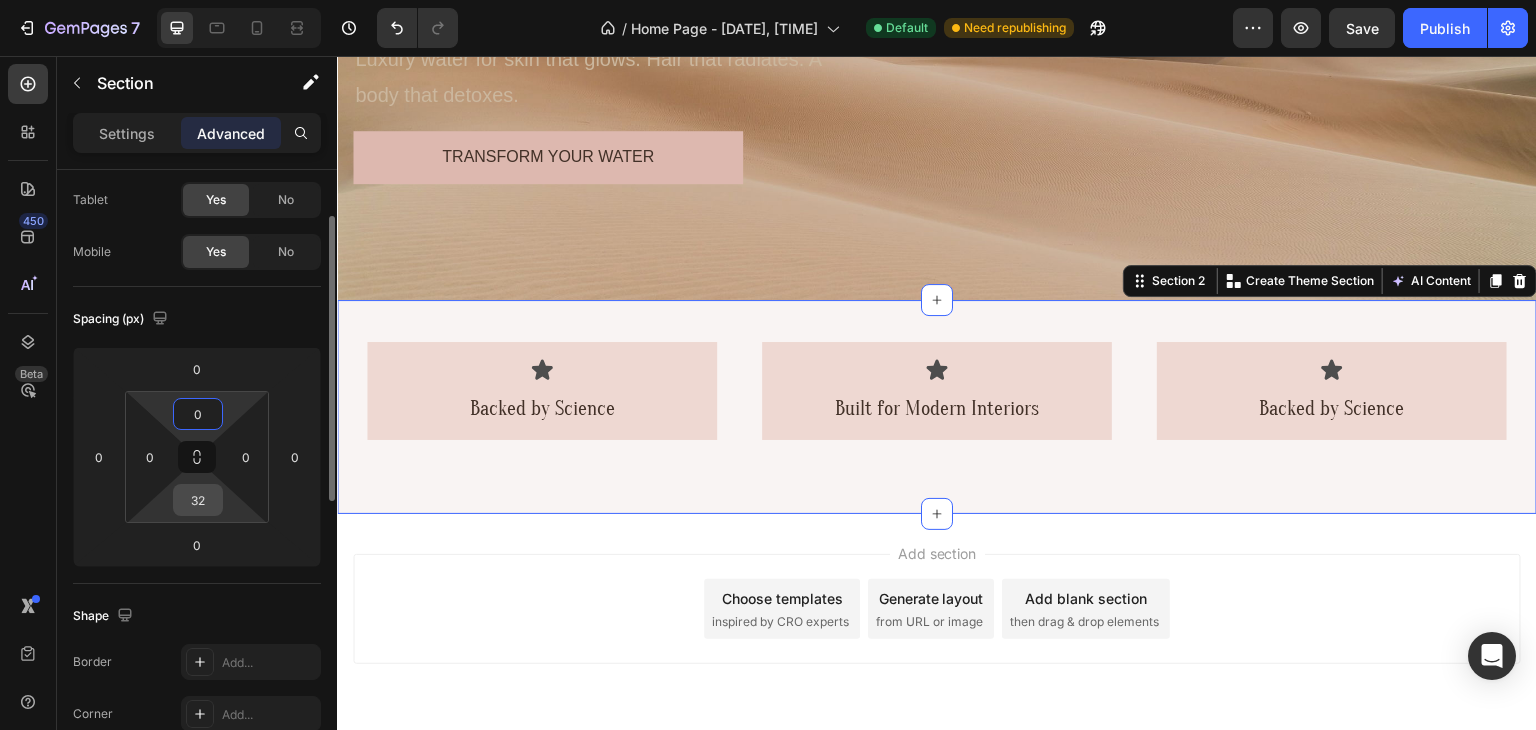 type on "0" 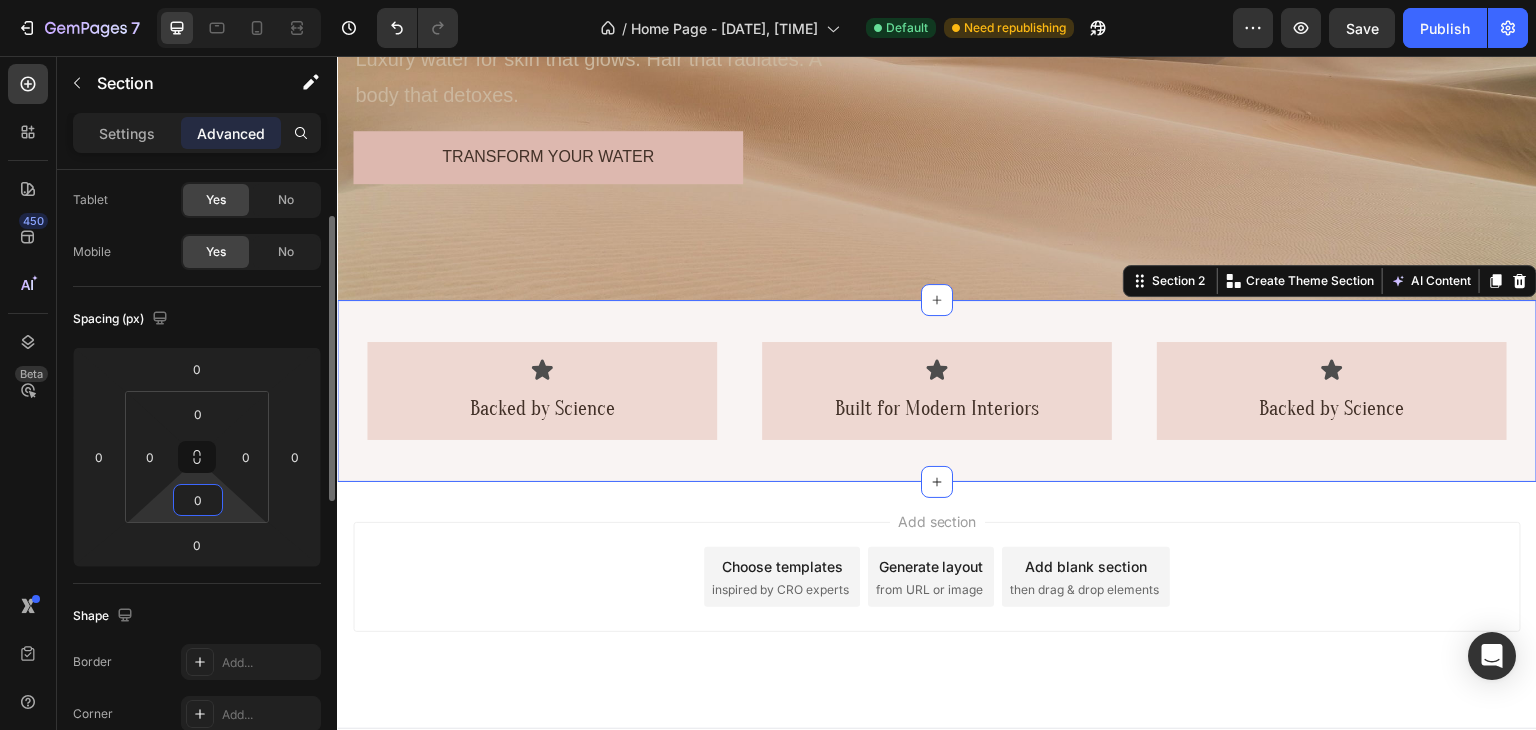 type on "0" 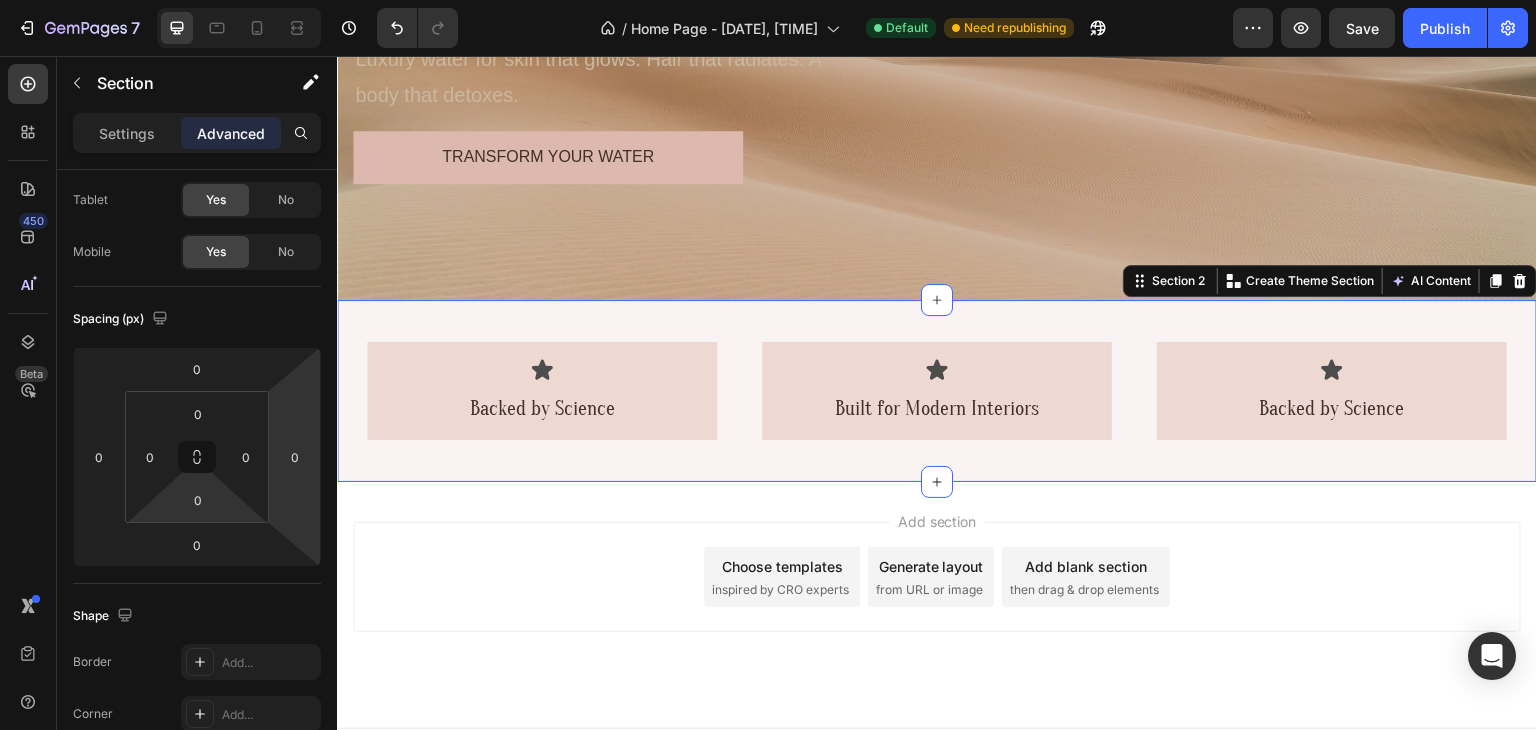 click on "Icon Backed by Science Text Block Row
Icon Built for Modern Interiors Text Block Row
Icon Backed by Science Text Block Row Row" at bounding box center (937, 391) 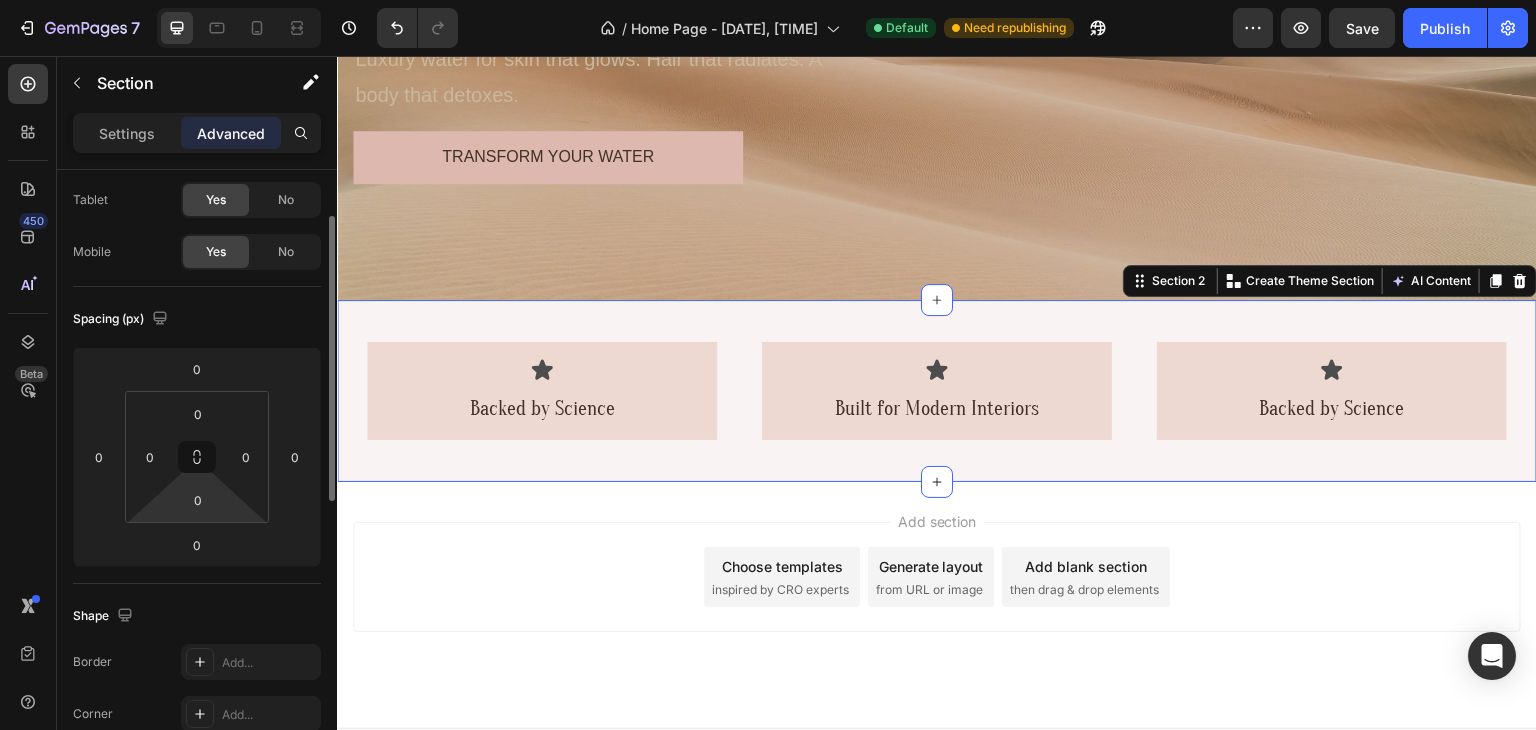 click on "Spacing (px)" at bounding box center (197, 319) 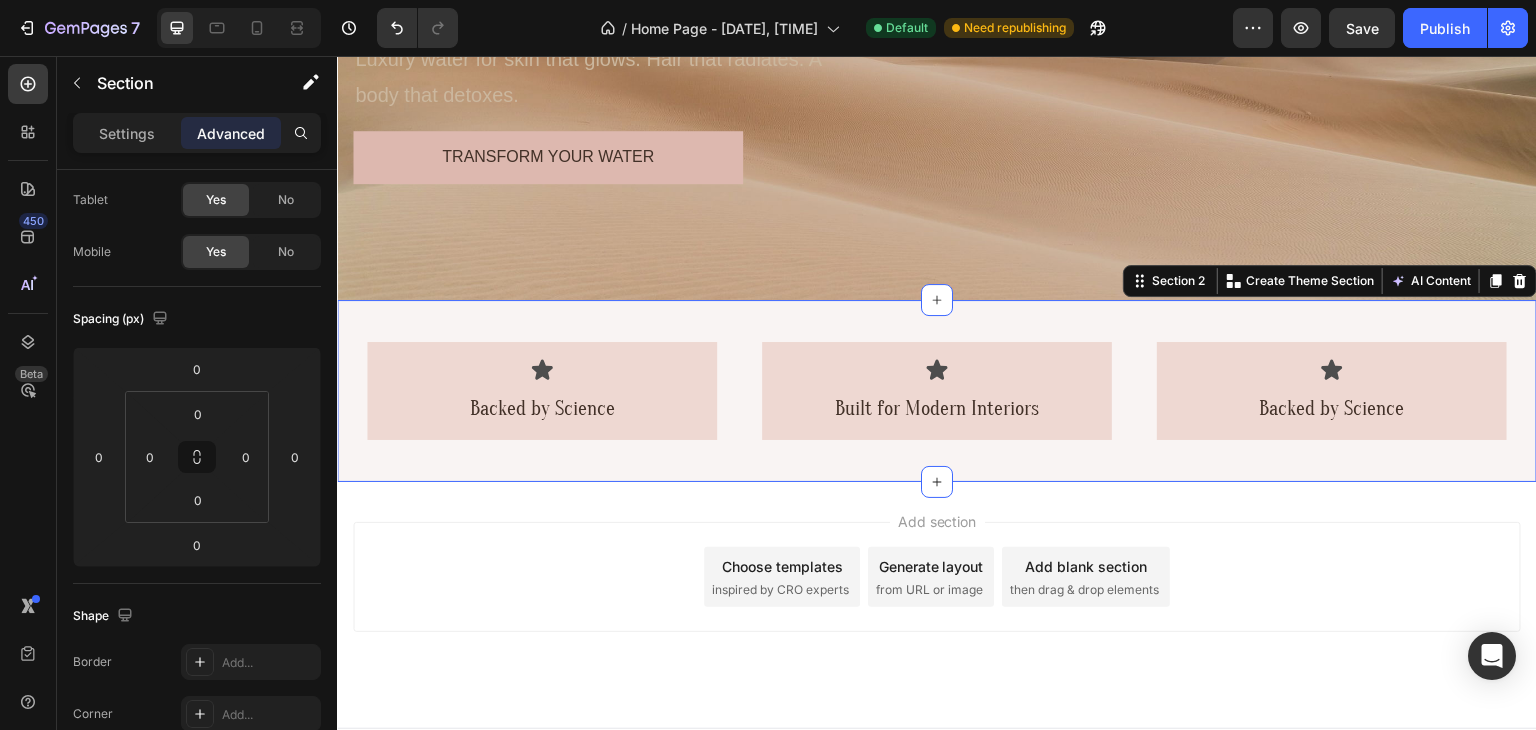 click on "Icon Backed by Science Text Block Row
Icon Built for Modern Interiors Text Block Row
Icon Backed by Science Text Block Row Row" at bounding box center [937, 391] 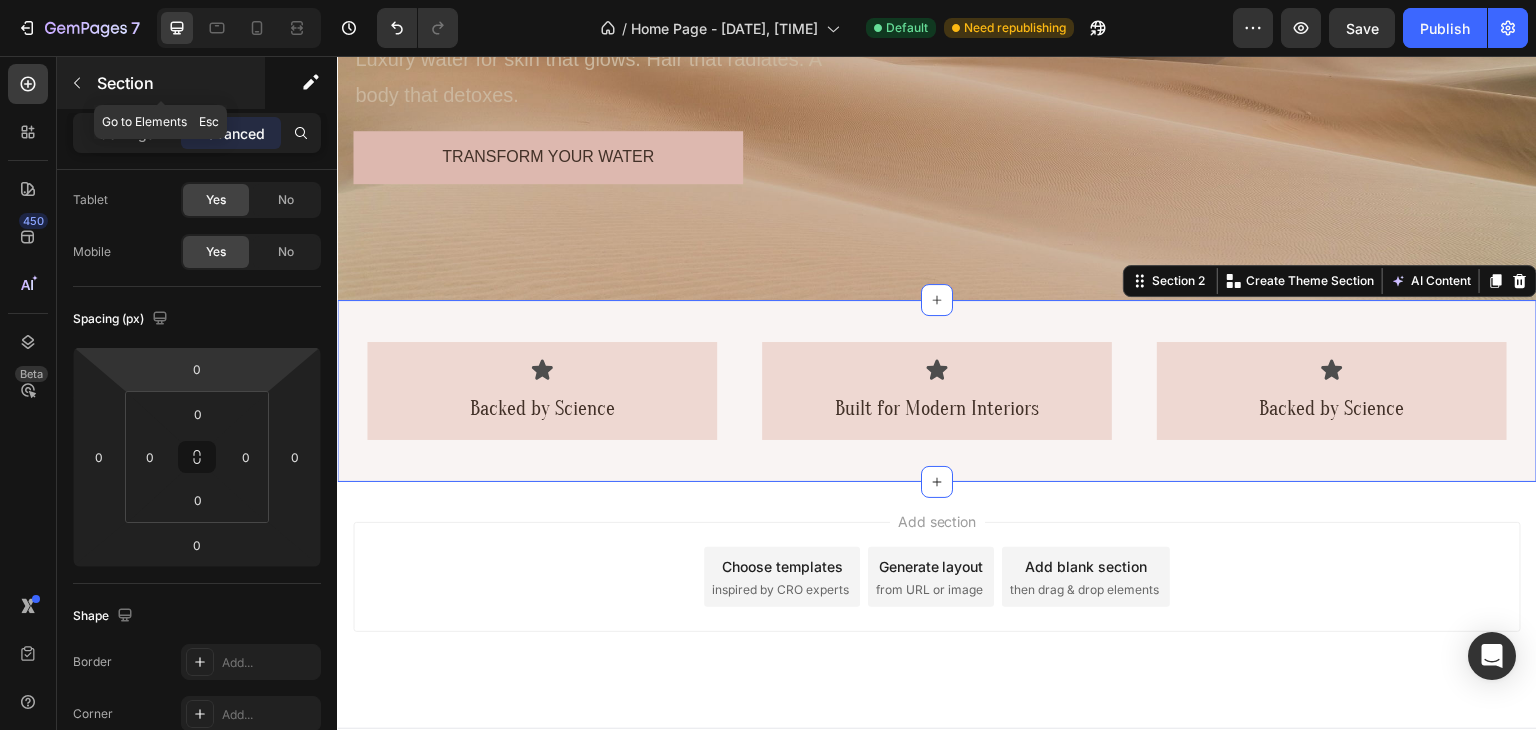 click on "Section" at bounding box center [179, 83] 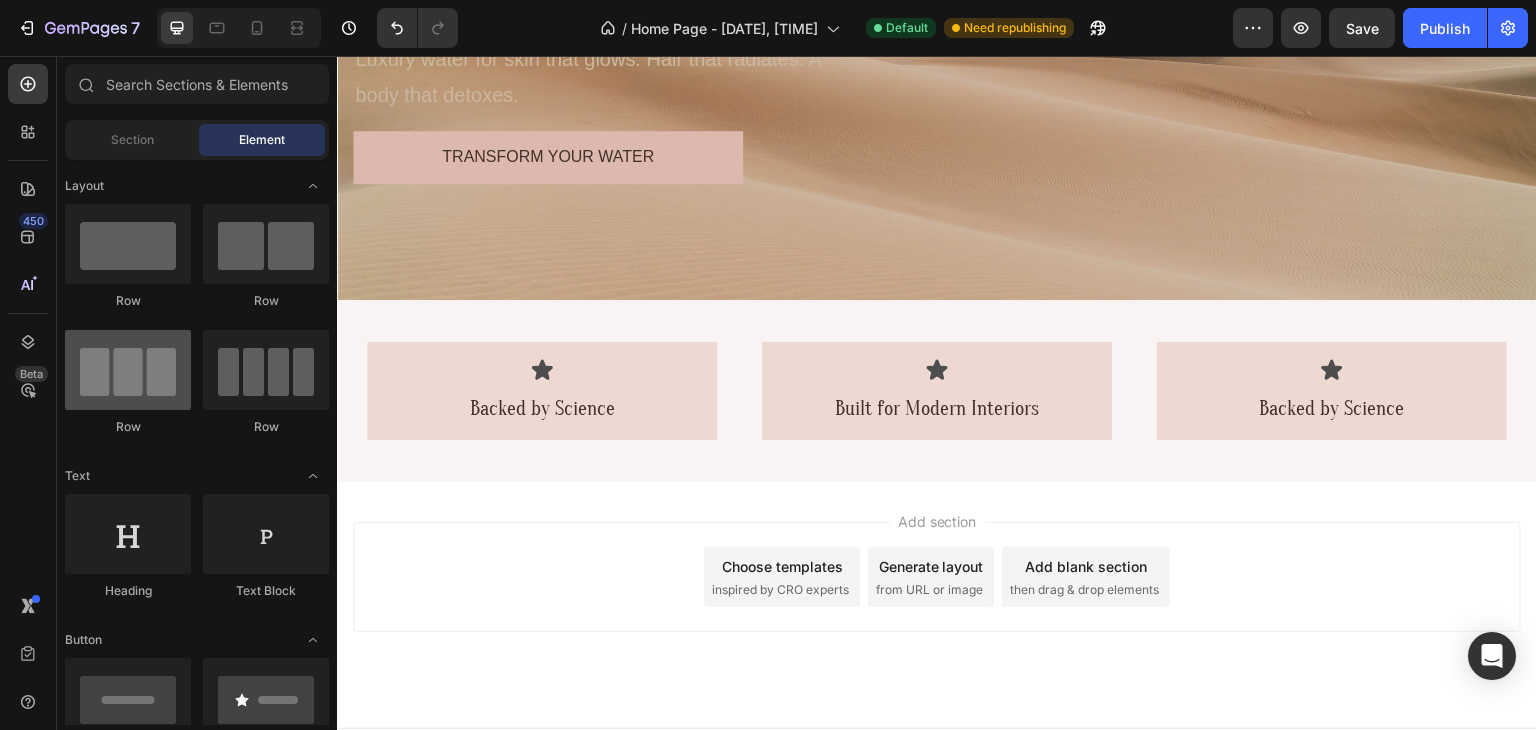 scroll, scrollTop: 0, scrollLeft: 0, axis: both 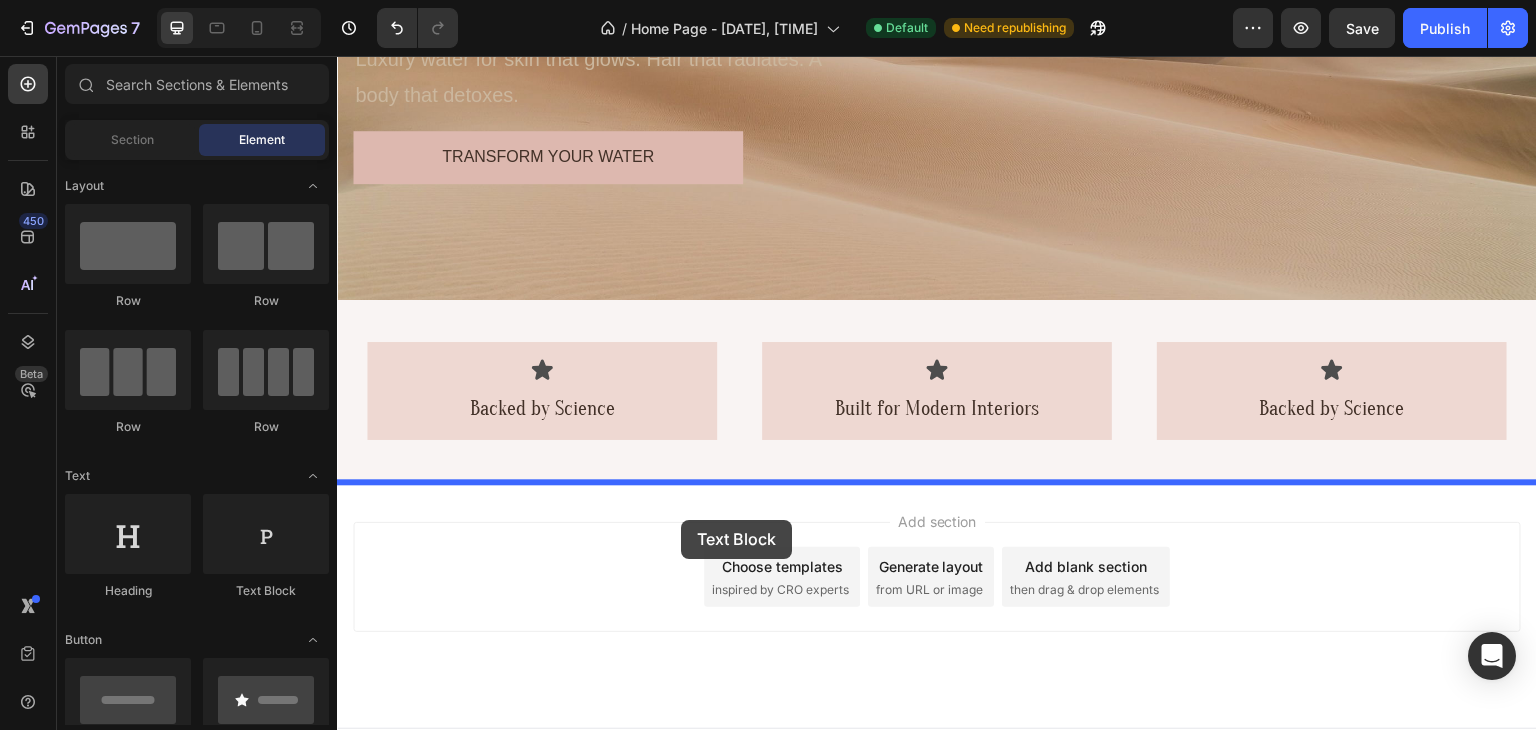 drag, startPoint x: 597, startPoint y: 603, endPoint x: 681, endPoint y: 520, distance: 118.08895 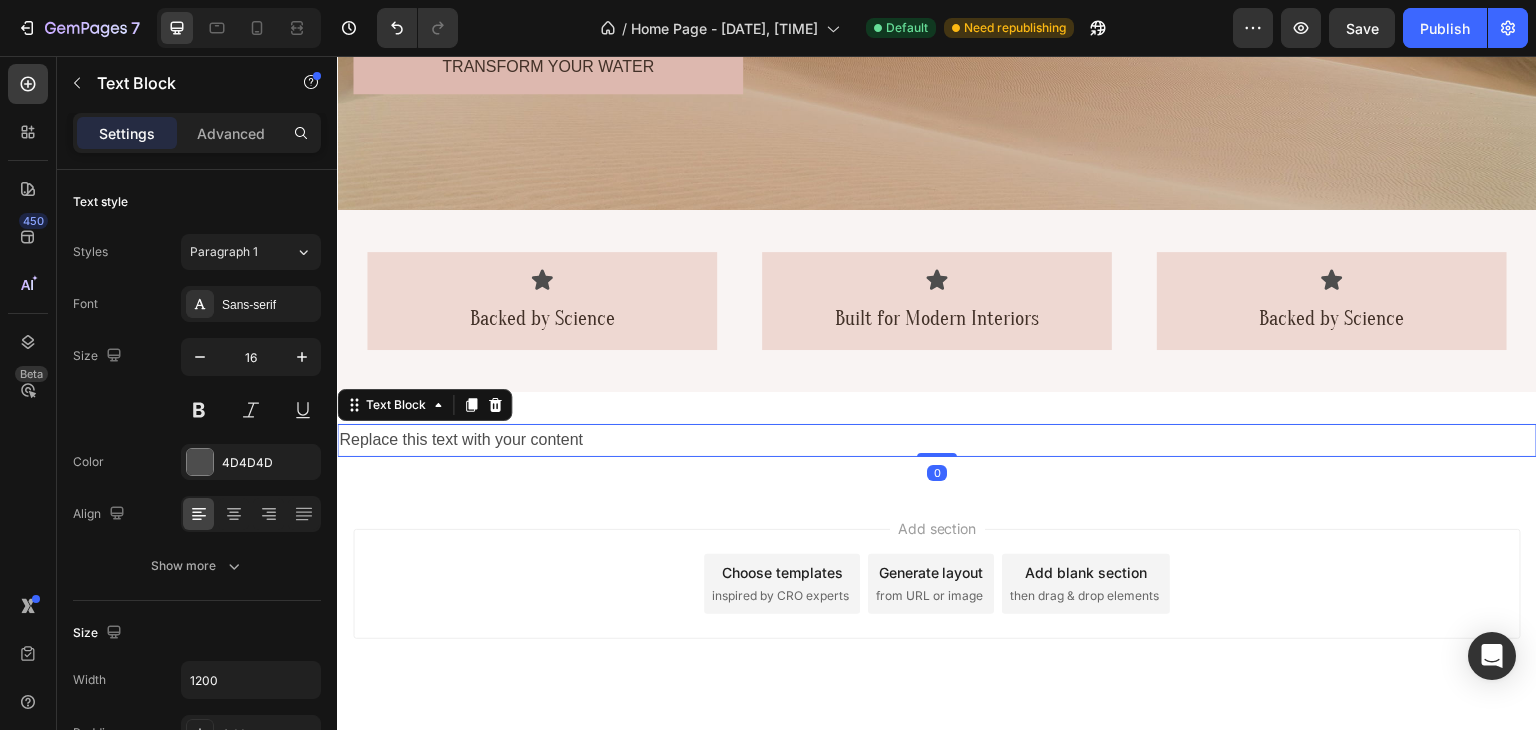 scroll, scrollTop: 497, scrollLeft: 0, axis: vertical 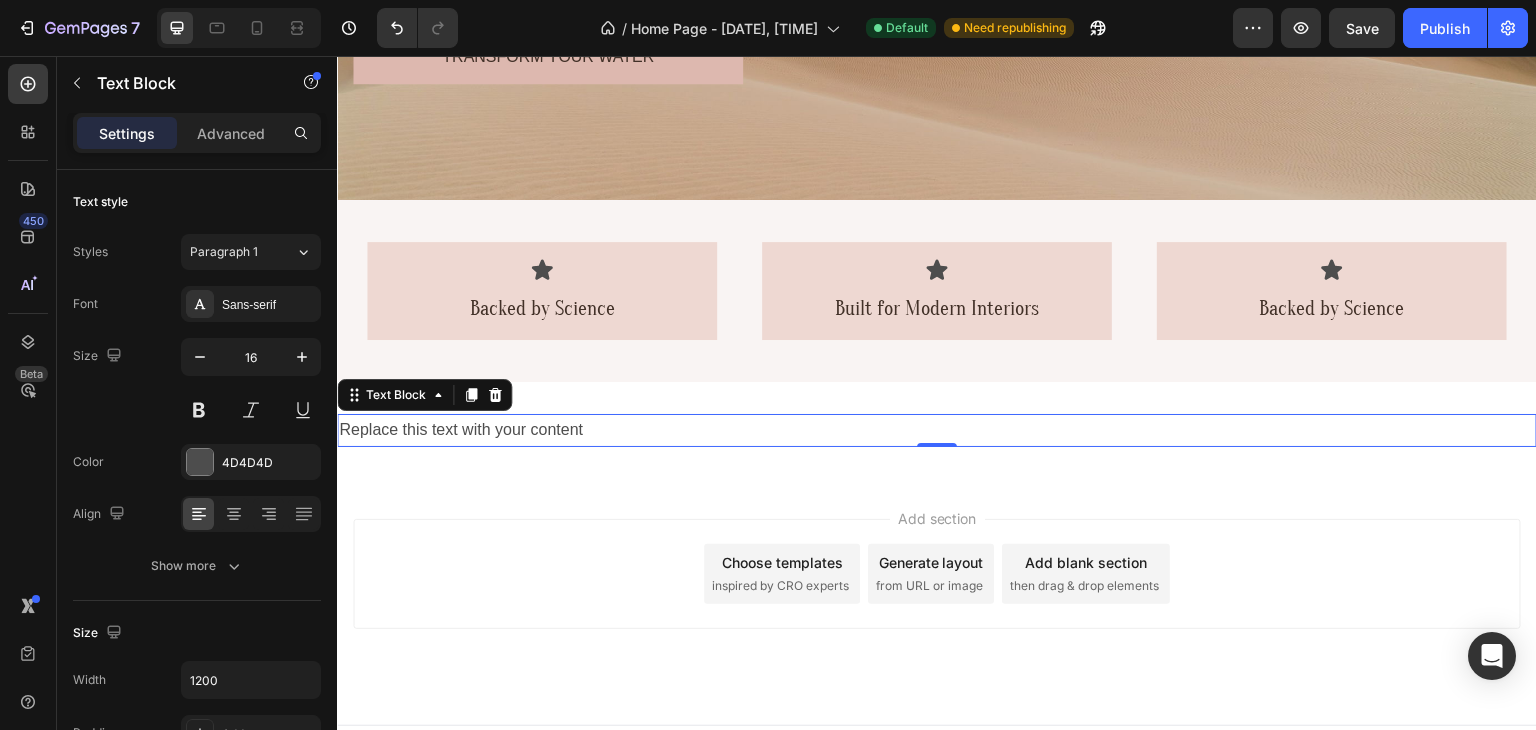 click on "Replace this text with your content" at bounding box center [937, 430] 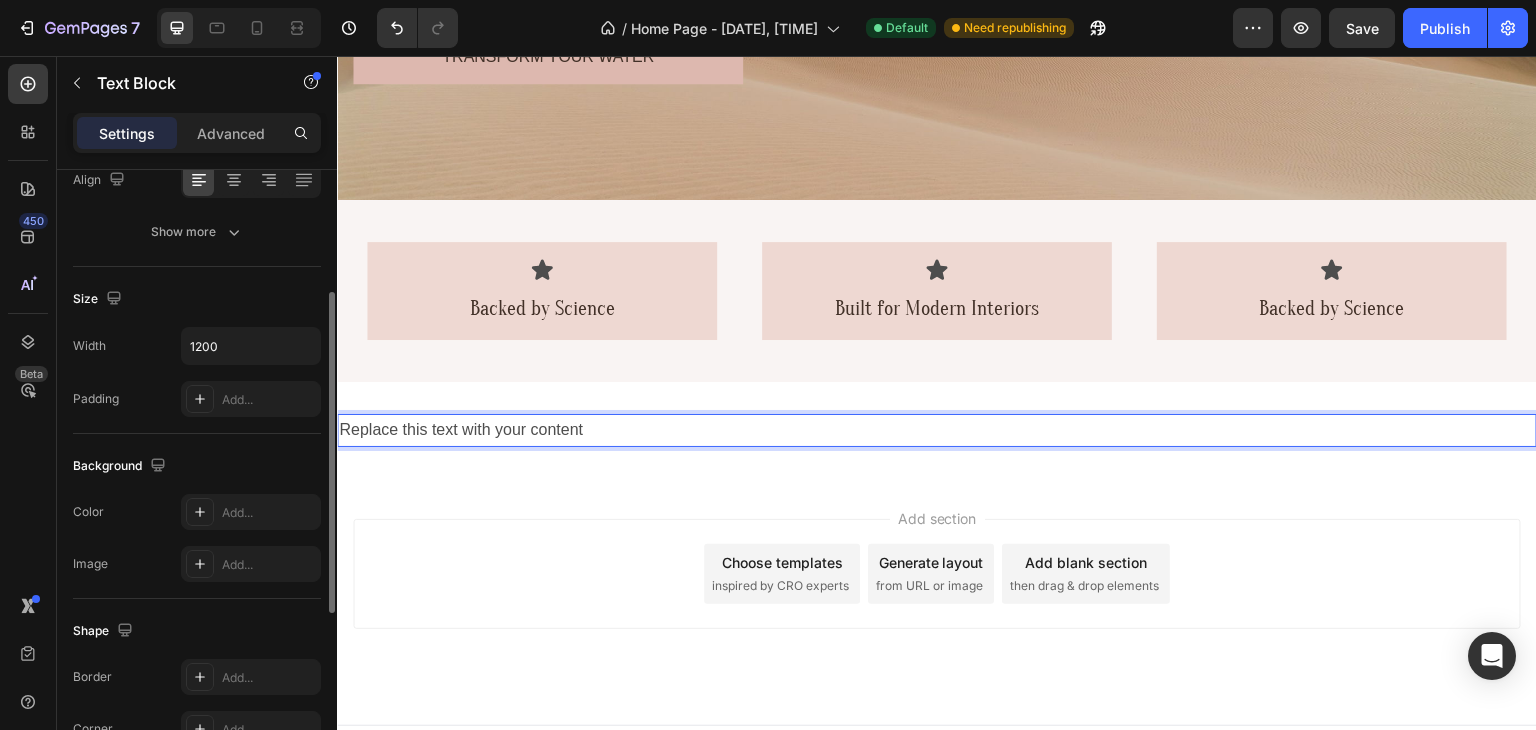 scroll, scrollTop: 166, scrollLeft: 0, axis: vertical 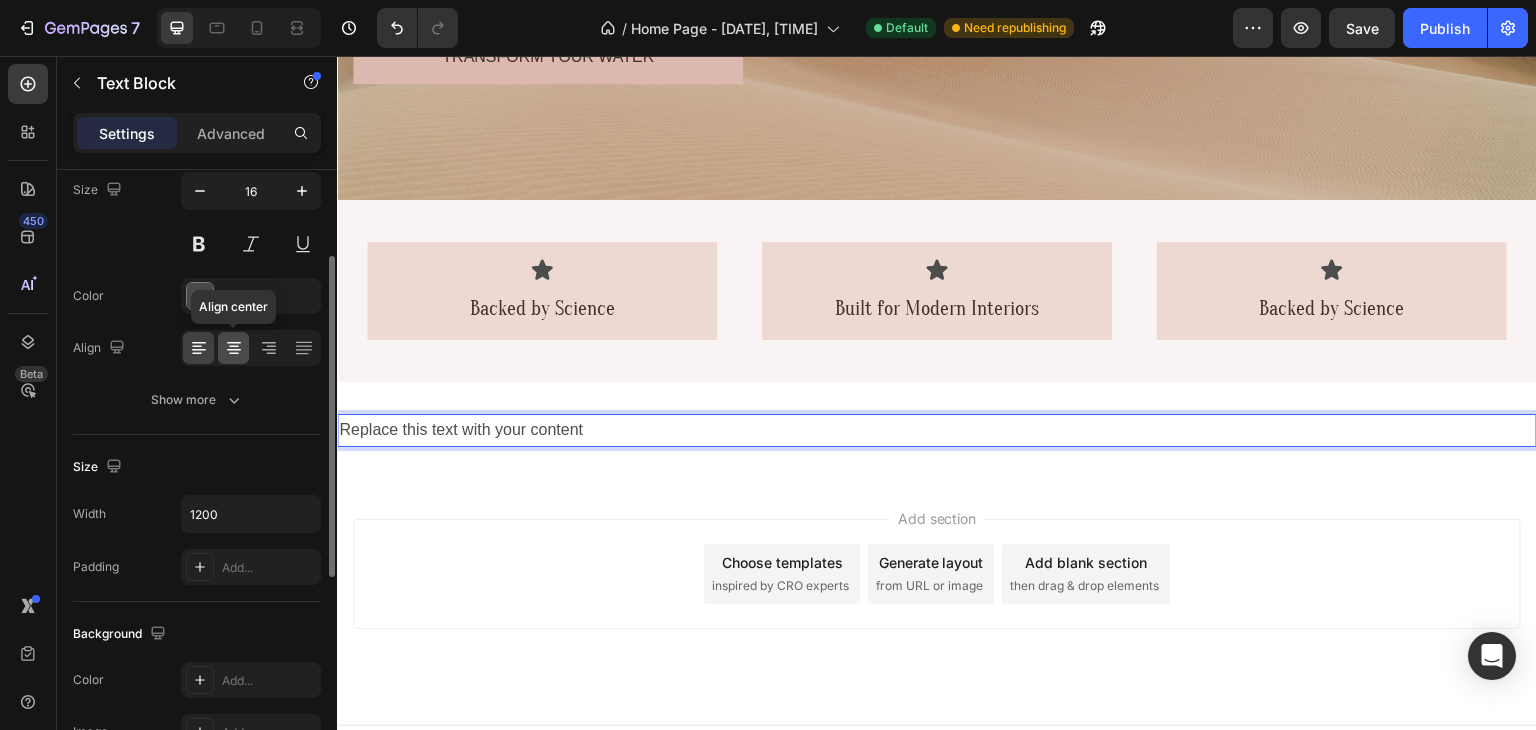 click 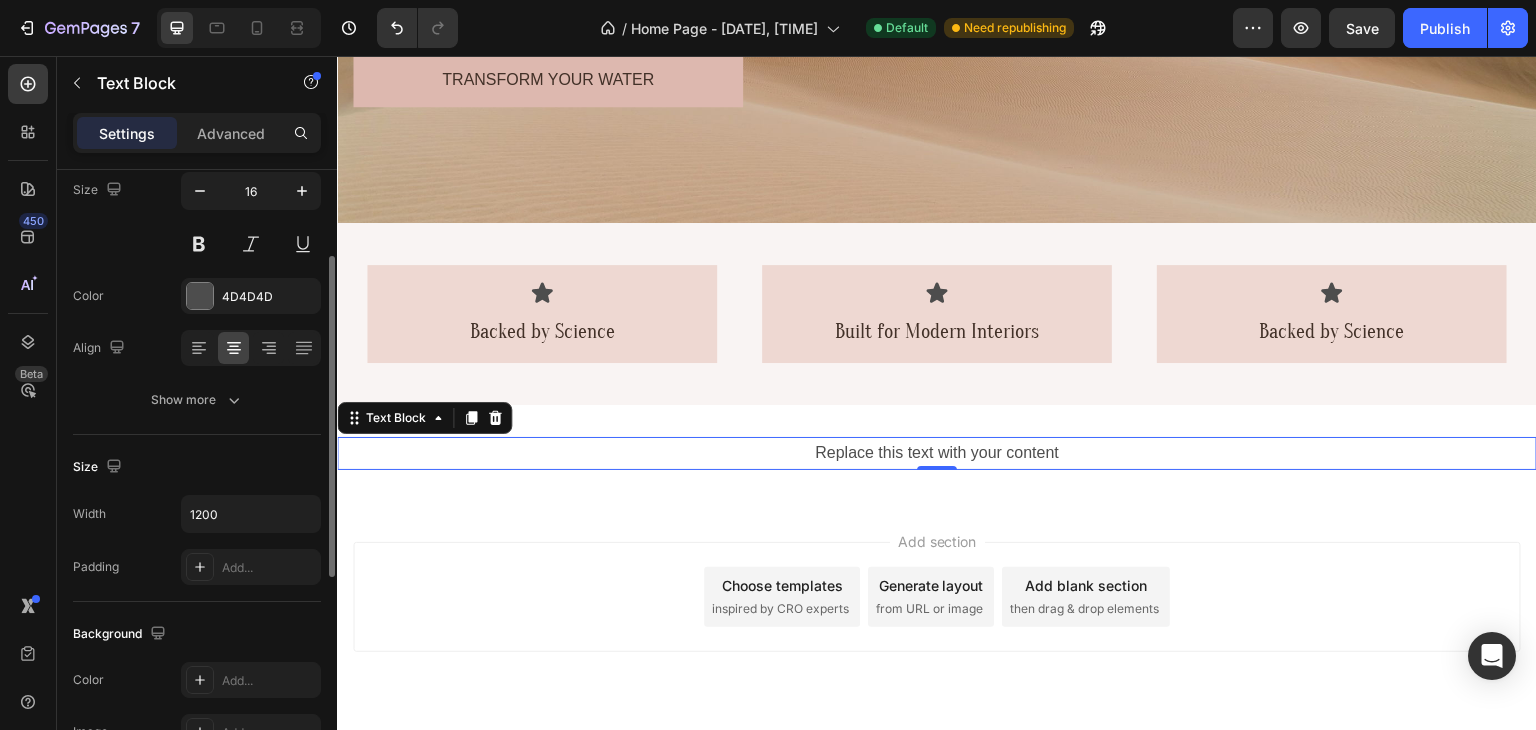 scroll, scrollTop: 464, scrollLeft: 0, axis: vertical 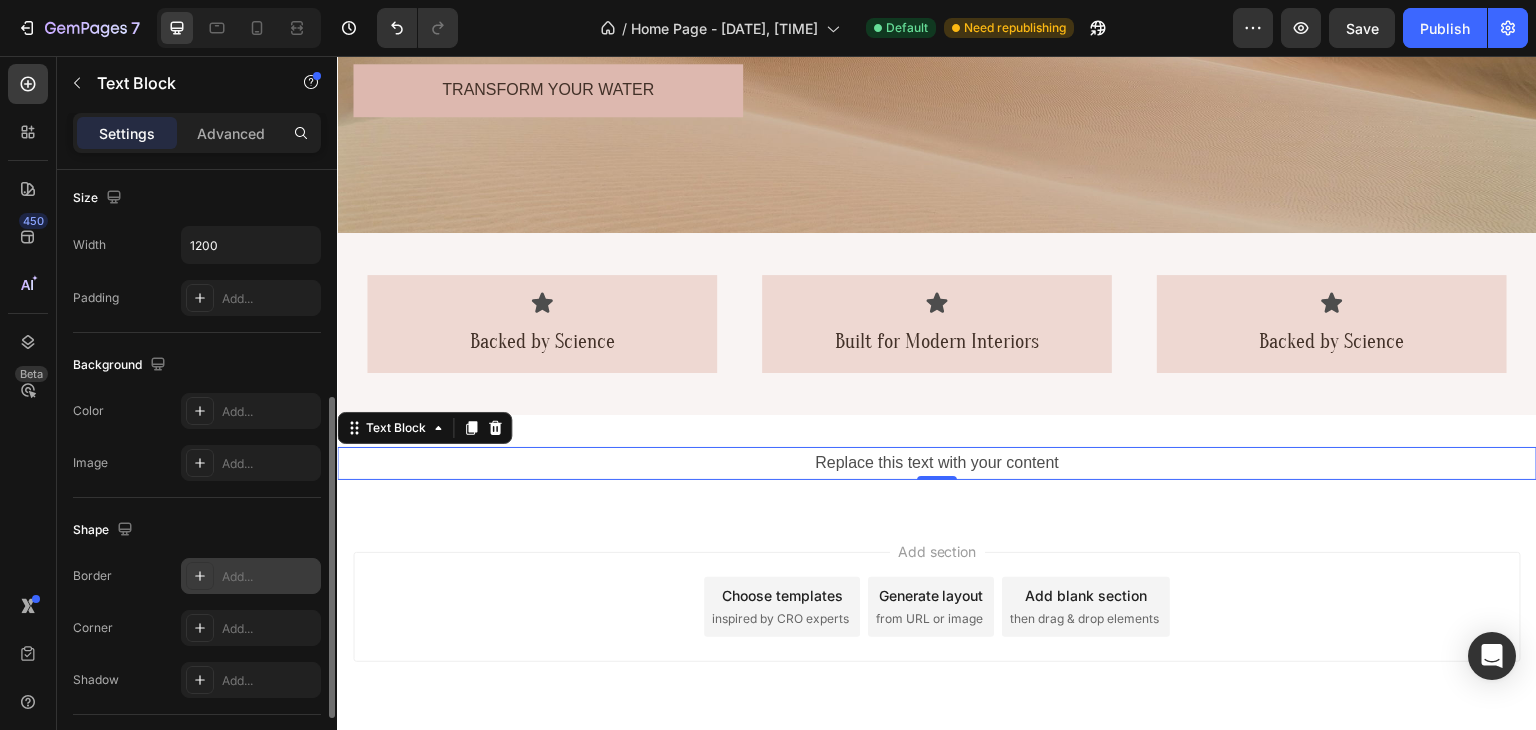click on "Add..." at bounding box center [269, 577] 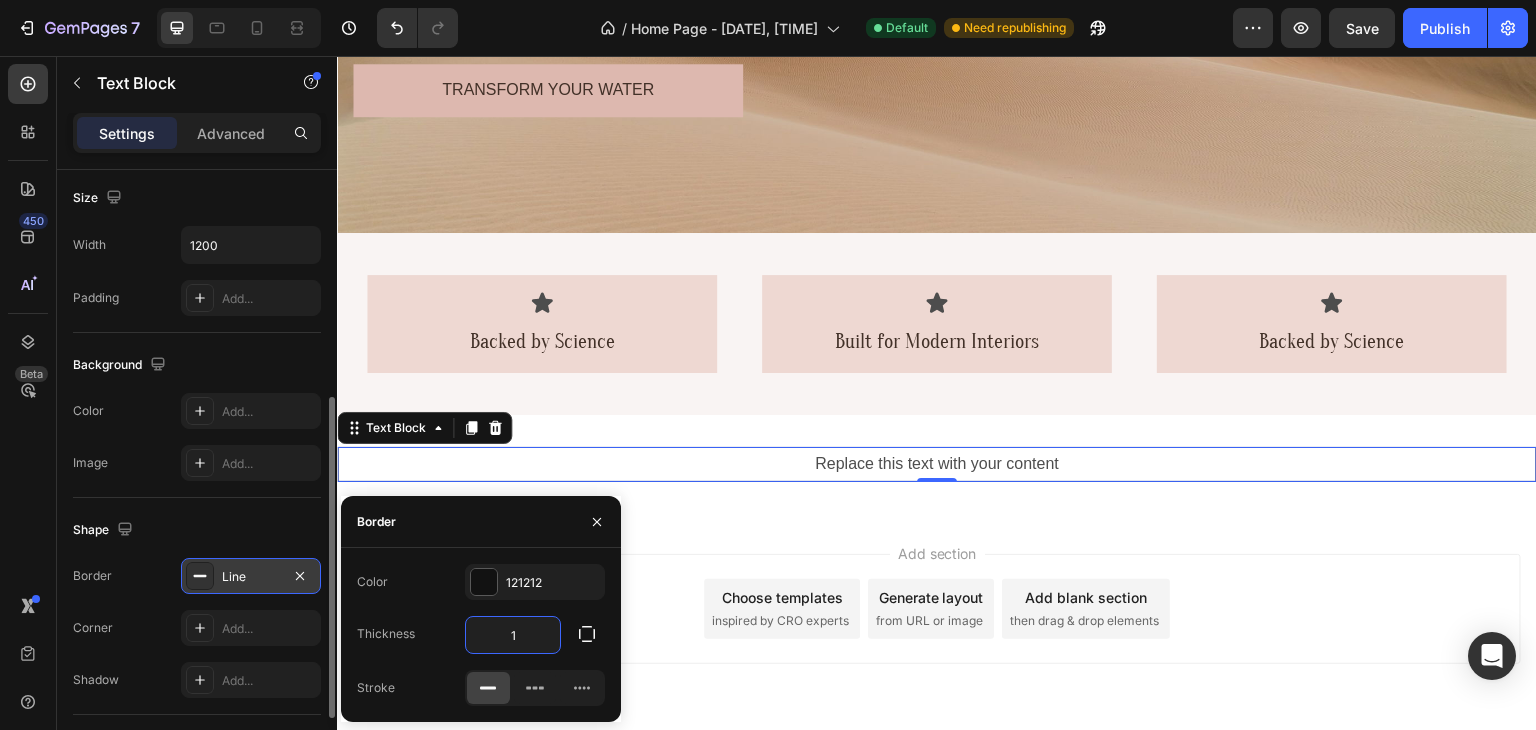 click on "1" at bounding box center (513, 635) 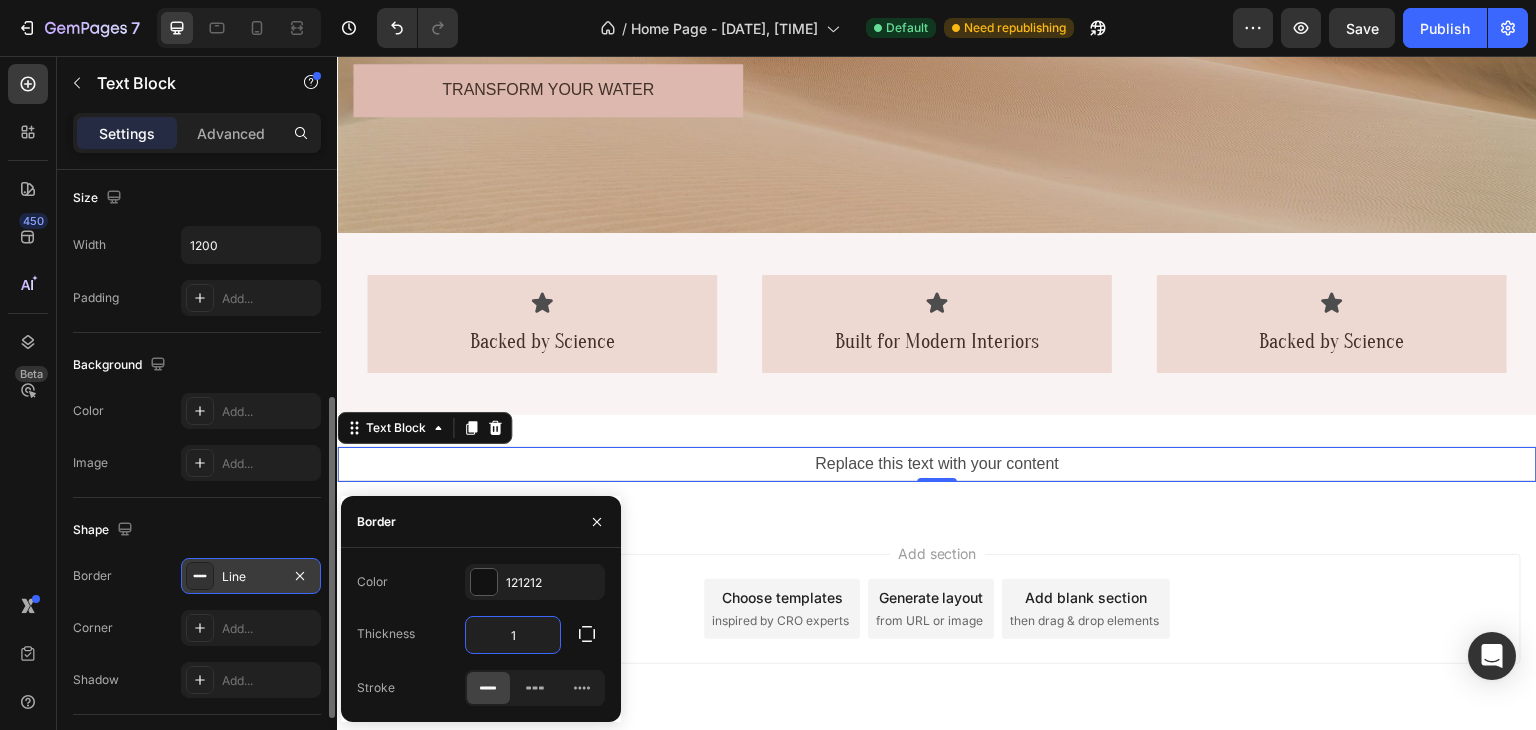 type on "3" 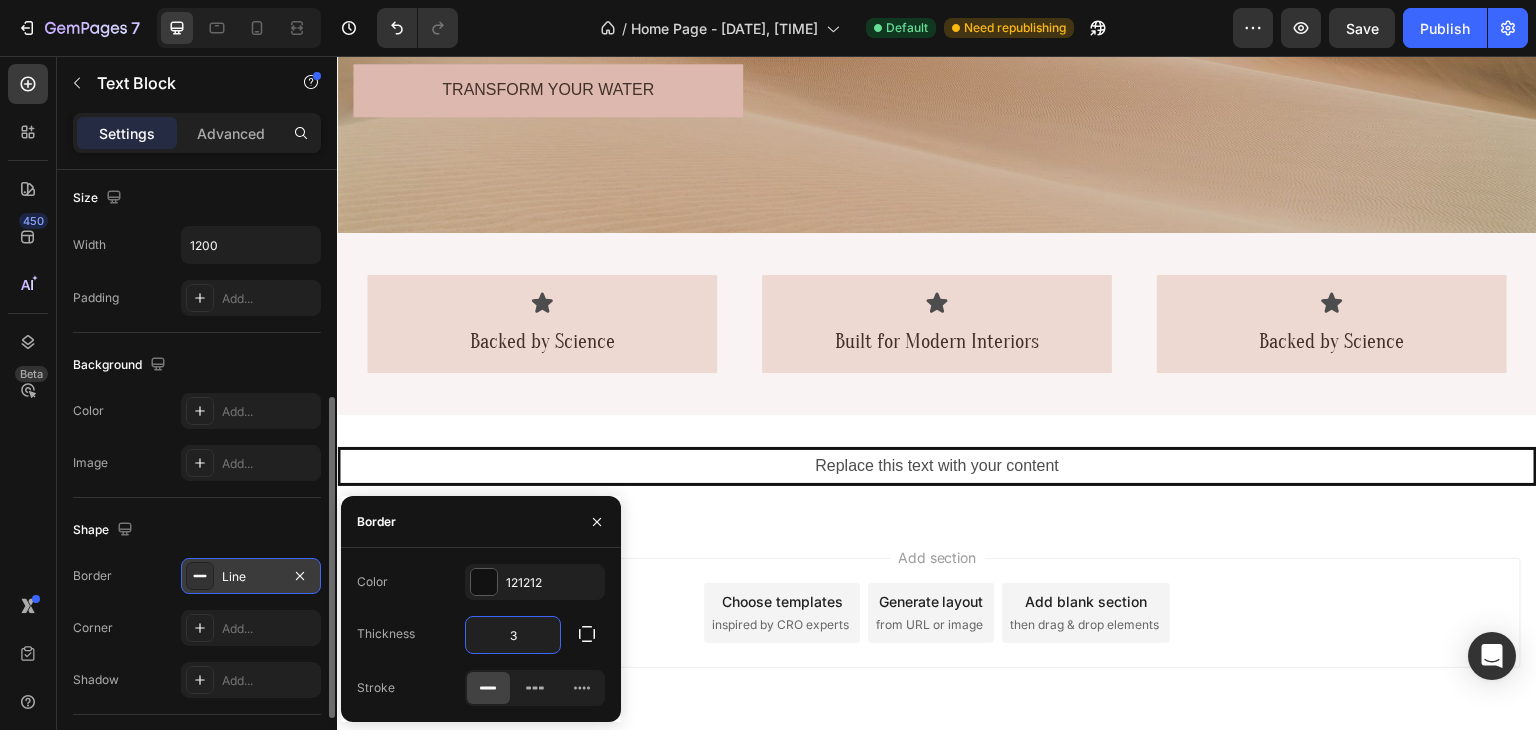 click on "Add section Choose templates inspired by CRO experts Generate layout from URL or image Add blank section then drag & drop elements" at bounding box center [937, 613] 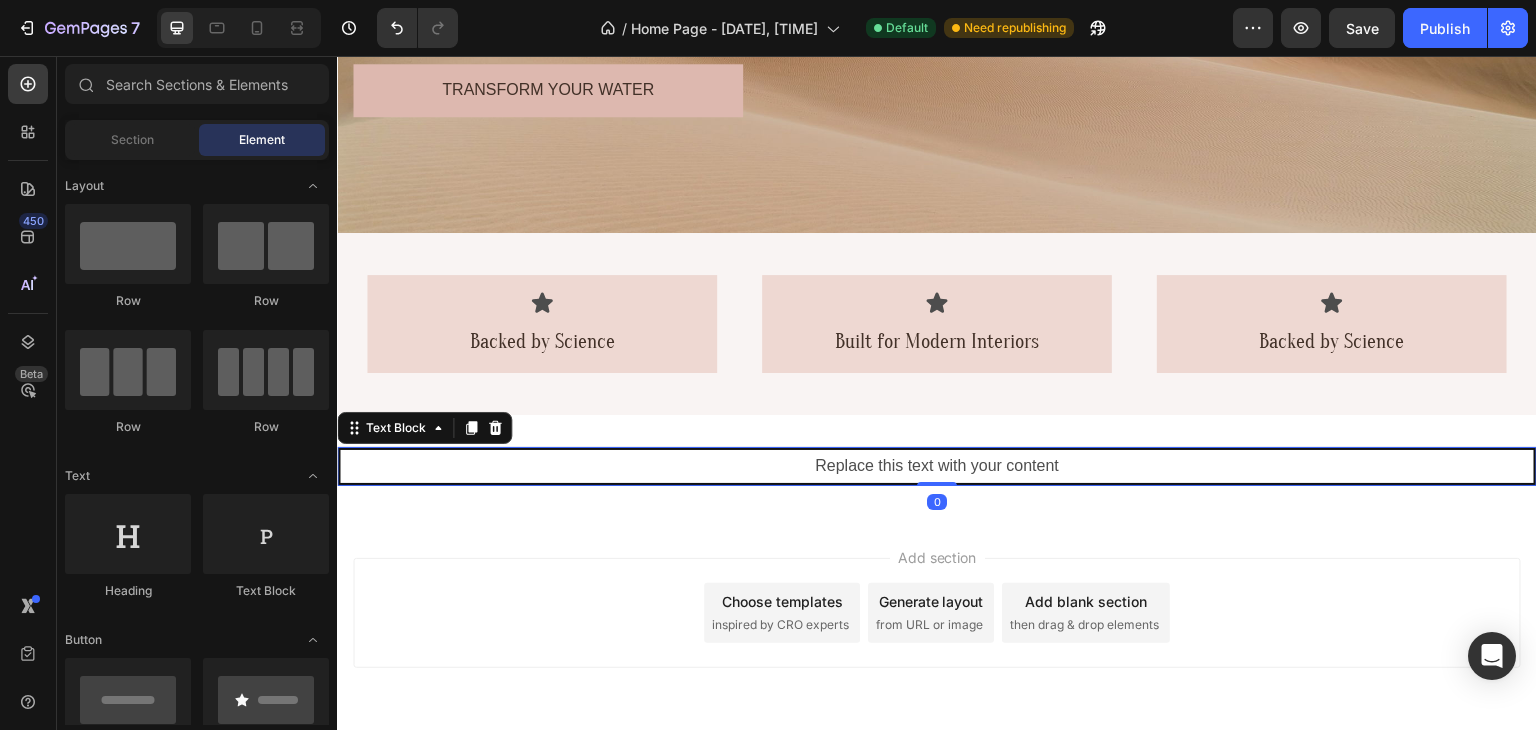 click on "Replace this text with your content" at bounding box center [937, 466] 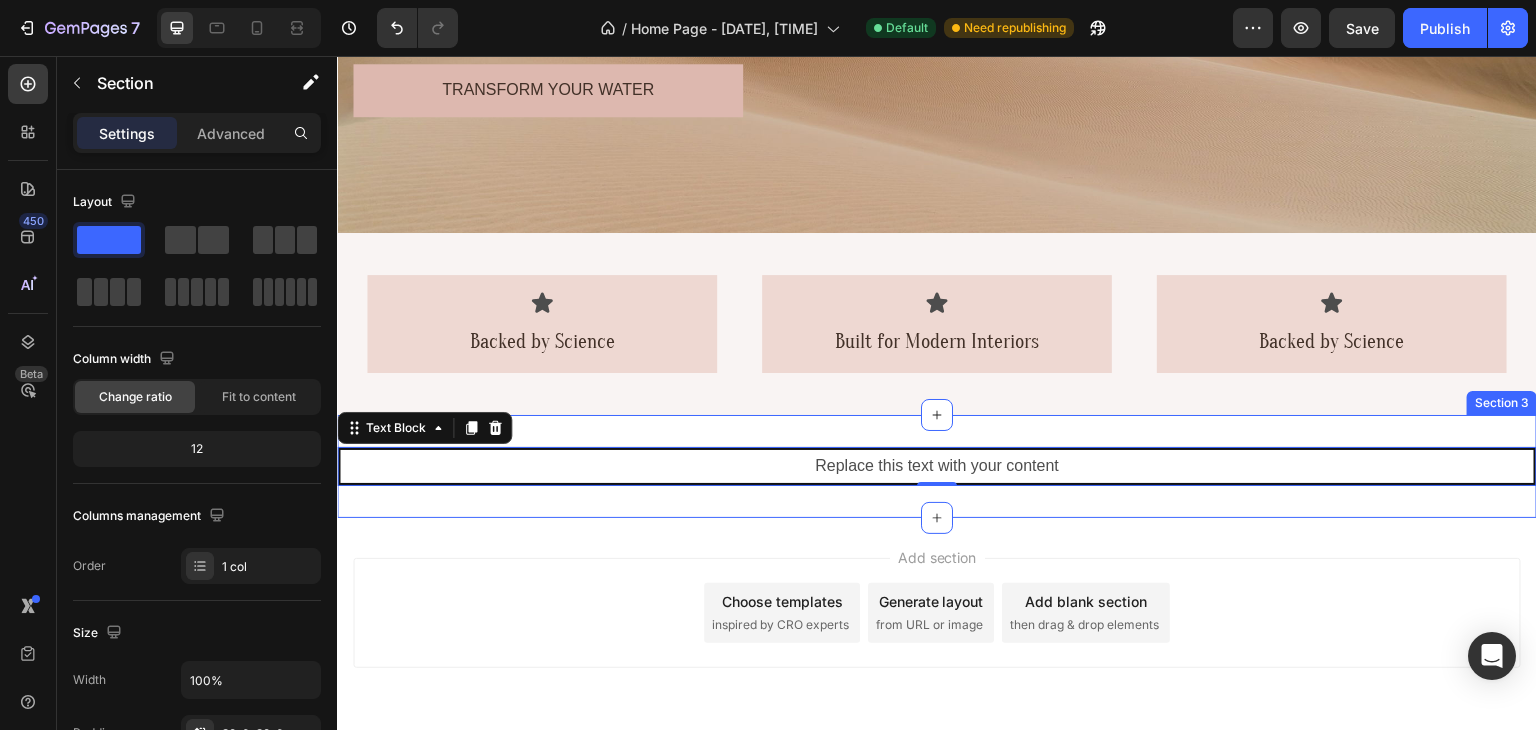 click on "Replace this text with your content Text Block   0 Section 3" at bounding box center [937, 466] 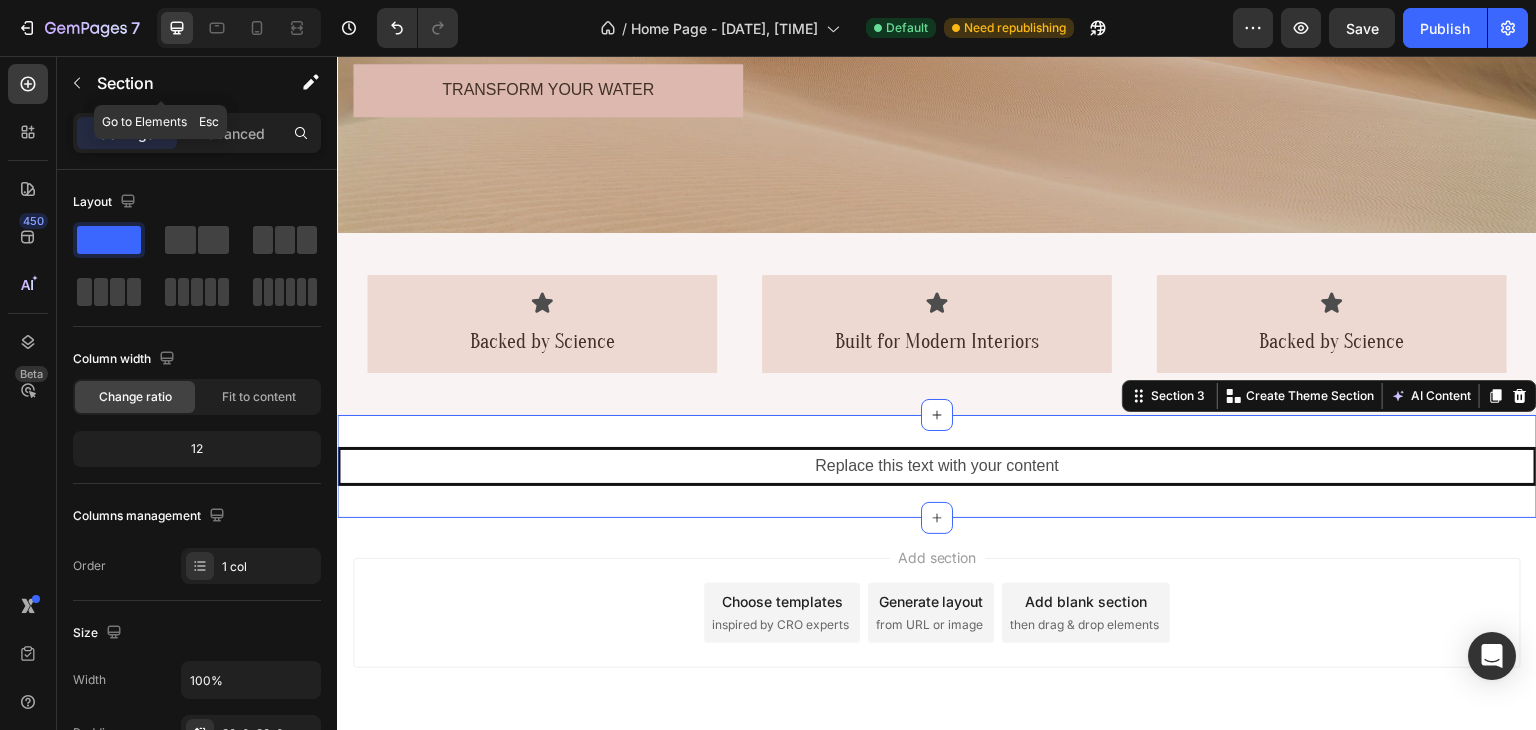 click on "Section" 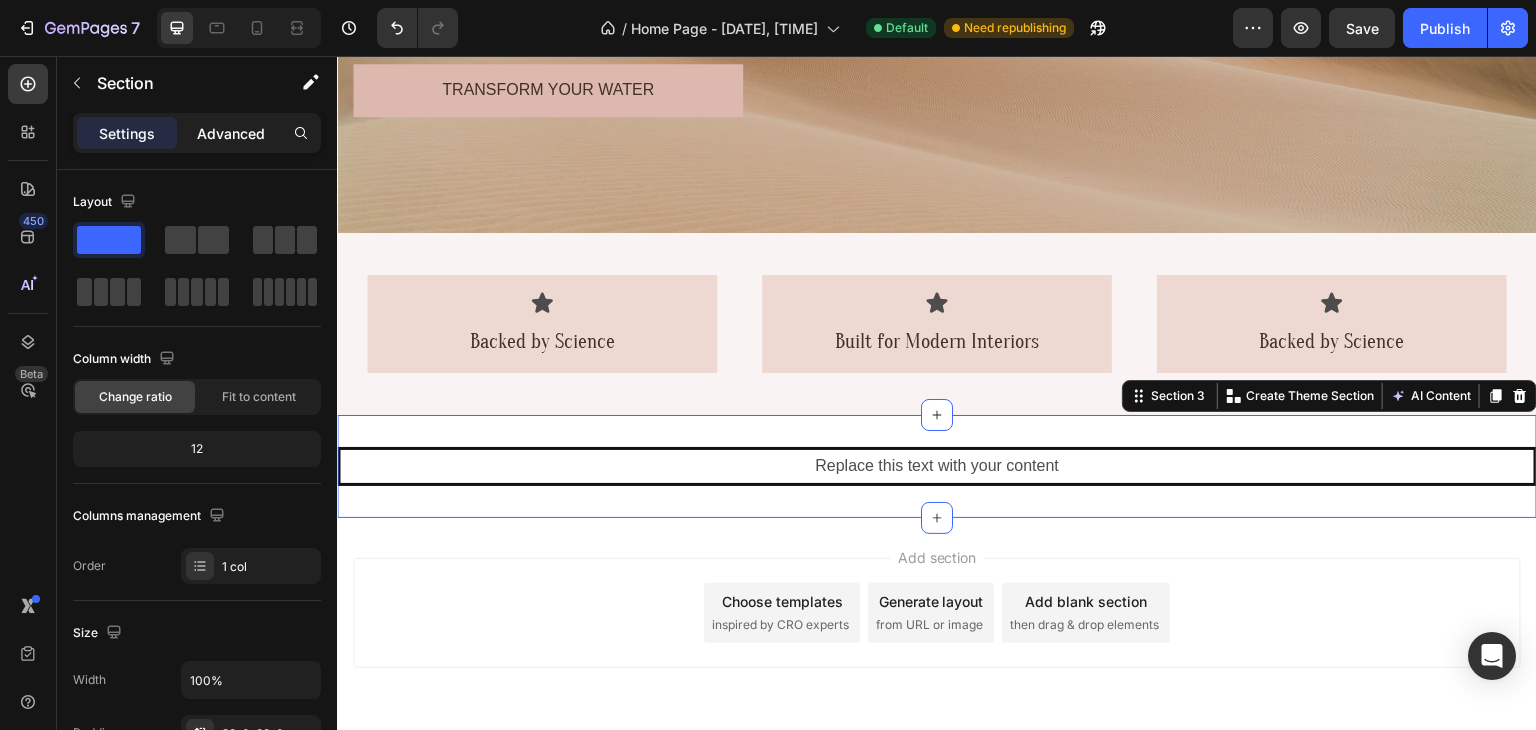 click on "Advanced" at bounding box center [231, 133] 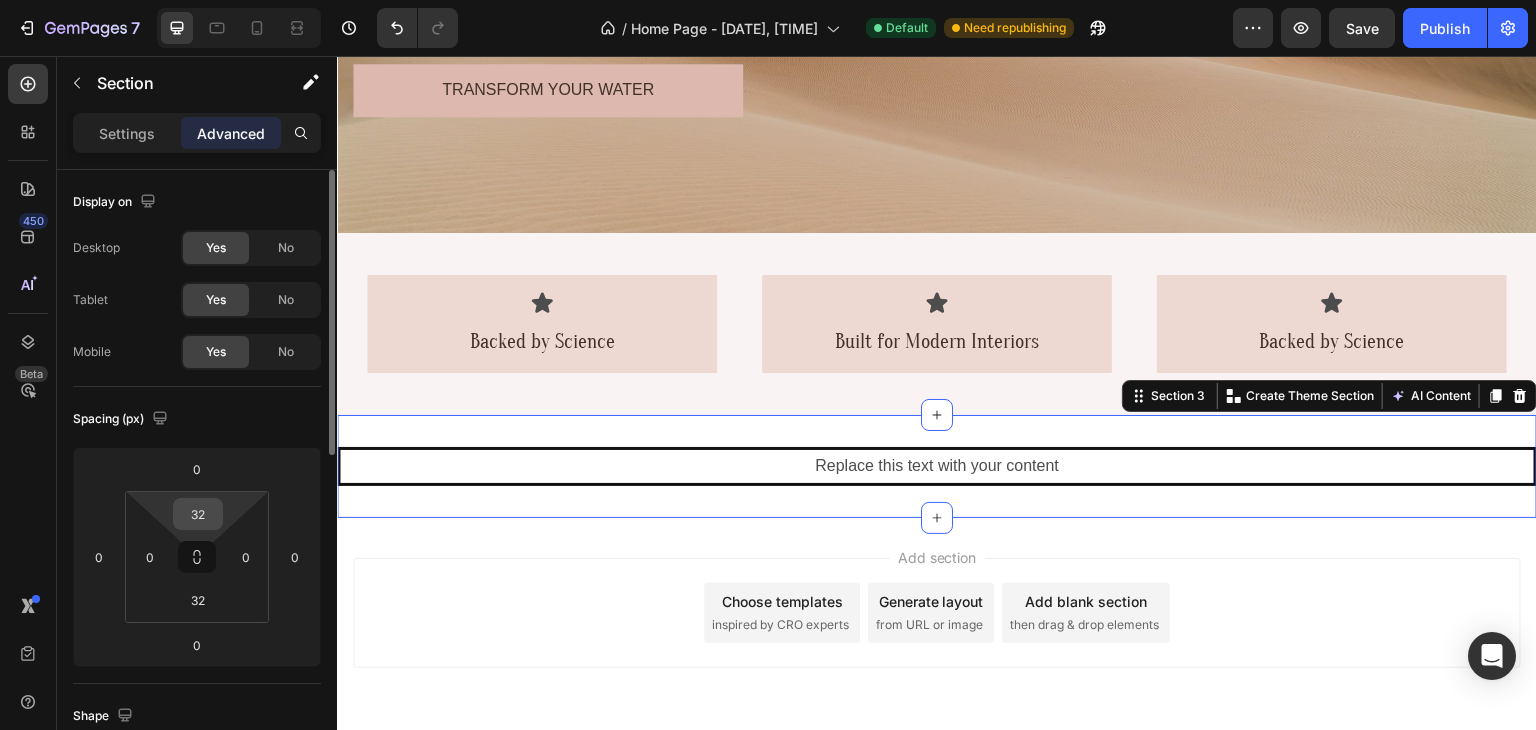 click on "32" at bounding box center (198, 514) 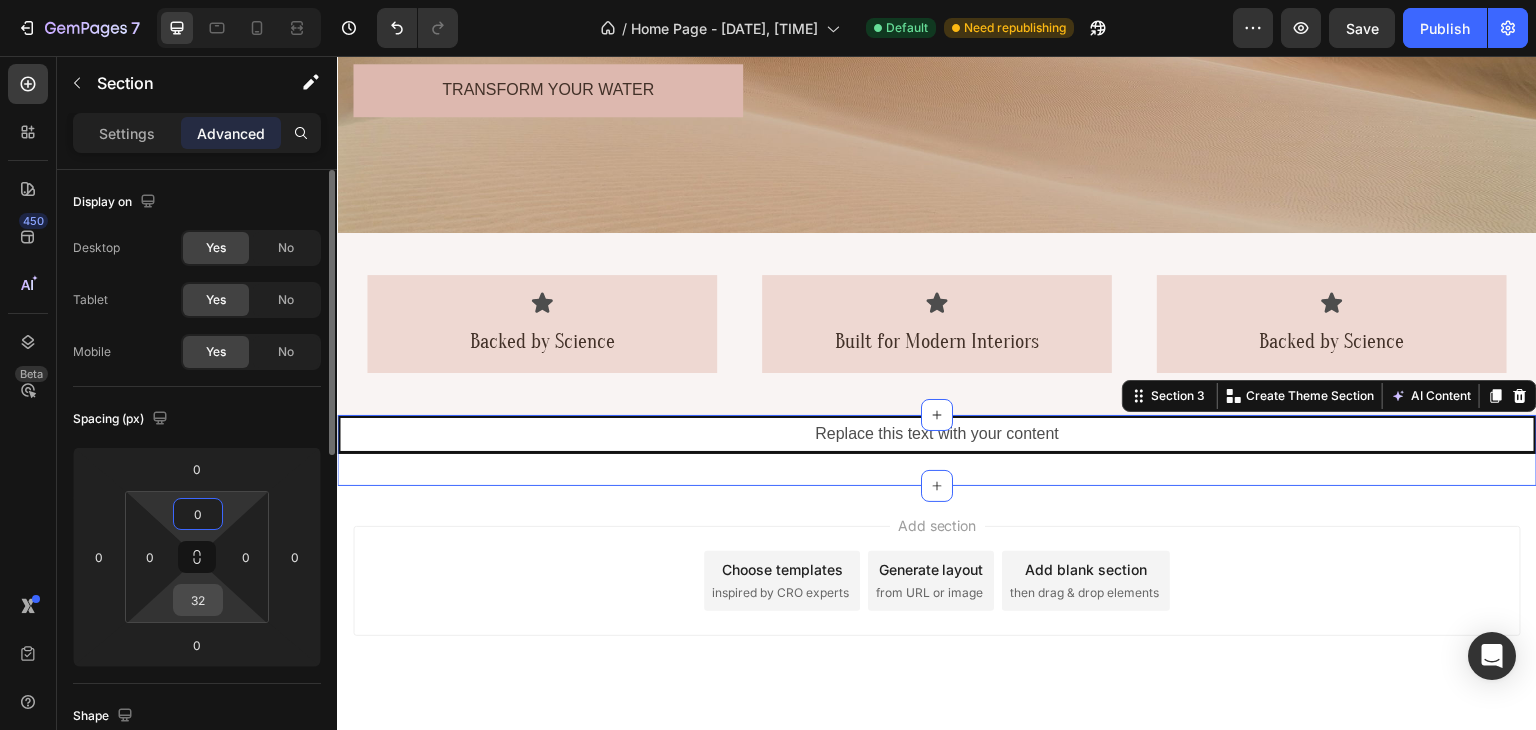 type on "0" 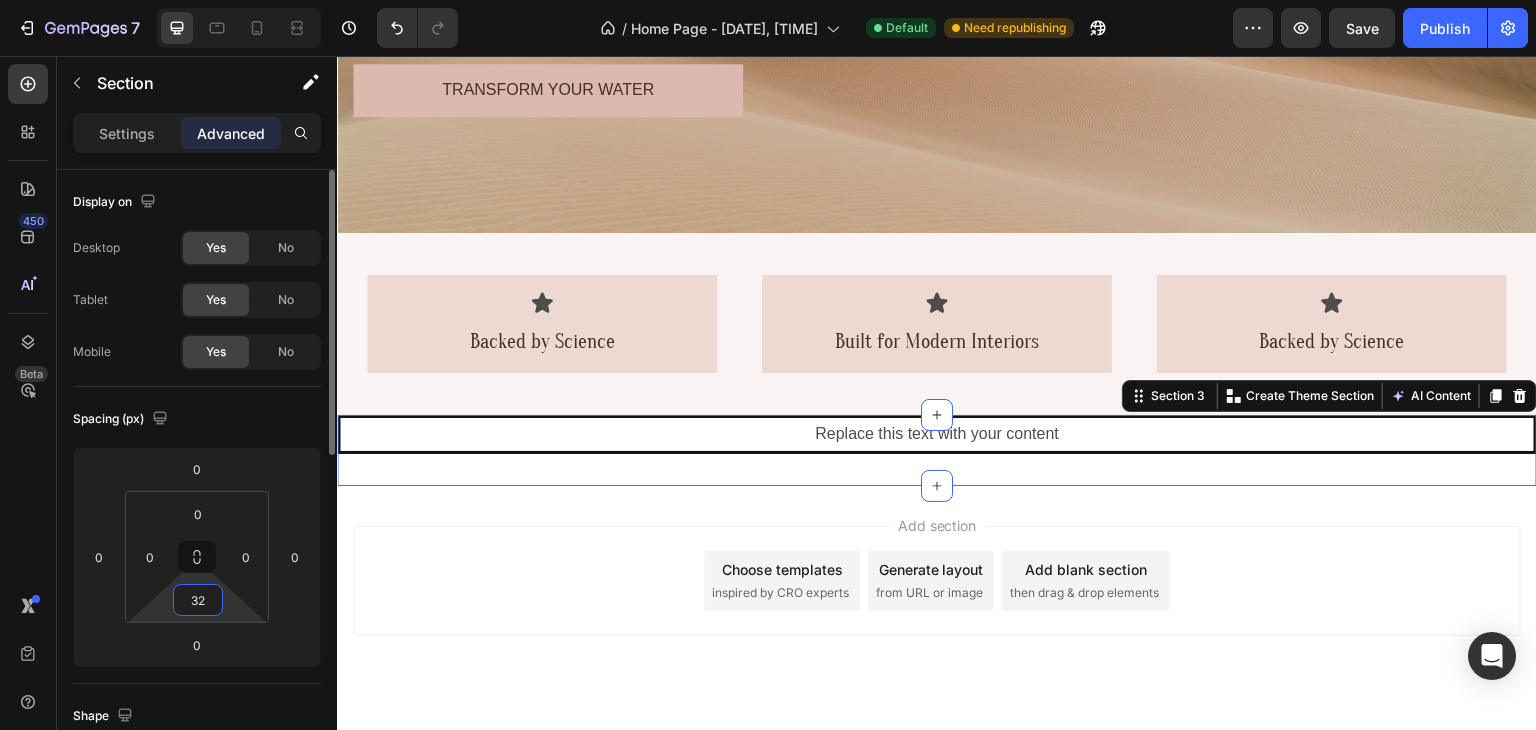 click on "32" at bounding box center [198, 600] 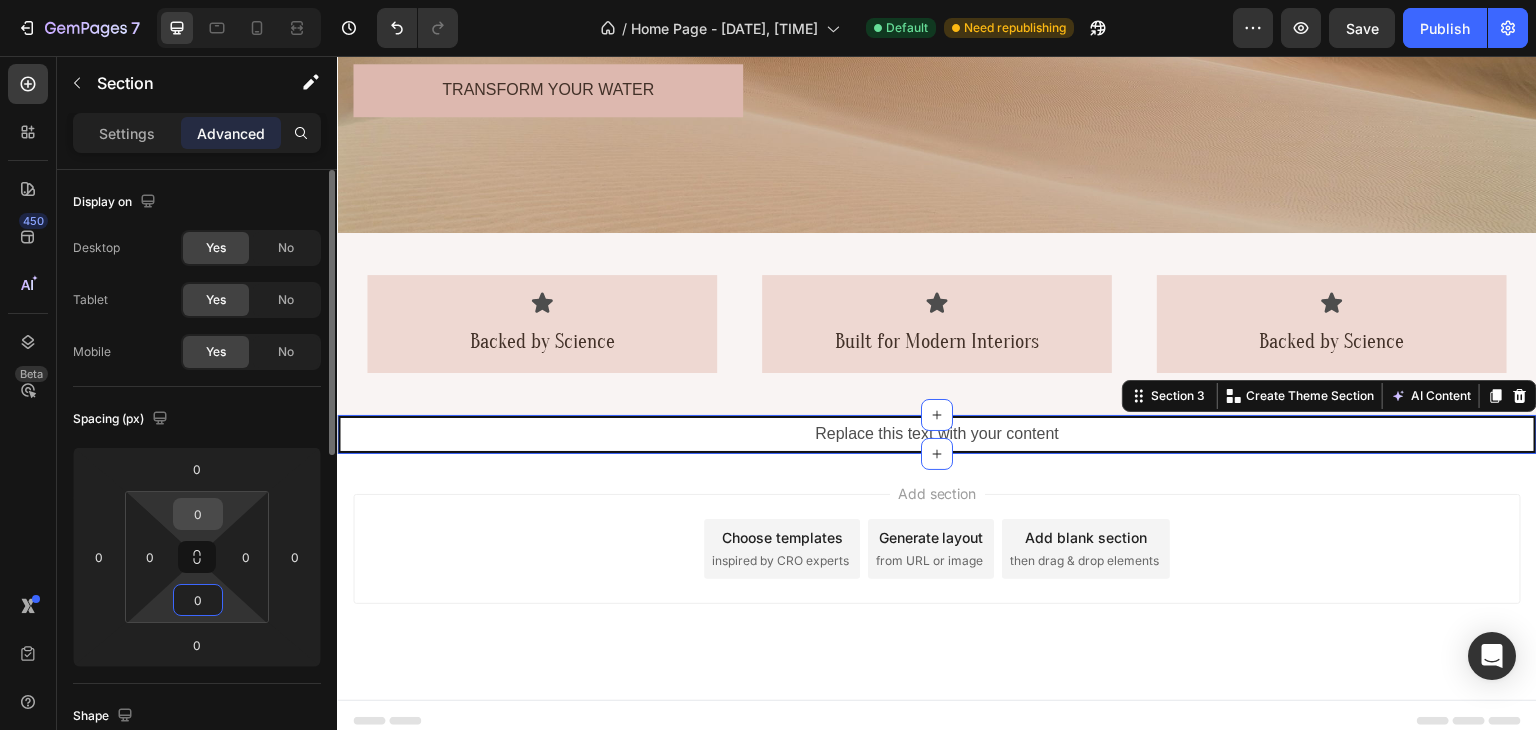 type on "0" 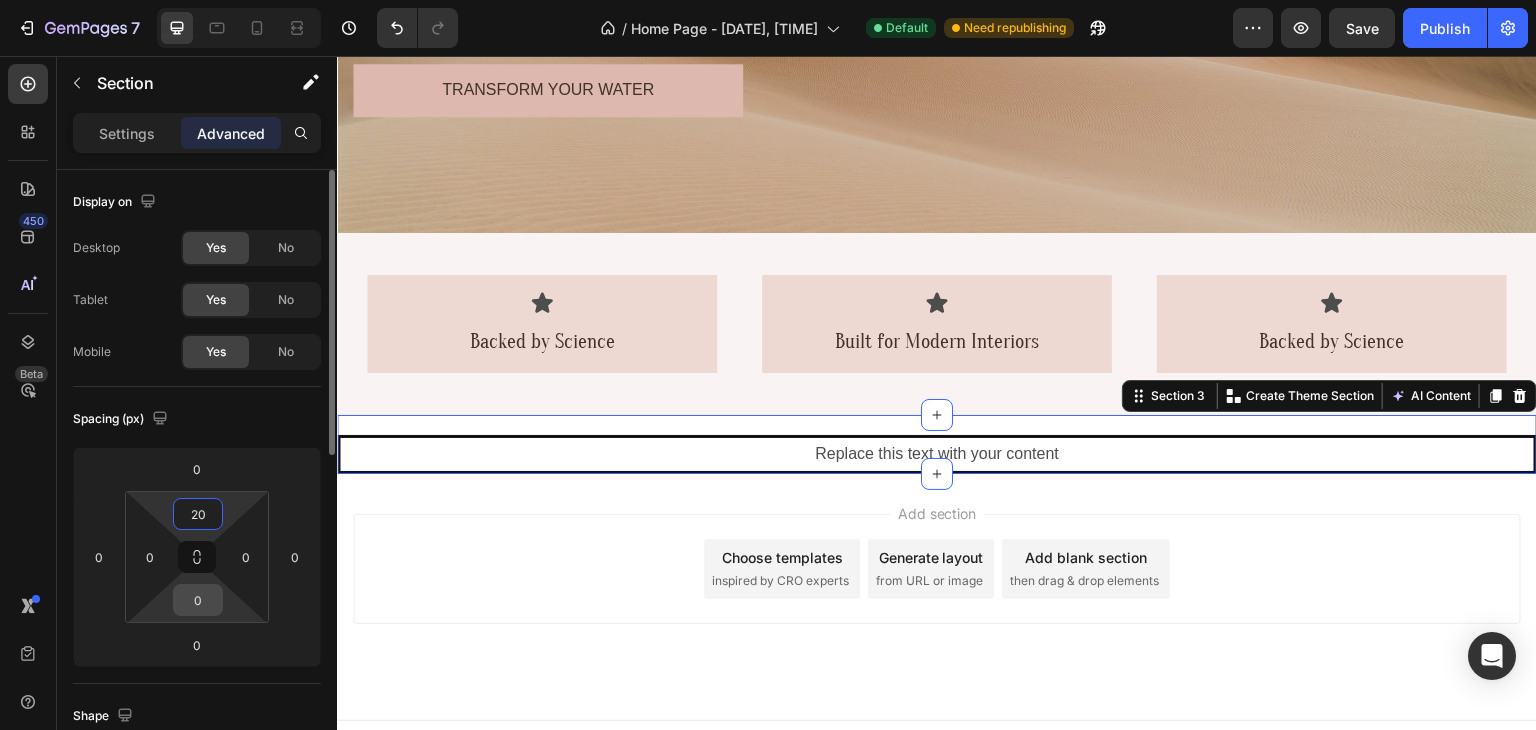 type on "20" 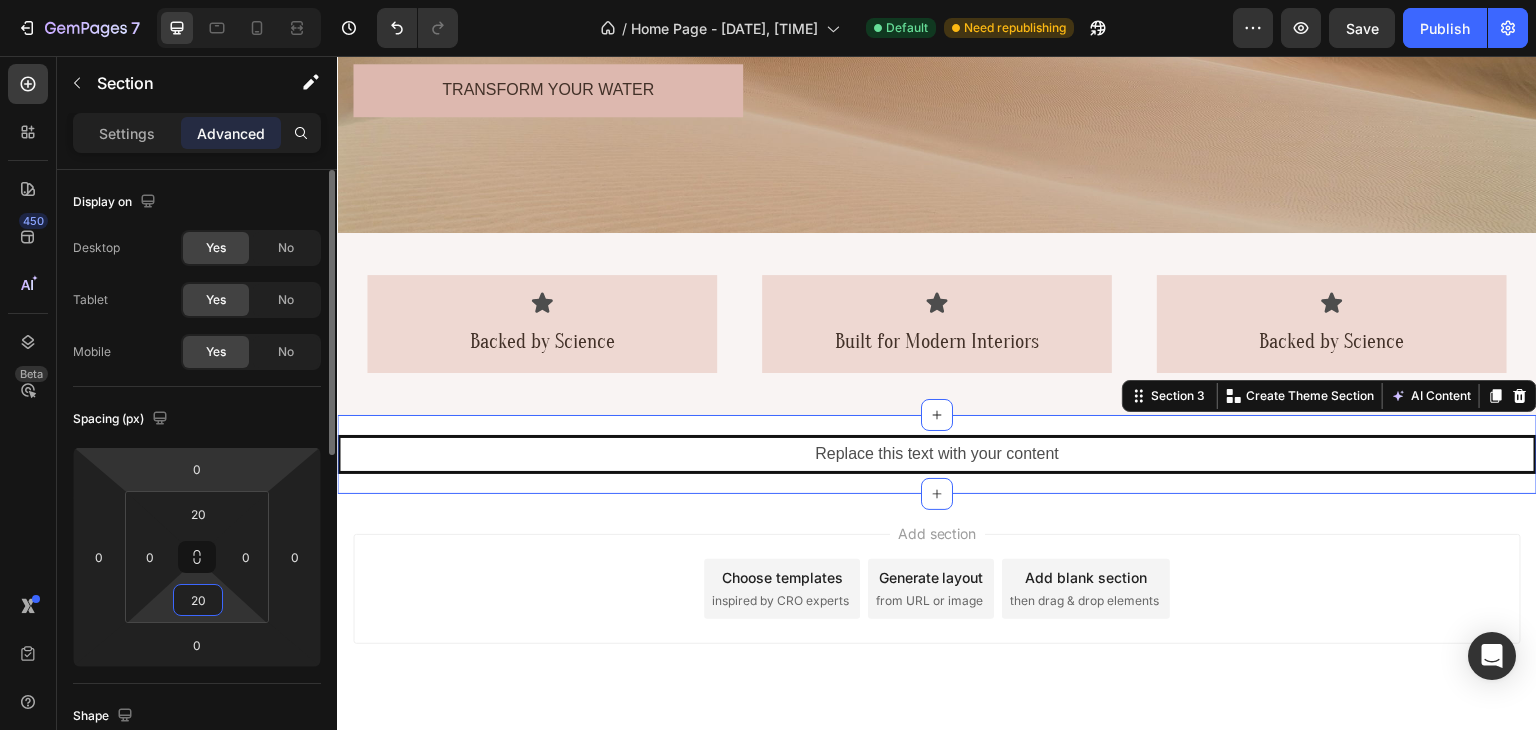 type on "20" 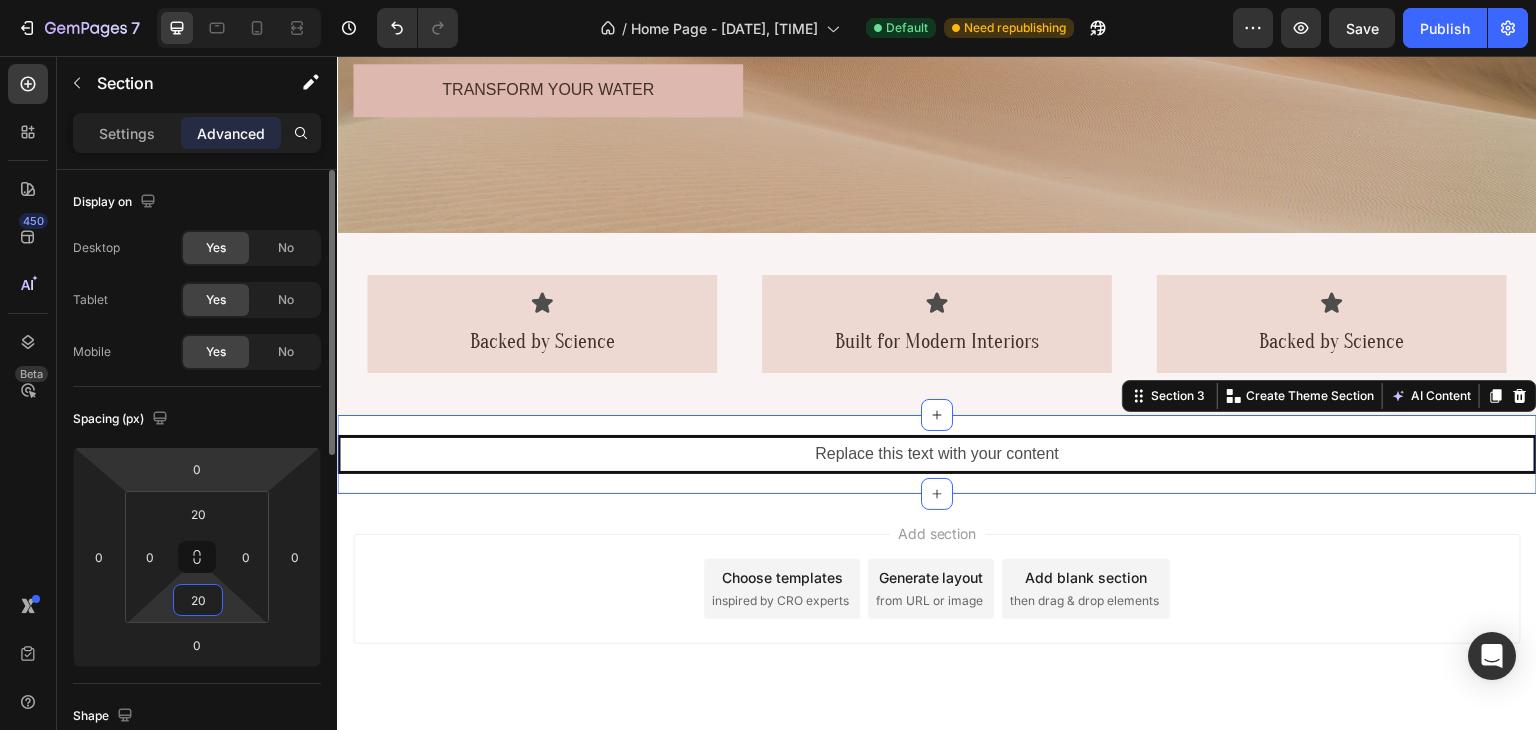 click on "7 Version history / Home Page - Jul 28, [TIME] Default Need republishing Preview Save Publish 450 Beta Sections(30) Elements(83) Section Element Hero Section Product Detail Brands Trusted Badges Guarantee Product Breakdown How to use Testimonials Compare Bundle FAQs Social Proof Brand Story Product List Collection Blog List Contact Sticky Add to Cart Custom Footer Browse Library 450 Layout Row Row Row Row Text Heading Text Block Button Button Button Media Image" at bounding box center (768, 0) 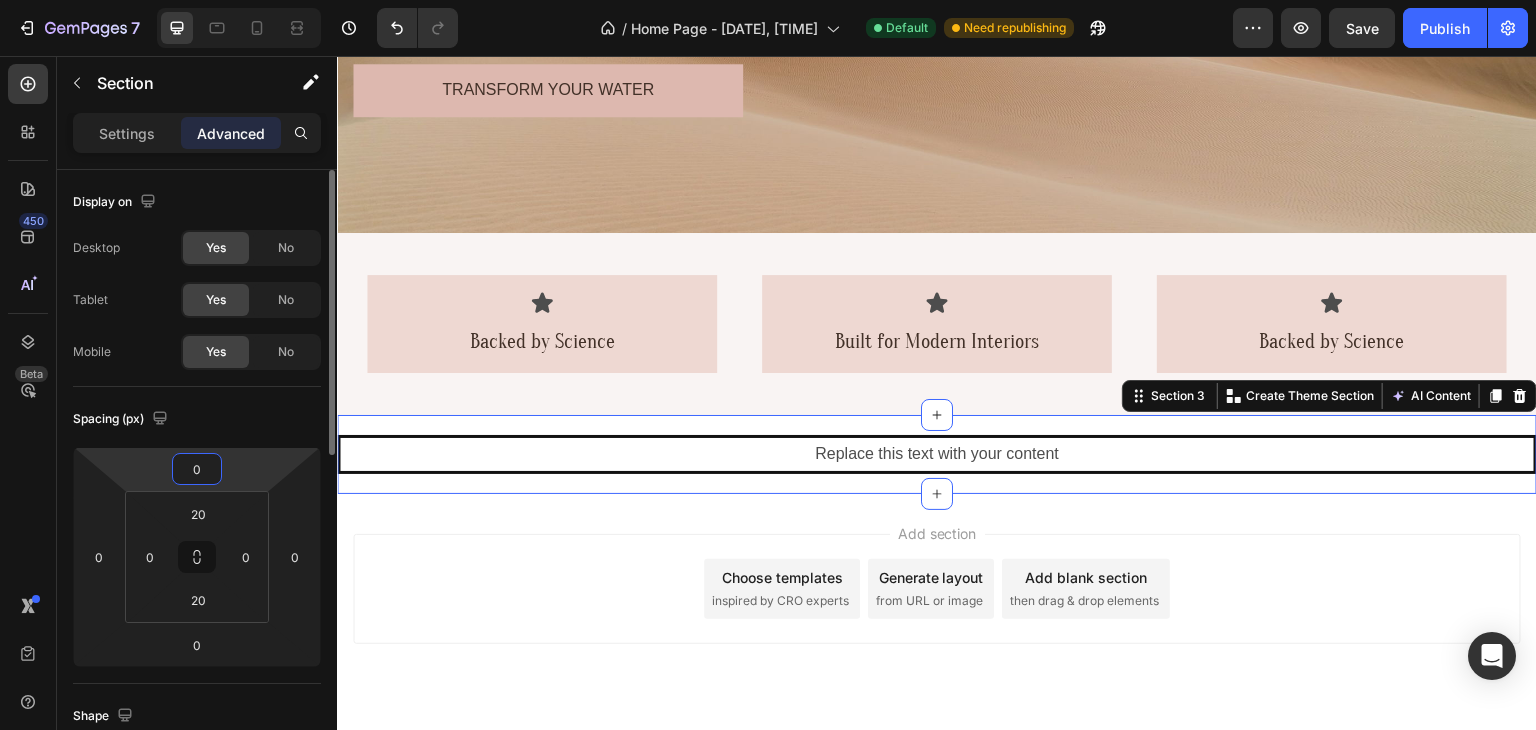 type on "2" 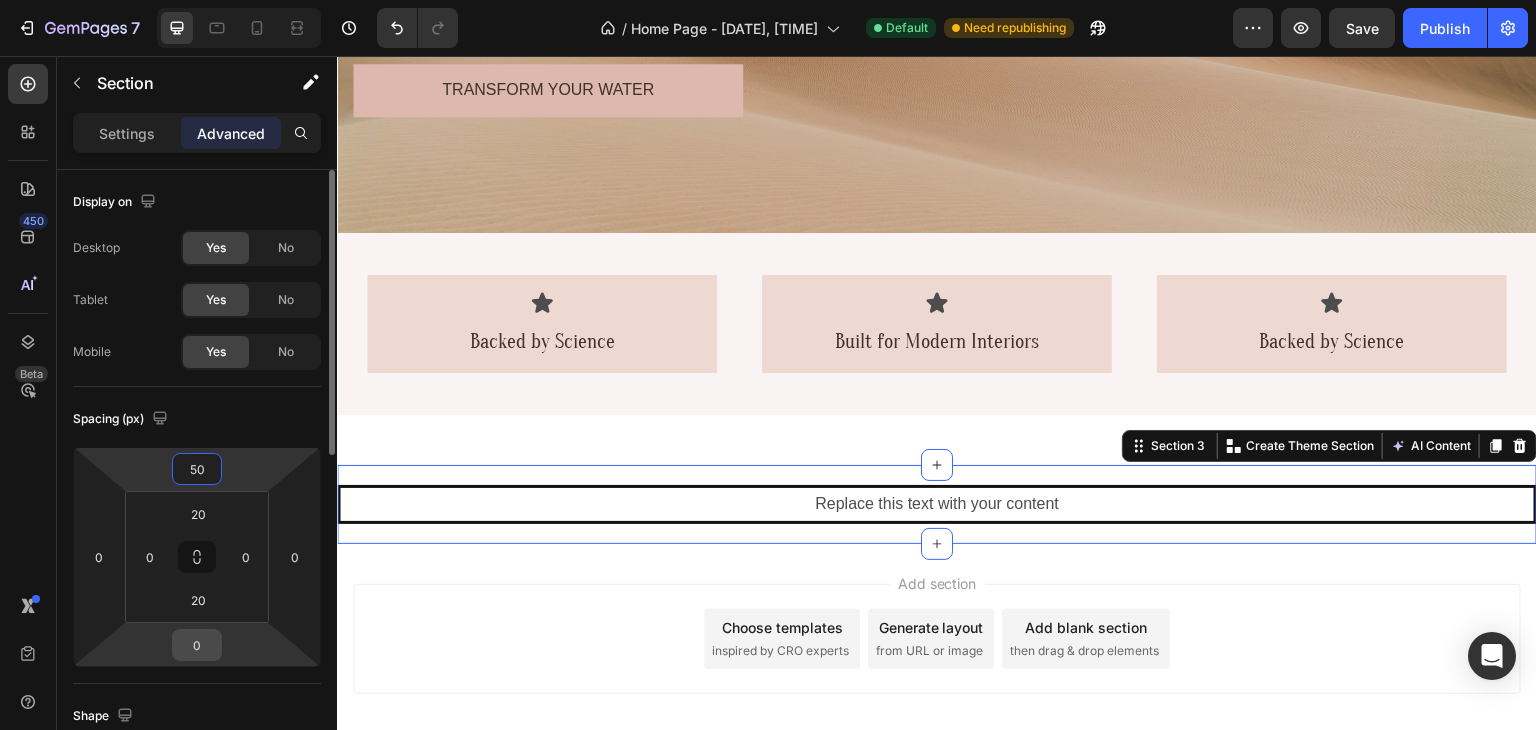 type on "50" 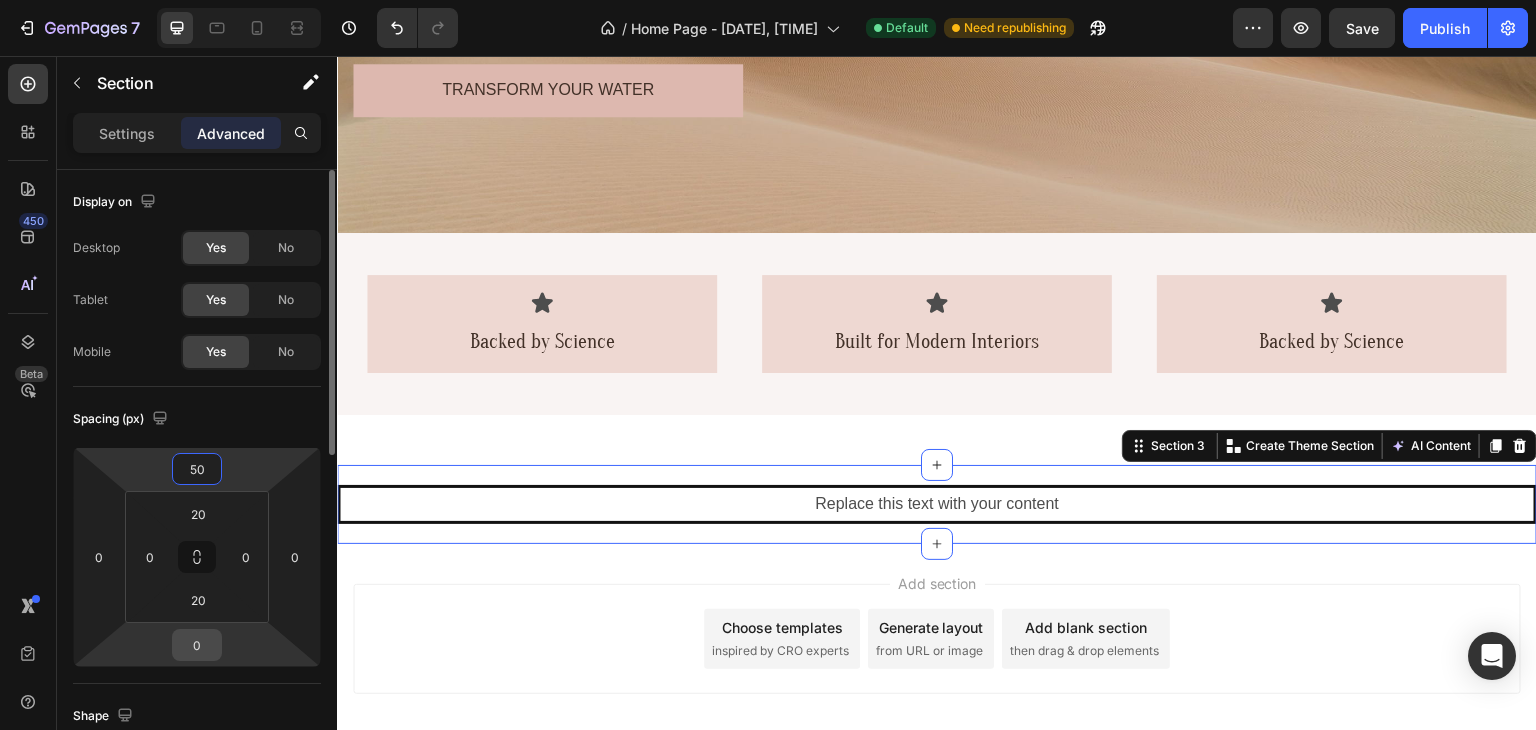 click on "0" at bounding box center (197, 645) 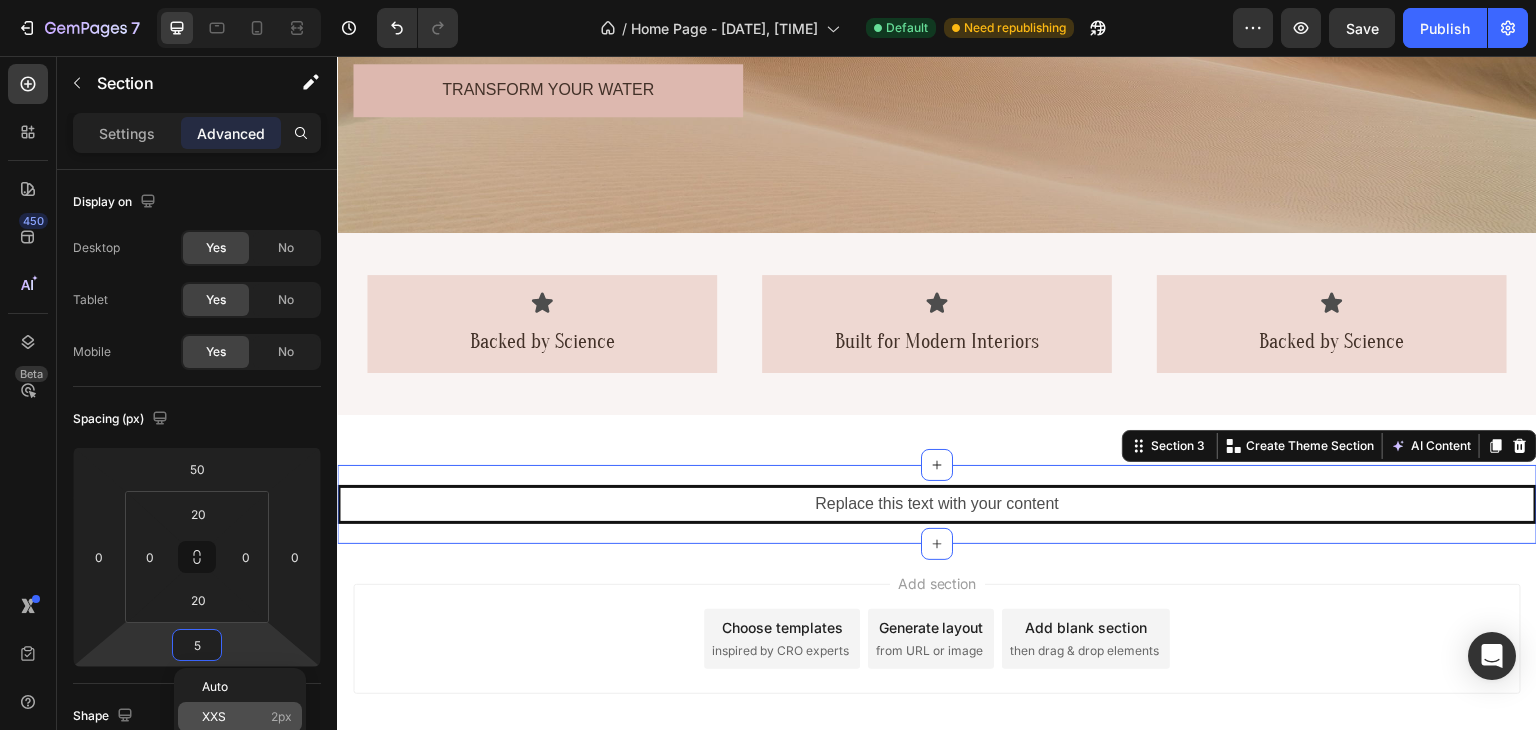 type on "50" 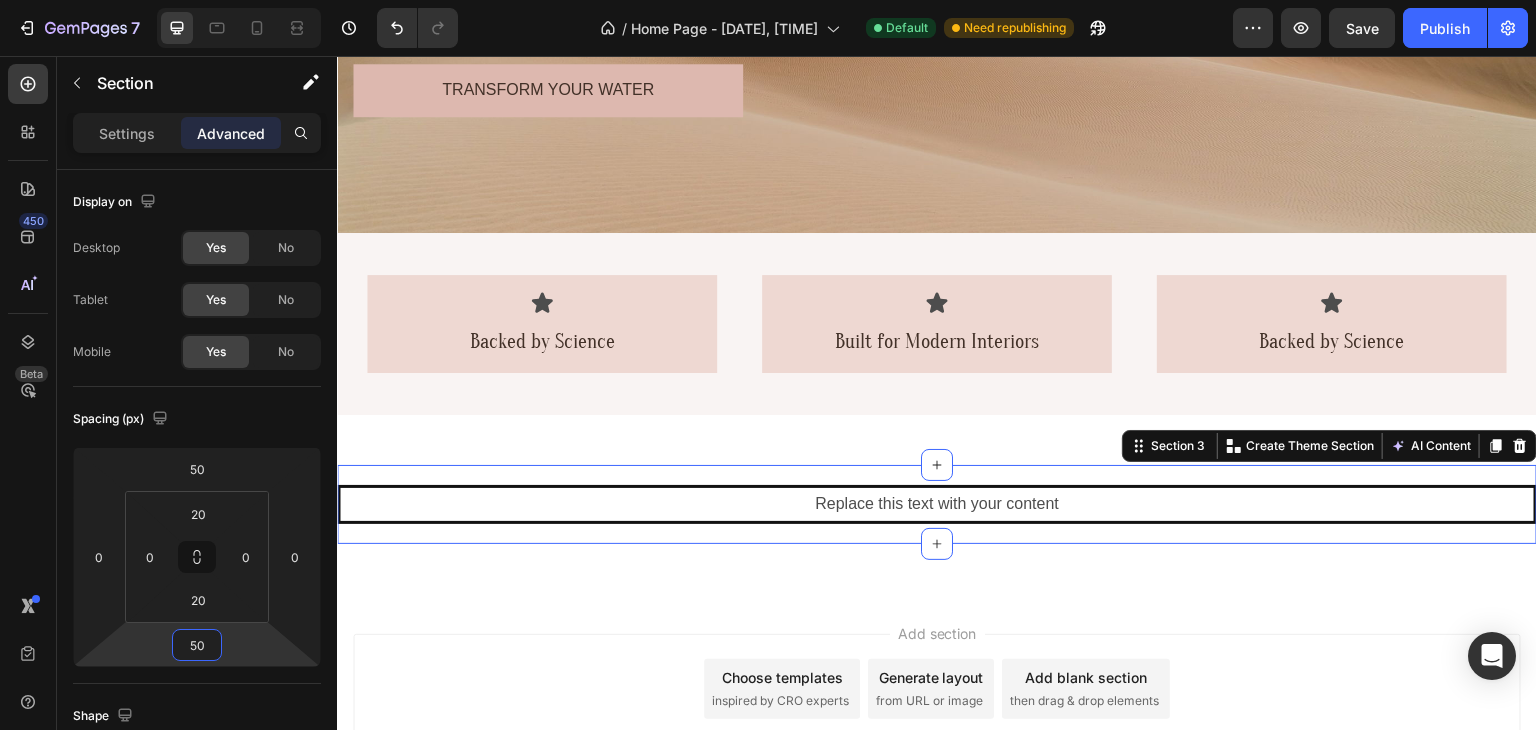 click on "Add section Choose templates inspired by CRO experts Generate layout from URL or image Add blank section then drag & drop elements" at bounding box center (937, 717) 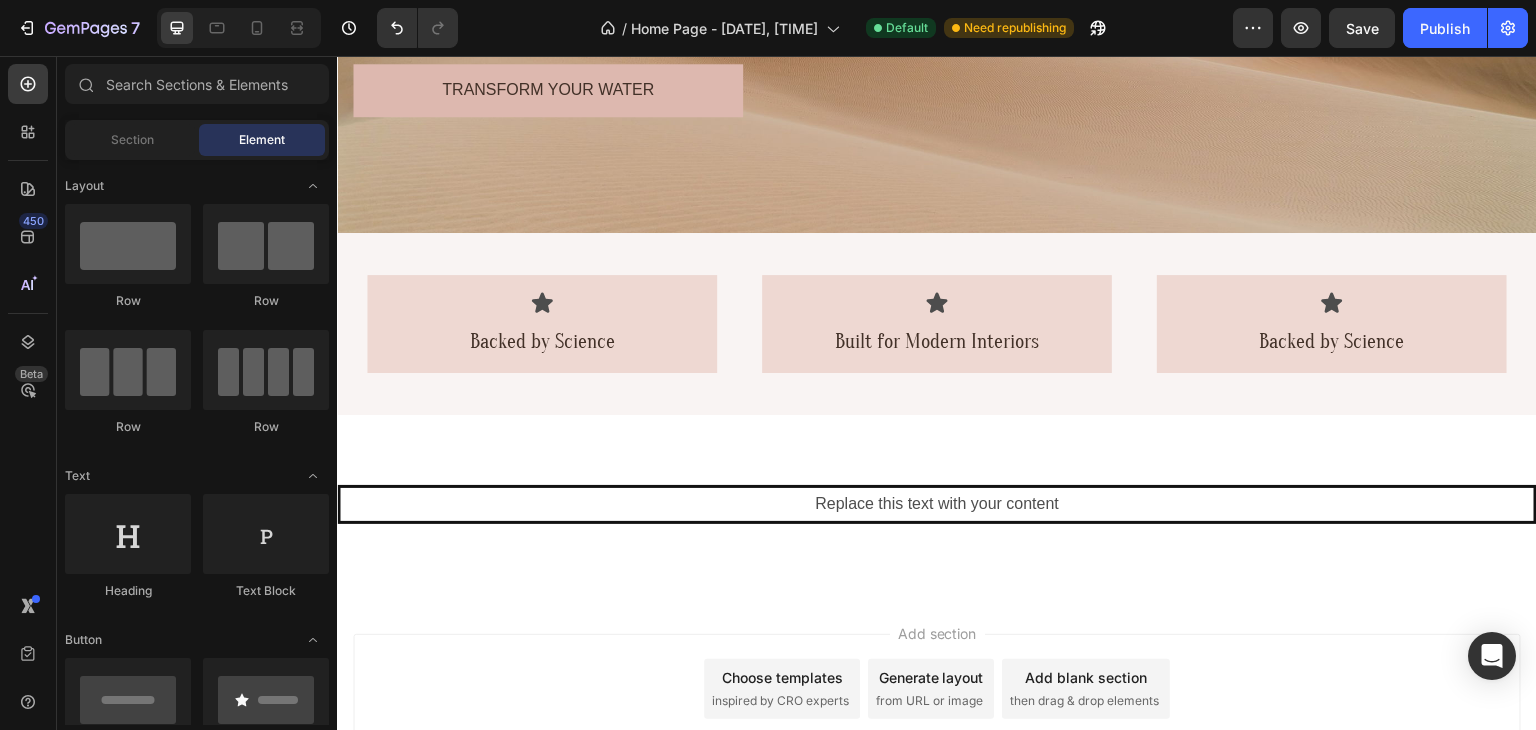 click on "Header Not Just a Shower. A Daily Detox Ritual for Skin, Hair, and Soul. Heading Luxury water for skin that glows. Hair that radiates. A body that detoxes. Text Block Transform Your Water Button Hero Banner Section 1
Icon Backed by Science Text Block Row
Icon Built for Modern Interiors Text Block Row
Icon Backed by Science Text Block Row Row Section 2 Replace this text with your content Text Block Section 3 Root Start with Sections from sidebar Add sections Add elements Start with Generating from URL or image Add section Choose templates inspired by CRO experts Generate layout from URL or image Add blank section then drag & drop elements Footer" at bounding box center (937, 237) 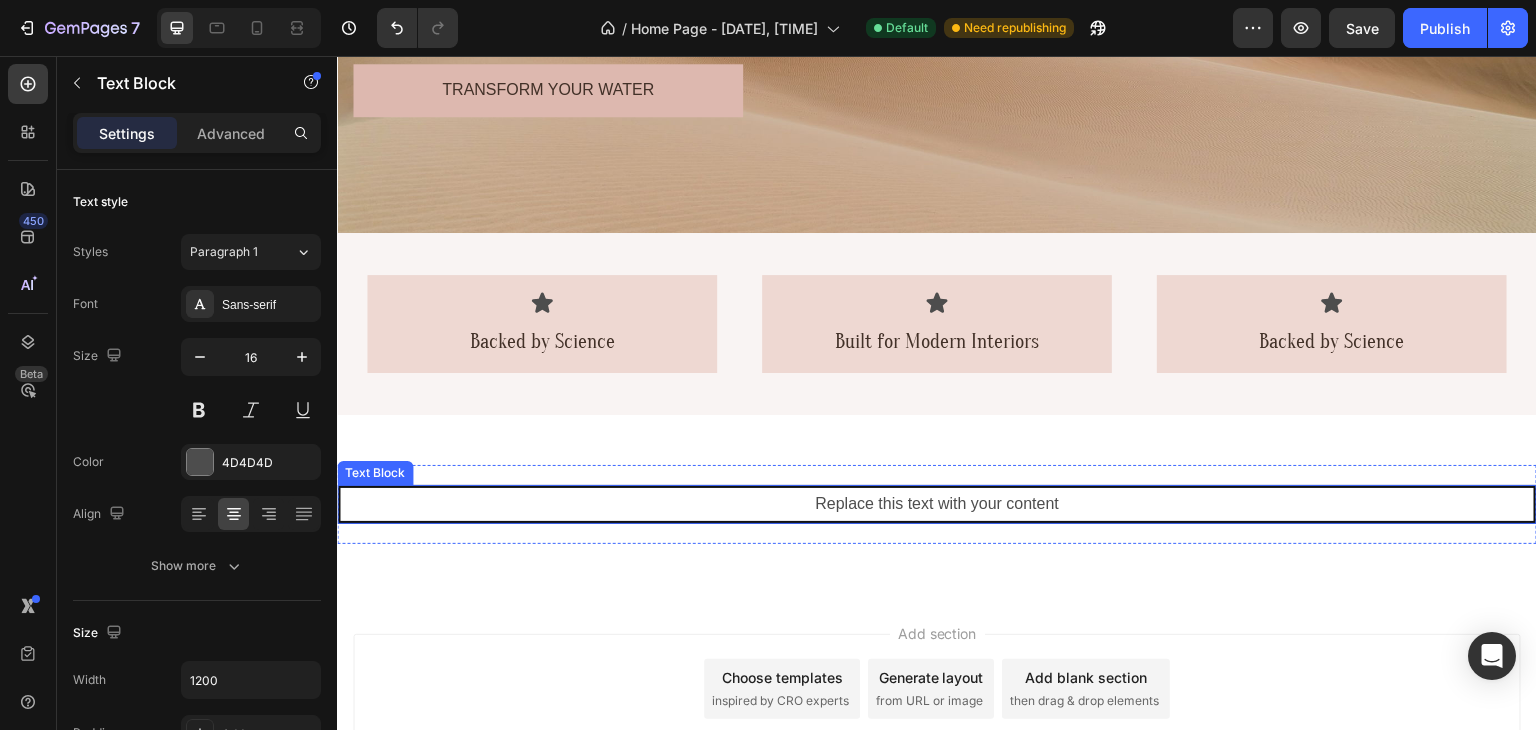 click on "Replace this text with your content" at bounding box center (937, 504) 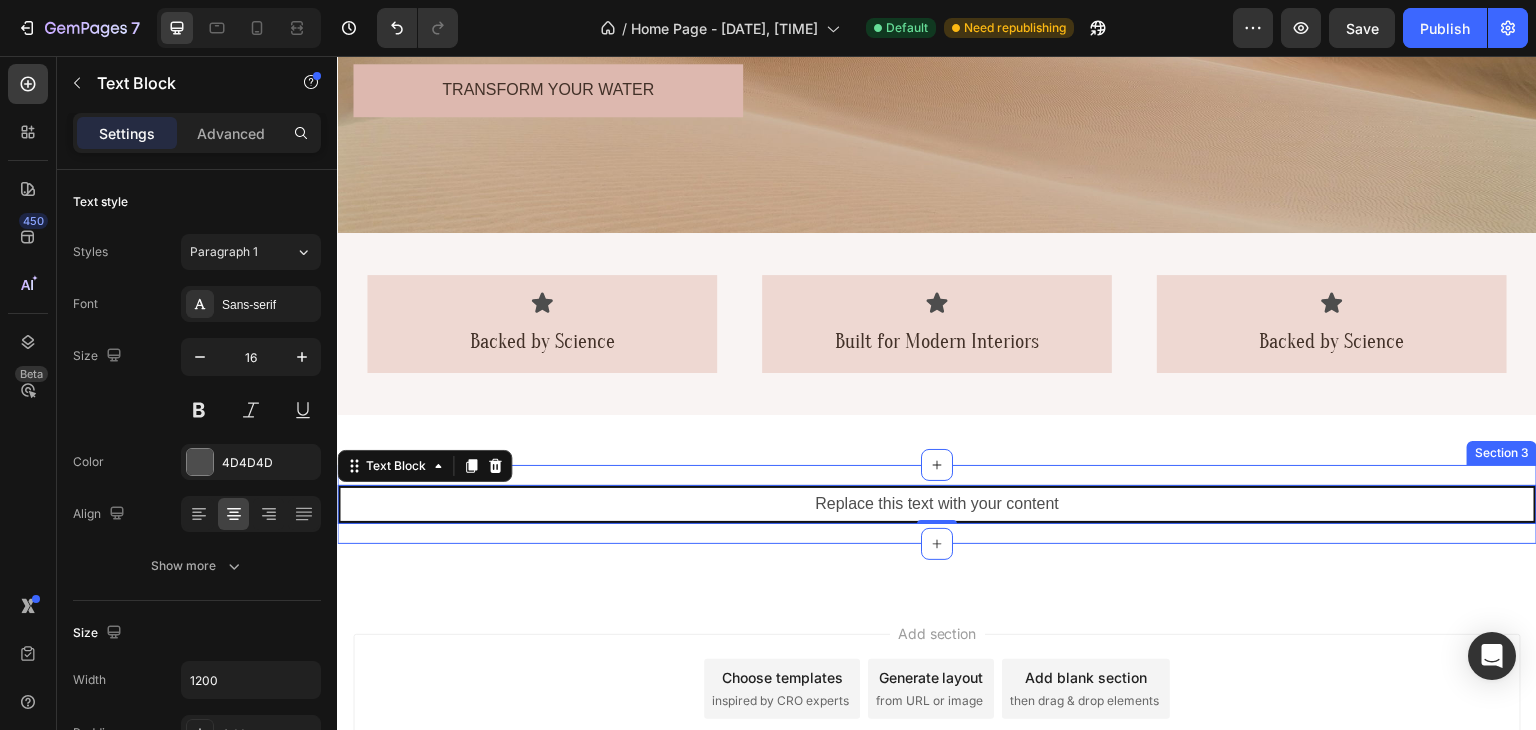 click on "Replace this text with your content Text Block   0 Section 3" at bounding box center (937, 504) 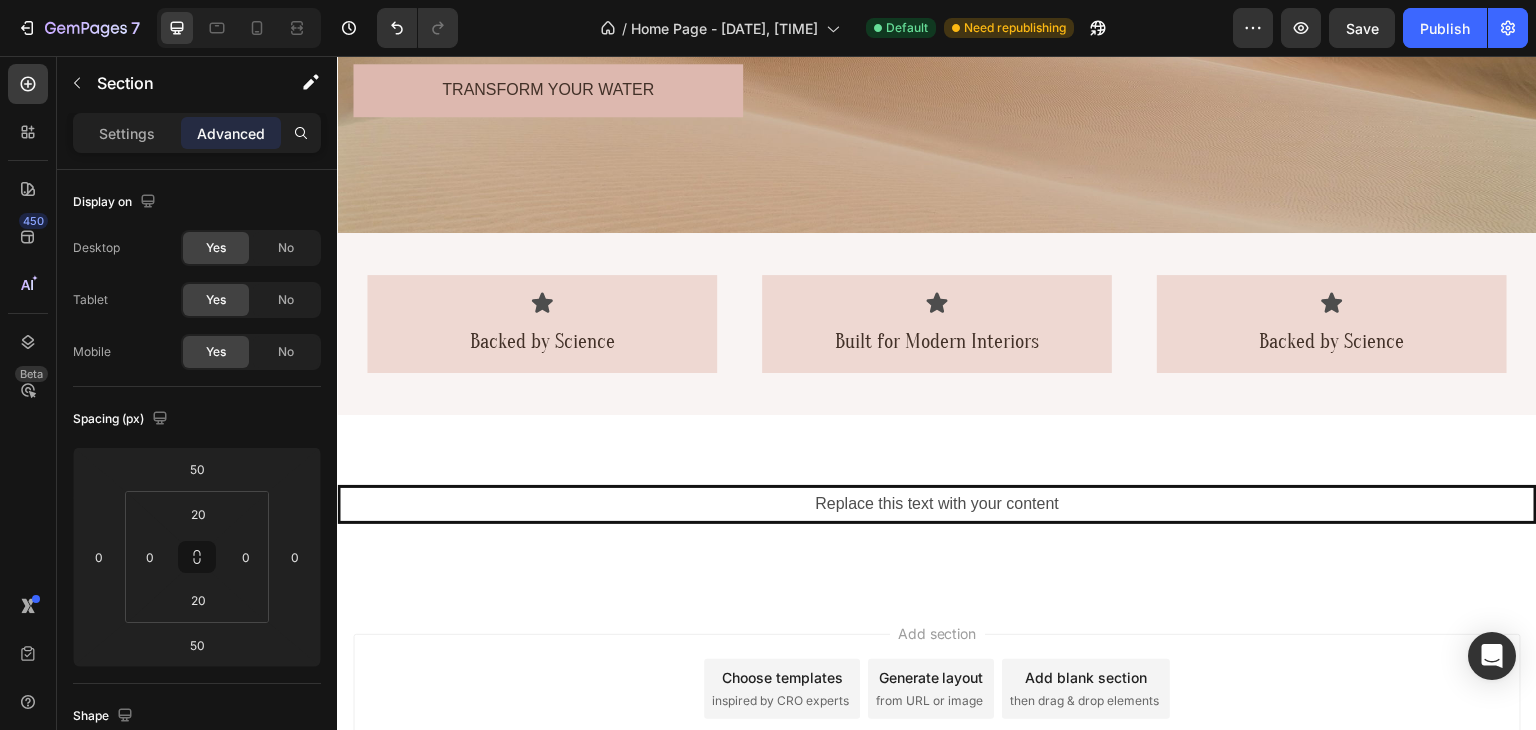 click on "Add section Choose templates inspired by CRO experts Generate layout from URL or image Add blank section then drag & drop elements" at bounding box center (937, 717) 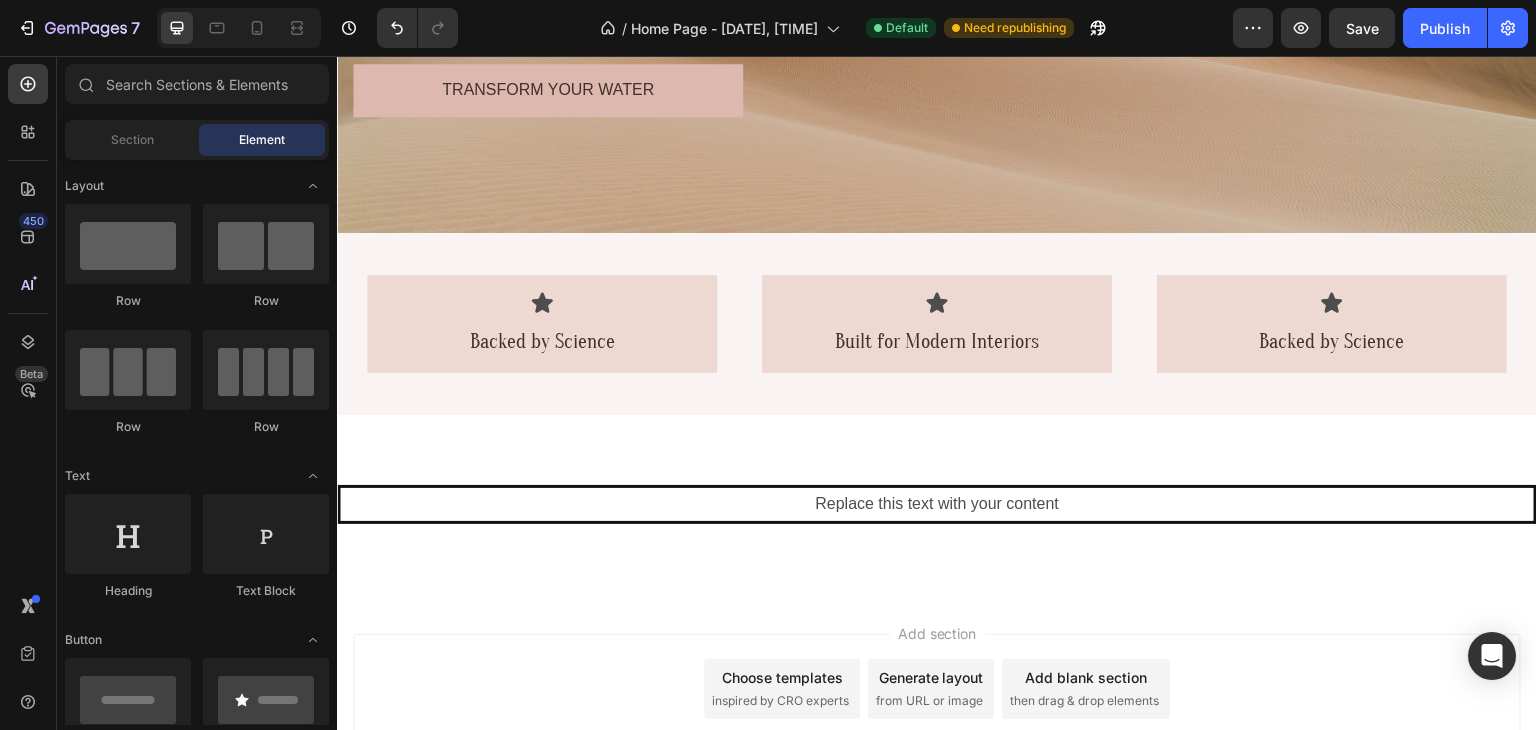 click on "Not Just a Shower. A Daily Detox Ritual for Skin, Hair, and Soul. Heading Luxury water for skin that glows. Hair that radiates. A body that detoxes. Text Block Transform Your Water Button Hero Banner Section 1
Icon Backed by Science Text Block Row
Icon Built for Modern Interiors Text Block Row
Icon Backed by Science Text Block Row Row Section 2 Replace this text with your content Text Block Section 3 Root" at bounding box center [937, 88] 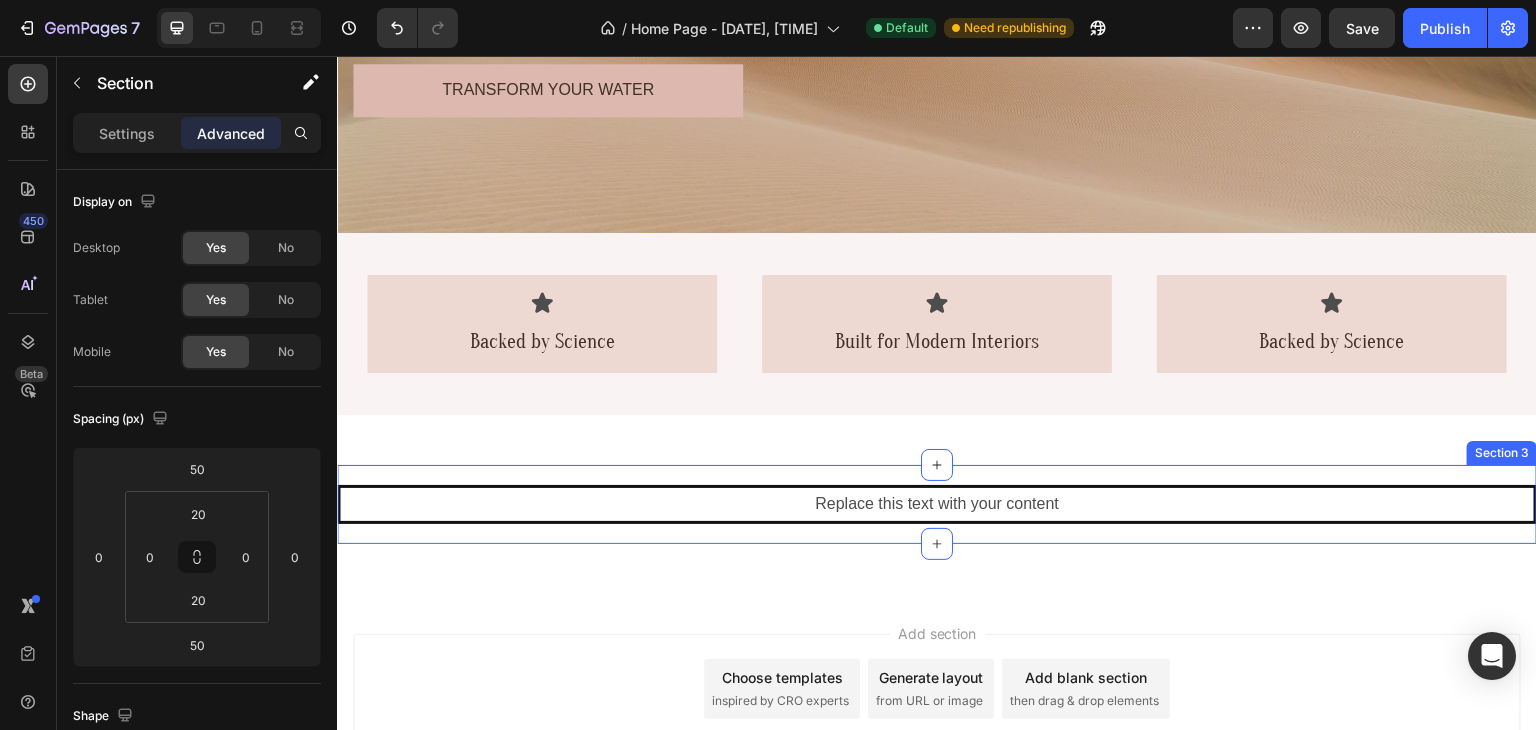 click on "Replace this text with your content Text Block Section 3" at bounding box center [937, 504] 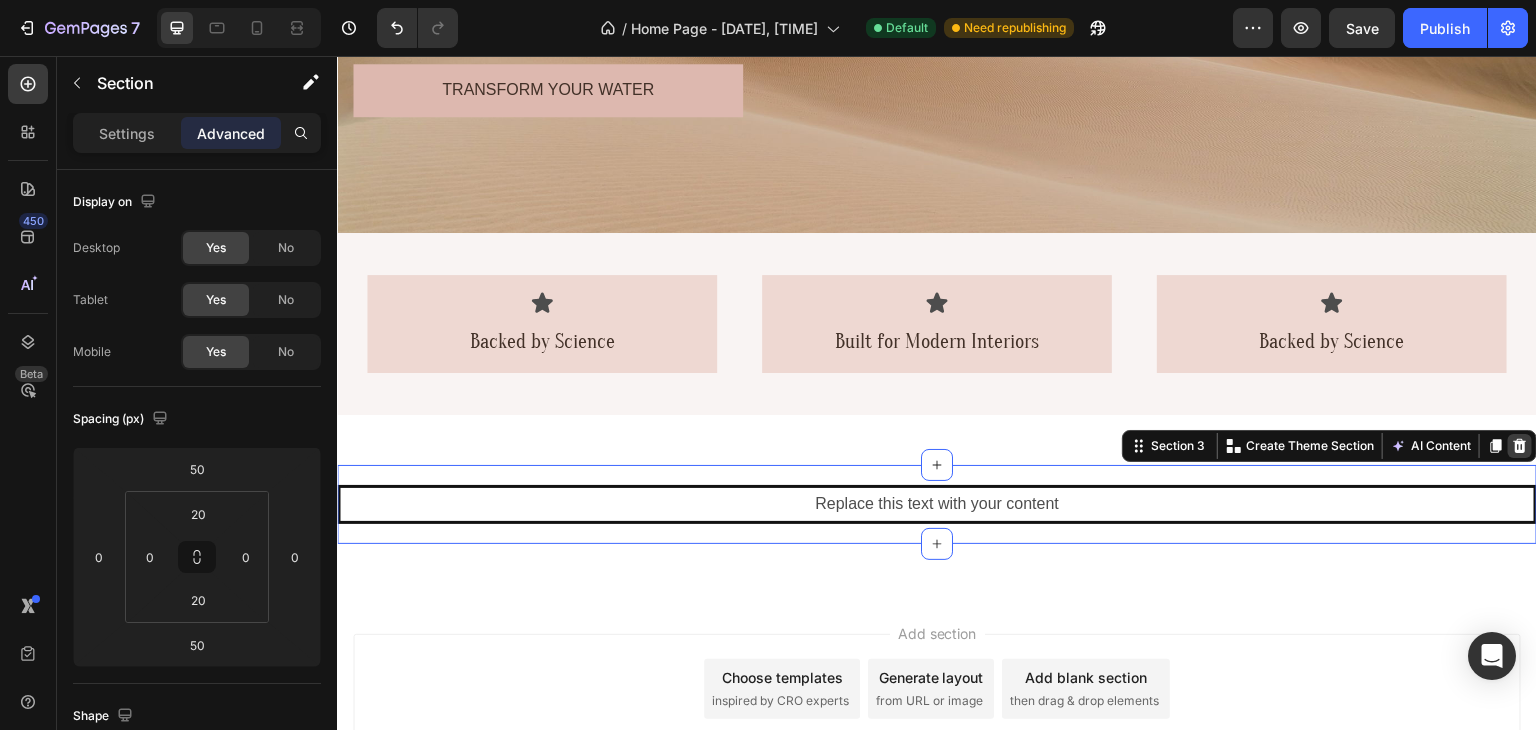 click 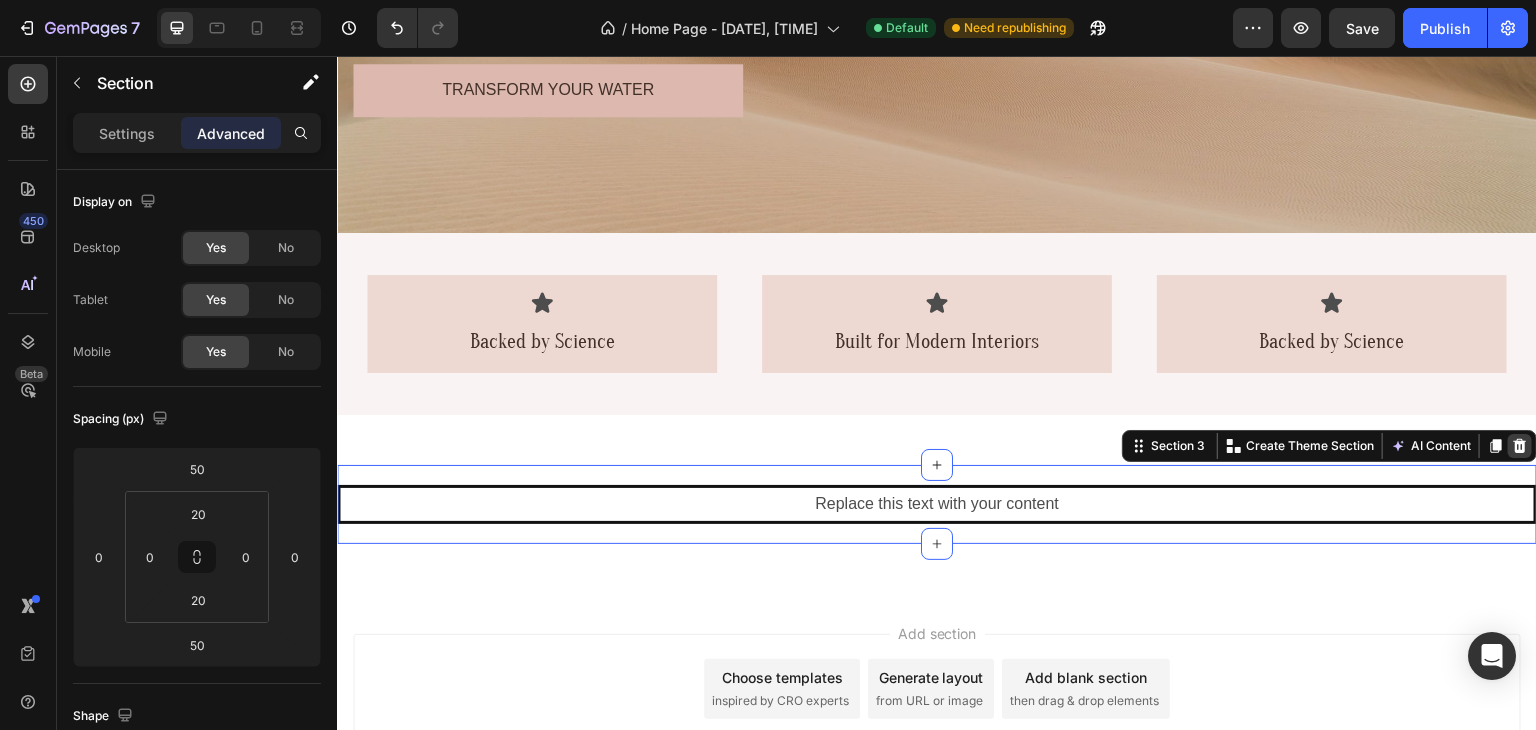 scroll, scrollTop: 436, scrollLeft: 0, axis: vertical 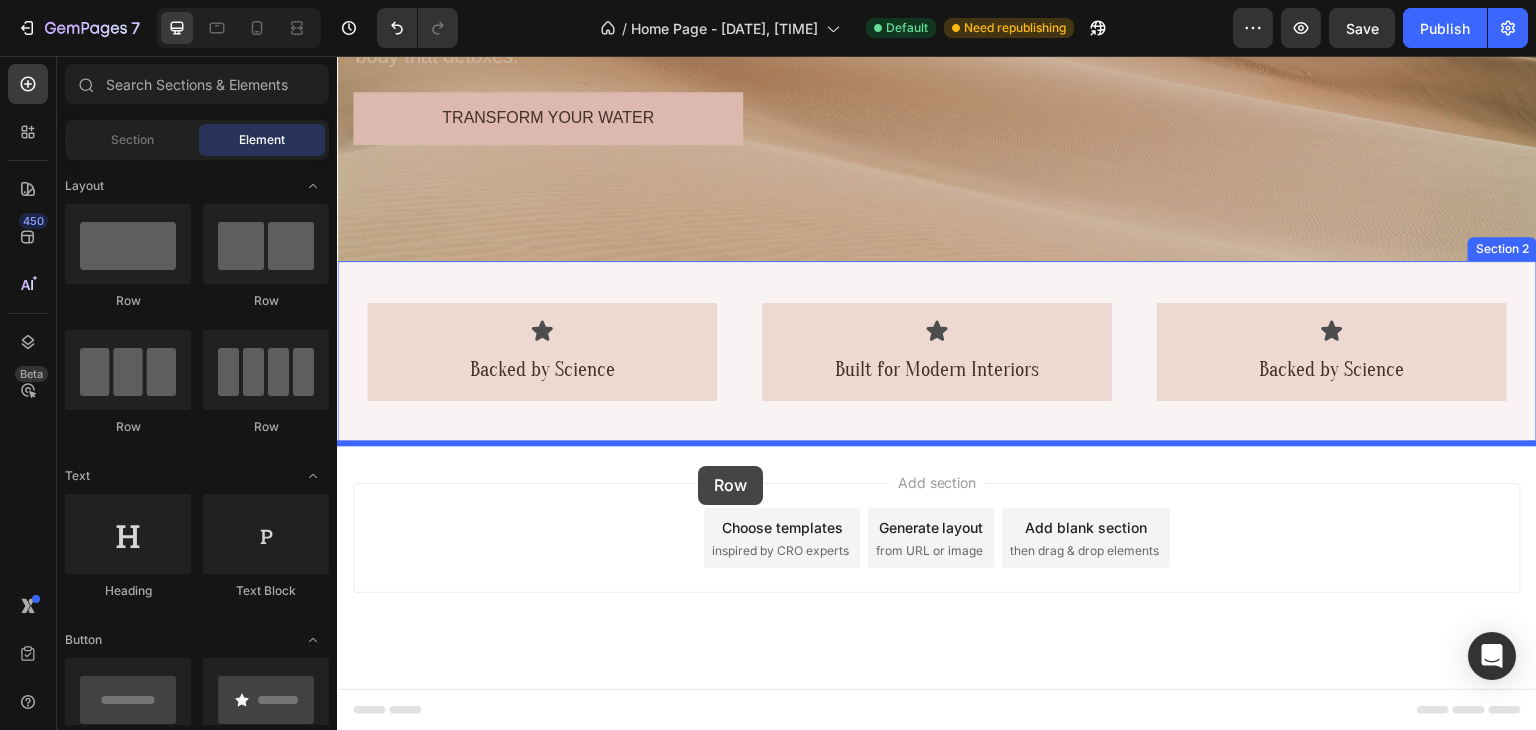 drag, startPoint x: 444, startPoint y: 313, endPoint x: 698, endPoint y: 466, distance: 296.5215 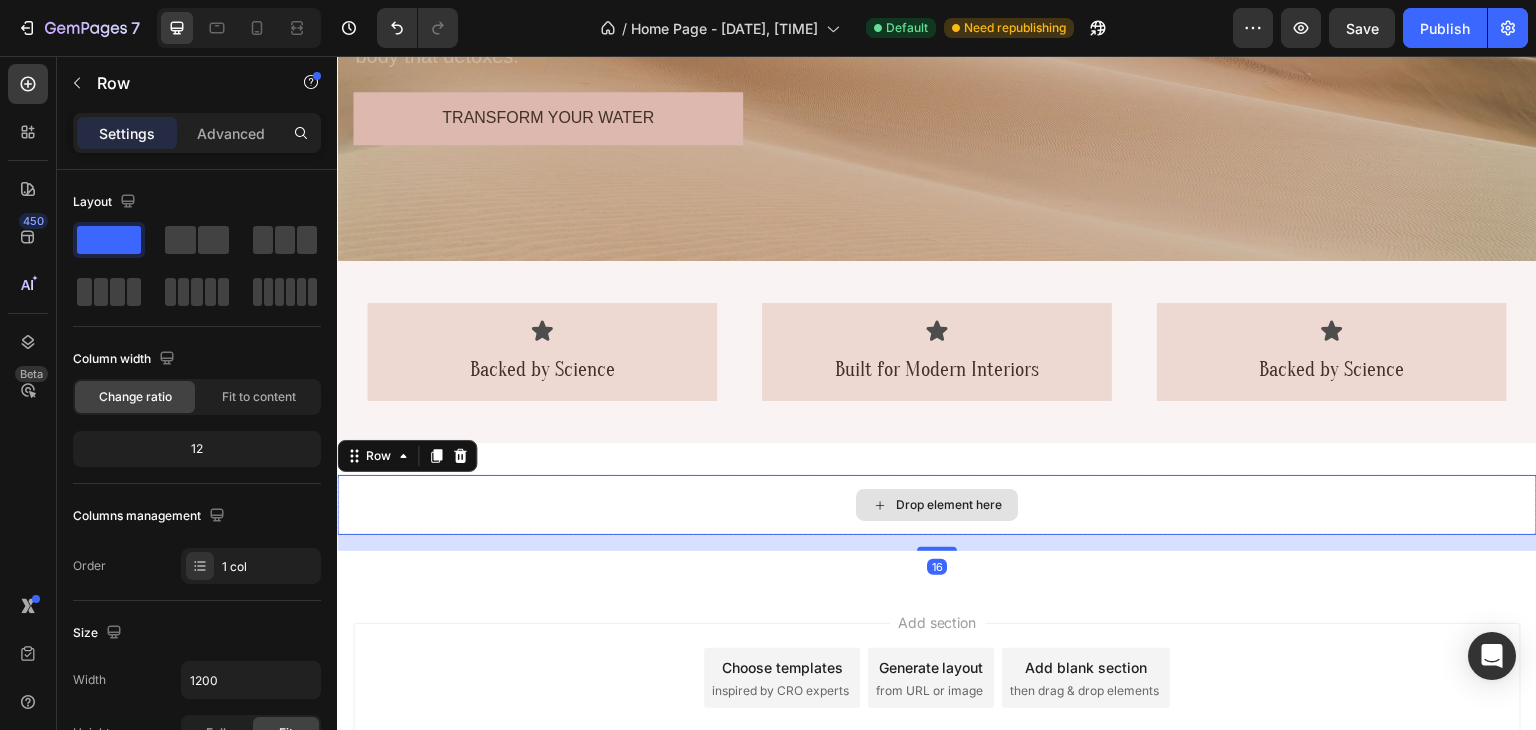 scroll, scrollTop: 464, scrollLeft: 0, axis: vertical 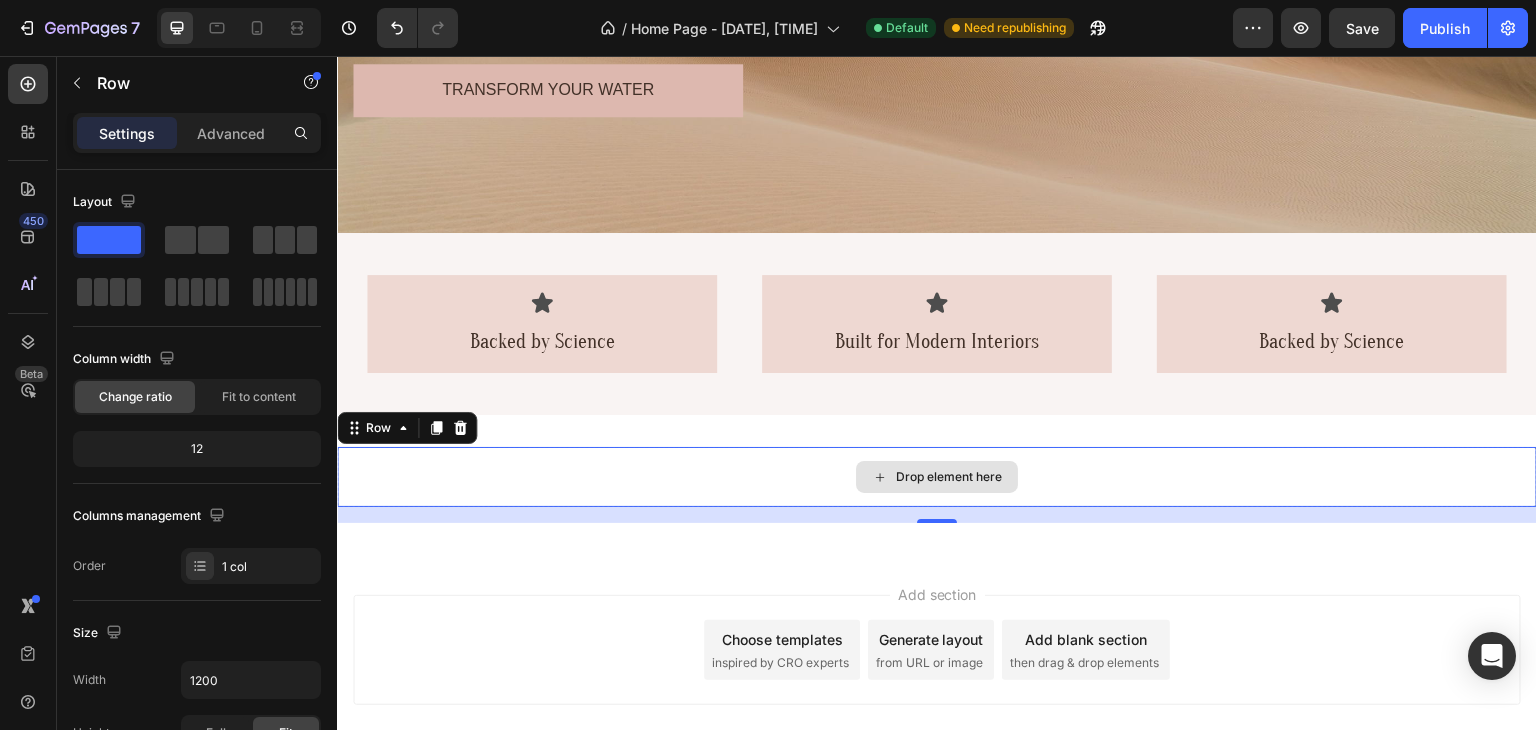 click on "Drop element here" at bounding box center (937, 477) 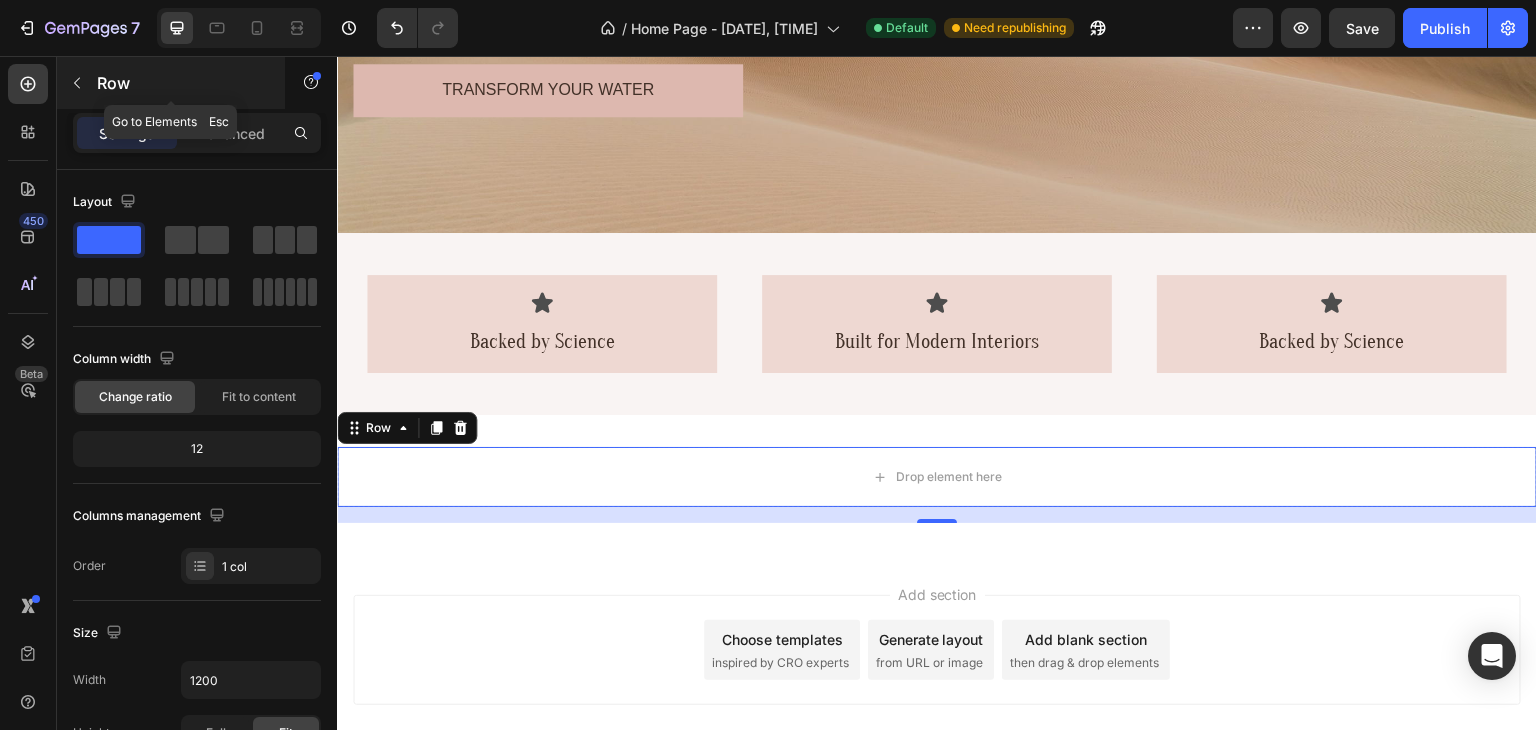 click 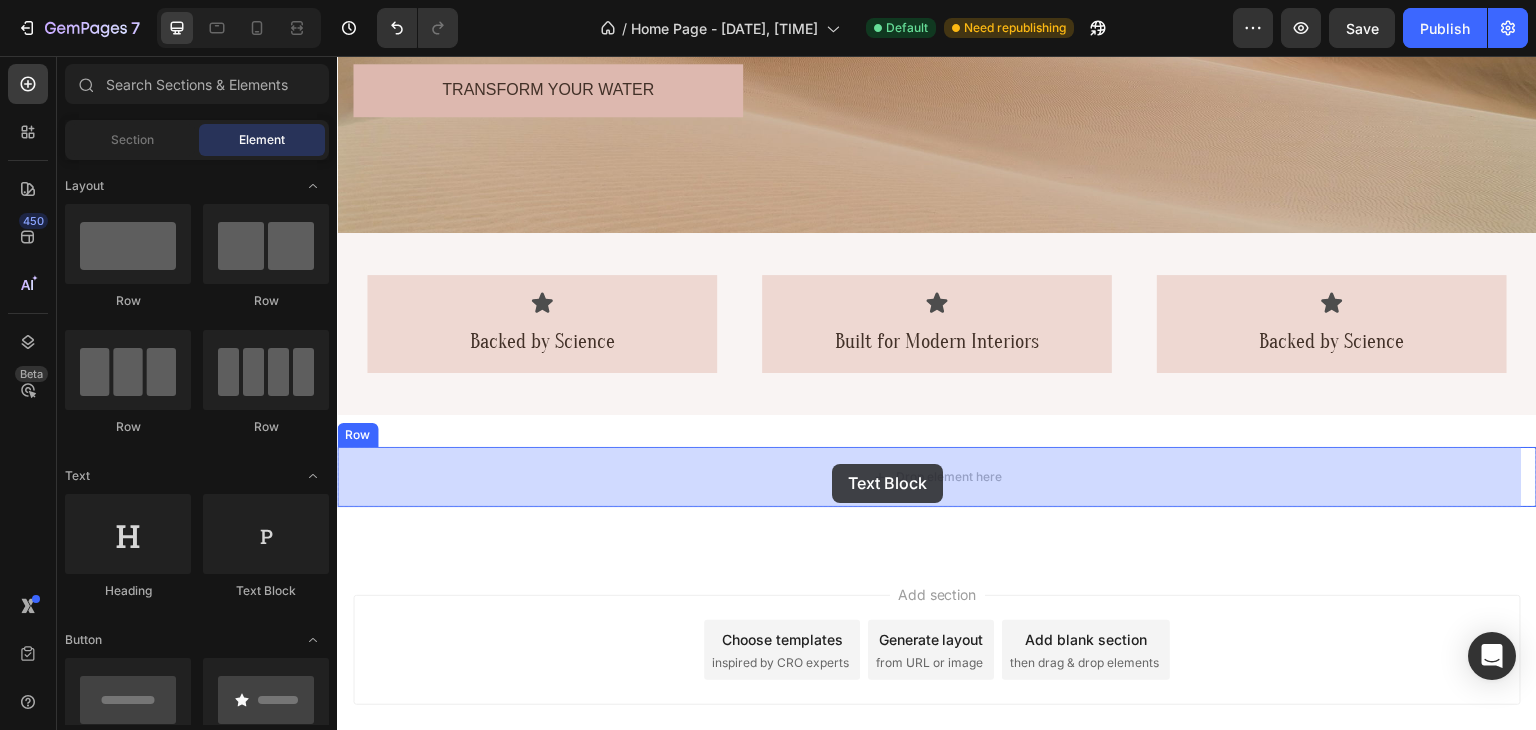 drag, startPoint x: 594, startPoint y: 600, endPoint x: 832, endPoint y: 464, distance: 274.11676 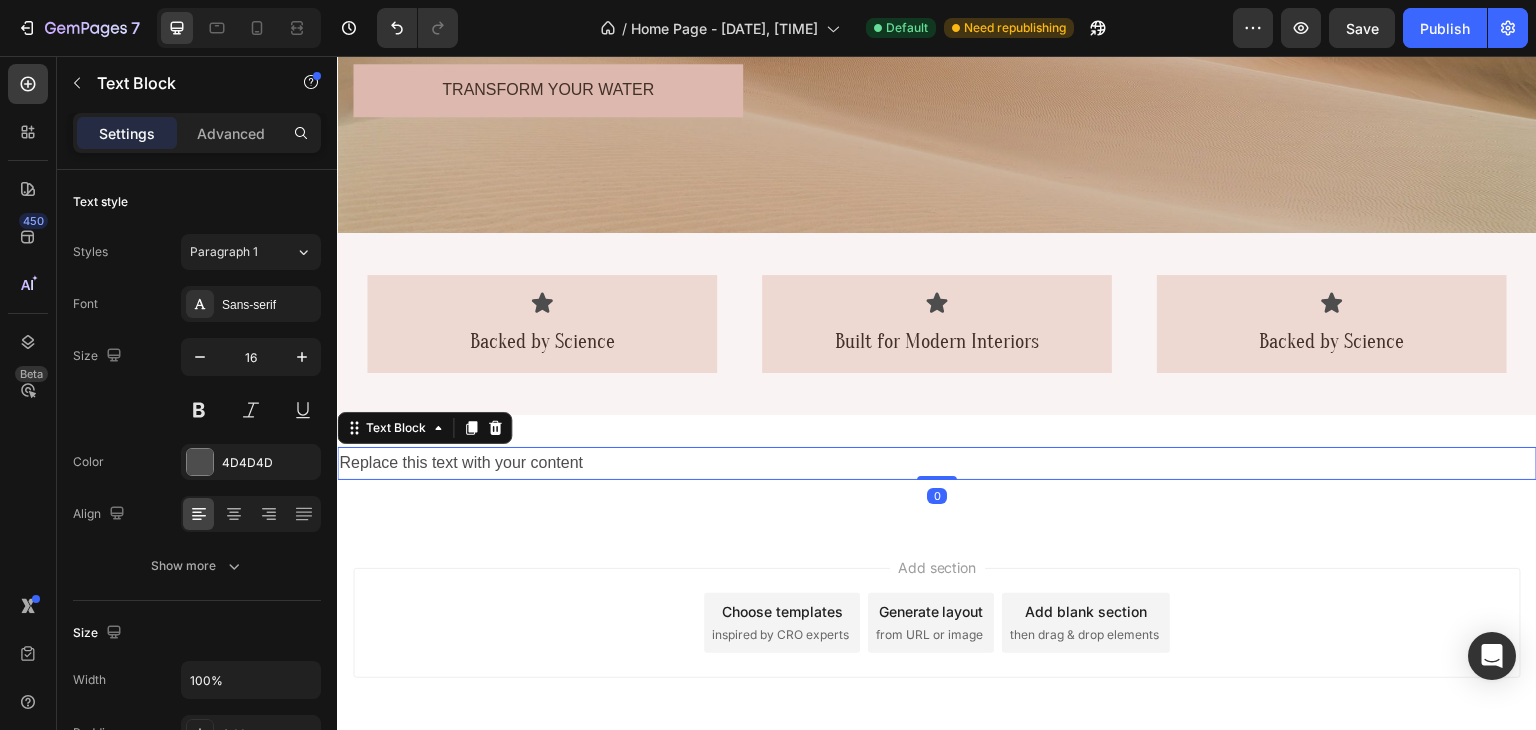 click on "Replace this text with your content" at bounding box center [937, 463] 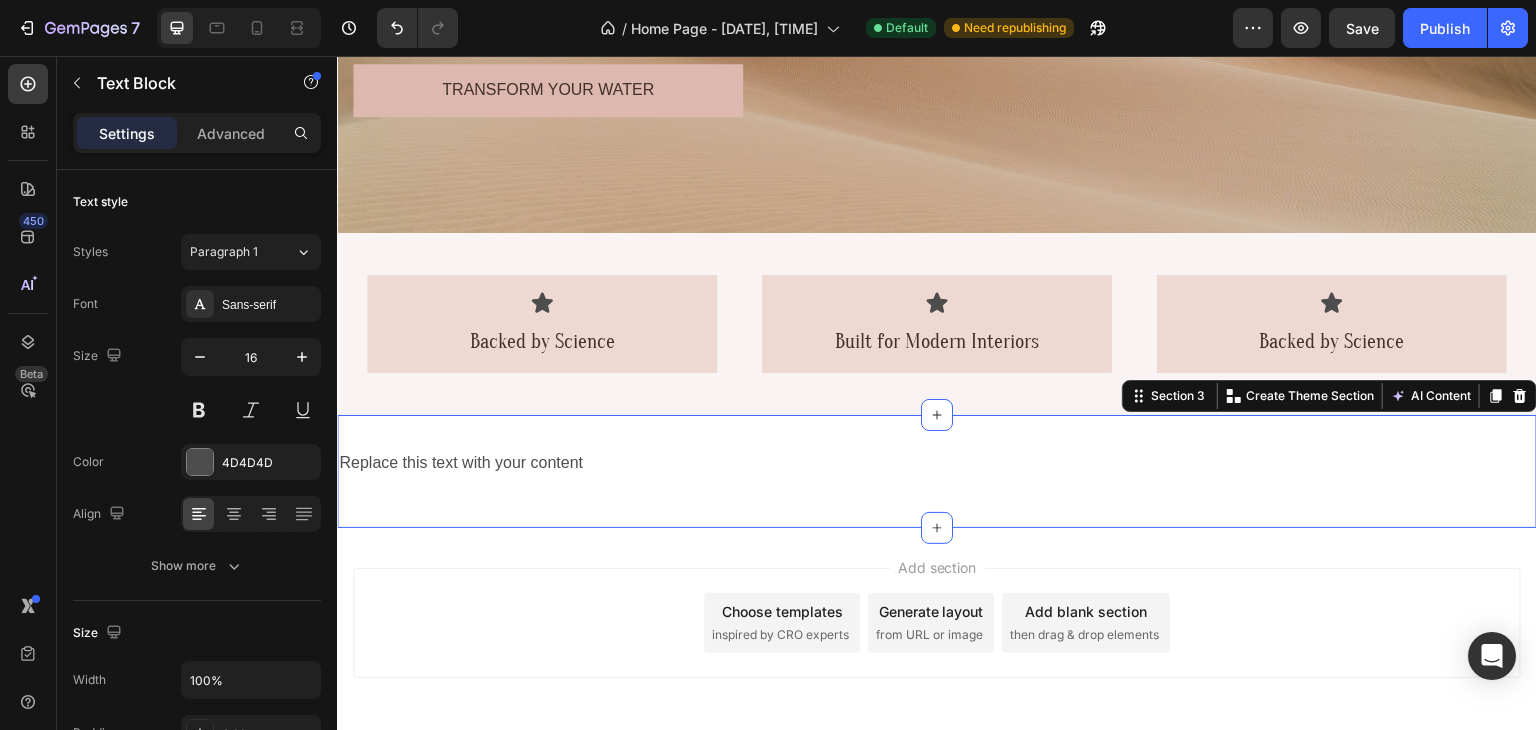click on "Replace this text with your content Text Block Row Section 3   Create Theme Section AI Content Write with GemAI What would you like to describe here? Tone and Voice Persuasive Product Áo quần què Show more Generate" at bounding box center [937, 471] 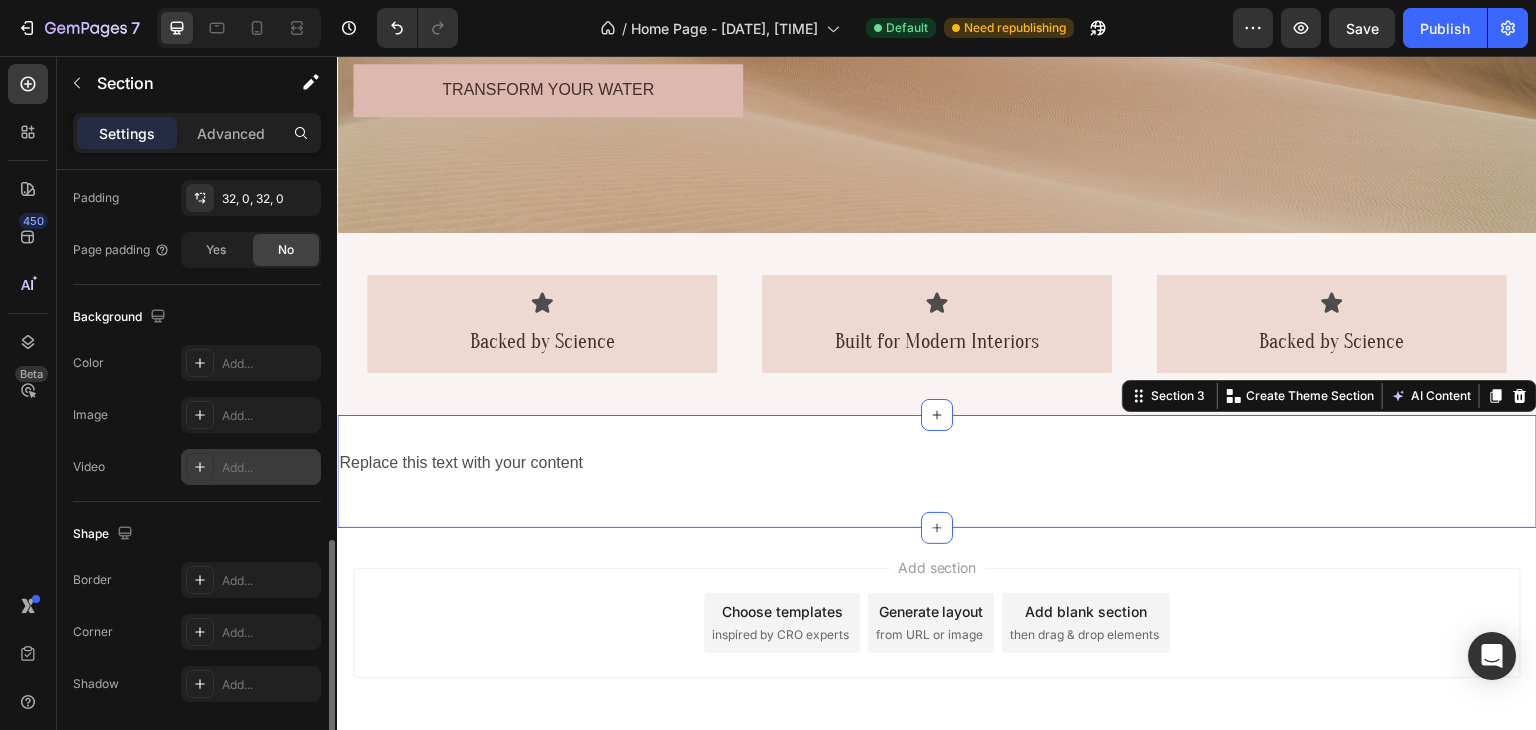 scroll, scrollTop: 601, scrollLeft: 0, axis: vertical 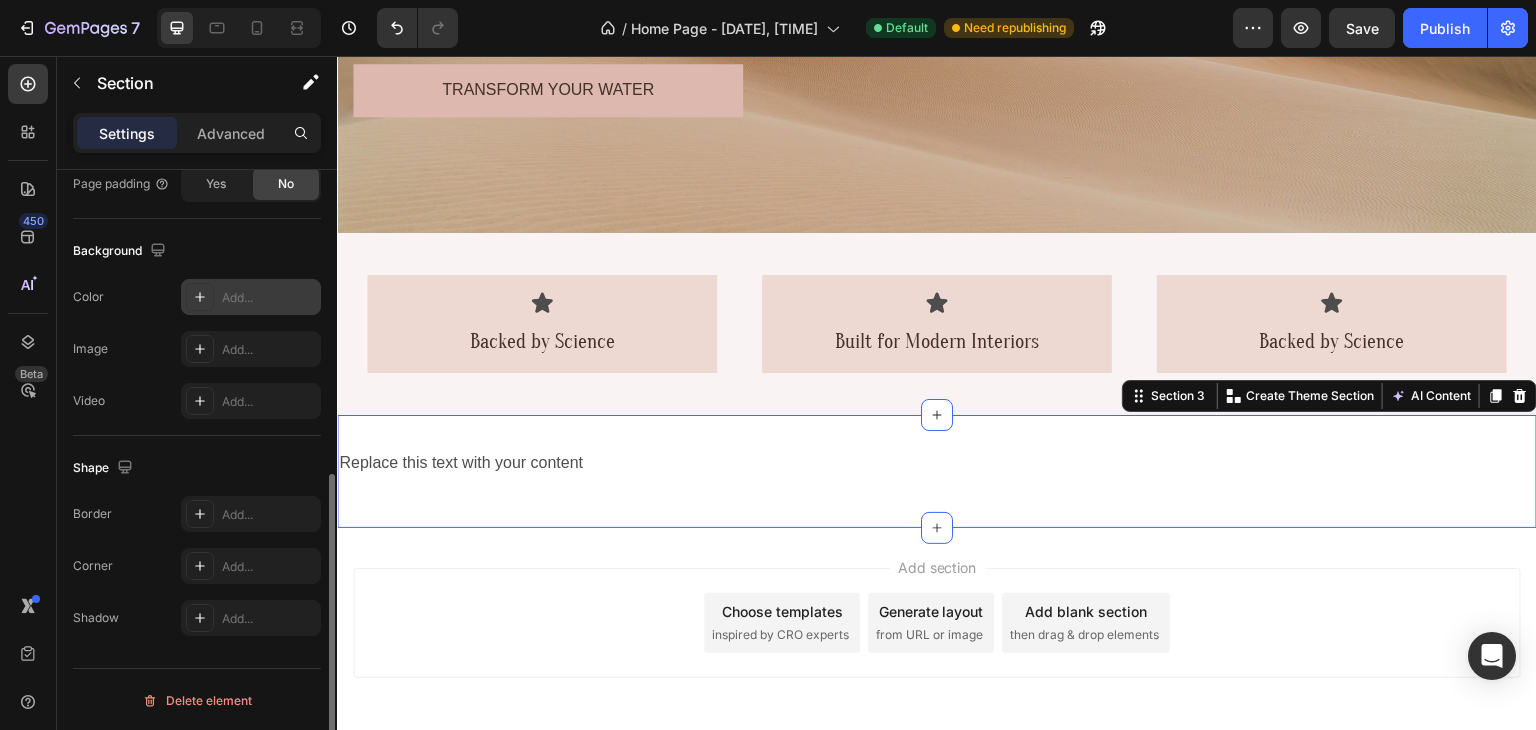 click on "Add..." at bounding box center [269, 298] 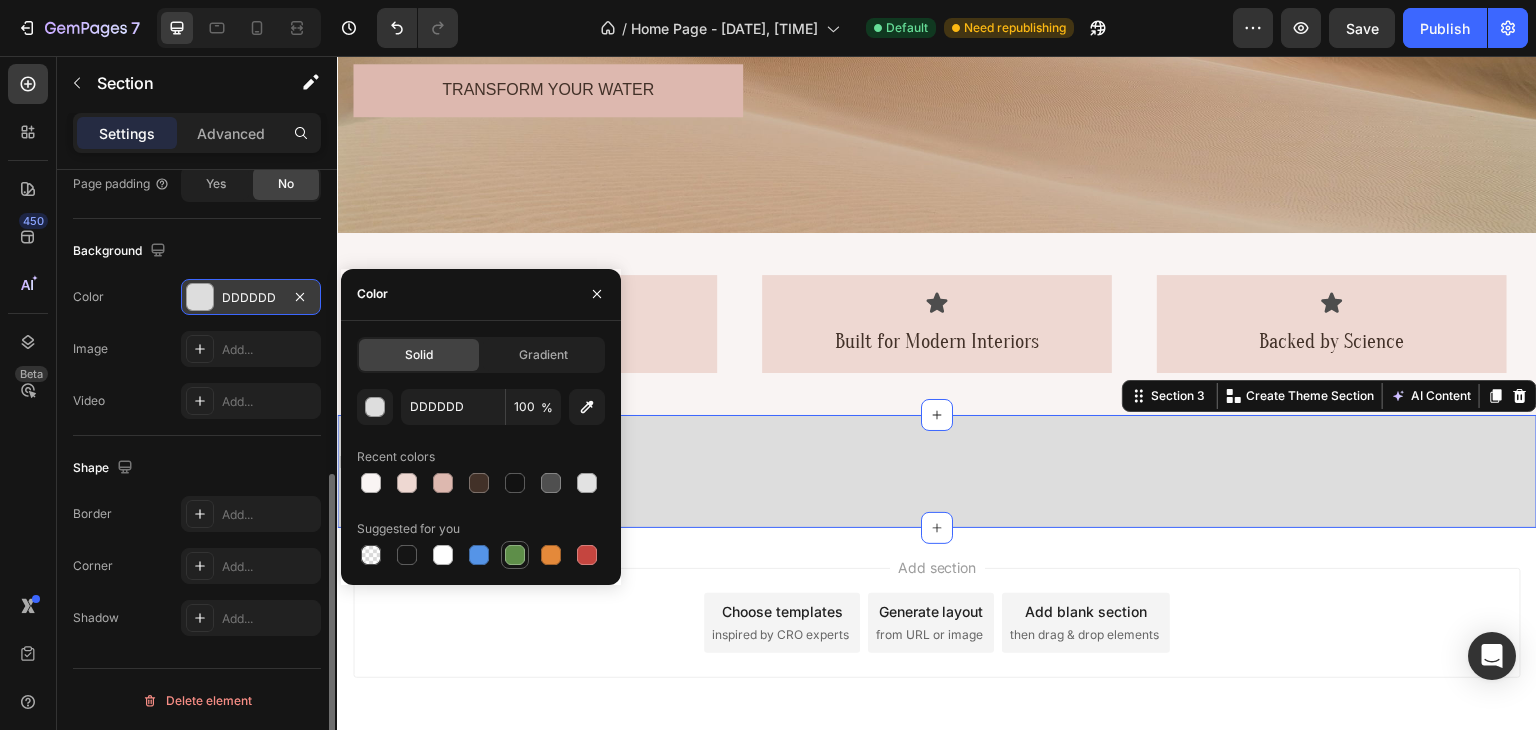 click at bounding box center [515, 555] 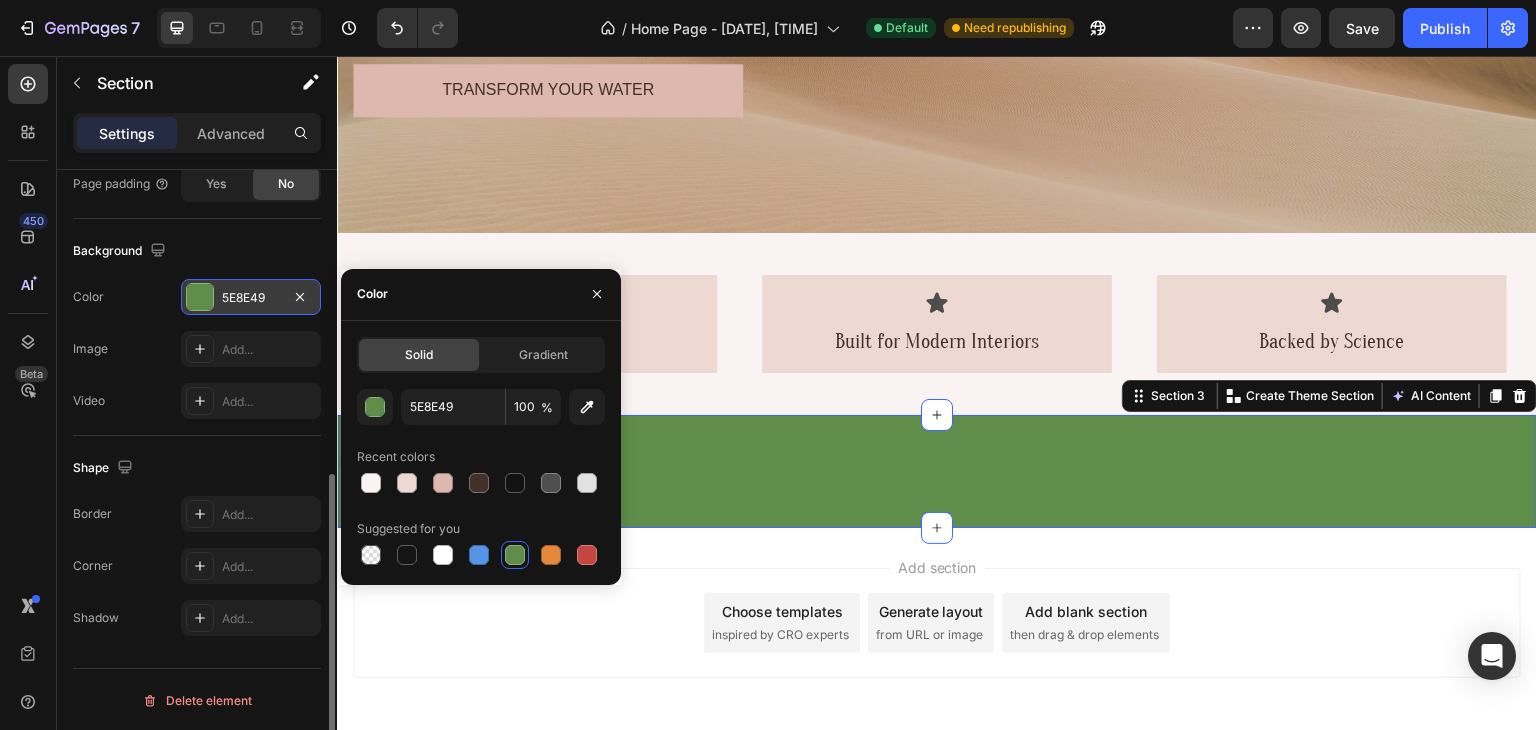click on "Replace this text with your content" at bounding box center [937, 463] 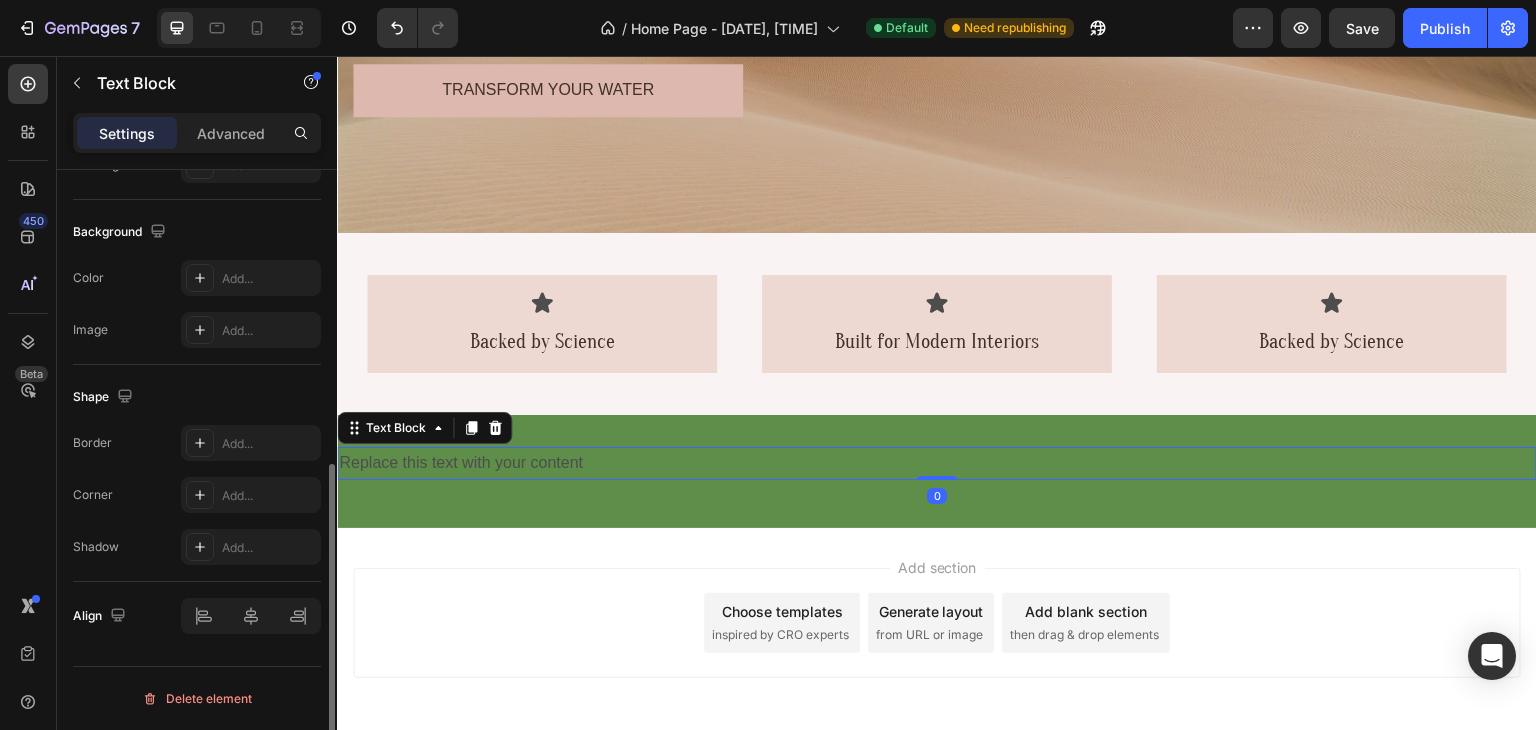 scroll, scrollTop: 0, scrollLeft: 0, axis: both 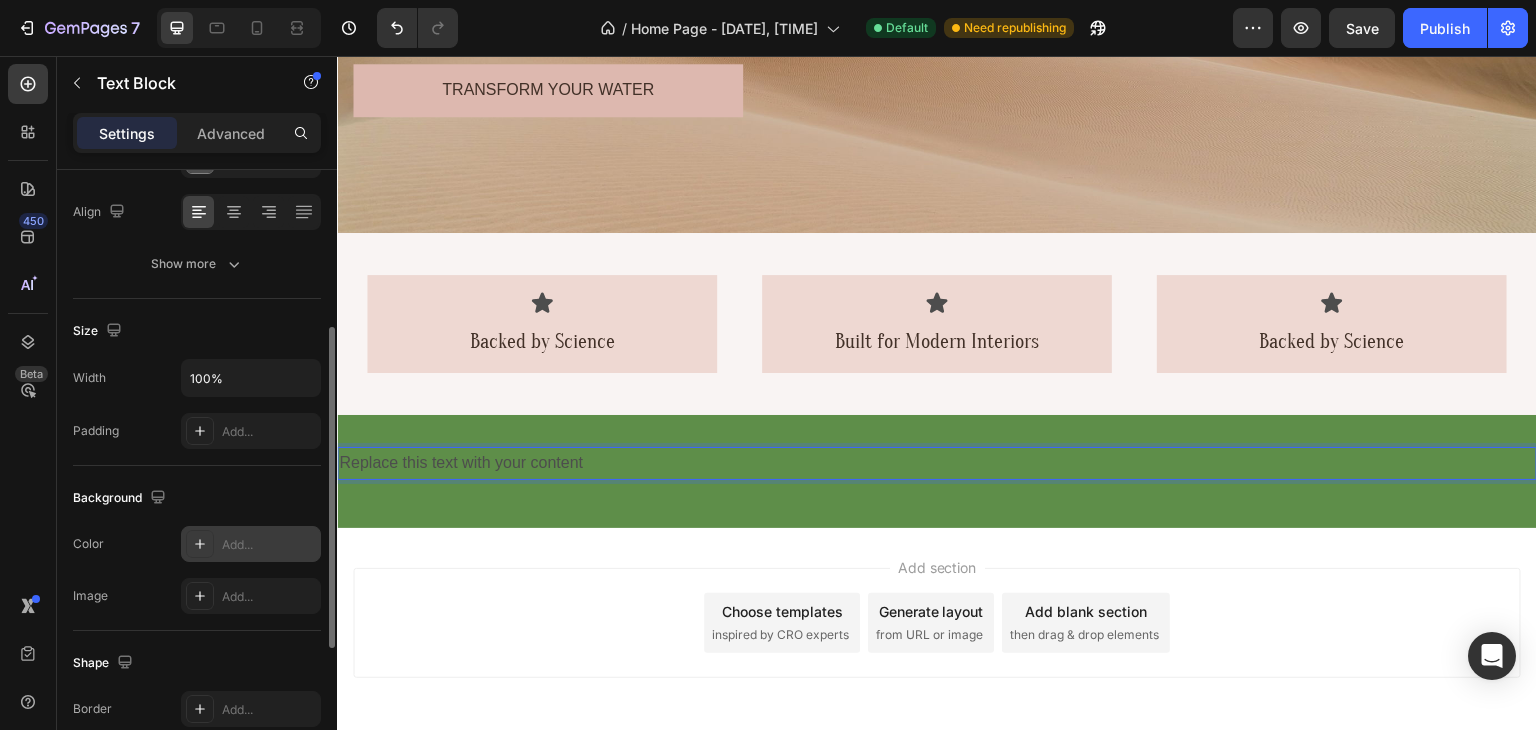 click on "Add..." at bounding box center [269, 545] 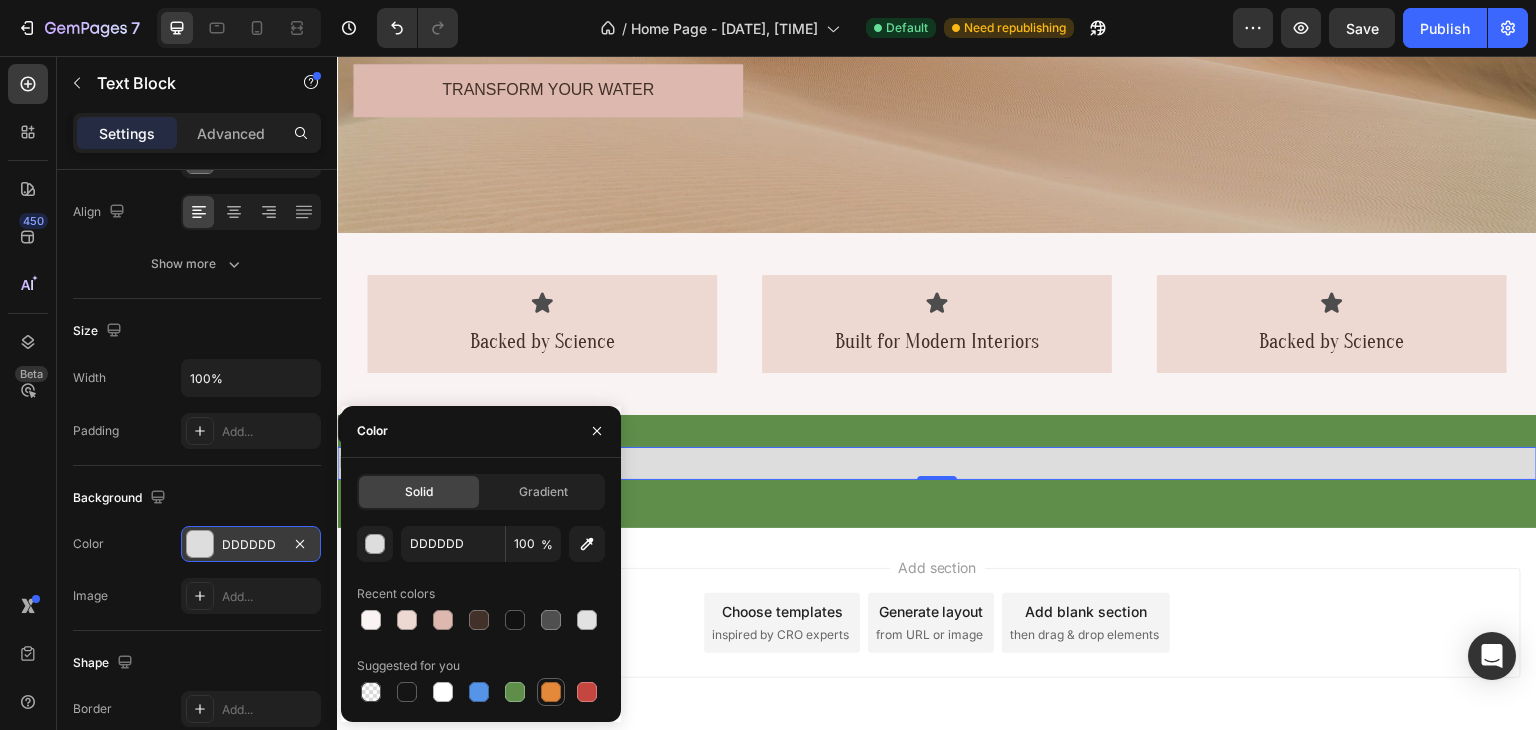 click at bounding box center [551, 692] 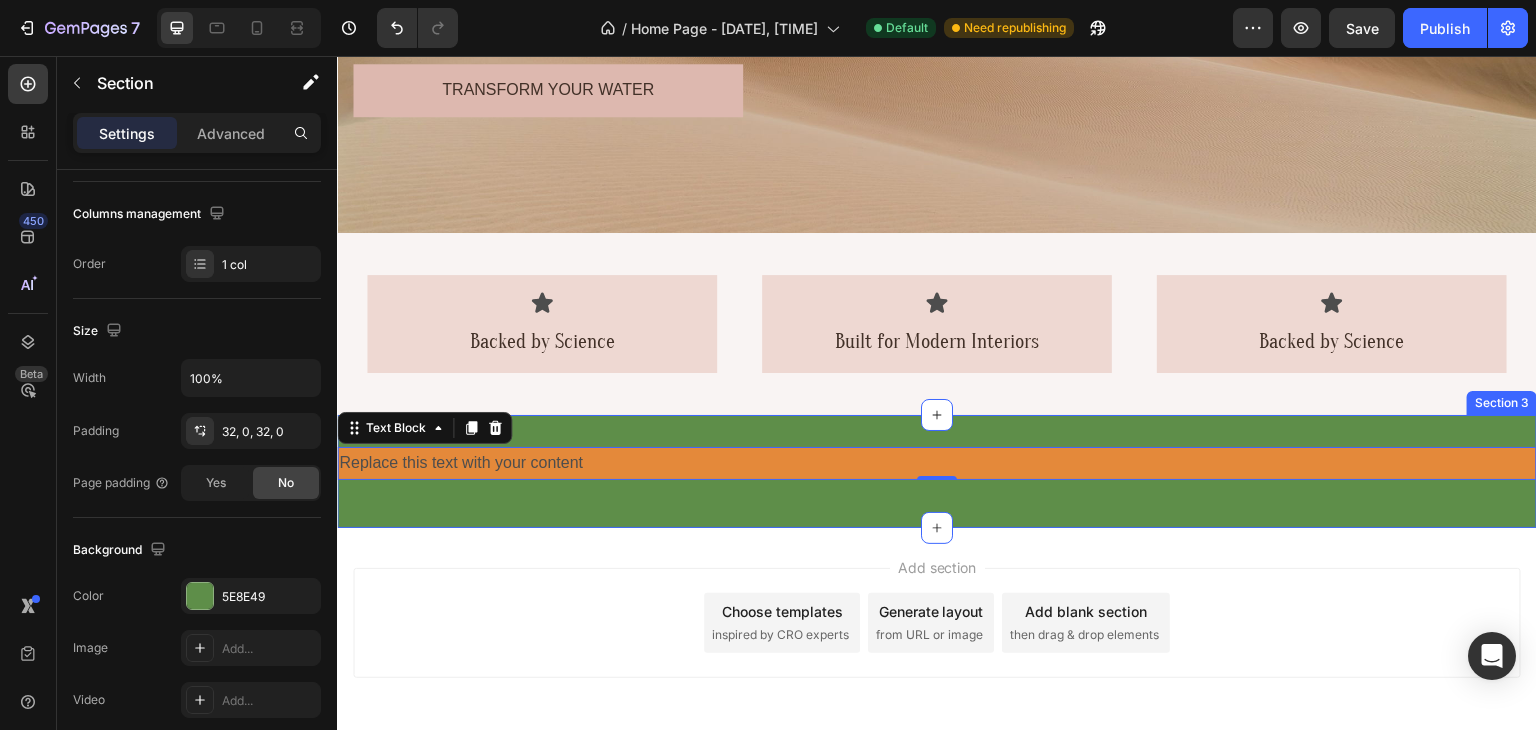 click on "Replace this text with your content Text Block   0 Row Section 3" at bounding box center (937, 471) 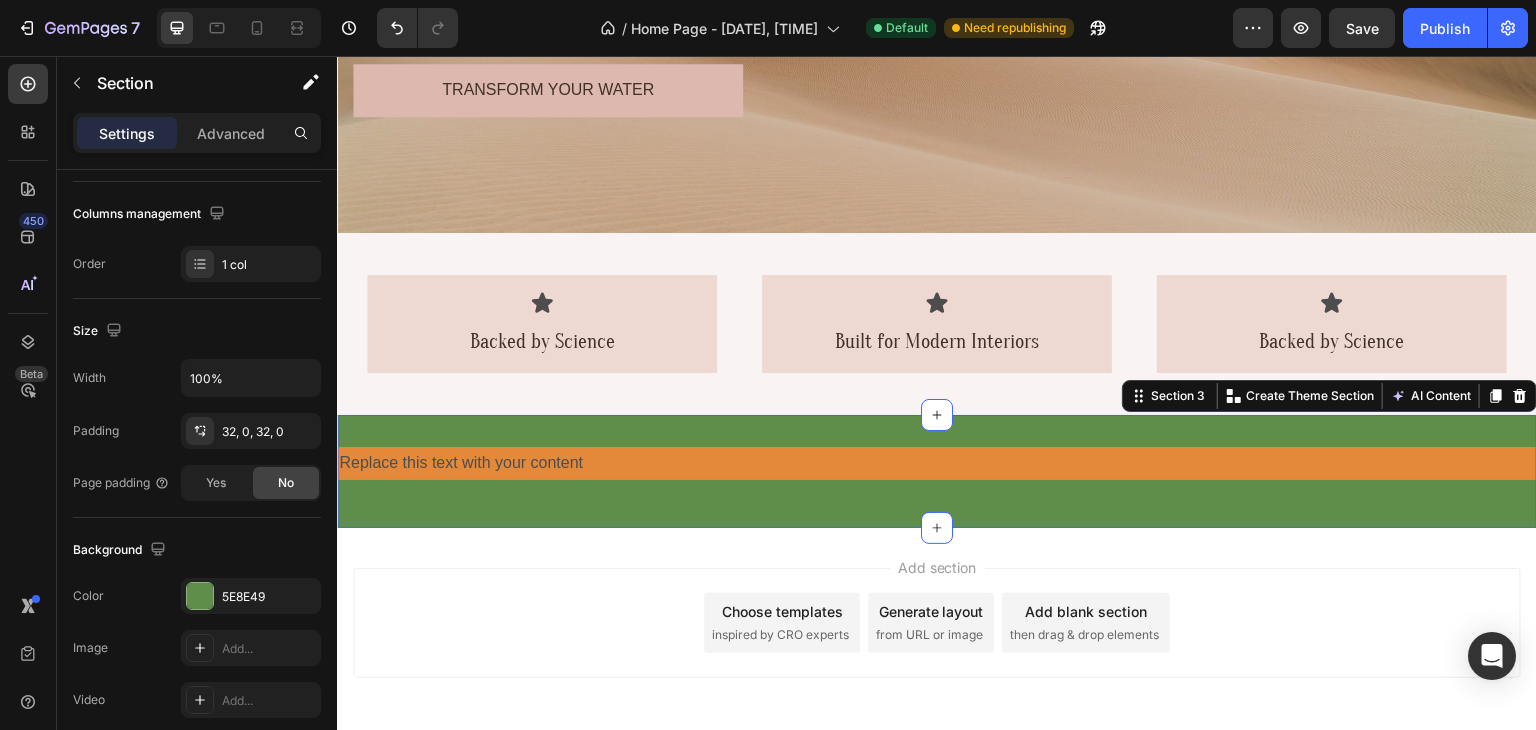 scroll, scrollTop: 0, scrollLeft: 0, axis: both 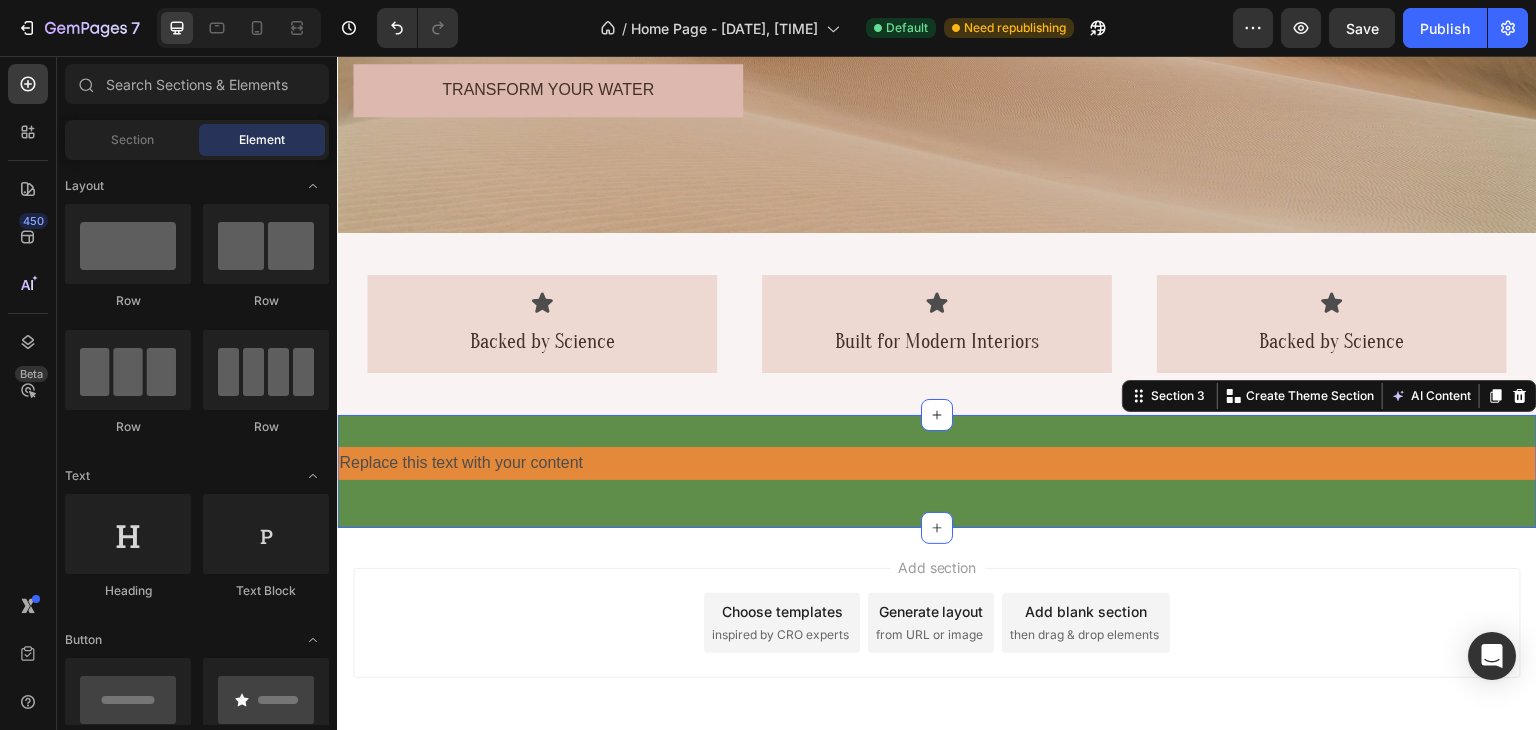 click on "Add section Choose templates inspired by CRO experts Generate layout from URL or image Add blank section then drag & drop elements" at bounding box center (937, 651) 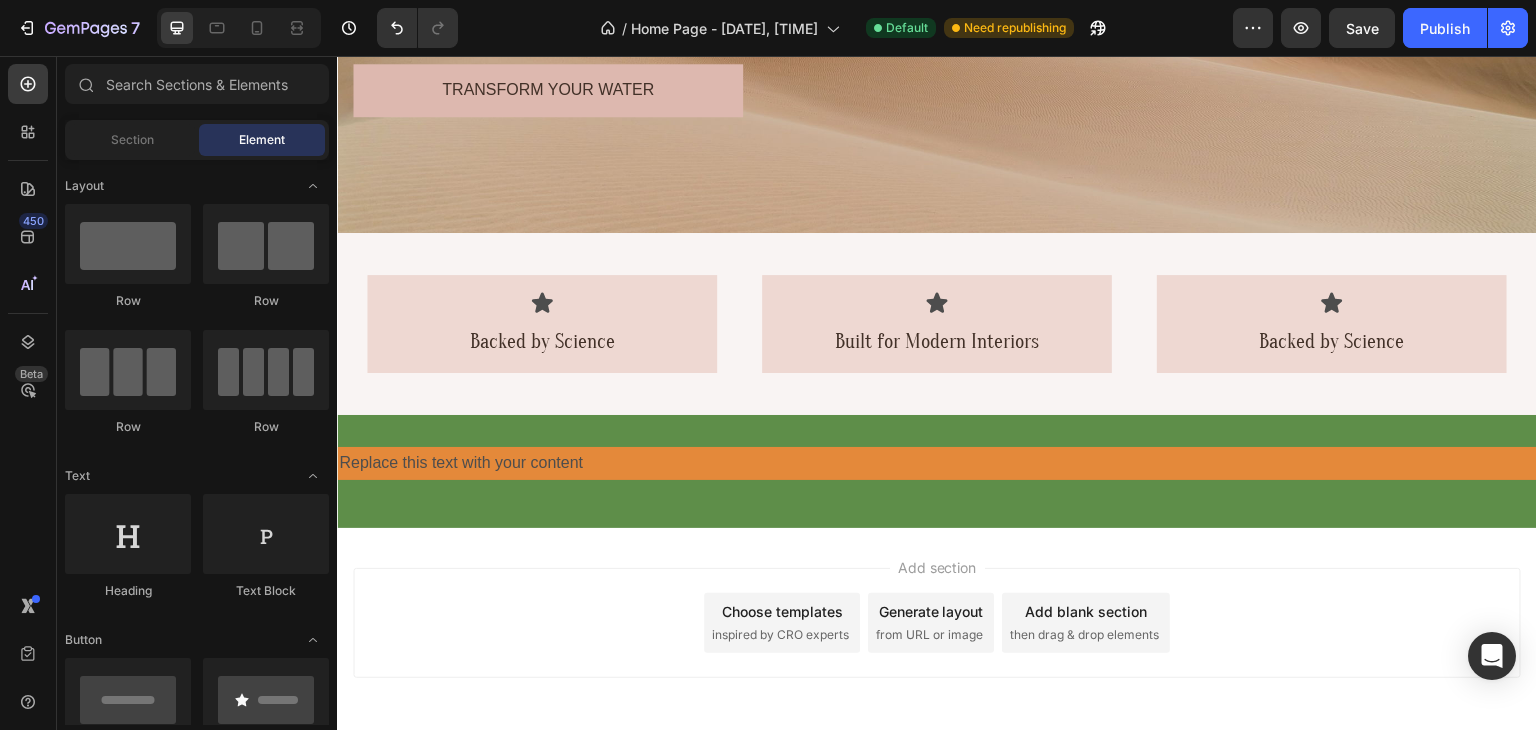 click on "Add section Choose templates inspired by CRO experts Generate layout from URL or image Add blank section then drag & drop elements" at bounding box center (937, 651) 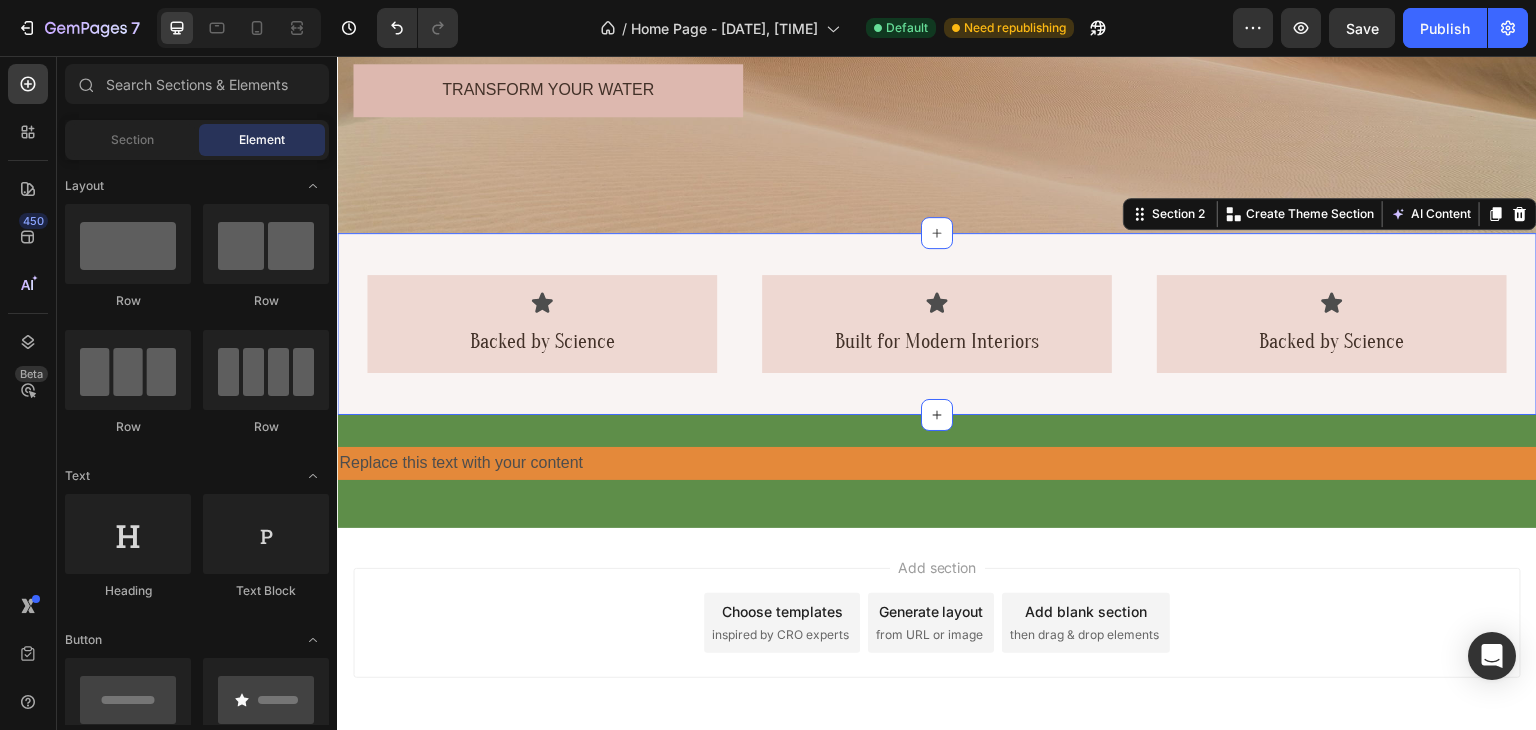 click on "Icon Backed by Science Text Block Row
Icon Built for Modern Interiors Text Block Row
Icon Backed by Science Text Block Row Row" at bounding box center (937, 324) 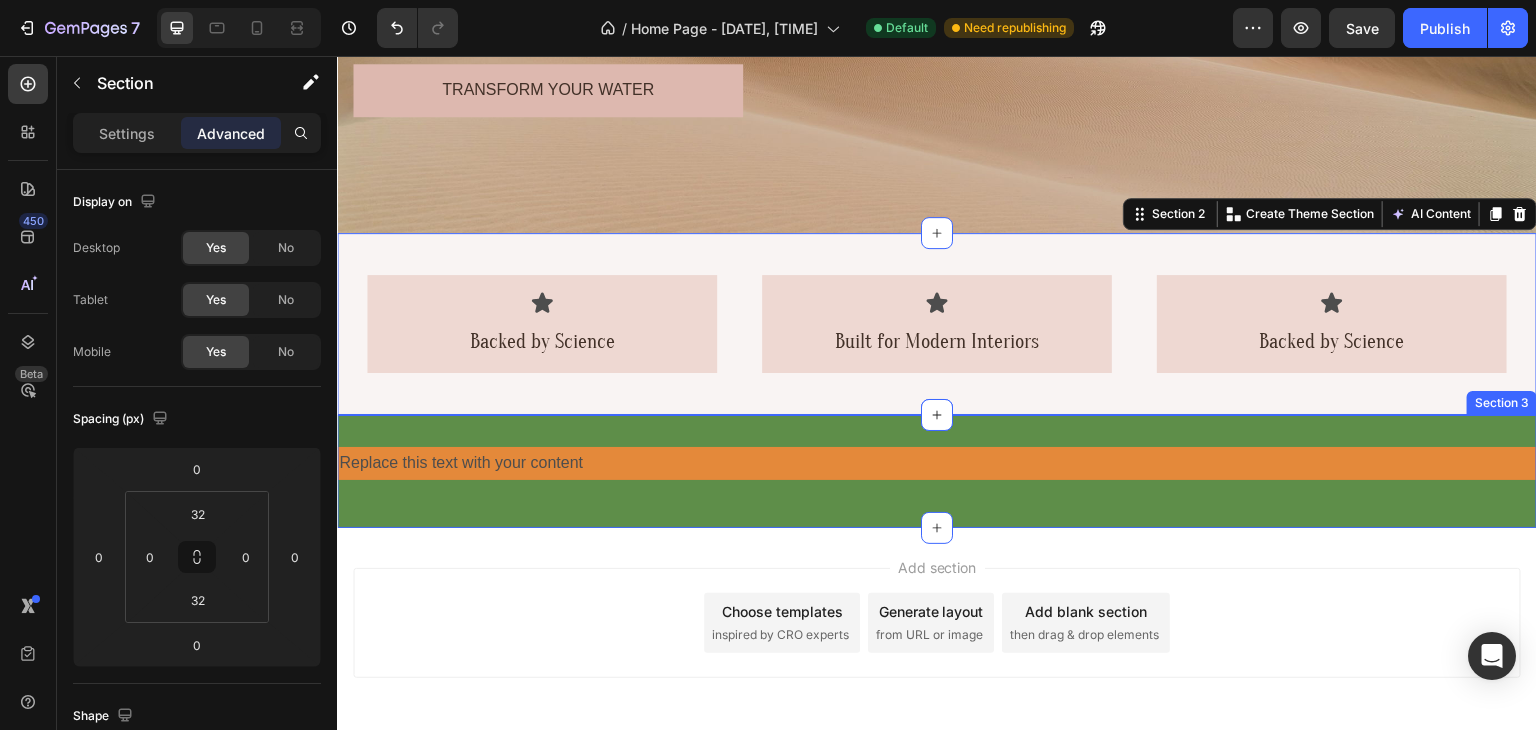 click on "Replace this text with your content Text Block Row Section 3" at bounding box center [937, 471] 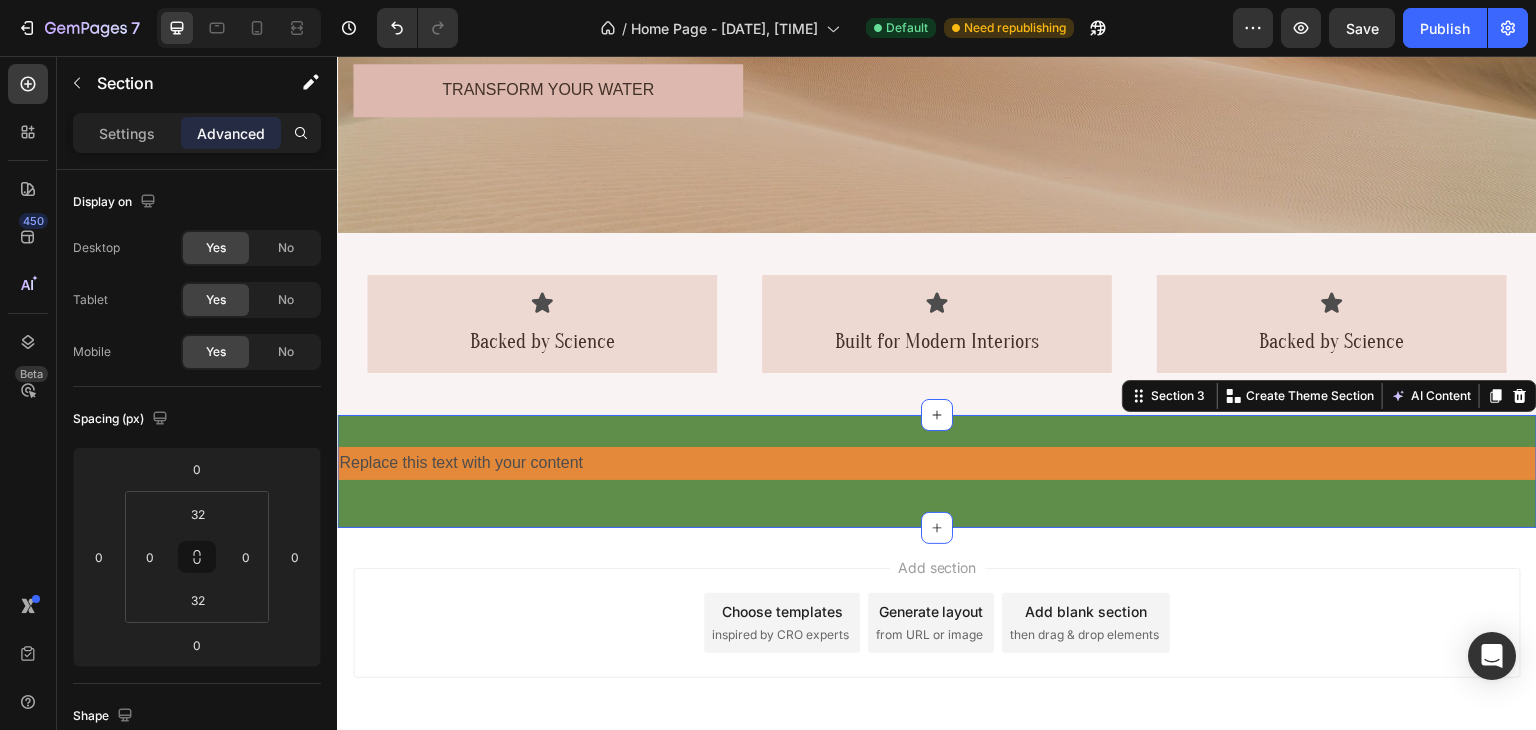 click on "Replace this text with your content Text Block Row Section 3   Create Theme Section AI Content Write with GemAI What would you like to describe here? Tone and Voice Persuasive Product Áo quần què Show more Generate" at bounding box center [937, 471] 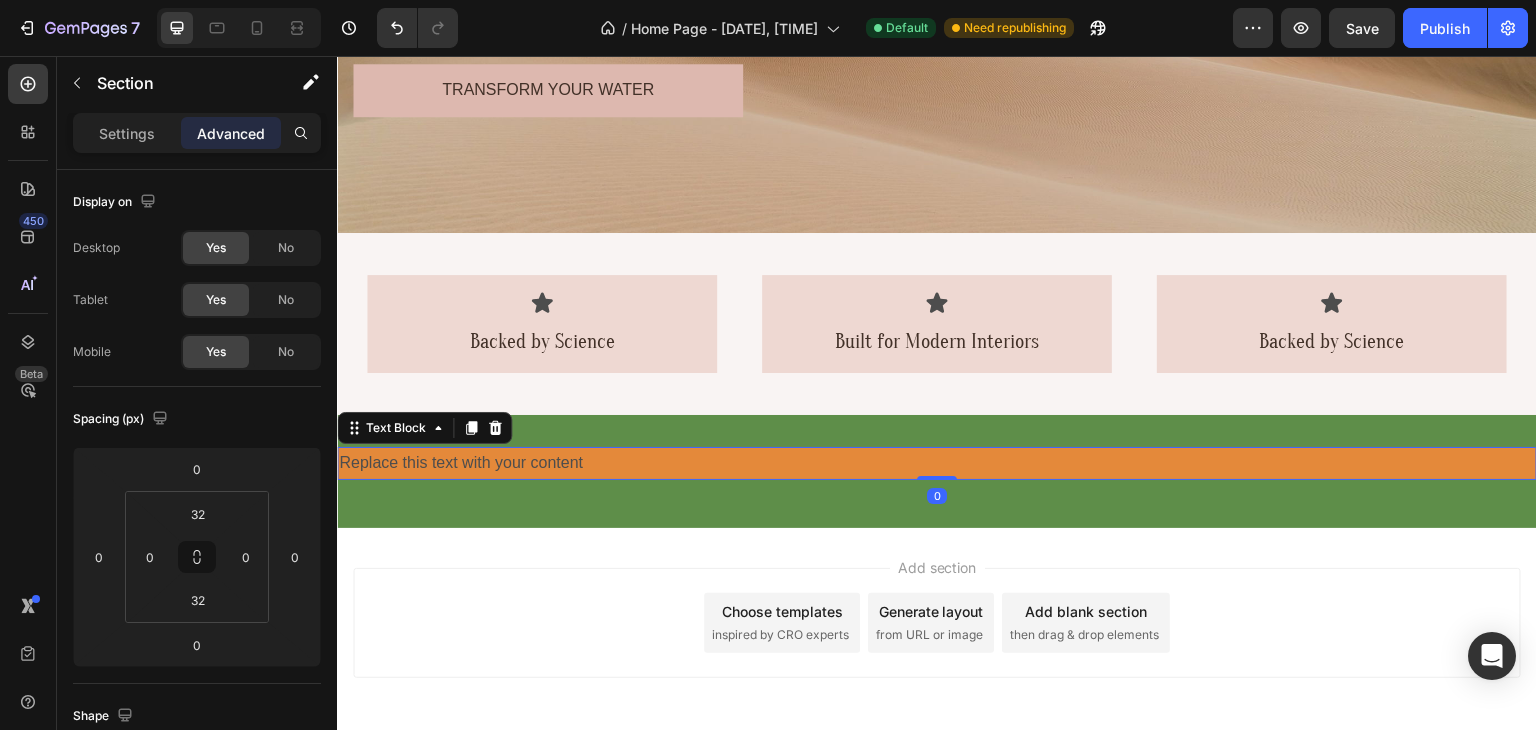 click on "Replace this text with your content" at bounding box center (937, 463) 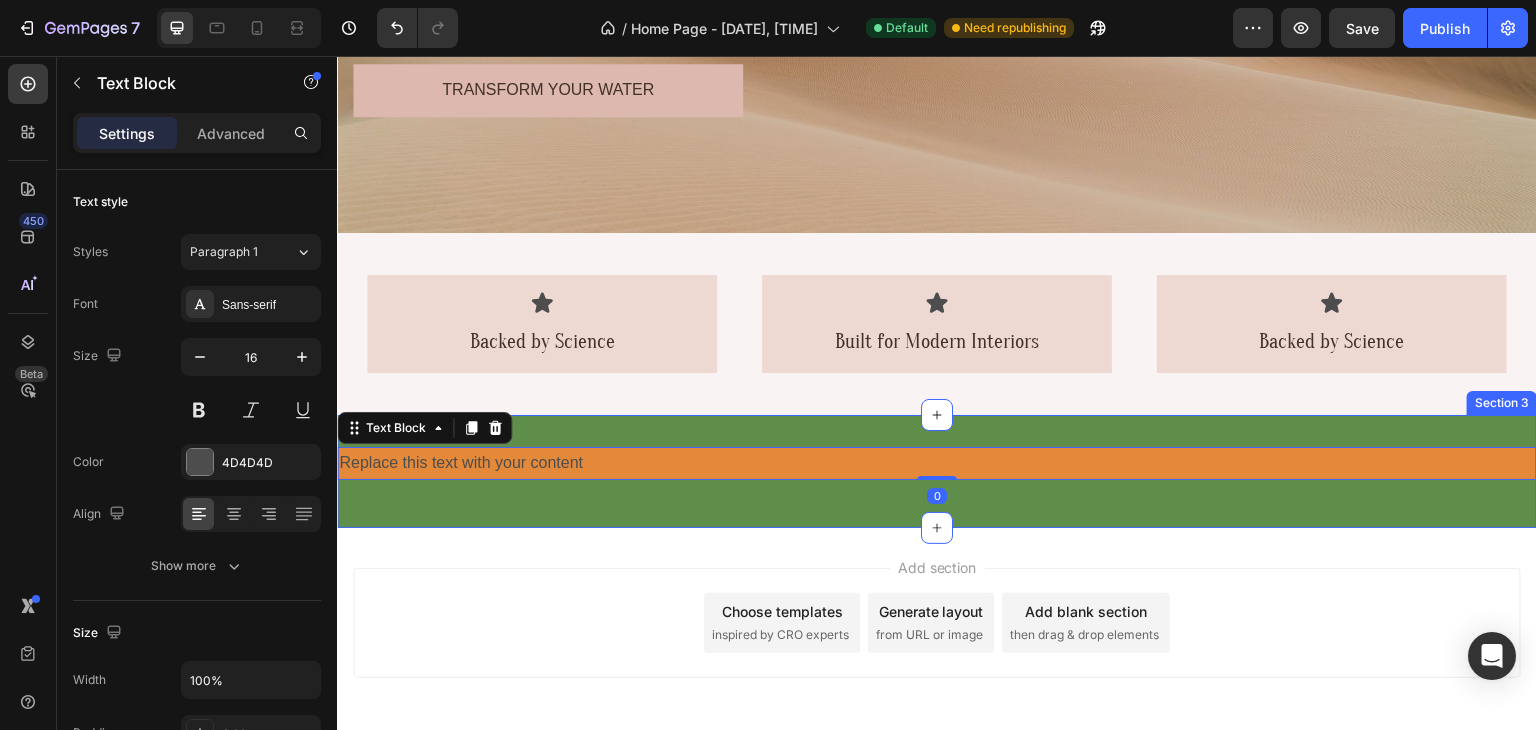 click on "Replace this text with your content Text Block   0 Row Section 3" at bounding box center [937, 471] 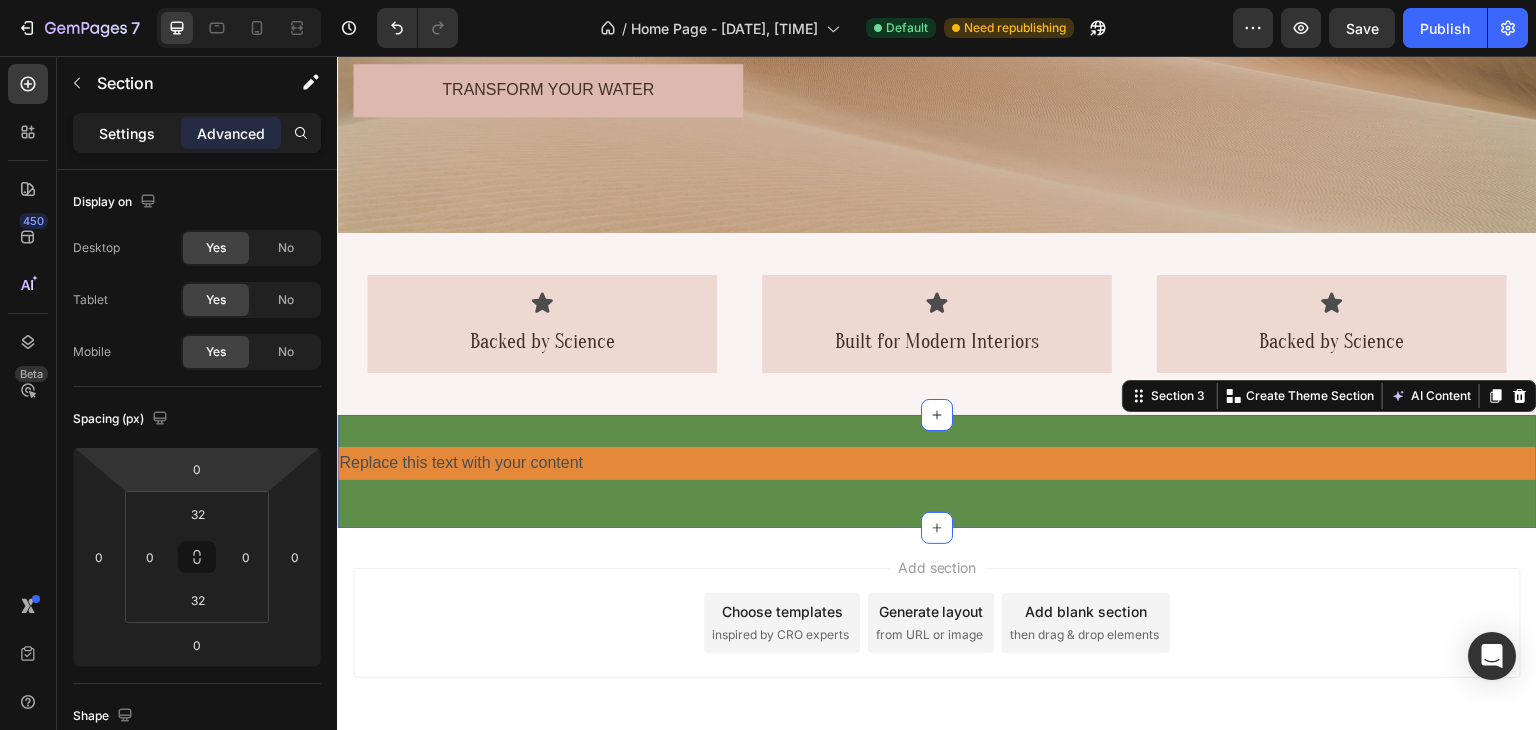 click on "Settings" 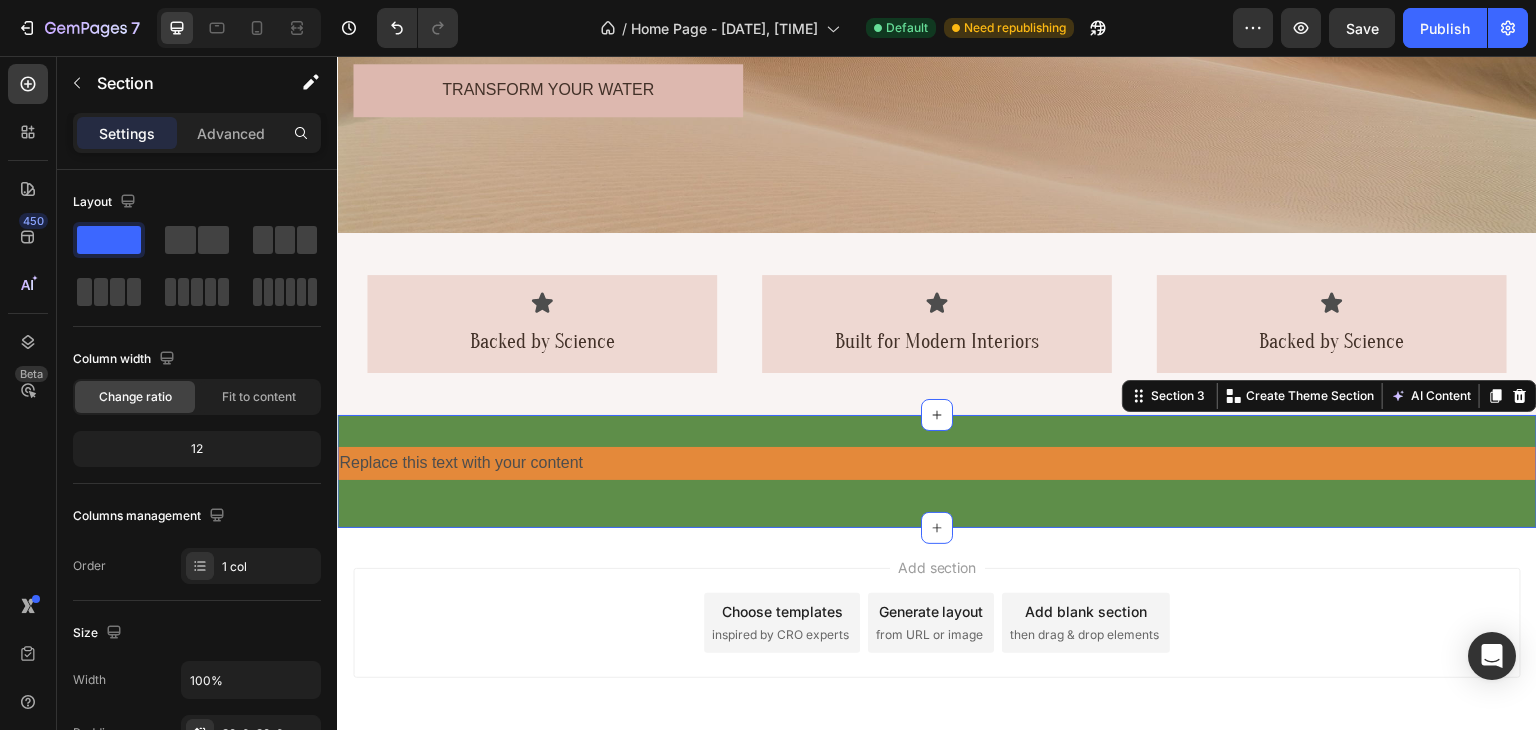 click on "Replace this text with your content Text Block Row Section 3   Create Theme Section AI Content Write with GemAI What would you like to describe here? Tone and Voice Persuasive Product Áo quần què Show more Generate" at bounding box center [937, 471] 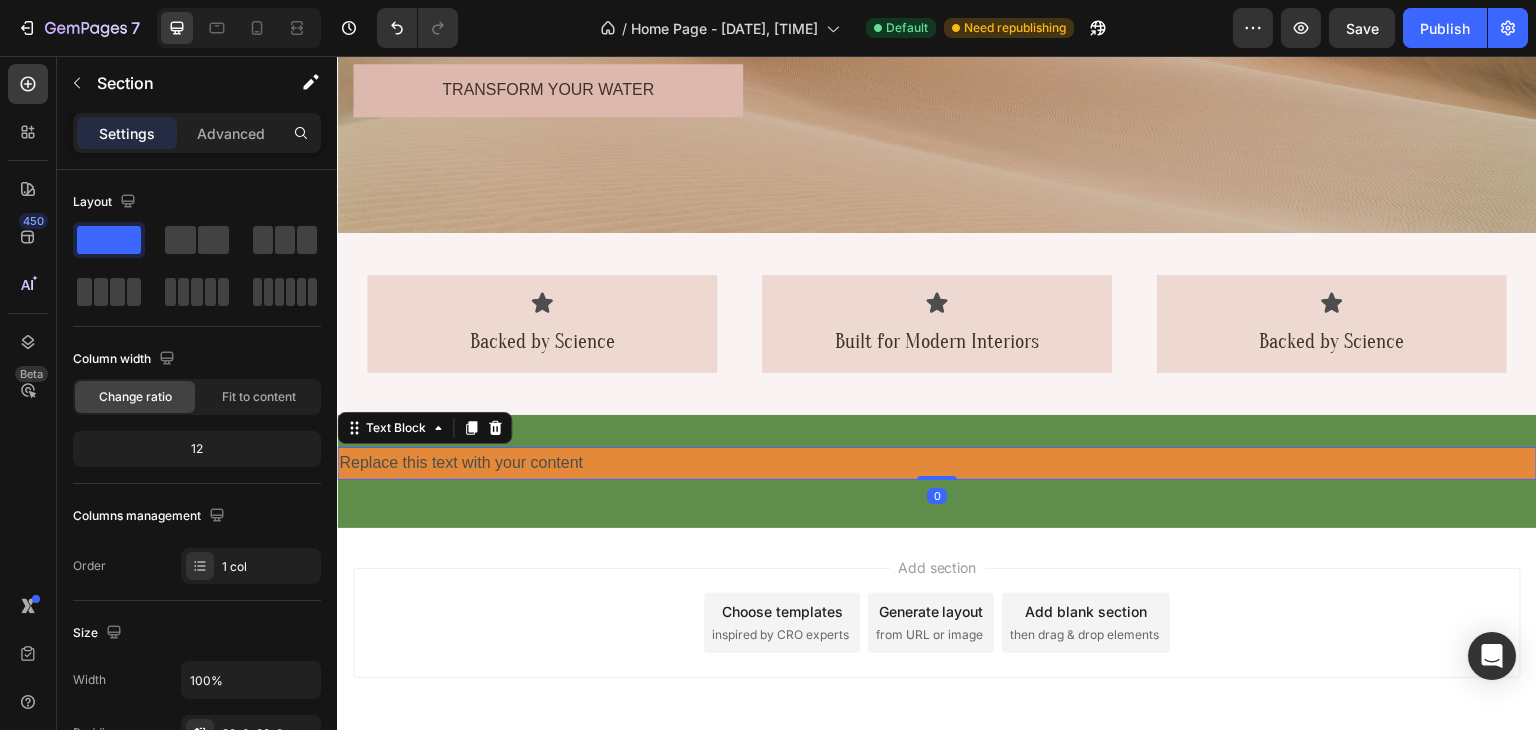click on "Replace this text with your content" at bounding box center [937, 463] 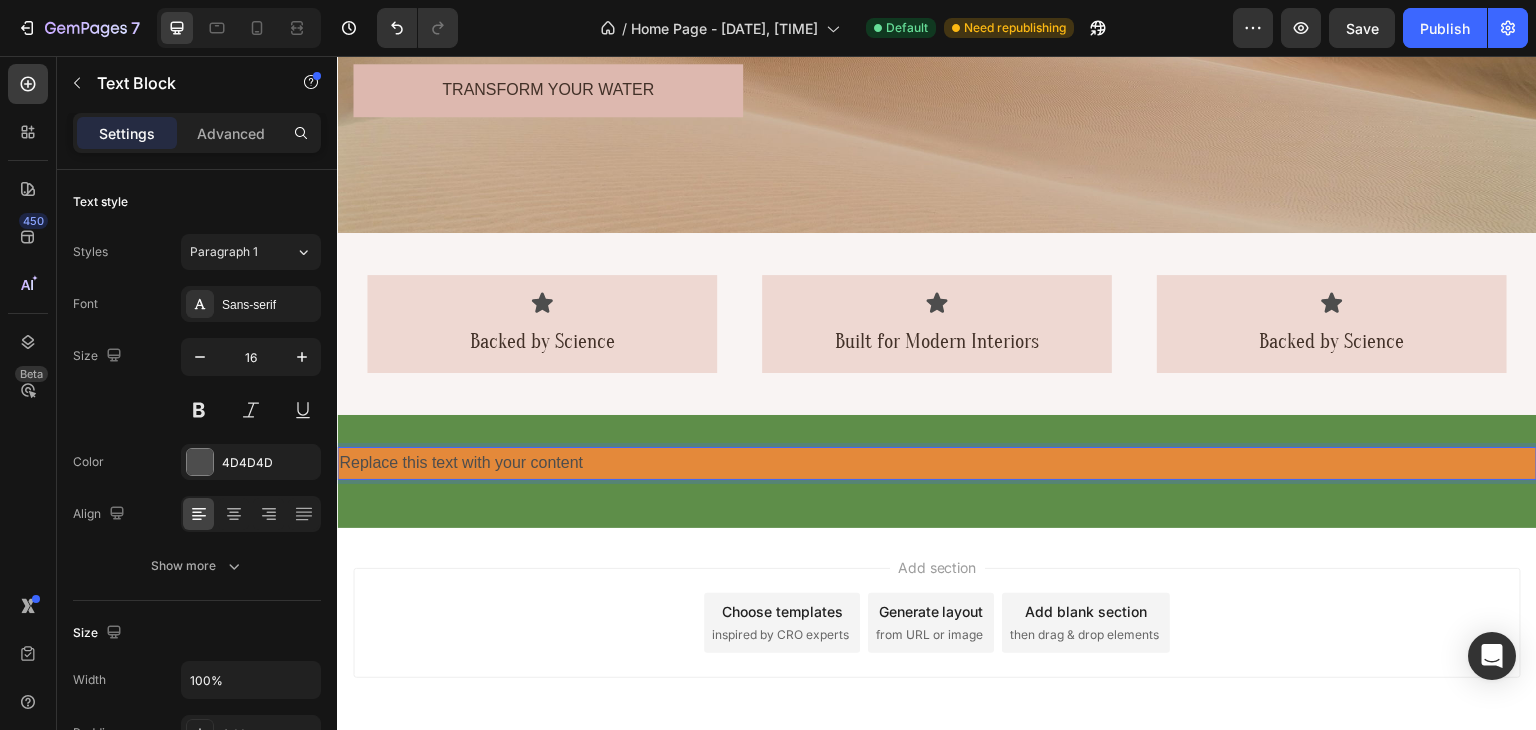 click on "Replace this text with your content" at bounding box center (937, 463) 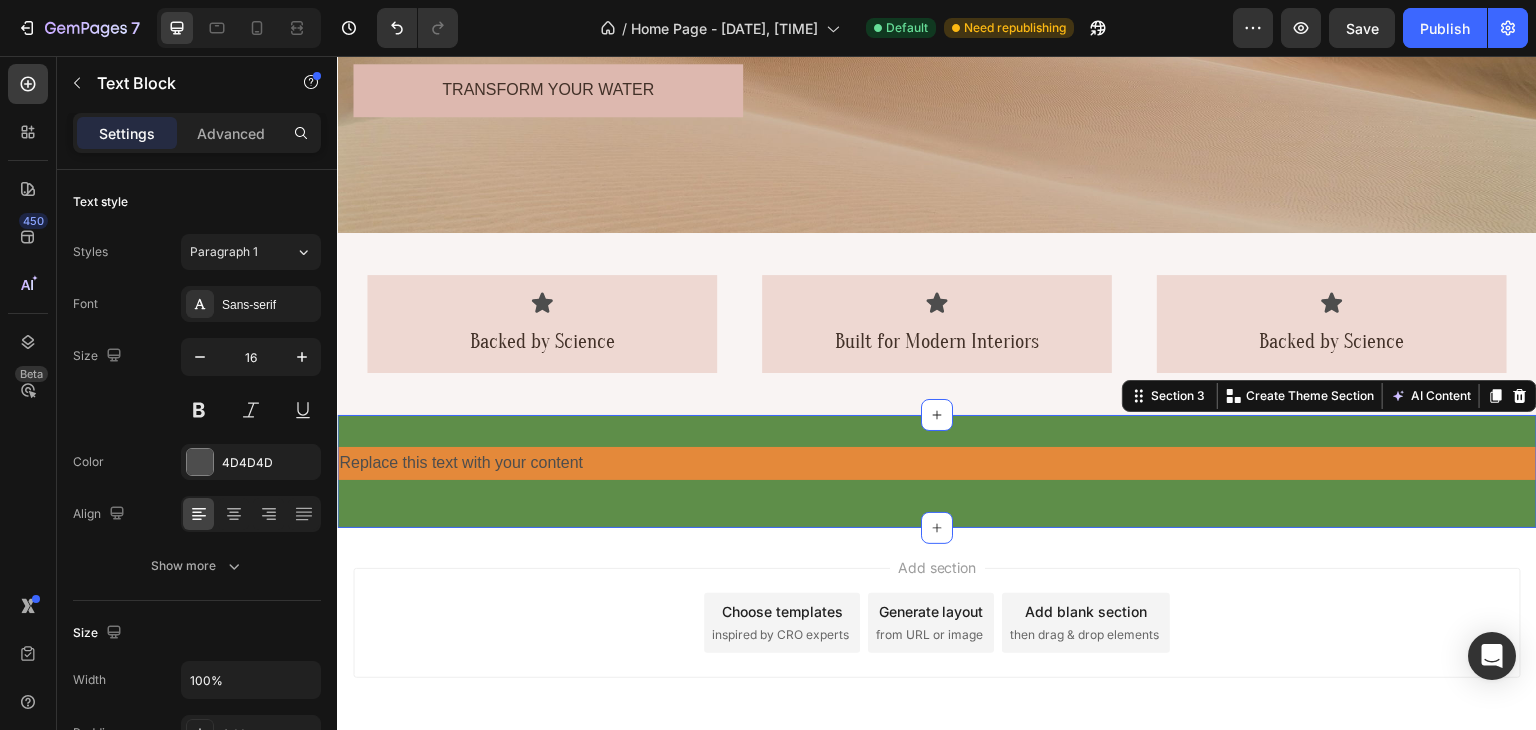 click on "Replace this text with your content Text Block Row Section 3   Create Theme Section AI Content Write with GemAI What would you like to describe here? Tone and Voice Persuasive Product Áo quần què Show more Generate" at bounding box center (937, 471) 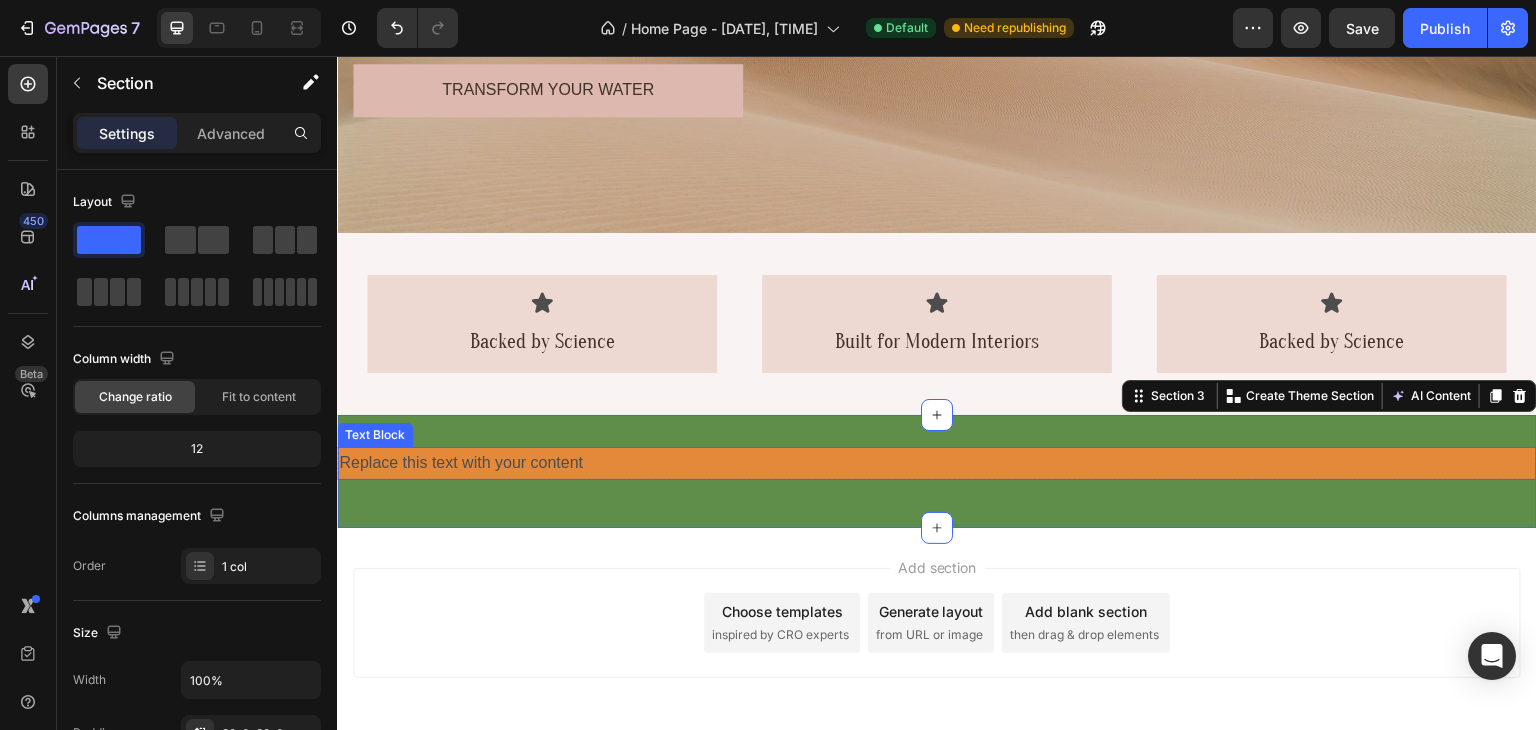 click on "Replace this text with your content" at bounding box center [937, 463] 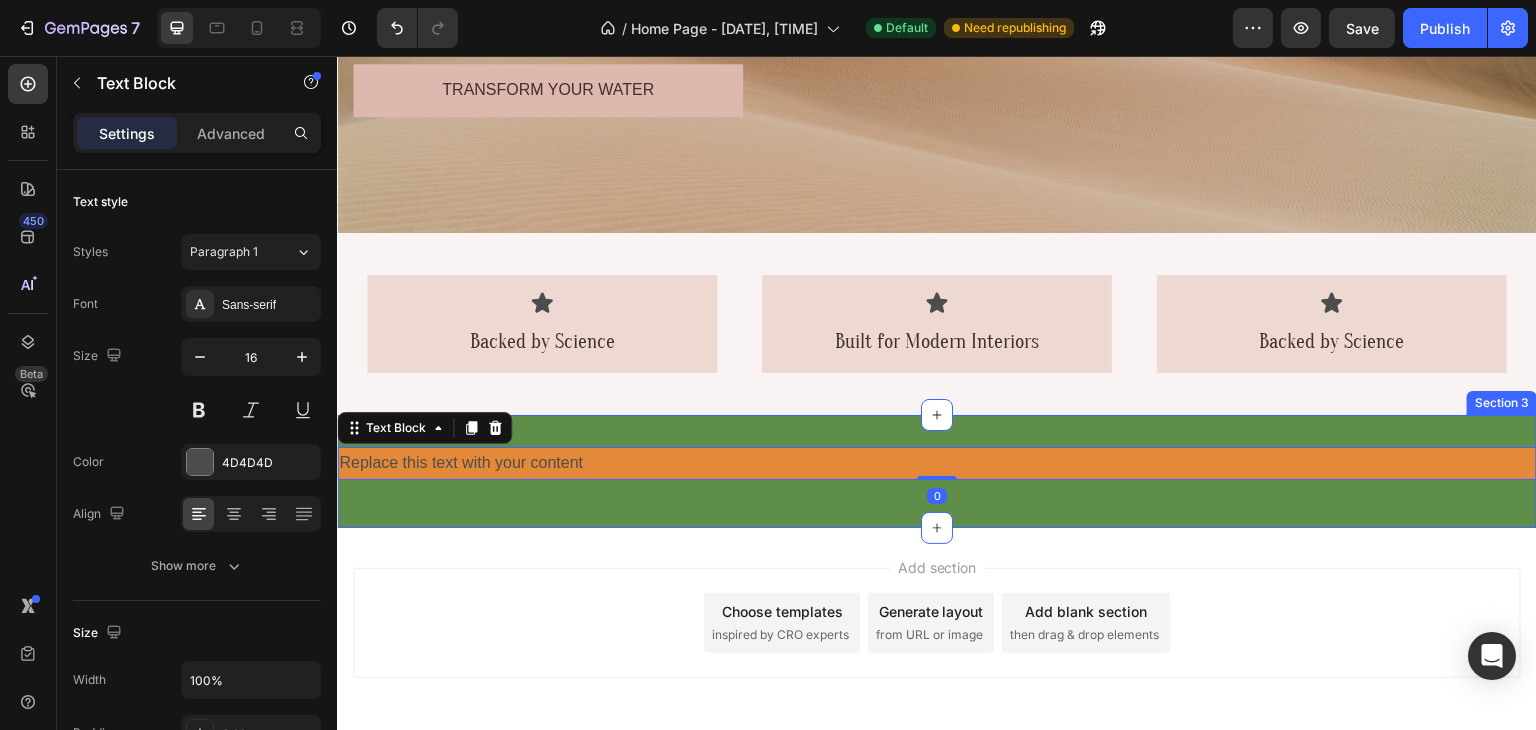 click on "Replace this text with your content Text Block   0 Row Section 3" at bounding box center (937, 471) 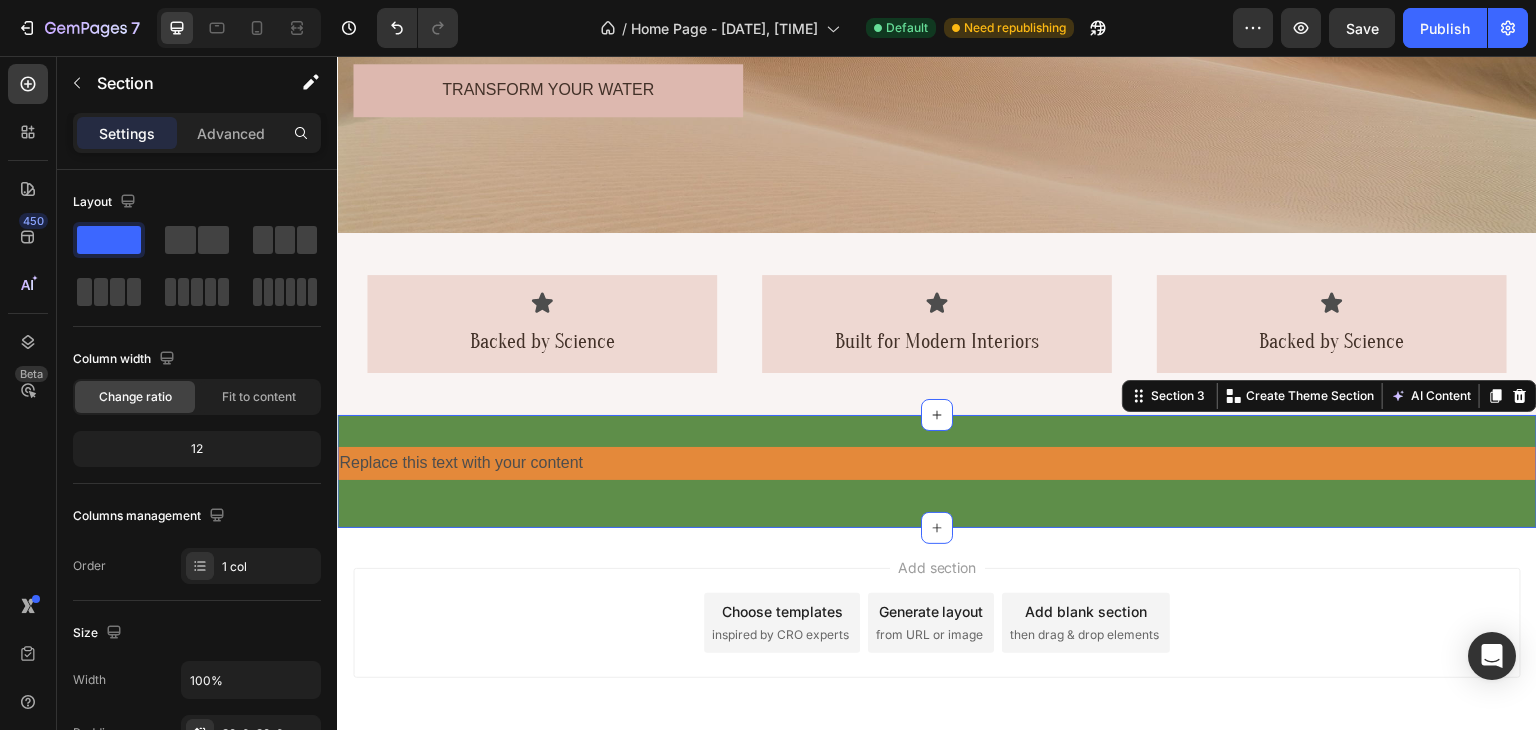 click on "Replace this text with your content Text Block Row Section 3   Create Theme Section AI Content Write with GemAI What would you like to describe here? Tone and Voice Persuasive Product Áo quần què Show more Generate" at bounding box center (937, 471) 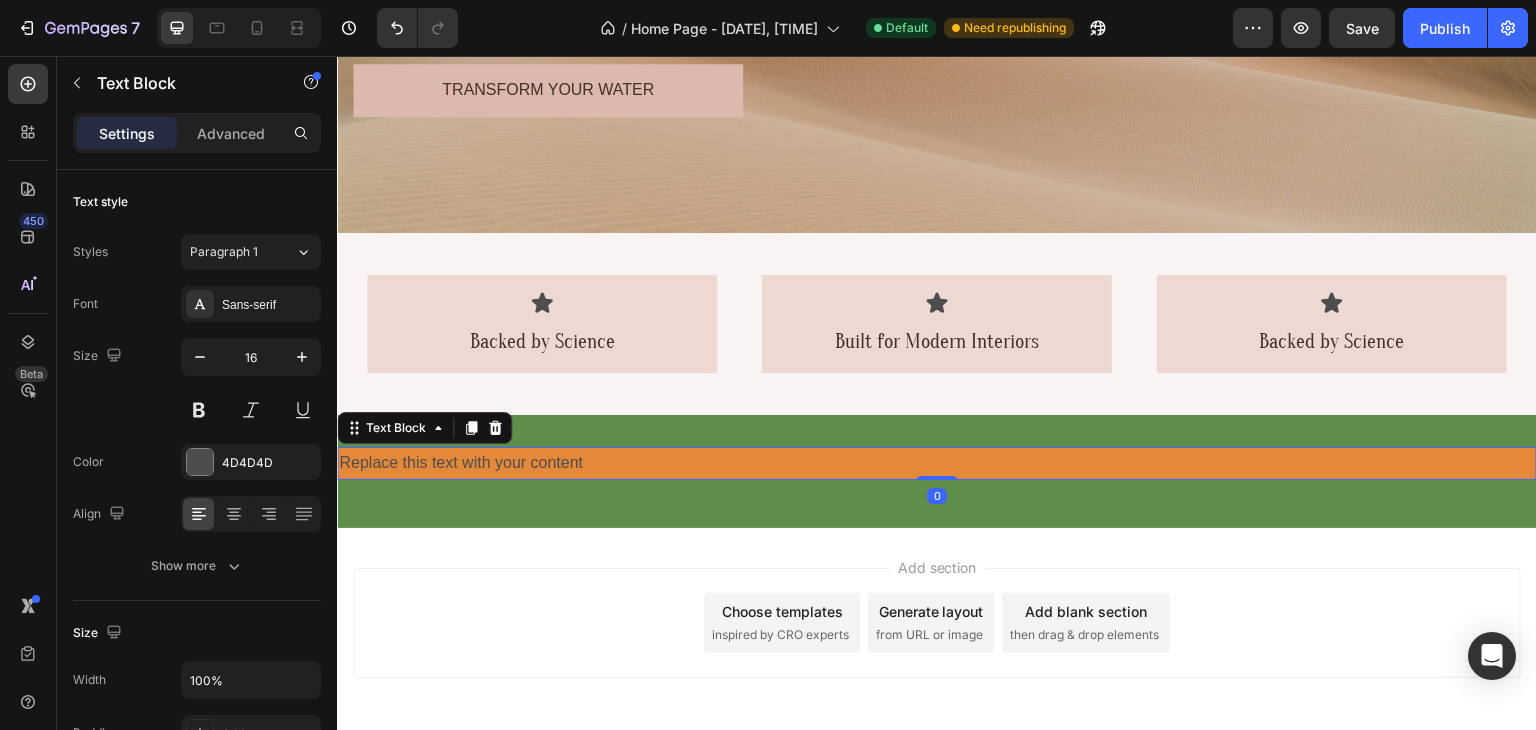 click on "Replace this text with your content" at bounding box center (937, 463) 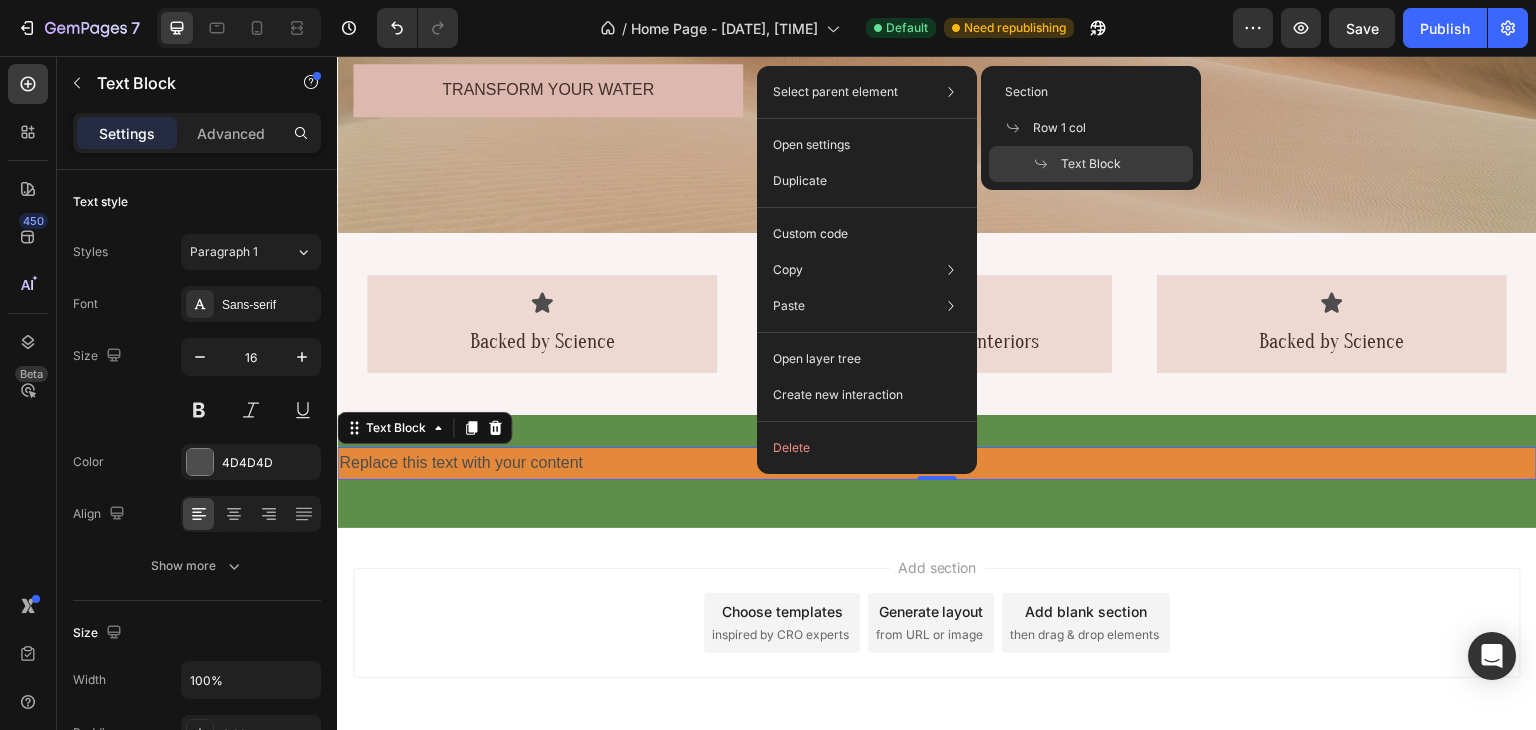 click on "Select parent element Section Row 1 col Text Block" 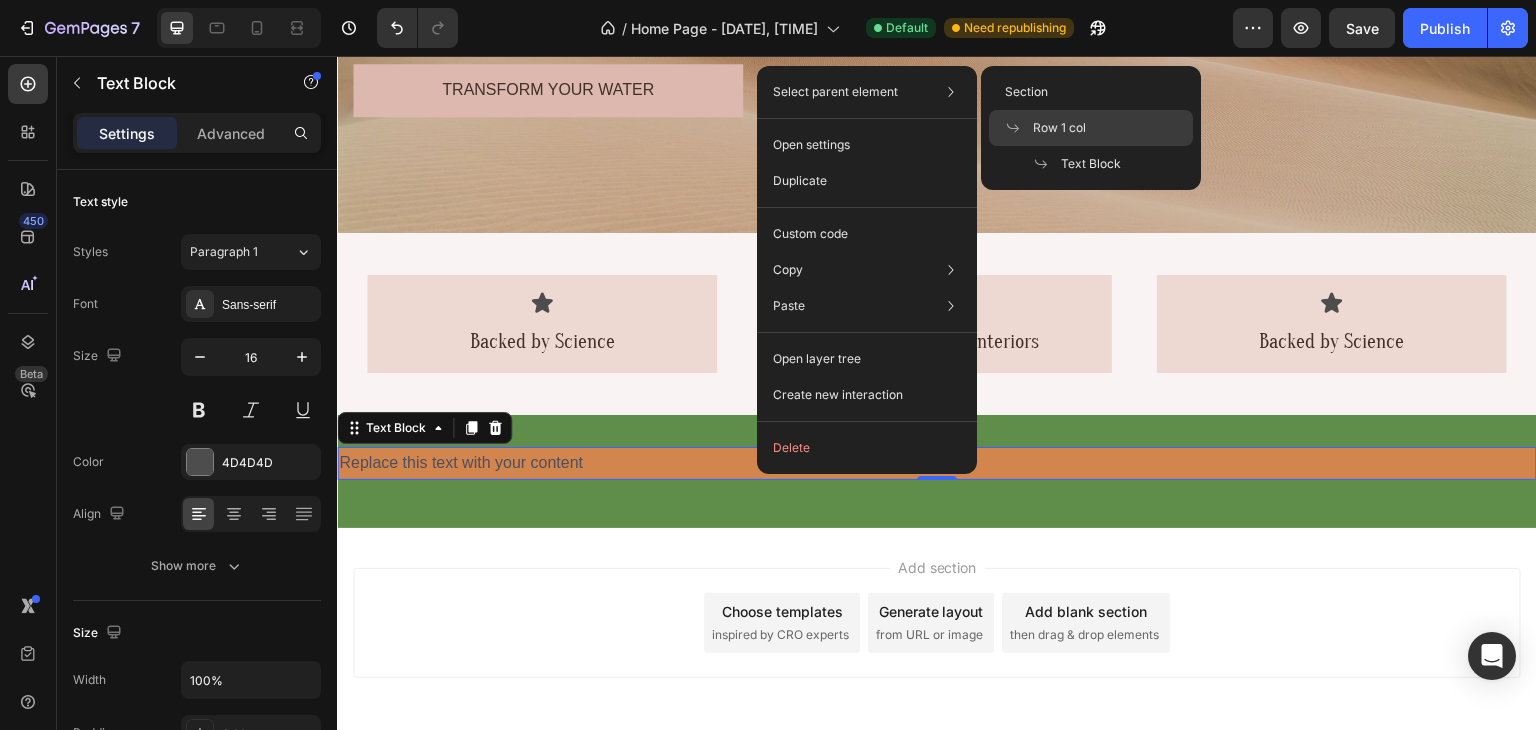 click on "Row 1 col" at bounding box center [1059, 128] 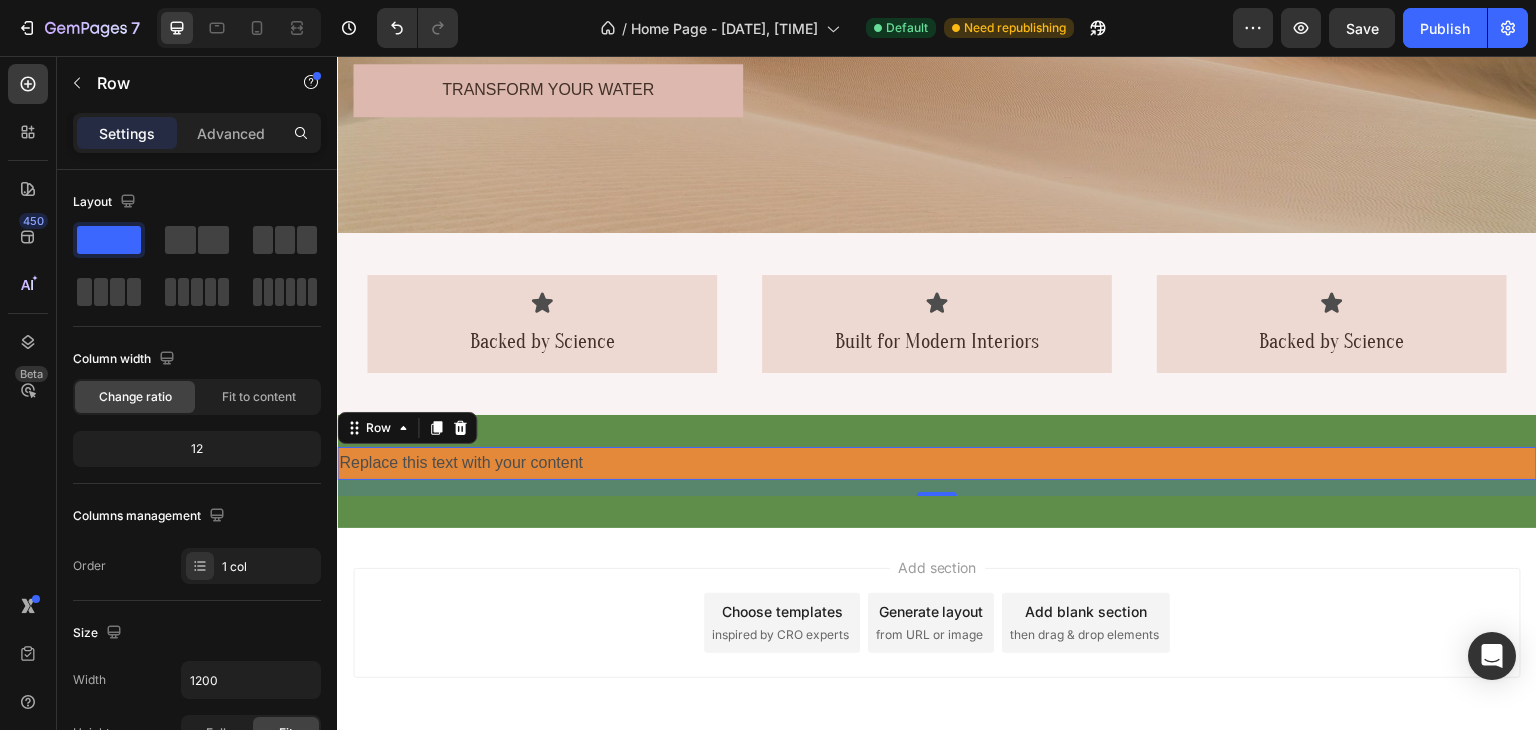 click on "16" at bounding box center [937, 488] 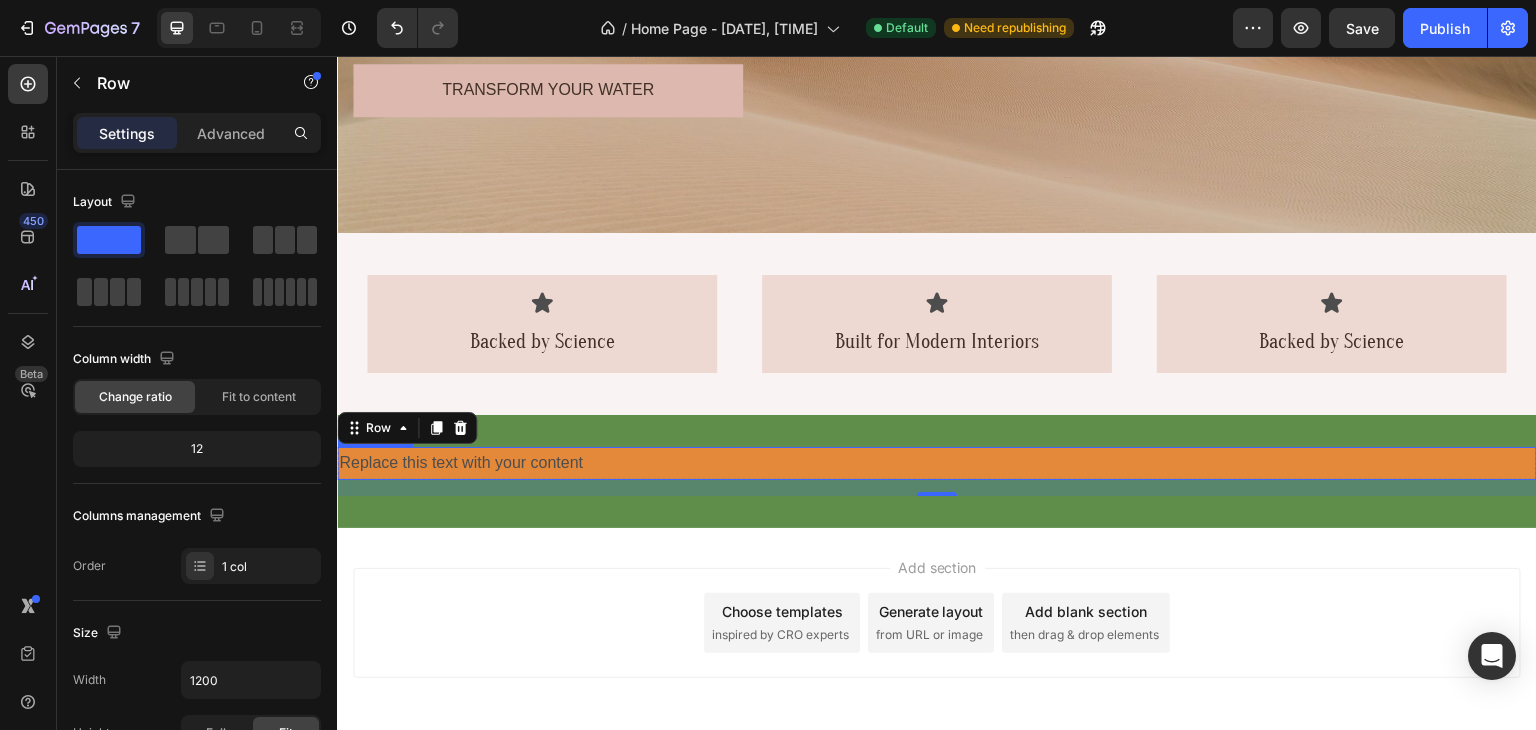 click on "Replace this text with your content" at bounding box center (937, 463) 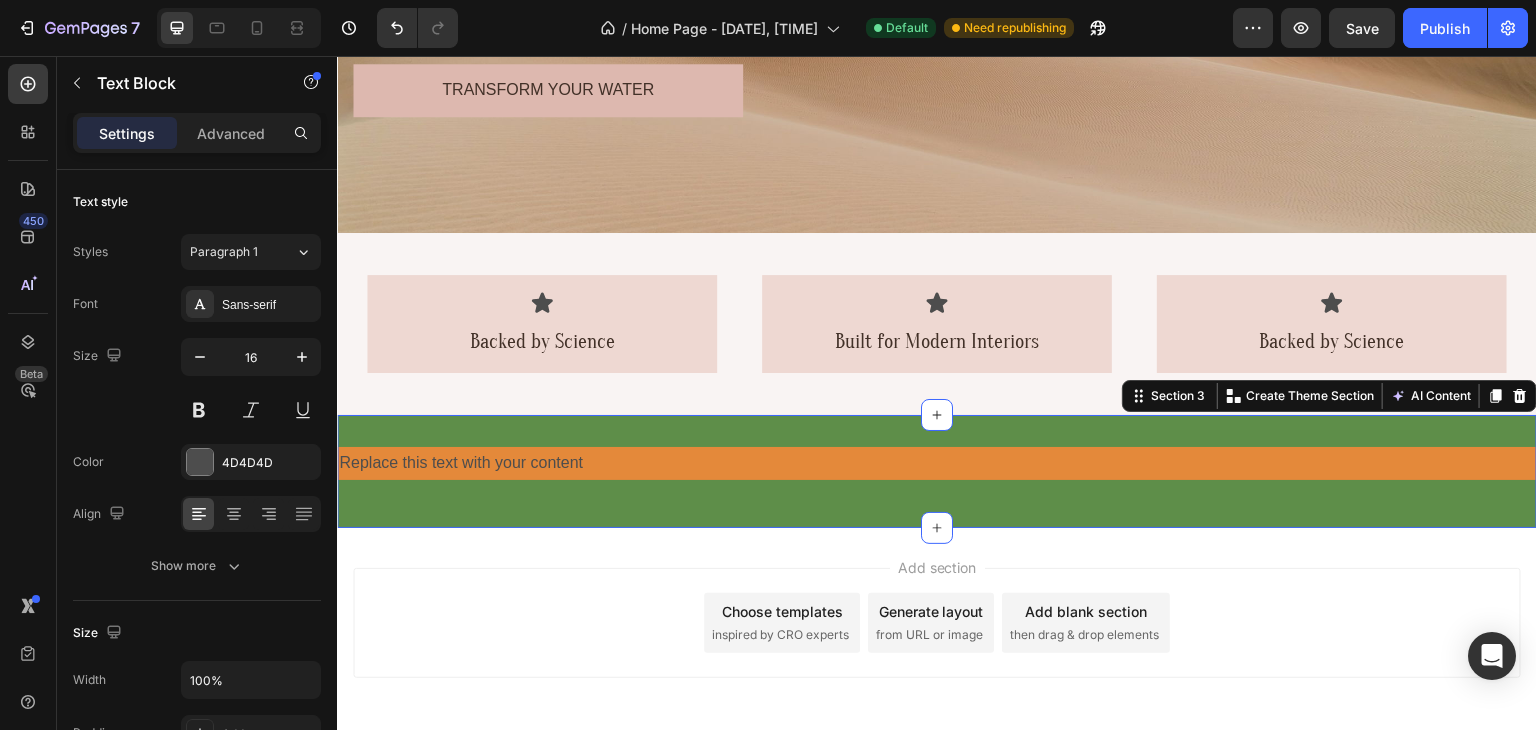click on "Replace this text with your content Text Block Row" at bounding box center [937, 471] 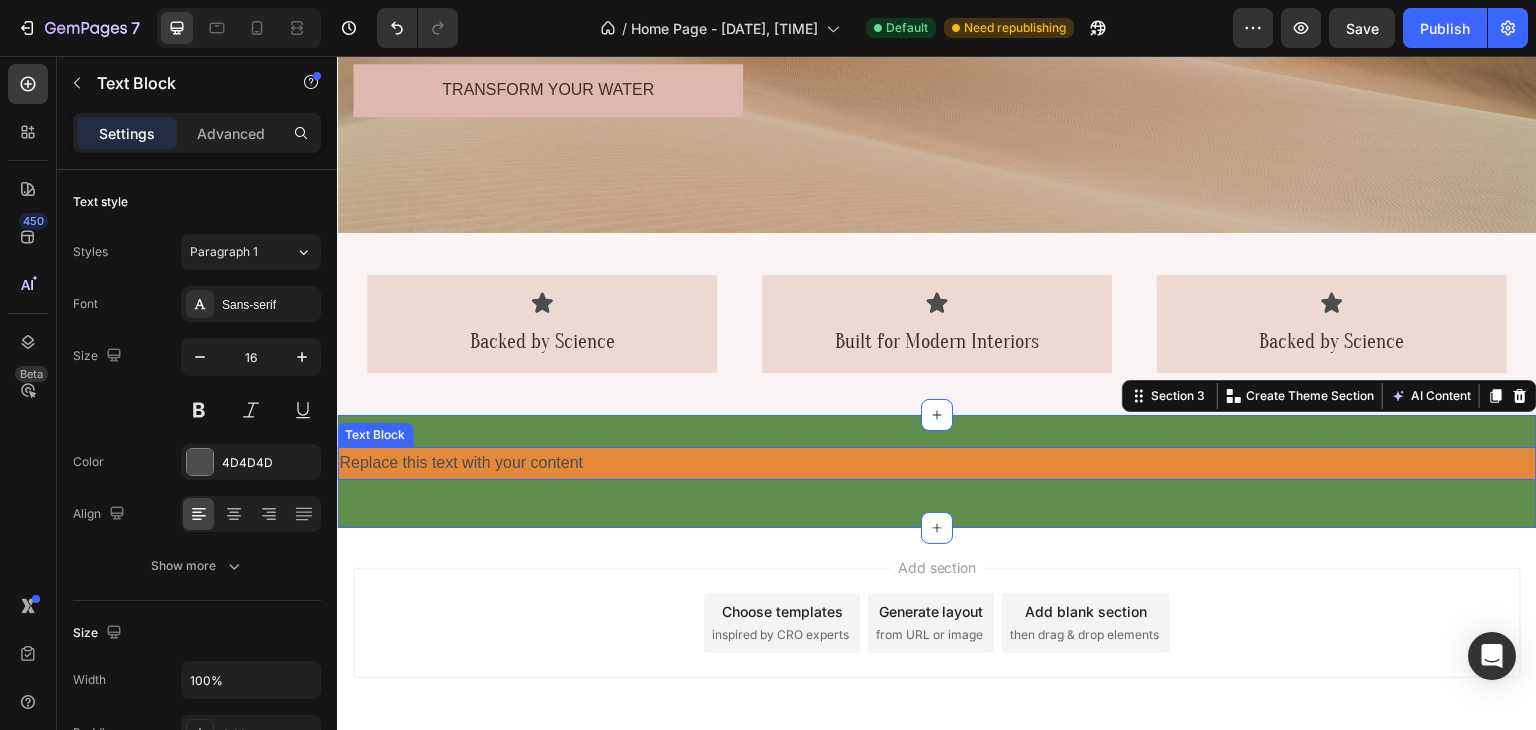 click on "Replace this text with your content" at bounding box center (937, 463) 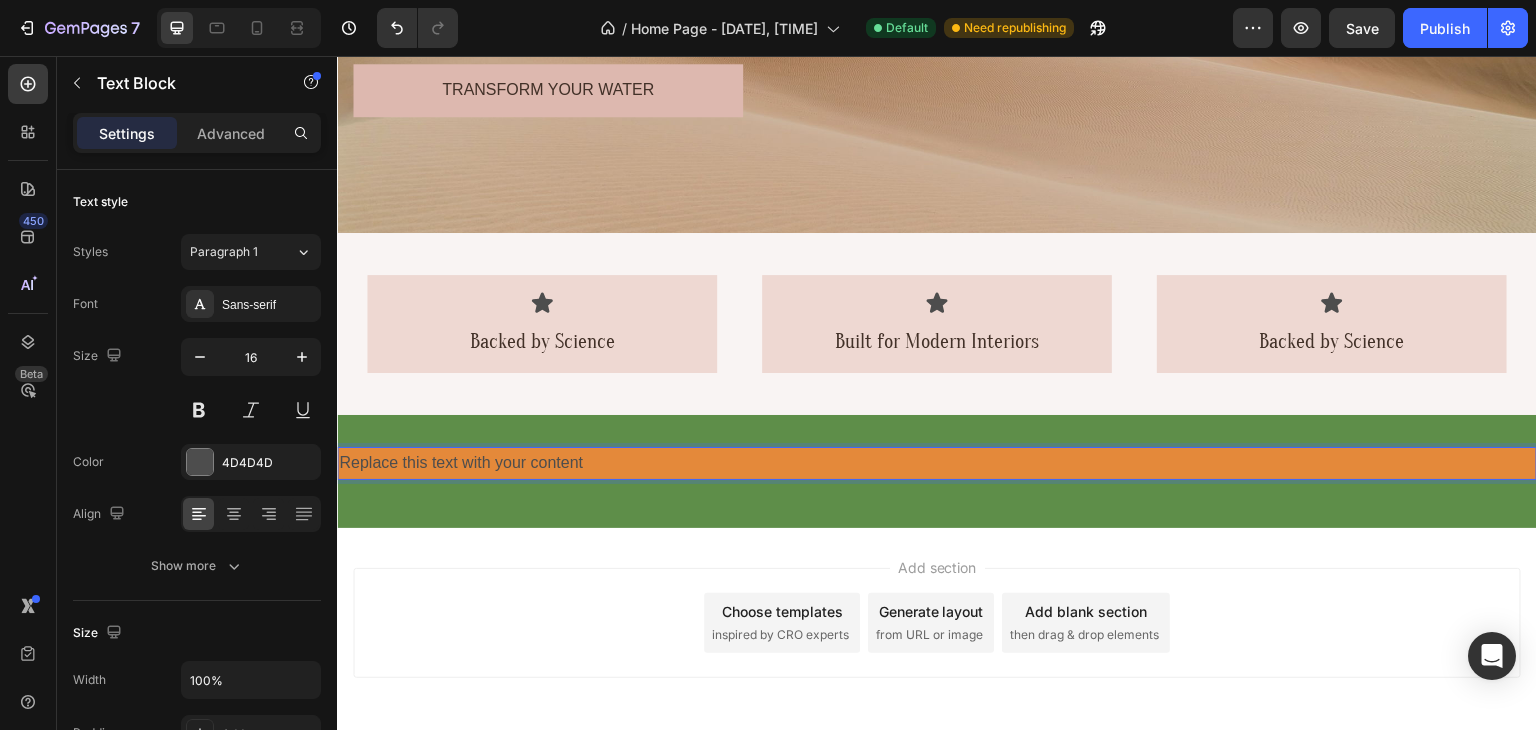 drag, startPoint x: 862, startPoint y: 466, endPoint x: 697, endPoint y: 482, distance: 165.77394 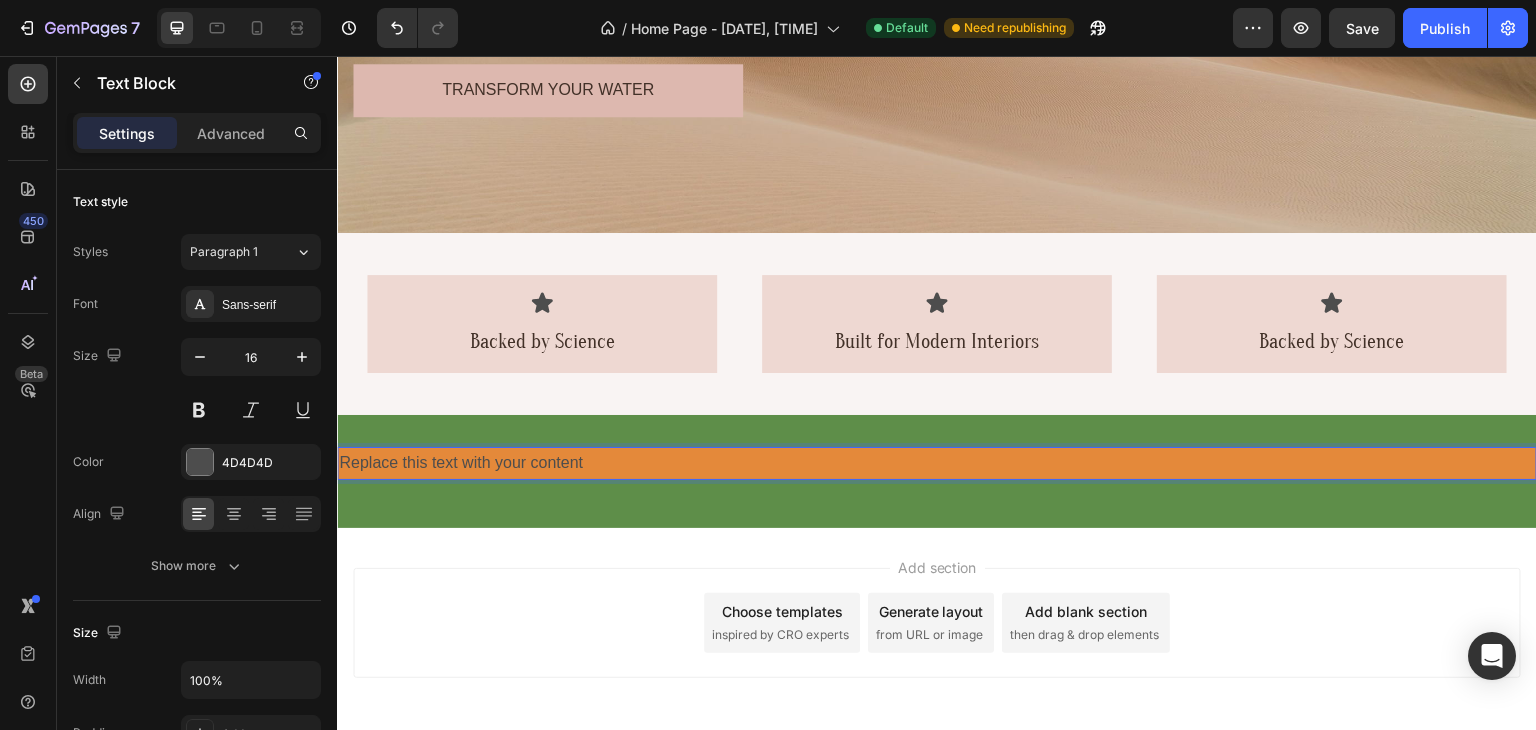 click on "Replace this text with your content" at bounding box center (937, 463) 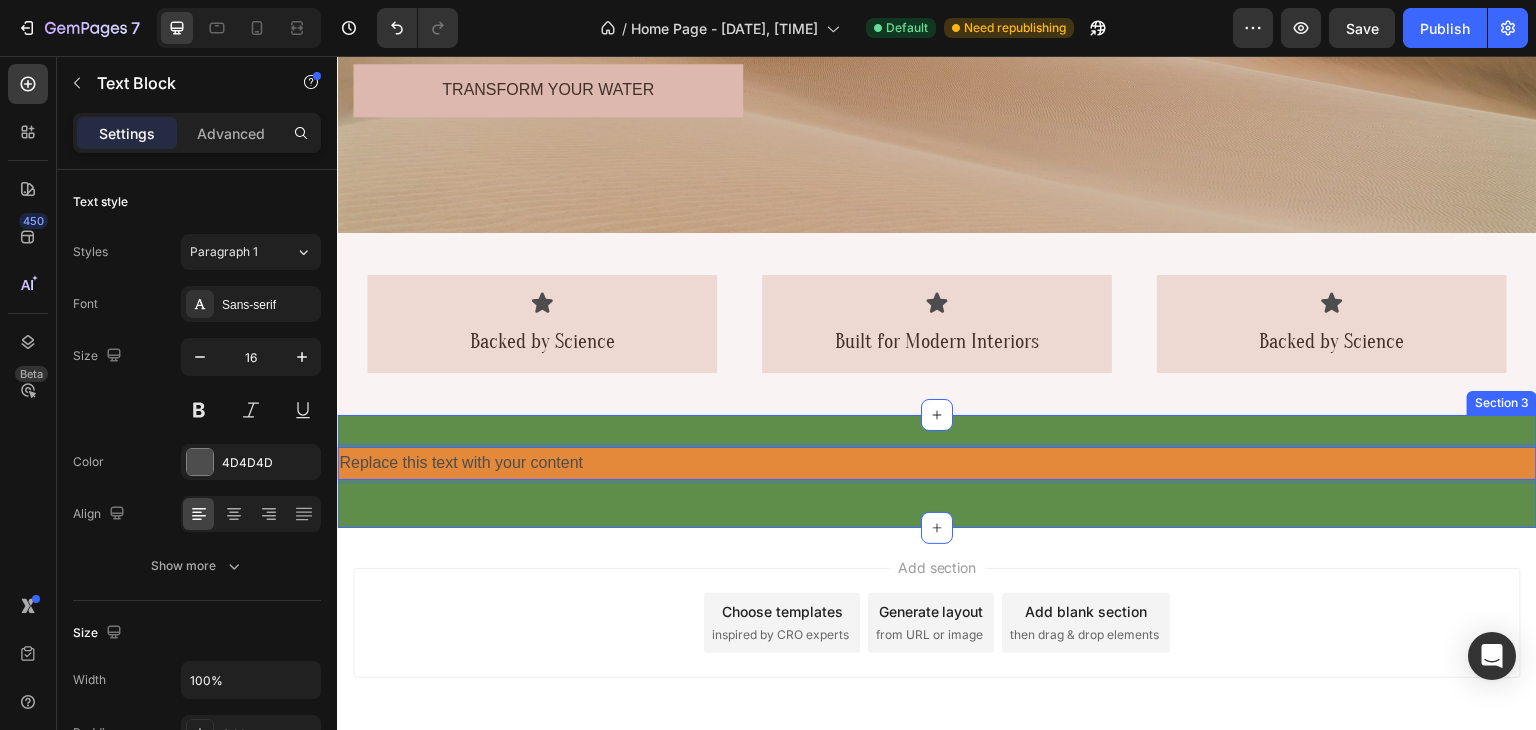 click on "Replace this text with your content Text Block   0 Row Section 3" at bounding box center [937, 471] 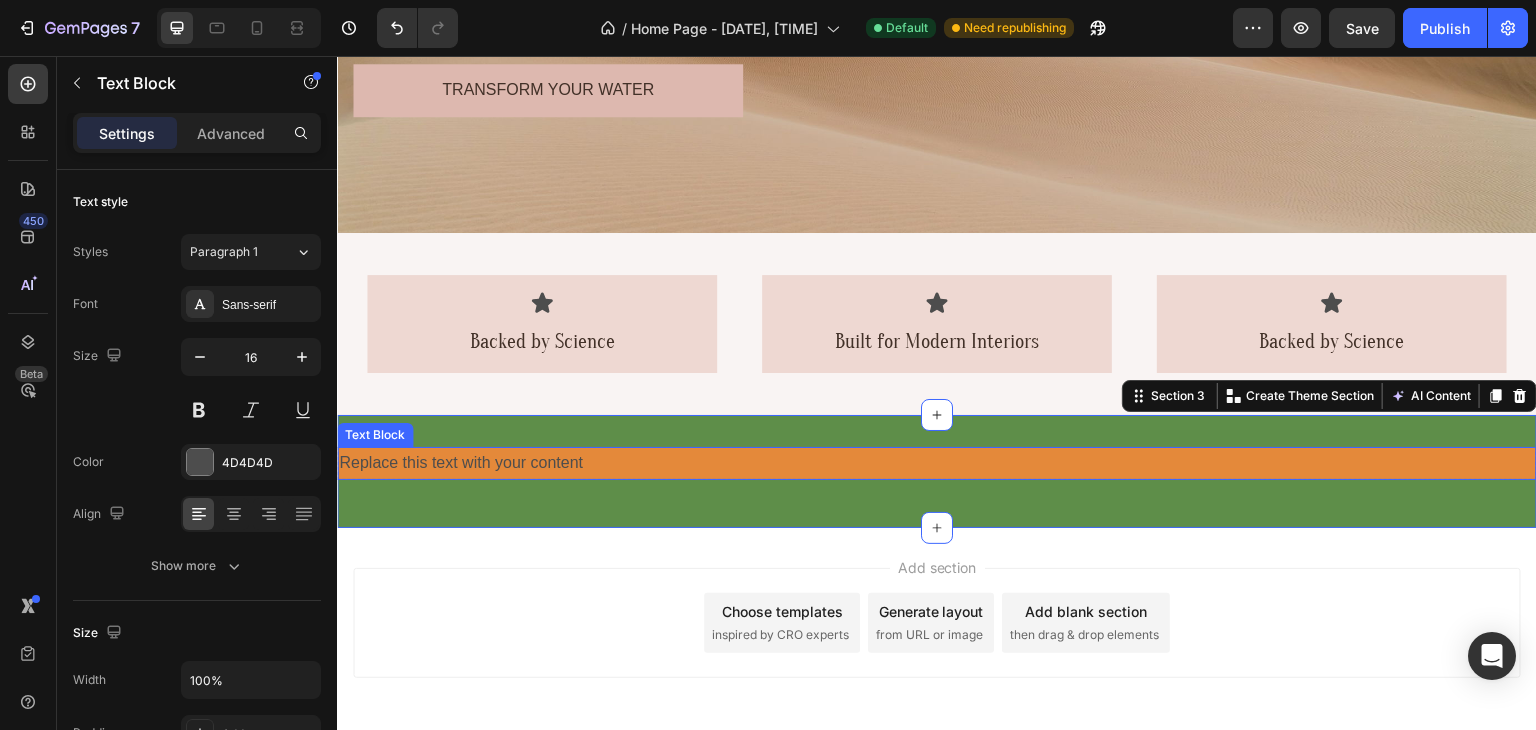 click on "Replace this text with your content" at bounding box center [937, 463] 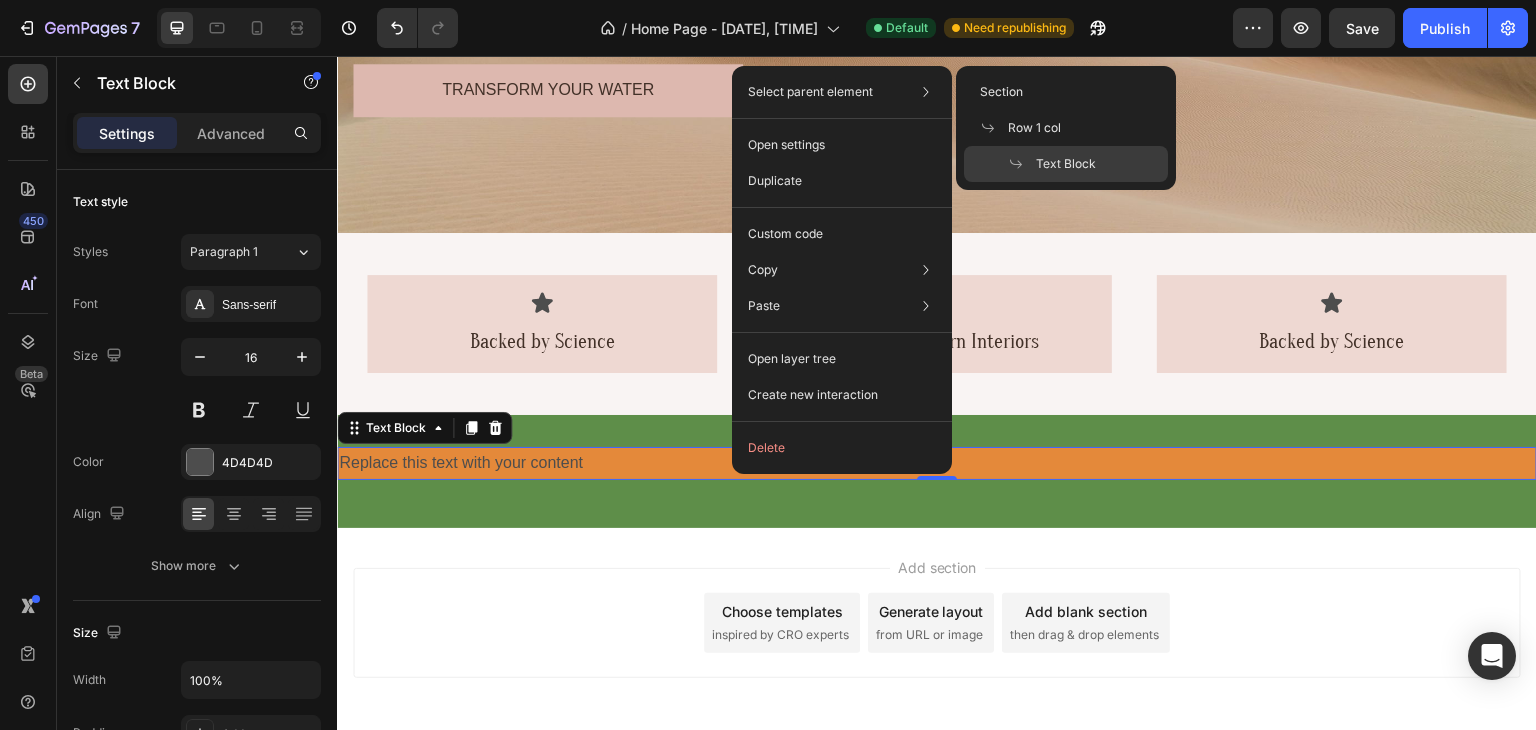click on "Select parent element Section Row 1 col Text Block" 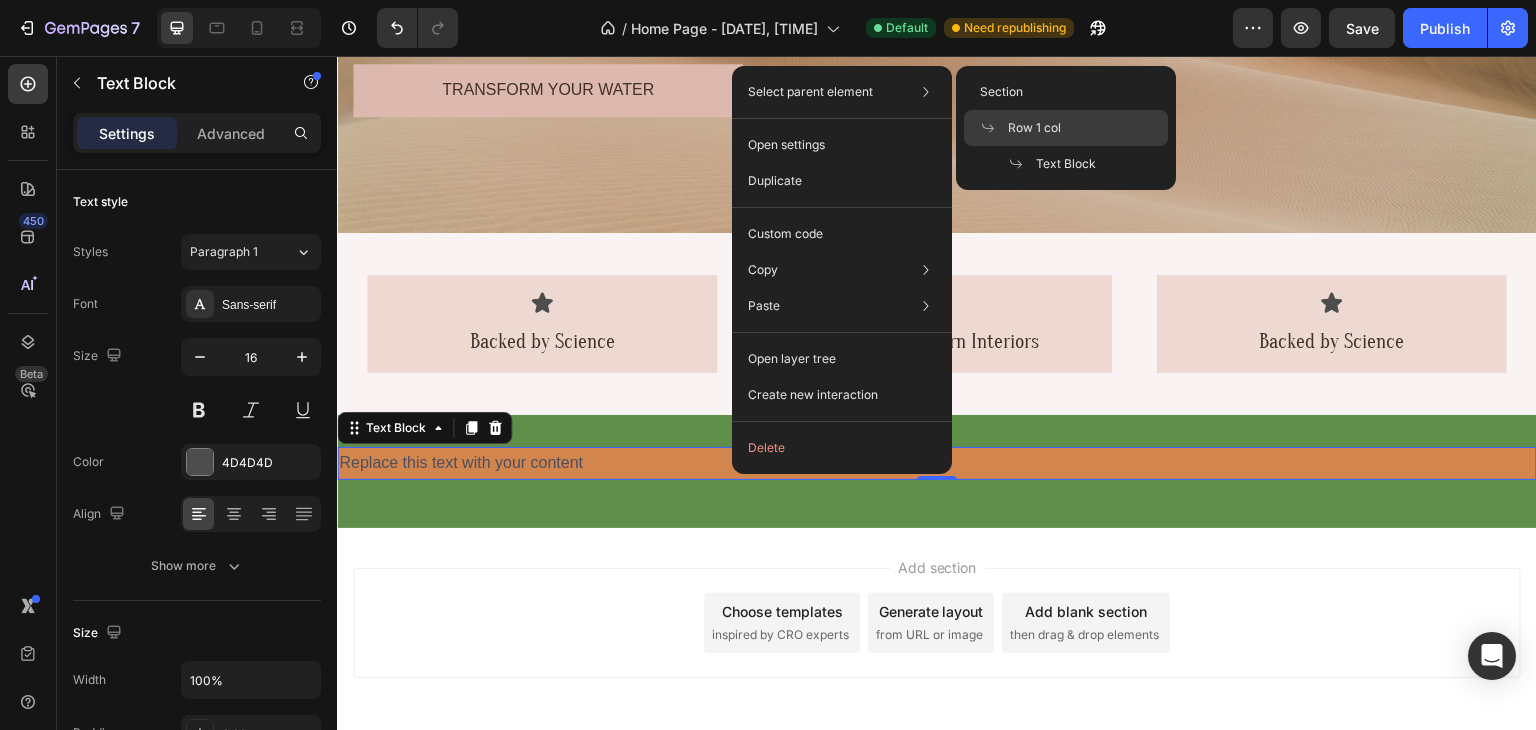click on "Row 1 col" at bounding box center (1034, 128) 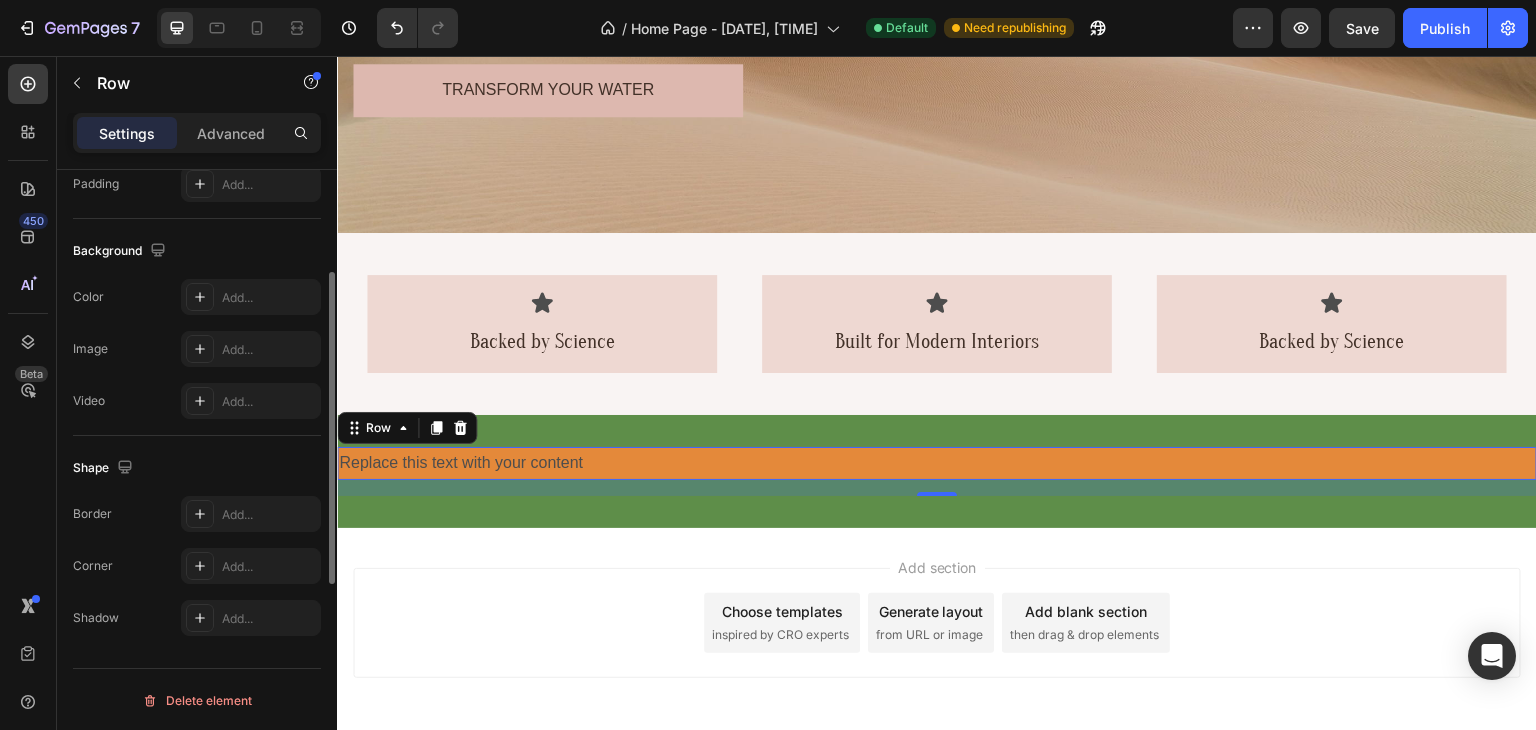 scroll, scrollTop: 400, scrollLeft: 0, axis: vertical 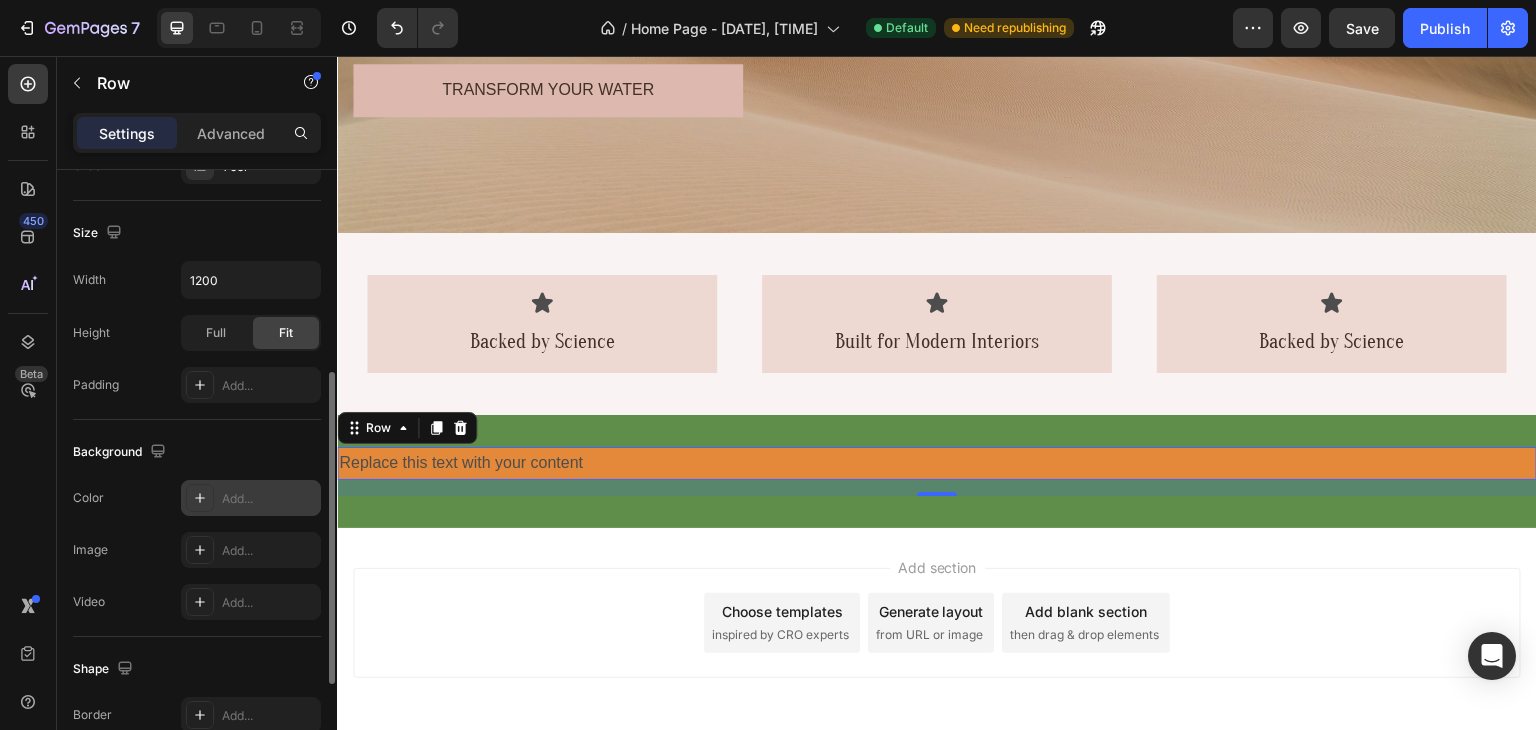click on "Add..." at bounding box center (269, 499) 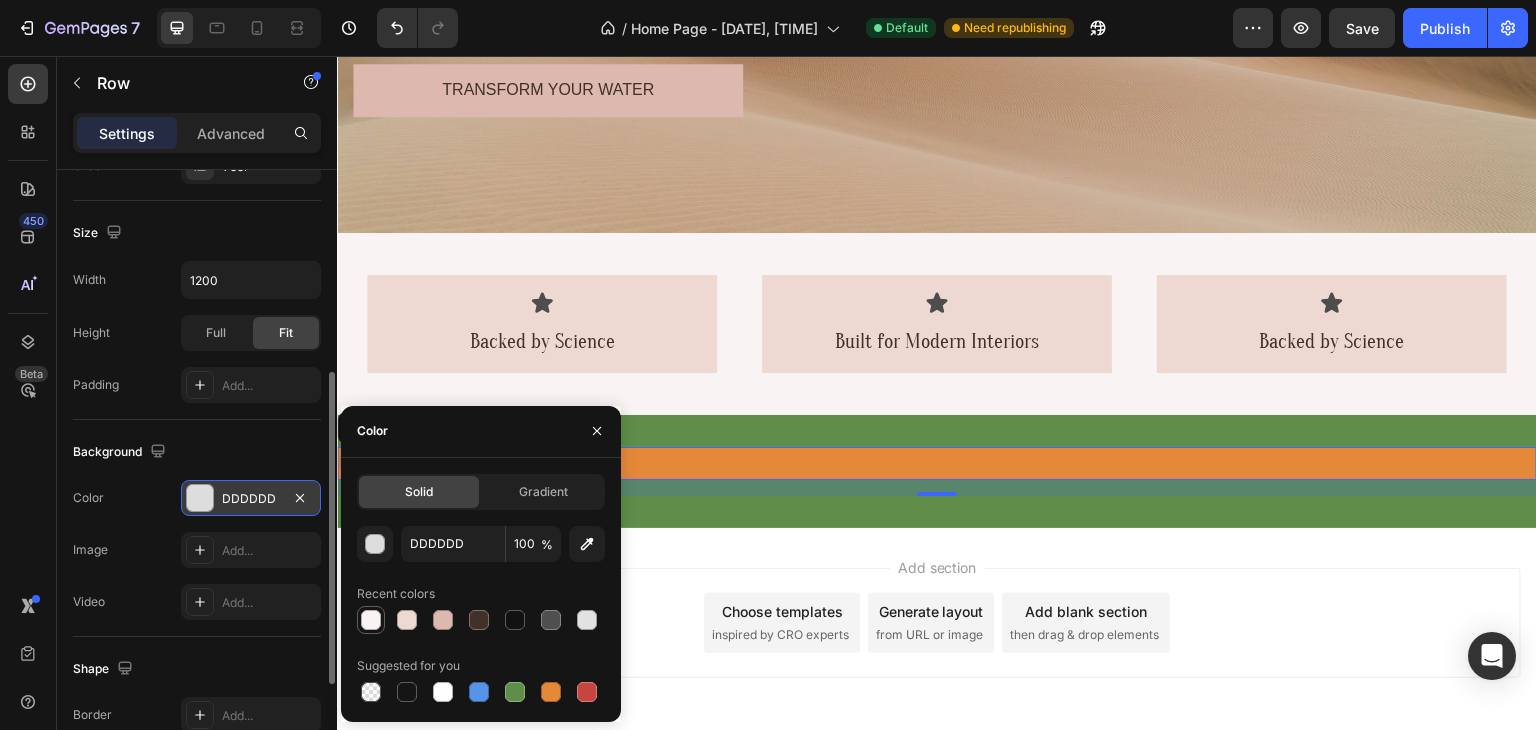 click at bounding box center [371, 620] 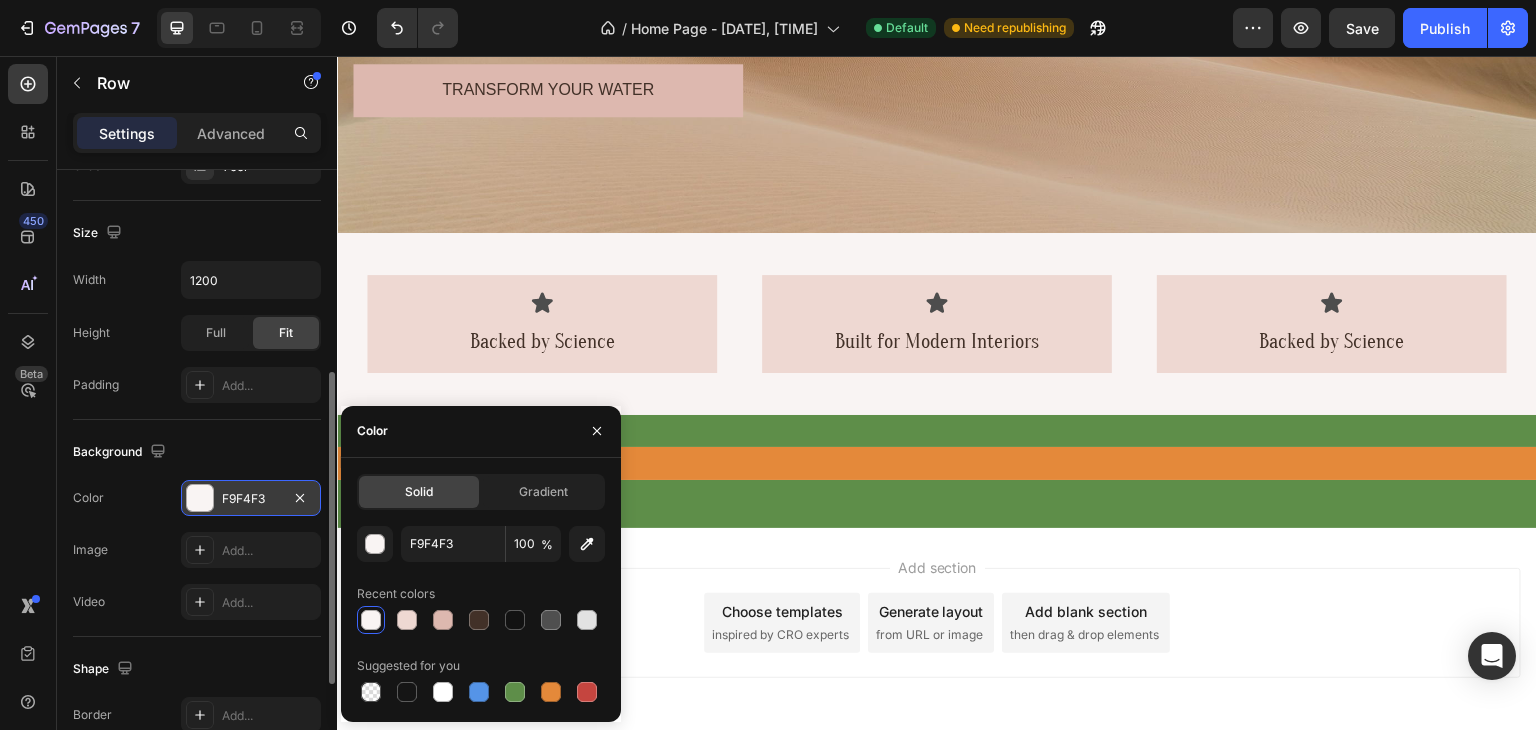 click on "Add section Choose templates inspired by CRO experts Generate layout from URL or image Add blank section then drag & drop elements" at bounding box center [937, 651] 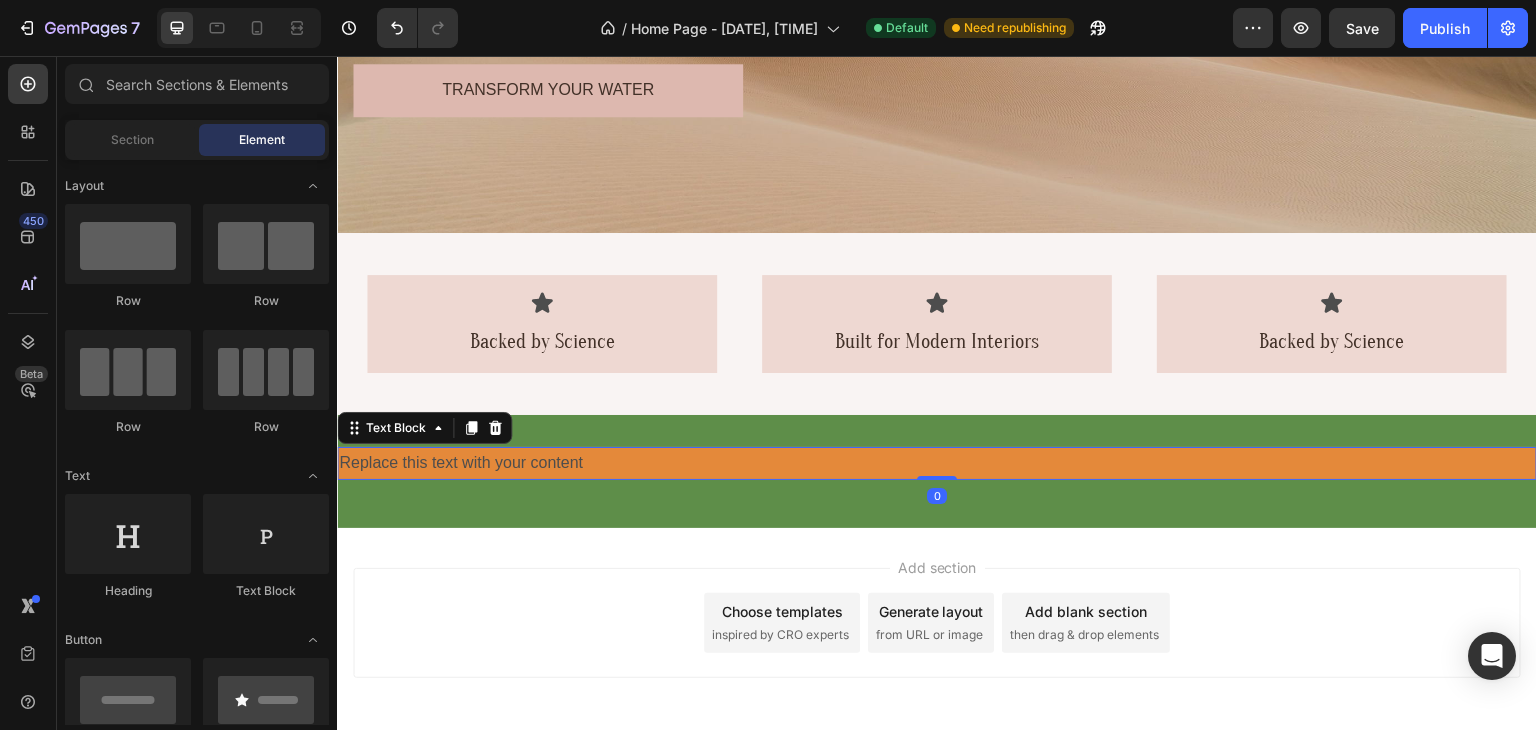 click on "Replace this text with your content" at bounding box center (937, 463) 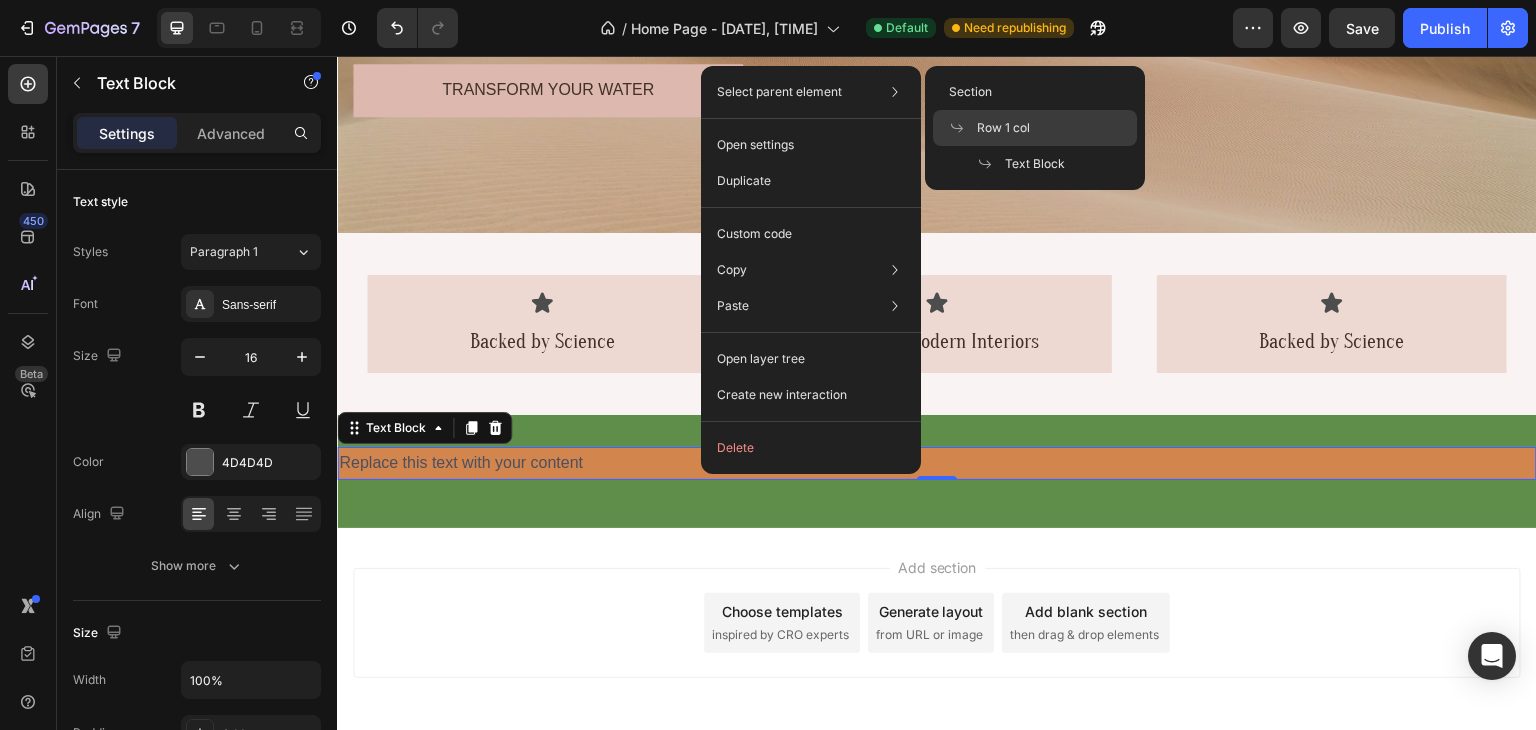 click on "Row 1 col" 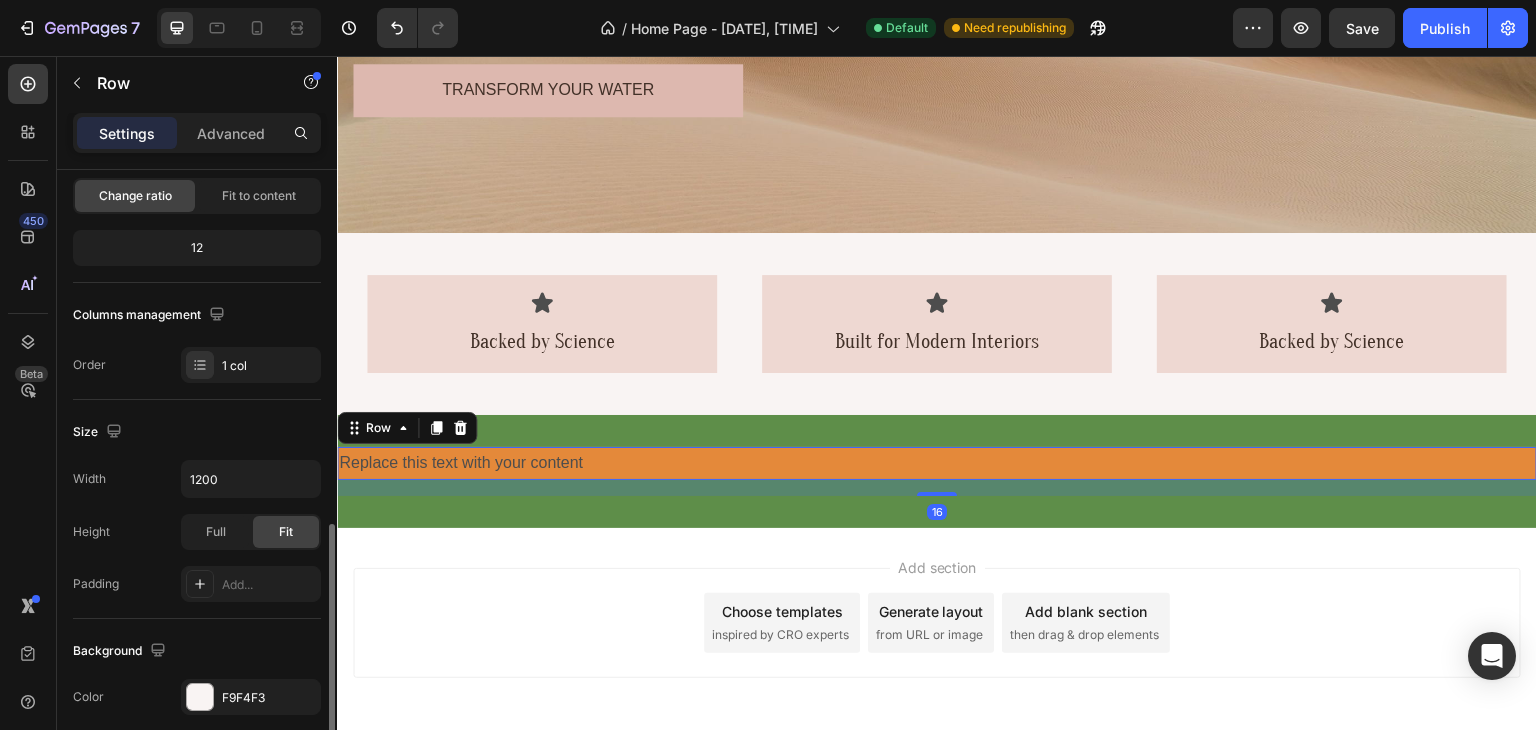 scroll, scrollTop: 369, scrollLeft: 0, axis: vertical 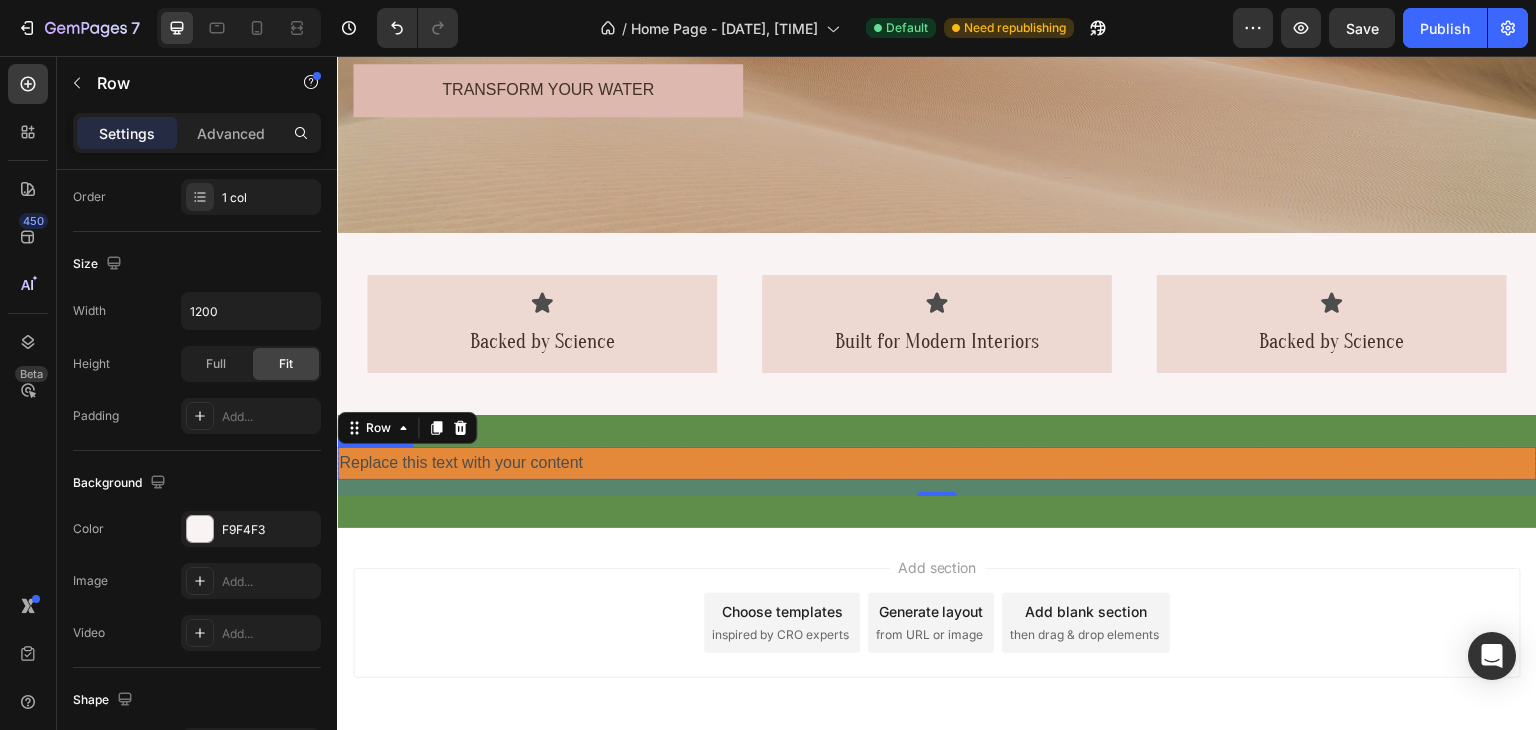 click on "Replace this text with your content" at bounding box center [937, 463] 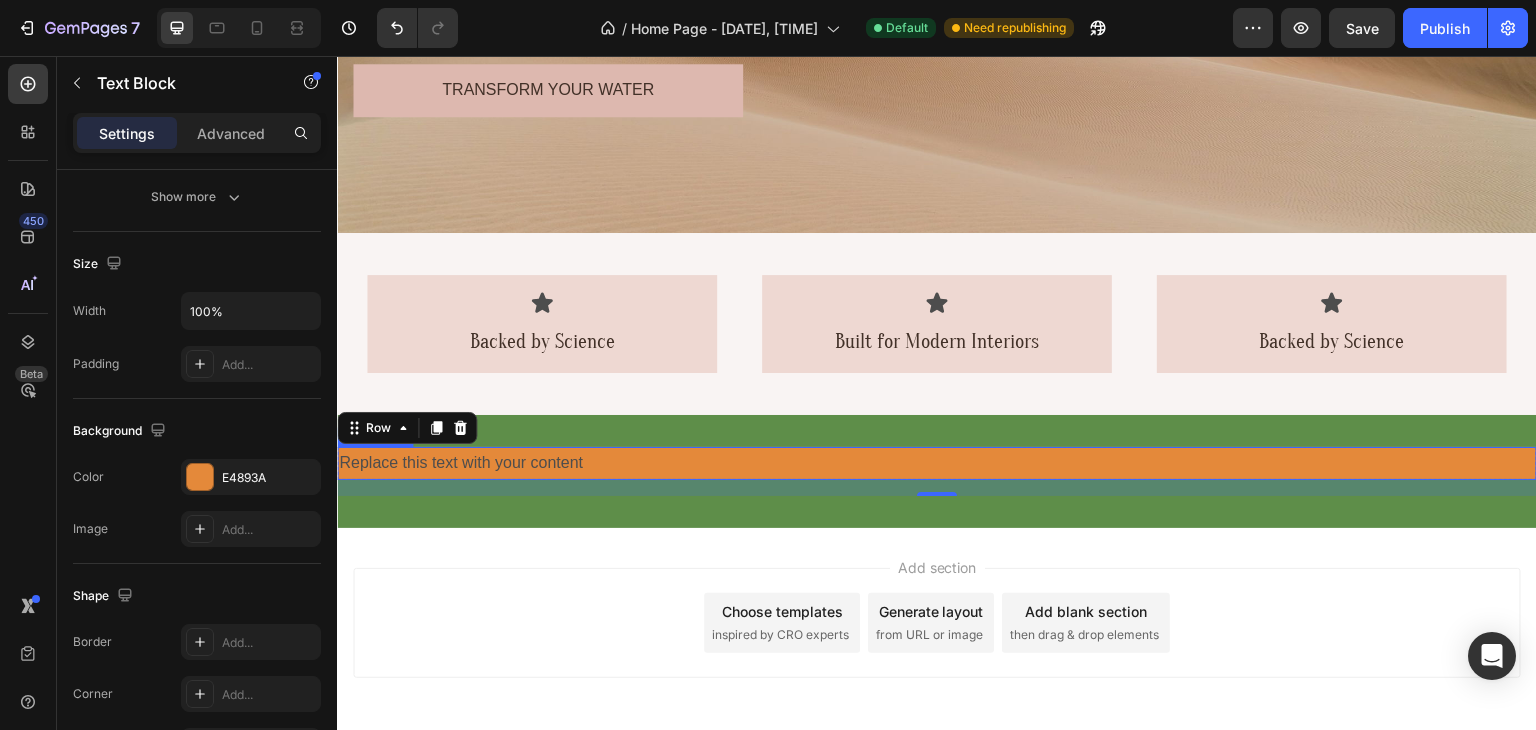 scroll, scrollTop: 0, scrollLeft: 0, axis: both 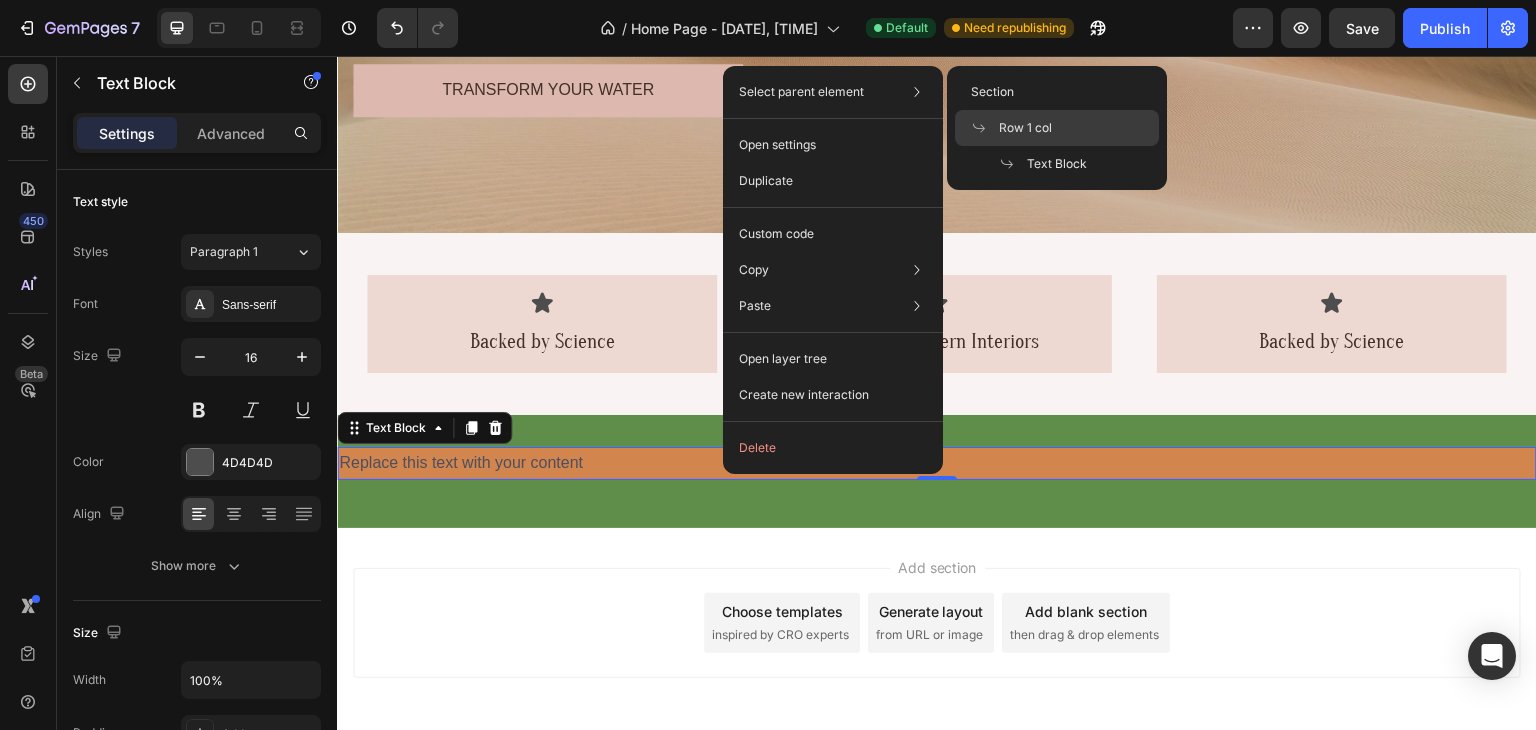 click on "Row 1 col" 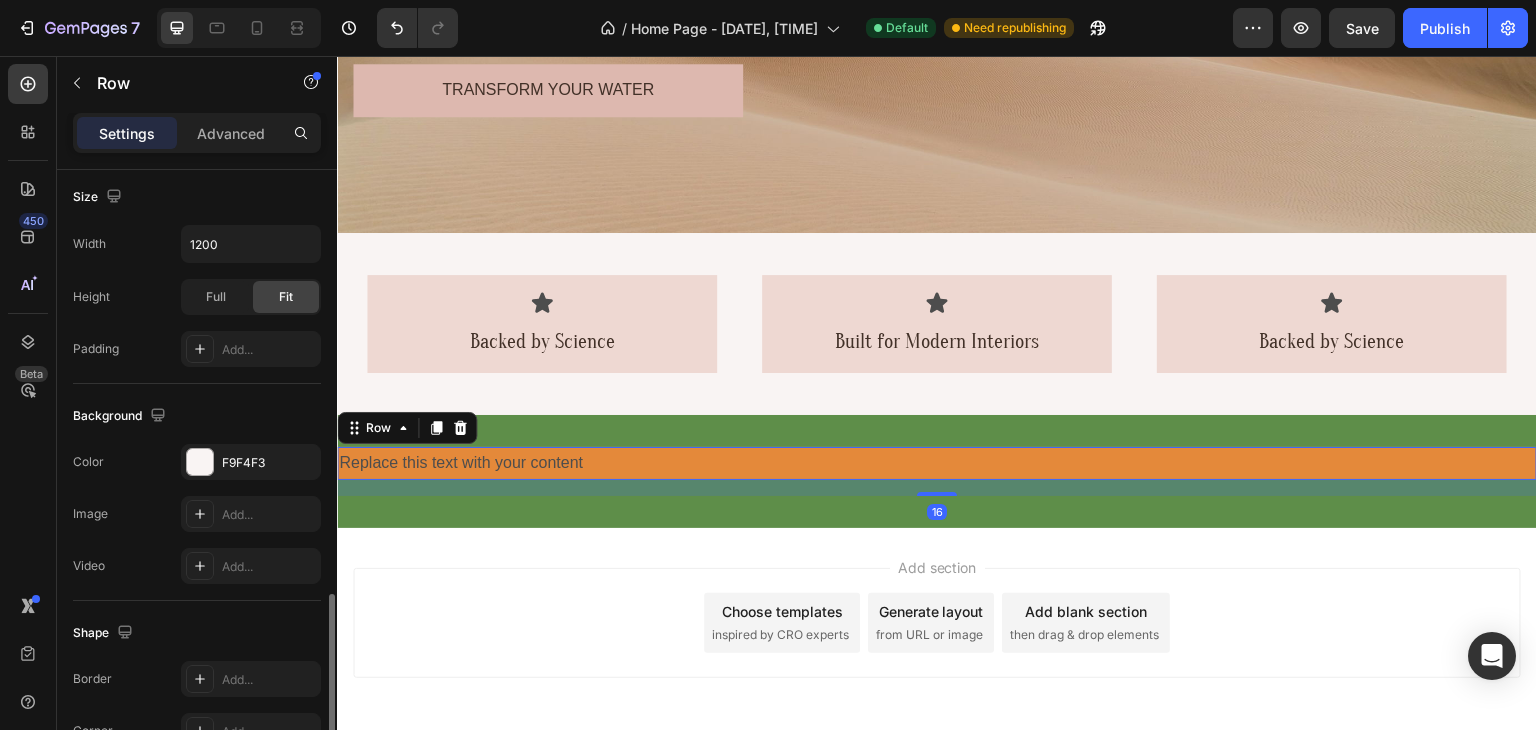 scroll, scrollTop: 601, scrollLeft: 0, axis: vertical 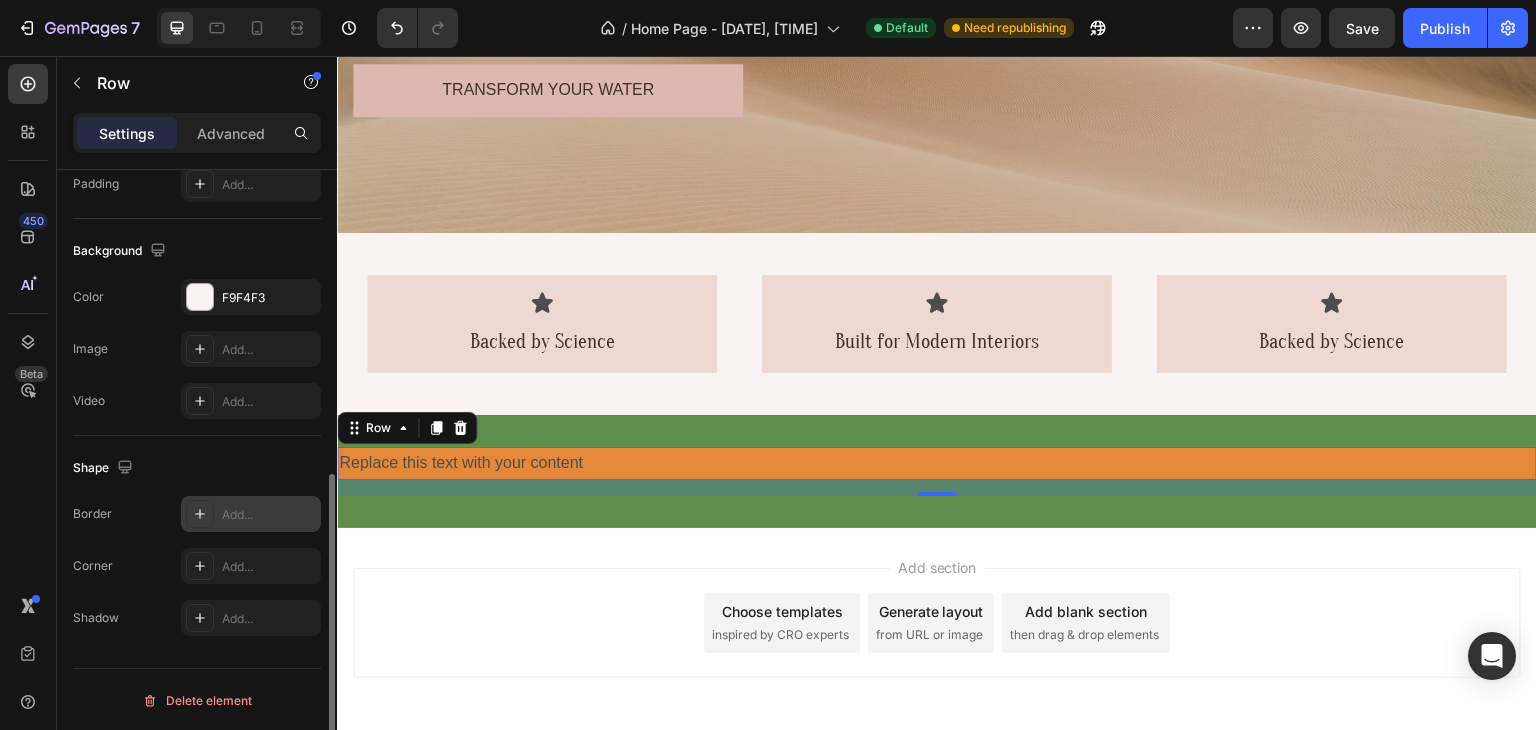 click on "Add..." at bounding box center (251, 514) 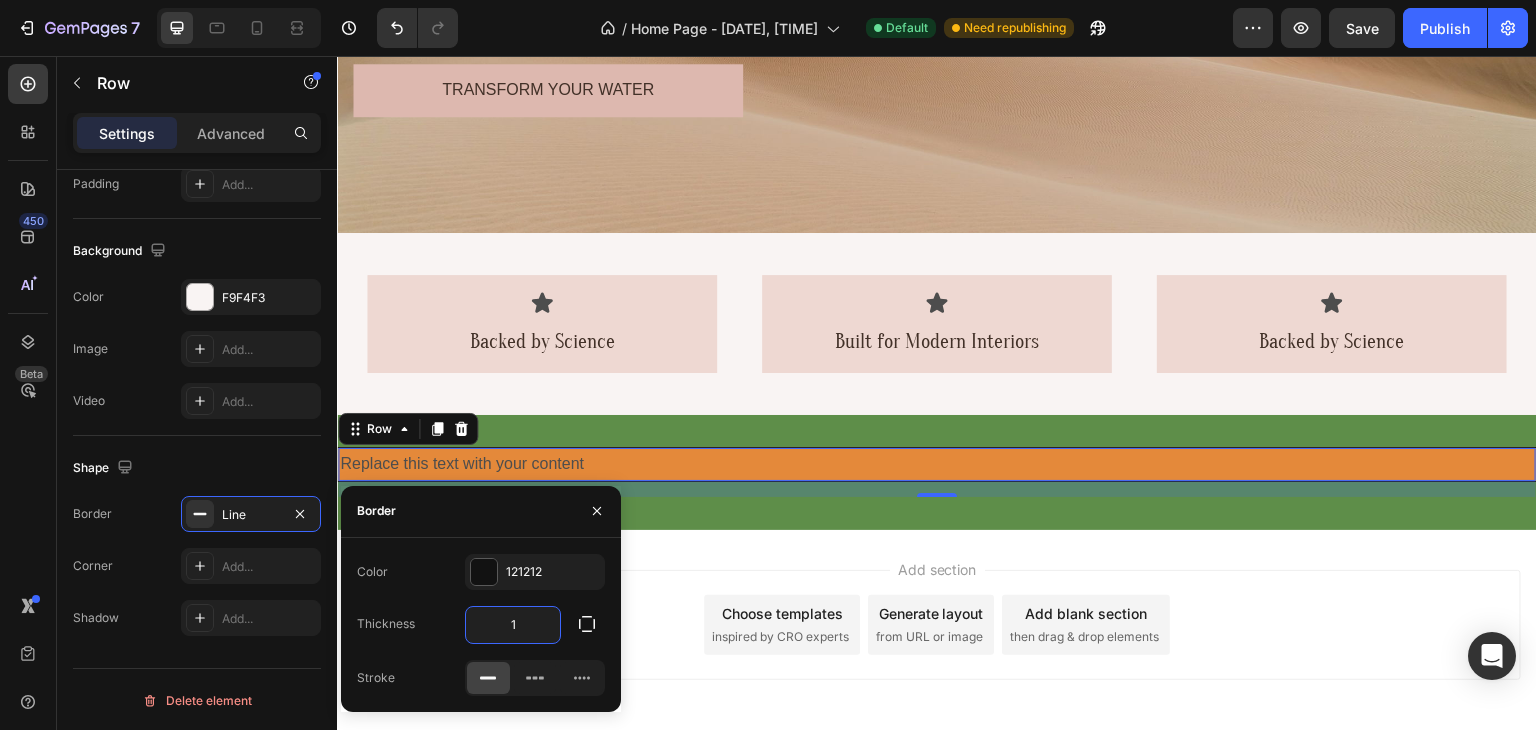 click on "1" at bounding box center (513, 625) 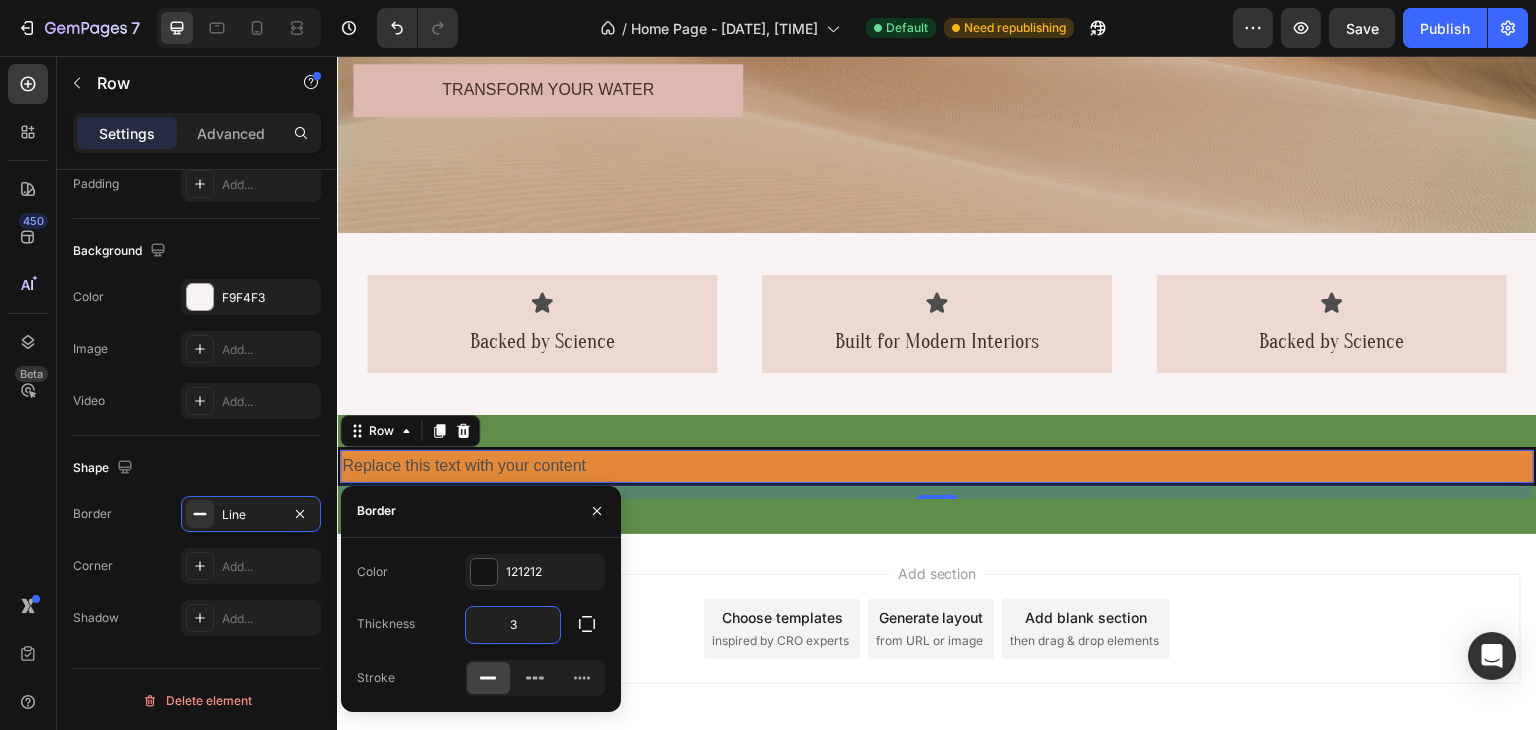 type on "3" 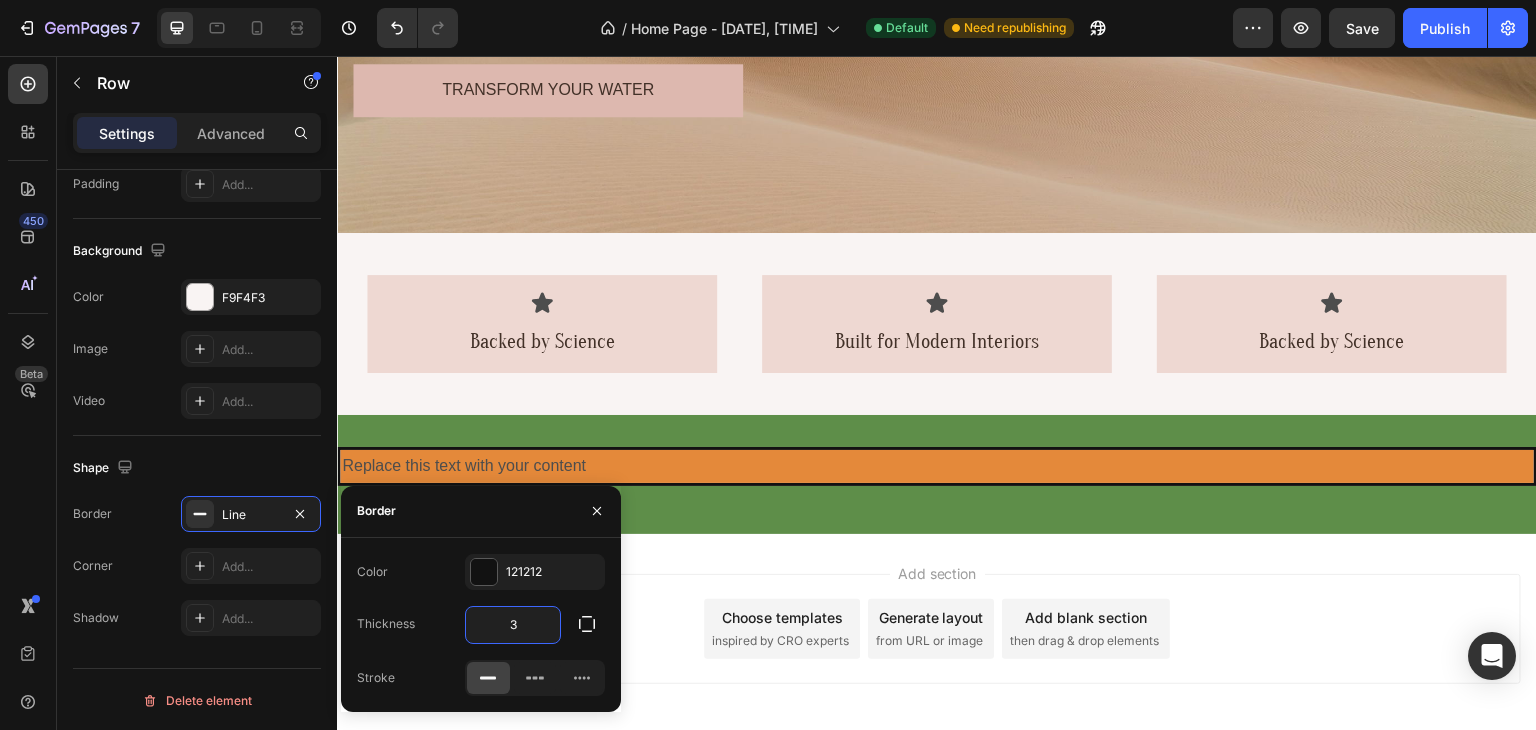 click on "Add section Choose templates inspired by CRO experts Generate layout from URL or image Add blank section then drag & drop elements" at bounding box center (937, 657) 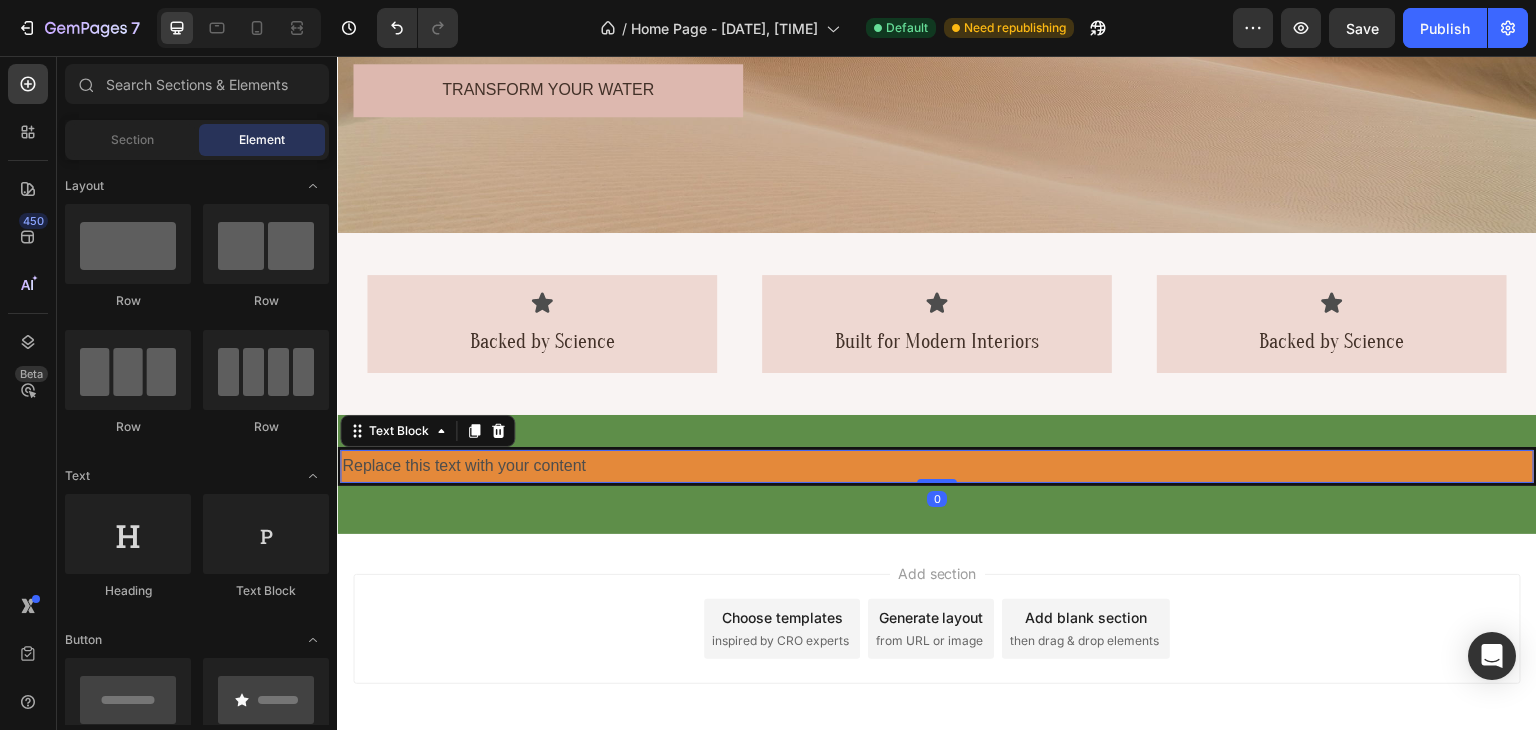 click on "Replace this text with your content" at bounding box center [937, 466] 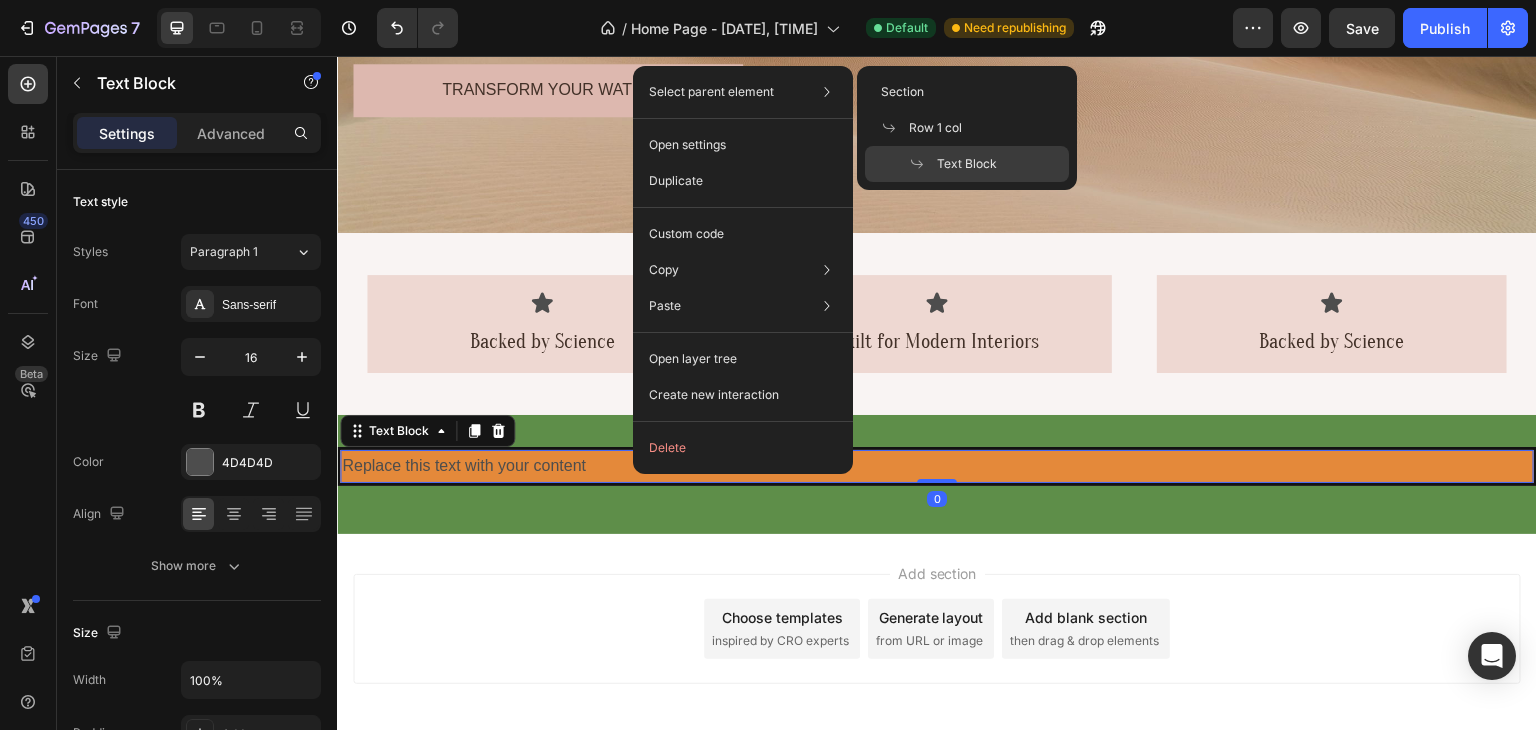 click on "Select parent element" at bounding box center (711, 92) 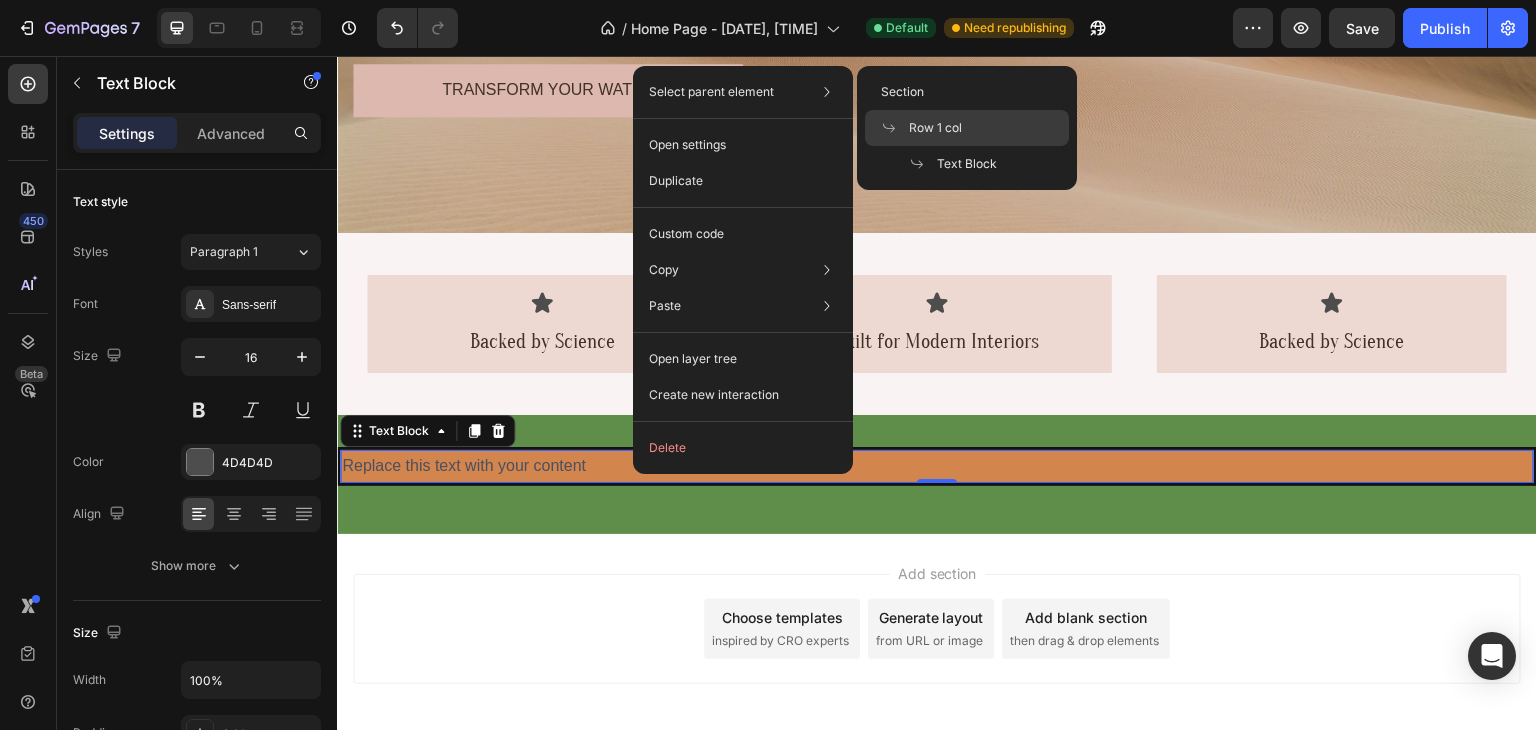click on "Row 1 col" at bounding box center (935, 128) 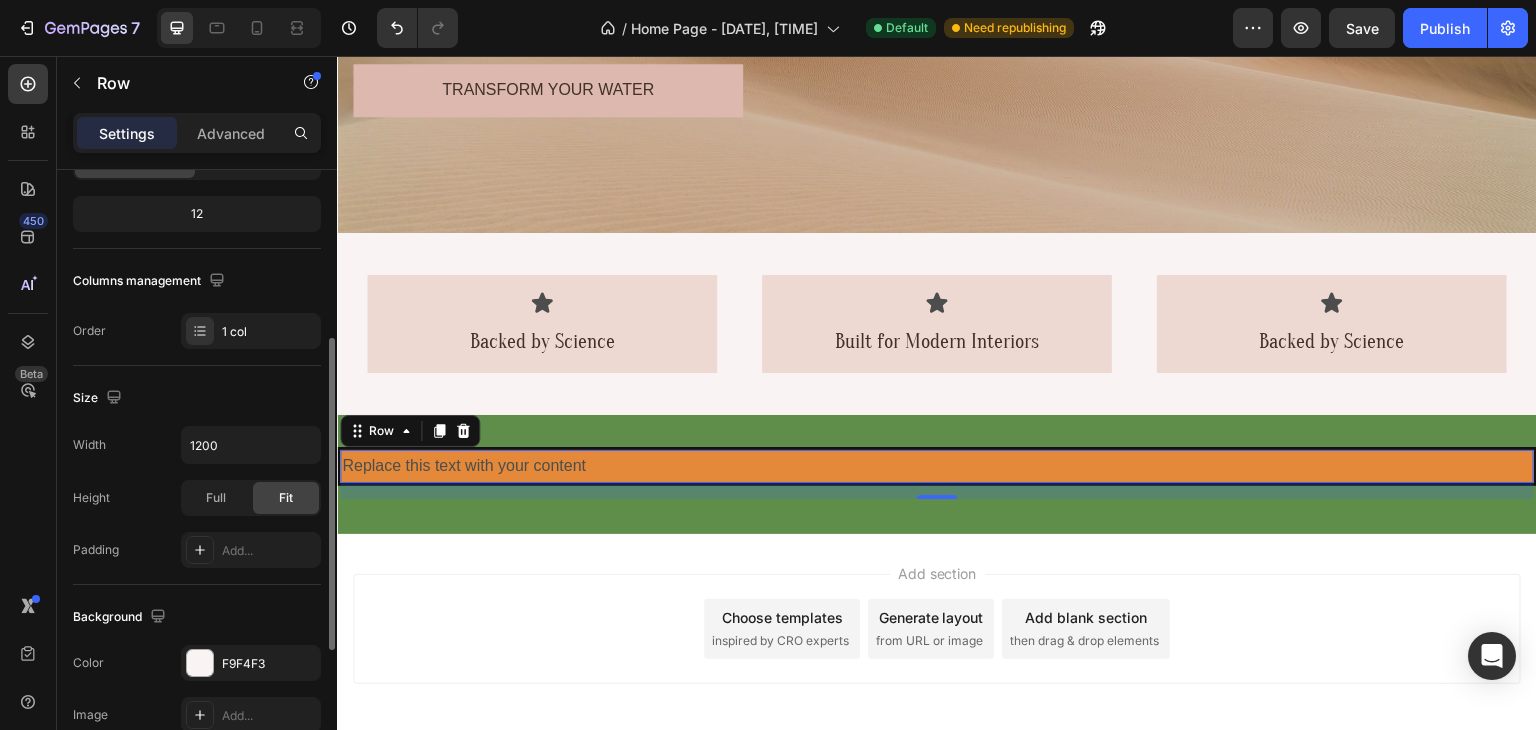scroll, scrollTop: 536, scrollLeft: 0, axis: vertical 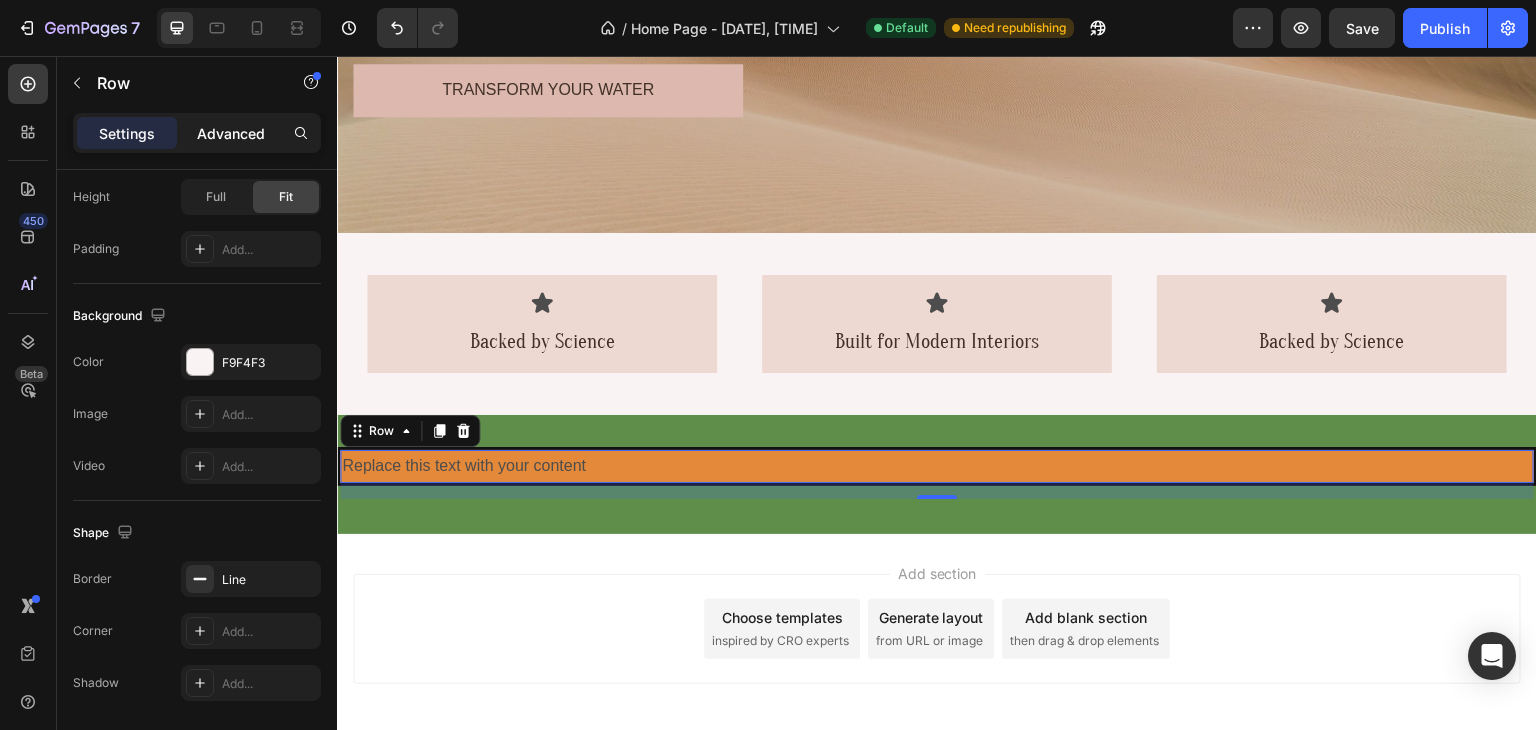 click on "Advanced" at bounding box center [231, 133] 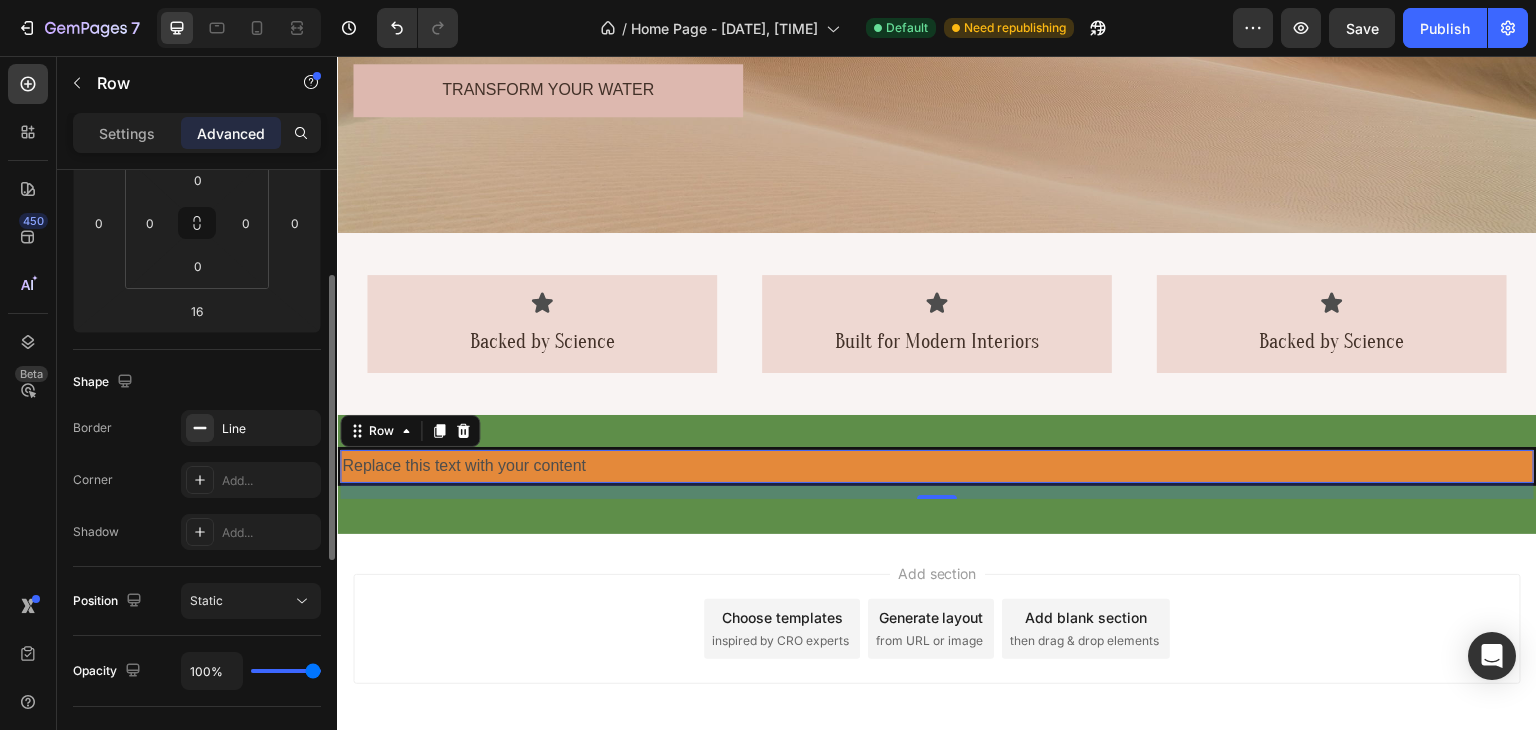 scroll, scrollTop: 99, scrollLeft: 0, axis: vertical 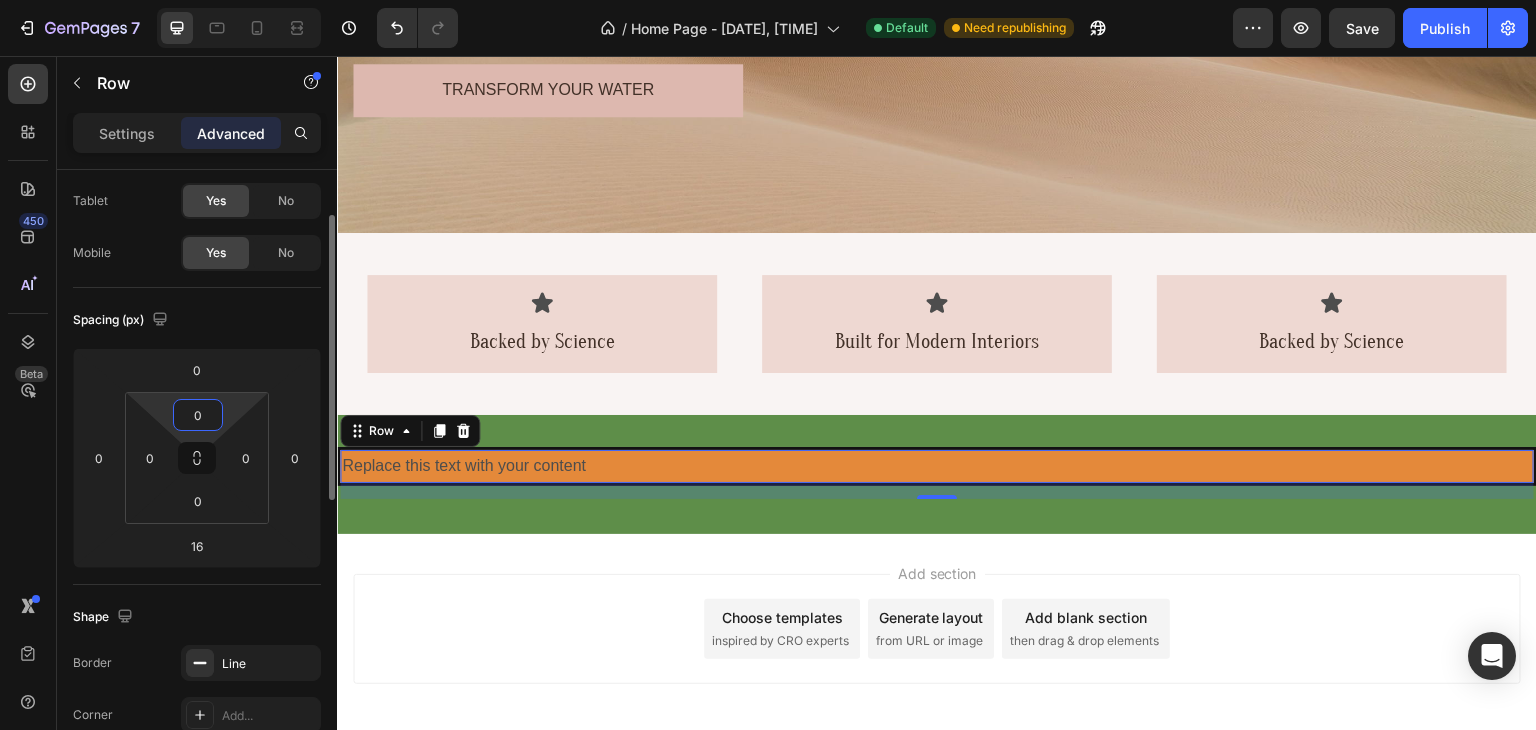 click on "0" at bounding box center (198, 415) 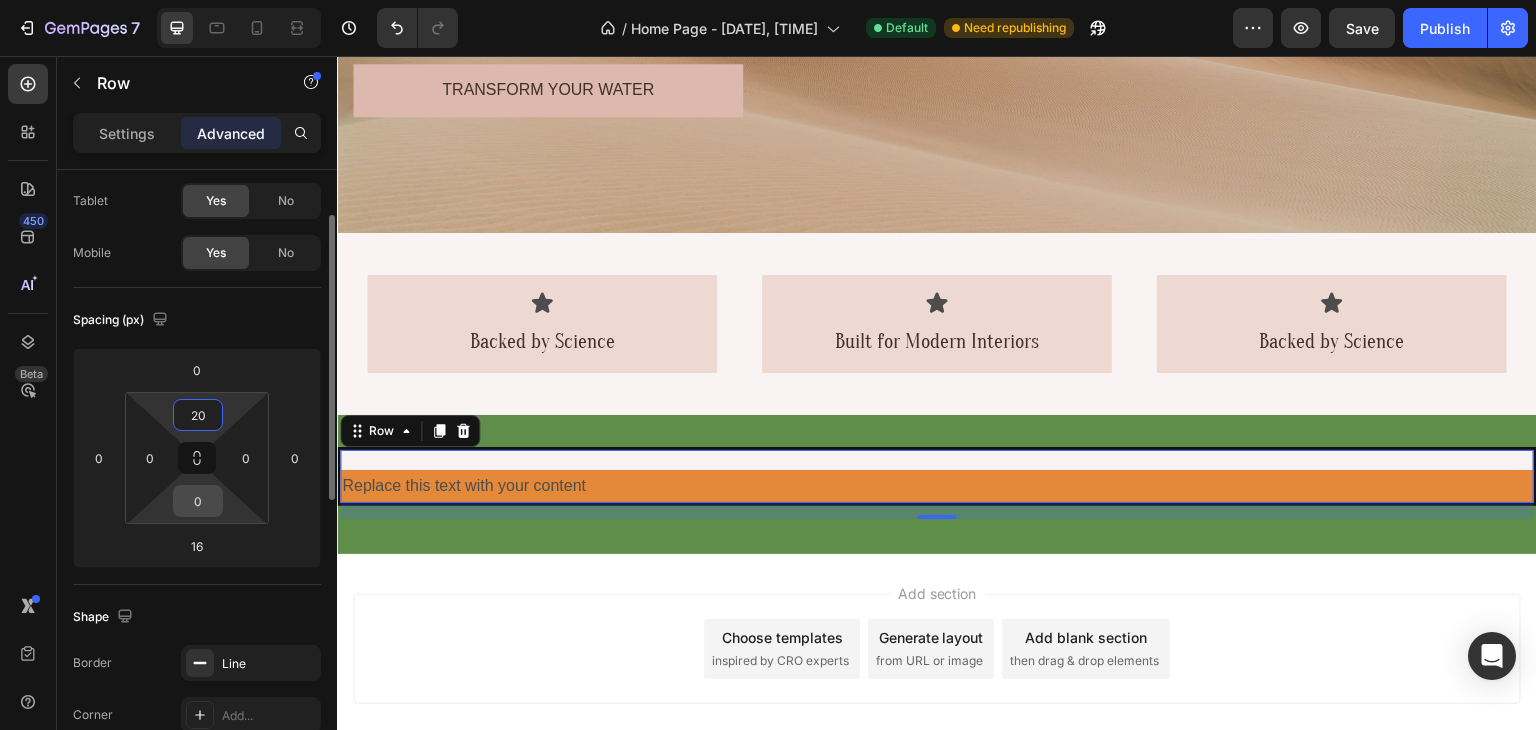 type on "20" 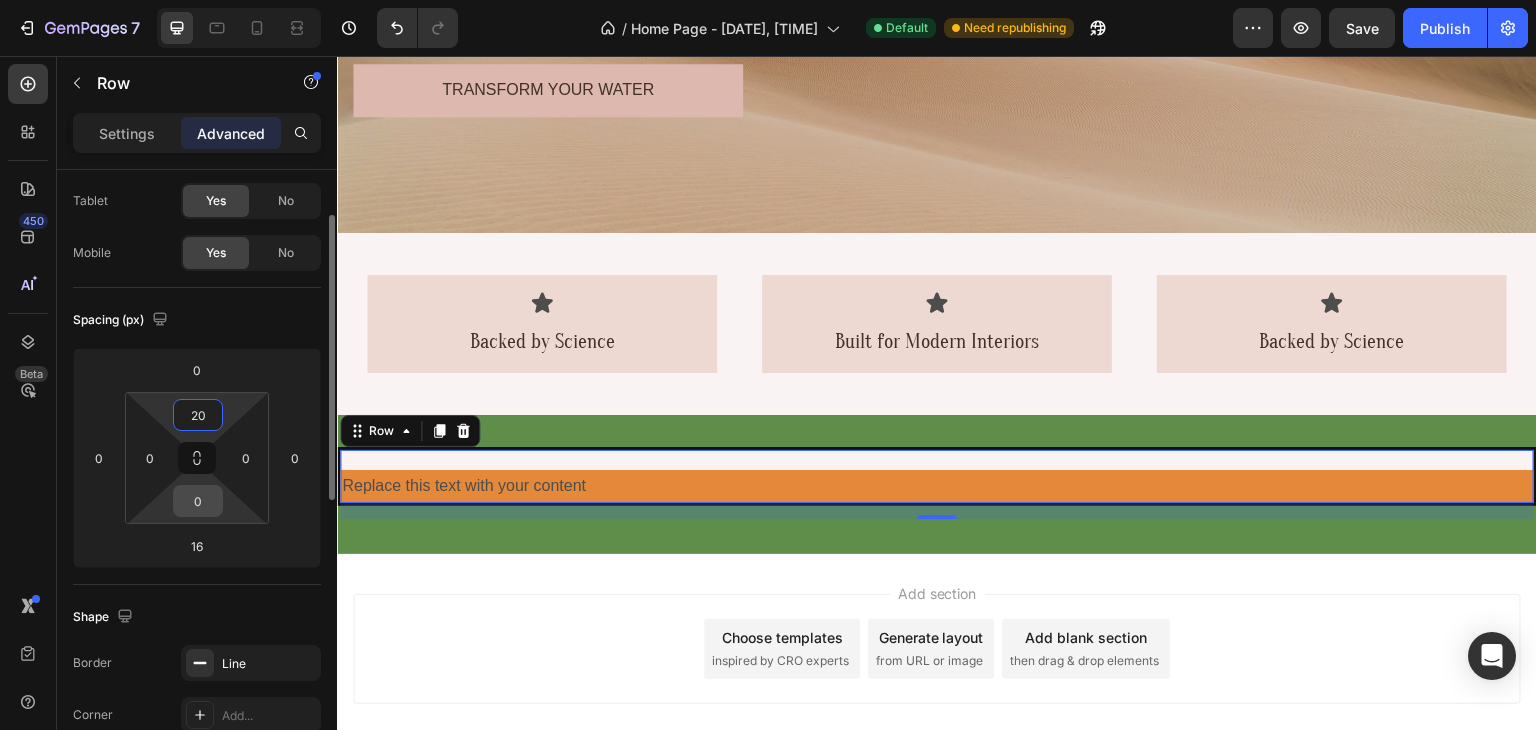 click on "0" at bounding box center (198, 501) 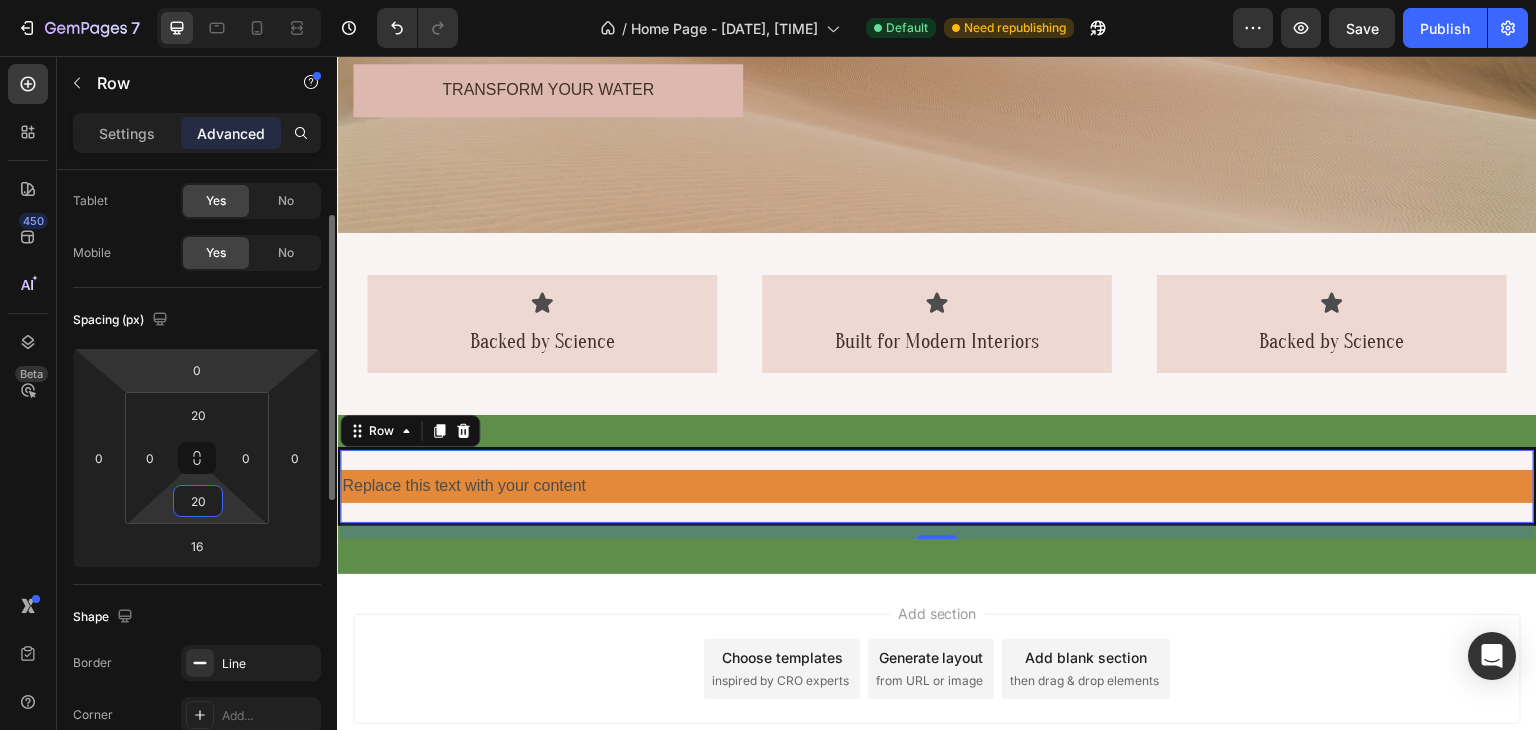 type on "20" 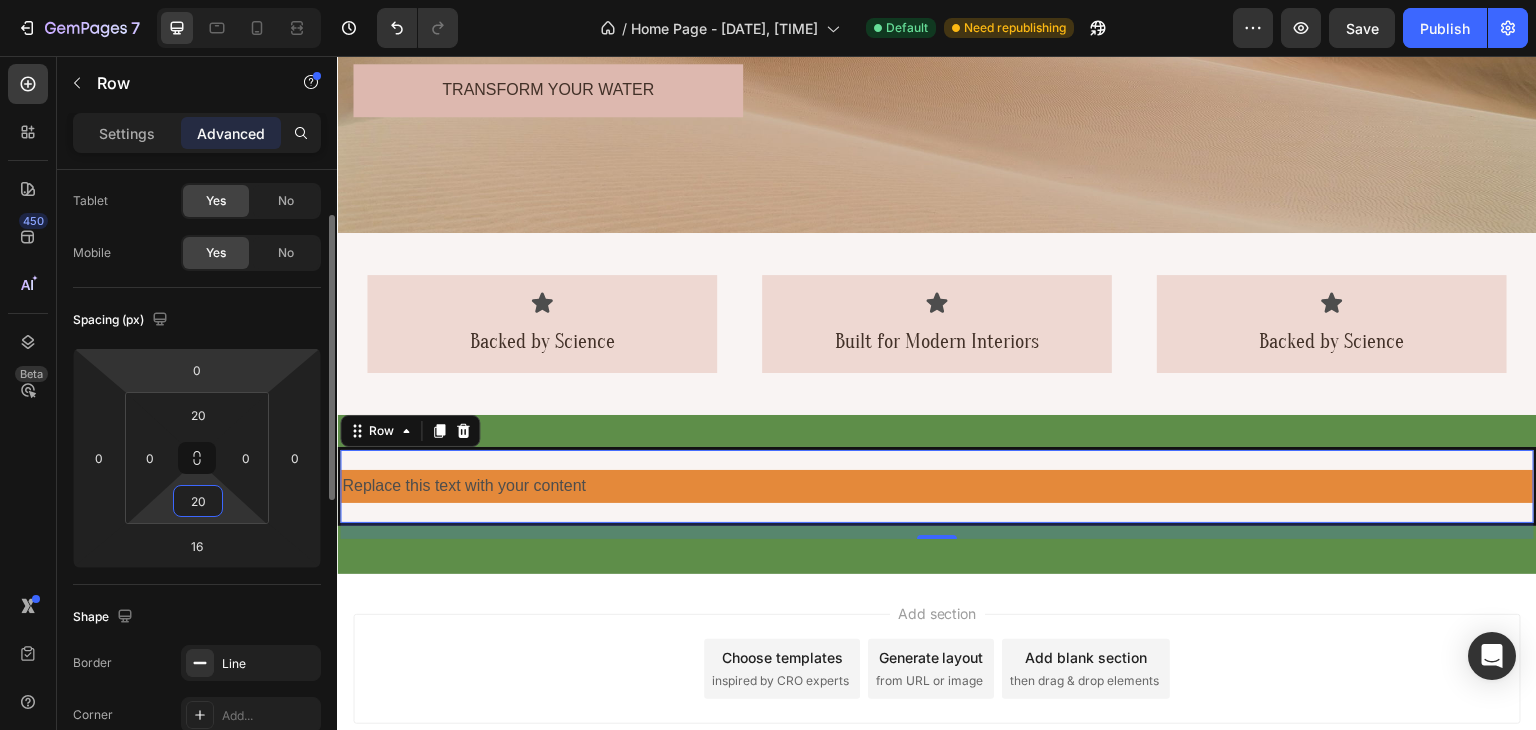 click on "7 Version history / Home Page - Jul 28, [TIME] Default Need republishing Preview Save Publish 450 Beta Sections(30) Elements(83) Section Element Hero Section Product Detail Brands Trusted Badges Guarantee Product Breakdown How to use Testimonials Compare Bundle FAQs Social Proof Brand Story Product List Collection Blog List Contact Sticky Add to Cart Custom Footer Browse Library 450 Layout Row Row Row Row Text Heading Text Block Button Button Button Media Image" at bounding box center [768, 0] 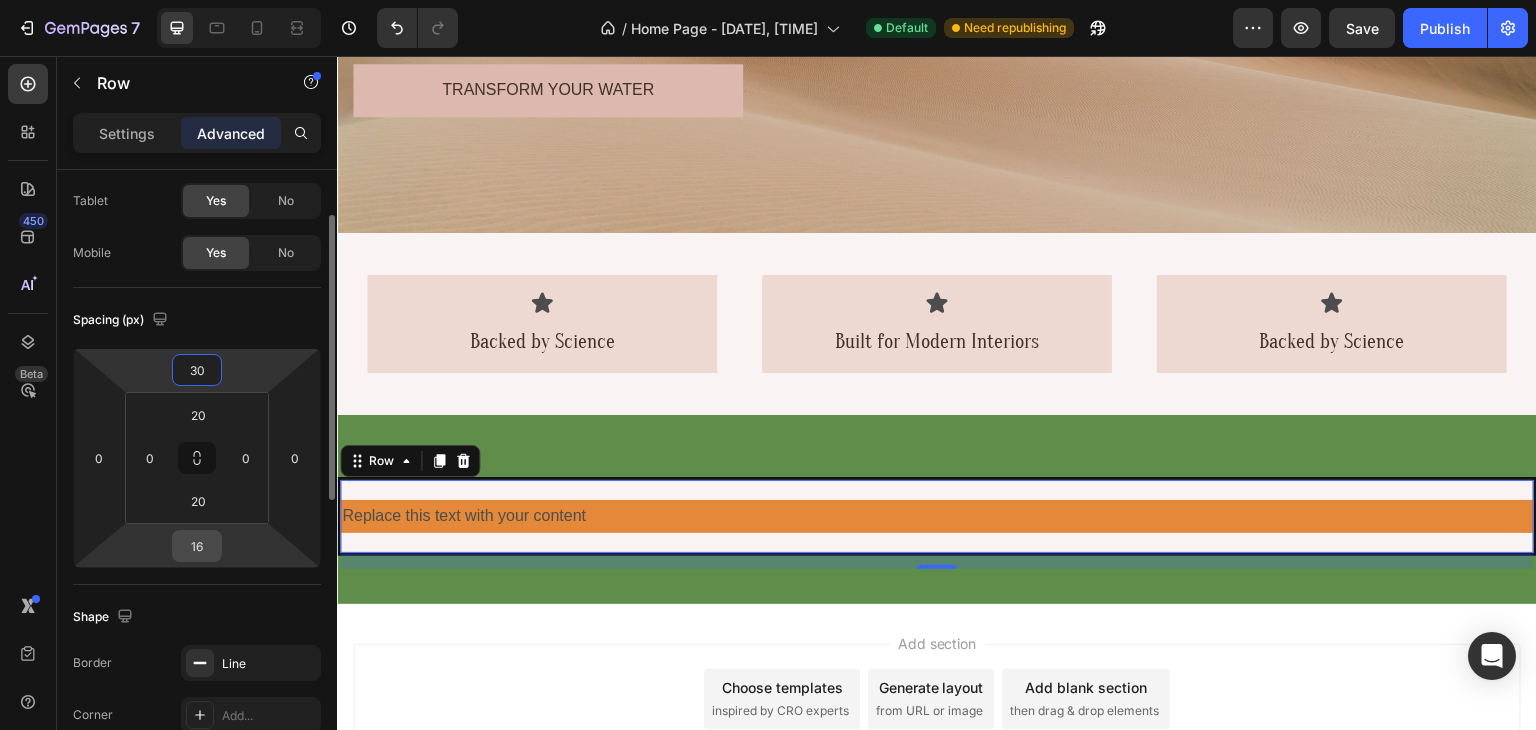 type on "30" 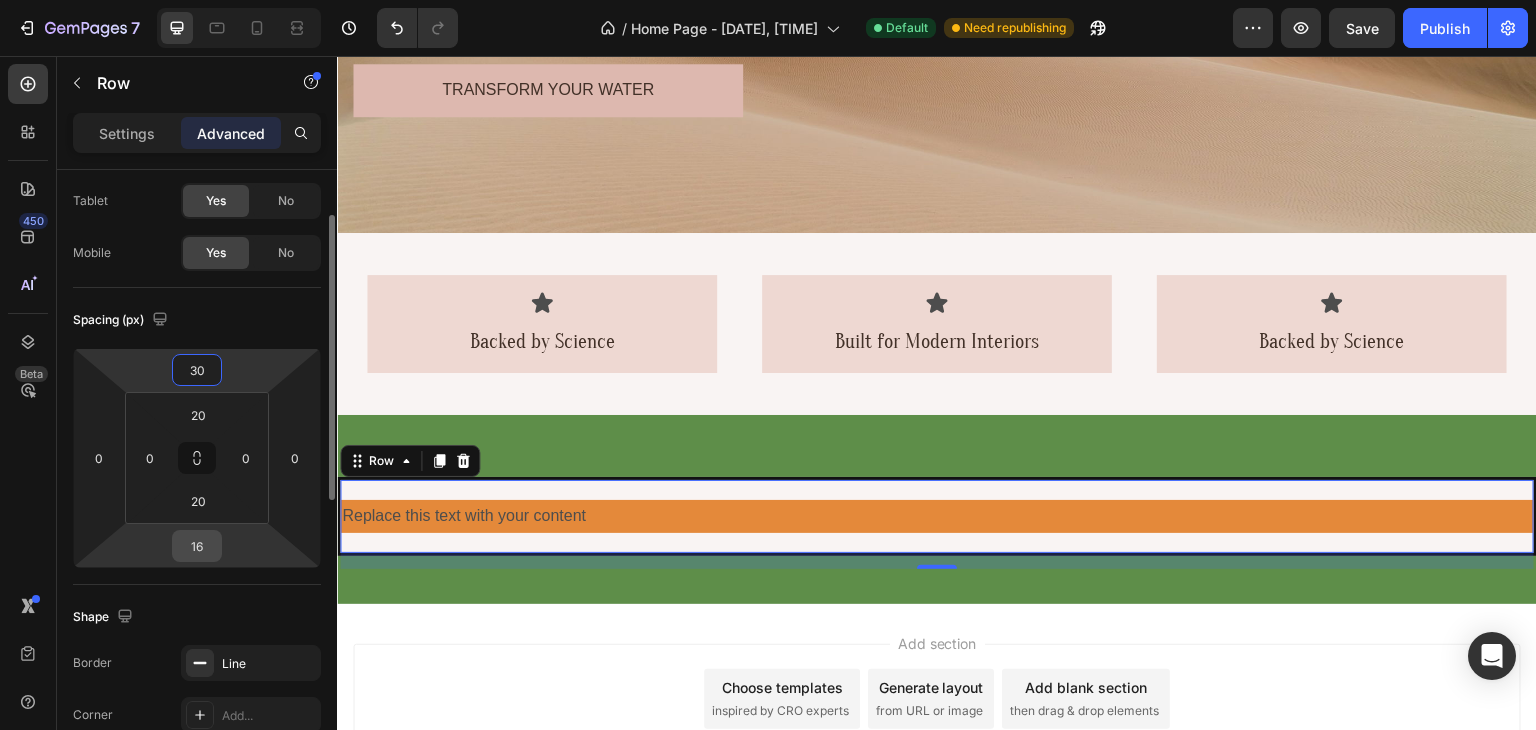 click on "16" at bounding box center (197, 546) 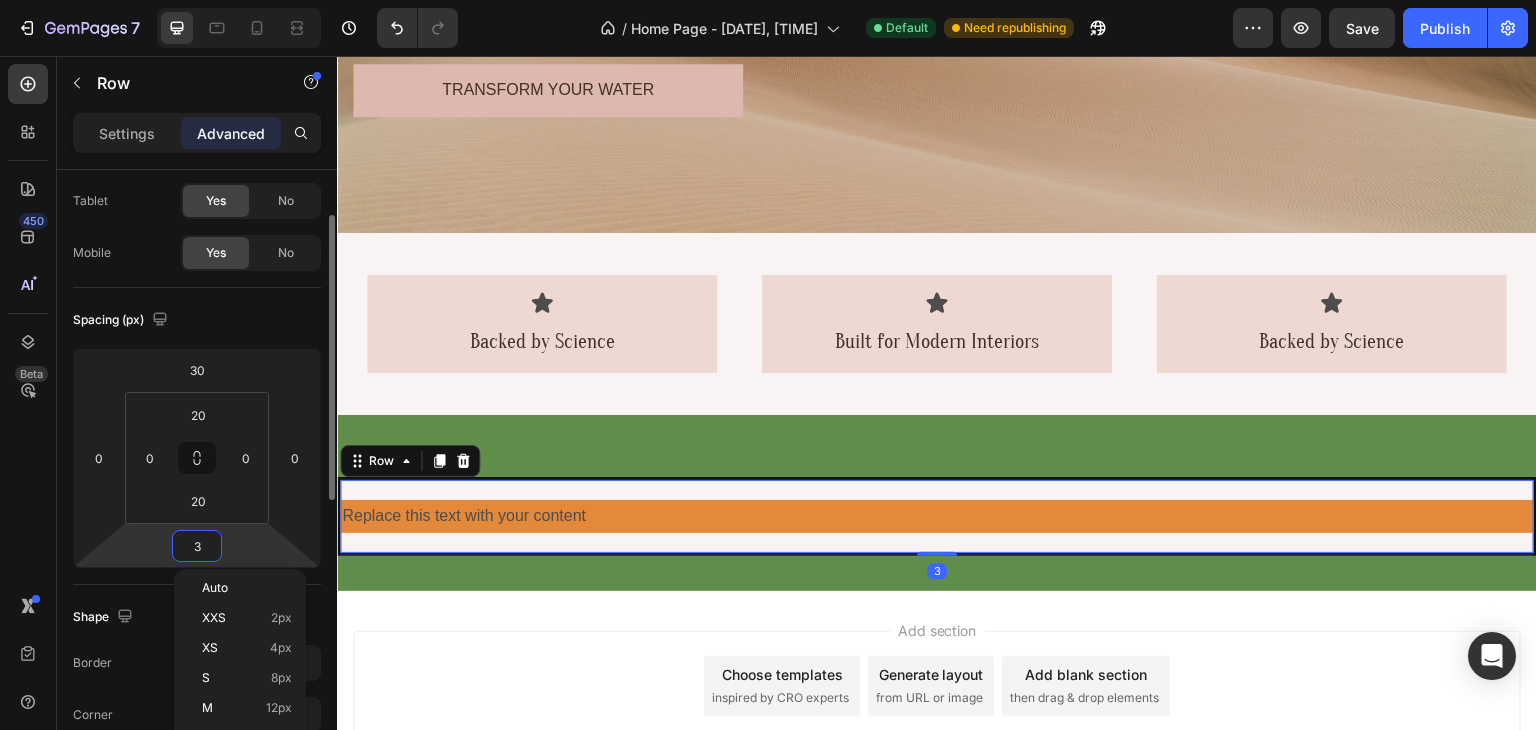 type on "30" 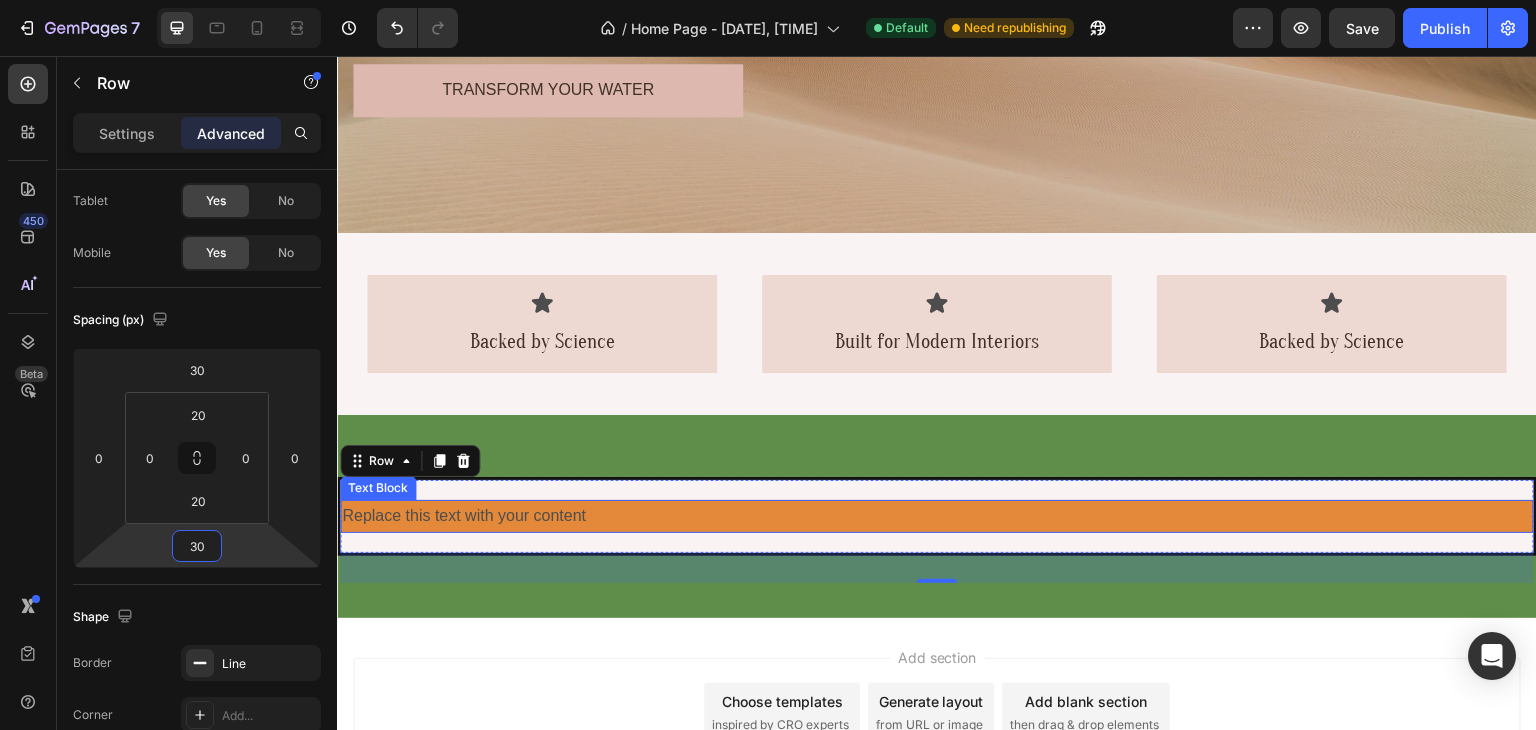 click on "Replace this text with your content" at bounding box center [937, 516] 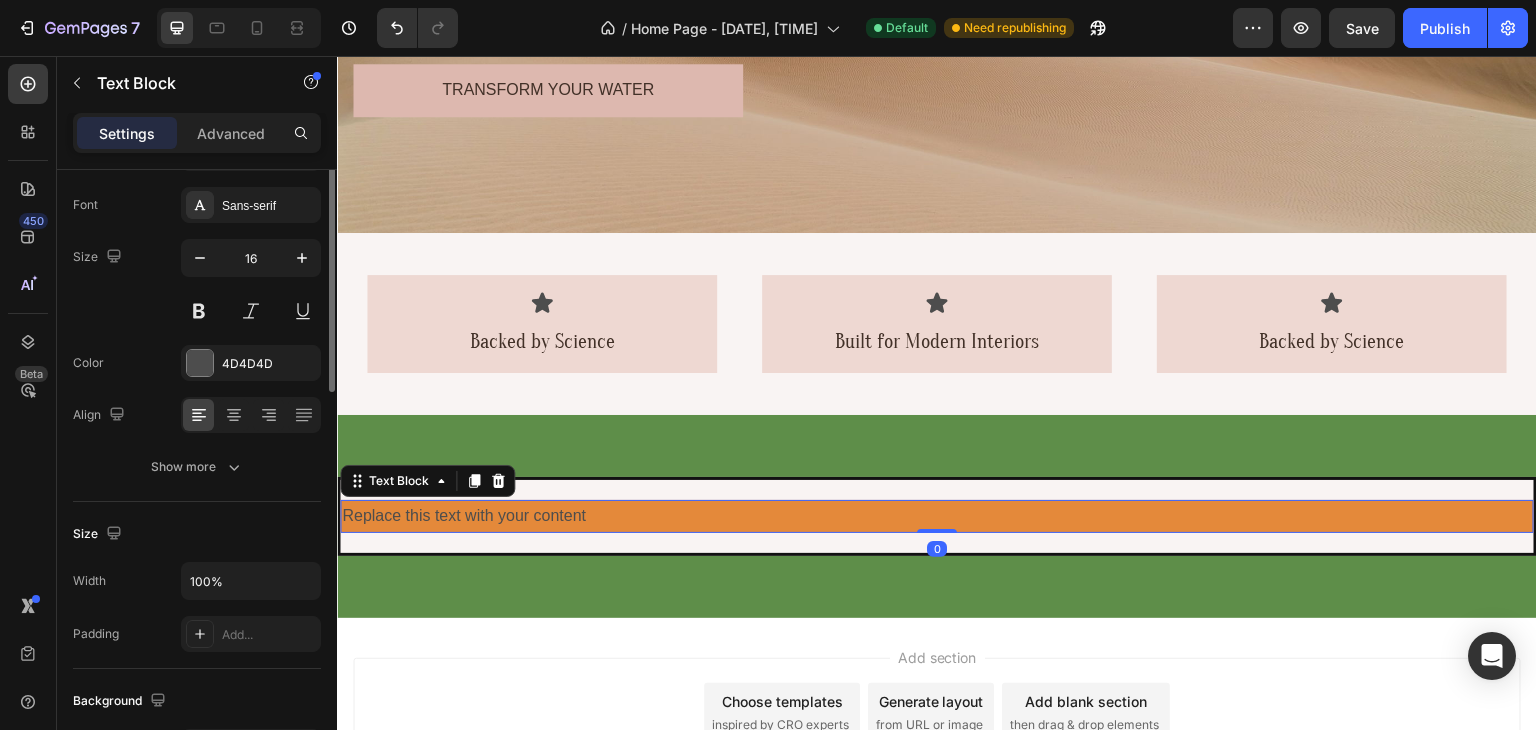 scroll, scrollTop: 0, scrollLeft: 0, axis: both 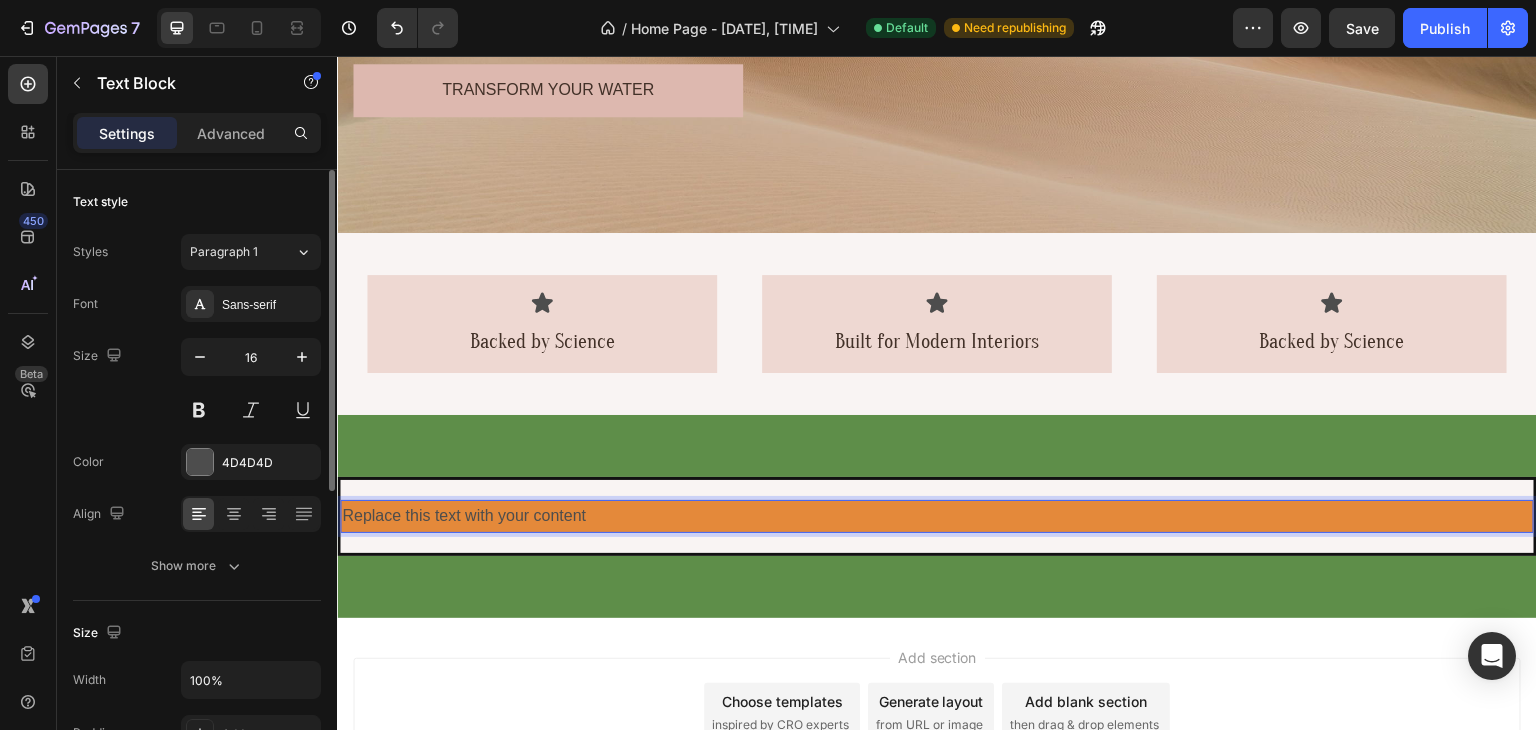click on "Replace this text with your content" at bounding box center (937, 516) 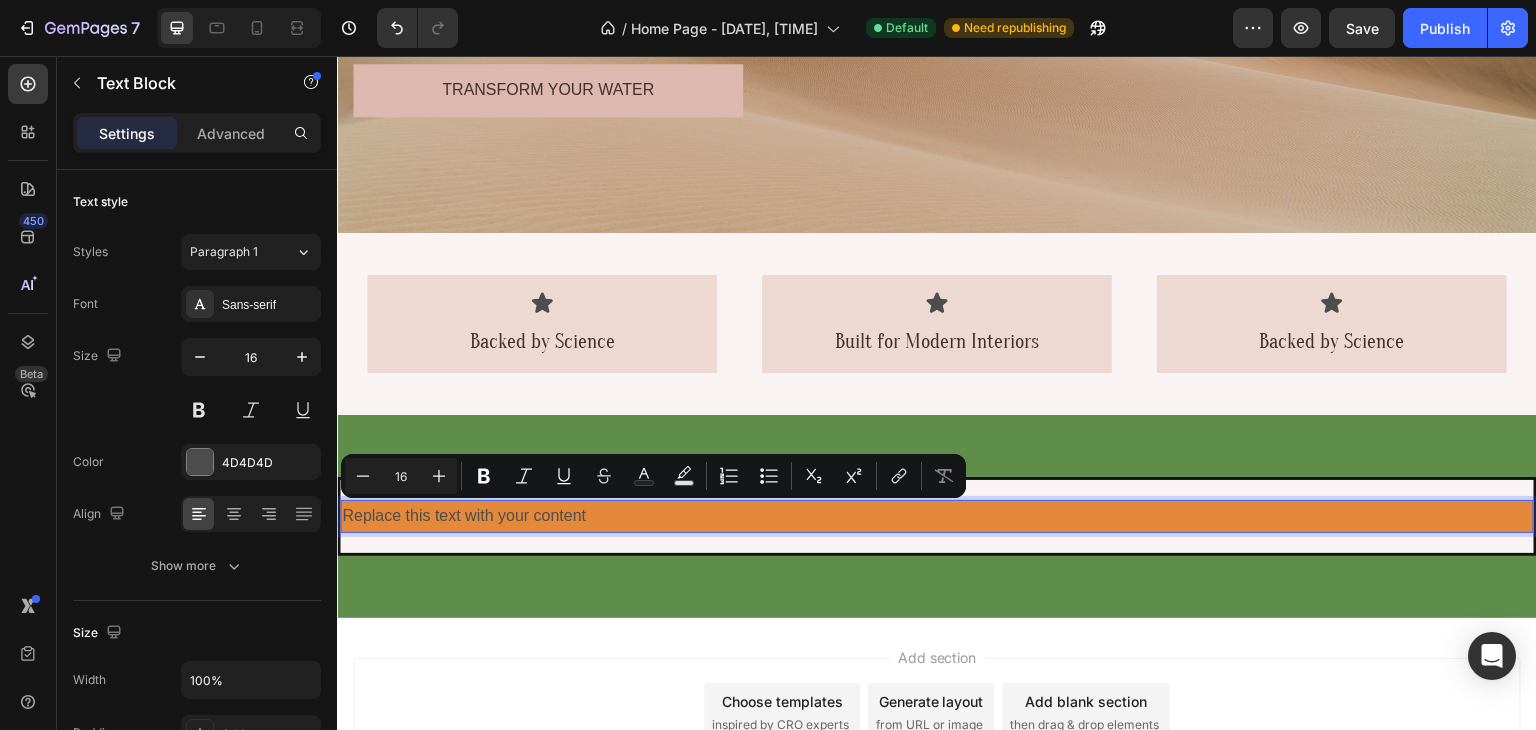 click on "Replace this text with your content" at bounding box center (937, 516) 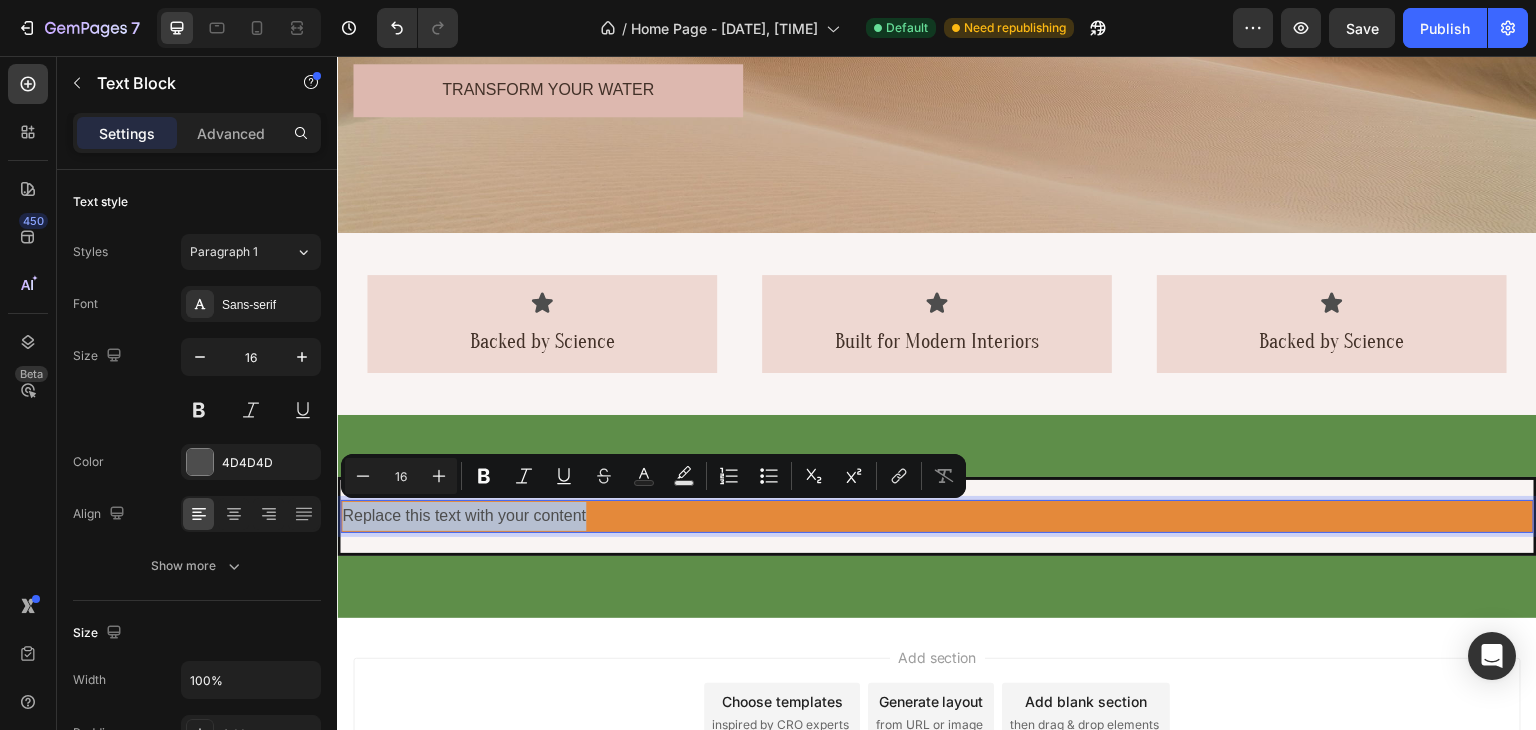 drag, startPoint x: 595, startPoint y: 512, endPoint x: 286, endPoint y: 547, distance: 310.9759 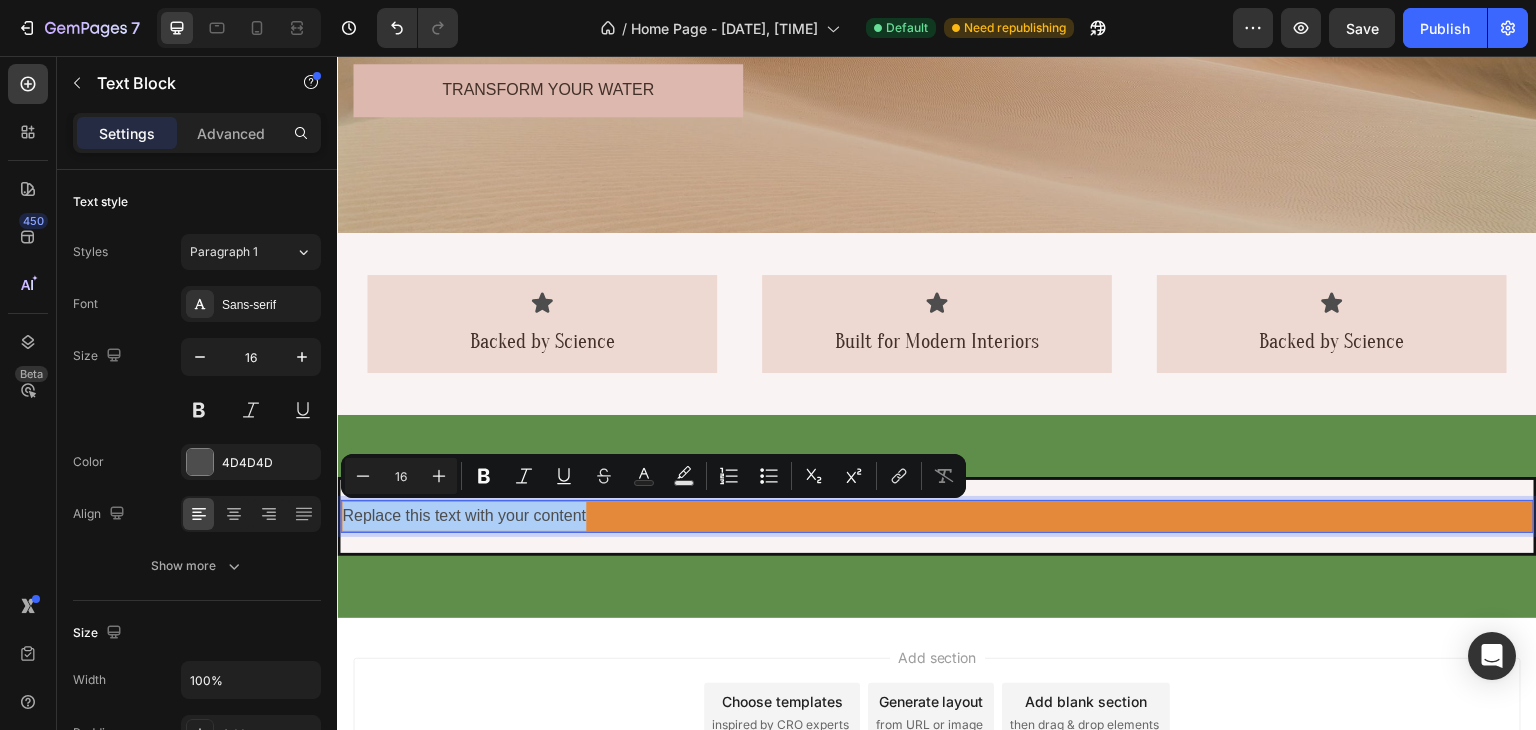 click on "Settings Advanced" at bounding box center [197, 133] 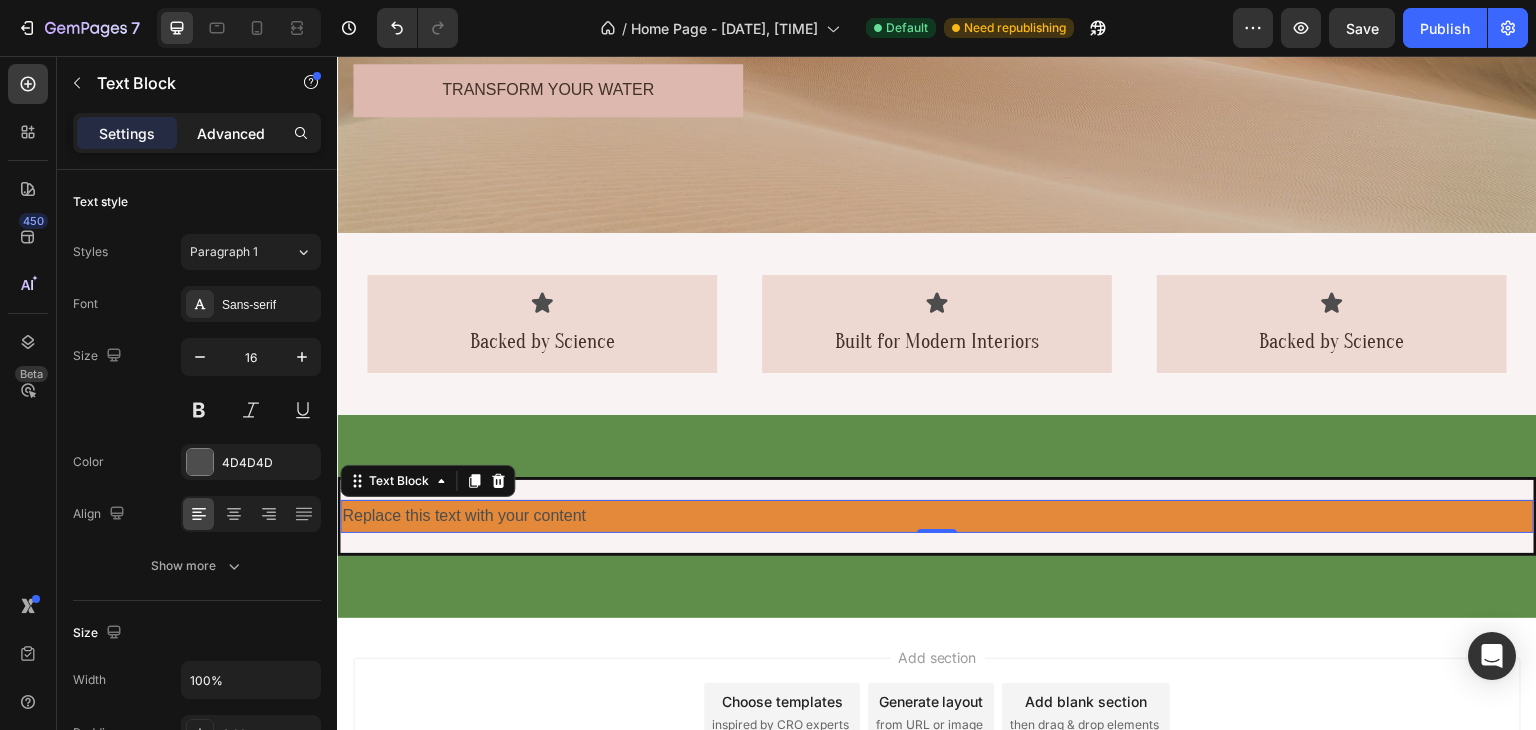 click on "Advanced" at bounding box center [231, 133] 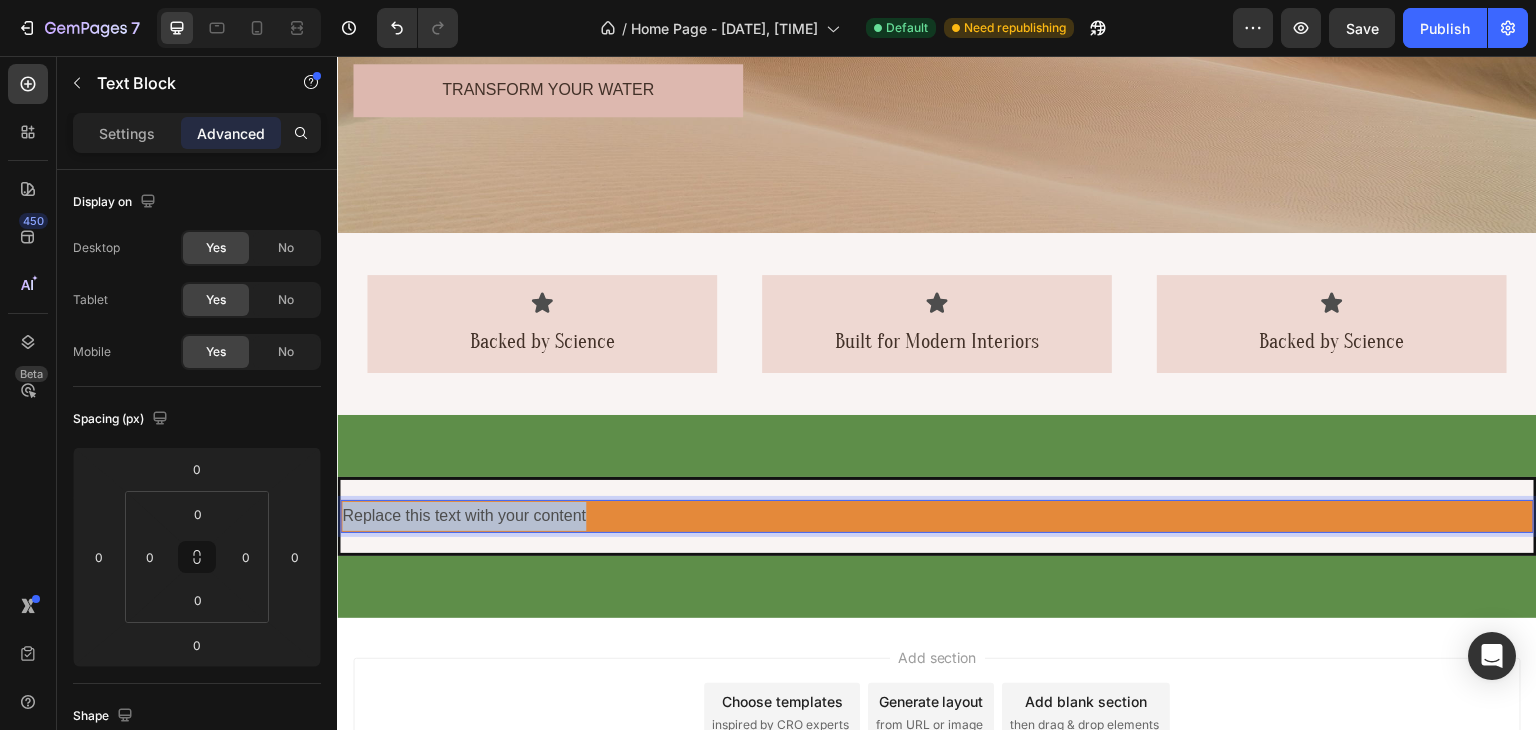drag, startPoint x: 602, startPoint y: 510, endPoint x: 615, endPoint y: 498, distance: 17.691807 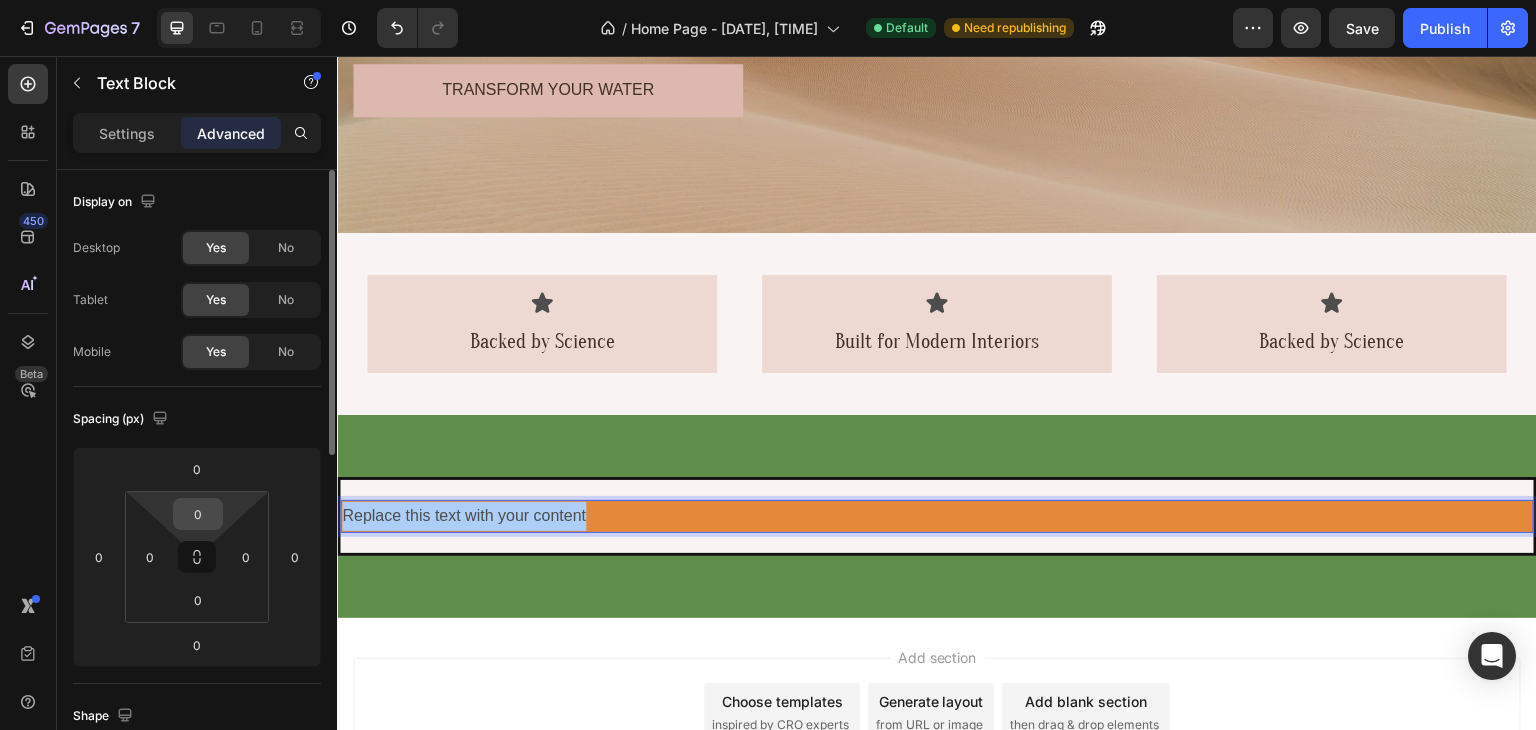 click on "0" at bounding box center (198, 514) 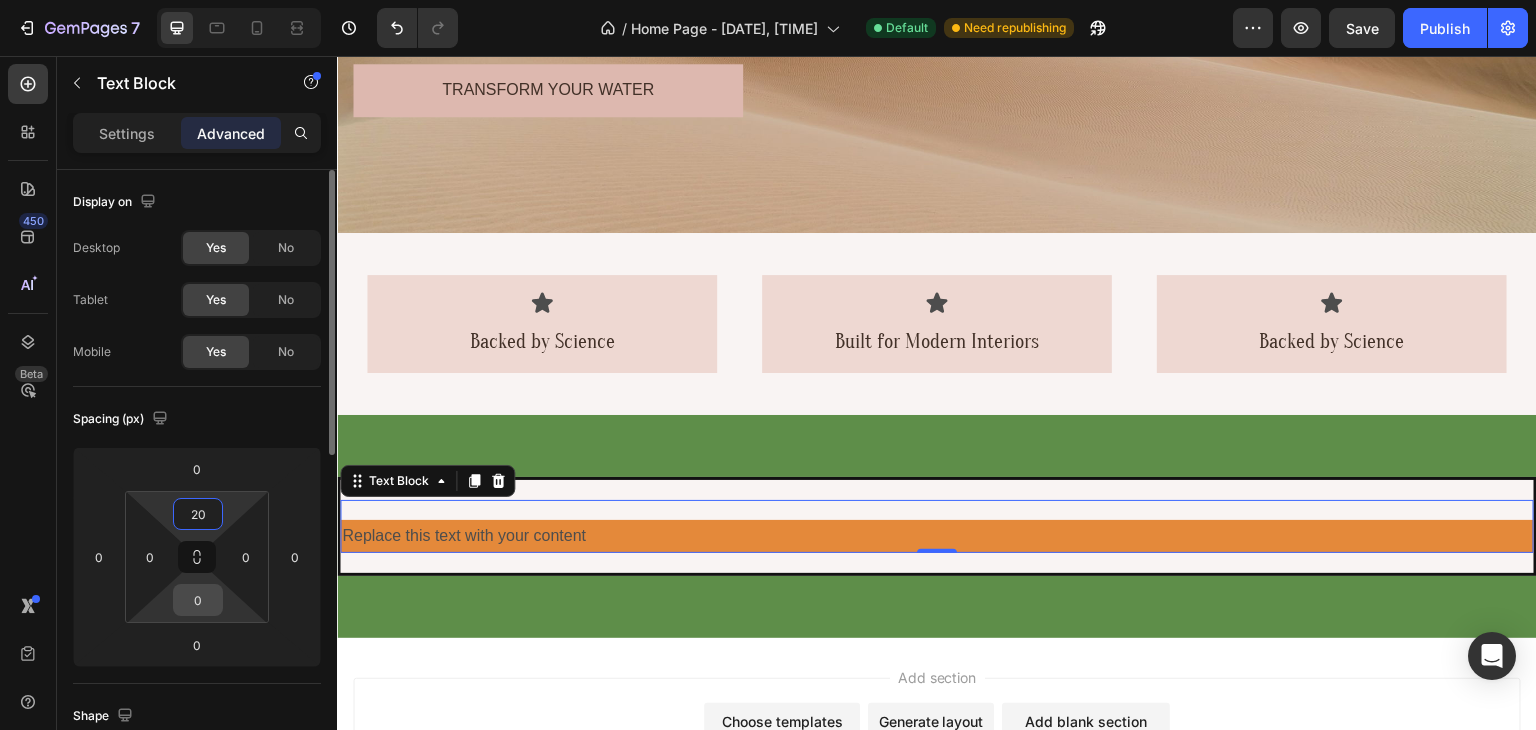 type on "20" 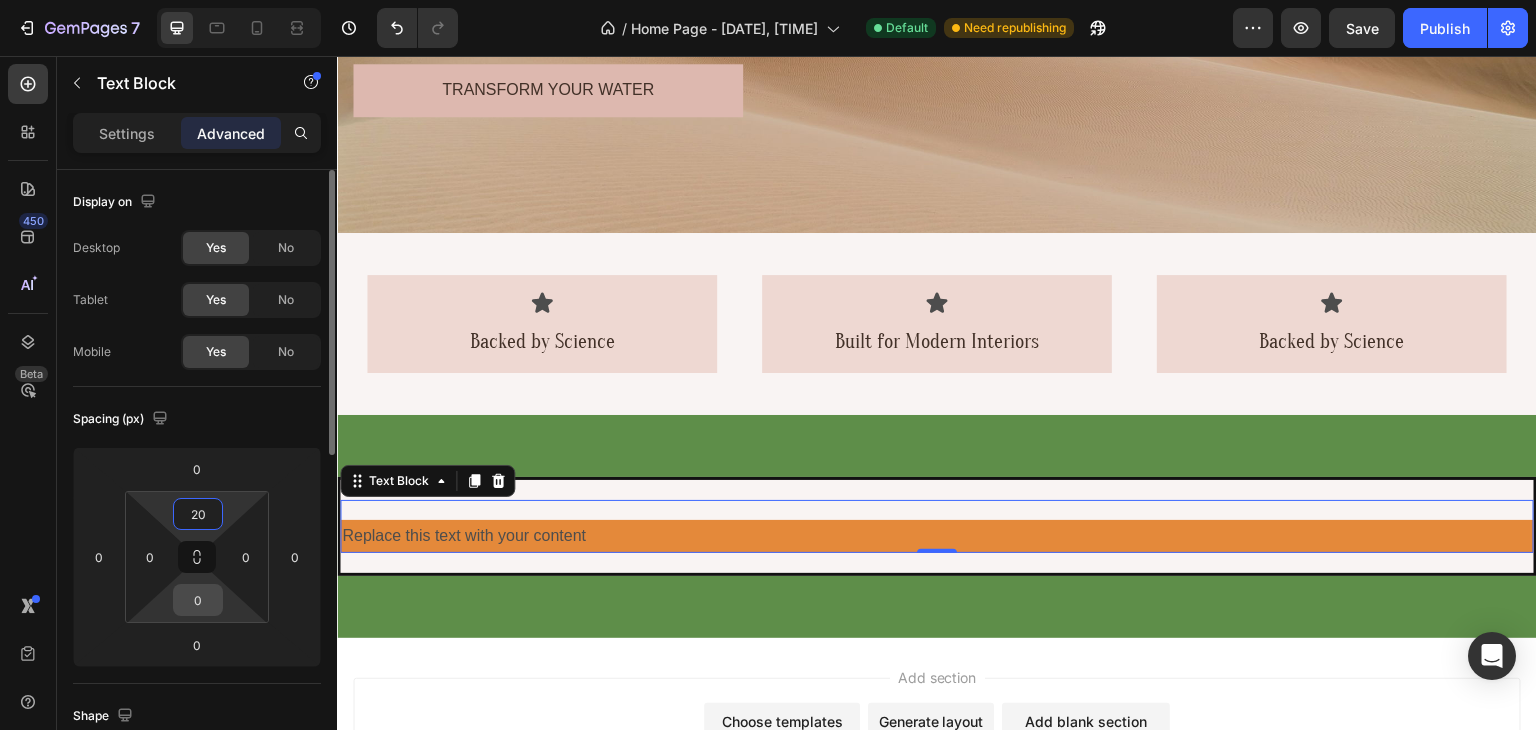 click on "0" at bounding box center [198, 600] 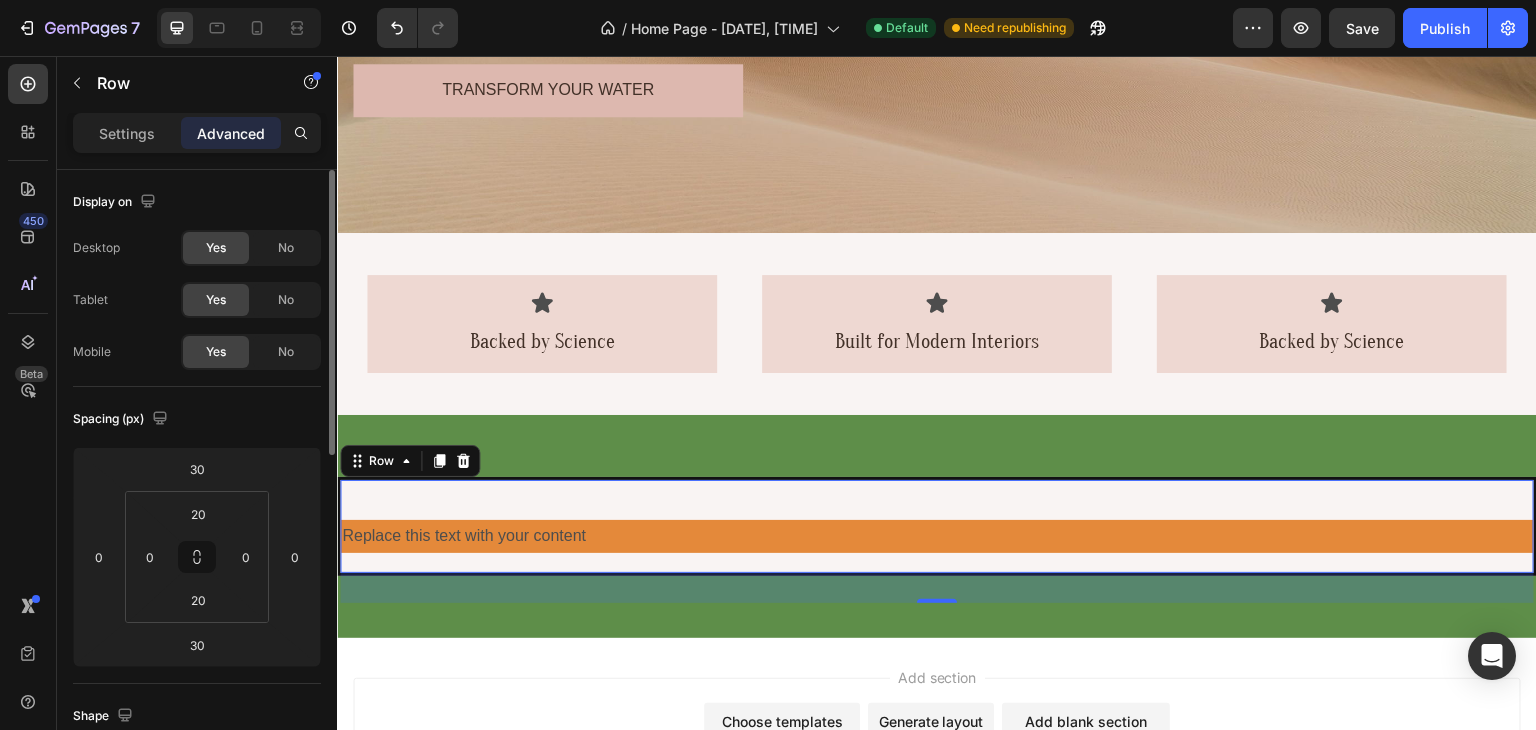 click on "Replace this text with your content Text Block Row   0" at bounding box center (937, 526) 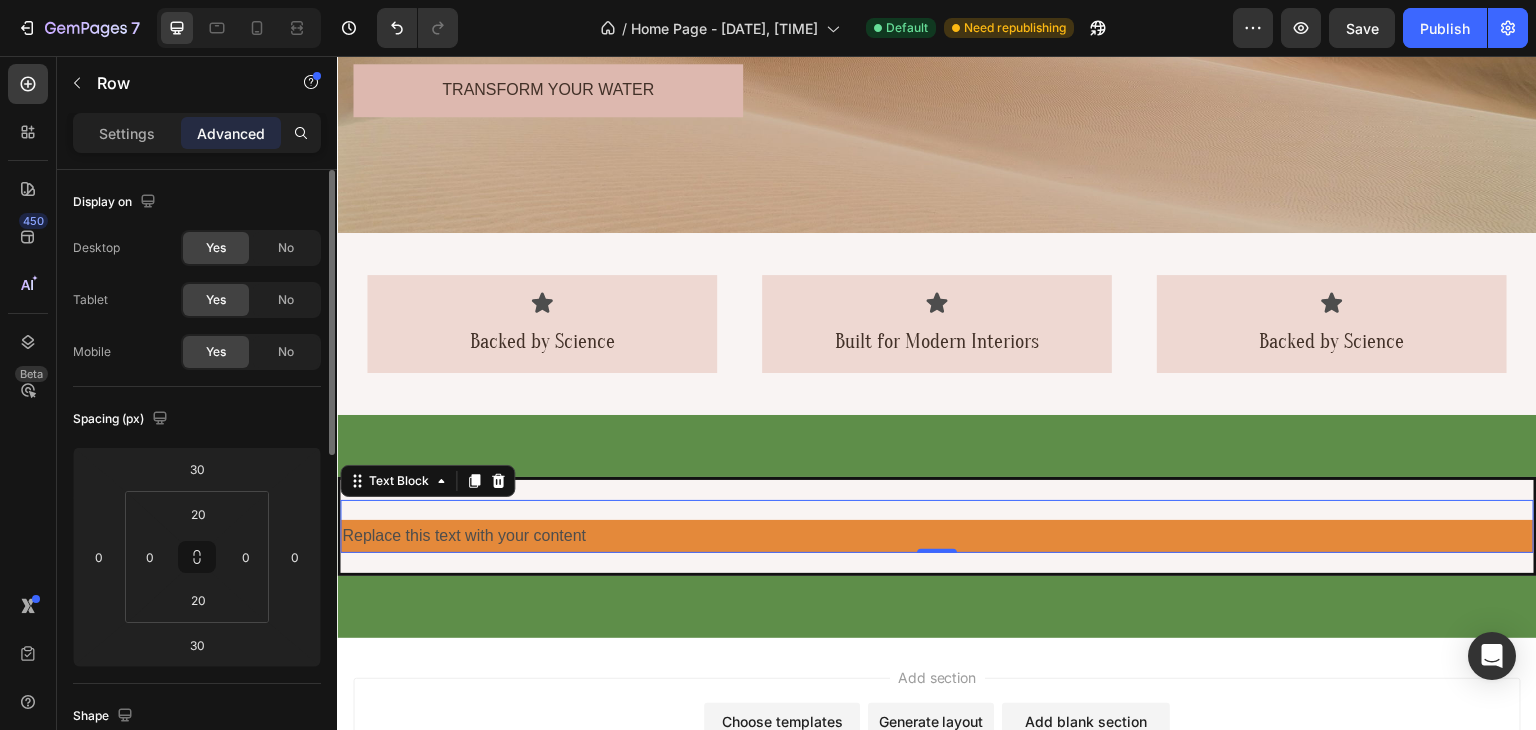 click on "Replace this text with your content Text Block   0" at bounding box center [937, 526] 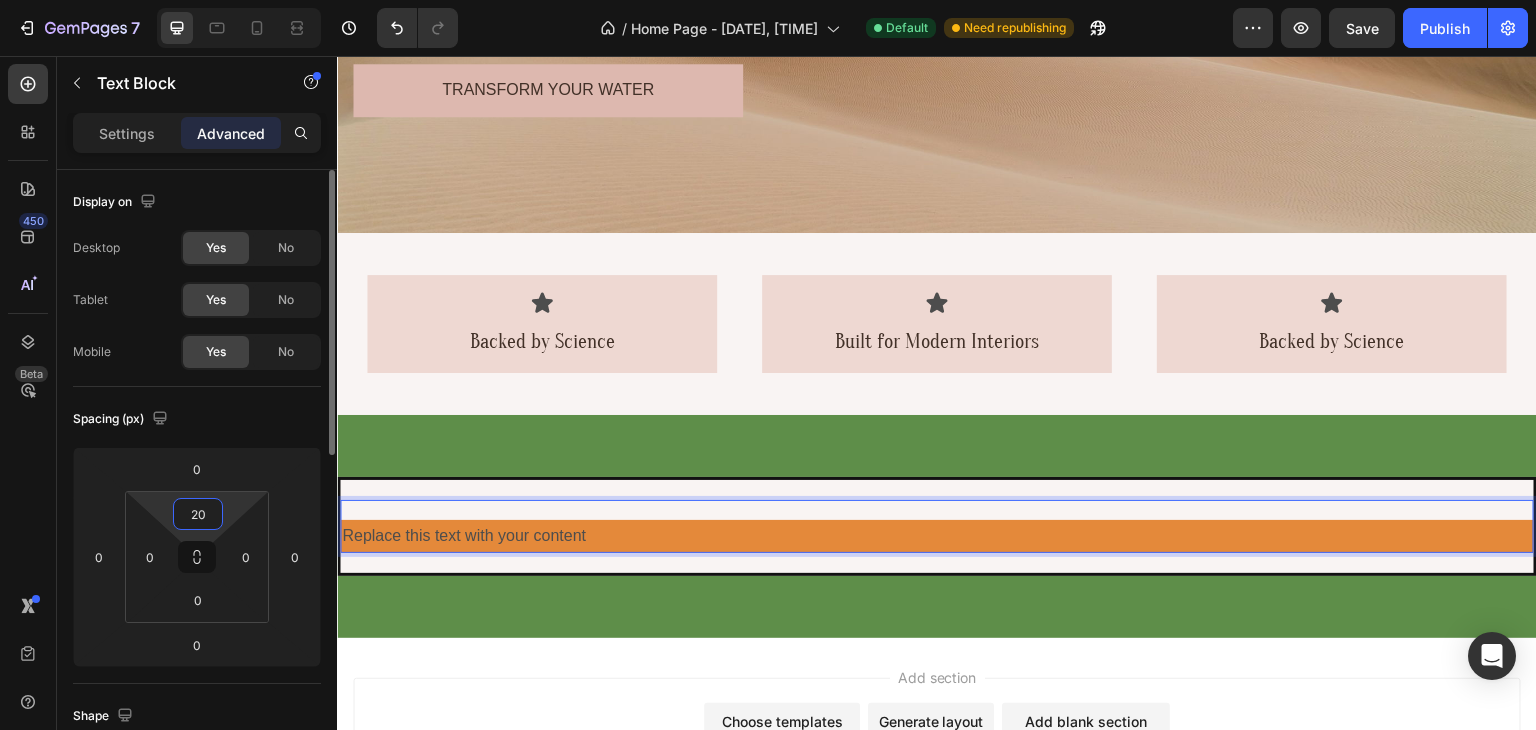 click on "7 Version history / Home Page - Jul 28, [TIME] Default Need republishing Preview Save Publish 450 Beta Sections(30) Elements(83) Section Element Hero Section Product Detail Brands Trusted Badges Guarantee Product Breakdown How to use Testimonials Compare Bundle FAQs Social Proof Brand Story Product List Collection Blog List Contact Sticky Add to Cart Custom Footer Browse Library 450 Layout Row Row Row Row Text Heading Text Block Button Button Button Media Image" at bounding box center (768, 0) 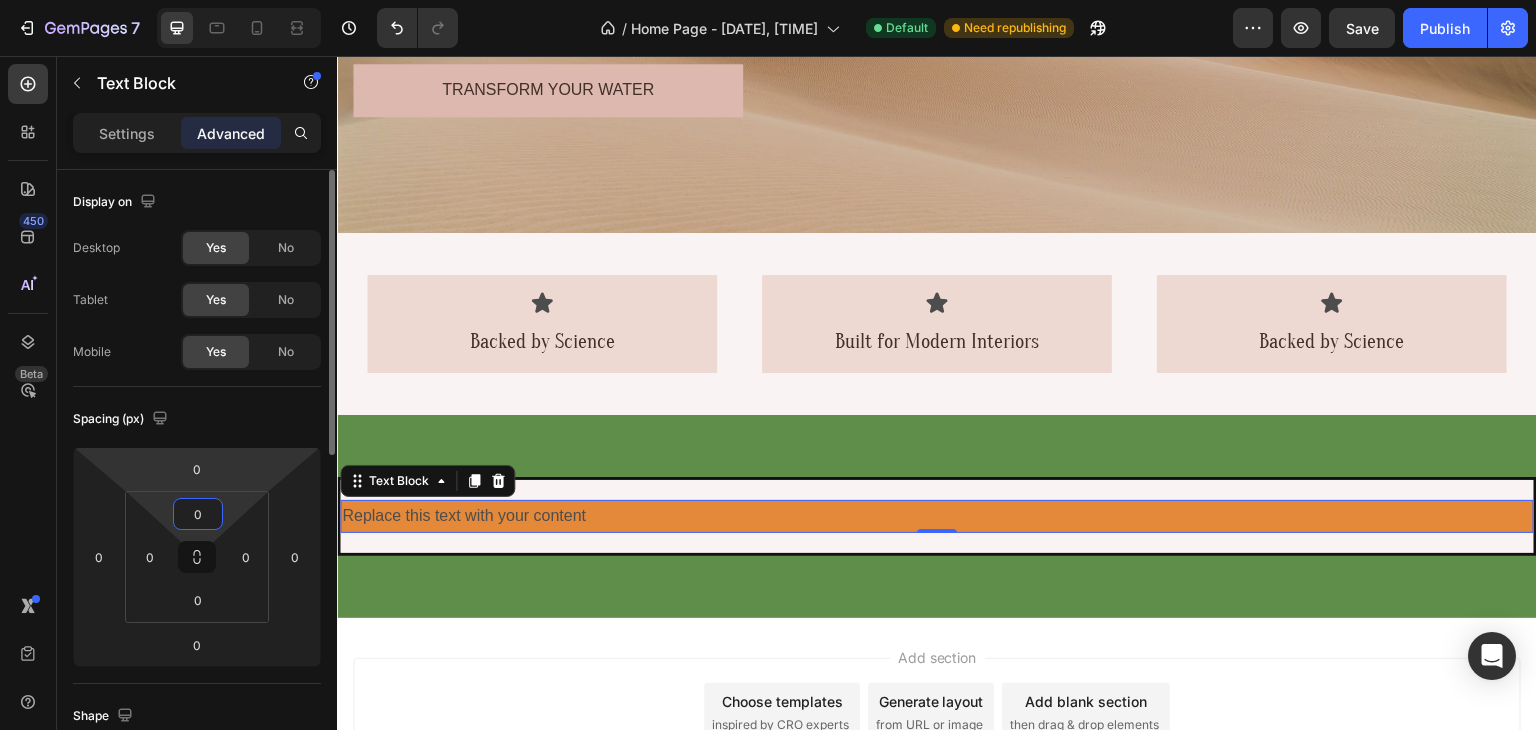 type on "0" 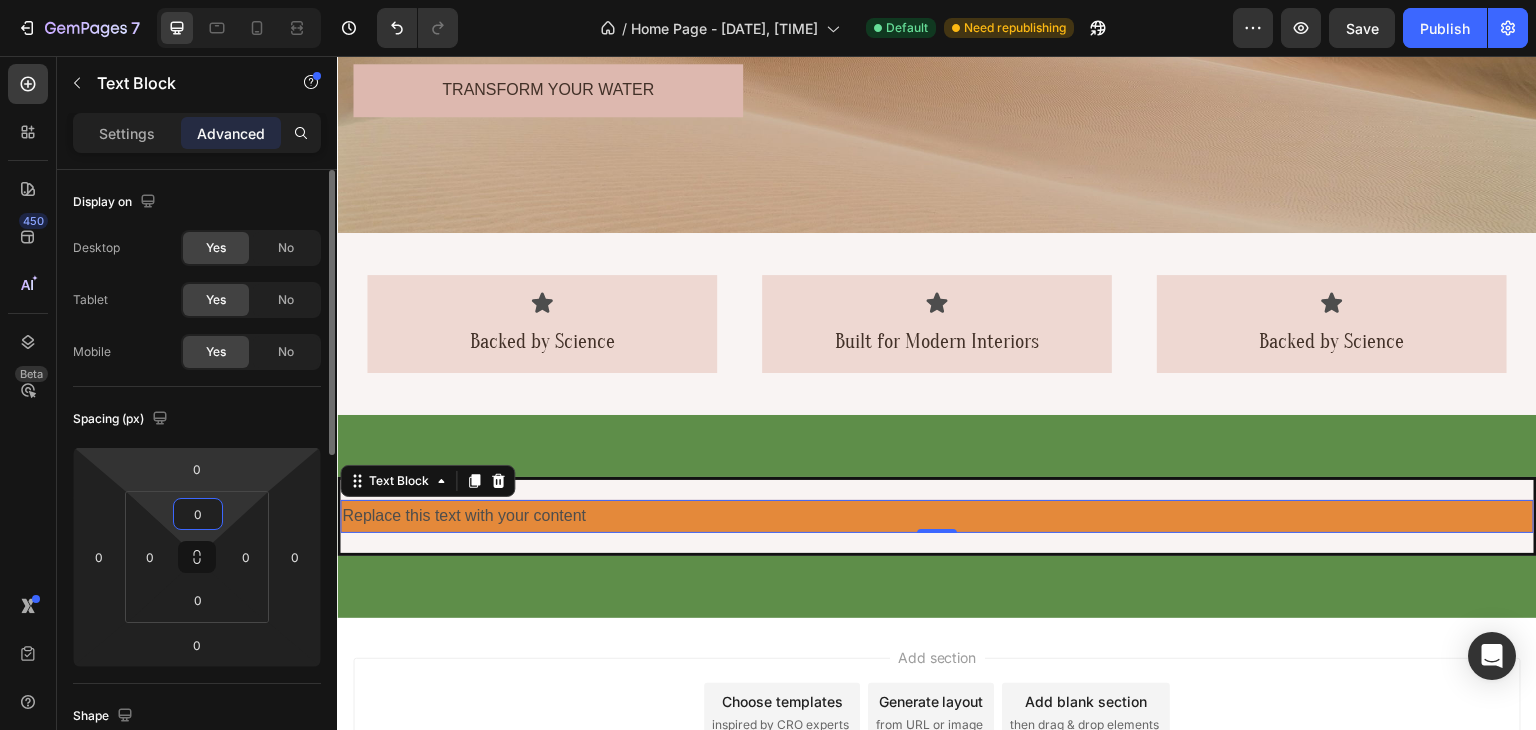 click on "7 Version history / Home Page - Jul 28, [TIME] Default Need republishing Preview Save Publish 450 Beta Sections(30) Elements(83) Section Element Hero Section Product Detail Brands Trusted Badges Guarantee Product Breakdown How to use Testimonials Compare Bundle FAQs Social Proof Brand Story Product List Collection Blog List Contact Sticky Add to Cart Custom Footer Browse Library 450 Layout Row Row Row Row Text Heading Text Block Button Button Button Media Image" at bounding box center [768, 0] 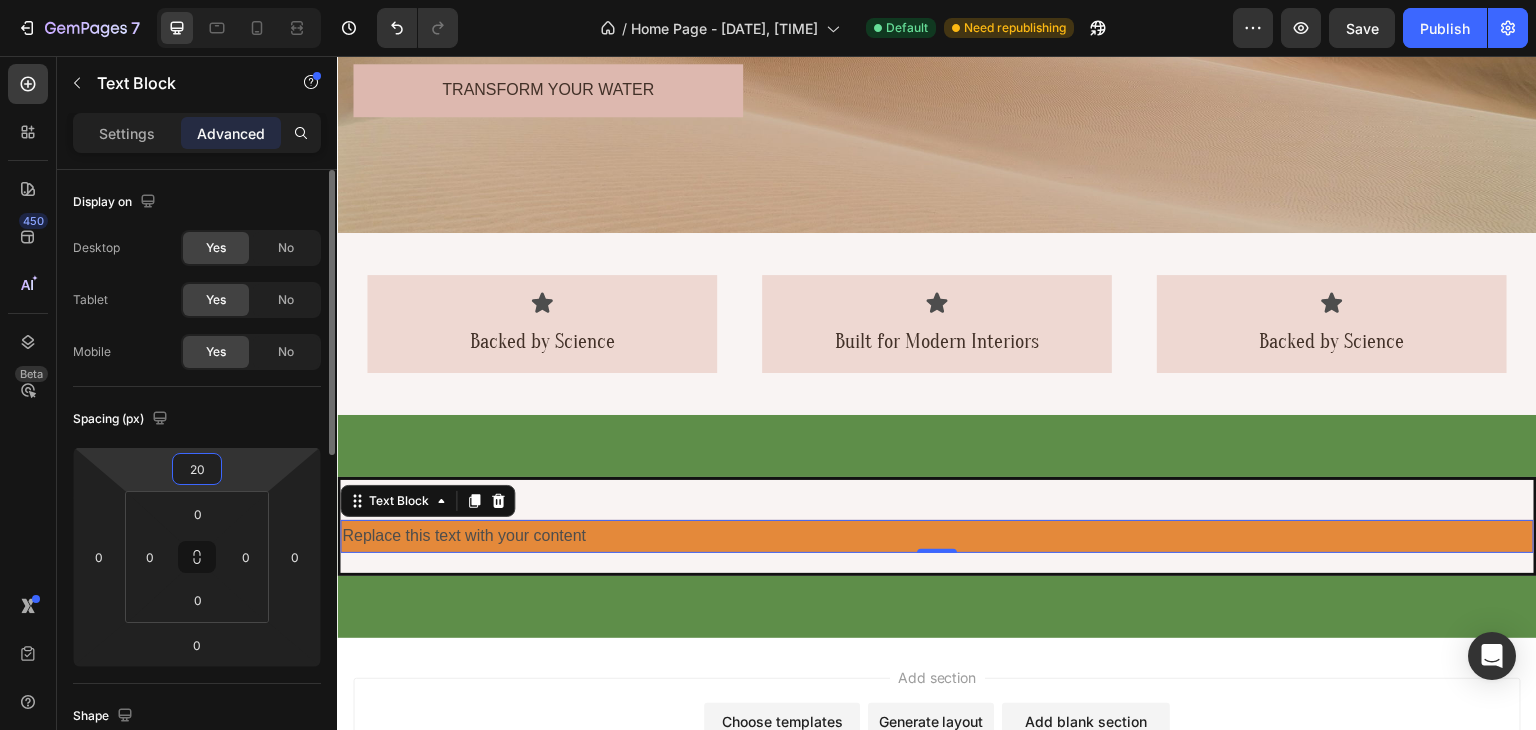 click on "20" at bounding box center [197, 469] 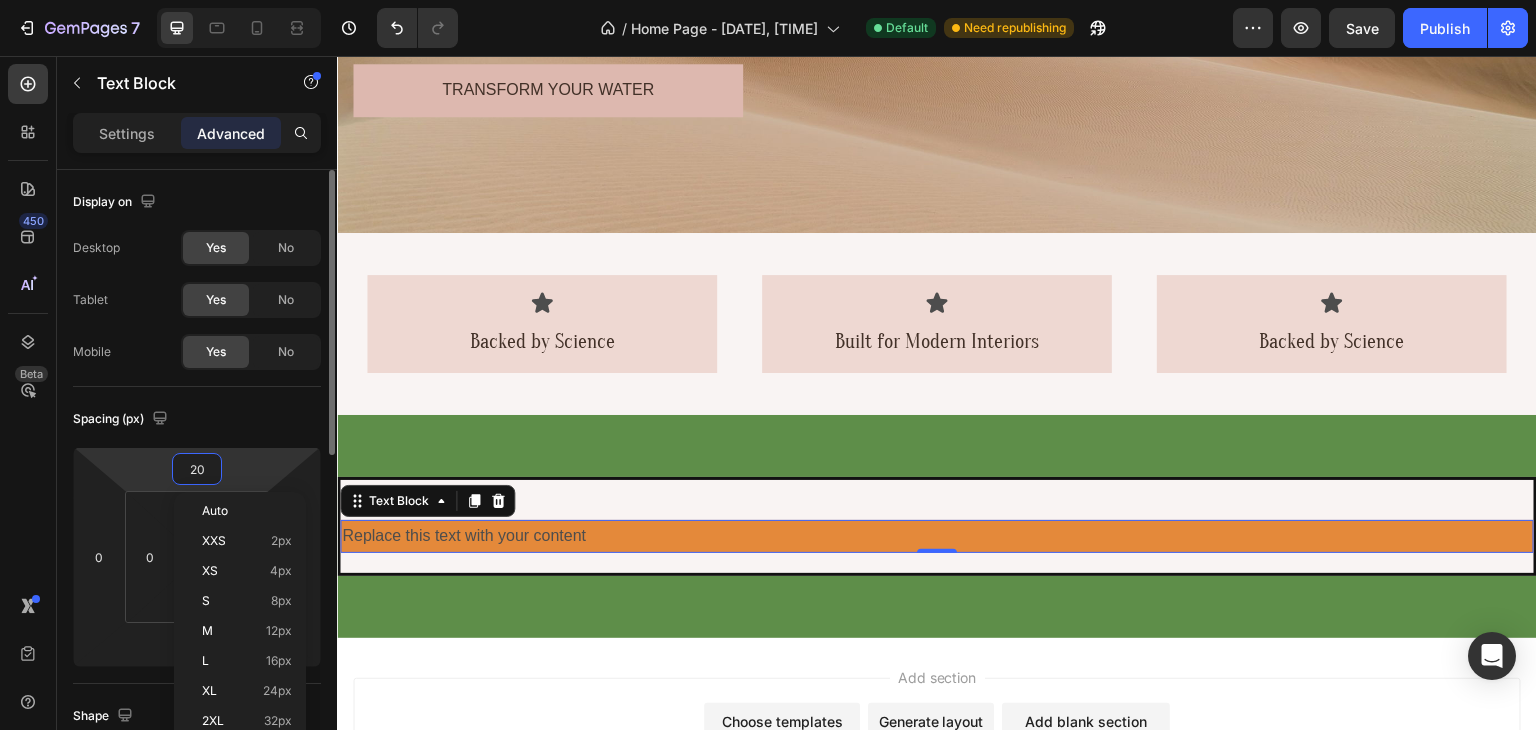 click on "20" at bounding box center (197, 469) 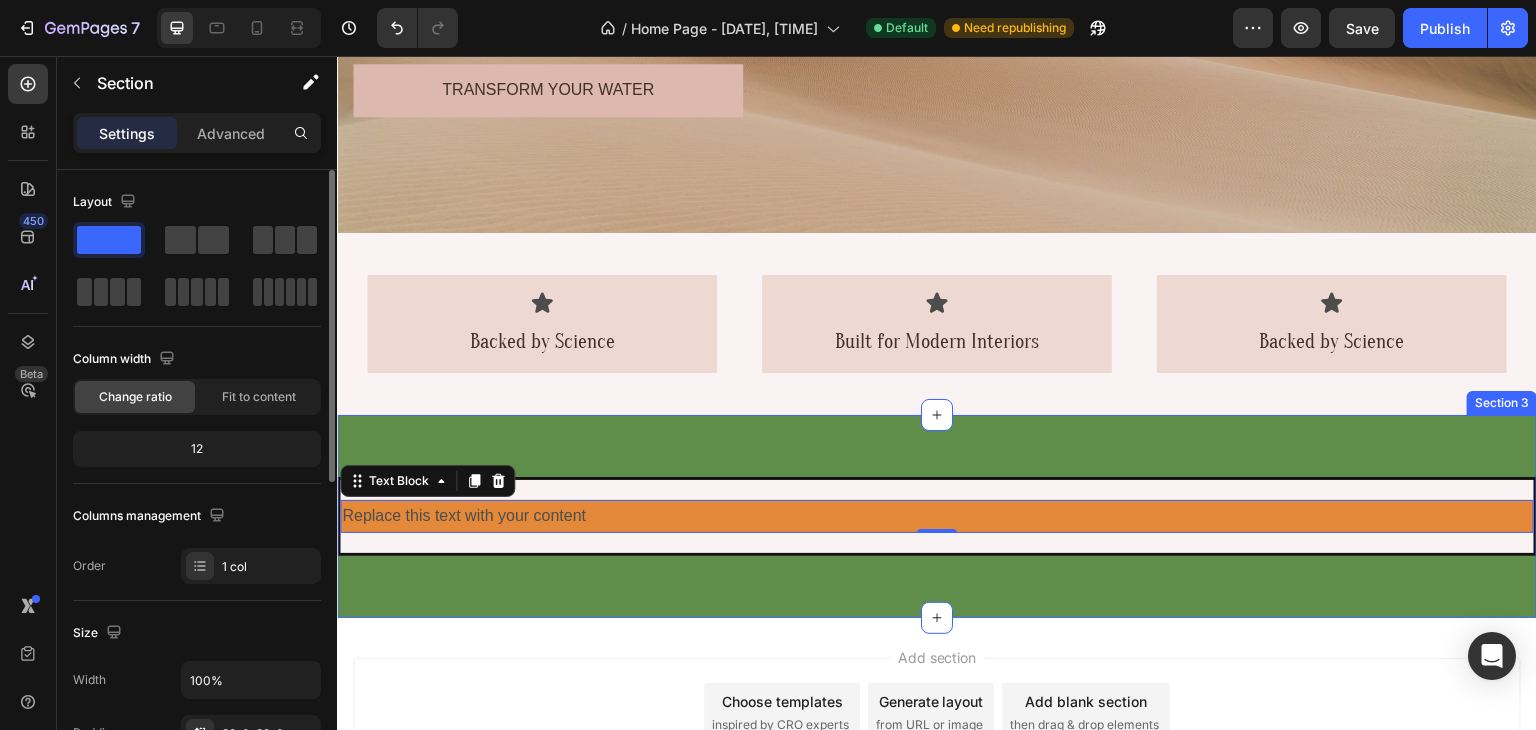 click on "Replace this text with your content Text Block   0 Row Section 3" at bounding box center (937, 516) 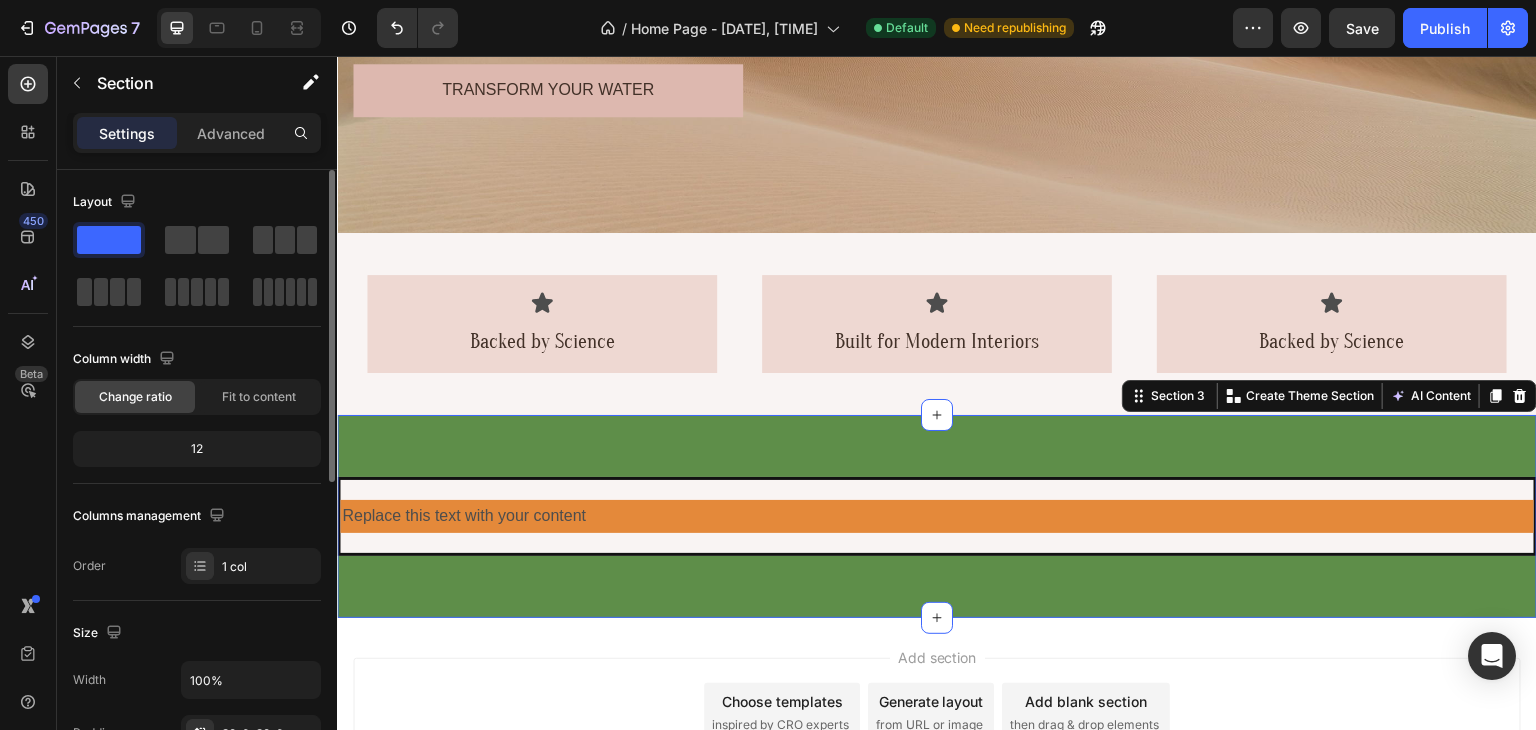 click on "Replace this text with your content Text Block Row Section 3   Create Theme Section AI Content Write with GemAI What would you like to describe here? Tone and Voice Persuasive Product Áo quần què Show more Generate" at bounding box center [937, 516] 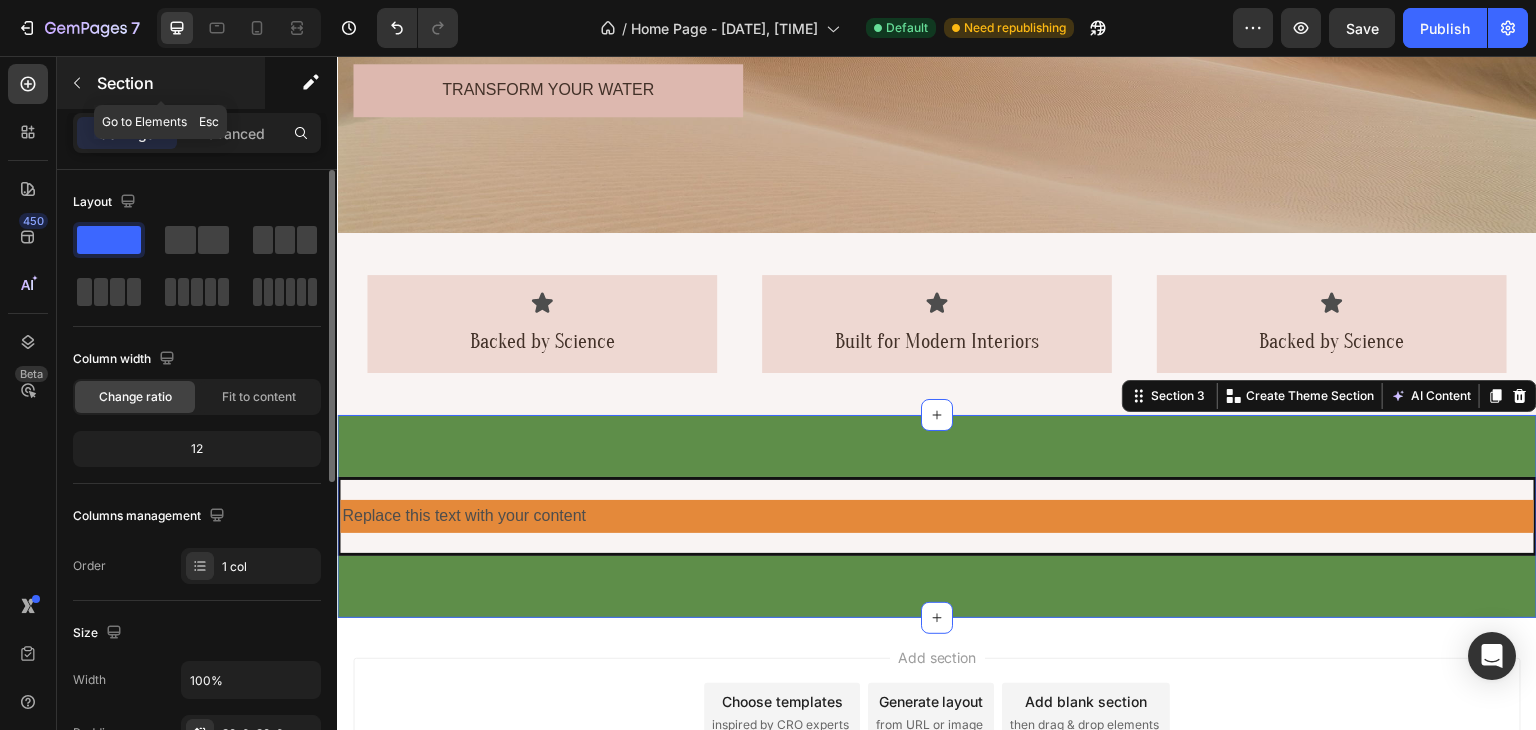 click 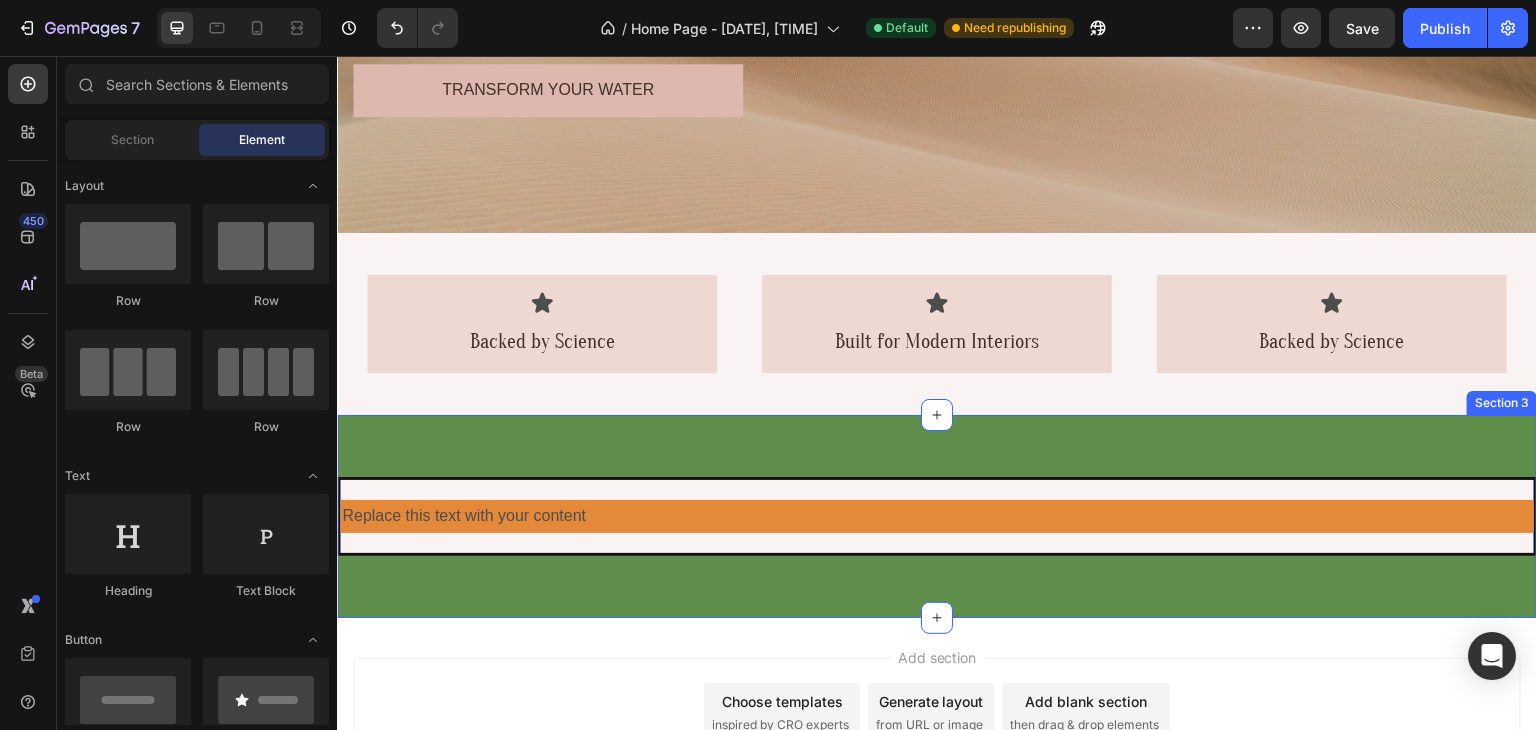 click on "Replace this text with your content Text Block Row" at bounding box center [937, 516] 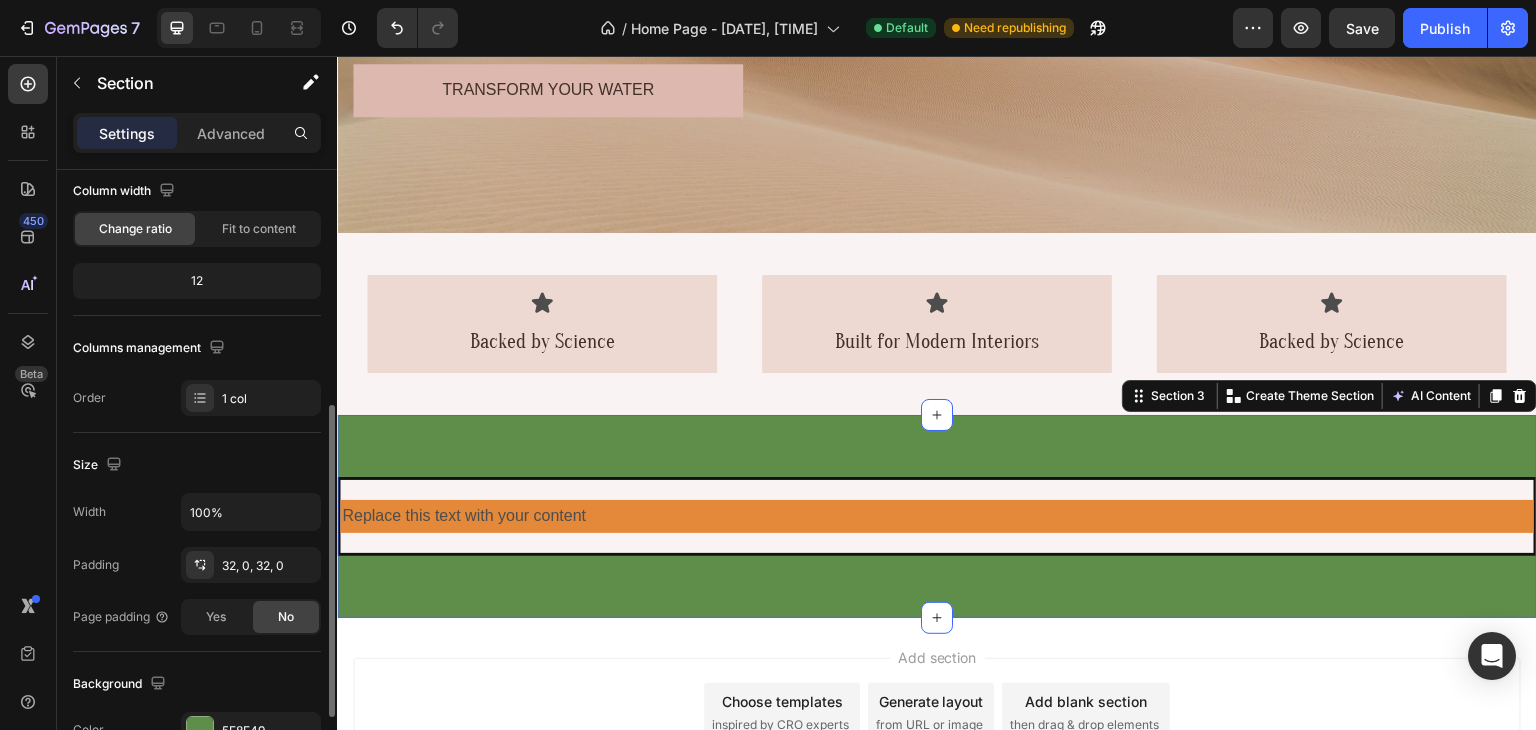 scroll, scrollTop: 369, scrollLeft: 0, axis: vertical 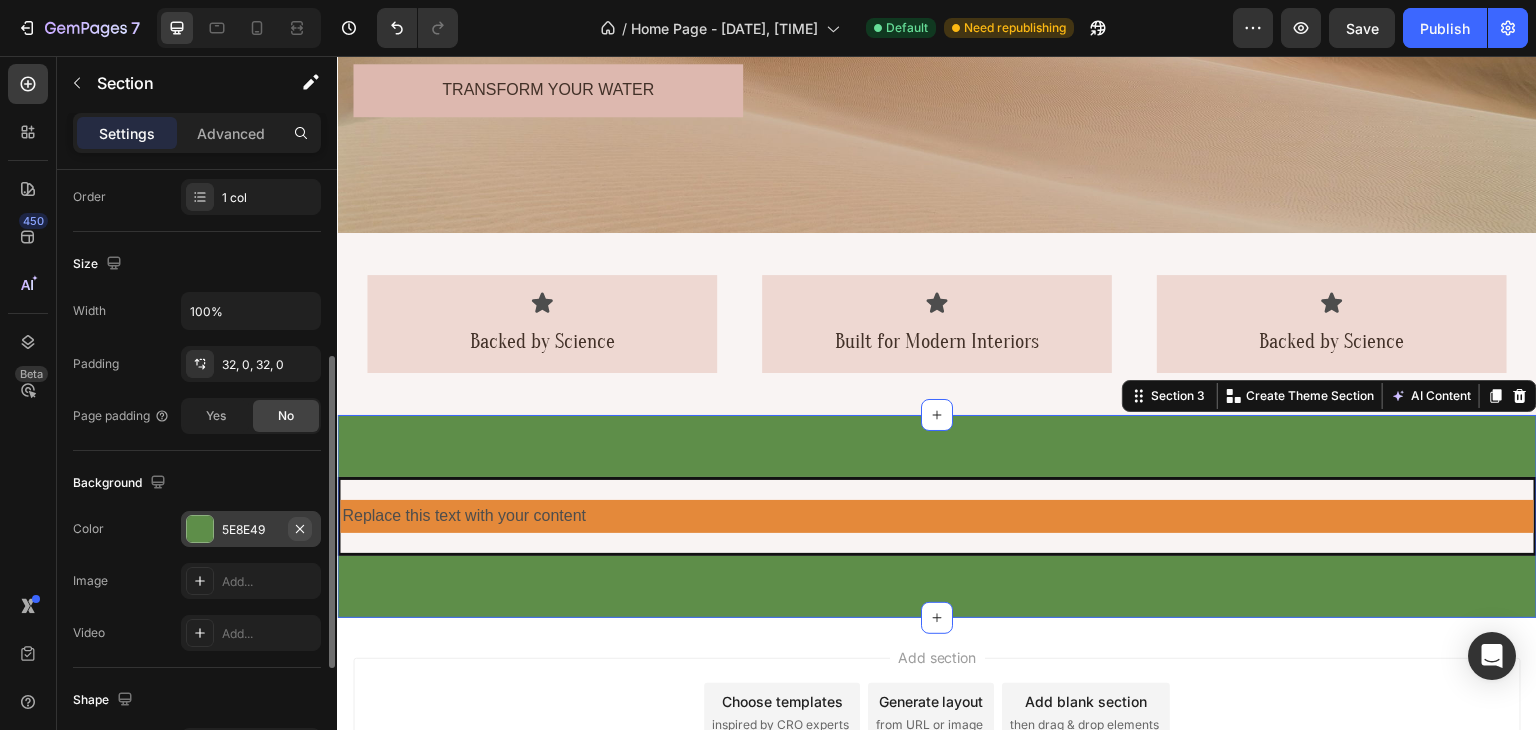 click 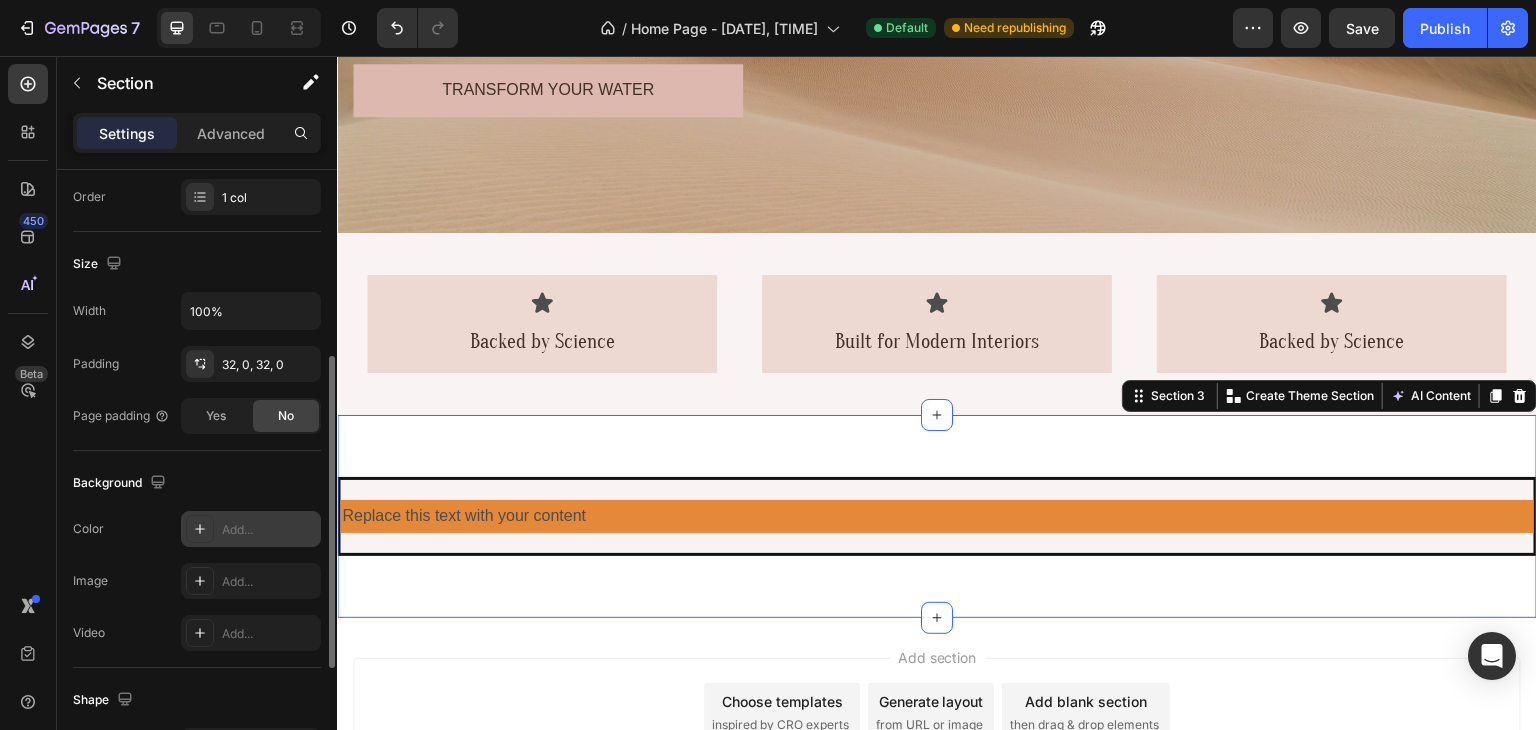 click on "Replace this text with your content Text Block Row Section 3   Create Theme Section AI Content Write with GemAI What would you like to describe here? Tone and Voice Persuasive Product Áo quần què Show more Generate" at bounding box center (937, 516) 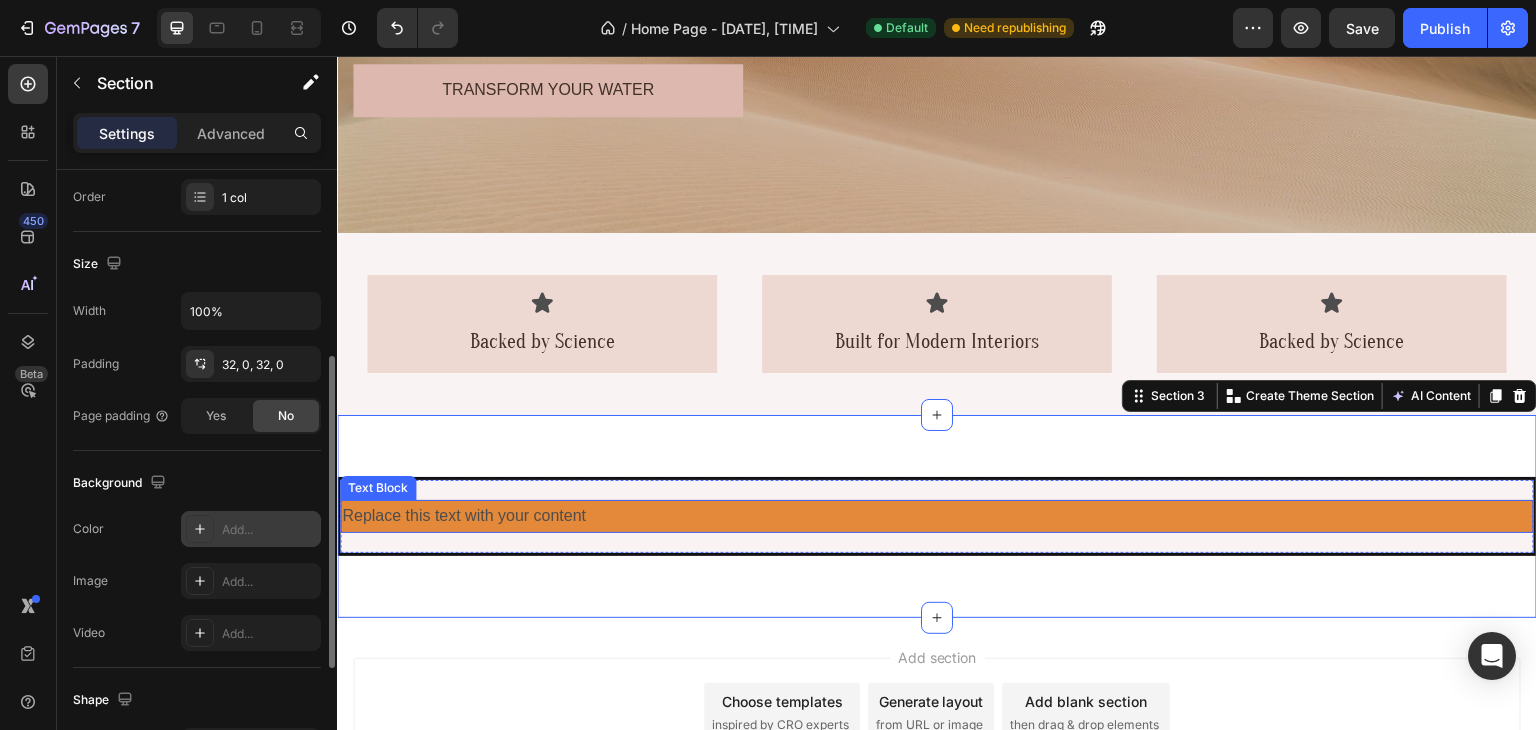 click on "Replace this text with your content" at bounding box center (937, 516) 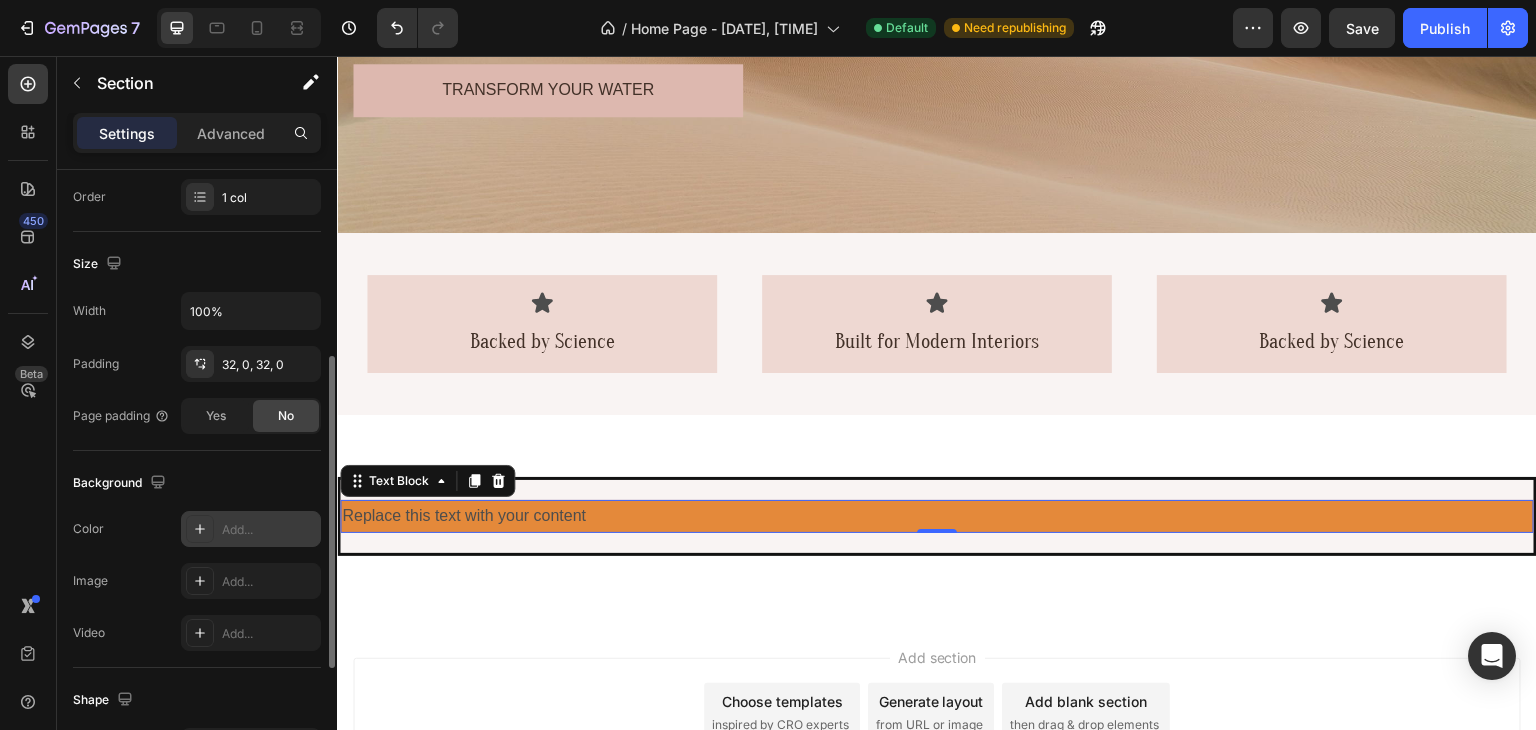 scroll, scrollTop: 0, scrollLeft: 0, axis: both 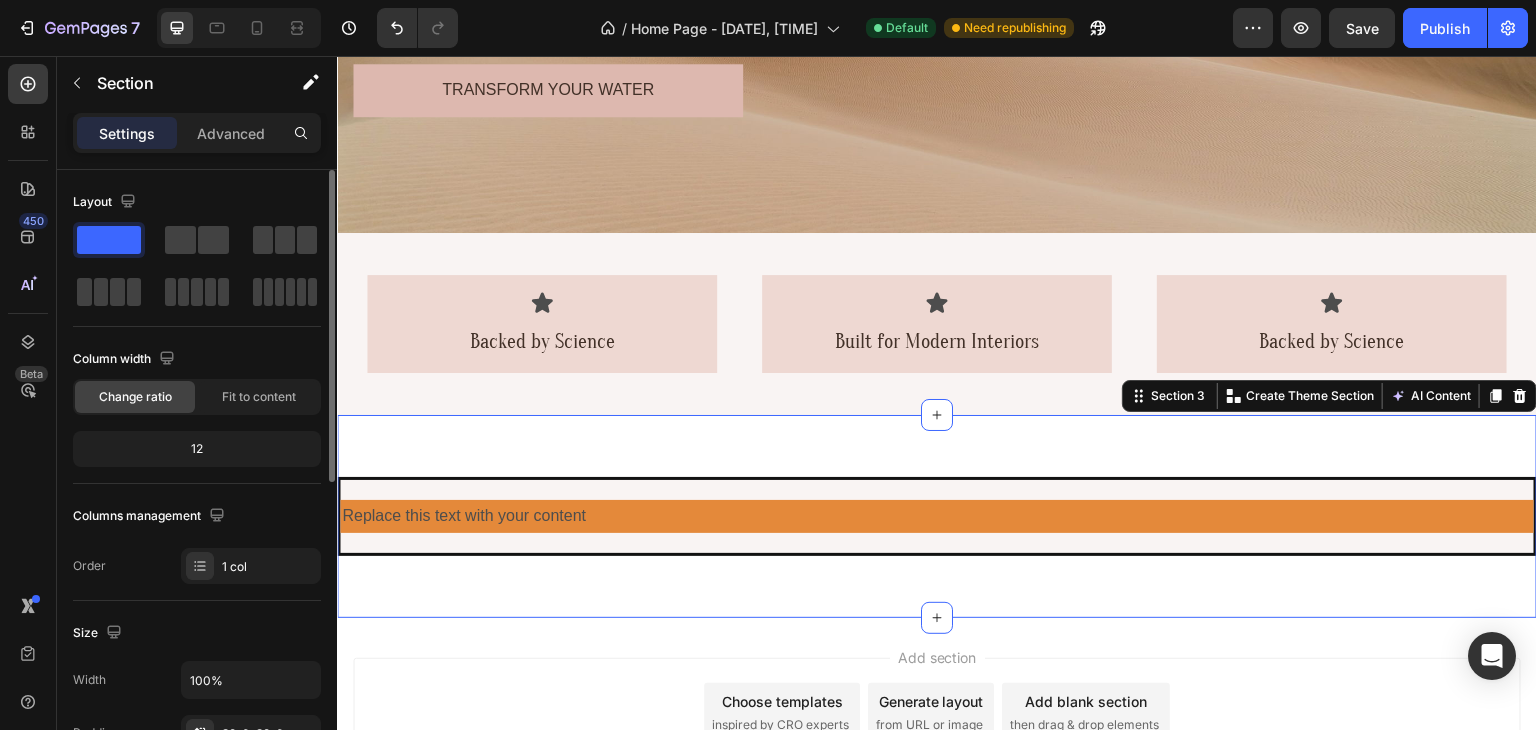 click on "Replace this text with your content Text Block Row" at bounding box center [937, 516] 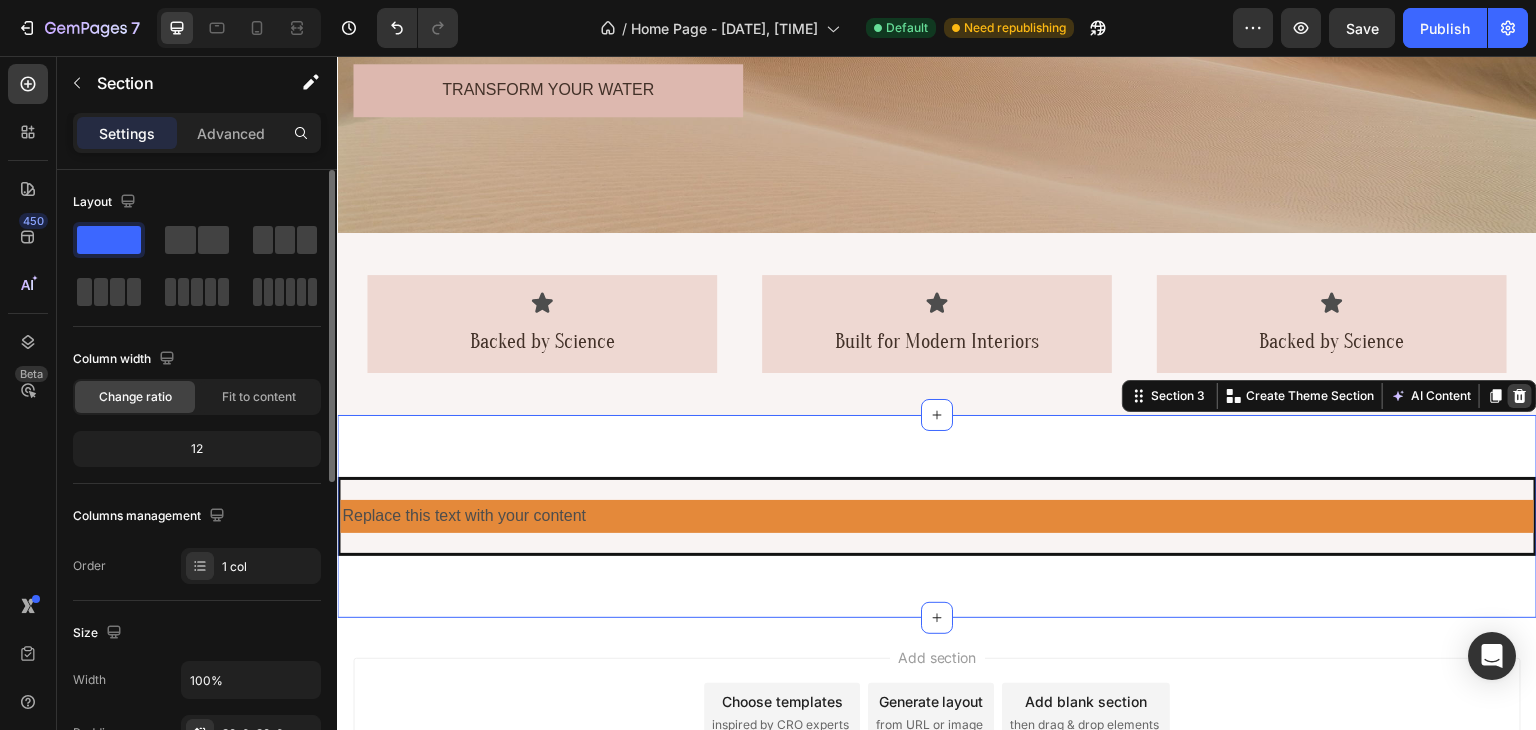click 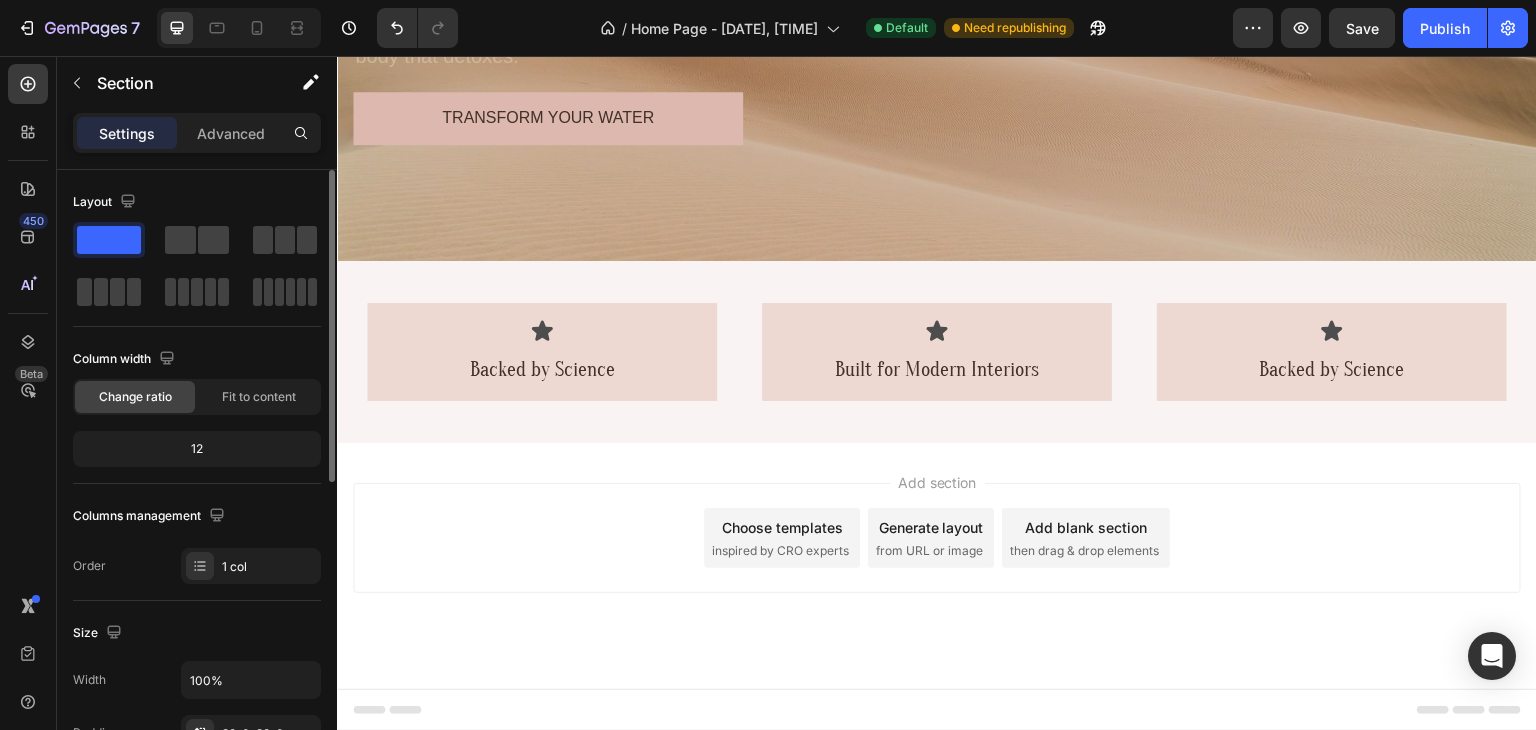 scroll, scrollTop: 436, scrollLeft: 0, axis: vertical 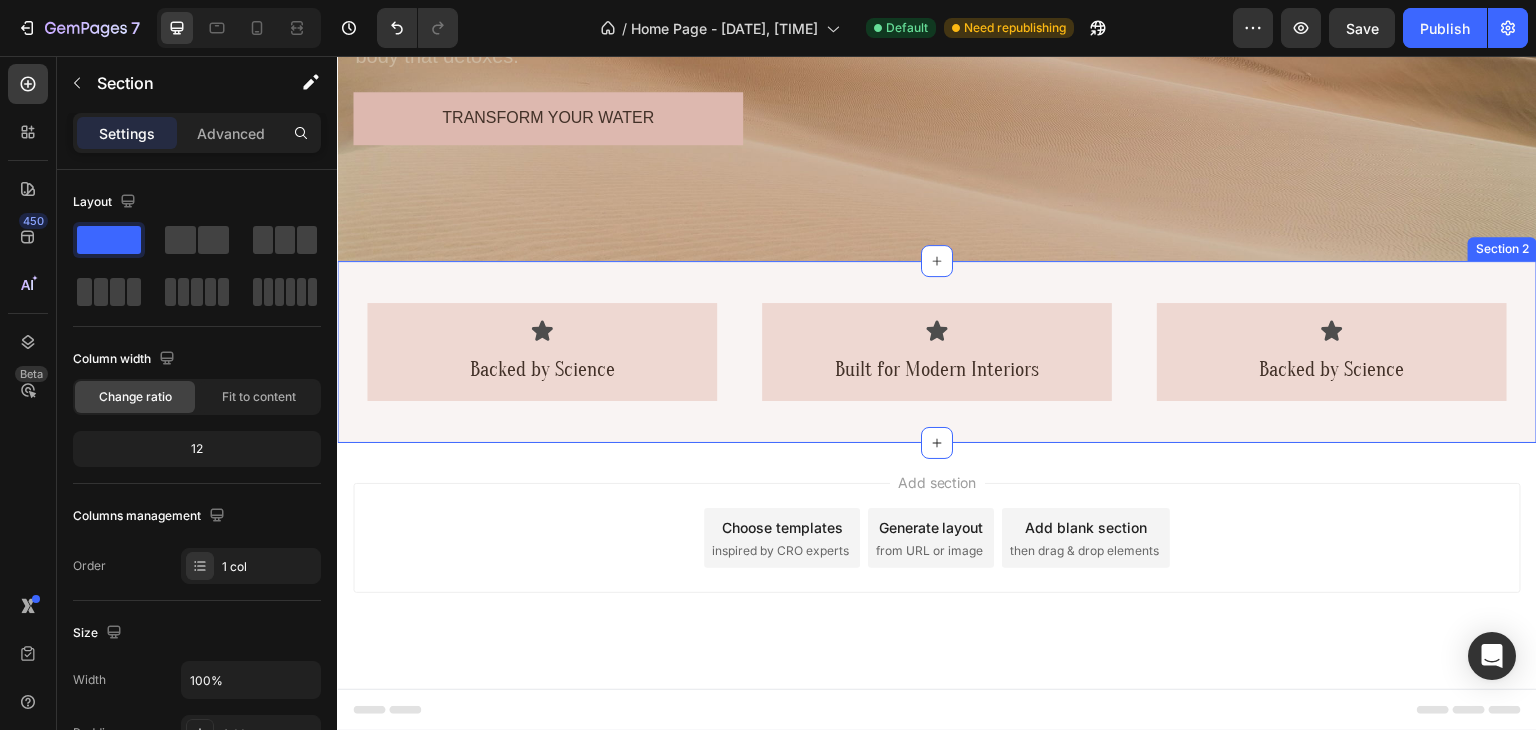 click on "Icon Backed by Science Text Block Row
Icon Built for Modern Interiors Text Block Row
Icon Backed by Science Text Block Row Row" at bounding box center [937, 352] 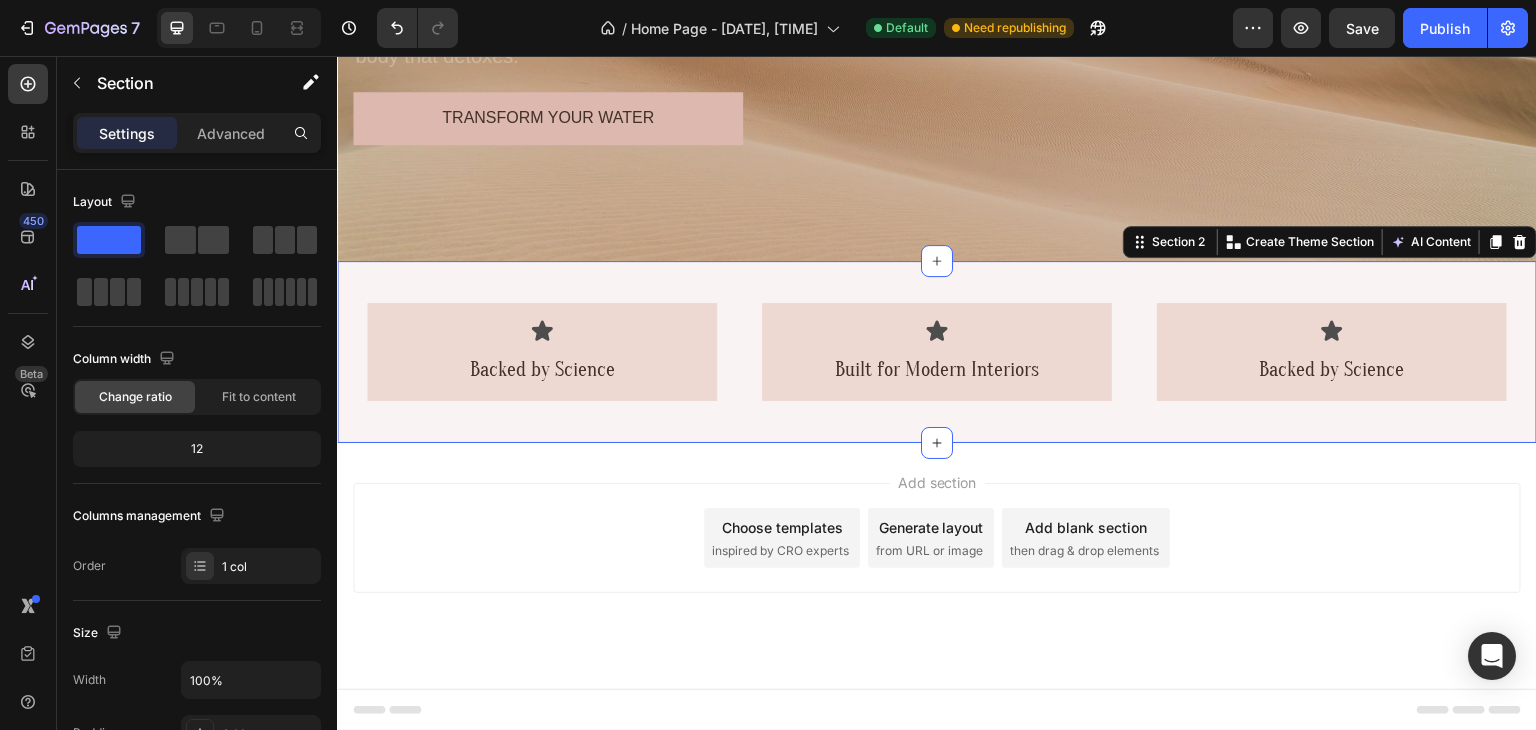 click on "Icon Backed by Science Text Block Row
Icon Built for Modern Interiors Text Block Row
Icon Backed by Science Text Block Row Row" at bounding box center [937, 352] 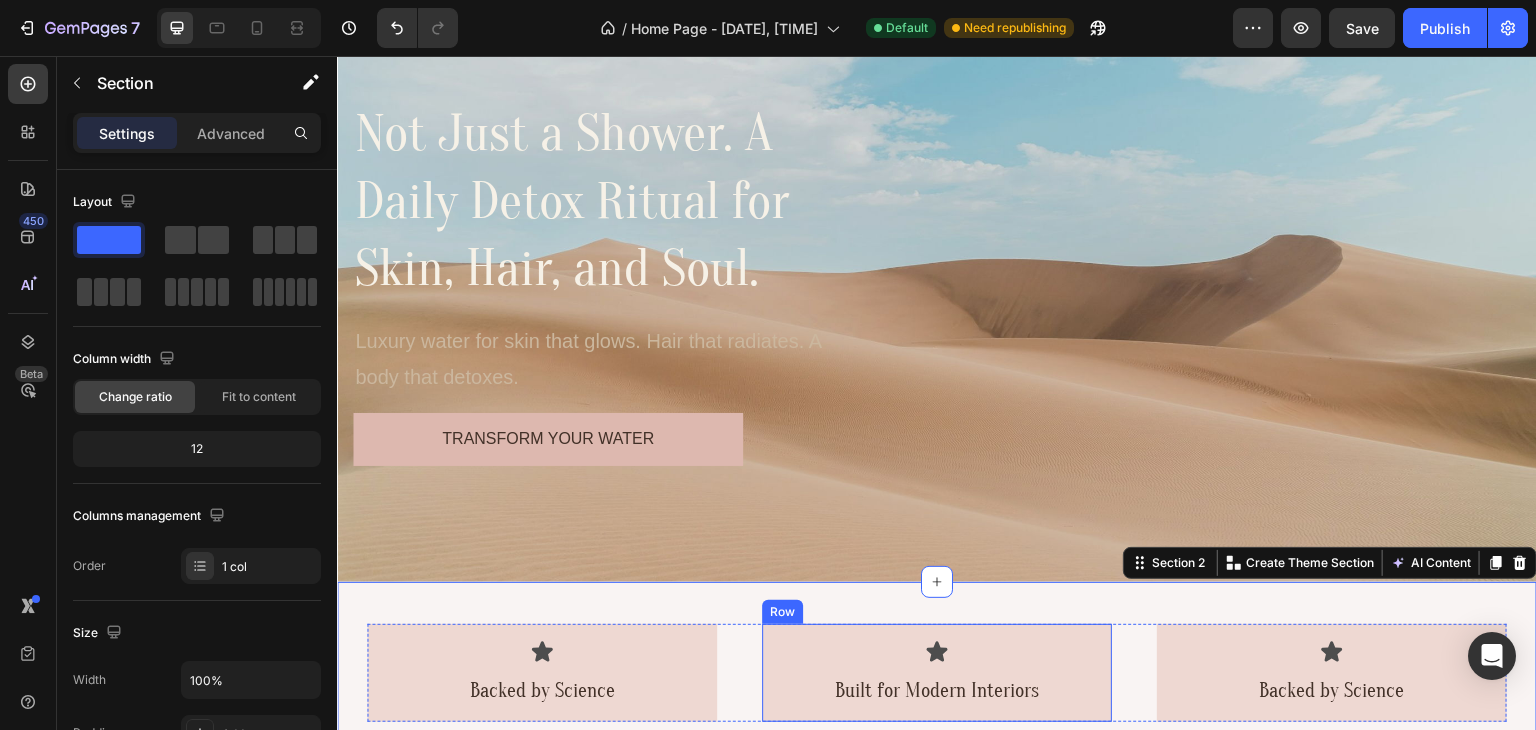 scroll, scrollTop: 266, scrollLeft: 0, axis: vertical 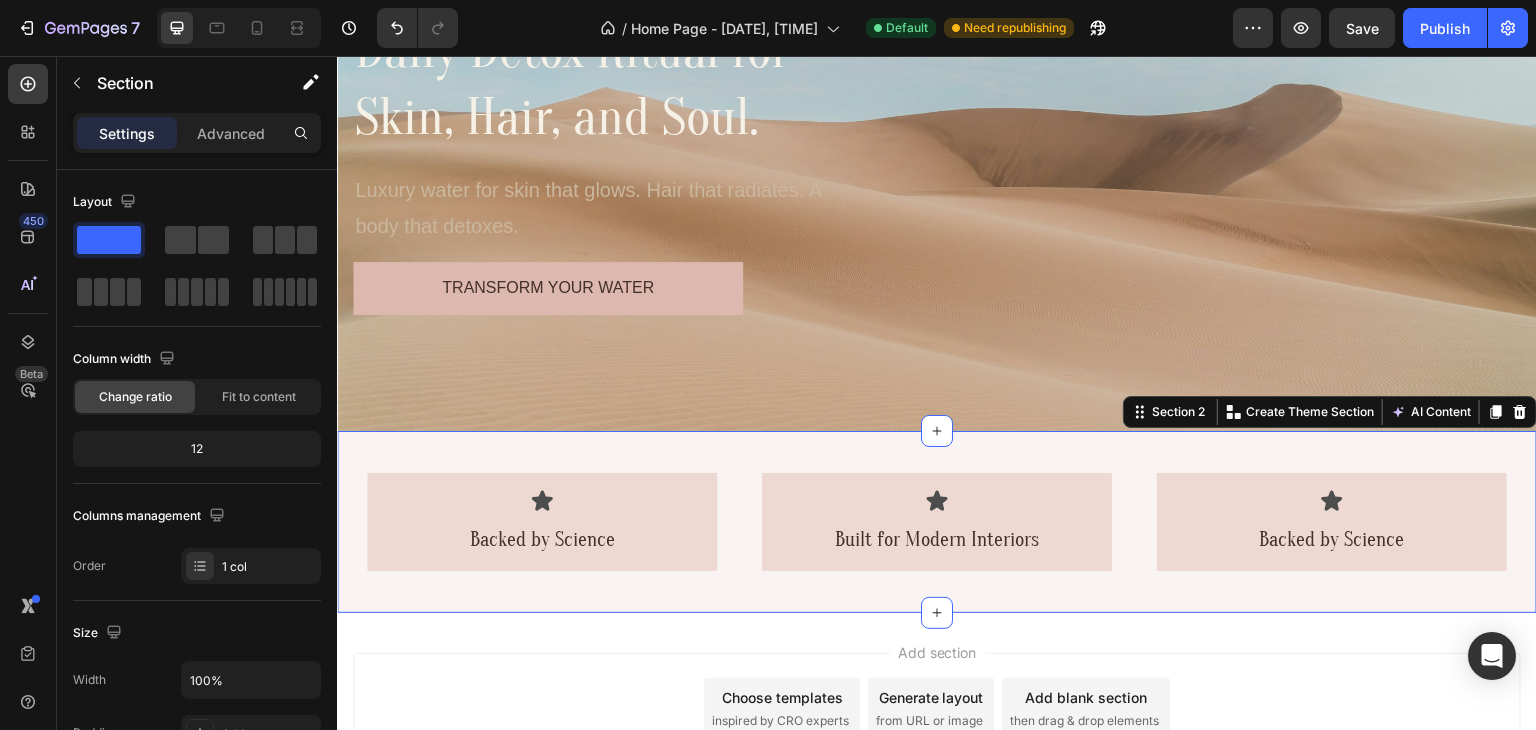 click on "Icon Backed by Science Text Block Row
Icon Built for Modern Interiors Text Block Row
Icon Backed by Science Text Block Row Row" at bounding box center [937, 522] 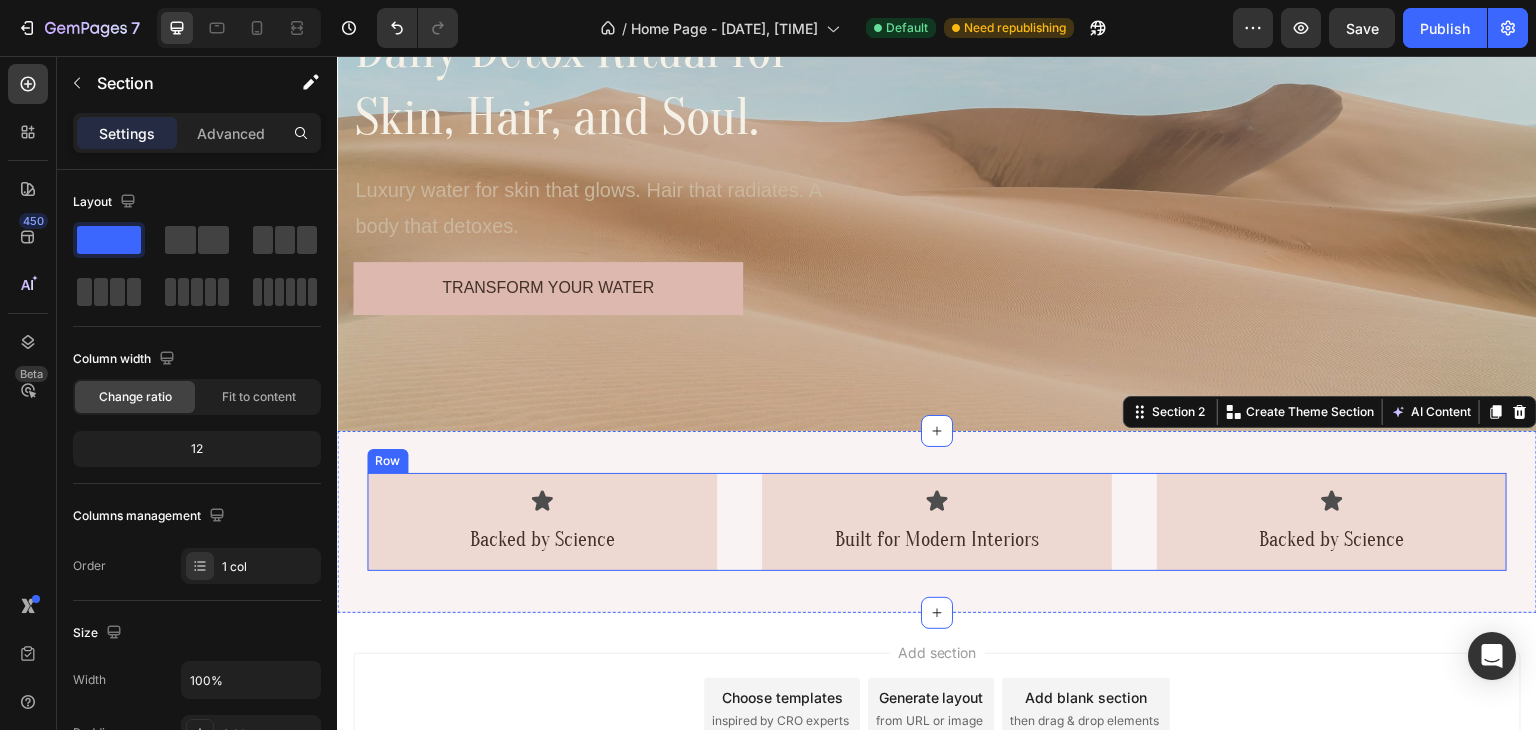 click on "Icon Backed by Science Text Block Row
Icon Built for Modern Interiors Text Block Row
Icon Backed by Science Text Block Row Row" at bounding box center [937, 522] 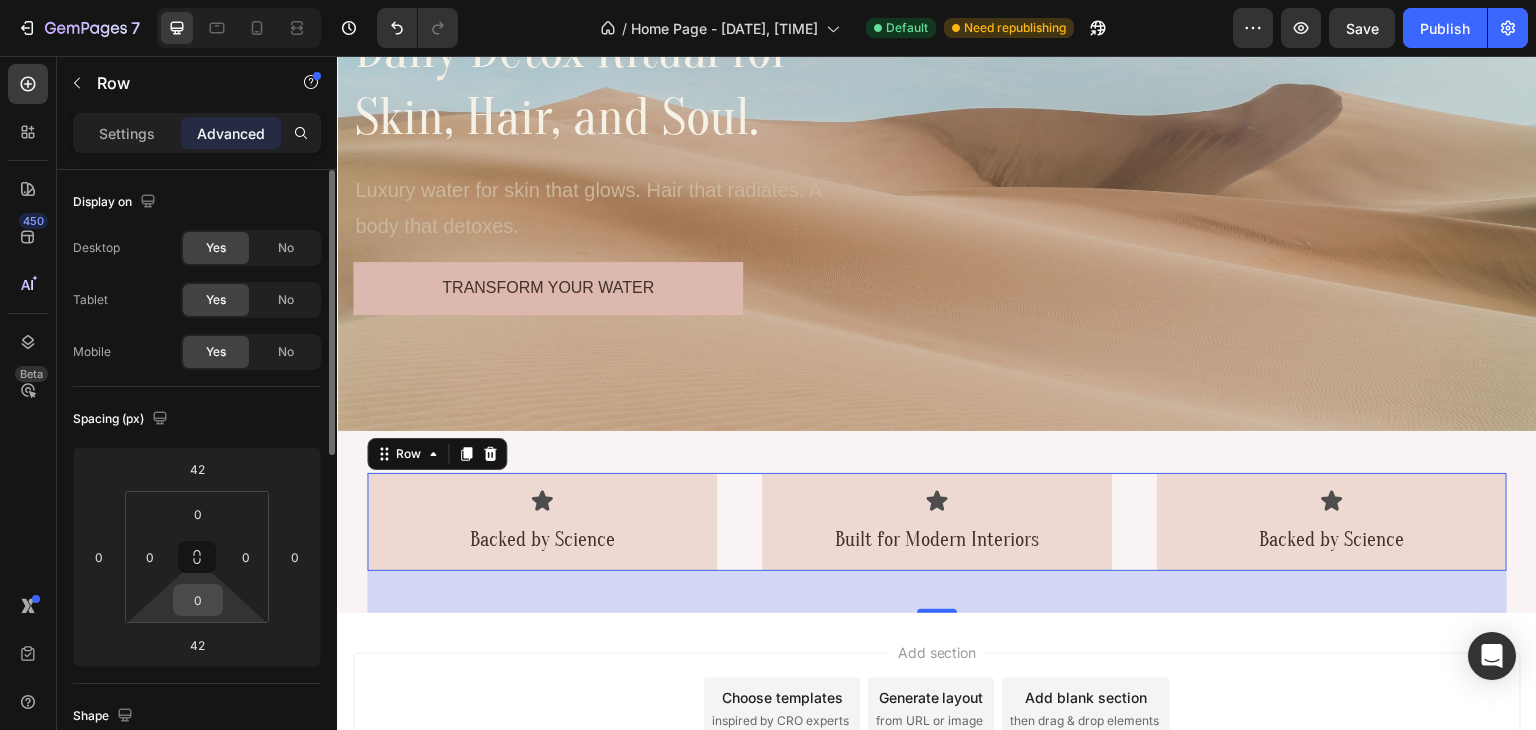 click on "0" at bounding box center [198, 600] 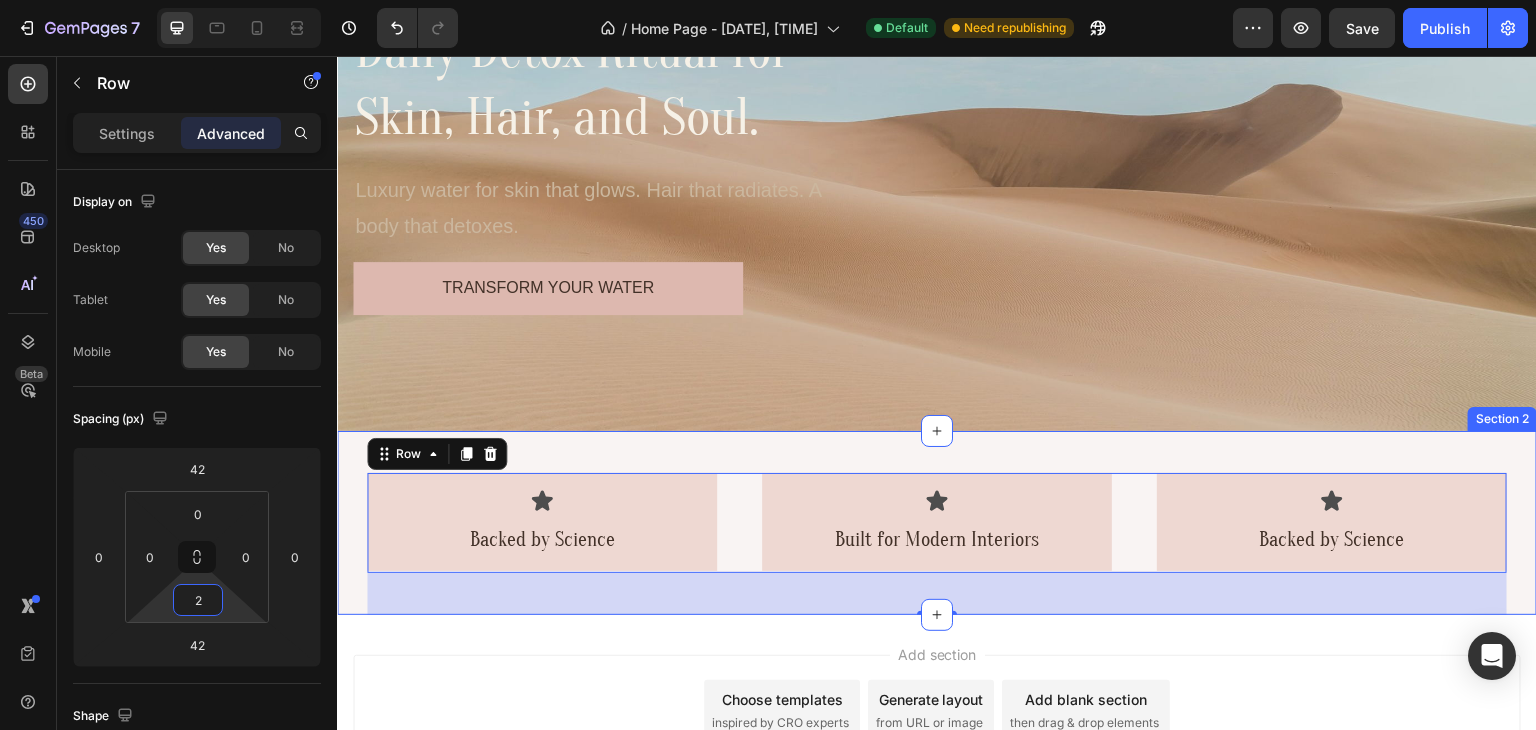 type on "20" 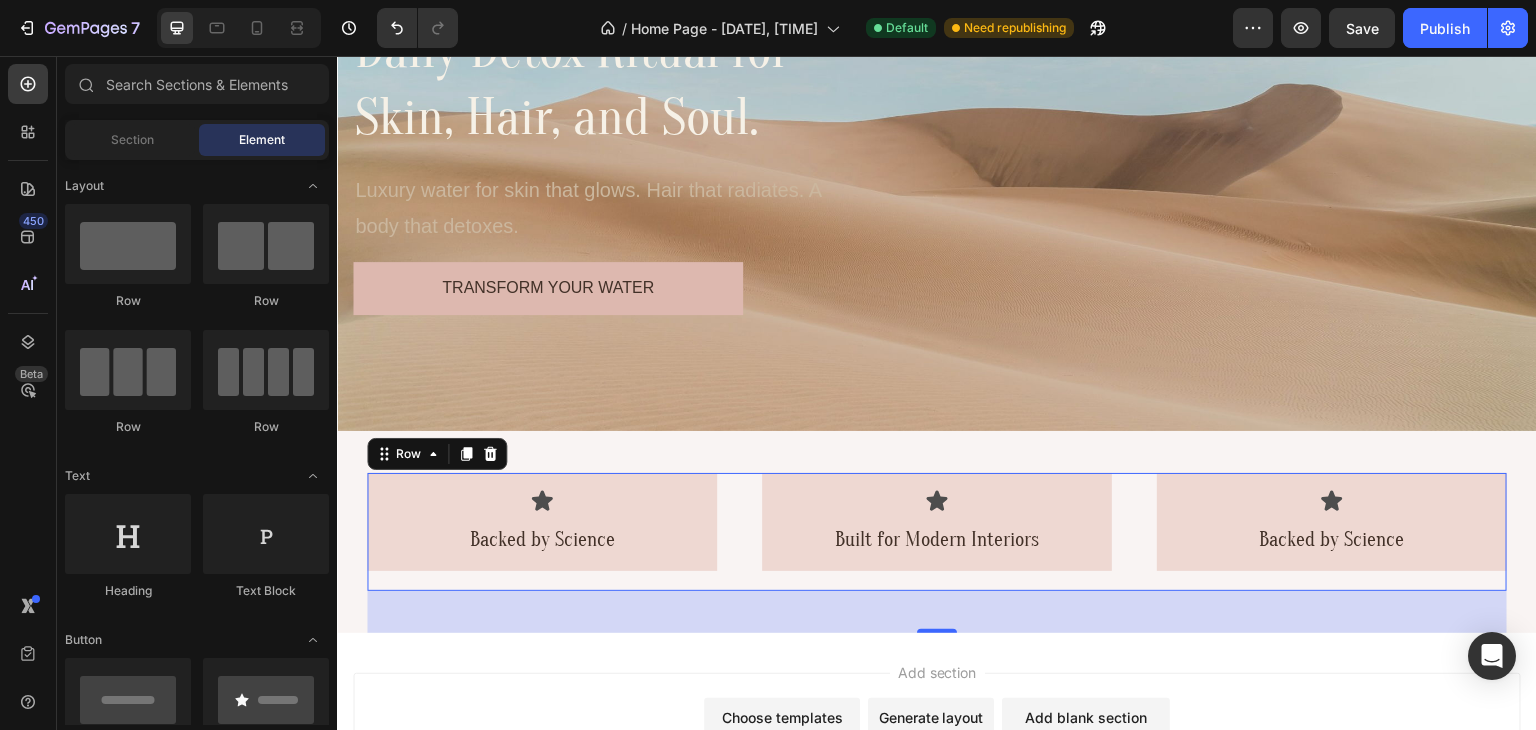 click on "Add section Choose templates inspired by CRO experts Generate layout from URL or image Add blank section then drag & drop elements" at bounding box center [937, 756] 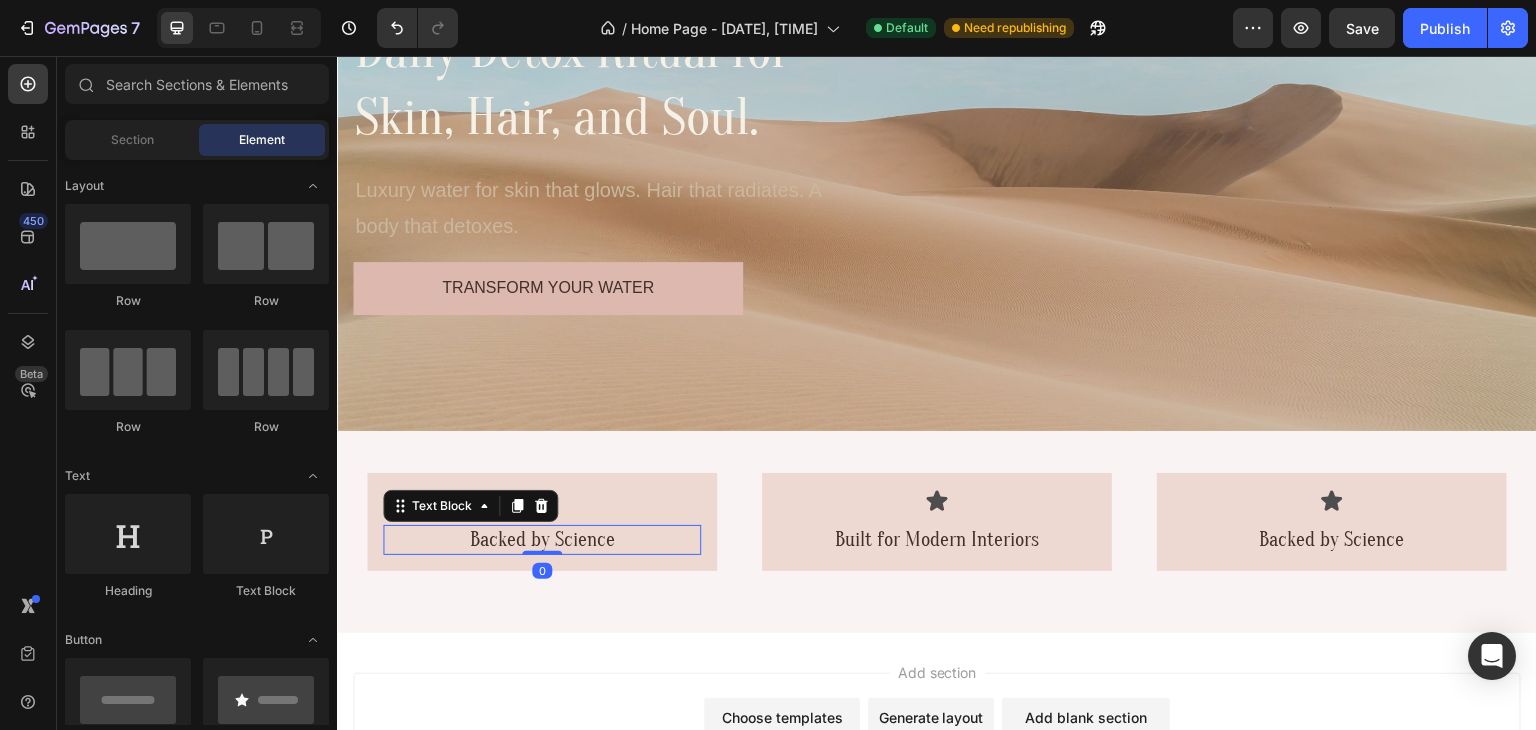 click on "Backed by Science" at bounding box center (542, 540) 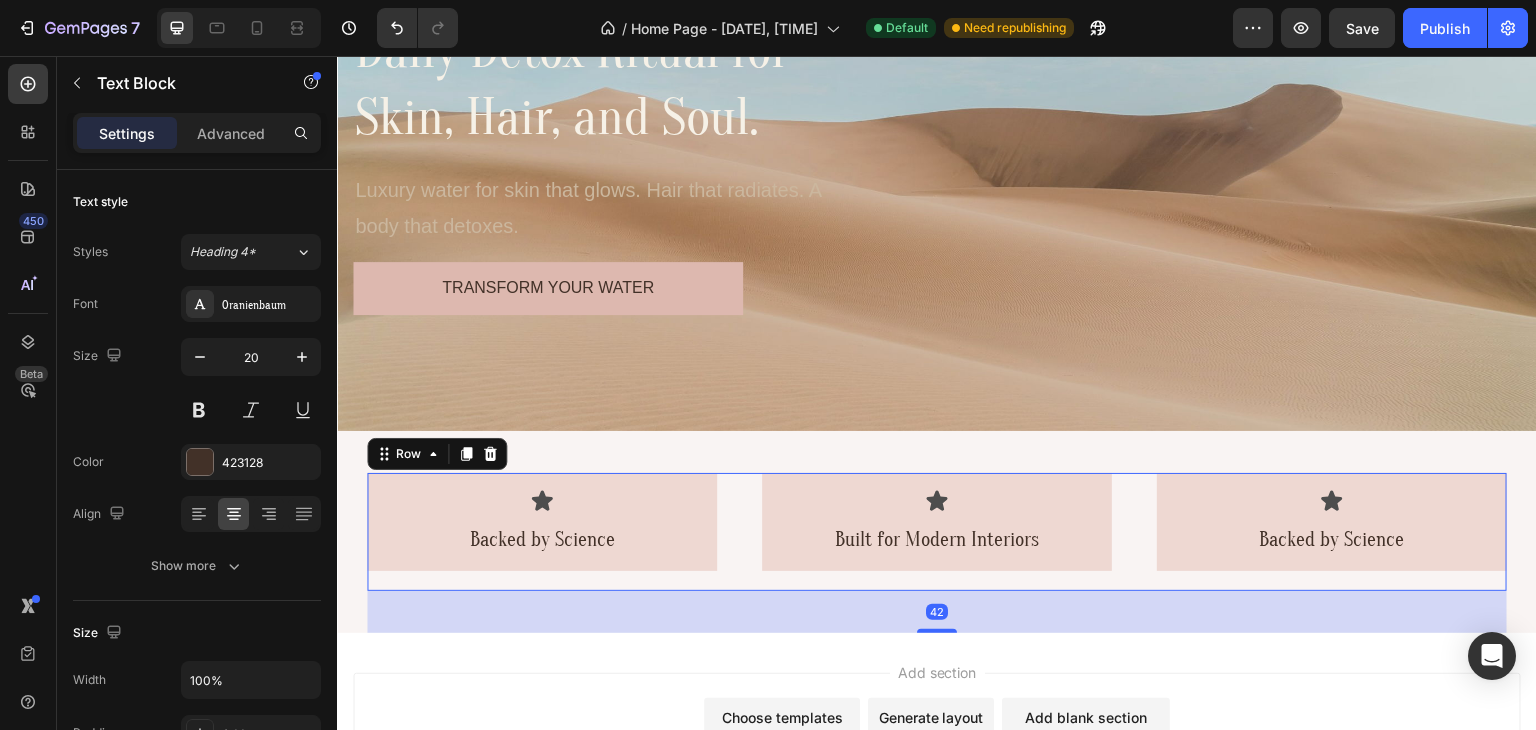 click on "Icon Backed by Science Text Block Row
Icon Built for Modern Interiors Text Block Row
Icon Backed by Science Text Block Row Row   42" at bounding box center [937, 532] 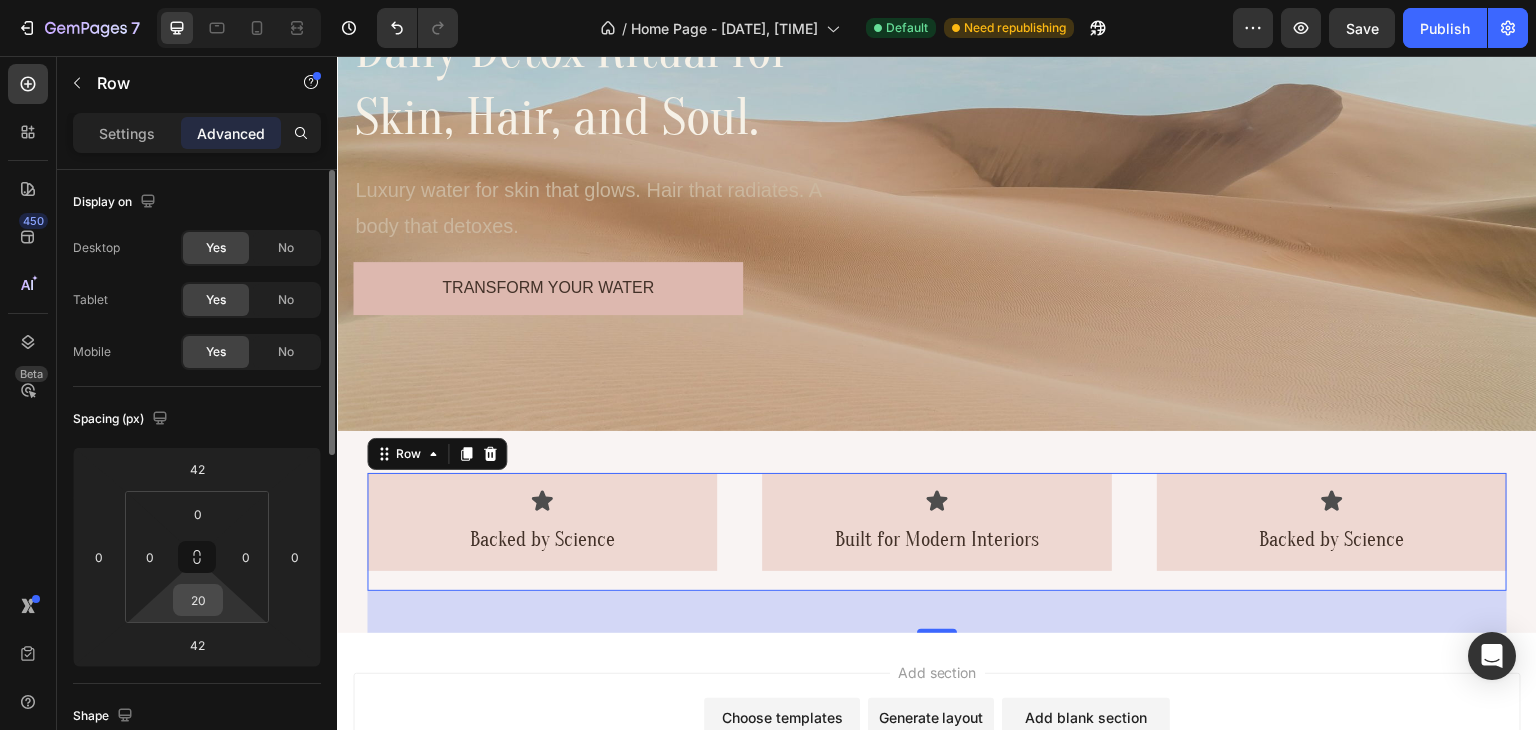 click on "20" at bounding box center (198, 600) 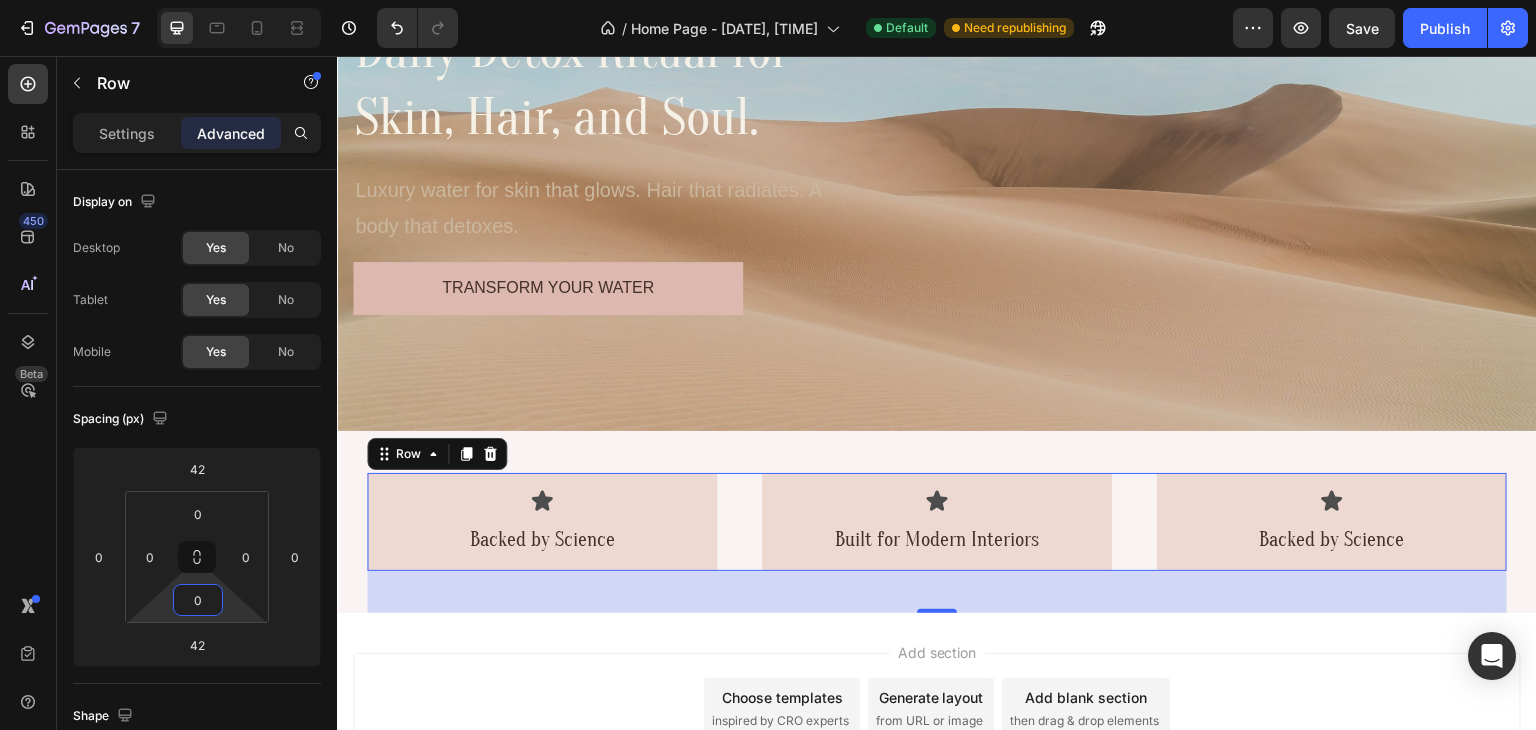 type on "0" 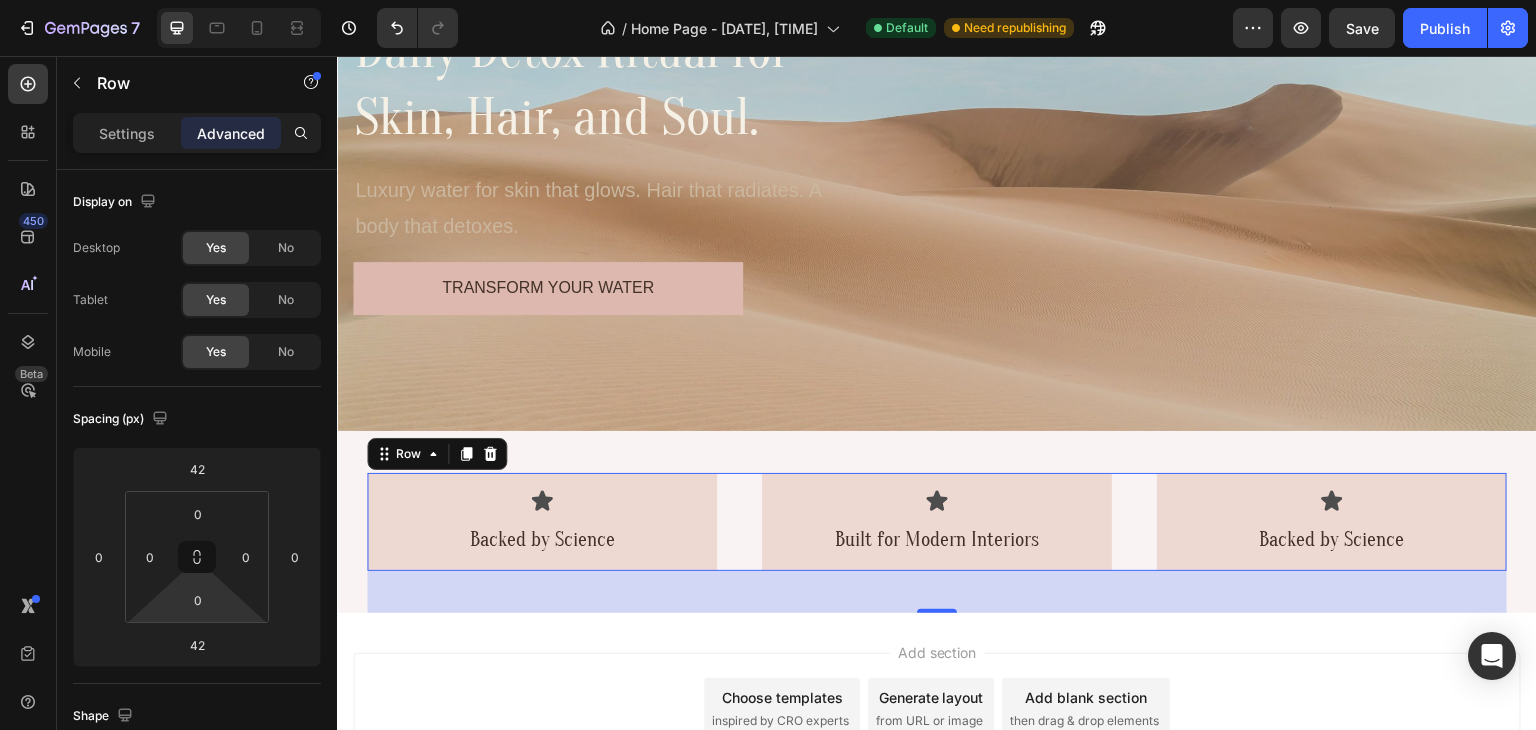 click on "Icon Backed by Science Text Block Row
Icon Built for Modern Interiors Text Block Row
Icon Backed by Science Text Block Row Row   42" at bounding box center [937, 522] 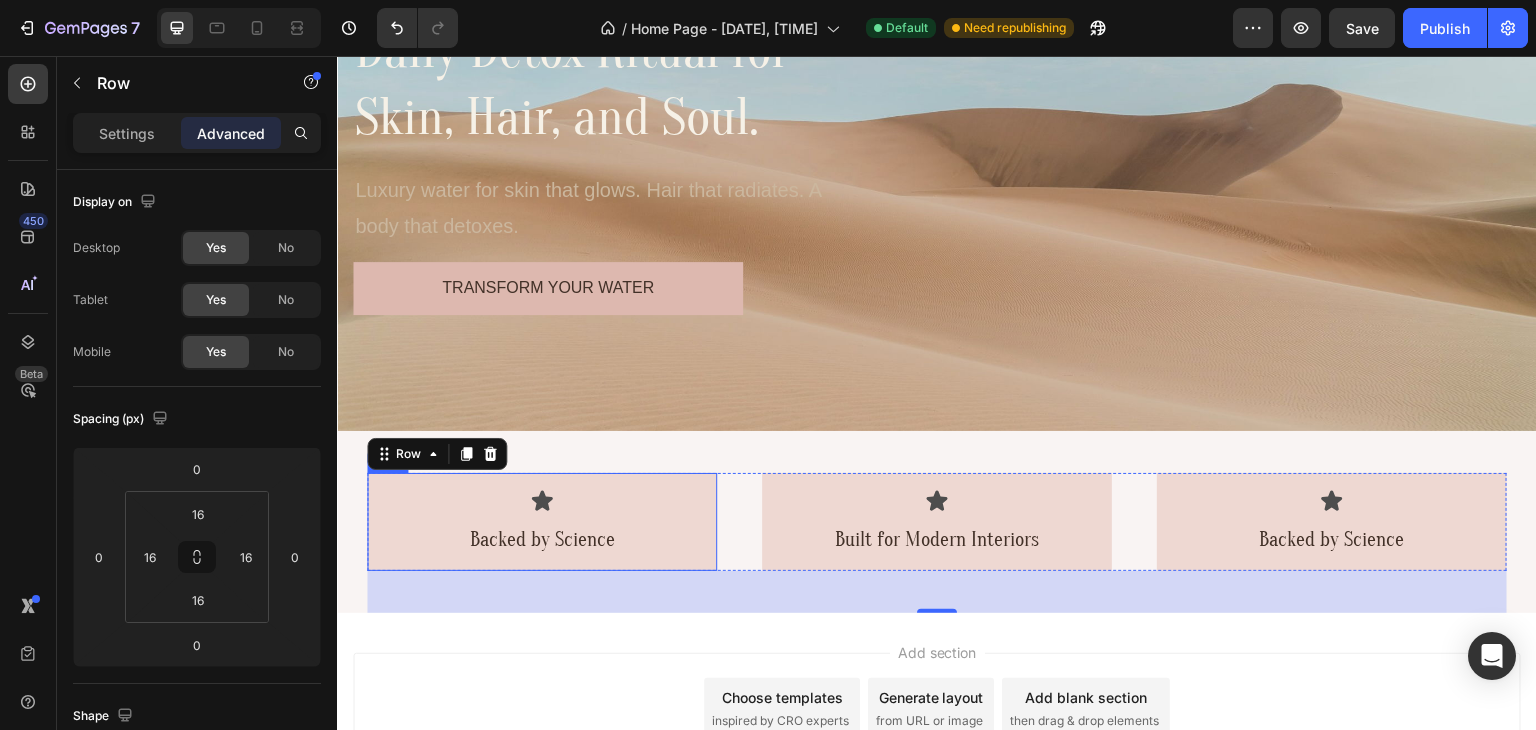 click on "Icon Backed by Science Text Block" at bounding box center (542, 522) 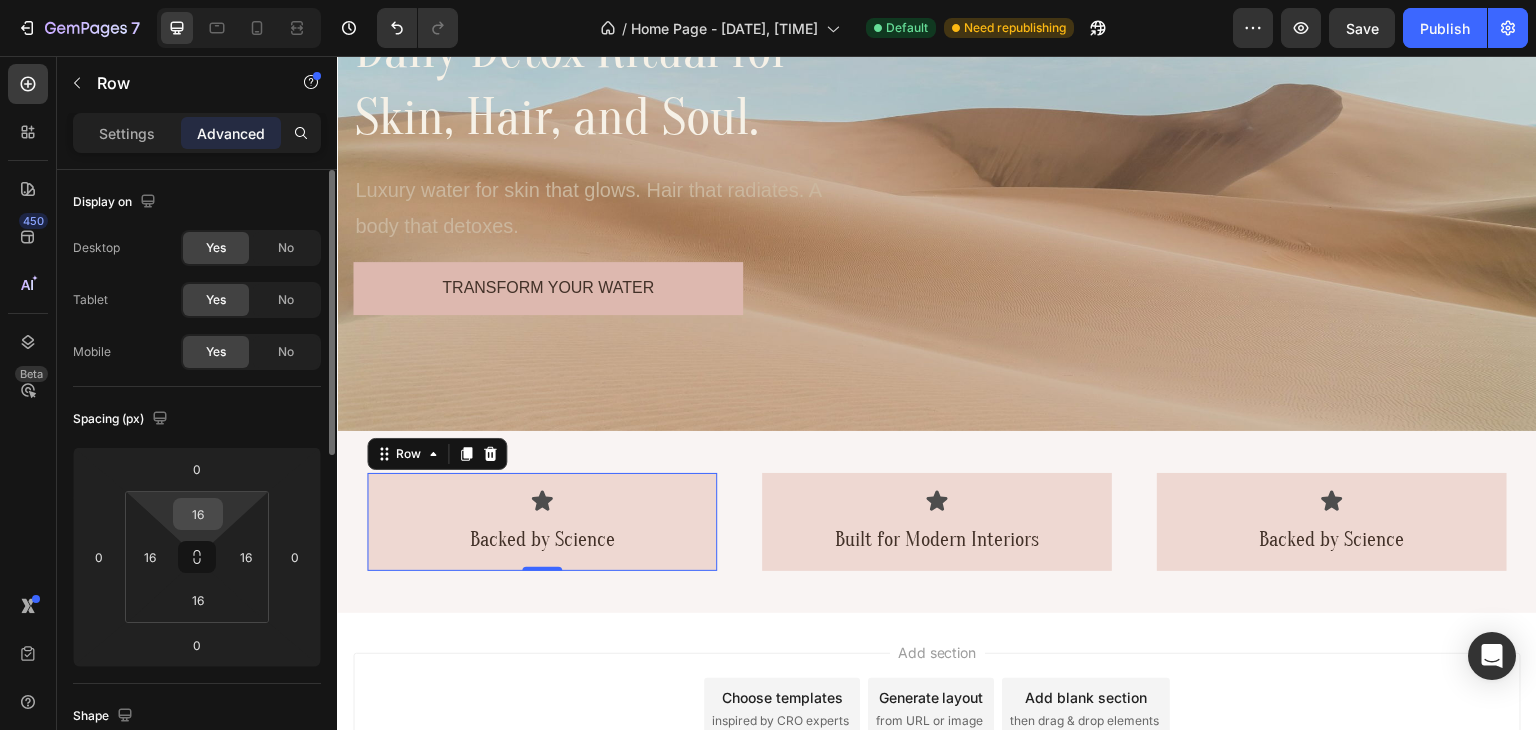 click on "16" at bounding box center (198, 514) 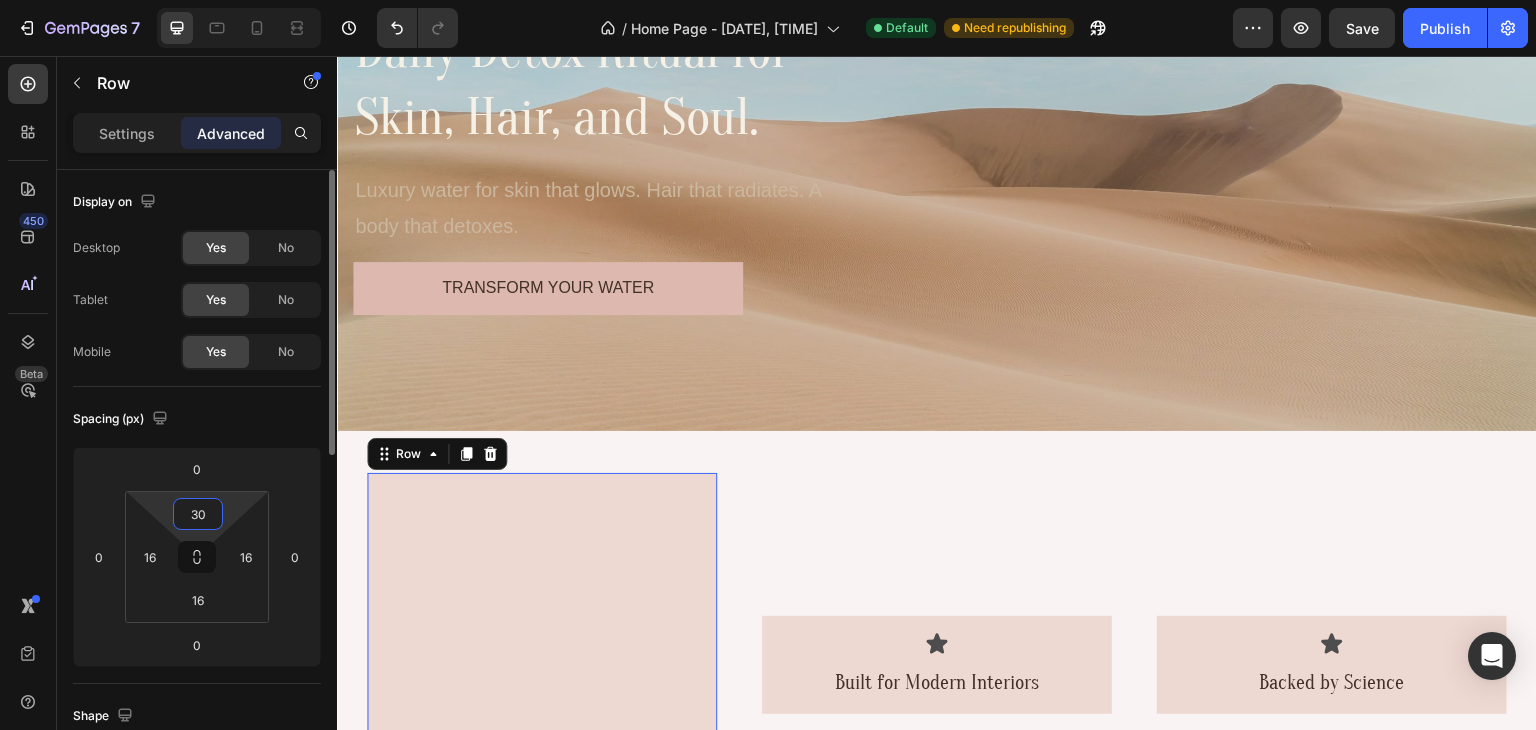 type on "3" 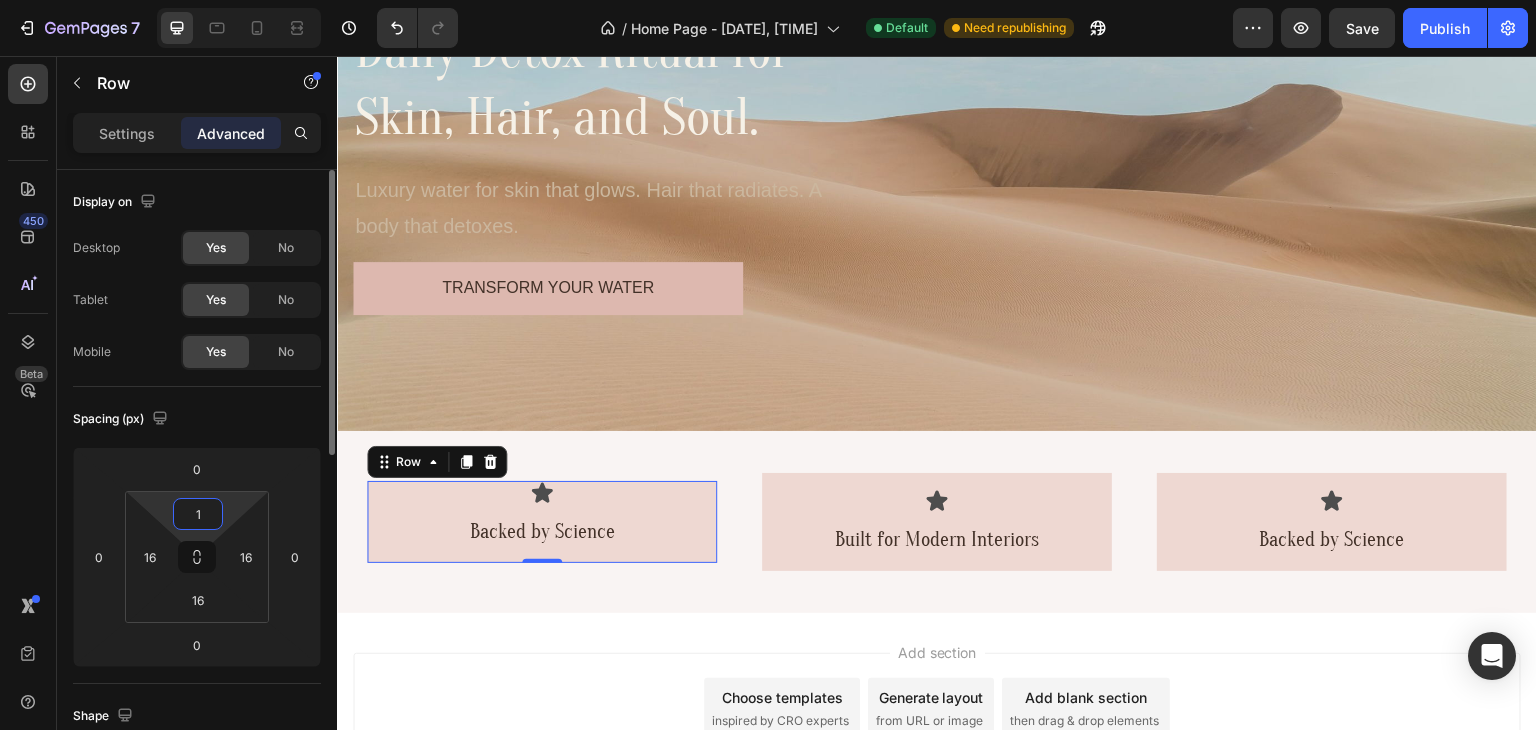 type on "16" 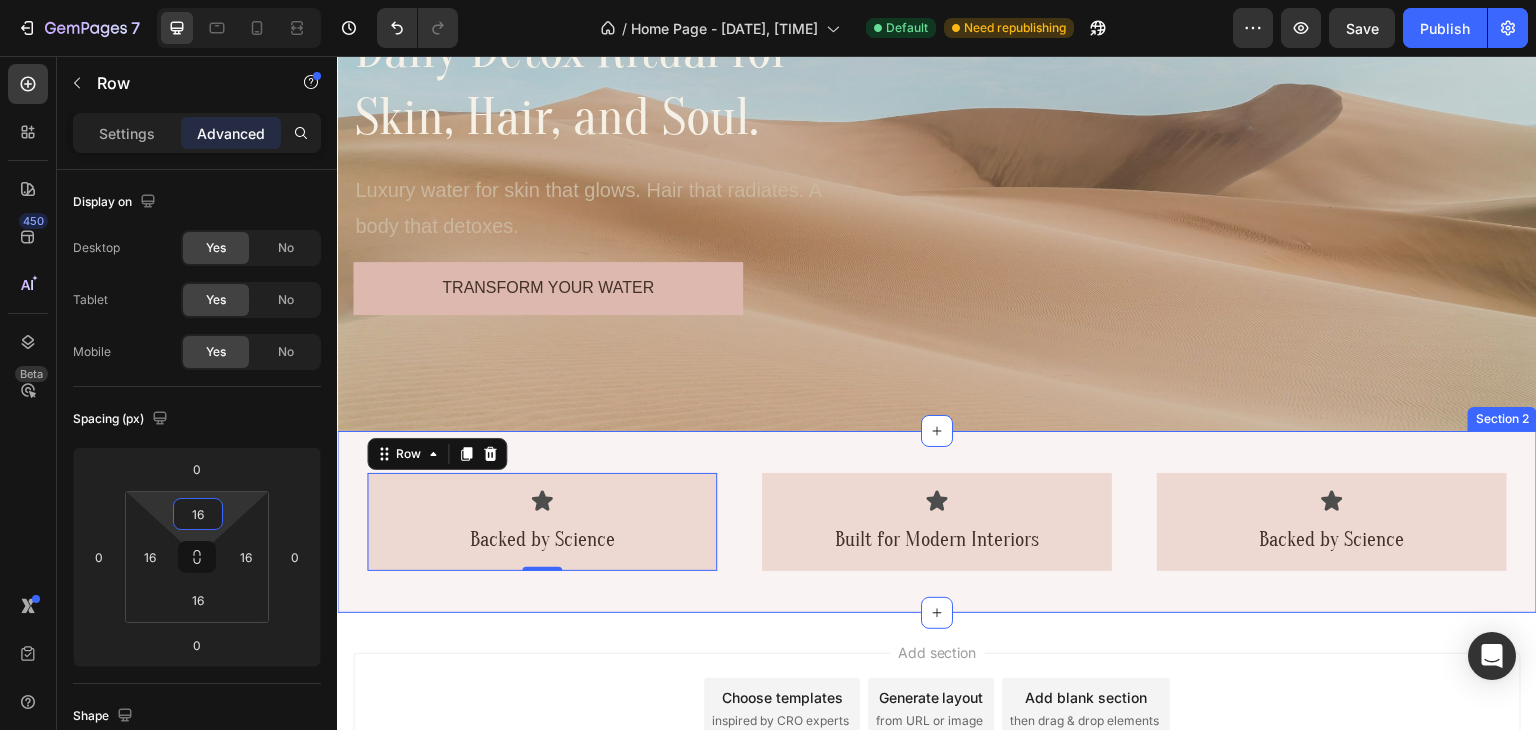 click on "Icon Backed by Science Text Block Row   0
Icon Built for Modern Interiors Text Block Row
Icon Backed by Science Text Block Row Row" at bounding box center (937, 522) 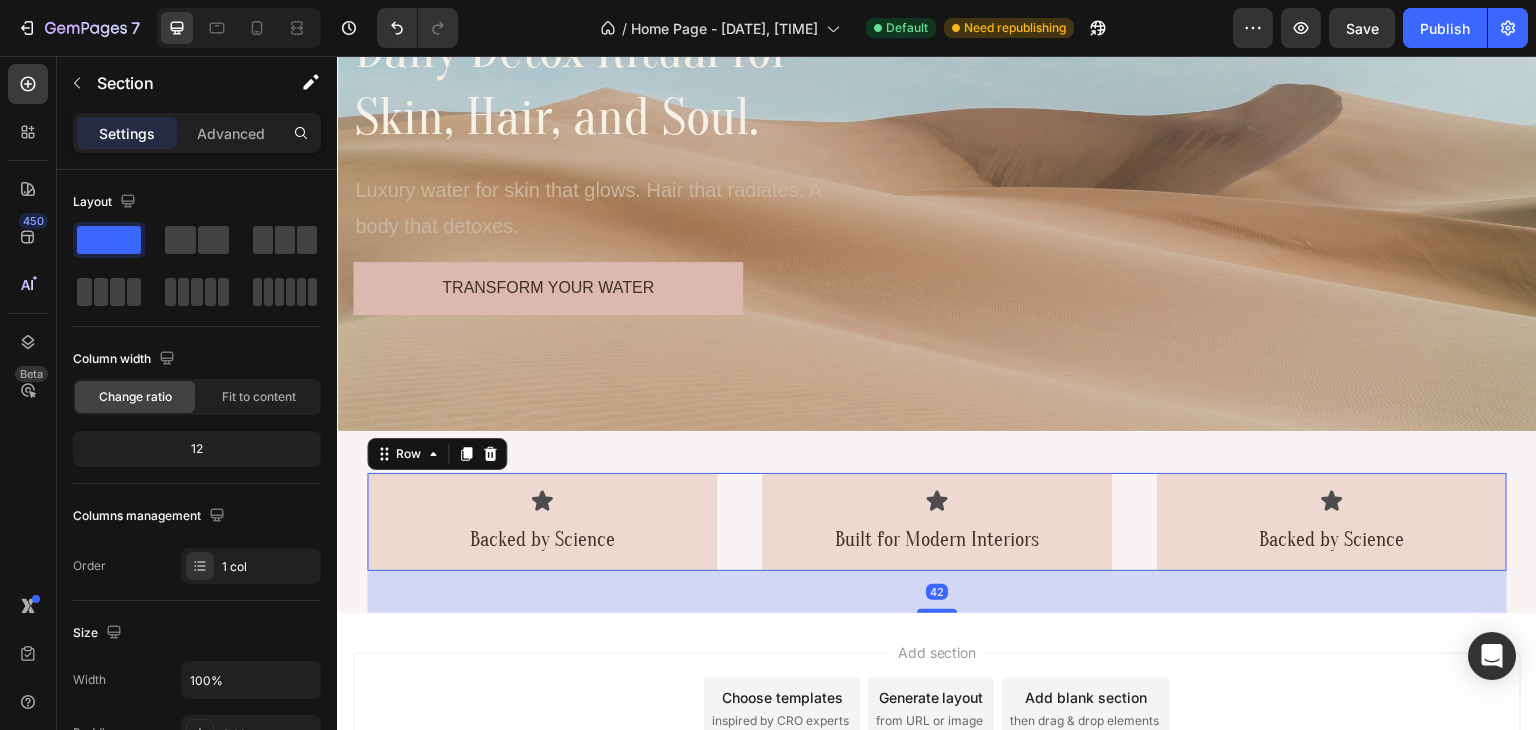 click on "Icon Backed by Science Text Block Row
Icon Built for Modern Interiors Text Block Row
Icon Backed by Science Text Block Row Row   42" at bounding box center (937, 522) 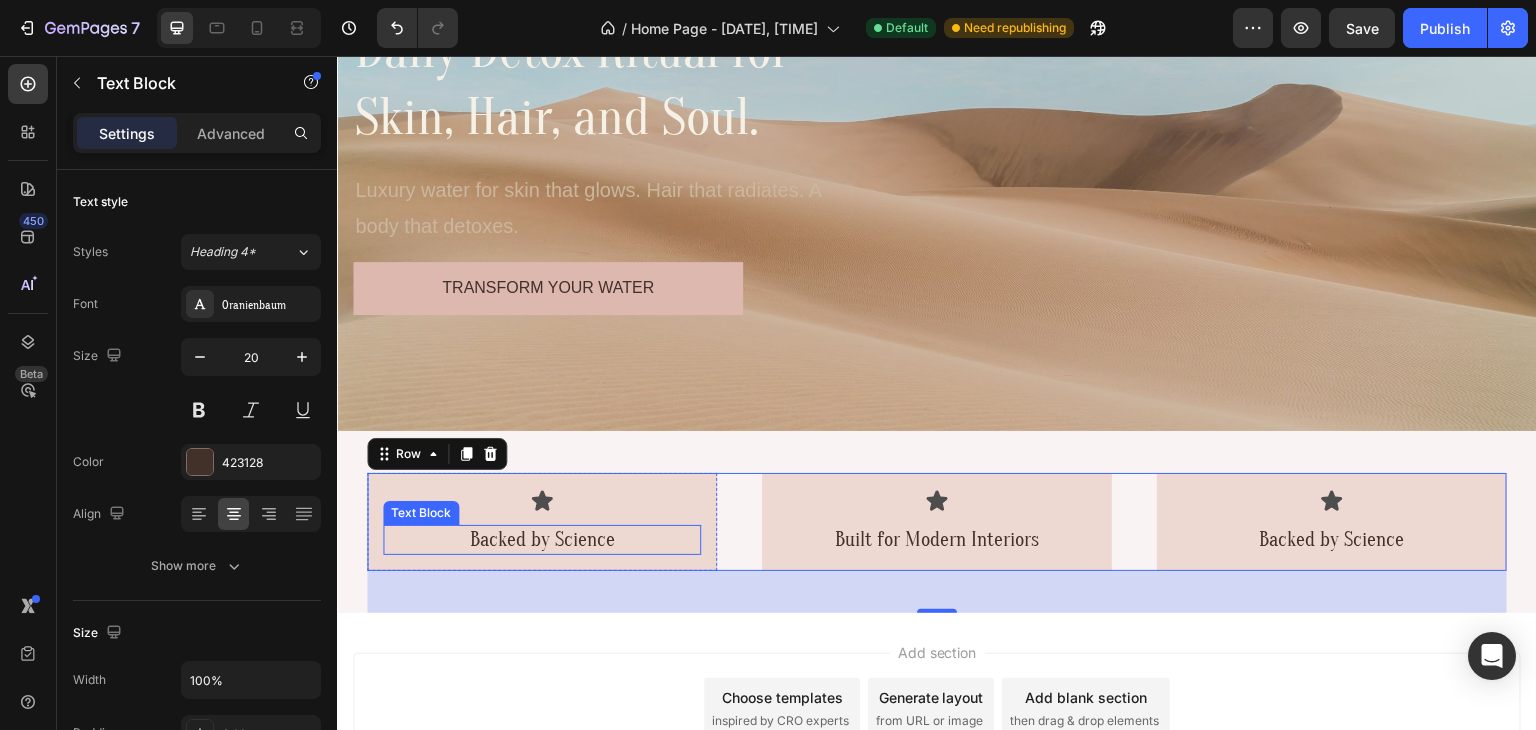 click on "Backed by Science" at bounding box center (542, 540) 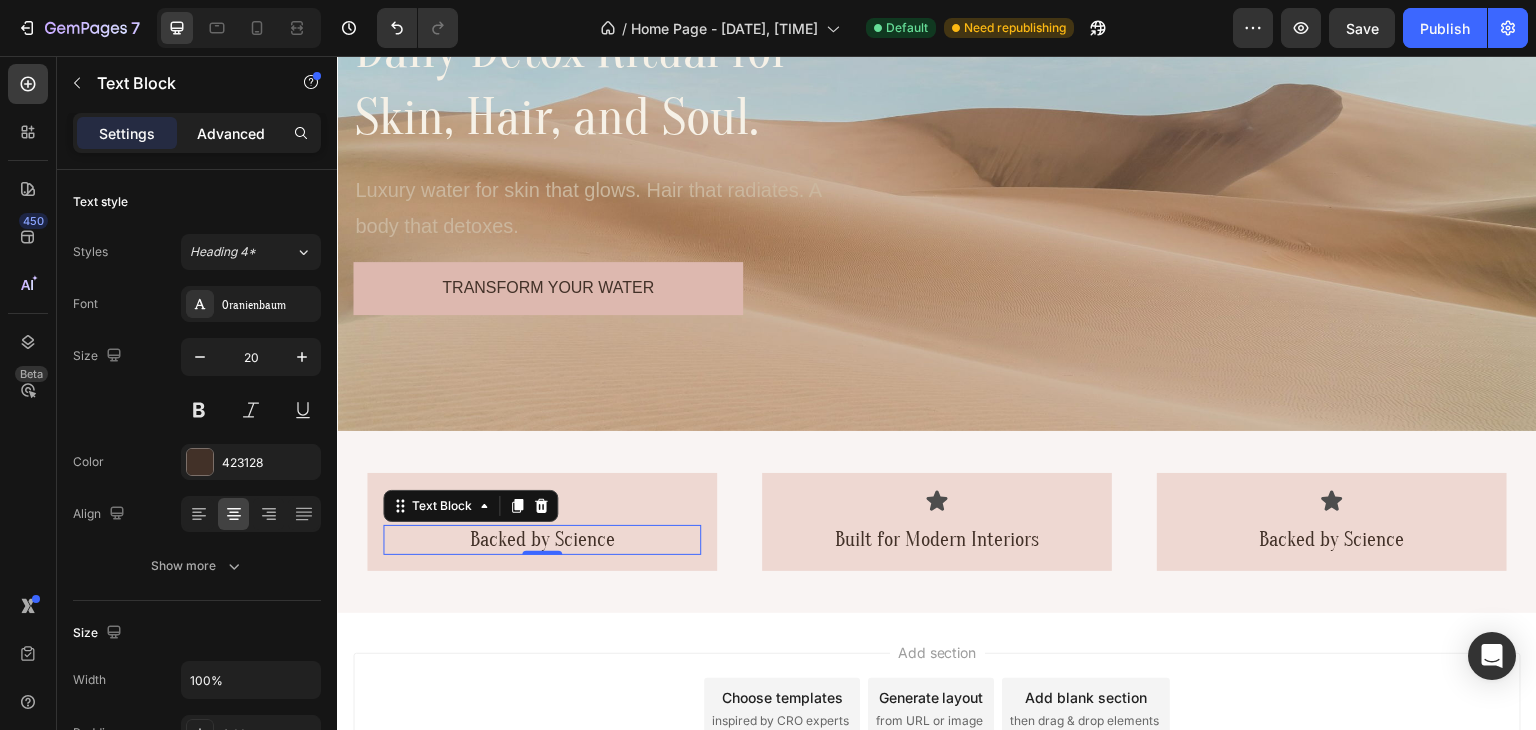 click on "Advanced" at bounding box center (231, 133) 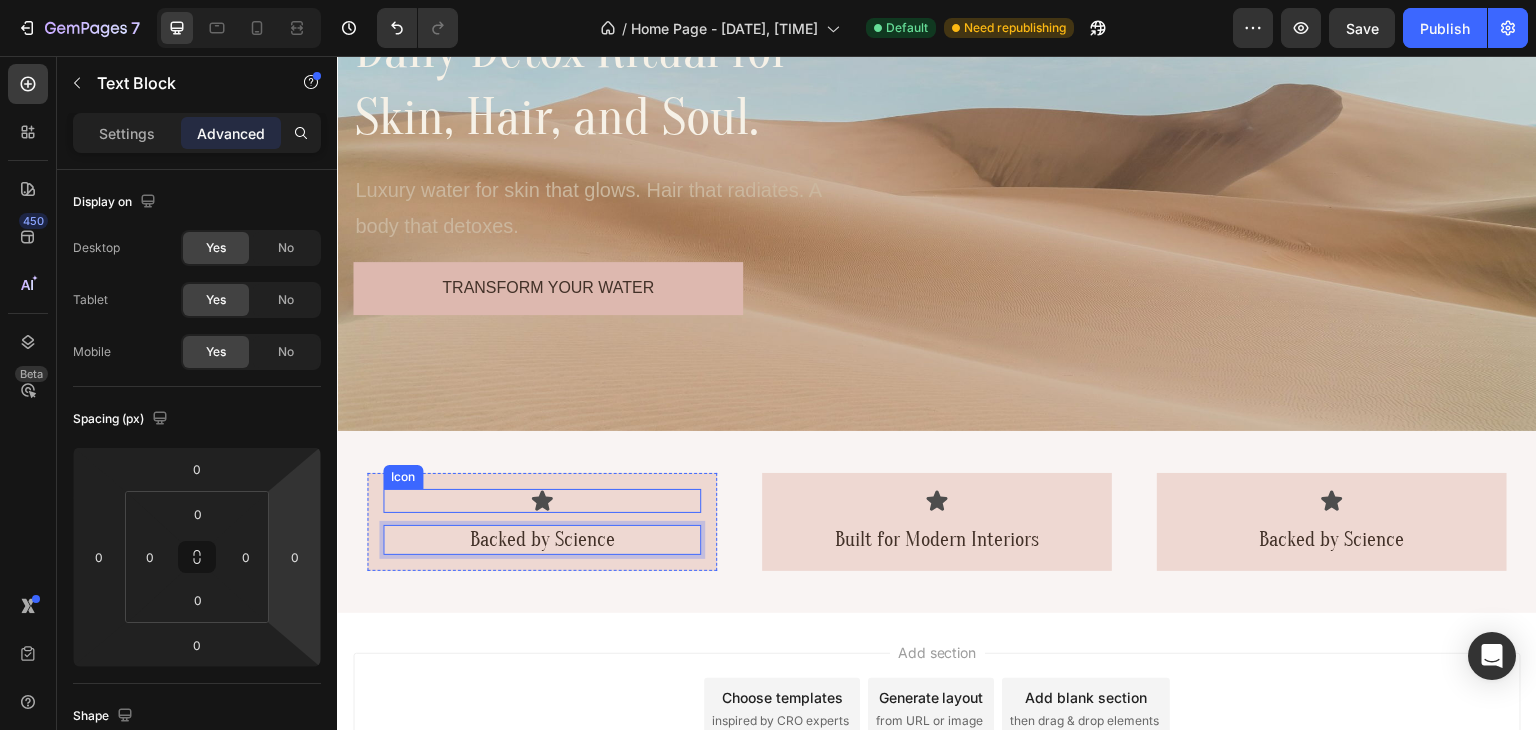 click on "Icon" at bounding box center (542, 501) 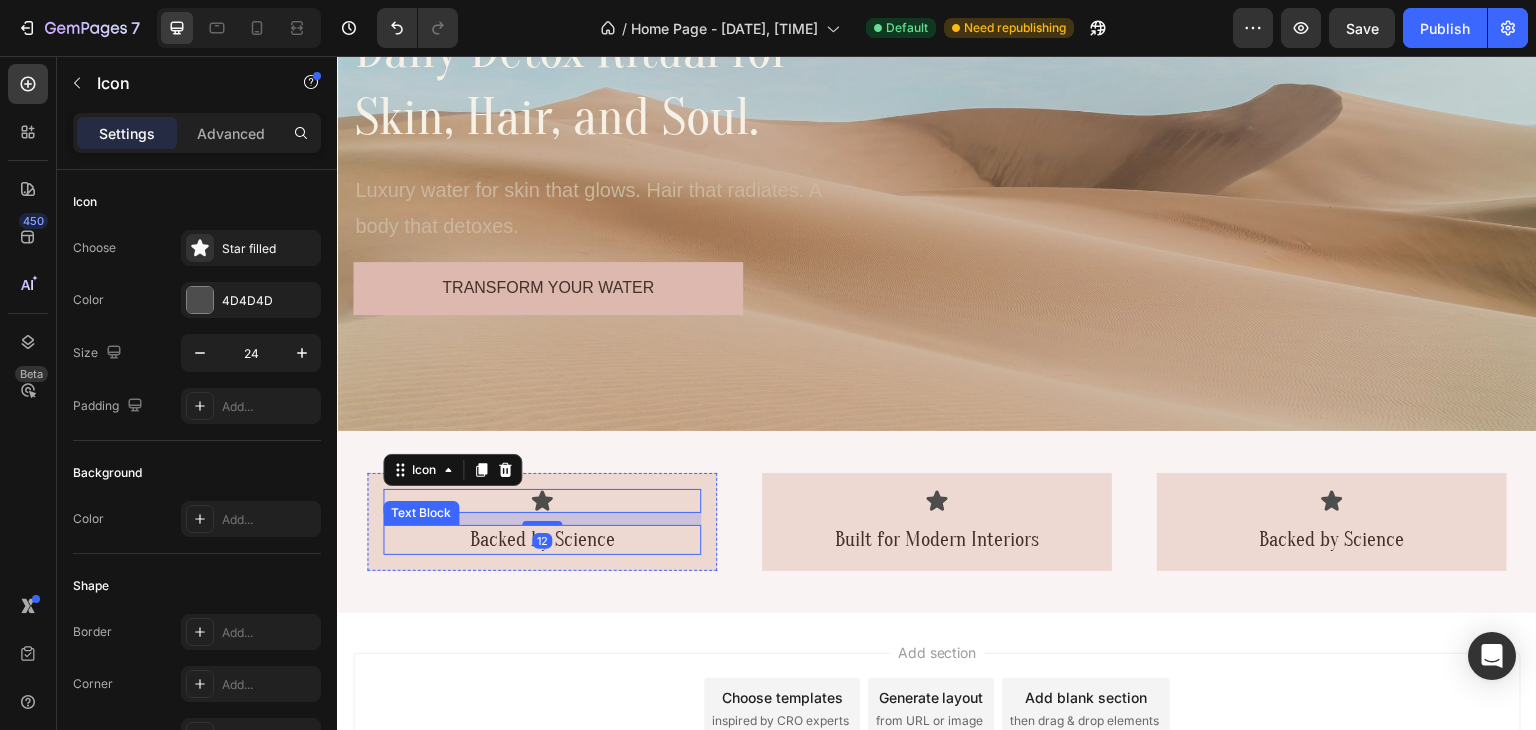 click on "Backed by Science" at bounding box center (542, 540) 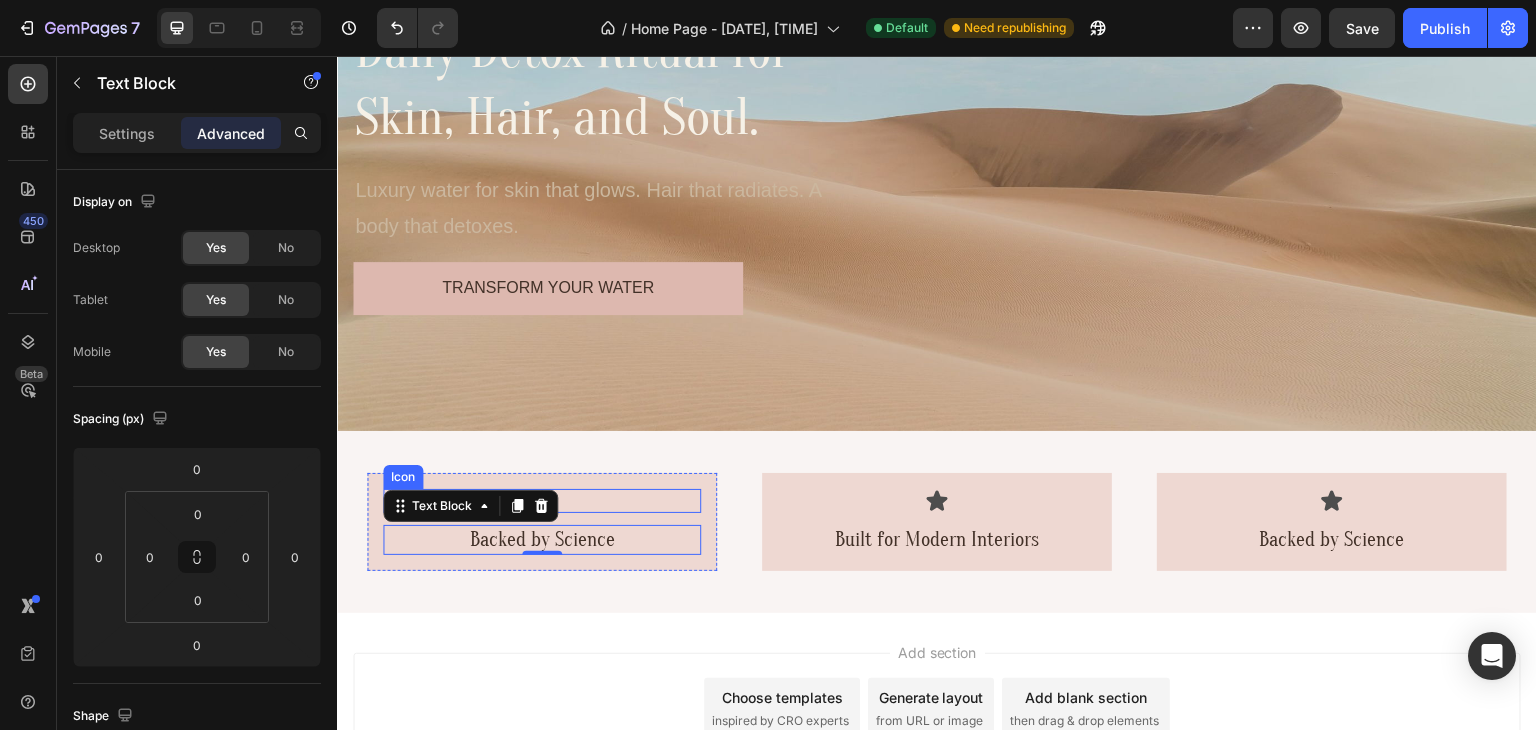click on "Icon" at bounding box center (542, 501) 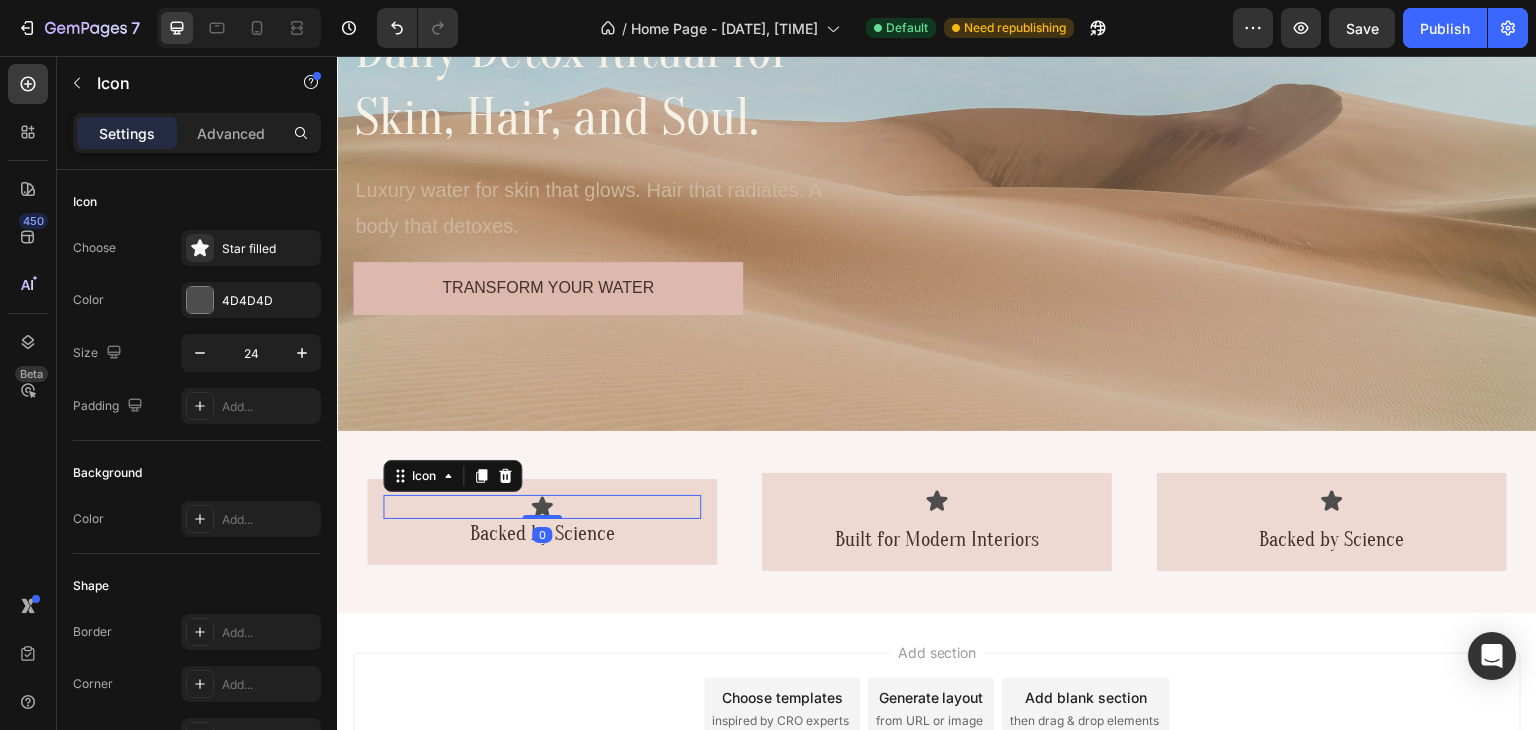 drag, startPoint x: 544, startPoint y: 523, endPoint x: 545, endPoint y: 510, distance: 13.038404 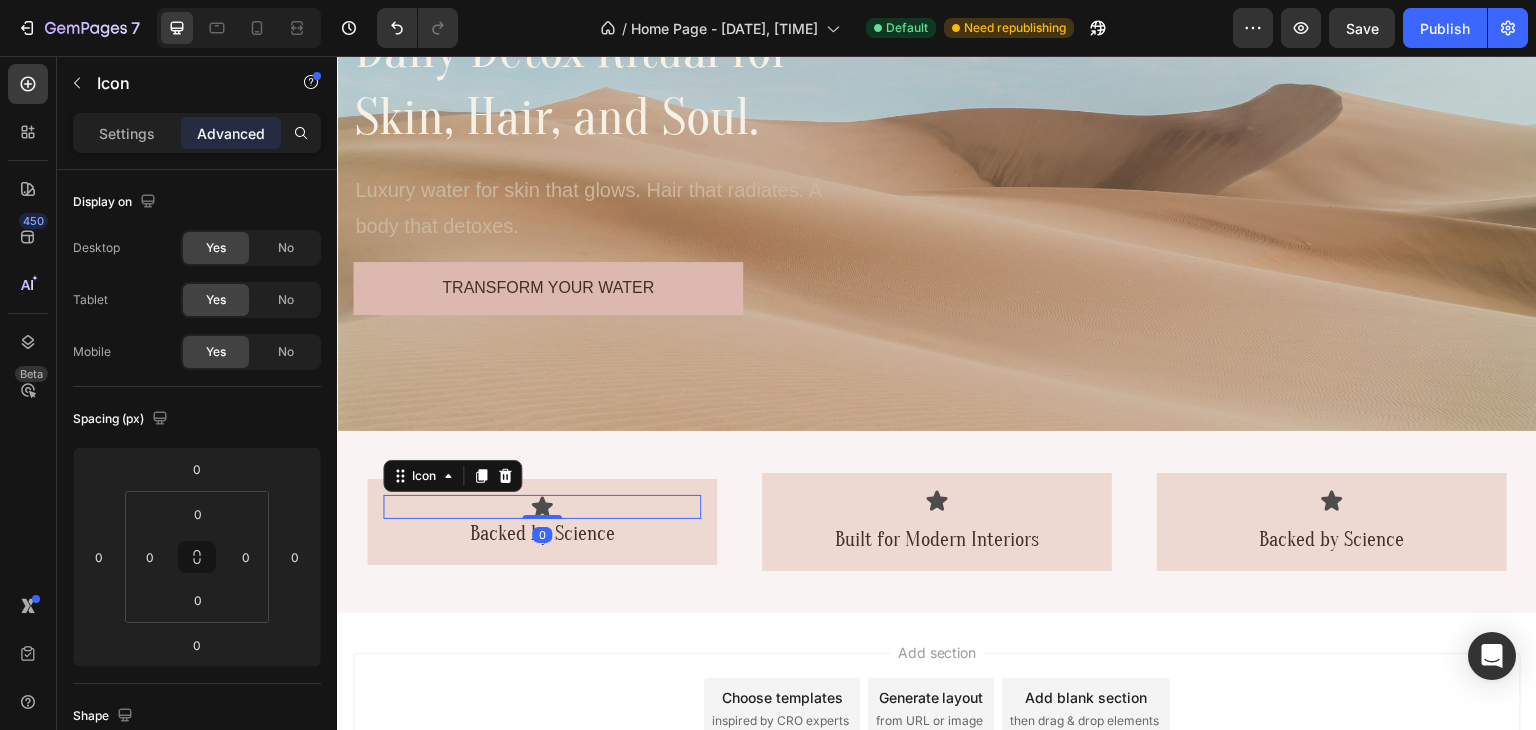 click on "Icon   0" at bounding box center [542, 507] 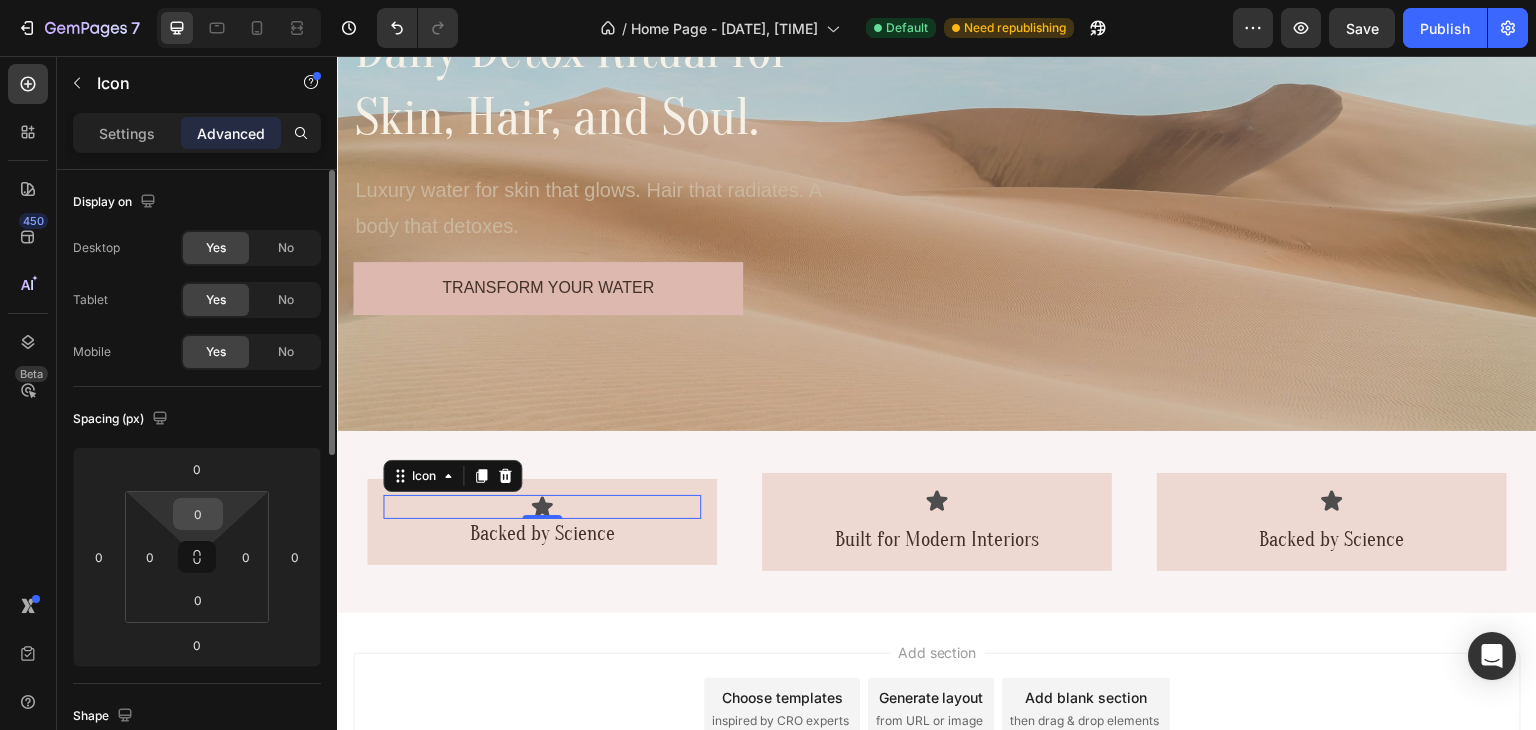 click on "0" at bounding box center [198, 514] 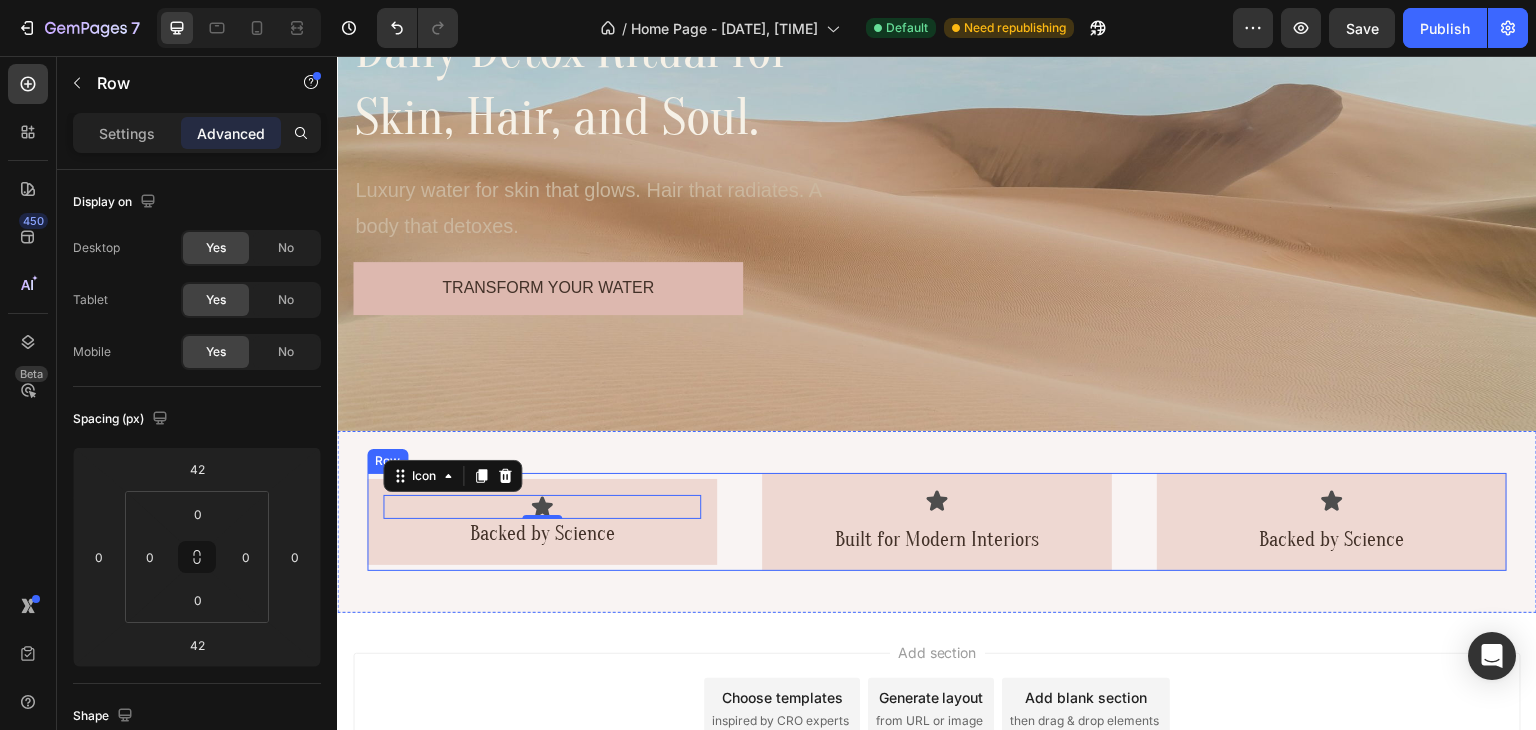 click on "Icon   0 Backed by Science Text Block Row
Icon Built for Modern Interiors Text Block Row
Icon Backed by Science Text Block Row Row" at bounding box center (937, 522) 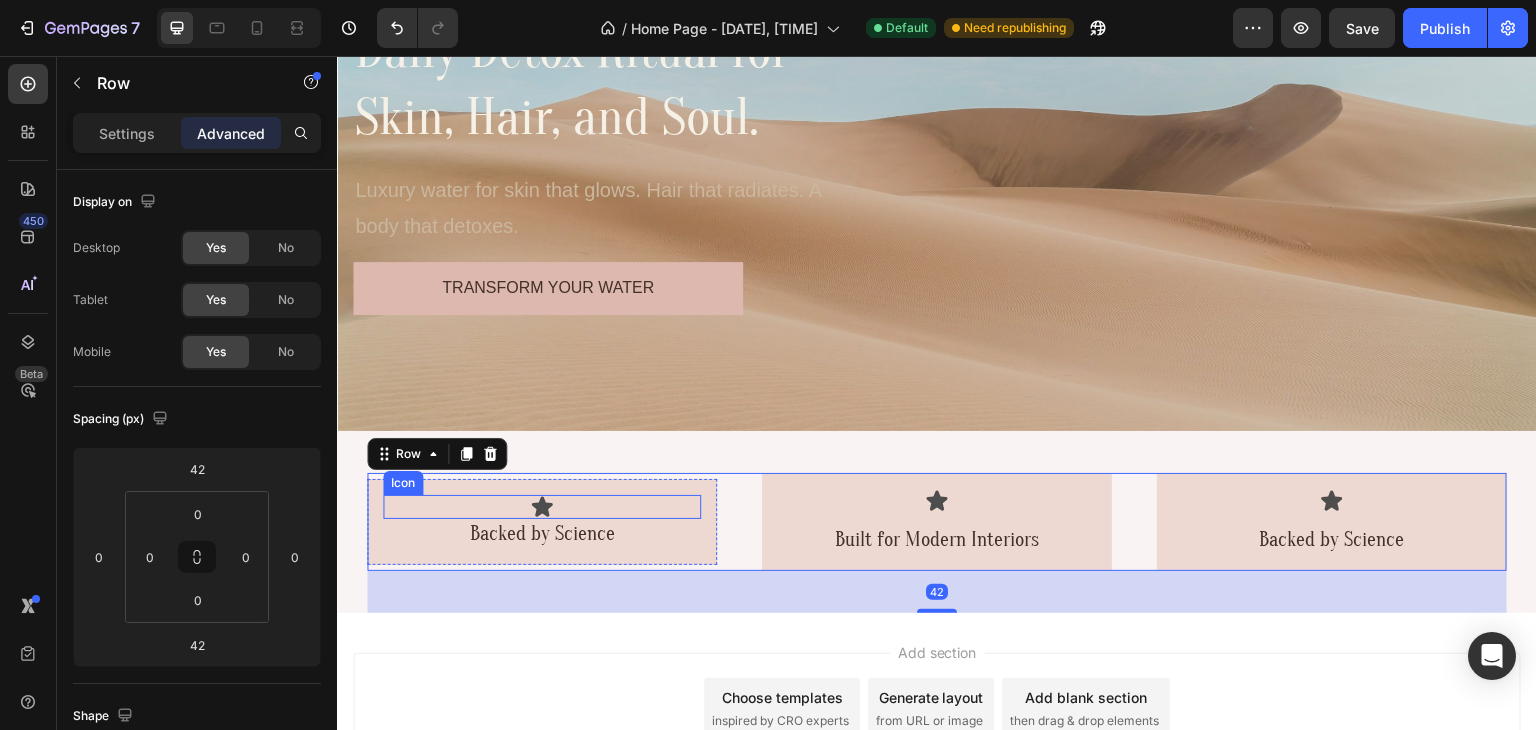 click on "Icon" at bounding box center (542, 507) 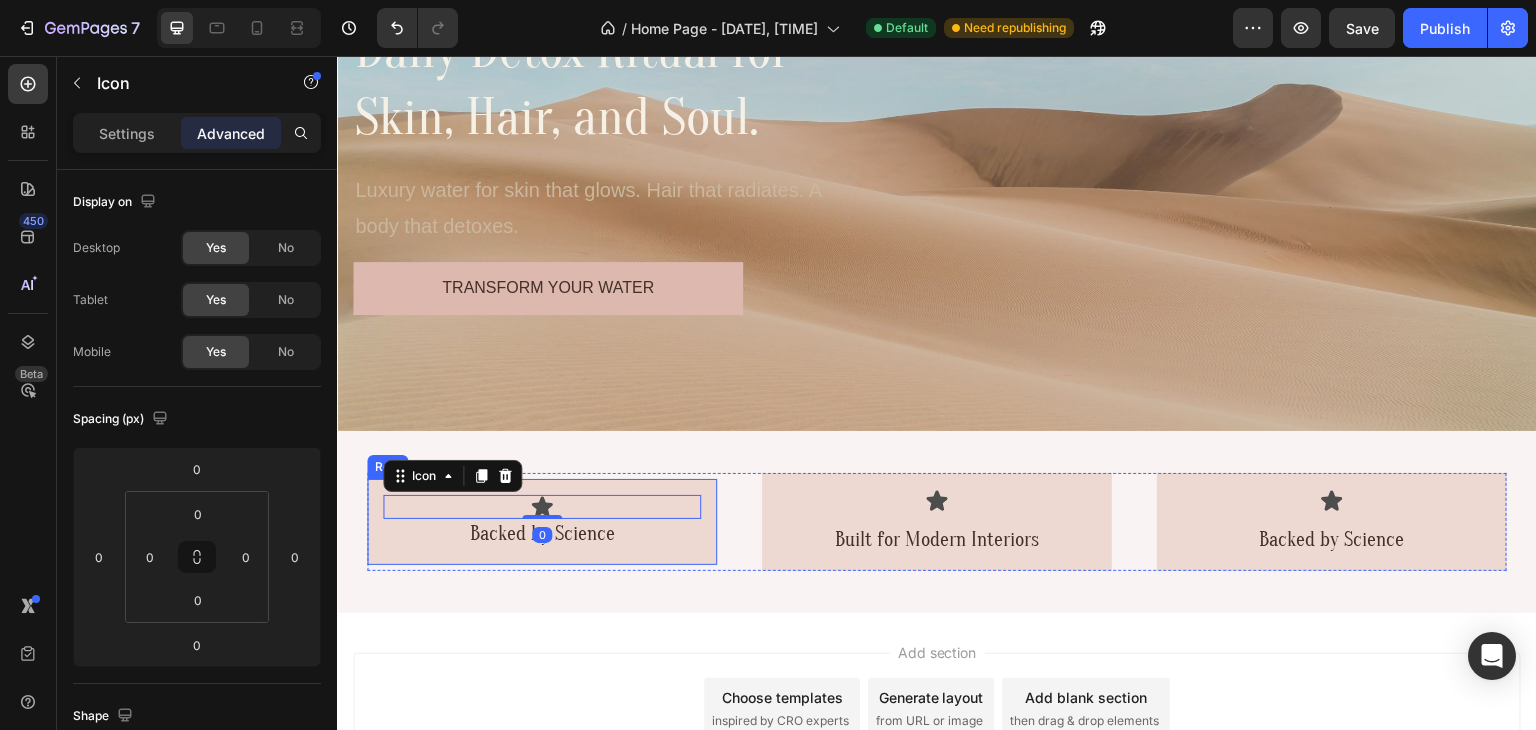 click on "Icon   0 Backed by Science Text Block Row" at bounding box center (542, 522) 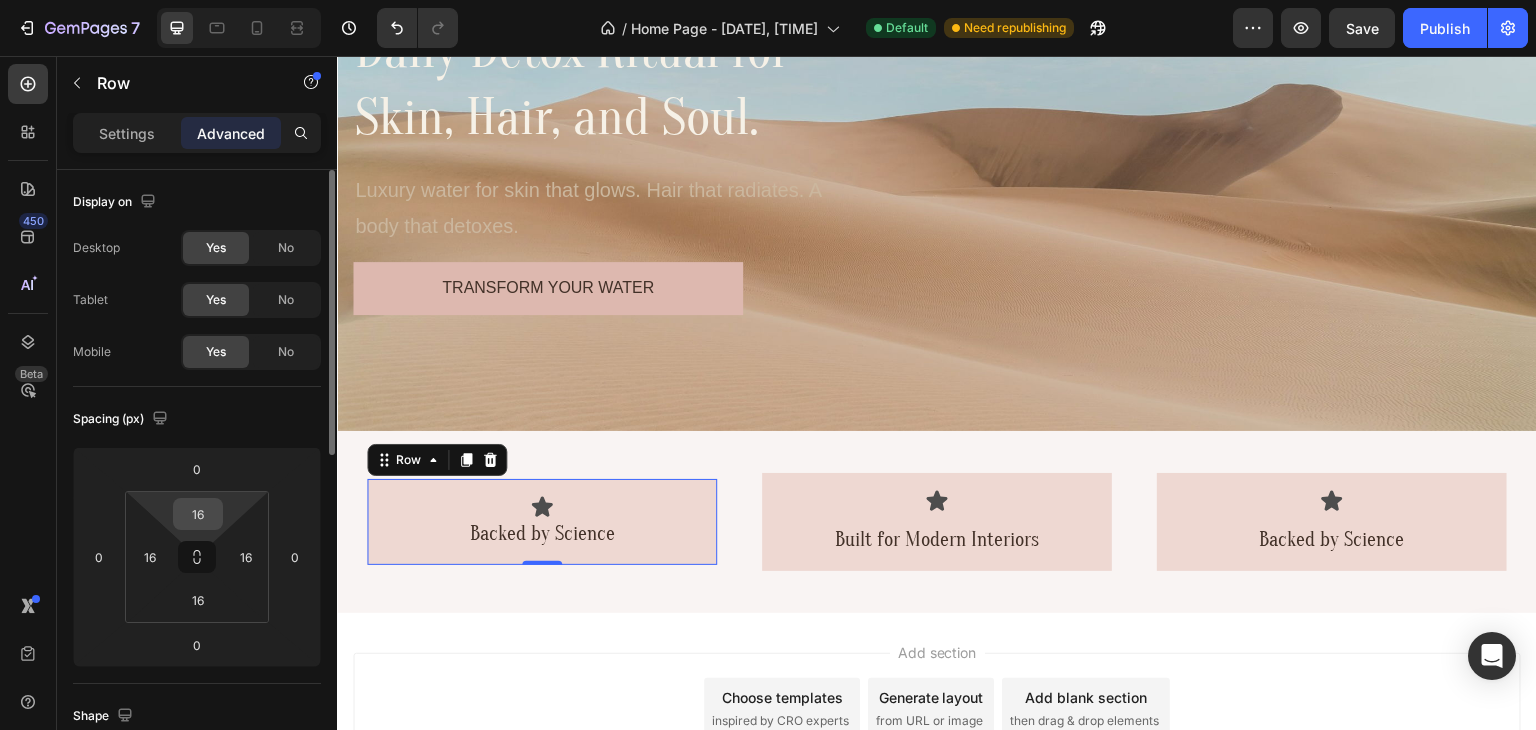 click on "16" at bounding box center [198, 514] 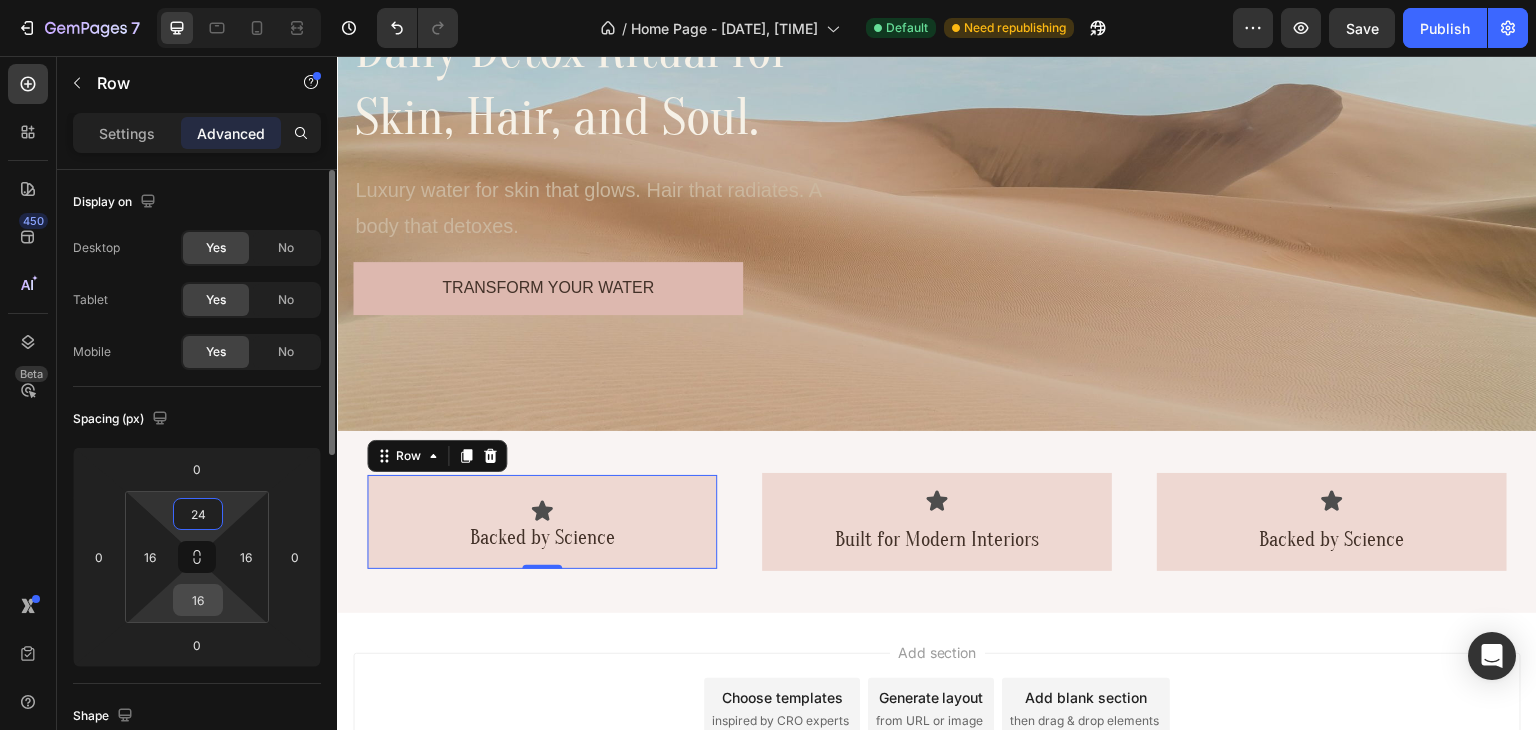 type on "24" 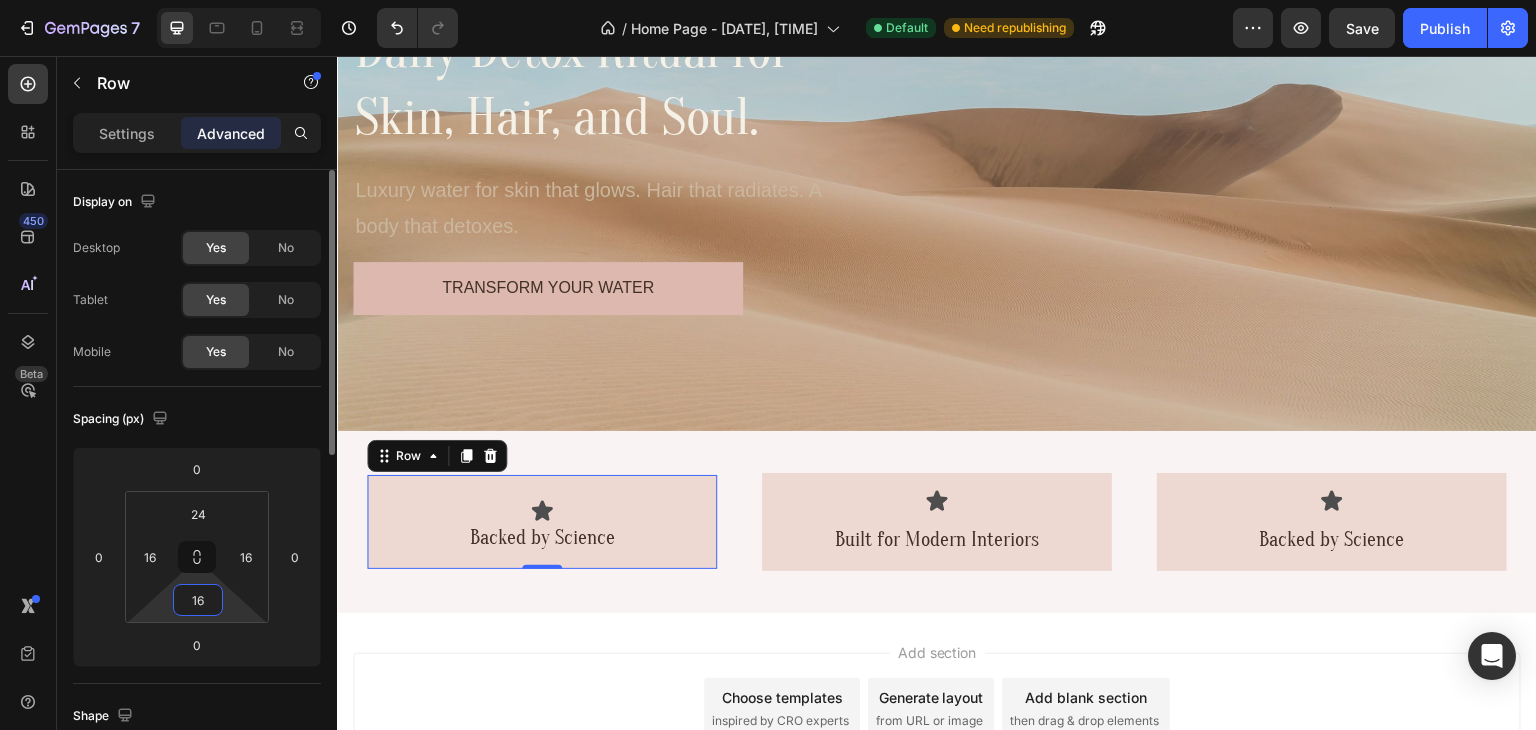 click on "16" at bounding box center (198, 600) 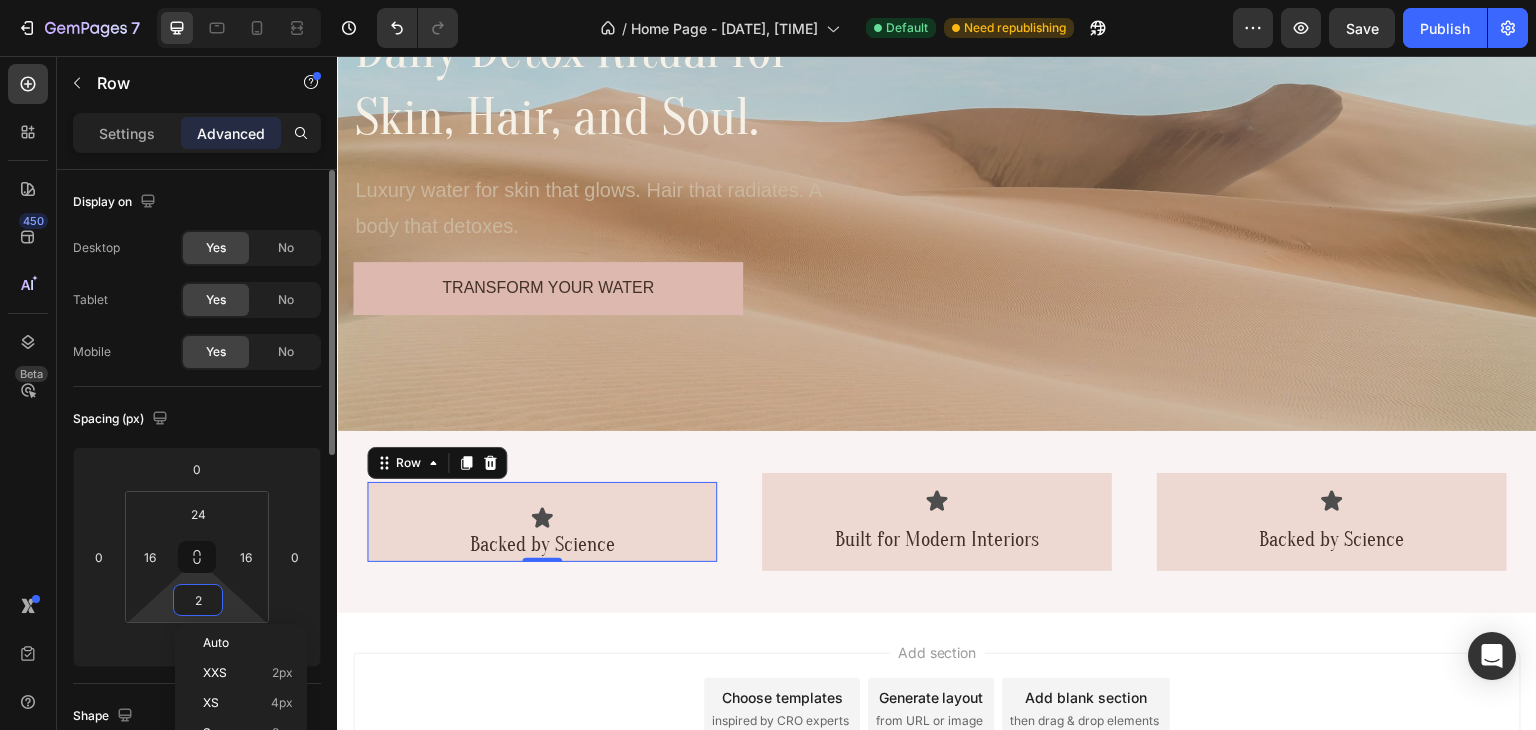 type on "24" 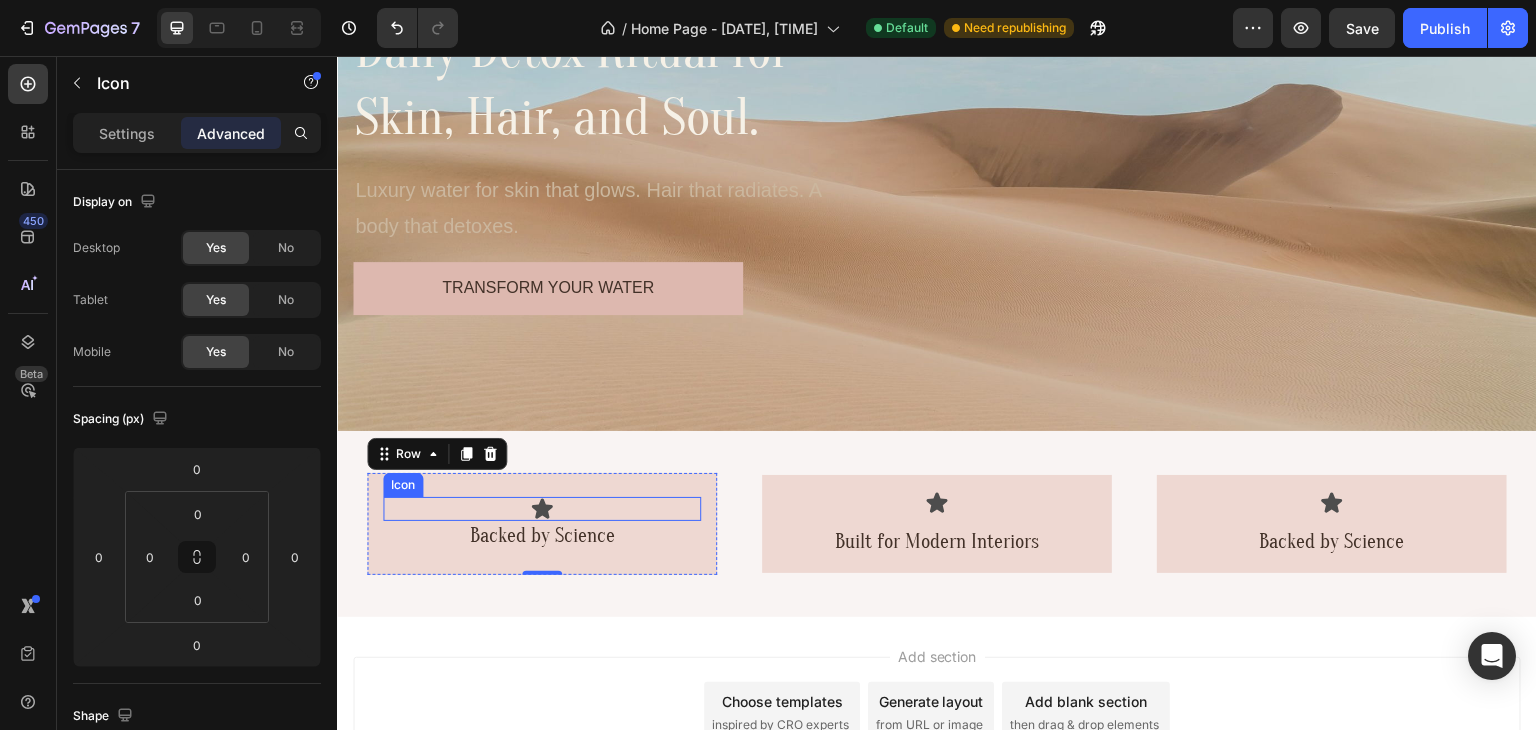 click on "Icon" at bounding box center [542, 509] 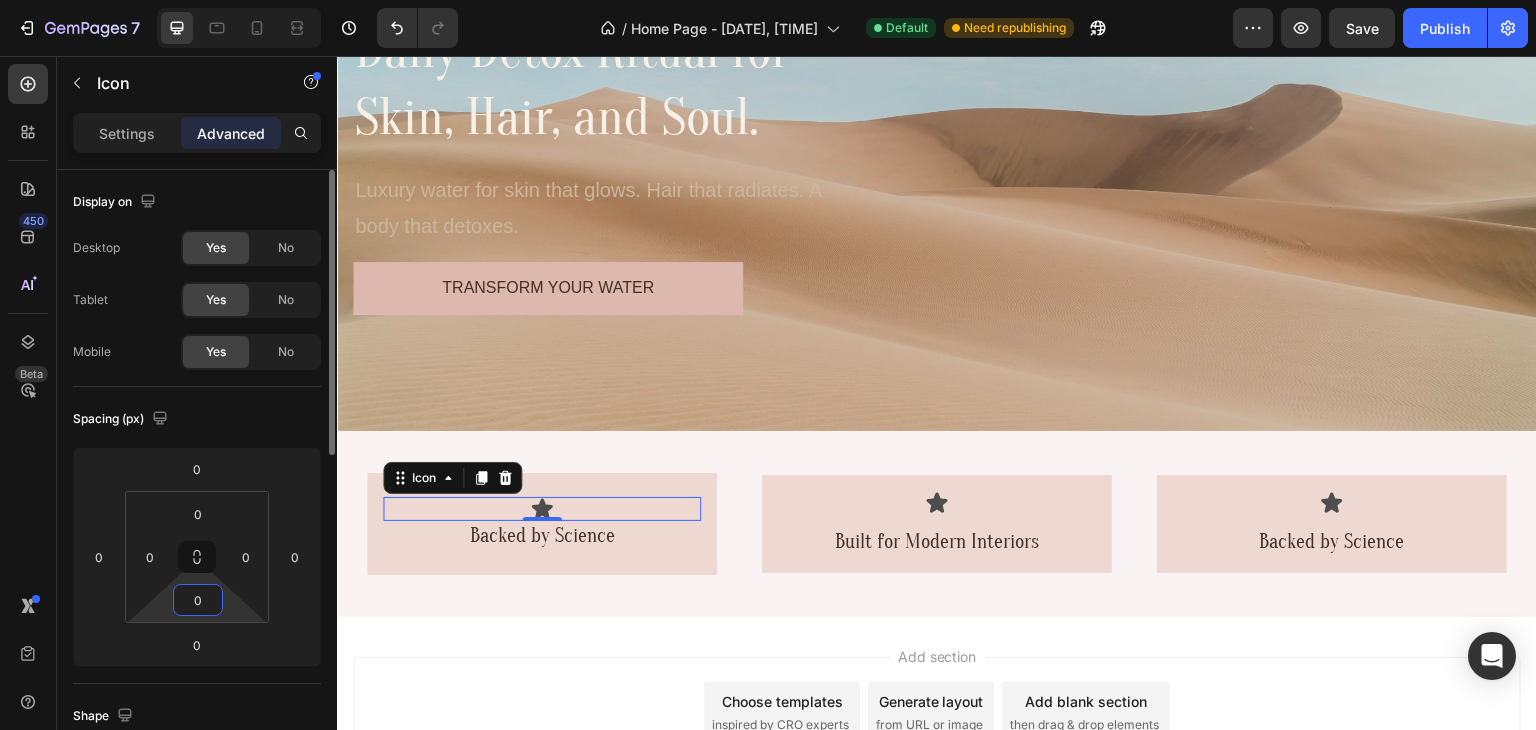 click on "0" at bounding box center [198, 600] 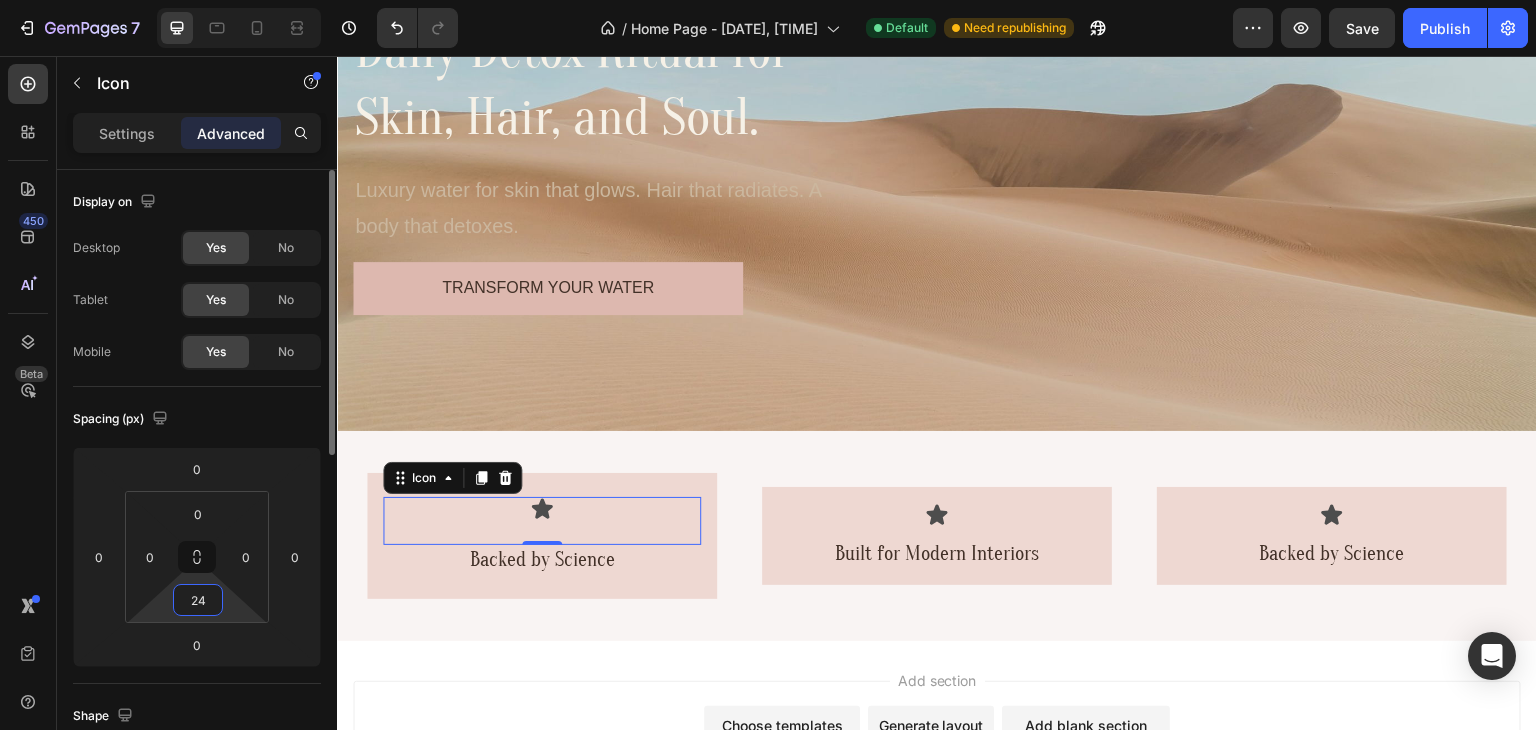 type on "2" 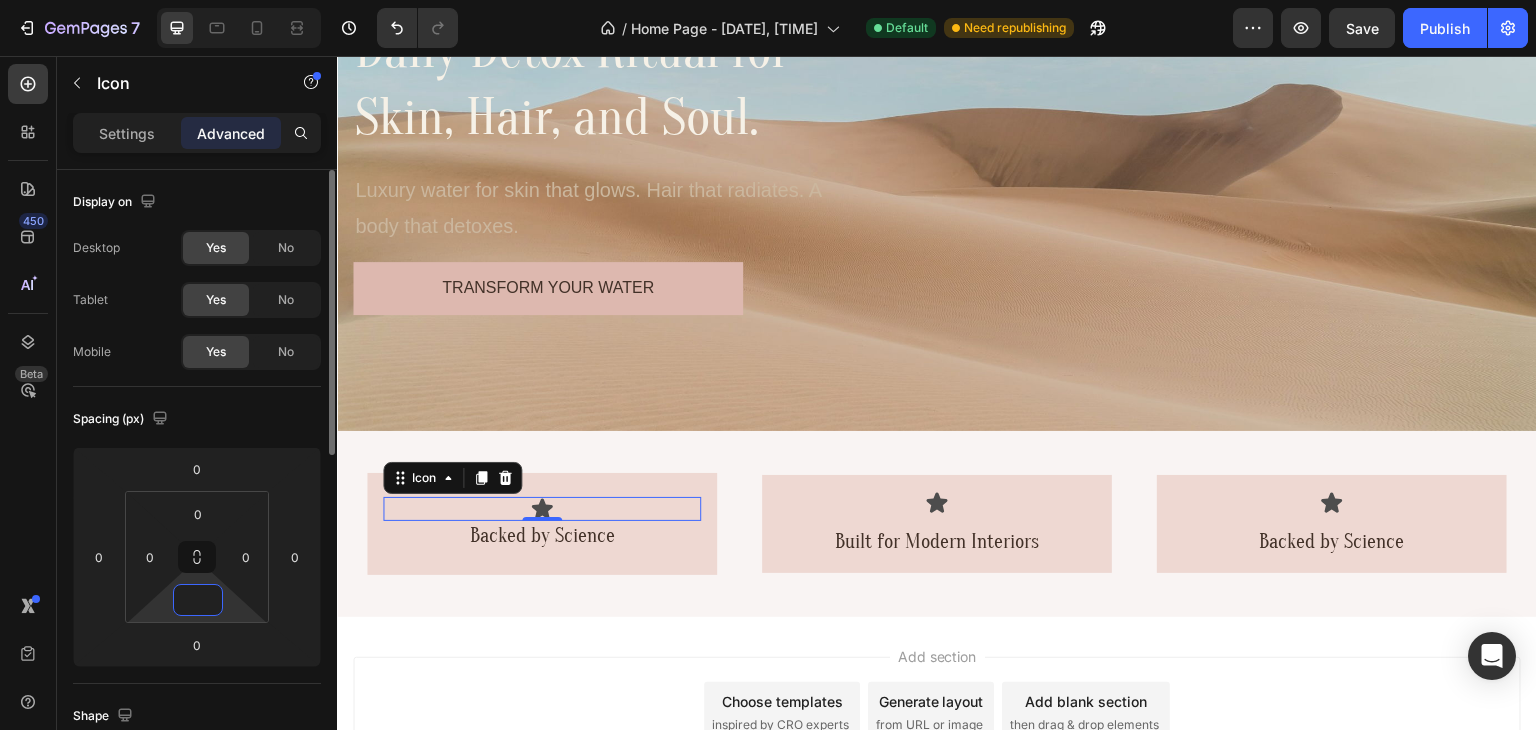 type on "0" 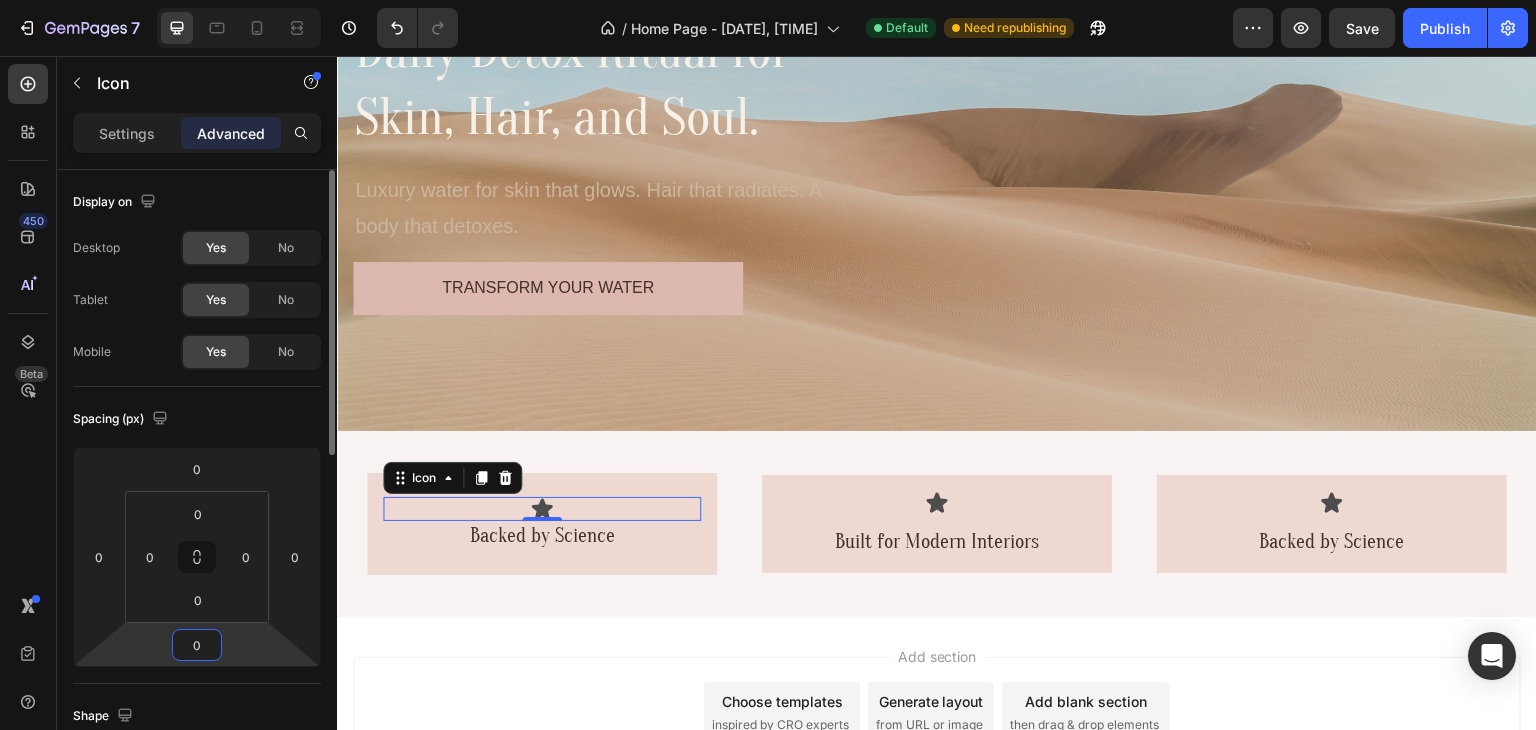 click on "0" at bounding box center [197, 645] 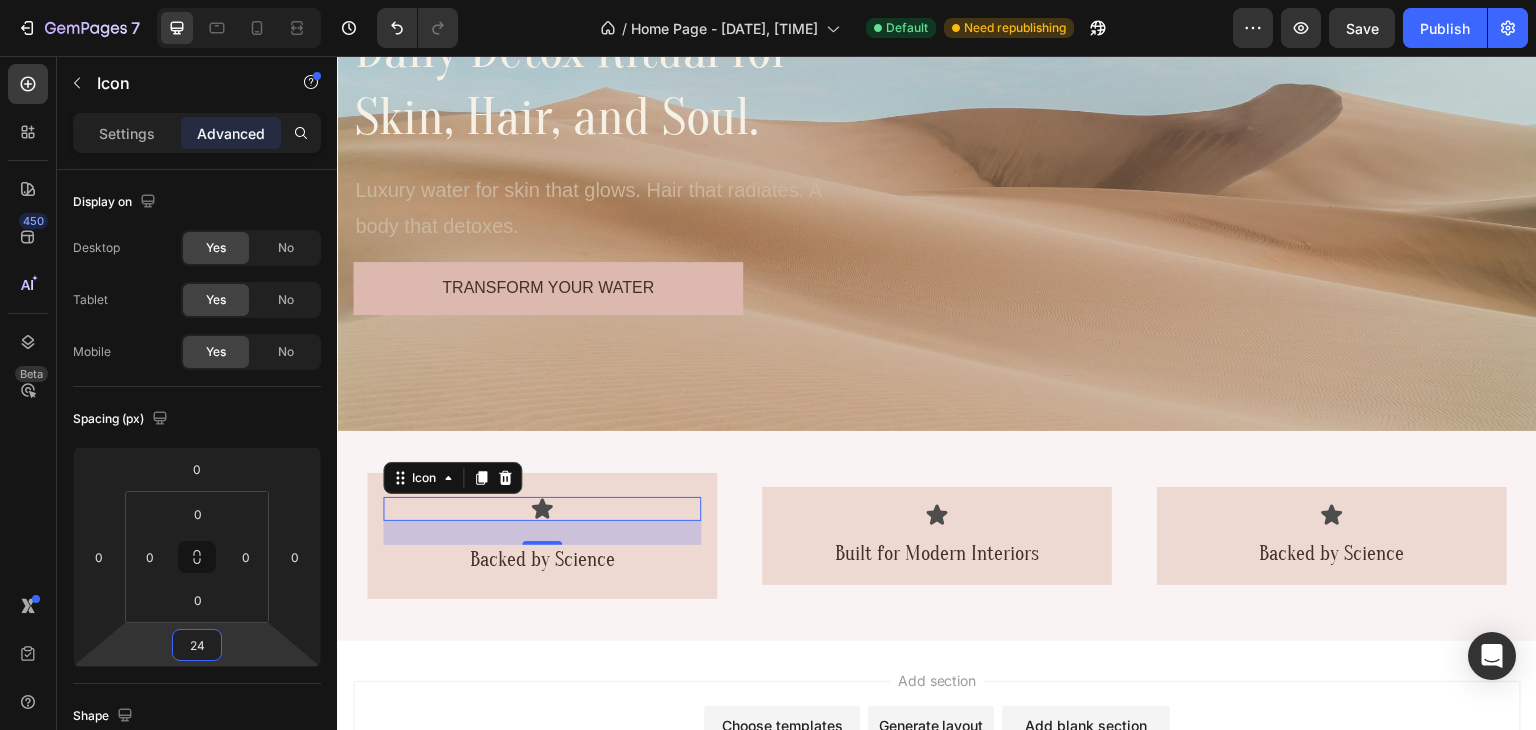 type on "2" 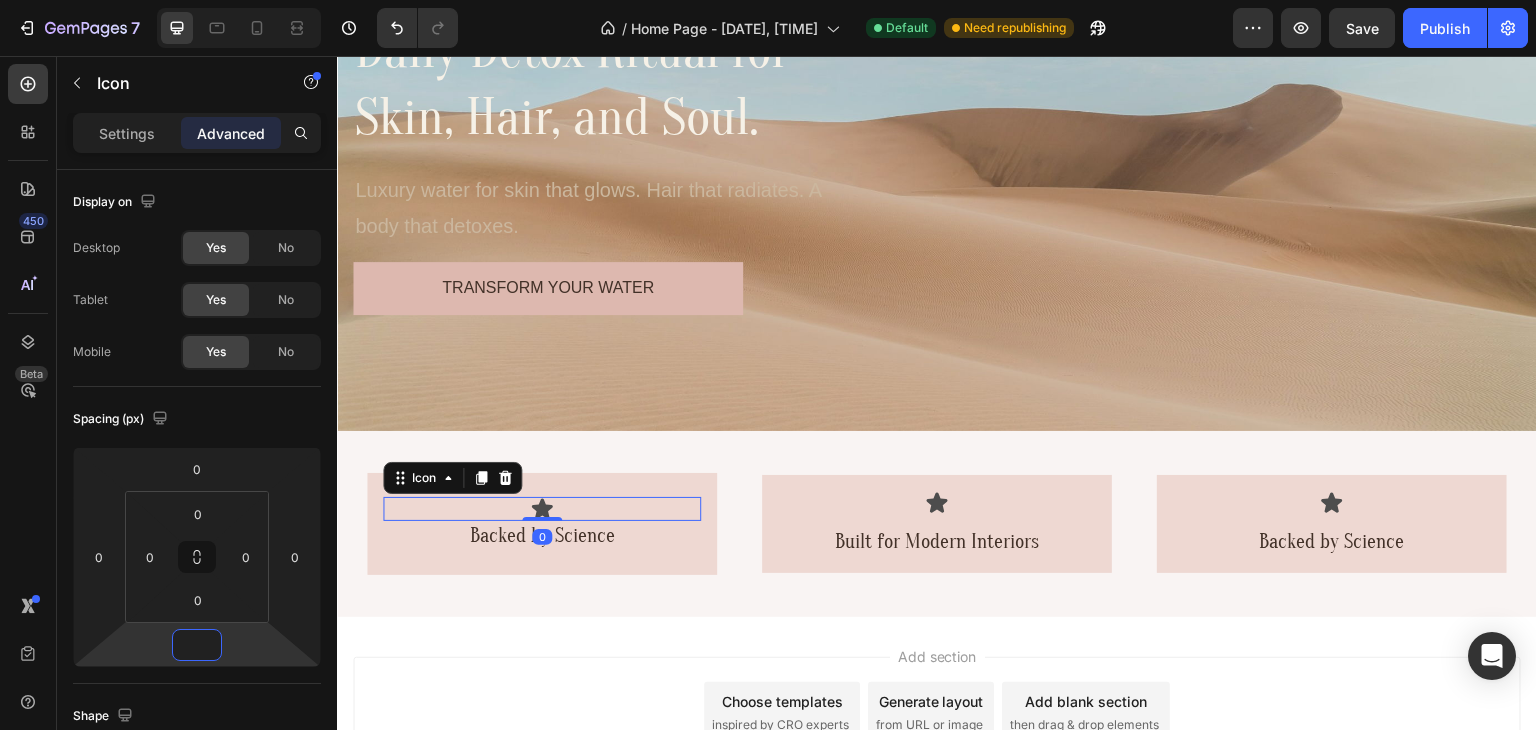 type on "0" 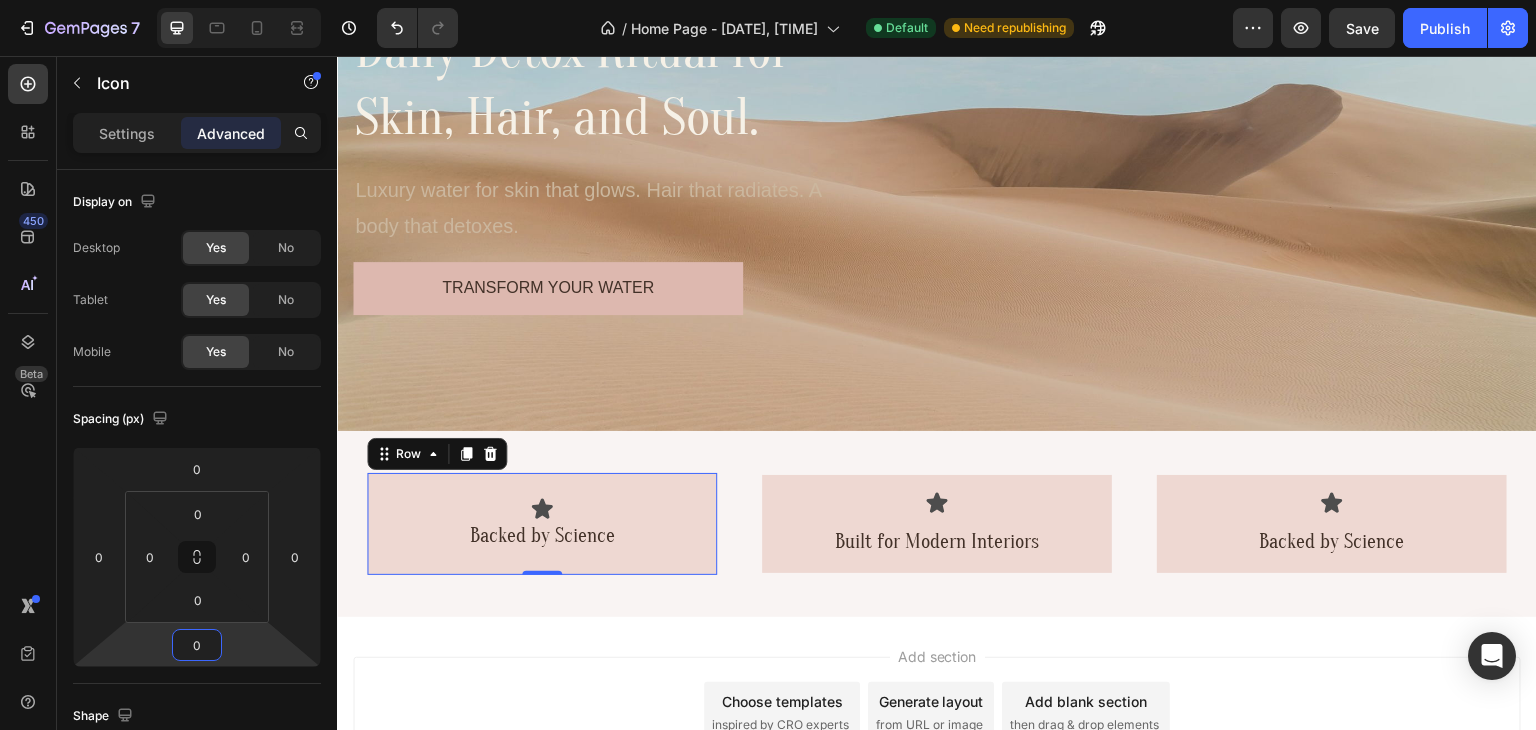 click on "Icon Backed by Science Text Block Row   0" at bounding box center [542, 524] 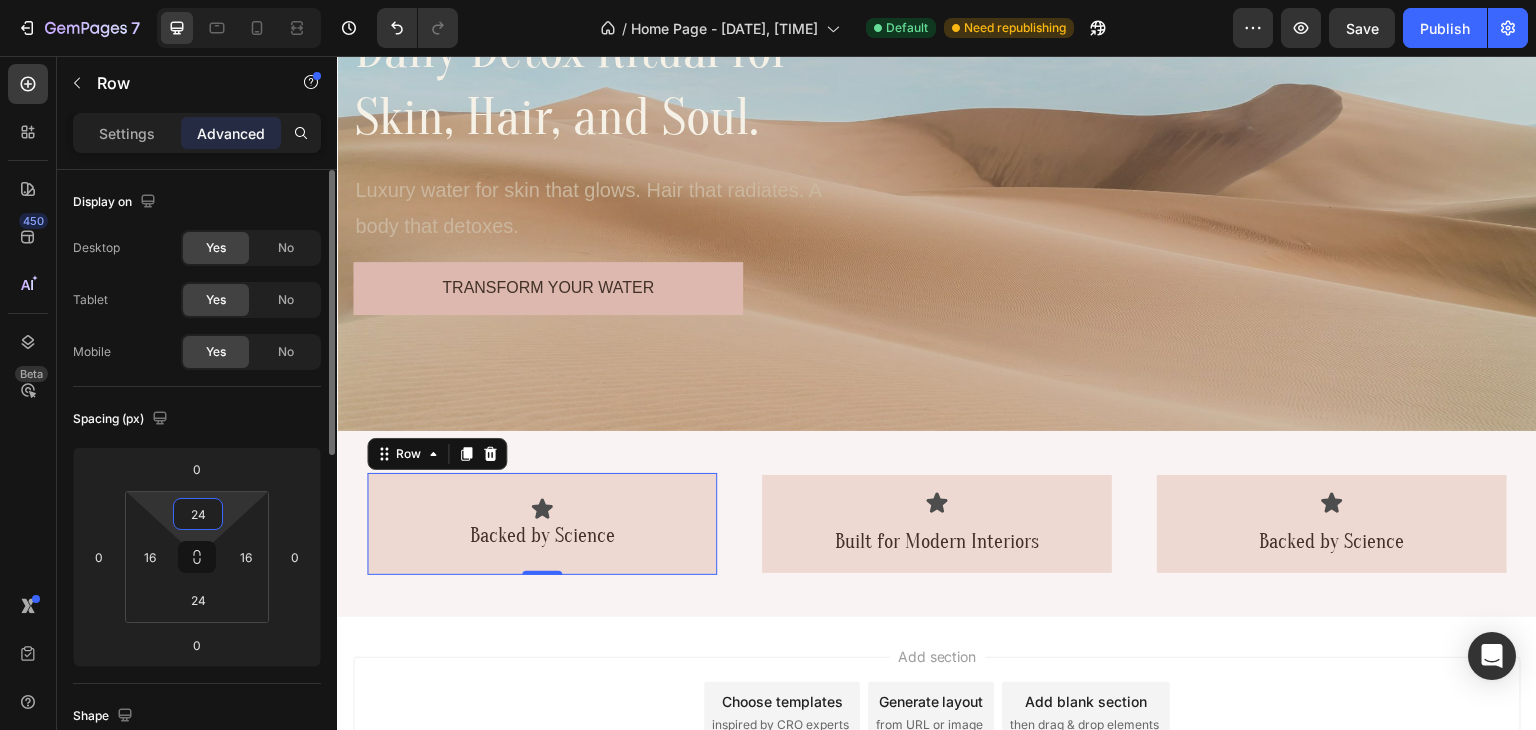 click on "24" at bounding box center [198, 514] 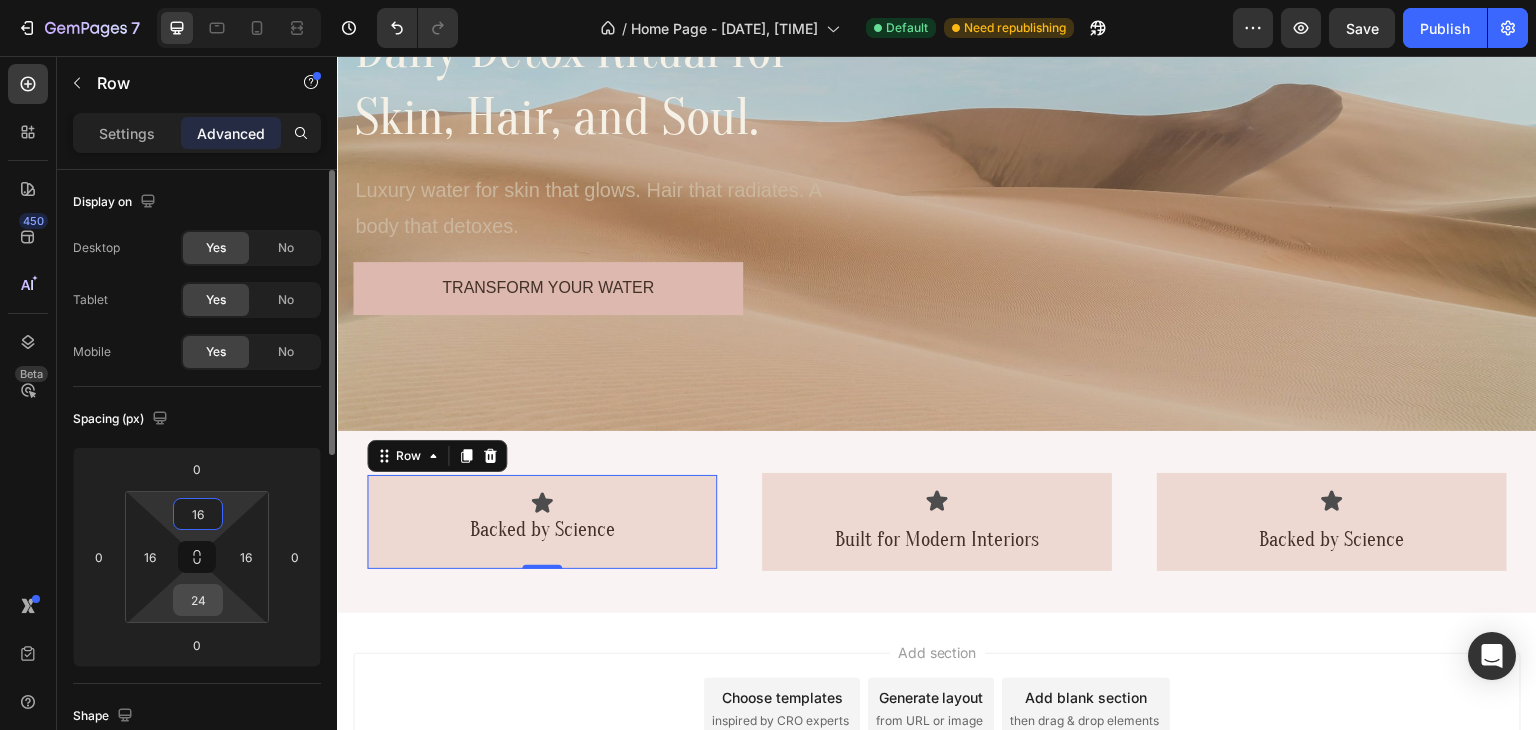 type on "16" 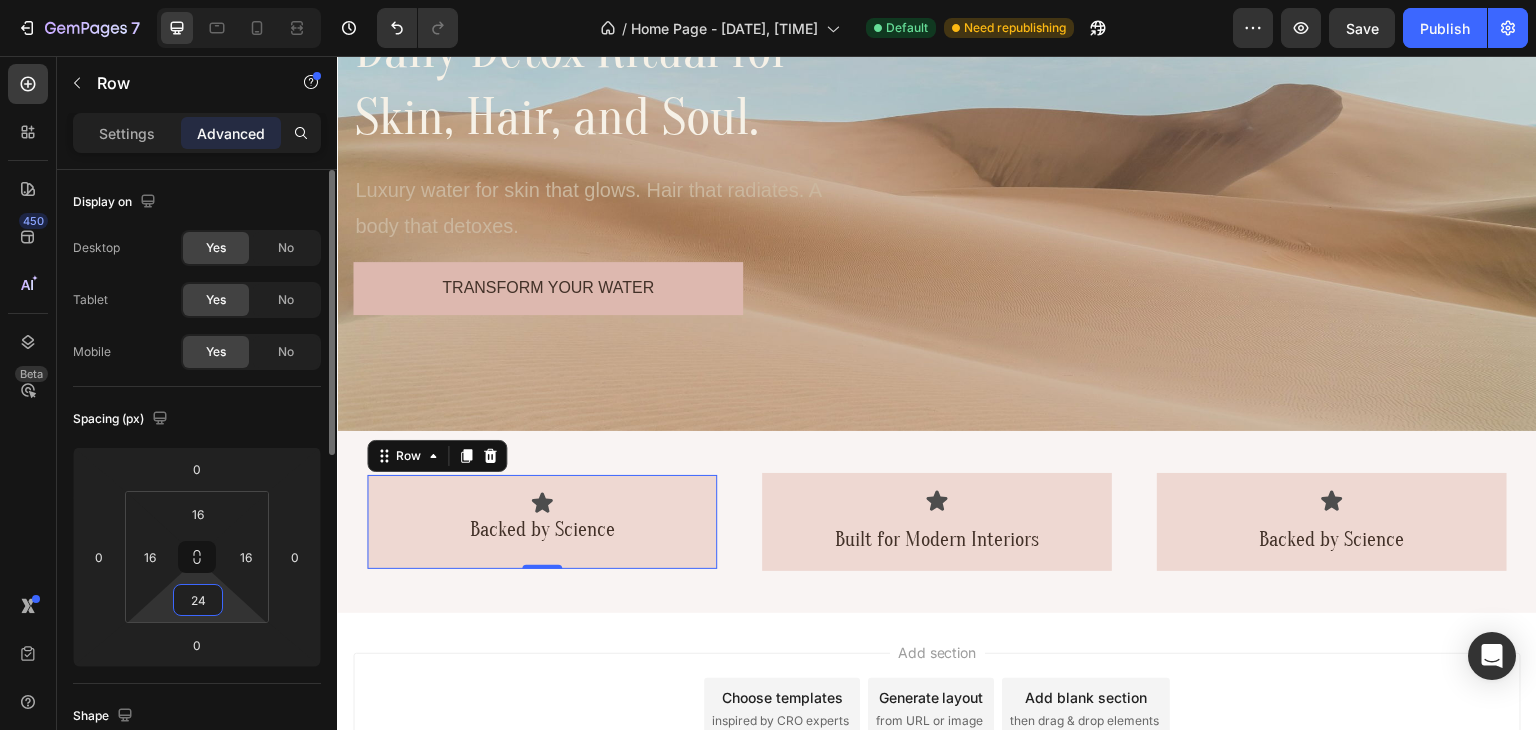 click on "24" at bounding box center (198, 600) 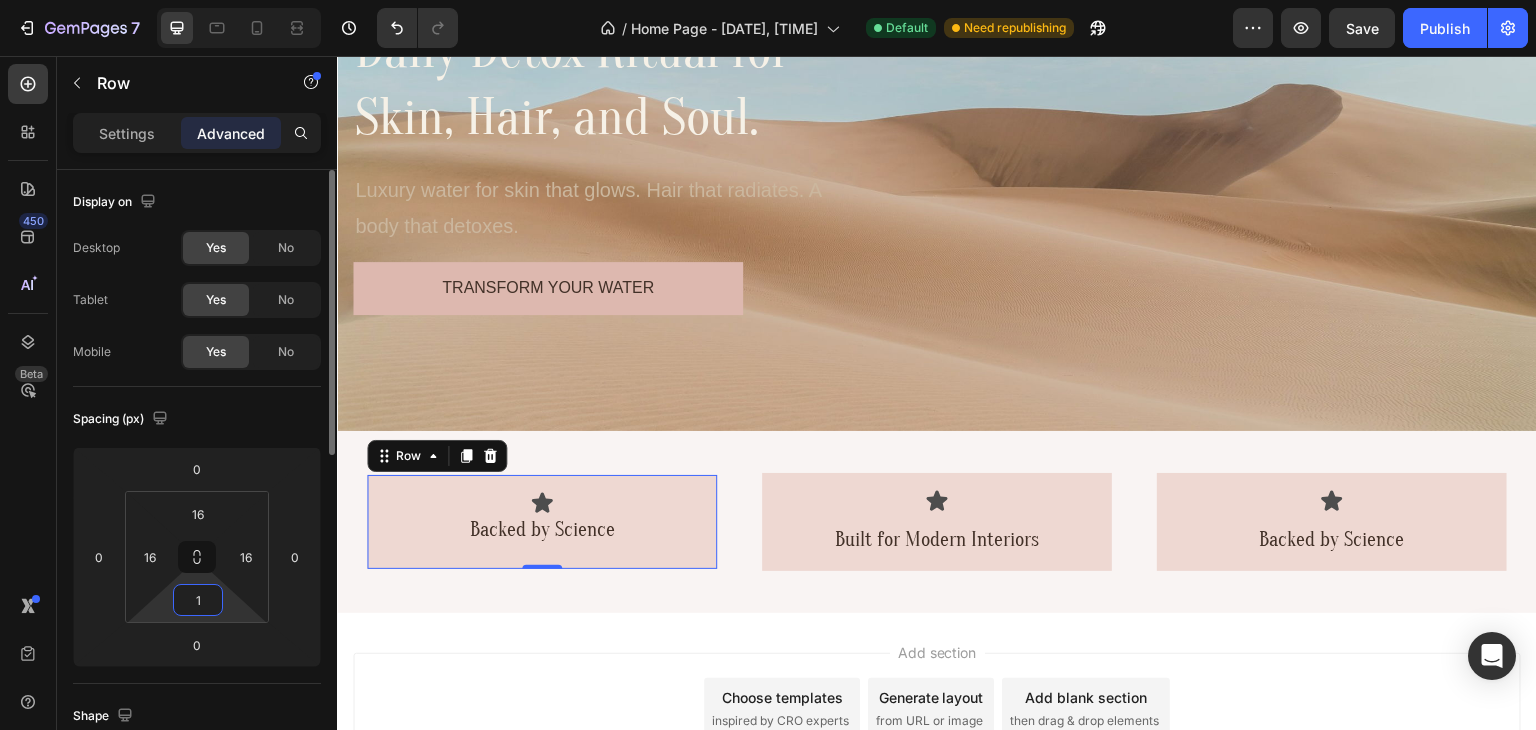 type on "16" 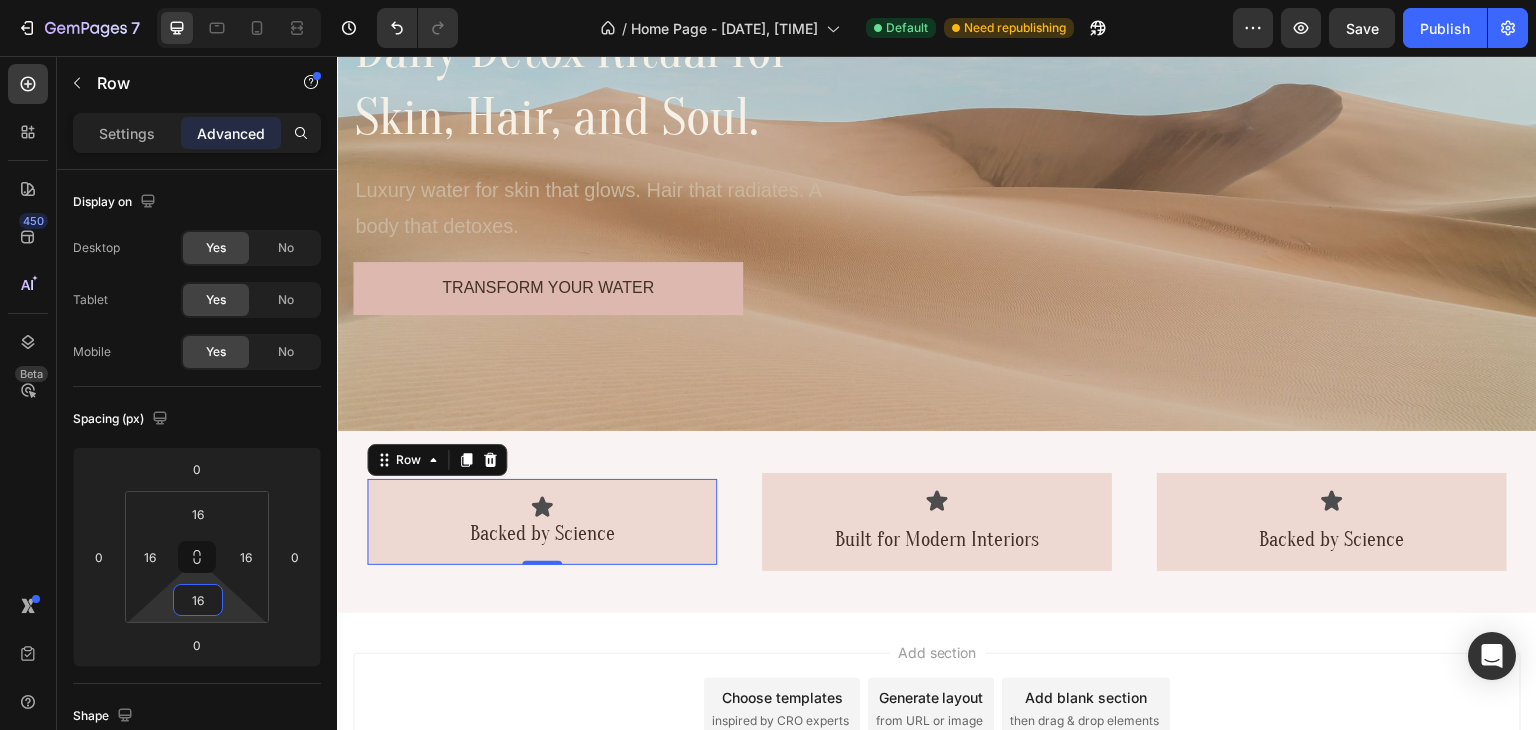 click on "Icon Backed by Science Text Block Row   0
Icon Built for Modern Interiors Text Block Row
Icon Backed by Science Text Block Row Row" at bounding box center (937, 522) 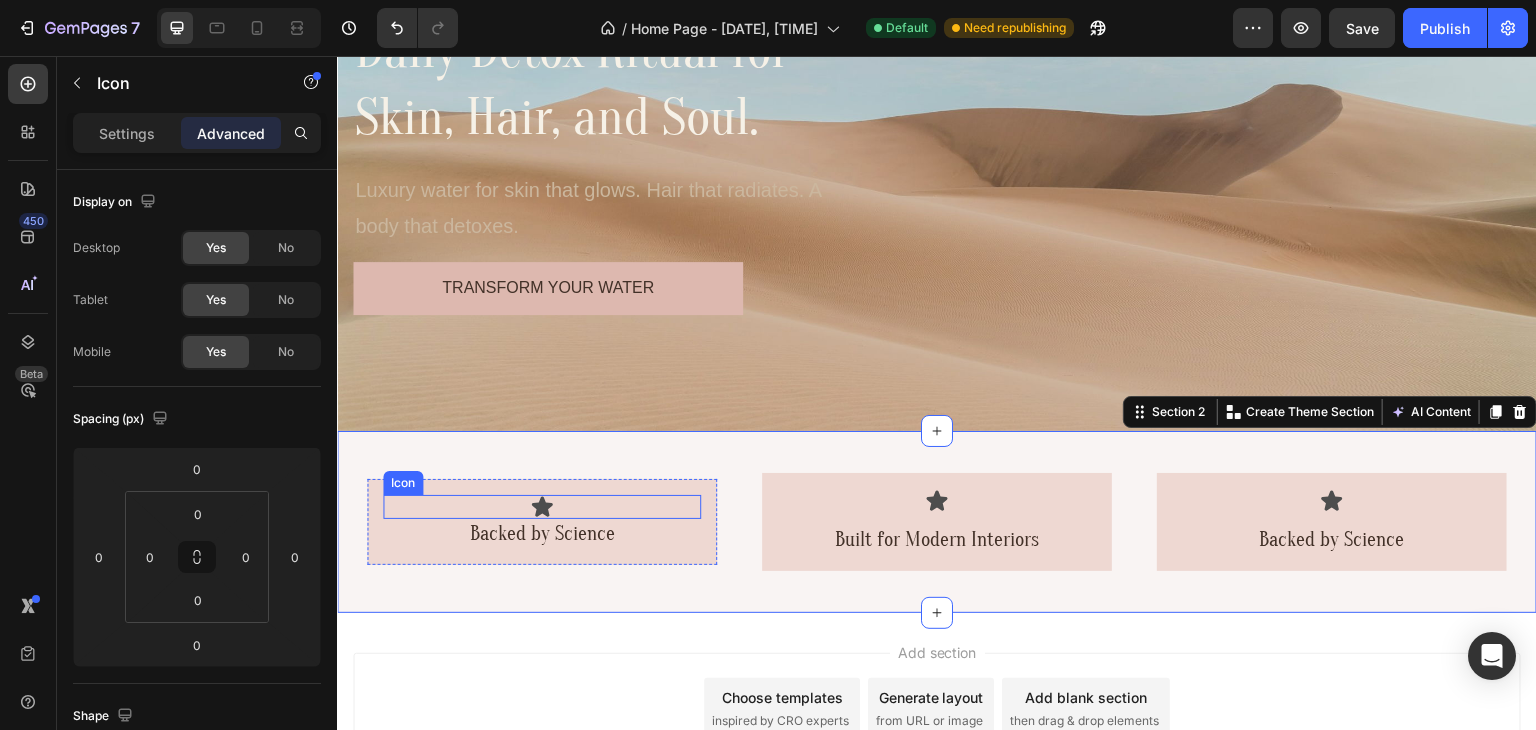 click on "Icon" at bounding box center (542, 507) 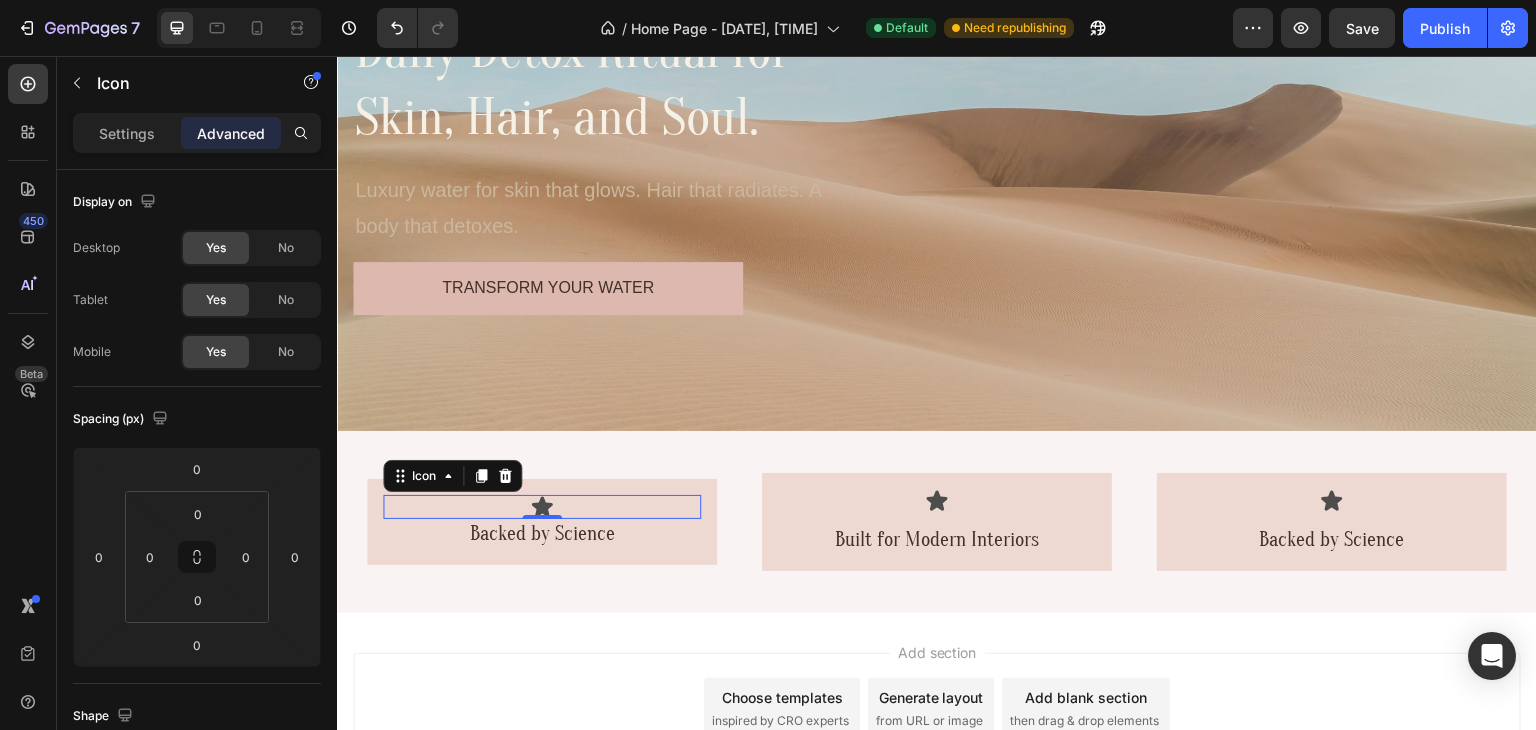 click on "Icon   0" at bounding box center [542, 507] 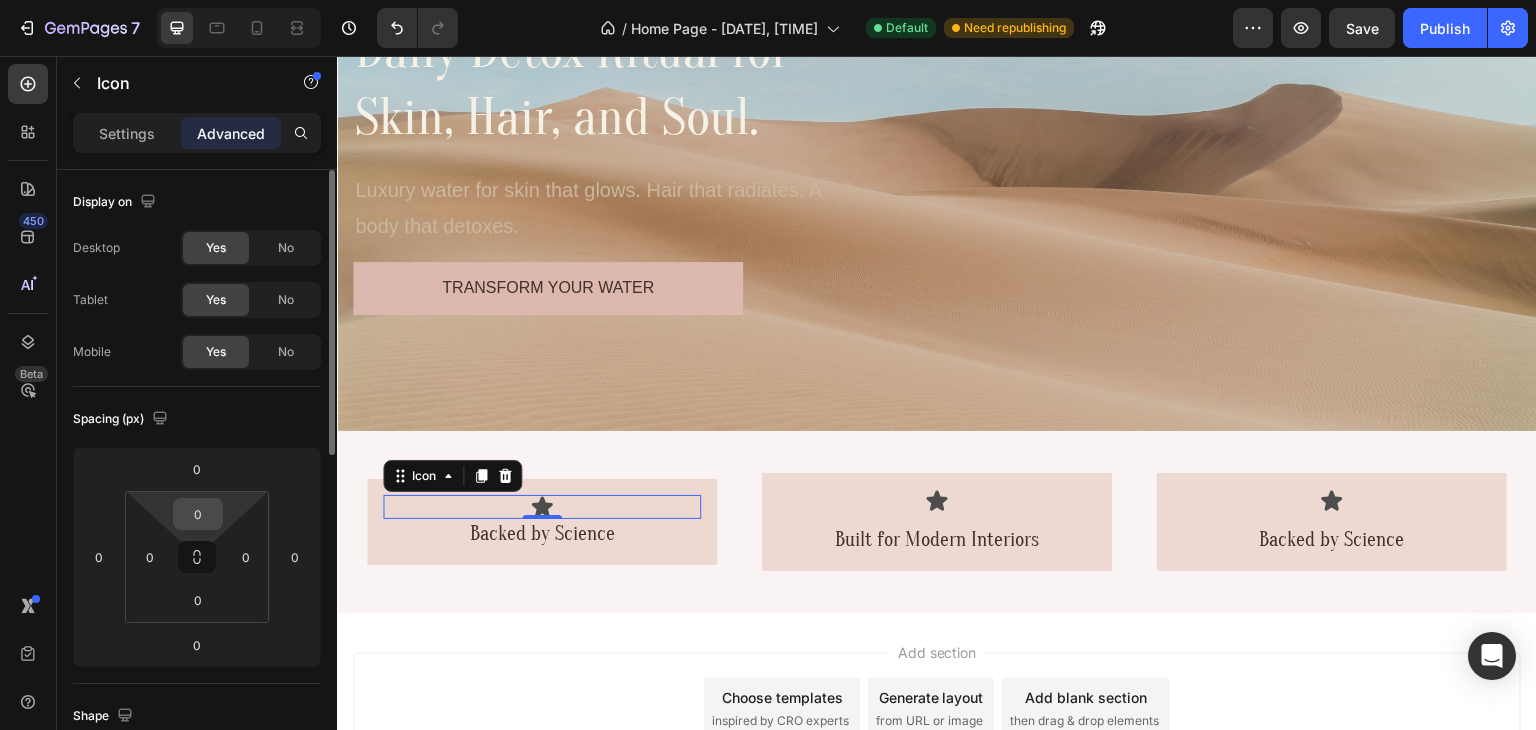 click on "0" at bounding box center (198, 514) 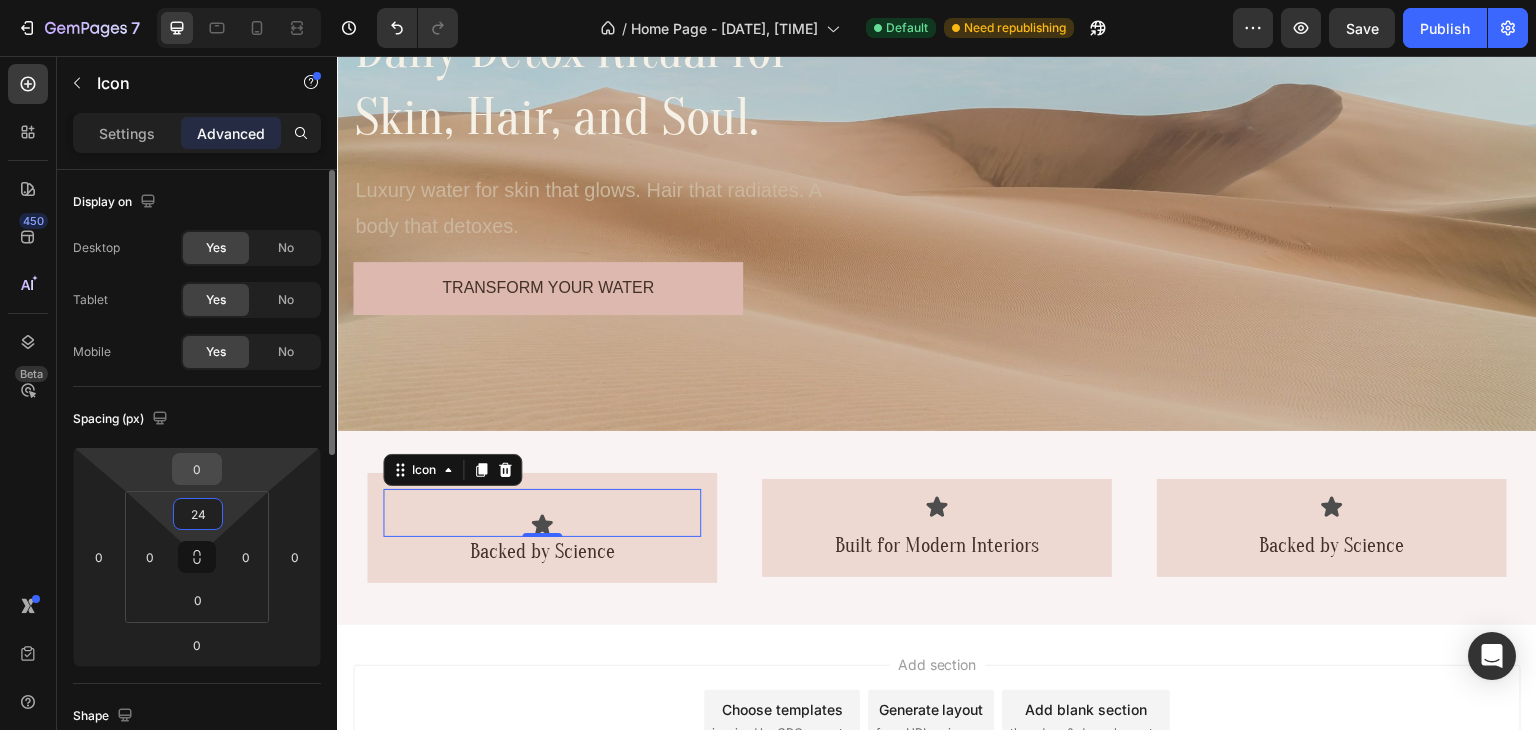 type on "2" 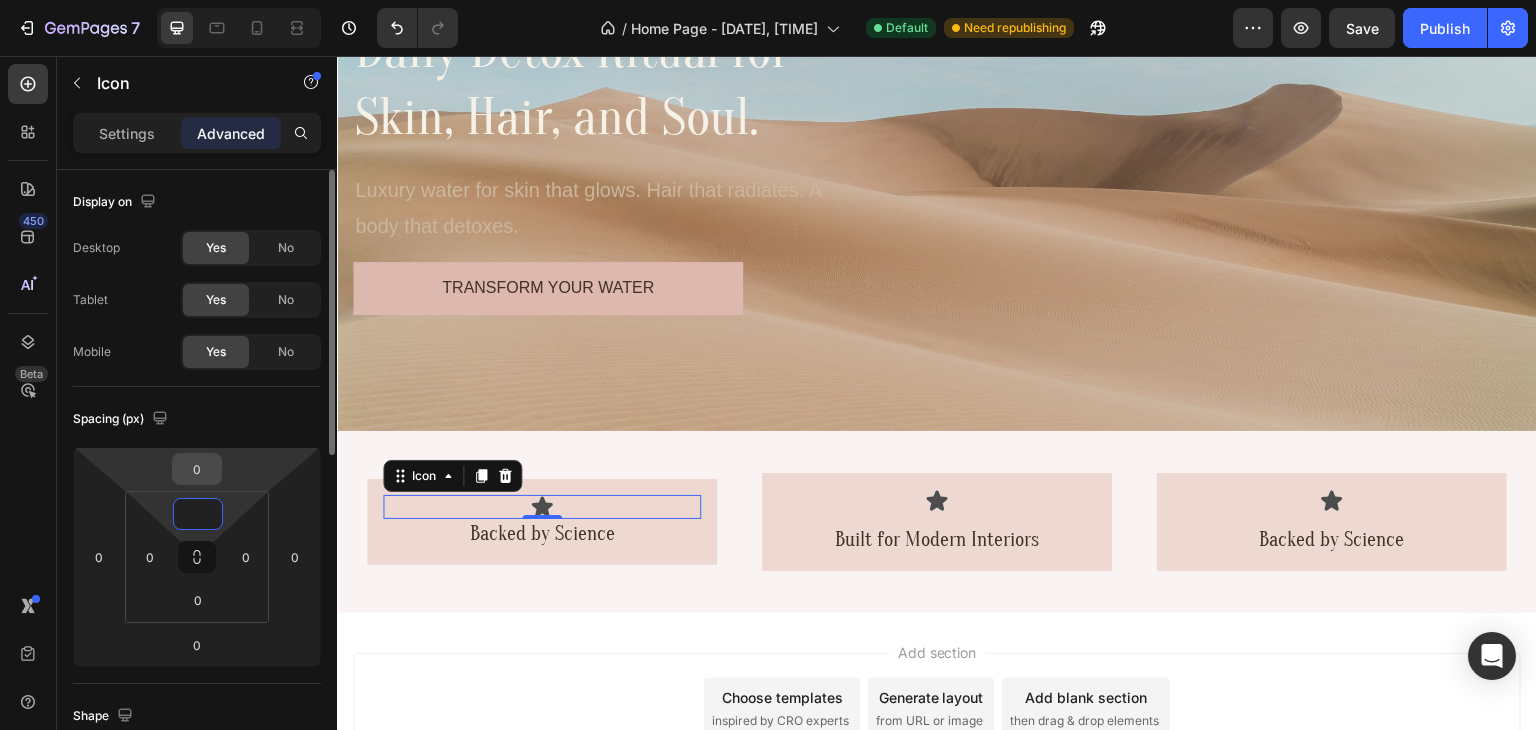 type on "0" 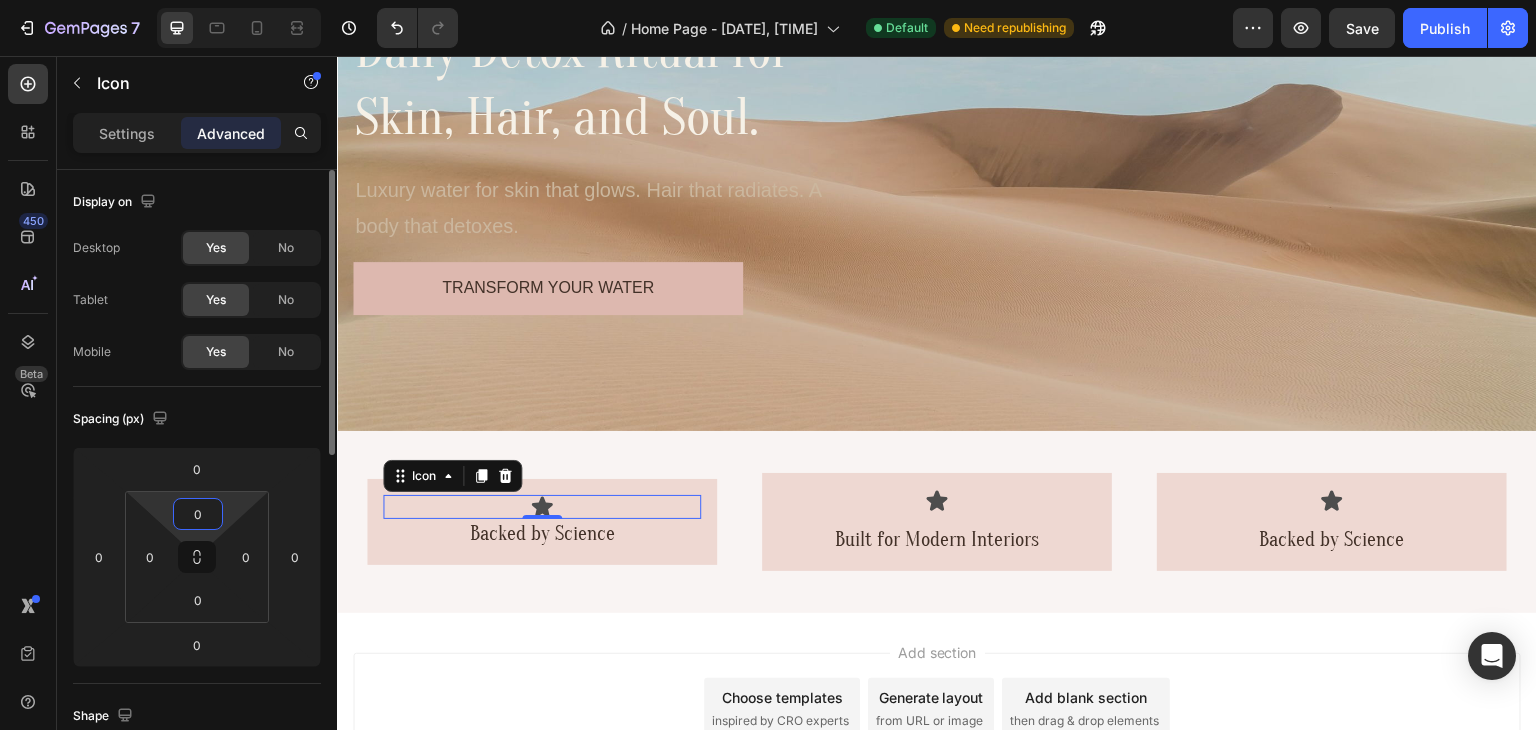 click on "Spacing (px)" at bounding box center (197, 419) 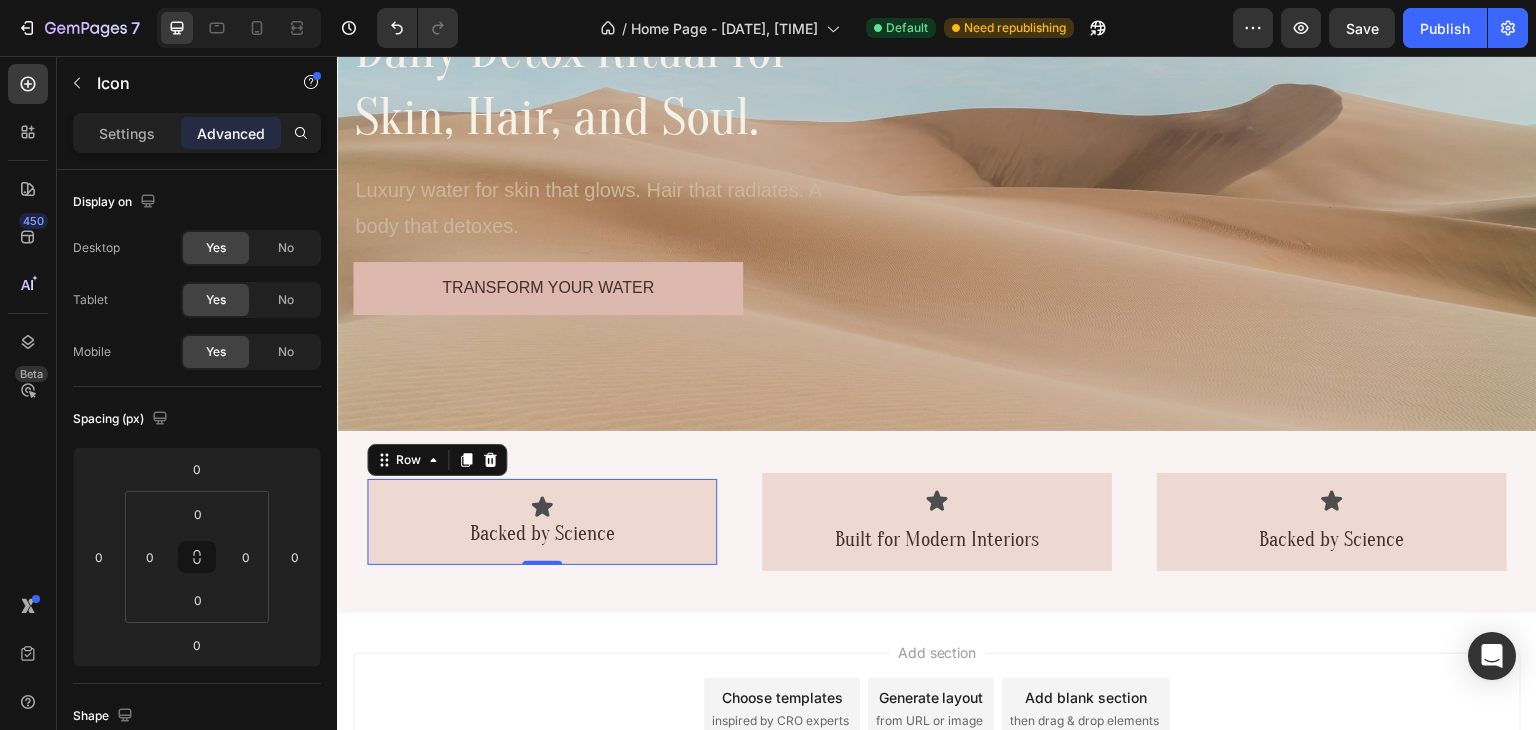 click on "Icon Backed by Science Text Block Row   0" at bounding box center [542, 522] 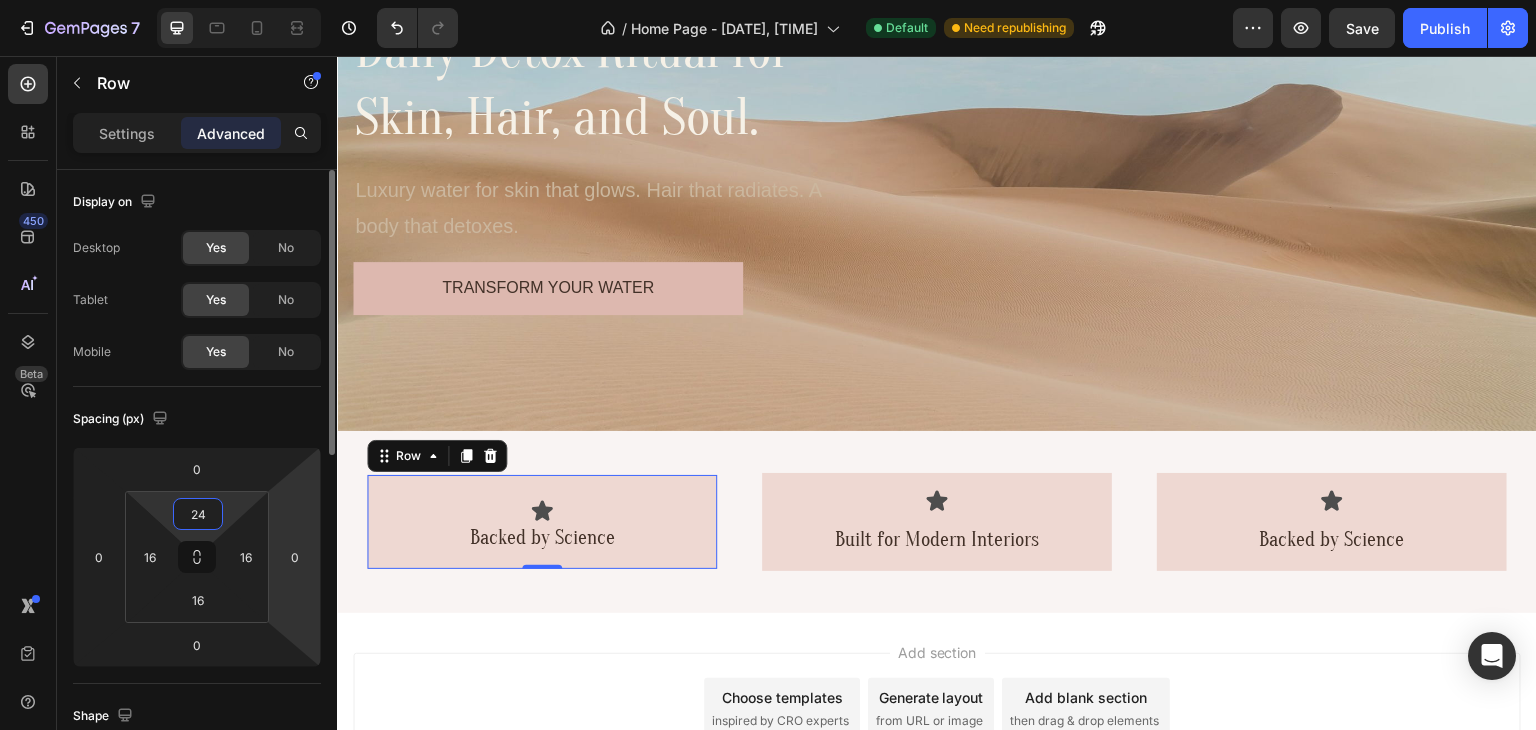drag, startPoint x: 202, startPoint y: 522, endPoint x: 270, endPoint y: 529, distance: 68.359344 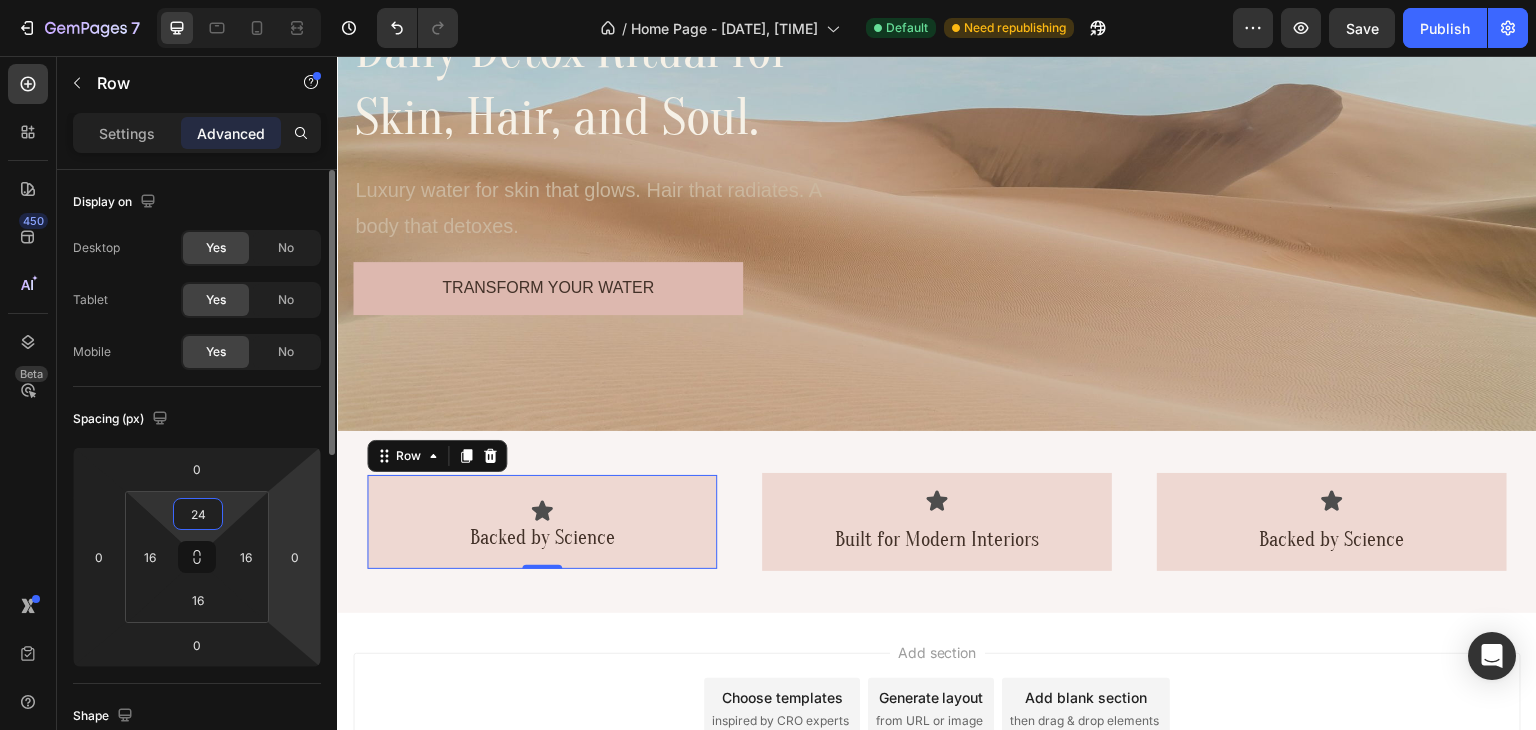 click on "24" at bounding box center (198, 514) 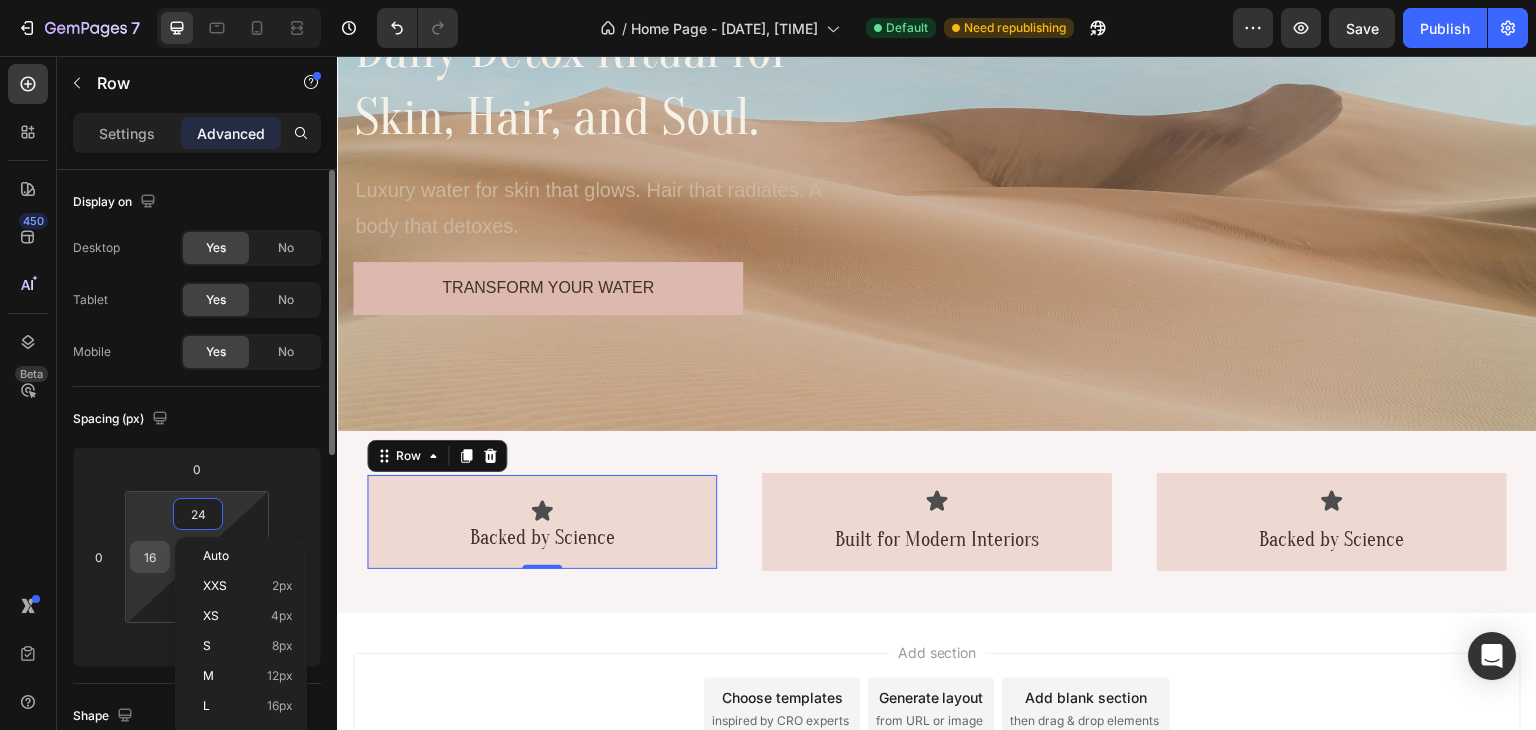 type on "24" 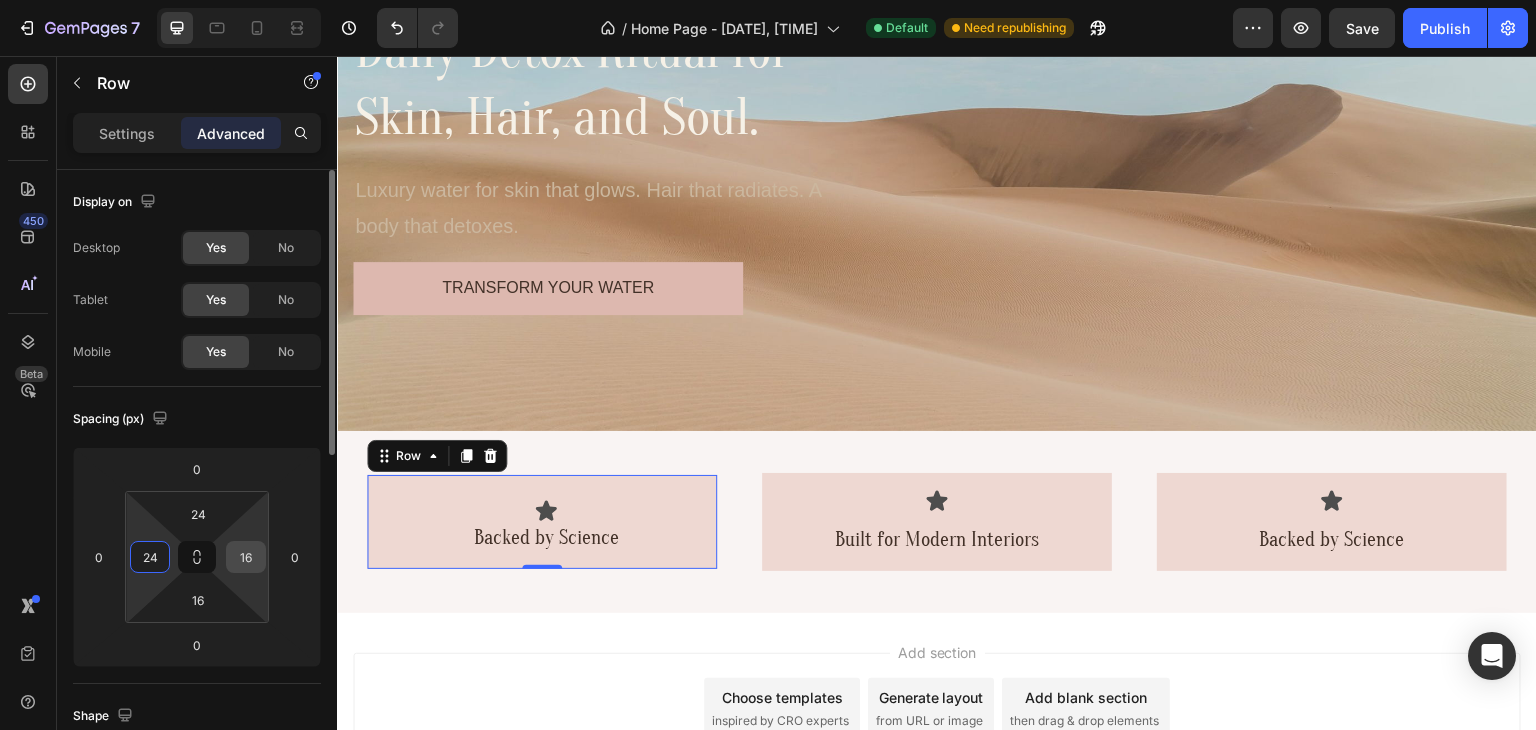 type on "24" 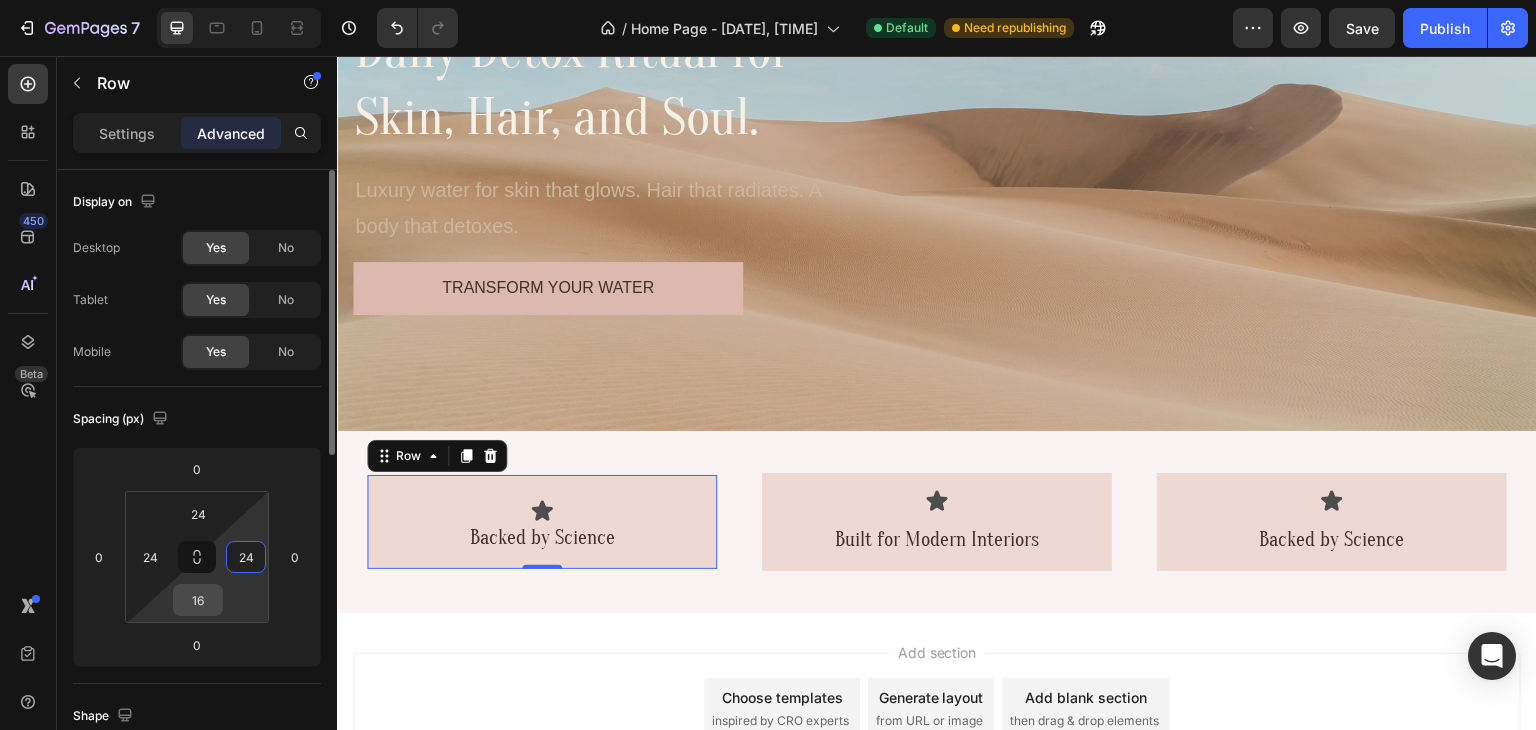 type on "24" 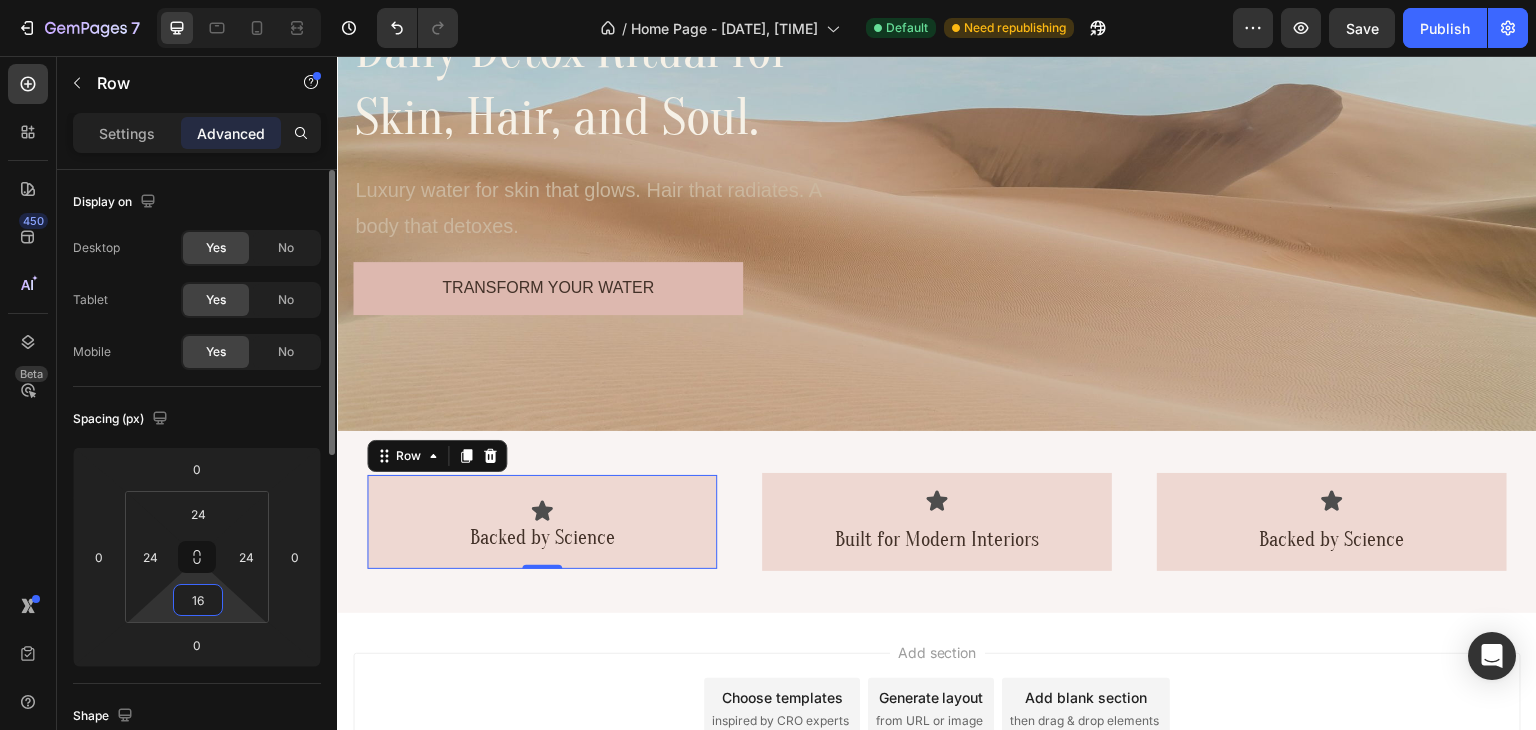 click on "16" at bounding box center [198, 600] 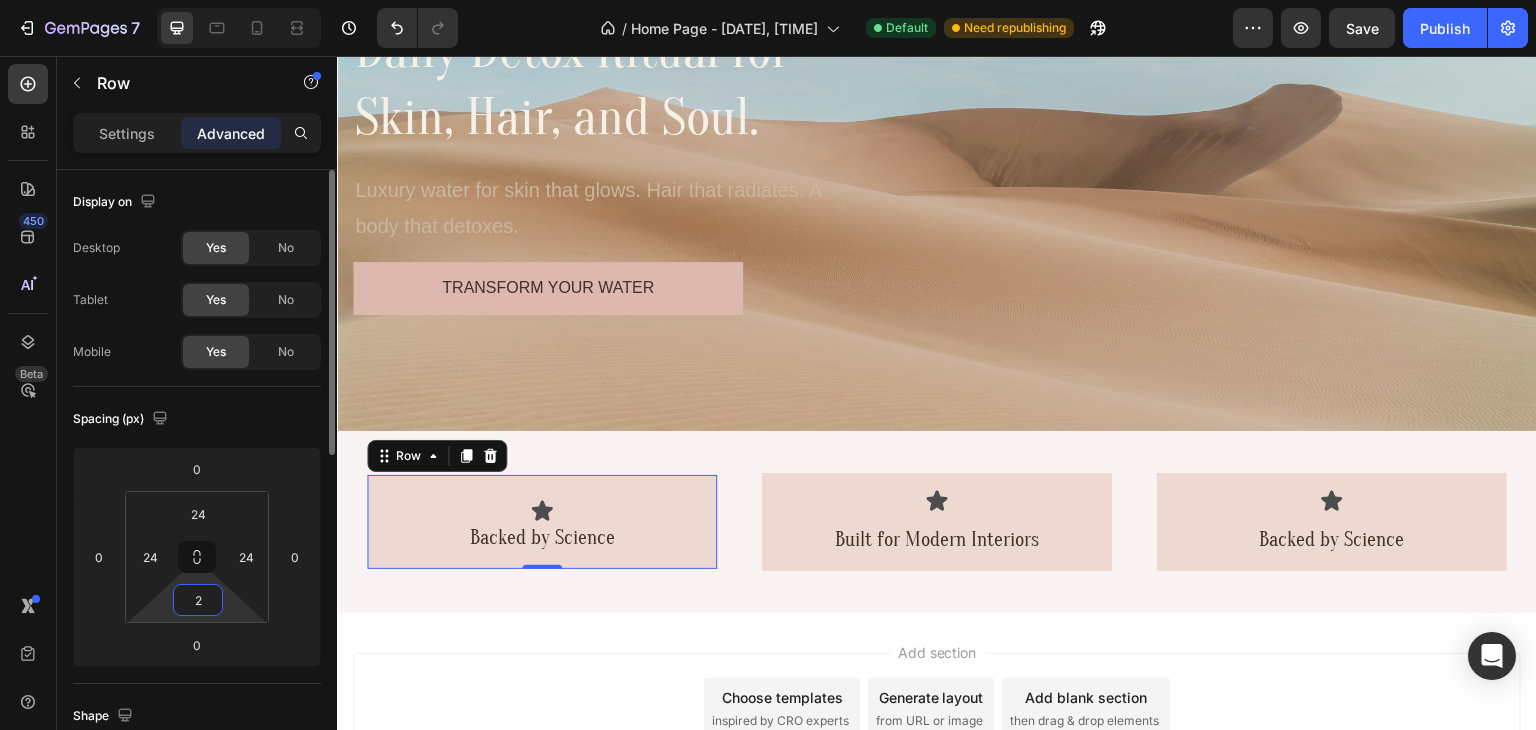 type on "24" 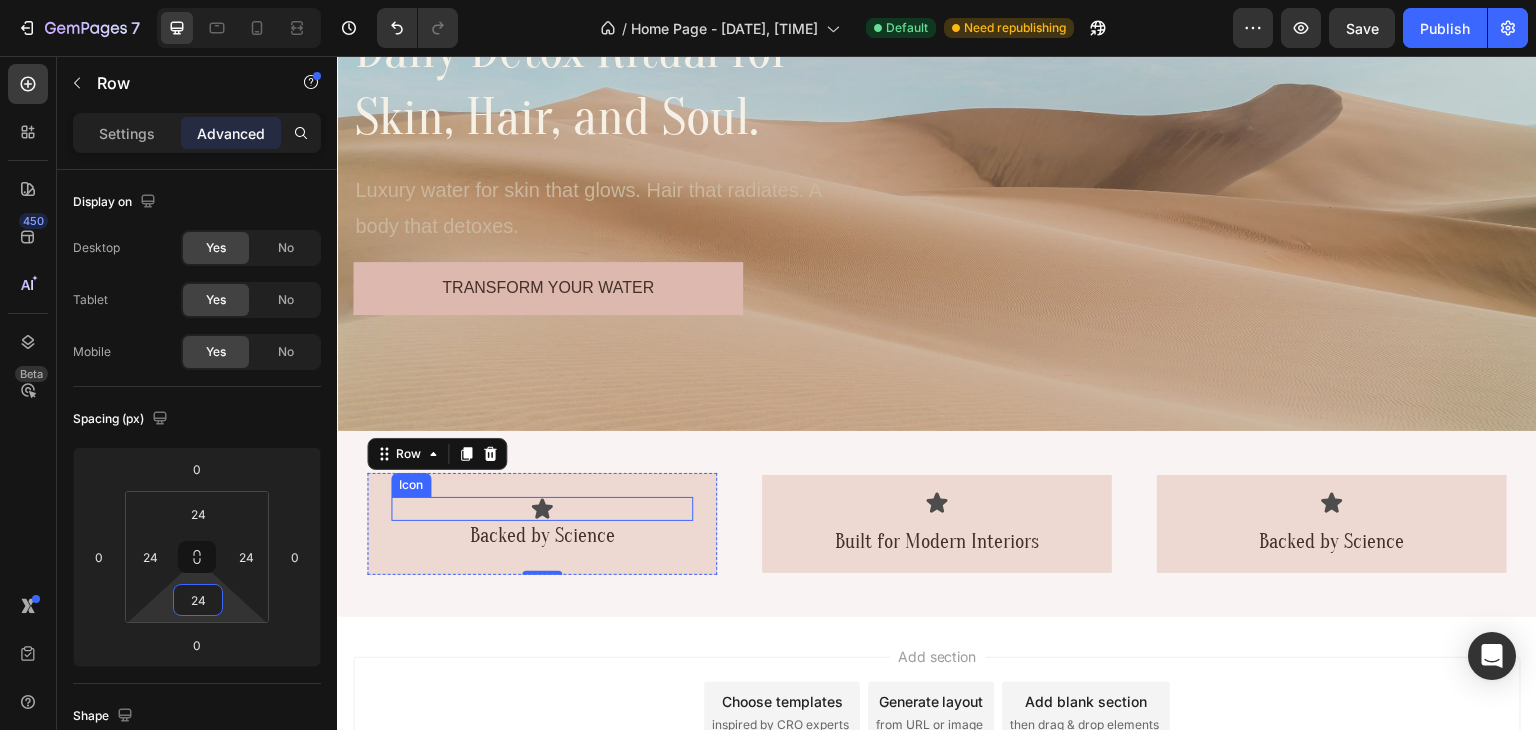 click on "Icon" at bounding box center [542, 509] 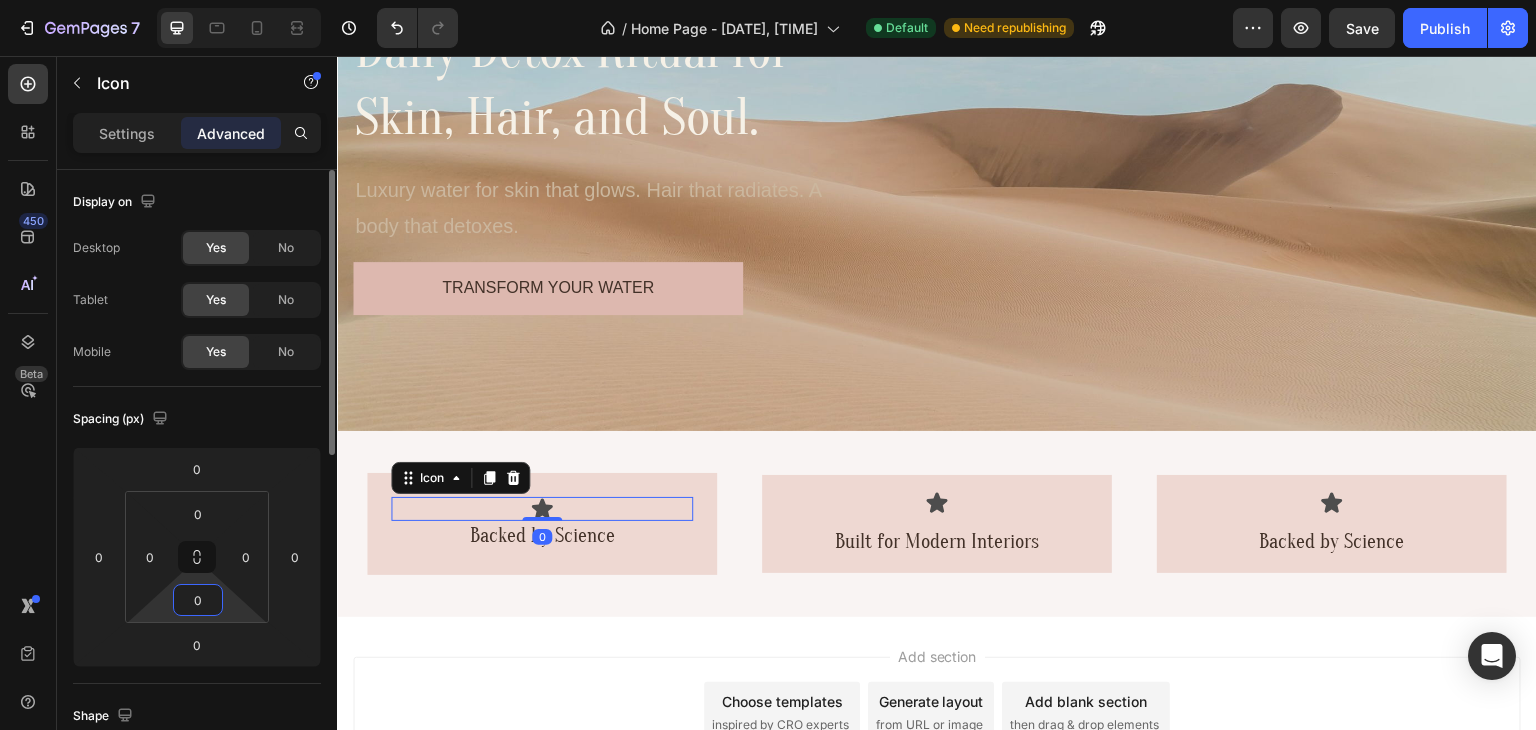 click on "0" at bounding box center [198, 600] 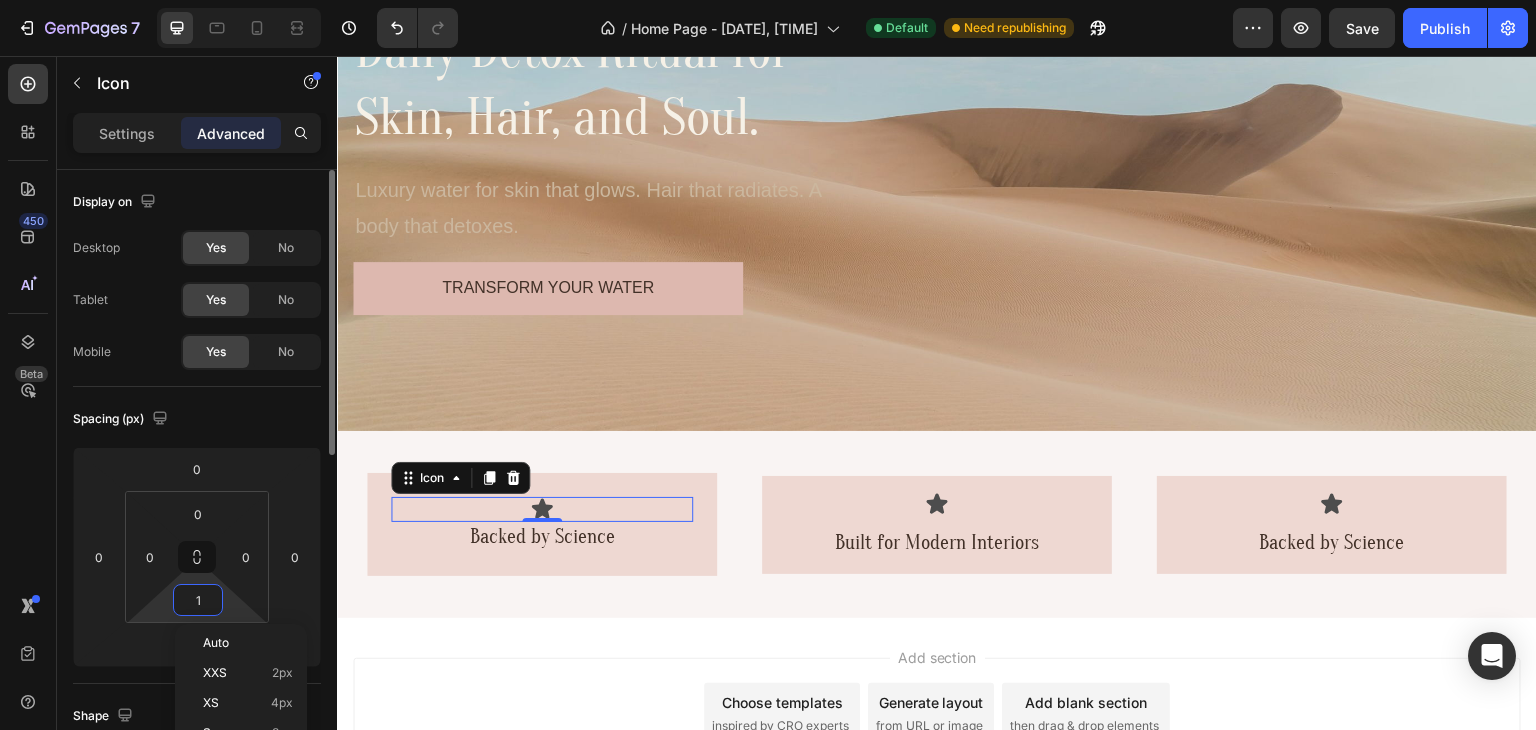 type on "12" 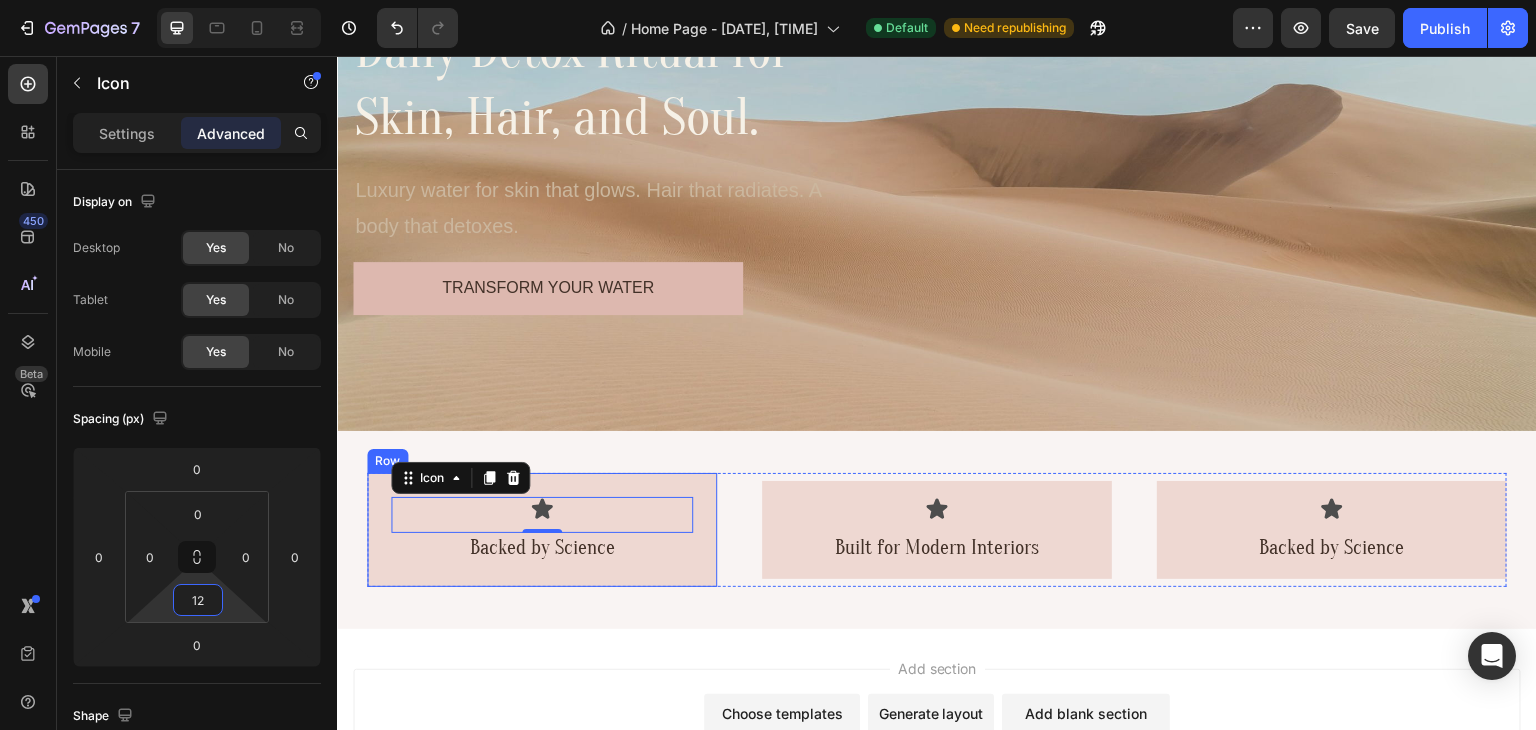click on "Icon   0 Backed by Science Text Block Row" at bounding box center [542, 530] 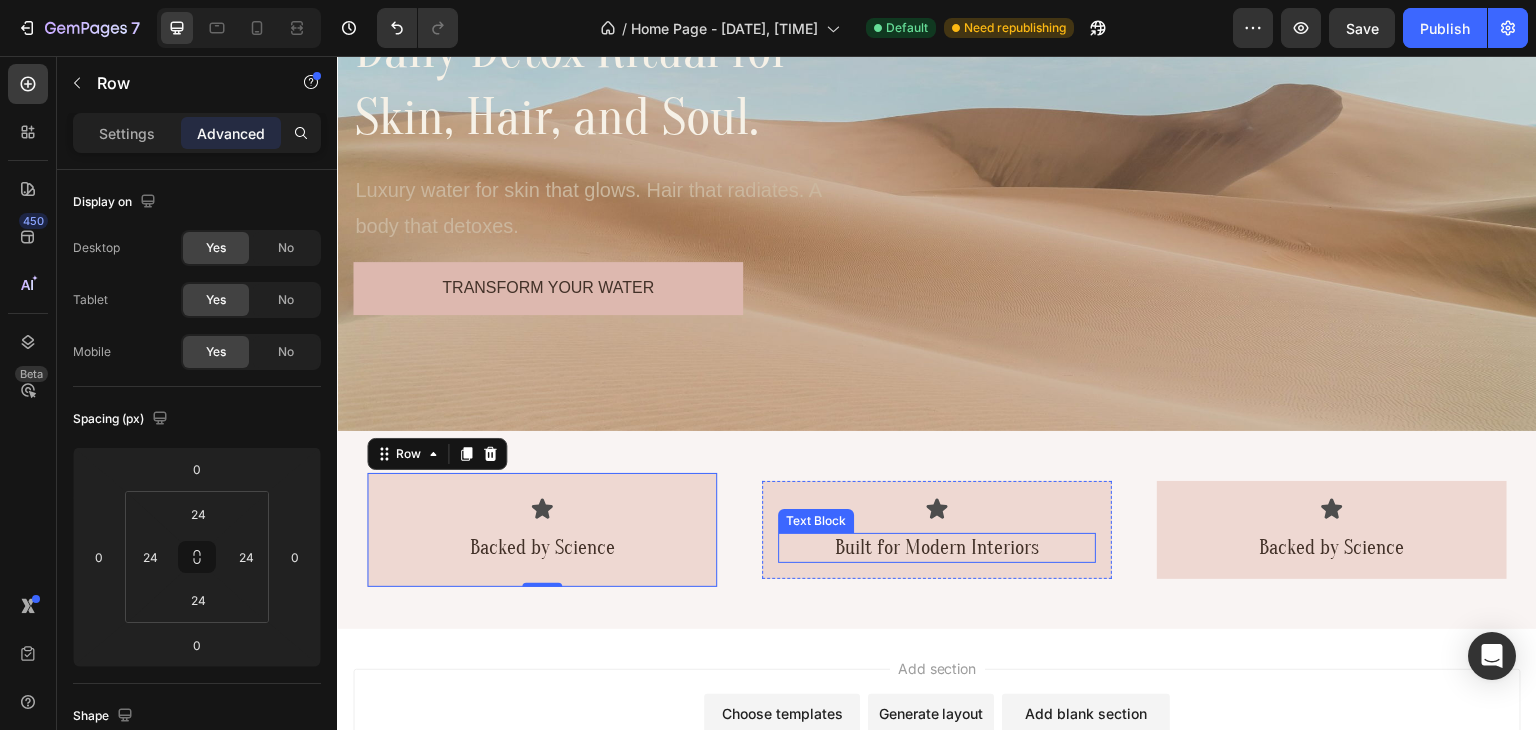 click on "Built for Modern Interiors" at bounding box center [937, 548] 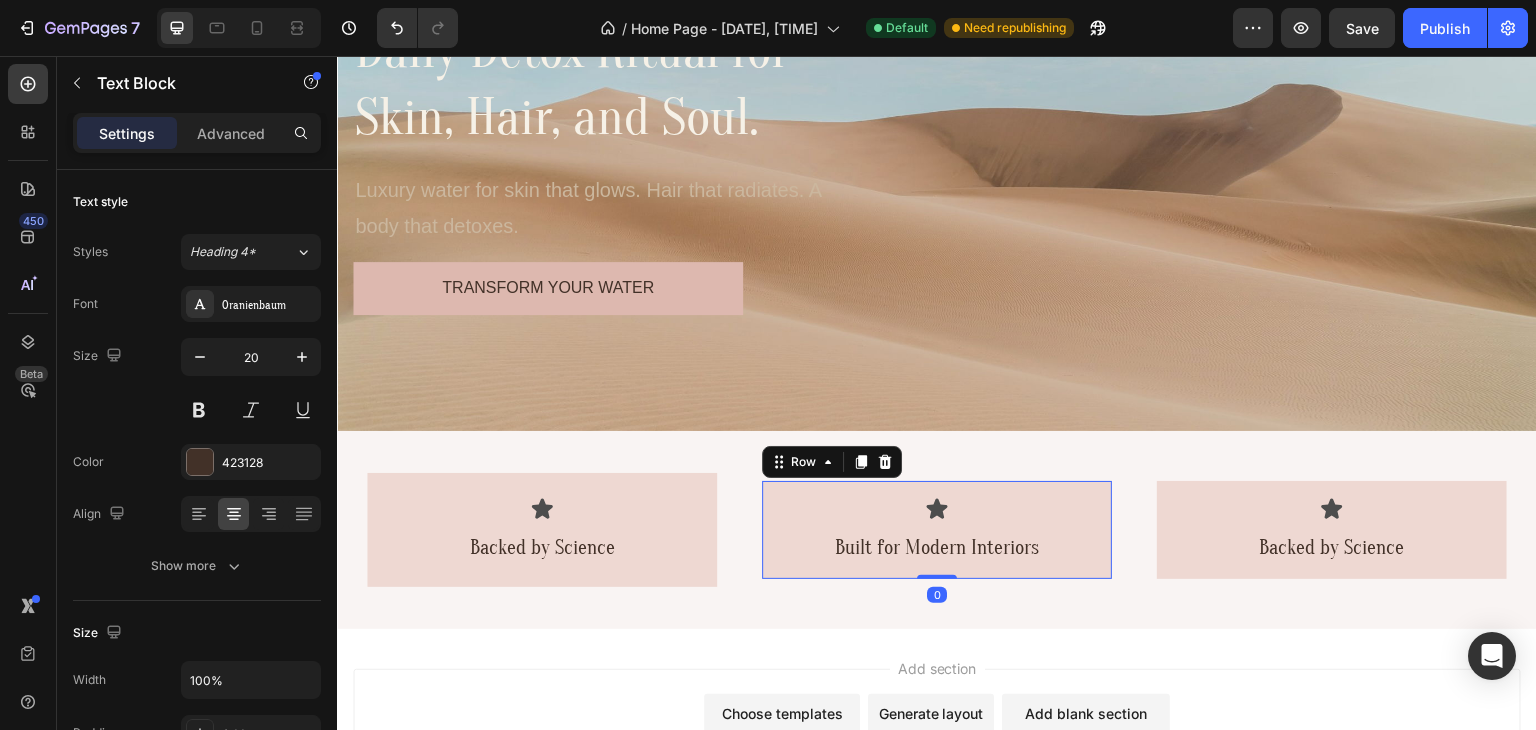 click on "Icon Built for Modern Interiors Text Block Row   0" at bounding box center (937, 530) 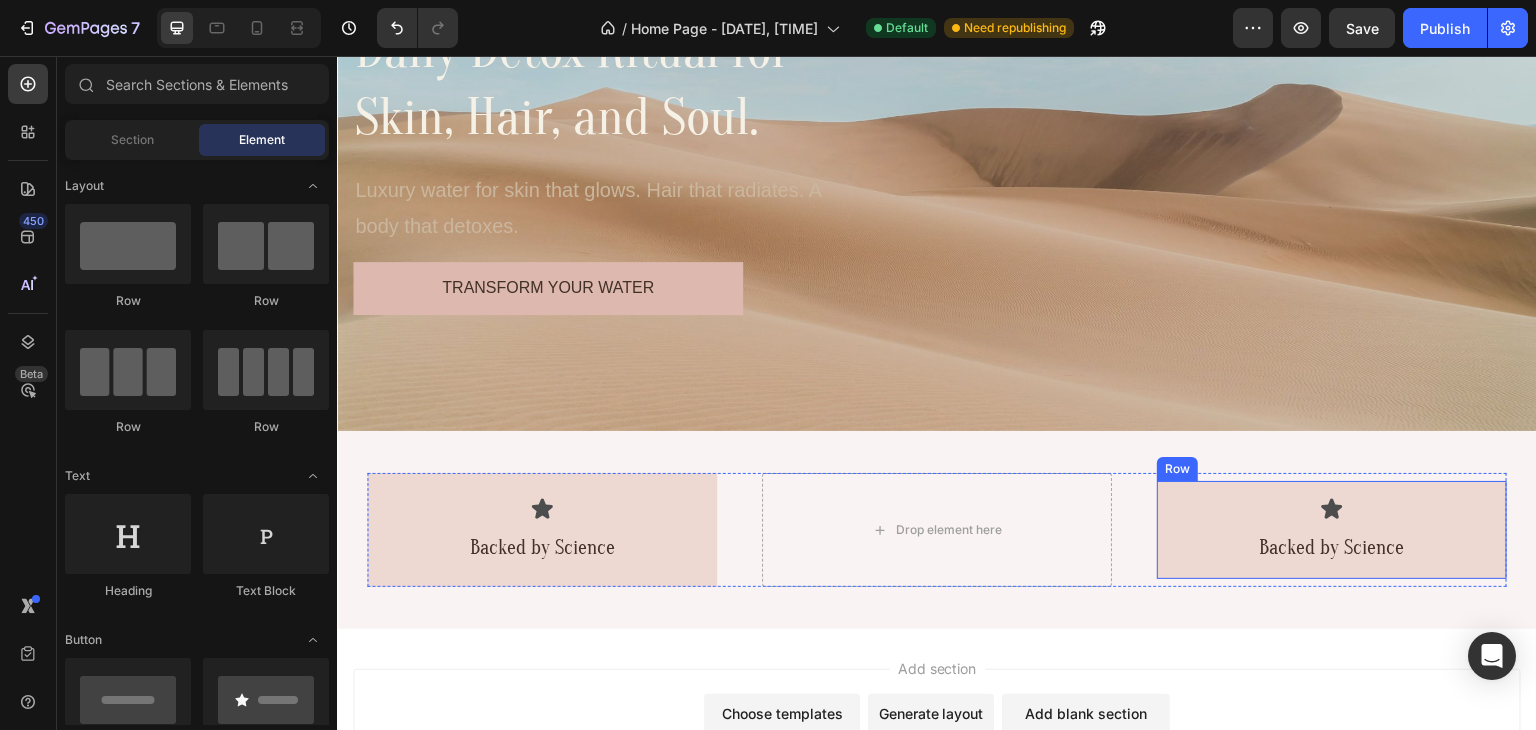 click on "Icon Backed by Science Text Block Row" at bounding box center [1332, 530] 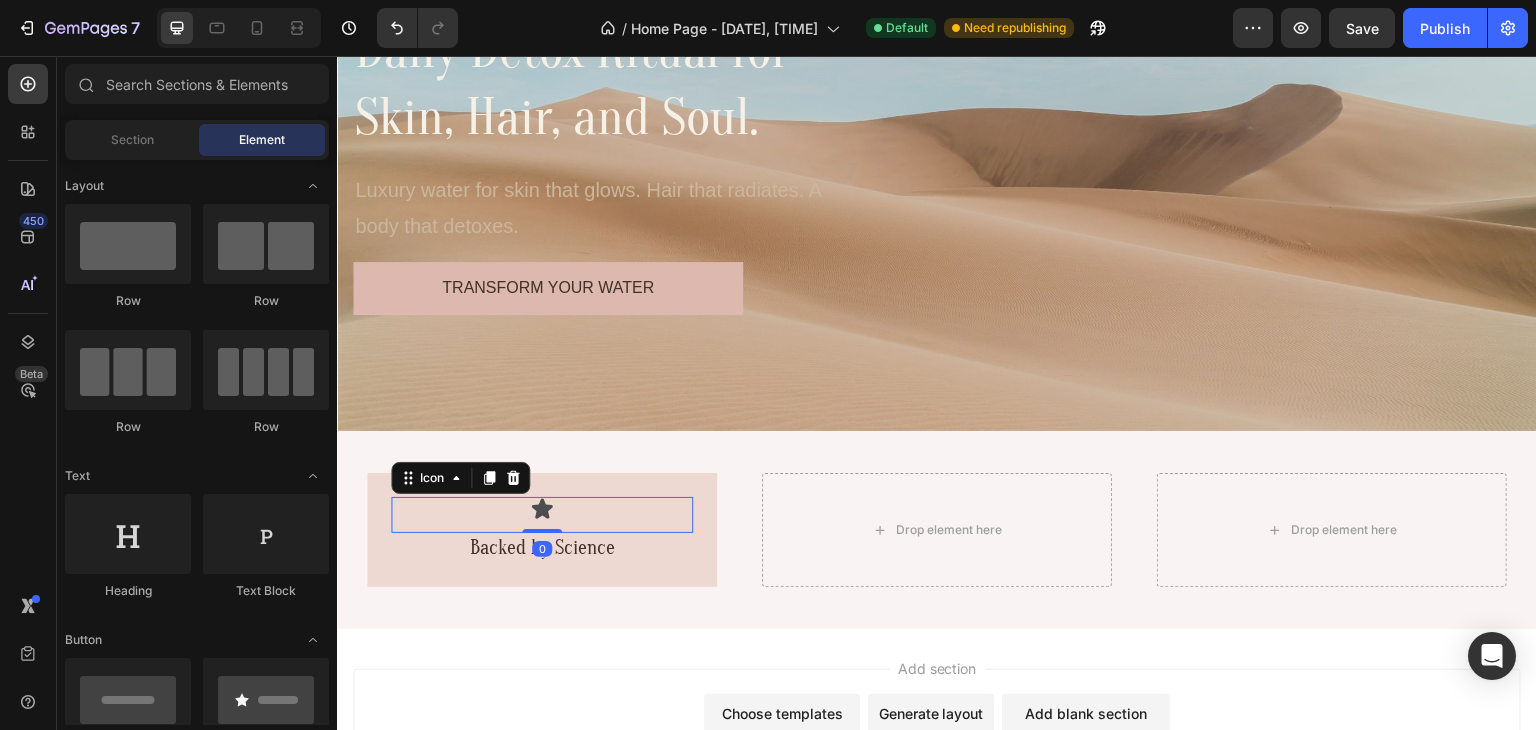 click on "Icon   0" at bounding box center (542, 515) 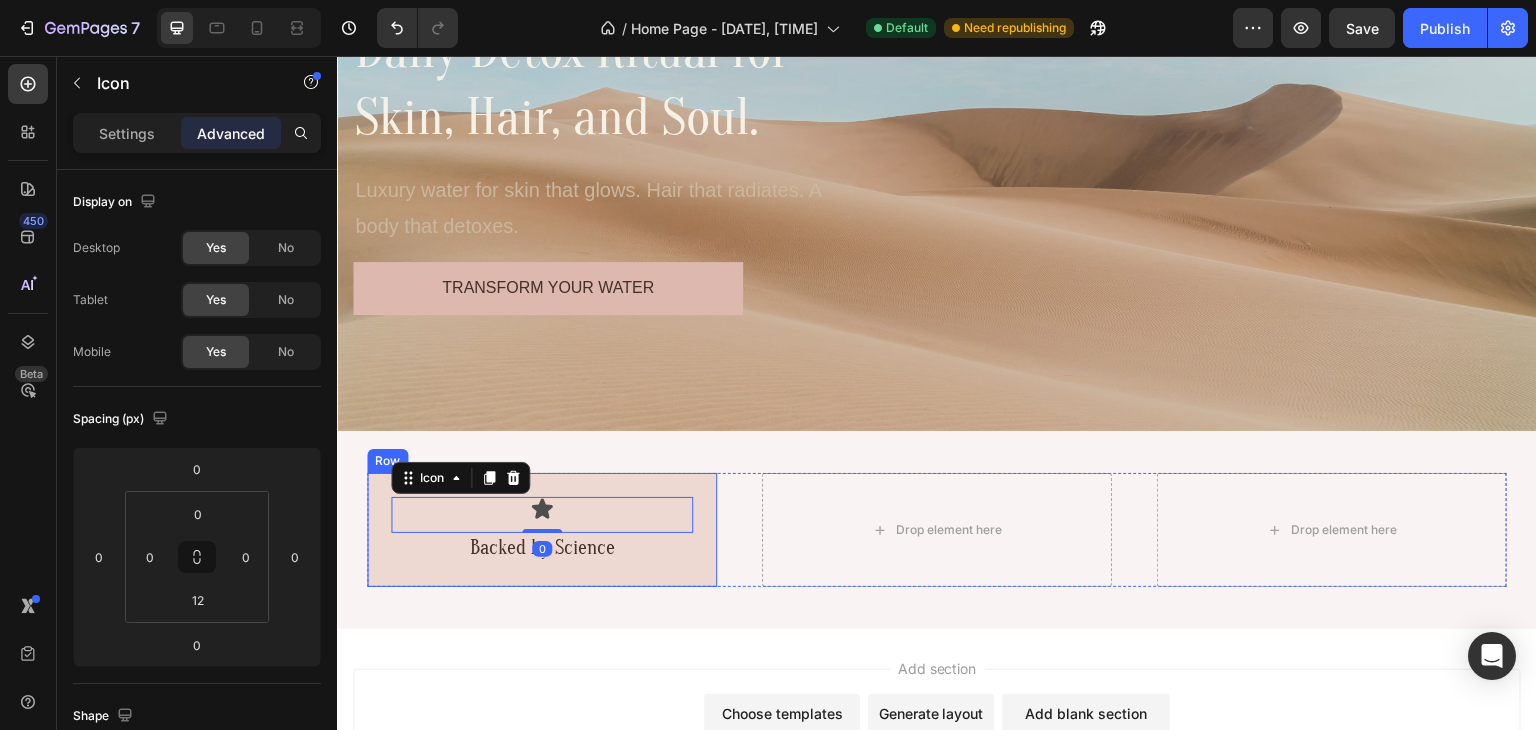 click on "Icon   0 Backed by Science Text Block Row" at bounding box center [542, 530] 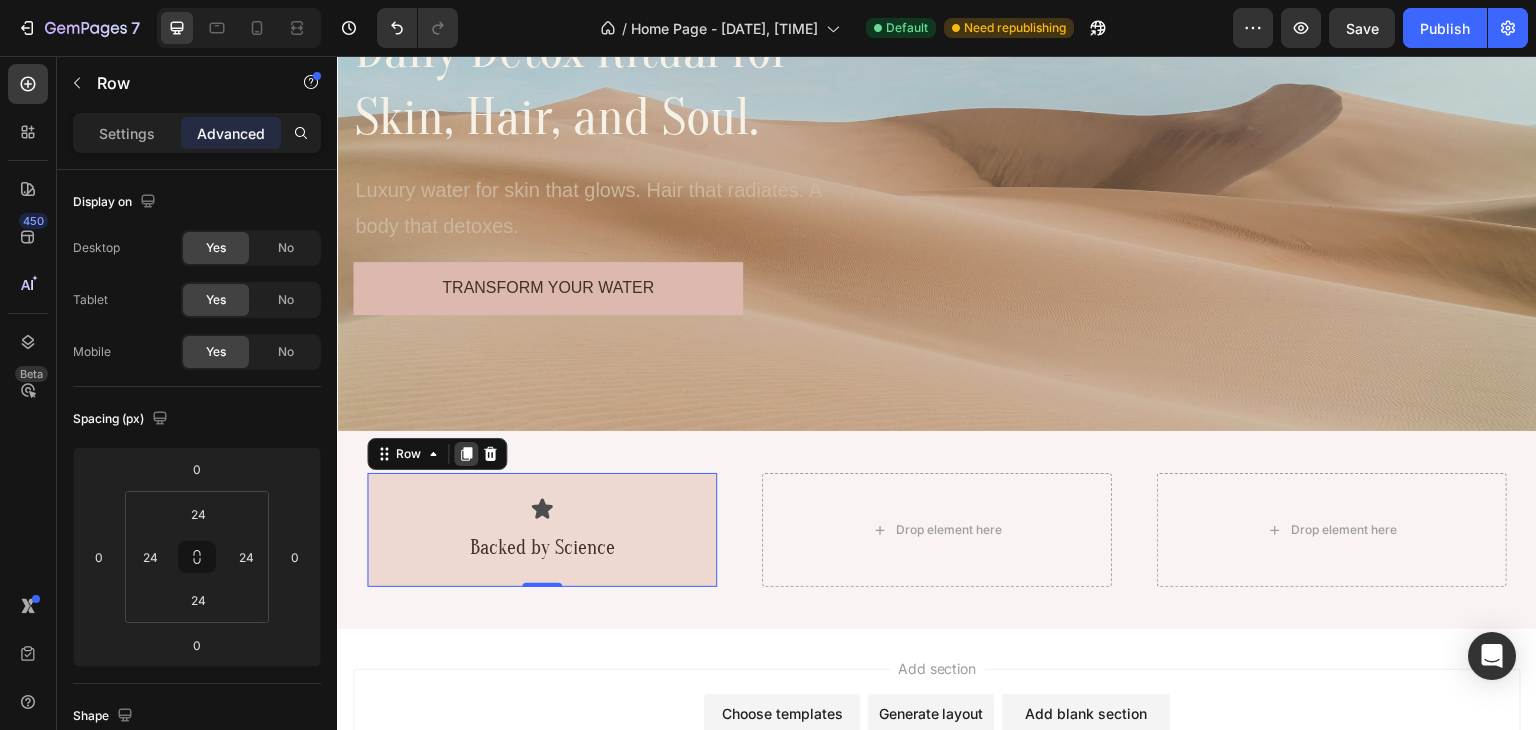 click 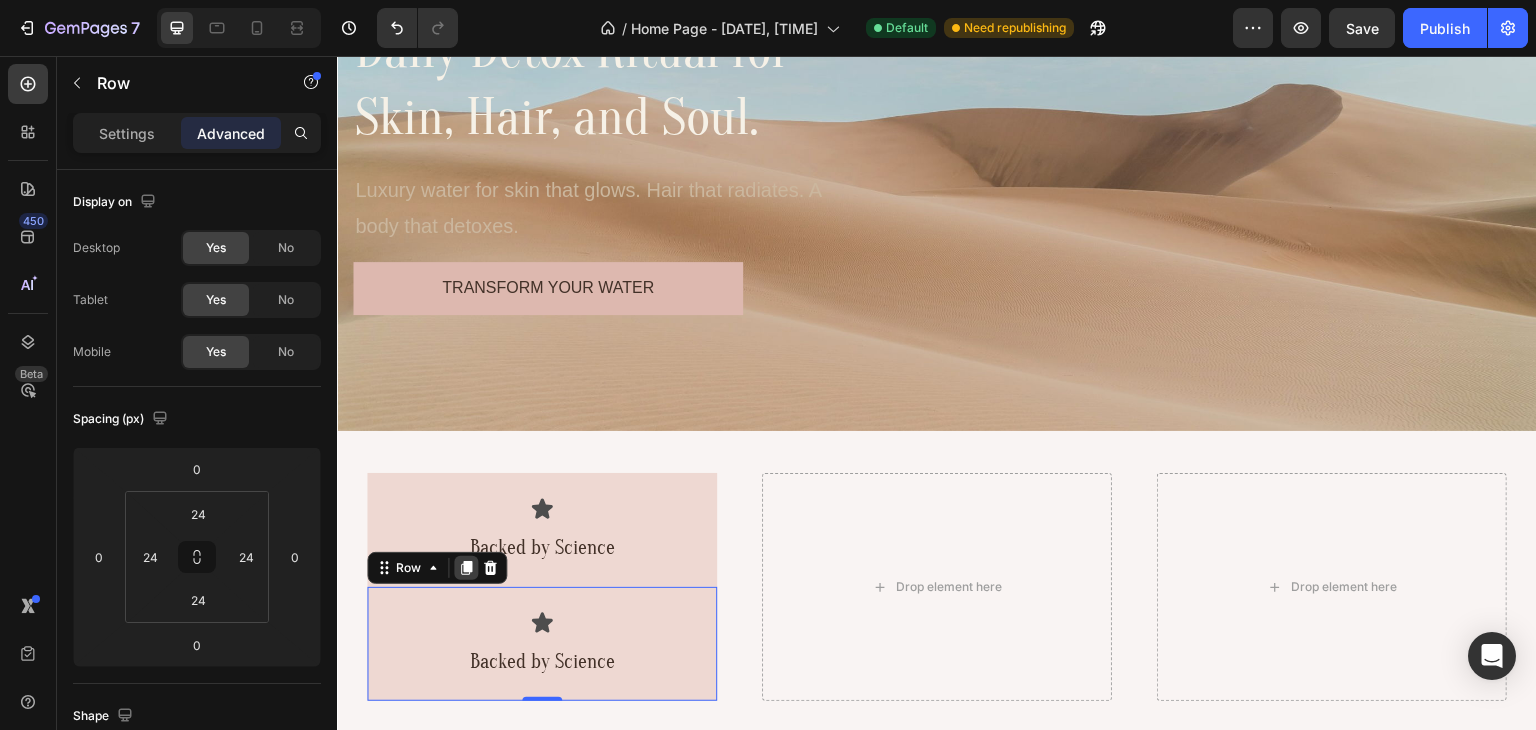click at bounding box center (466, 568) 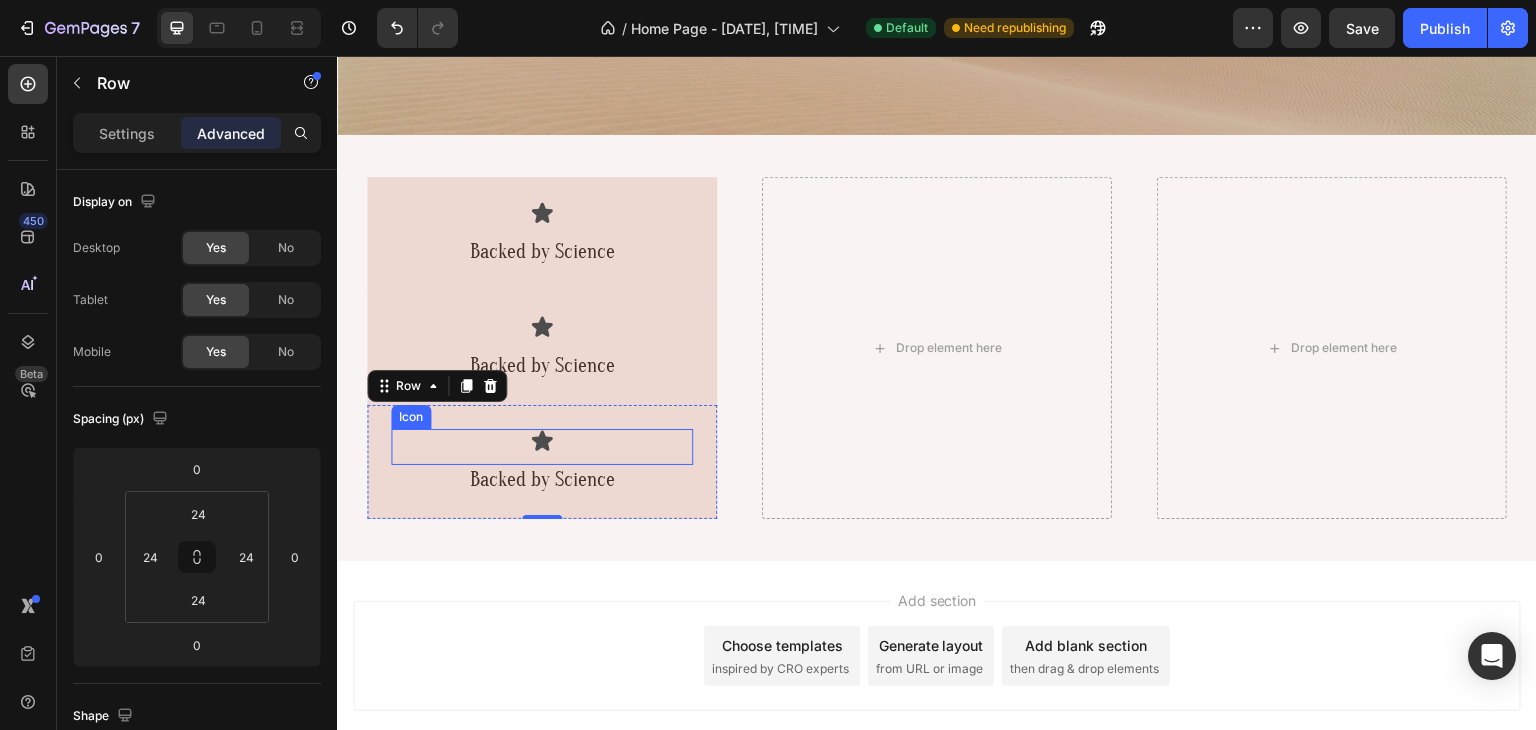 scroll, scrollTop: 546, scrollLeft: 0, axis: vertical 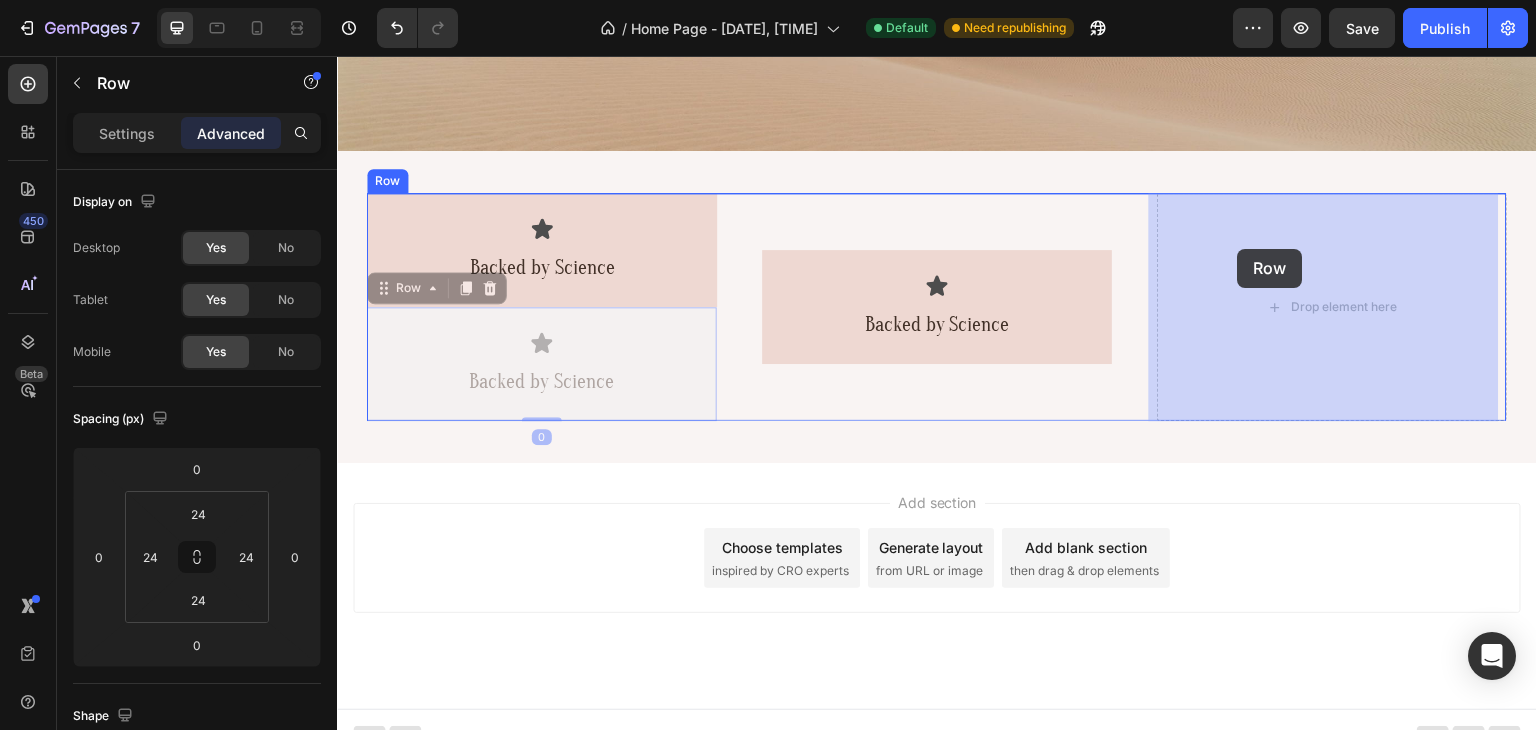 drag, startPoint x: 688, startPoint y: 319, endPoint x: 1258, endPoint y: 237, distance: 575.86804 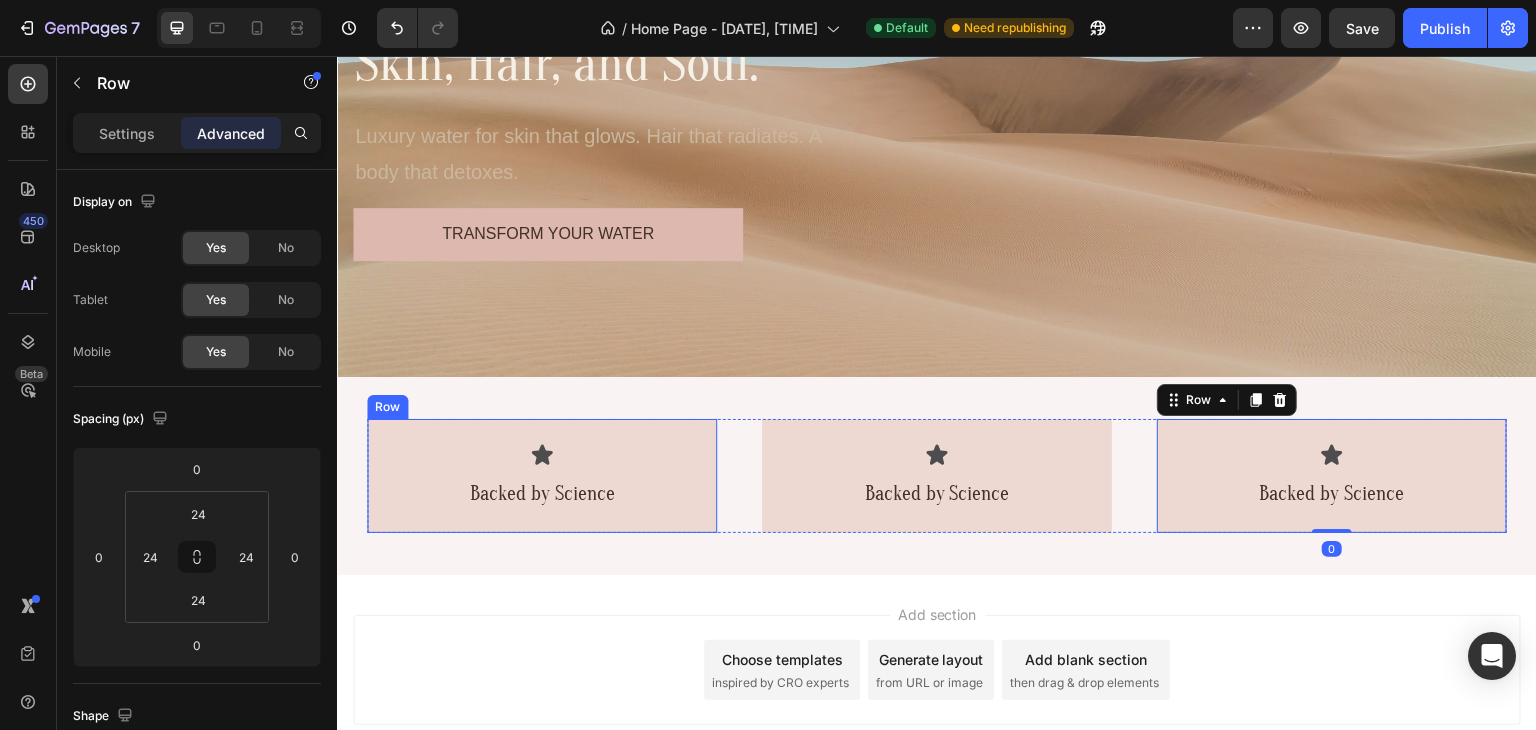 scroll, scrollTop: 319, scrollLeft: 0, axis: vertical 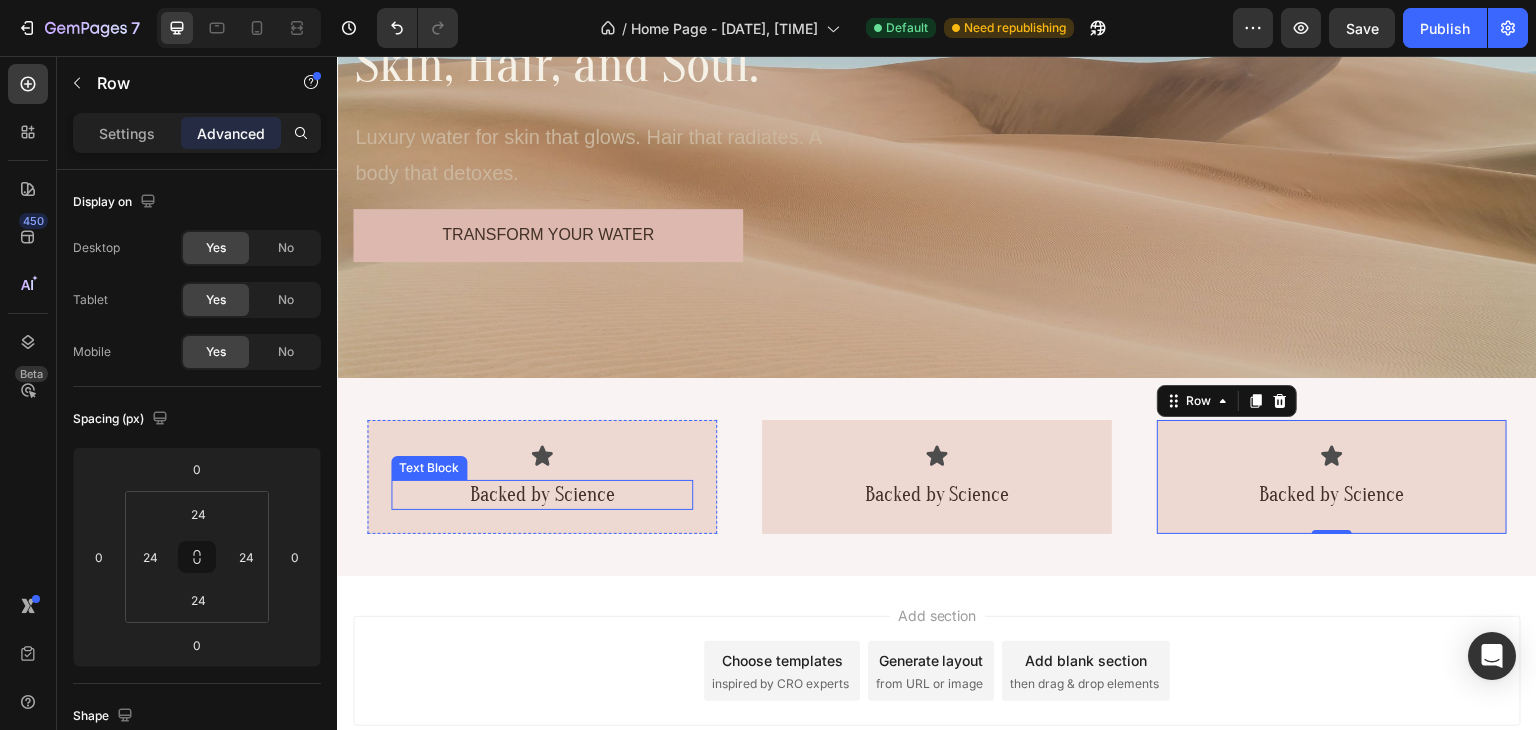 click on "Backed by Science" at bounding box center (542, 495) 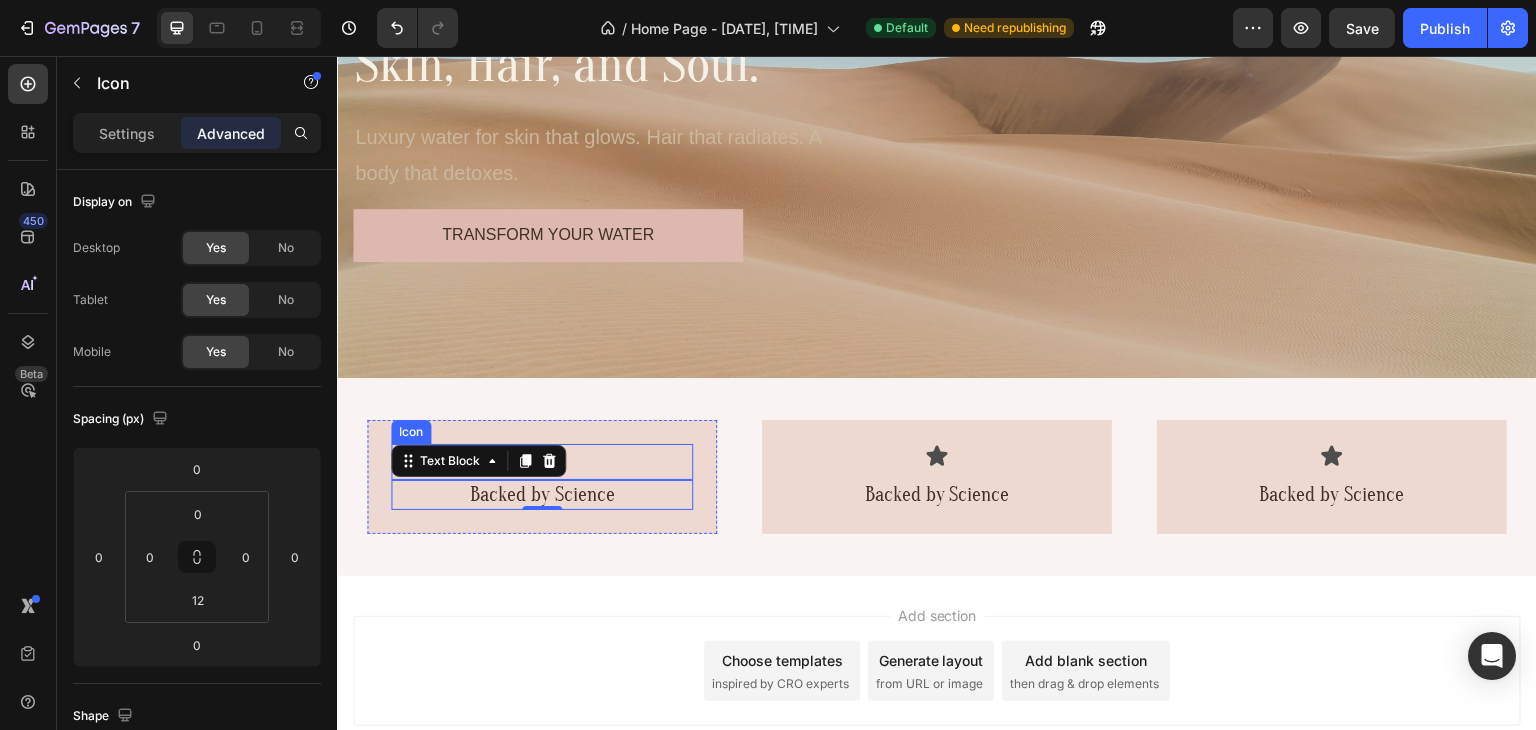 click on "Icon" at bounding box center (542, 462) 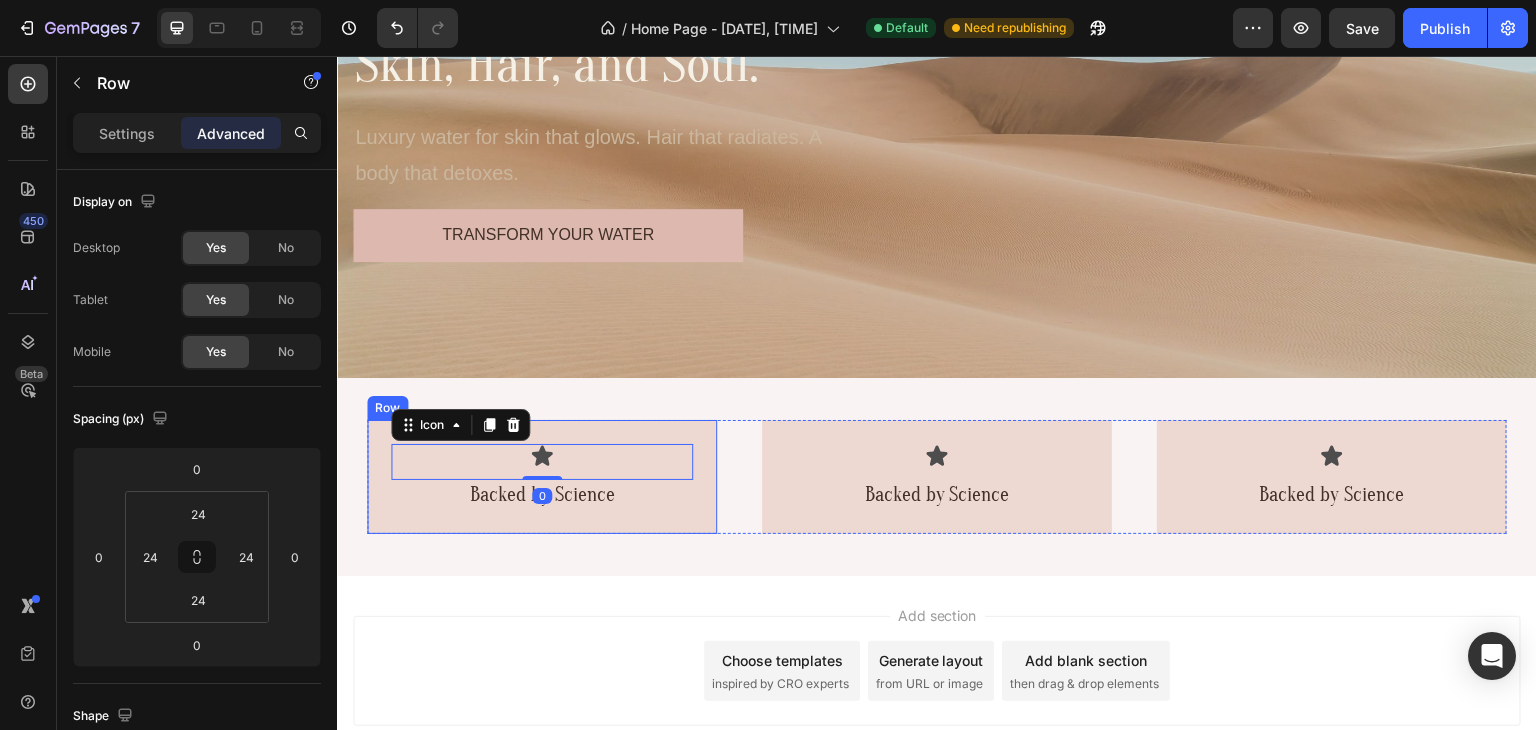 click on "Icon   0 Backed by Science Text Block Row" at bounding box center (542, 477) 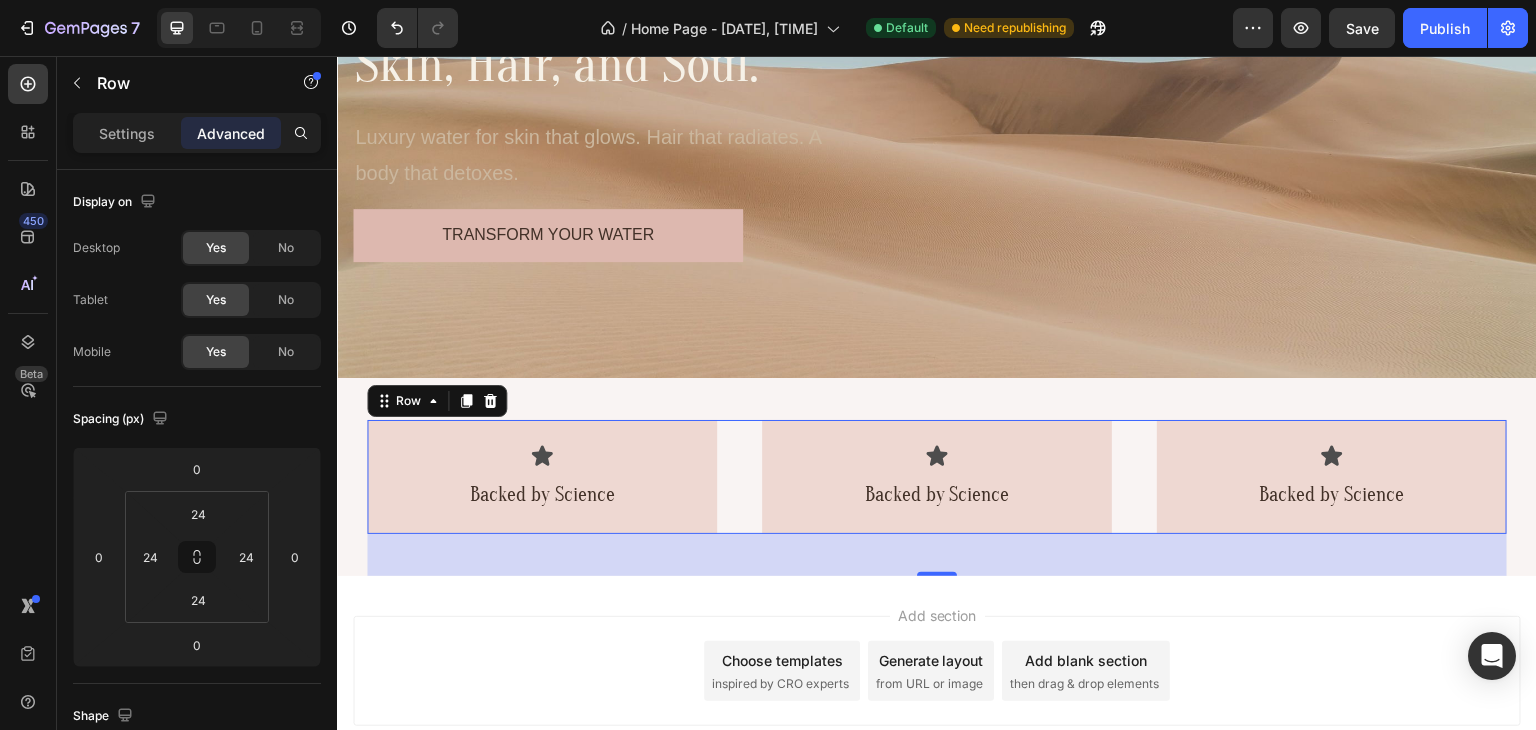 click on "Icon Backed by Science Text Block Row
Icon Backed by Science Text Block Row
Icon Backed by Science Text Block Row Row   0" at bounding box center [937, 477] 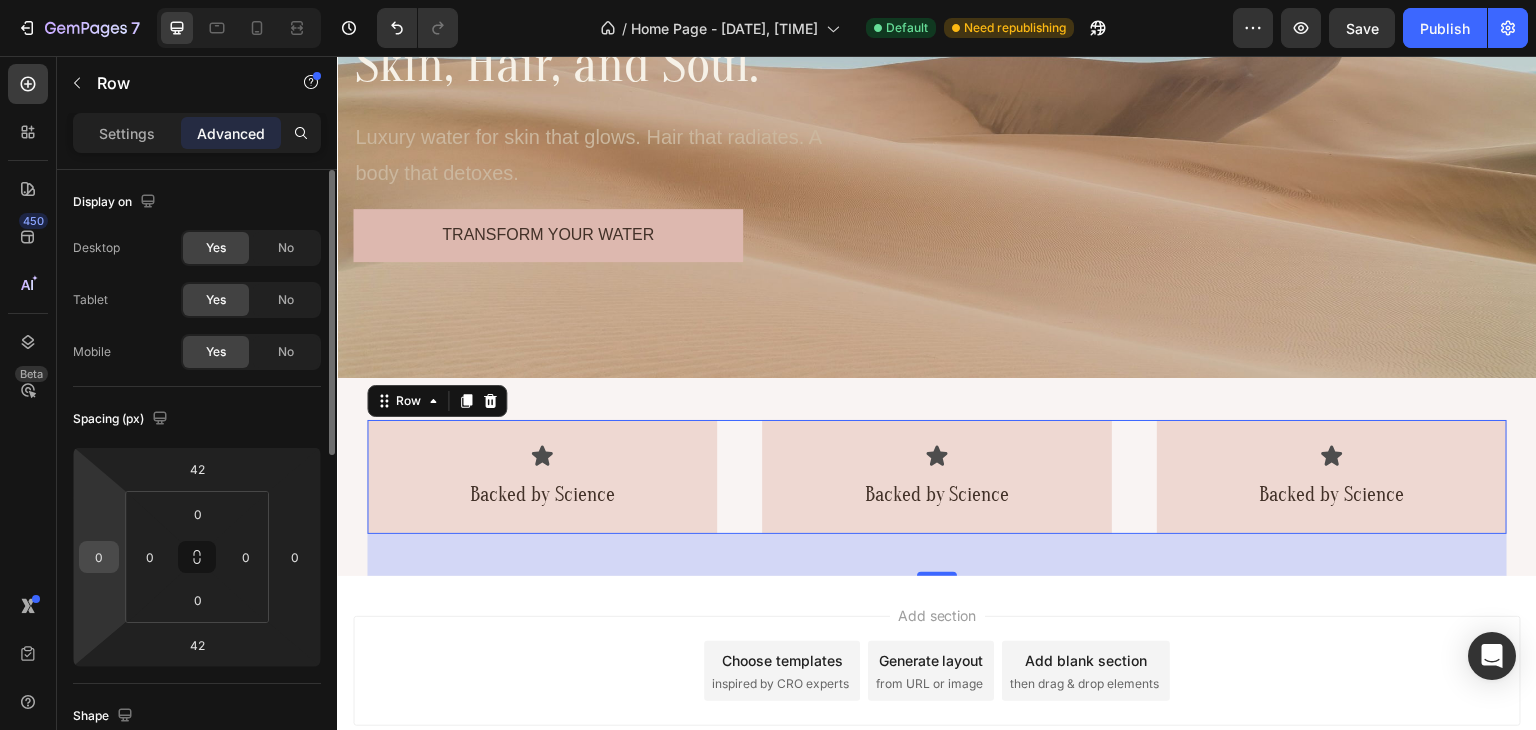 click on "0" at bounding box center [99, 557] 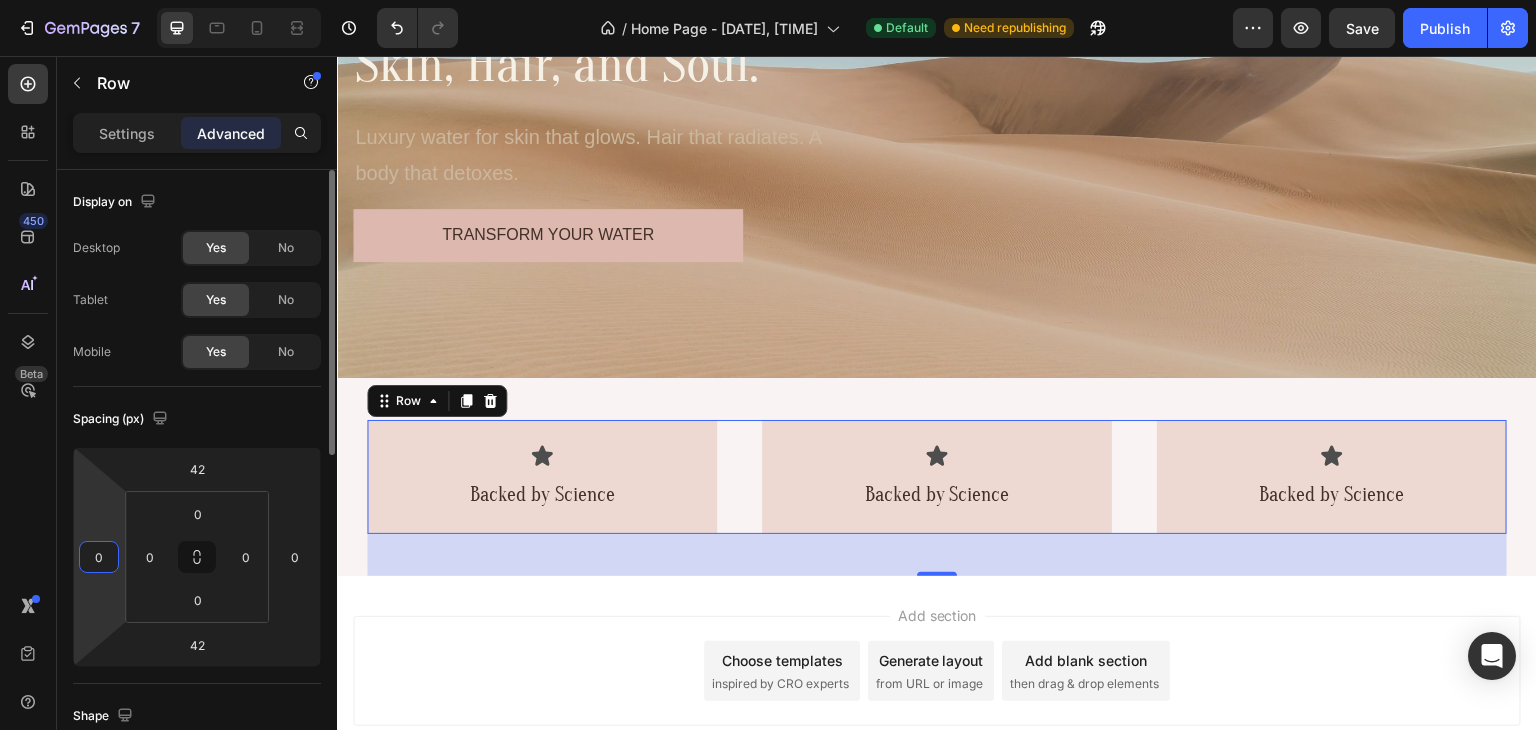 click on "0" at bounding box center [99, 557] 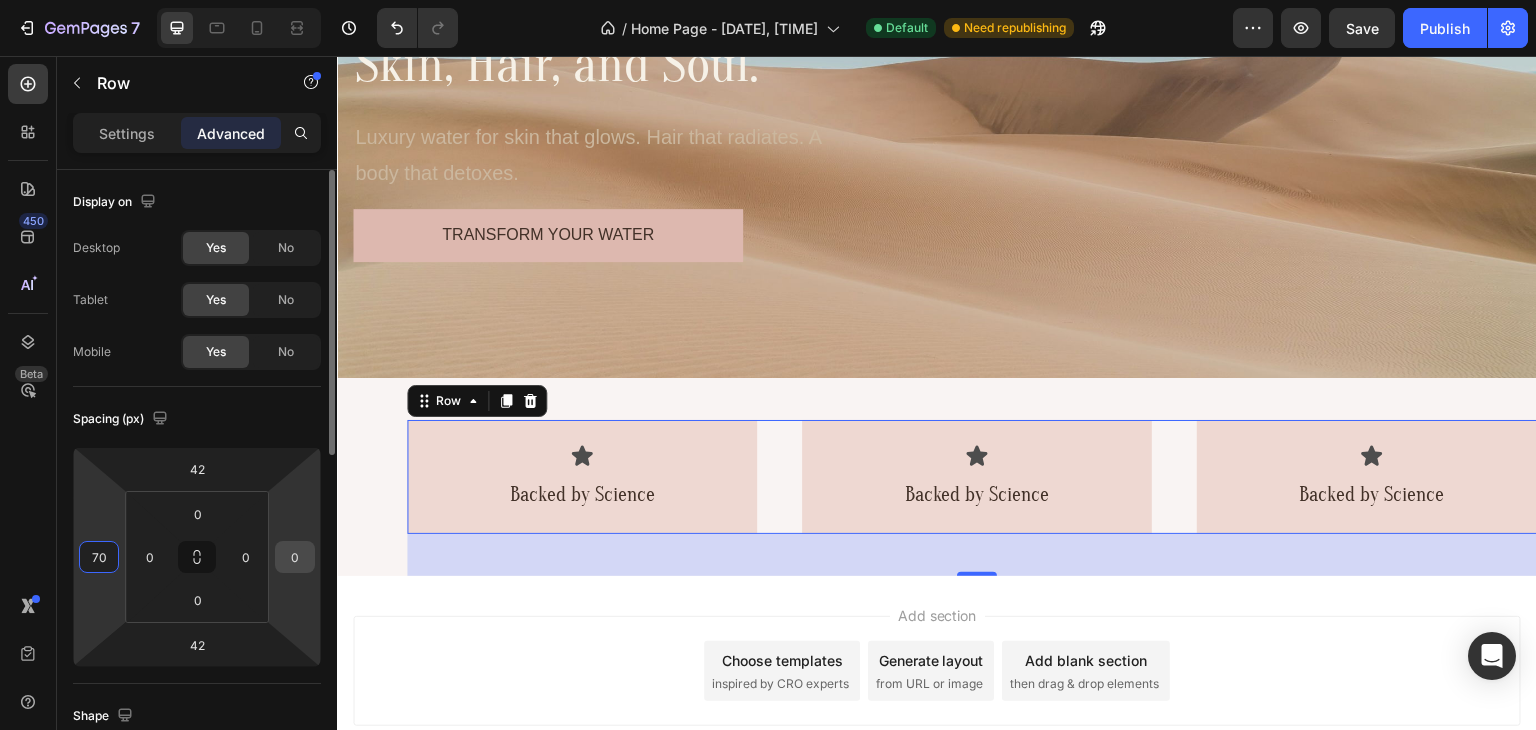 type on "70" 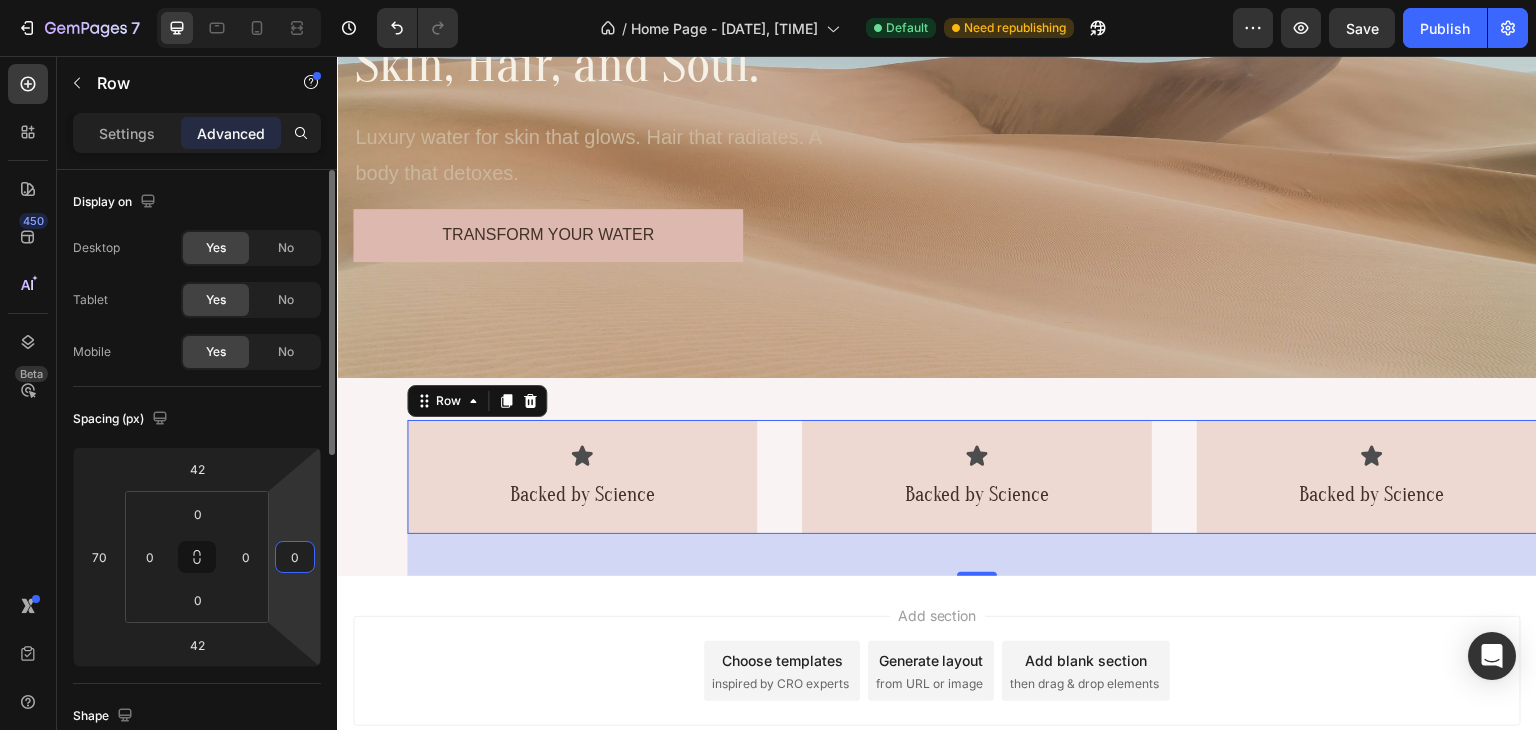 click on "0" at bounding box center (295, 557) 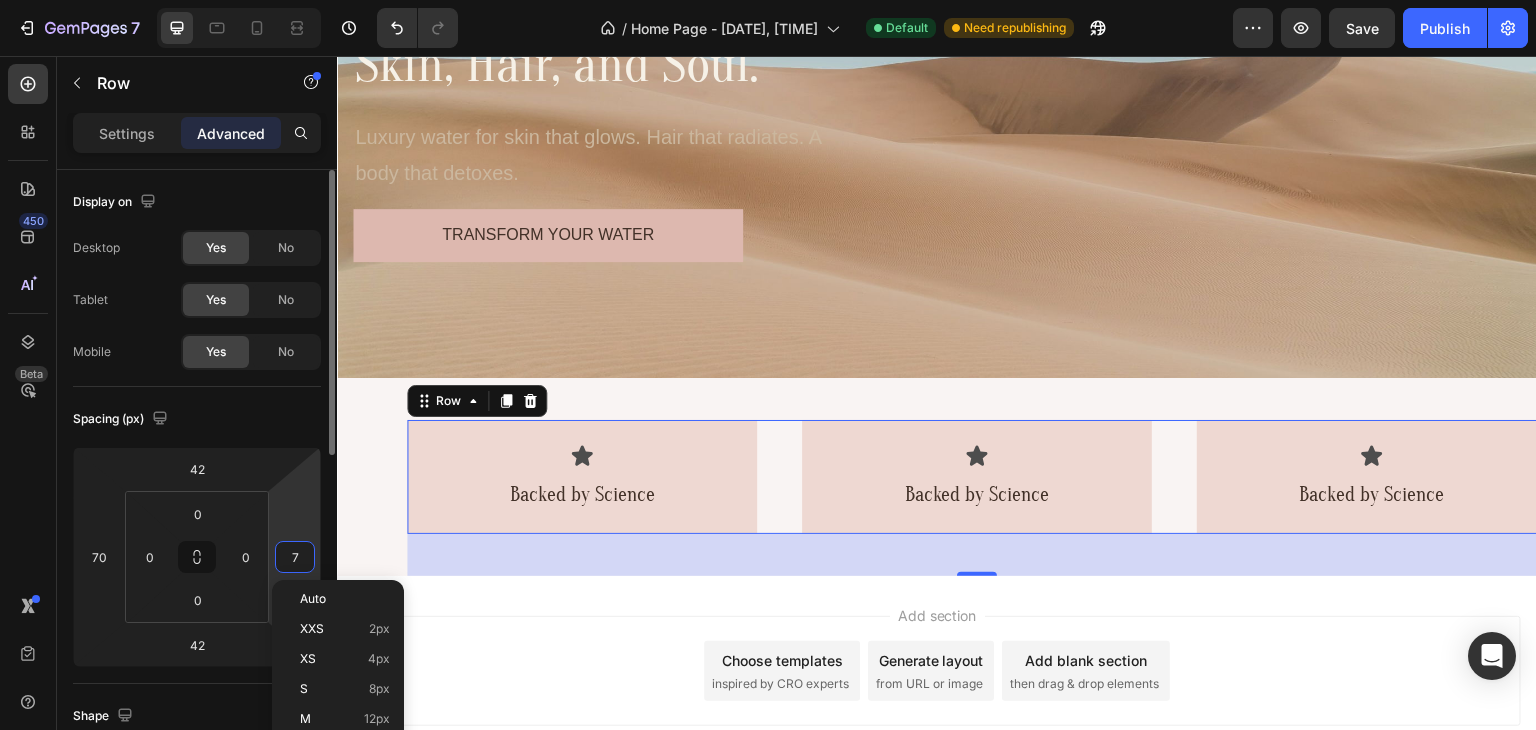 type on "70" 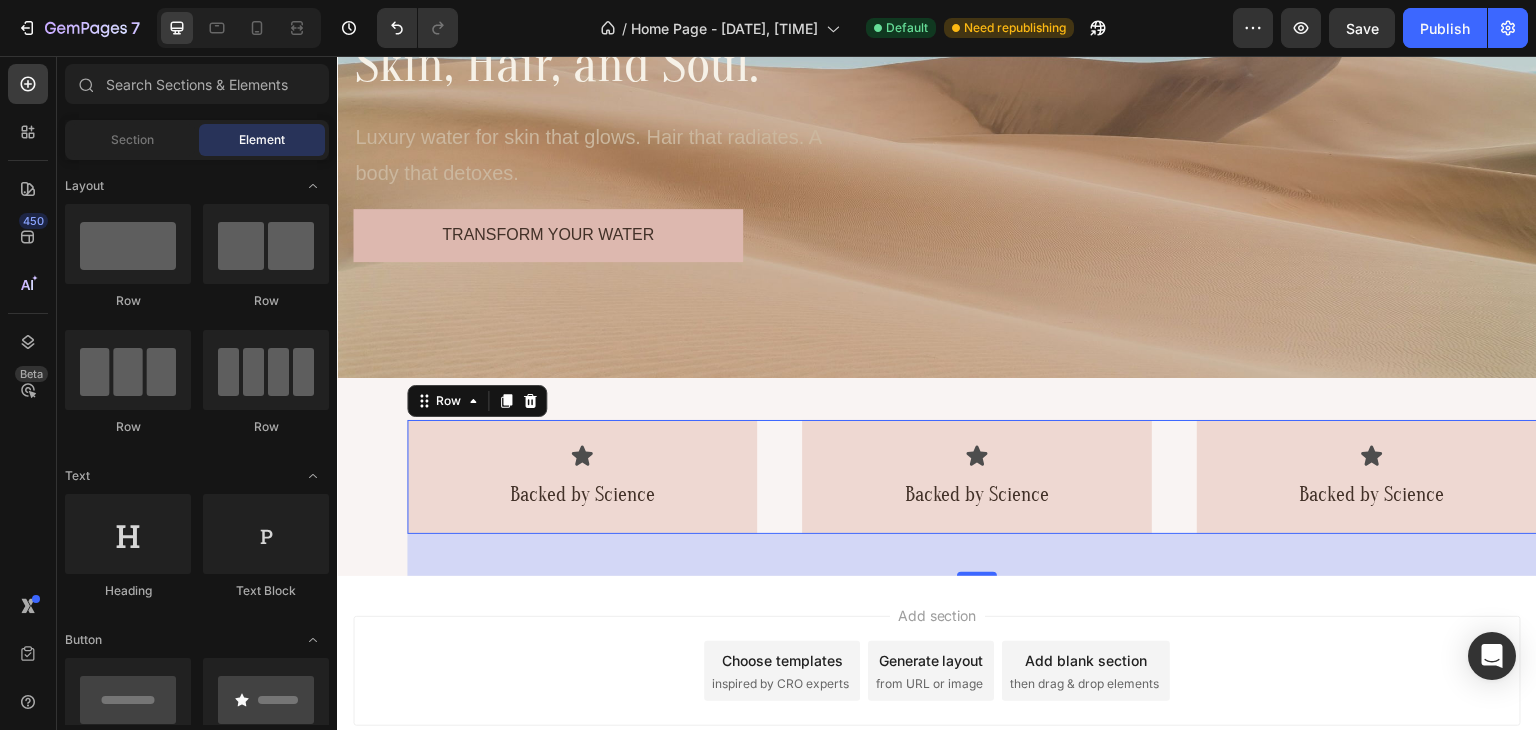 click on "Add section Choose templates inspired by CRO experts Generate layout from URL or image Add blank section then drag & drop elements" at bounding box center (937, 699) 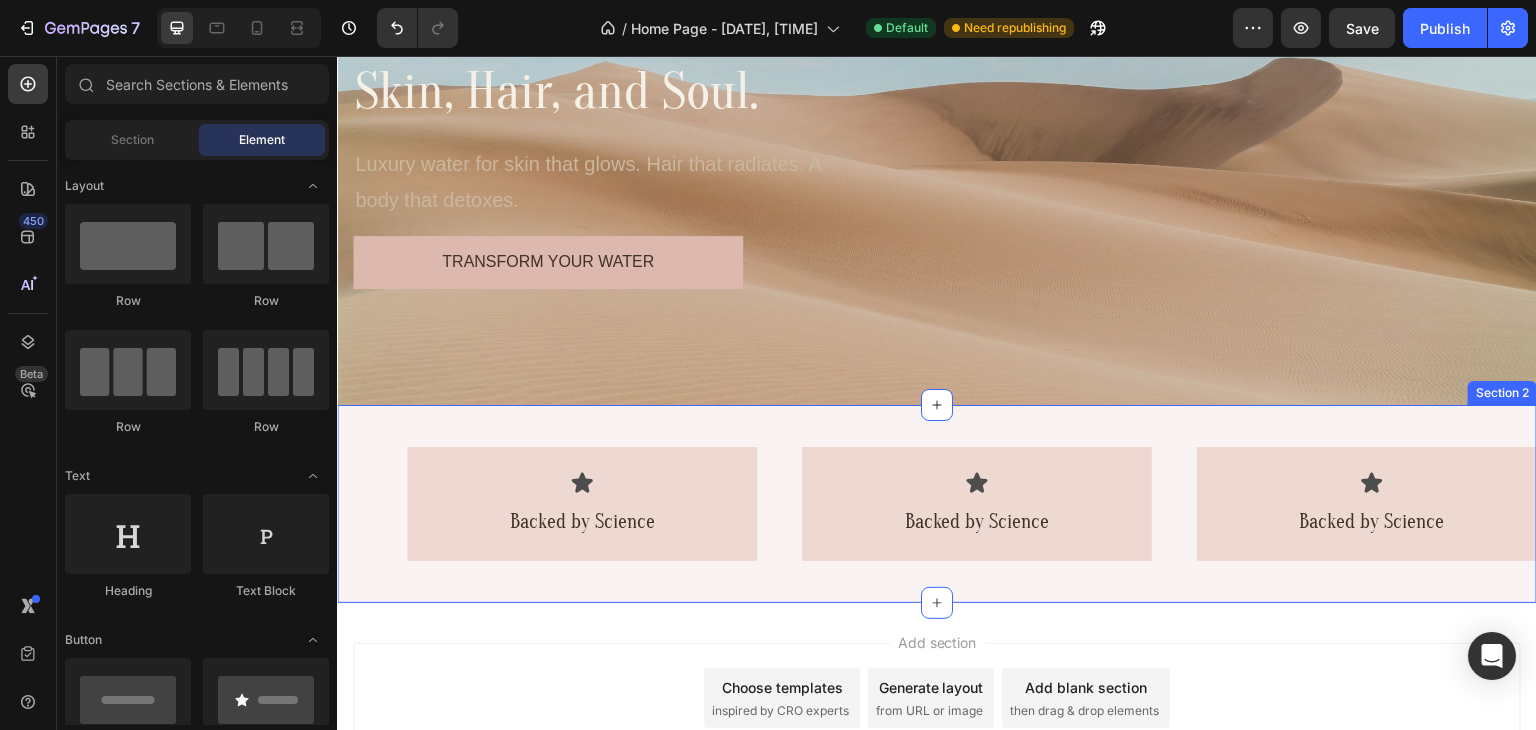 scroll, scrollTop: 319, scrollLeft: 0, axis: vertical 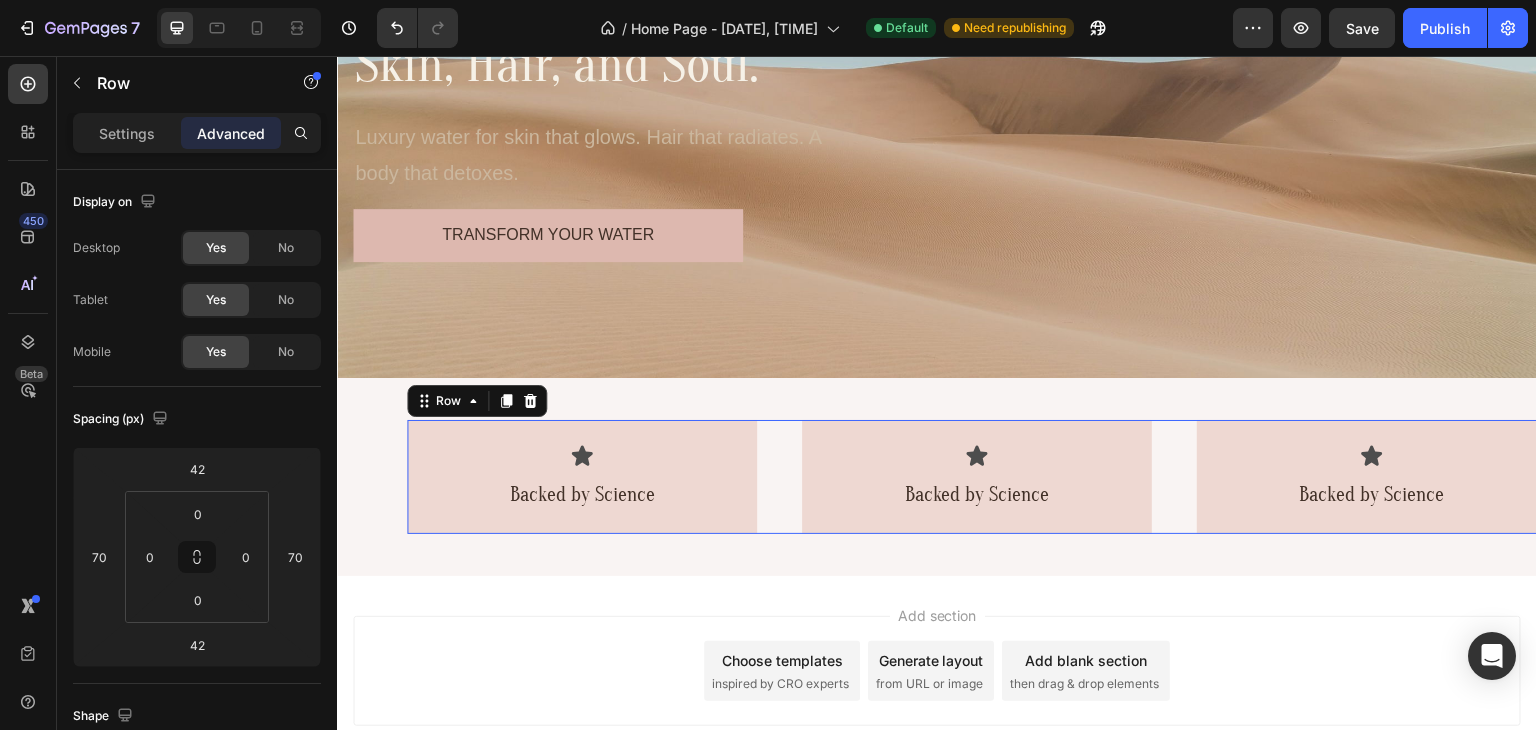 click on "Icon Backed by Science Text Block Row
Icon Backed by Science Text Block Row
Icon Backed by Science Text Block Row Row   0" at bounding box center (977, 477) 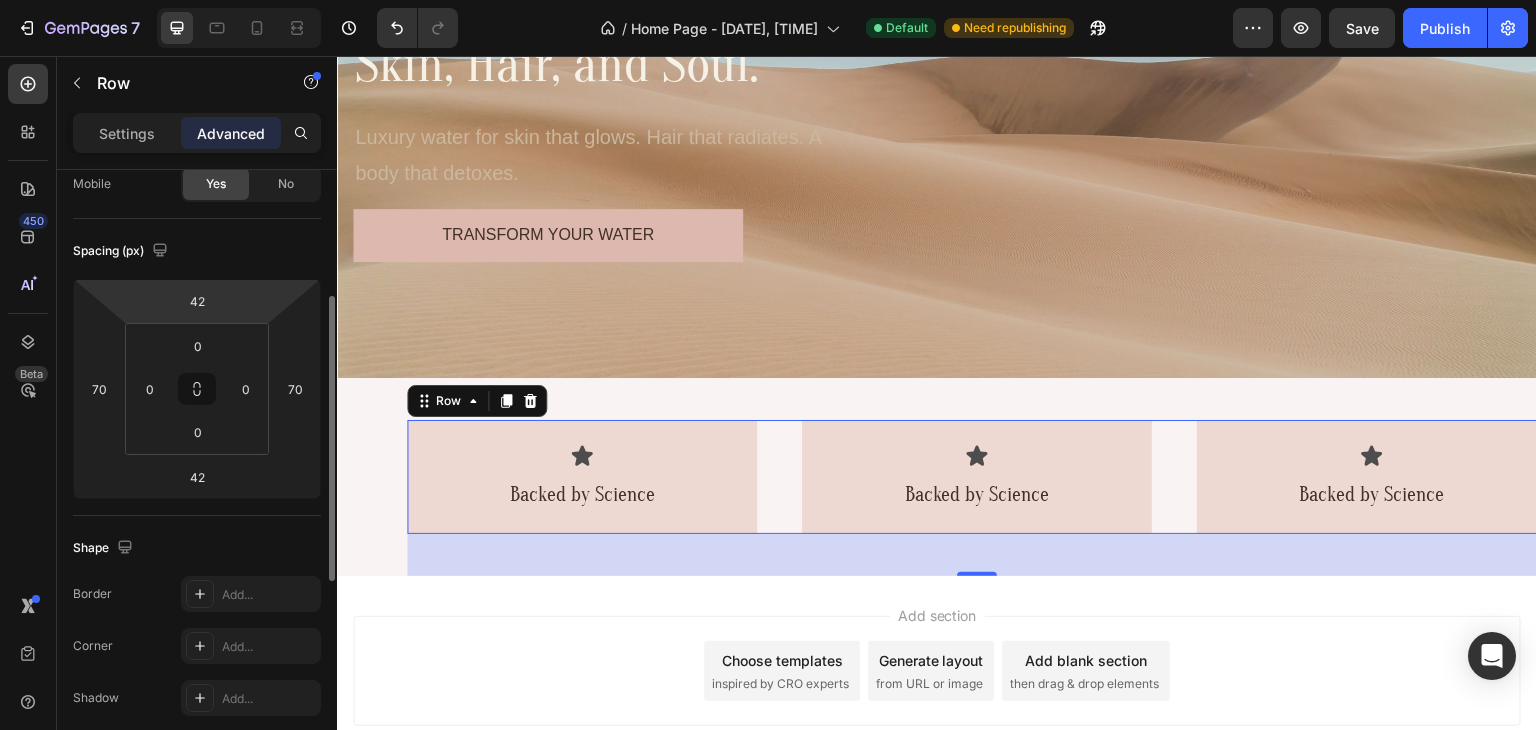 scroll, scrollTop: 201, scrollLeft: 0, axis: vertical 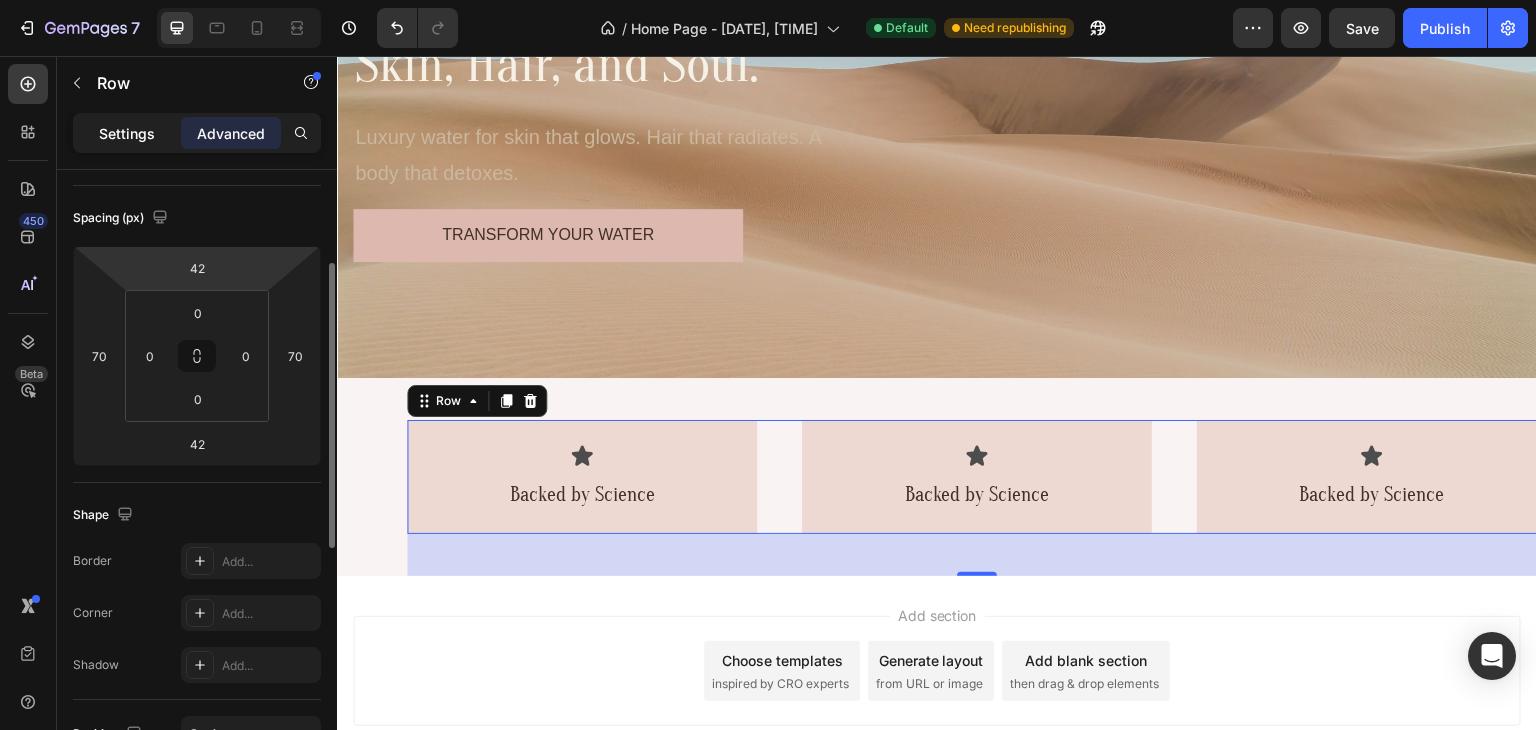 click on "Settings" at bounding box center [127, 133] 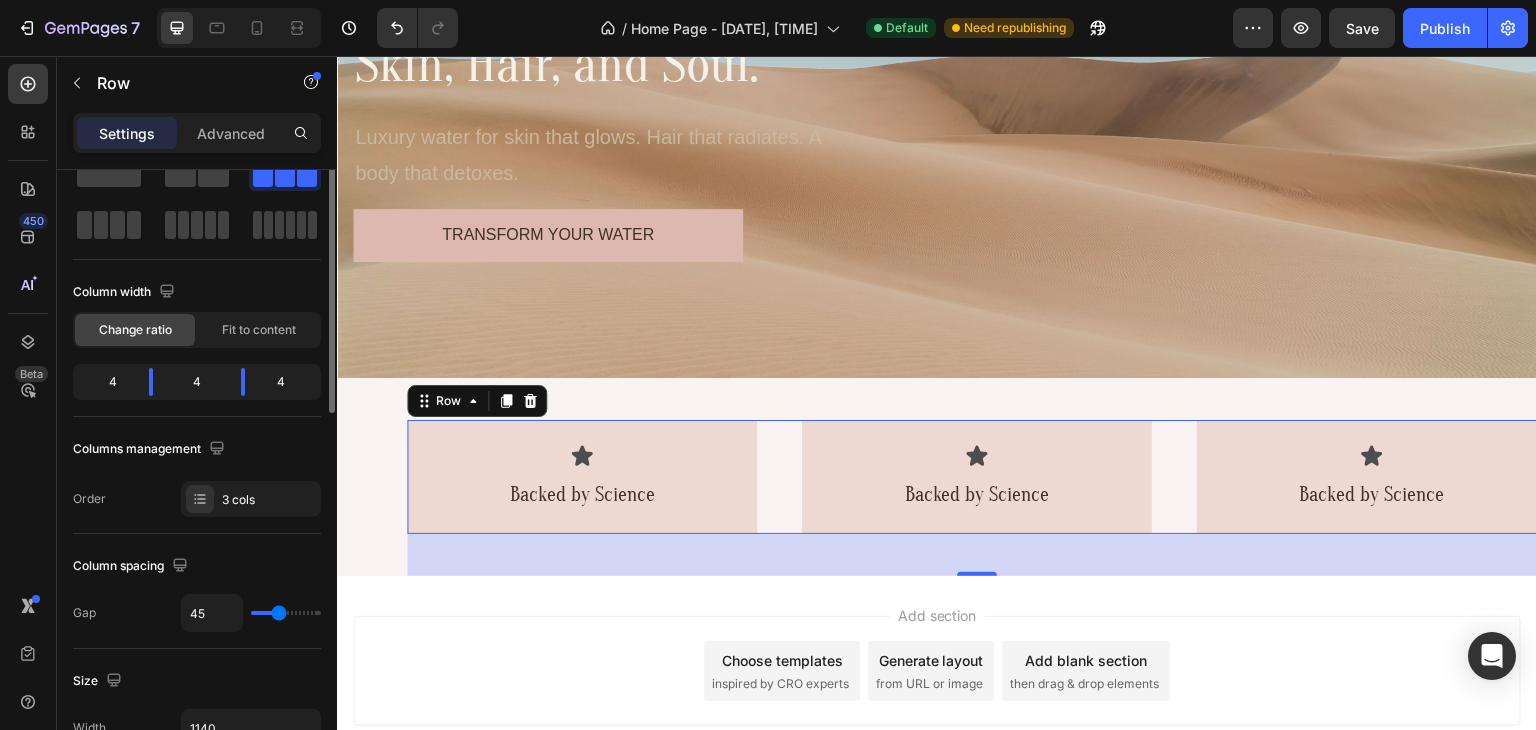 scroll, scrollTop: 0, scrollLeft: 0, axis: both 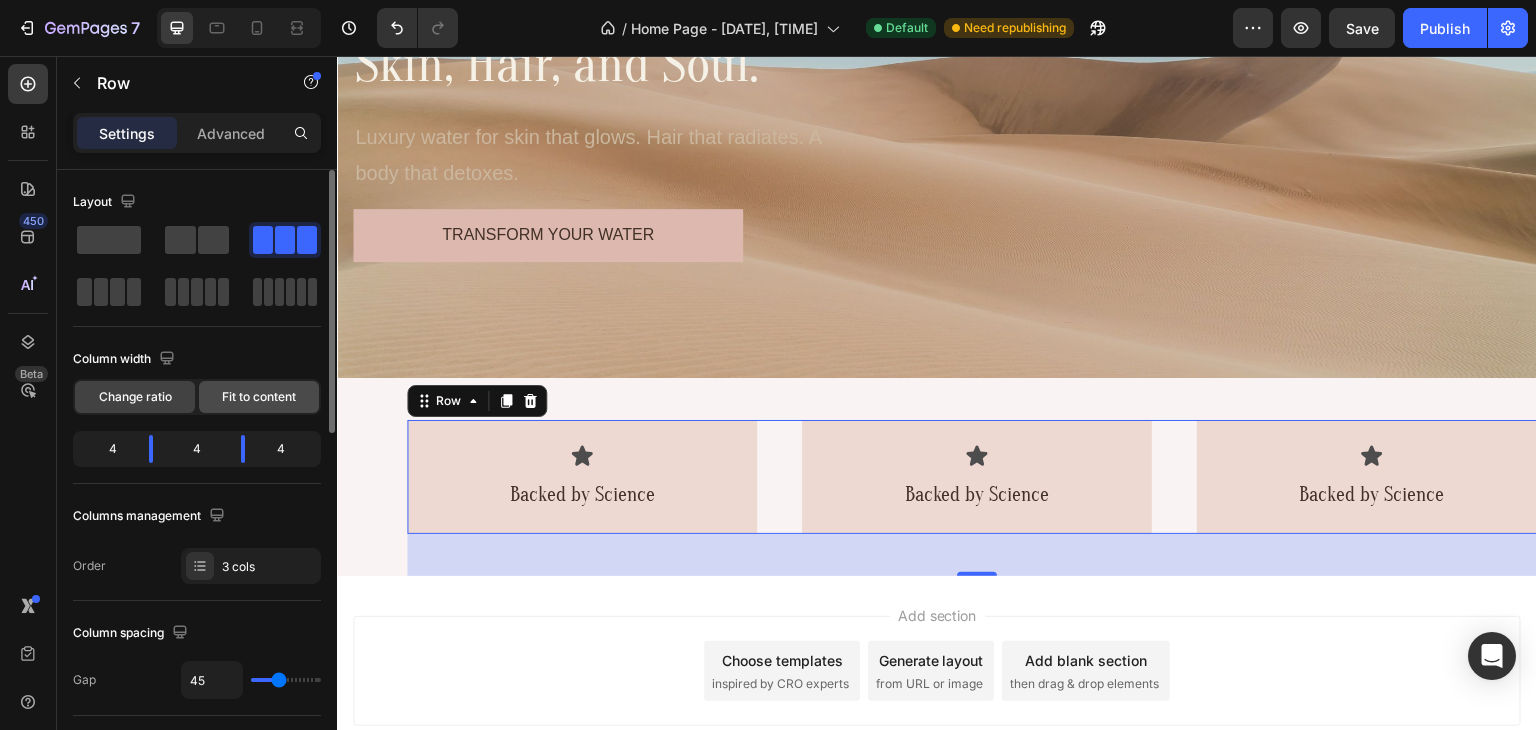 click on "Fit to content" 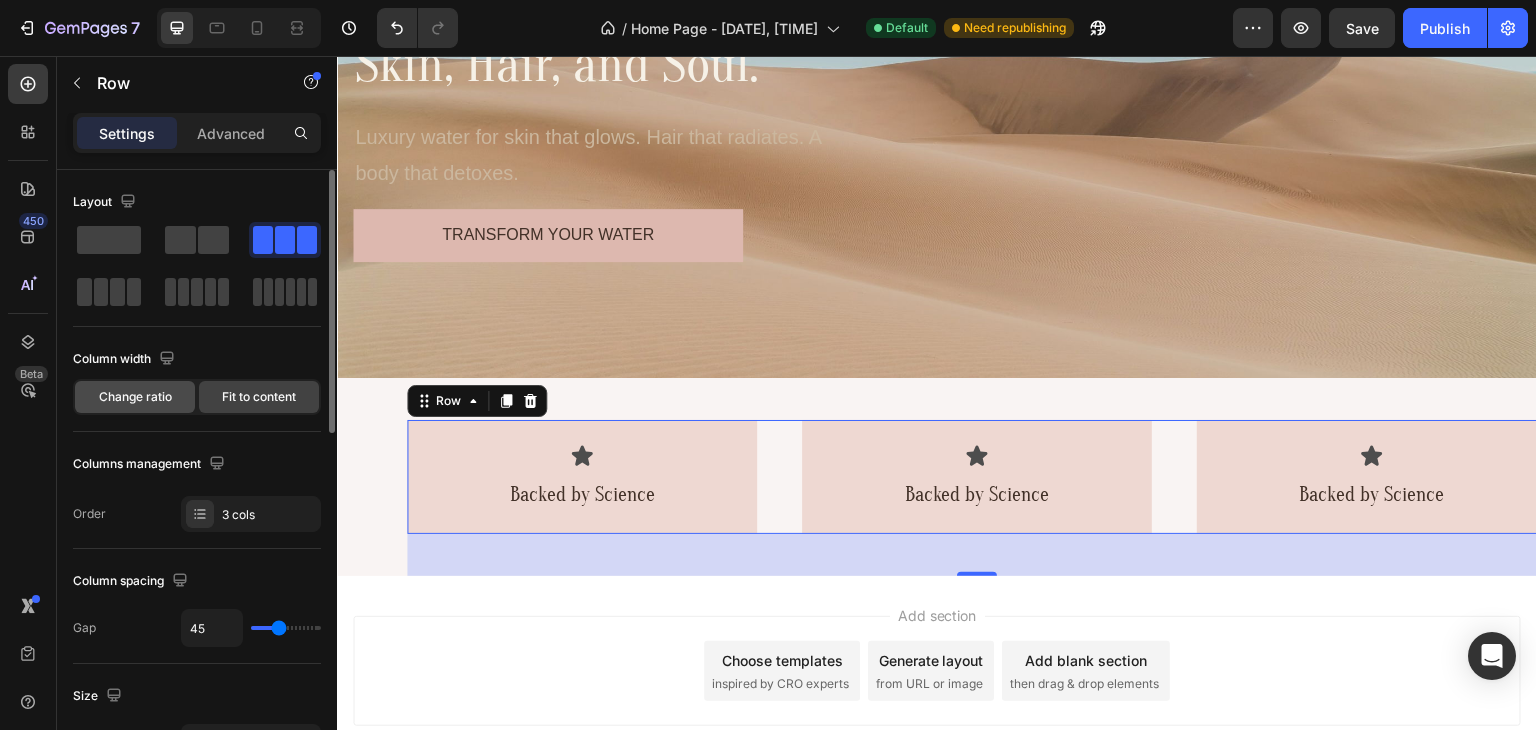 drag, startPoint x: 169, startPoint y: 398, endPoint x: 175, endPoint y: 367, distance: 31.575306 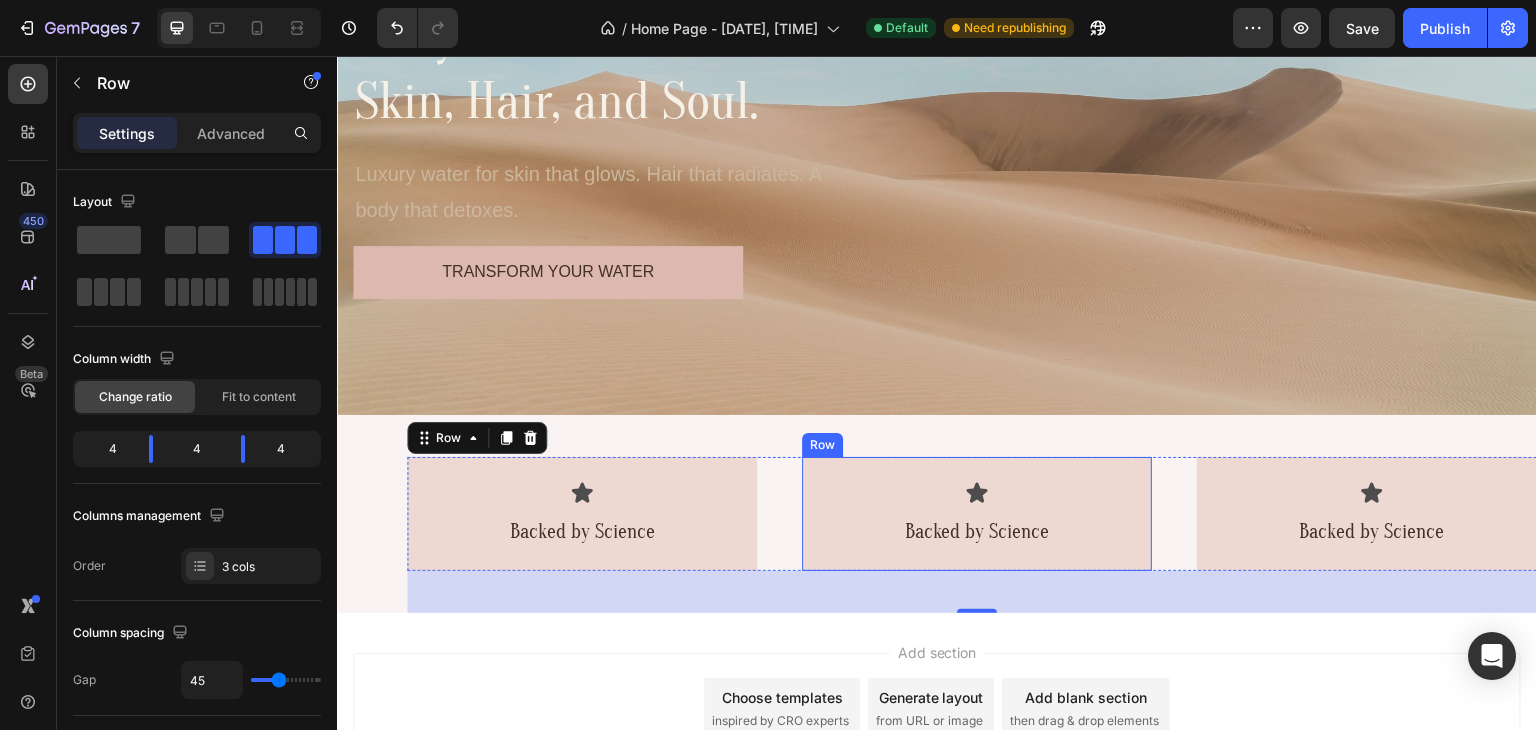 scroll, scrollTop: 352, scrollLeft: 0, axis: vertical 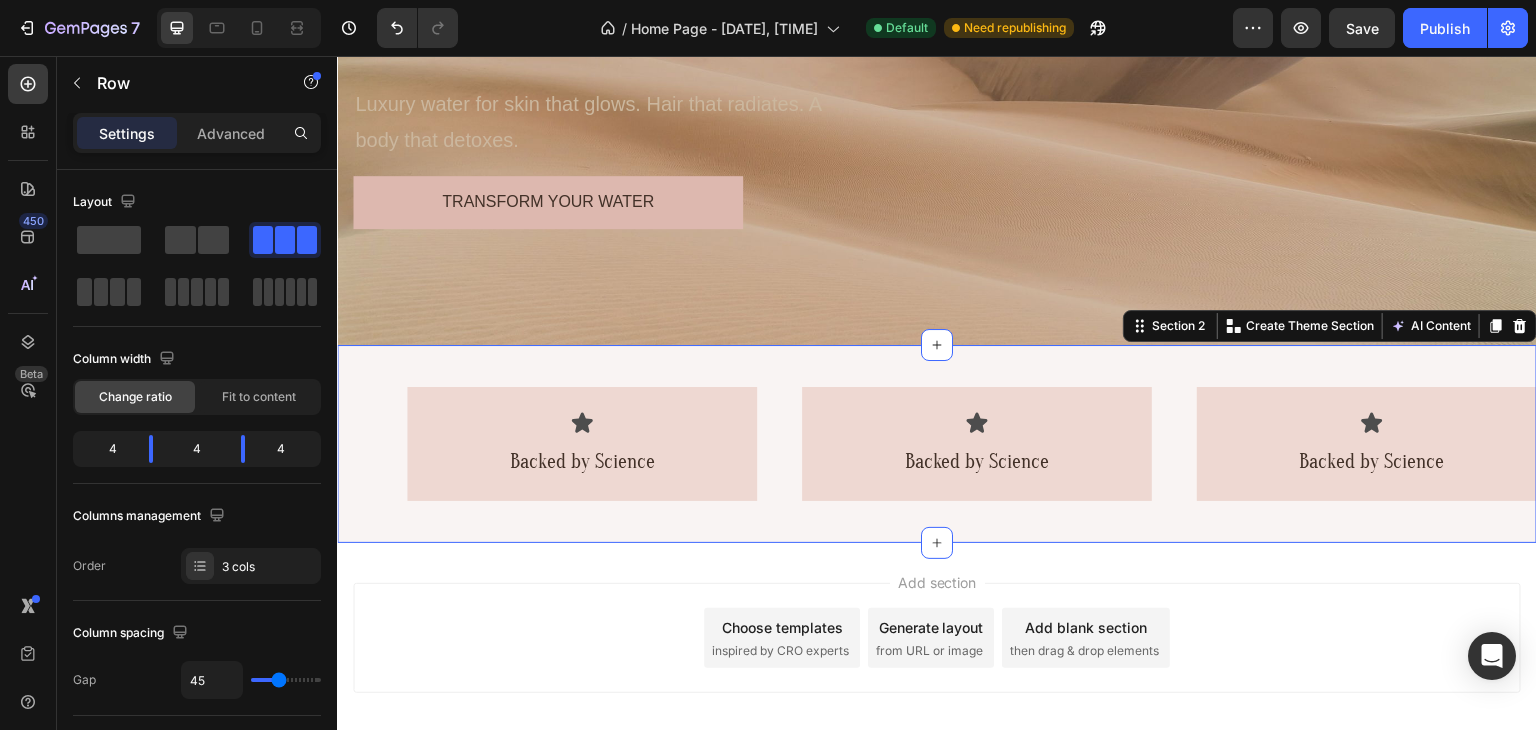 click on "Icon Backed by Science Text Block Row
Icon Backed by Science Text Block Row
Icon Backed by Science Text Block Row Row" at bounding box center [937, 444] 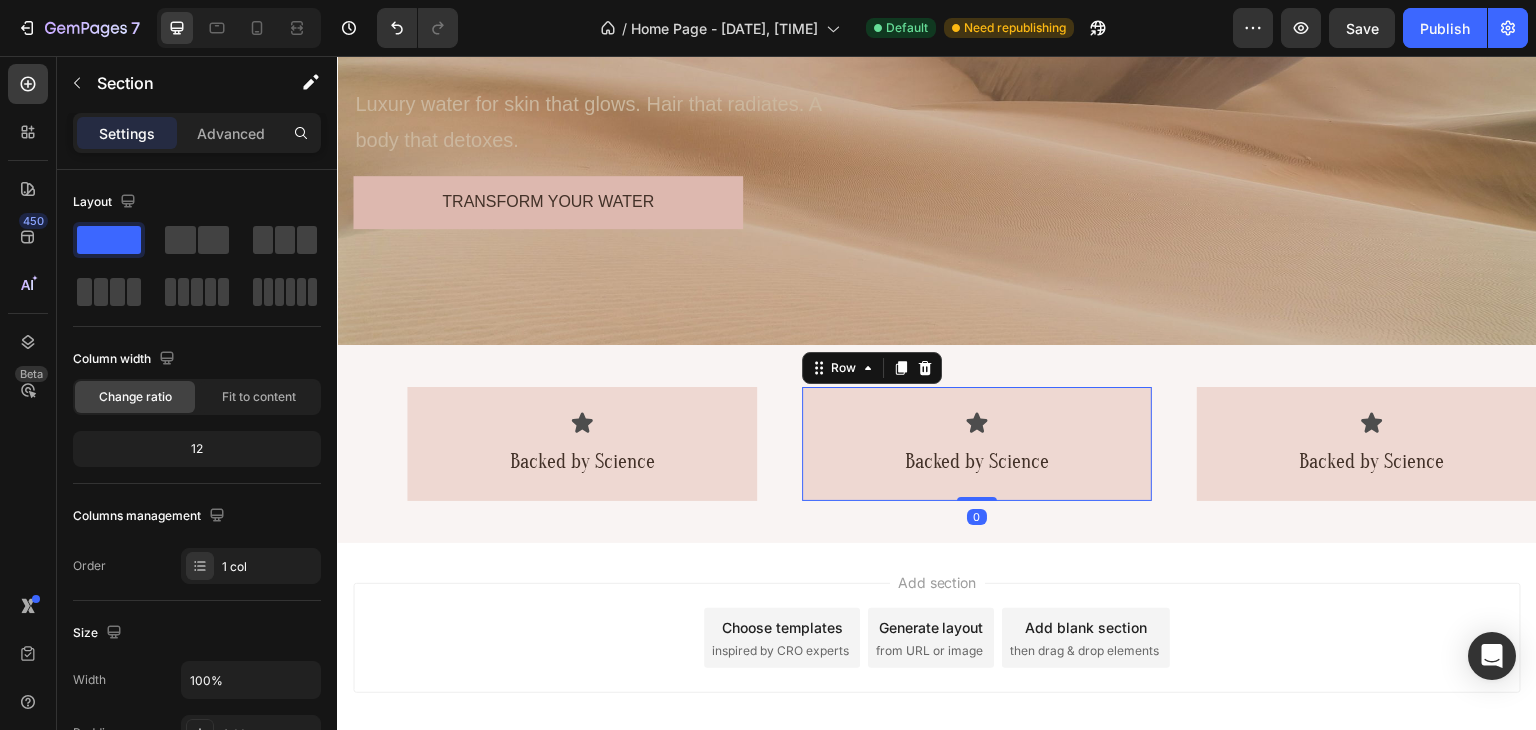 click on "Icon Backed by Science Text Block Row   0" at bounding box center [977, 444] 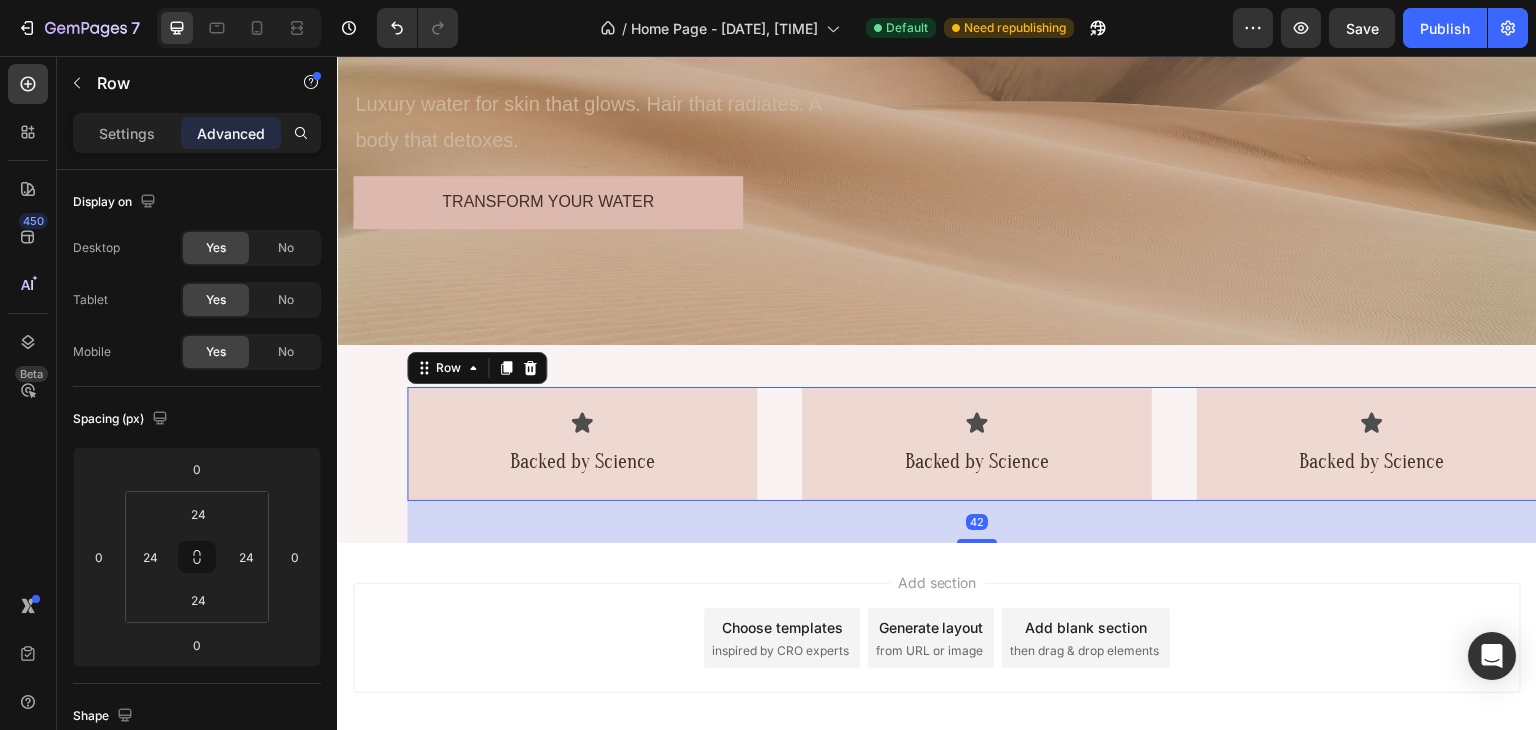 click on "Icon Backed by Science Text Block Row
Icon Backed by Science Text Block Row
Icon Backed by Science Text Block Row Row   42" at bounding box center (977, 444) 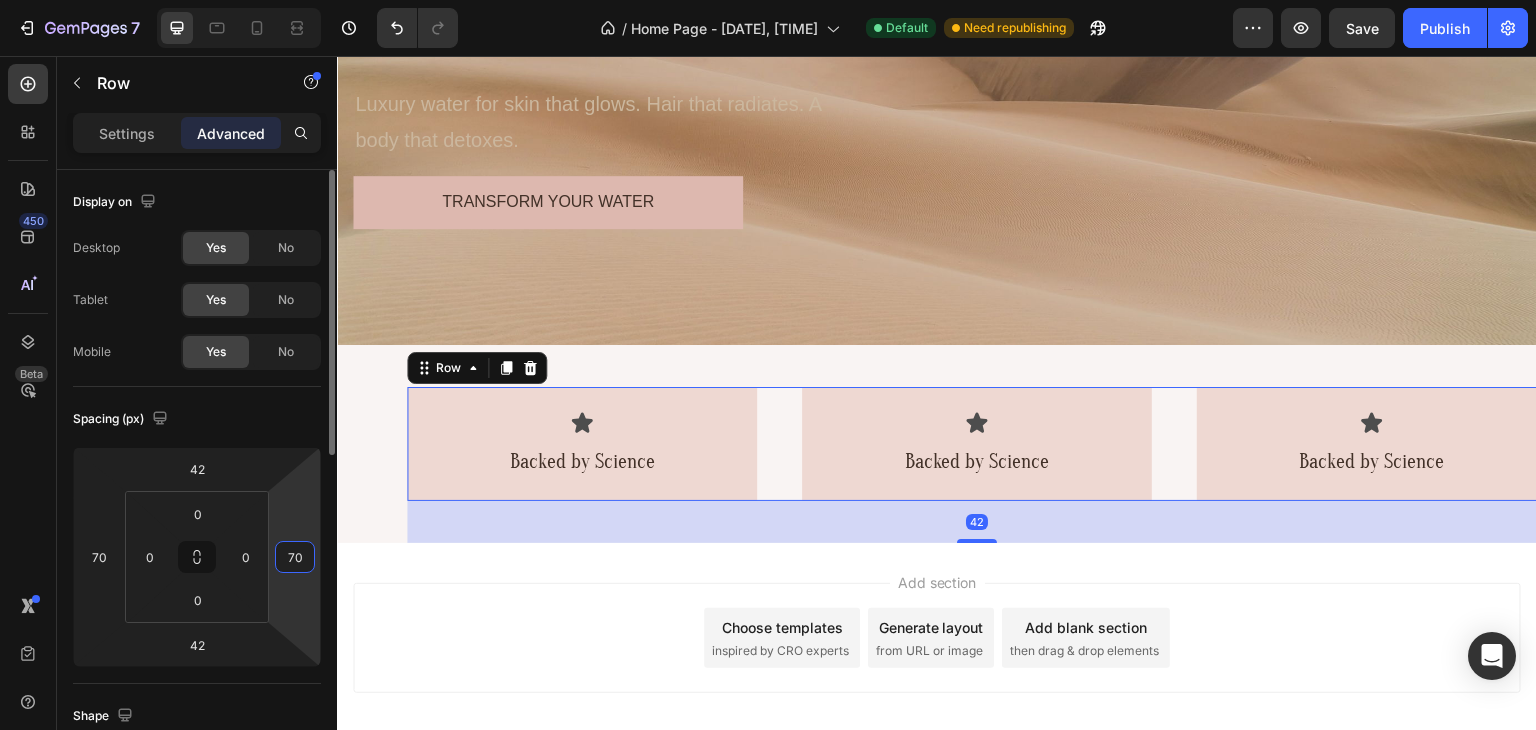 click on "70" at bounding box center [295, 557] 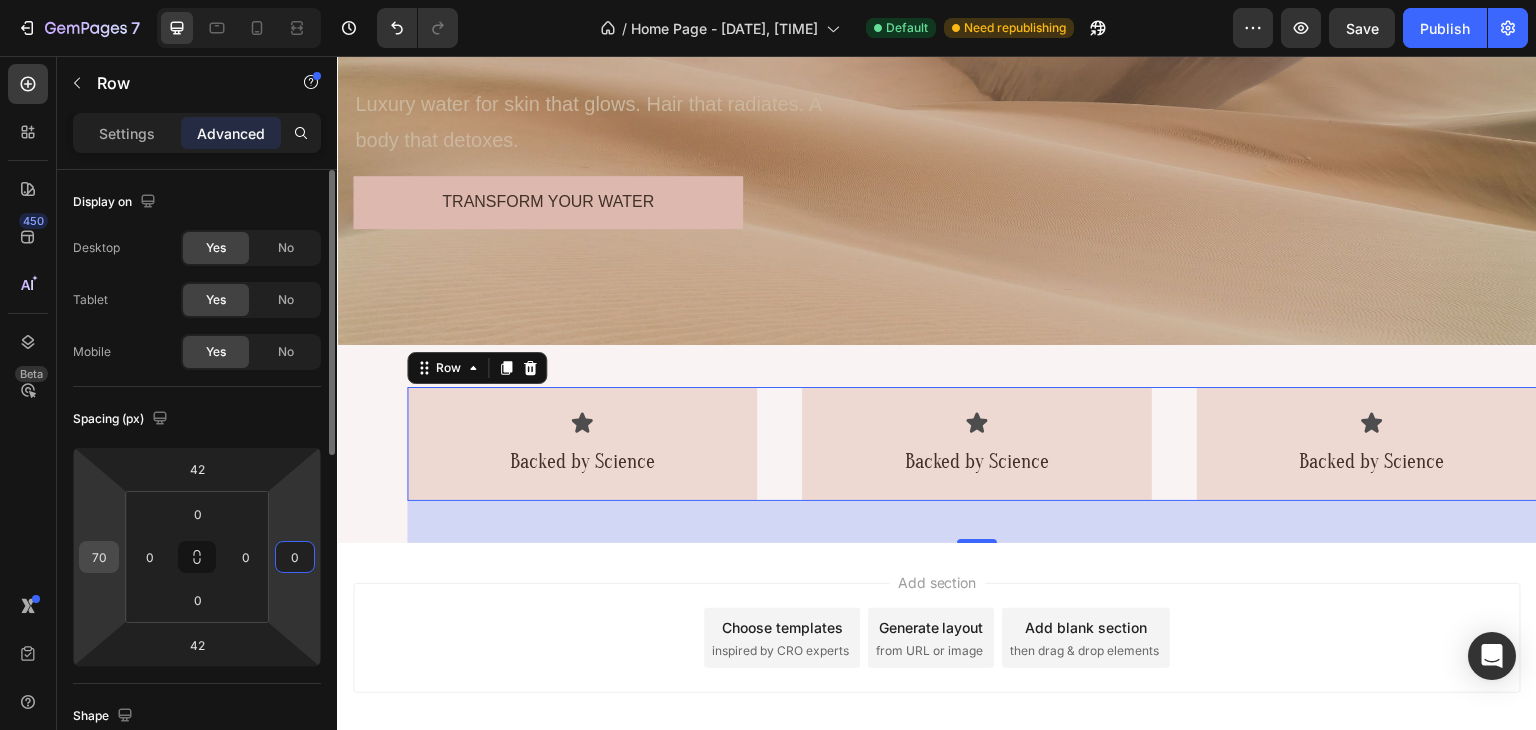type on "0" 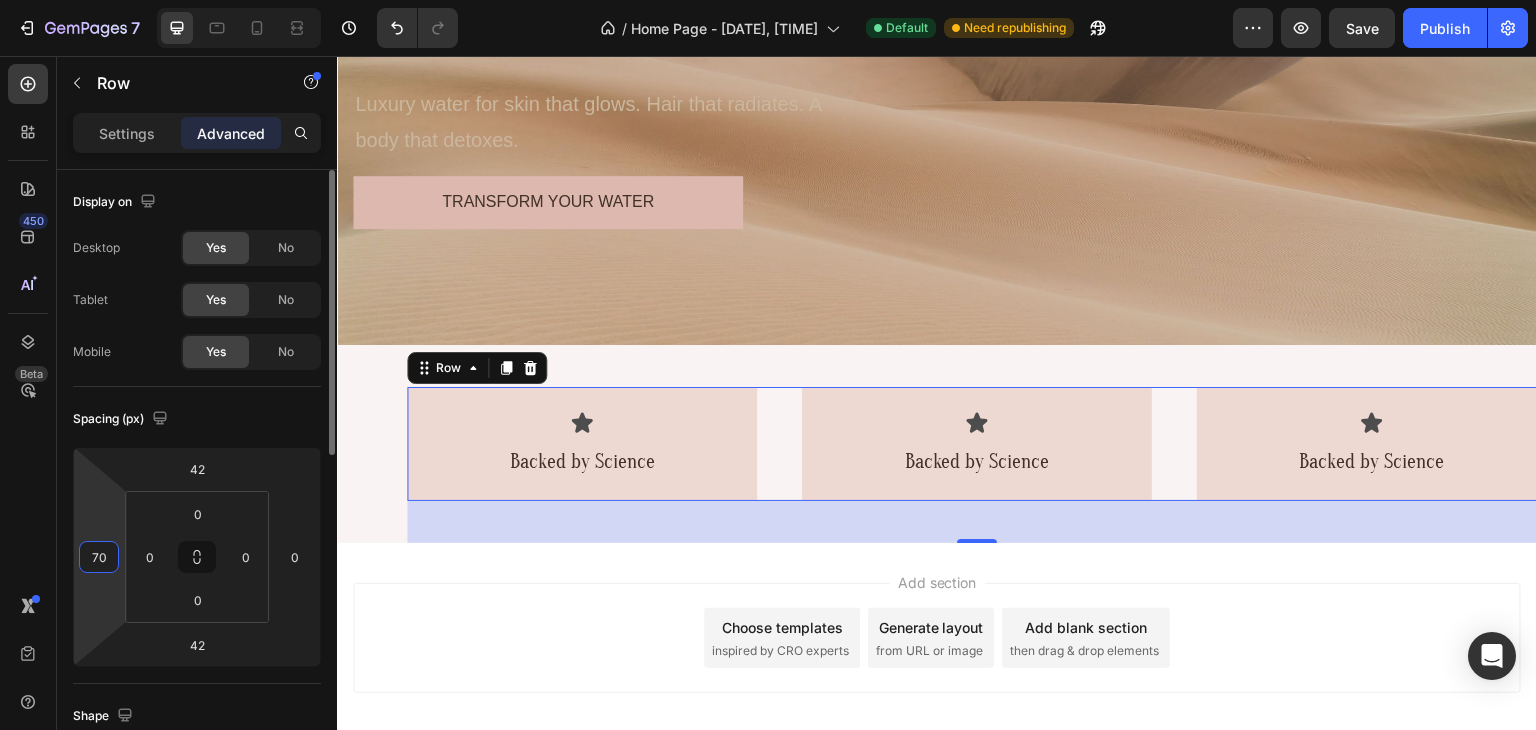 click on "70" at bounding box center (99, 557) 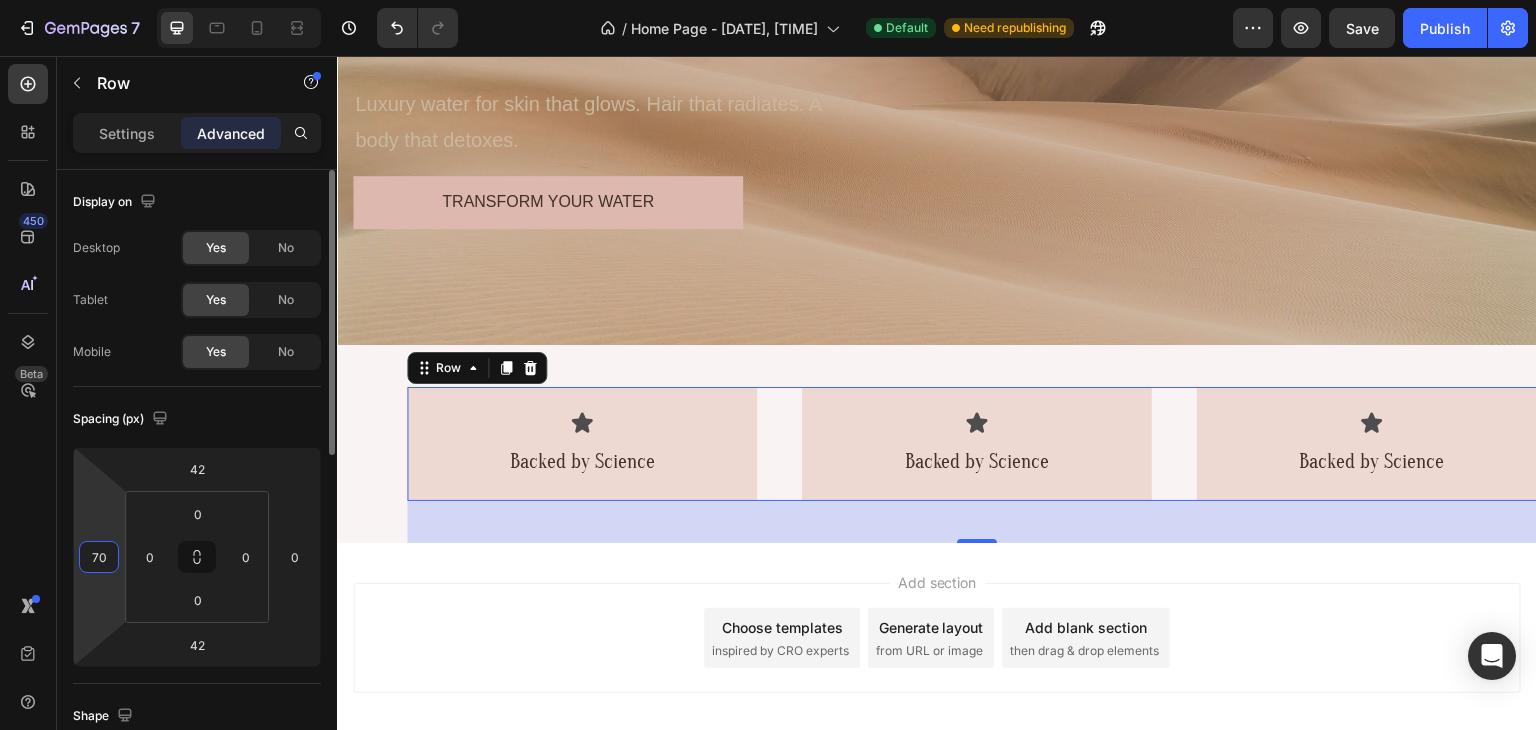 type on "0" 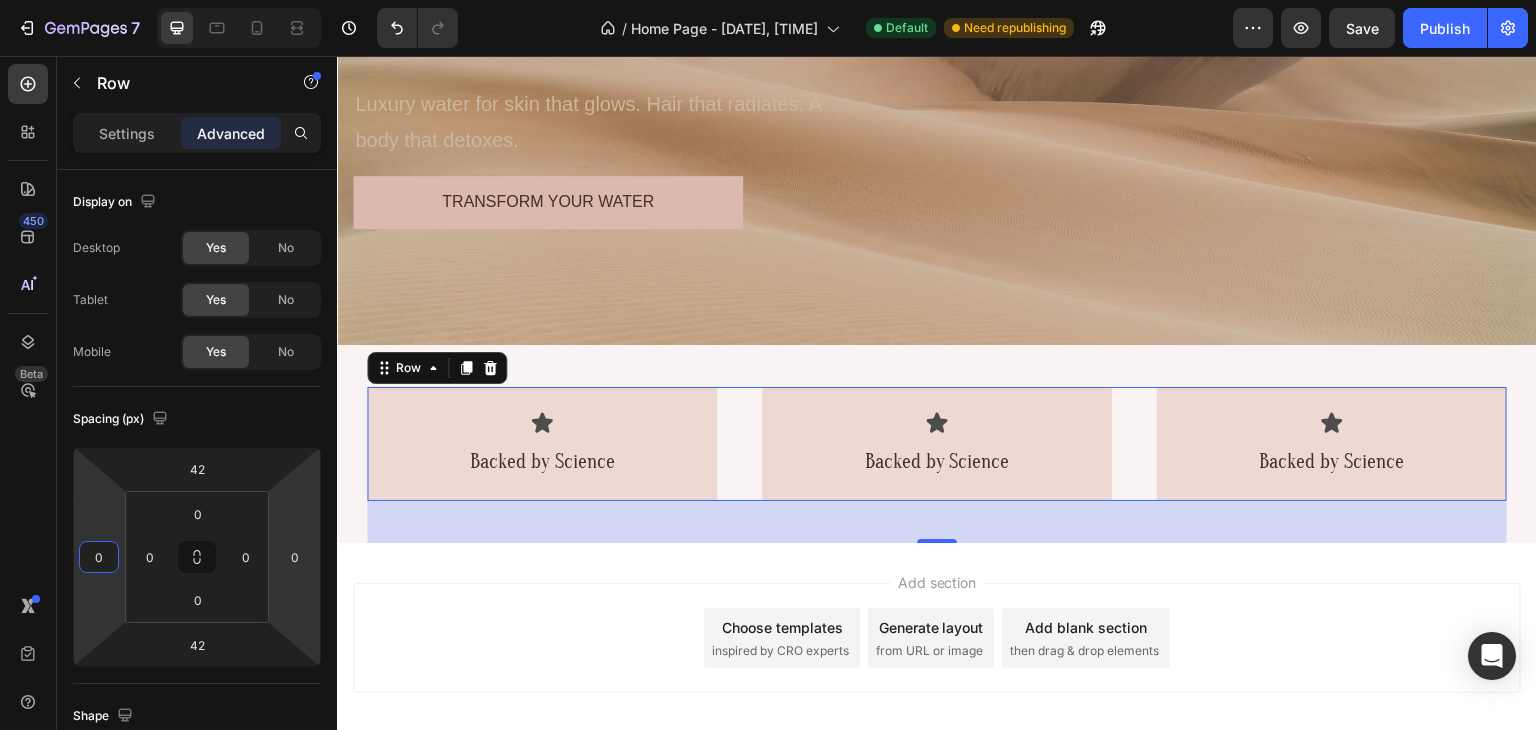click on "Add section Choose templates inspired by CRO experts Generate layout from URL or image Add blank section then drag & drop elements" at bounding box center [937, 666] 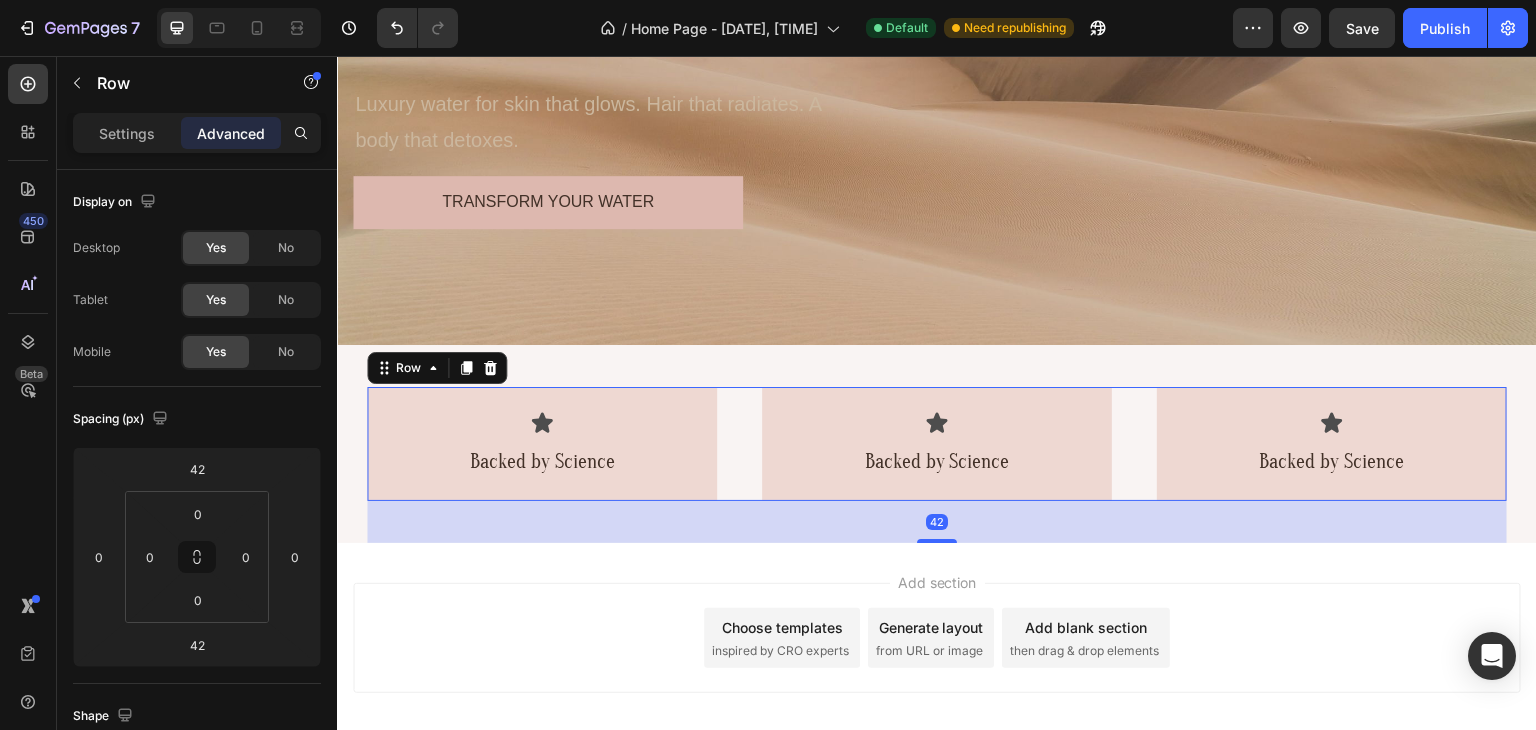click on "Icon Backed by Science Text Block Row
Icon Backed by Science Text Block Row
Icon Backed by Science Text Block Row Row   42" at bounding box center [937, 444] 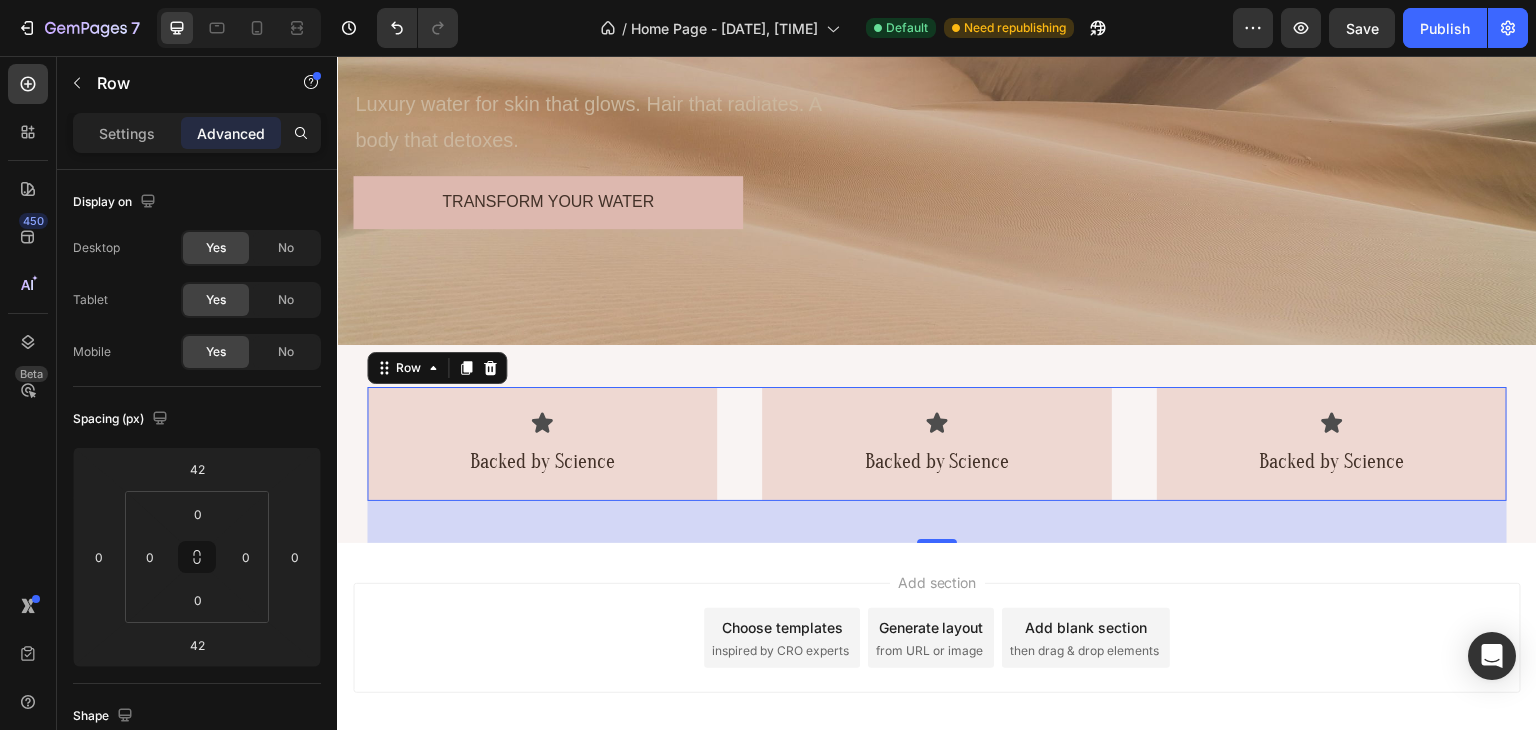 click on "Icon Backed by Science Text Block Row
Icon Backed by Science Text Block Row
Icon Backed by Science Text Block Row Row   42" at bounding box center [937, 444] 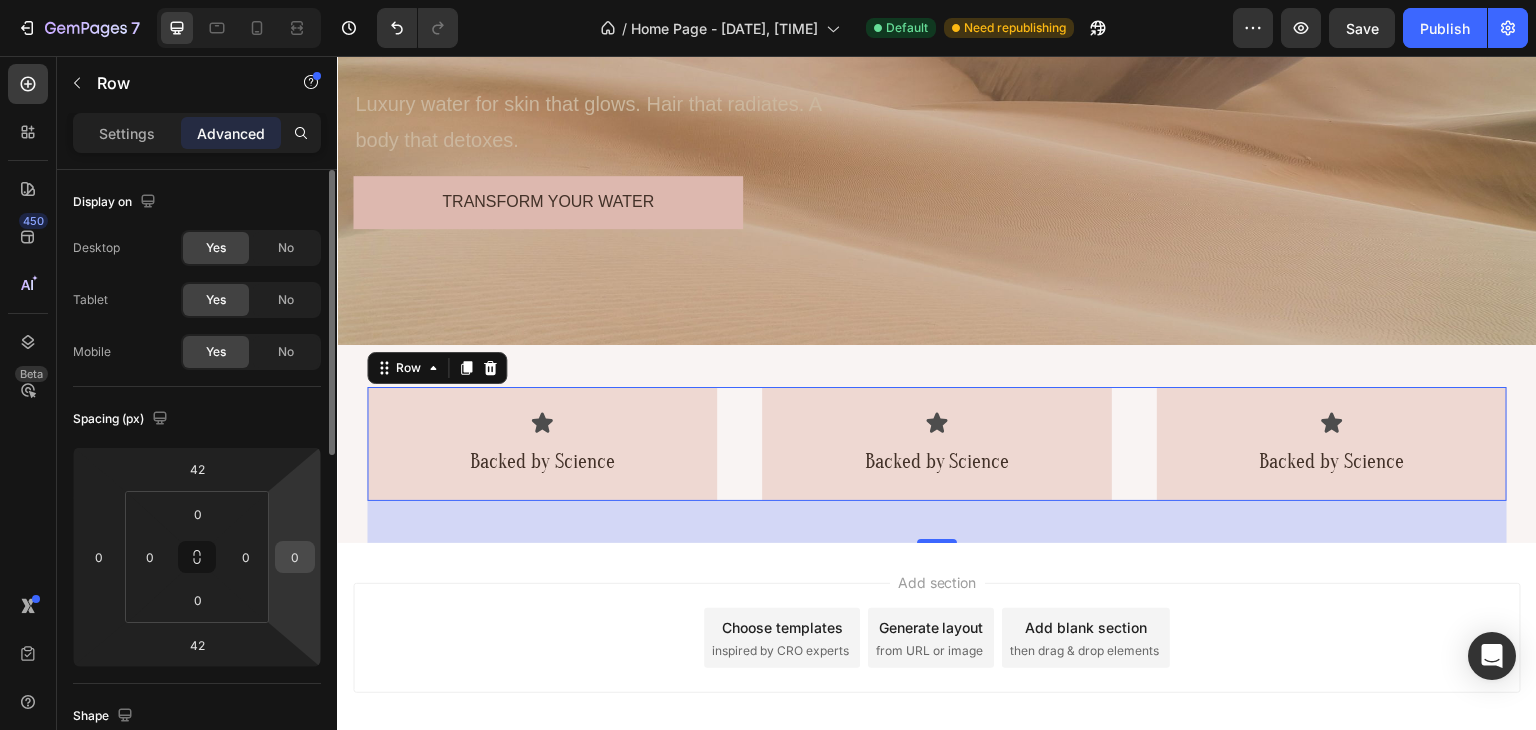 click on "0" at bounding box center (295, 557) 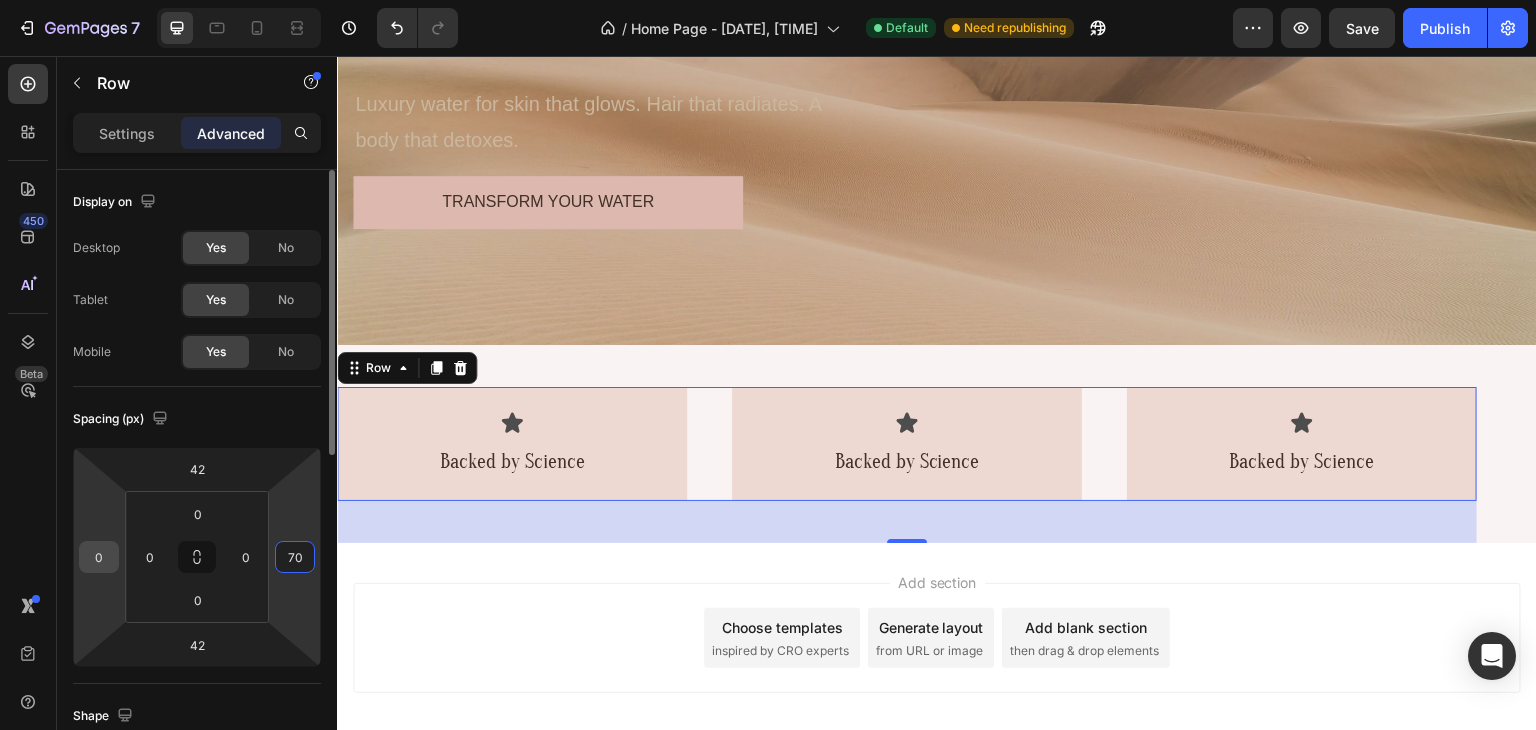 type on "70" 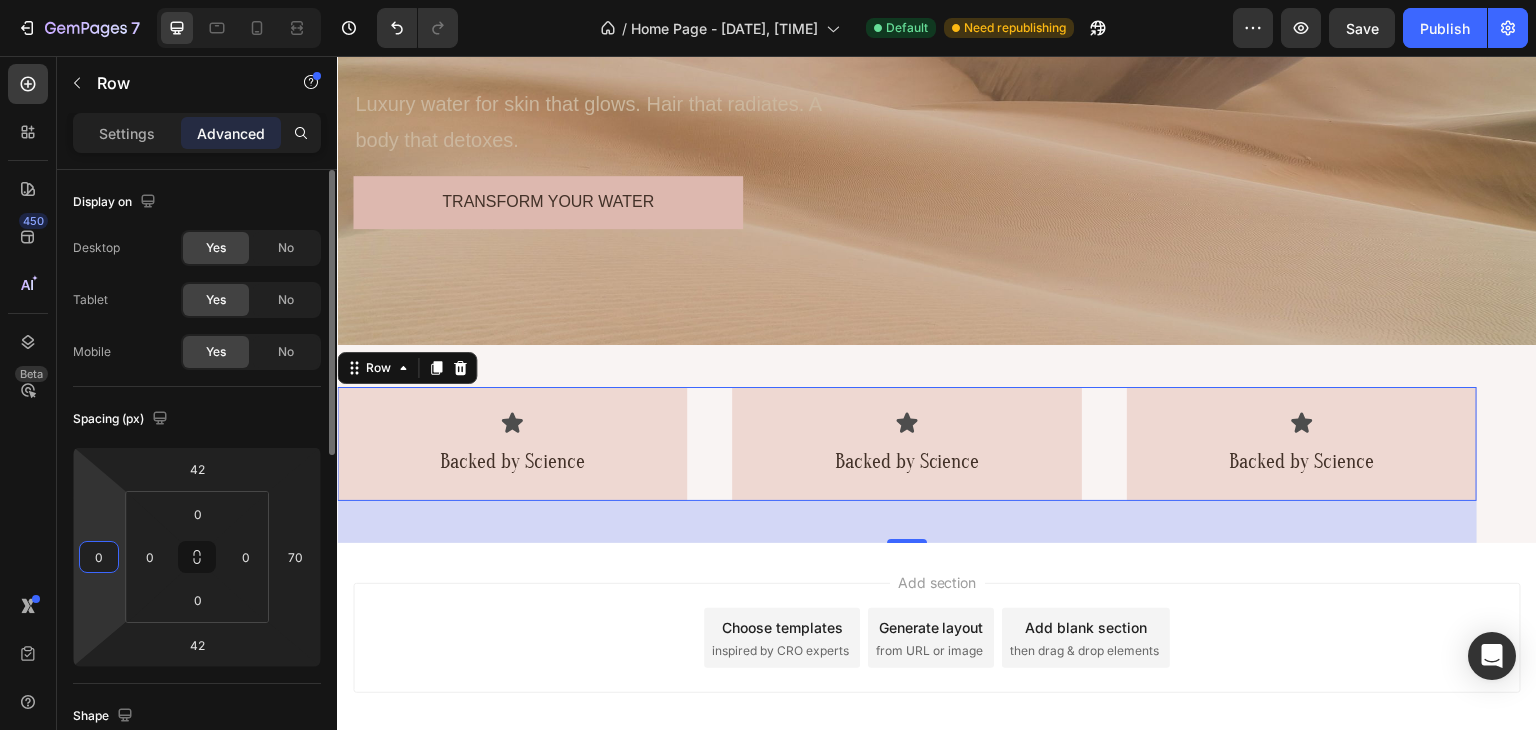 click on "0" at bounding box center (99, 557) 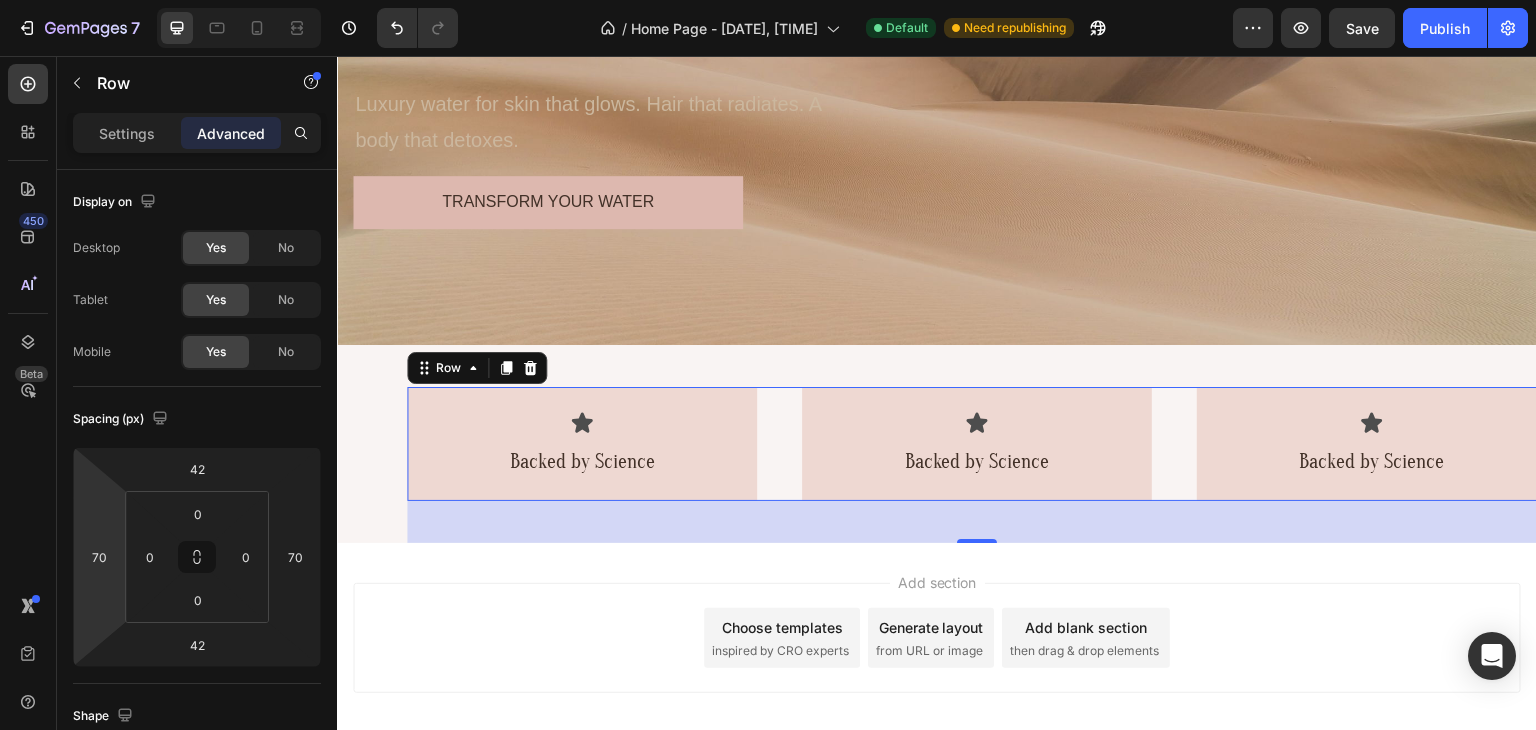 click on "Icon Backed by Science Text Block Row
Icon Backed by Science Text Block Row
Icon Backed by Science Text Block Row Row   42" at bounding box center (977, 444) 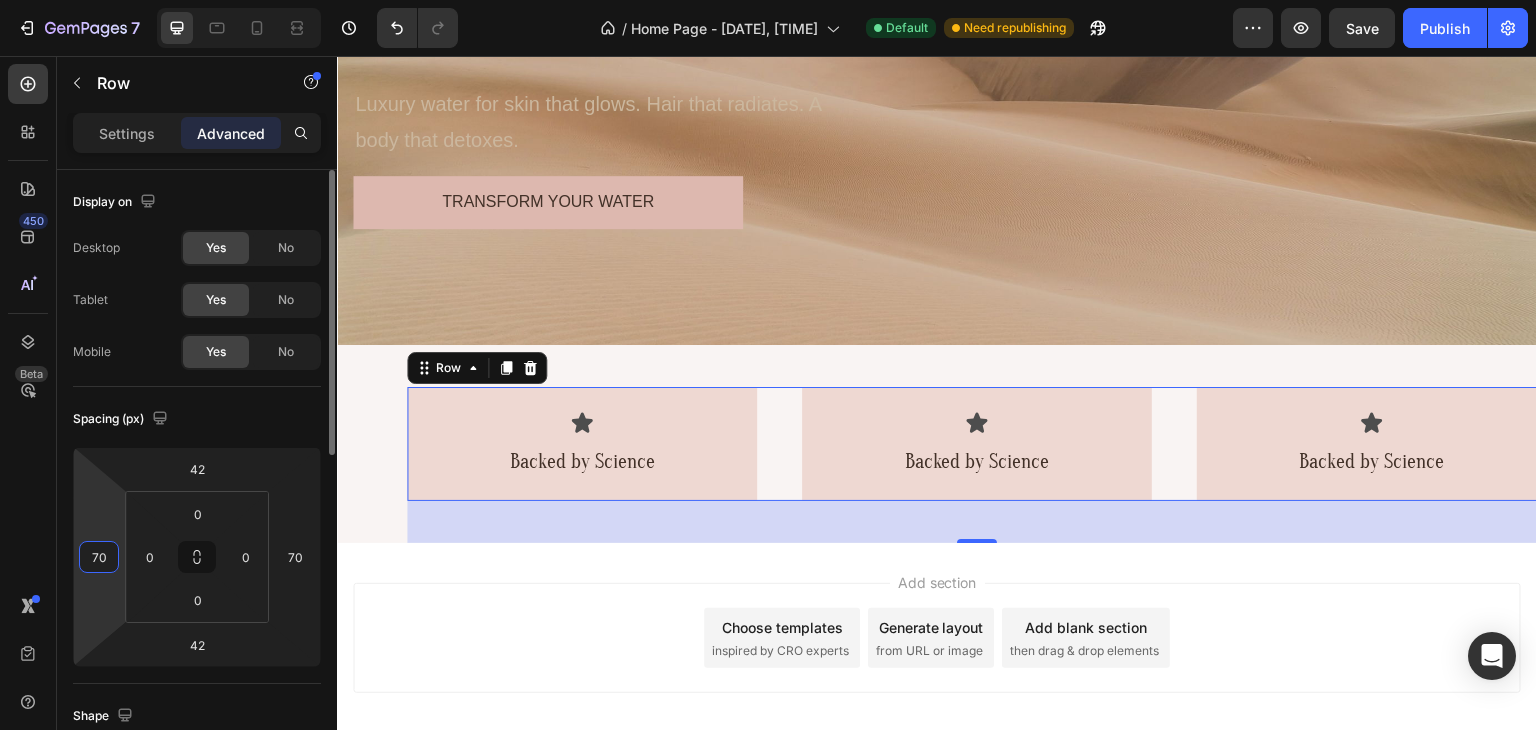 click on "70" at bounding box center [99, 557] 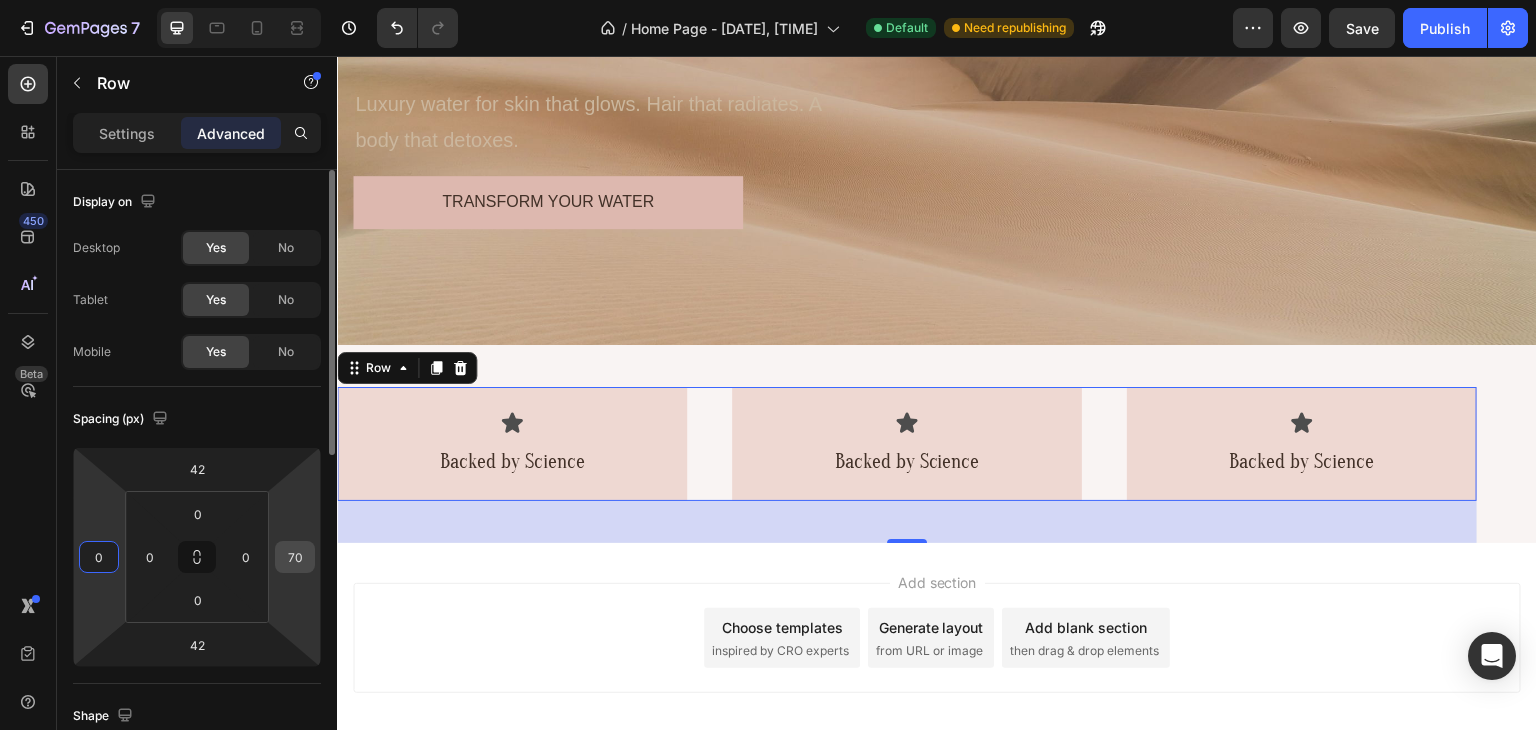 type on "0" 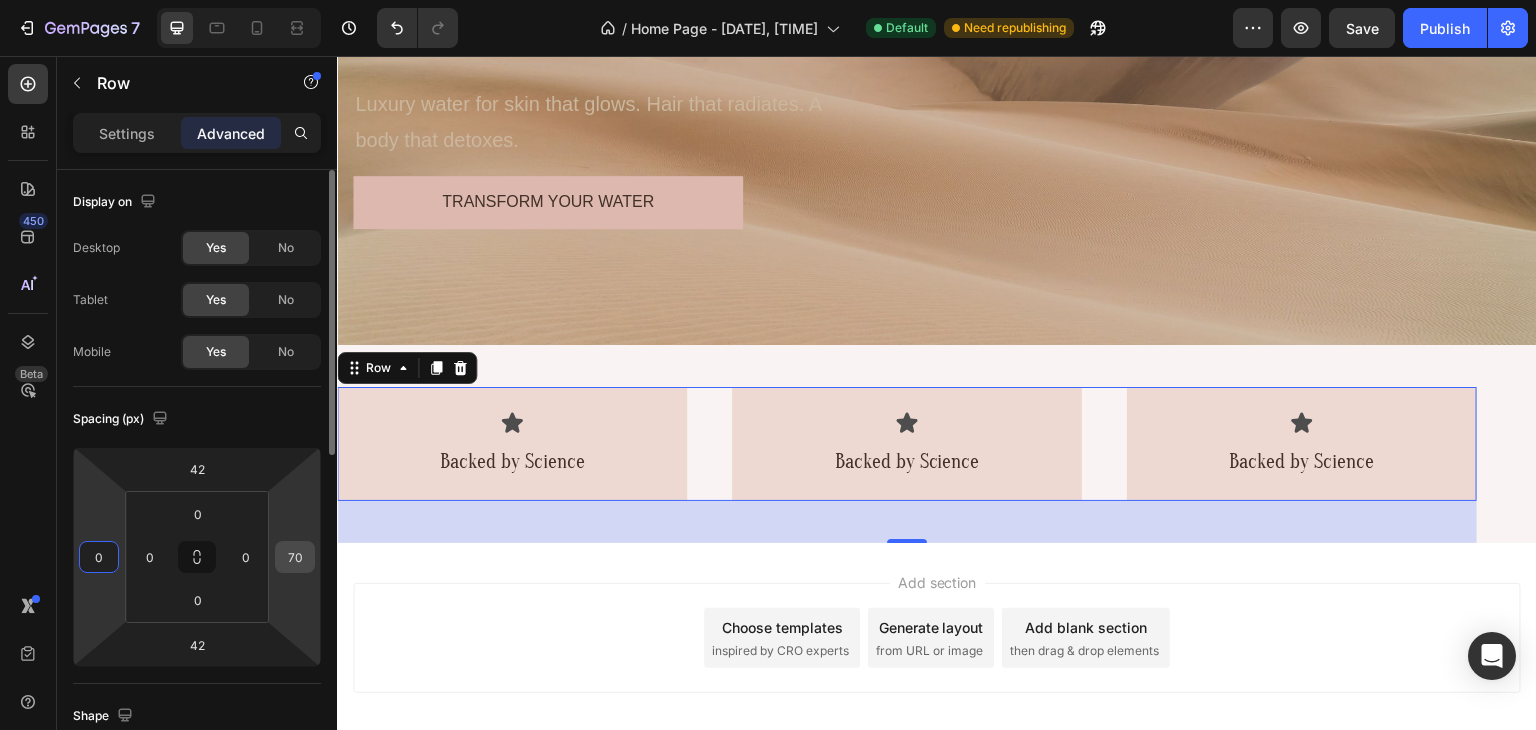 click on "70" at bounding box center (295, 557) 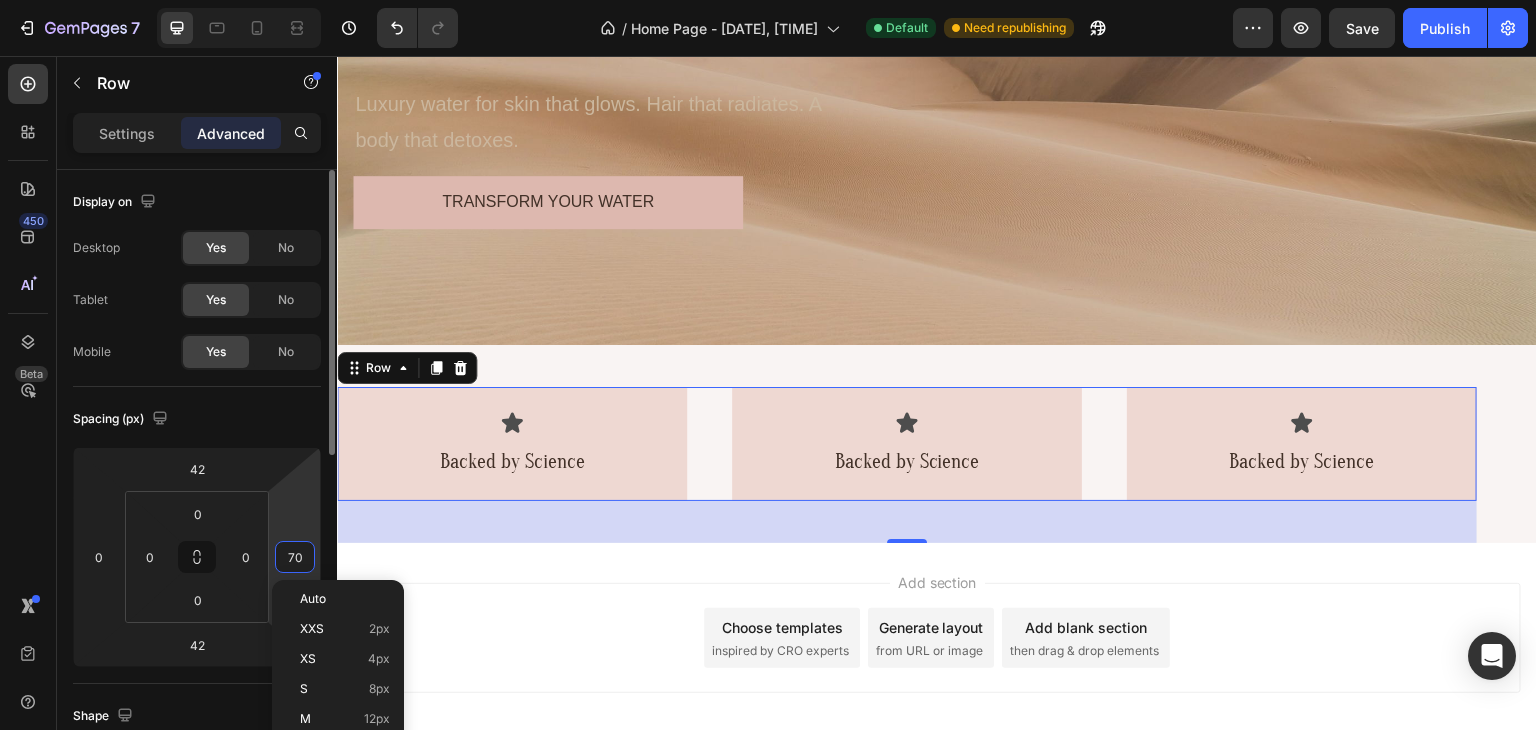 type on "0" 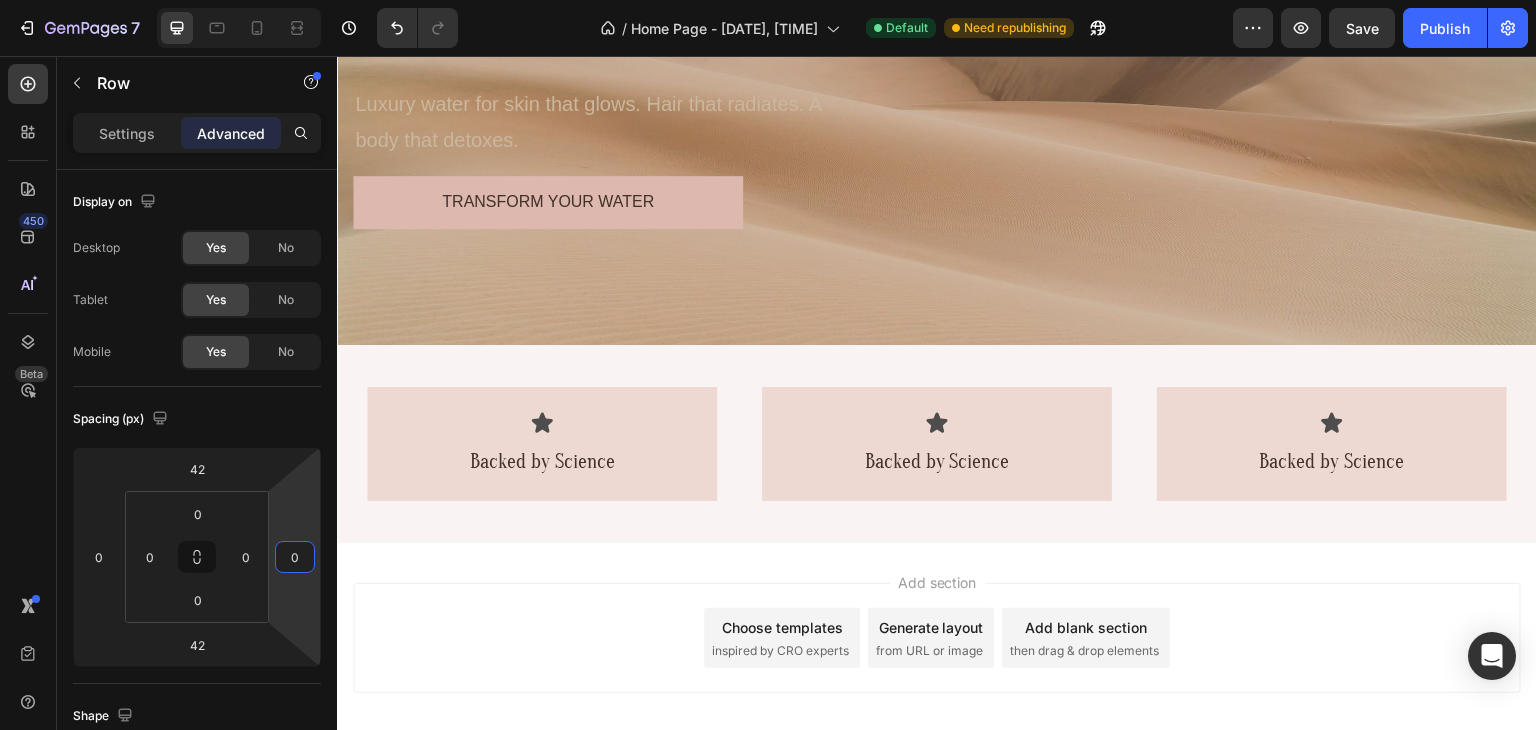 click on "Add section Choose templates inspired by CRO experts Generate layout from URL or image Add blank section then drag & drop elements" at bounding box center (937, 666) 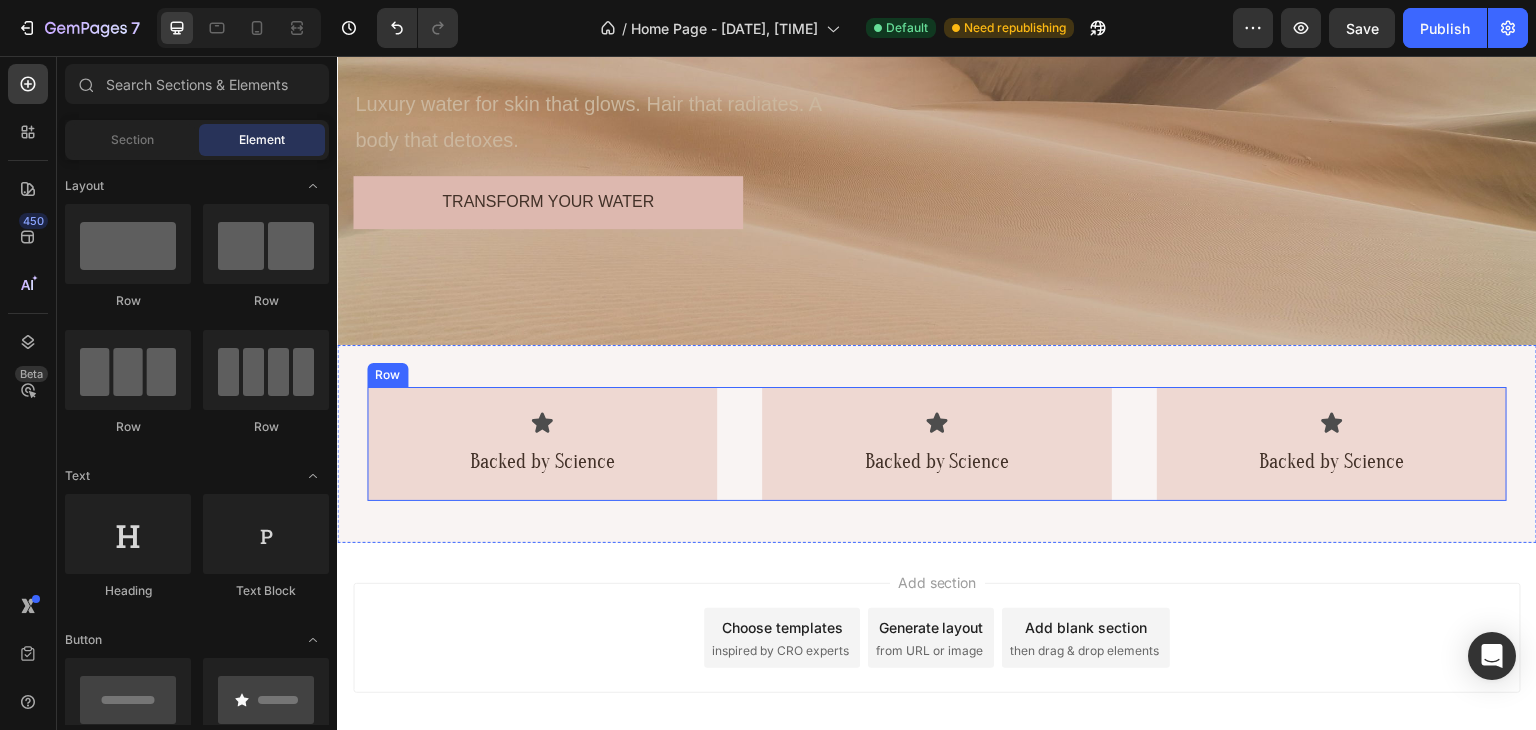 click on "Icon Backed by Science Text Block Row
Icon Backed by Science Text Block Row
Icon Backed by Science Text Block Row Row" at bounding box center (937, 444) 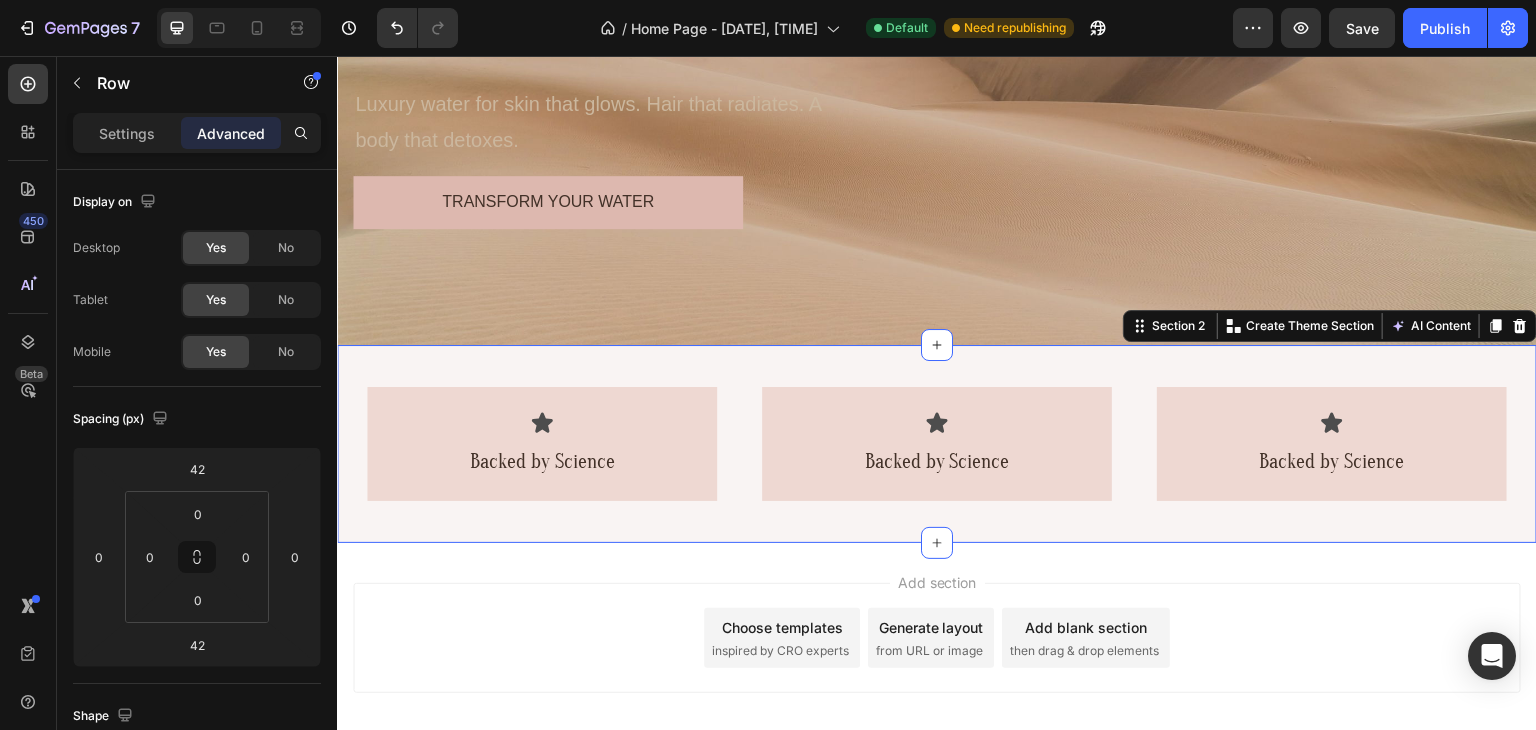 click on "Icon Backed by Science Text Block Row
Icon Backed by Science Text Block Row
Icon Backed by Science Text Block Row Row" at bounding box center [937, 444] 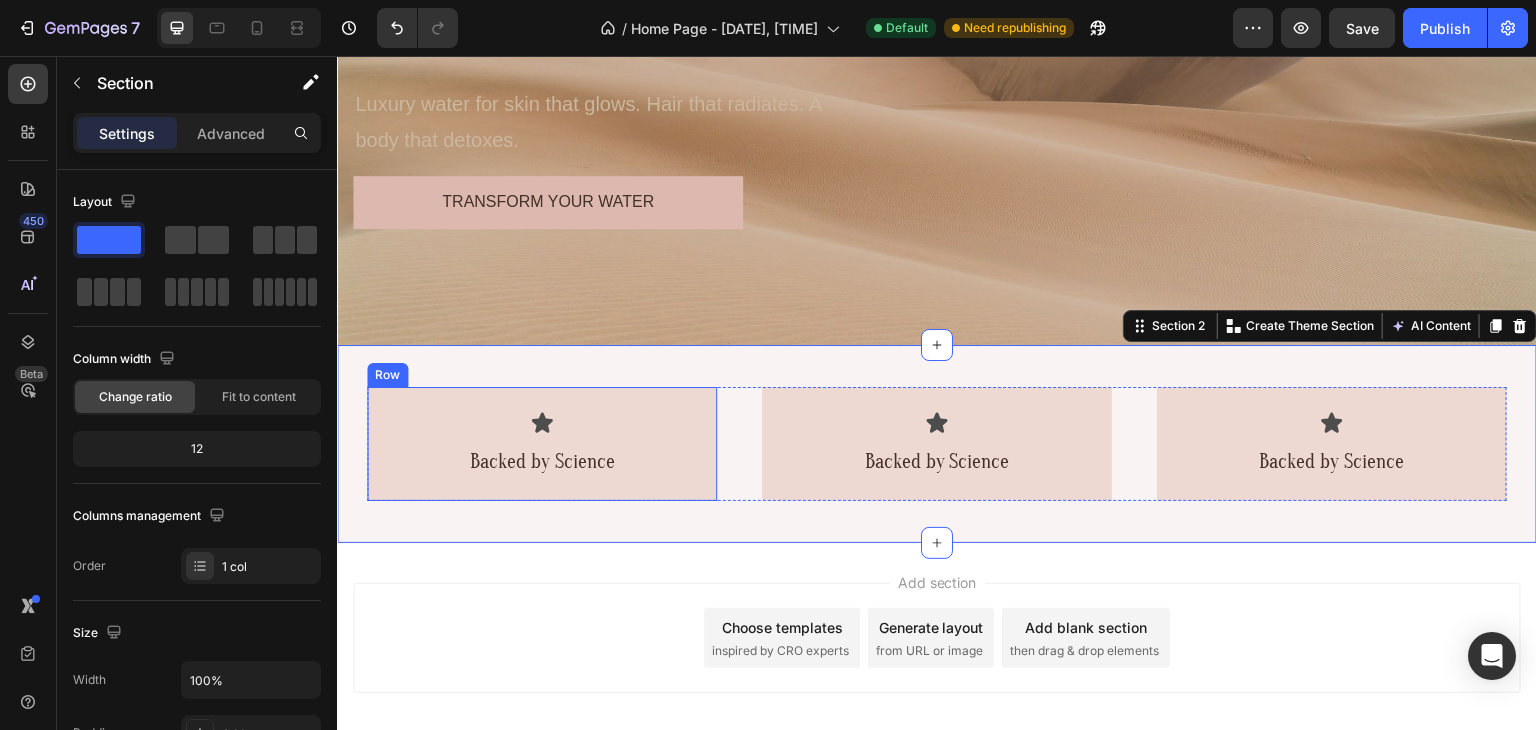click on "Icon Backed by Science Text Block Row" at bounding box center (542, 444) 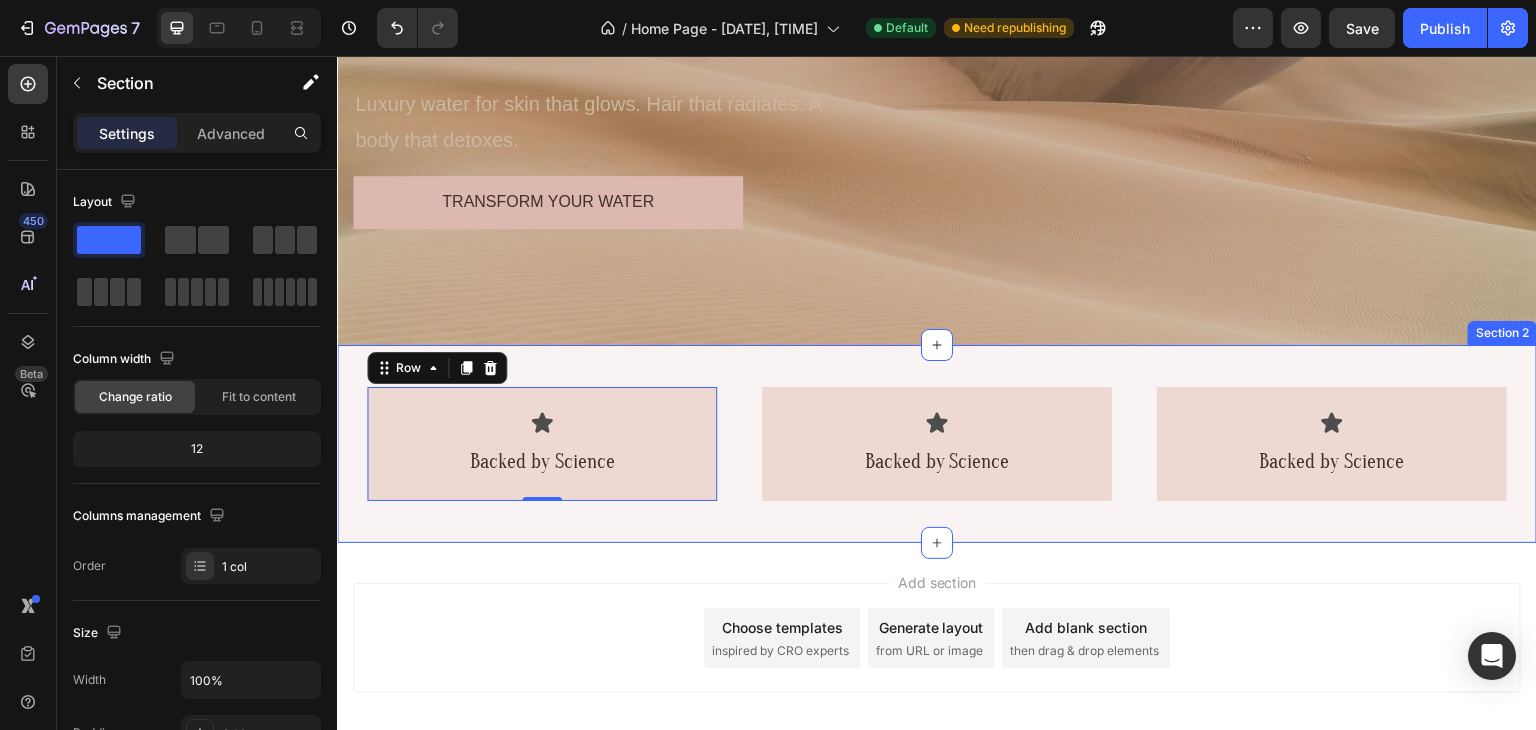 click on "Icon Backed by Science Text Block Row   0
Icon Backed by Science Text Block Row
Icon Backed by Science Text Block Row Row" at bounding box center (937, 444) 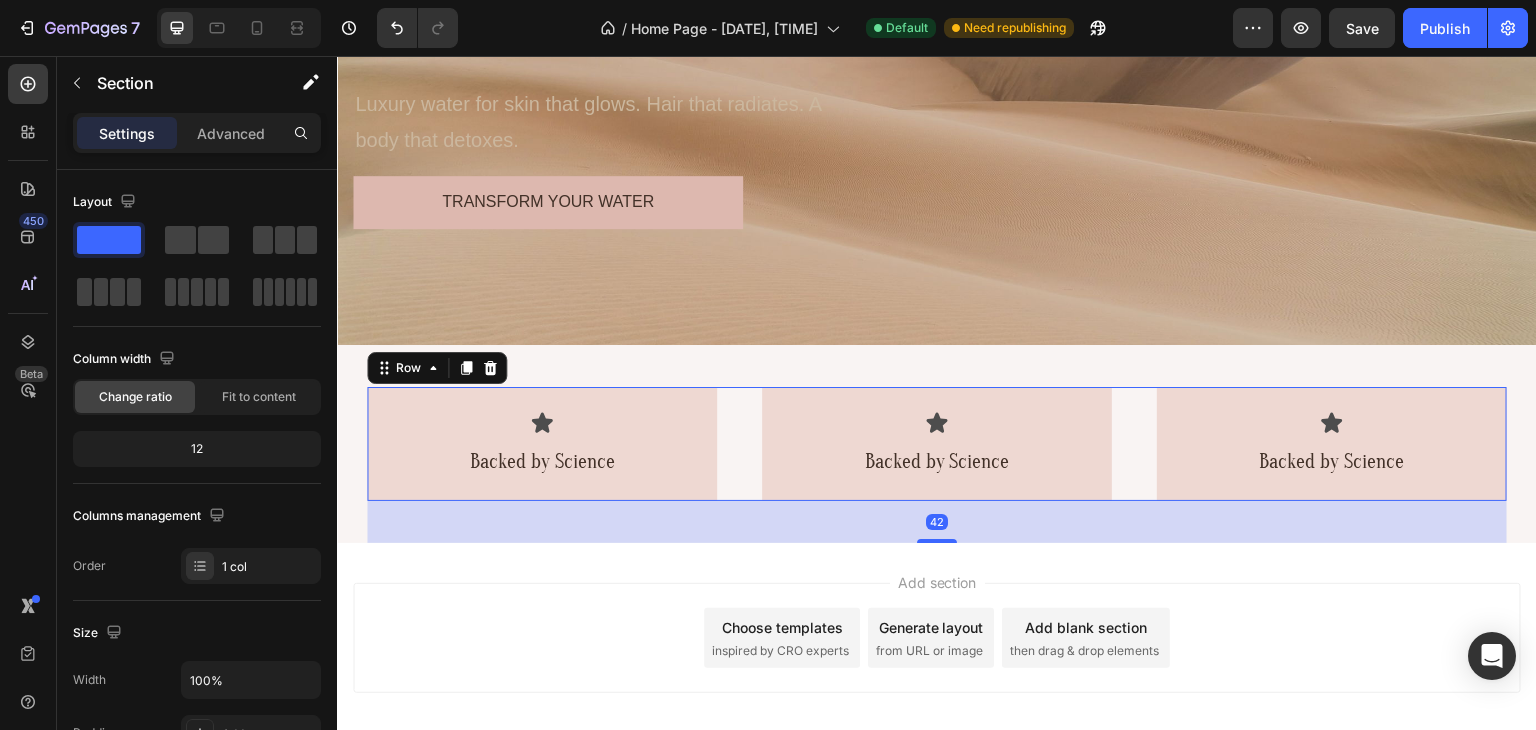 click on "Icon Backed by Science Text Block Row
Icon Backed by Science Text Block Row
Icon Backed by Science Text Block Row Row   42" at bounding box center (937, 444) 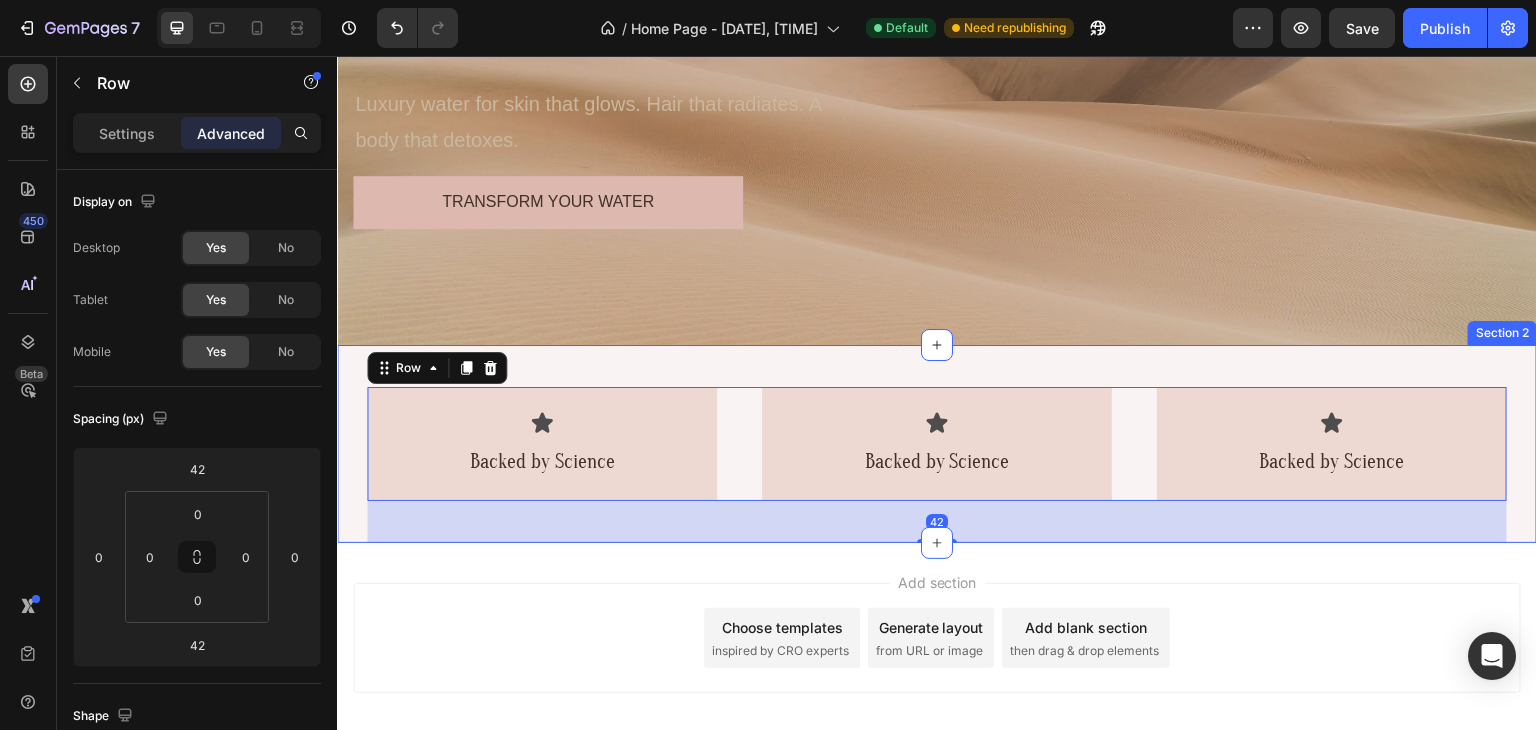 click on "Icon Backed by Science Text Block Row
Icon Backed by Science Text Block Row
Icon Backed by Science Text Block Row Row   42" at bounding box center (937, 444) 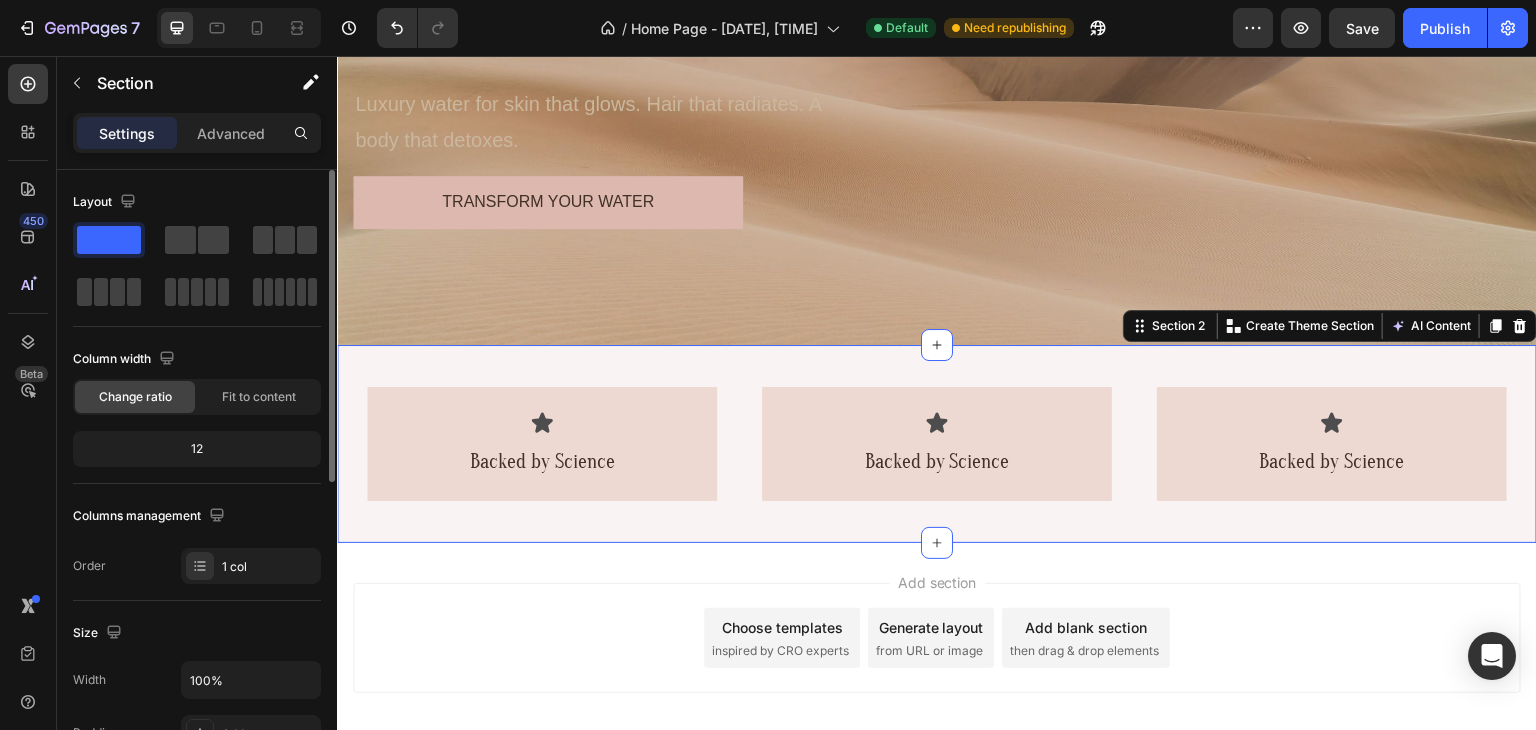 scroll, scrollTop: 268, scrollLeft: 0, axis: vertical 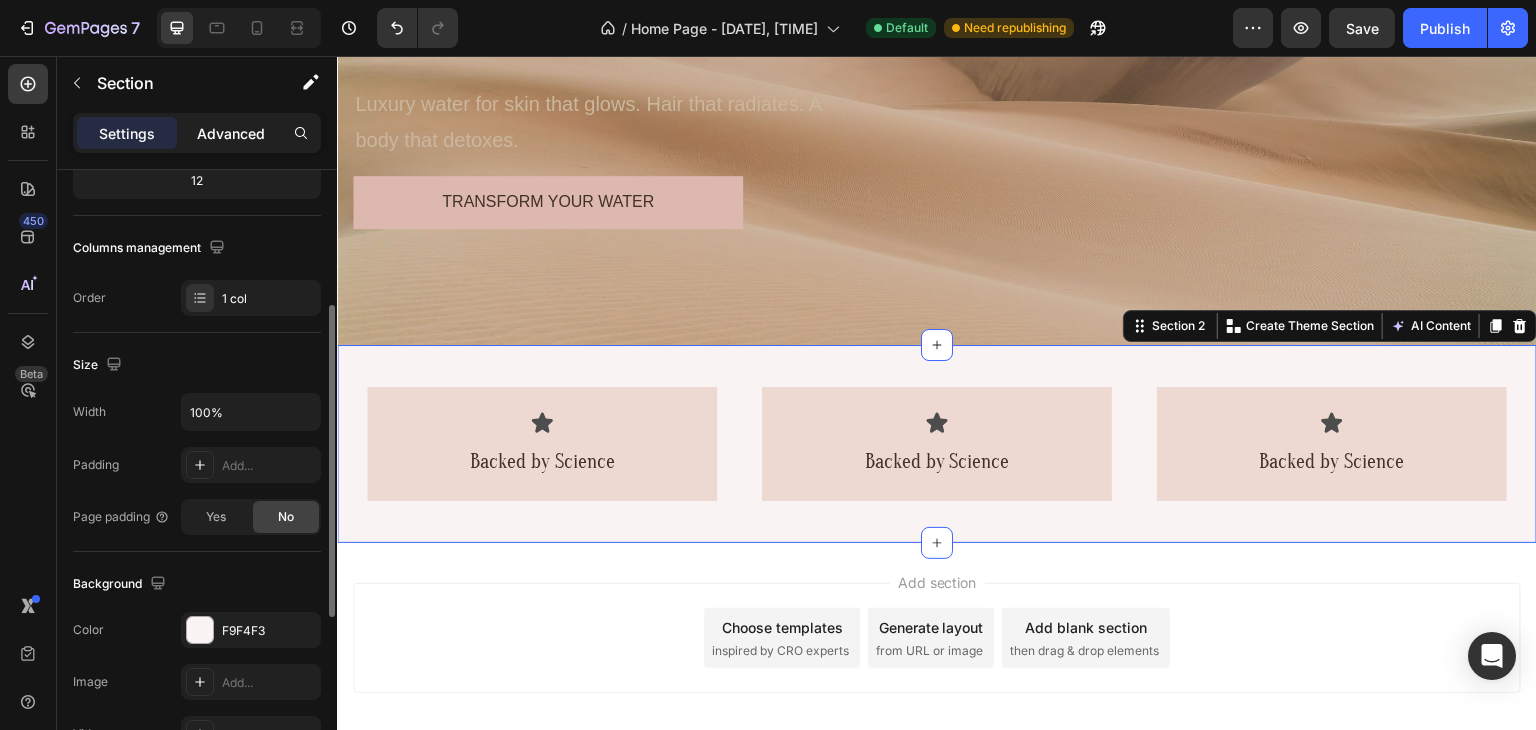 click on "Advanced" at bounding box center (231, 133) 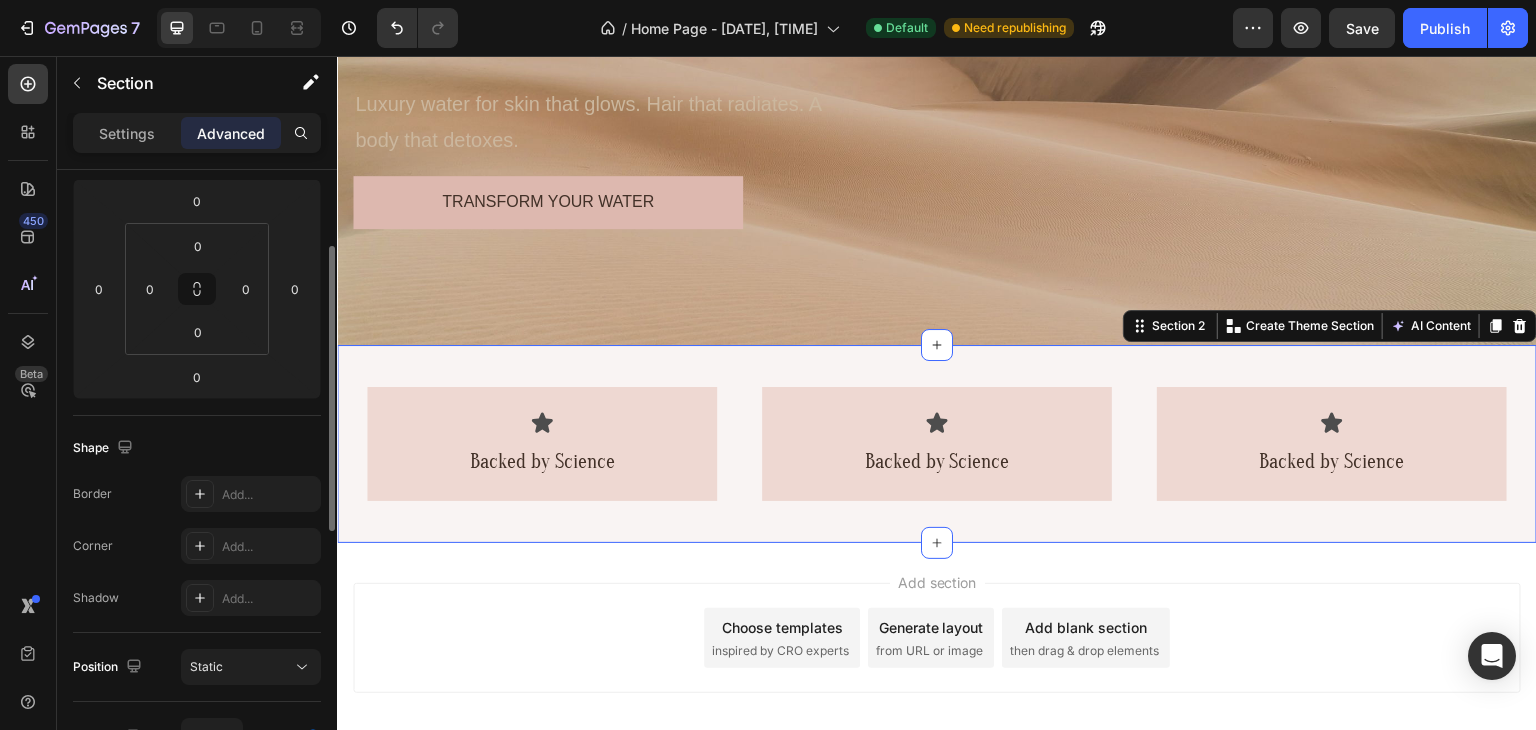 scroll, scrollTop: 67, scrollLeft: 0, axis: vertical 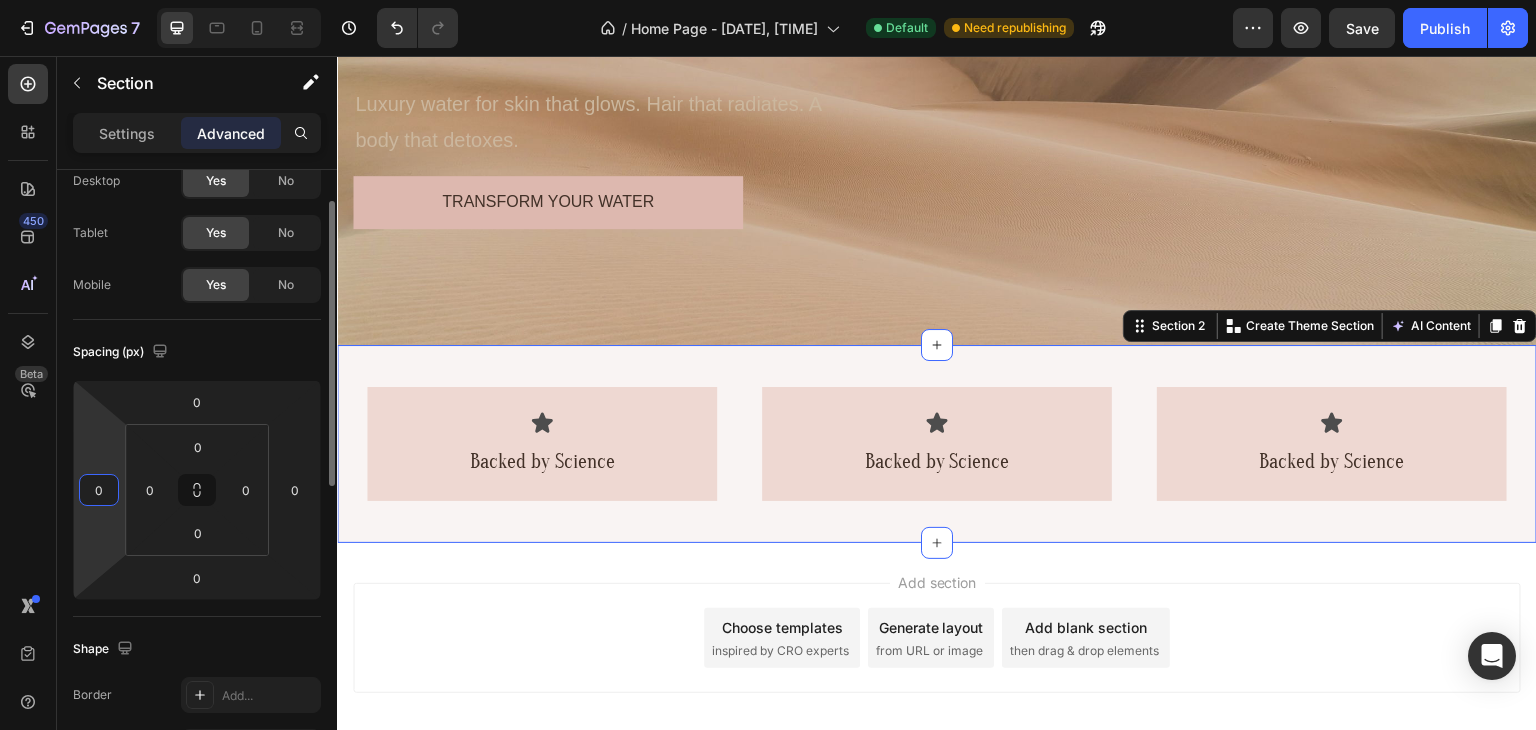 click on "0" at bounding box center (99, 490) 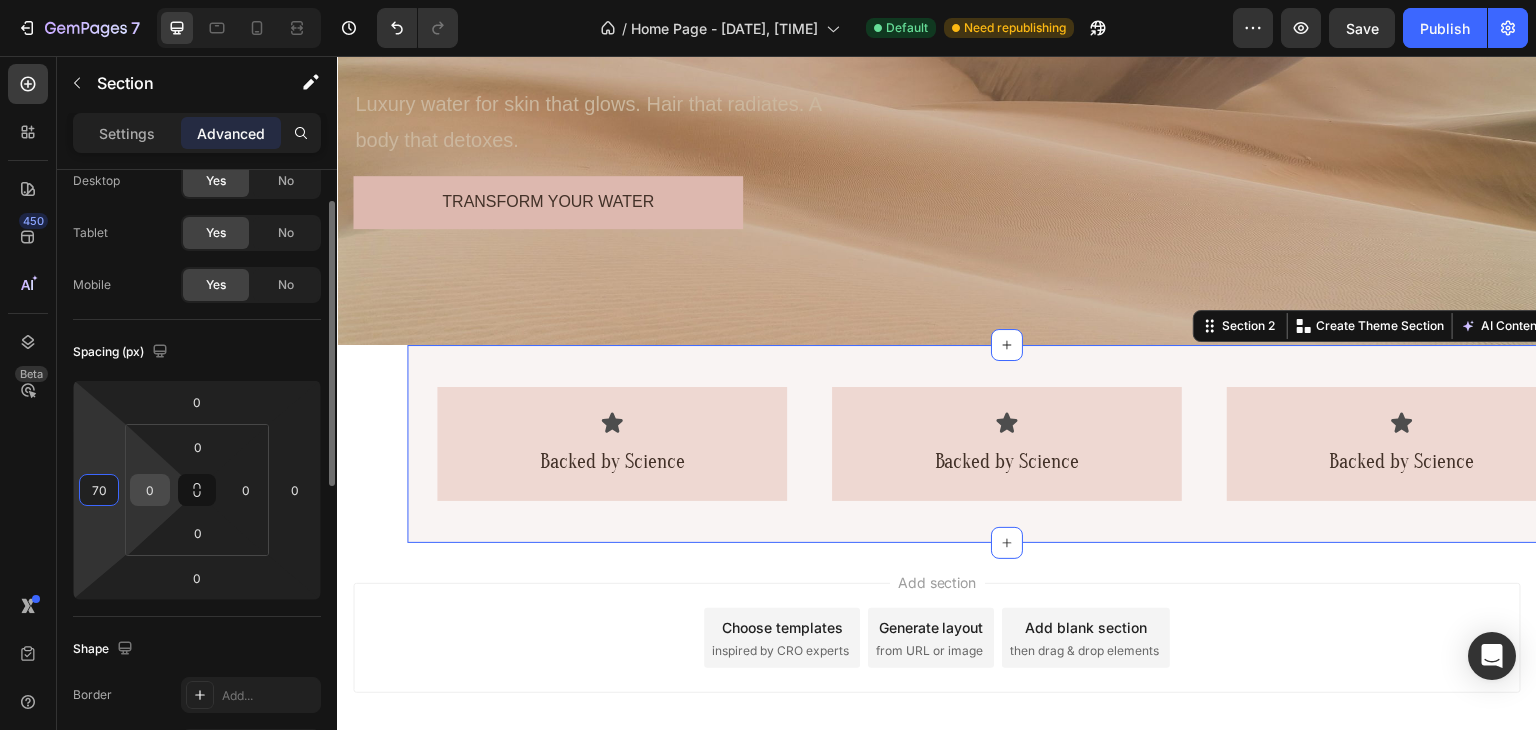 type on "7" 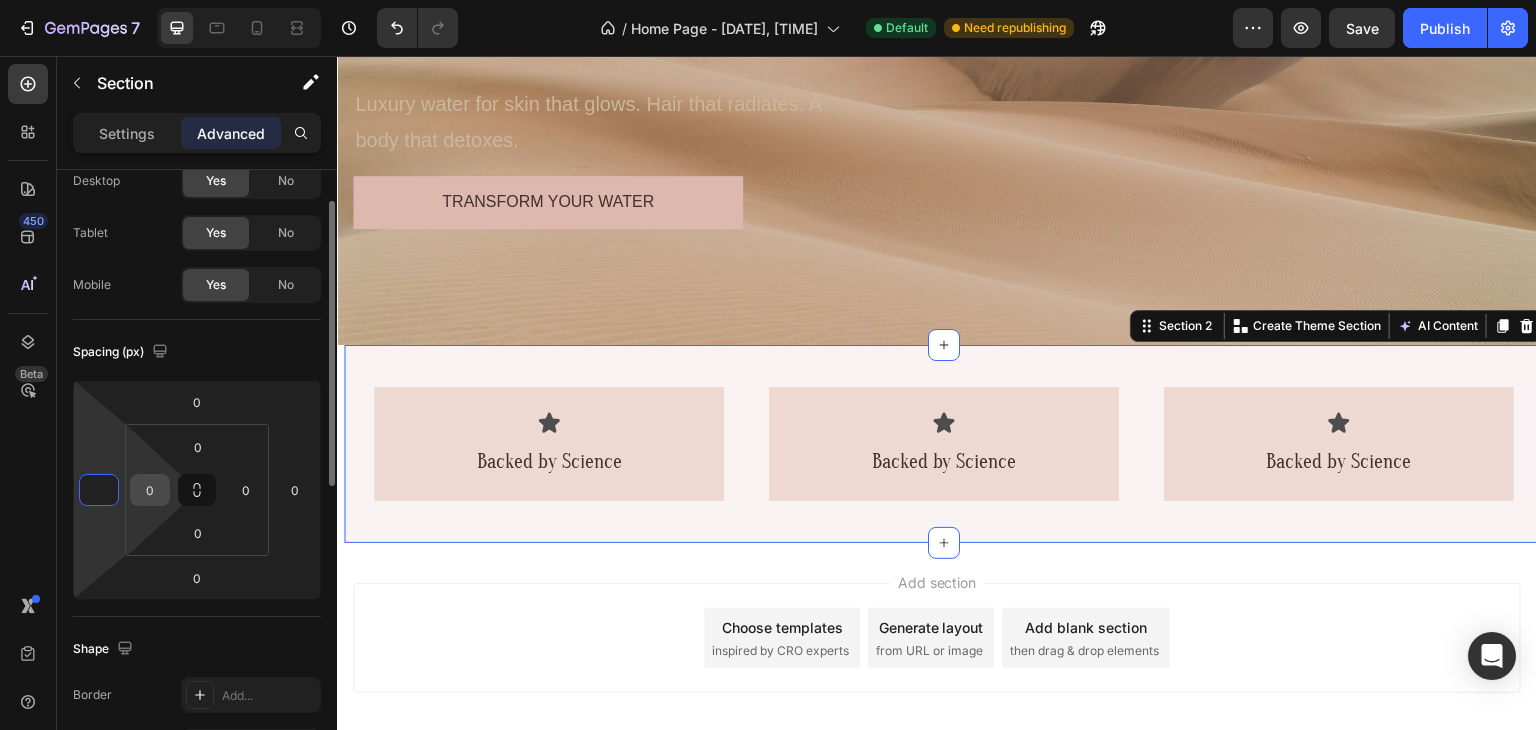 type on "0" 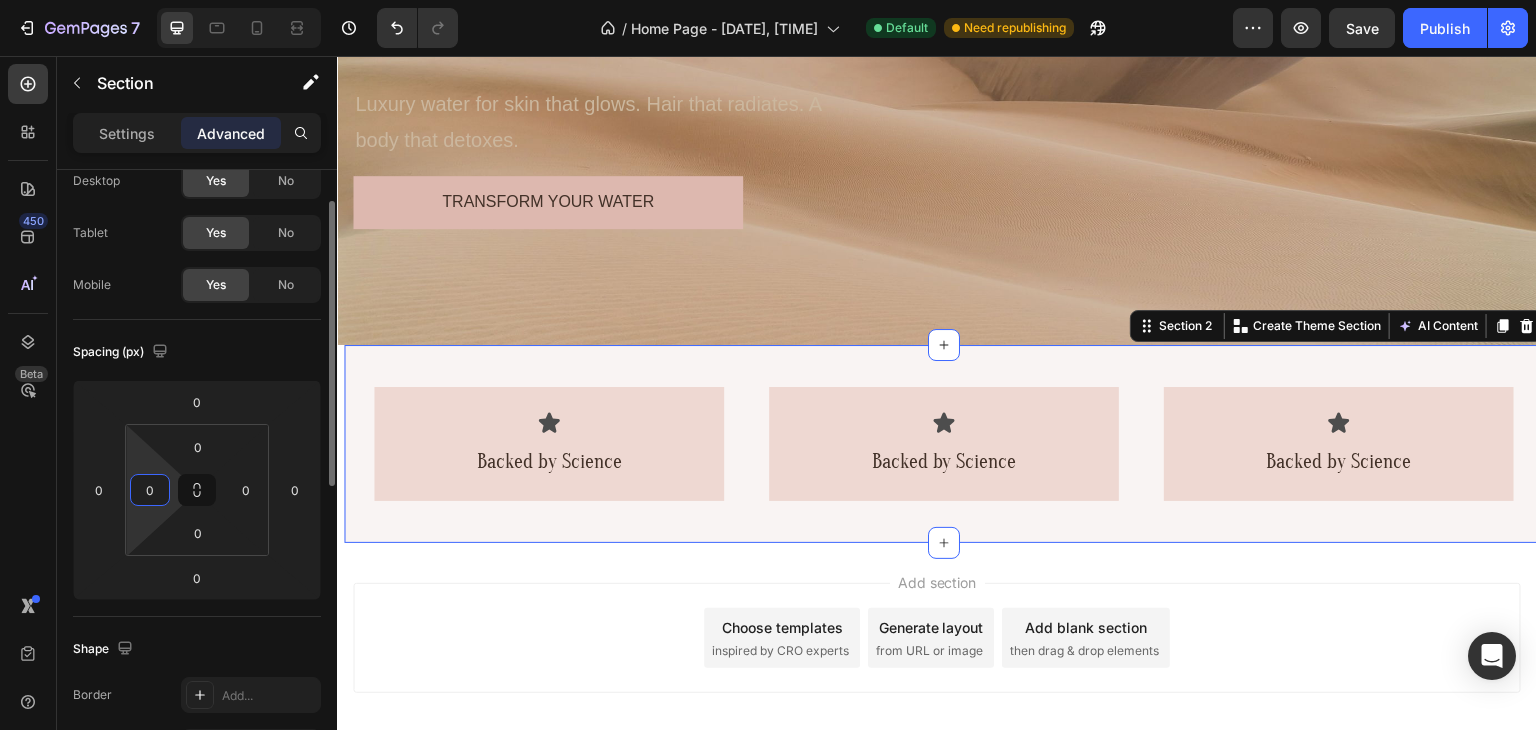 click on "0" at bounding box center [150, 490] 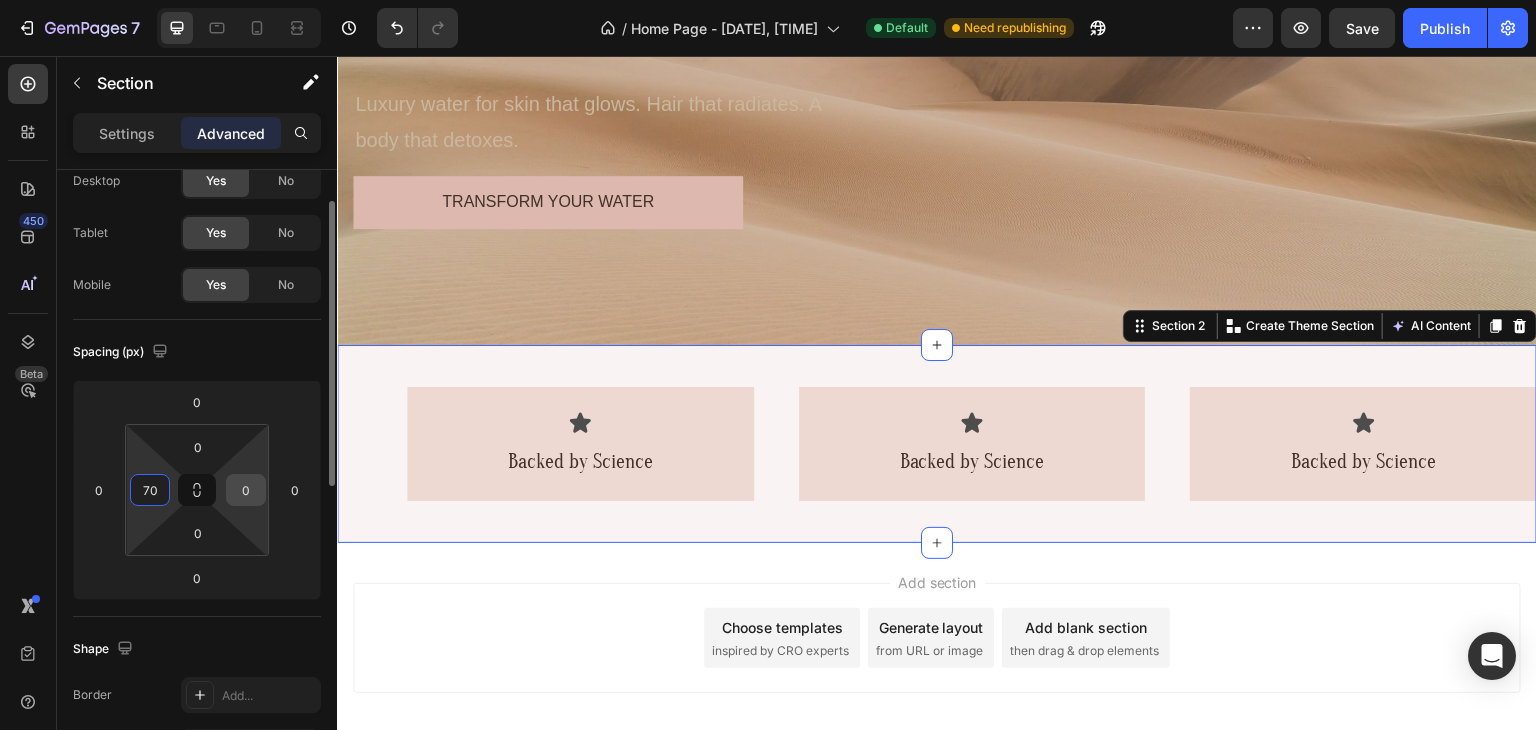 type on "70" 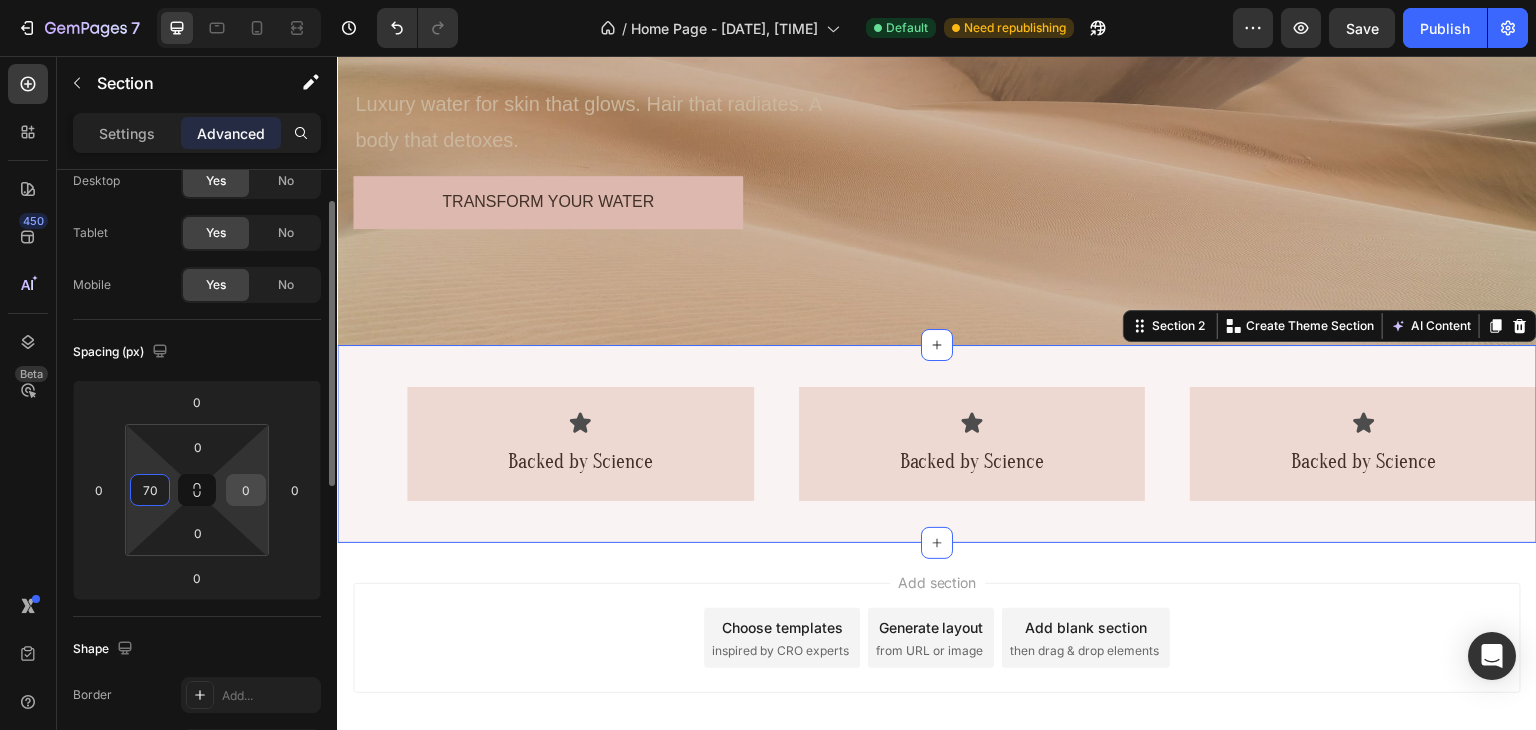 click on "0" at bounding box center [246, 490] 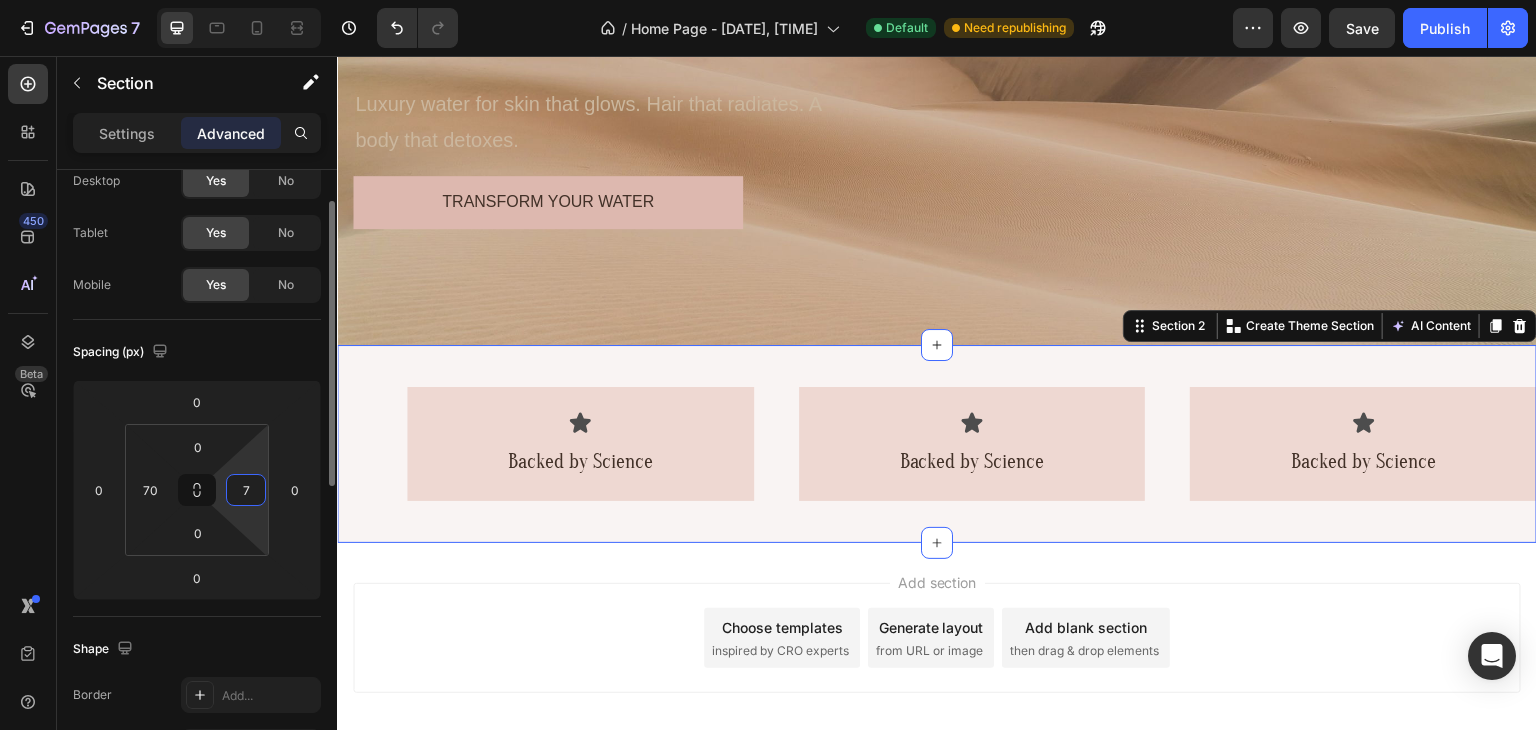 type on "70" 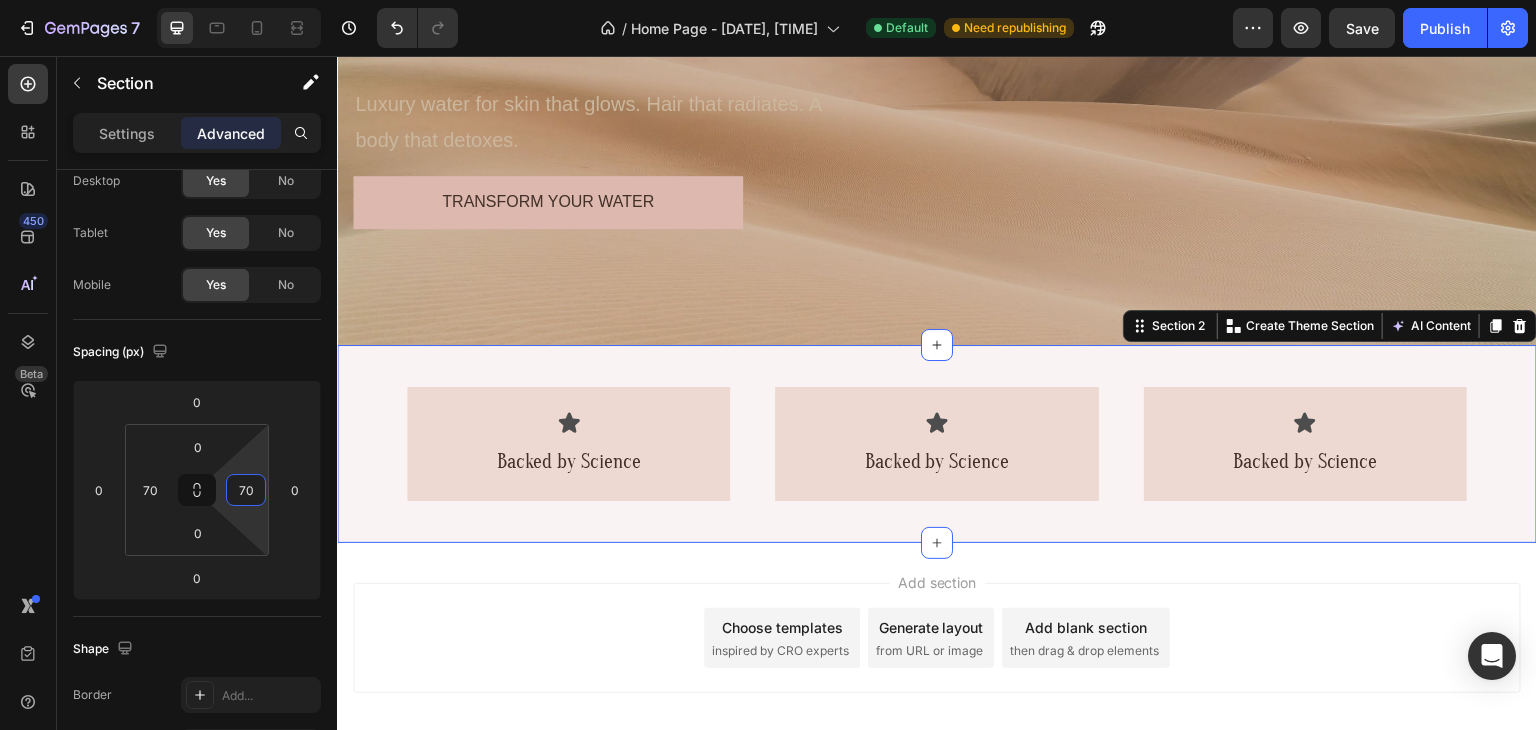 click on "Add section Choose templates inspired by CRO experts Generate layout from URL or image Add blank section then drag & drop elements" at bounding box center [937, 638] 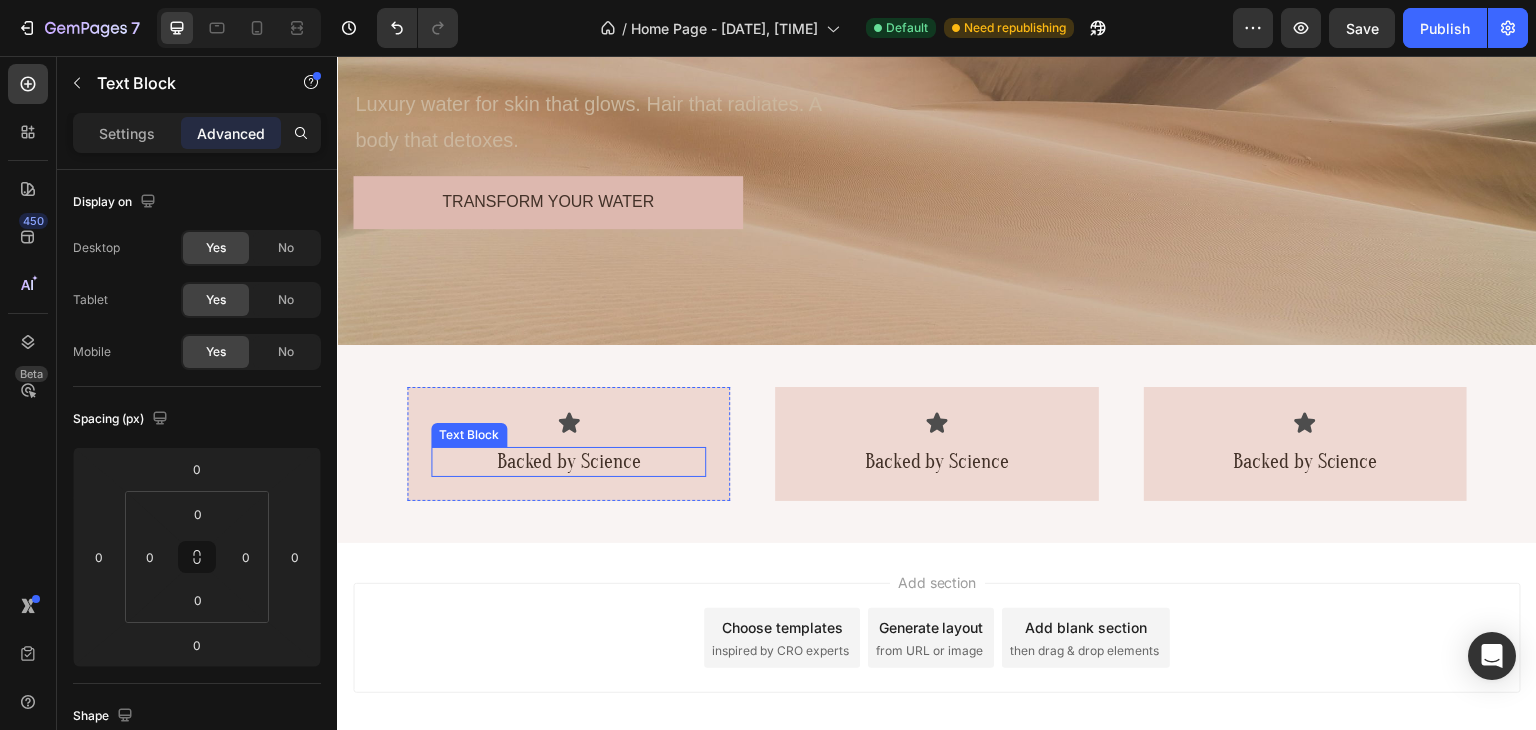 click on "Backed by Science" at bounding box center [568, 462] 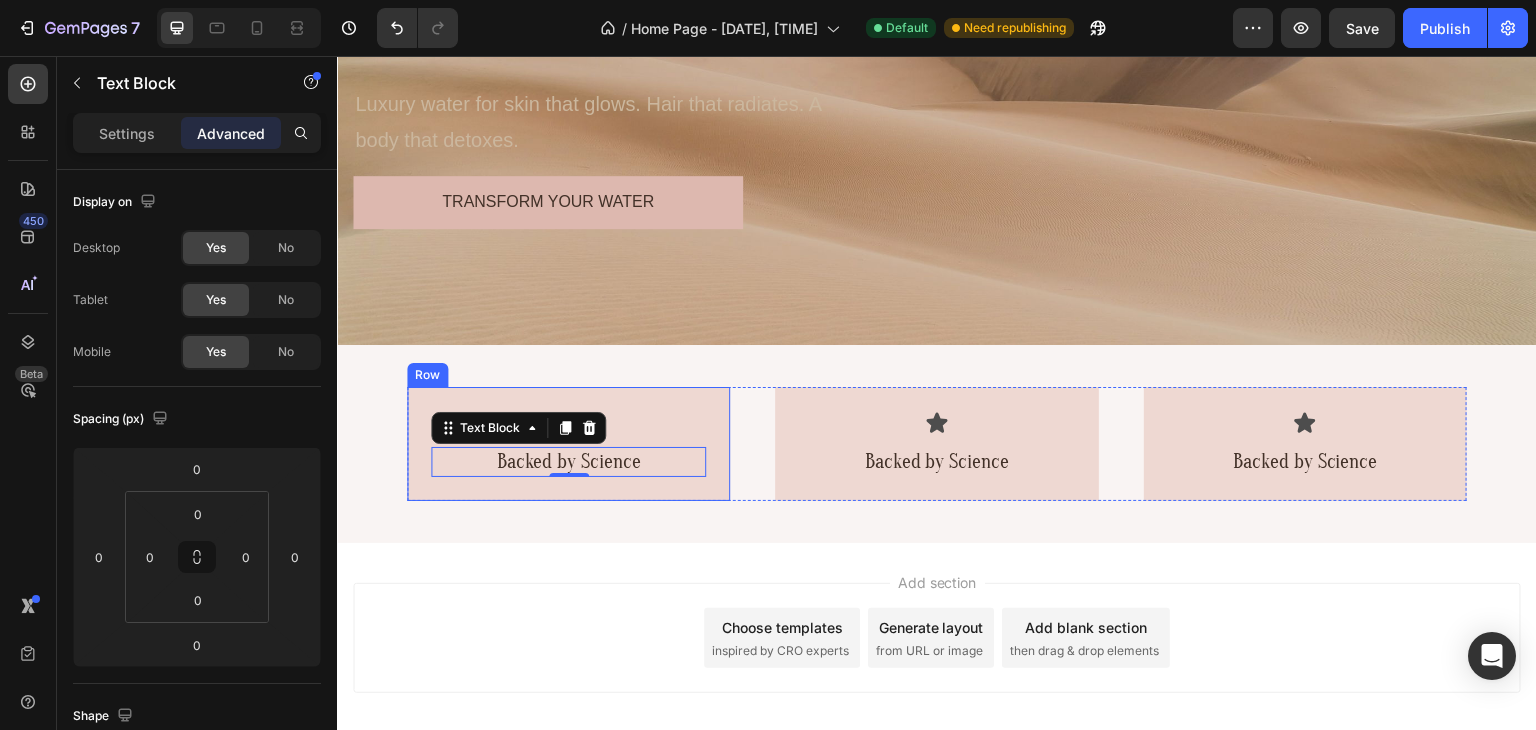 click on "Icon Backed by Science Text Block   0 Row" at bounding box center [568, 444] 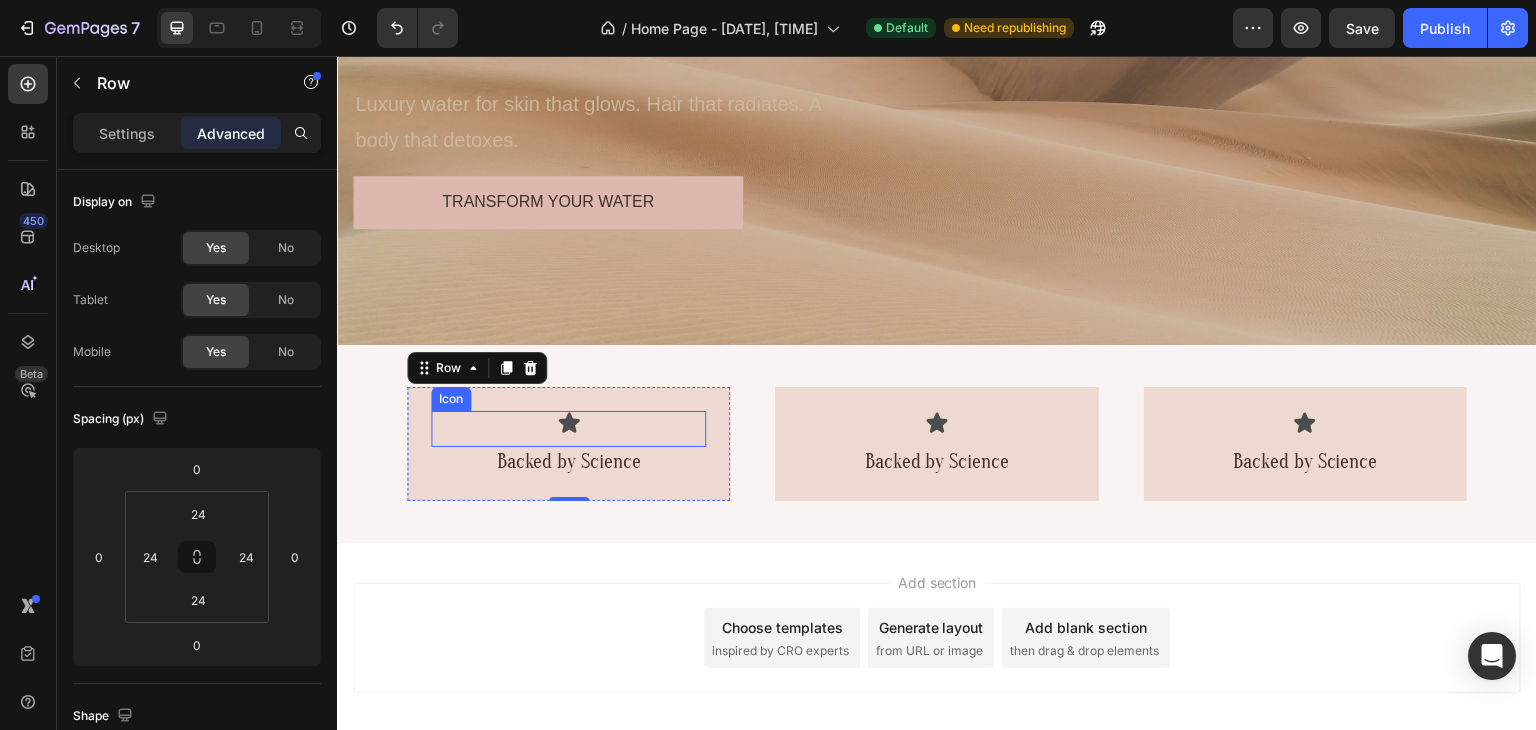 click on "Icon" at bounding box center (568, 429) 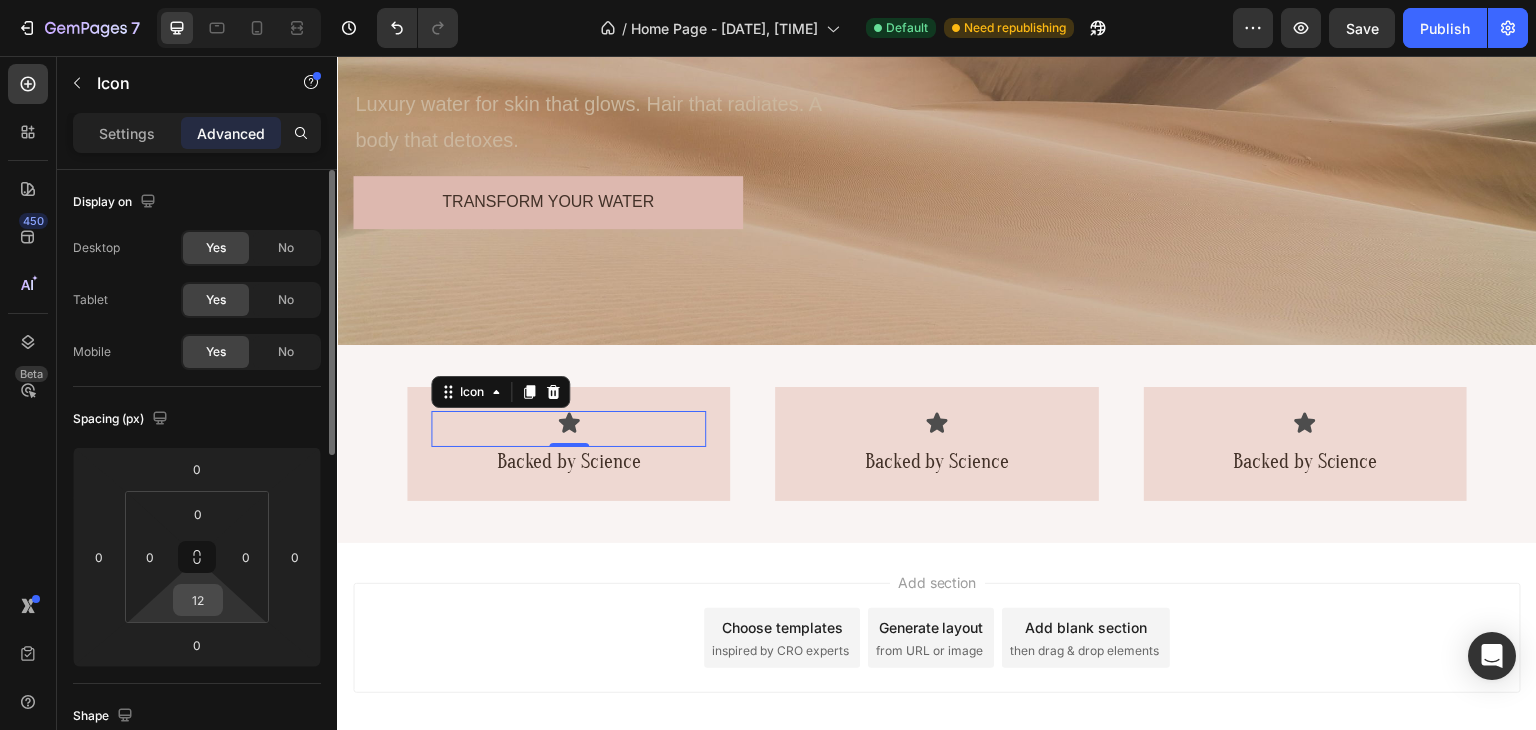 click on "12" at bounding box center [198, 600] 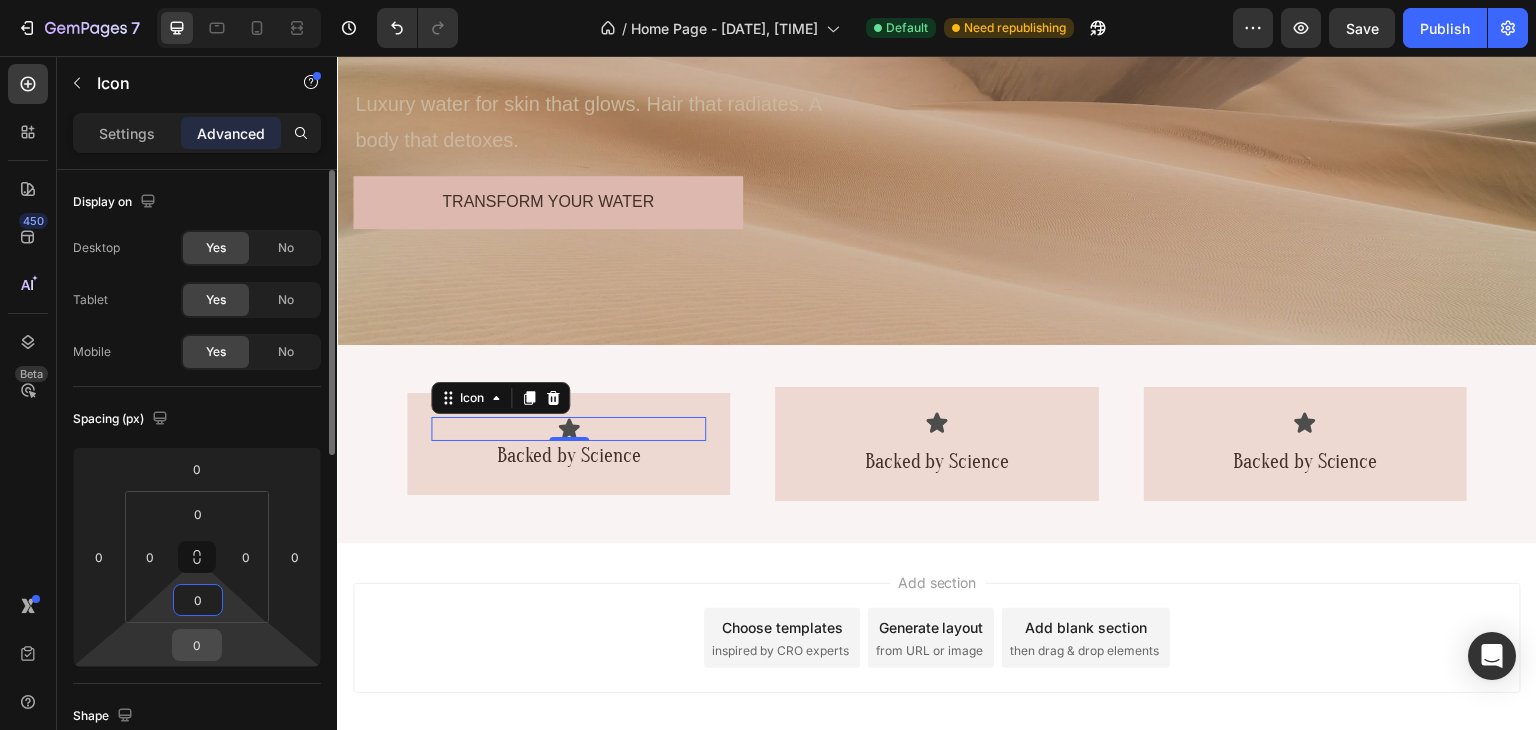 type on "0" 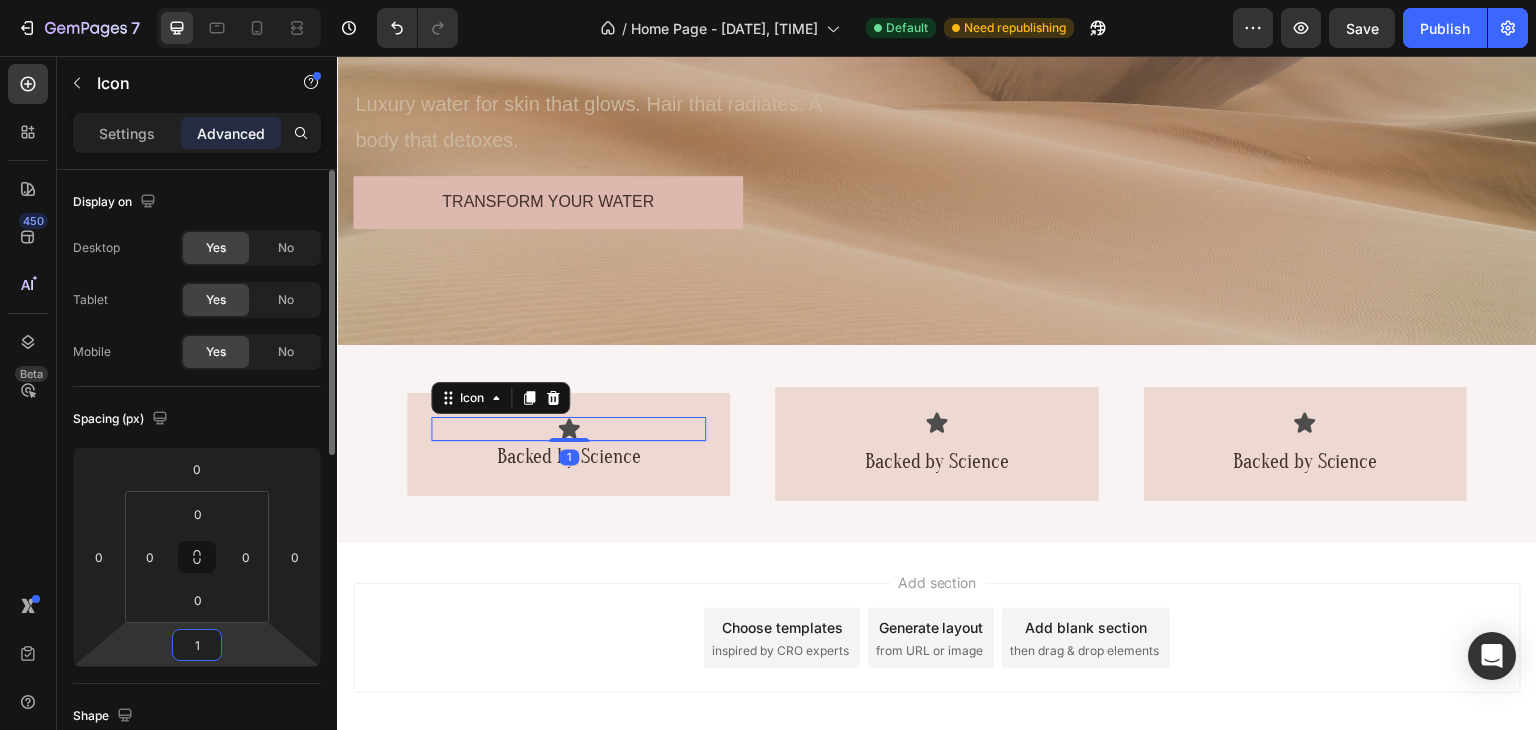type on "12" 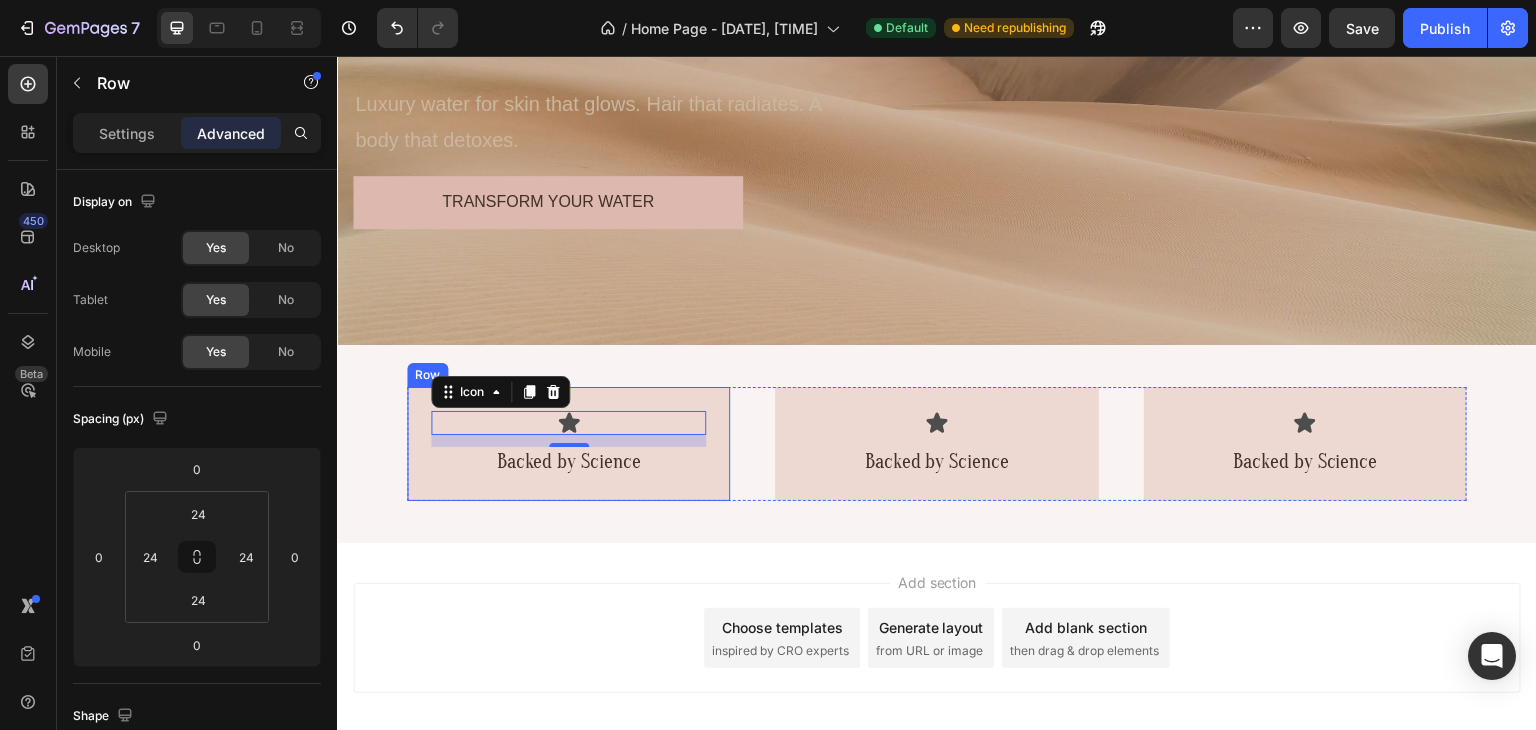 click on "Icon   12 Backed by Science Text Block Row" at bounding box center [568, 444] 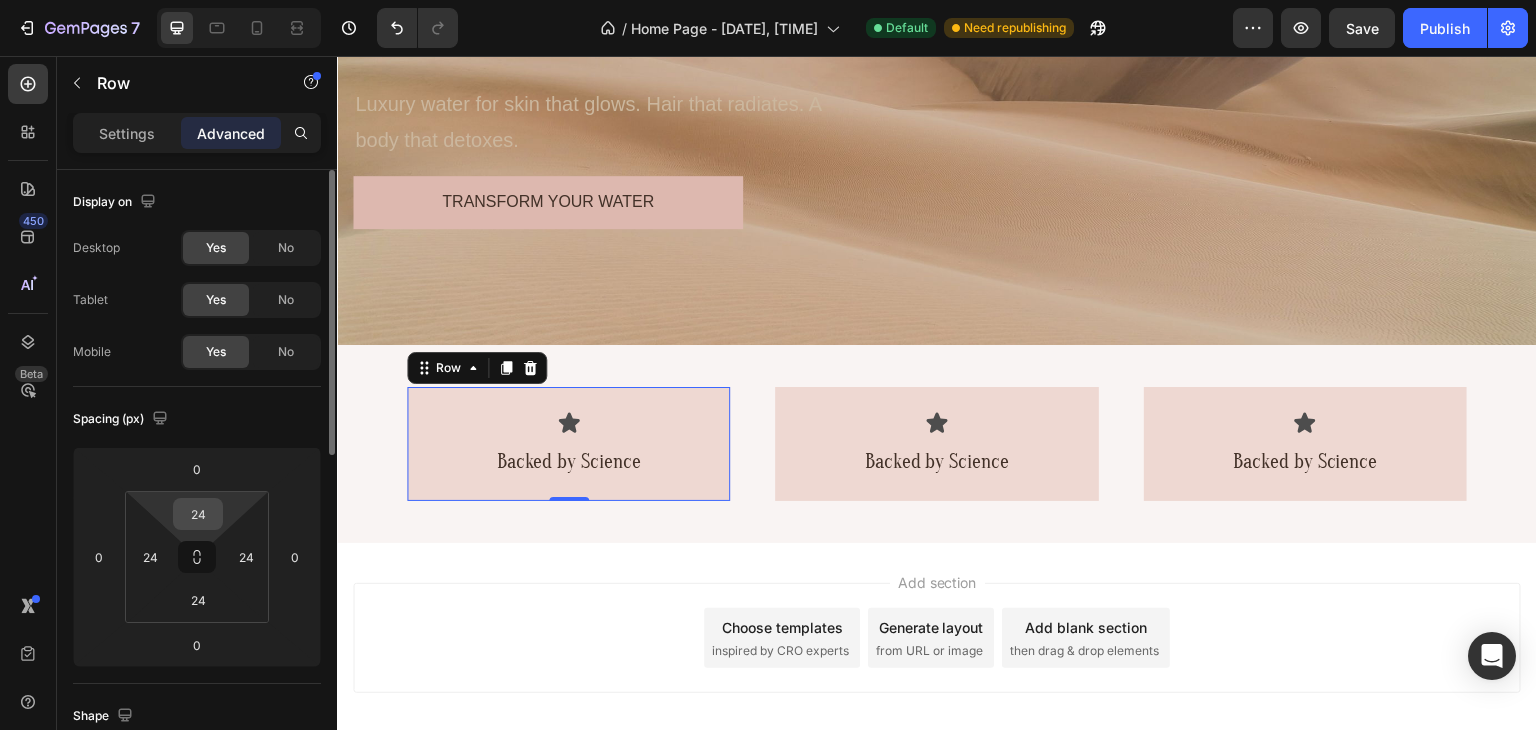 click on "24" at bounding box center (198, 514) 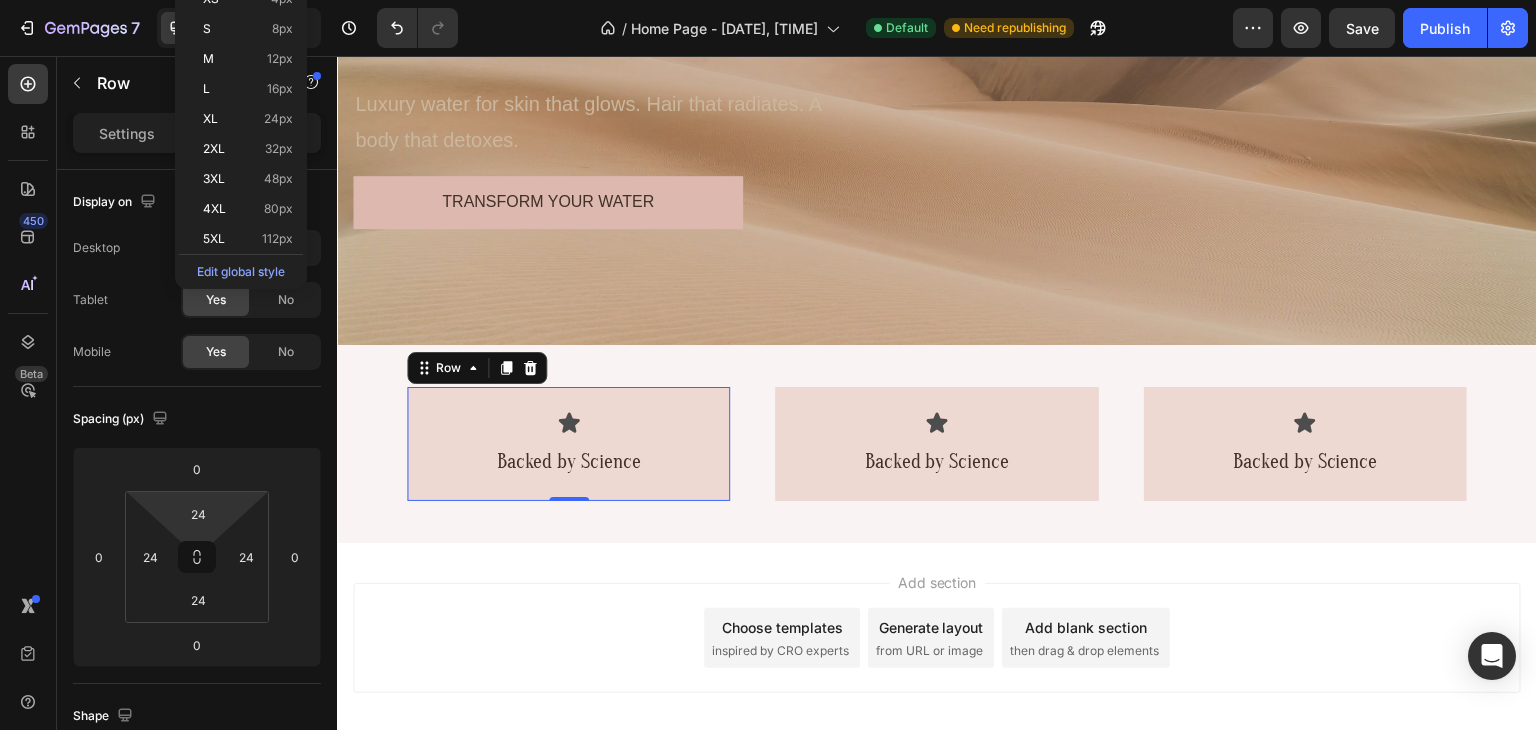 scroll, scrollTop: 616, scrollLeft: 0, axis: vertical 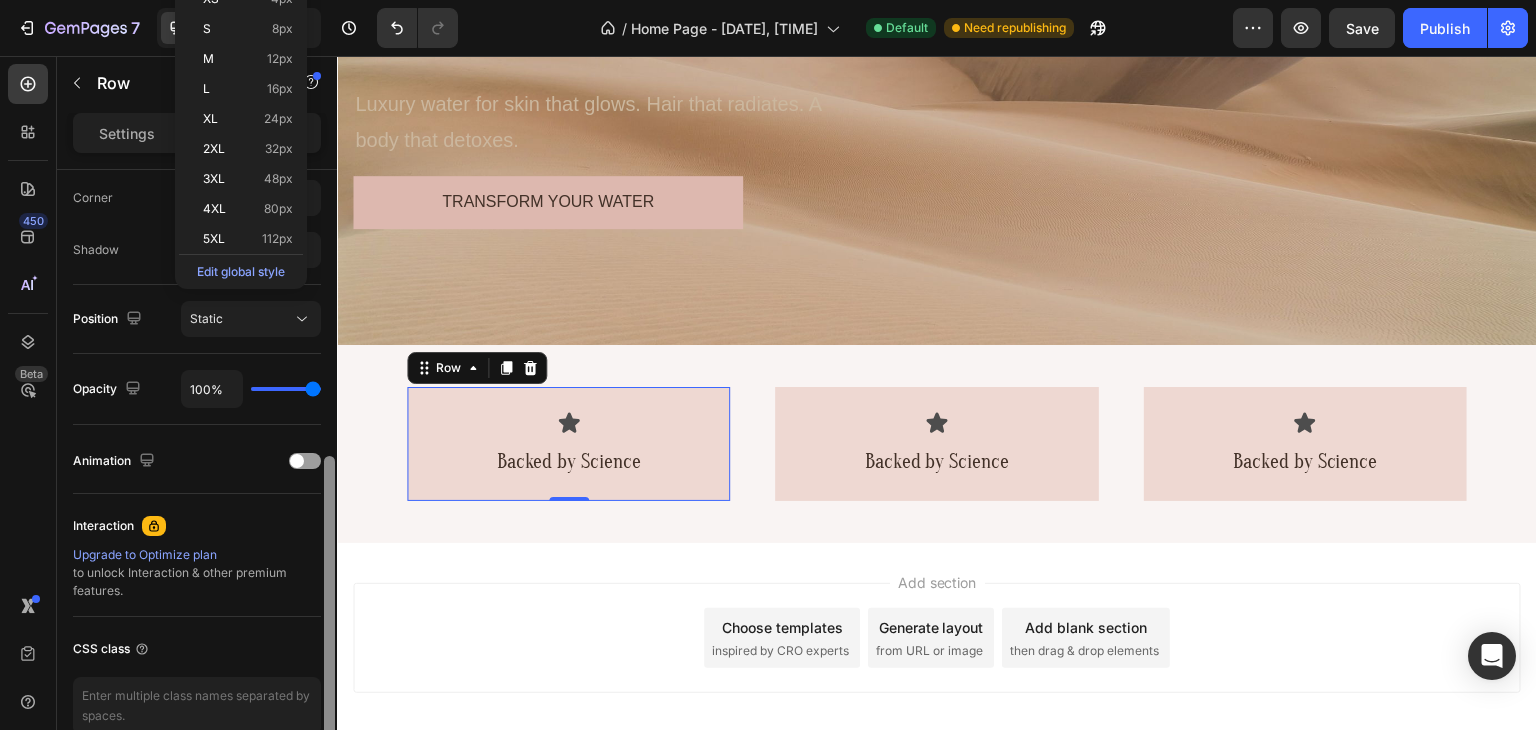 click at bounding box center [329, 478] 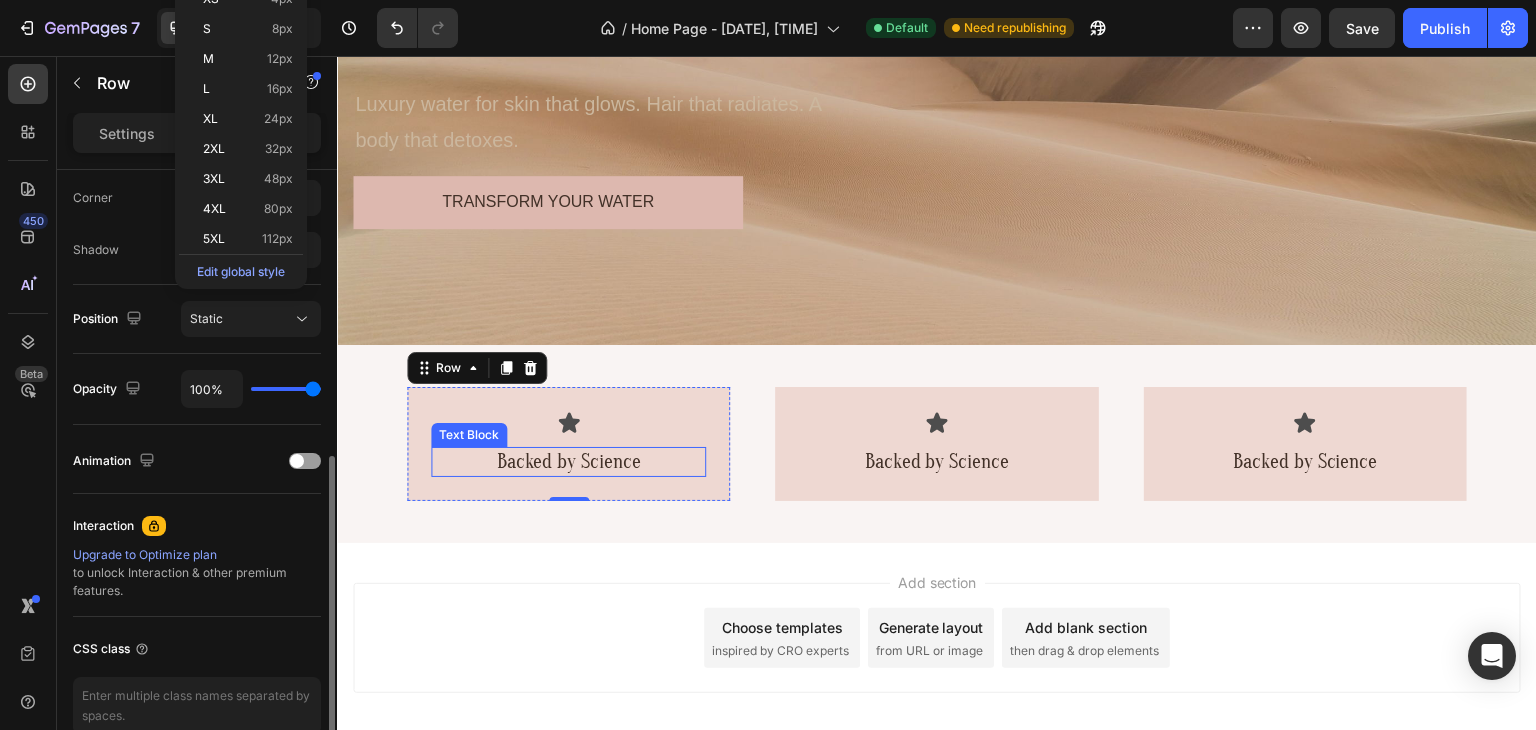 click on "Text Block" at bounding box center (469, 435) 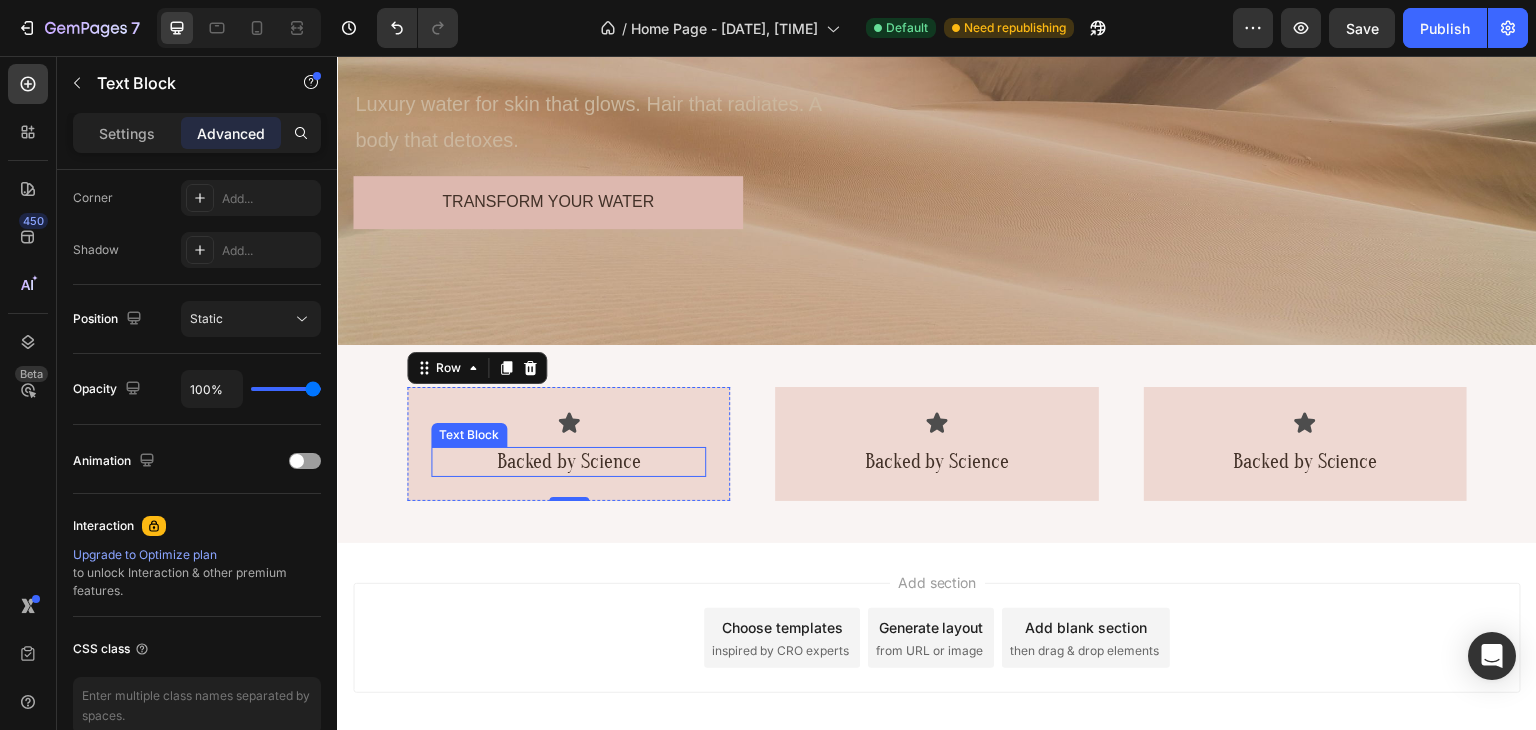 scroll, scrollTop: 0, scrollLeft: 0, axis: both 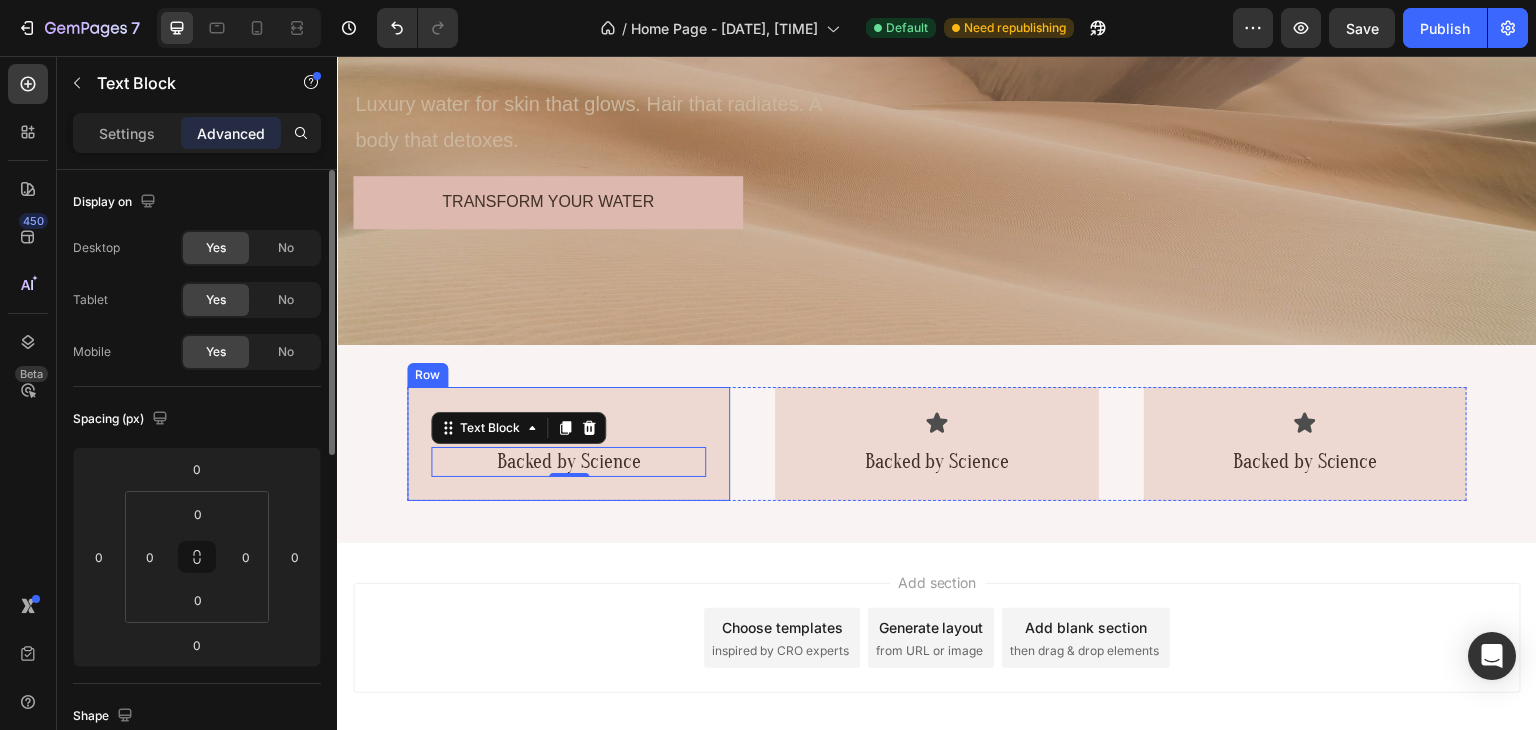 click on "Icon Backed by Science Text Block   0 Row" at bounding box center (568, 444) 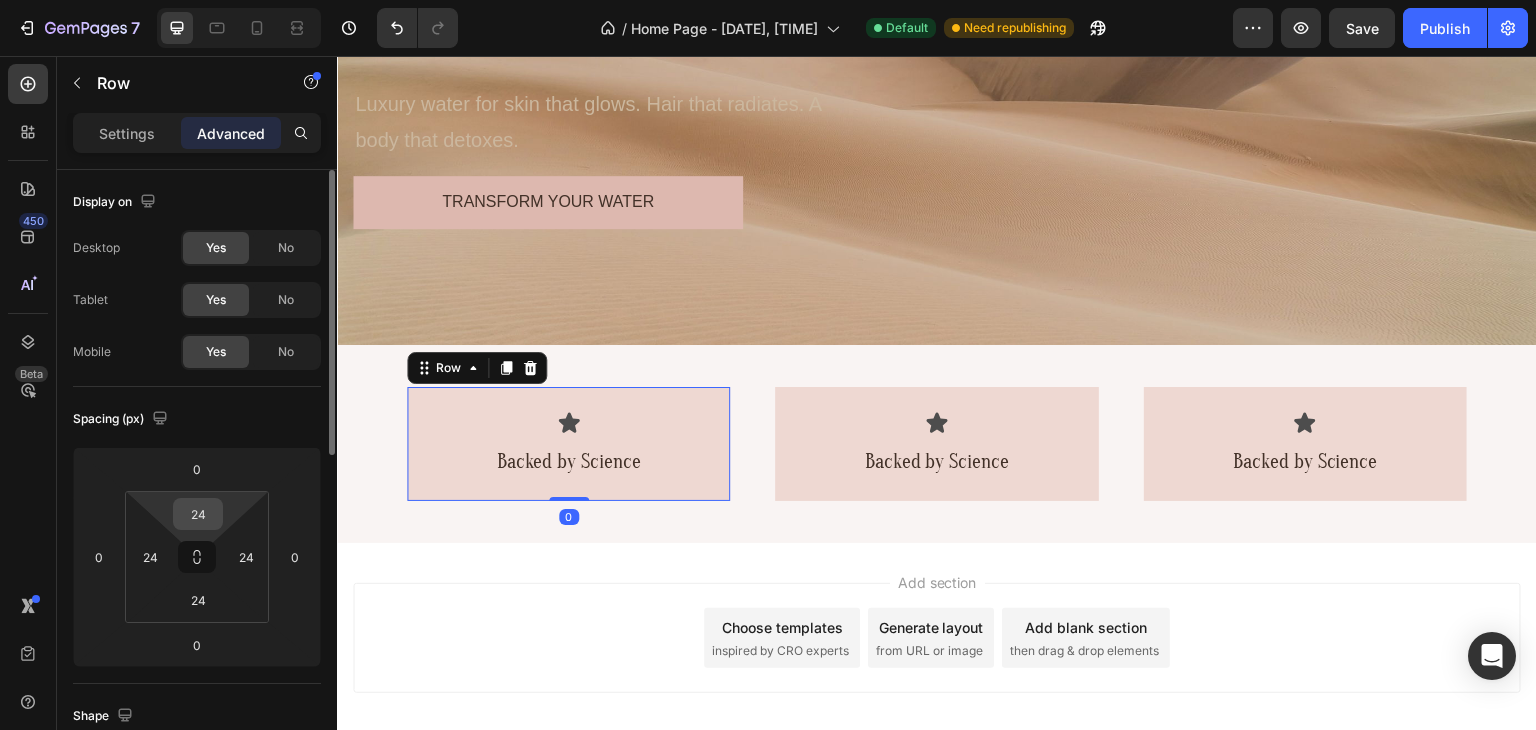 click on "24" at bounding box center (198, 514) 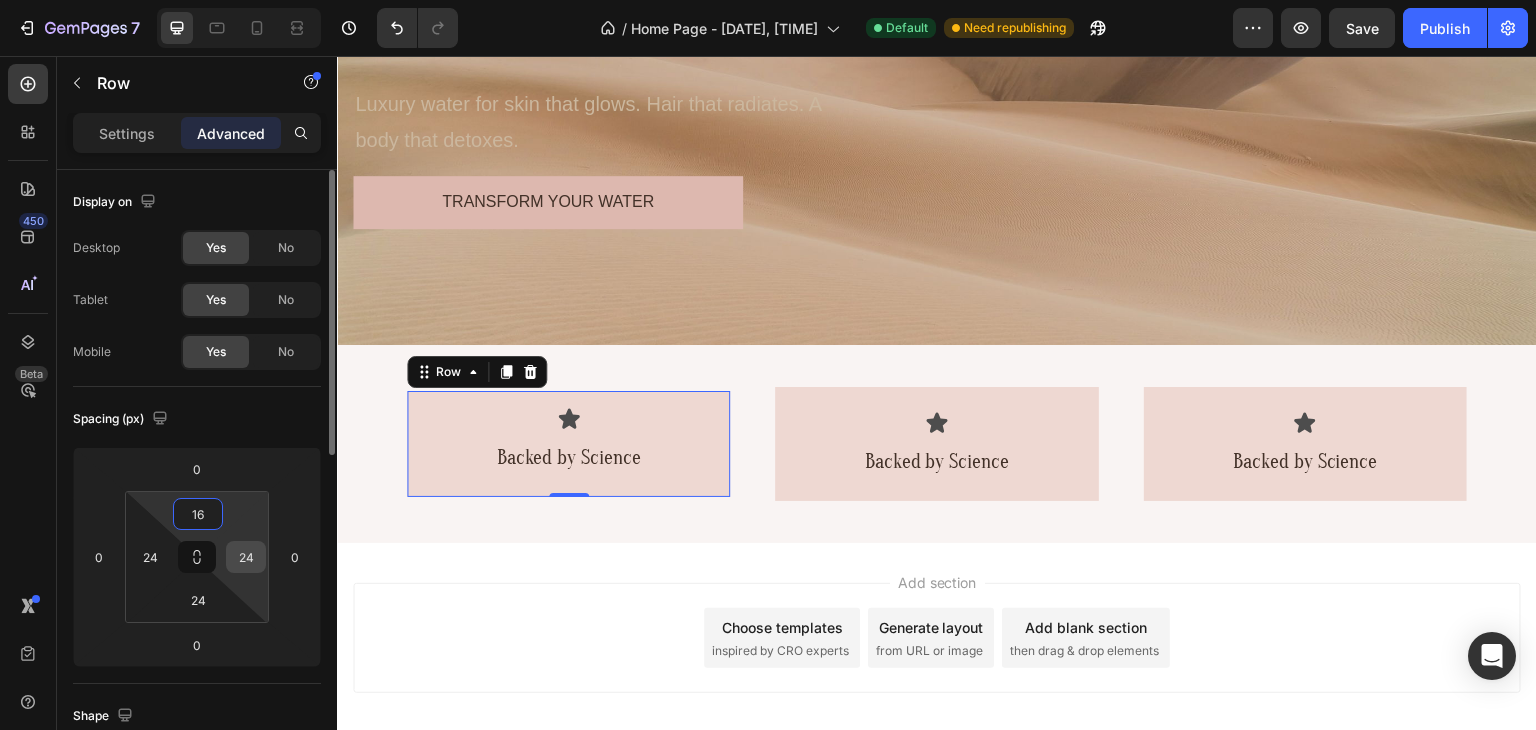 type on "16" 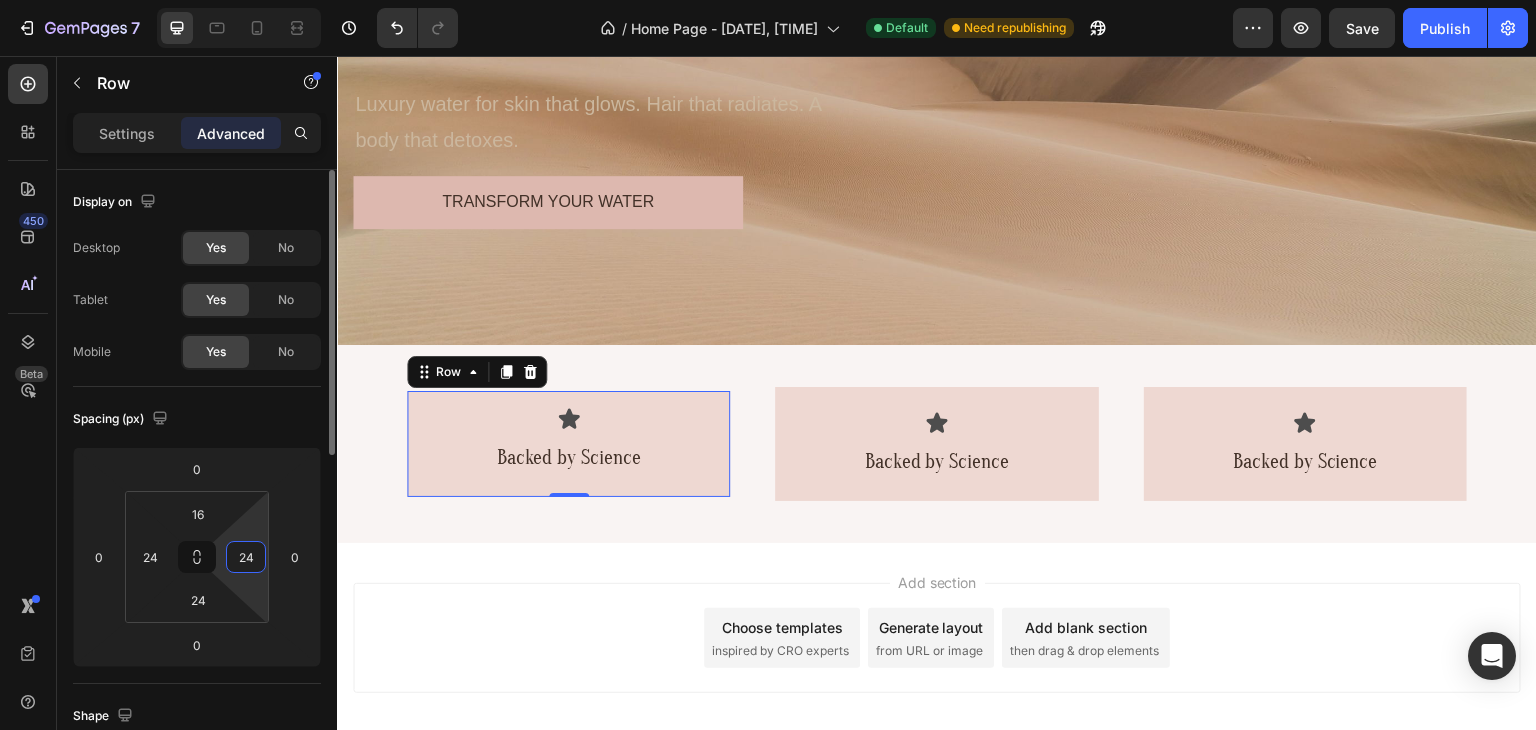 click on "24" at bounding box center [246, 557] 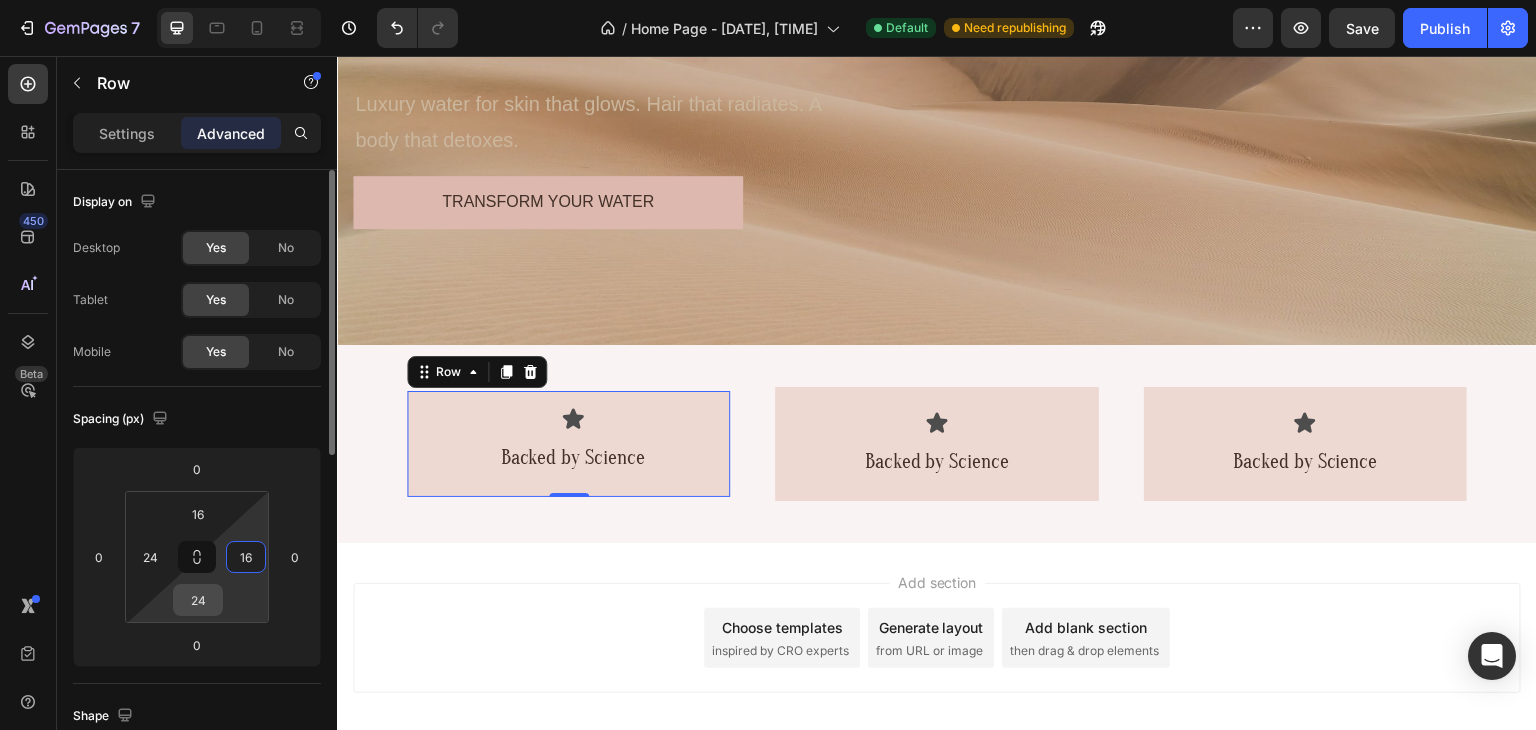 type on "16" 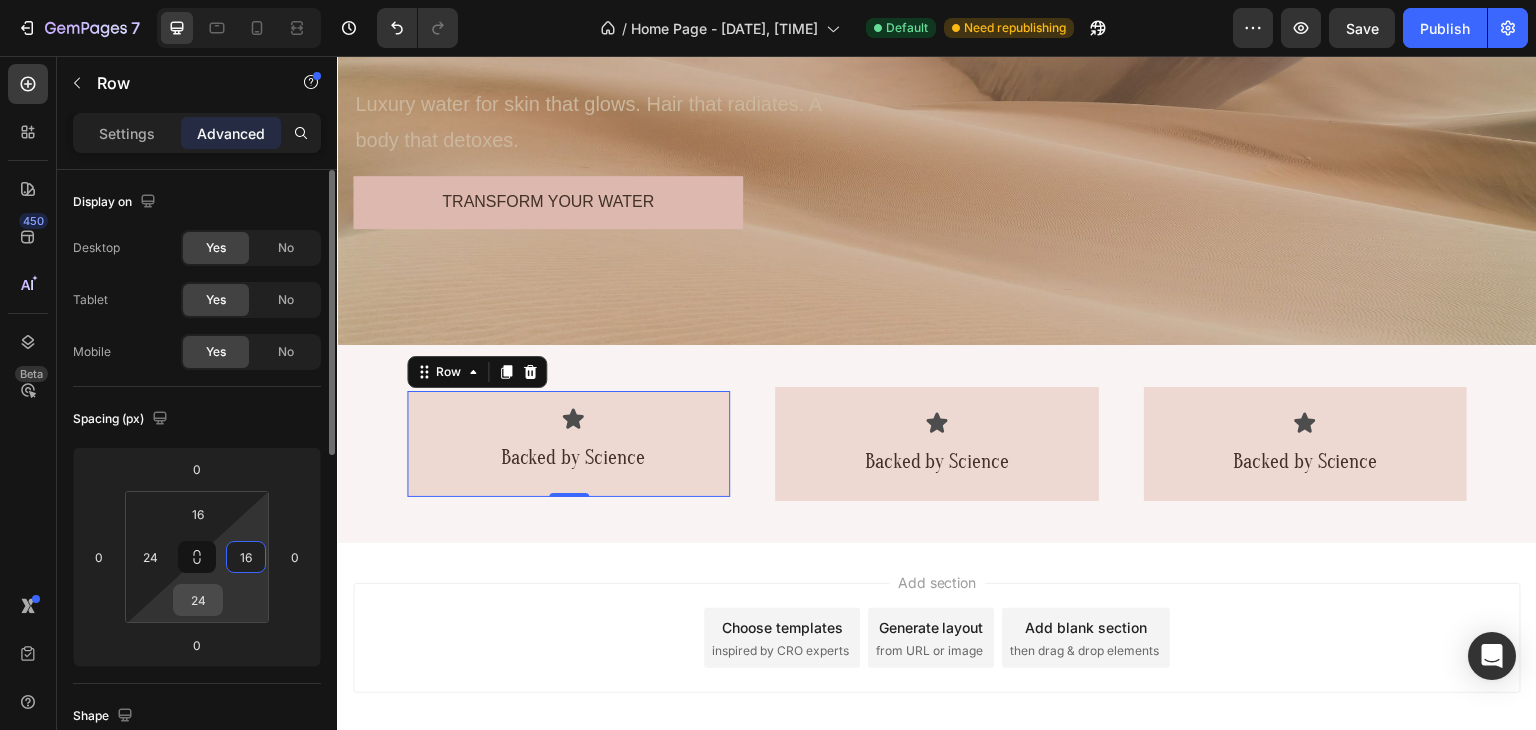 click on "24" at bounding box center (198, 600) 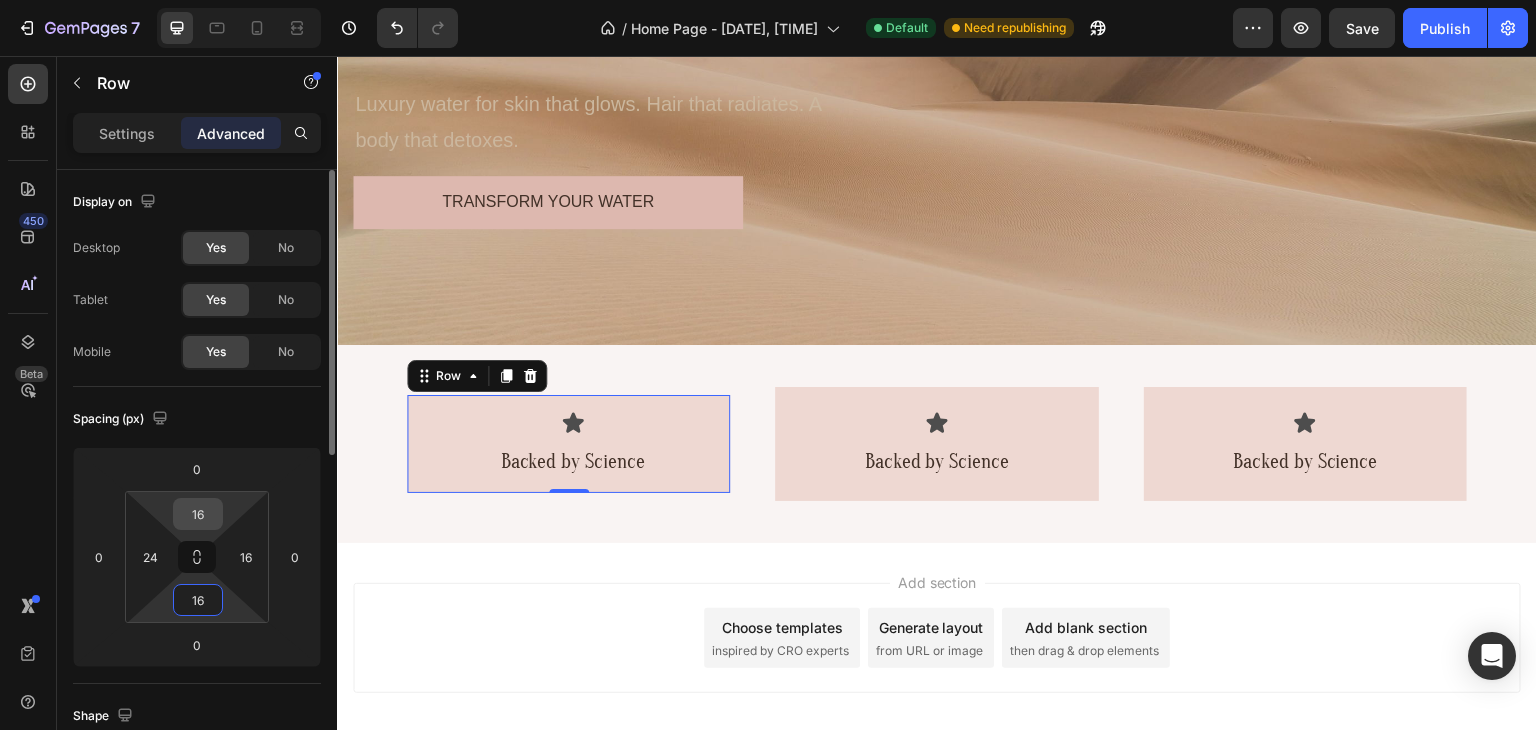 type on "16" 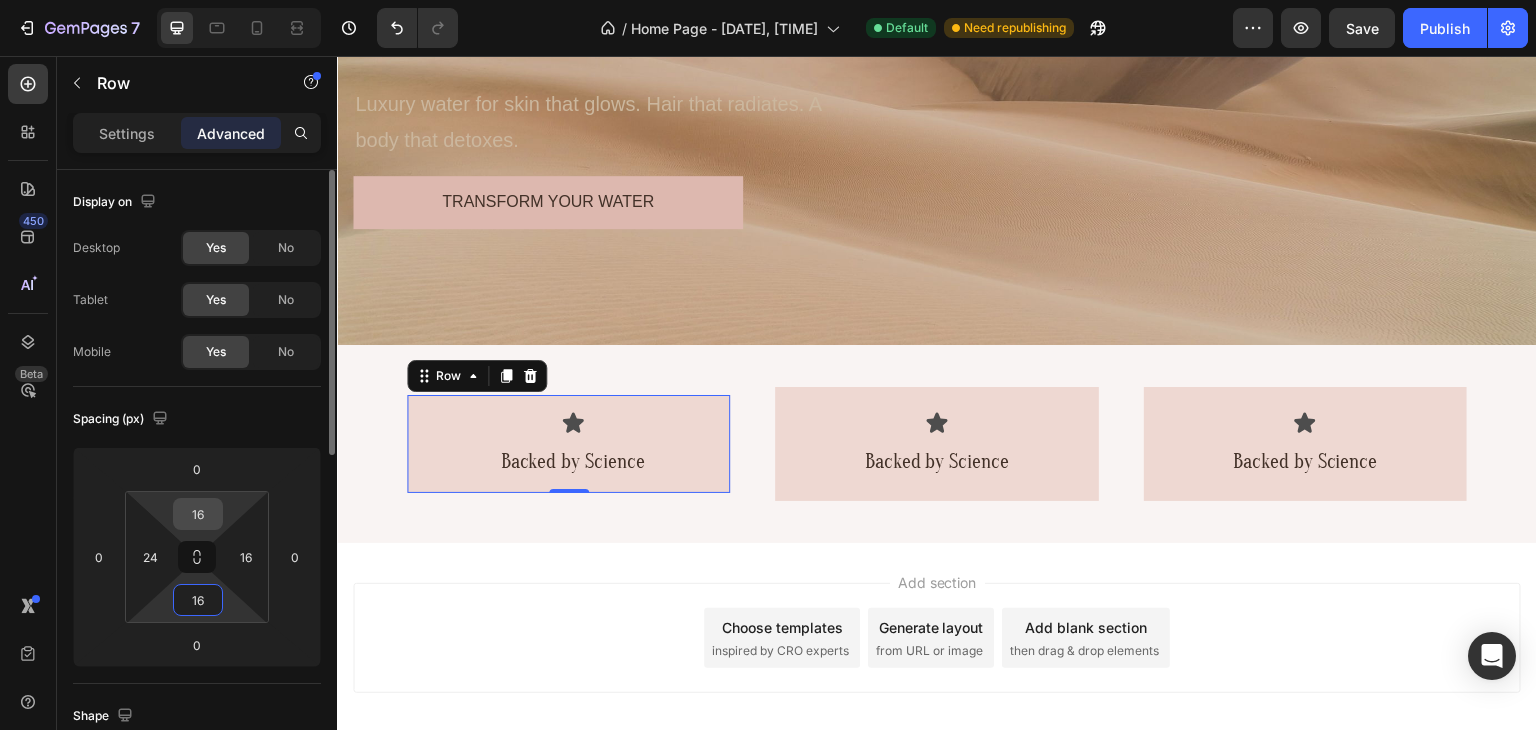 click on "16" at bounding box center [198, 514] 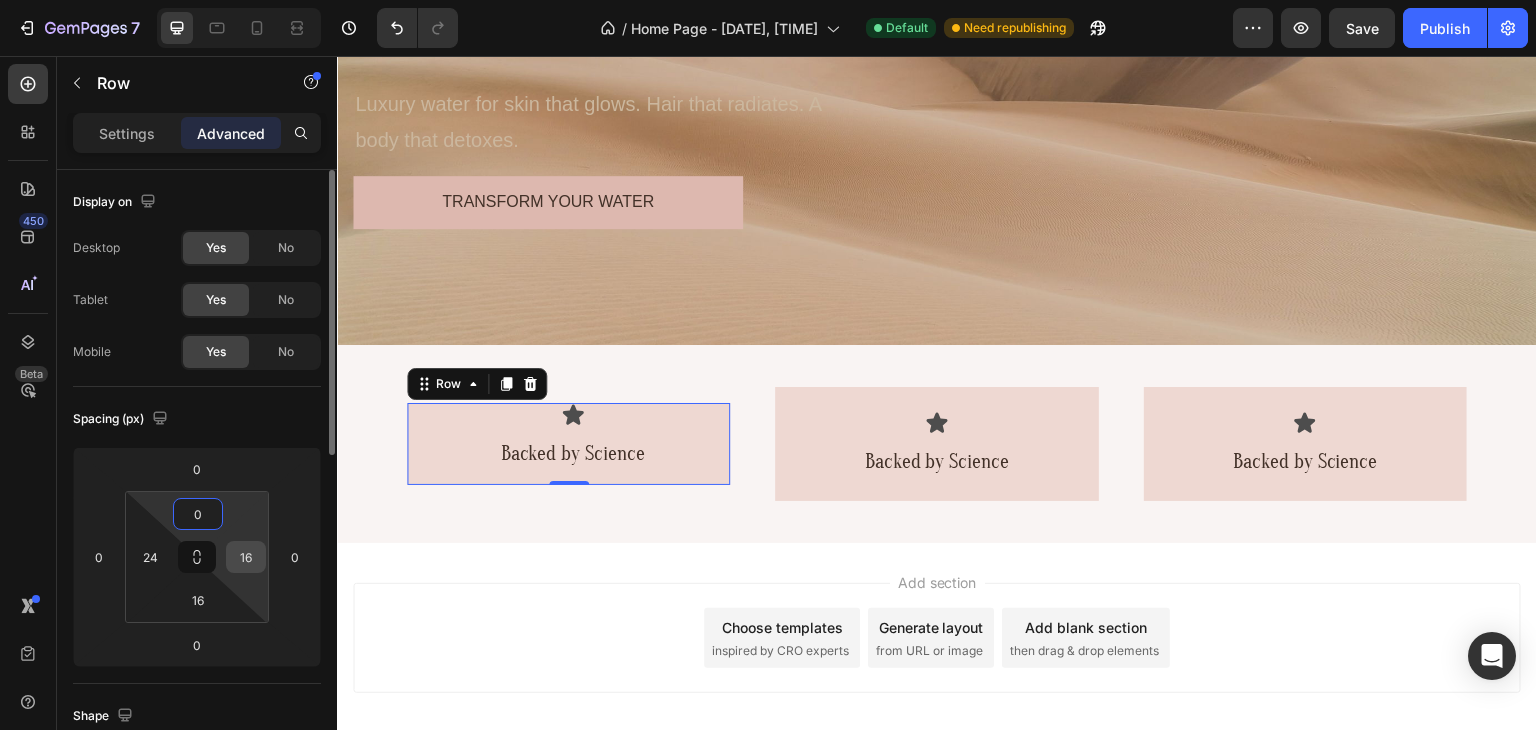 type on "0" 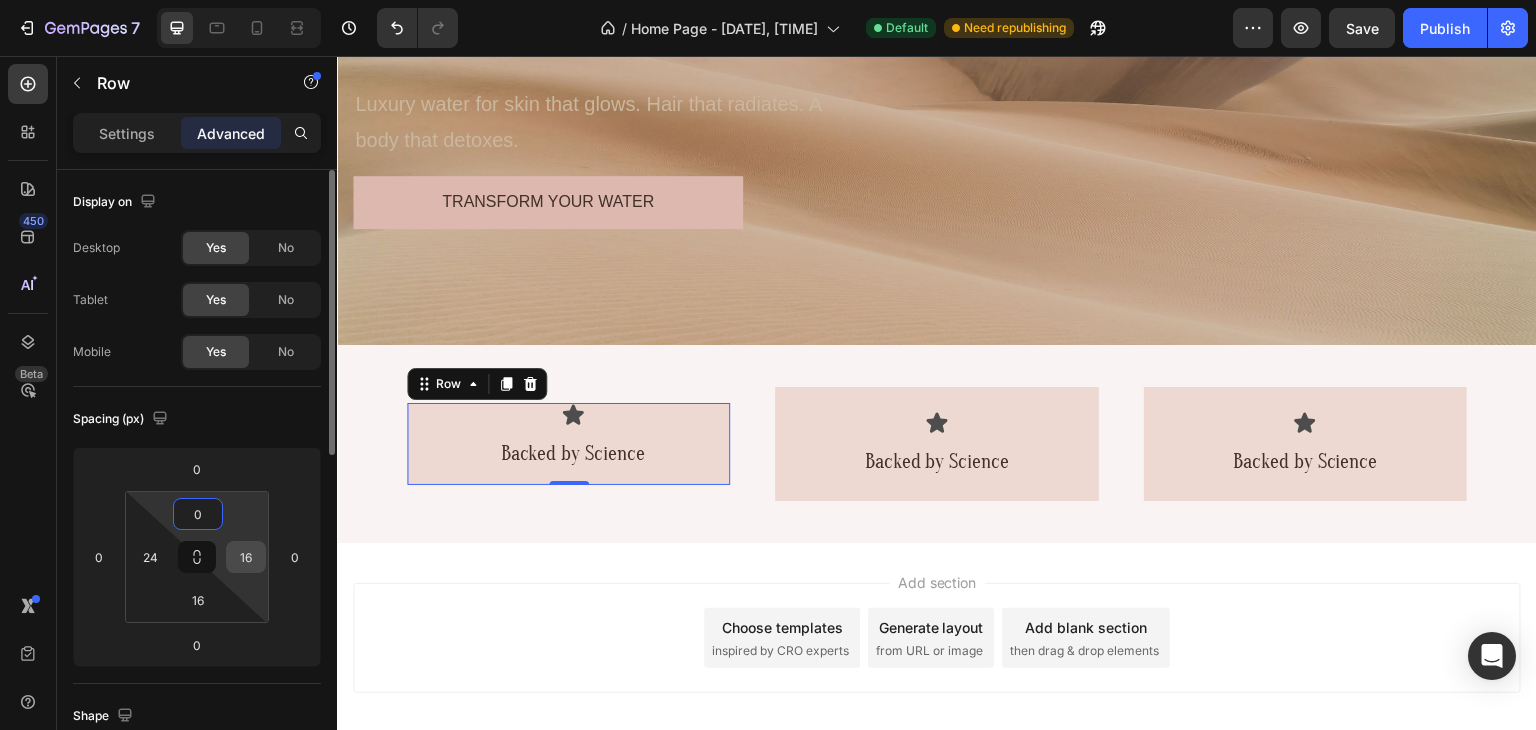 click on "16" at bounding box center [246, 557] 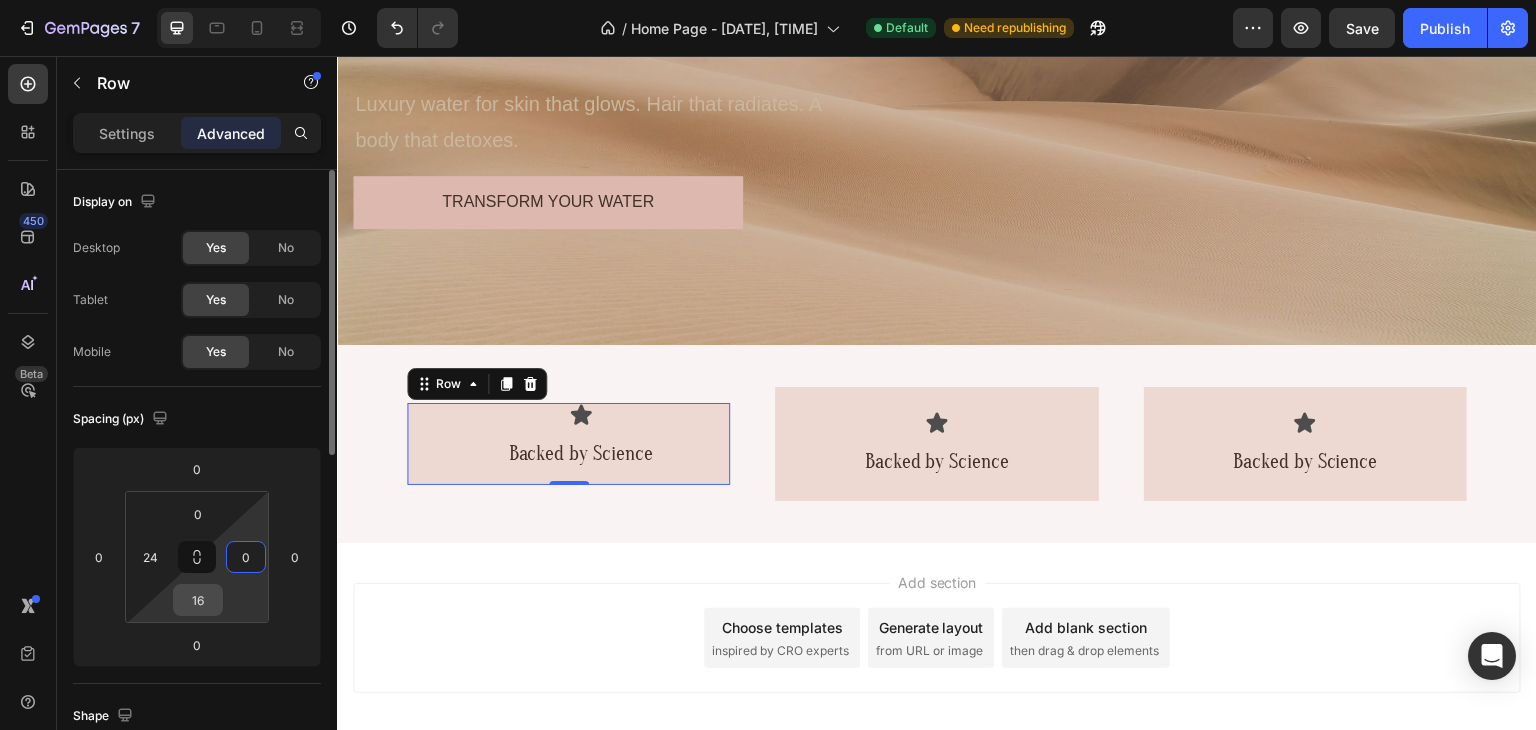type on "0" 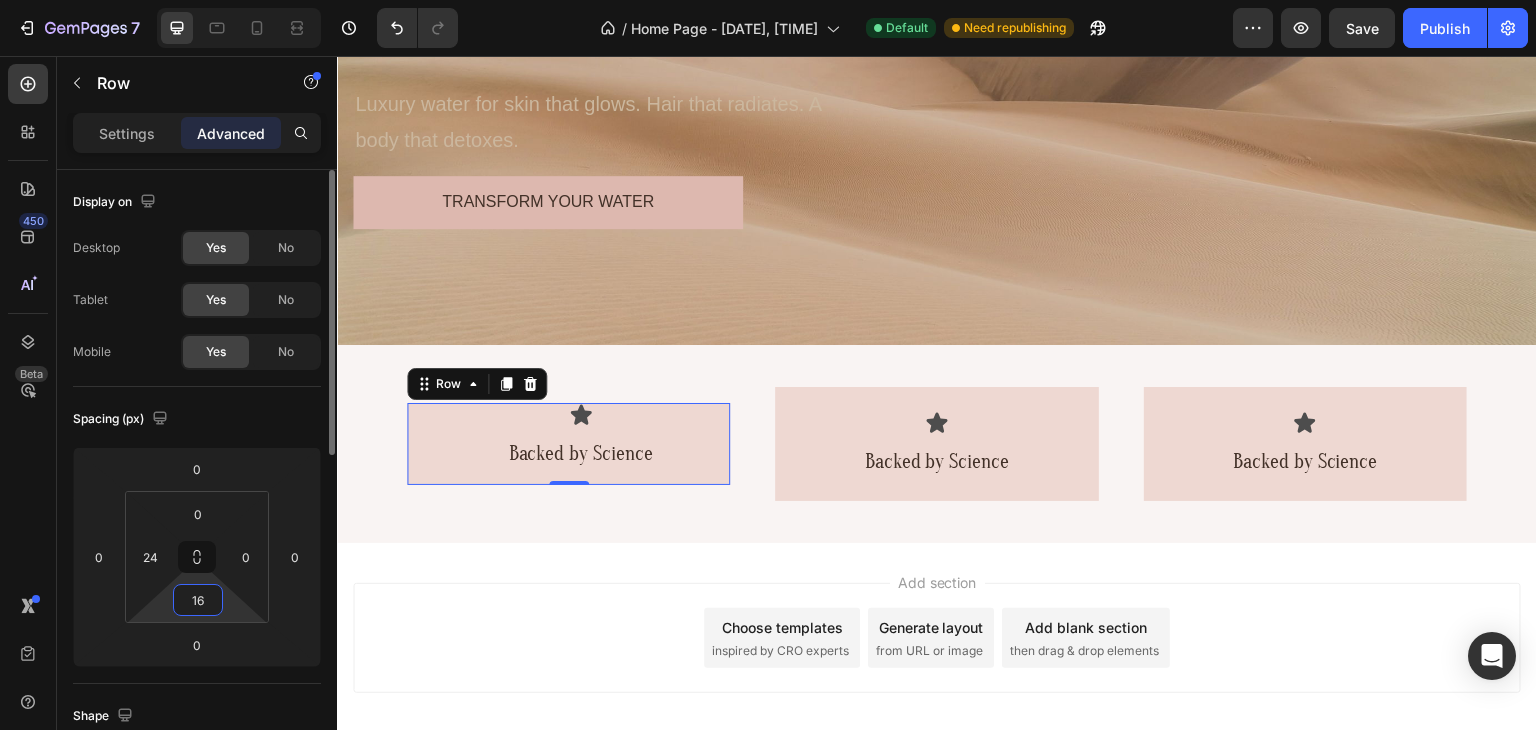 click on "16" at bounding box center [198, 600] 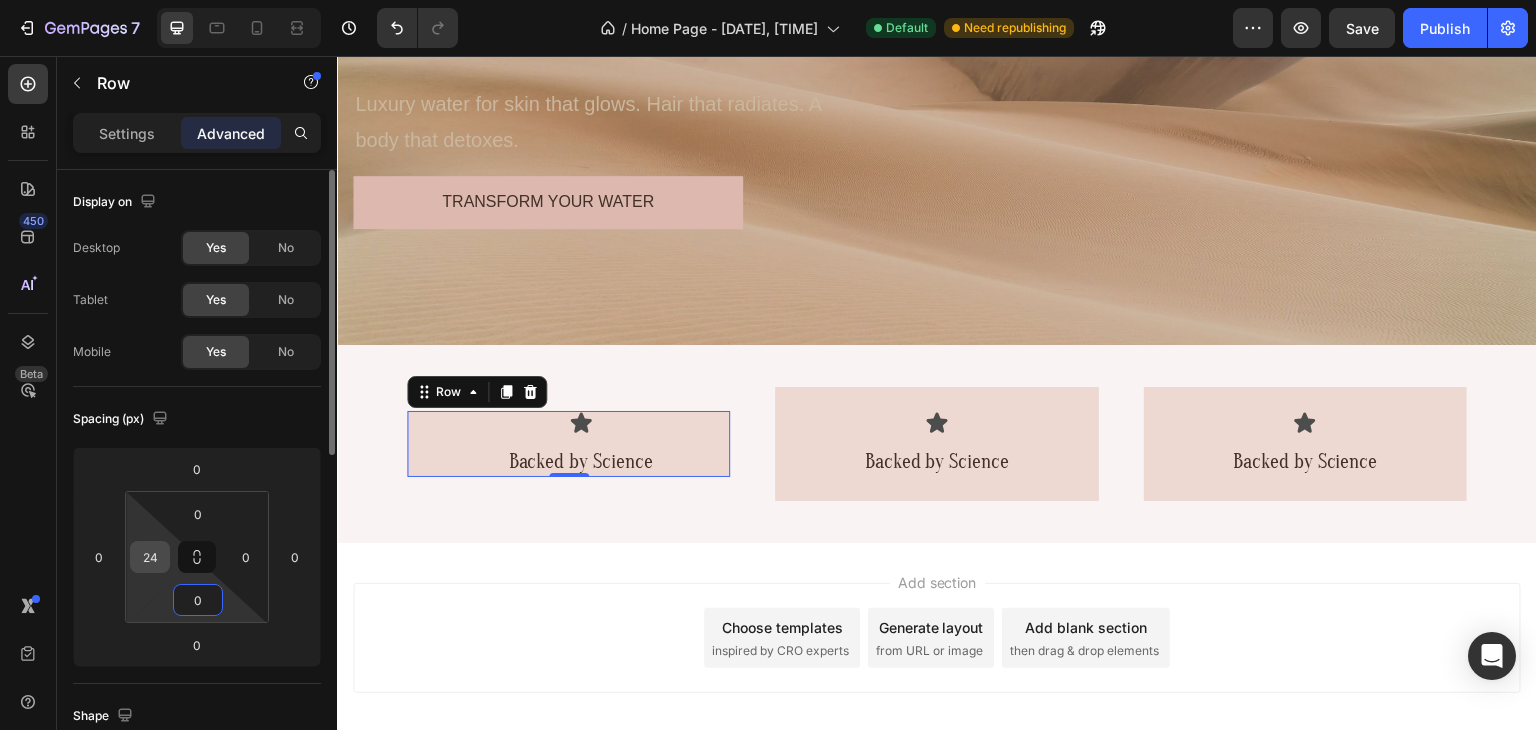 type on "0" 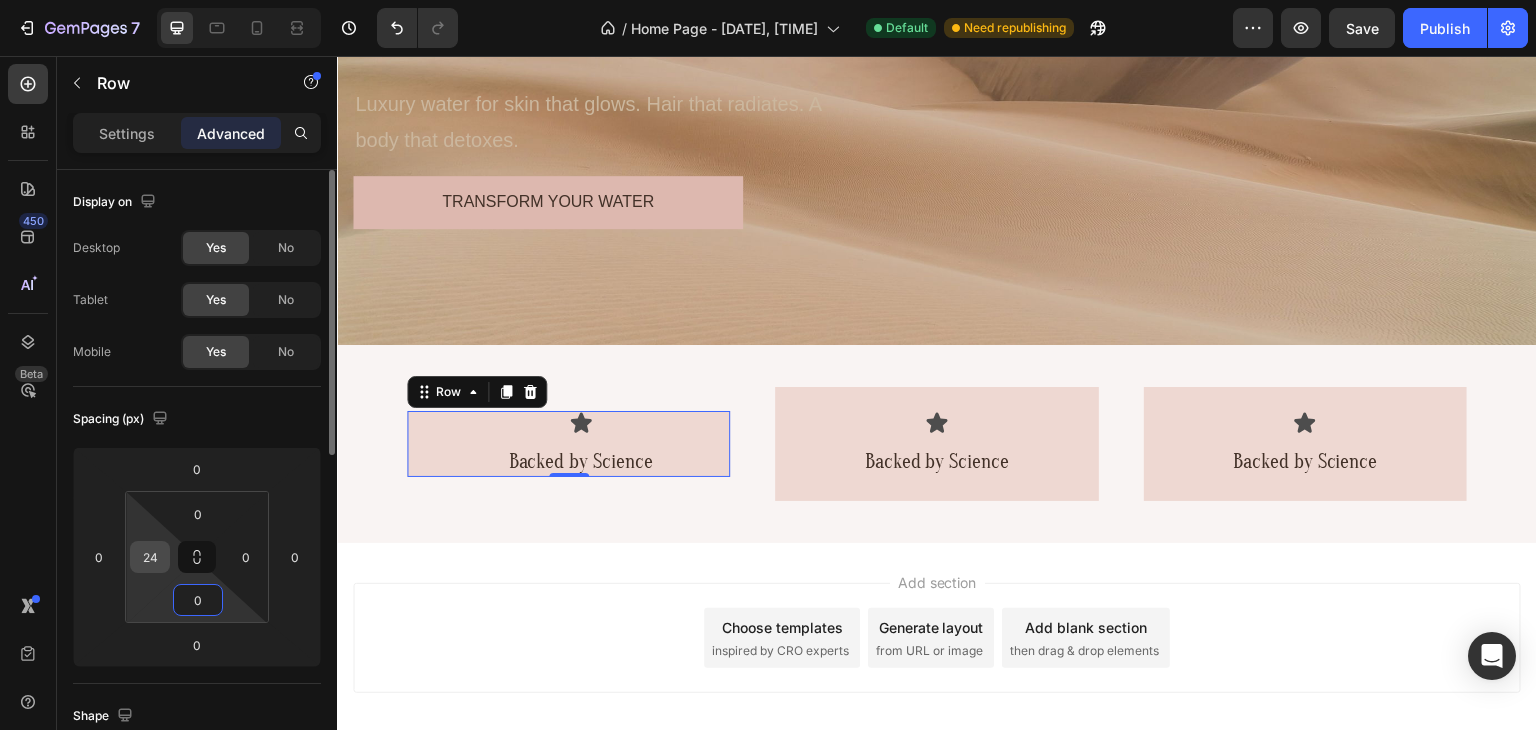 click on "24" at bounding box center (150, 557) 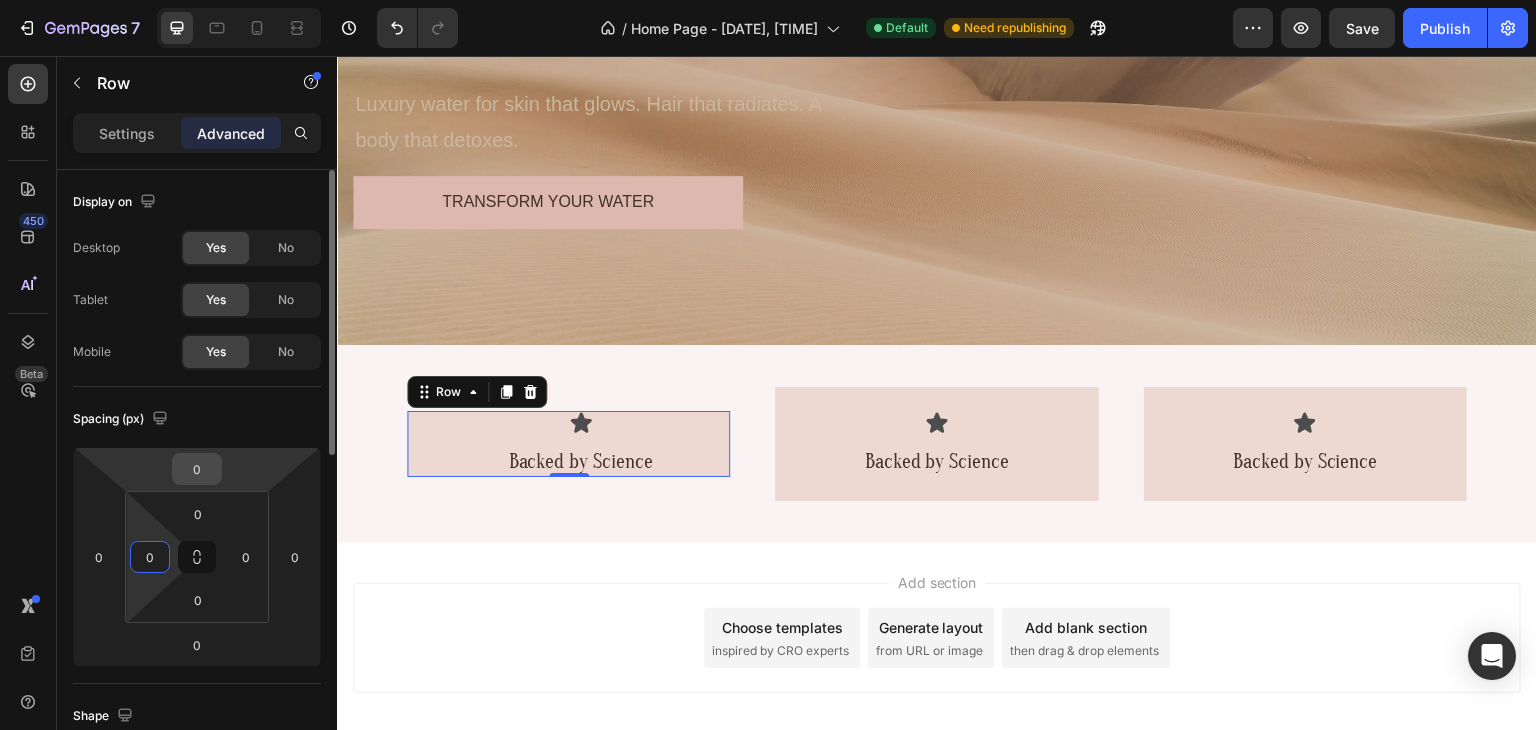type on "0" 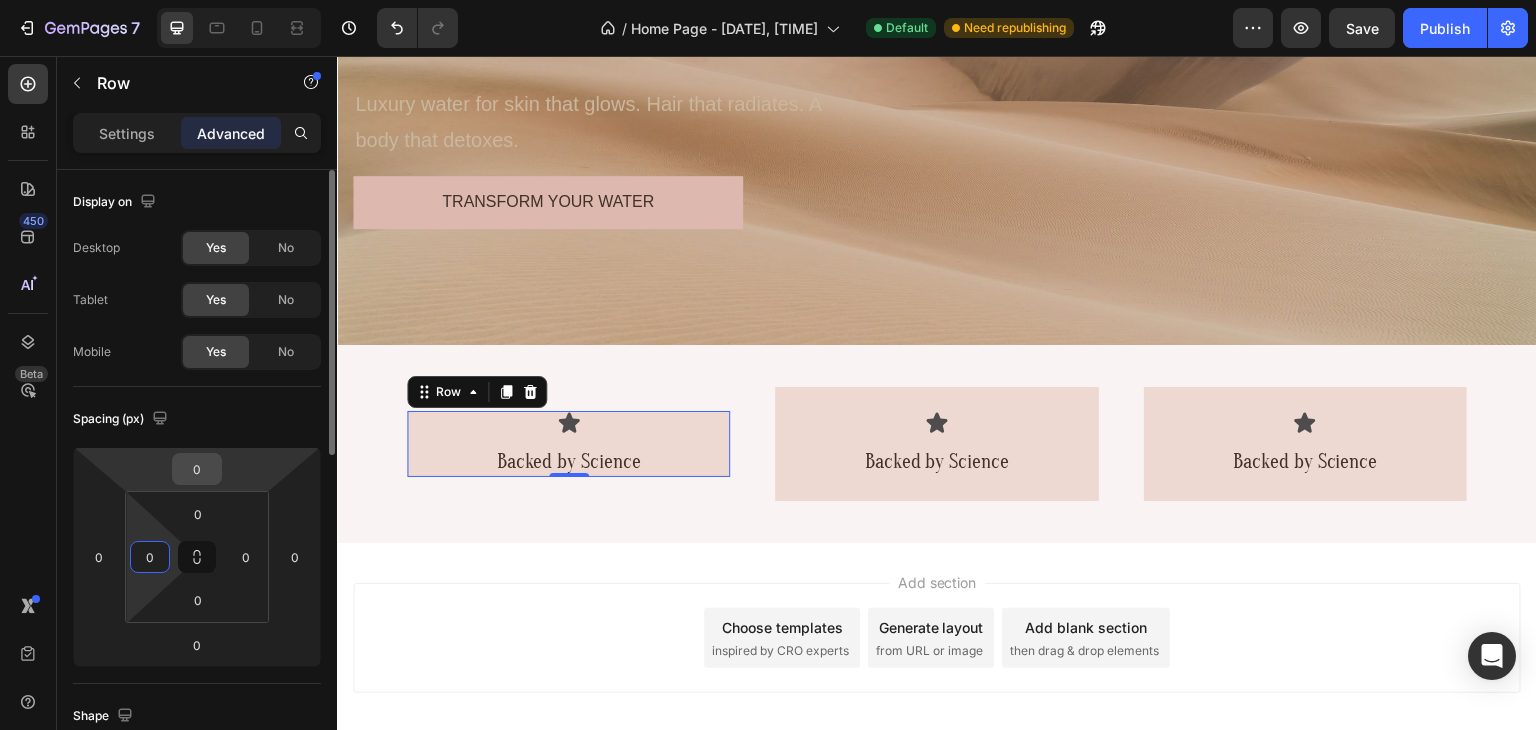 click on "0" at bounding box center [197, 469] 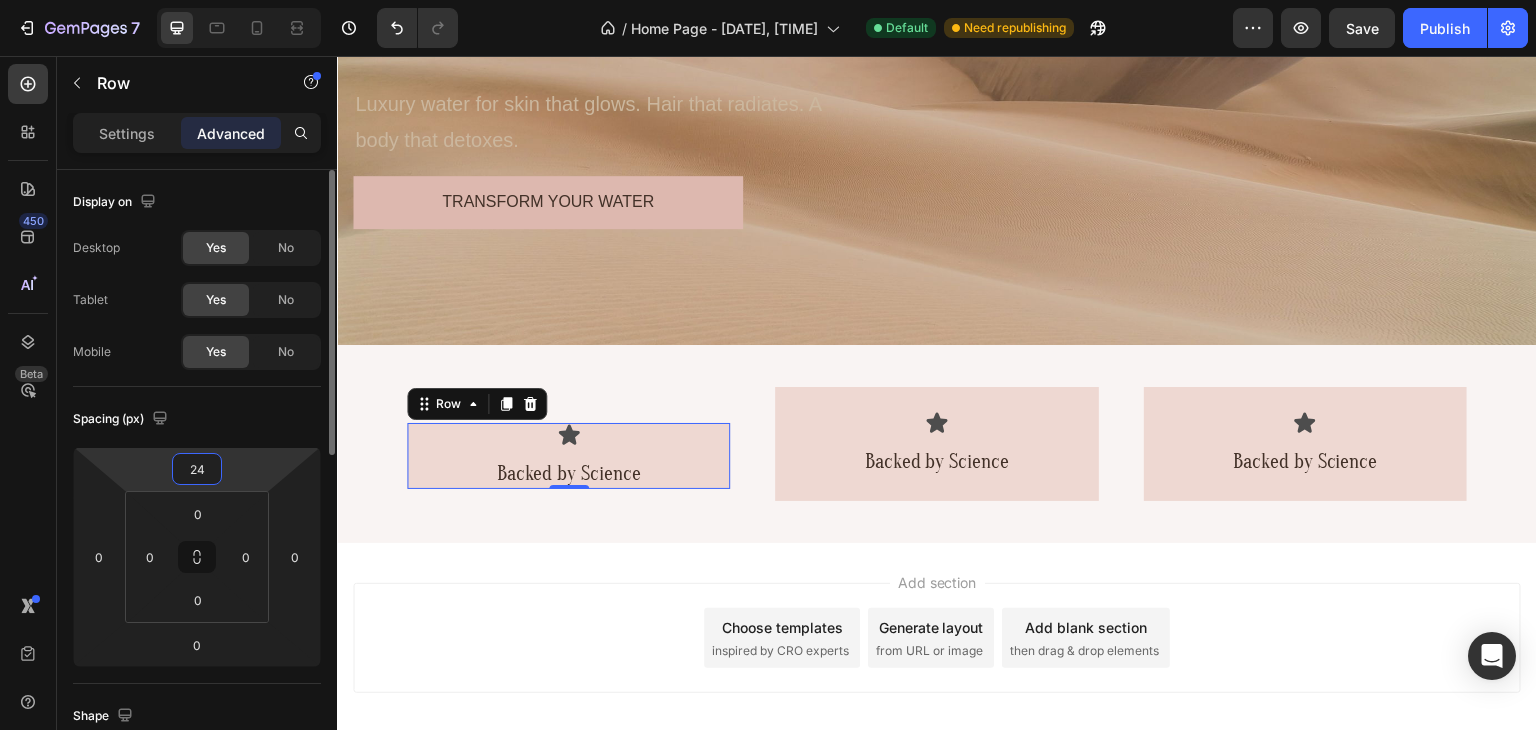 type on "2" 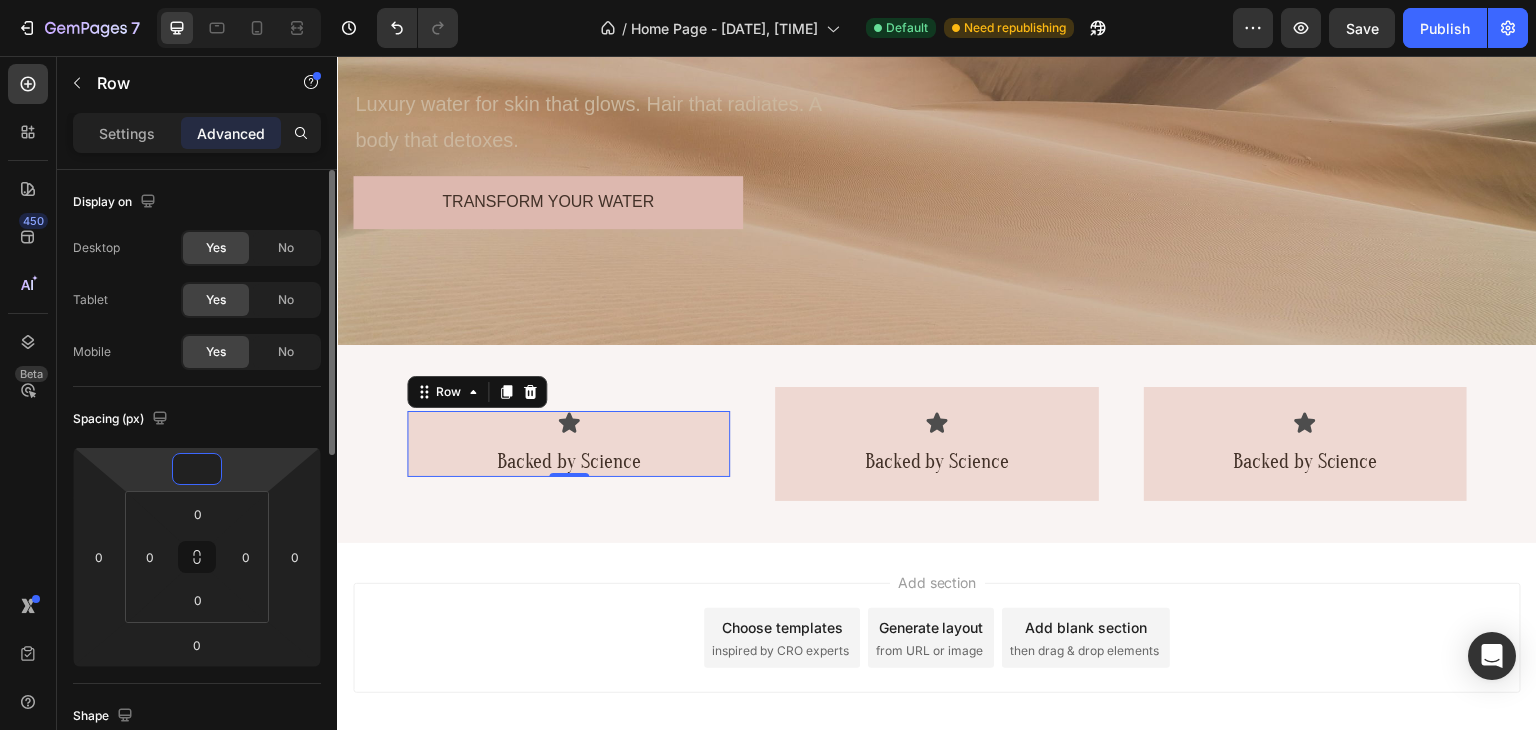 type on "0" 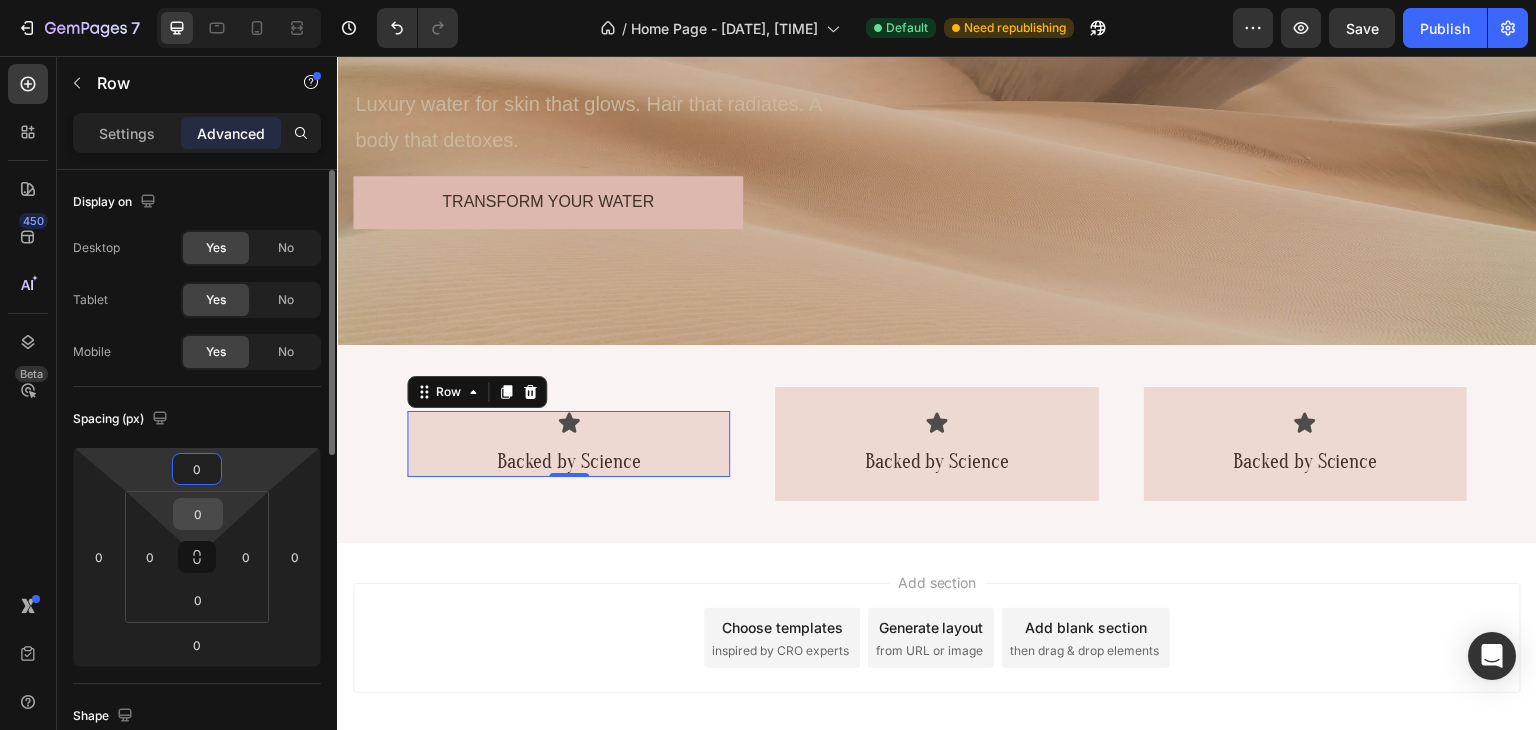 click on "0" at bounding box center [198, 514] 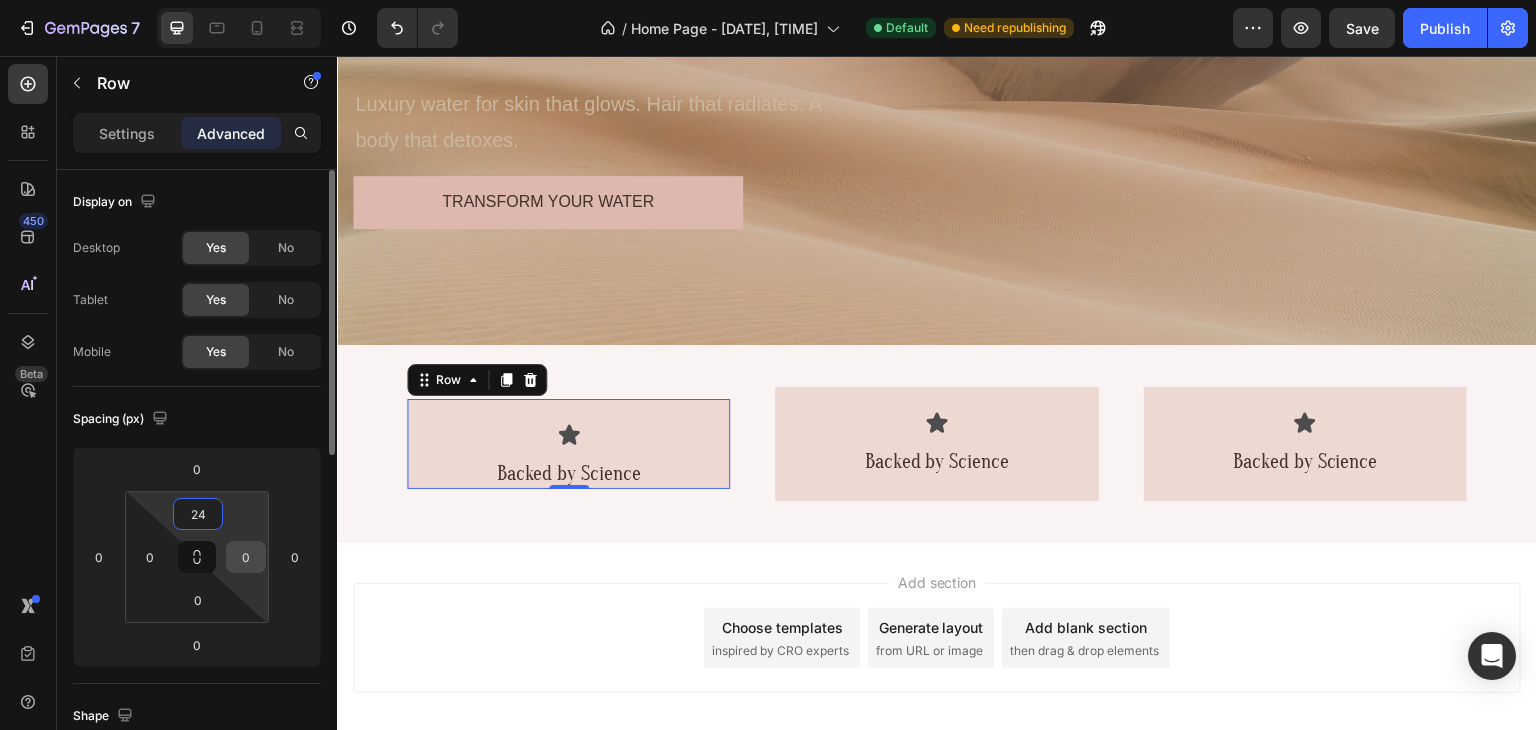 type on "24" 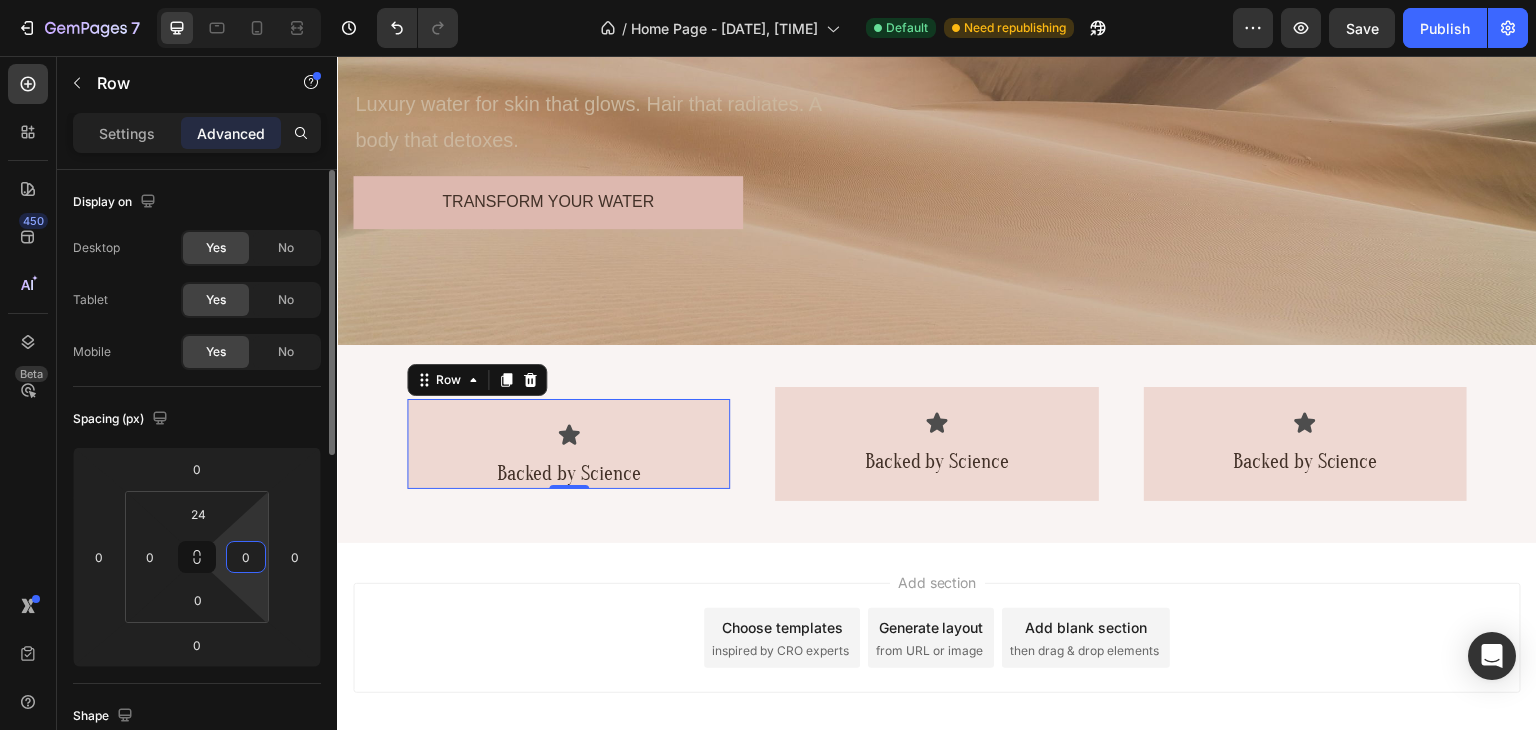 click on "0" at bounding box center [246, 557] 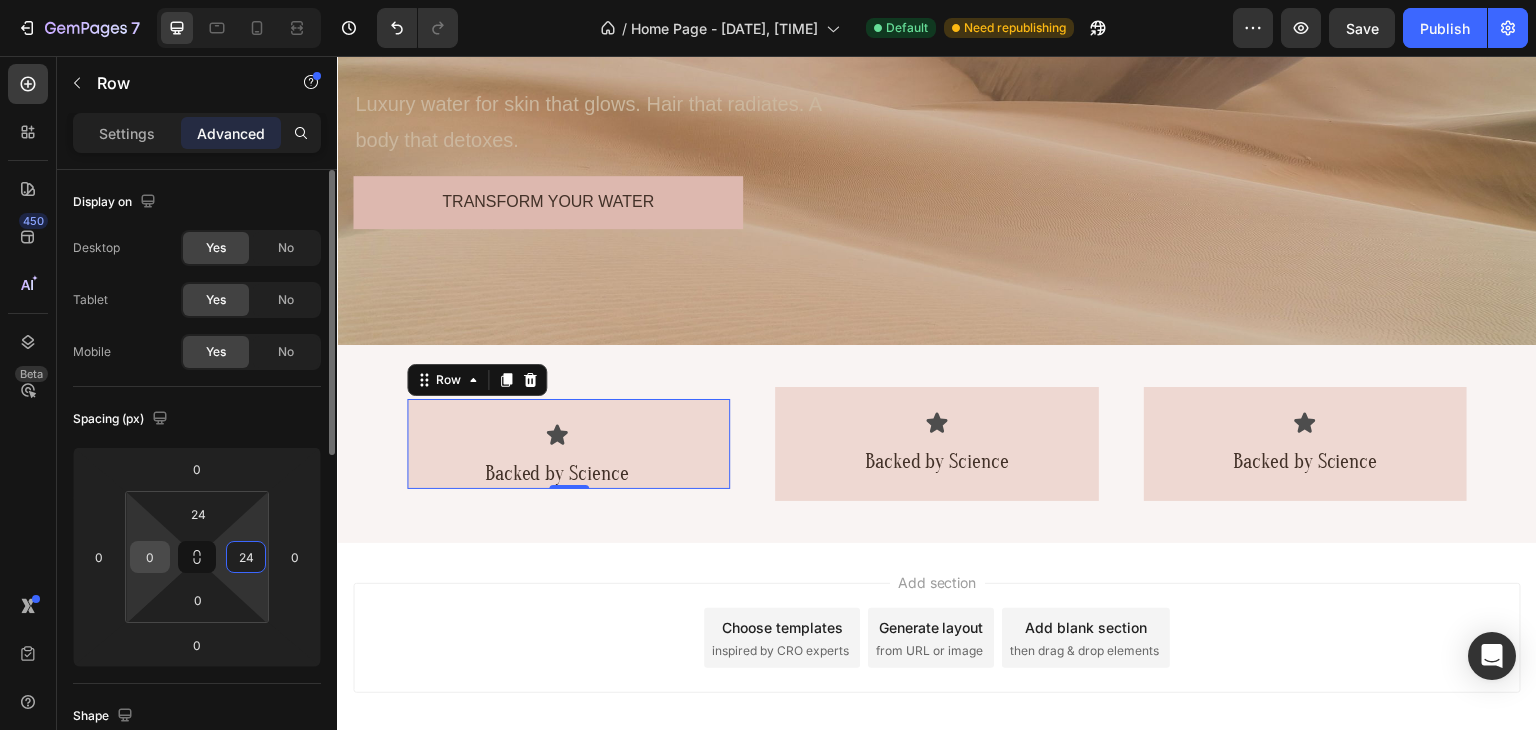 type on "24" 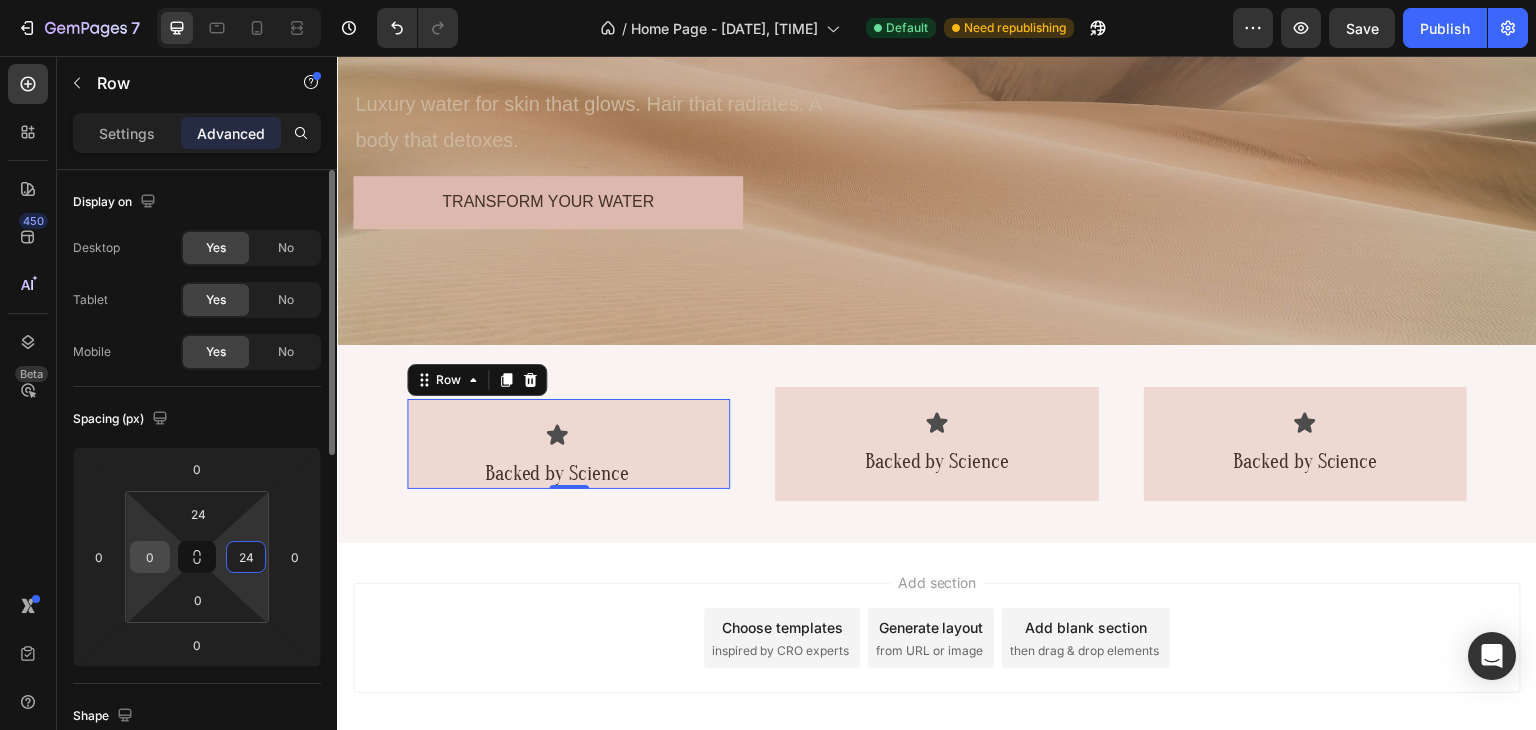 click on "0" at bounding box center (150, 557) 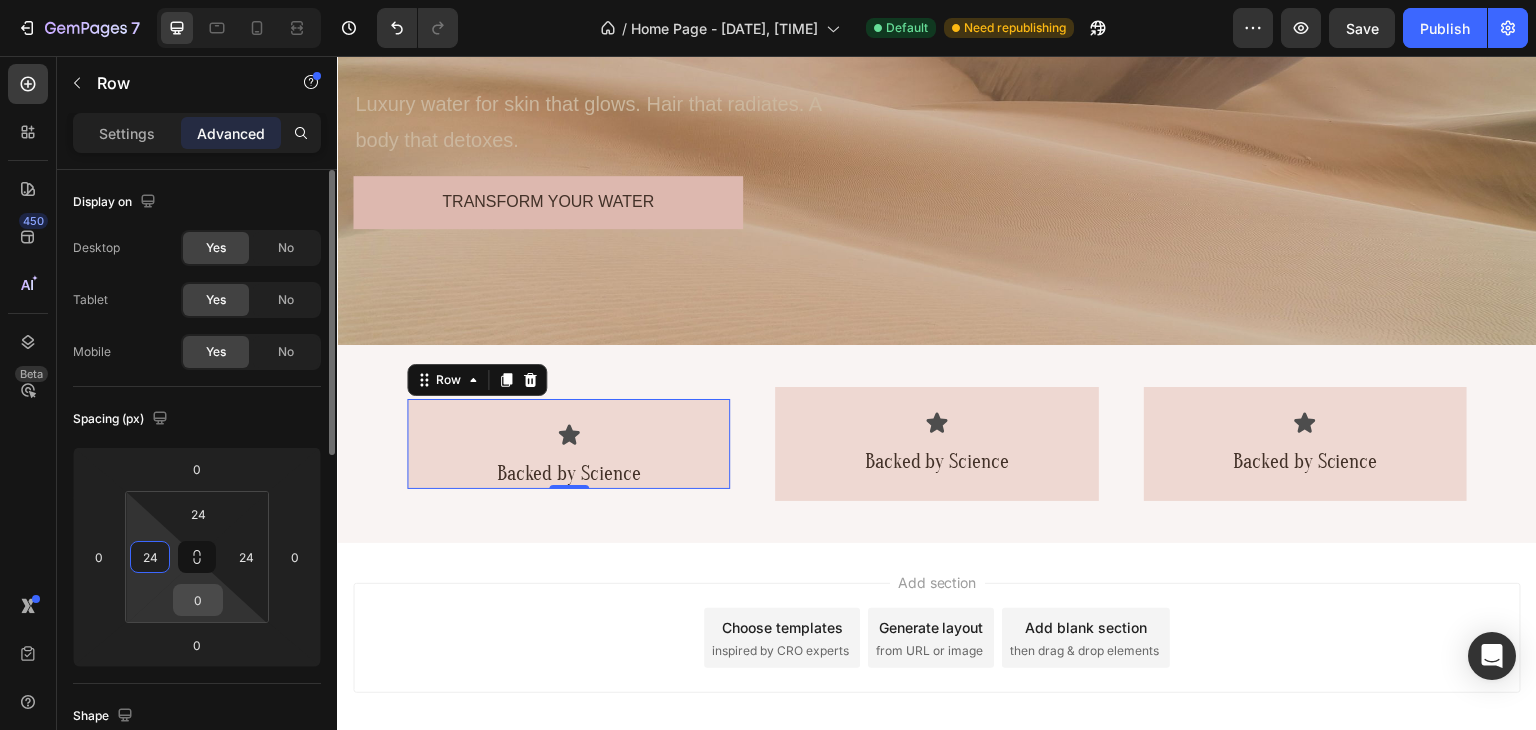 type on "24" 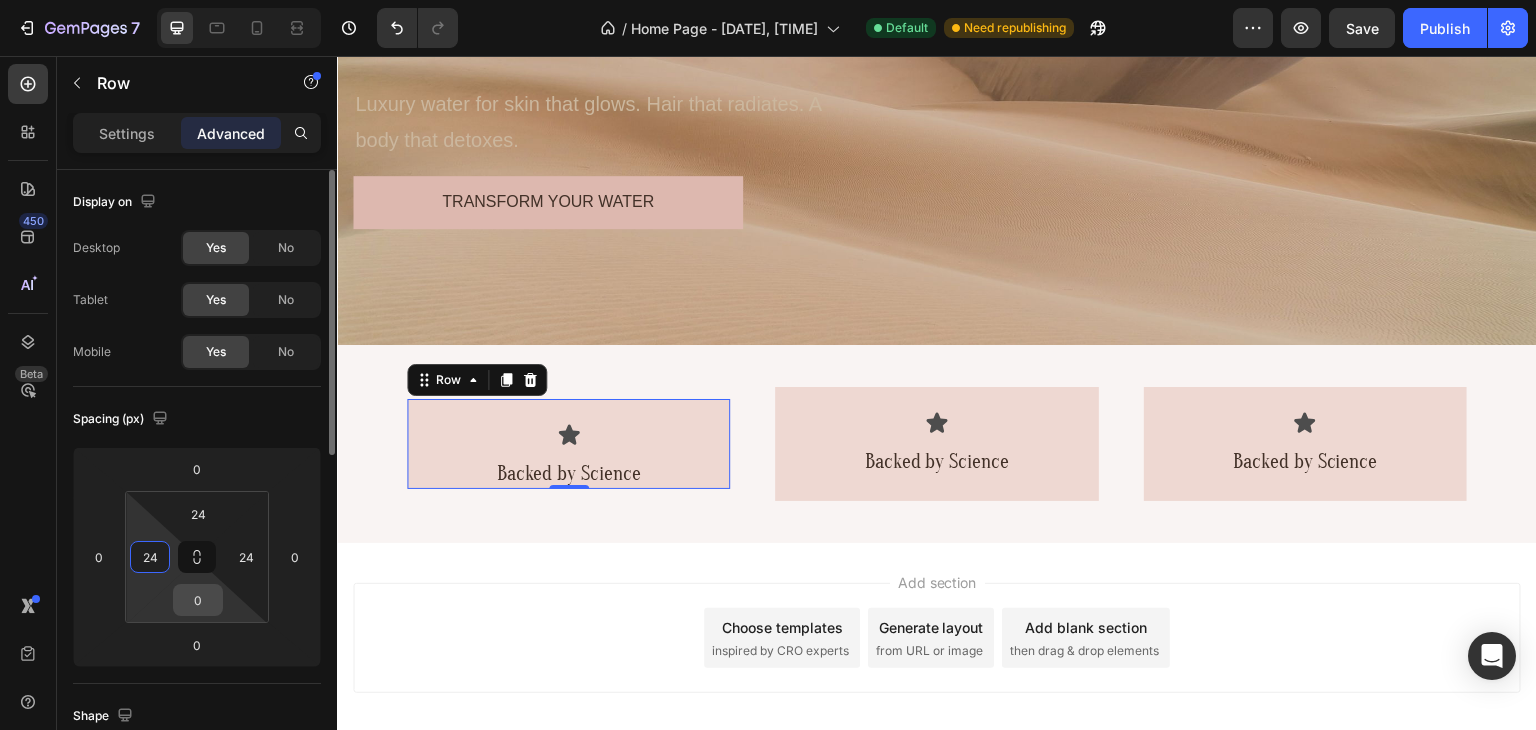 click on "0" at bounding box center (198, 600) 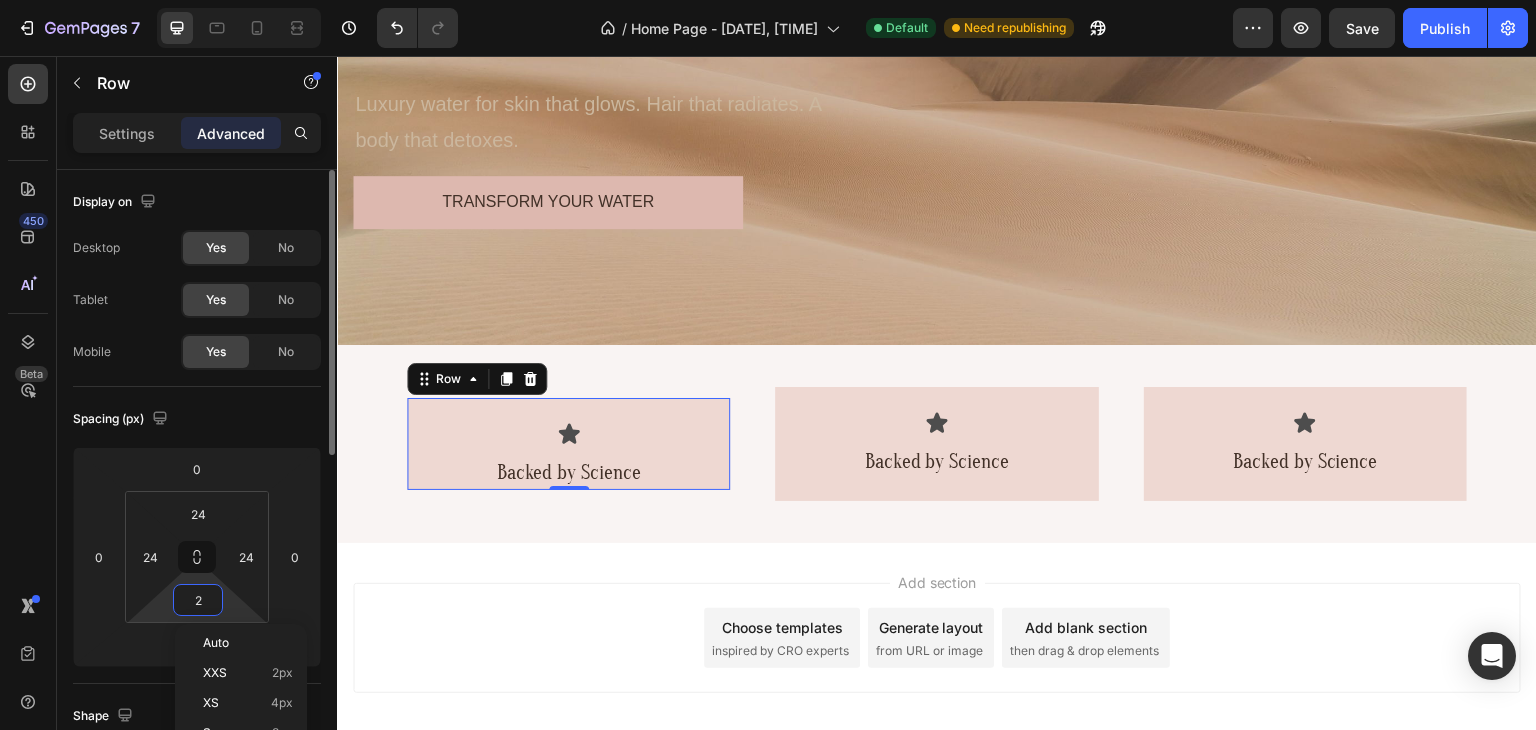 type on "24" 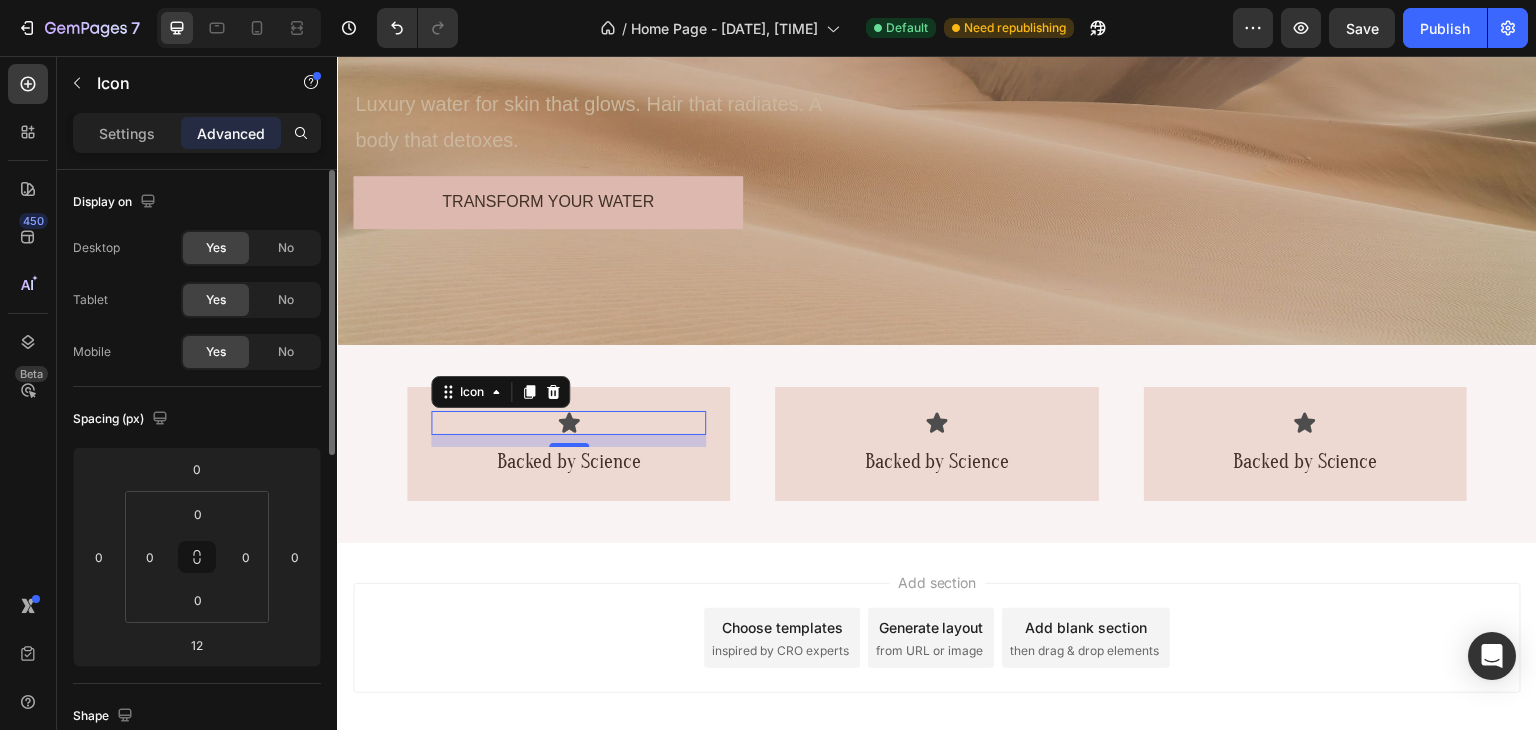 click 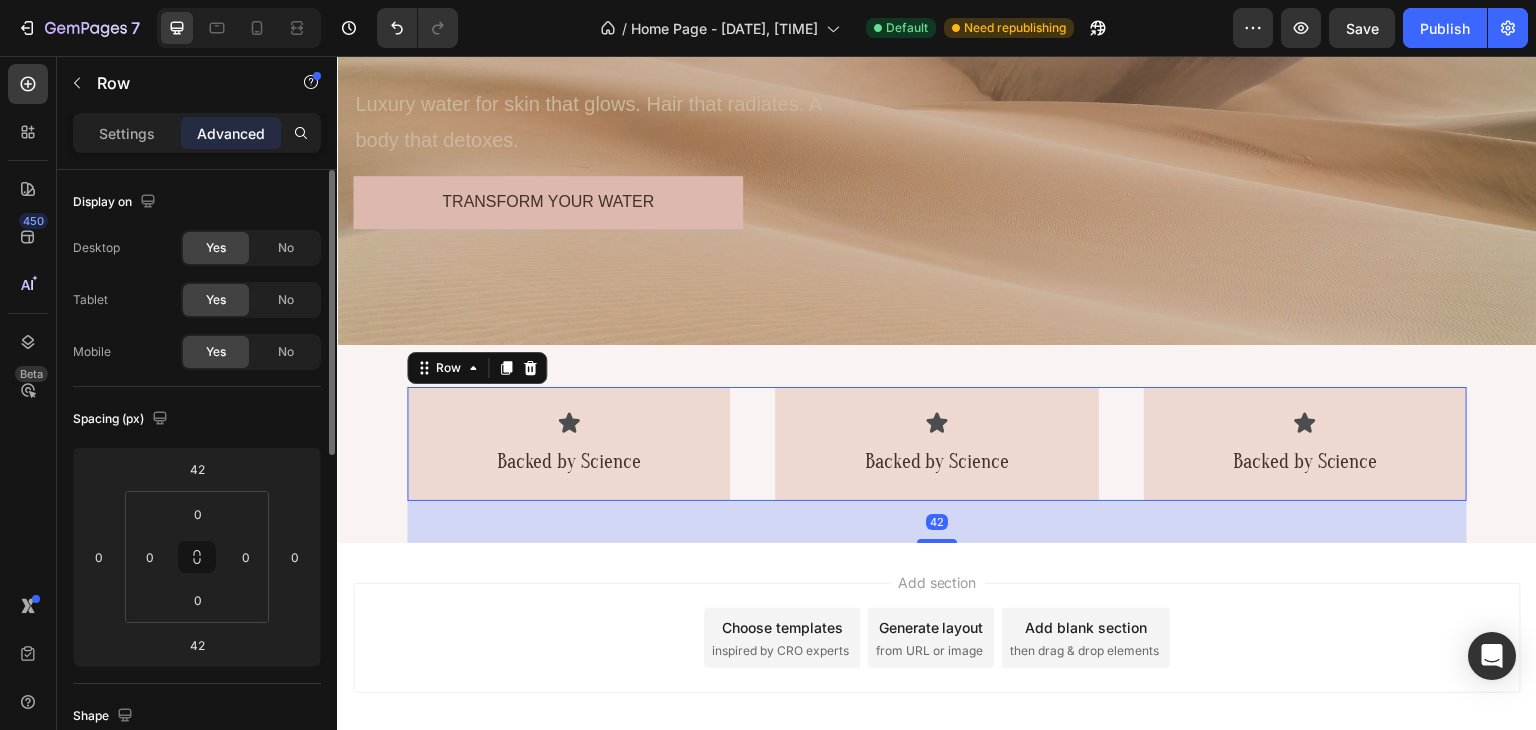 click on "Icon Backed by Science Text Block Row
Icon Backed by Science Text Block Row
Icon Backed by Science Text Block Row Row   42" at bounding box center (937, 444) 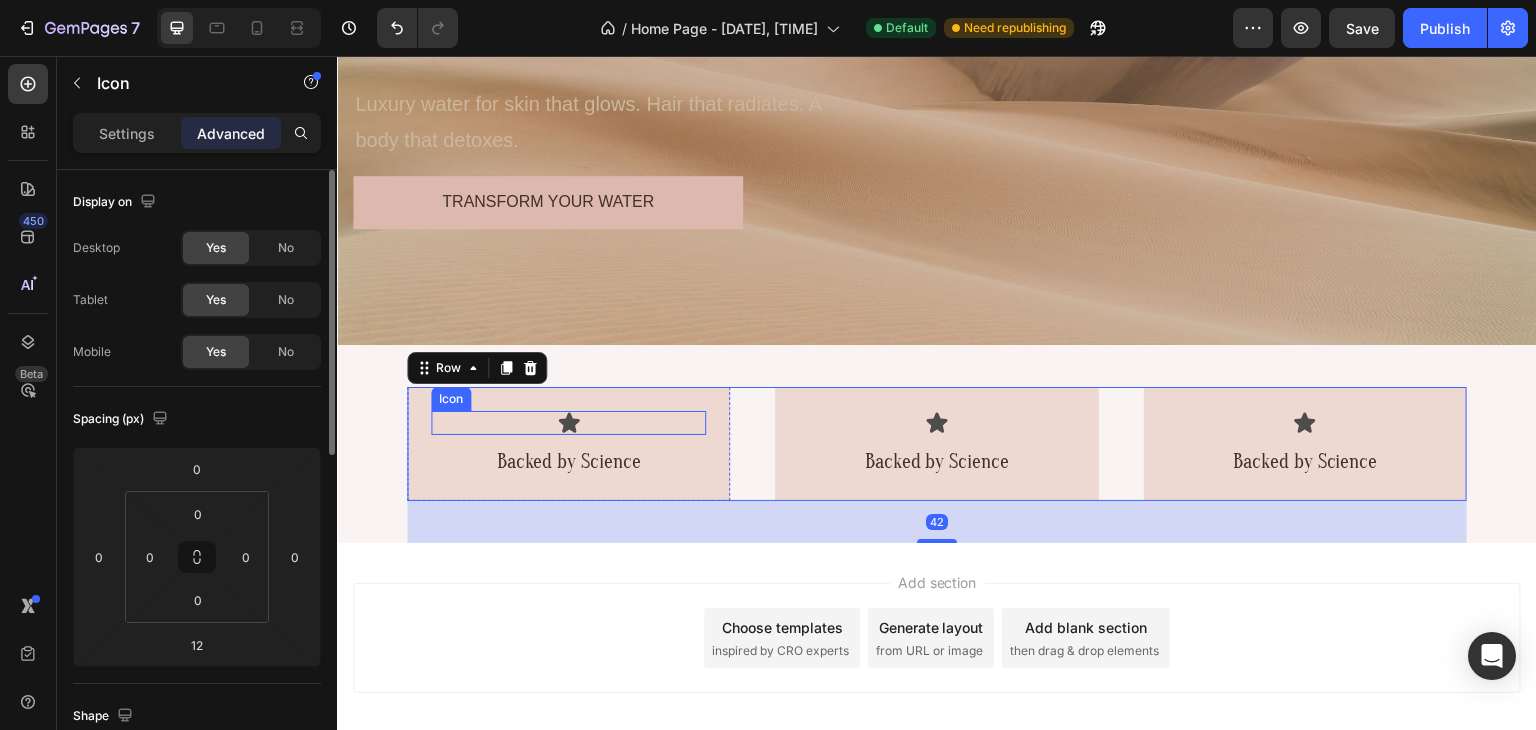 click on "Icon" at bounding box center [568, 423] 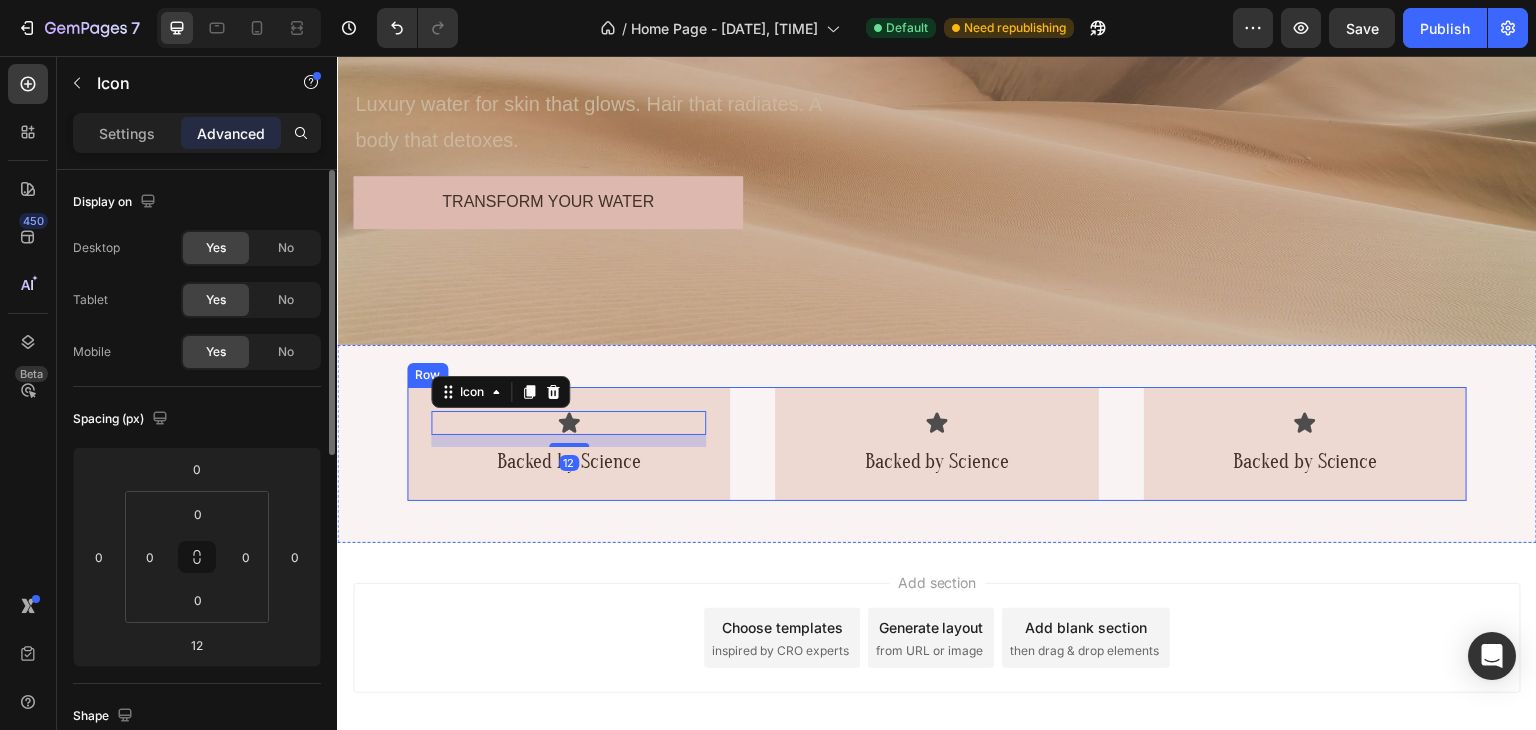 click on "Icon   12 Backed by Science Text Block Row
Icon Backed by Science Text Block Row
Icon Backed by Science Text Block Row Row" at bounding box center (937, 444) 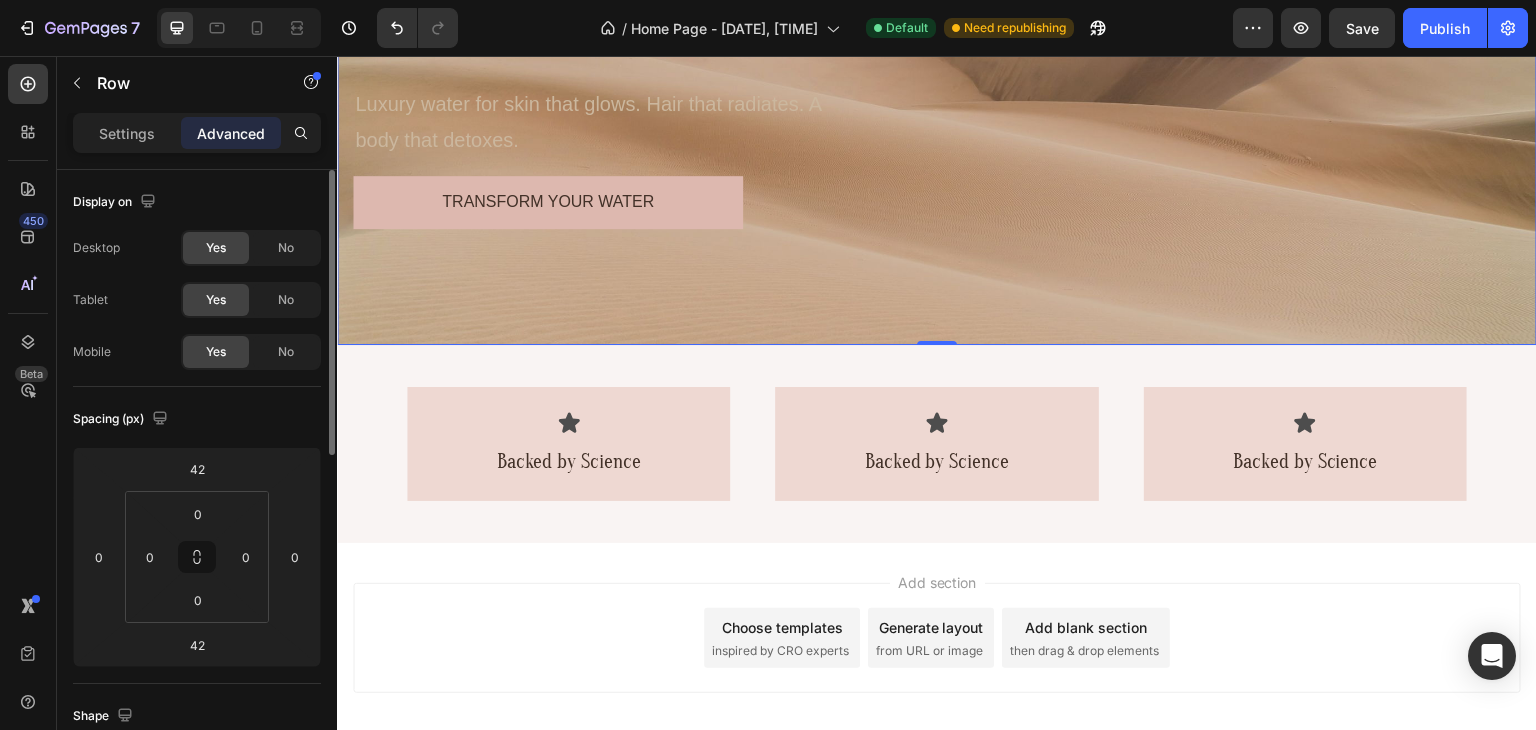 click at bounding box center (937, 45) 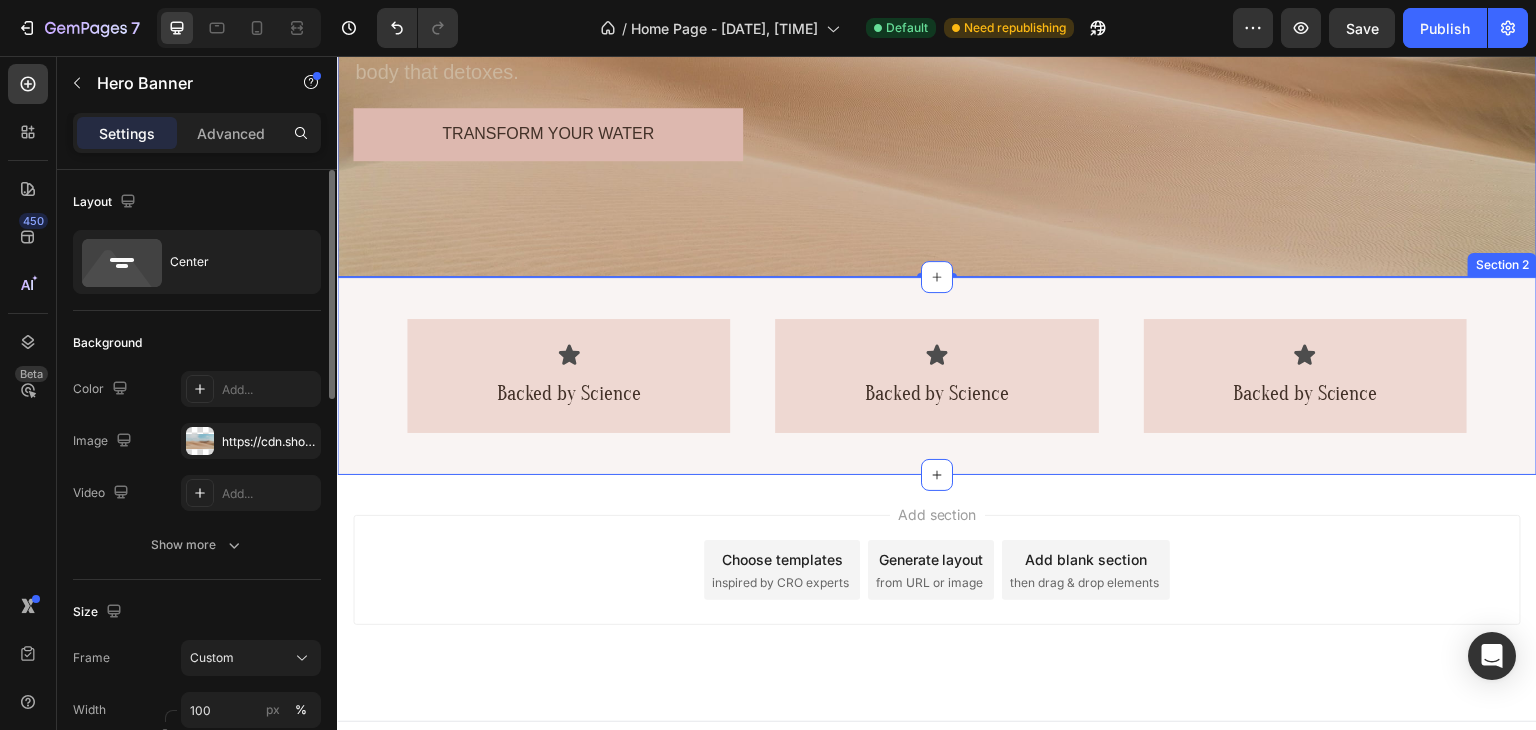scroll, scrollTop: 452, scrollLeft: 0, axis: vertical 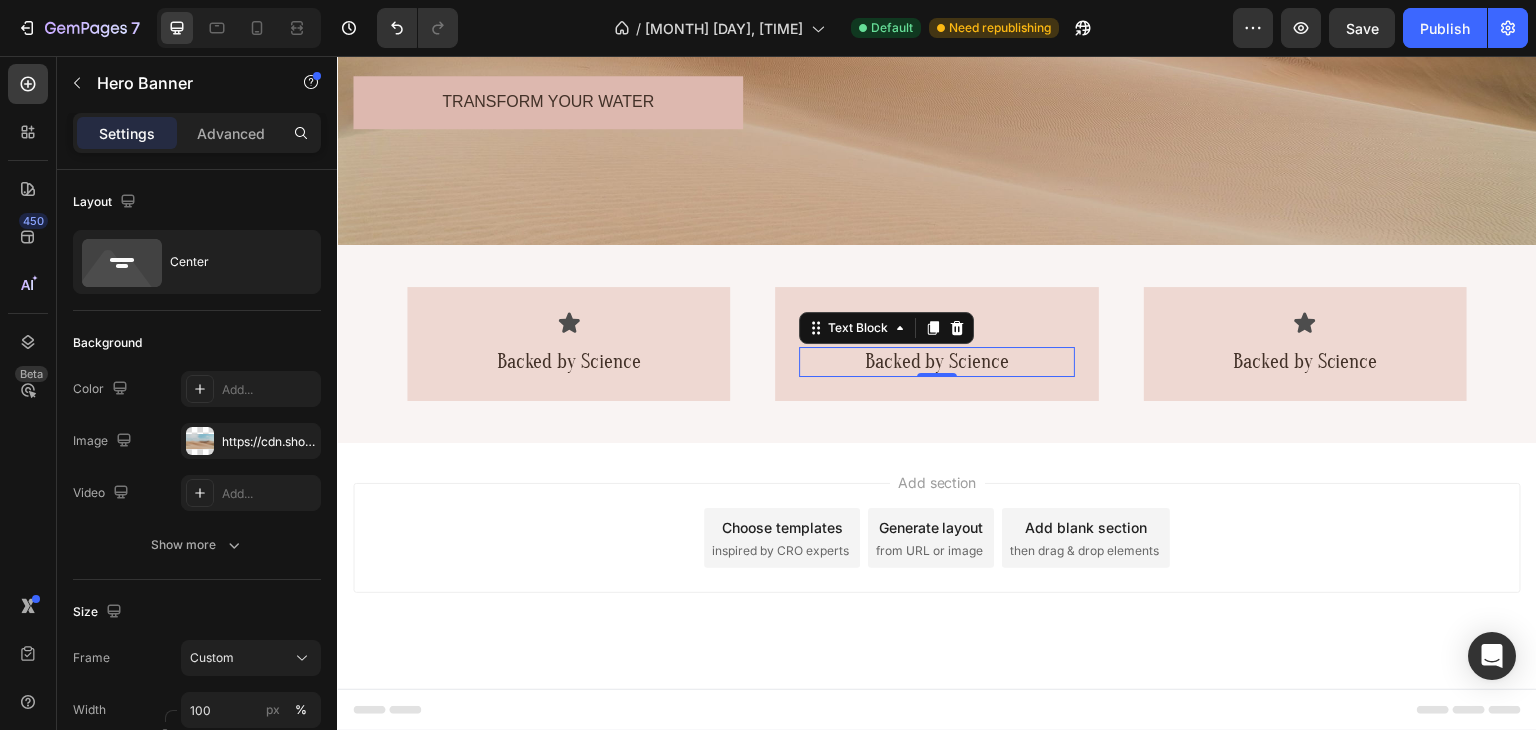 click on "Backed by Science" at bounding box center (936, 362) 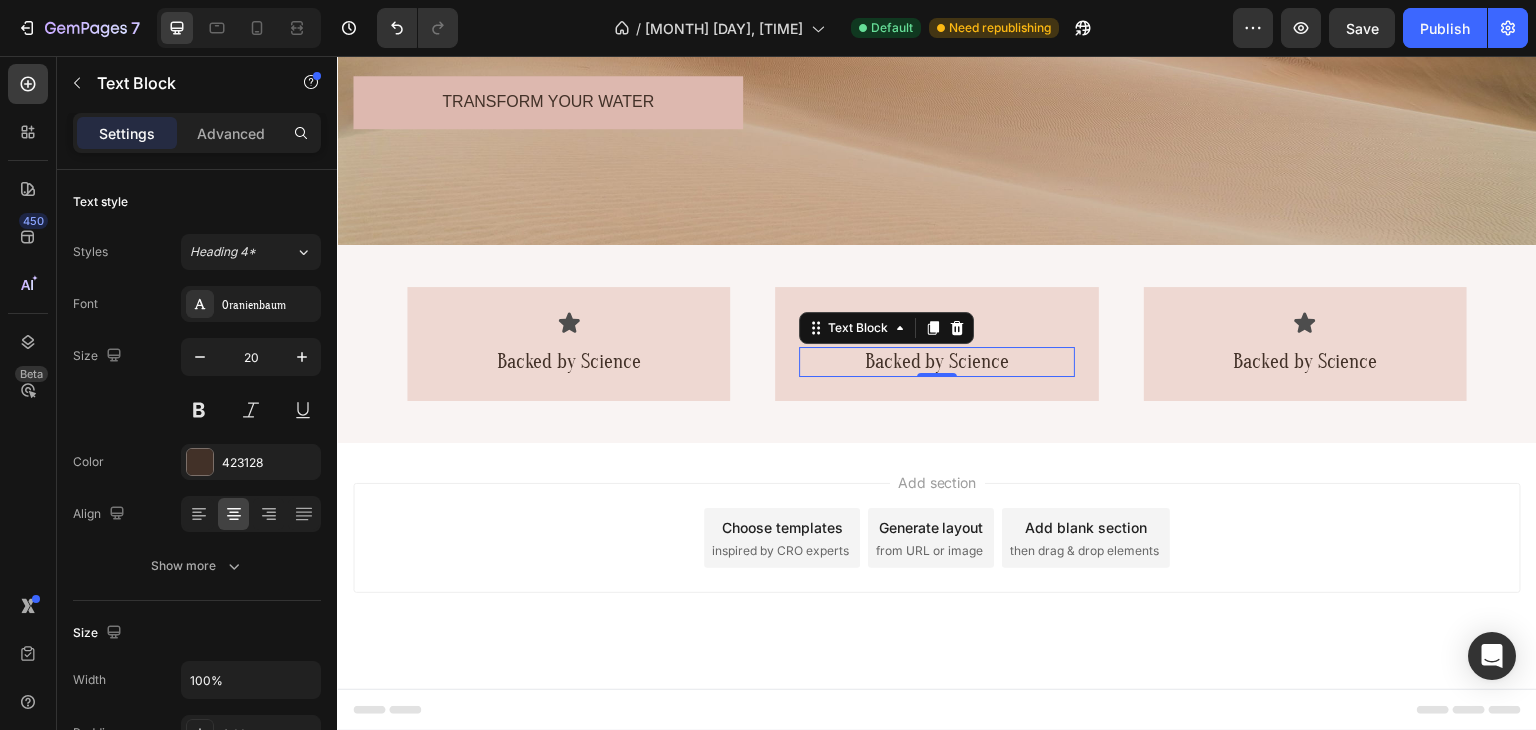 click on "Backed by Science" at bounding box center (936, 362) 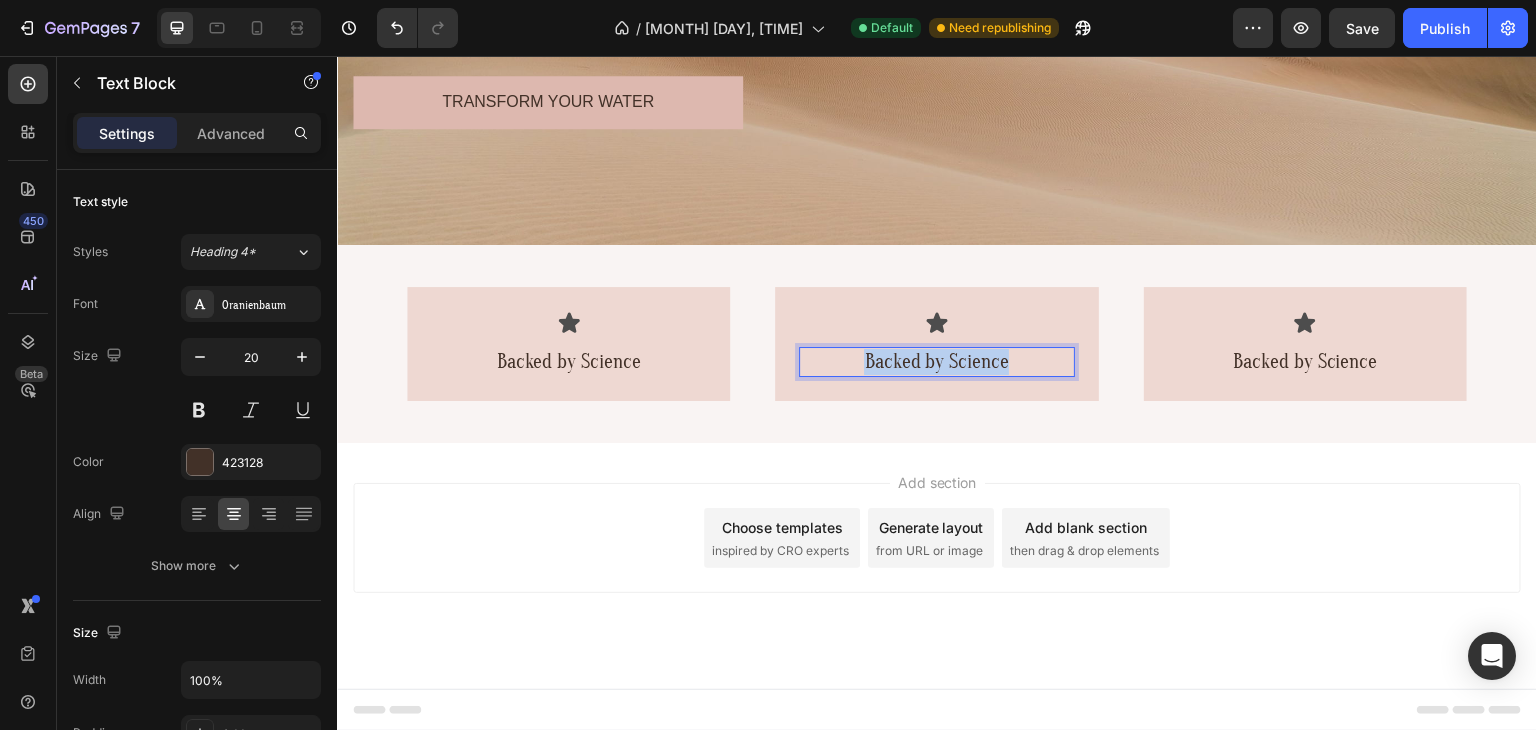 click on "Backed by Science" at bounding box center [936, 362] 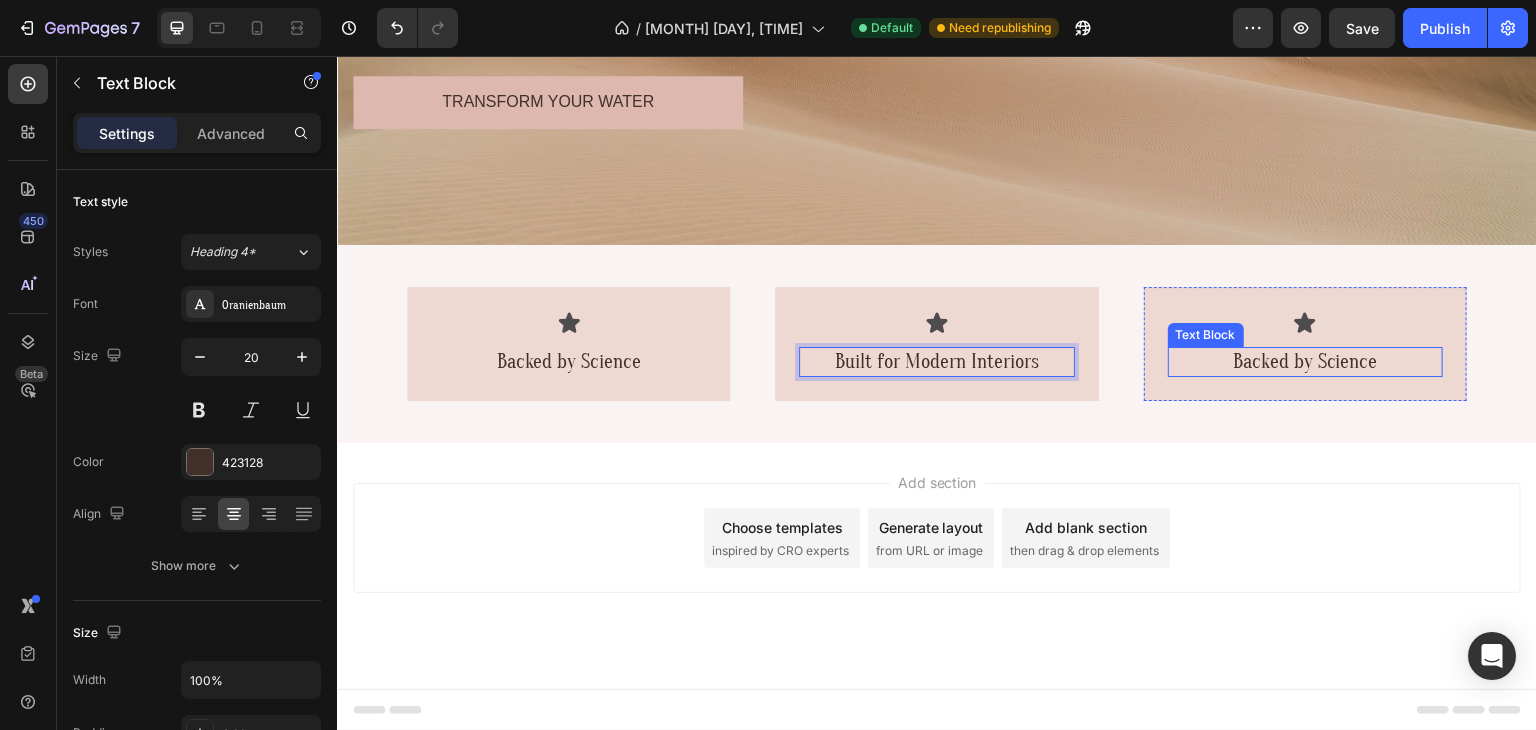 click on "Backed by Science" at bounding box center (1305, 362) 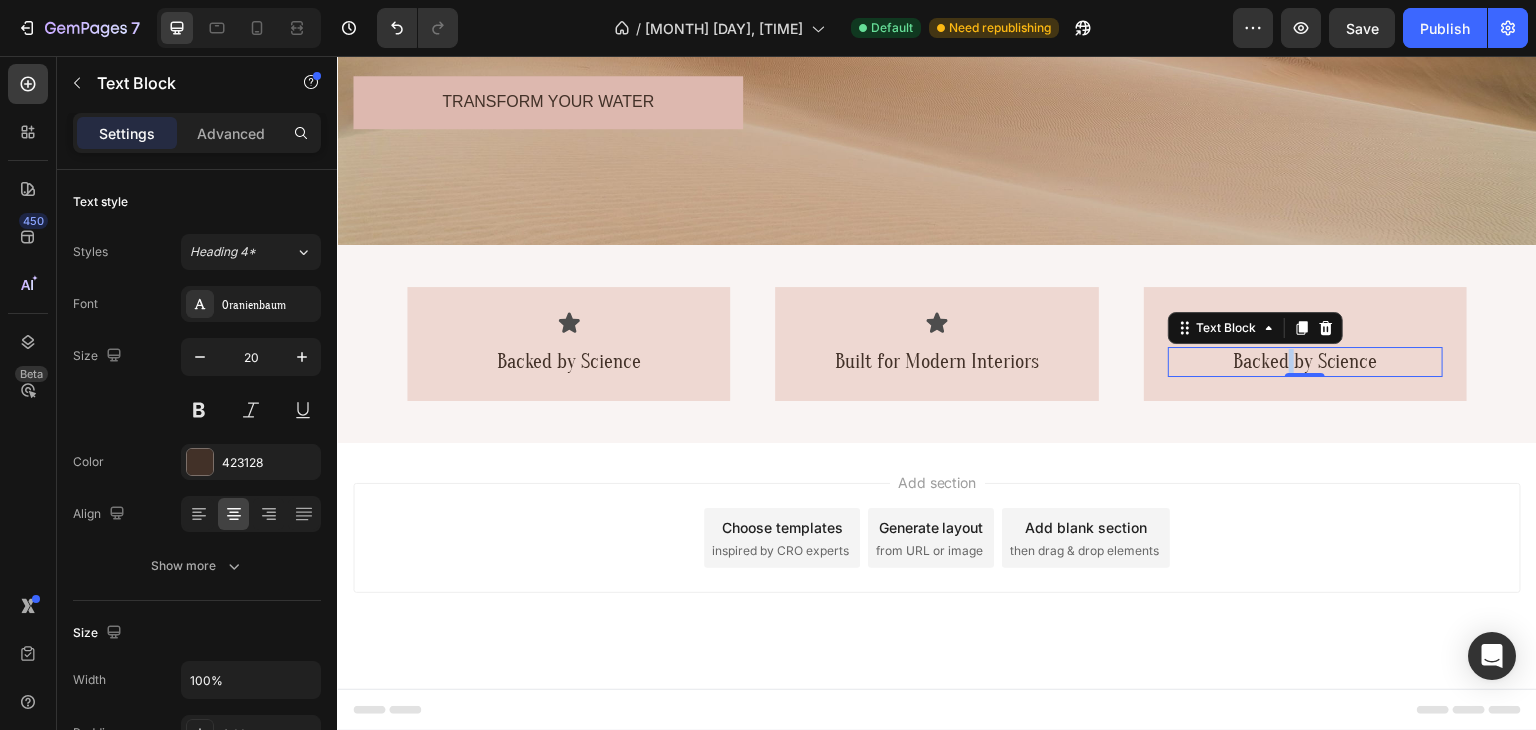 click on "Backed by Science" at bounding box center (1305, 362) 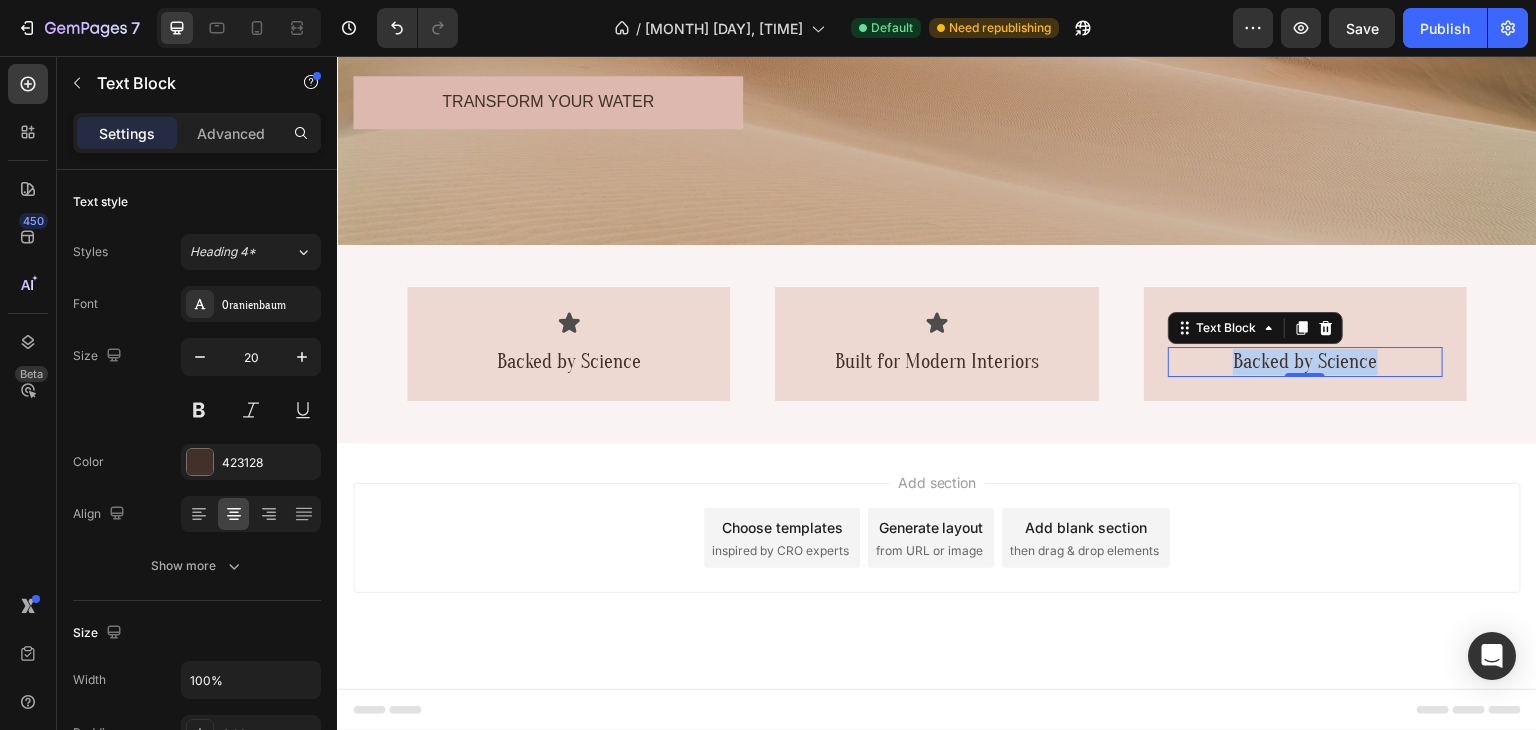 click on "Backed by Science" at bounding box center (1305, 362) 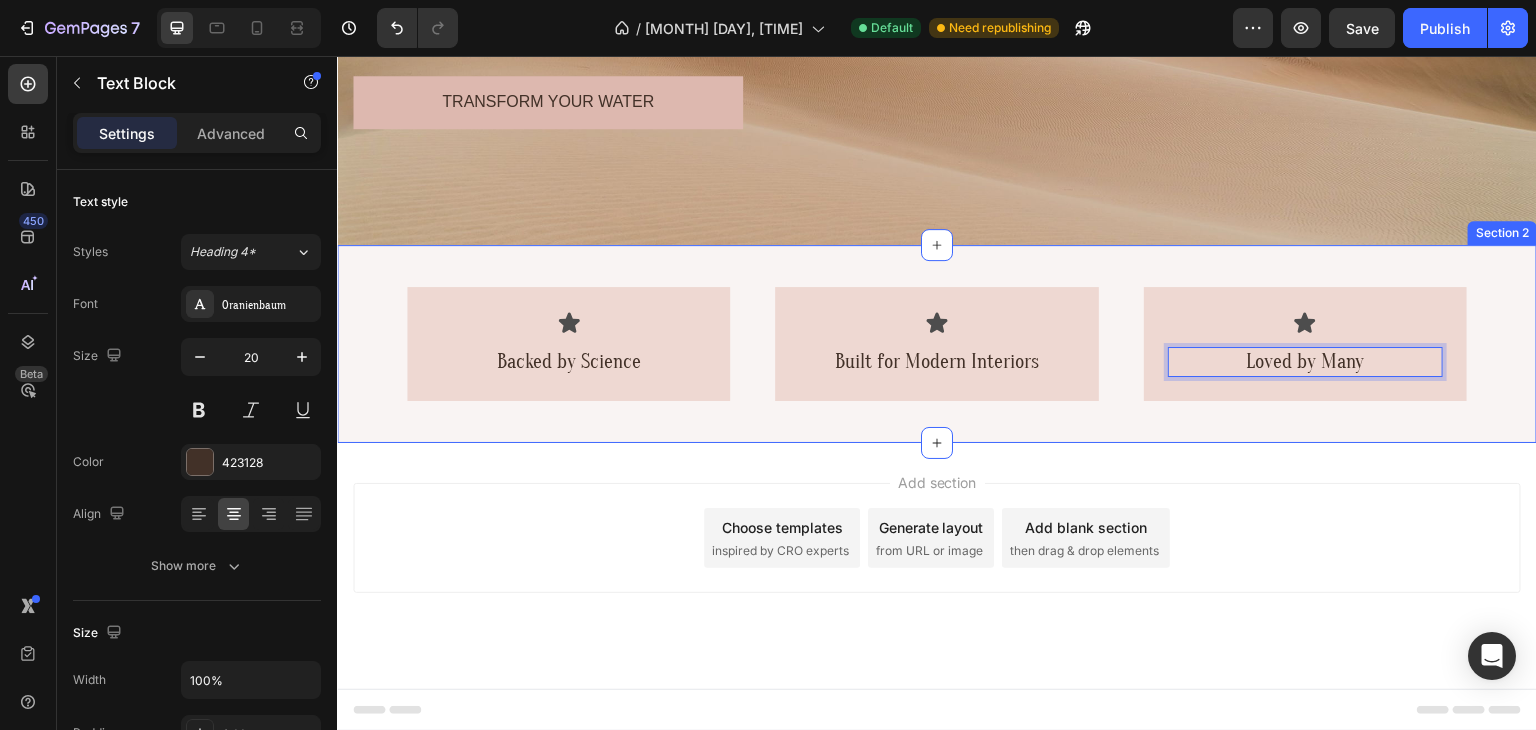 click on "Icon Backed by Science Text Block Row
Icon Built for Modern Interiors Text Block Row
Icon Loved by Many Text Block   0 Row Row" at bounding box center [937, 344] 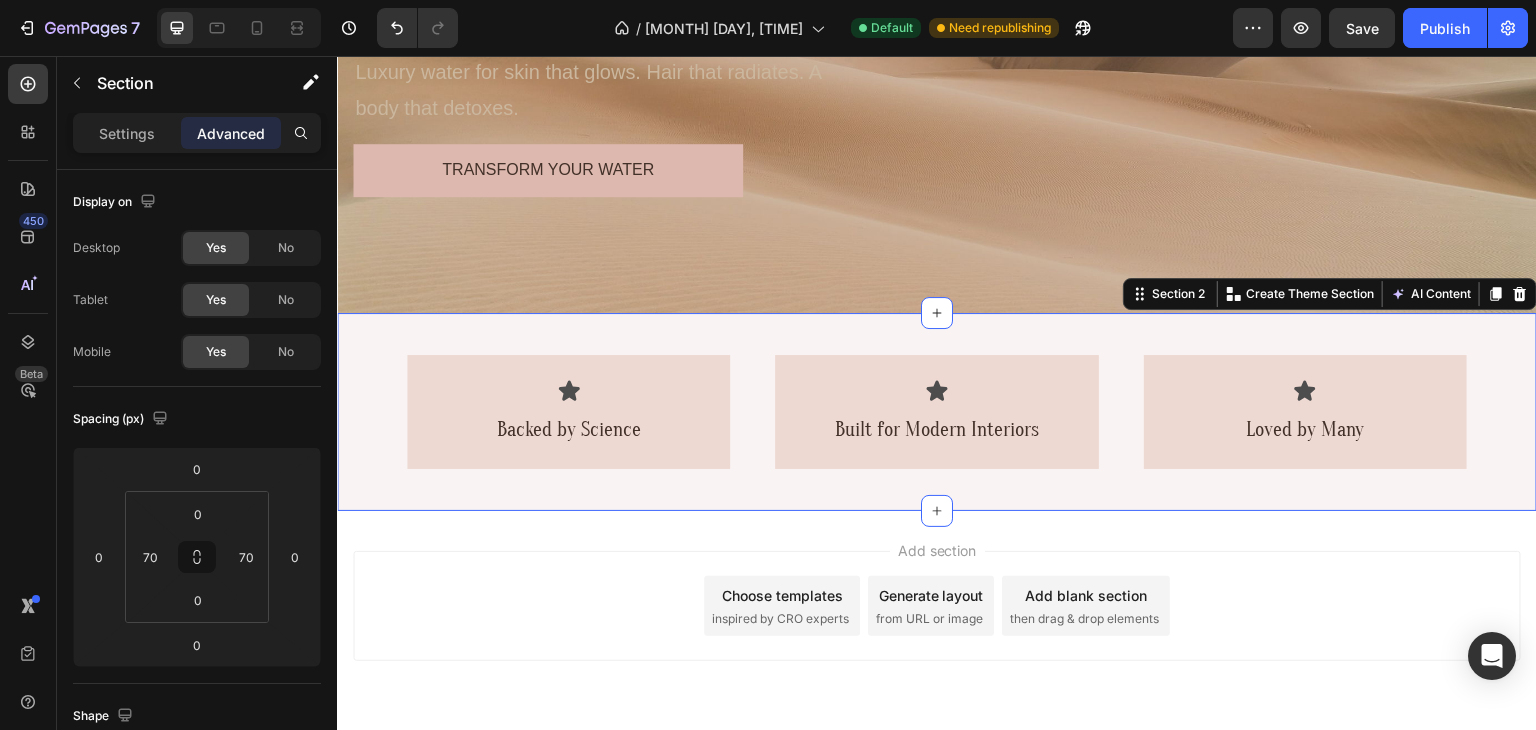 scroll, scrollTop: 385, scrollLeft: 0, axis: vertical 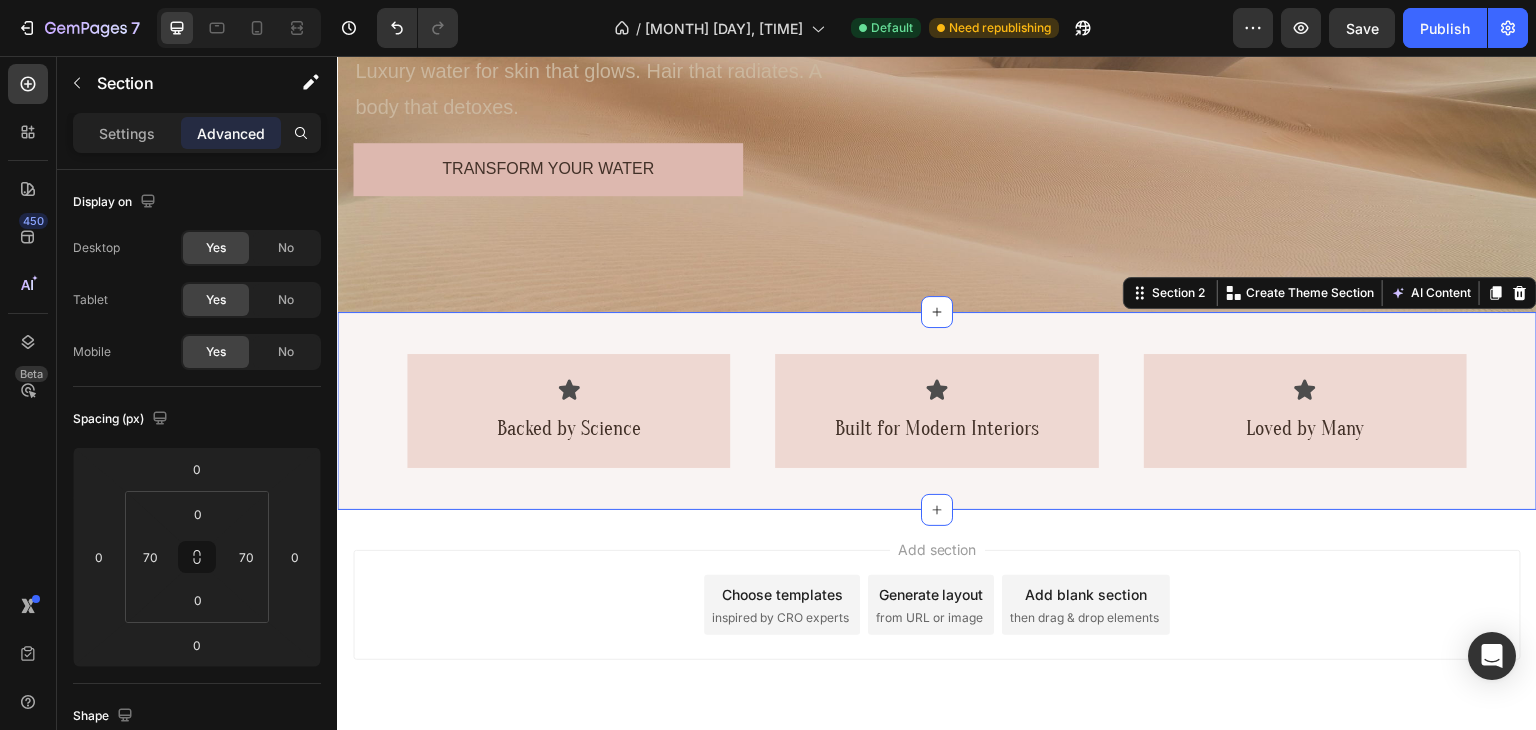 click on "Add section Choose templates inspired by CRO experts Generate layout from URL or image Add blank section then drag & drop elements" at bounding box center [937, 605] 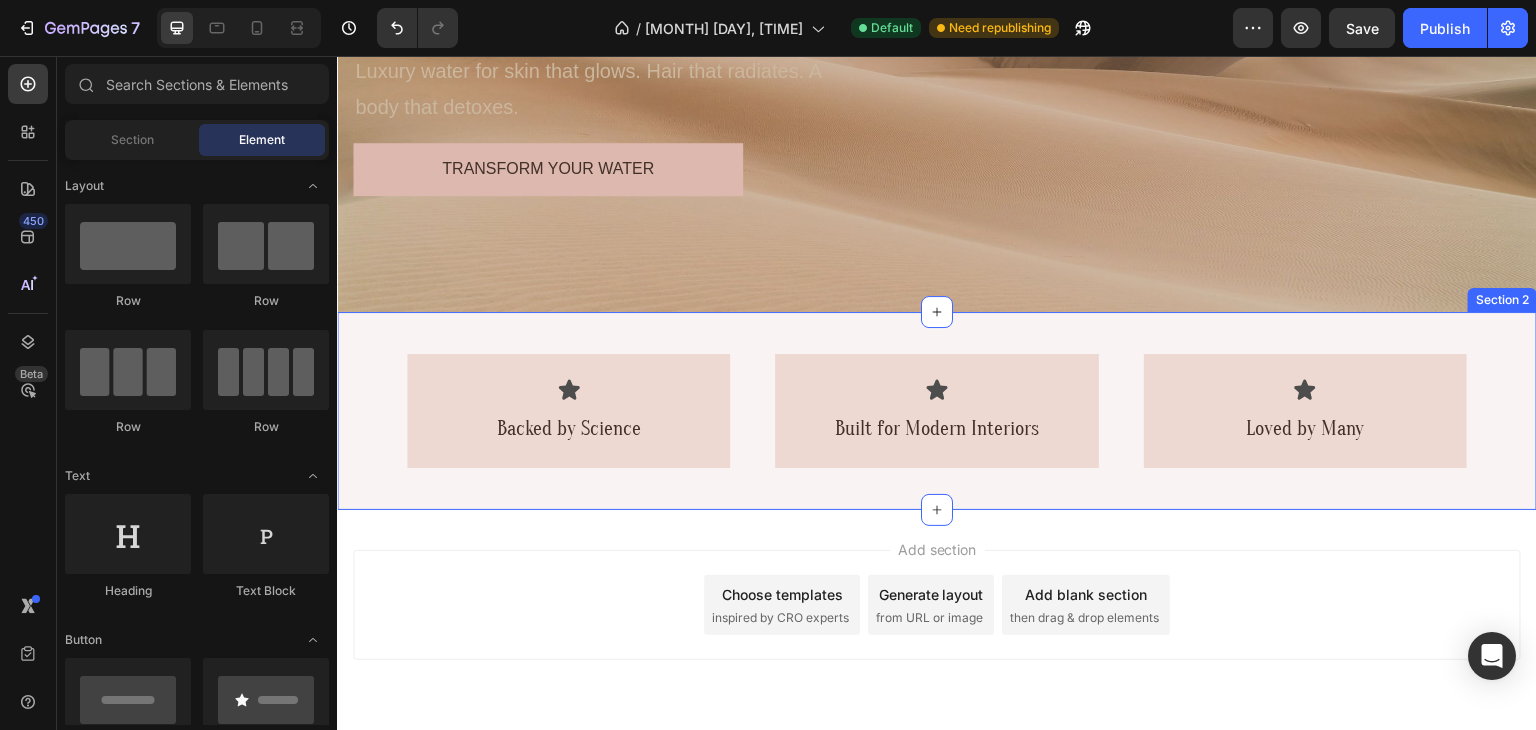 click on "Icon Backed by Science Text Block Row
Icon Built for Modern Interiors Text Block Row
Icon Loved by Many Text Block Row Row" at bounding box center (937, 411) 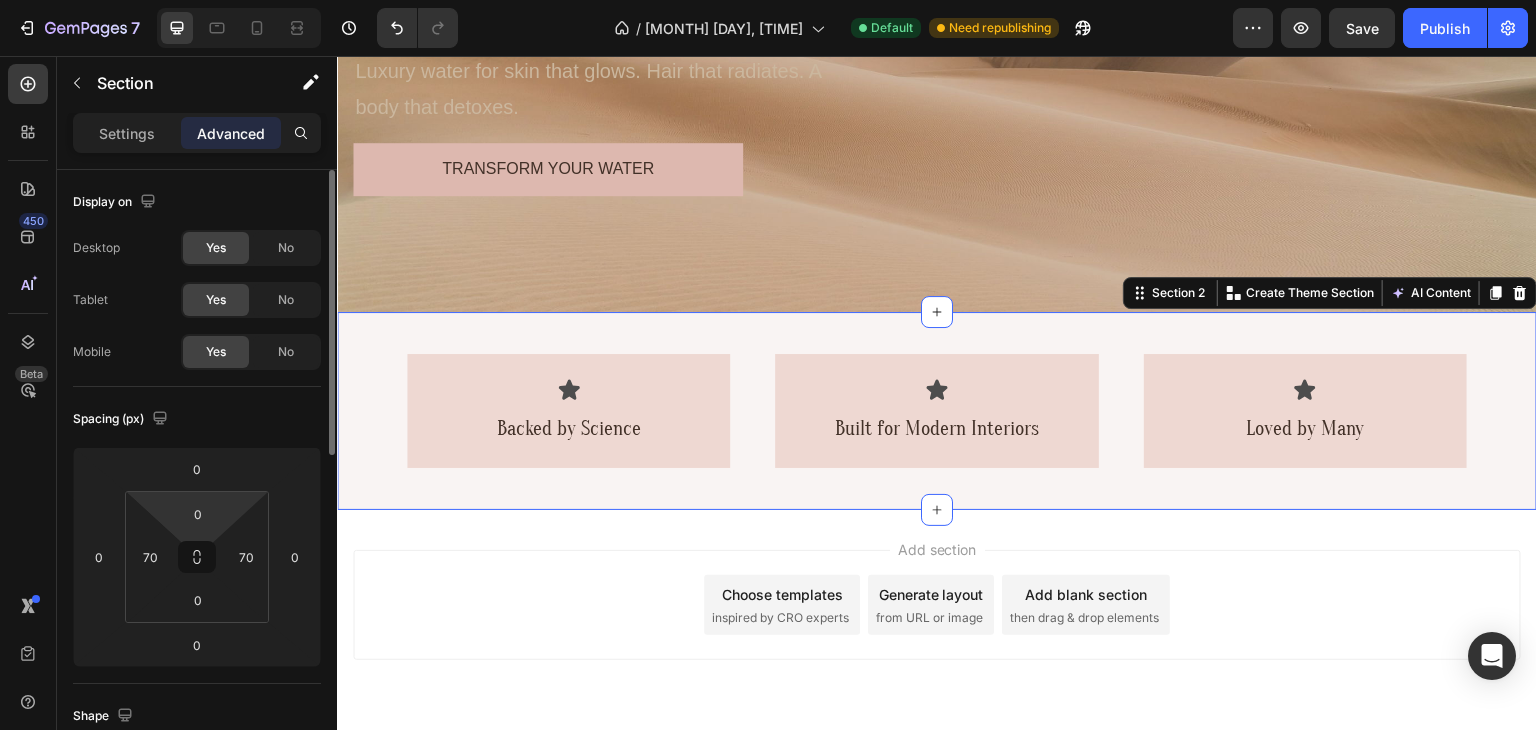 click on "7 Version history / Home Page - Jul 28, [TIME] Default Need republishing Preview Save Publish 450 Beta Sections(30) Elements(83) Section Element Hero Section Product Detail Brands Trusted Badges Guarantee Product Breakdown How to use Testimonials Compare Bundle FAQs Social Proof Brand Story Product List Collection Blog List Contact Sticky Add to Cart Custom Footer Browse Library 450 Layout Row Row Row Row Text Heading Text Block Button Button Button Media Image" at bounding box center [768, 0] 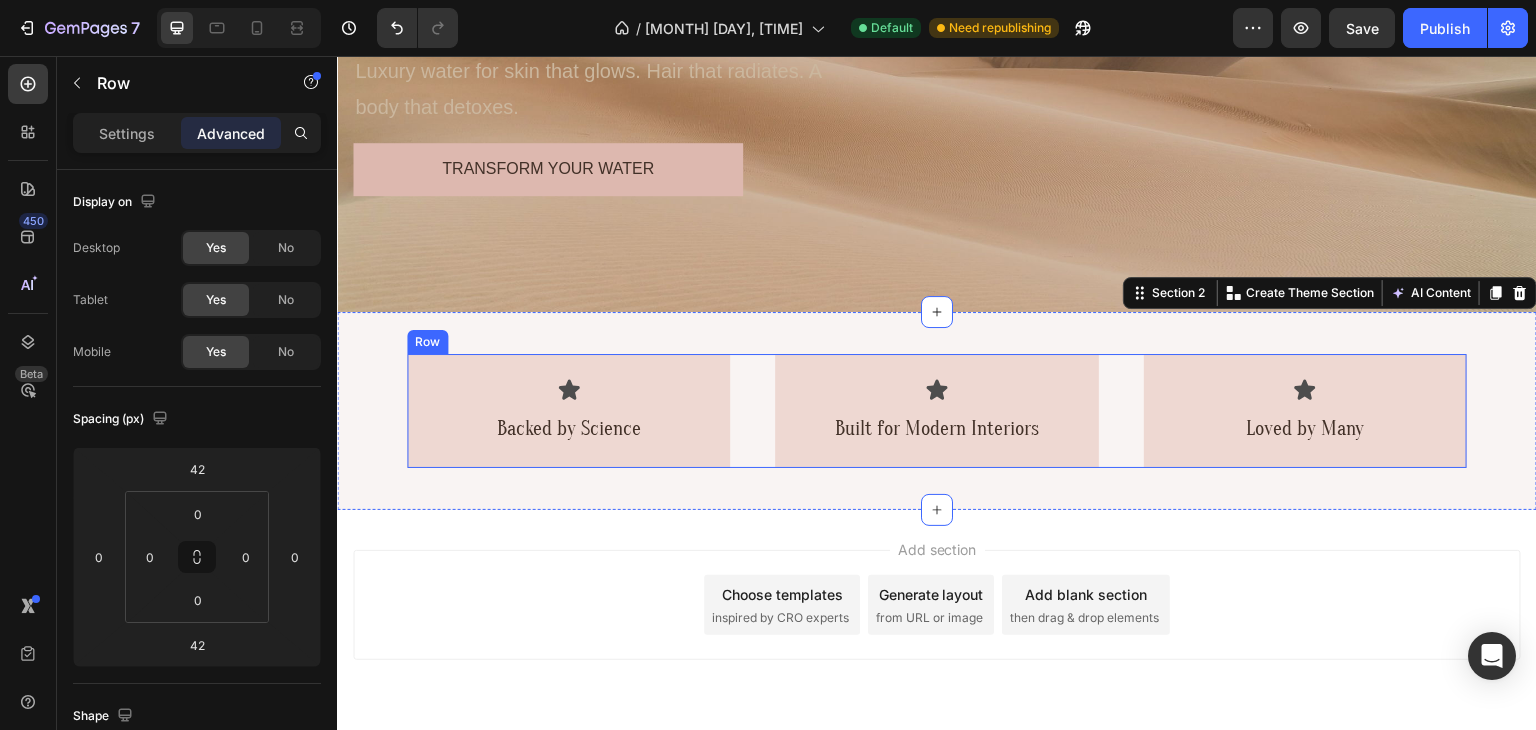 click on "Icon Backed by Science Text Block Row
Icon Built for Modern Interiors Text Block Row
Icon Loved by Many Text Block Row Row" at bounding box center [937, 411] 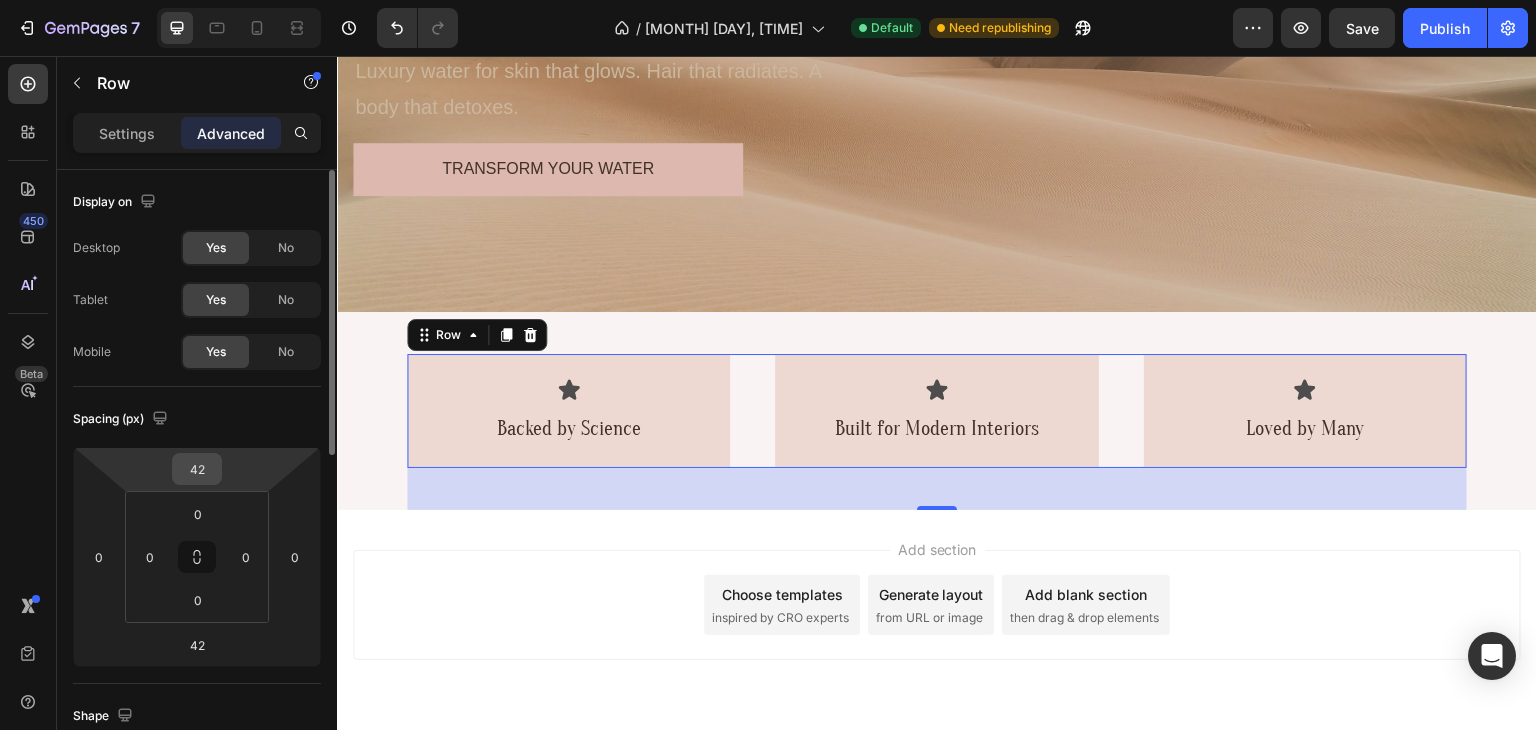 click on "42" at bounding box center [197, 469] 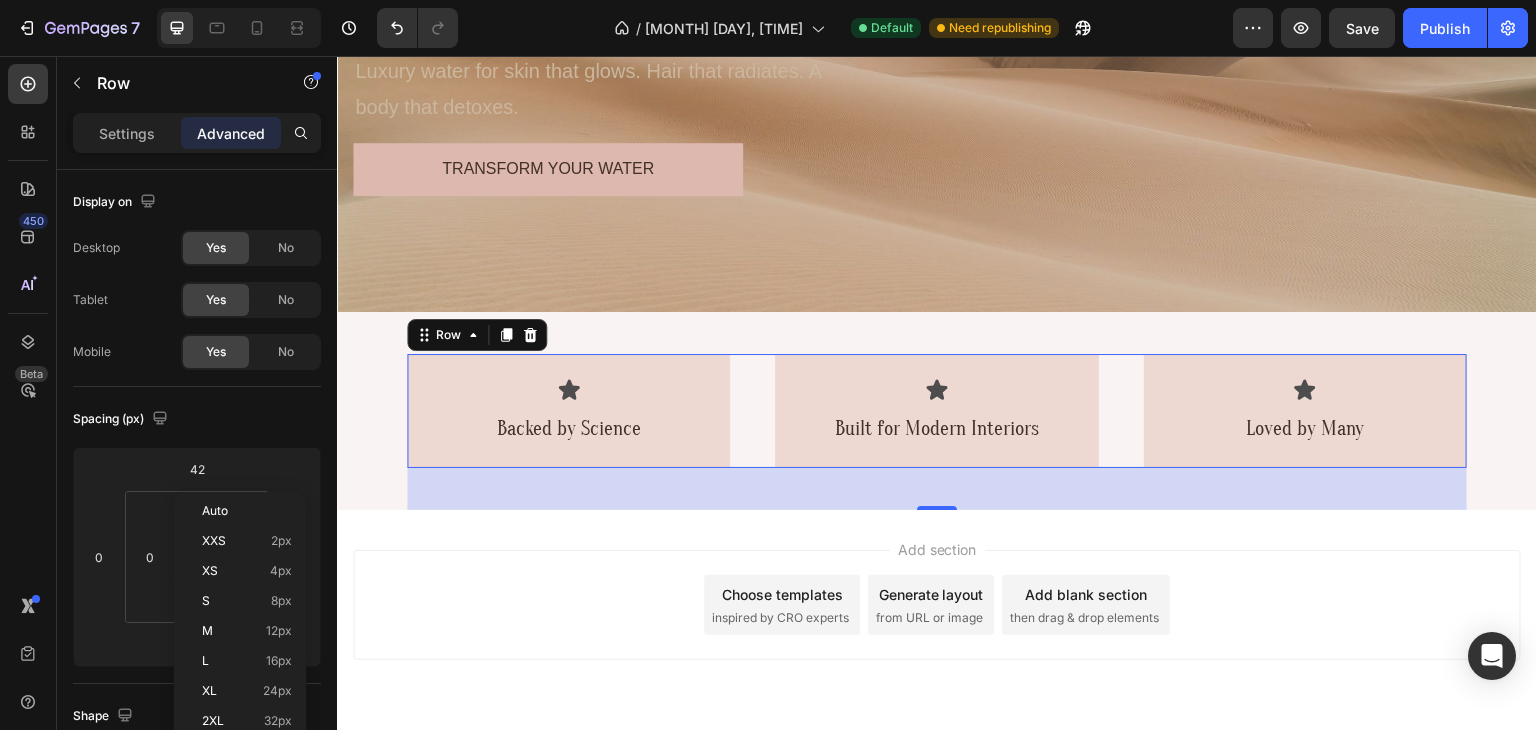 click on "Icon Backed by Science Text Block Row
Icon Built for Modern Interiors Text Block Row
Icon Loved by Many Text Block Row Row   42" at bounding box center [937, 411] 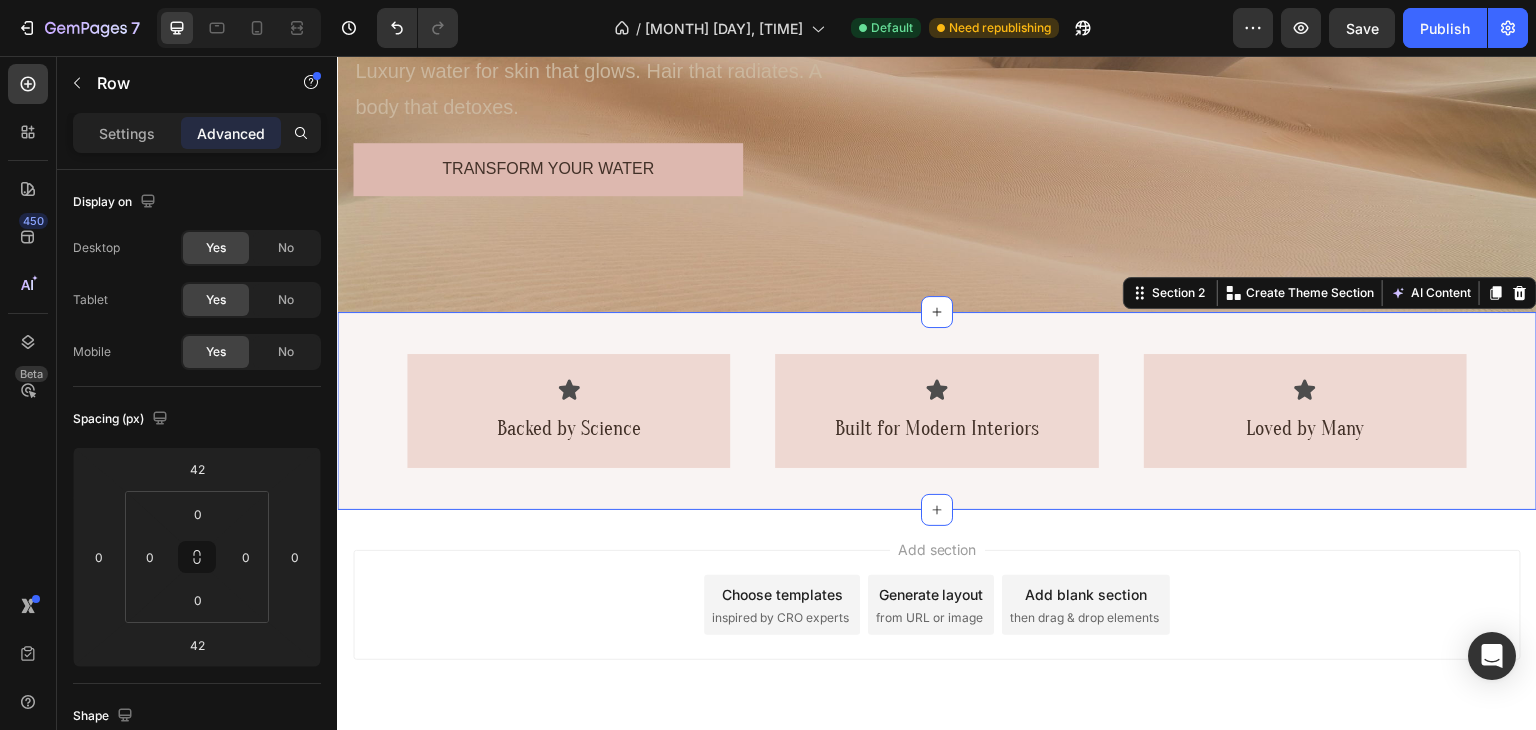 click on "Icon Backed by Science Text Block Row
Icon Built for Modern Interiors Text Block Row
Icon Loved by Many Text Block Row Row Section 2   Create Theme Section AI Content Write with GemAI What would you like to describe here? Tone and Voice Persuasive Product Áo quần què Show more Generate" at bounding box center (937, 411) 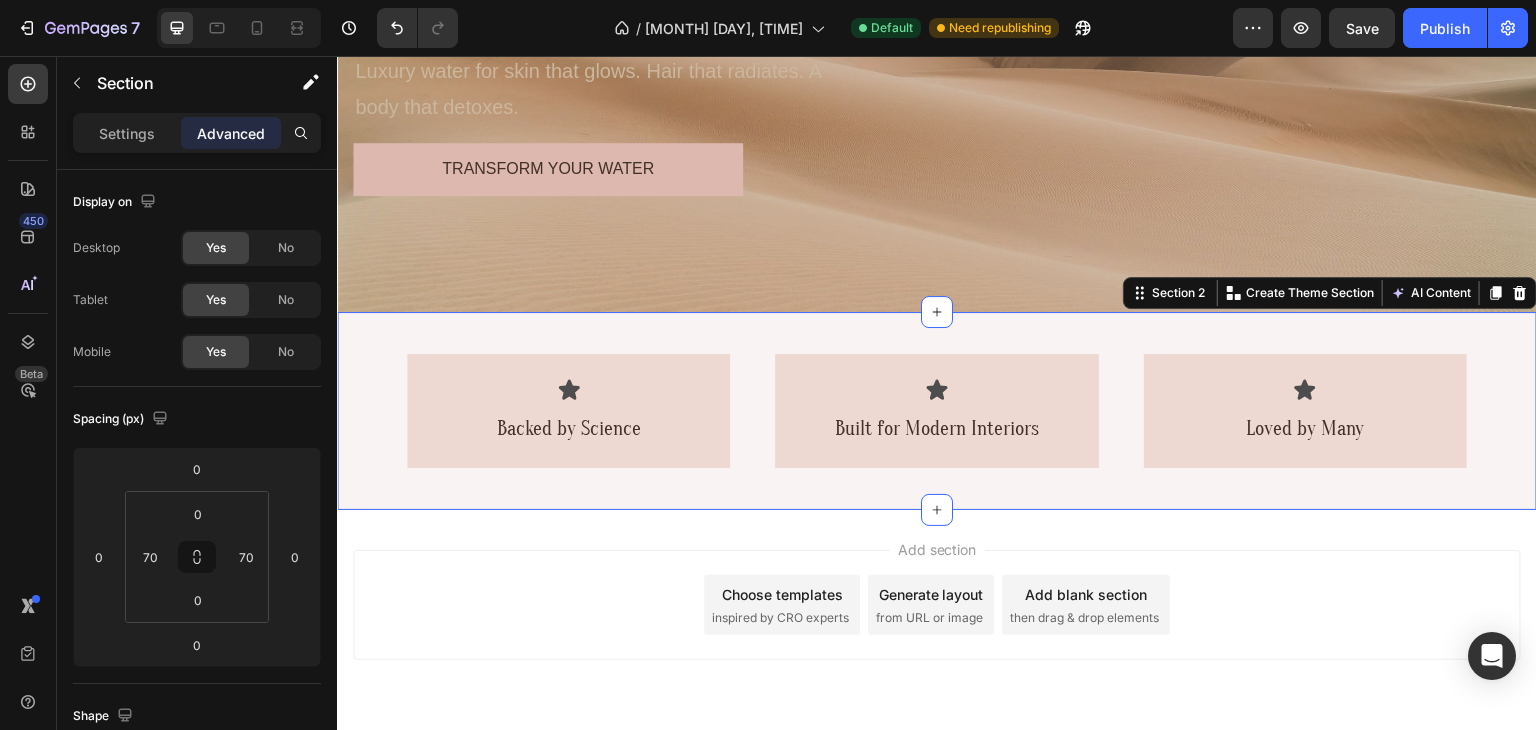click on "Icon Backed by Science Text Block Row
Icon Built for Modern Interiors Text Block Row
Icon Loved by Many Text Block Row Row" at bounding box center (937, 411) 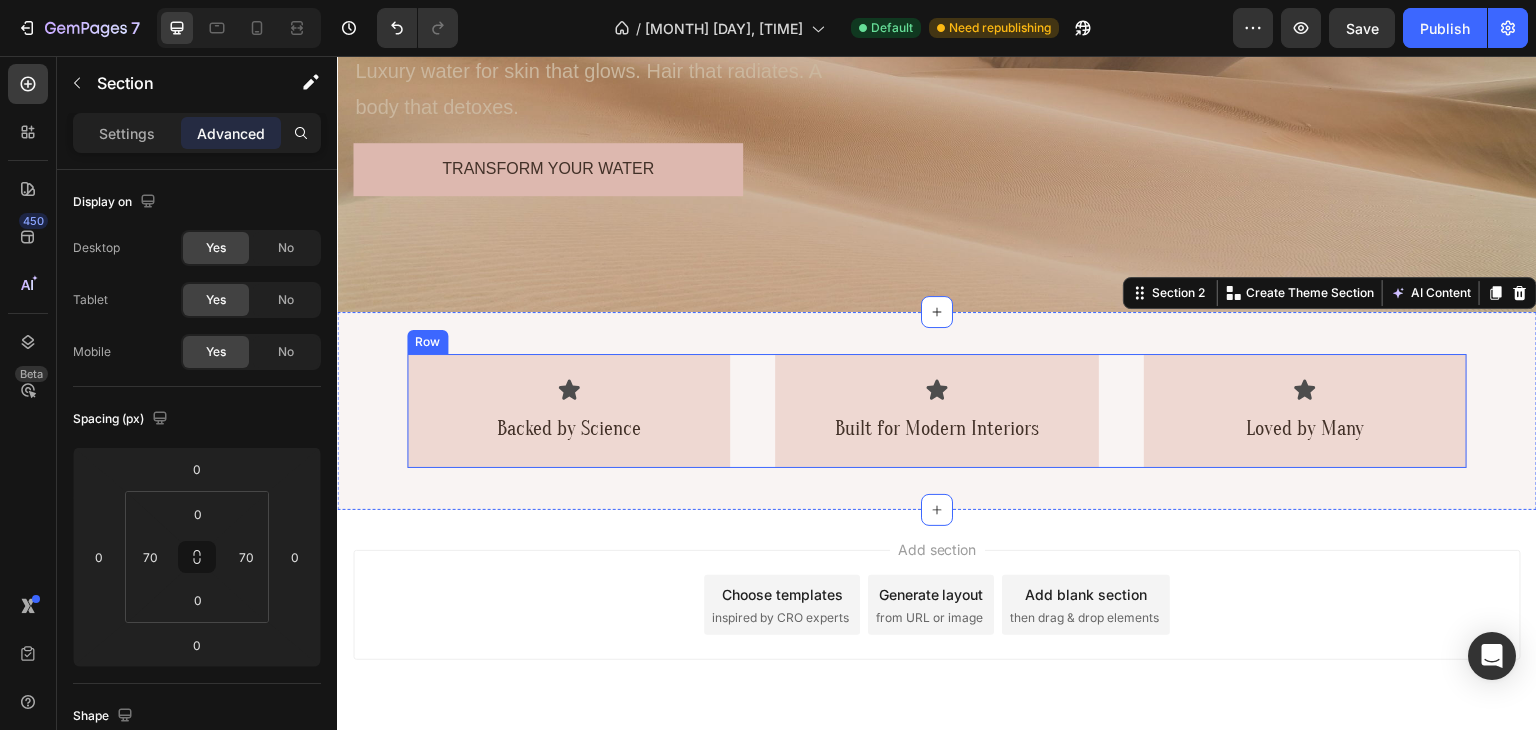 click on "Icon Backed by Science Text Block Row
Icon Built for Modern Interiors Text Block Row
Icon Loved by Many Text Block Row Row" at bounding box center [937, 411] 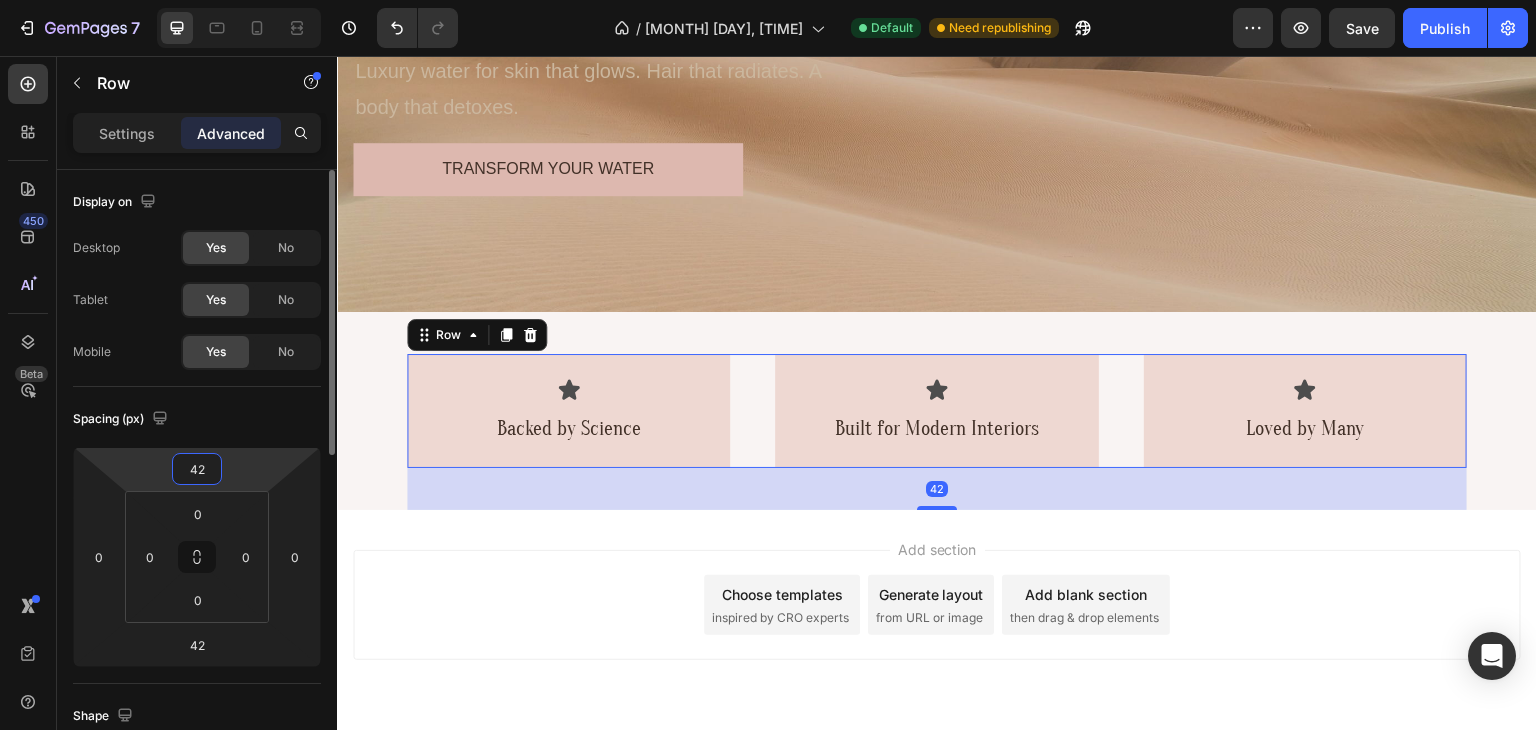 click on "42" at bounding box center (197, 469) 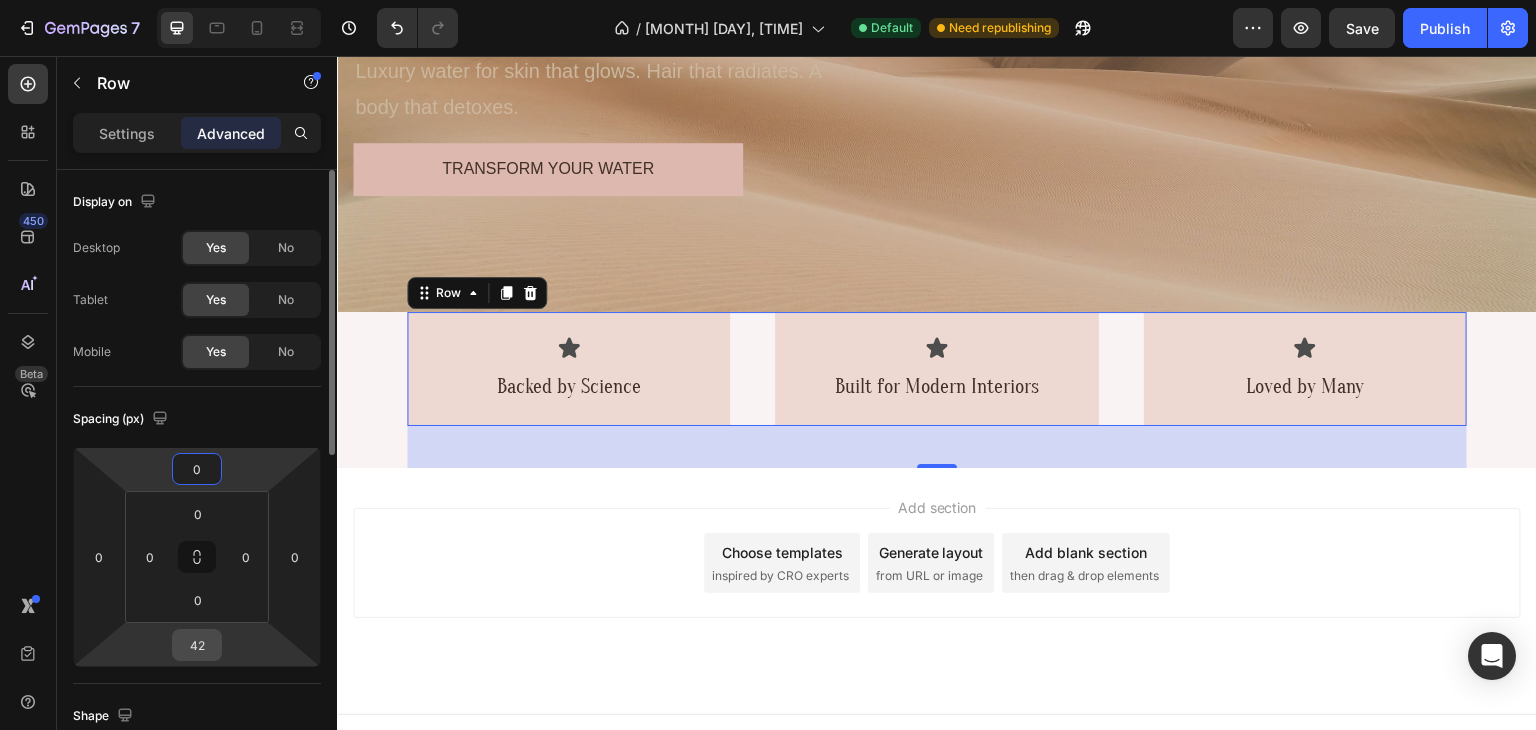type on "0" 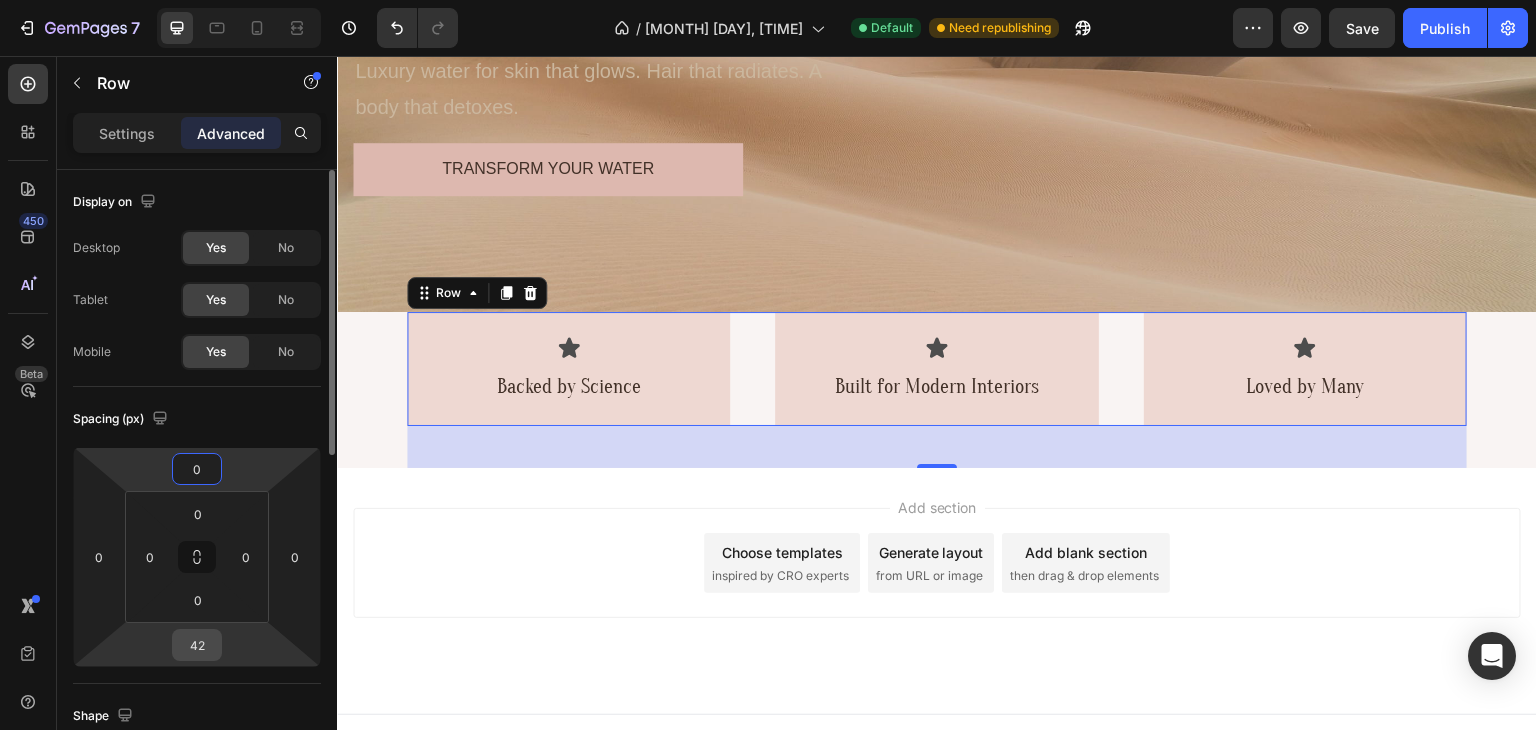 click on "42" at bounding box center [197, 645] 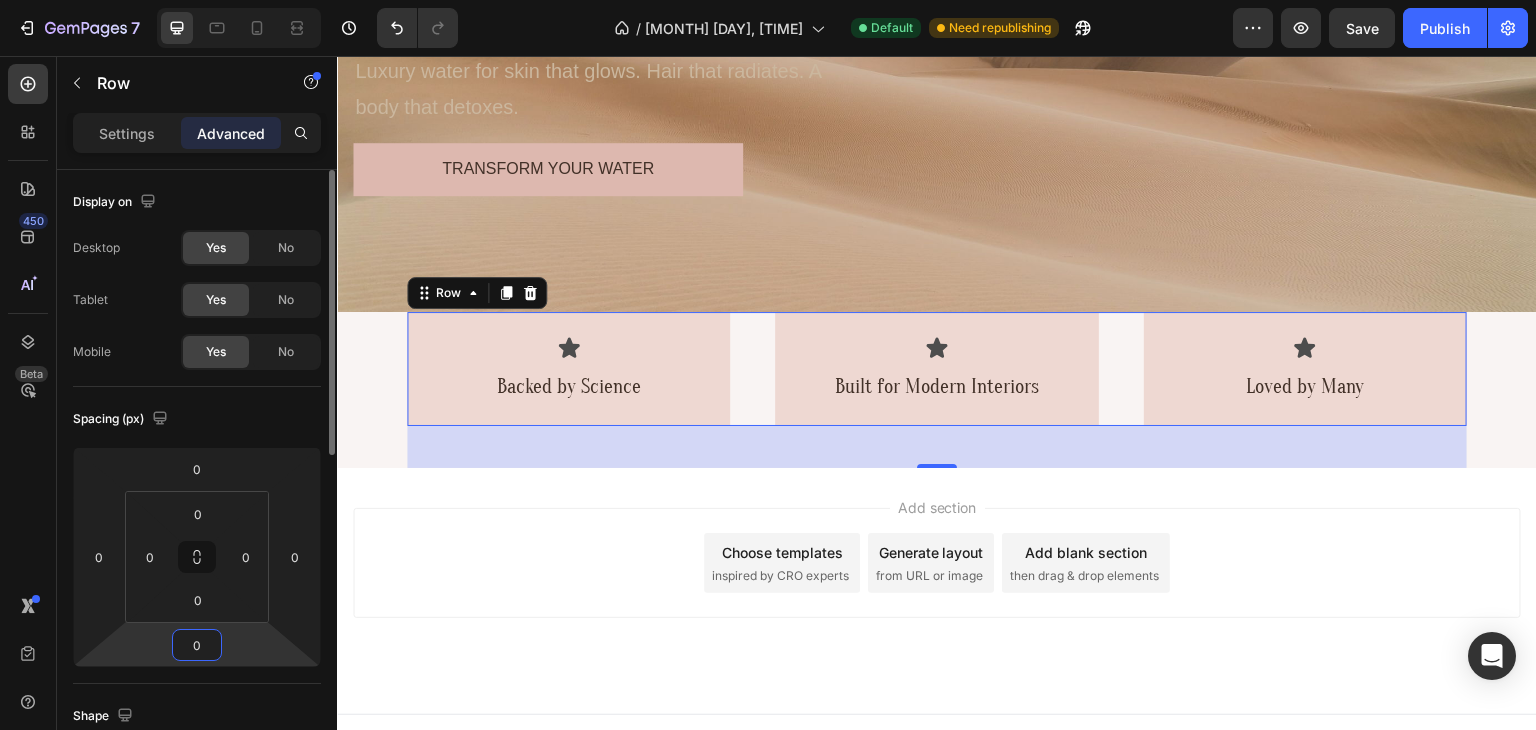 scroll, scrollTop: 368, scrollLeft: 0, axis: vertical 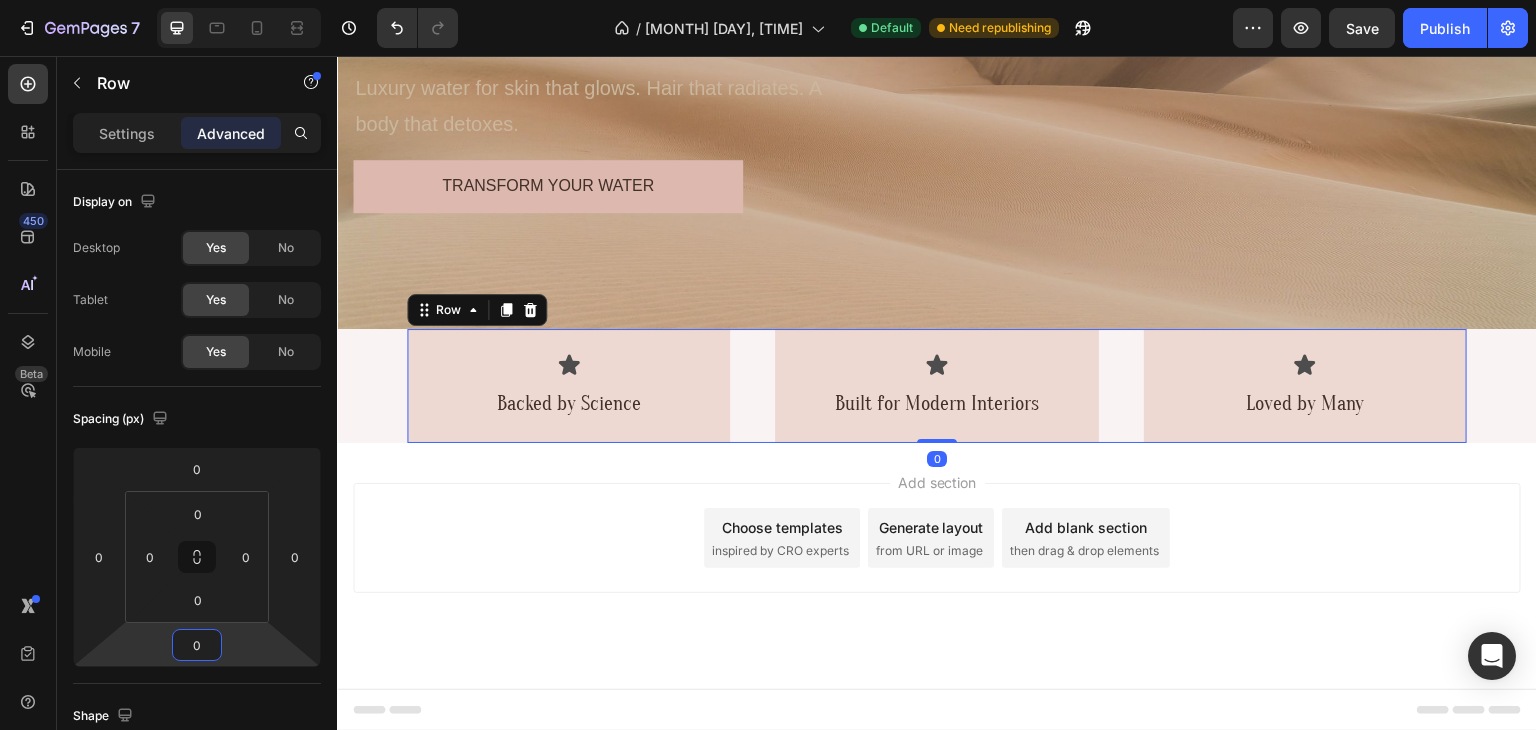 type on "0" 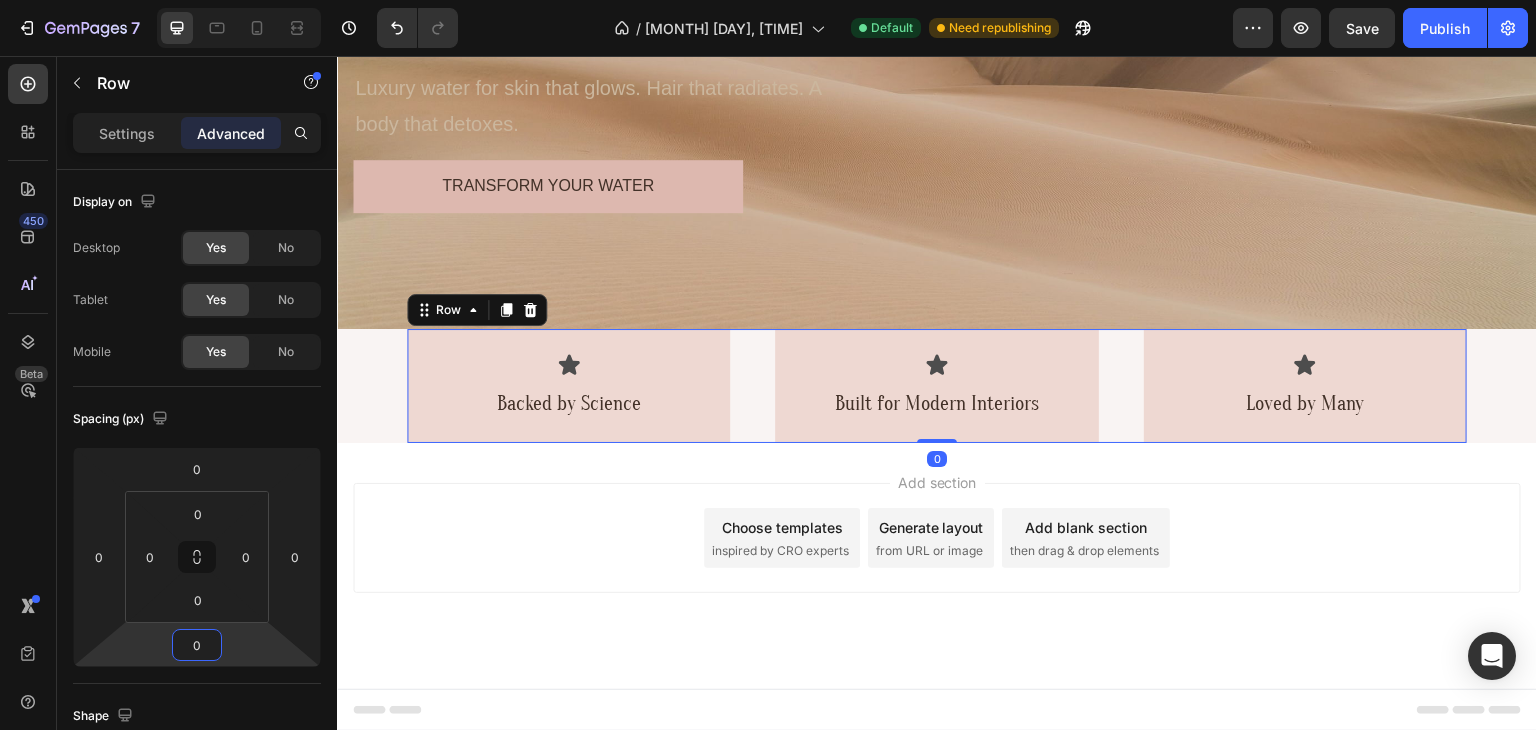 click on "Icon Backed by Science Text Block Row
Icon Built for Modern Interiors Text Block Row
Icon Loved by Many Text Block Row Row   0" at bounding box center [937, 386] 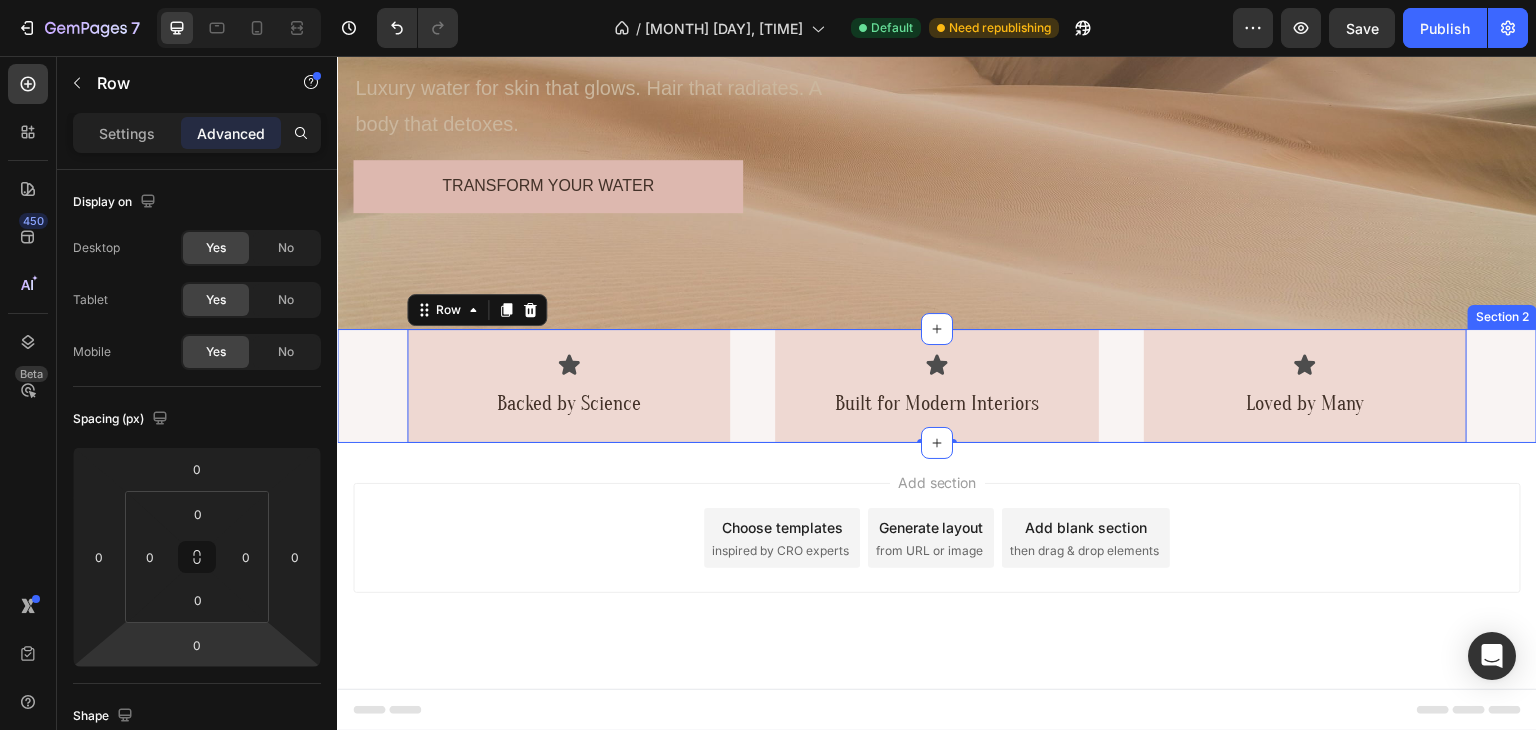 click on "Icon Backed by Science Text Block Row
Icon Built for Modern Interiors Text Block Row
Icon Loved by Many Text Block Row Row   0 Section 2" at bounding box center [937, 386] 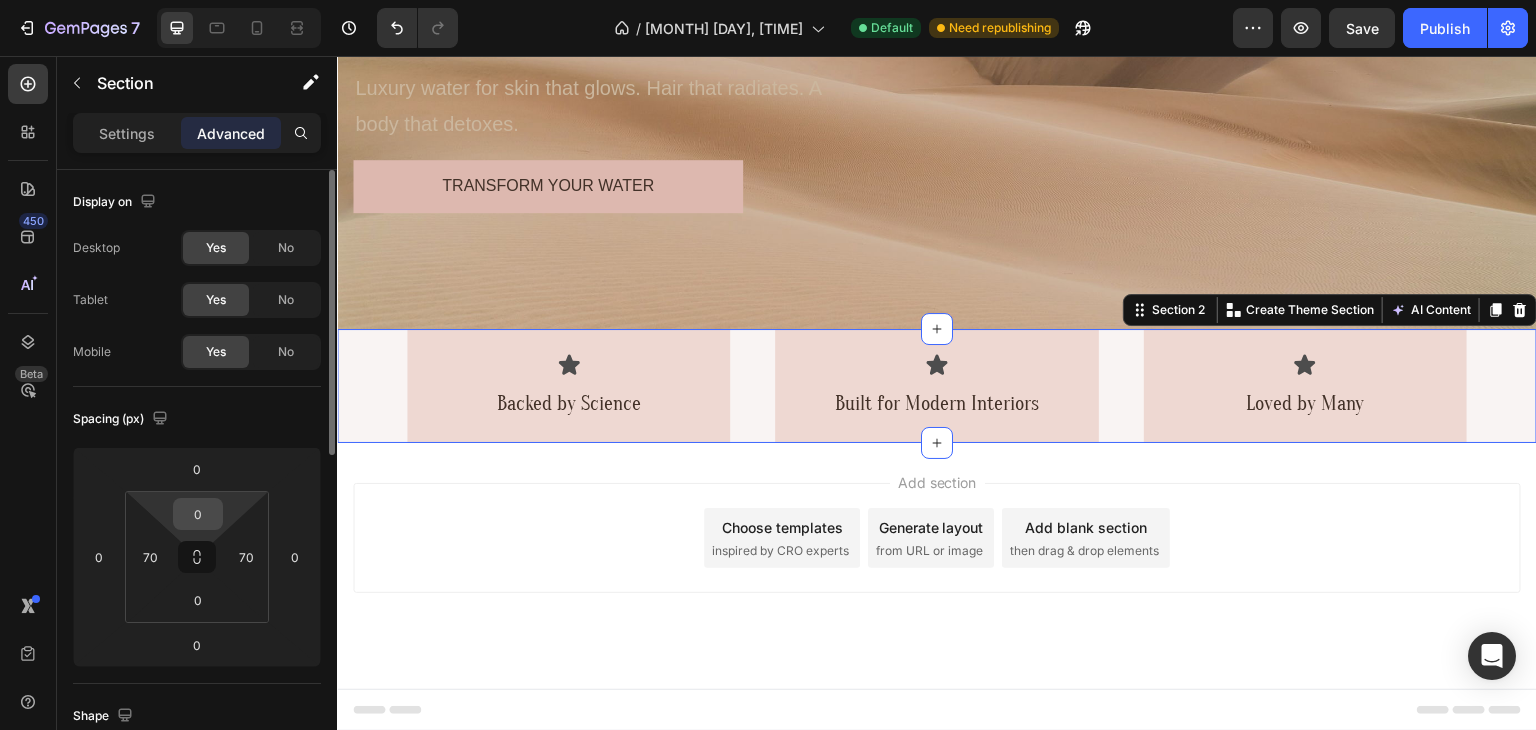 click on "0" at bounding box center (198, 514) 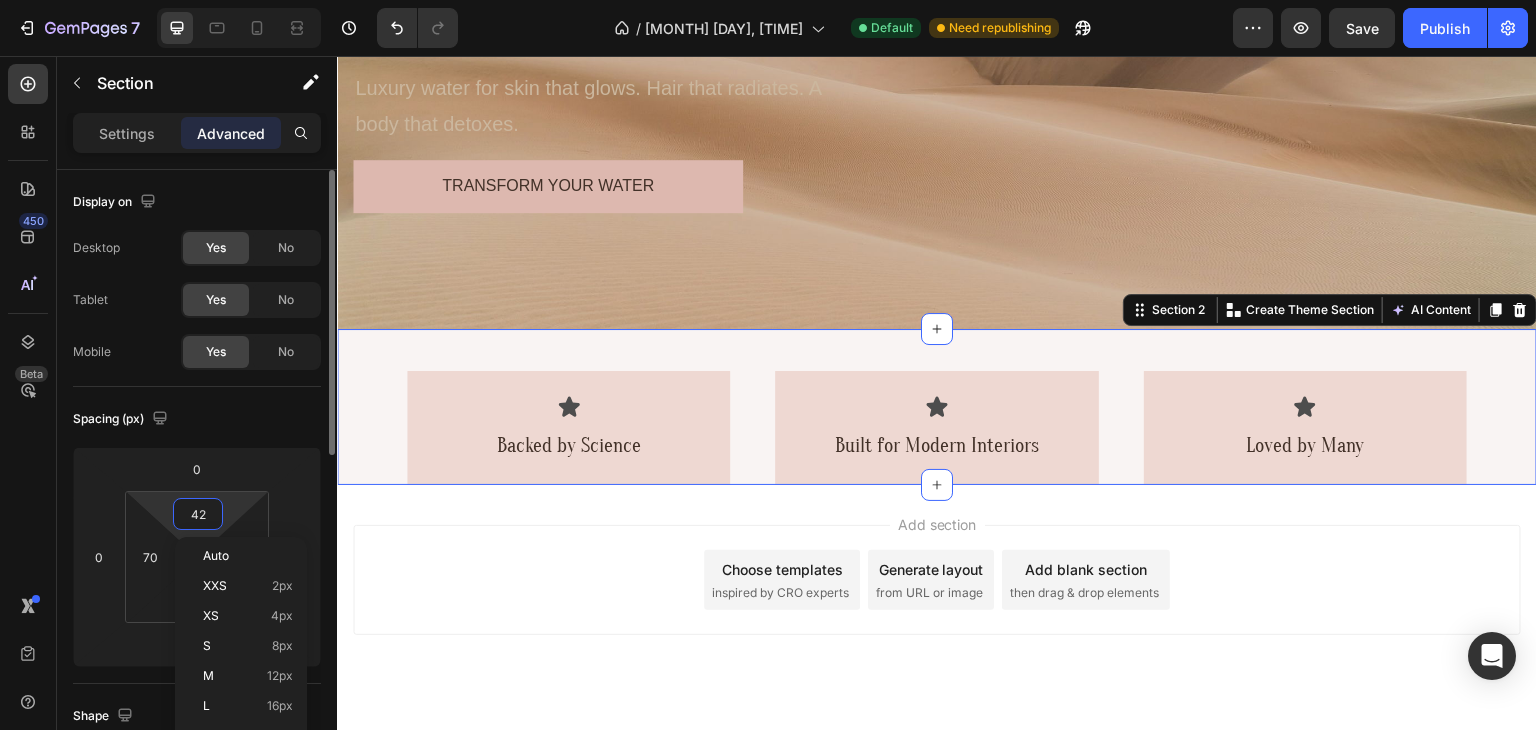 scroll, scrollTop: 385, scrollLeft: 0, axis: vertical 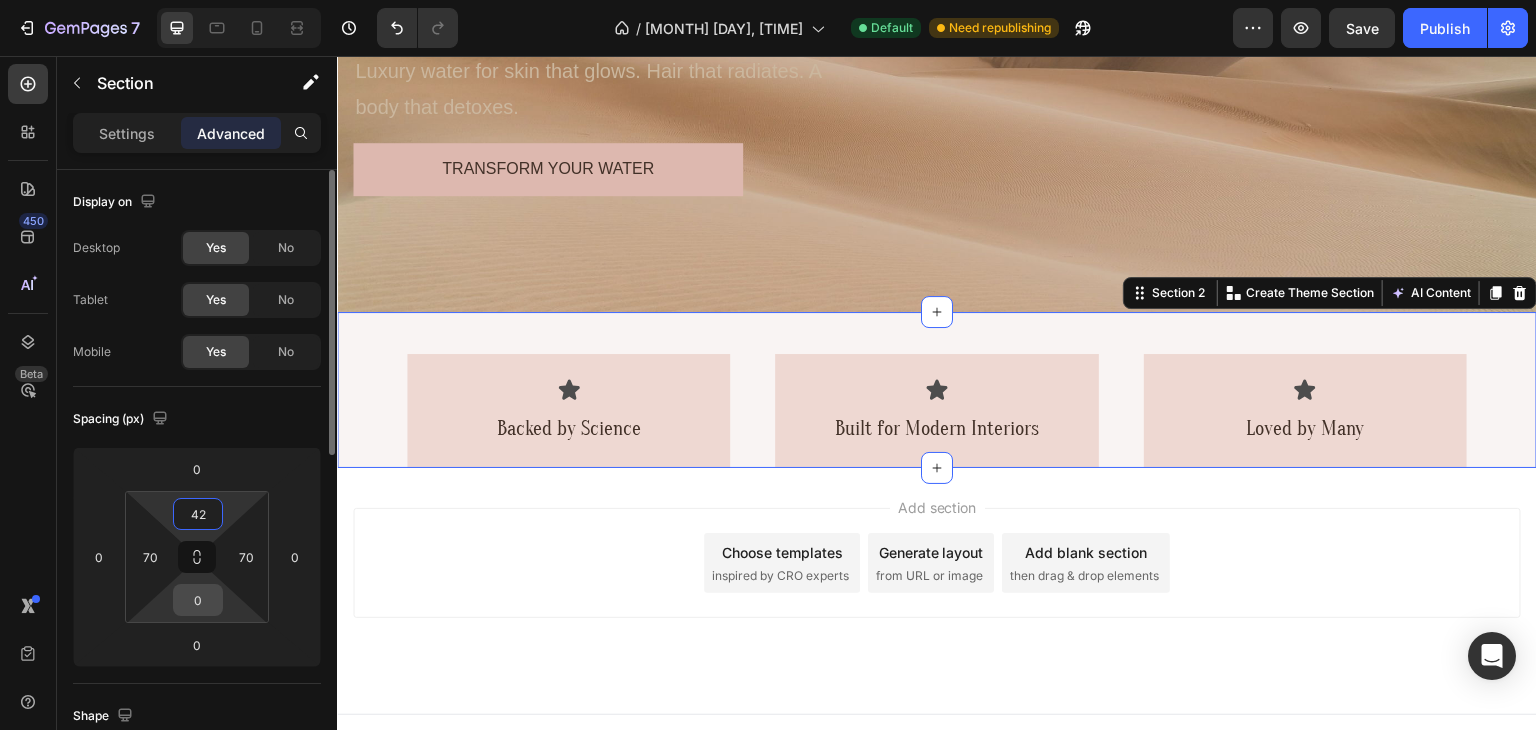 type on "42" 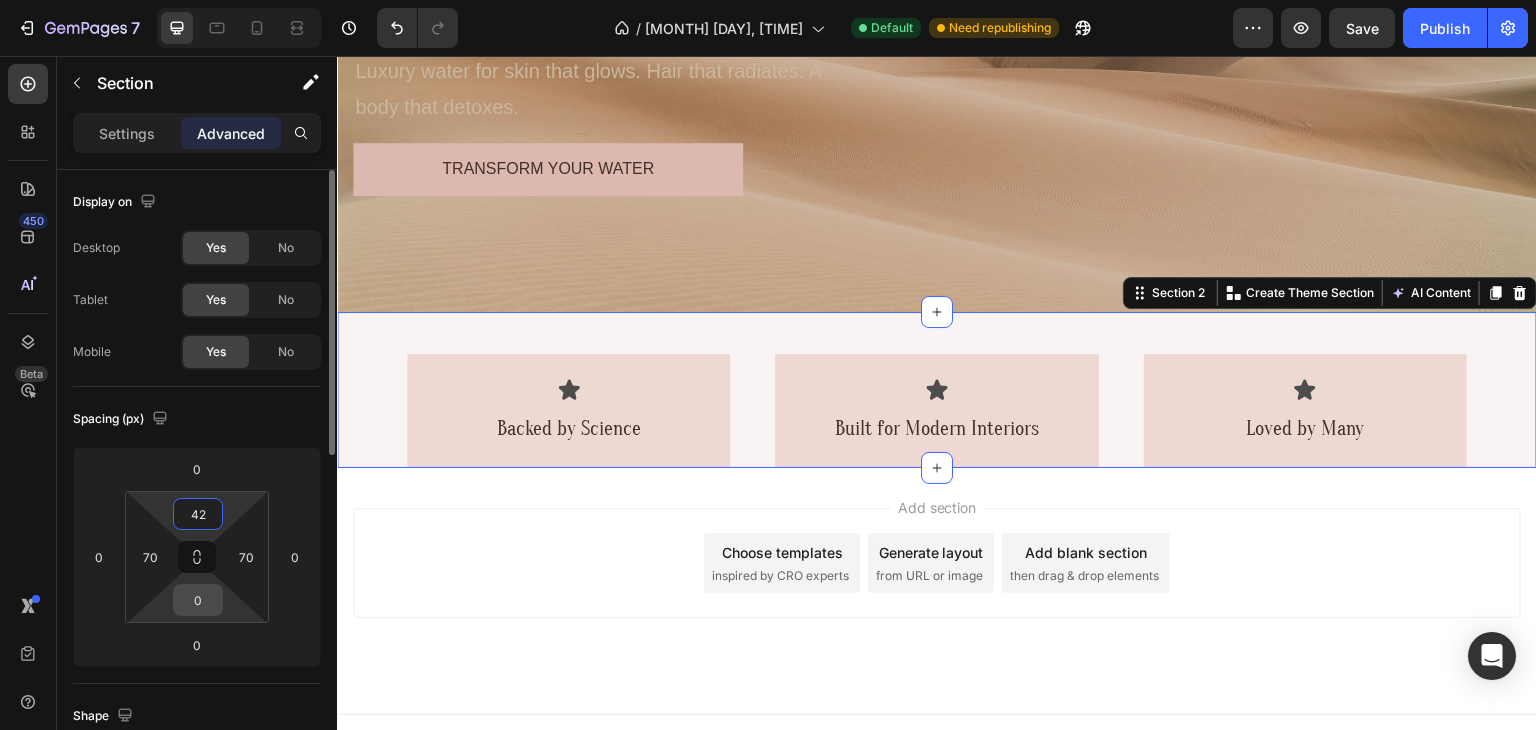 click on "0" at bounding box center [198, 600] 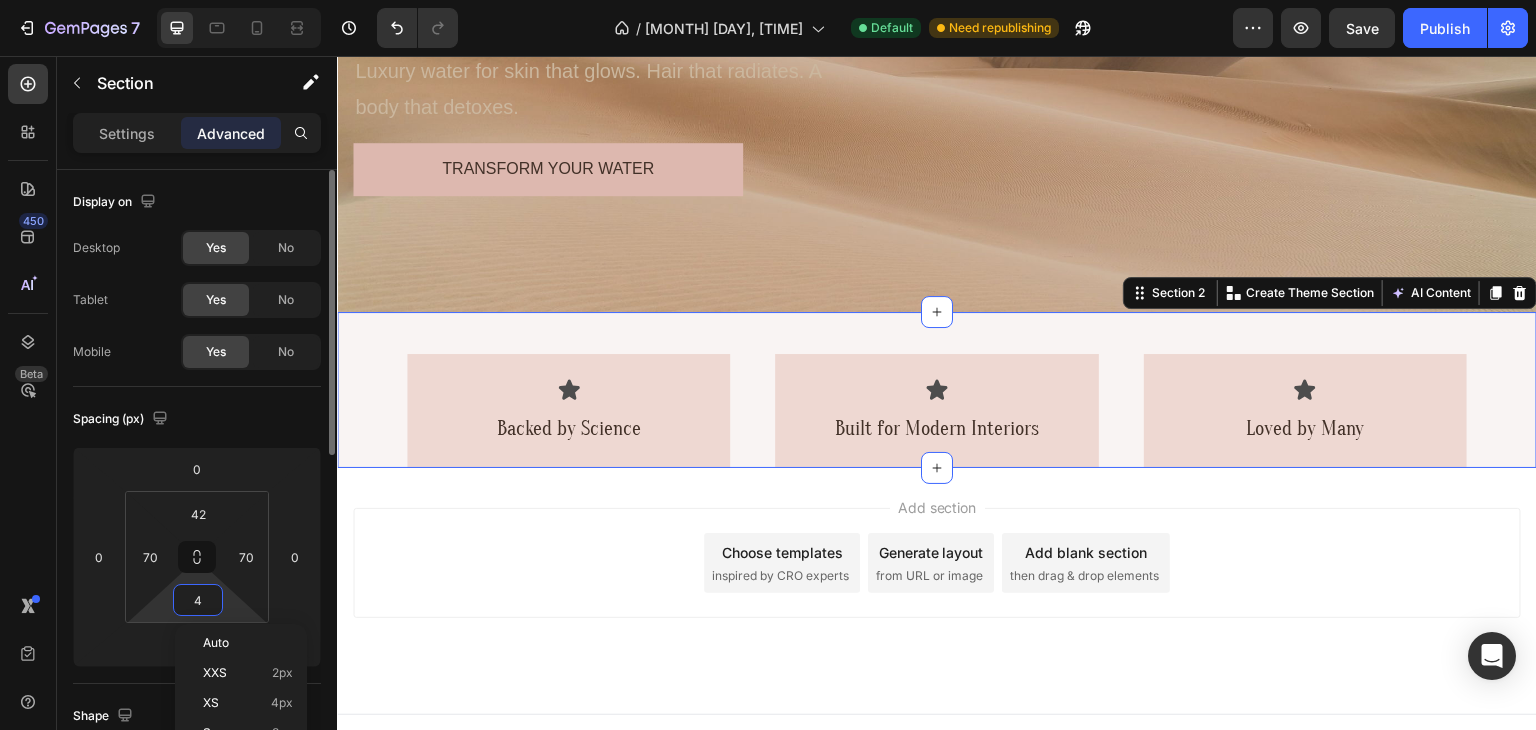 type on "42" 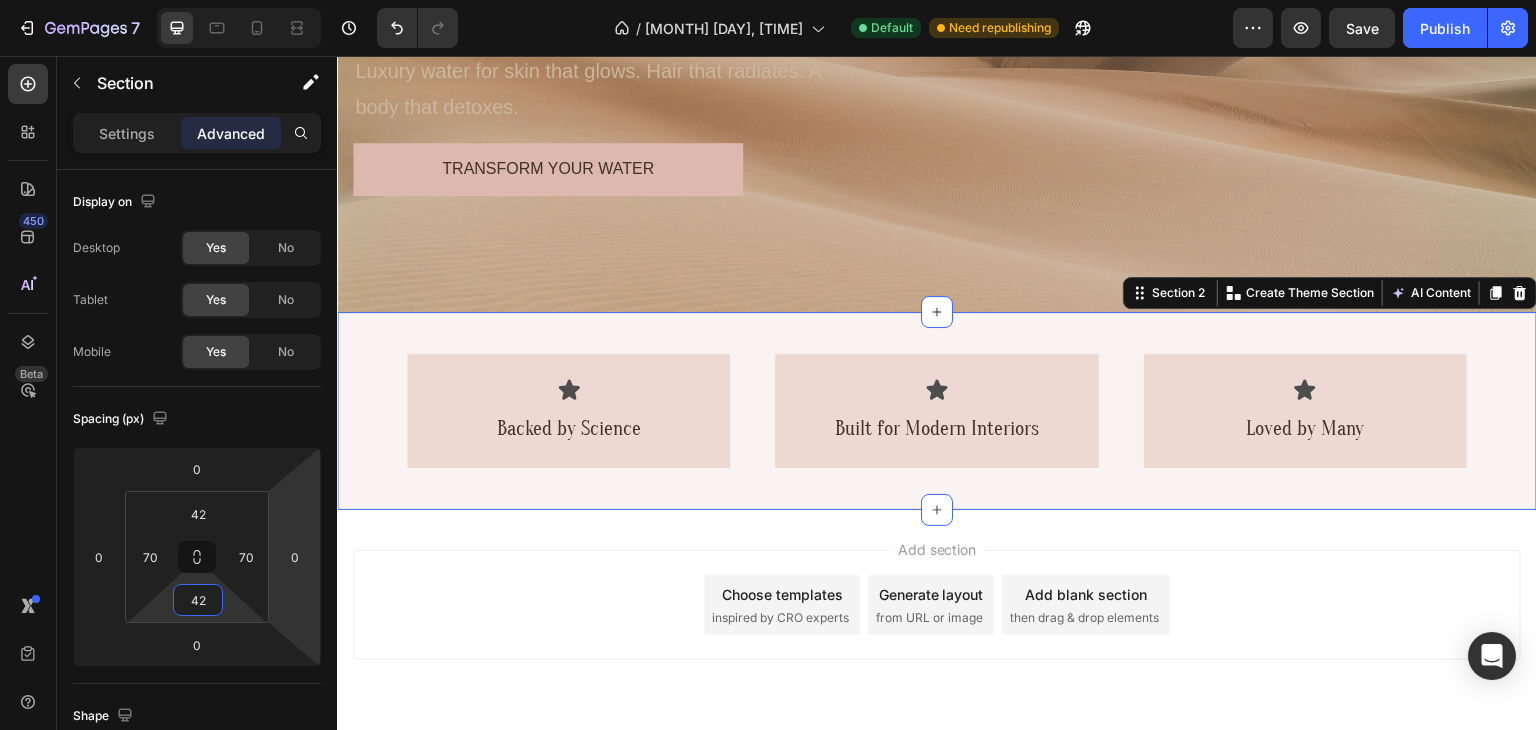 click on "Add section Choose templates inspired by CRO experts Generate layout from URL or image Add blank section then drag & drop elements" at bounding box center [937, 633] 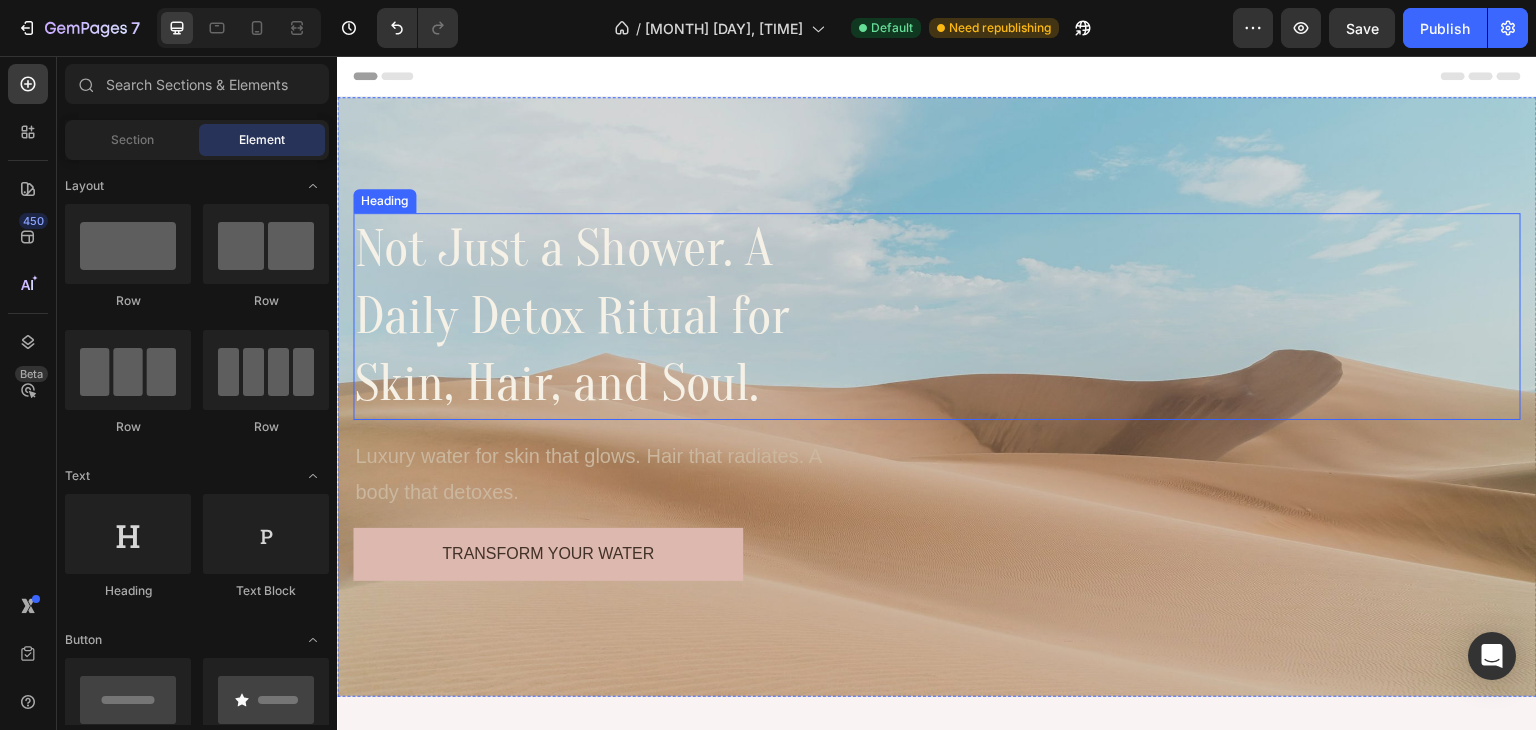 scroll, scrollTop: 0, scrollLeft: 0, axis: both 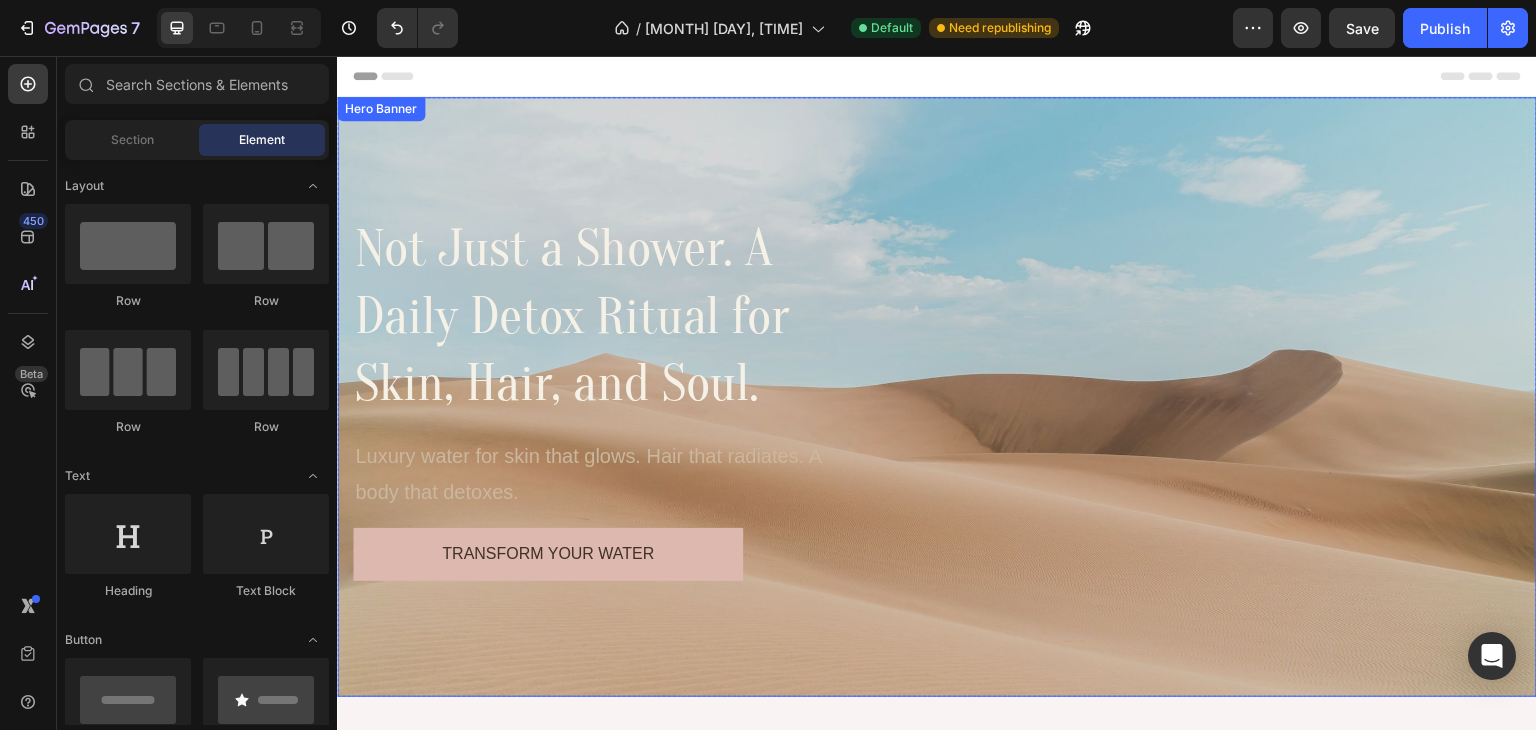 click at bounding box center (937, 397) 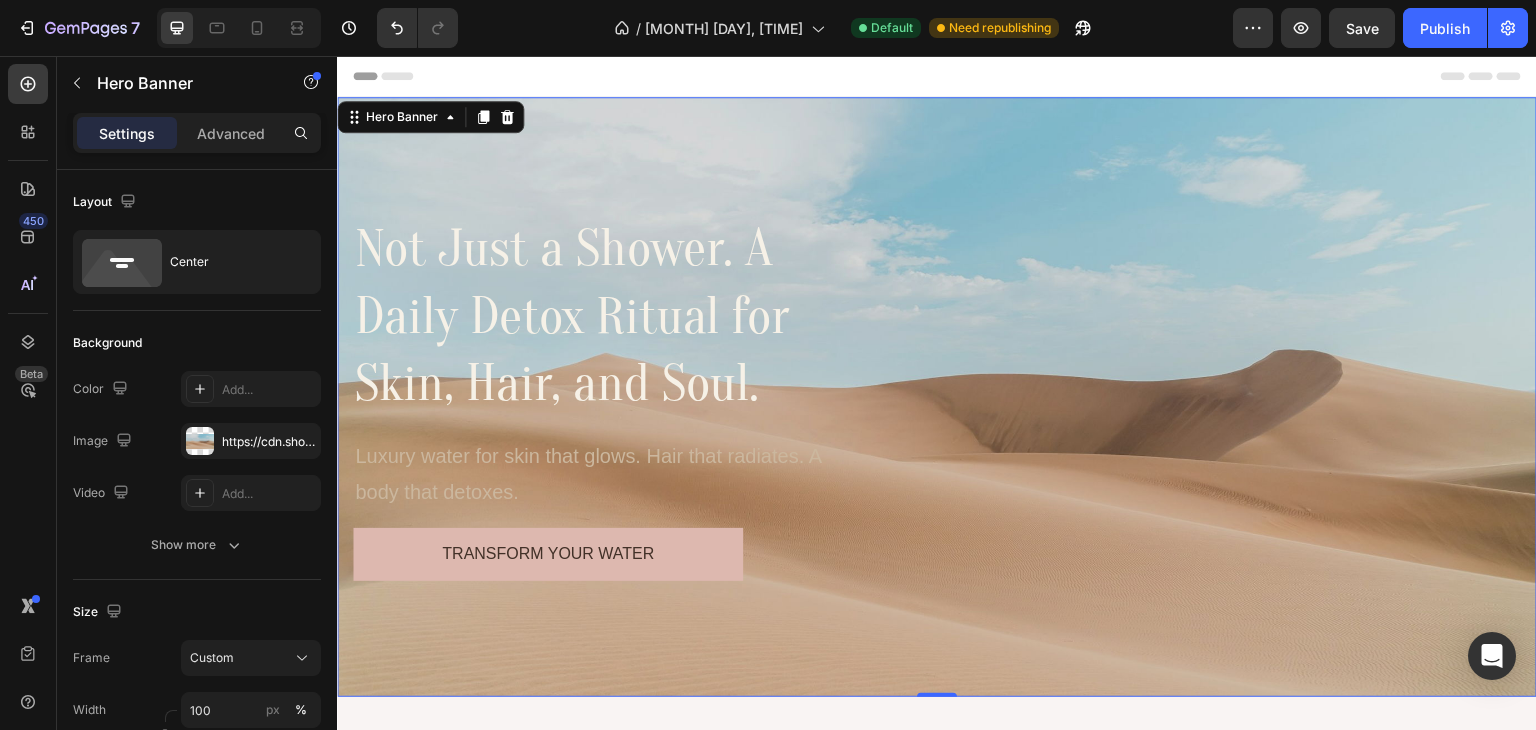 click at bounding box center (937, 397) 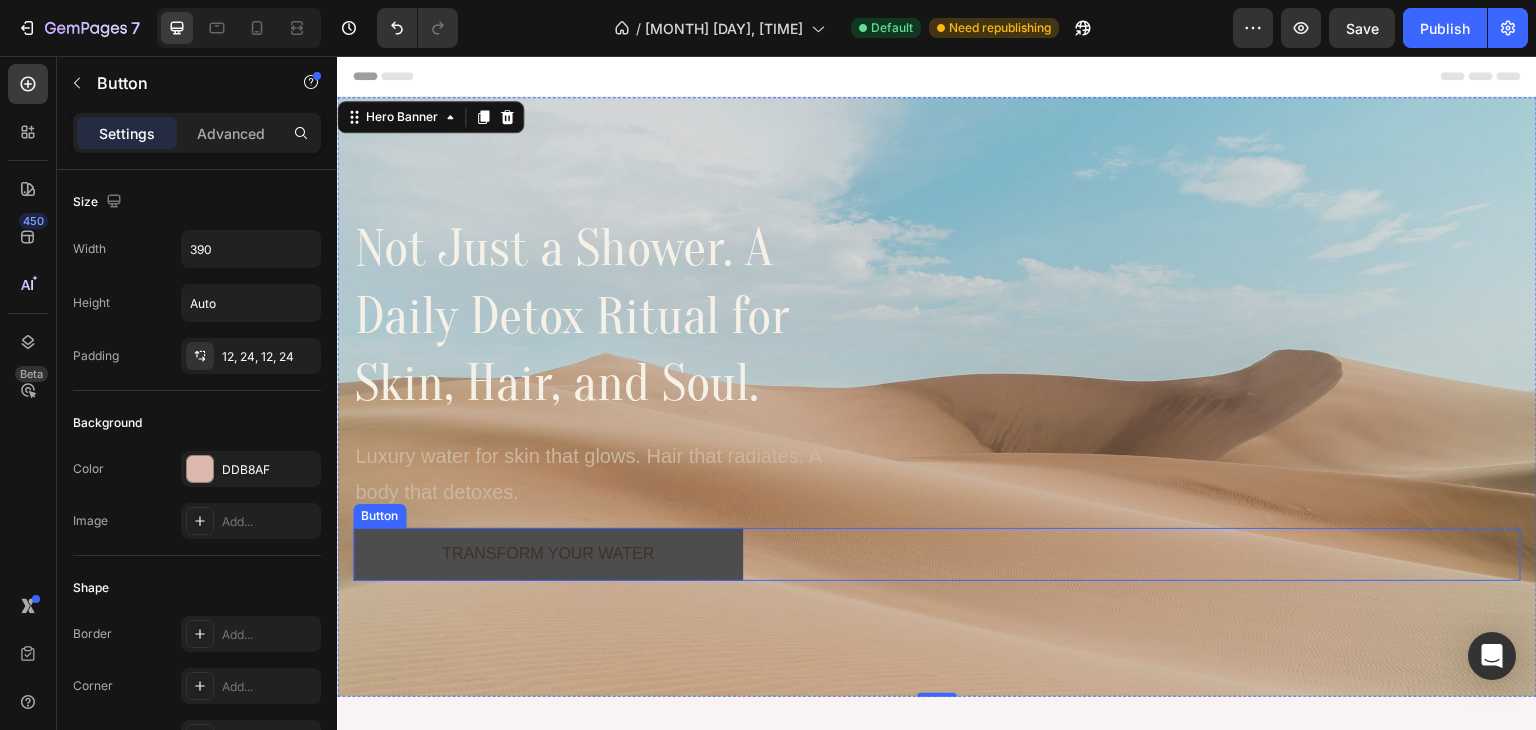click on "Transform Your Water" at bounding box center [548, 554] 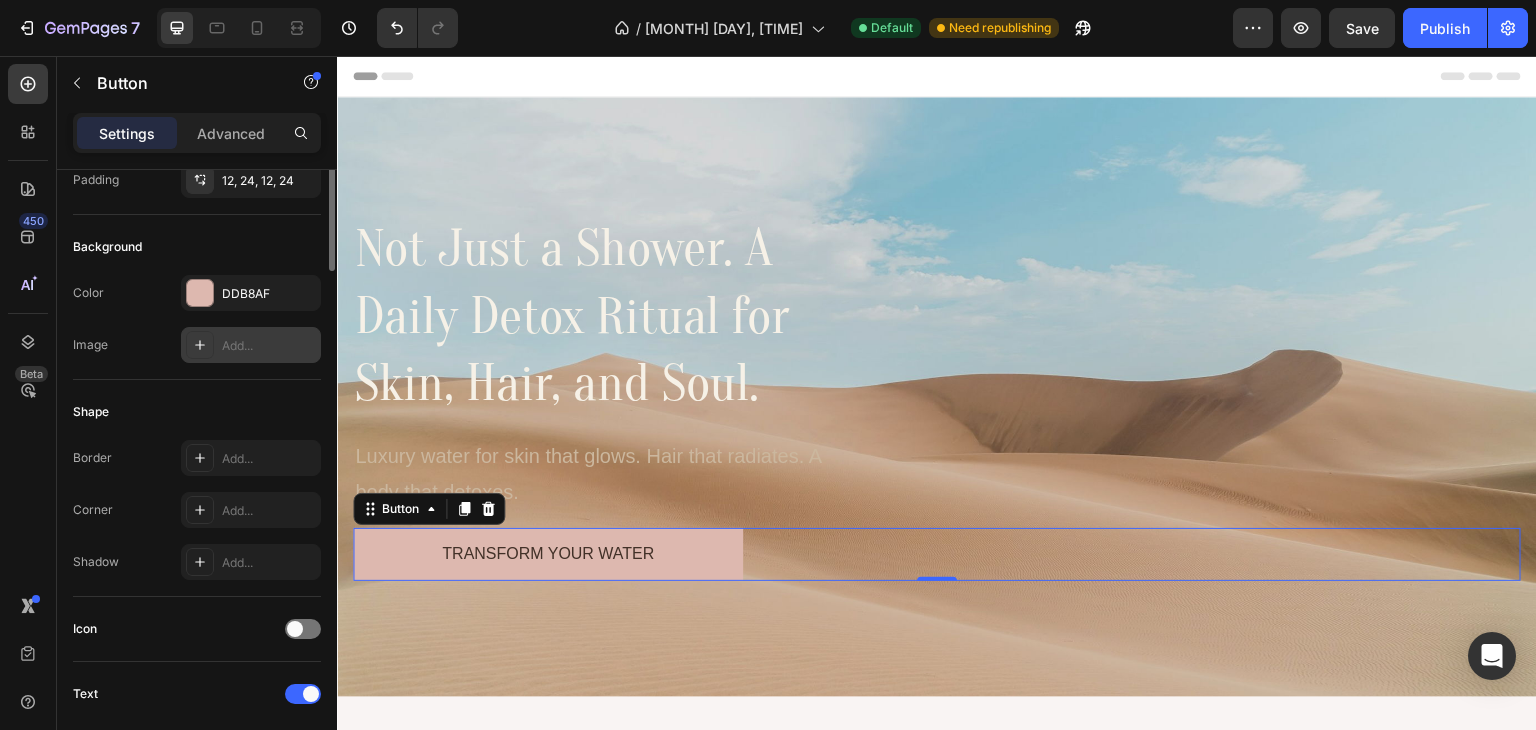 scroll, scrollTop: 0, scrollLeft: 0, axis: both 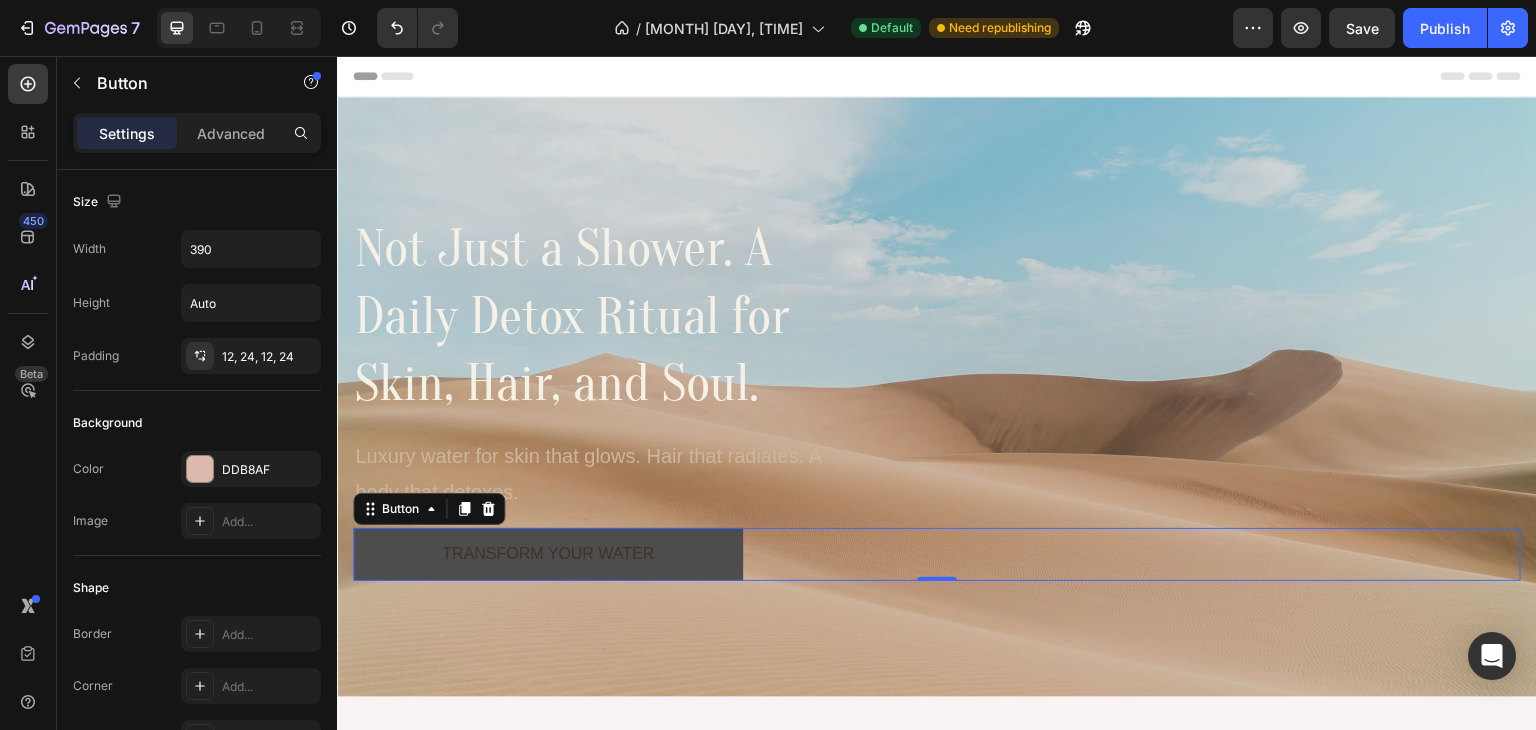 click on "Transform Your Water" at bounding box center (548, 554) 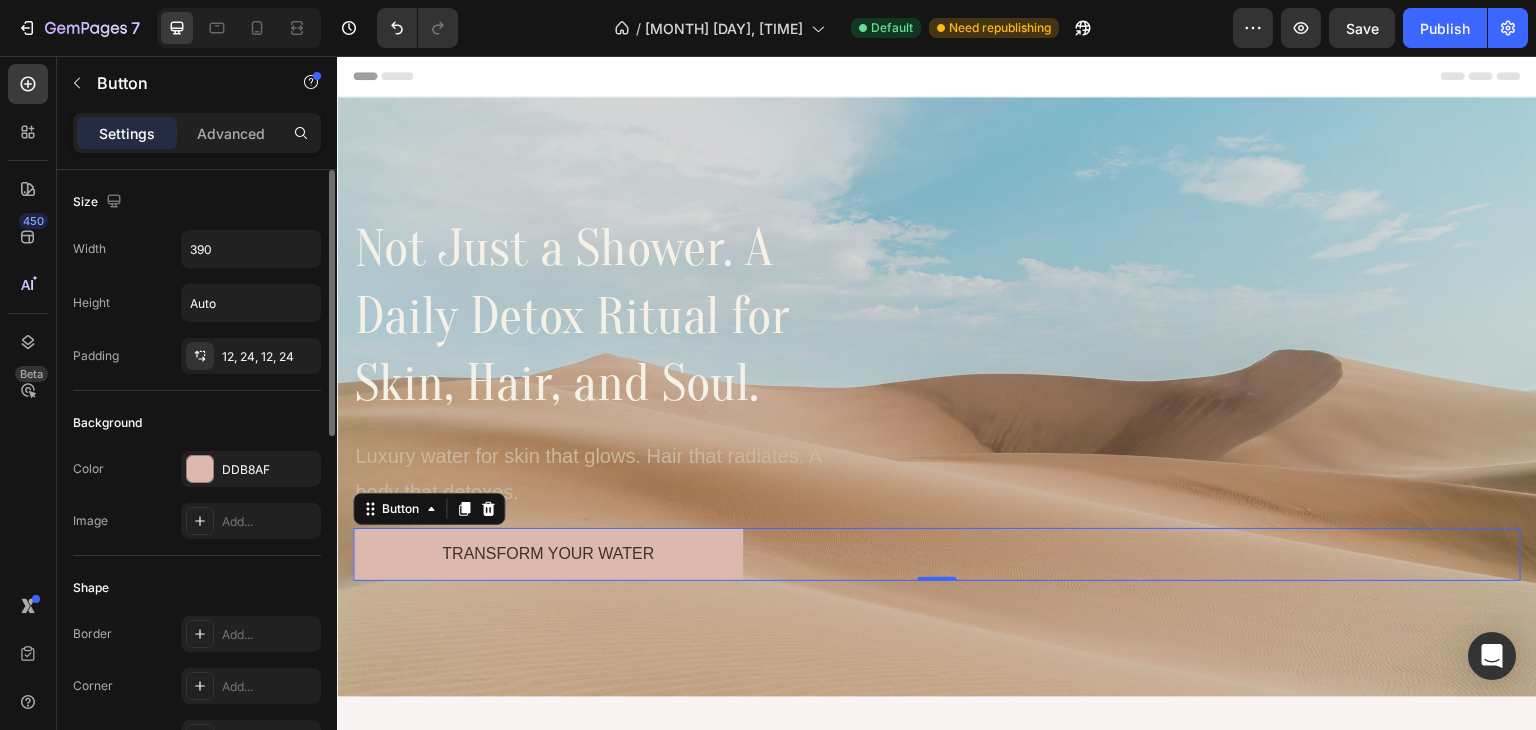 click on "Advanced" at bounding box center (231, 133) 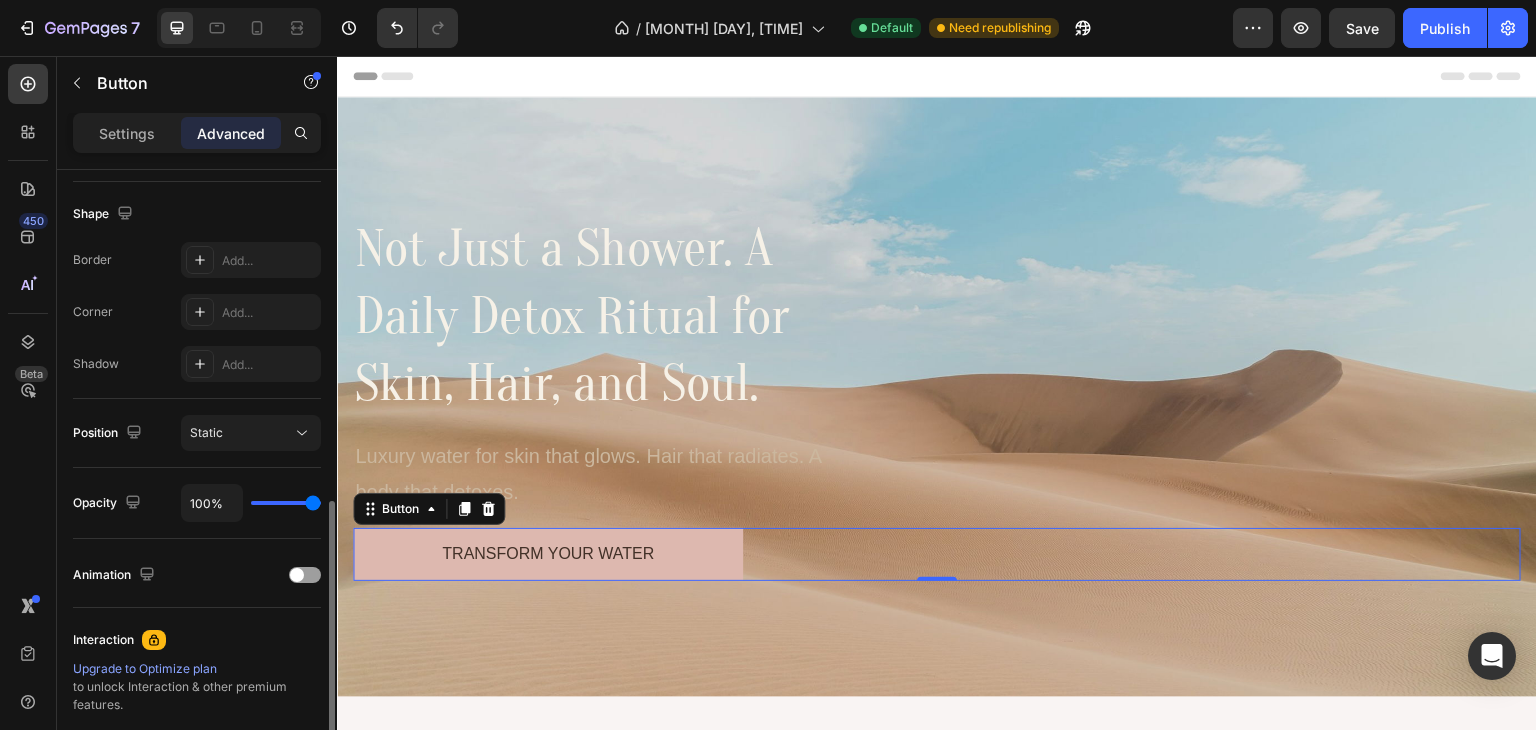 scroll, scrollTop: 715, scrollLeft: 0, axis: vertical 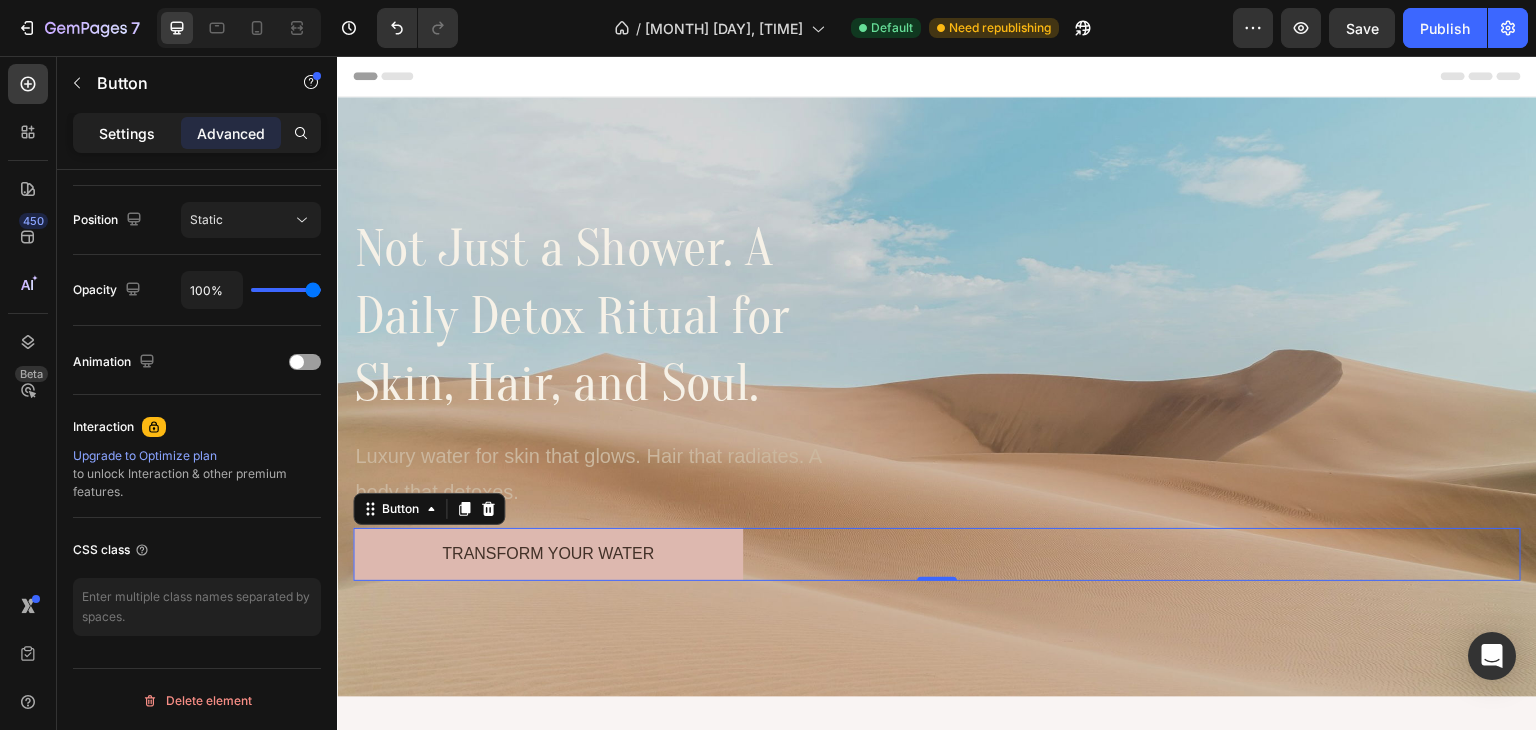 click on "Settings" at bounding box center [127, 133] 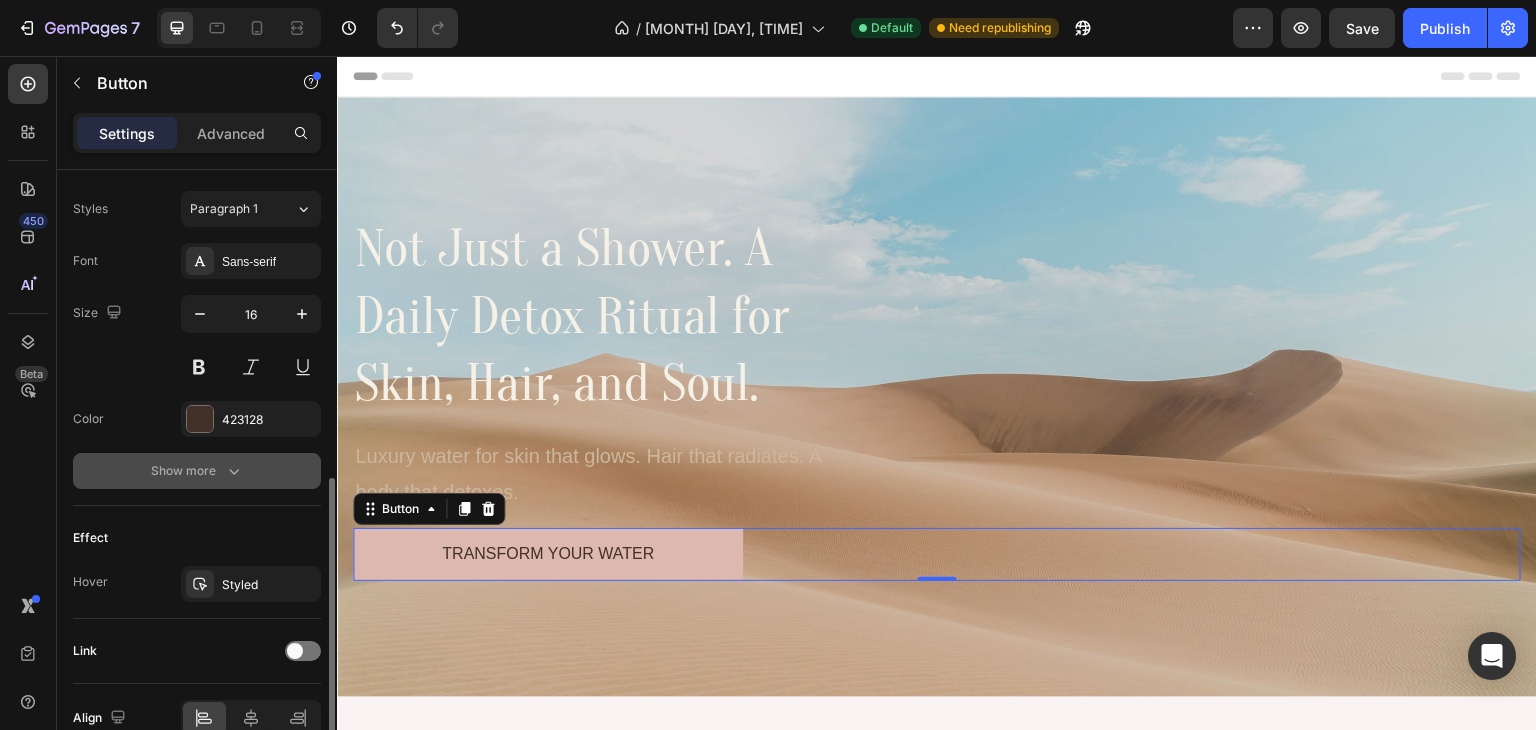 scroll, scrollTop: 814, scrollLeft: 0, axis: vertical 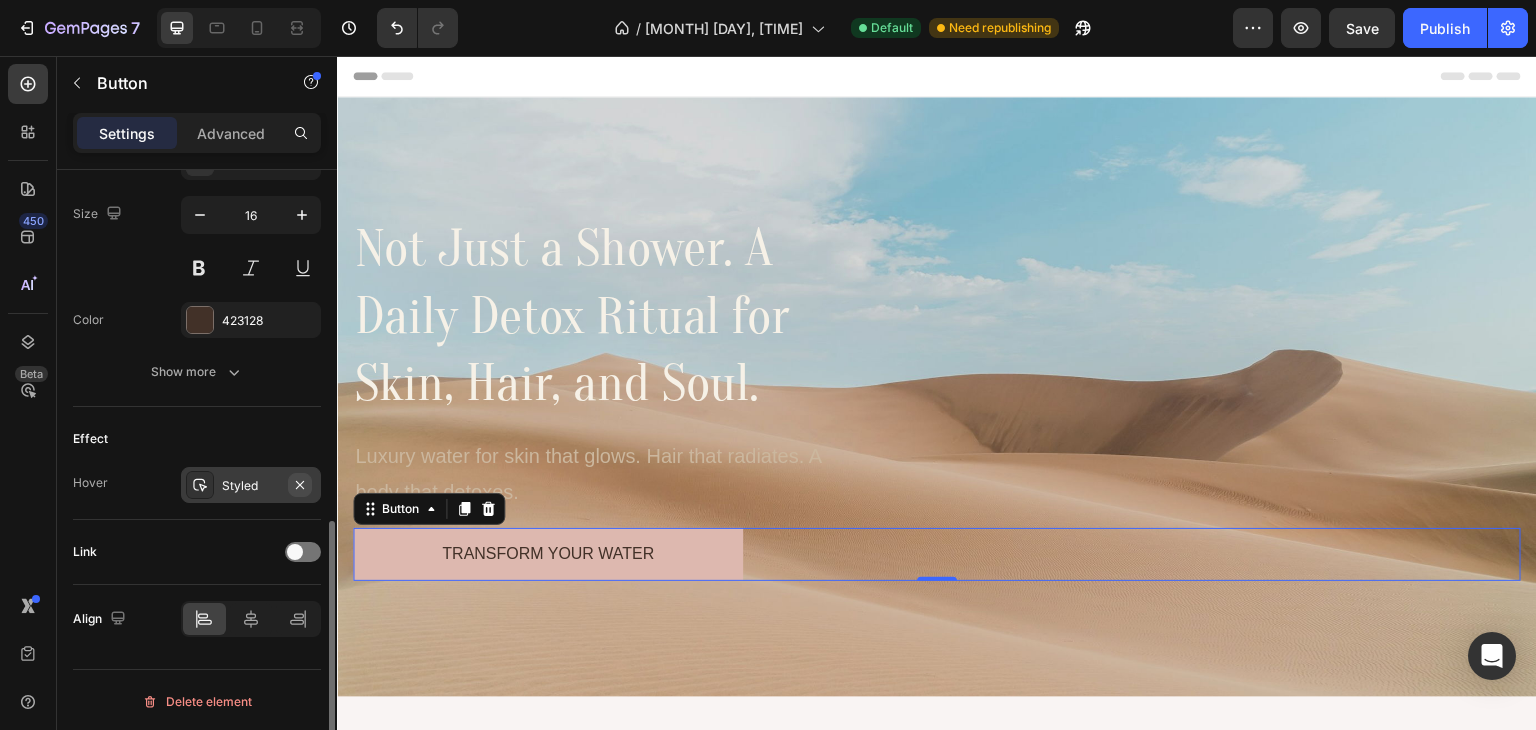 click 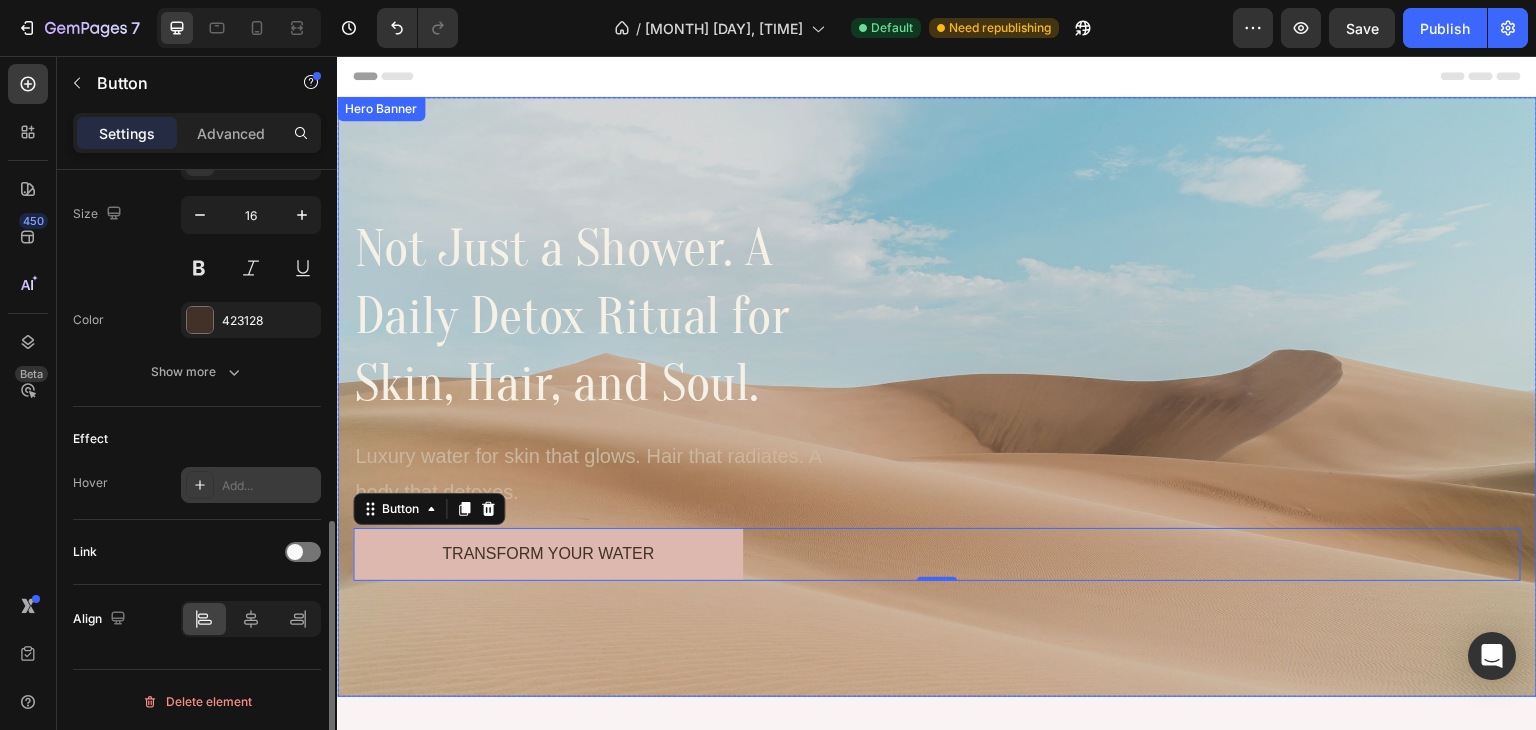 click at bounding box center [937, 397] 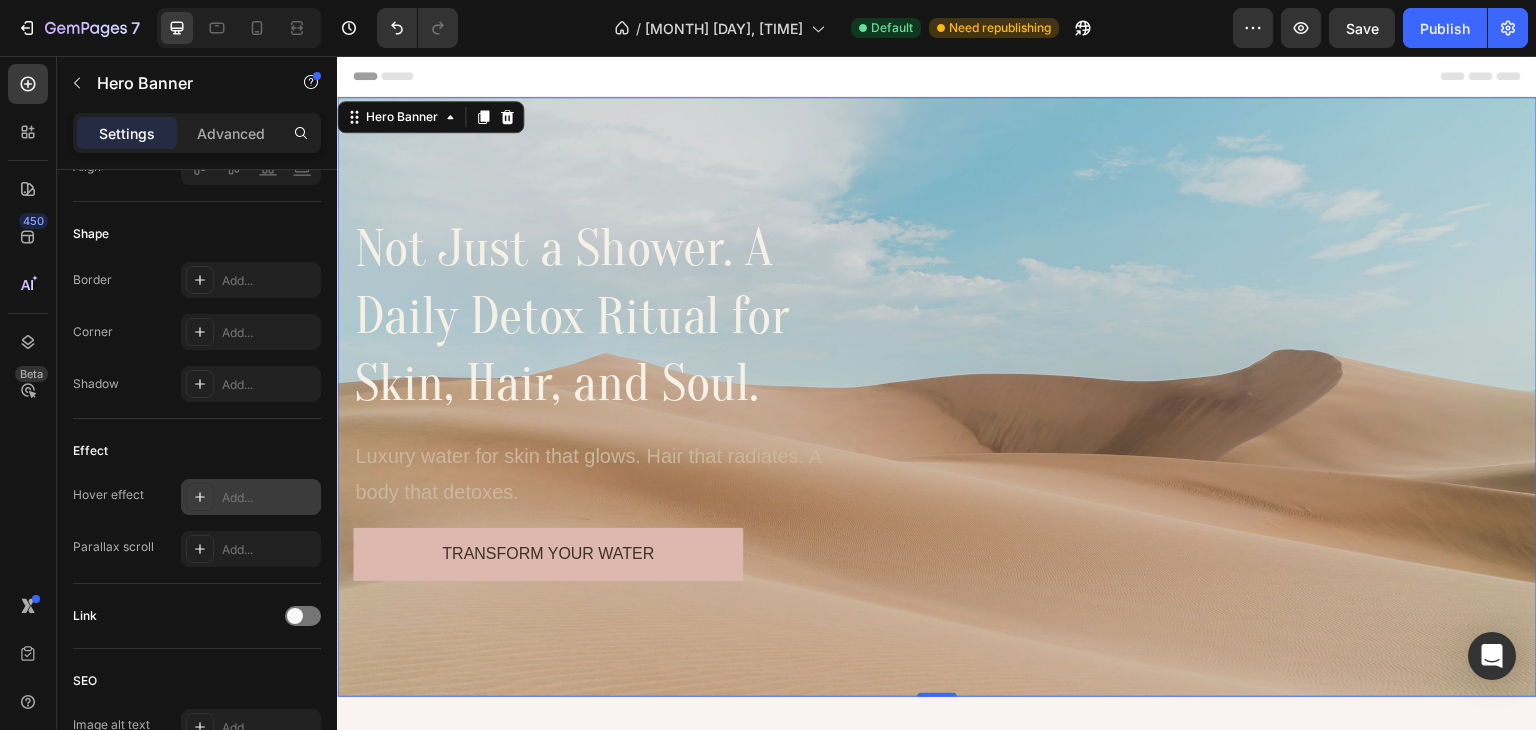 scroll, scrollTop: 0, scrollLeft: 0, axis: both 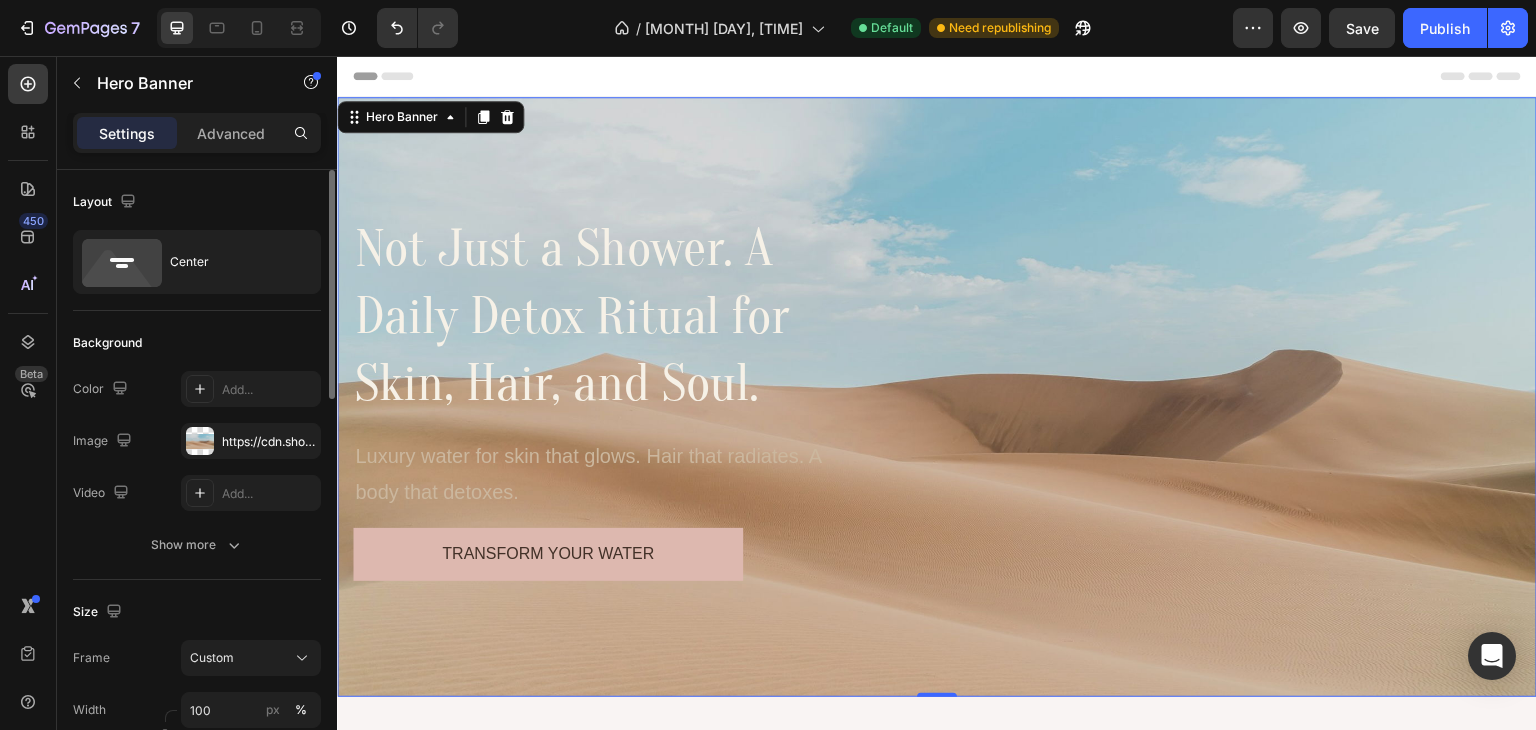 click at bounding box center [937, 397] 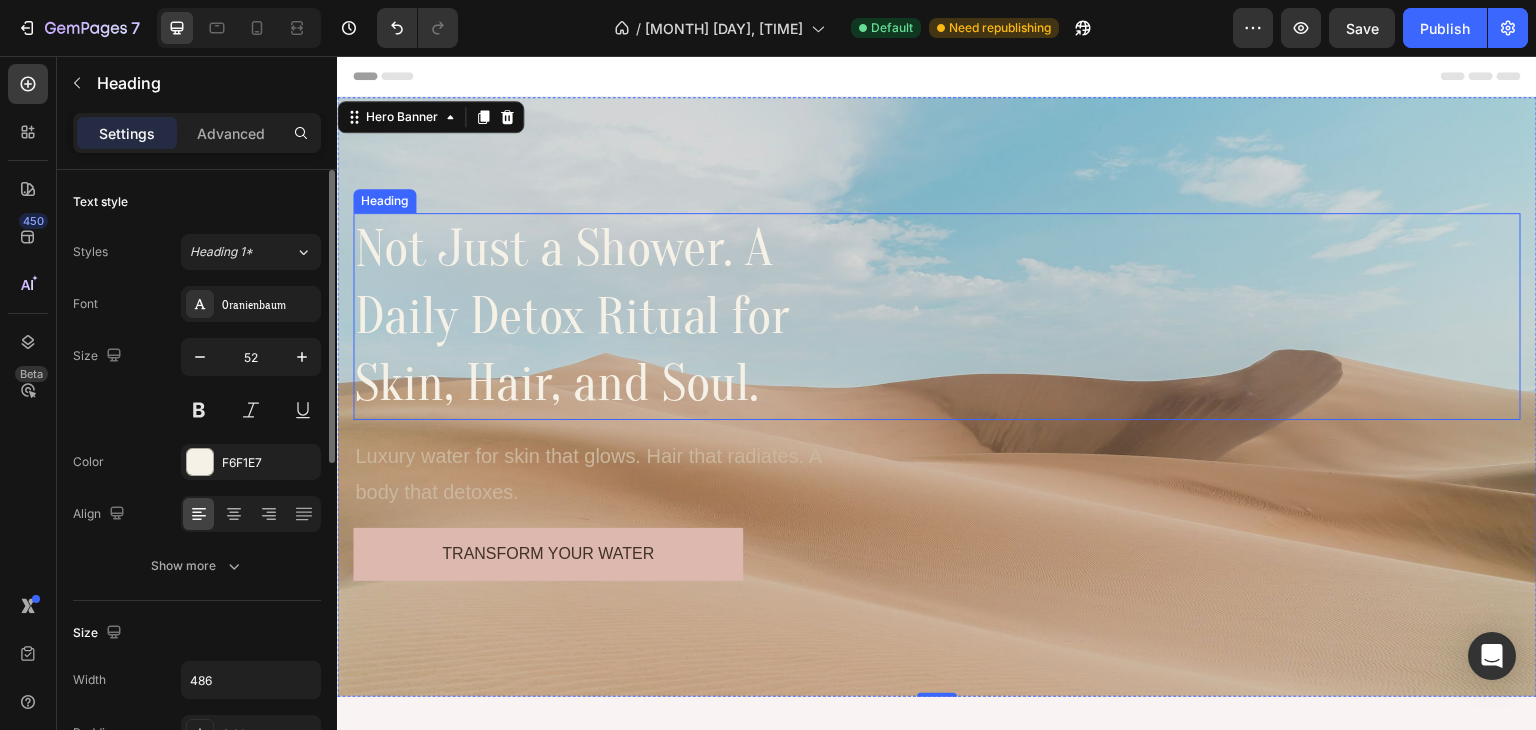 click on "Not Just a Shower. A Daily Detox Ritual for Skin, Hair, and Soul." at bounding box center (596, 316) 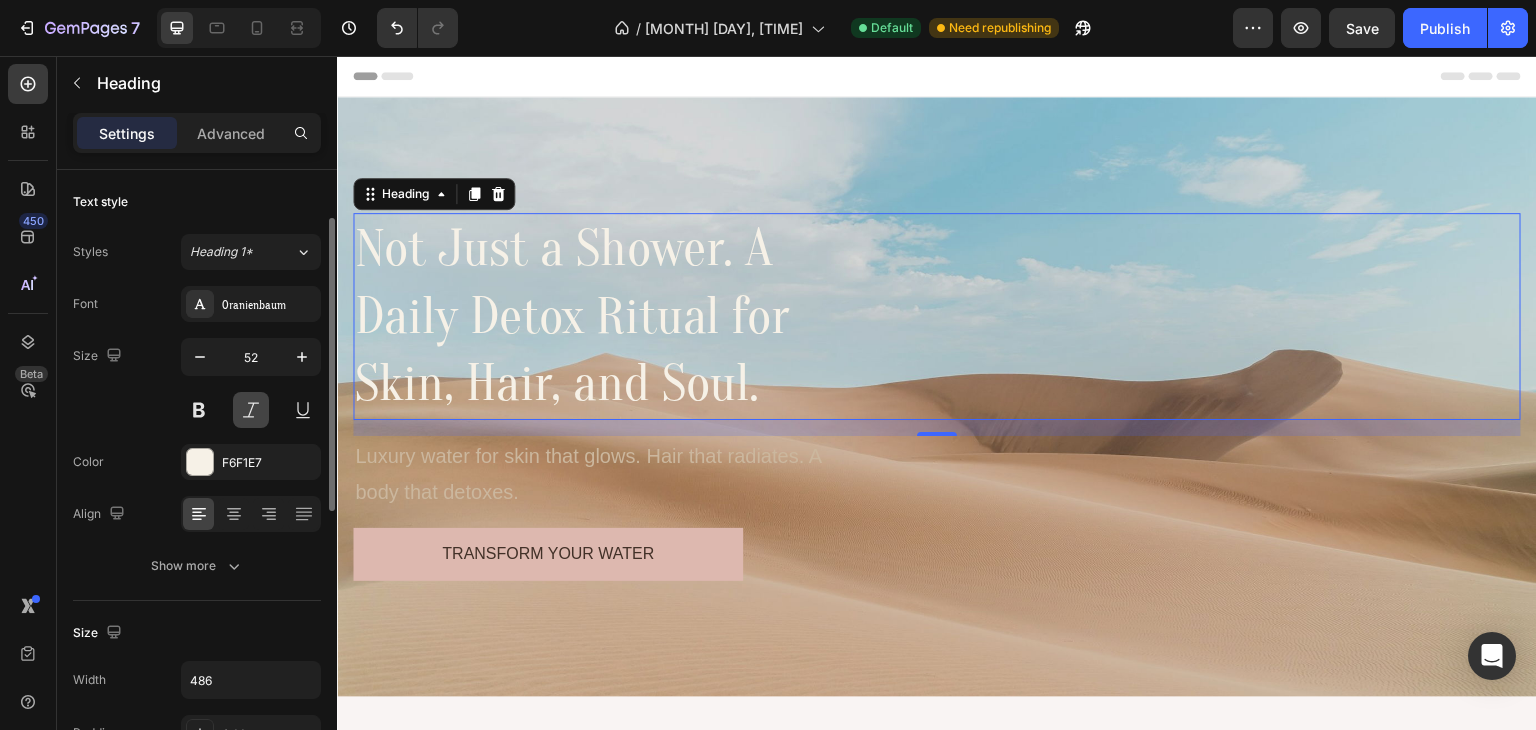 scroll, scrollTop: 268, scrollLeft: 0, axis: vertical 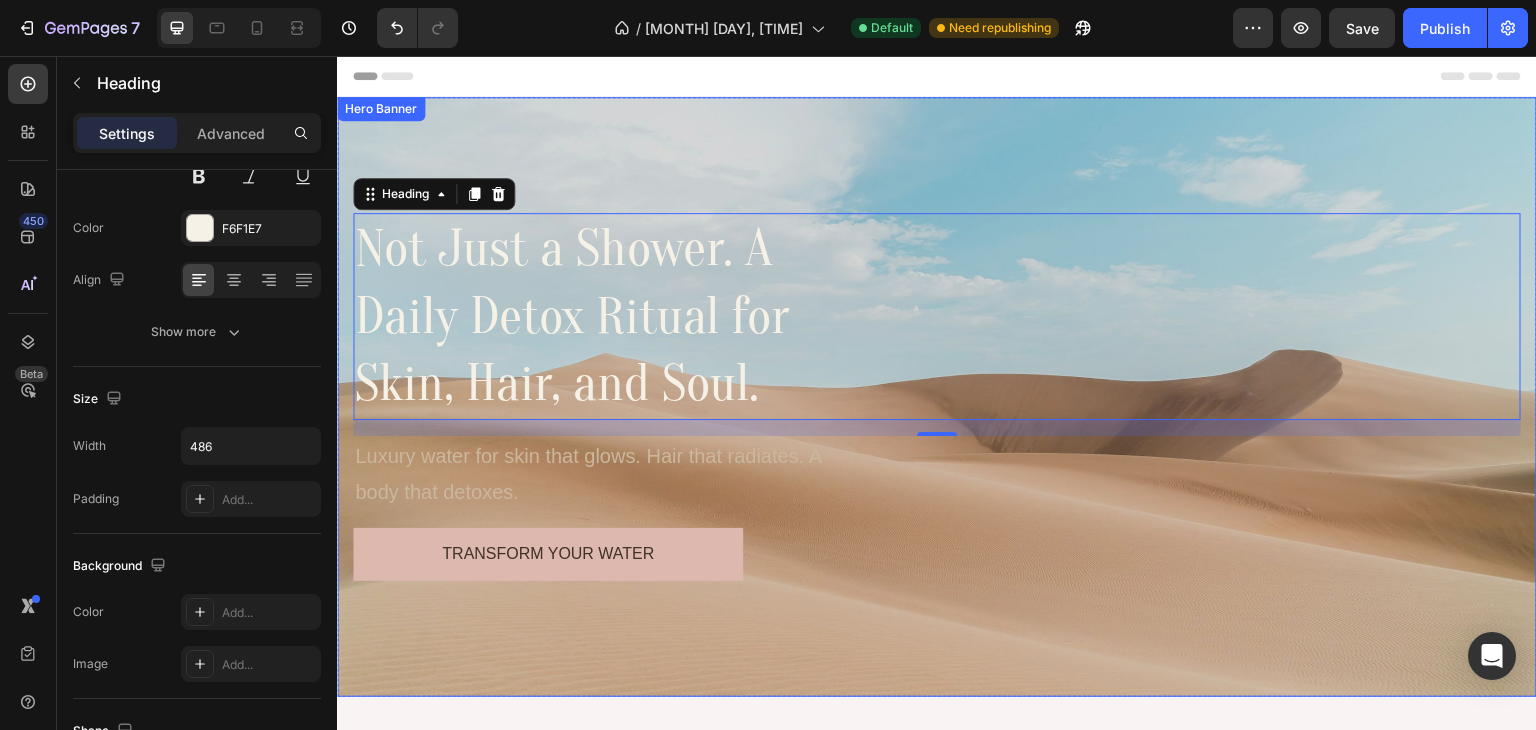 click at bounding box center (937, 397) 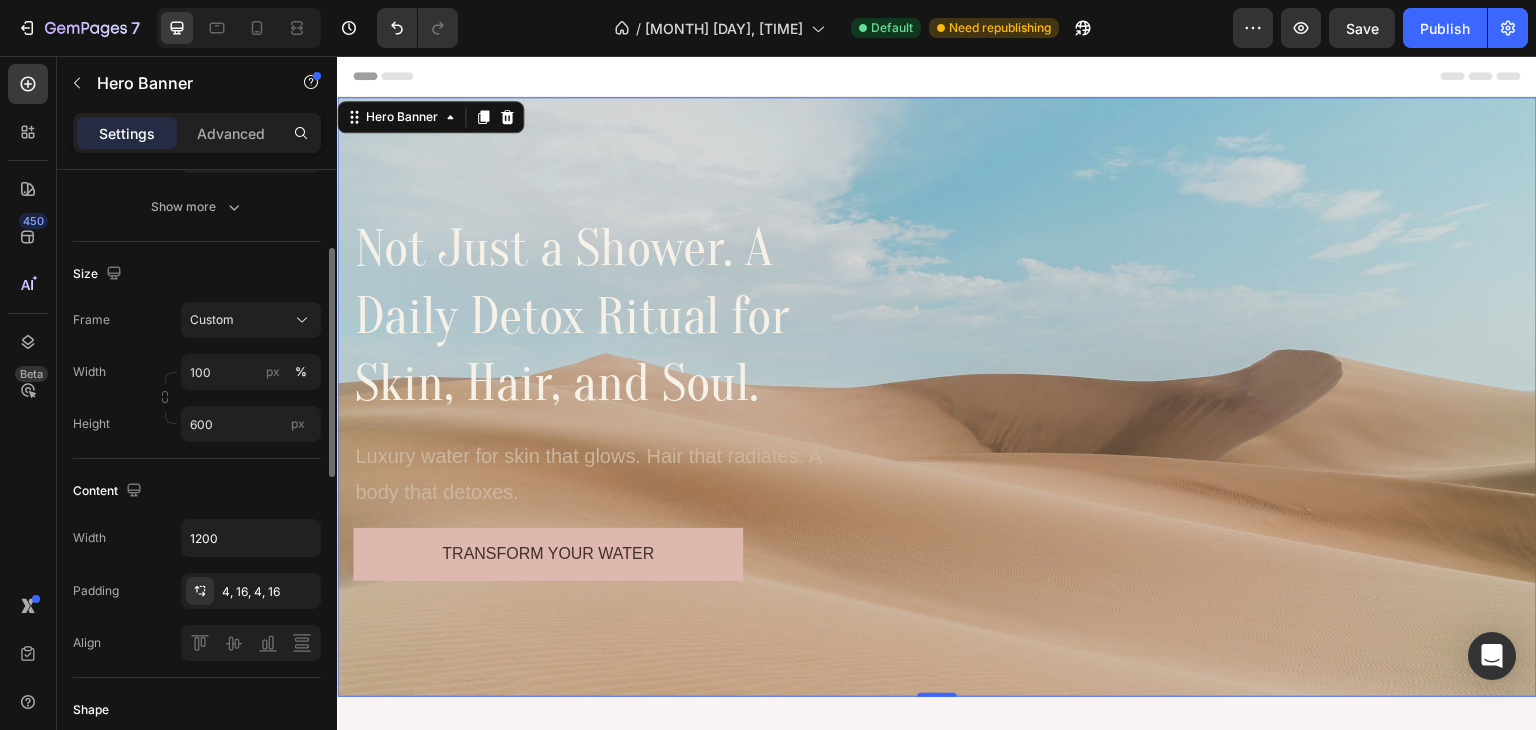 scroll, scrollTop: 304, scrollLeft: 0, axis: vertical 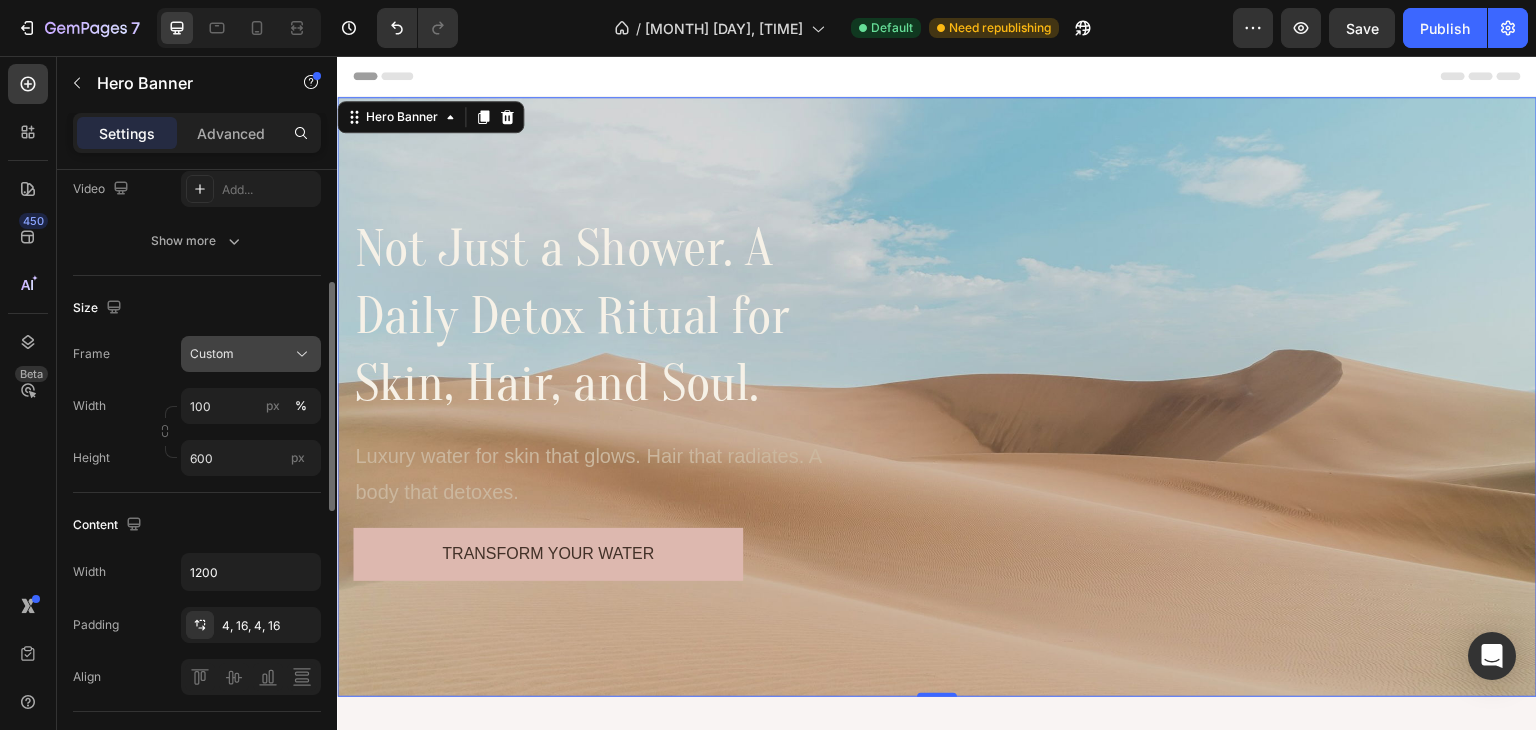 click 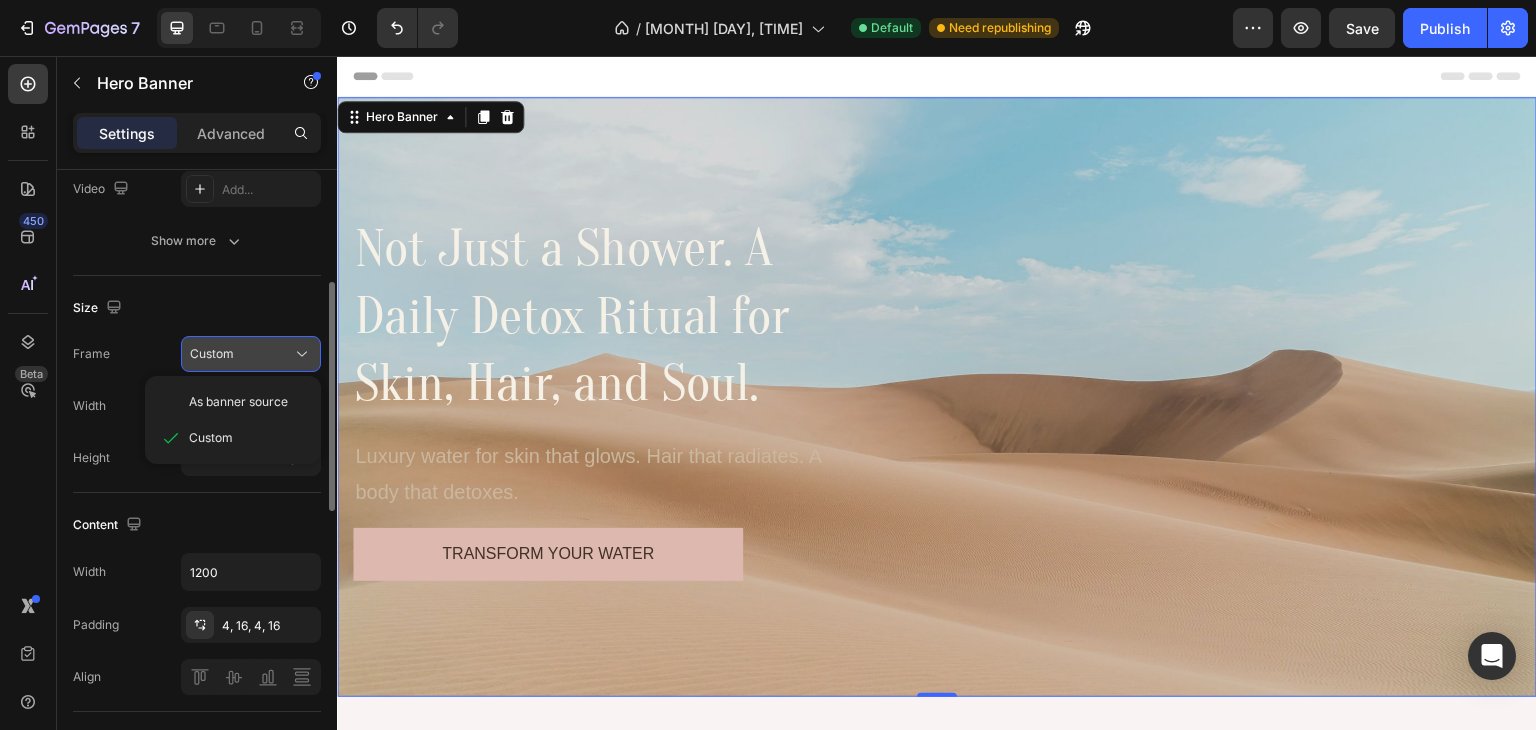 click 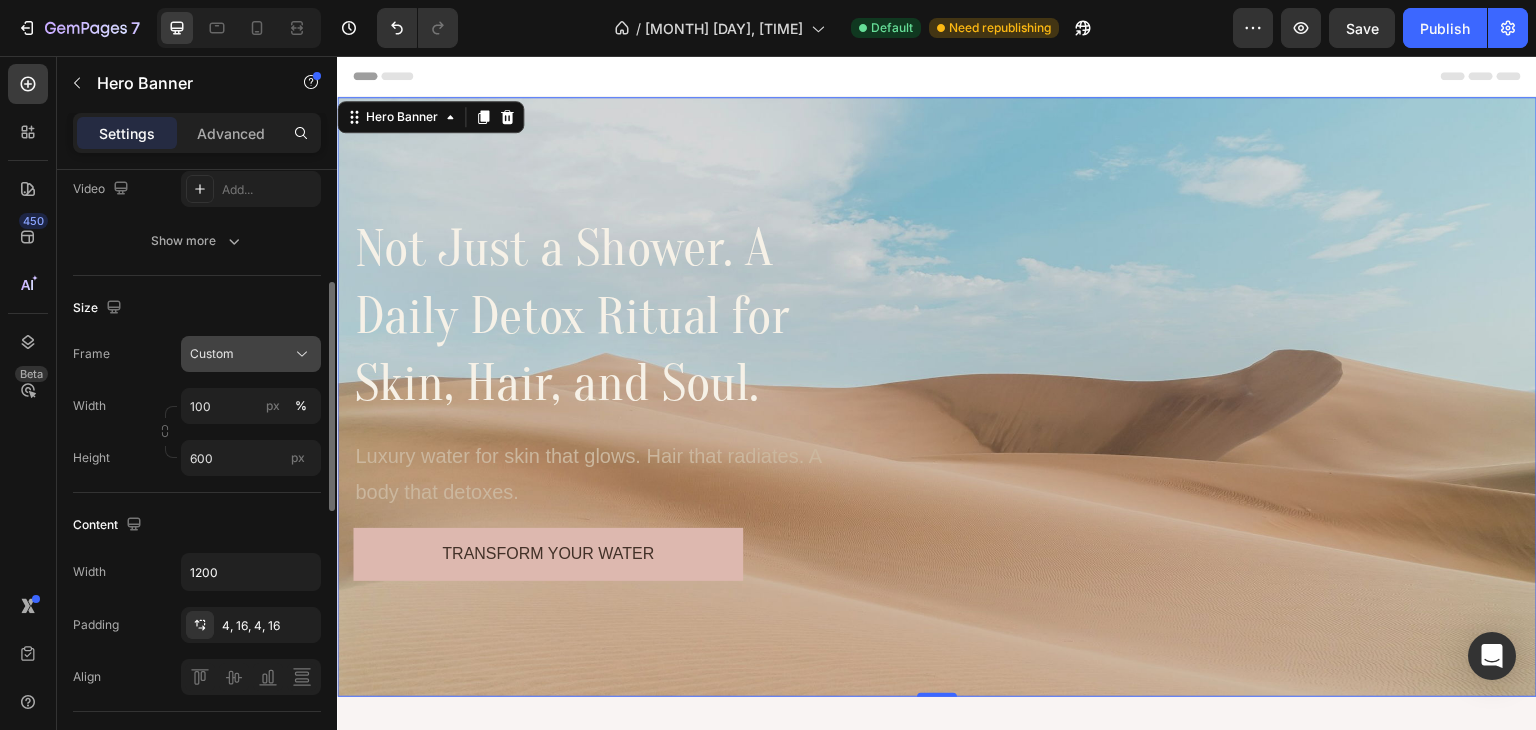 click 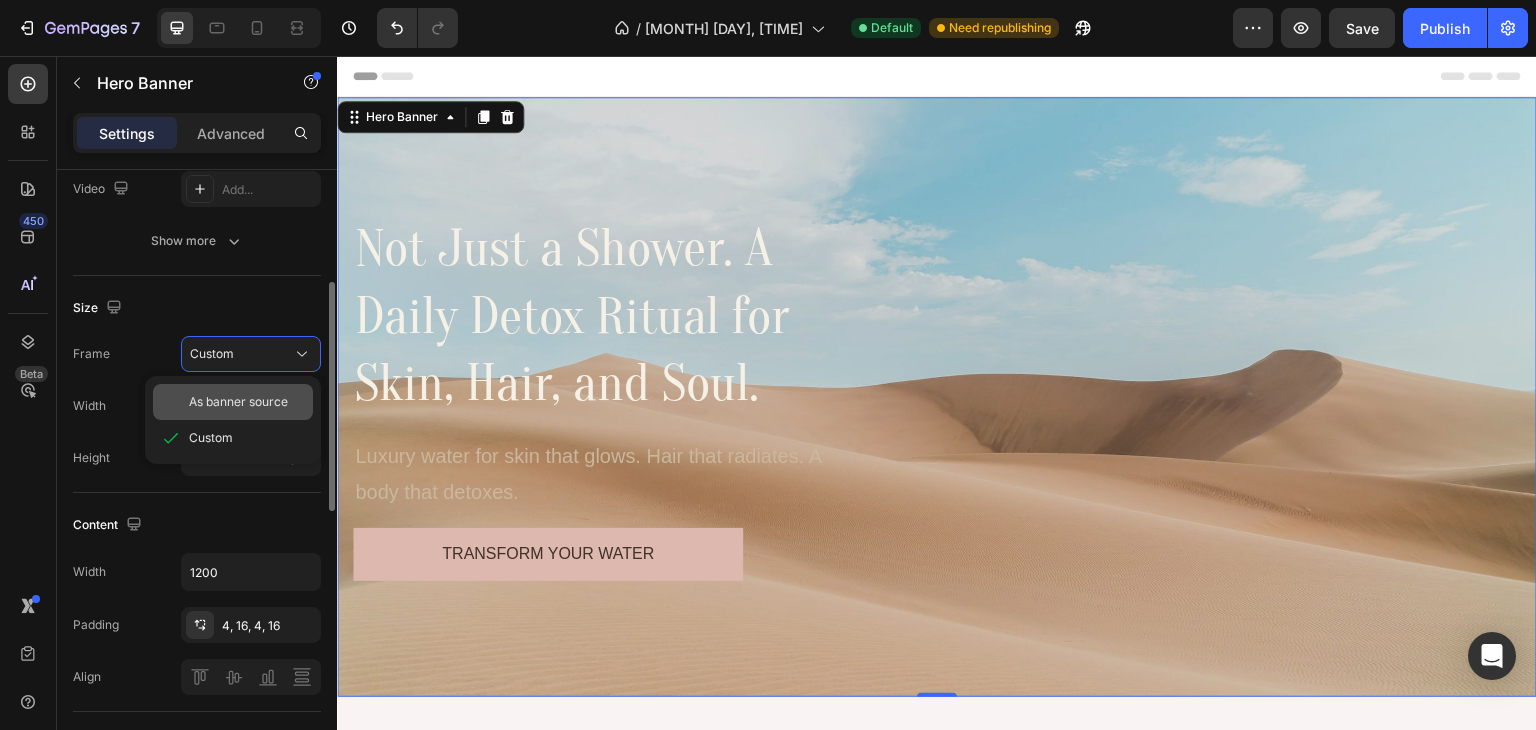 click on "As banner source" at bounding box center [238, 402] 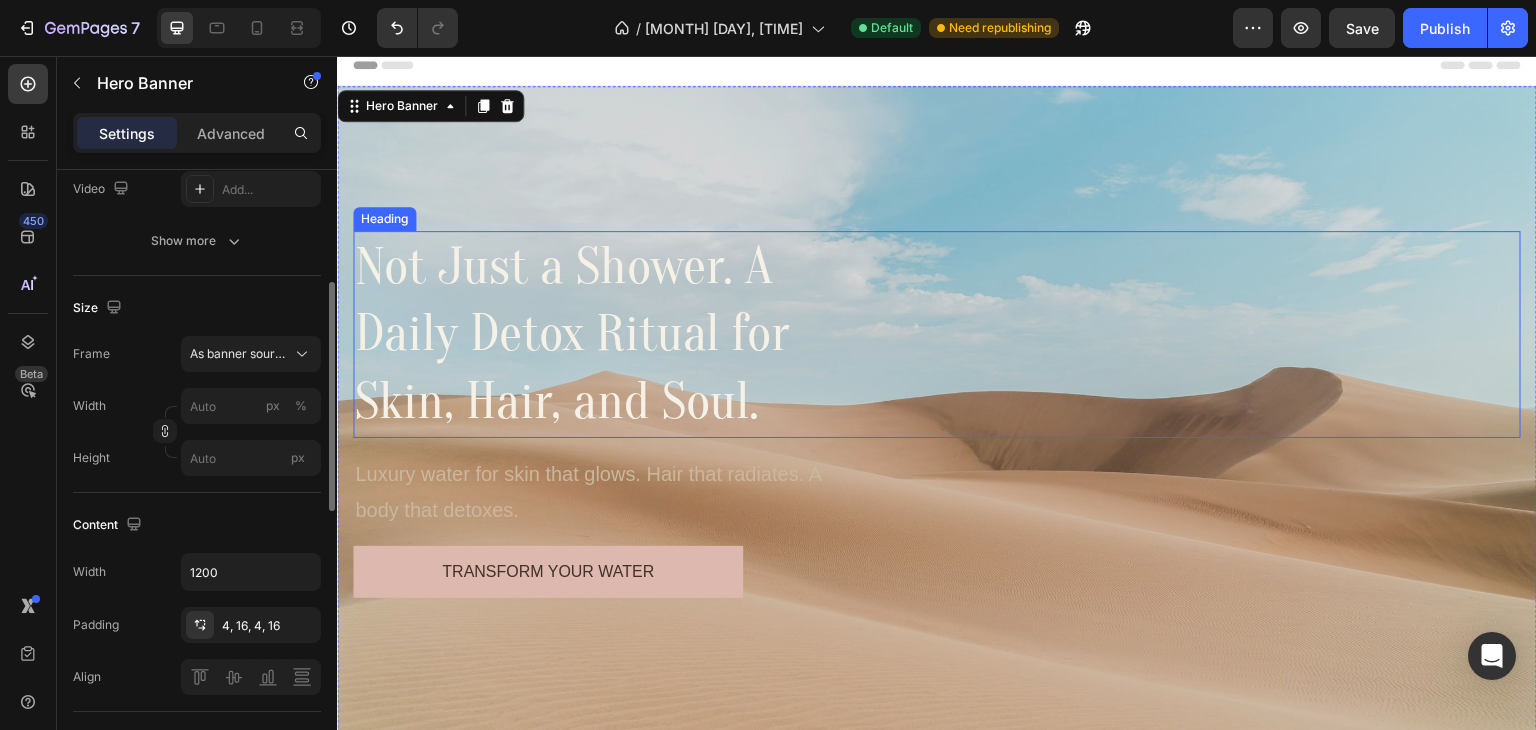scroll, scrollTop: 0, scrollLeft: 0, axis: both 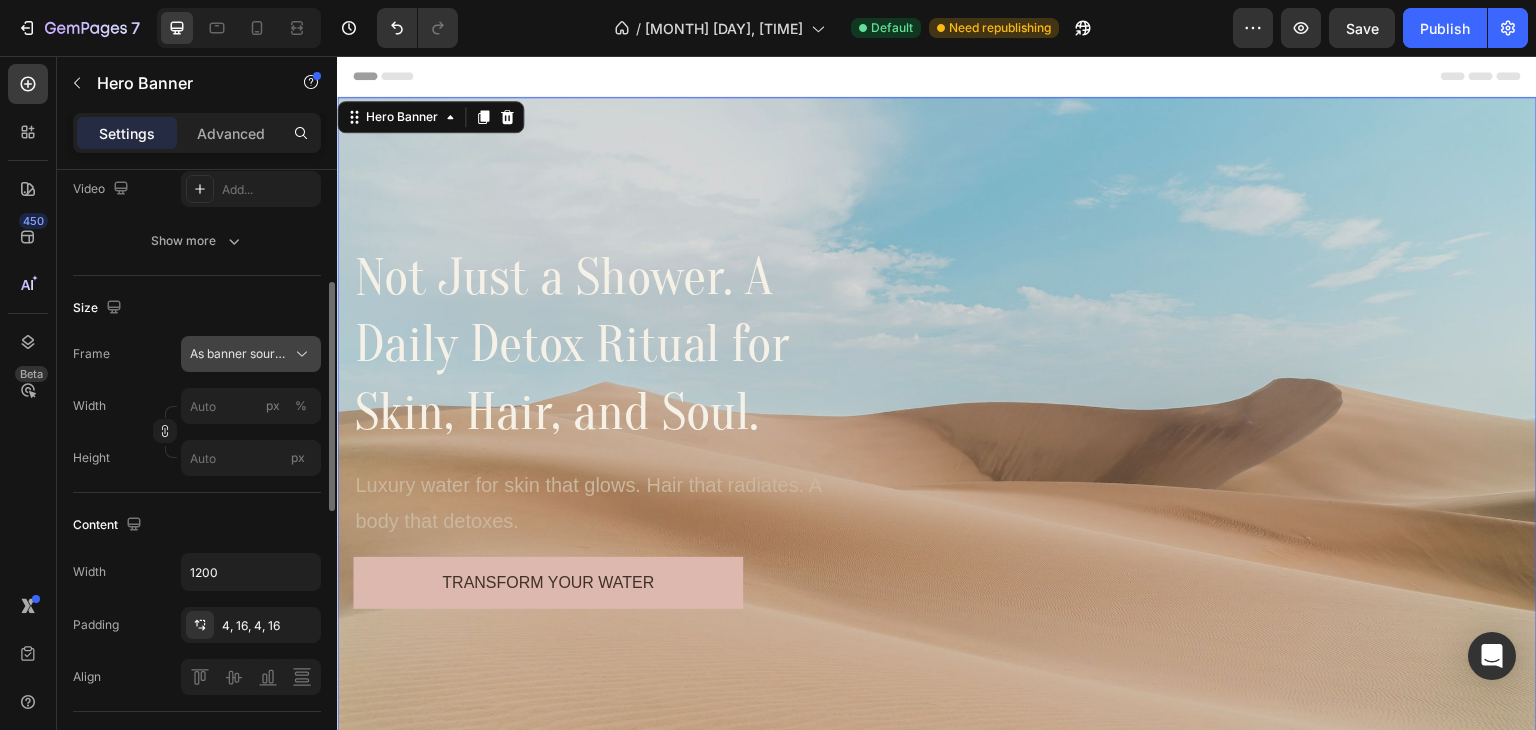 click 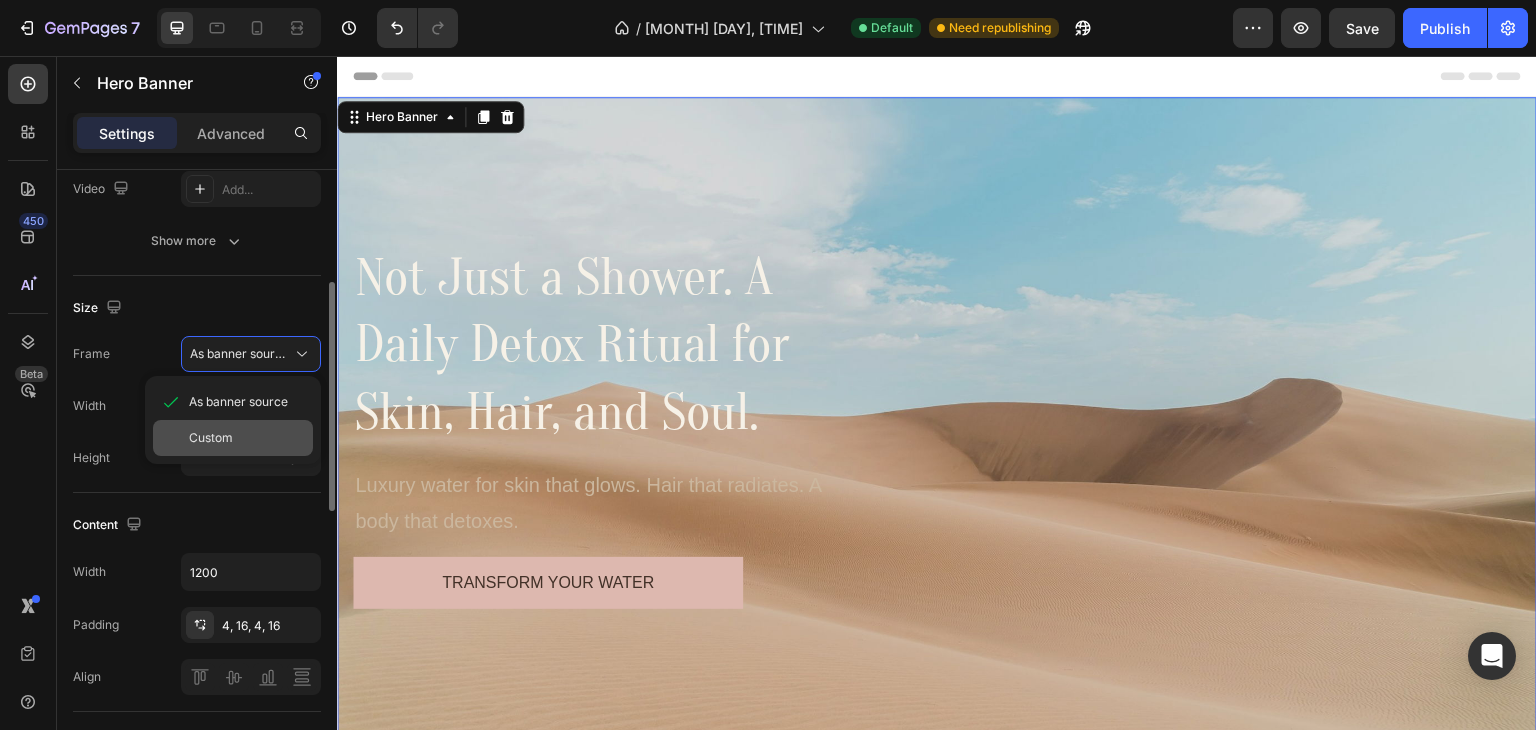 click on "Custom" 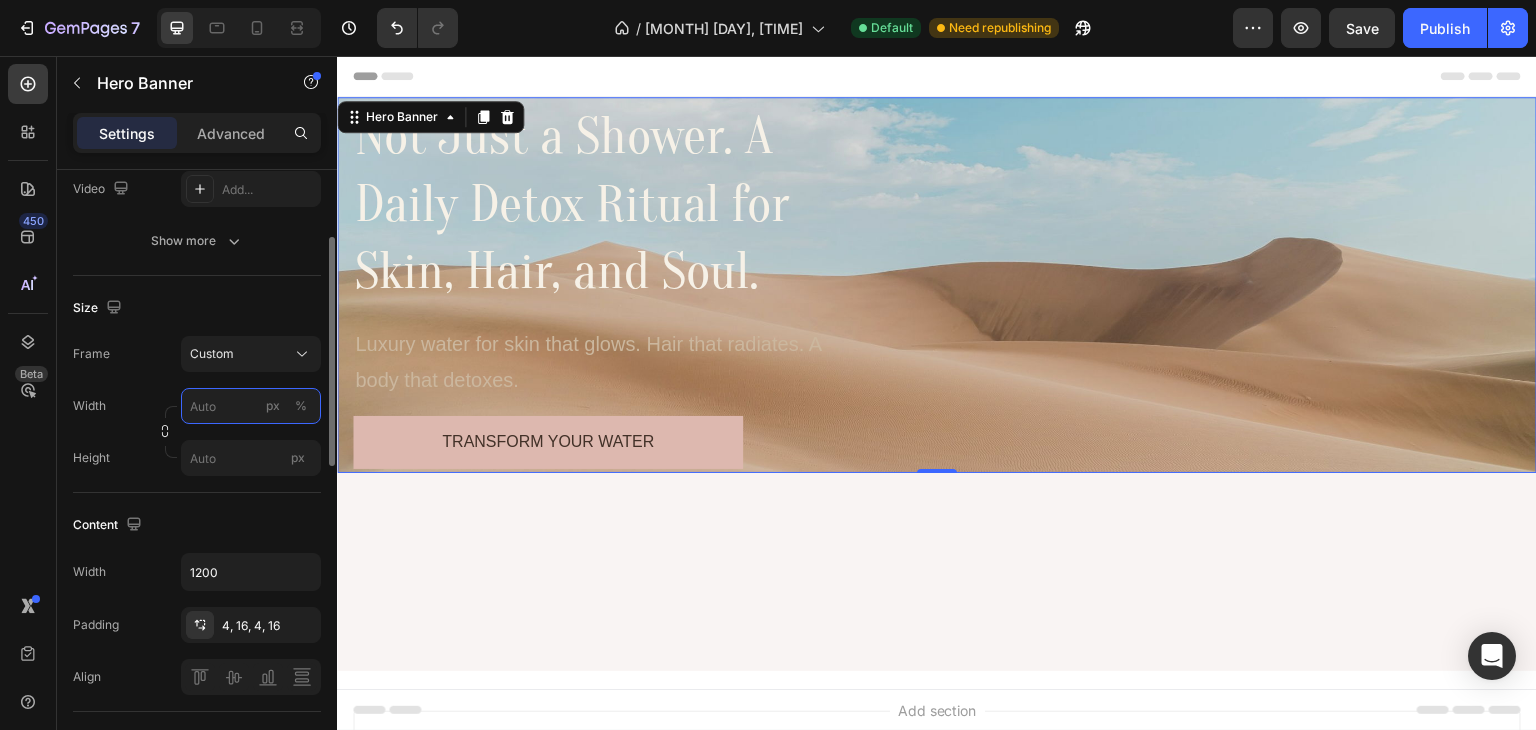 scroll, scrollTop: 271, scrollLeft: 0, axis: vertical 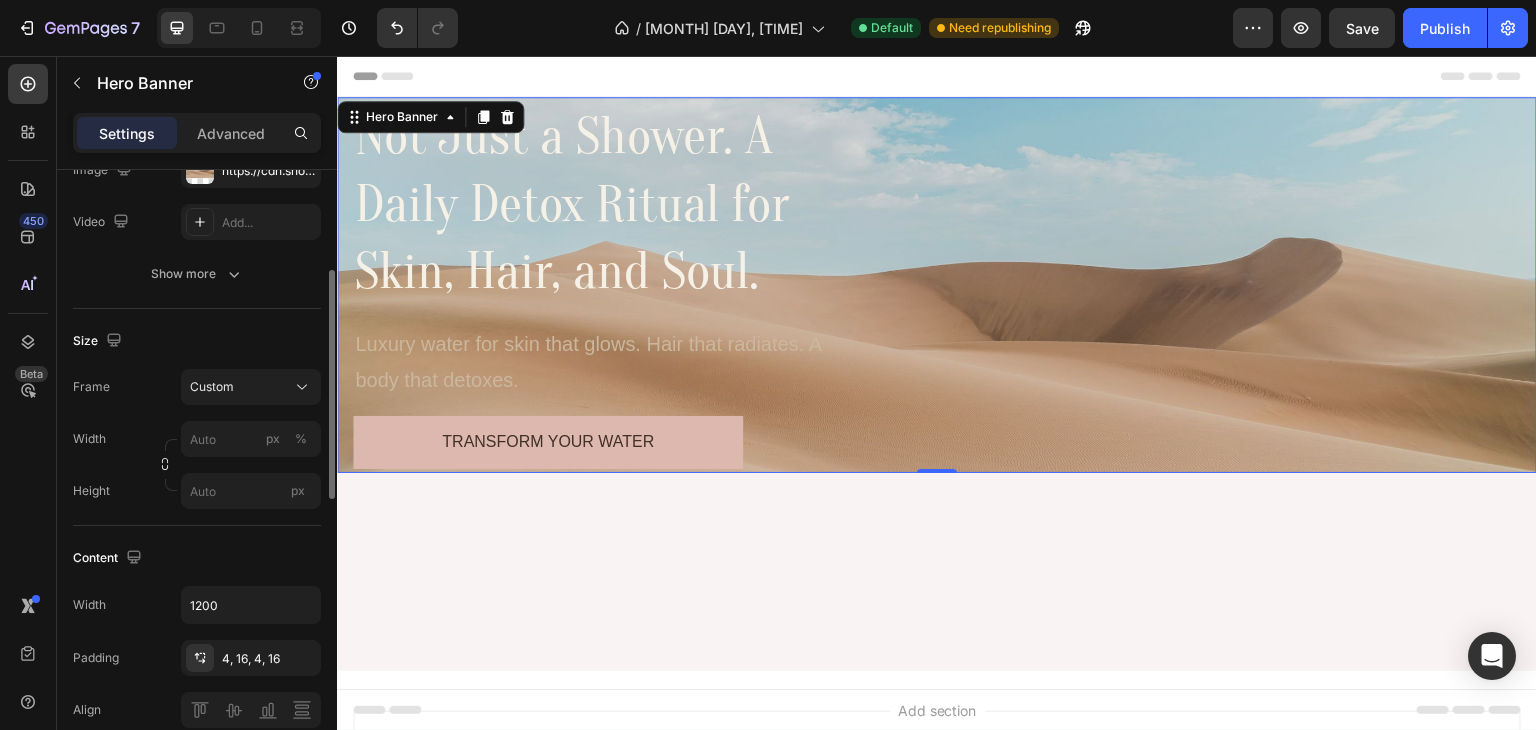 click on "Background The changes might be hidden by  the video. Color Add... Image https://cdn.shopify.com/s/files/1/2005/9307/files/background_settings.jpg Video Add... Show more" 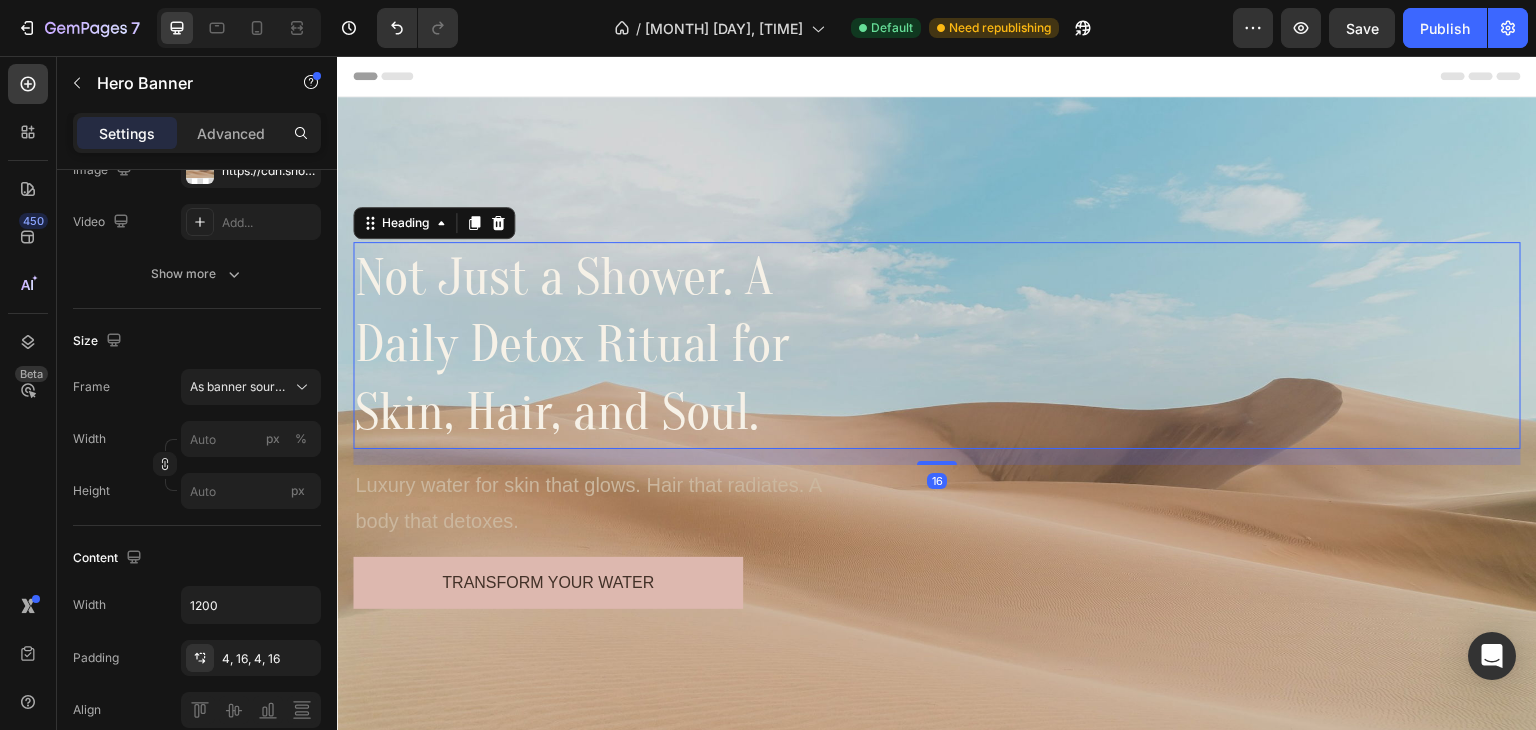 click on "Not Just a Shower. A Daily Detox Ritual for Skin, Hair, and Soul." at bounding box center [596, 345] 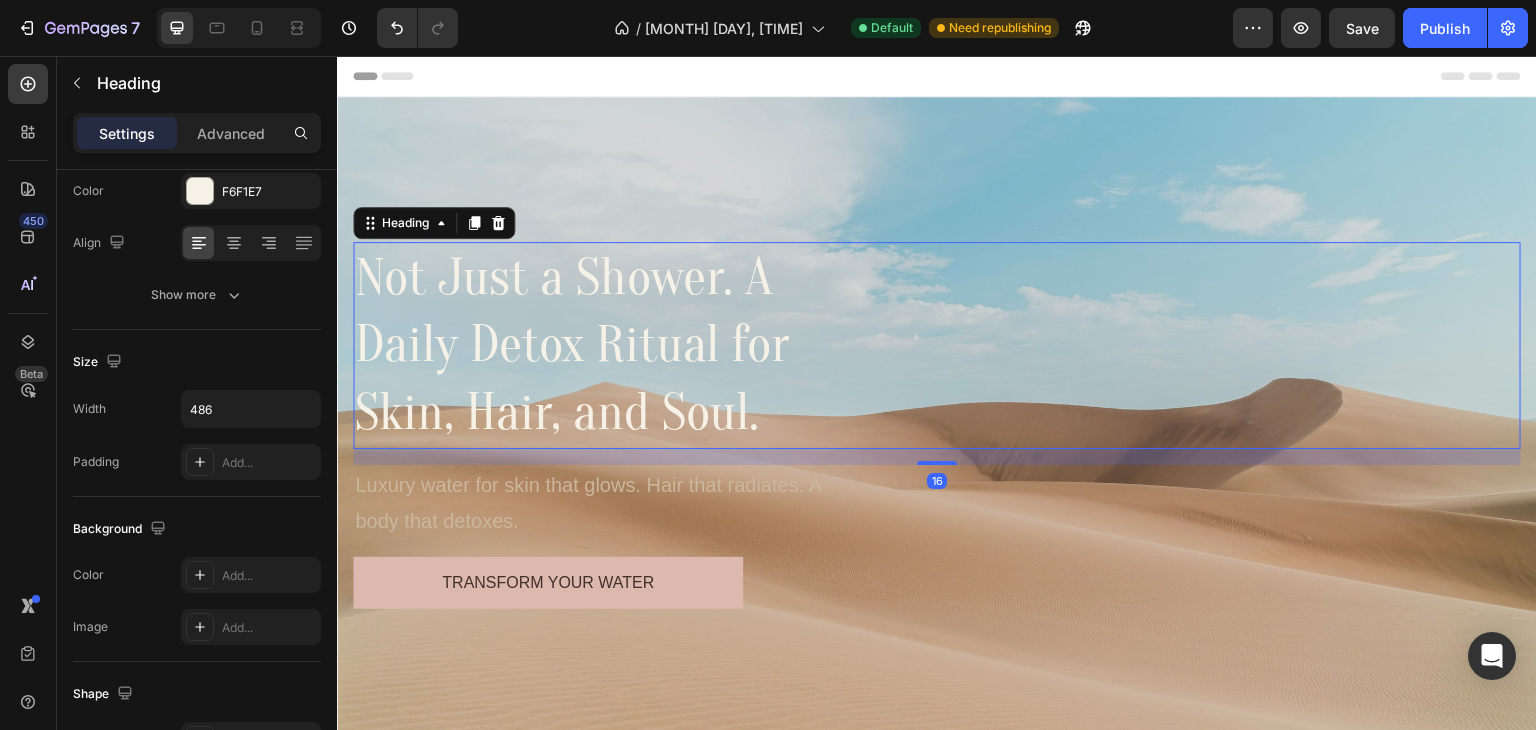 scroll, scrollTop: 0, scrollLeft: 0, axis: both 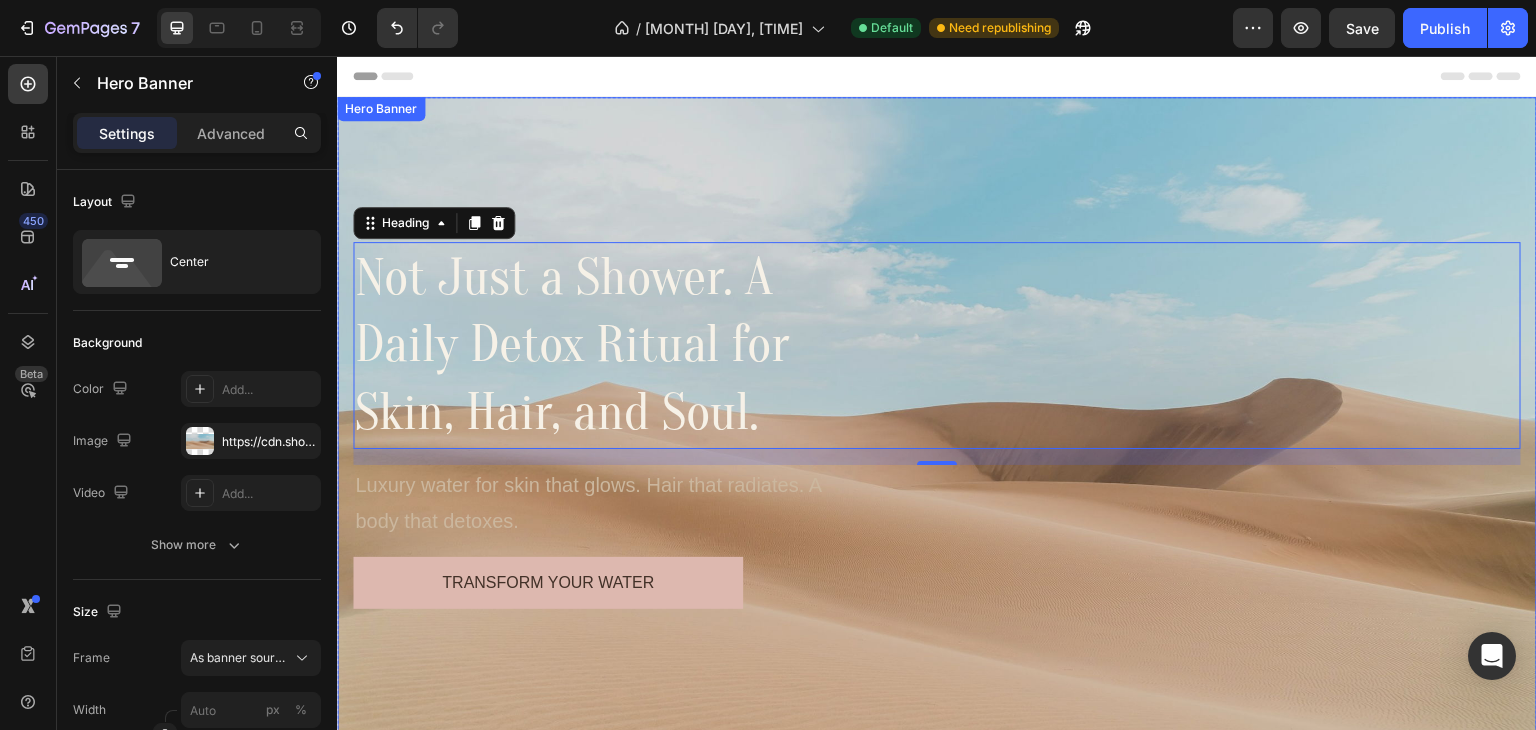 click at bounding box center [937, 425] 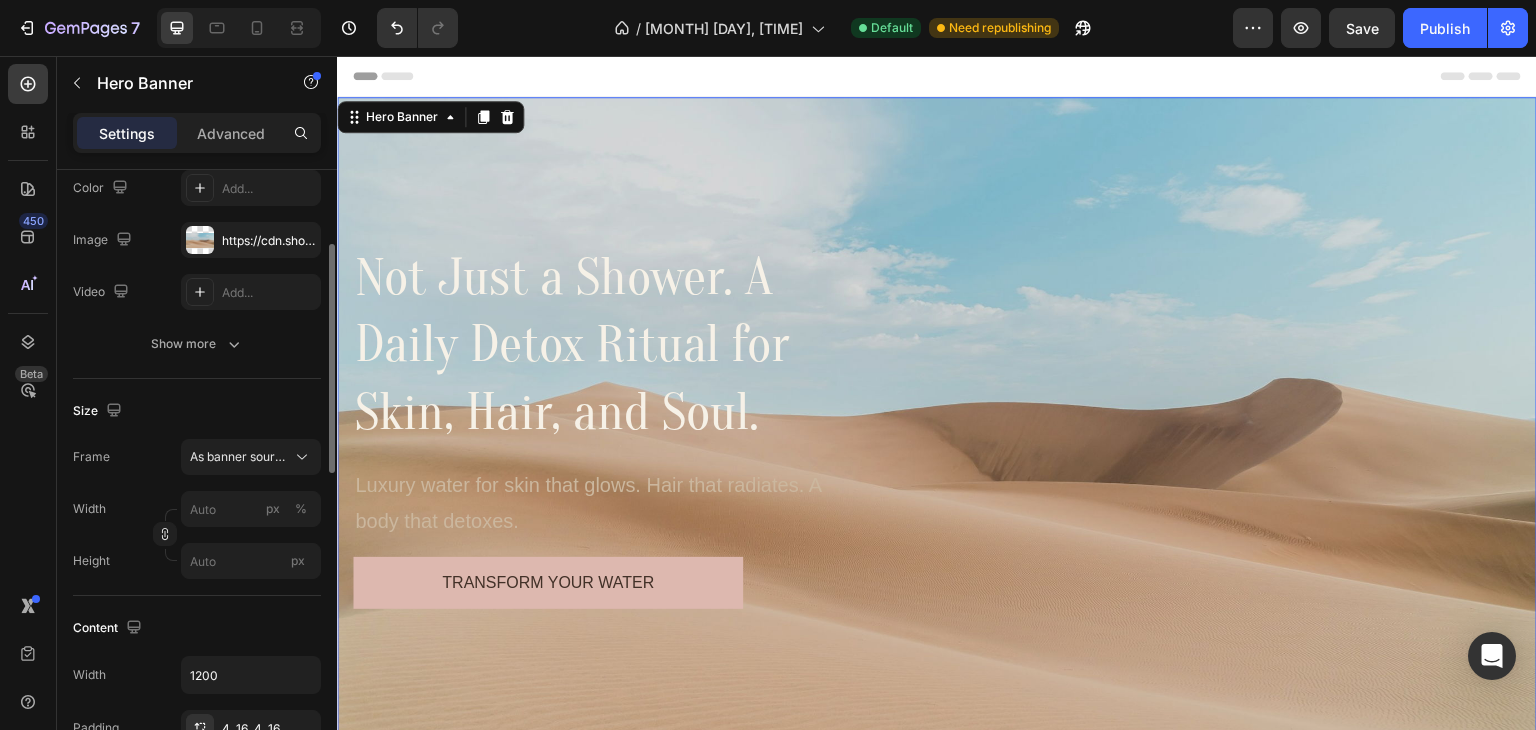 scroll, scrollTop: 235, scrollLeft: 0, axis: vertical 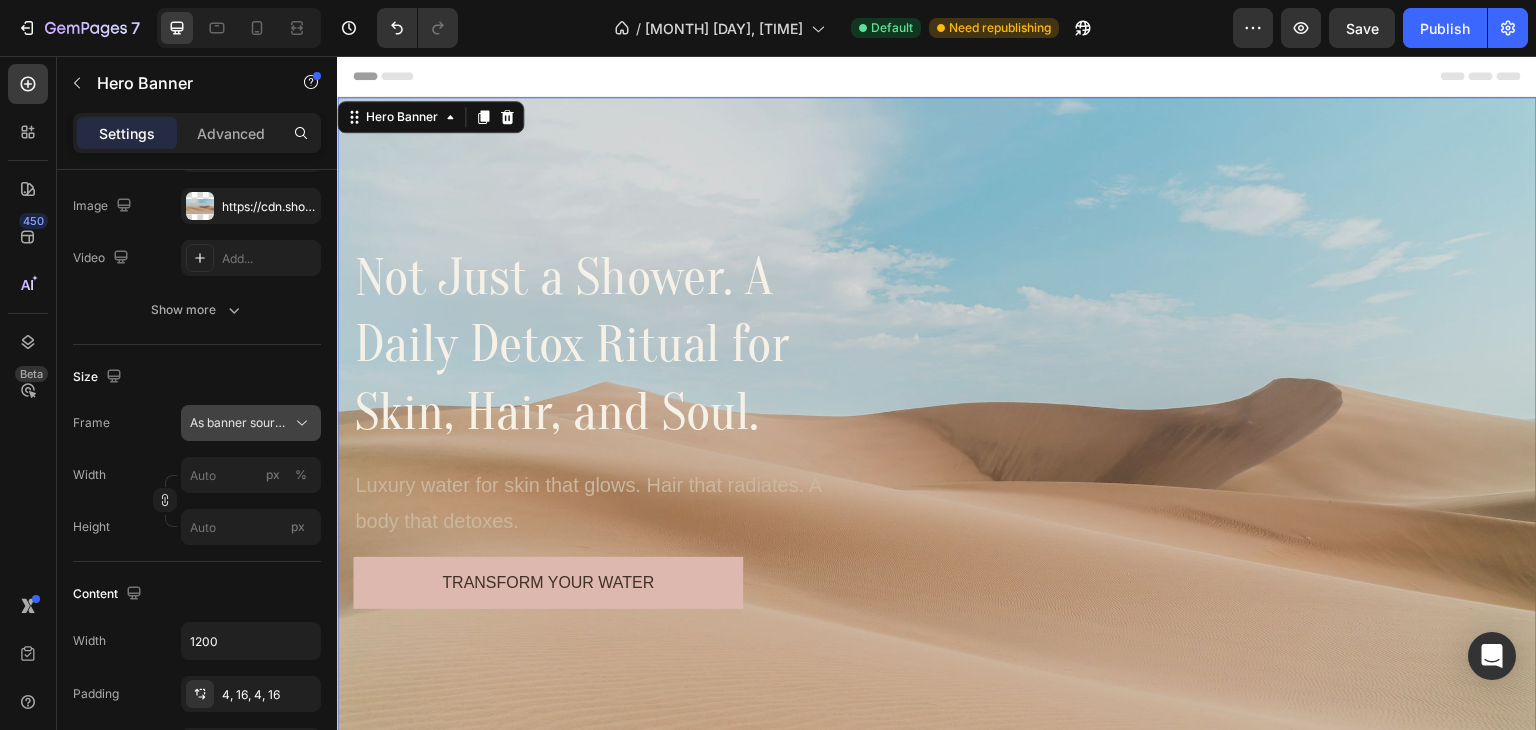 click 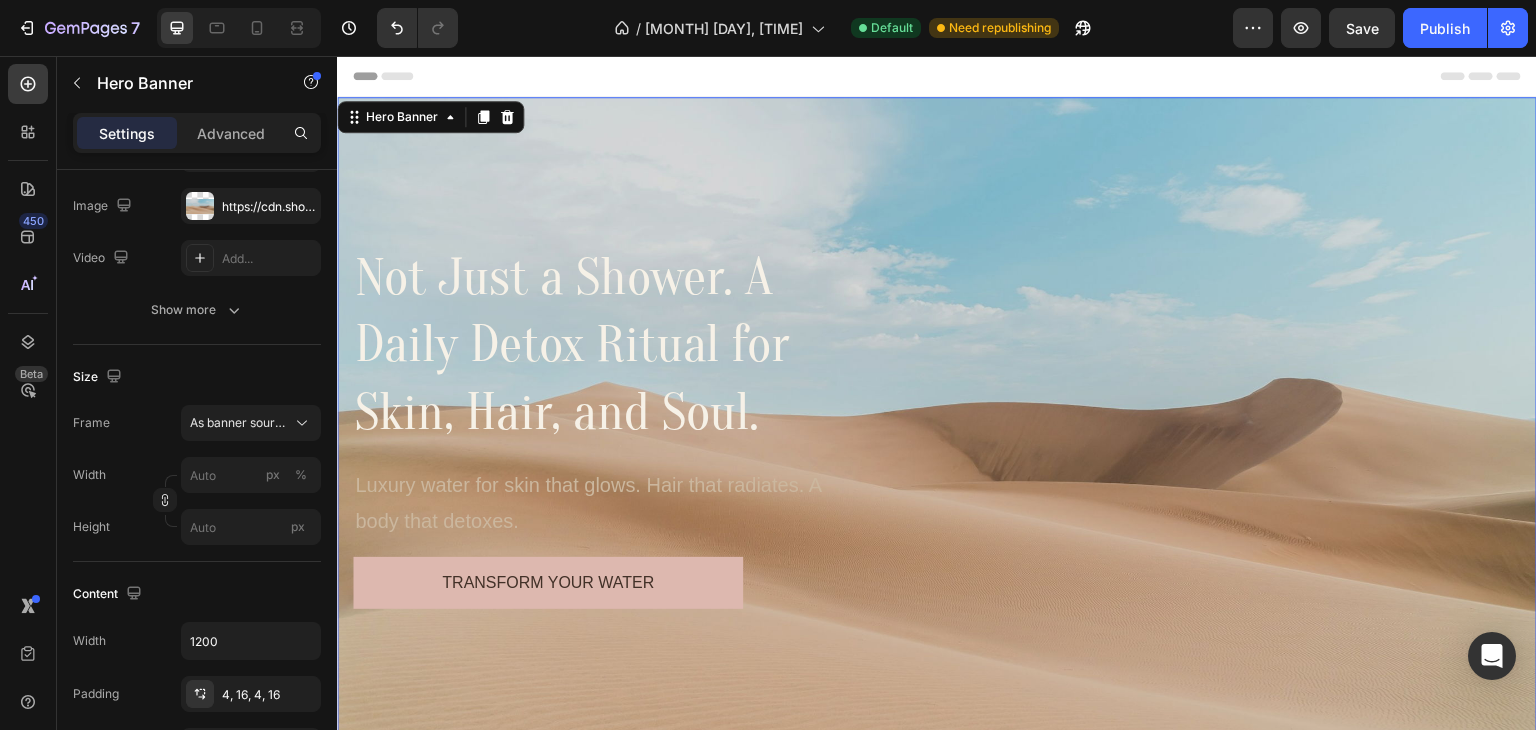 click on "Size Frame As banner source Width px % Height px" 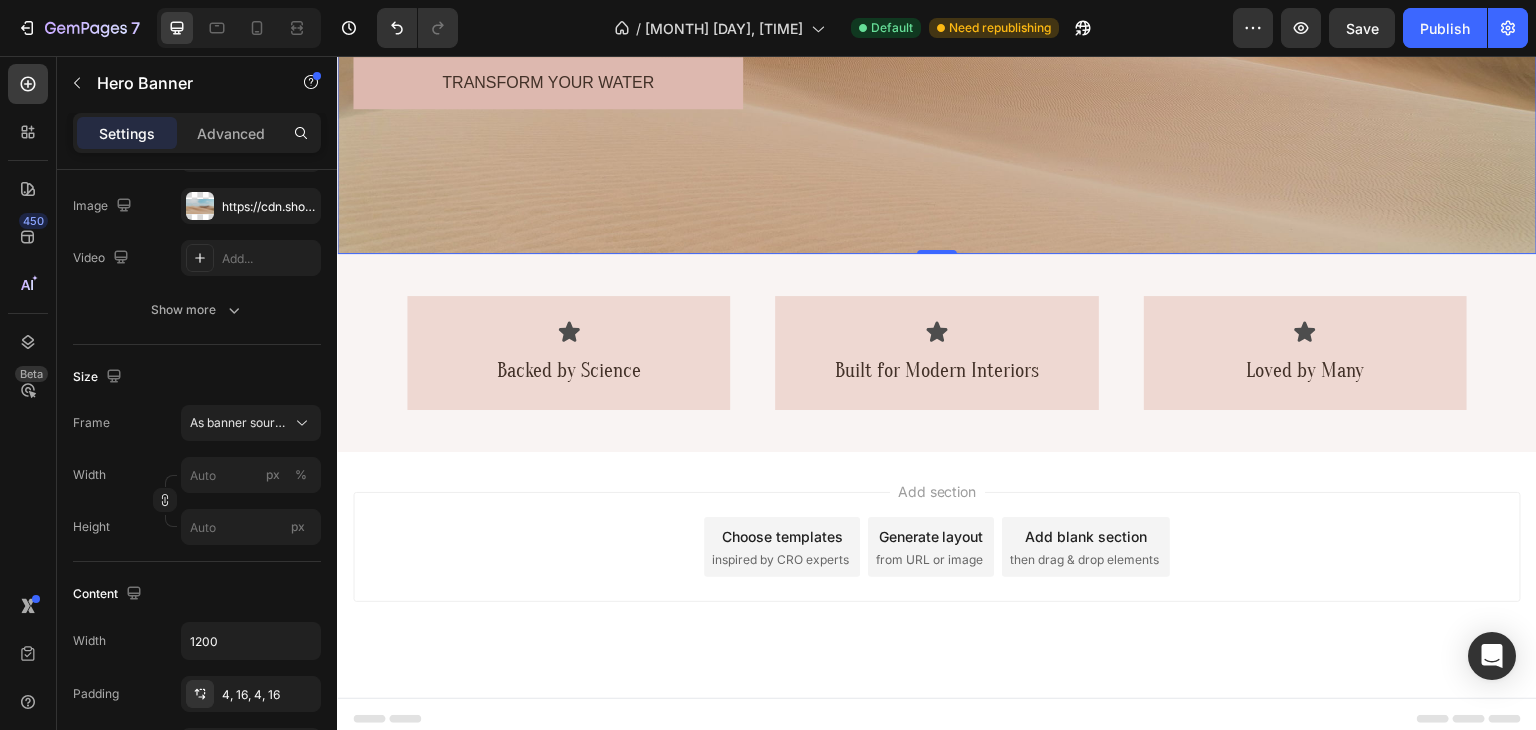 scroll, scrollTop: 500, scrollLeft: 0, axis: vertical 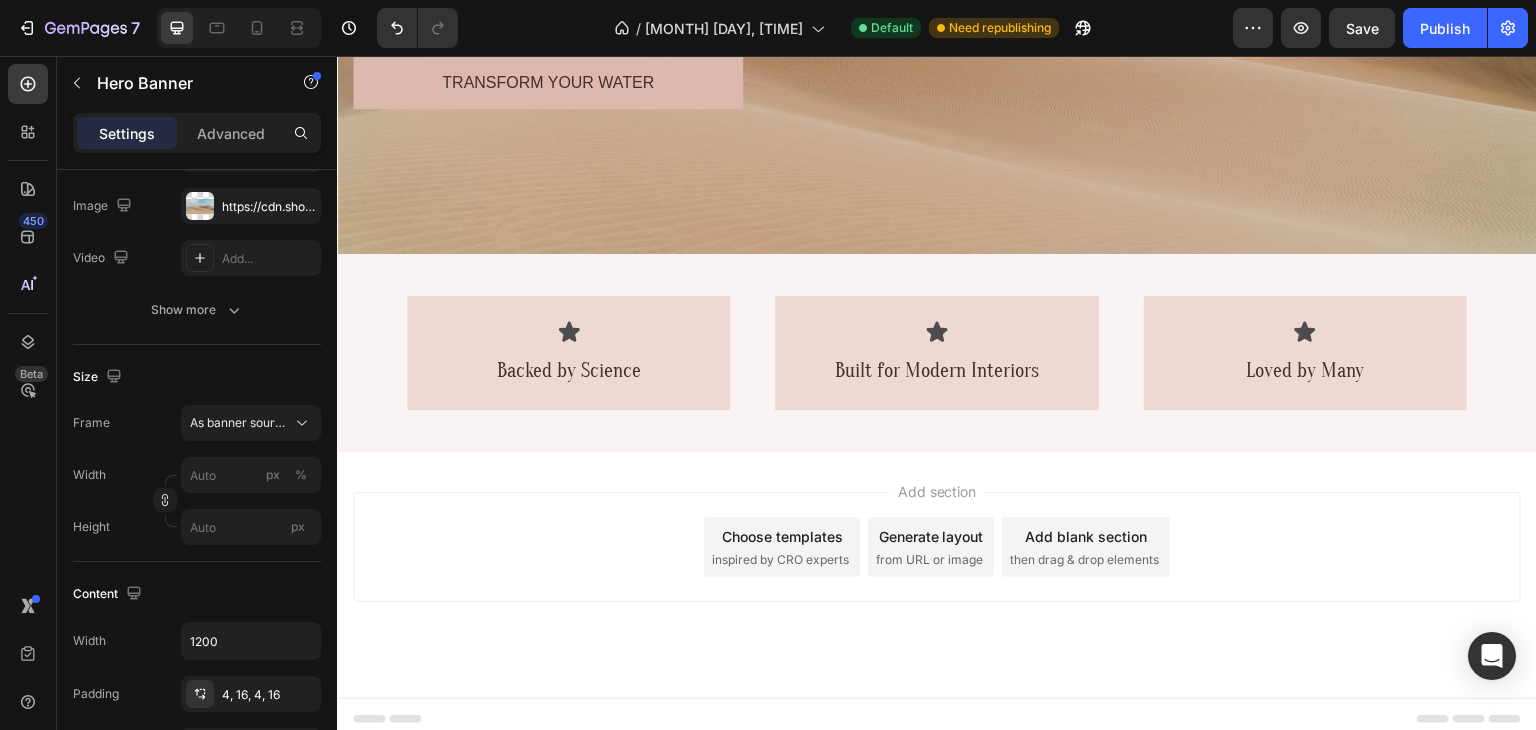 click on "Add section Choose templates inspired by CRO experts Generate layout from URL or image Add blank section then drag & drop elements" at bounding box center [937, 575] 